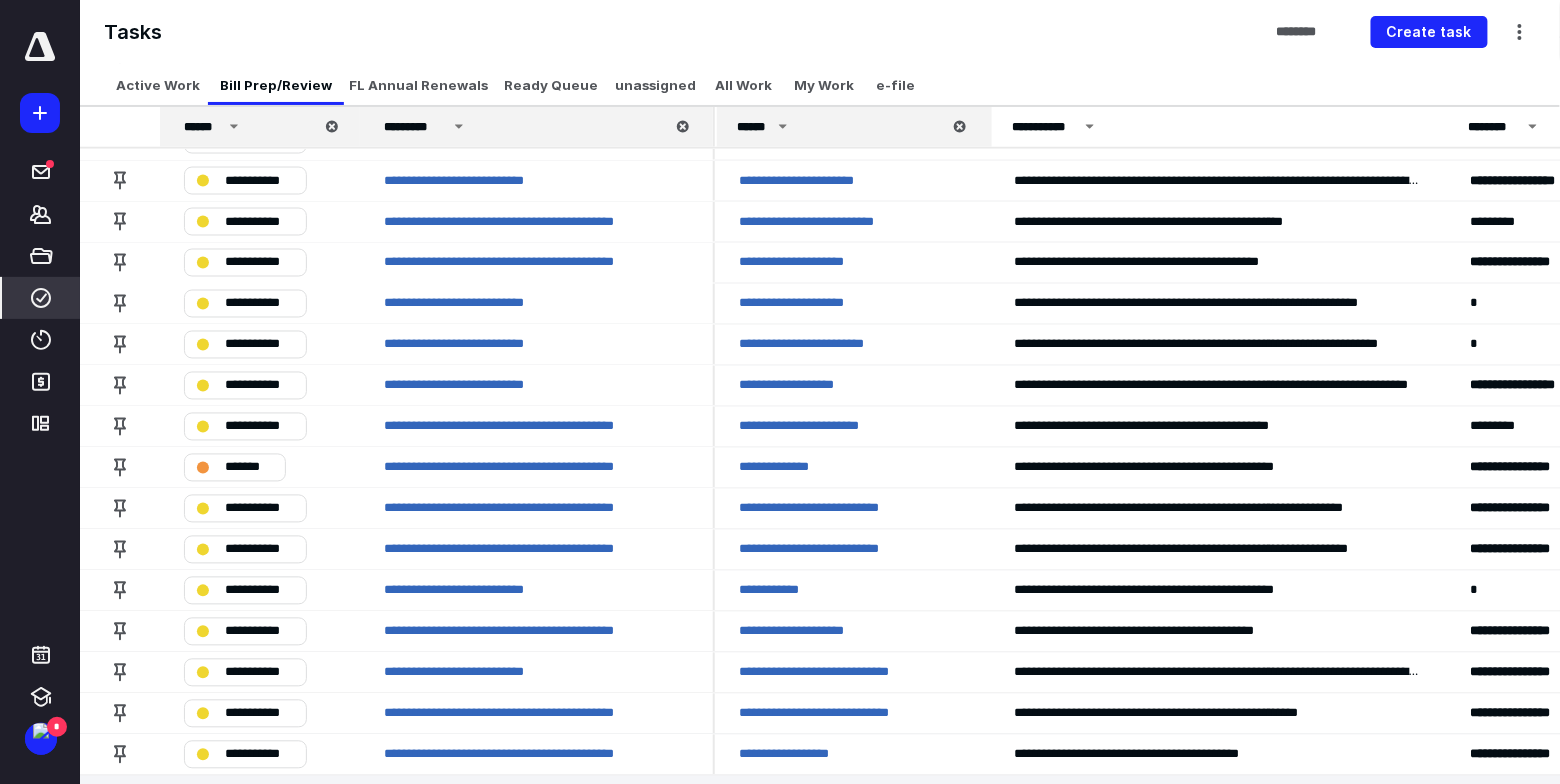 scroll, scrollTop: 0, scrollLeft: 0, axis: both 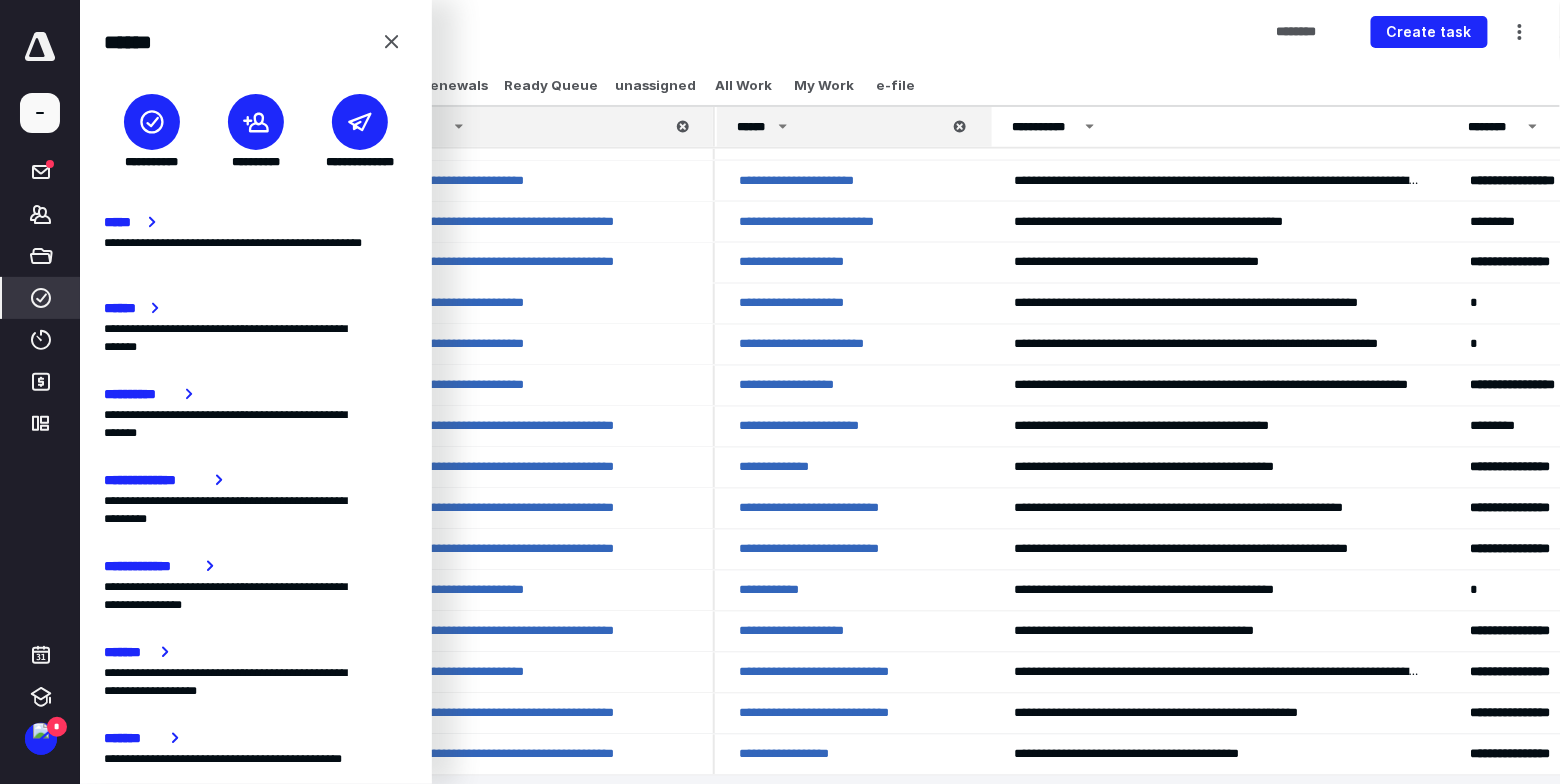 click 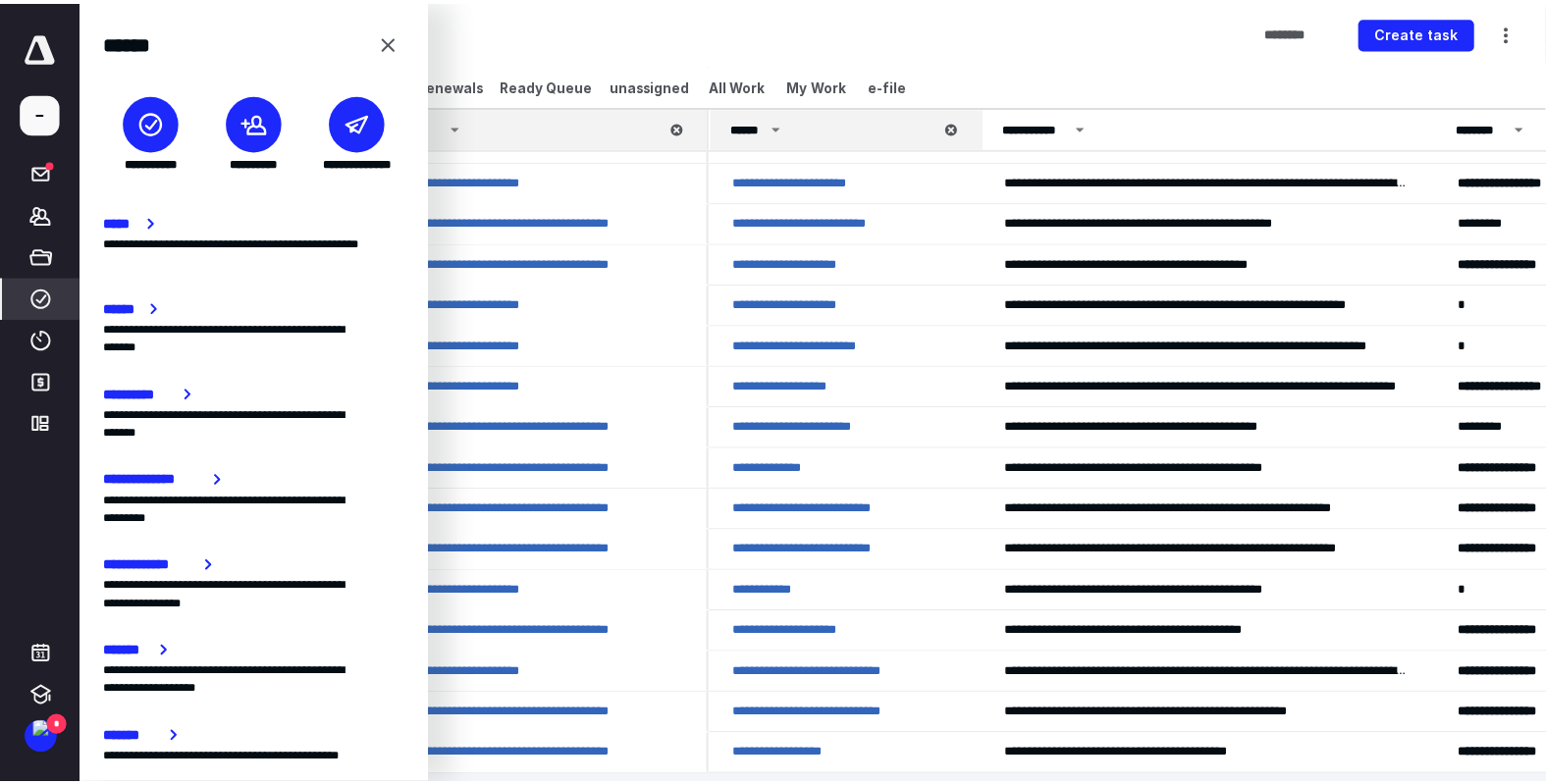 scroll, scrollTop: 980, scrollLeft: 0, axis: vertical 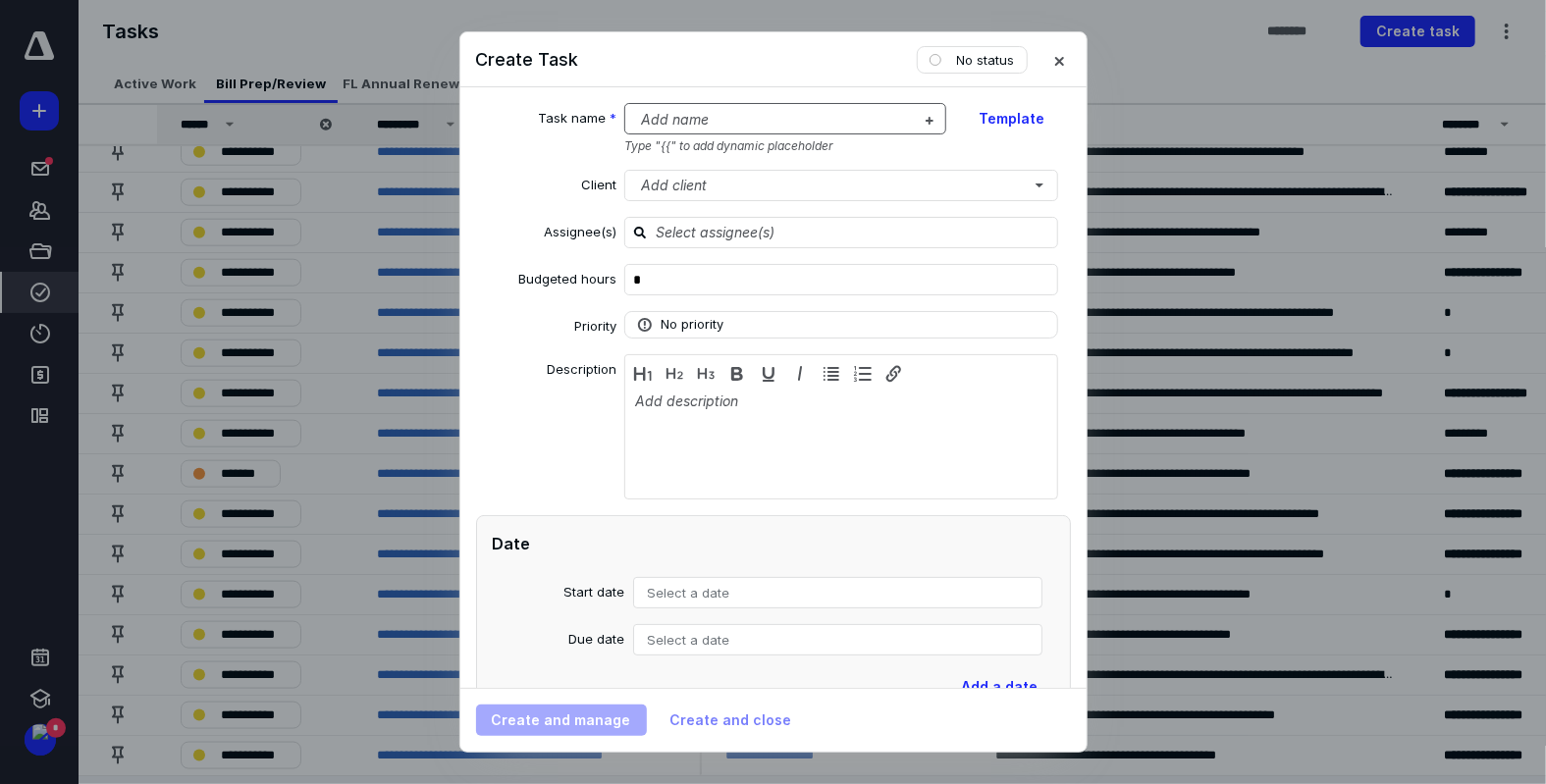 click at bounding box center (773, 120) 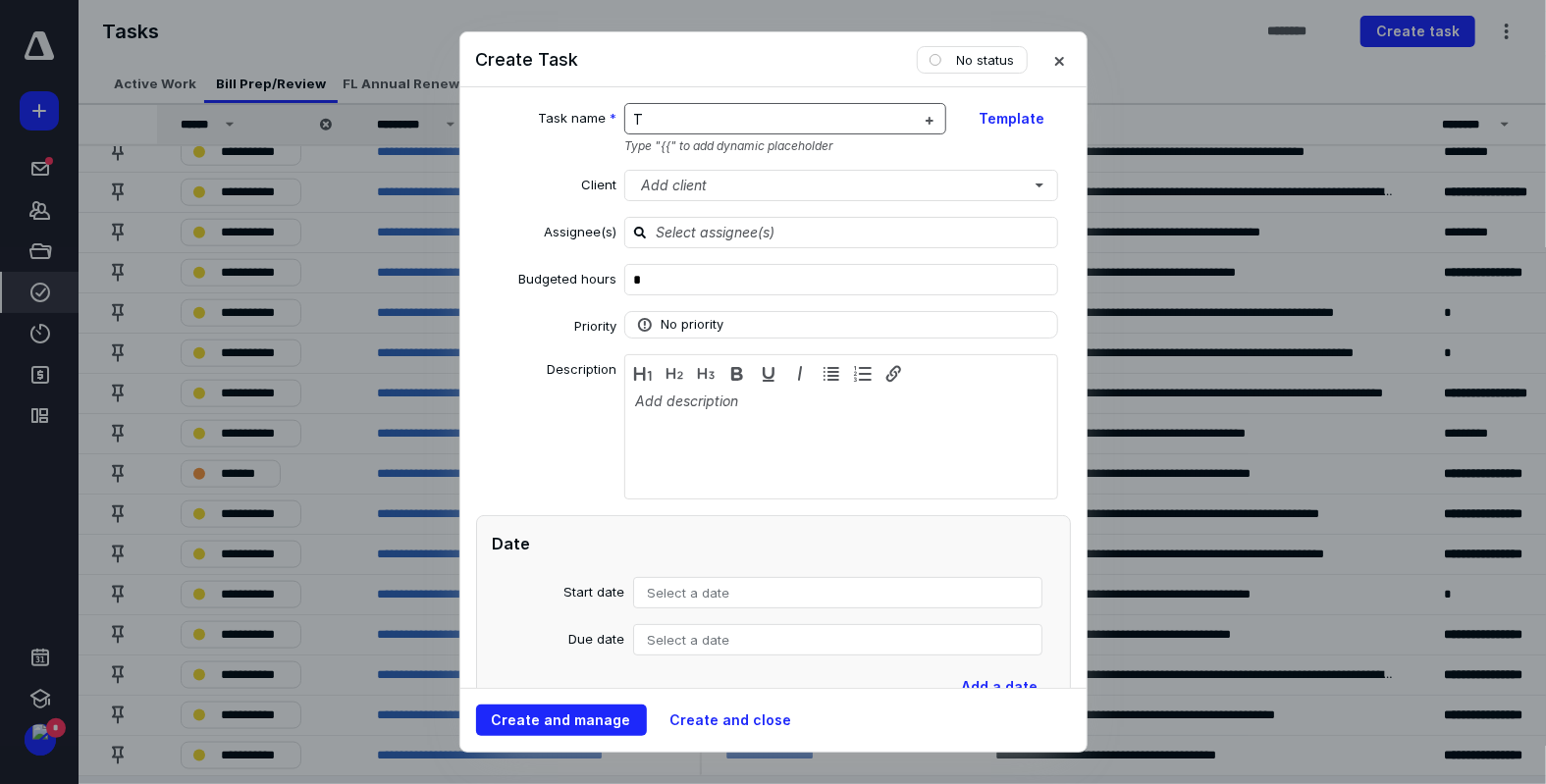 type 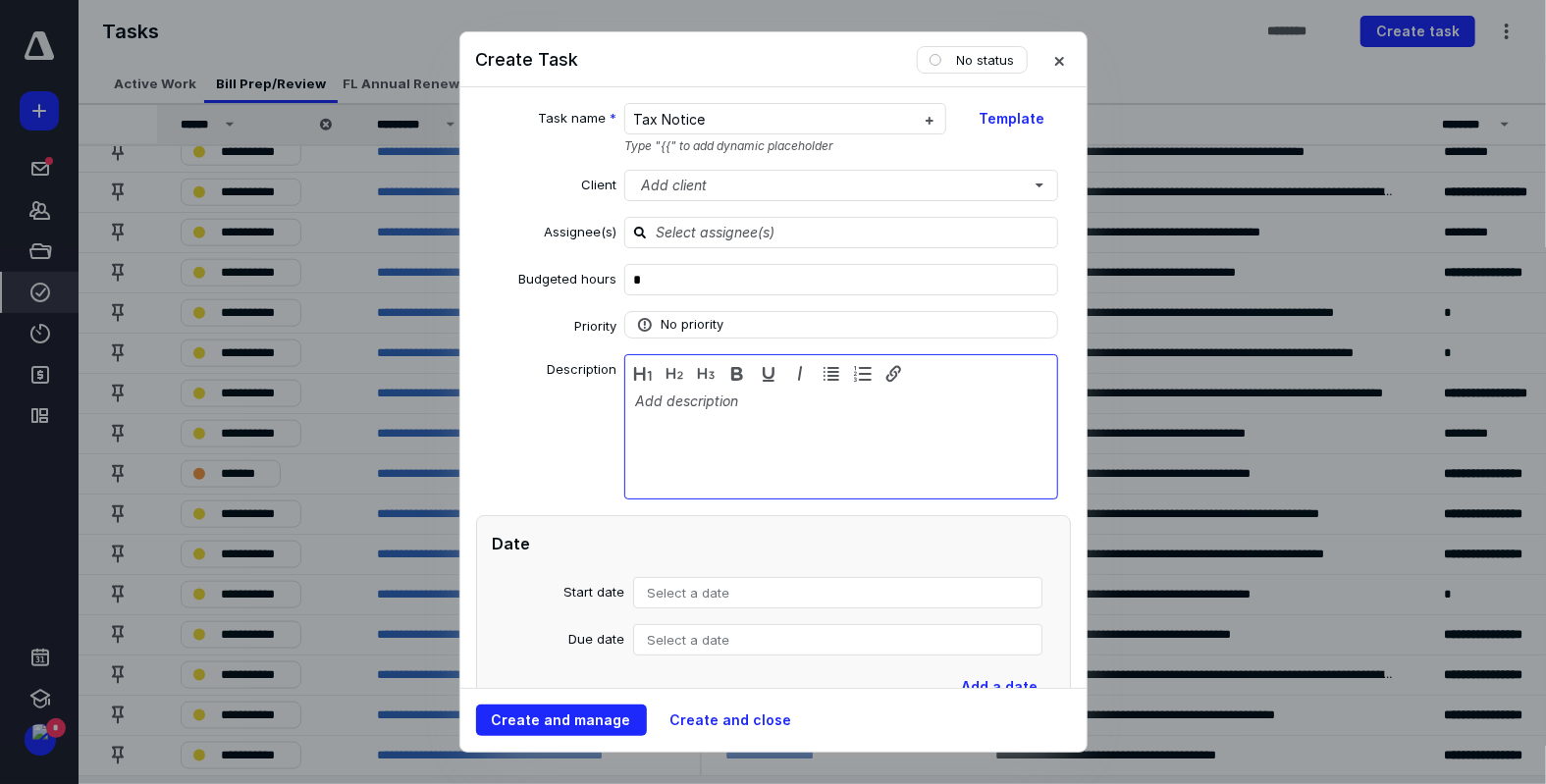 click at bounding box center (841, 442) 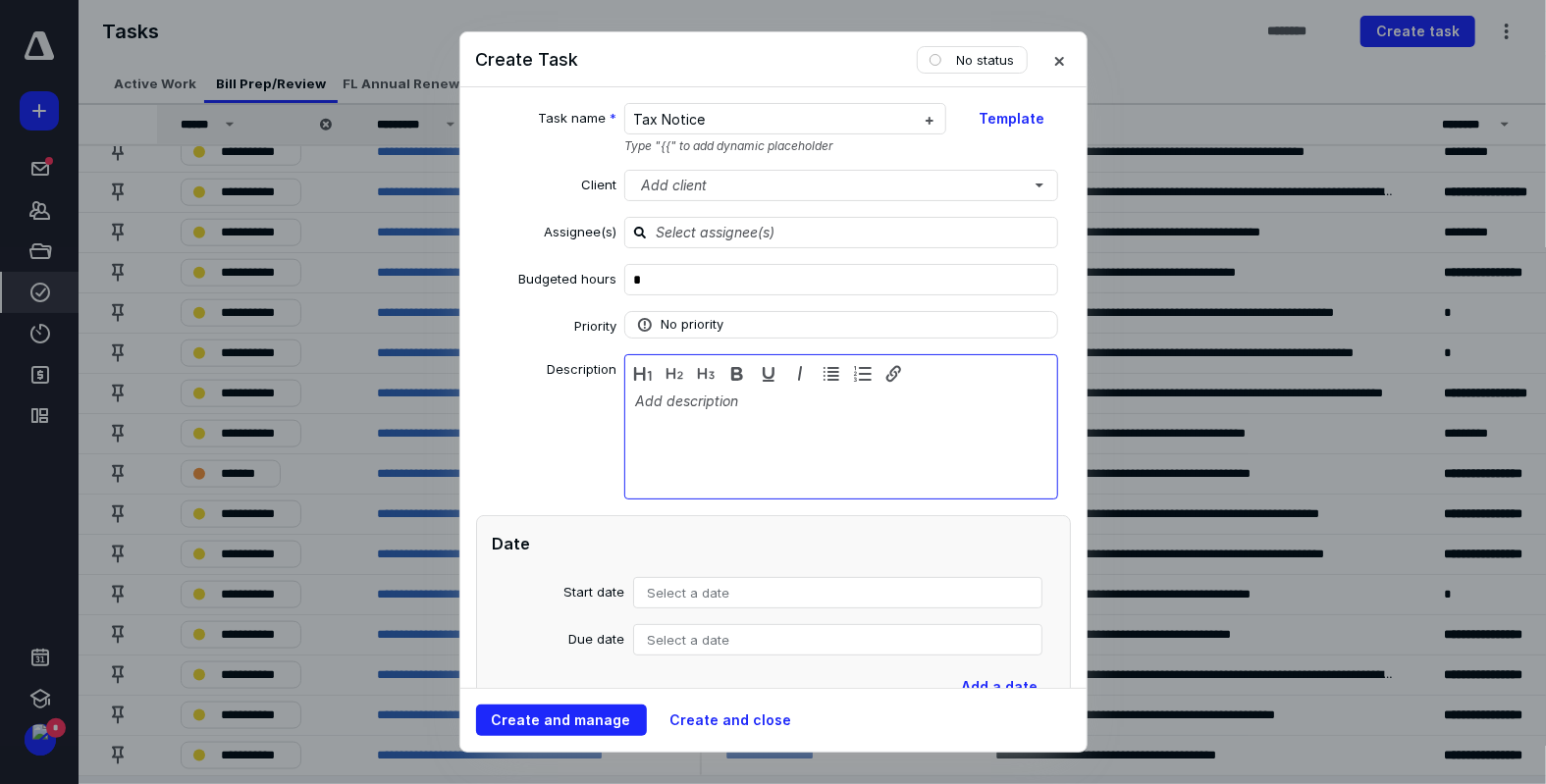 type 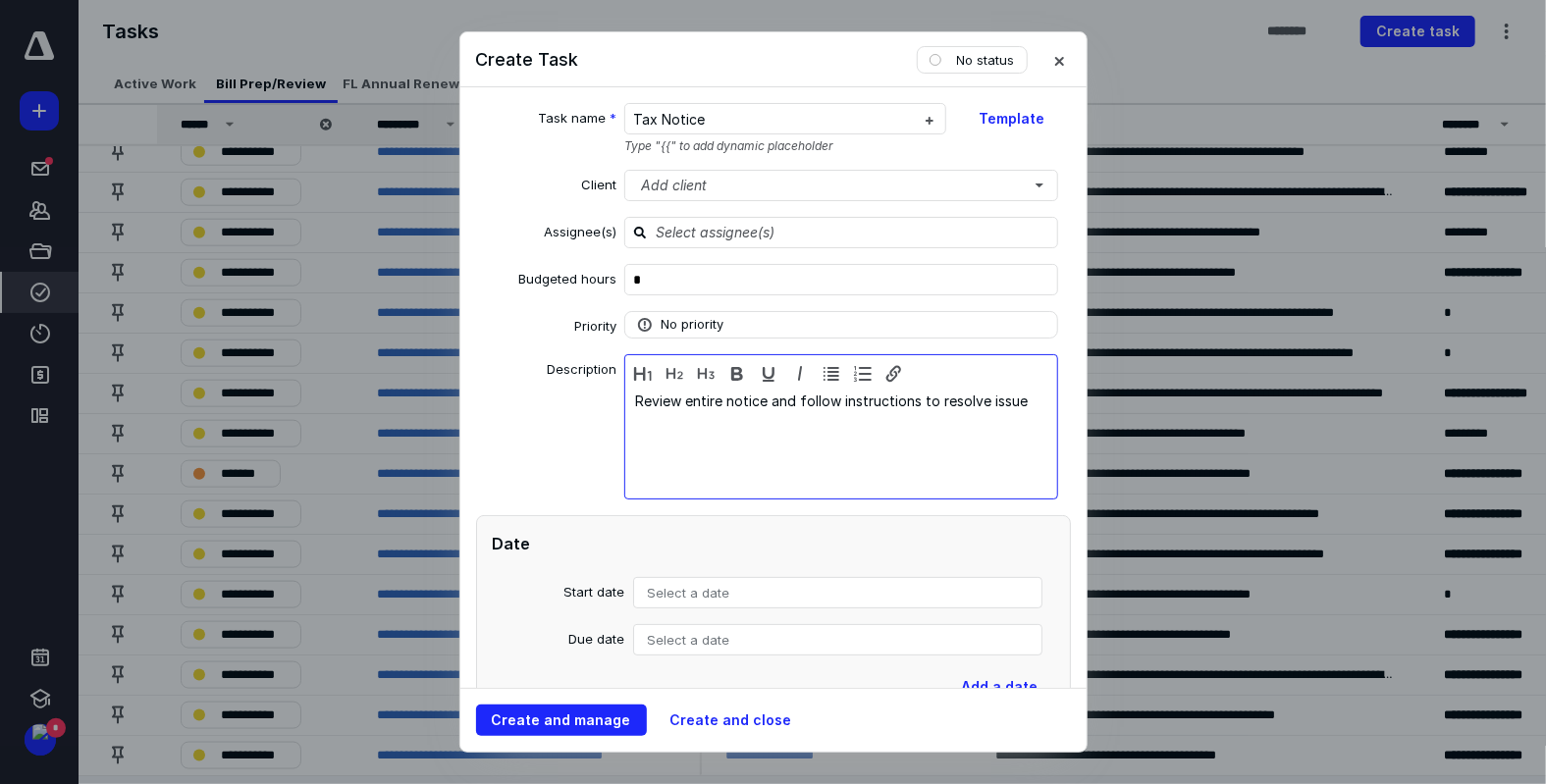 click on "Review entire notice and follow instructions to resolve issue" at bounding box center (841, 442) 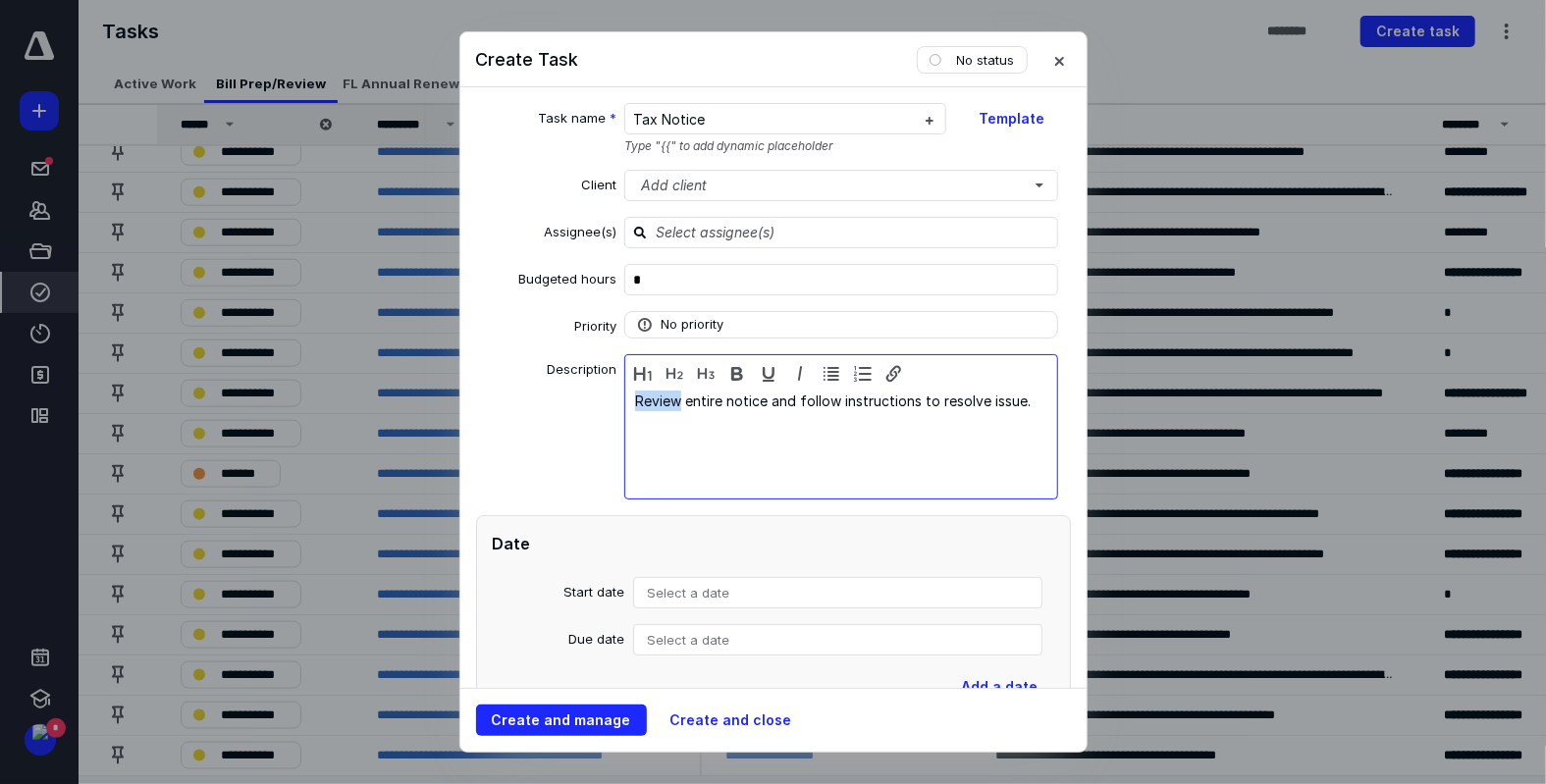 drag, startPoint x: 633, startPoint y: 402, endPoint x: 674, endPoint y: 399, distance: 41.10961 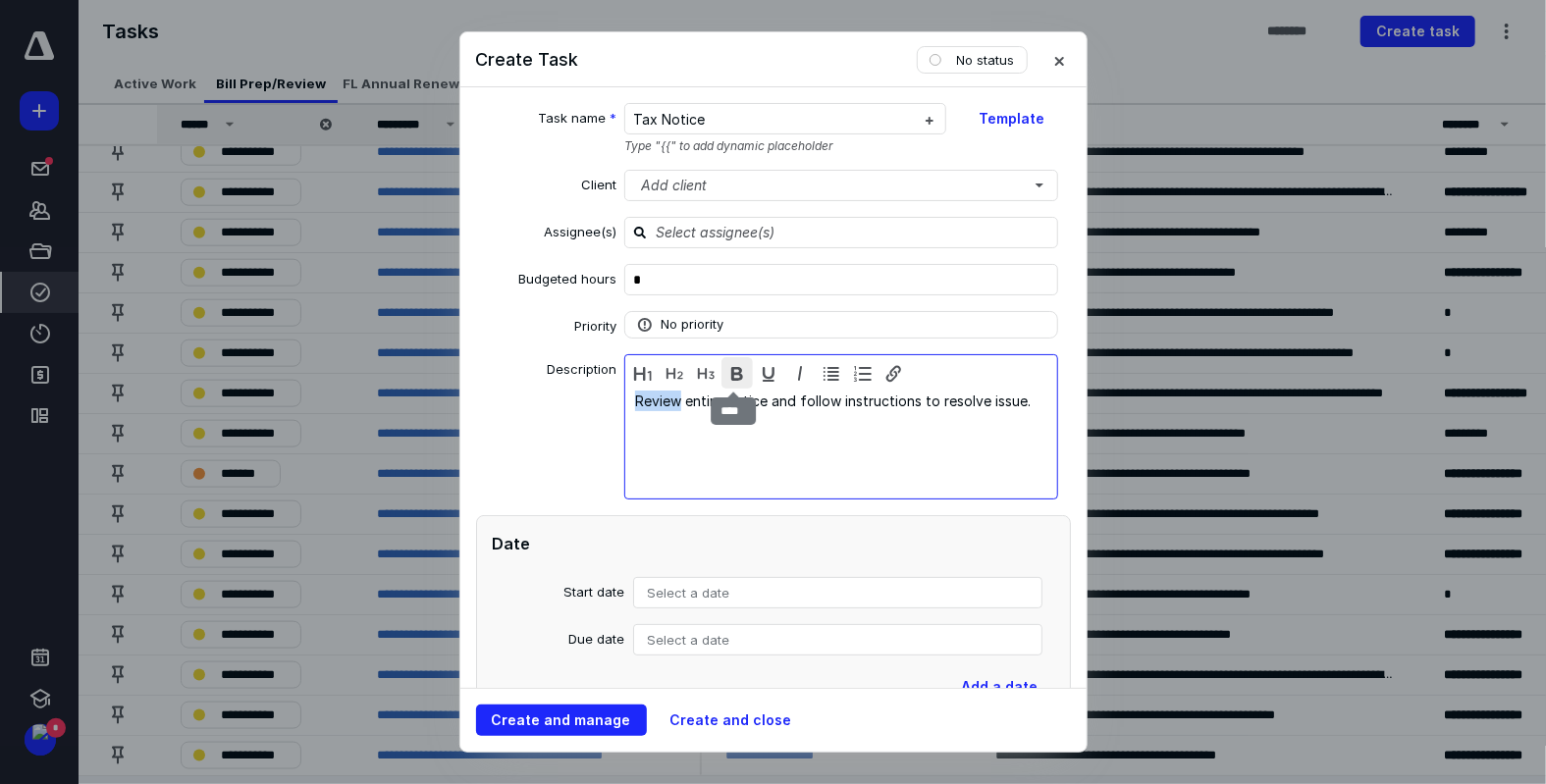 click at bounding box center [737, 373] 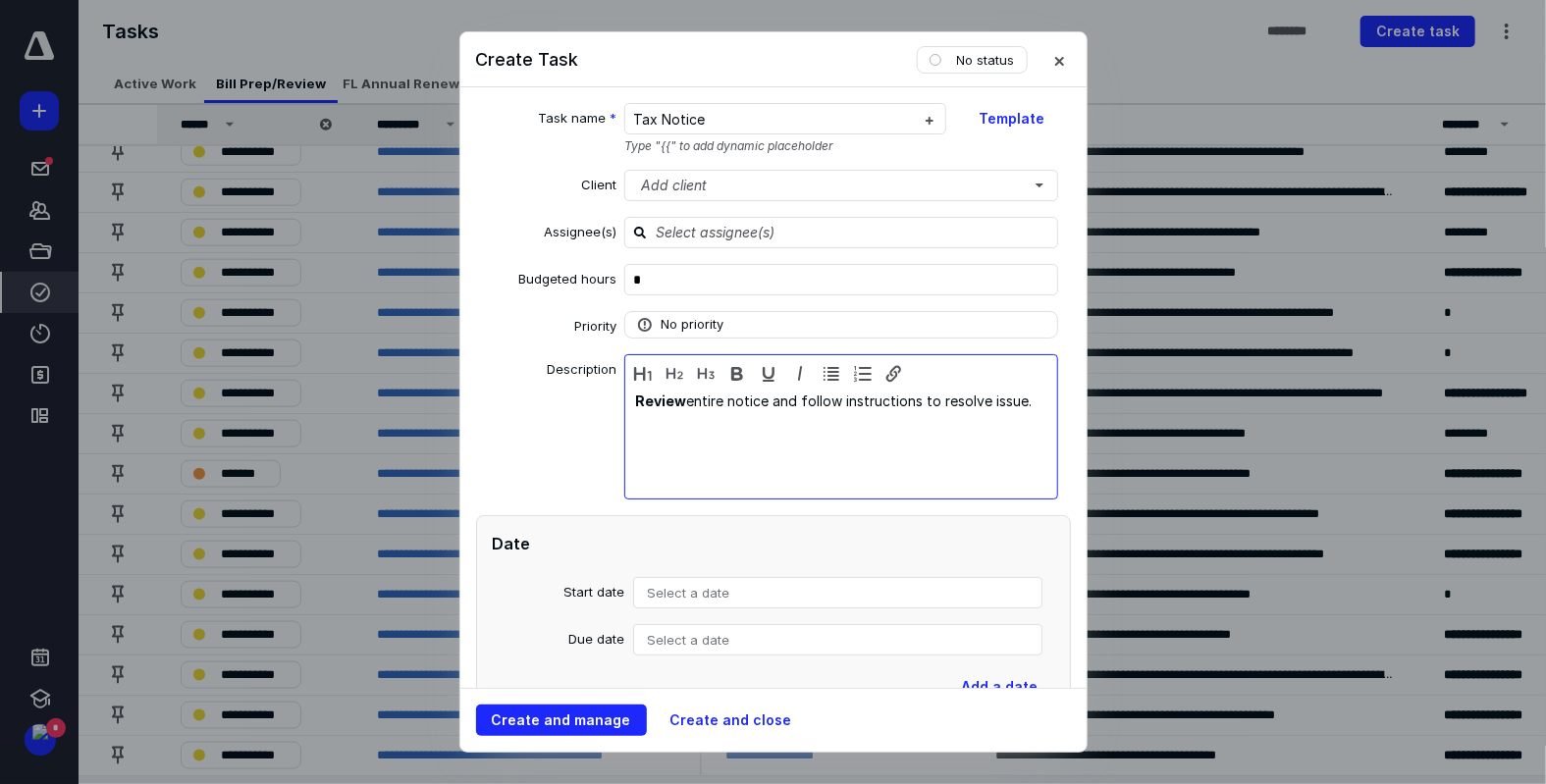 click on "Review  entire notice and follow instructions to resolve issue." at bounding box center [841, 442] 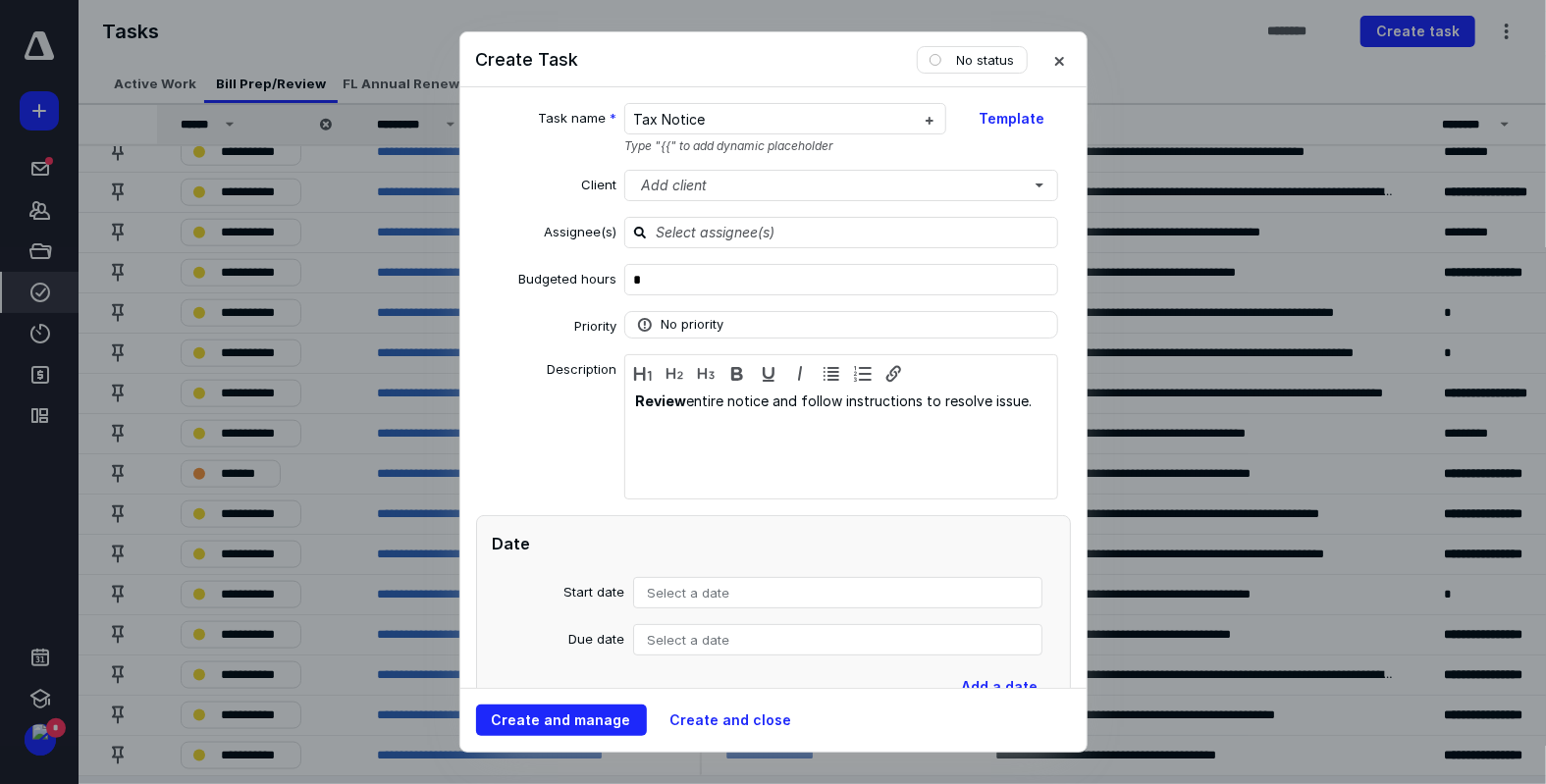 click on "Review  entire notice and follow instructions to resolve issue." at bounding box center (841, 442) 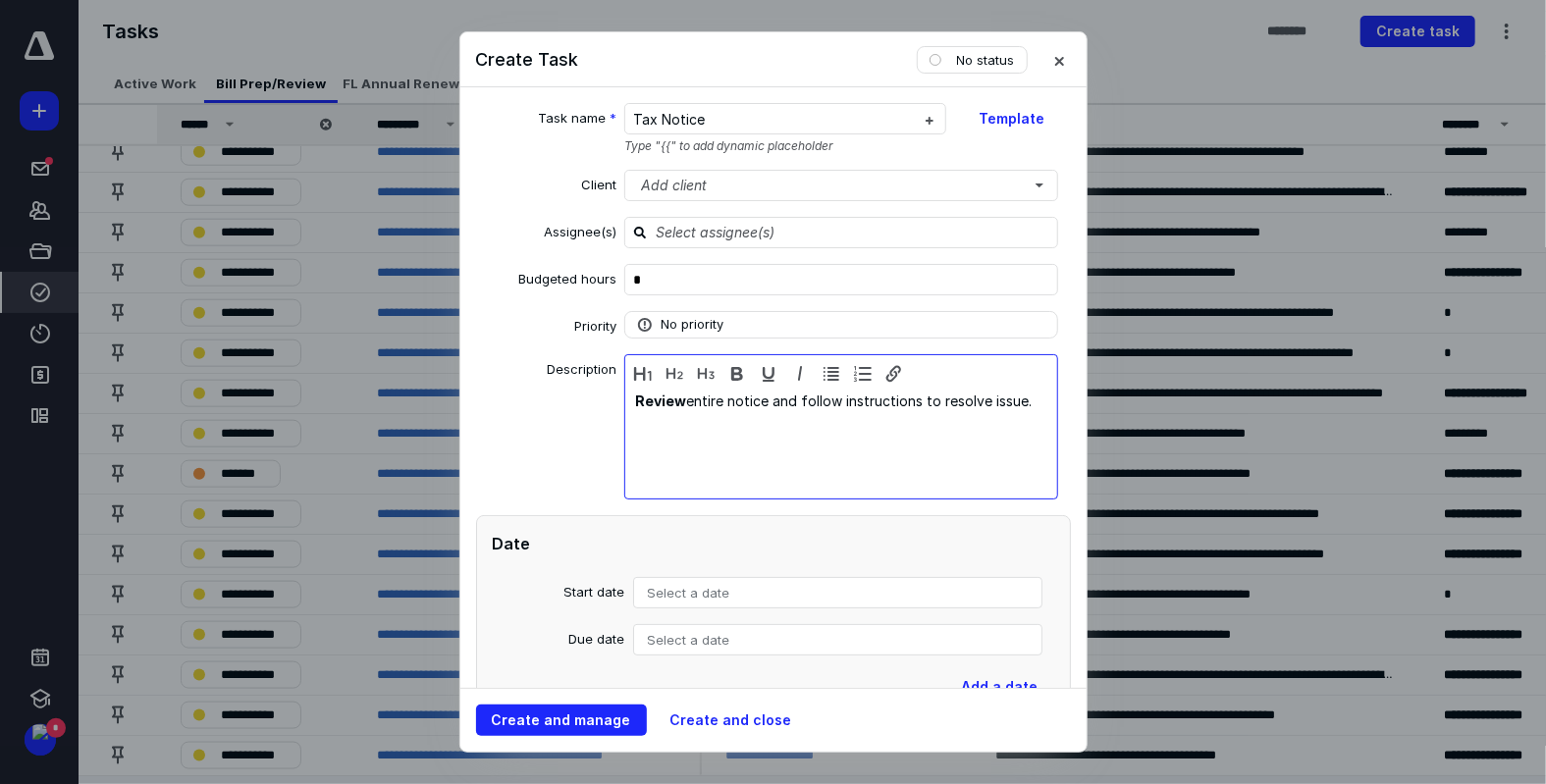 click on "Review  entire notice and follow instructions to resolve issue." at bounding box center (841, 442) 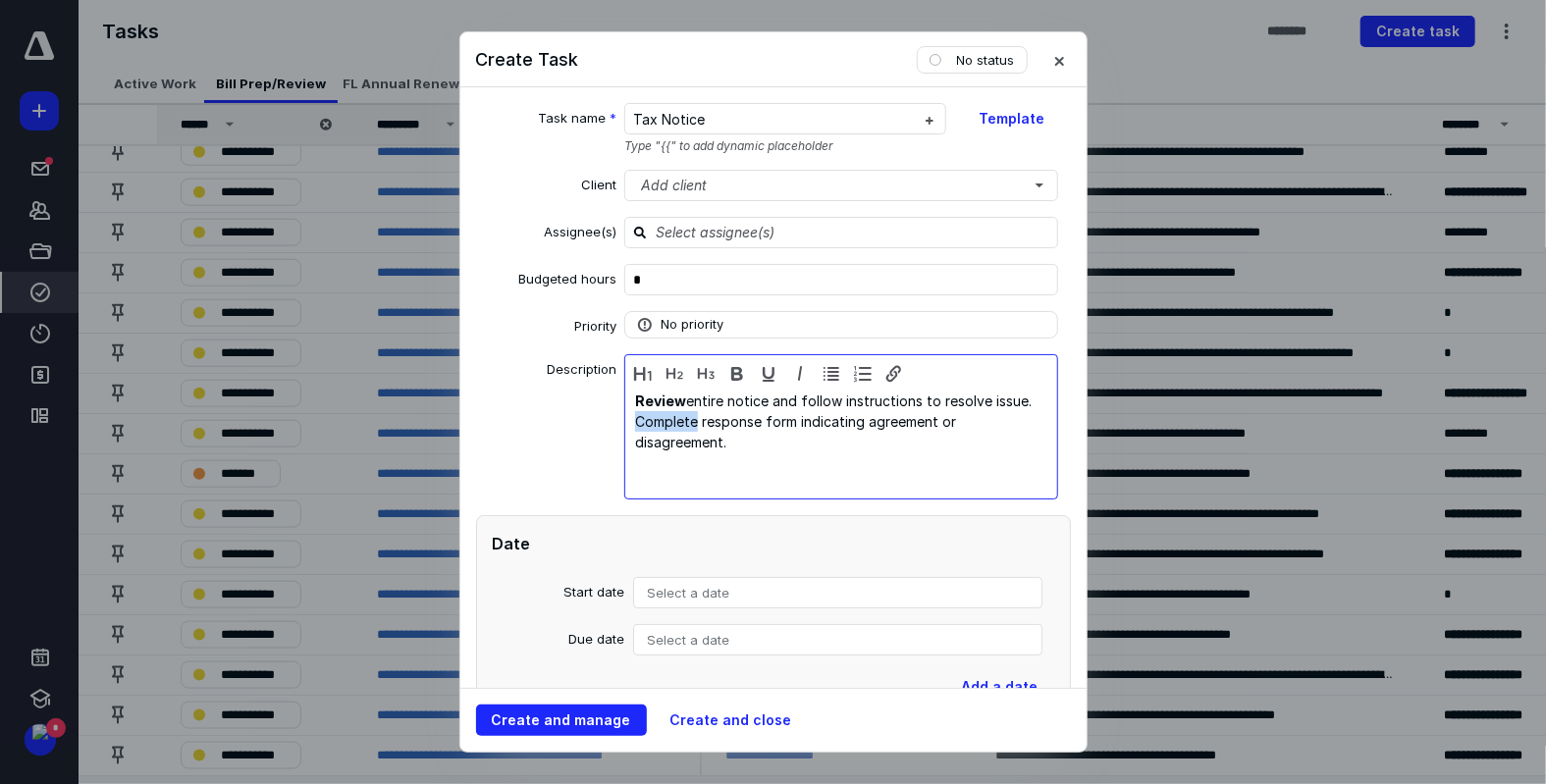 drag, startPoint x: 632, startPoint y: 422, endPoint x: 694, endPoint y: 425, distance: 62.07254 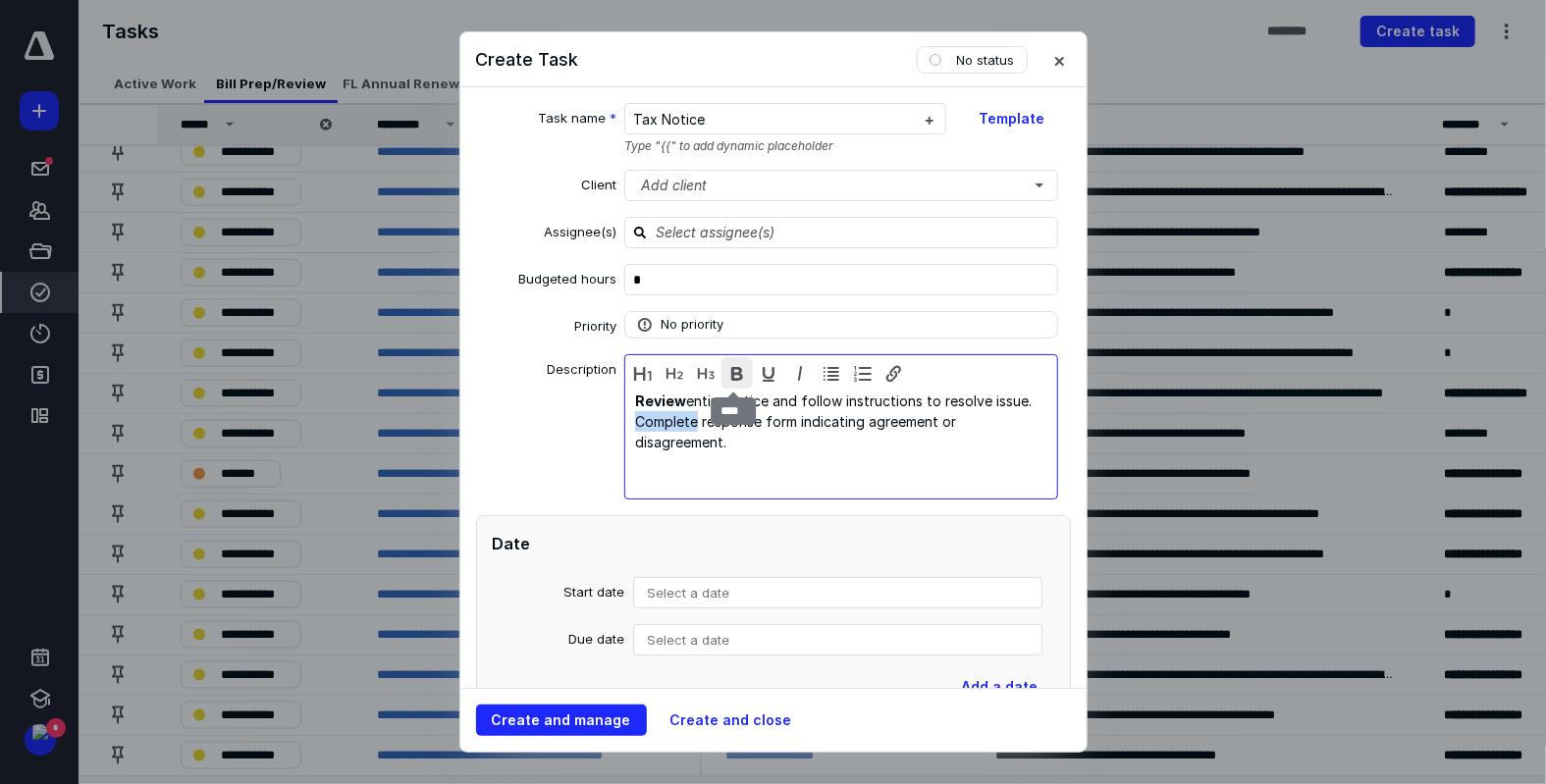 click at bounding box center [737, 373] 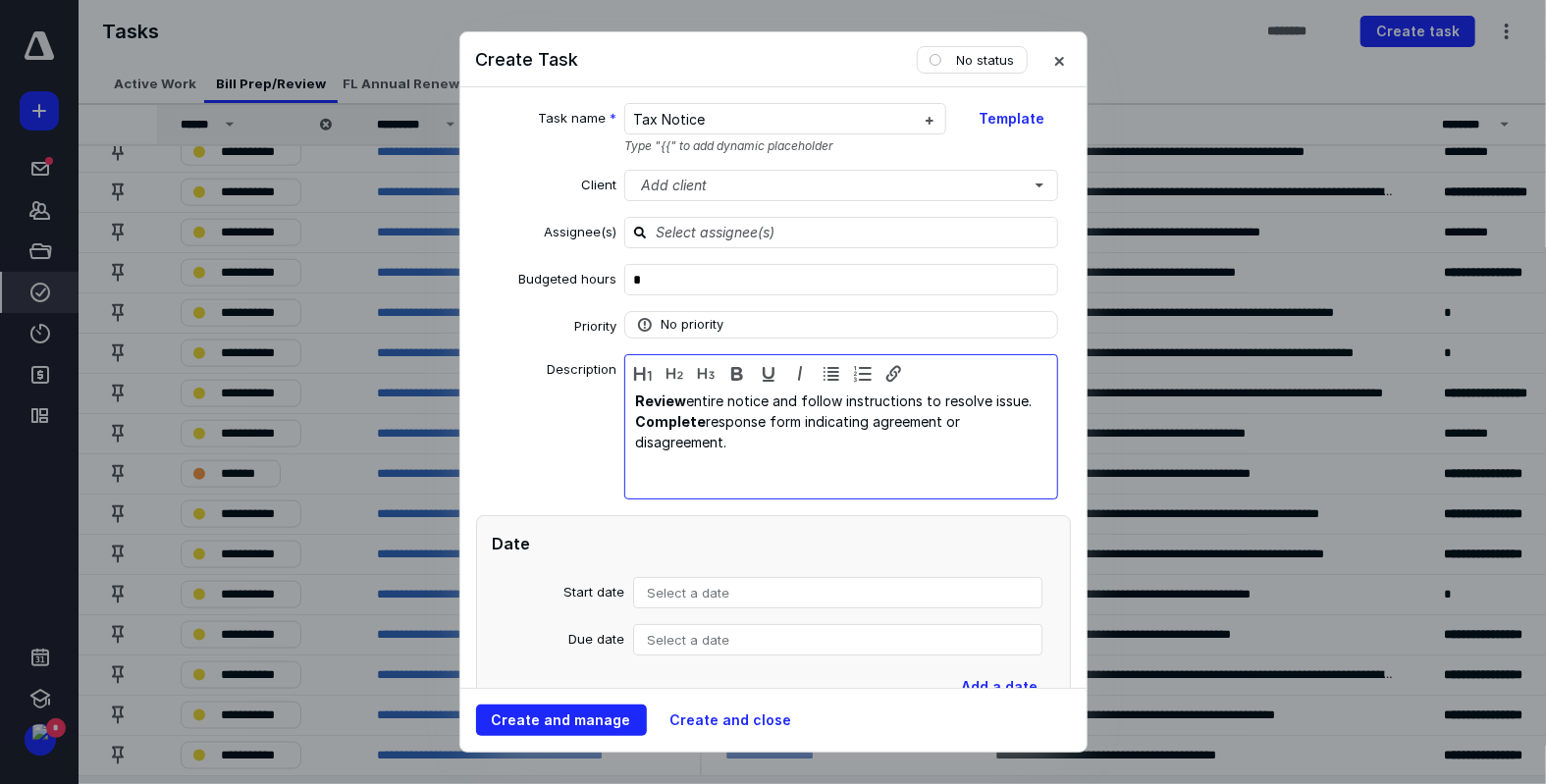 click on "Complete  response form indicating agreement or disagreement." at bounding box center [841, 432] 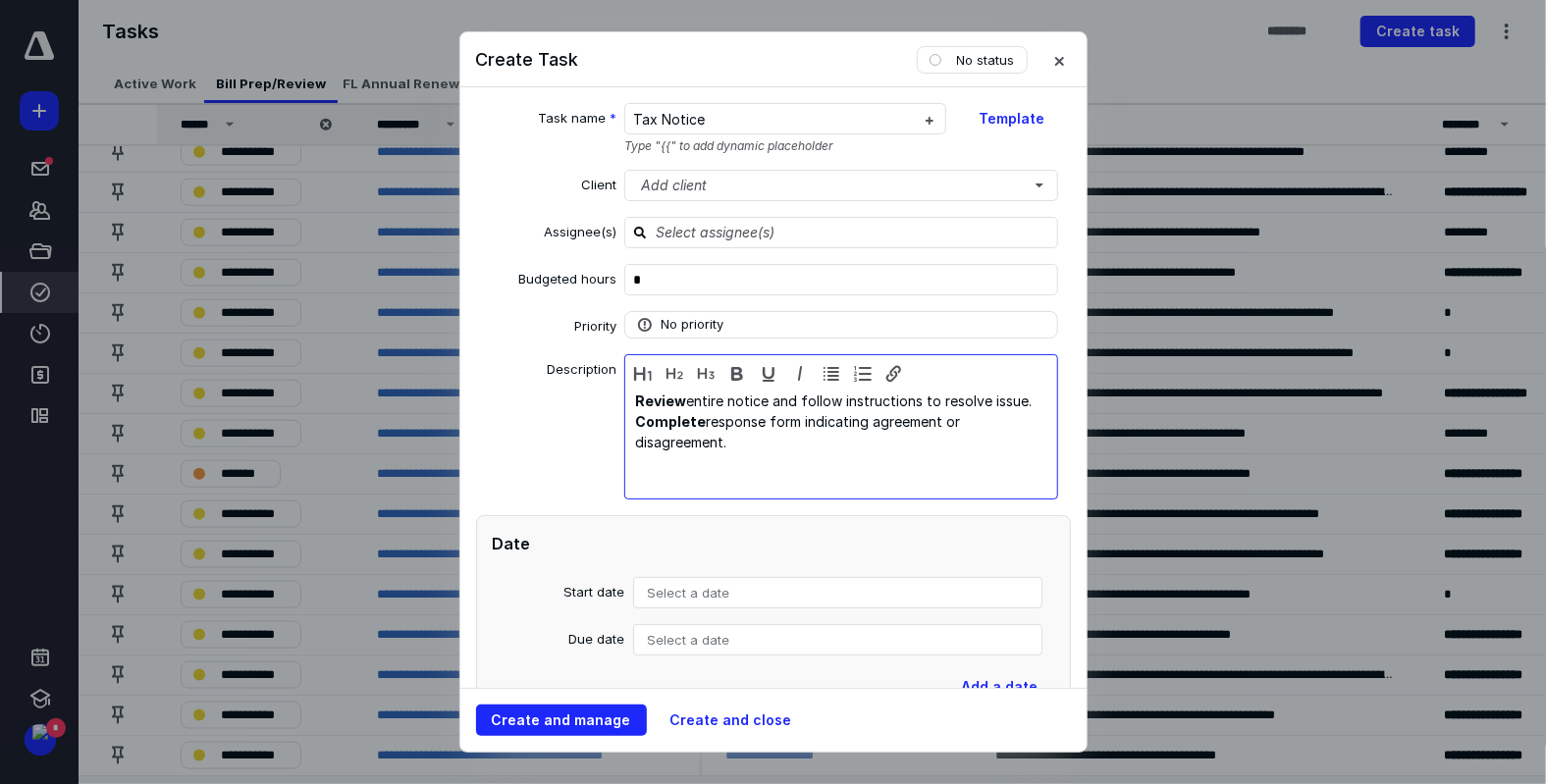 click on "Complete  response form indicating agreement or disagreement." at bounding box center [841, 432] 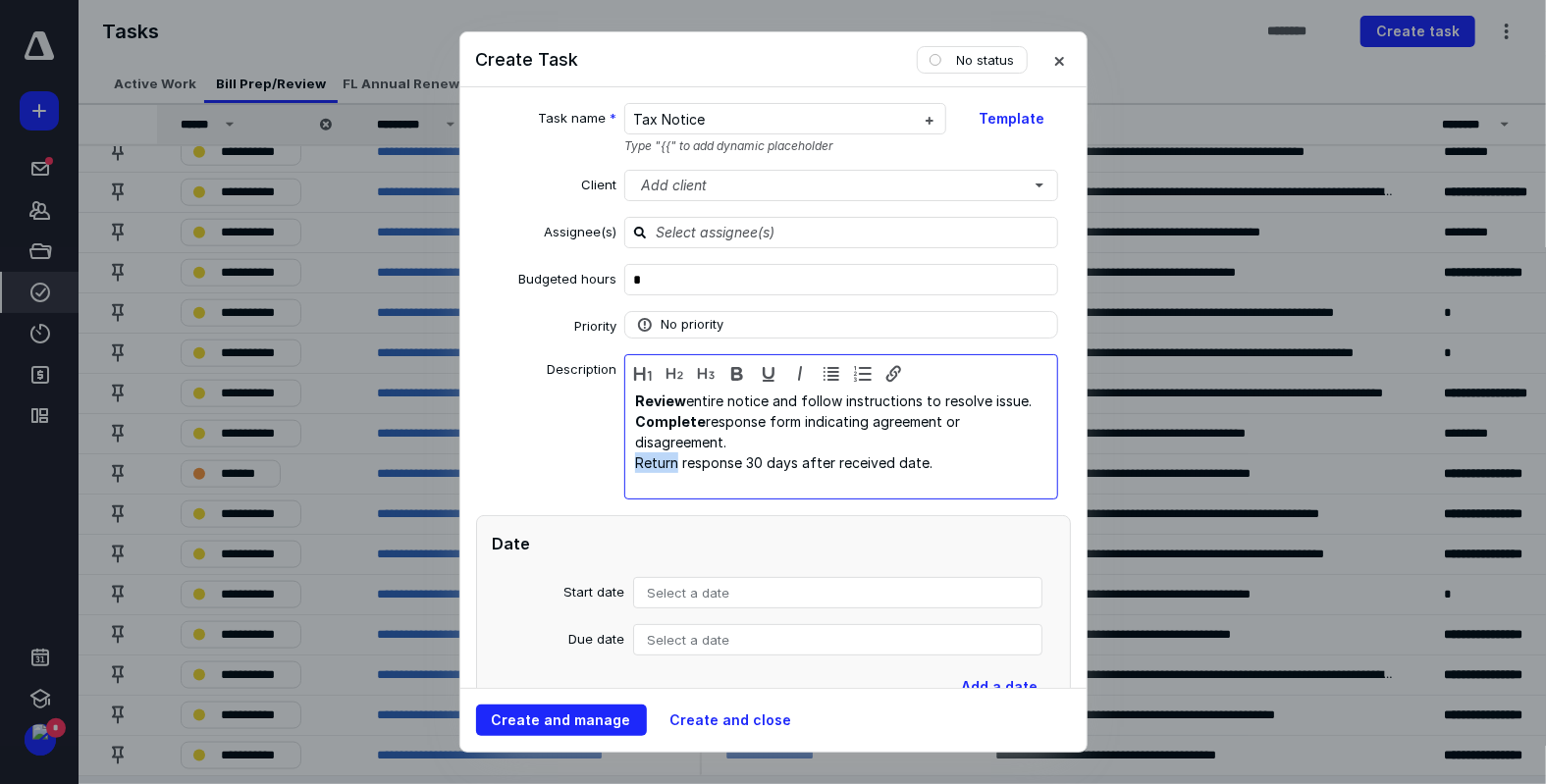 drag, startPoint x: 632, startPoint y: 457, endPoint x: 670, endPoint y: 459, distance: 38.052595 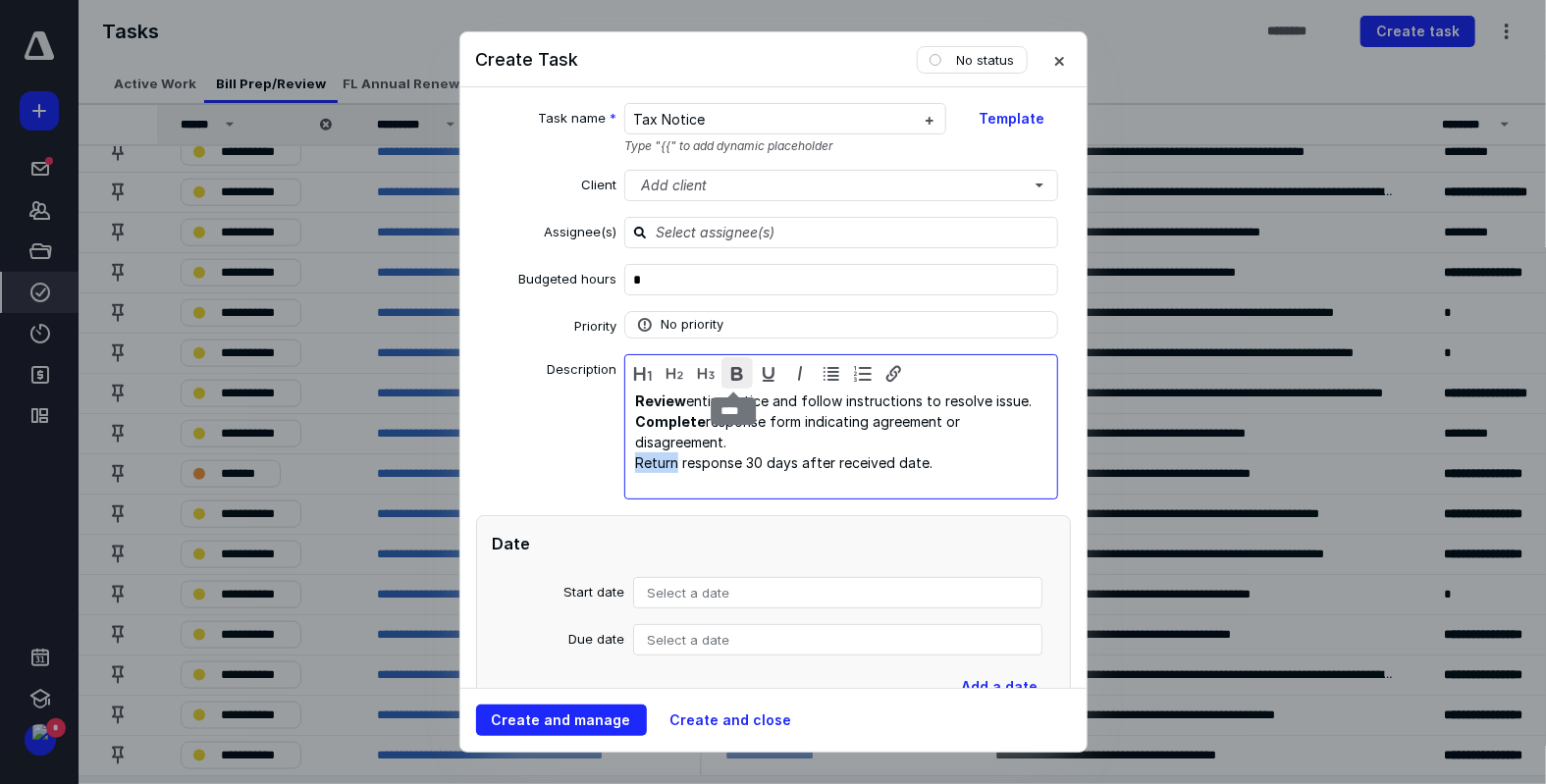 click at bounding box center [737, 373] 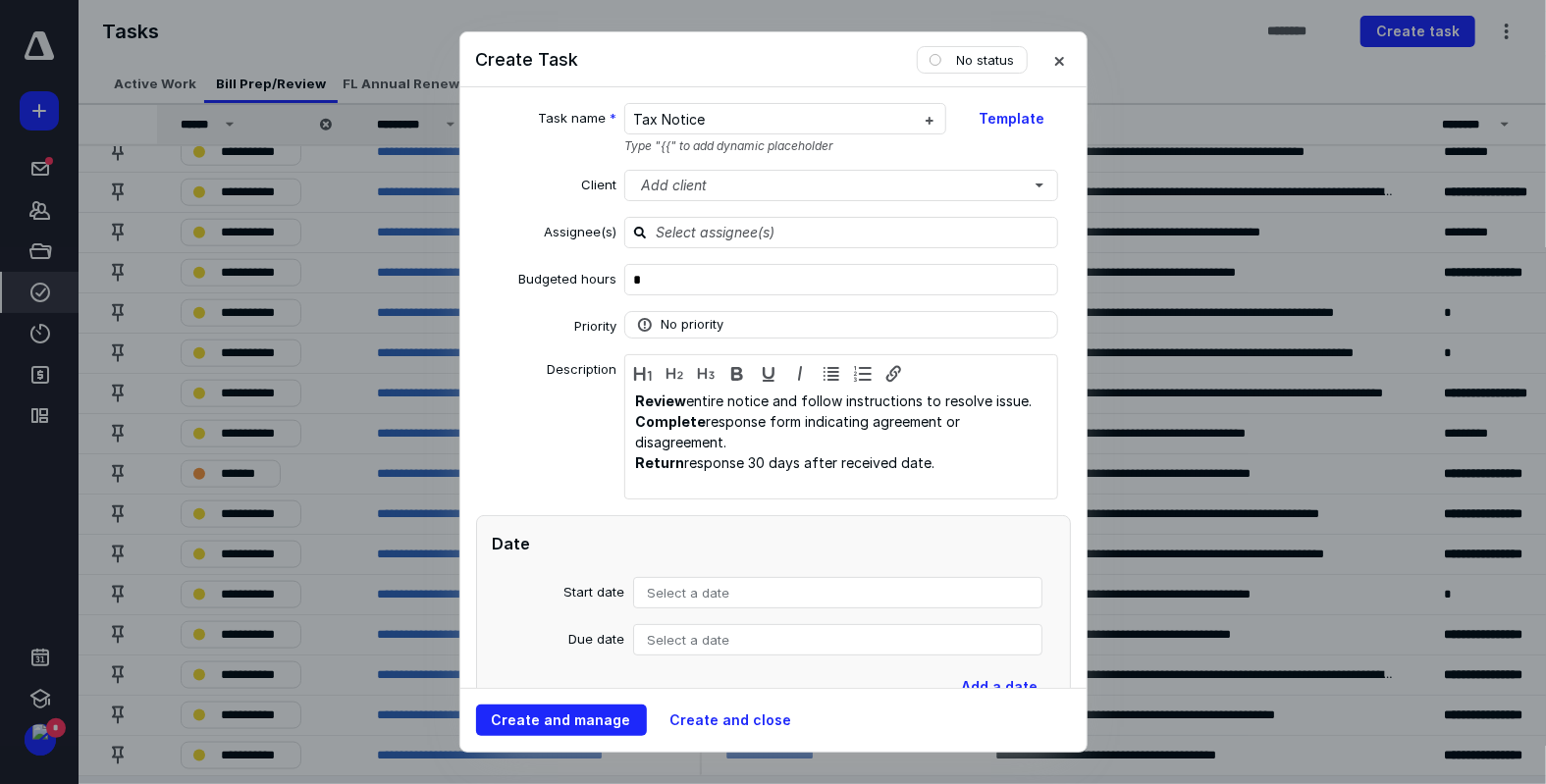 click on "Description" at bounding box center (547, 430) 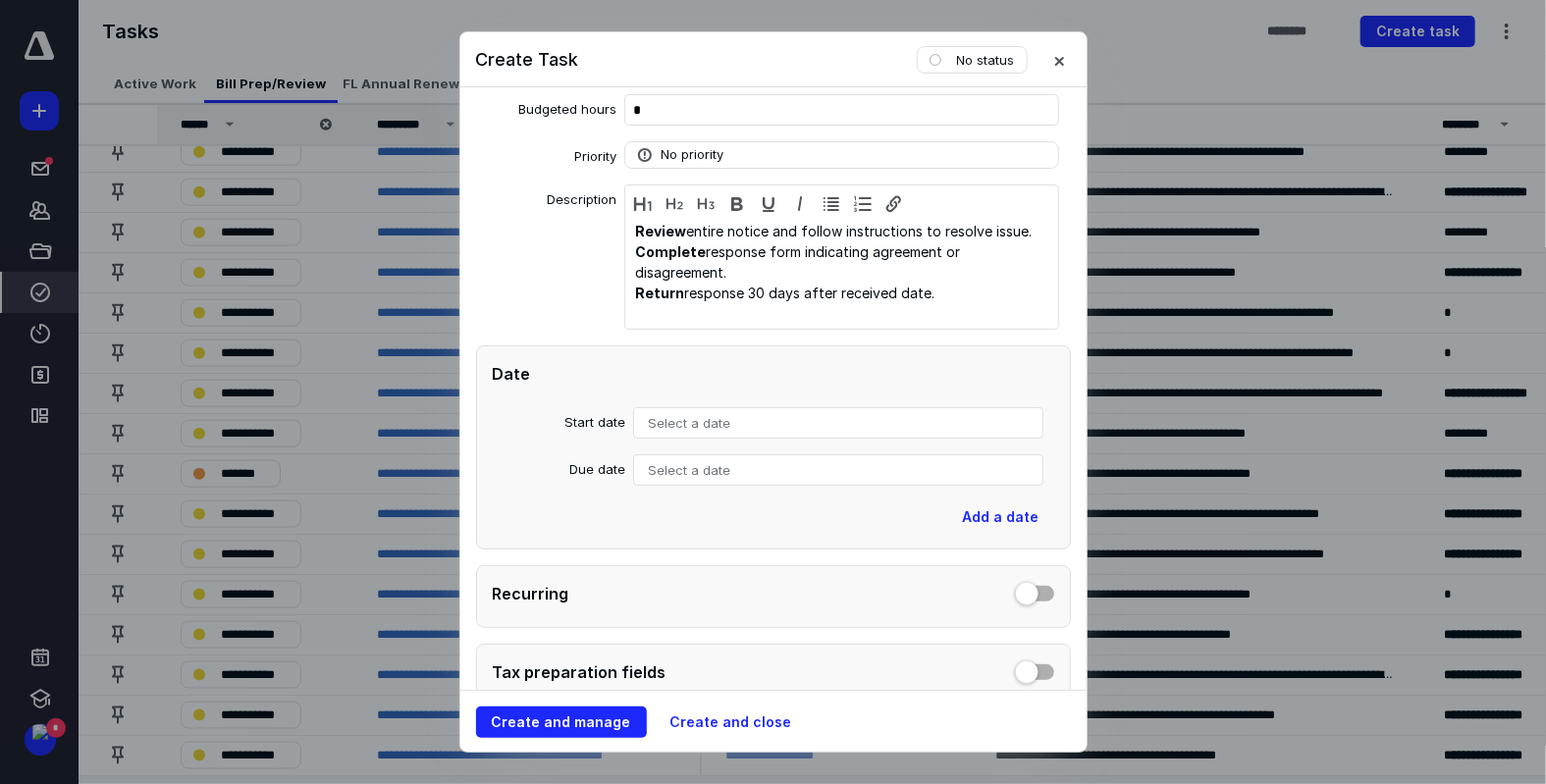 scroll, scrollTop: 196, scrollLeft: 0, axis: vertical 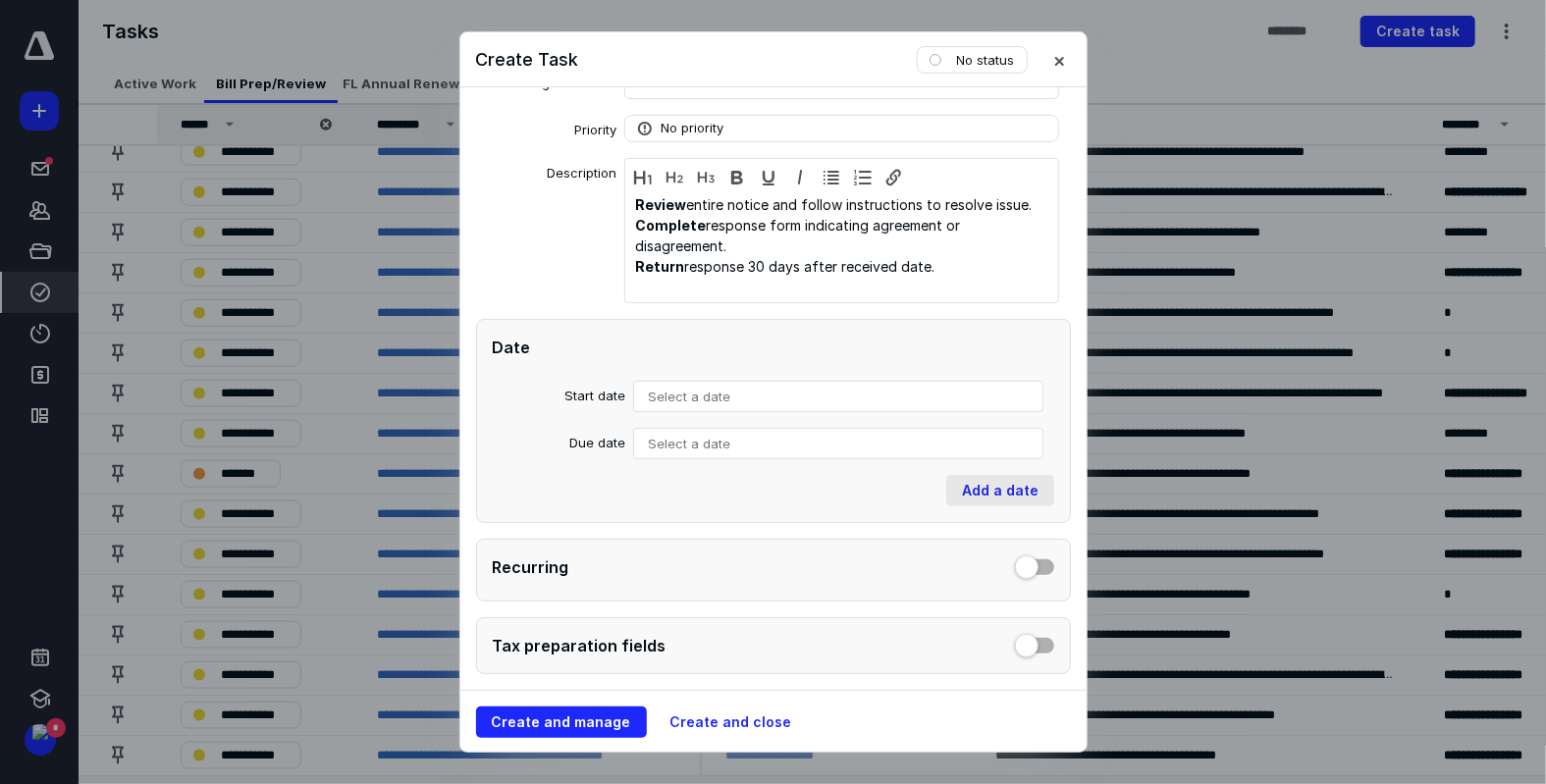 click on "Add a date" at bounding box center (1000, 491) 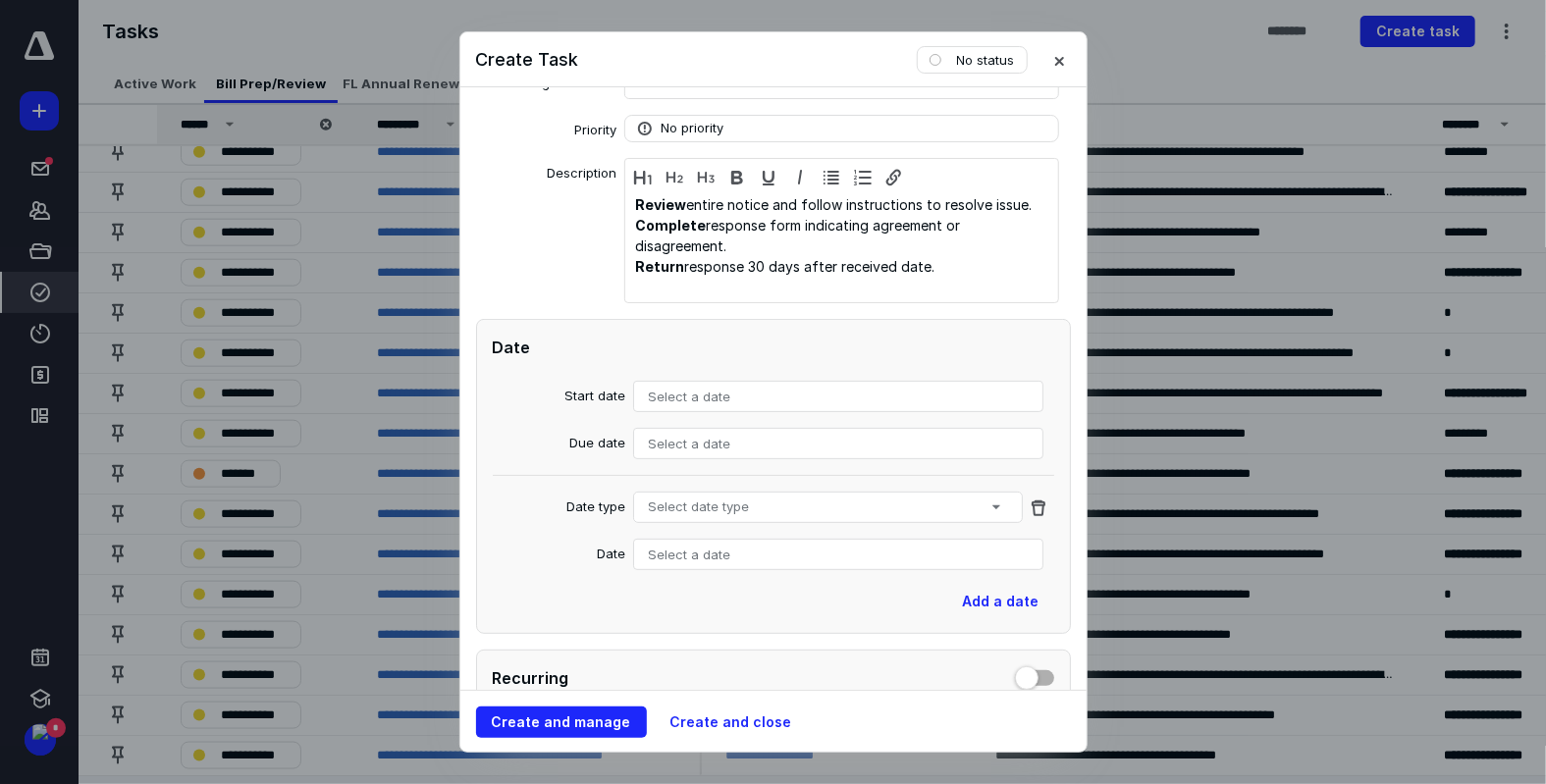 click 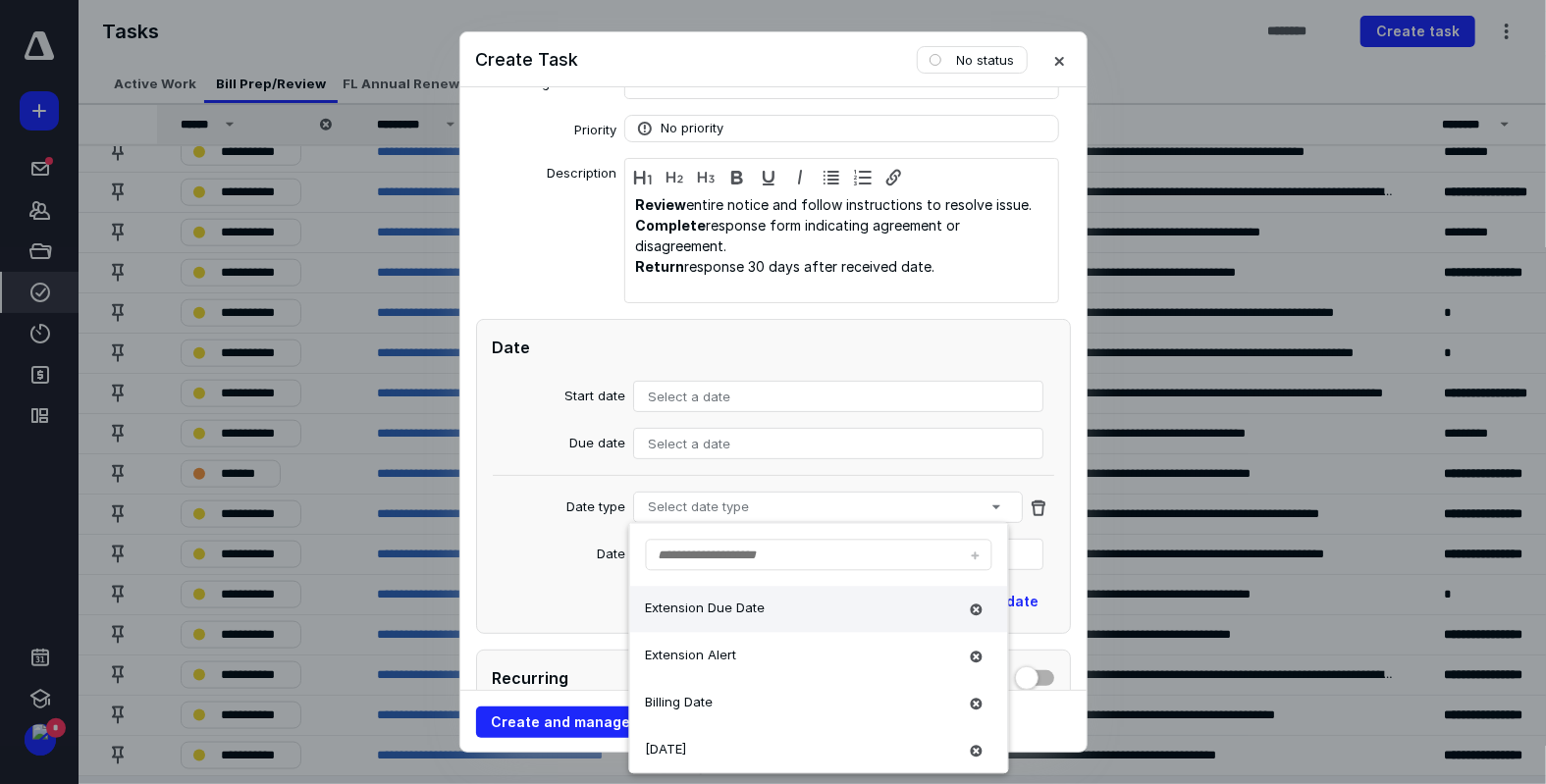 scroll, scrollTop: 0, scrollLeft: 0, axis: both 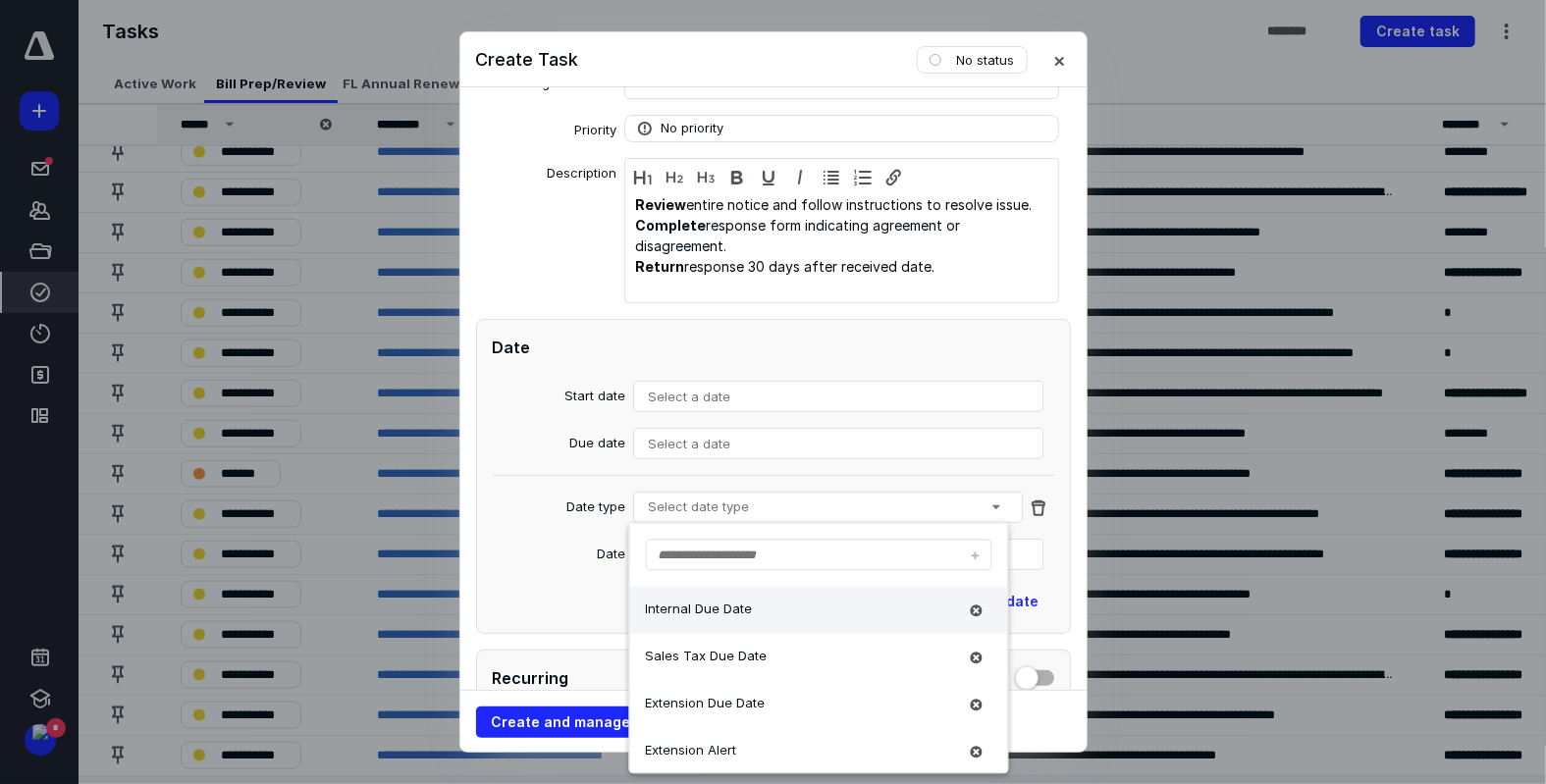 click on "Internal Due Date" at bounding box center [802, 610] 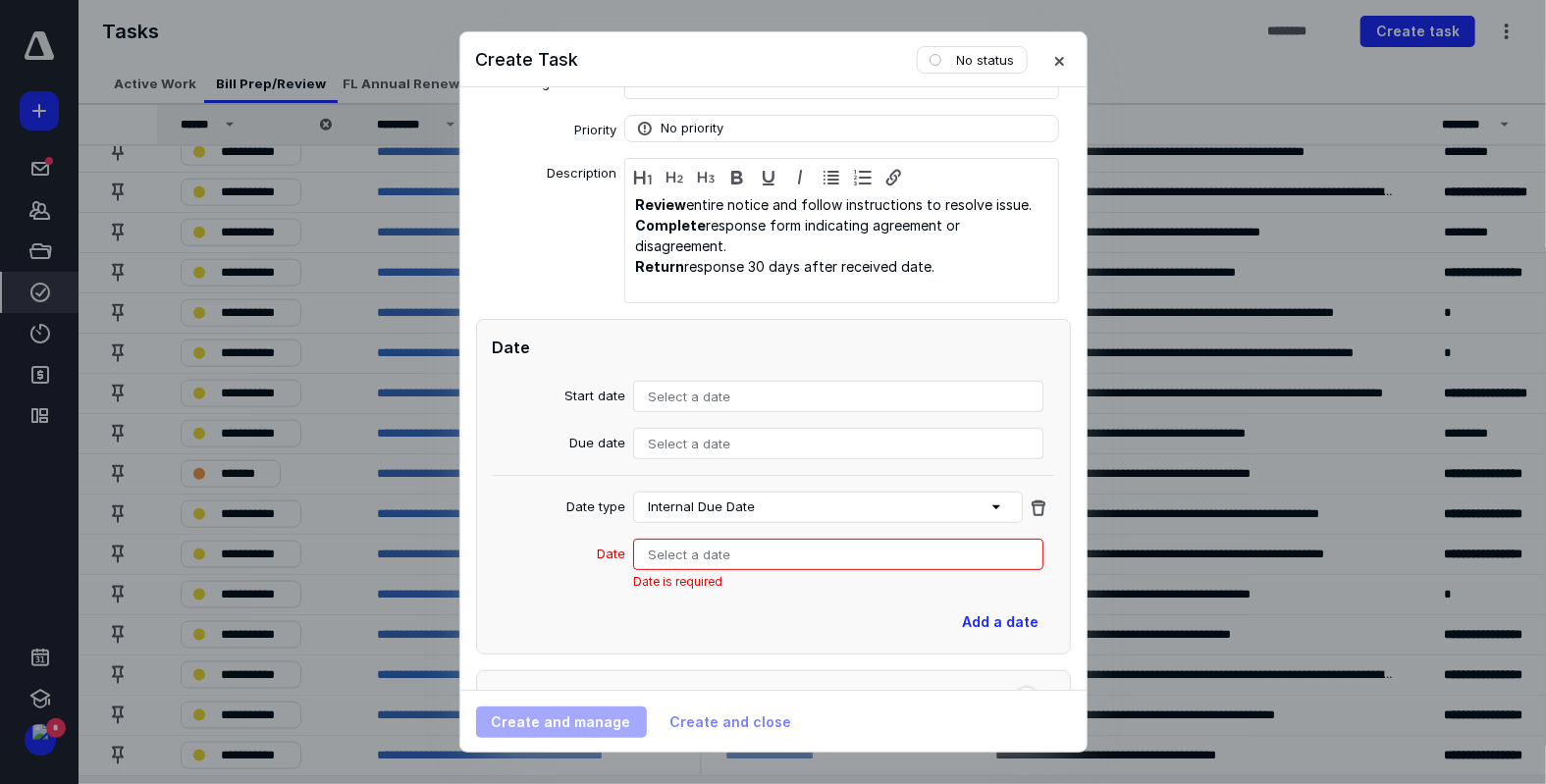 click on "Select a date" at bounding box center (838, 554) 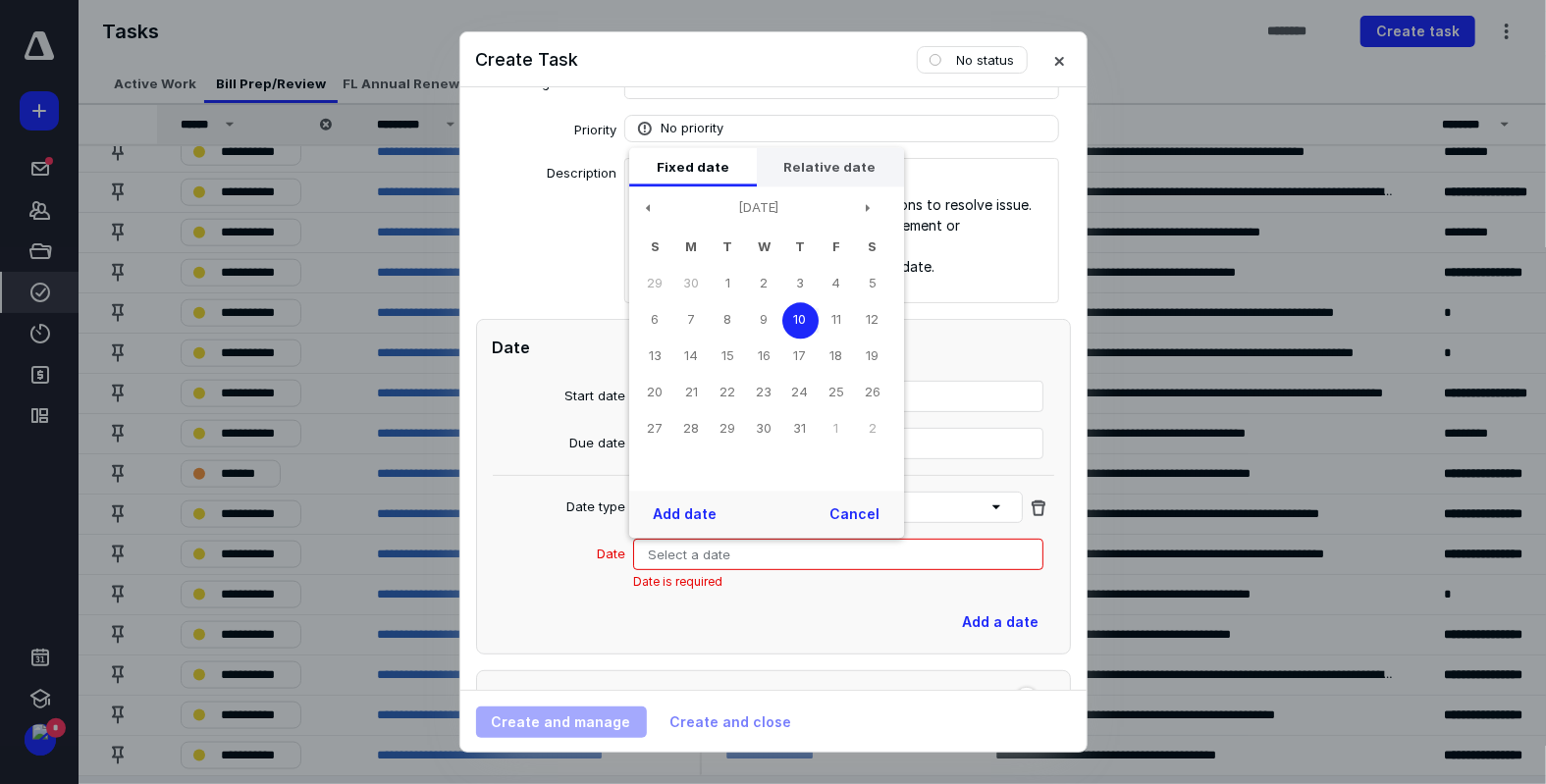 click on "Relative date" at bounding box center (830, 167) 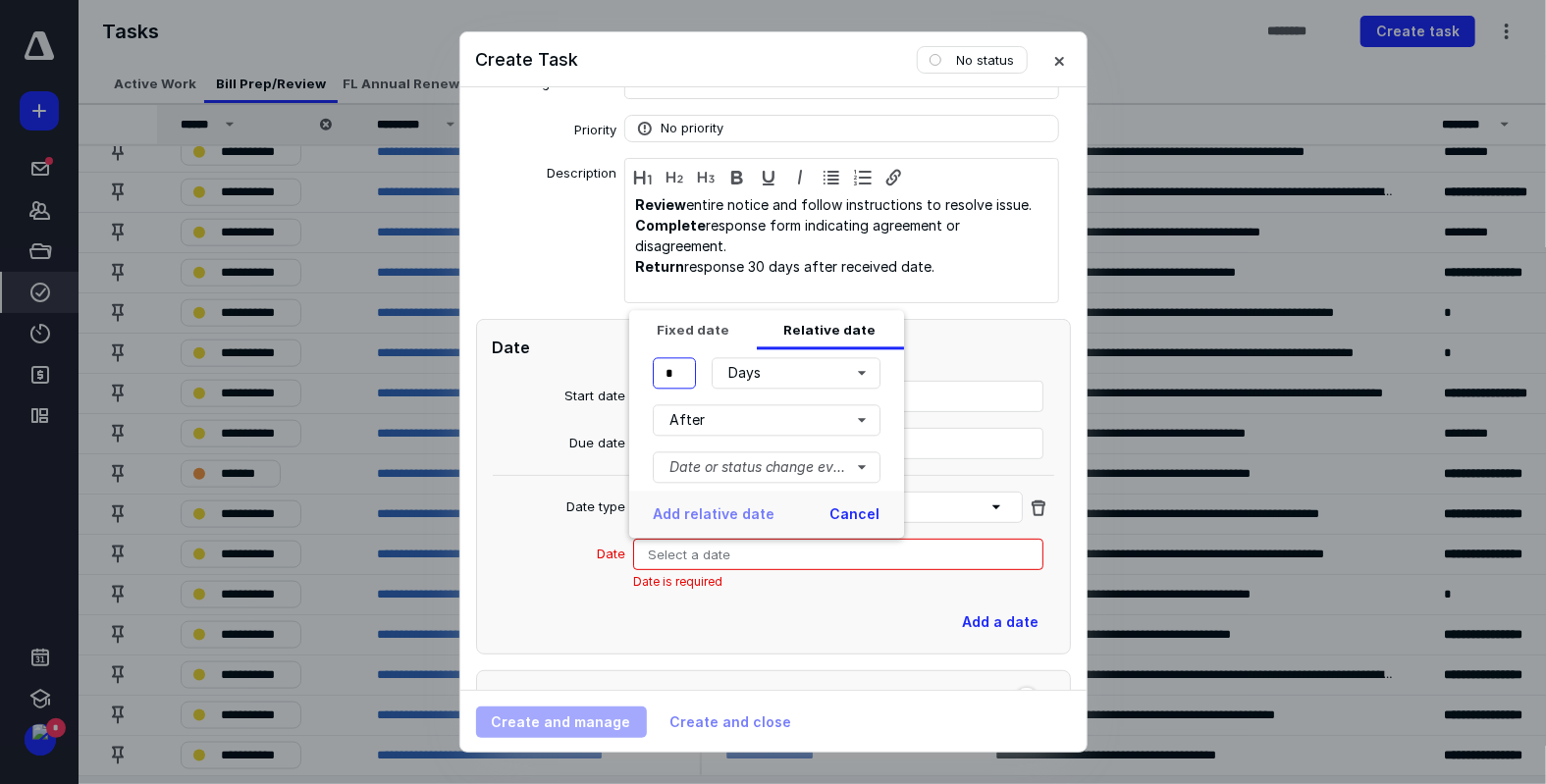 drag, startPoint x: 677, startPoint y: 378, endPoint x: 655, endPoint y: 381, distance: 22.203603 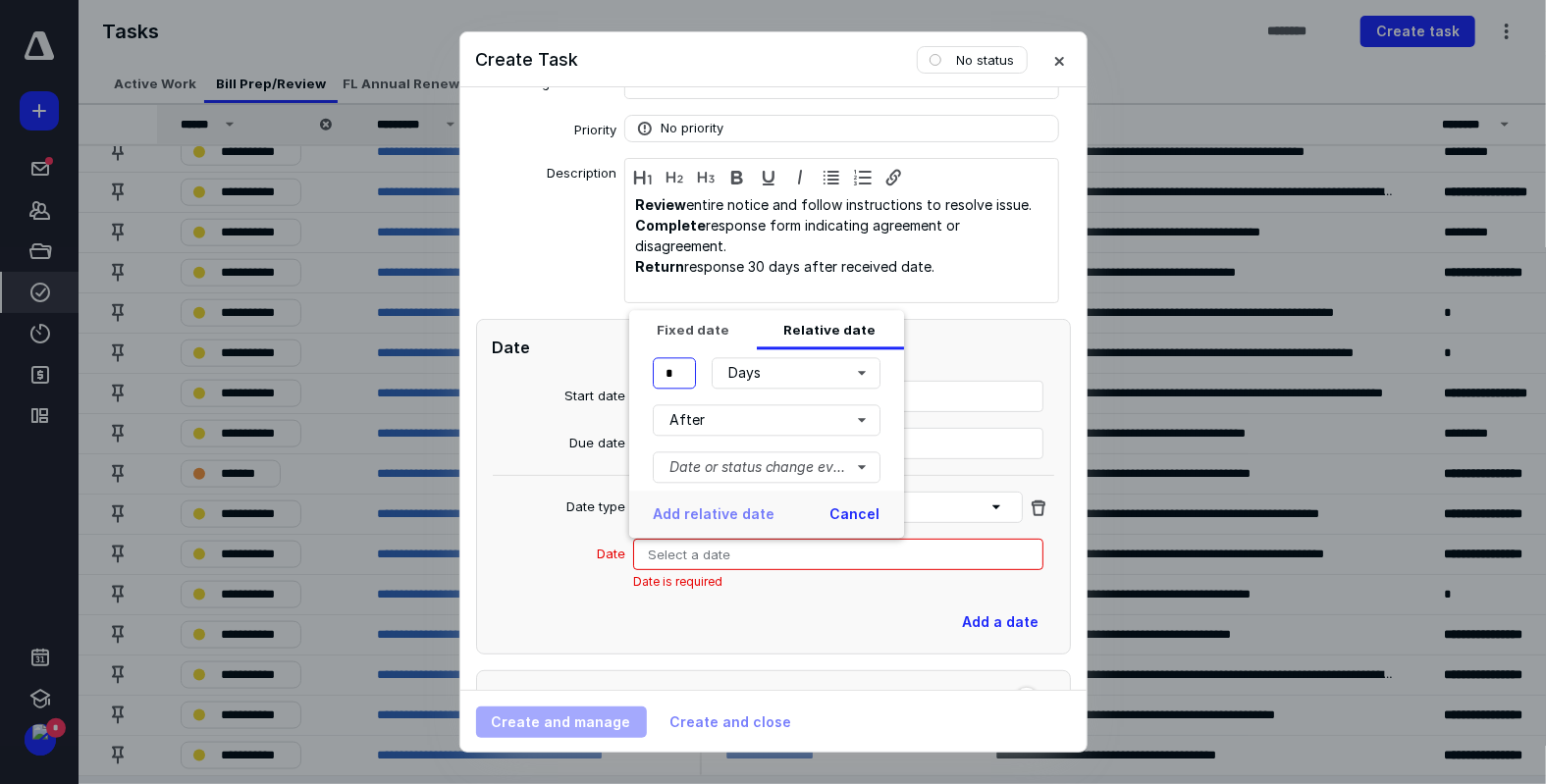 type on "*" 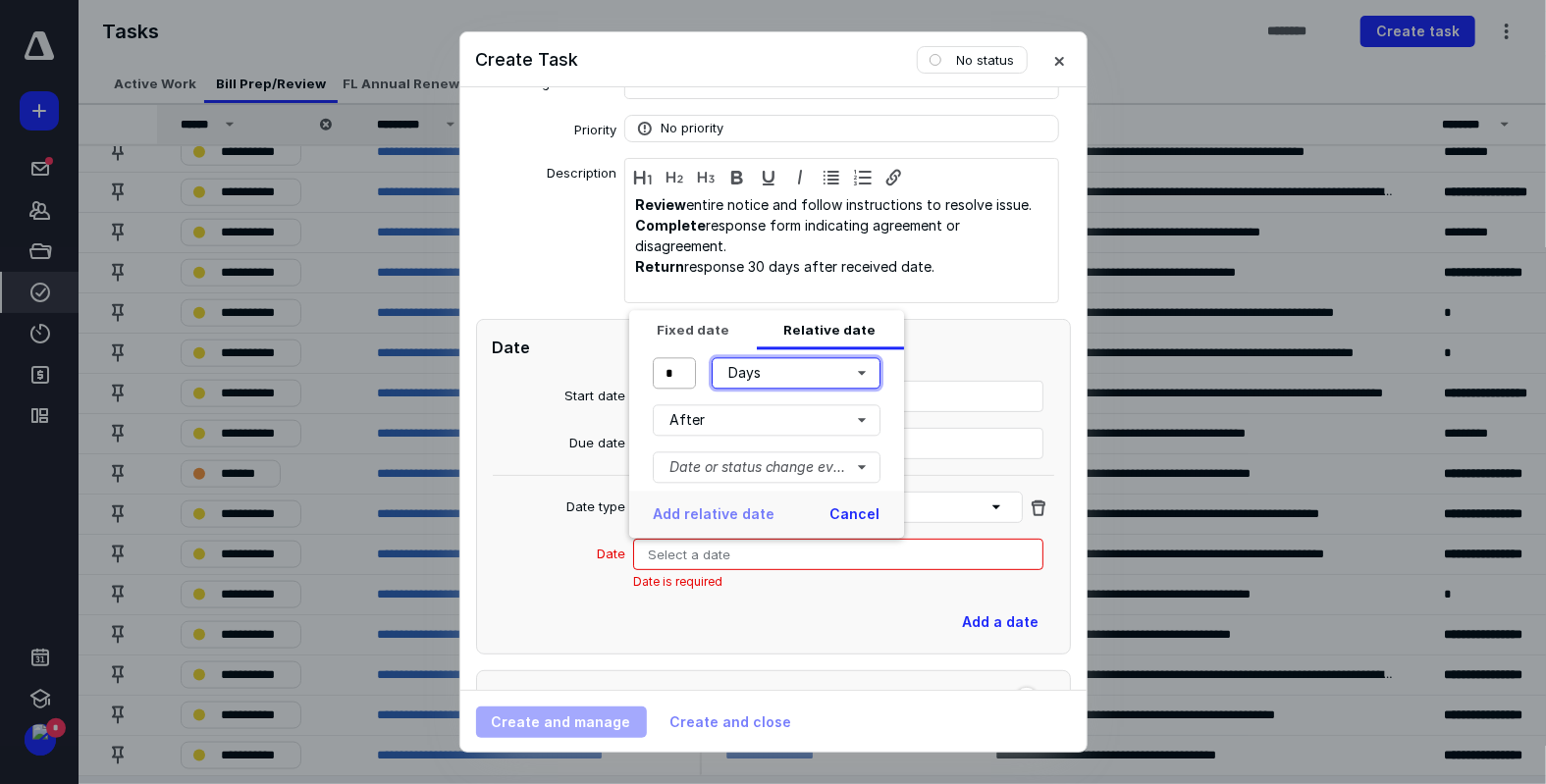 type 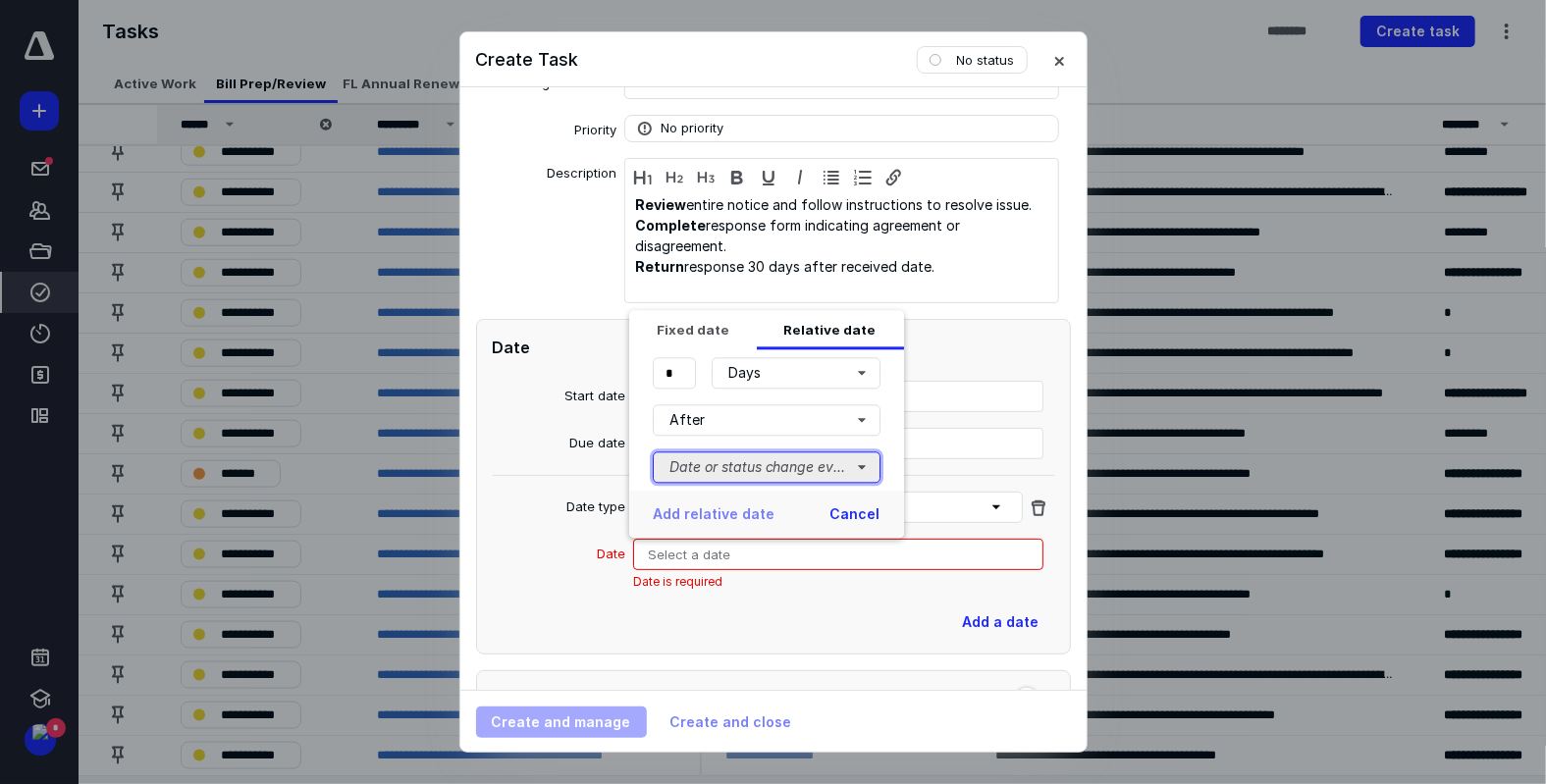 click on "Date or status change event" at bounding box center [767, 467] 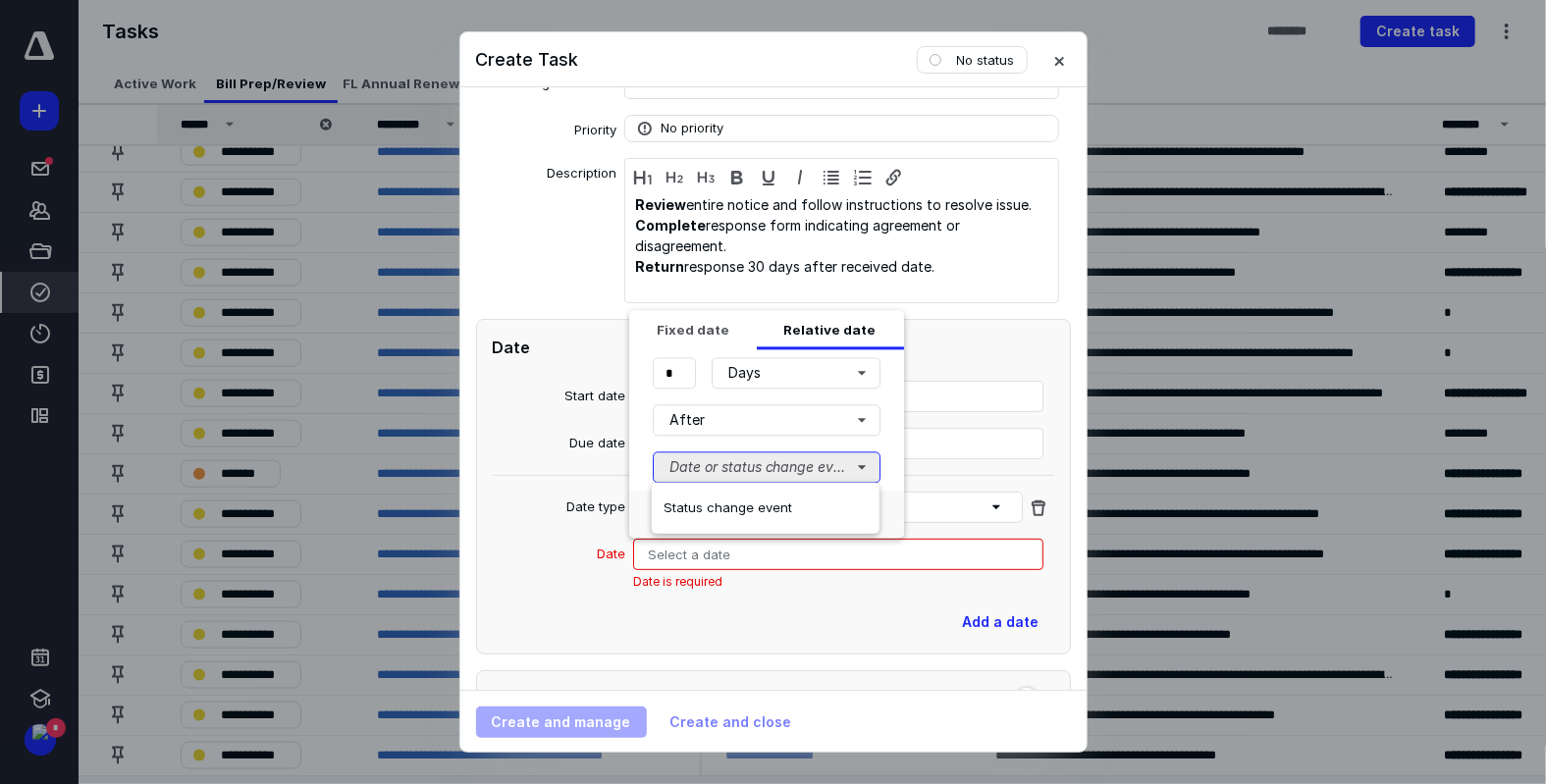 click on "Date or status change event" at bounding box center (767, 467) 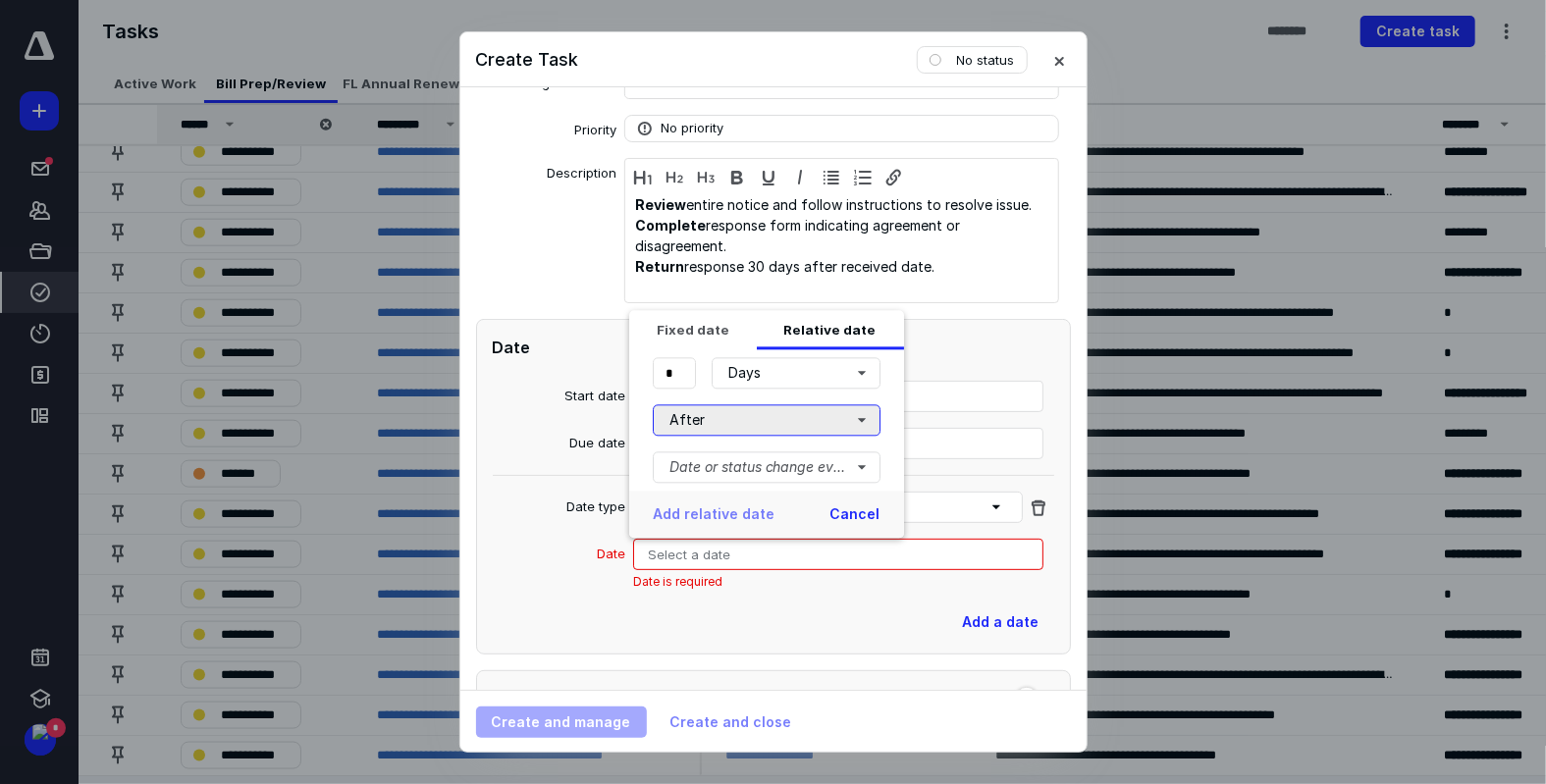 click on "After" at bounding box center (767, 420) 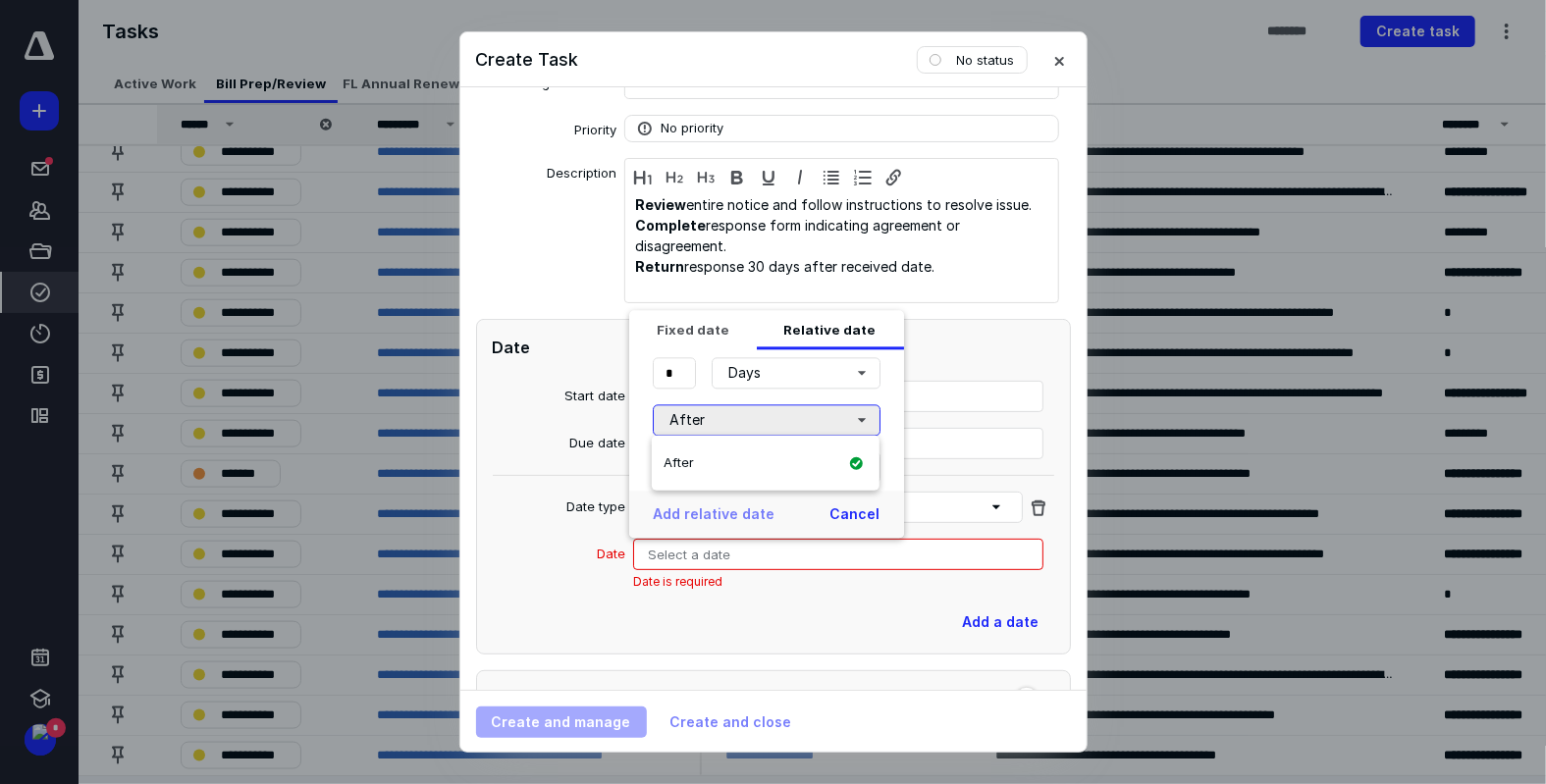 click on "After" at bounding box center [767, 420] 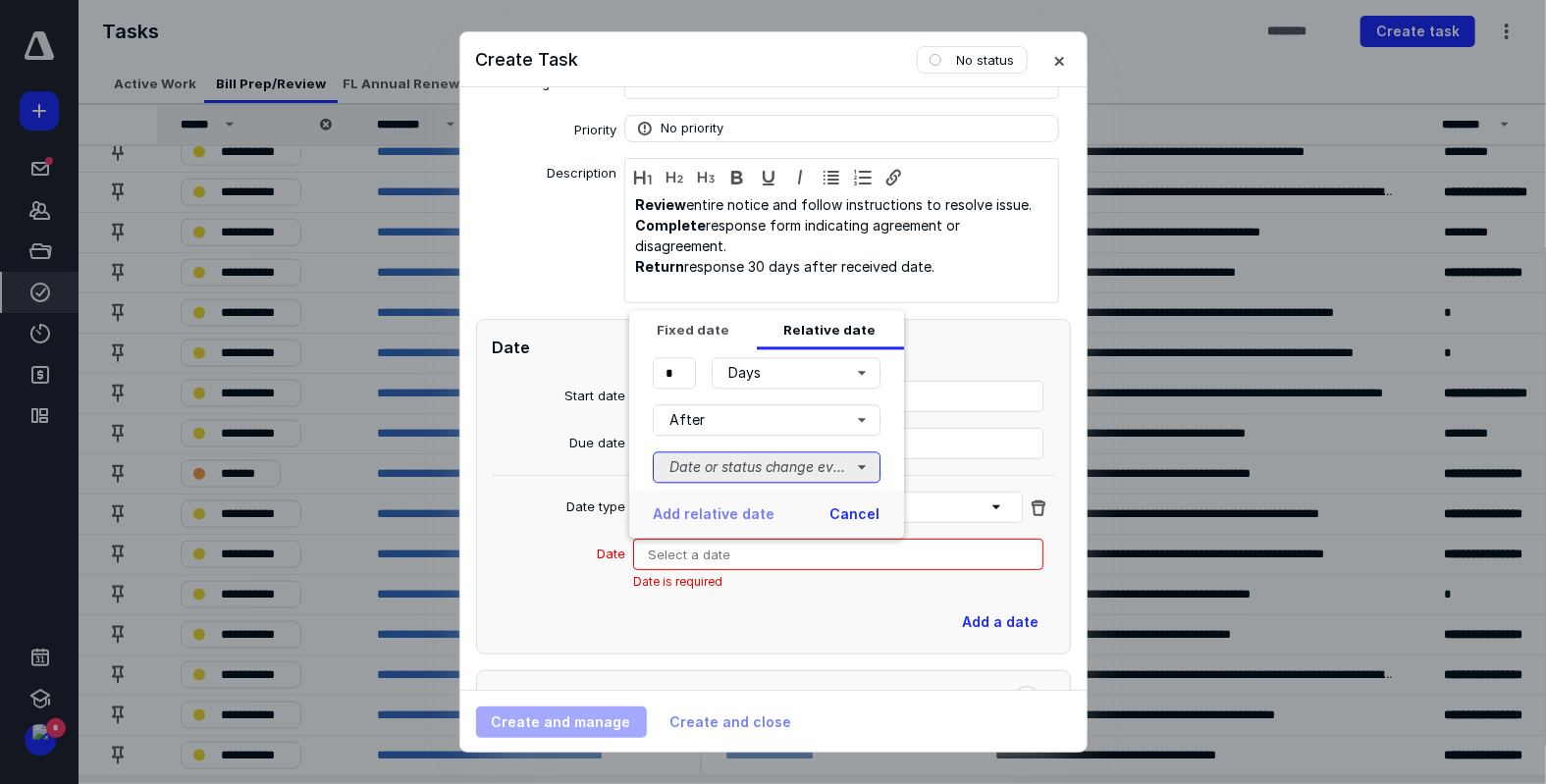 click on "Date or status change event" at bounding box center (767, 467) 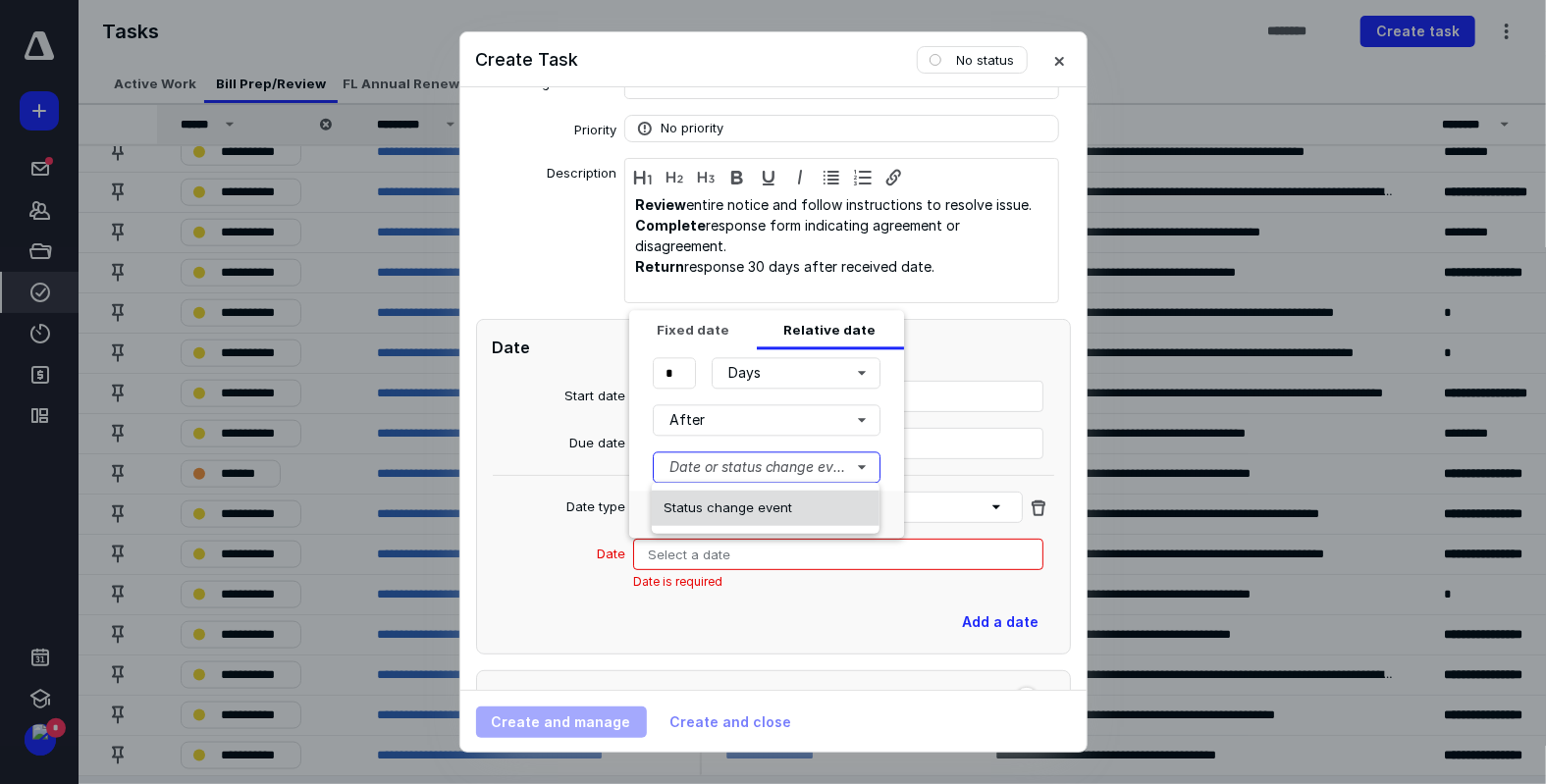 click on "Status change event" at bounding box center (766, 508) 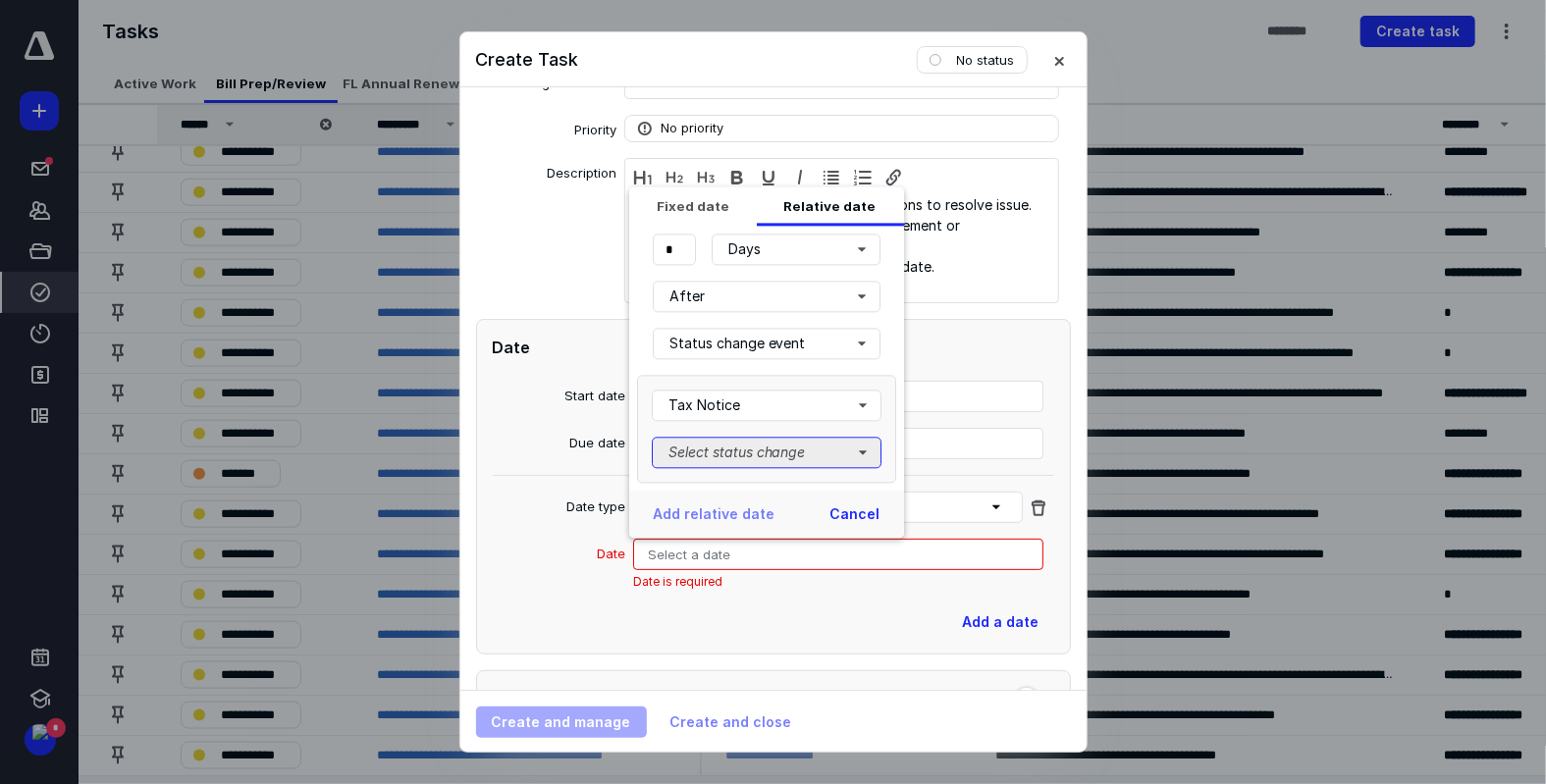 click on "Select status change" at bounding box center [767, 452] 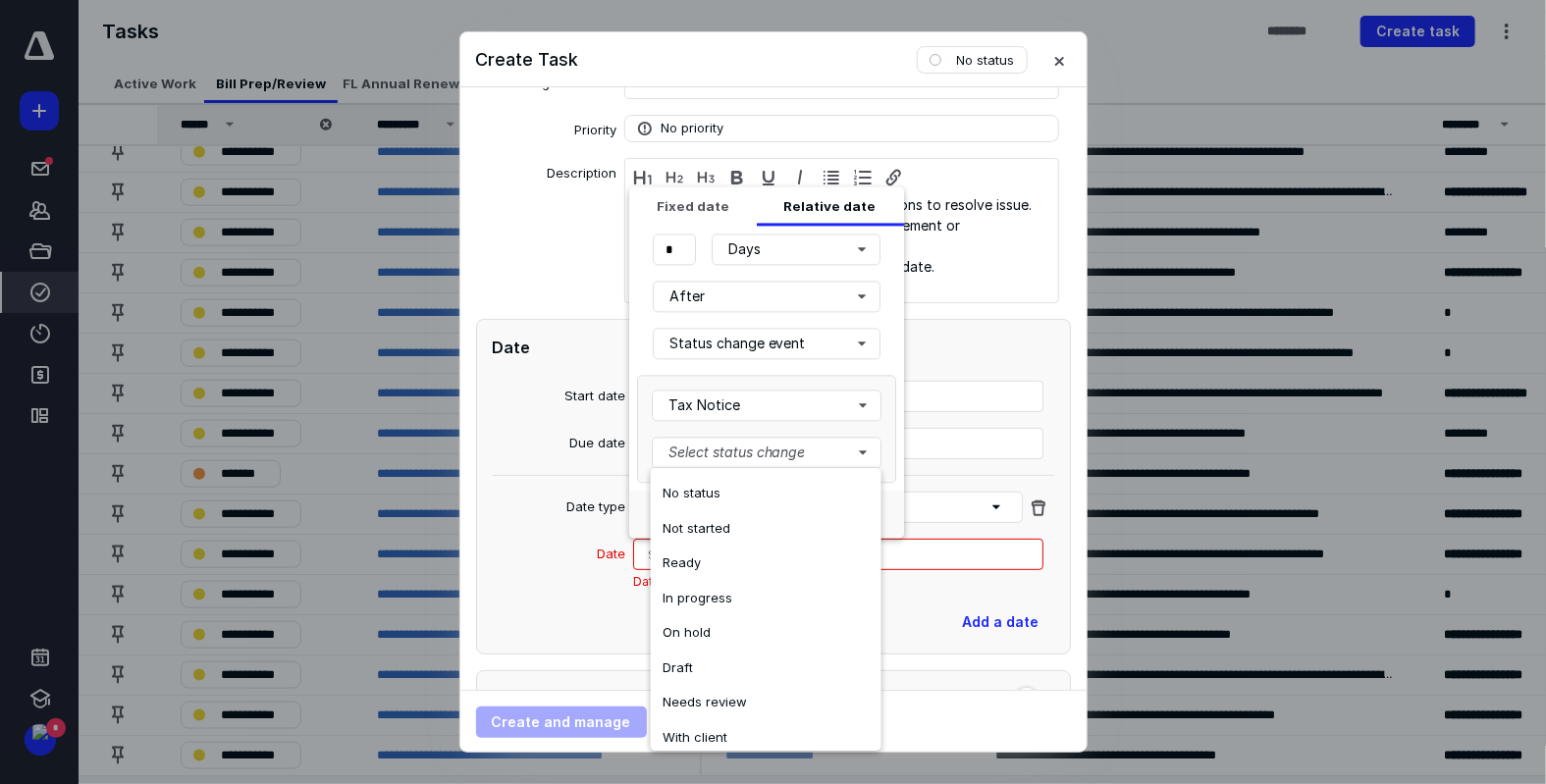 click on "Date" at bounding box center [773, 347] 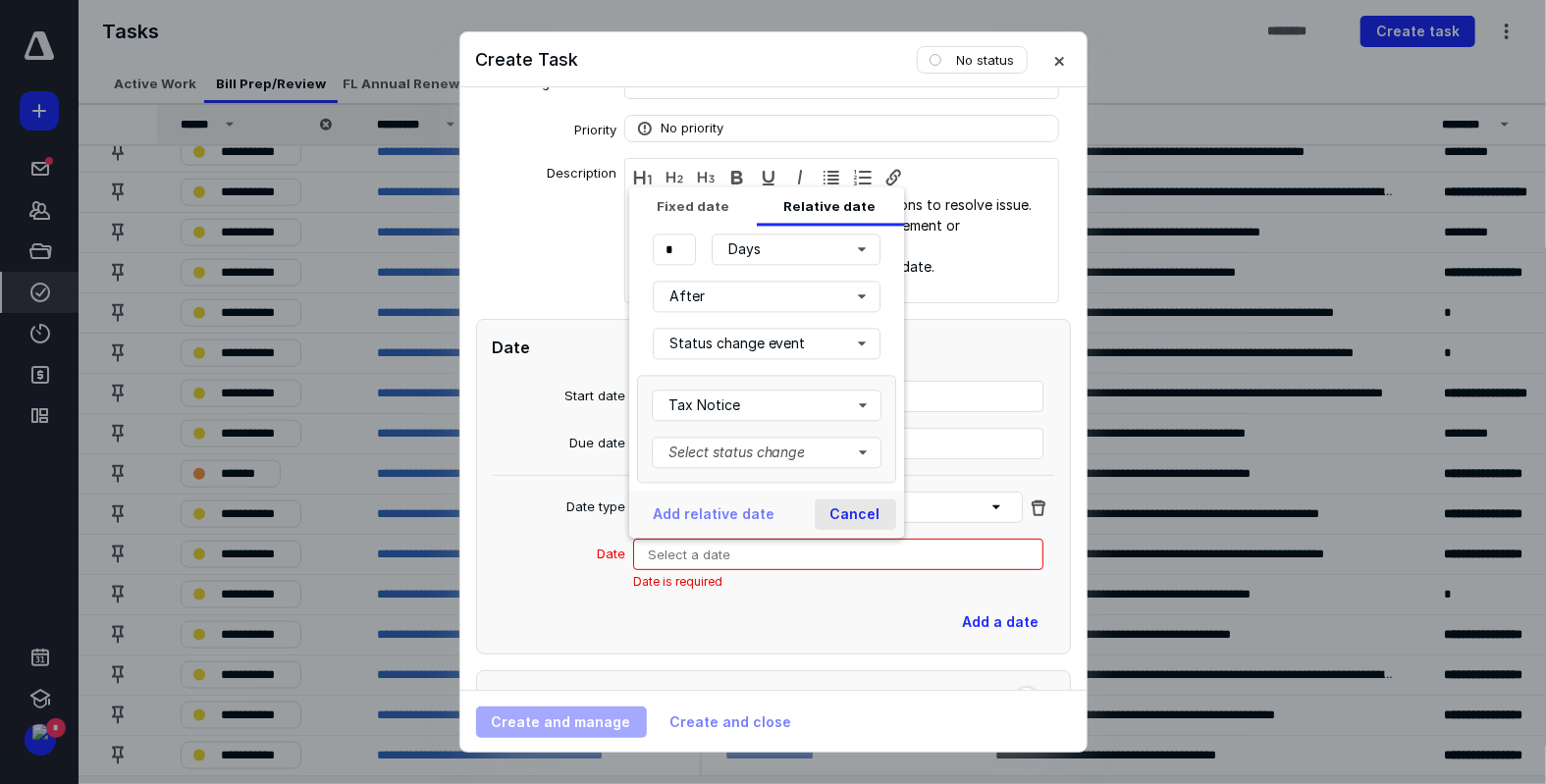 click on "Cancel" at bounding box center [855, 514] 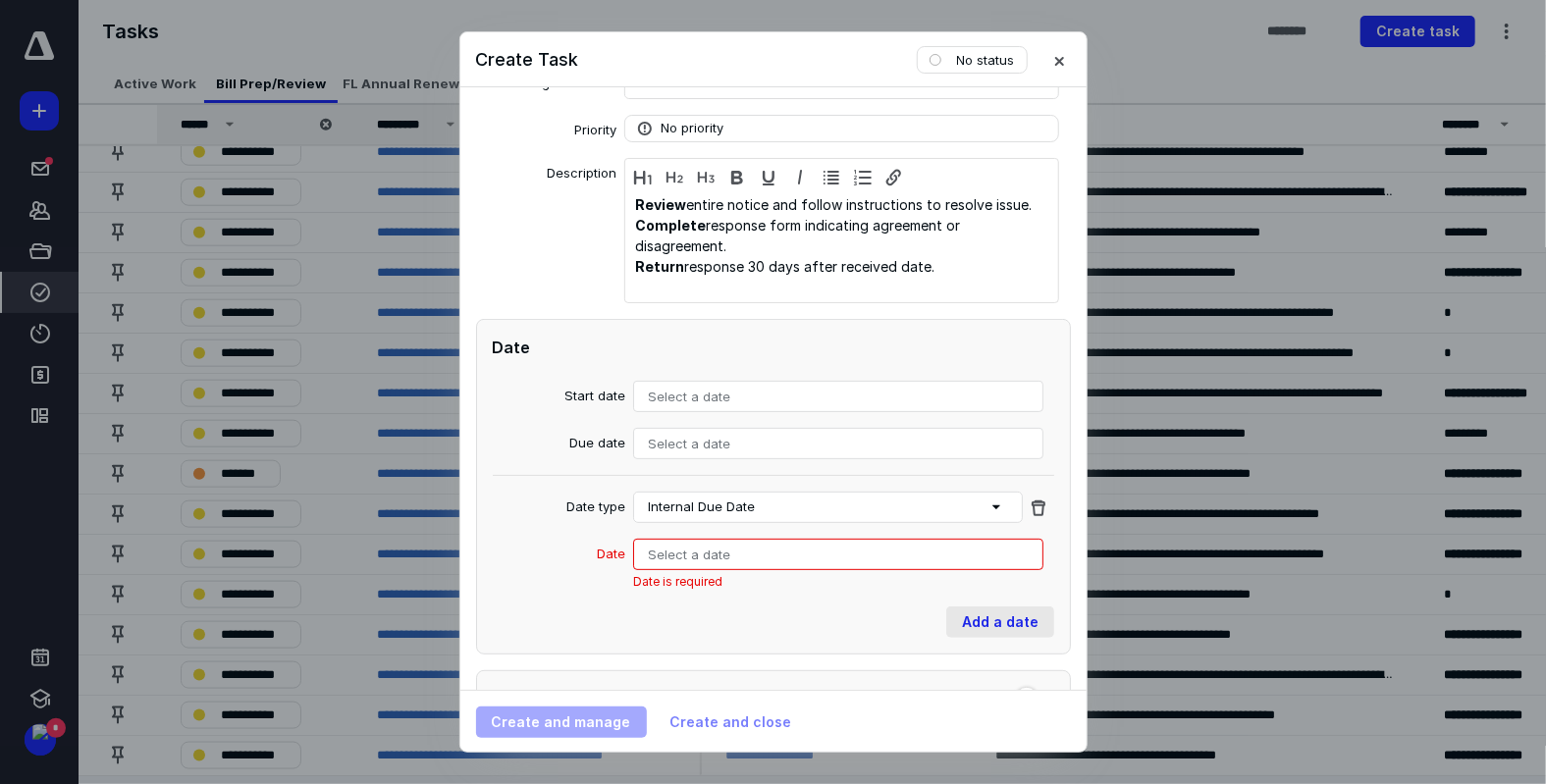click at bounding box center [1039, 507] 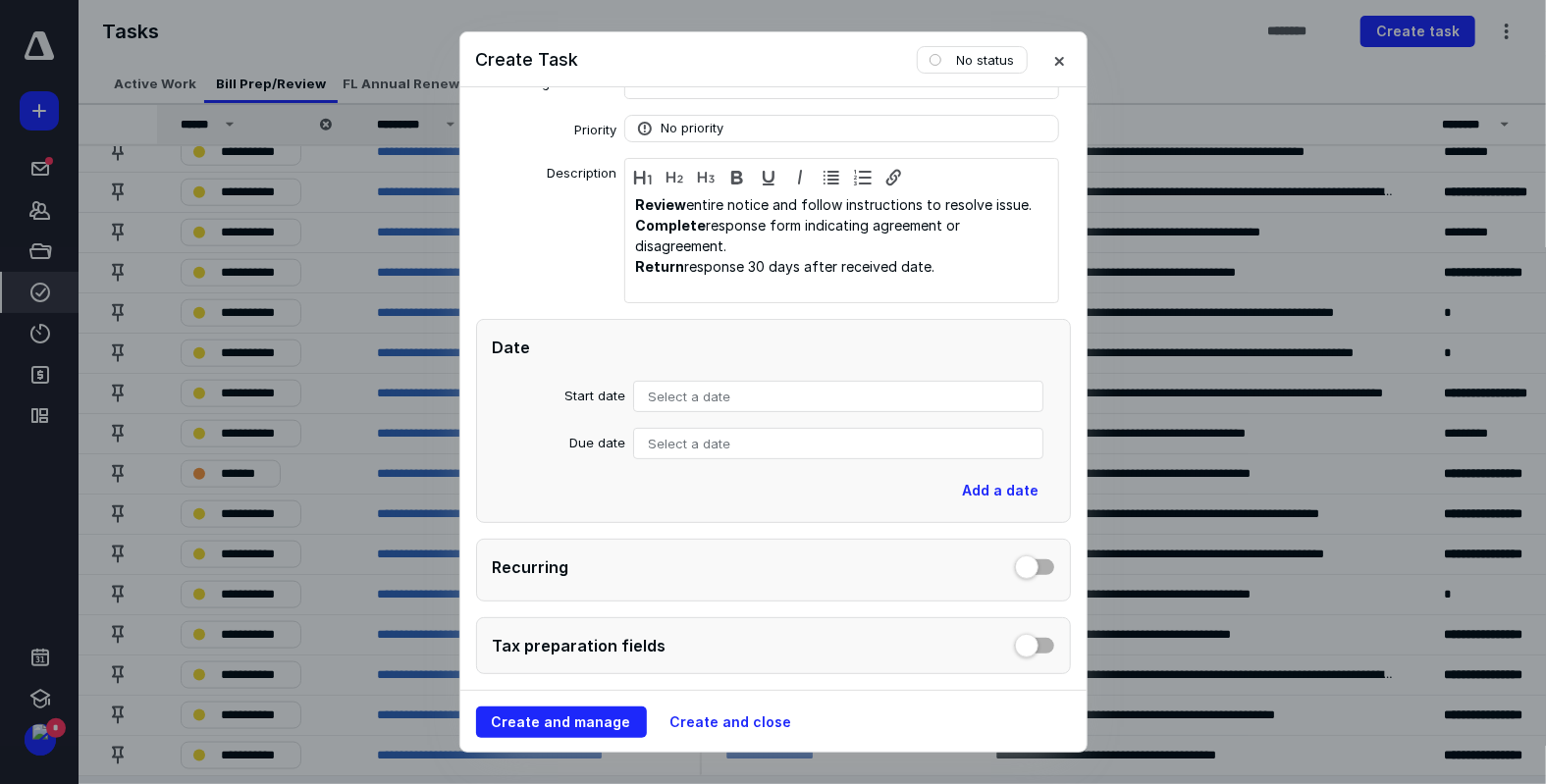 click on "Select a date" at bounding box center (838, 396) 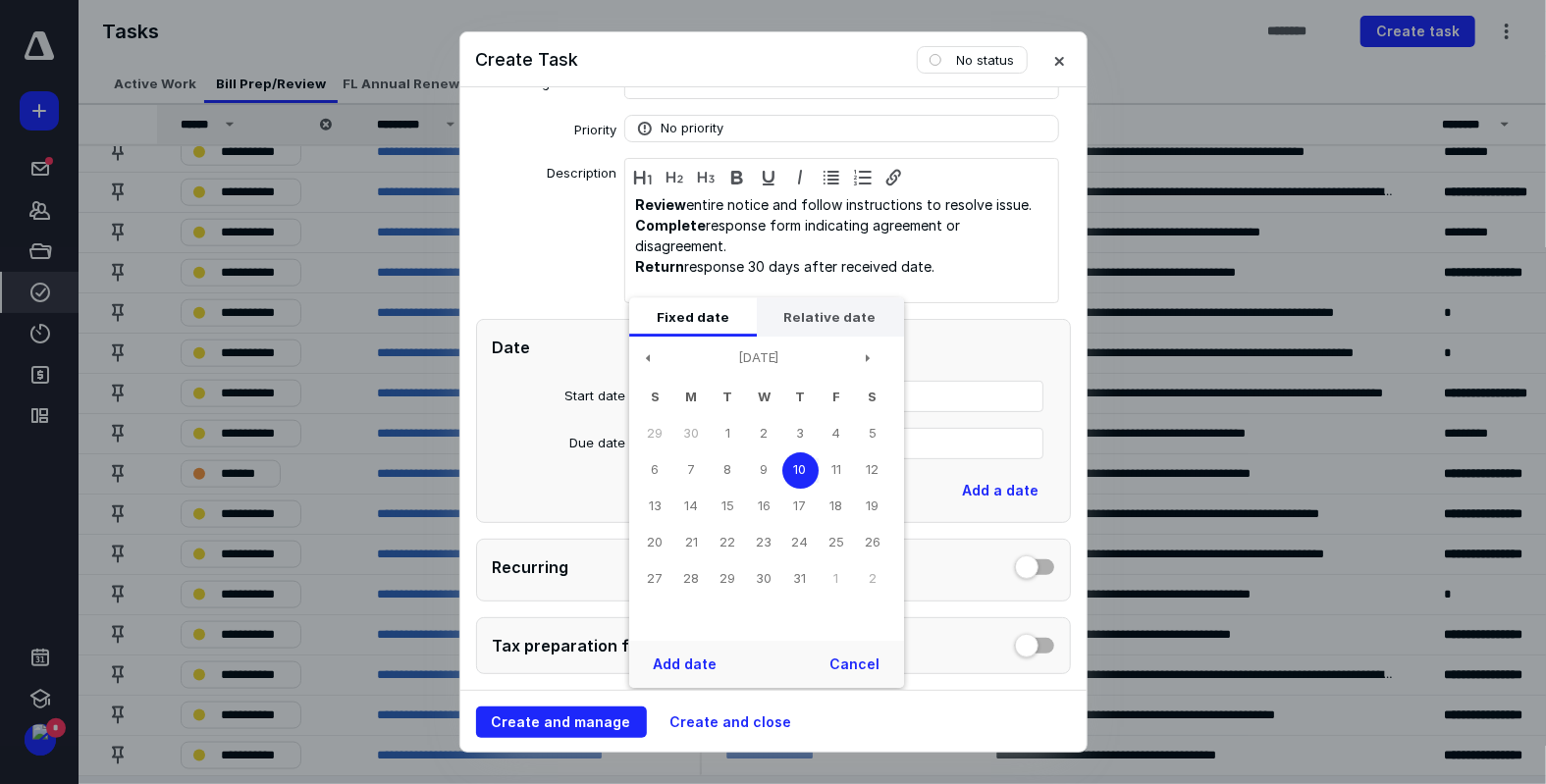 click on "Relative date" at bounding box center [830, 317] 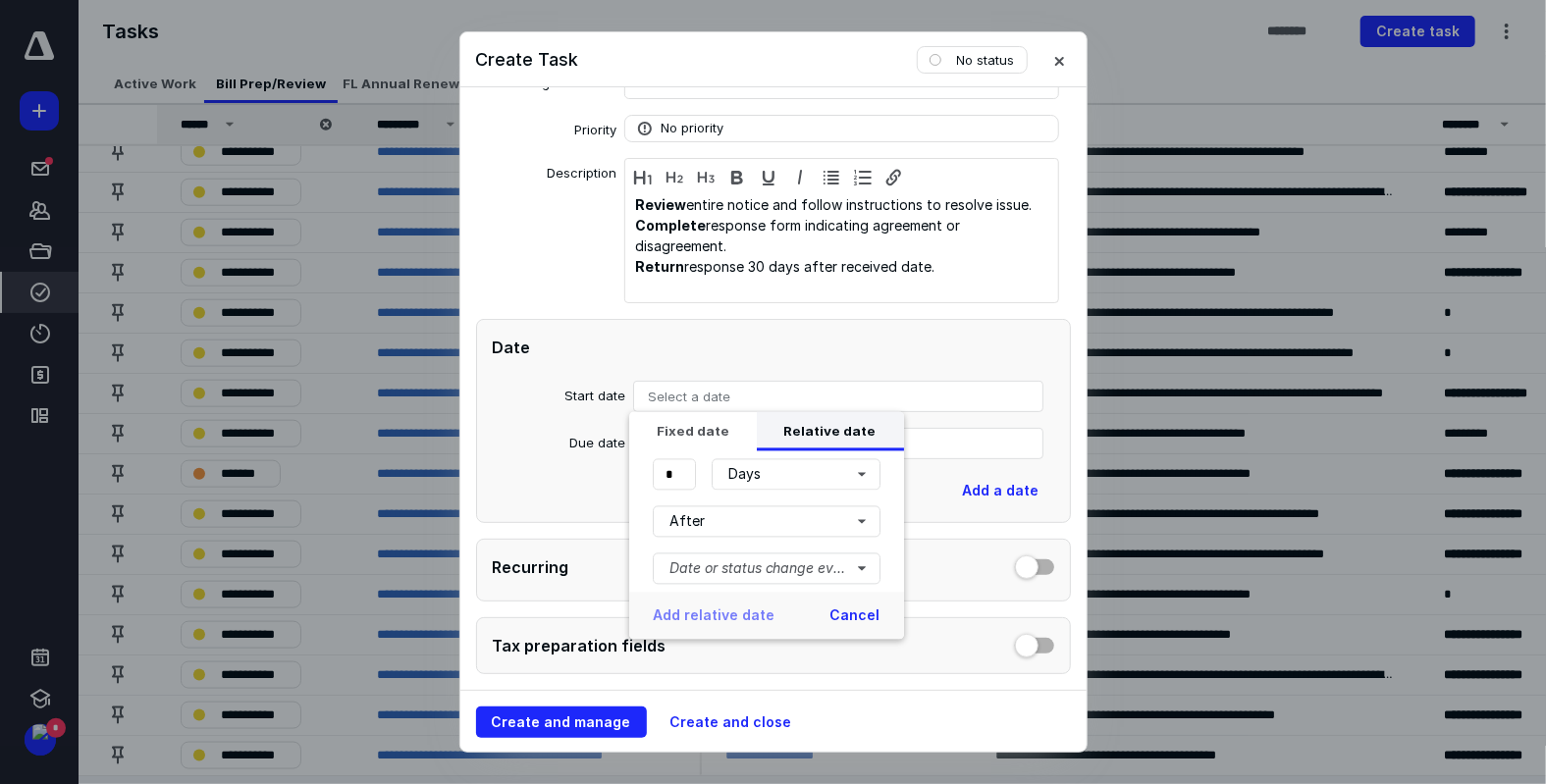 click on "Relative date" at bounding box center [830, 432] 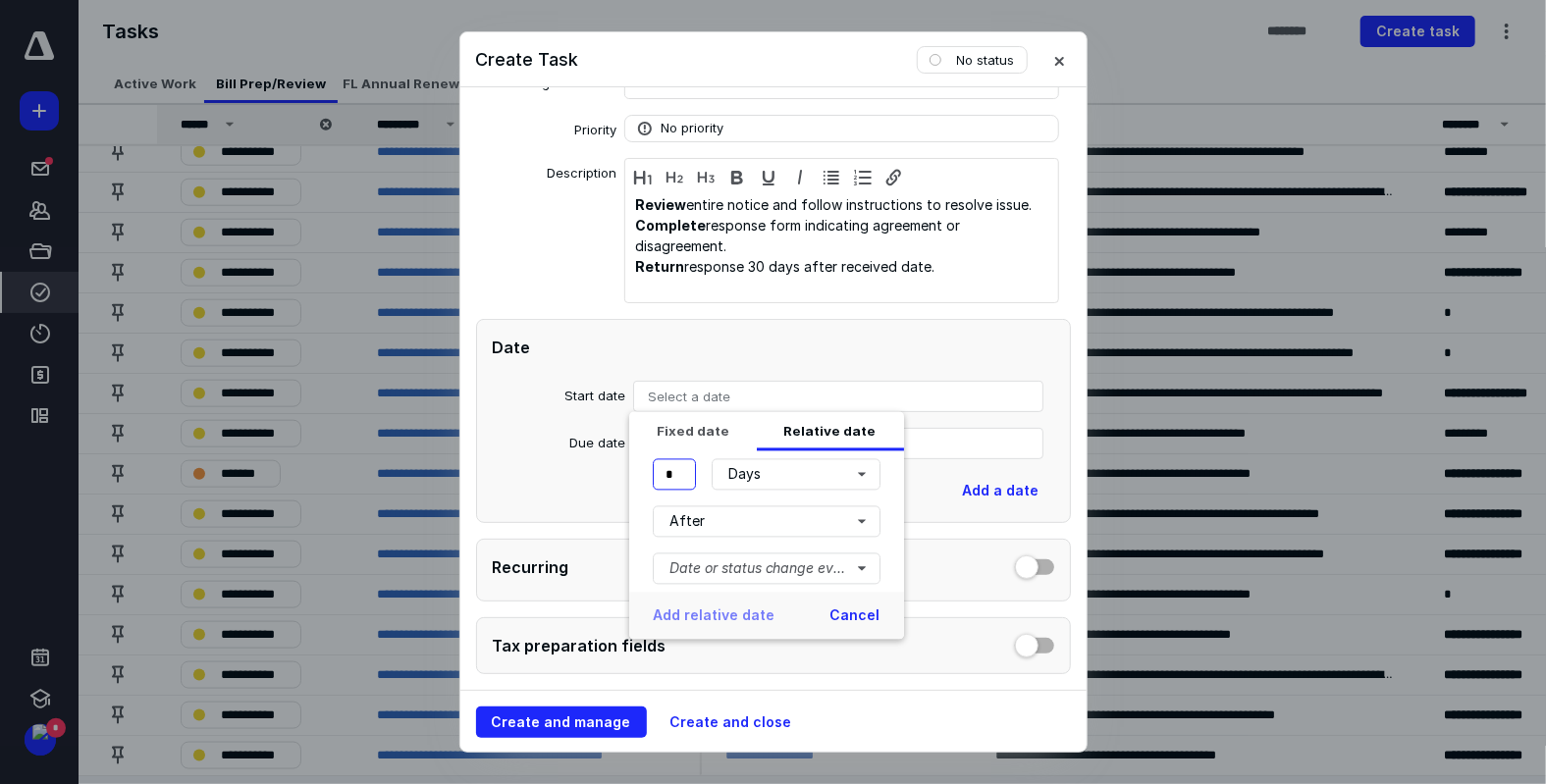 drag, startPoint x: 679, startPoint y: 473, endPoint x: 639, endPoint y: 484, distance: 41.48494 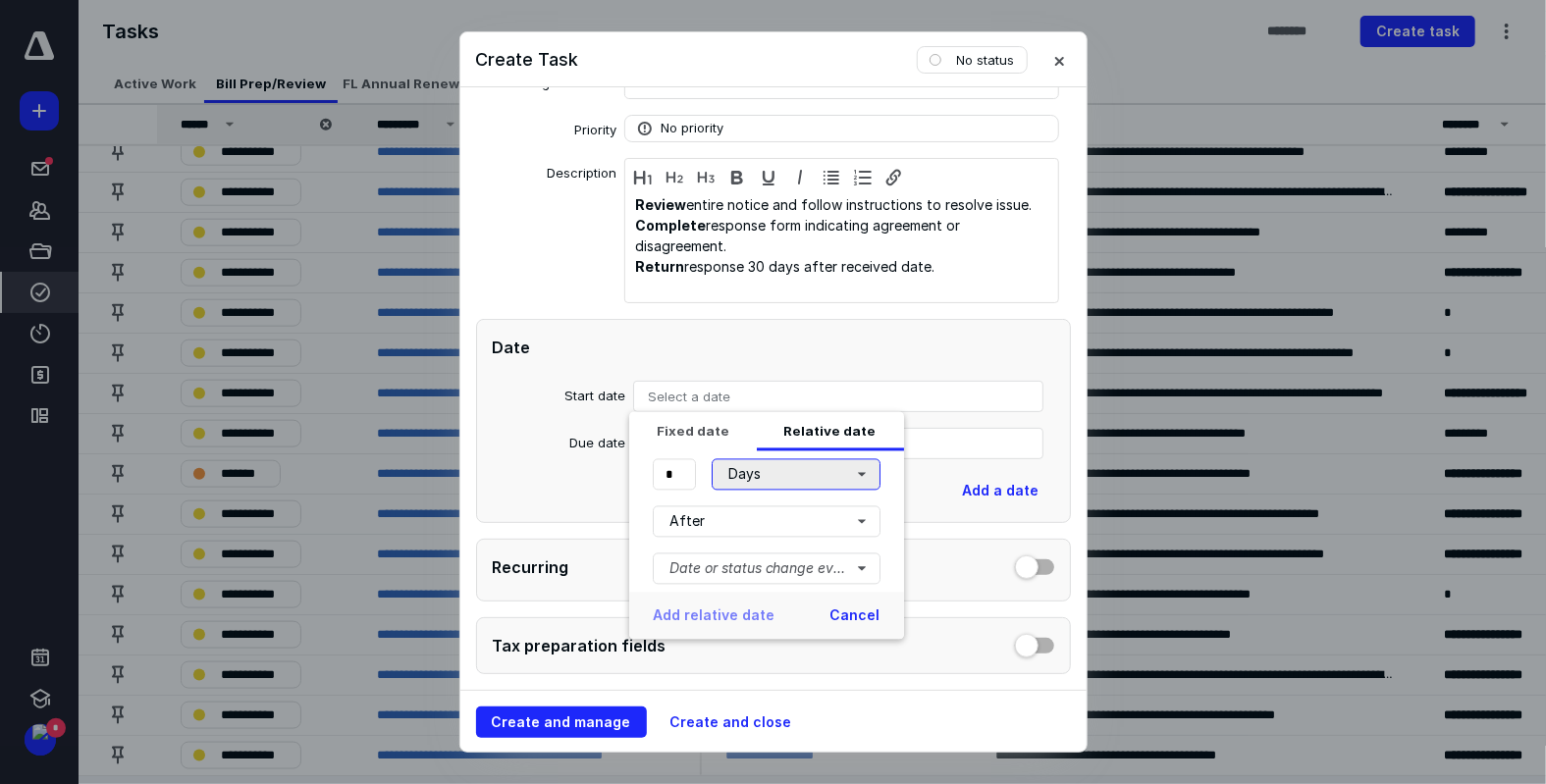 click on "Days" at bounding box center (795, 475) 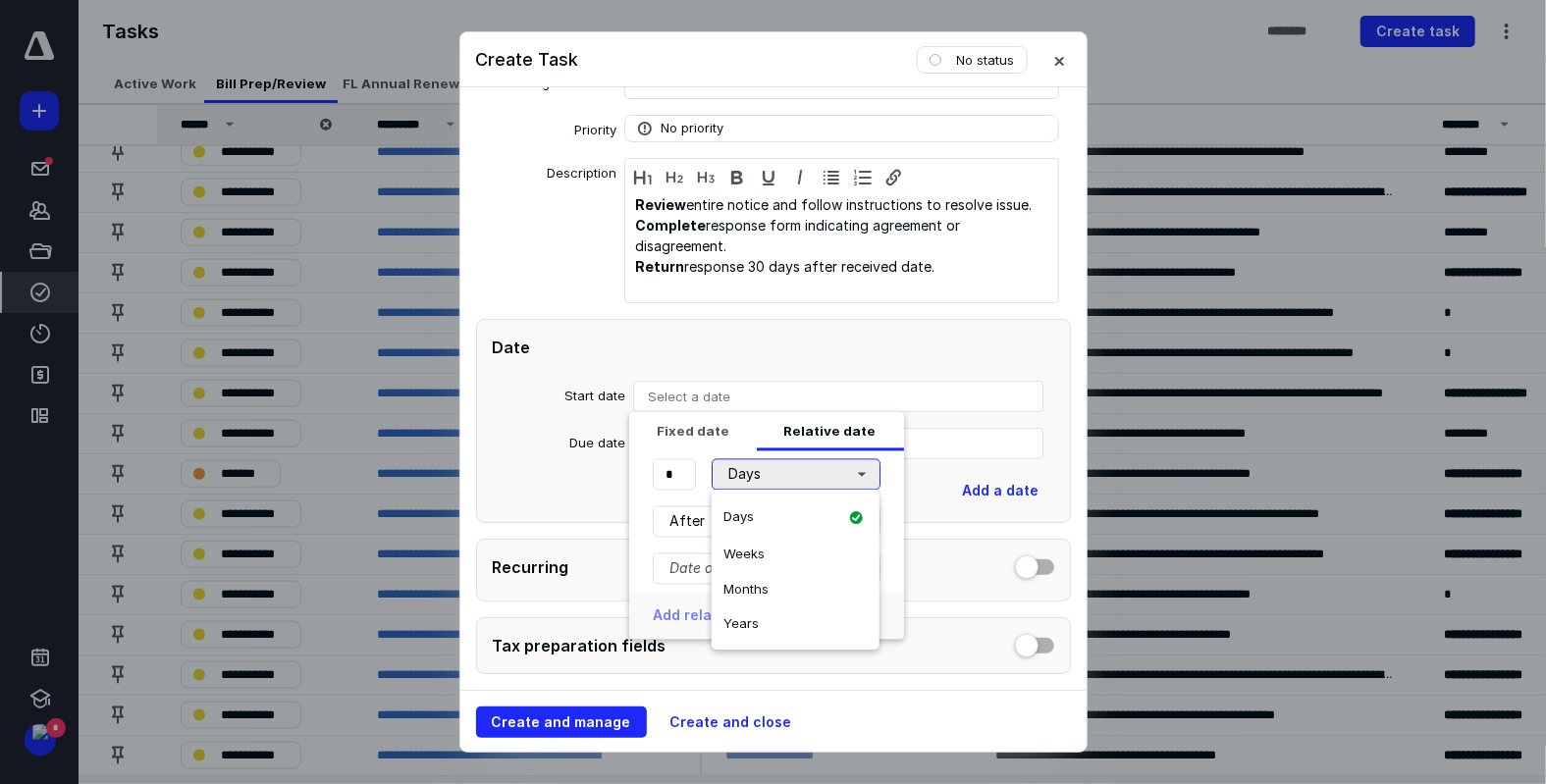 click on "Days" at bounding box center (795, 475) 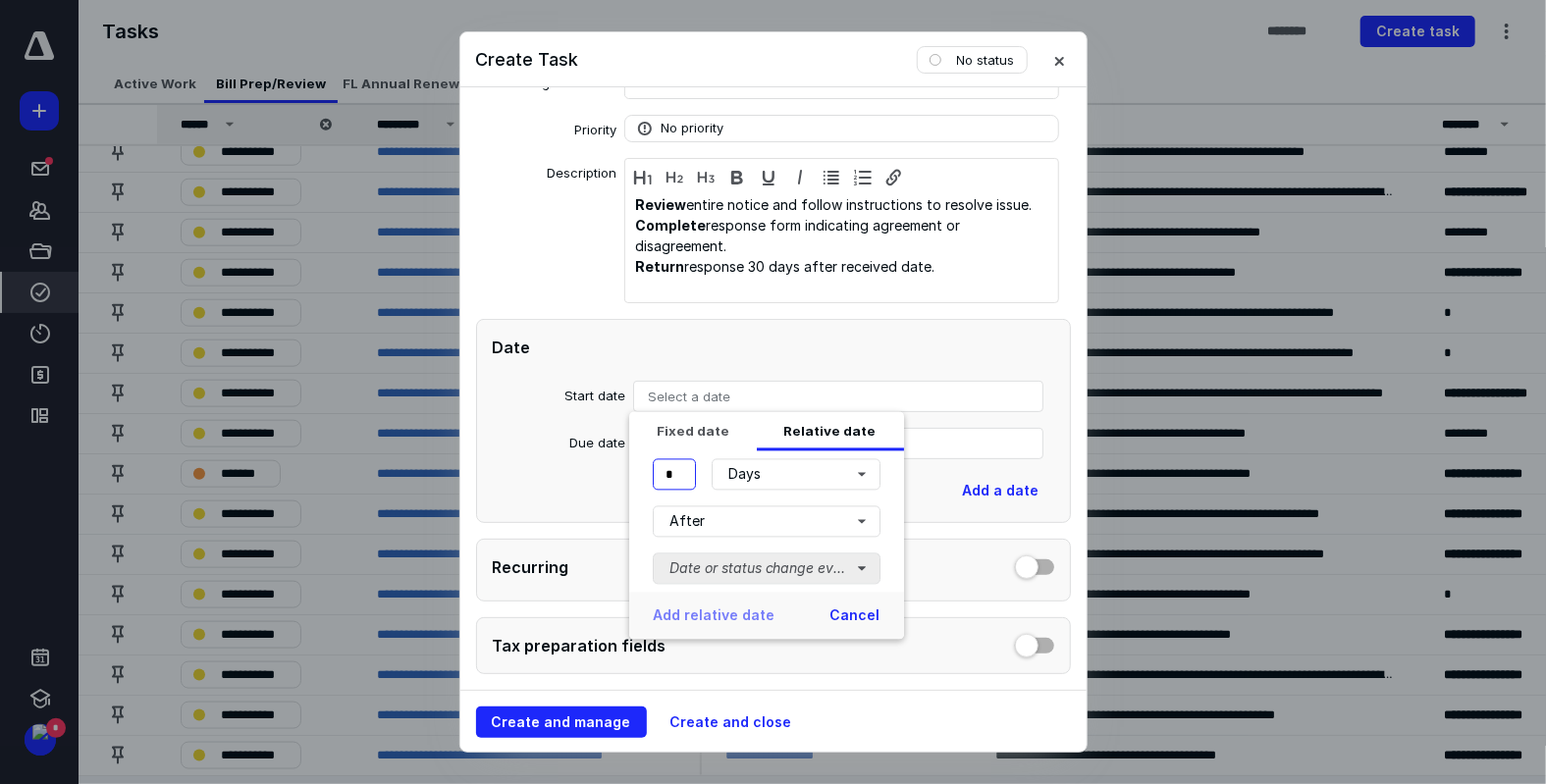 type on "*" 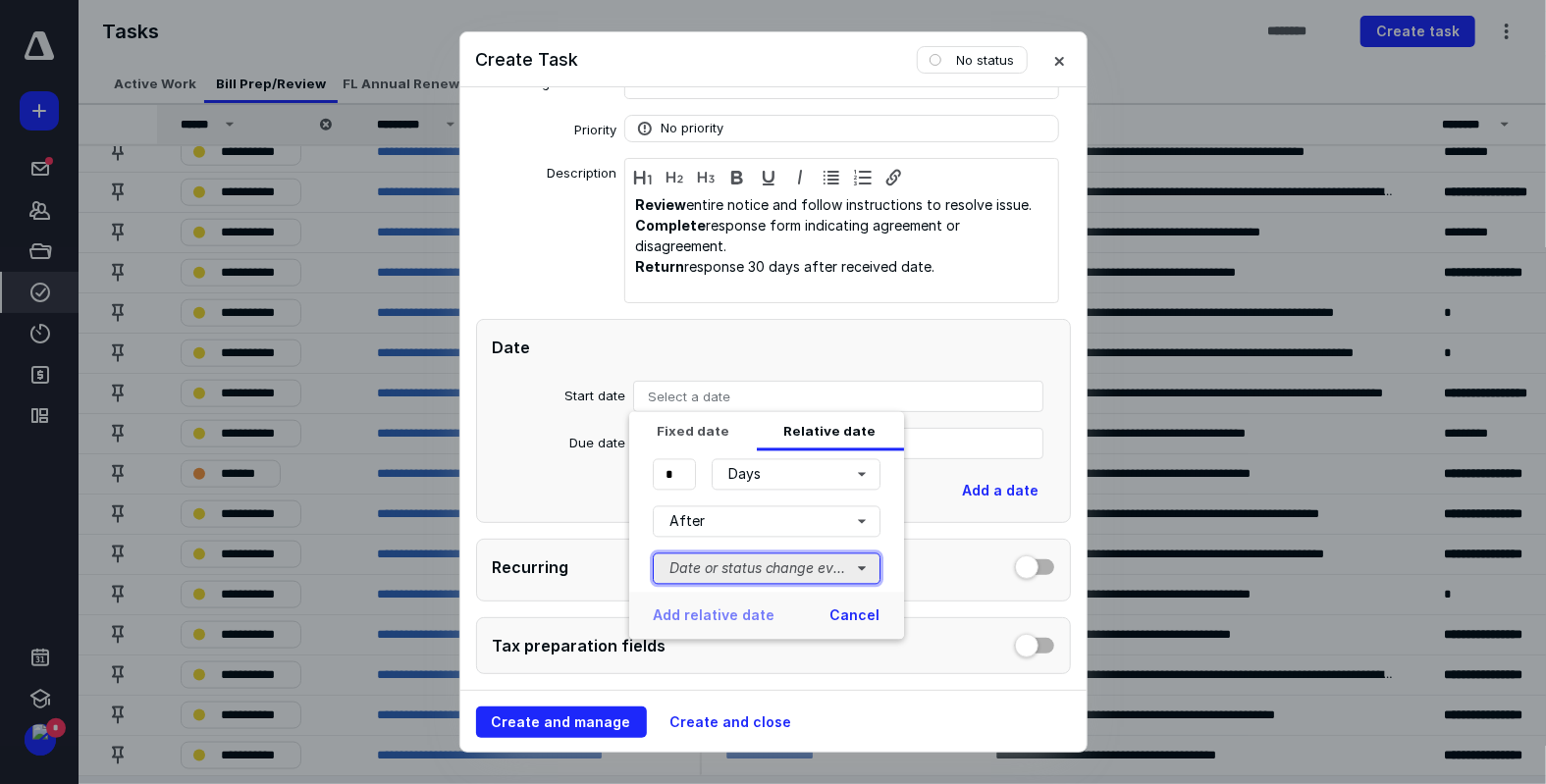 click on "Date or status change event" at bounding box center (767, 569) 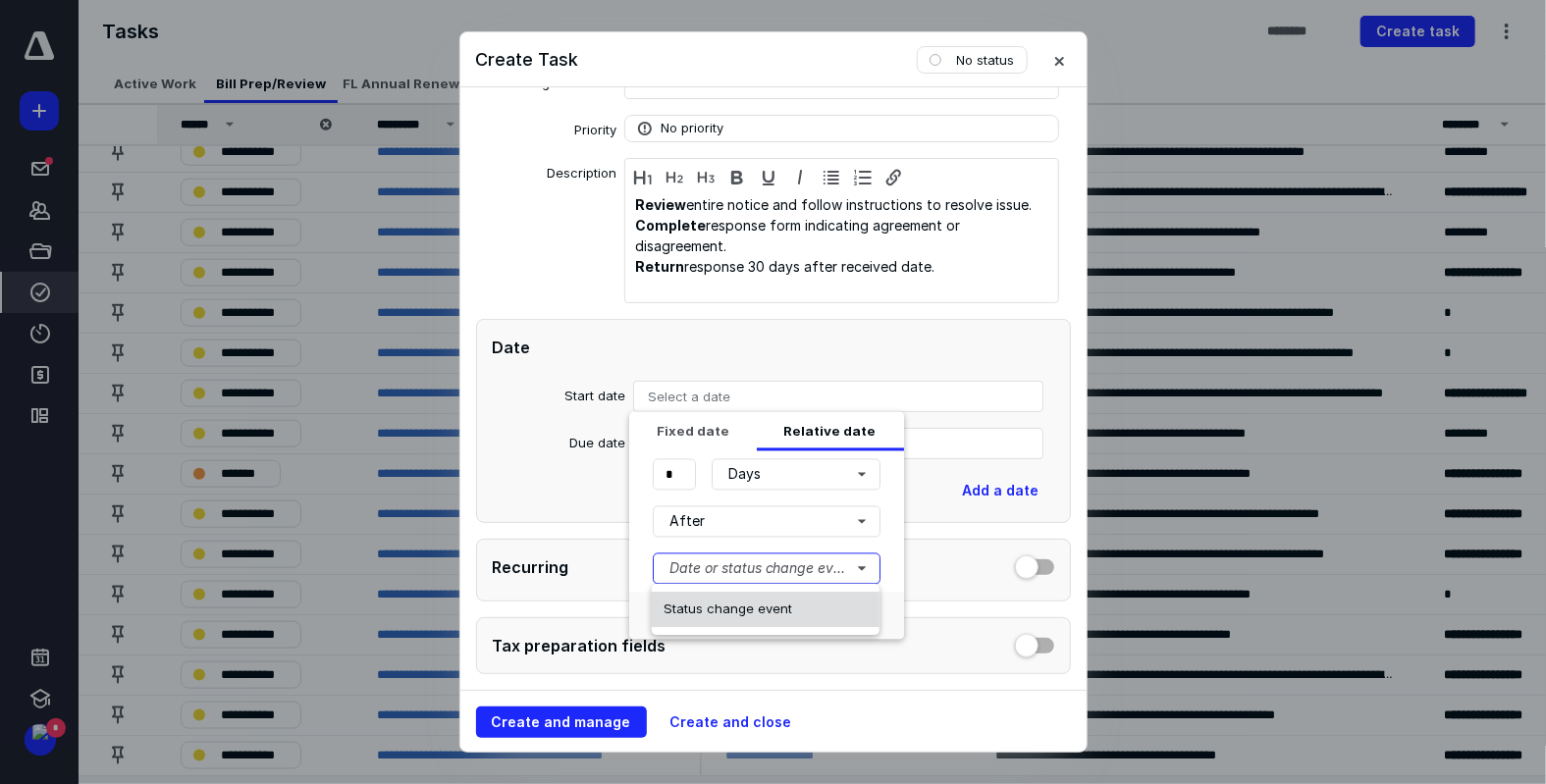click on "Status change event" at bounding box center (727, 608) 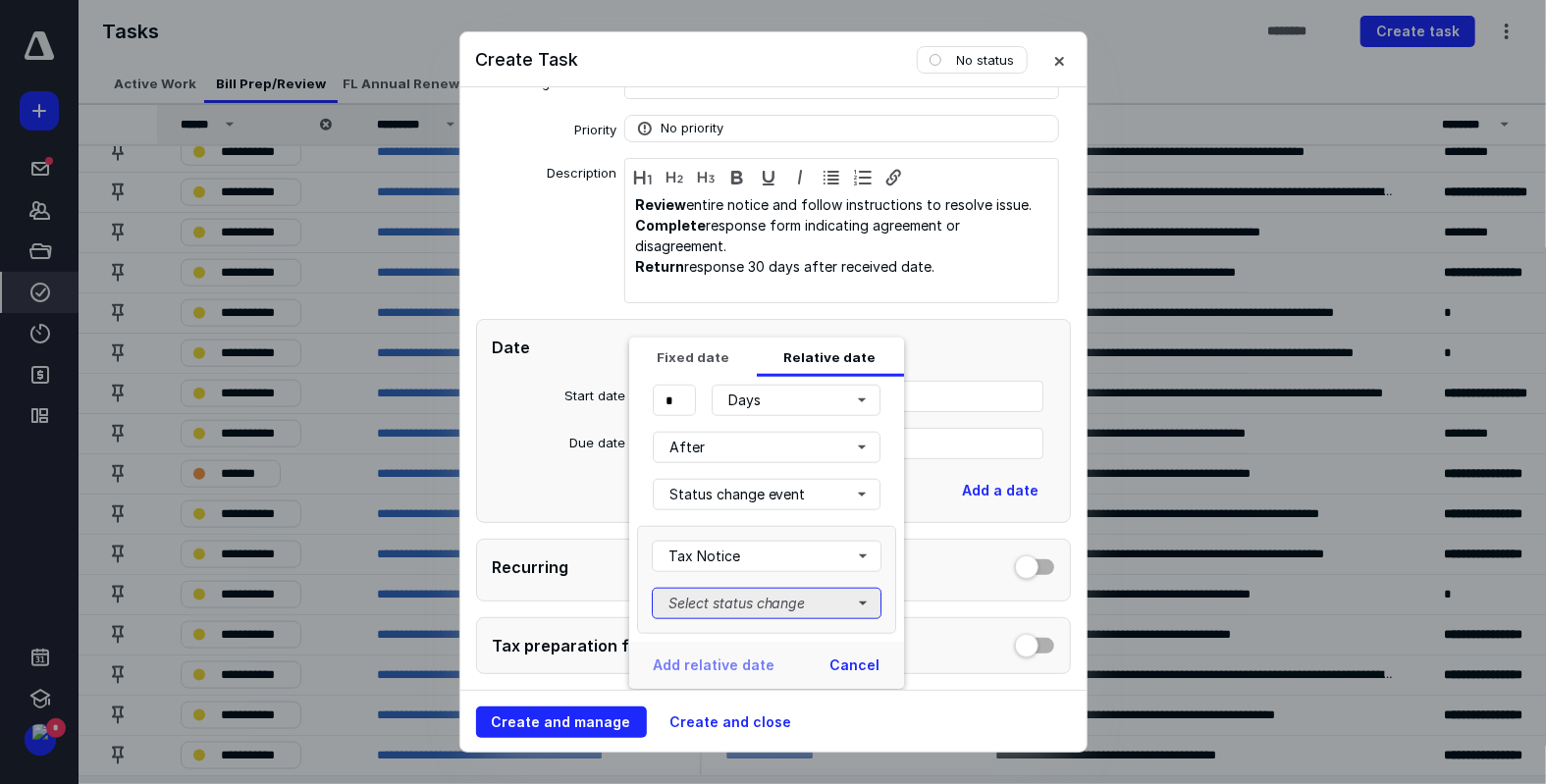 click on "Select status change" at bounding box center [767, 603] 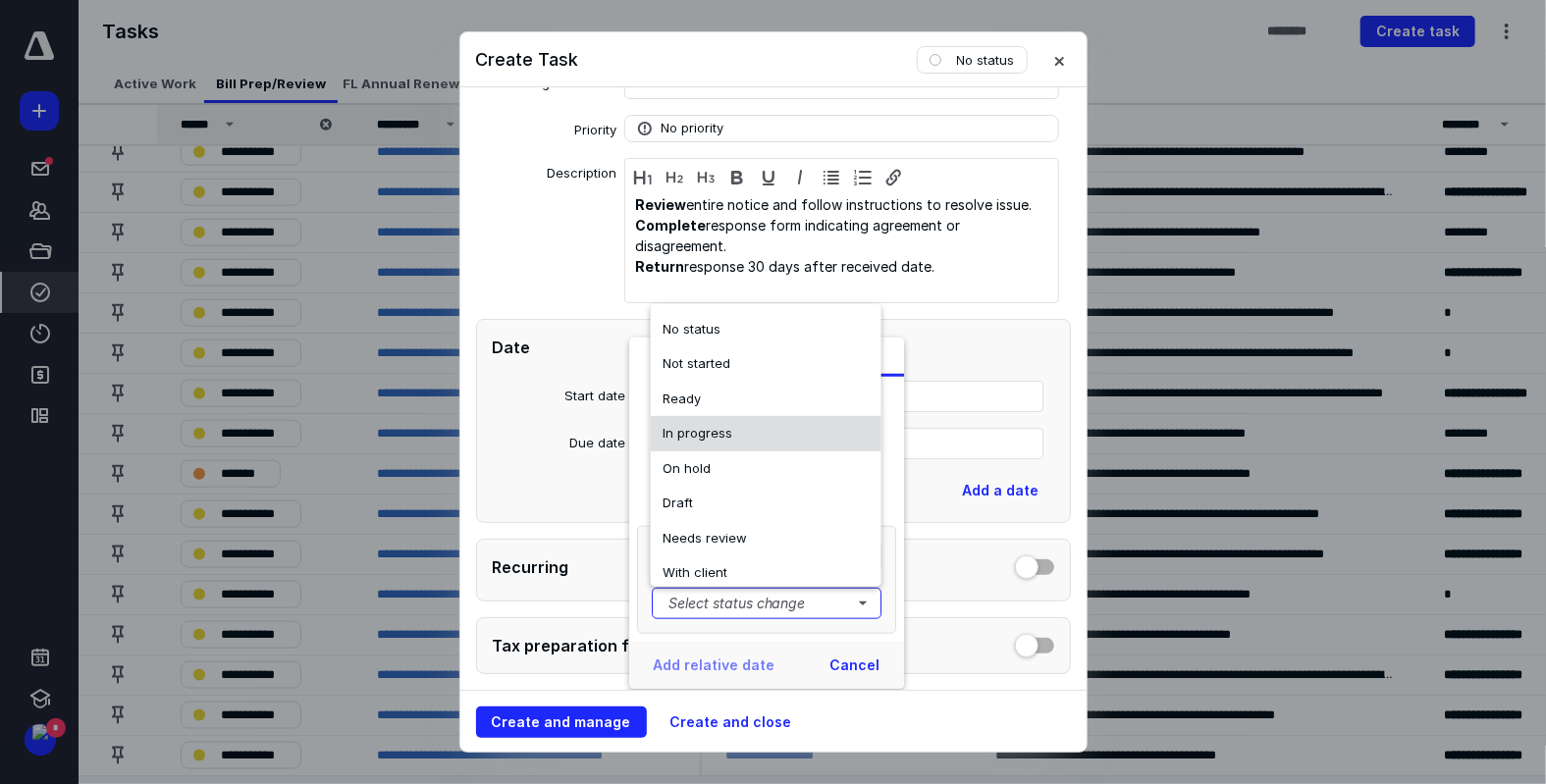 click on "In progress" at bounding box center [766, 434] 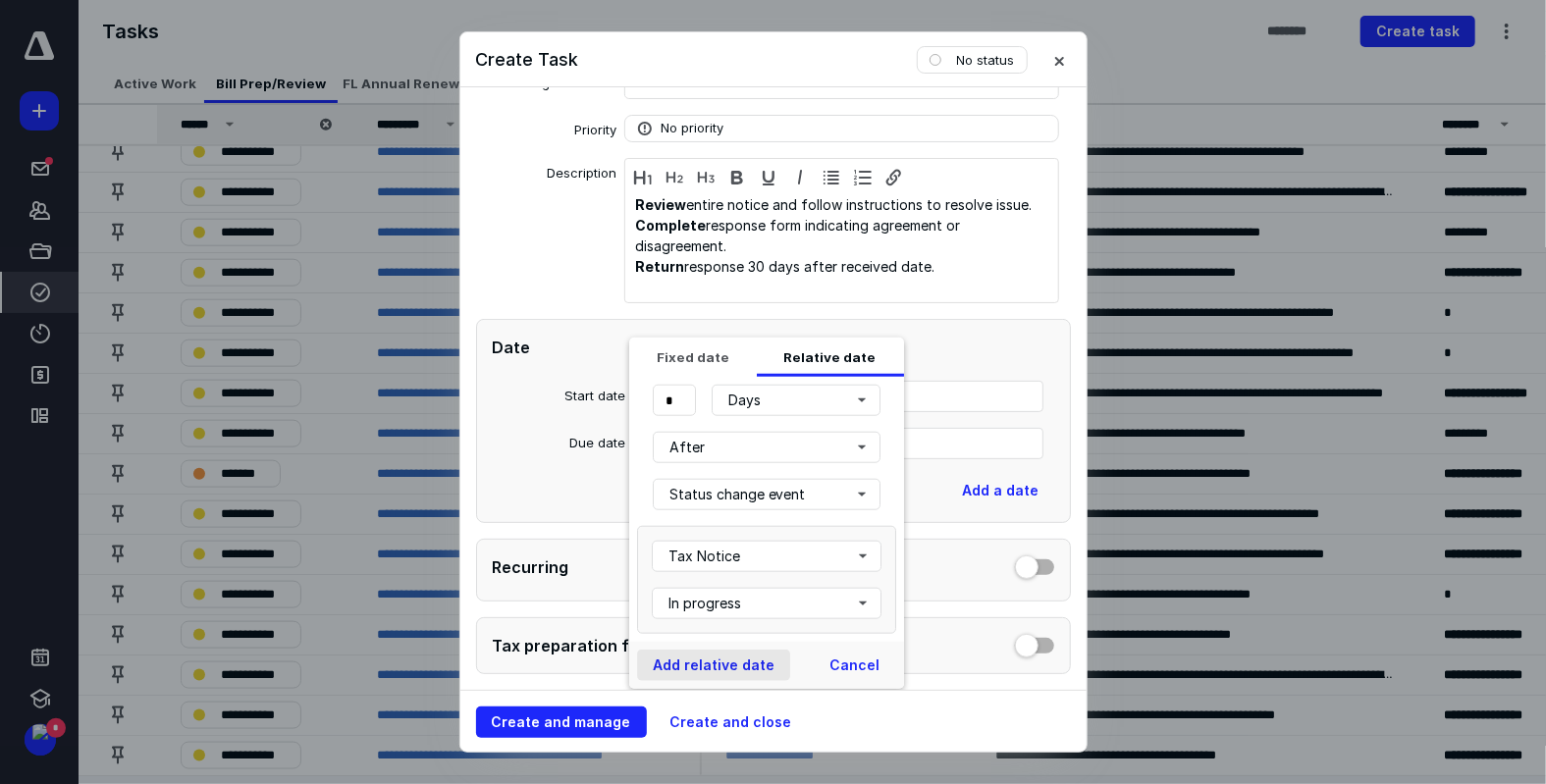 click on "Add relative date" at bounding box center [714, 665] 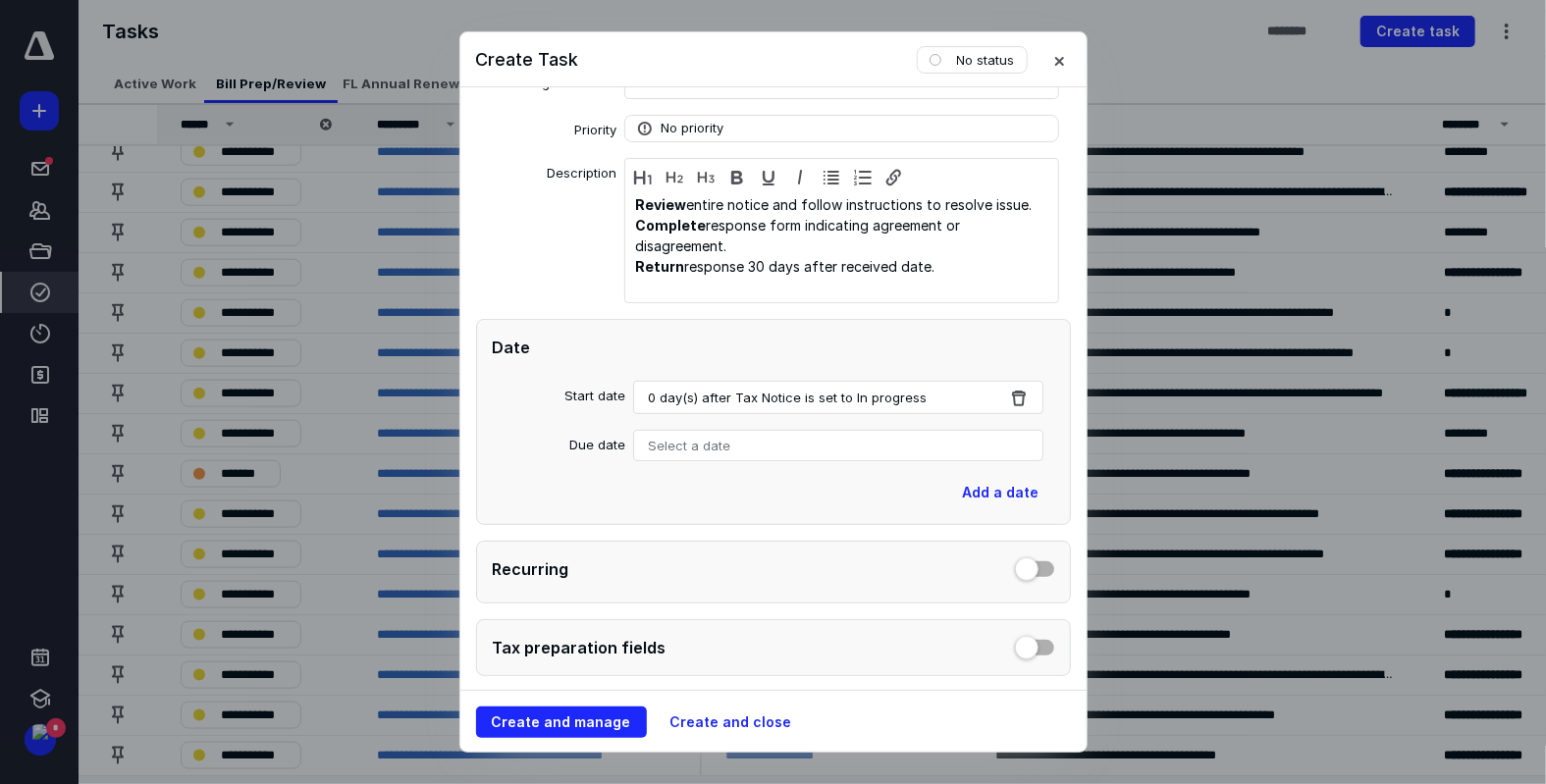click on "Select a date" at bounding box center [838, 445] 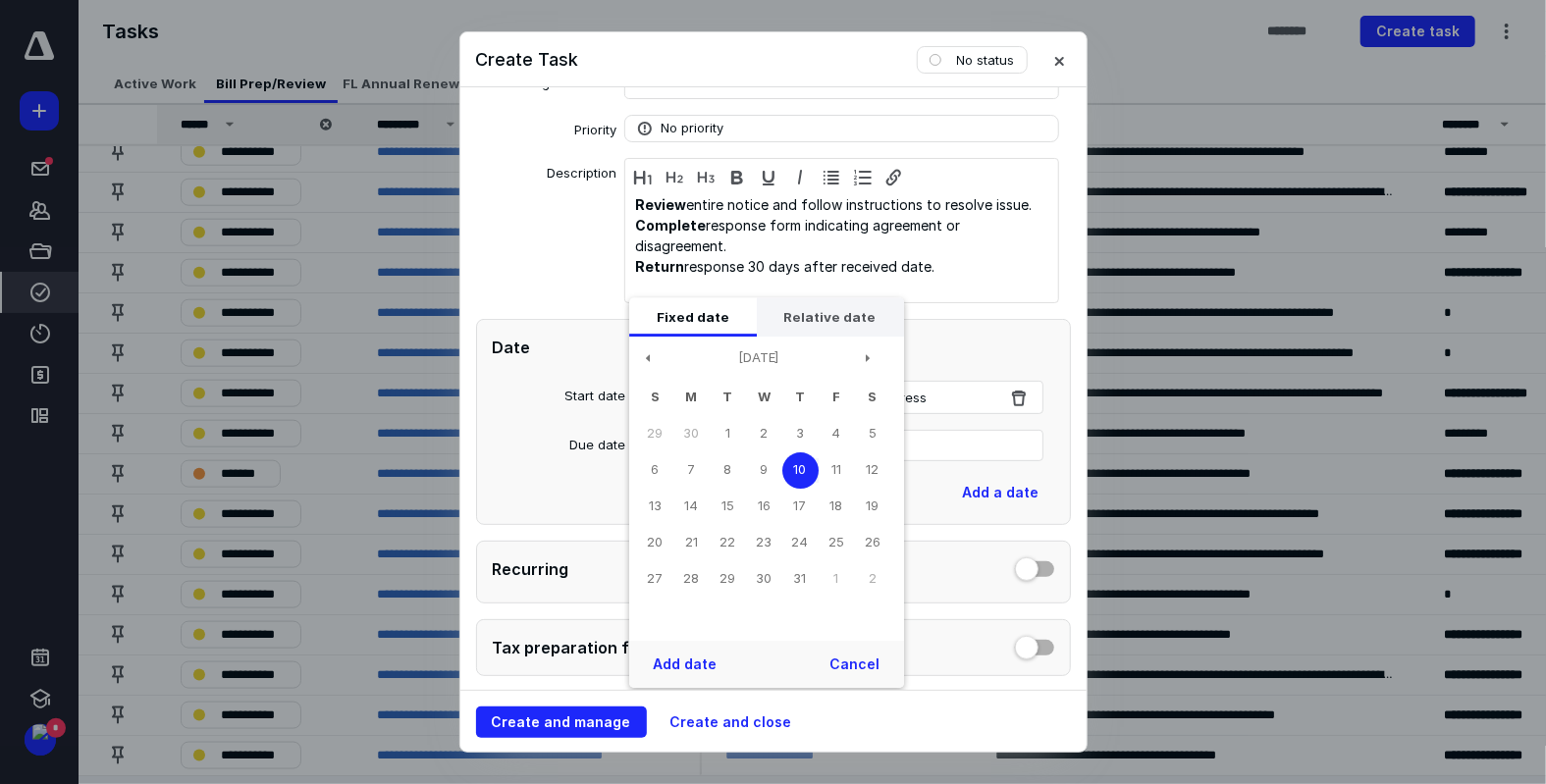 click on "Relative date" at bounding box center [830, 317] 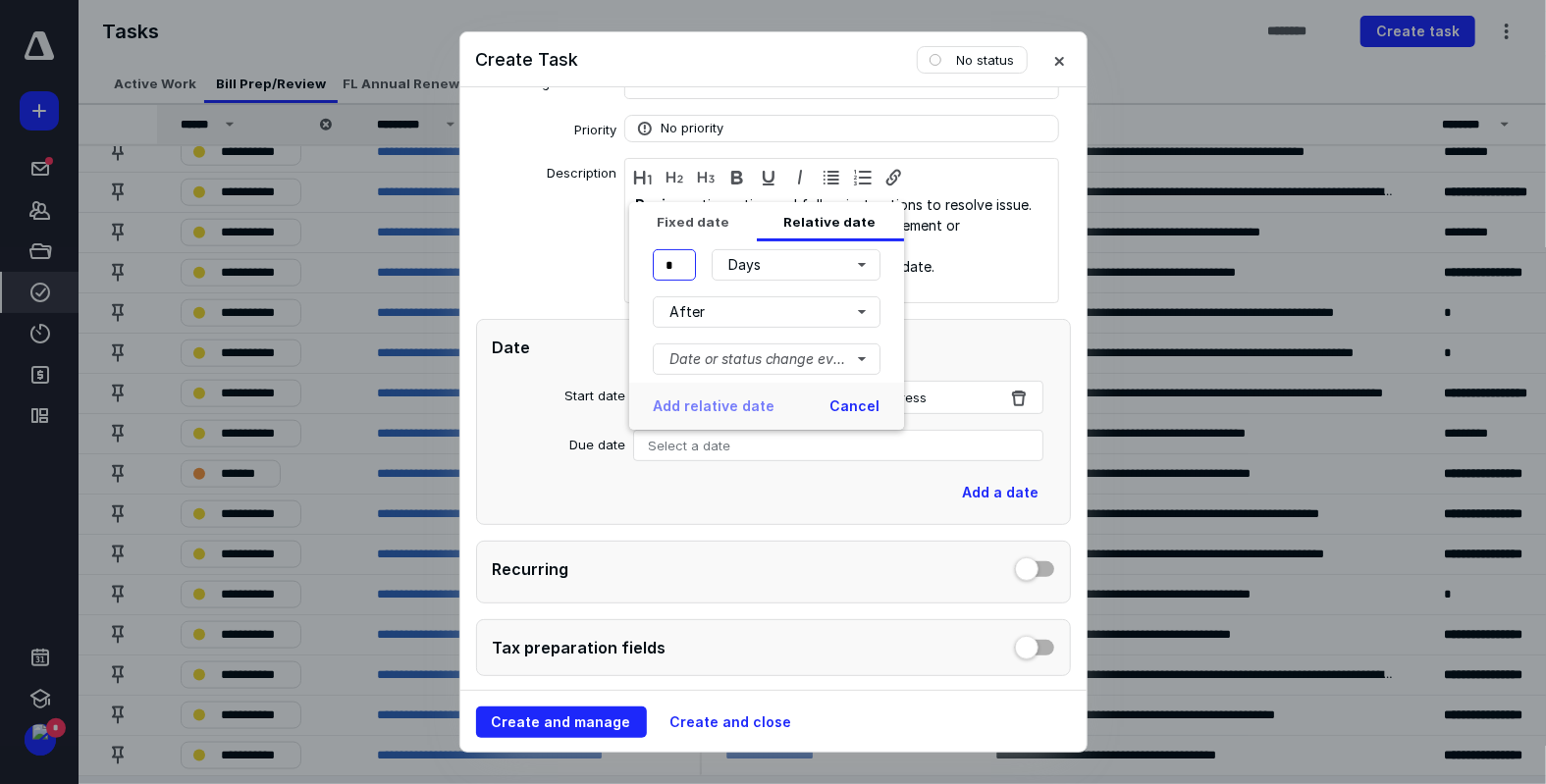 drag, startPoint x: 682, startPoint y: 262, endPoint x: 628, endPoint y: 271, distance: 54.7449 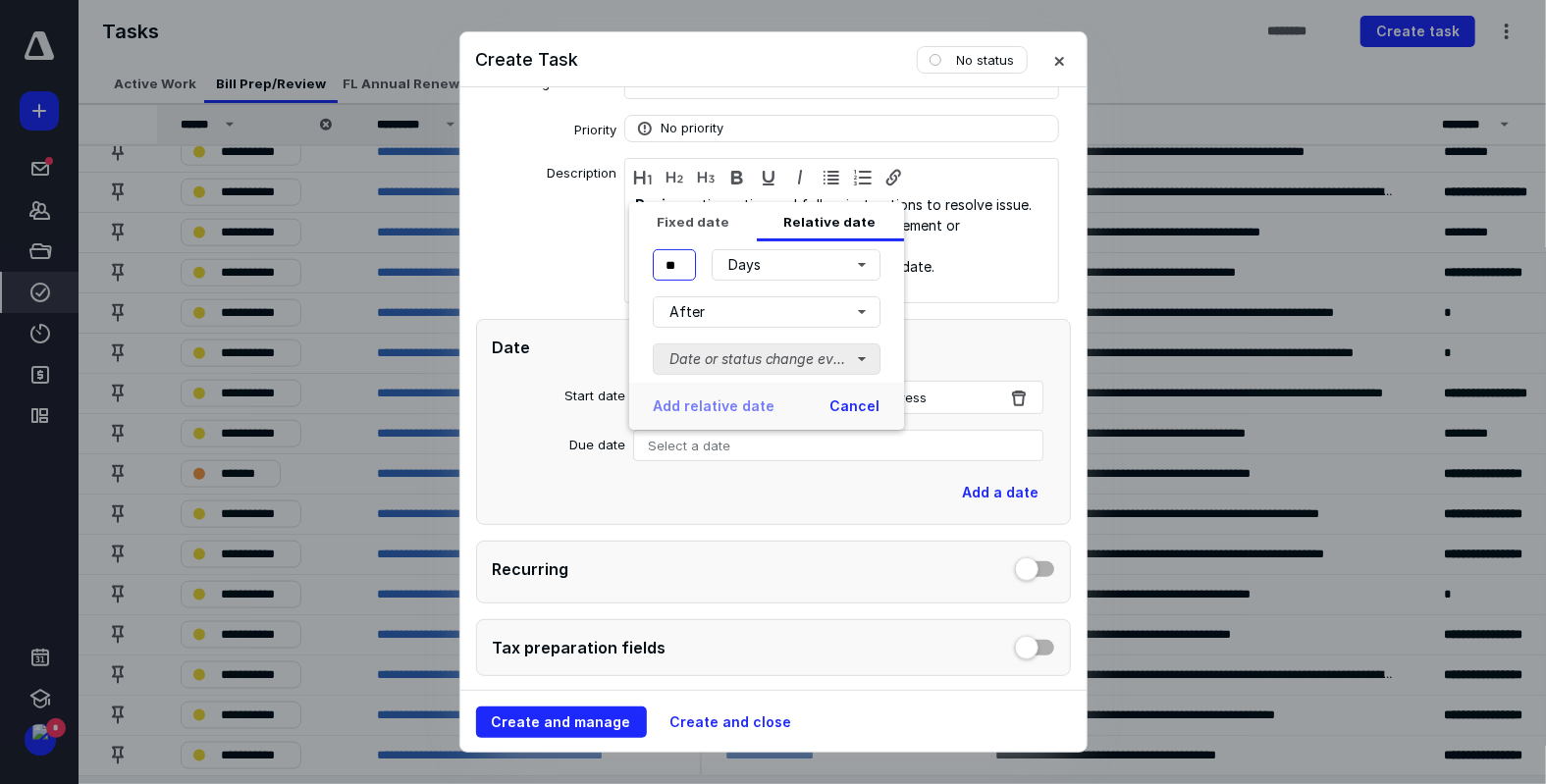 type on "**" 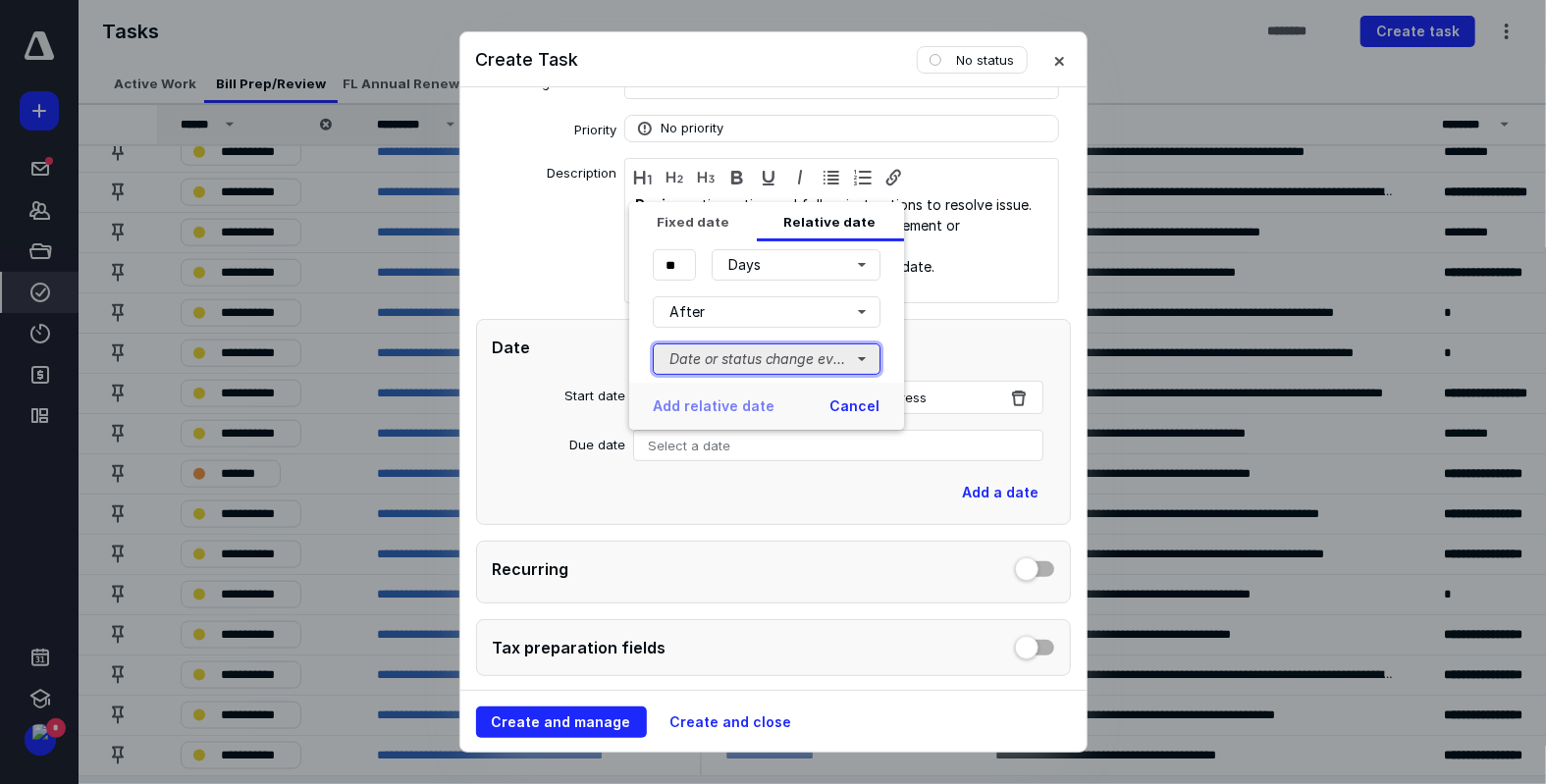 click on "Date or status change event" at bounding box center (767, 359) 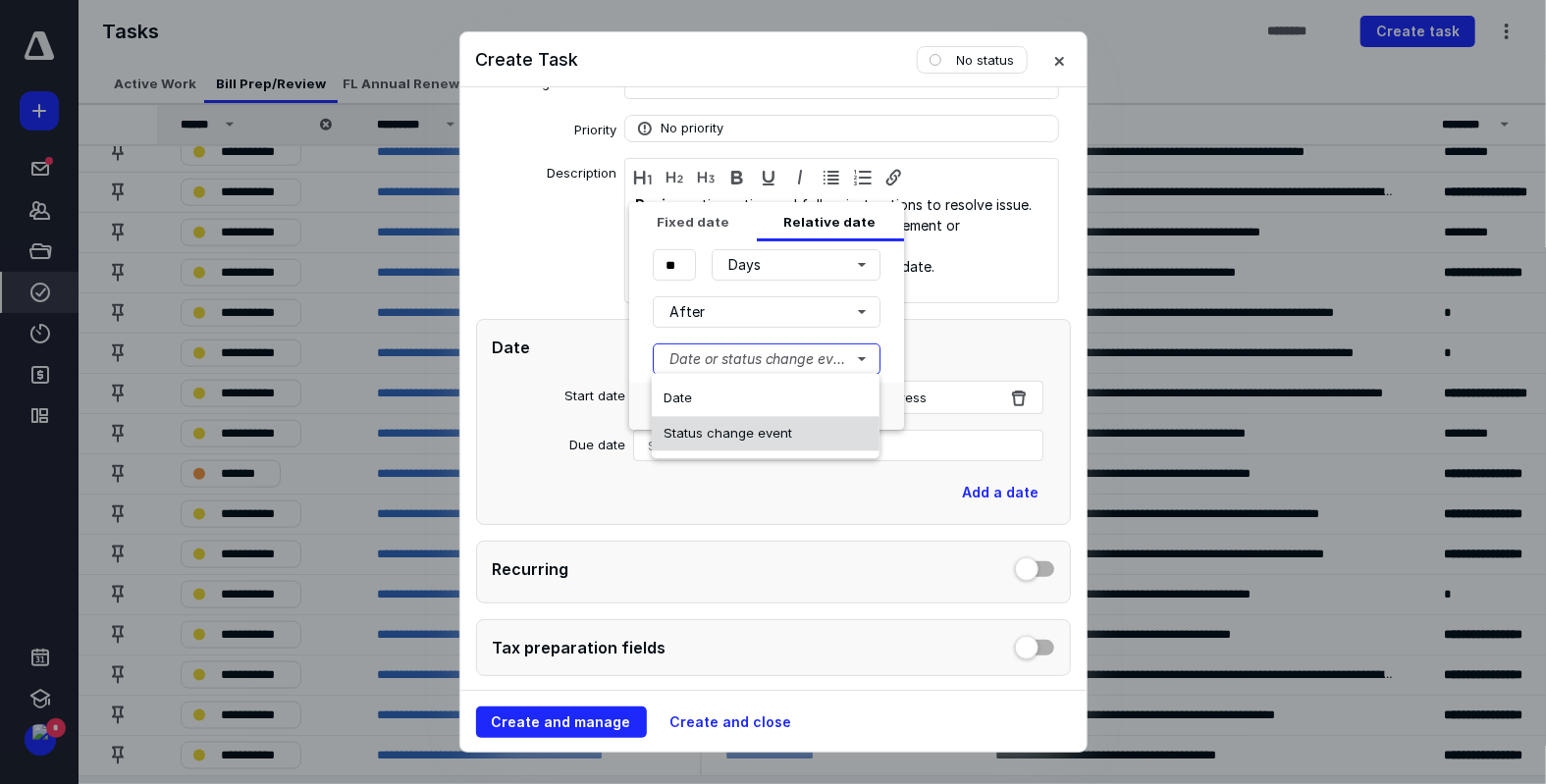 click on "Status change event" at bounding box center (727, 433) 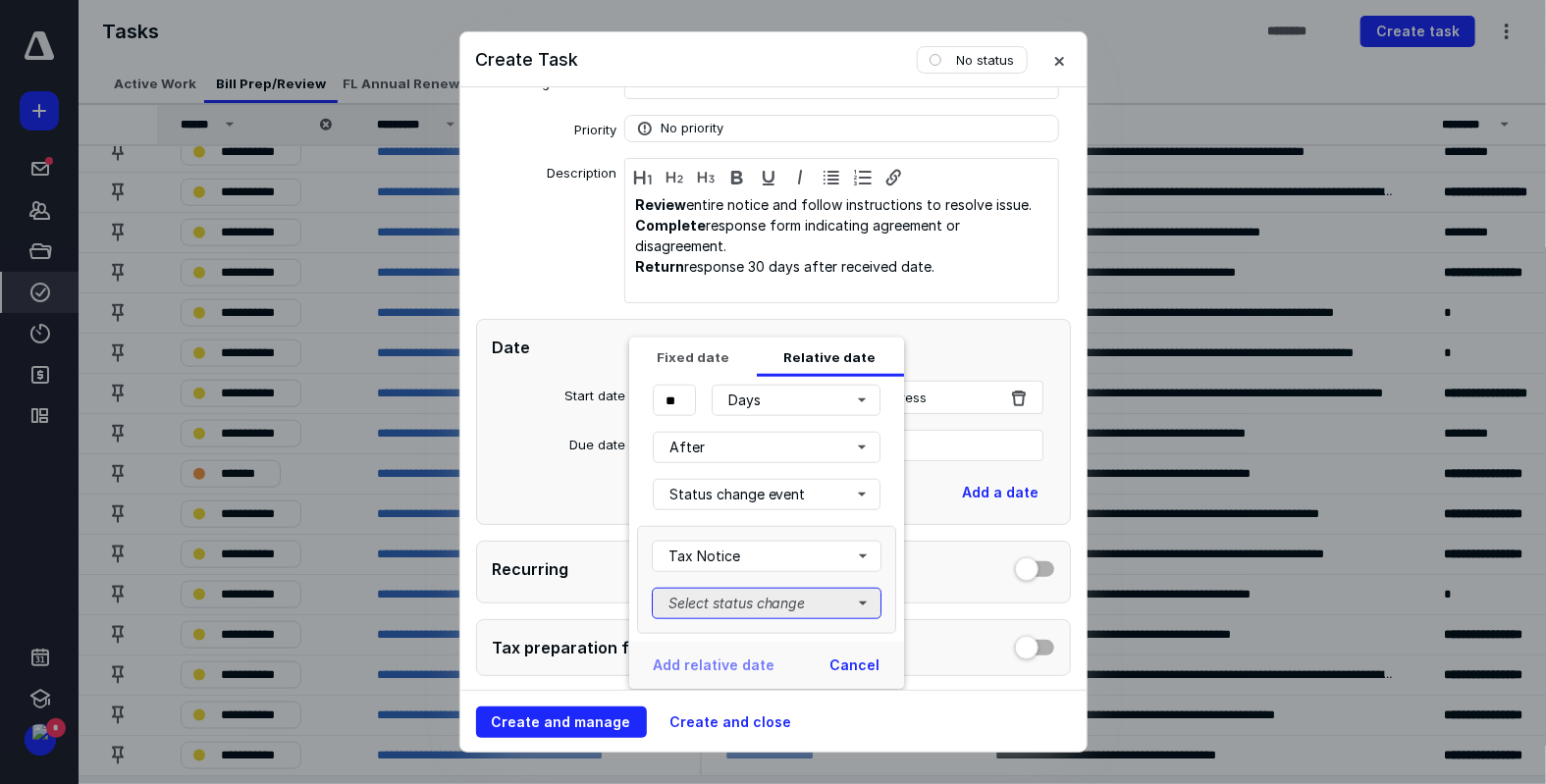 click on "Select status change" at bounding box center [767, 603] 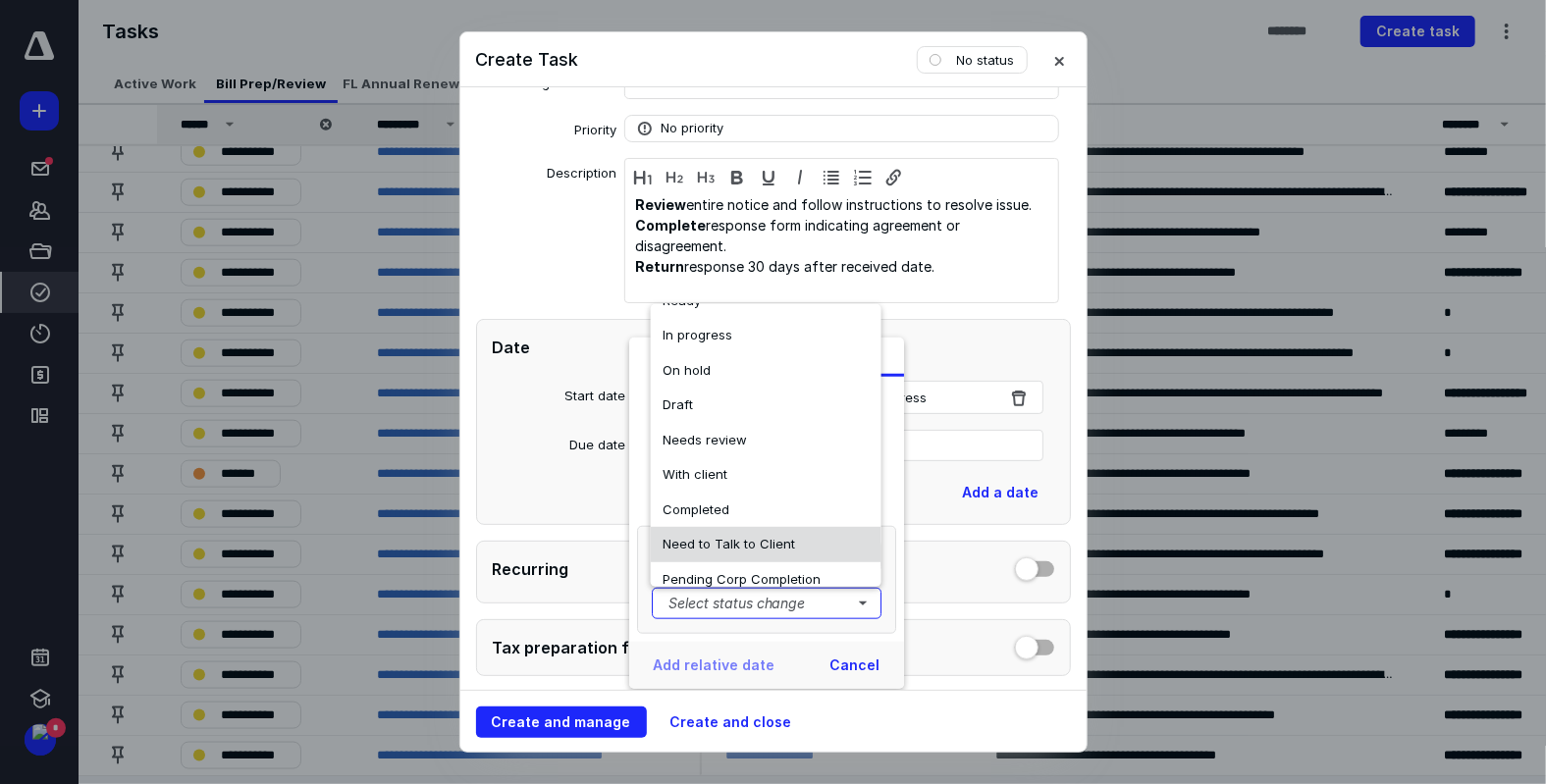 scroll, scrollTop: 0, scrollLeft: 0, axis: both 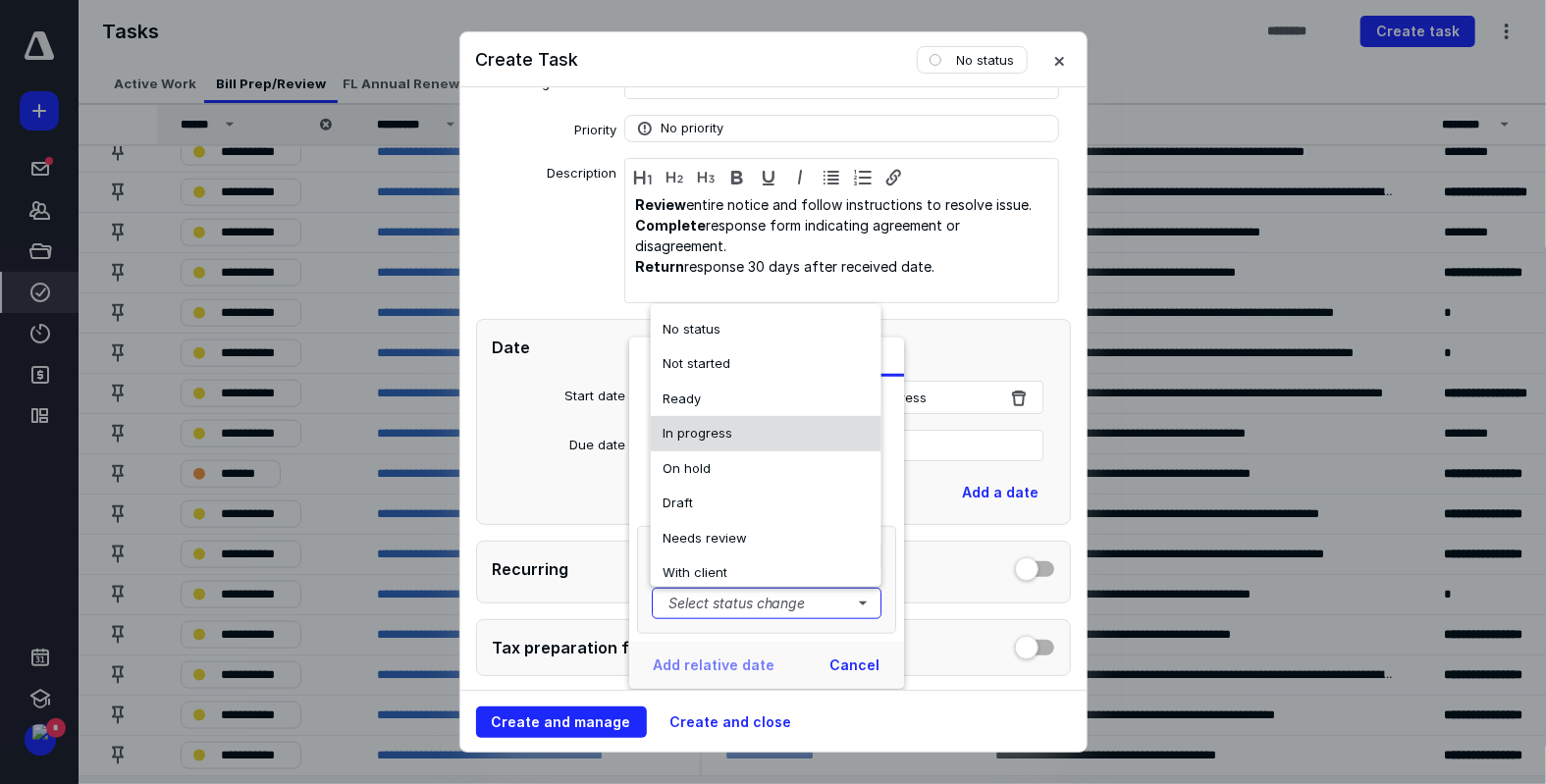 click on "In progress" at bounding box center (766, 434) 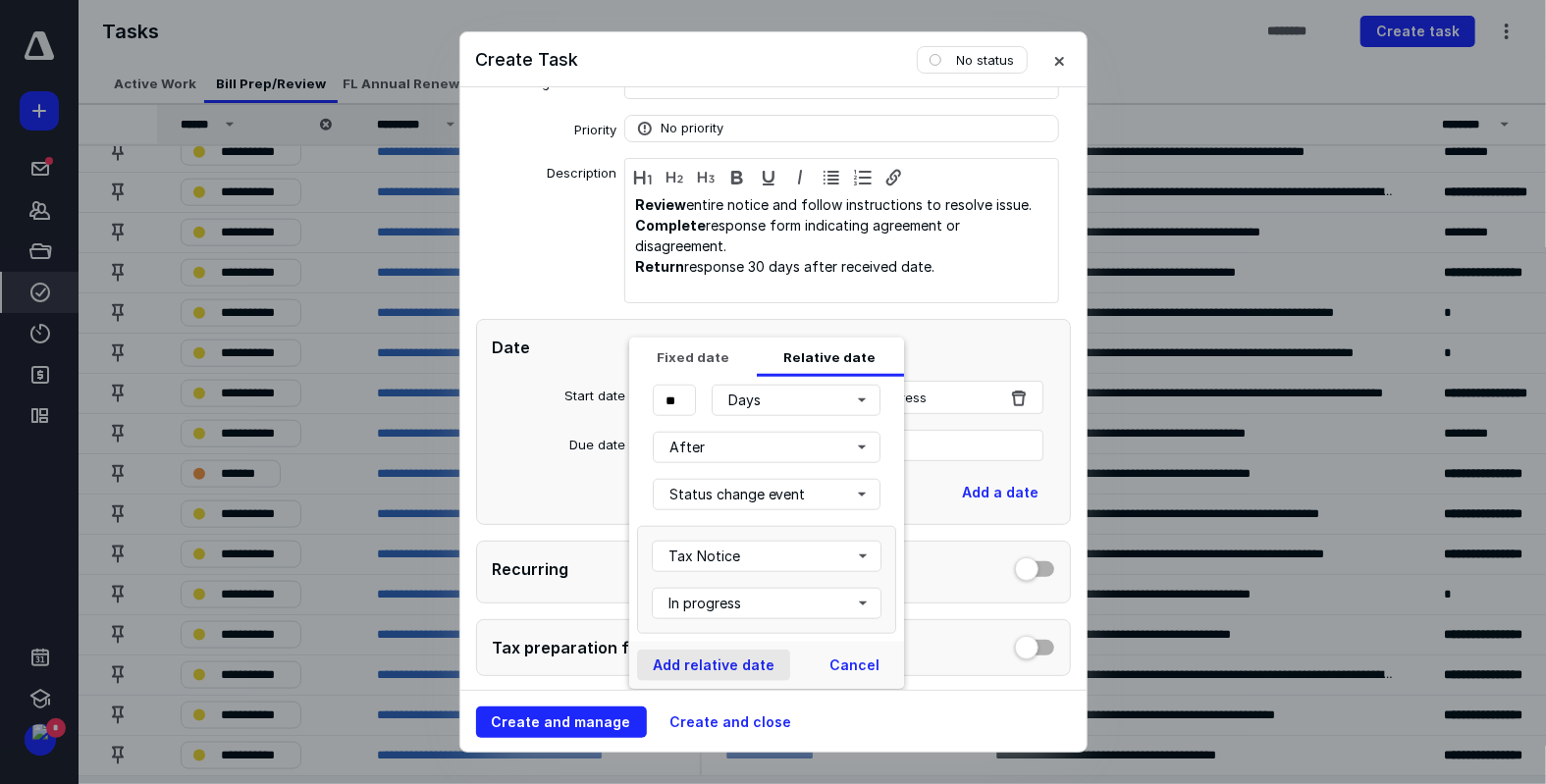 click on "Add relative date" at bounding box center (714, 665) 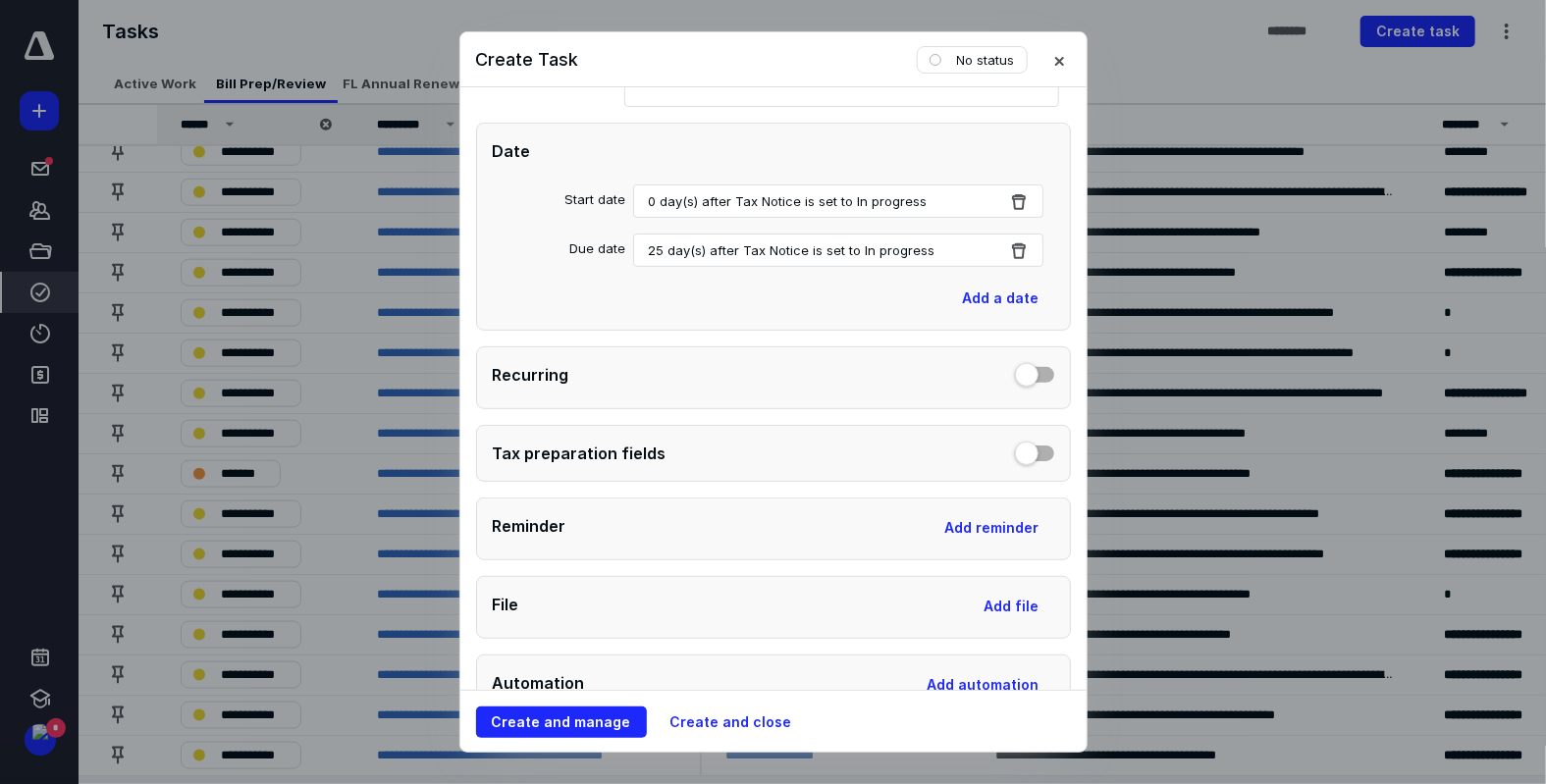 scroll, scrollTop: 491, scrollLeft: 0, axis: vertical 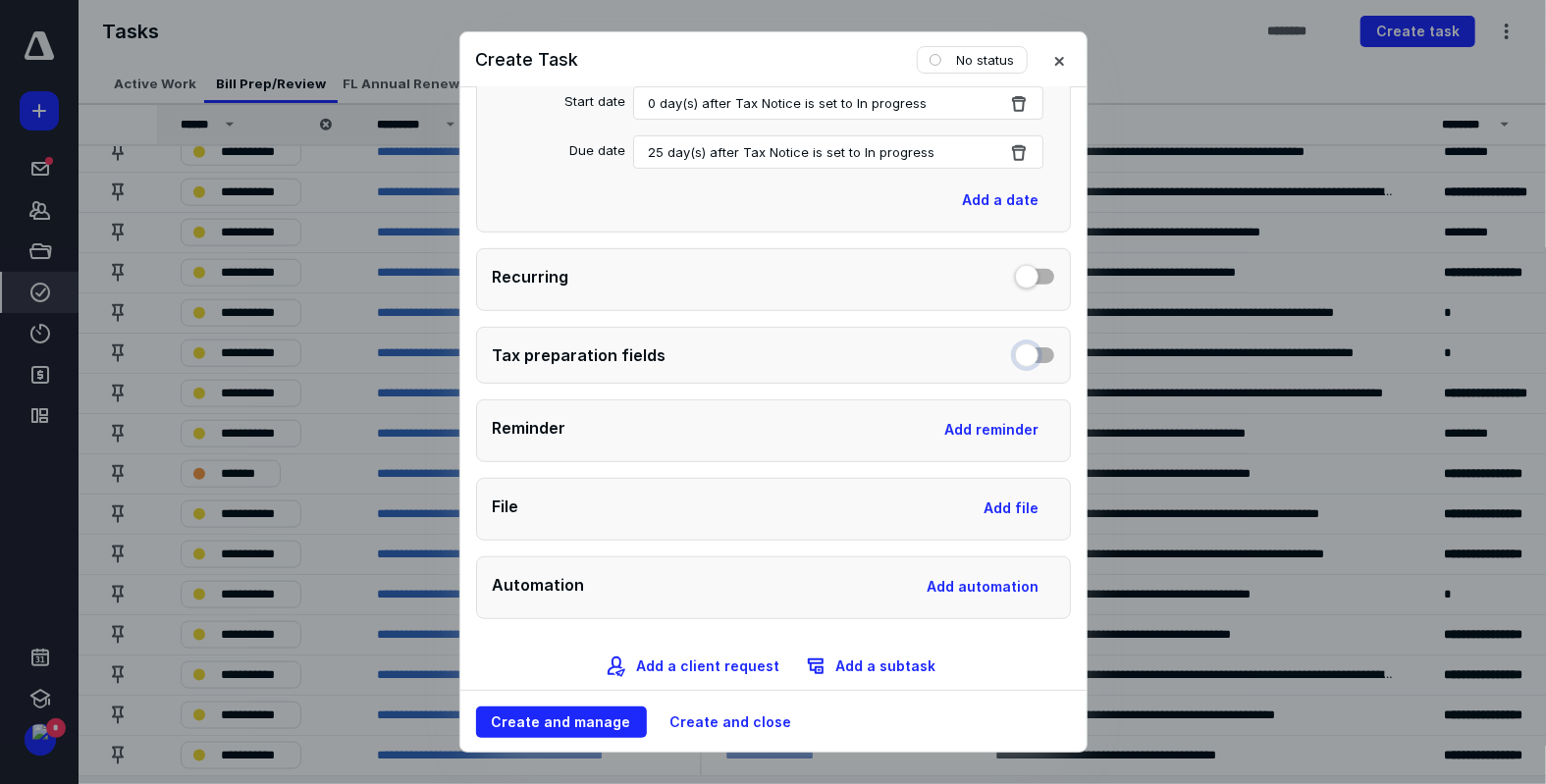 click at bounding box center [1035, 352] 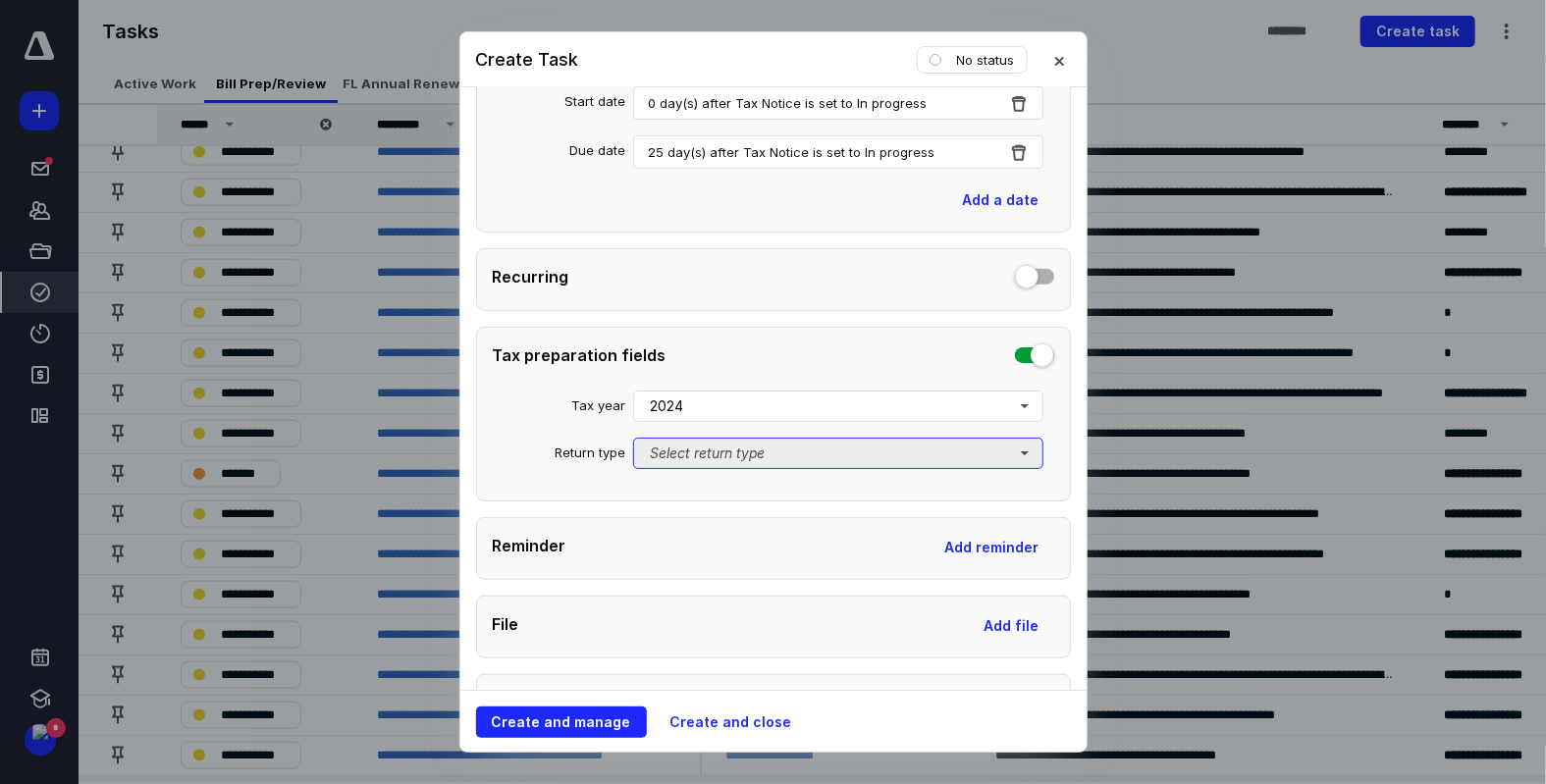 click on "Select return type" at bounding box center [838, 453] 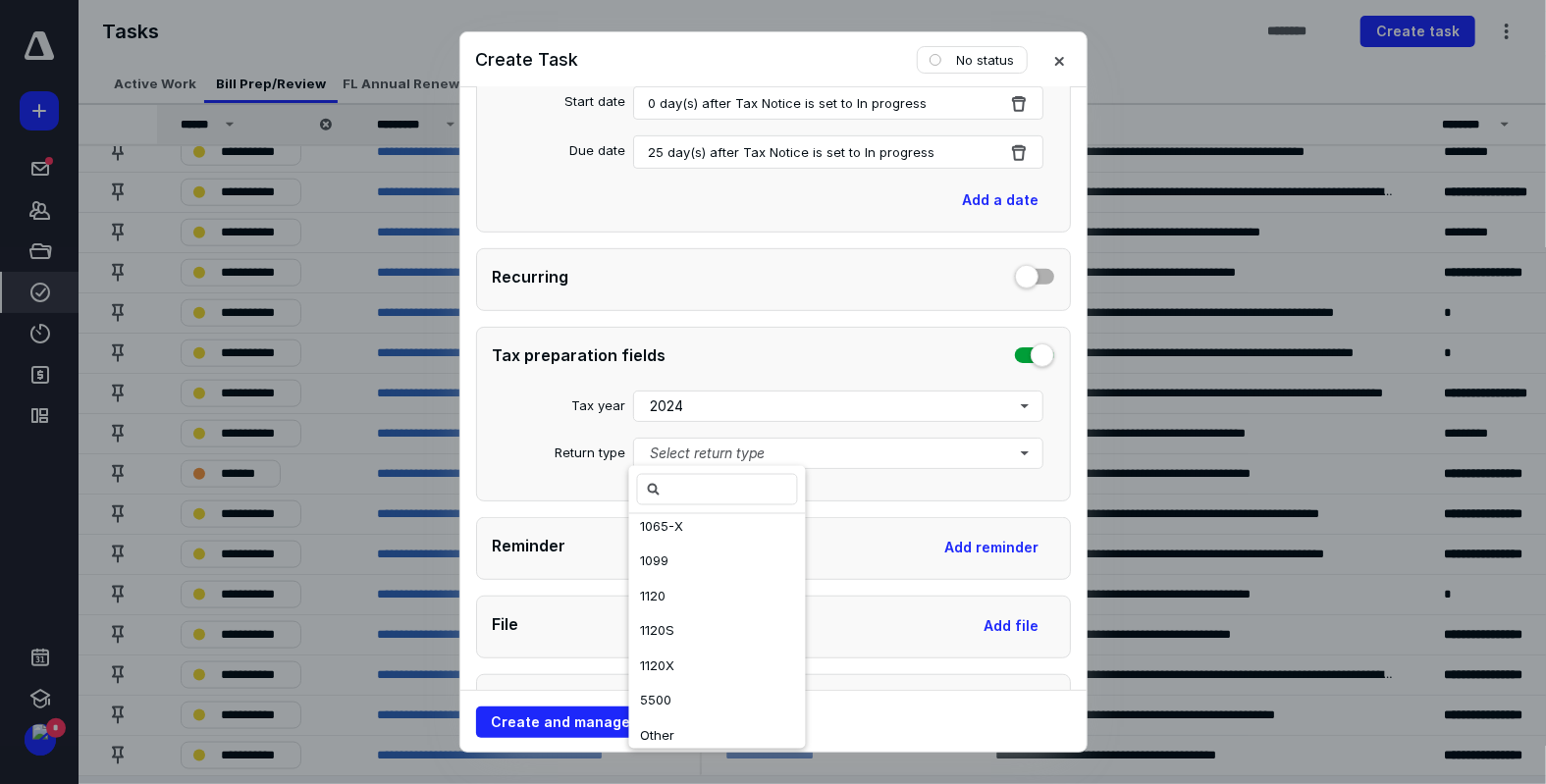 scroll, scrollTop: 407, scrollLeft: 0, axis: vertical 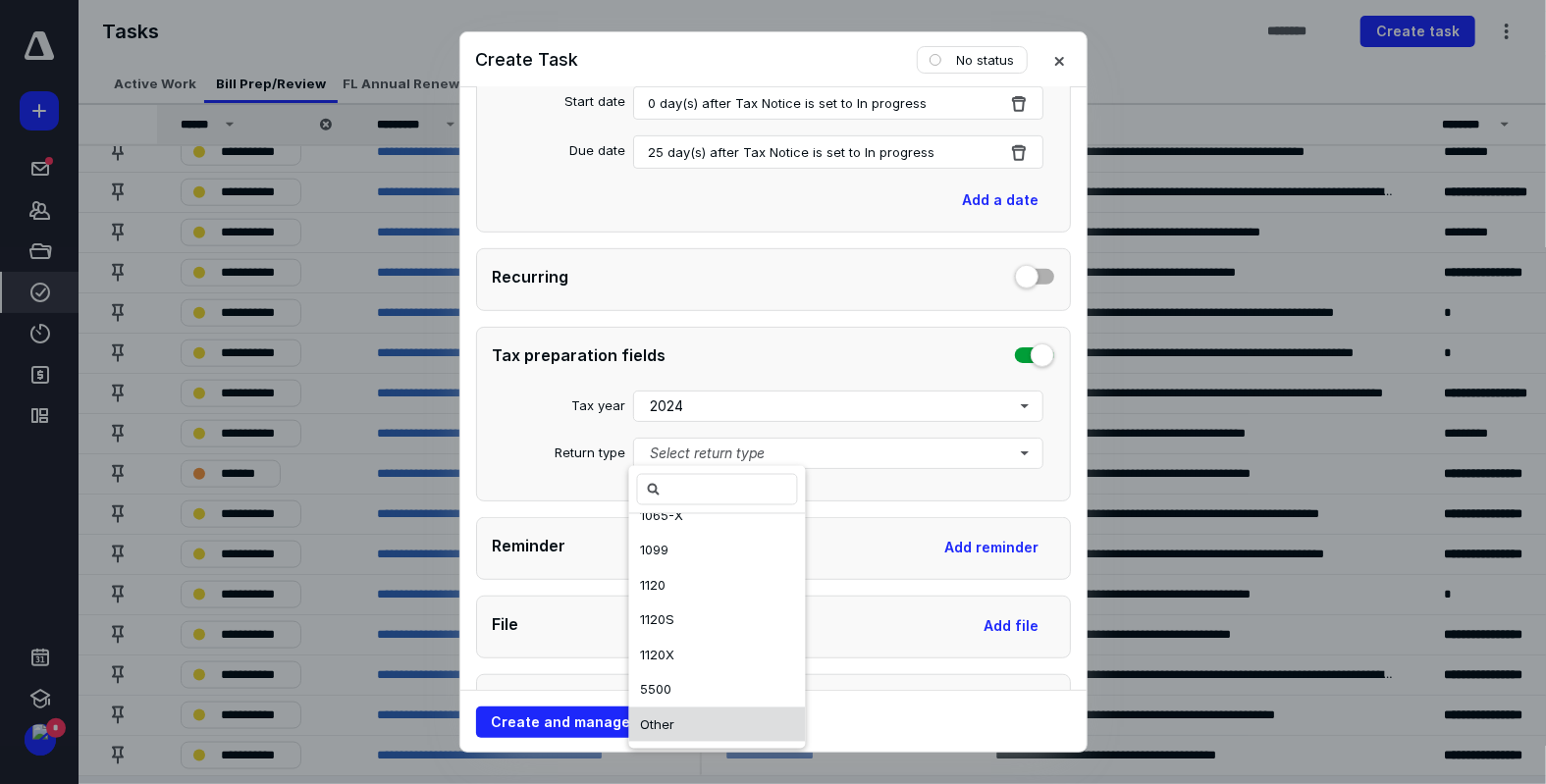 click on "Other" at bounding box center (718, 724) 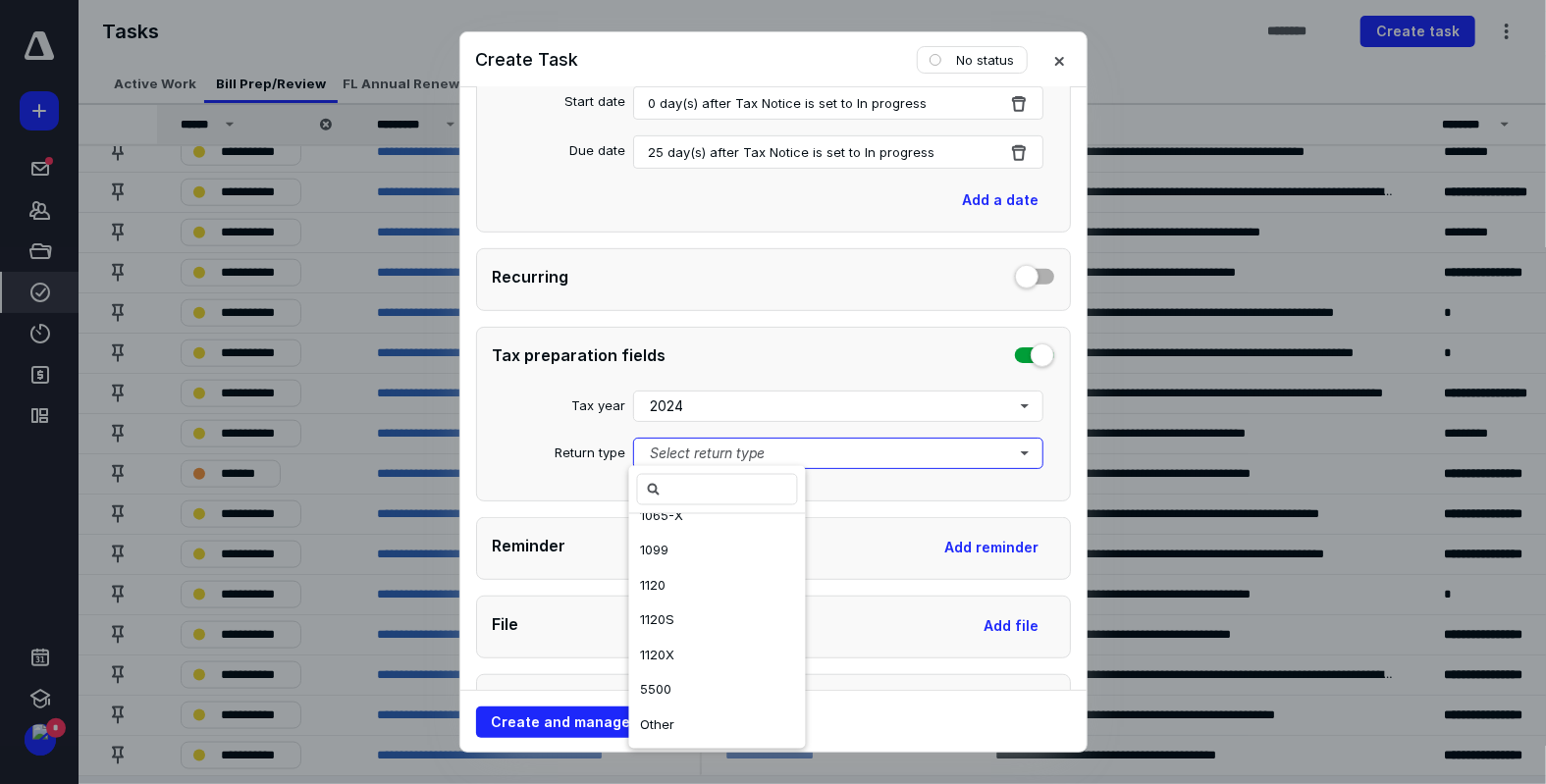 scroll, scrollTop: 0, scrollLeft: 0, axis: both 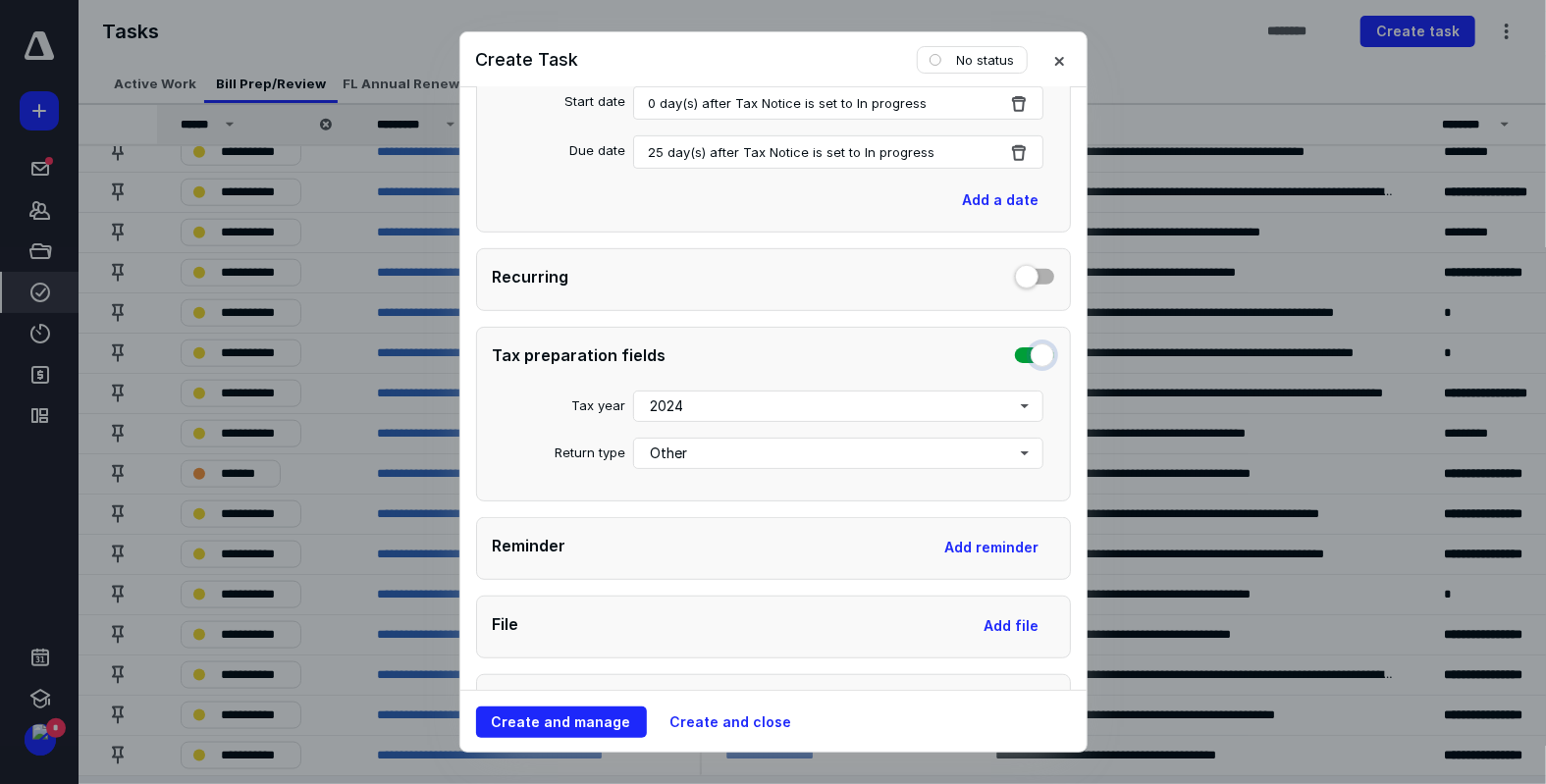 click at bounding box center (1035, 352) 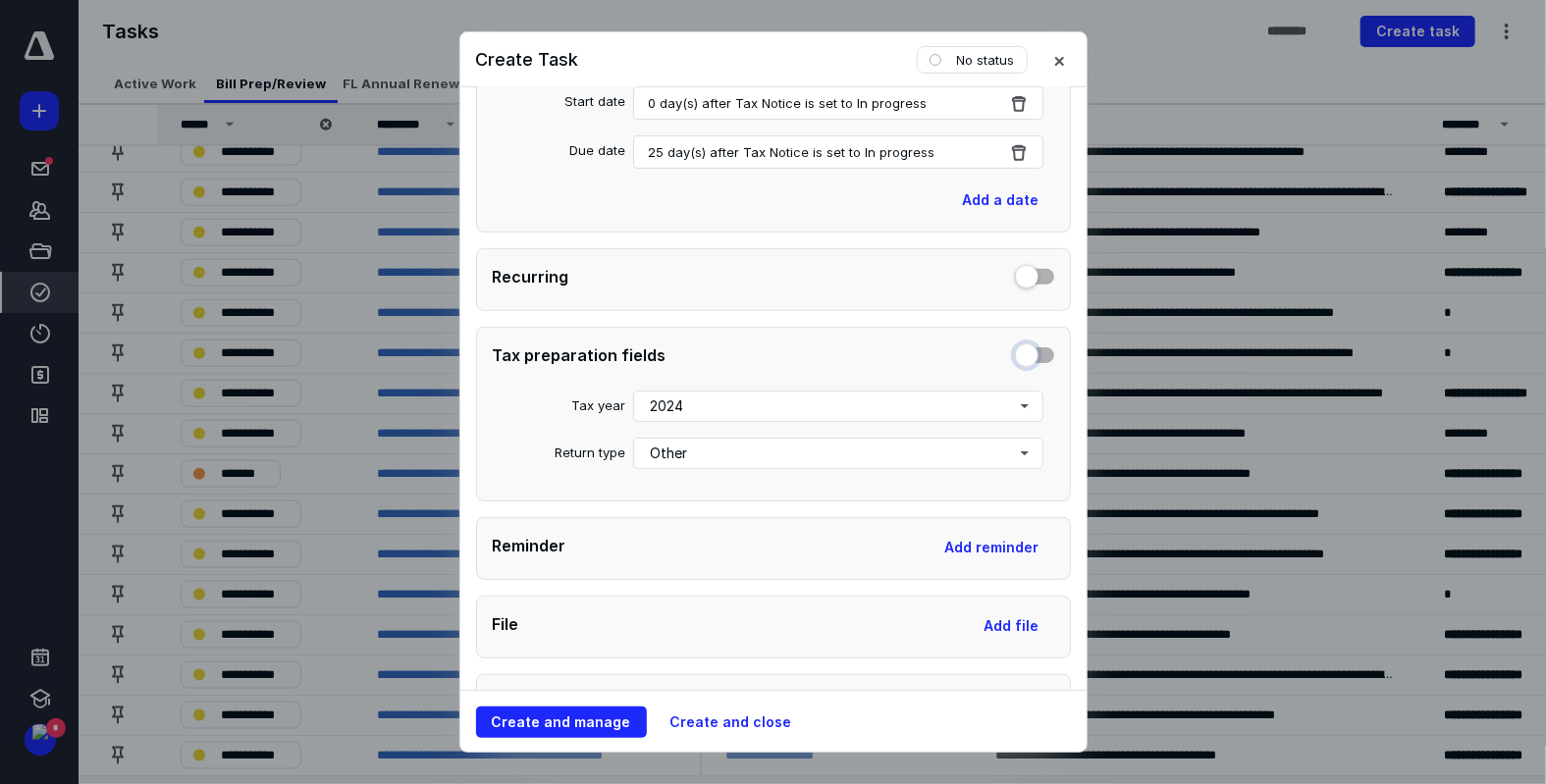 checkbox on "false" 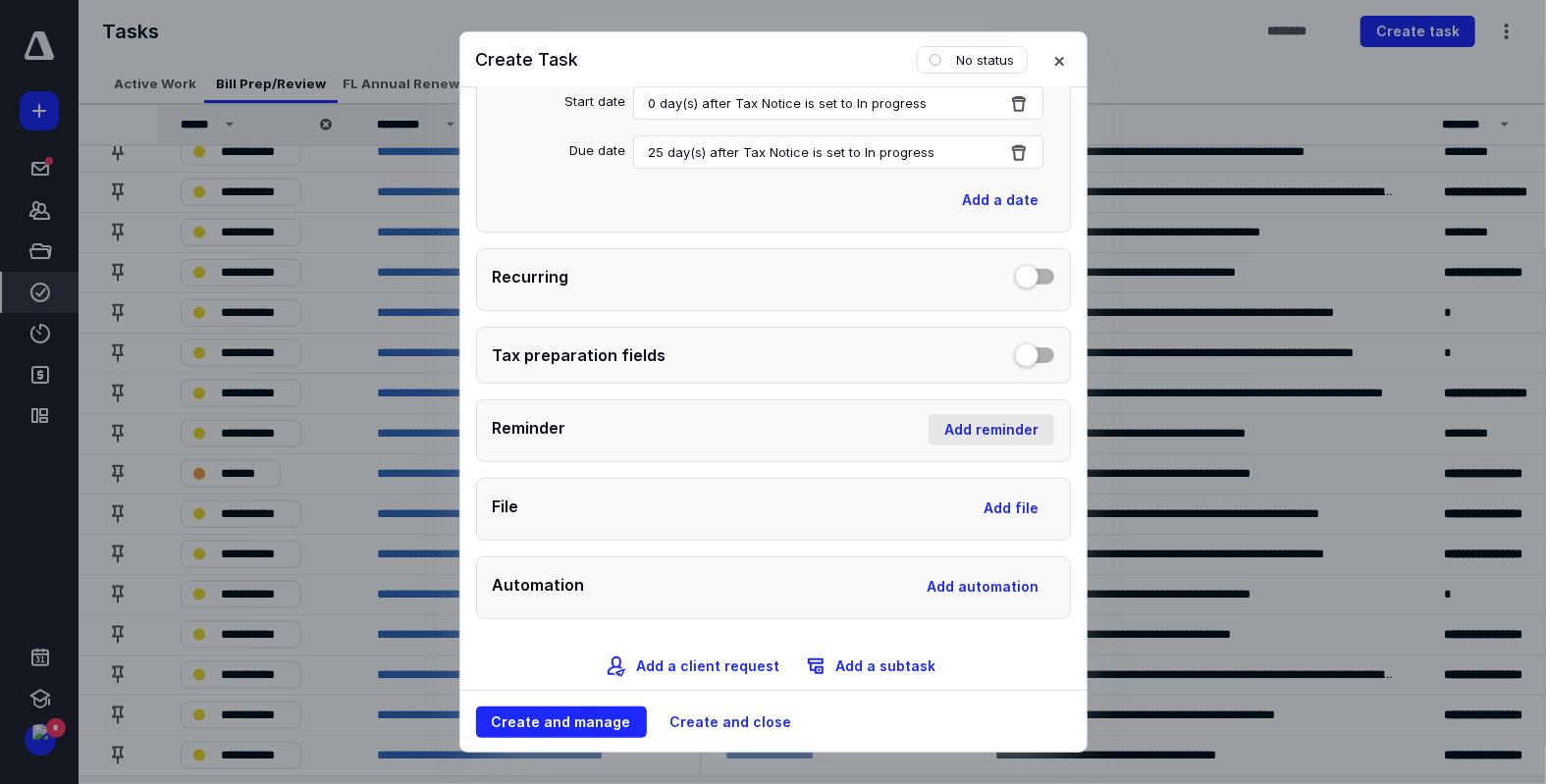 click on "Add reminder" at bounding box center (991, 430) 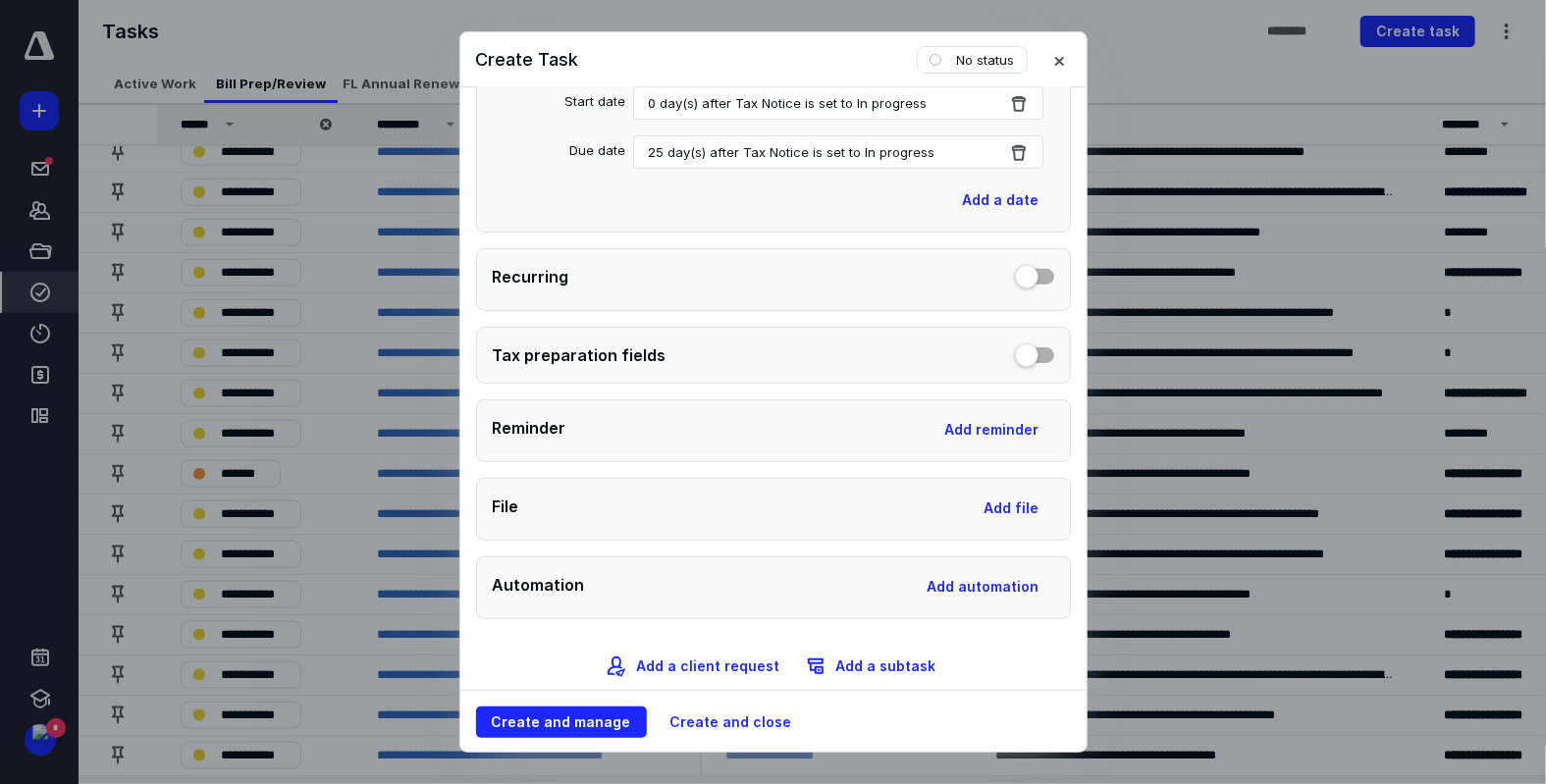 scroll, scrollTop: 511, scrollLeft: 0, axis: vertical 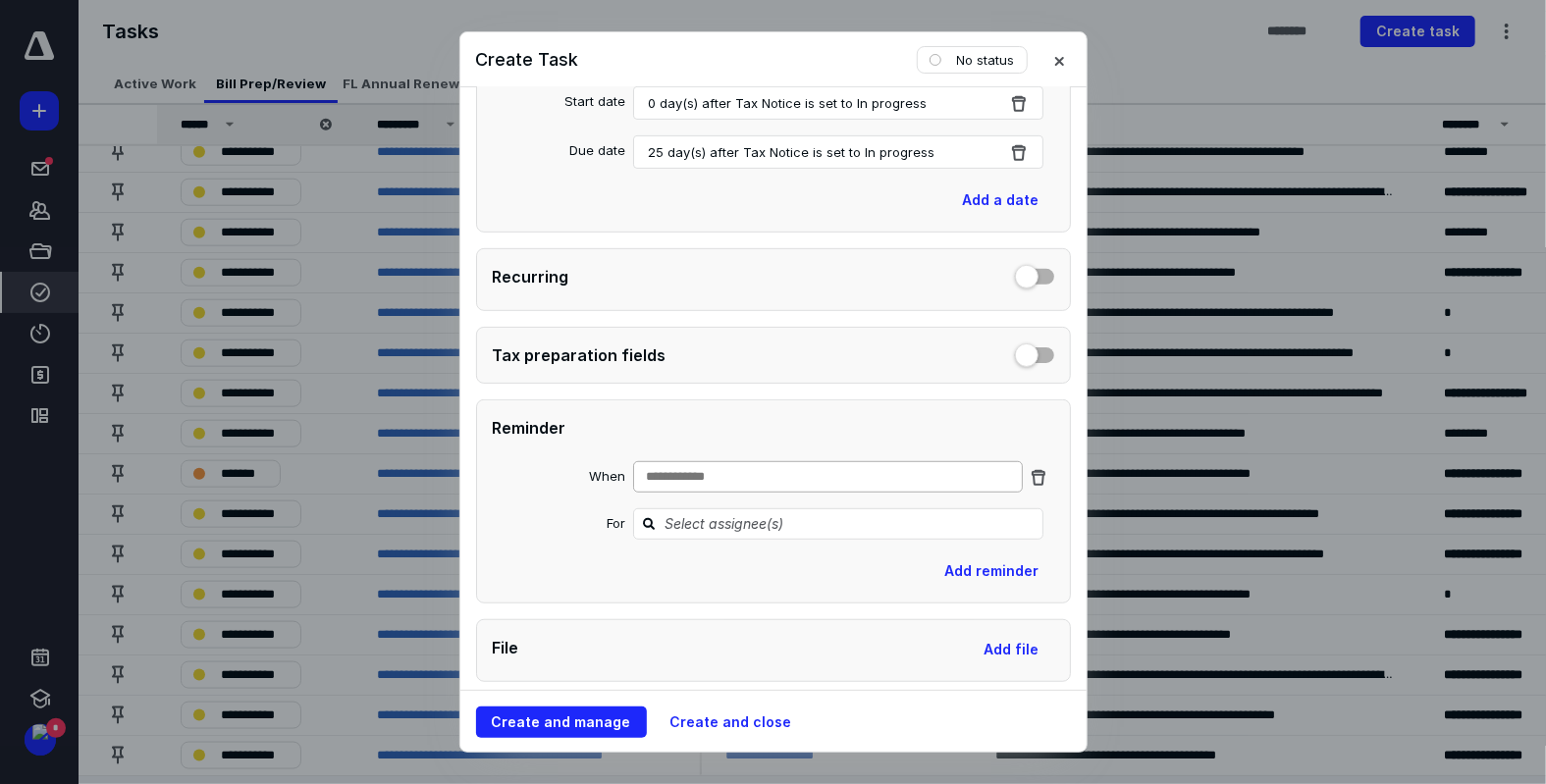 click on "**********" at bounding box center (828, 477) 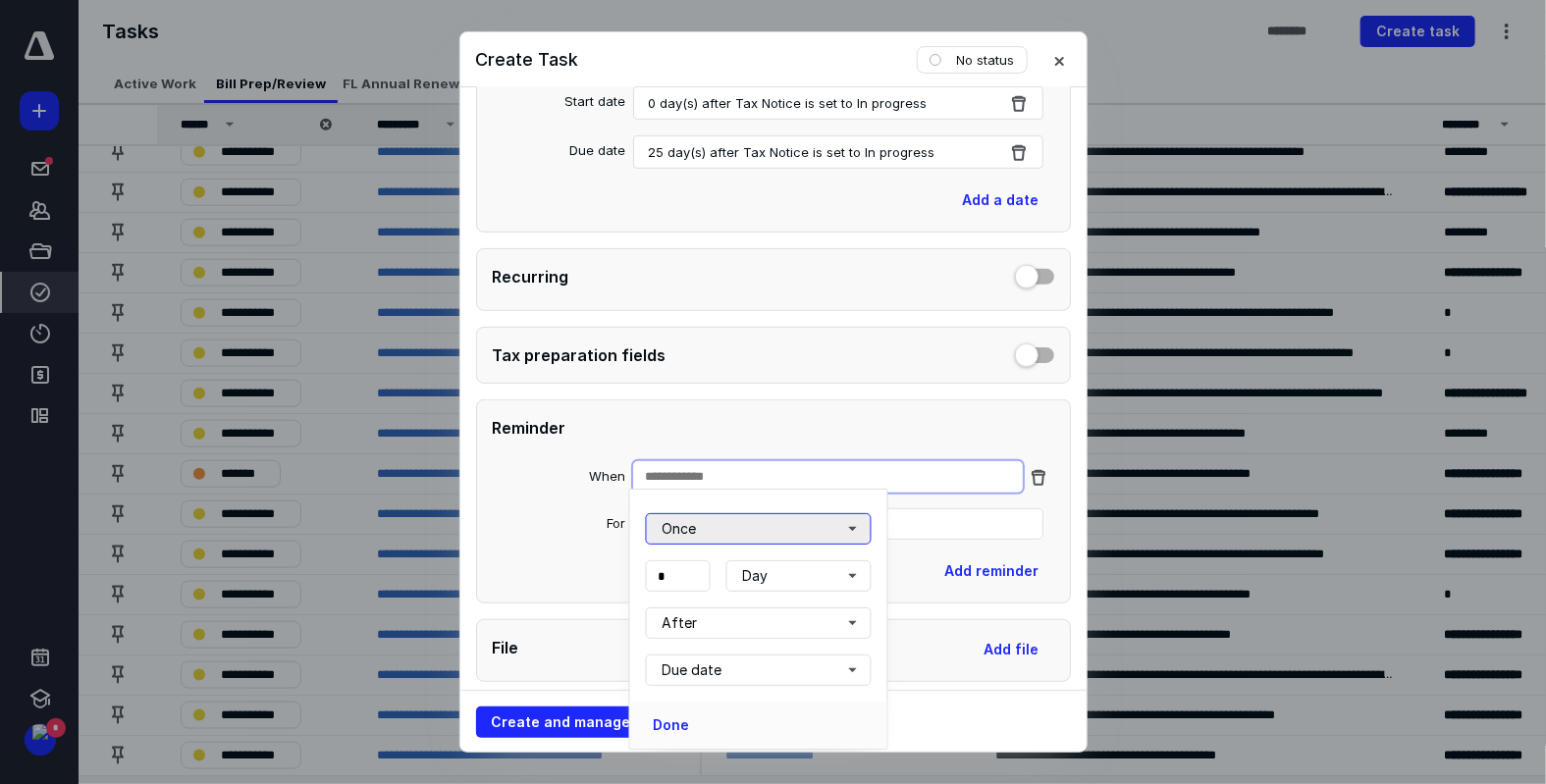 click on "Once" at bounding box center [759, 529] 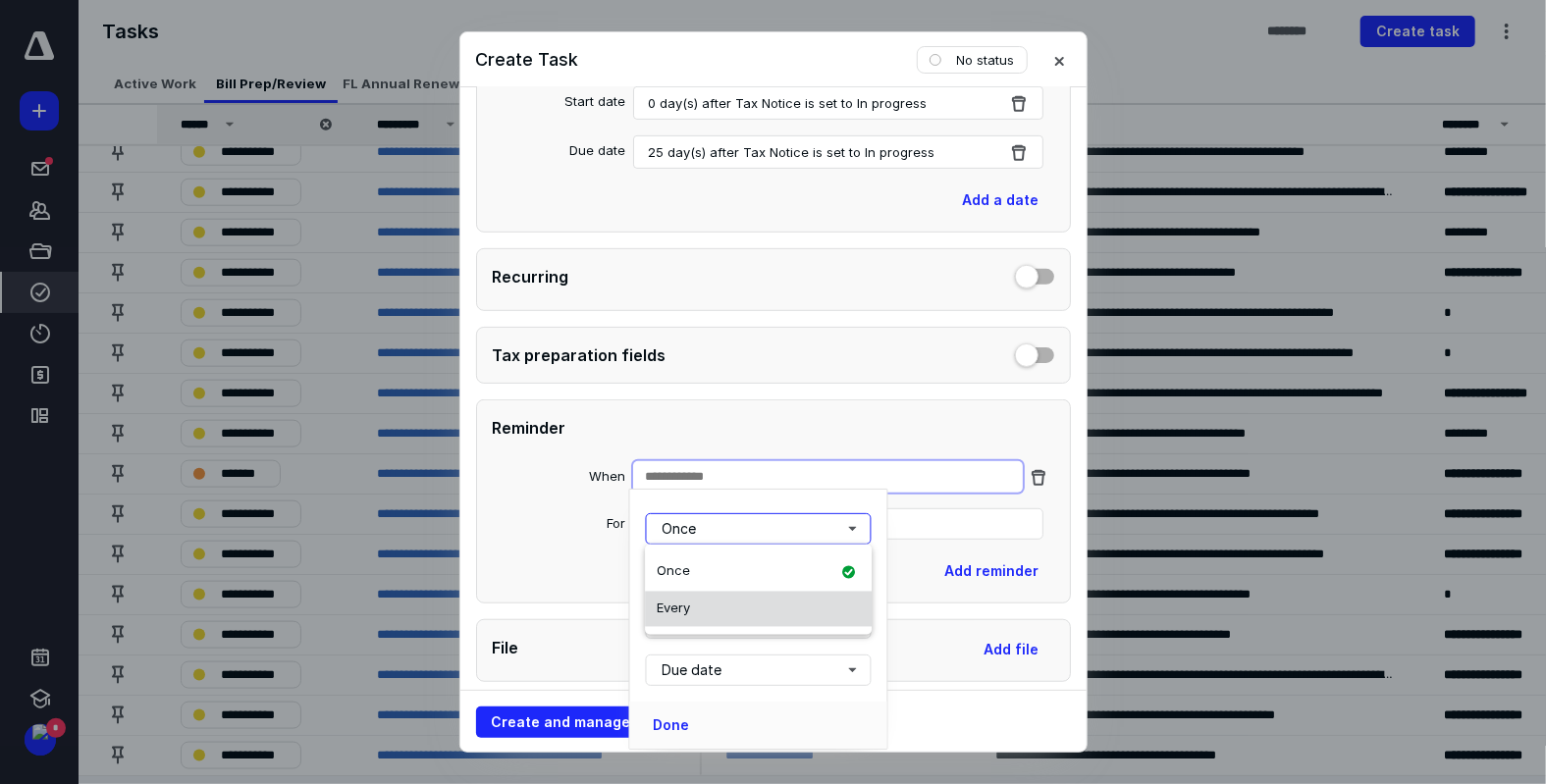 click on "Every" at bounding box center [758, 609] 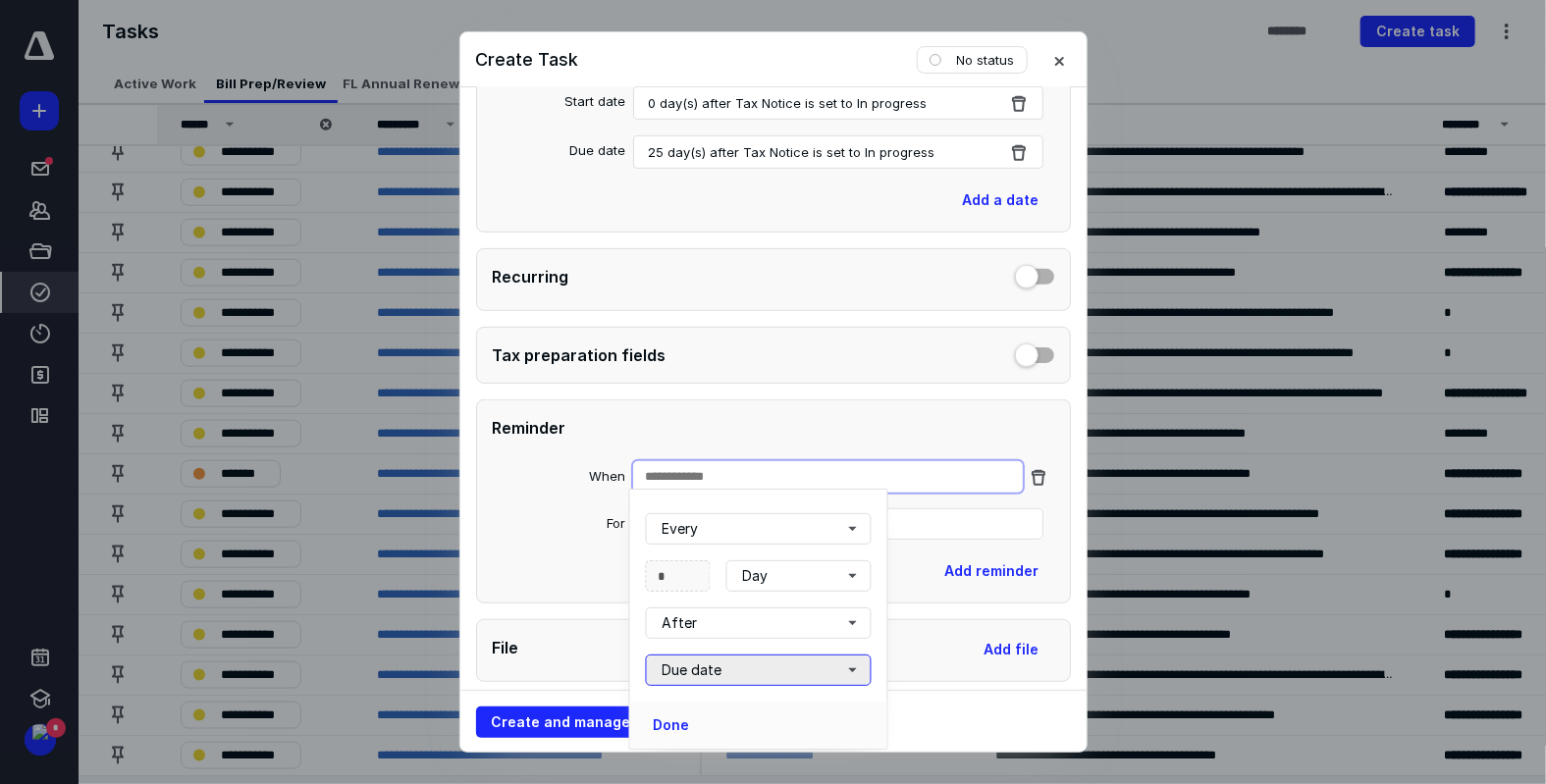 click on "Due date" at bounding box center (759, 670) 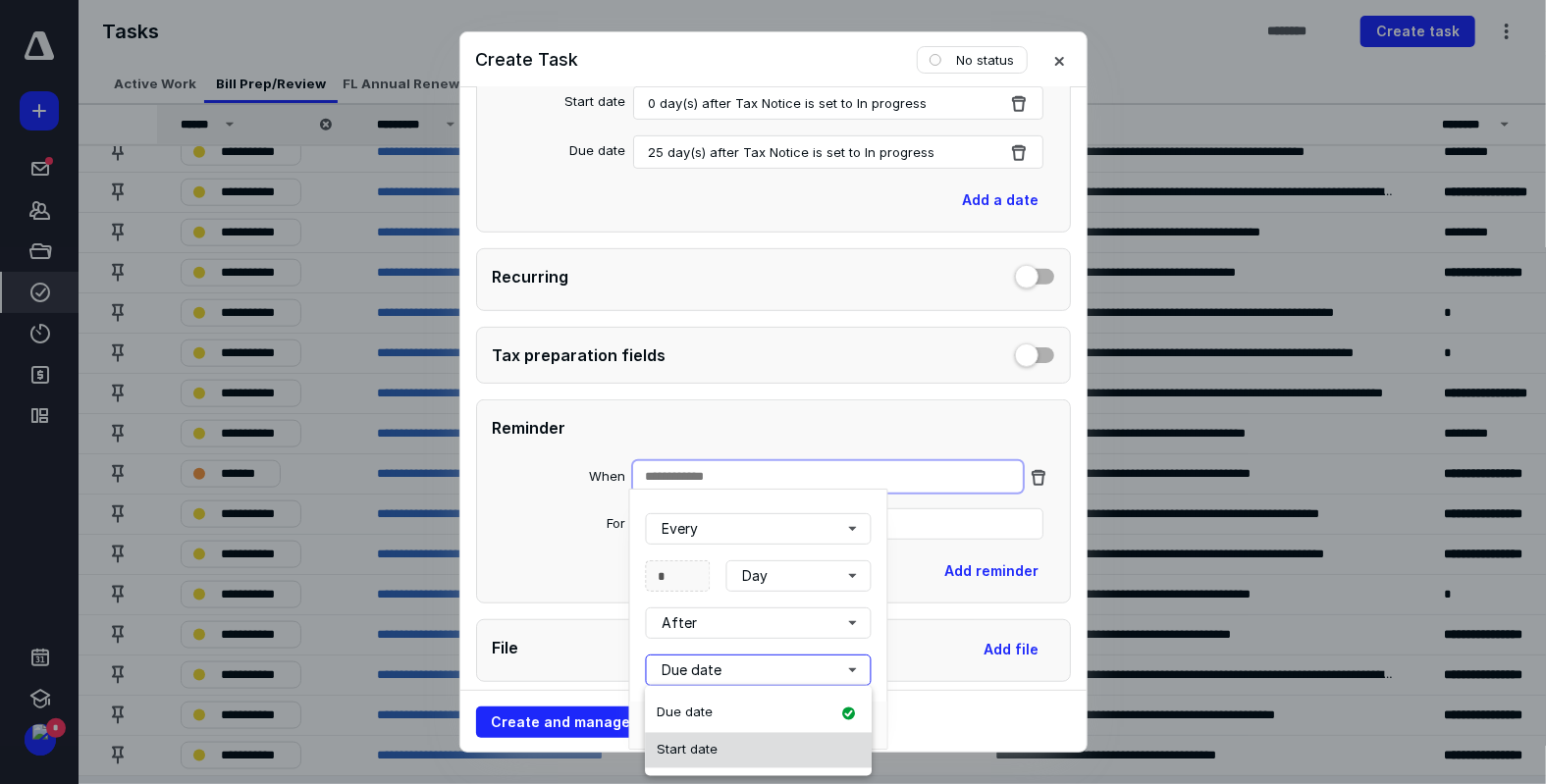 click on "Start date" at bounding box center (758, 751) 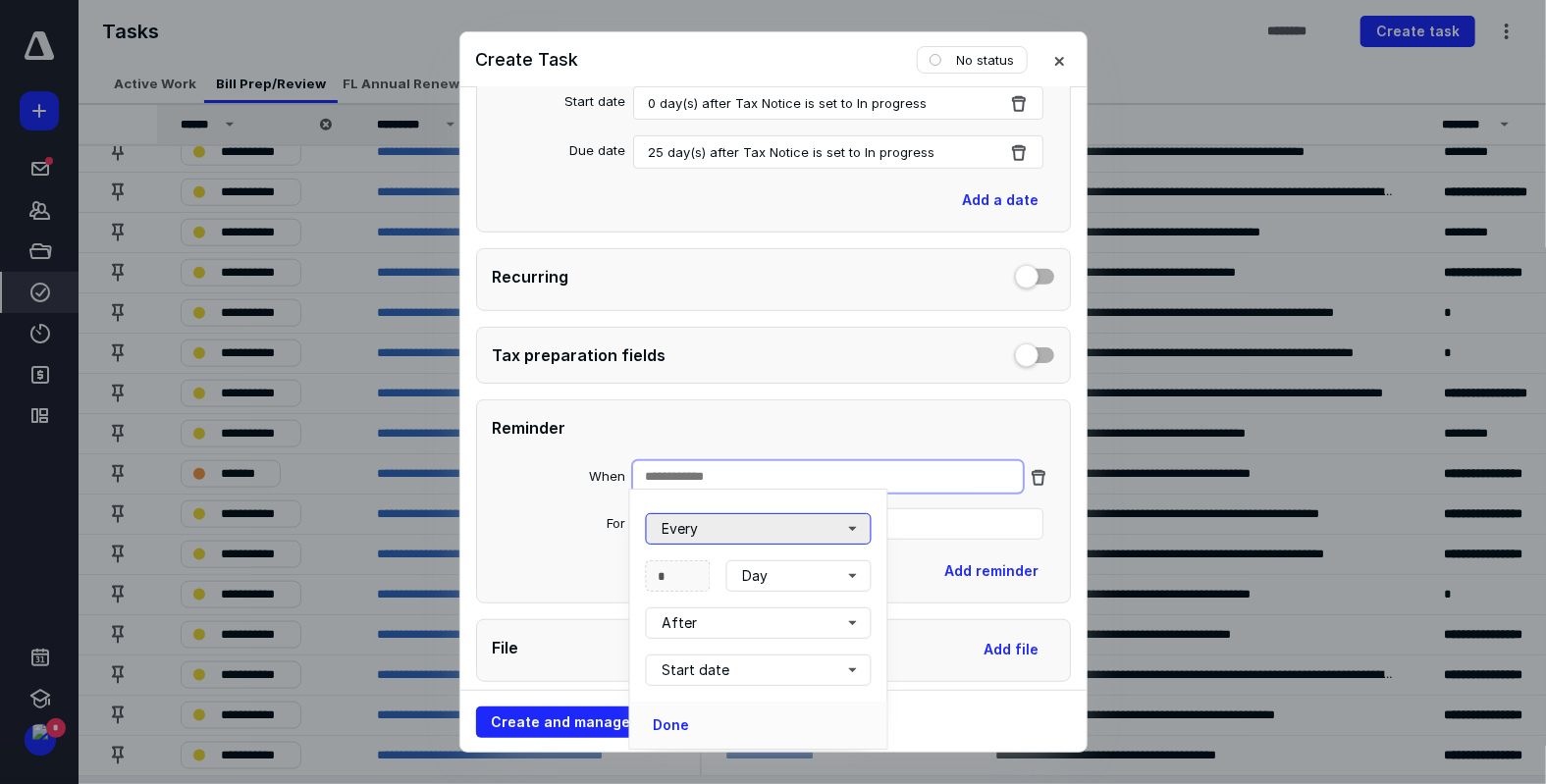 click on "Every" at bounding box center (759, 529) 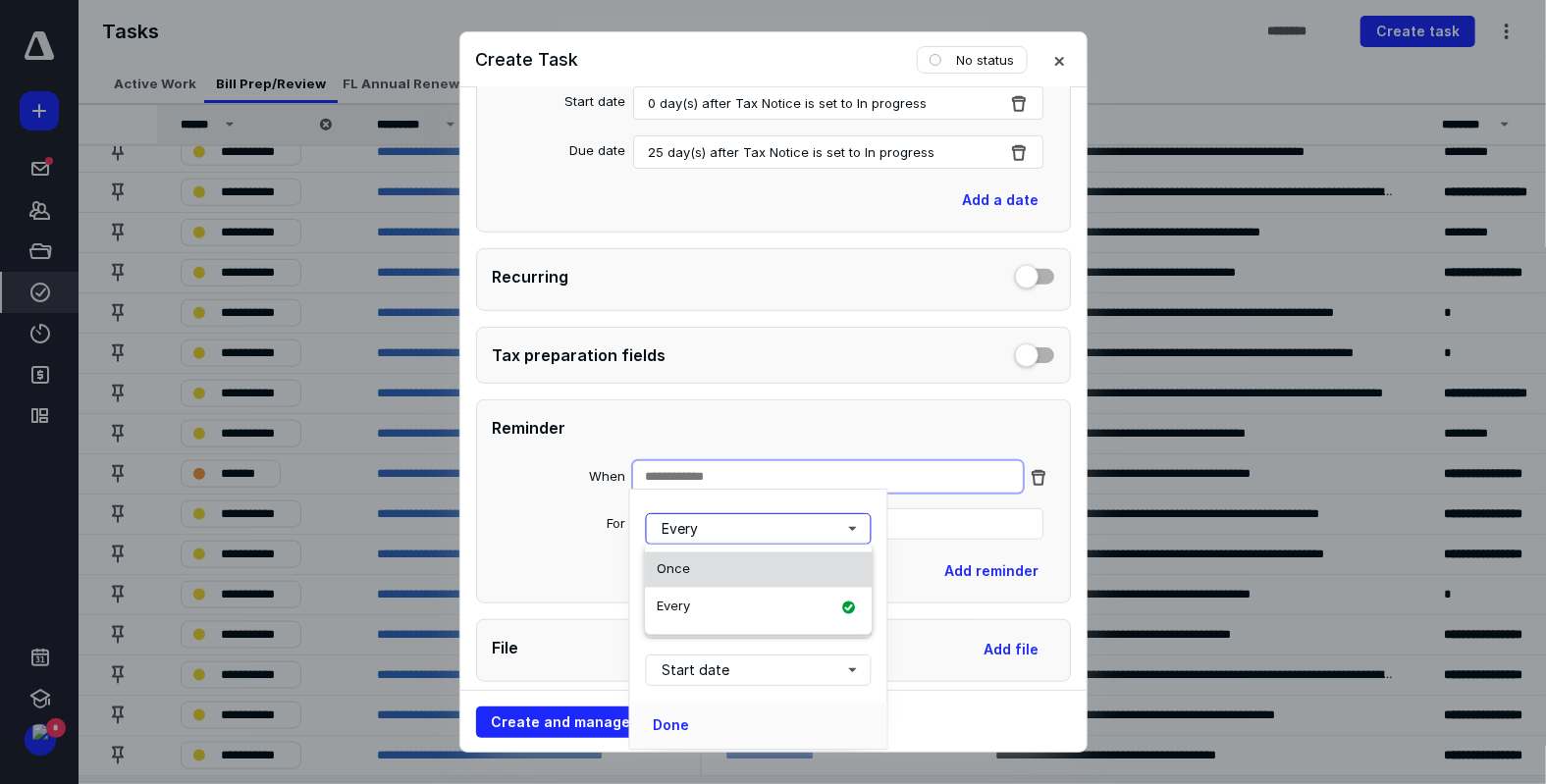 click on "Once" at bounding box center [758, 570] 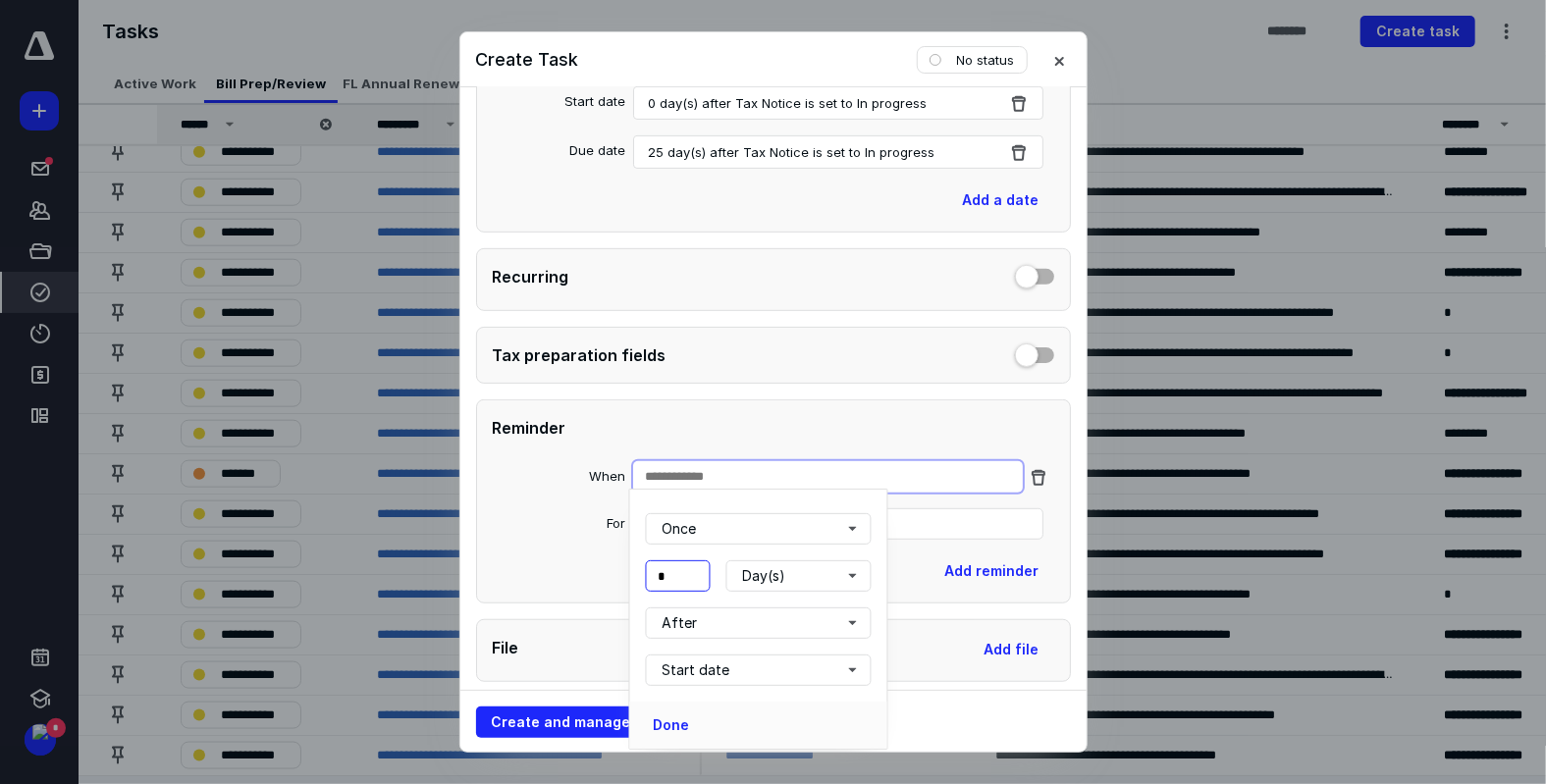 drag, startPoint x: 680, startPoint y: 573, endPoint x: 652, endPoint y: 583, distance: 29.732137 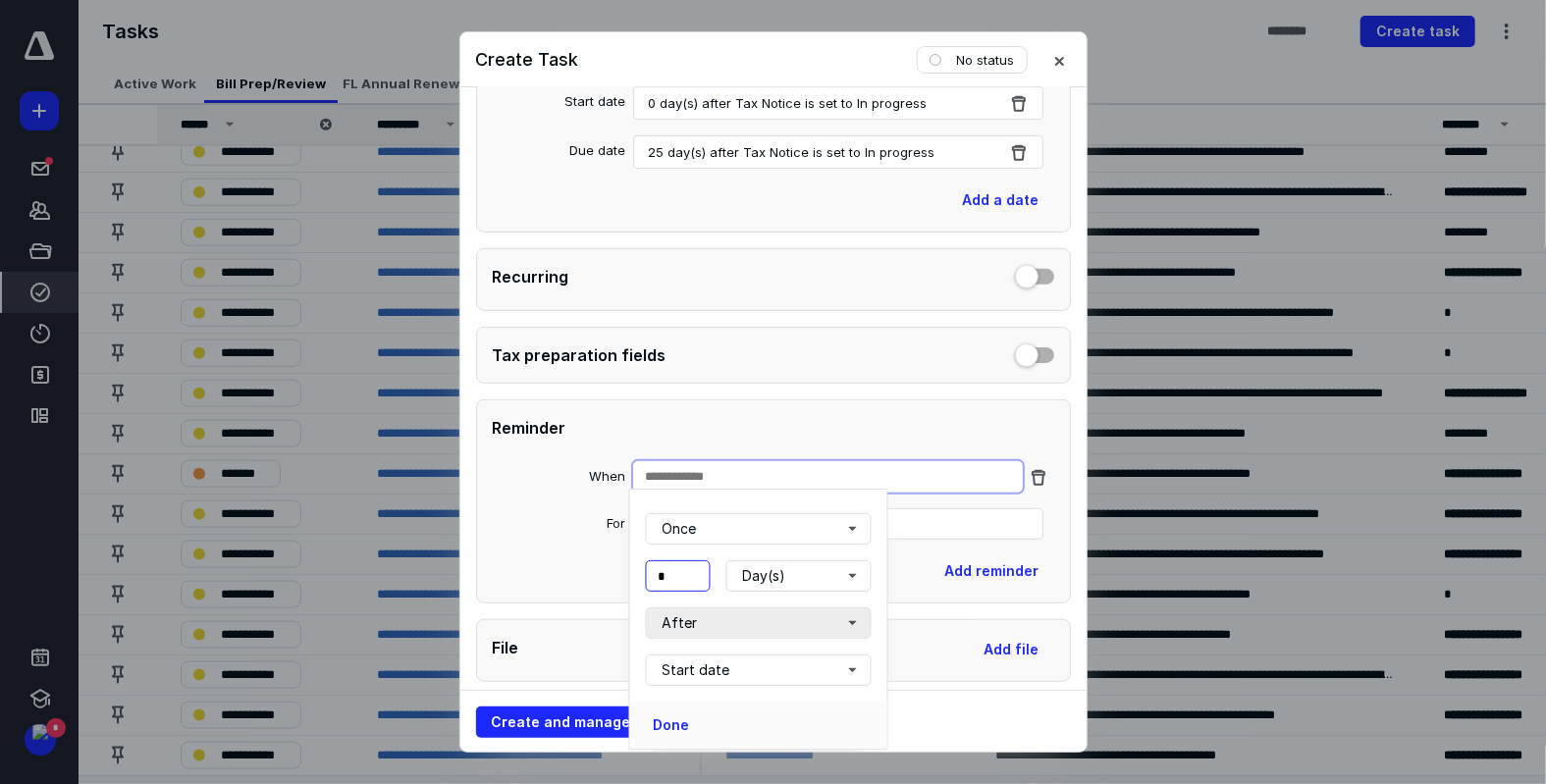 type on "*" 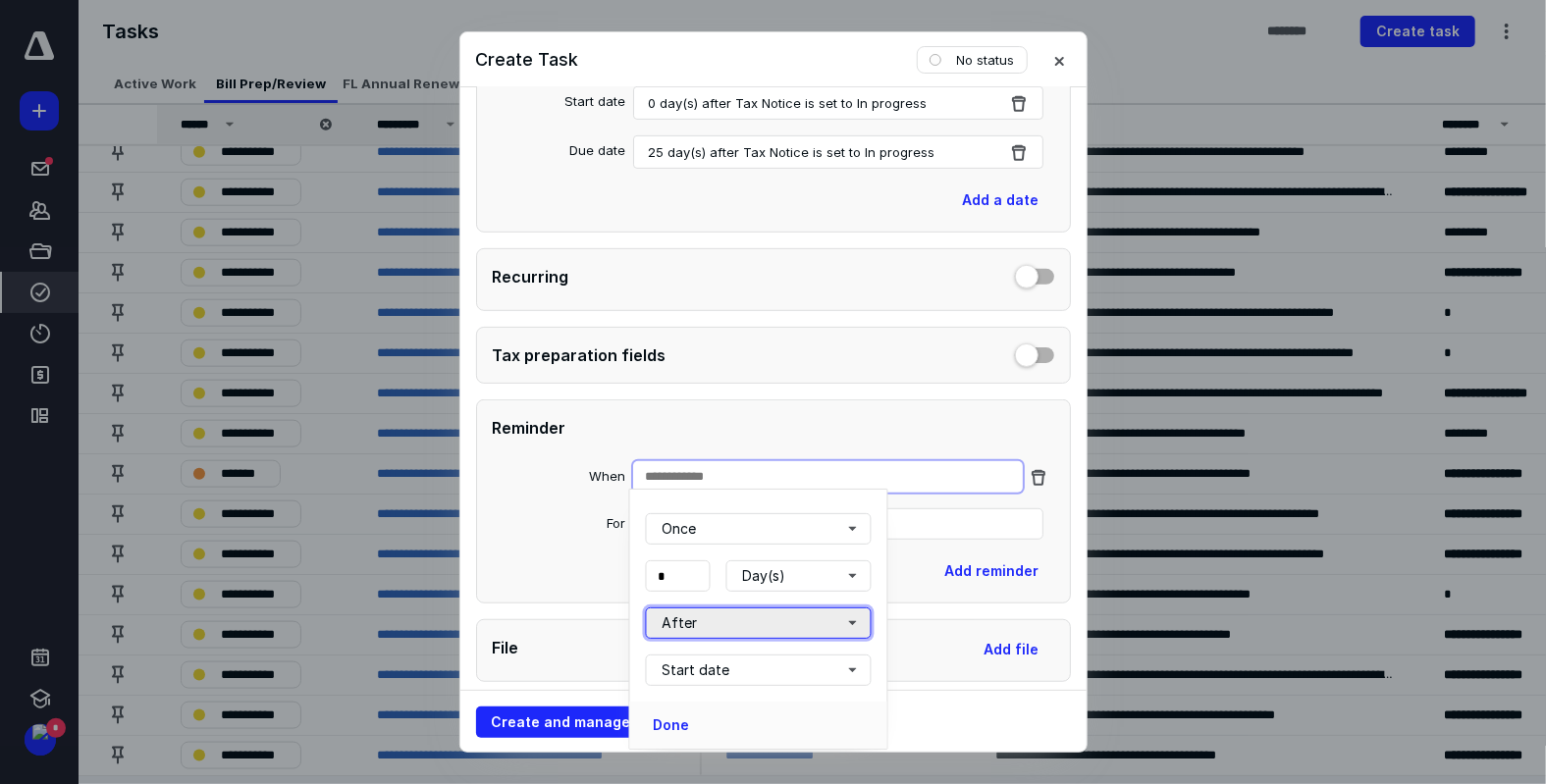 click on "After" at bounding box center [759, 623] 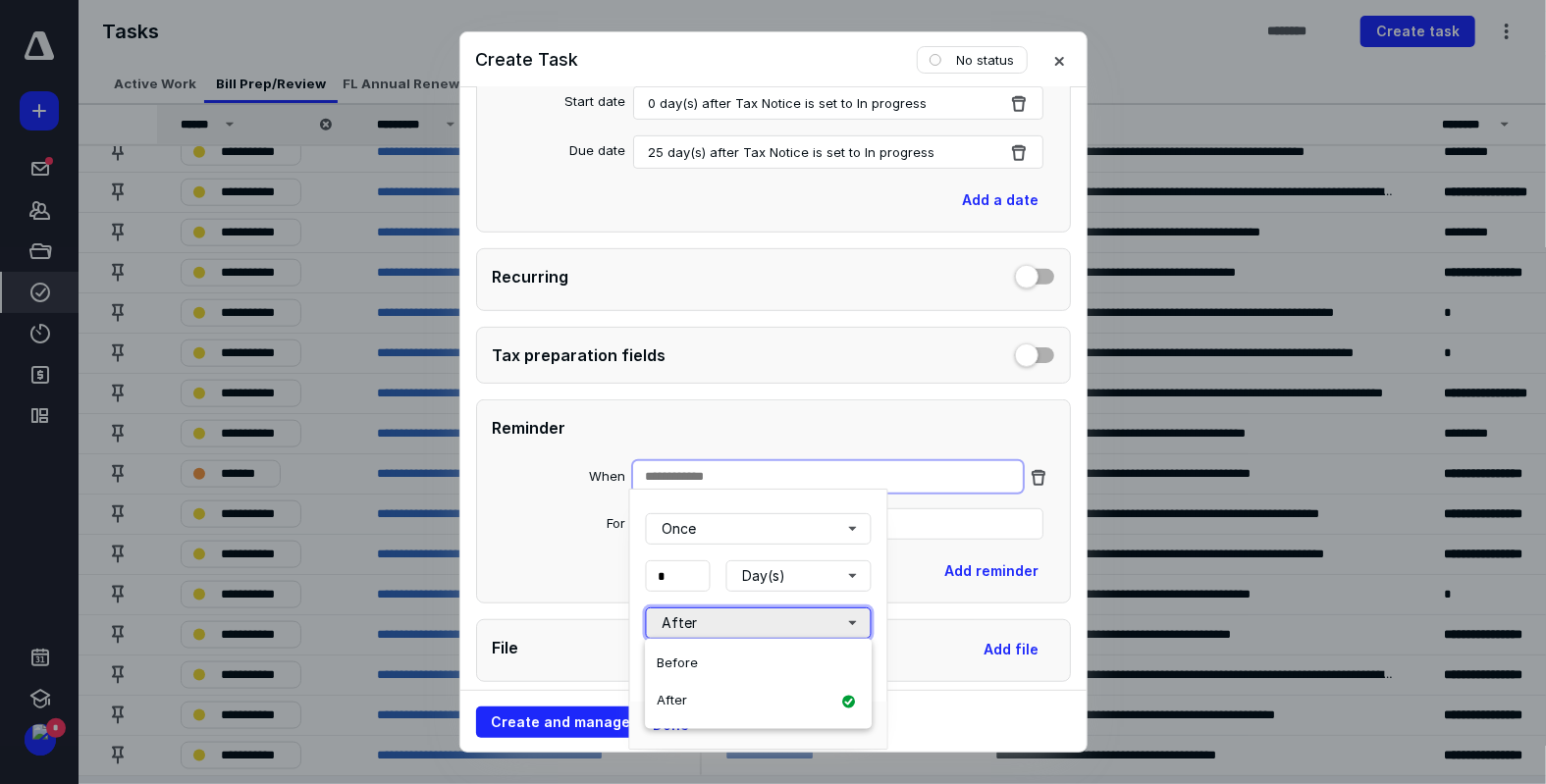 click on "After" at bounding box center (759, 623) 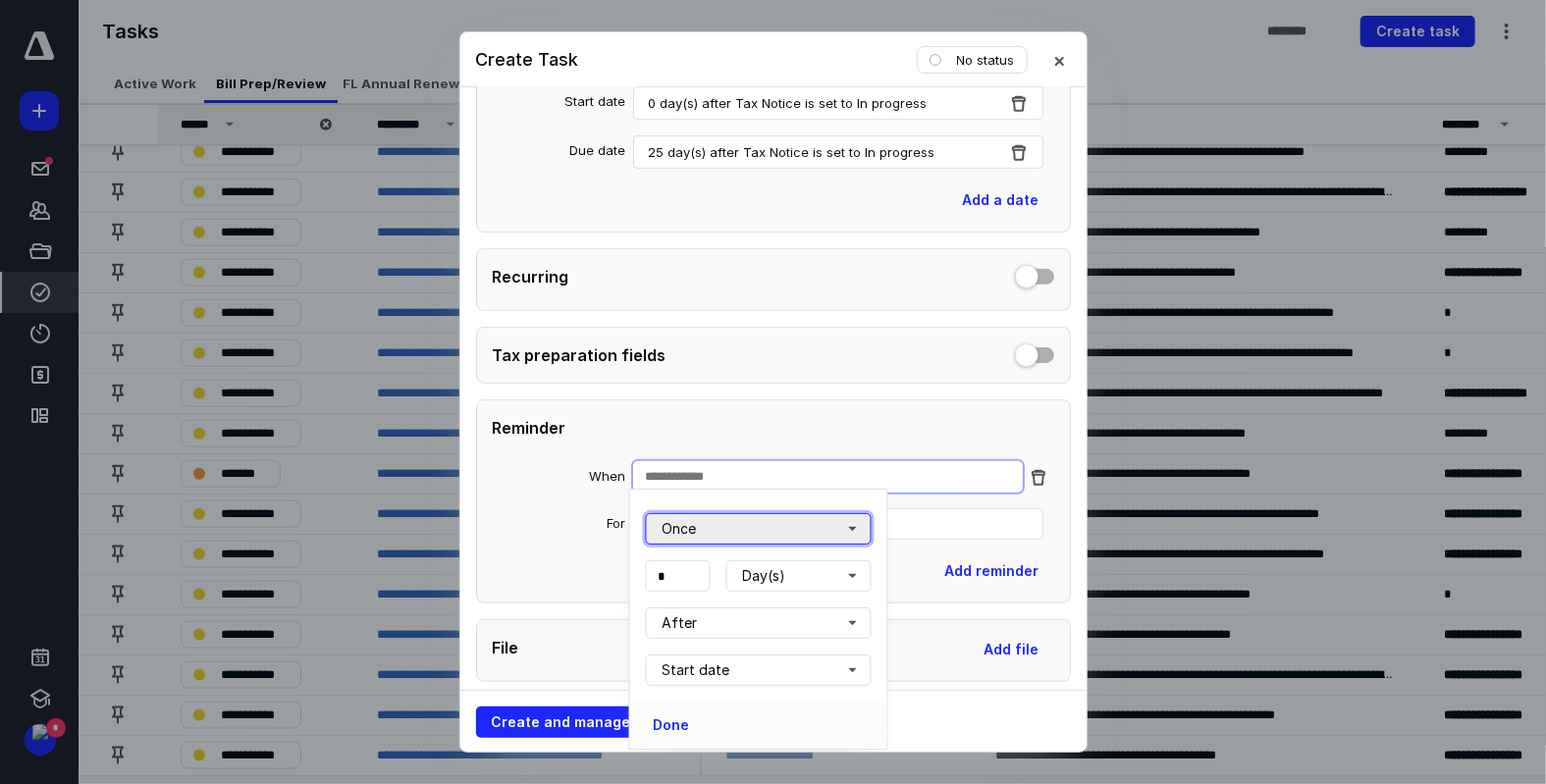 click on "Once" at bounding box center [759, 529] 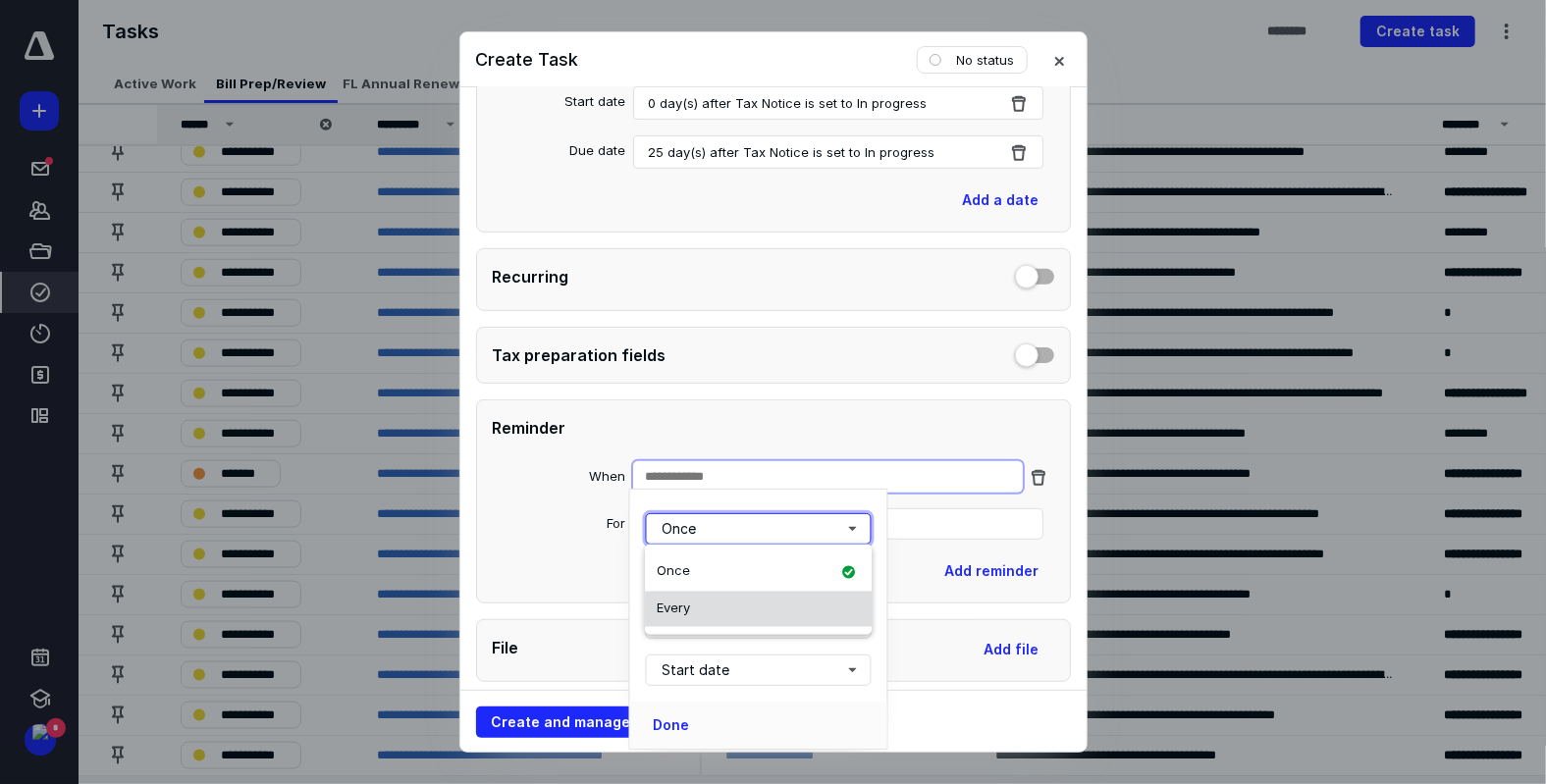 click on "Every" at bounding box center (758, 609) 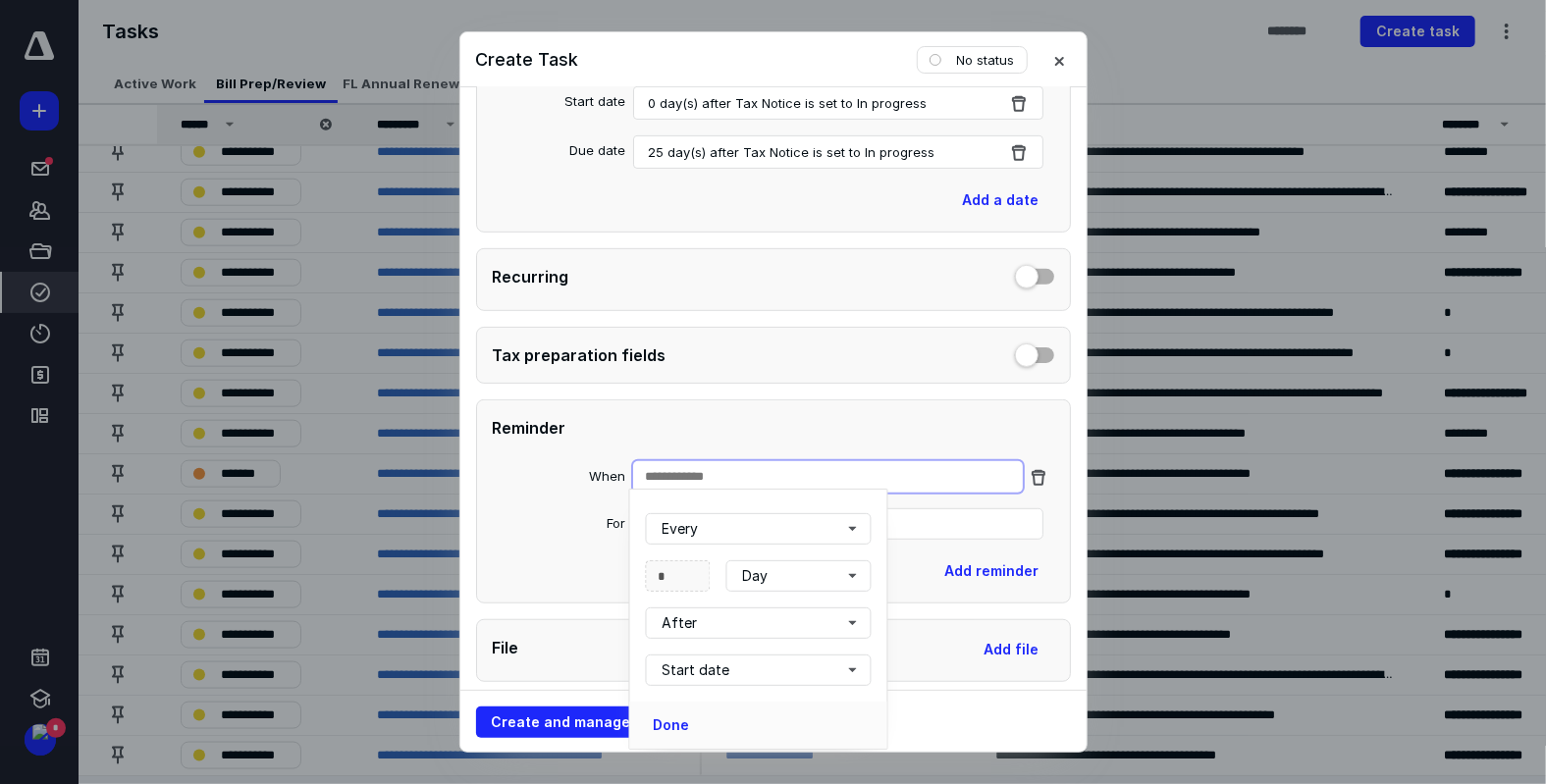 click on "Reminder" at bounding box center (773, 428) 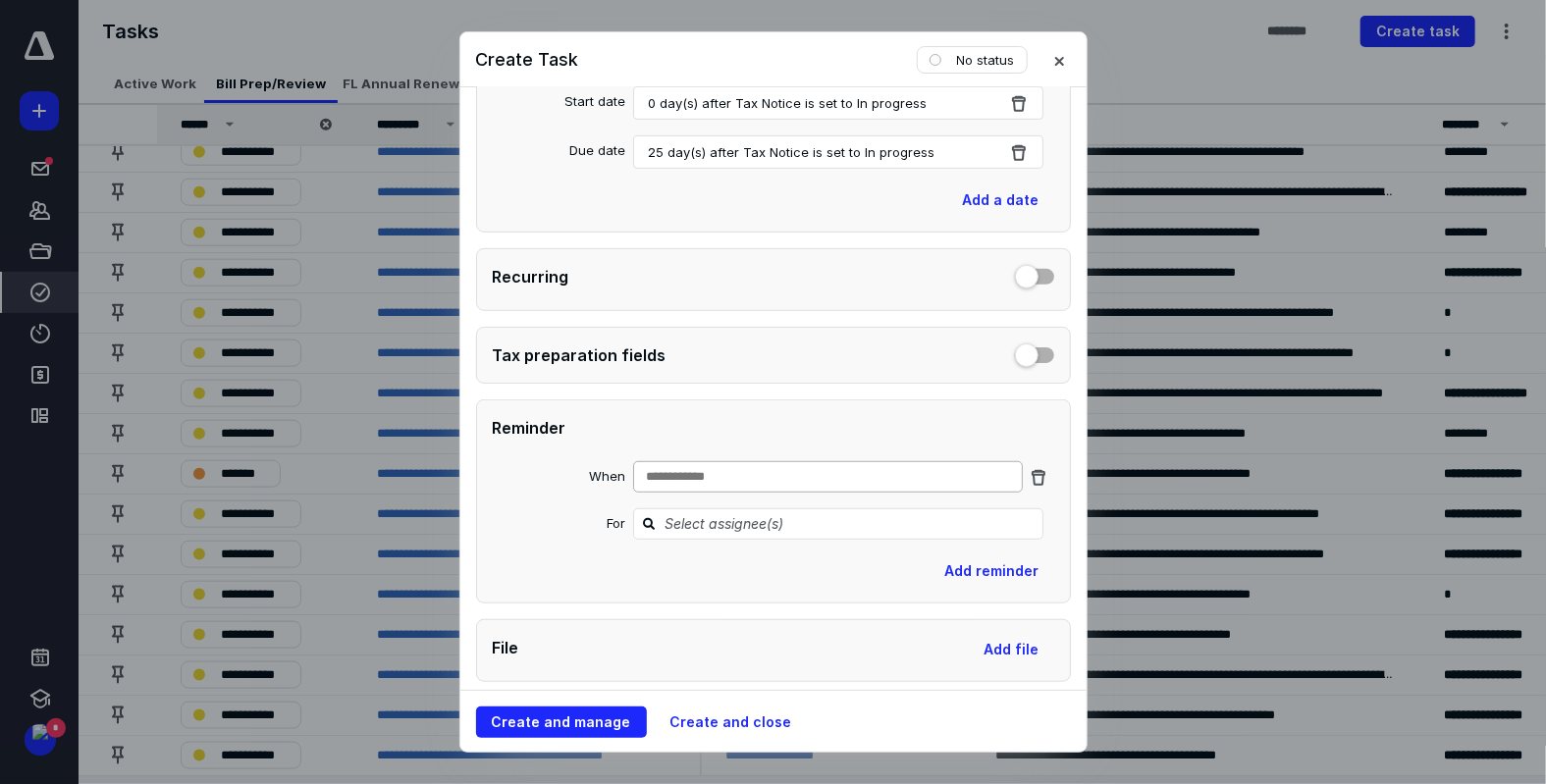 click on "**********" at bounding box center [828, 477] 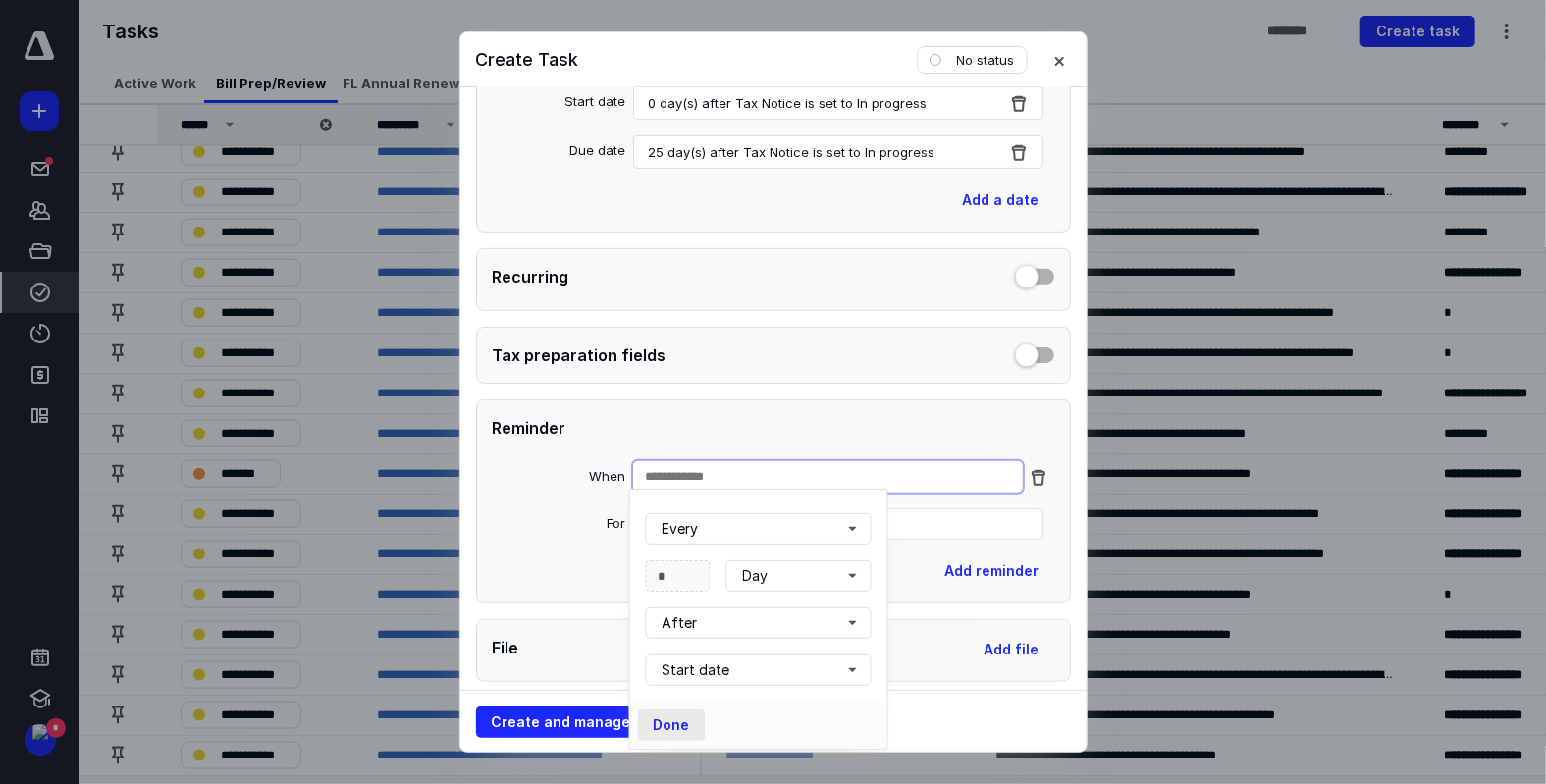 click on "Done" at bounding box center (671, 725) 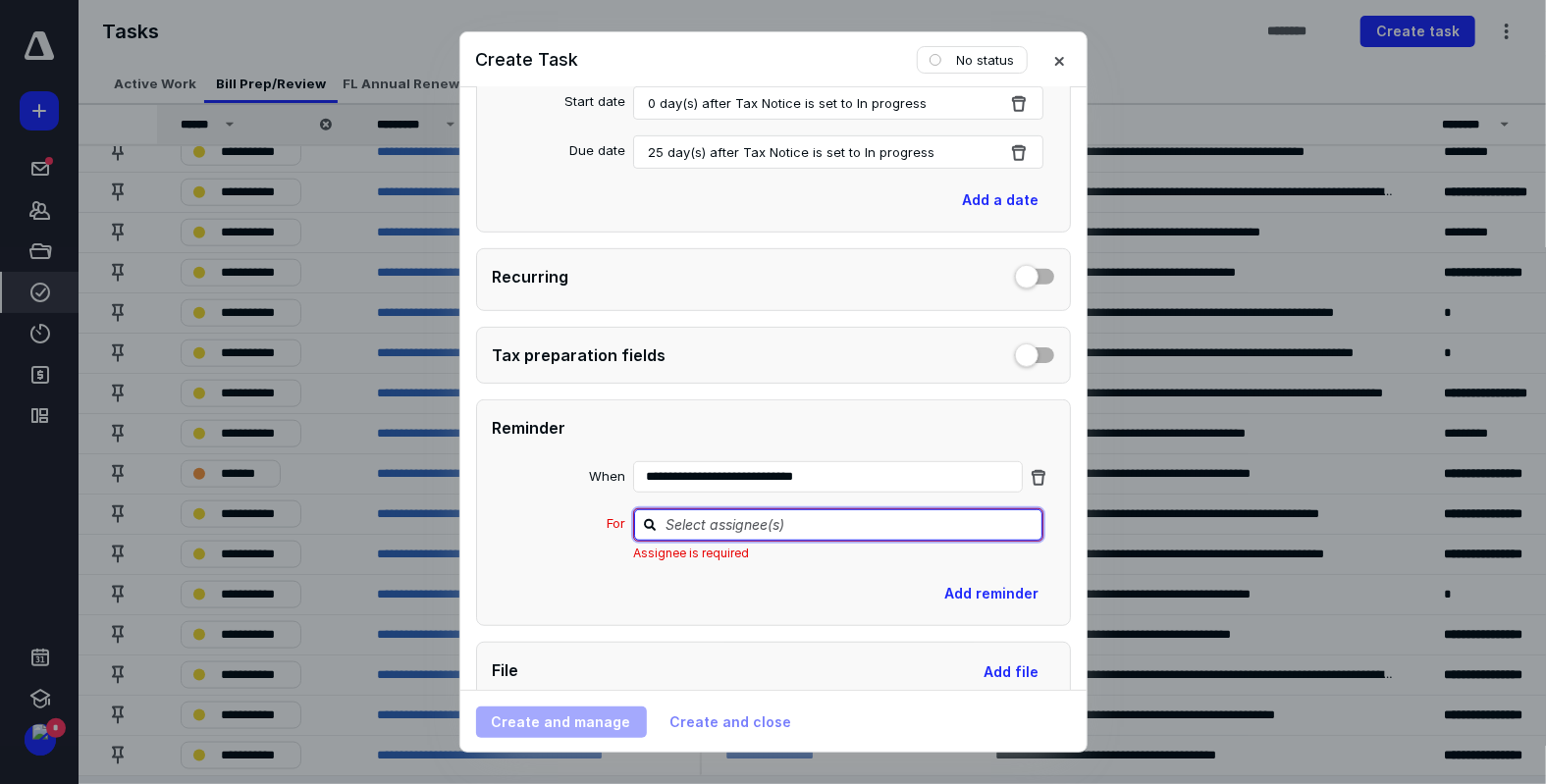 click at bounding box center (850, 524) 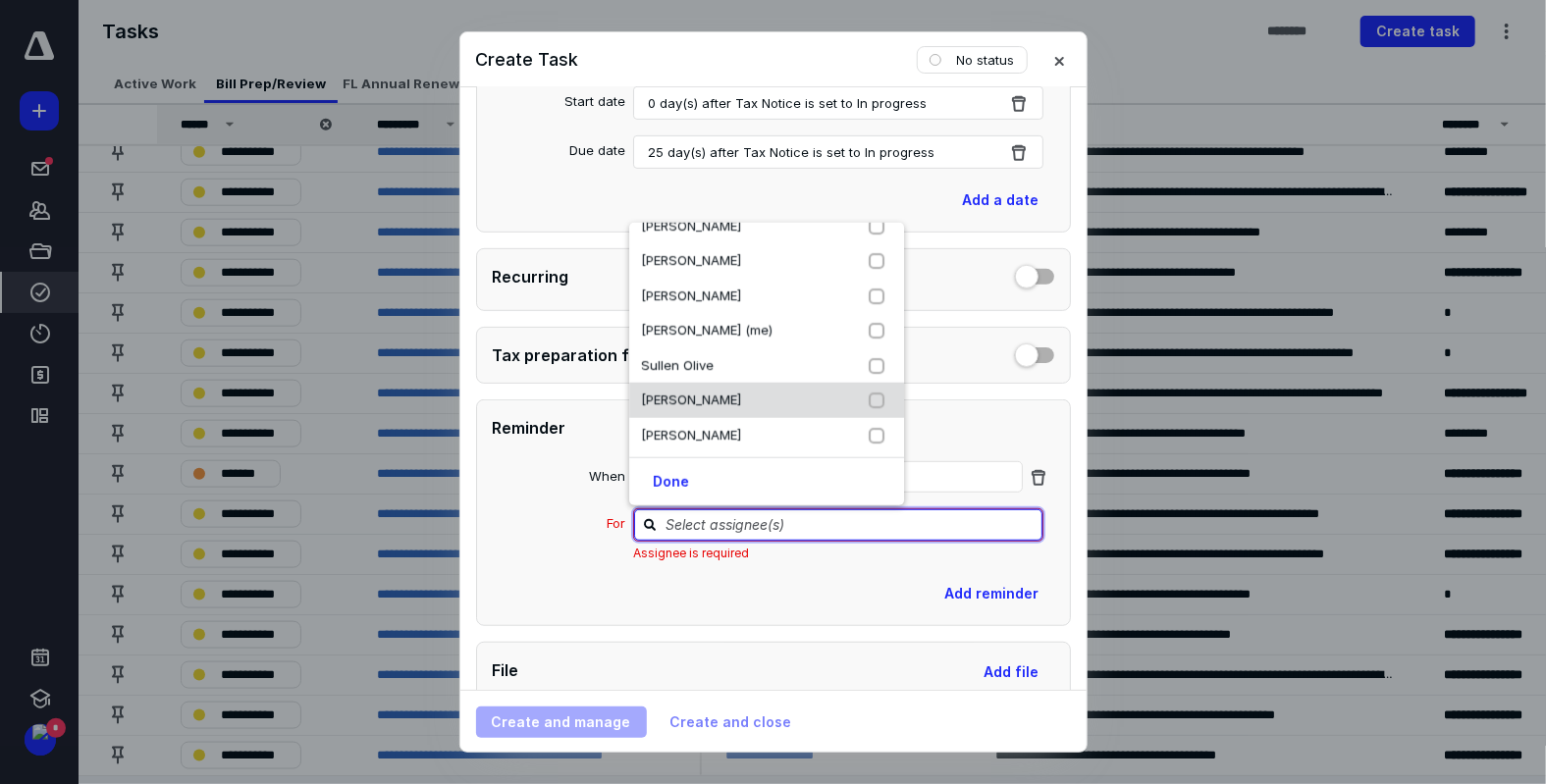 scroll, scrollTop: 94, scrollLeft: 0, axis: vertical 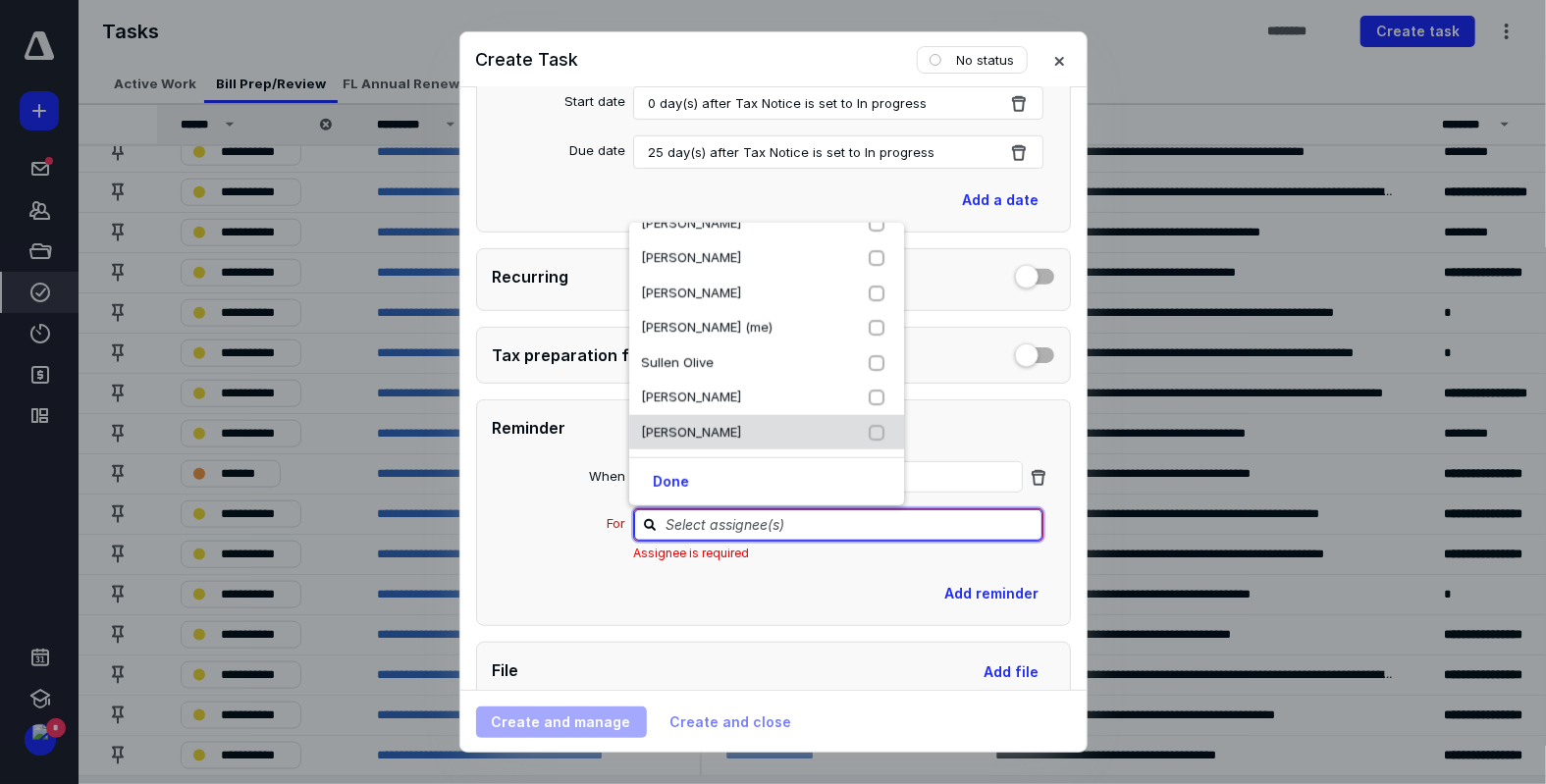 click on "Yamila Nelson" at bounding box center (767, 433) 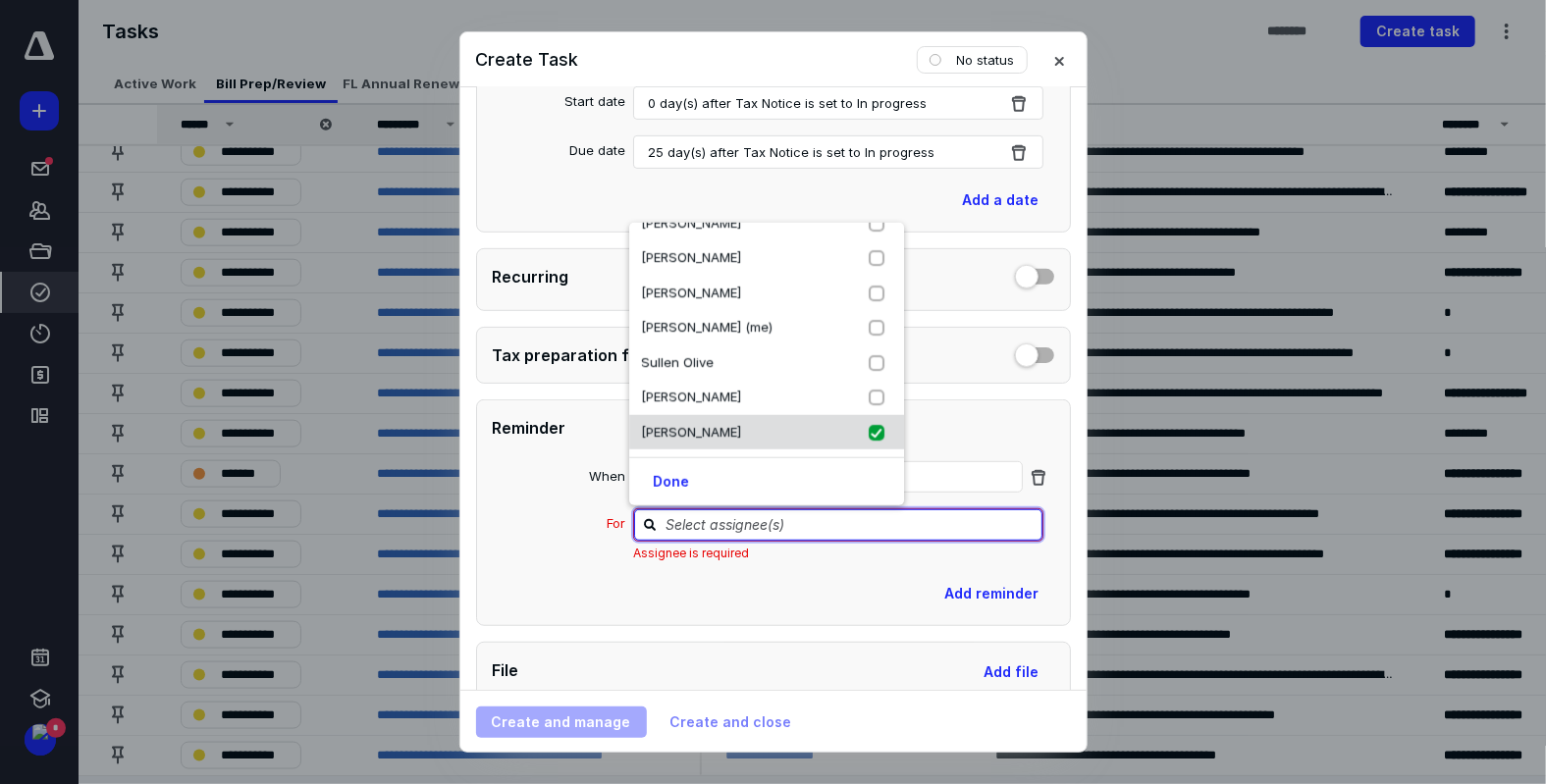 checkbox on "true" 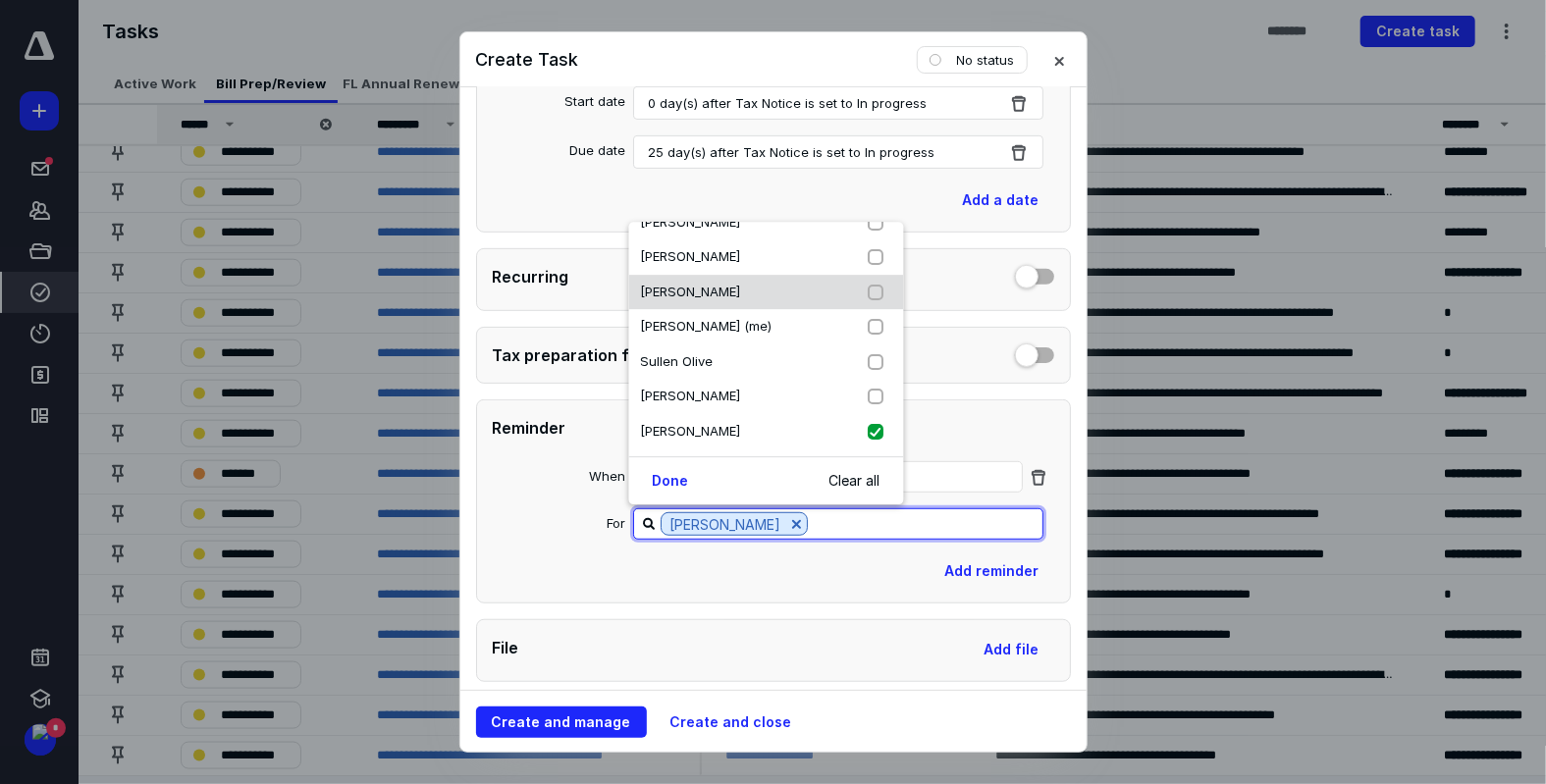 click at bounding box center [880, 292] 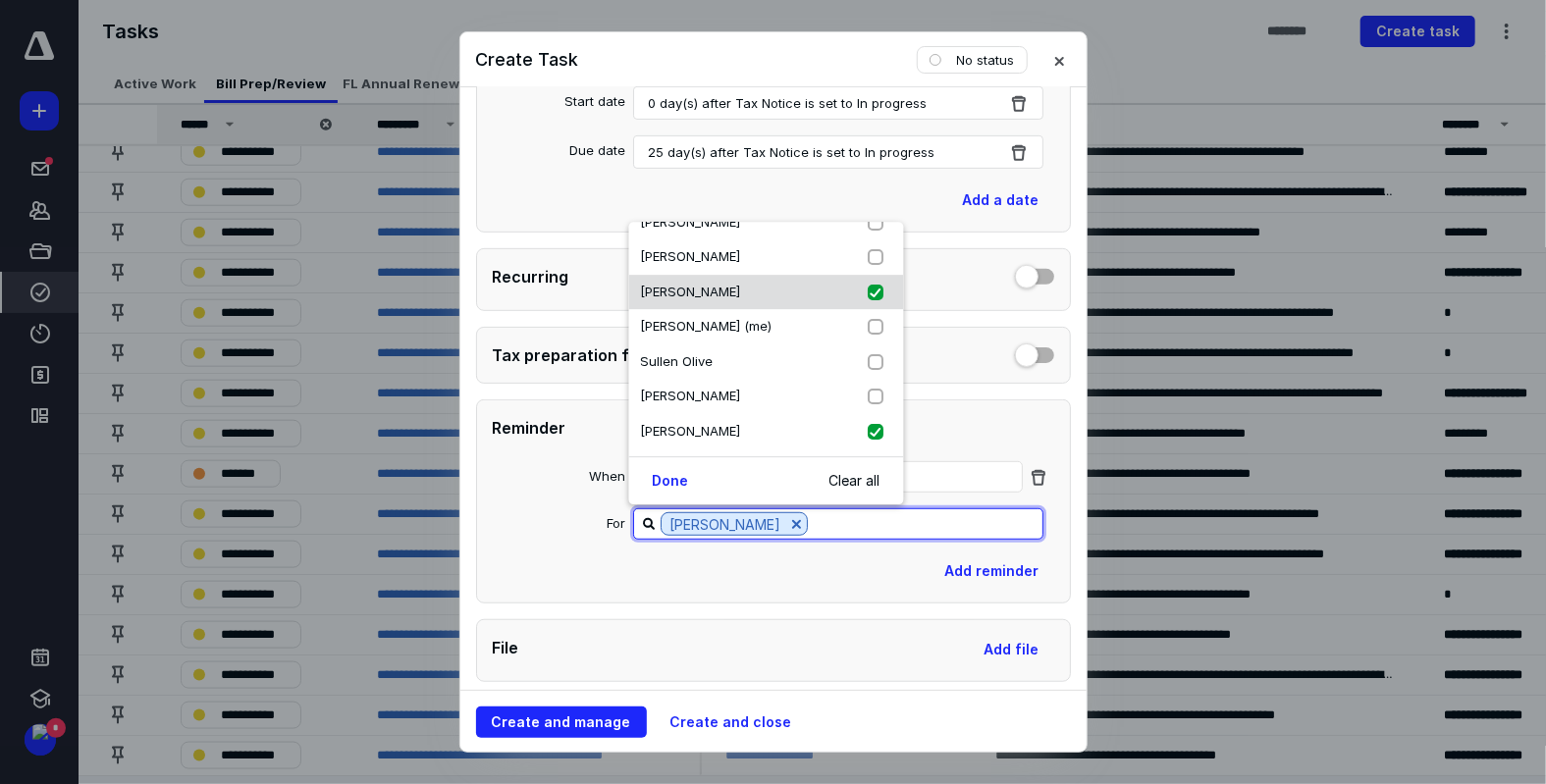 checkbox on "true" 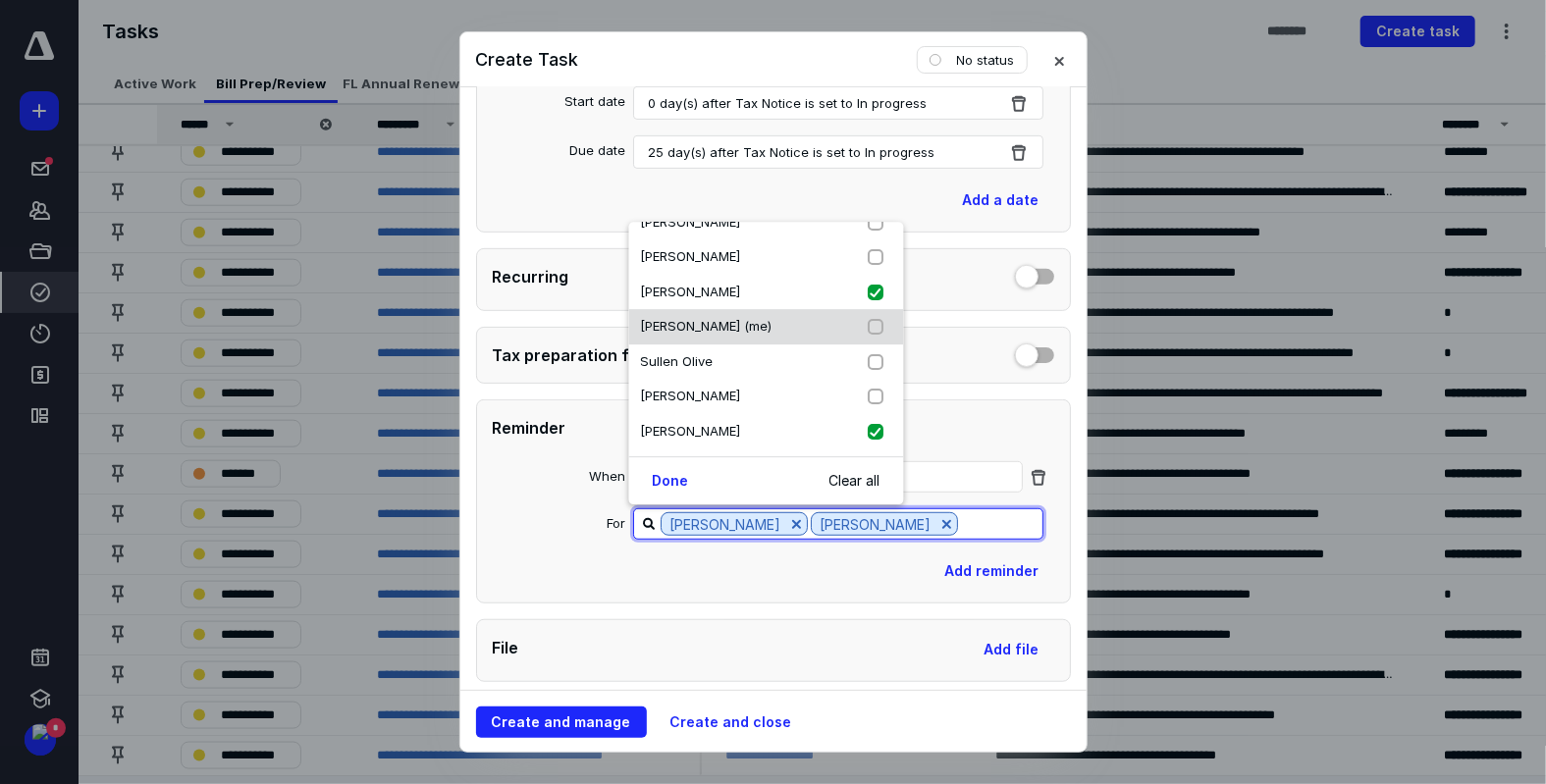 click at bounding box center (880, 328) 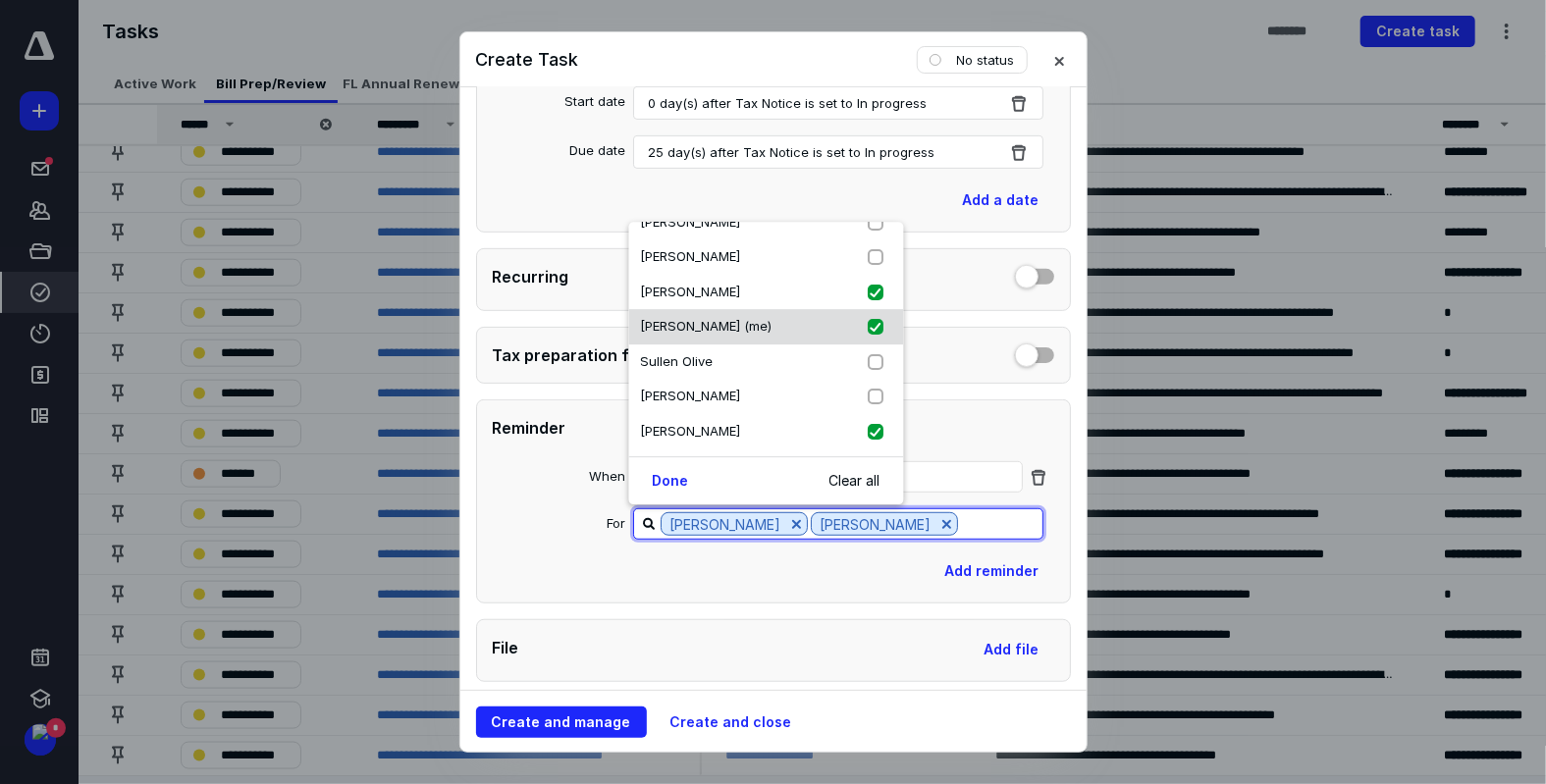 checkbox on "true" 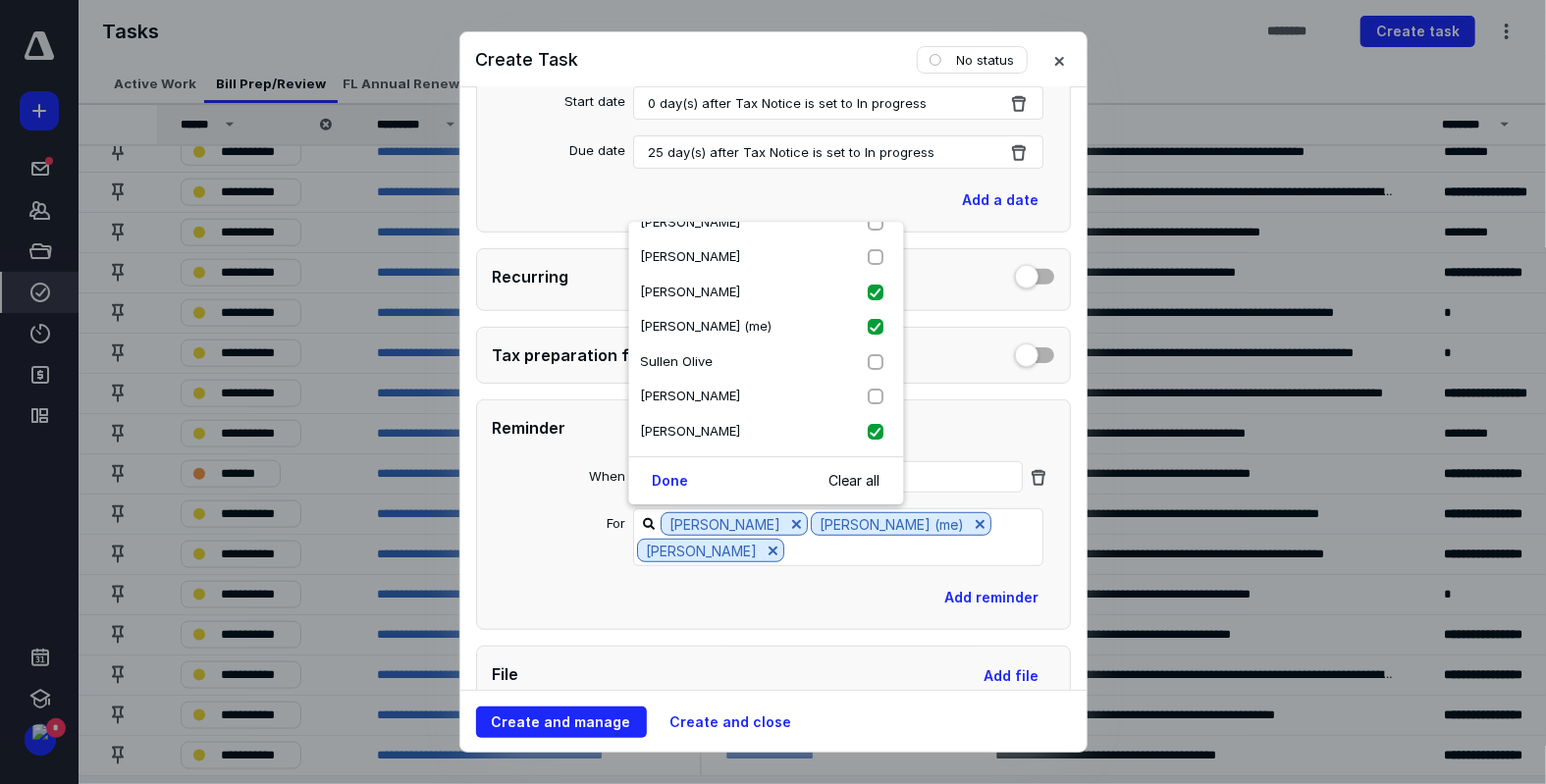 click on "For" at bounding box center (559, 540) 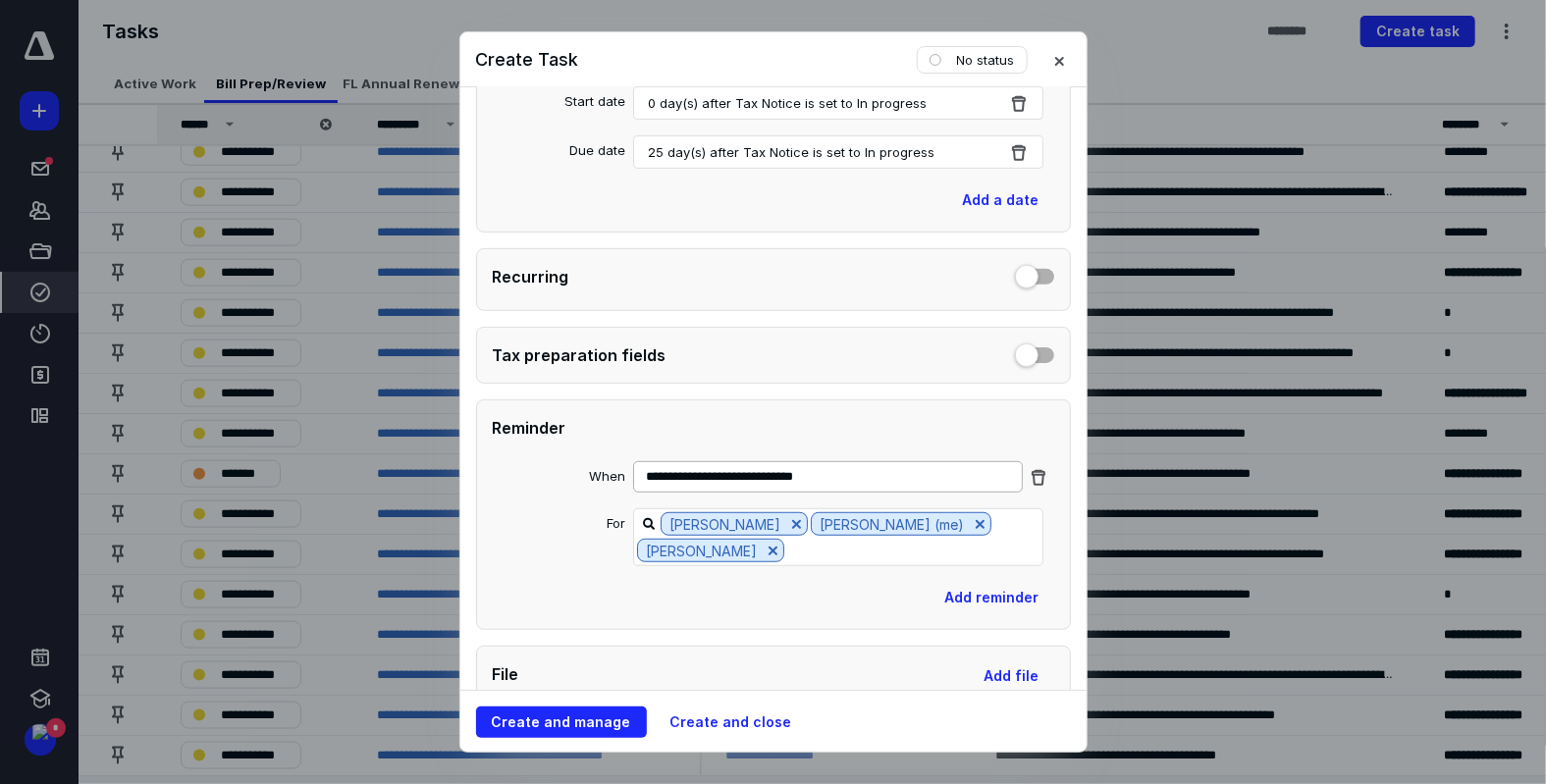 click on "**********" at bounding box center (828, 477) 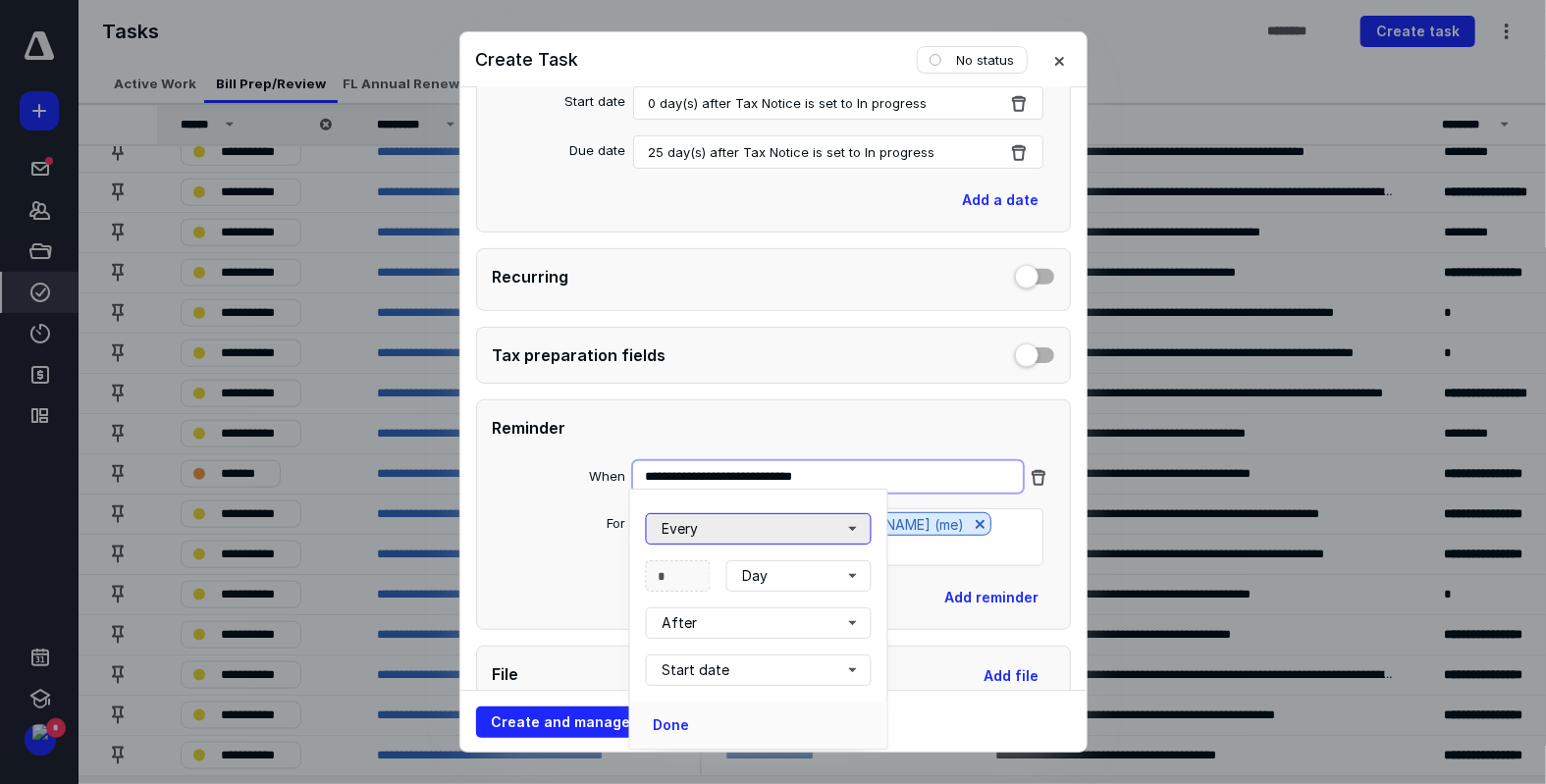 click on "Every" at bounding box center (759, 529) 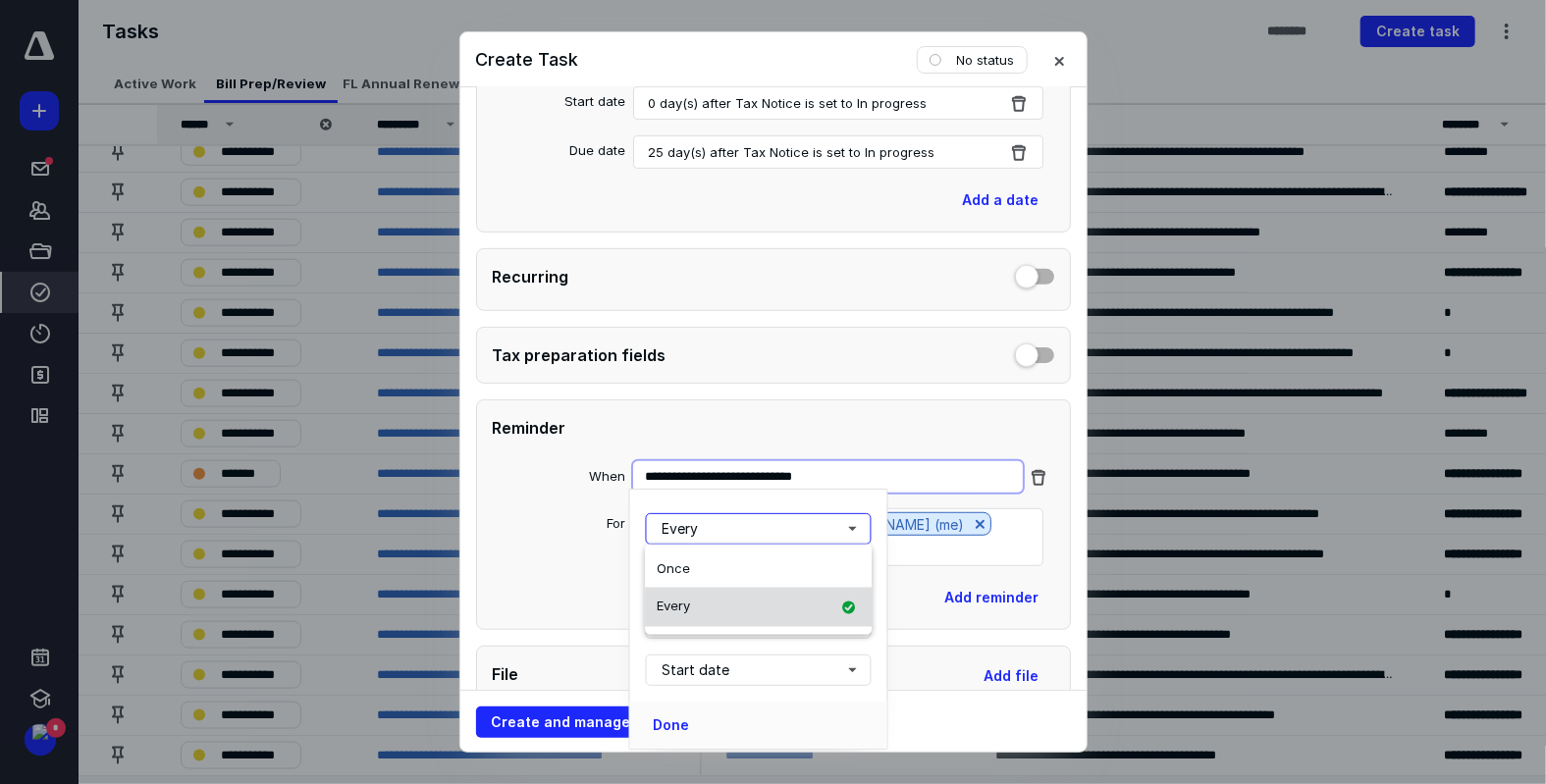 click on "Every" at bounding box center [758, 606] 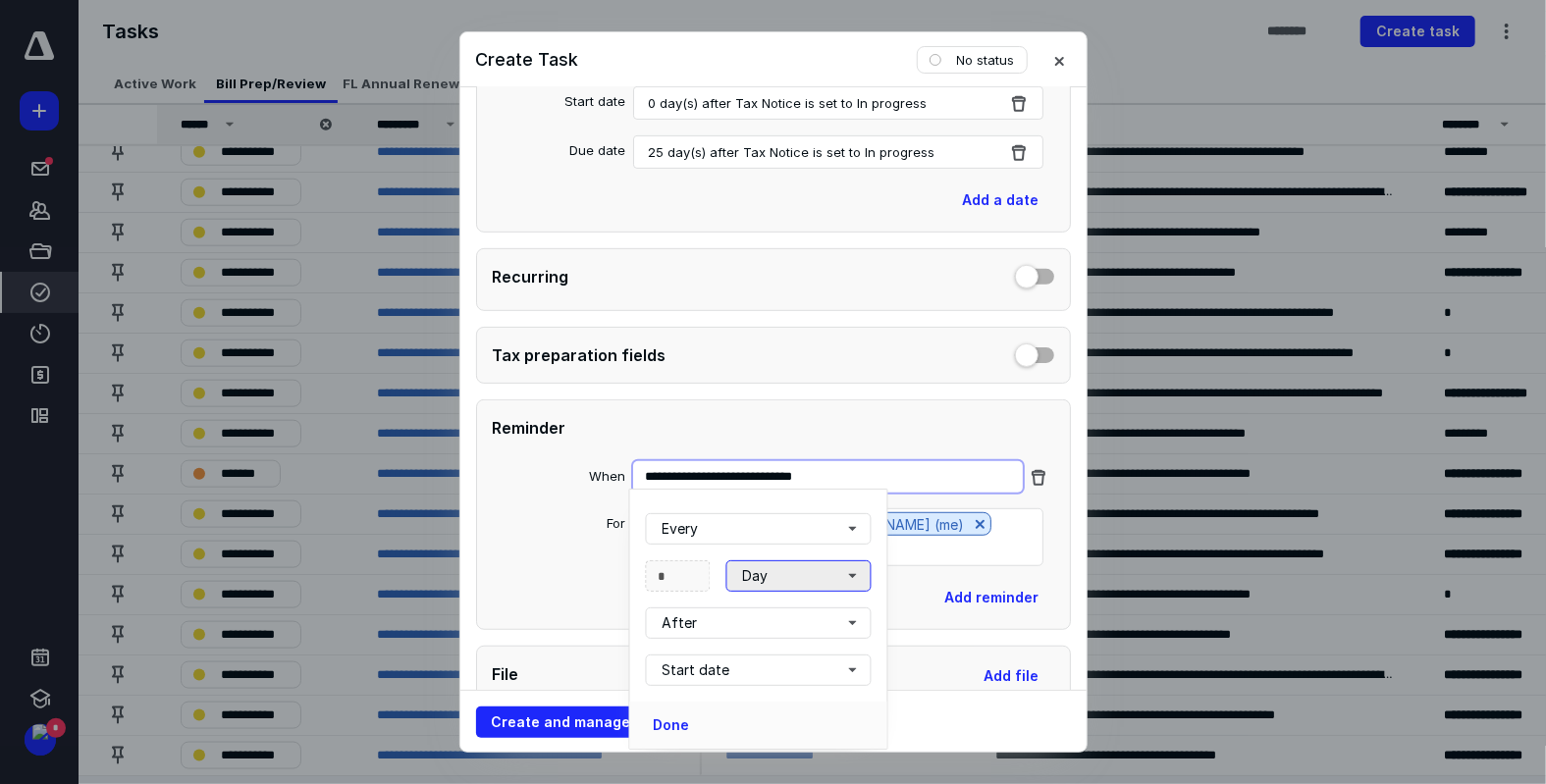 click on "Day" at bounding box center (798, 576) 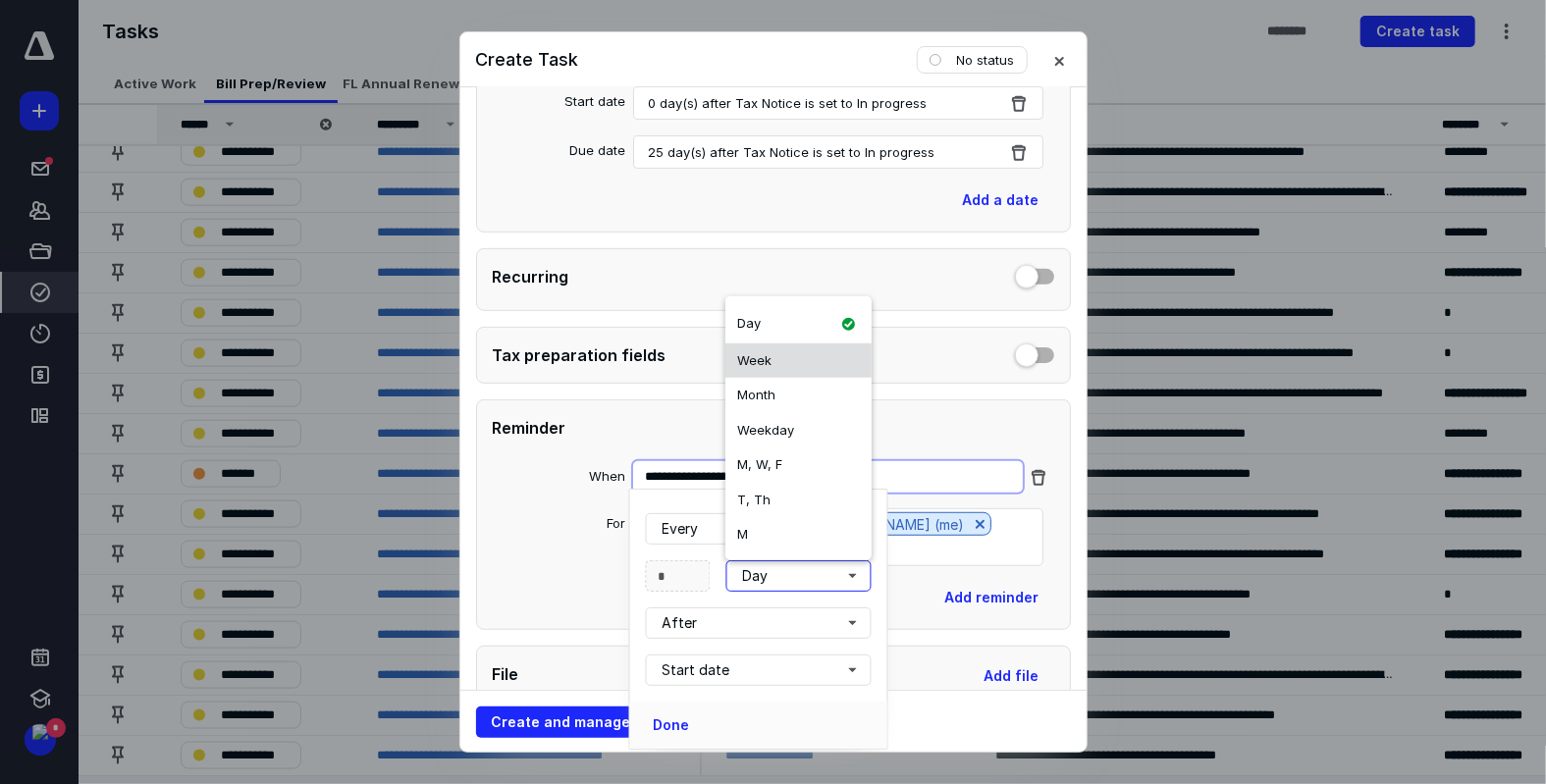 click on "Week" at bounding box center [798, 361] 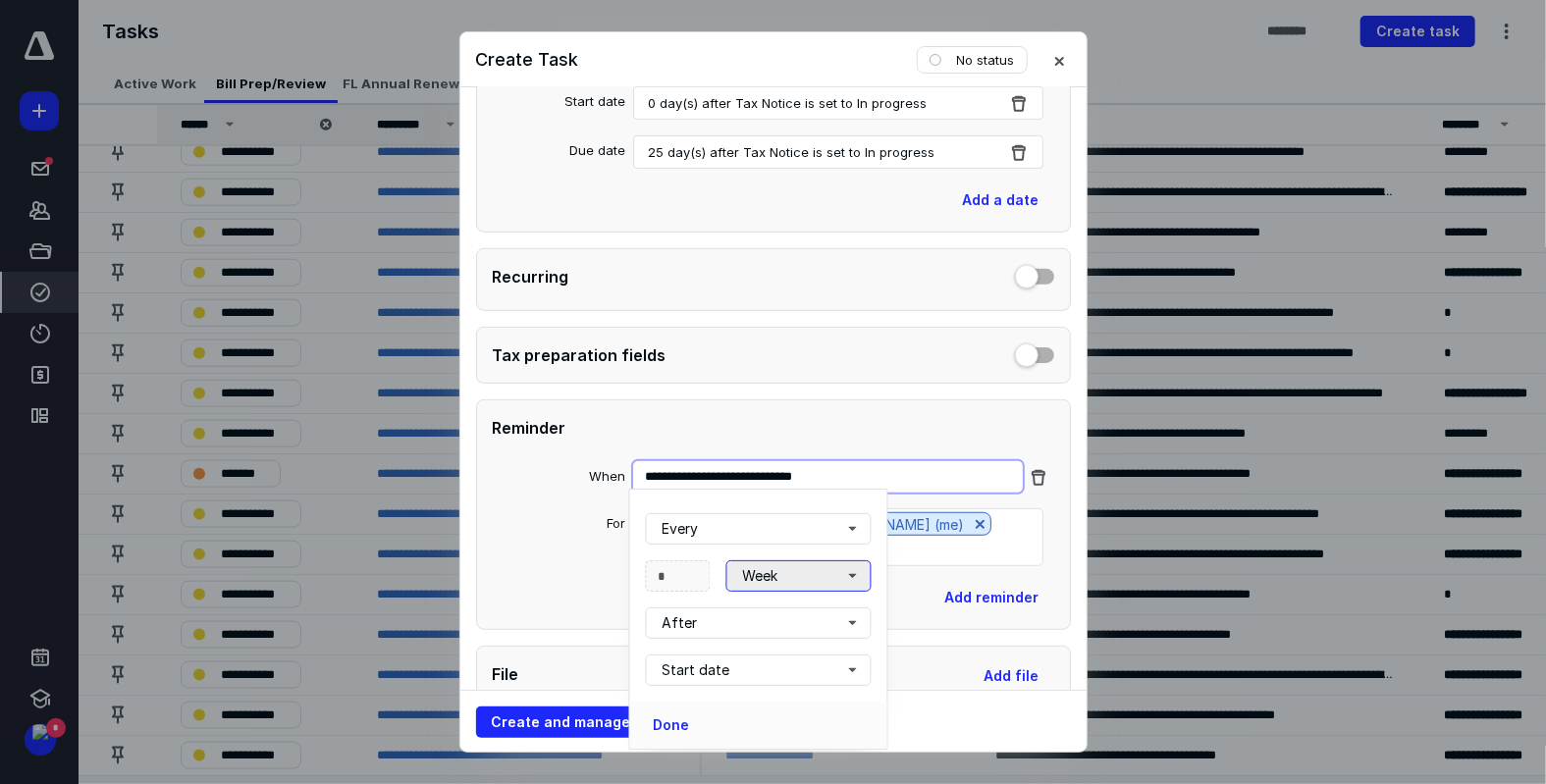 click on "Week" at bounding box center [798, 576] 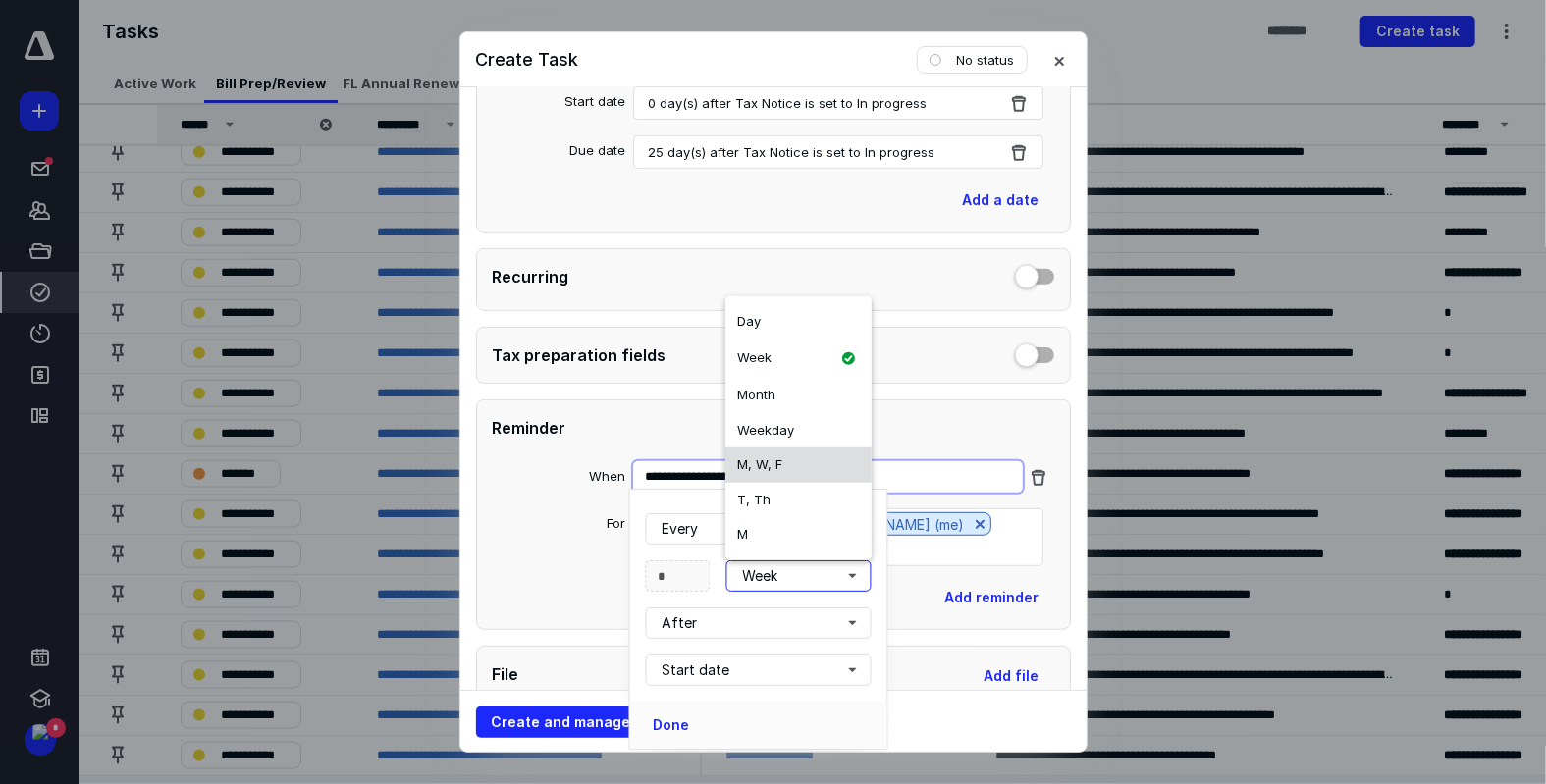 click on "M, W, F" at bounding box center (798, 465) 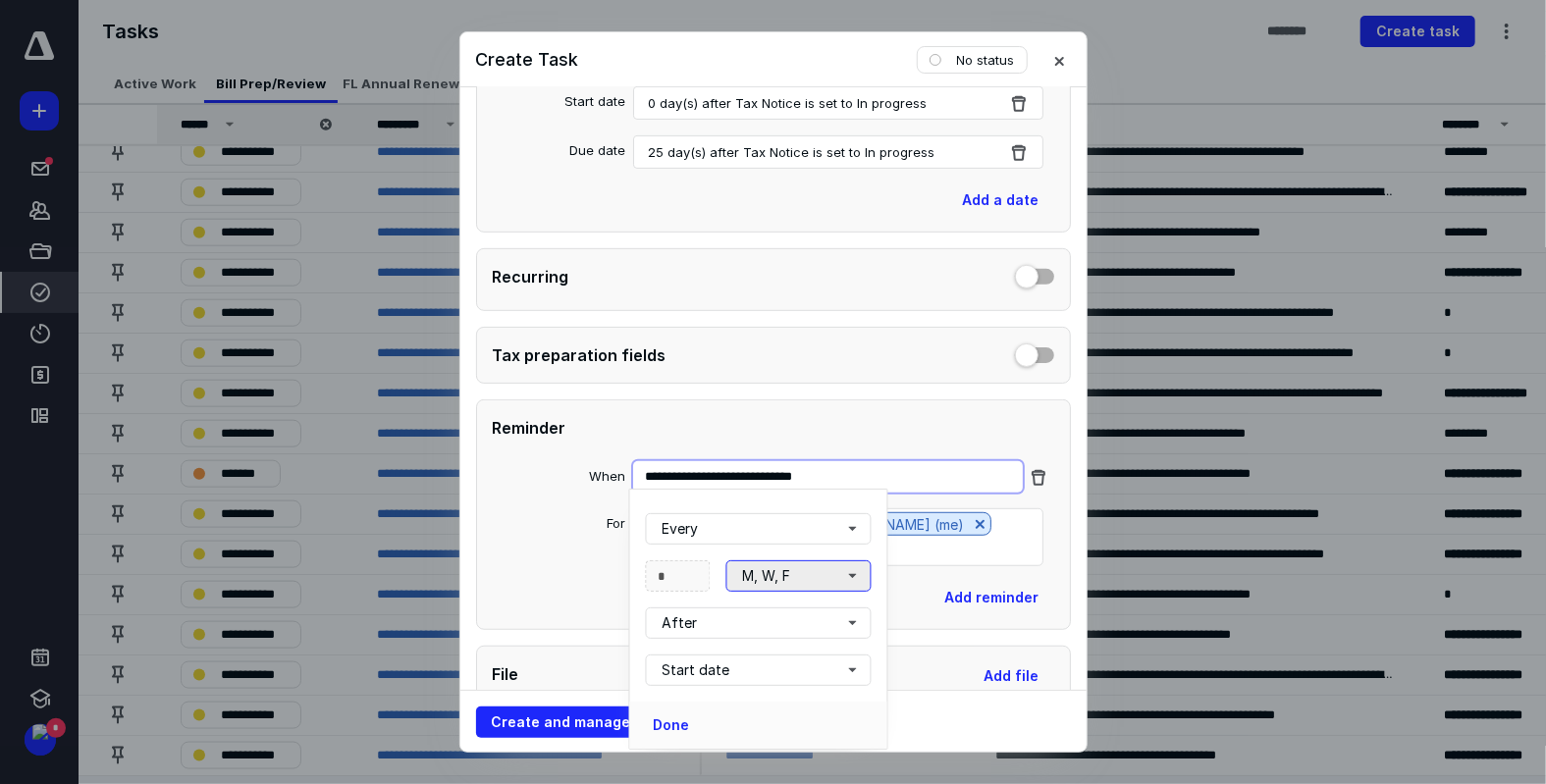 click on "M, W, F" at bounding box center [798, 576] 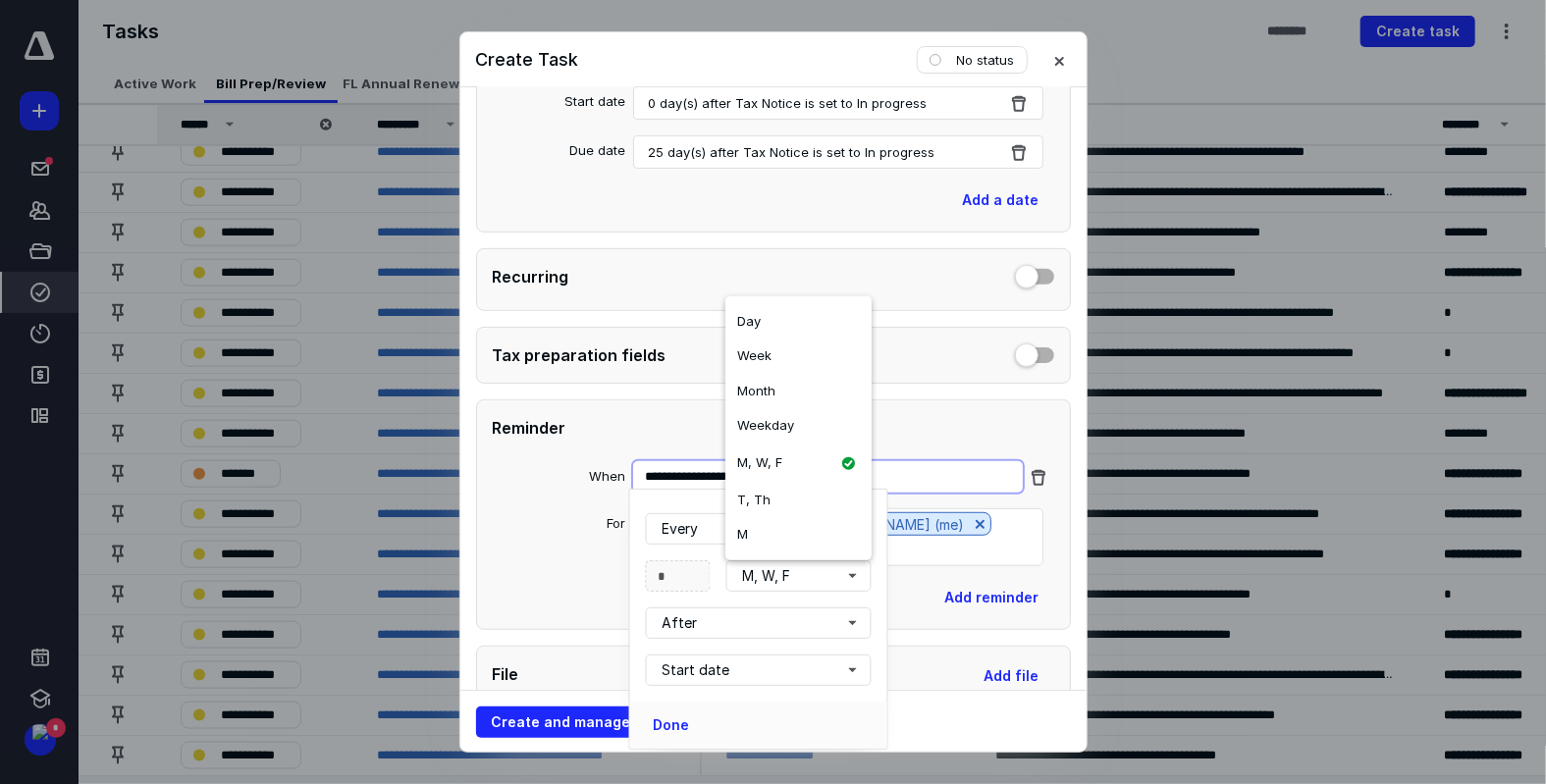 click on "For" at bounding box center [559, 540] 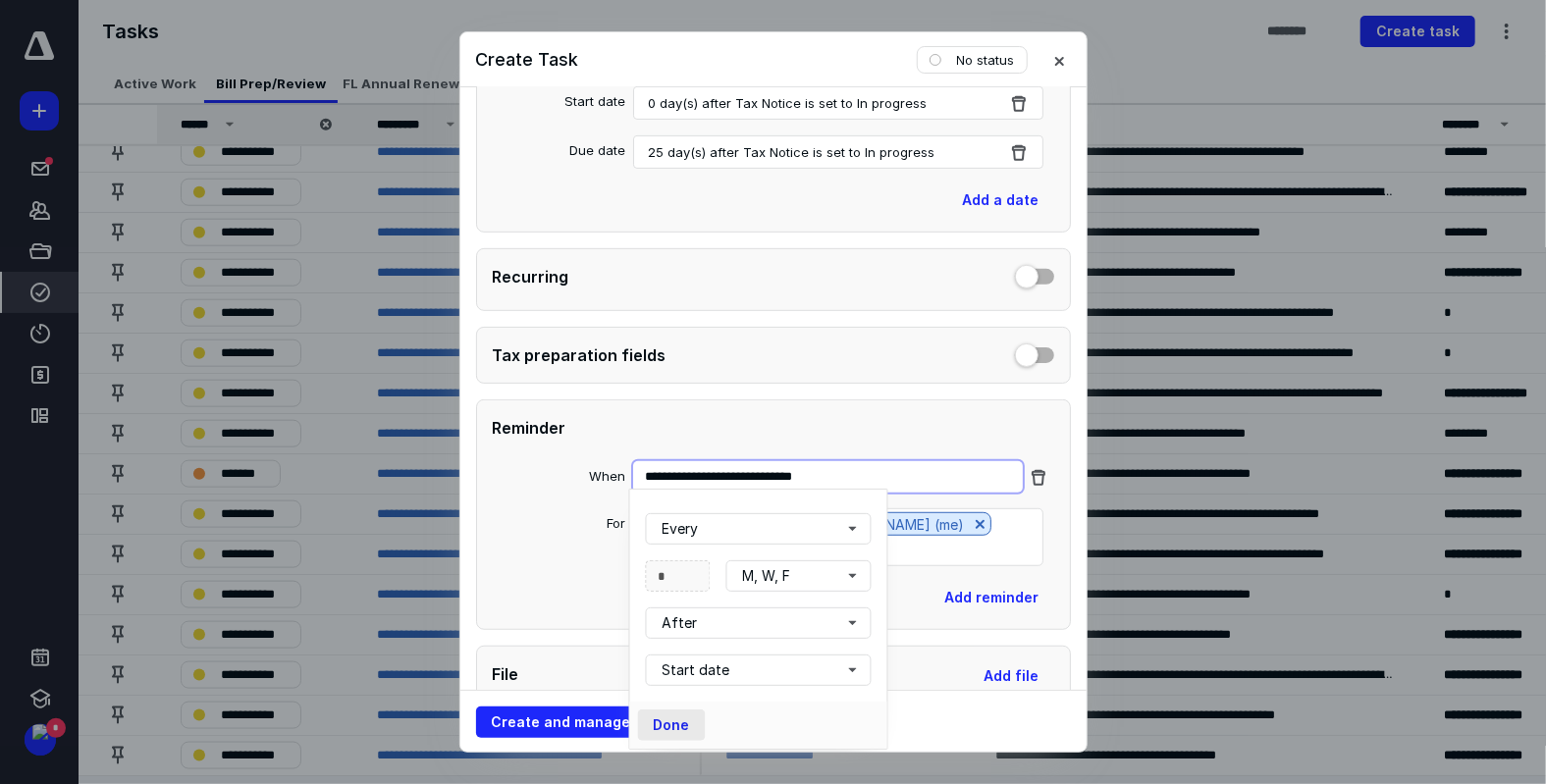 click on "Done" at bounding box center (671, 725) 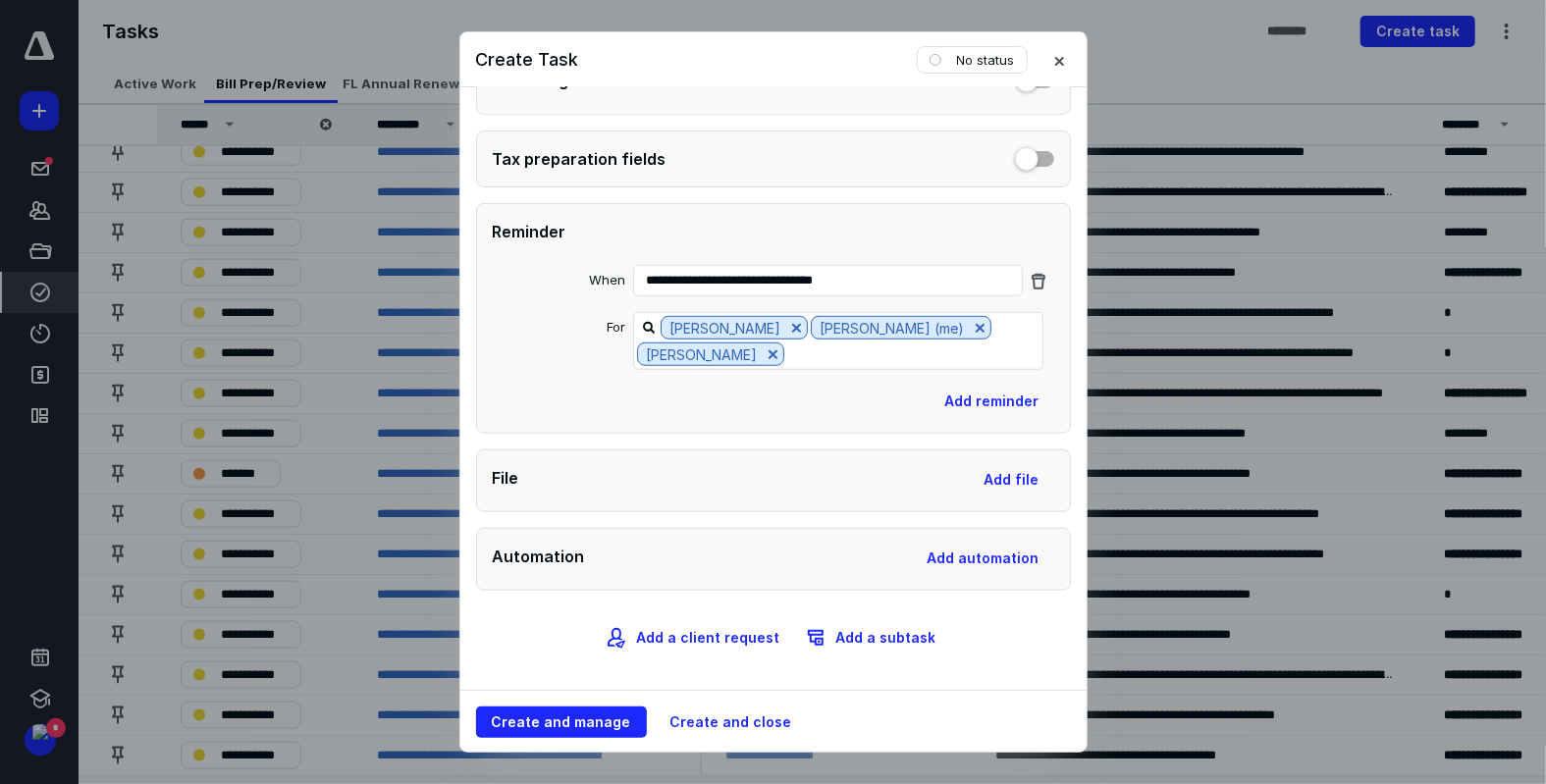 scroll, scrollTop: 714, scrollLeft: 0, axis: vertical 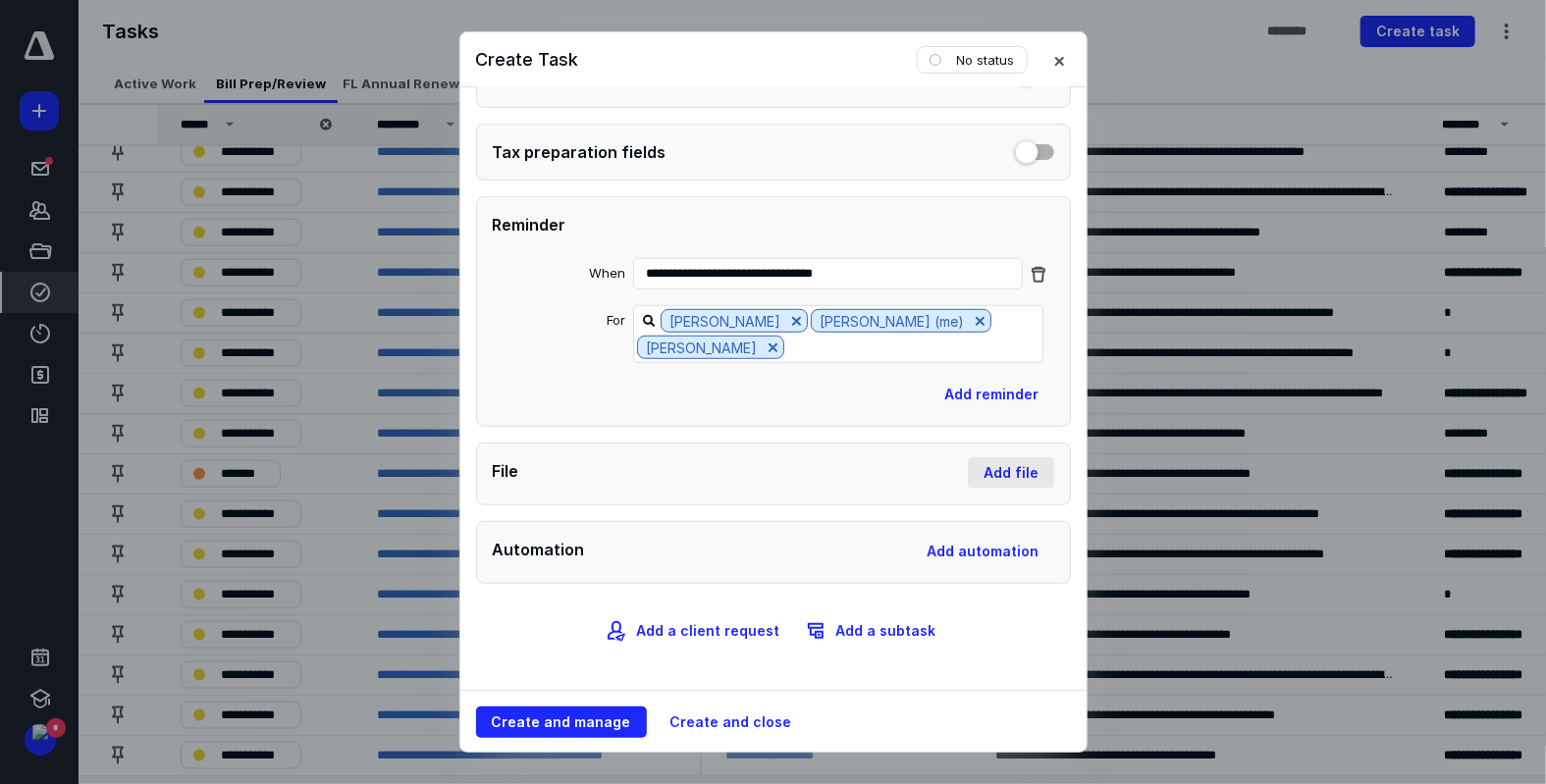 click on "Add file" at bounding box center (1011, 473) 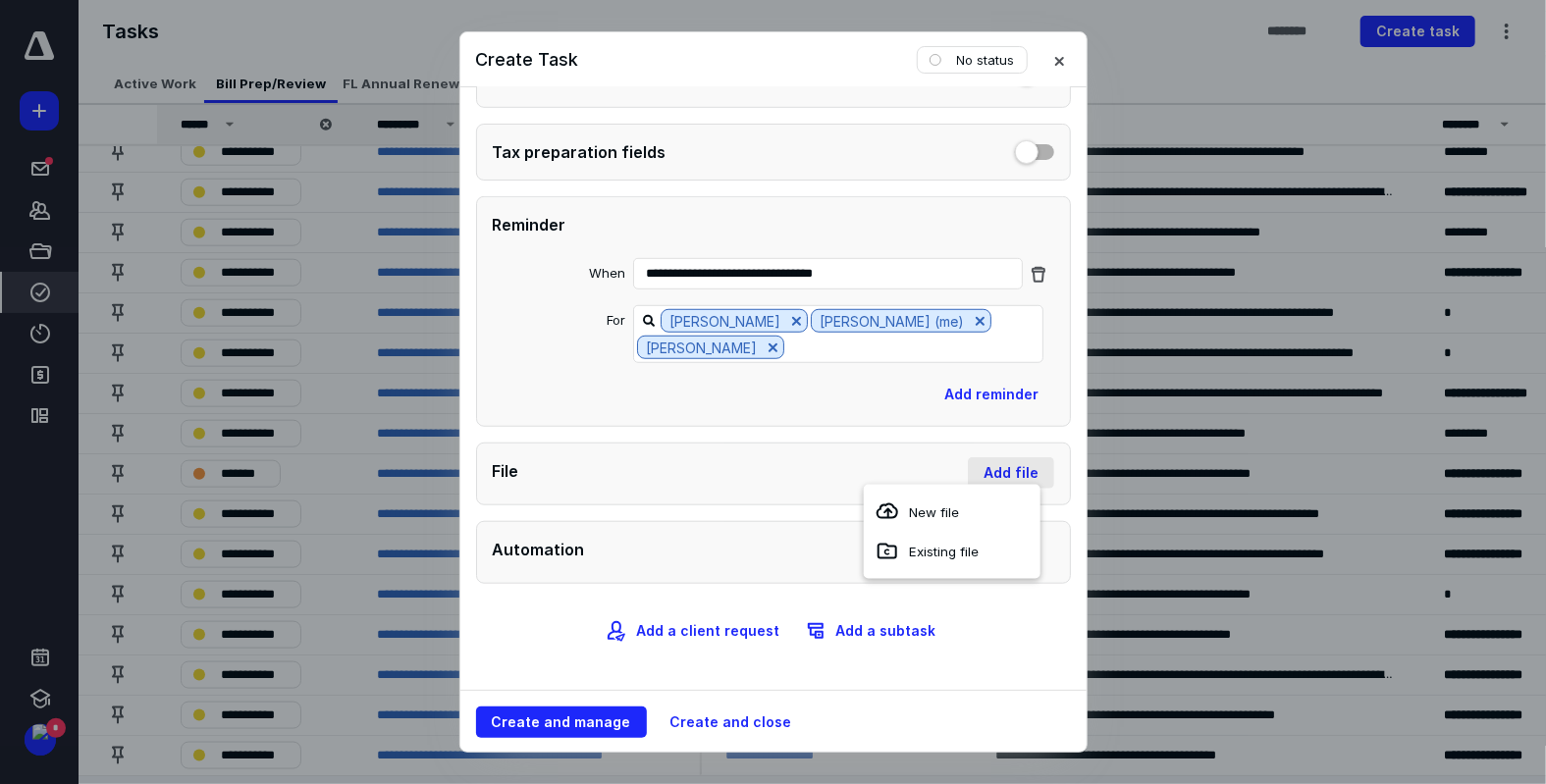 click on "Add file" at bounding box center [1011, 473] 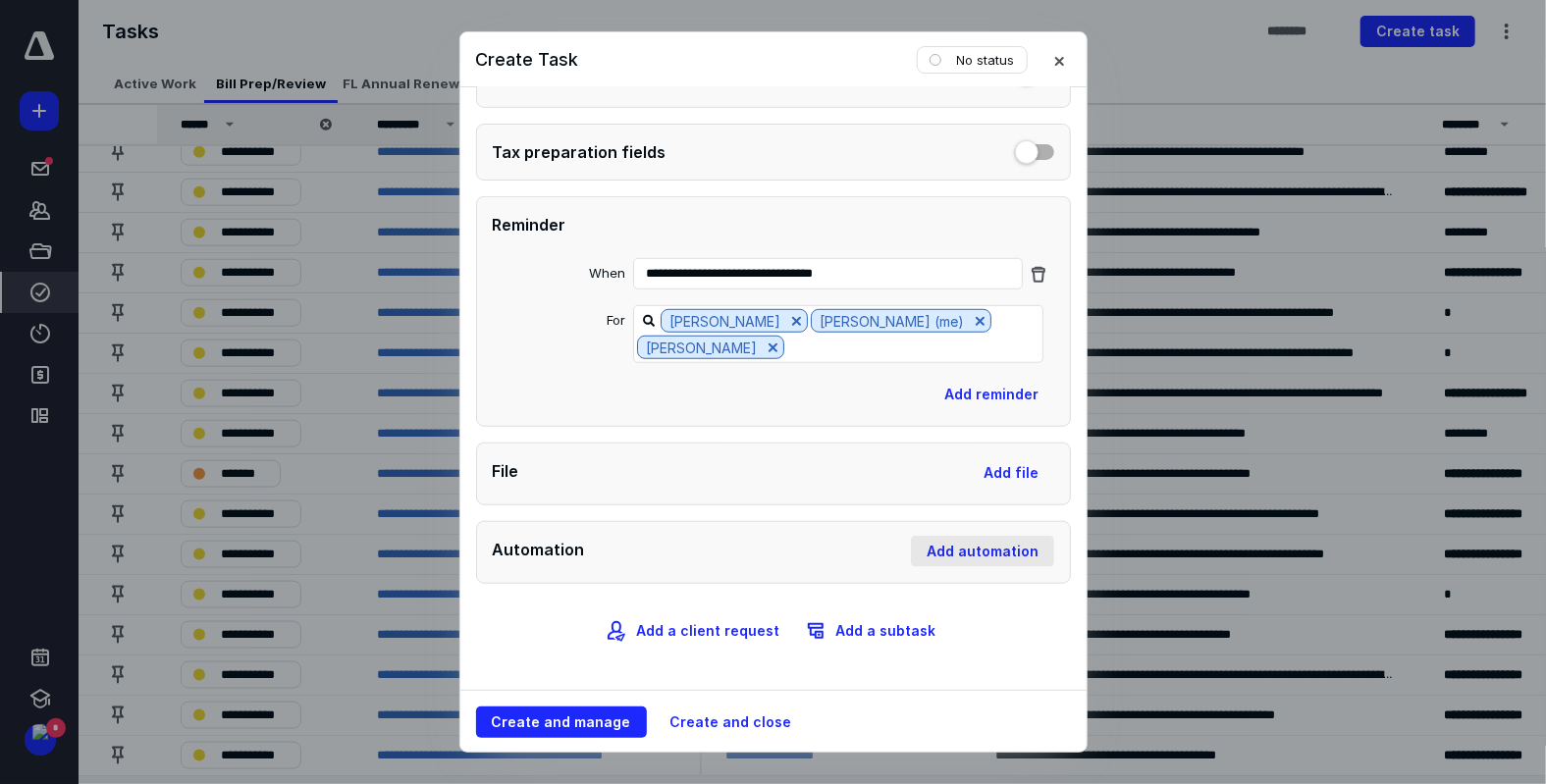 click on "Add automation" at bounding box center (983, 551) 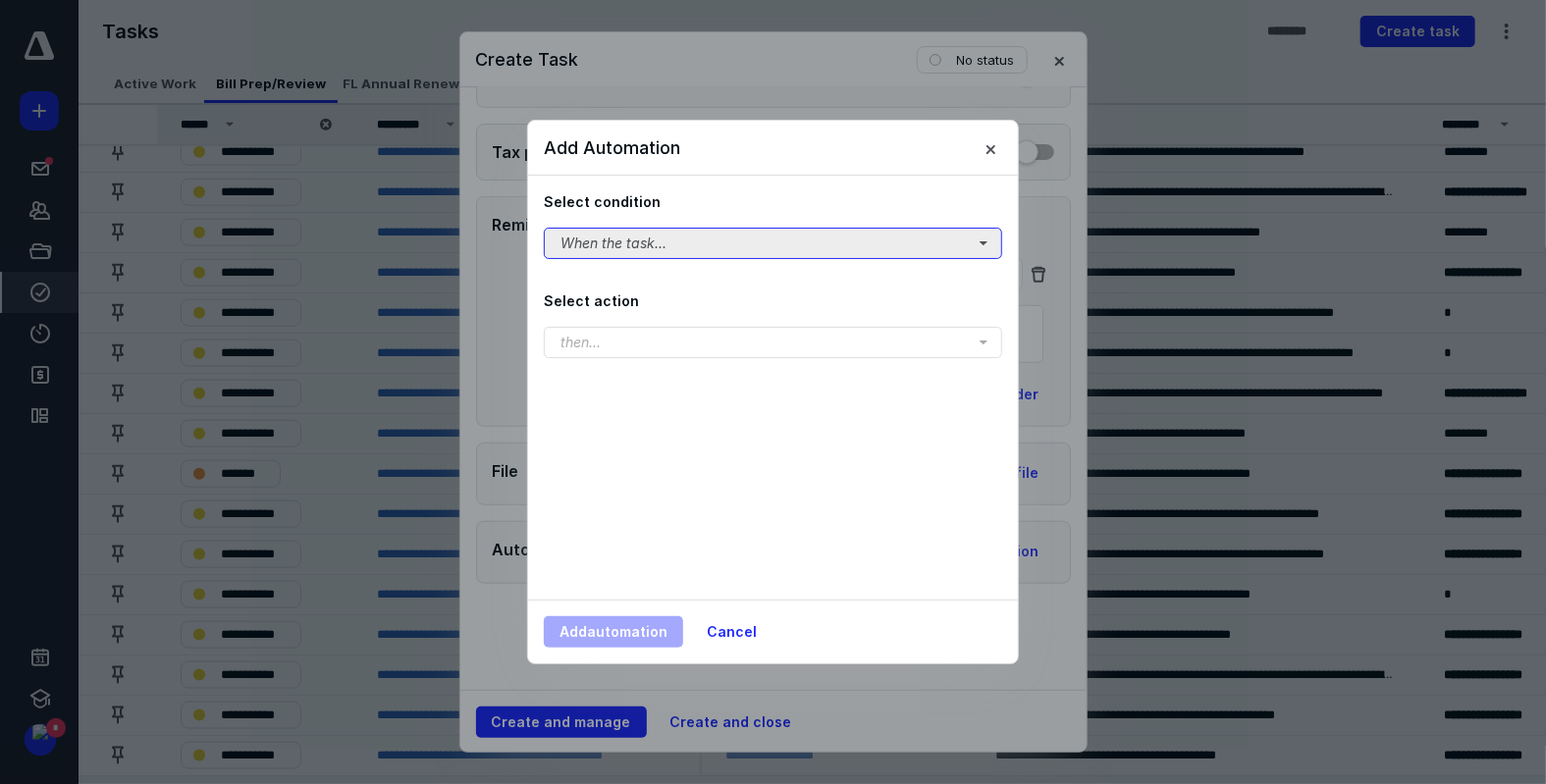 click on "When the task..." at bounding box center (773, 243) 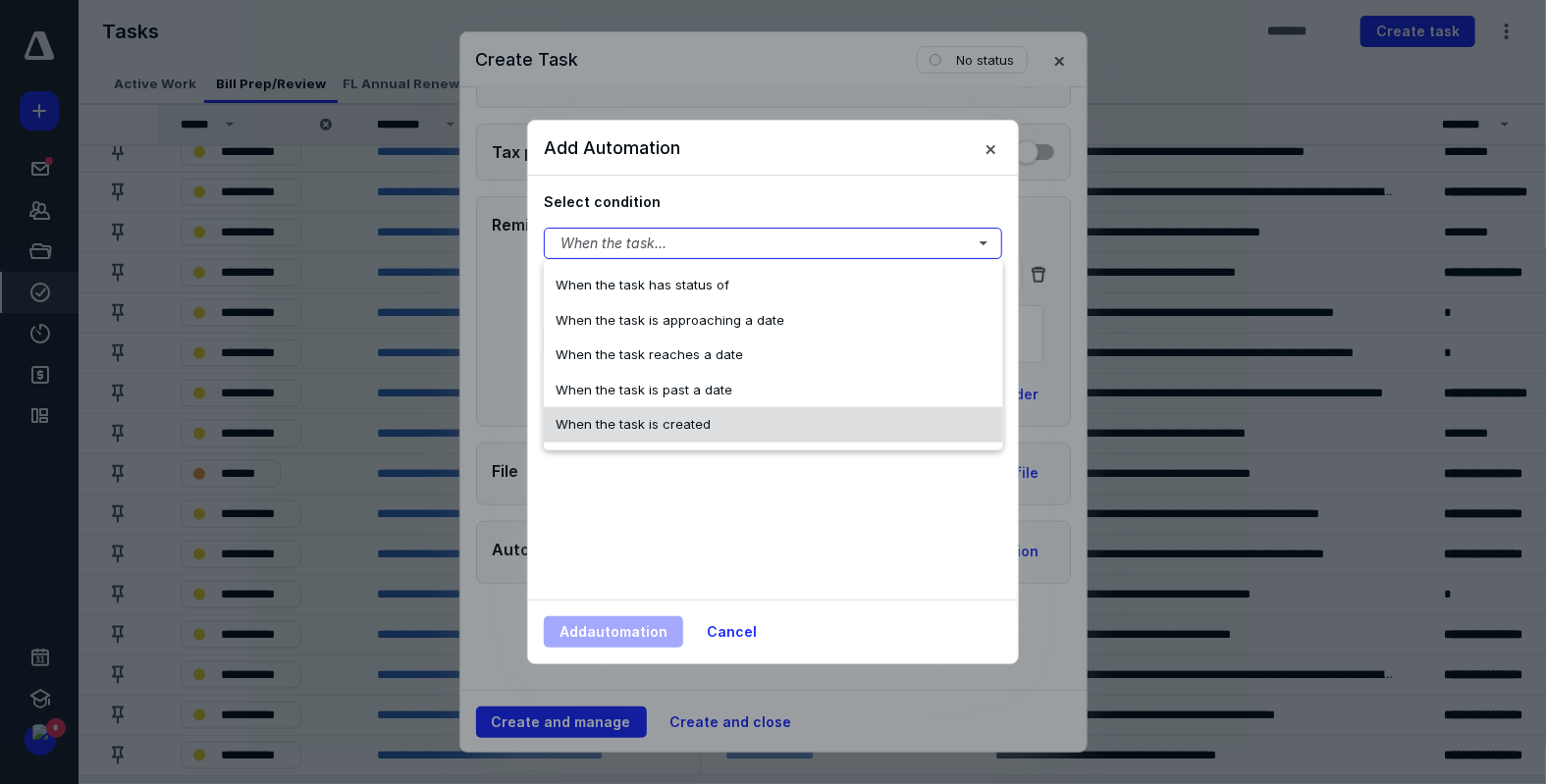 click on "When the task is created" at bounding box center [773, 425] 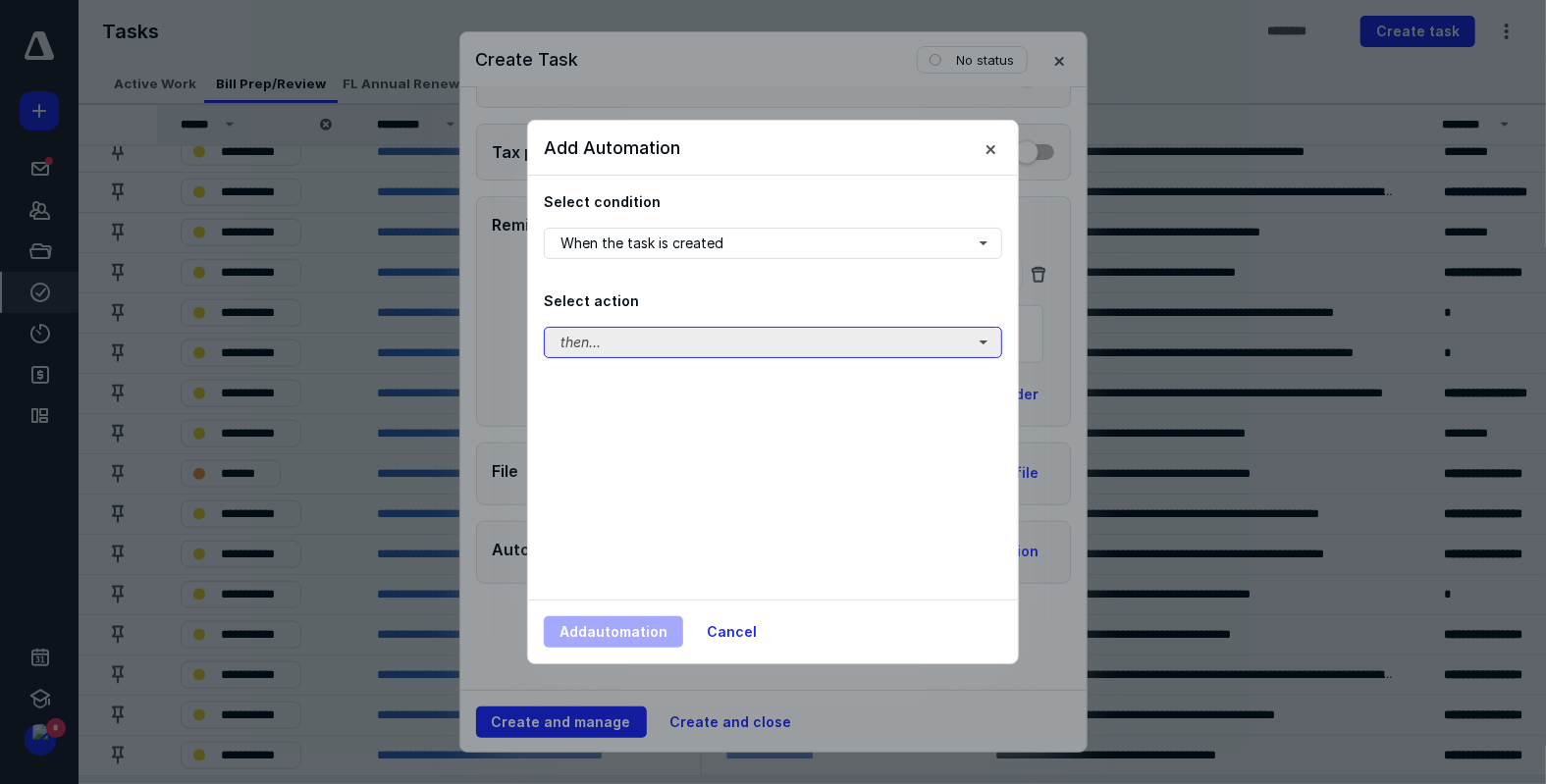click on "then..." at bounding box center [773, 342] 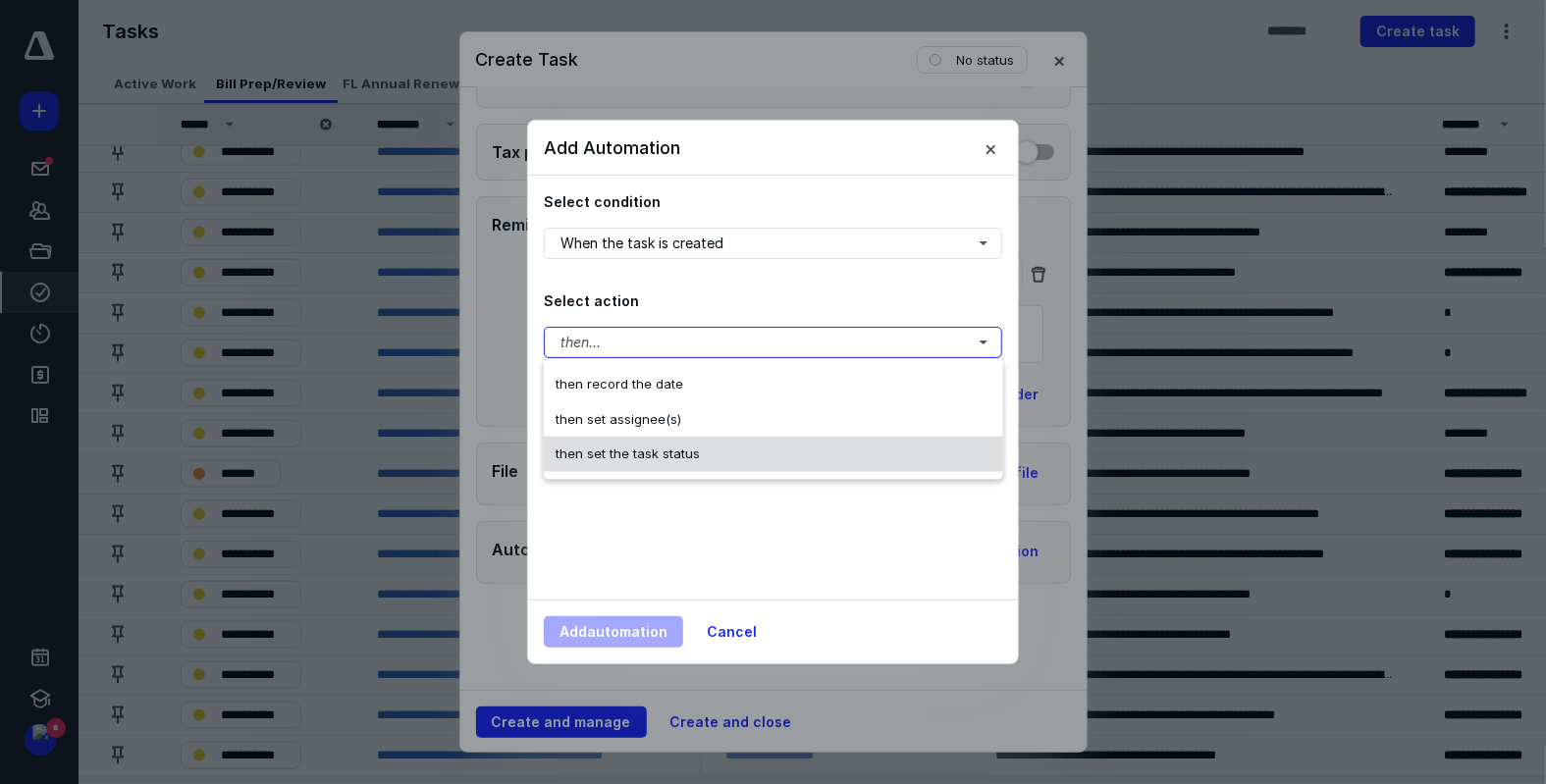 click on "then set the task status" at bounding box center (773, 454) 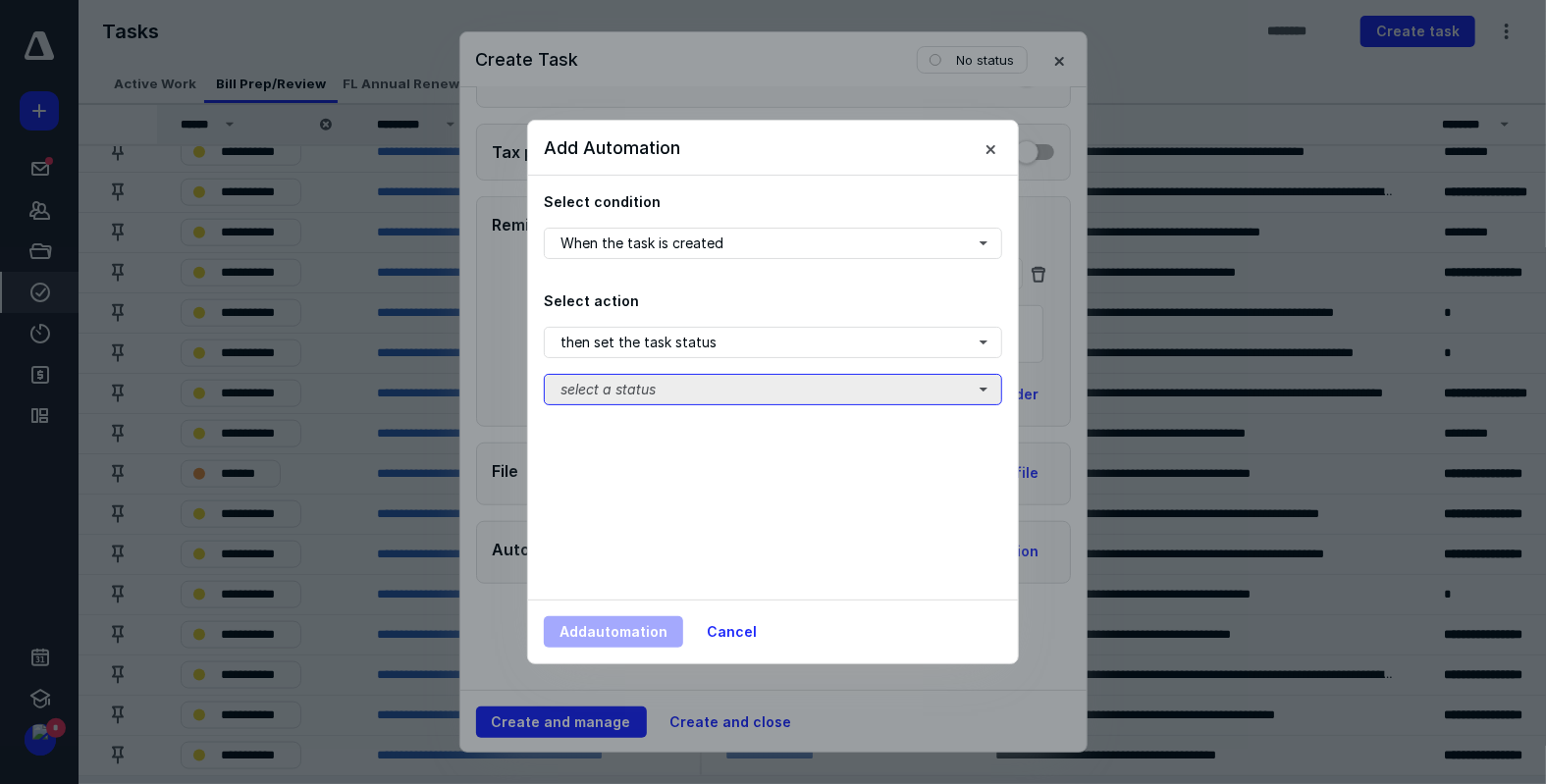 click on "select a status" at bounding box center [773, 390] 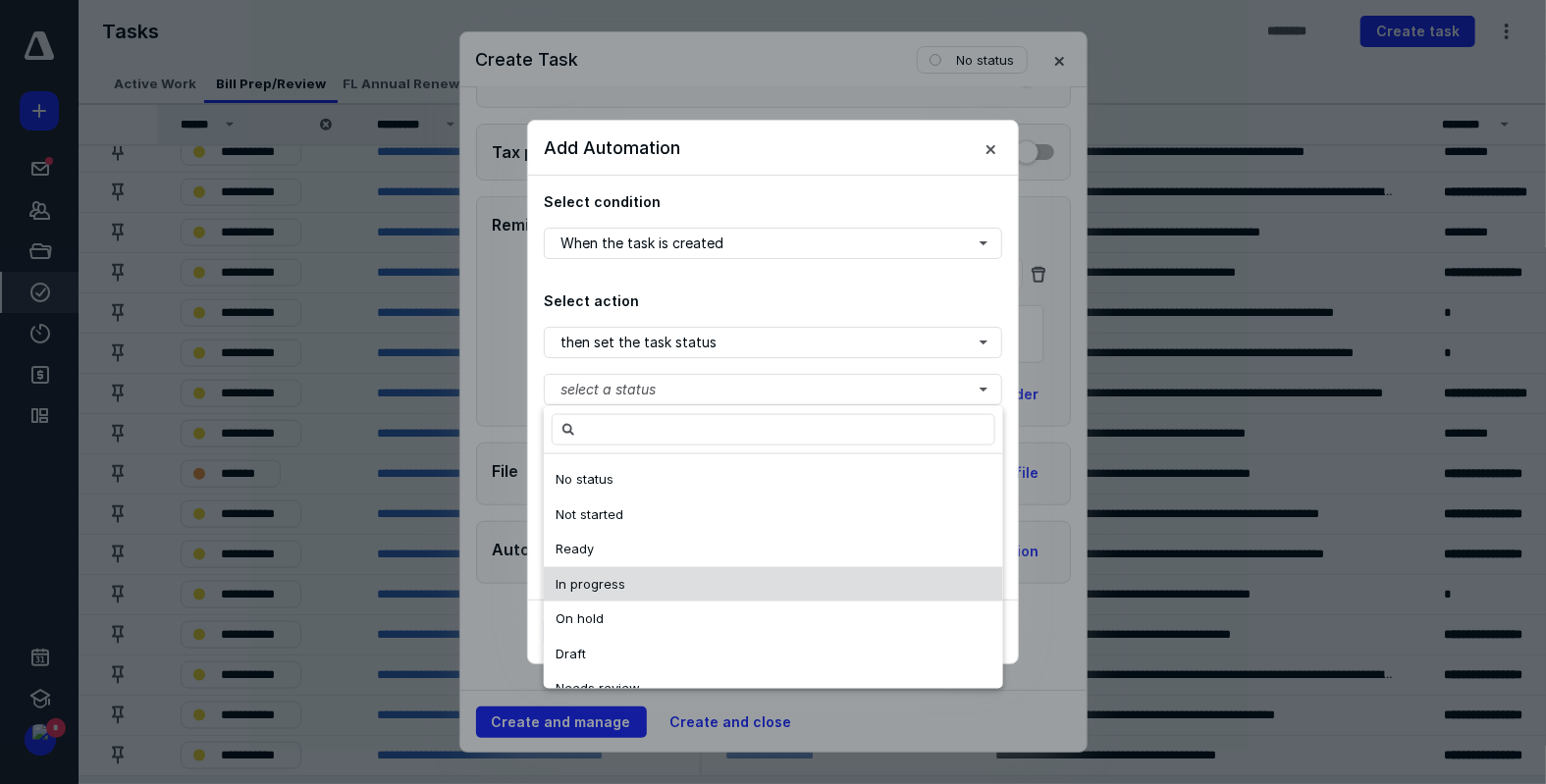 click on "In progress" at bounding box center [773, 584] 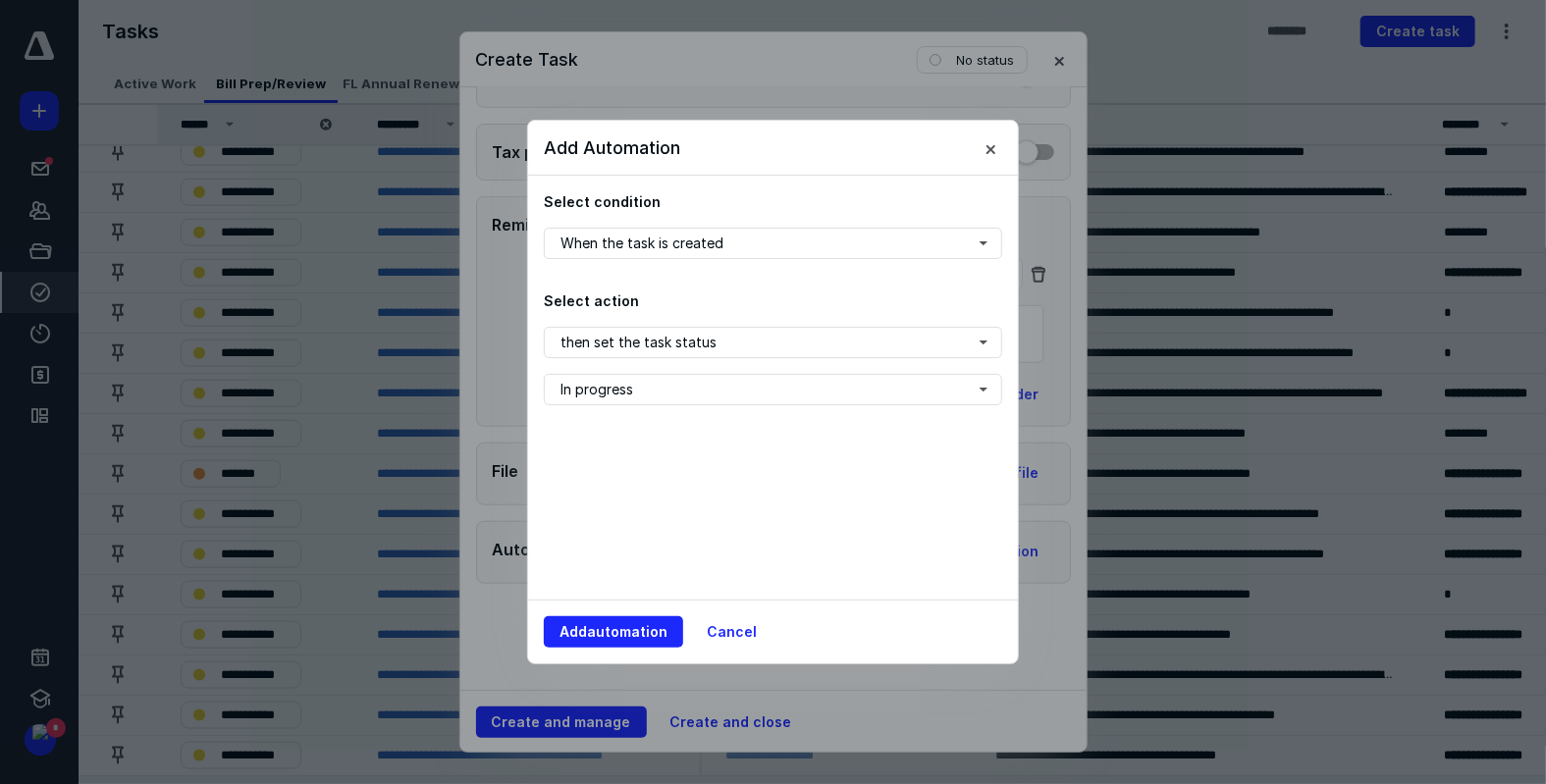 click on "Select condition When the task is created Select action then set the task status In progress" at bounding box center (773, 388) 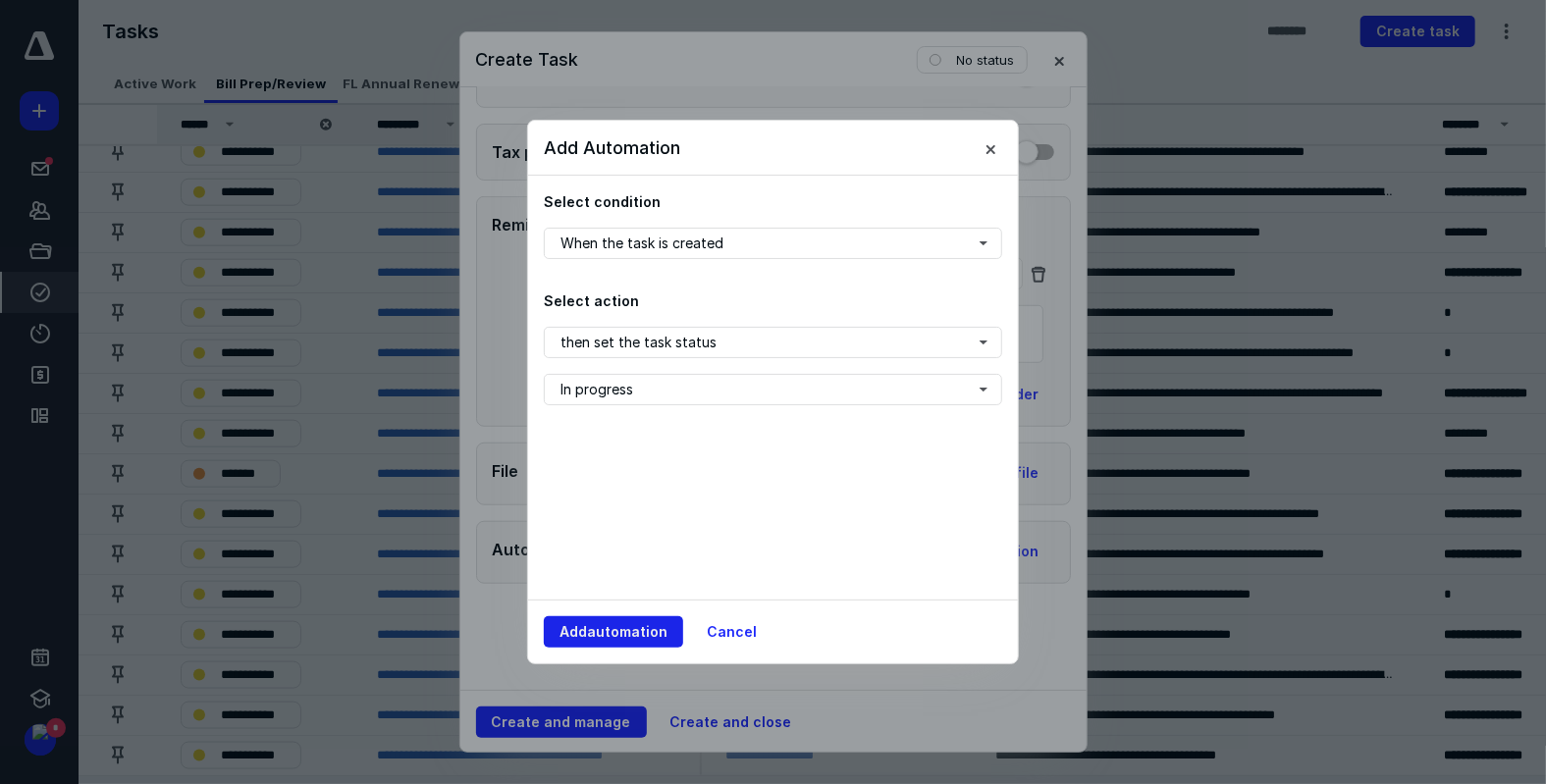 click on "Add  automation" at bounding box center (613, 632) 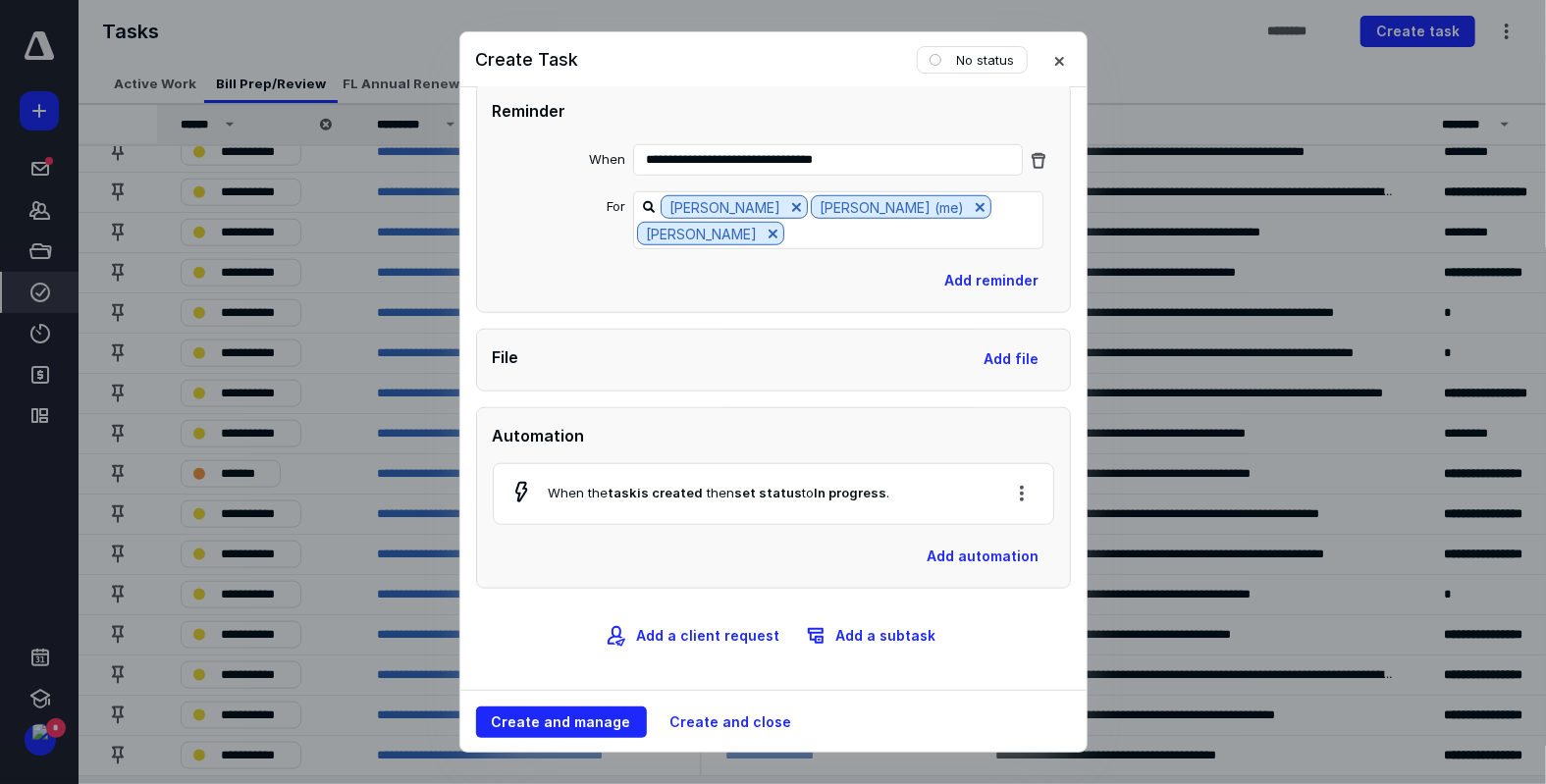 scroll, scrollTop: 831, scrollLeft: 0, axis: vertical 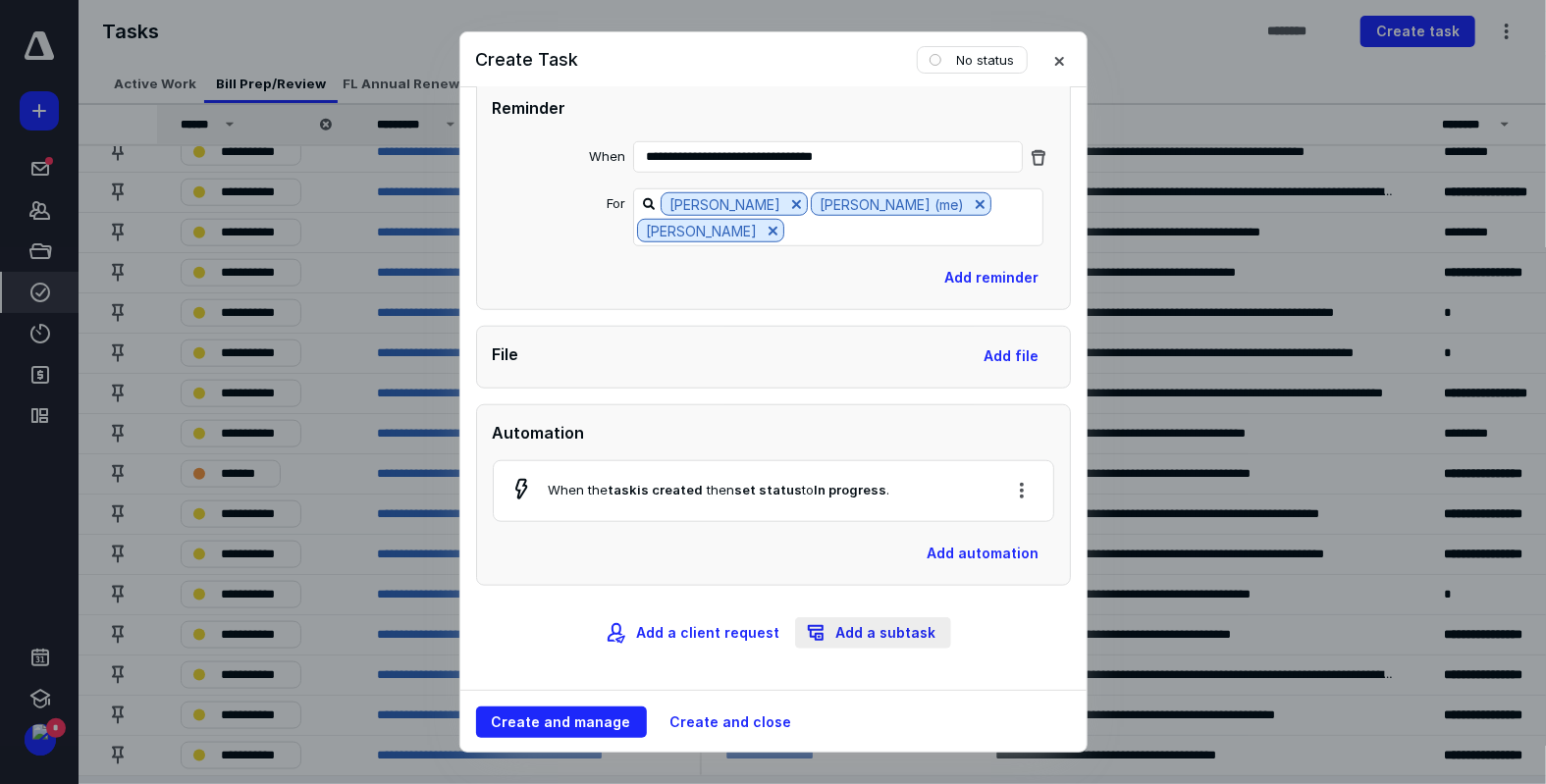 click on "Add a subtask" at bounding box center (873, 633) 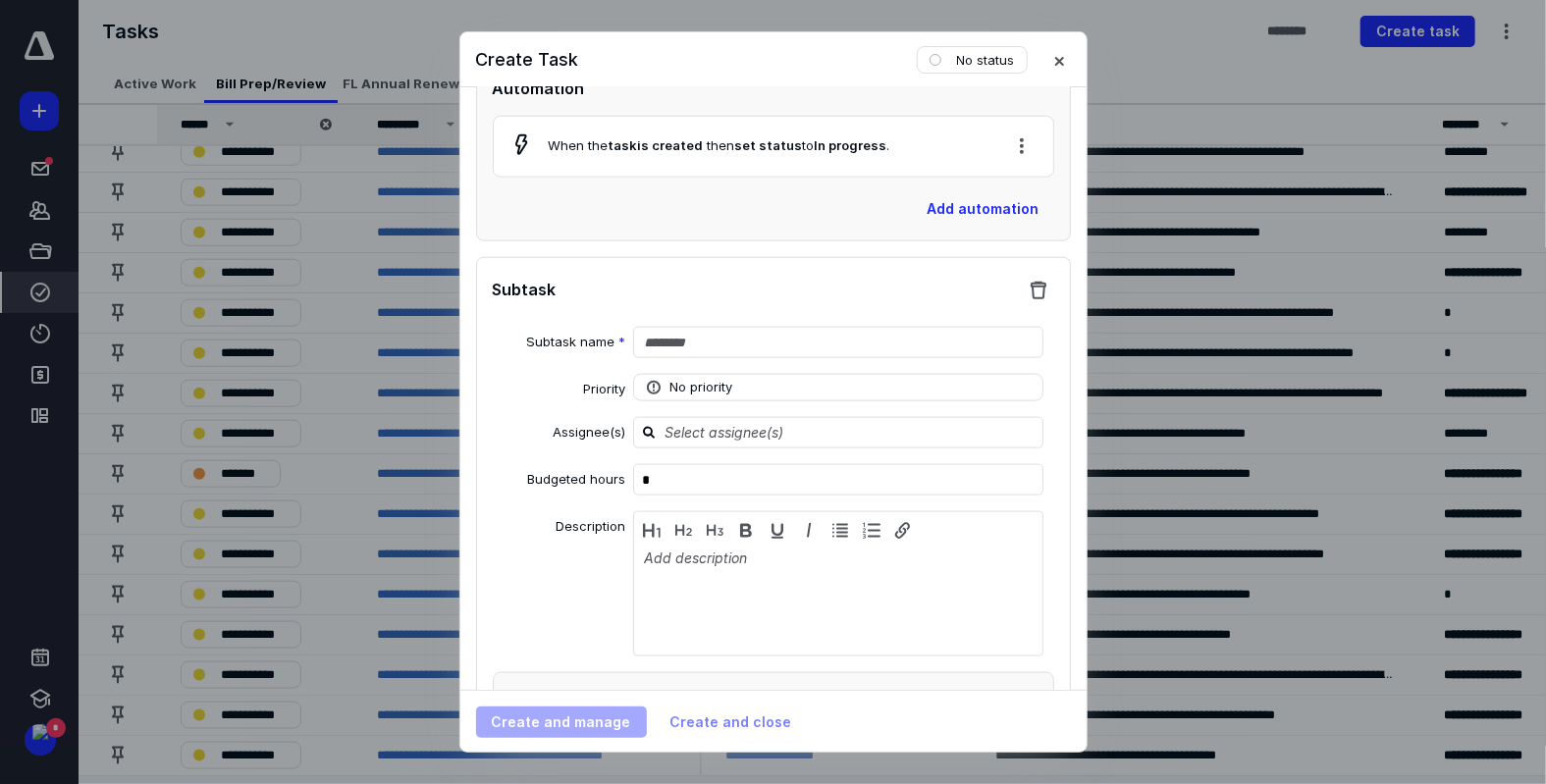 scroll, scrollTop: 1224, scrollLeft: 0, axis: vertical 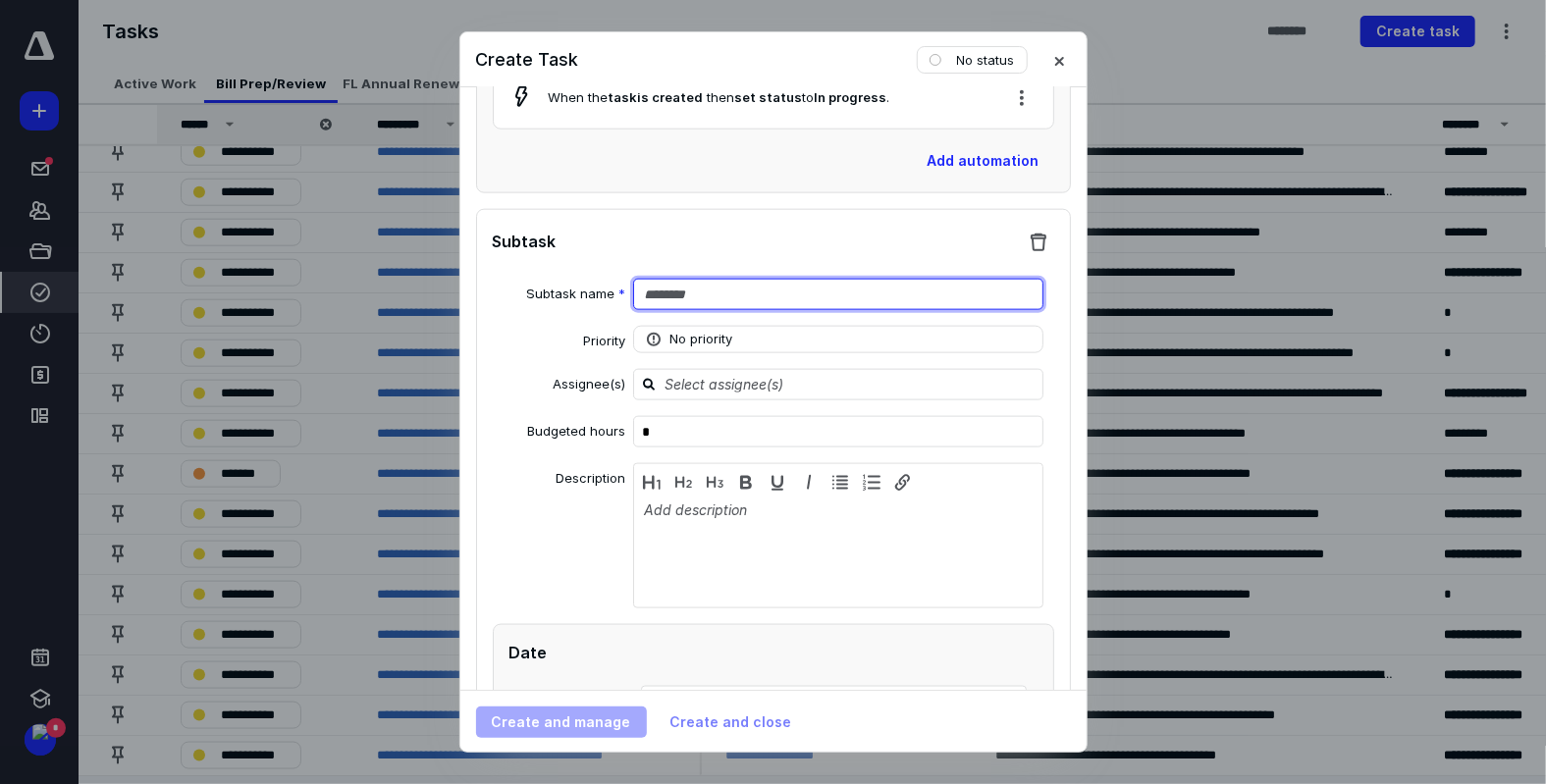click at bounding box center [838, 294] 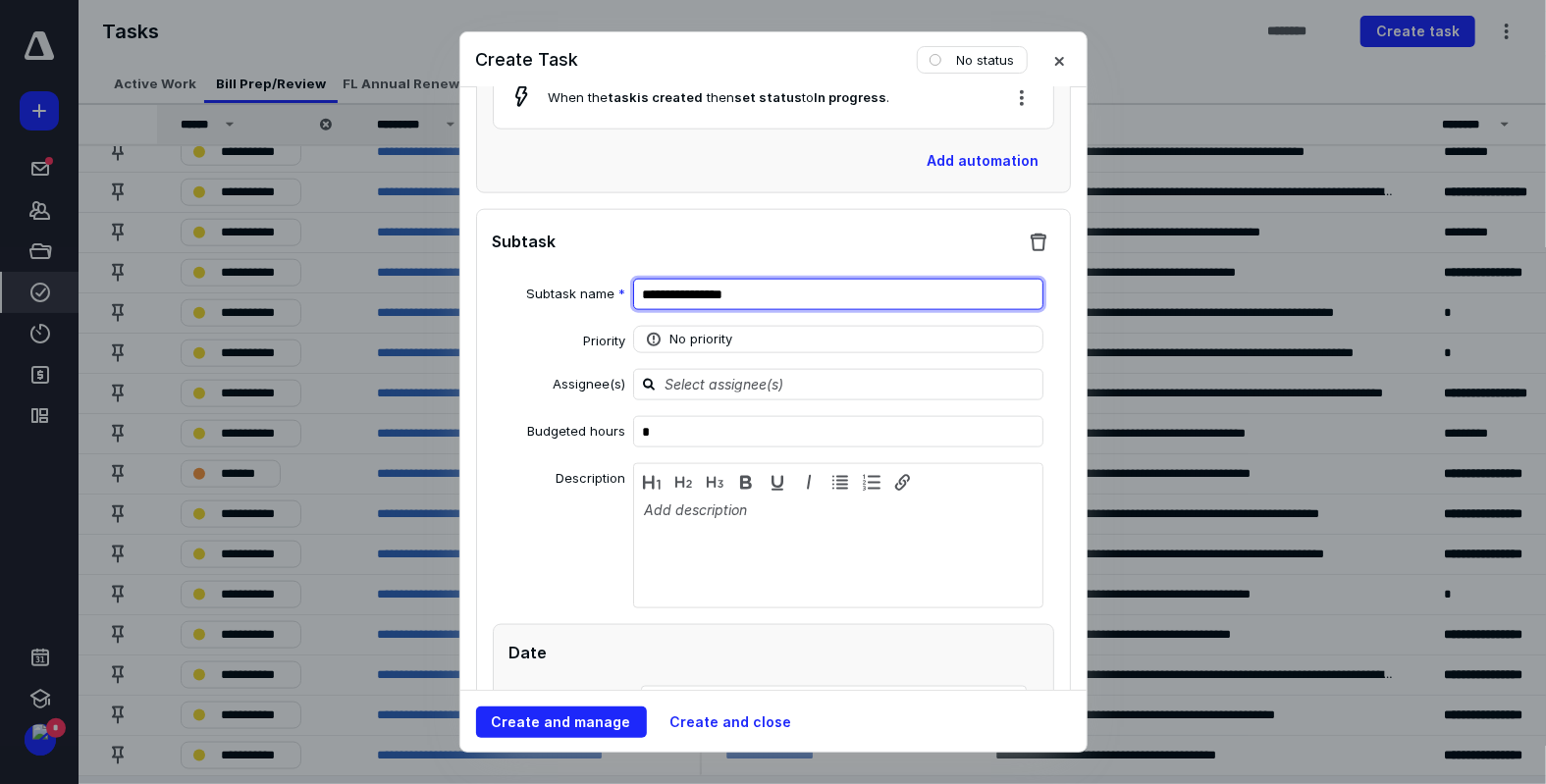 type on "**********" 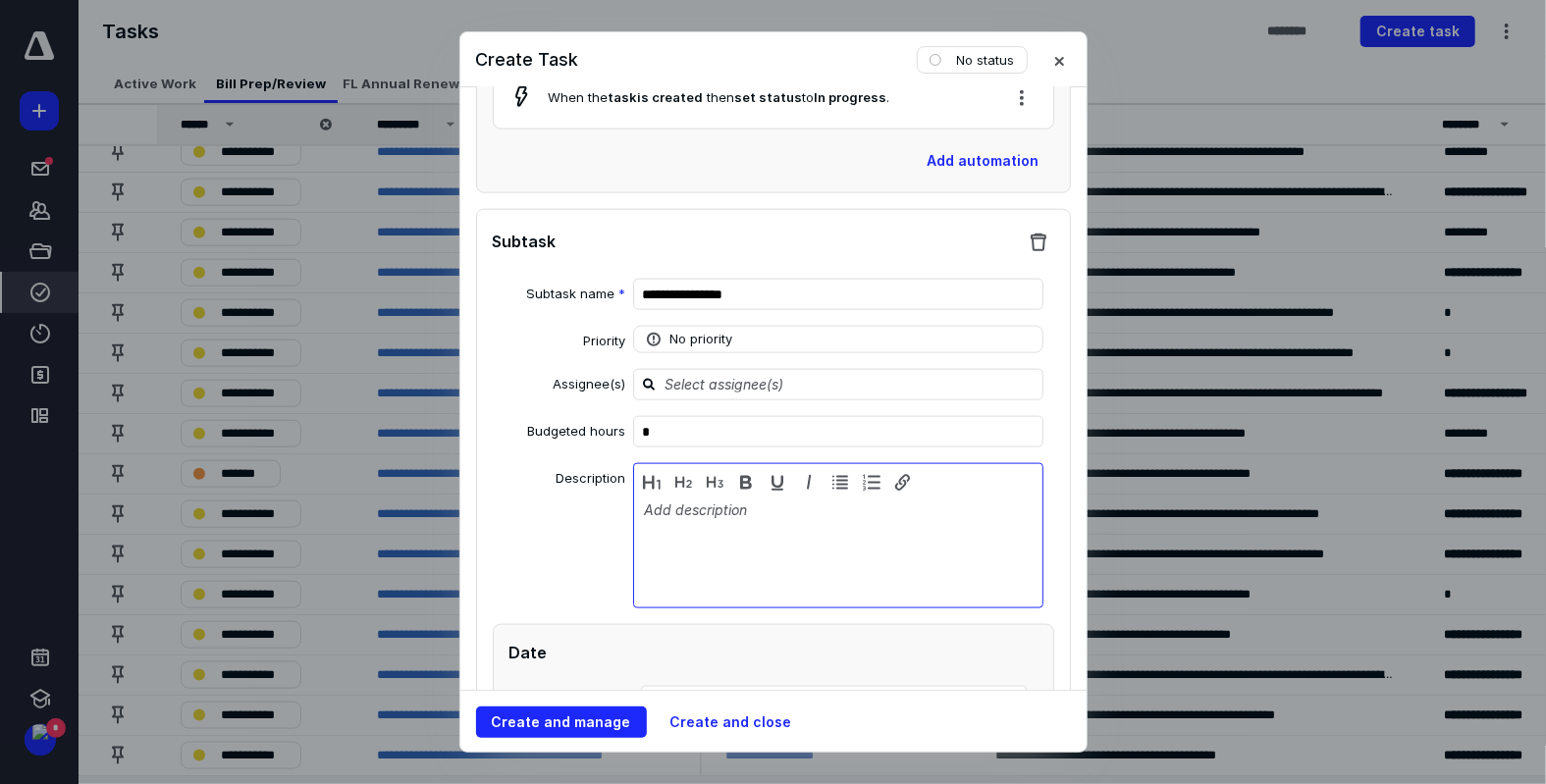 click at bounding box center [838, 550] 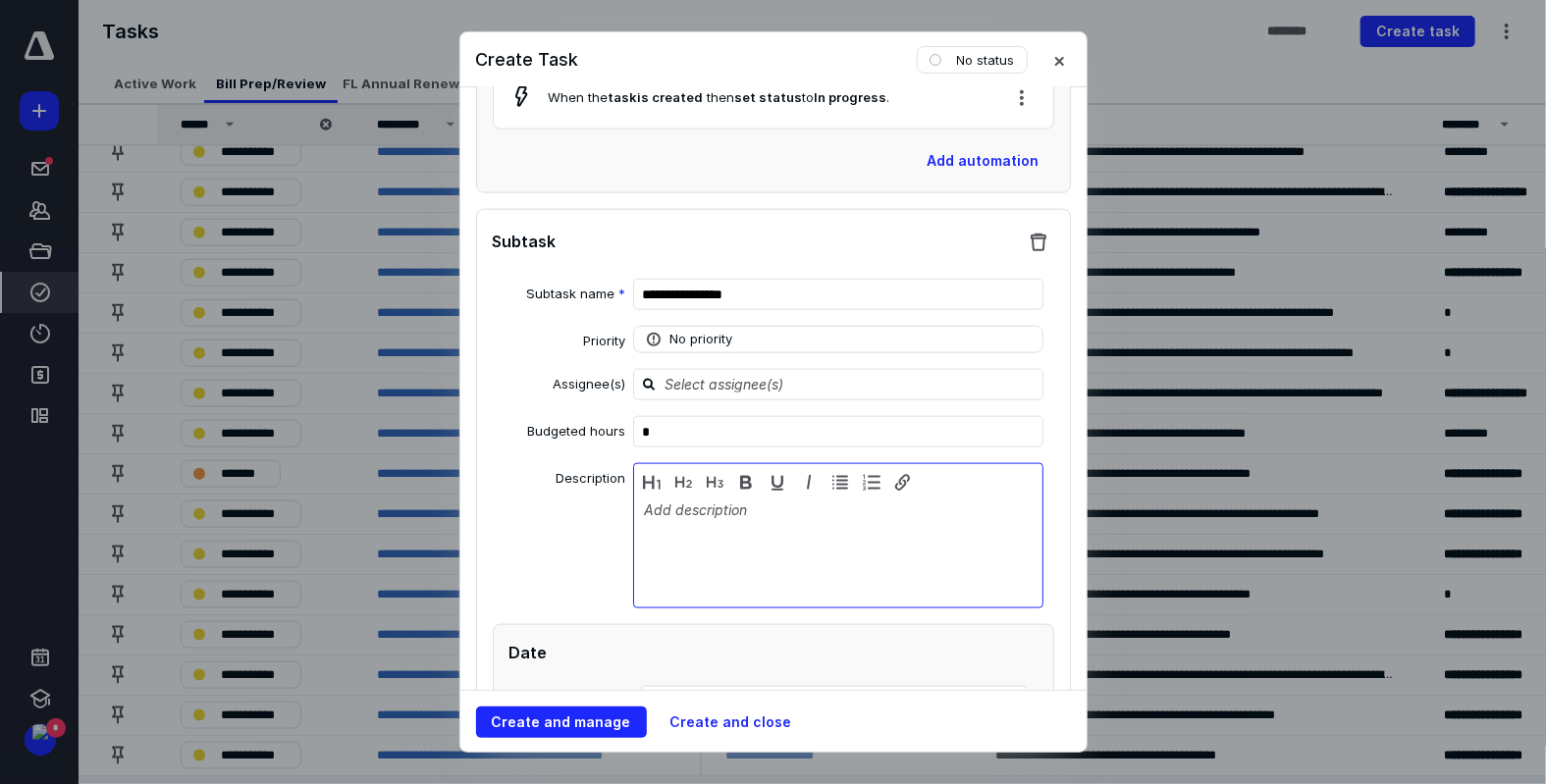 type 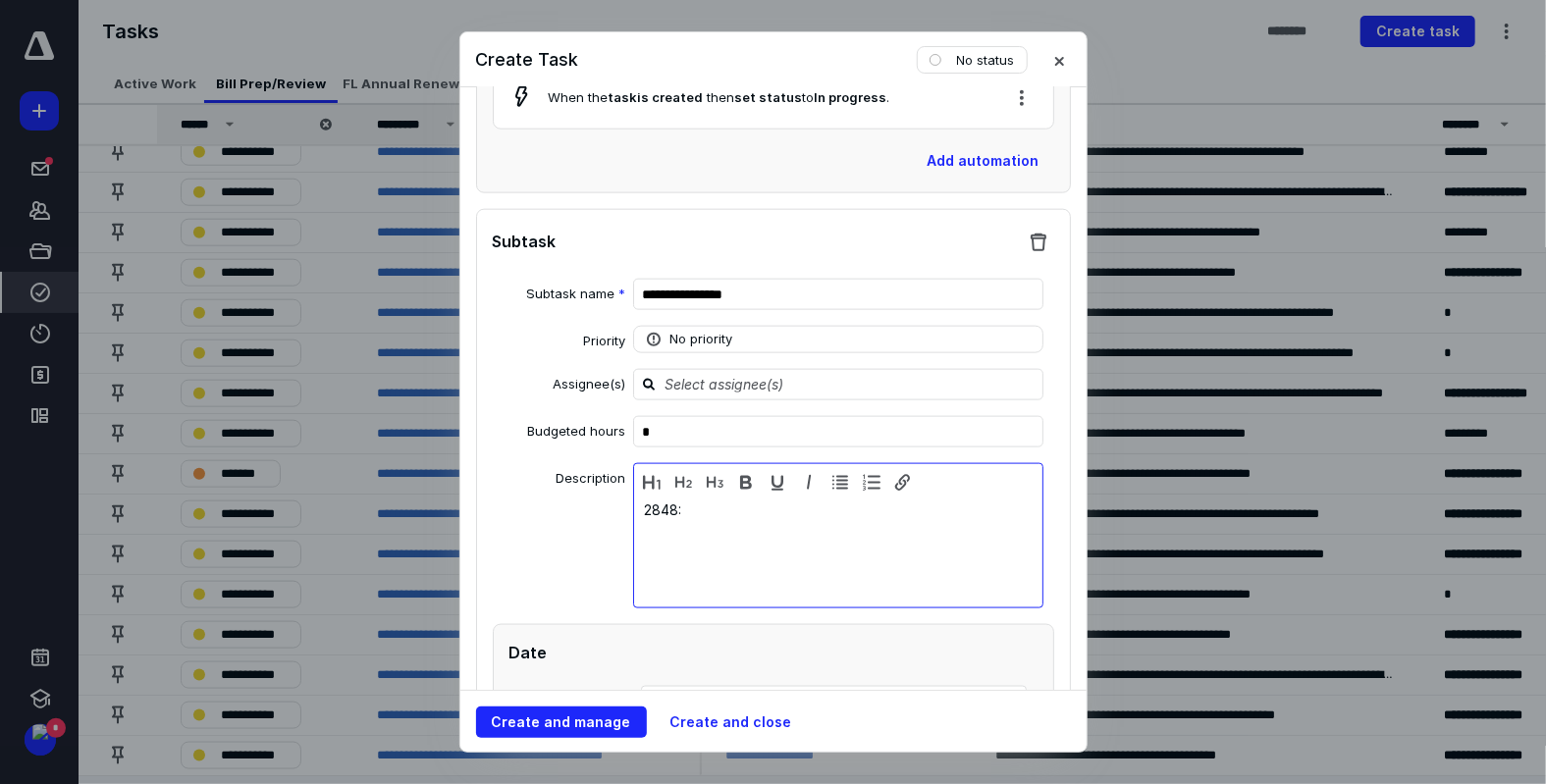 click on "2848:" at bounding box center [838, 550] 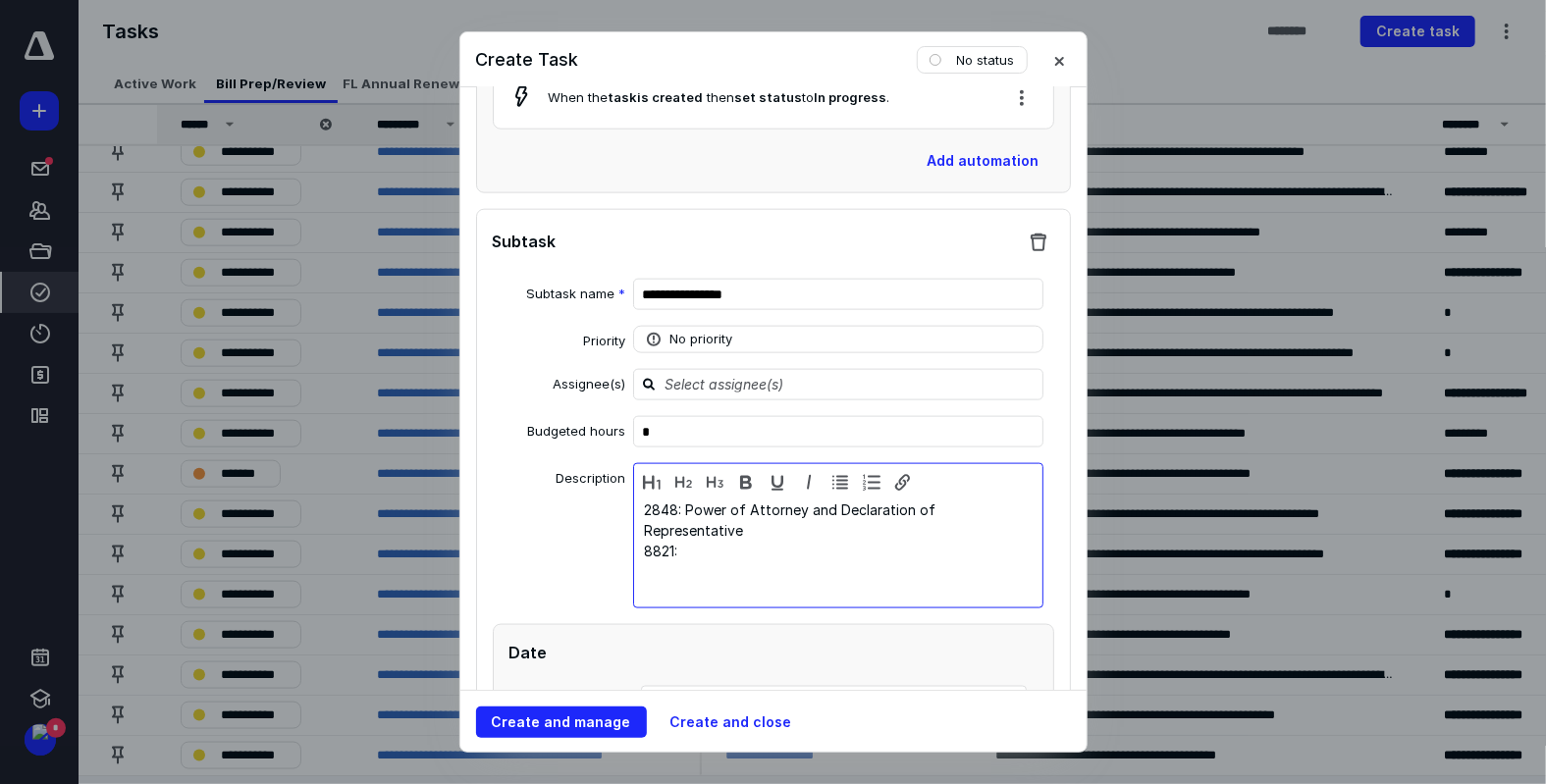click on "8821:" at bounding box center (838, 550) 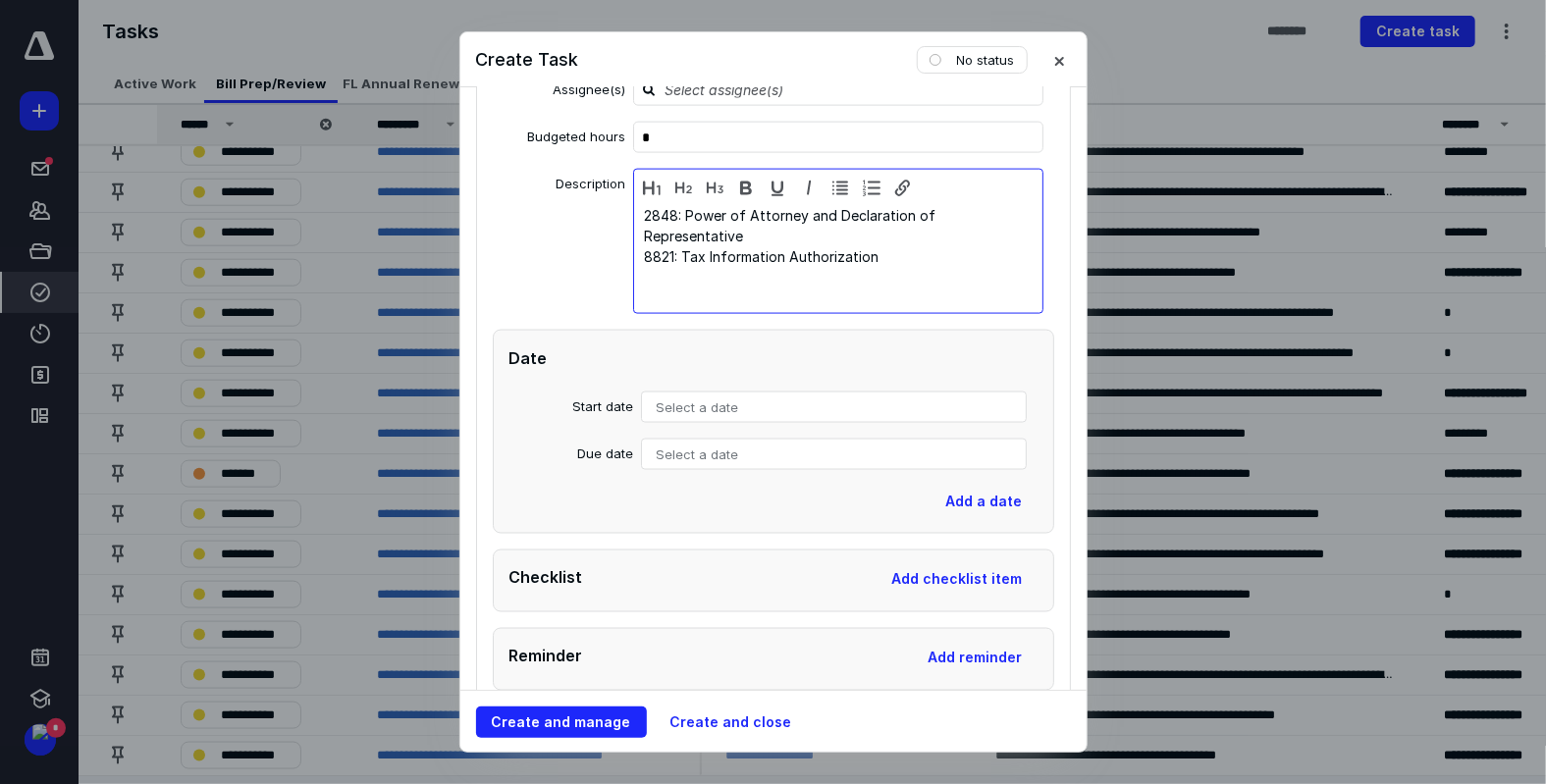 scroll, scrollTop: 1518, scrollLeft: 0, axis: vertical 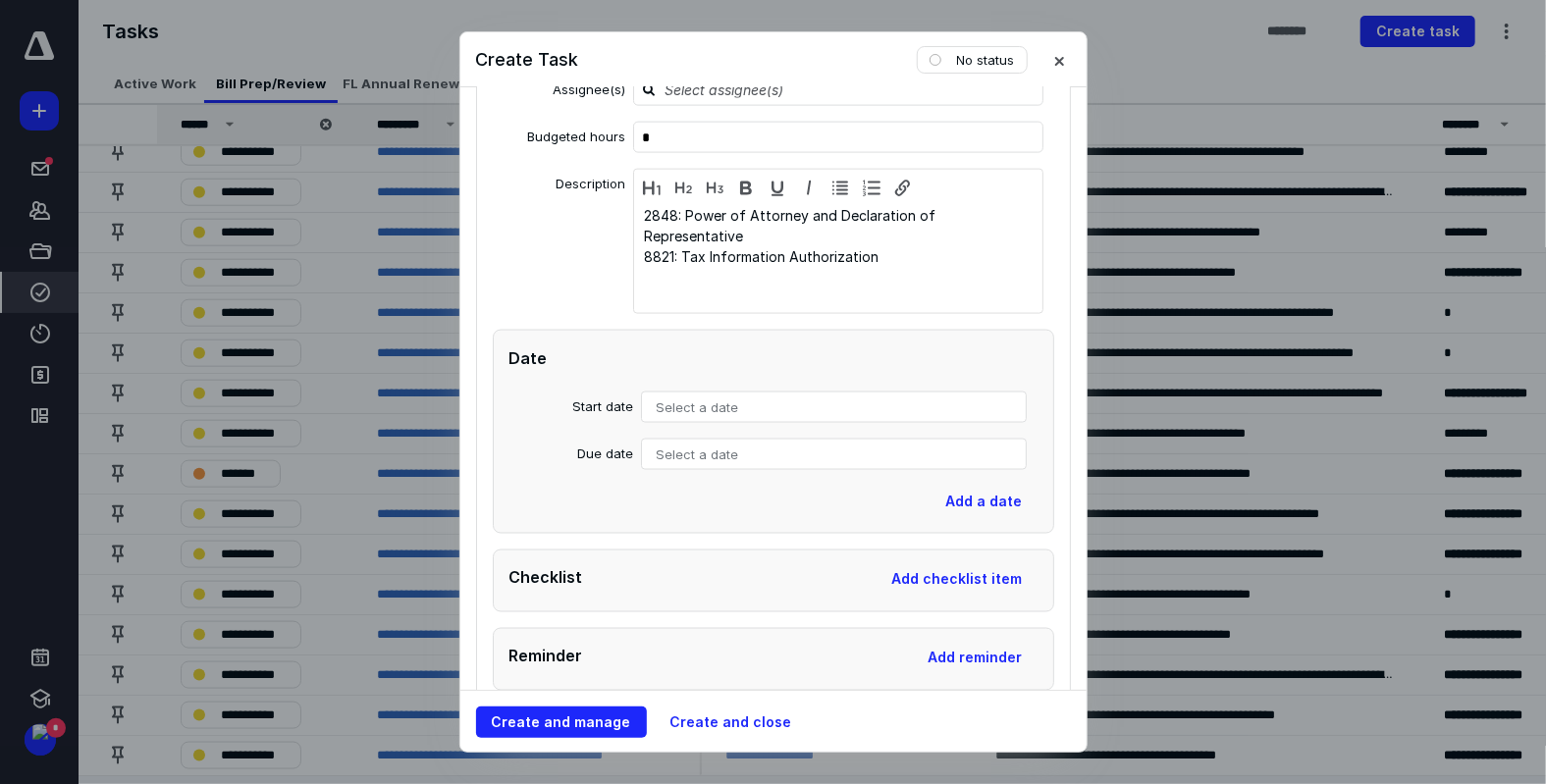 click on "Select a date" at bounding box center (833, 407) 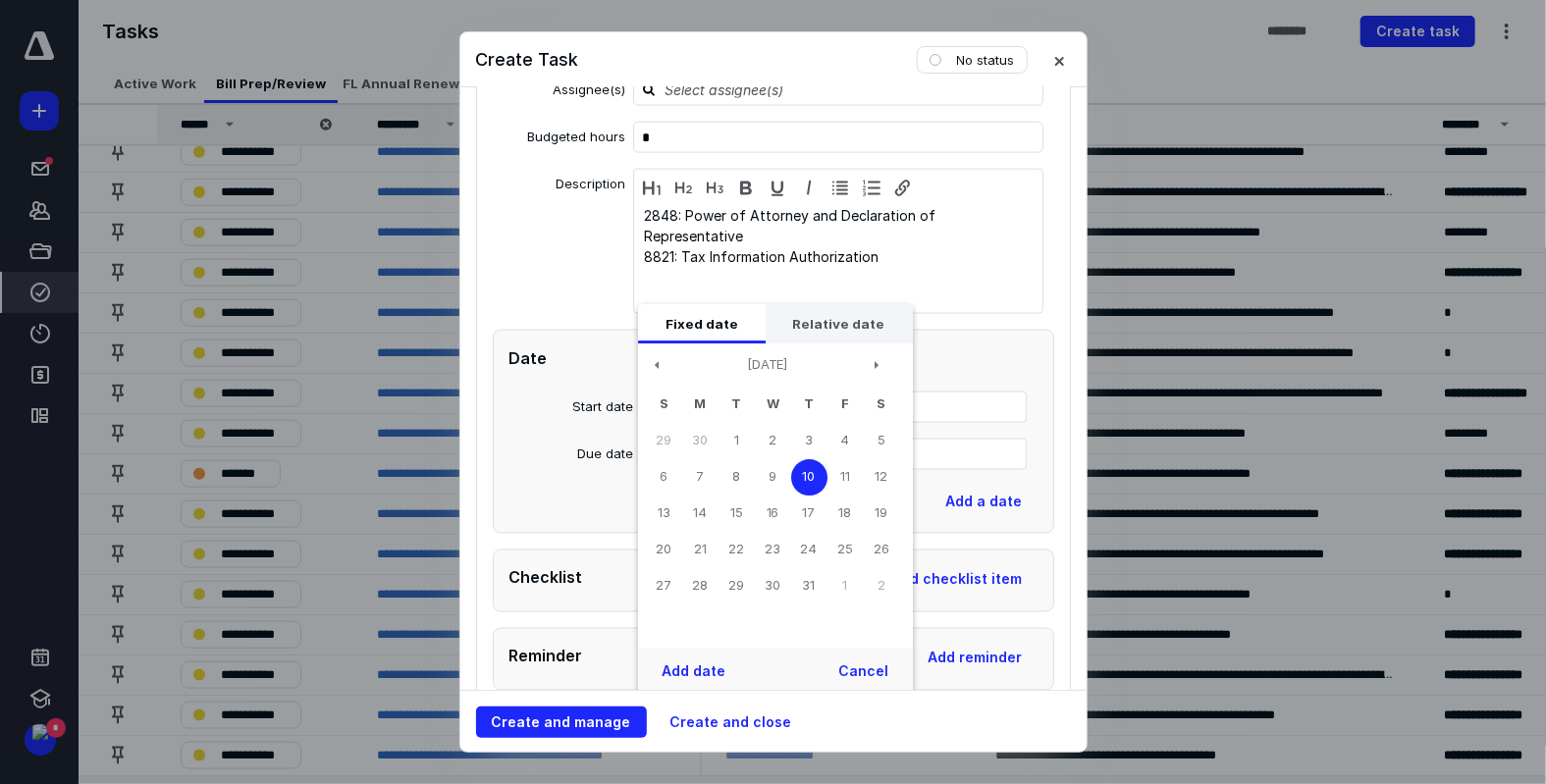 click on "Relative date" at bounding box center [839, 325] 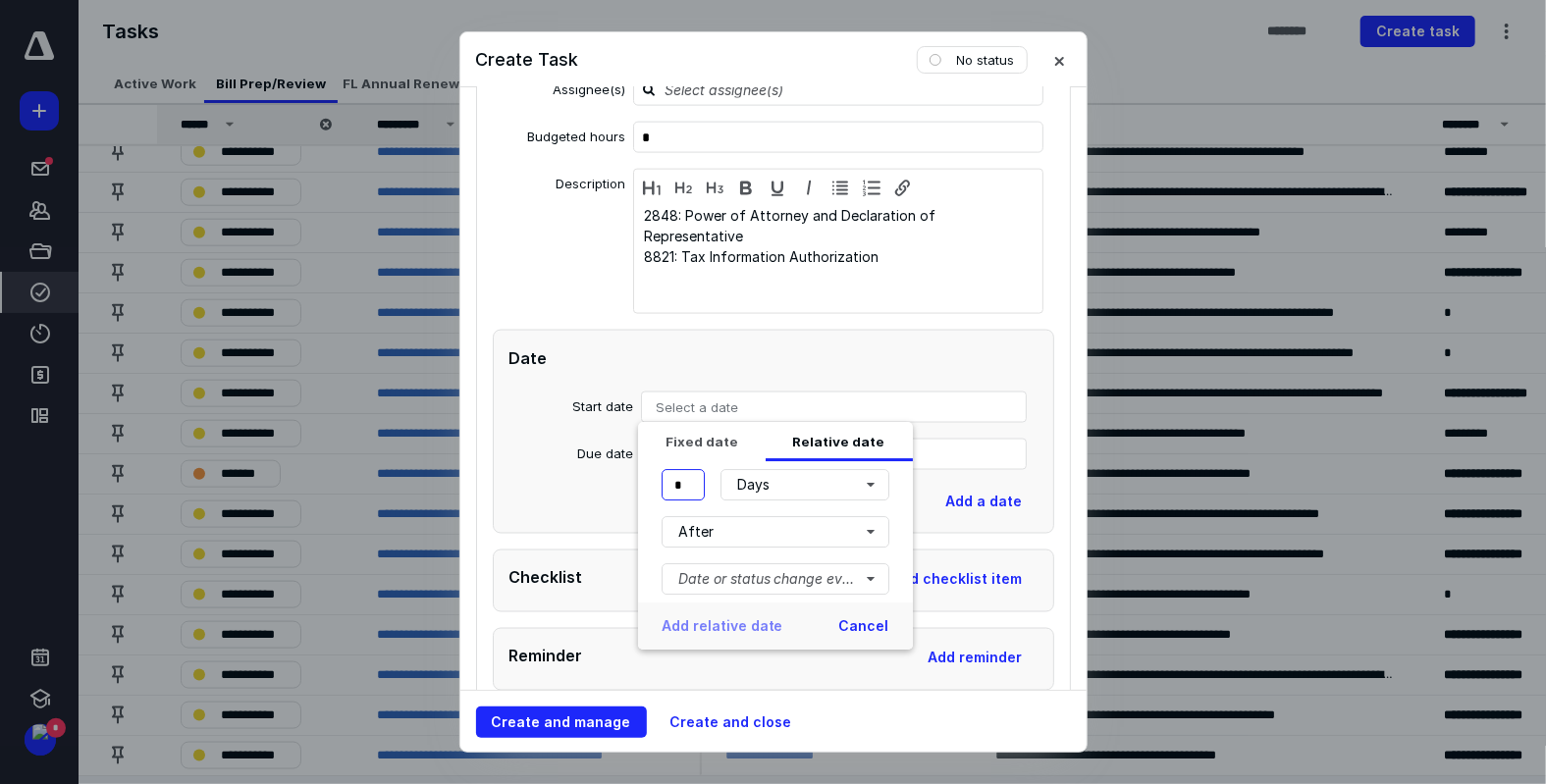 drag, startPoint x: 688, startPoint y: 481, endPoint x: 655, endPoint y: 492, distance: 34.785054 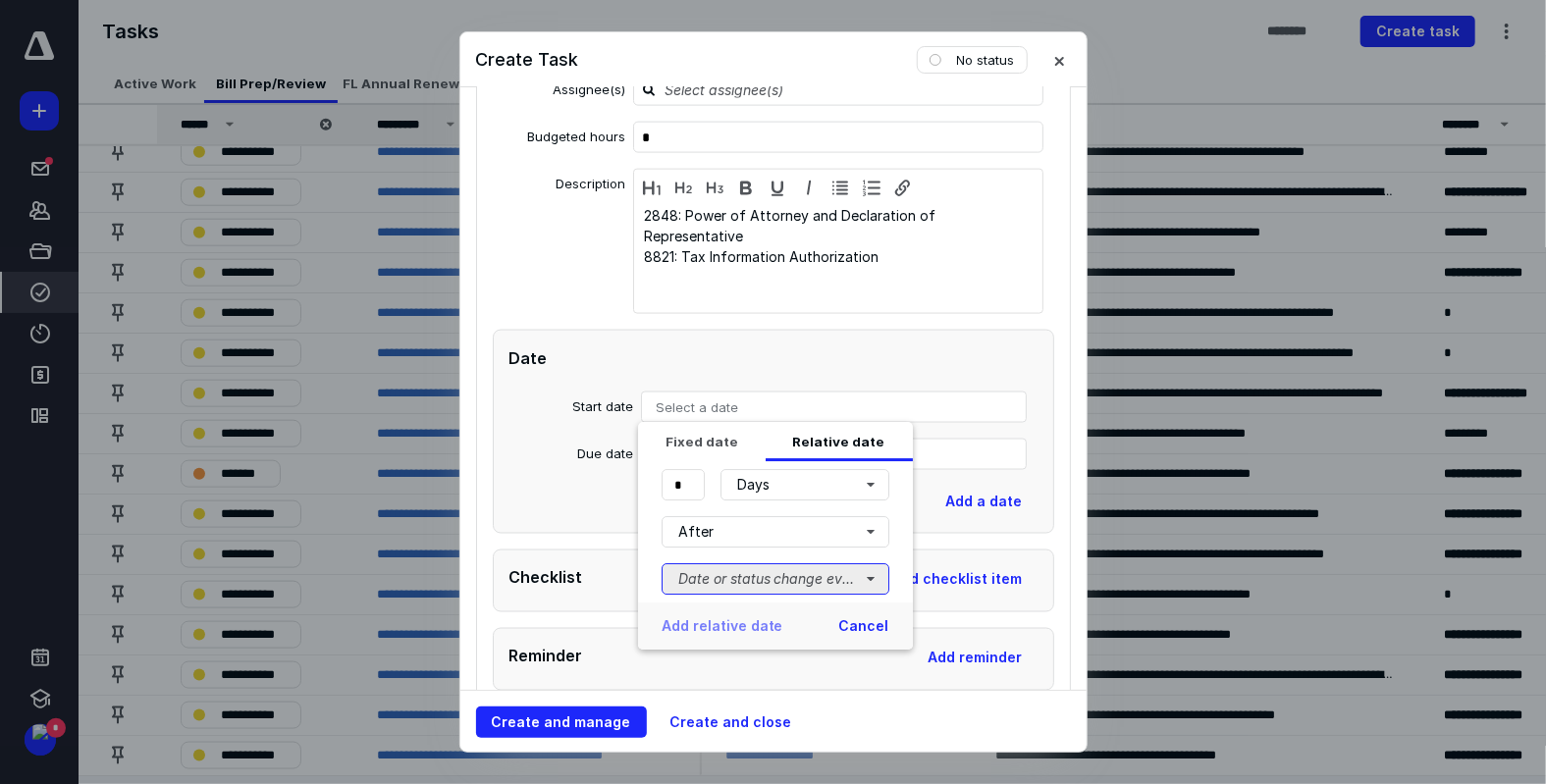 click on "Date or status change event" at bounding box center (775, 580) 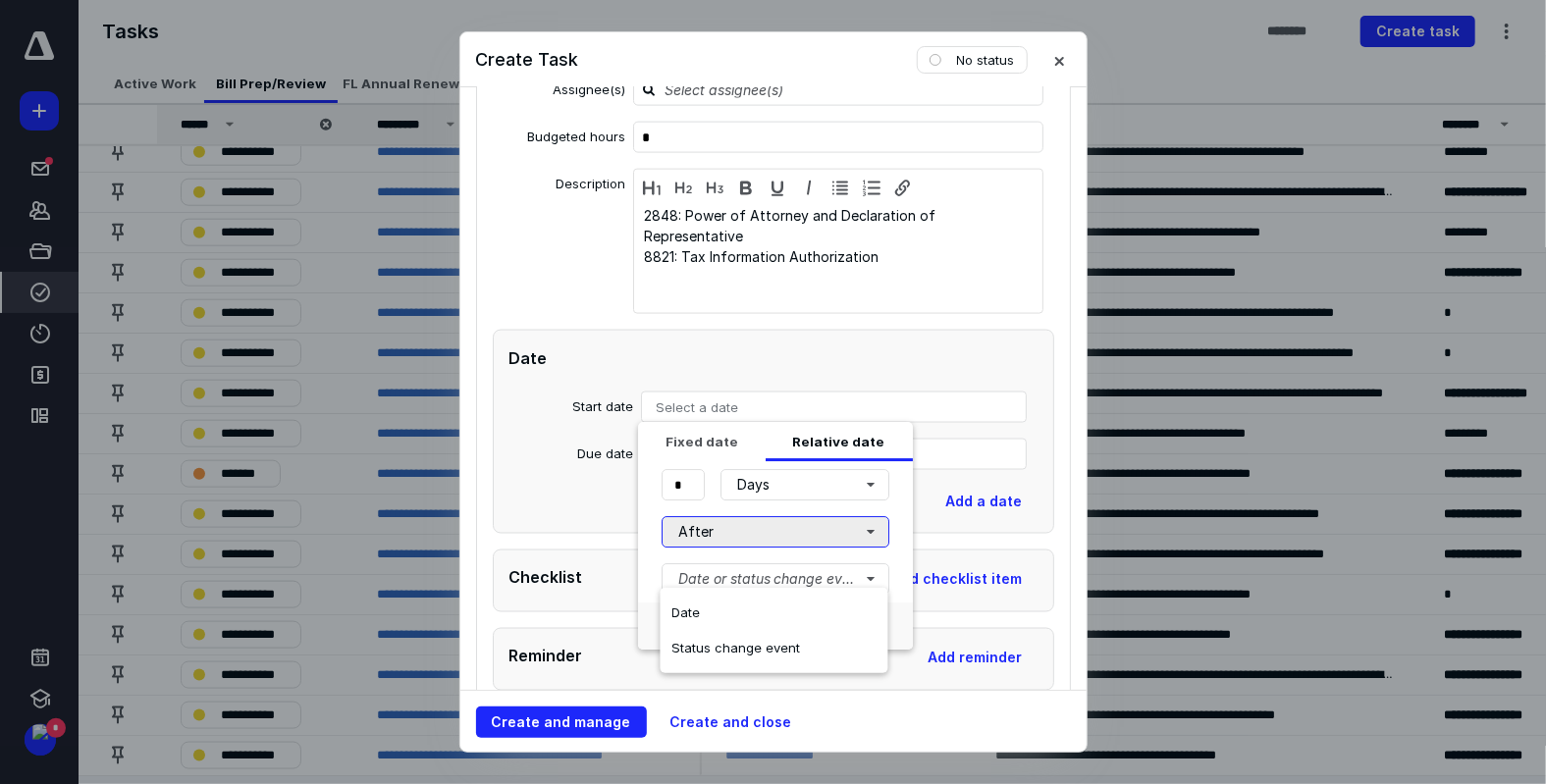 click on "After" at bounding box center (775, 533) 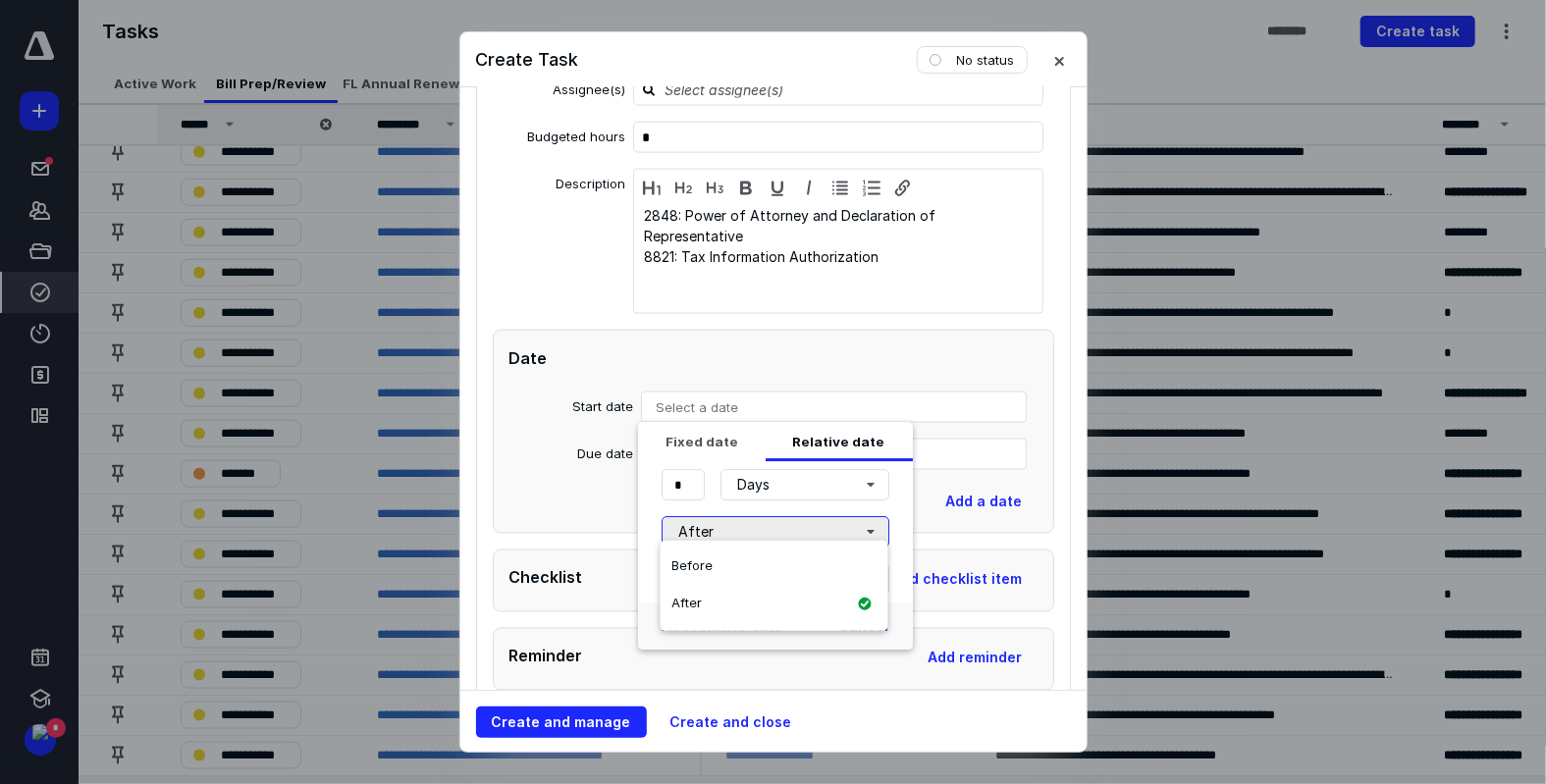click on "After" at bounding box center [775, 533] 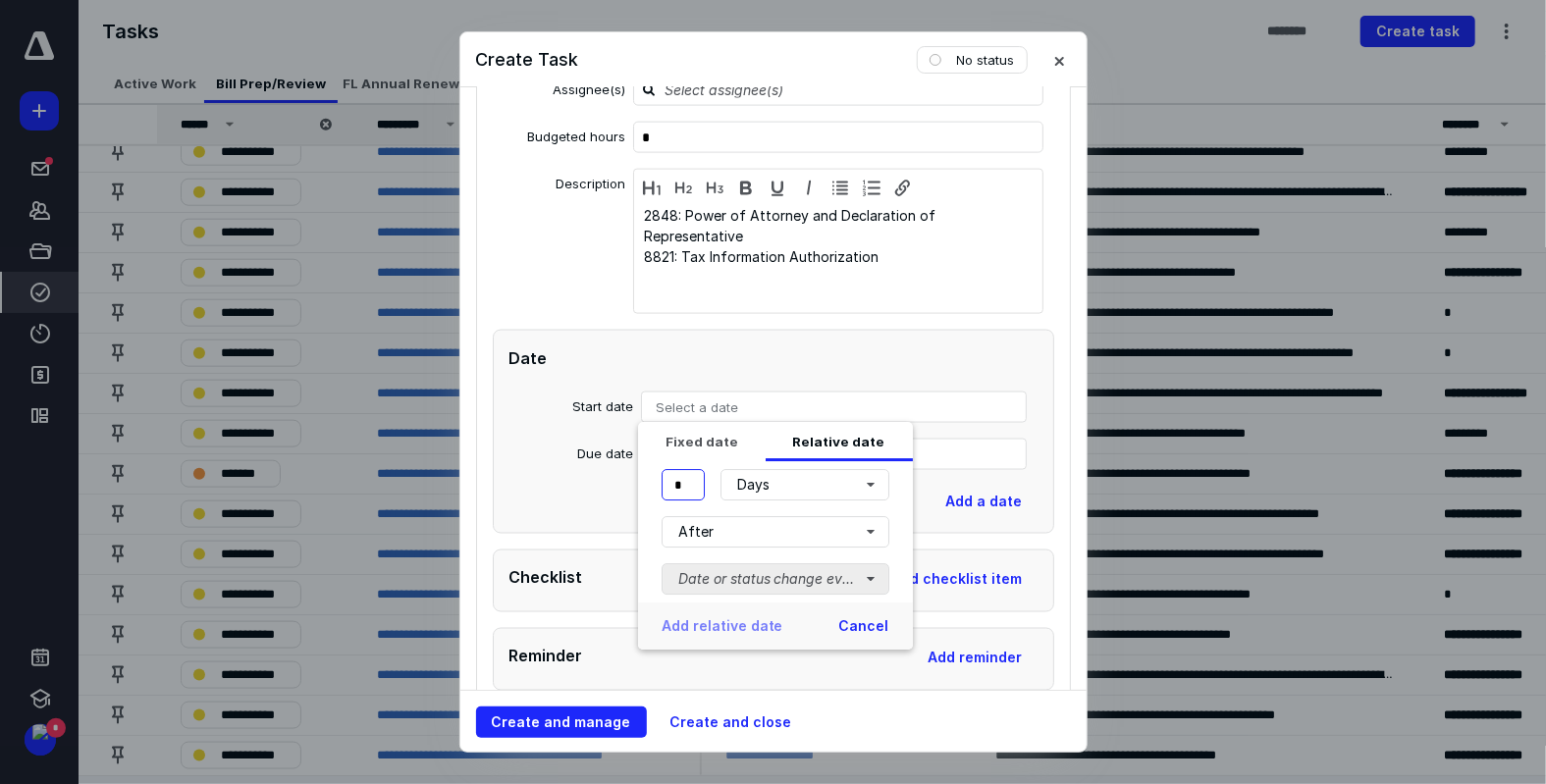 type on "*" 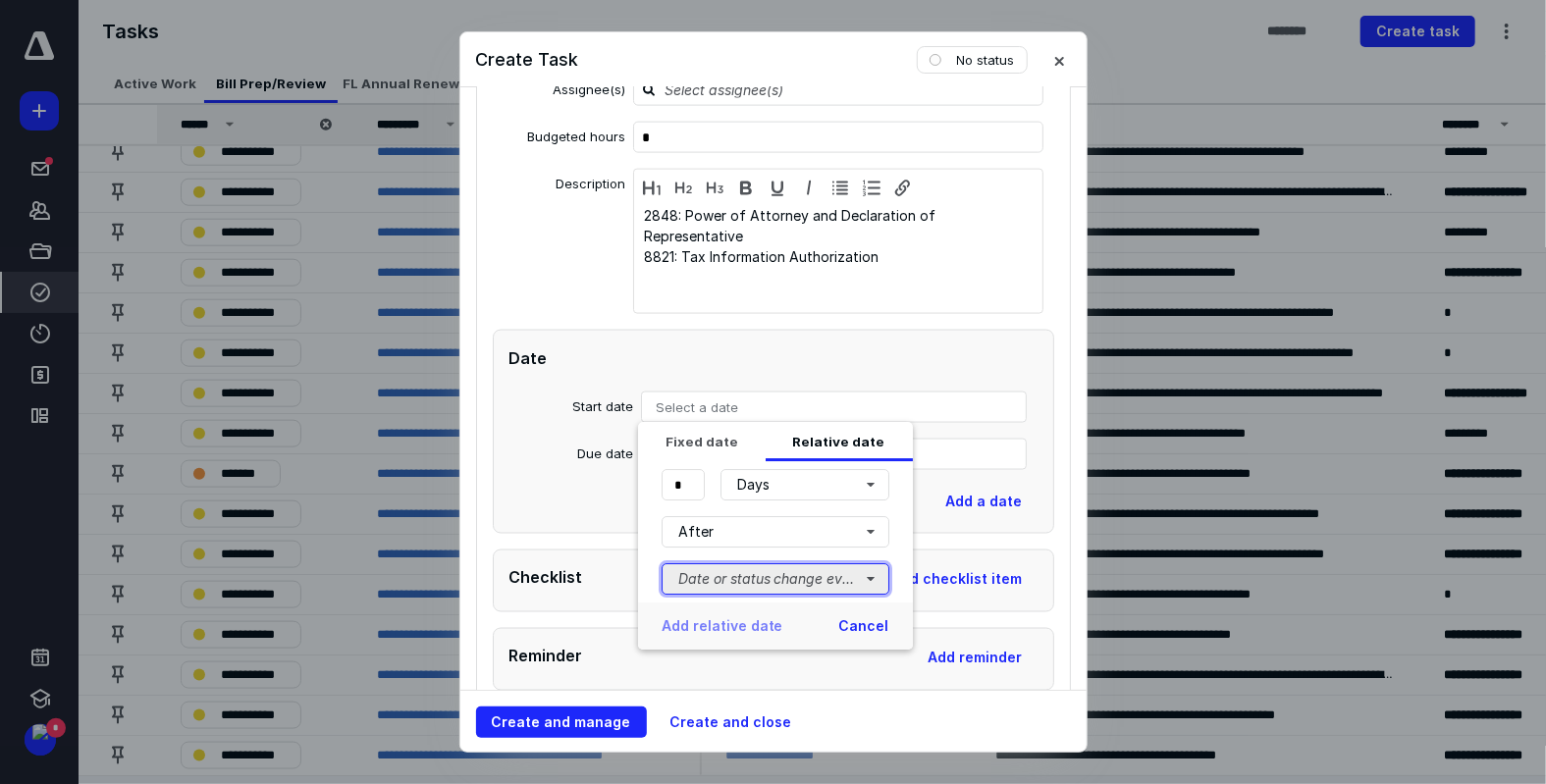 click on "Date or status change event" at bounding box center [775, 580] 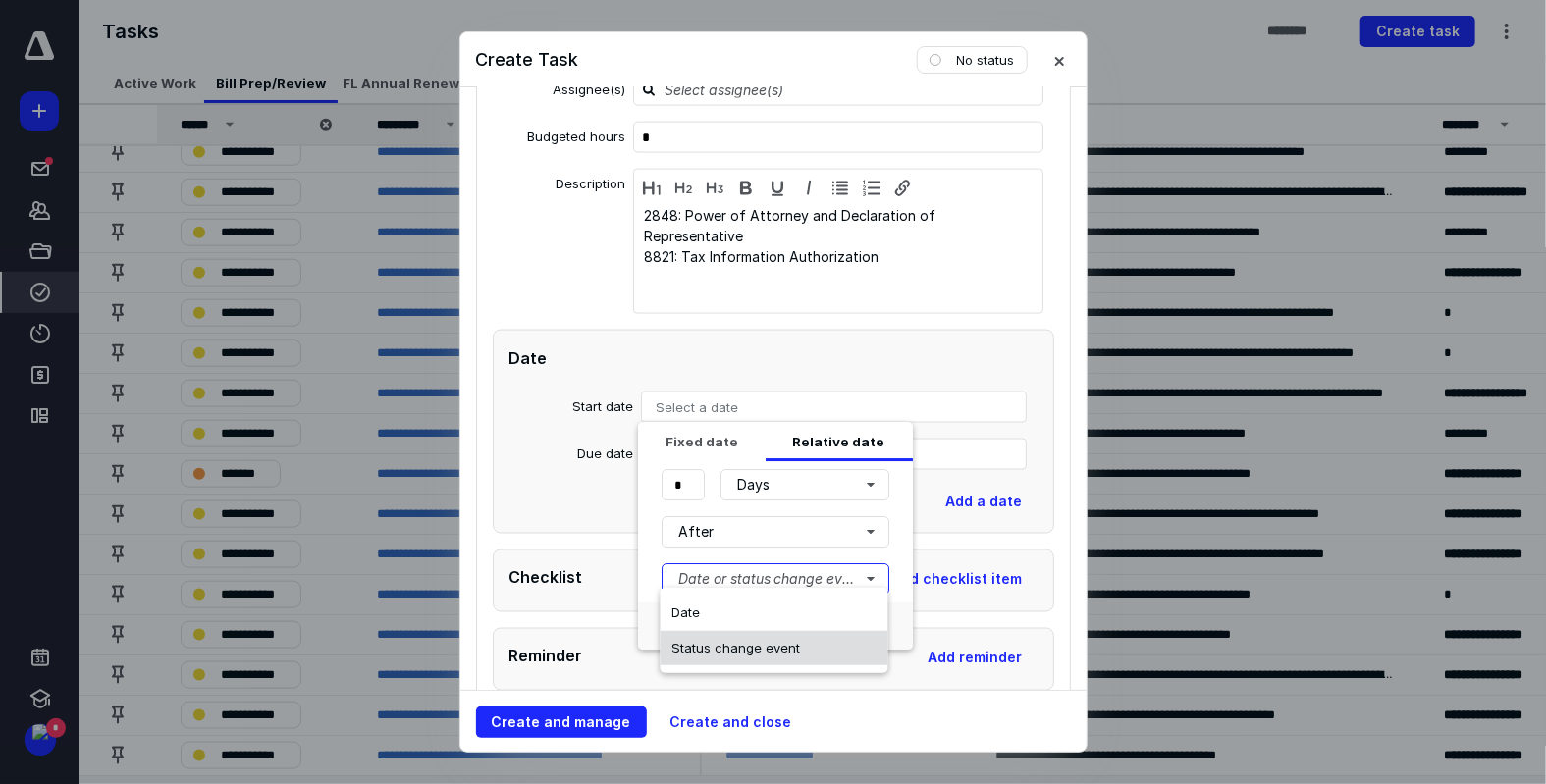 click on "Status change event" at bounding box center [736, 648] 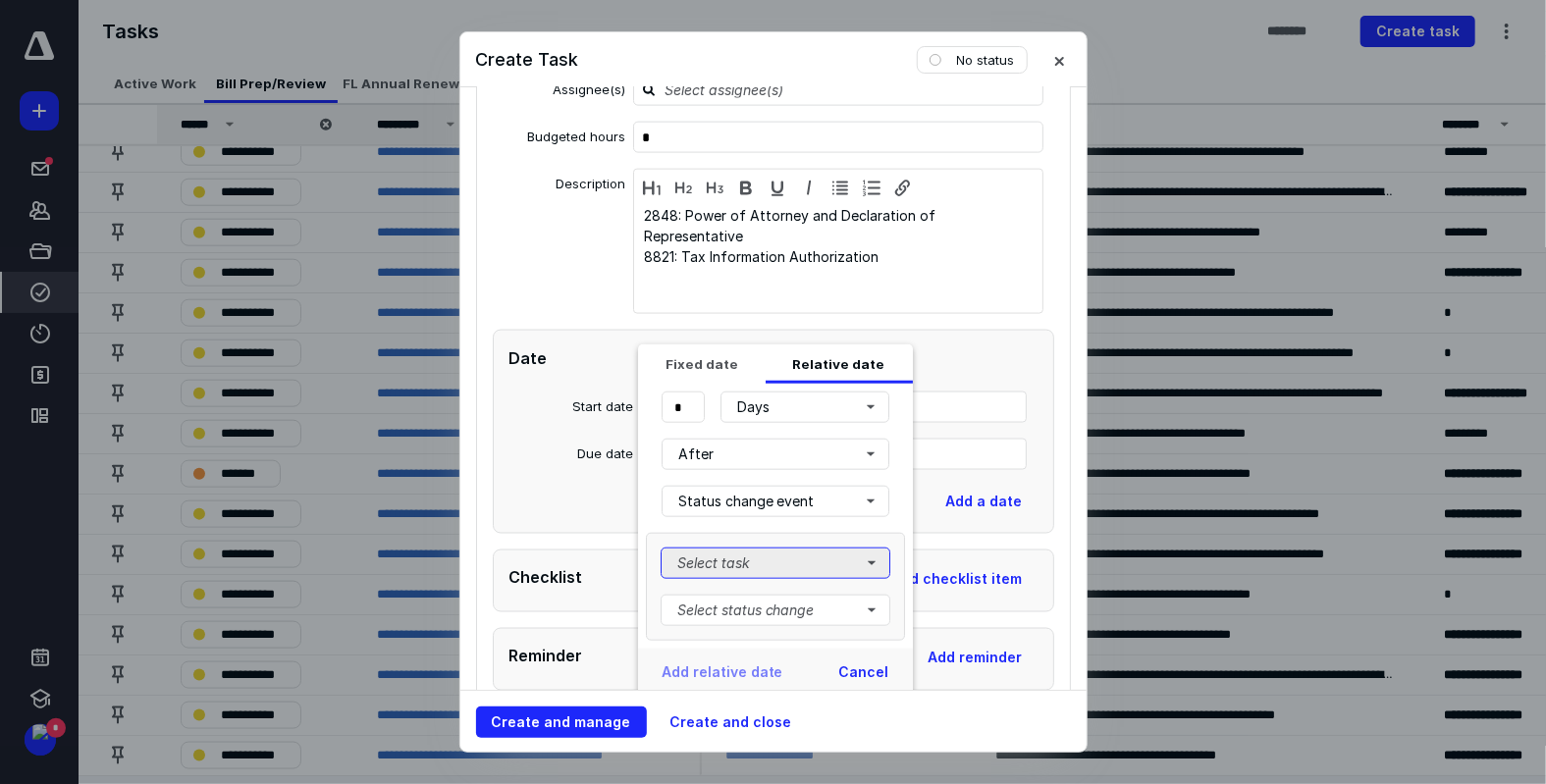 click on "Select task" at bounding box center [775, 563] 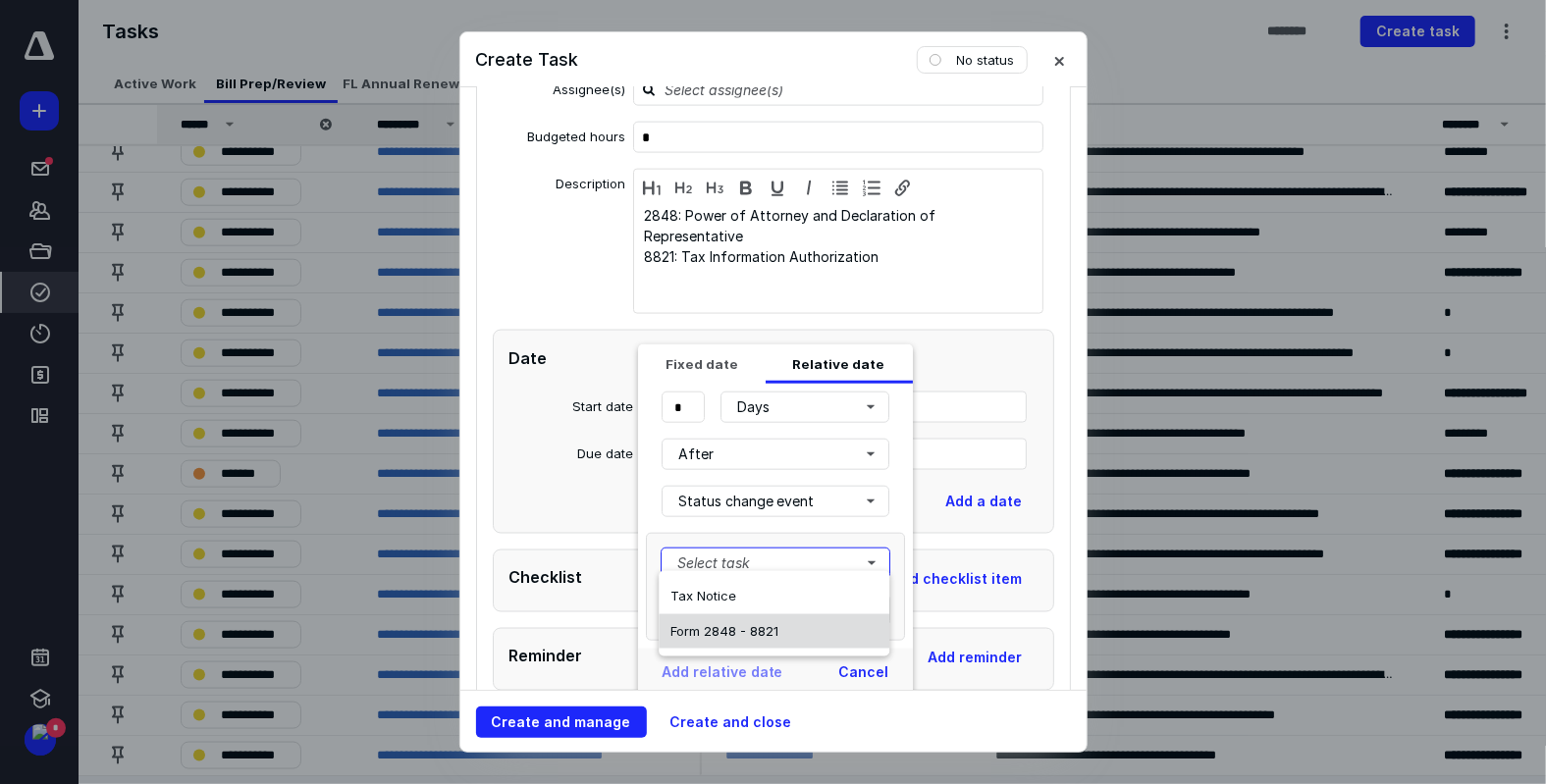 click on "Form 2848 - 8821" at bounding box center [773, 631] 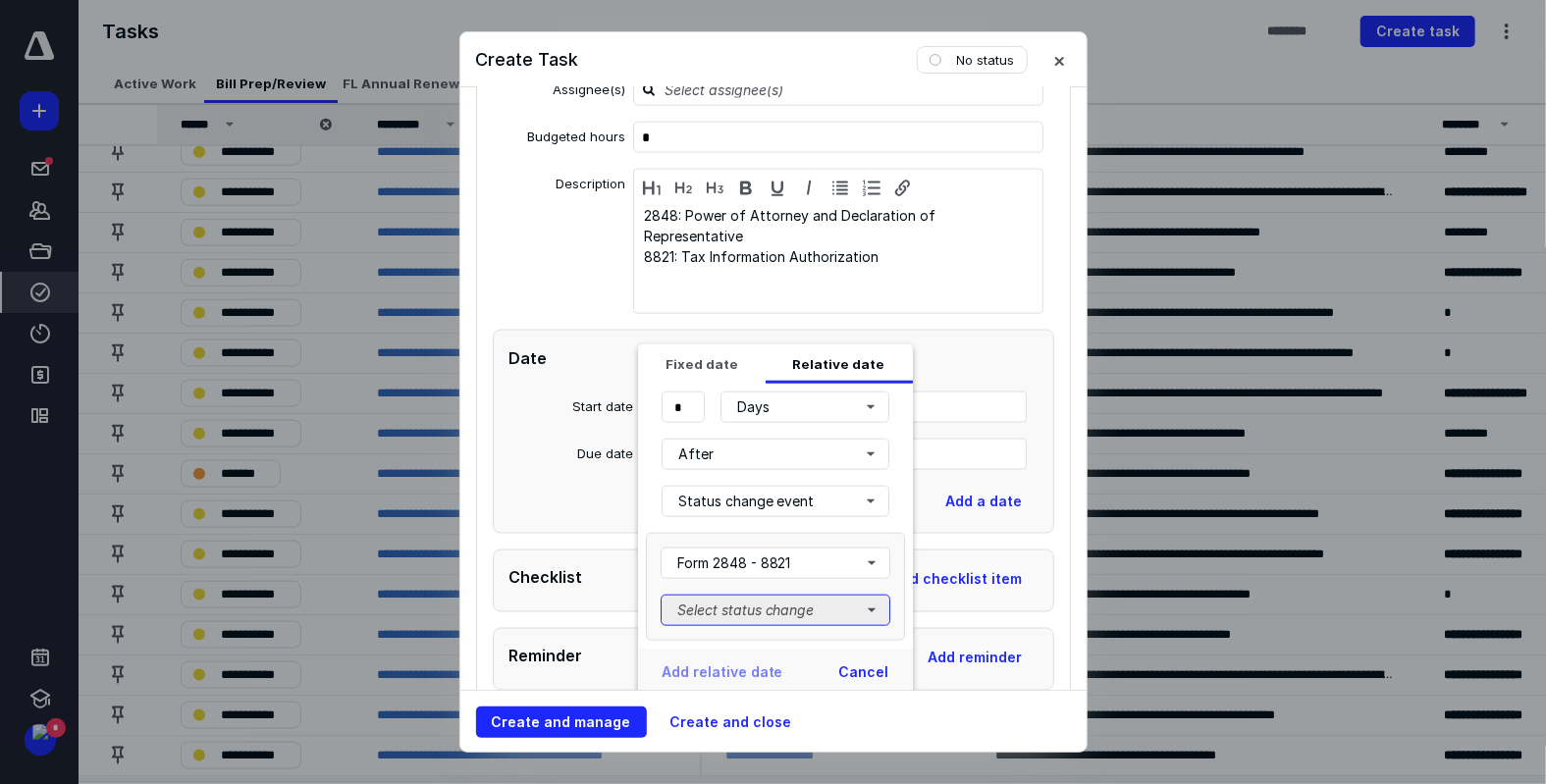 click on "Select status change" at bounding box center [775, 610] 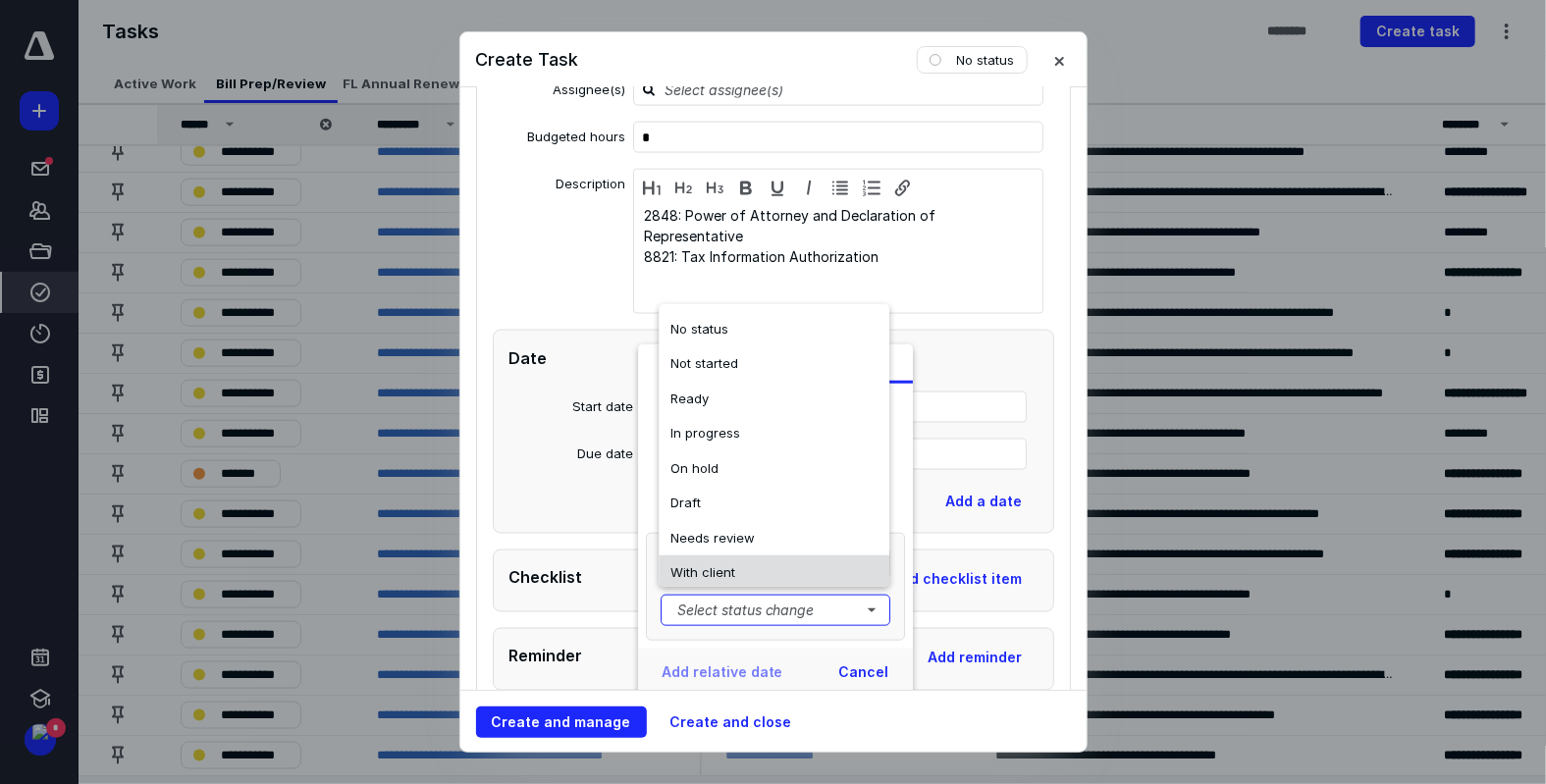 click on "With client" at bounding box center (773, 573) 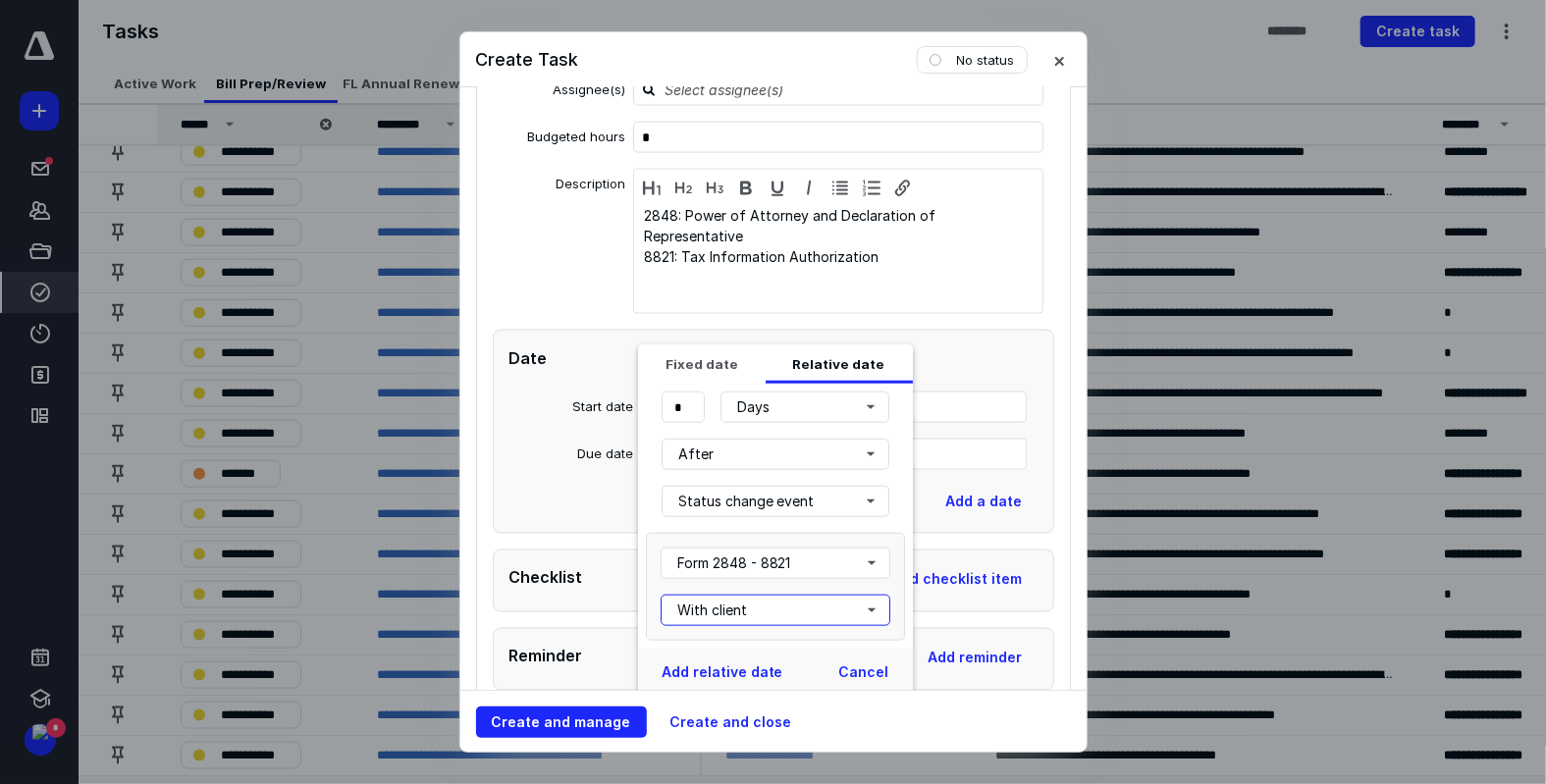 scroll, scrollTop: 1616, scrollLeft: 0, axis: vertical 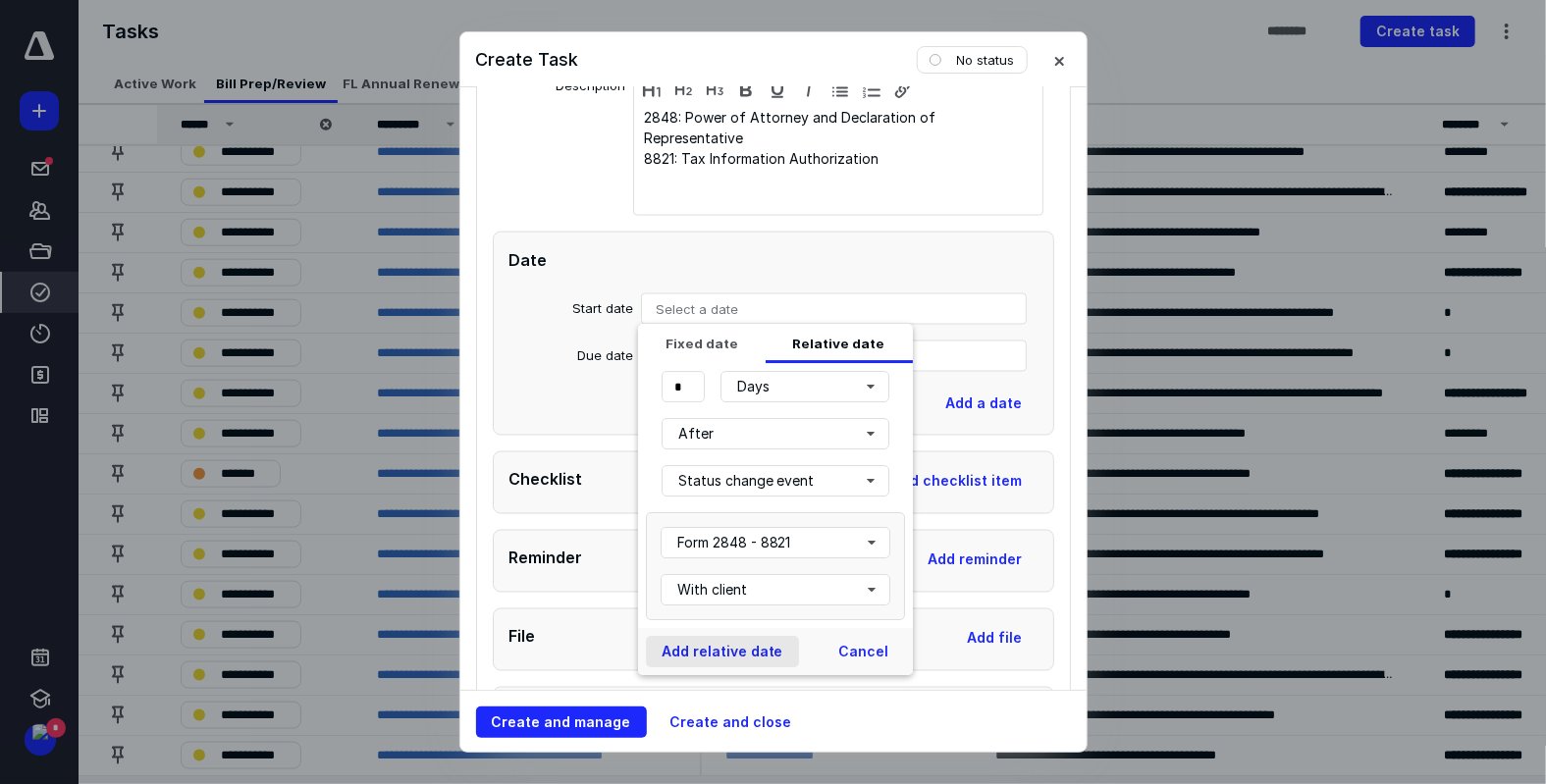 click on "Add relative date" at bounding box center (722, 653) 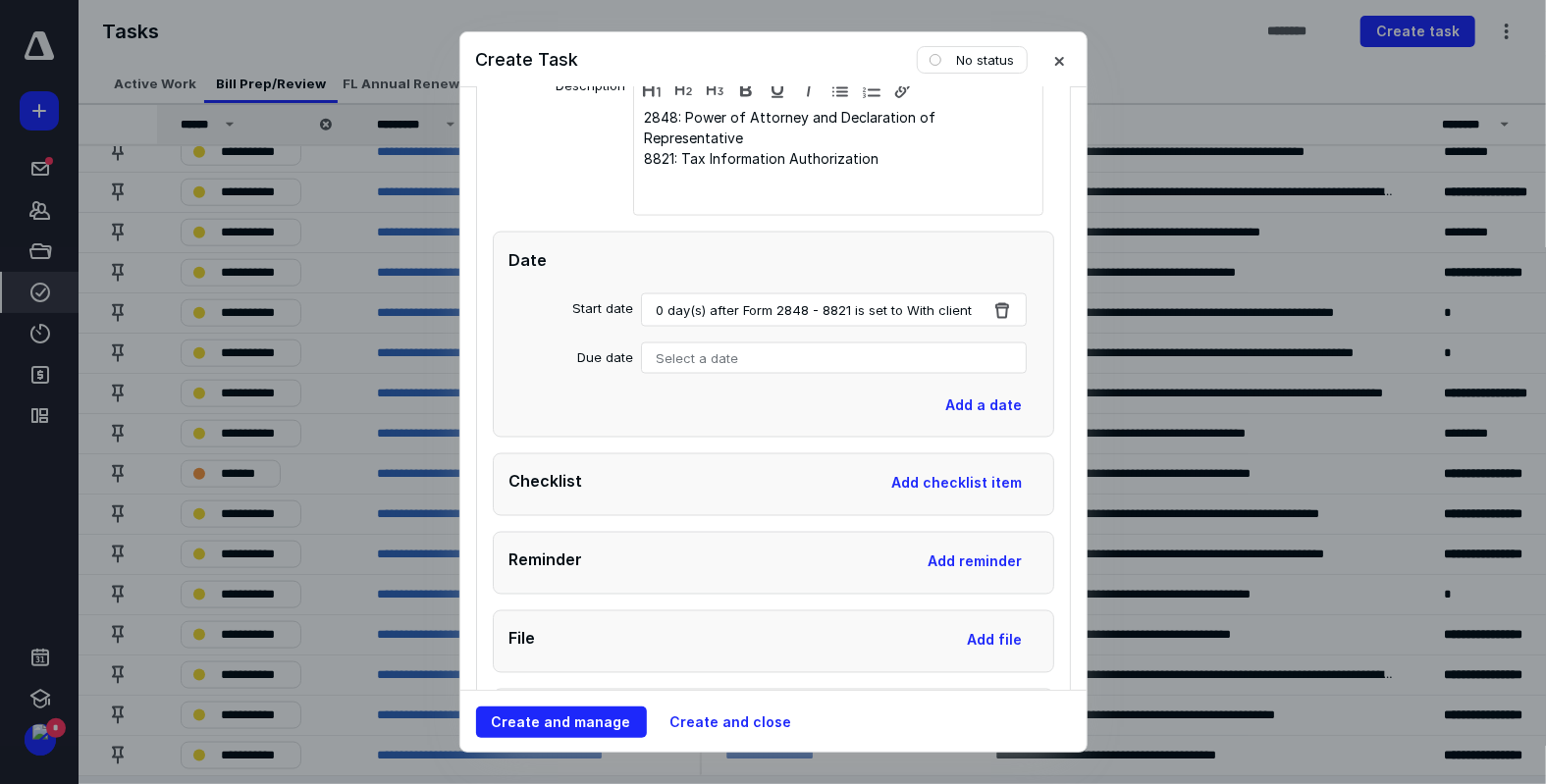 click on "Select a date" at bounding box center [833, 358] 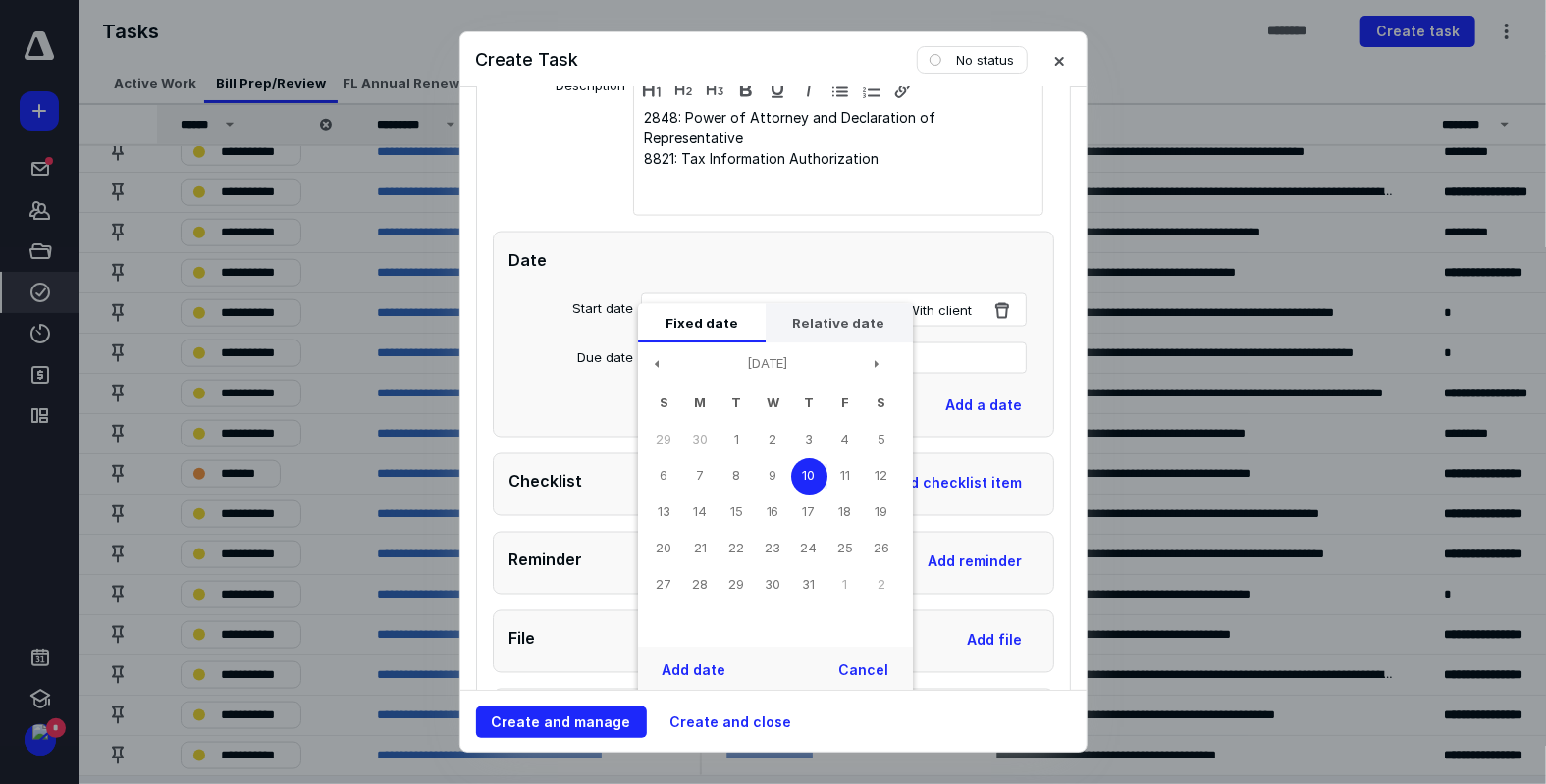 click on "Relative date" at bounding box center (839, 324) 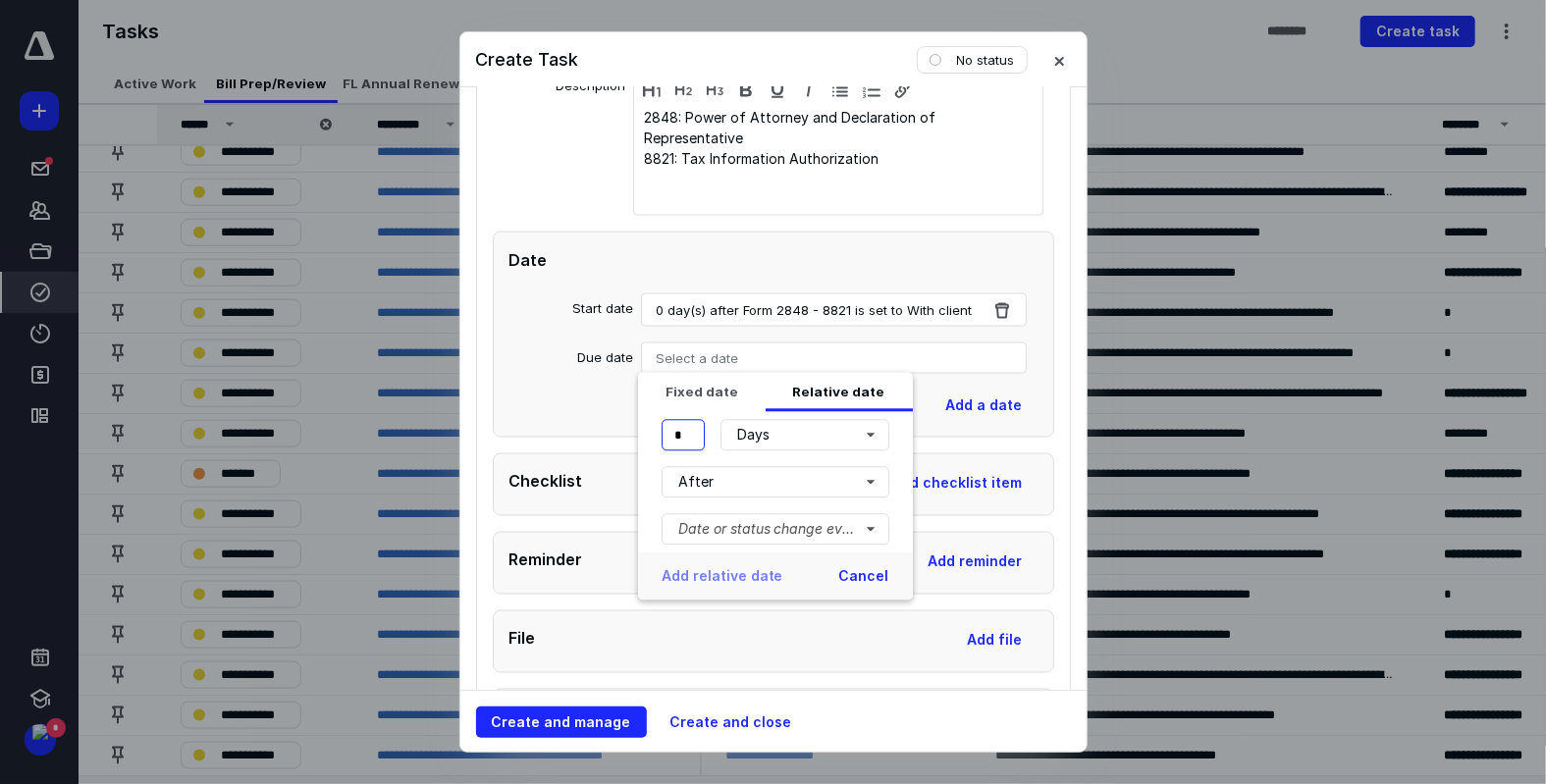 drag, startPoint x: 687, startPoint y: 431, endPoint x: 664, endPoint y: 441, distance: 25 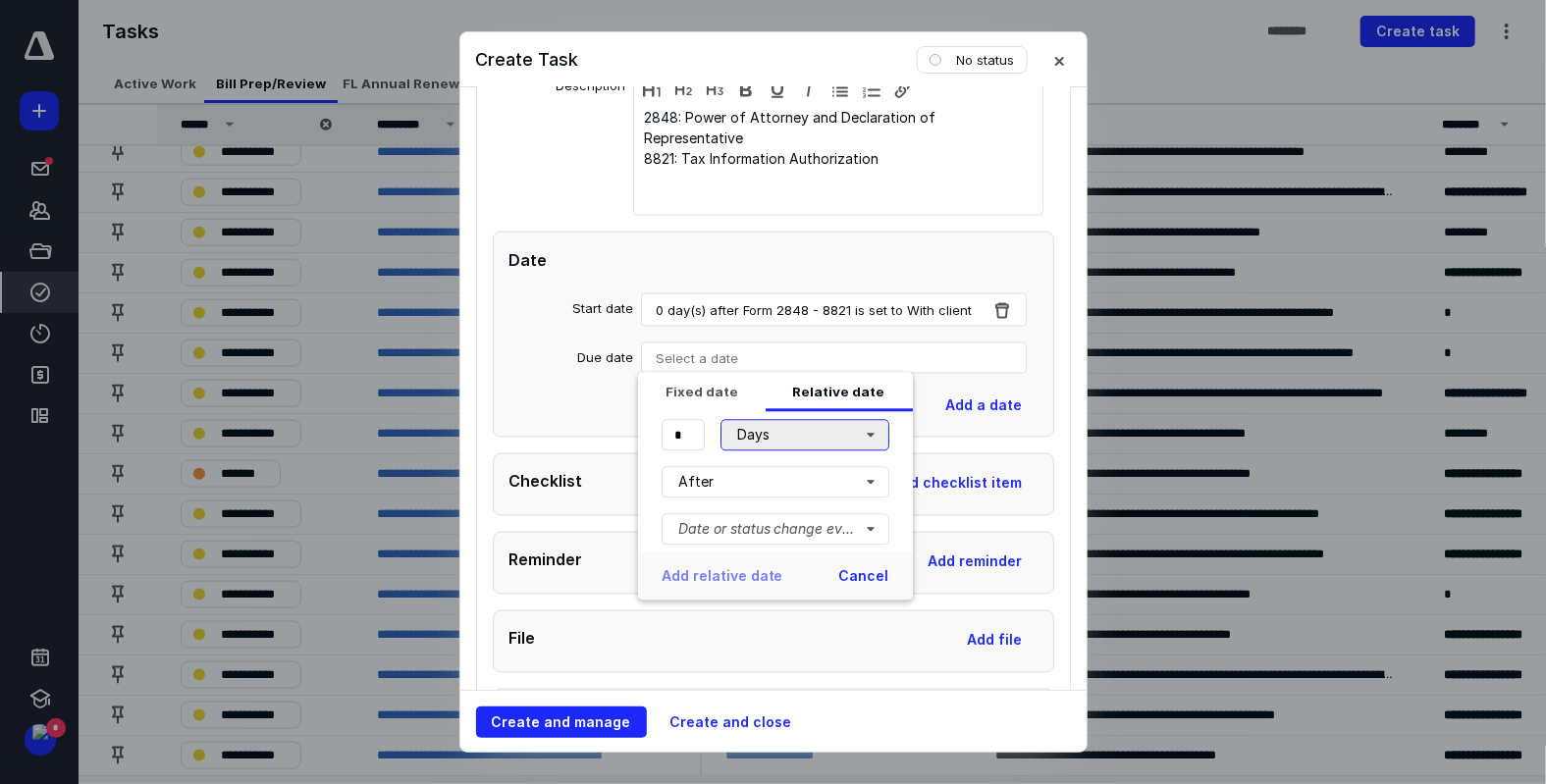 click on "Days" at bounding box center [804, 436] 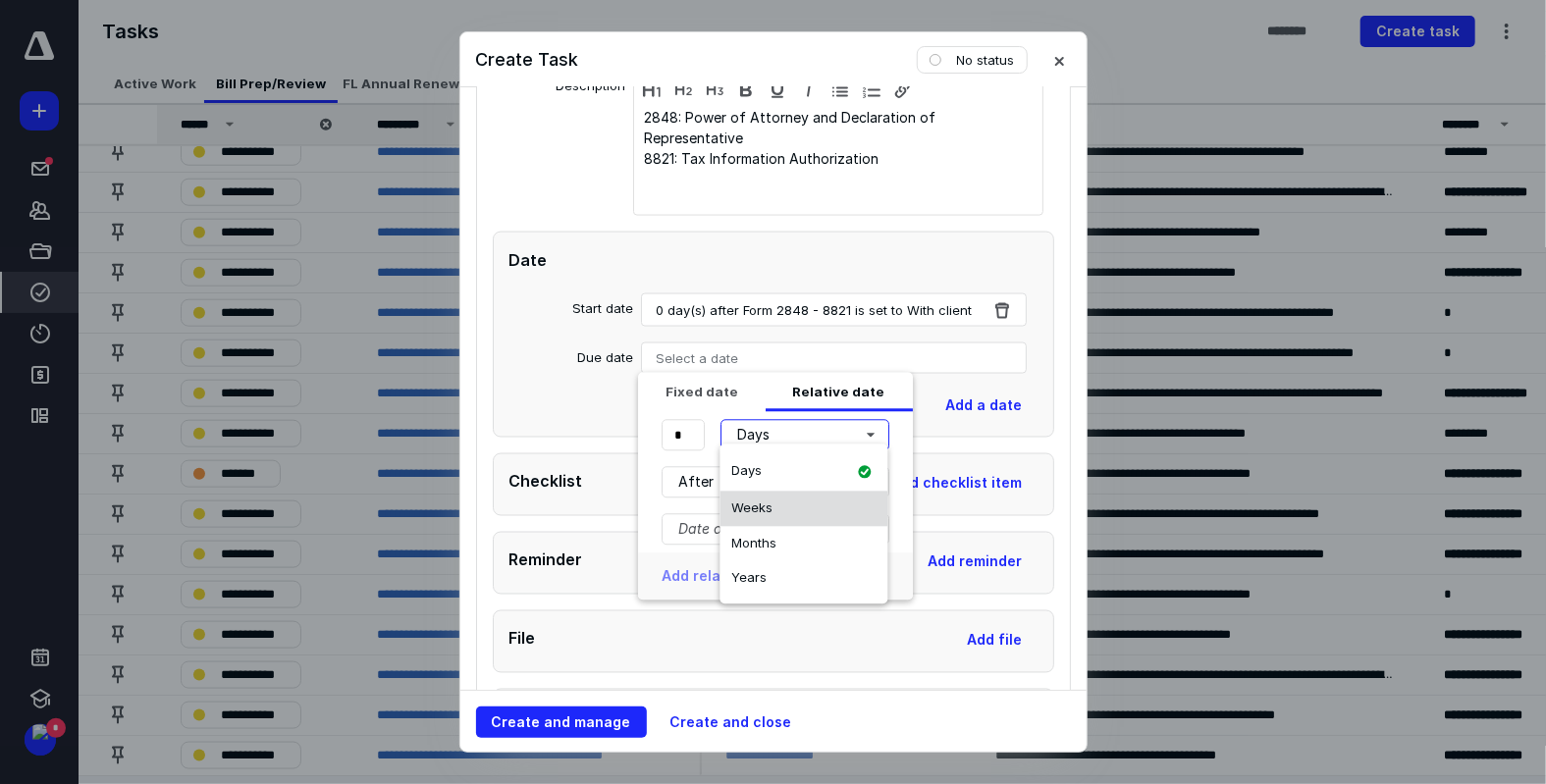 click on "Weeks" at bounding box center (804, 509) 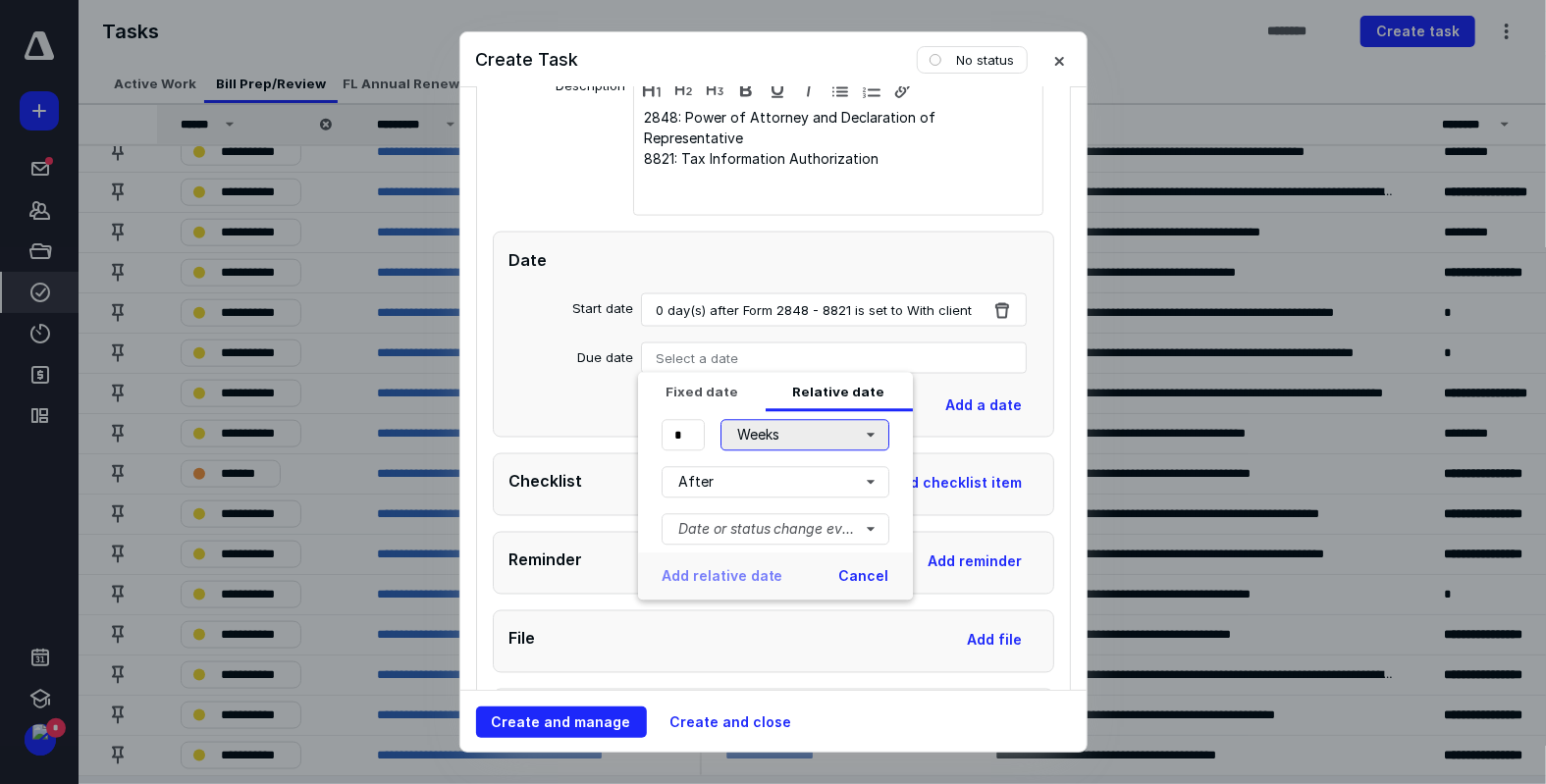 click on "Weeks" at bounding box center (804, 436) 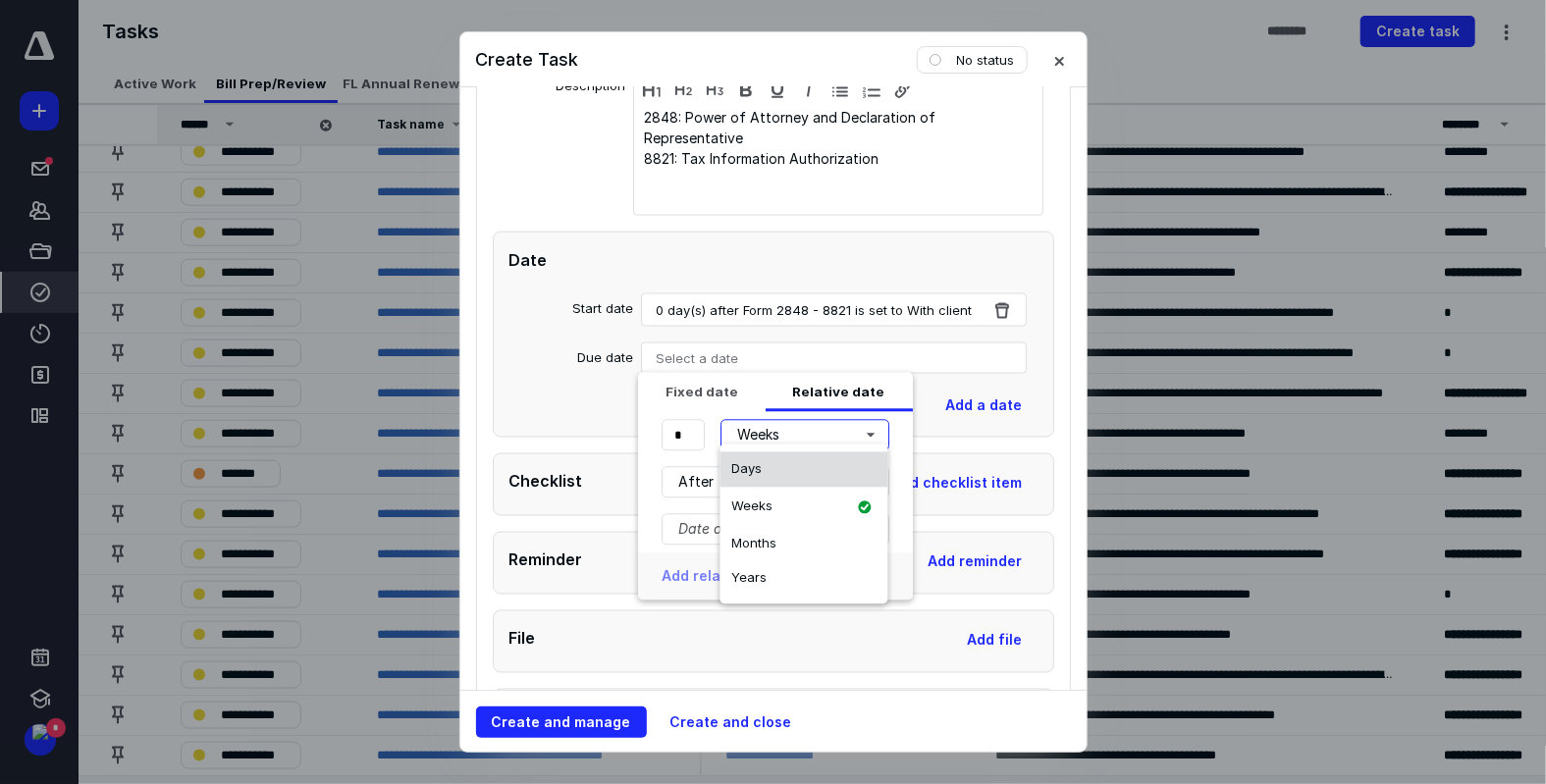 click on "Days" at bounding box center [804, 470] 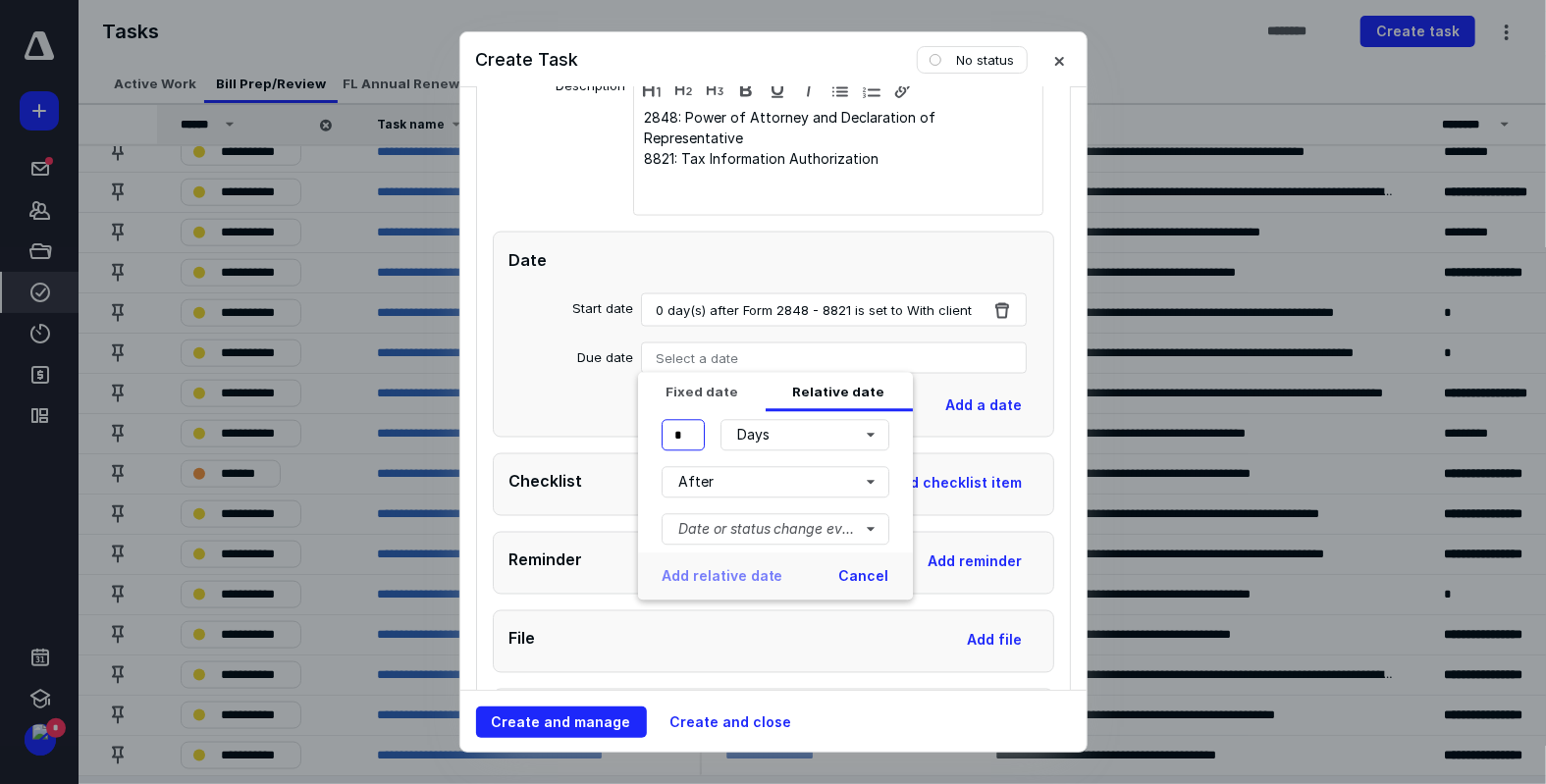 drag, startPoint x: 691, startPoint y: 423, endPoint x: 666, endPoint y: 429, distance: 25.70992 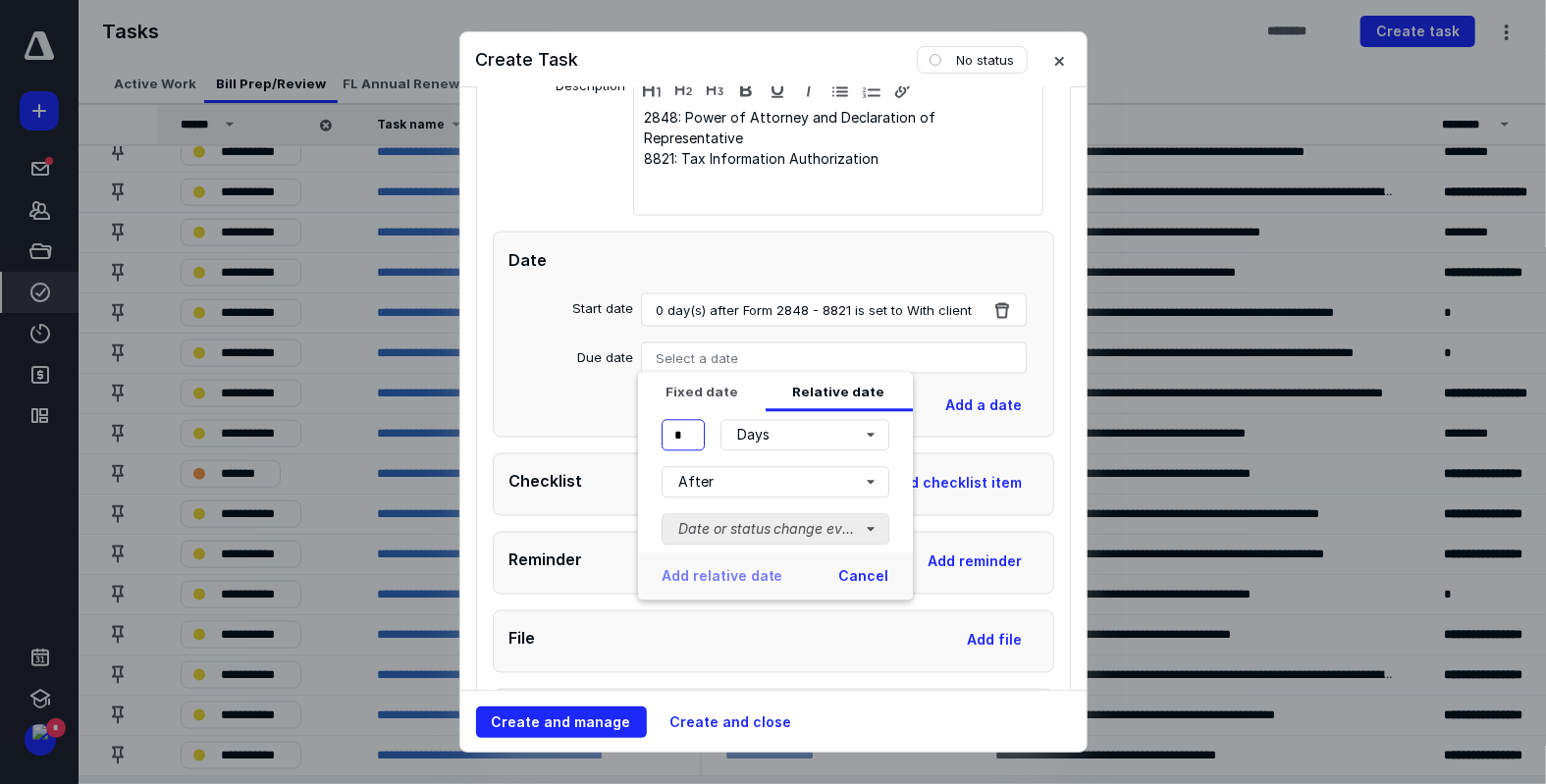 type on "*" 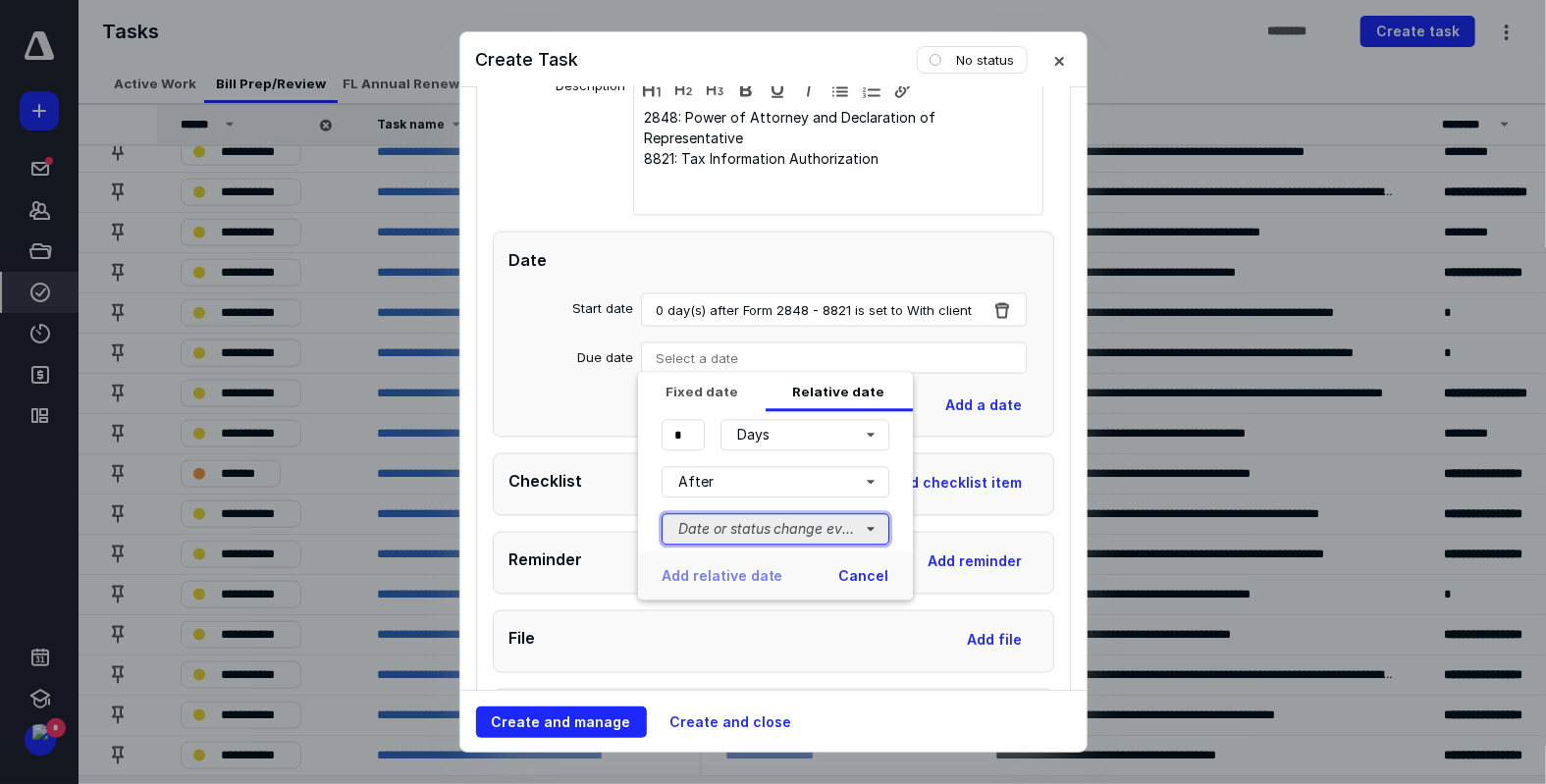 click on "Date or status change event" at bounding box center [775, 530] 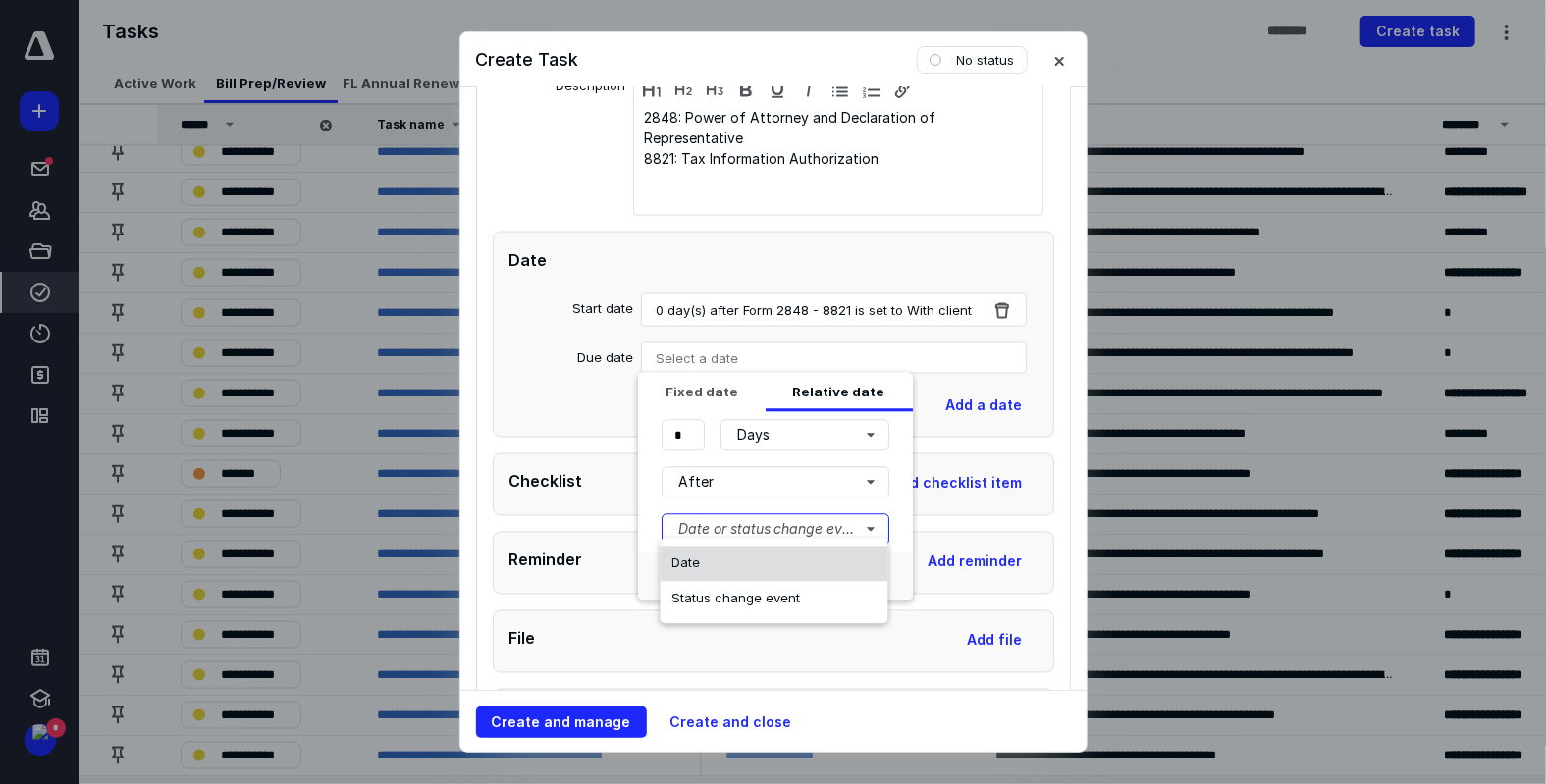 click on "Date" at bounding box center [774, 564] 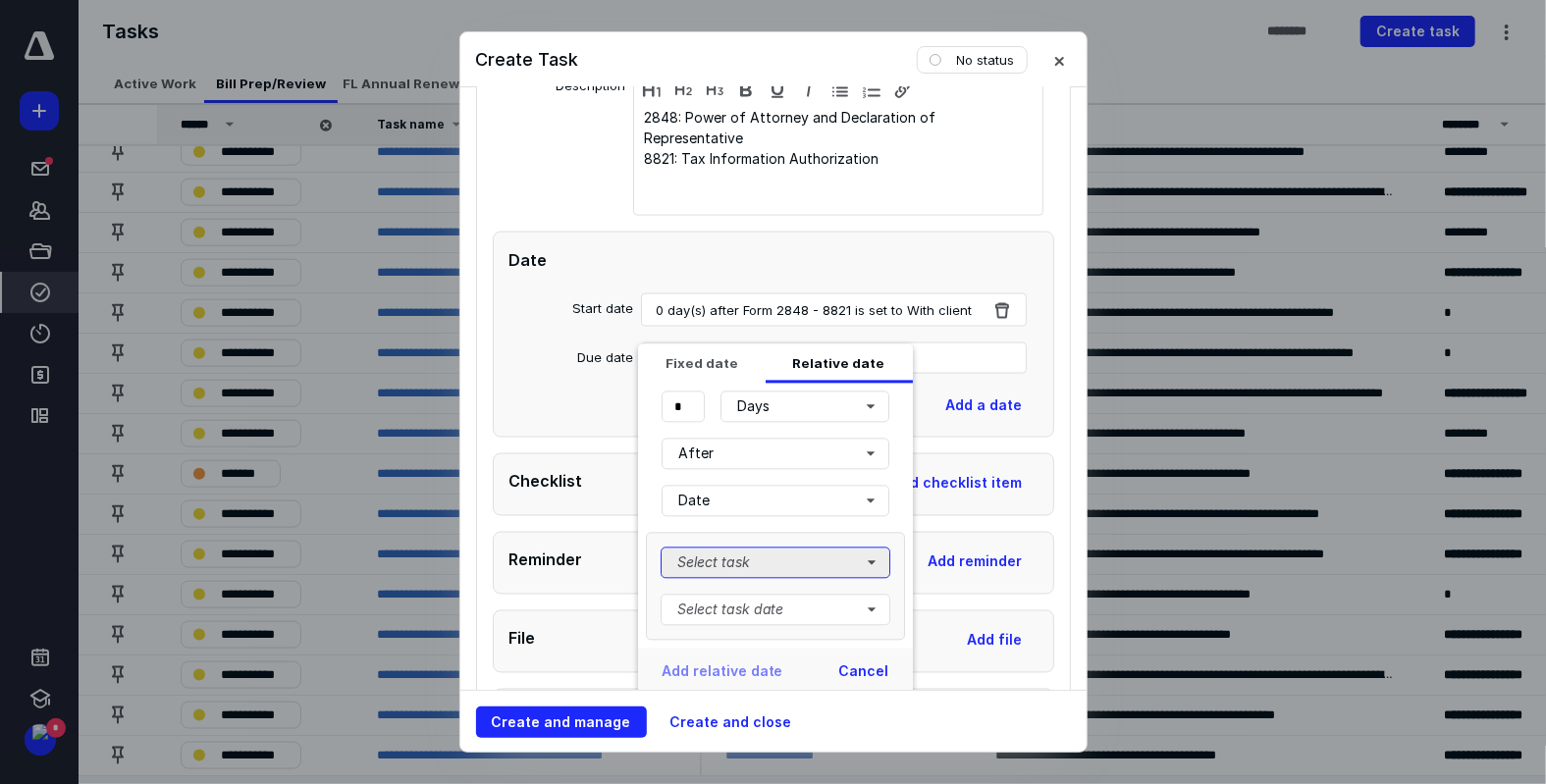 click on "Select task" at bounding box center [775, 563] 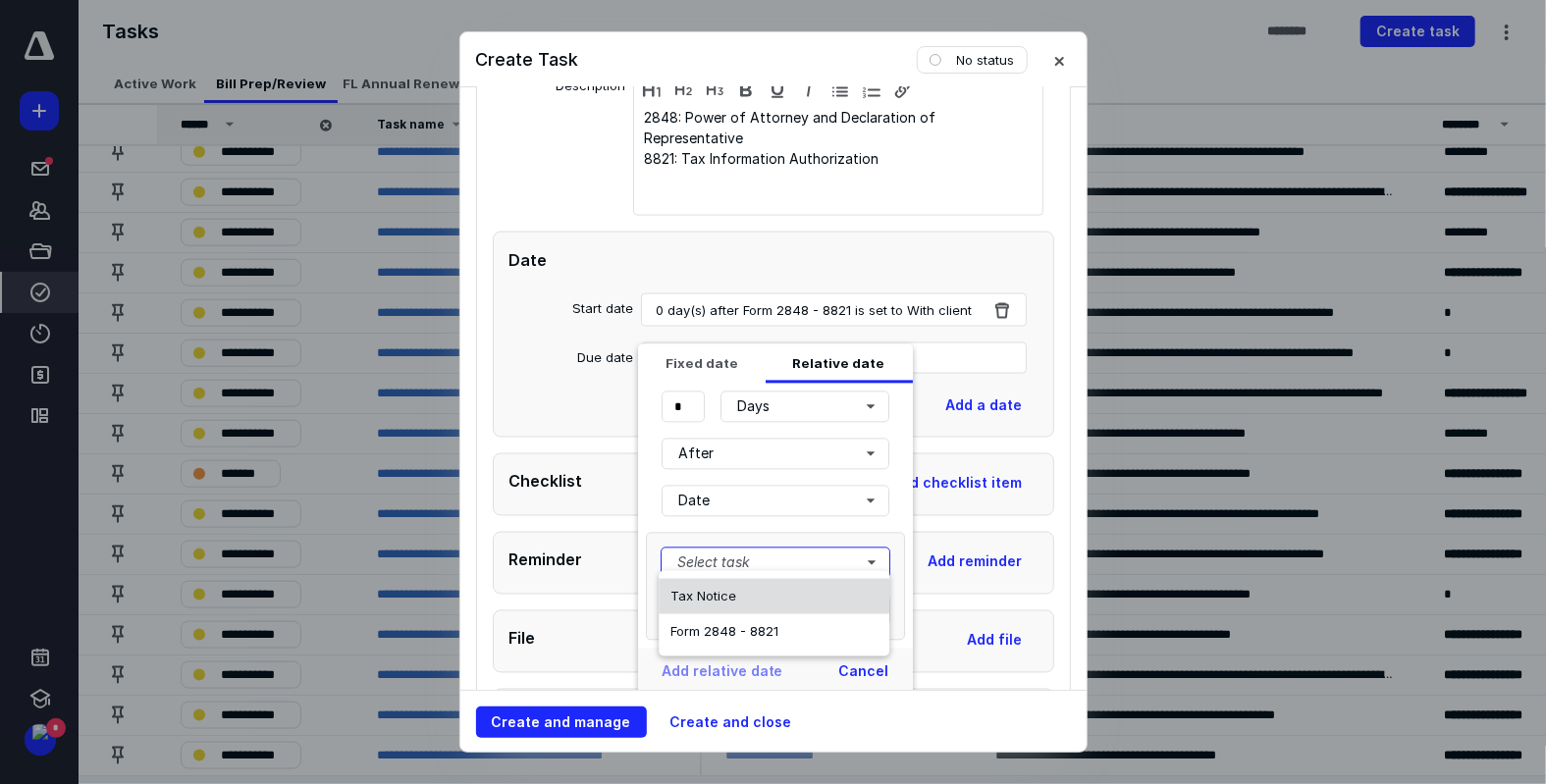 click on "Tax Notice" at bounding box center [773, 597] 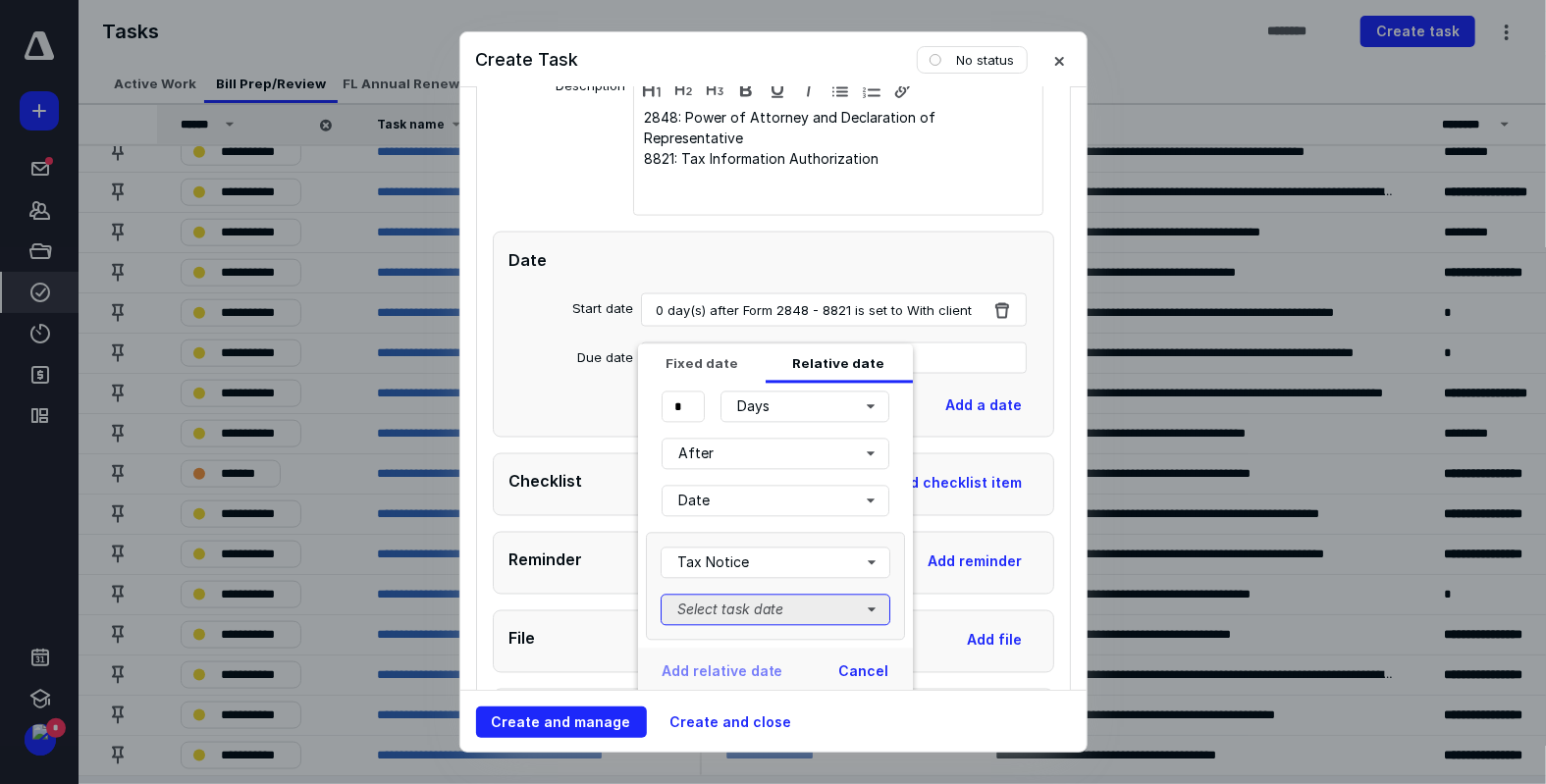 click on "Select task date" at bounding box center [775, 610] 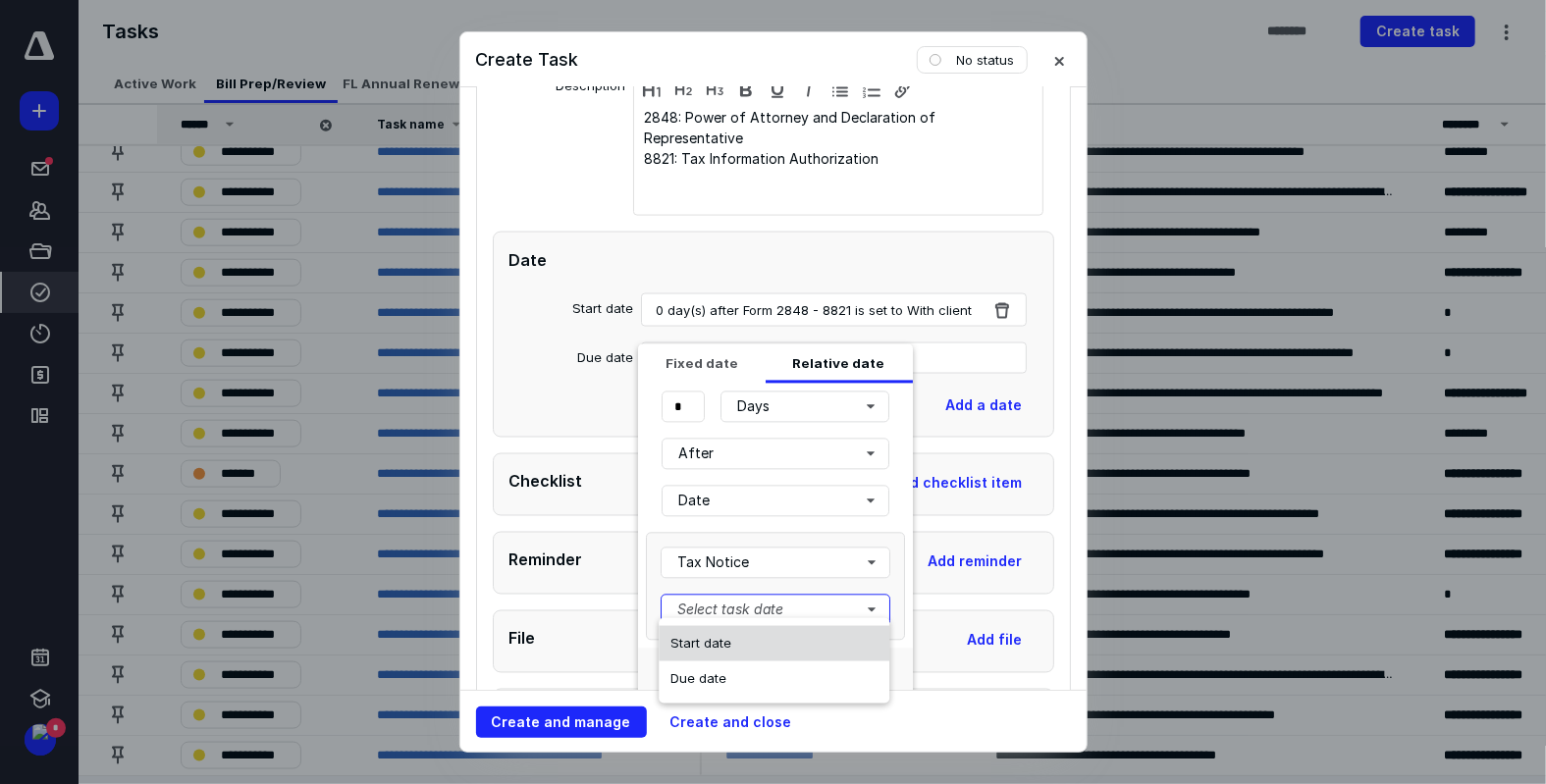 click on "Start date" at bounding box center (773, 644) 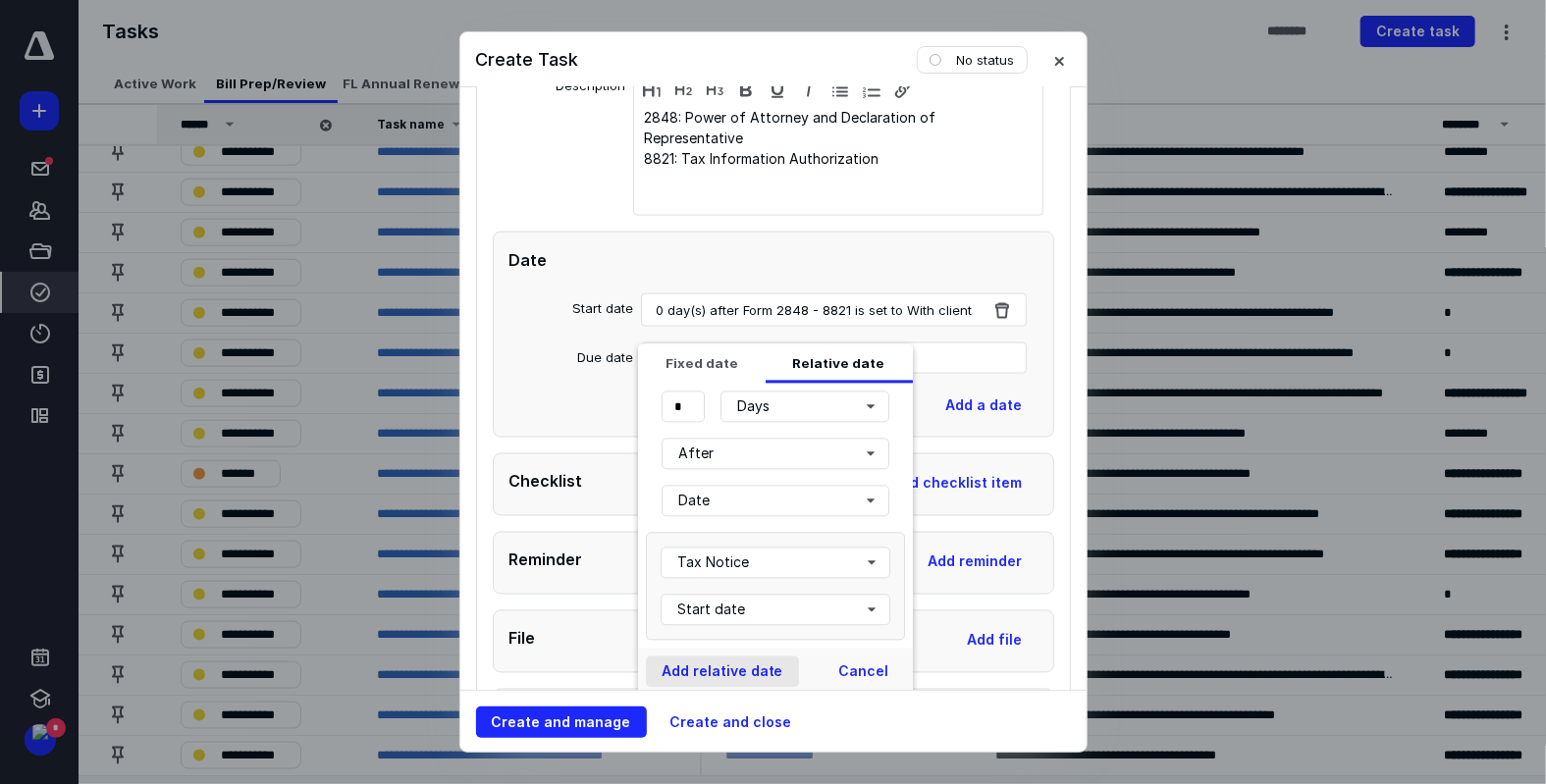 click on "Add relative date" at bounding box center [722, 672] 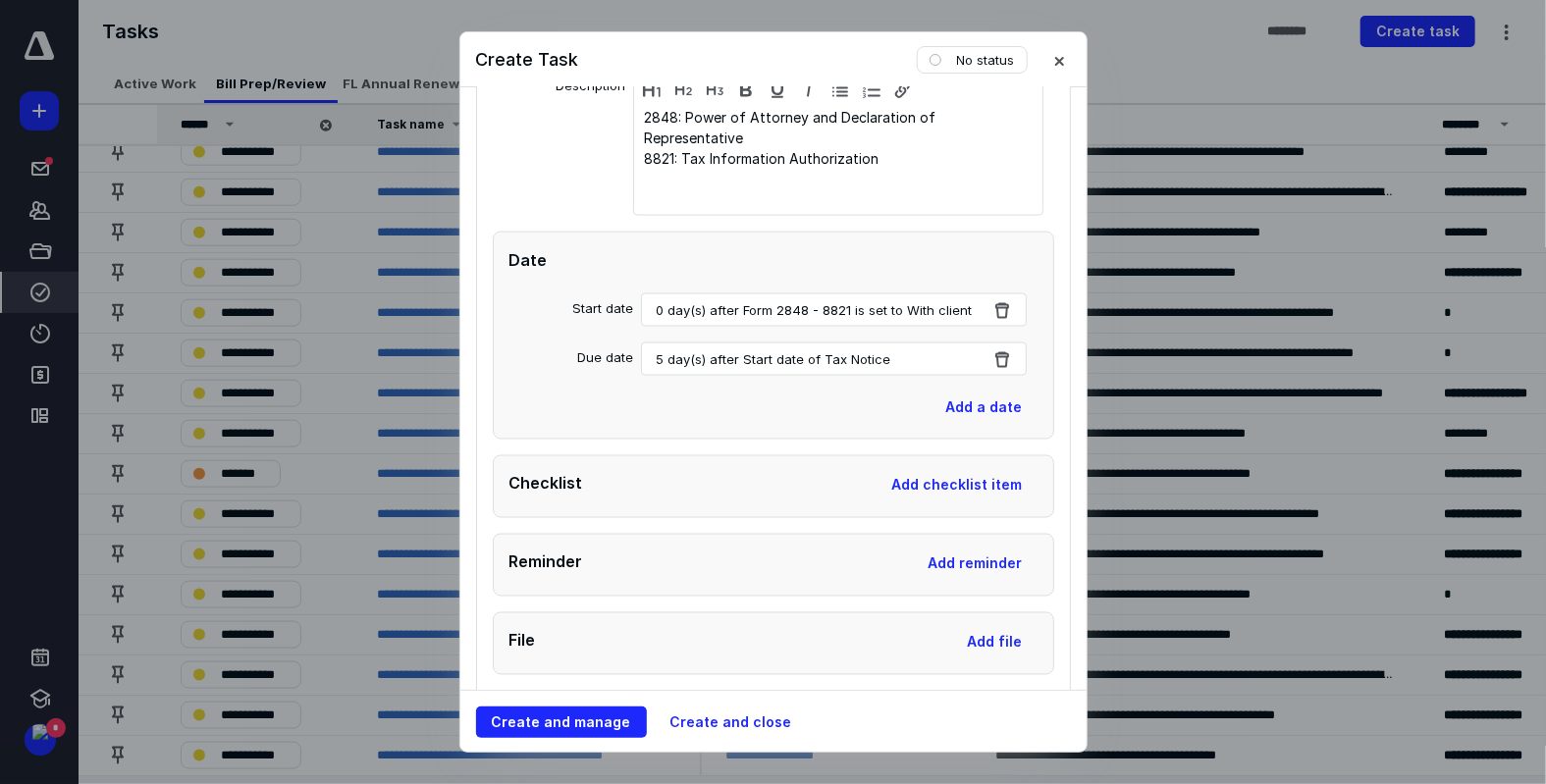 click on "0 day(s) after  Form 2848 - 8821 is set to With client" at bounding box center (814, 310) 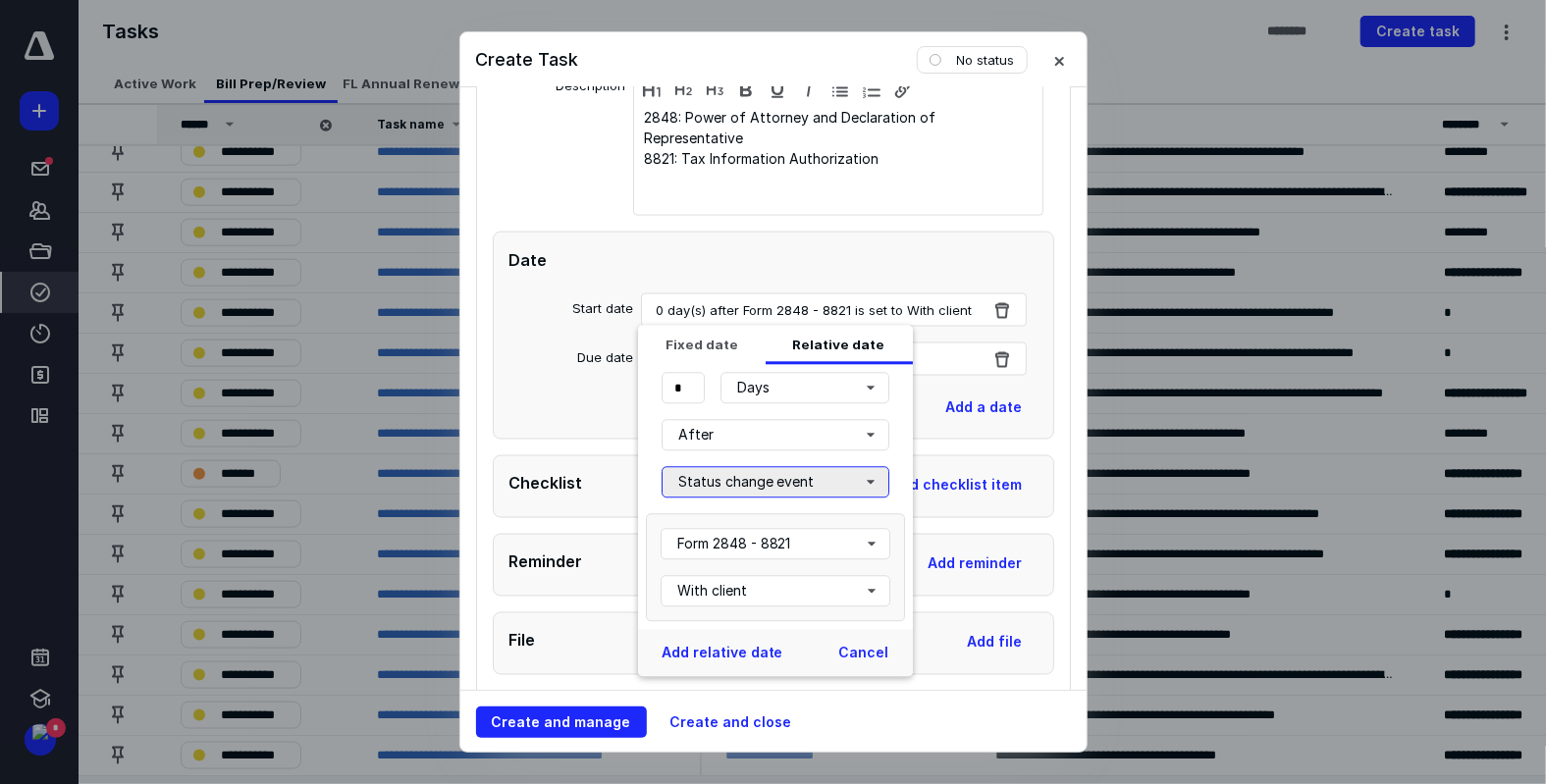 click on "Status change event" at bounding box center (775, 483) 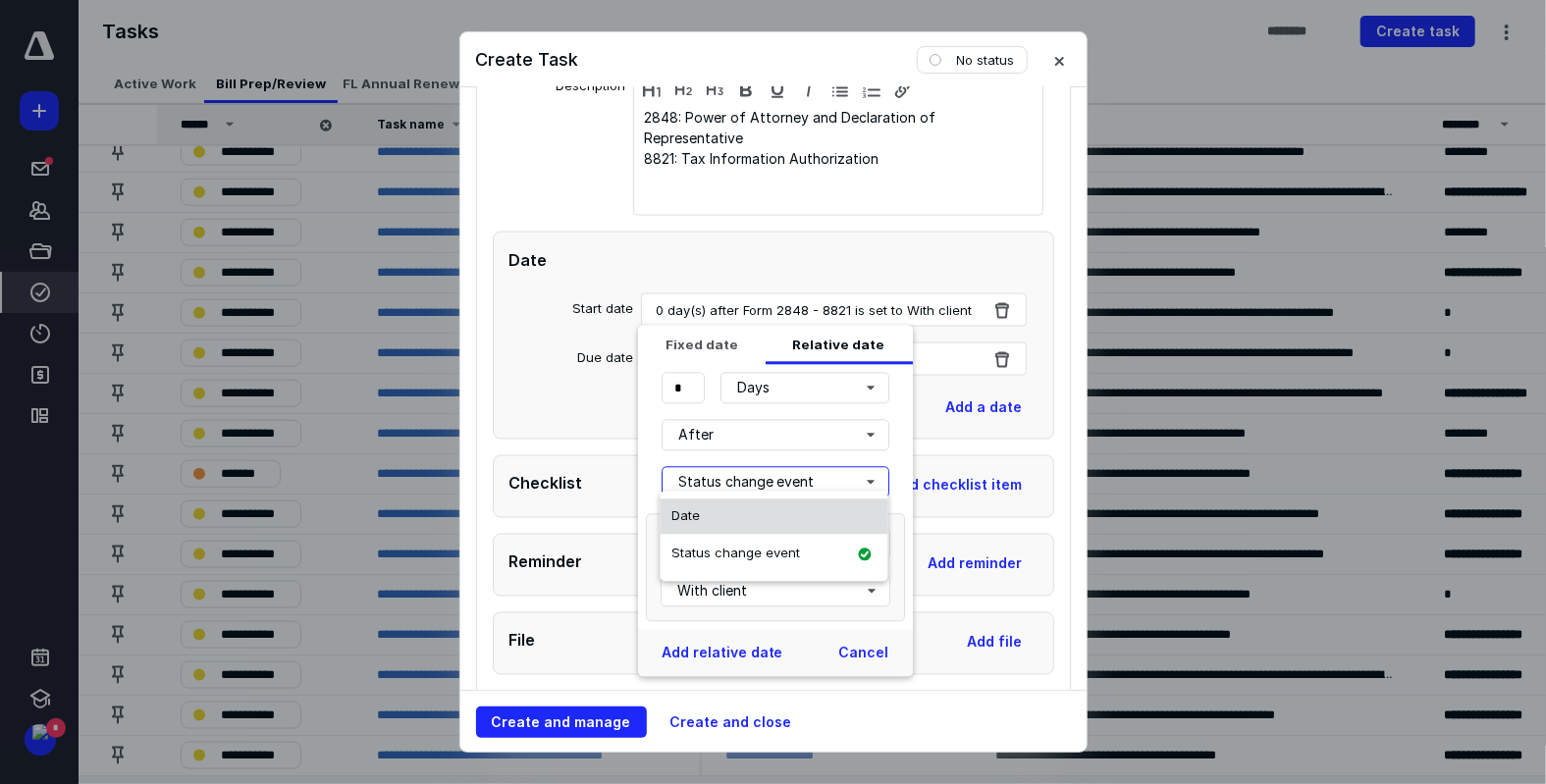 click on "Date" at bounding box center [774, 517] 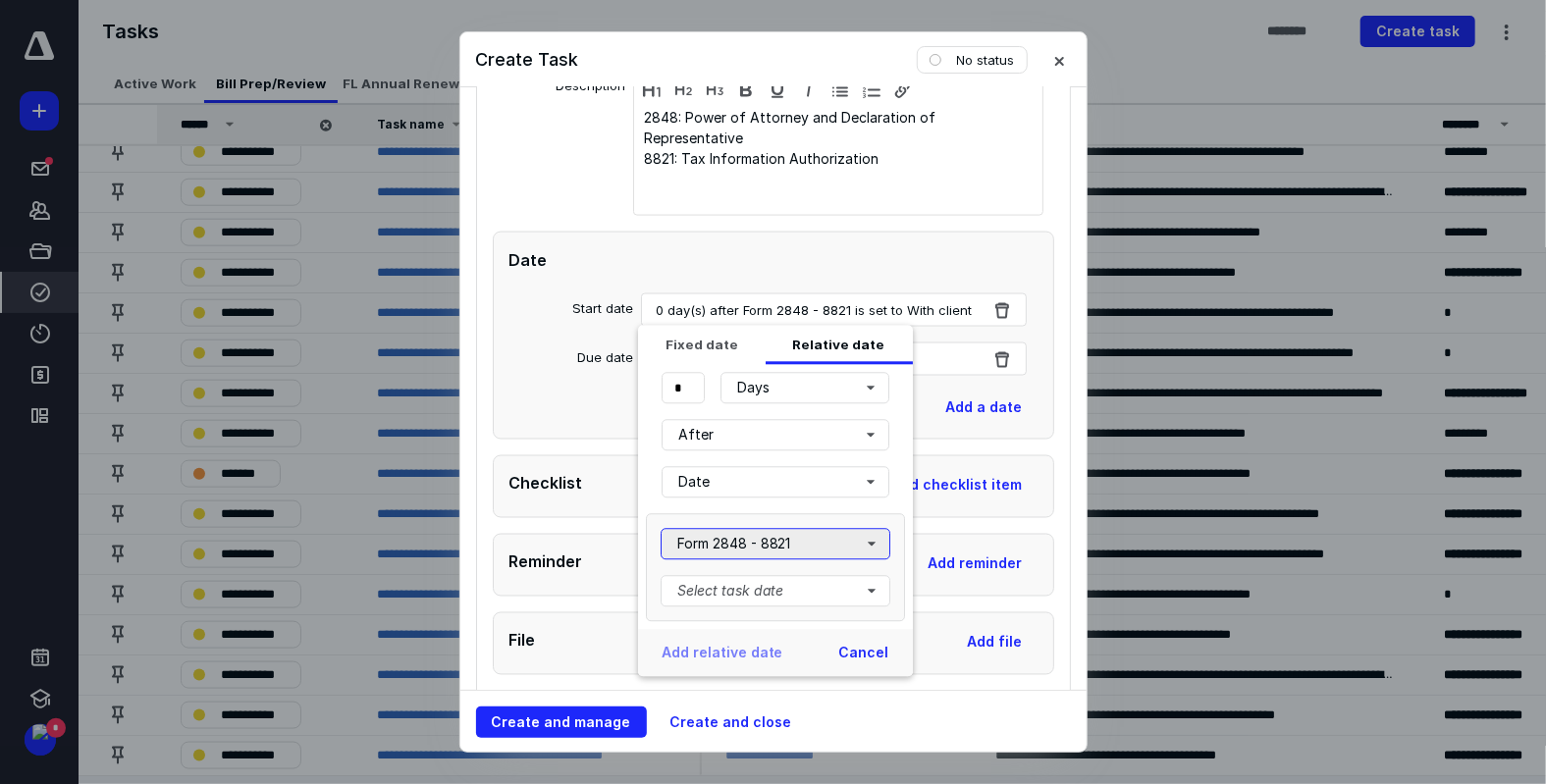 click on "Form 2848 - 8821" at bounding box center (775, 545) 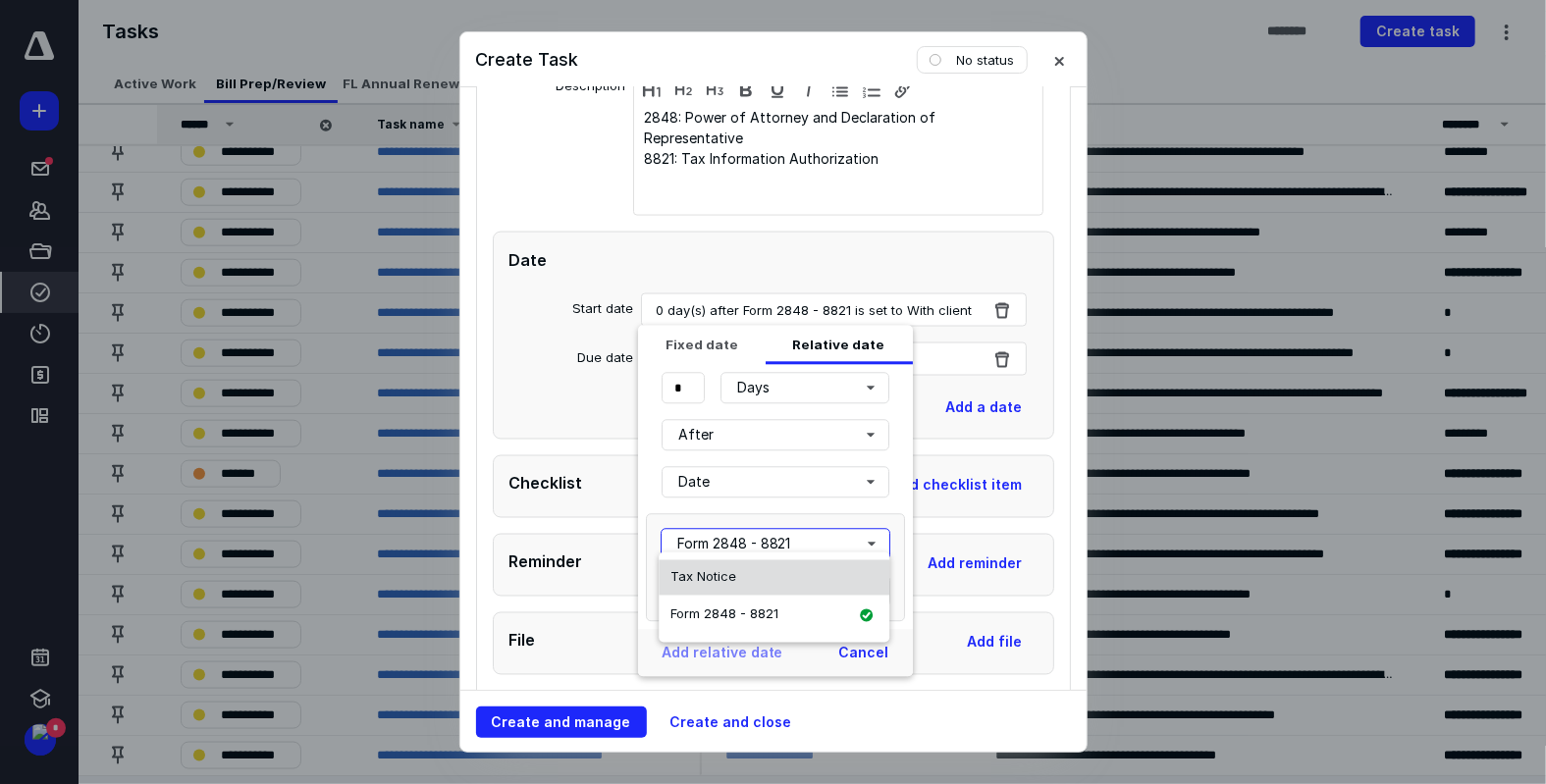 click on "Tax Notice" at bounding box center (773, 578) 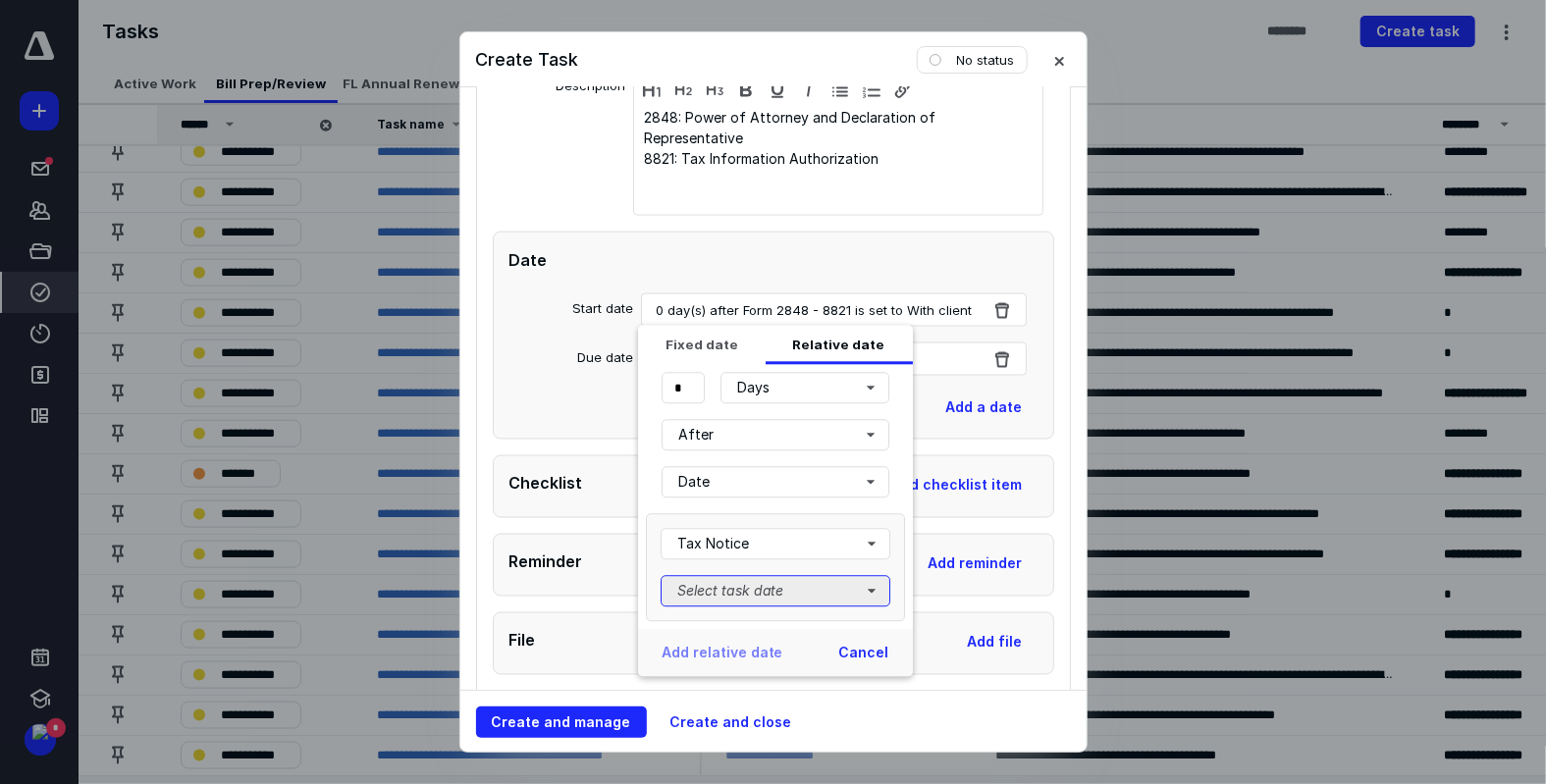 click on "Select task date" at bounding box center (775, 592) 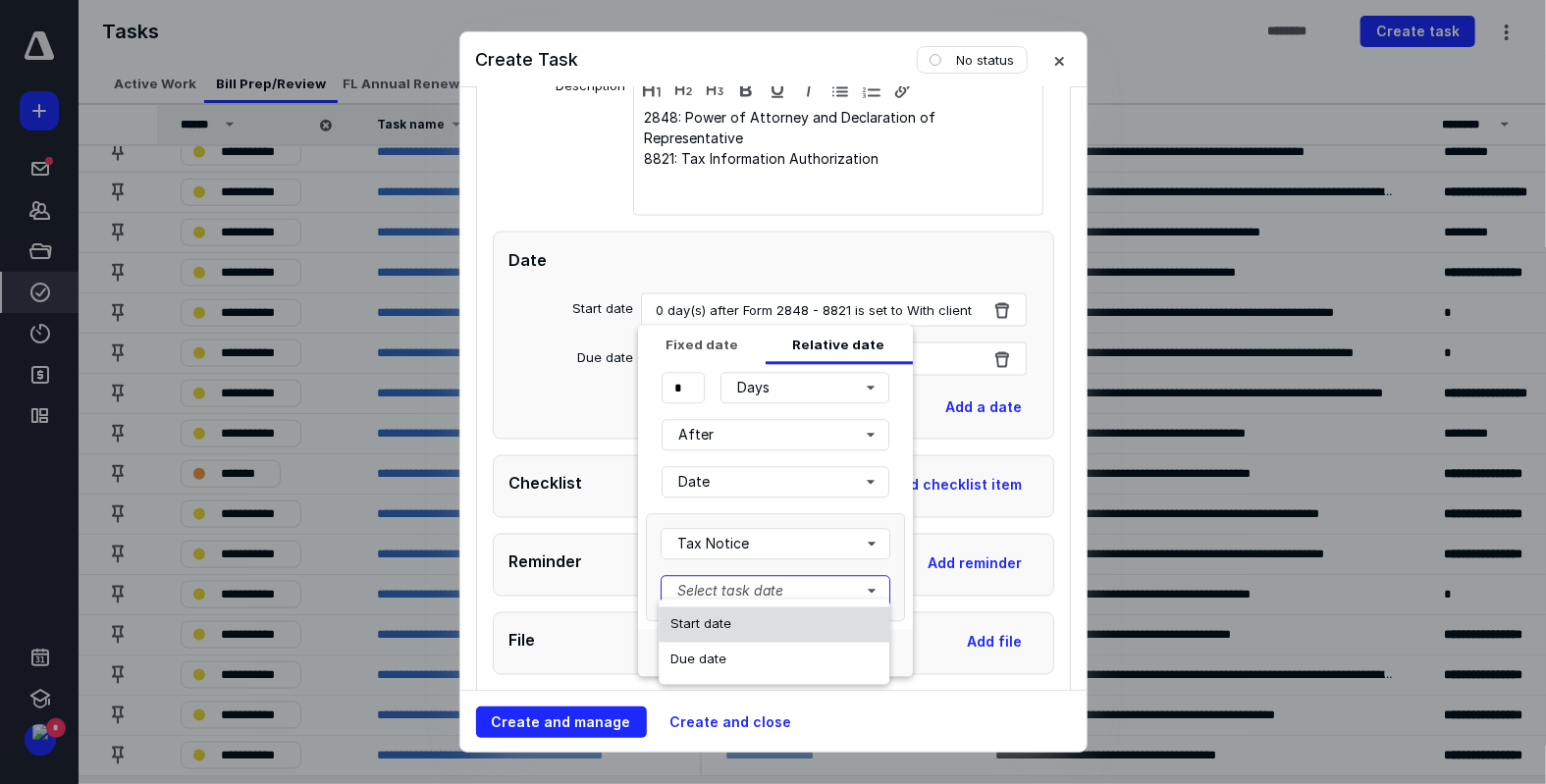 click on "Start date" at bounding box center (773, 625) 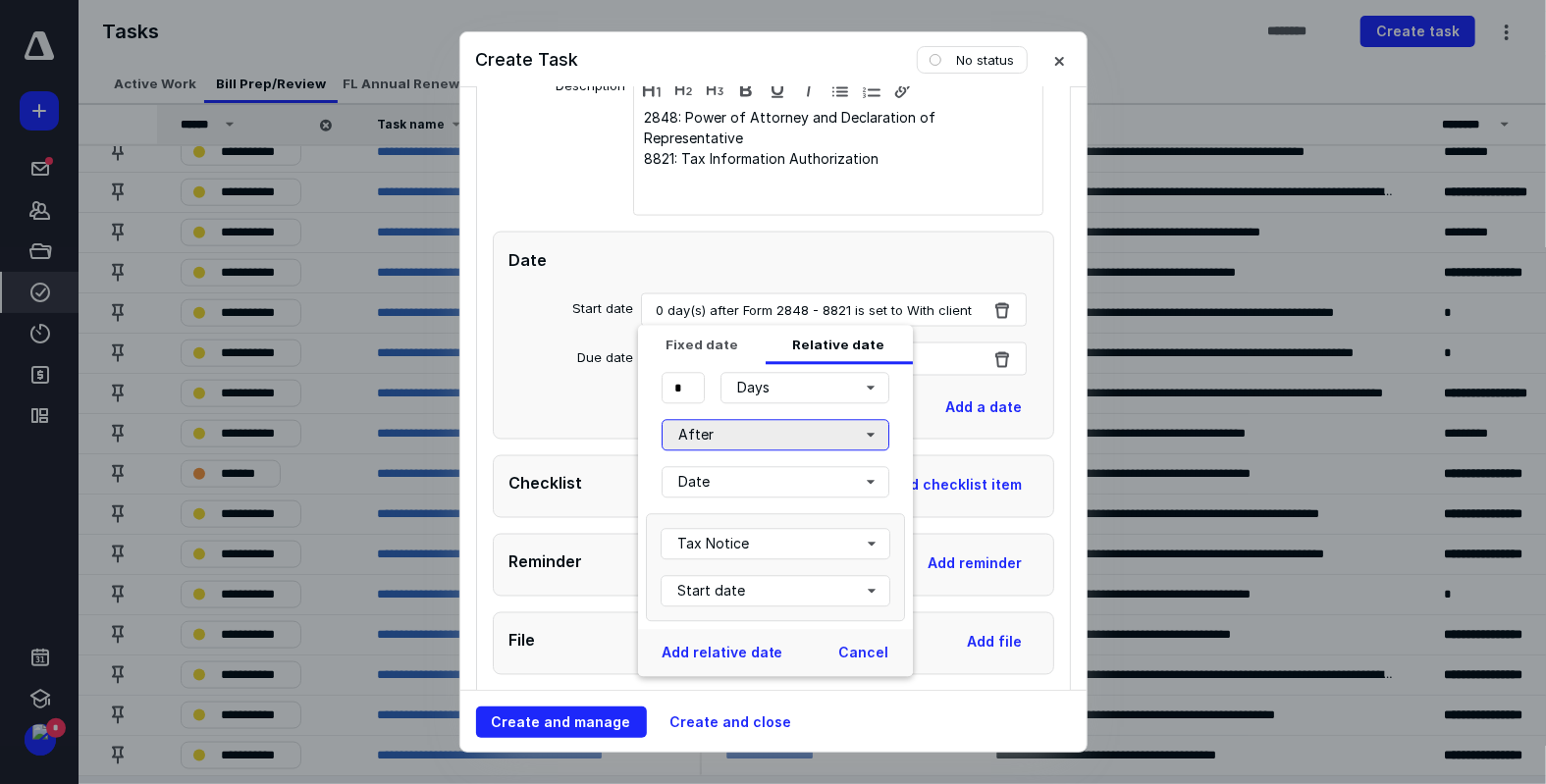 click on "After" at bounding box center (775, 436) 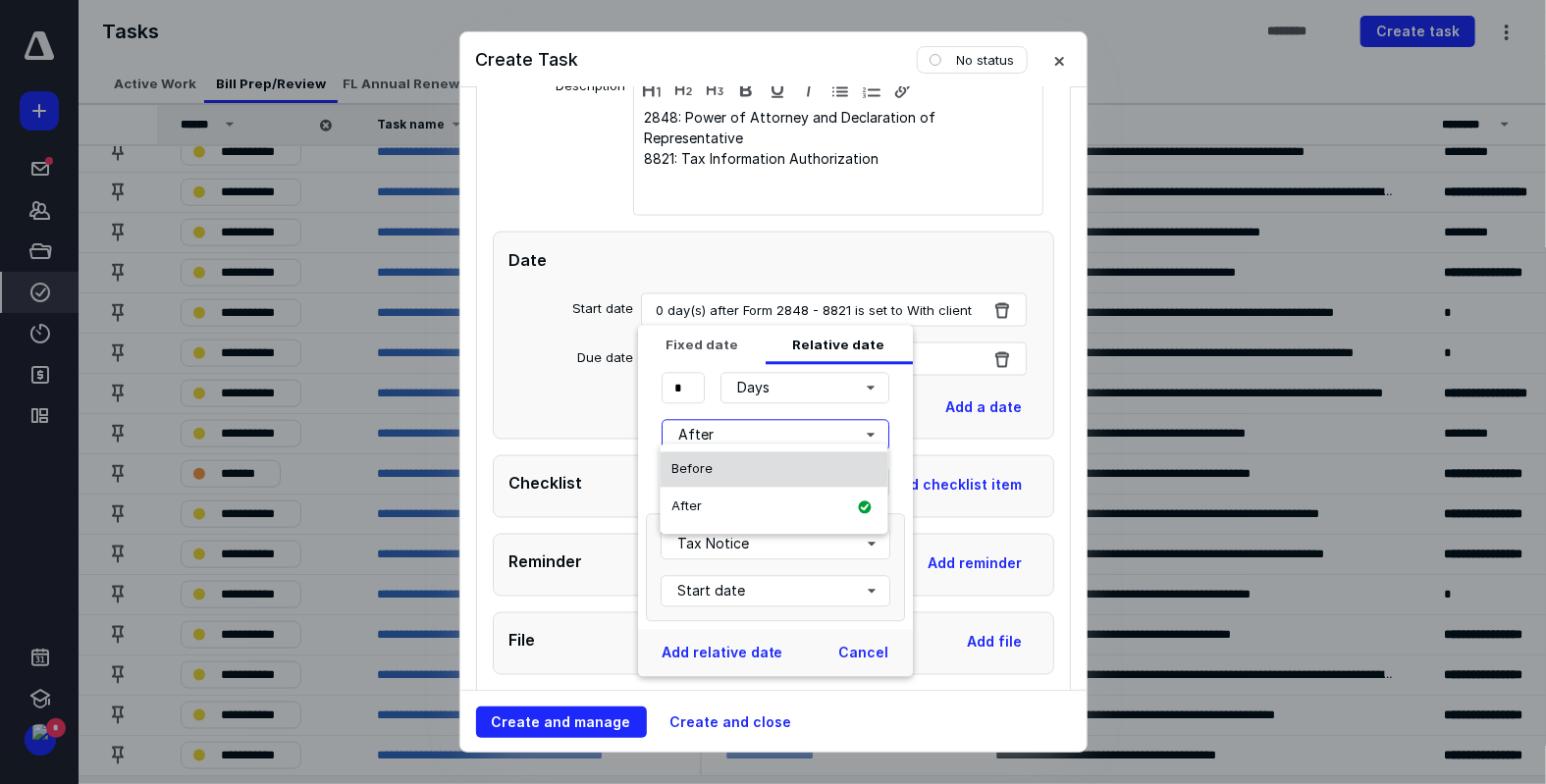 click on "Before" at bounding box center (774, 470) 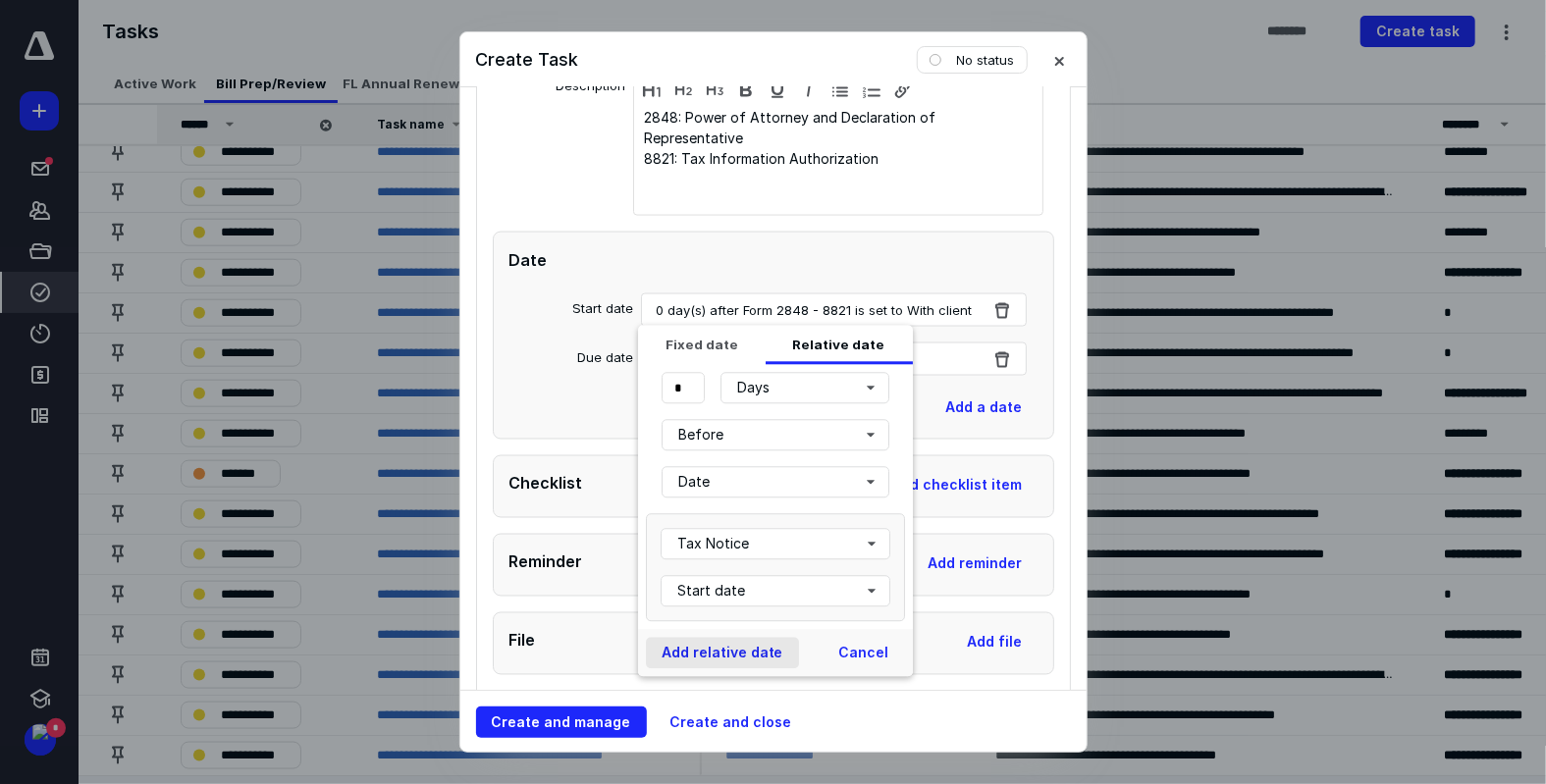 click on "Add relative date" at bounding box center (722, 653) 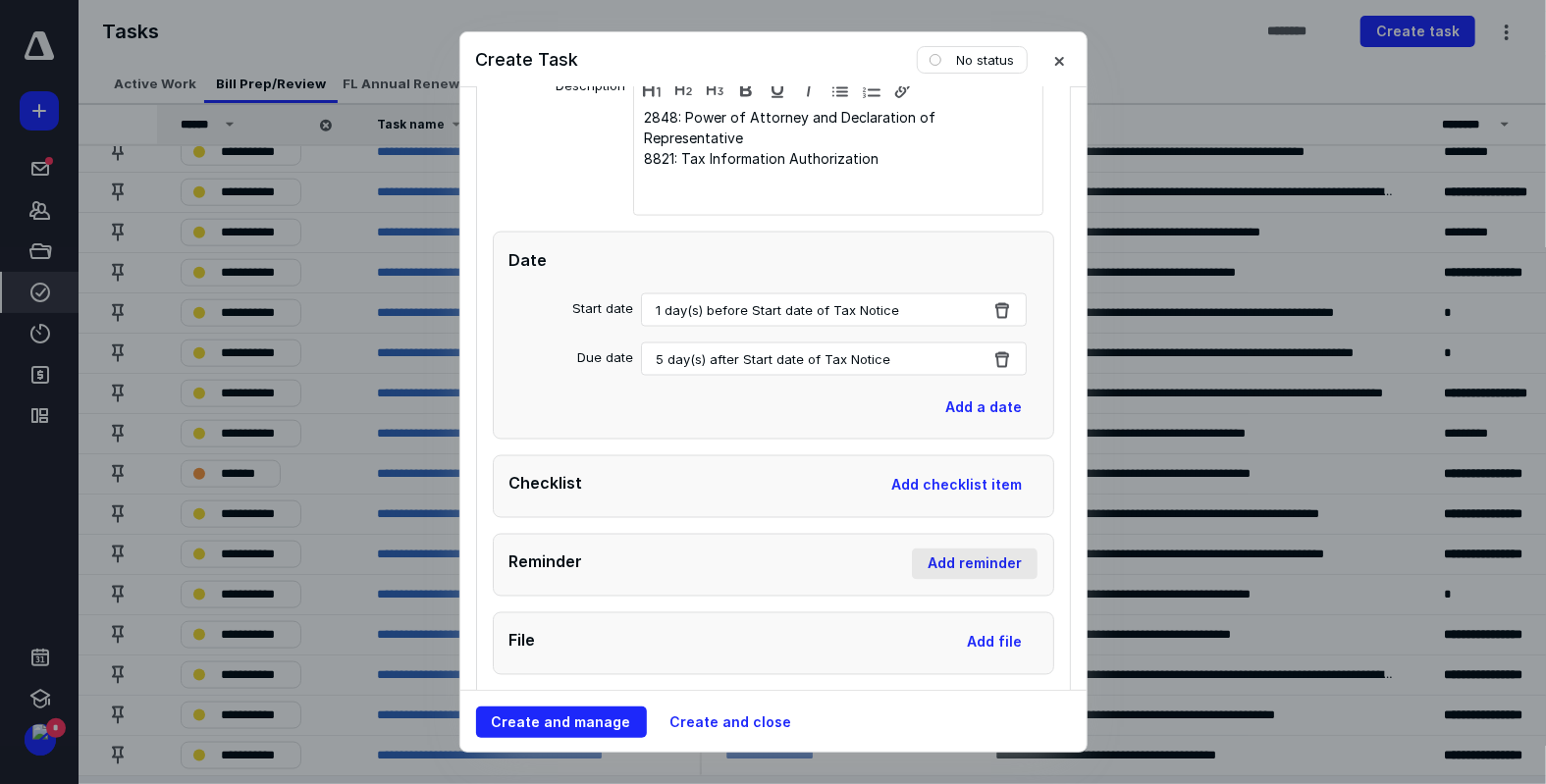 click on "Add reminder" at bounding box center [975, 564] 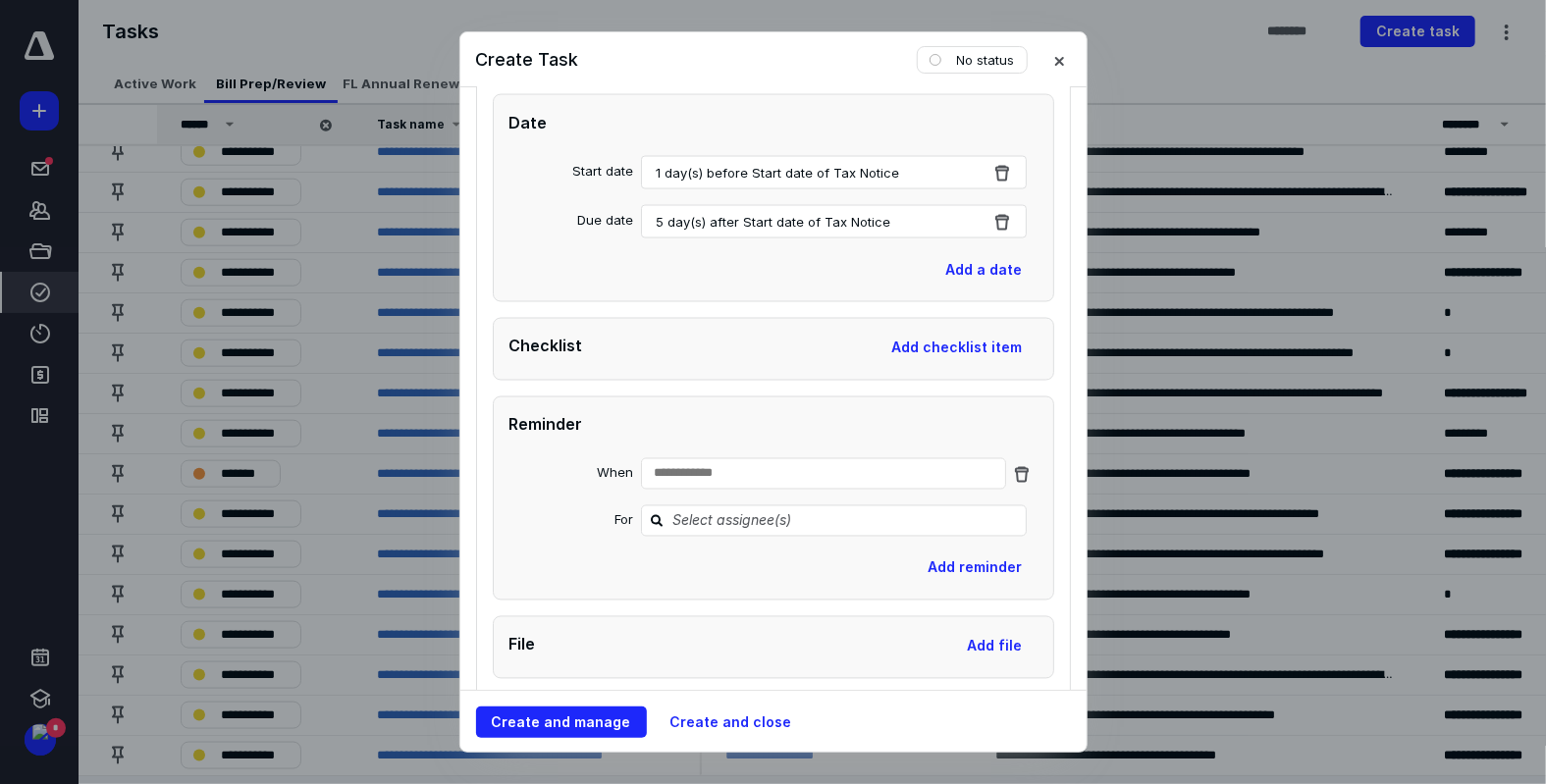 scroll, scrollTop: 1812, scrollLeft: 0, axis: vertical 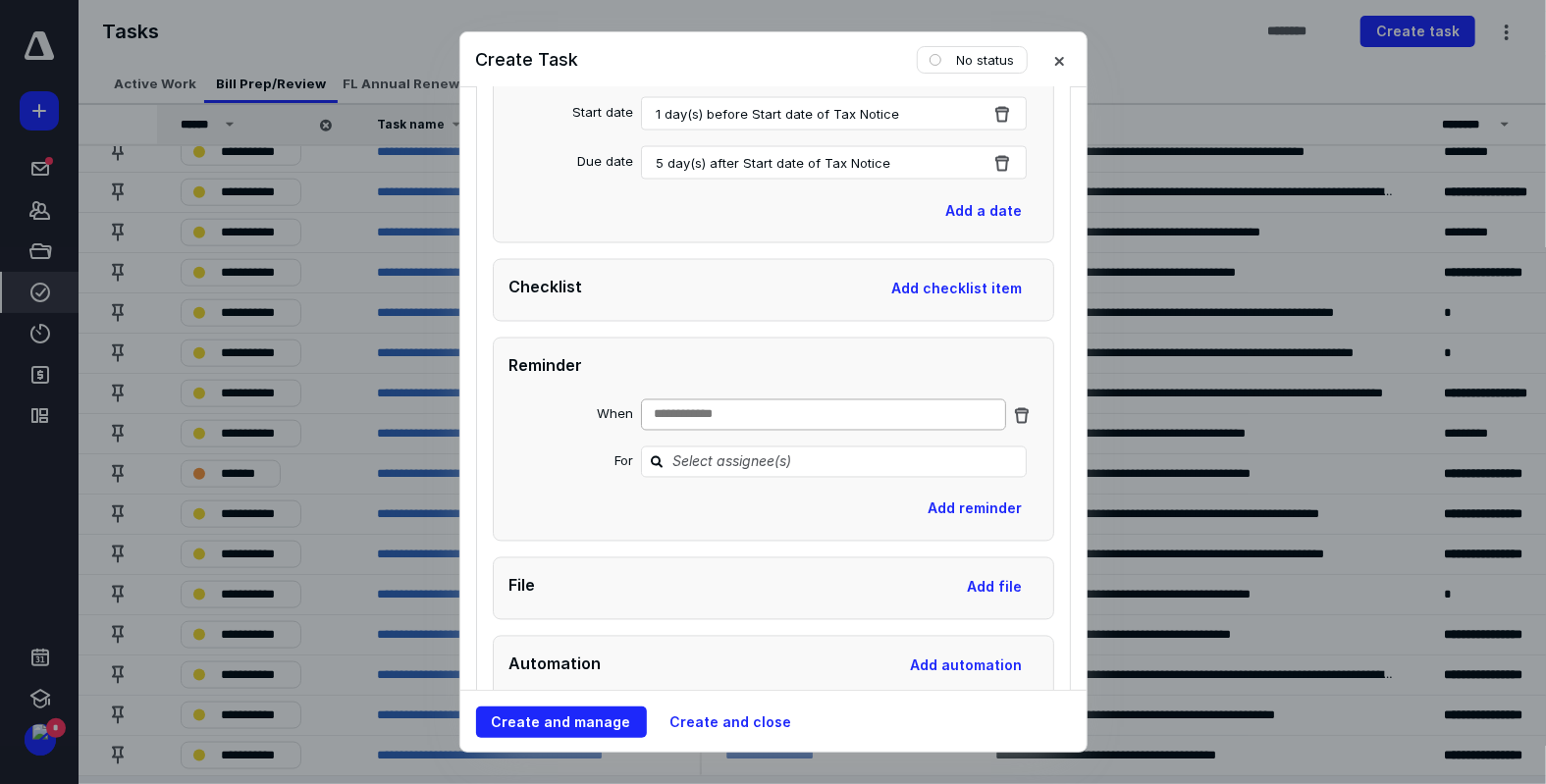 click on "**********" at bounding box center (824, 415) 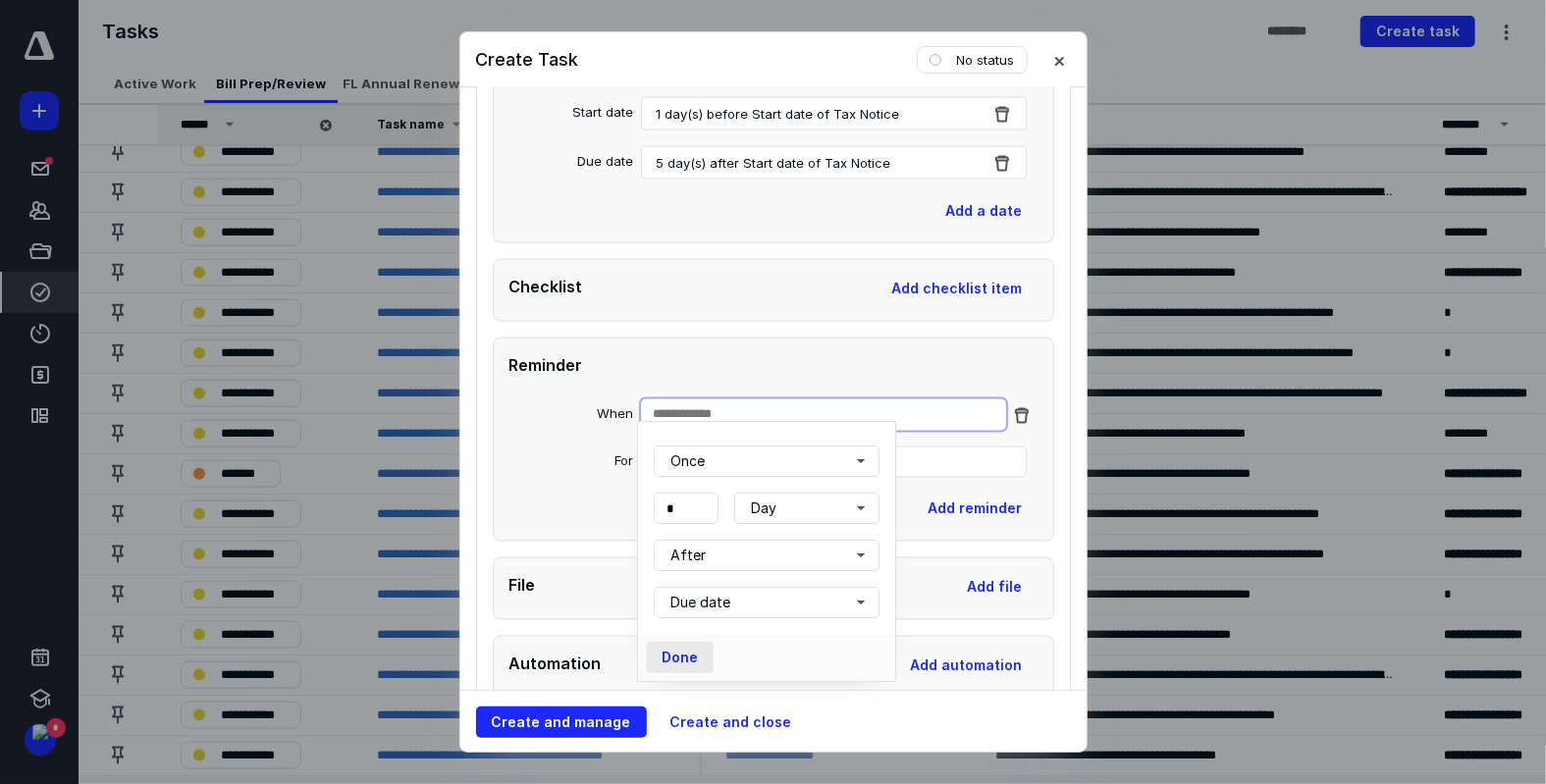 click on "Done" at bounding box center (679, 657) 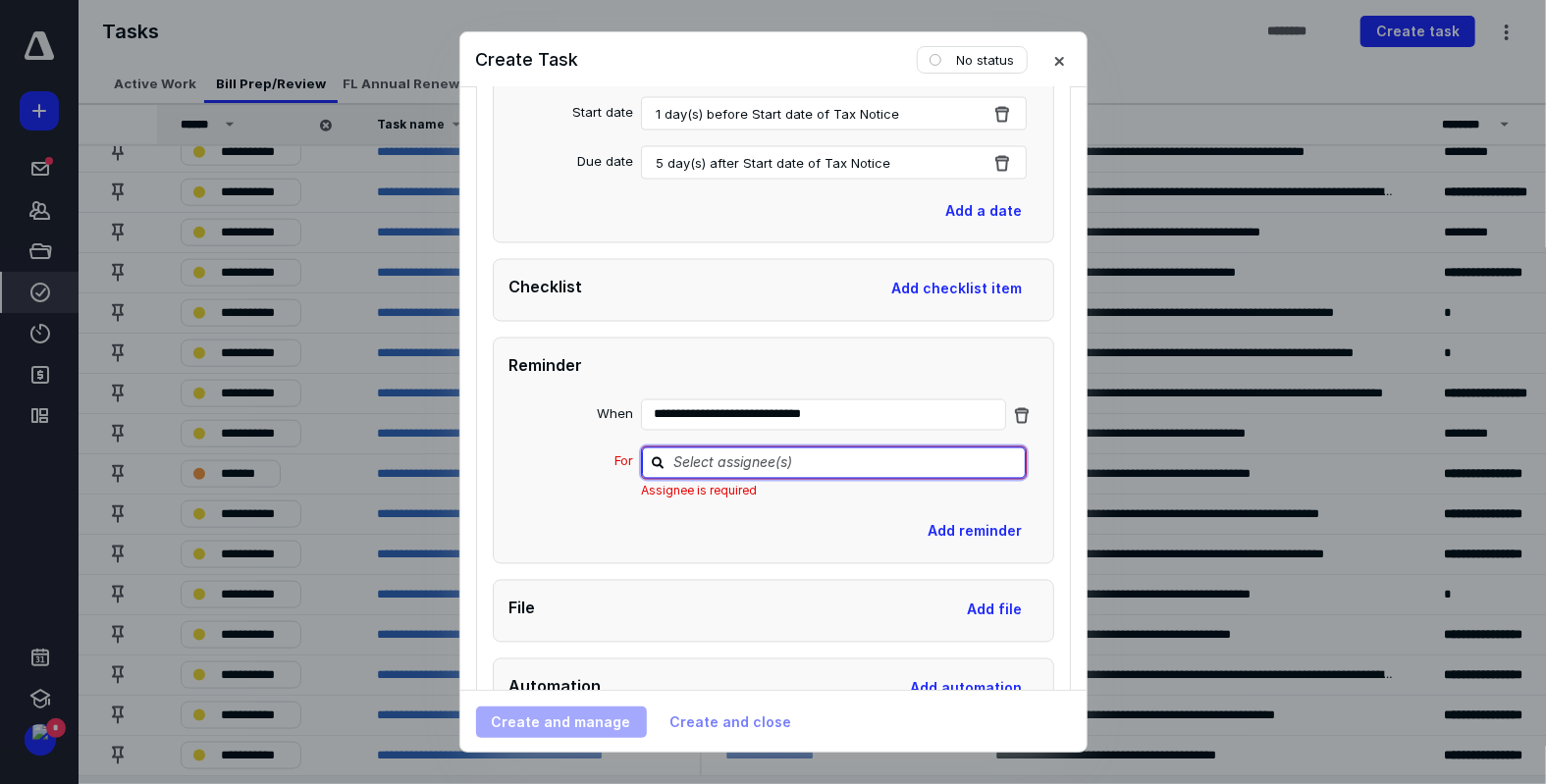 click at bounding box center (845, 462) 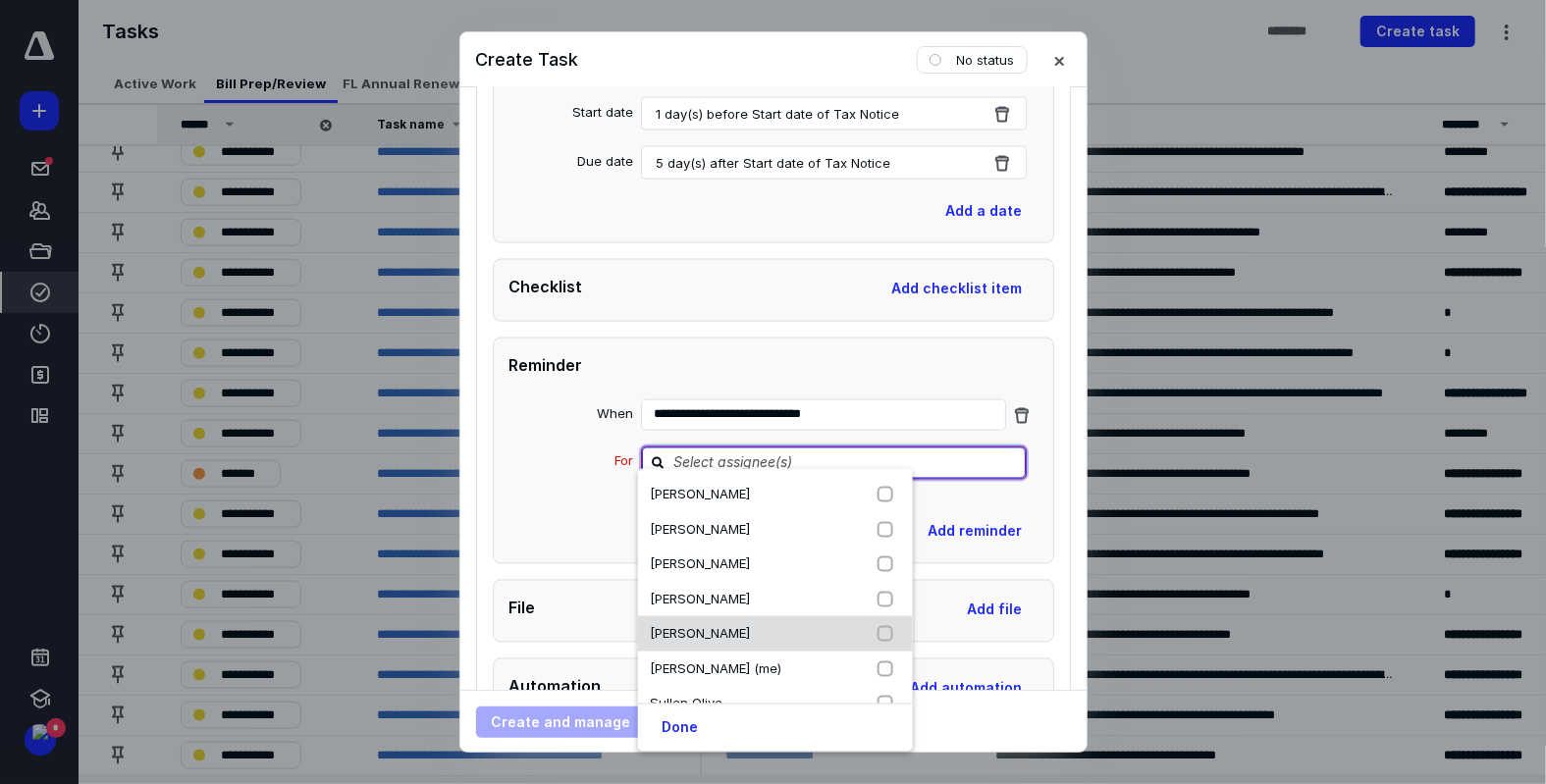 click at bounding box center (889, 634) 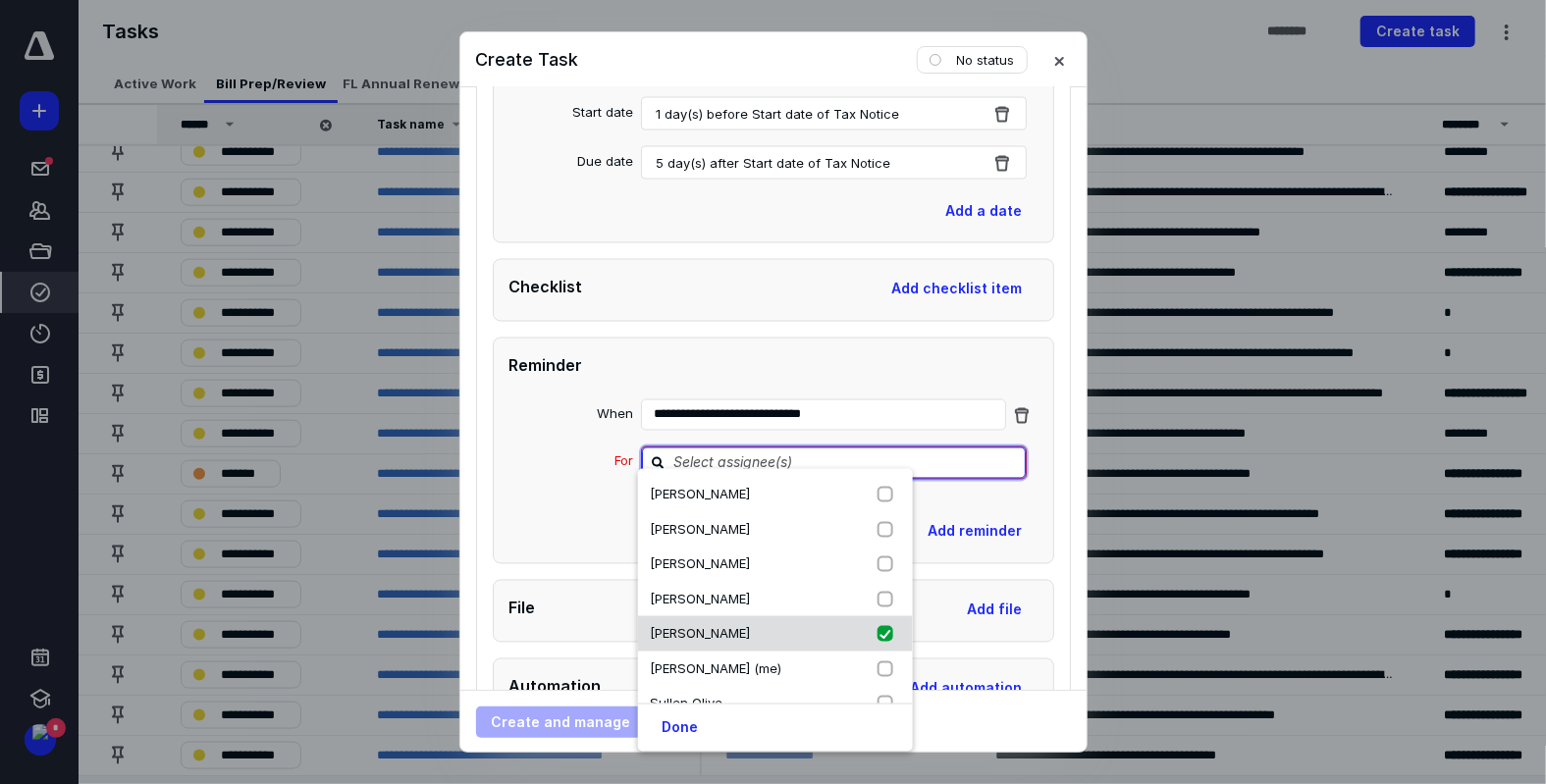 checkbox on "true" 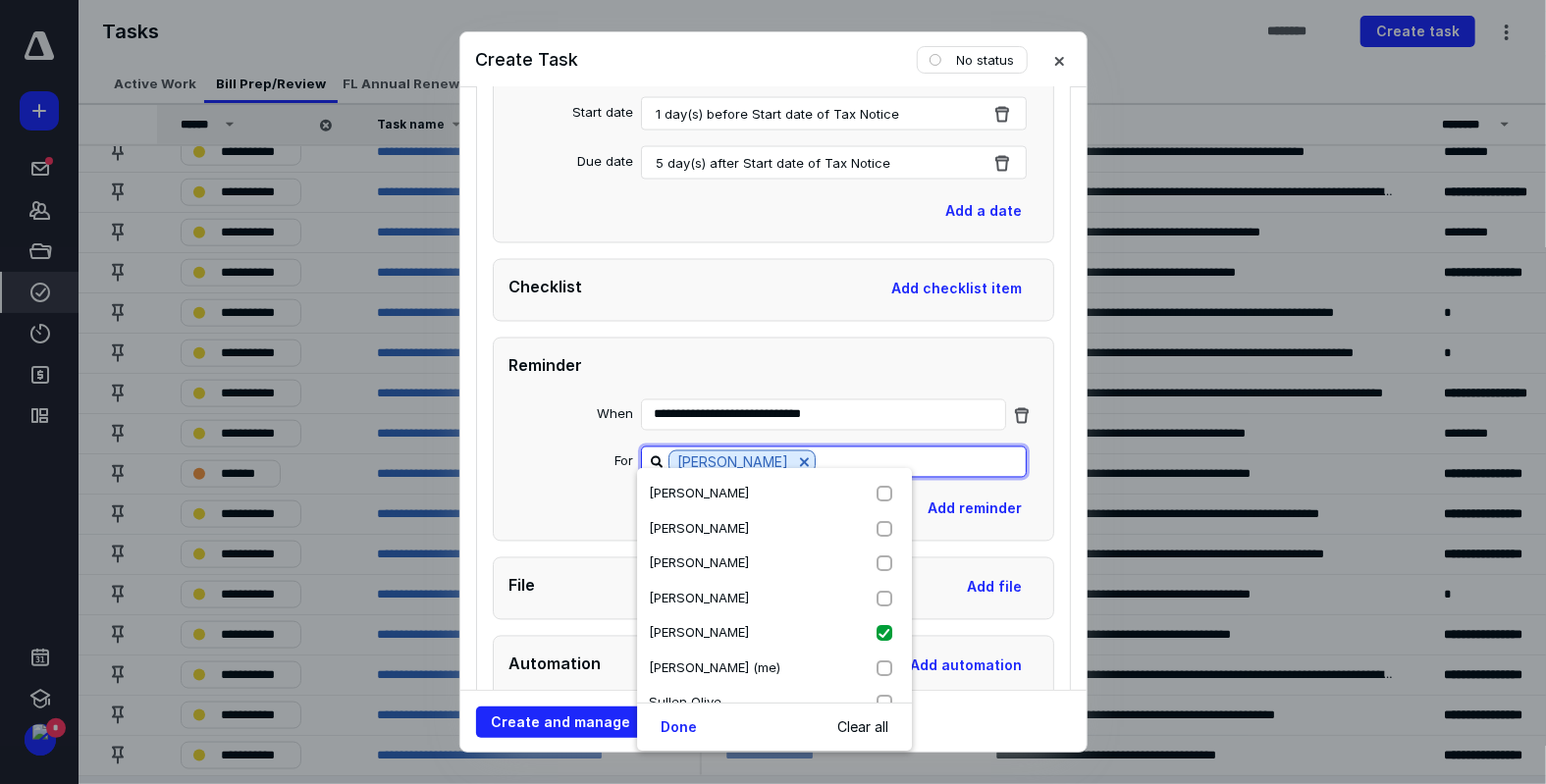click on "For" at bounding box center [571, 465] 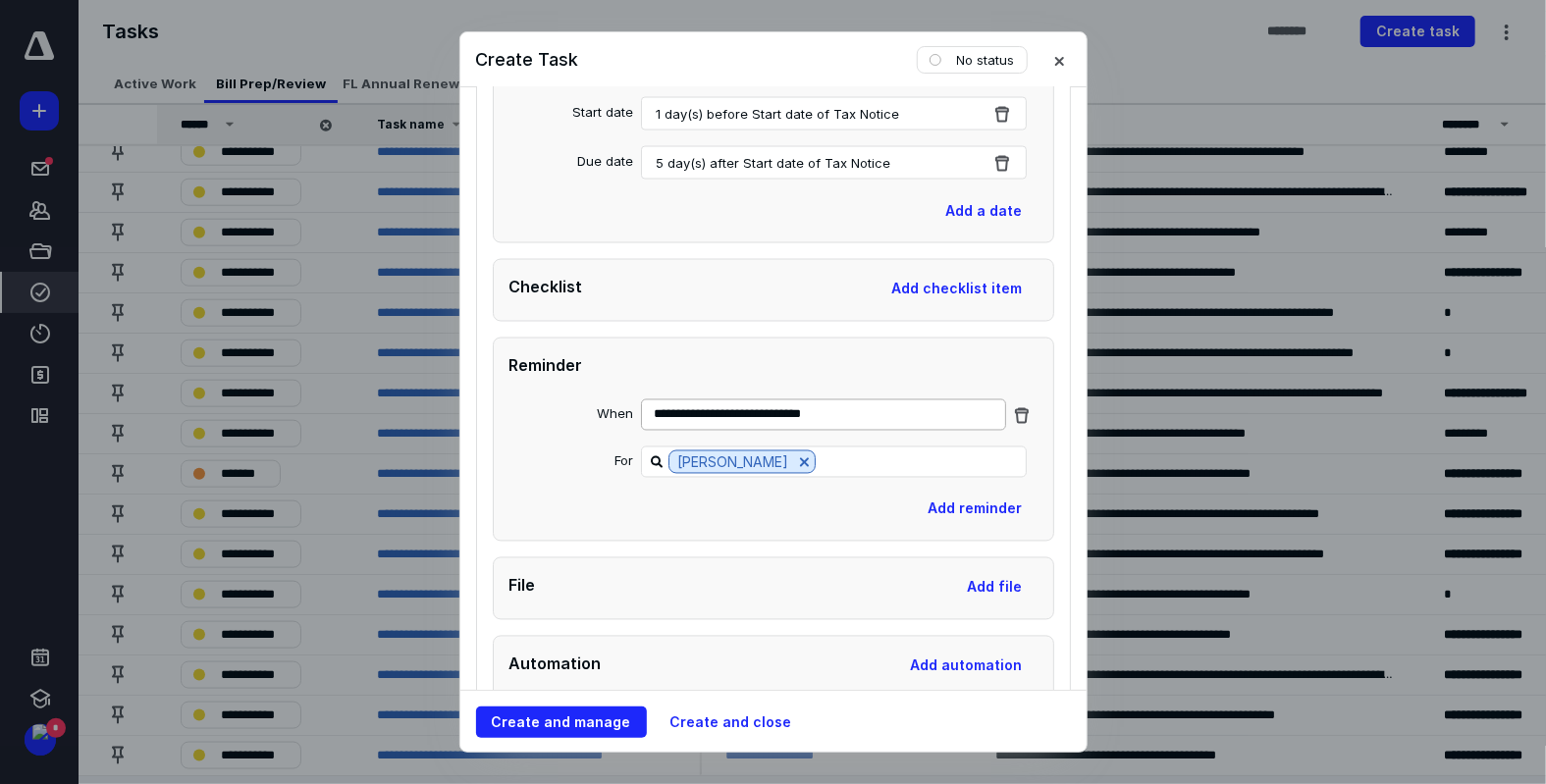 click on "**********" at bounding box center (824, 415) 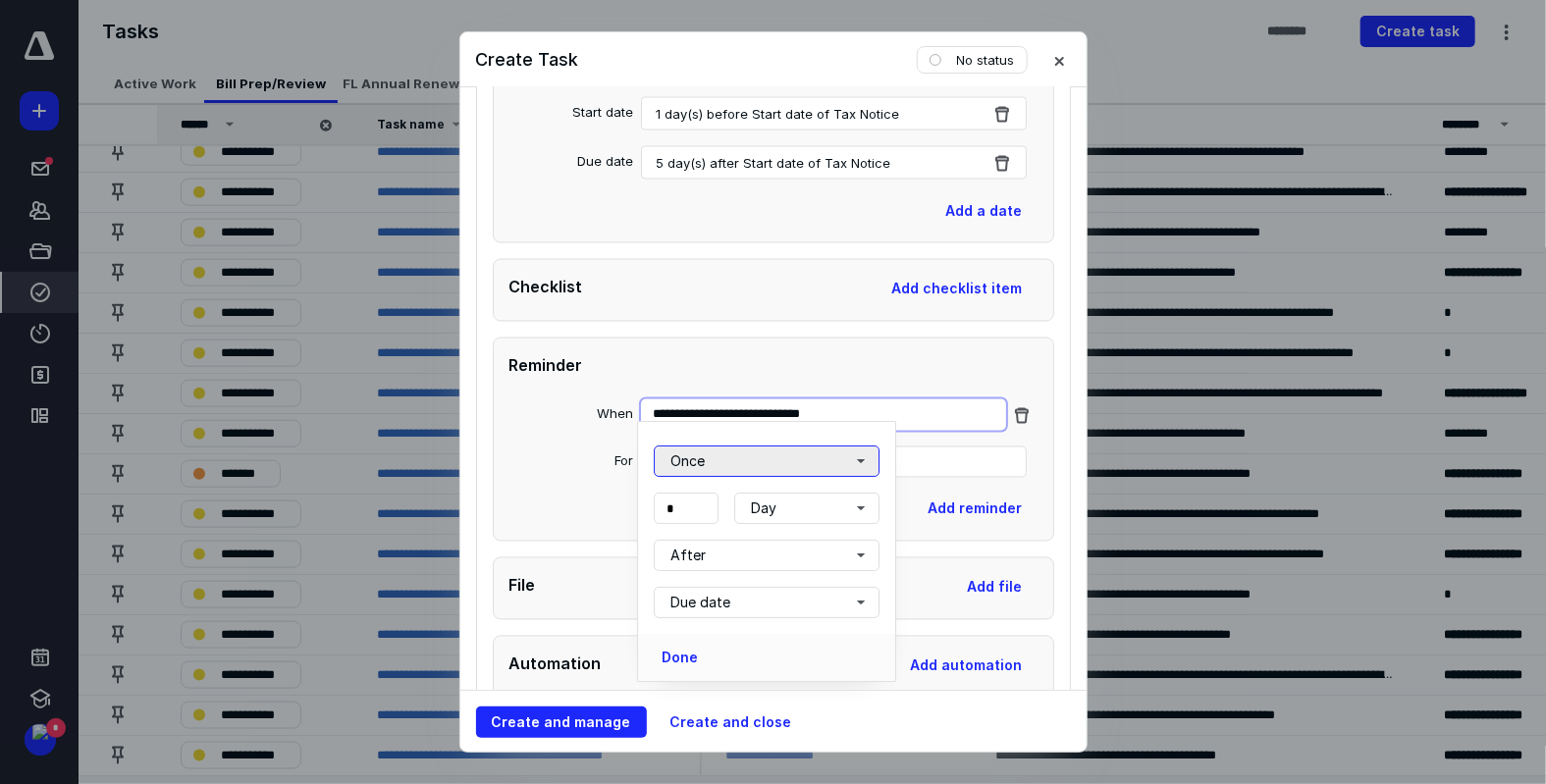 click on "Once" at bounding box center [767, 461] 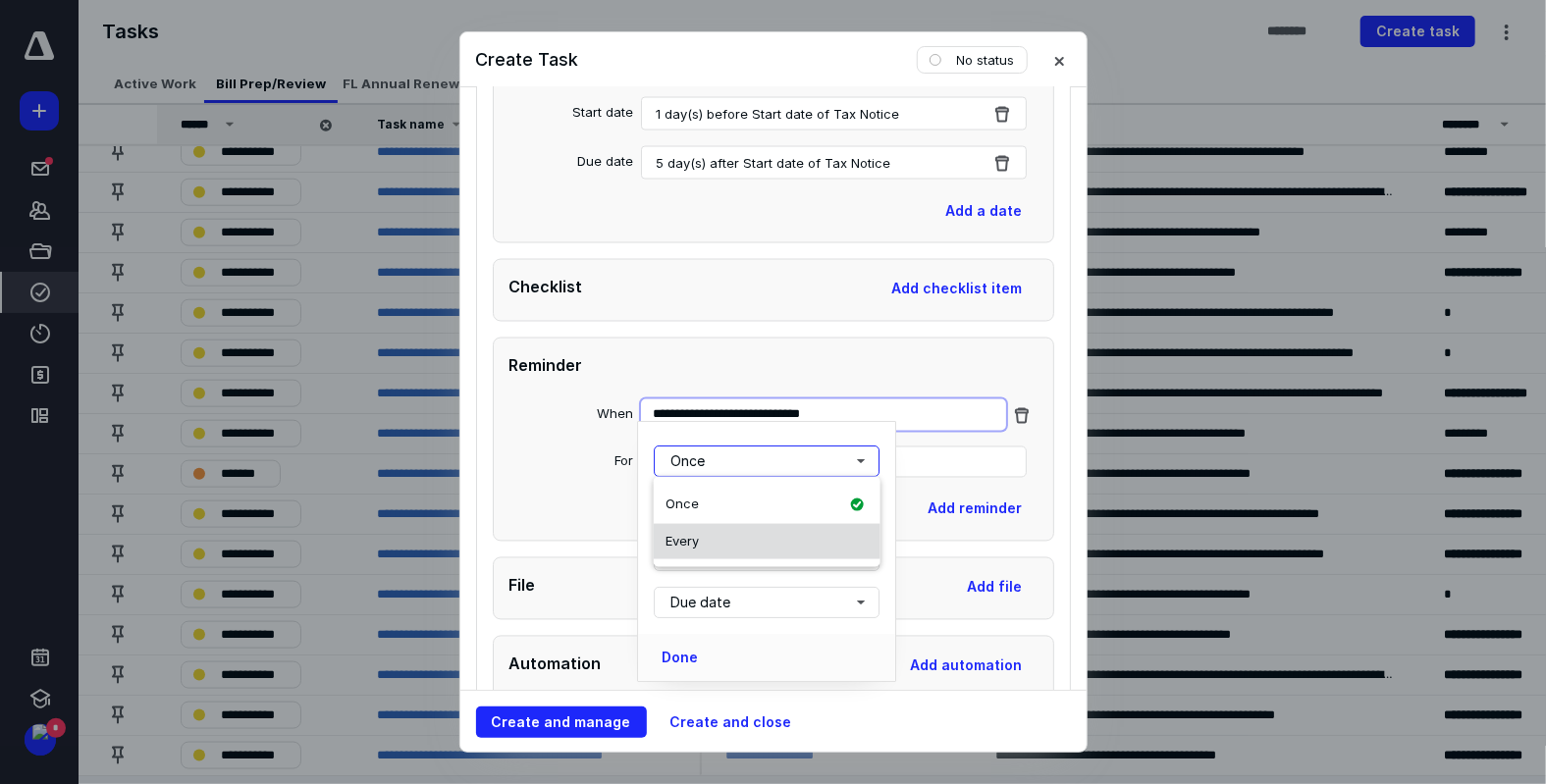 click on "Every" at bounding box center (767, 542) 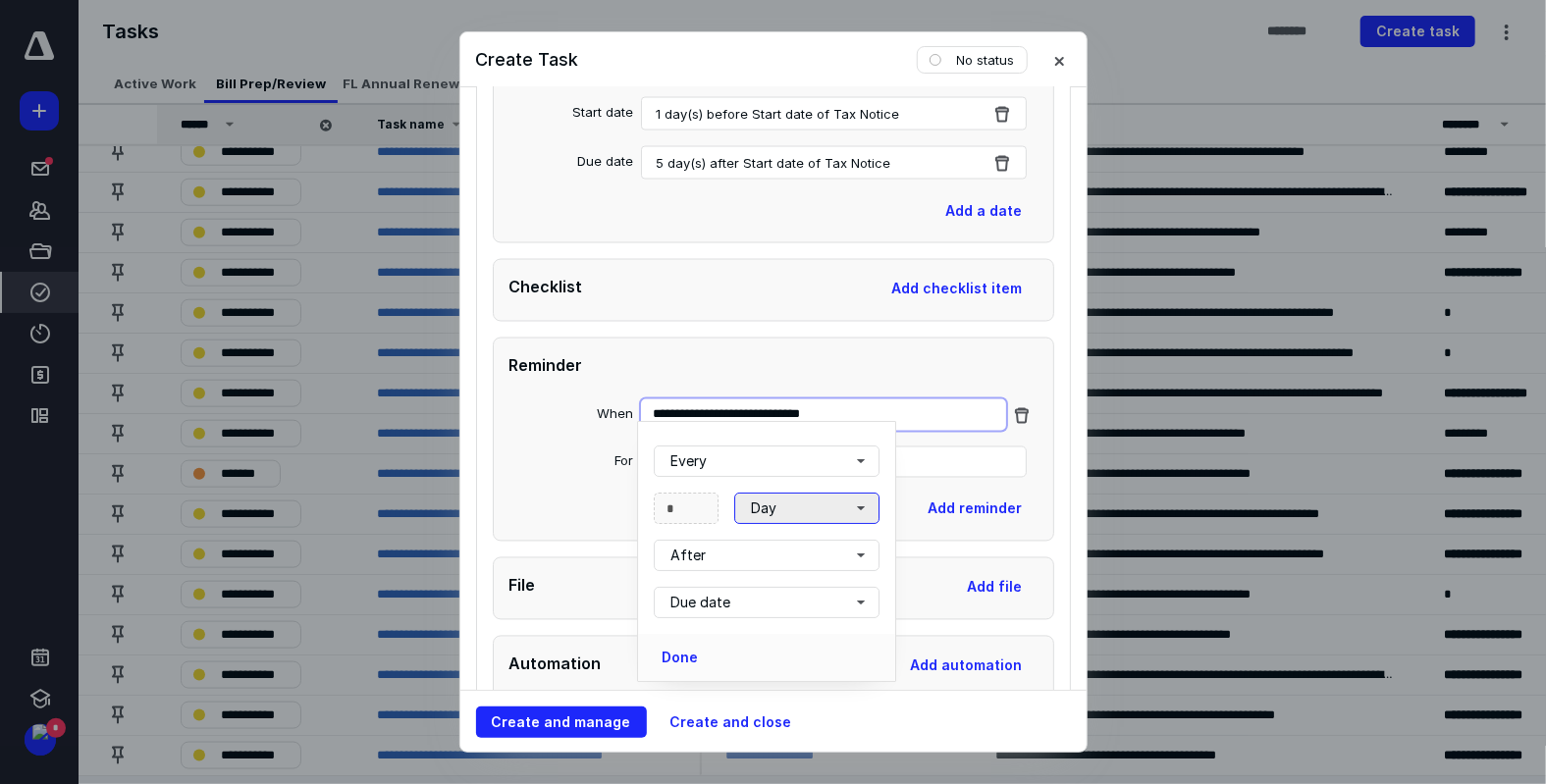 click on "Day" at bounding box center (807, 508) 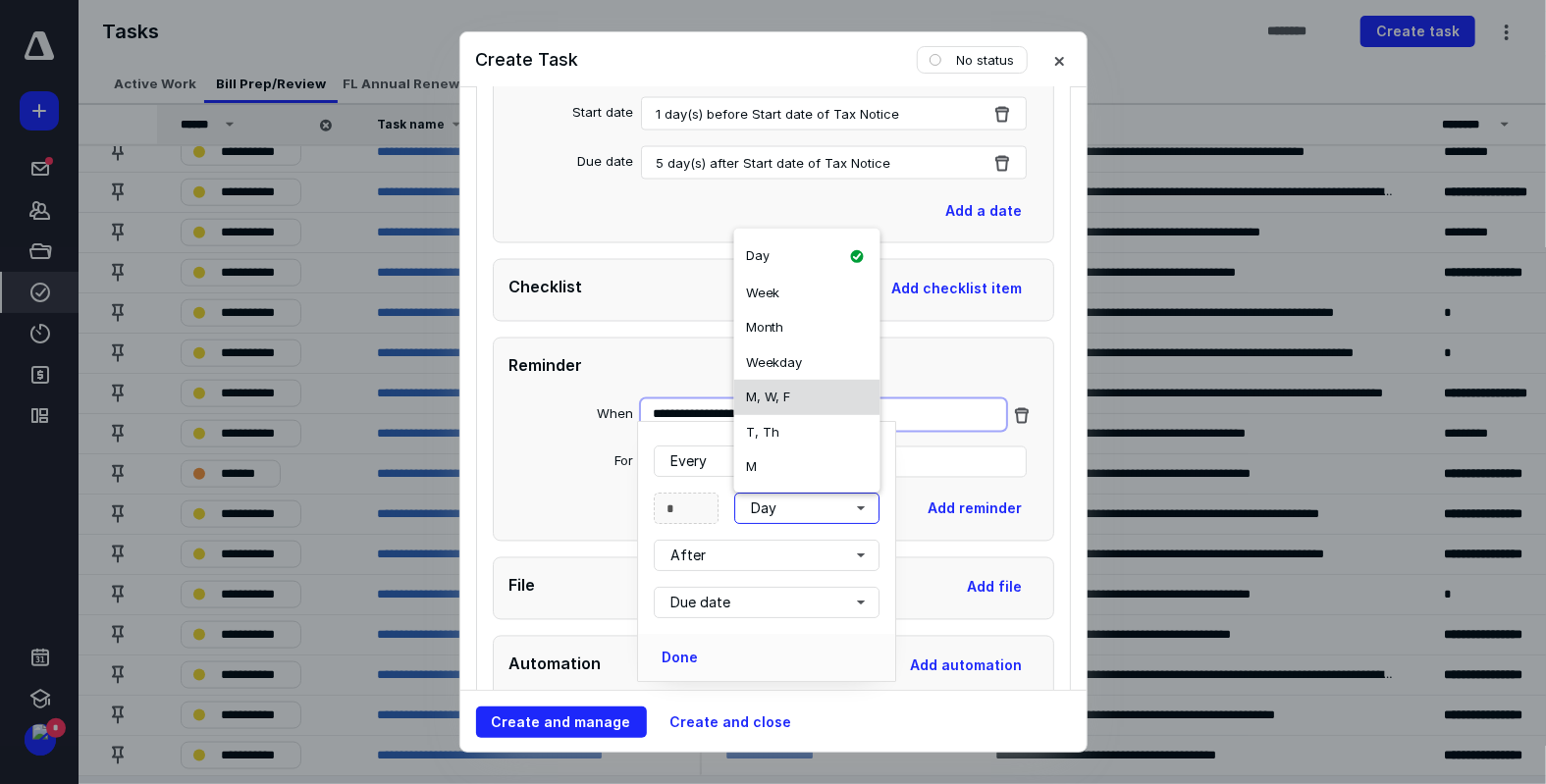click on "M, W, F" at bounding box center [807, 397] 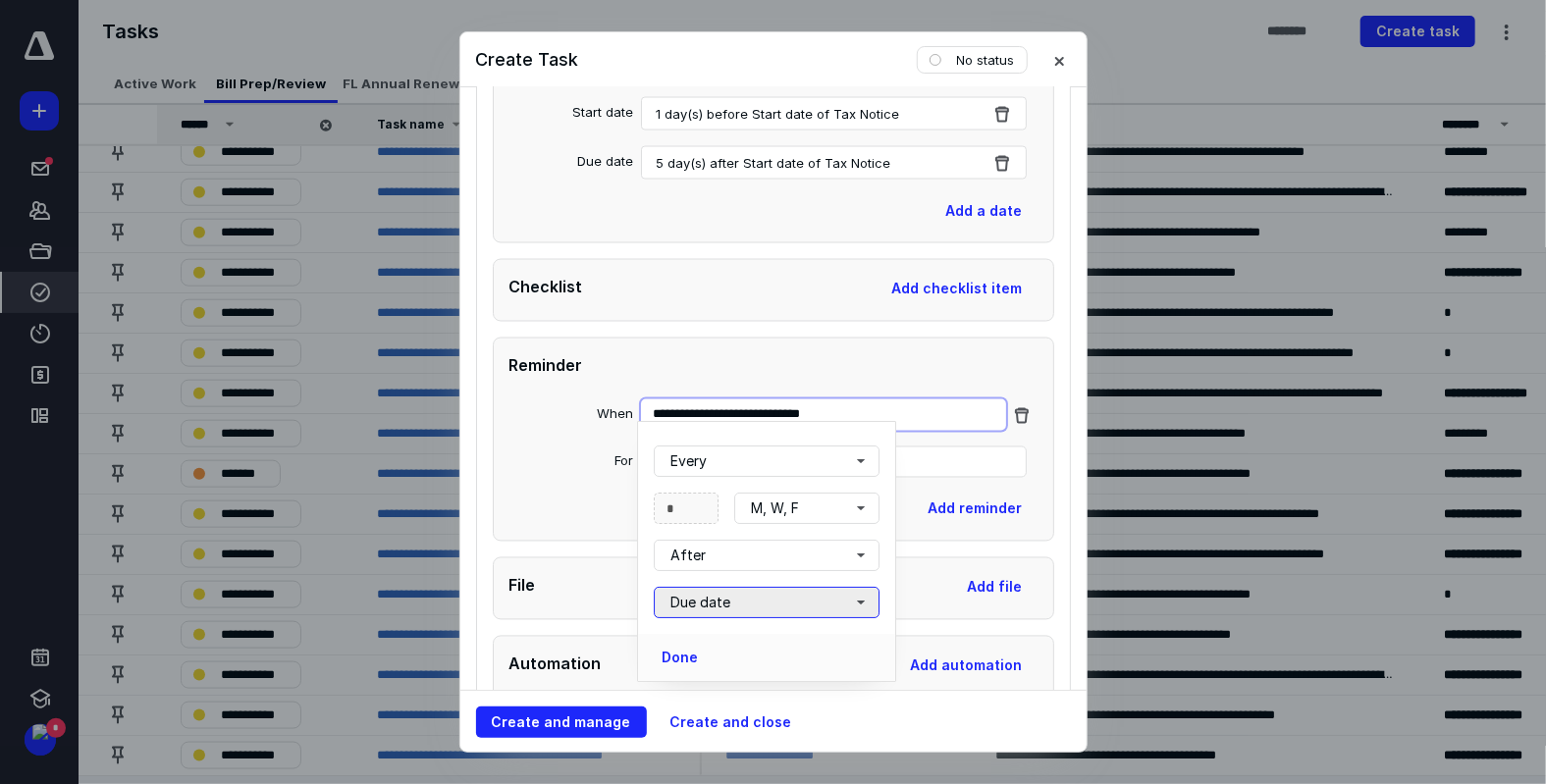 click on "Due date" at bounding box center [767, 602] 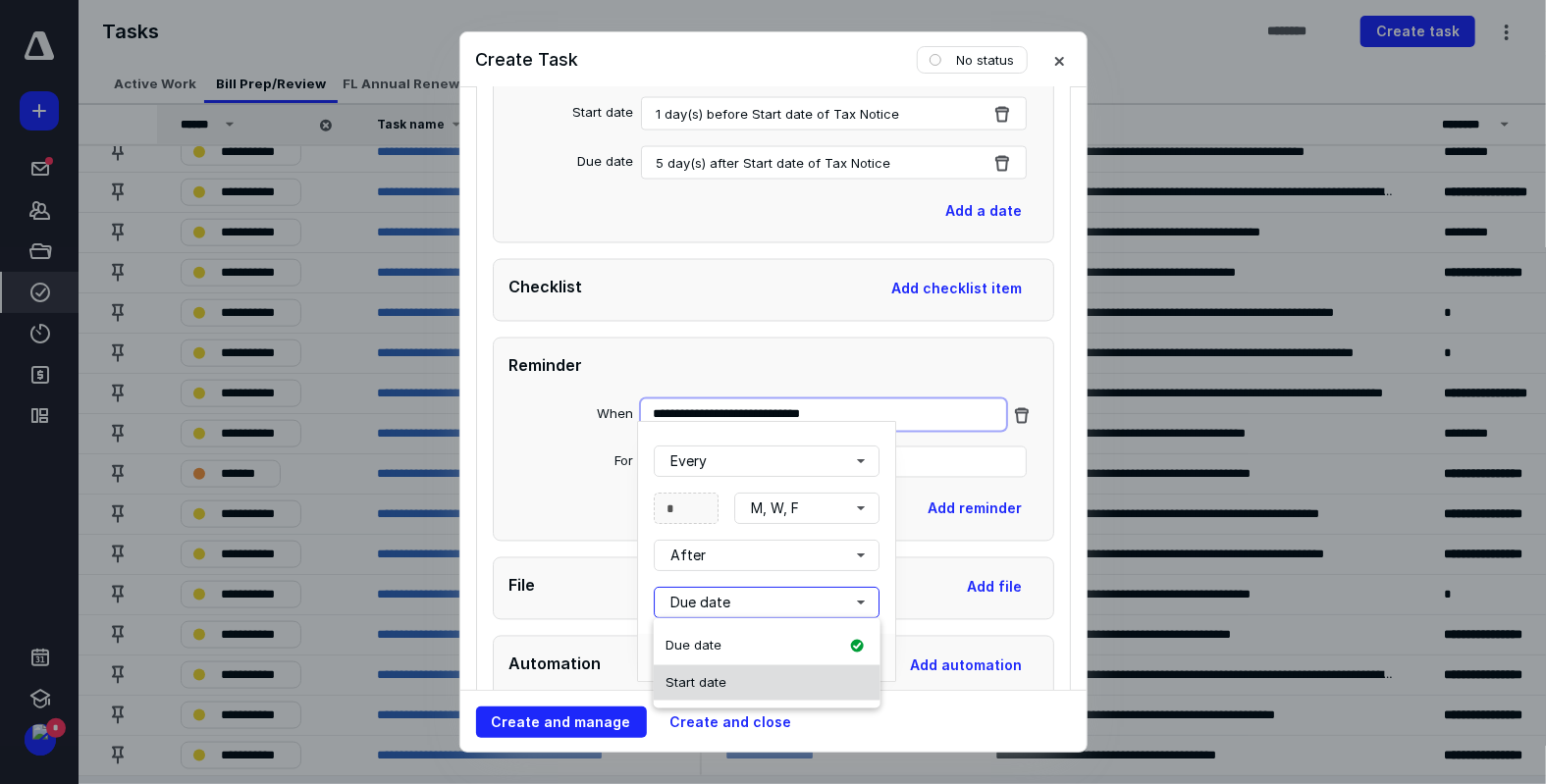 click on "Start date" at bounding box center (767, 683) 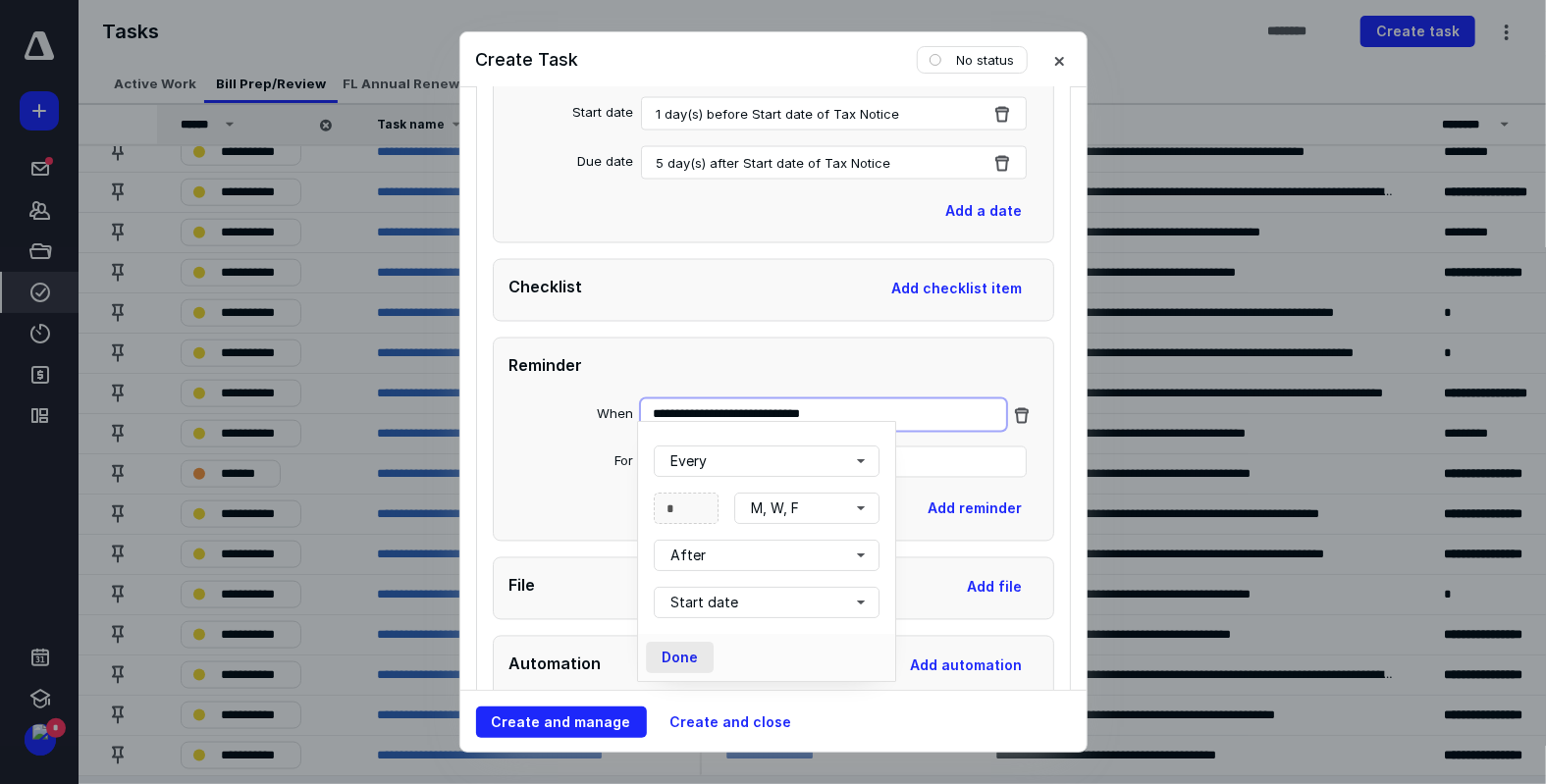 click on "Done" at bounding box center (679, 657) 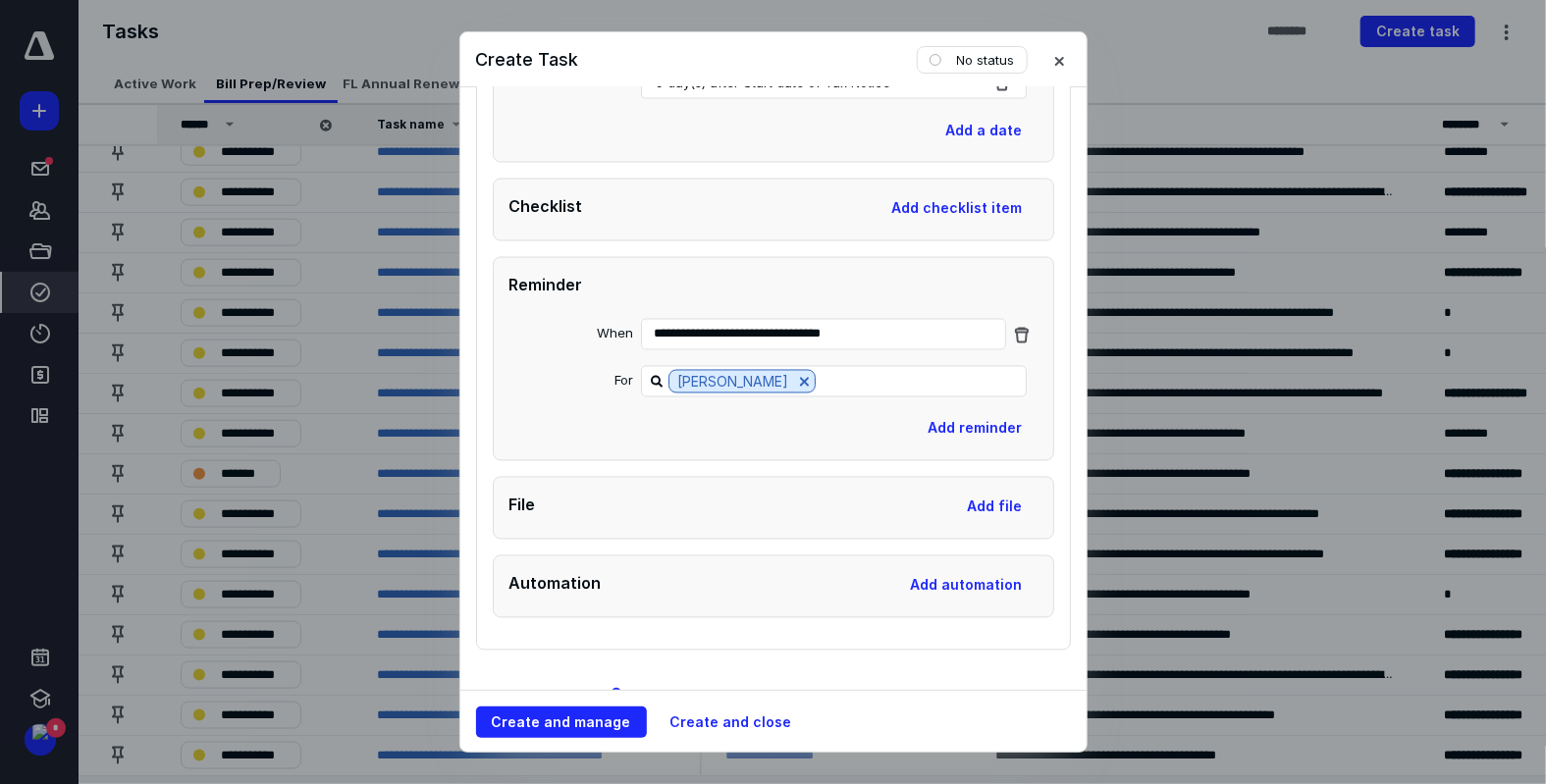 scroll, scrollTop: 1954, scrollLeft: 0, axis: vertical 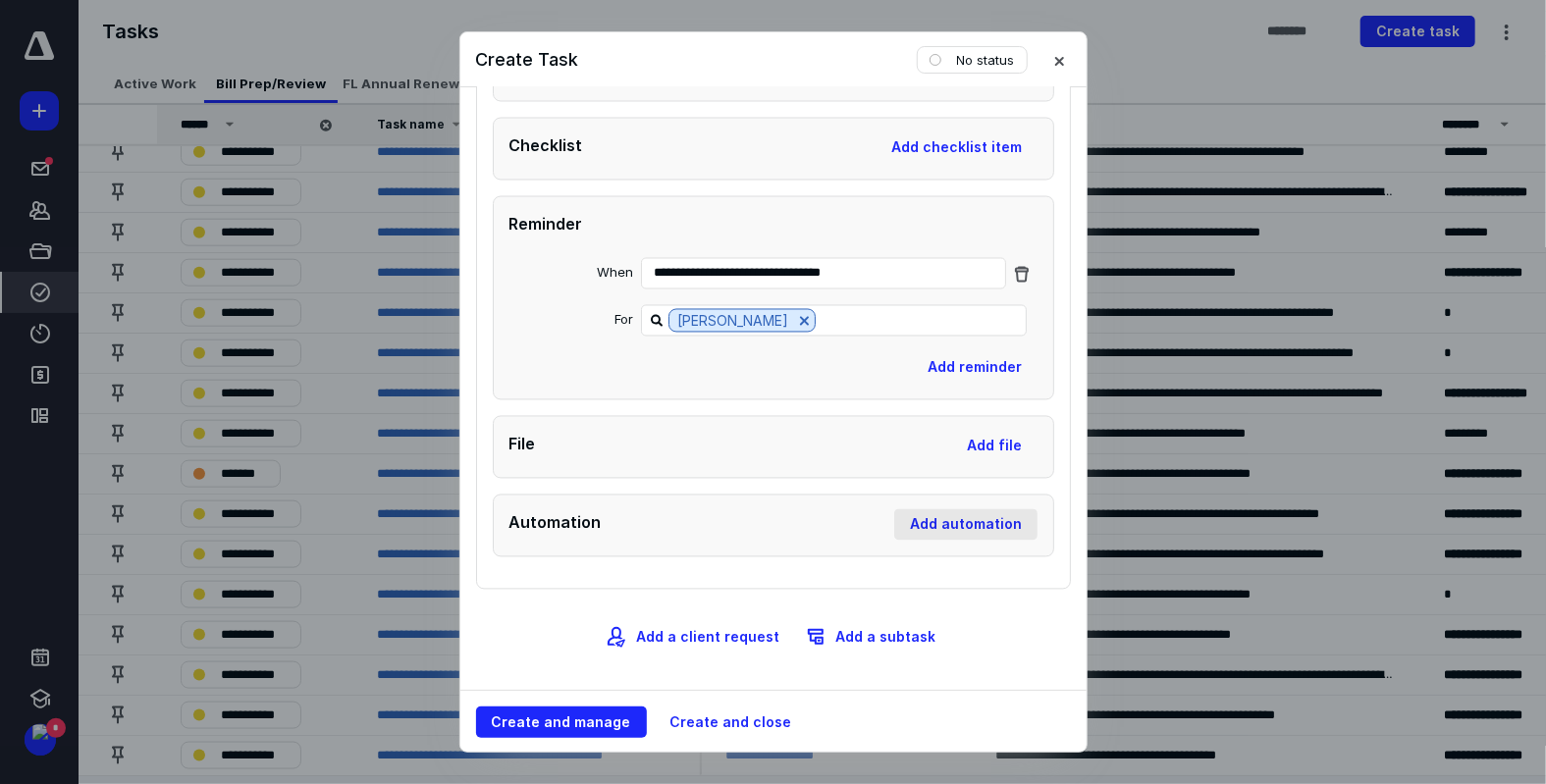 click on "Add automation" at bounding box center [966, 525] 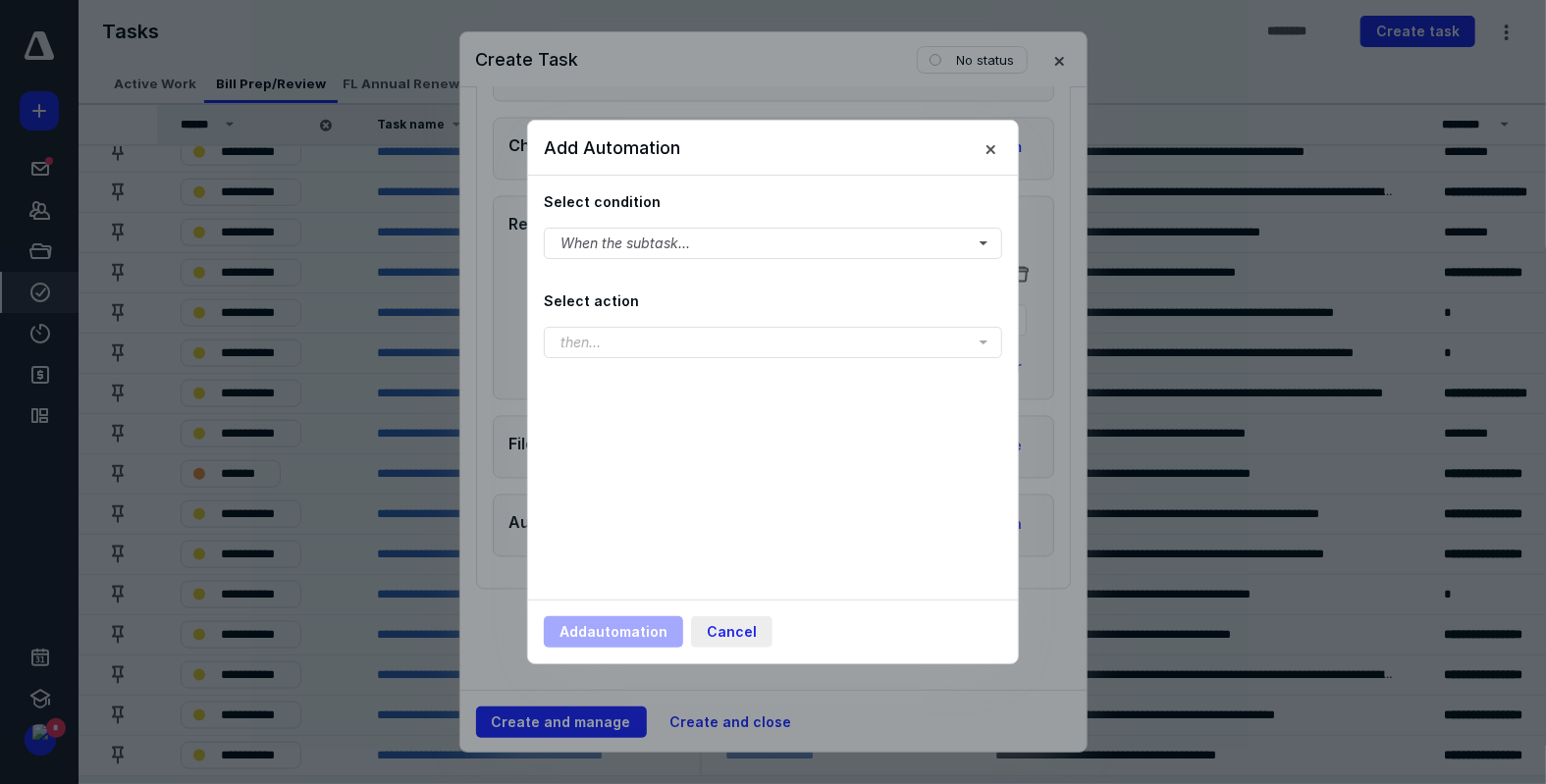 click on "Cancel" at bounding box center (731, 632) 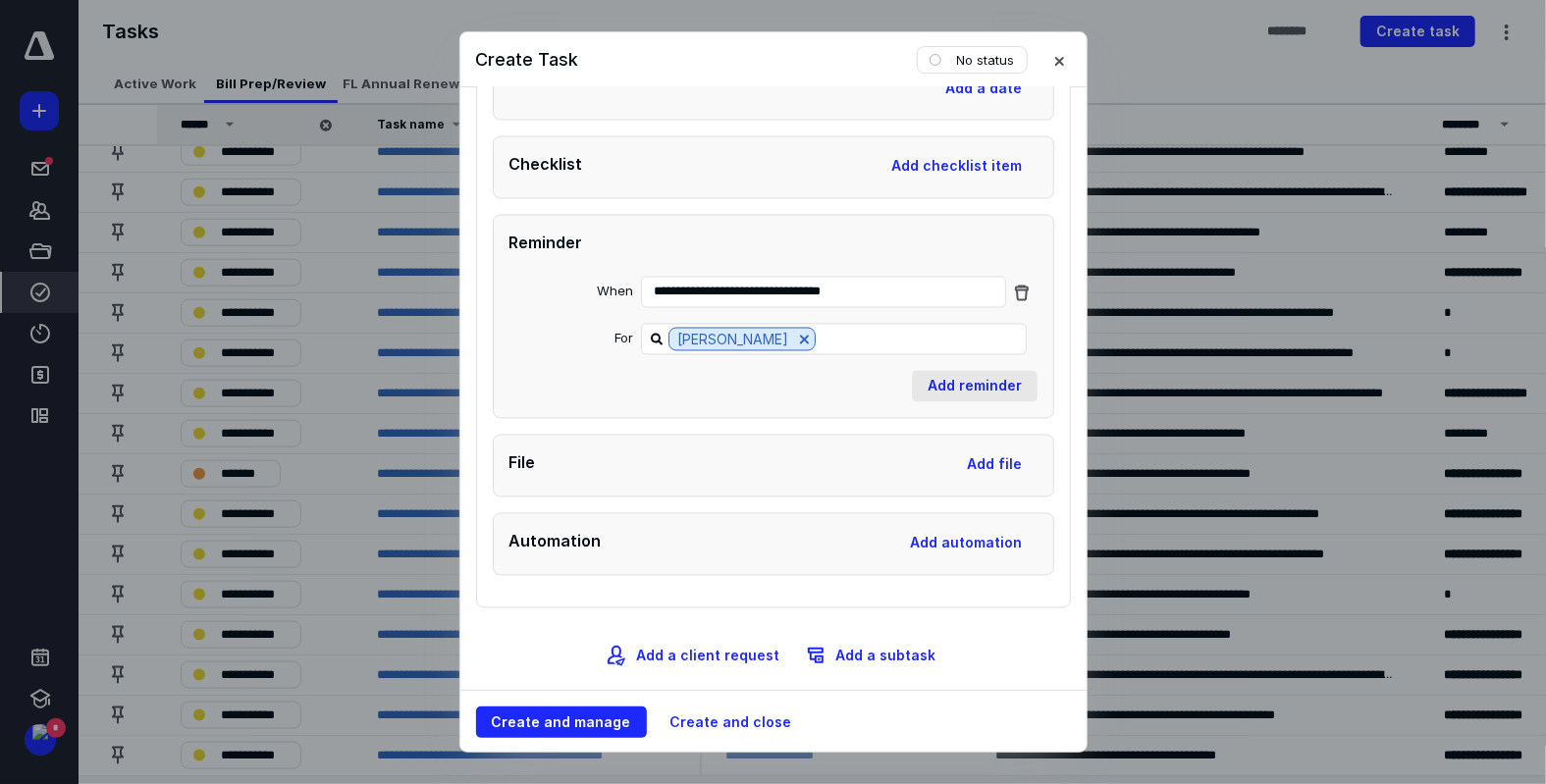 scroll, scrollTop: 1954, scrollLeft: 0, axis: vertical 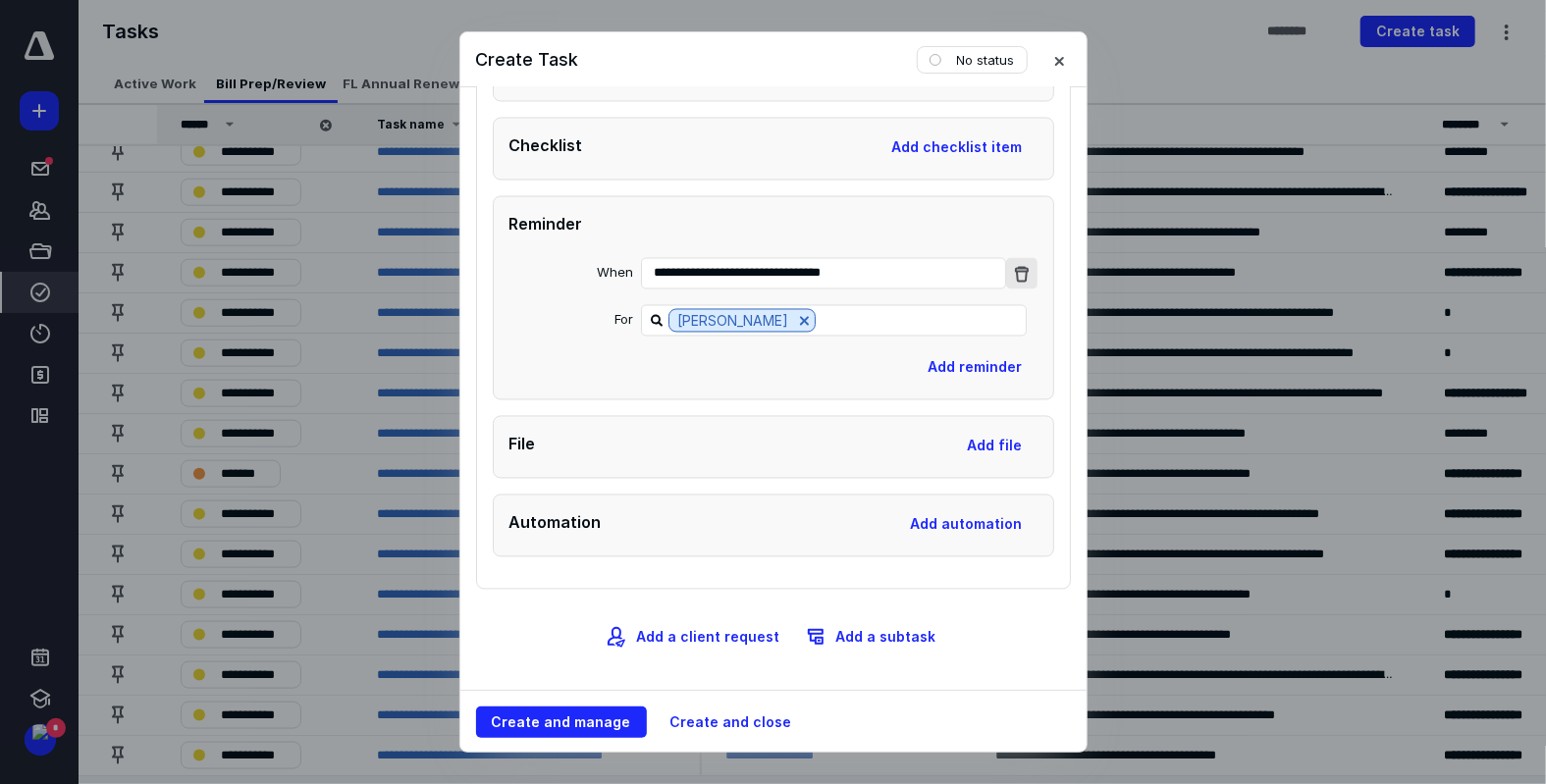 click at bounding box center (1022, 274) 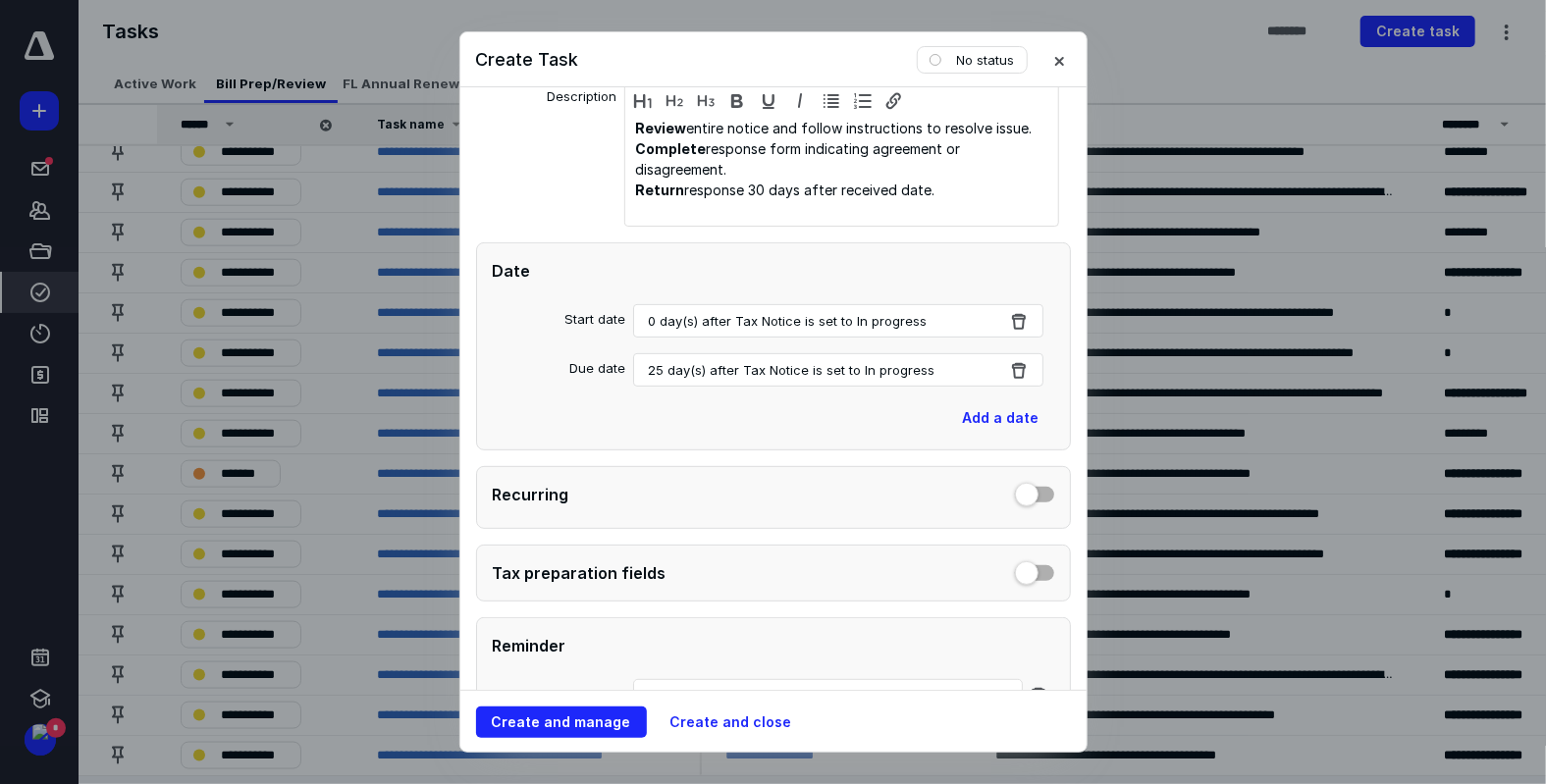 scroll, scrollTop: 294, scrollLeft: 0, axis: vertical 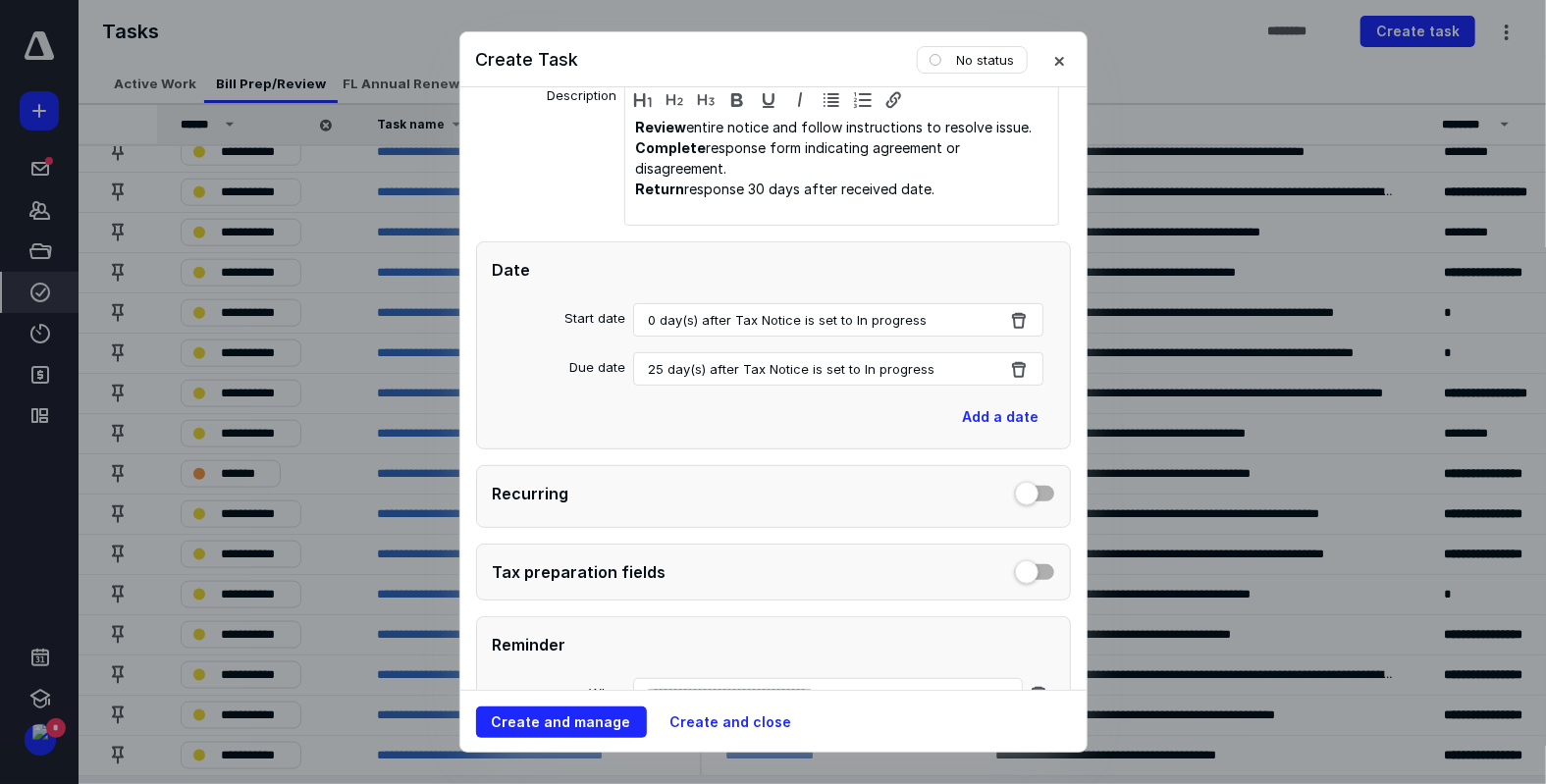 click on "0 day(s) after  Tax Notice is set to In progress" at bounding box center [838, 320] 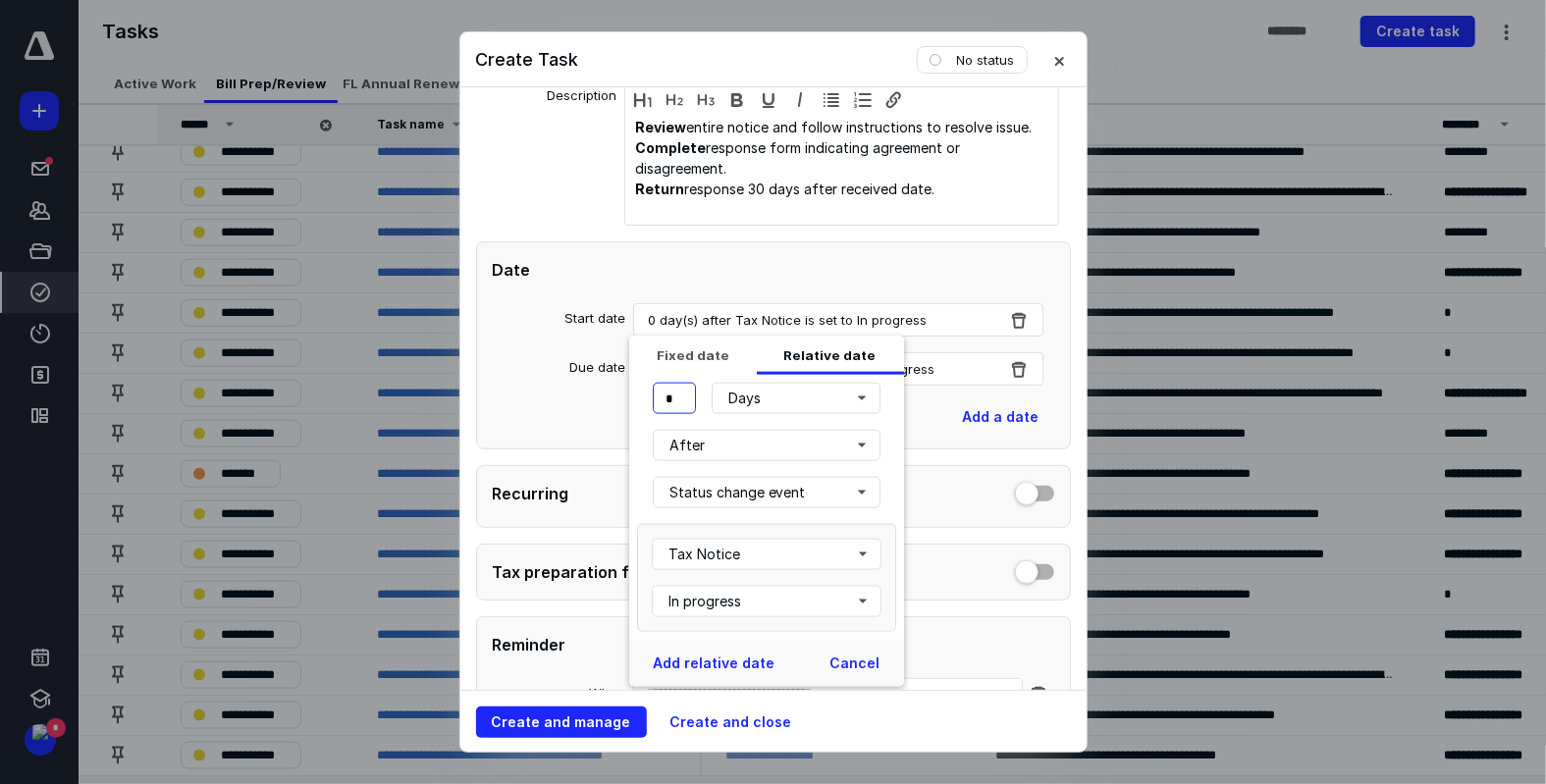 click on "*" at bounding box center [674, 398] 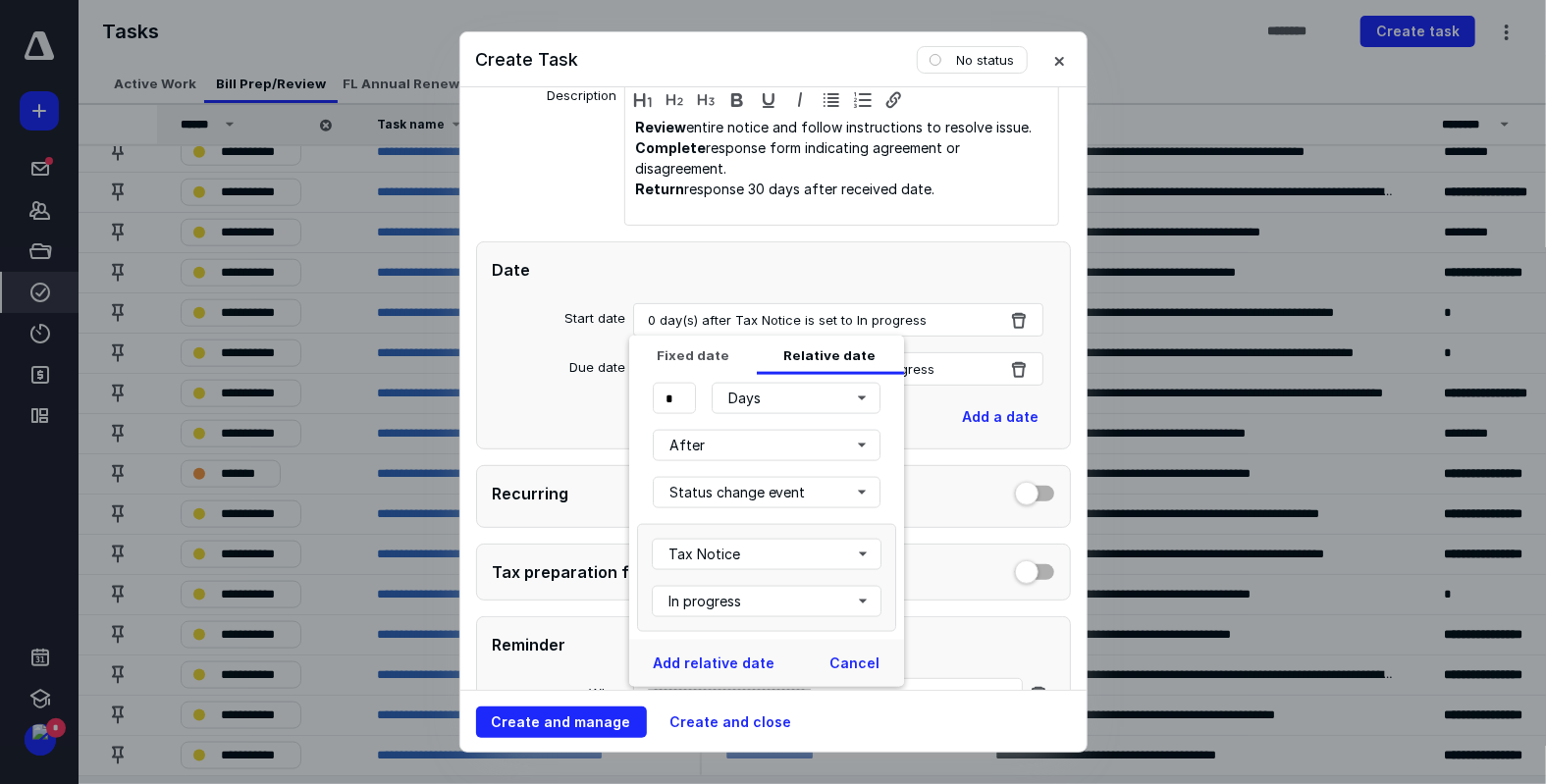 click on "Add a date" at bounding box center [773, 417] 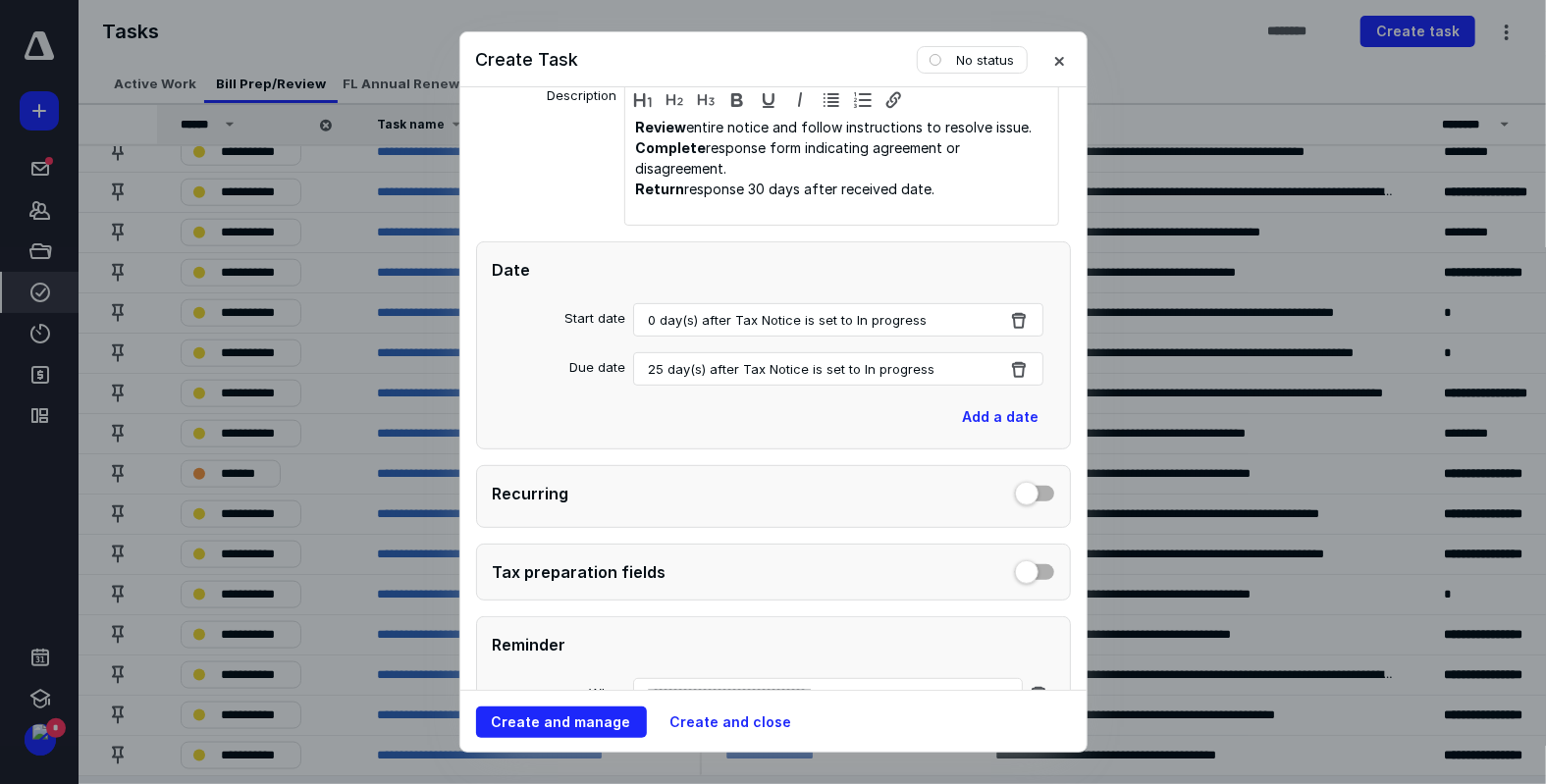 click on "0 day(s) after  Tax Notice is set to In progress" at bounding box center (838, 320) 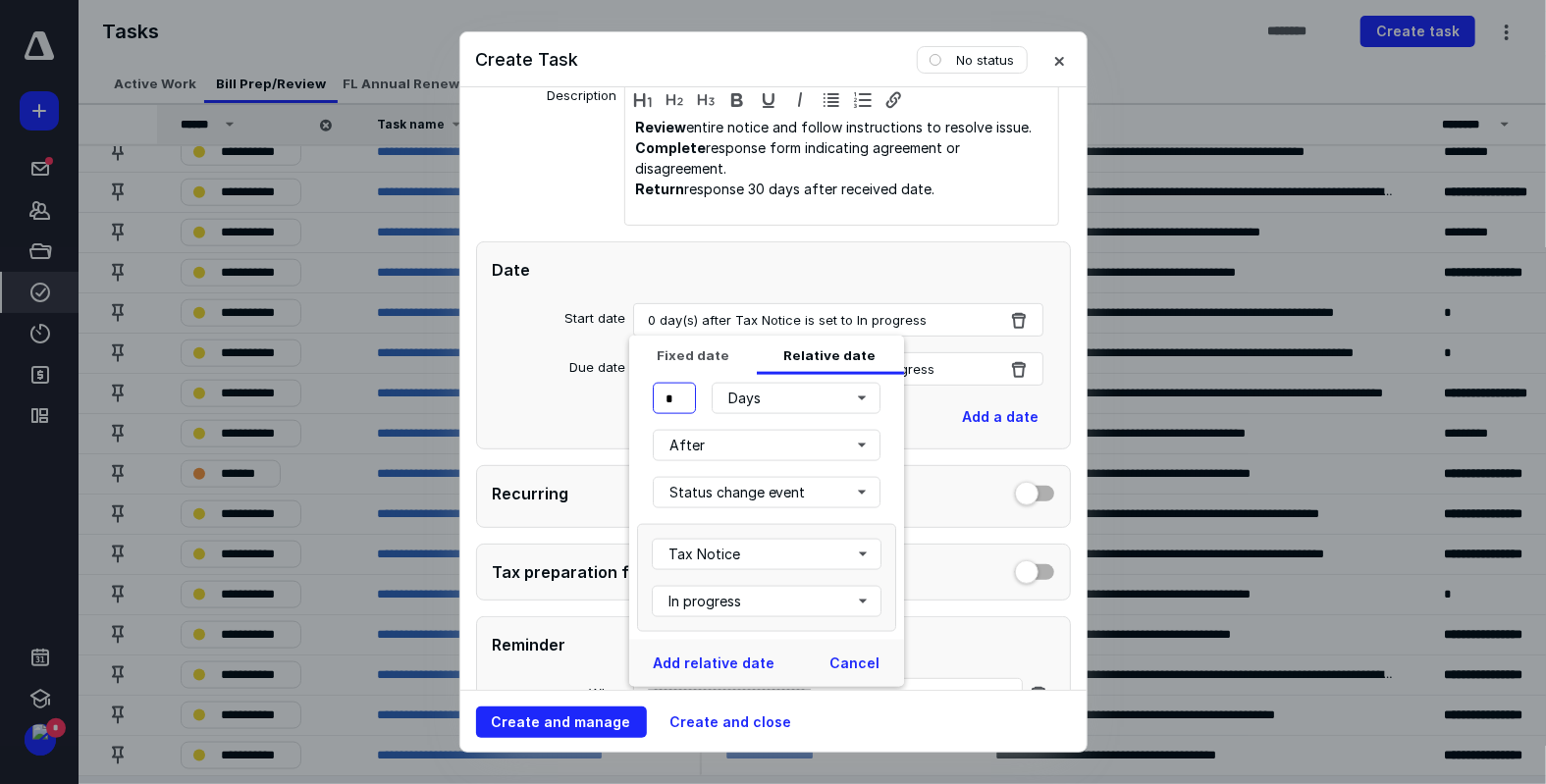 click on "*" at bounding box center (674, 398) 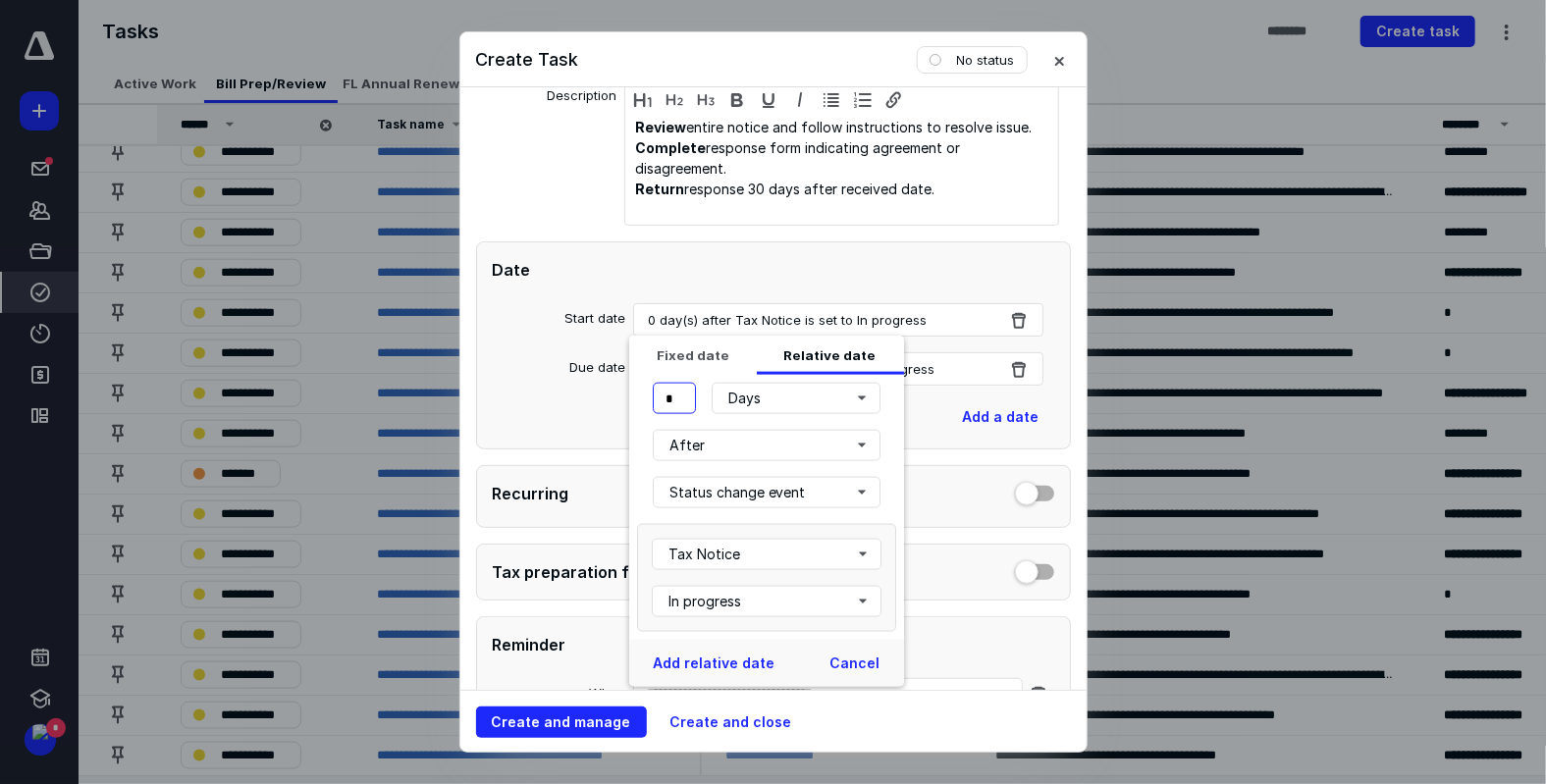 type on "*" 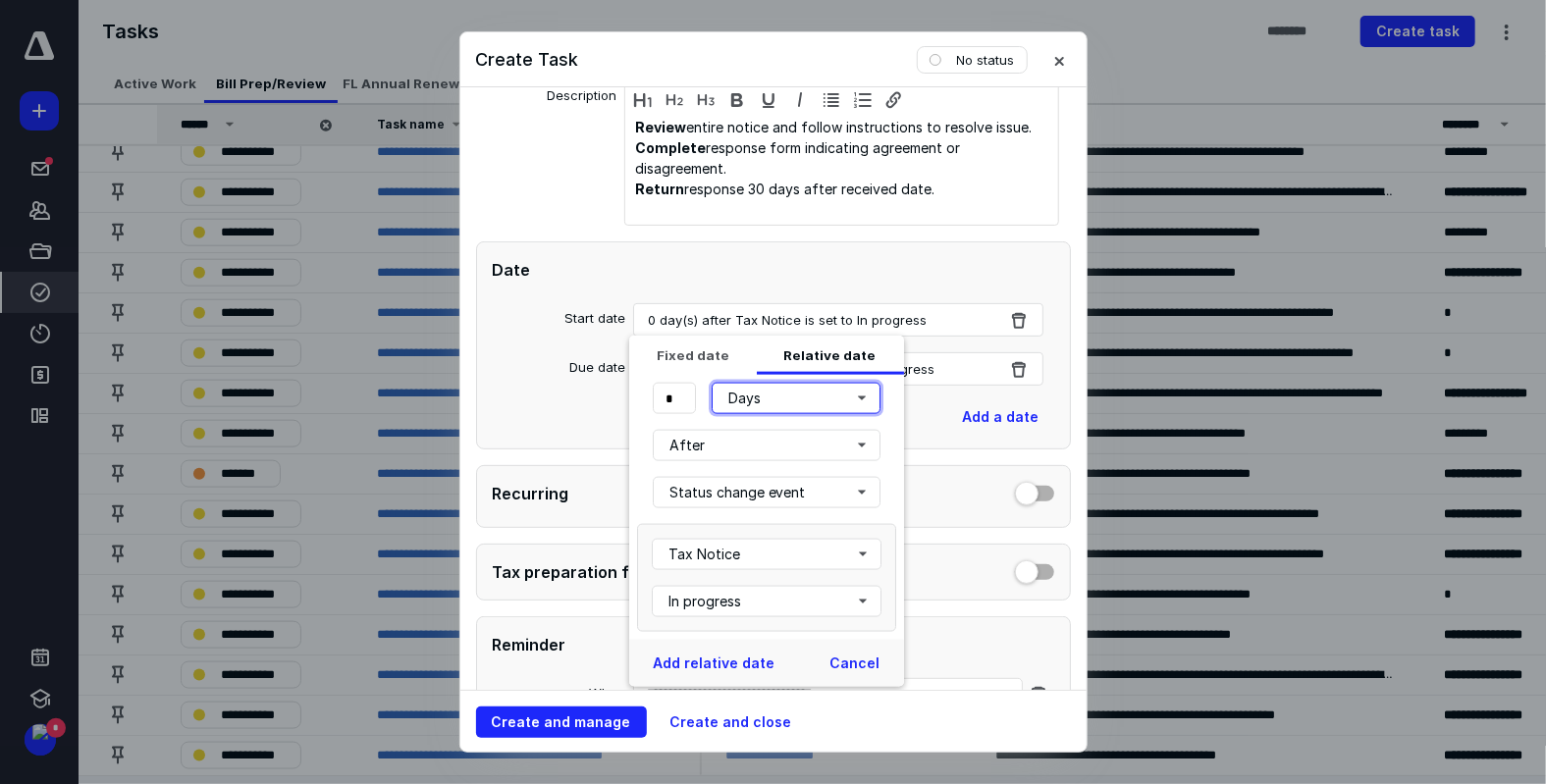 type 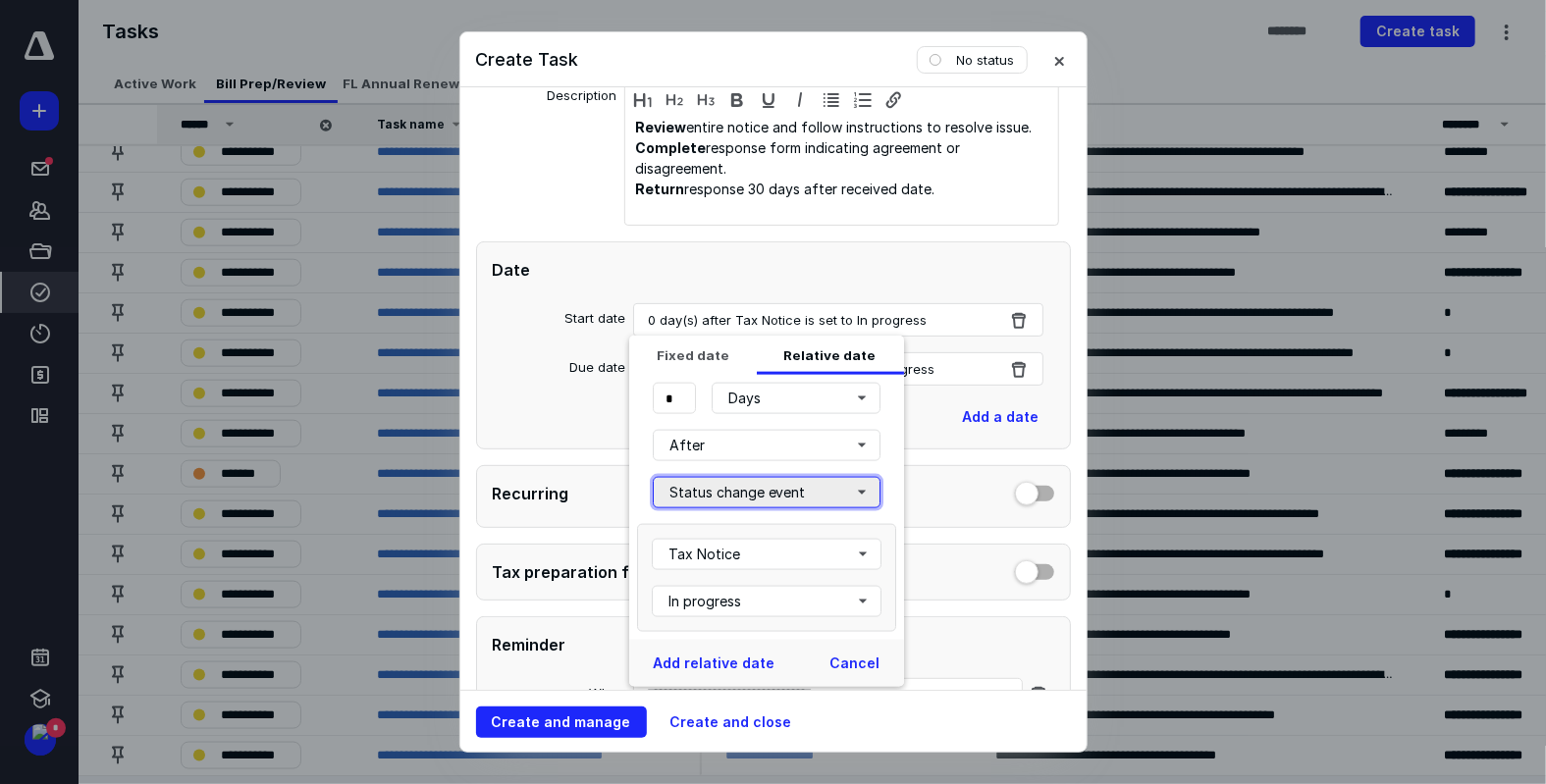 click on "Status change event" at bounding box center [767, 493] 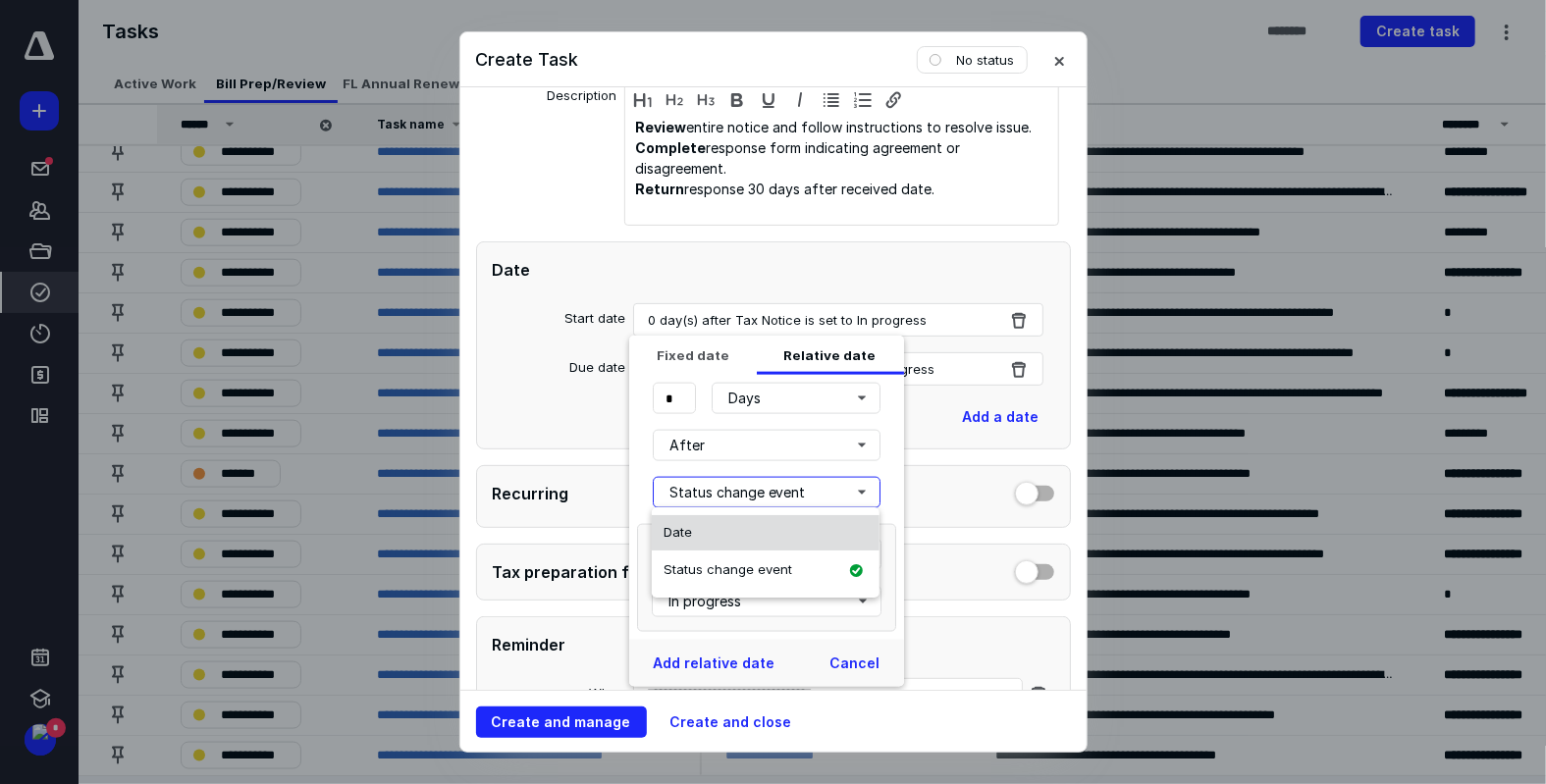 click on "Date" at bounding box center [766, 533] 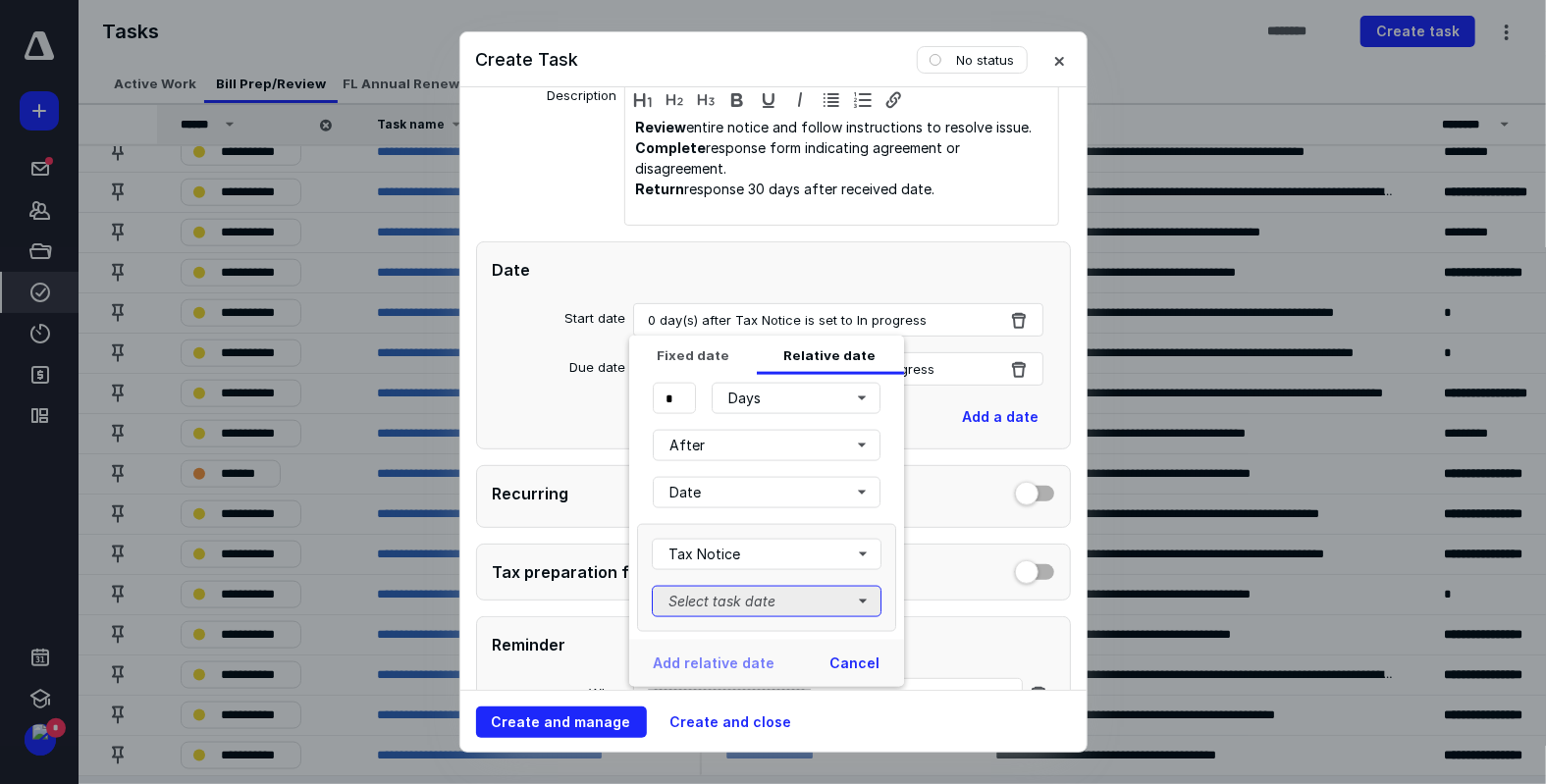 click on "Select task date" at bounding box center (767, 601) 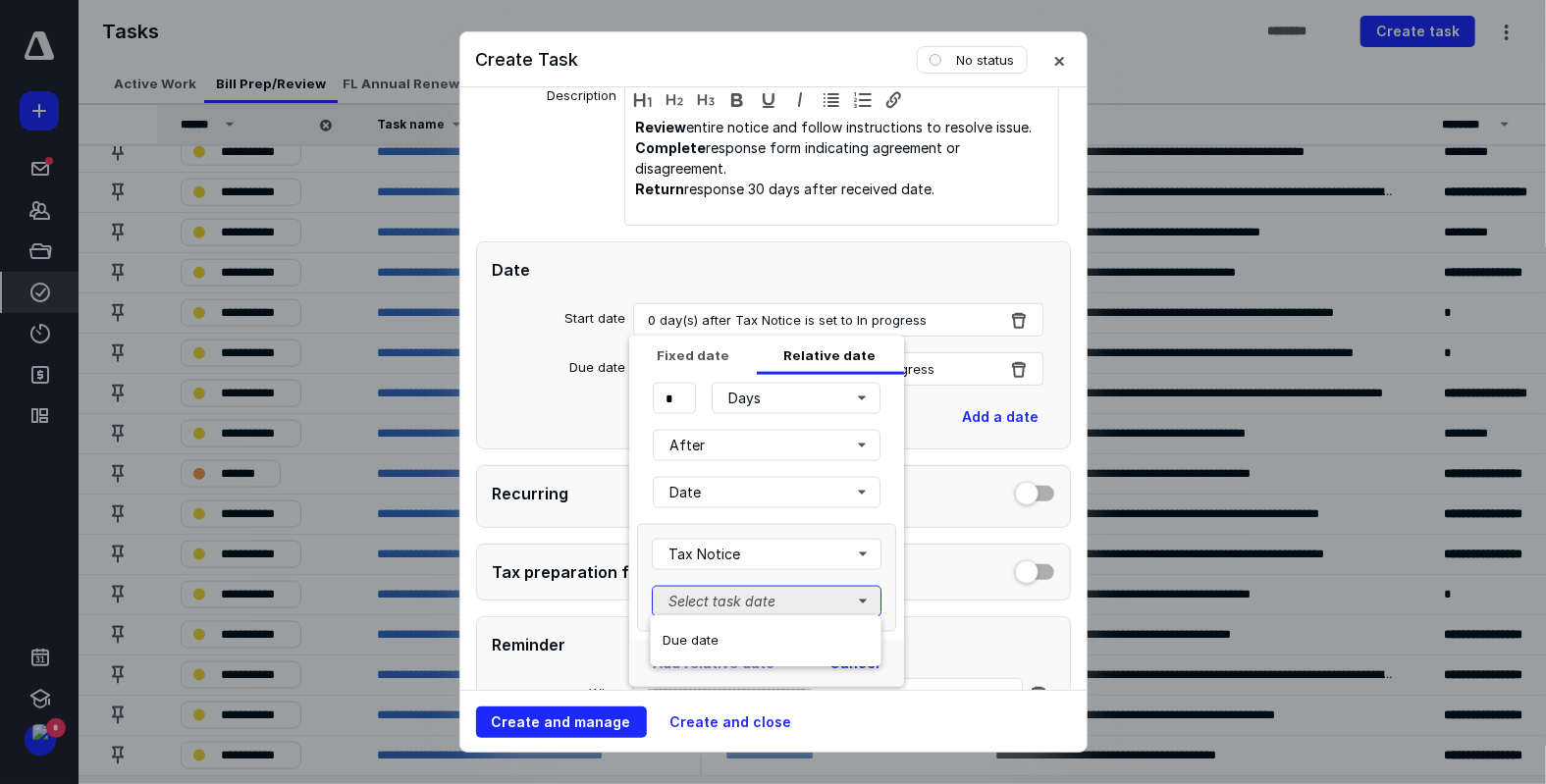 click on "Select task date" at bounding box center [767, 601] 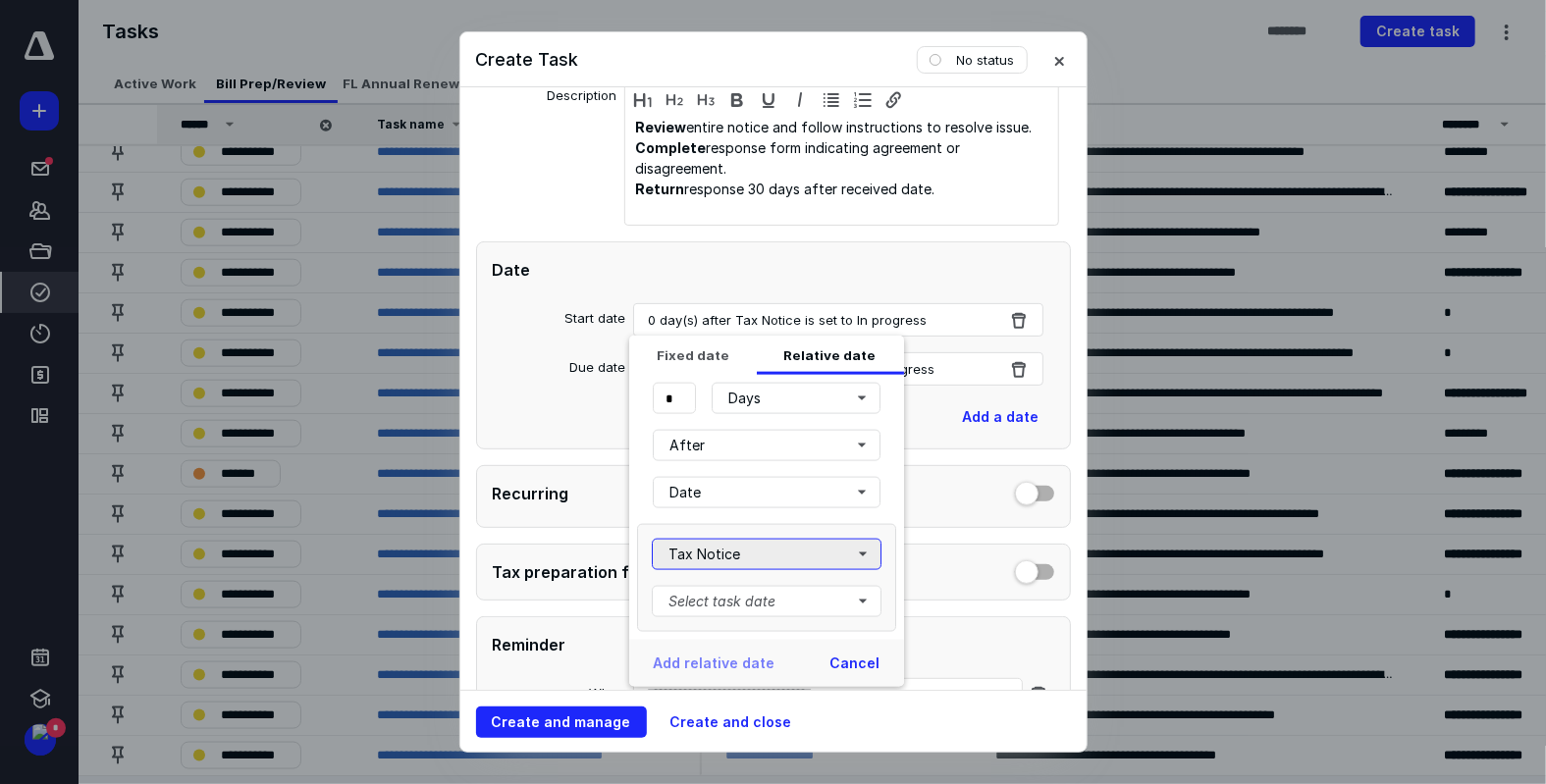 click on "Tax Notice" at bounding box center (767, 554) 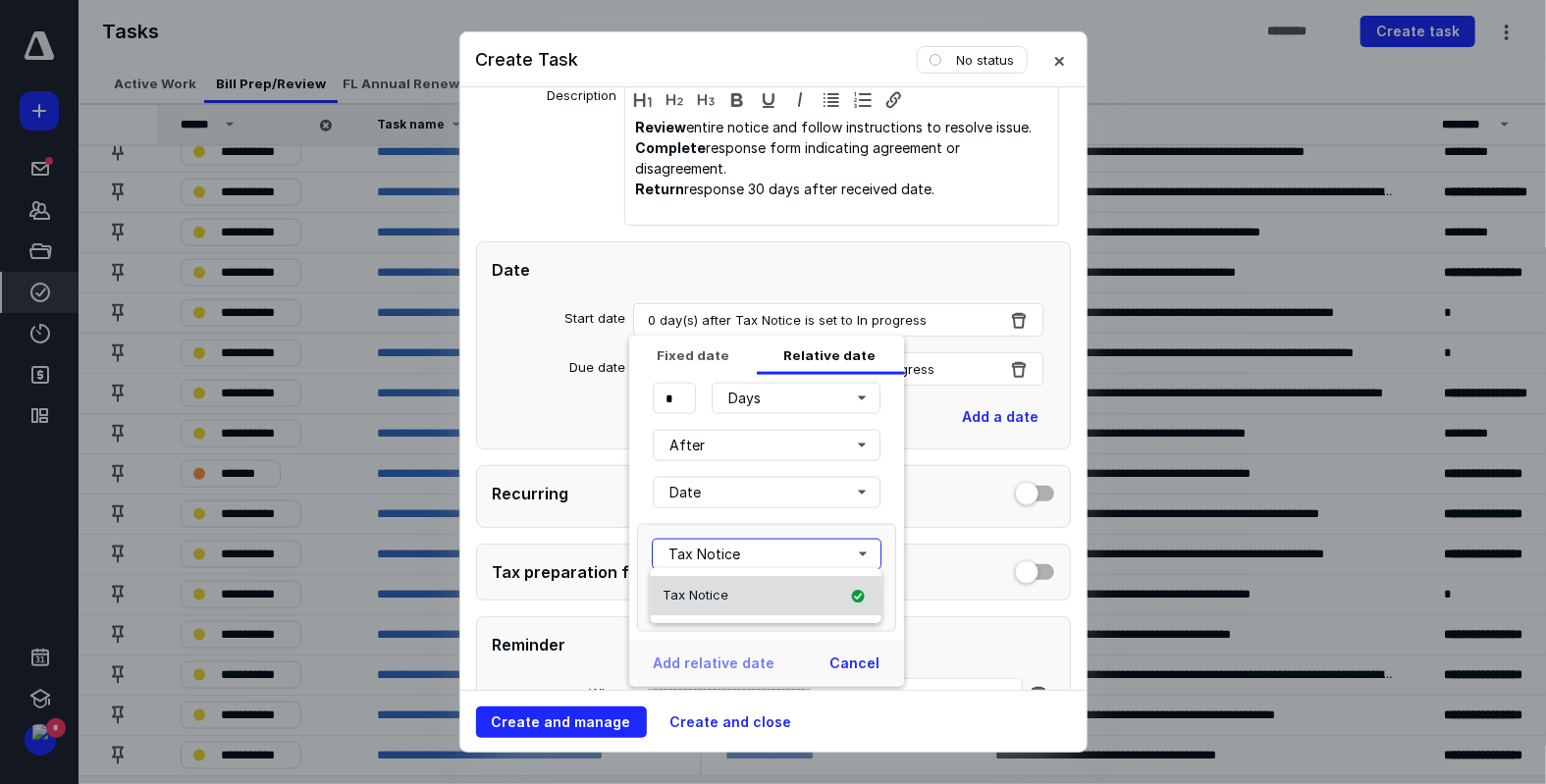 click on "Tax Notice" at bounding box center [766, 596] 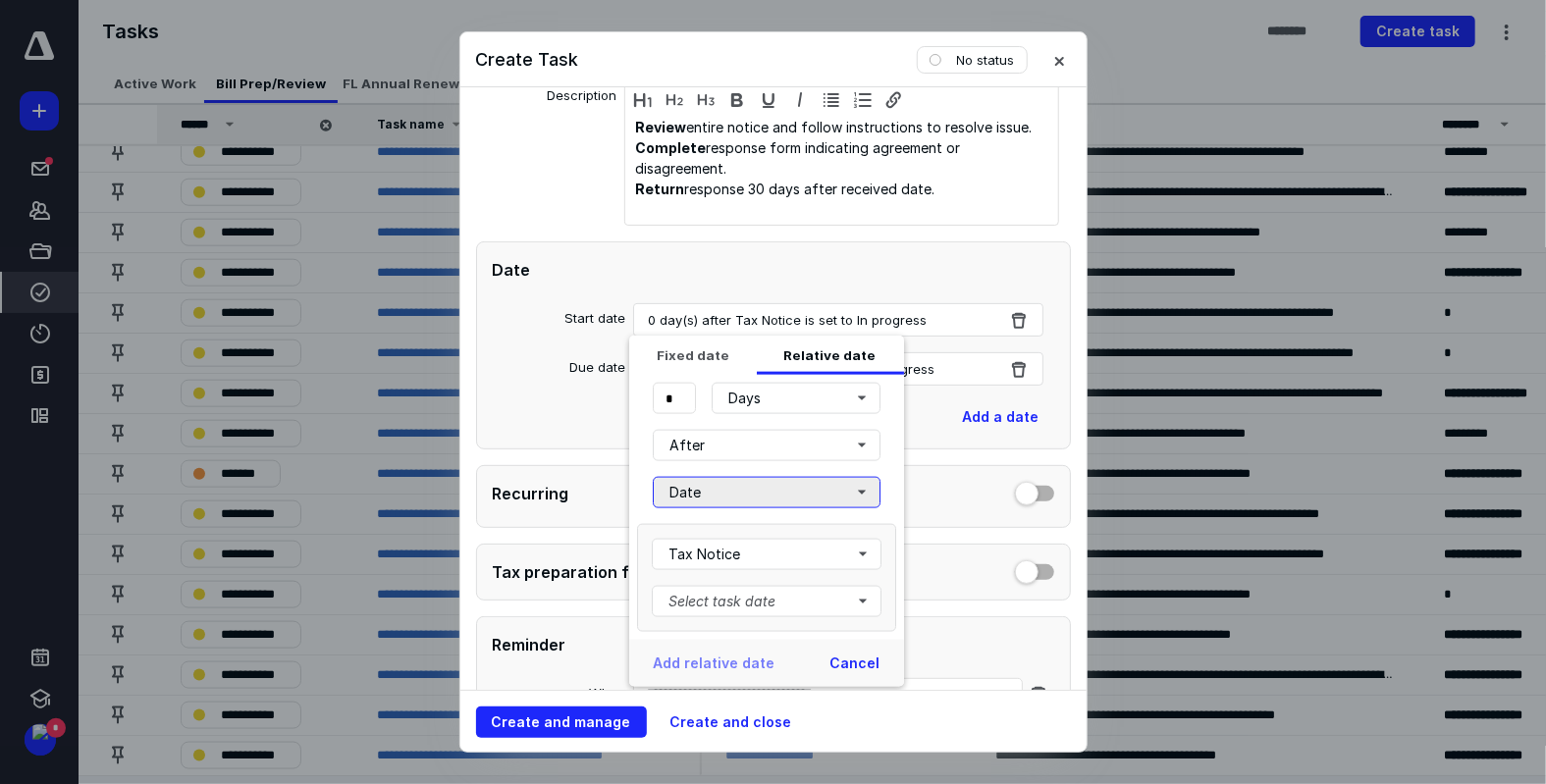 click on "Date" at bounding box center [767, 493] 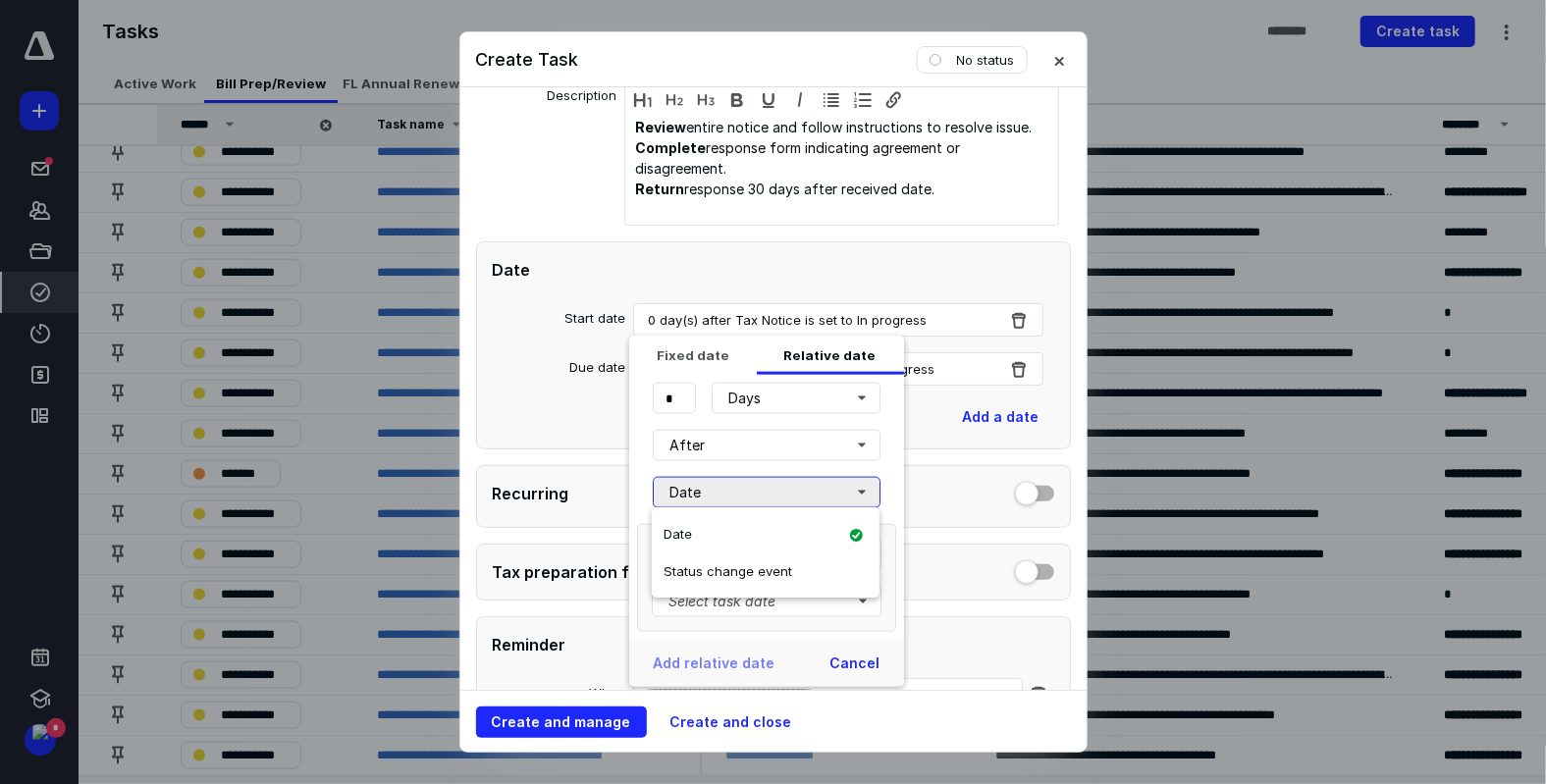 click on "Date" at bounding box center (767, 493) 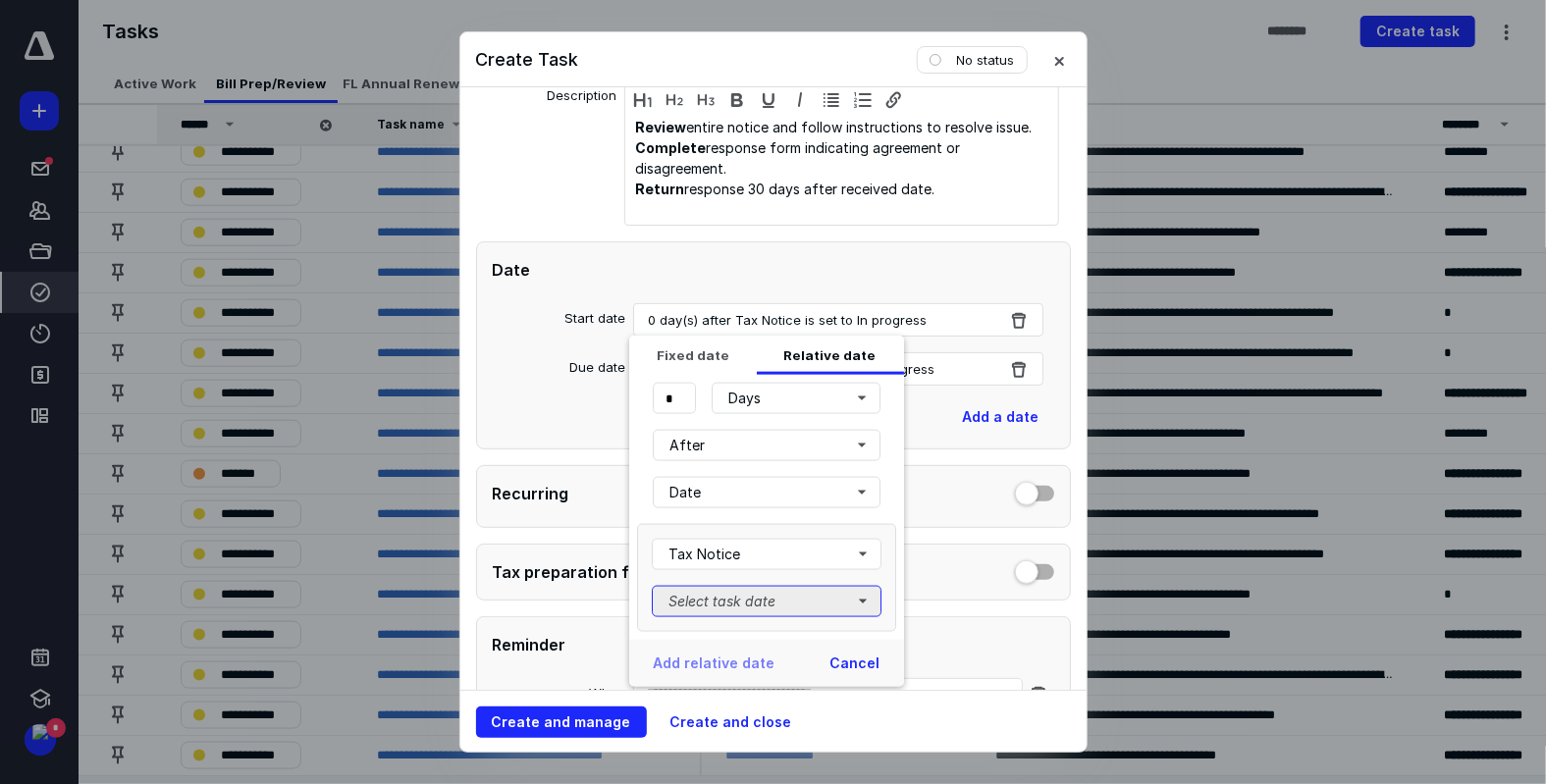 click on "Select task date" at bounding box center [767, 601] 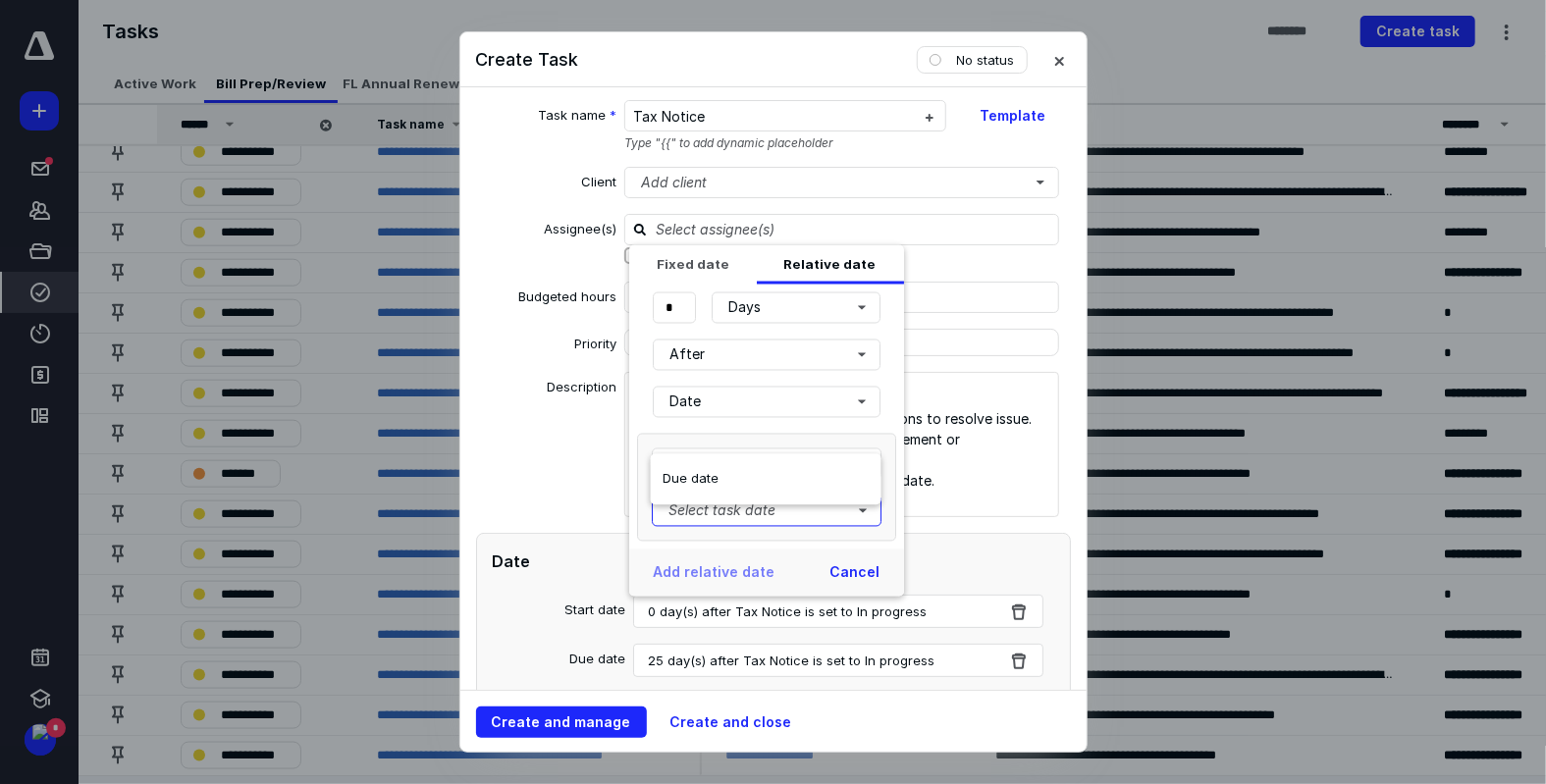 scroll, scrollTop: 0, scrollLeft: 0, axis: both 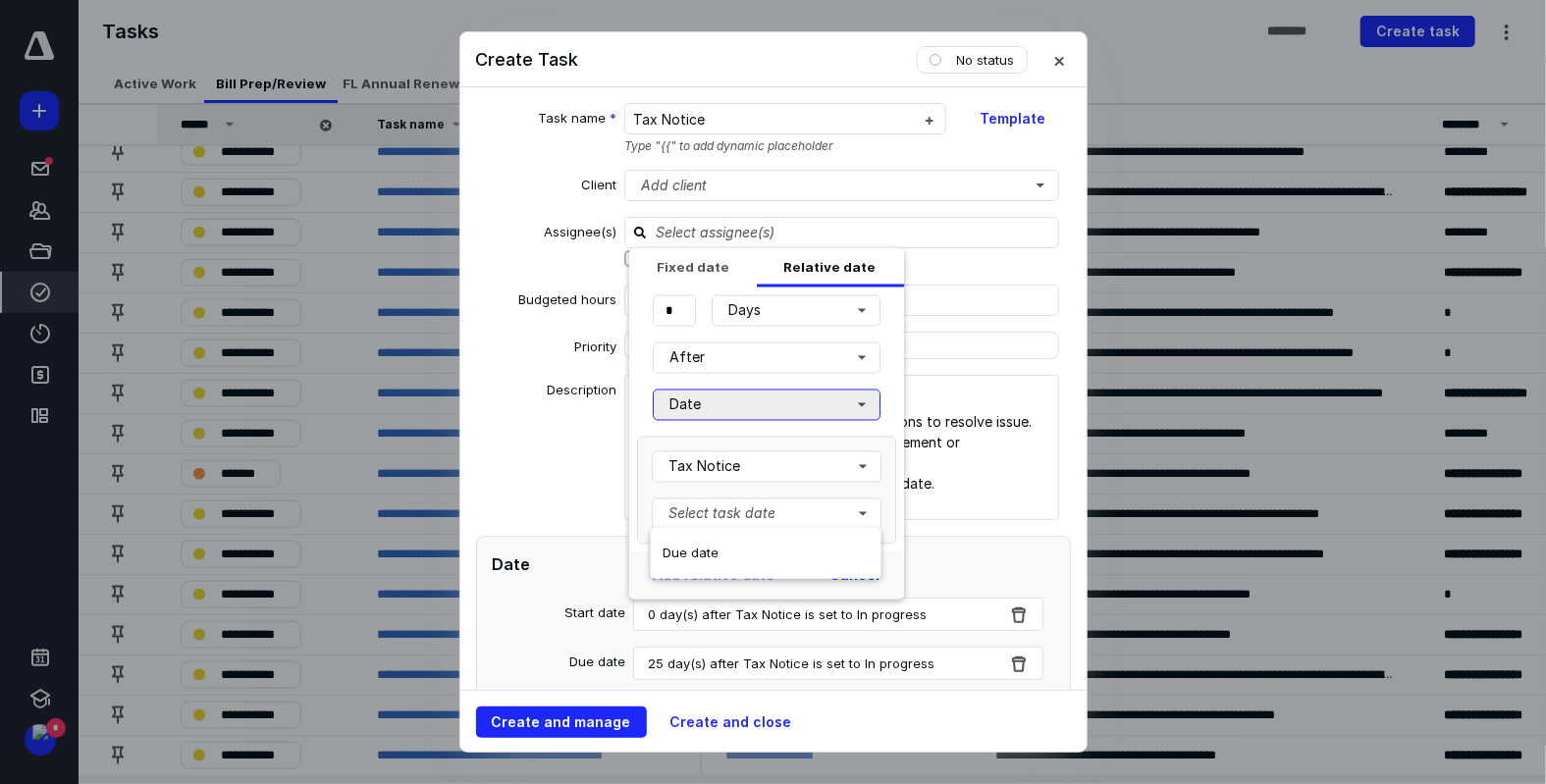 click on "Date" at bounding box center [767, 405] 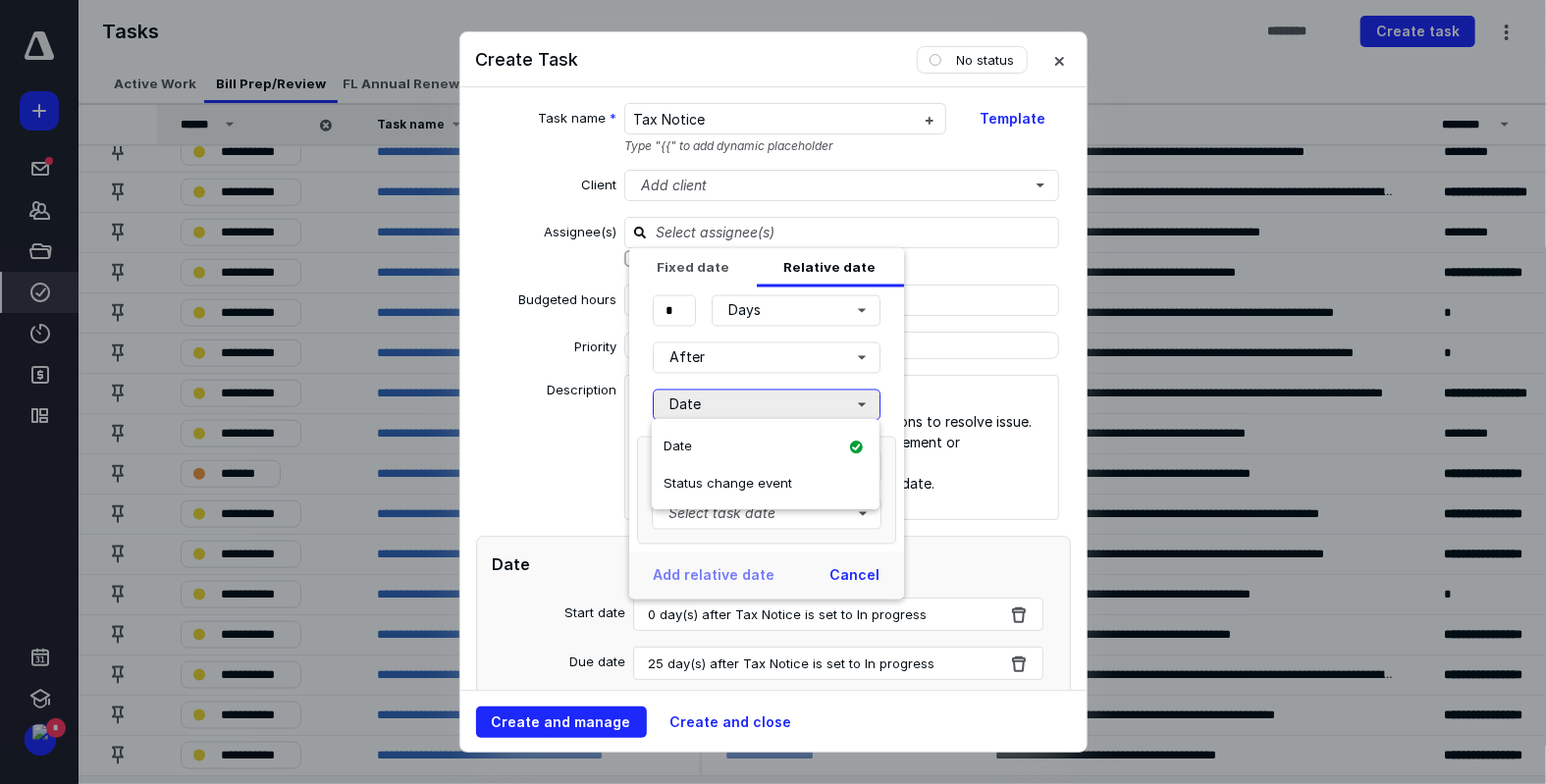 click on "Date" at bounding box center [767, 405] 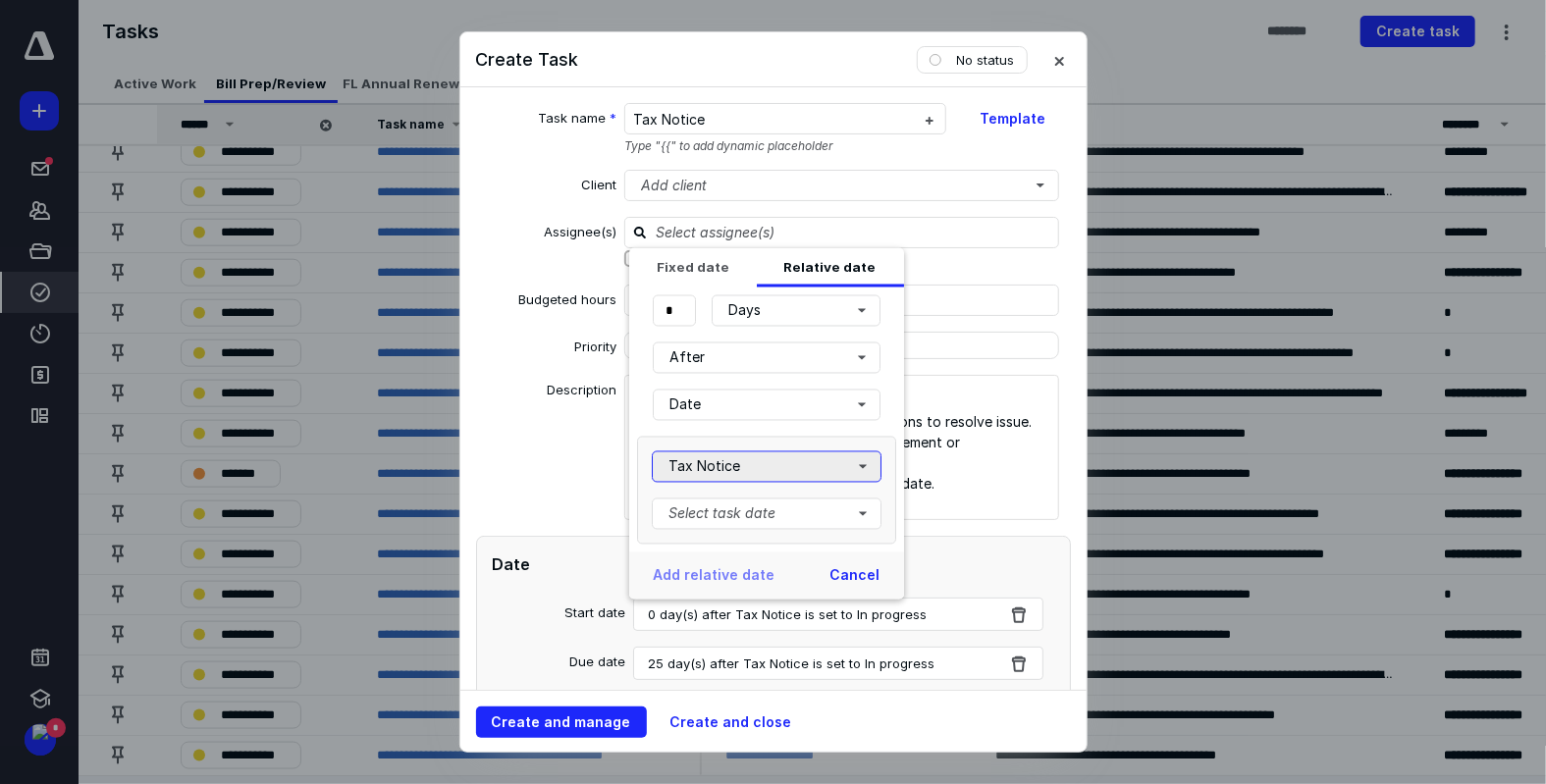 click on "Tax Notice" at bounding box center (767, 467) 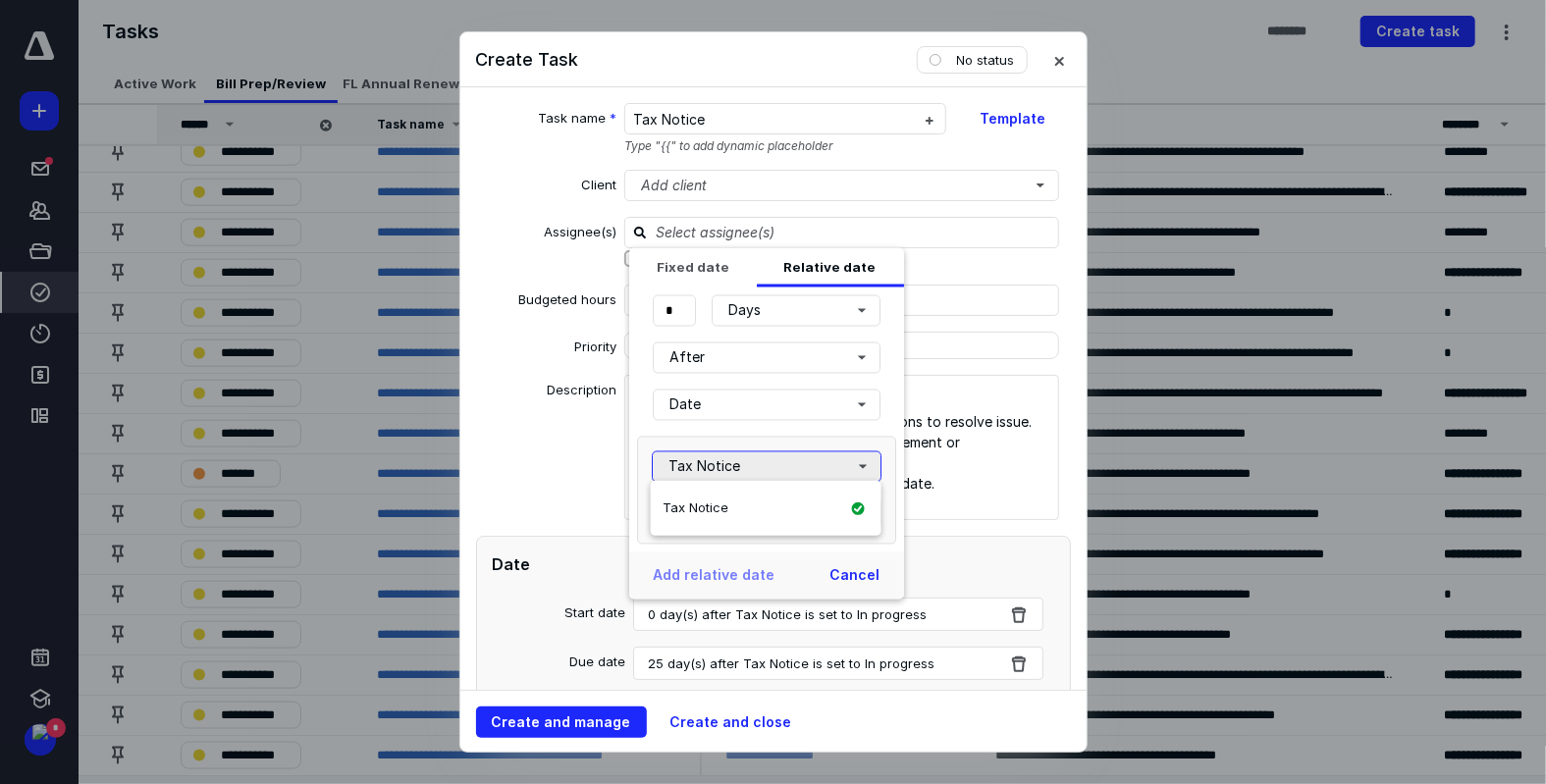 click on "Tax Notice" at bounding box center (767, 467) 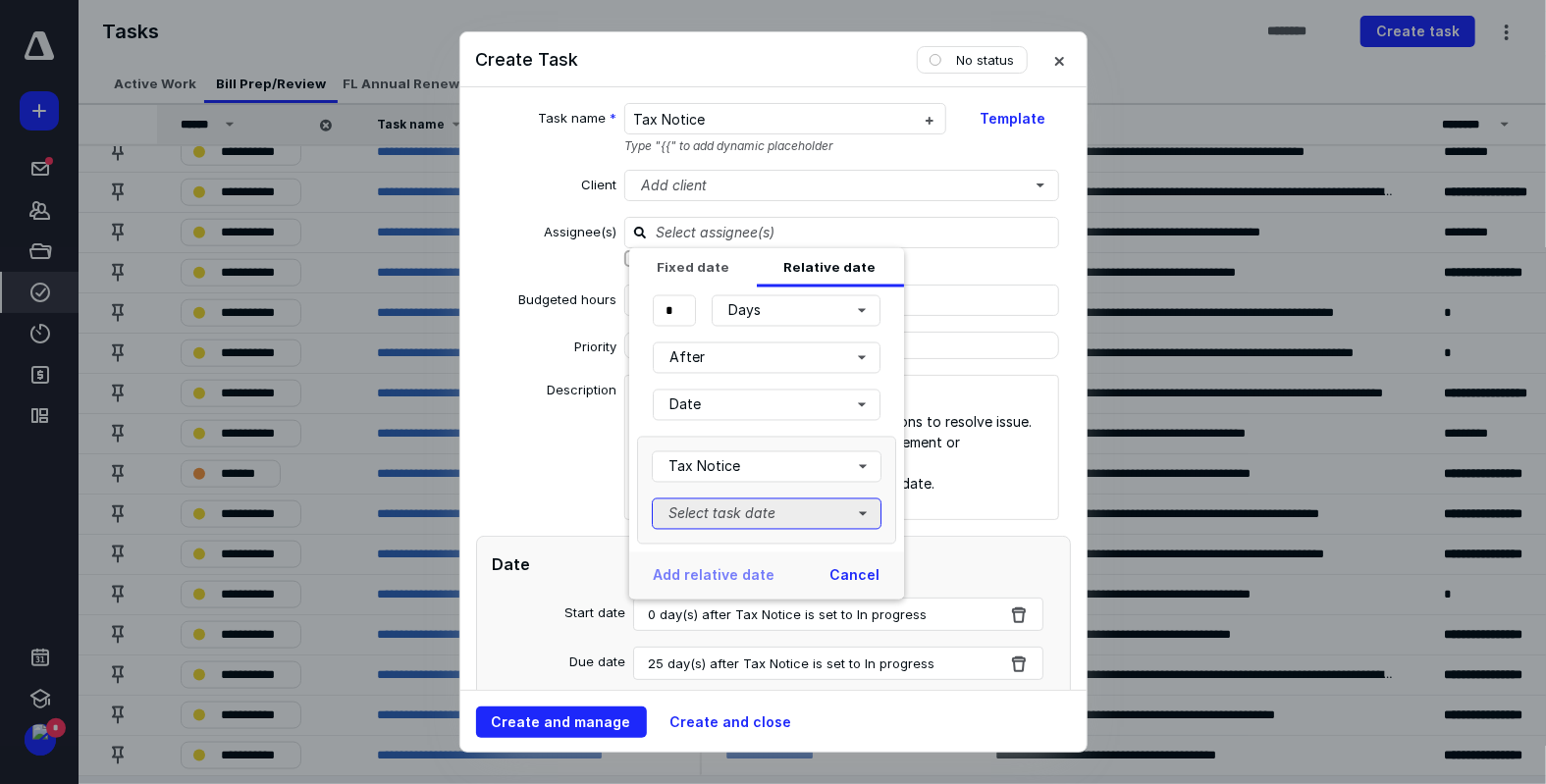 click on "Select task date" at bounding box center [767, 514] 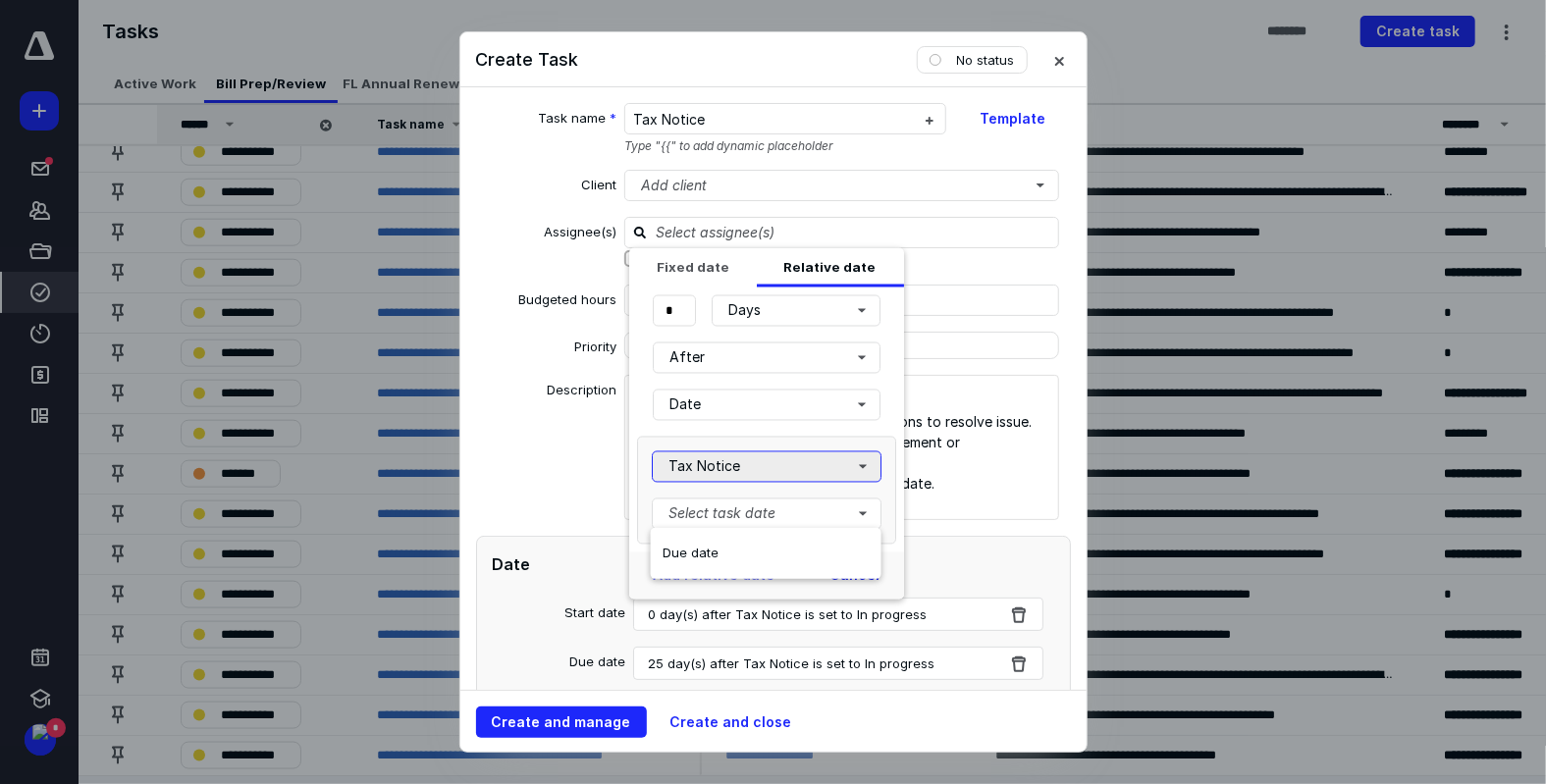 click on "Tax Notice" at bounding box center (767, 467) 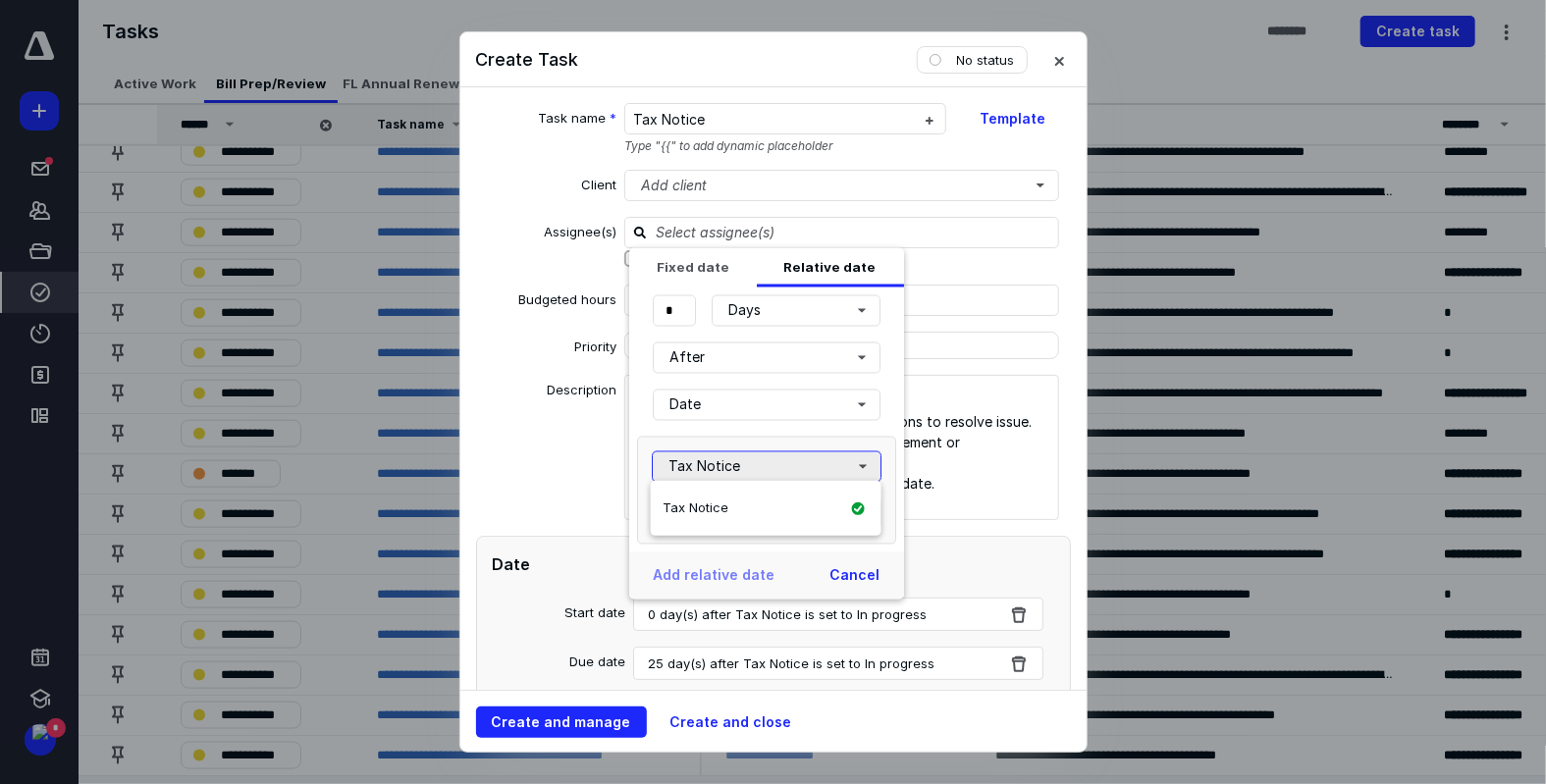 click on "Tax Notice" at bounding box center [767, 467] 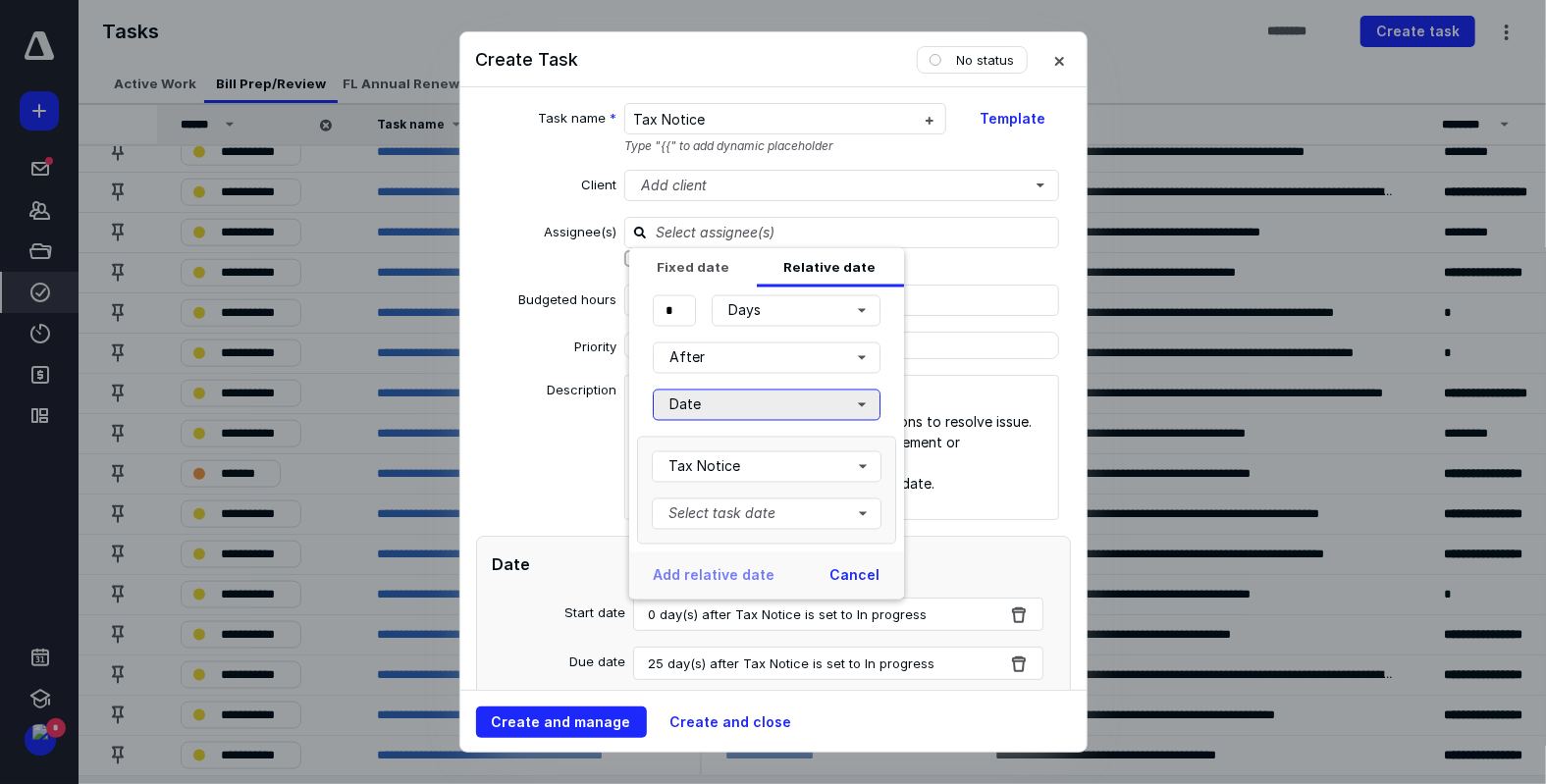click on "Date" at bounding box center [767, 405] 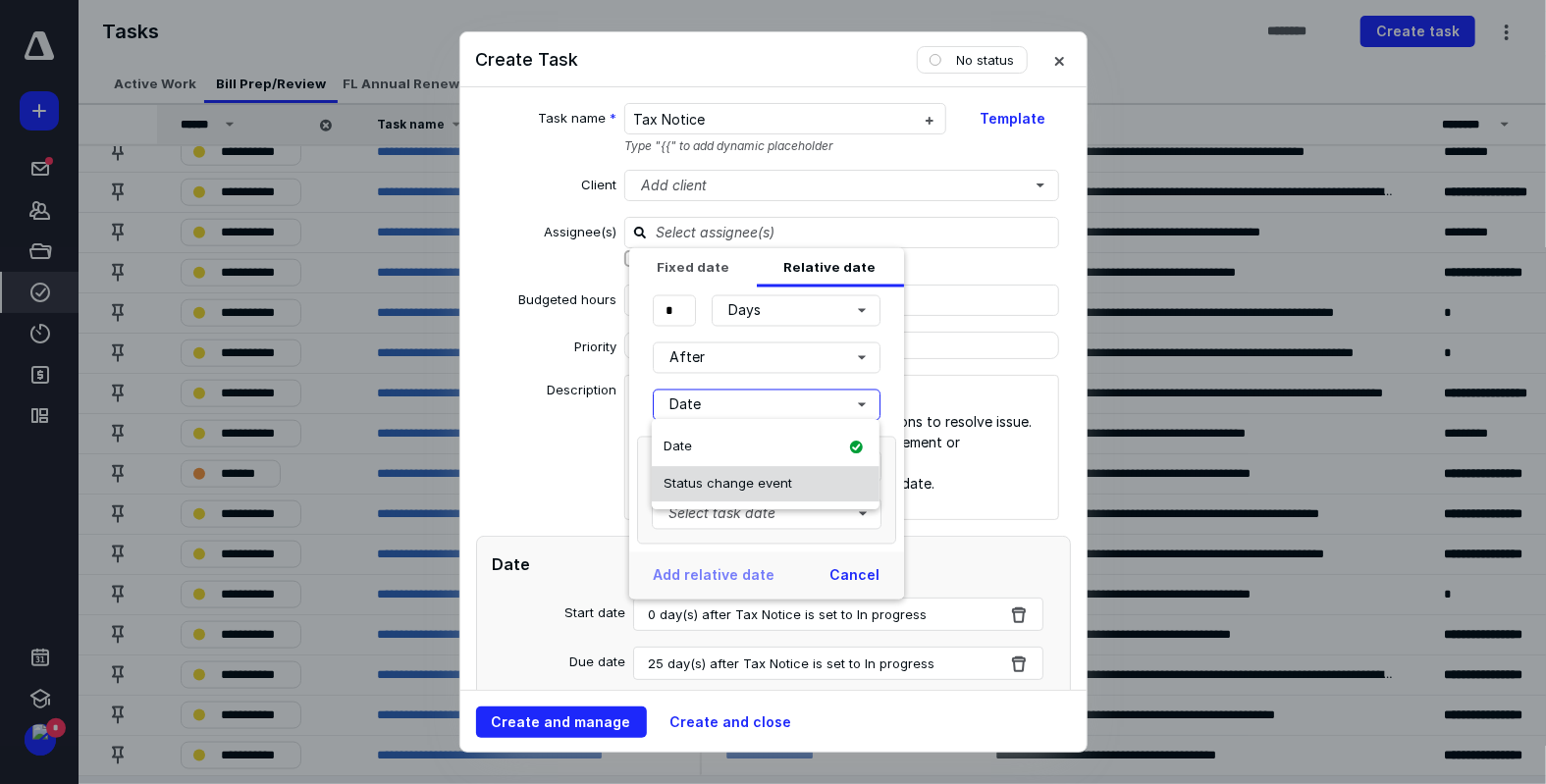 click on "Status change event" at bounding box center (766, 484) 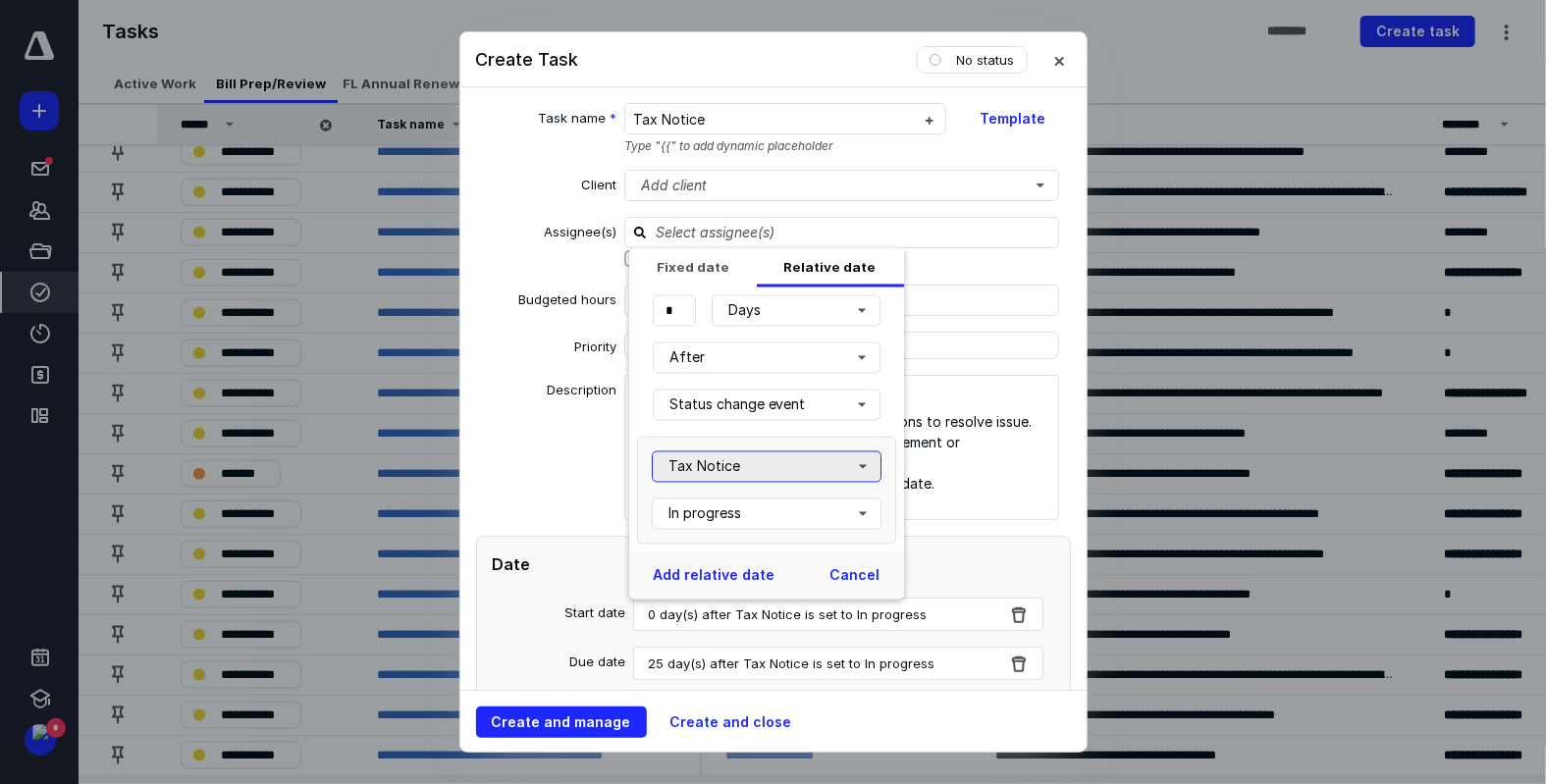 click on "Tax Notice" at bounding box center (767, 467) 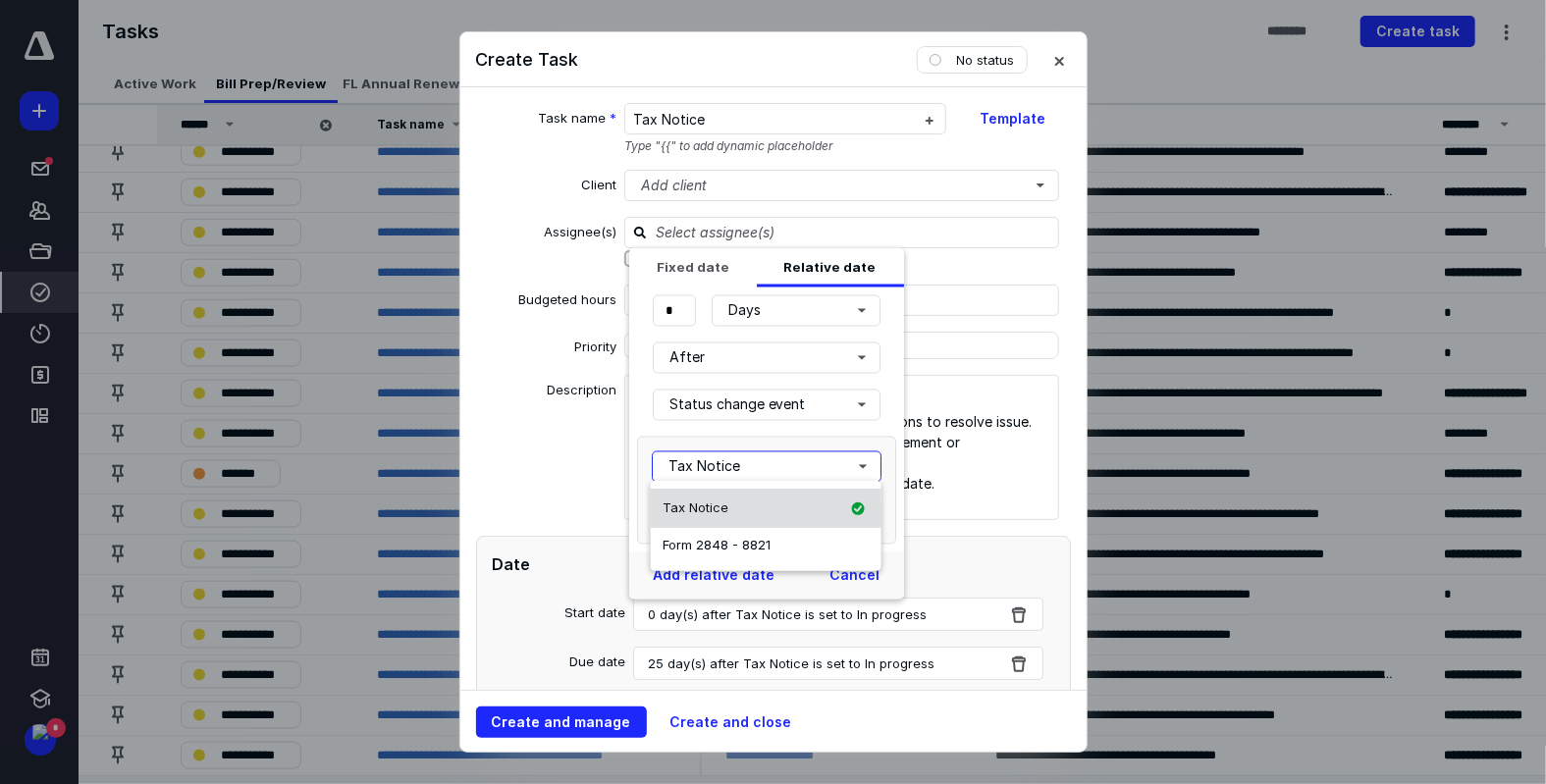 click 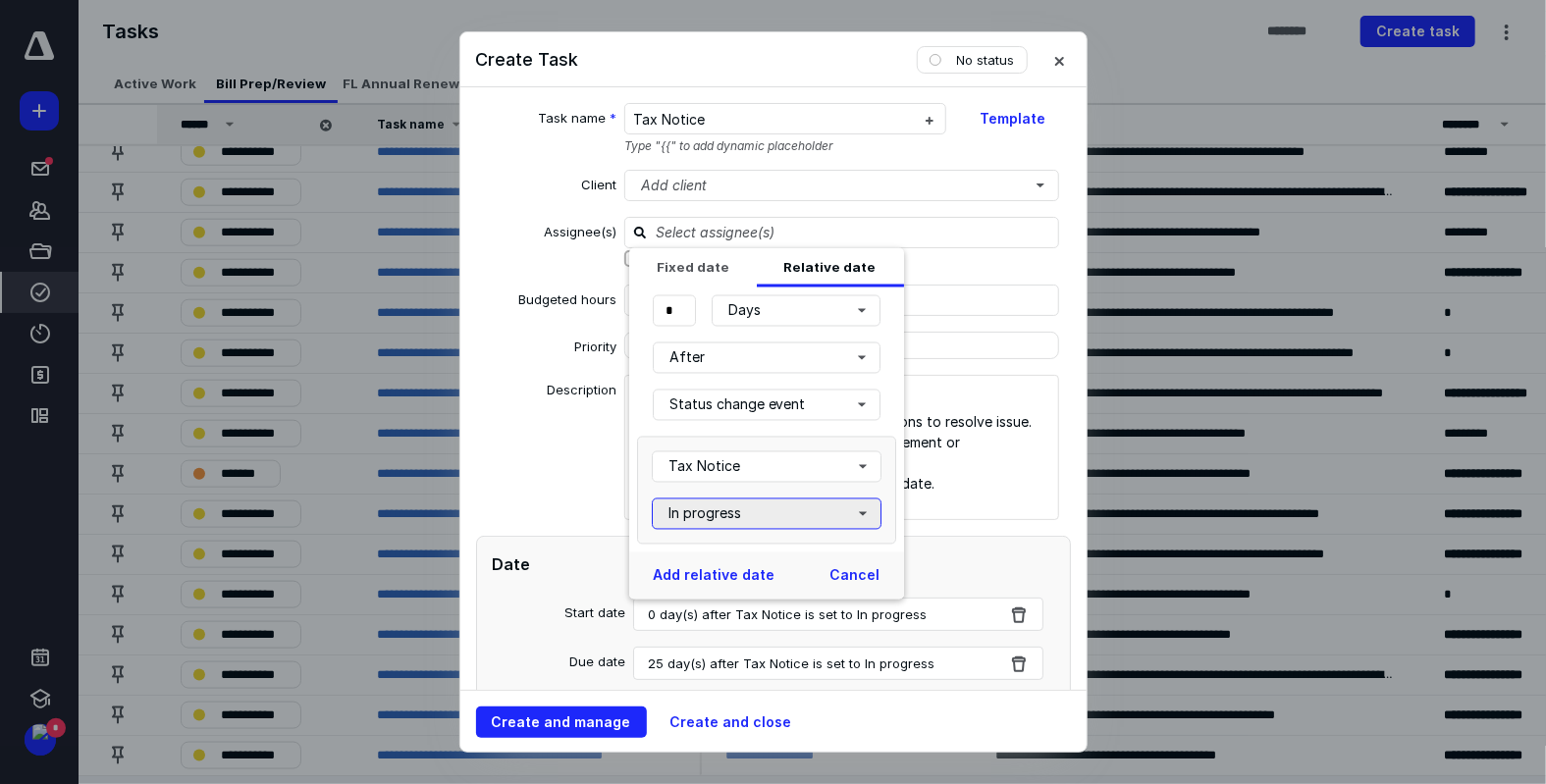 click on "In progress" at bounding box center [767, 514] 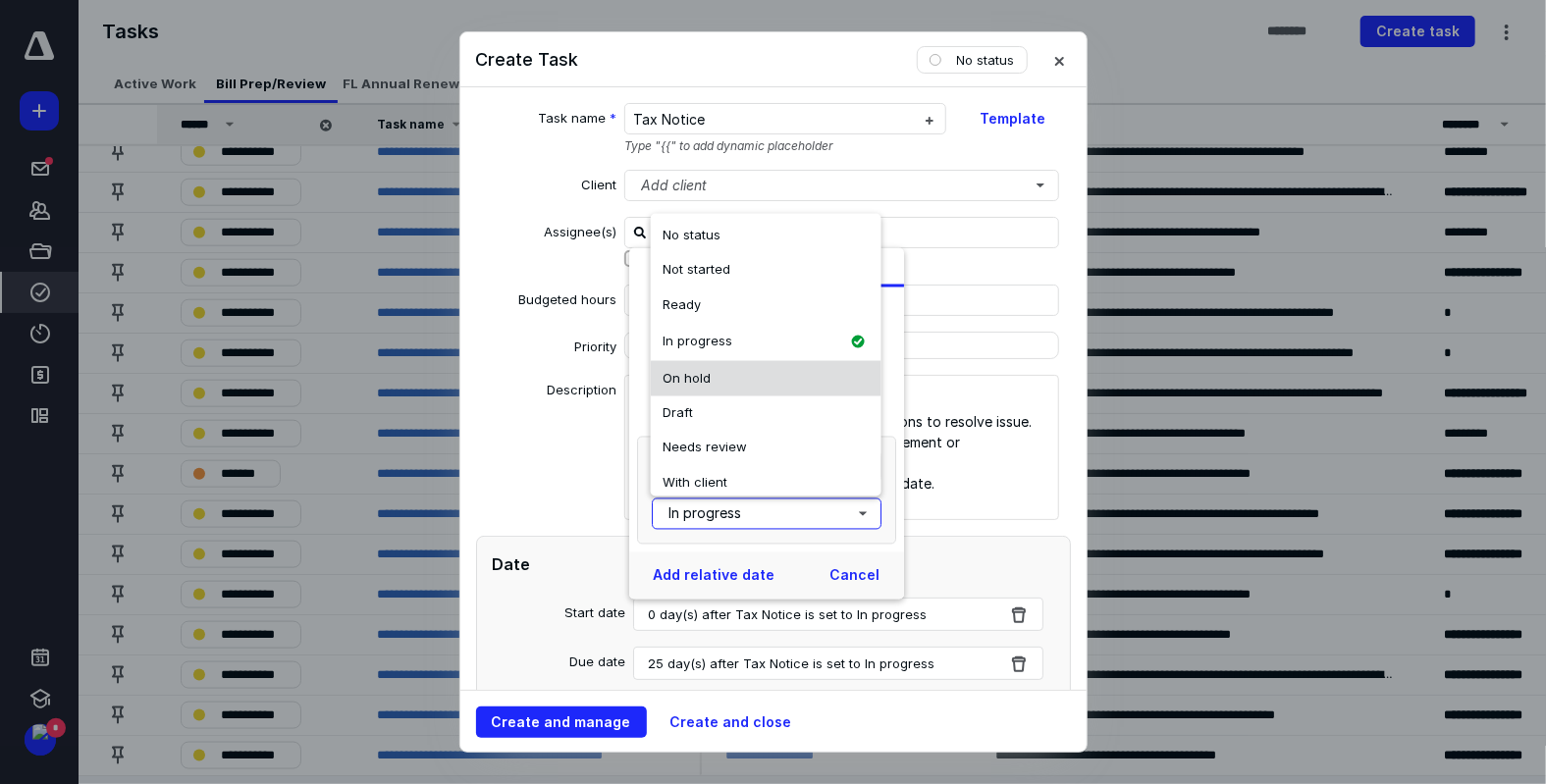 scroll, scrollTop: 0, scrollLeft: 0, axis: both 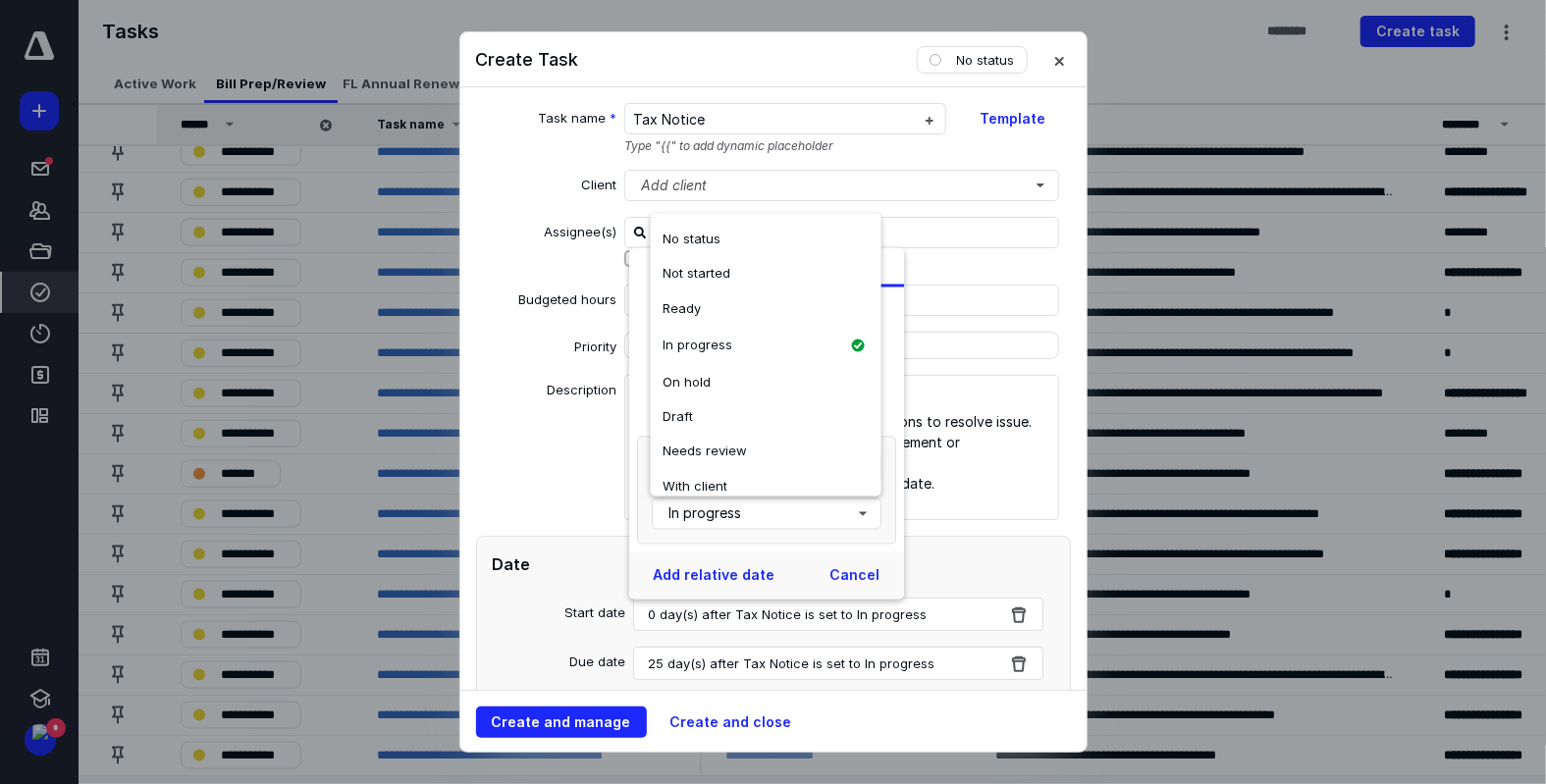 click on "Description" at bounding box center (547, 450) 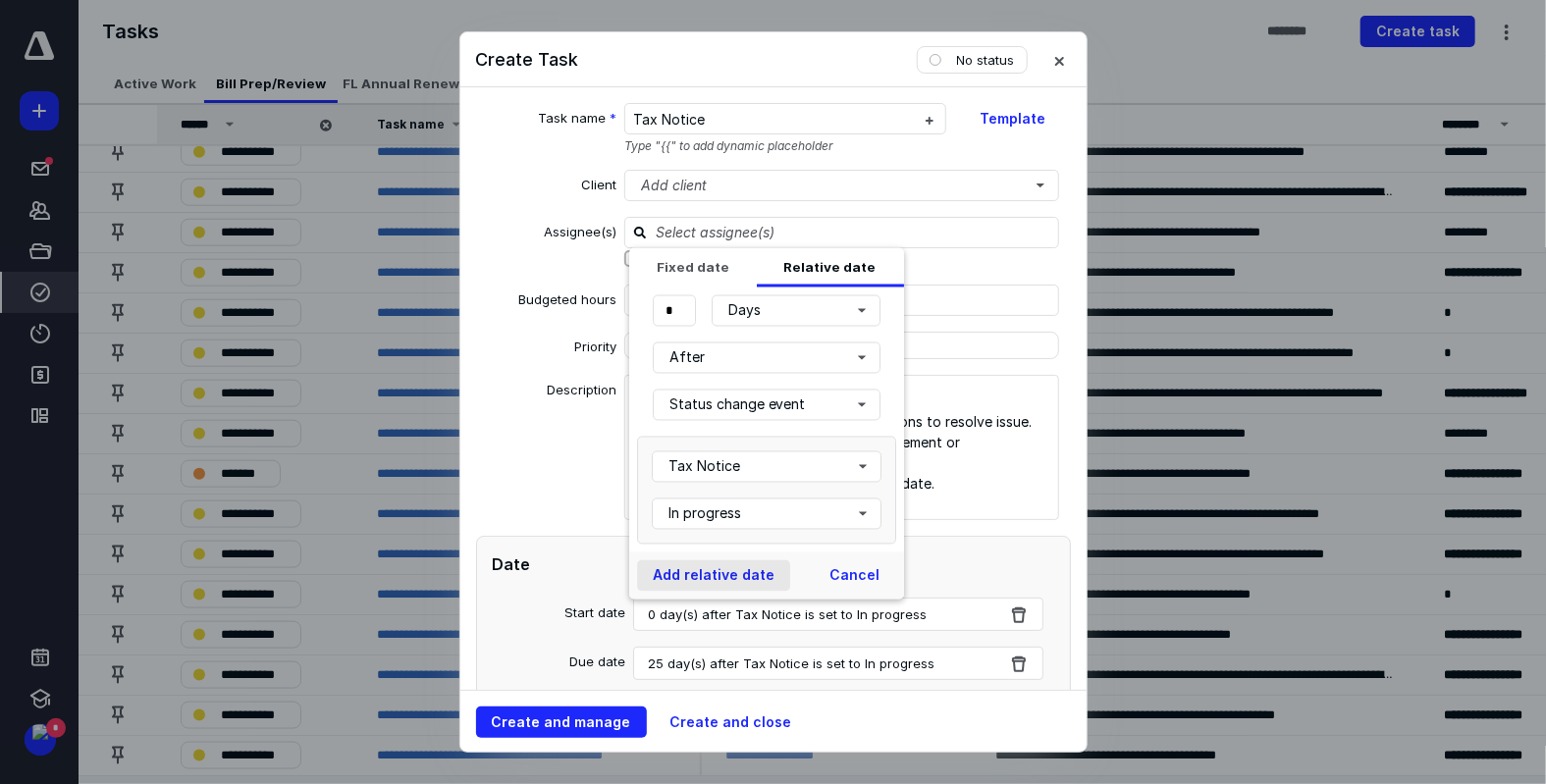 click on "Add relative date" at bounding box center (714, 576) 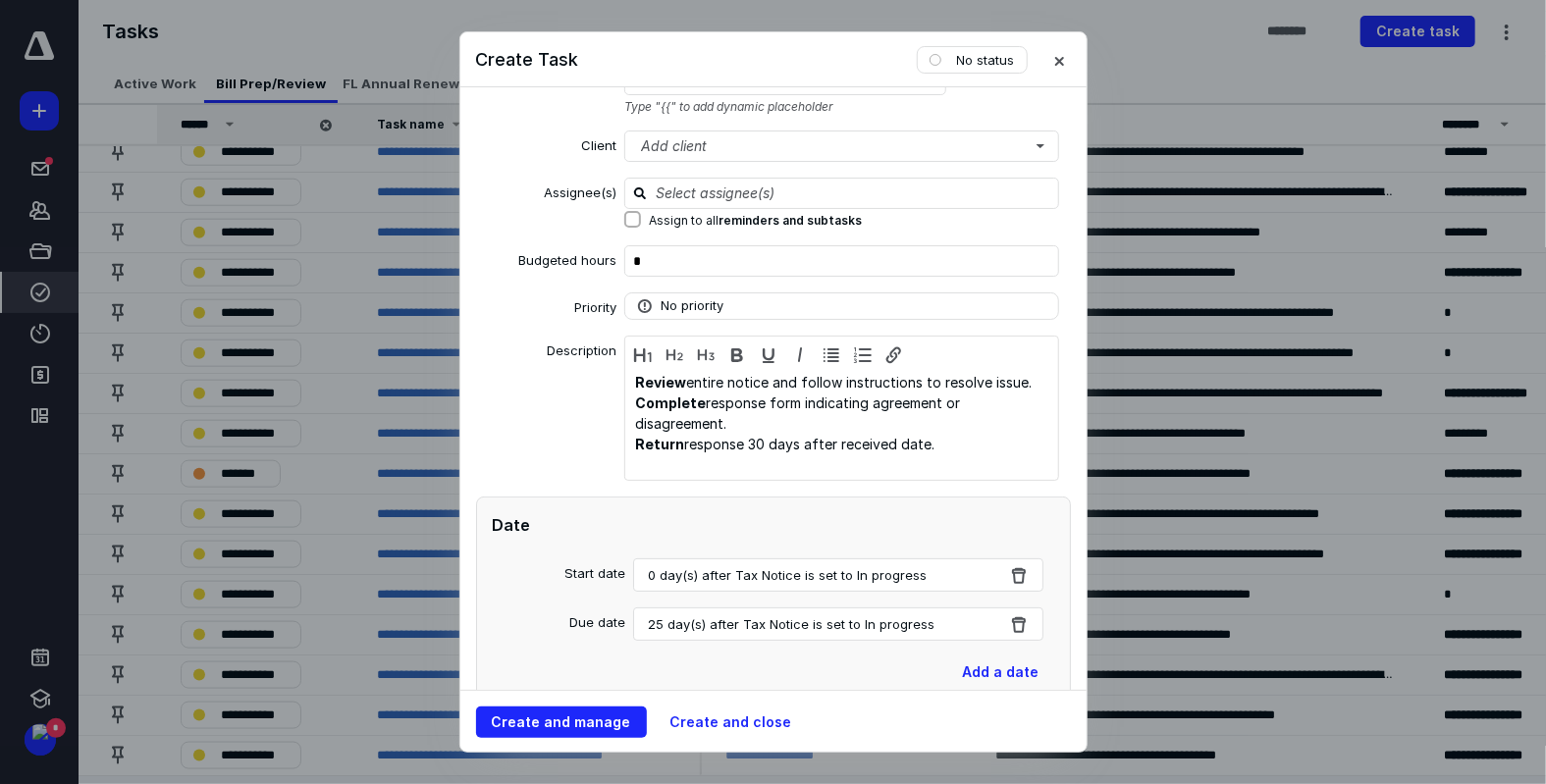 scroll, scrollTop: 0, scrollLeft: 0, axis: both 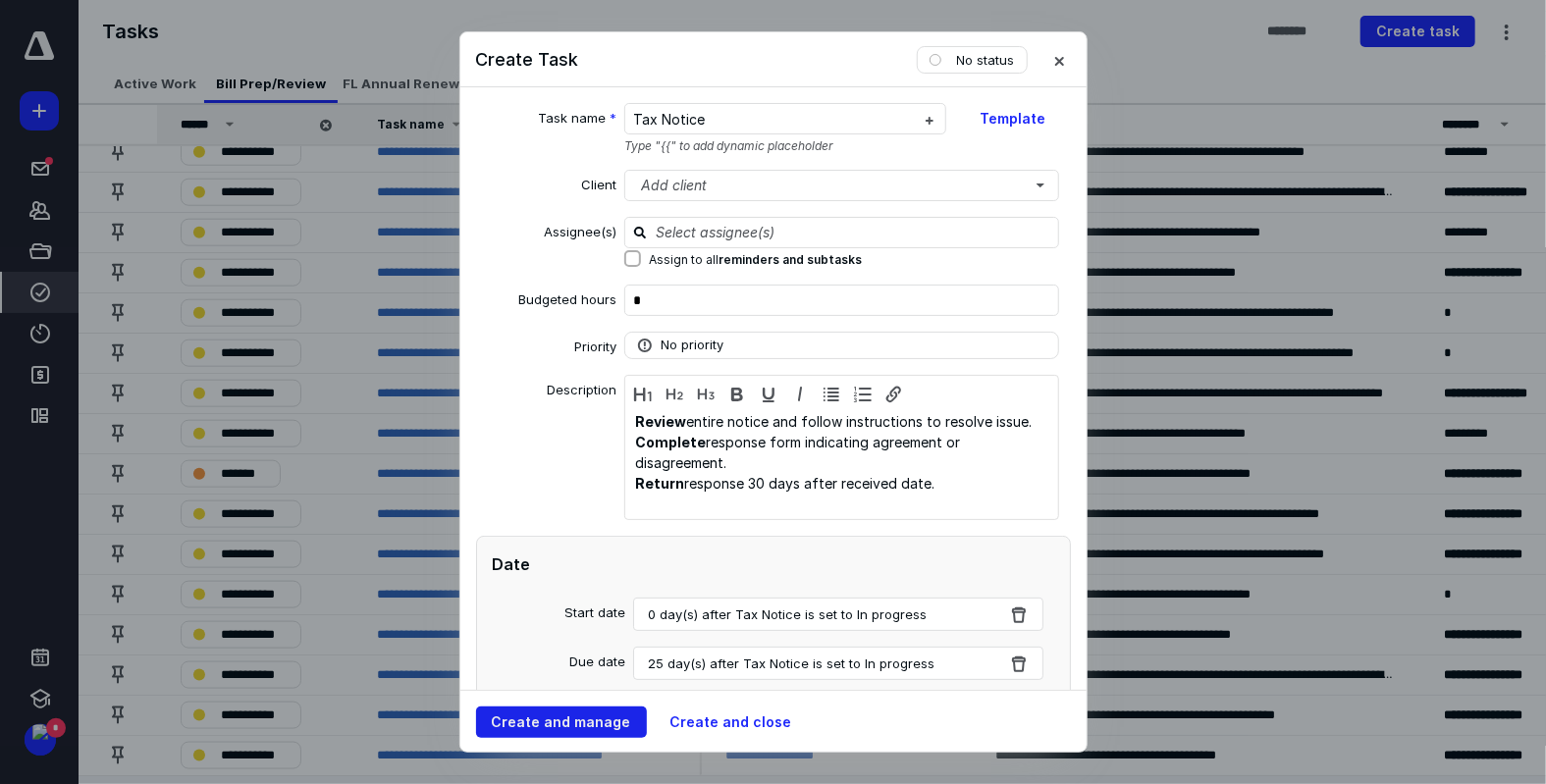 click on "Create and manage" at bounding box center (561, 722) 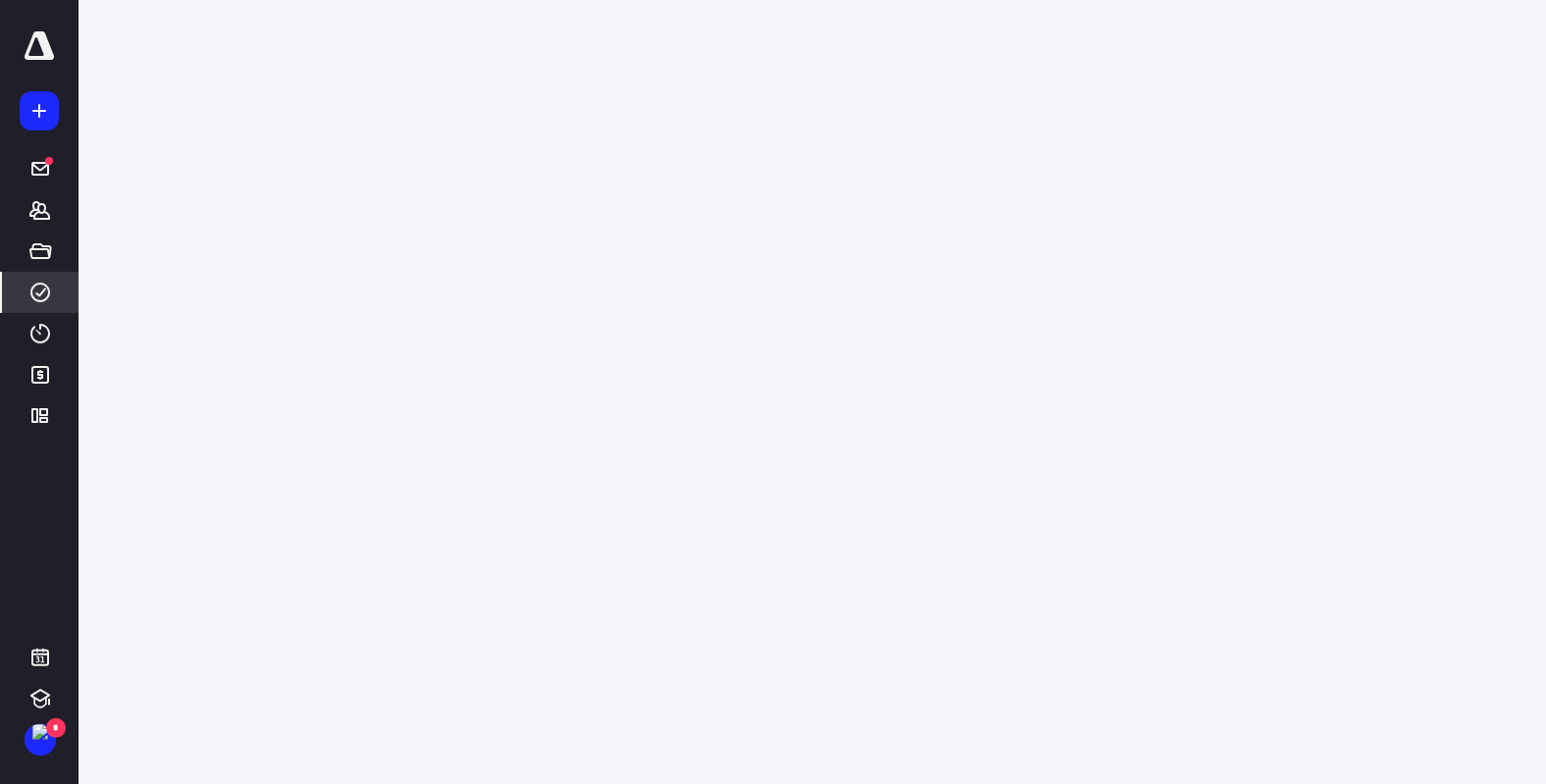 scroll, scrollTop: 0, scrollLeft: 0, axis: both 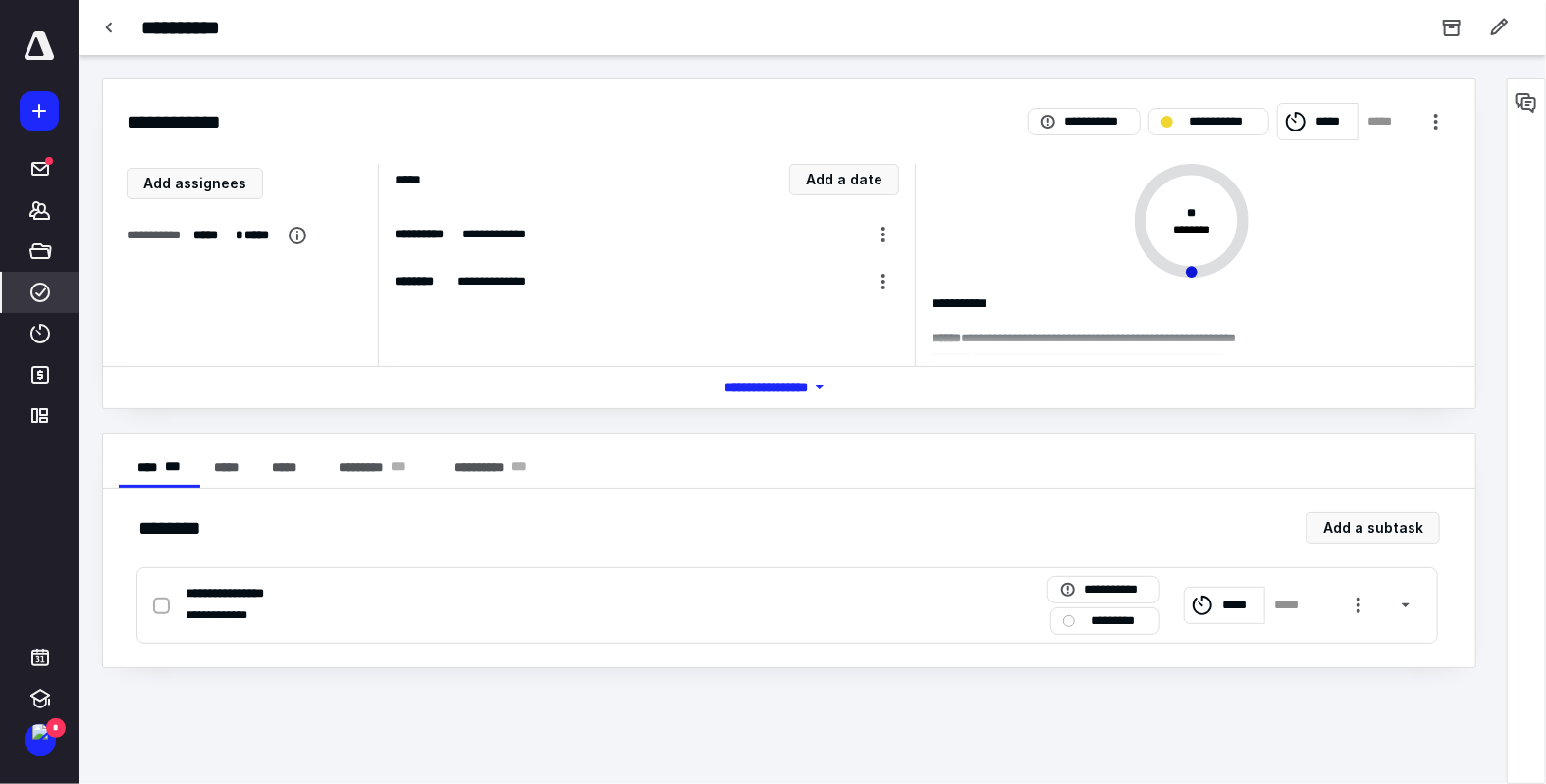 click on "*** **** *******" at bounding box center [789, 387] 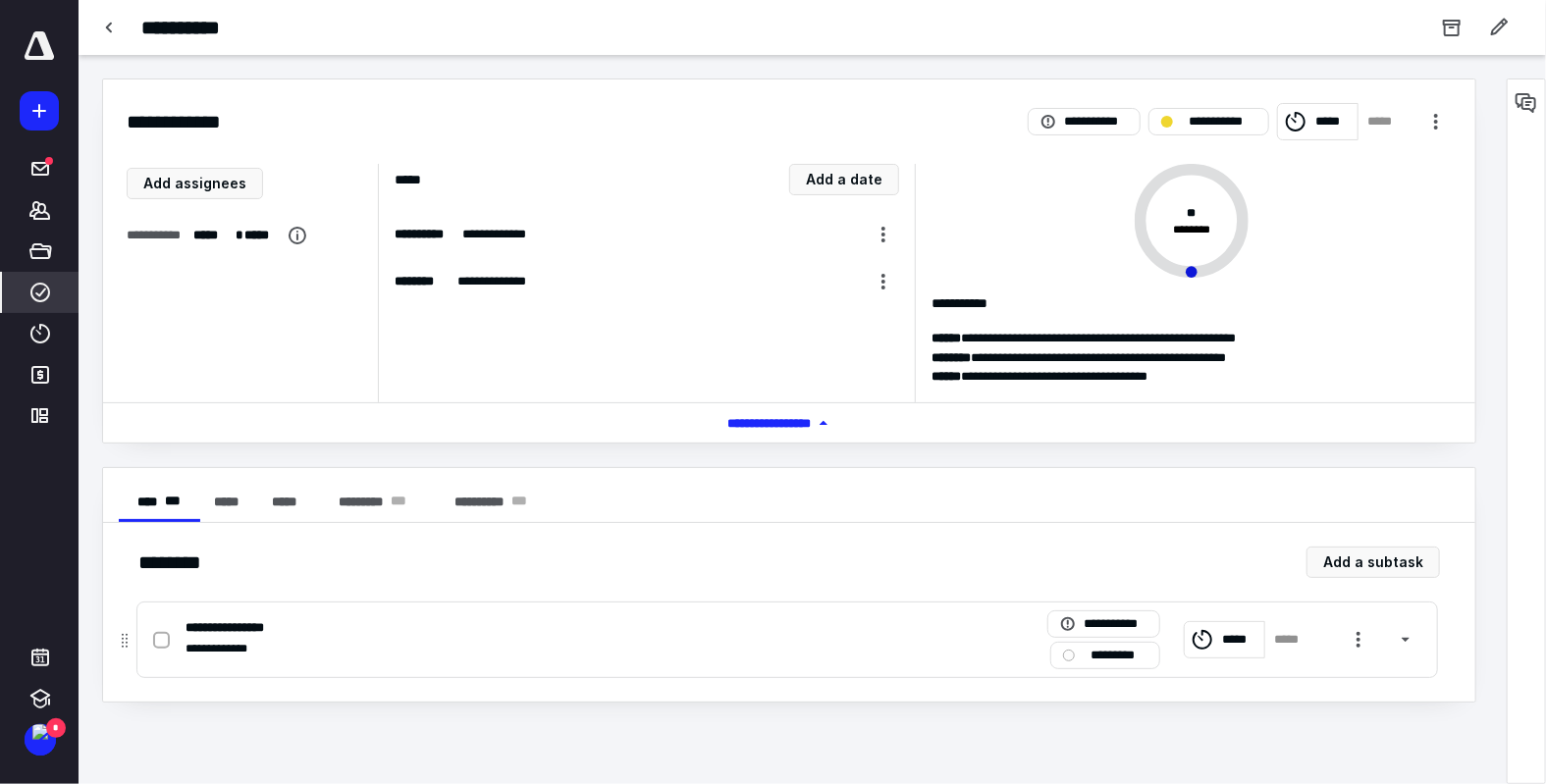 click on "*********" at bounding box center (1119, 655) 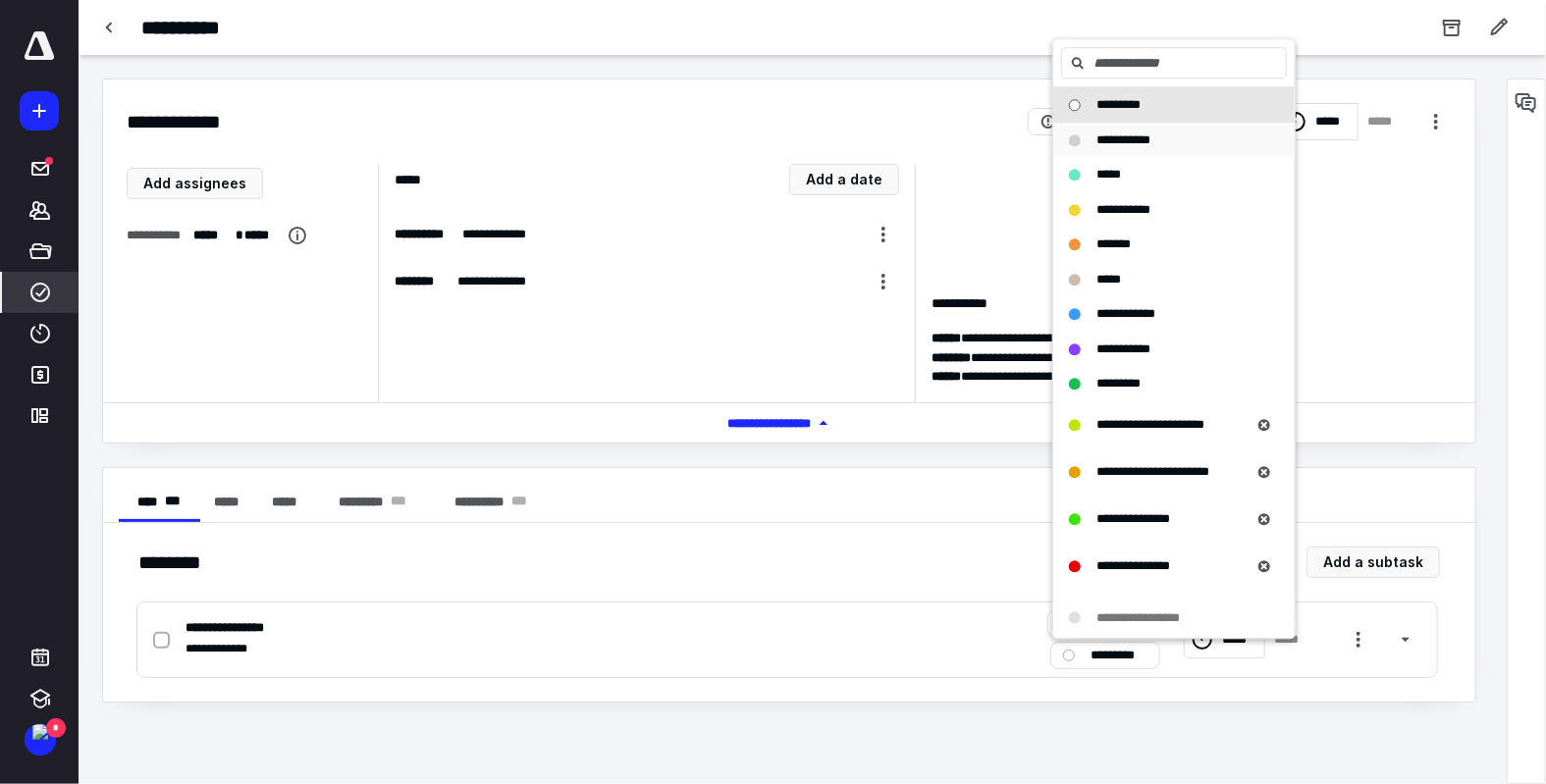 click on "**********" at bounding box center [1162, 140] 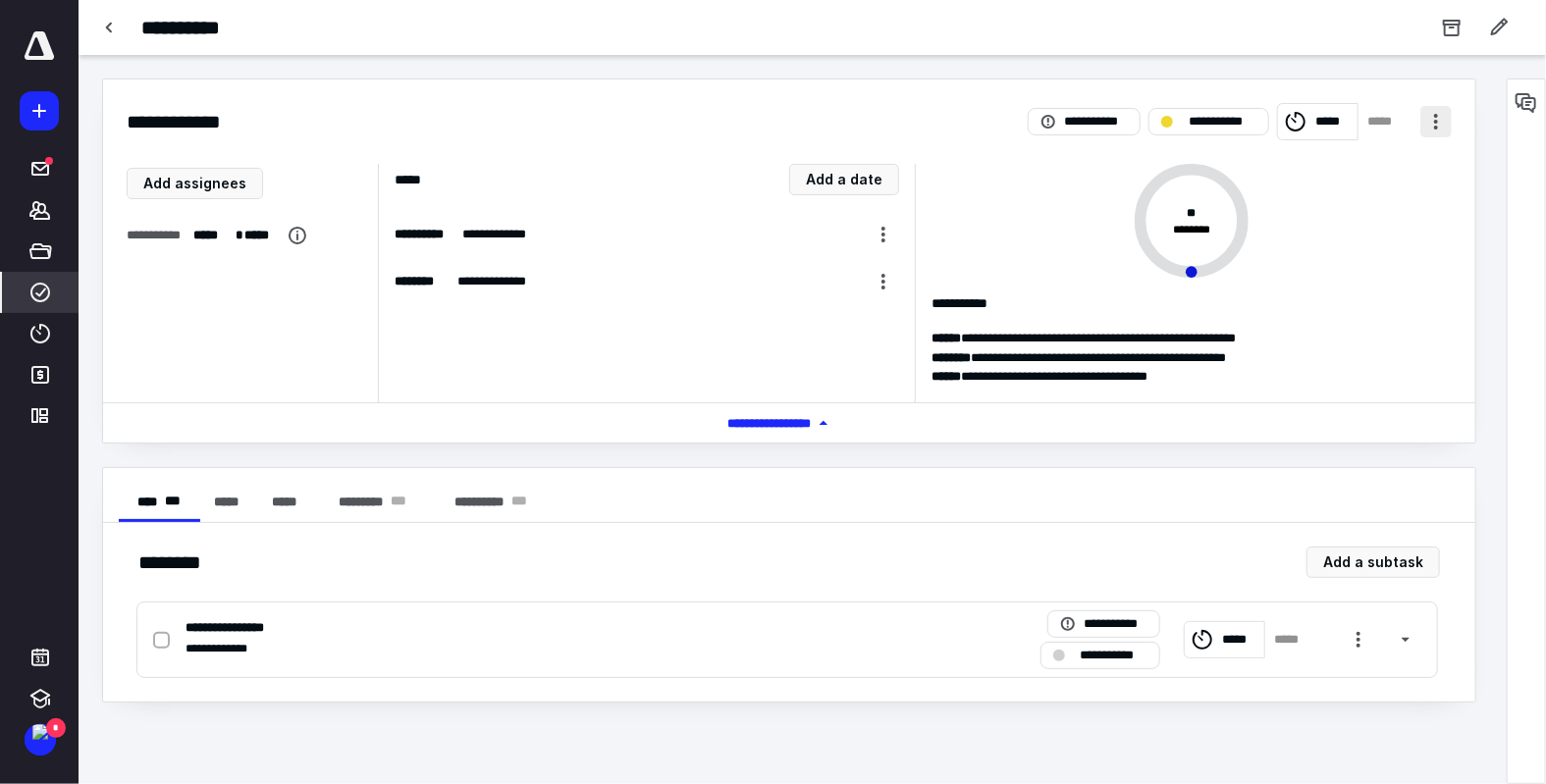 click at bounding box center [1436, 122] 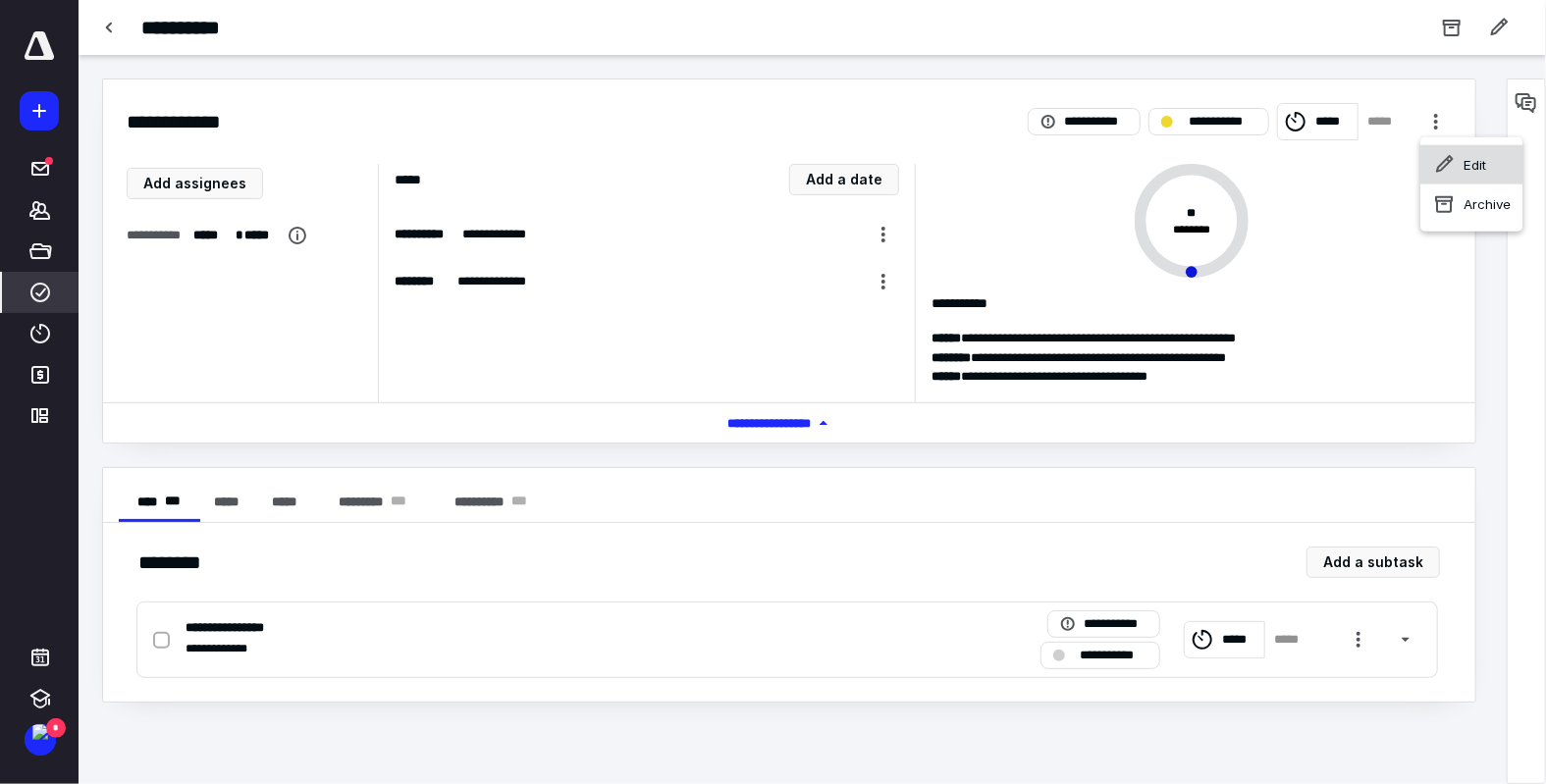 click on "Edit" at bounding box center (1471, 165) 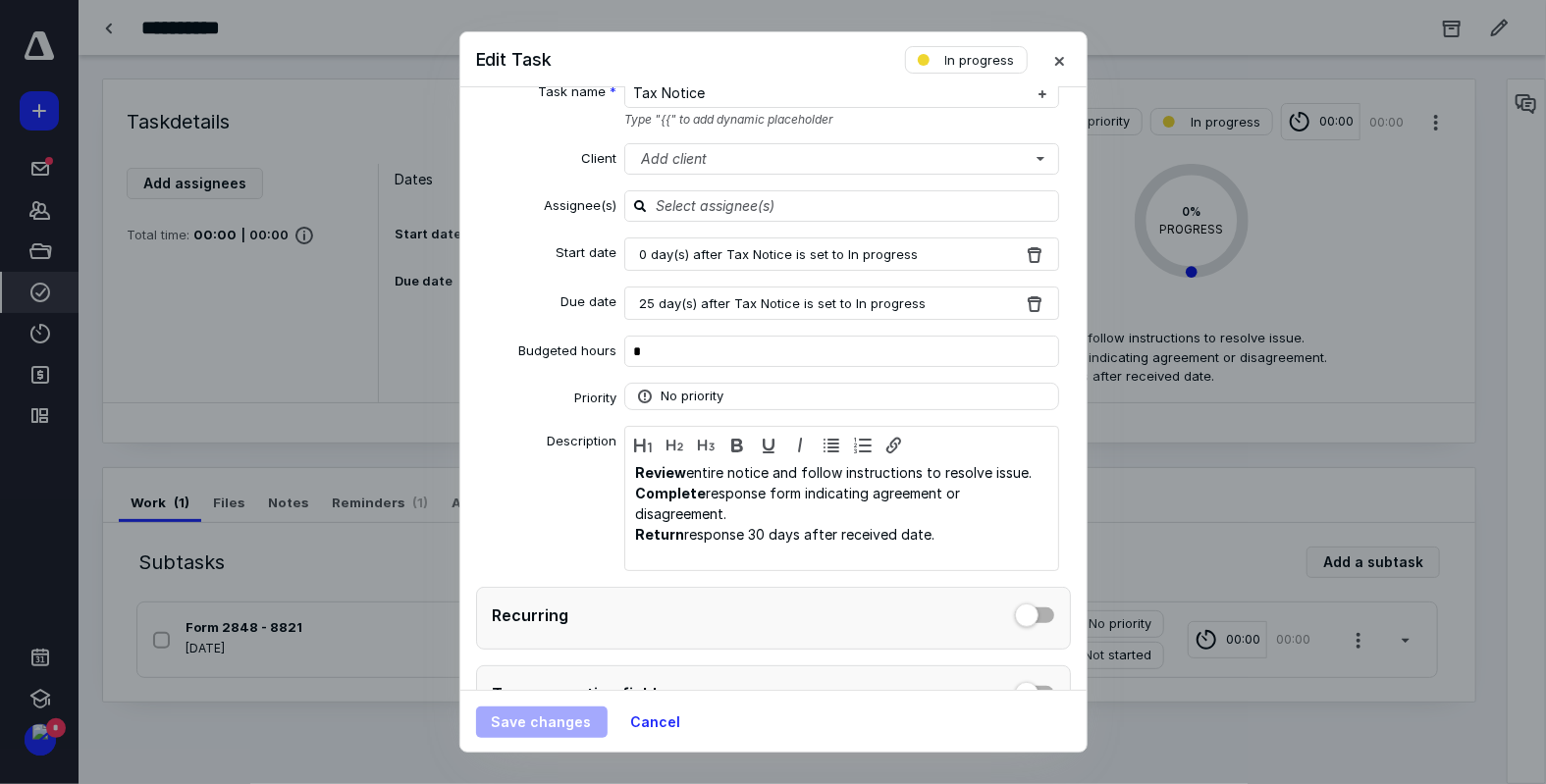 scroll, scrollTop: 0, scrollLeft: 0, axis: both 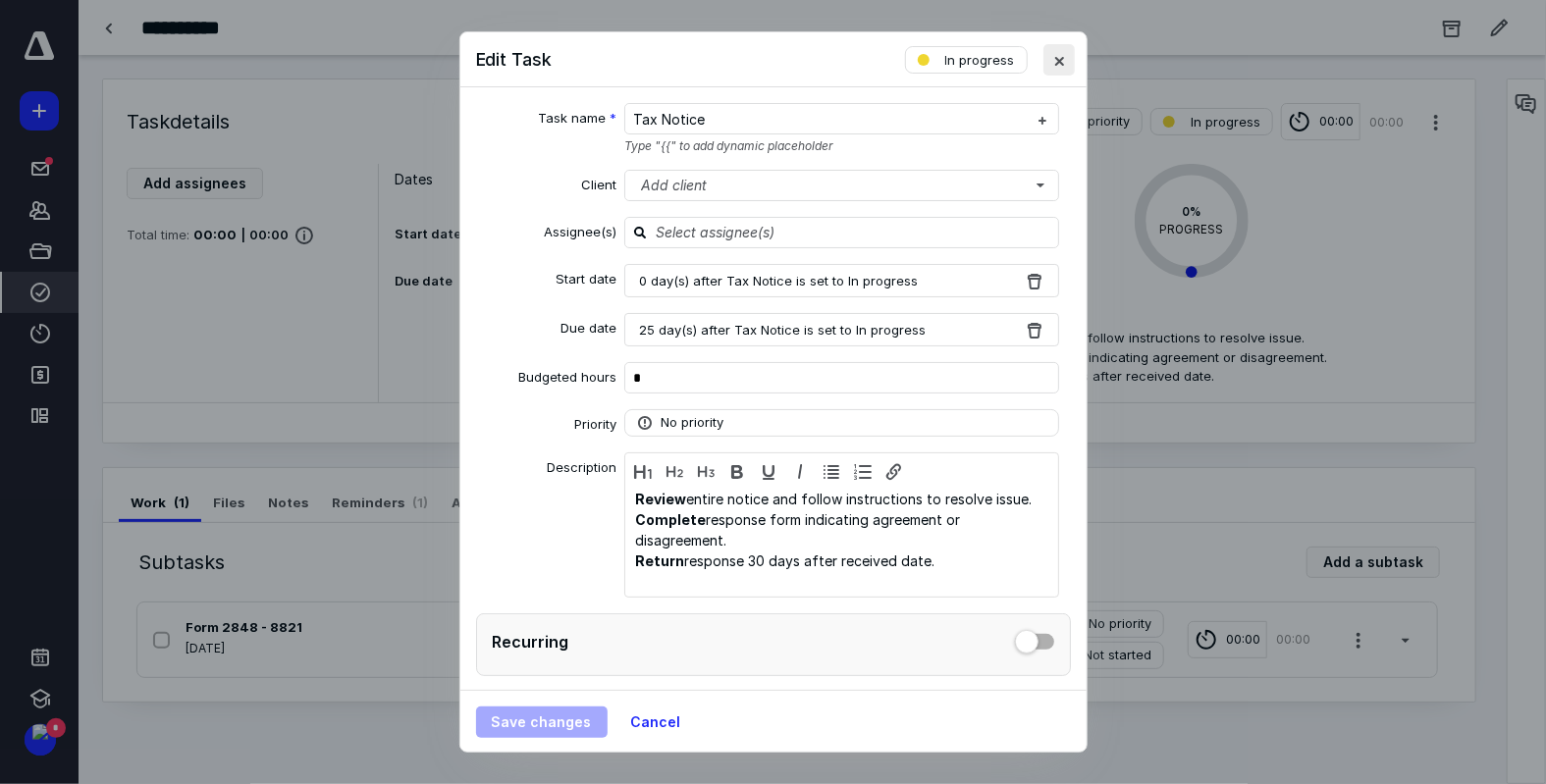 click at bounding box center (1059, 60) 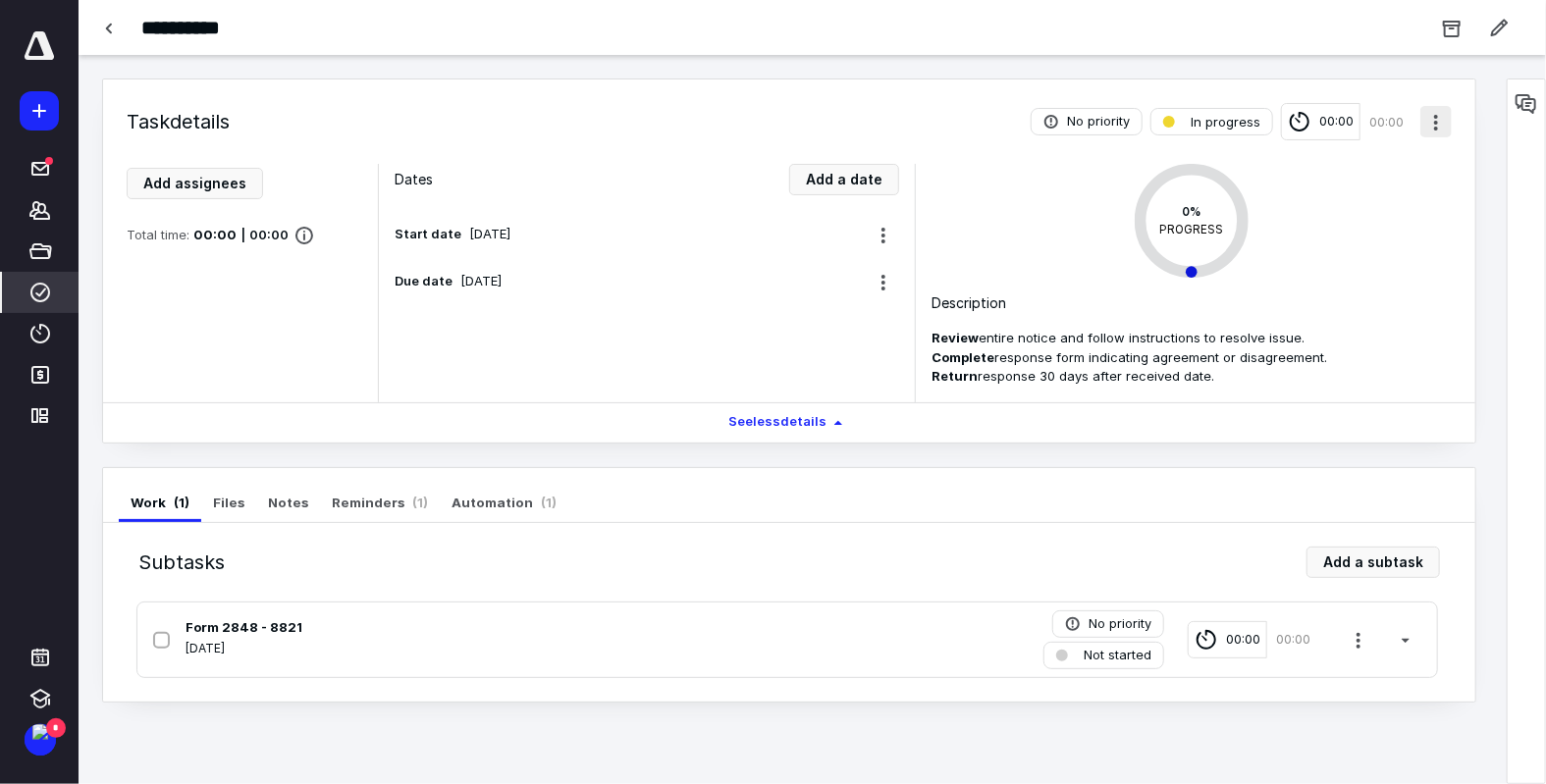 click at bounding box center (1436, 122) 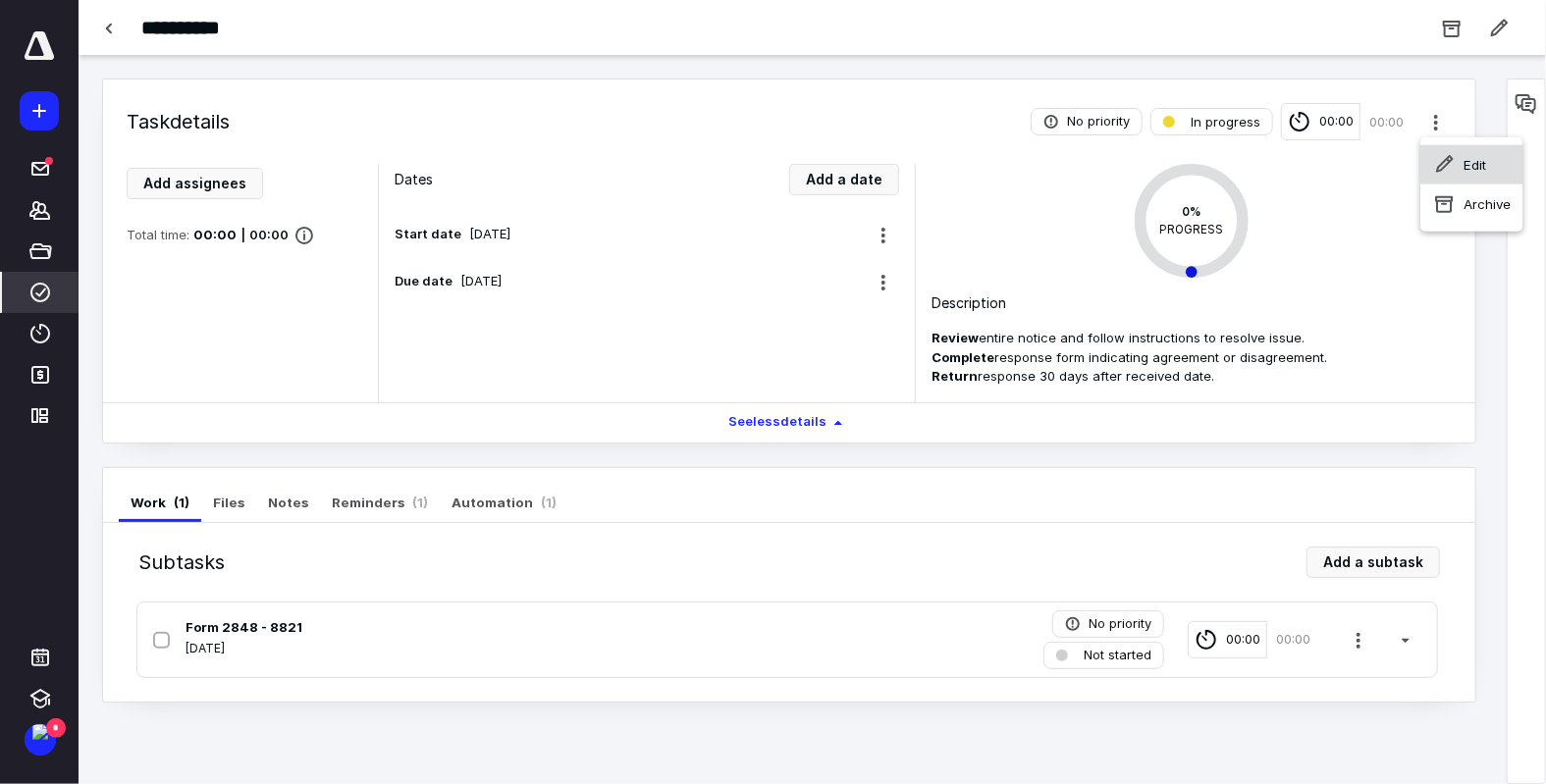 click 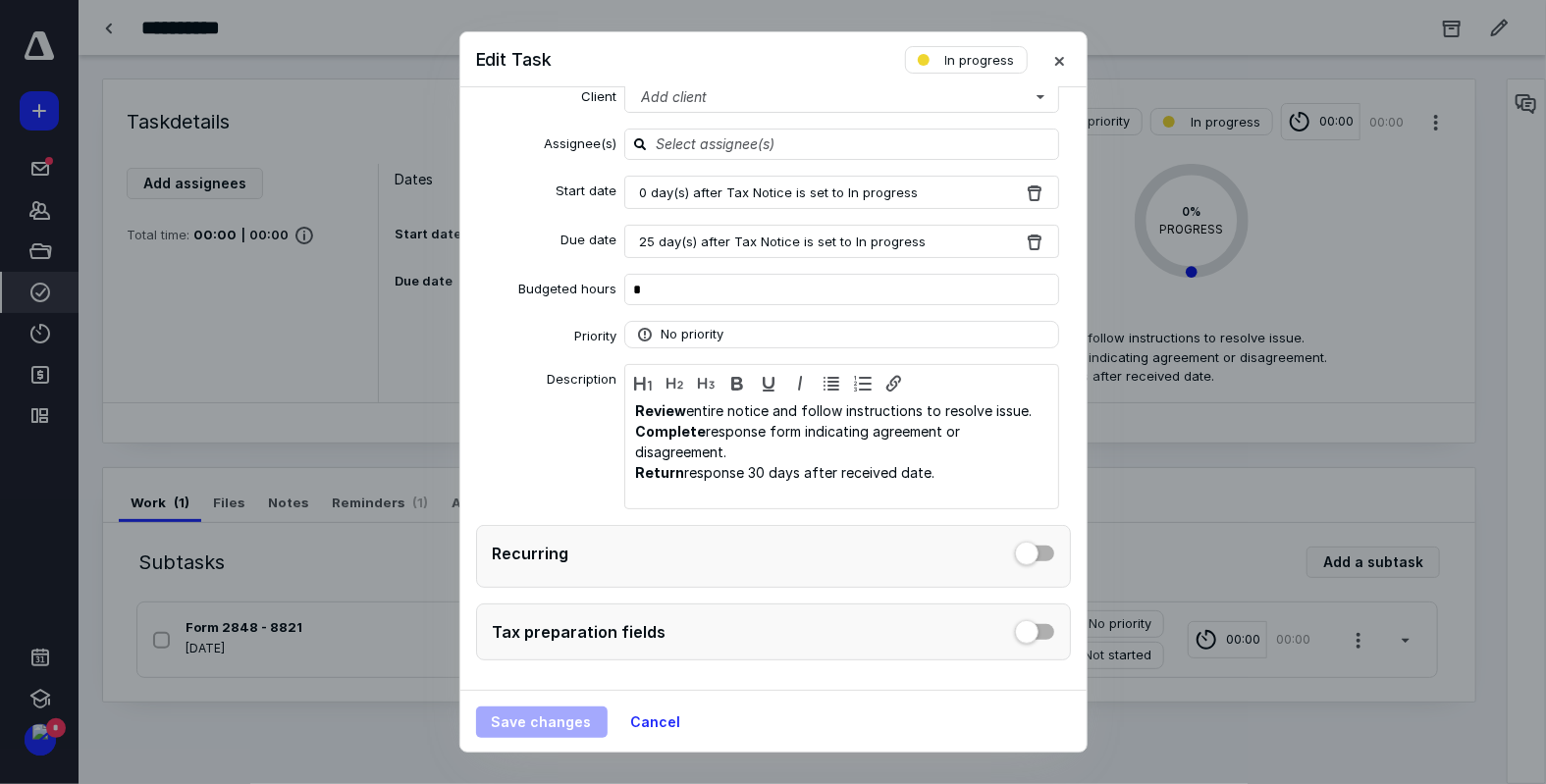 scroll, scrollTop: 0, scrollLeft: 0, axis: both 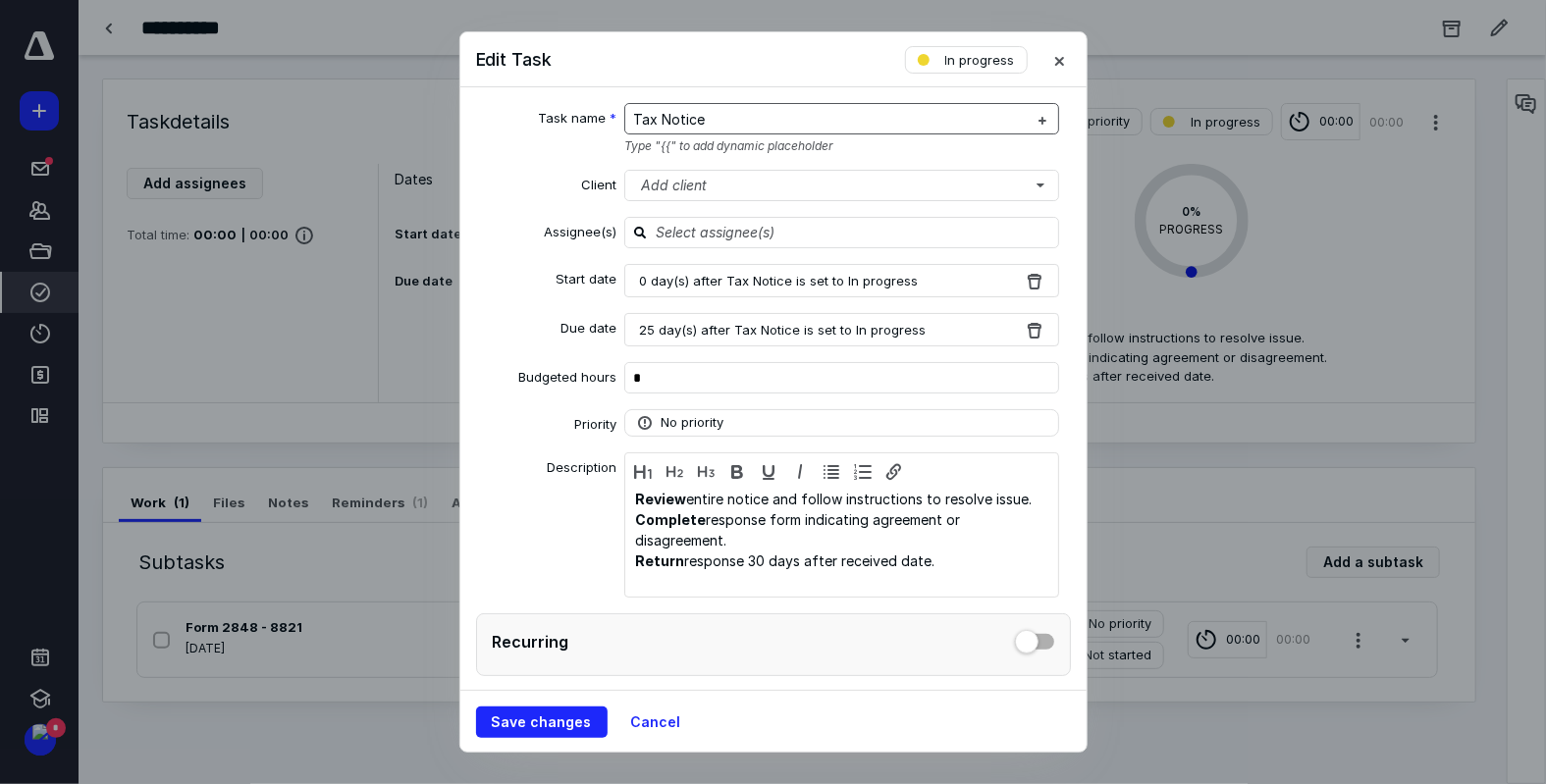 click on "Tax Notice" at bounding box center [829, 120] 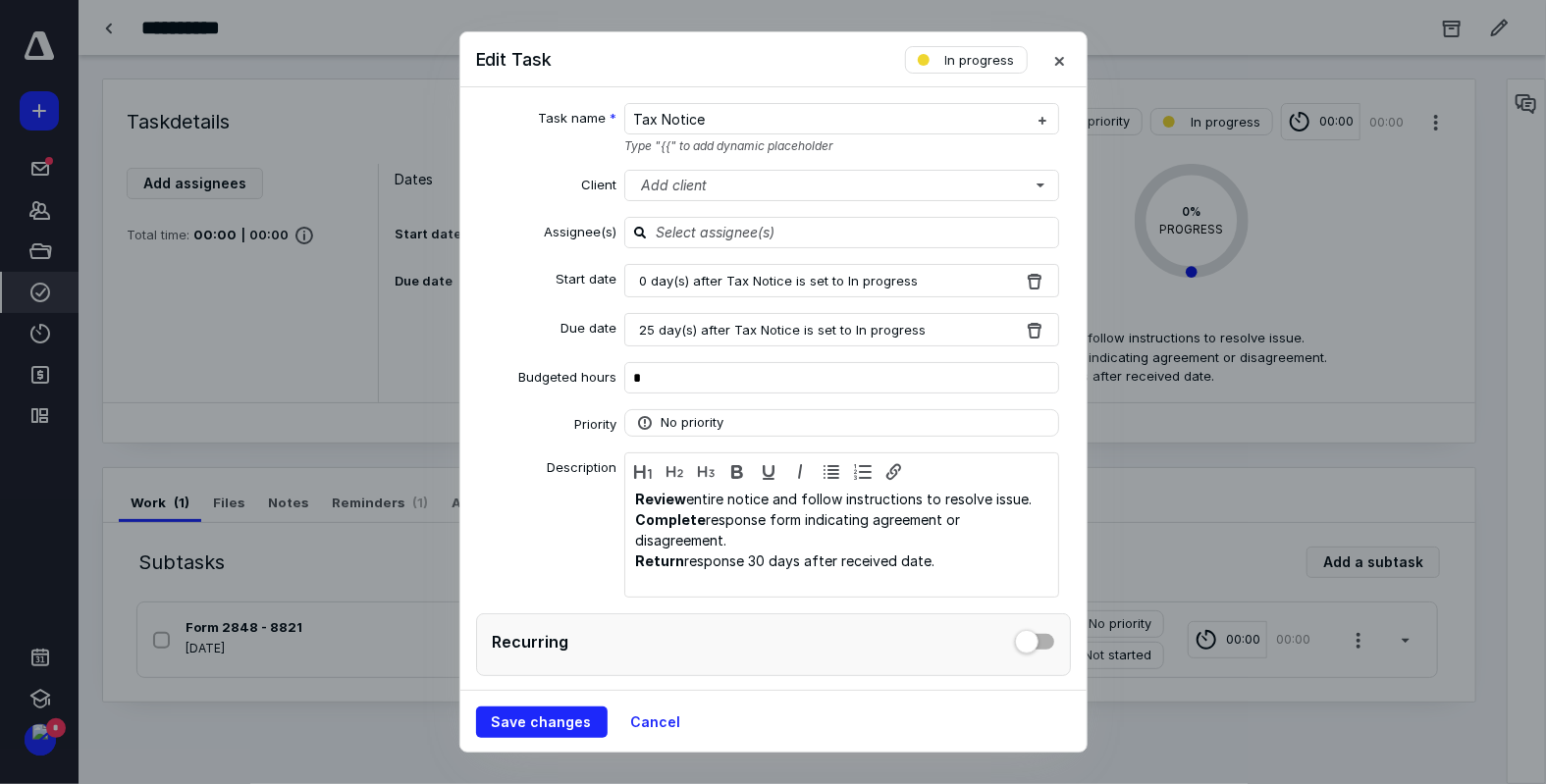 type 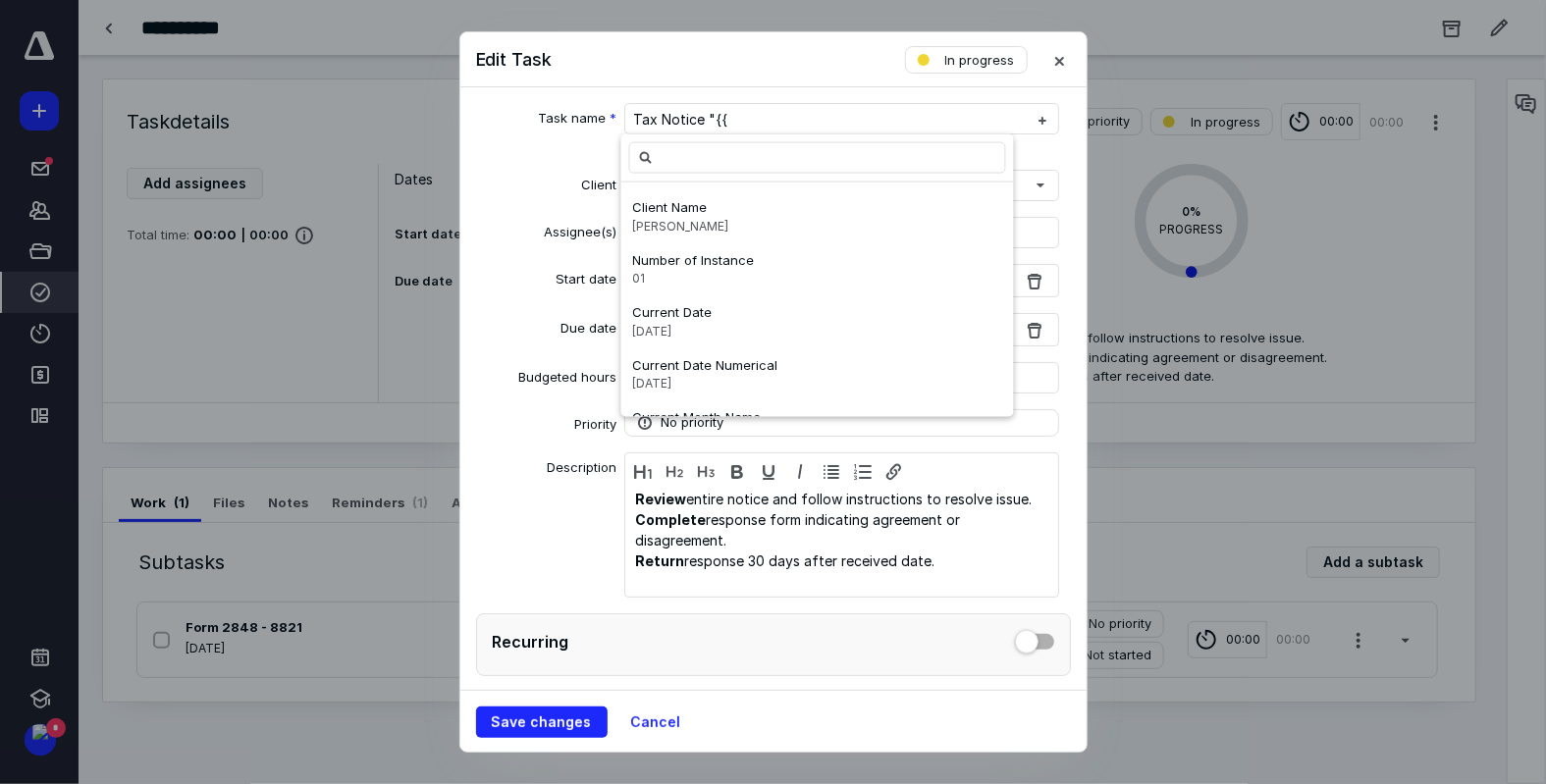 type on "*" 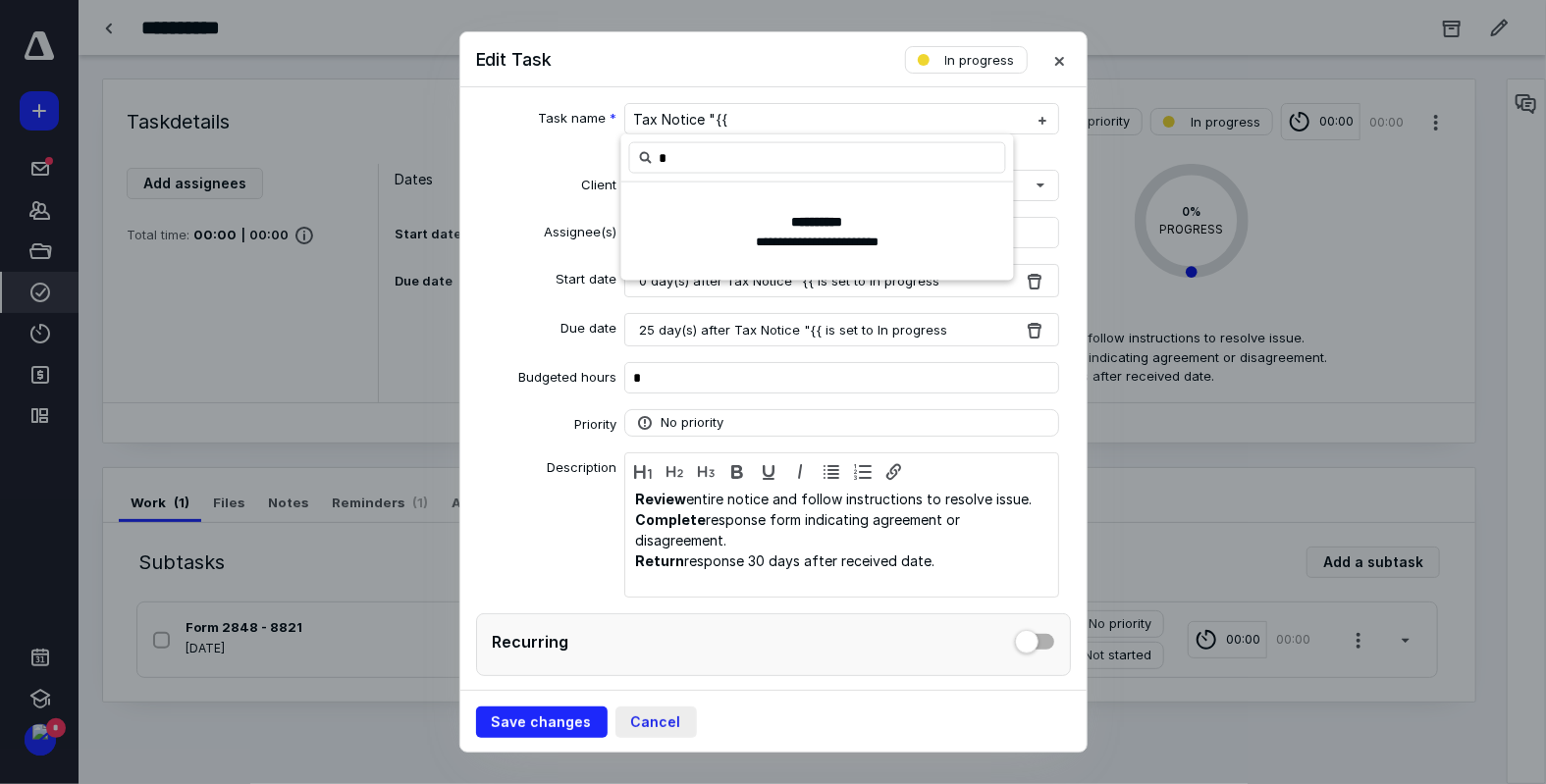 type 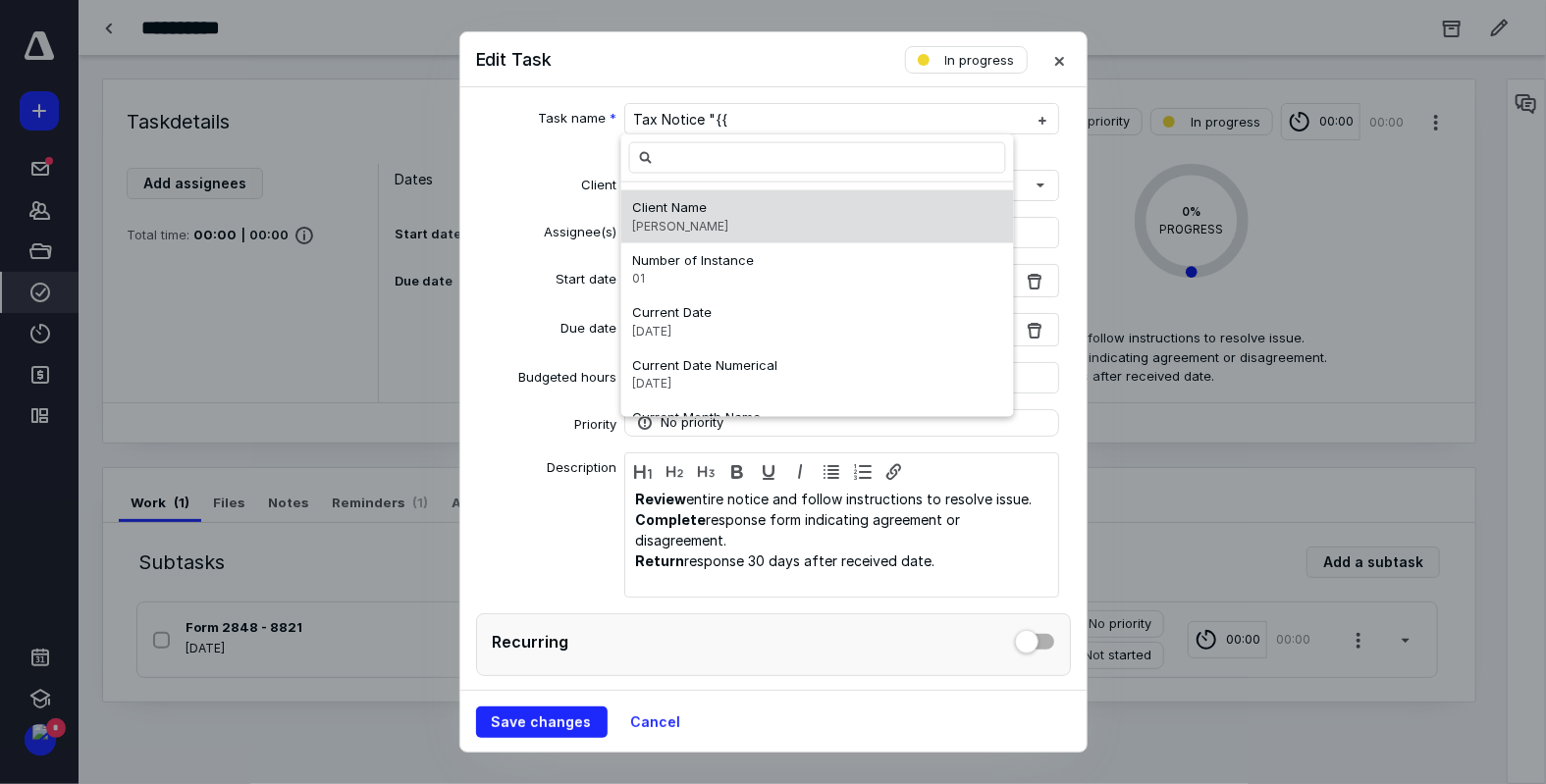 click on "John Doe" at bounding box center (681, 226) 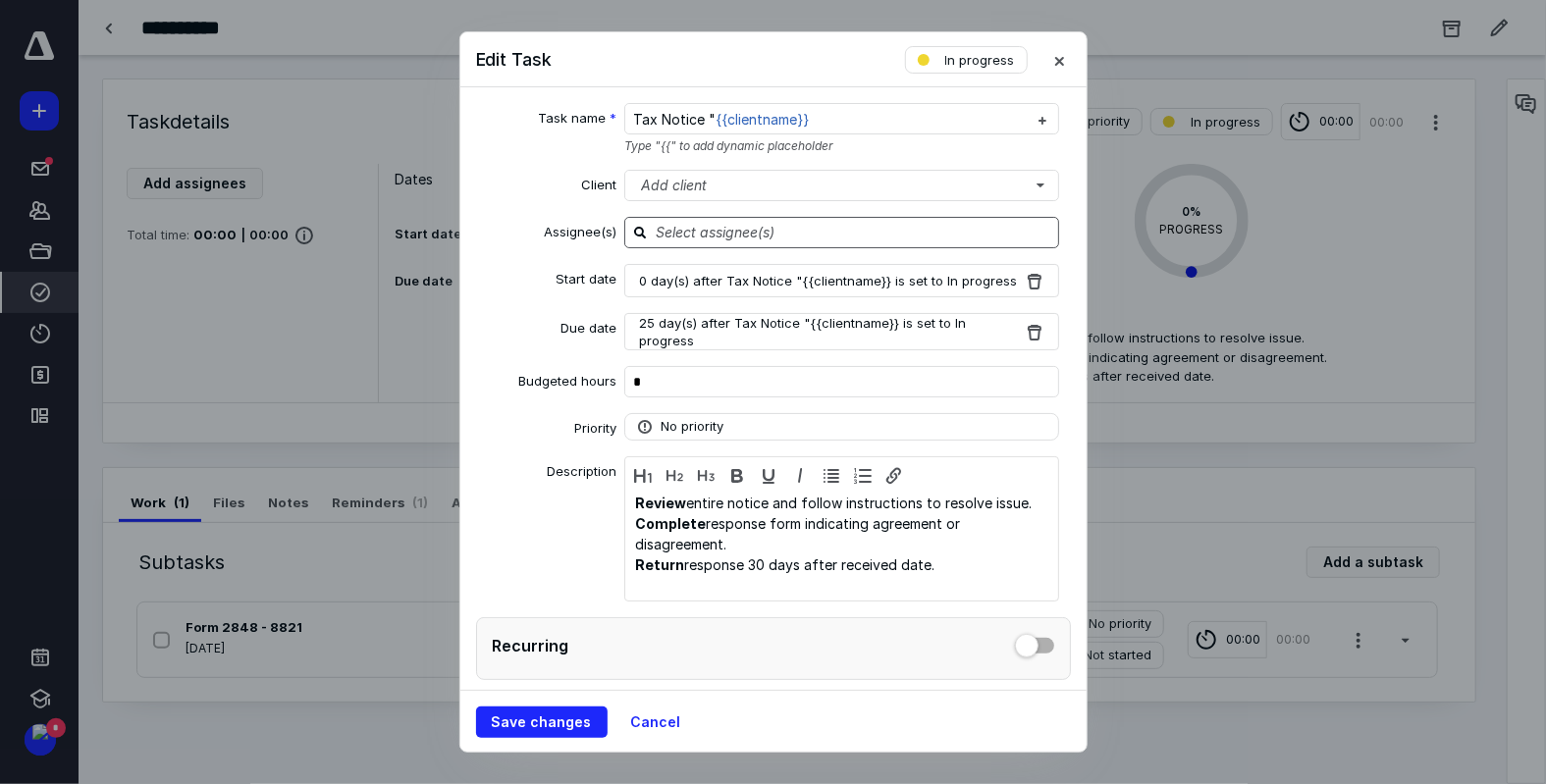 click at bounding box center (853, 232) 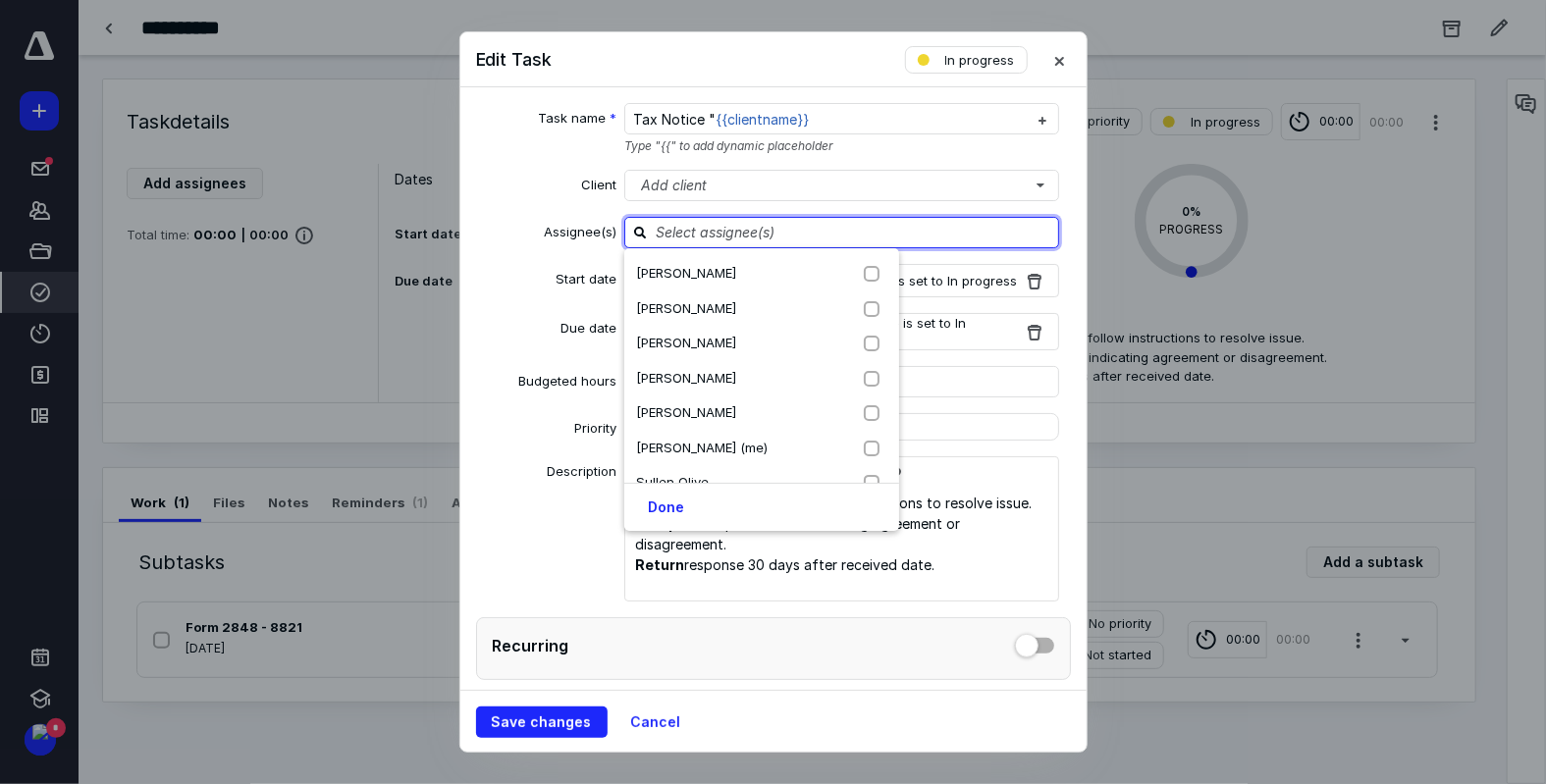 click at bounding box center (853, 232) 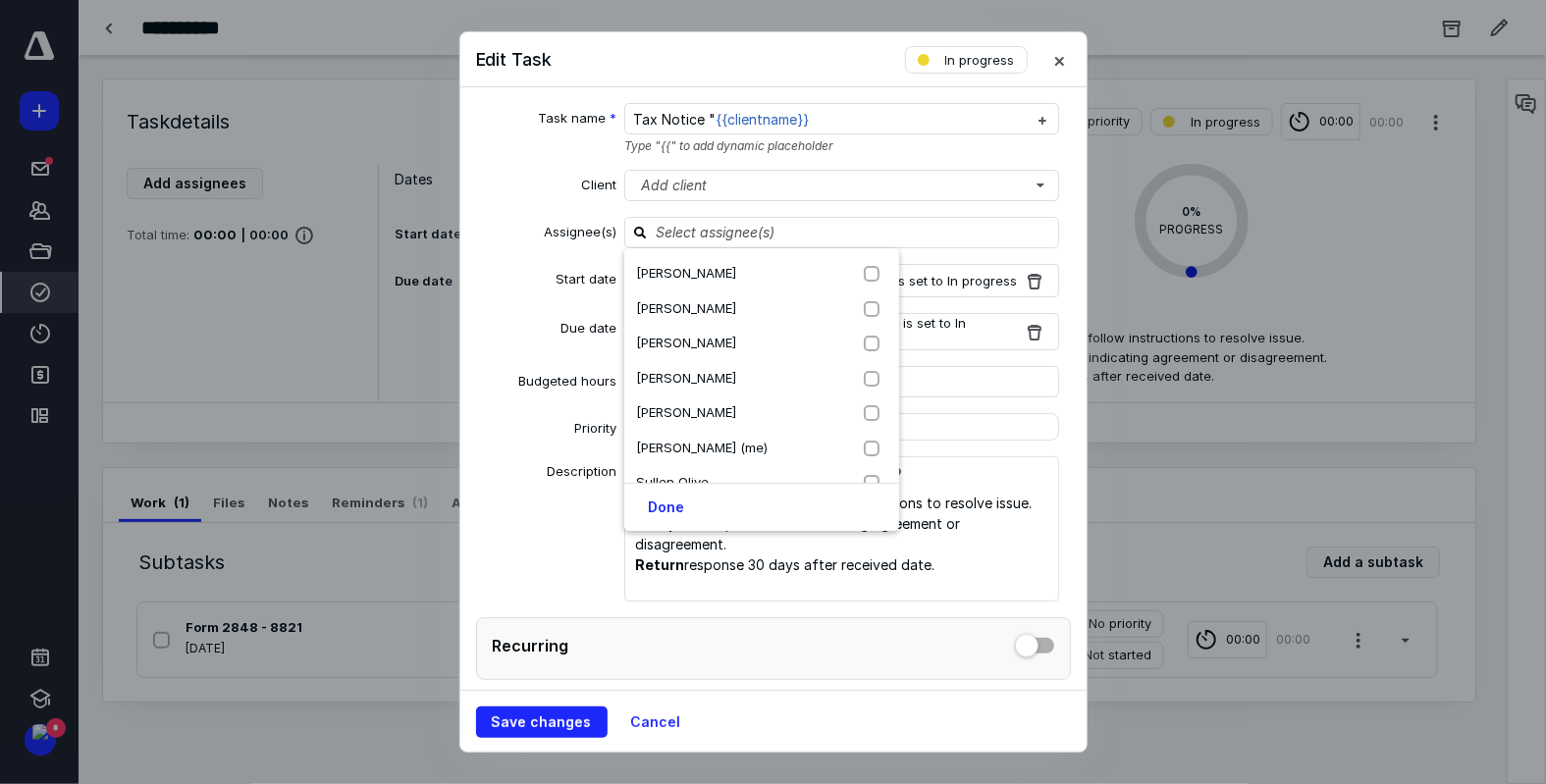 click on "Task name   * Tax Notice " {{clientname}}   Type "{{" to add dynamic placeholder Client Add client Assignee(s) Abel Gil Diaz Adriana Reyes Andrew Uria Dalia Torres Erica Barkley Nicolas Arcas (me) Sullen Olive Yaima Hernandez Yamila Nelson Done Start date 0 day(s) after  Tax Notice "{{clientname}} is set to In progress Due date 25 day(s) after  Tax Notice "{{clientname}} is set to In progress Budgeted hours * Priority No priority Description Review  entire notice and follow instructions to resolve issue. Complete  response form indicating agreement or disagreement. Return  response 30 days after received date. Recurring Tax preparation fields" at bounding box center [773, 389] 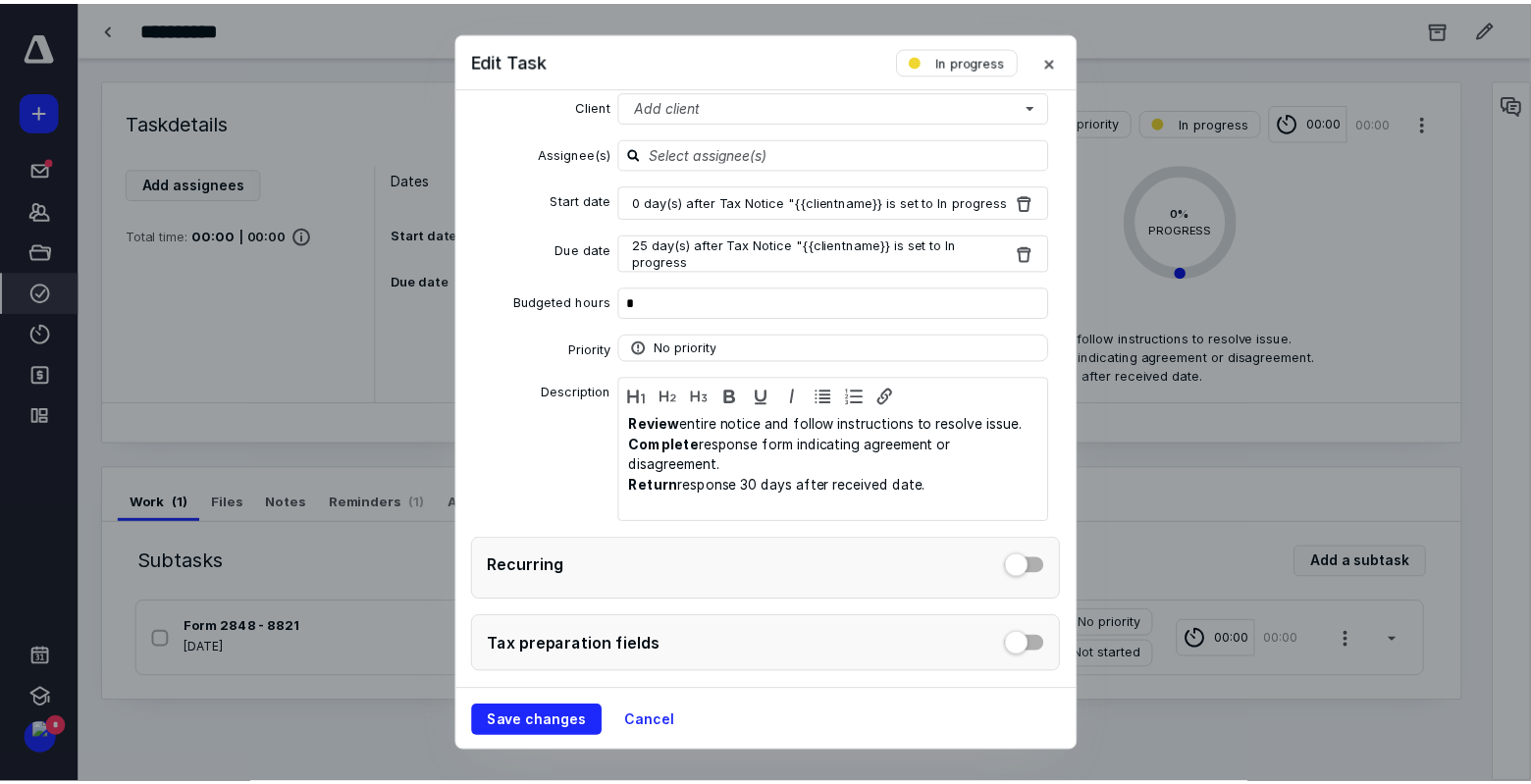 scroll, scrollTop: 92, scrollLeft: 0, axis: vertical 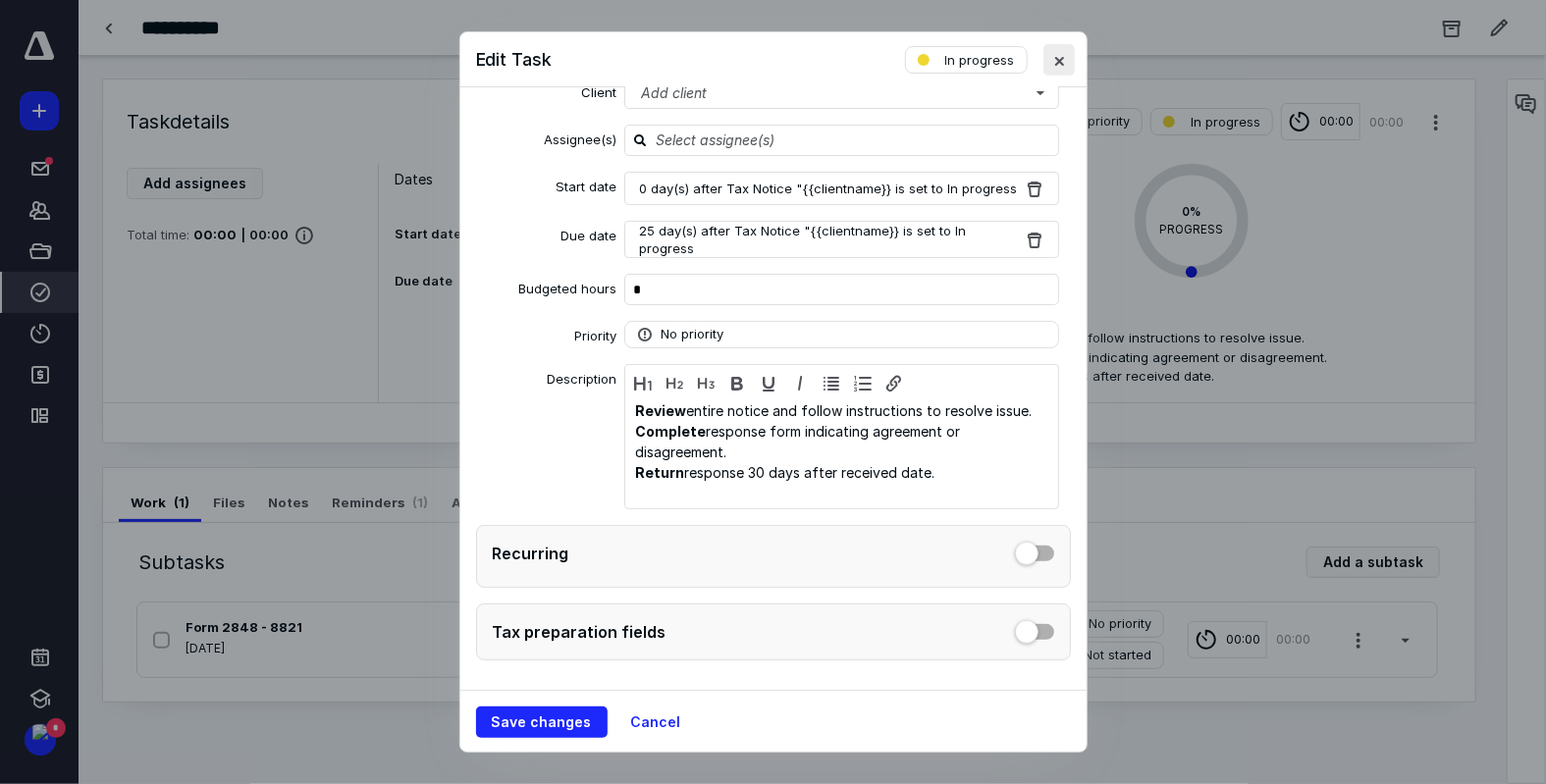 click at bounding box center (1059, 60) 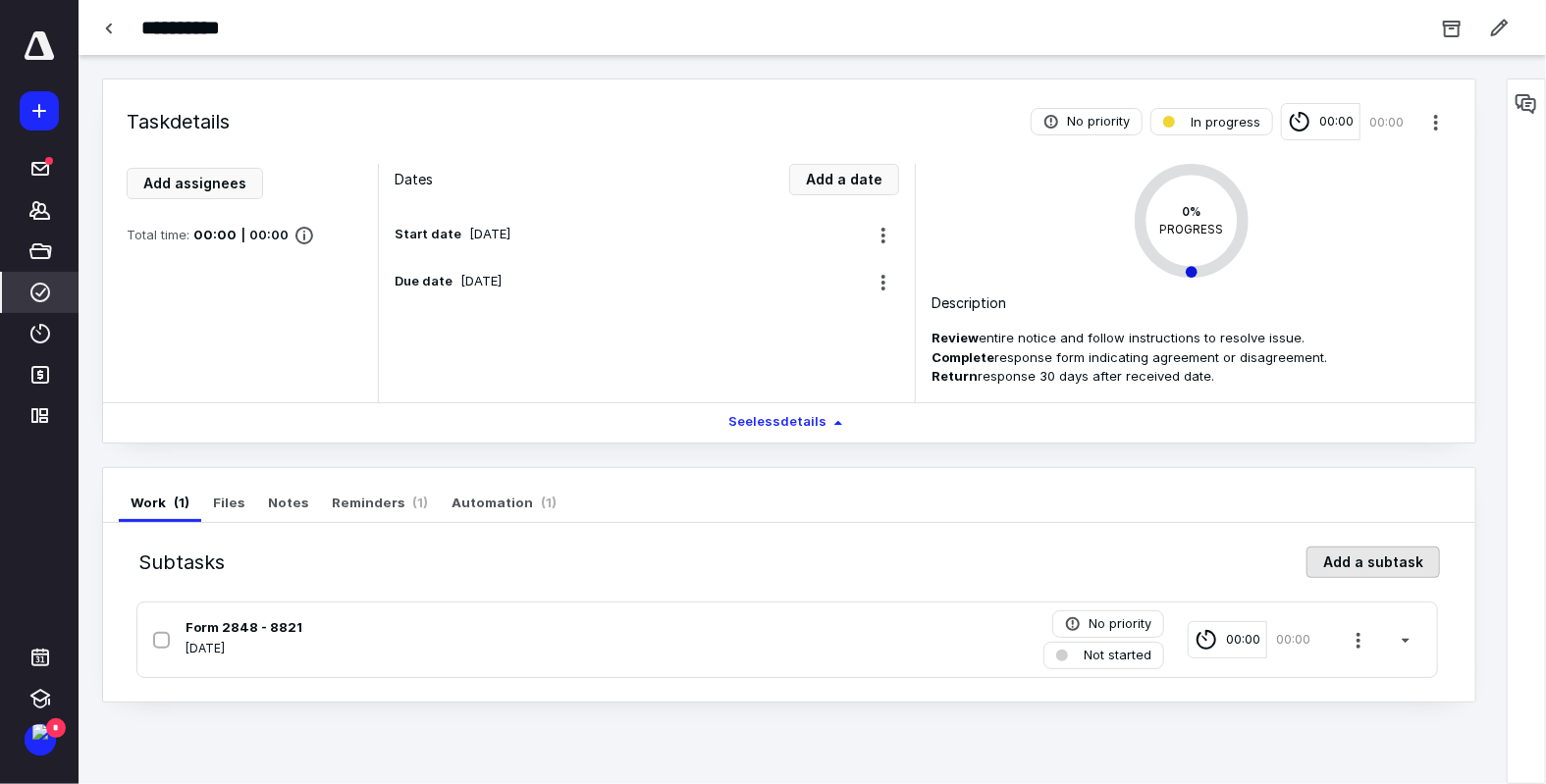 click on "Add a subtask" at bounding box center (1373, 562) 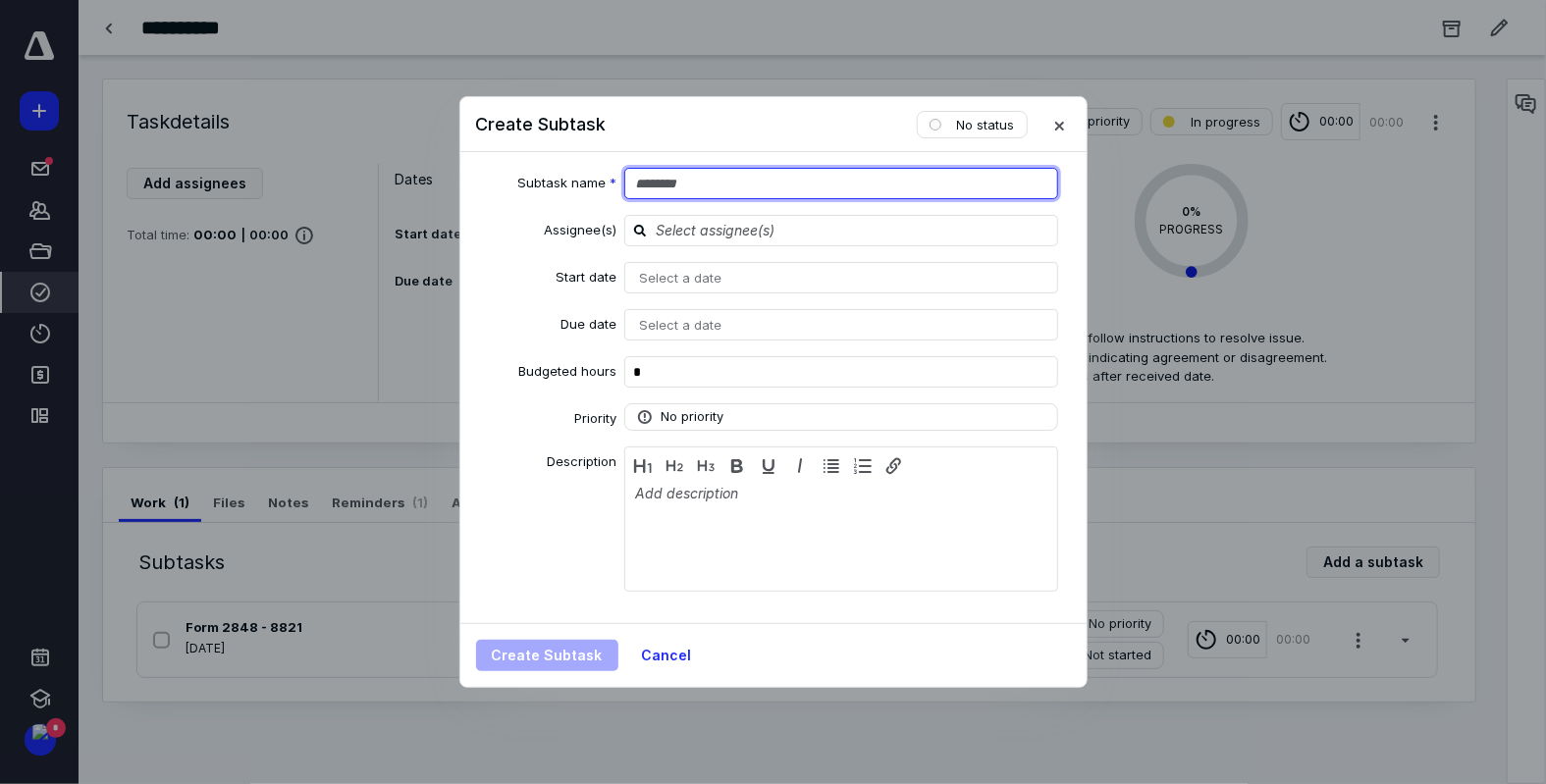 click at bounding box center [841, 183] 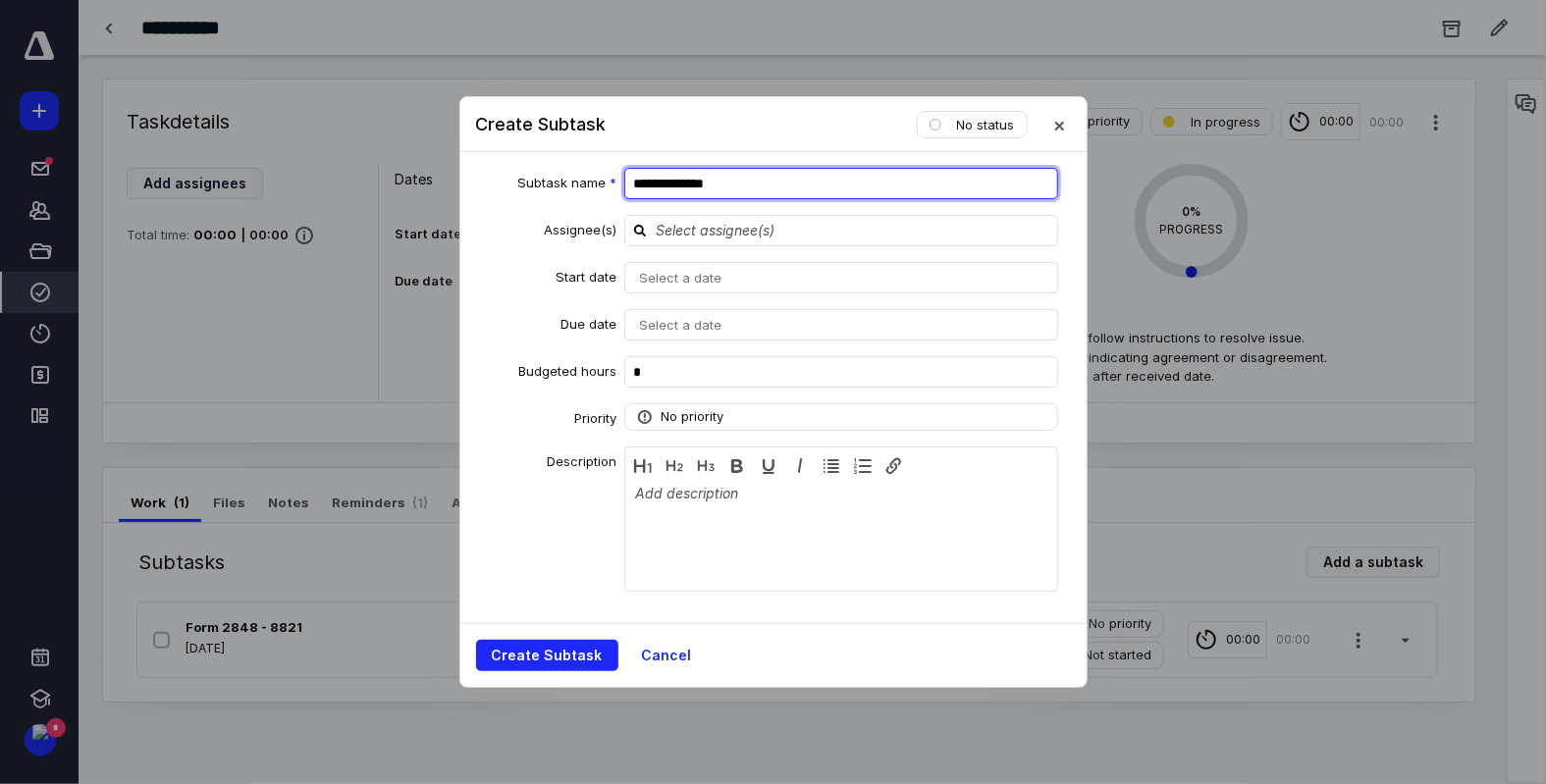 type on "**********" 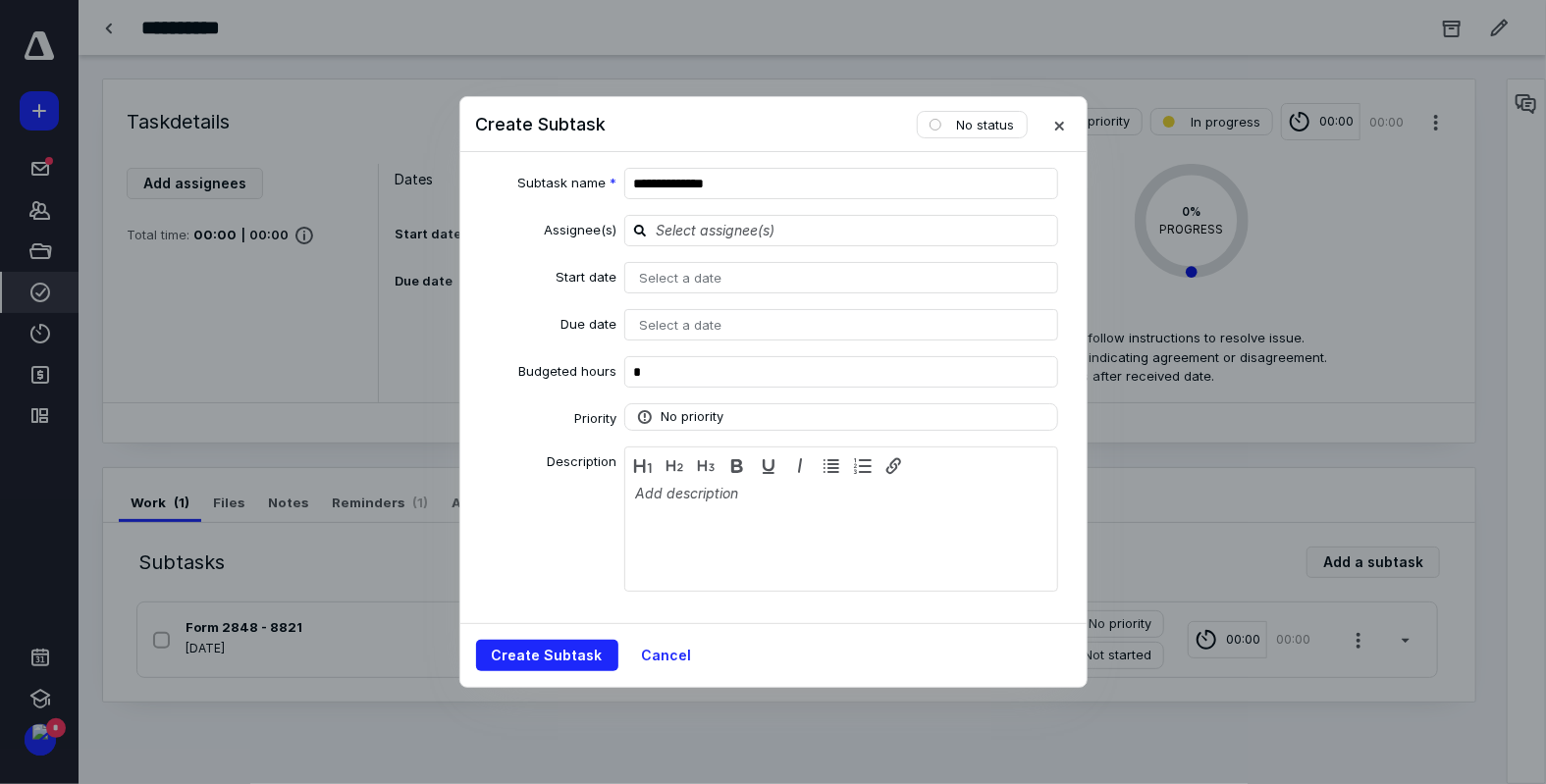 click on "Select a date" at bounding box center [841, 278] 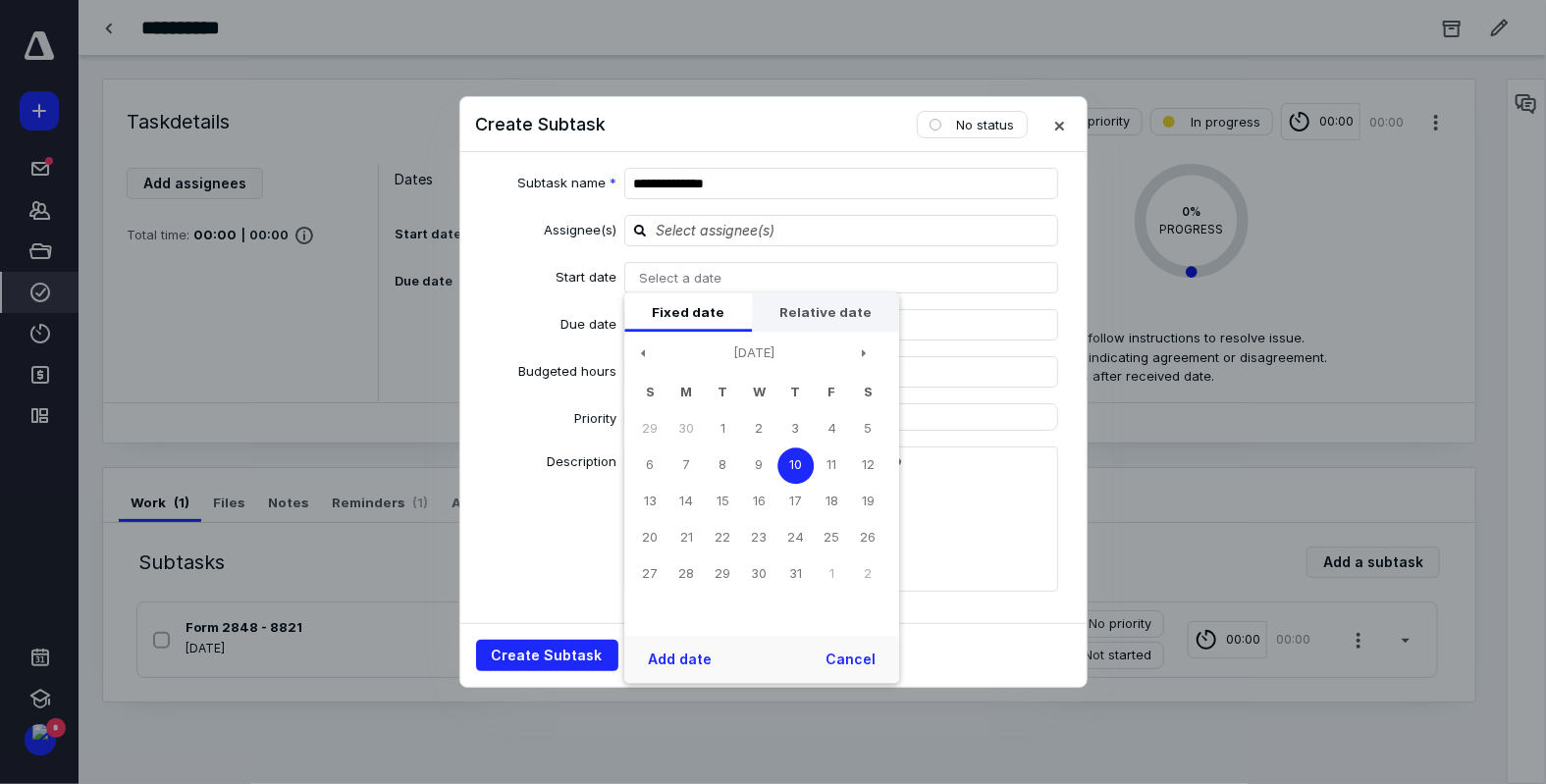 click on "Relative date" at bounding box center (826, 312) 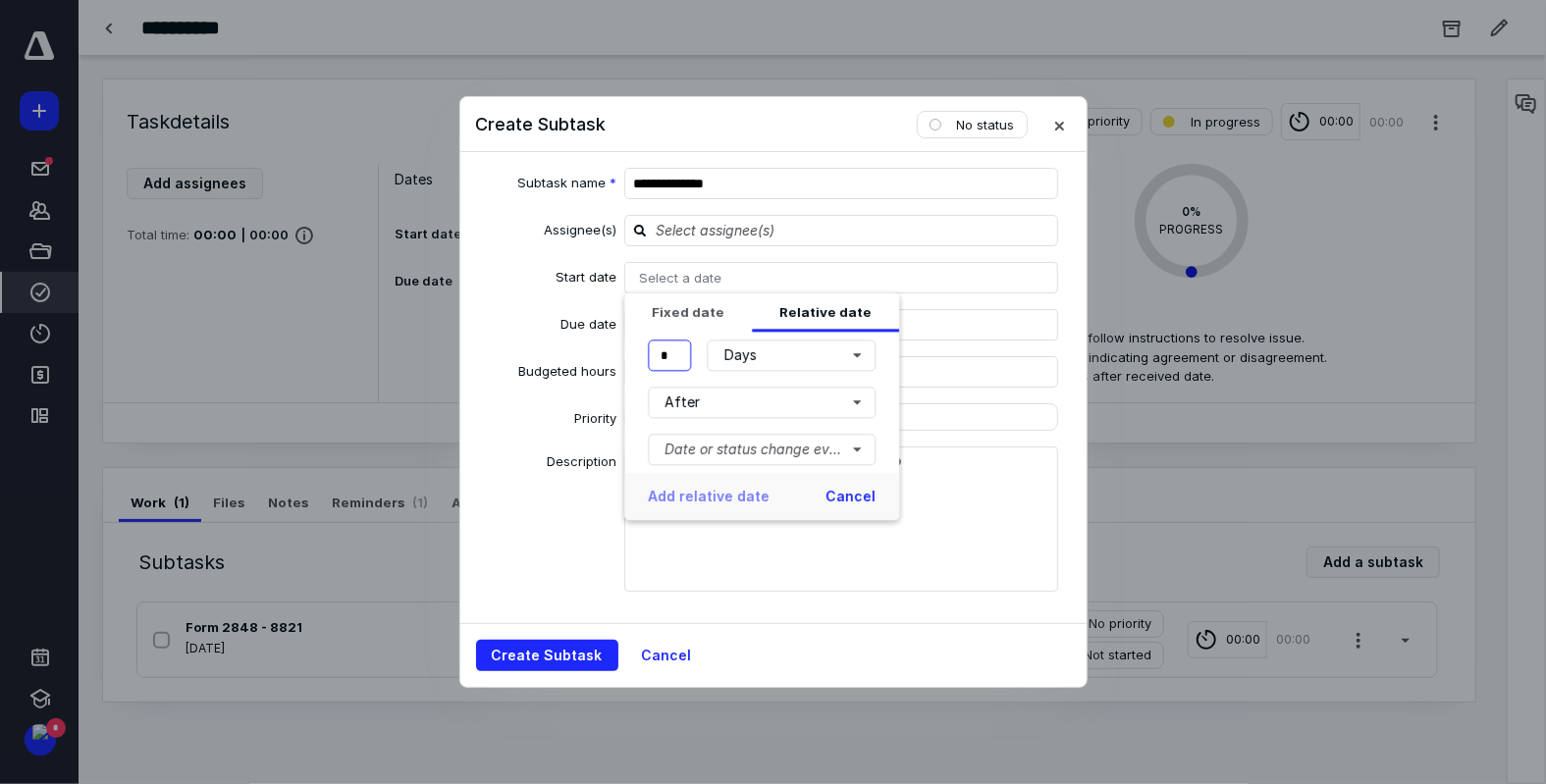 drag, startPoint x: 676, startPoint y: 354, endPoint x: 636, endPoint y: 374, distance: 44.72136 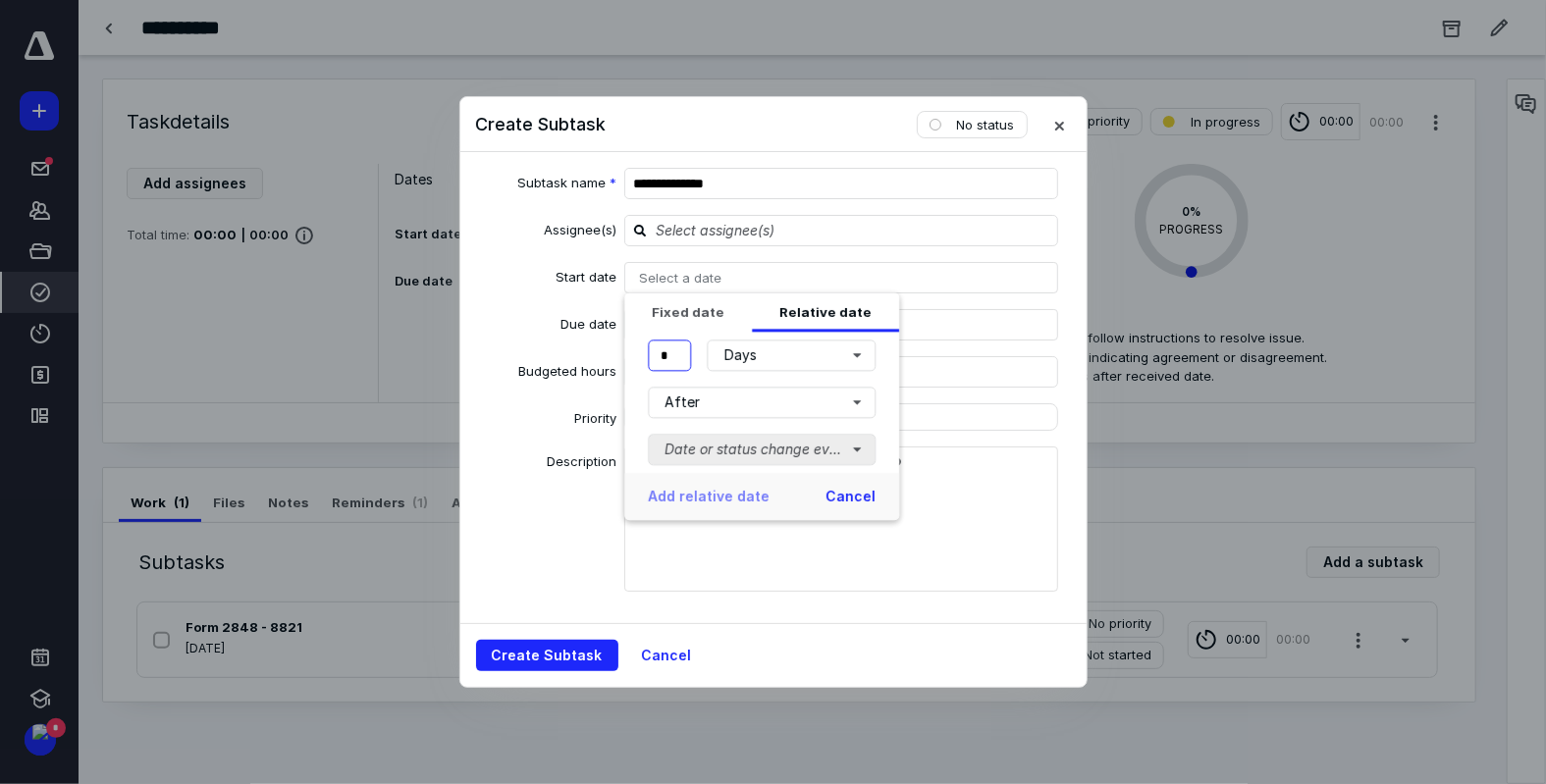 type on "*" 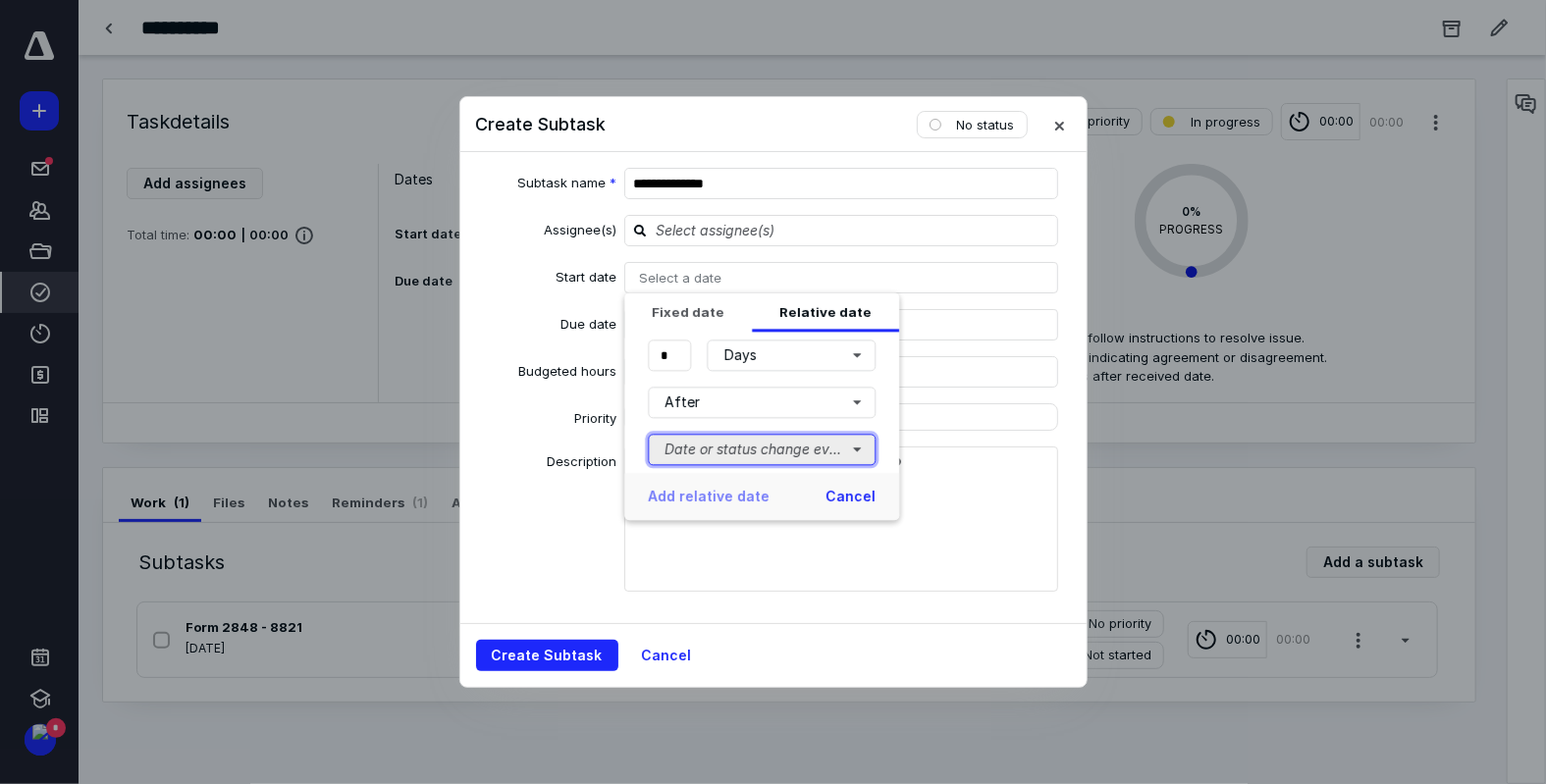 click on "Date or status change event" at bounding box center [762, 449] 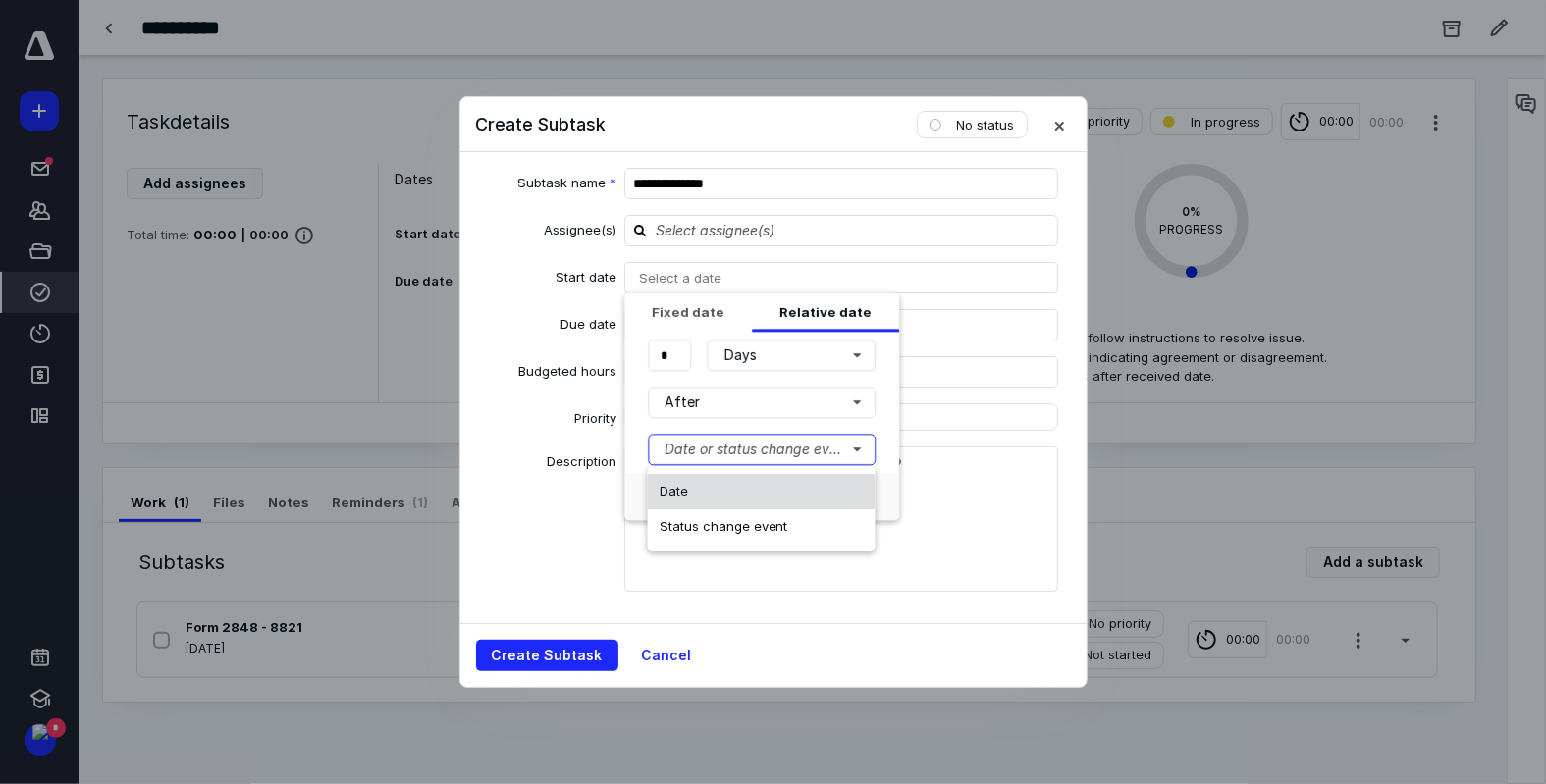 click on "Date" at bounding box center (762, 492) 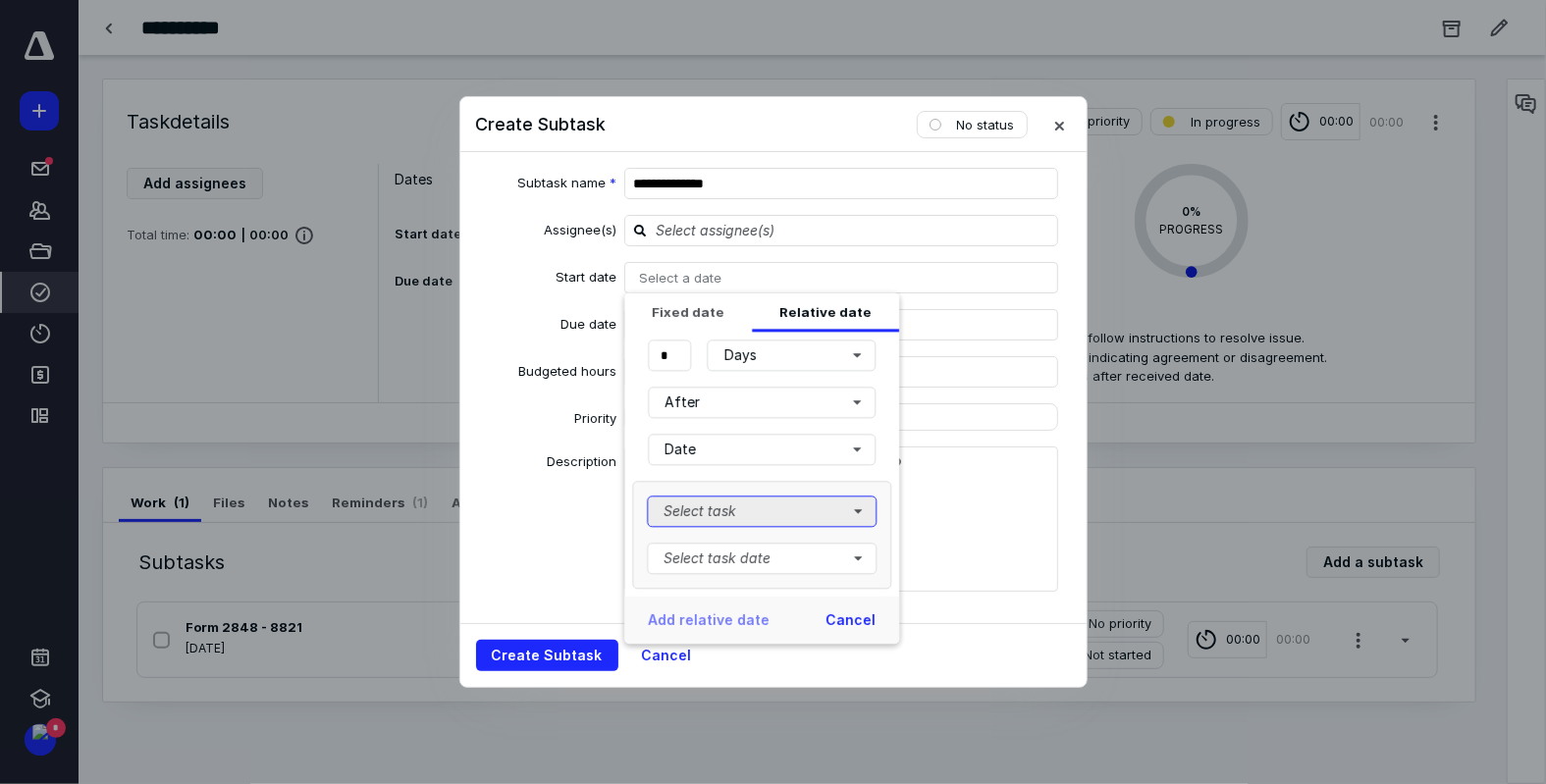 click on "Select task" at bounding box center [762, 511] 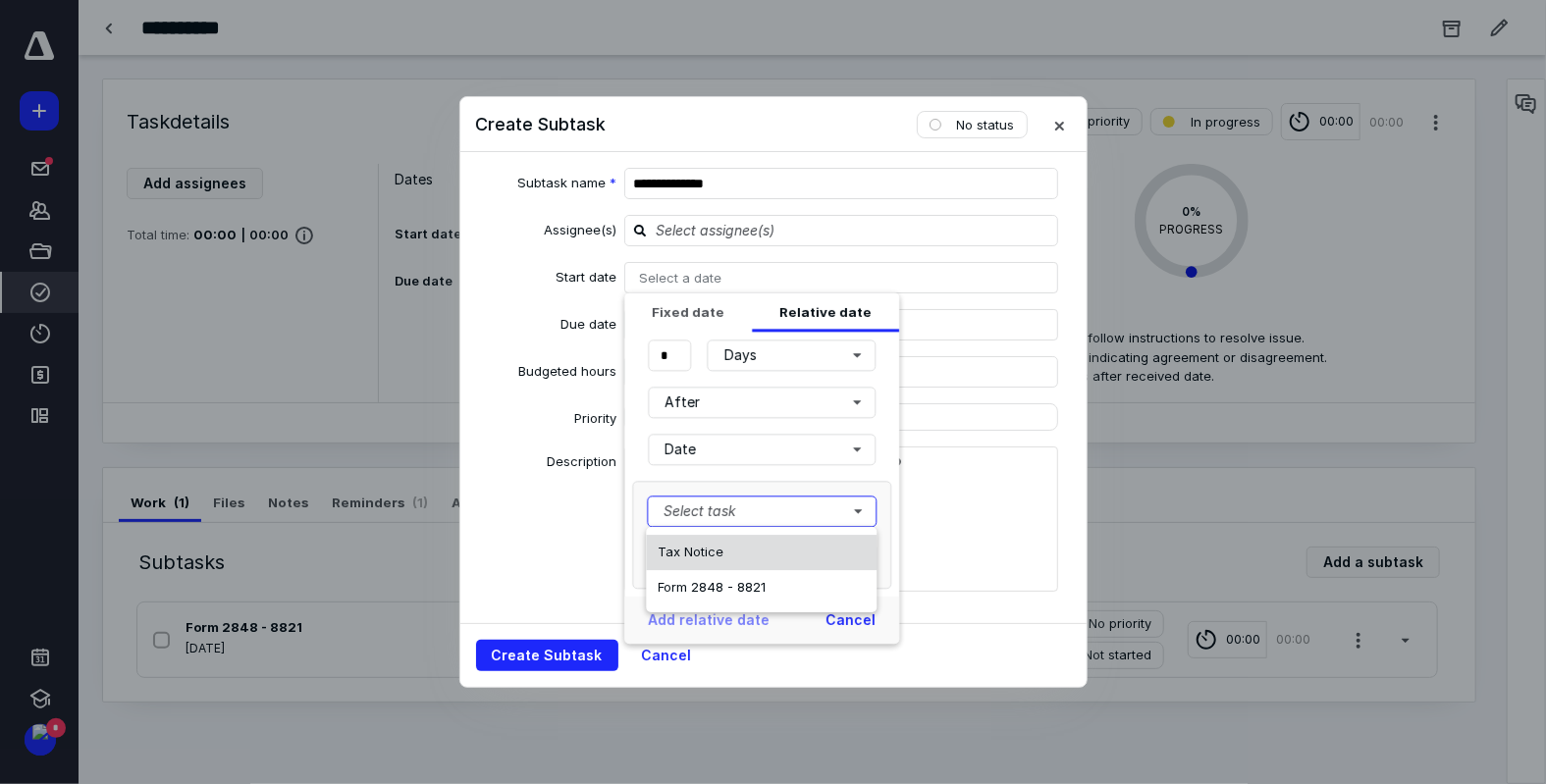 click on "Tax Notice" at bounding box center [761, 552] 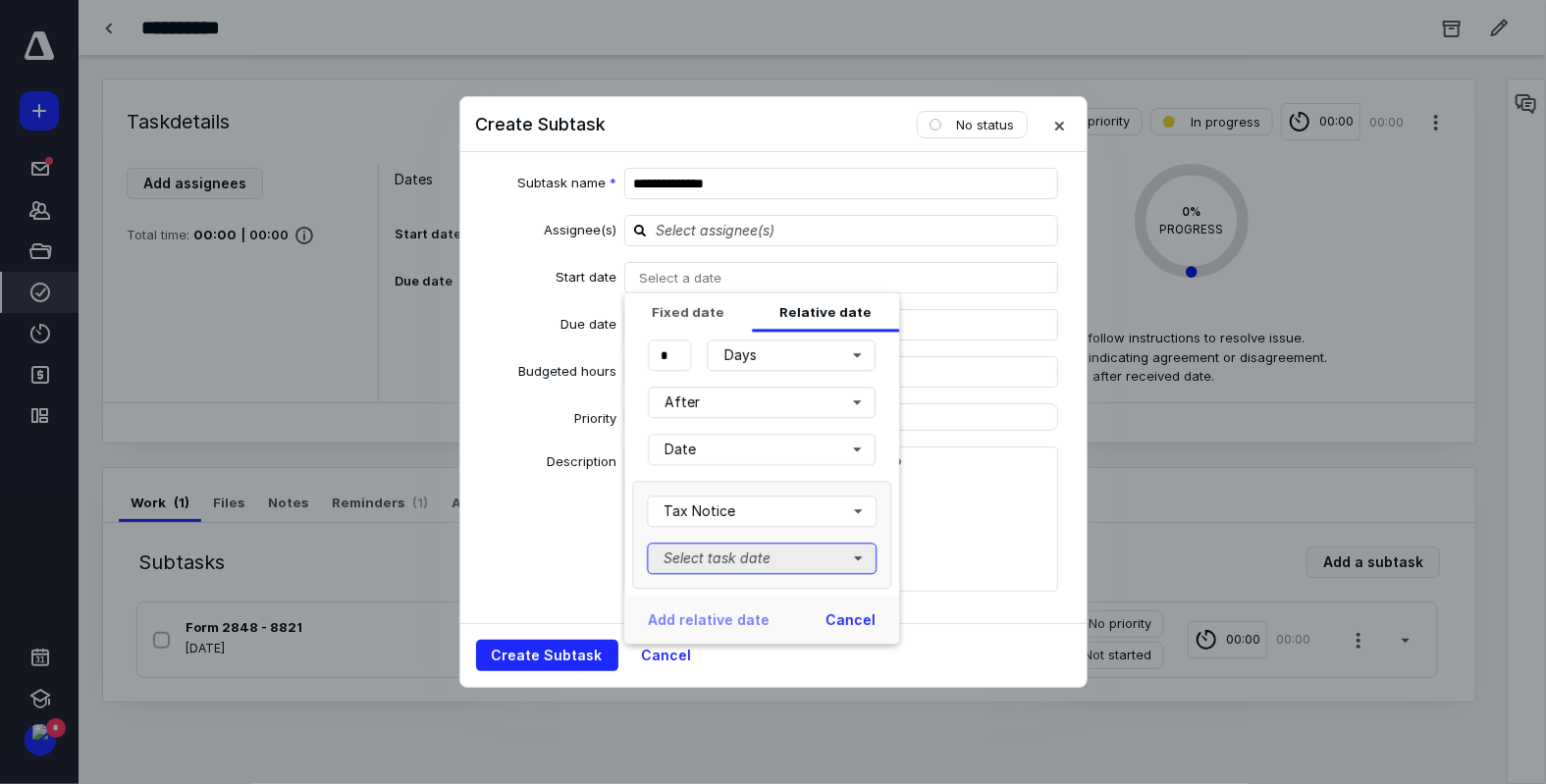 click on "Select task date" at bounding box center [762, 558] 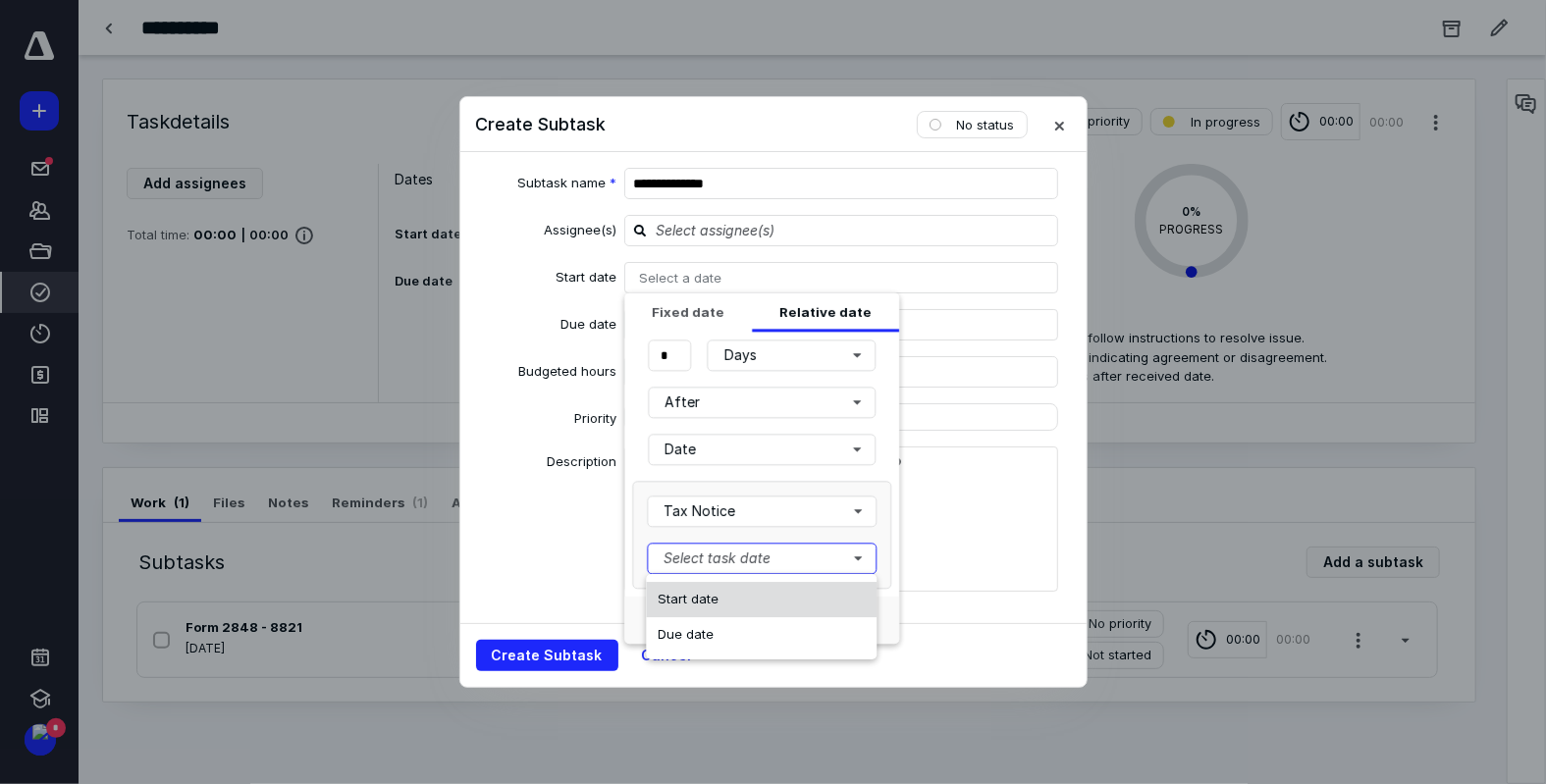 click on "Start date" at bounding box center (761, 600) 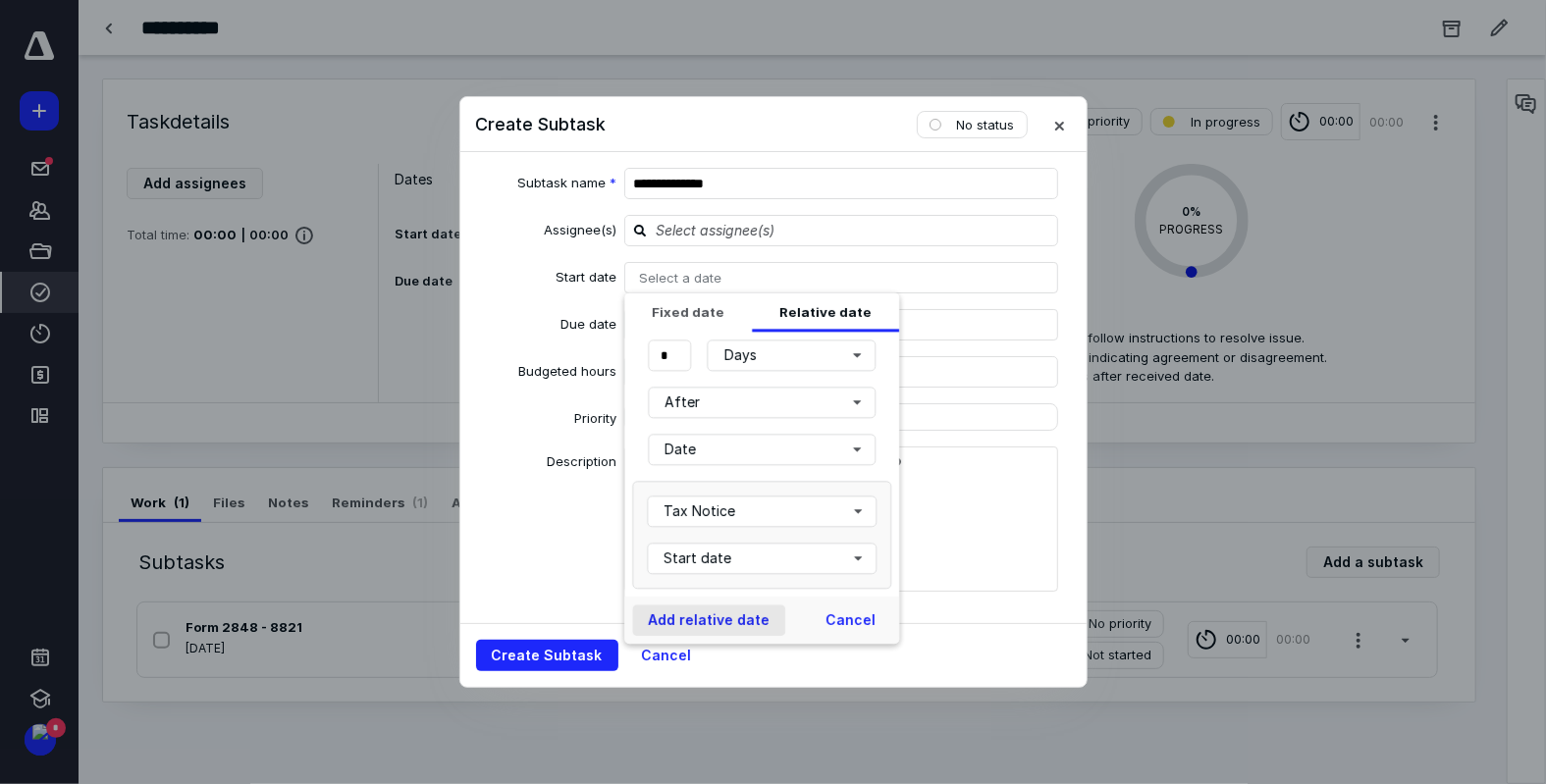 click on "Add relative date" at bounding box center [709, 620] 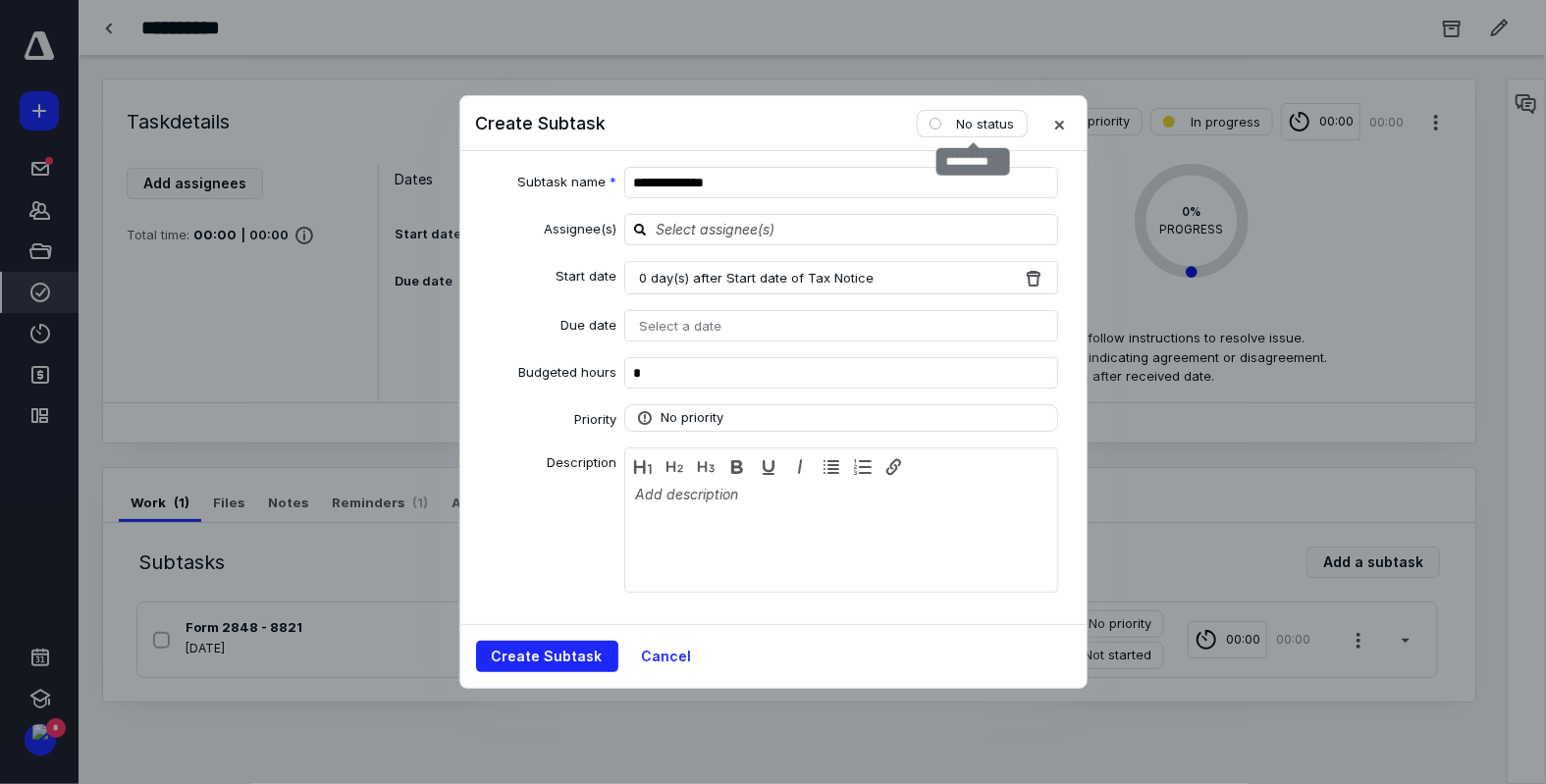 click on "No status" at bounding box center (986, 124) 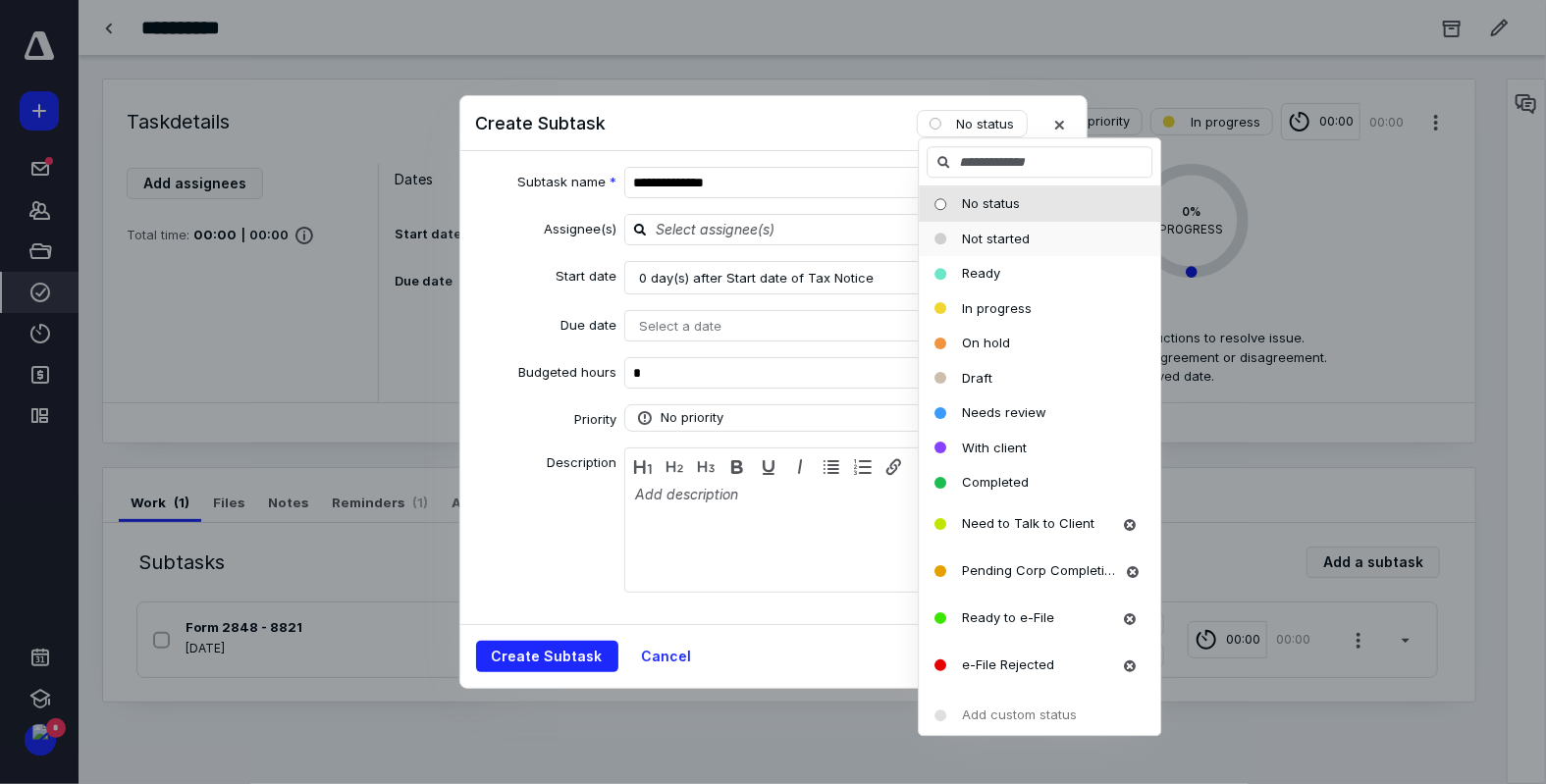 click on "Not started" at bounding box center (995, 238) 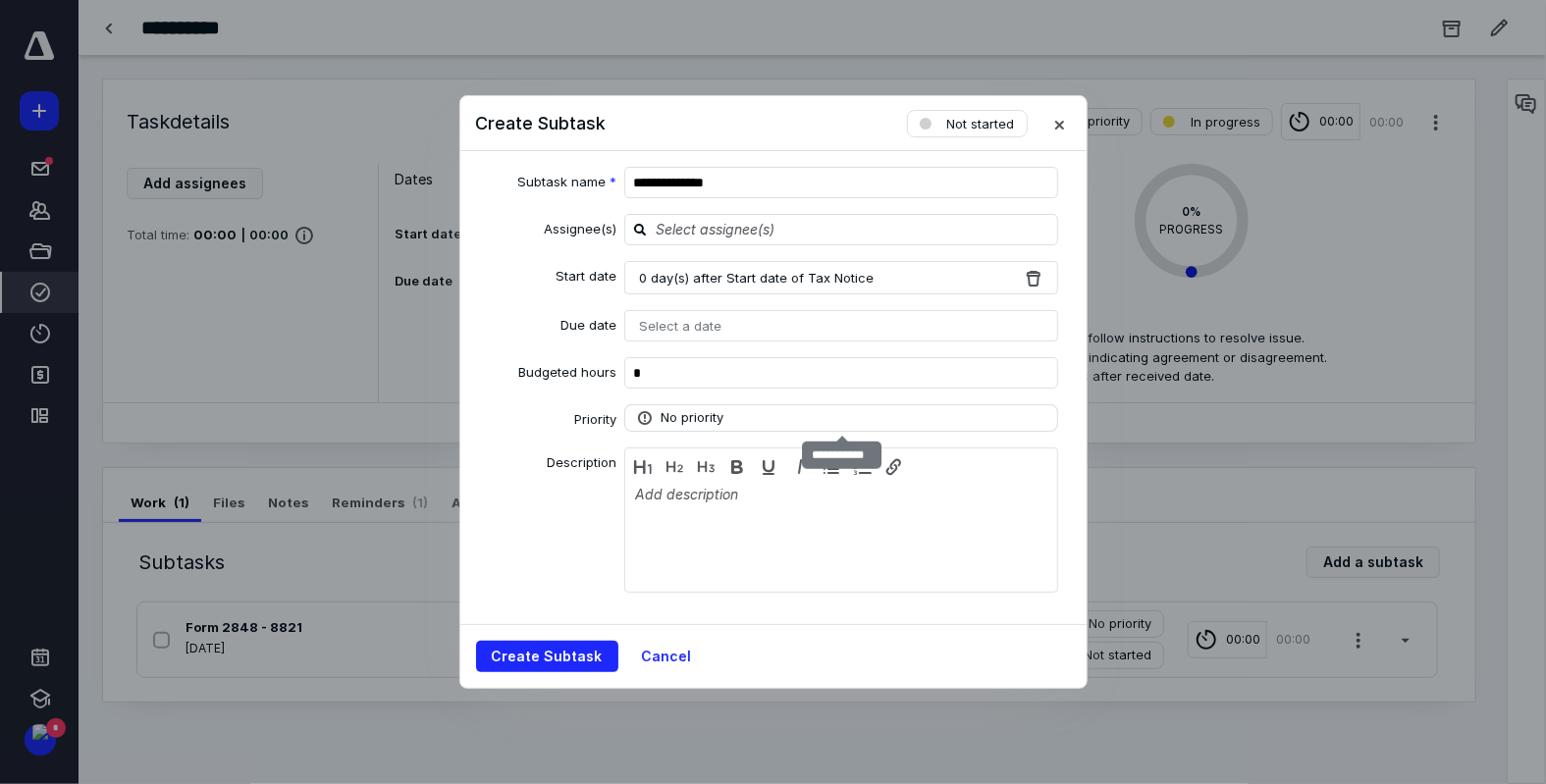 click on "No priority" at bounding box center [841, 418] 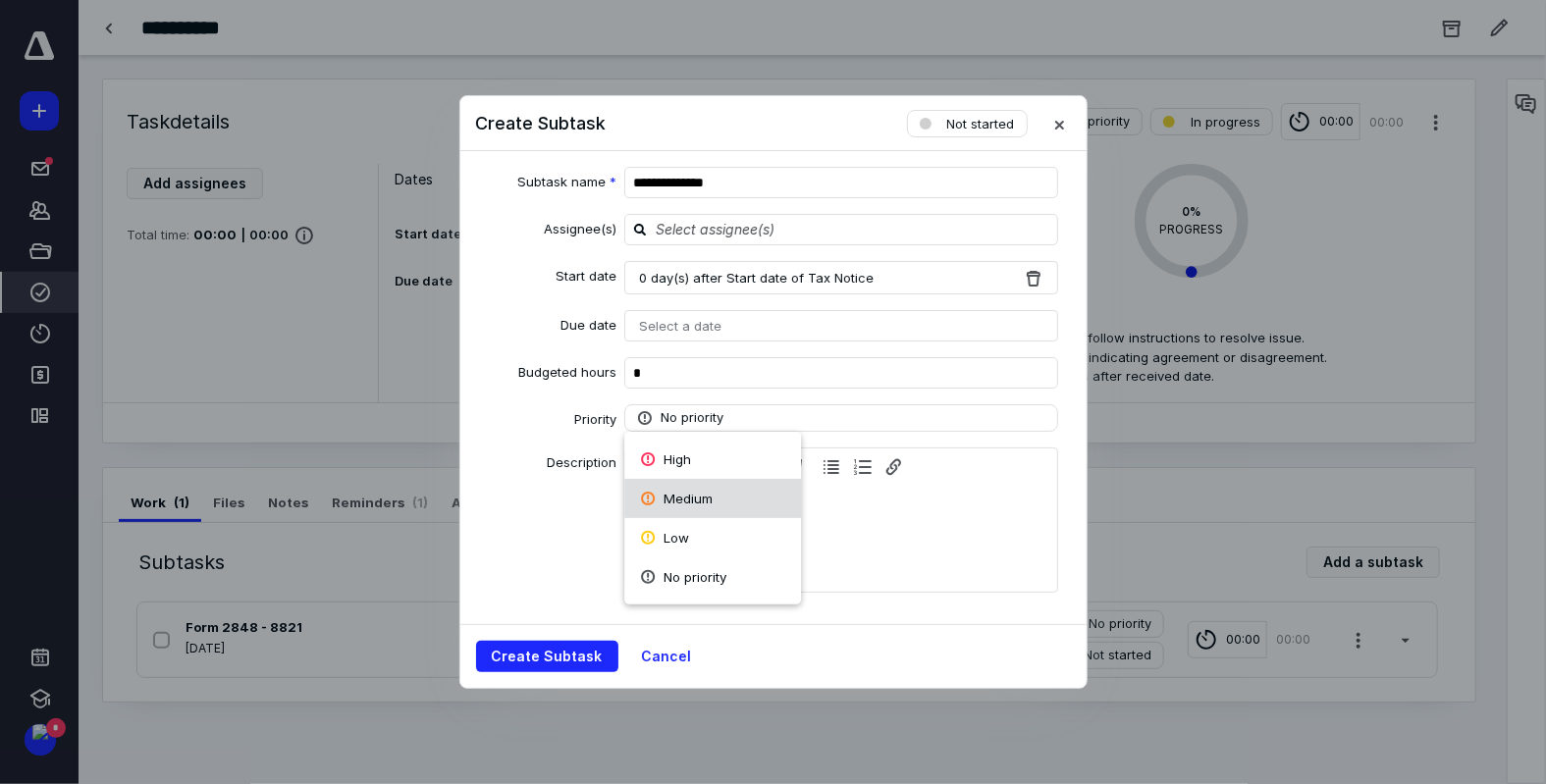 click on "Medium" at bounding box center (713, 498) 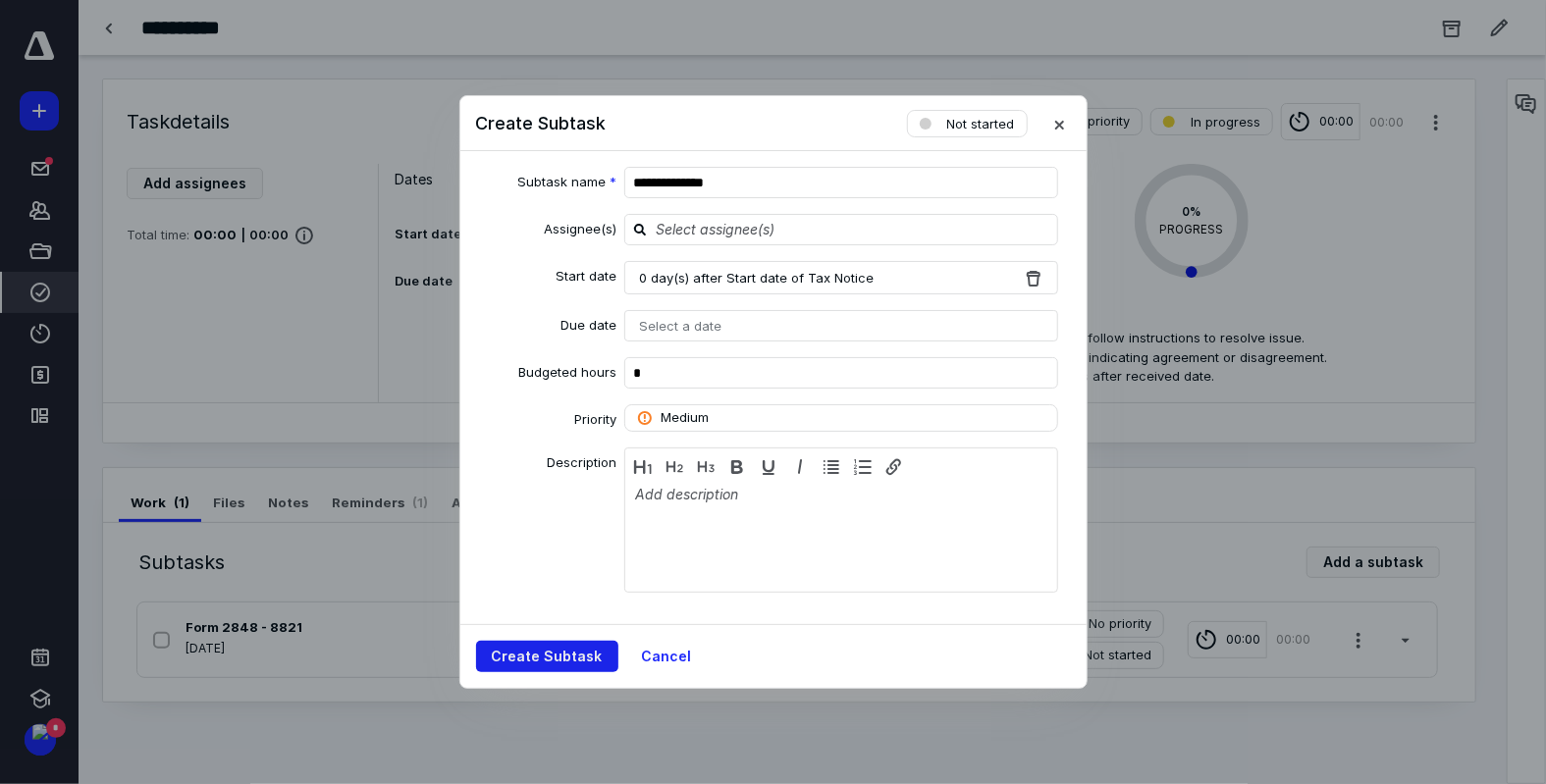 click on "Create Subtask" at bounding box center [547, 656] 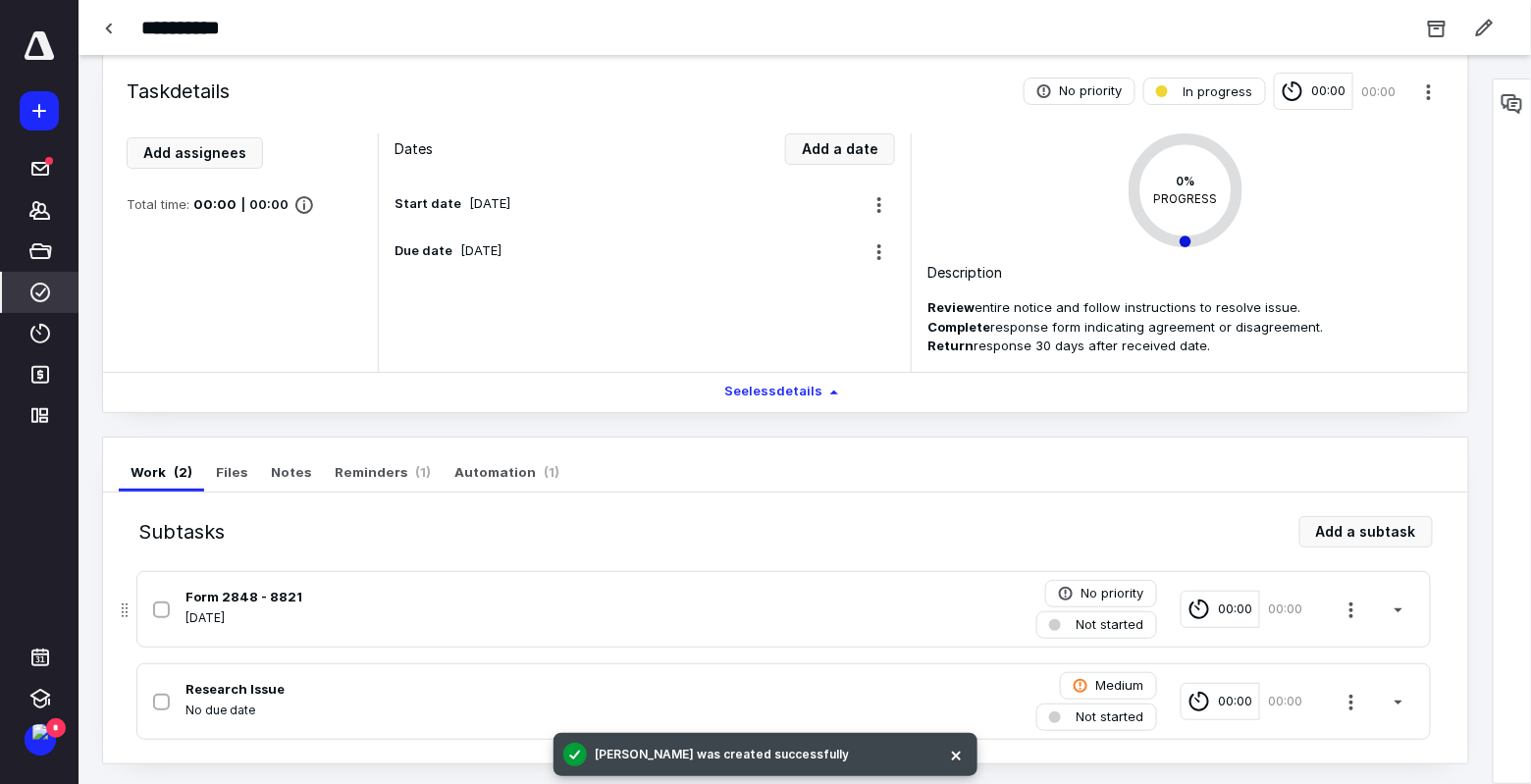 scroll, scrollTop: 31, scrollLeft: 0, axis: vertical 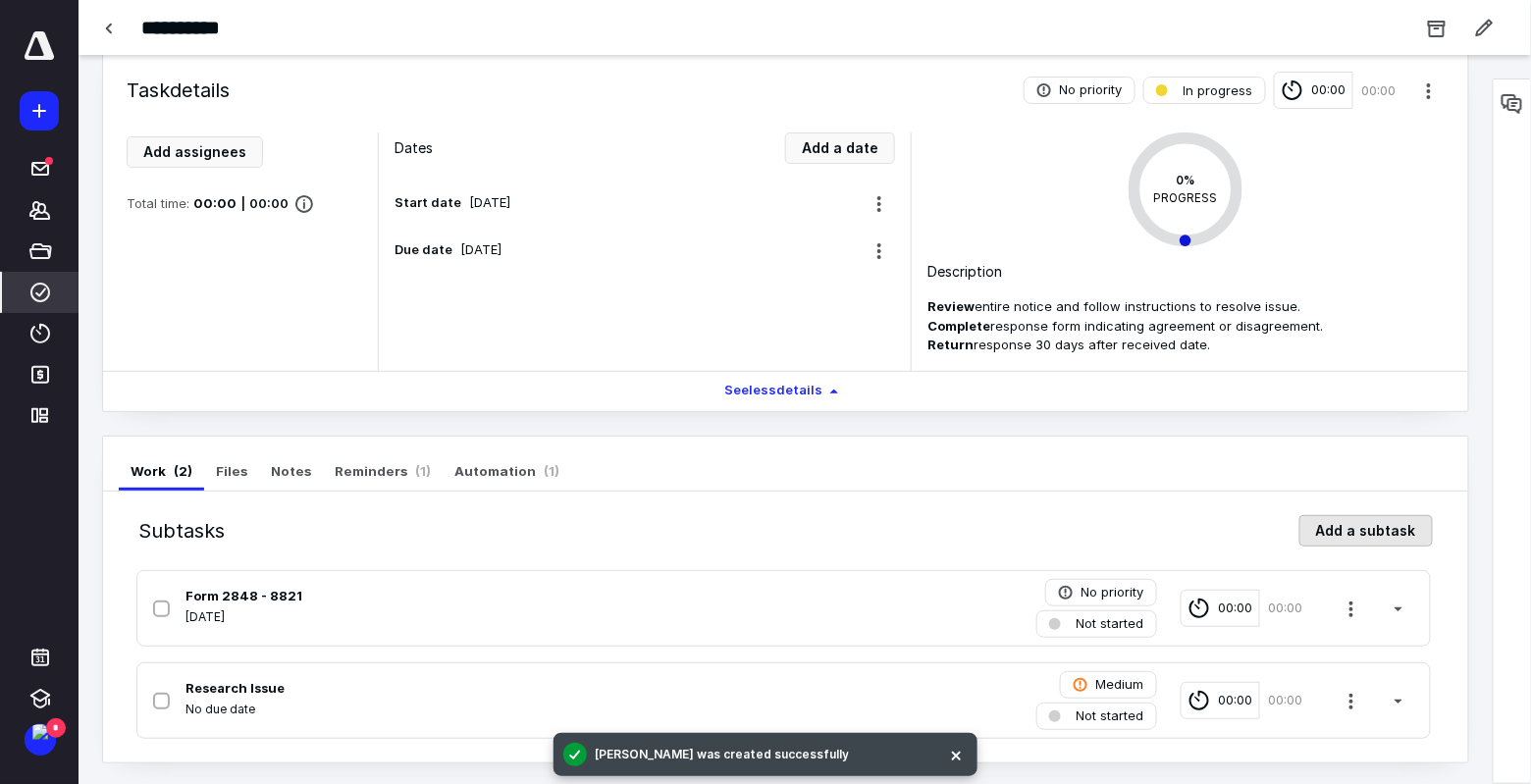 click on "Add a subtask" at bounding box center (1366, 531) 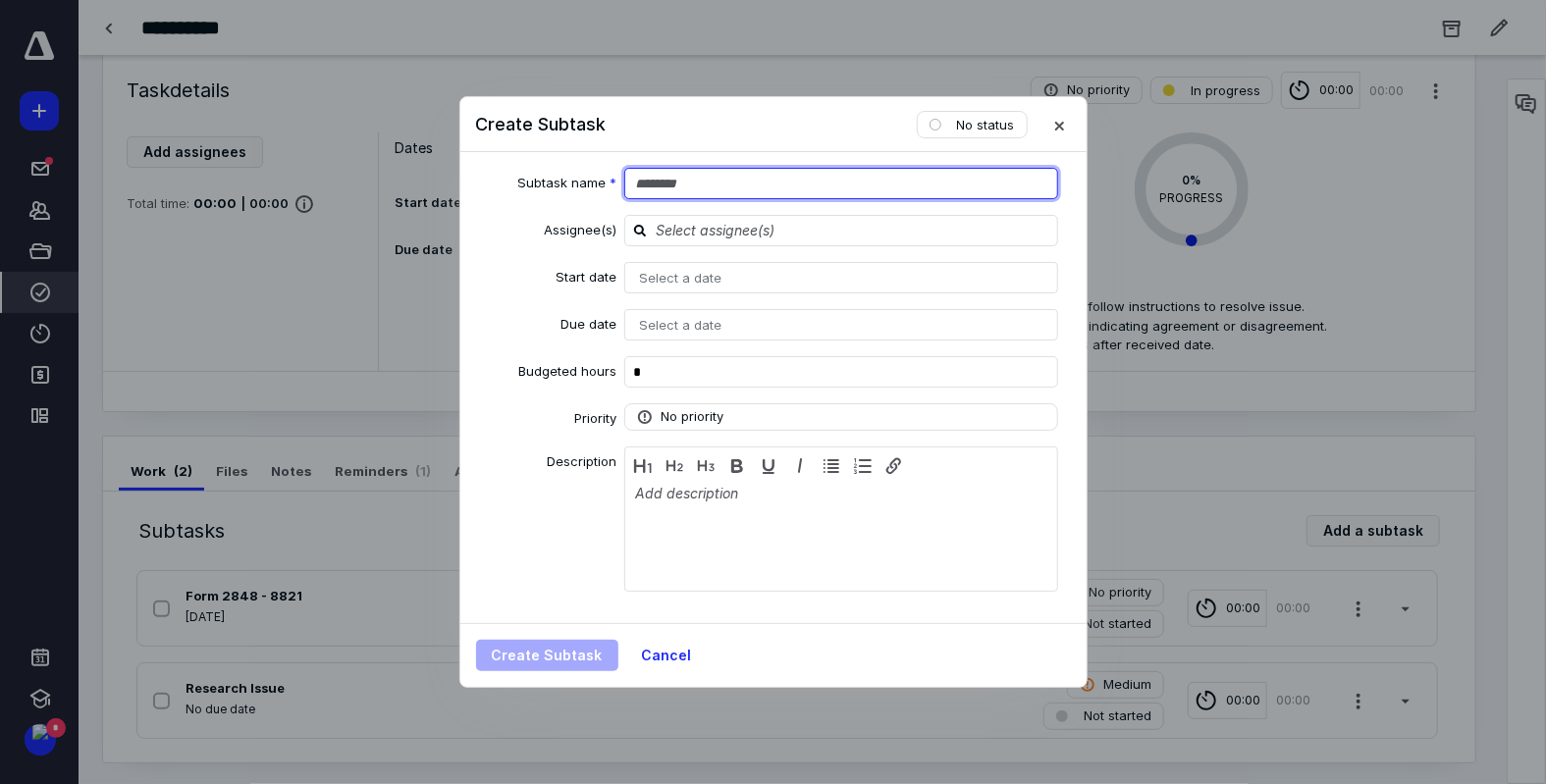click at bounding box center [841, 183] 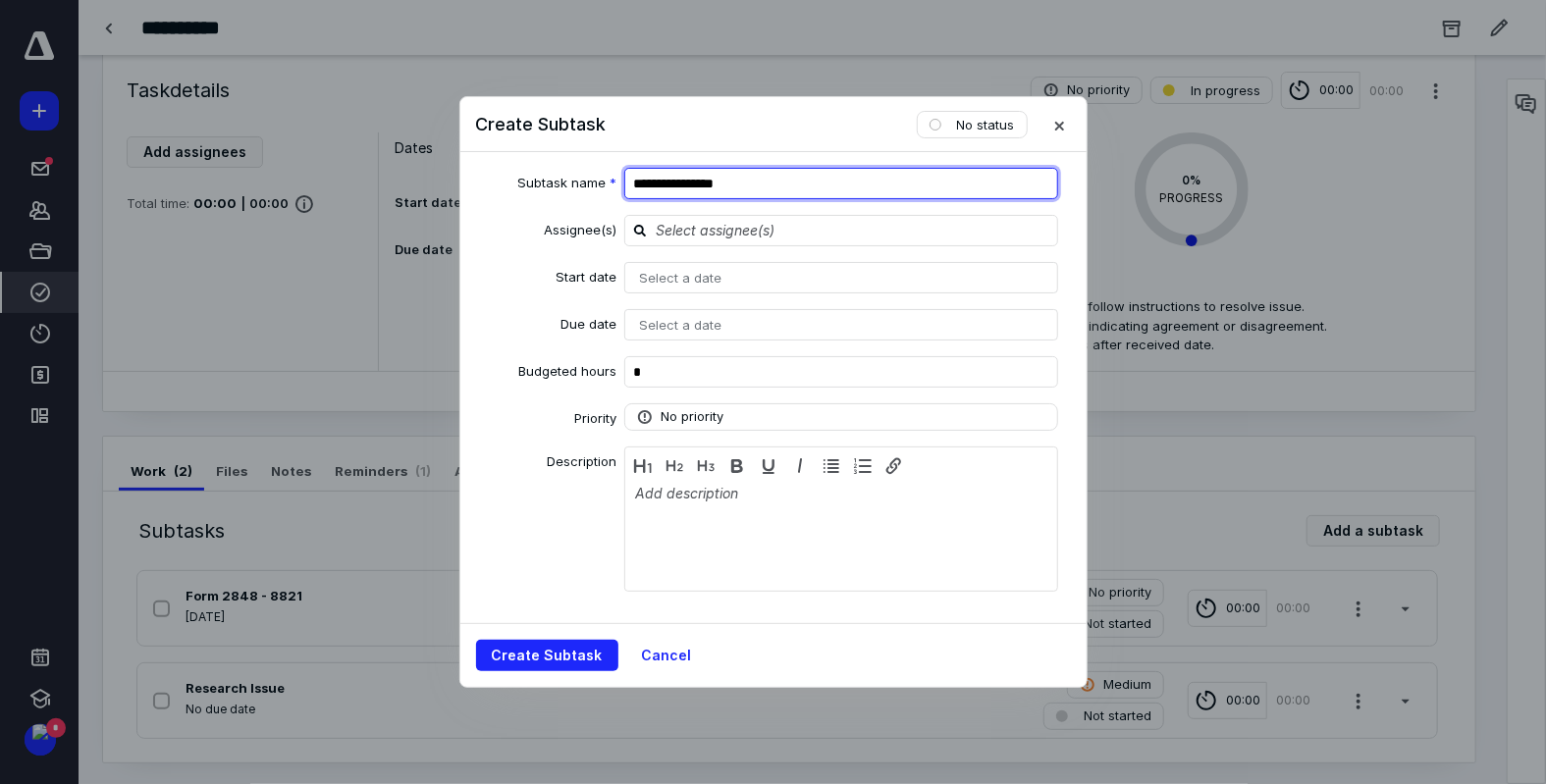 type on "**********" 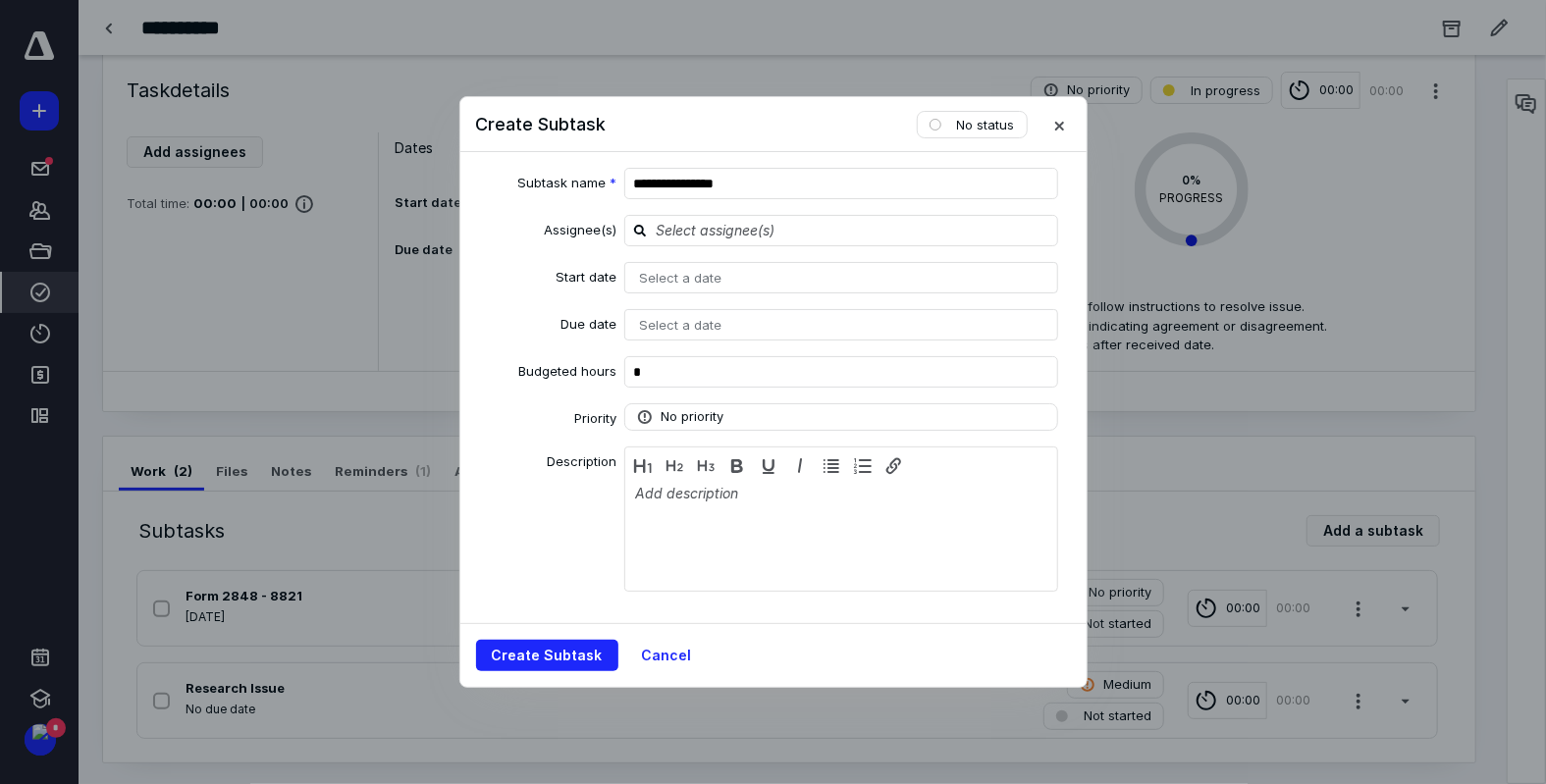 click on "Select a date" at bounding box center [841, 278] 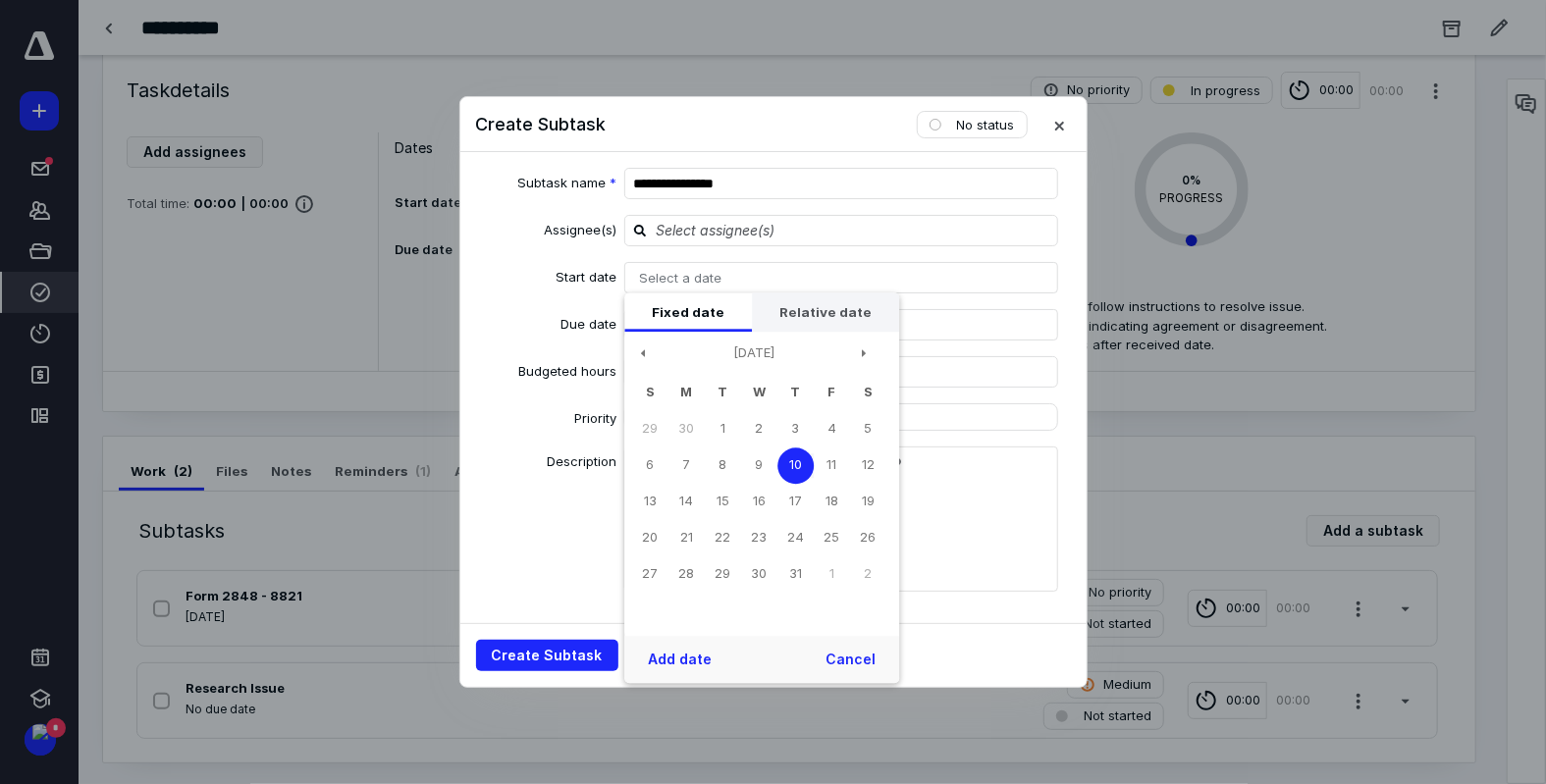 click on "Relative date" at bounding box center [826, 312] 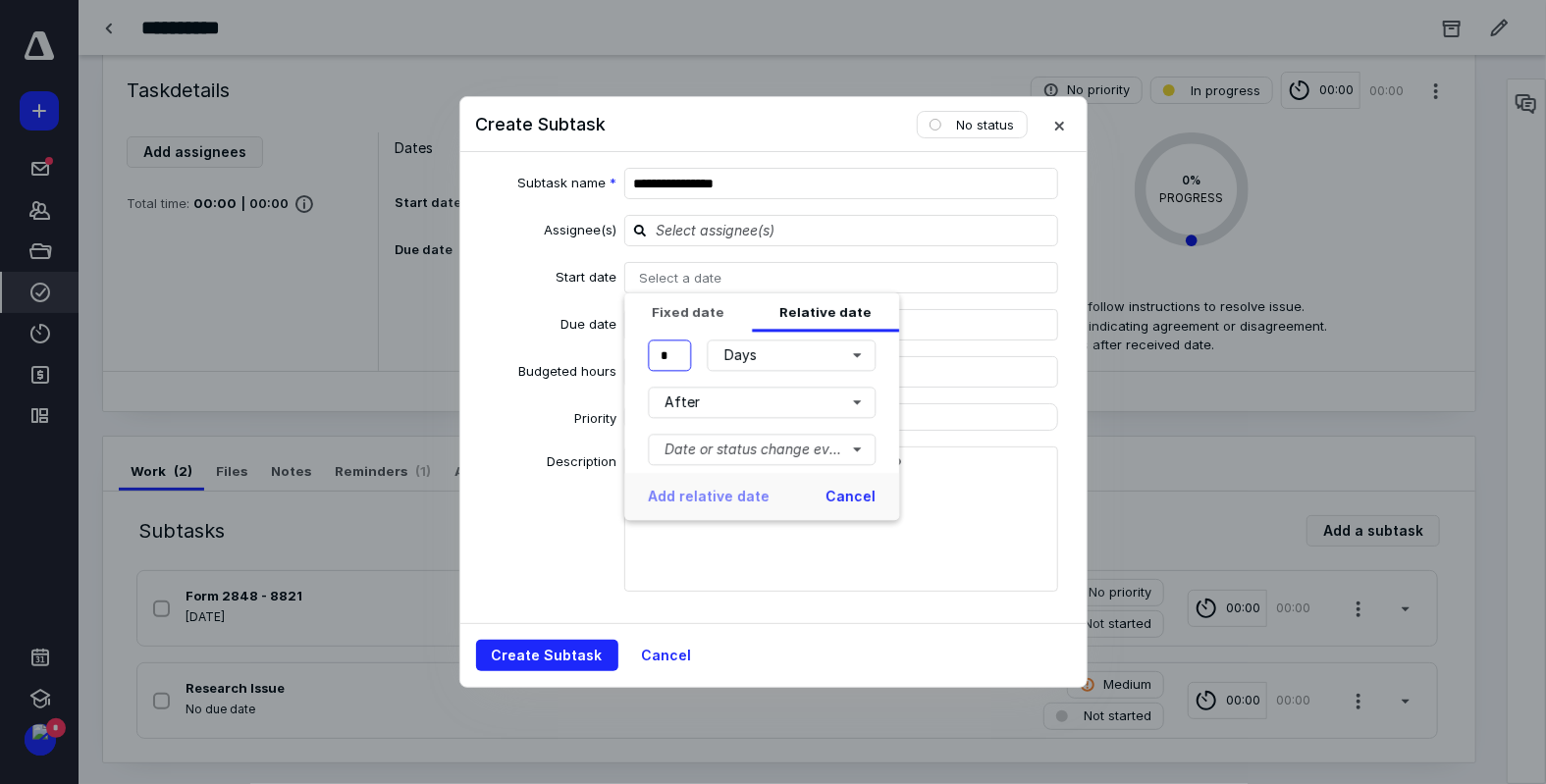drag, startPoint x: 671, startPoint y: 362, endPoint x: 655, endPoint y: 357, distance: 16.763055 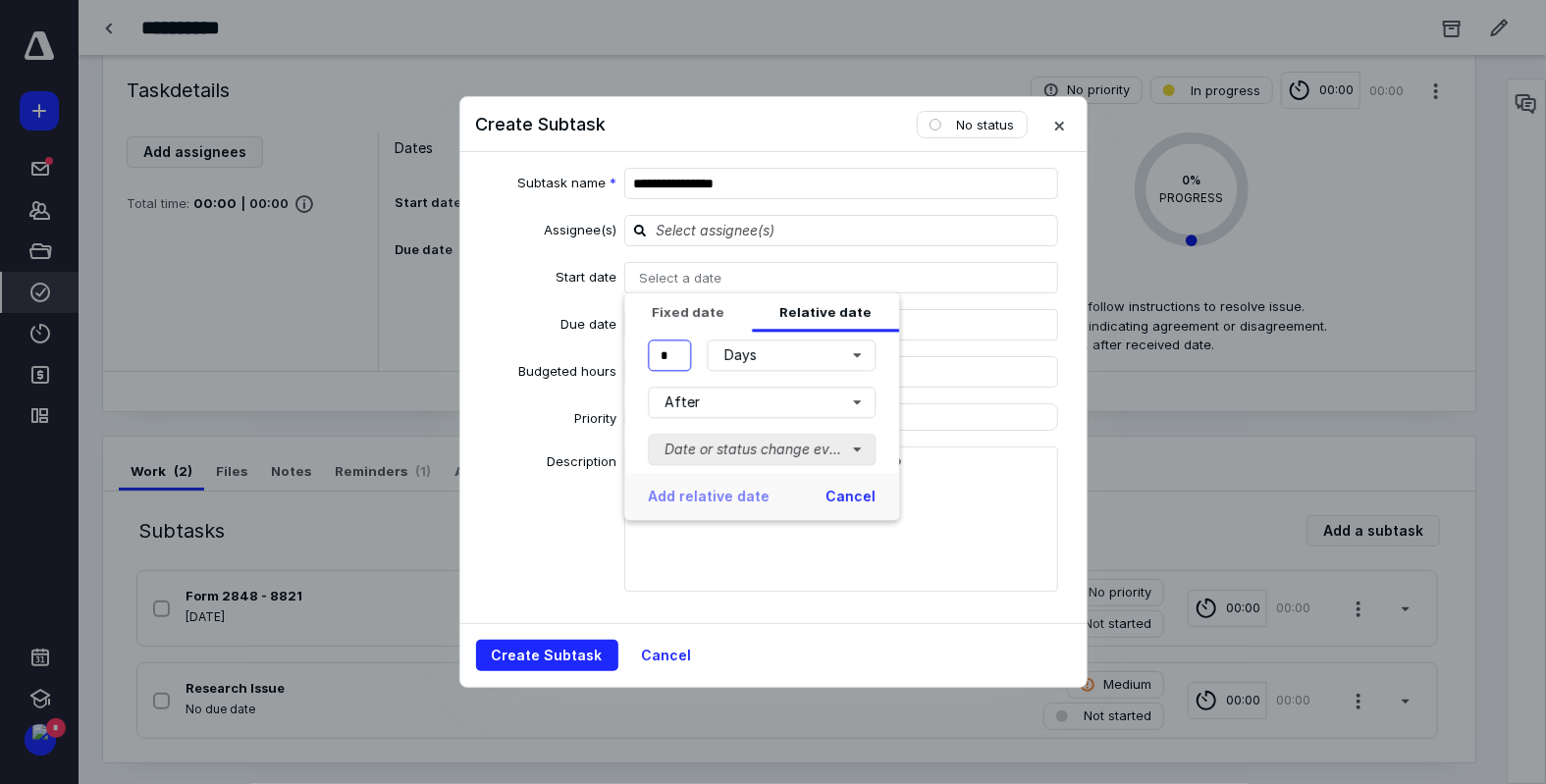 type on "*" 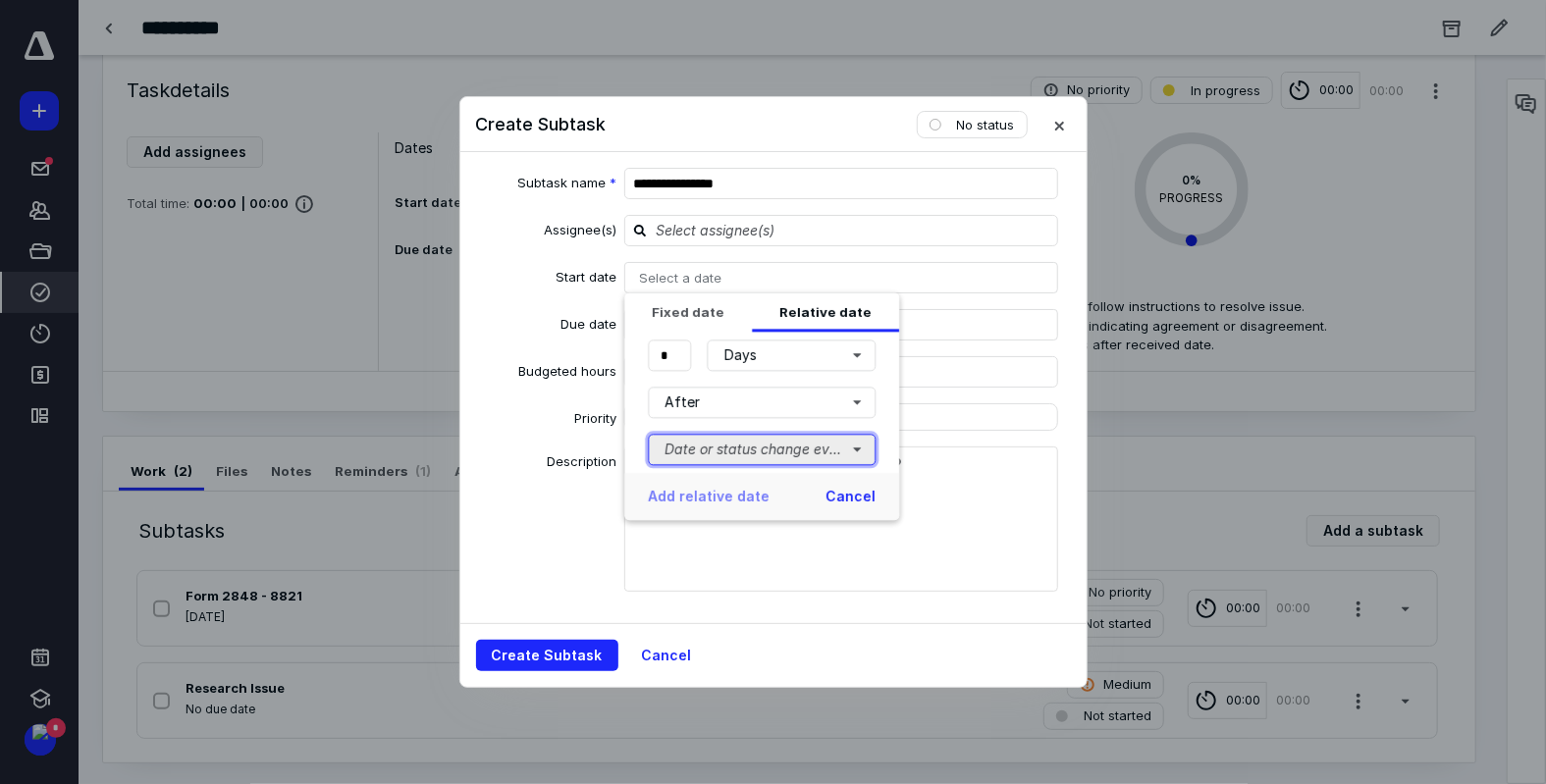 click on "Date or status change event" at bounding box center (762, 449) 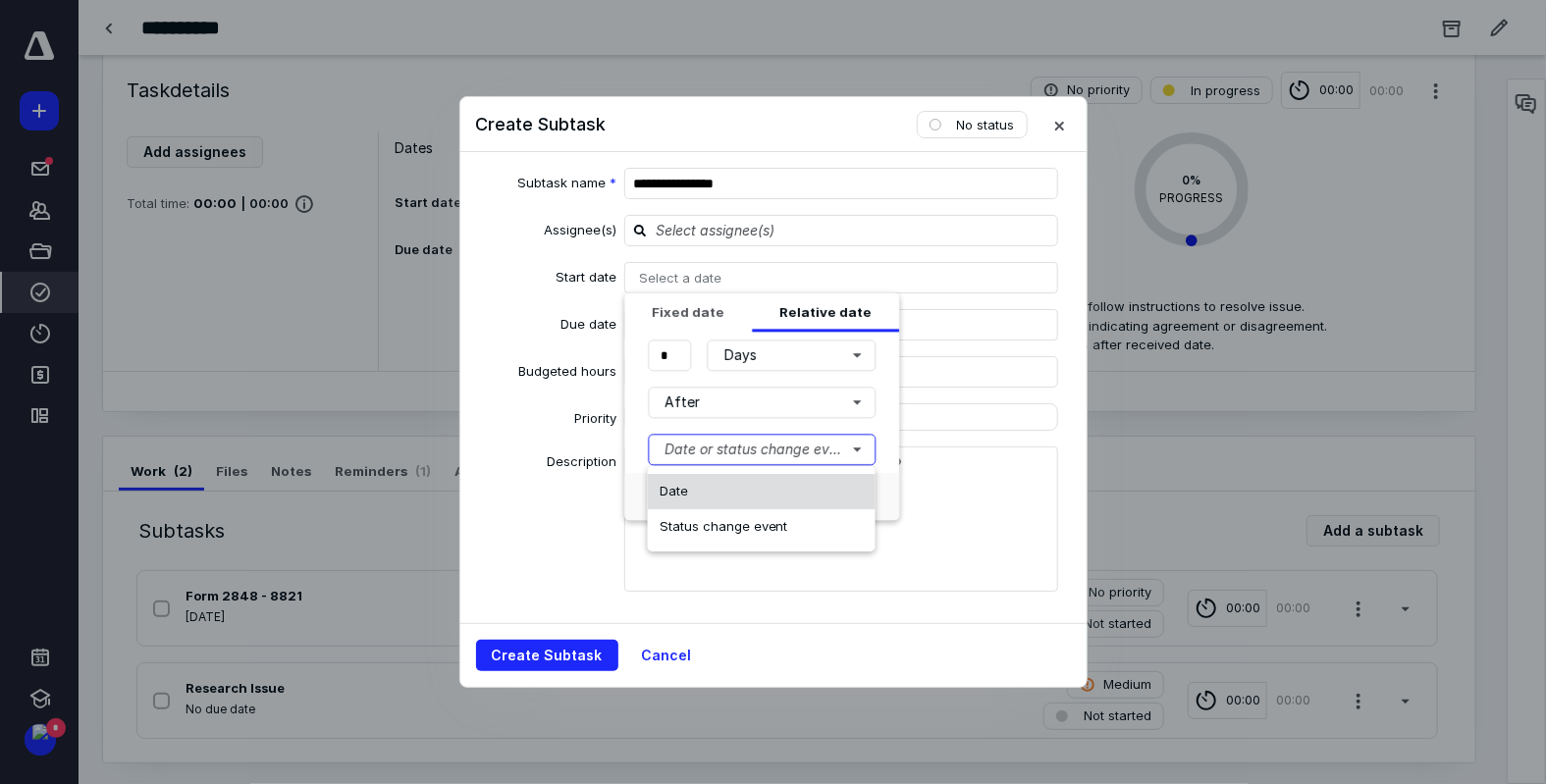 click on "Date" at bounding box center (762, 492) 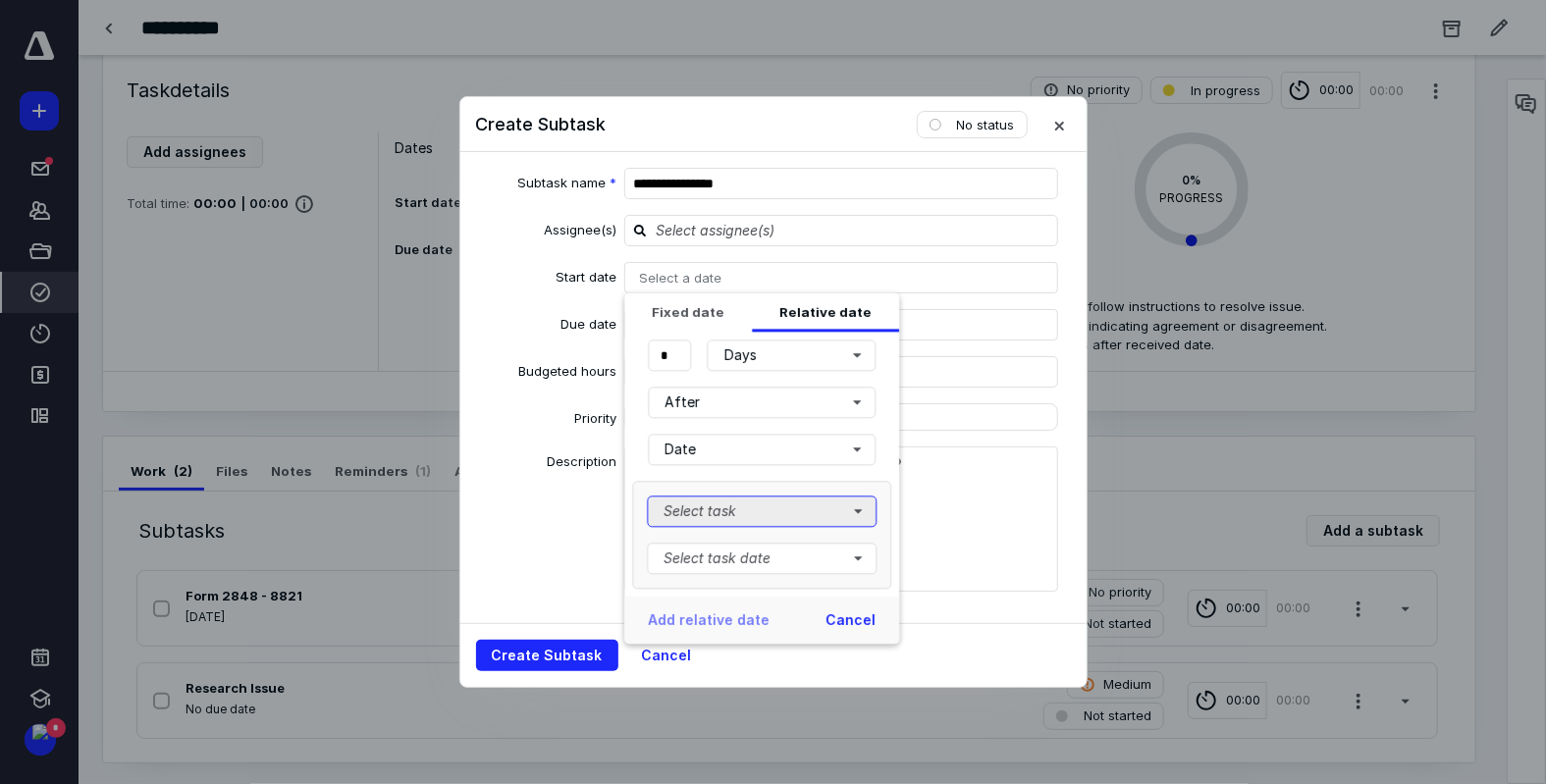 click on "Select task" at bounding box center [762, 511] 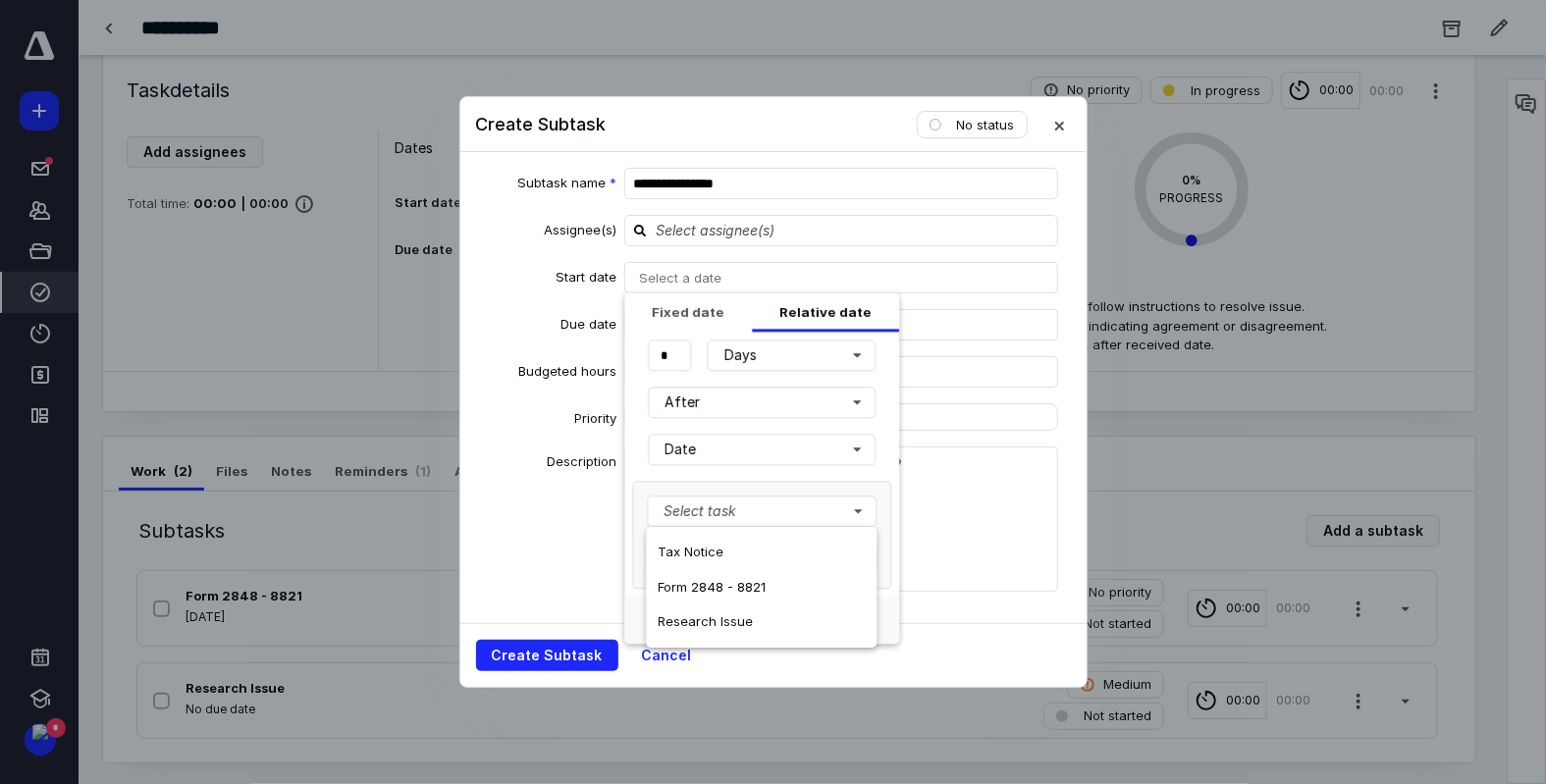 click on "Tax Notice Form 2848 - 8821 Research Issue" at bounding box center (761, 587) 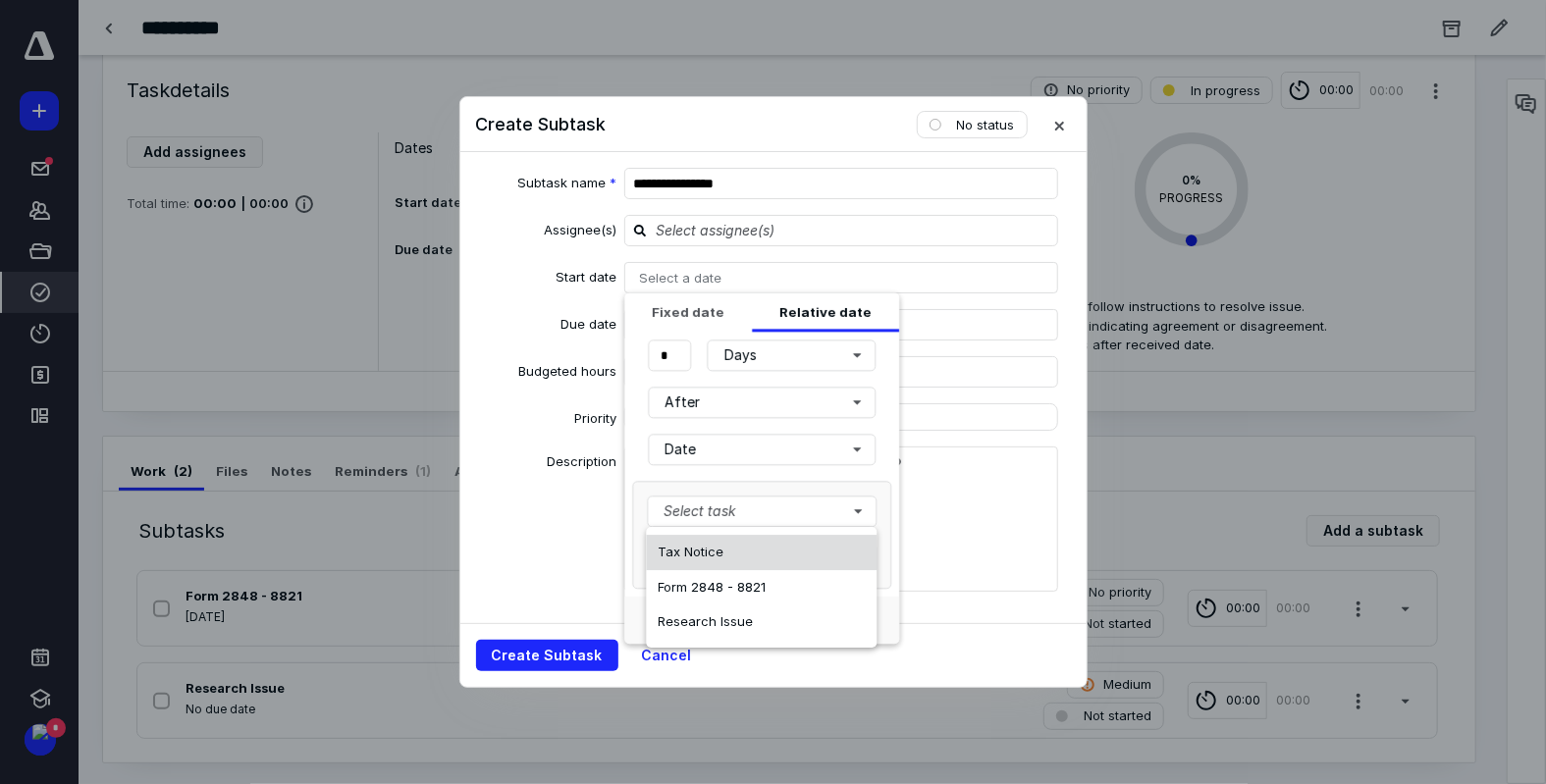 click on "Tax Notice" at bounding box center [761, 552] 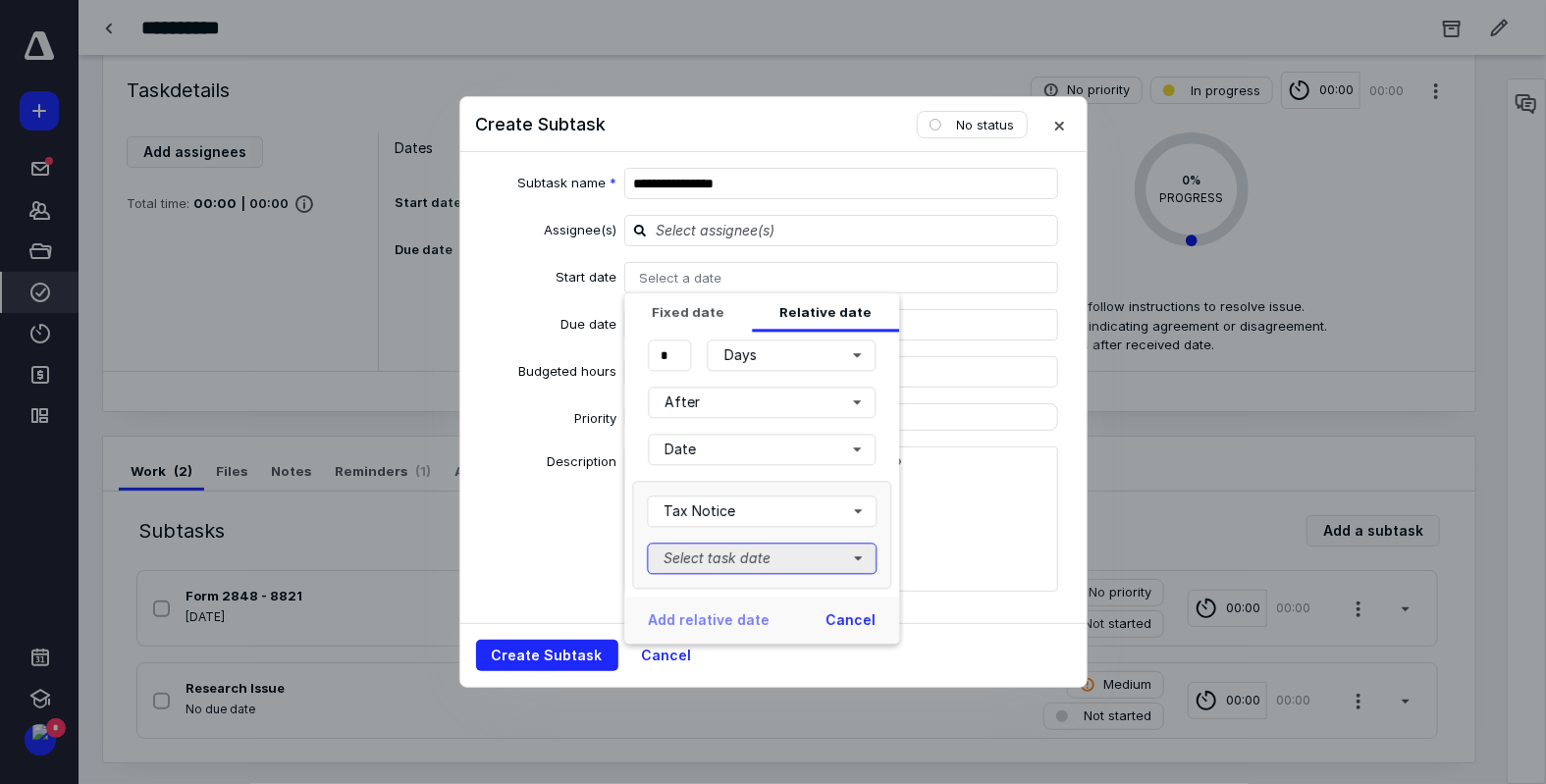 click on "Select task date" at bounding box center [762, 558] 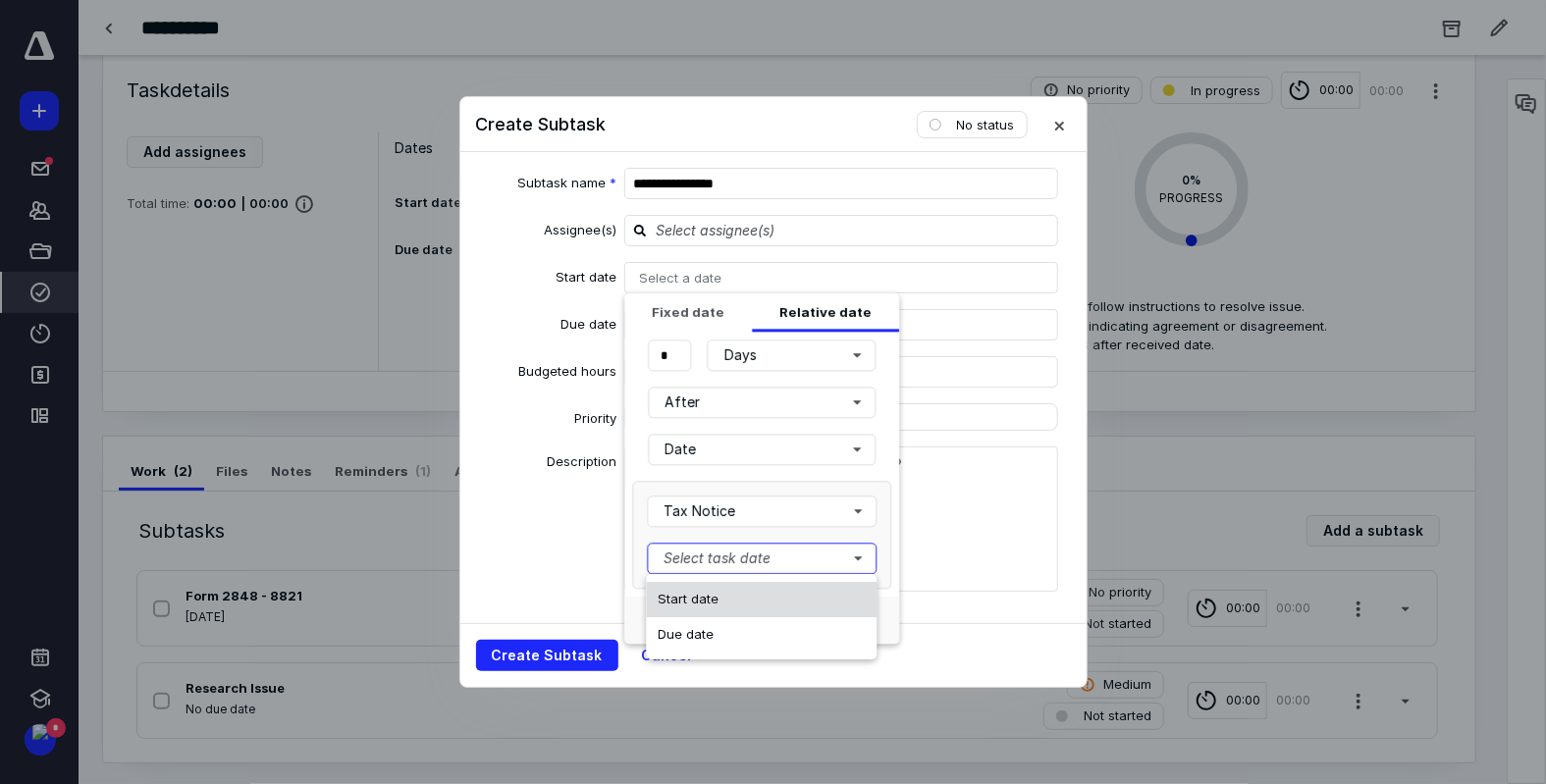 click on "Start date" at bounding box center [761, 600] 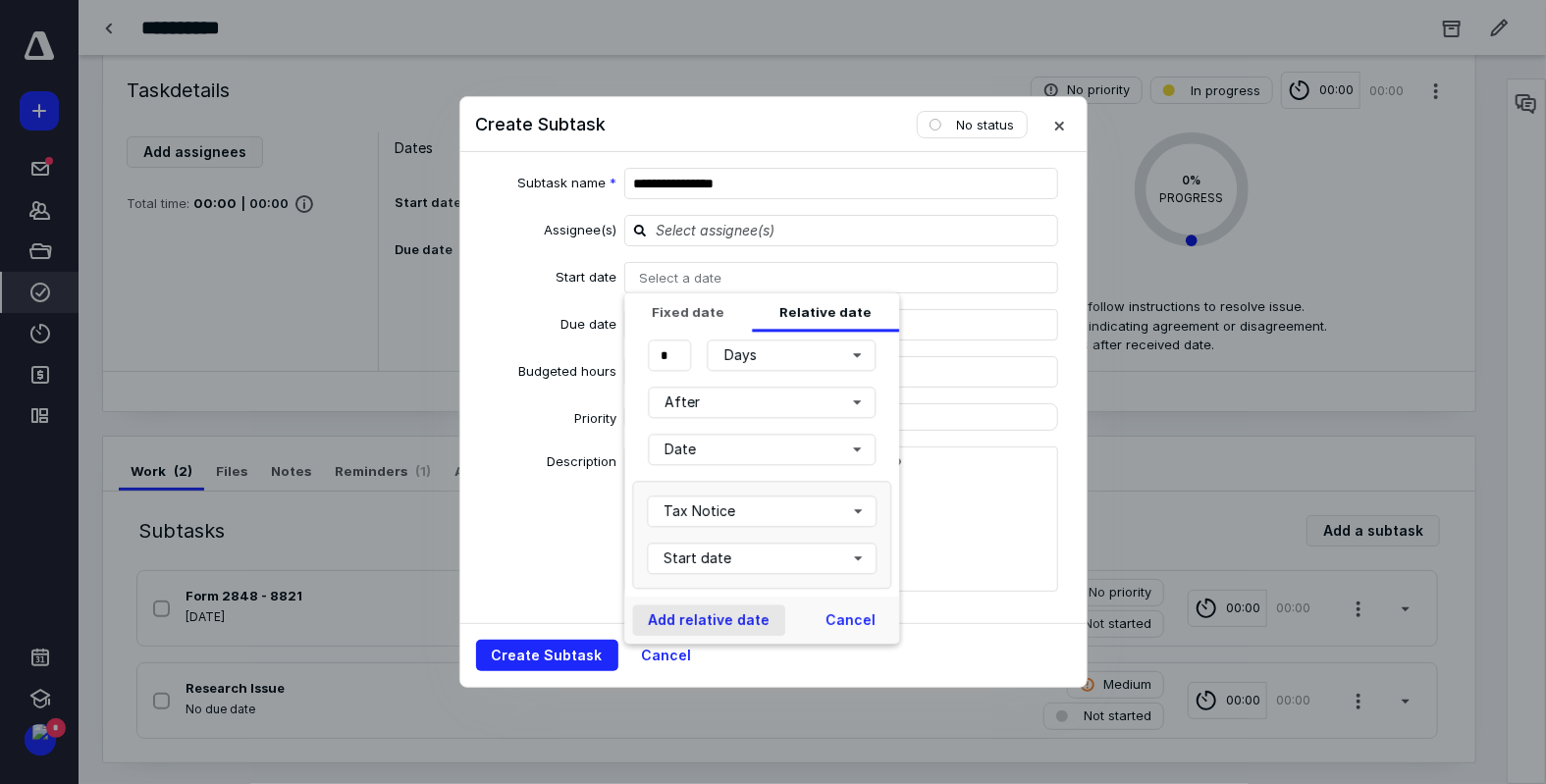 click on "Add relative date" at bounding box center [709, 620] 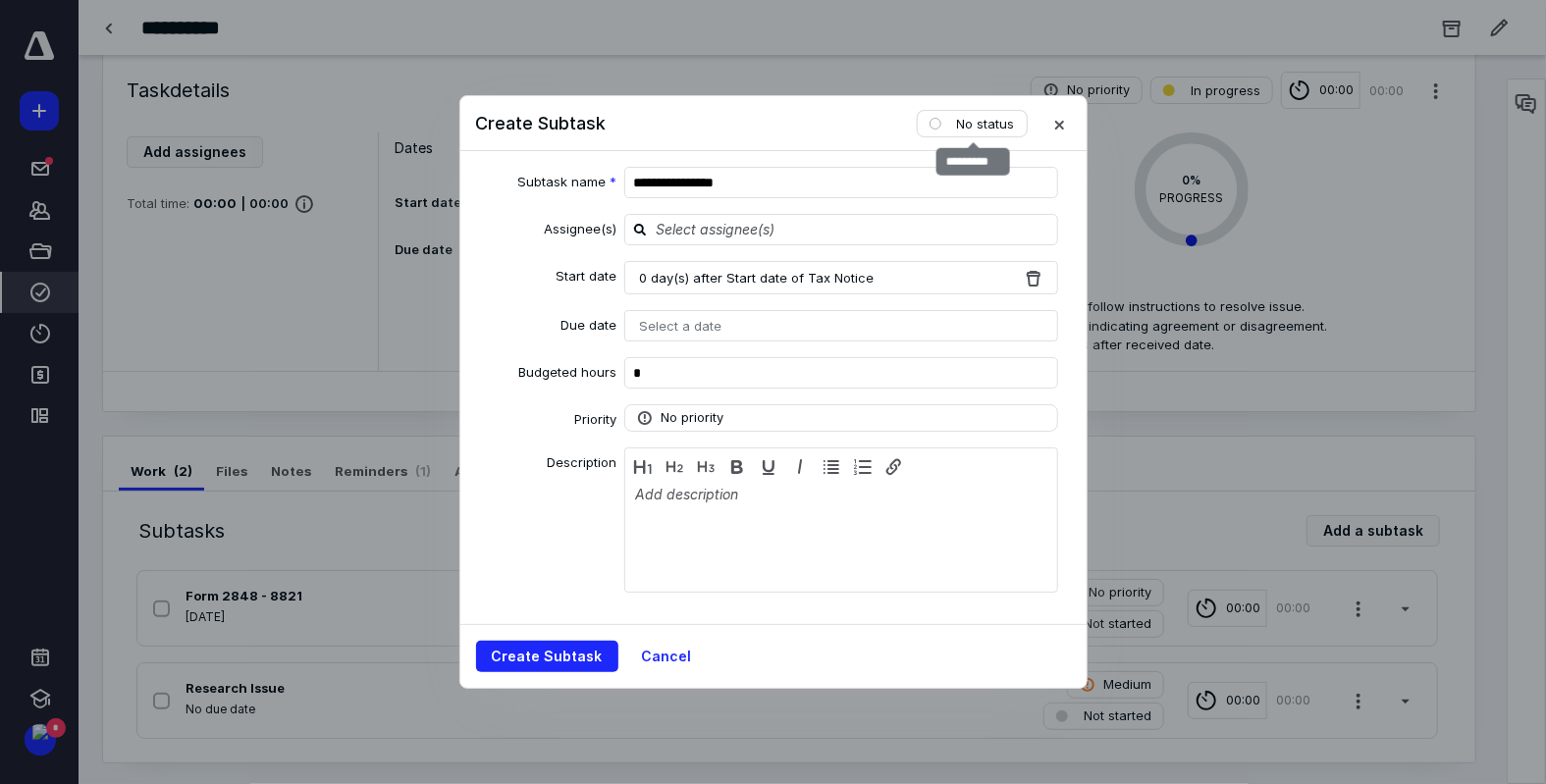 click at bounding box center (935, 124) 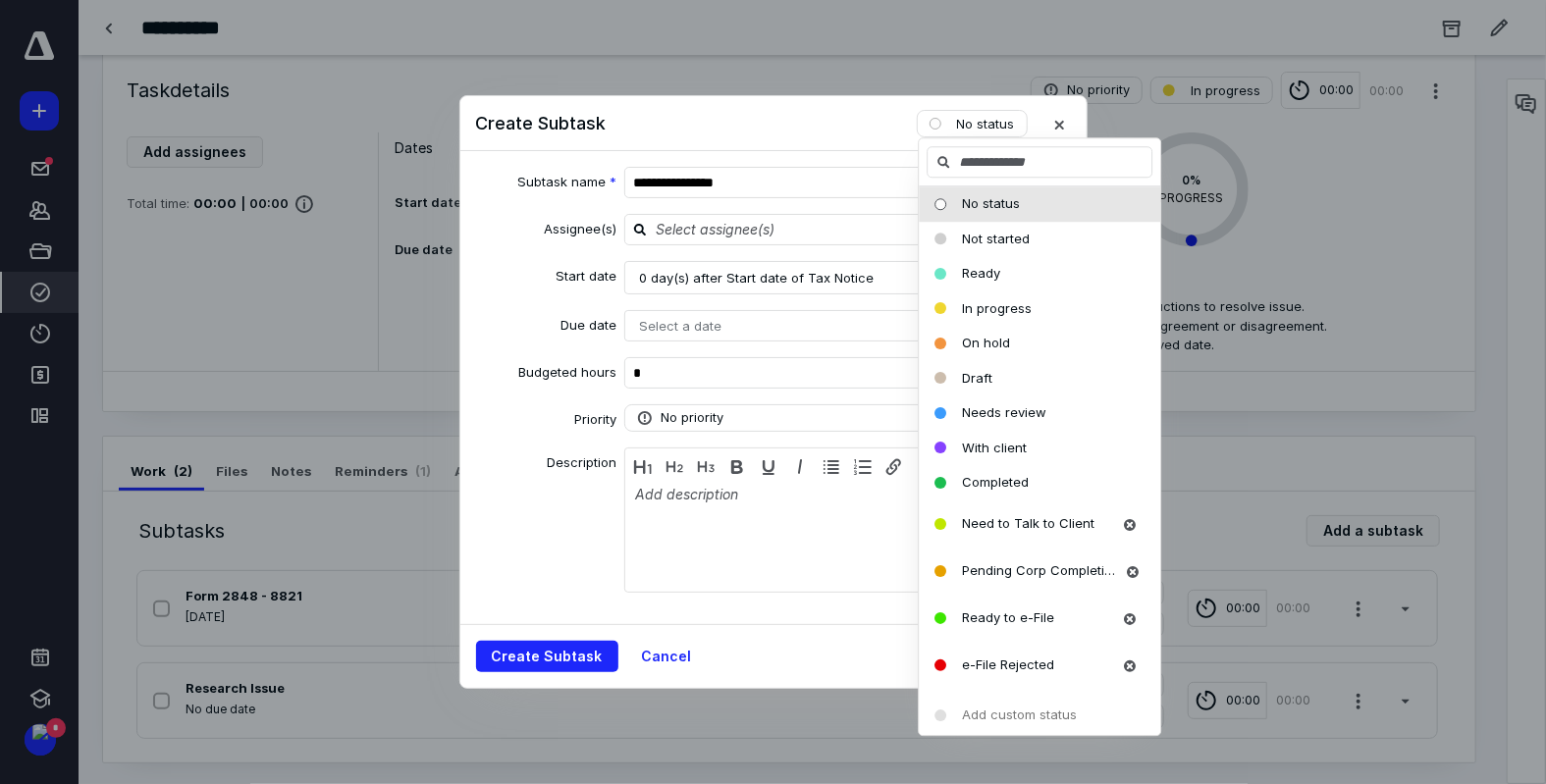click on "No status" at bounding box center [990, 203] 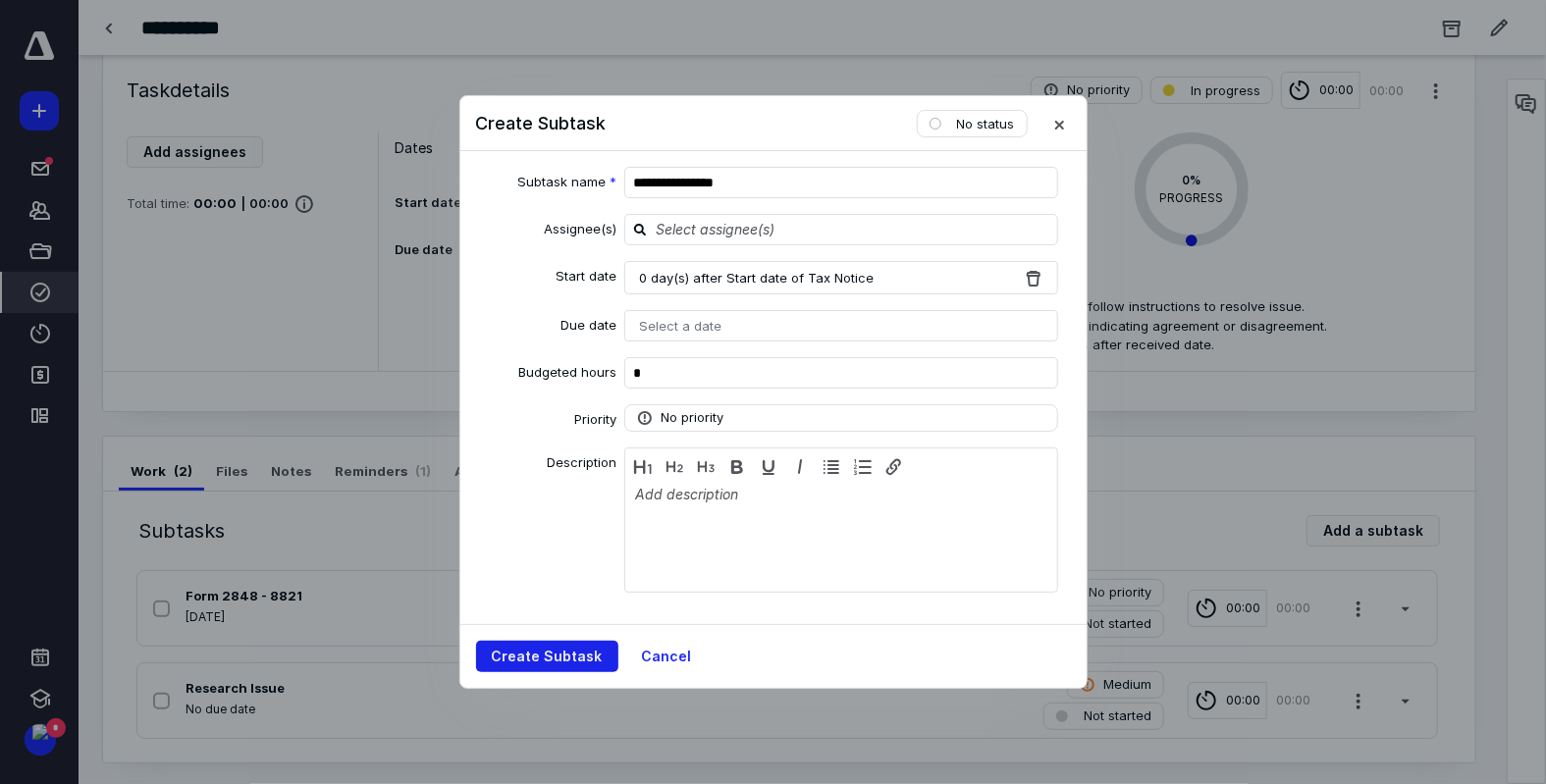 click on "Create Subtask" at bounding box center [547, 656] 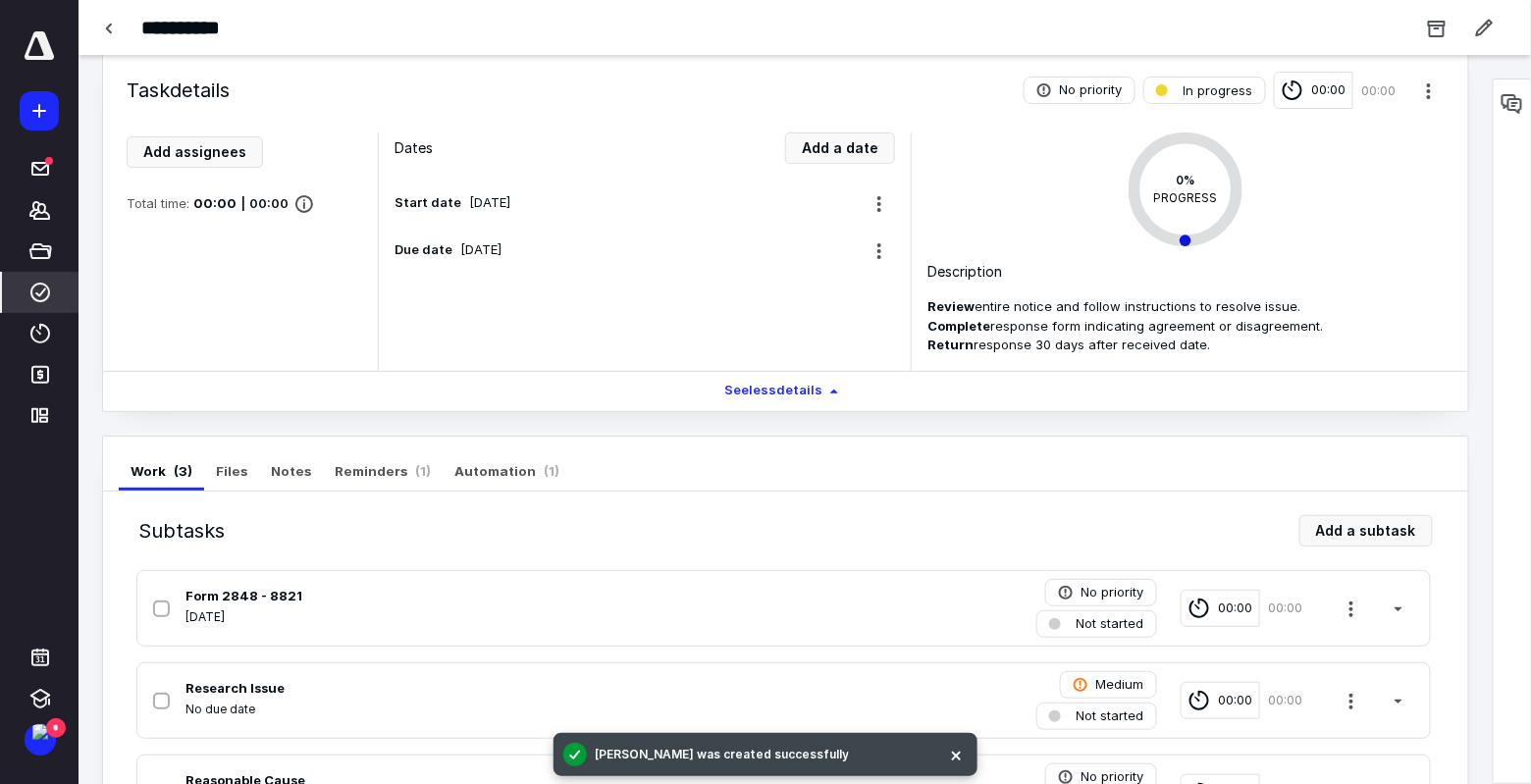 scroll, scrollTop: 124, scrollLeft: 0, axis: vertical 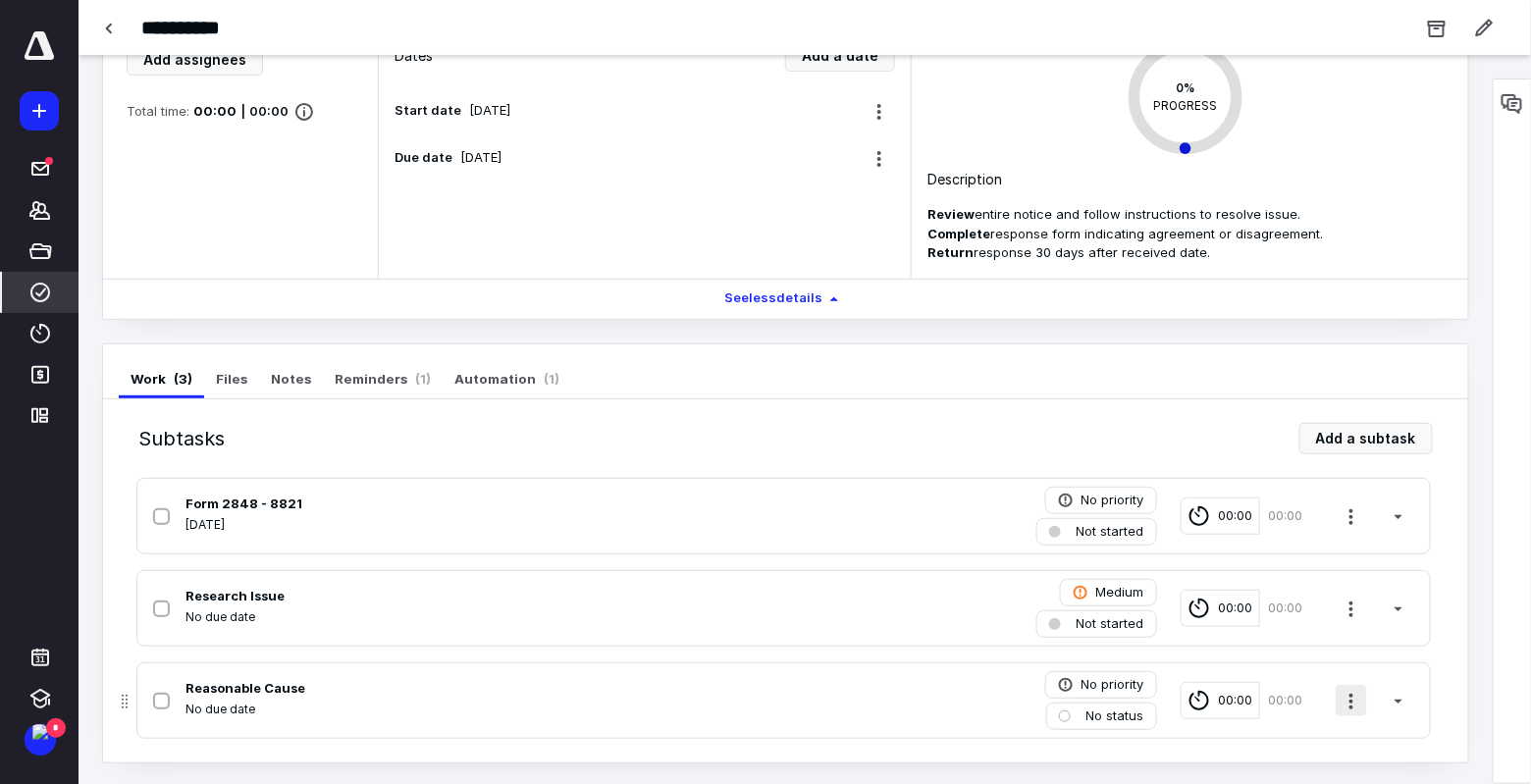 click at bounding box center [1351, 701] 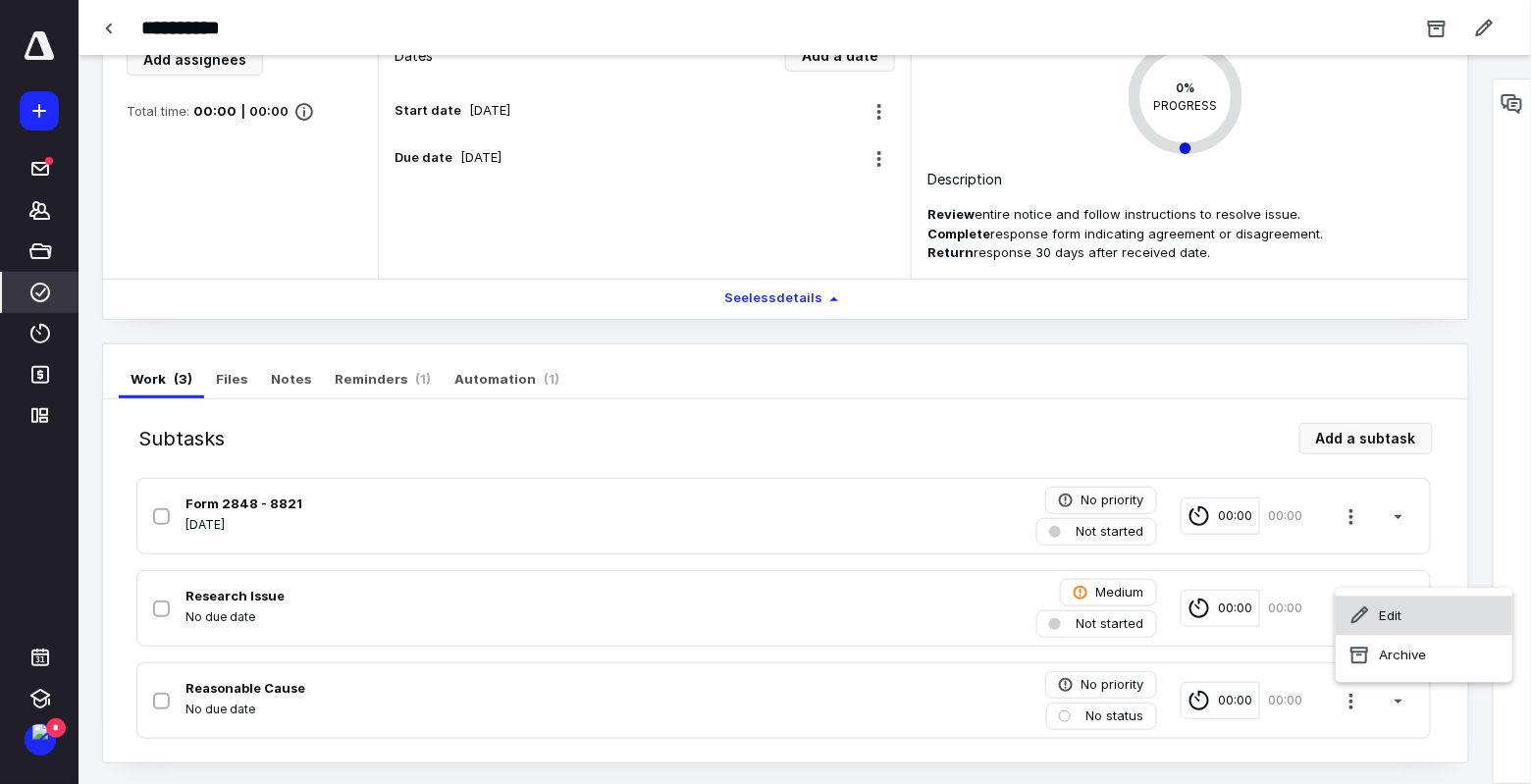 click 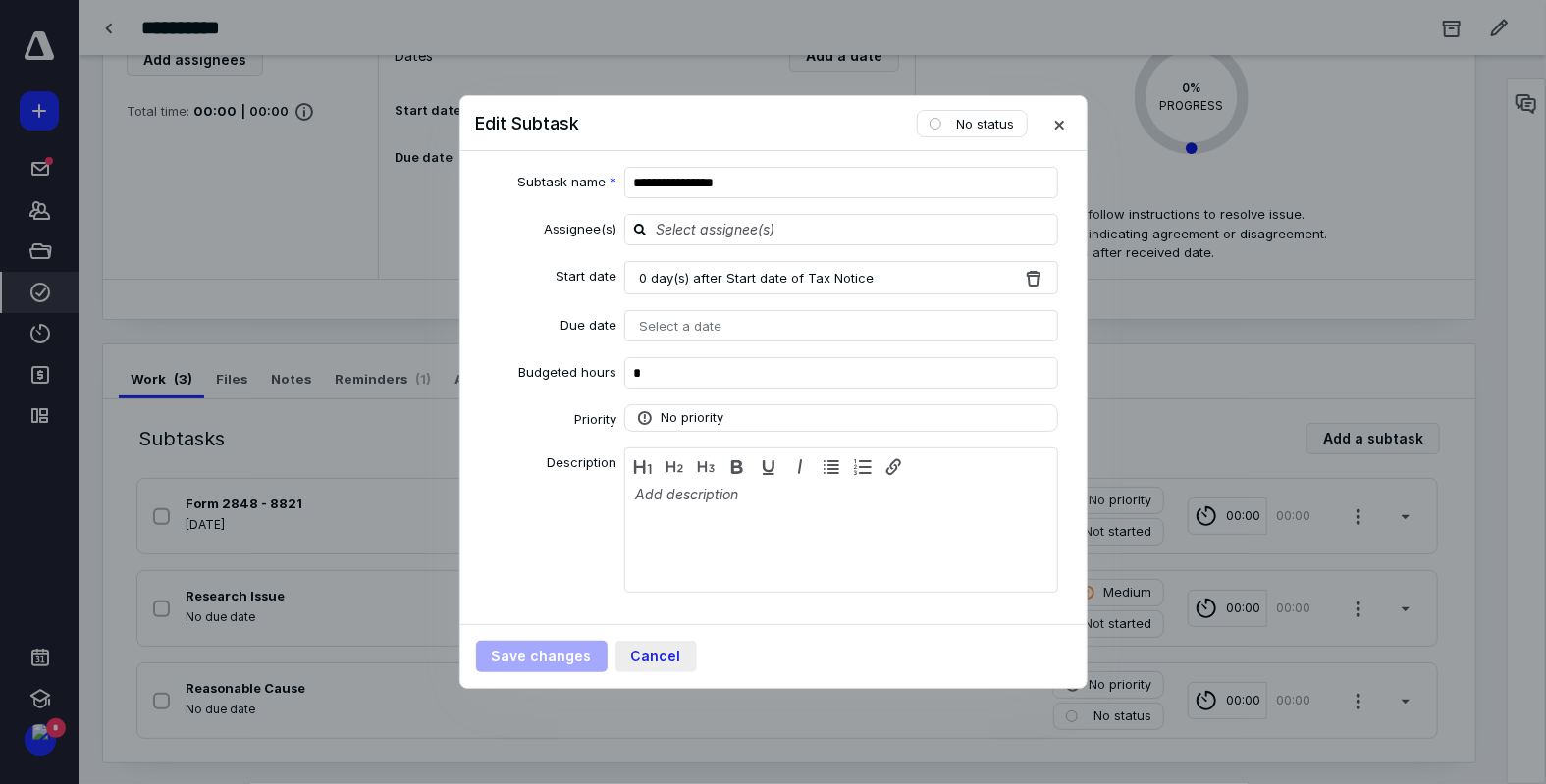 click on "Cancel" at bounding box center (656, 656) 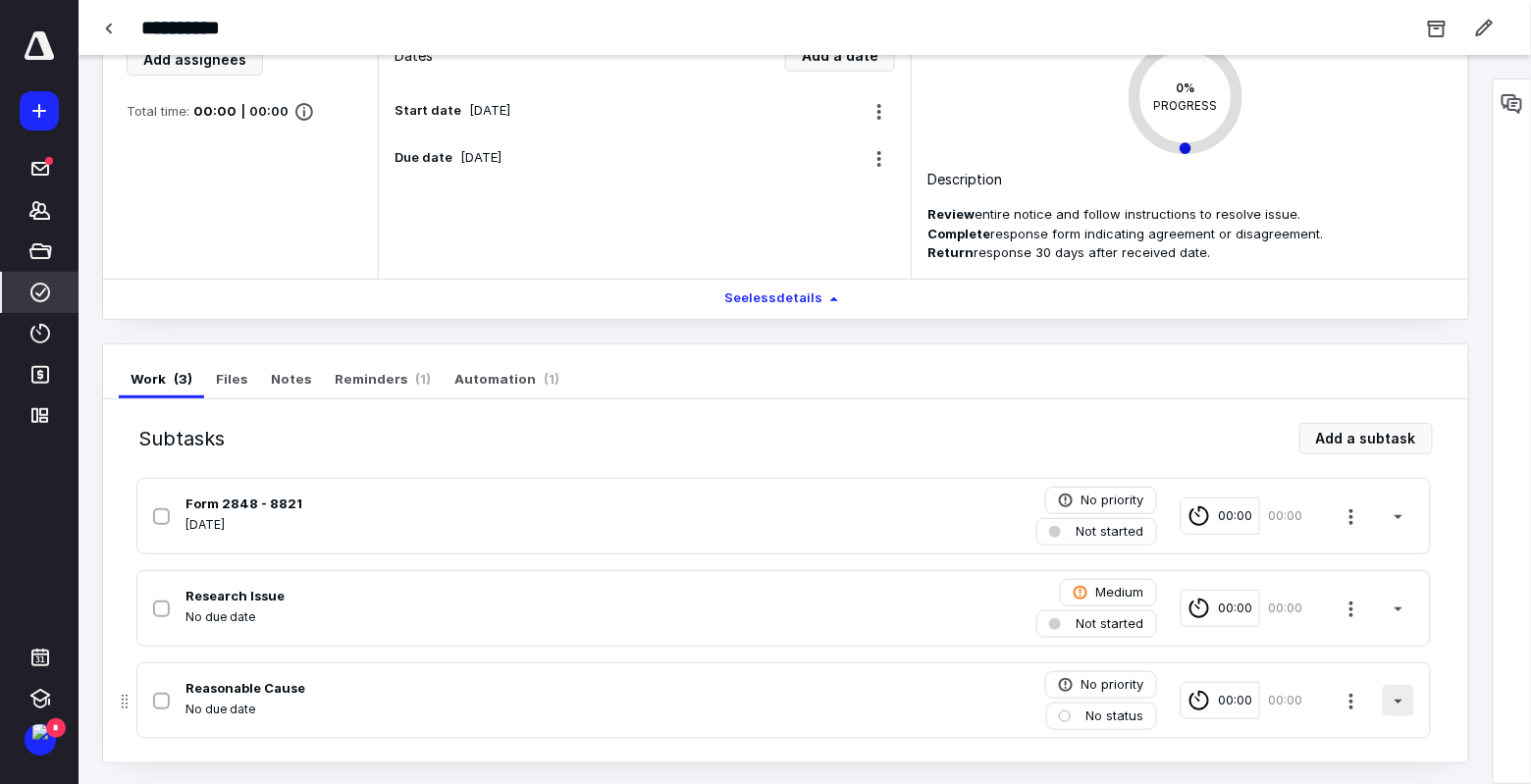 click at bounding box center [1399, 701] 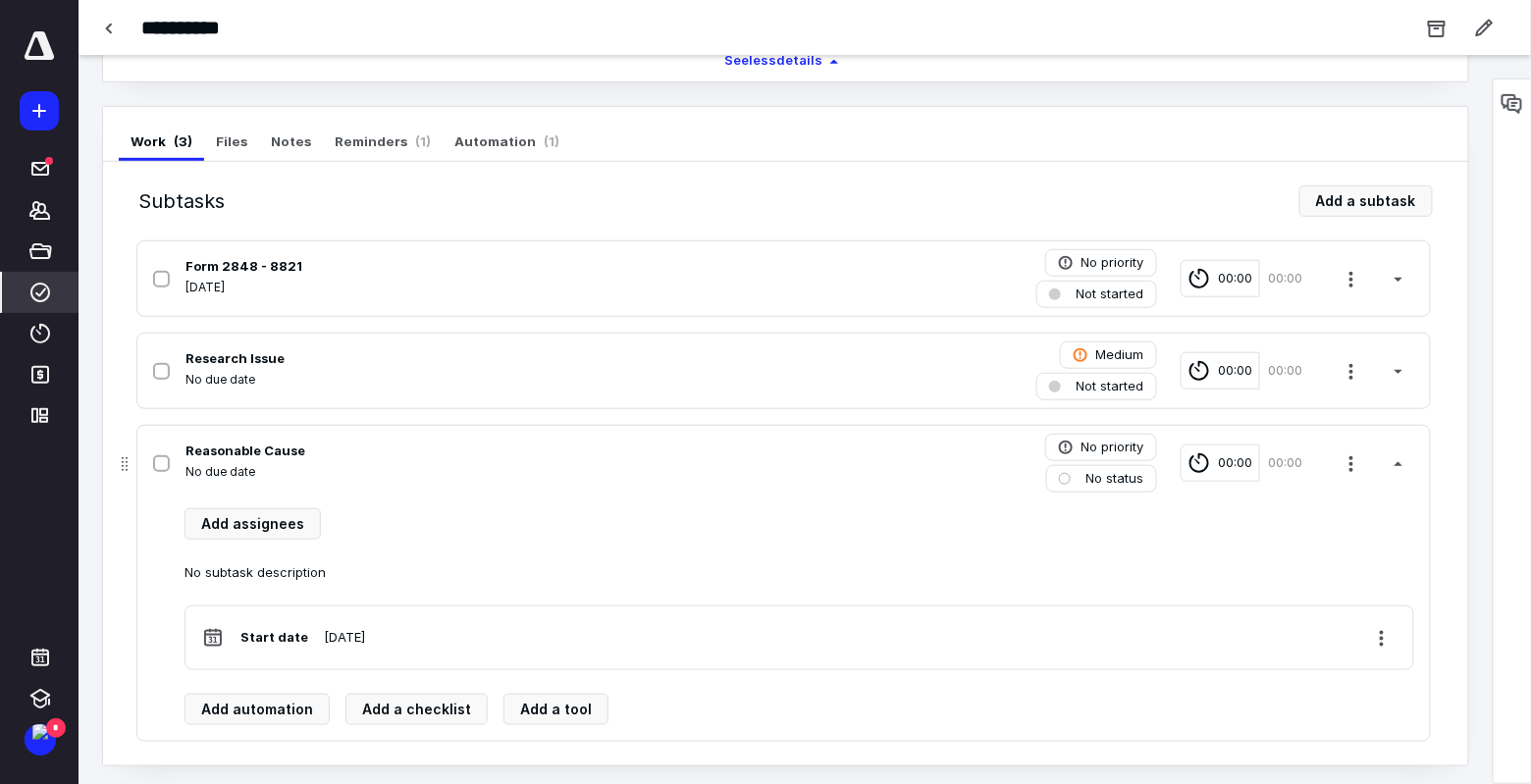 scroll, scrollTop: 362, scrollLeft: 0, axis: vertical 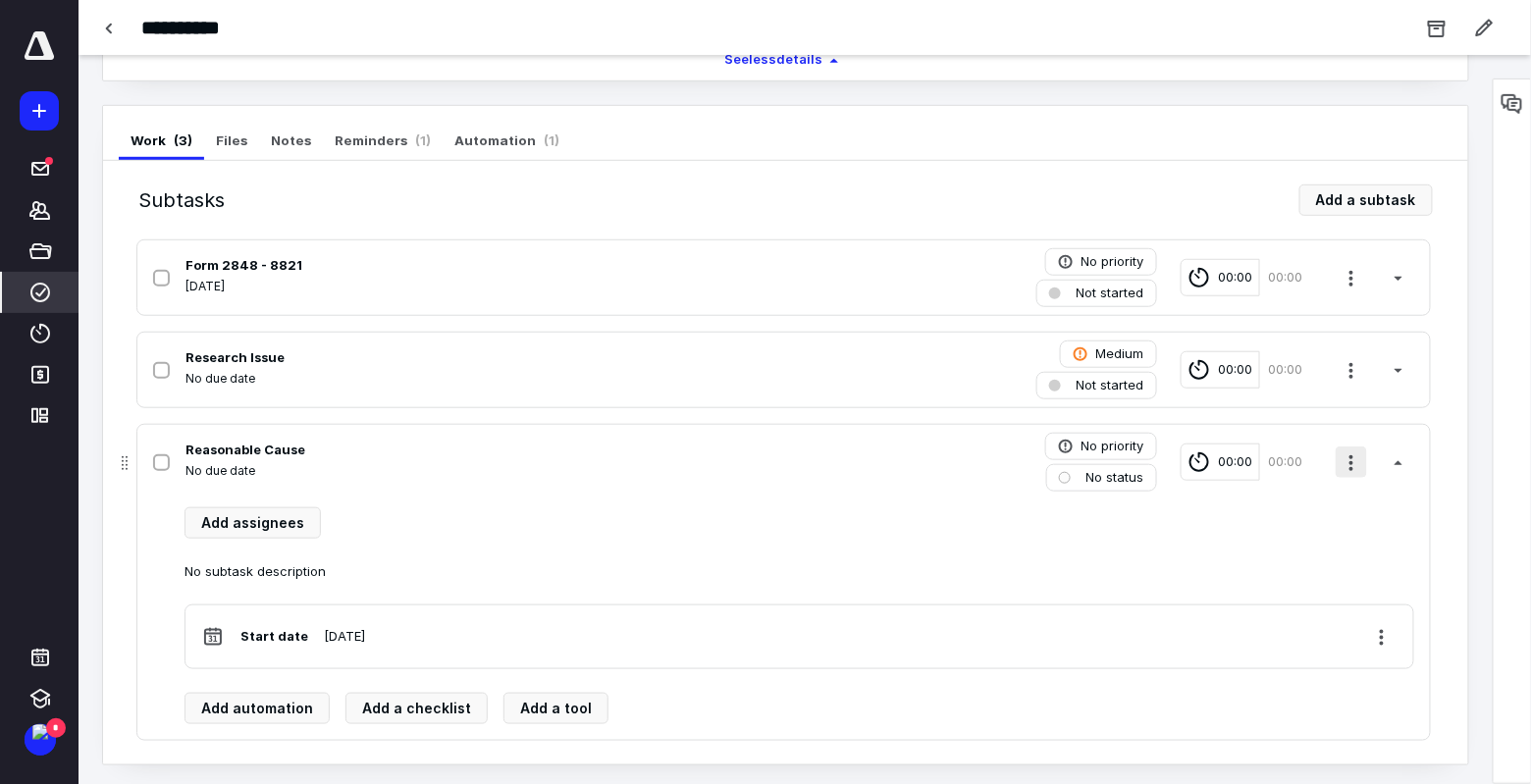 click at bounding box center [1351, 462] 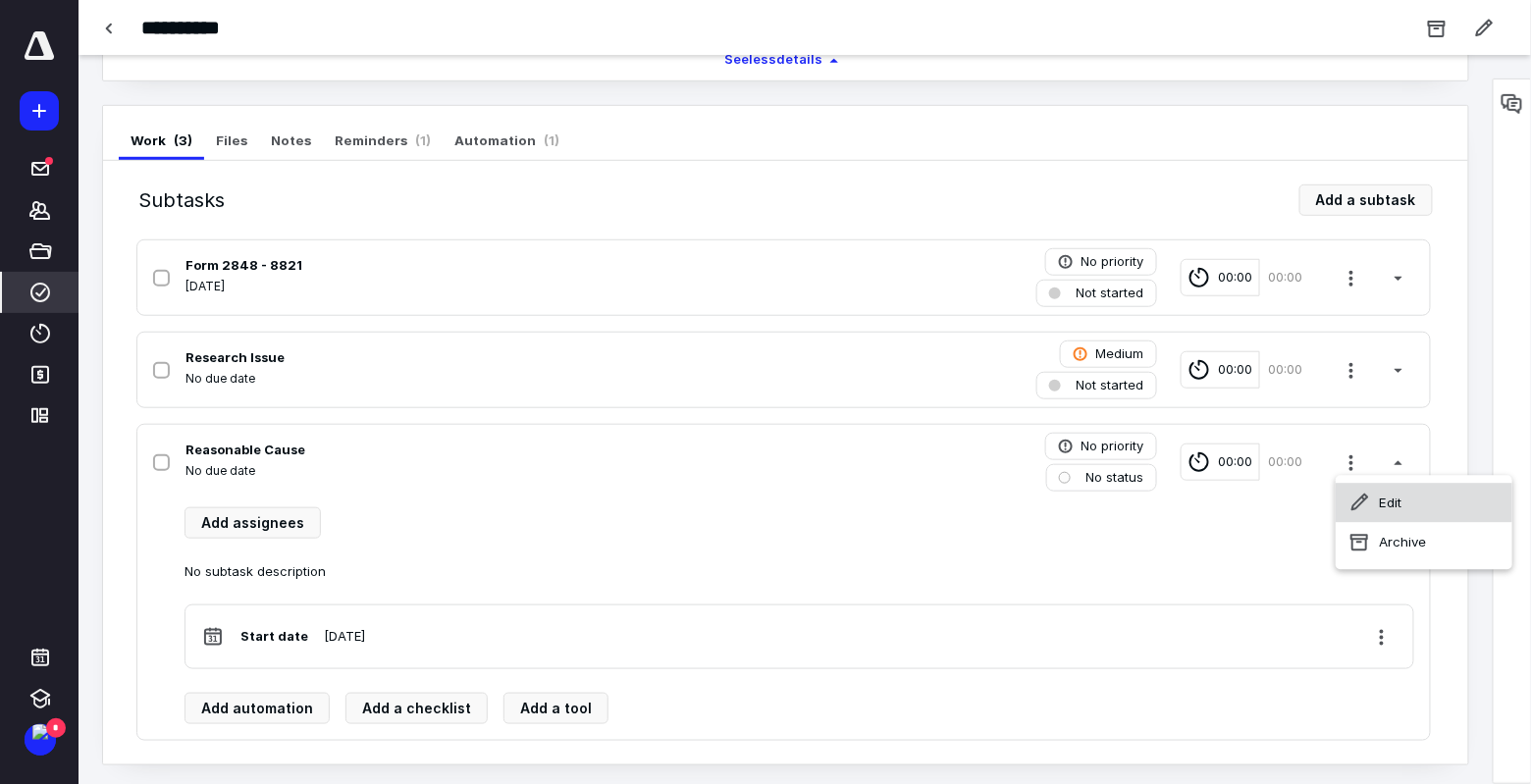 click 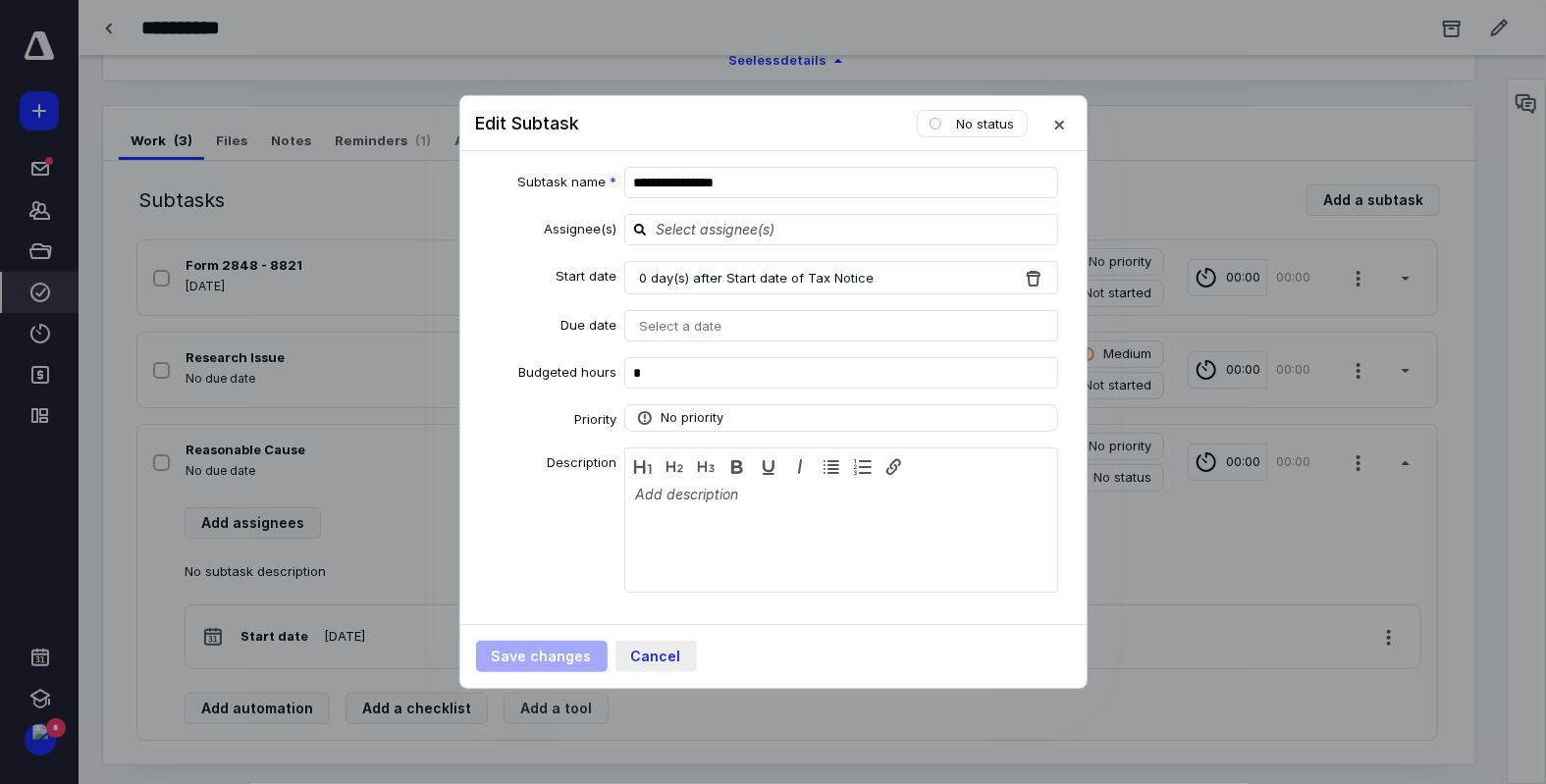 click on "Cancel" at bounding box center (656, 656) 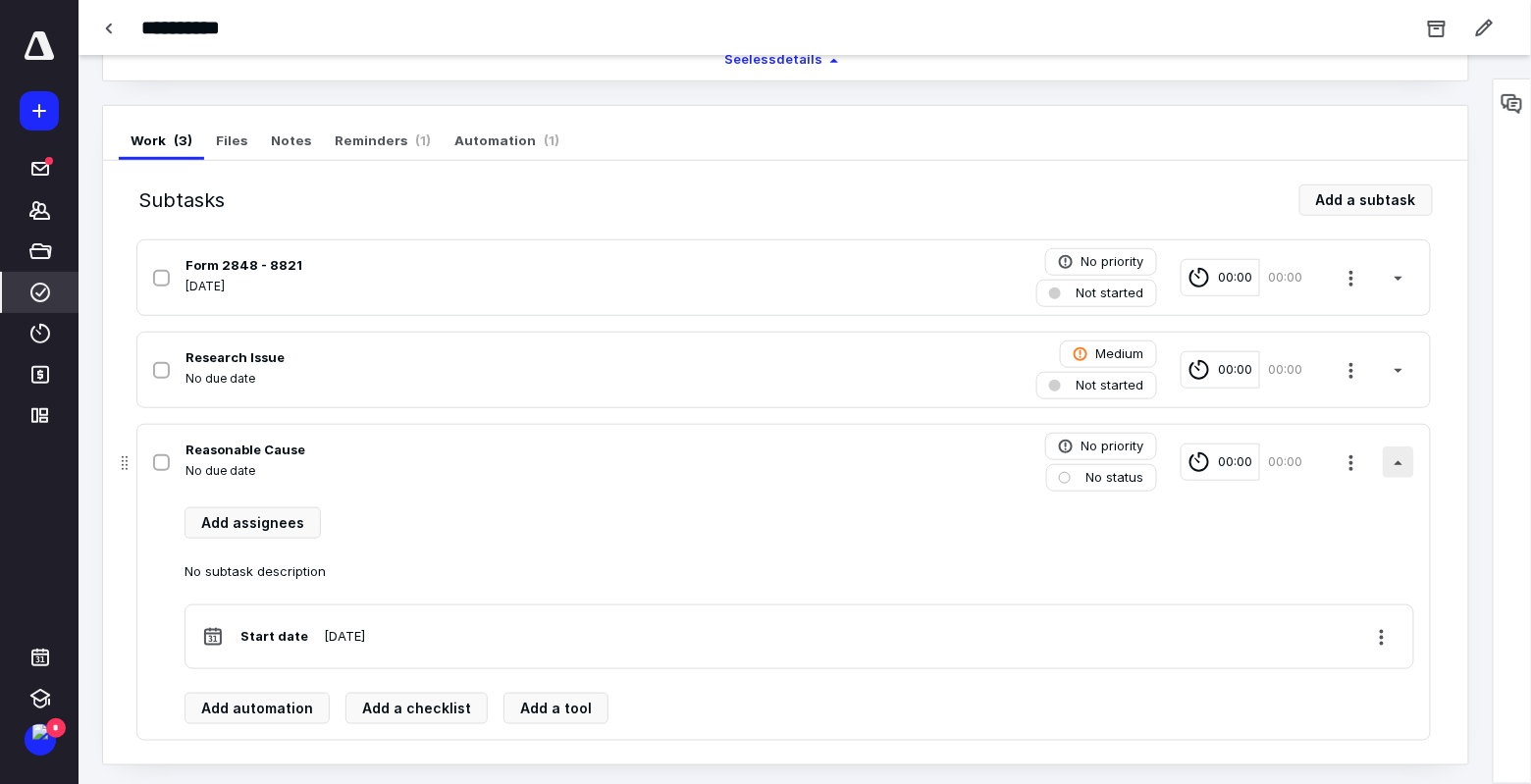 click at bounding box center (1399, 462) 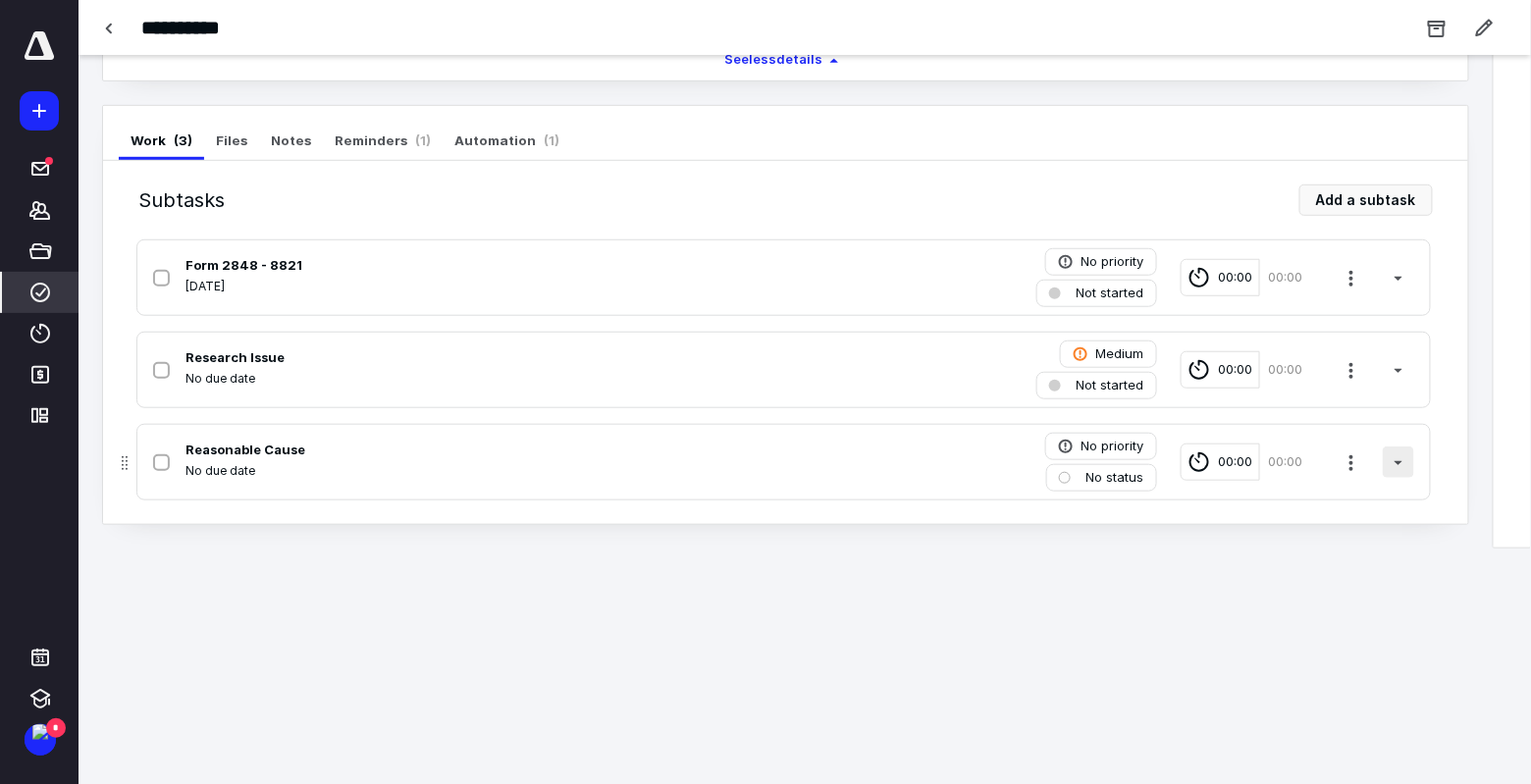 scroll, scrollTop: 124, scrollLeft: 0, axis: vertical 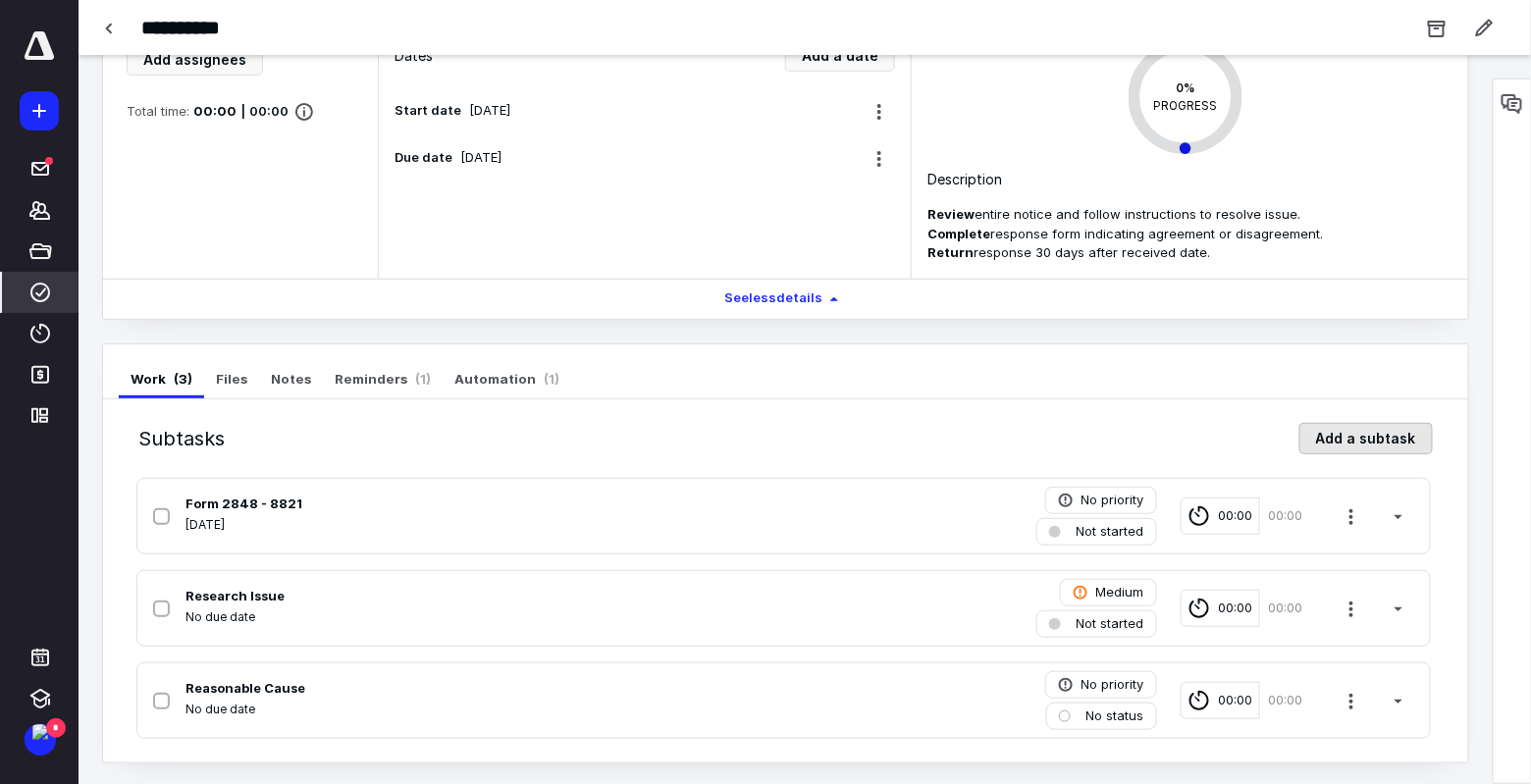 click on "Add a subtask" at bounding box center (1366, 439) 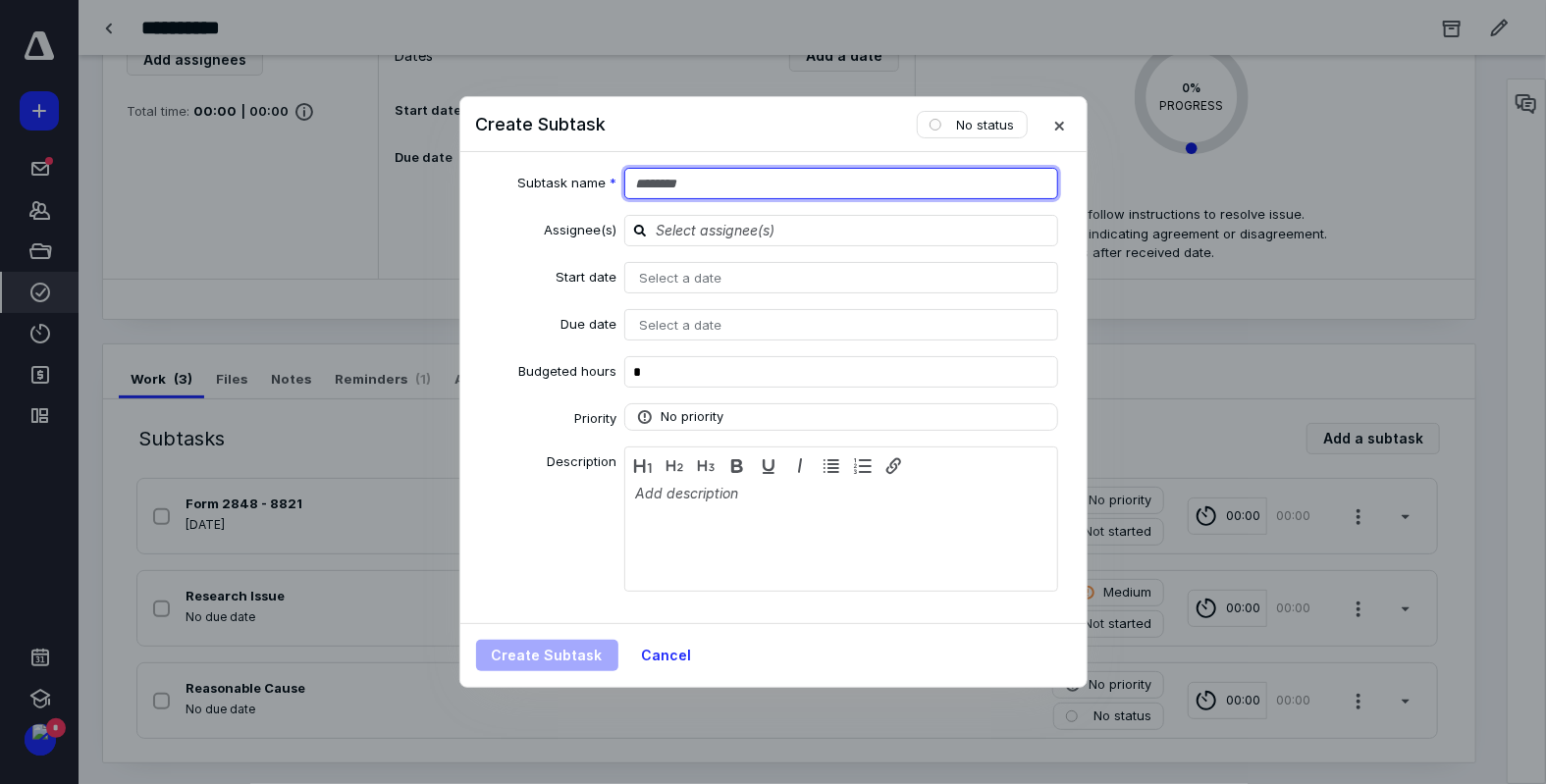 click at bounding box center (841, 183) 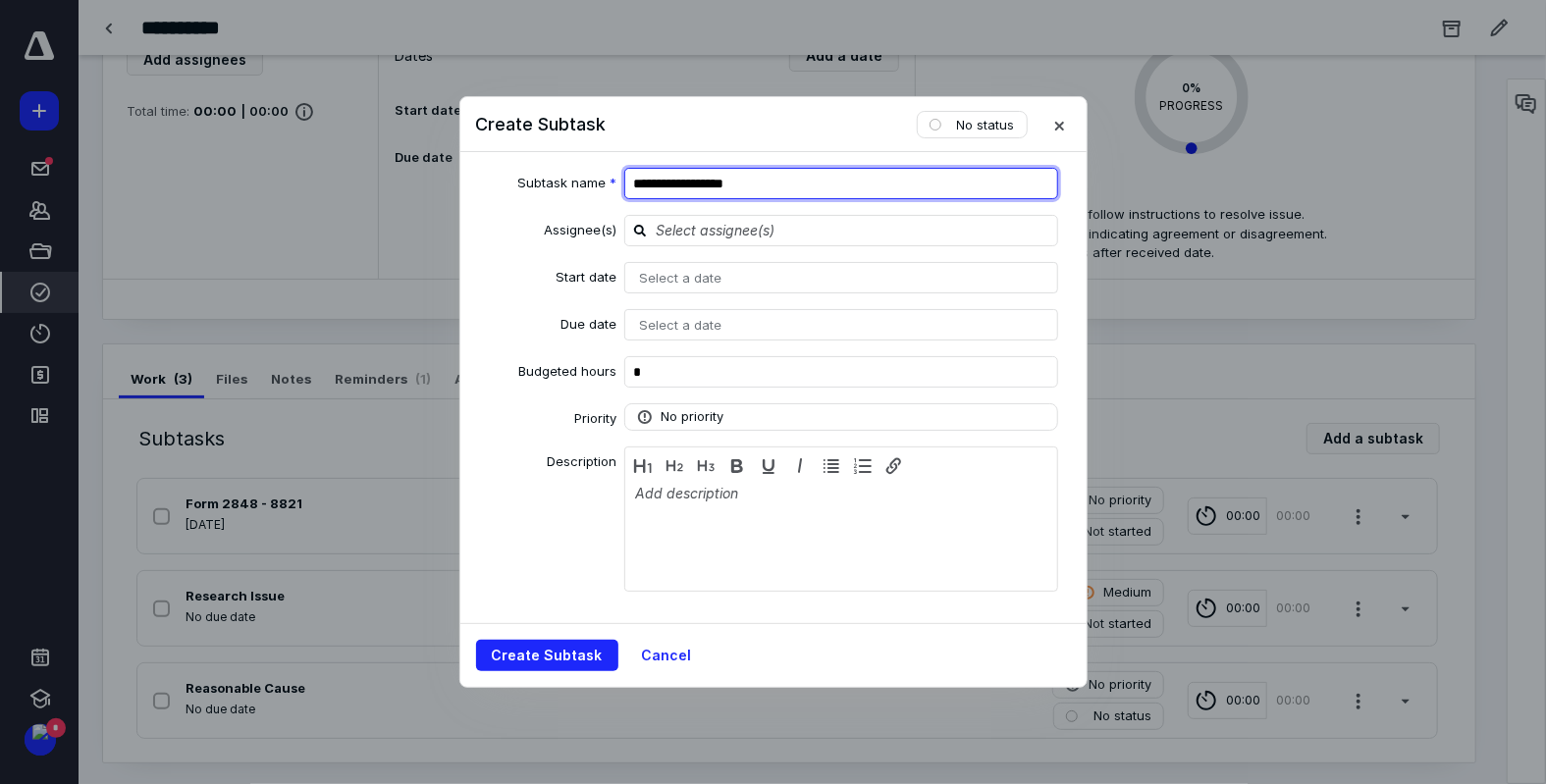 type on "**********" 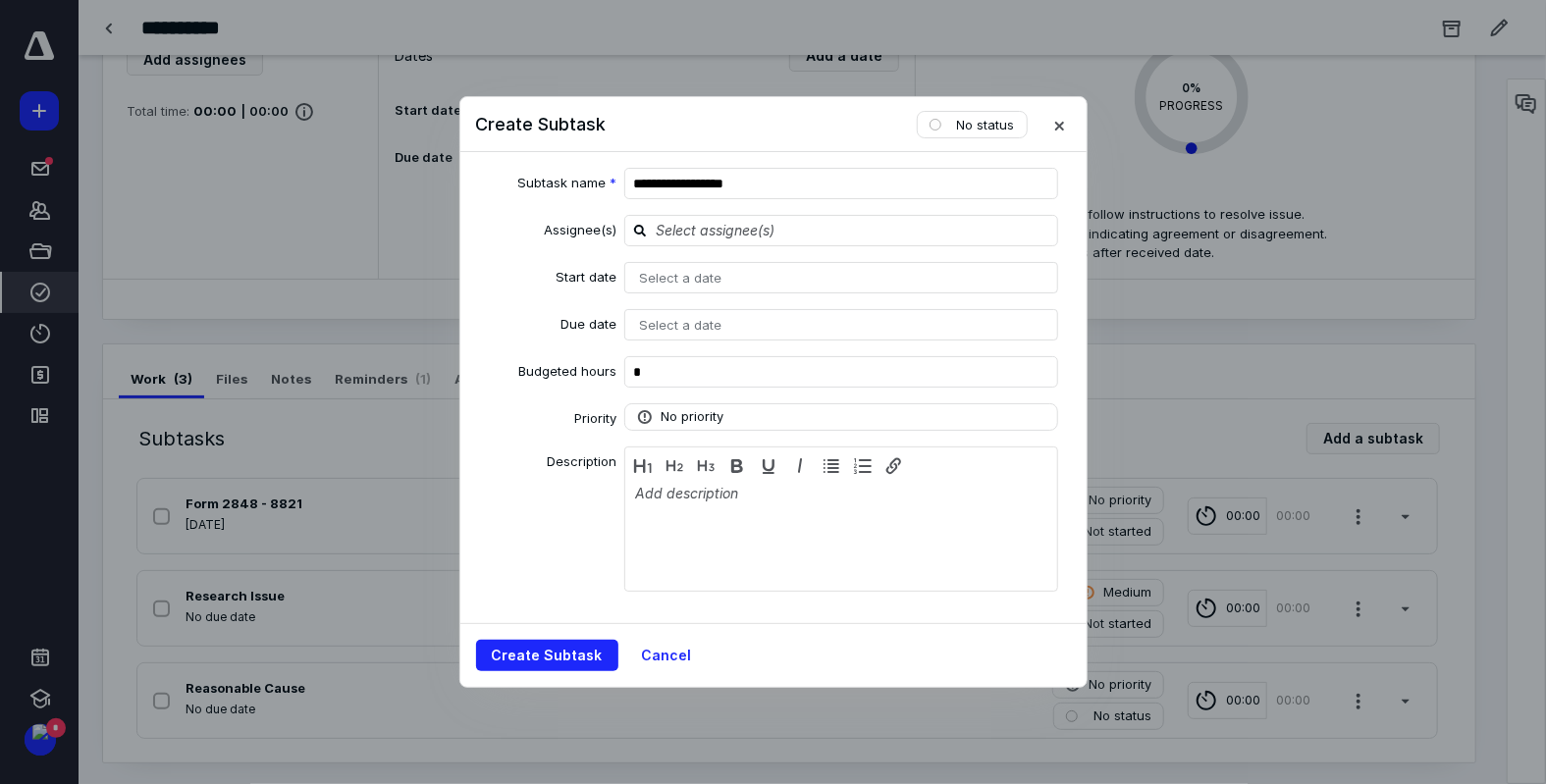 click on "Select a date" at bounding box center [841, 278] 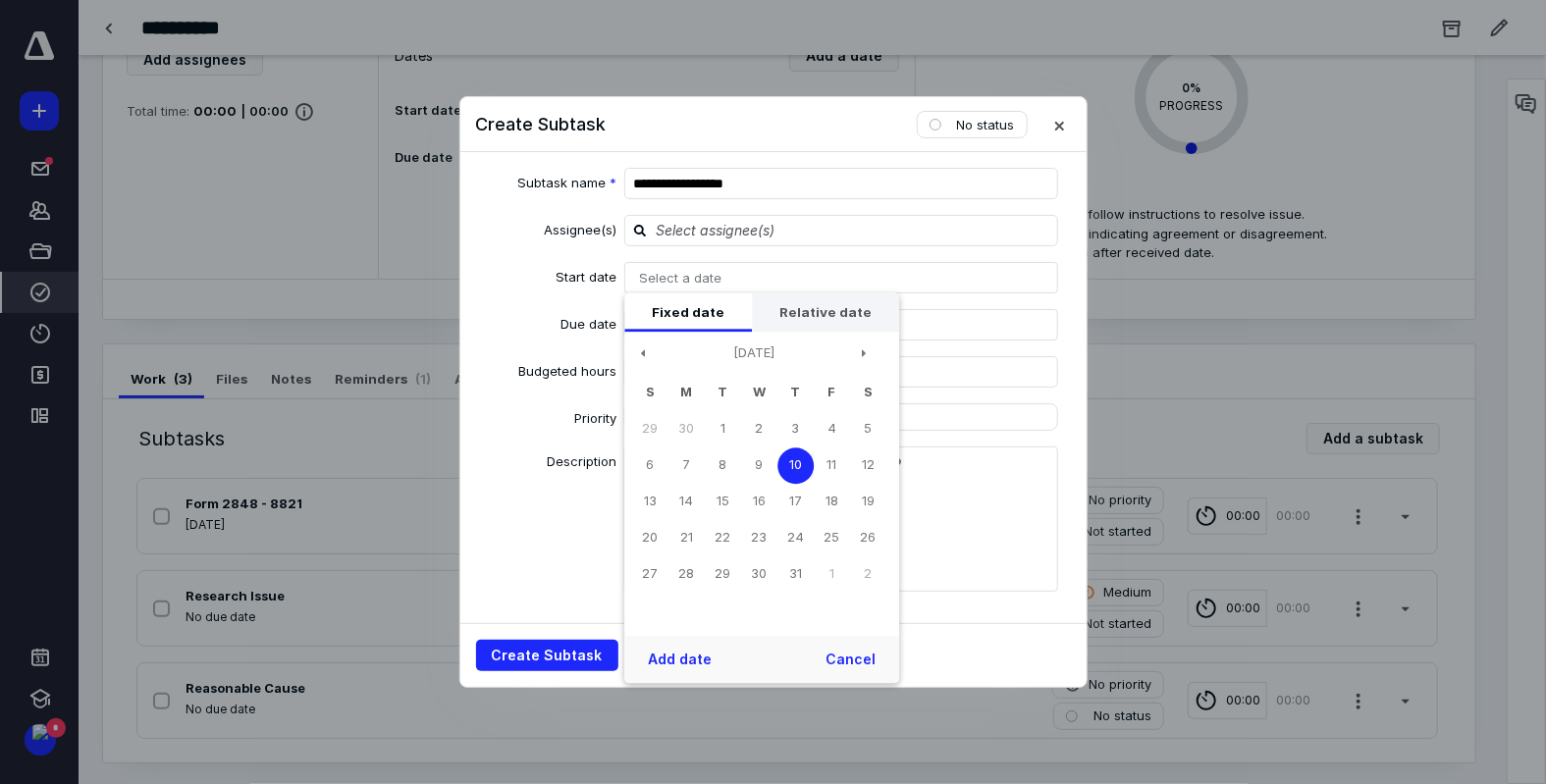 click on "Relative date" at bounding box center (826, 312) 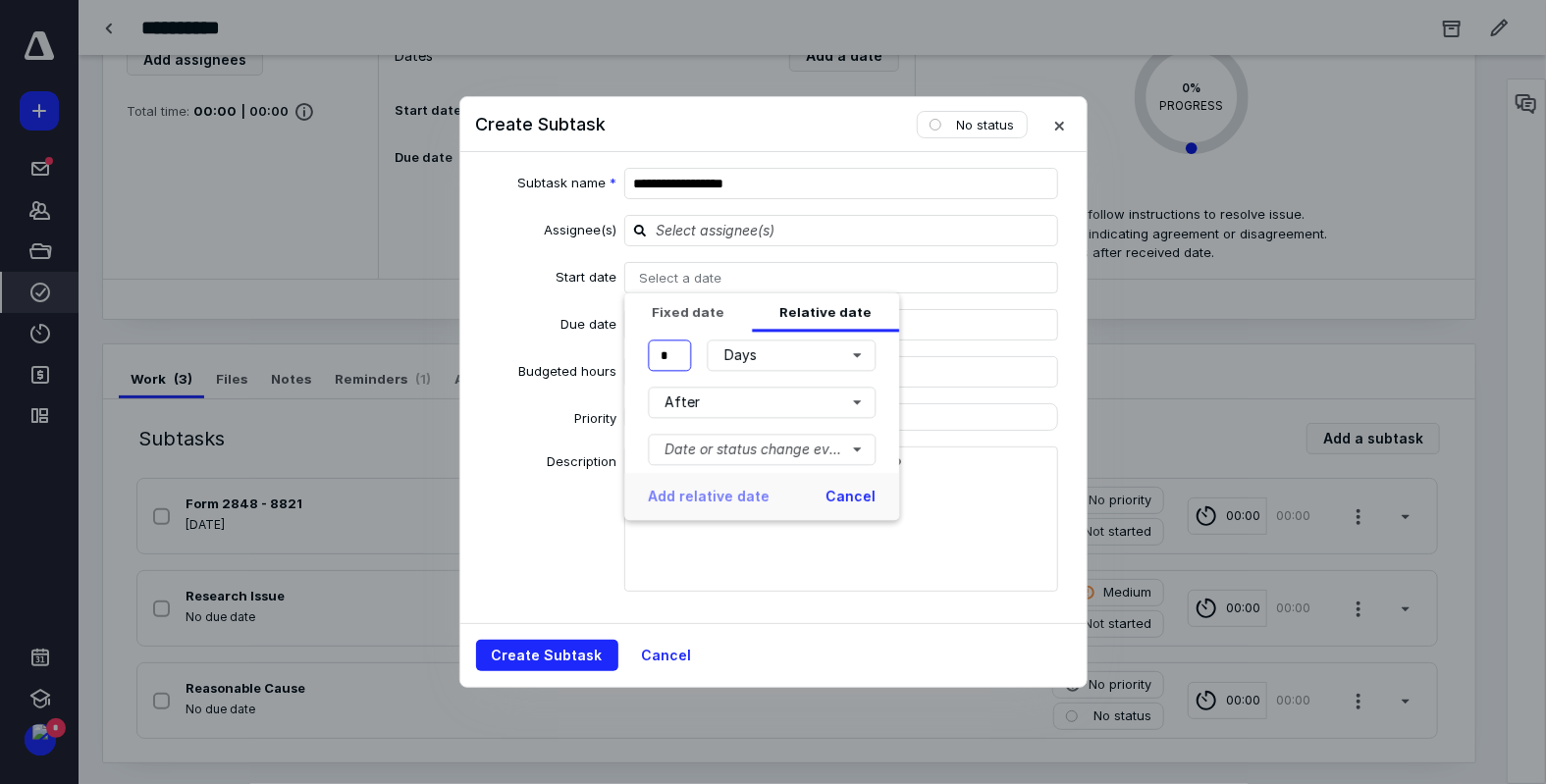 drag, startPoint x: 680, startPoint y: 354, endPoint x: 644, endPoint y: 369, distance: 39 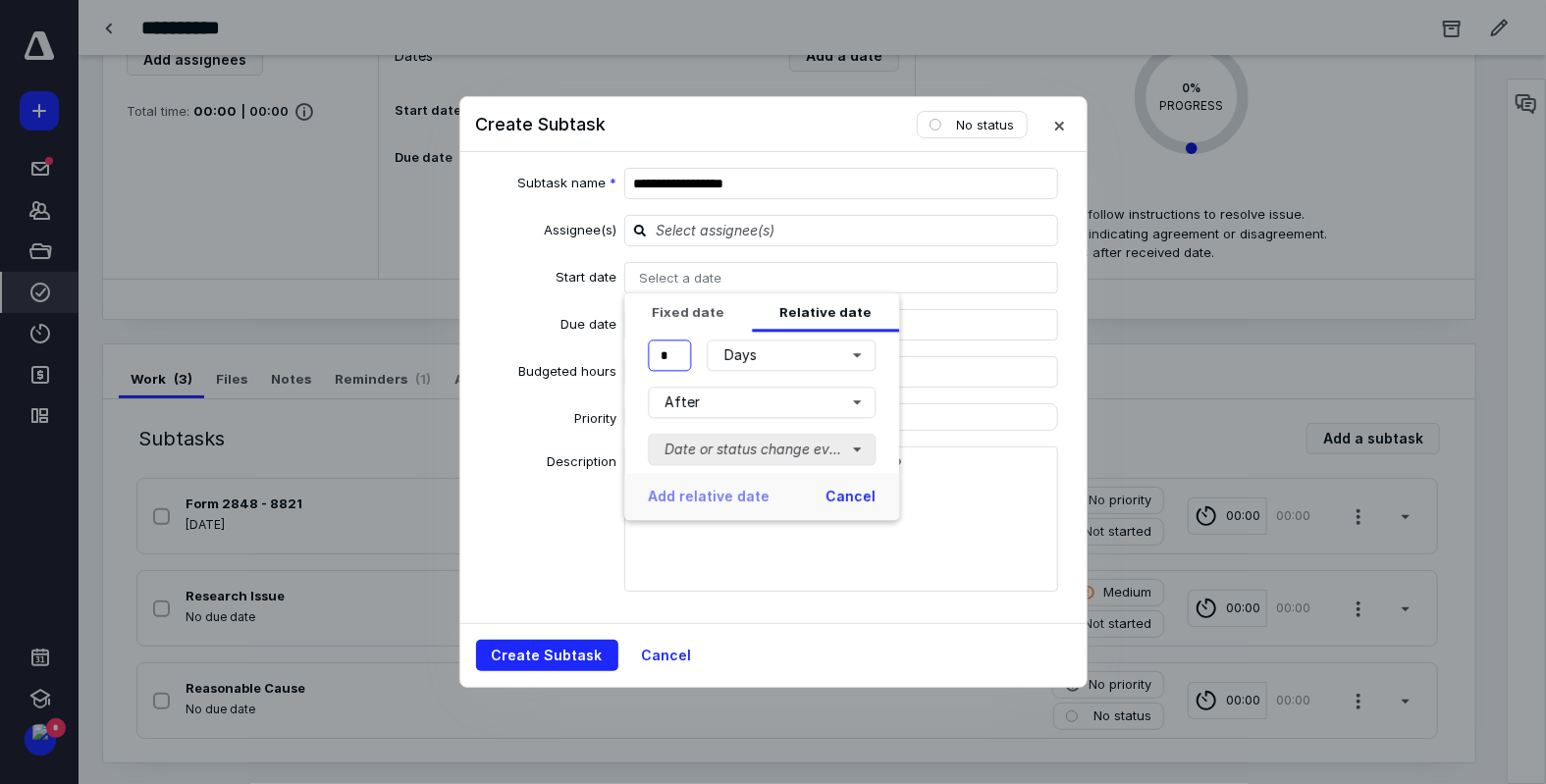 type on "*" 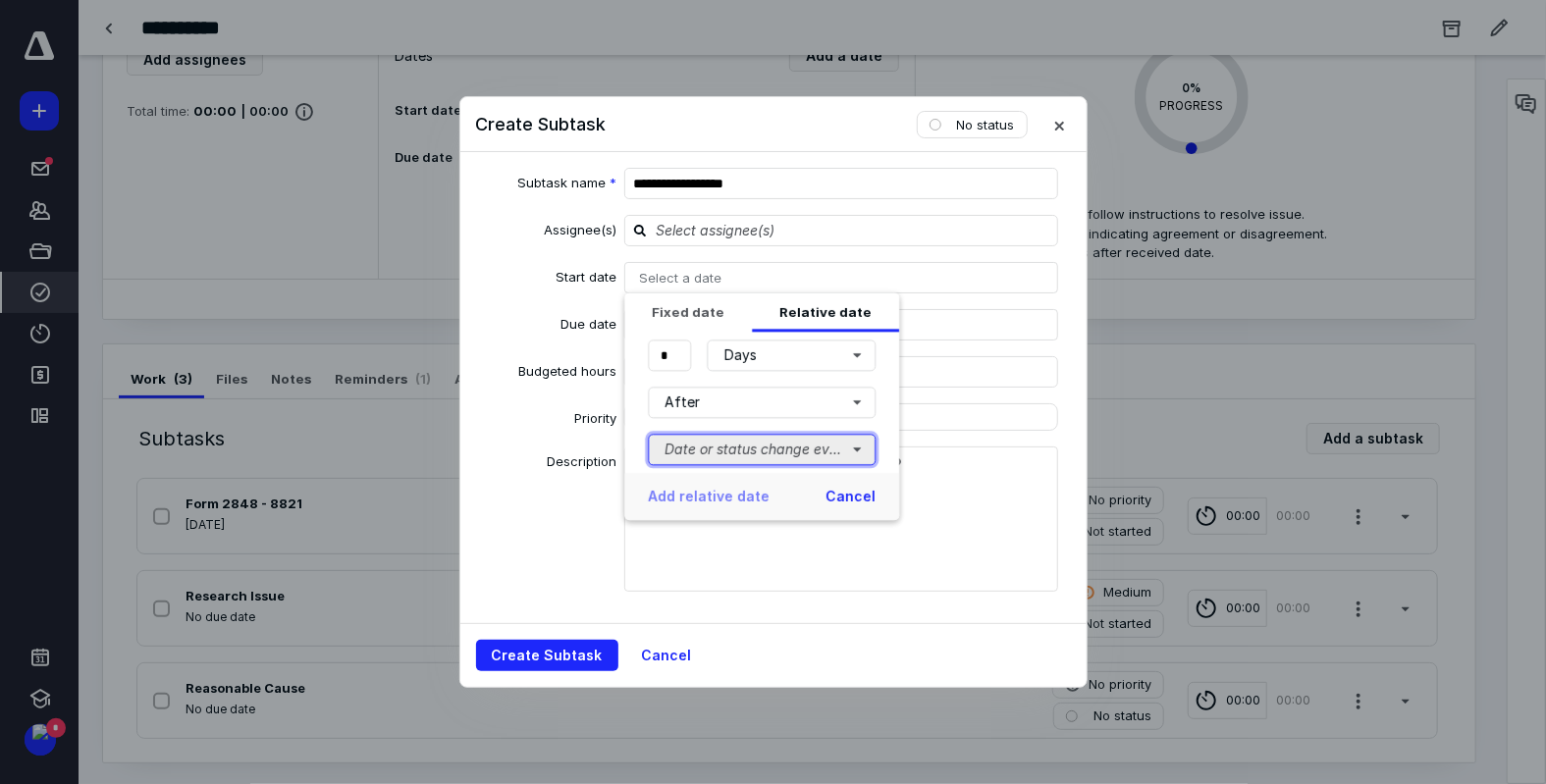 click on "Date or status change event" at bounding box center [762, 449] 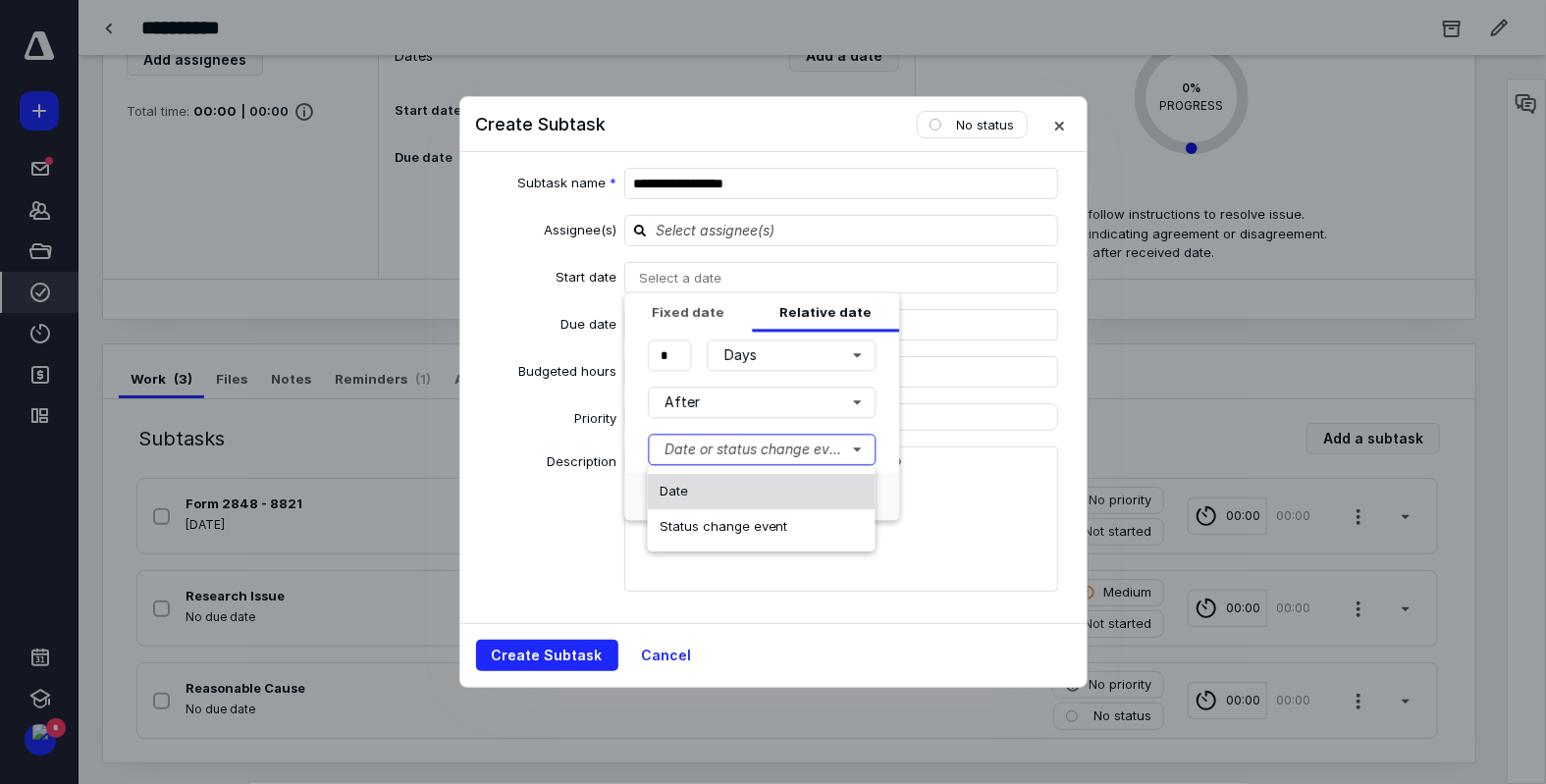 click on "Date" at bounding box center [762, 492] 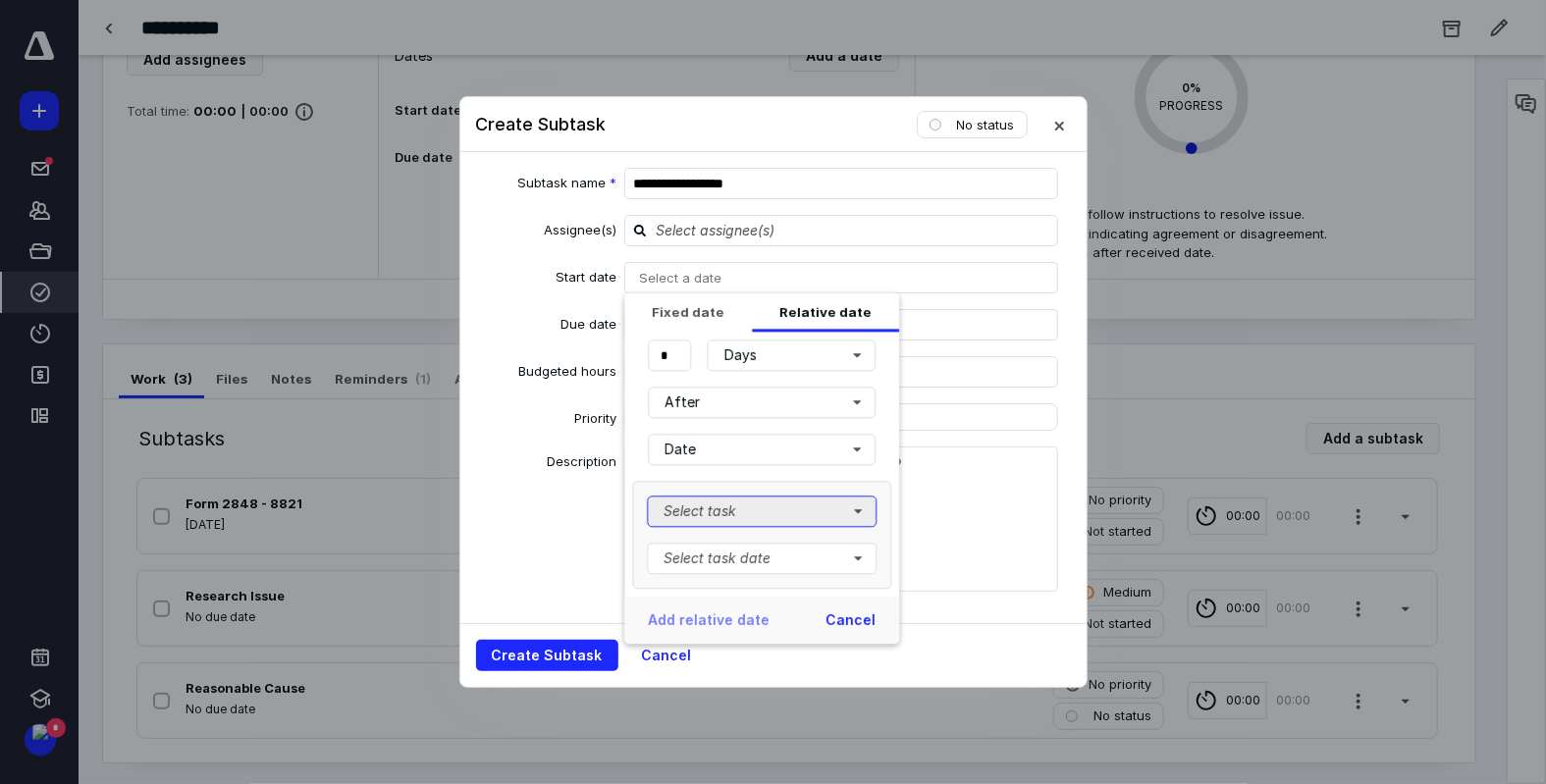 click on "Select task" at bounding box center (762, 511) 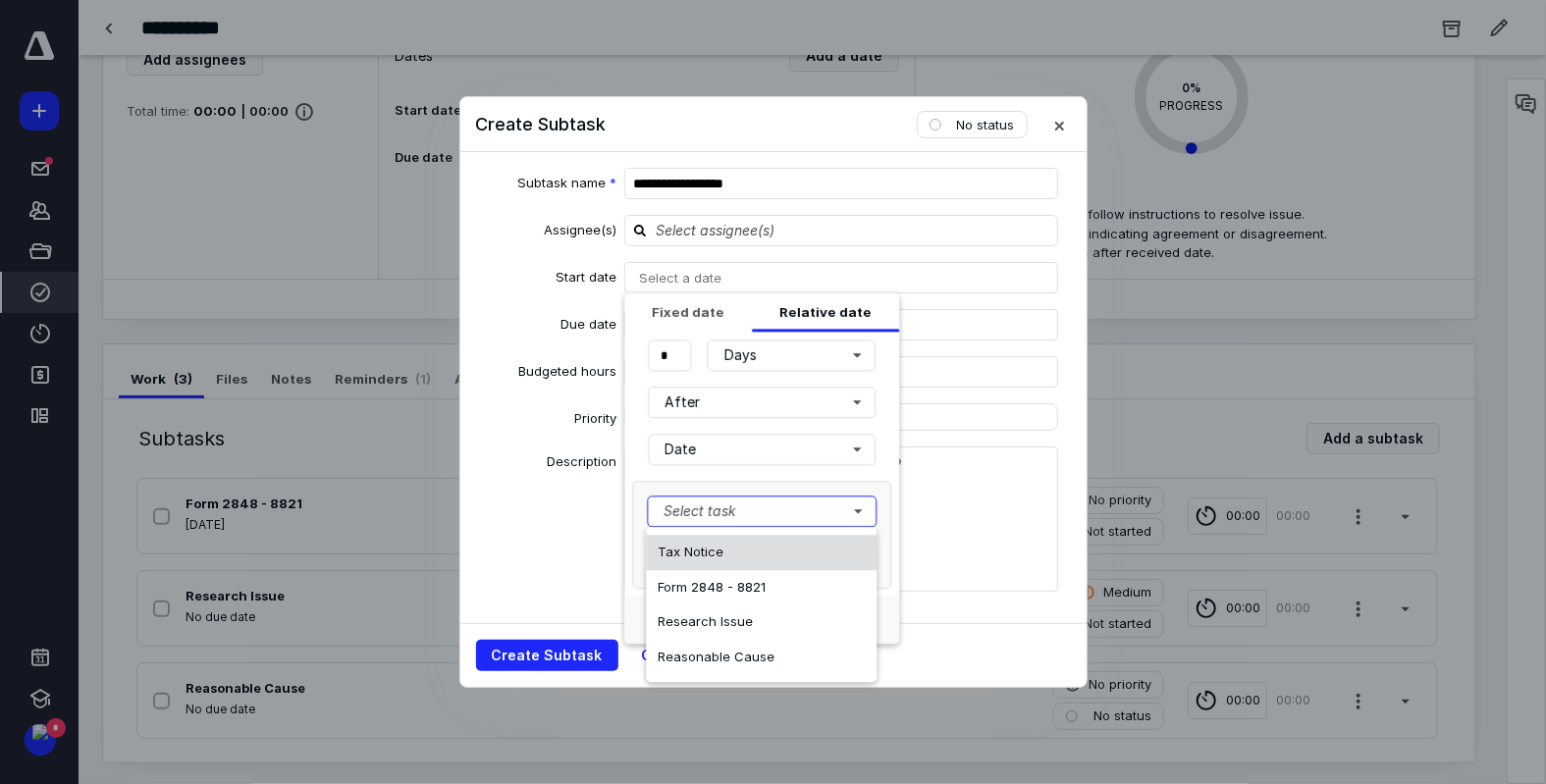 click on "Tax Notice" at bounding box center (761, 552) 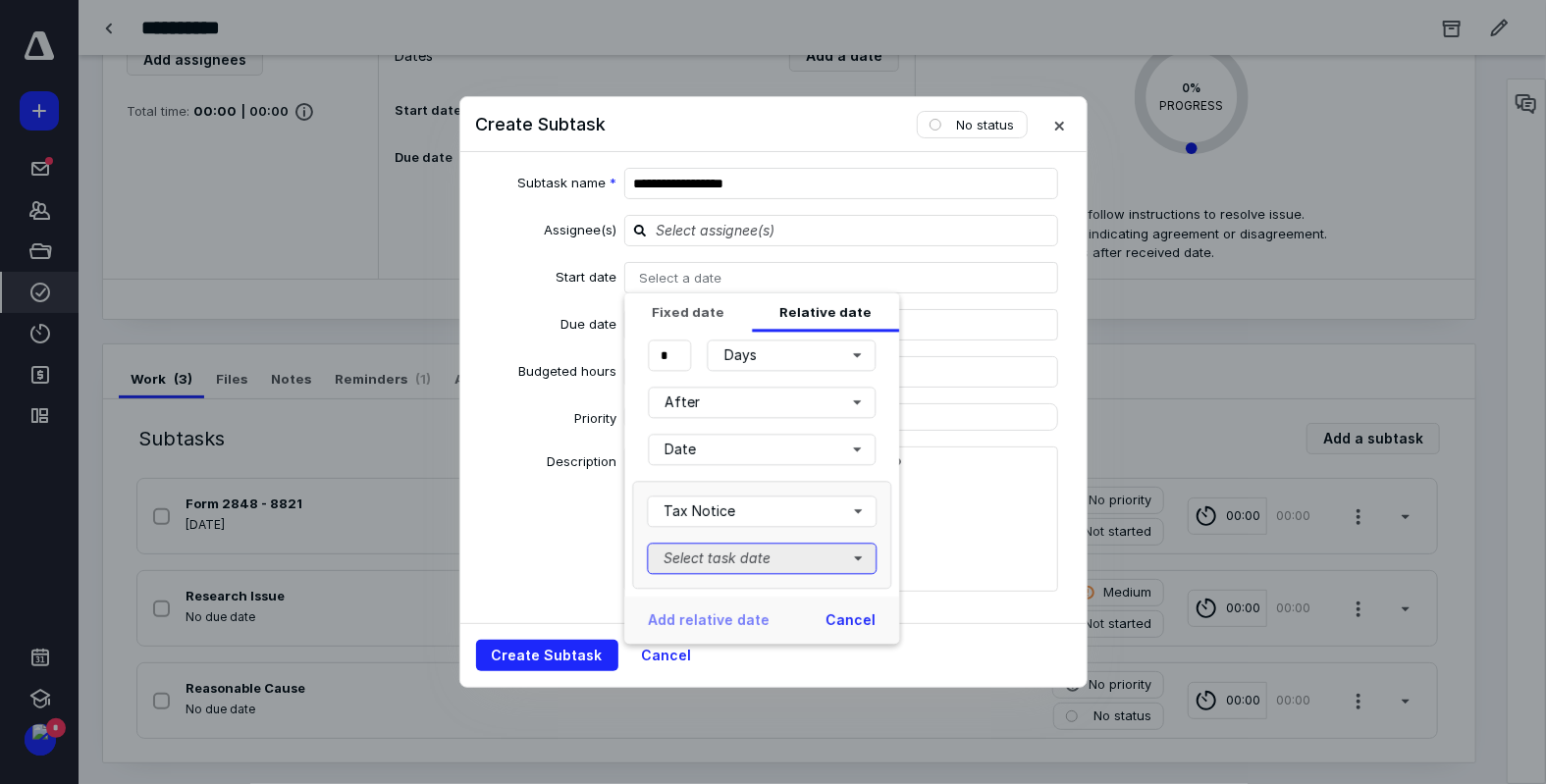 click on "Select task date" at bounding box center [762, 558] 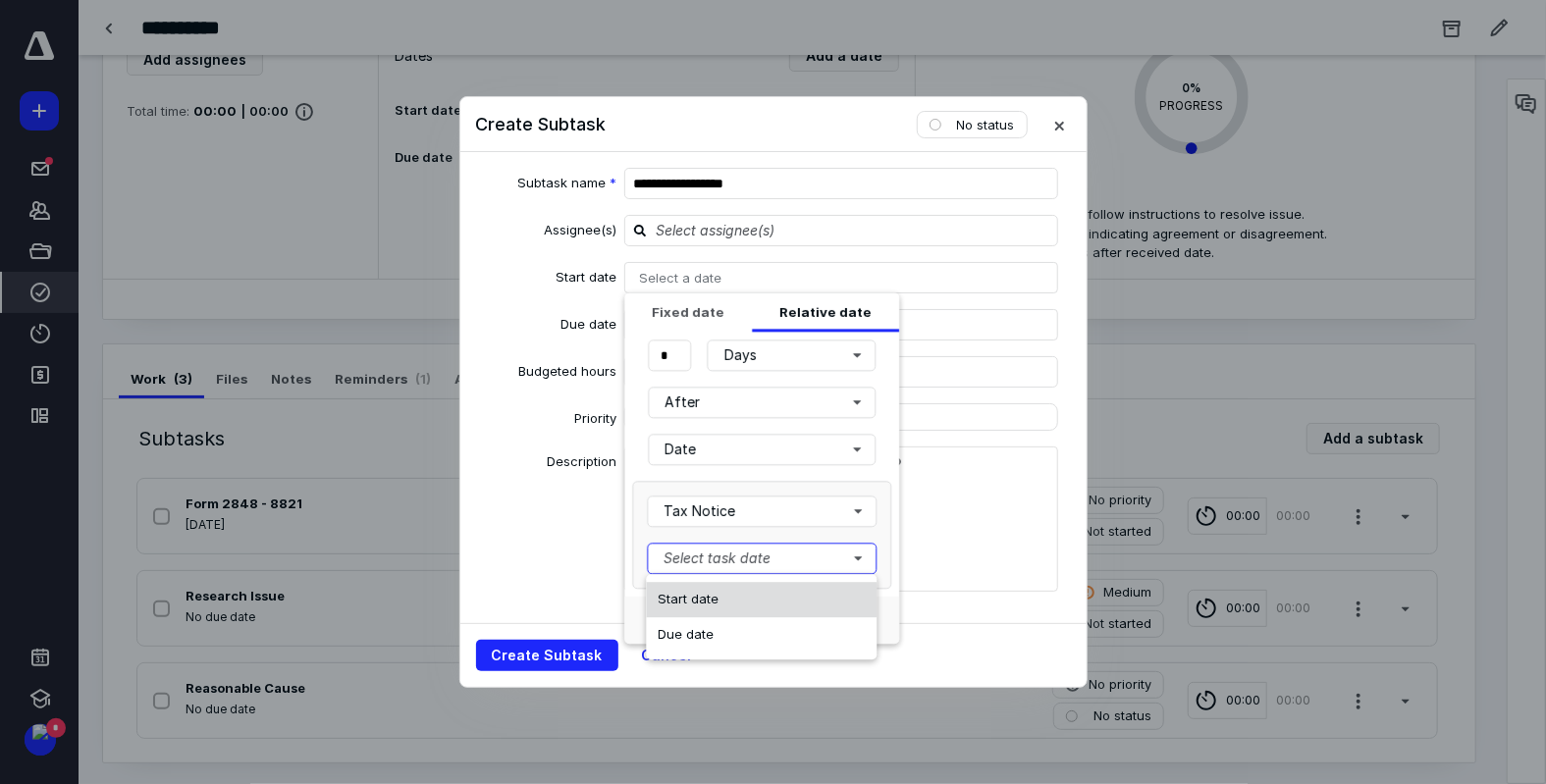 click on "Start date" at bounding box center (761, 600) 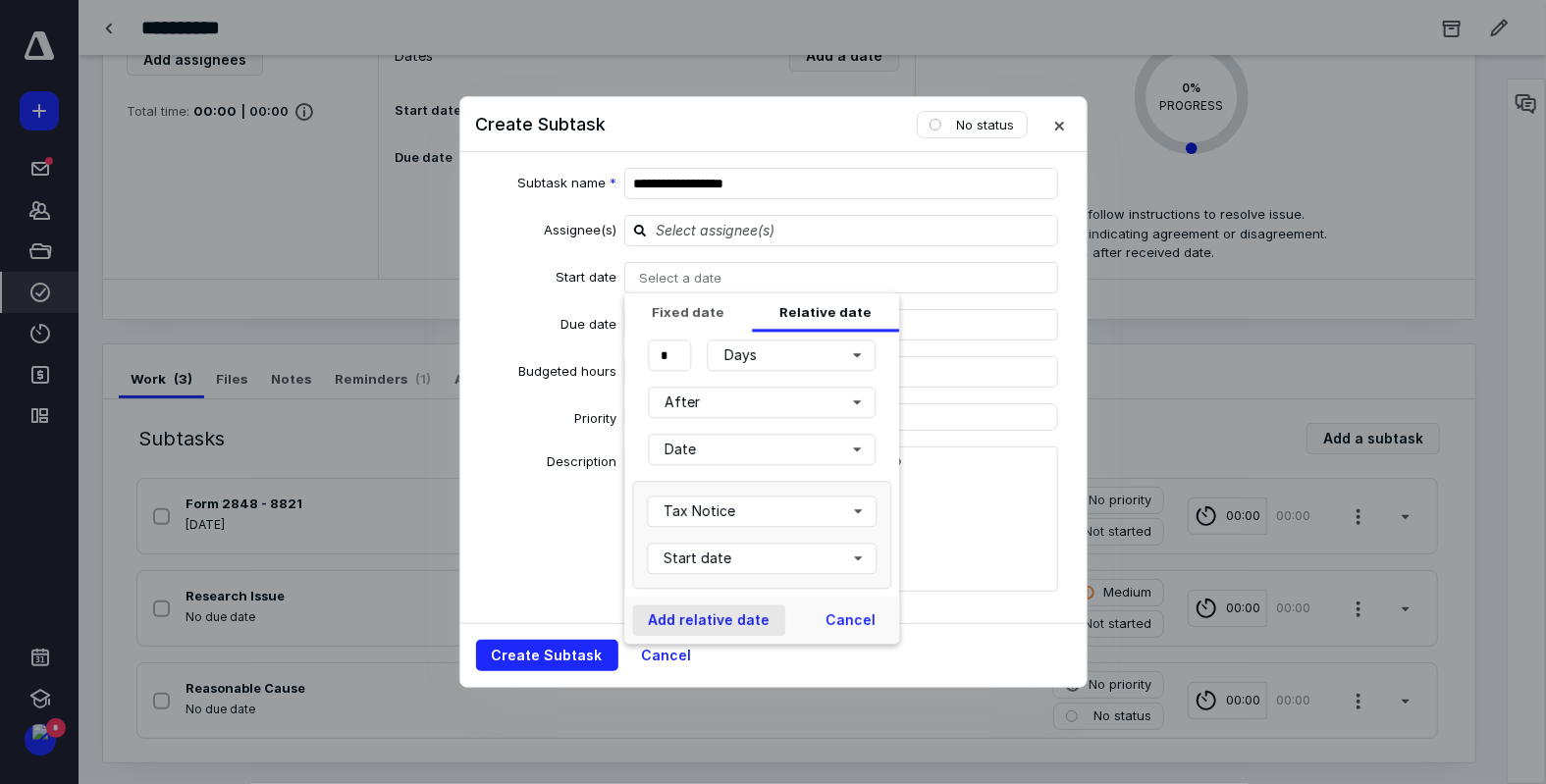 click on "Add relative date" at bounding box center [709, 620] 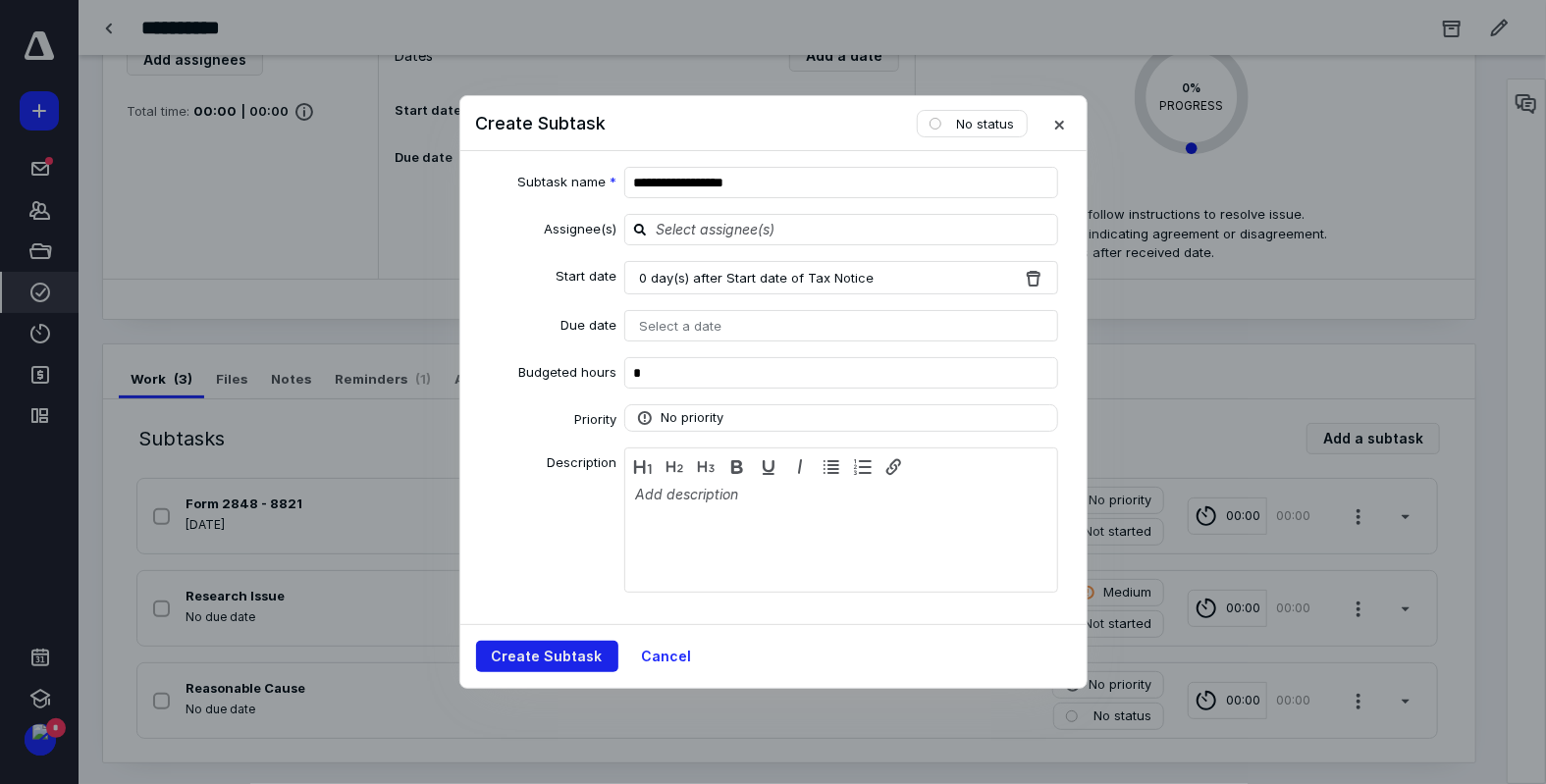 click on "Create Subtask" at bounding box center [547, 656] 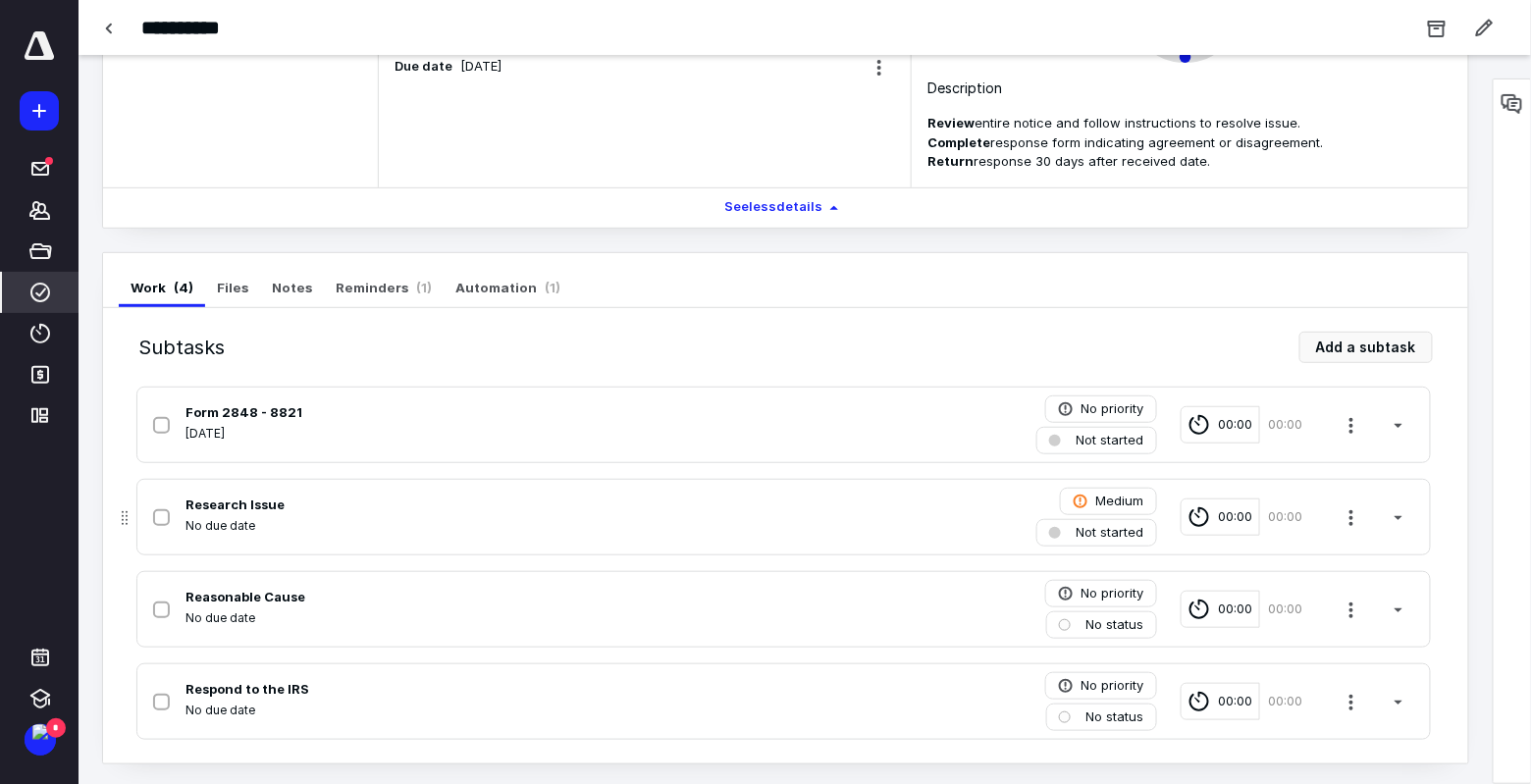 scroll, scrollTop: 215, scrollLeft: 0, axis: vertical 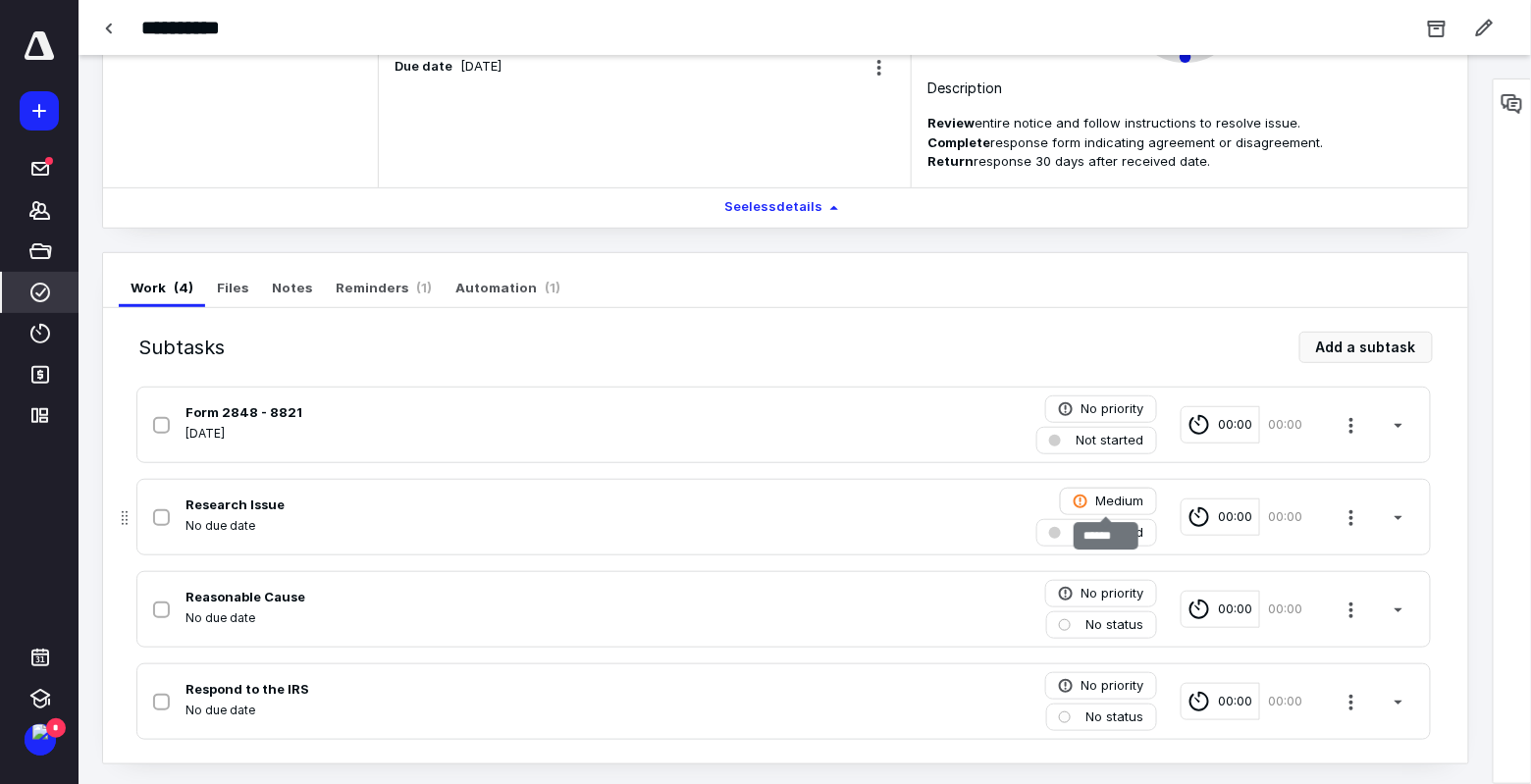 click on "Medium" at bounding box center (1120, 501) 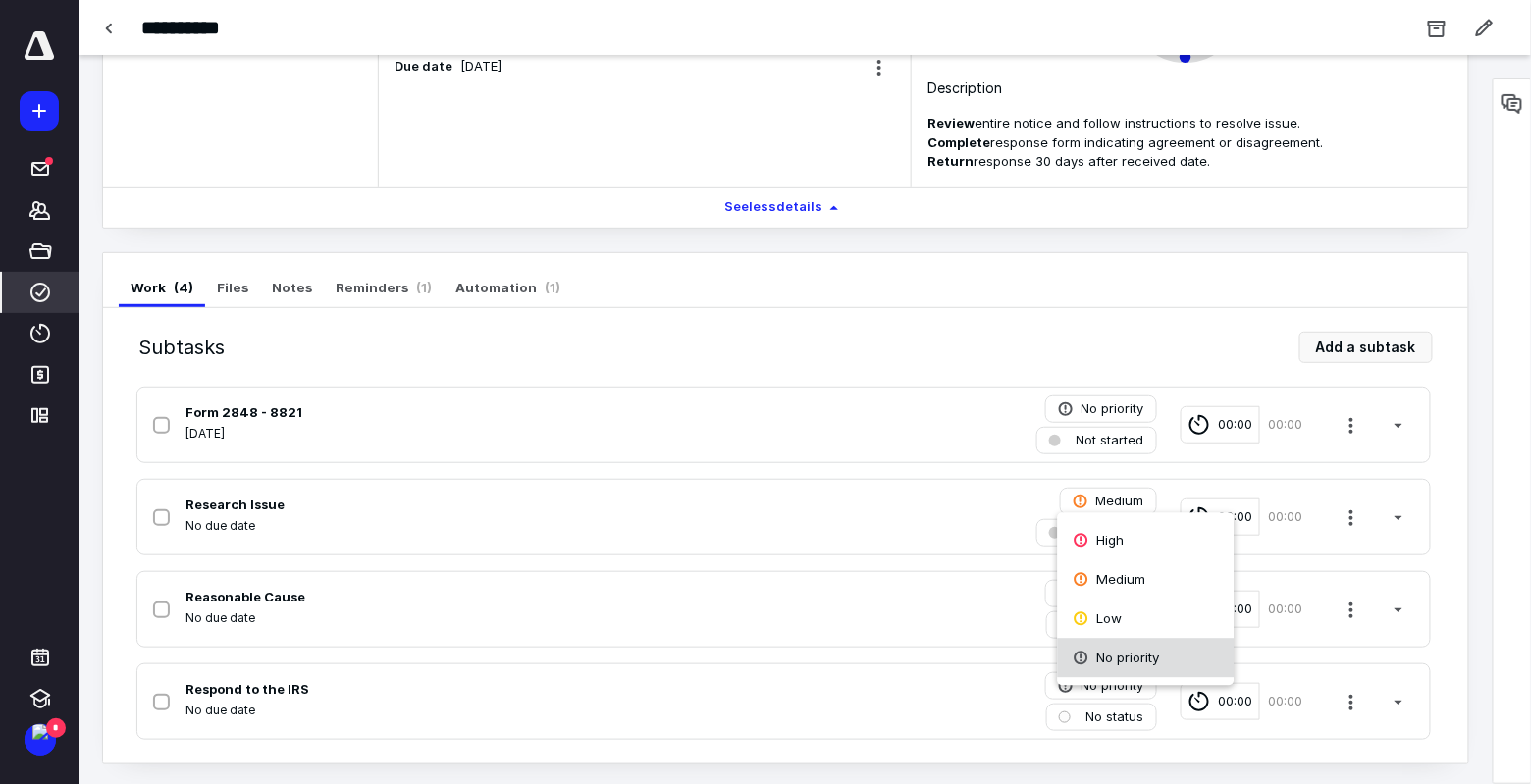 click on "No priority" at bounding box center (1146, 658) 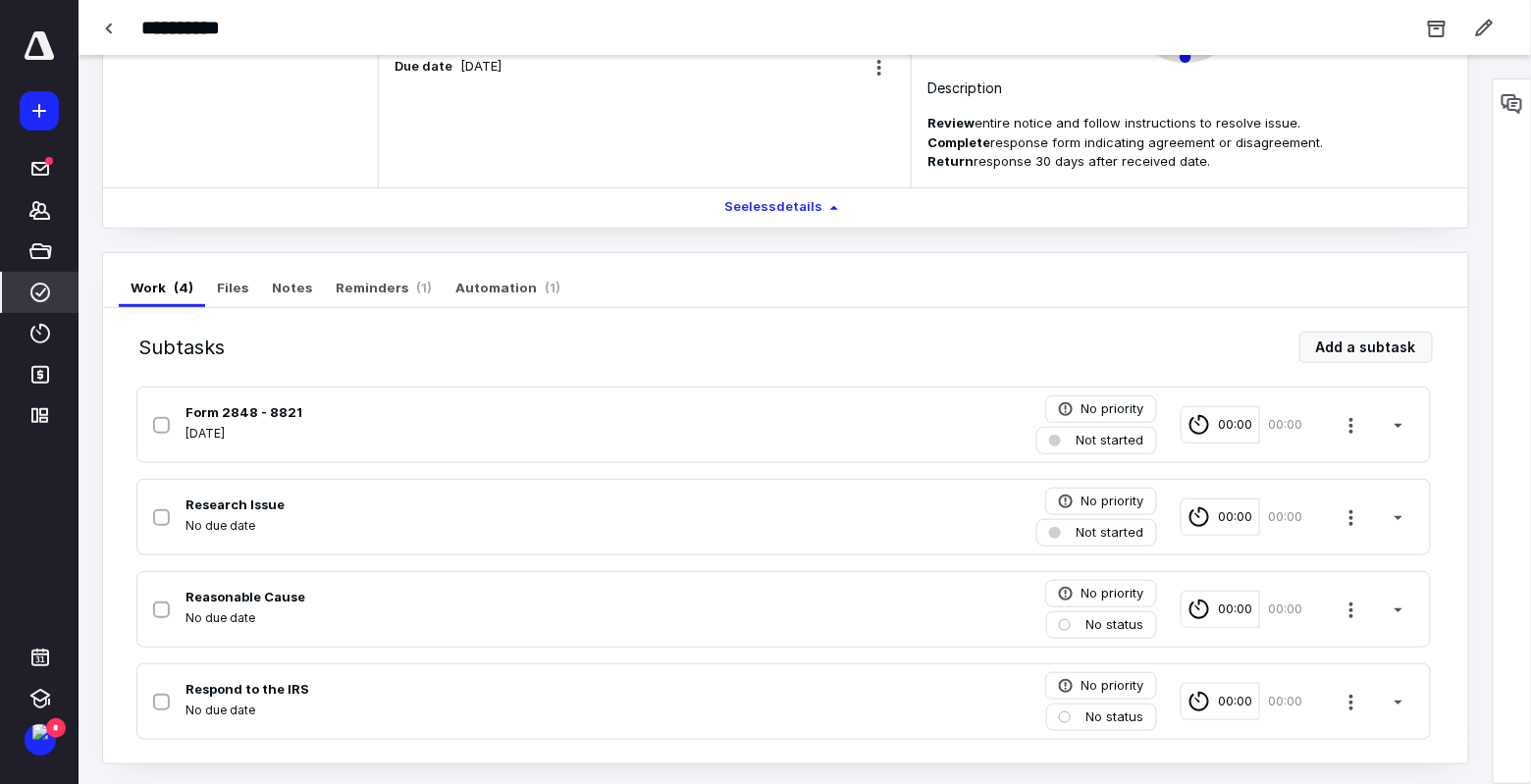 click on "Work ( 4 ) Files Notes Reminders ( 1 ) Automation ( 1 )" at bounding box center [785, 281] 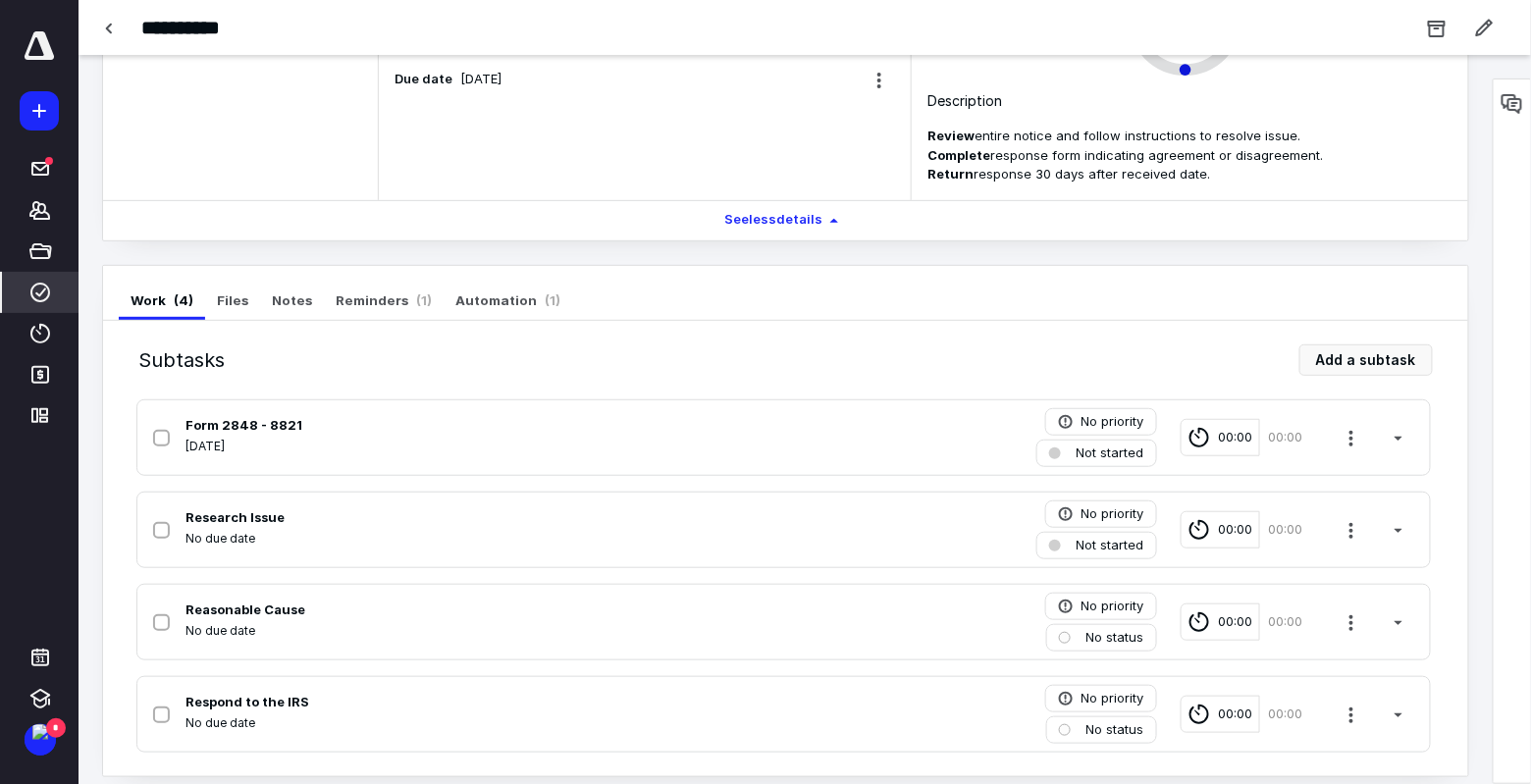 scroll, scrollTop: 215, scrollLeft: 0, axis: vertical 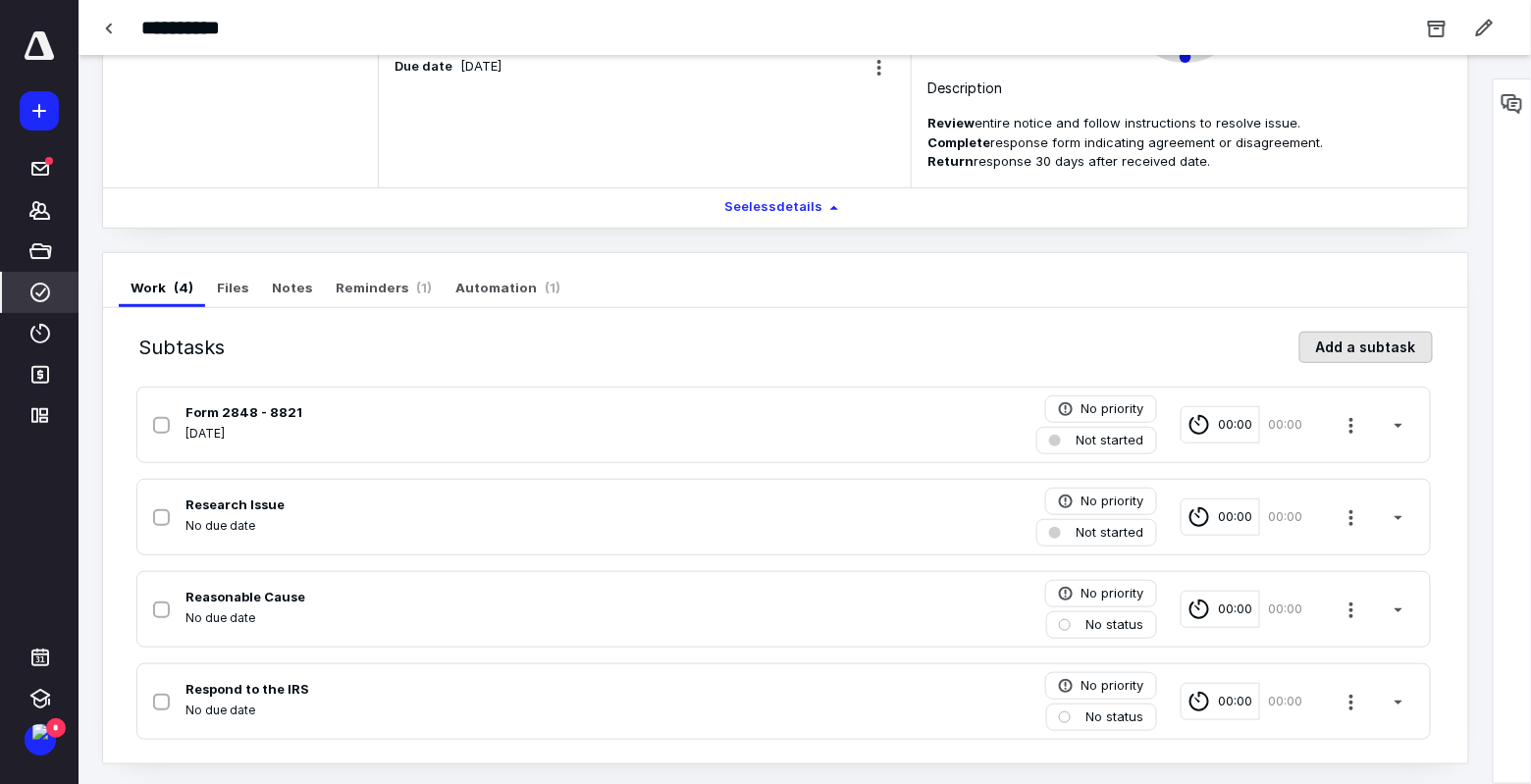 click on "Add a subtask" at bounding box center [1366, 347] 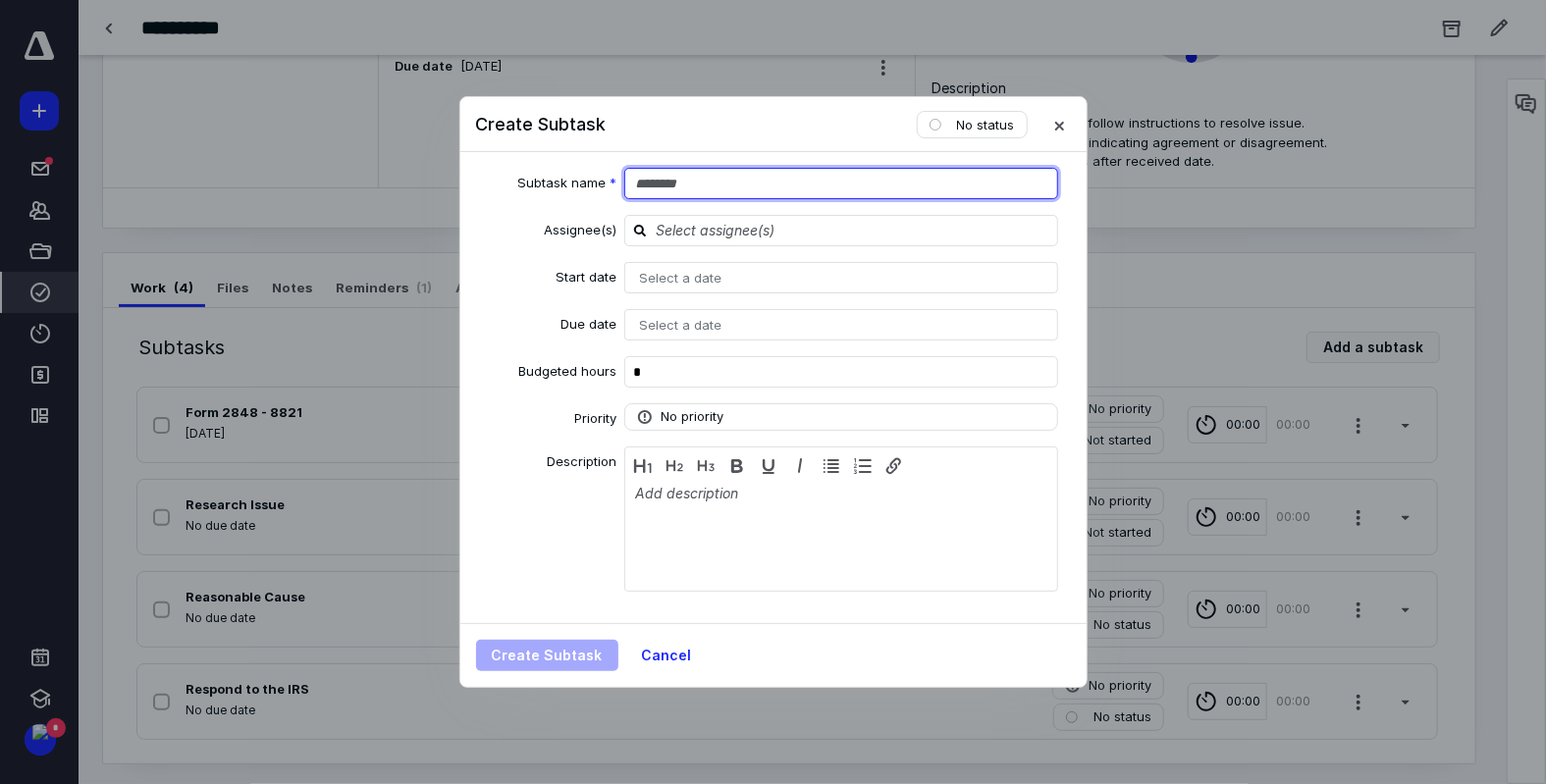click at bounding box center (841, 183) 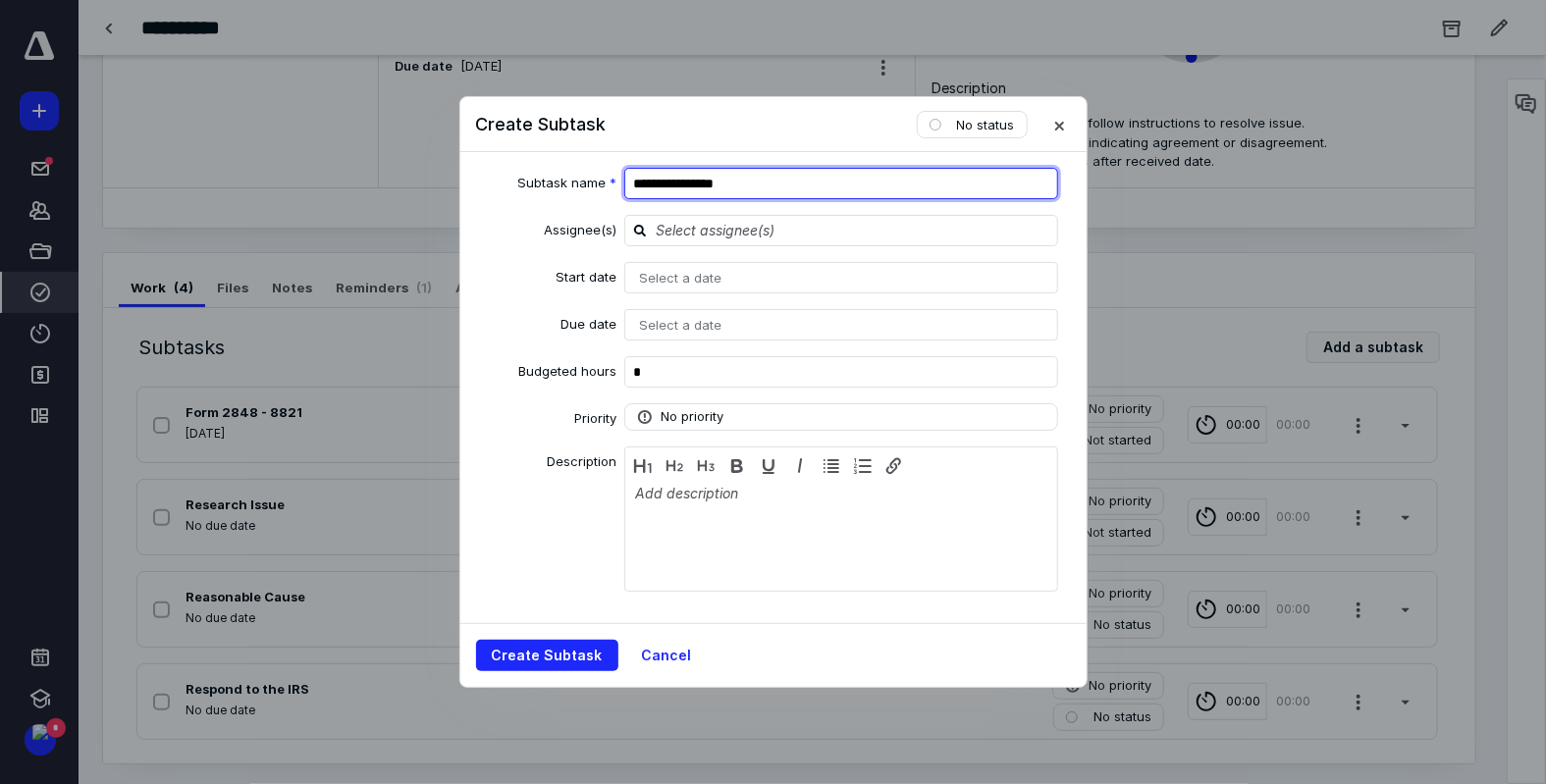 type on "**********" 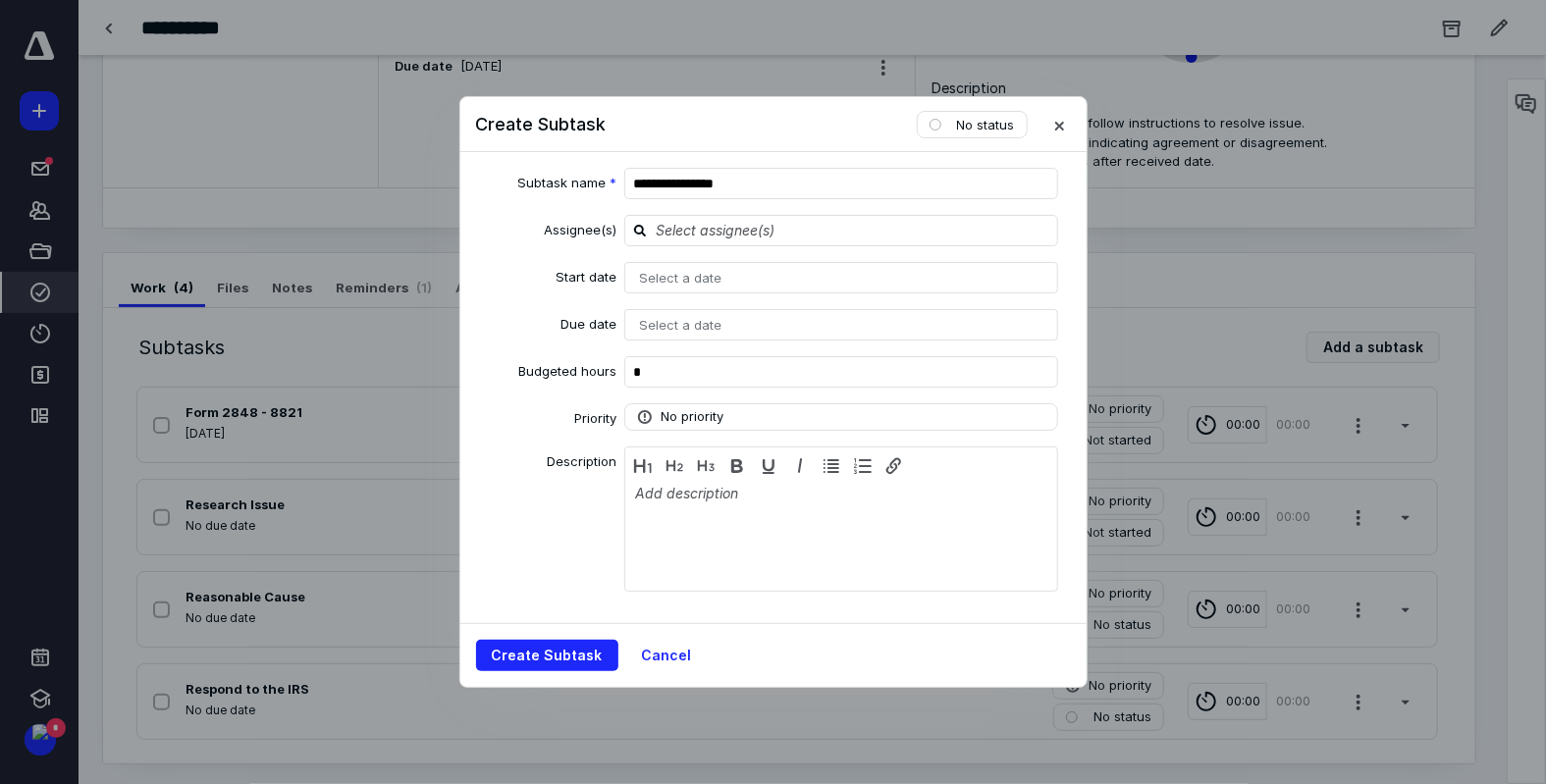 click on "Select a date" at bounding box center (841, 278) 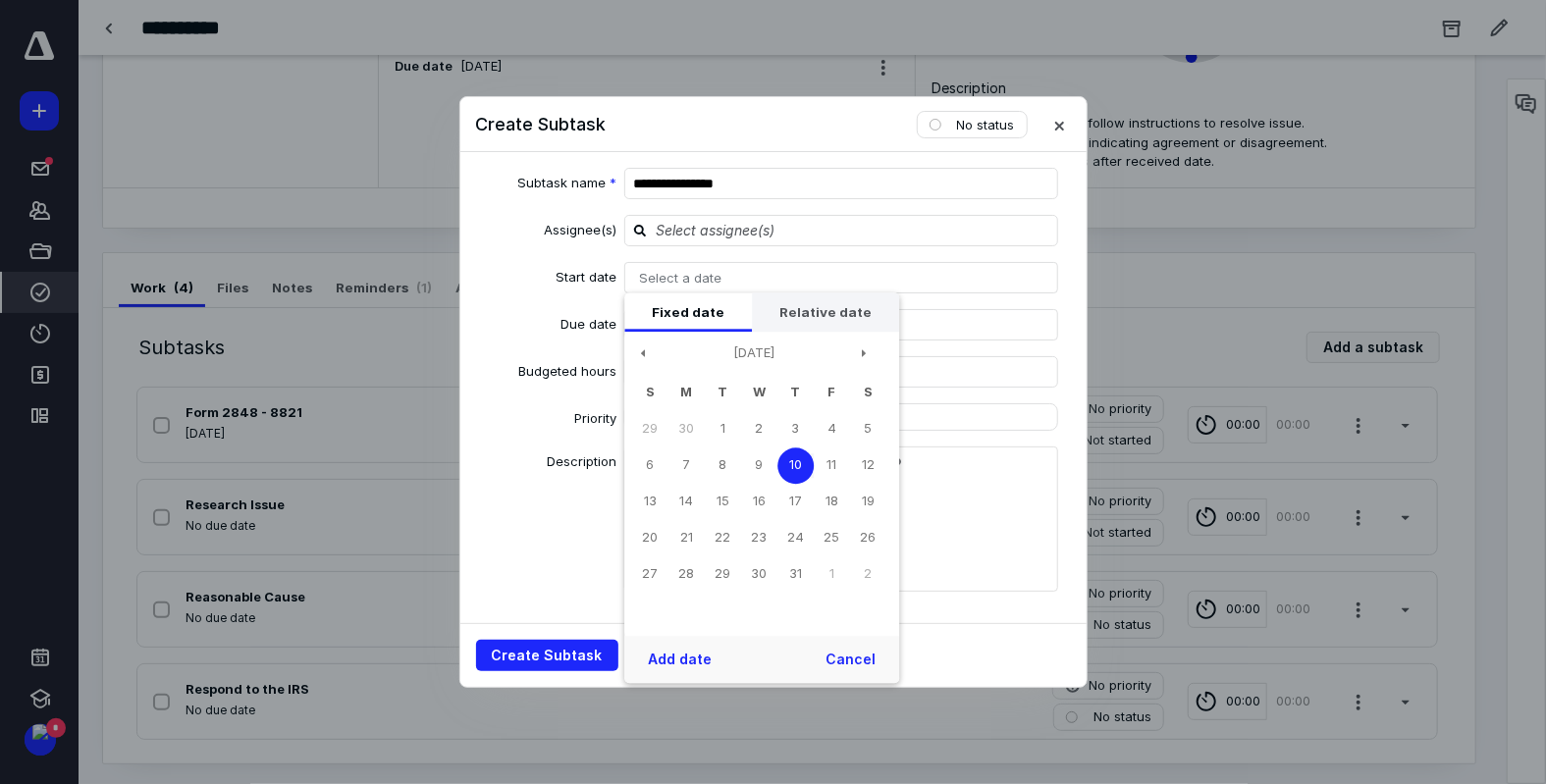 click on "Relative date" at bounding box center (826, 312) 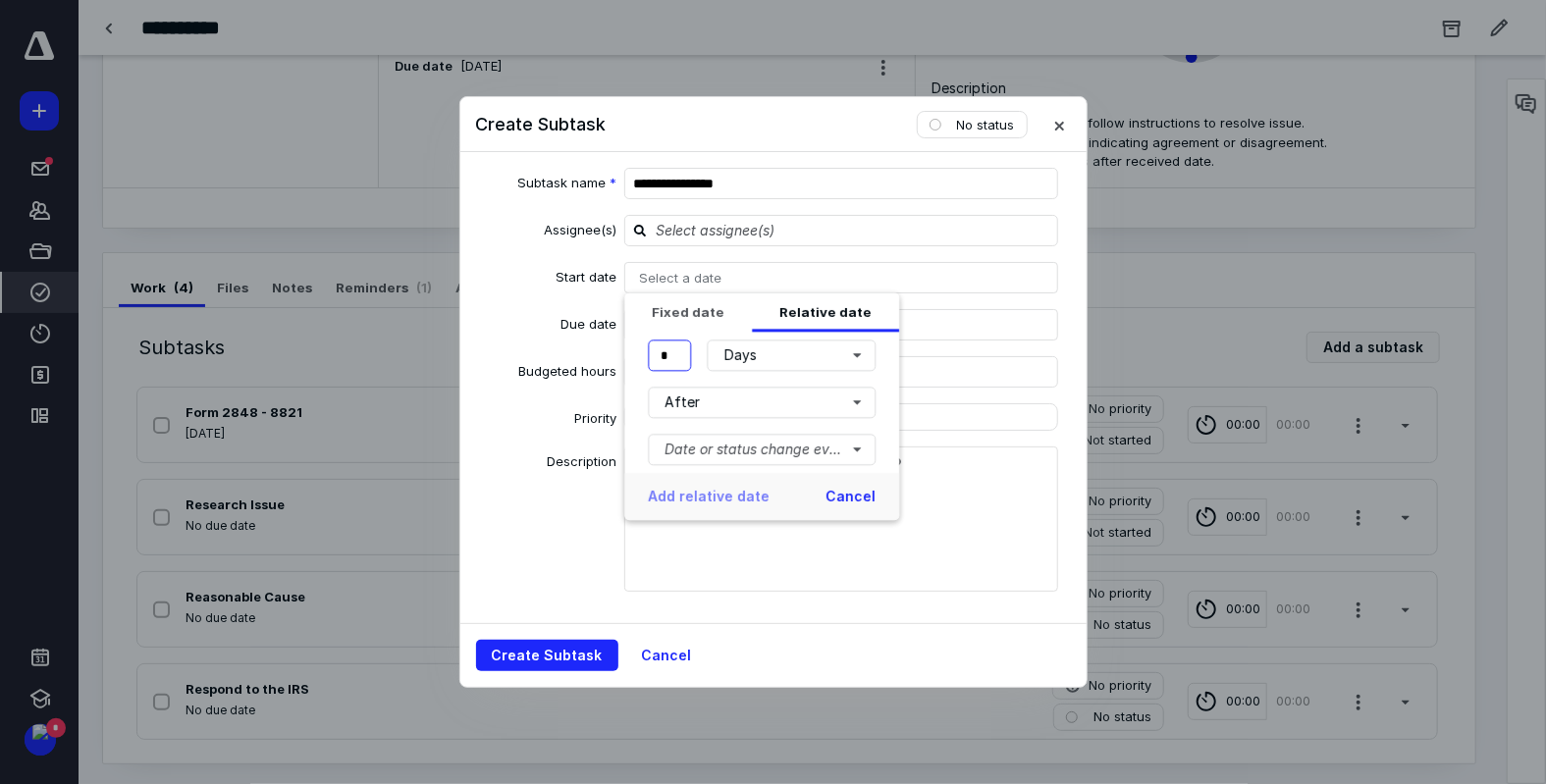 drag, startPoint x: 681, startPoint y: 356, endPoint x: 628, endPoint y: 369, distance: 54.571055 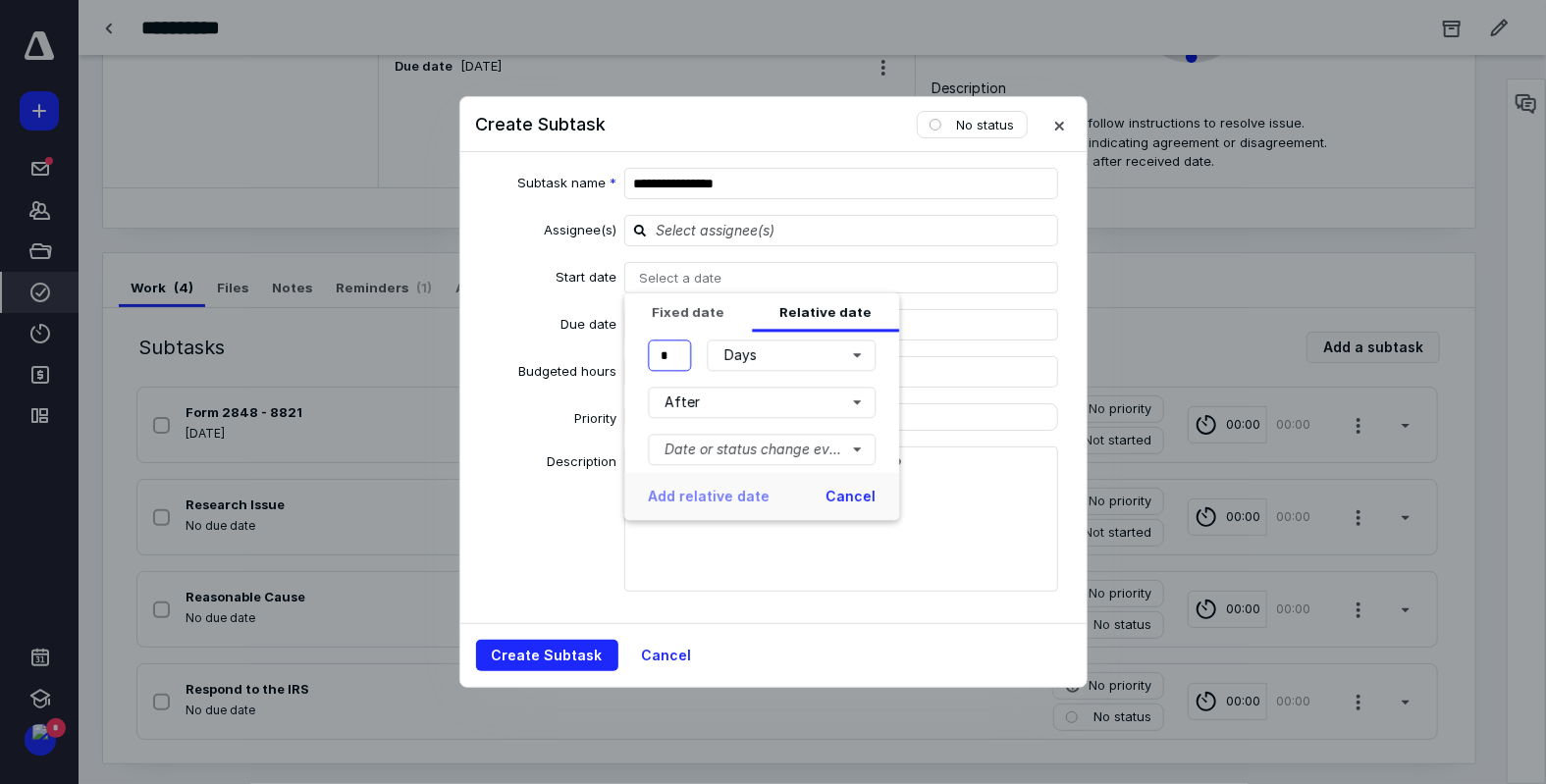 type on "*" 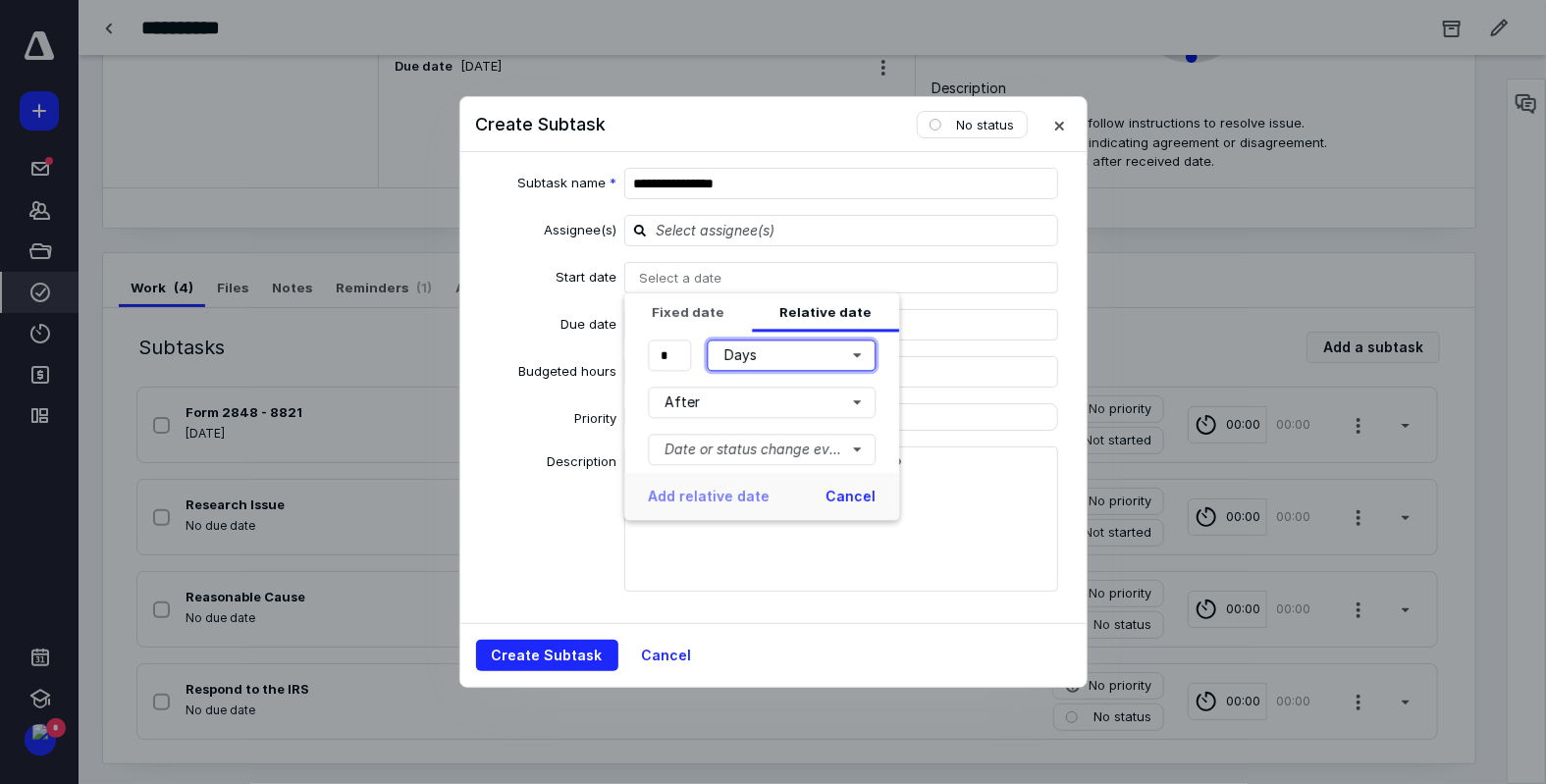 type 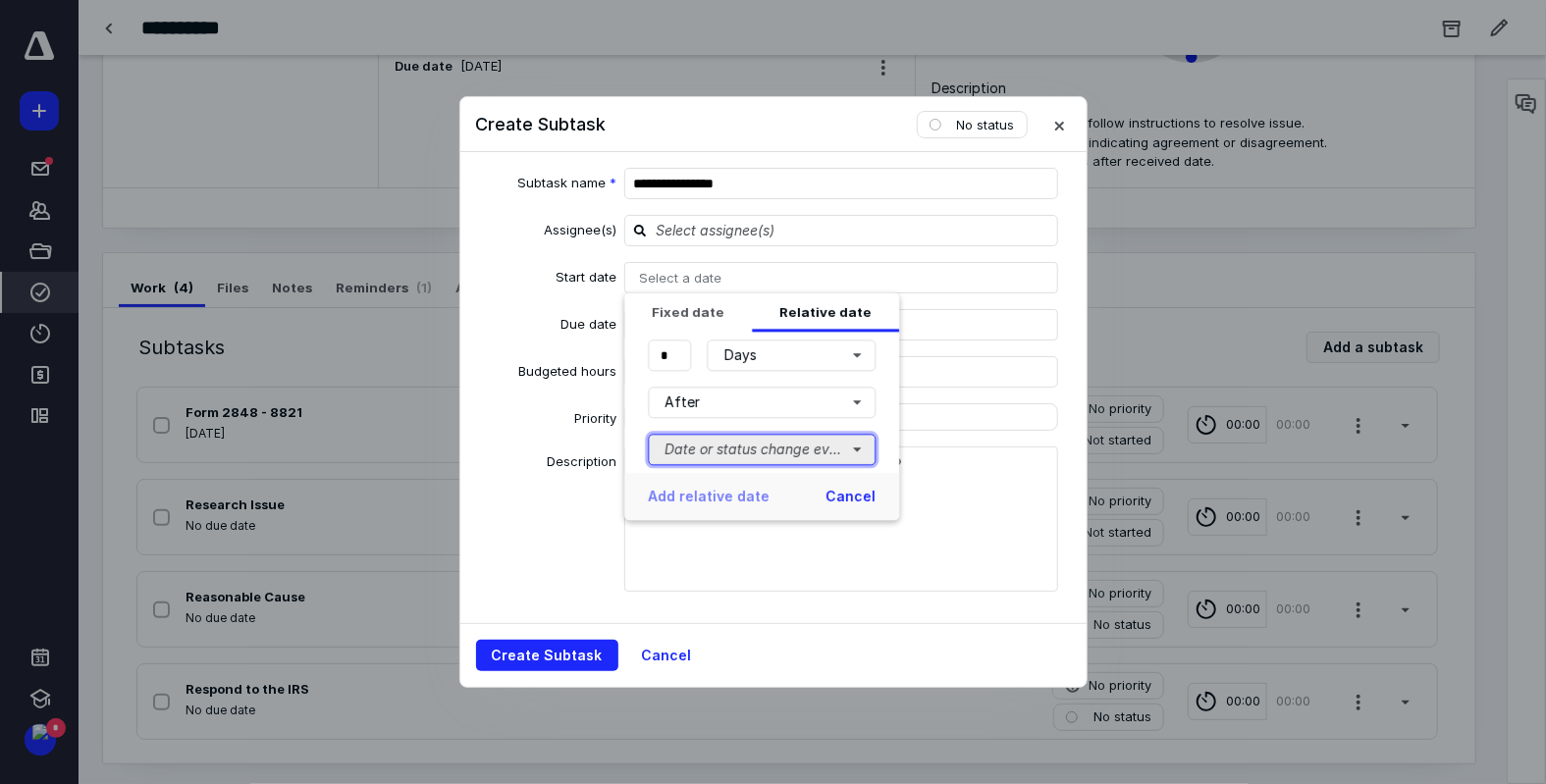 click on "Date or status change event" at bounding box center (762, 449) 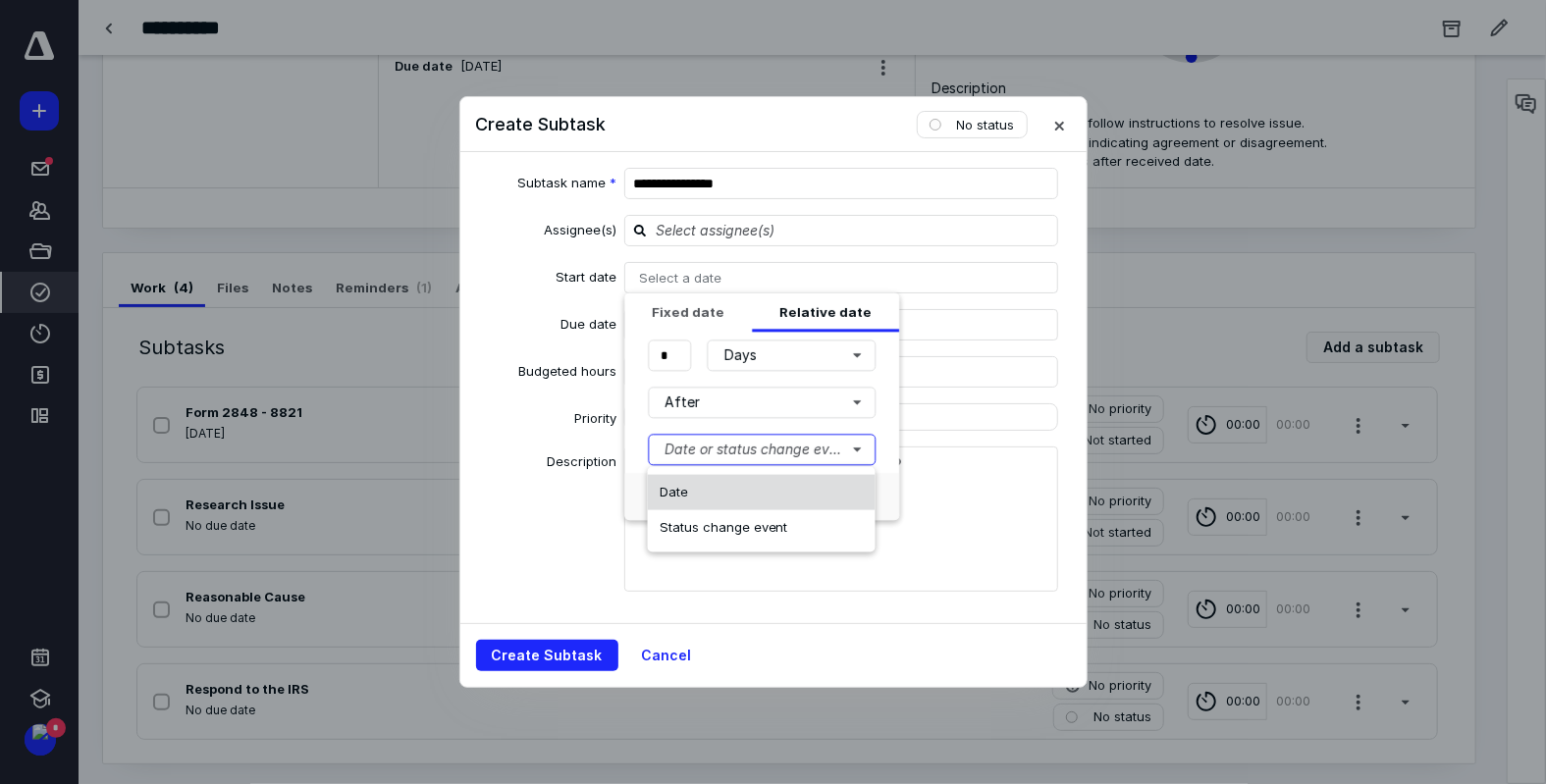 click on "Date" at bounding box center [762, 493] 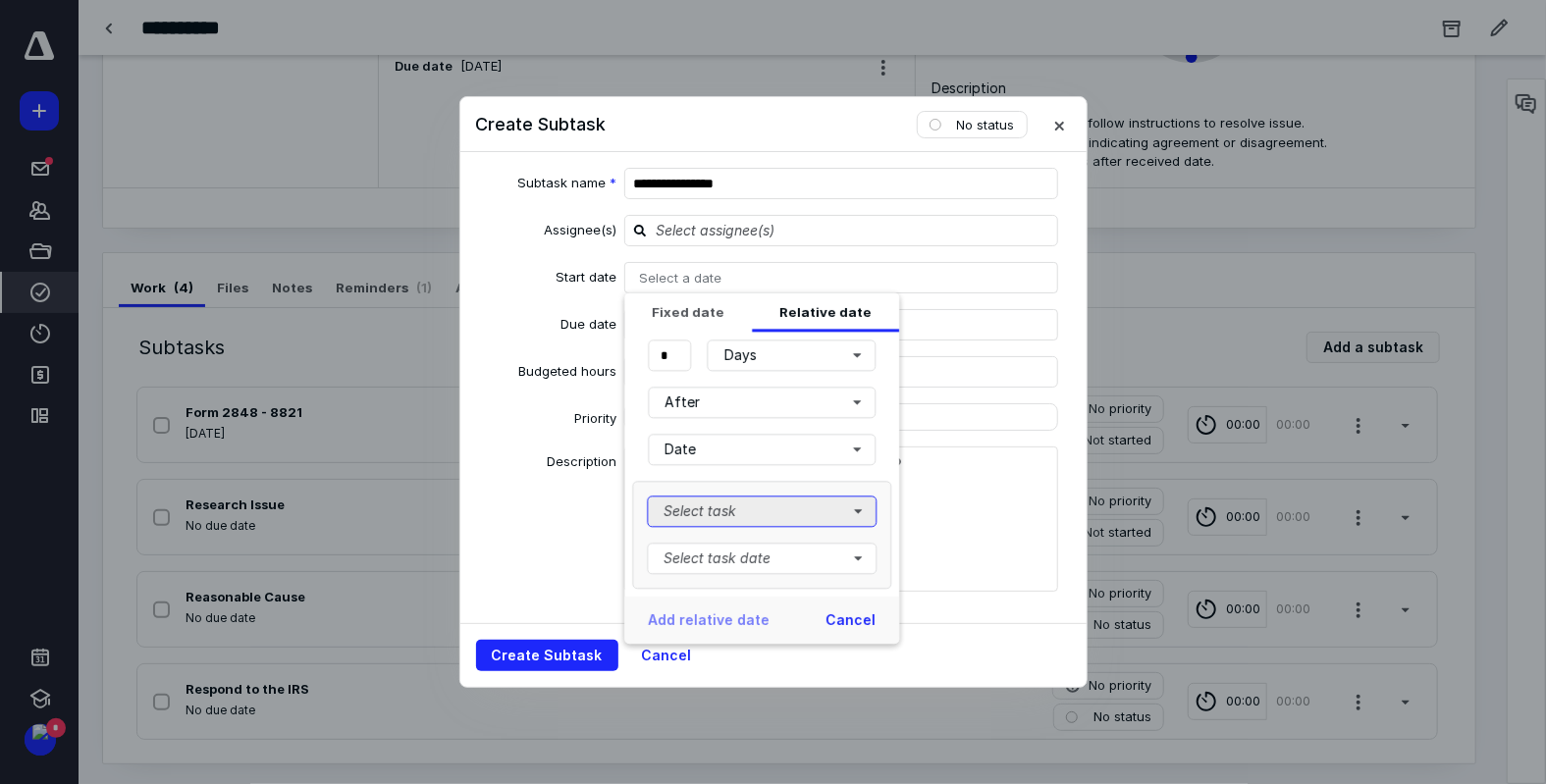 click on "Select task" at bounding box center [762, 511] 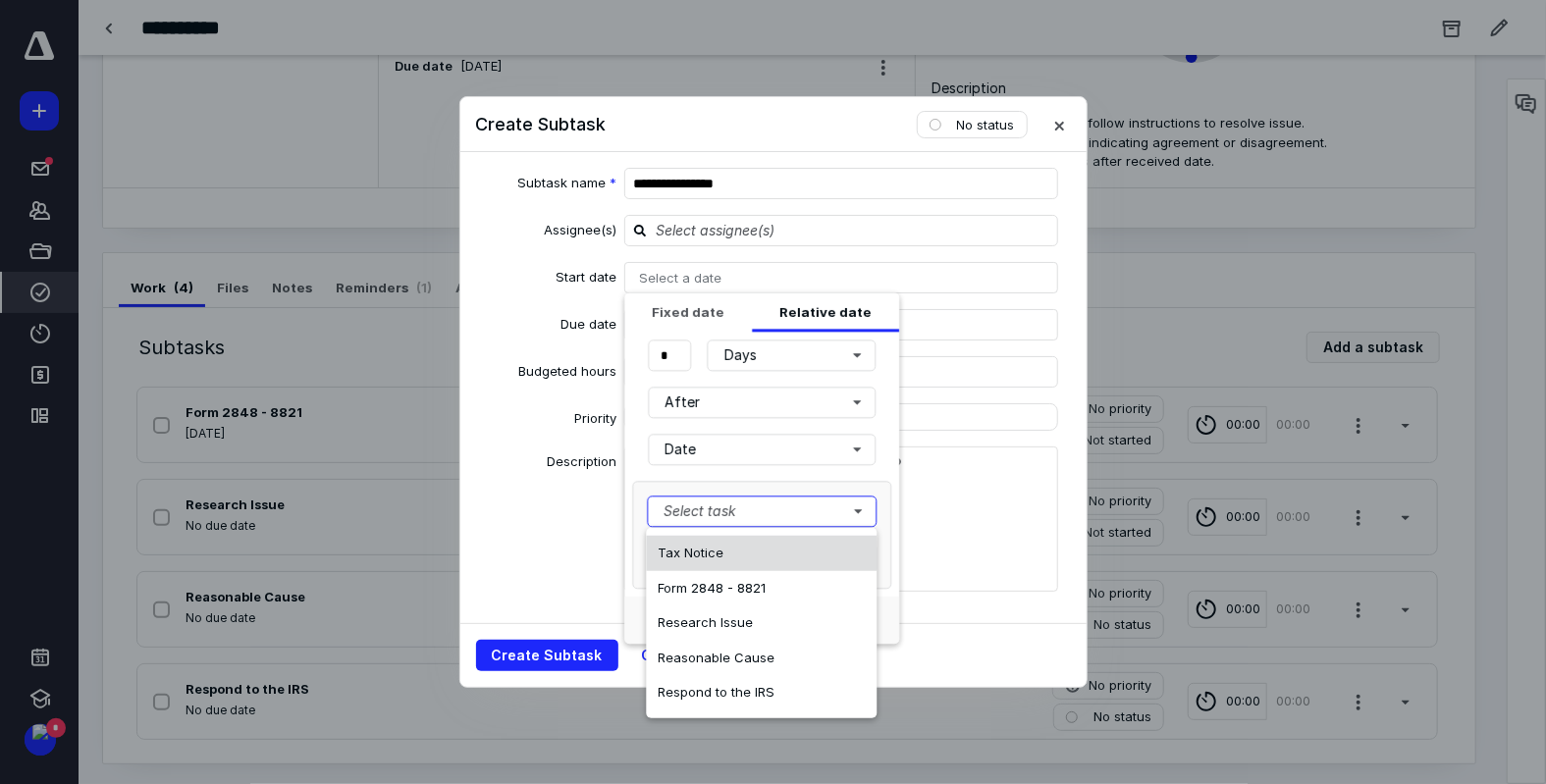 click on "Tax Notice" at bounding box center (761, 553) 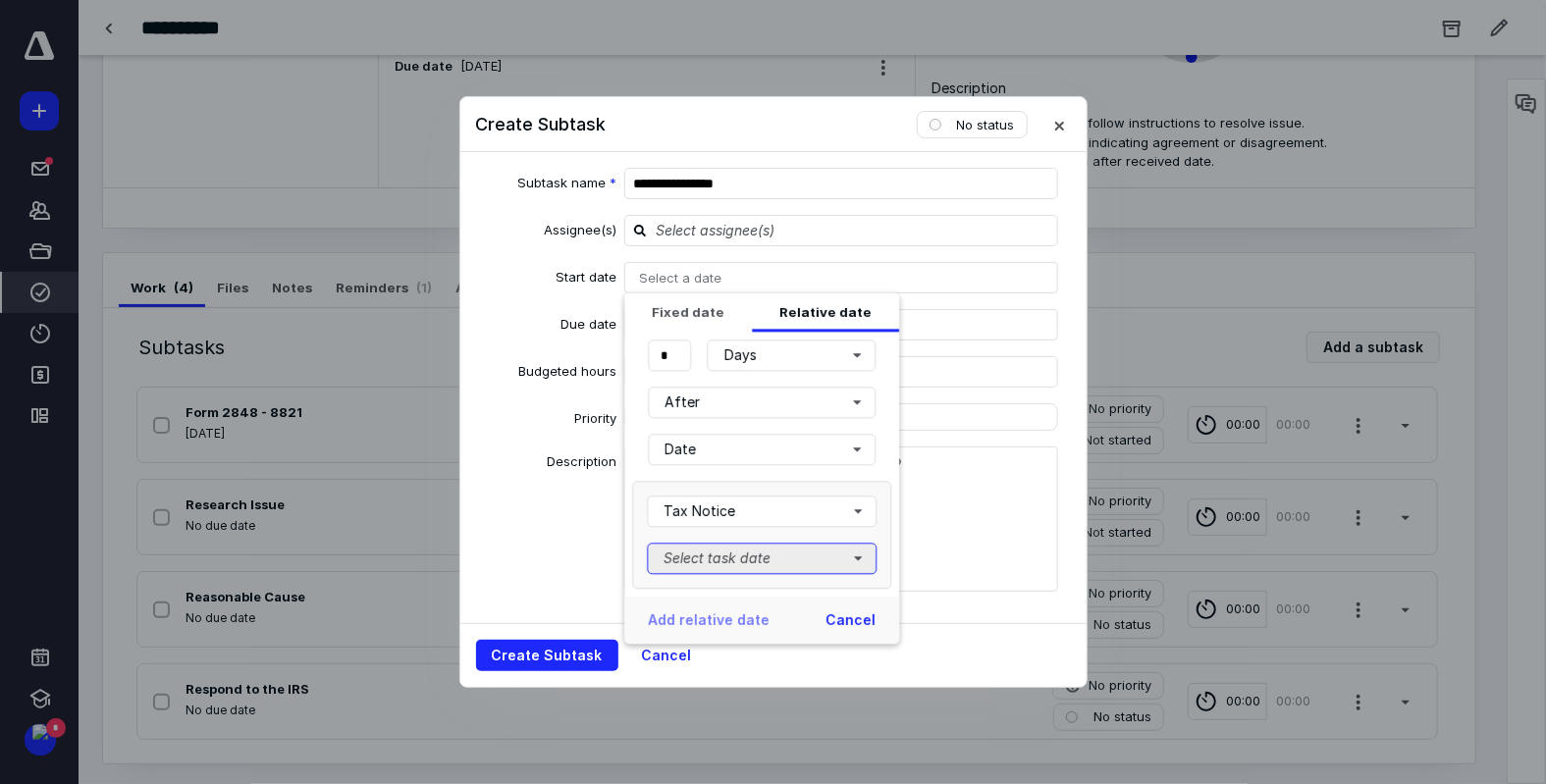 click on "Select task date" at bounding box center [762, 558] 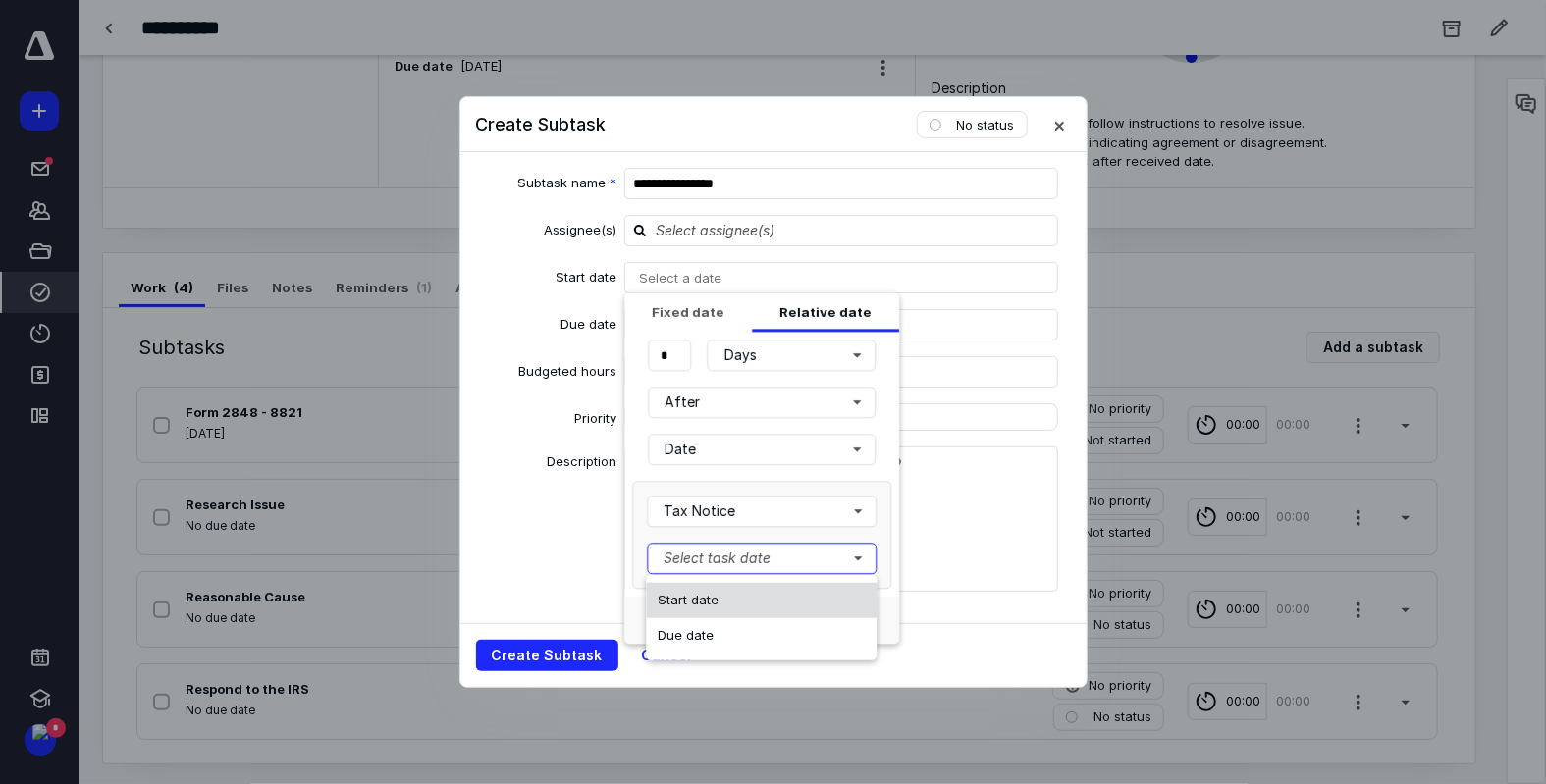 click on "Start date" at bounding box center (761, 601) 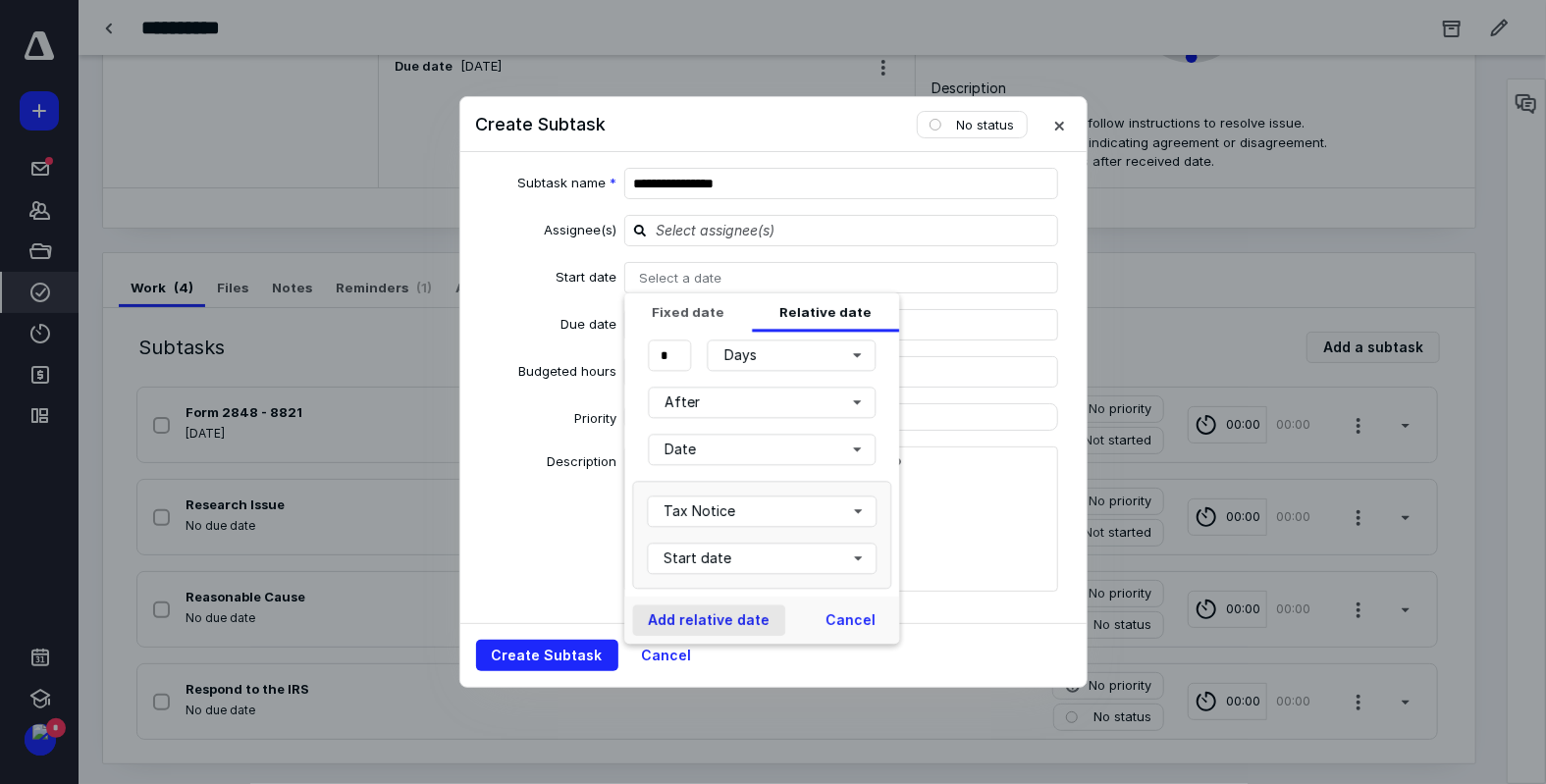 click on "Add relative date" at bounding box center [709, 620] 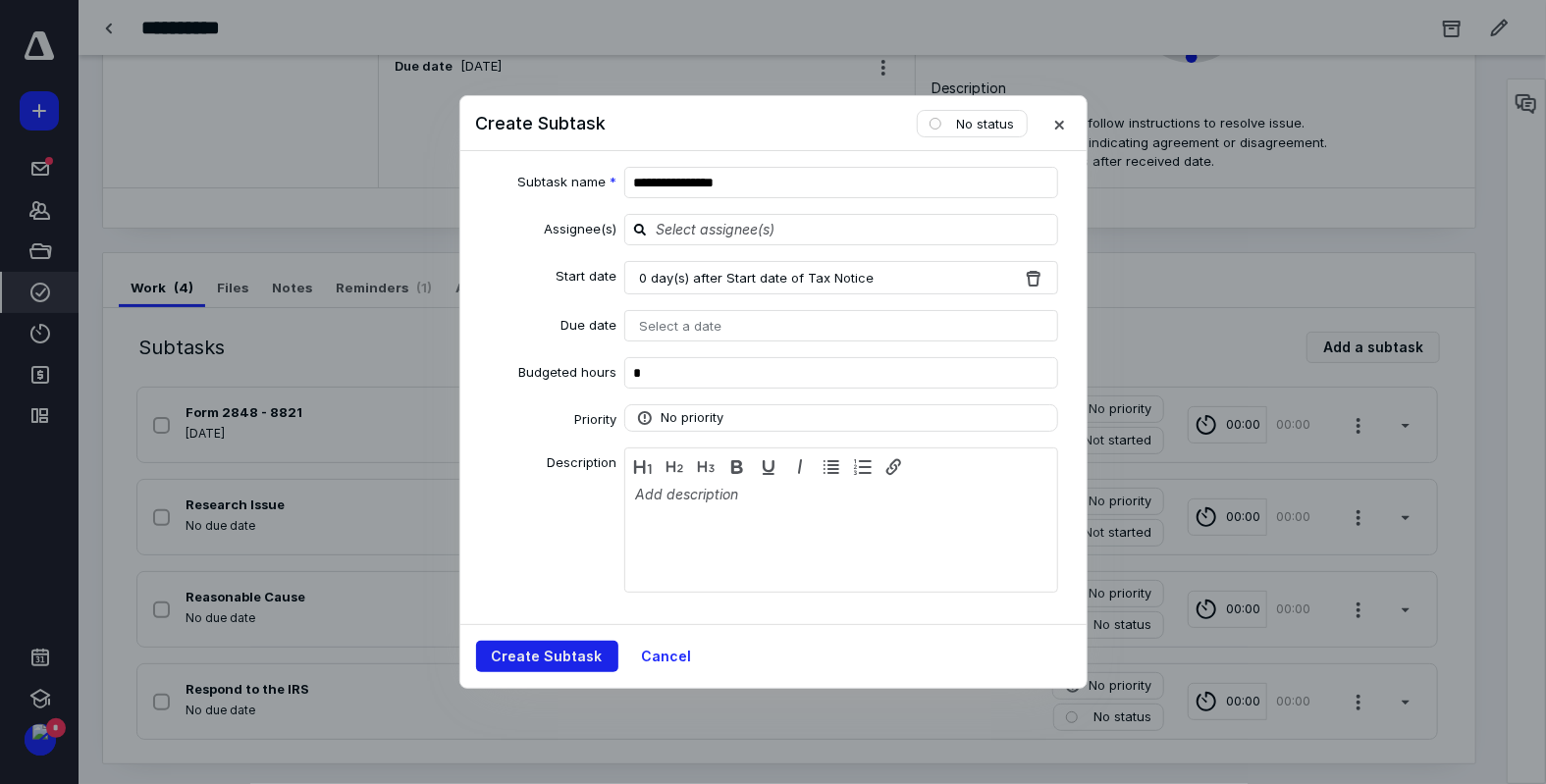 click on "Create Subtask" at bounding box center [547, 656] 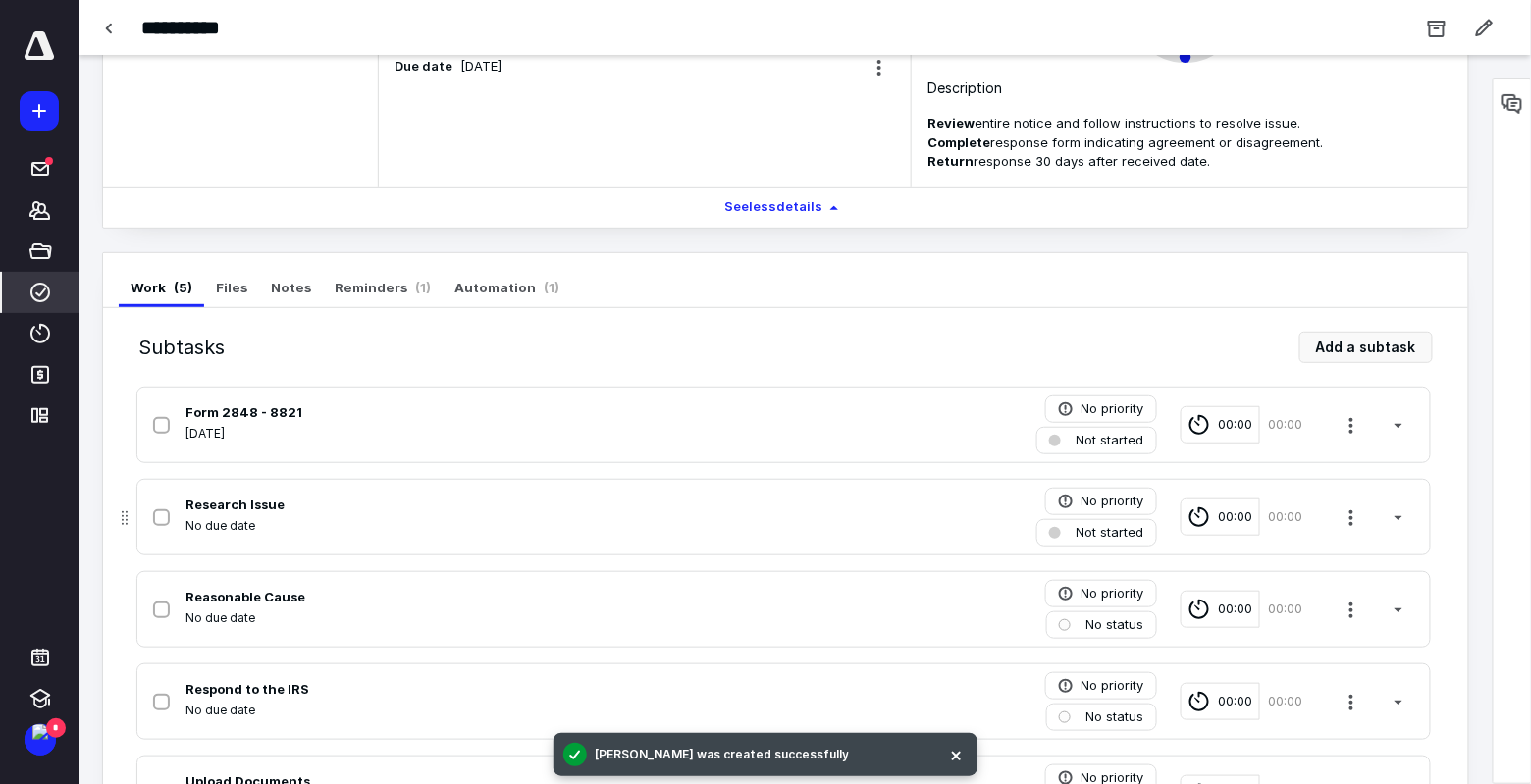 scroll, scrollTop: 307, scrollLeft: 0, axis: vertical 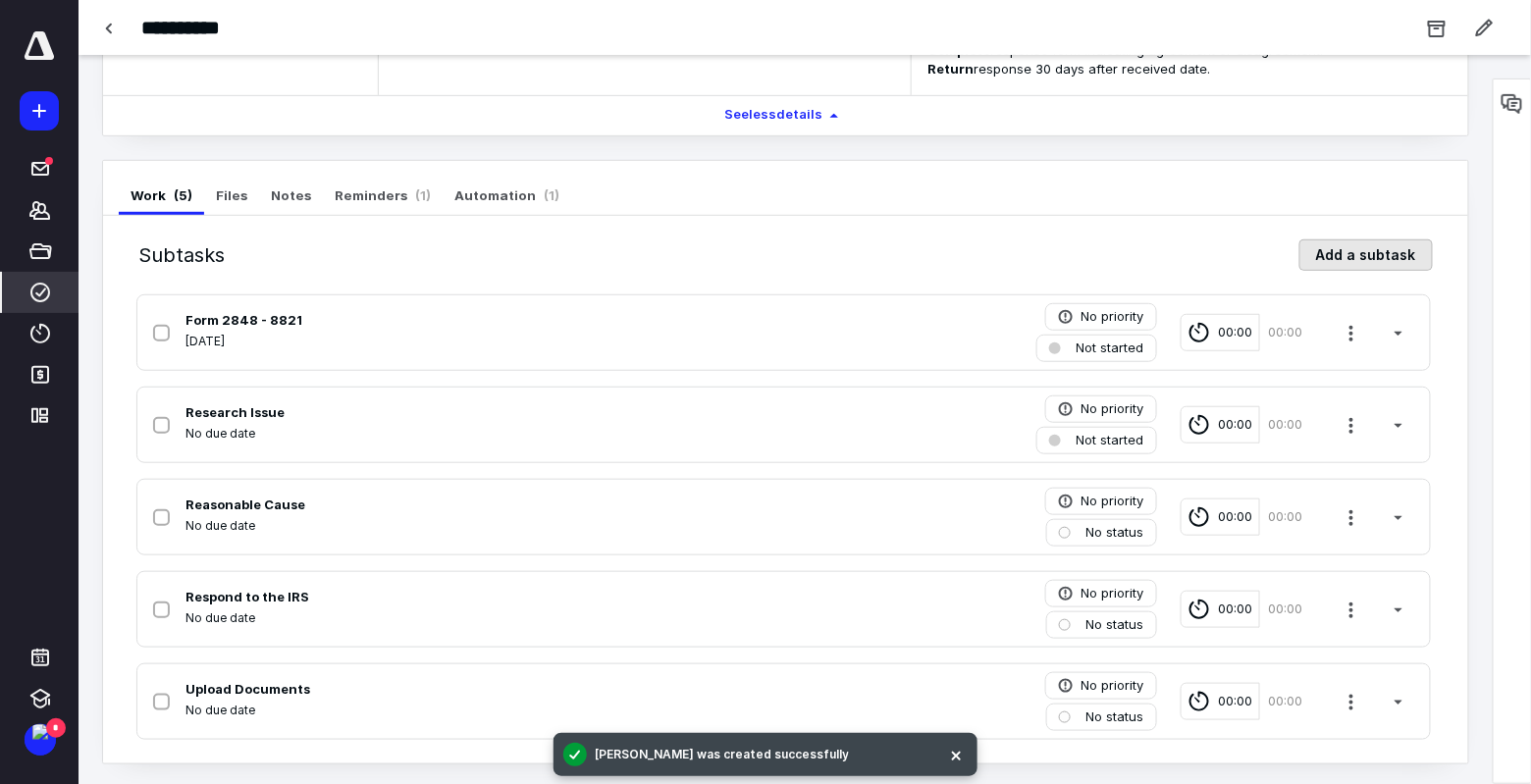 click on "Add a subtask" at bounding box center (1366, 255) 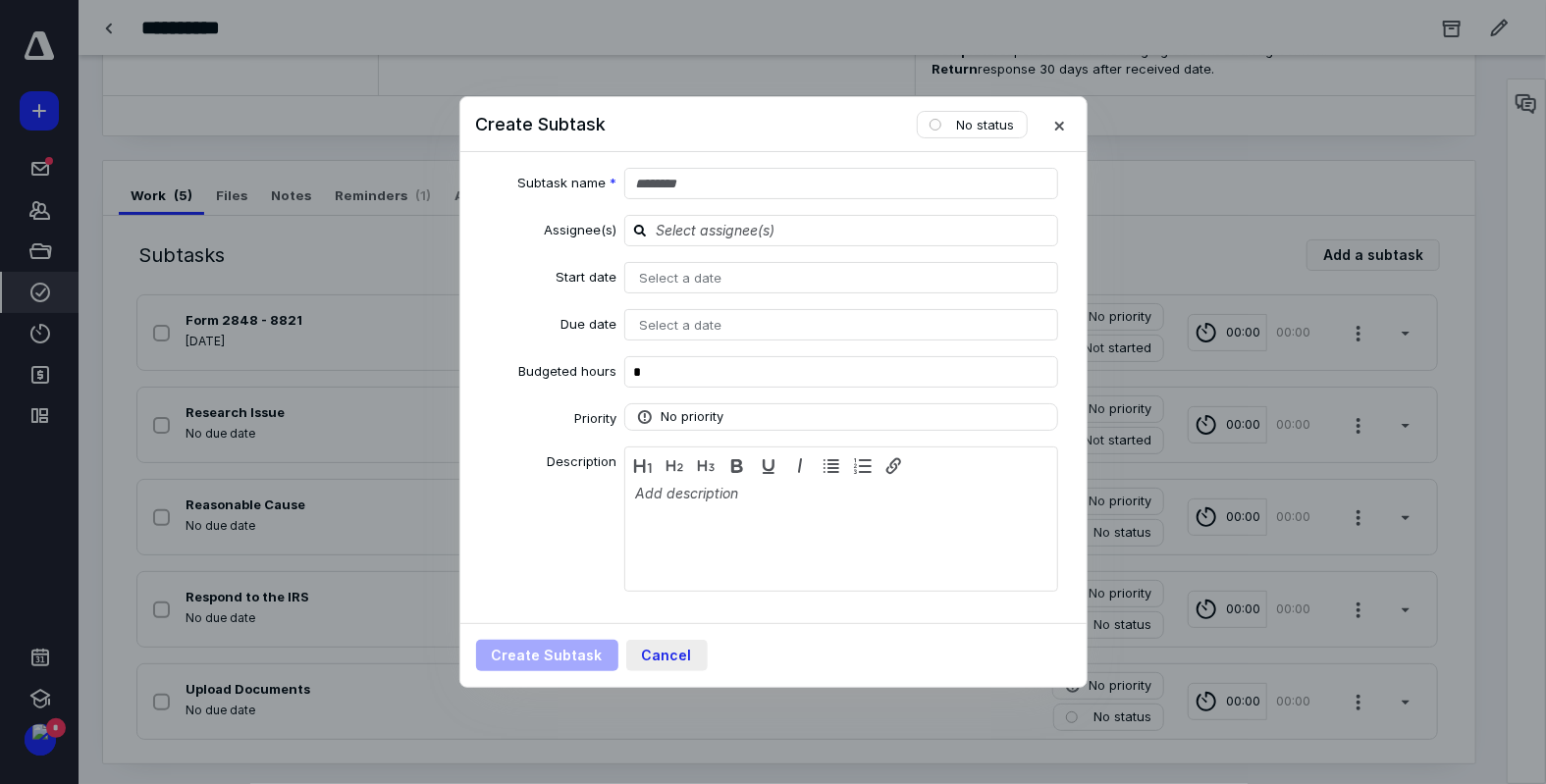 click on "Cancel" at bounding box center [666, 655] 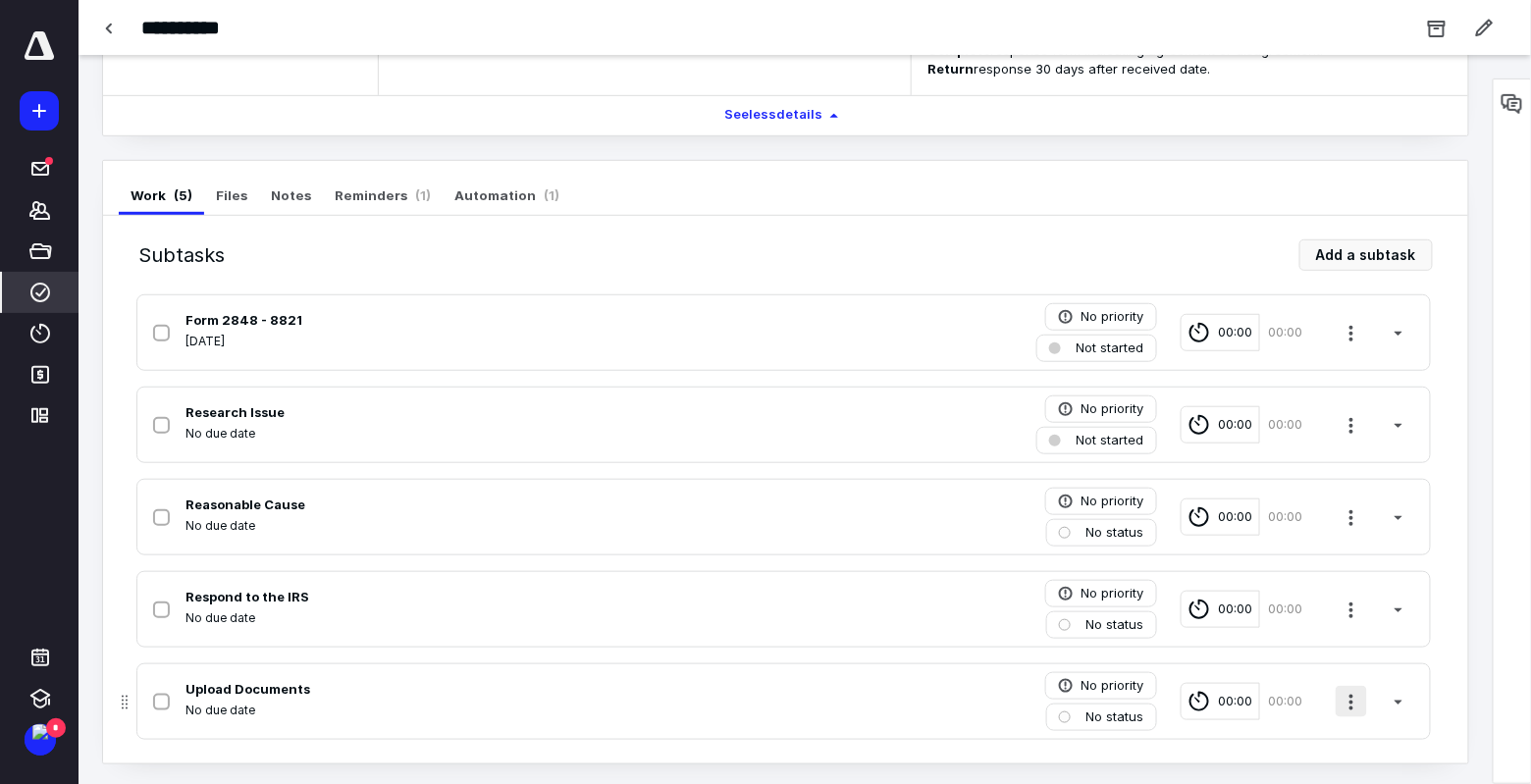 click at bounding box center [1351, 702] 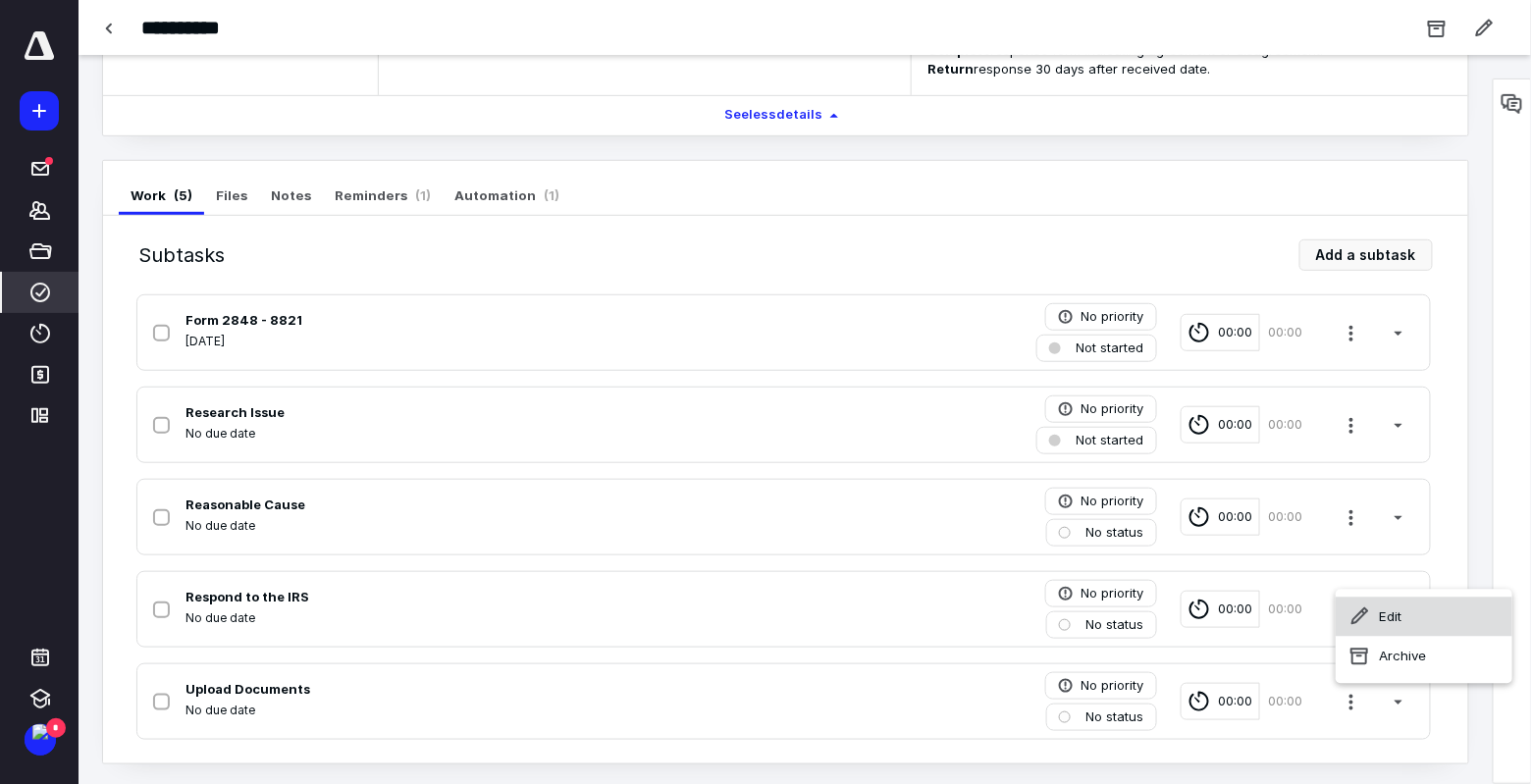 click on "Edit" at bounding box center (1424, 617) 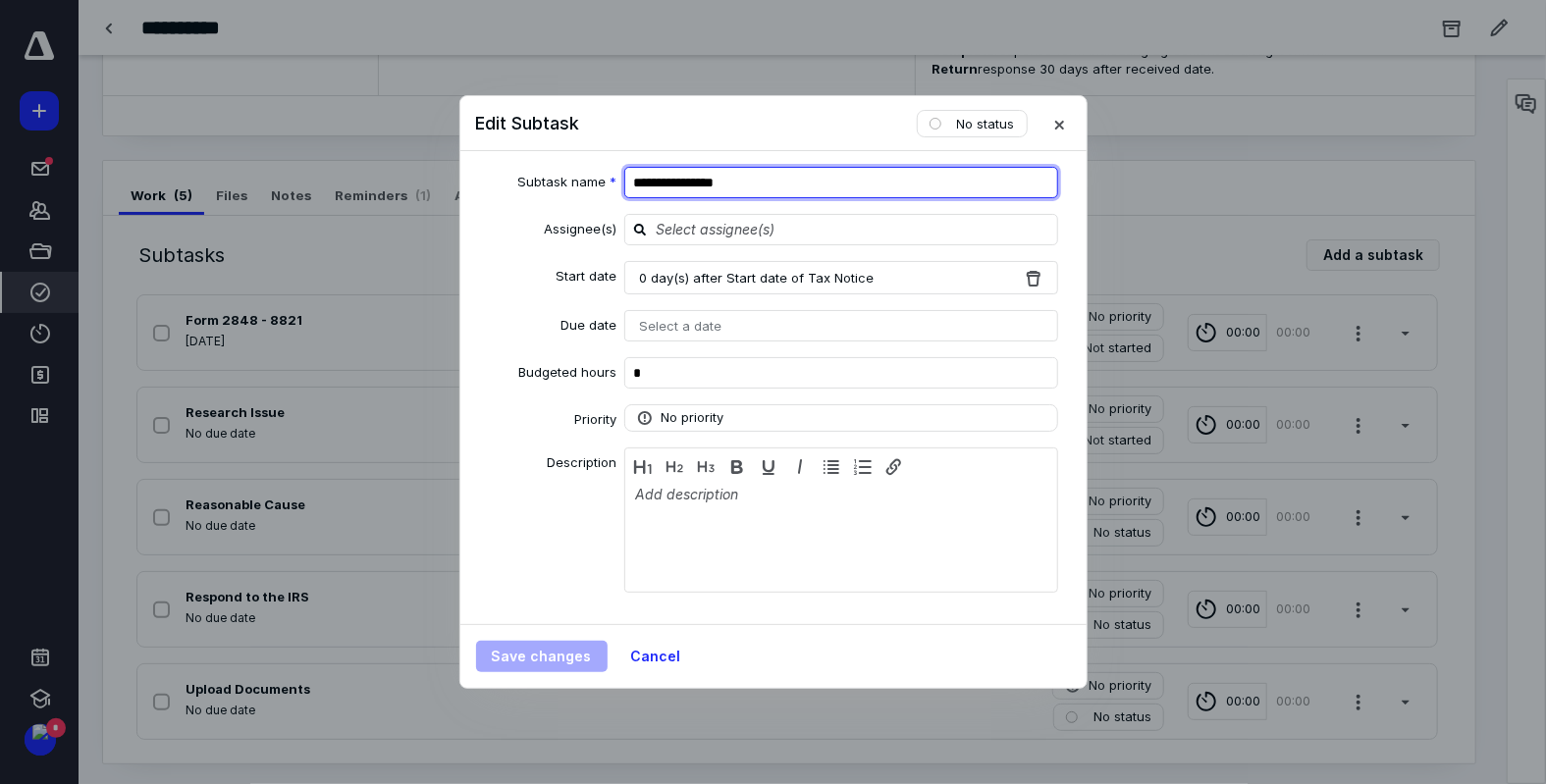 click on "**********" at bounding box center (841, 183) 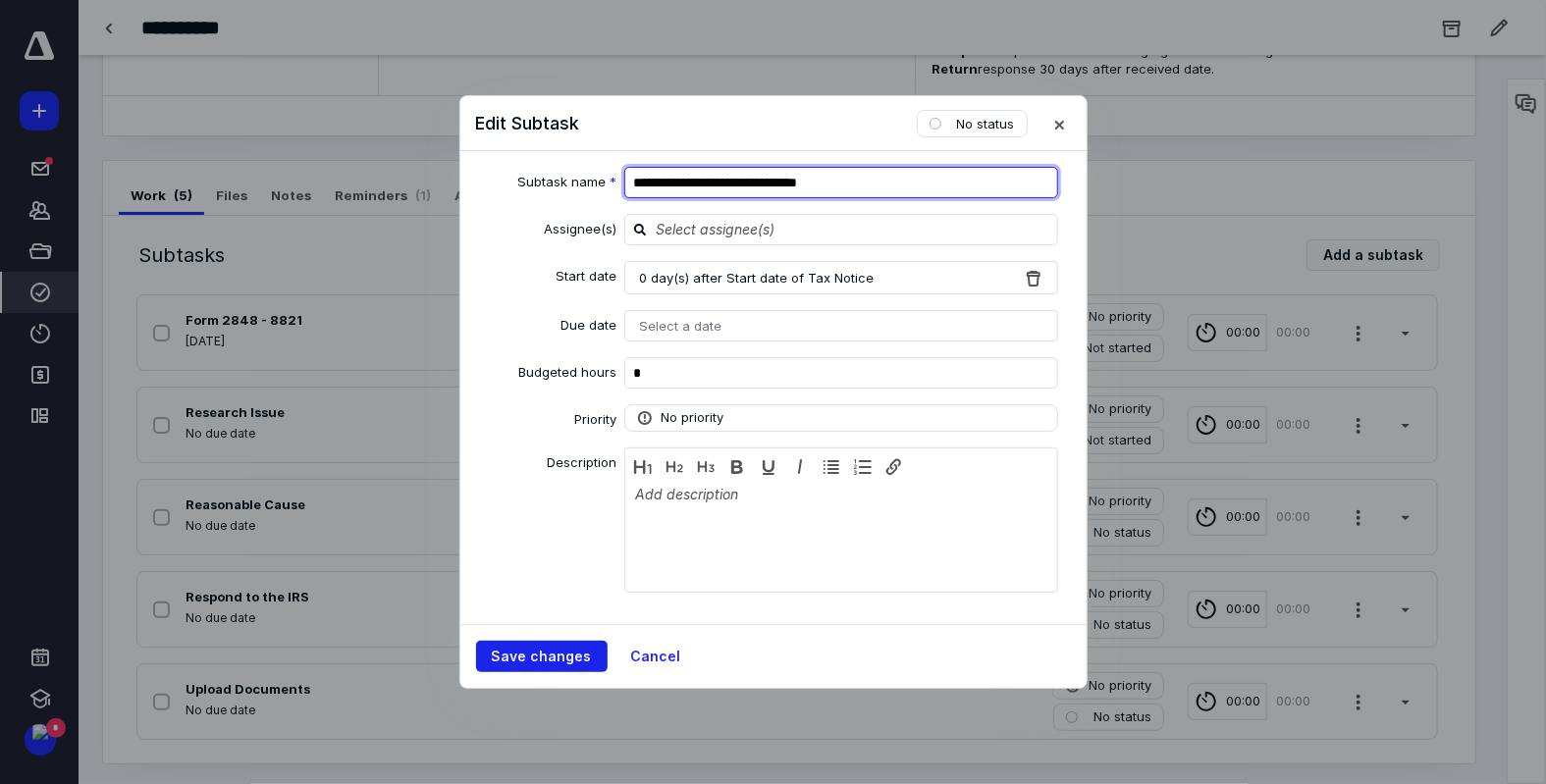type on "**********" 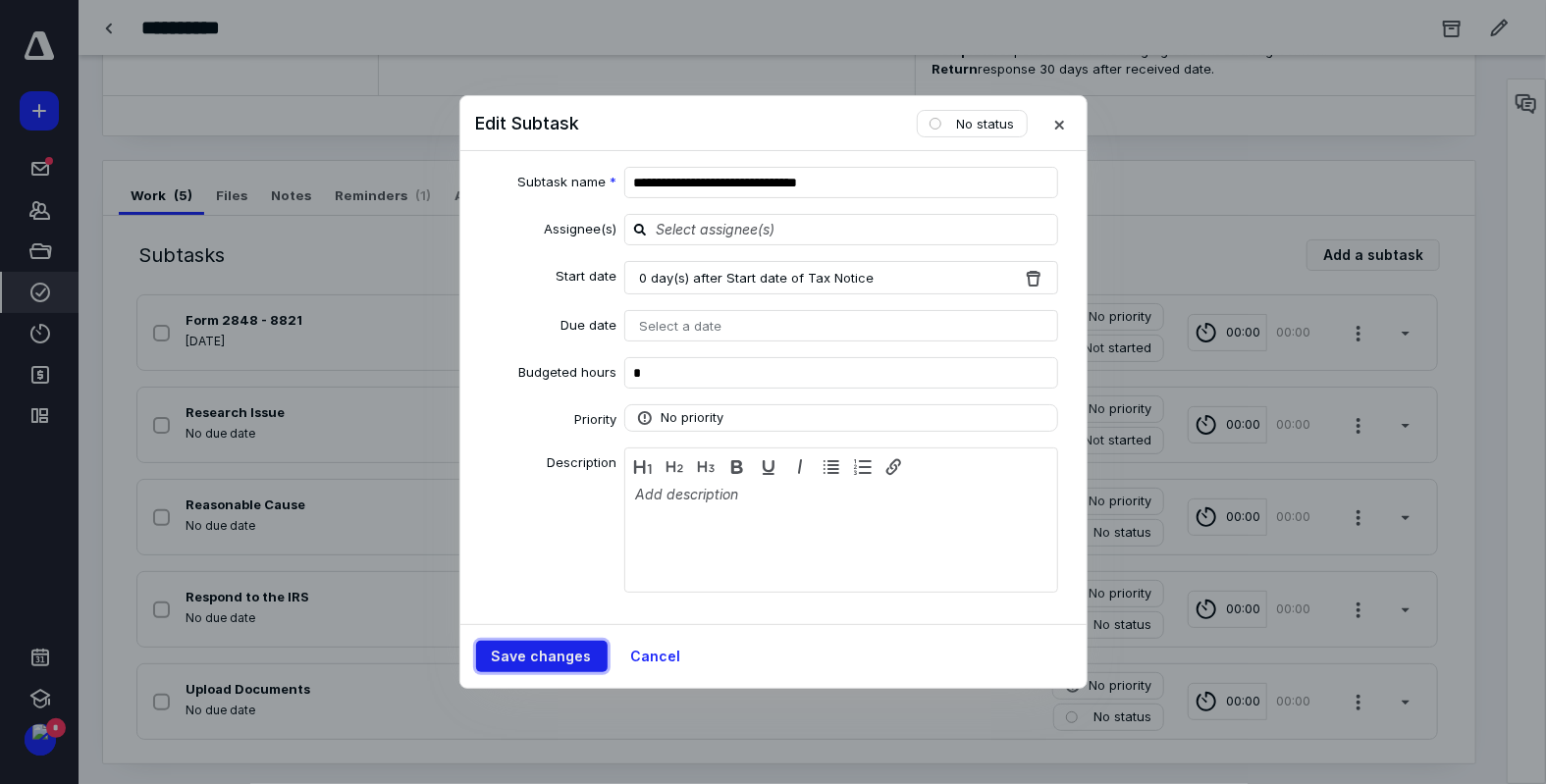 click on "Save changes" at bounding box center (542, 656) 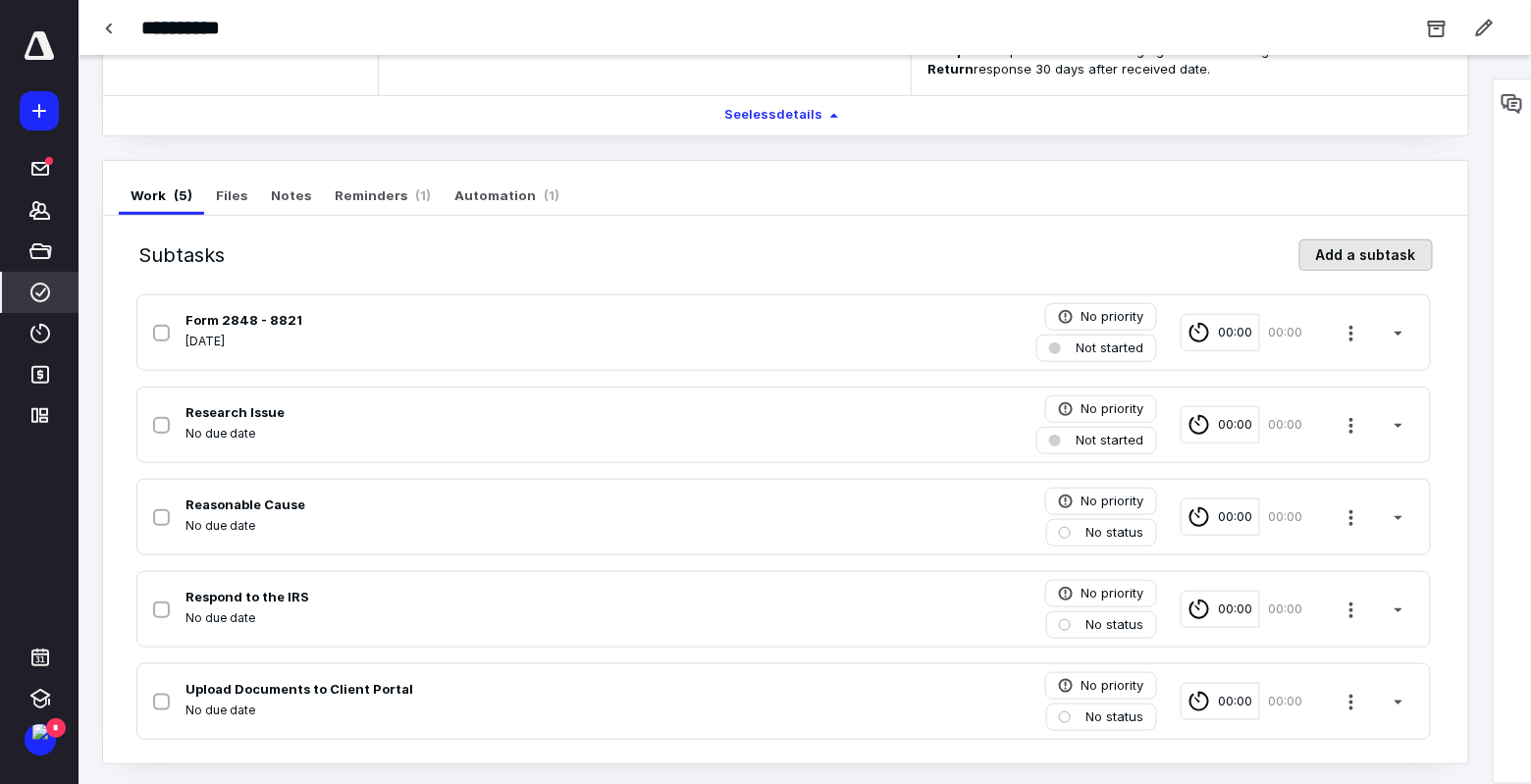 click on "Add a subtask" at bounding box center (1366, 255) 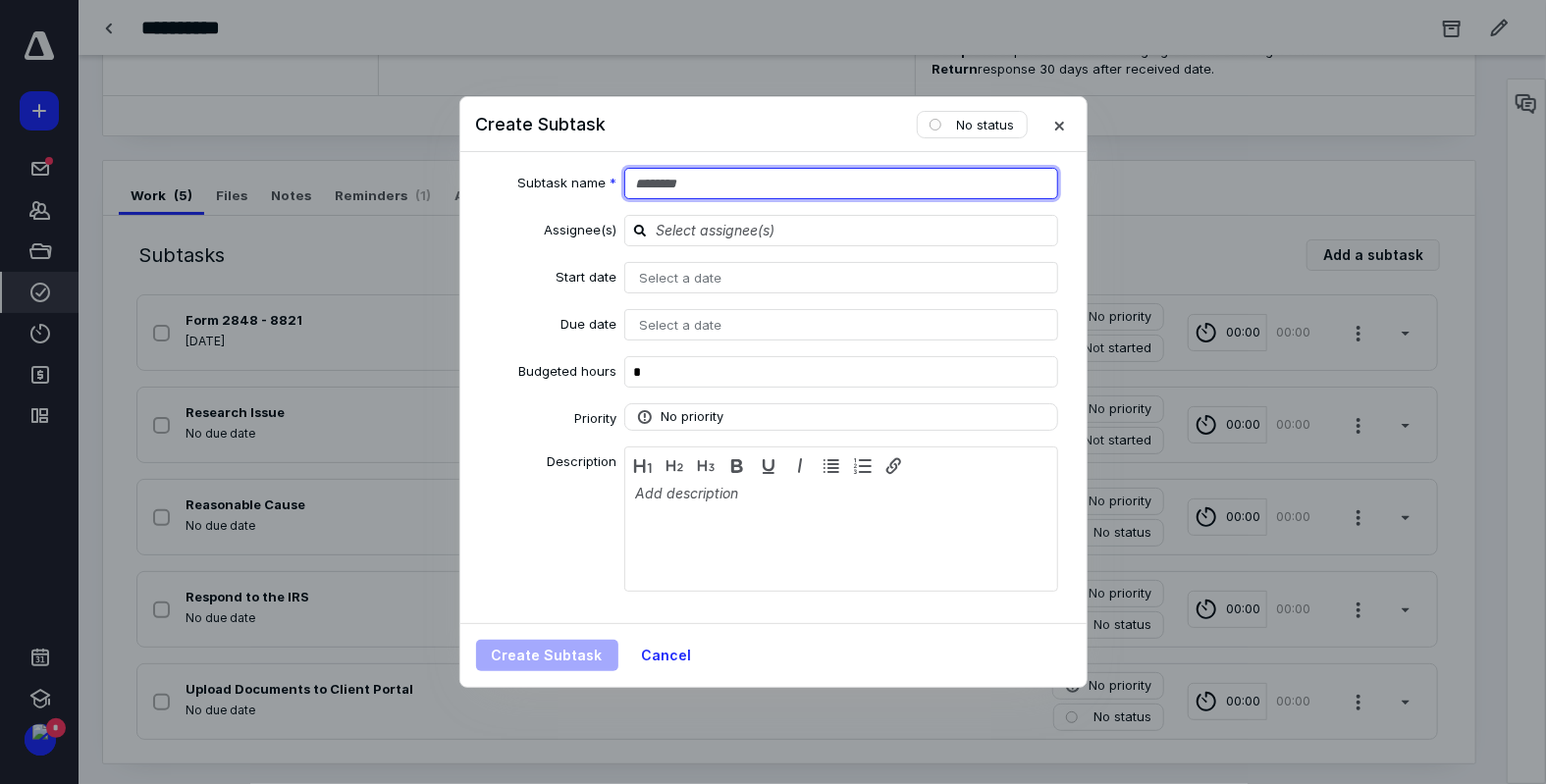 click at bounding box center (841, 183) 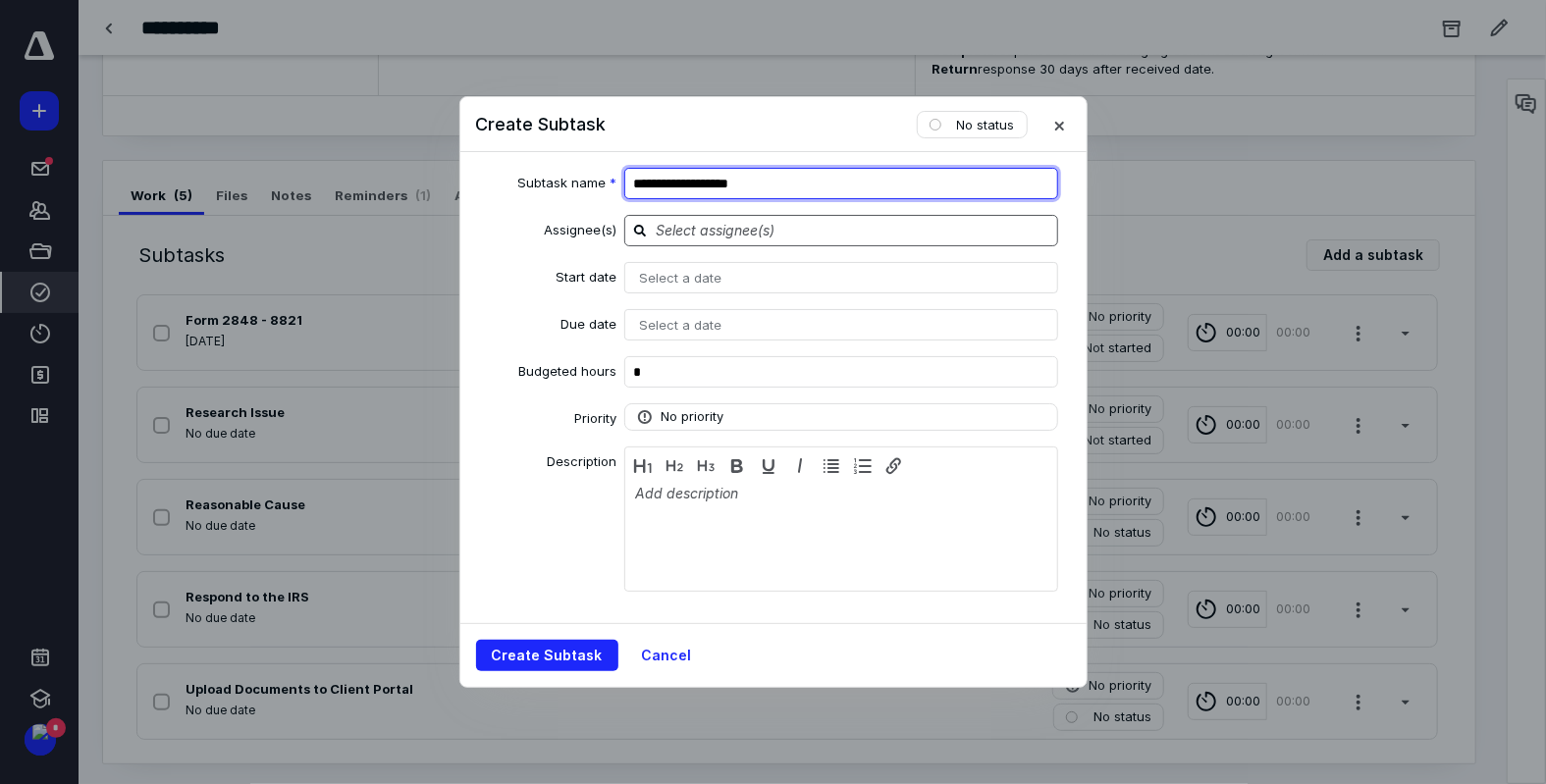 type on "**********" 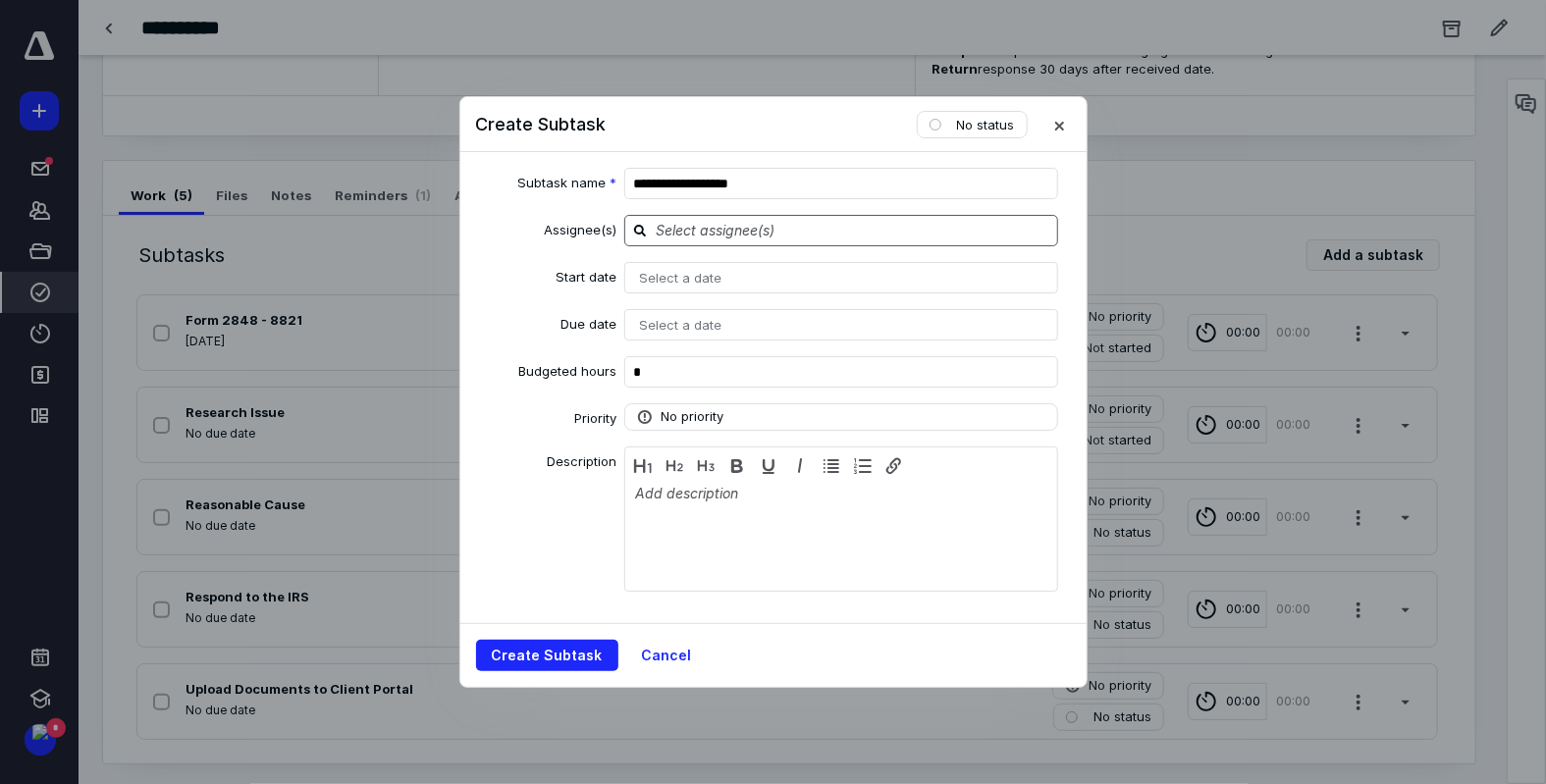 click at bounding box center (853, 230) 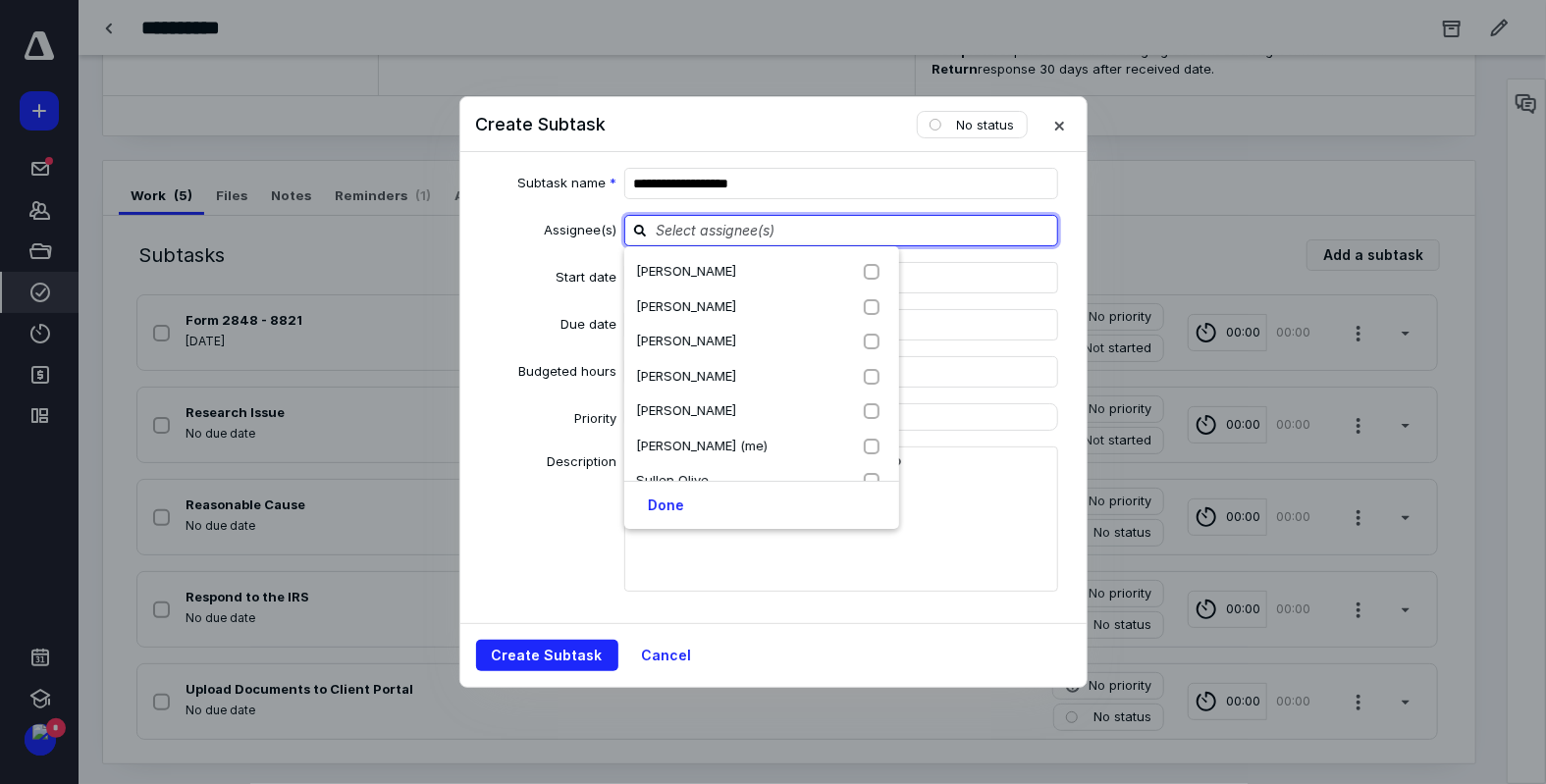 click at bounding box center (853, 230) 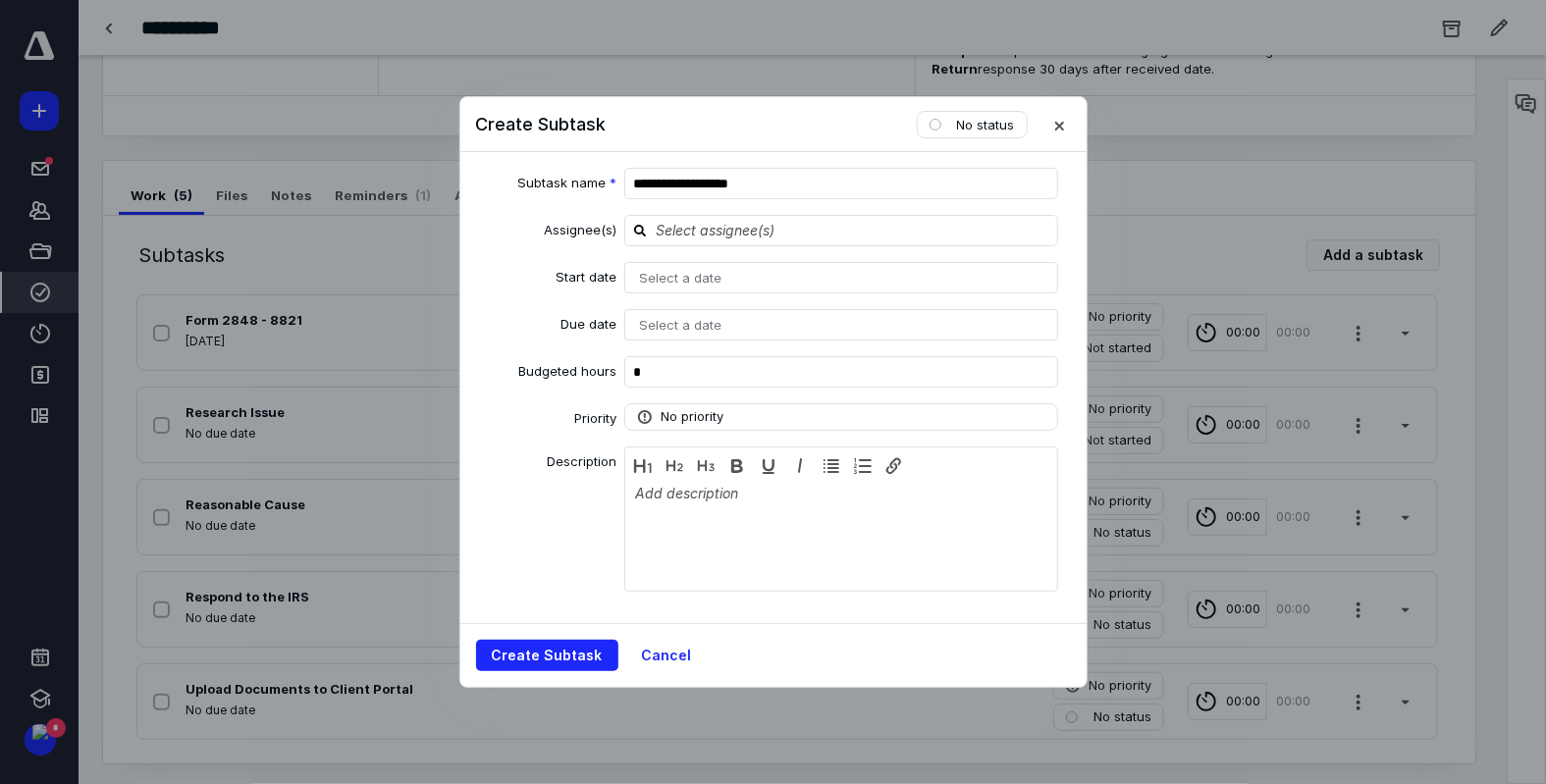 click on "Select a date" at bounding box center (841, 278) 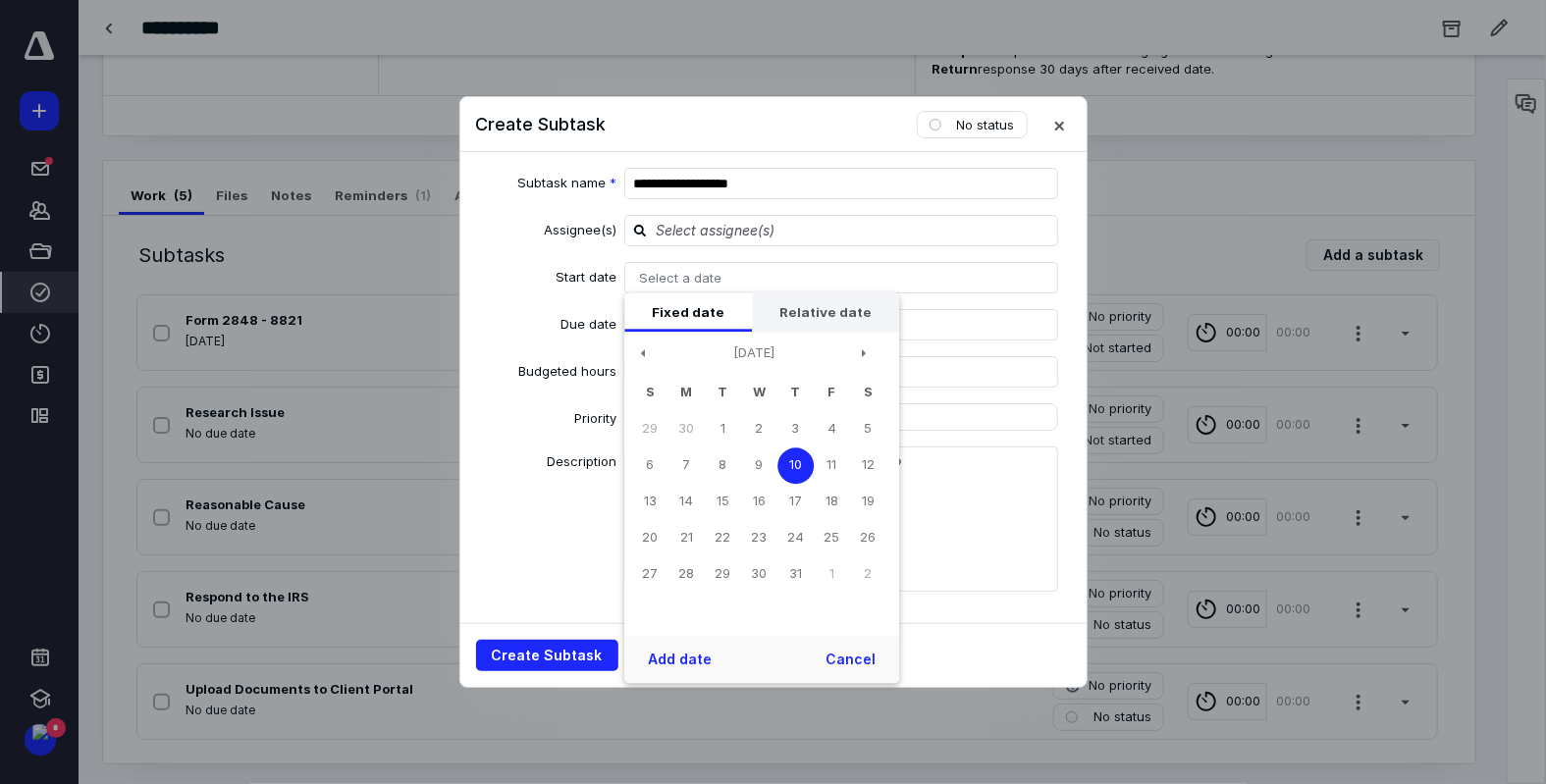 click on "Relative date" at bounding box center [826, 312] 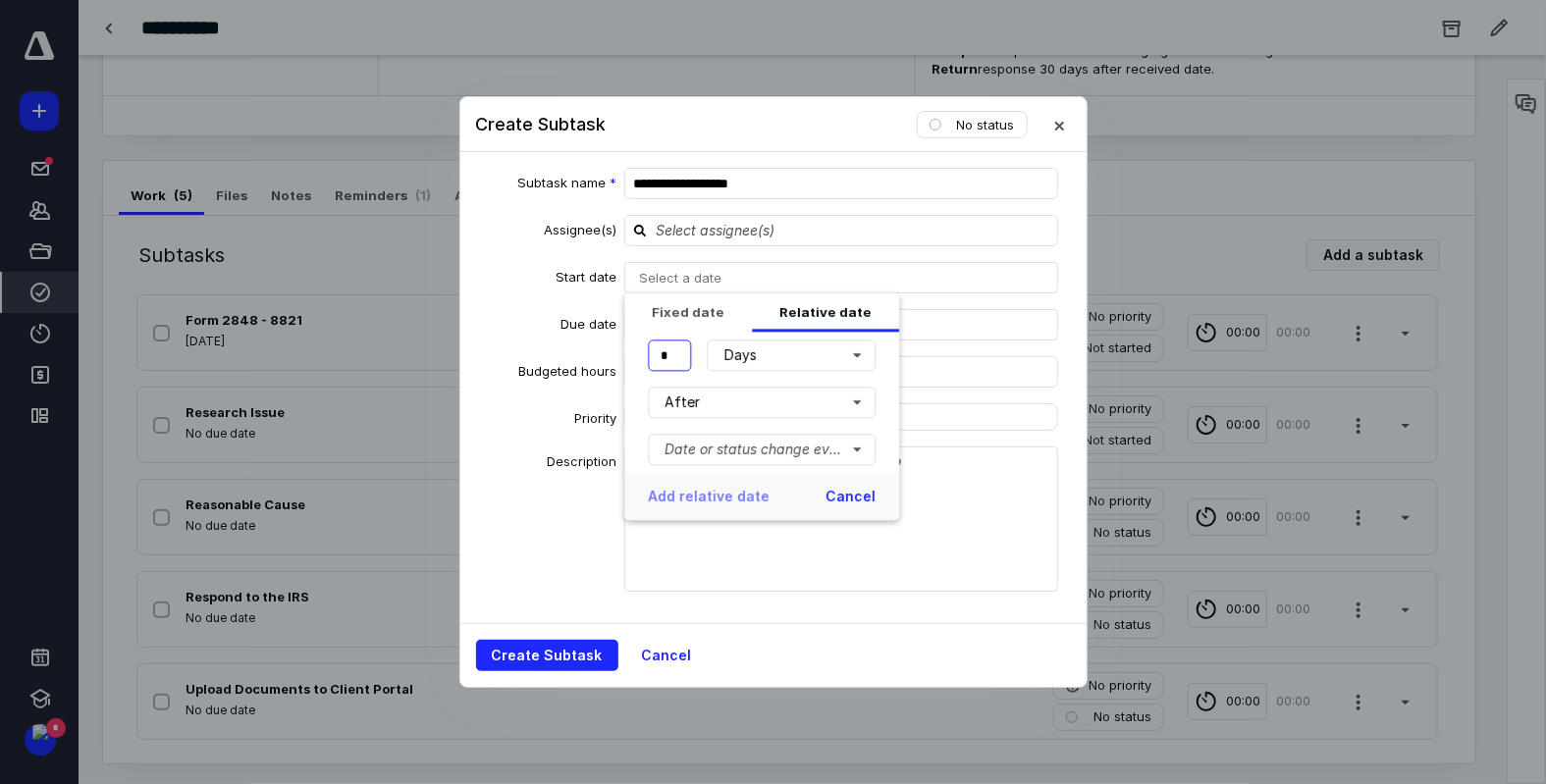 drag, startPoint x: 679, startPoint y: 353, endPoint x: 611, endPoint y: 365, distance: 69.050706 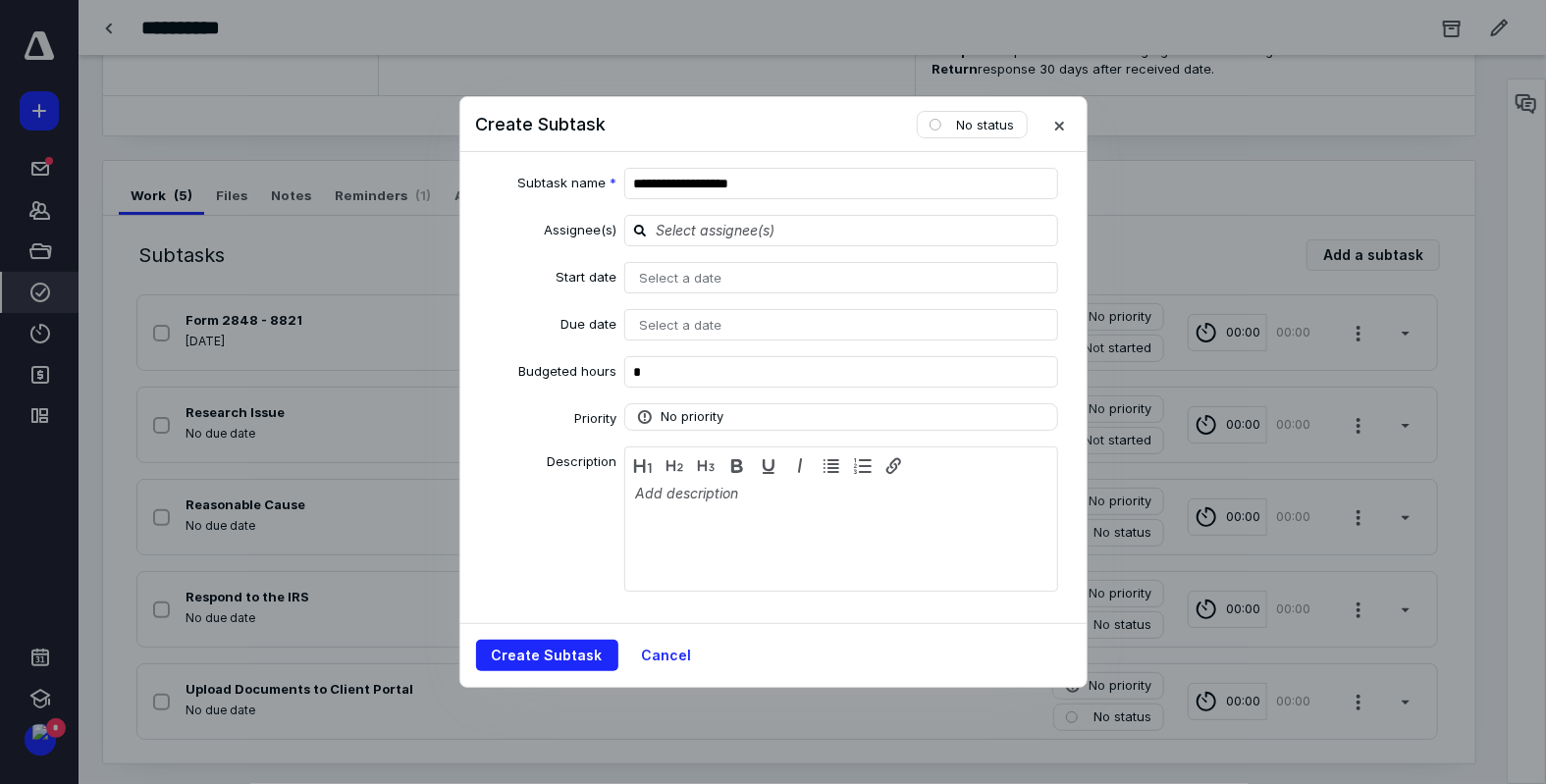 click on "Select a date" at bounding box center [841, 278] 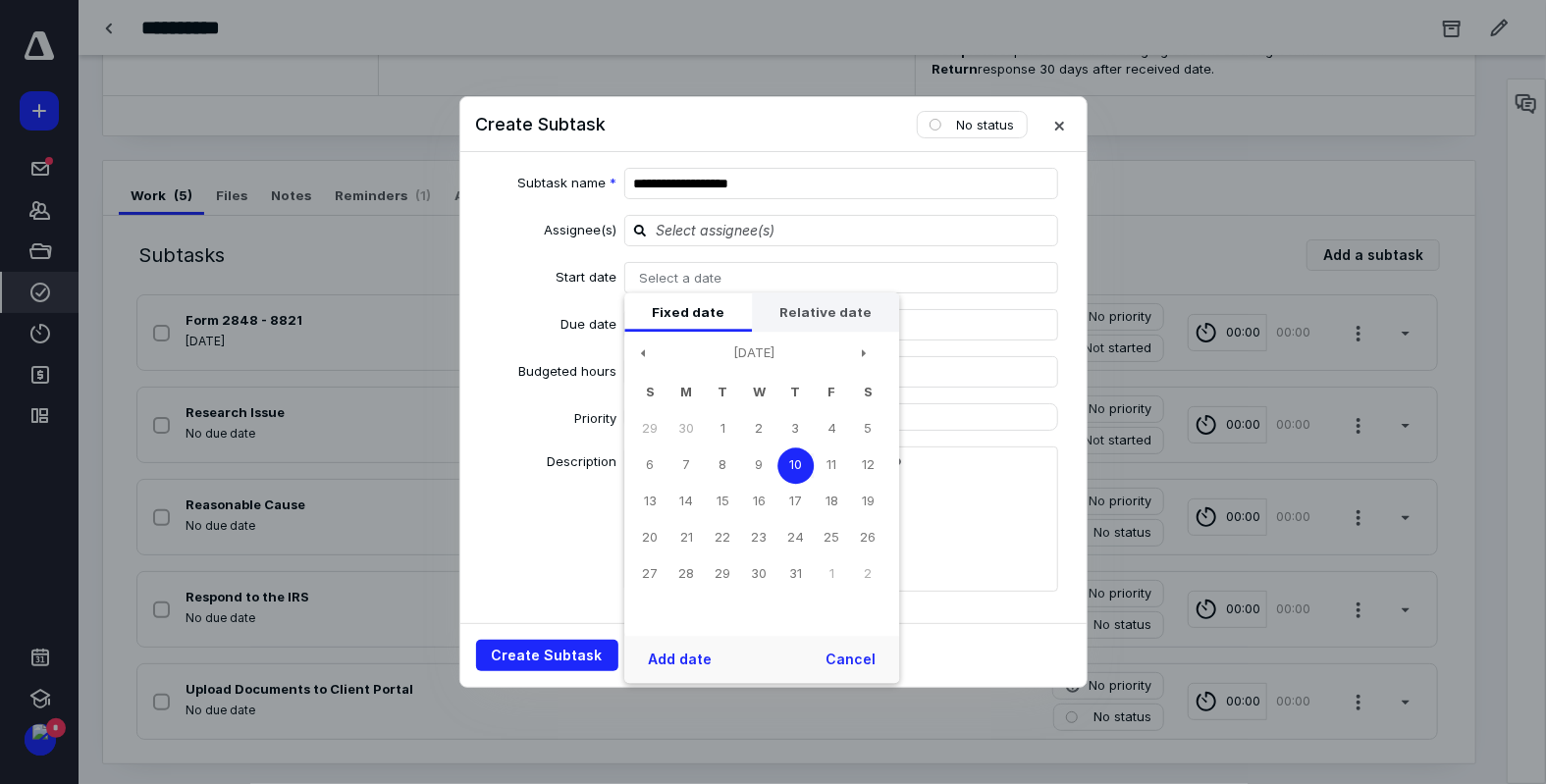 click on "Relative date" at bounding box center [826, 312] 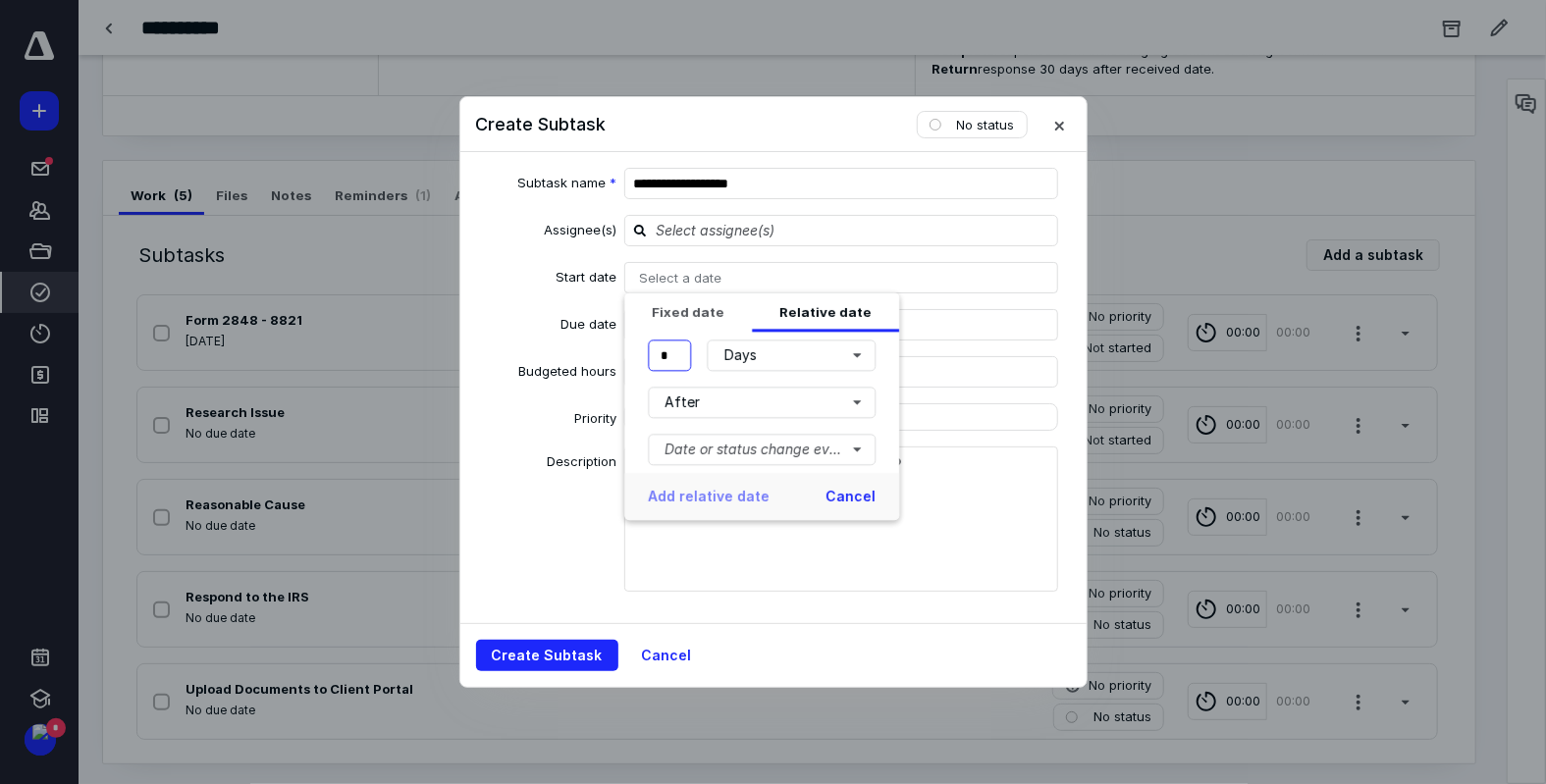click on "*" at bounding box center [669, 355] 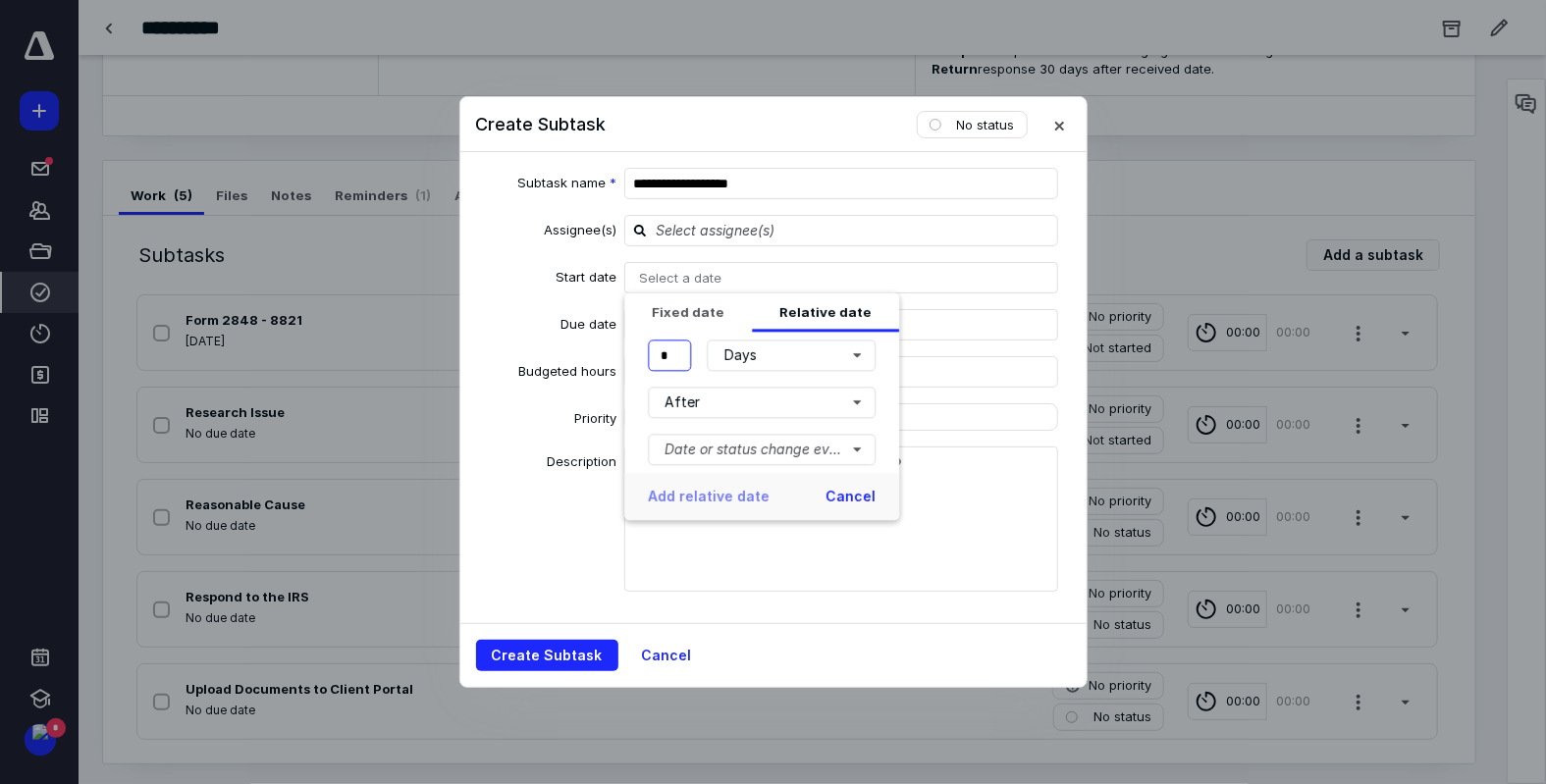 type on "*" 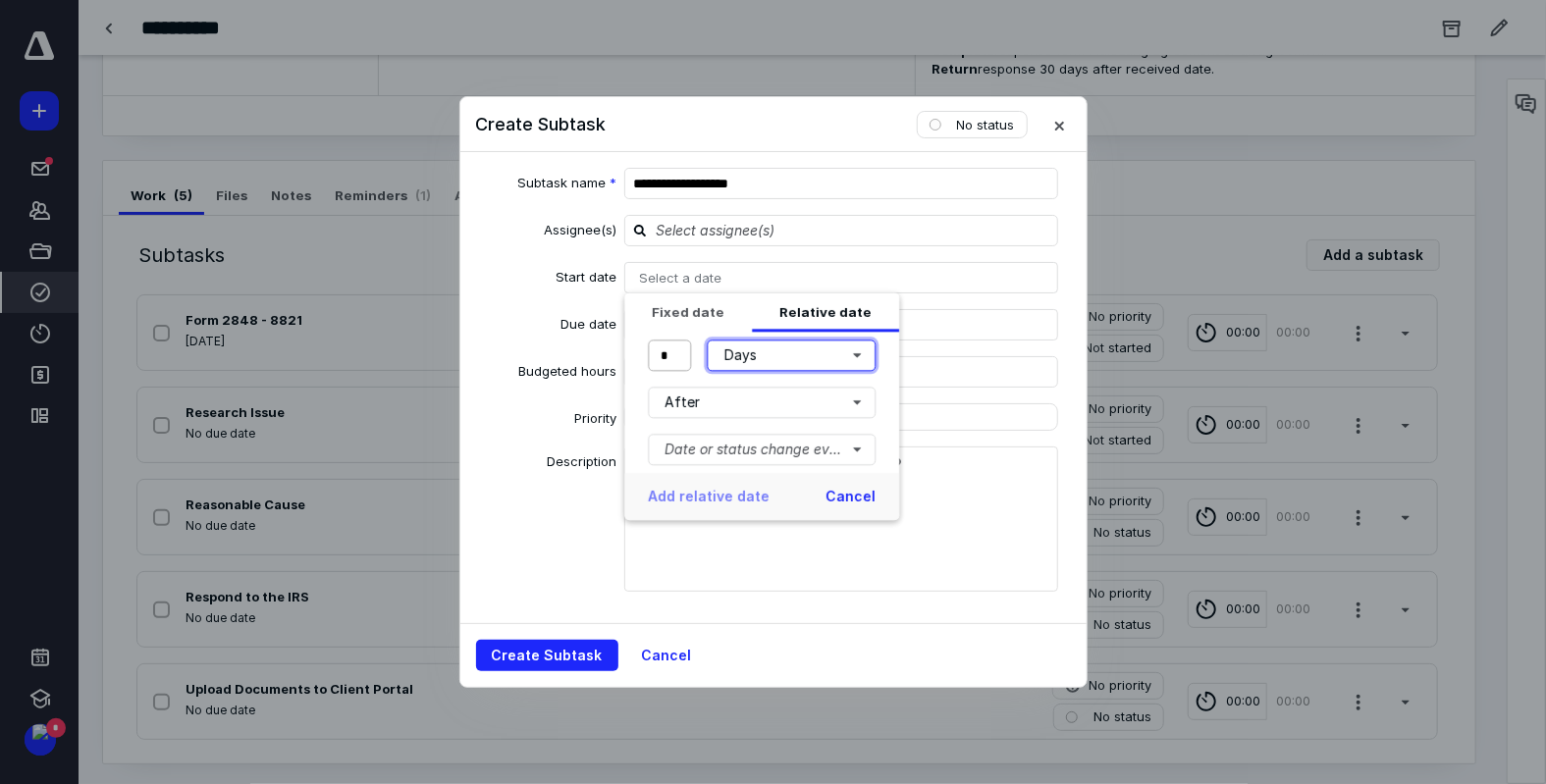 type 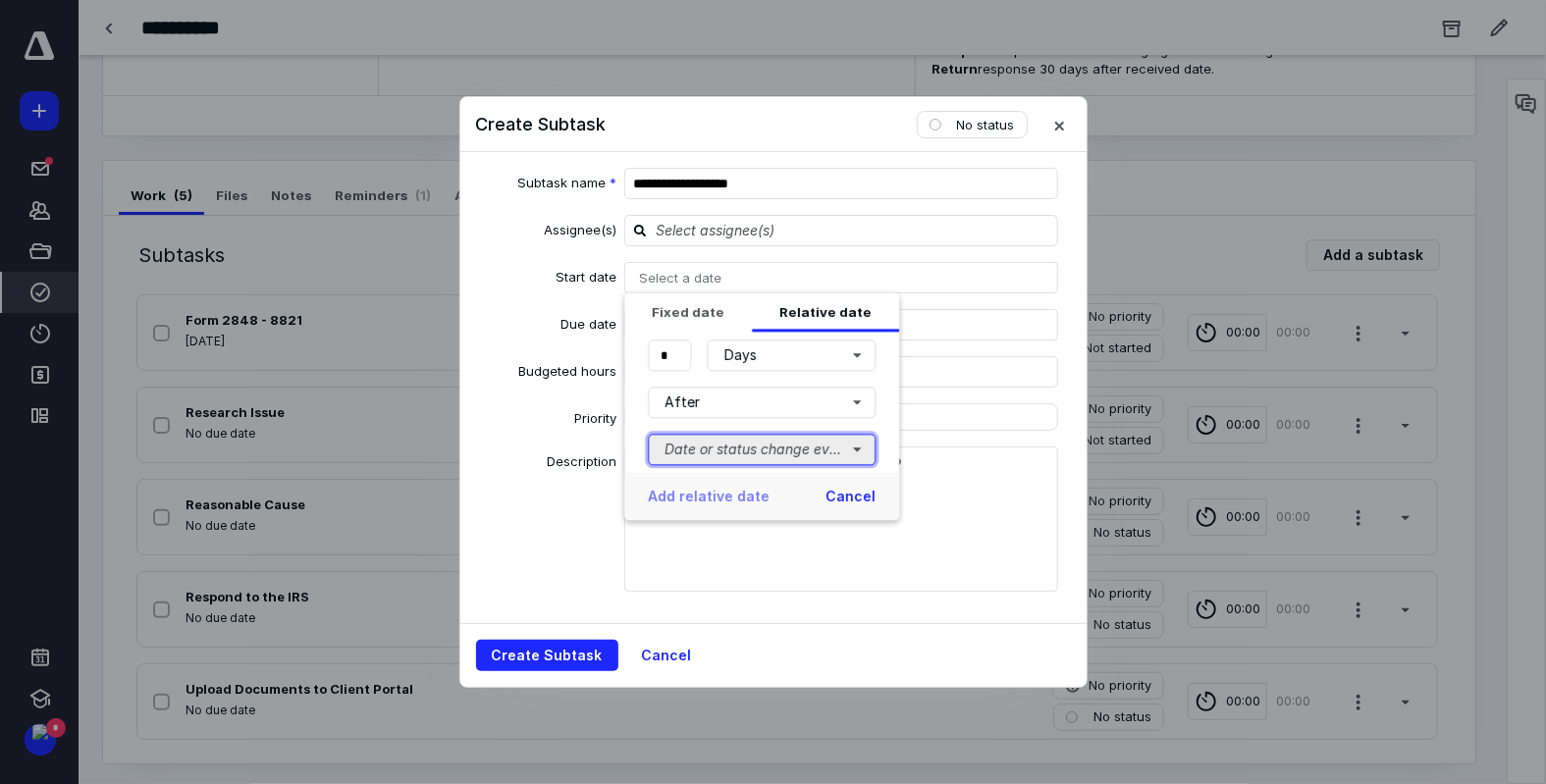 click on "Date or status change event" at bounding box center (762, 449) 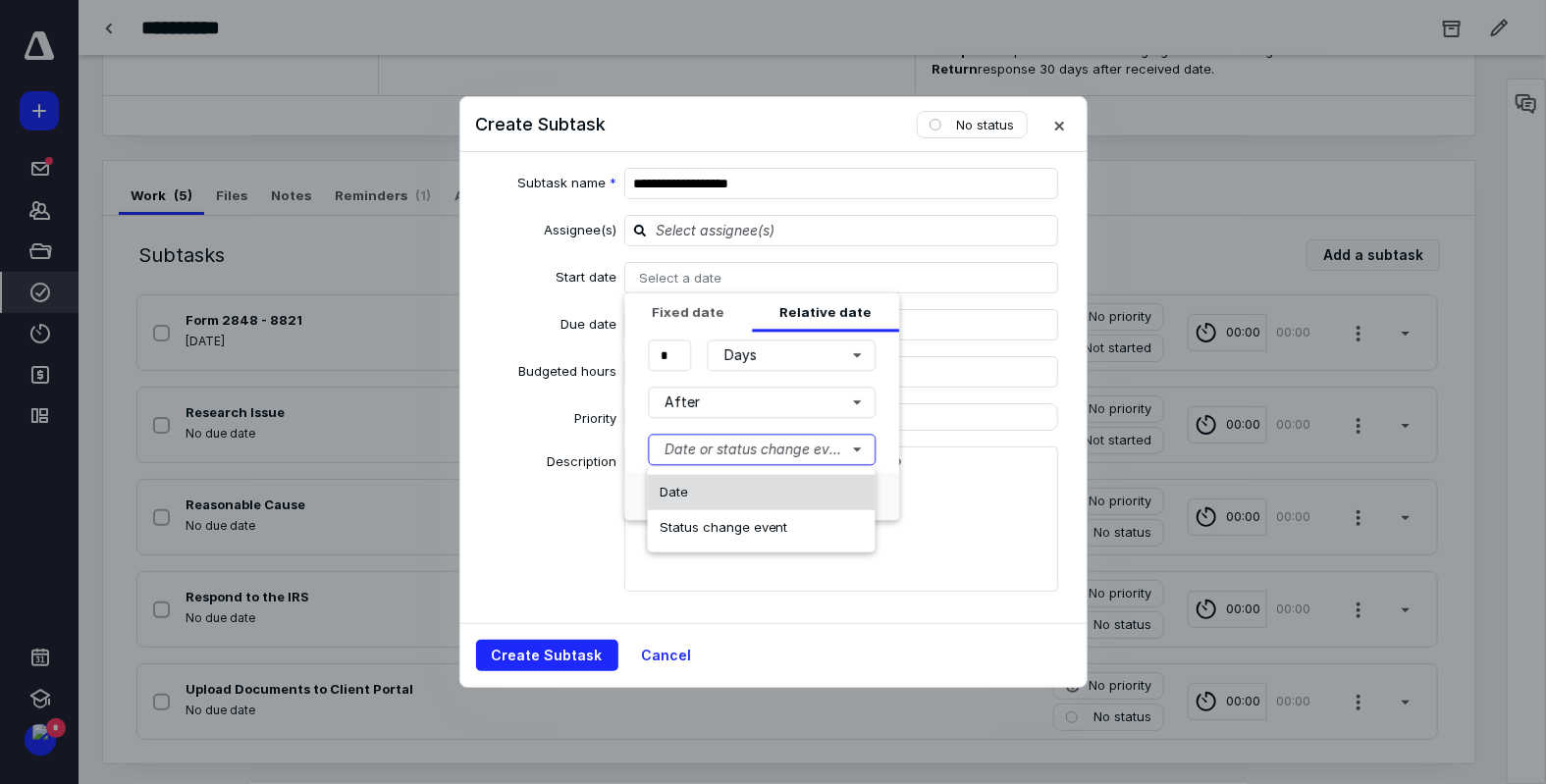 click on "Date" at bounding box center (762, 493) 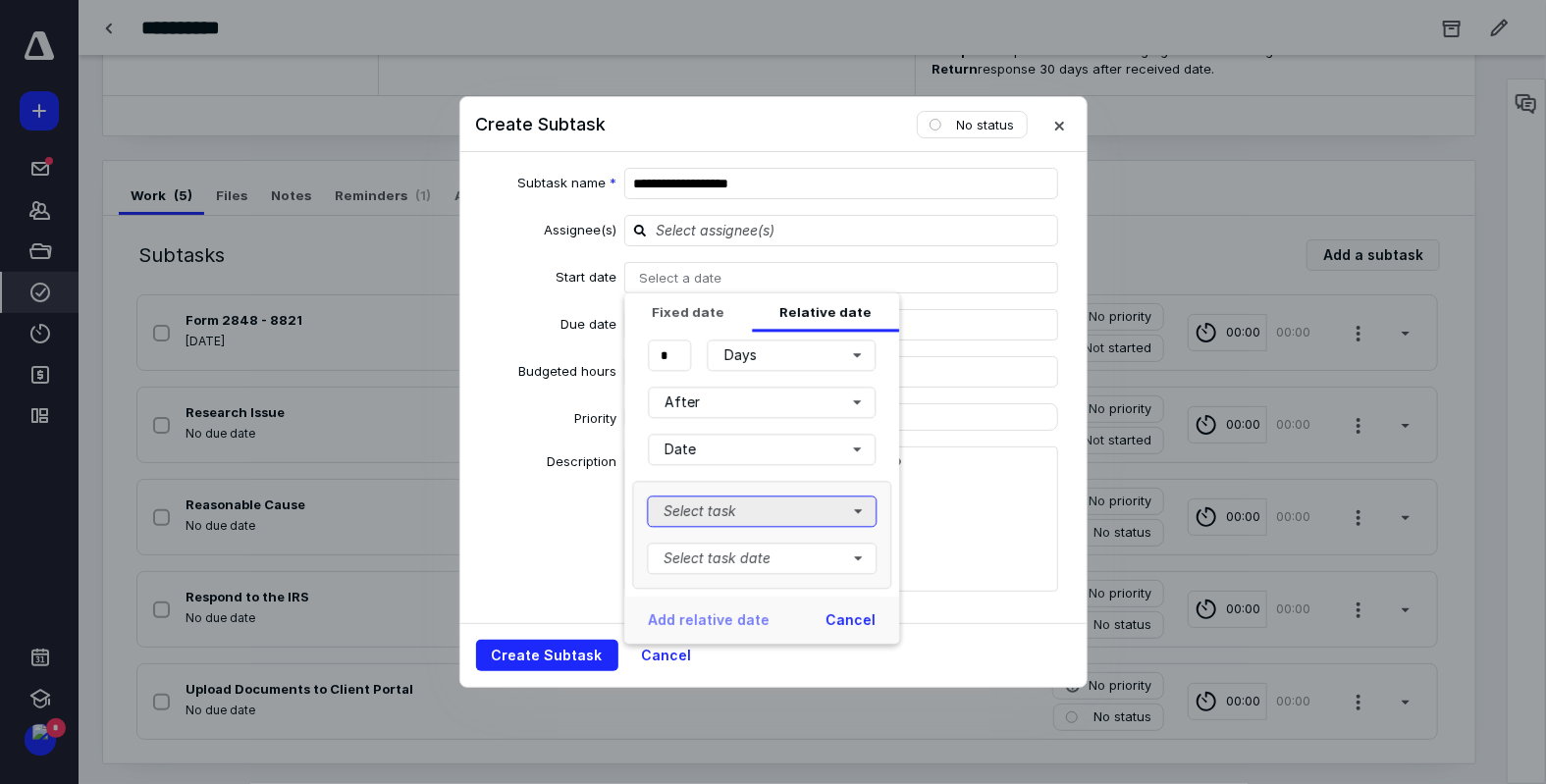 click on "Select task" at bounding box center [762, 511] 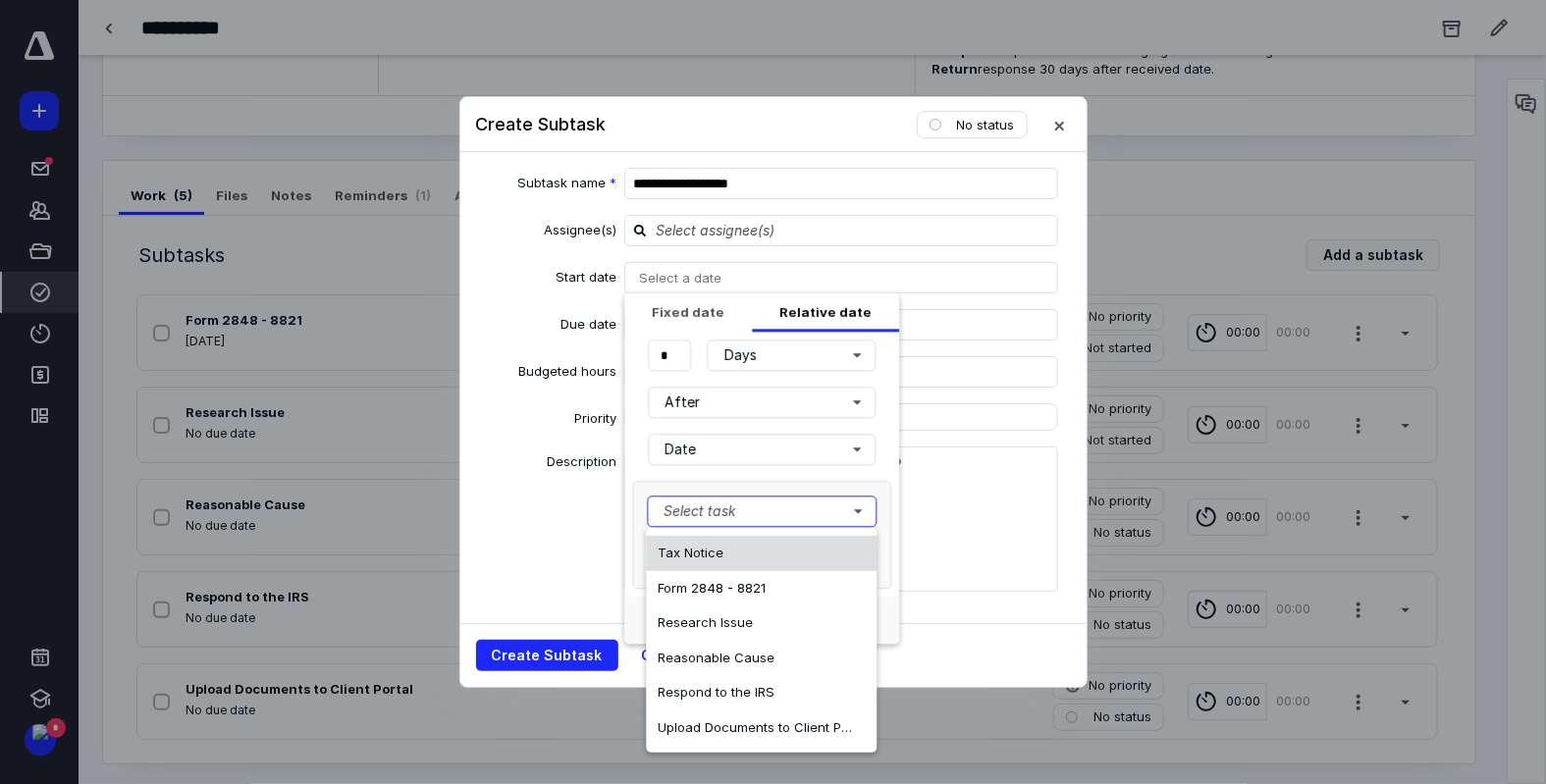 click on "Tax Notice" at bounding box center (761, 553) 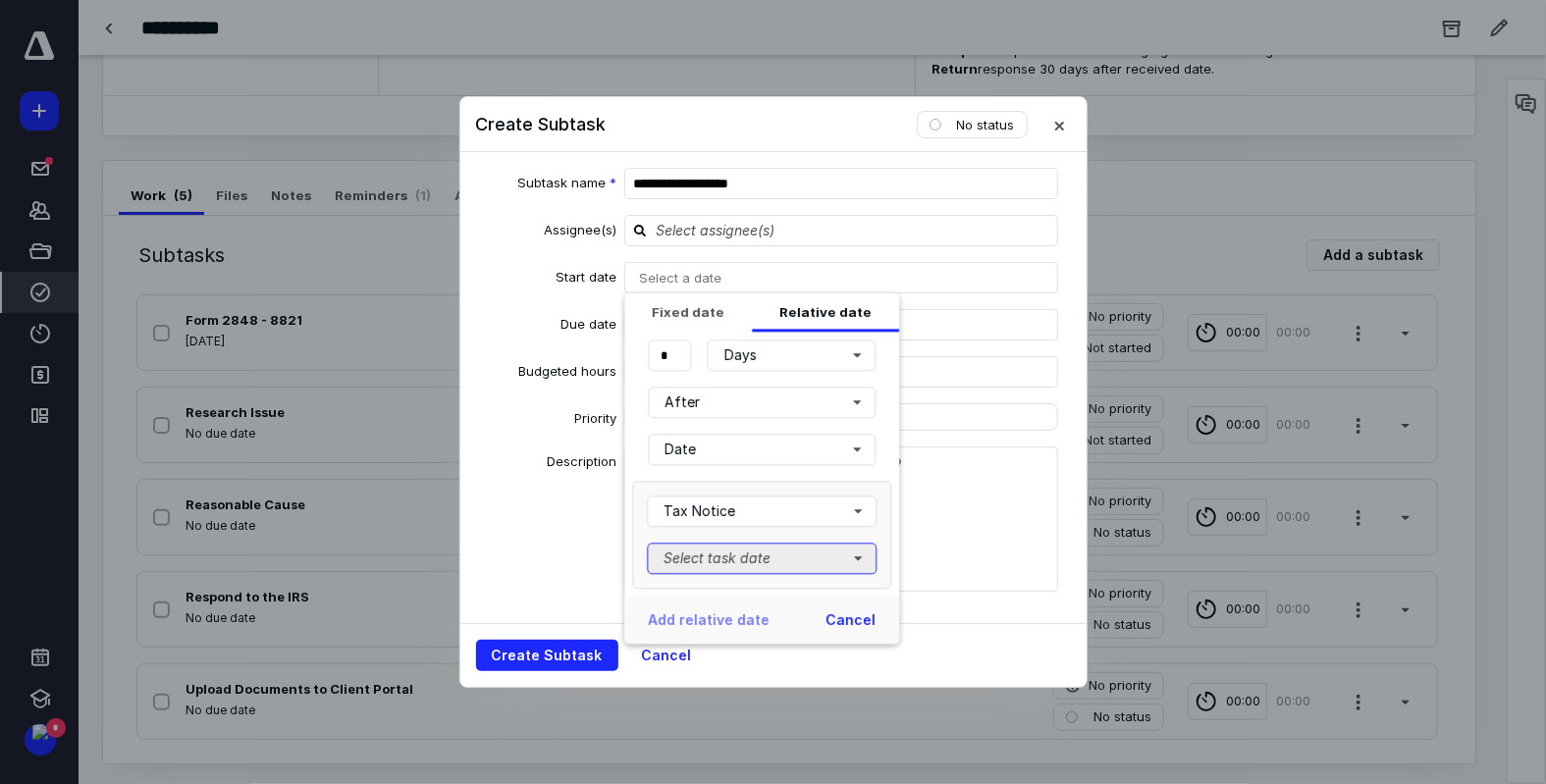 click on "Select task date" at bounding box center (762, 558) 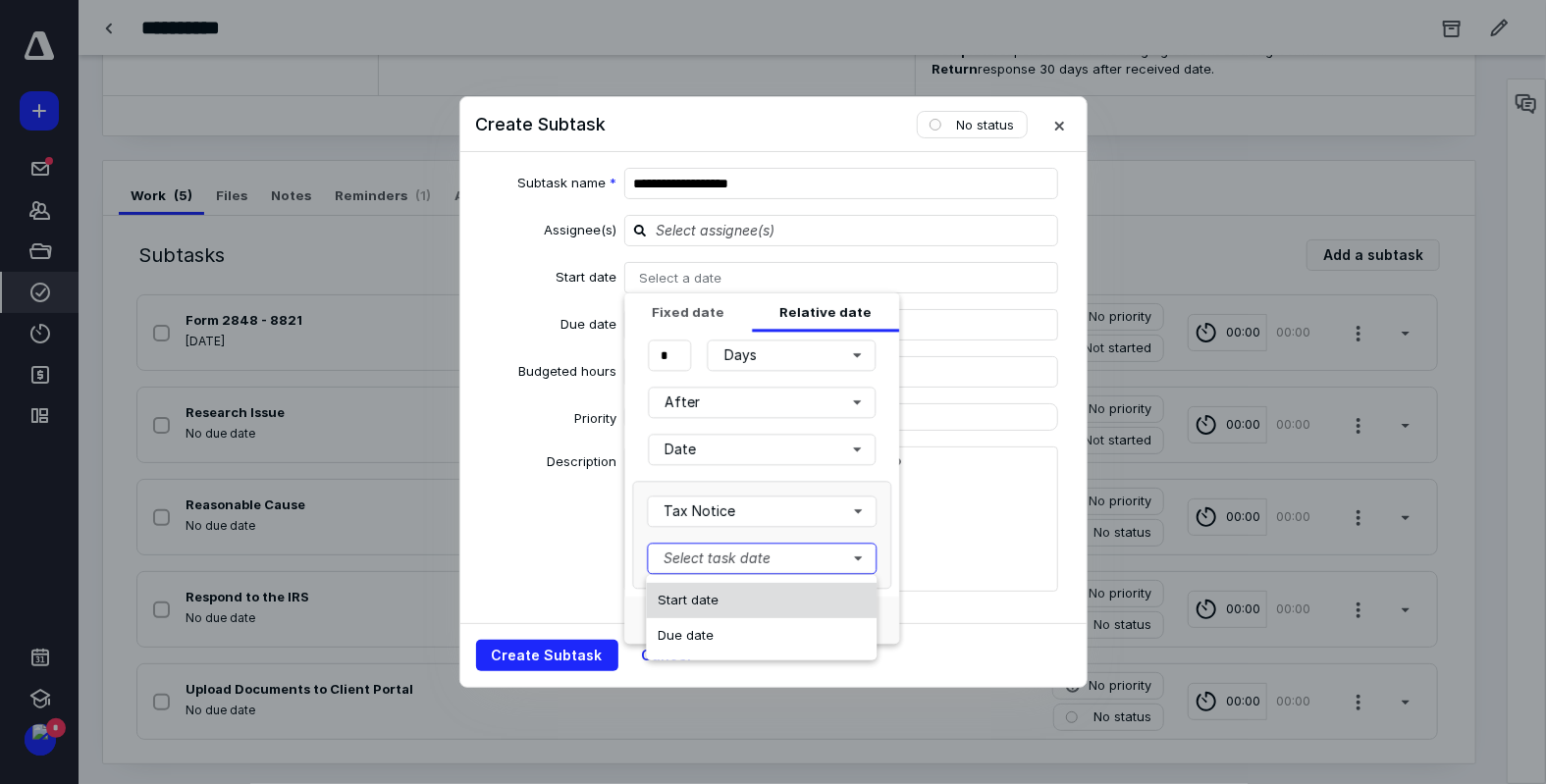 click on "Start date" at bounding box center [761, 601] 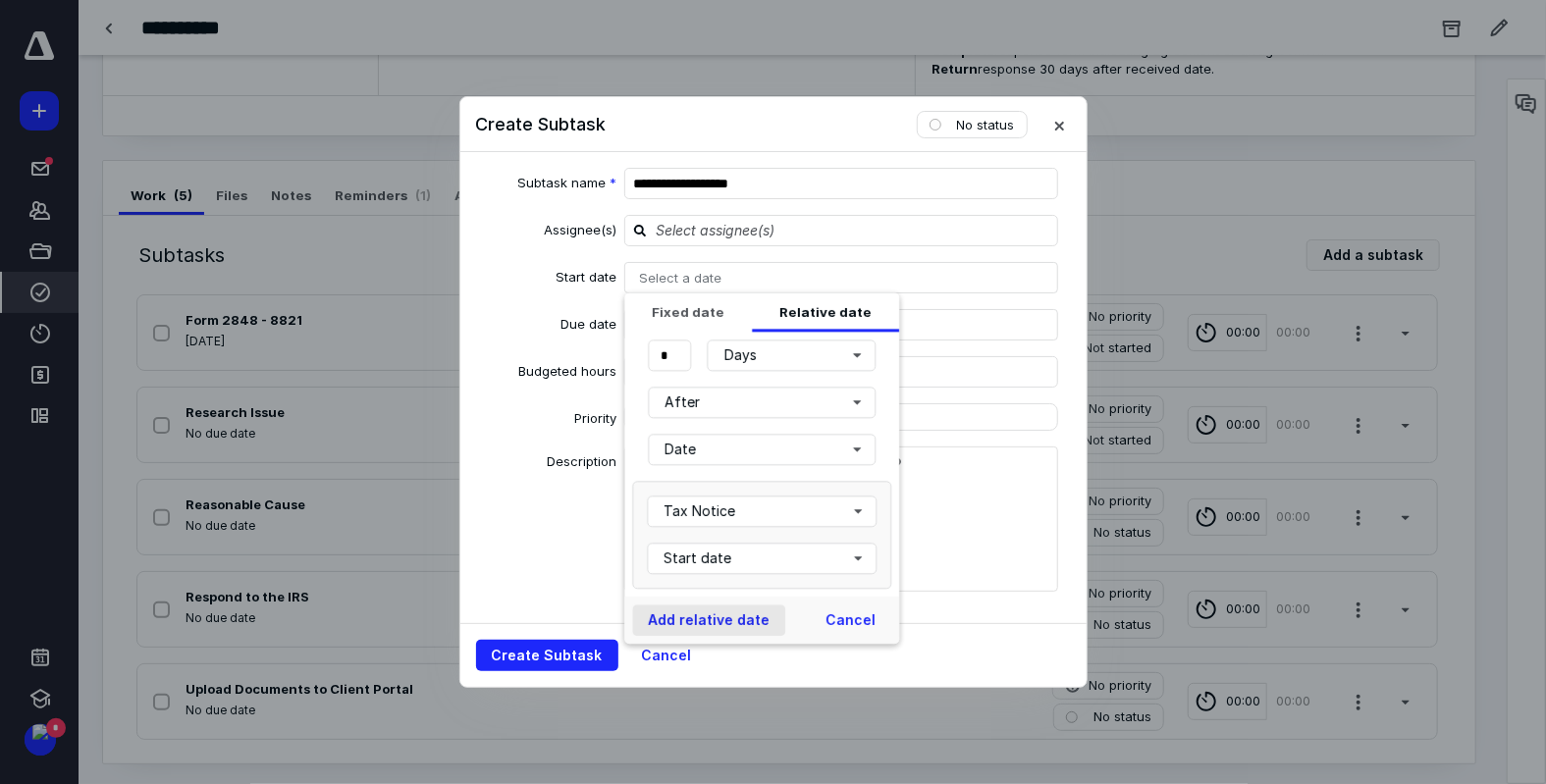 click on "Add relative date" at bounding box center [709, 620] 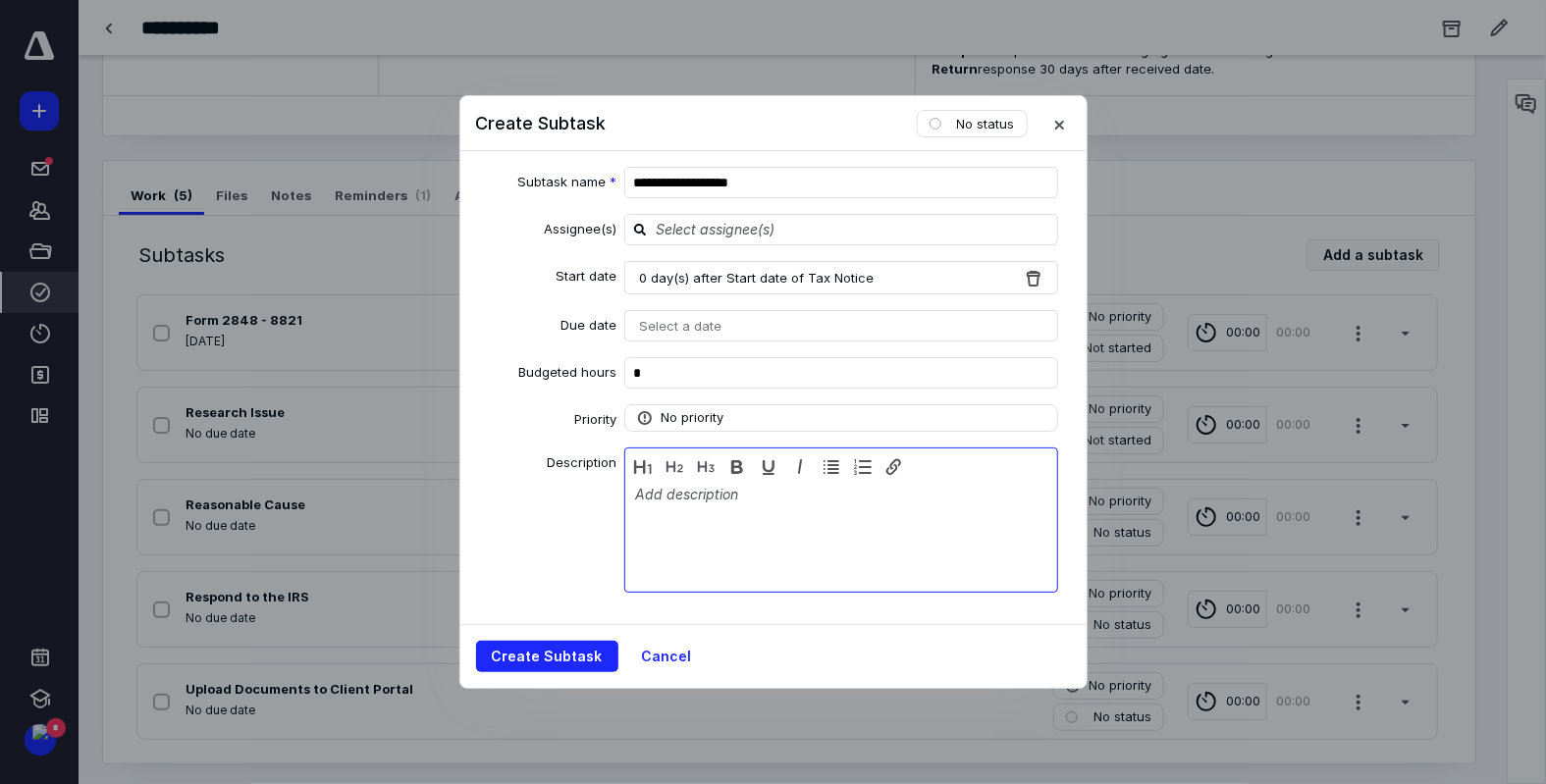 click at bounding box center (841, 535) 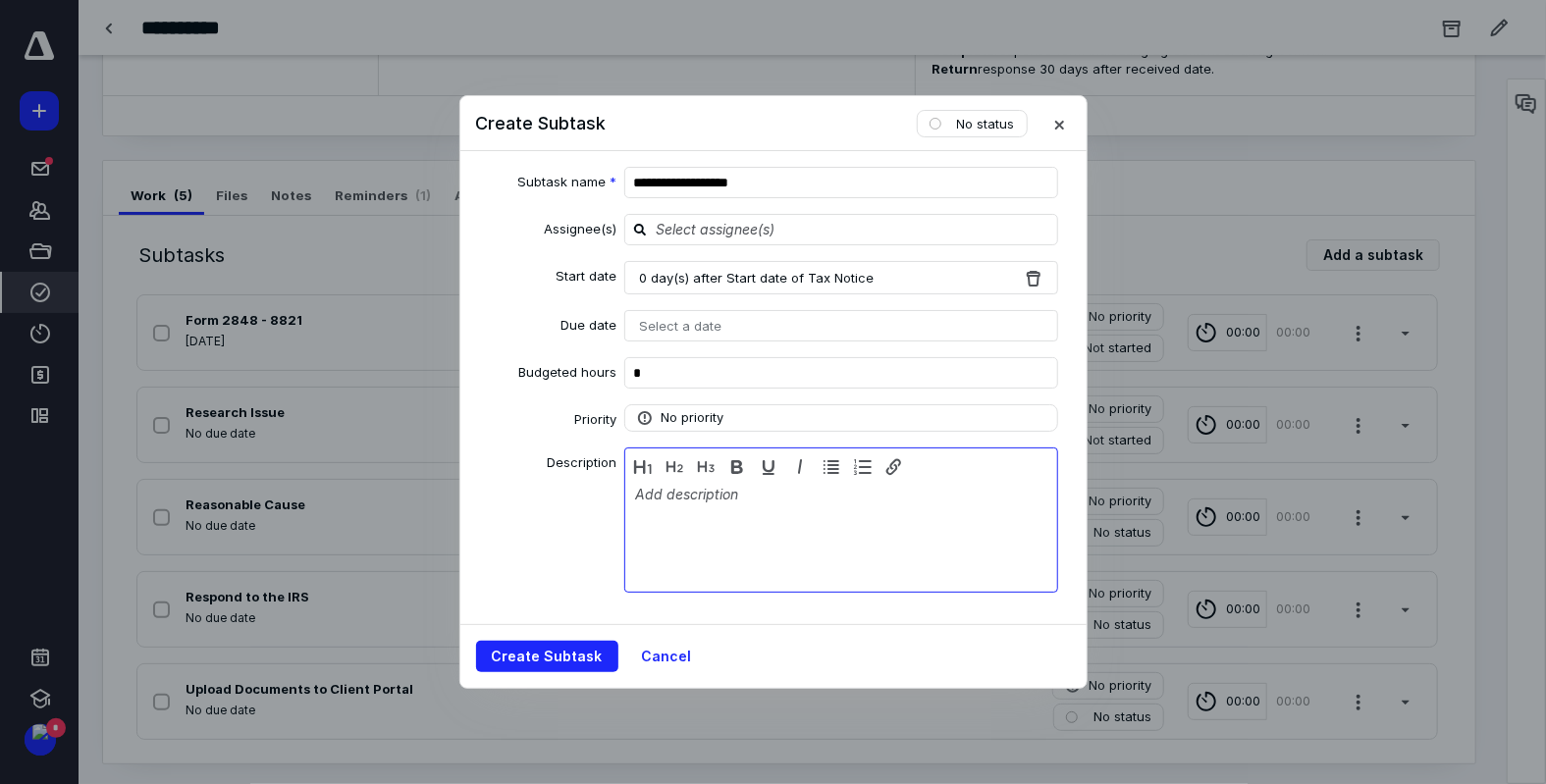 type 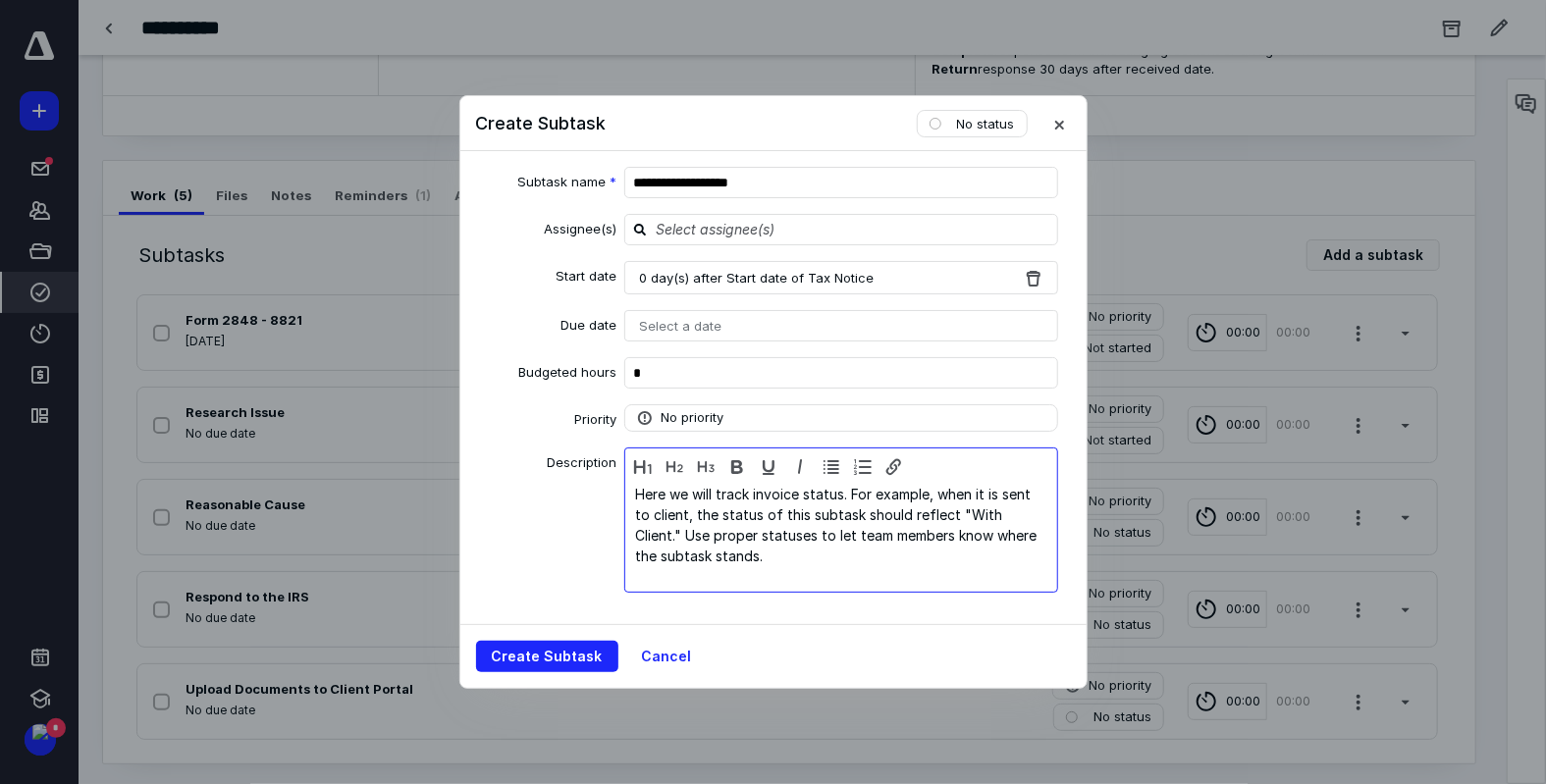 click on "Here we will track invoice status. For example, when it is sent to client, the status of this subtask should reflect "With Client." Use proper statuses to let team members know where the subtask stands." at bounding box center (841, 535) 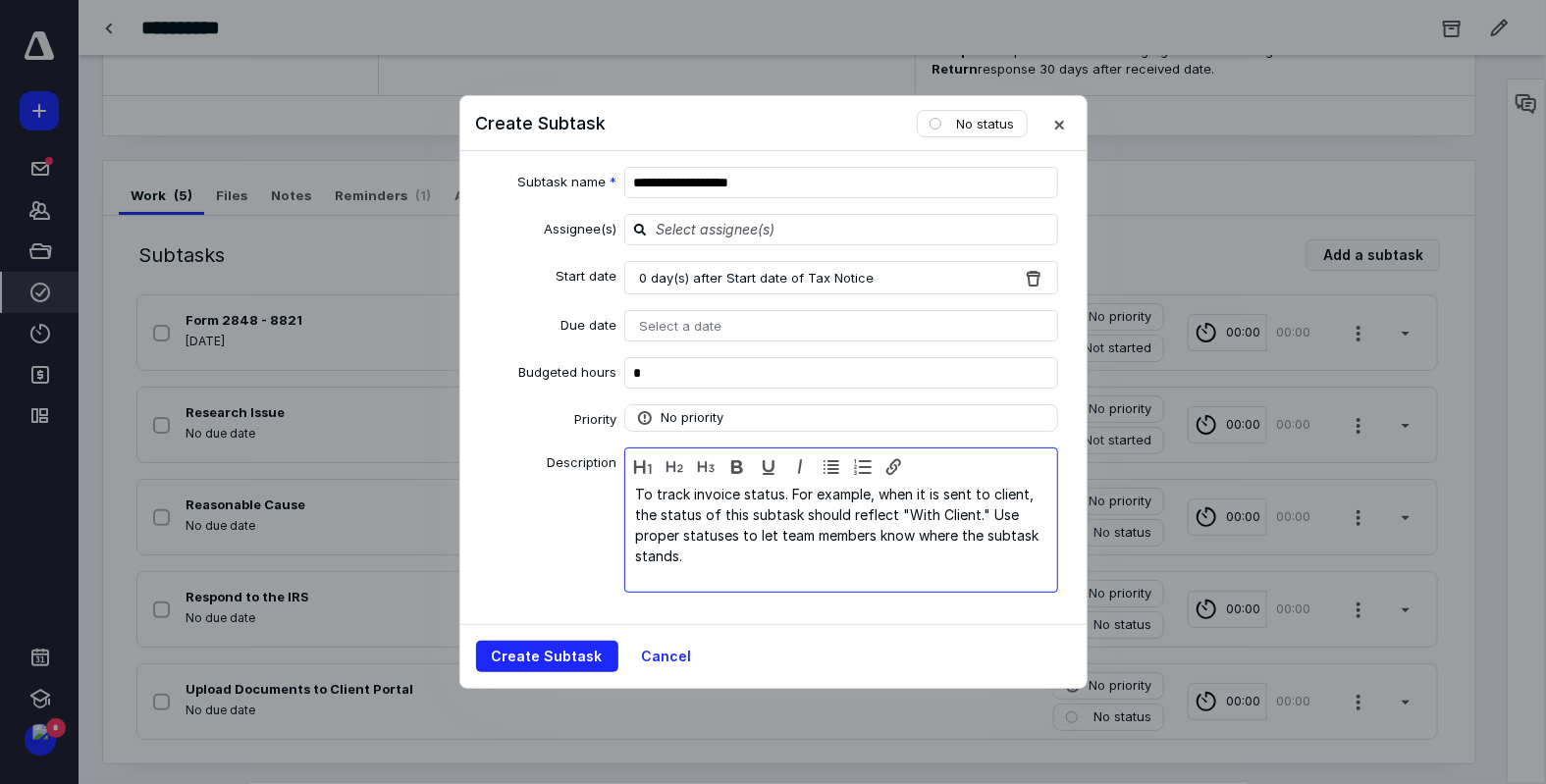 click on "To track invoice status. For example, when it is sent to client, the status of this subtask should reflect "With Client." Use proper statuses to let team members know where the subtask stands." at bounding box center (841, 535) 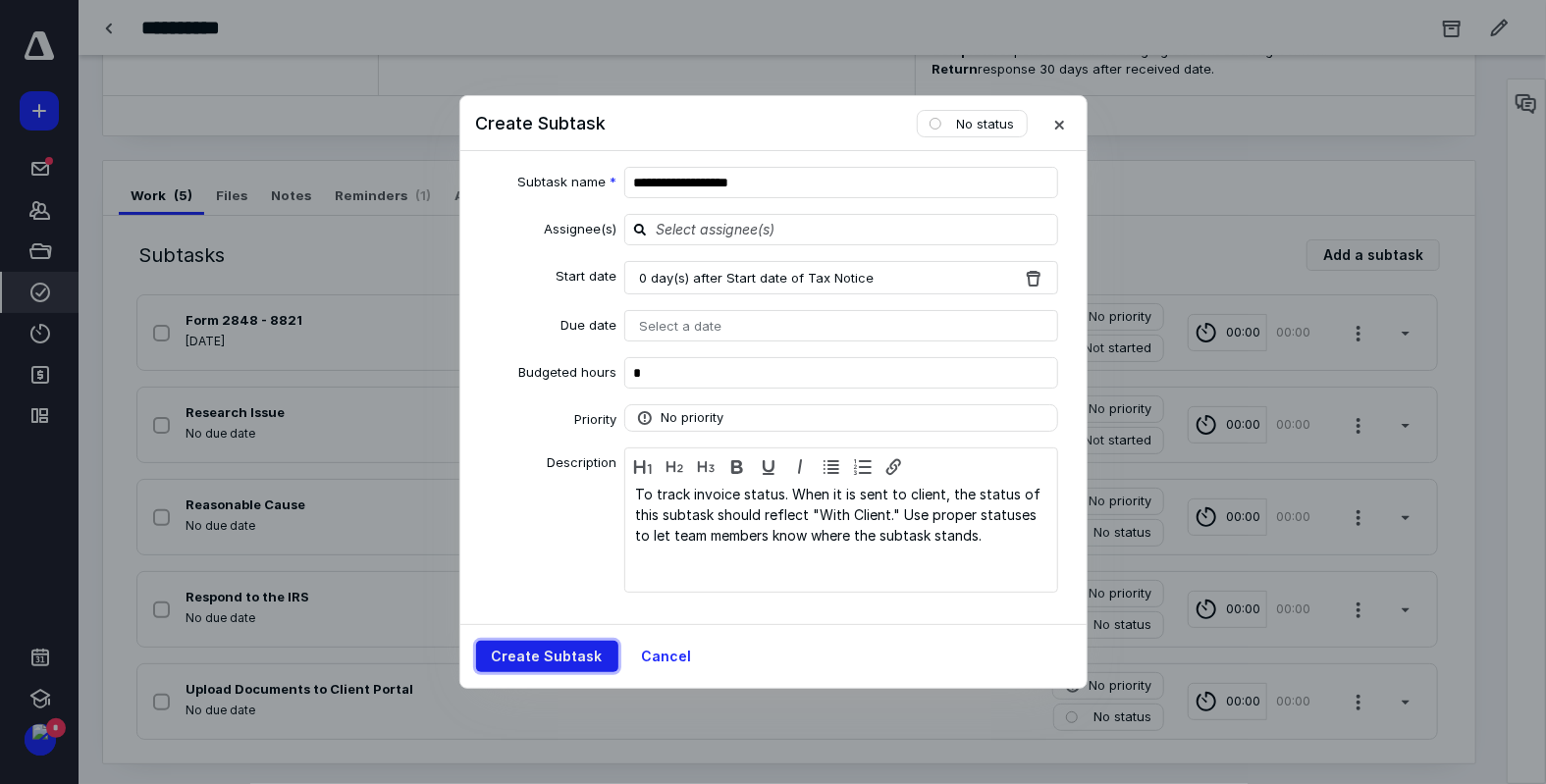 click on "Create Subtask" at bounding box center (547, 656) 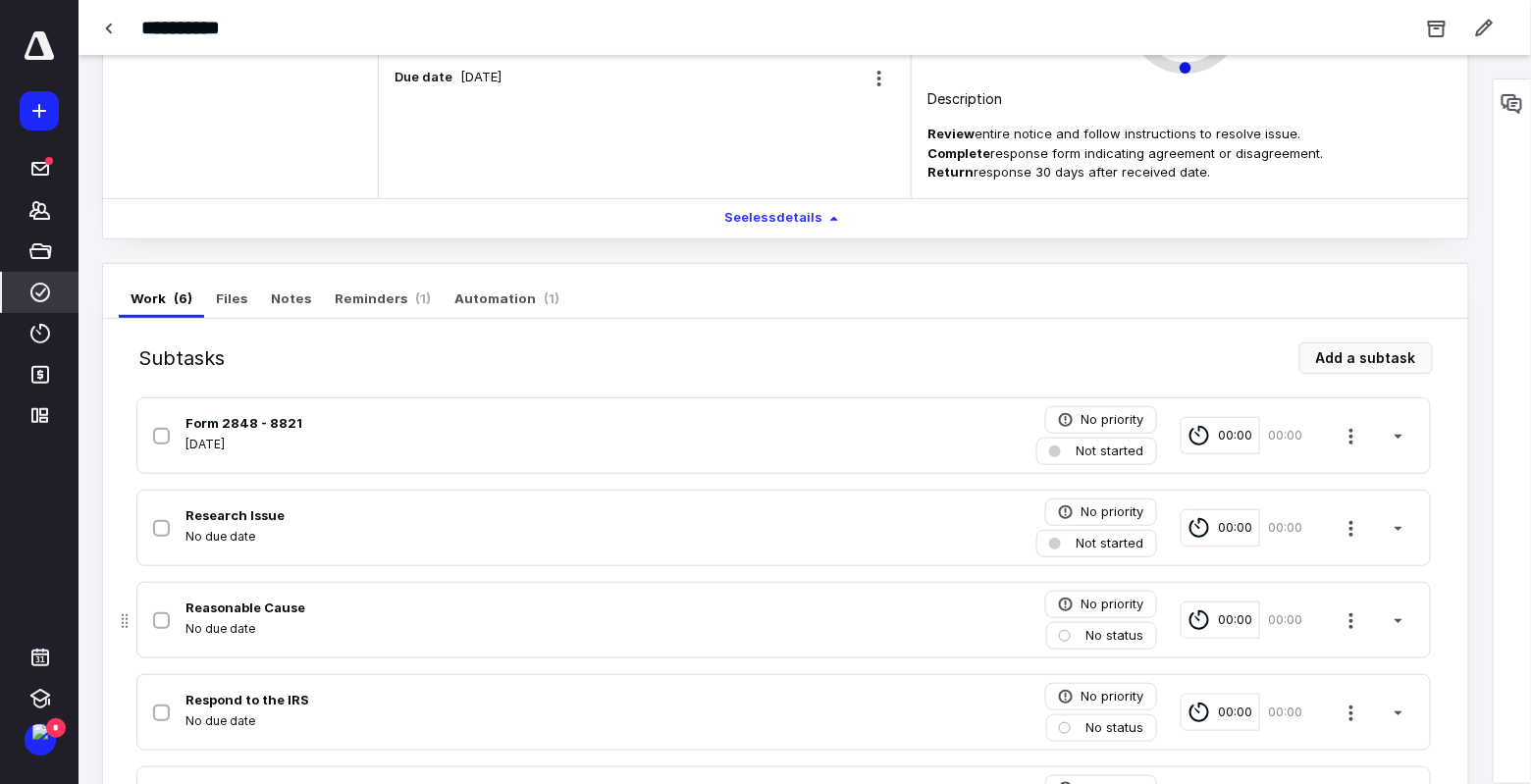 scroll, scrollTop: 302, scrollLeft: 0, axis: vertical 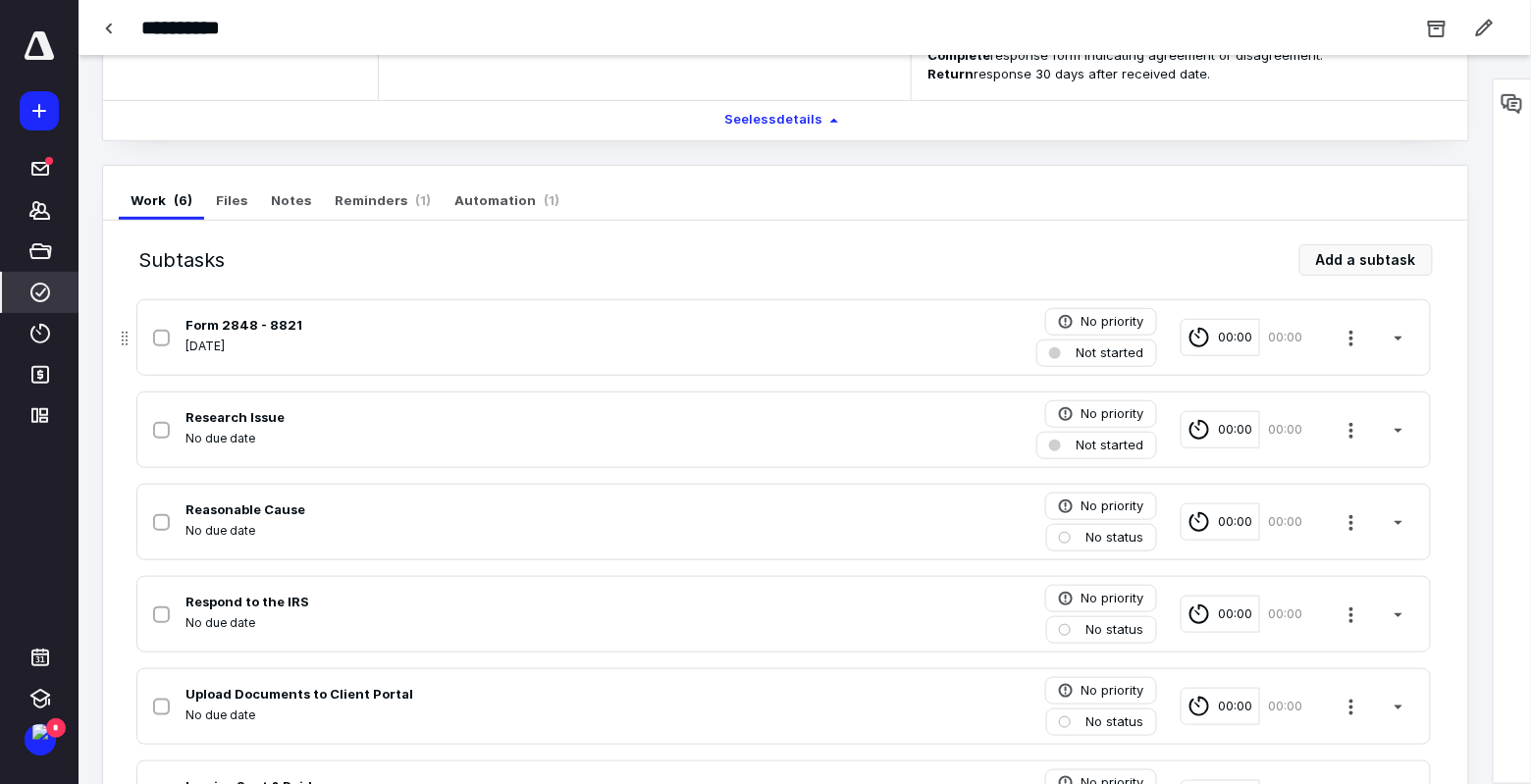click on "Form 2848 - 8821" at bounding box center (526, 326) 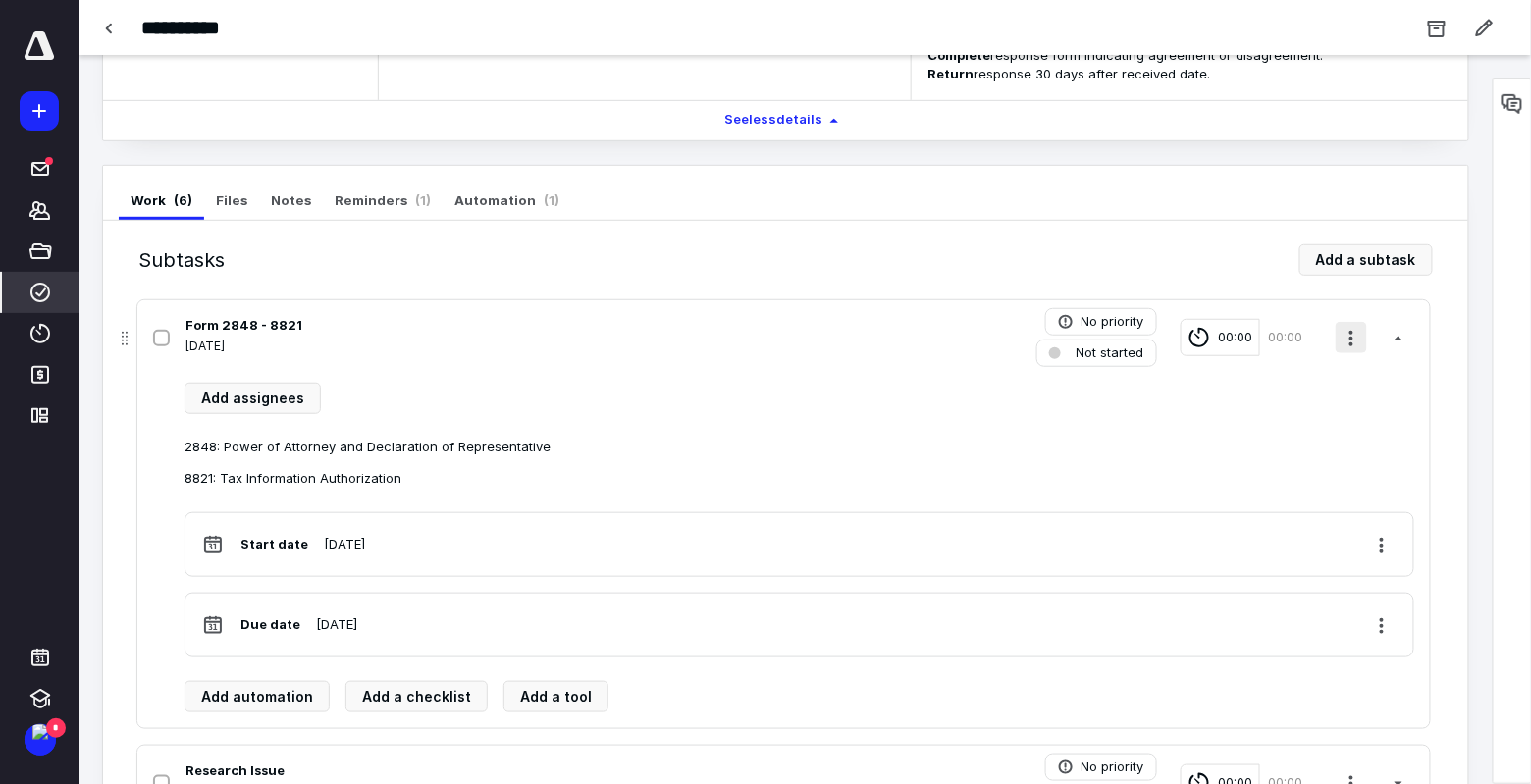 click at bounding box center [1351, 338] 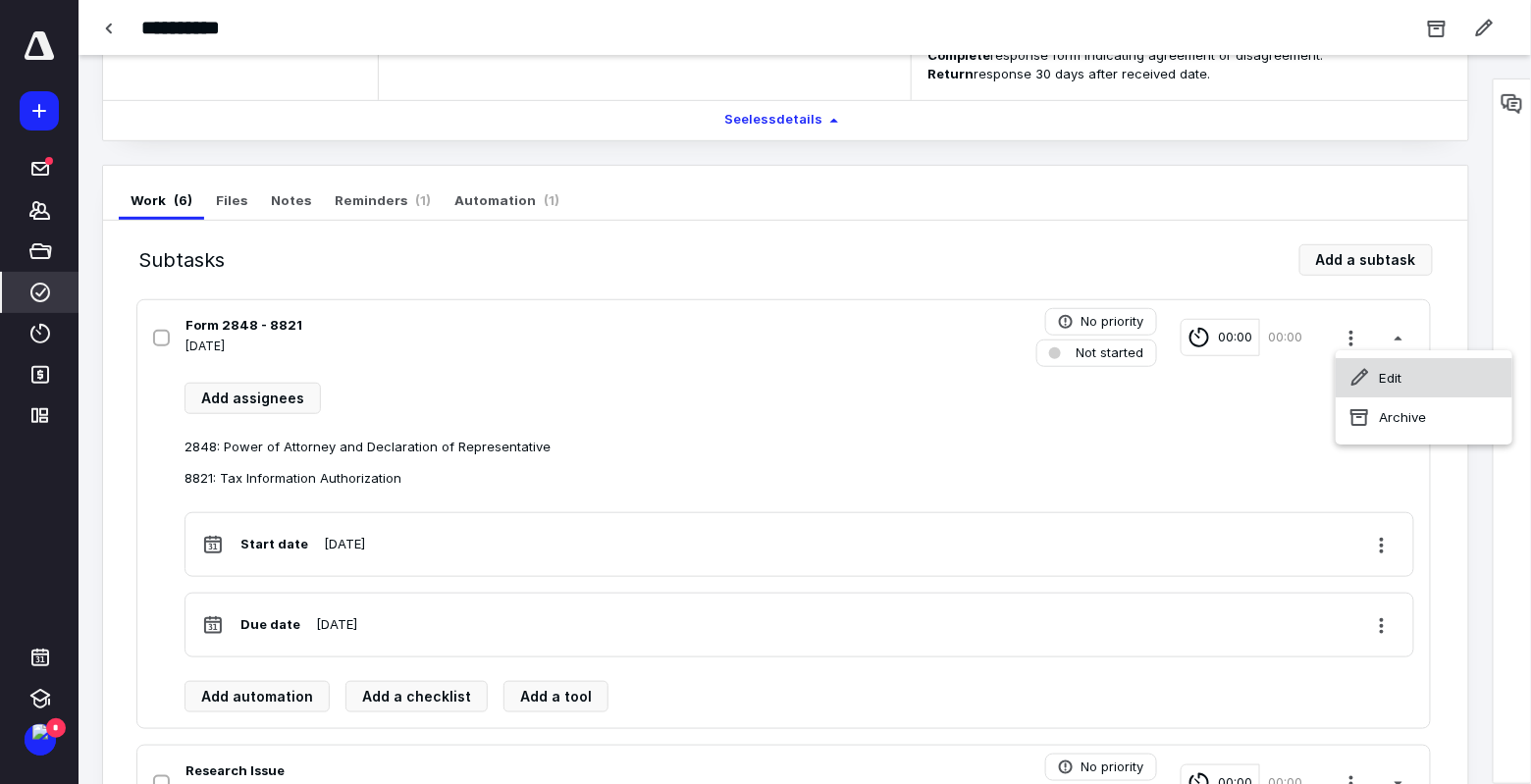click 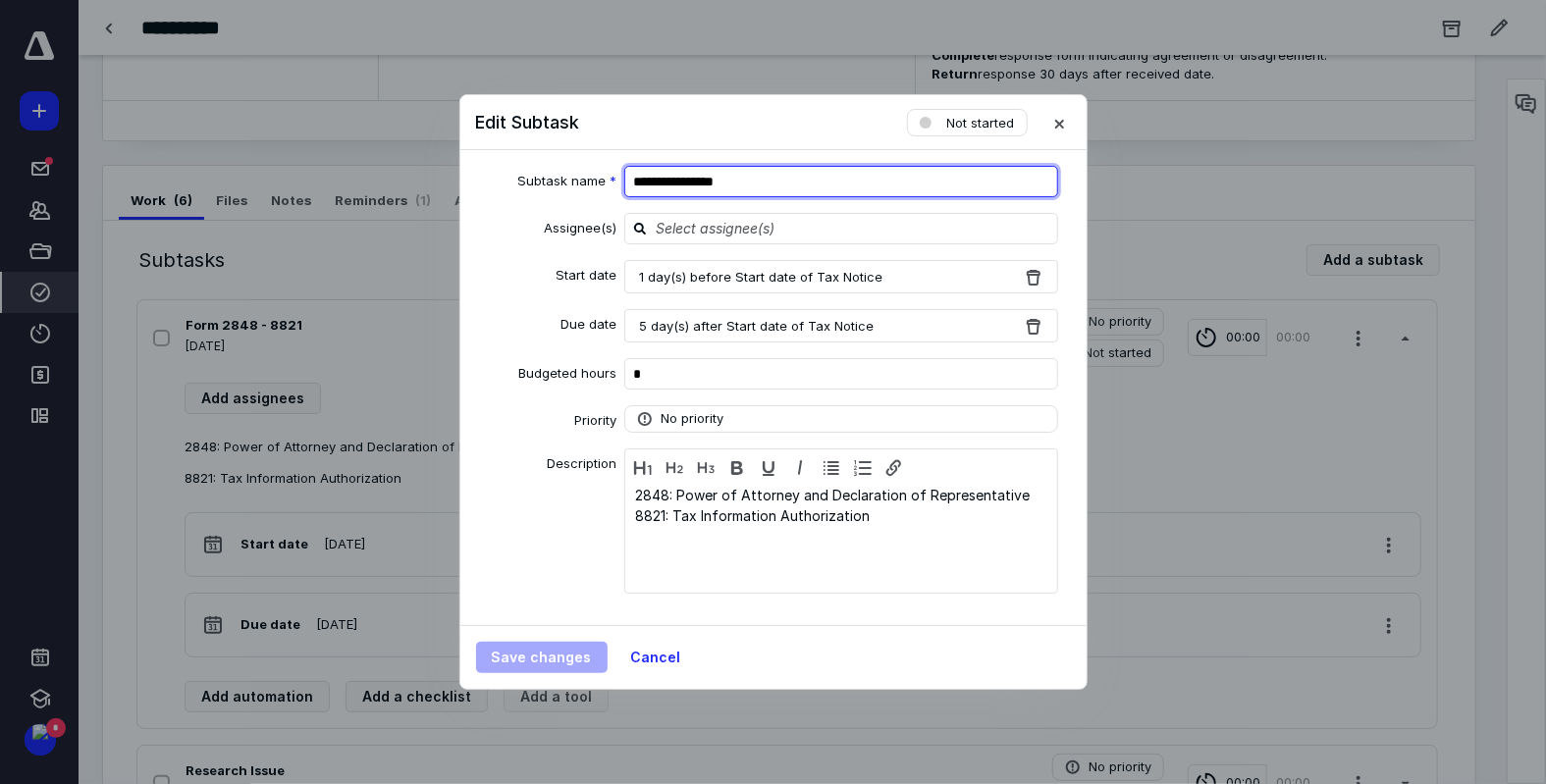 click on "**********" at bounding box center [841, 182] 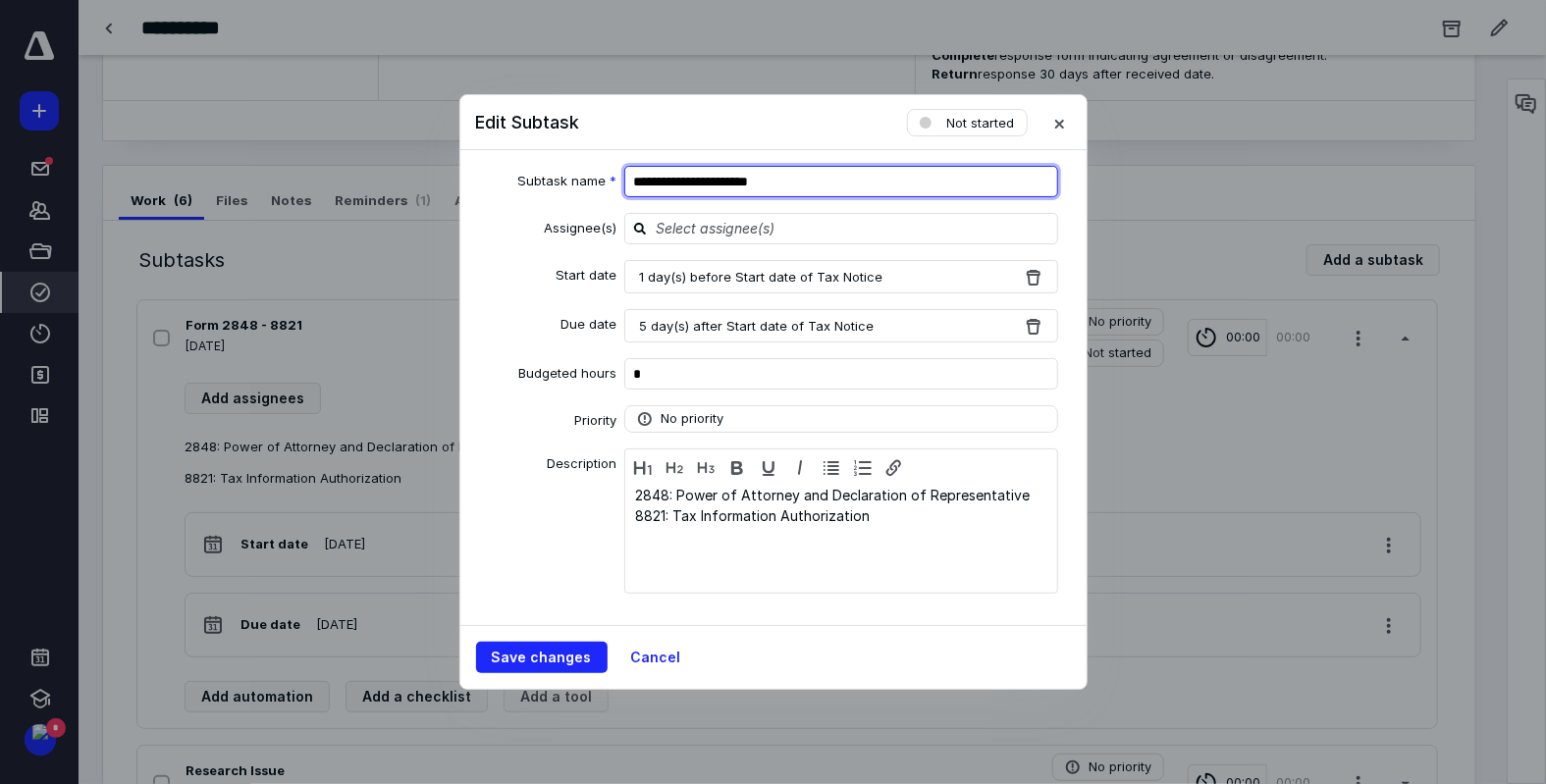 click on "**********" at bounding box center [841, 182] 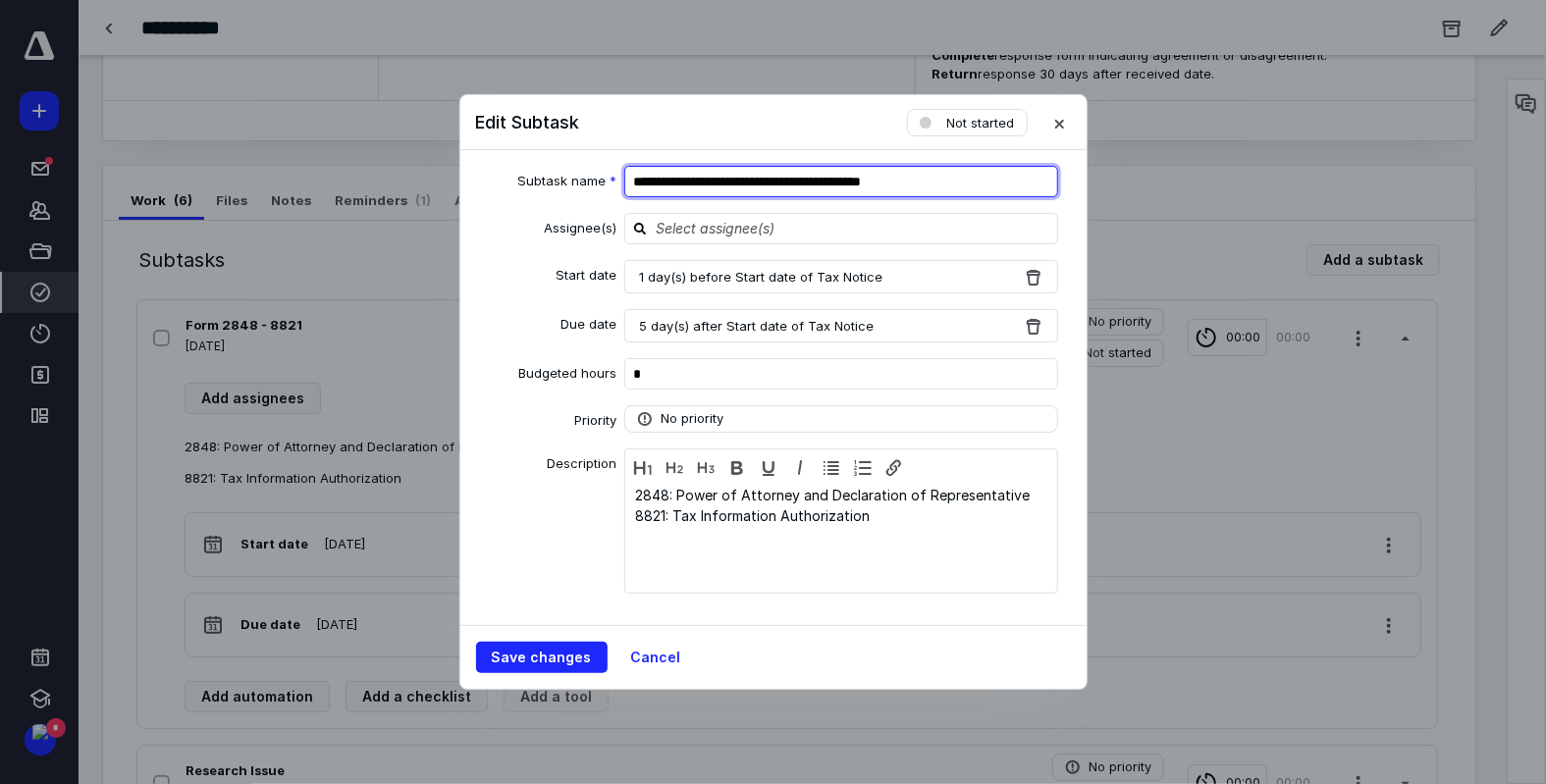 type on "**********" 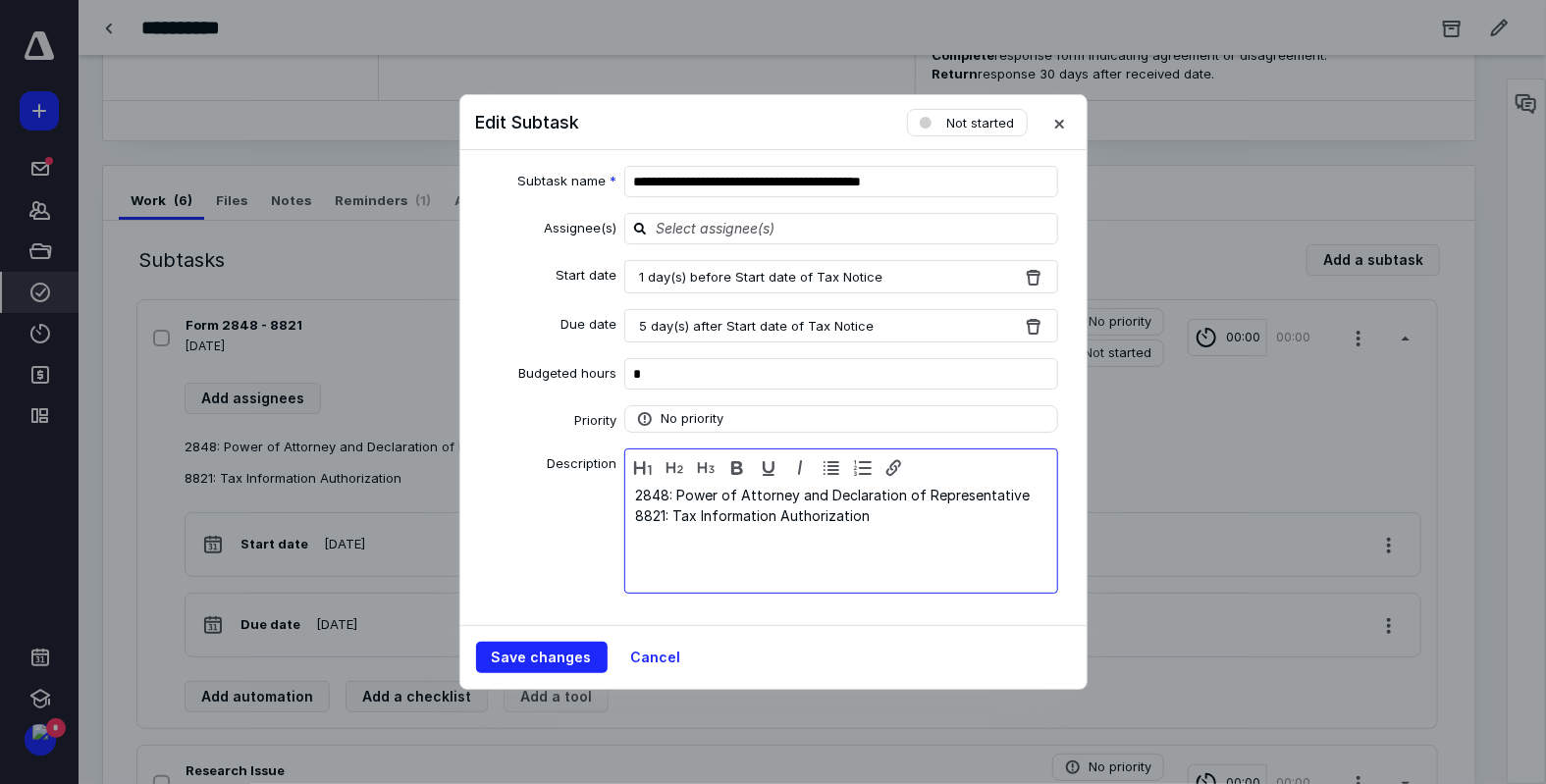 click on "2848: Power of Attorney and Declaration of Representative 8821: Tax Information Authorization" at bounding box center [841, 536] 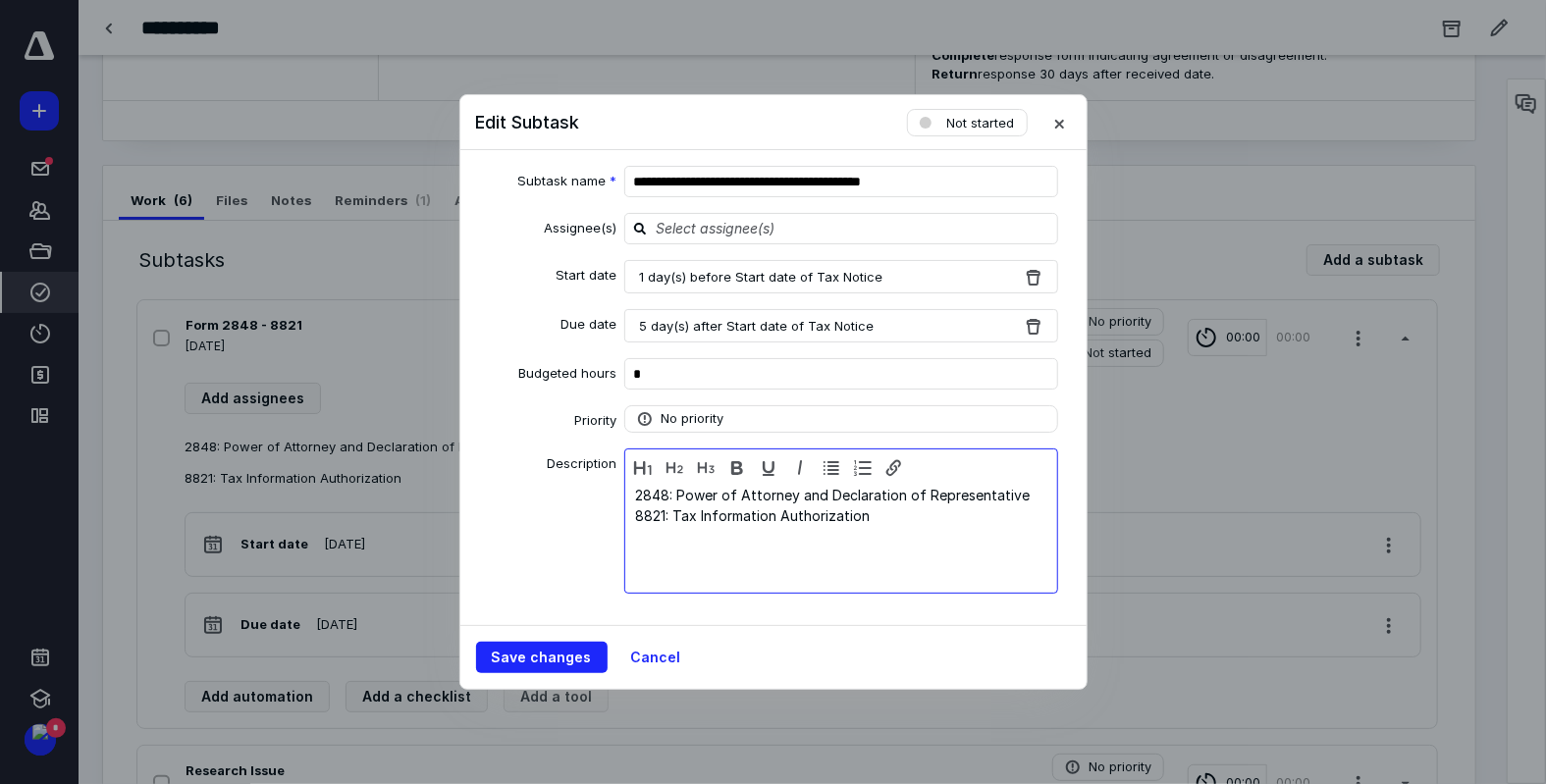 click on "2848: Power of Attorney and Declaration of Representative 8821: Tax Information Authorization" at bounding box center (841, 536) 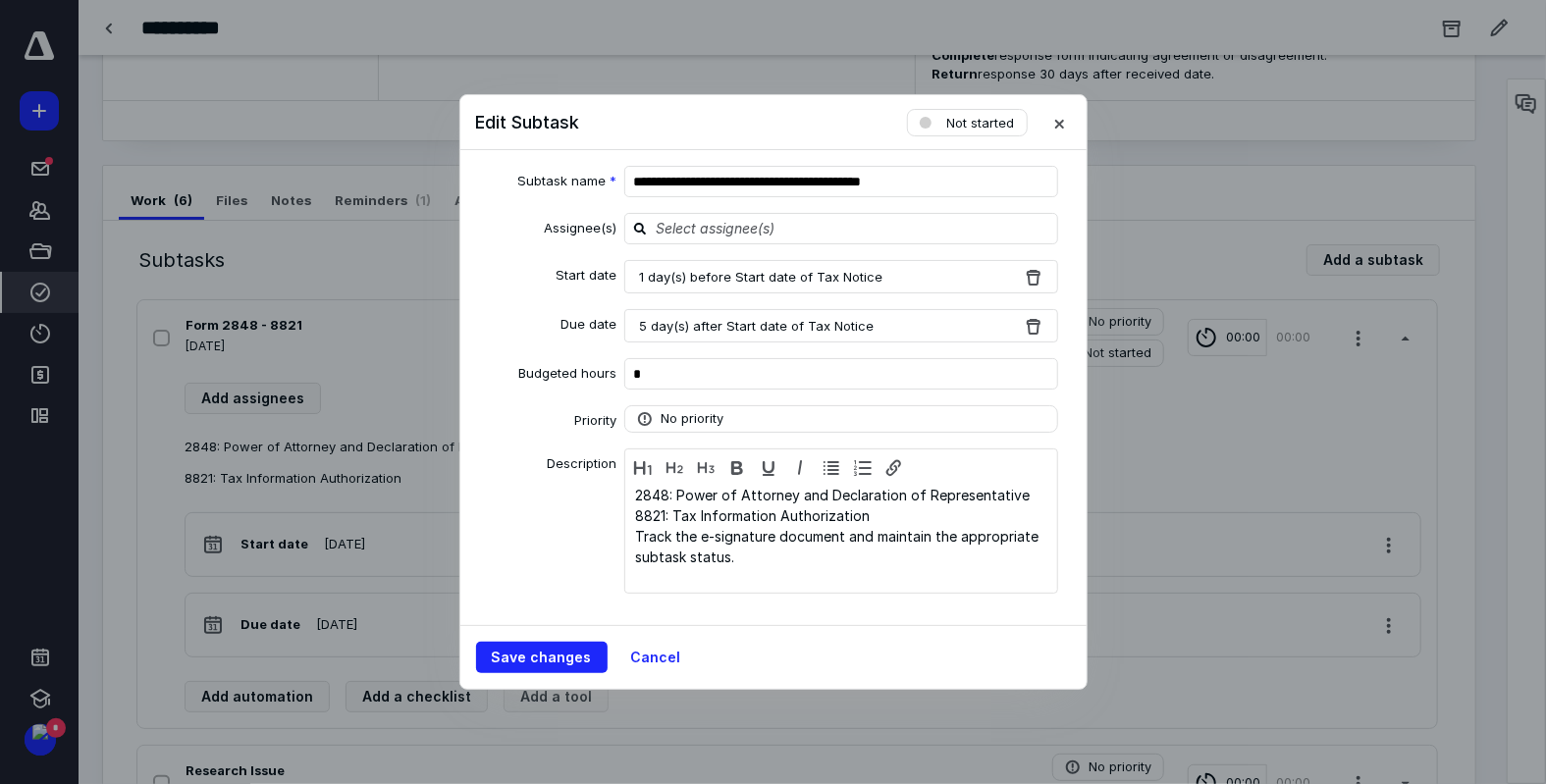 click on "1 day(s) before Start date of Tax Notice" at bounding box center (841, 277) 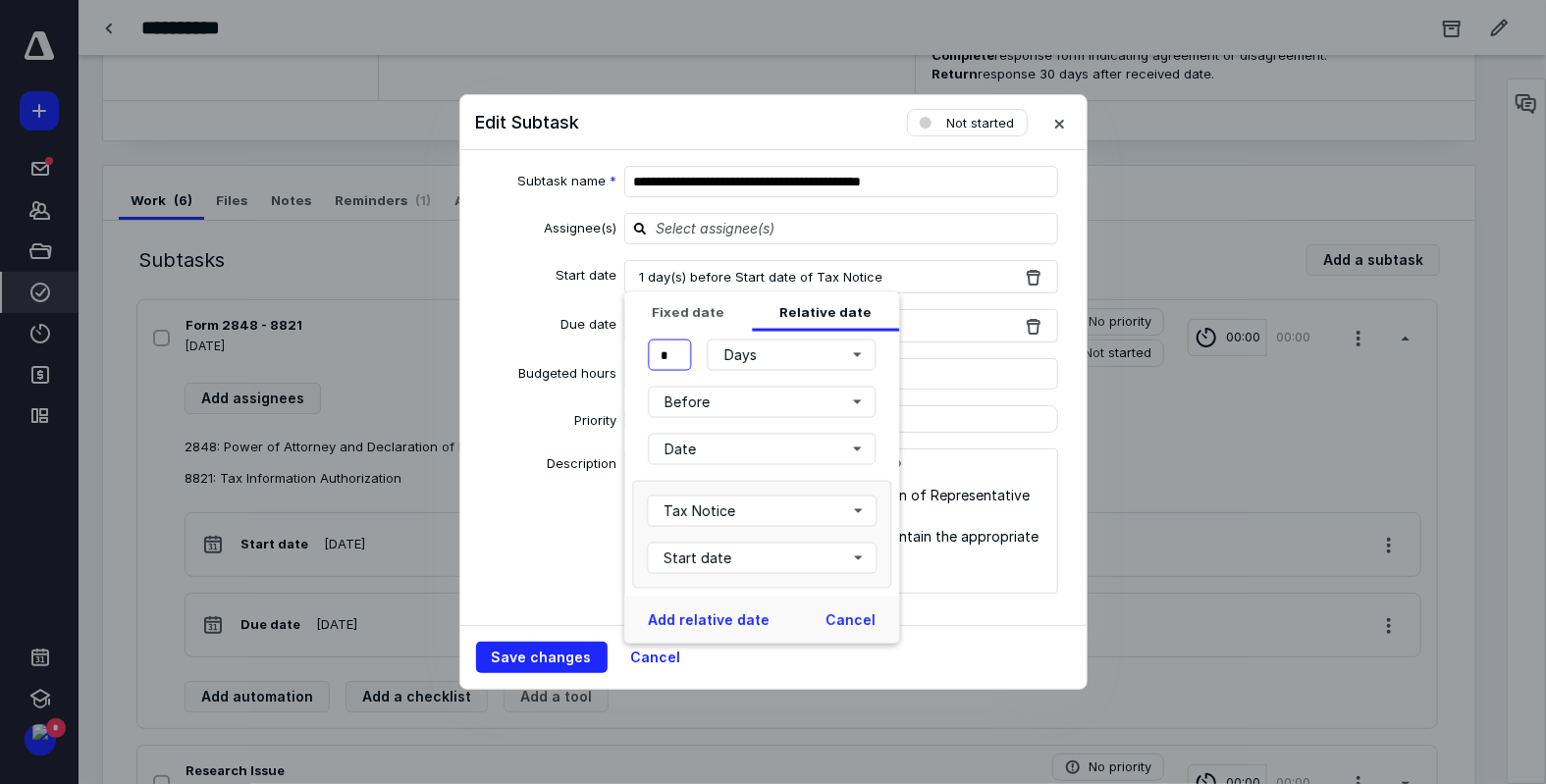 drag, startPoint x: 676, startPoint y: 352, endPoint x: 650, endPoint y: 365, distance: 29.068884 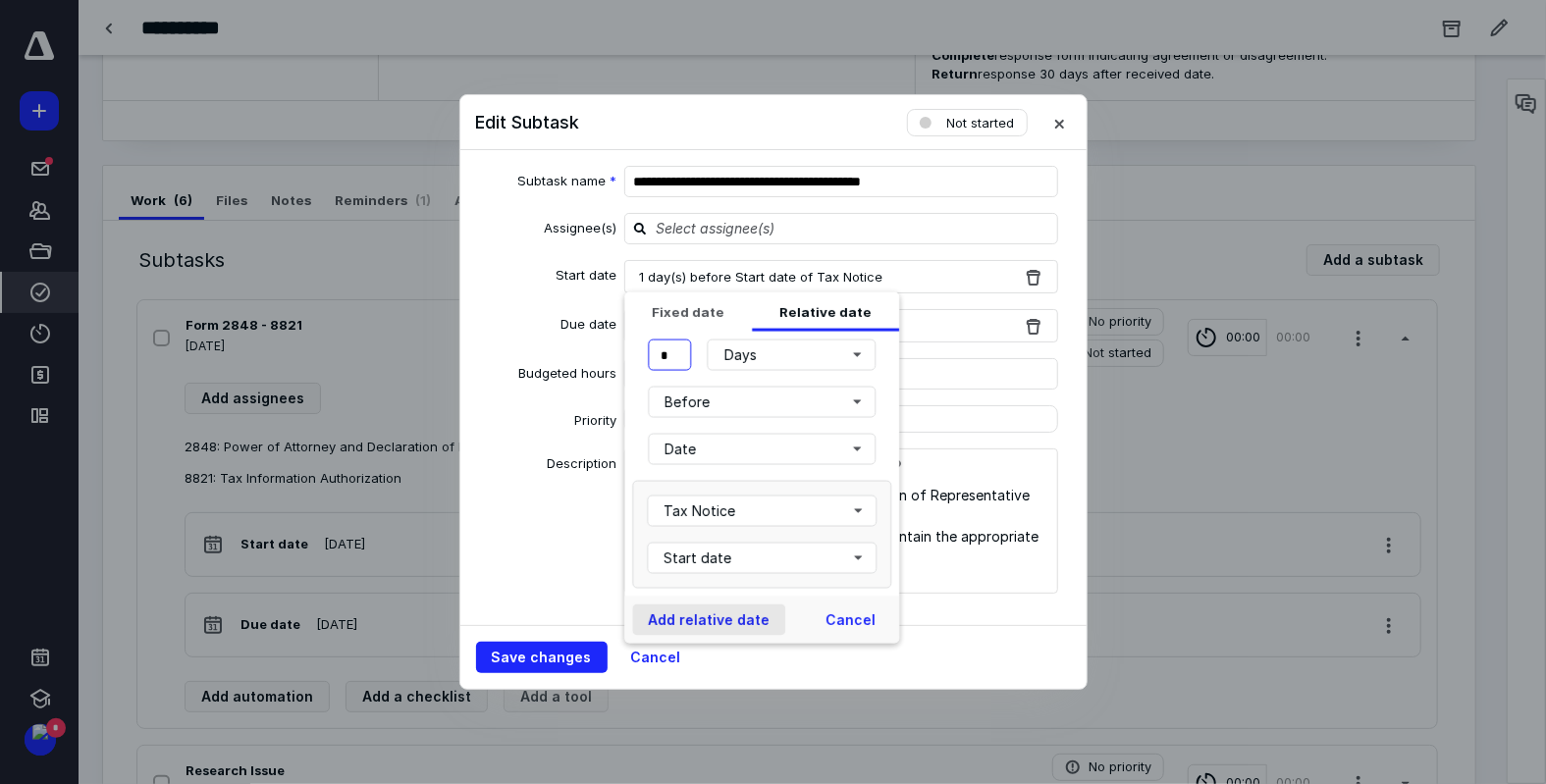 type on "*" 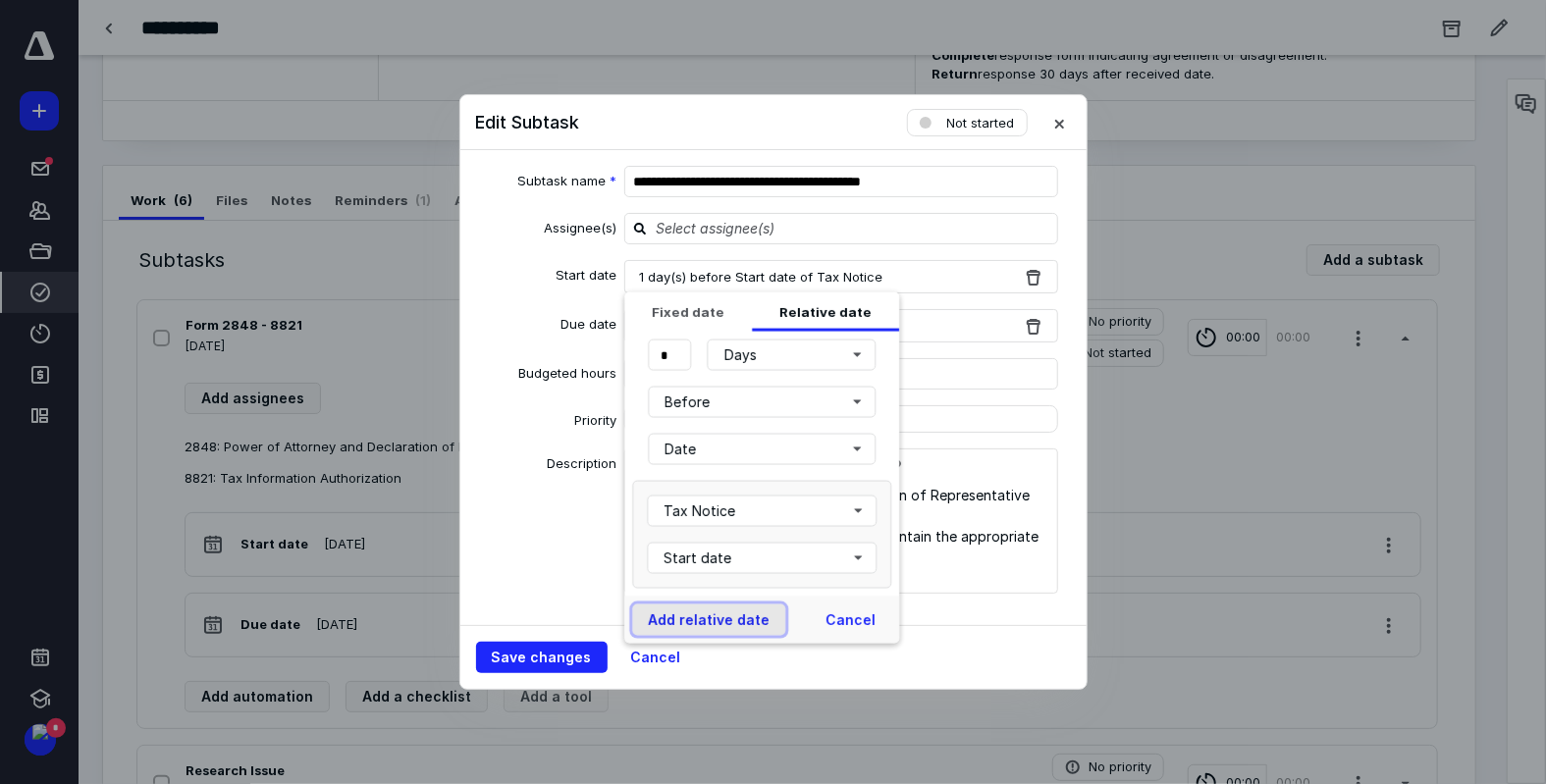 click on "Add relative date" at bounding box center (709, 620) 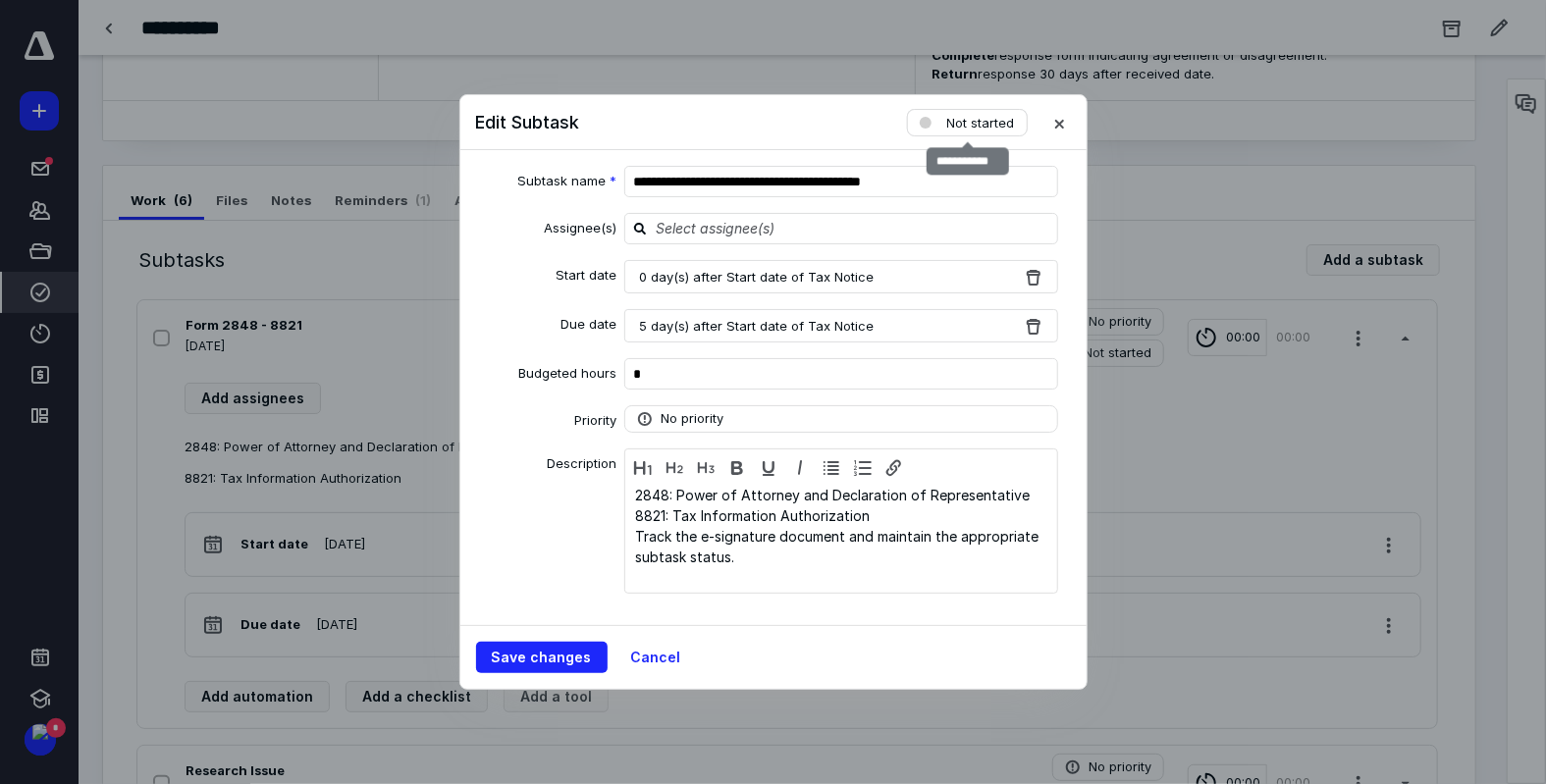click on "Not started" at bounding box center [981, 123] 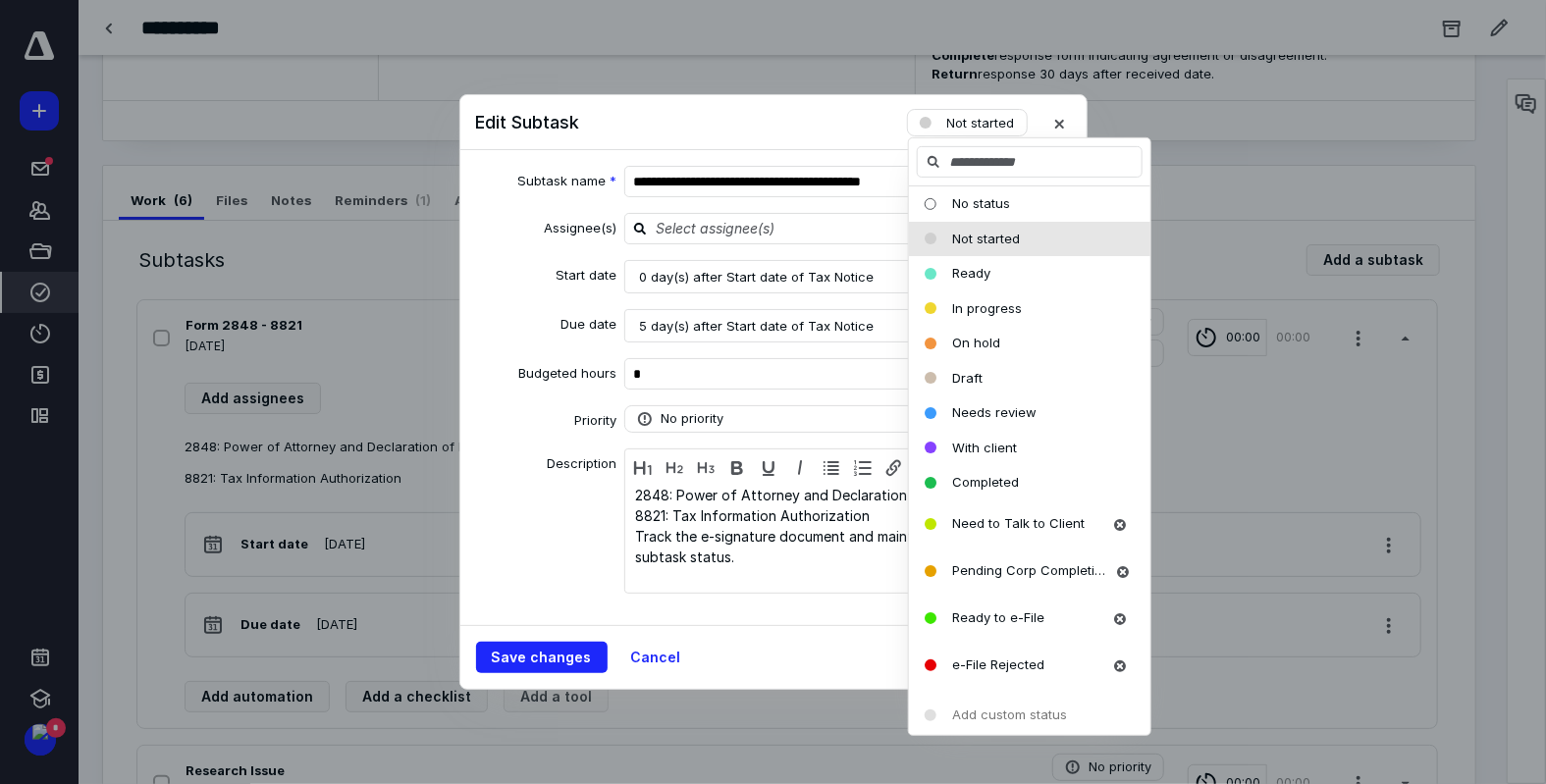 click on "Edit Subtask Not started" at bounding box center [773, 123] 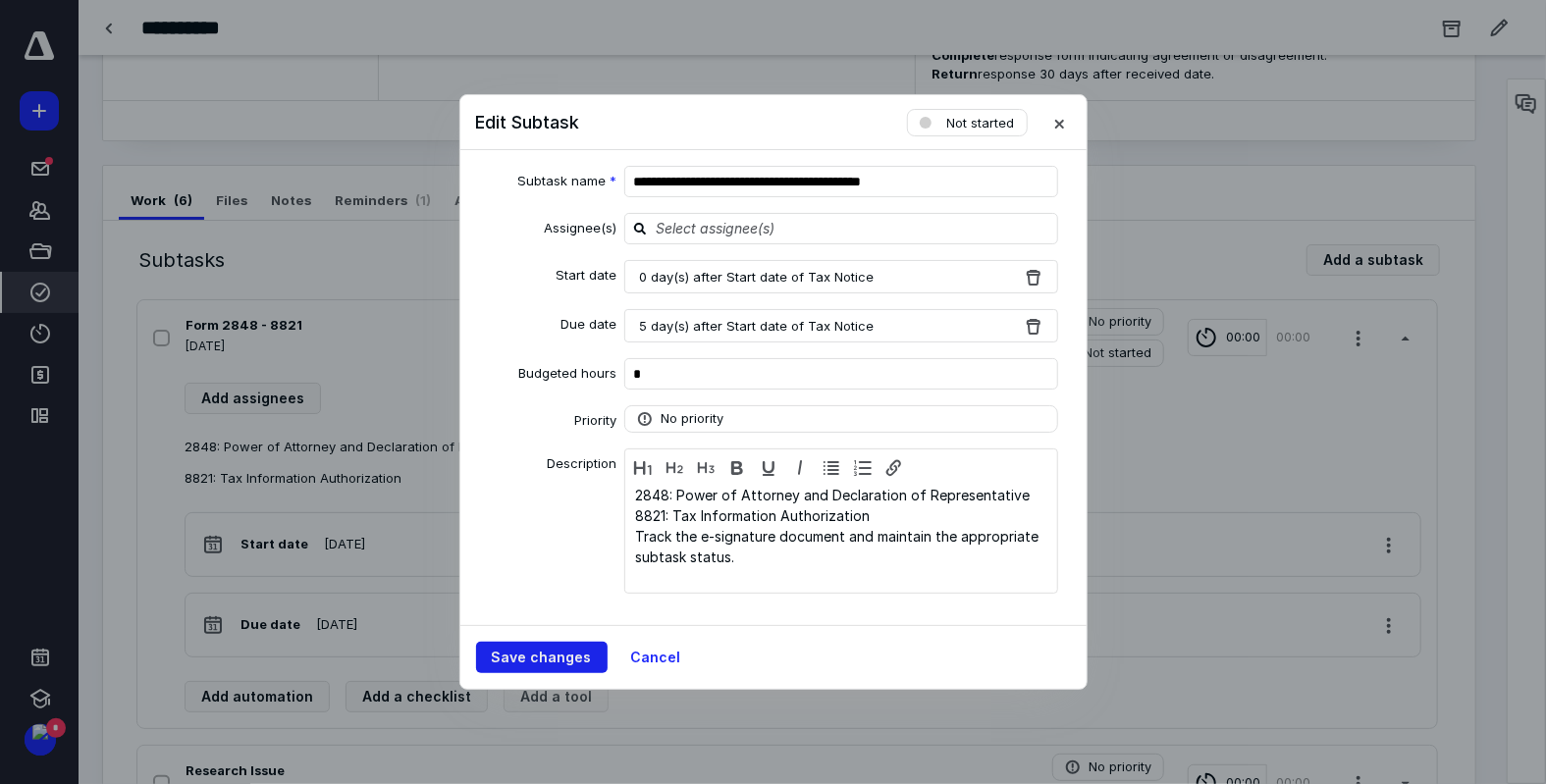 click on "Save changes" at bounding box center (542, 657) 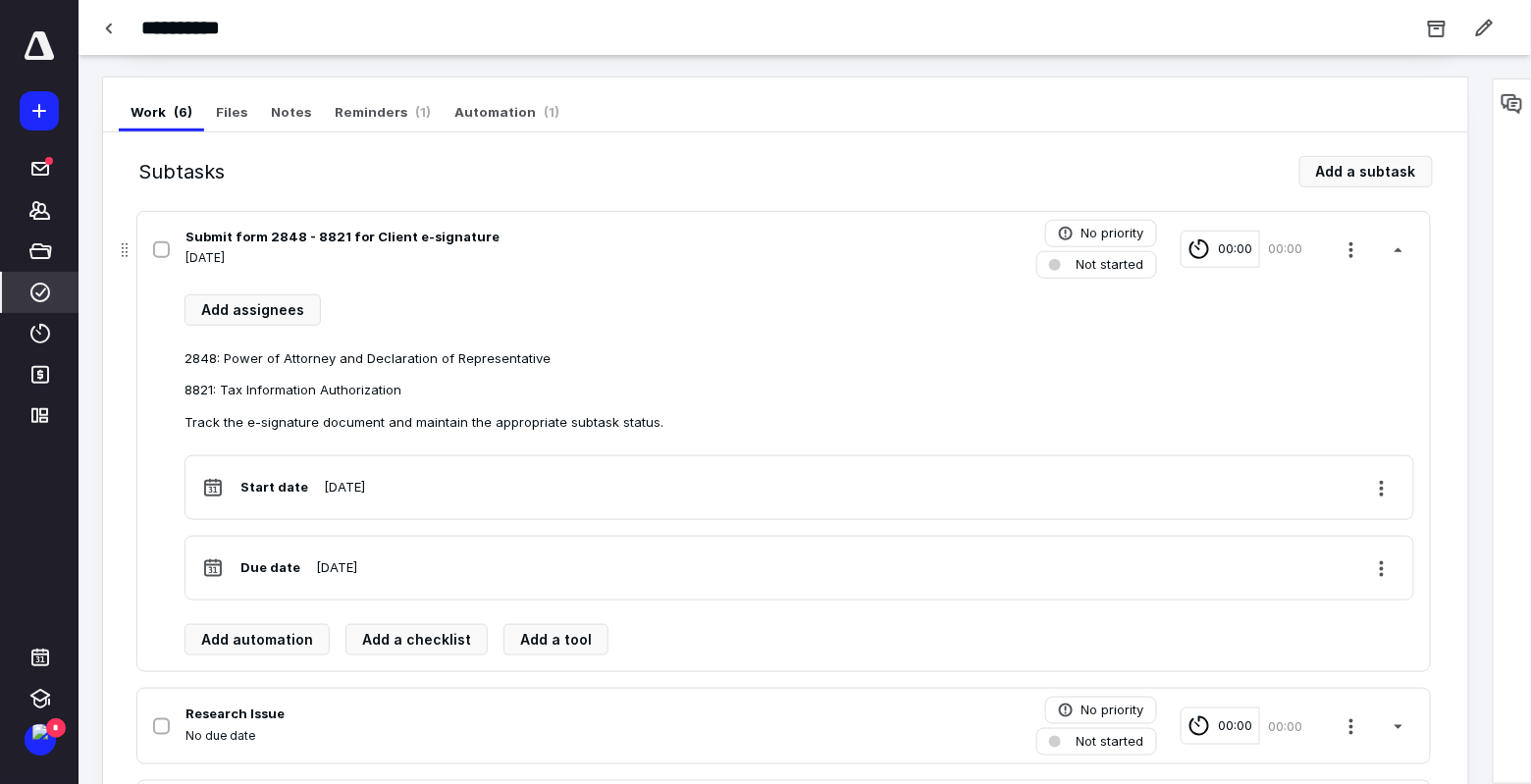 scroll, scrollTop: 498, scrollLeft: 0, axis: vertical 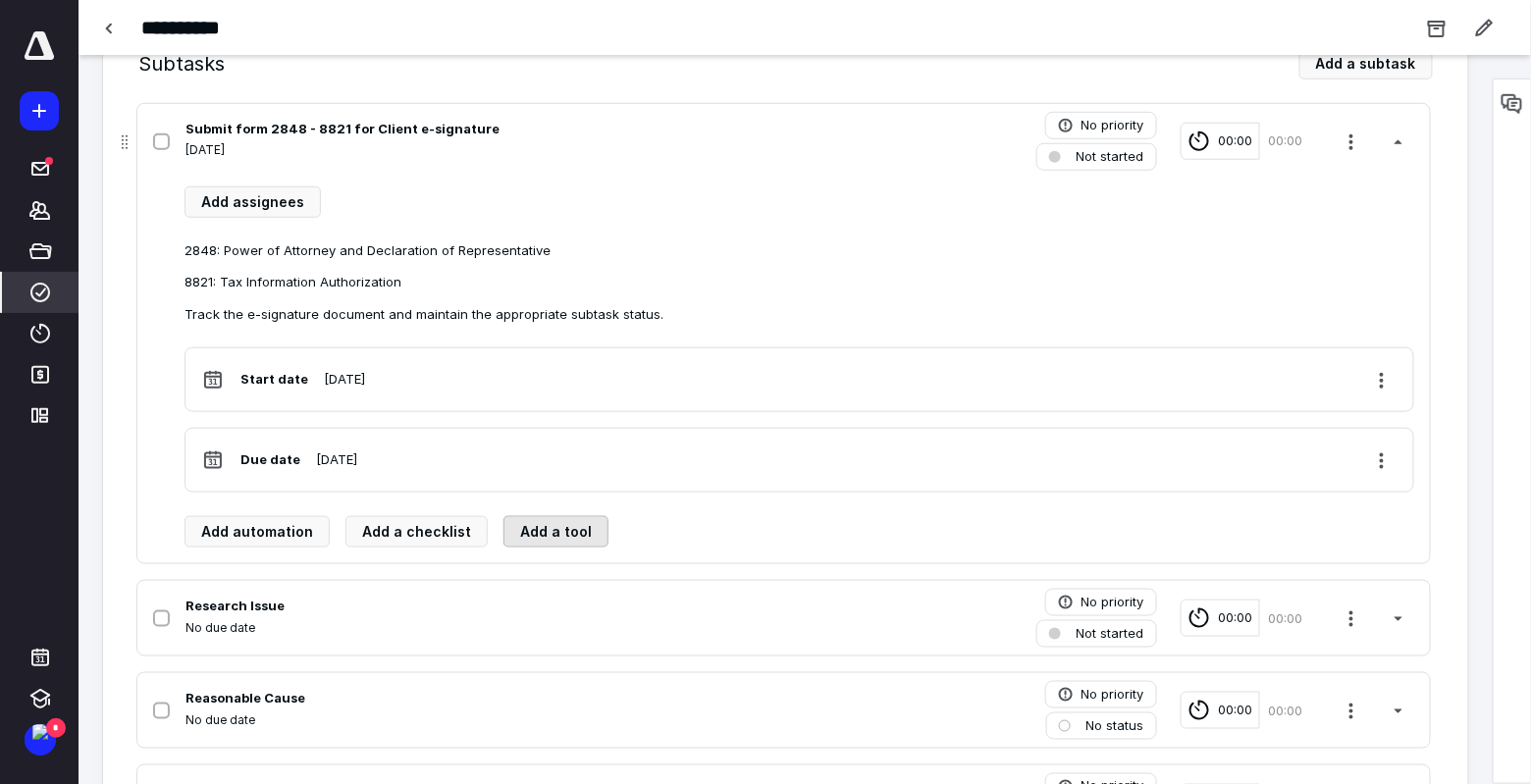 click on "Add a tool" at bounding box center [555, 532] 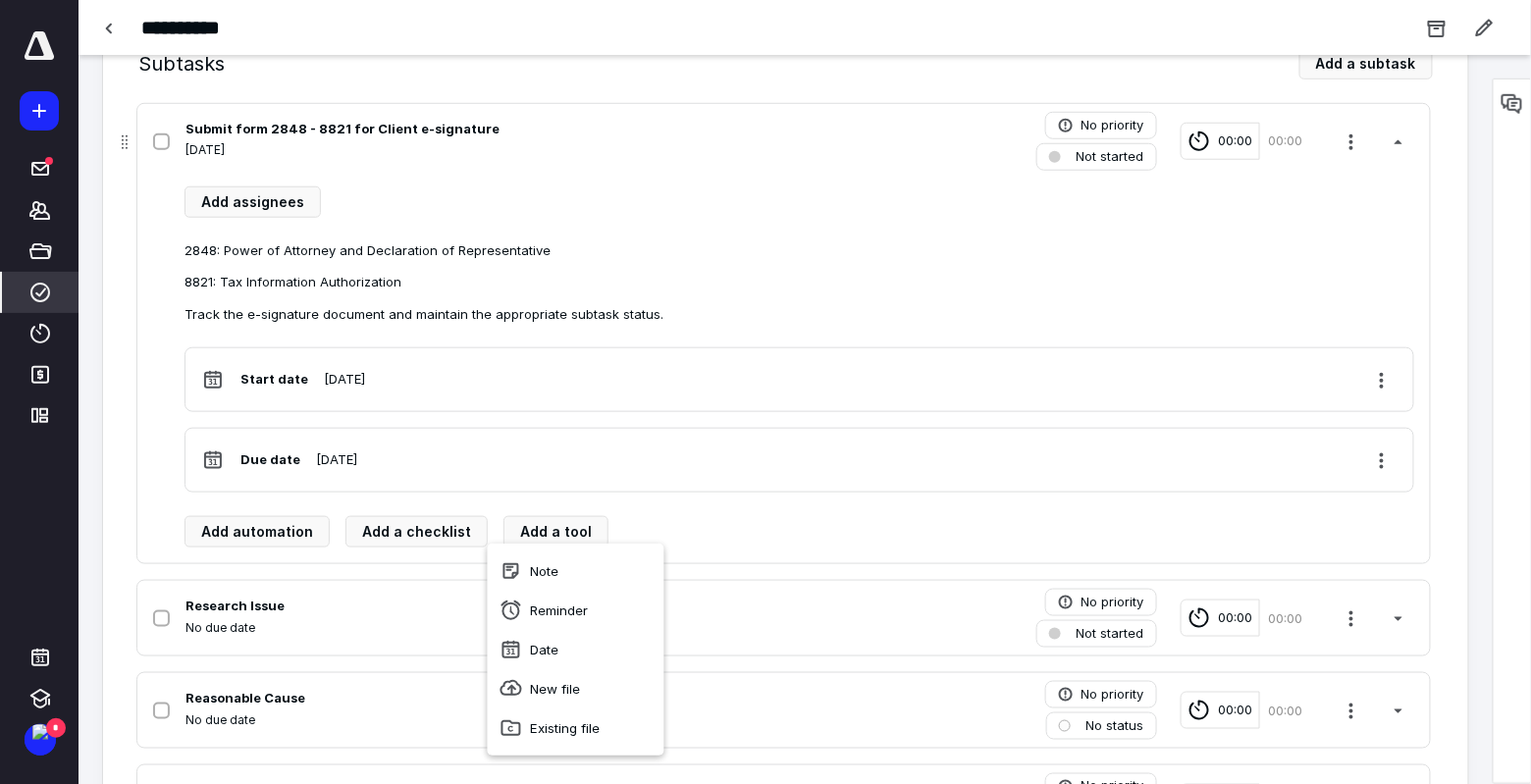 click on "Track the e-signature document and maintain the appropriate subtask status." at bounding box center (799, 315) 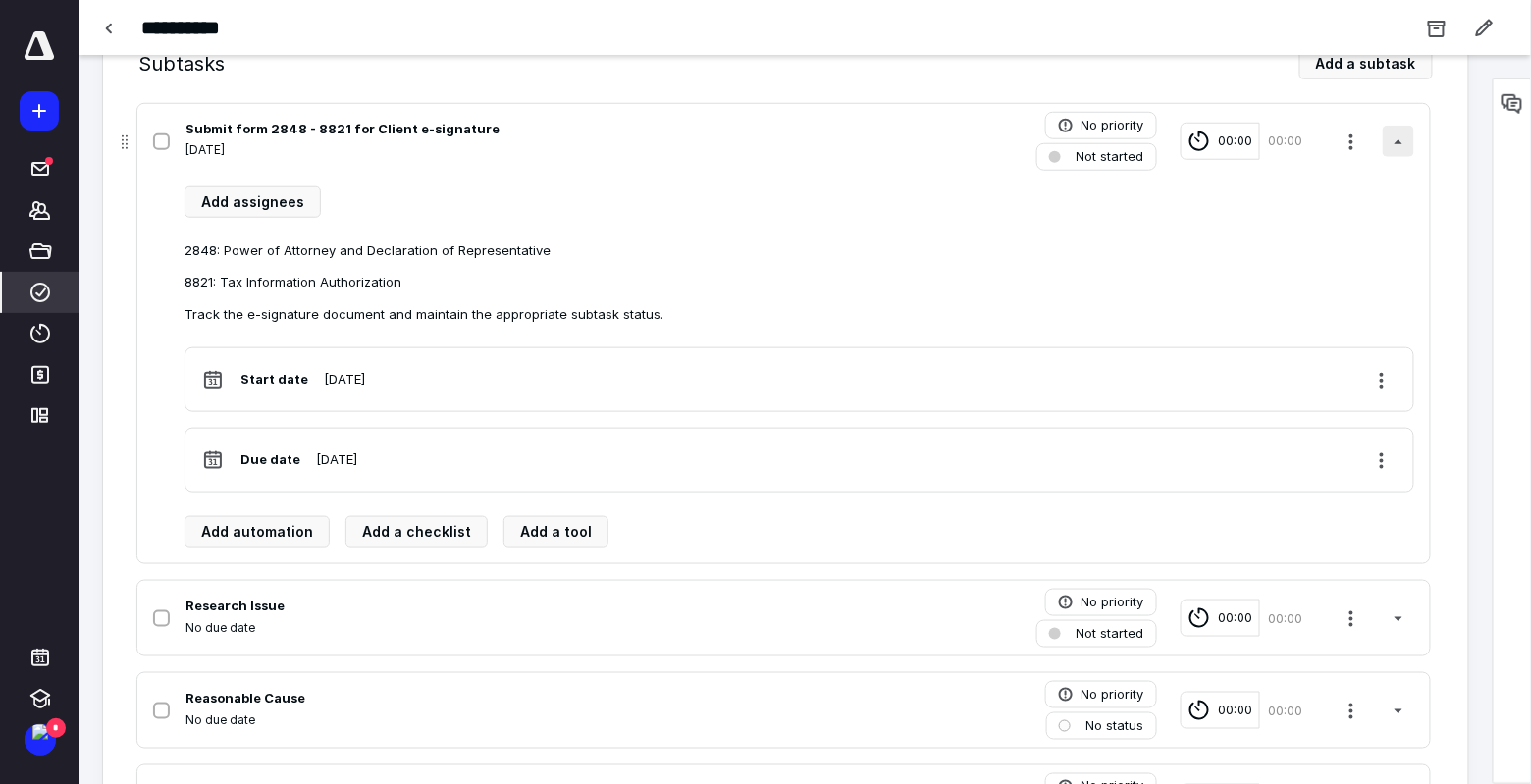 click at bounding box center [1399, 141] 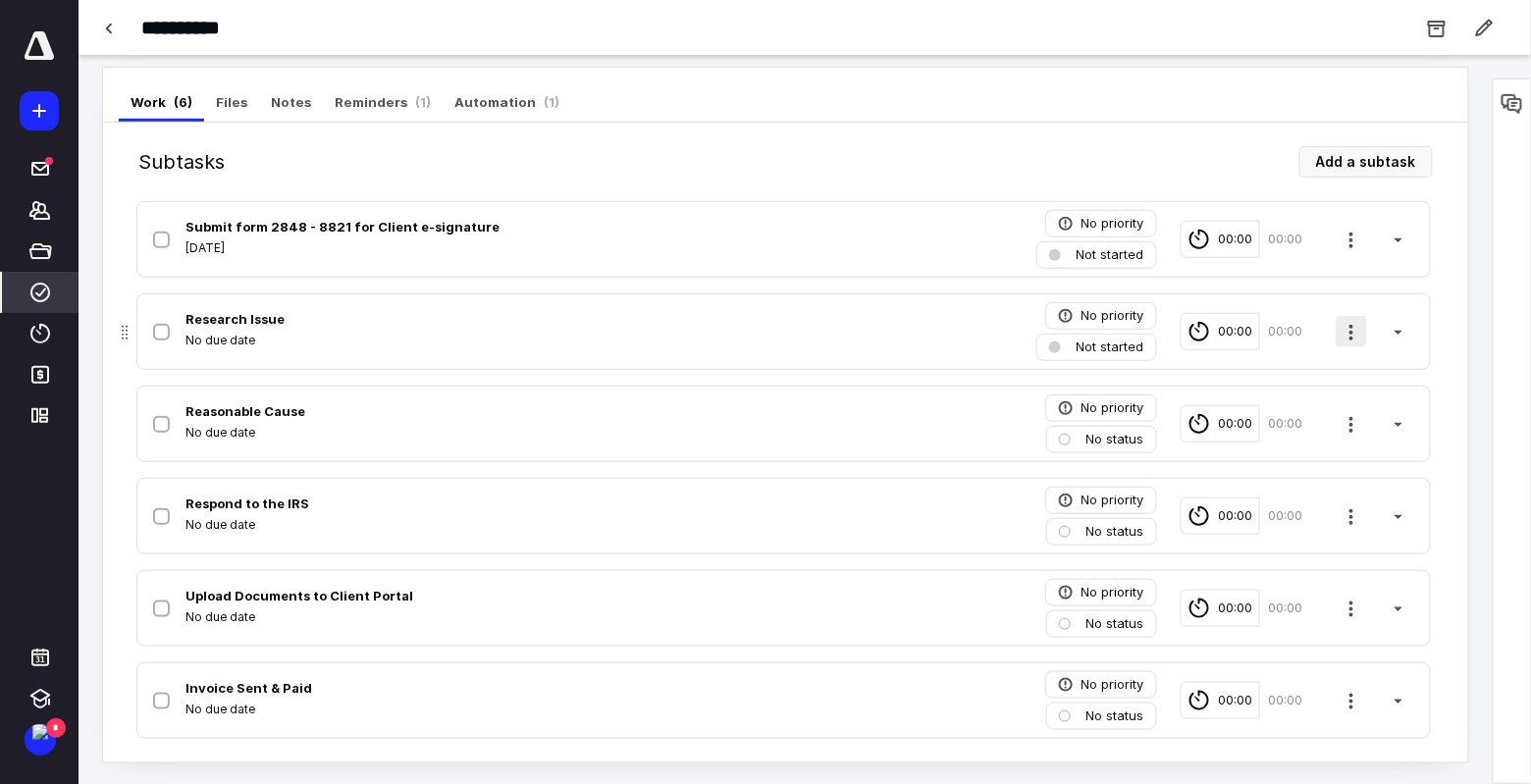 click at bounding box center [1351, 332] 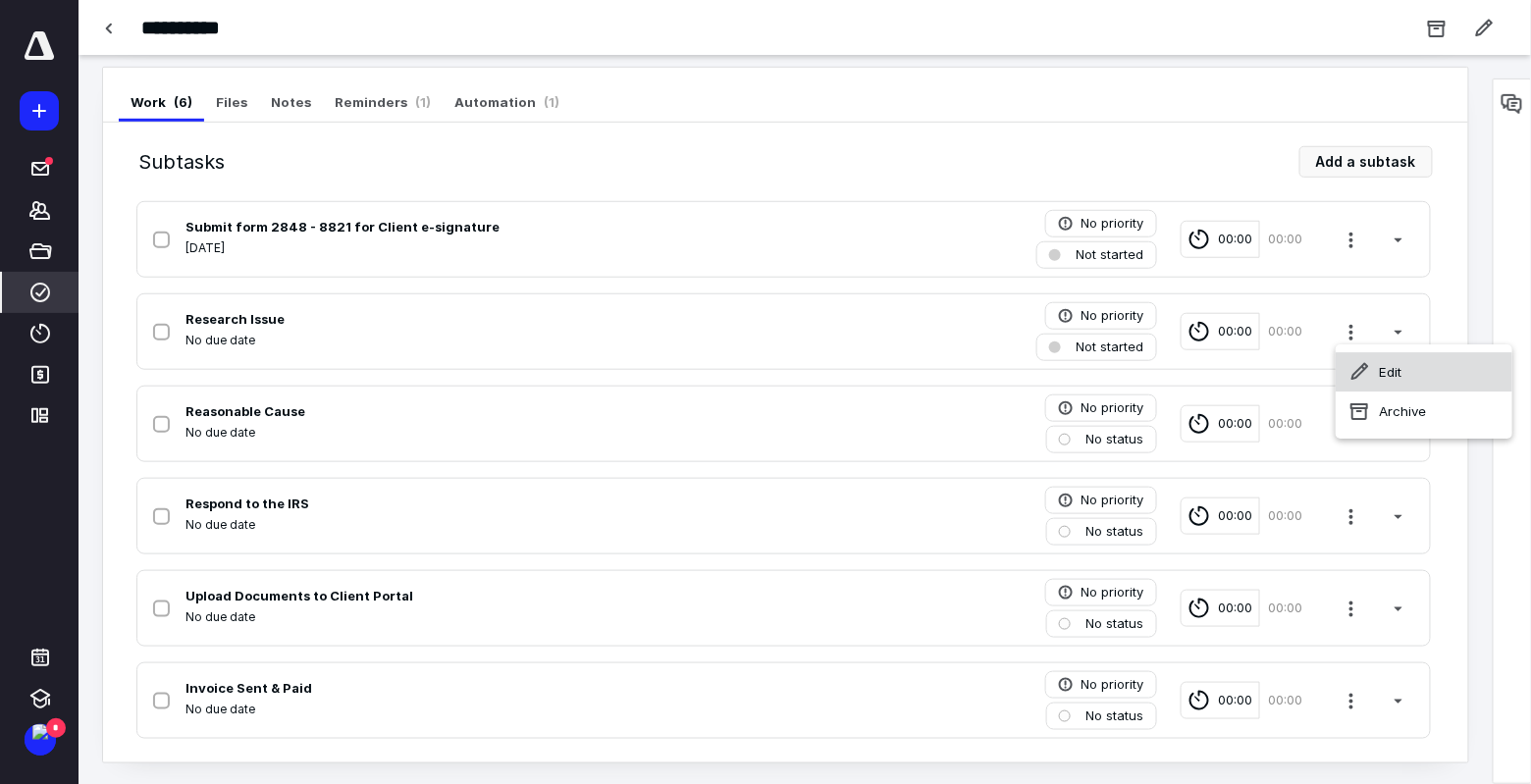 click on "Edit" at bounding box center [1424, 372] 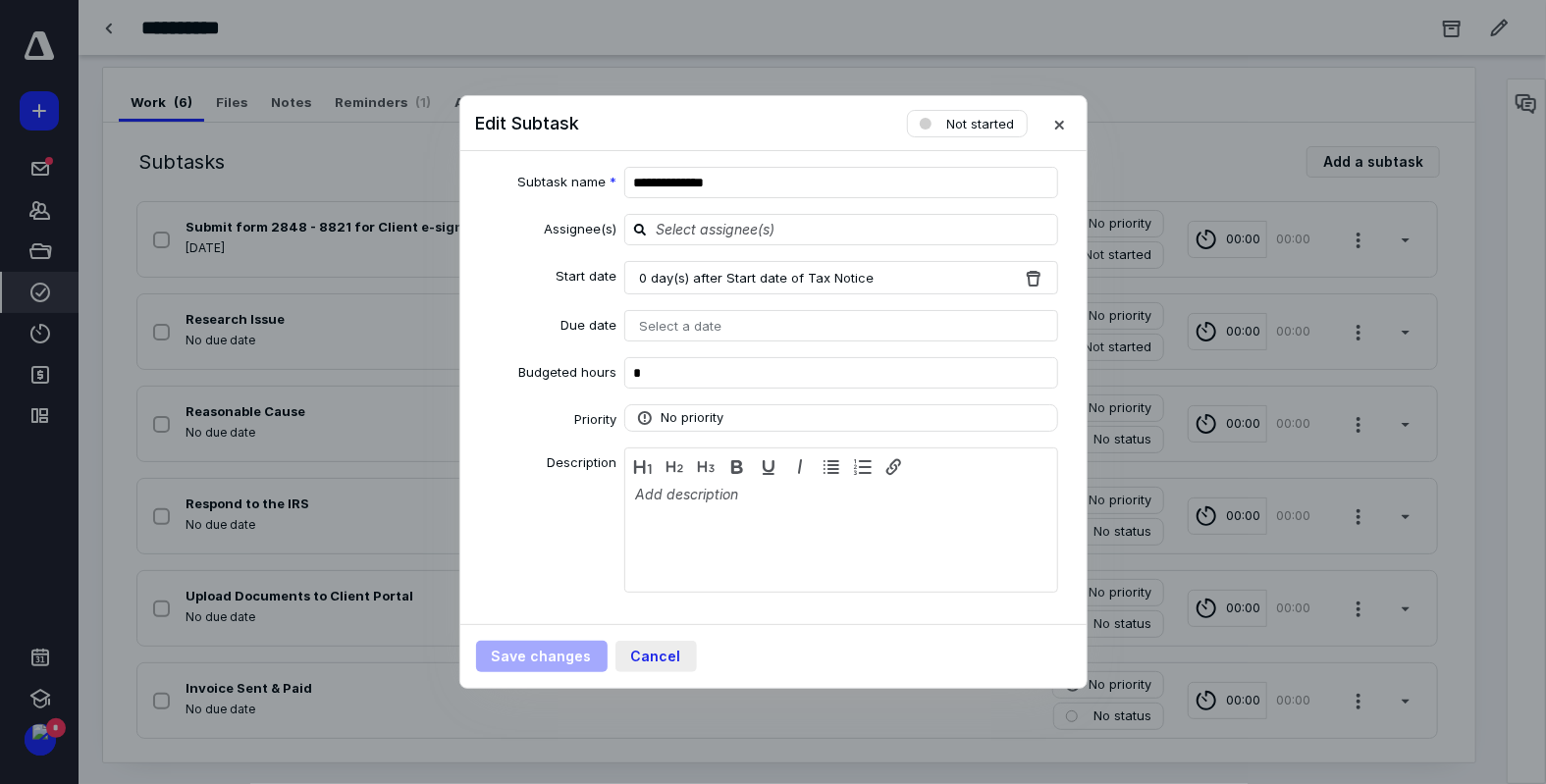 click on "Cancel" at bounding box center [656, 656] 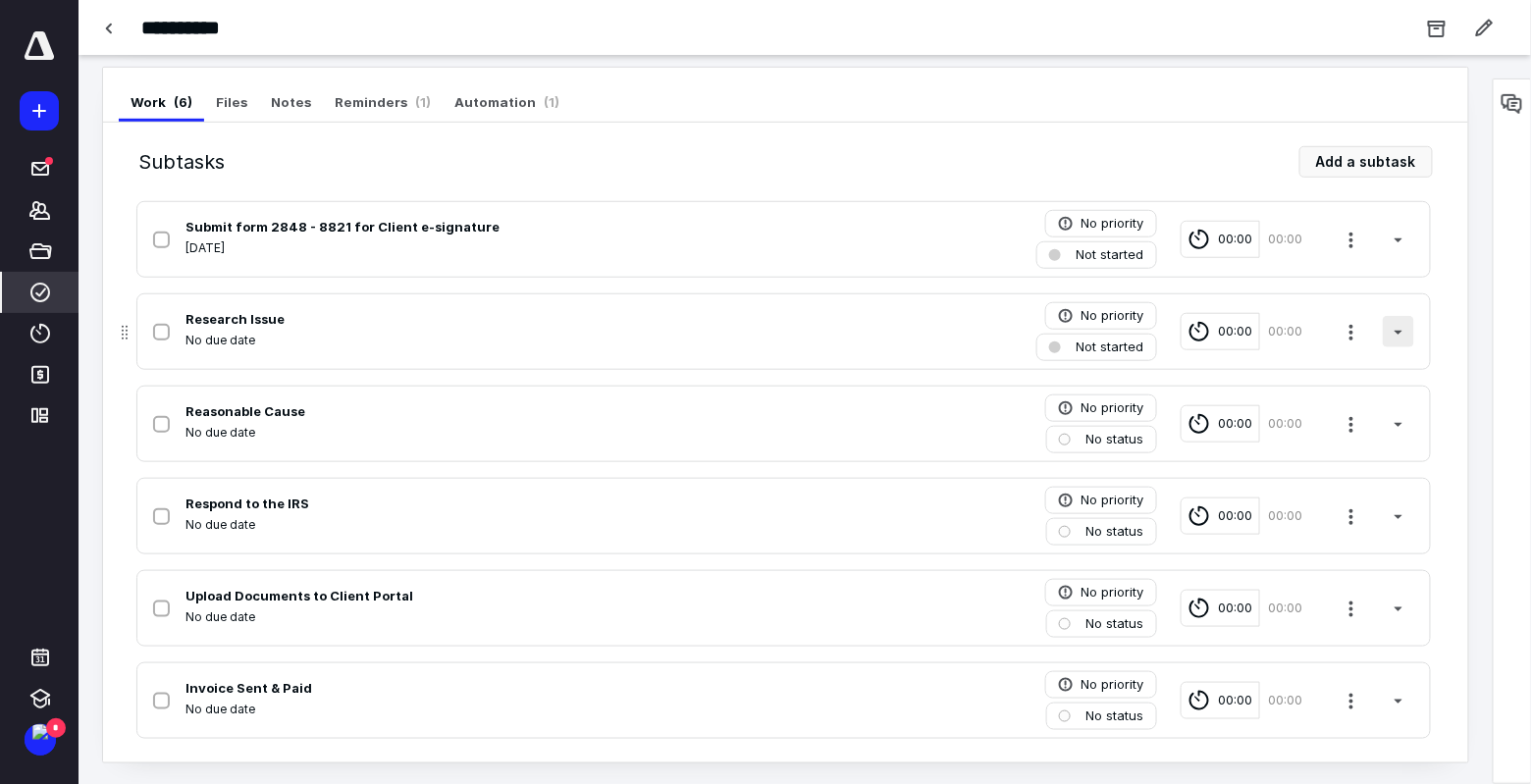 click at bounding box center [1399, 332] 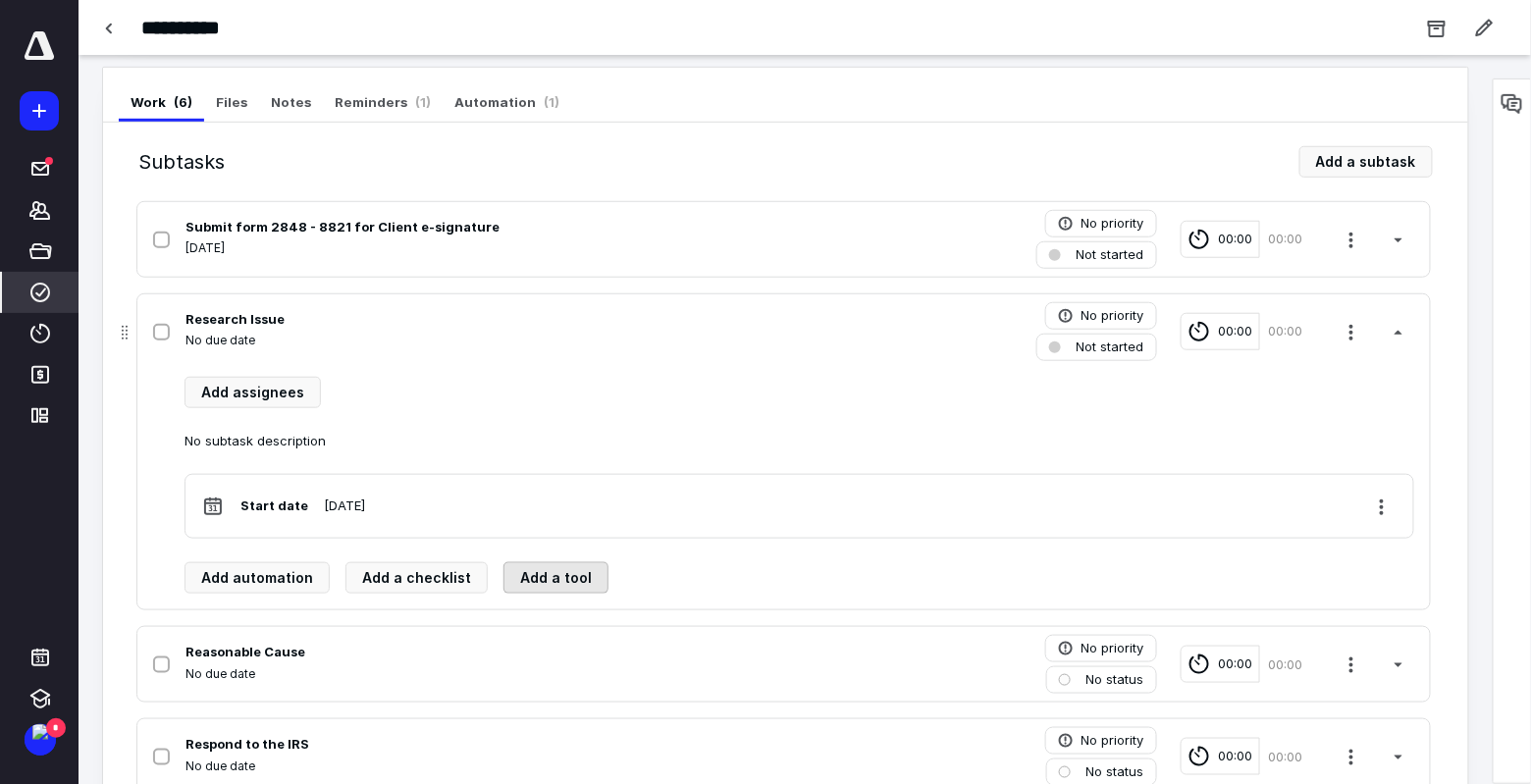 click on "Add a tool" at bounding box center (555, 578) 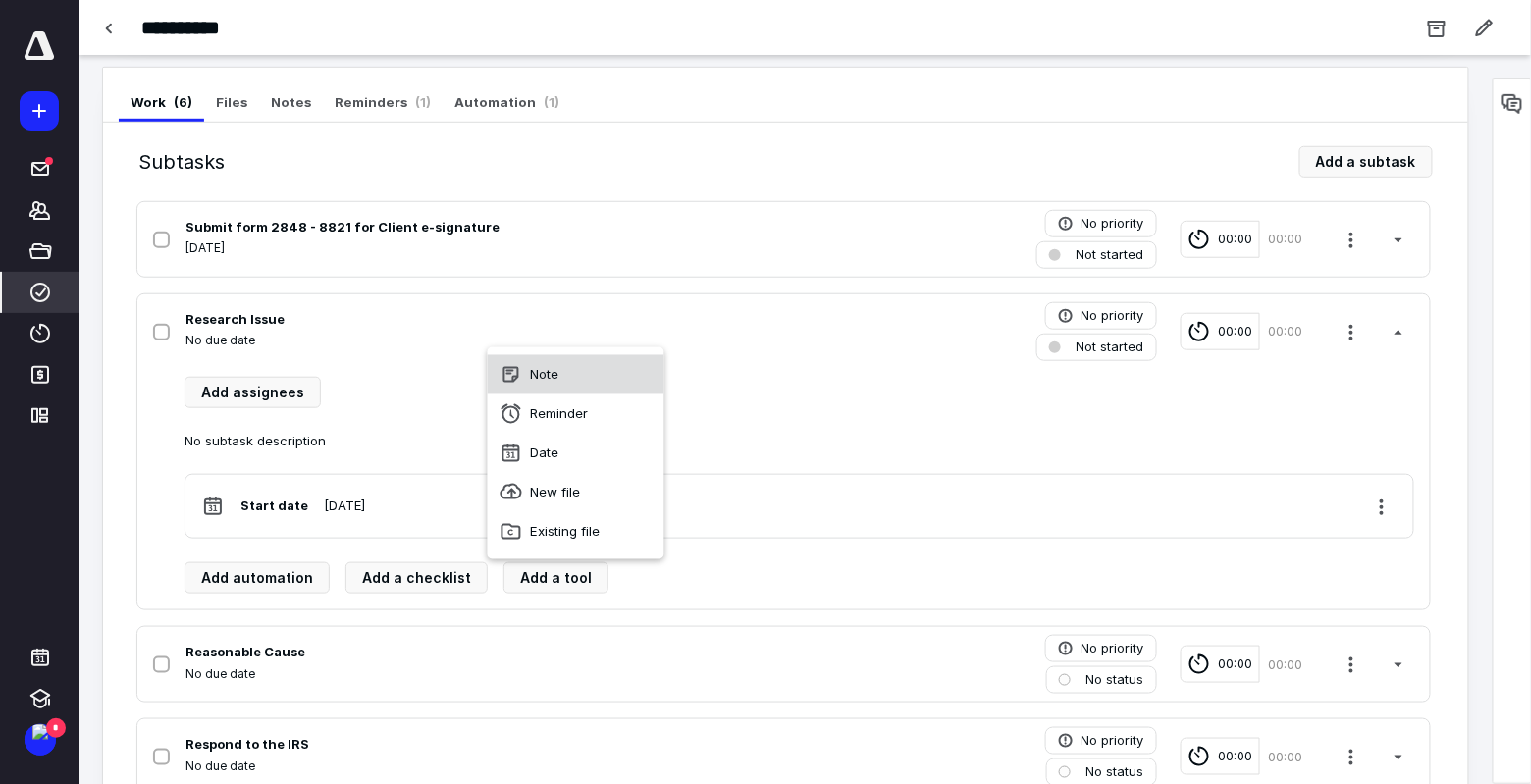 click on "Note" at bounding box center [576, 375] 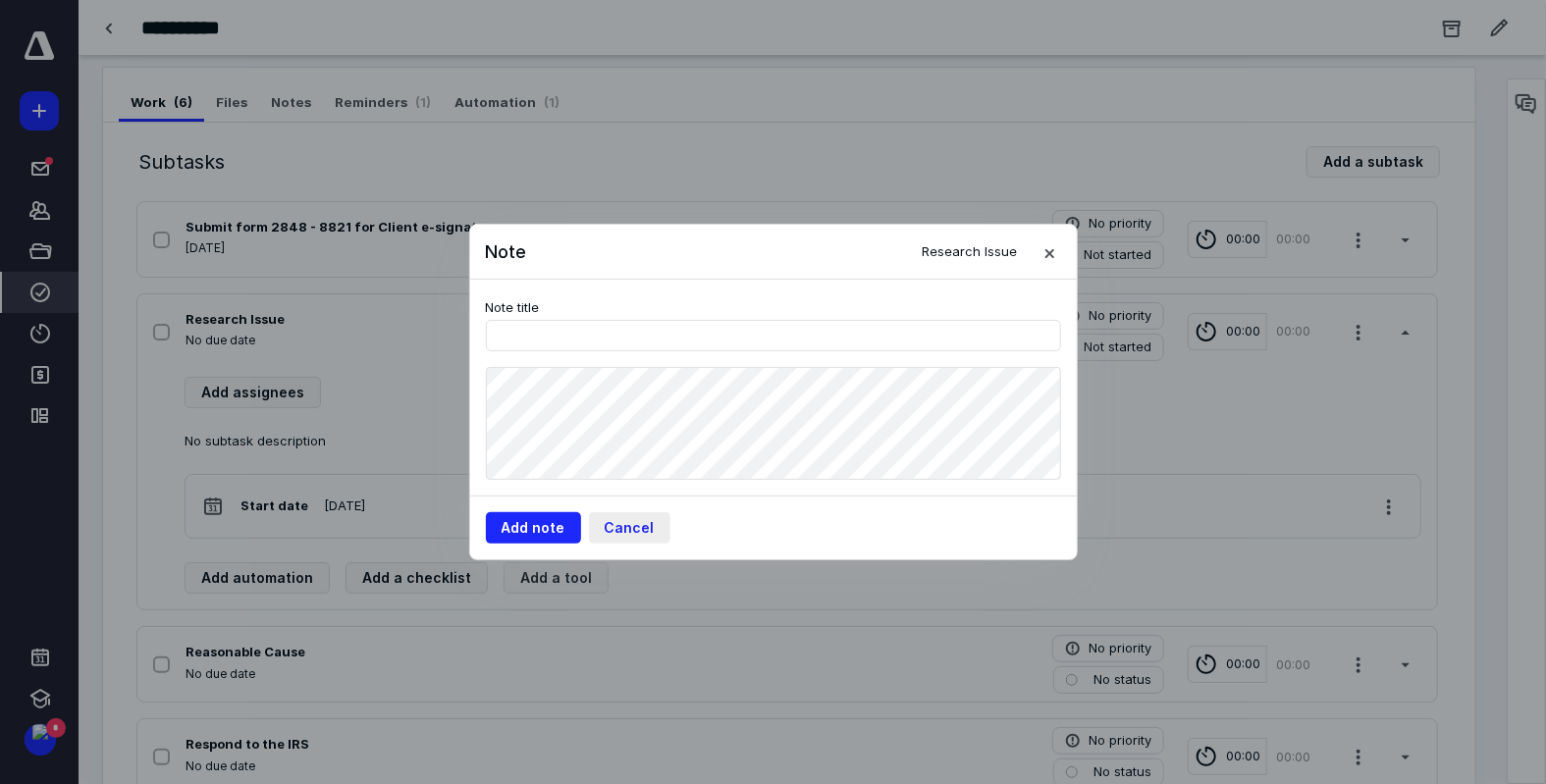 click on "Cancel" at bounding box center [629, 528] 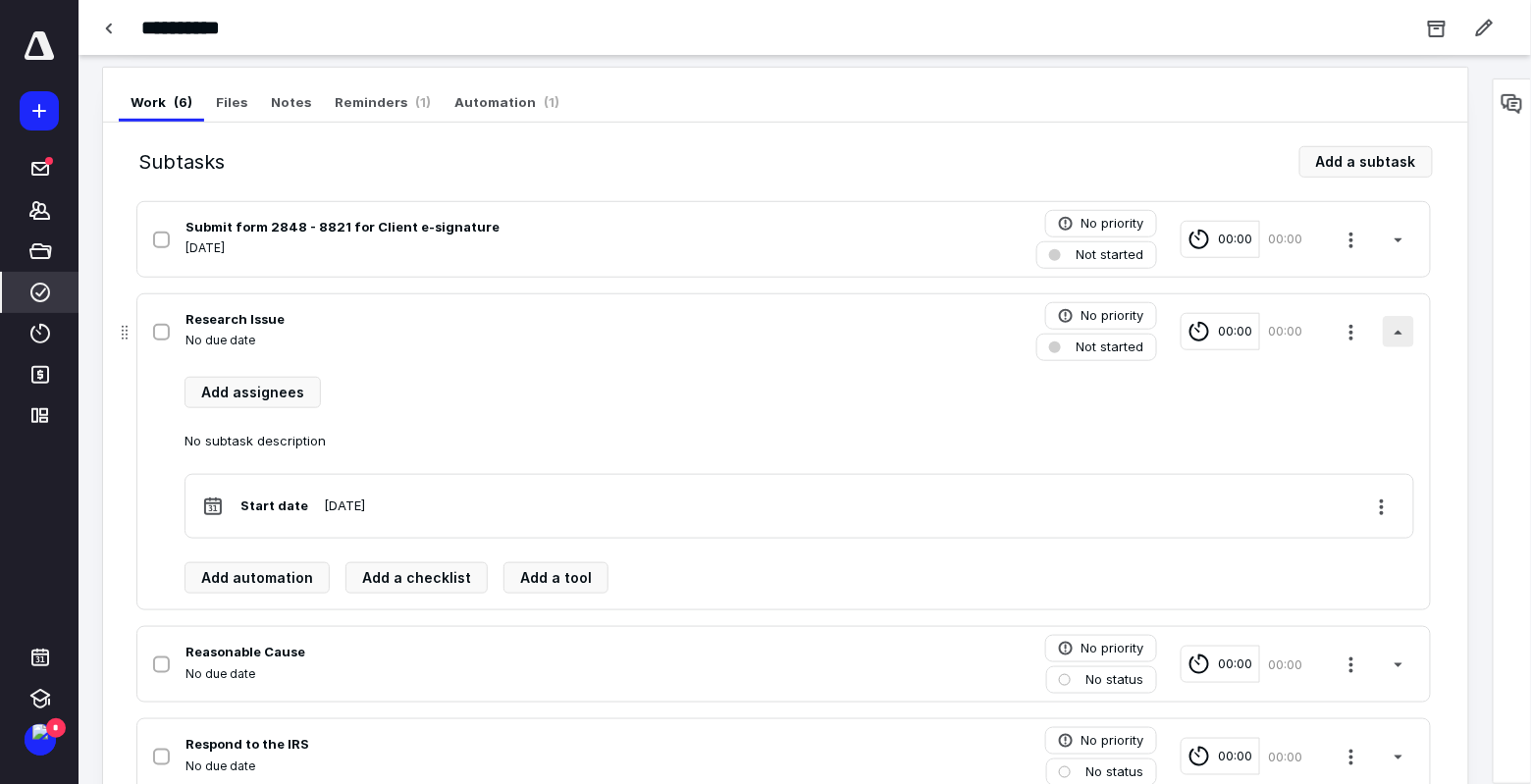 click at bounding box center (1399, 332) 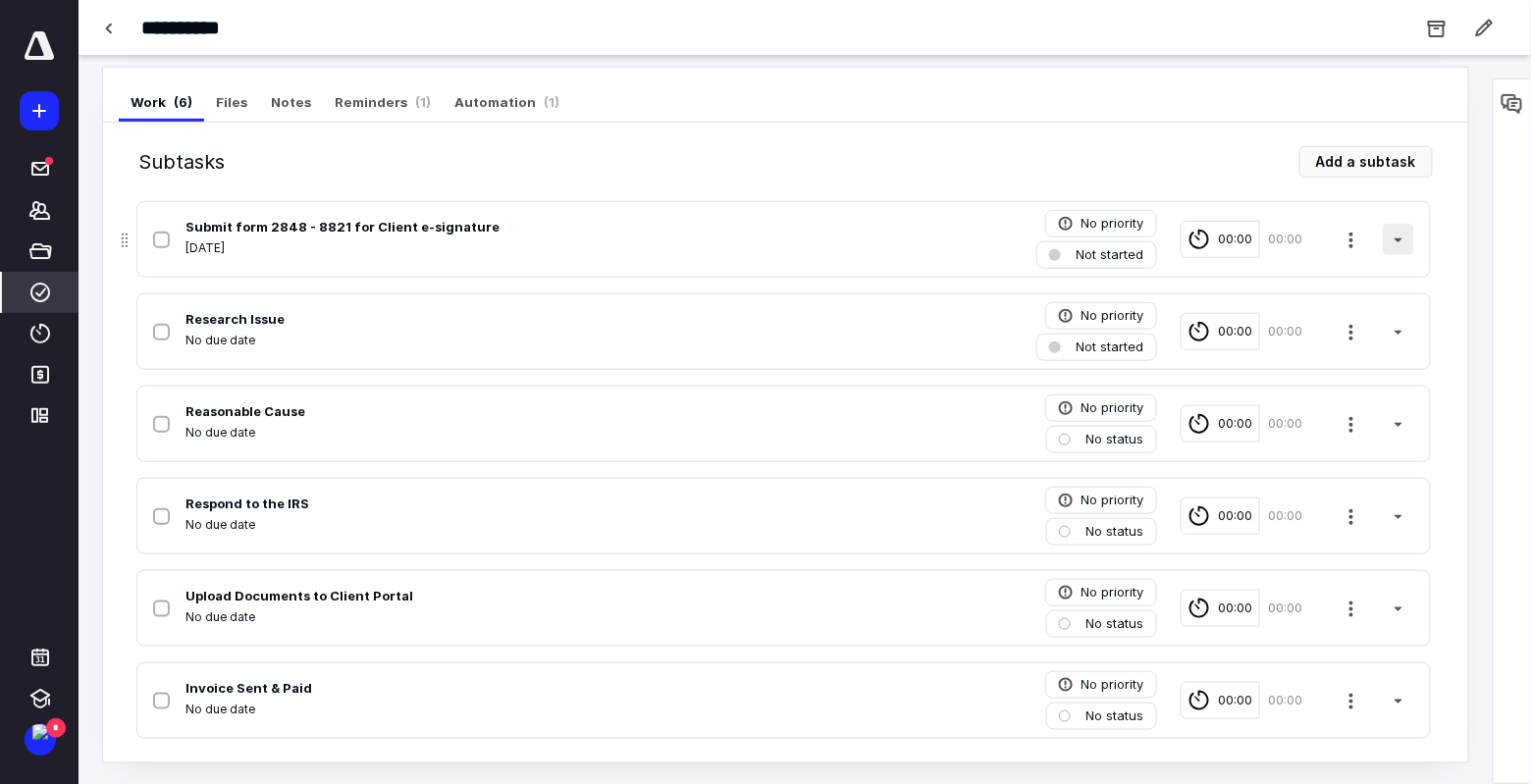 click at bounding box center (1399, 239) 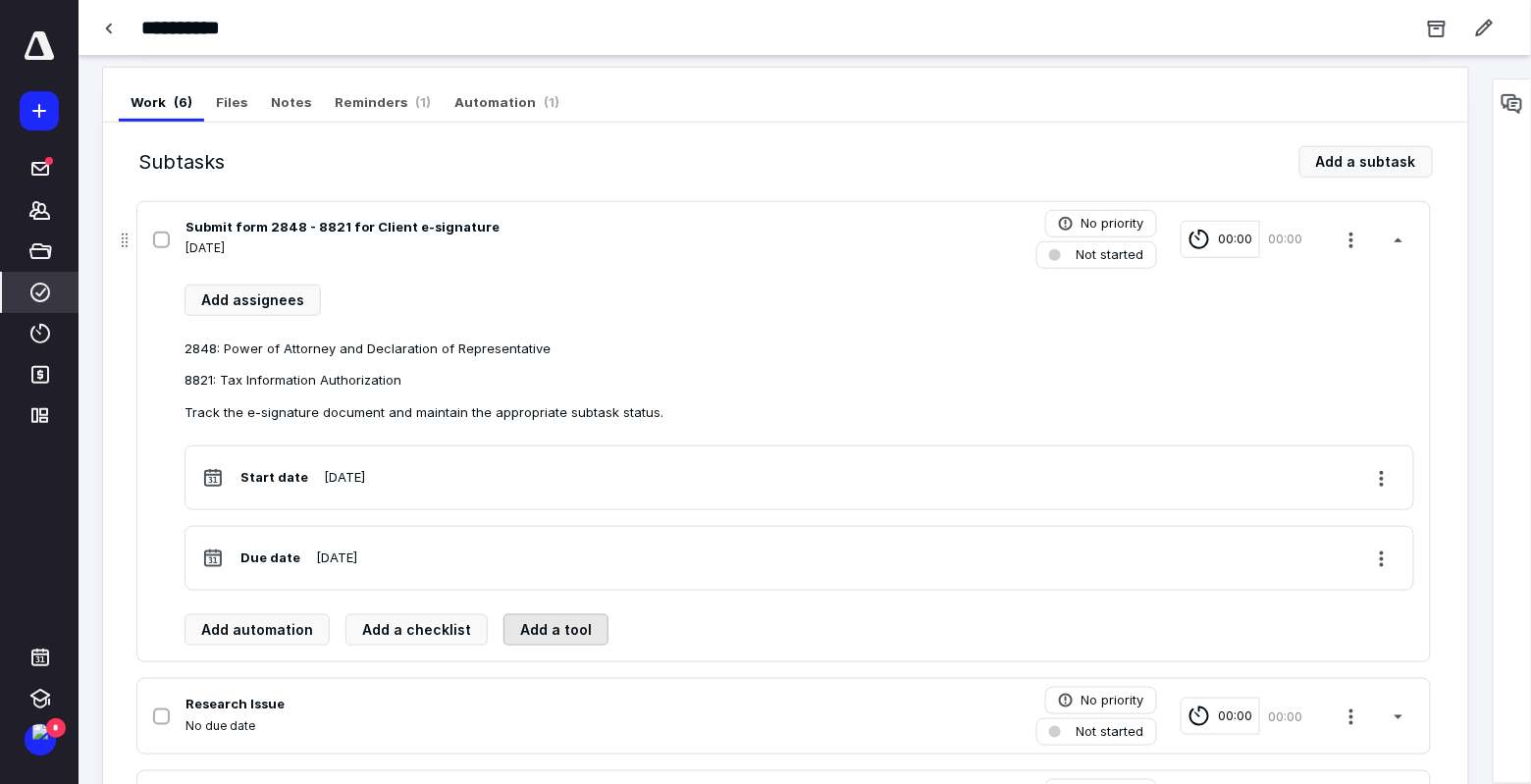 click on "Add a tool" at bounding box center (555, 630) 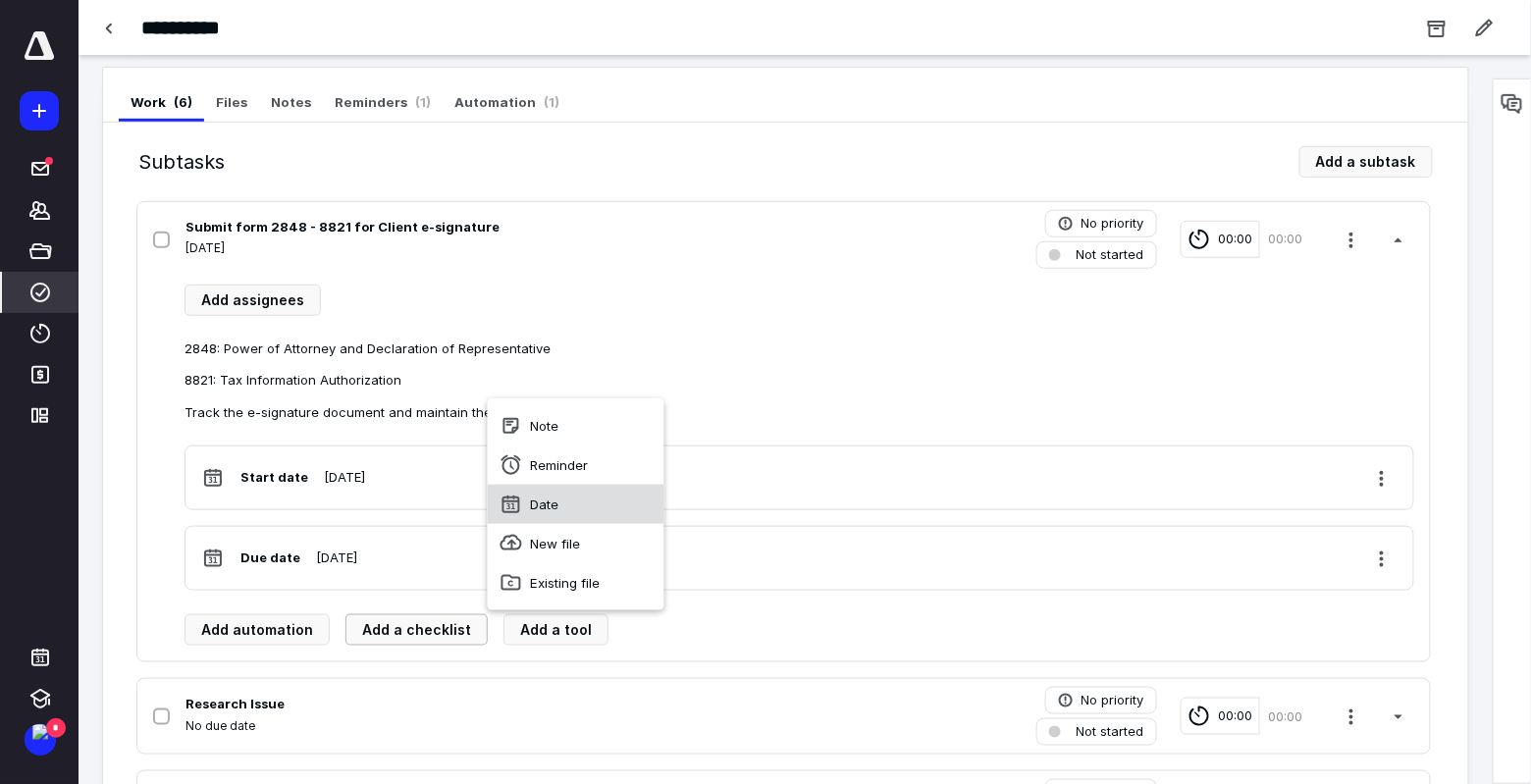click on "Add a checklist" at bounding box center (416, 630) 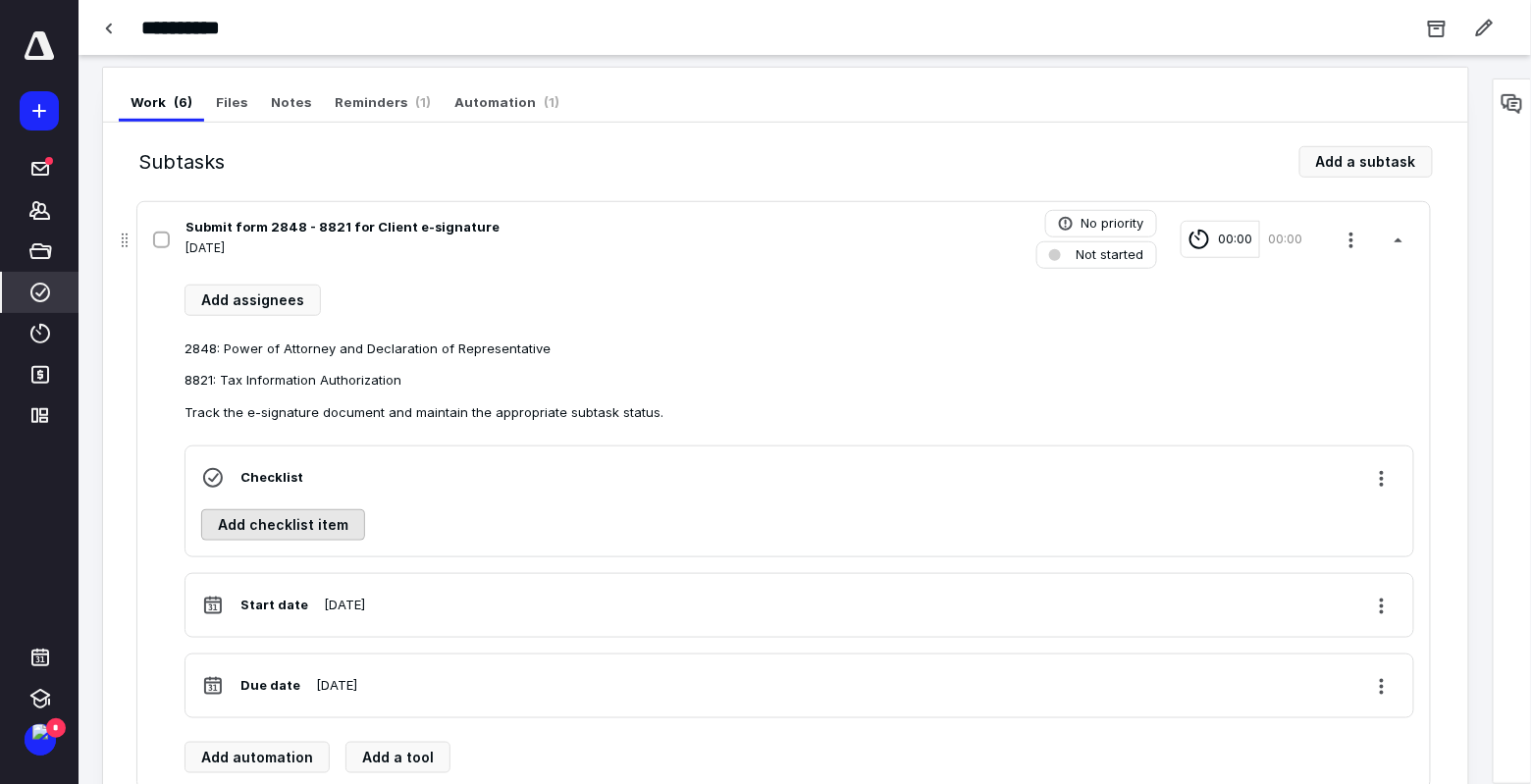 click on "Add checklist item" at bounding box center (283, 525) 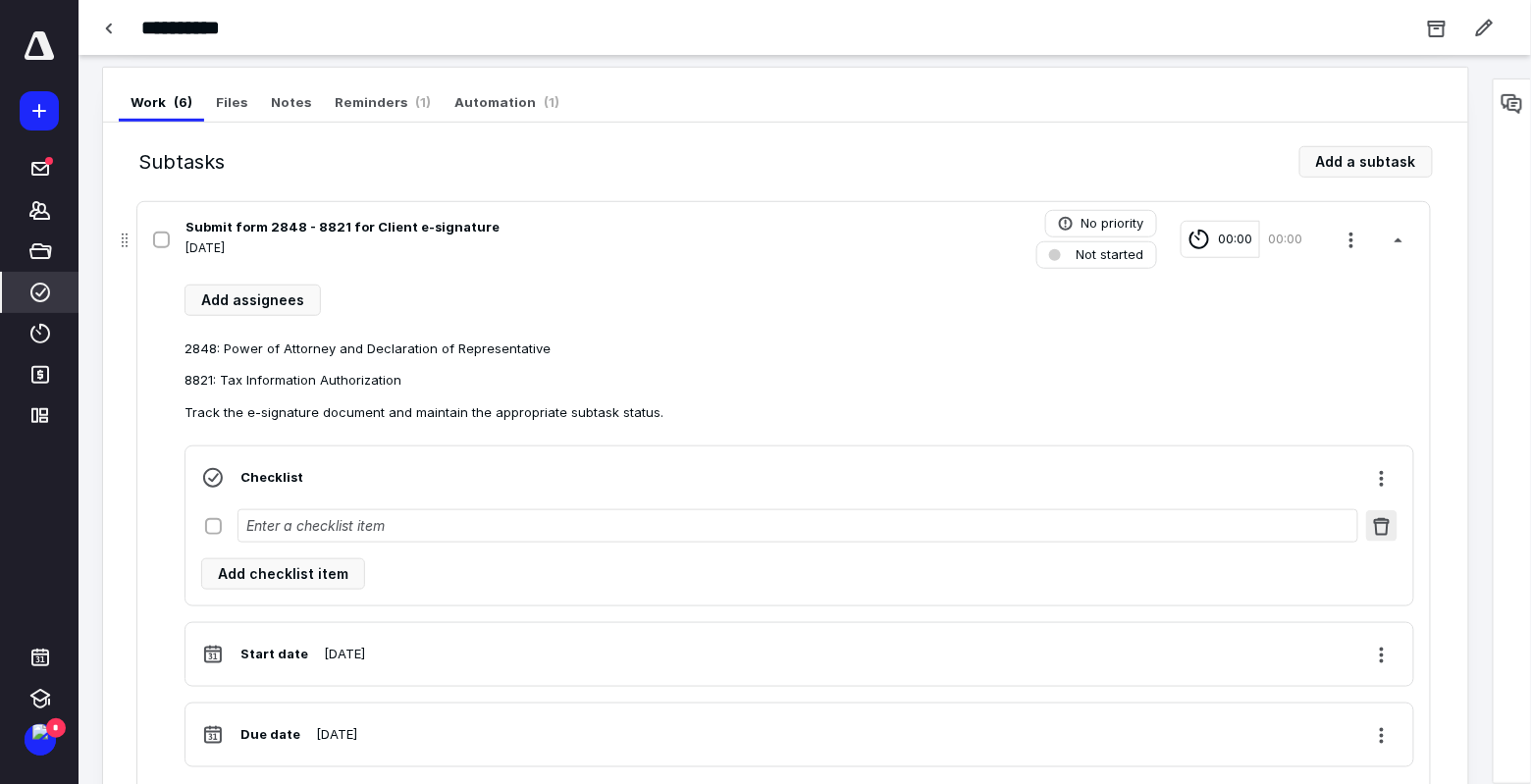 click at bounding box center [1382, 526] 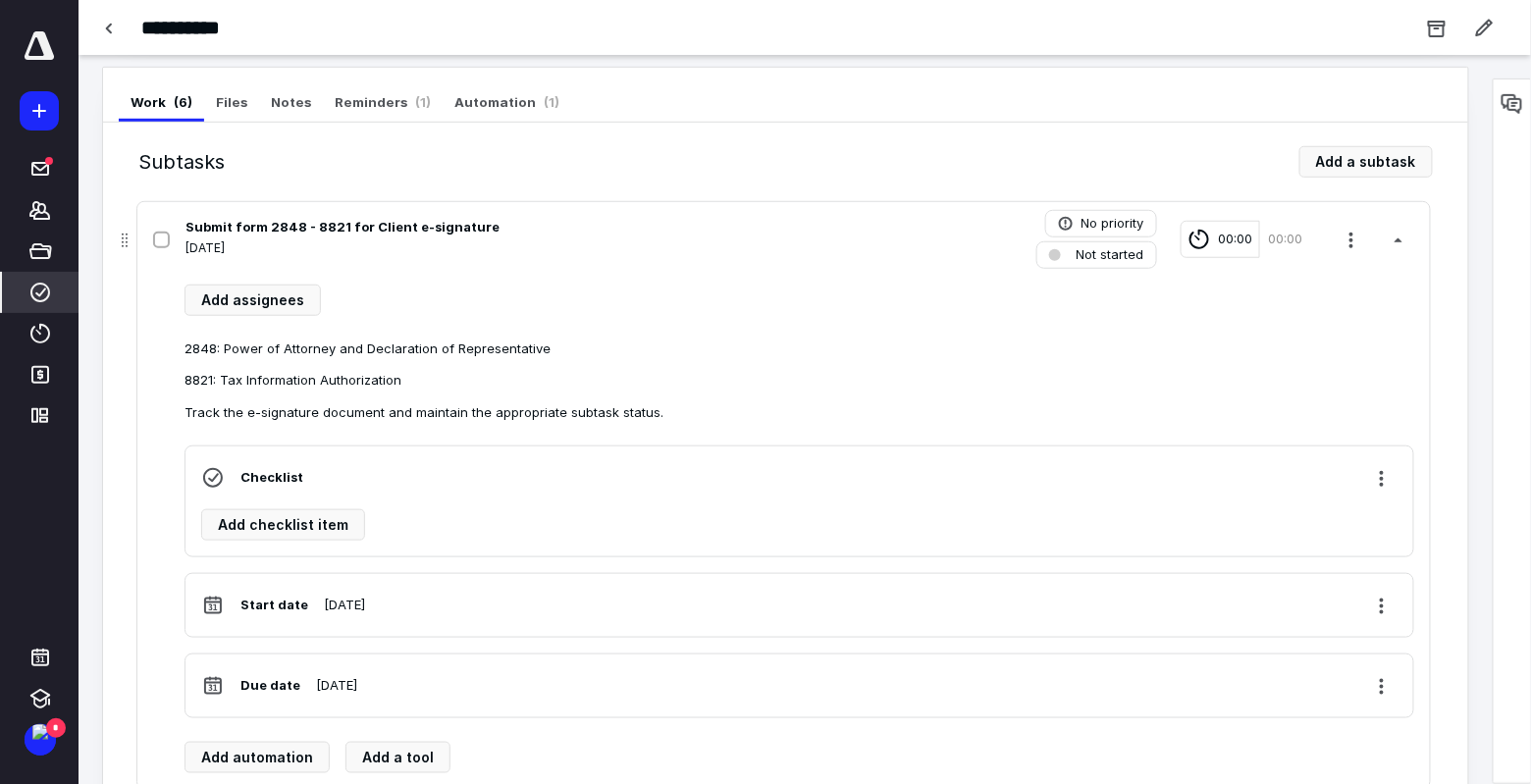 click on "2848: Power of Attorney and Declaration of Representative 8821: Tax Information Authorization Track the e-signature document and maintain the appropriate subtask status." at bounding box center (799, 381) 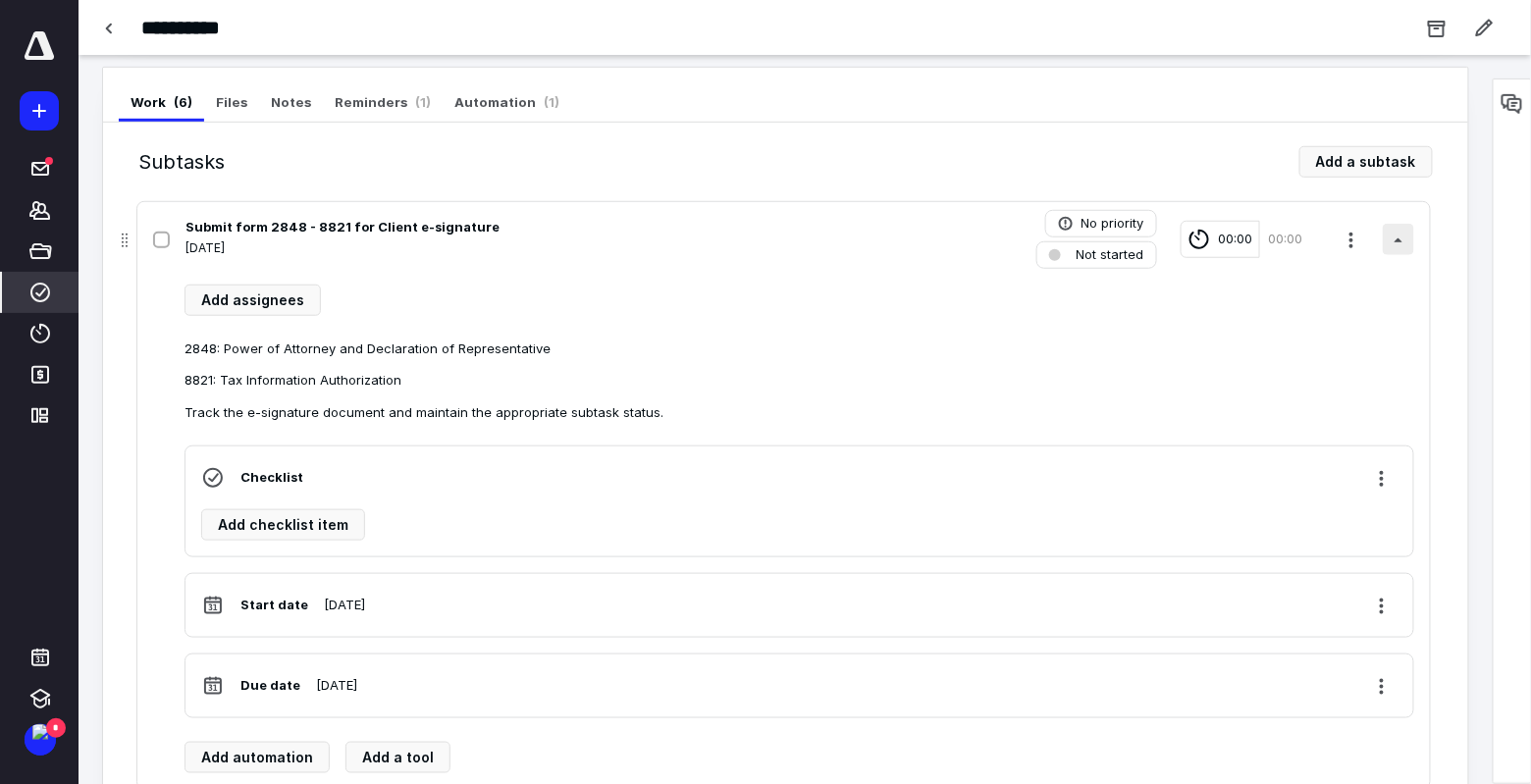 click at bounding box center (1399, 239) 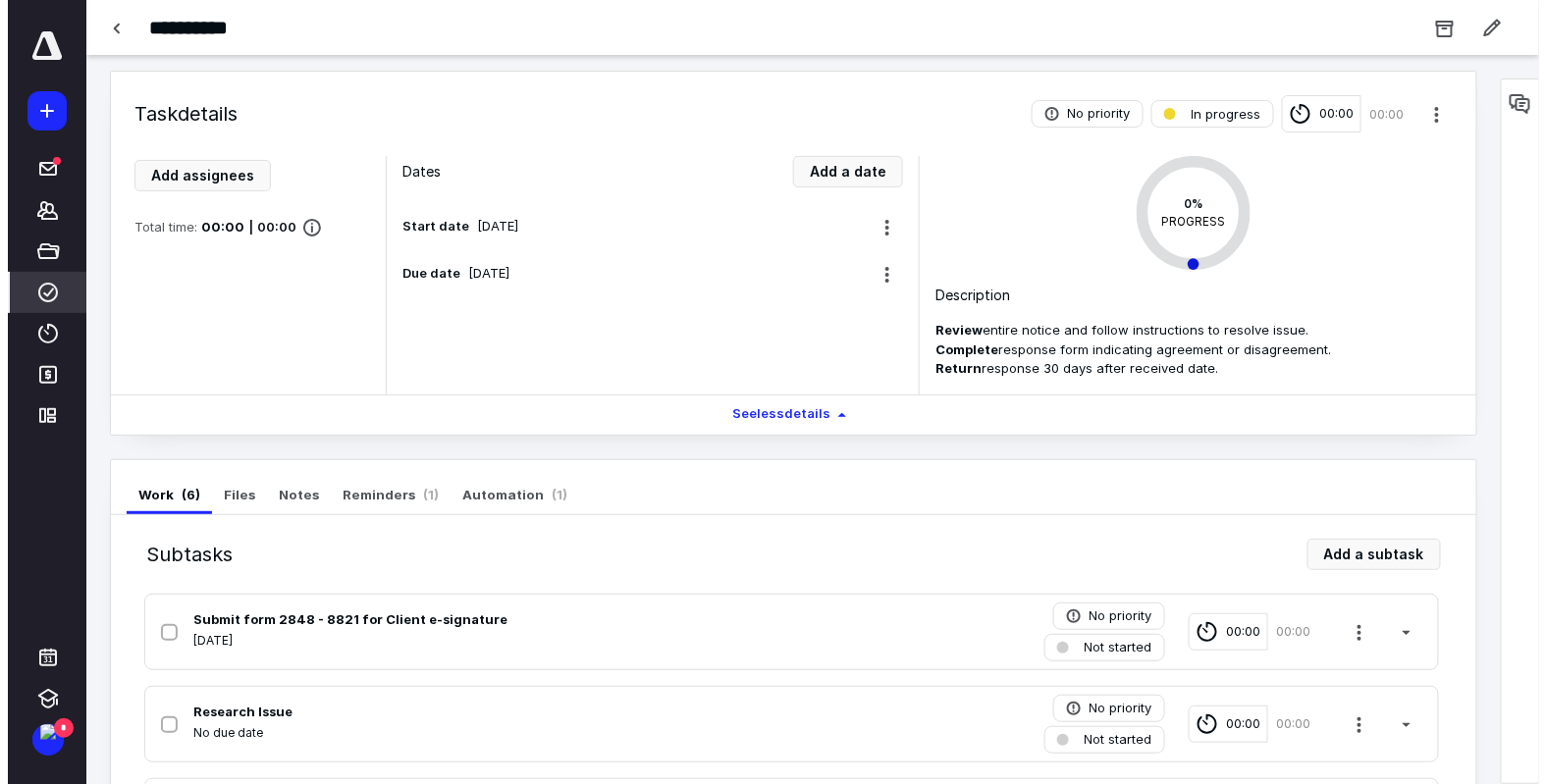 scroll, scrollTop: 0, scrollLeft: 0, axis: both 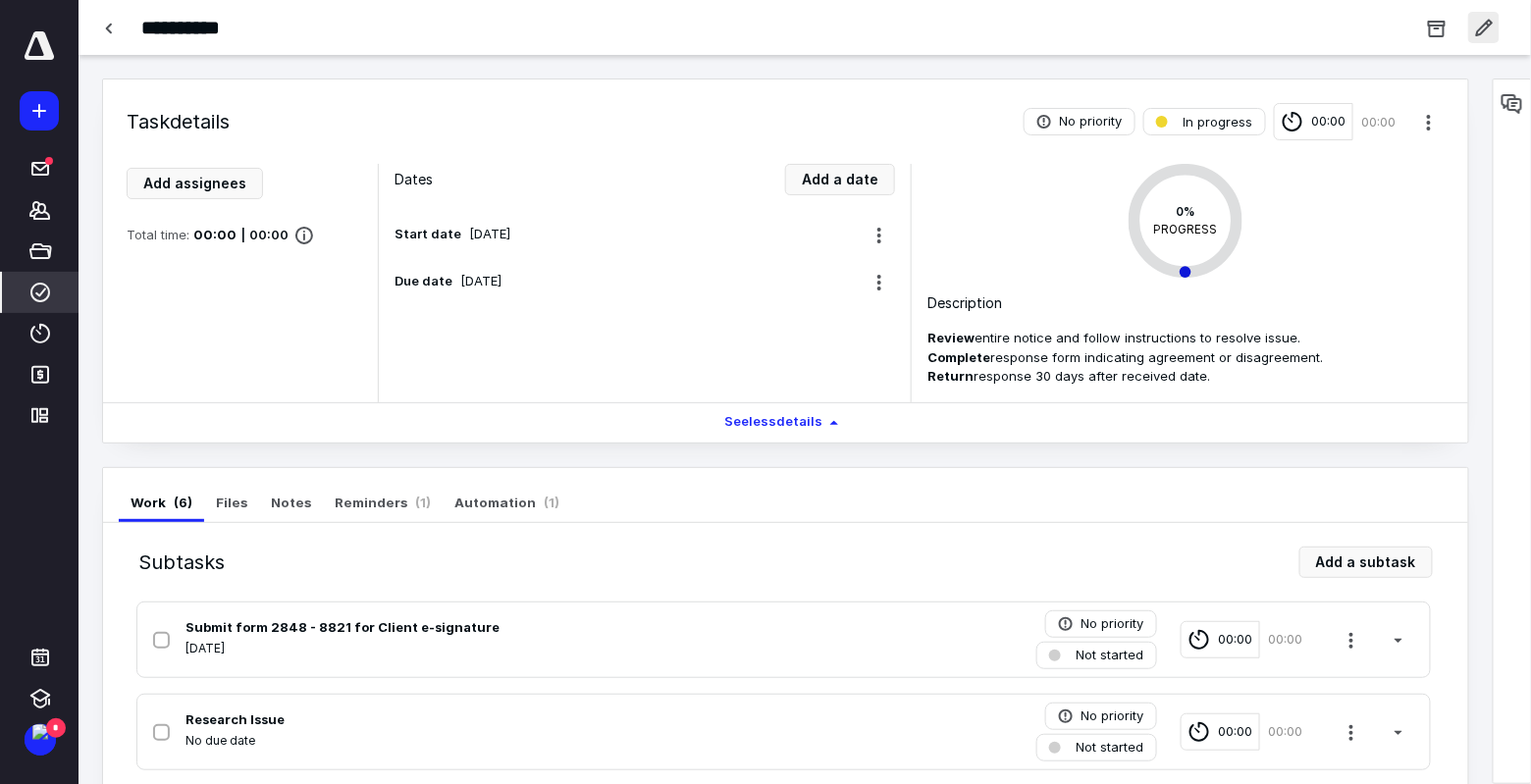 click at bounding box center [1484, 27] 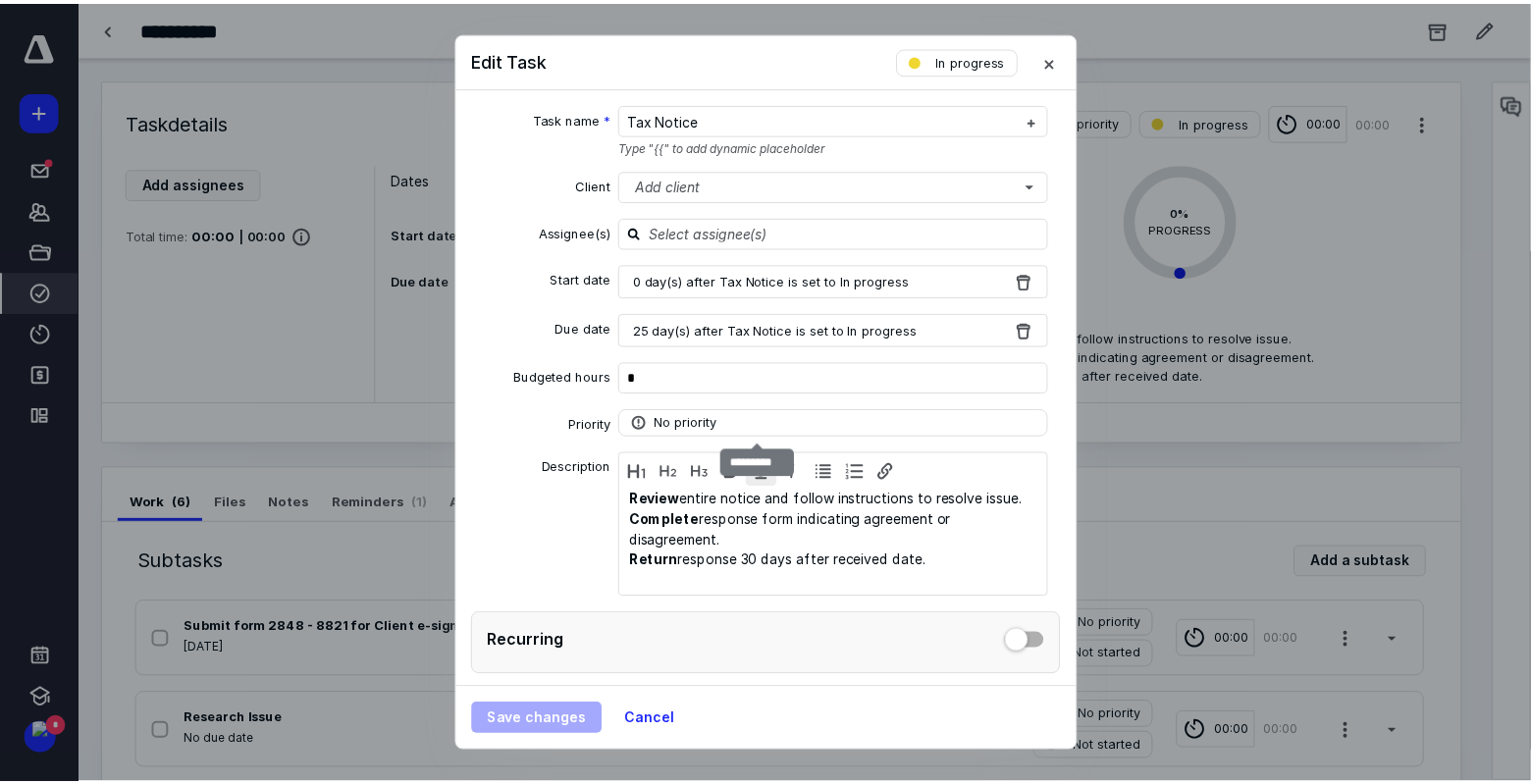scroll, scrollTop: 88, scrollLeft: 0, axis: vertical 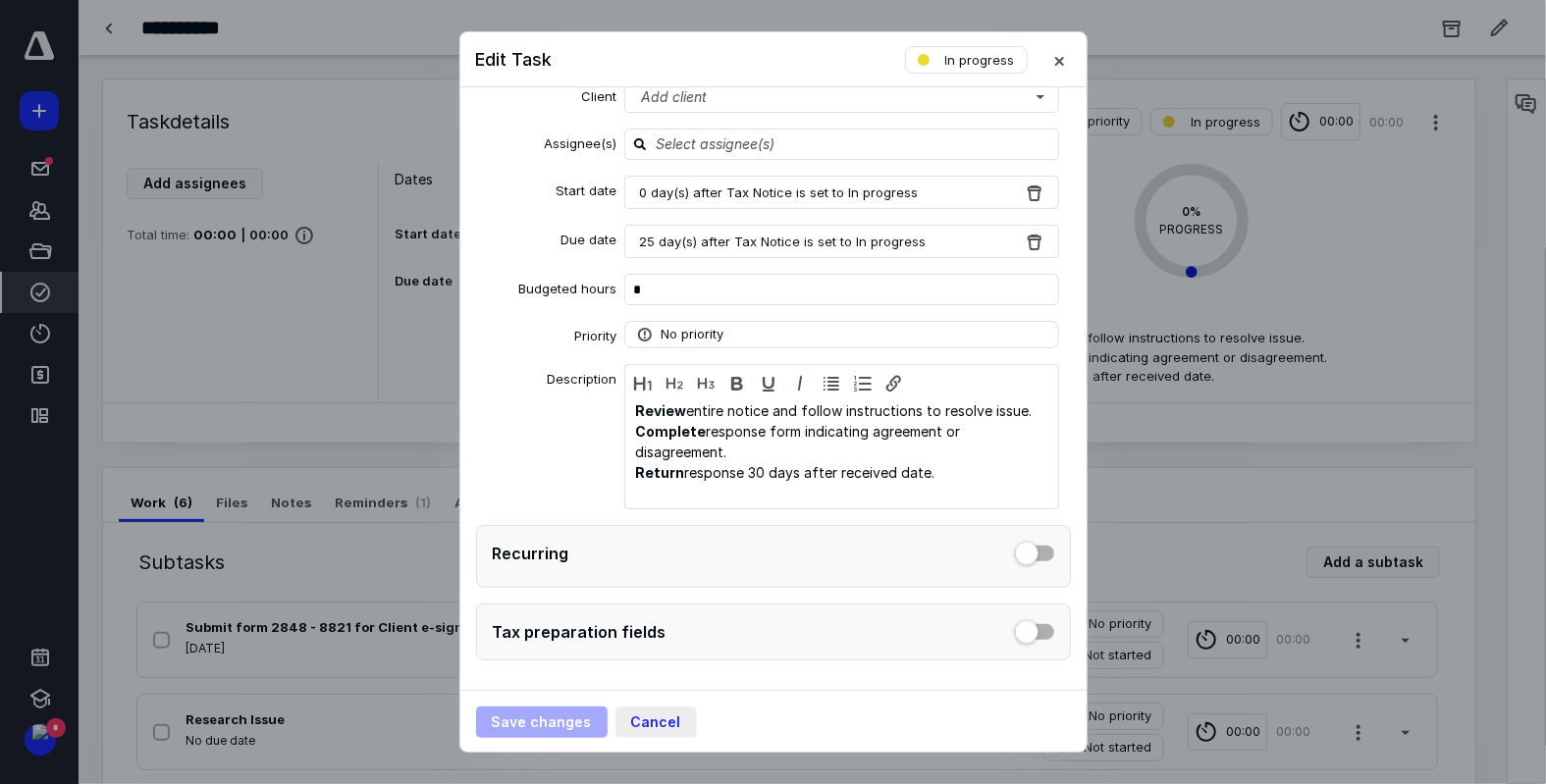 click on "Cancel" at bounding box center (656, 722) 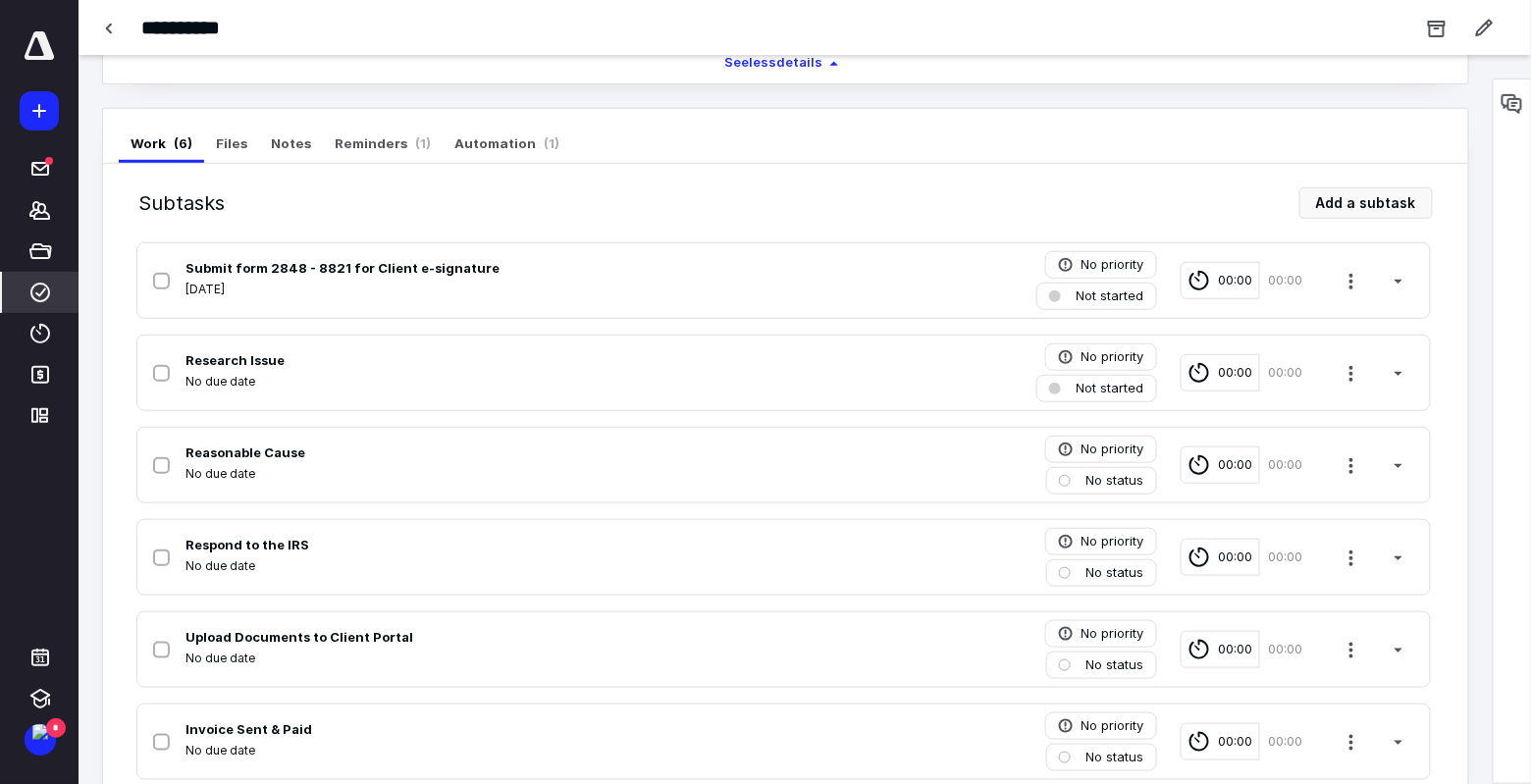 scroll, scrollTop: 400, scrollLeft: 0, axis: vertical 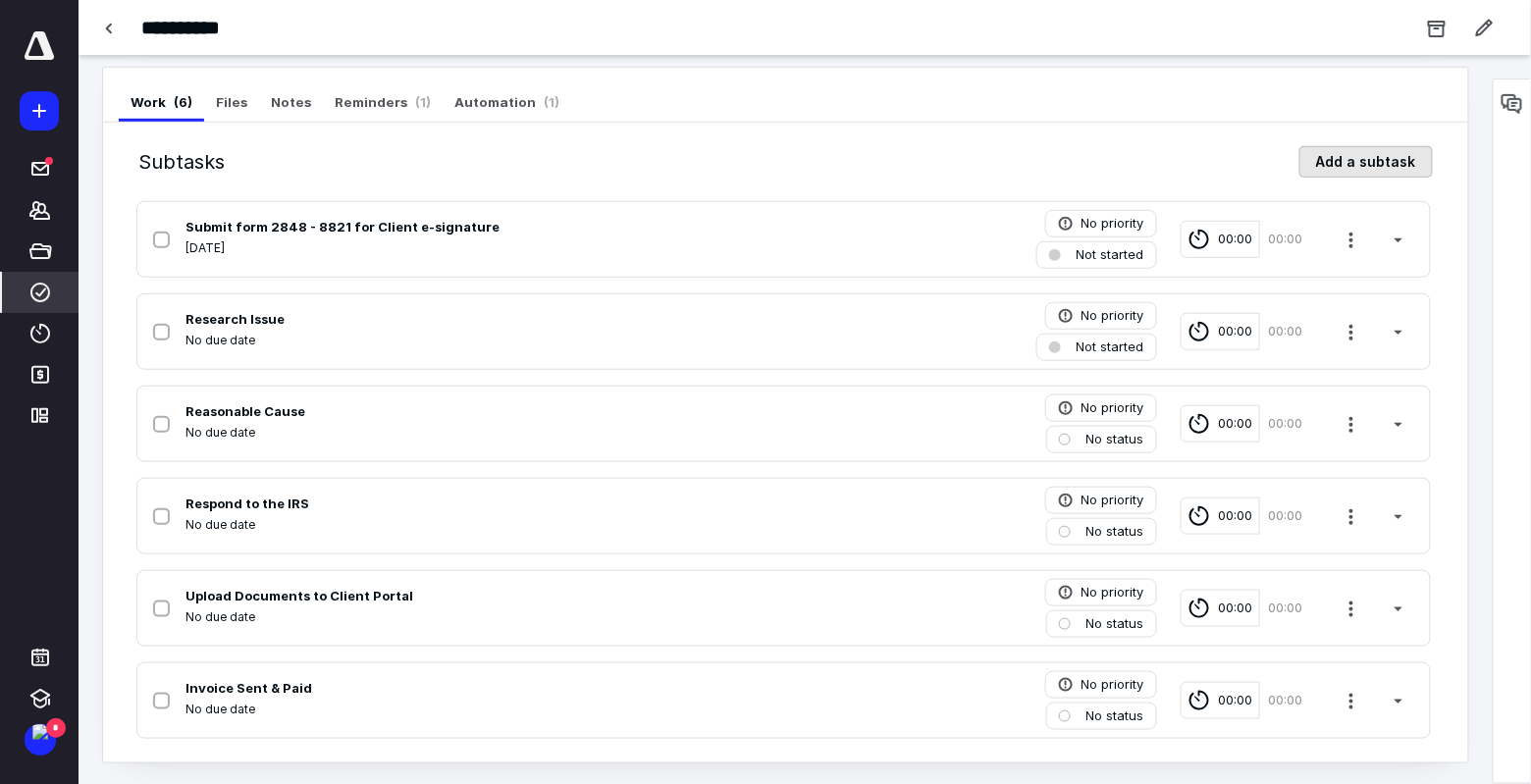 click on "Add a subtask" at bounding box center (1366, 162) 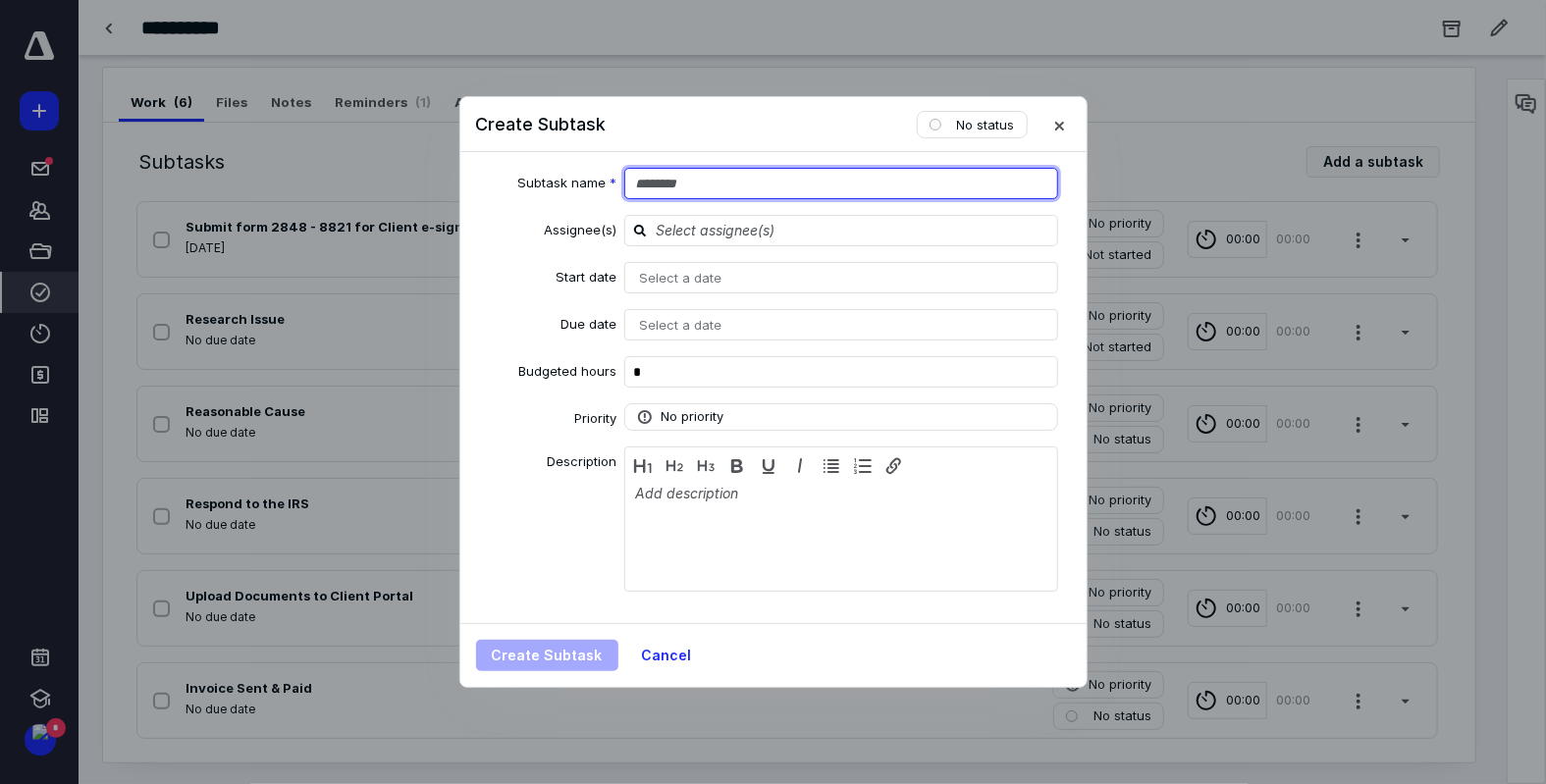 click at bounding box center (841, 183) 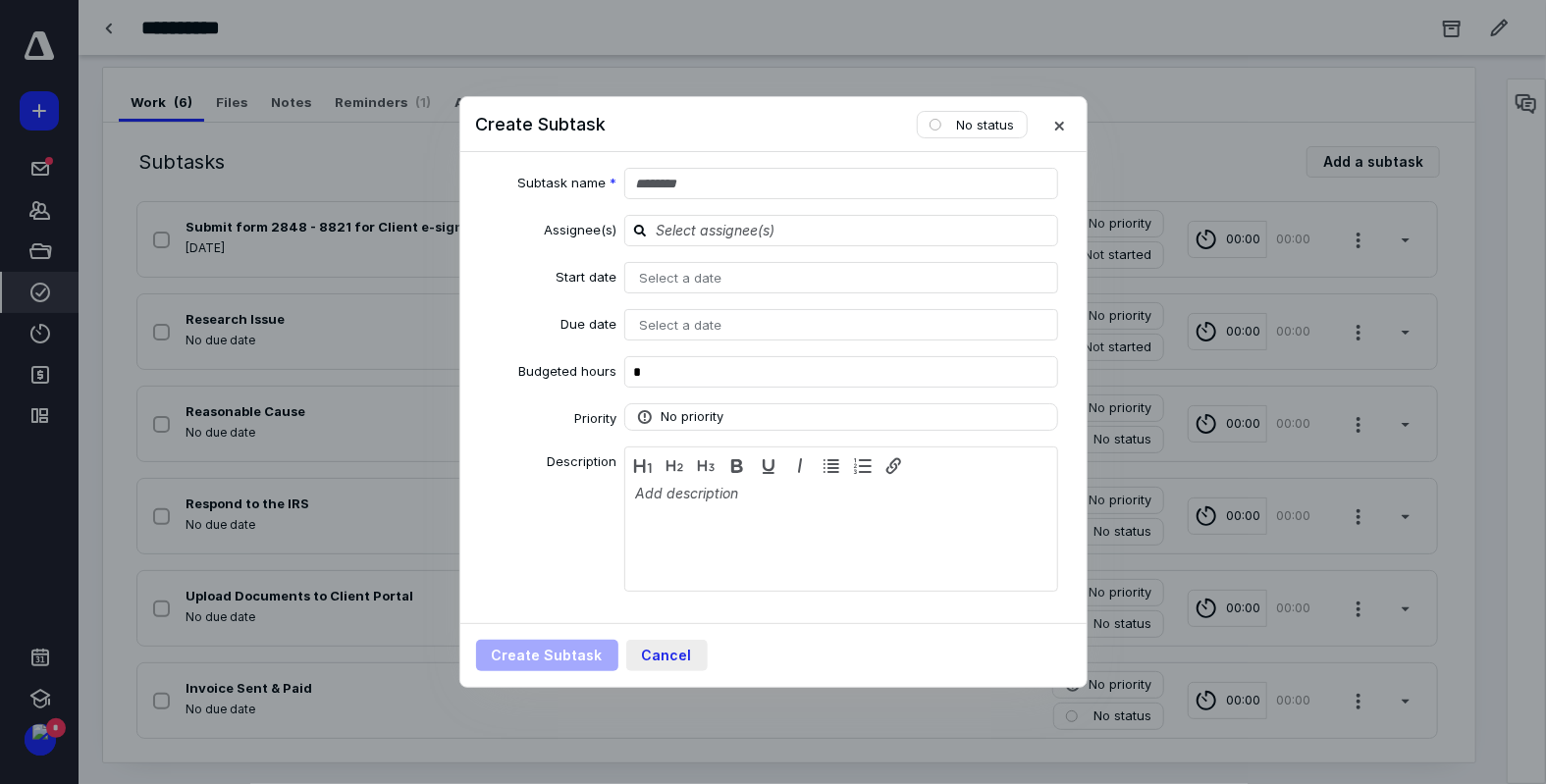 click on "Cancel" at bounding box center (666, 655) 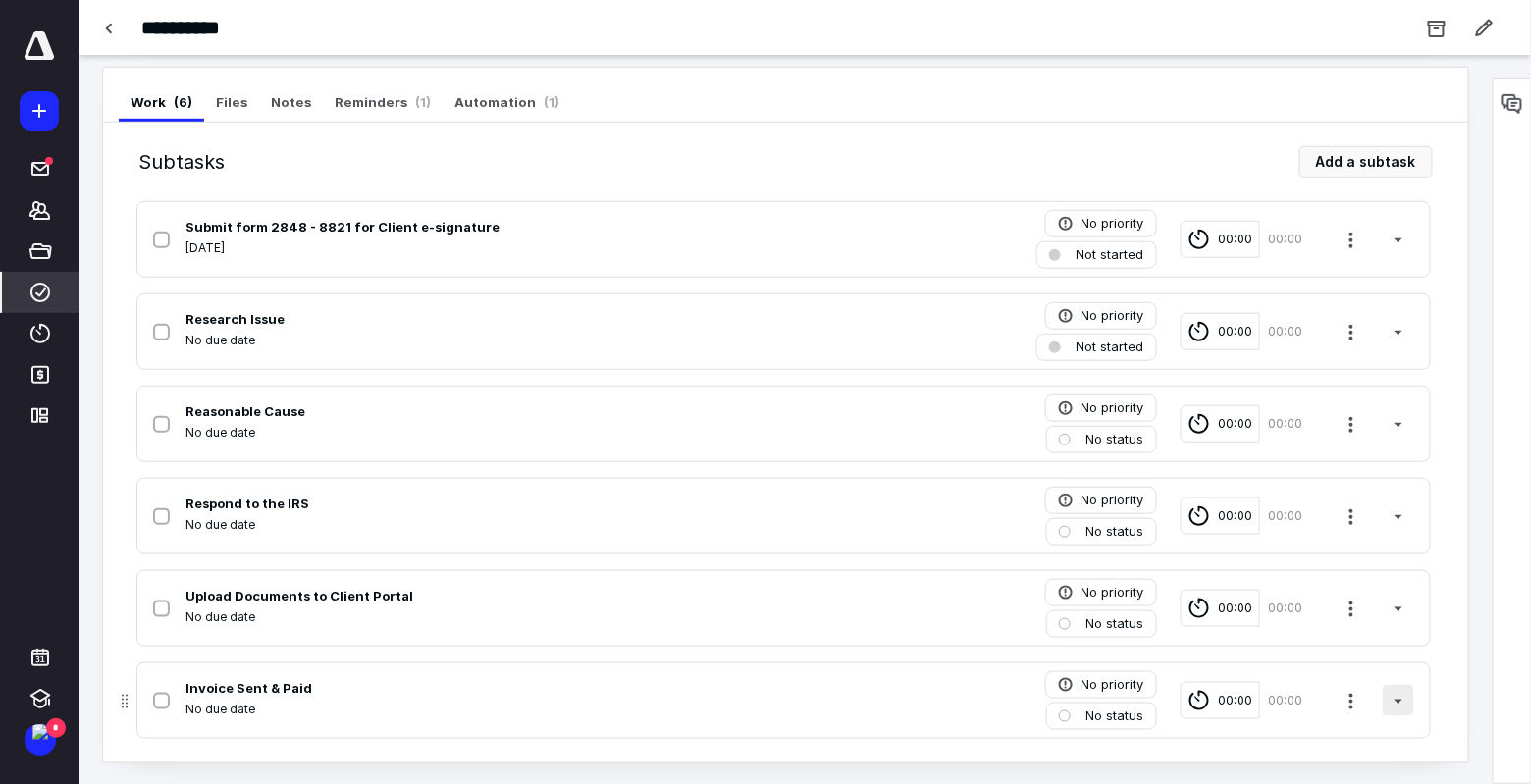 click at bounding box center (1399, 701) 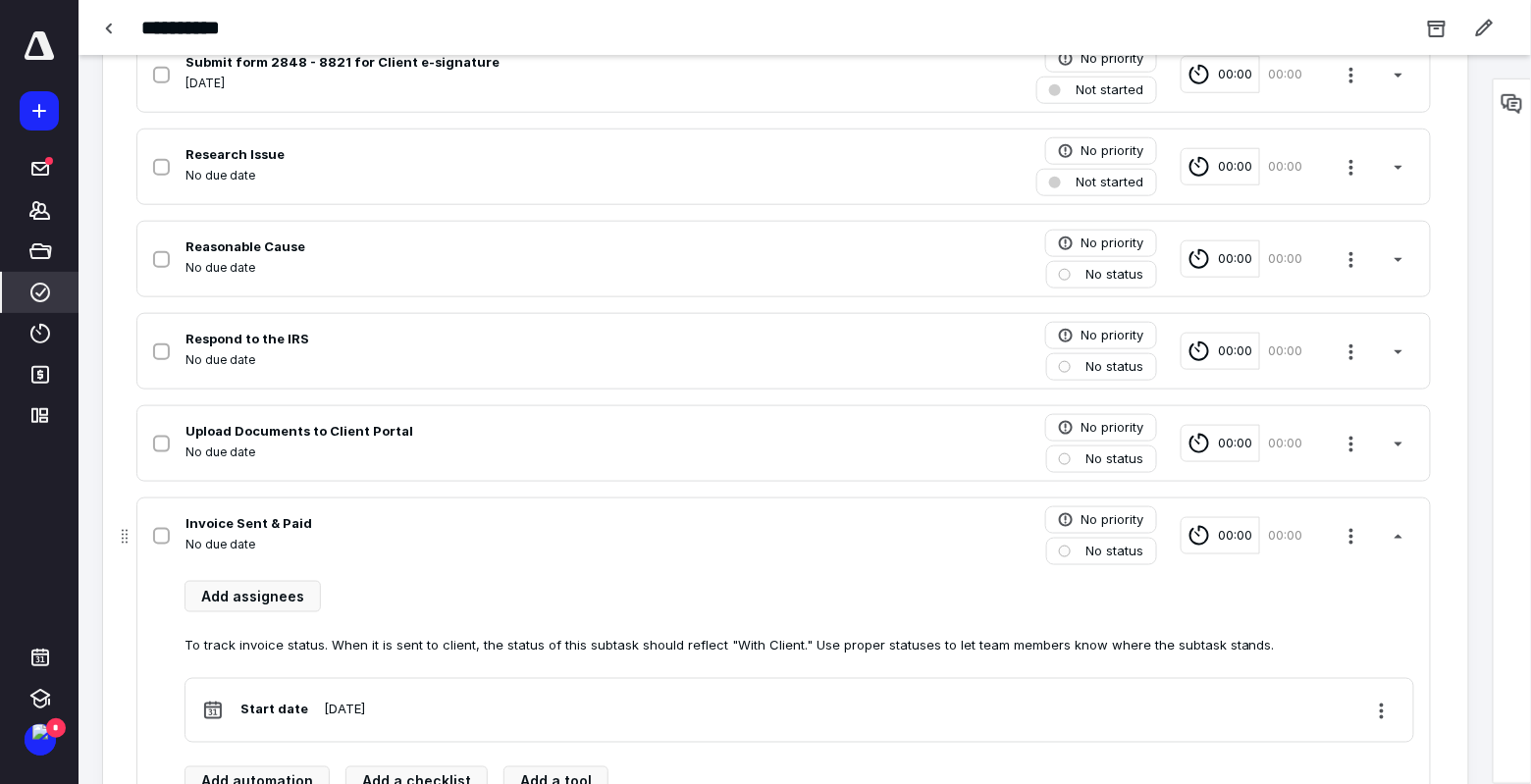 scroll, scrollTop: 597, scrollLeft: 0, axis: vertical 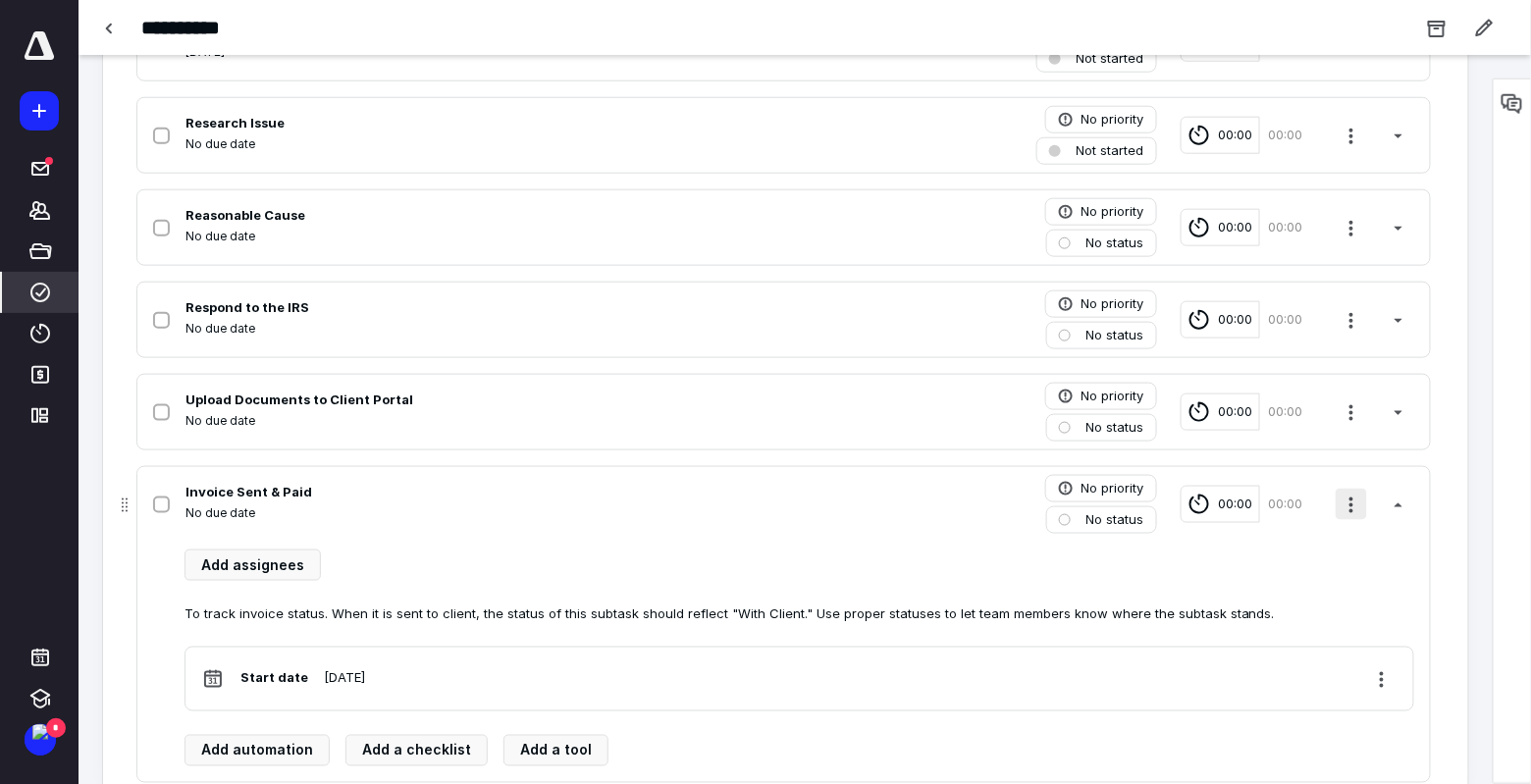 click at bounding box center (1351, 504) 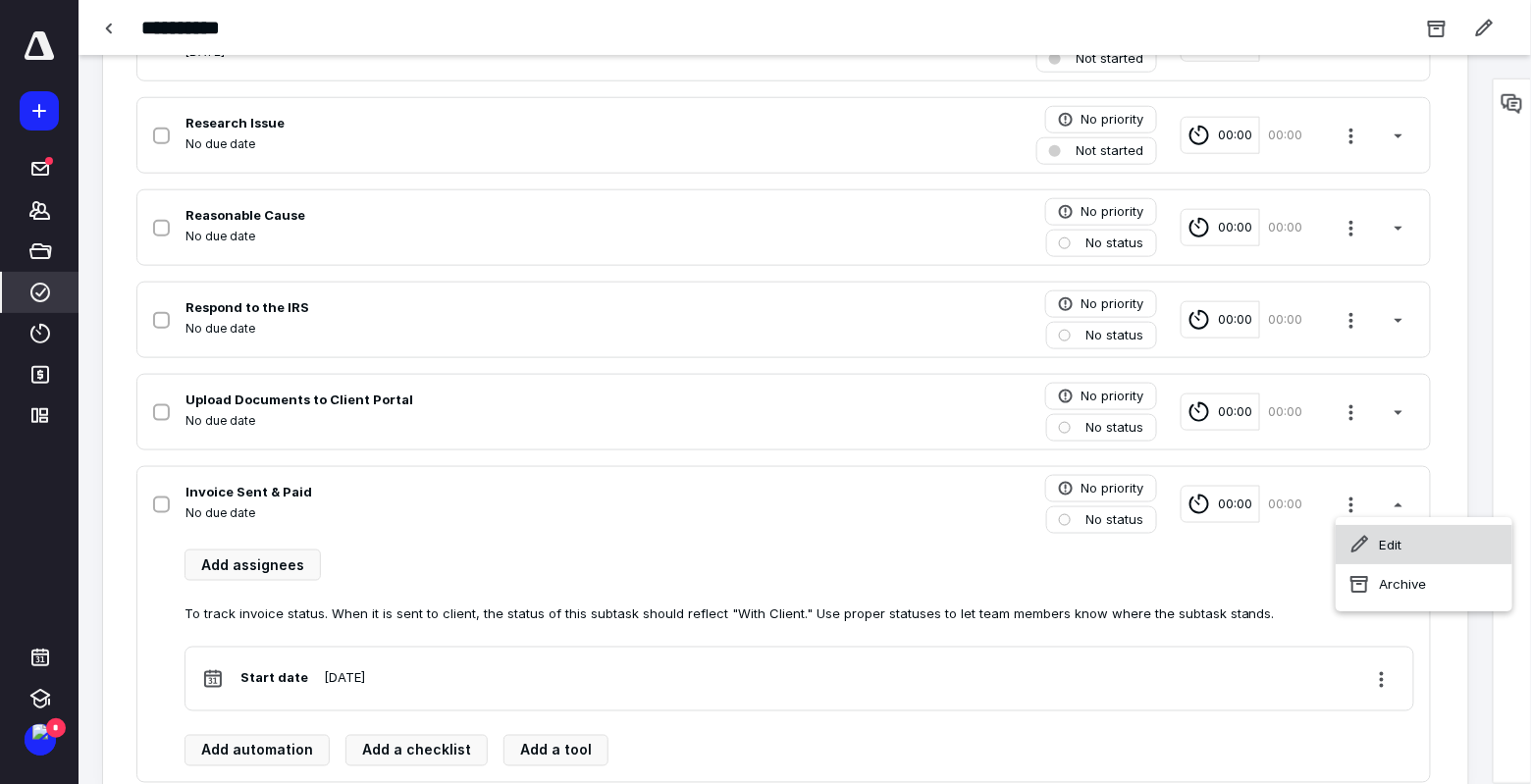click 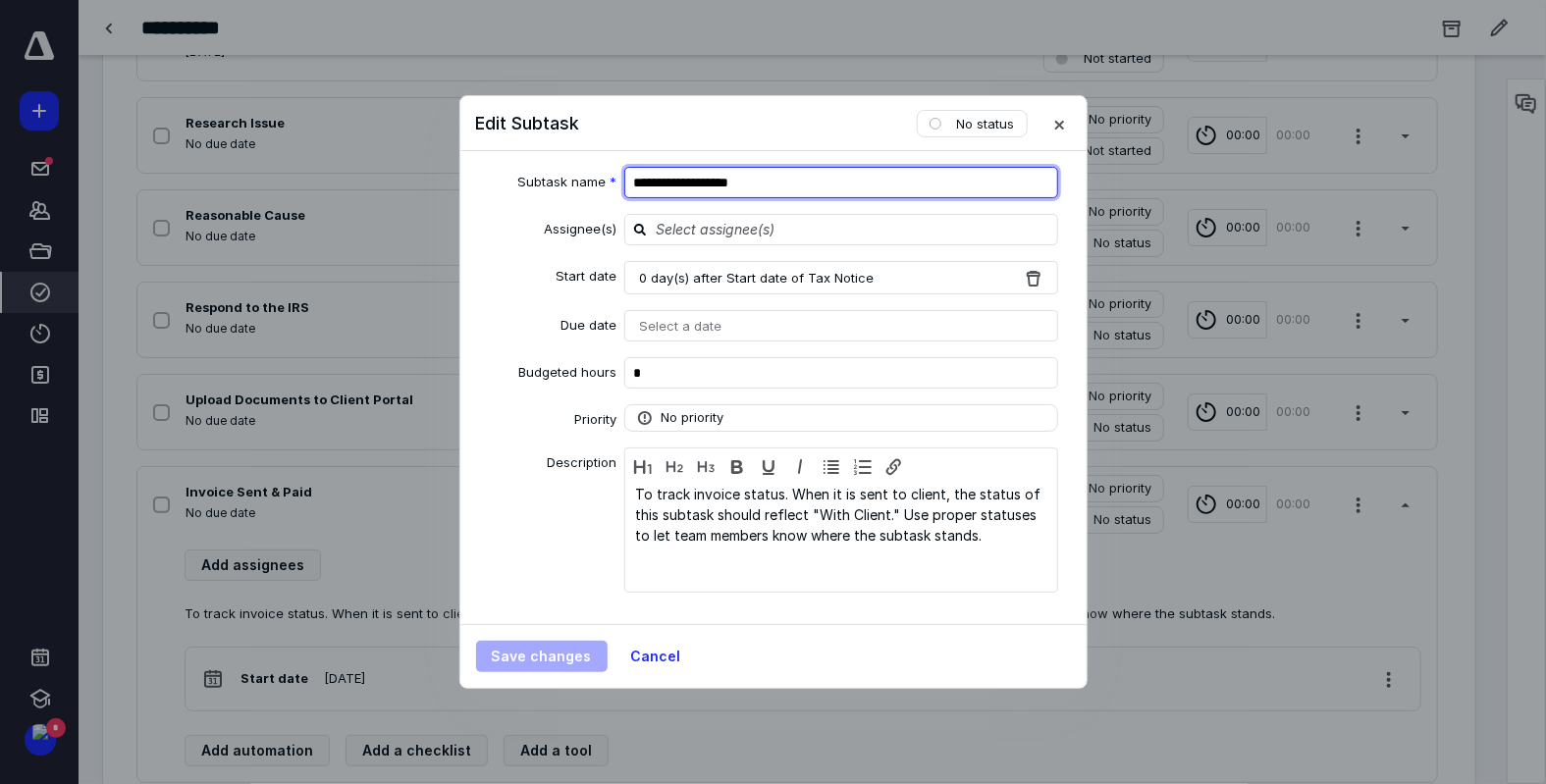 click on "**********" at bounding box center [841, 183] 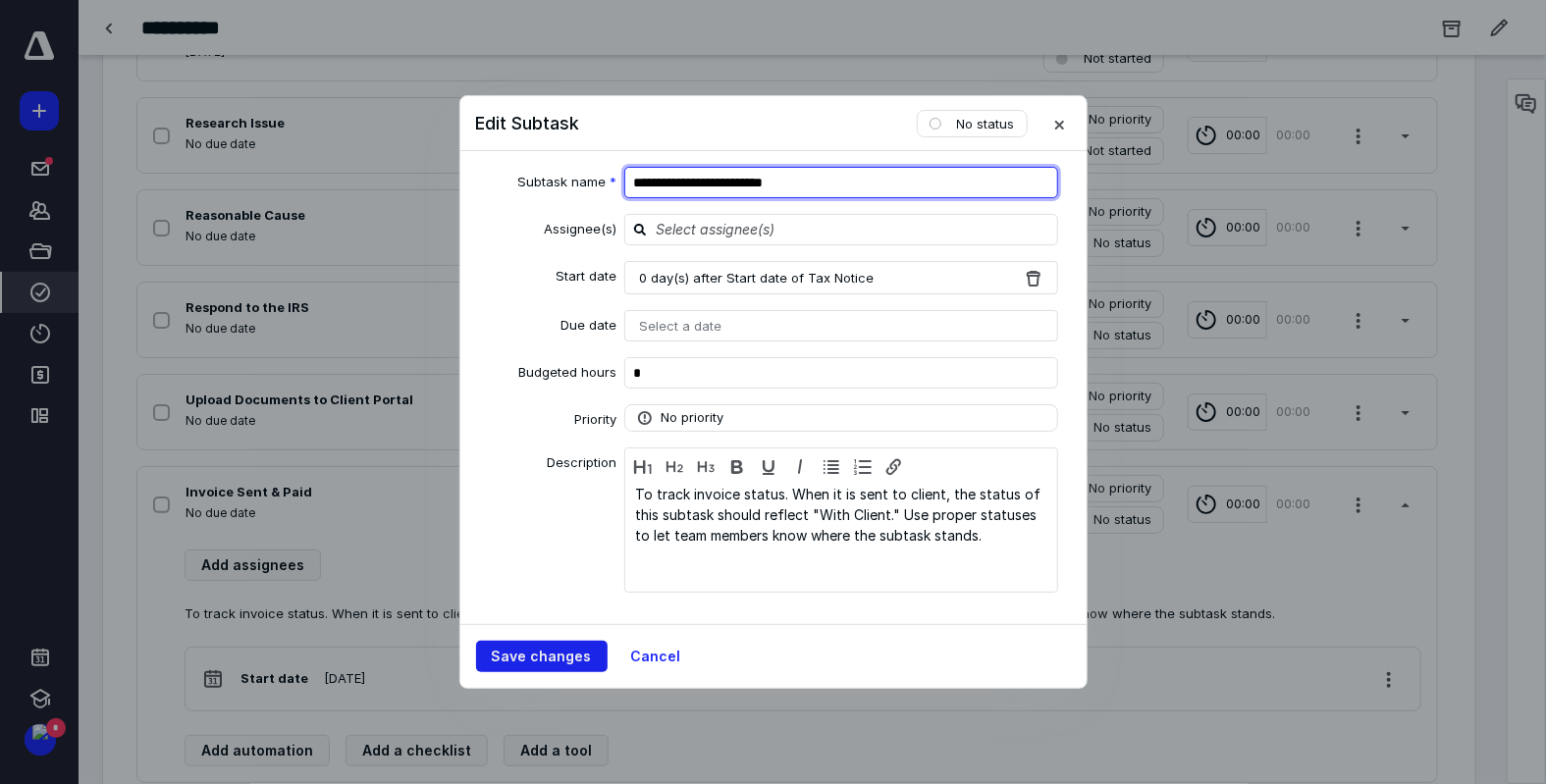 type on "**********" 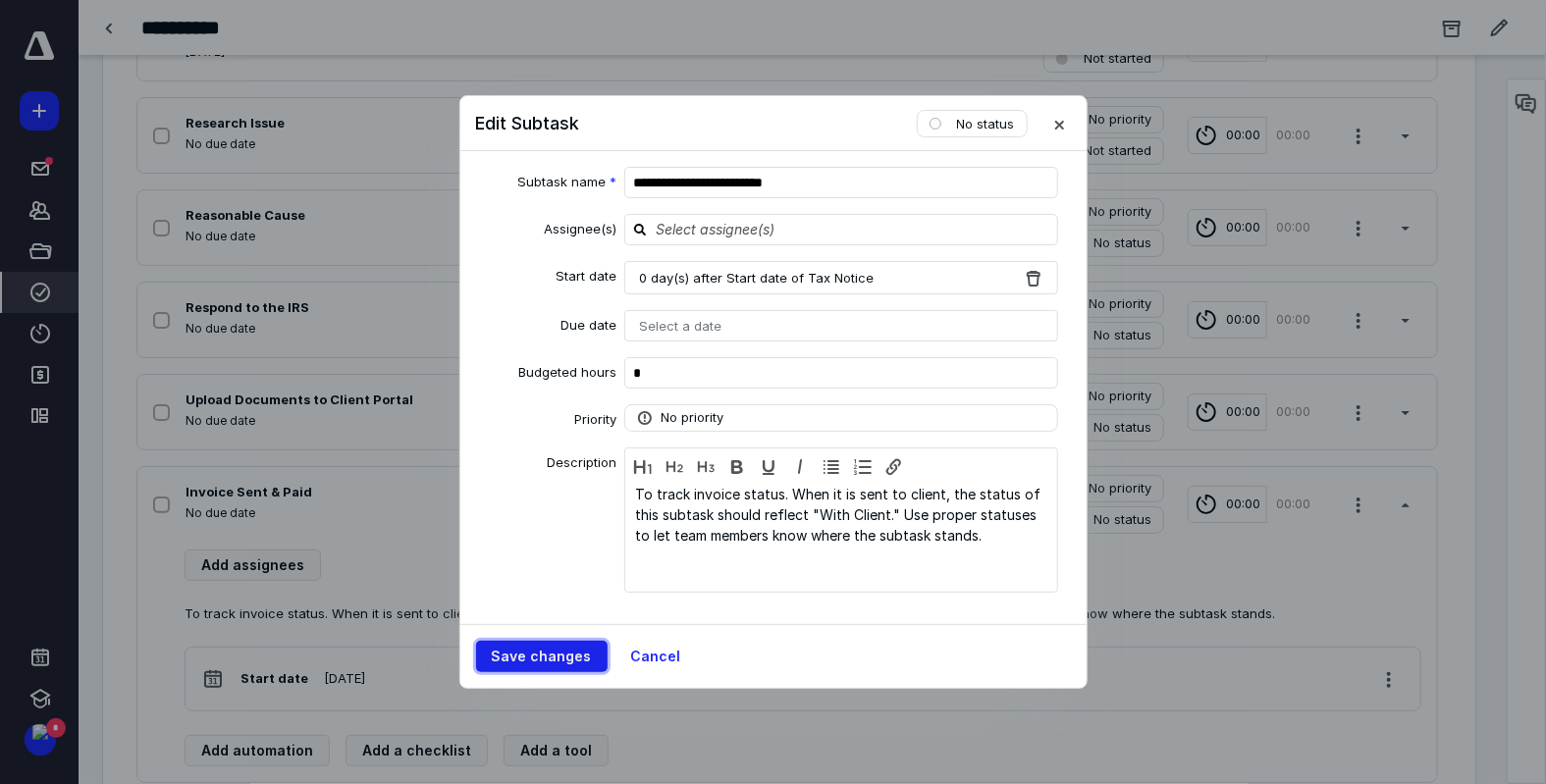 click on "Save changes" at bounding box center (542, 656) 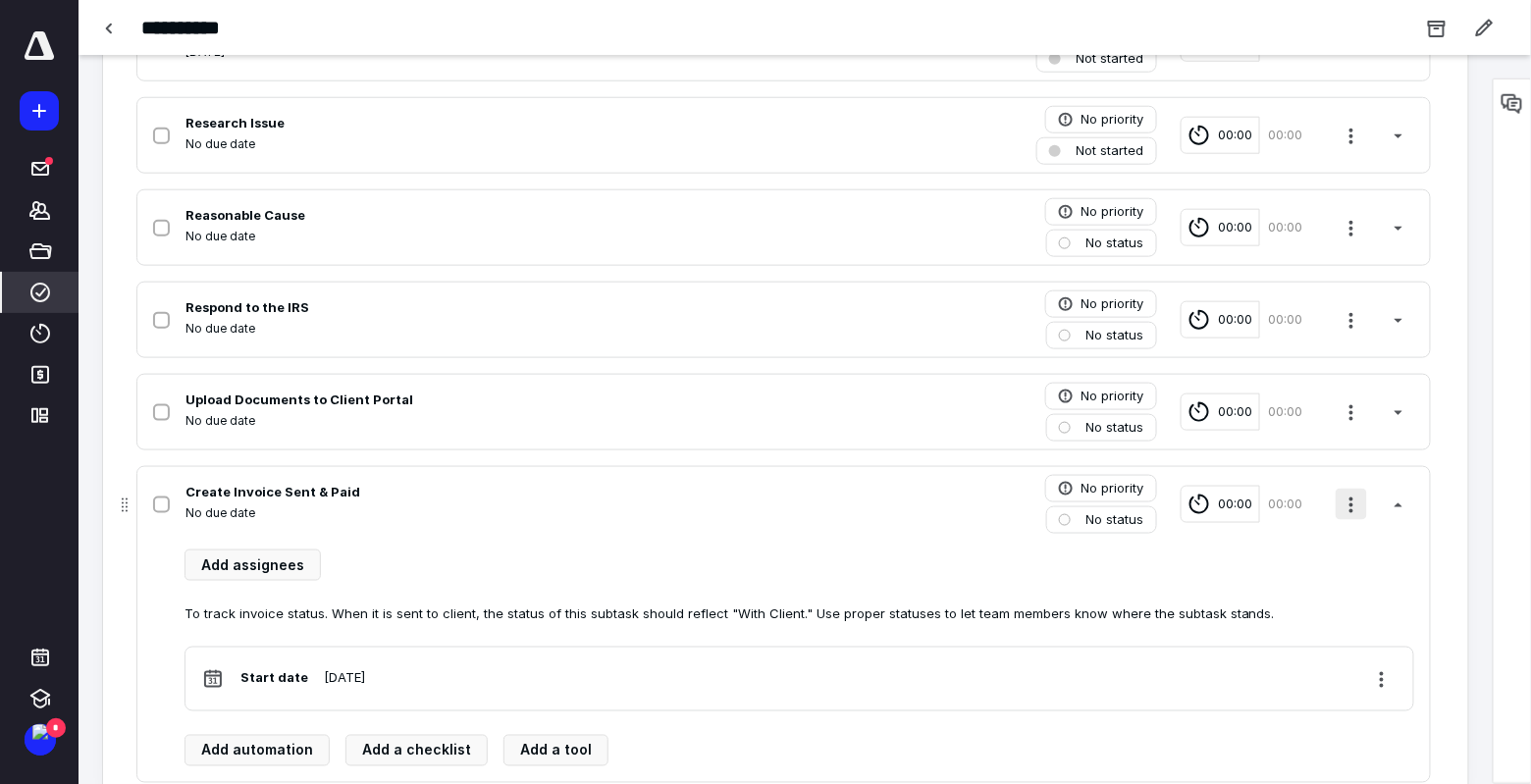 click at bounding box center (1351, 504) 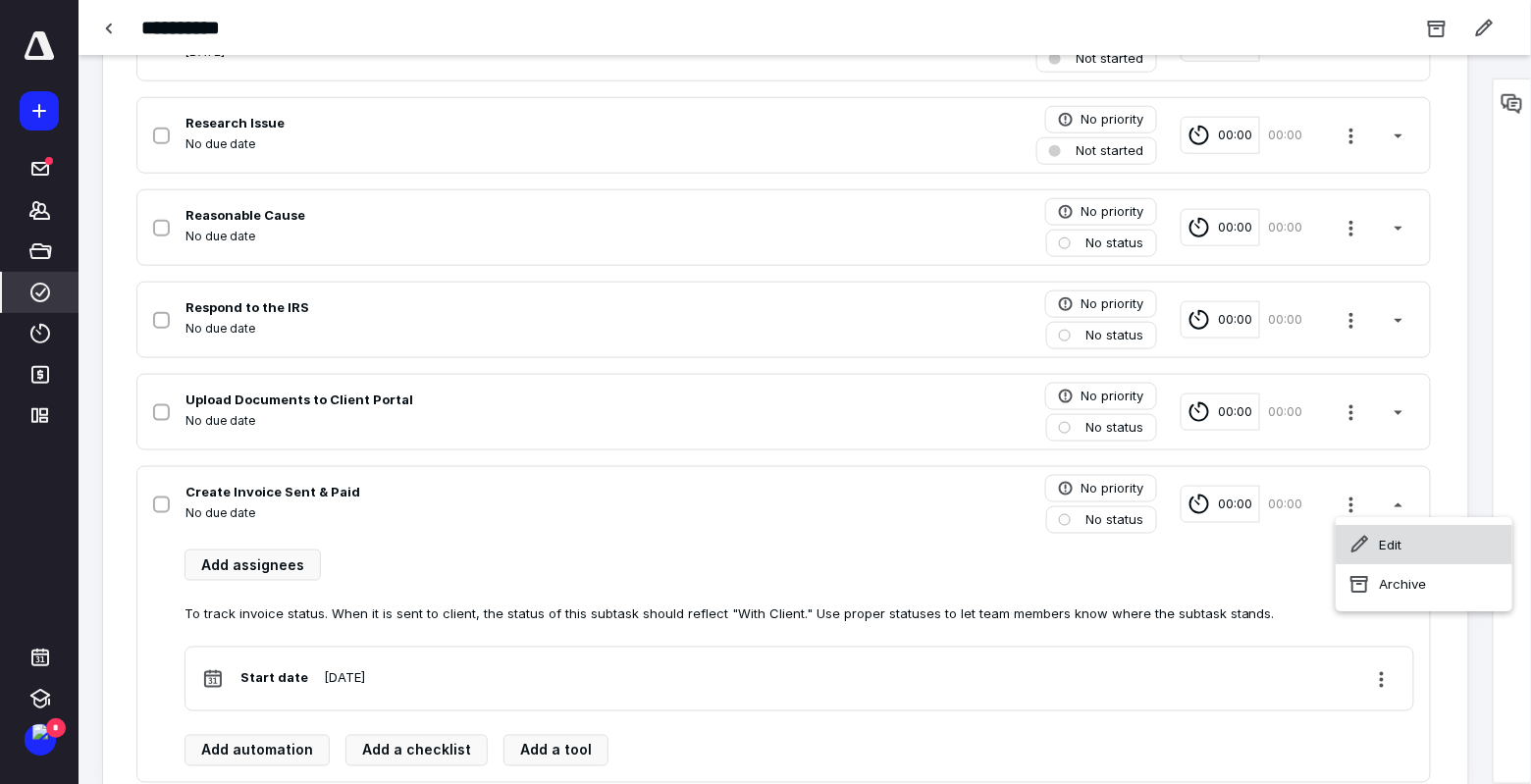 click on "Edit" at bounding box center [1424, 545] 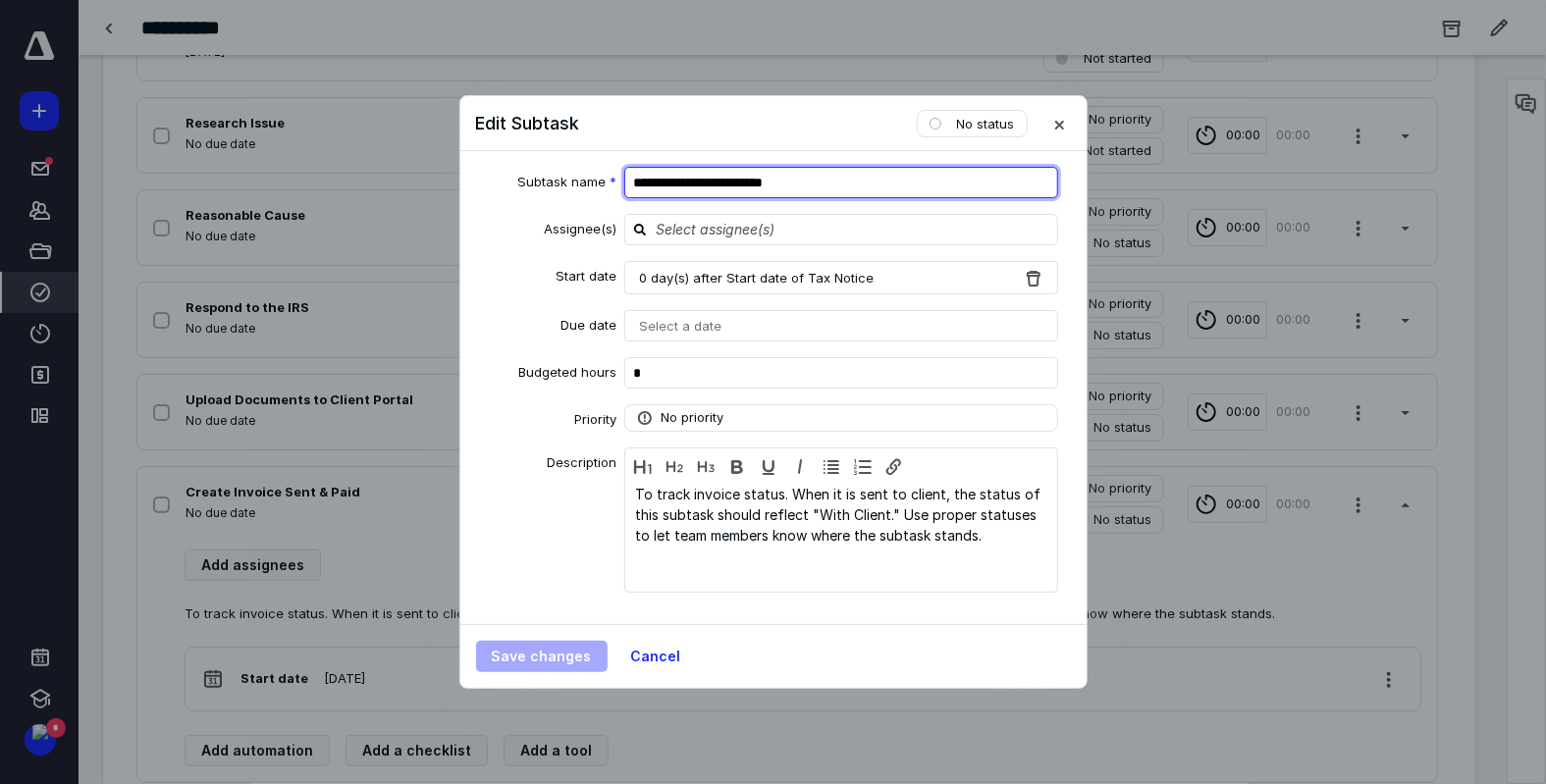 click on "**********" at bounding box center (841, 183) 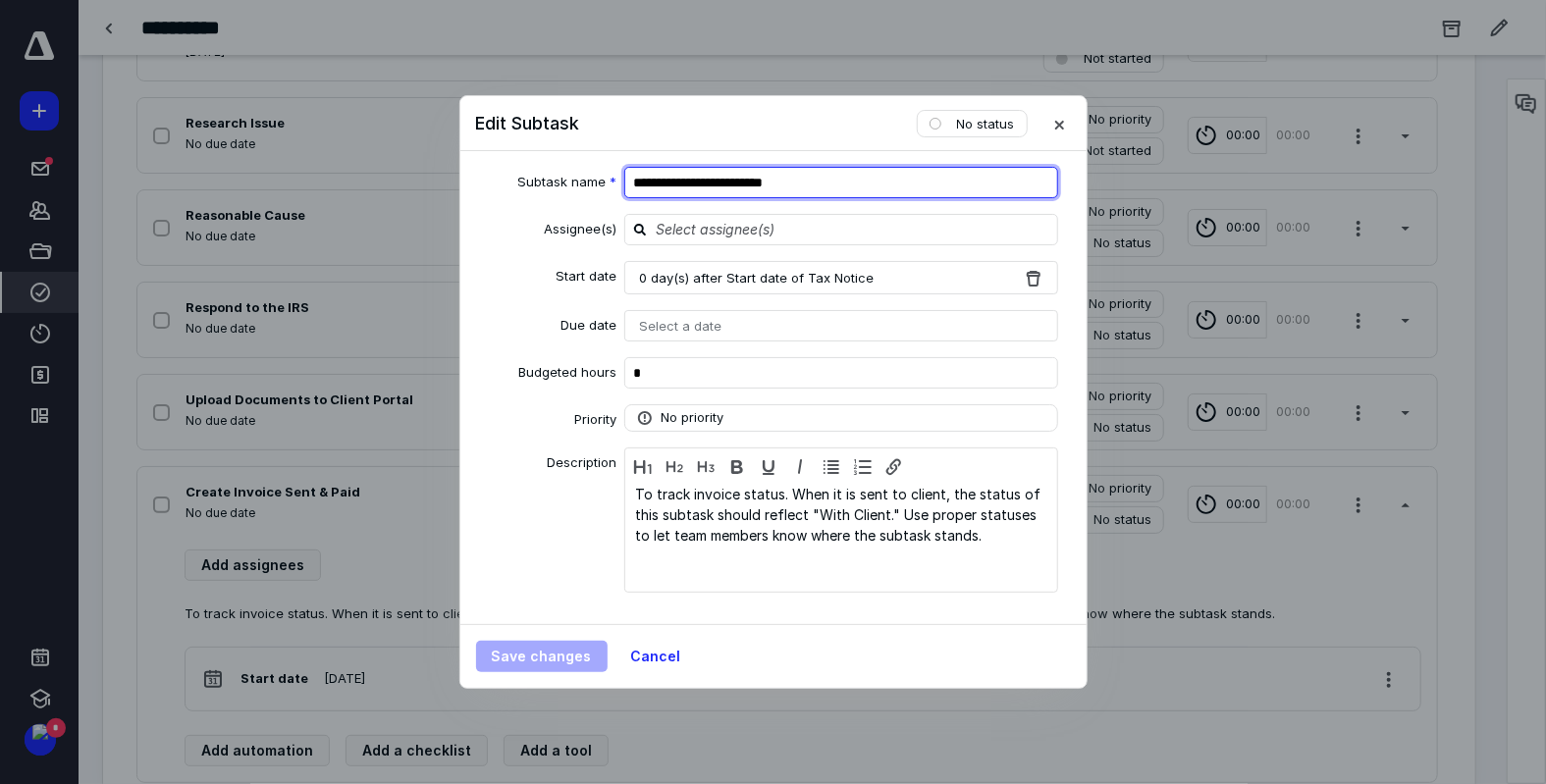 click on "**********" at bounding box center (841, 183) 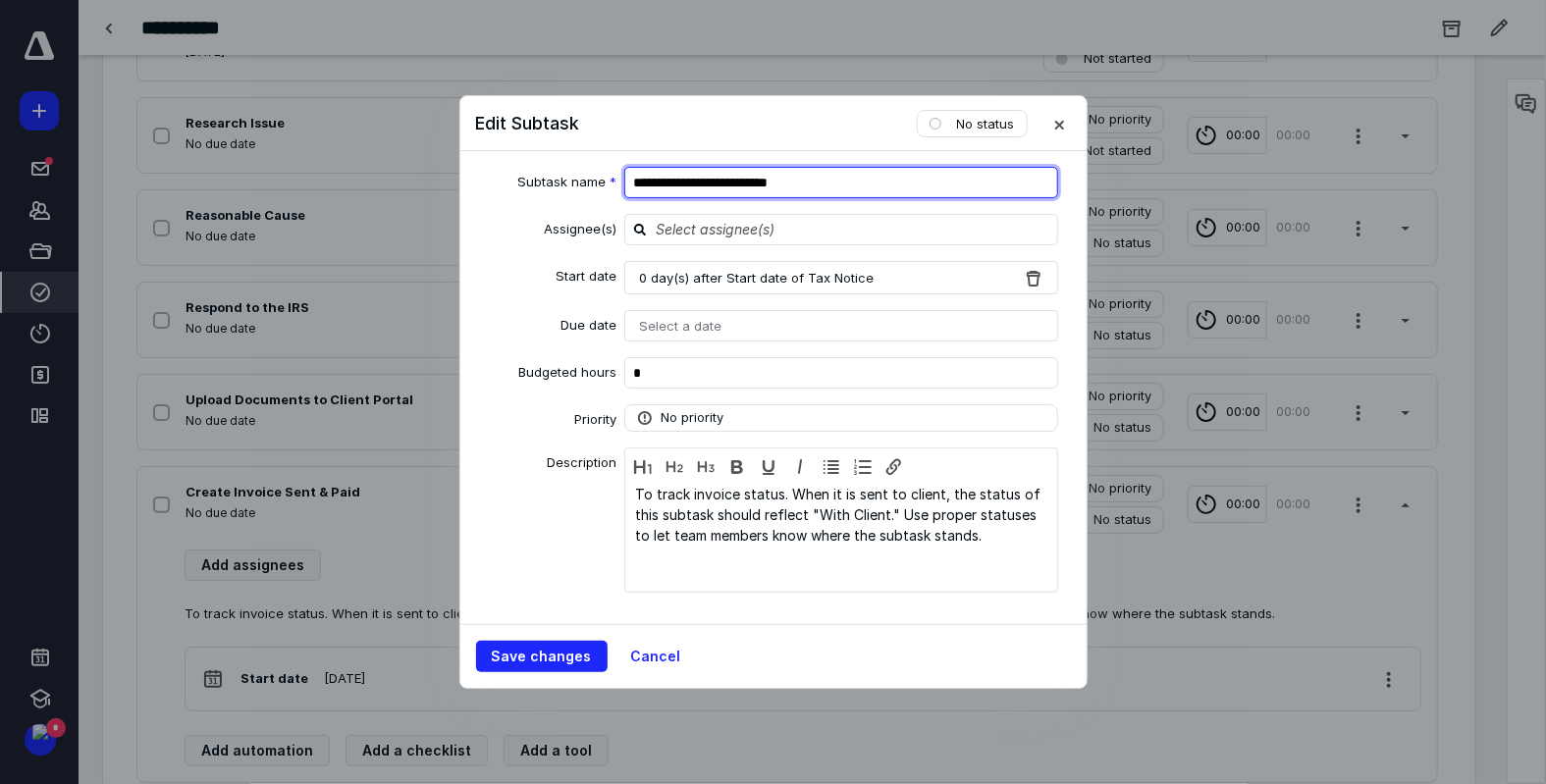 click on "**********" at bounding box center [841, 183] 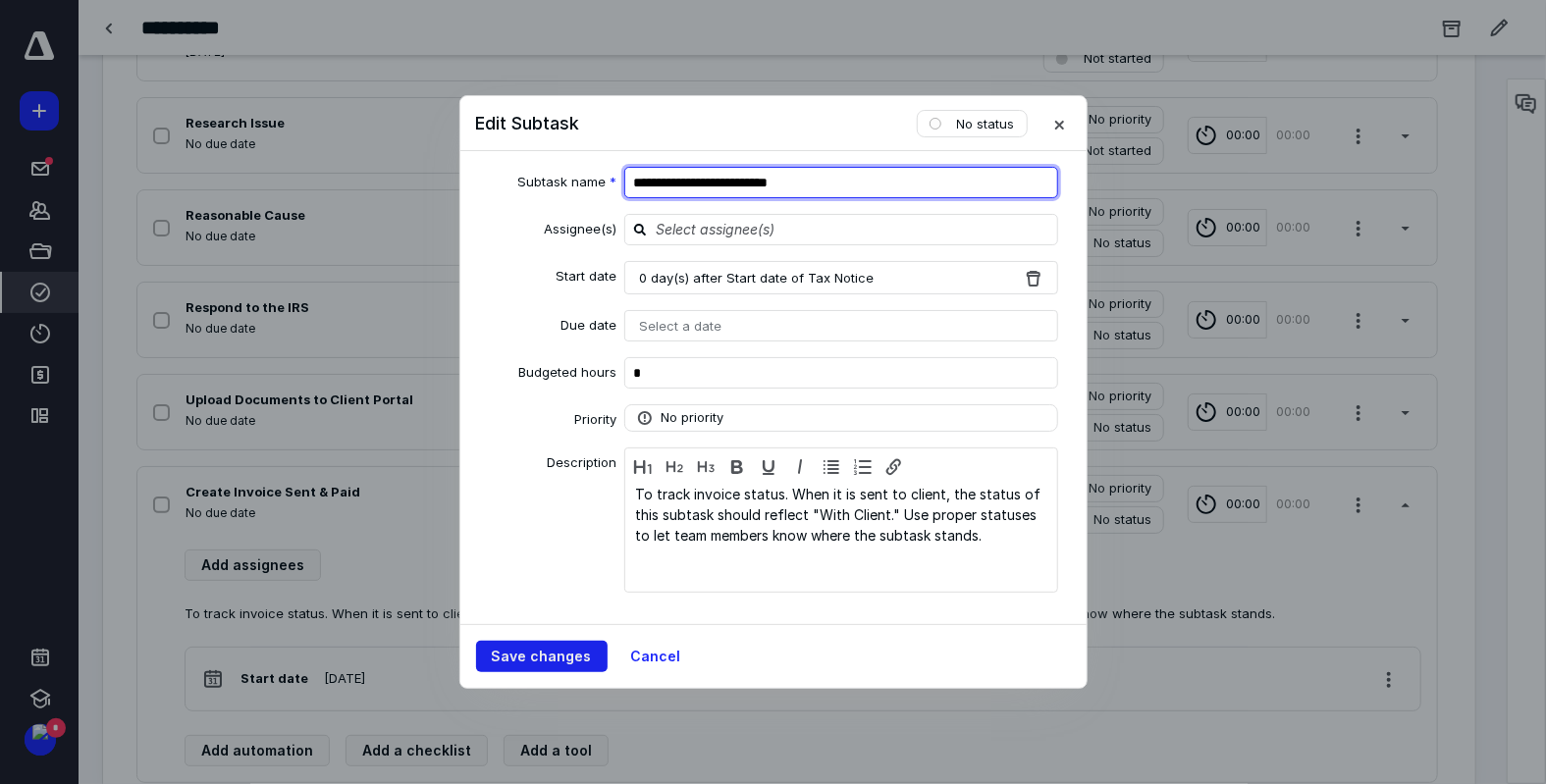 type on "**********" 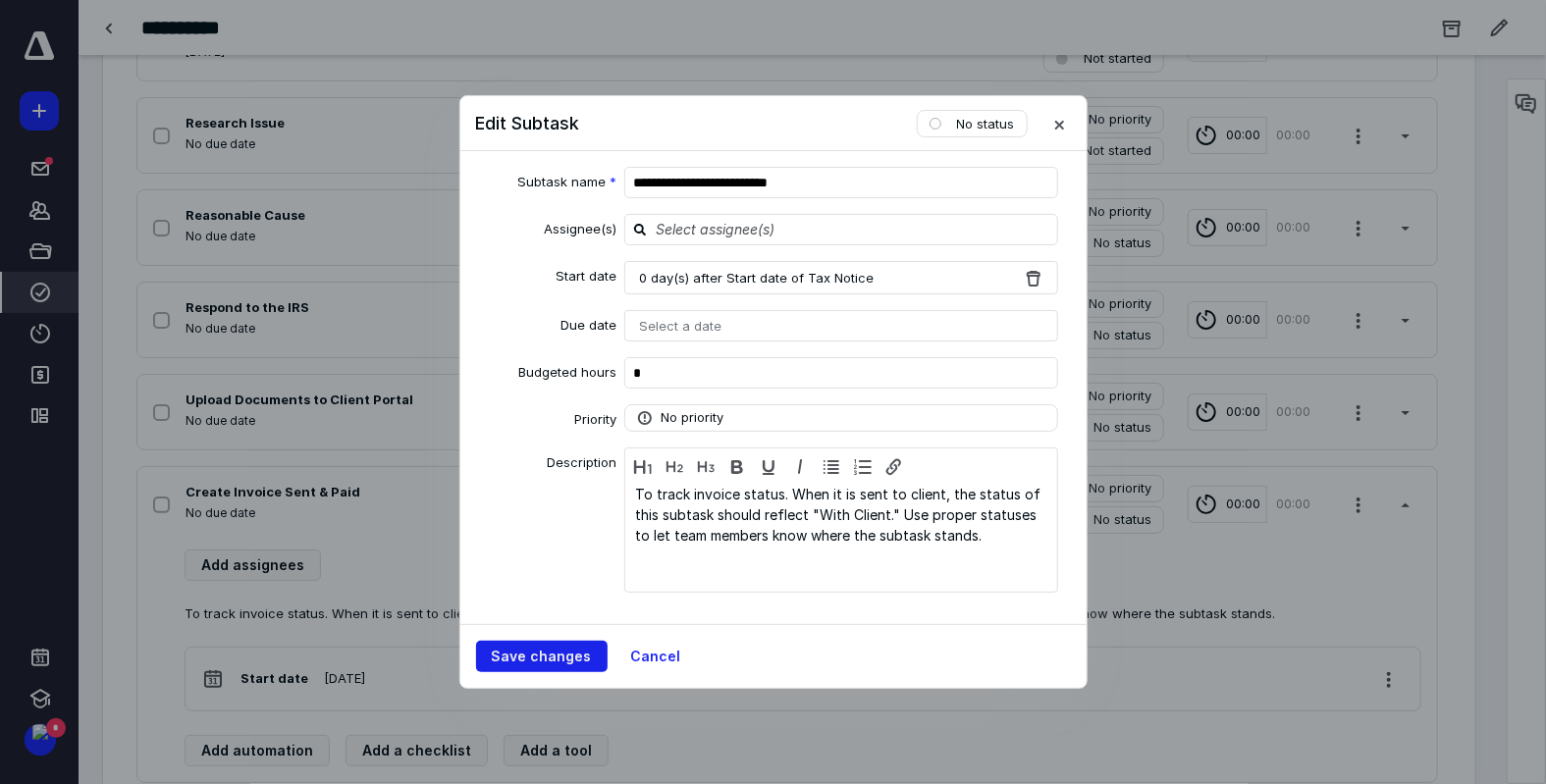 click on "Save changes" at bounding box center [542, 656] 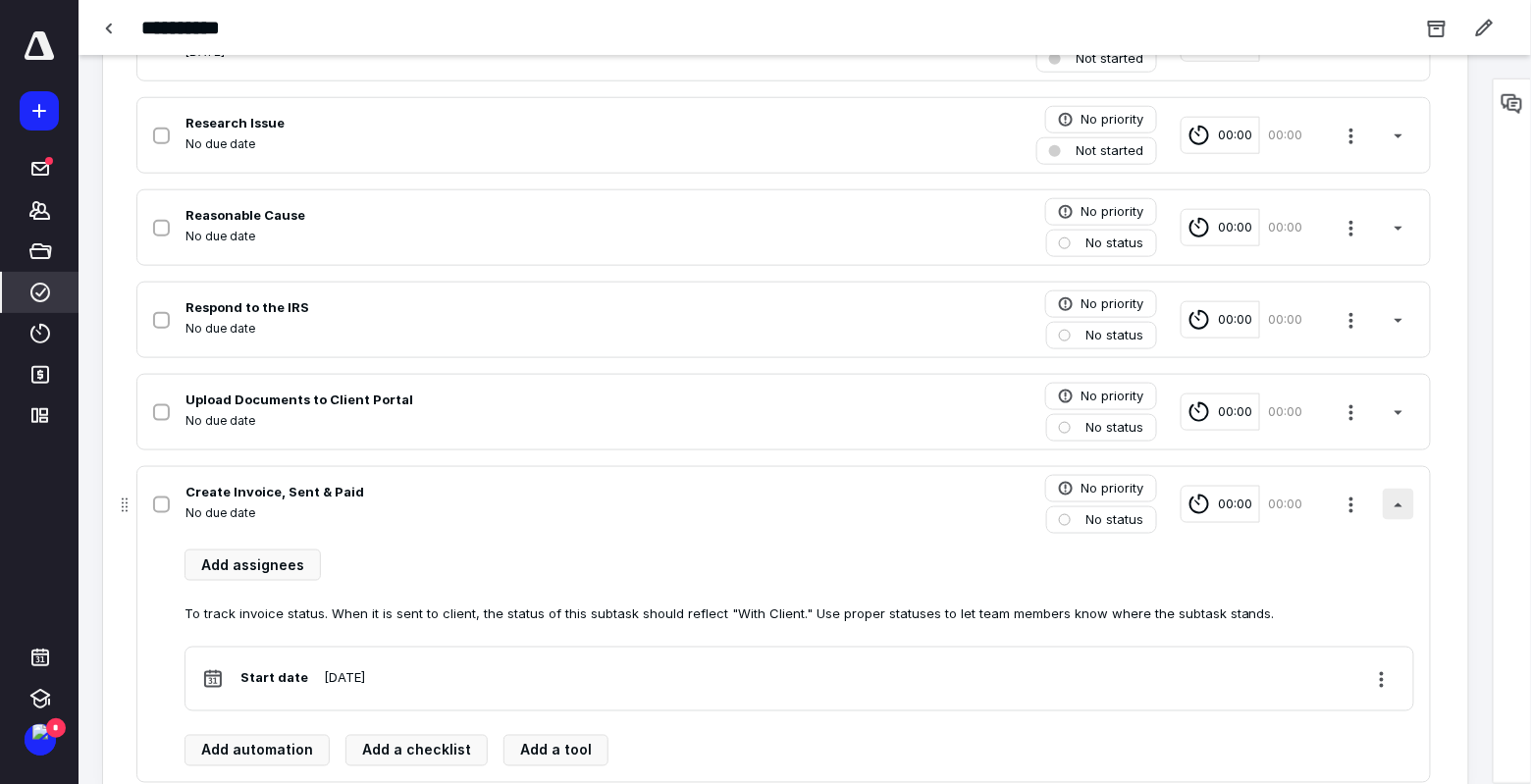 click at bounding box center (1399, 504) 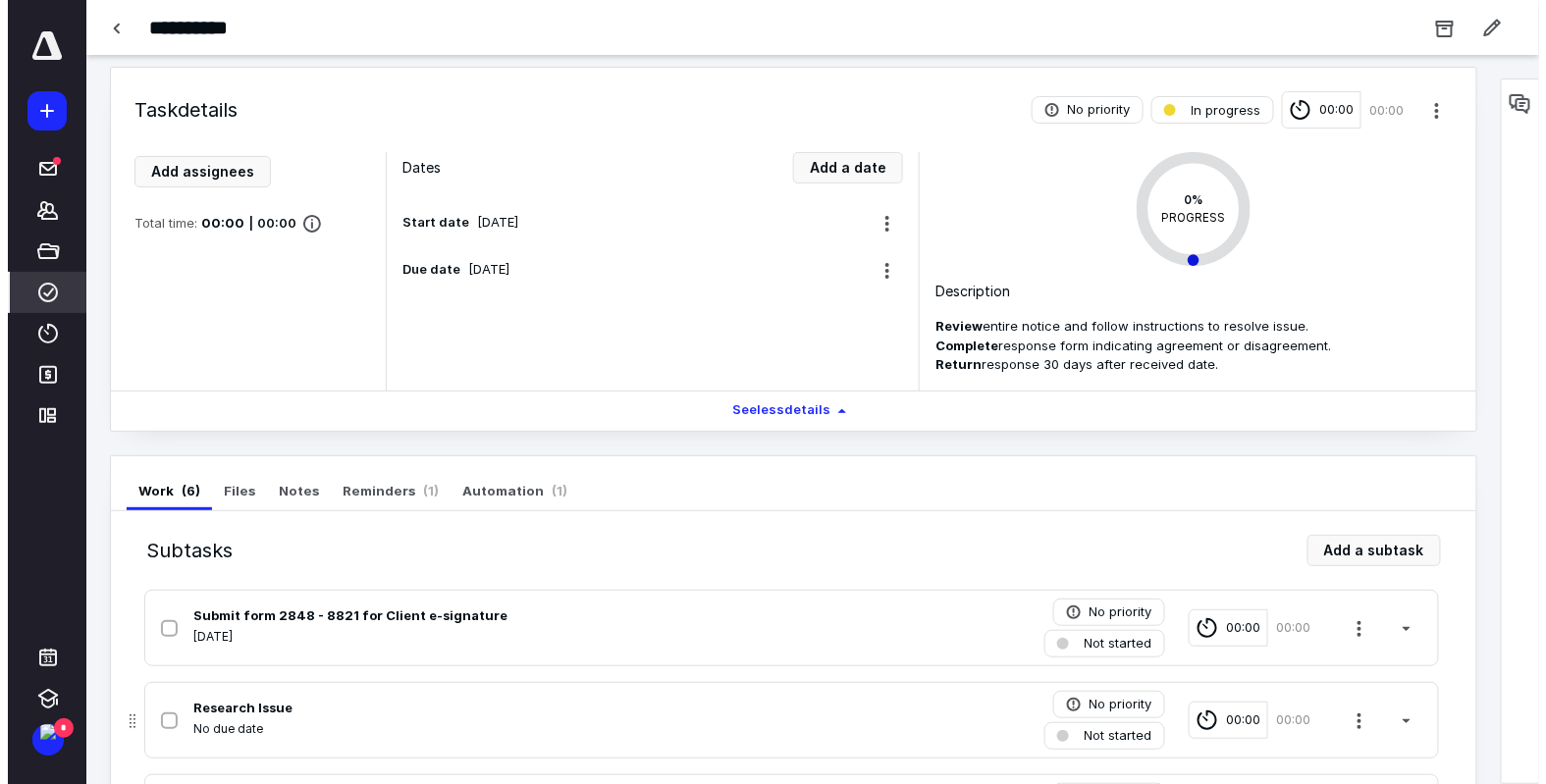 scroll, scrollTop: 0, scrollLeft: 0, axis: both 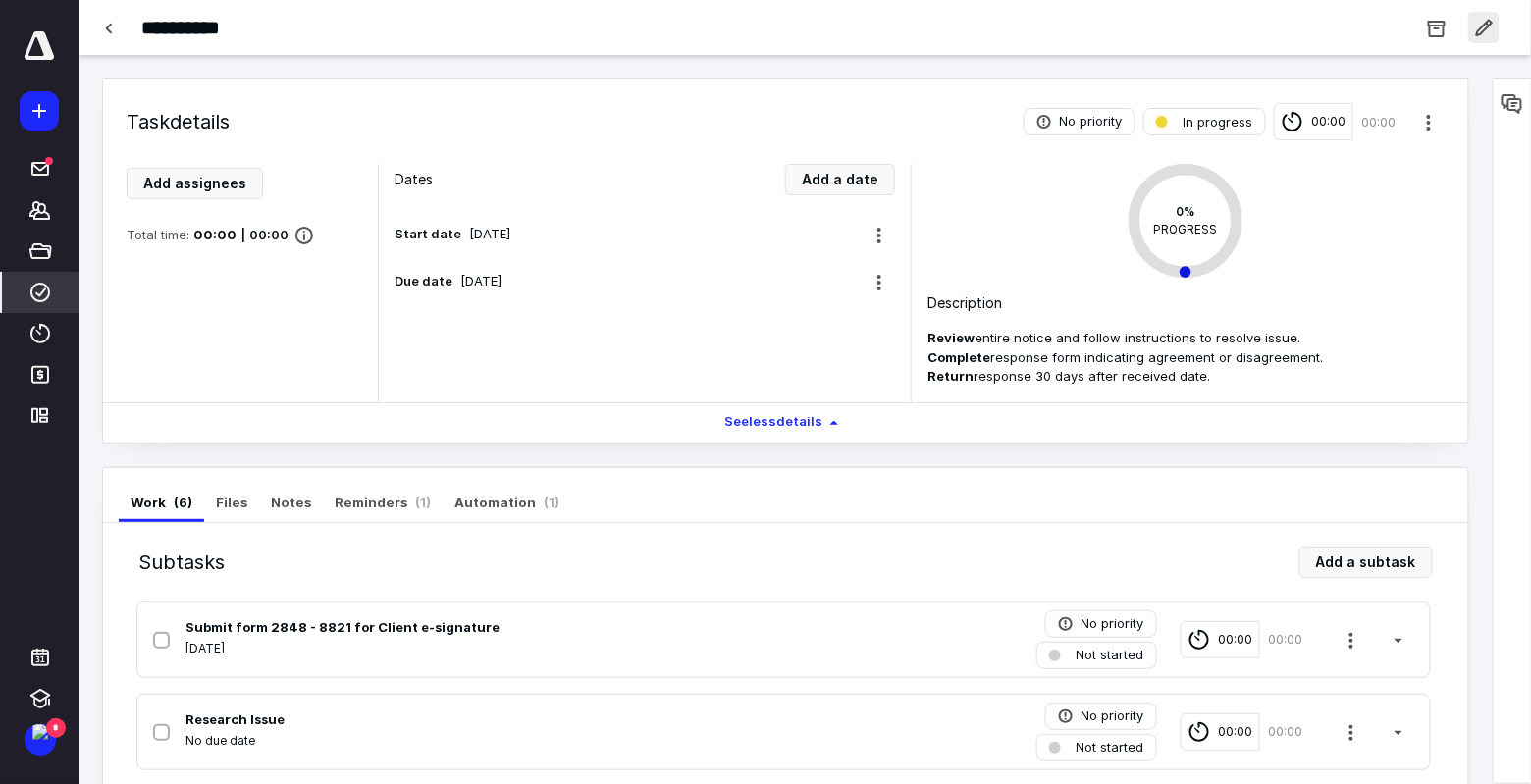 click at bounding box center (1484, 27) 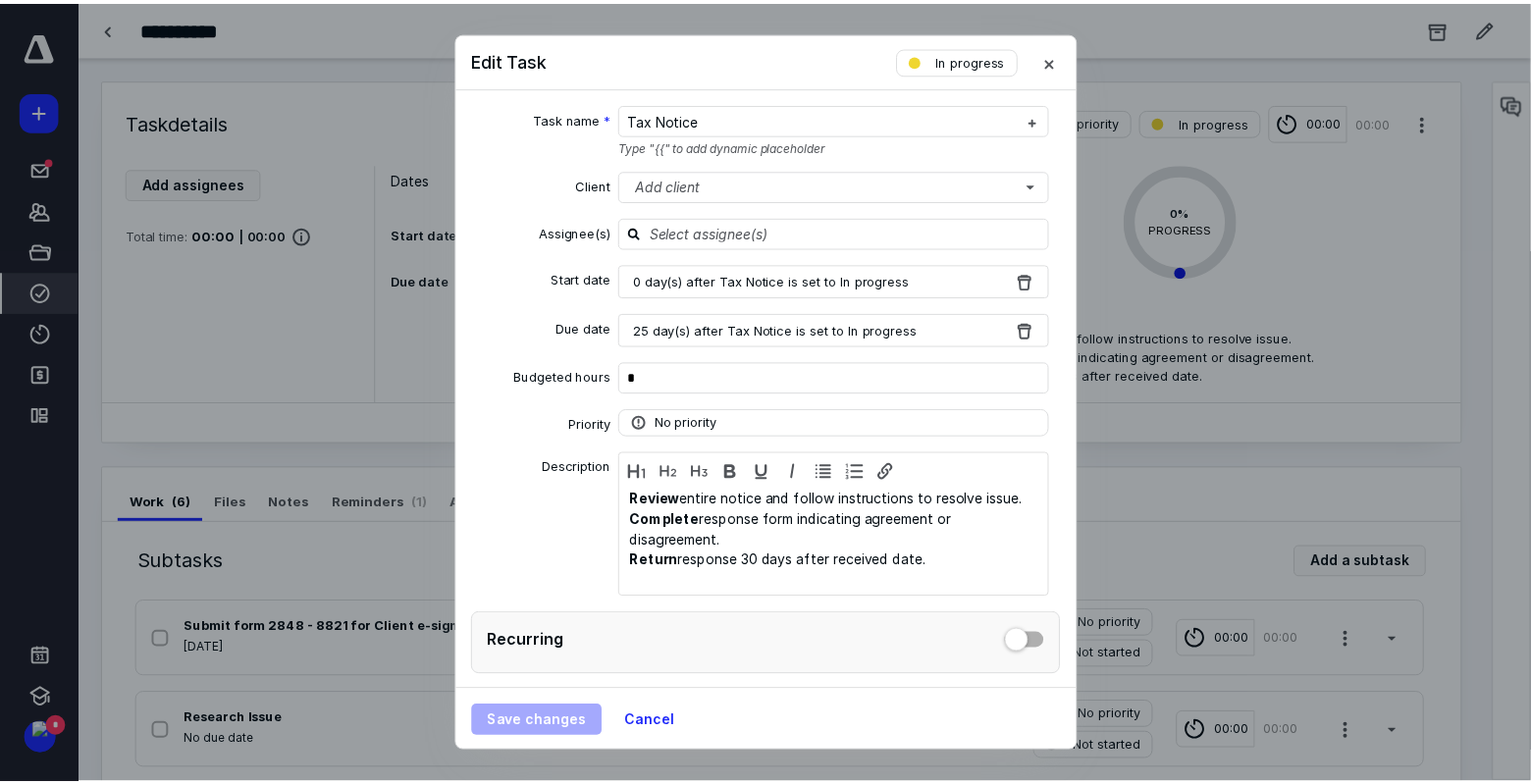 scroll, scrollTop: 0, scrollLeft: 0, axis: both 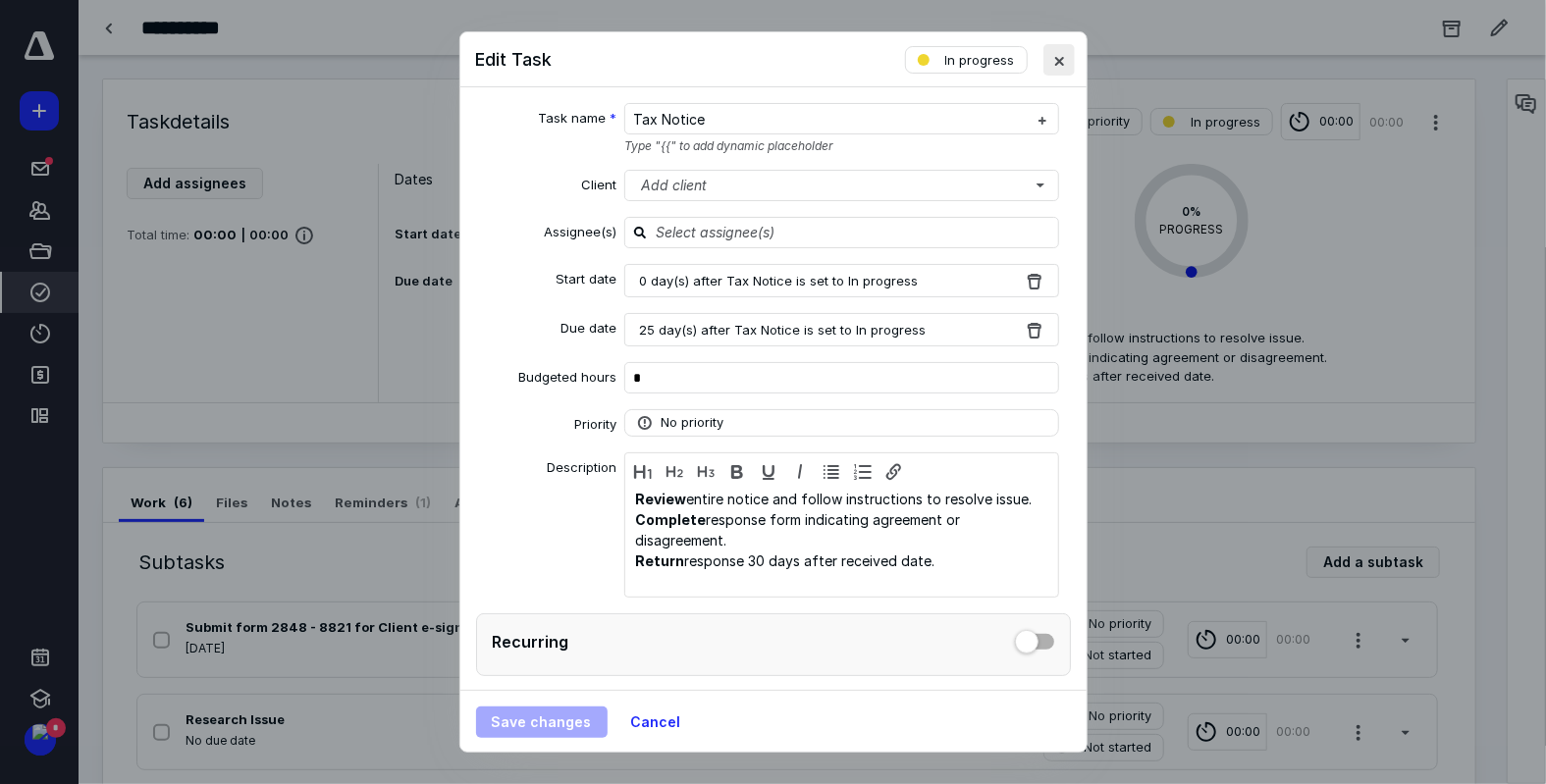 click at bounding box center [1059, 60] 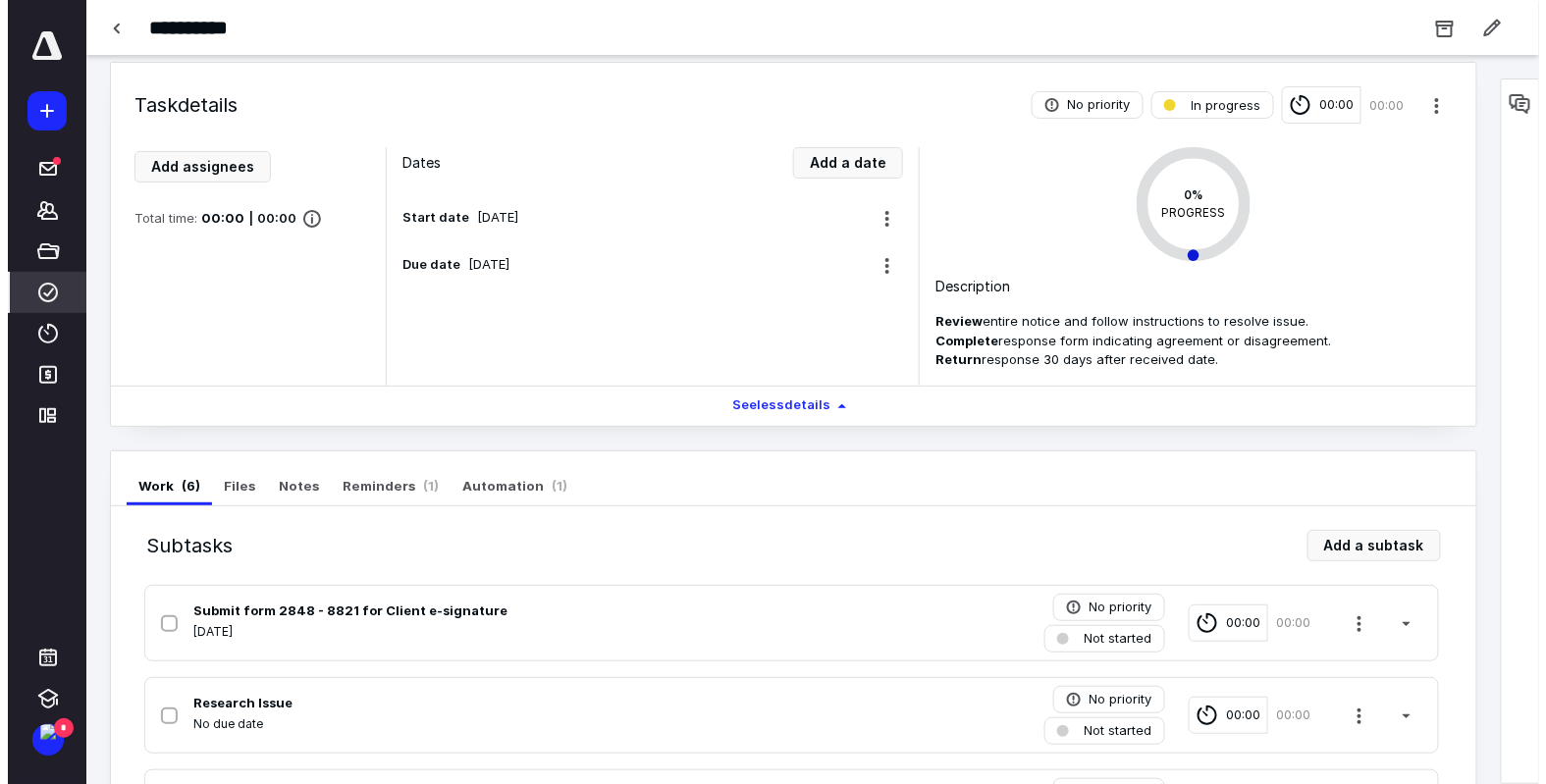 scroll, scrollTop: 0, scrollLeft: 0, axis: both 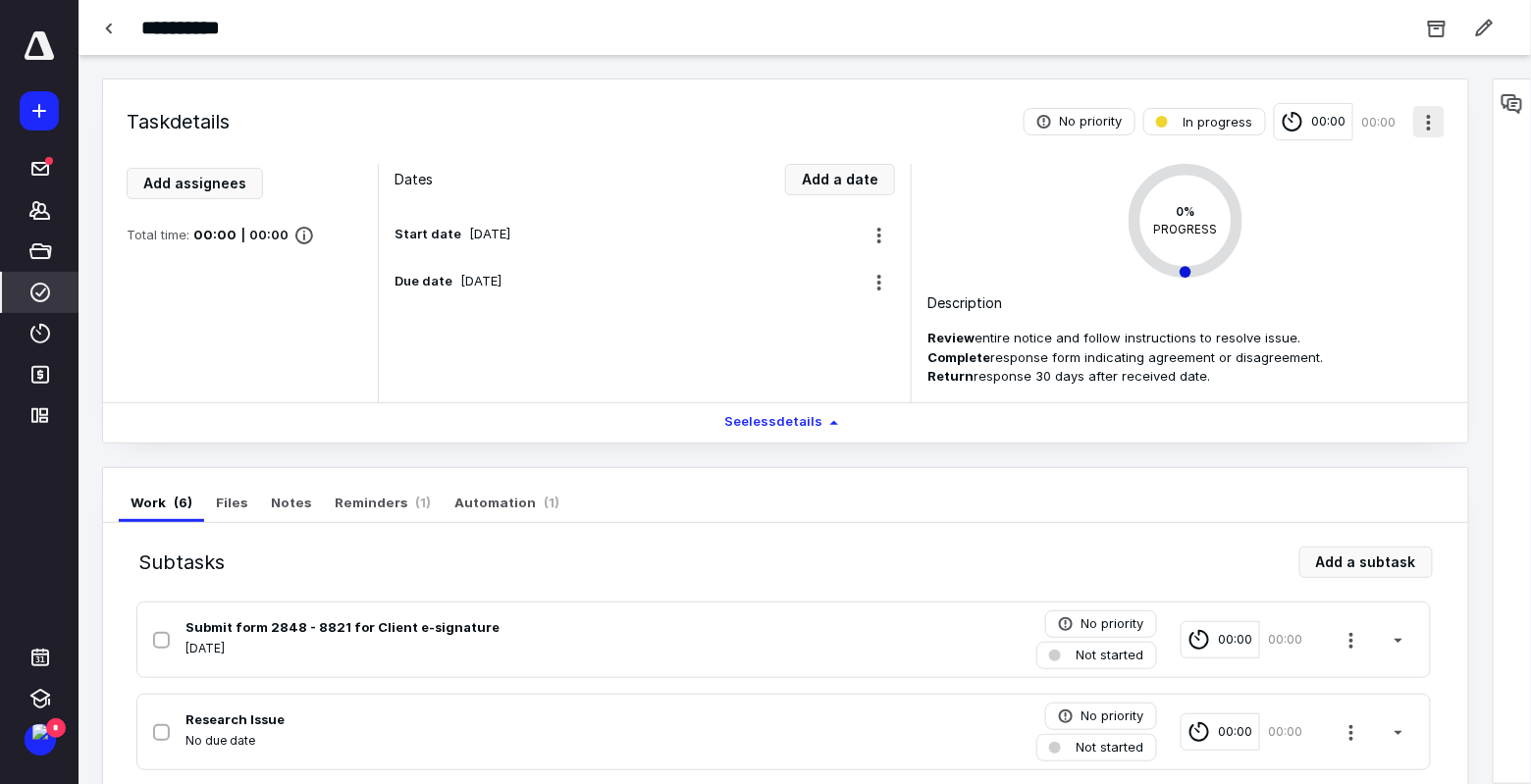 click at bounding box center [1429, 122] 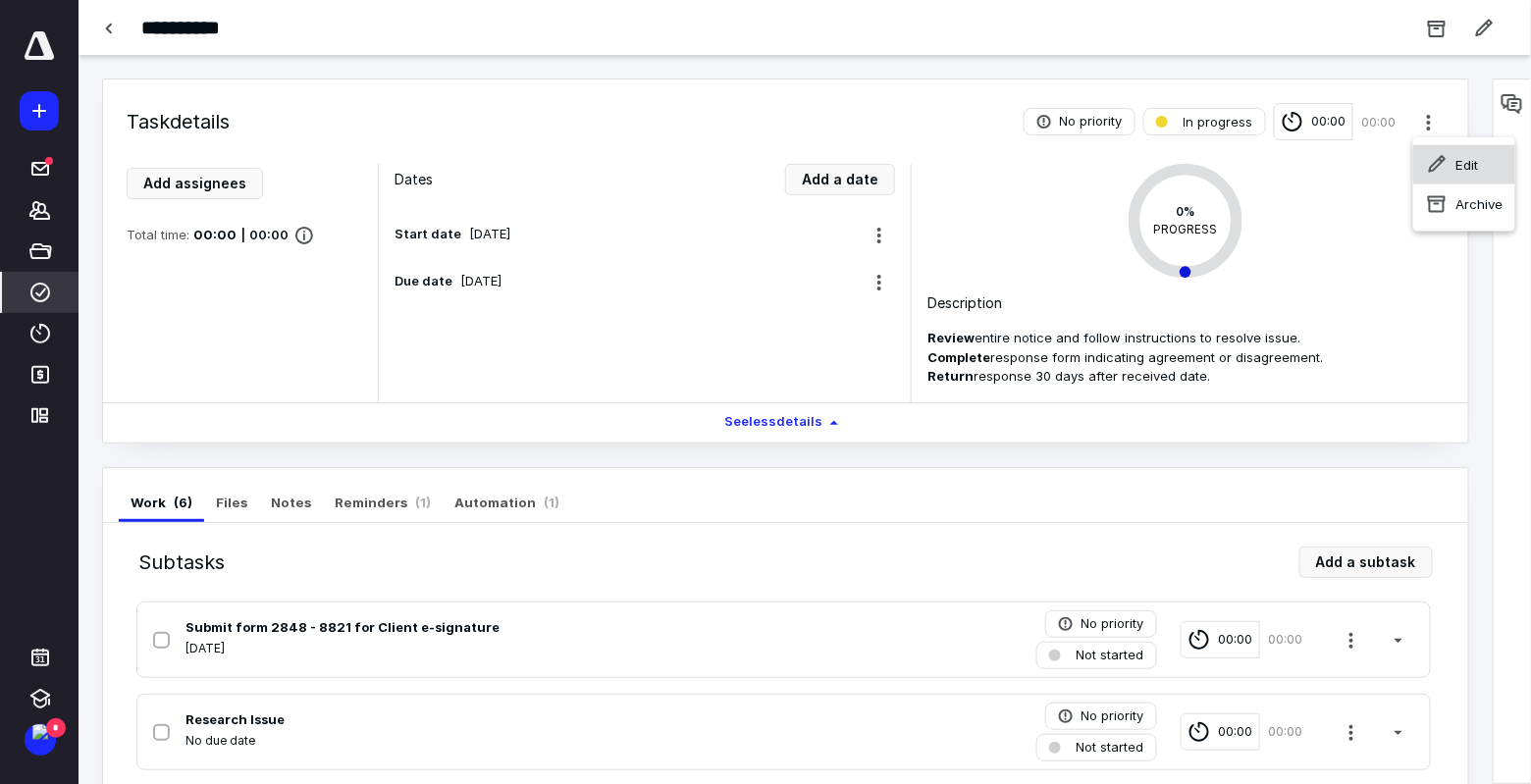 click 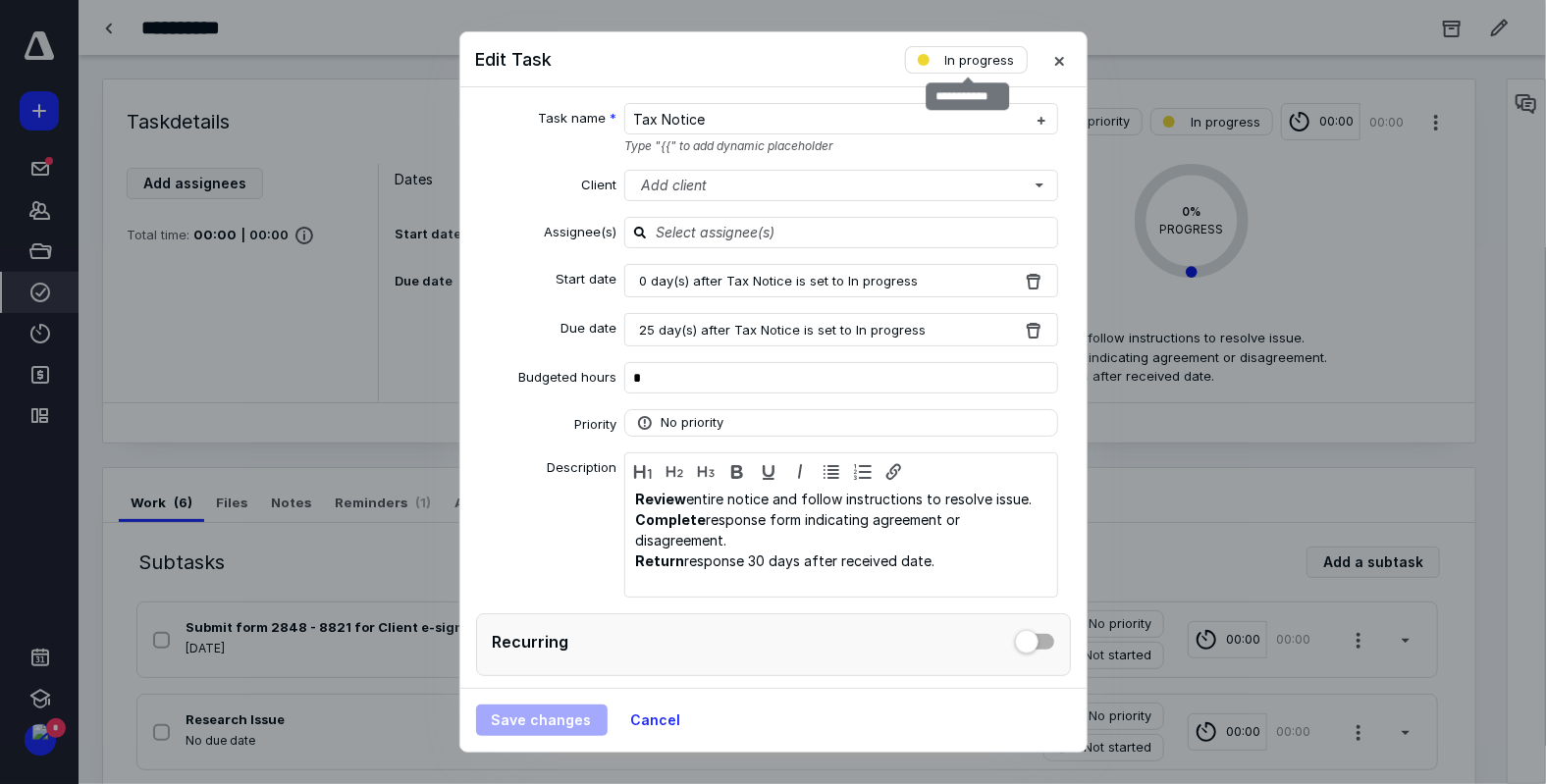 click on "In progress" at bounding box center [980, 60] 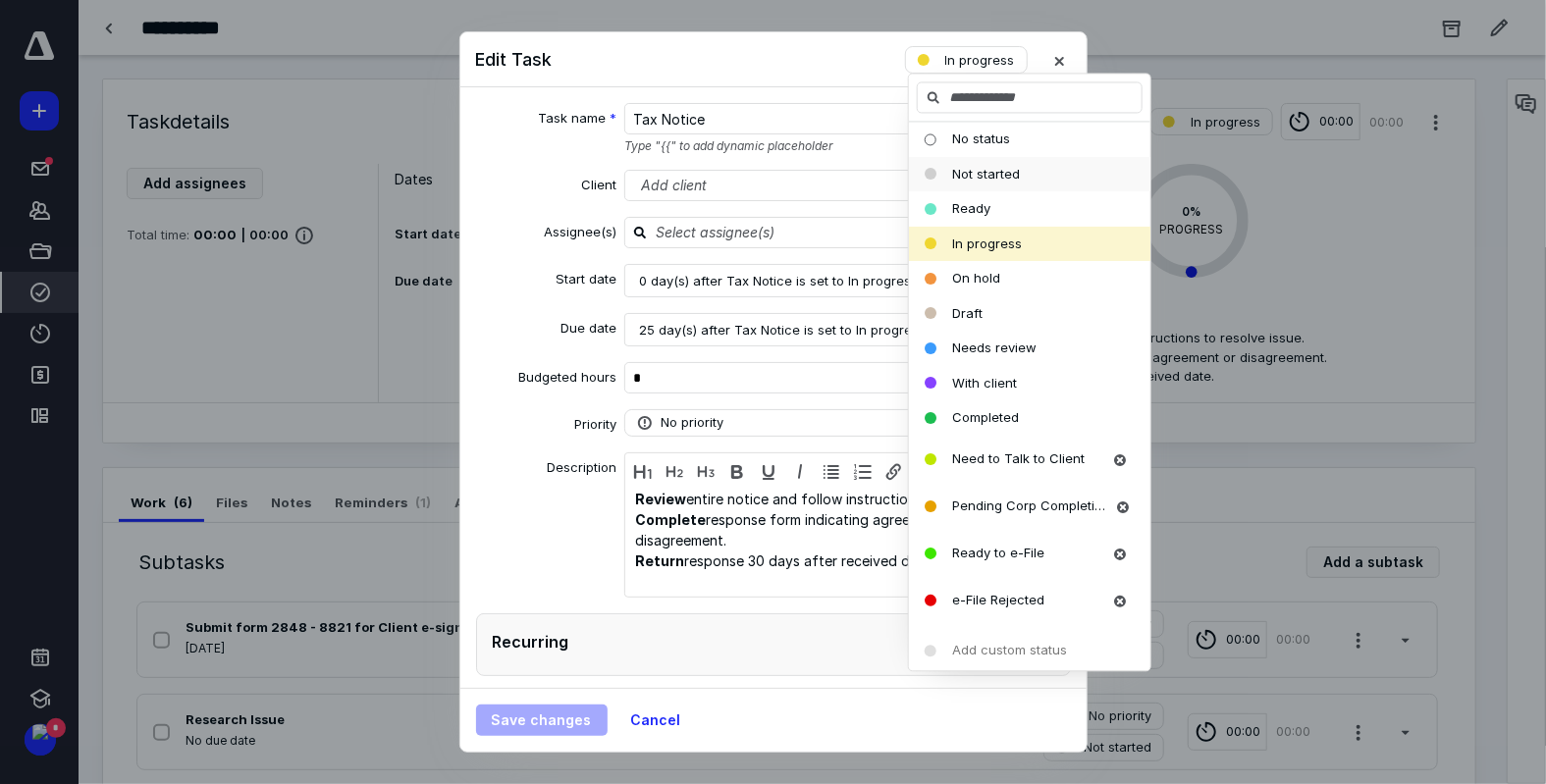 click on "Not started" at bounding box center [986, 174] 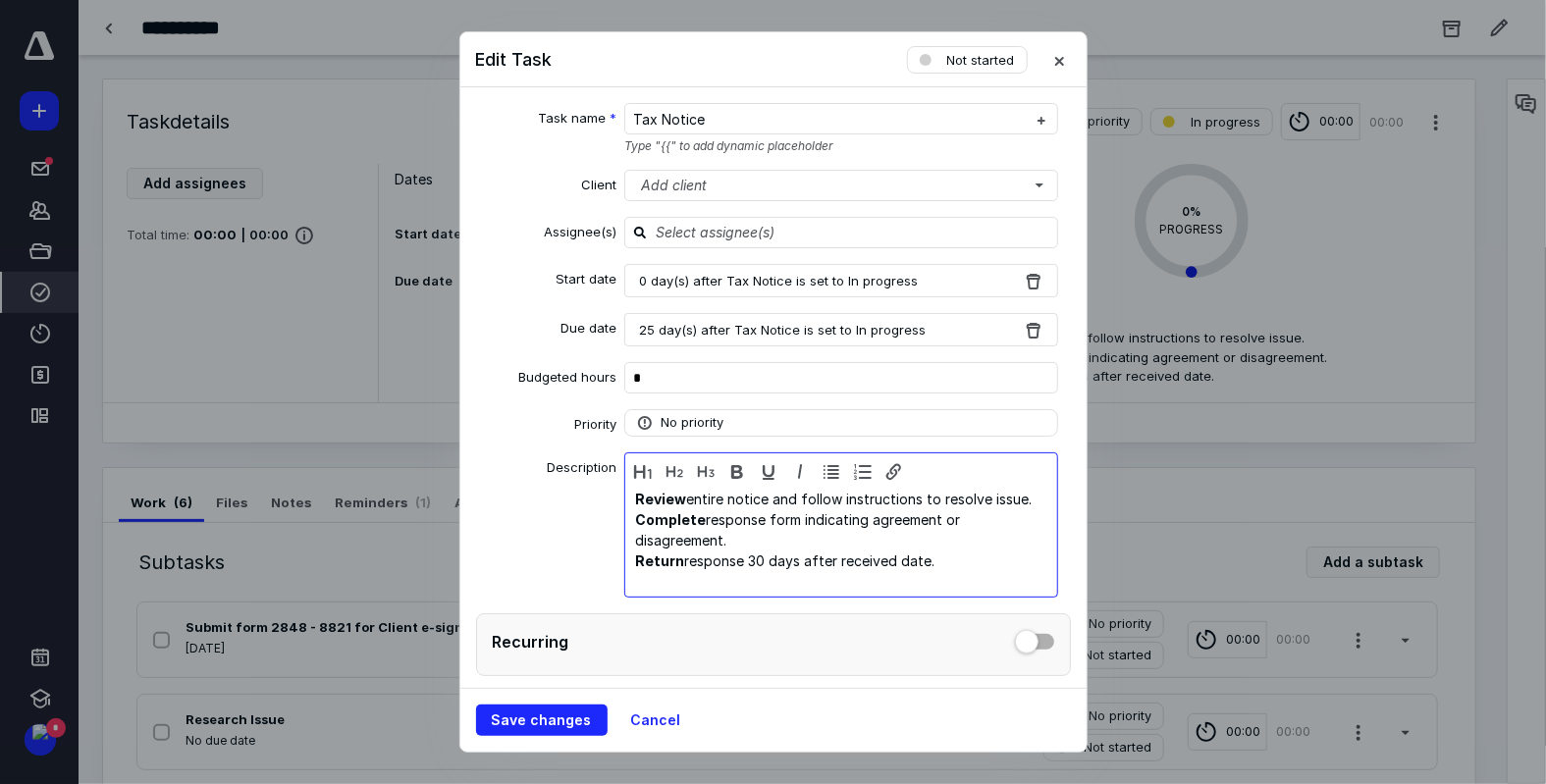 click on "Review  entire notice and follow instructions to resolve issue. Complete  response form indicating agreement or disagreement. Return  response 30 days after received date." at bounding box center [841, 540] 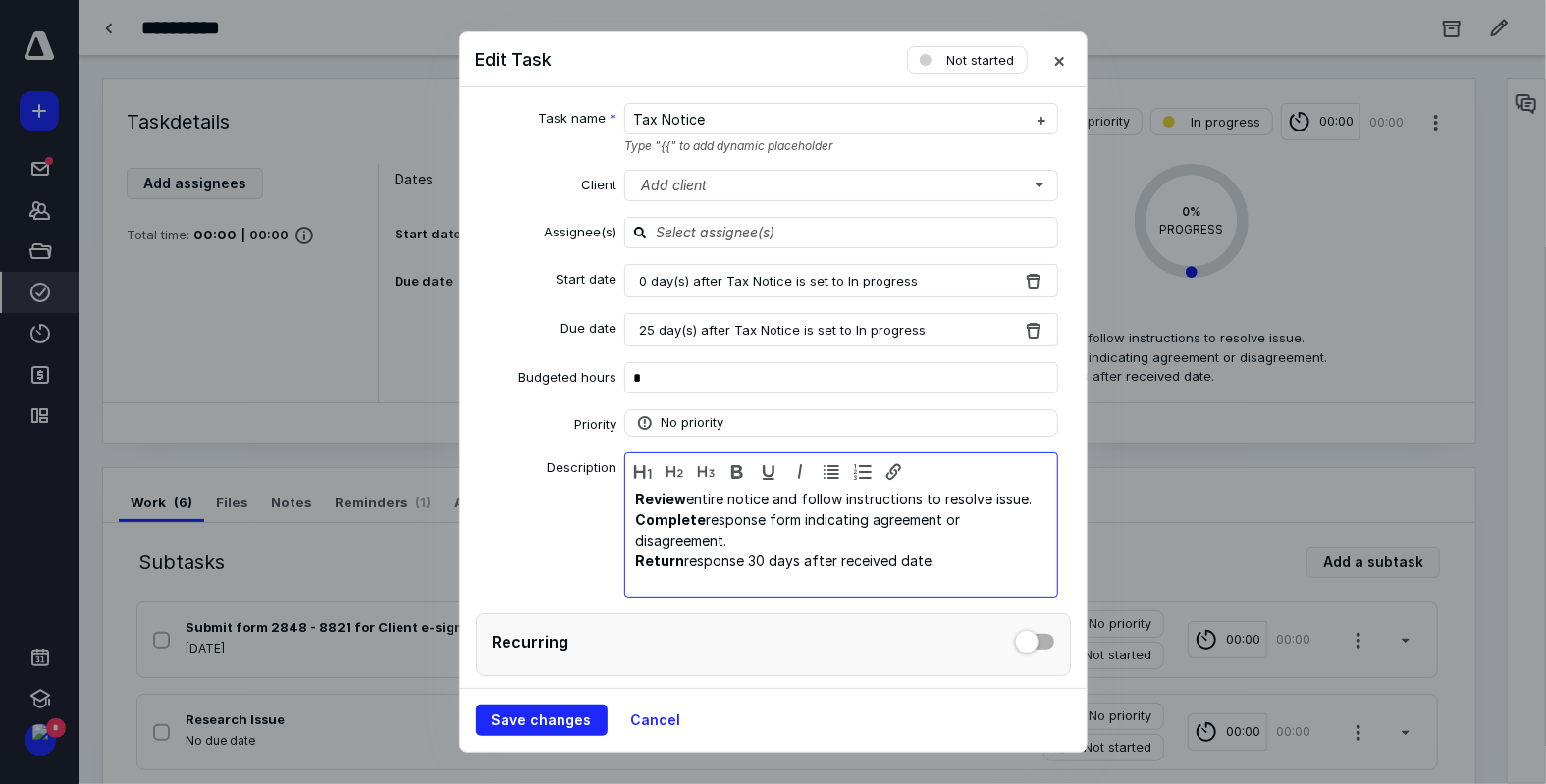 click on "Return  response 30 days after received date." at bounding box center [841, 560] 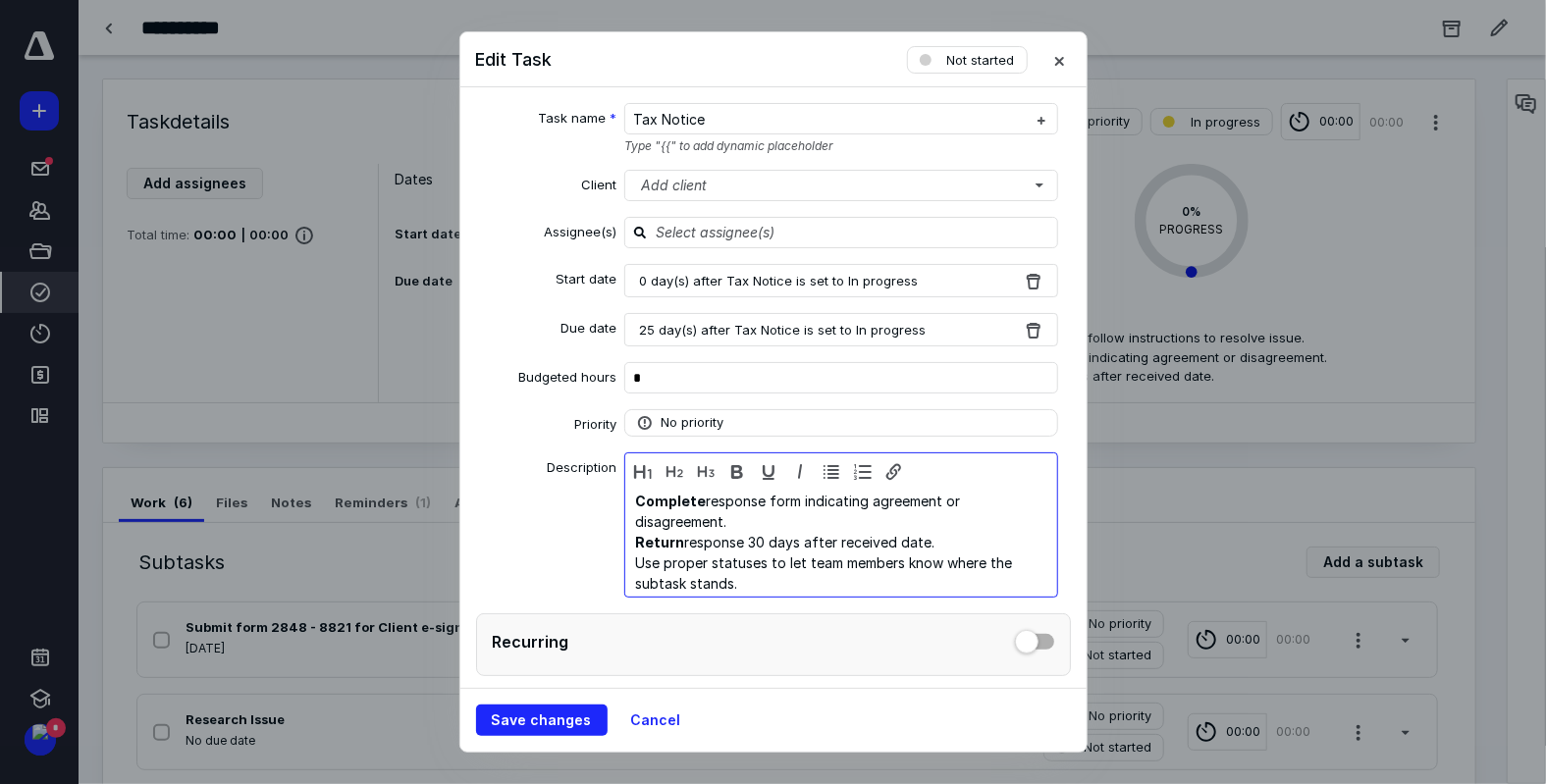 click on "Use proper statuses to let team members know where the subtask stands." at bounding box center (836, 573) 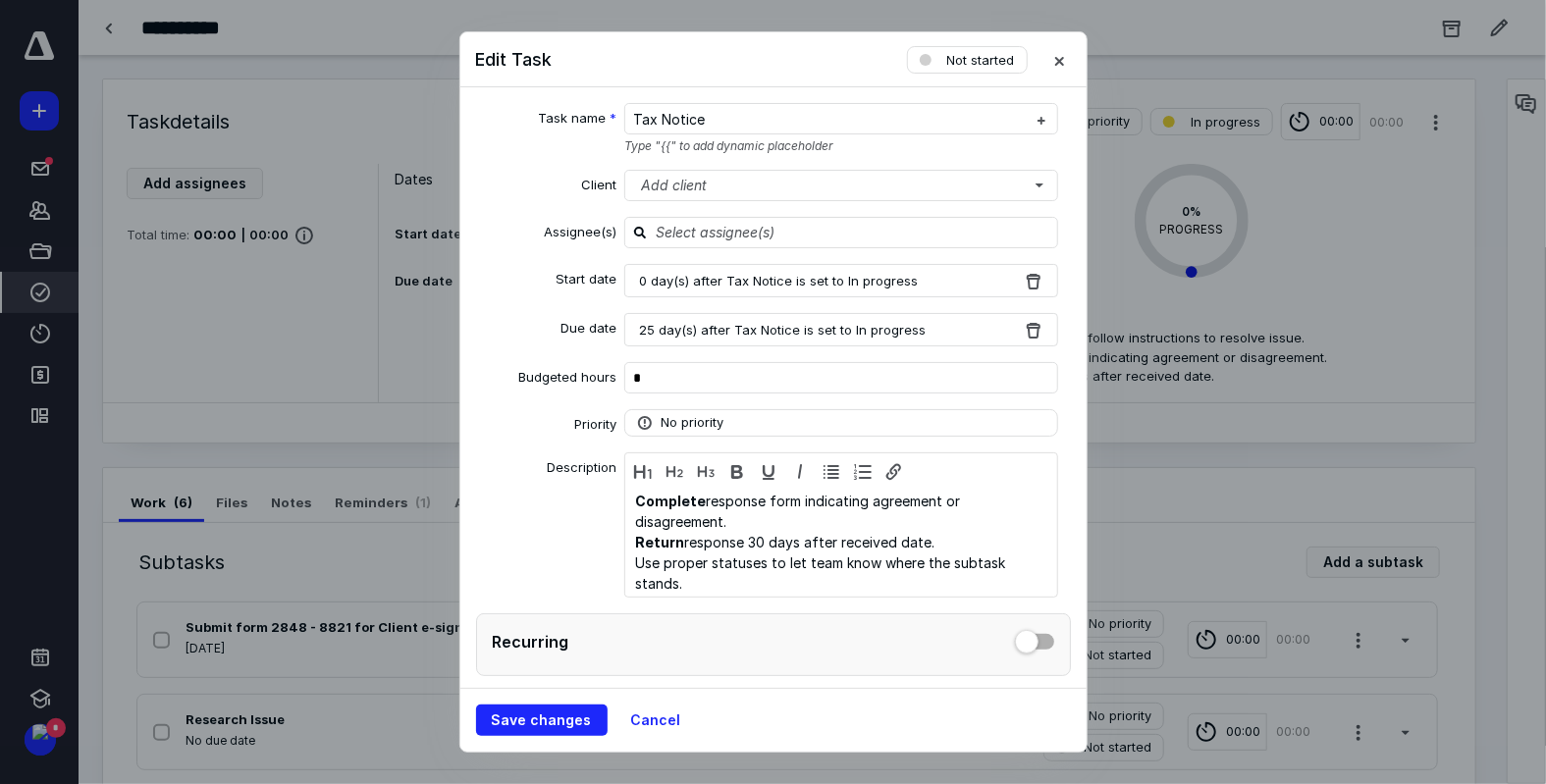 scroll, scrollTop: 40, scrollLeft: 0, axis: vertical 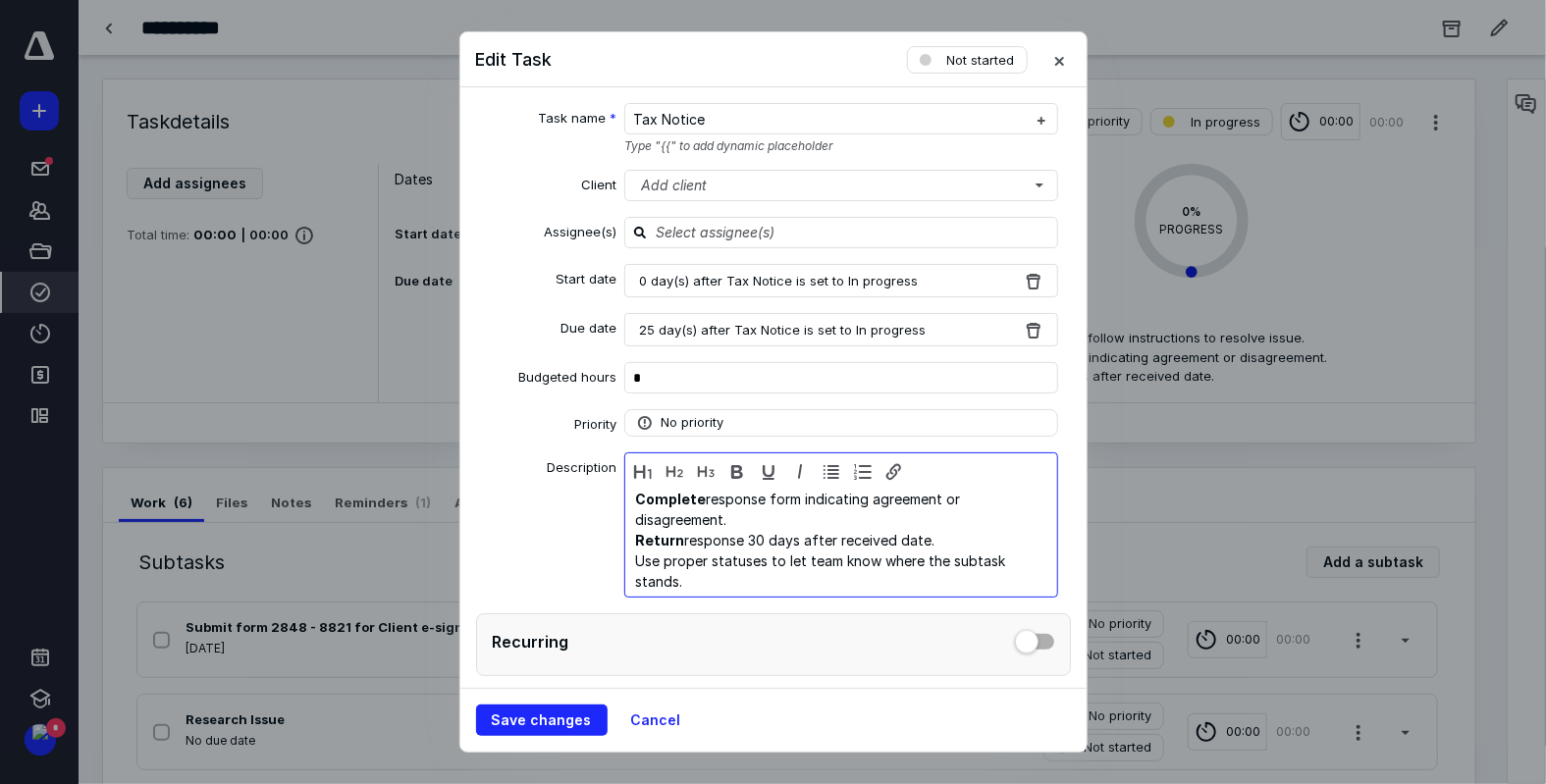 click on "Use proper statuses to let team know where the subtask stands." at bounding box center [836, 571] 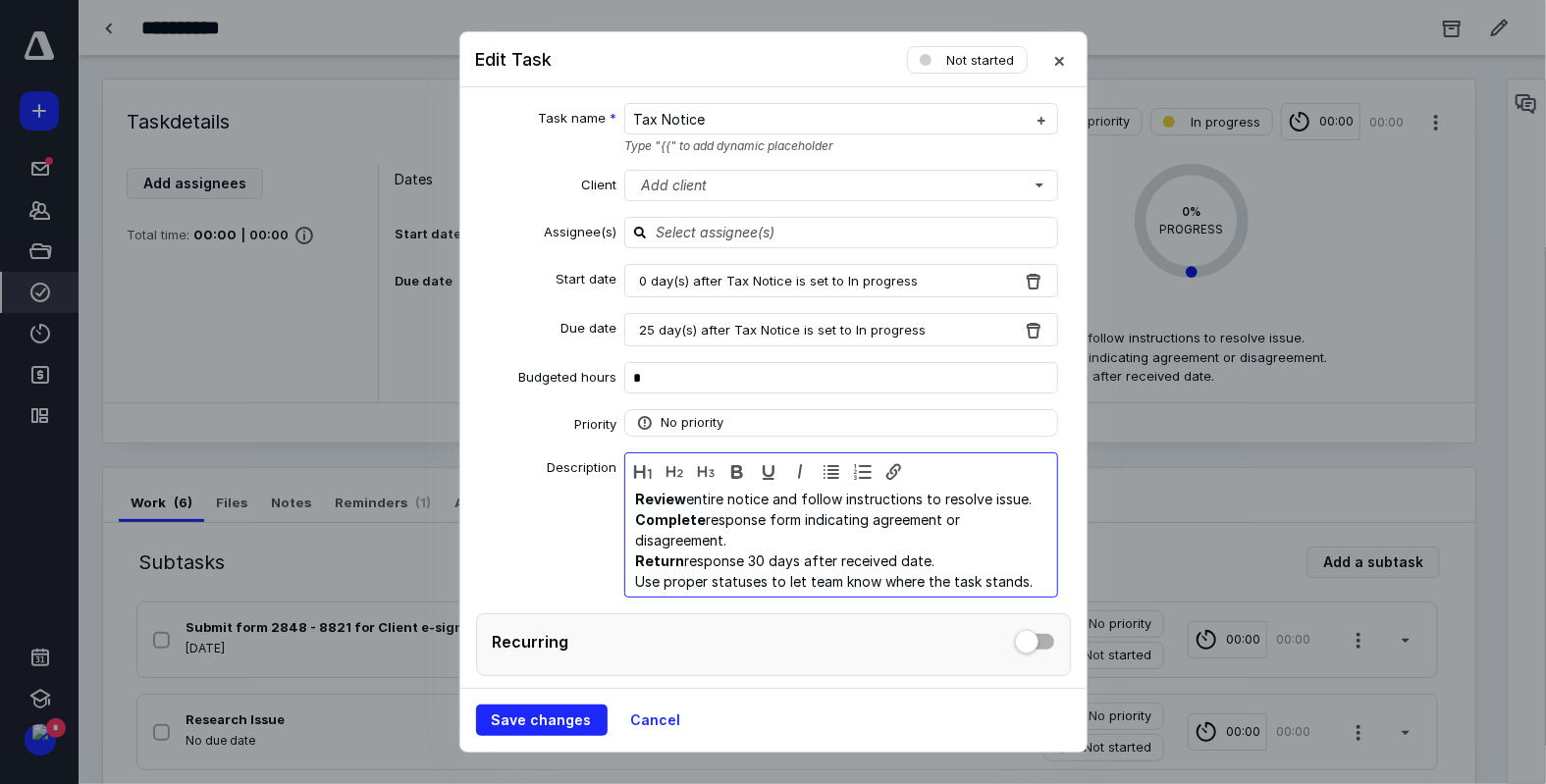 click on "Use proper statuses to let team know where the task stands." at bounding box center [836, 581] 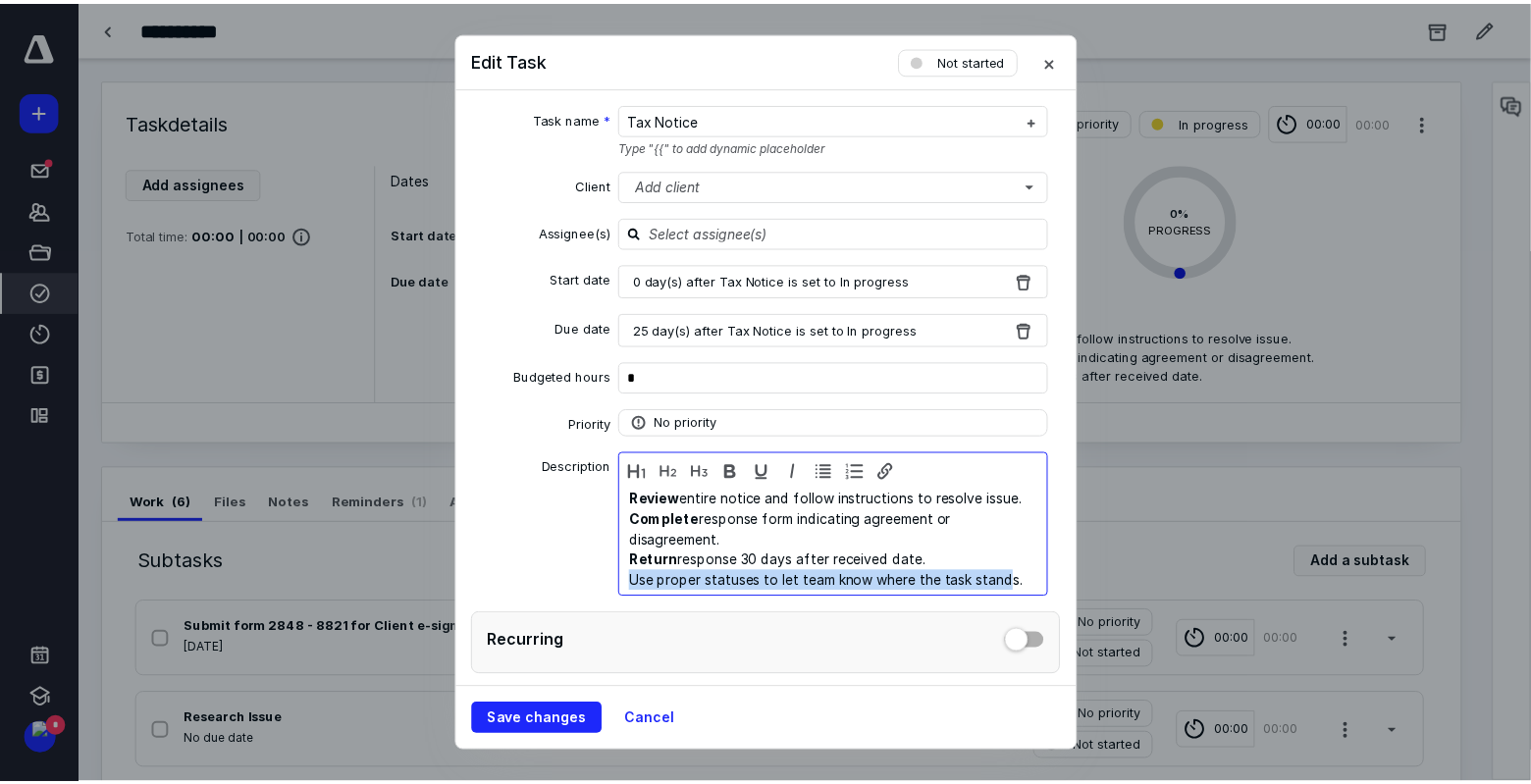 scroll, scrollTop: 41, scrollLeft: 0, axis: vertical 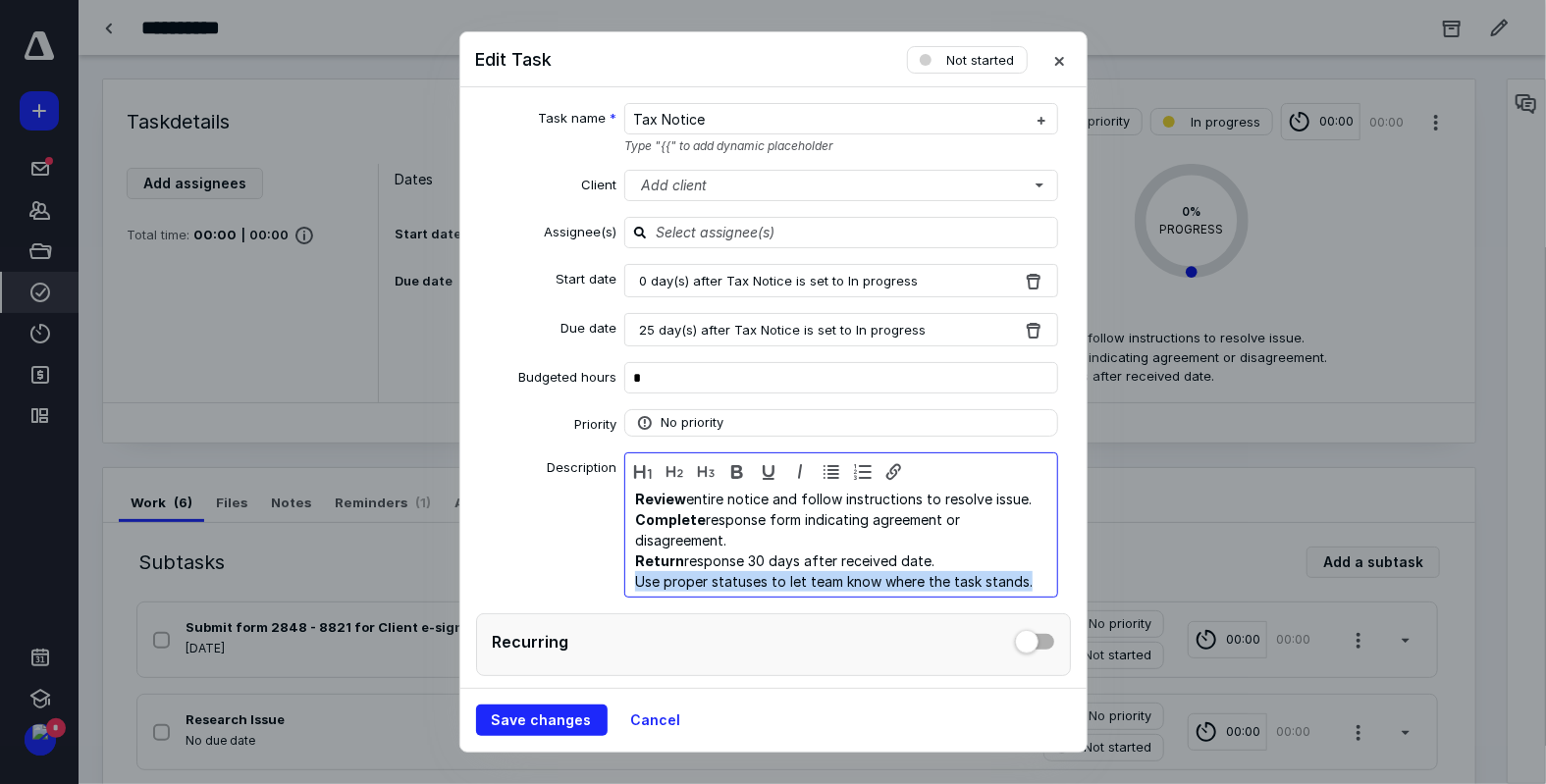 drag, startPoint x: 632, startPoint y: 557, endPoint x: 678, endPoint y: 586, distance: 54.378304 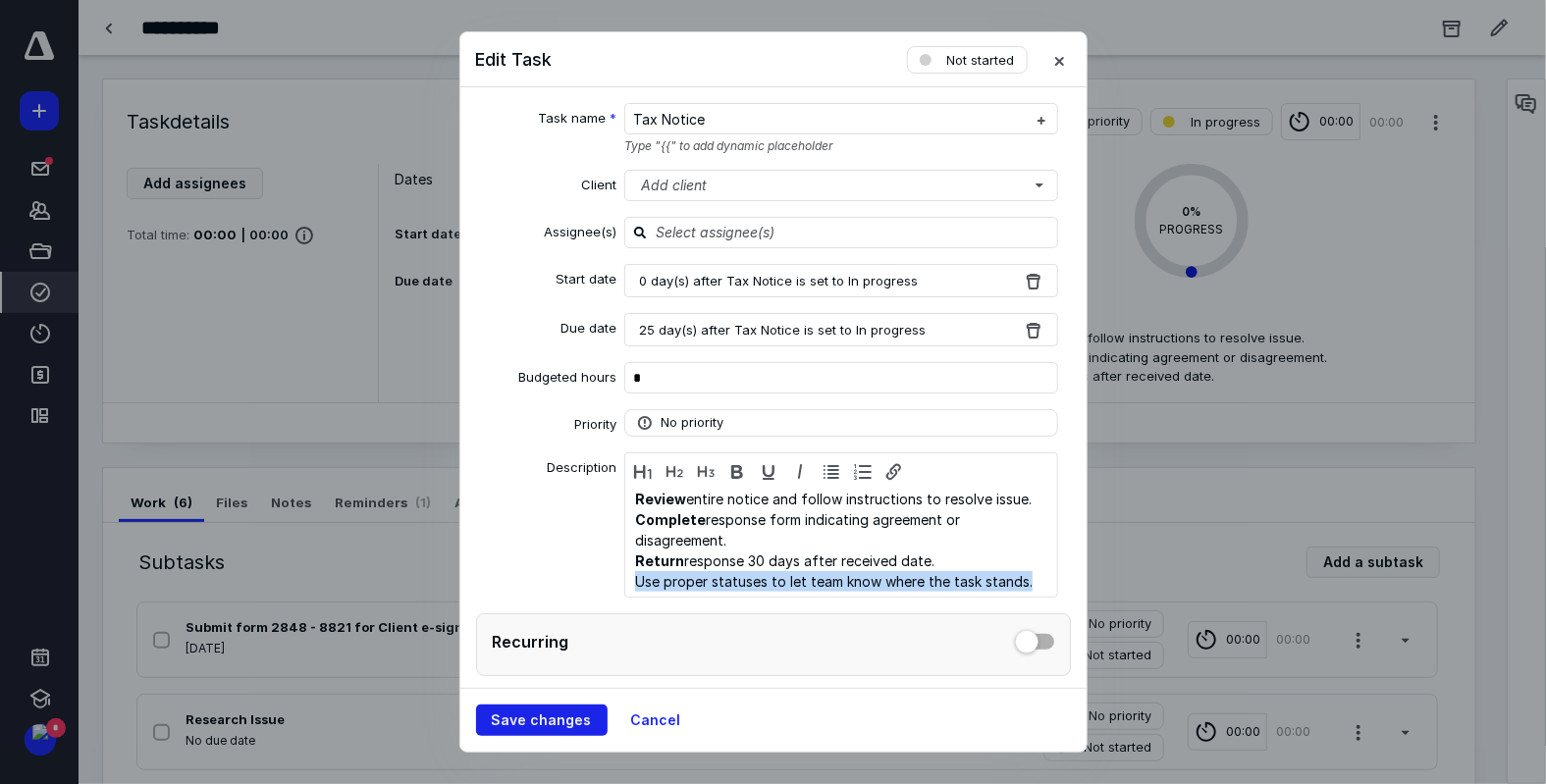 click on "Save changes" at bounding box center [542, 720] 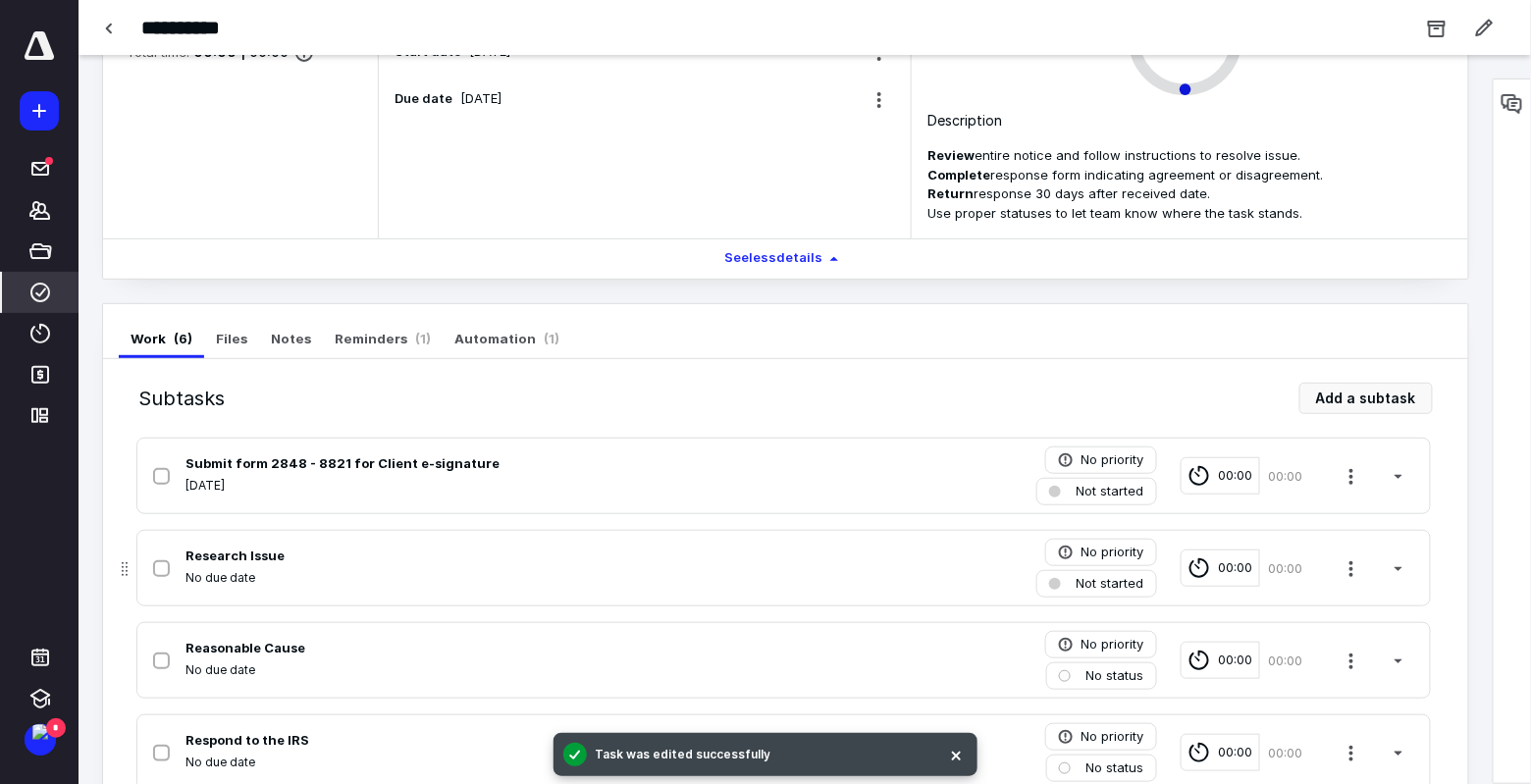 scroll, scrollTop: 196, scrollLeft: 0, axis: vertical 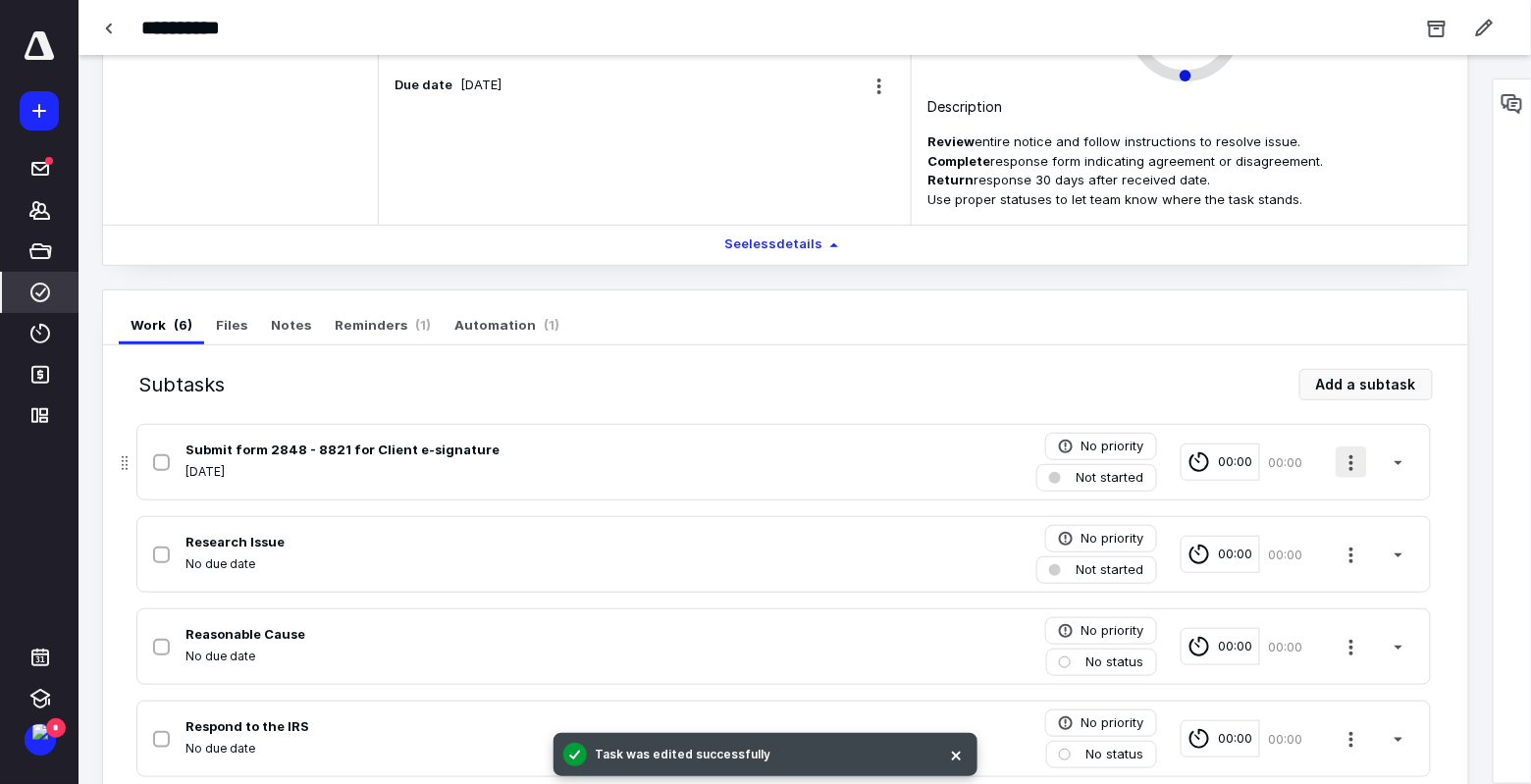 click at bounding box center [1351, 462] 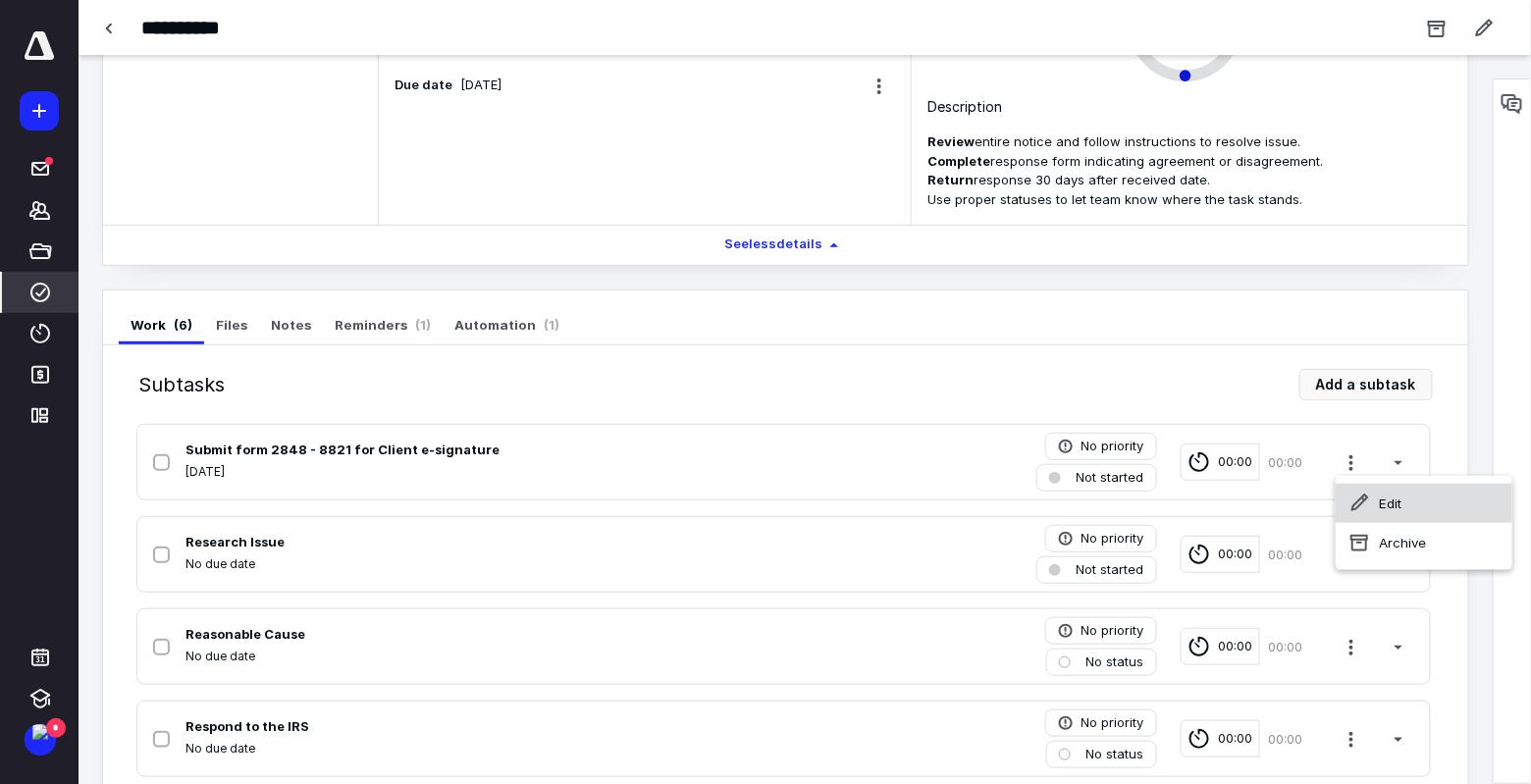 click 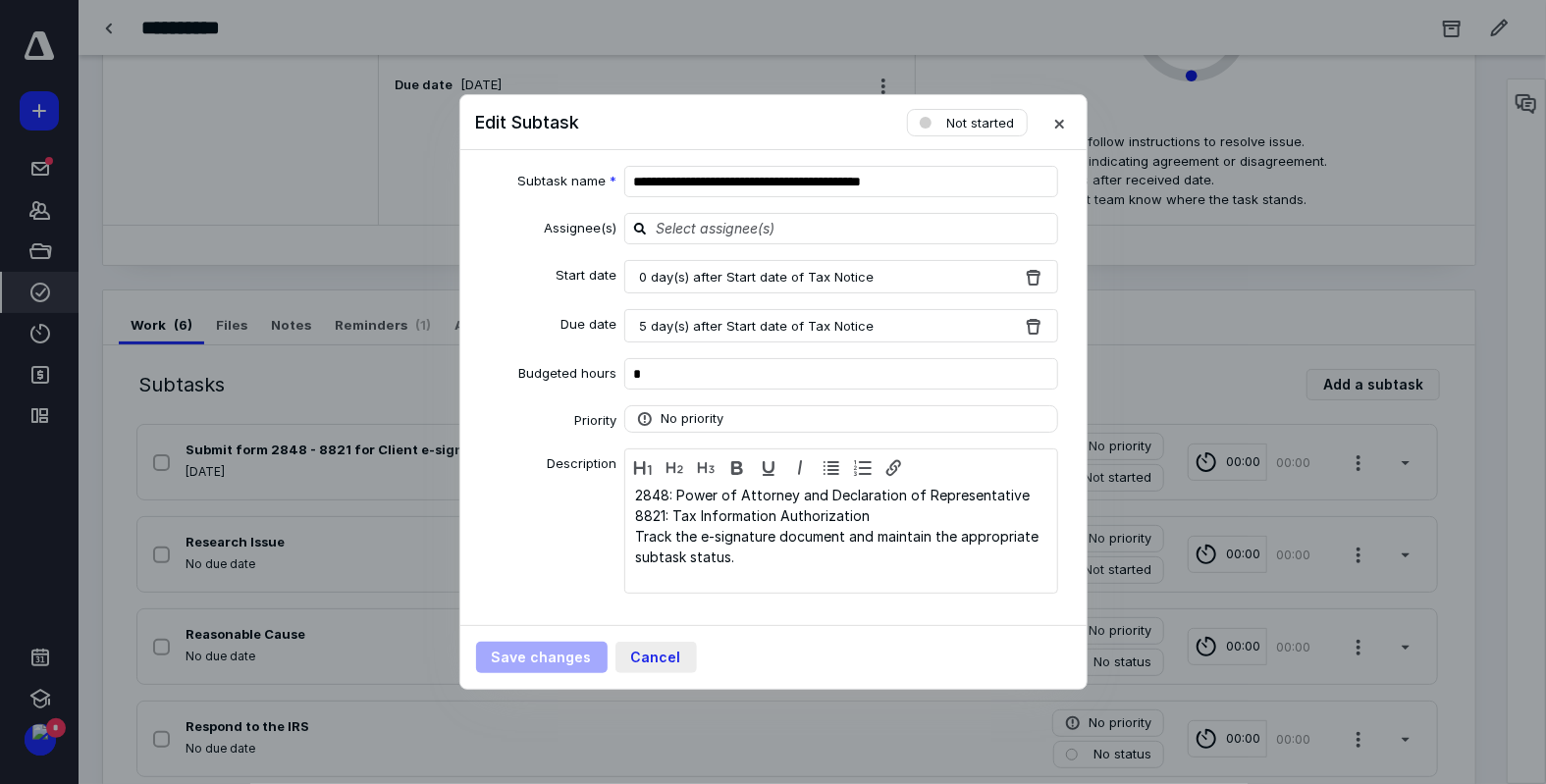 drag, startPoint x: 644, startPoint y: 653, endPoint x: 664, endPoint y: 651, distance: 20.09975 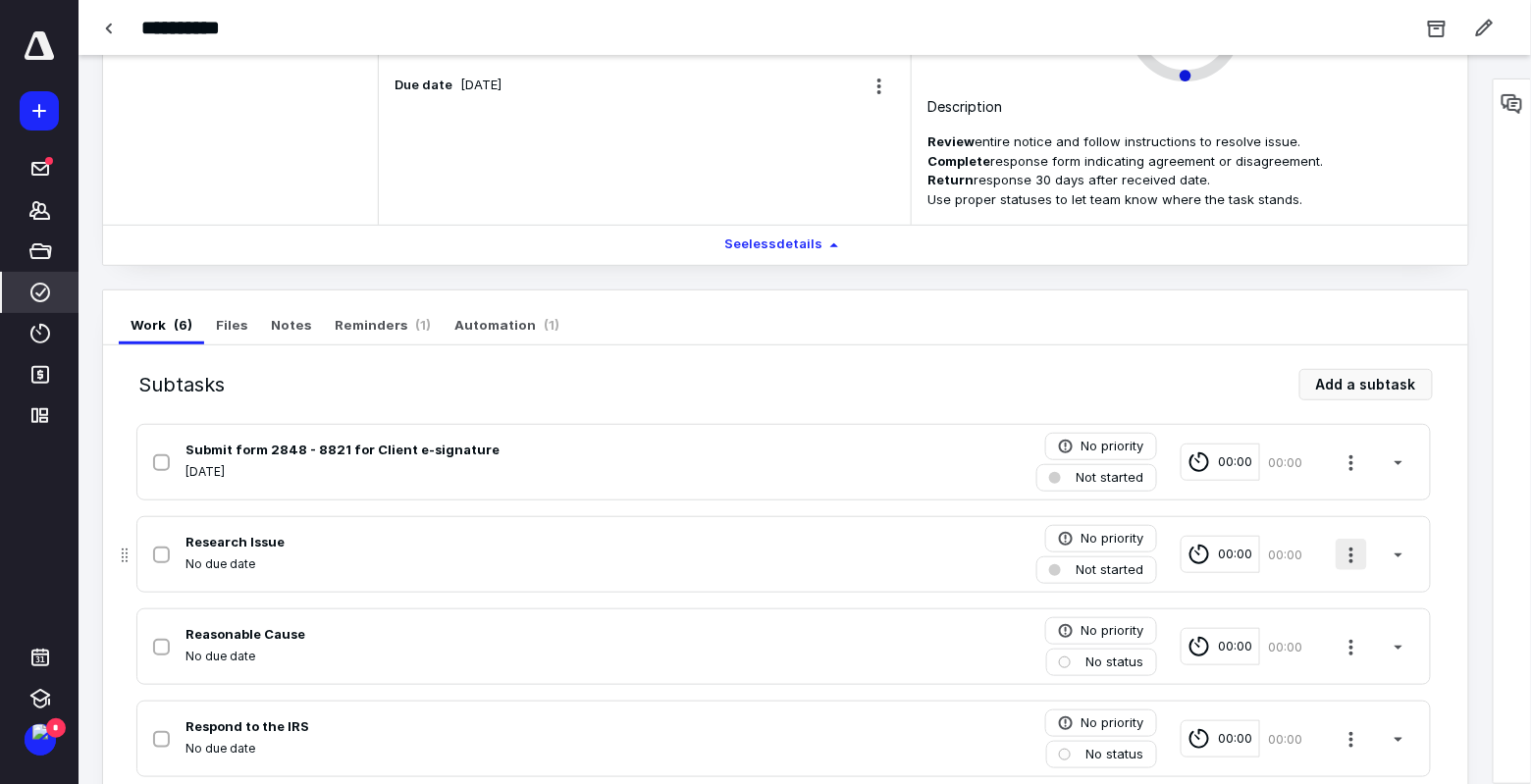 click at bounding box center (1351, 554) 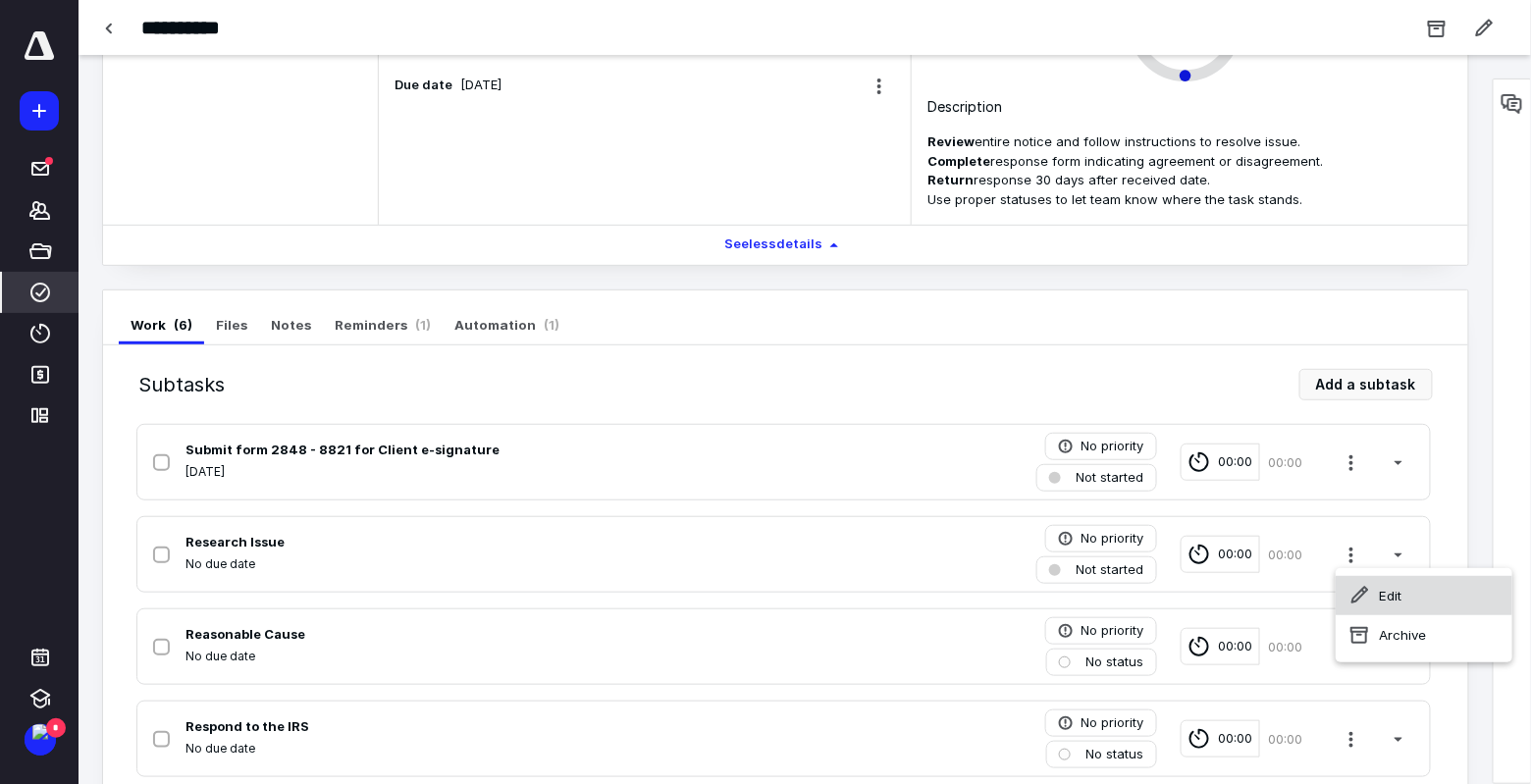 click on "Edit" at bounding box center (1424, 596) 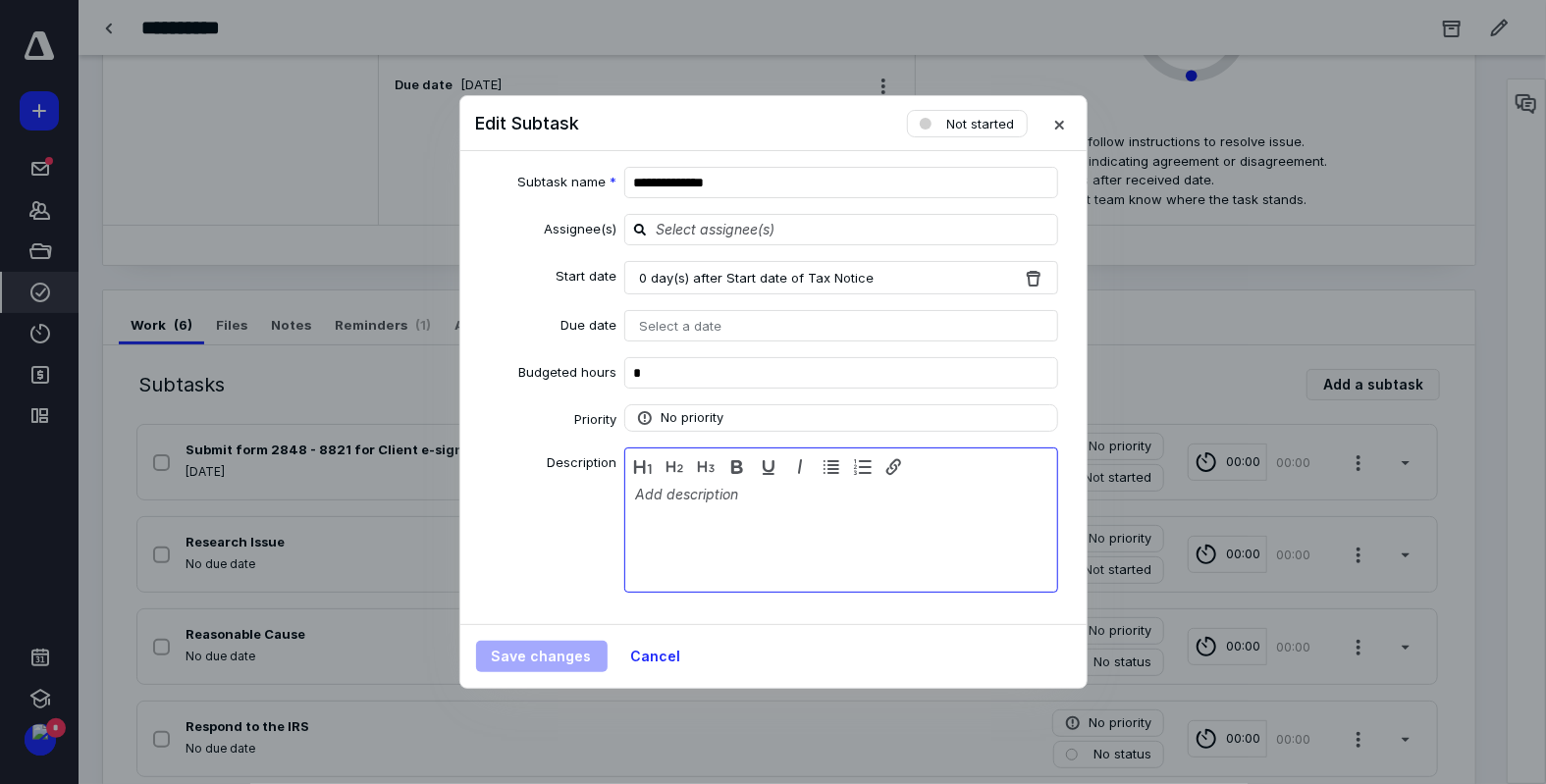 click at bounding box center [841, 535] 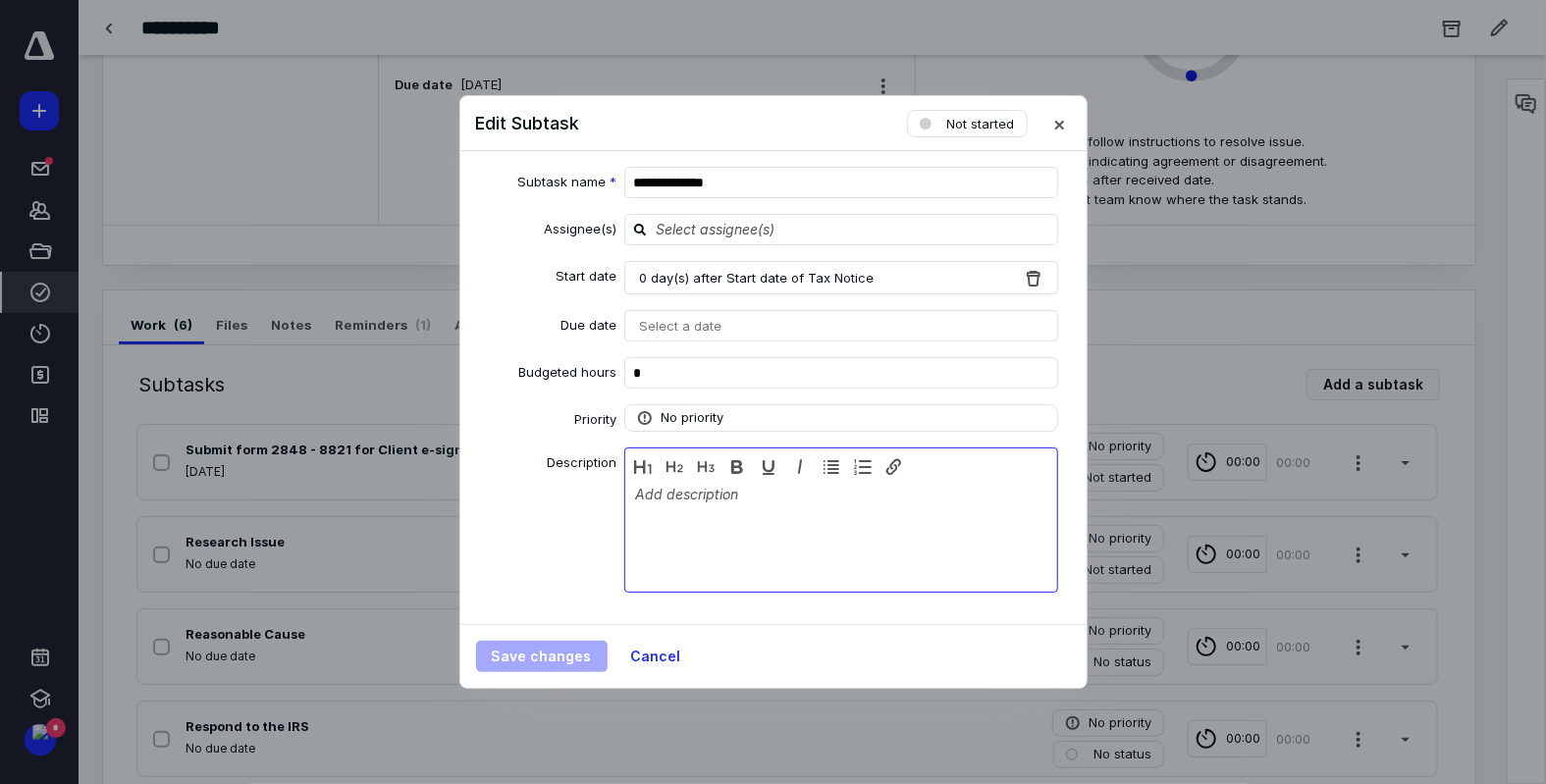 type 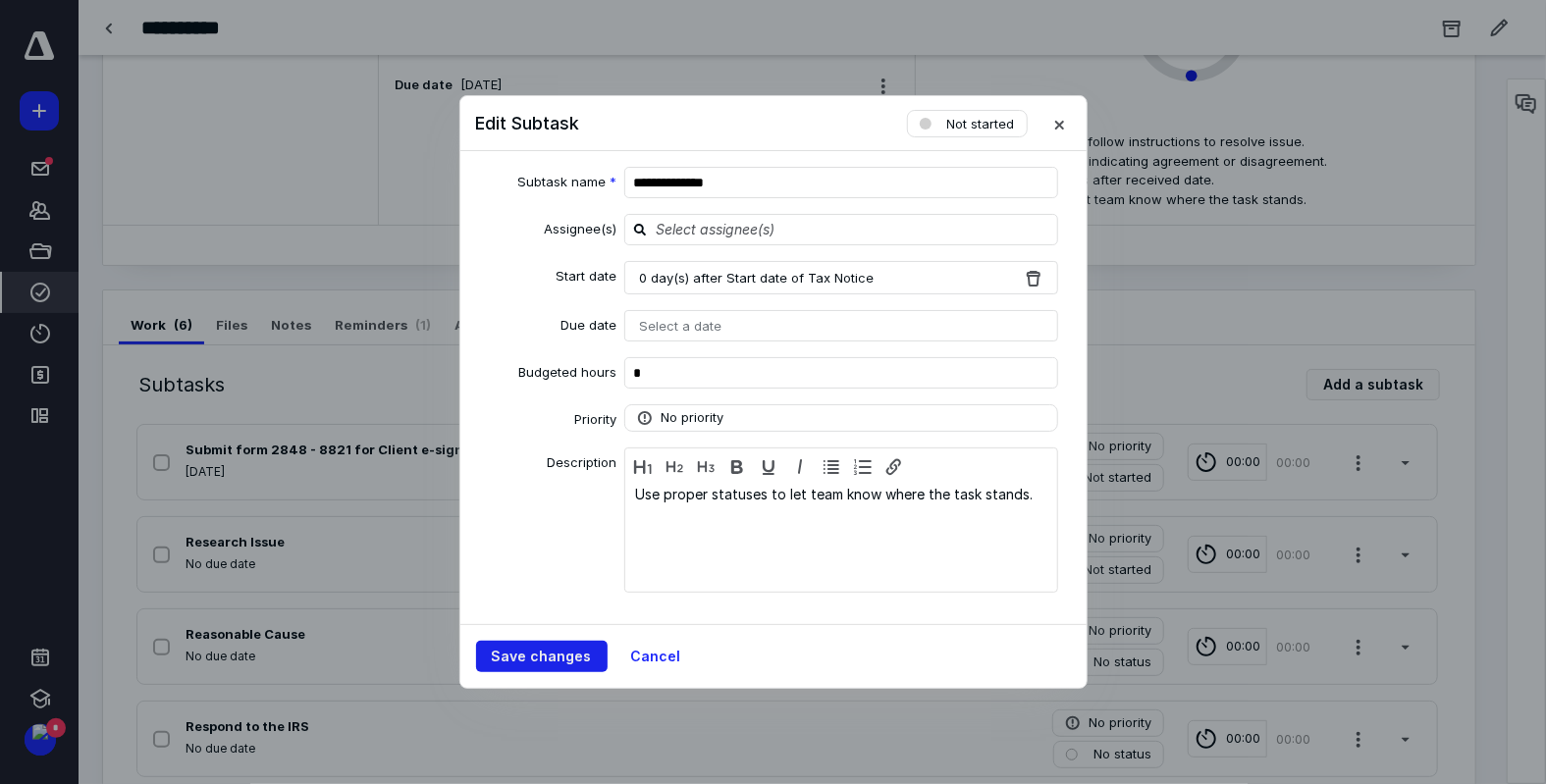 click on "Save changes" at bounding box center (542, 656) 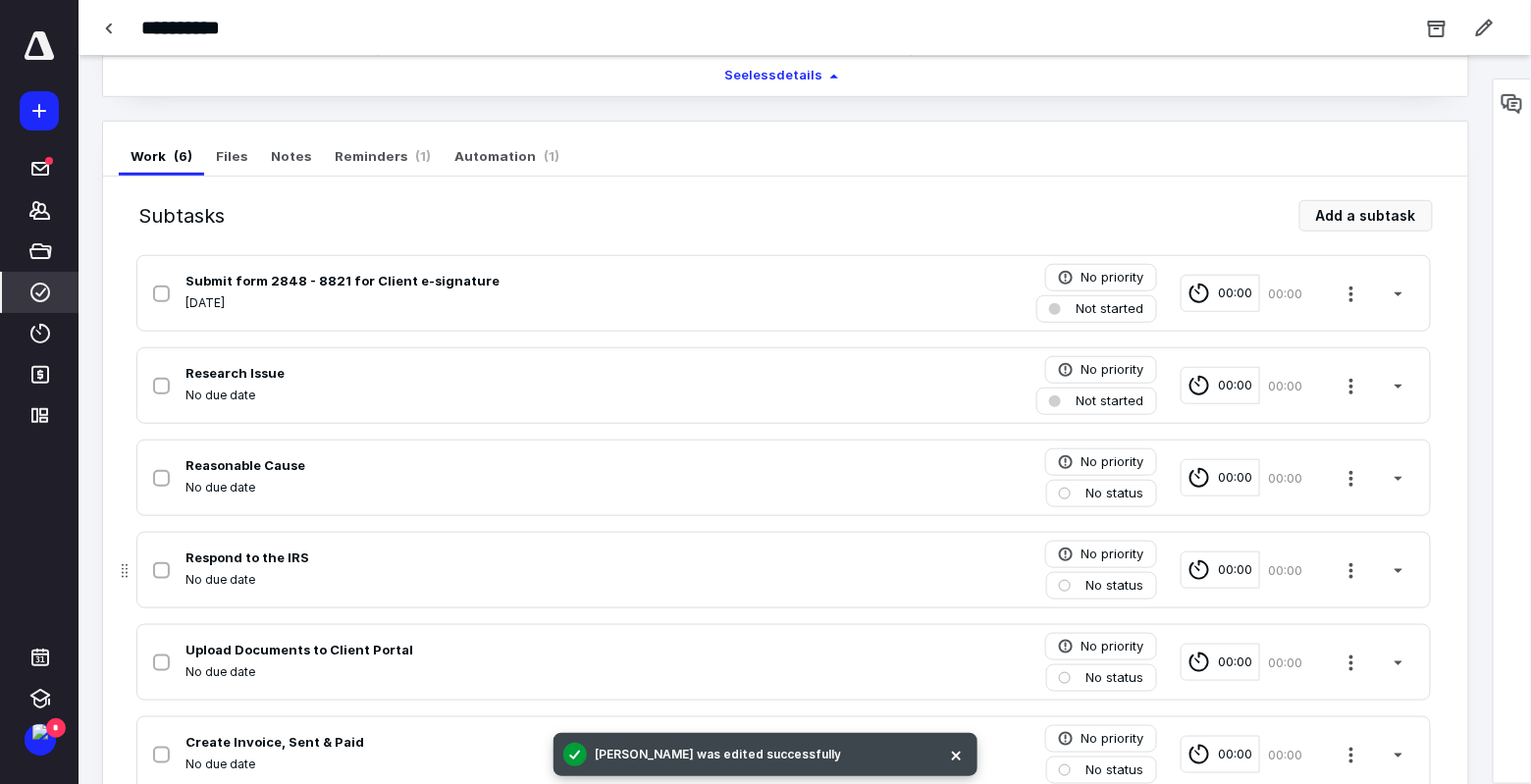 scroll, scrollTop: 392, scrollLeft: 0, axis: vertical 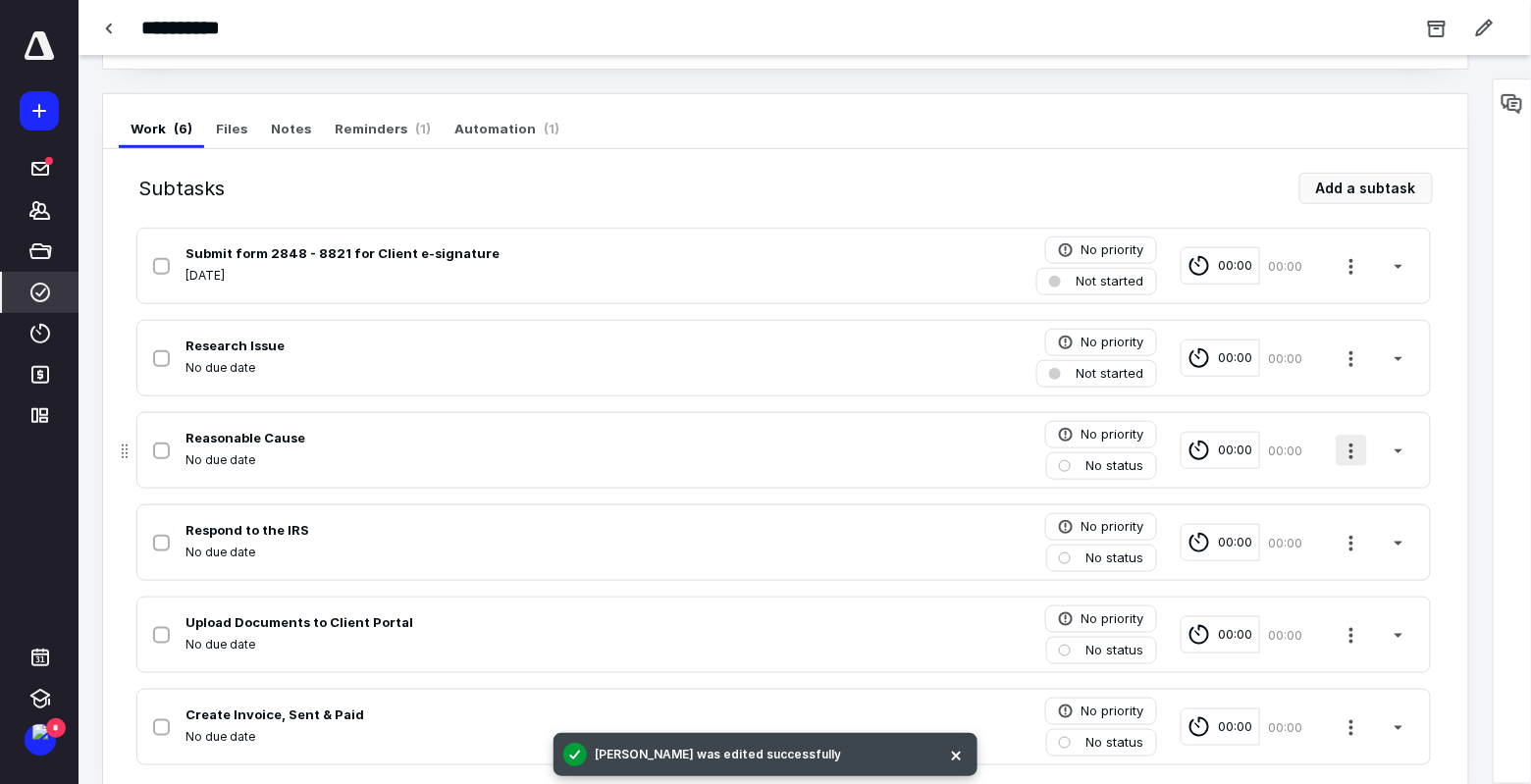 click at bounding box center (1351, 450) 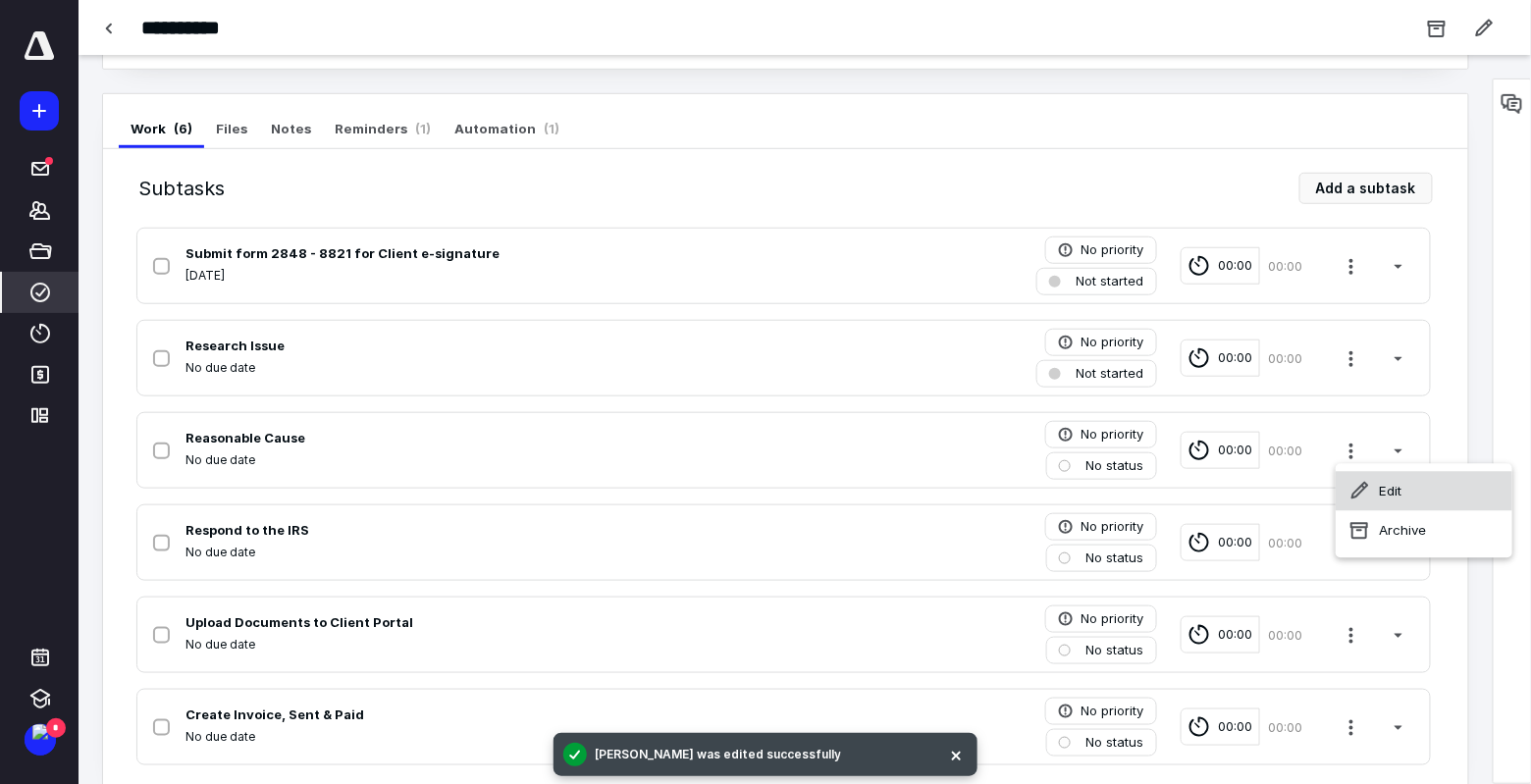 click 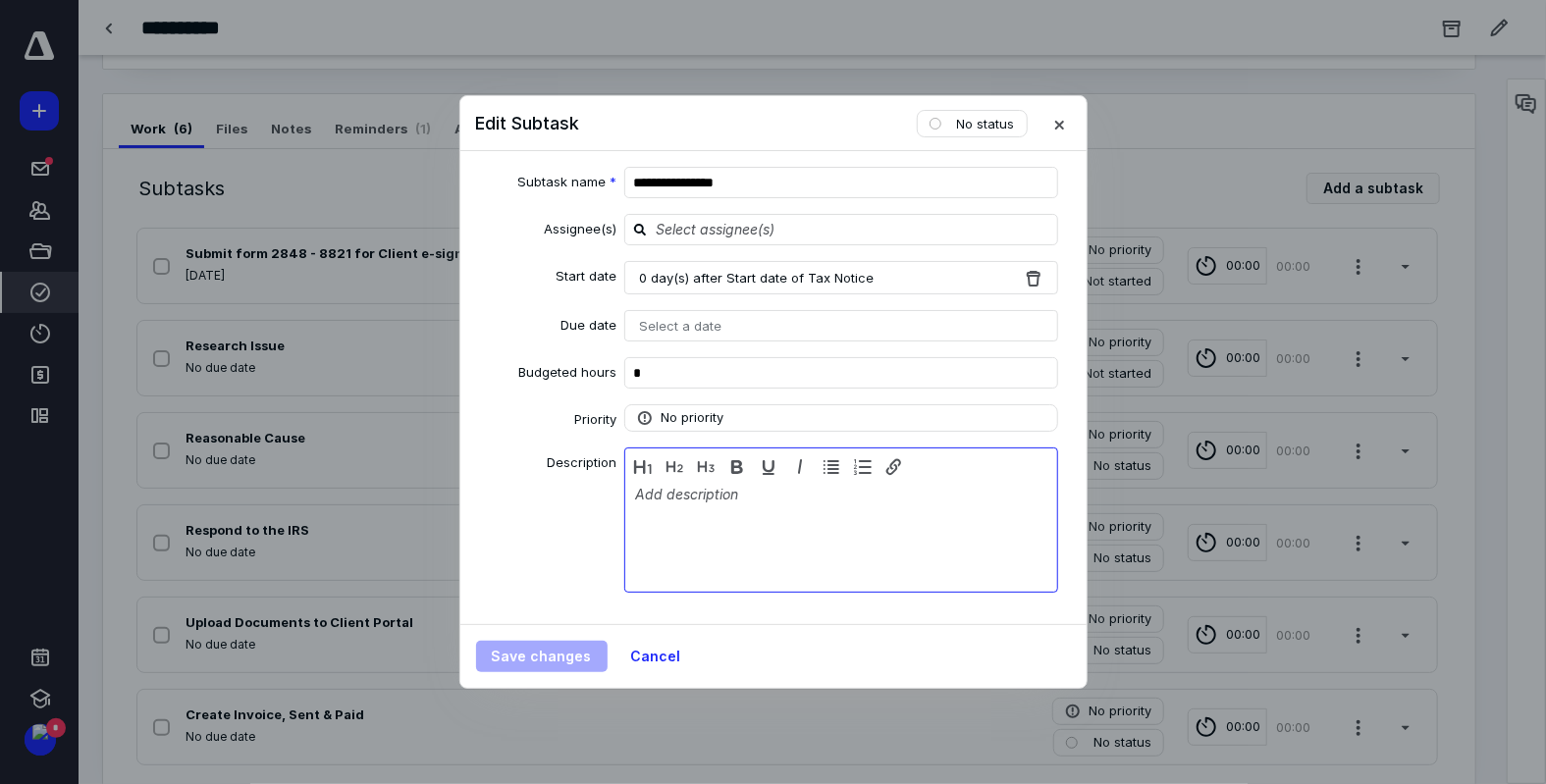click at bounding box center [841, 535] 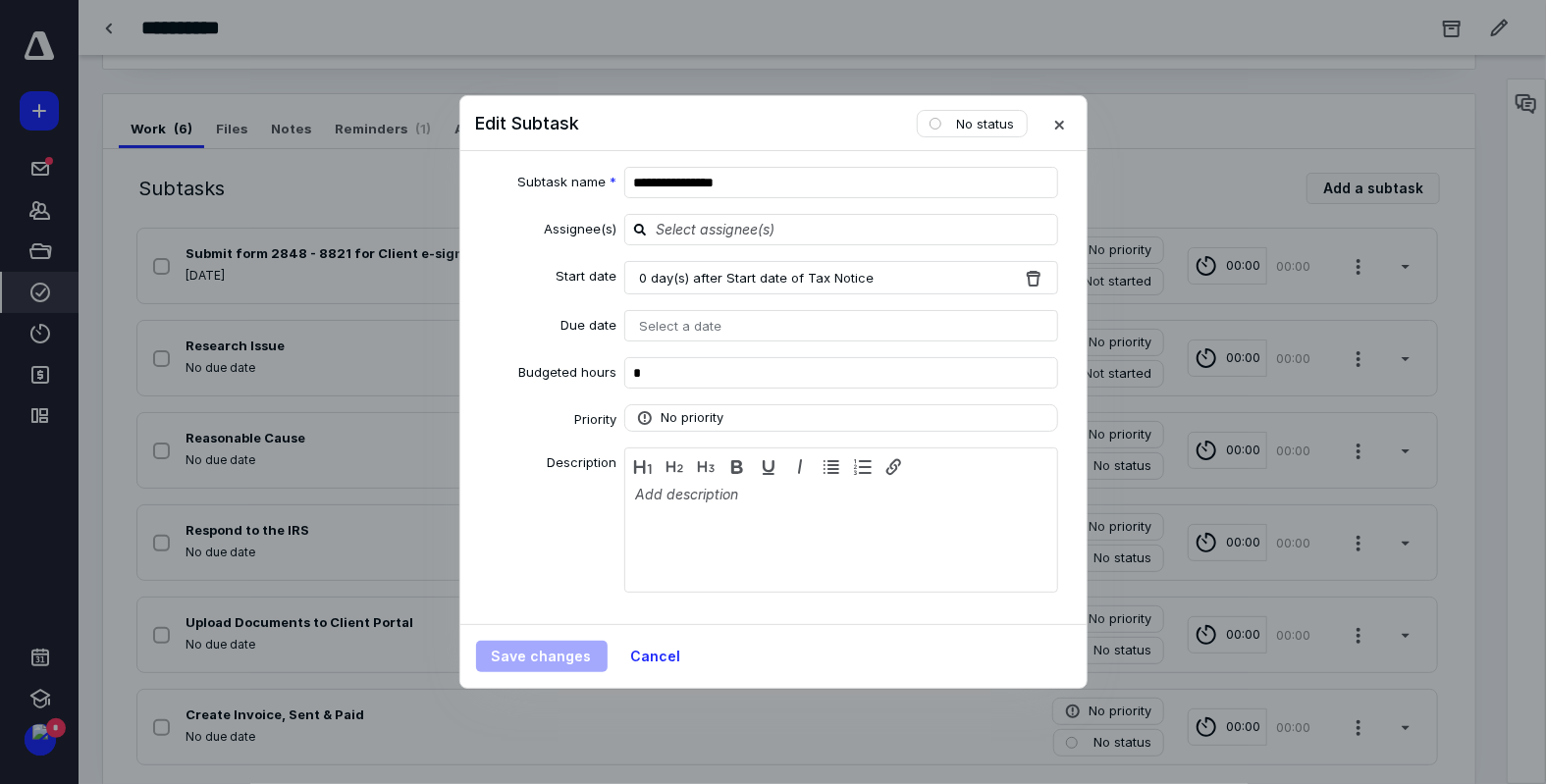 drag, startPoint x: 710, startPoint y: 501, endPoint x: 1176, endPoint y: 89, distance: 622.01286 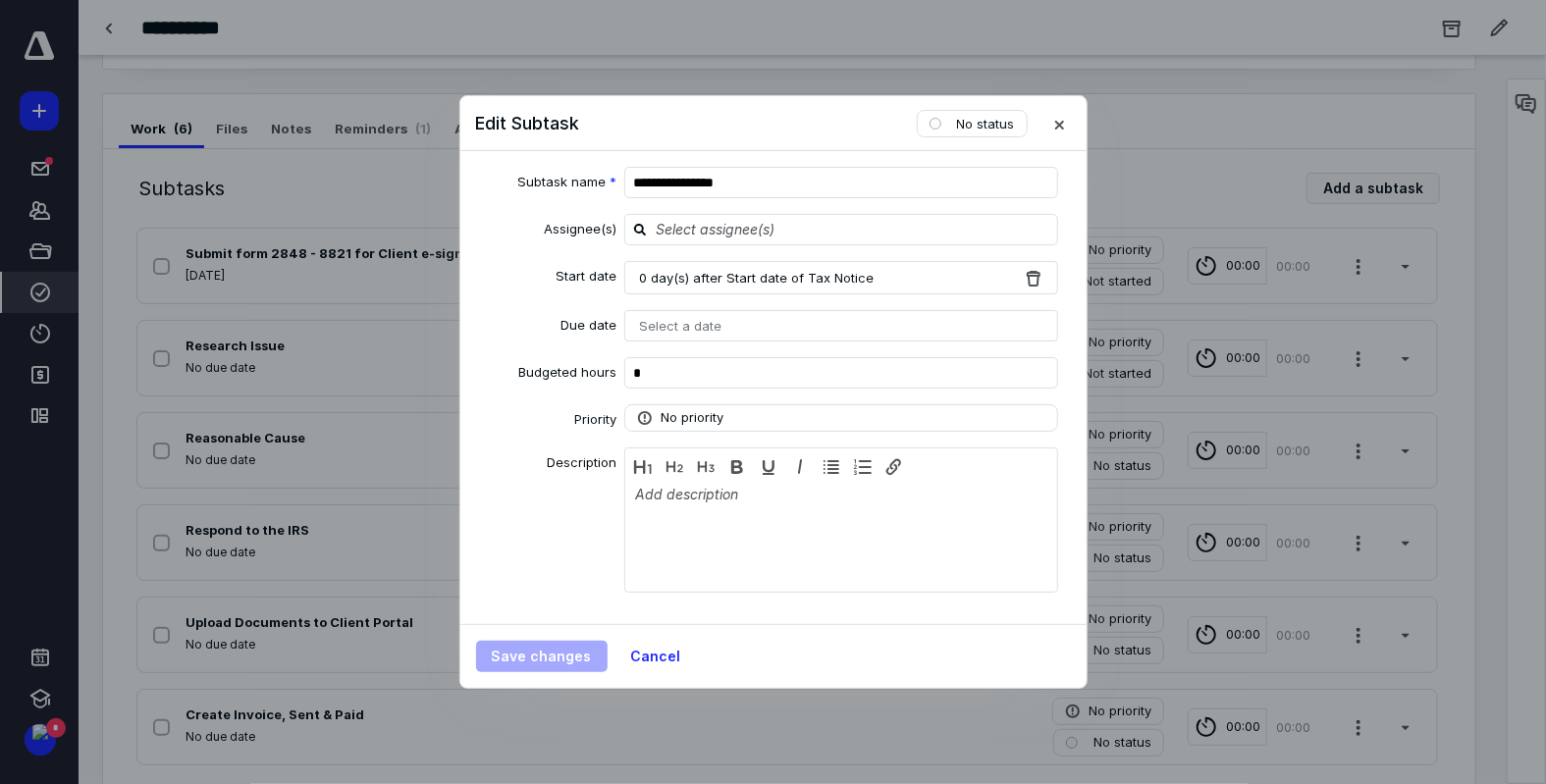 click at bounding box center [773, 392] 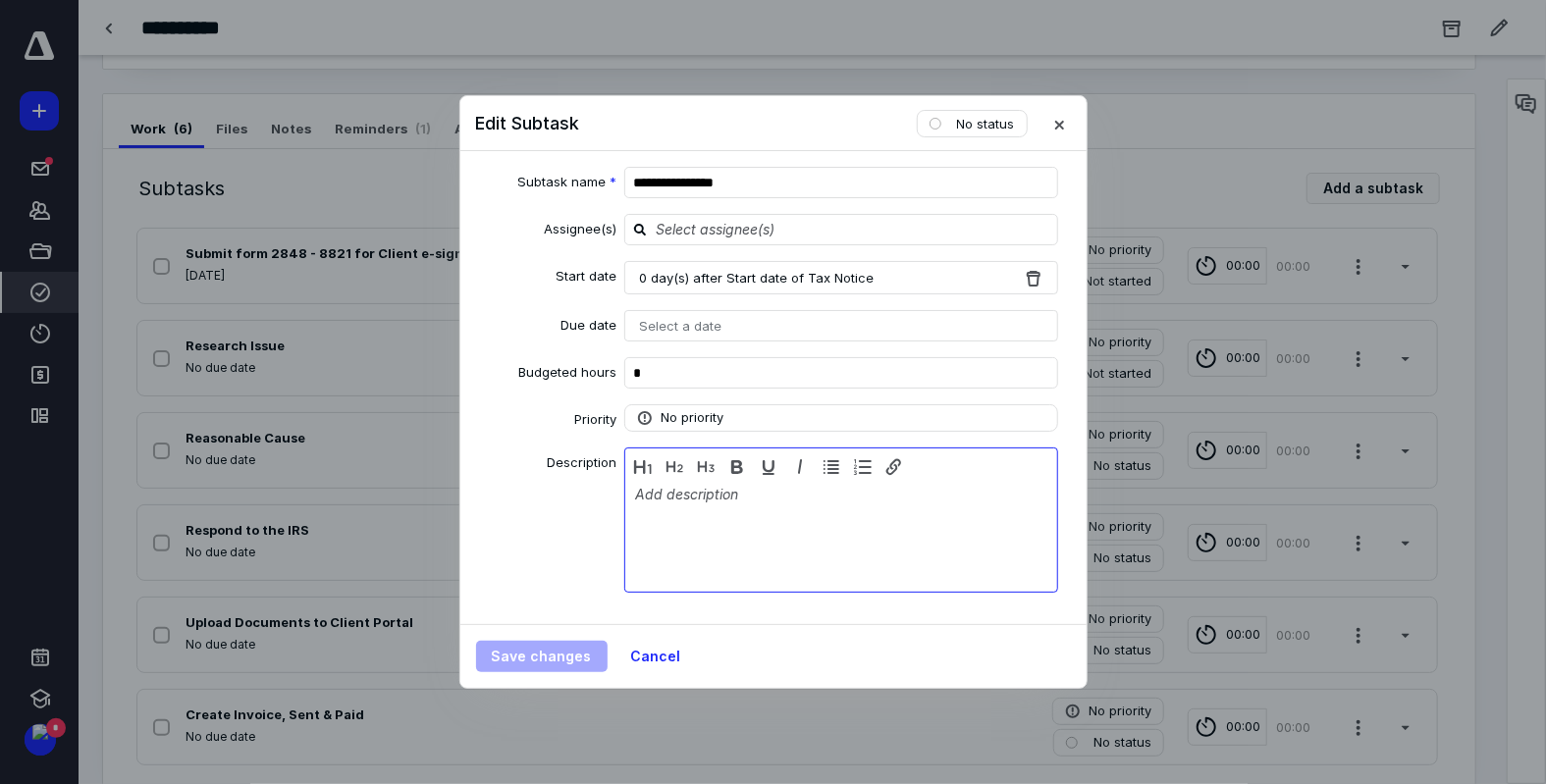 click at bounding box center [841, 535] 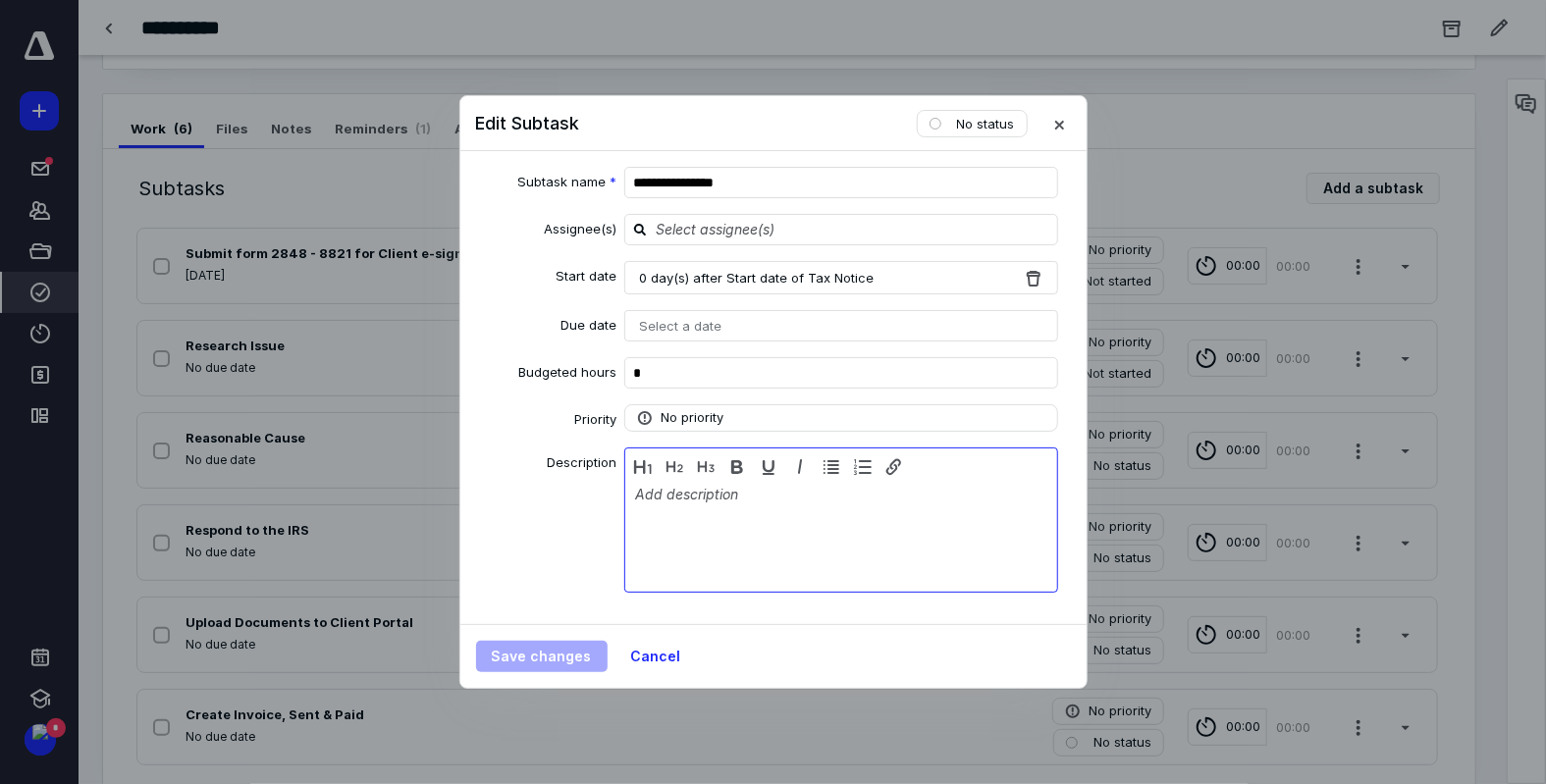 type 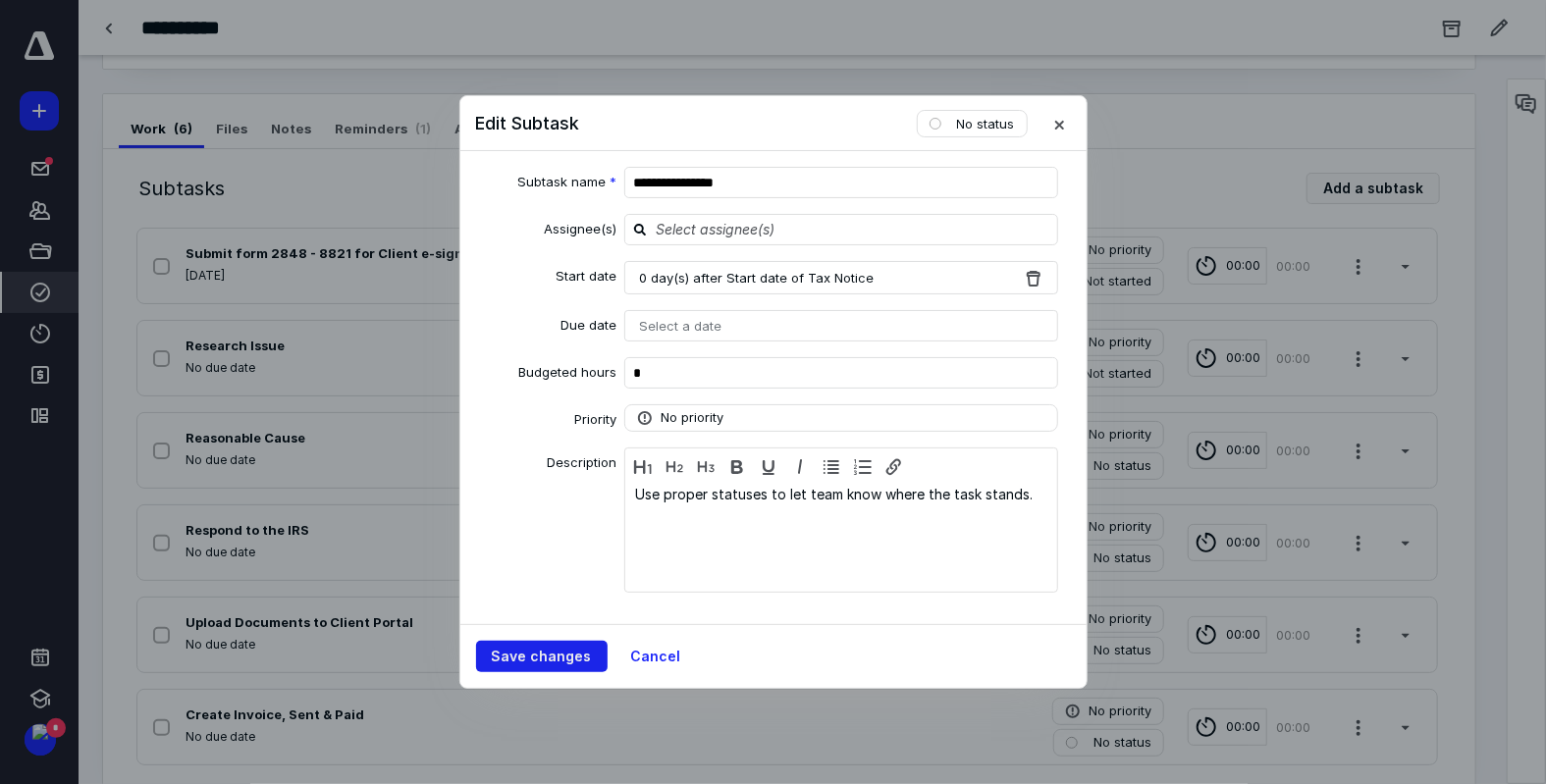 click on "Save changes" at bounding box center (542, 656) 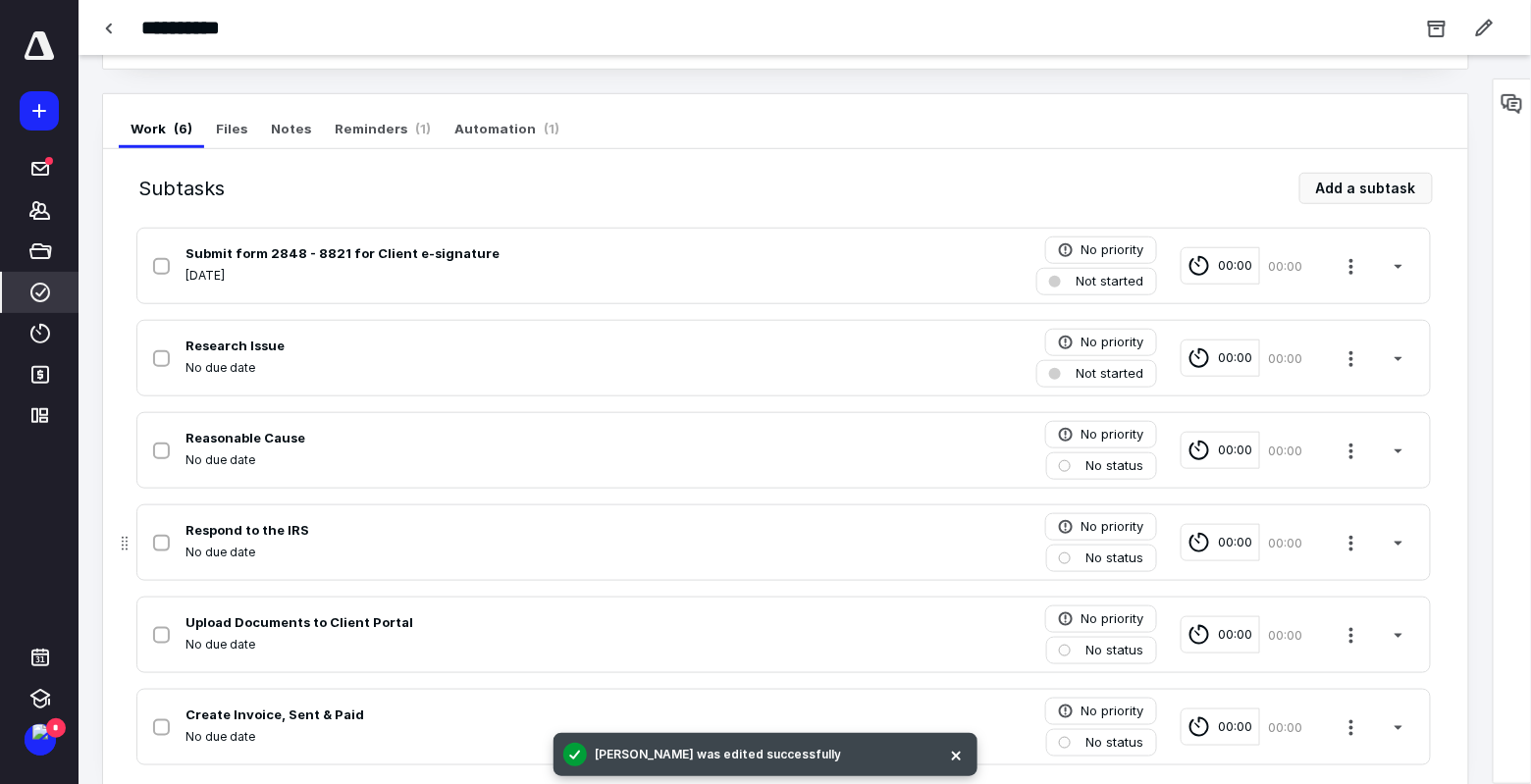scroll, scrollTop: 419, scrollLeft: 0, axis: vertical 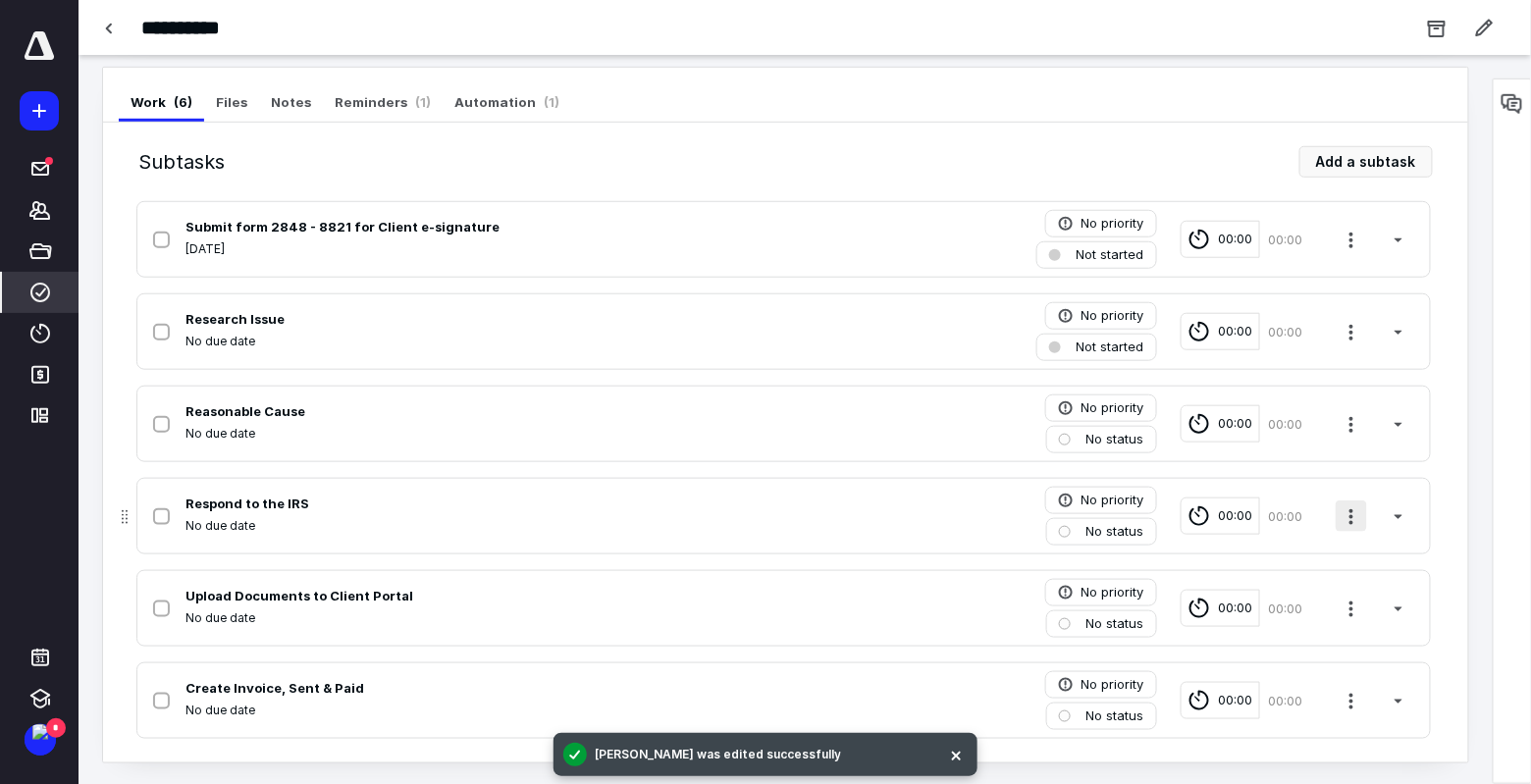 click at bounding box center (1351, 516) 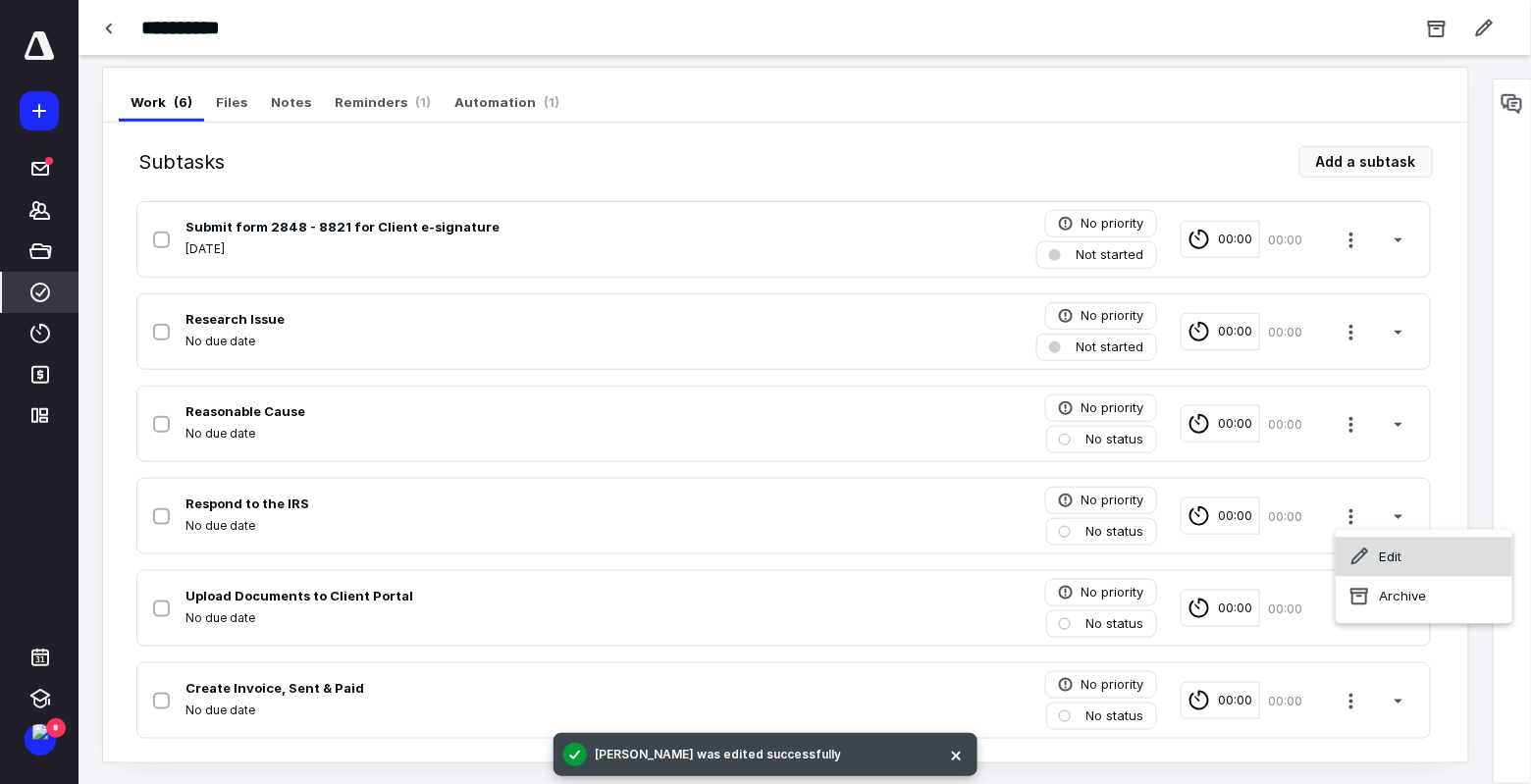 click 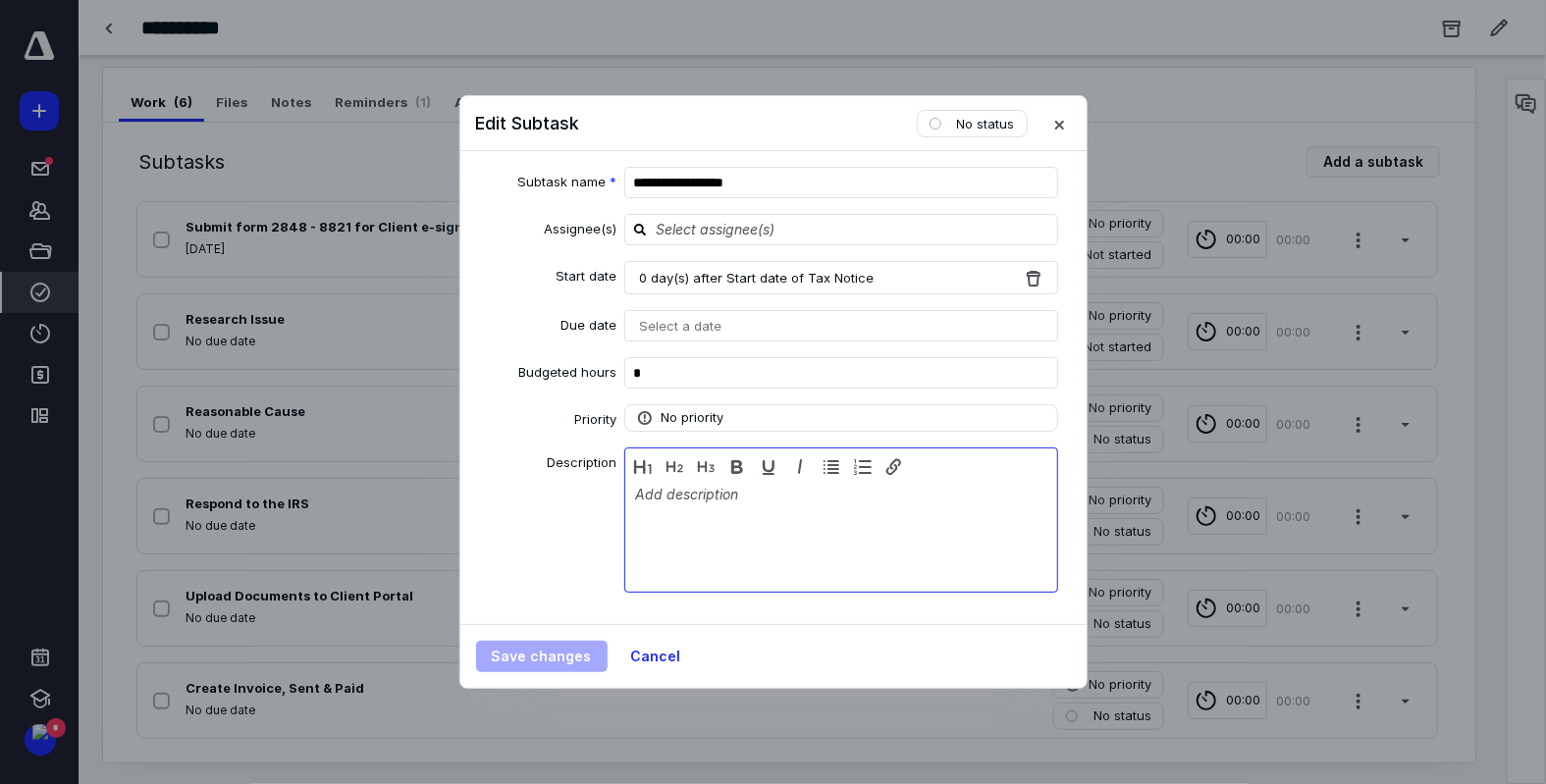 click at bounding box center (841, 535) 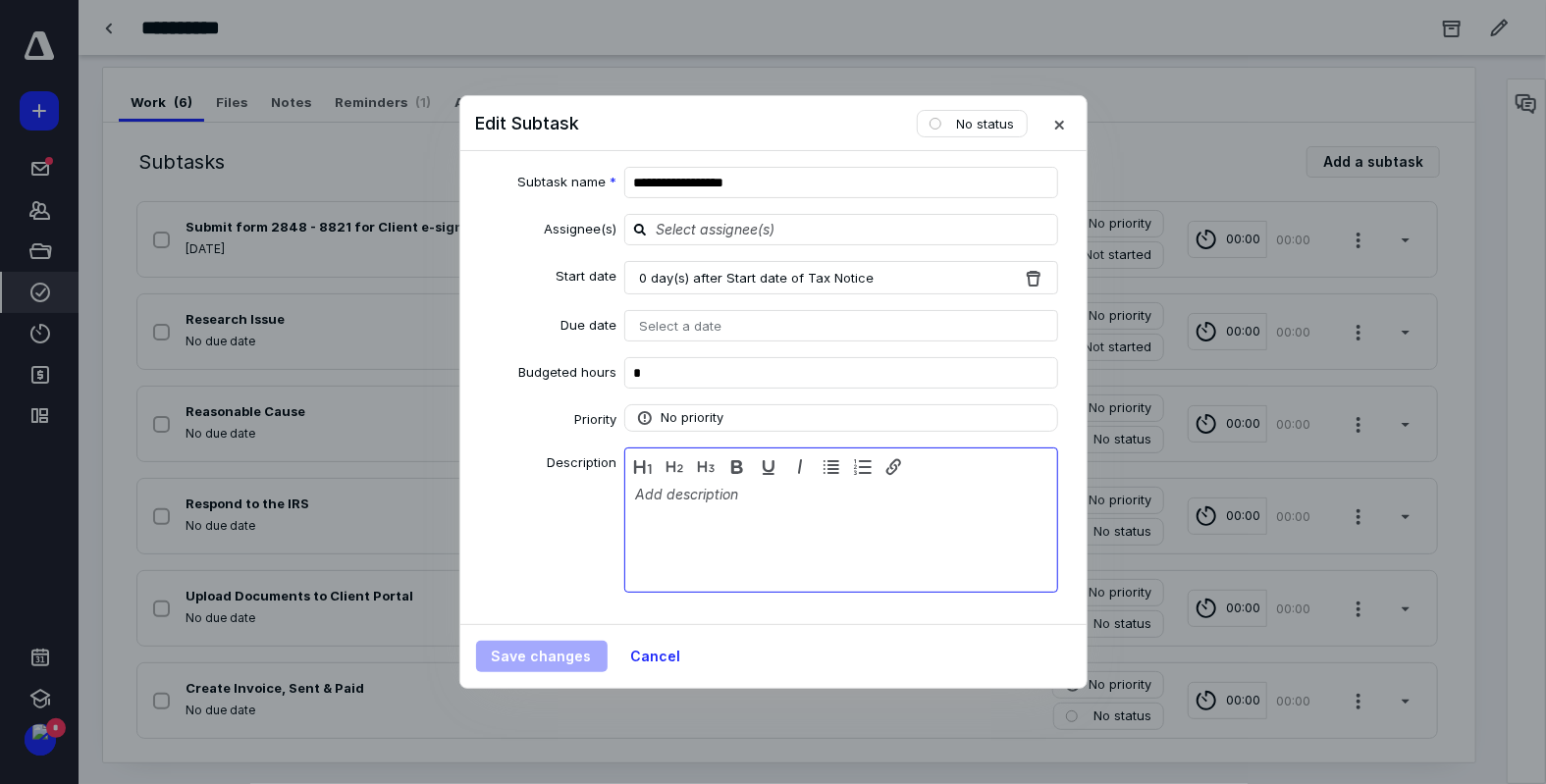 type 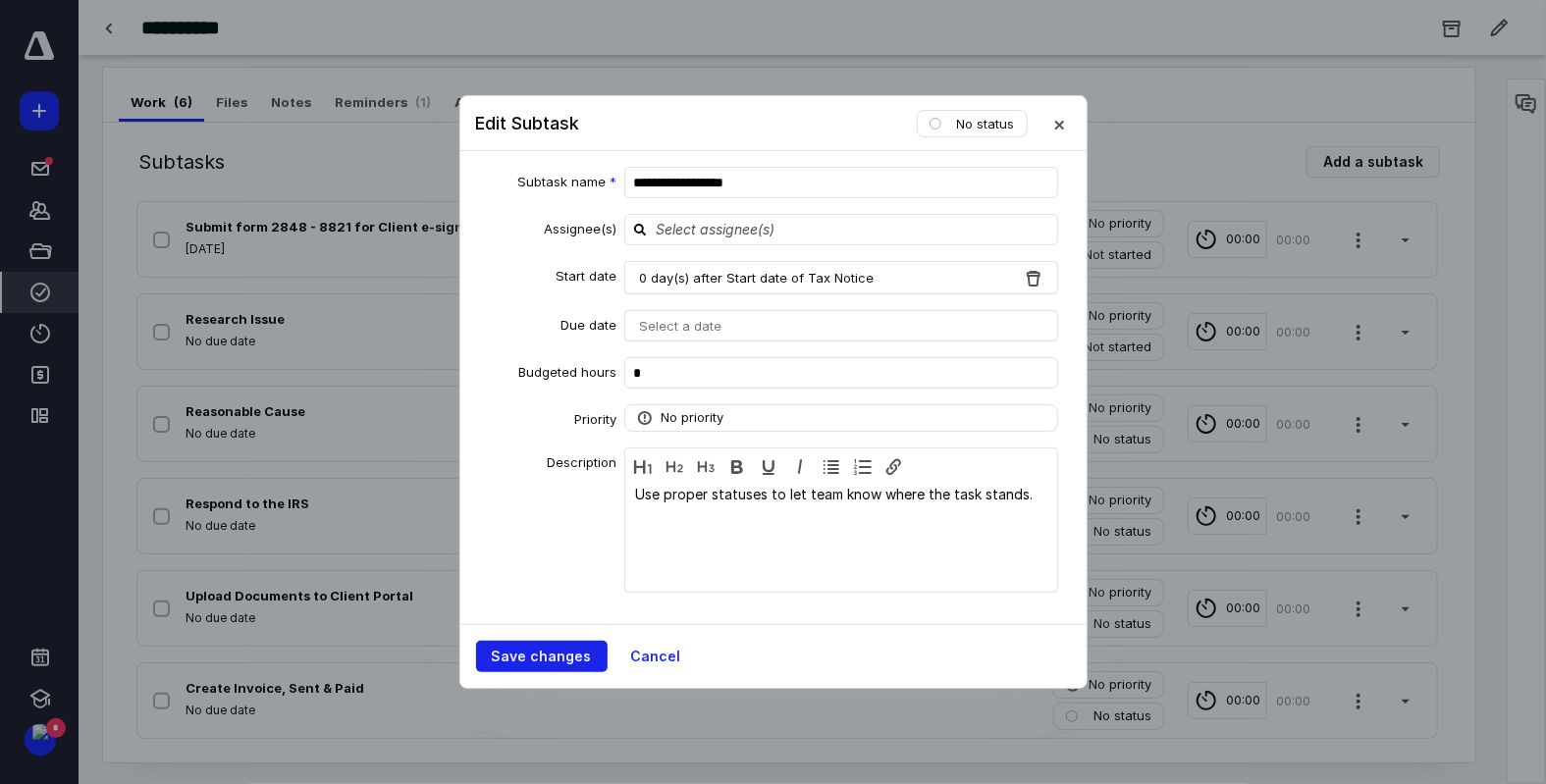click on "Save changes" at bounding box center [542, 656] 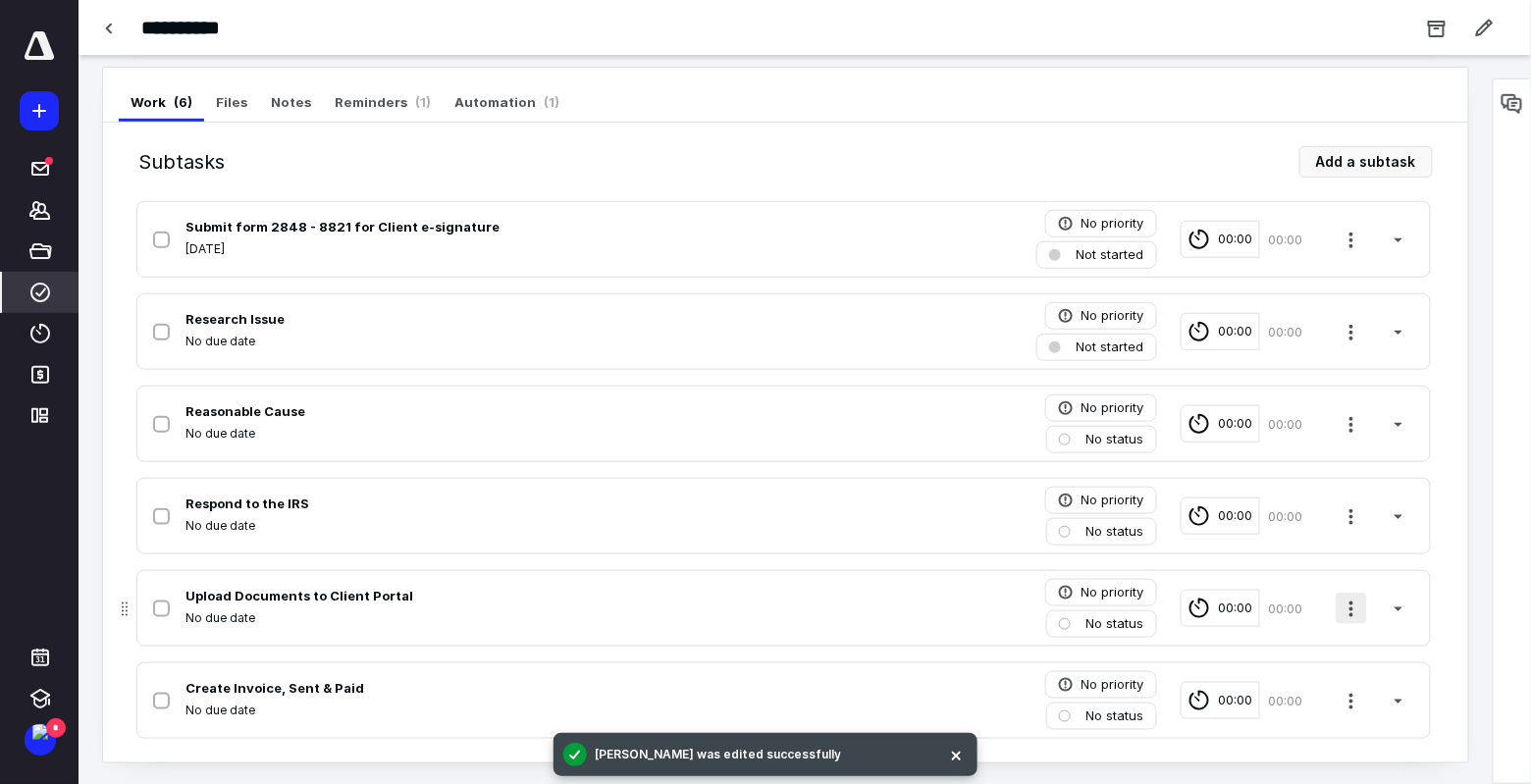 click at bounding box center (1351, 608) 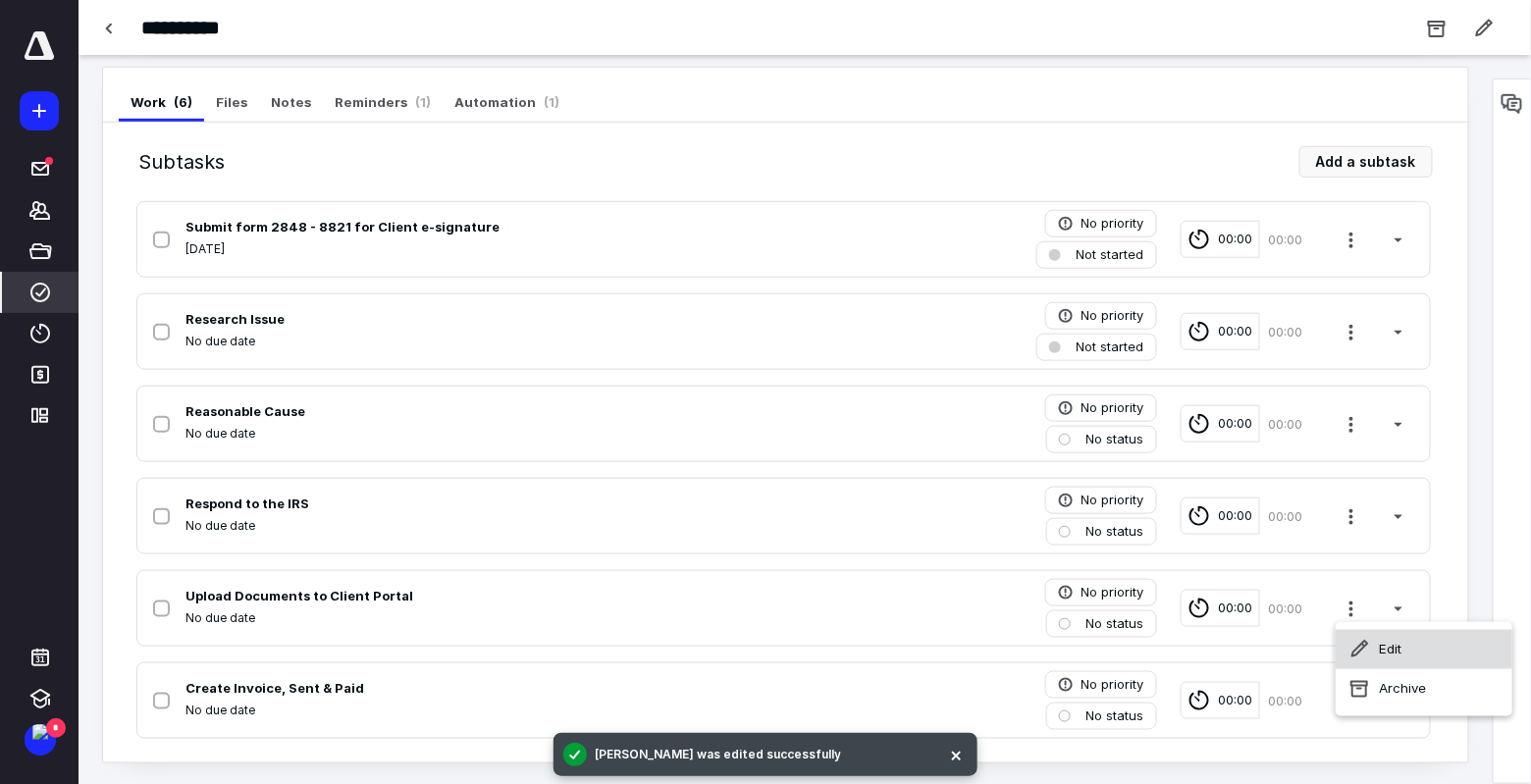 click 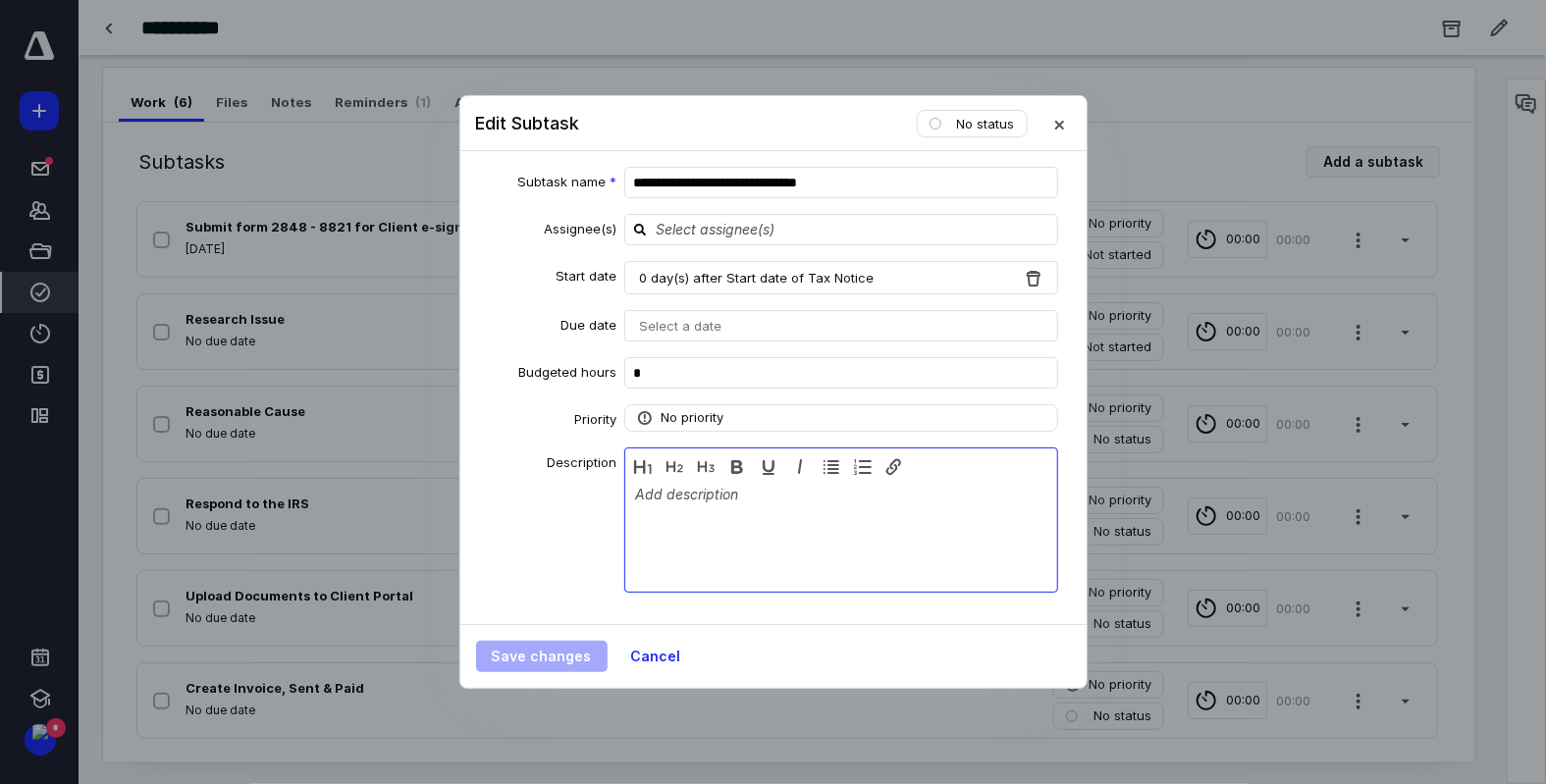 click at bounding box center (841, 535) 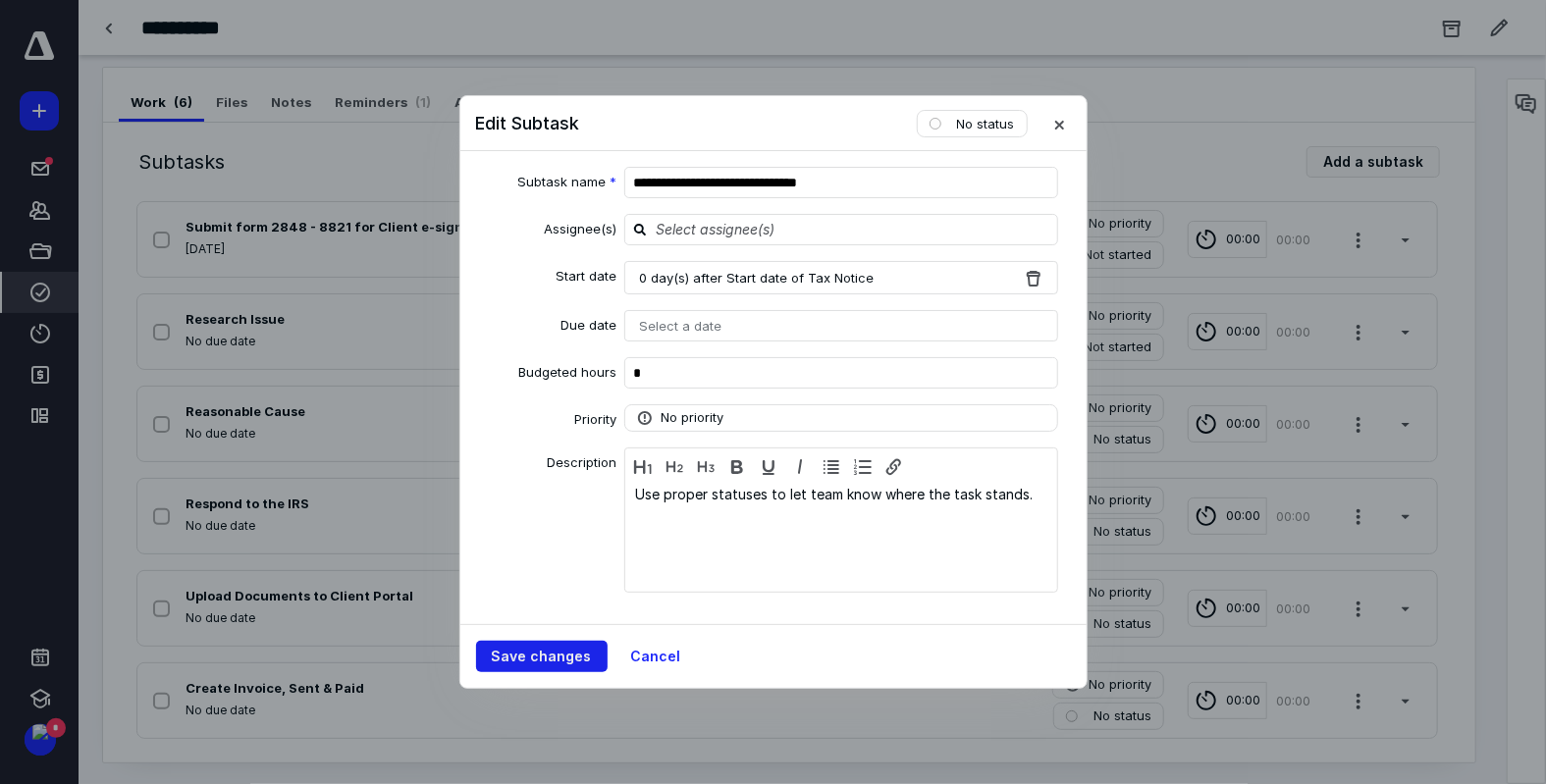click on "Save changes" at bounding box center (542, 656) 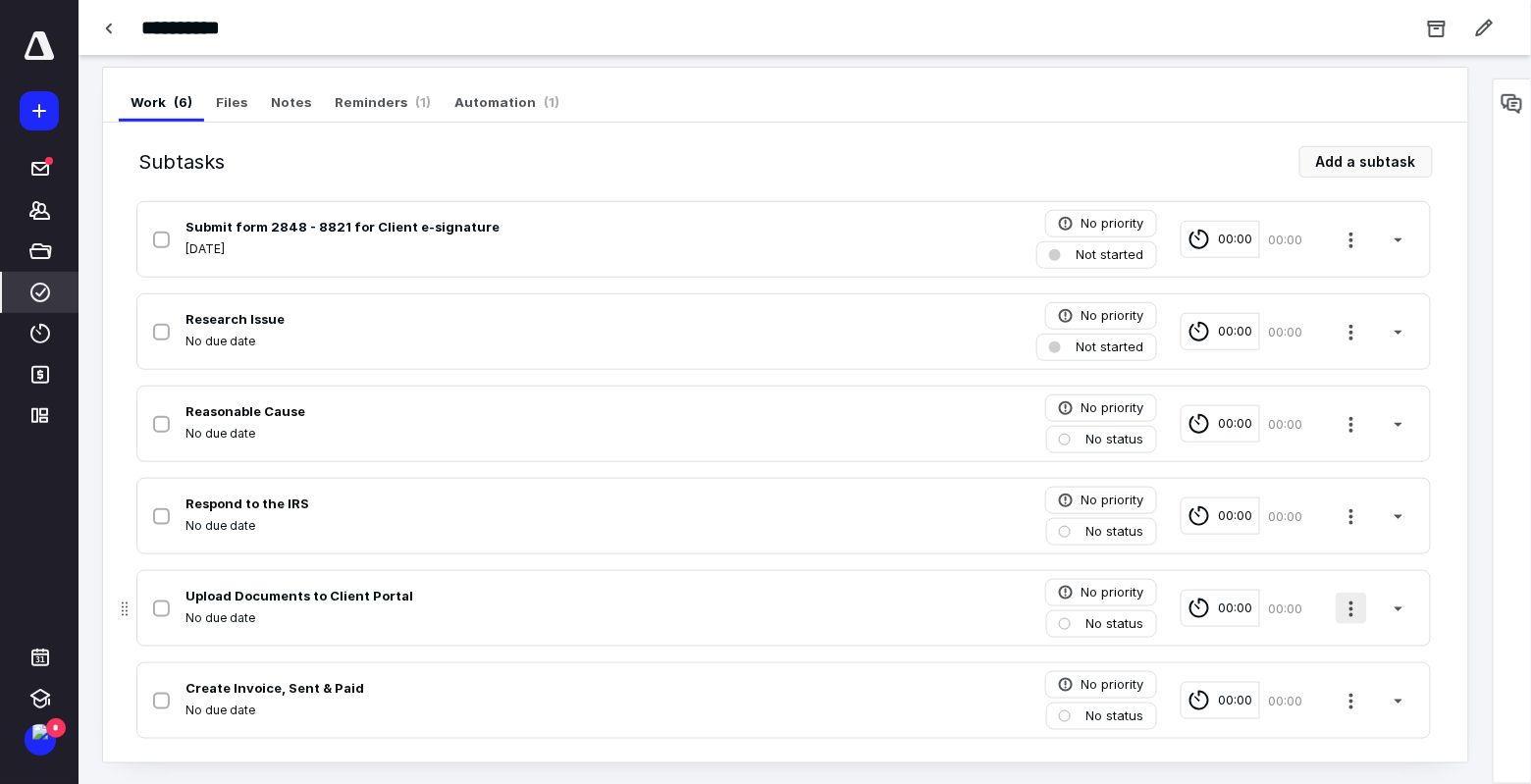 click at bounding box center [1351, 608] 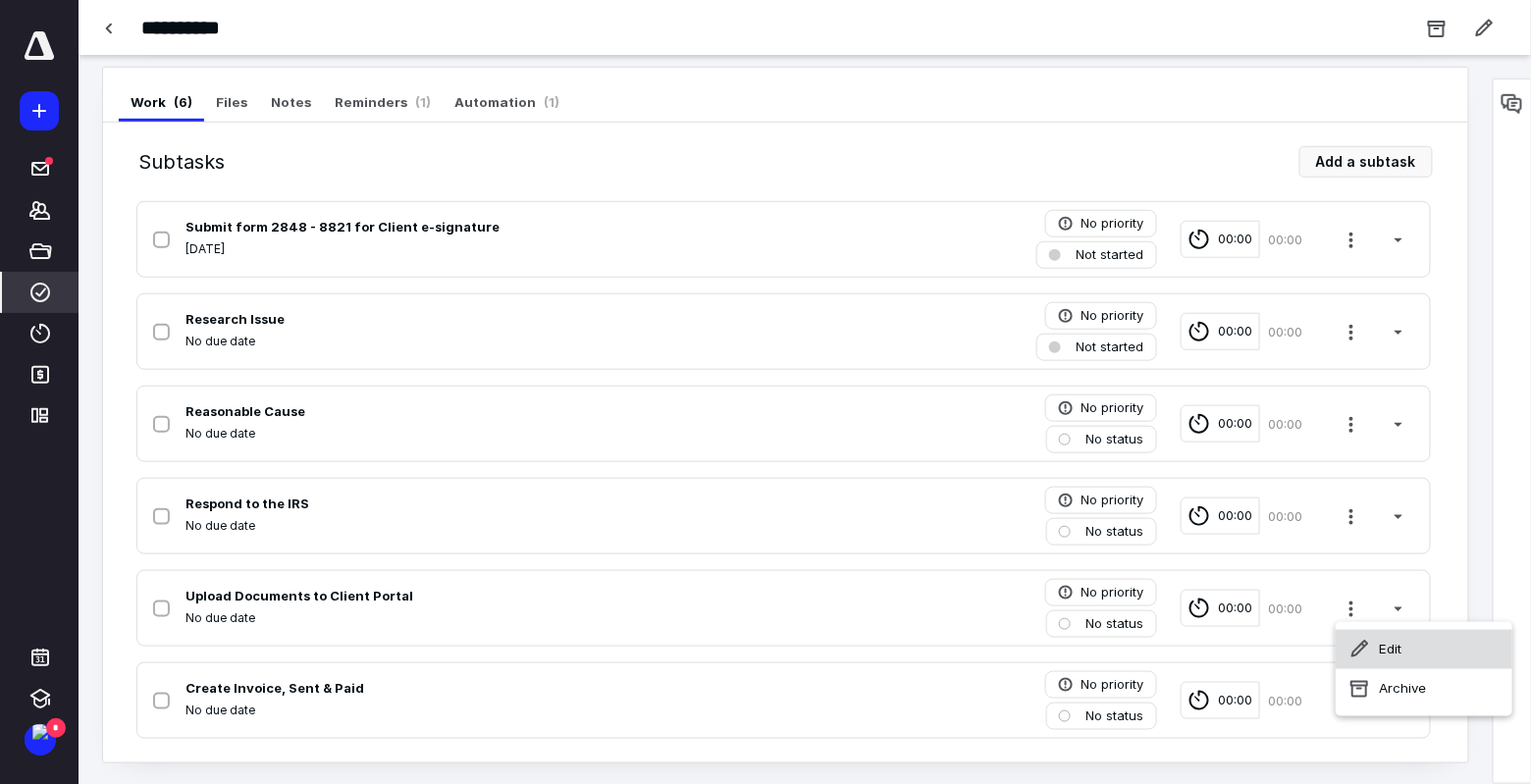 click 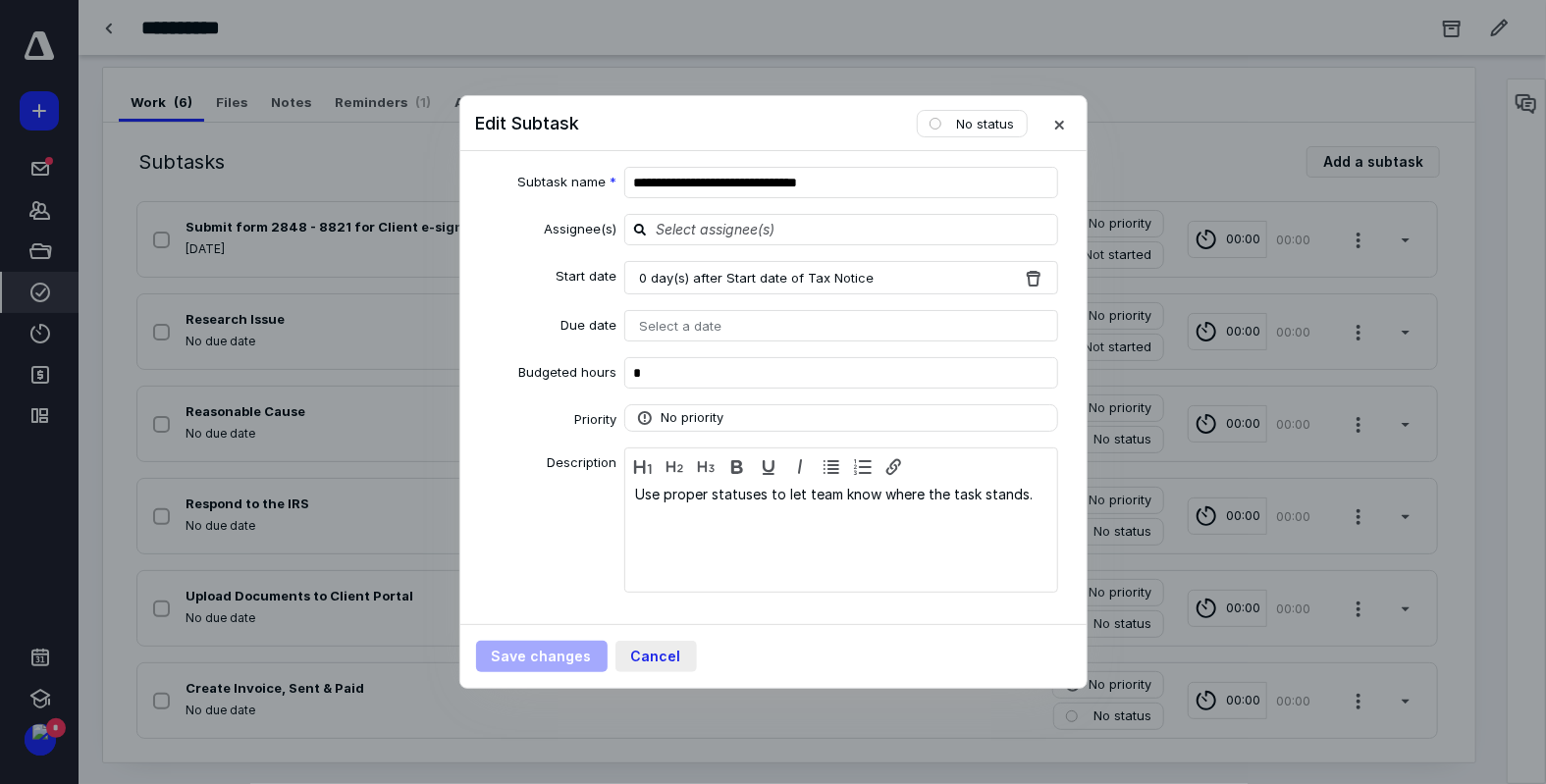 click on "Cancel" at bounding box center (656, 656) 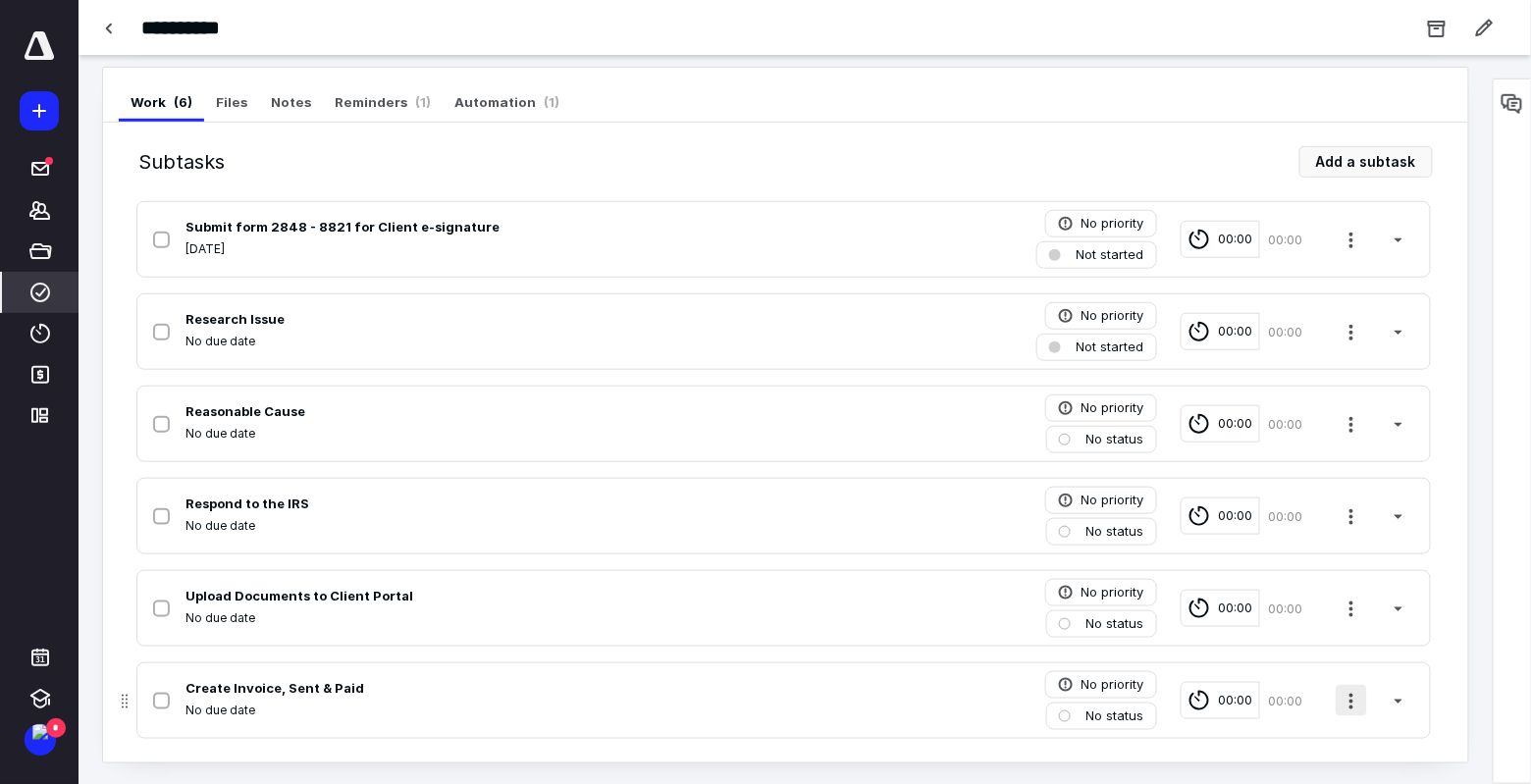 click at bounding box center (1351, 701) 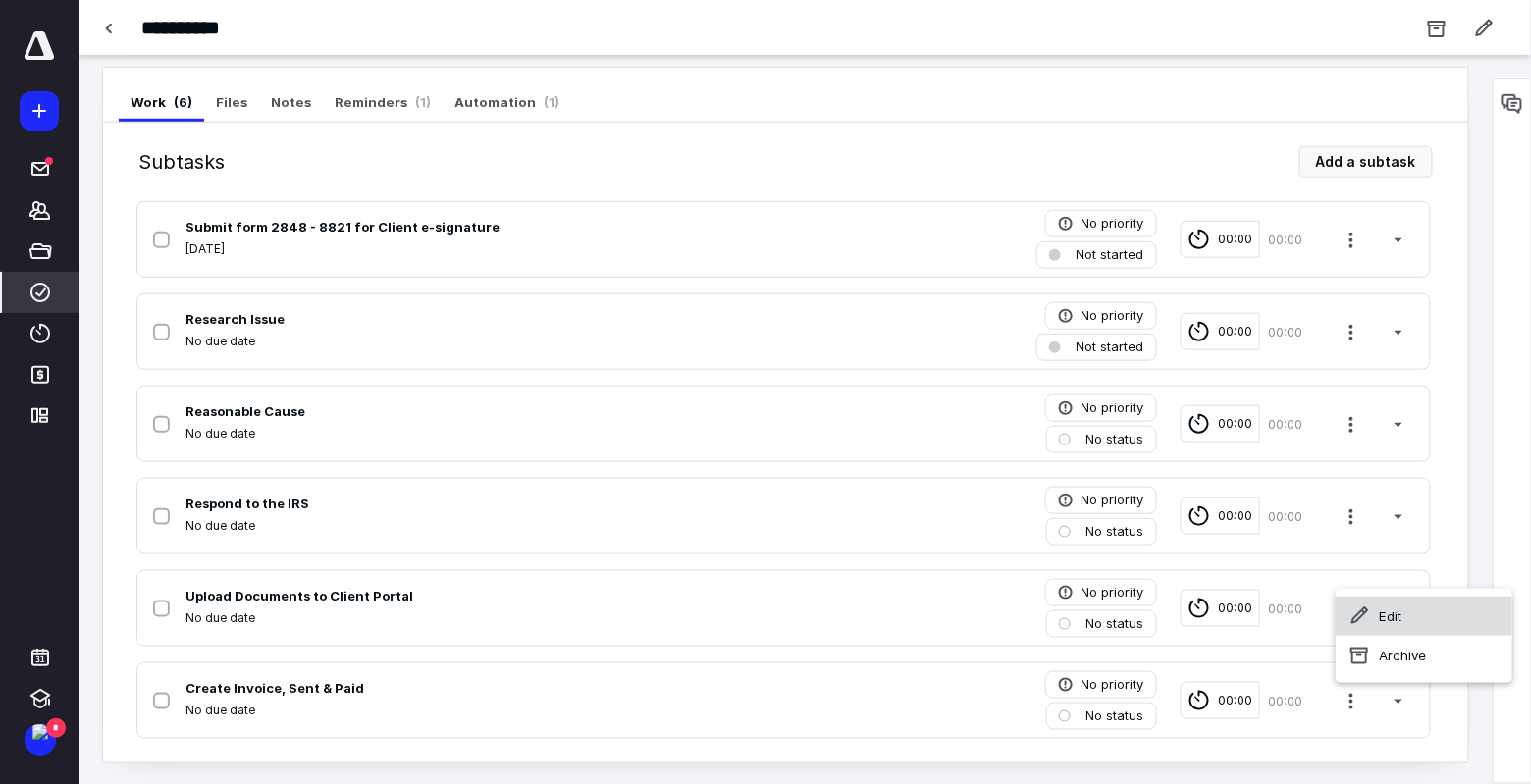click on "Edit" at bounding box center [1424, 616] 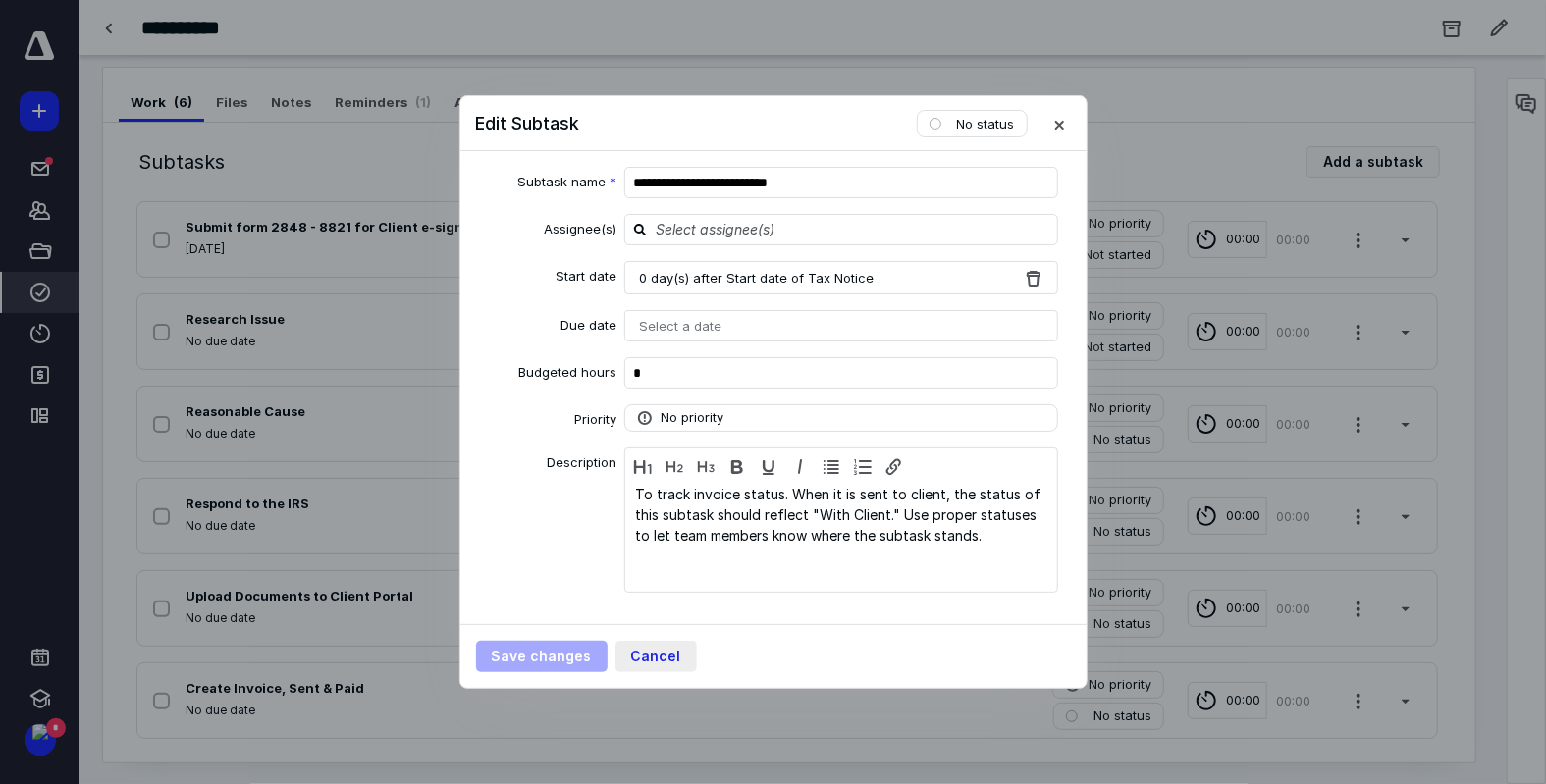click on "Cancel" at bounding box center [656, 656] 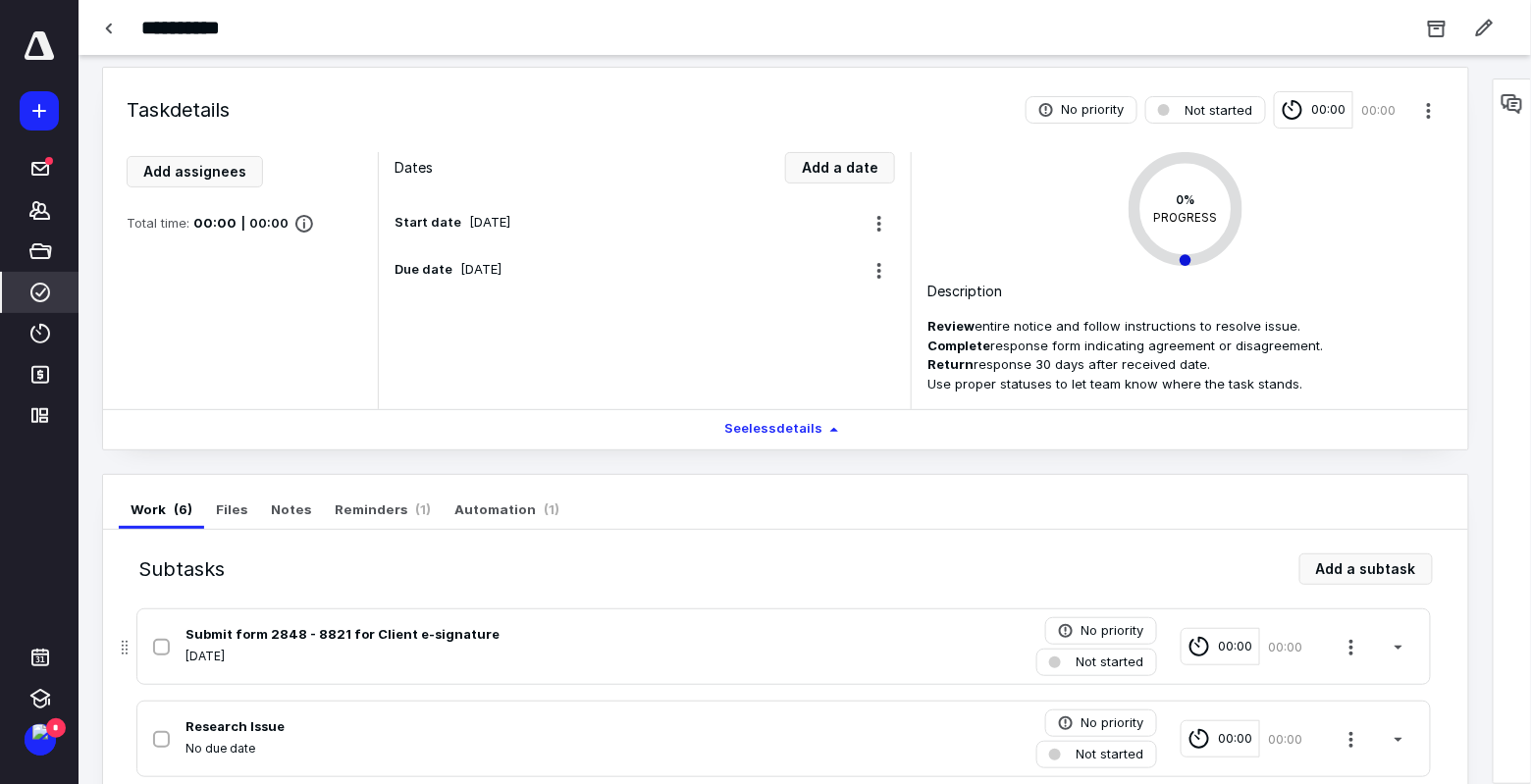 scroll, scrollTop: 0, scrollLeft: 0, axis: both 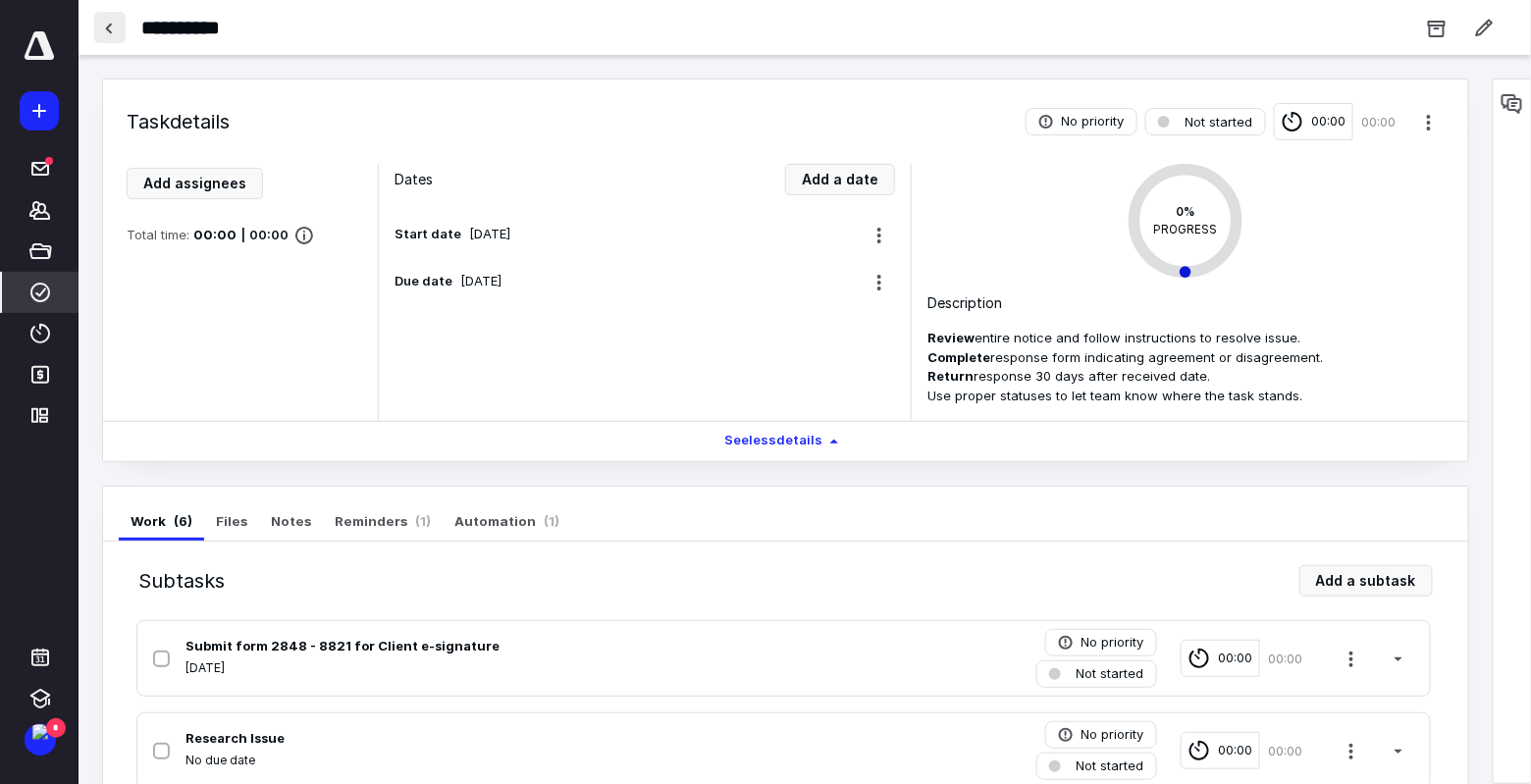 click at bounding box center [110, 27] 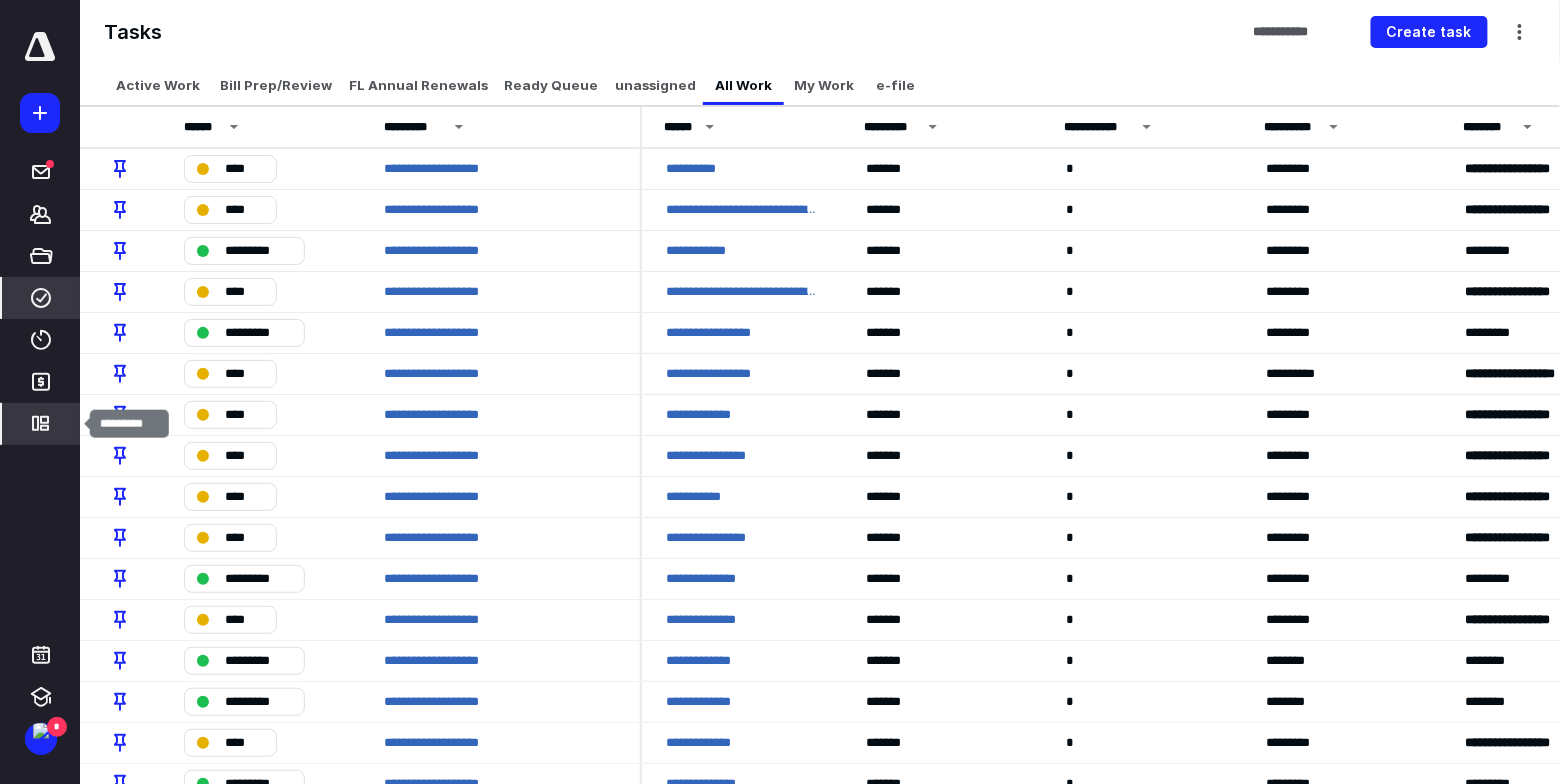 click 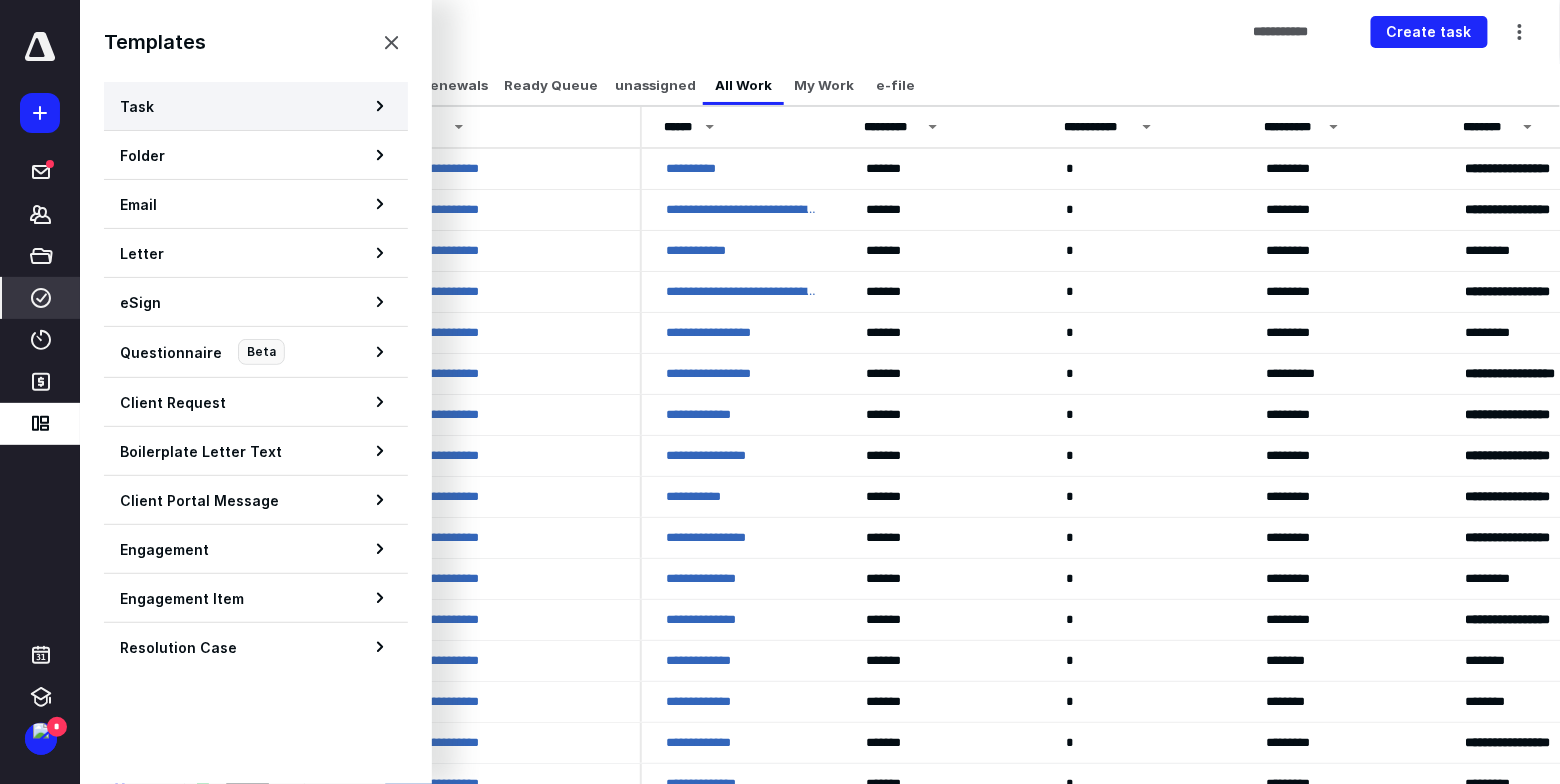 click on "Task" at bounding box center (256, 106) 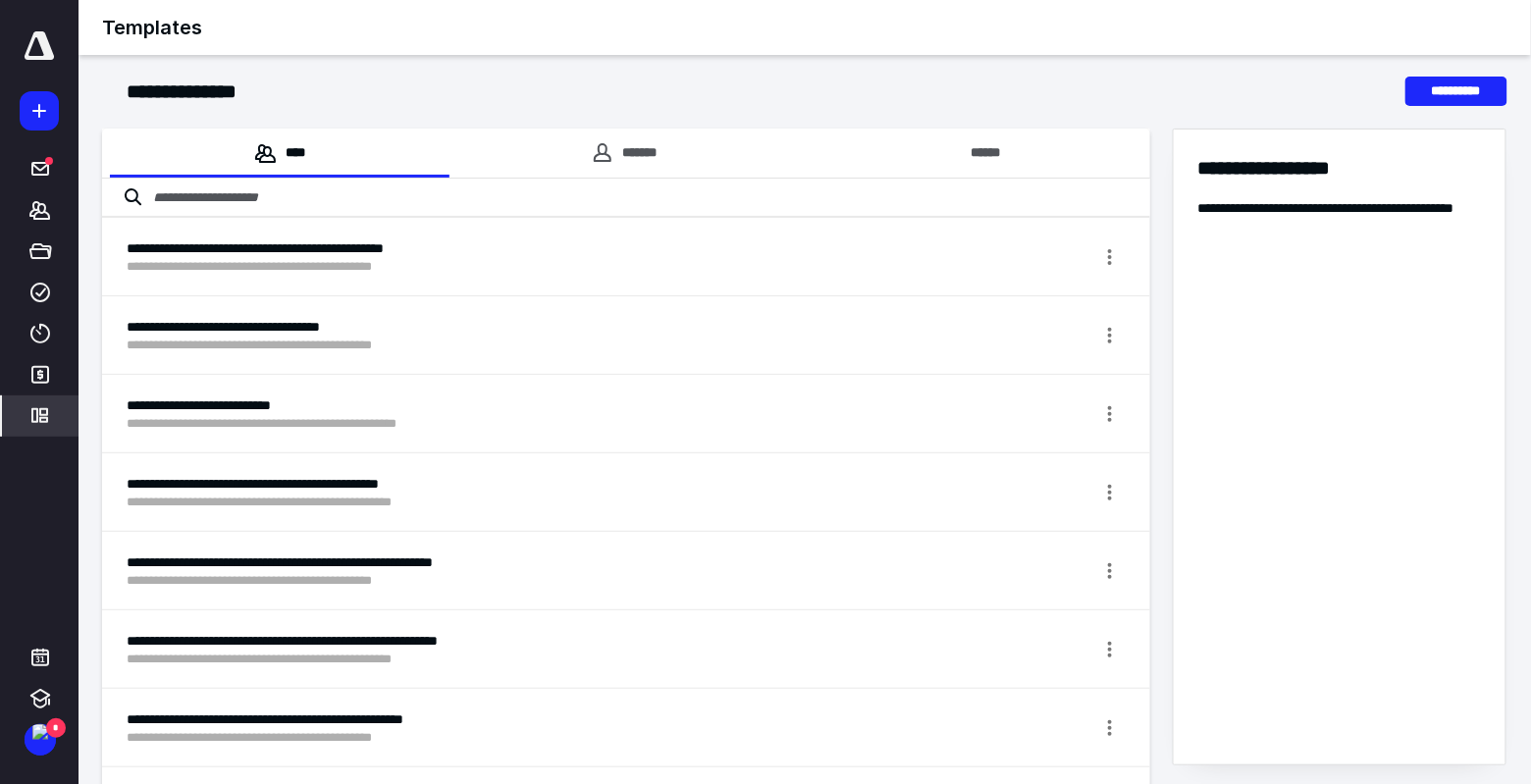 click at bounding box center (626, 198) 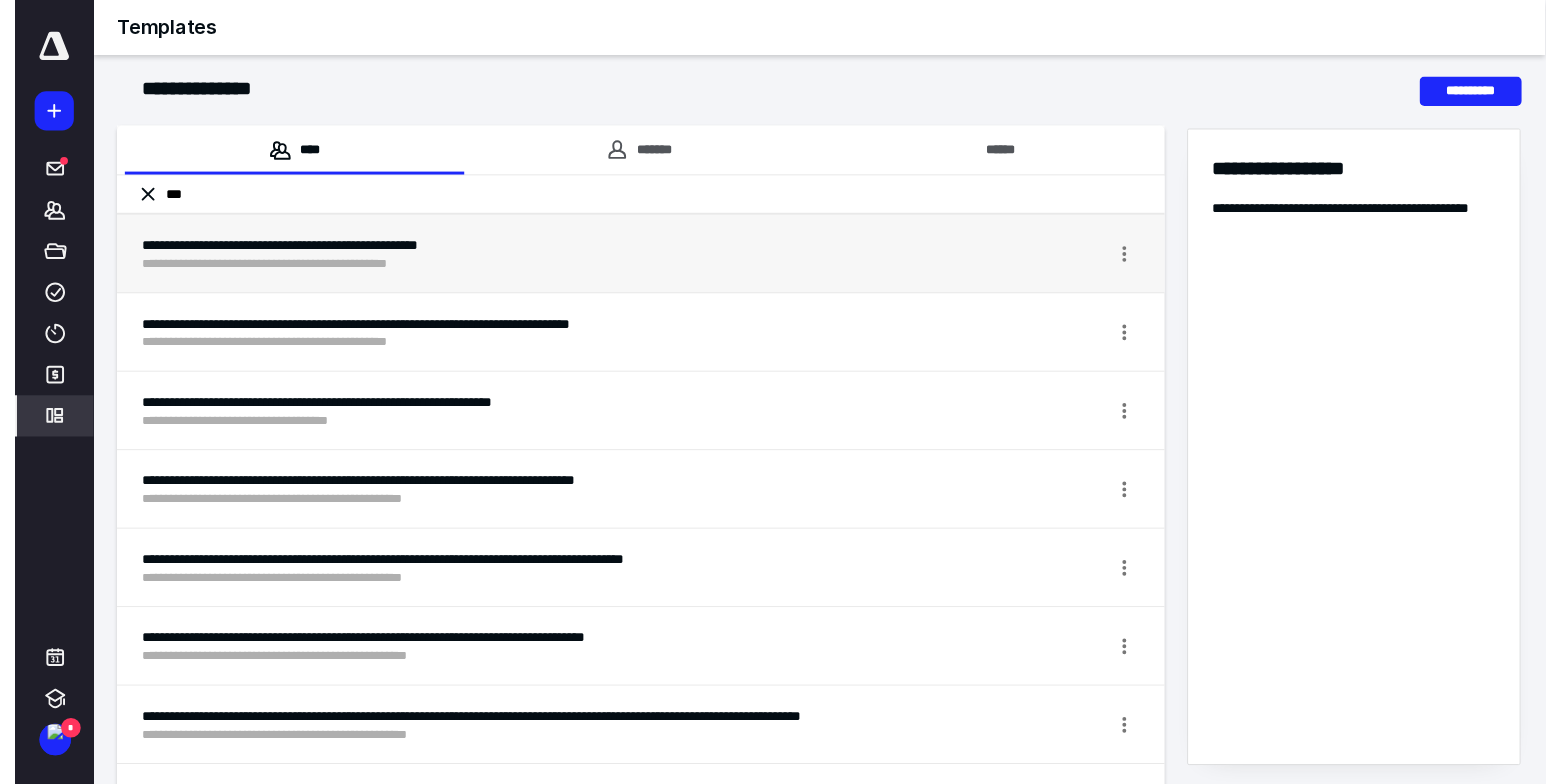 scroll, scrollTop: 0, scrollLeft: 0, axis: both 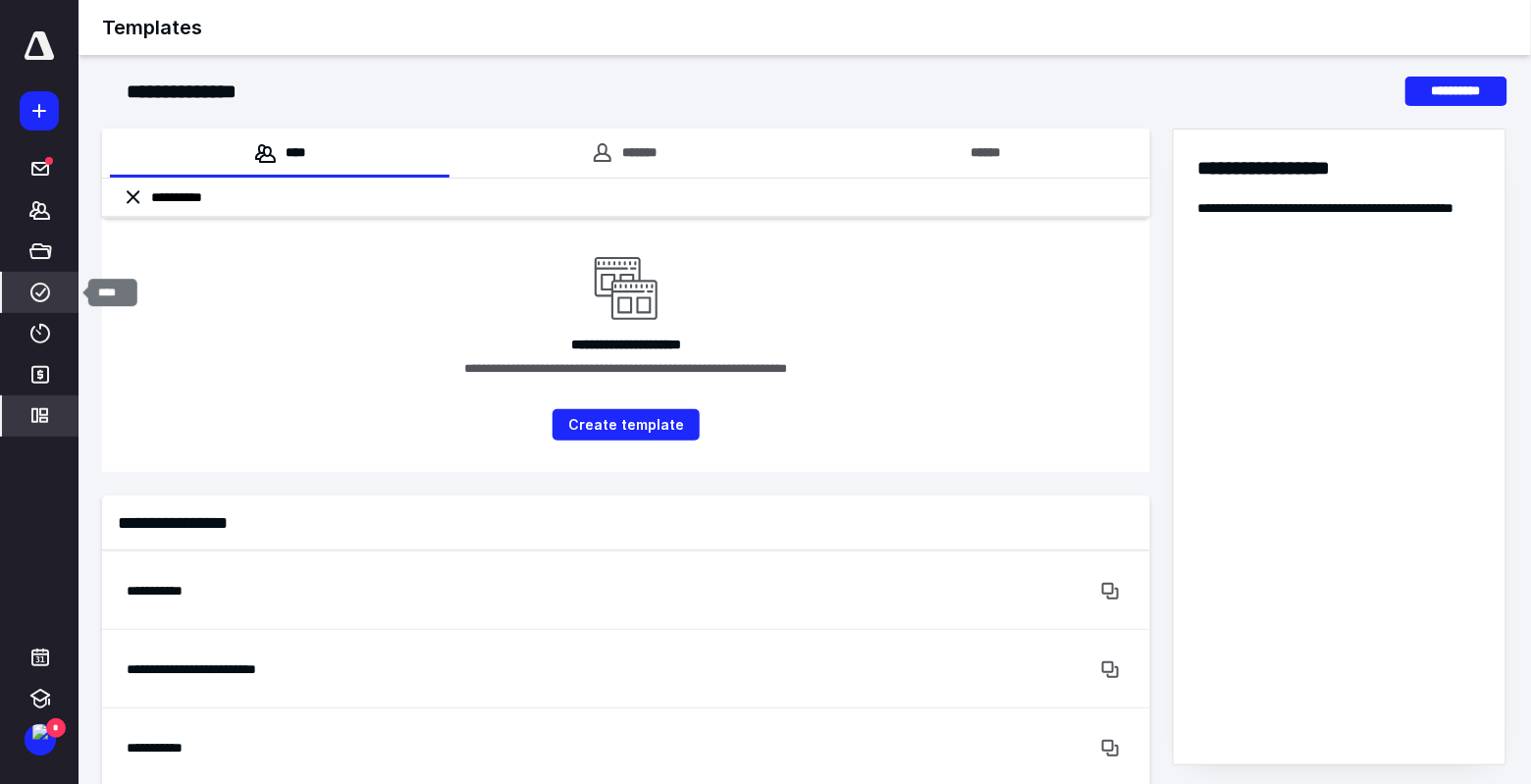 type on "**********" 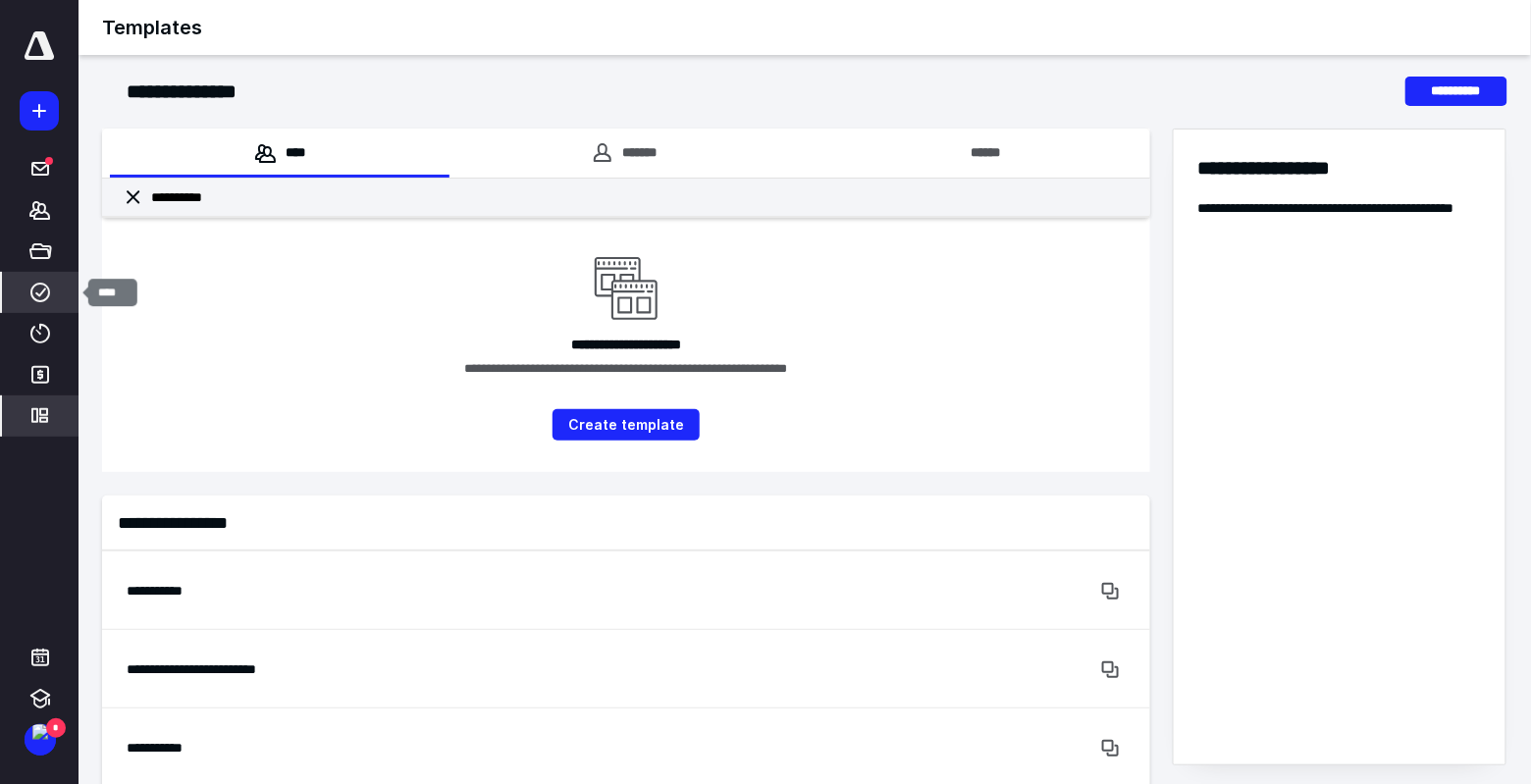 click 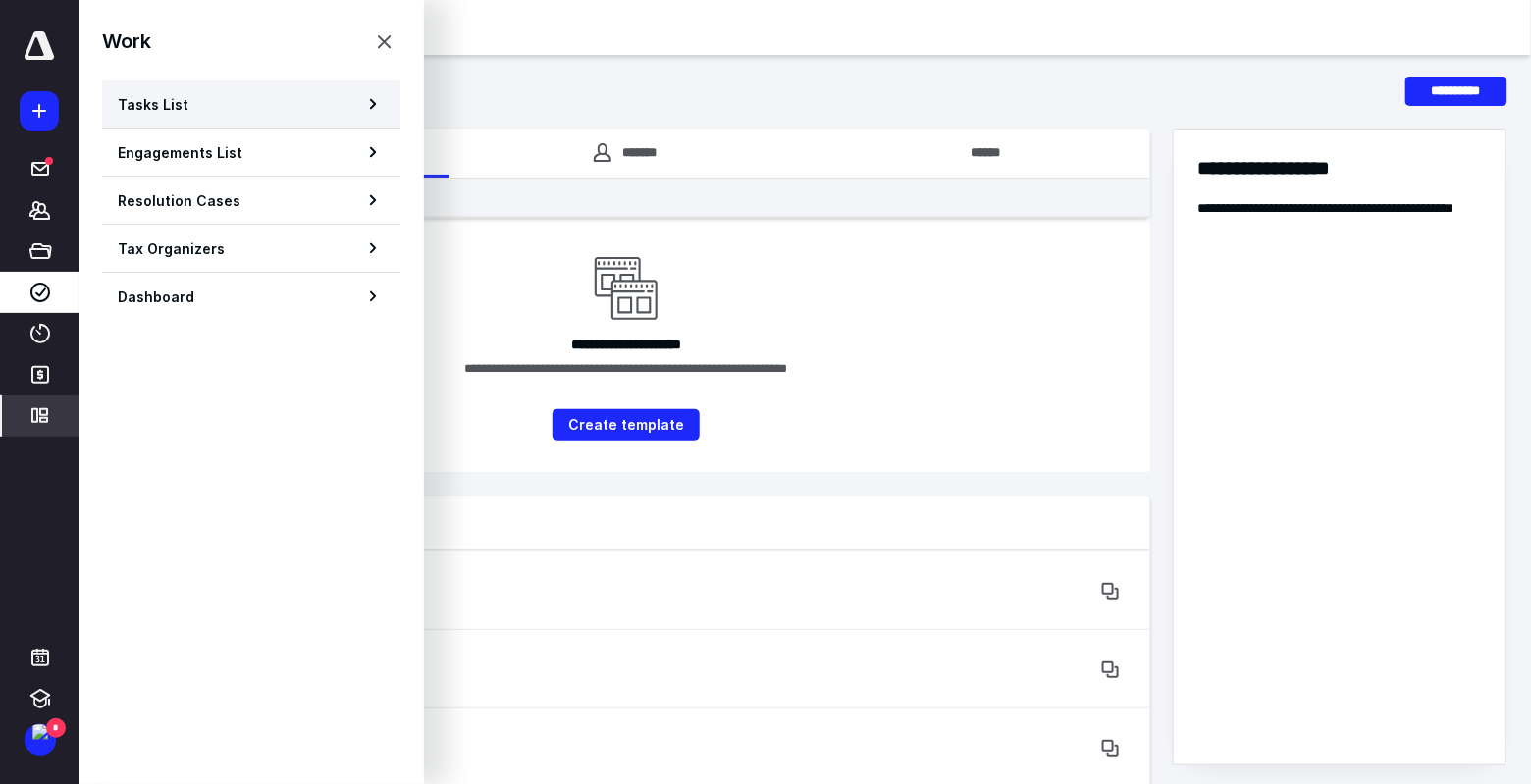 click on "Tasks List" at bounding box center [153, 104] 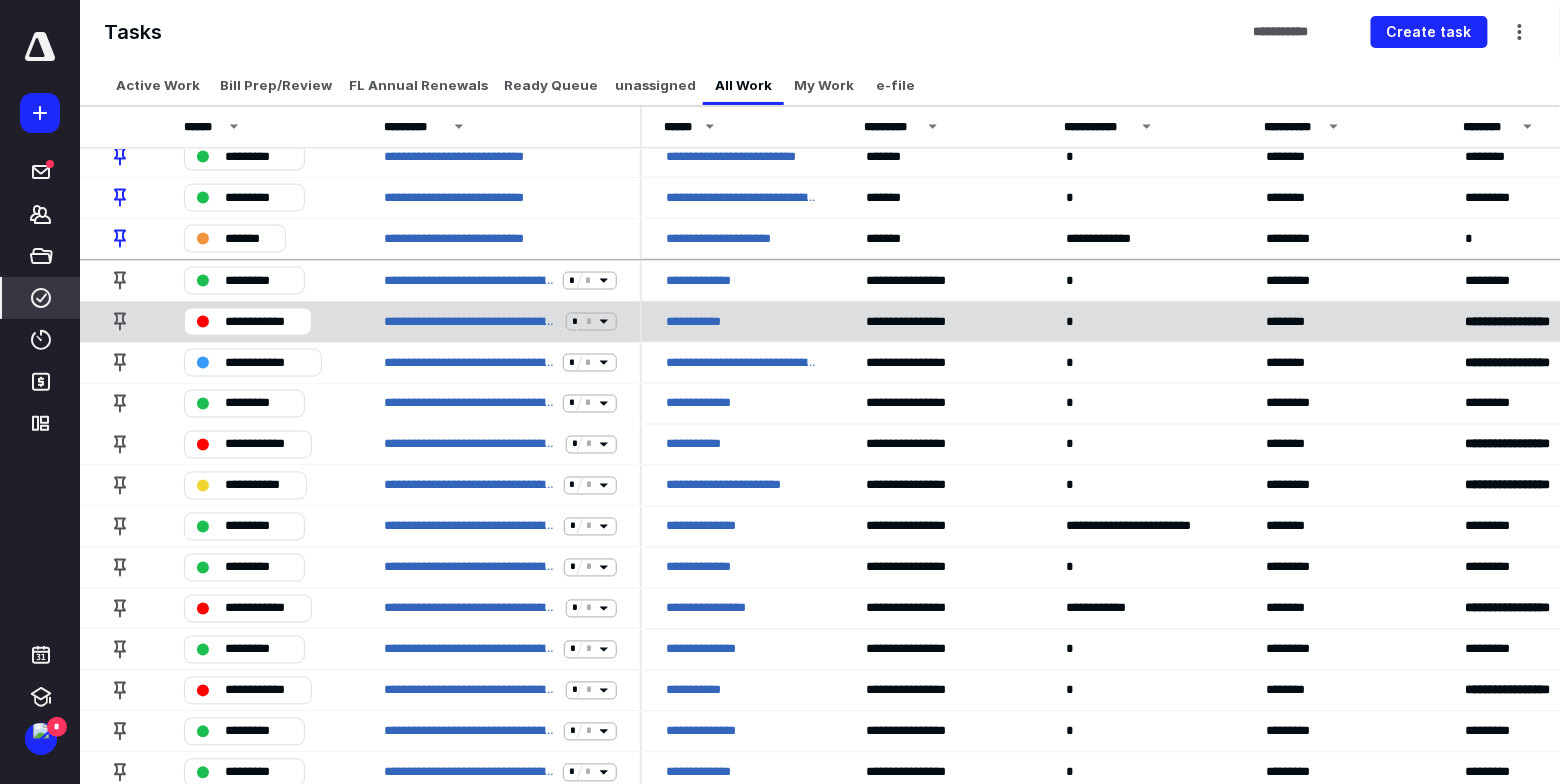 scroll, scrollTop: 870, scrollLeft: 0, axis: vertical 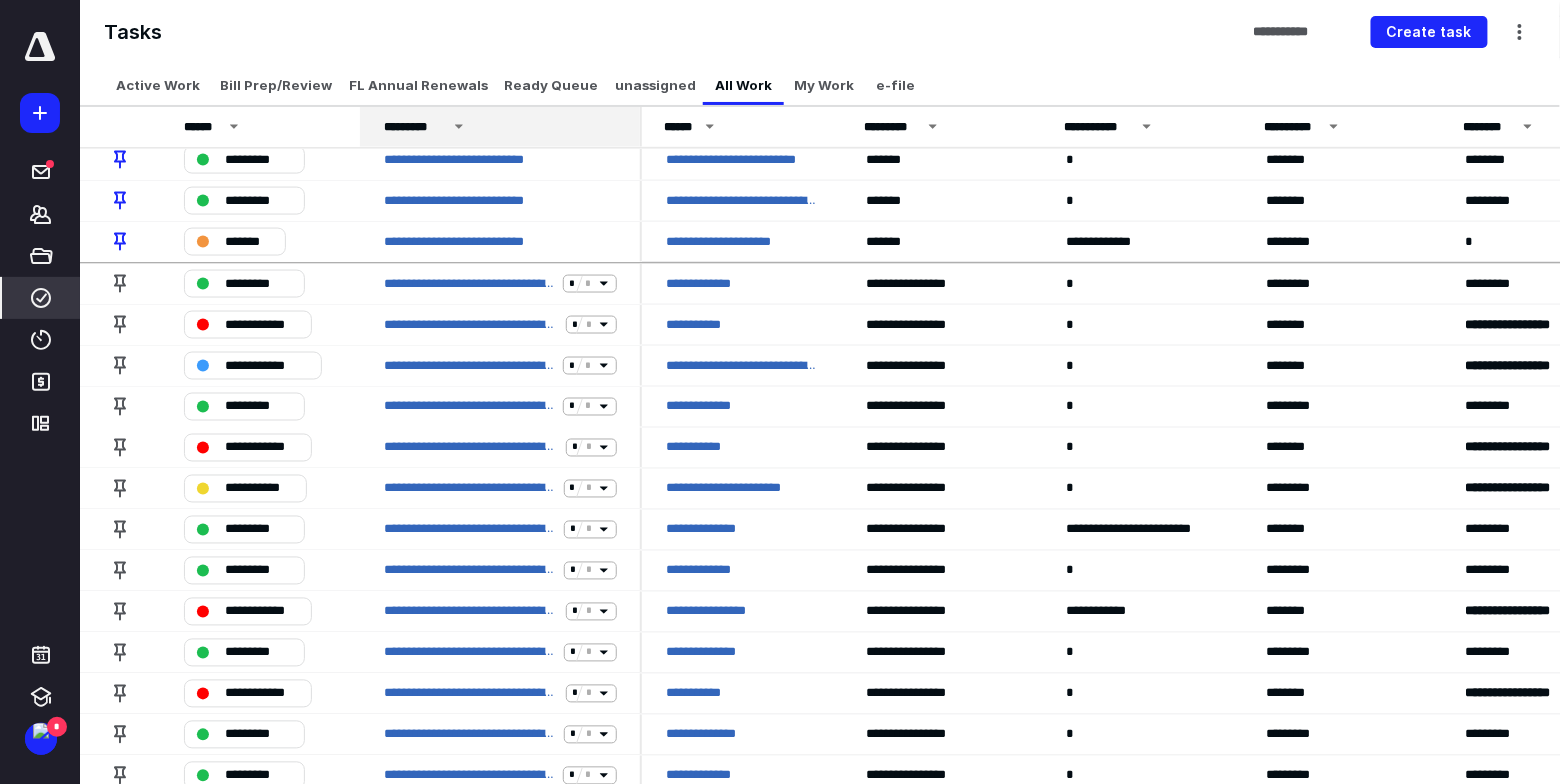 click on "*********" at bounding box center (503, 127) 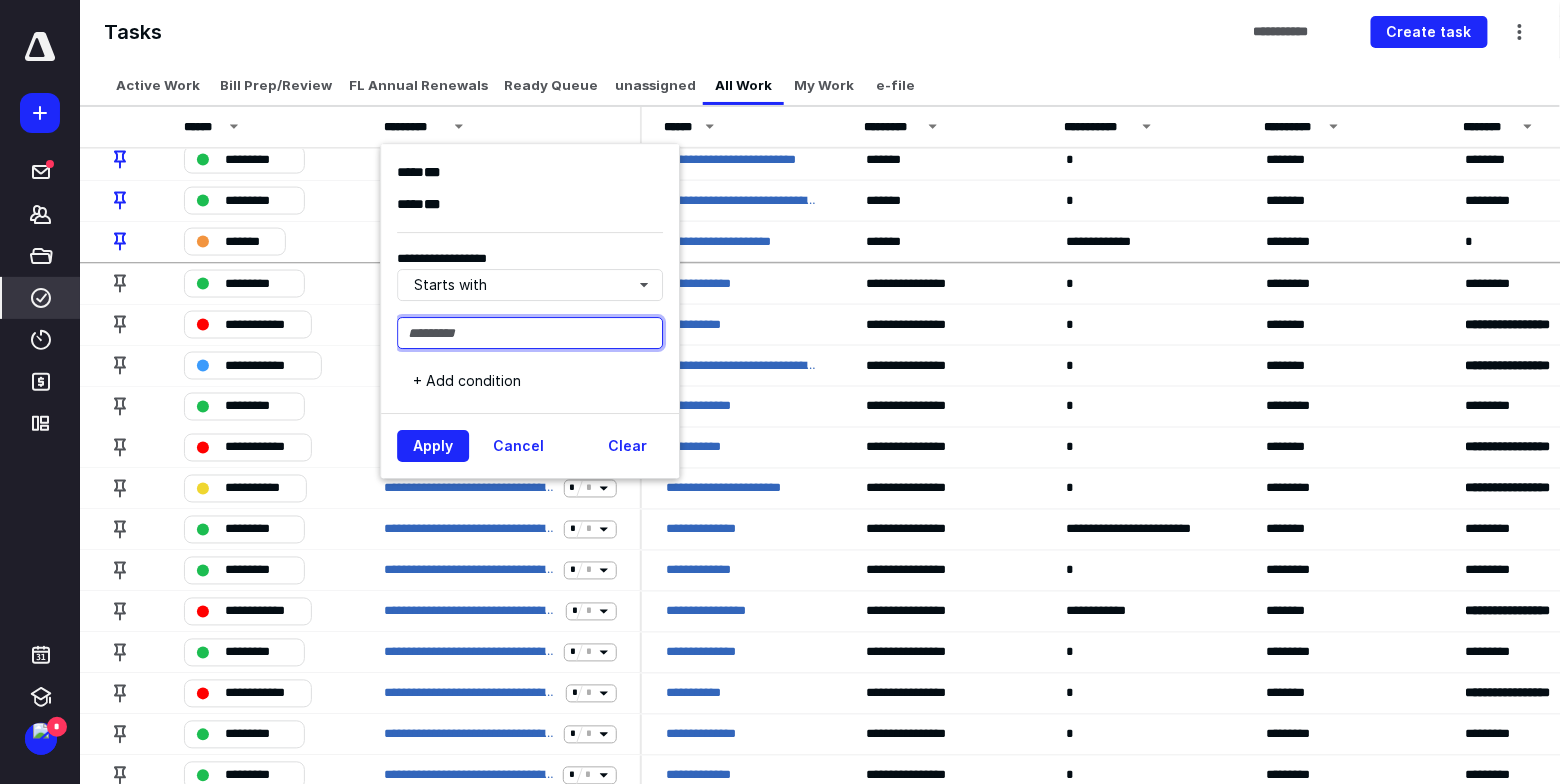 click at bounding box center [530, 333] 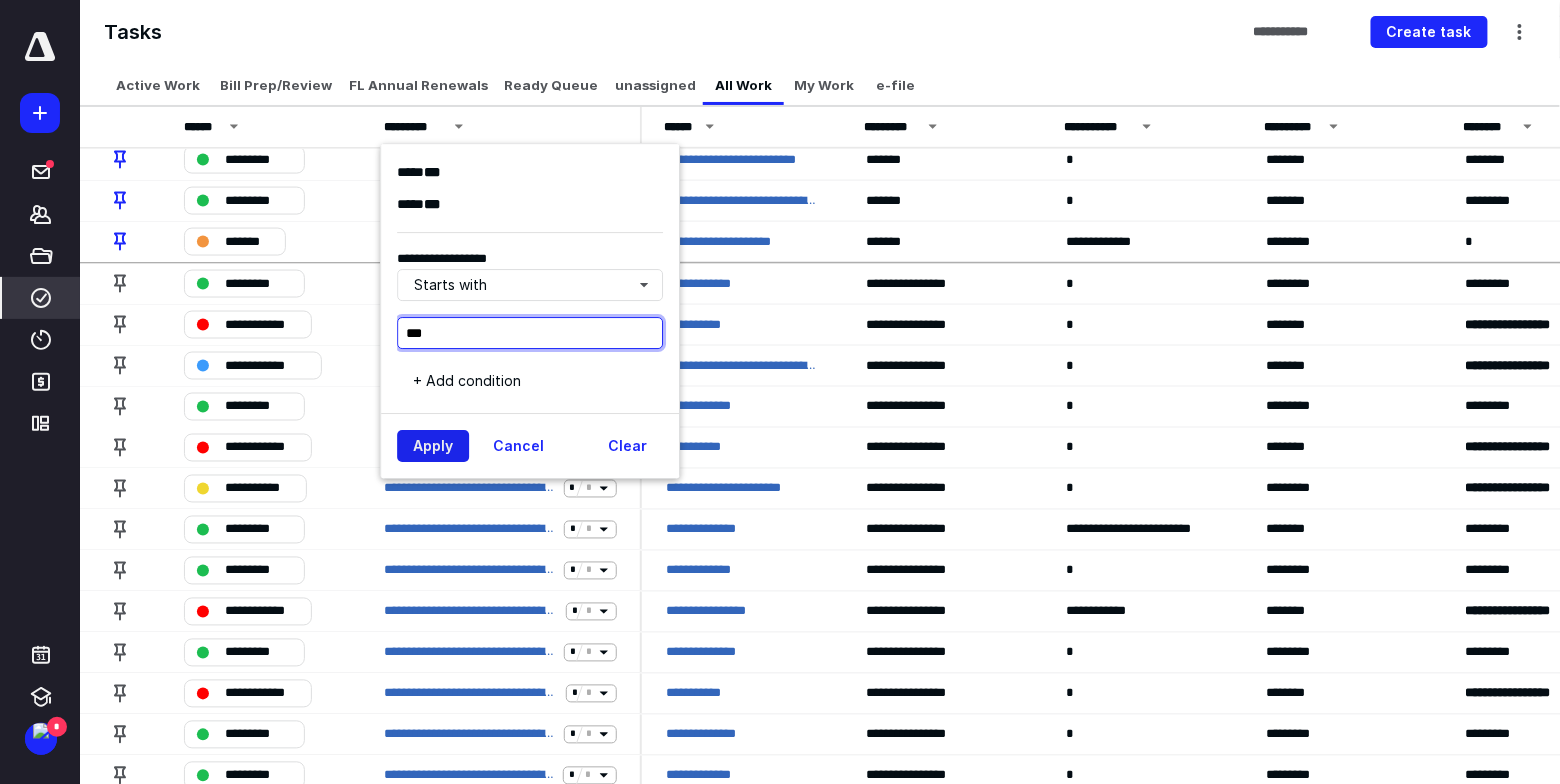 type on "***" 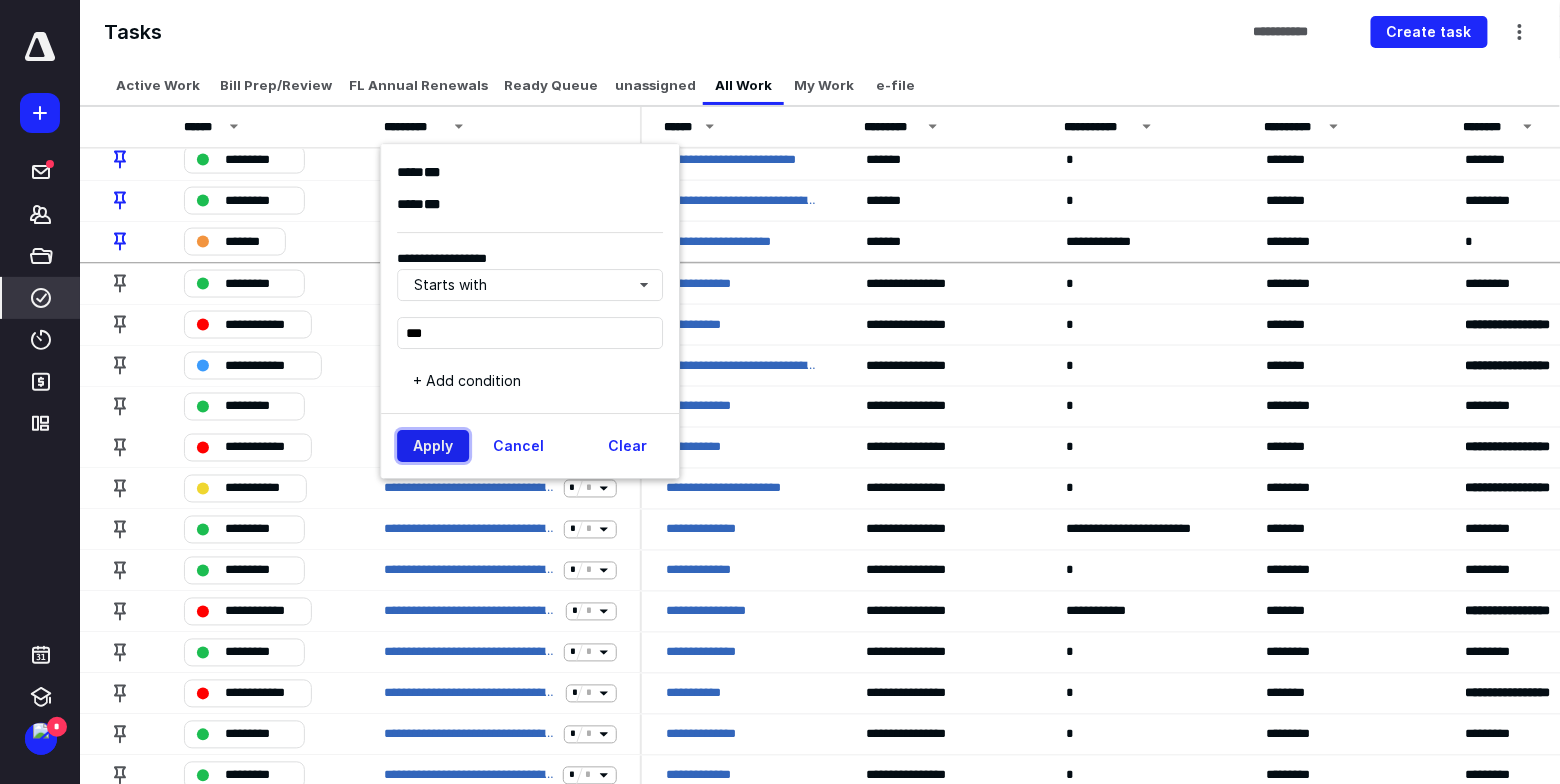 click on "Apply" at bounding box center [433, 446] 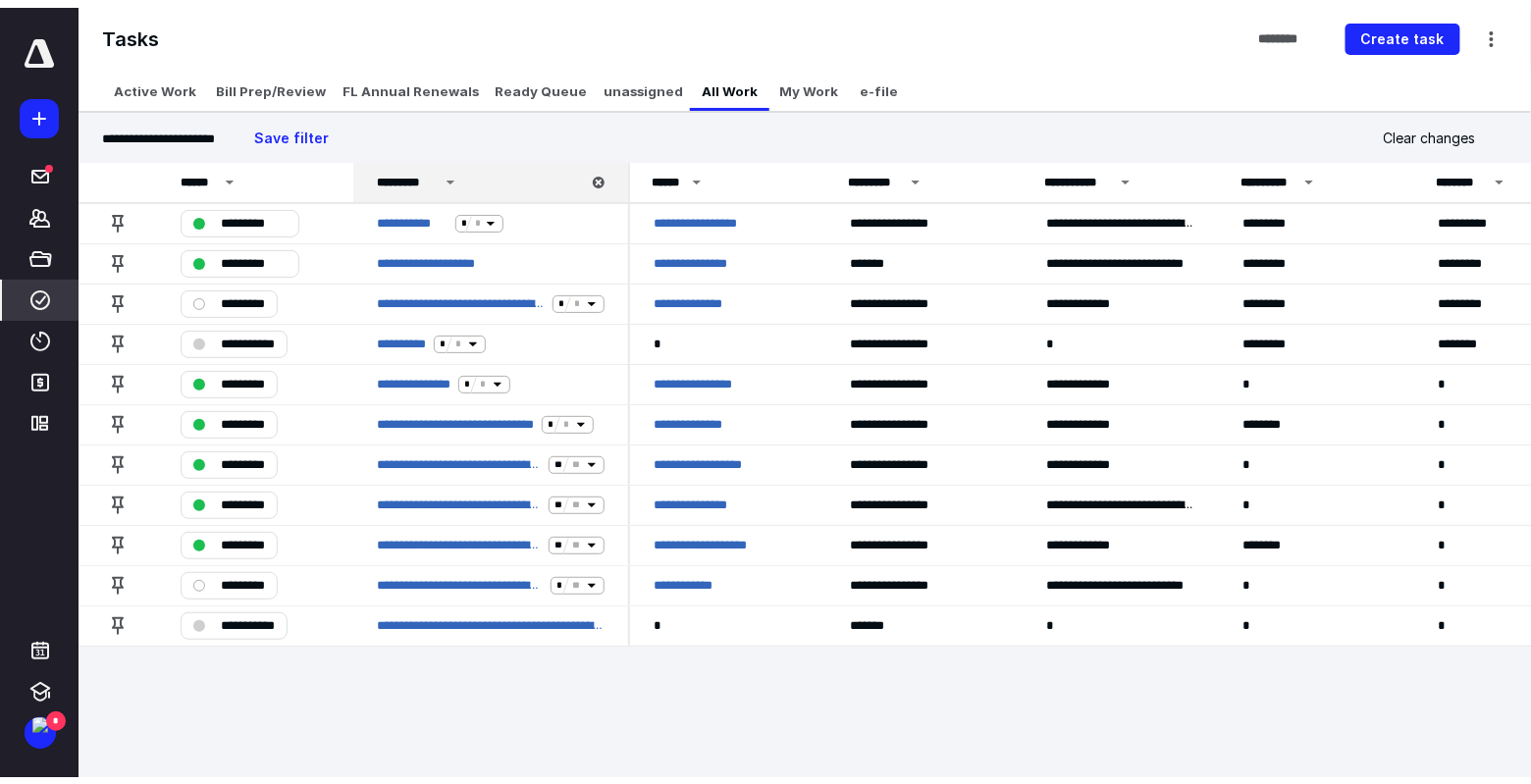 scroll, scrollTop: 0, scrollLeft: 0, axis: both 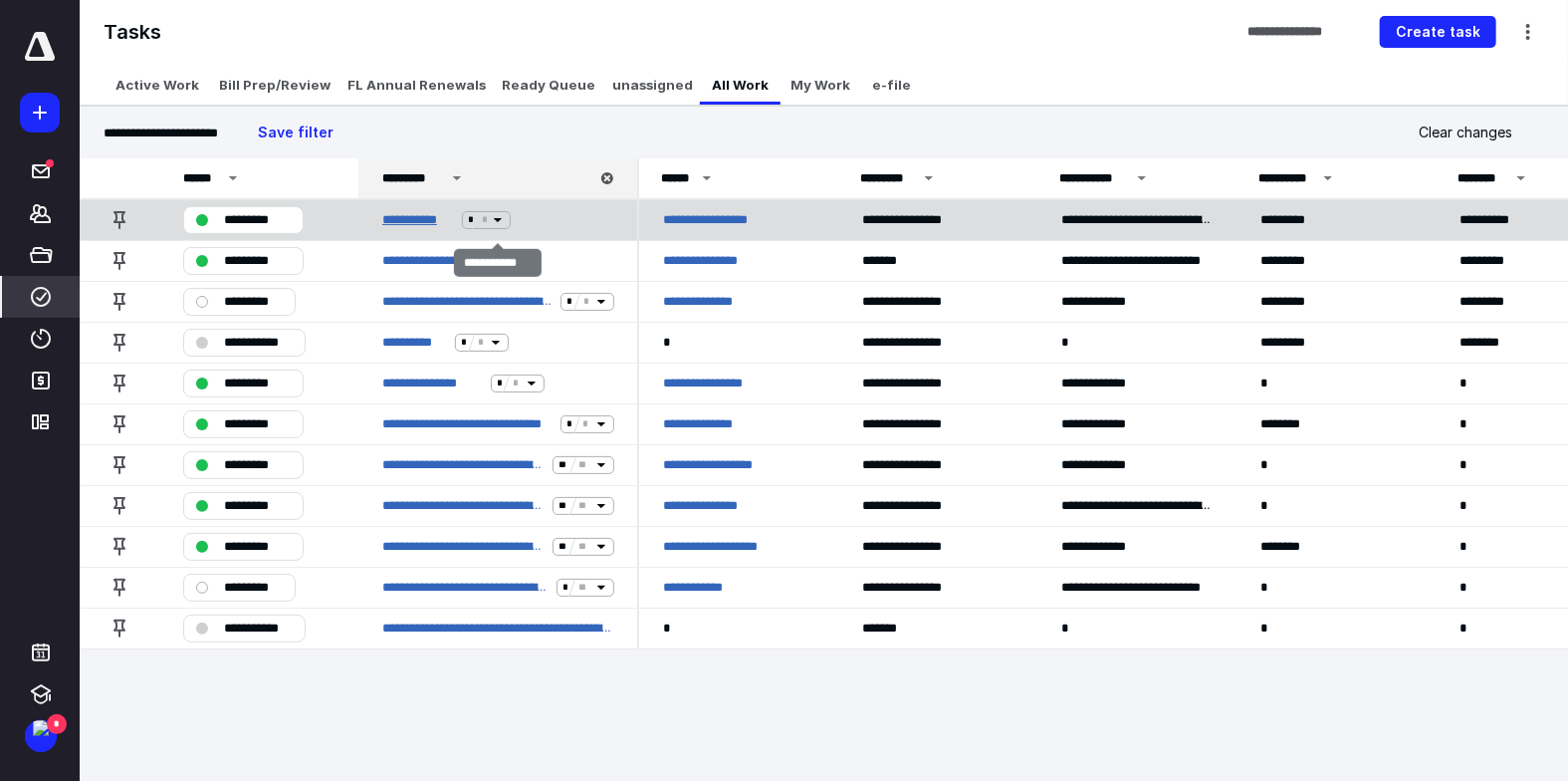 click on "**********" at bounding box center (418, 220) 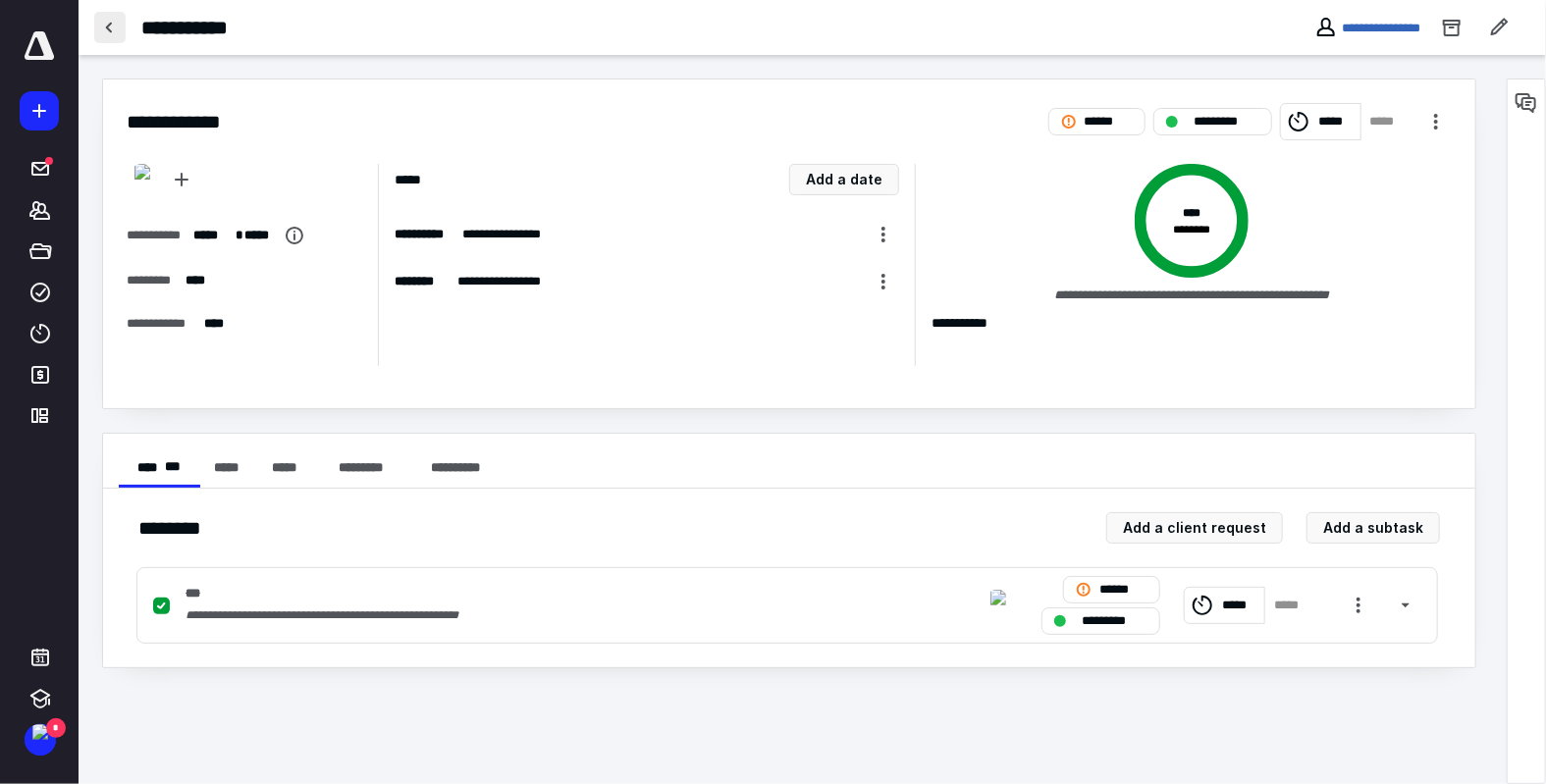 click at bounding box center (110, 27) 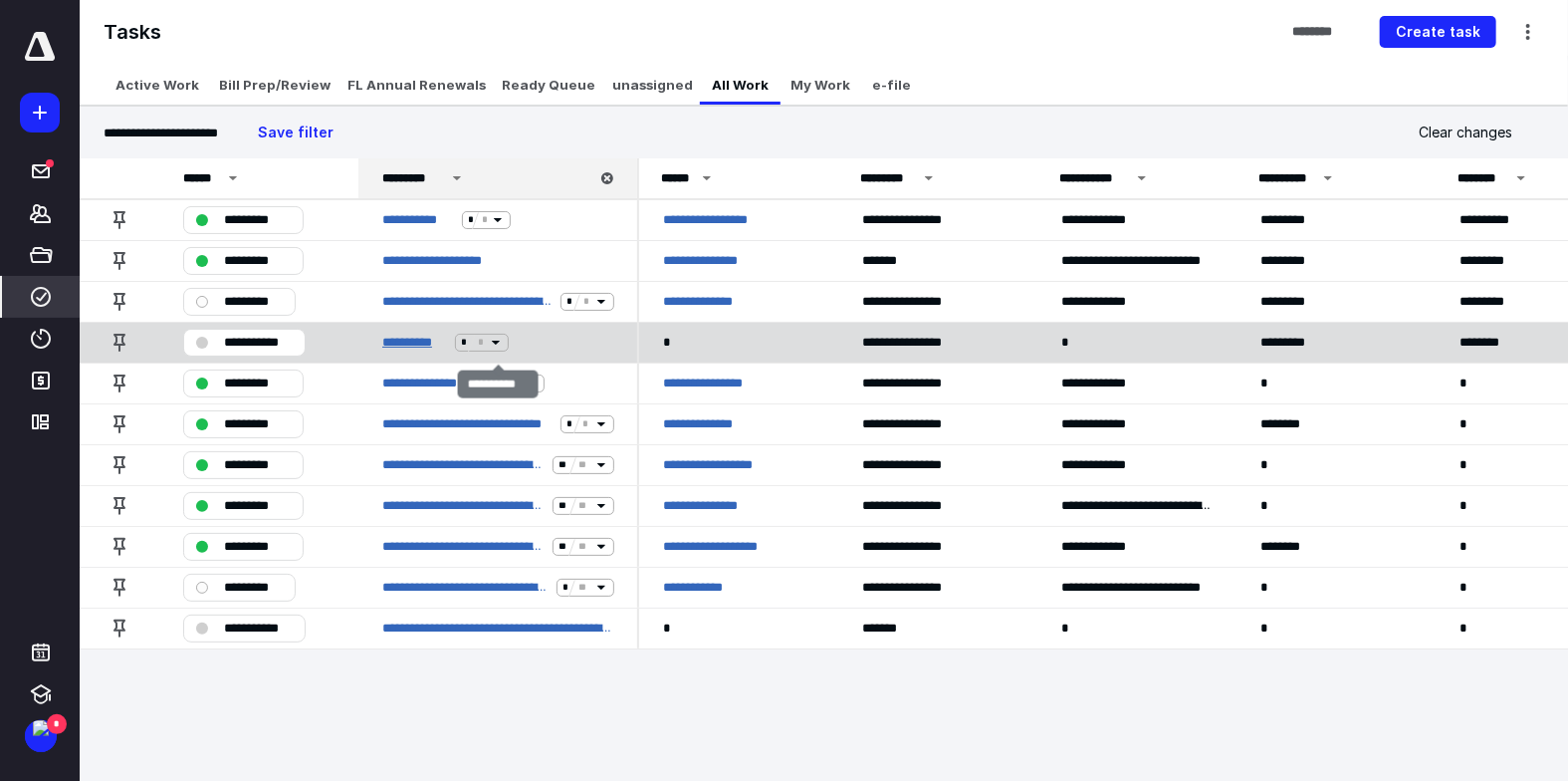 click on "**********" at bounding box center (414, 343) 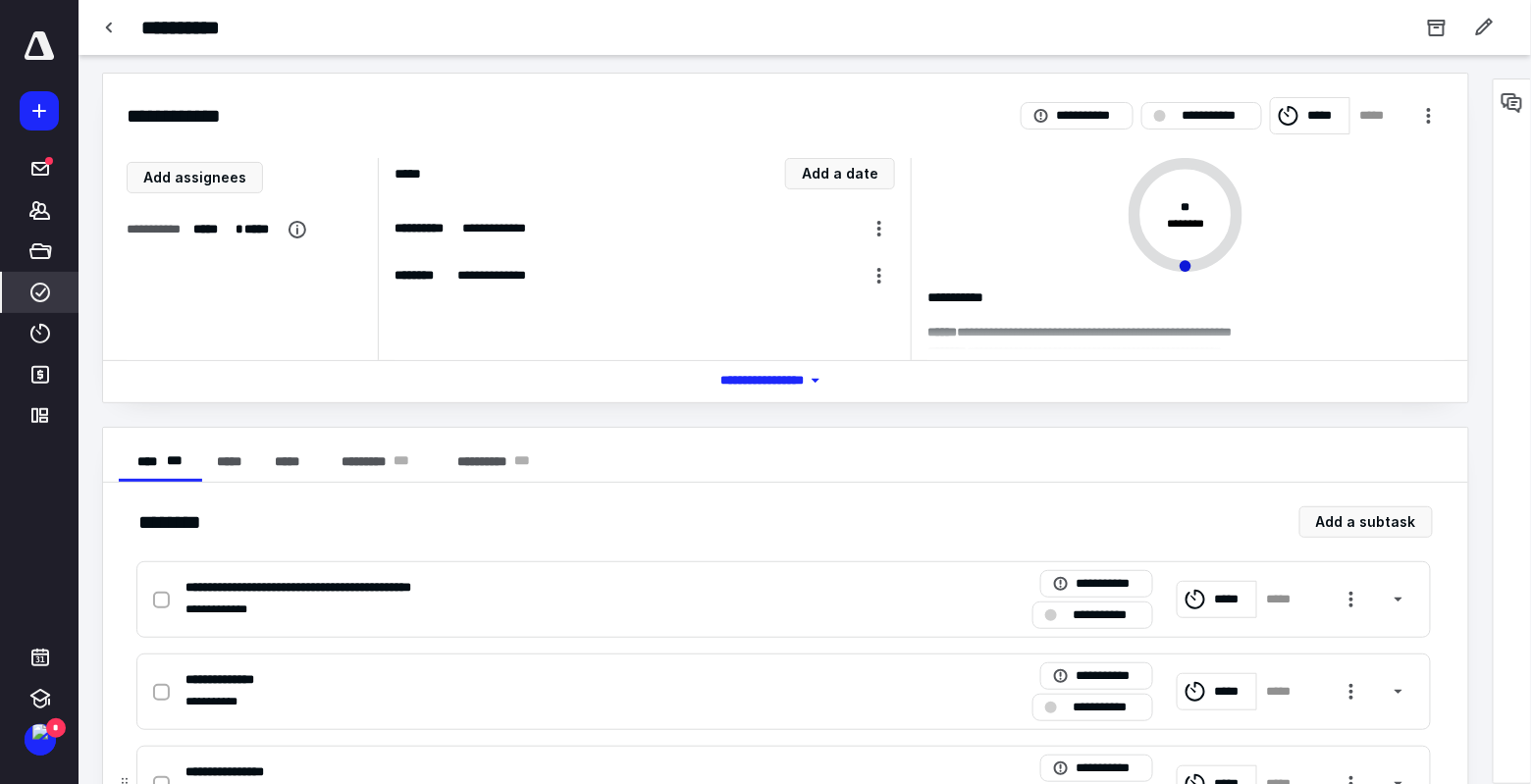 scroll, scrollTop: 0, scrollLeft: 0, axis: both 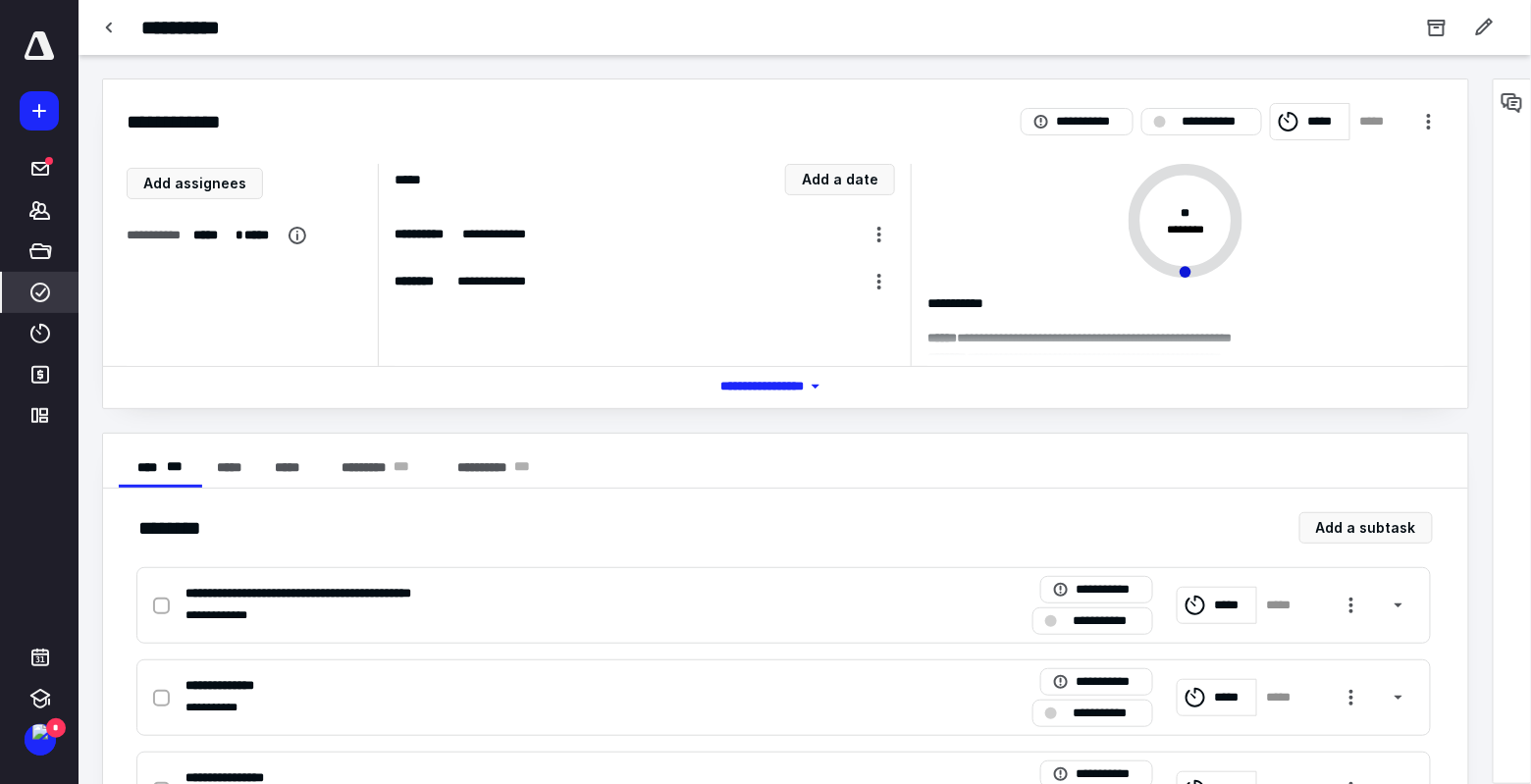 click on "*** **** *******" at bounding box center (785, 387) 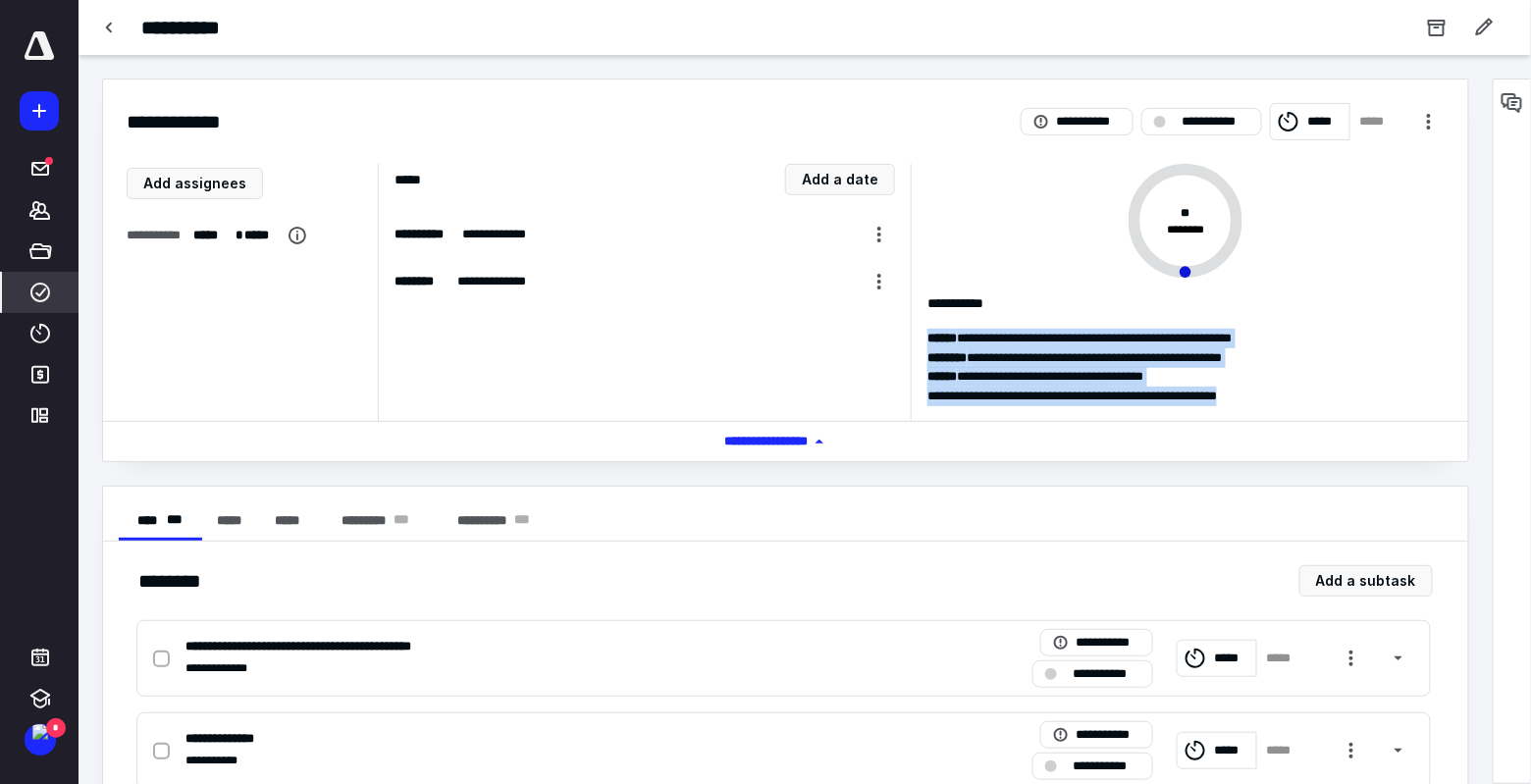 drag, startPoint x: 927, startPoint y: 334, endPoint x: 1279, endPoint y: 384, distance: 355.5334 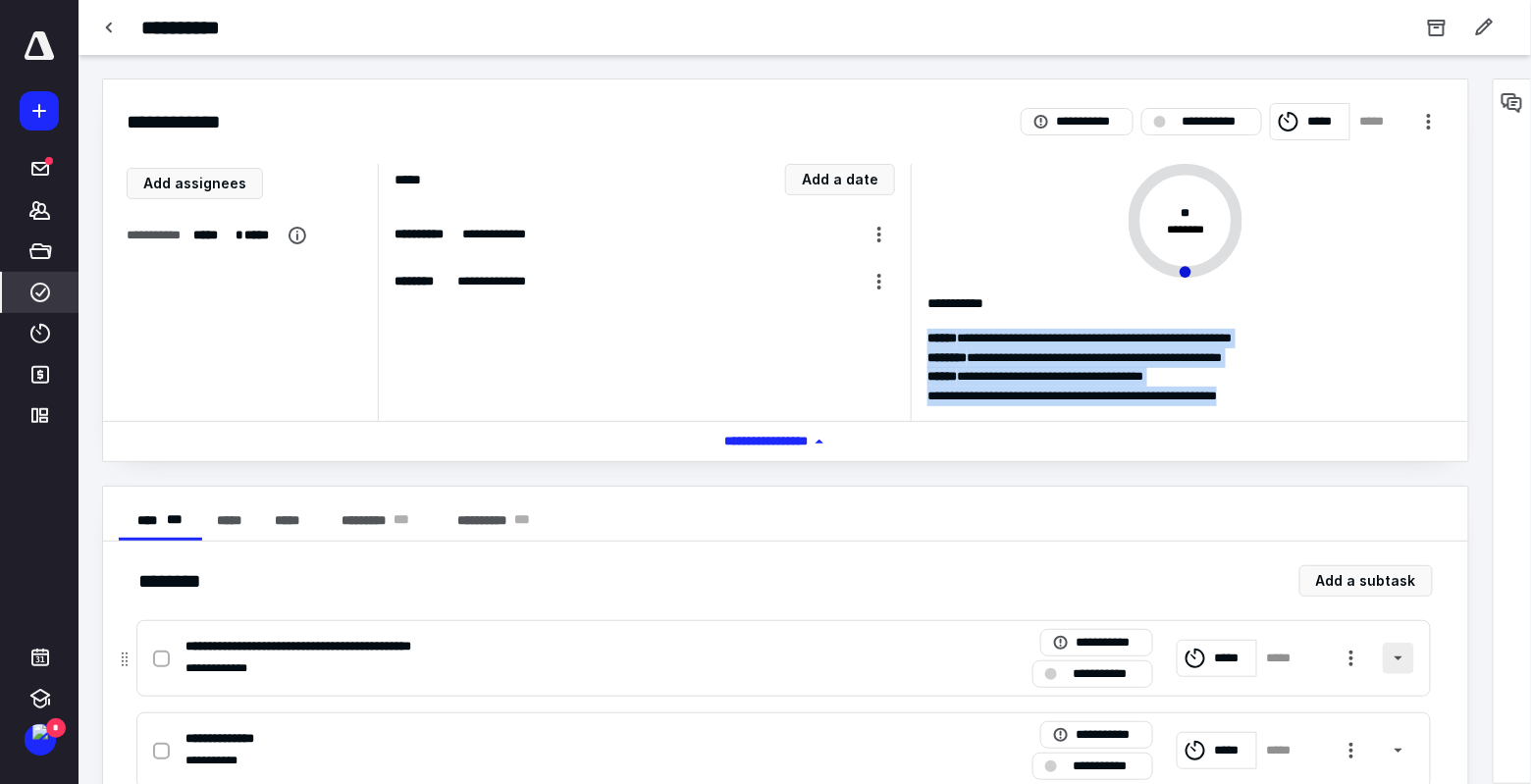 click at bounding box center (1399, 658) 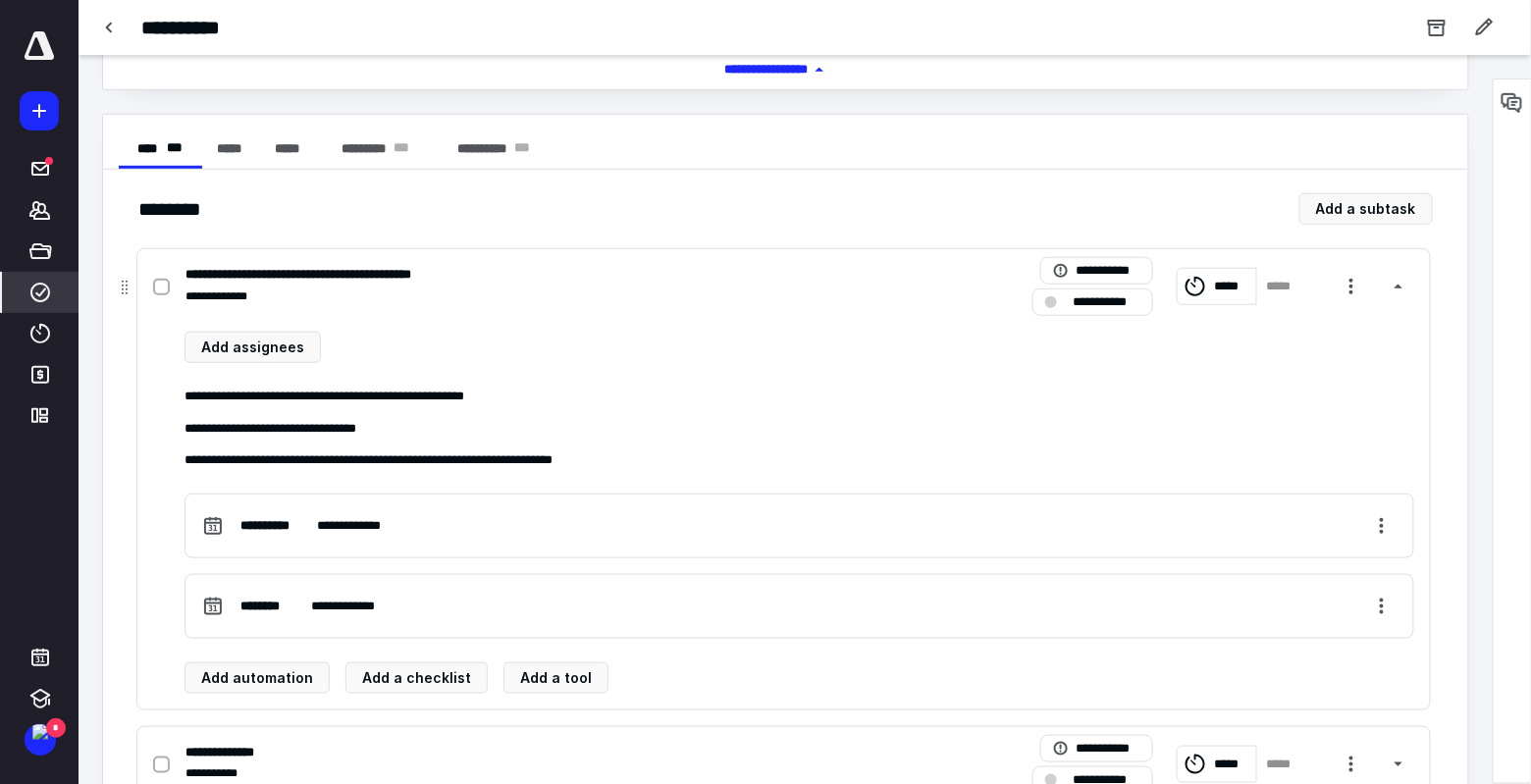 scroll, scrollTop: 392, scrollLeft: 0, axis: vertical 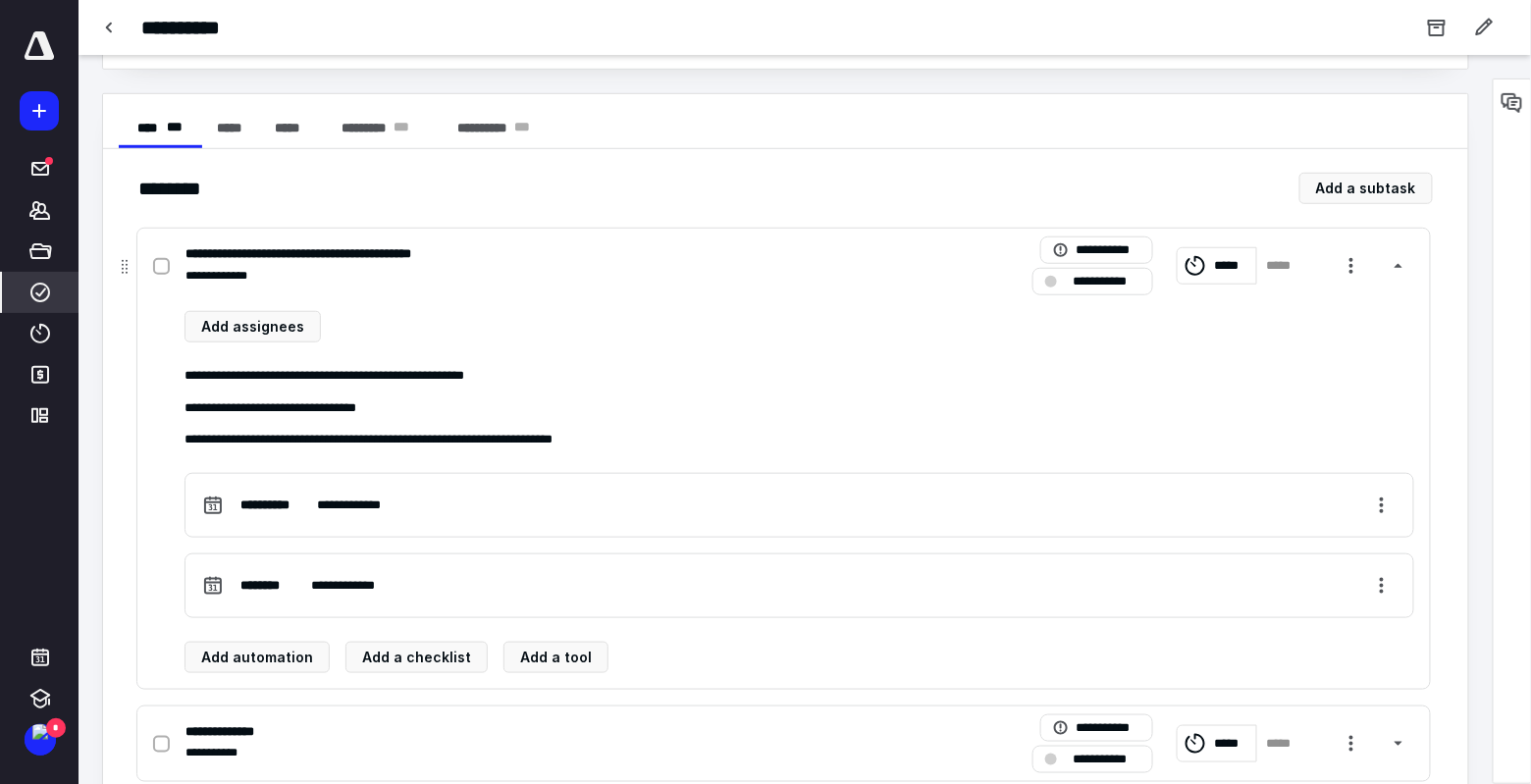 click on "**********" at bounding box center (331, 254) 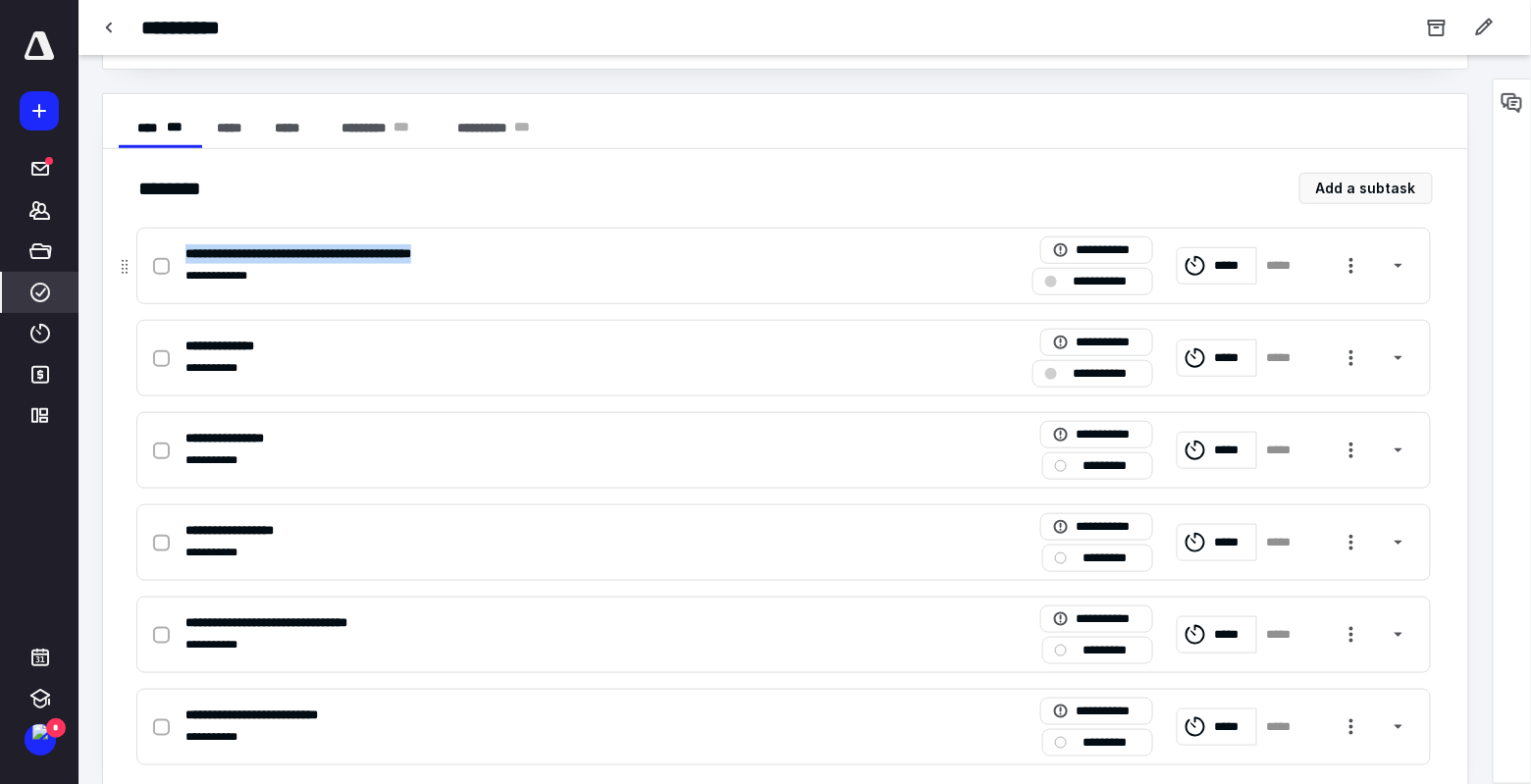 drag, startPoint x: 503, startPoint y: 246, endPoint x: 181, endPoint y: 255, distance: 322.12575 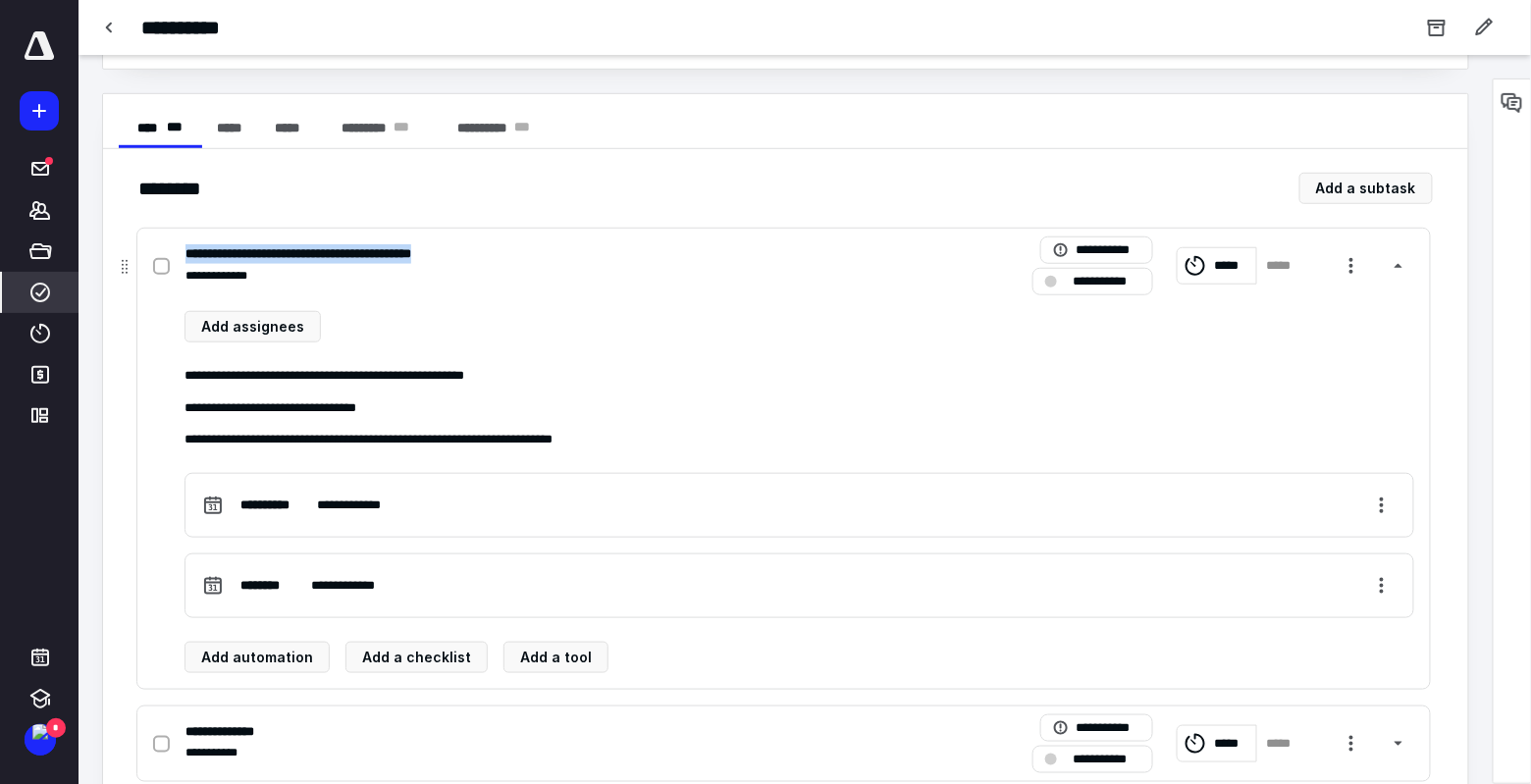 copy on "**********" 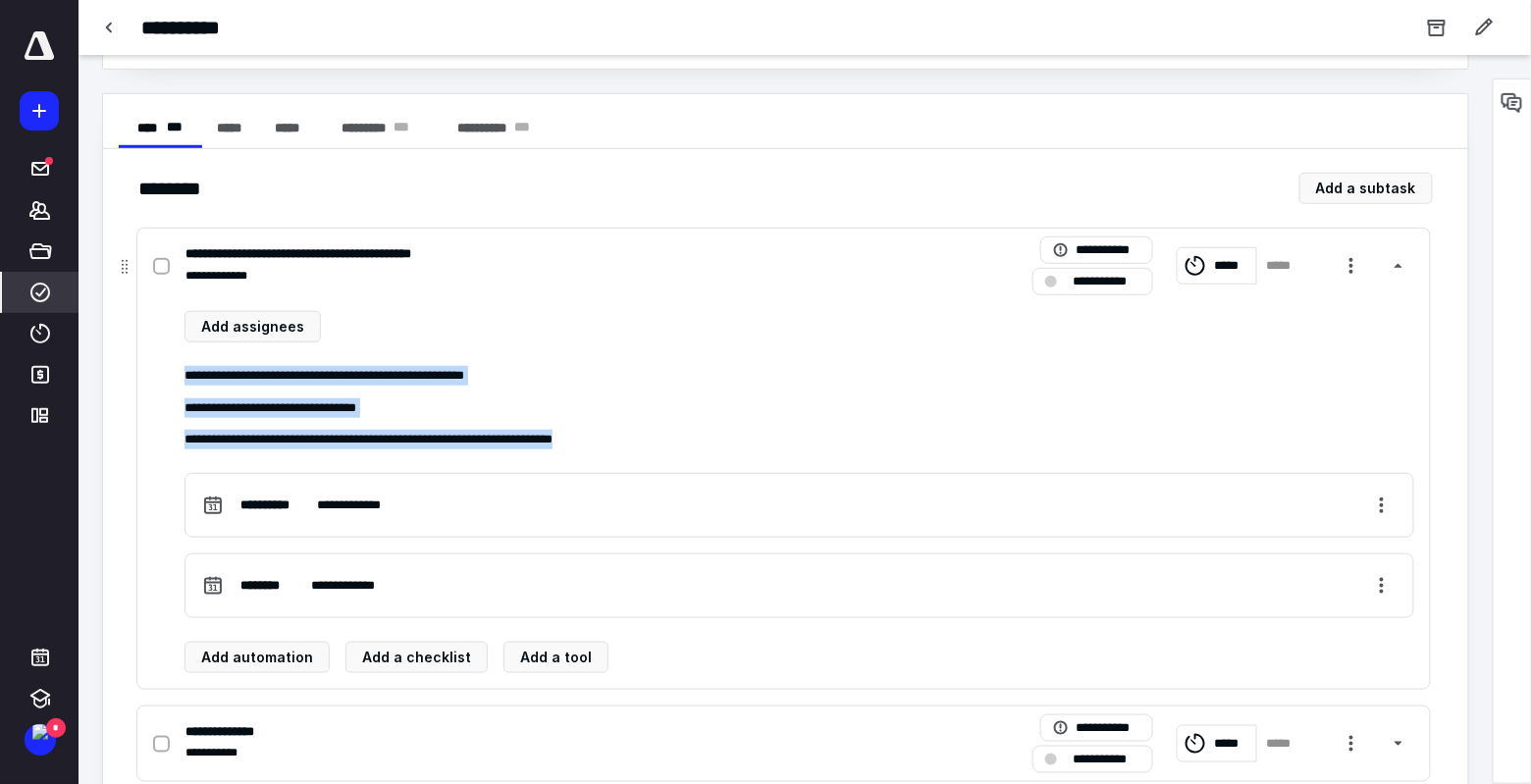 drag, startPoint x: 184, startPoint y: 371, endPoint x: 653, endPoint y: 439, distance: 473.904 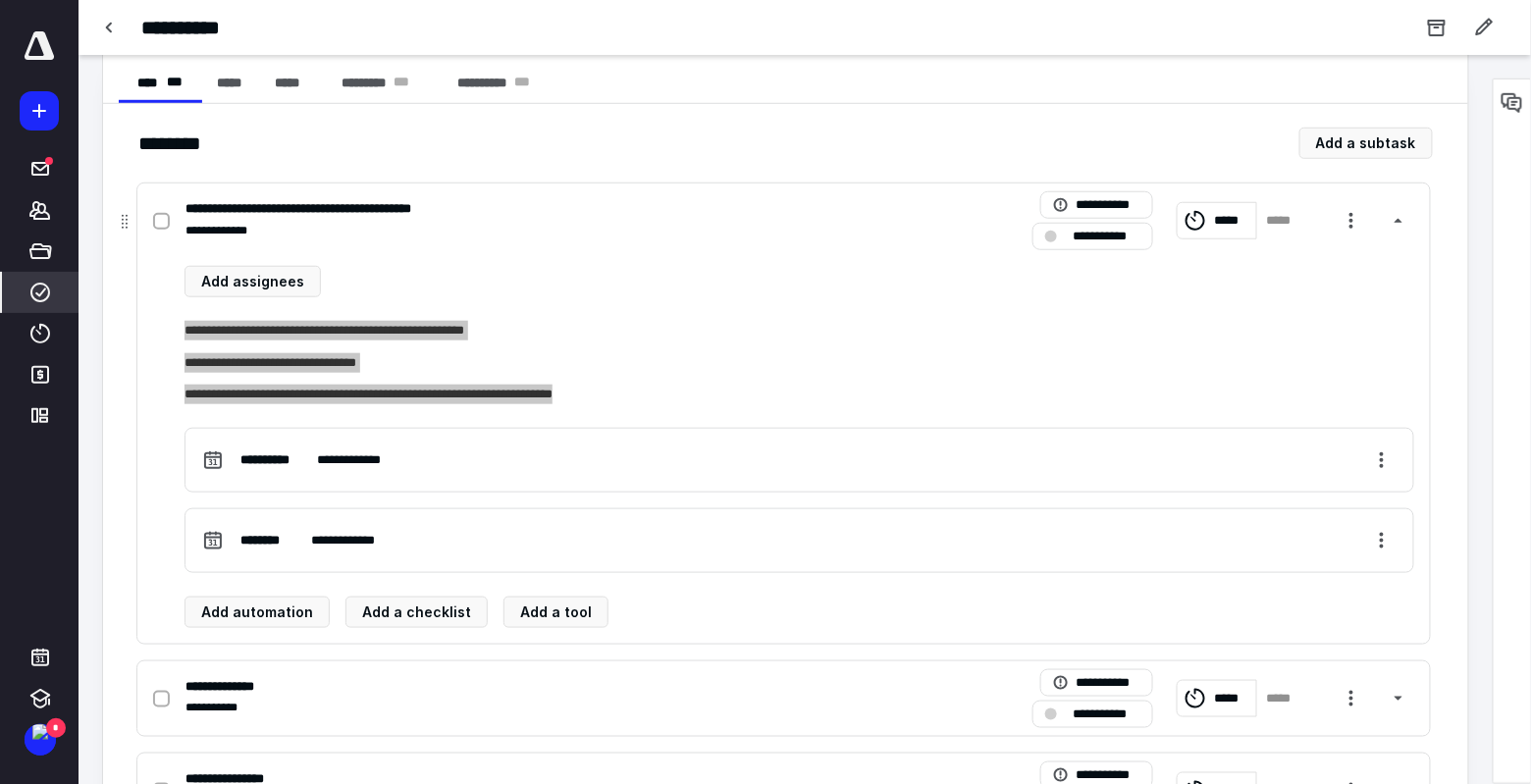 scroll, scrollTop: 409, scrollLeft: 0, axis: vertical 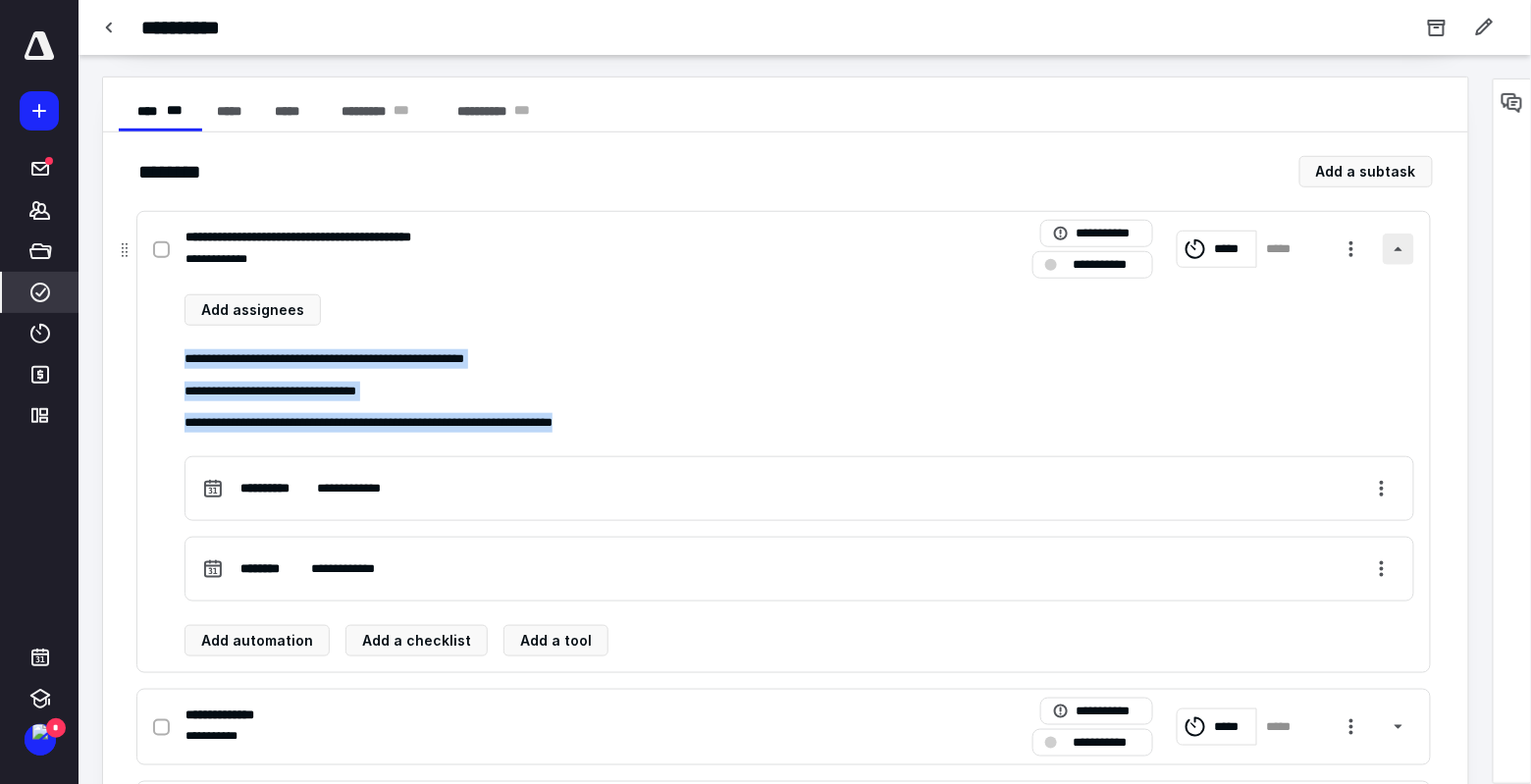click at bounding box center (1399, 249) 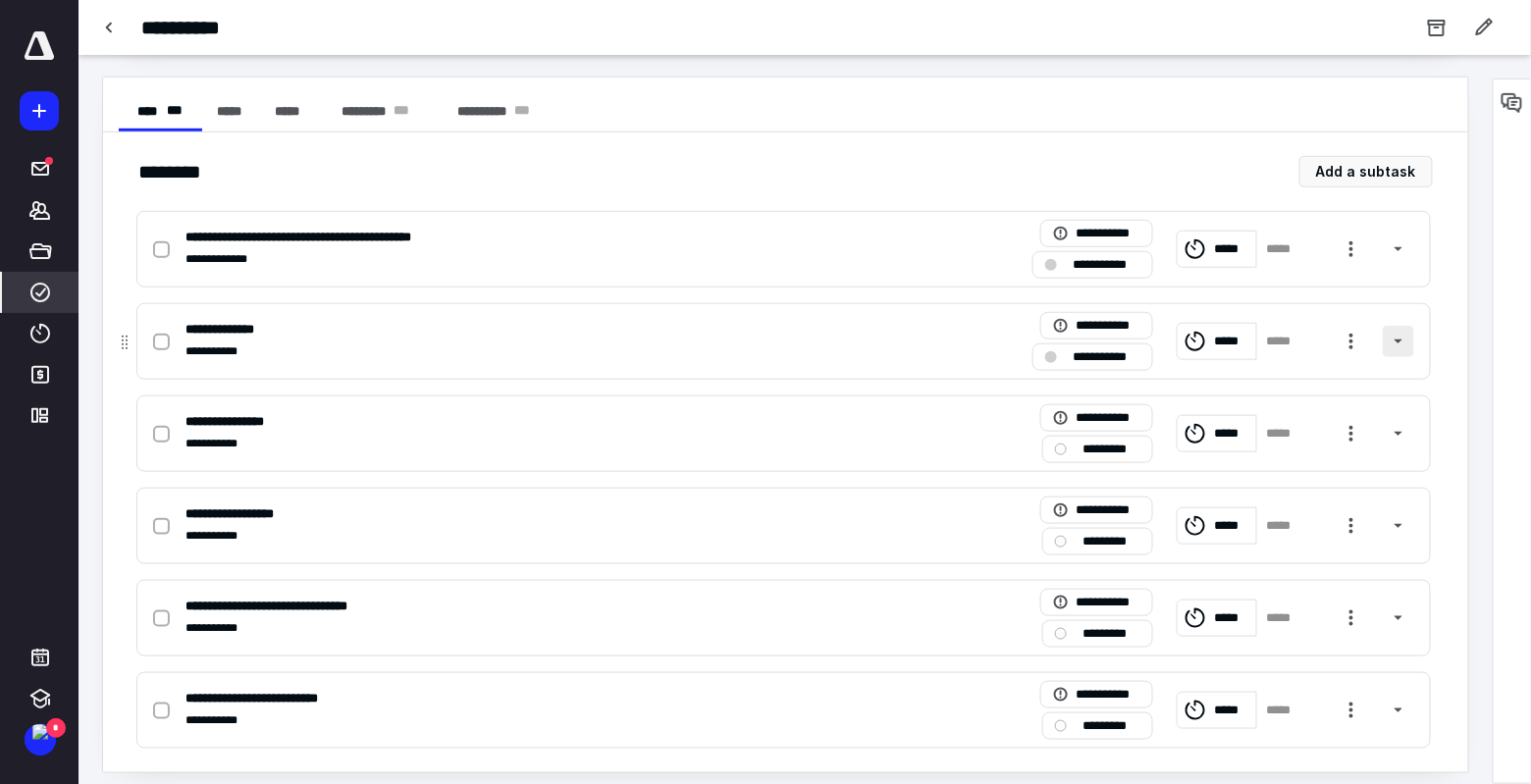 click at bounding box center (1399, 341) 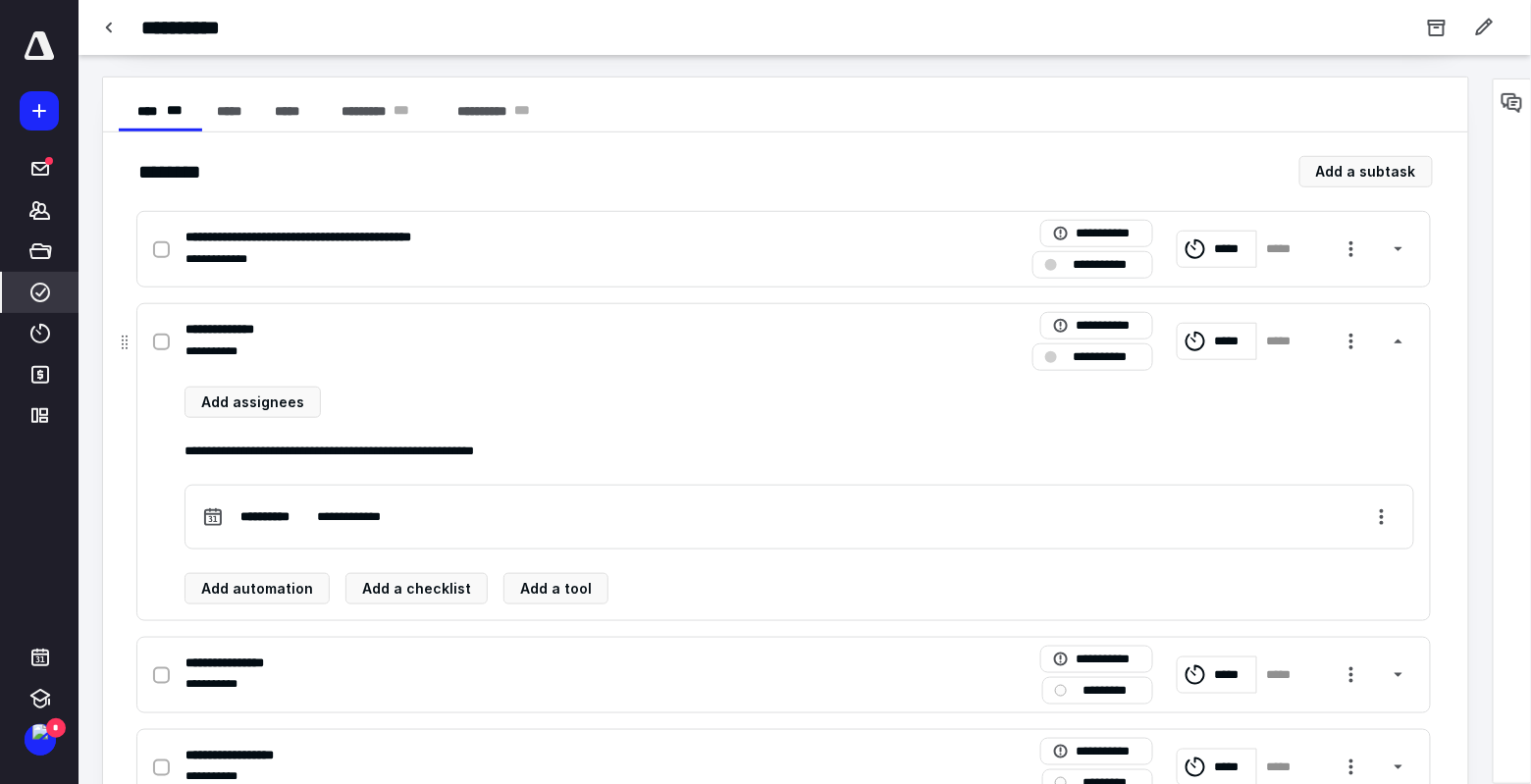 click on "**********" at bounding box center (800, 451) 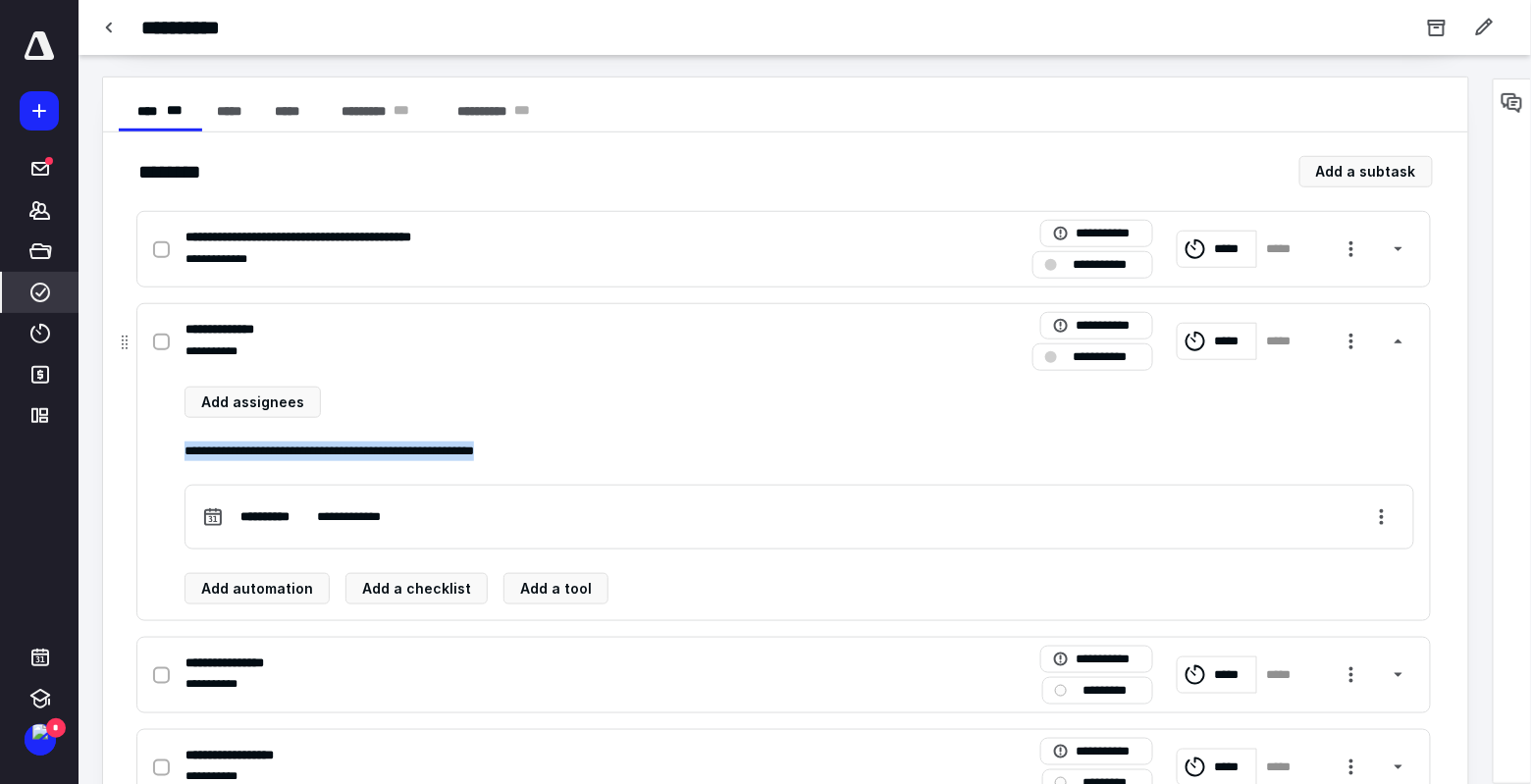 drag, startPoint x: 185, startPoint y: 444, endPoint x: 527, endPoint y: 449, distance: 342.03655 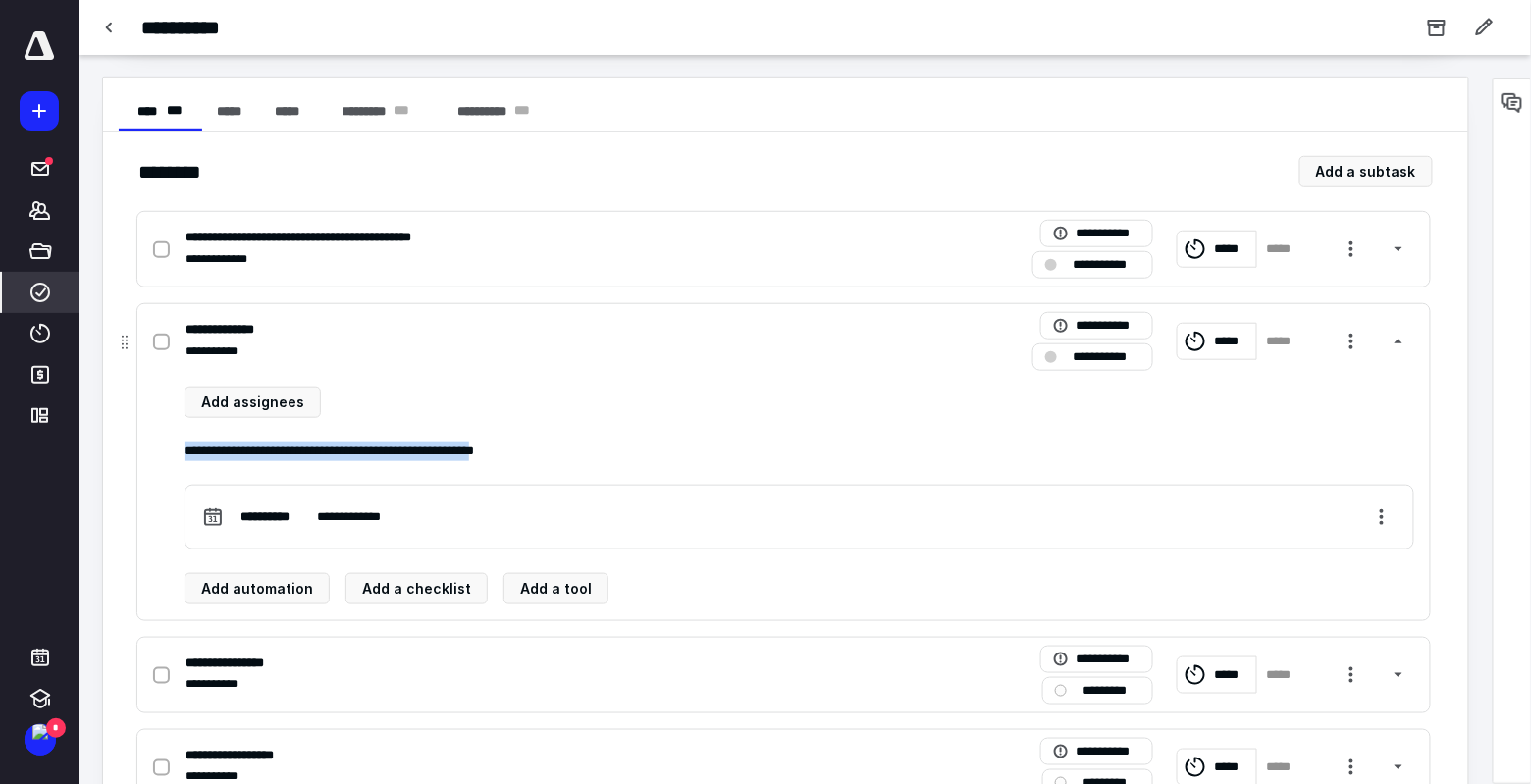 copy on "**********" 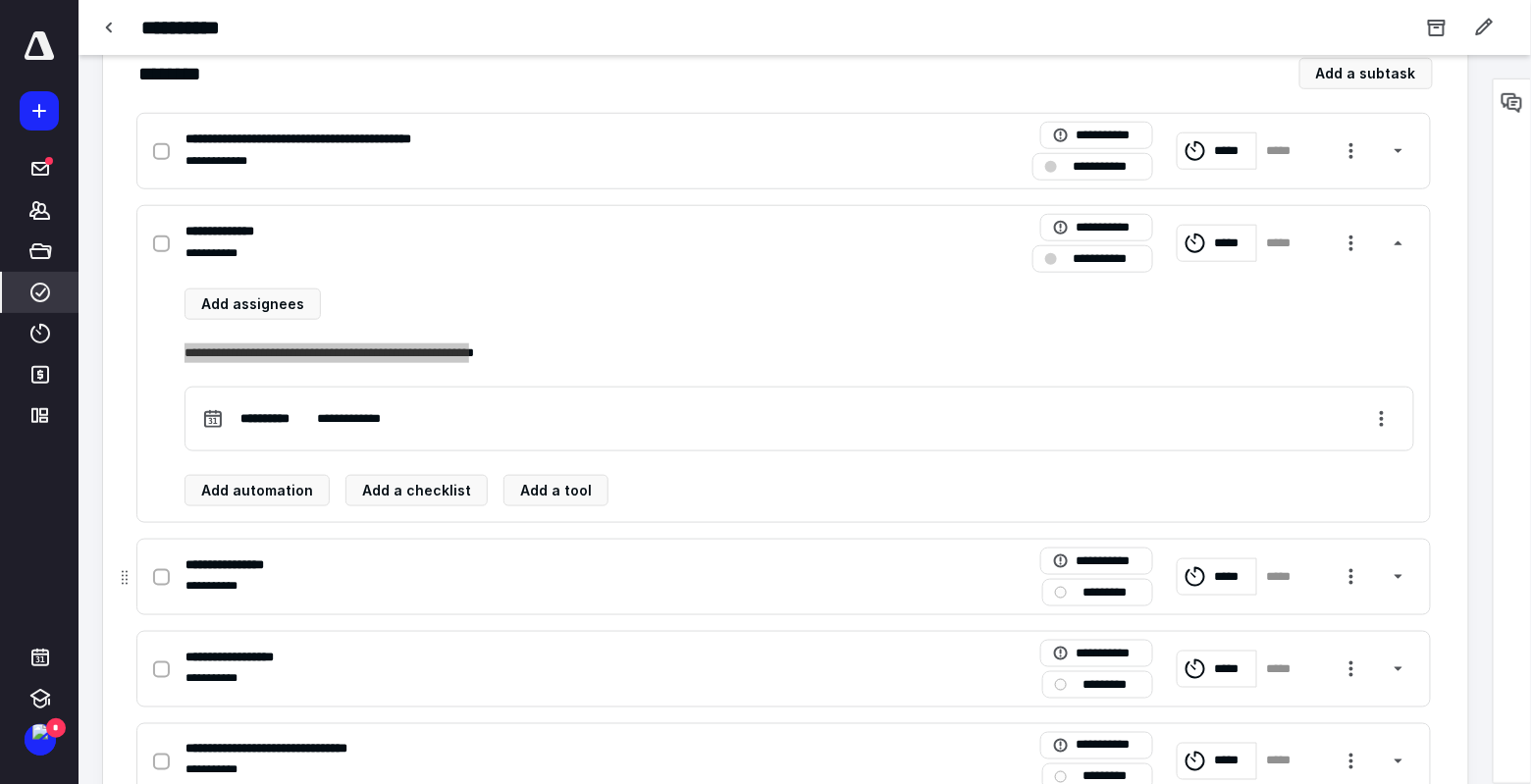 scroll, scrollTop: 508, scrollLeft: 0, axis: vertical 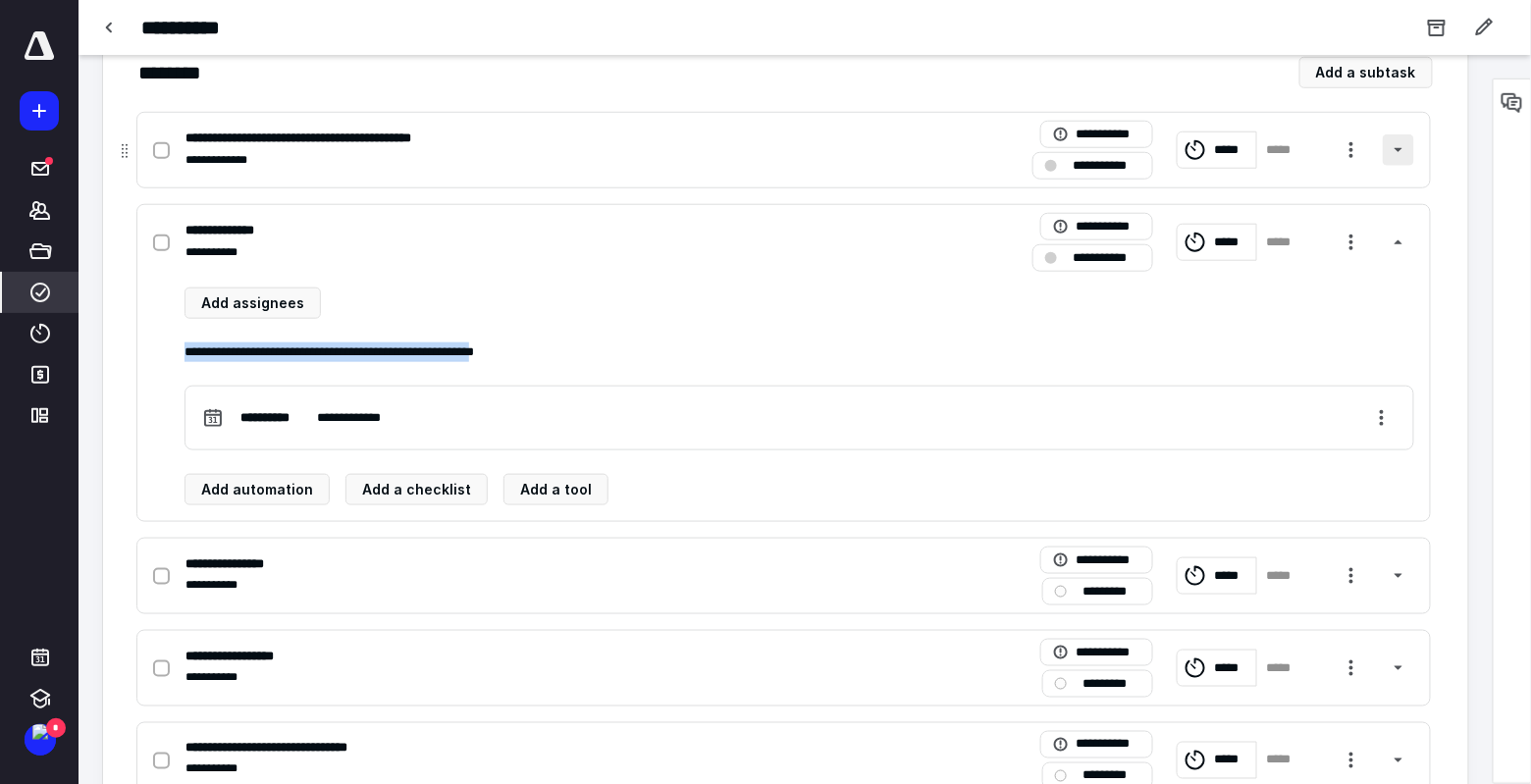 click at bounding box center (1399, 242) 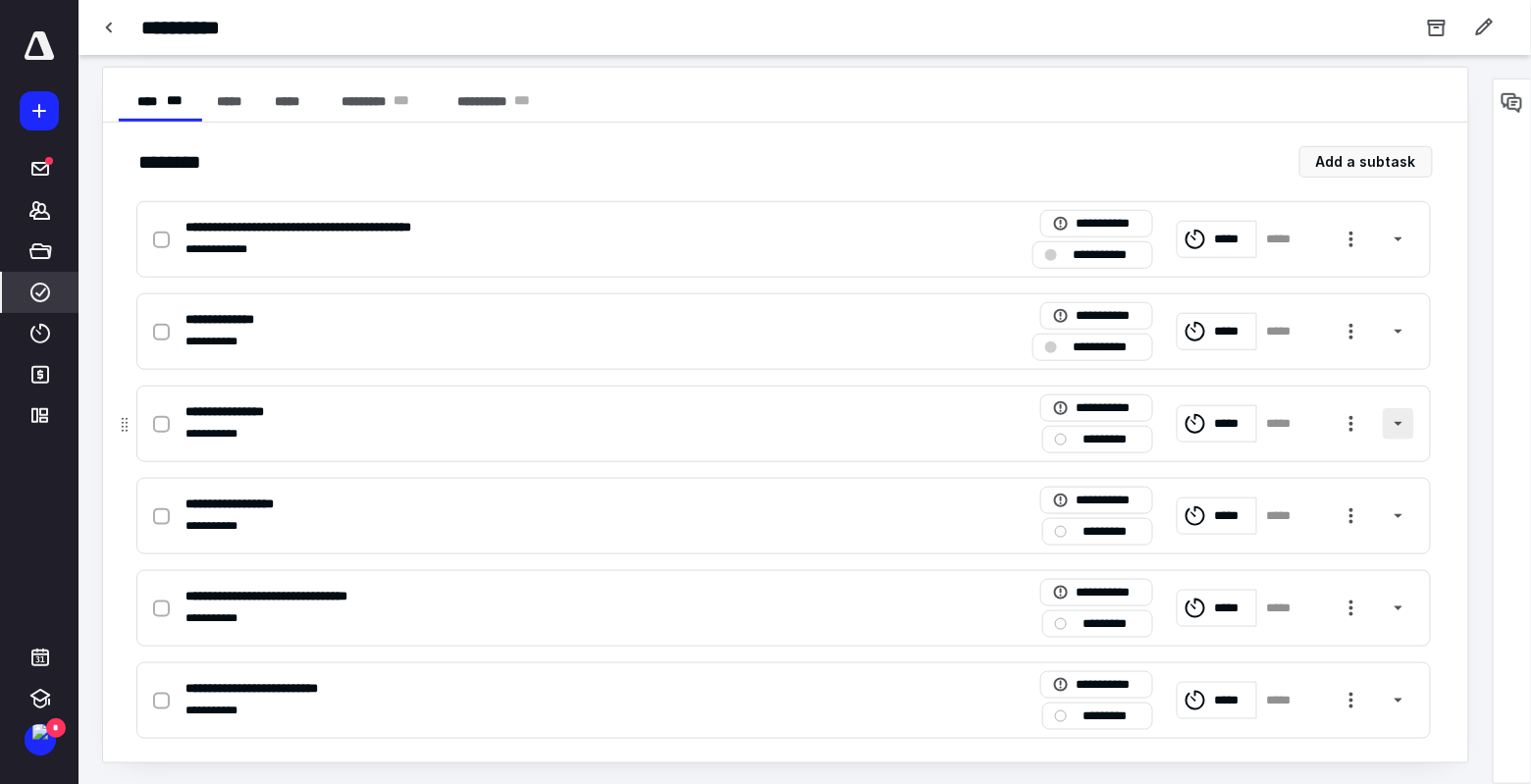 click at bounding box center (1399, 424) 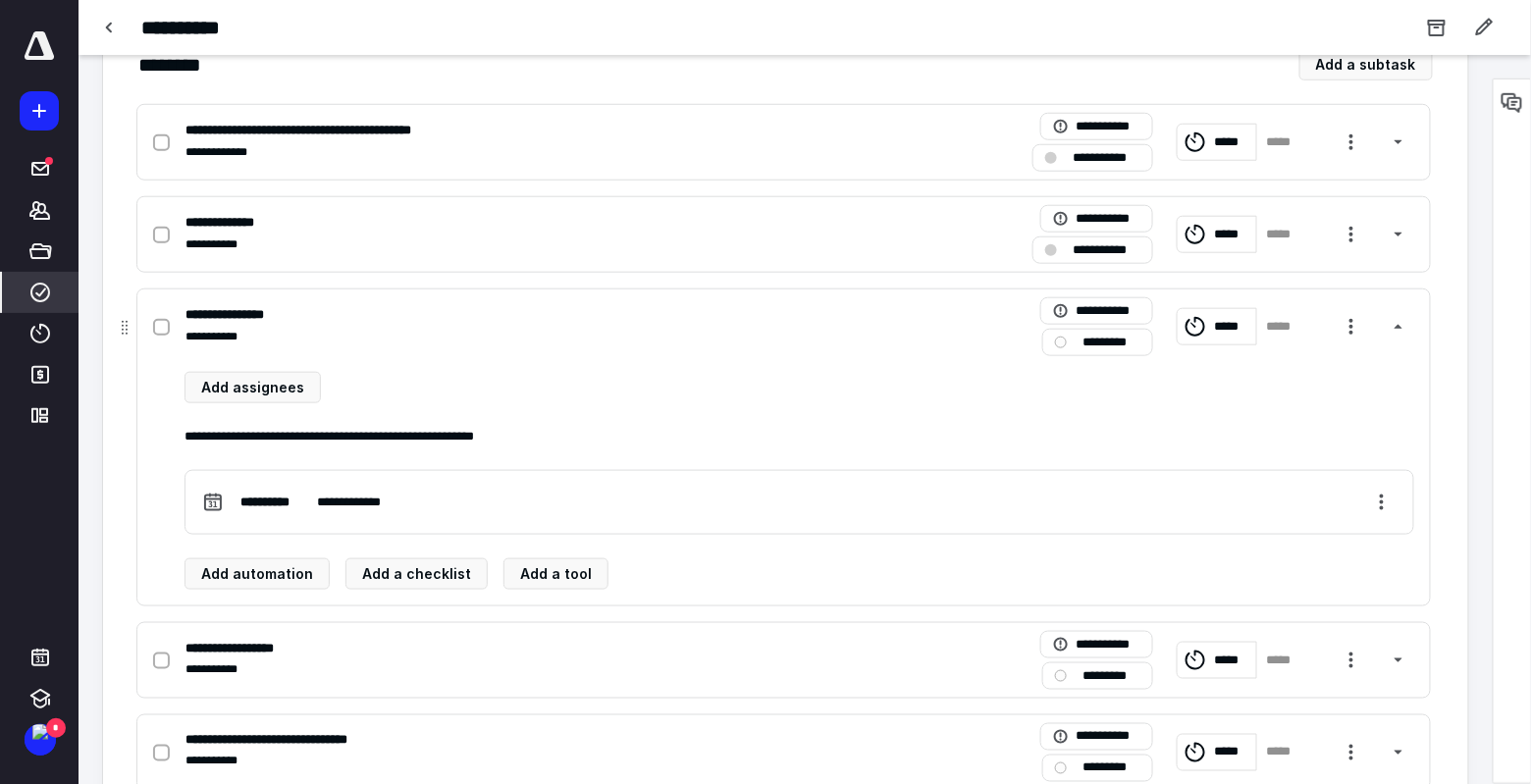 scroll, scrollTop: 518, scrollLeft: 0, axis: vertical 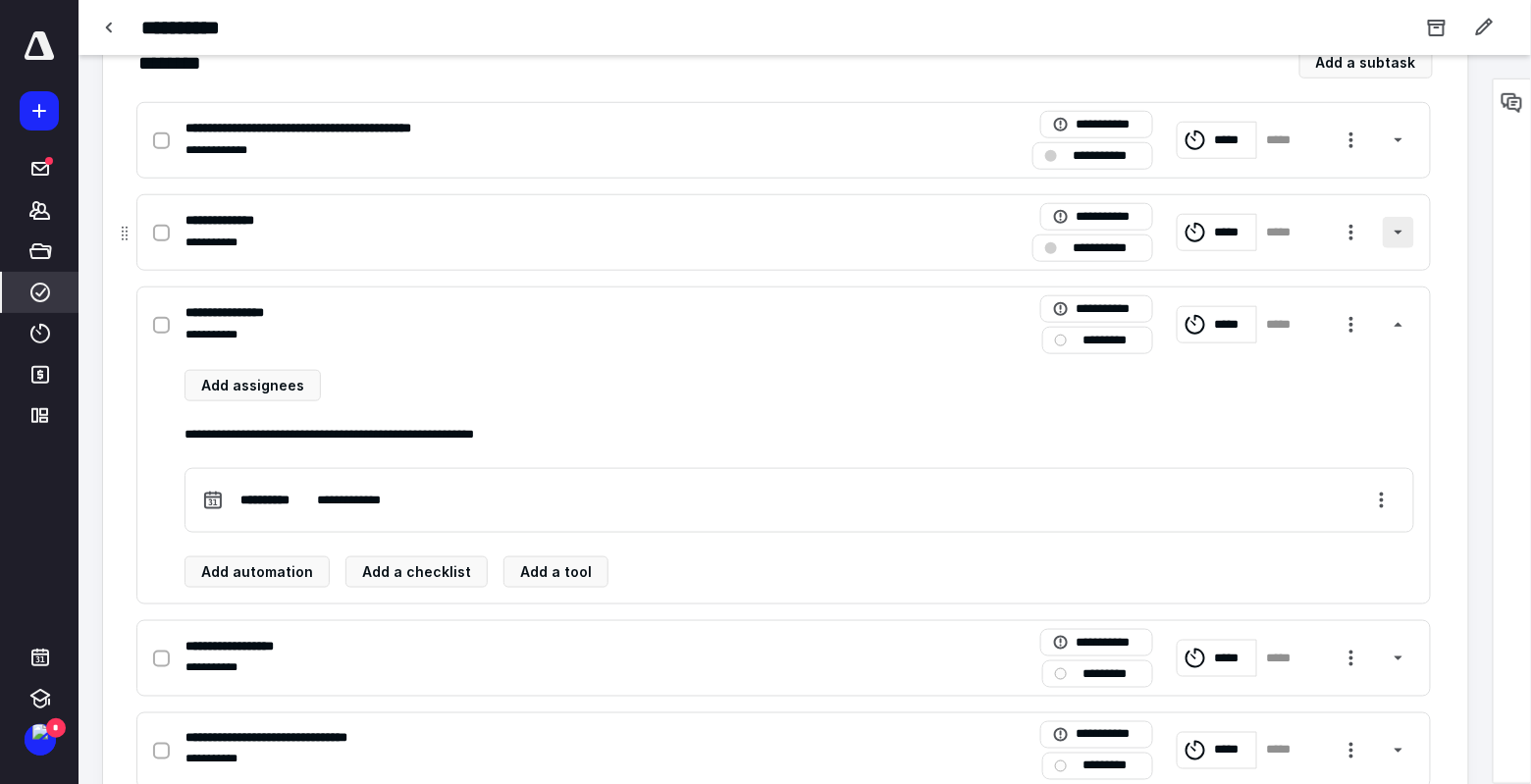 click at bounding box center [1399, 325] 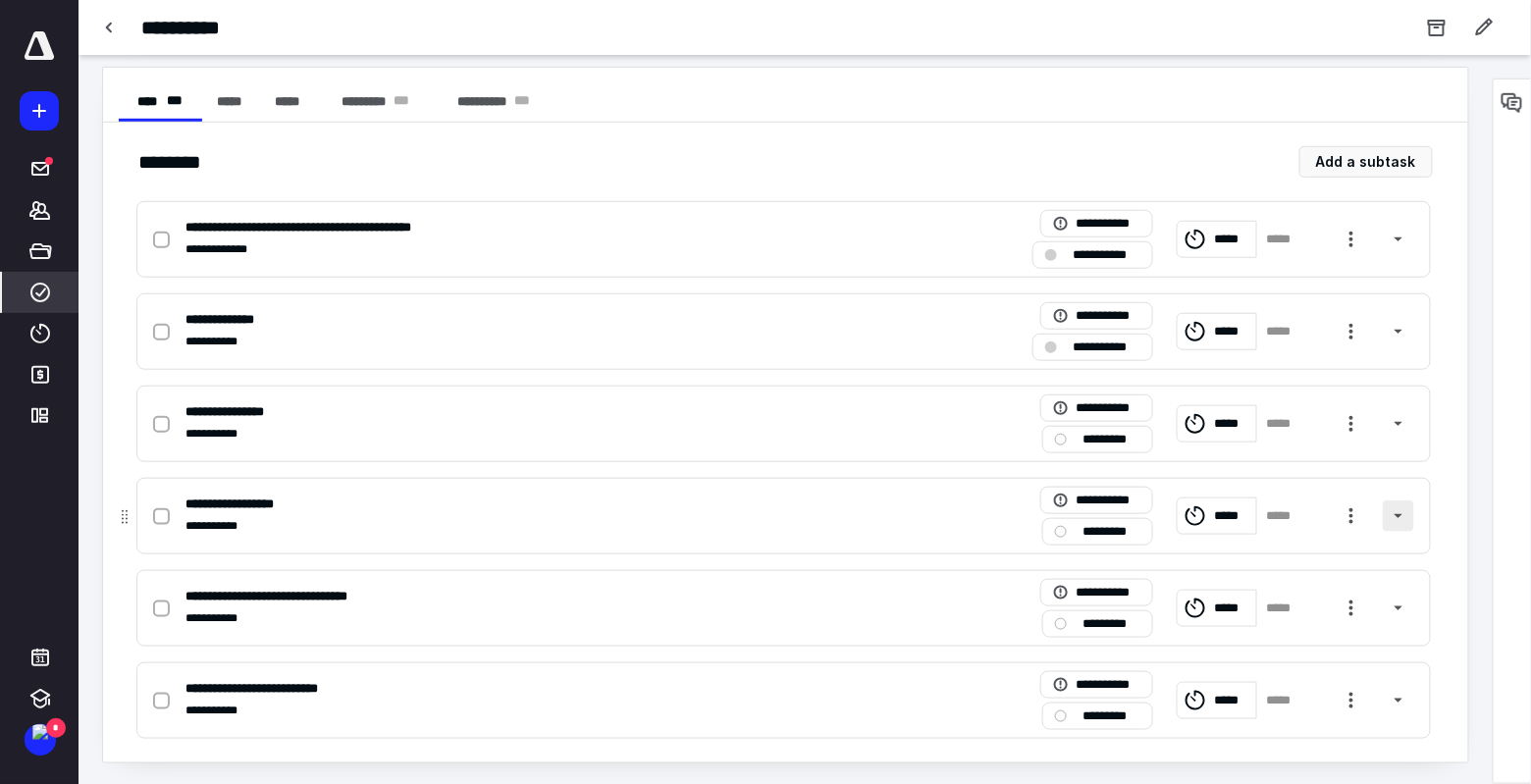 click at bounding box center [1399, 516] 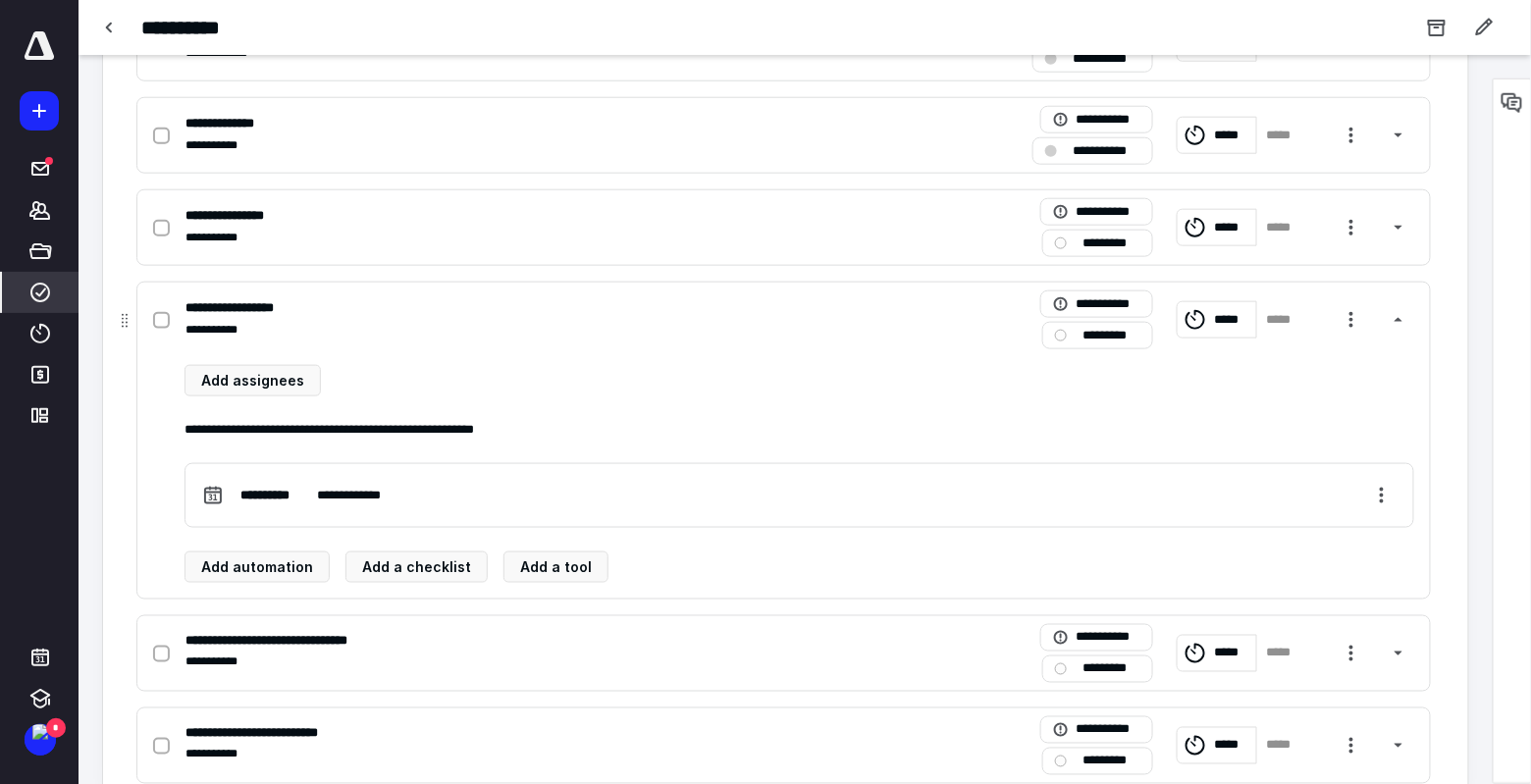 scroll, scrollTop: 615, scrollLeft: 0, axis: vertical 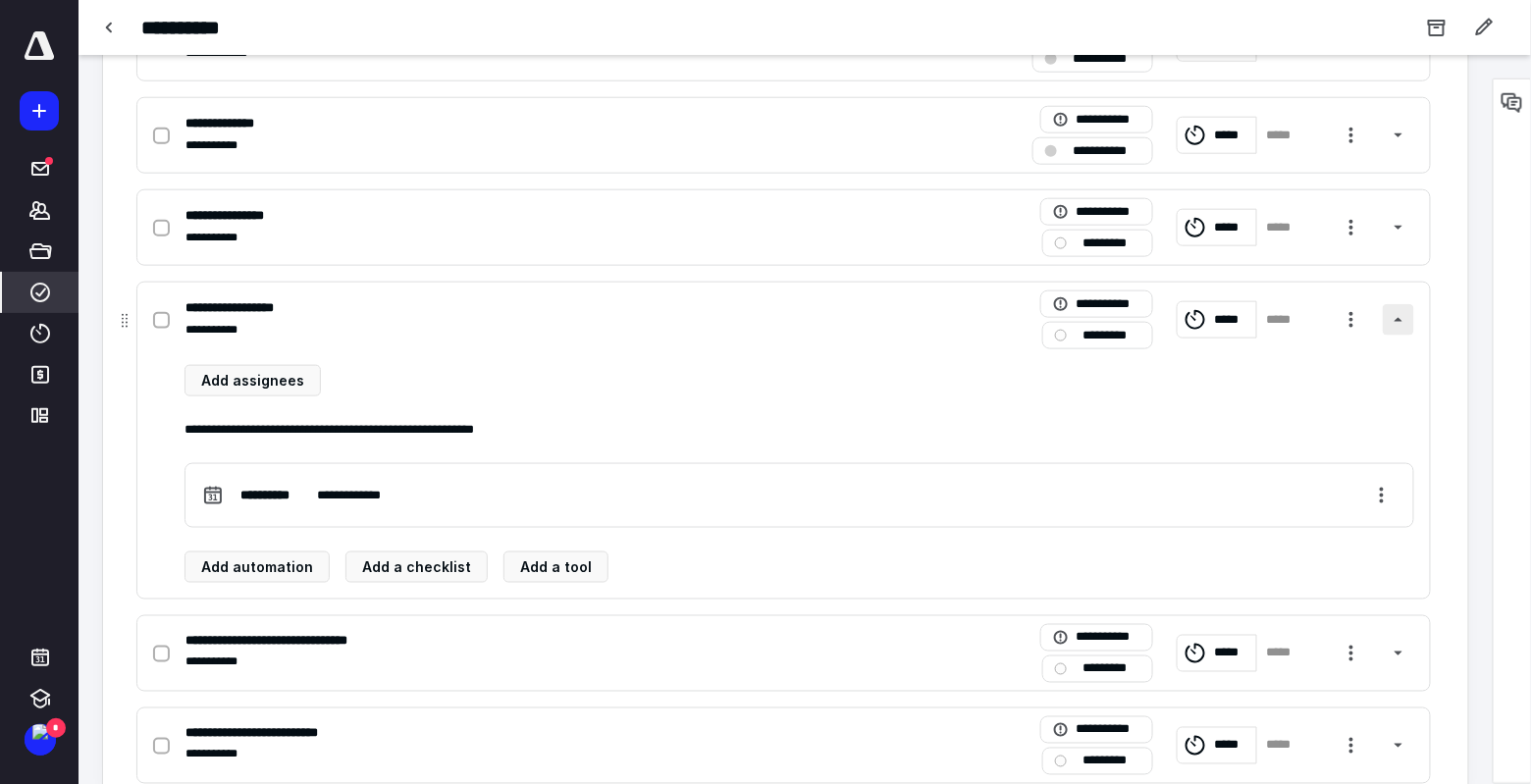 click at bounding box center [1399, 320] 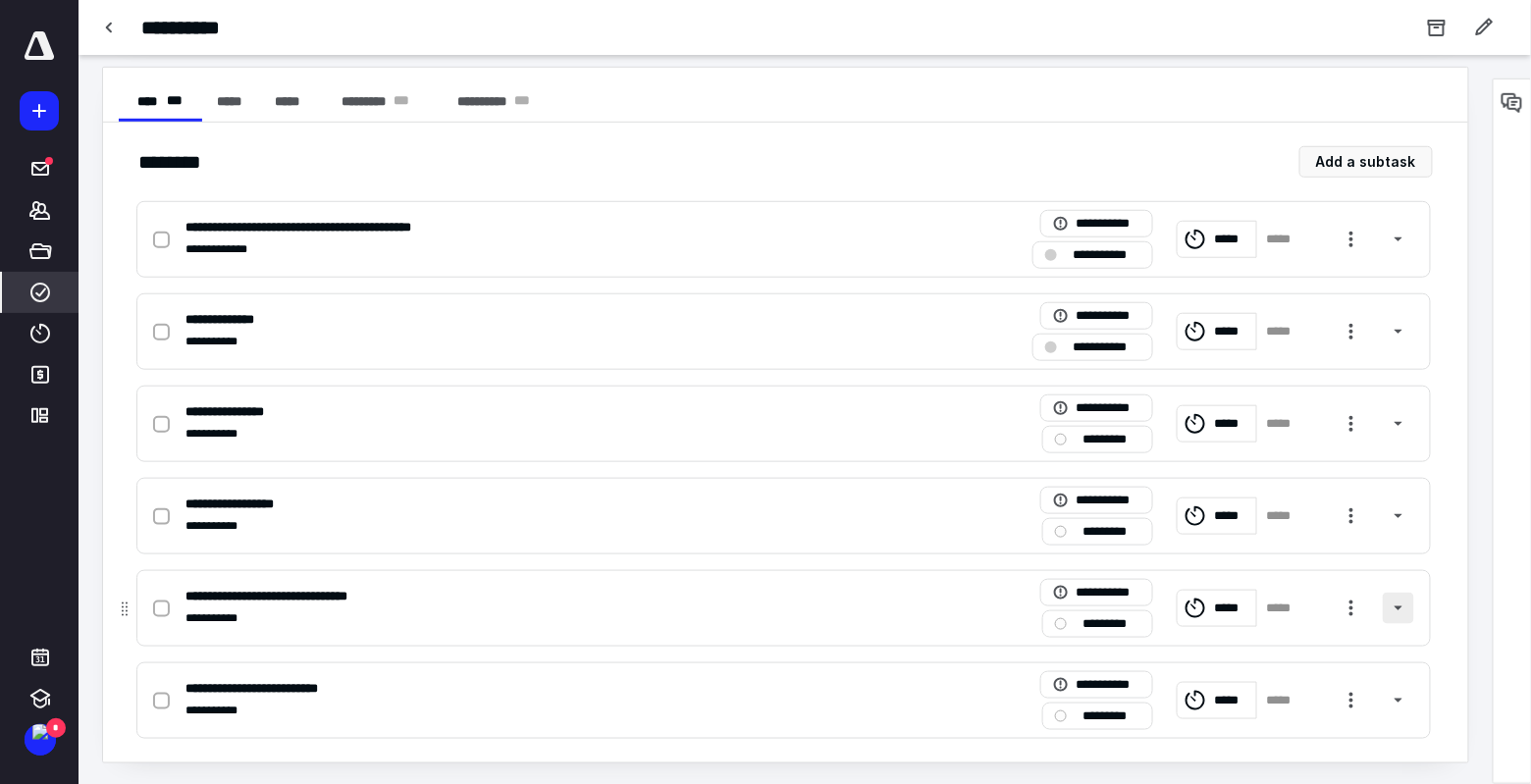 click at bounding box center [1399, 608] 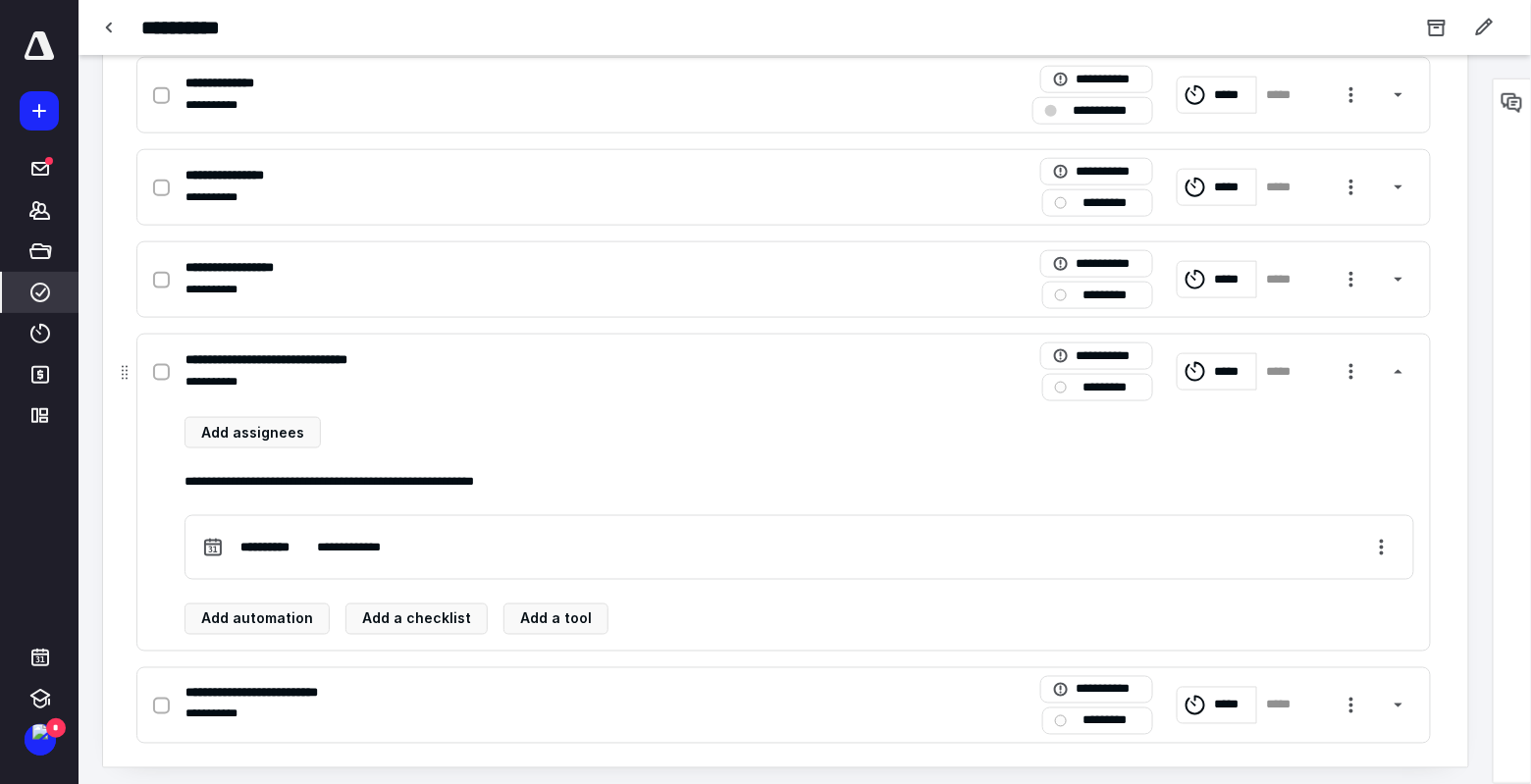 scroll, scrollTop: 658, scrollLeft: 0, axis: vertical 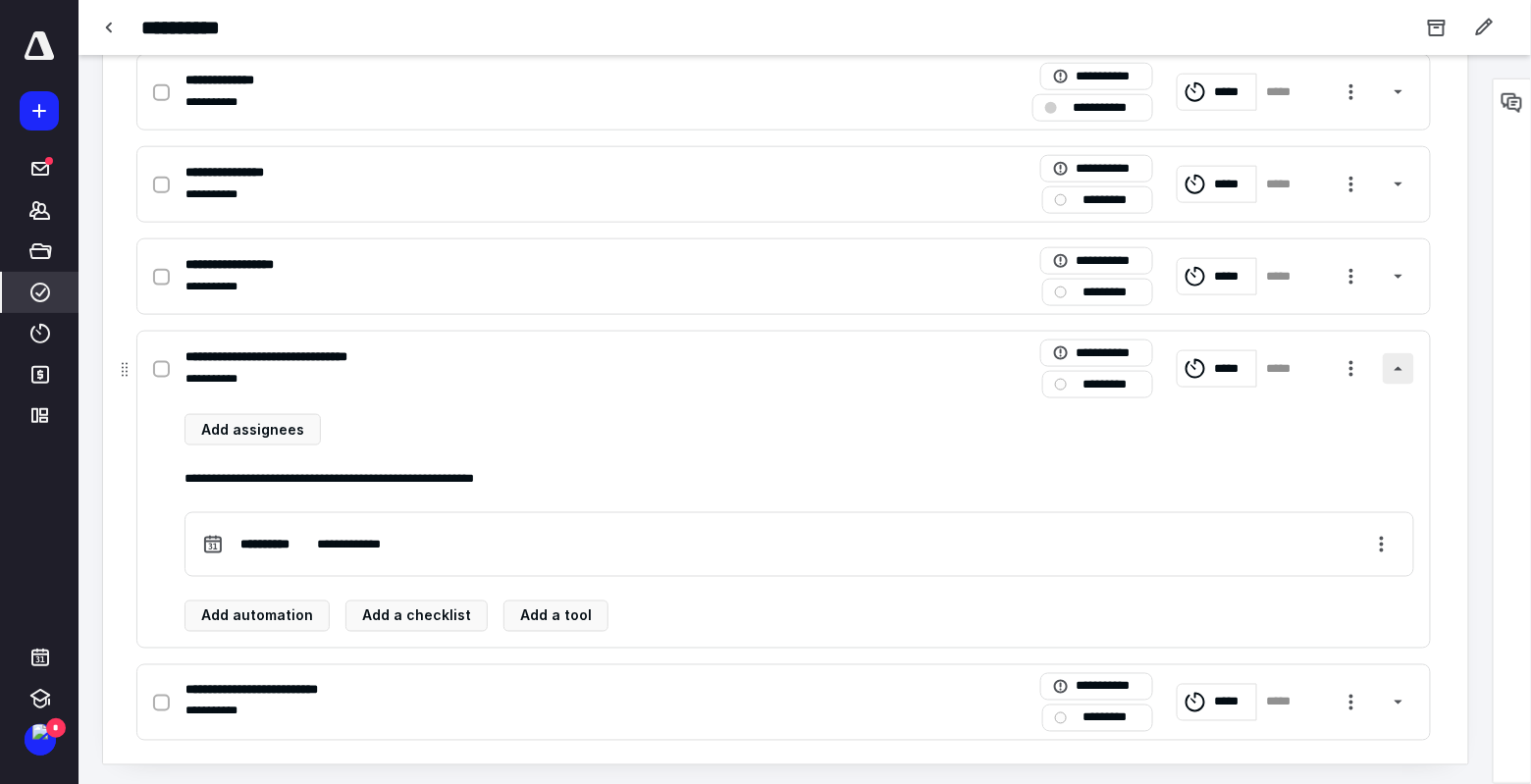 click at bounding box center [1399, 369] 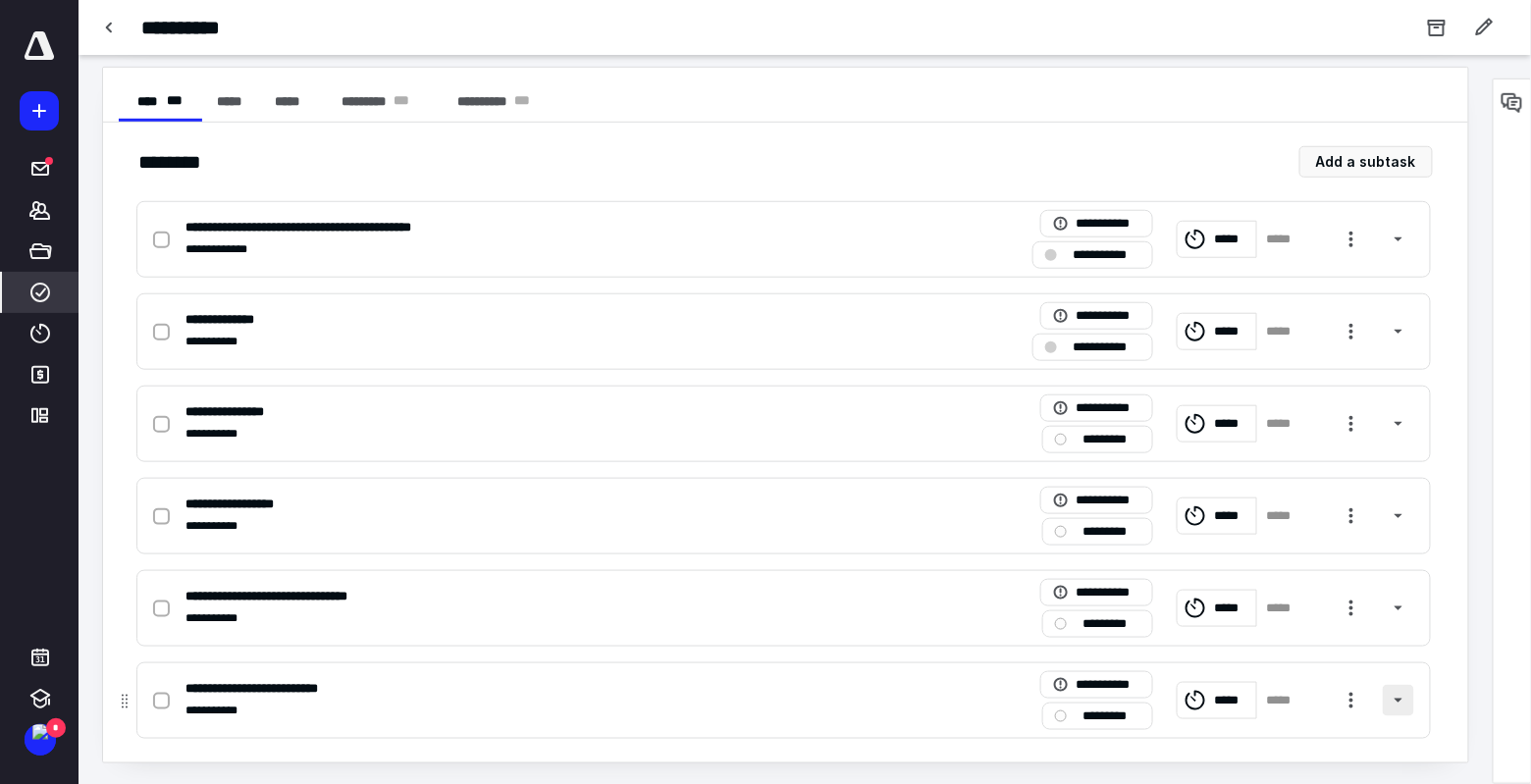 click at bounding box center (1399, 701) 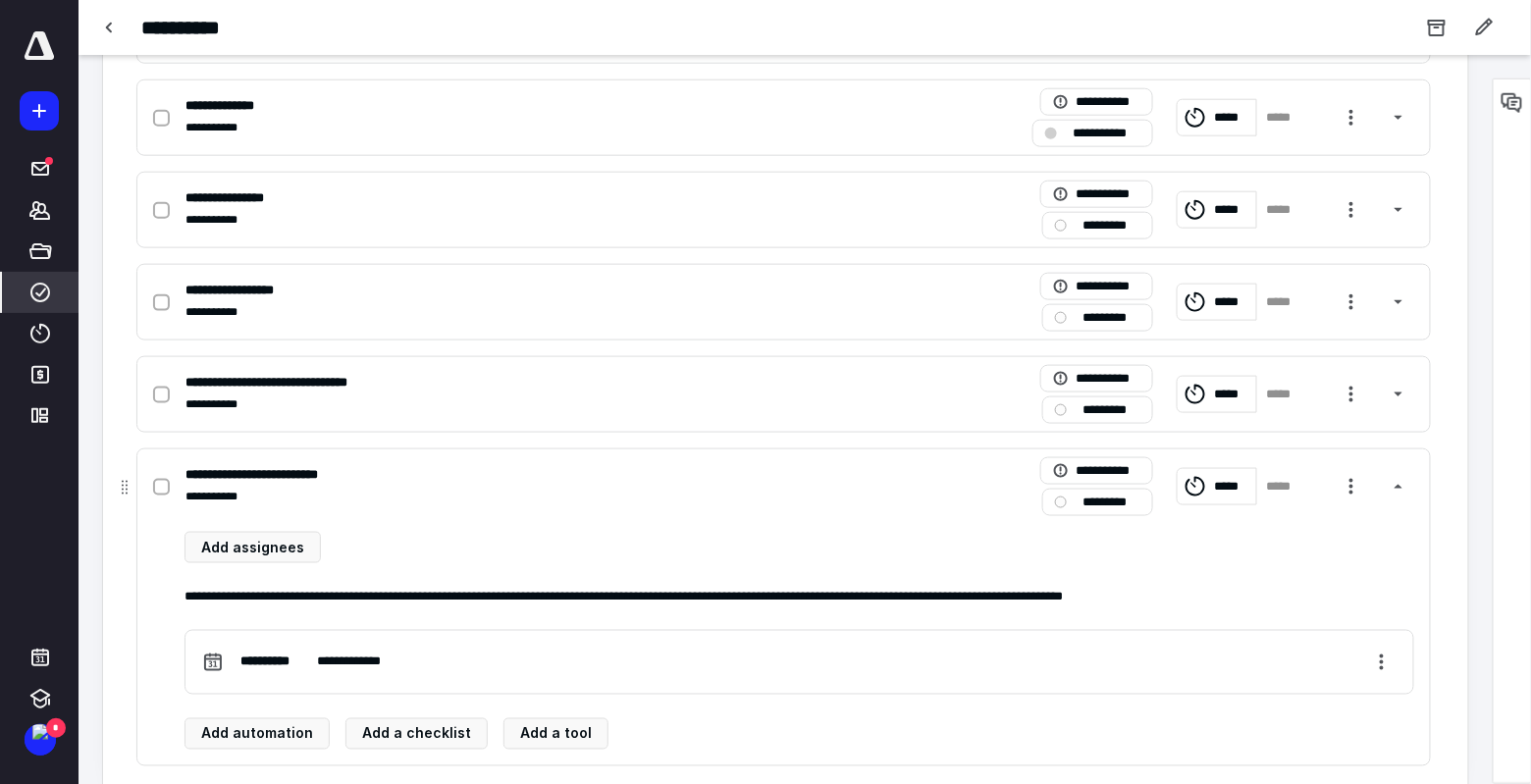 scroll, scrollTop: 658, scrollLeft: 0, axis: vertical 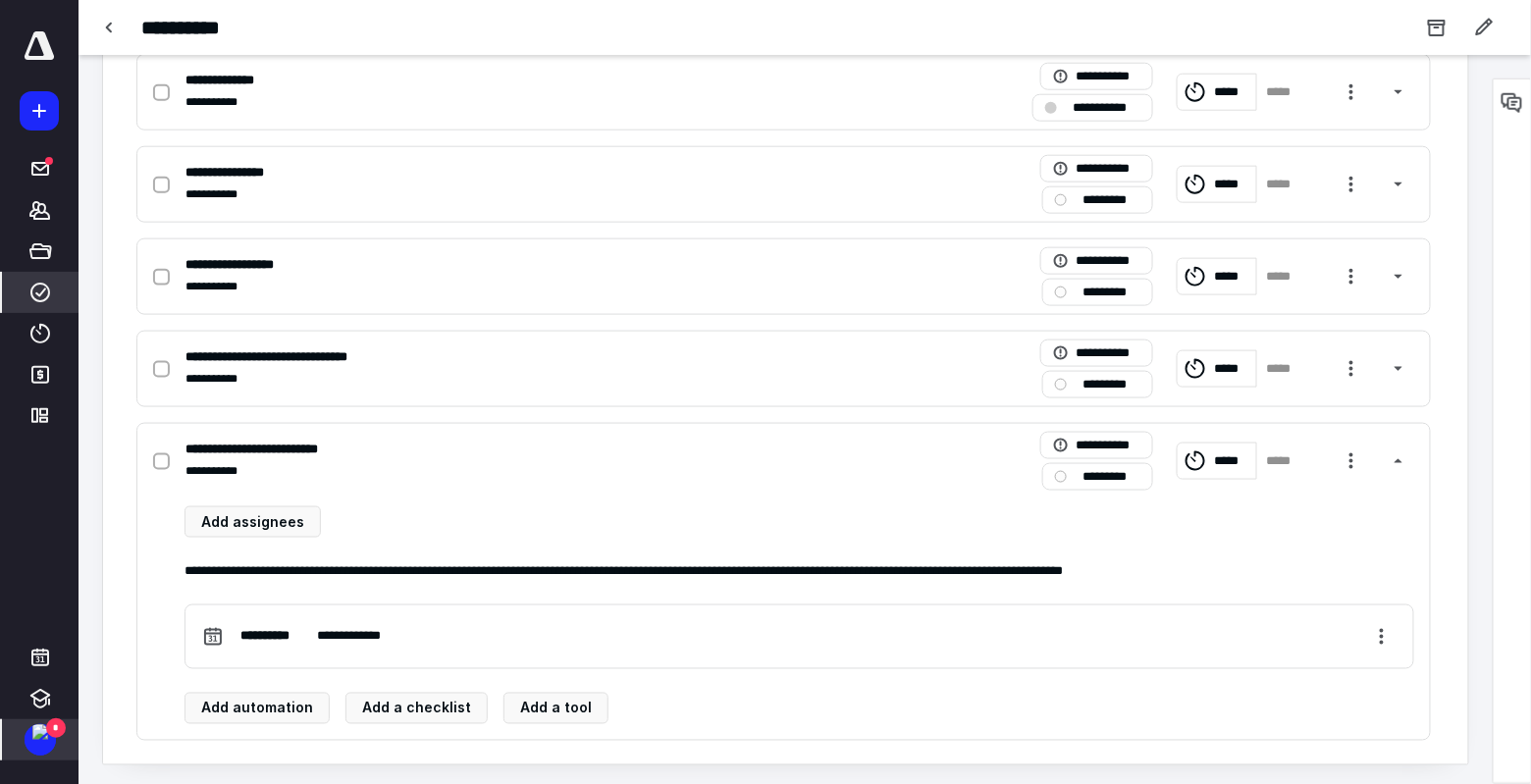 click on "*" at bounding box center [56, 728] 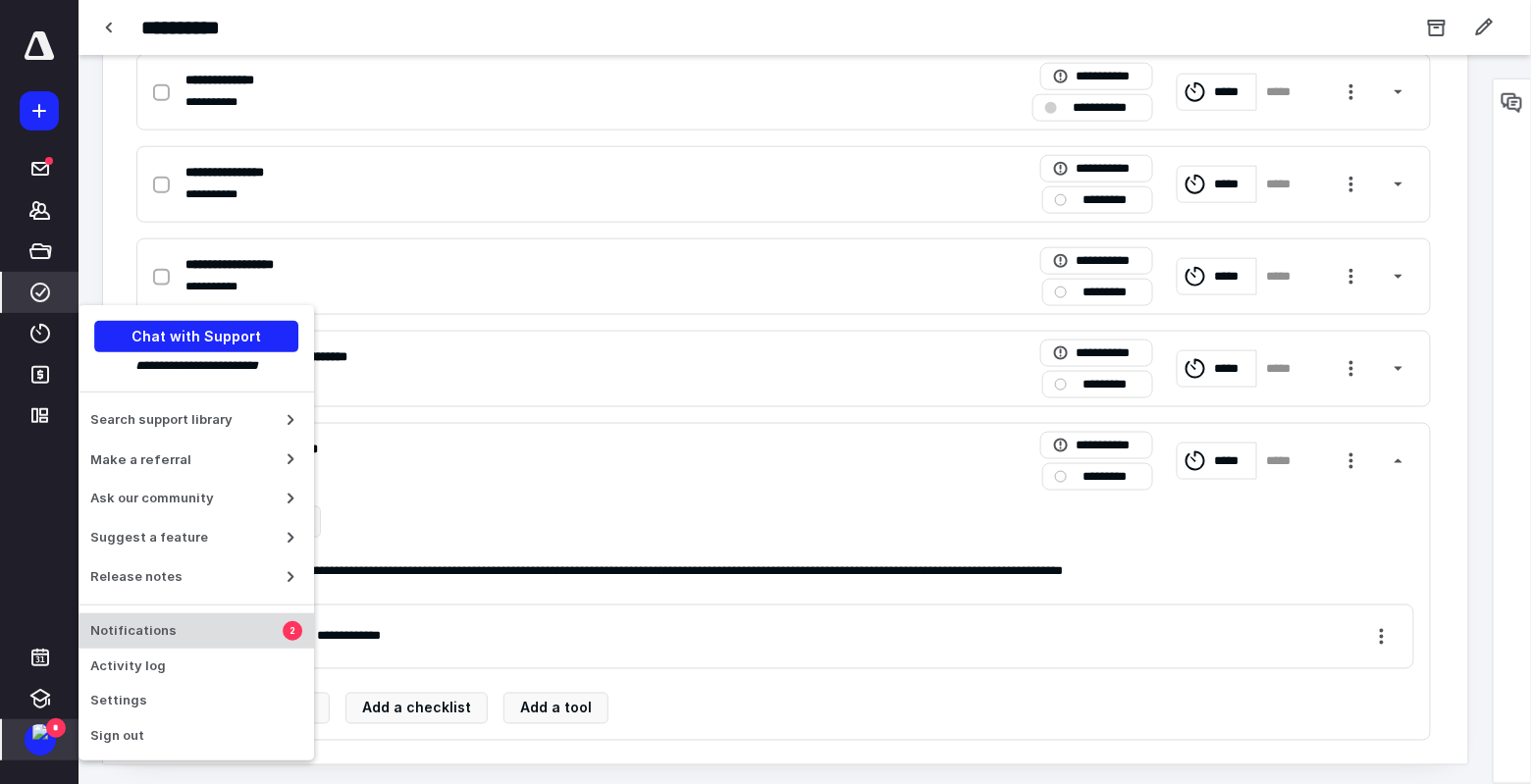 click on "Notifications" at bounding box center (186, 631) 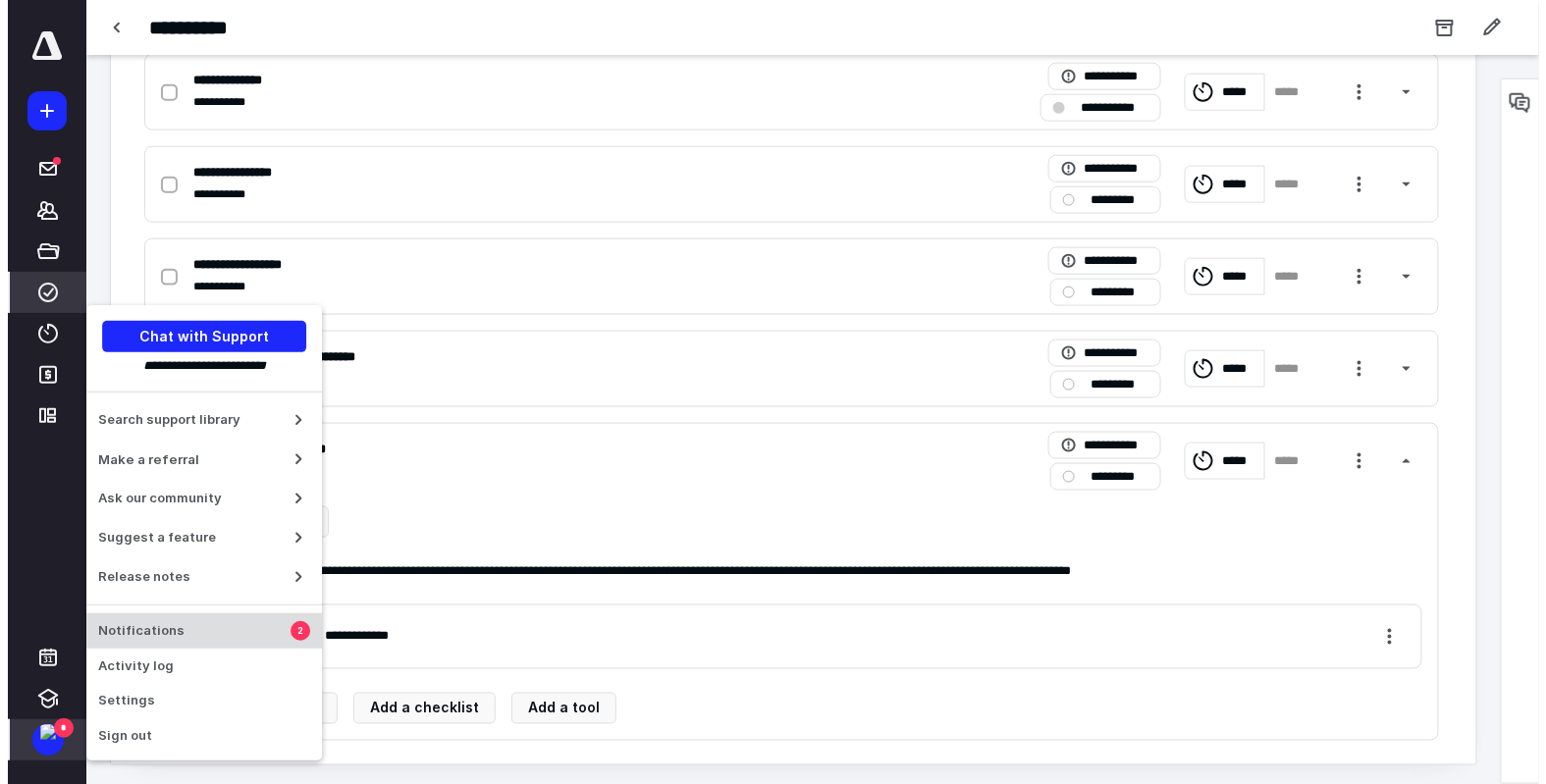 scroll, scrollTop: 0, scrollLeft: 0, axis: both 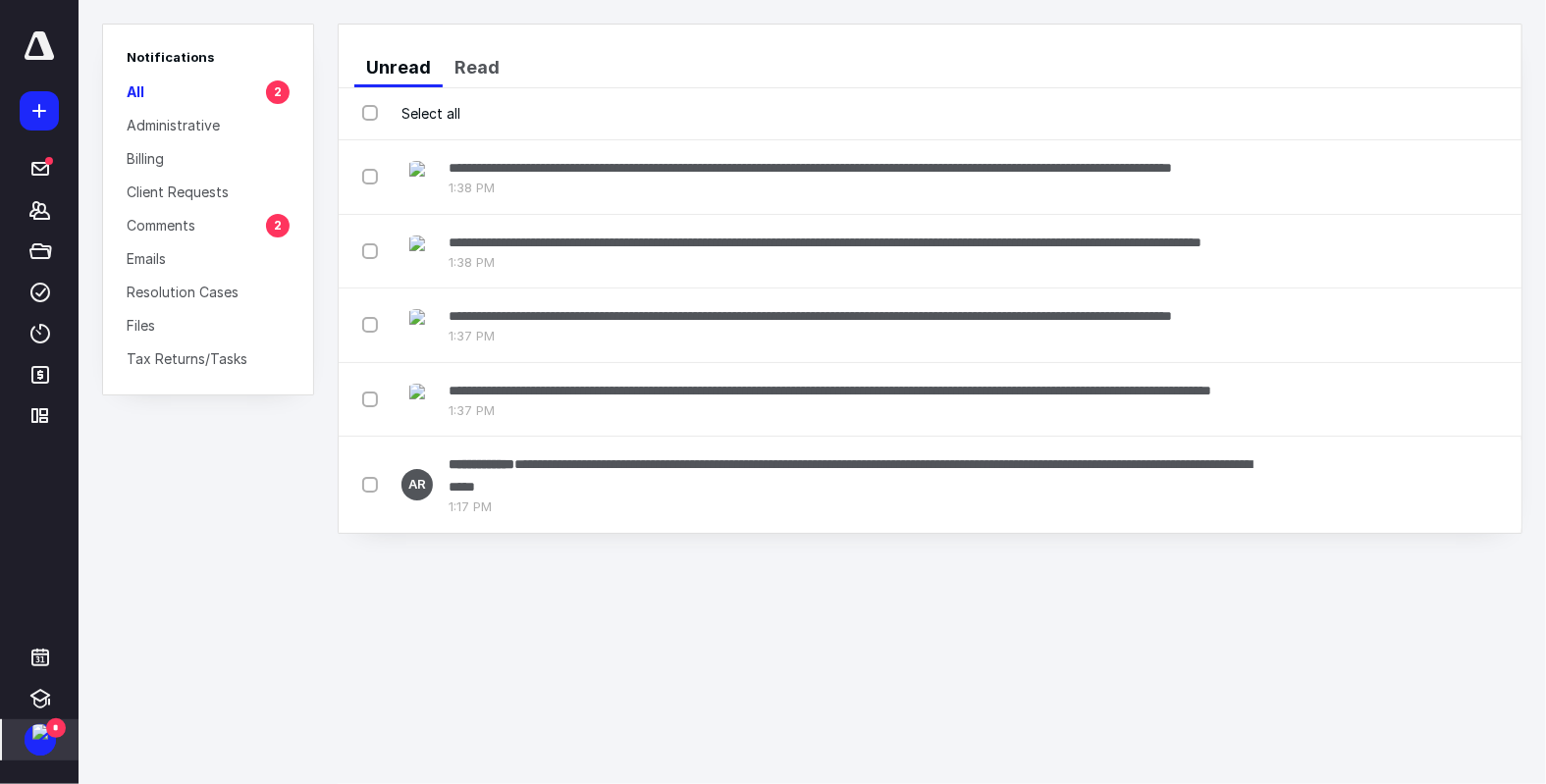 click on "Comments 2" at bounding box center (208, 225) 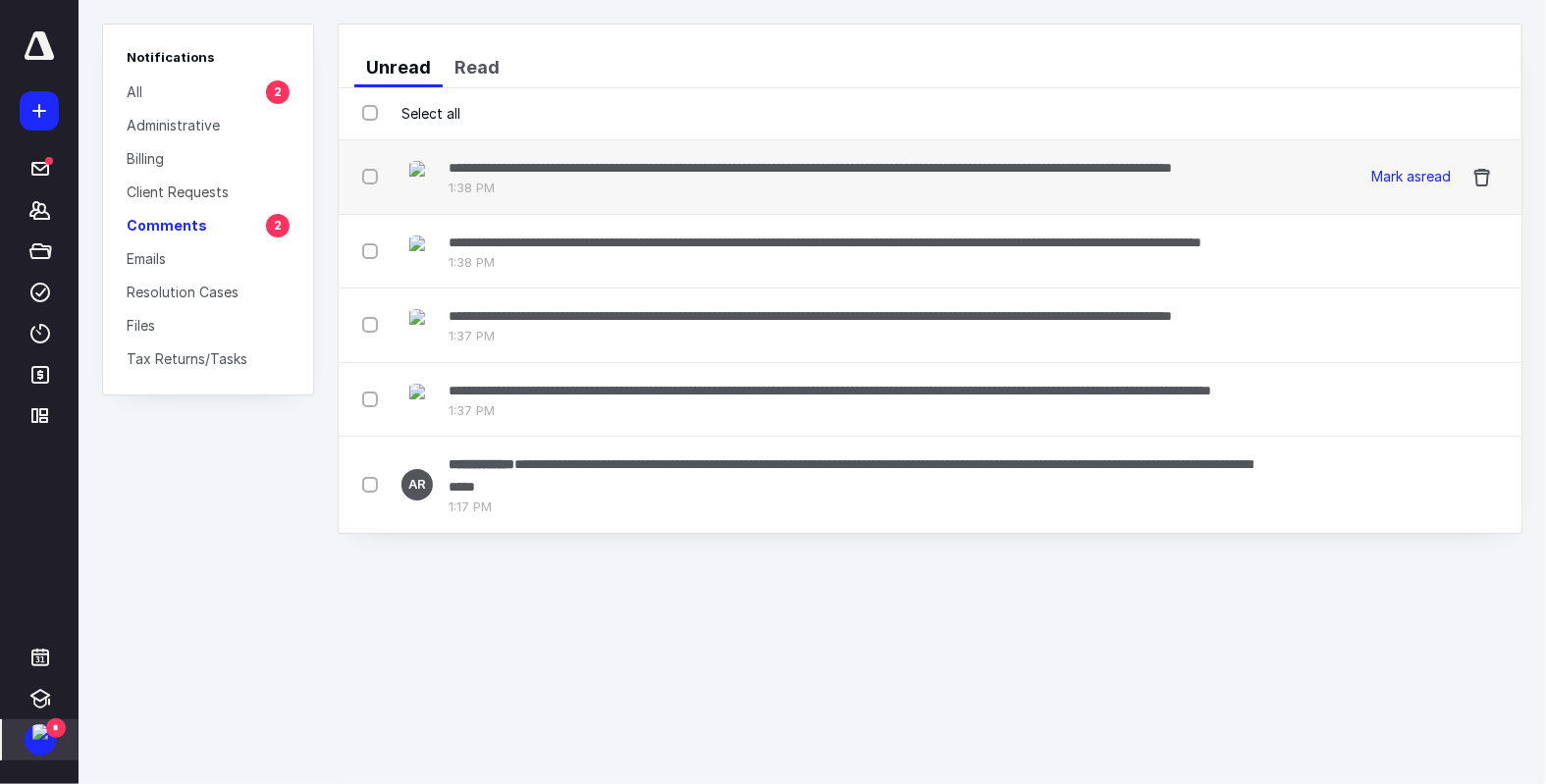 click on "**********" at bounding box center (810, 167) 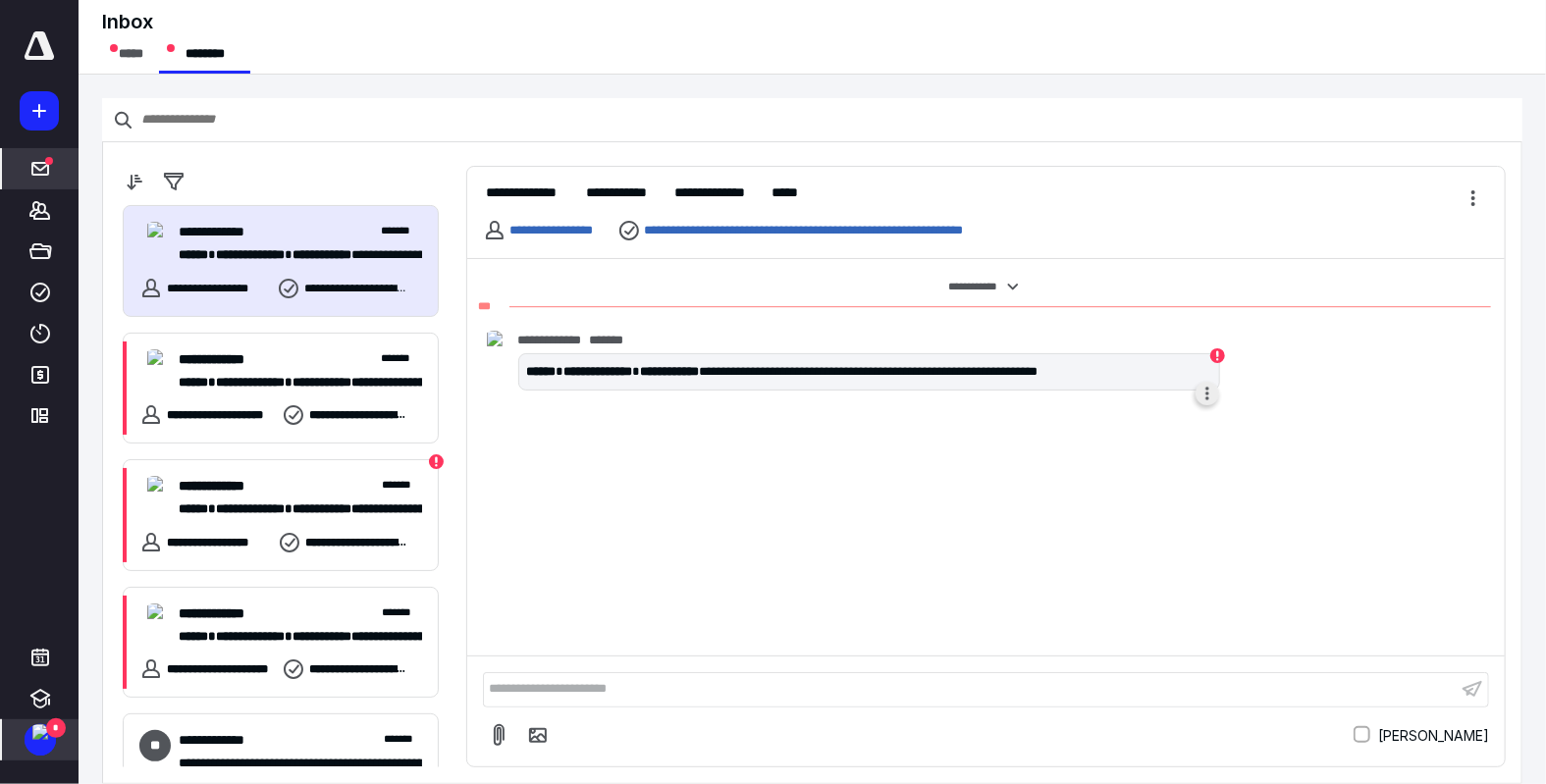 click at bounding box center (1207, 393) 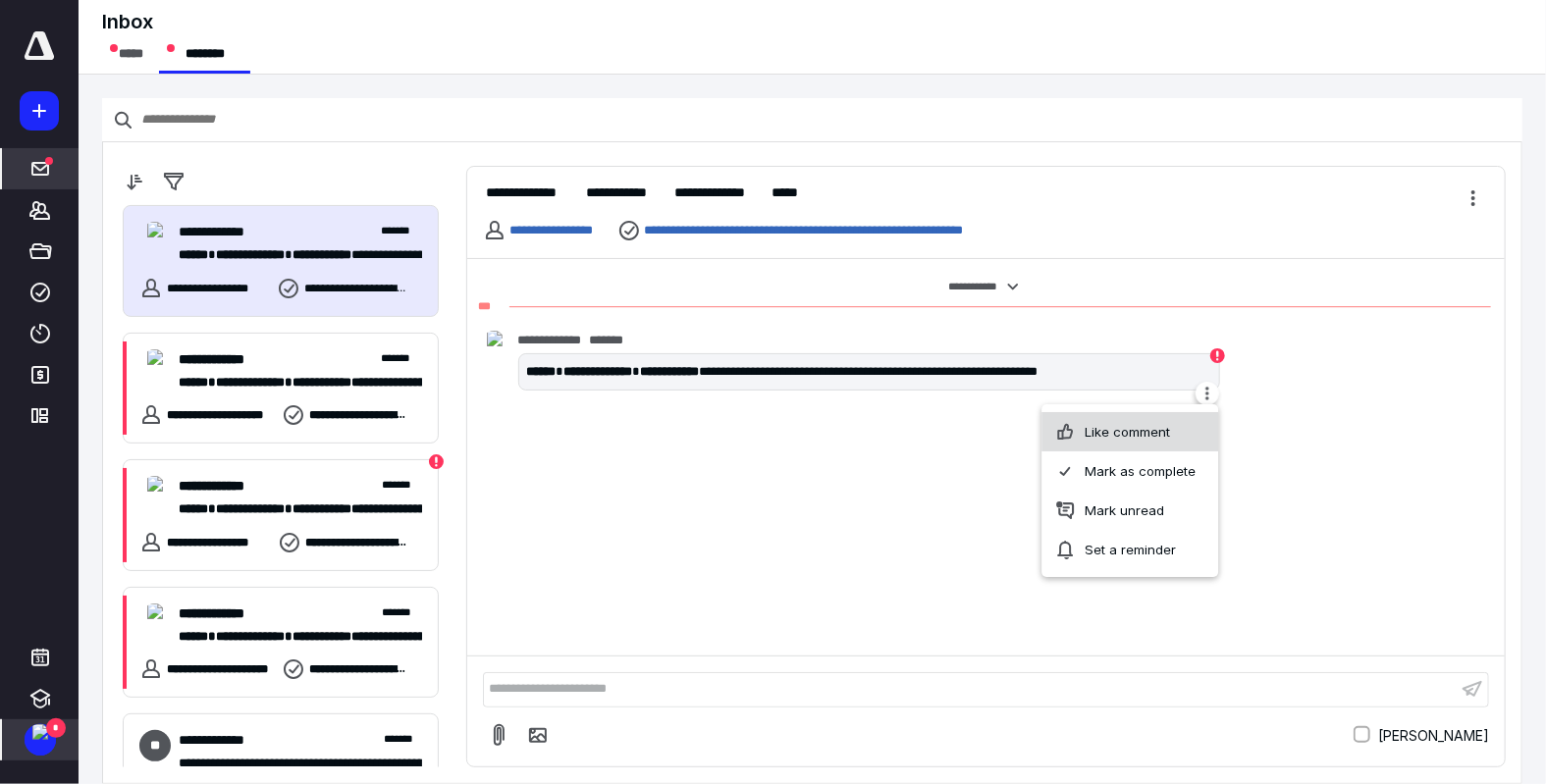click on "Like comment" at bounding box center (1131, 432) 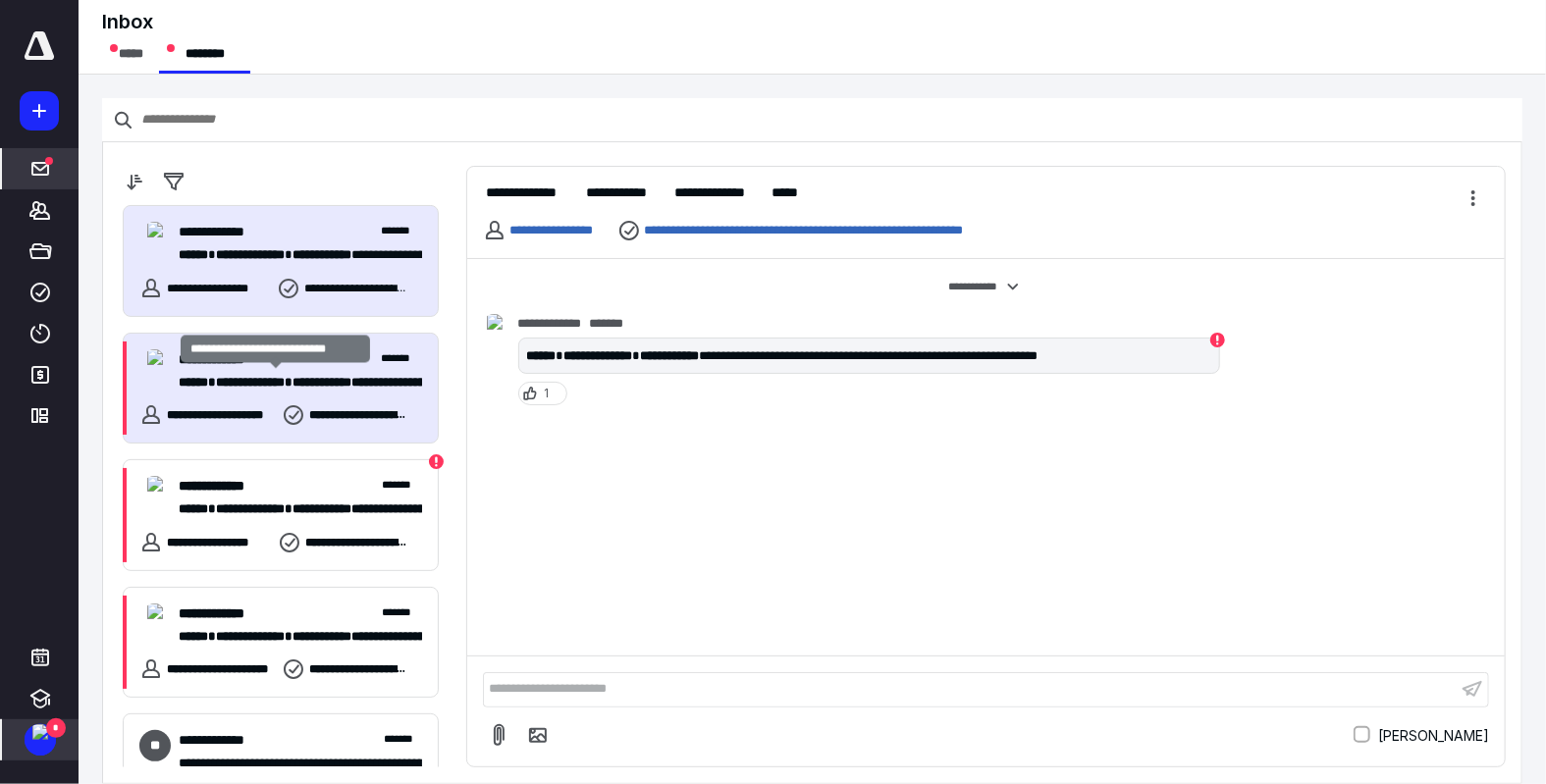 click on "**********" at bounding box center [250, 382] 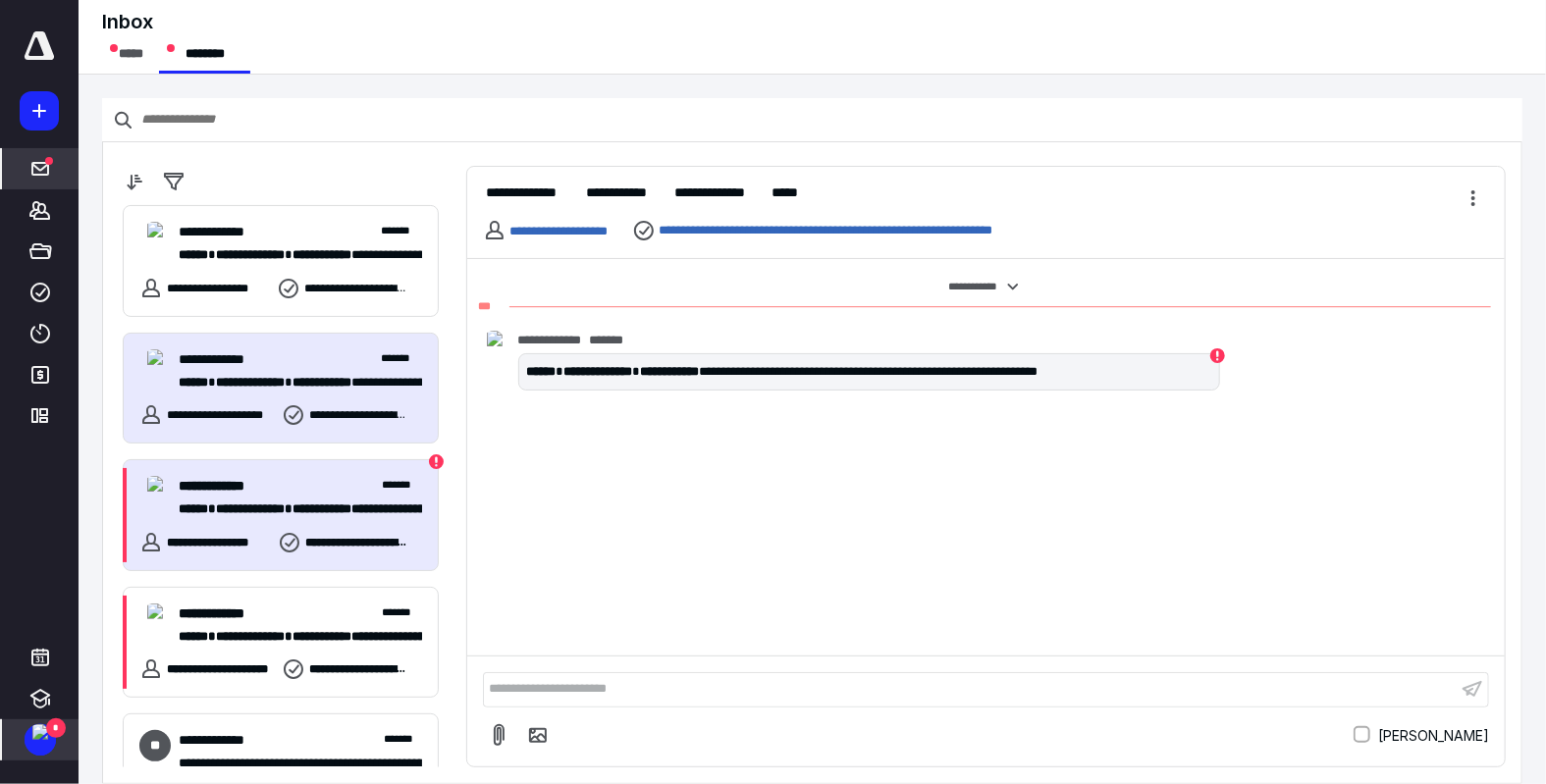 click on "**********" at bounding box center [226, 486] 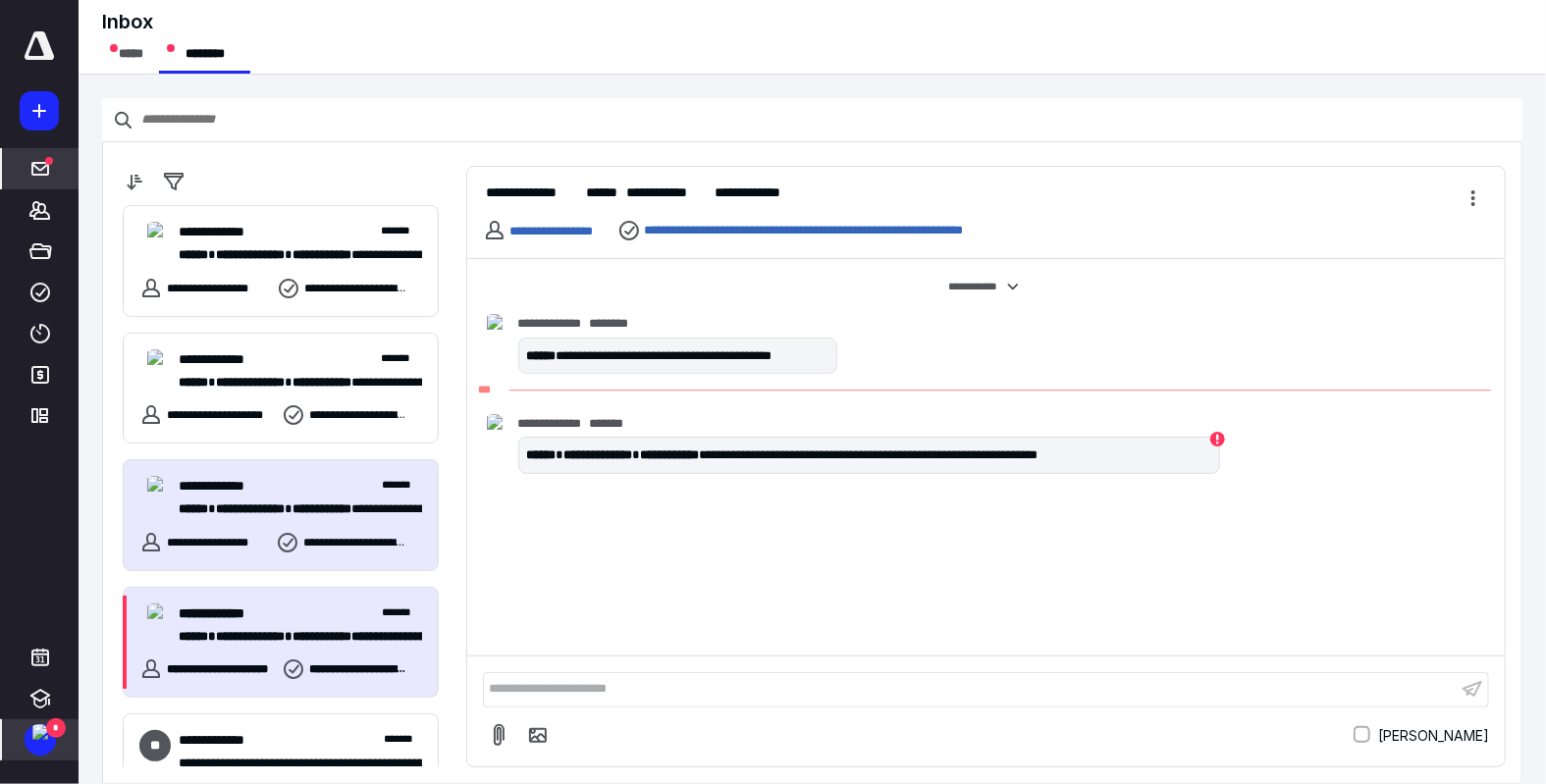 click on "**********" at bounding box center (226, 613) 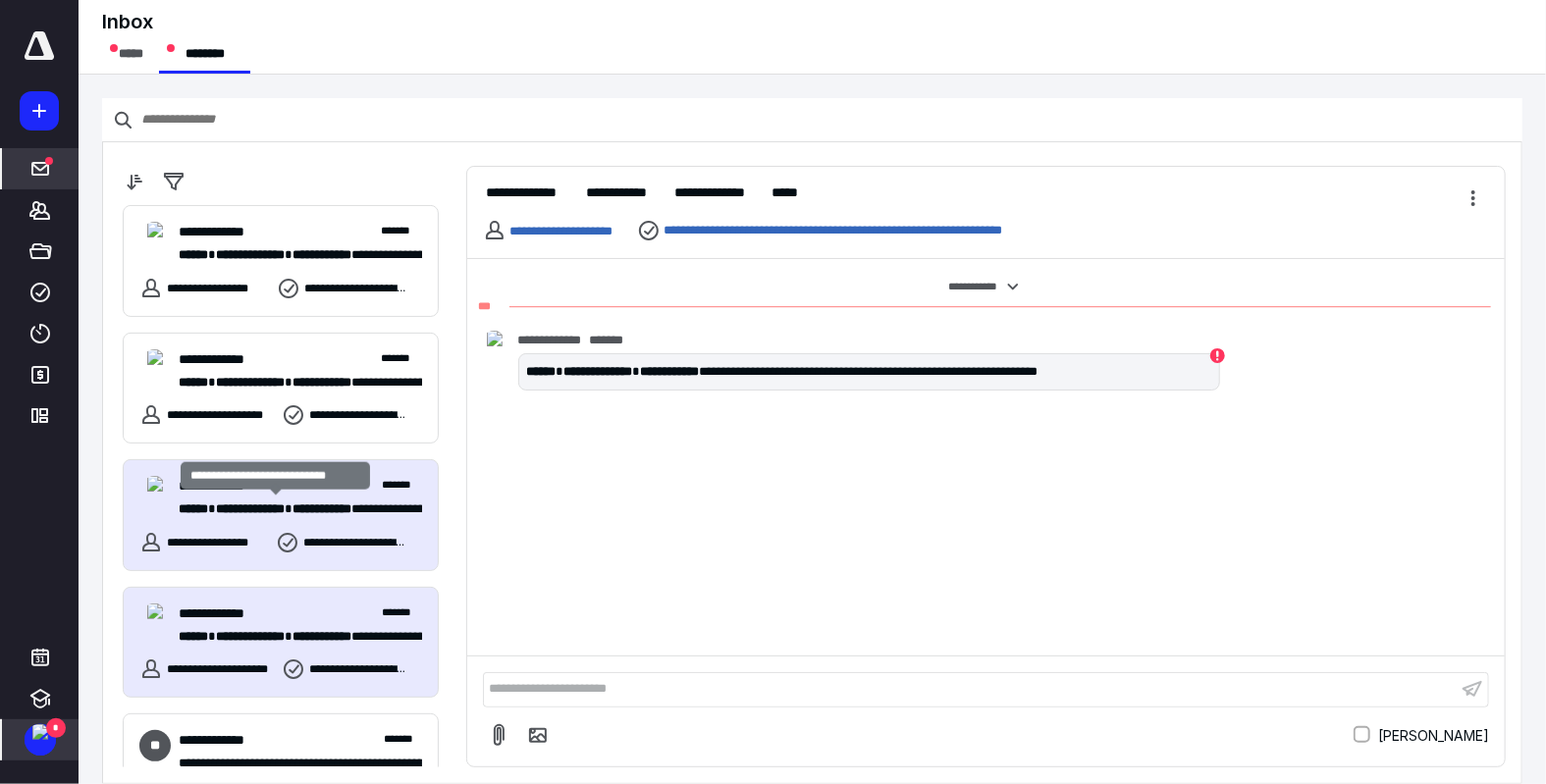 click on "**********" at bounding box center (250, 508) 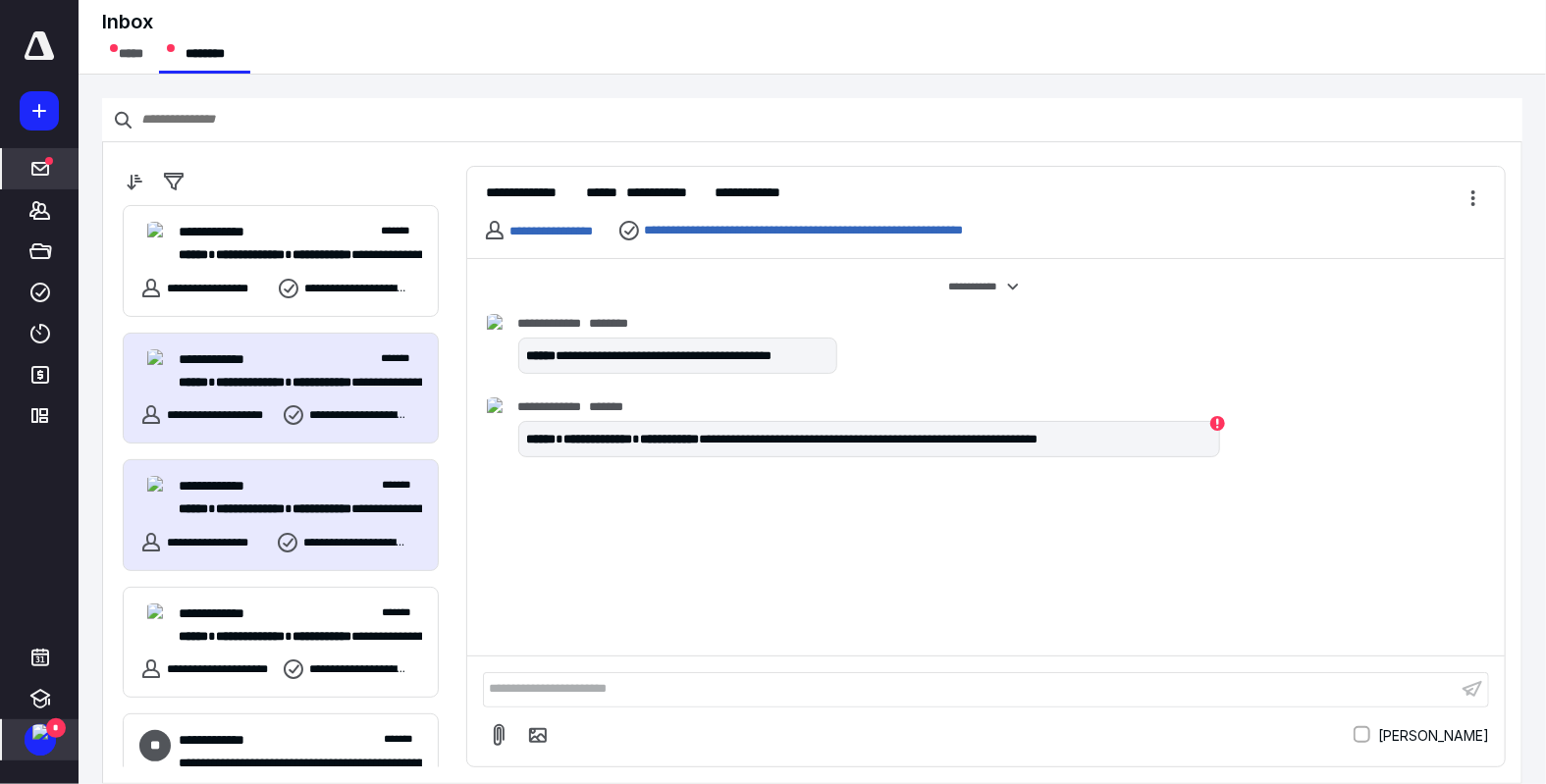 click on "**********" at bounding box center [281, 389] 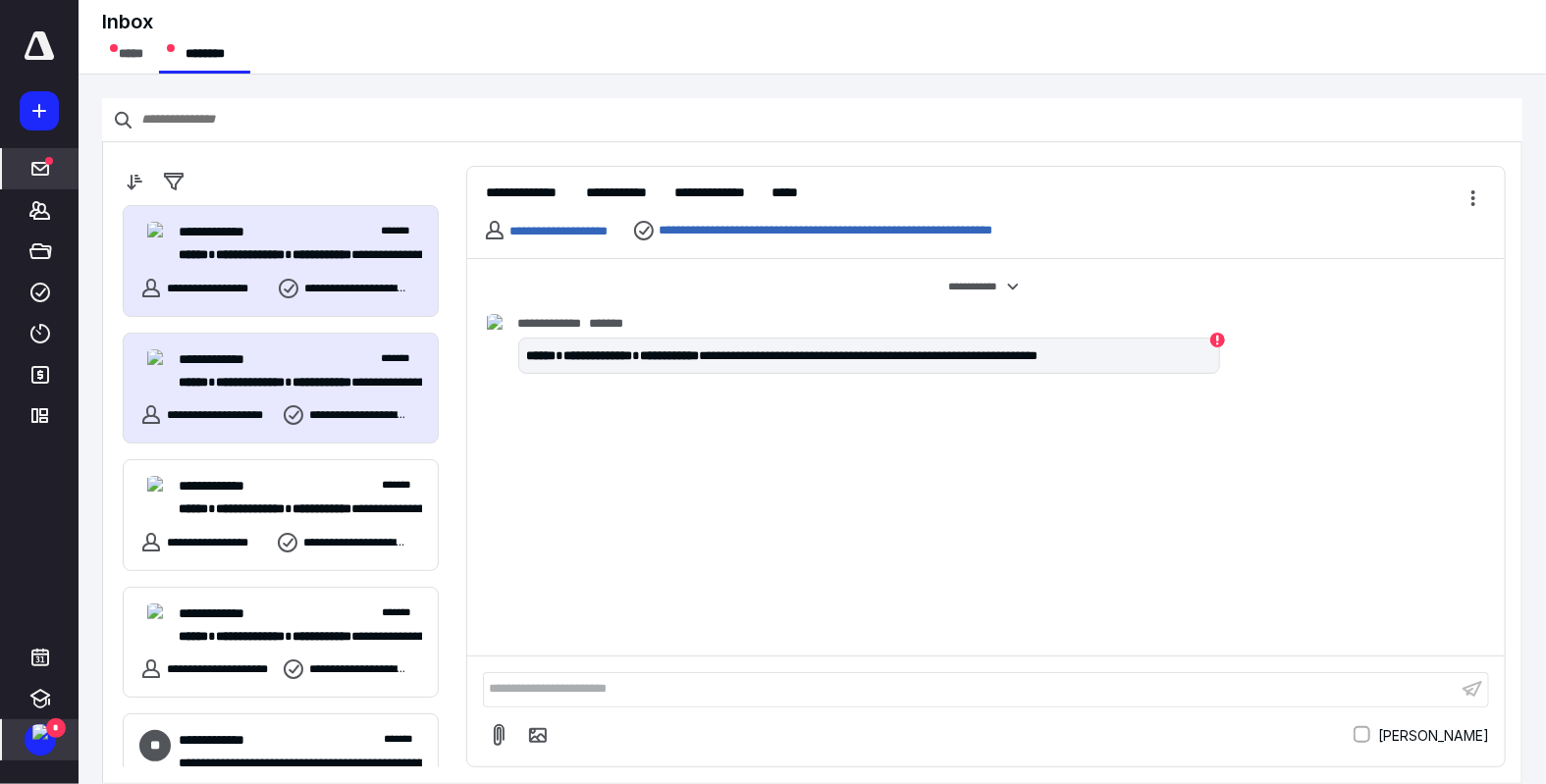 click on "**********" at bounding box center [250, 254] 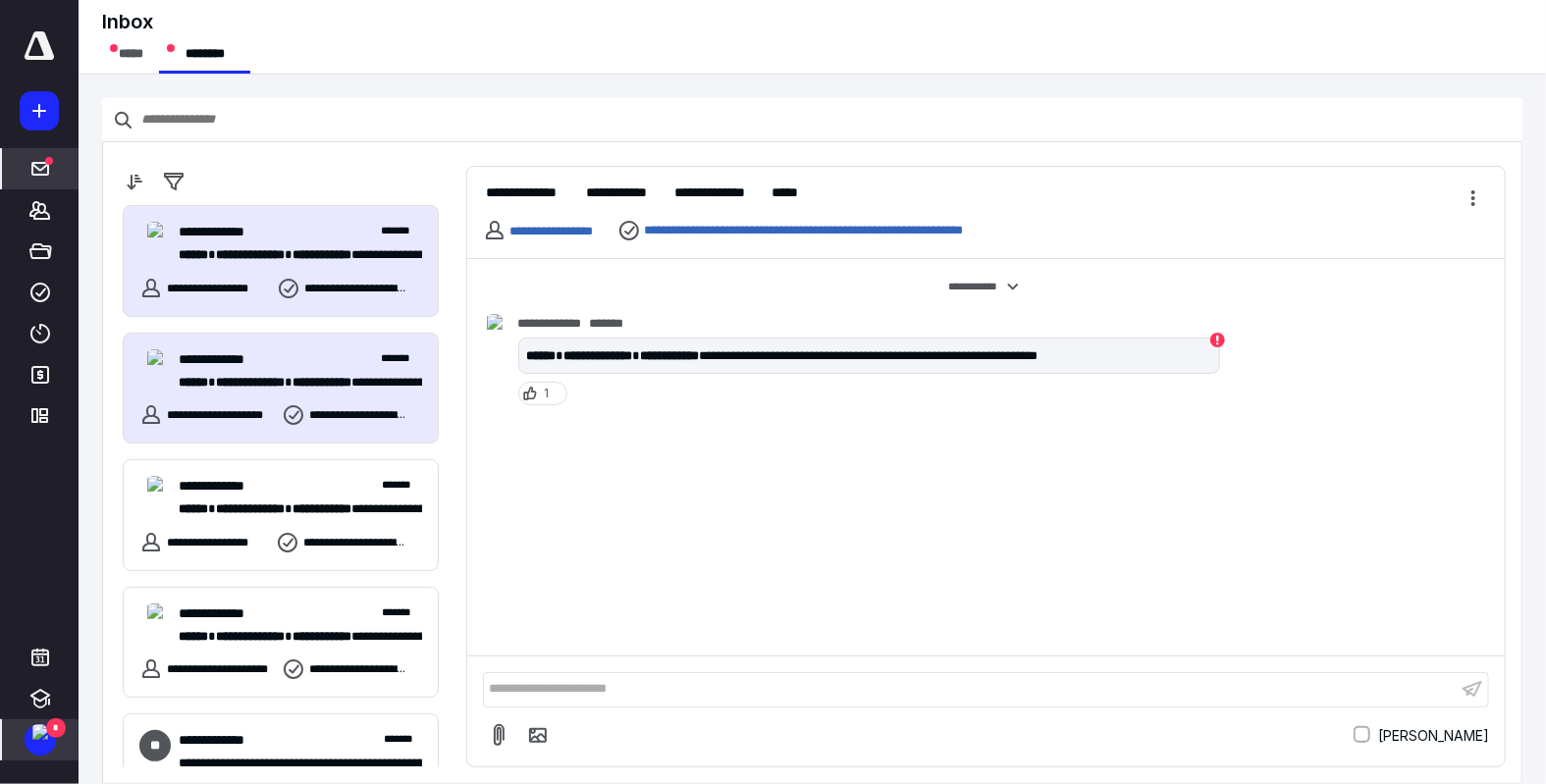 click on "**********" at bounding box center (224, 359) 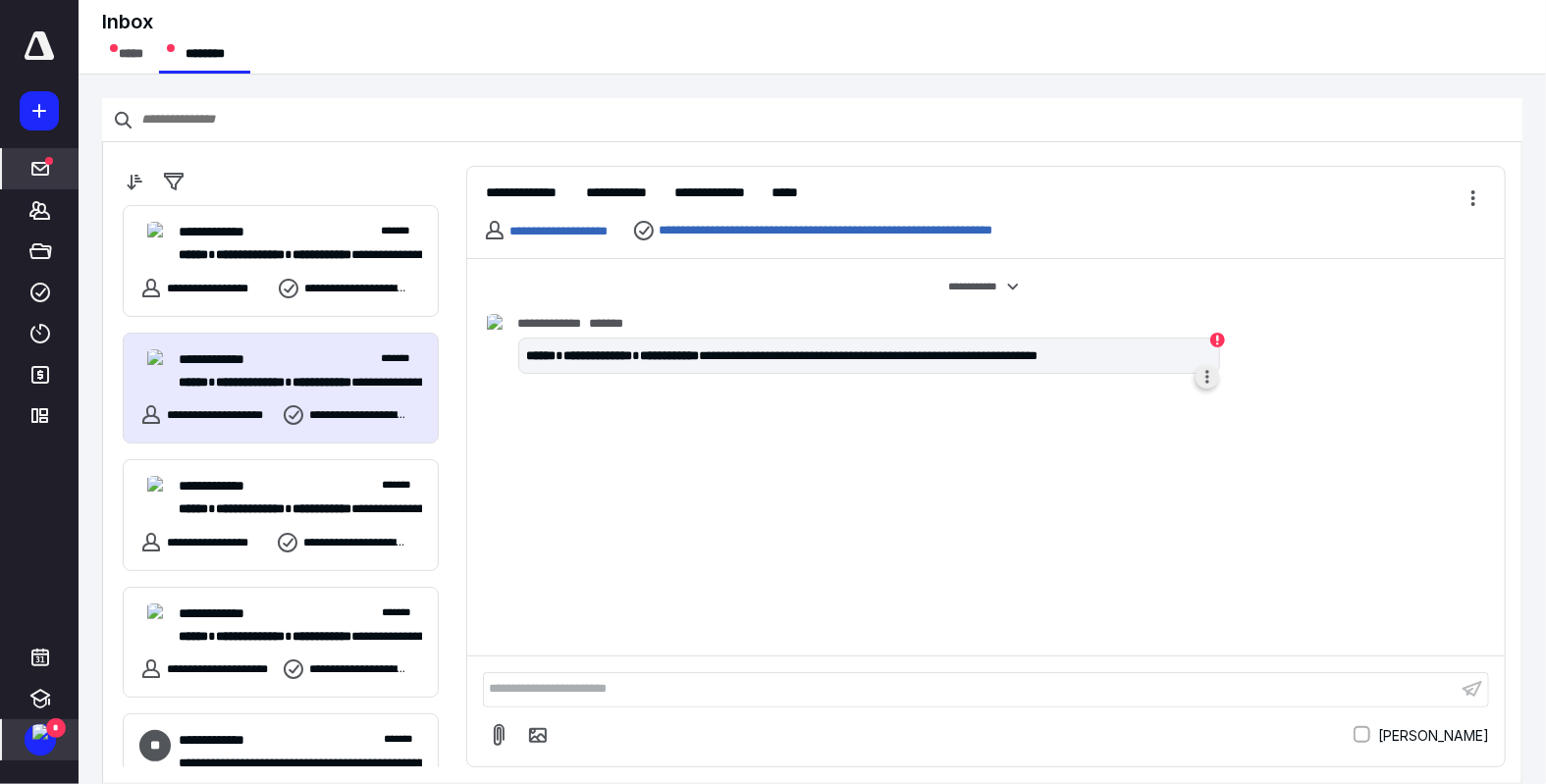click at bounding box center (1207, 377) 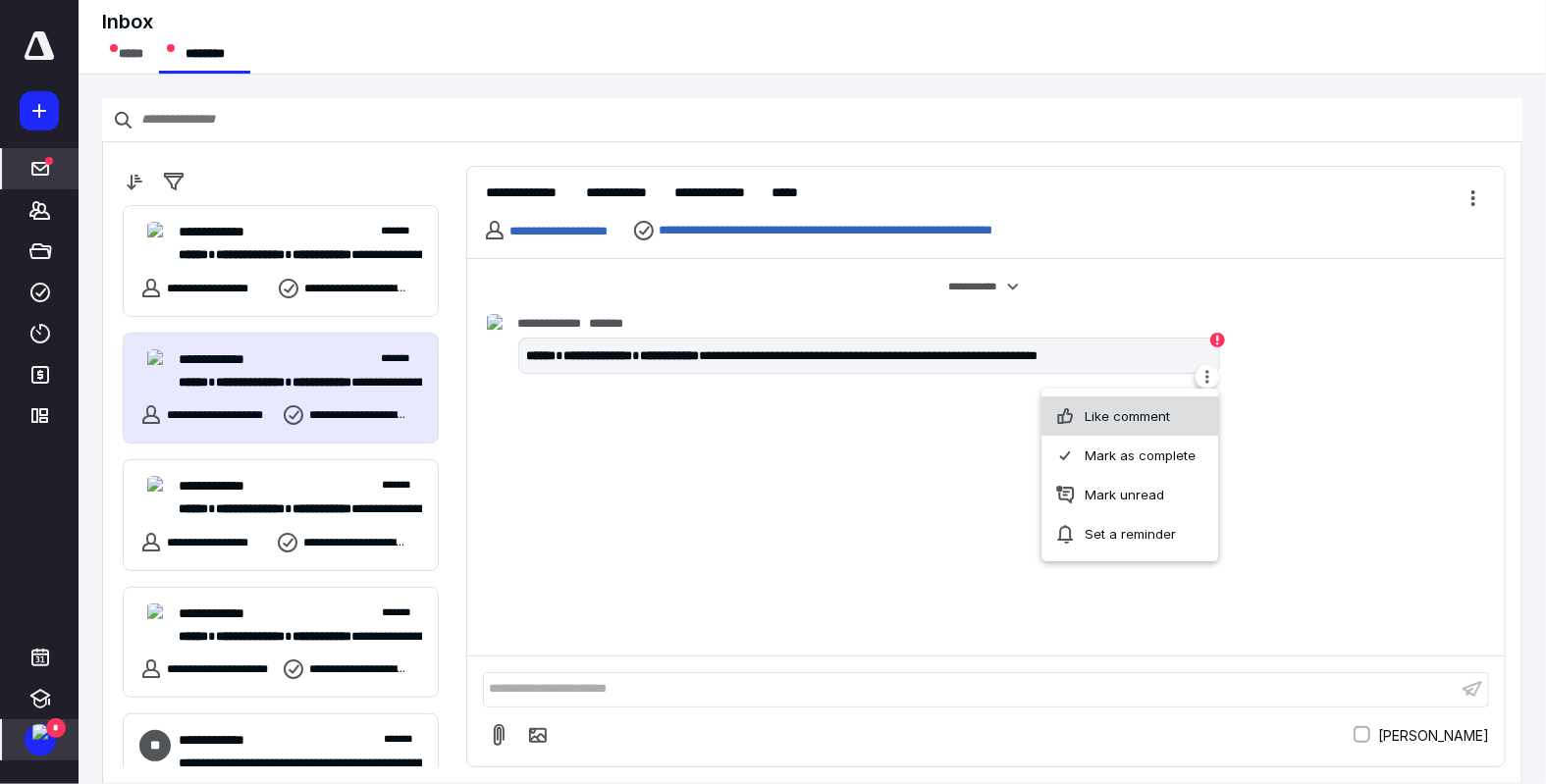 click on "Like comment" at bounding box center (1131, 416) 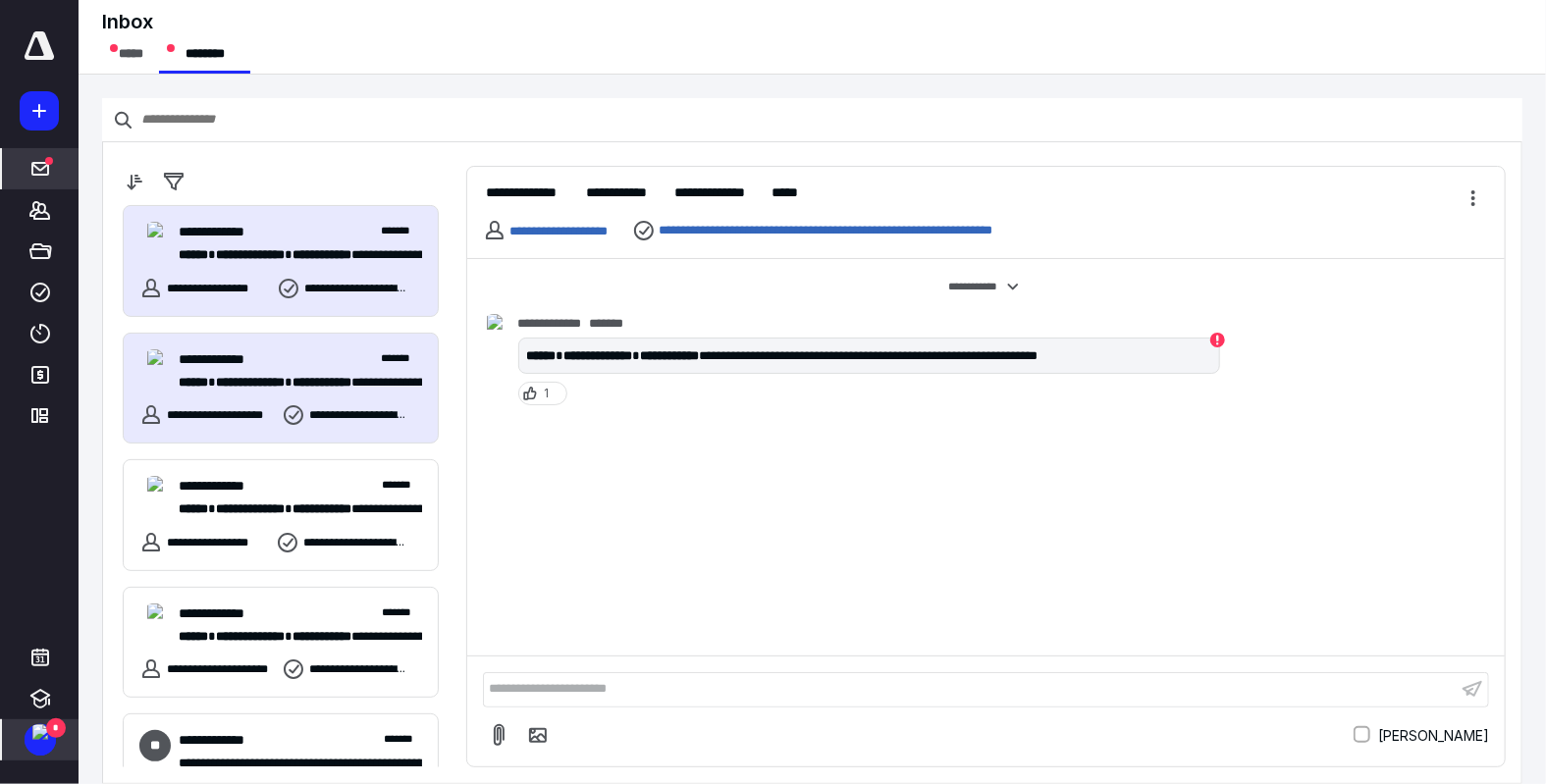 click on "**********" at bounding box center (281, 261) 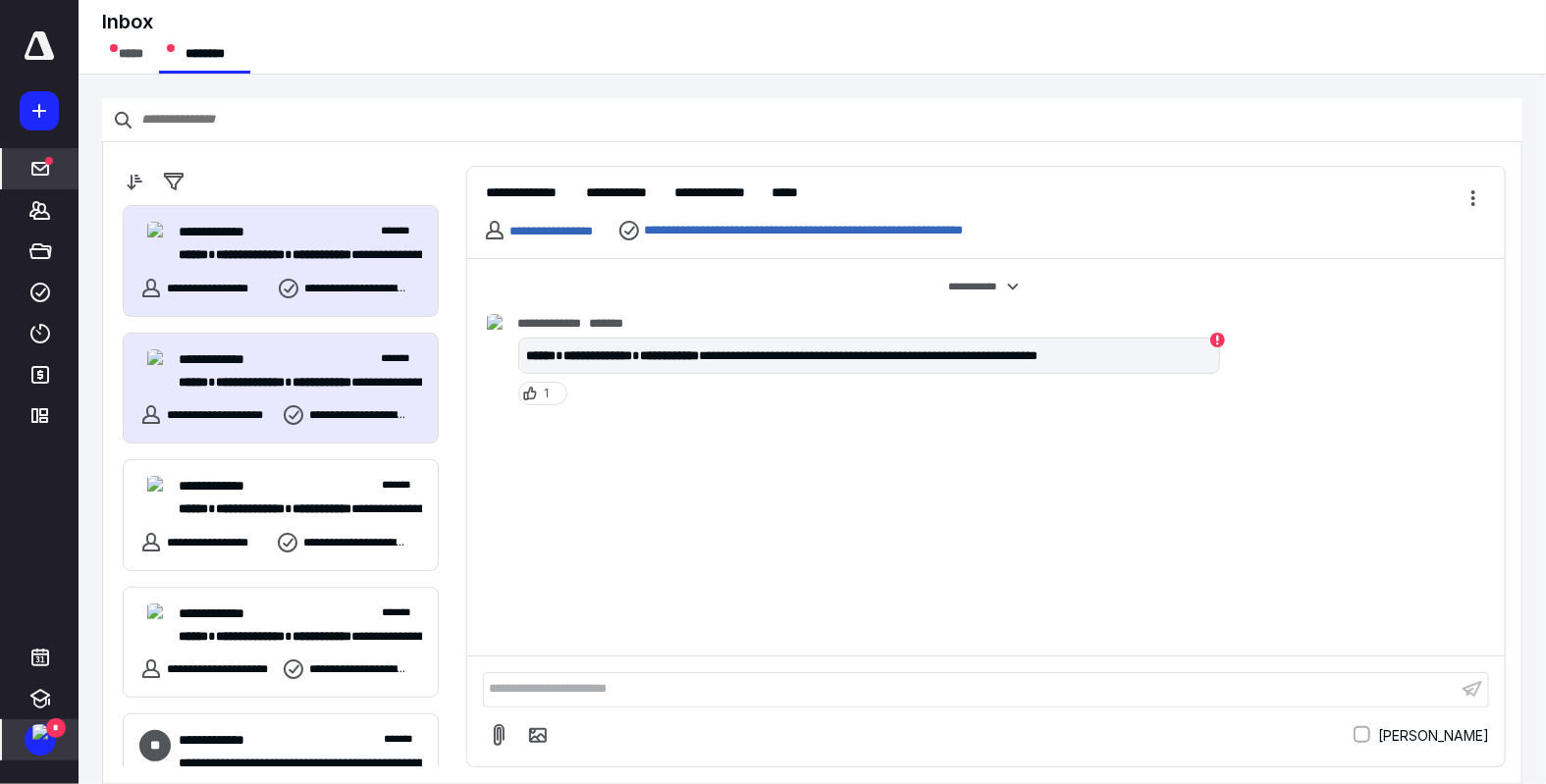 click on "**********" at bounding box center (300, 359) 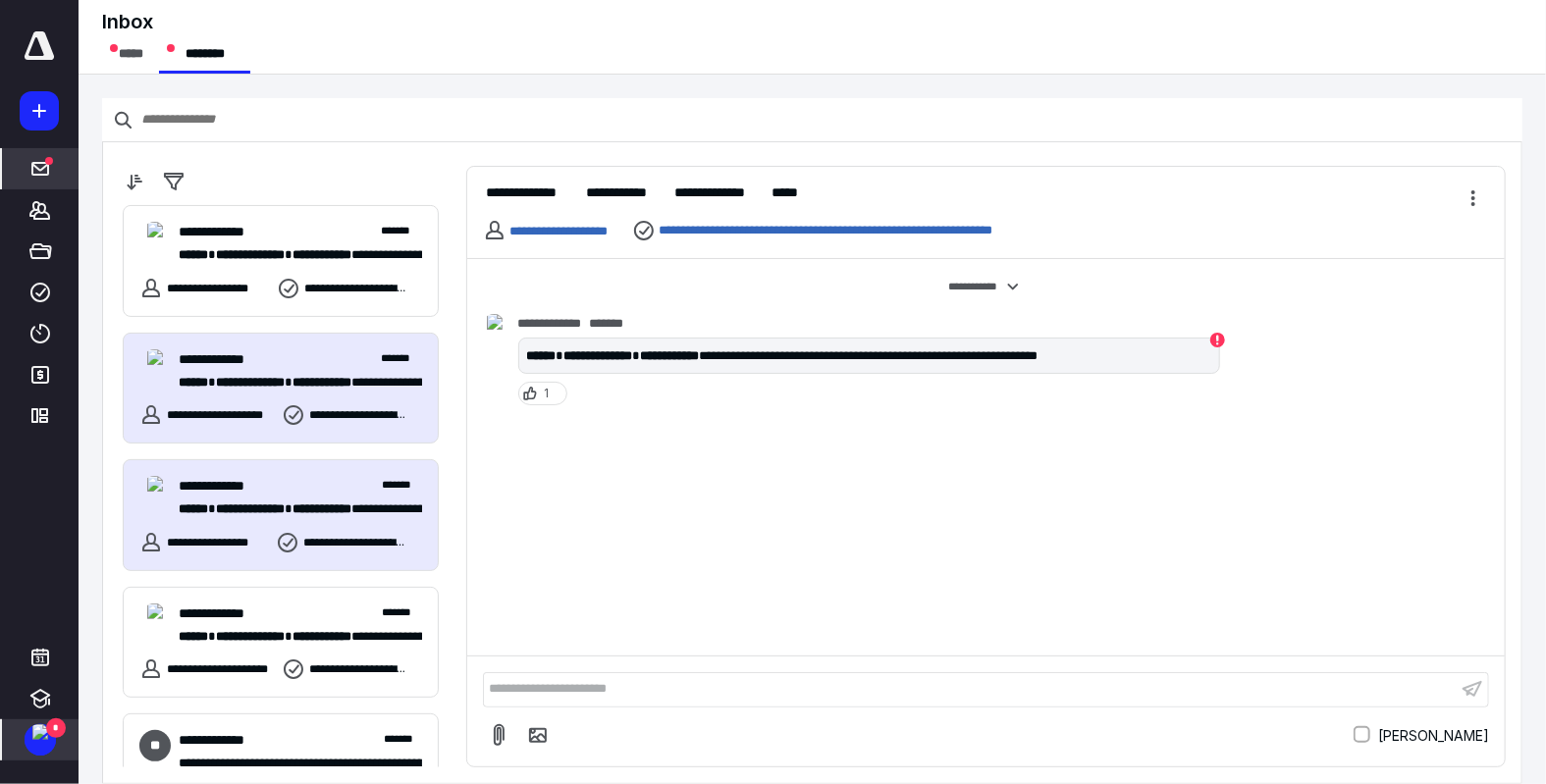 click on "**********" at bounding box center [300, 486] 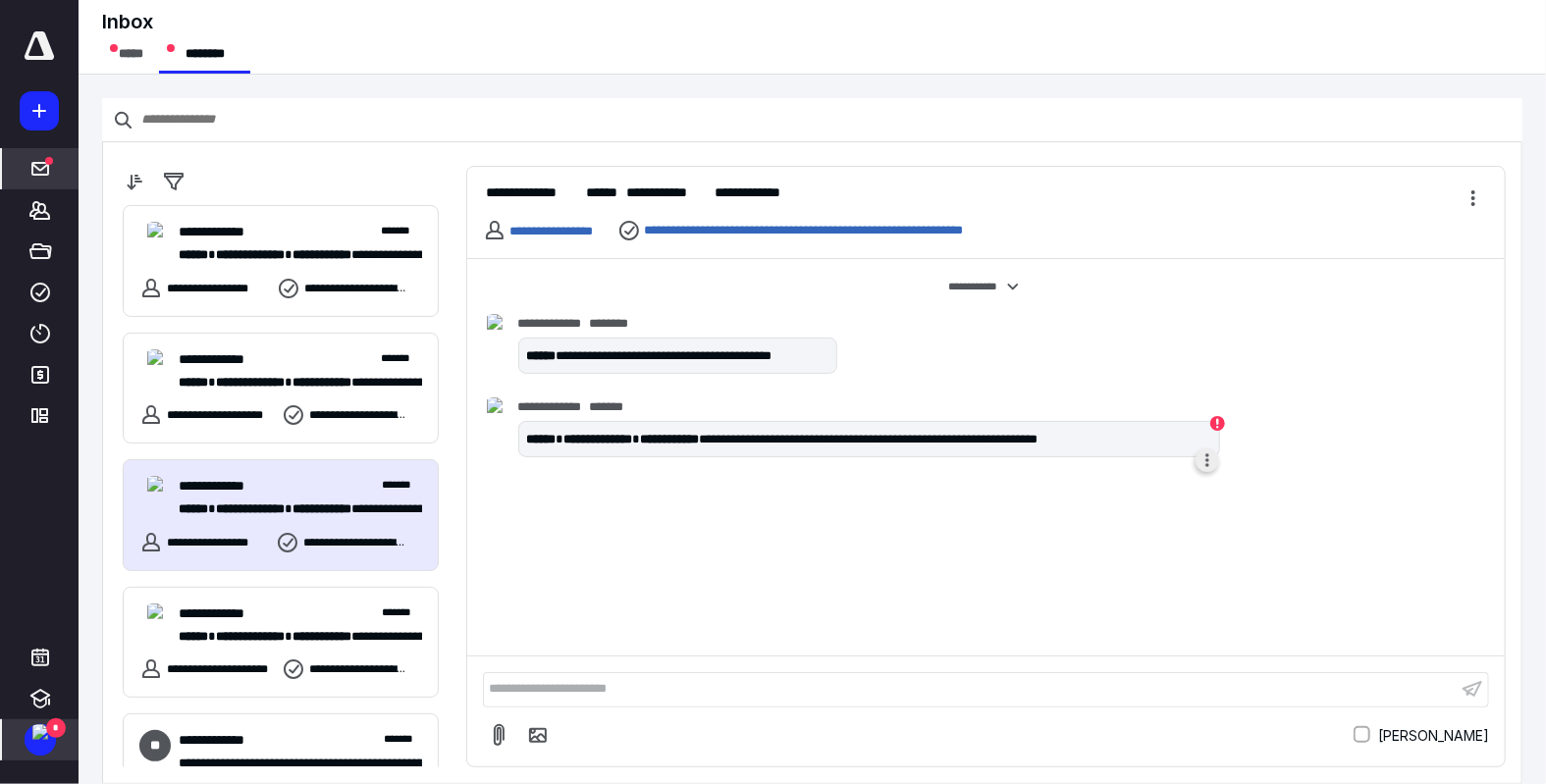 click at bounding box center [1207, 460] 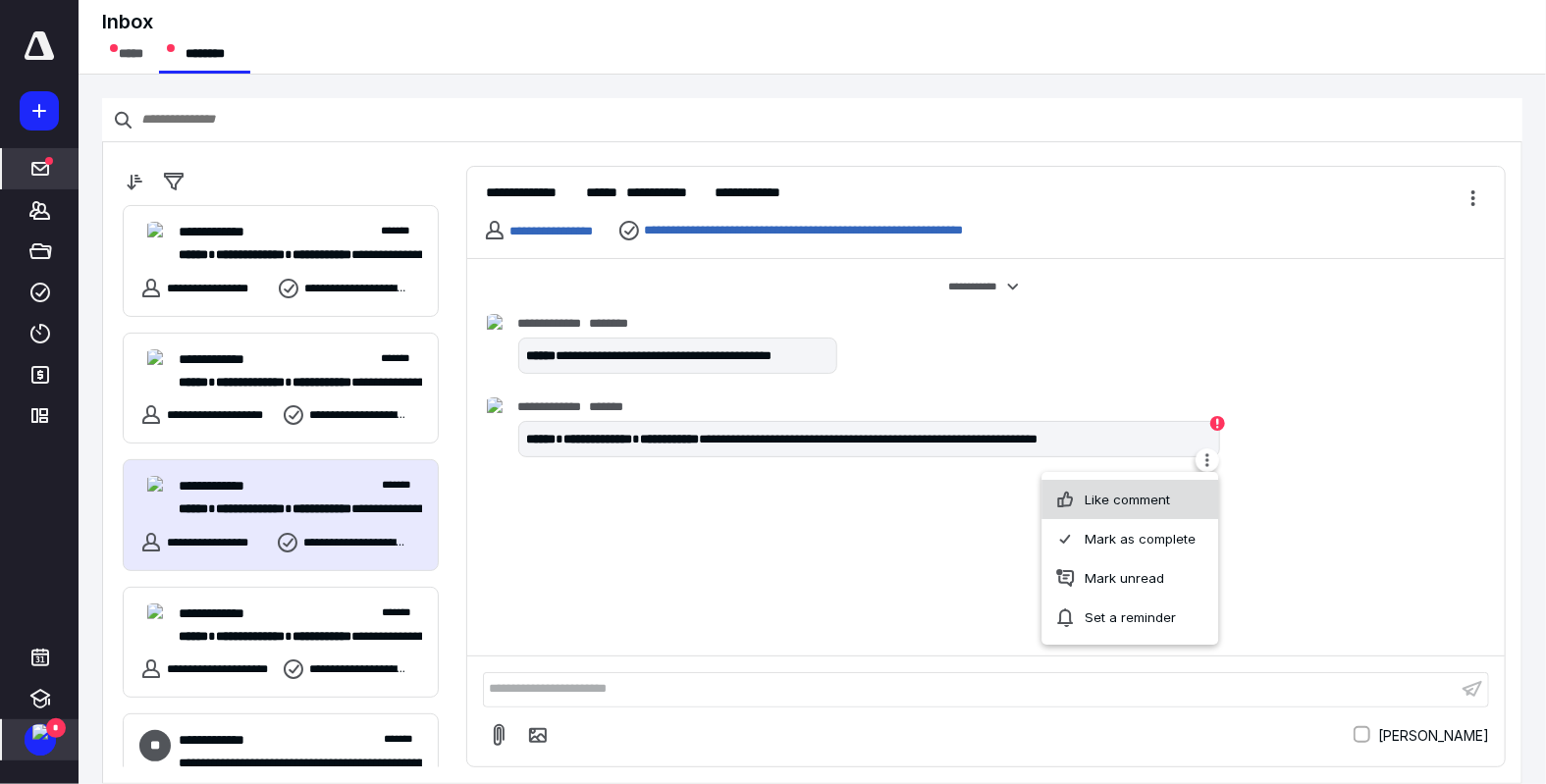 click on "Like comment" at bounding box center [1131, 499] 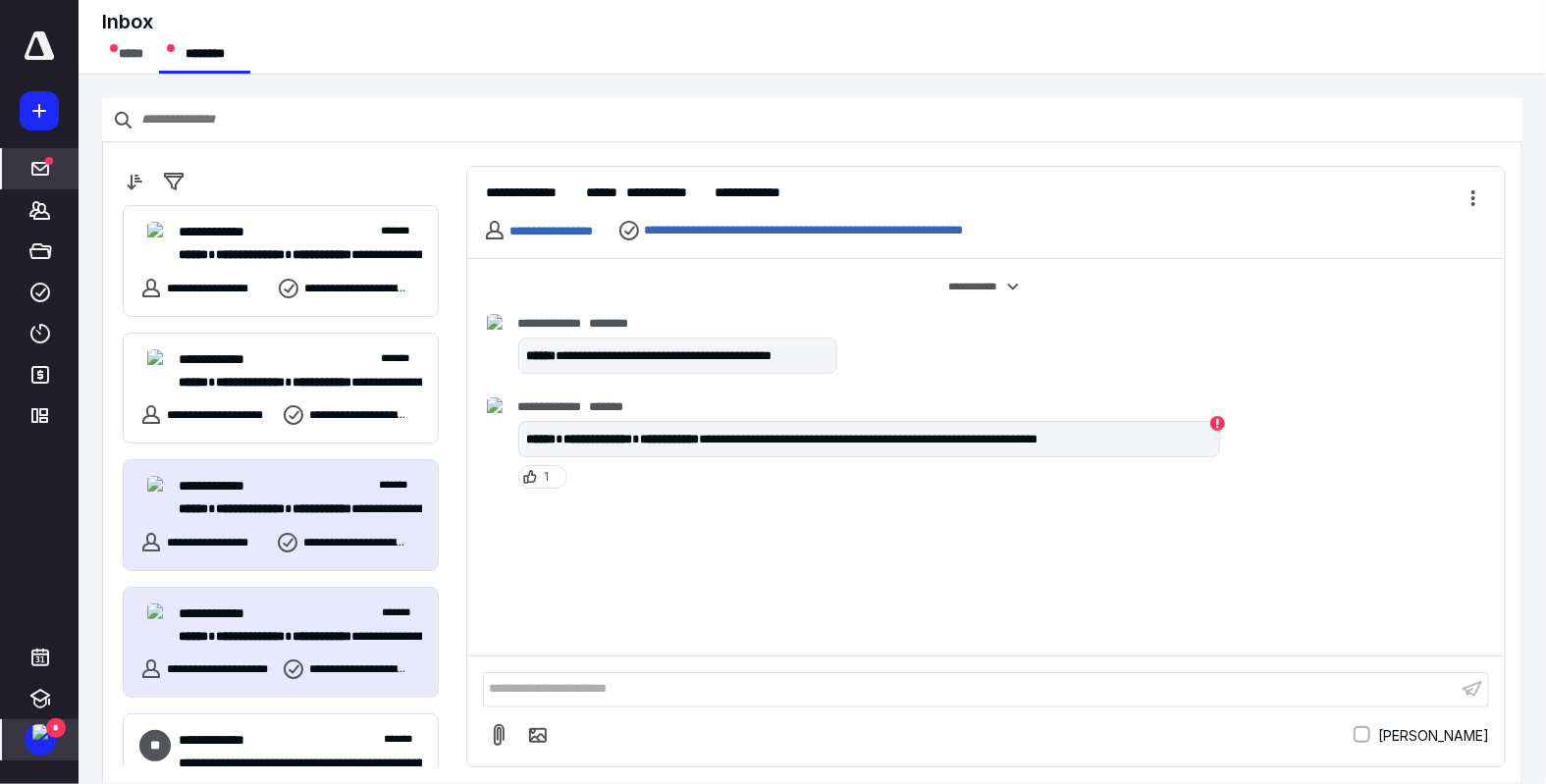click on "**********" at bounding box center [293, 637] 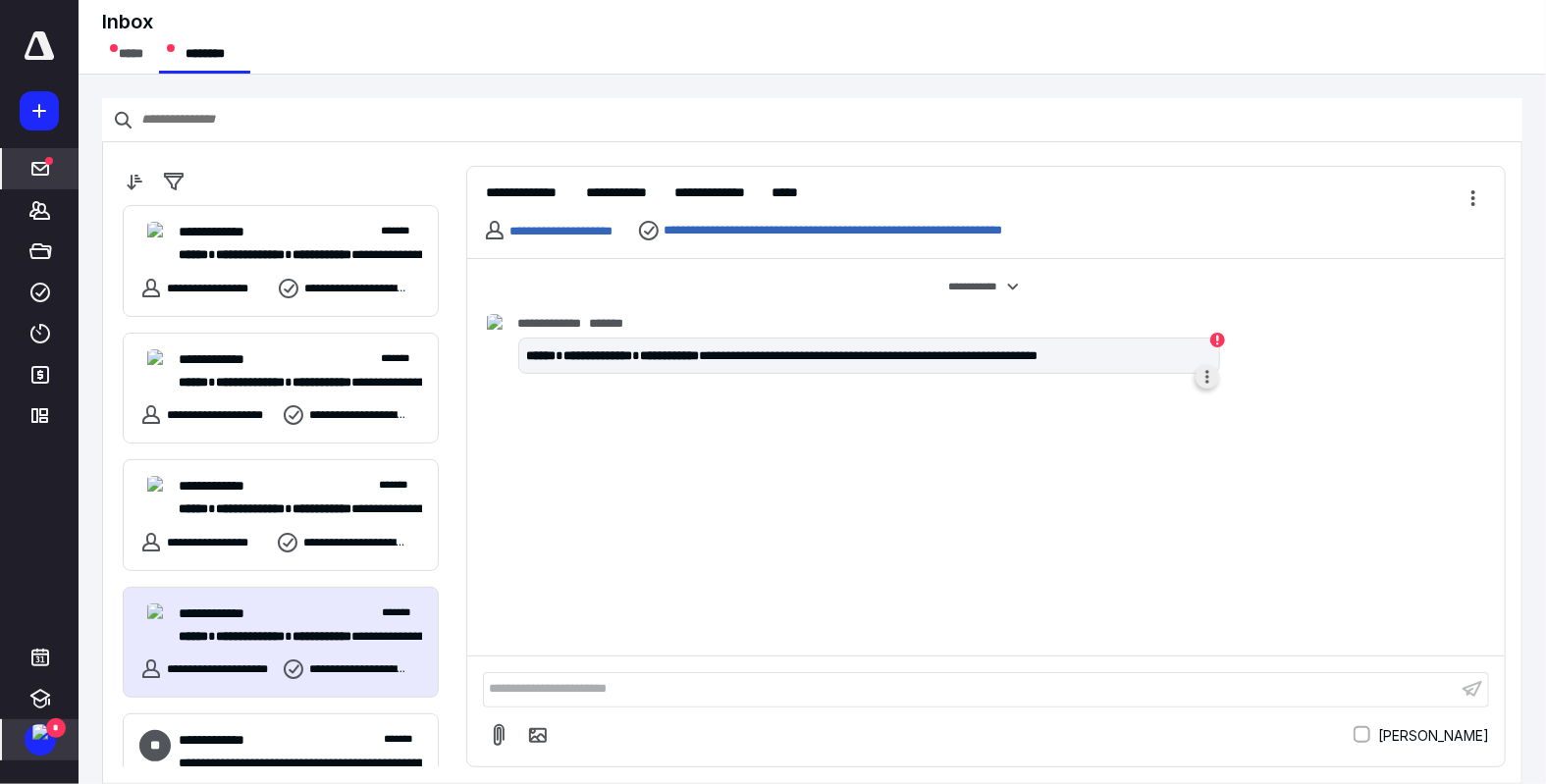 click at bounding box center (1207, 377) 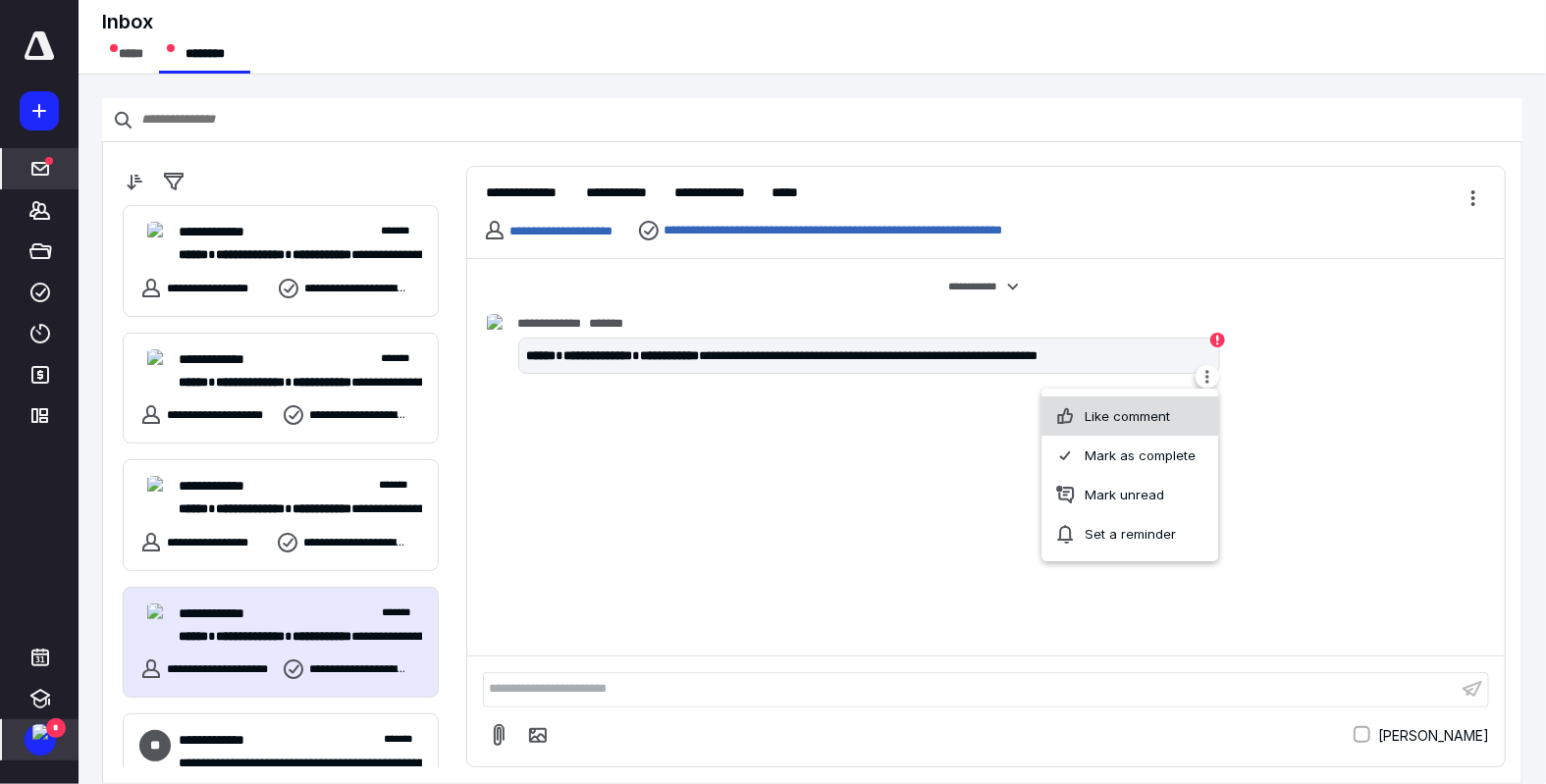 click on "Like comment" at bounding box center (1131, 416) 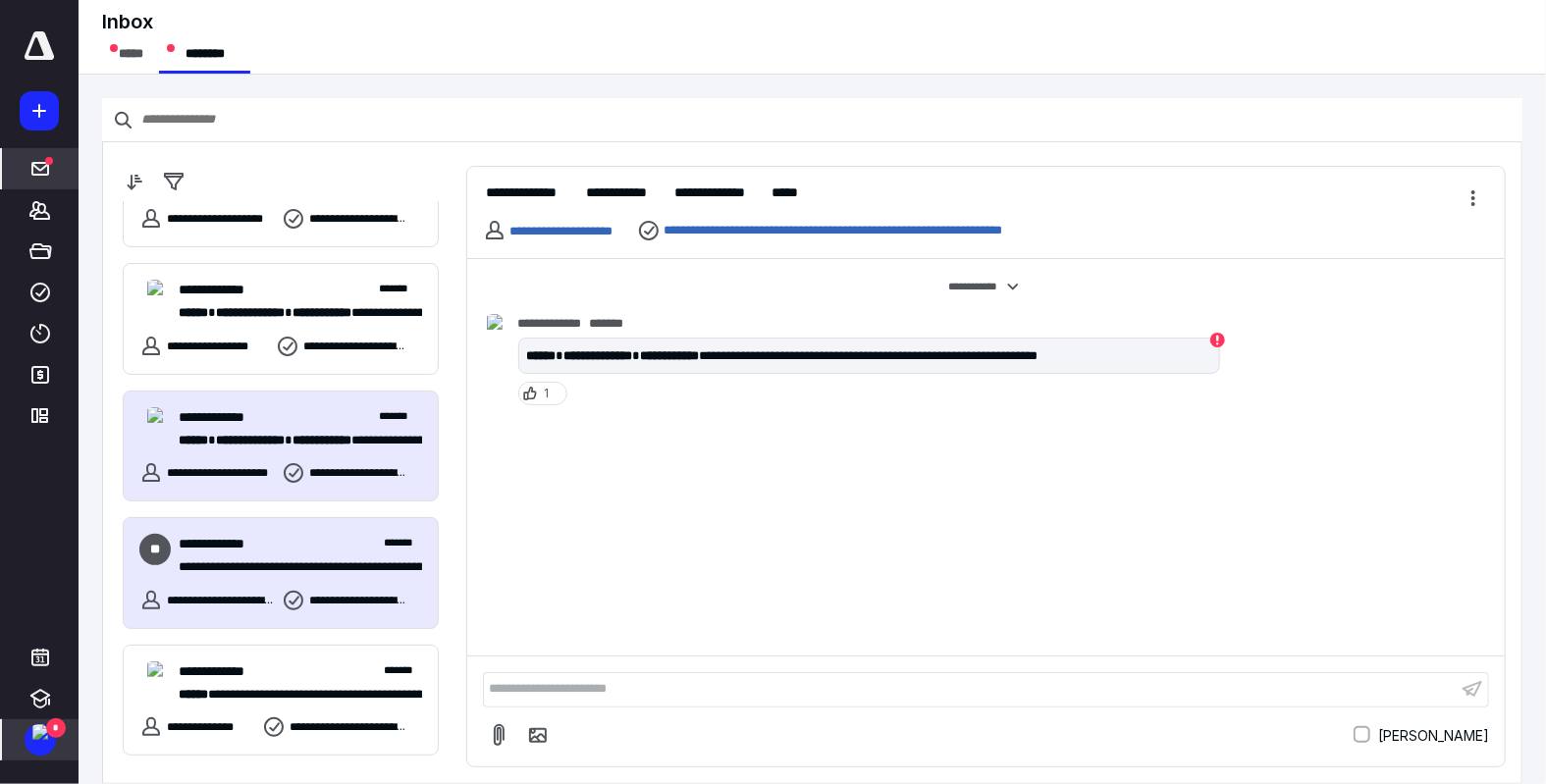 scroll, scrollTop: 0, scrollLeft: 0, axis: both 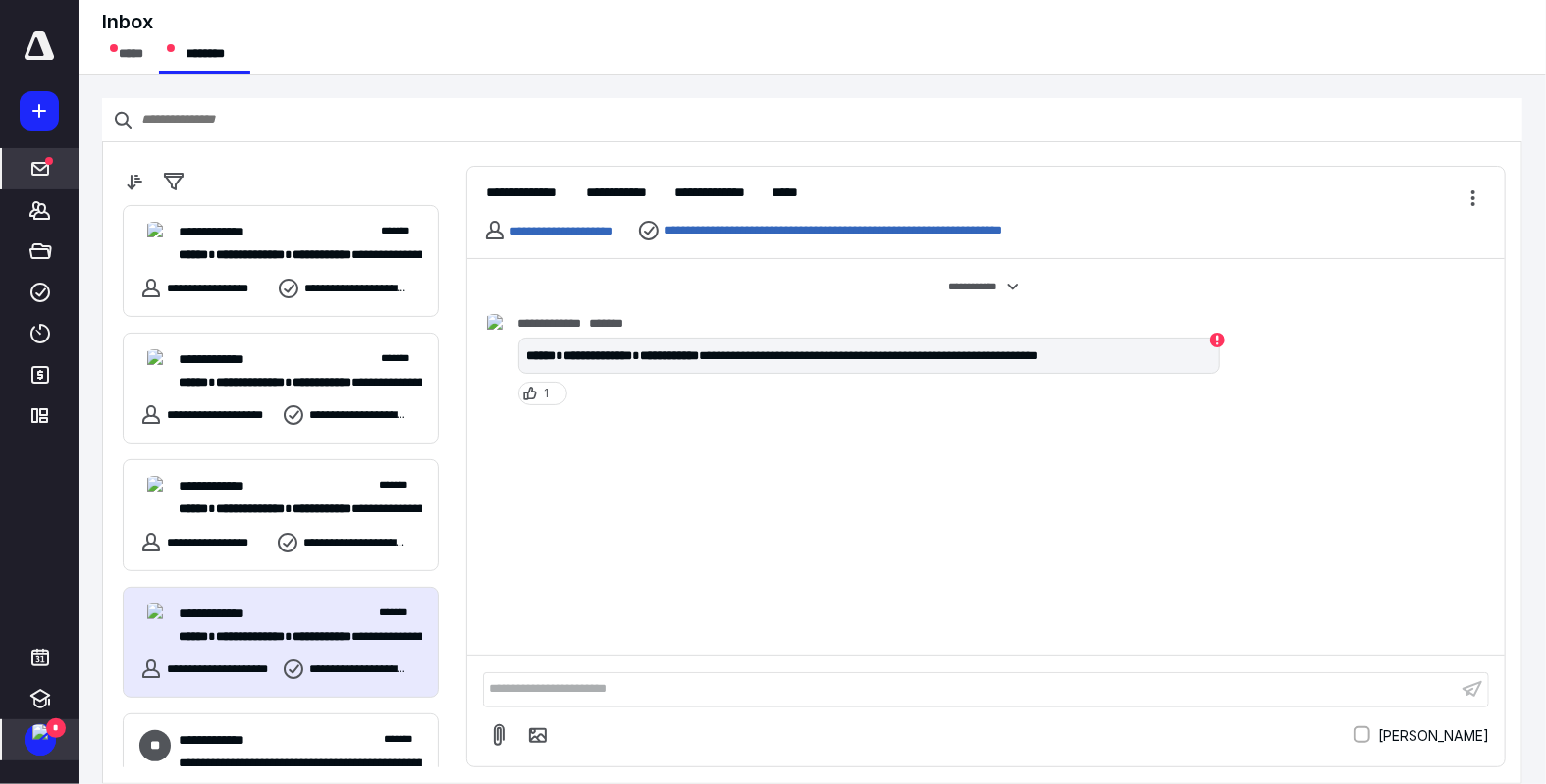 click at bounding box center (40, 732) 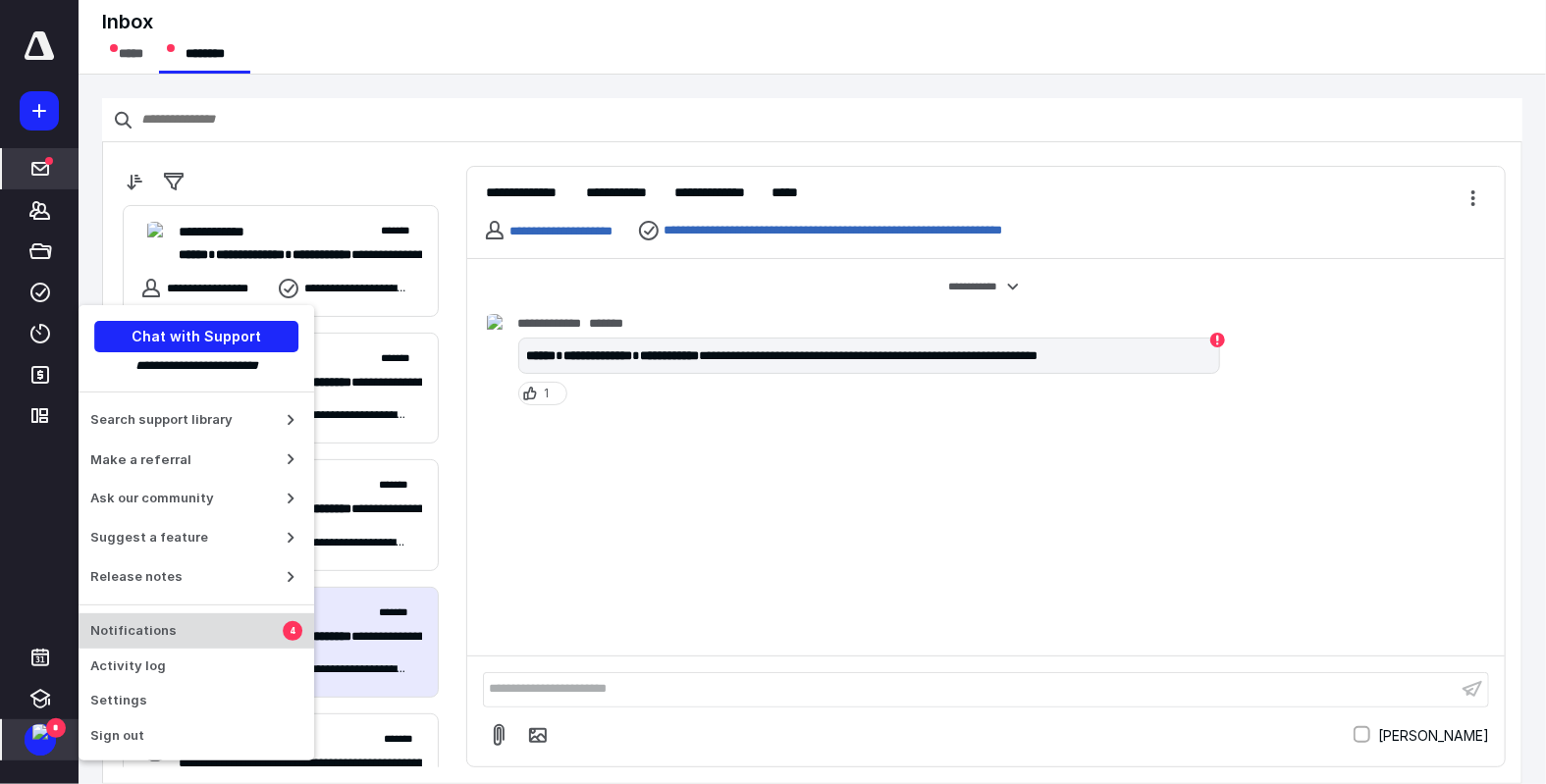 click on "Notifications" at bounding box center (187, 631) 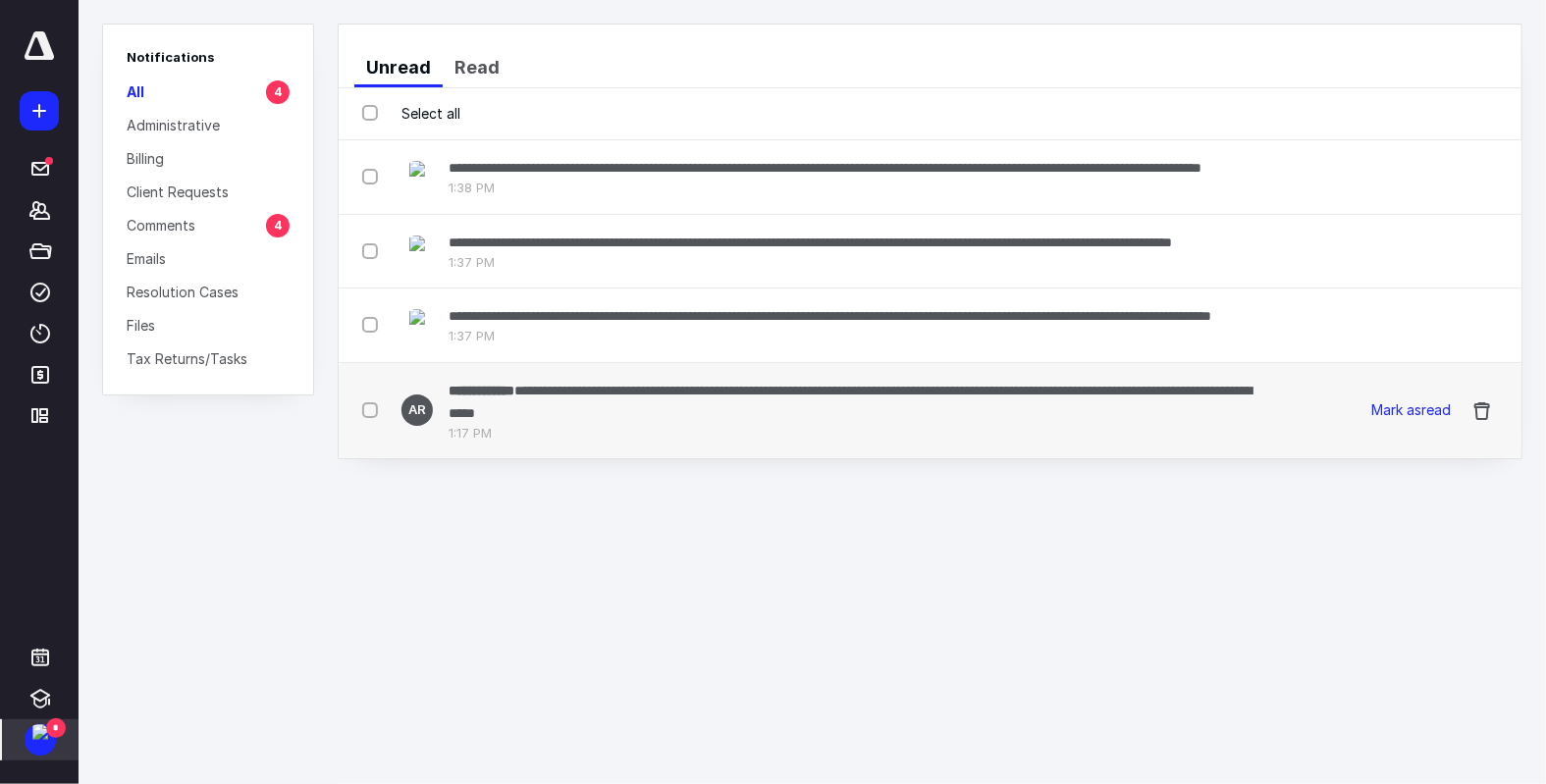 click on "**********" at bounding box center (850, 401) 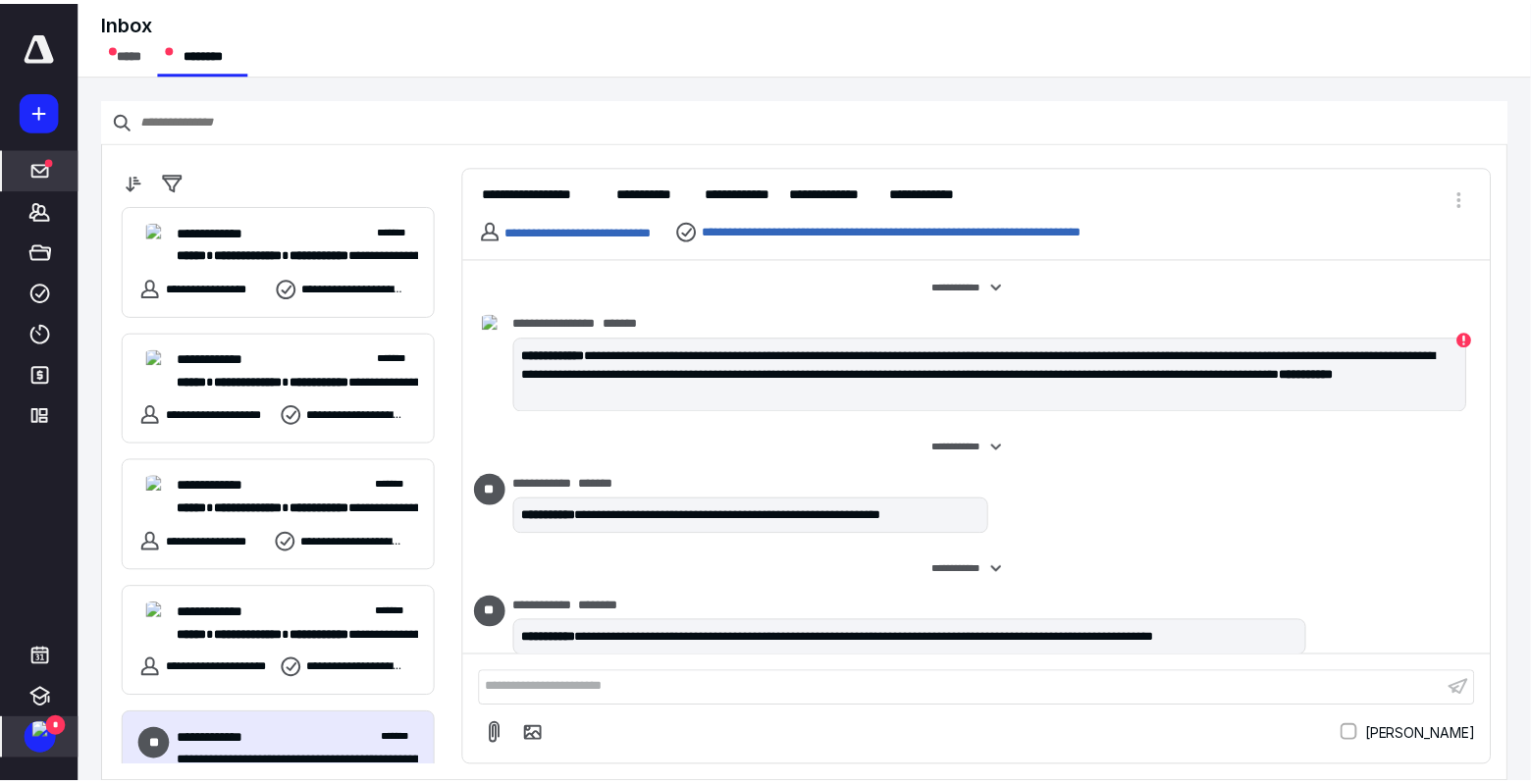 scroll, scrollTop: 464, scrollLeft: 0, axis: vertical 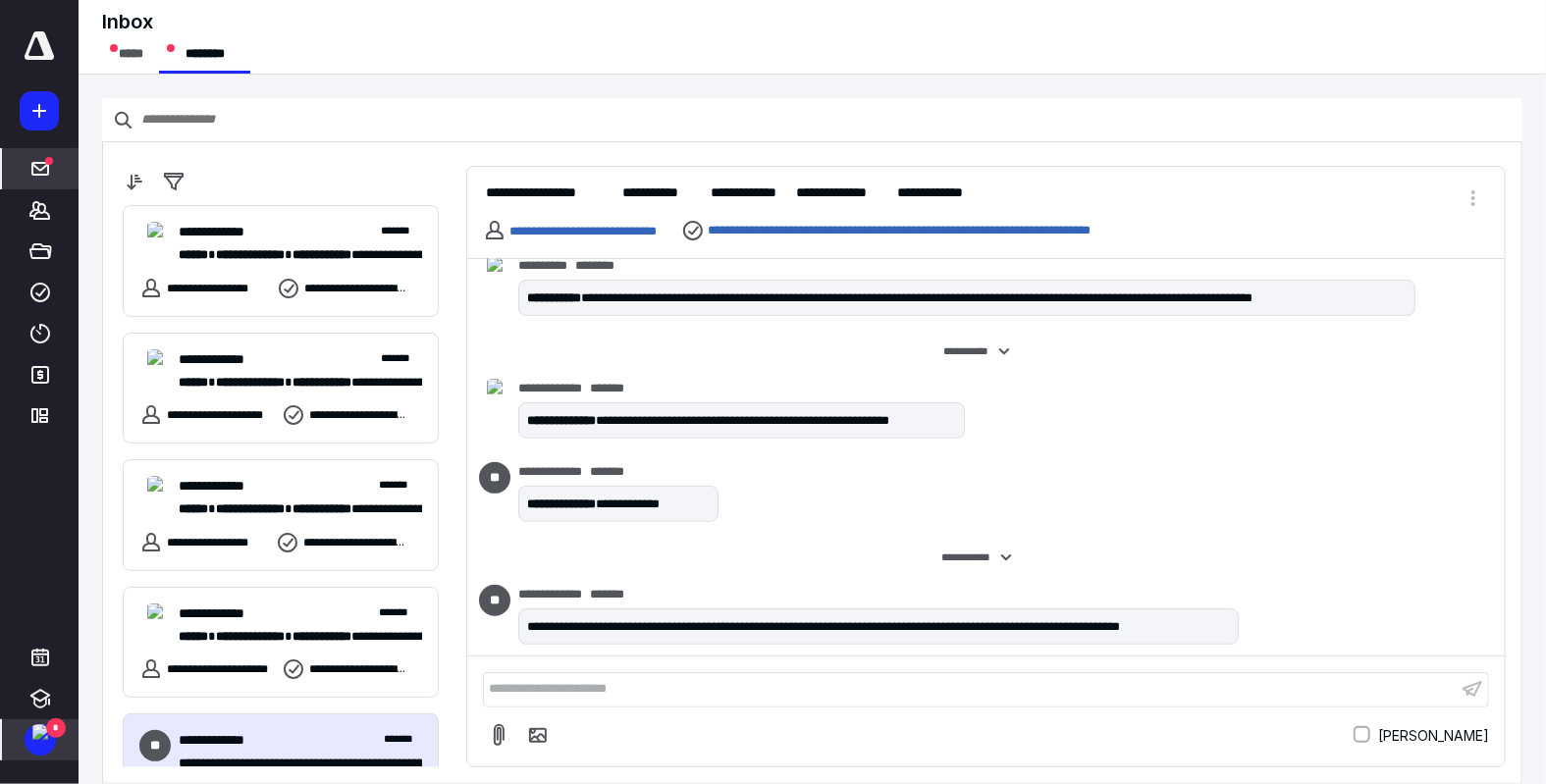 click at bounding box center [40, 732] 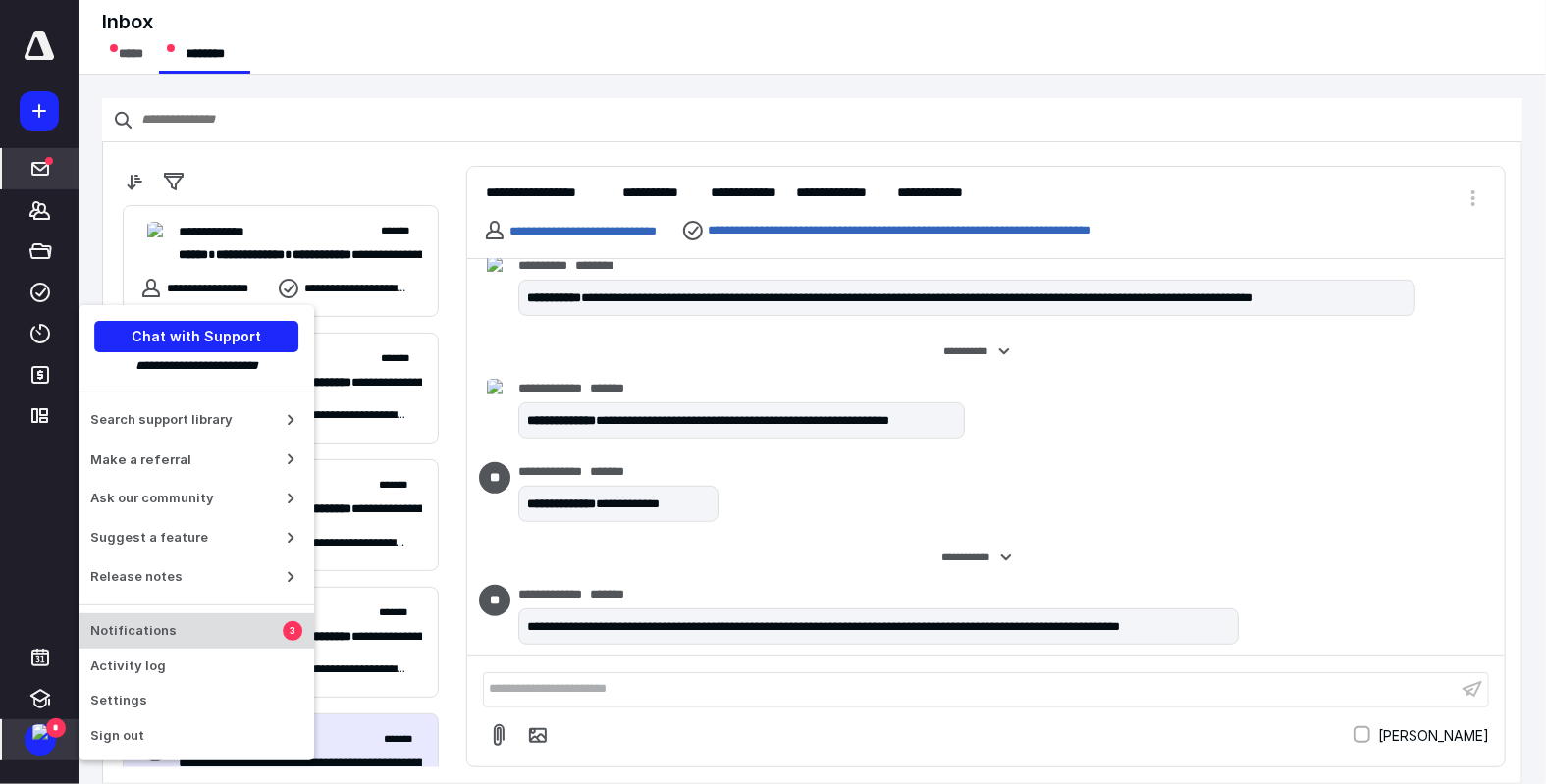 click on "Notifications" at bounding box center [187, 631] 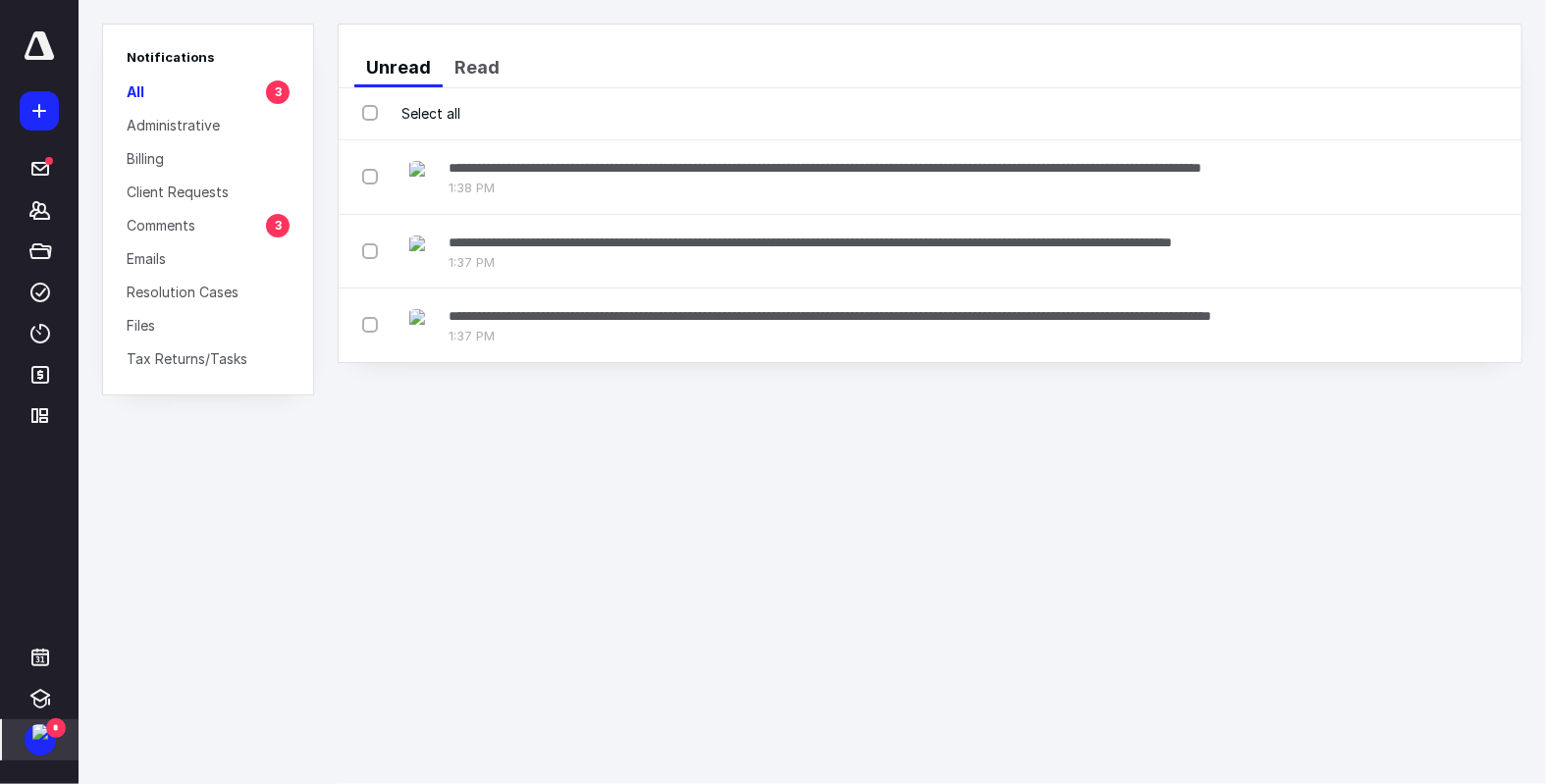 click on "Select all" at bounding box center (411, 113) 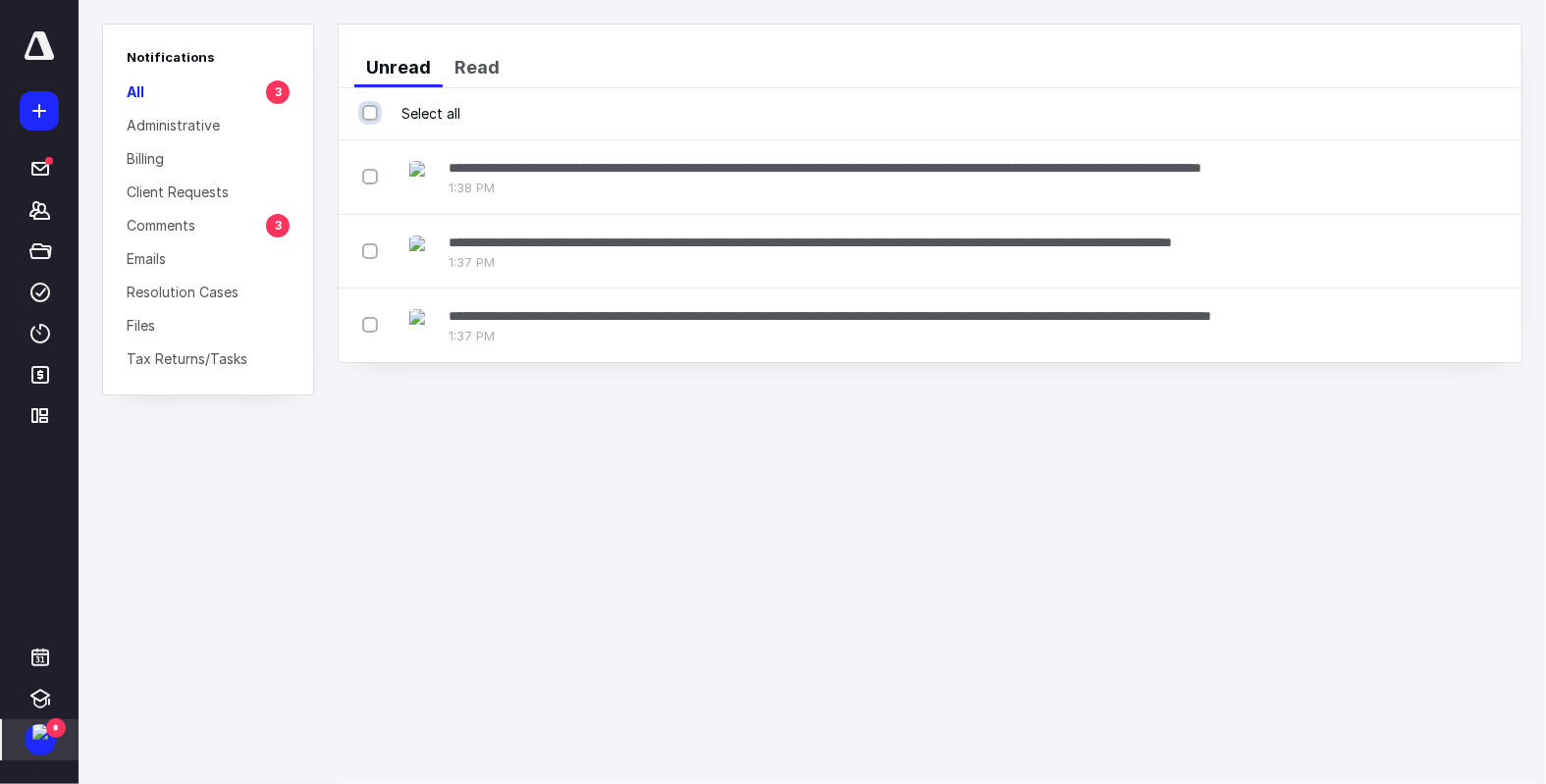 checkbox on "true" 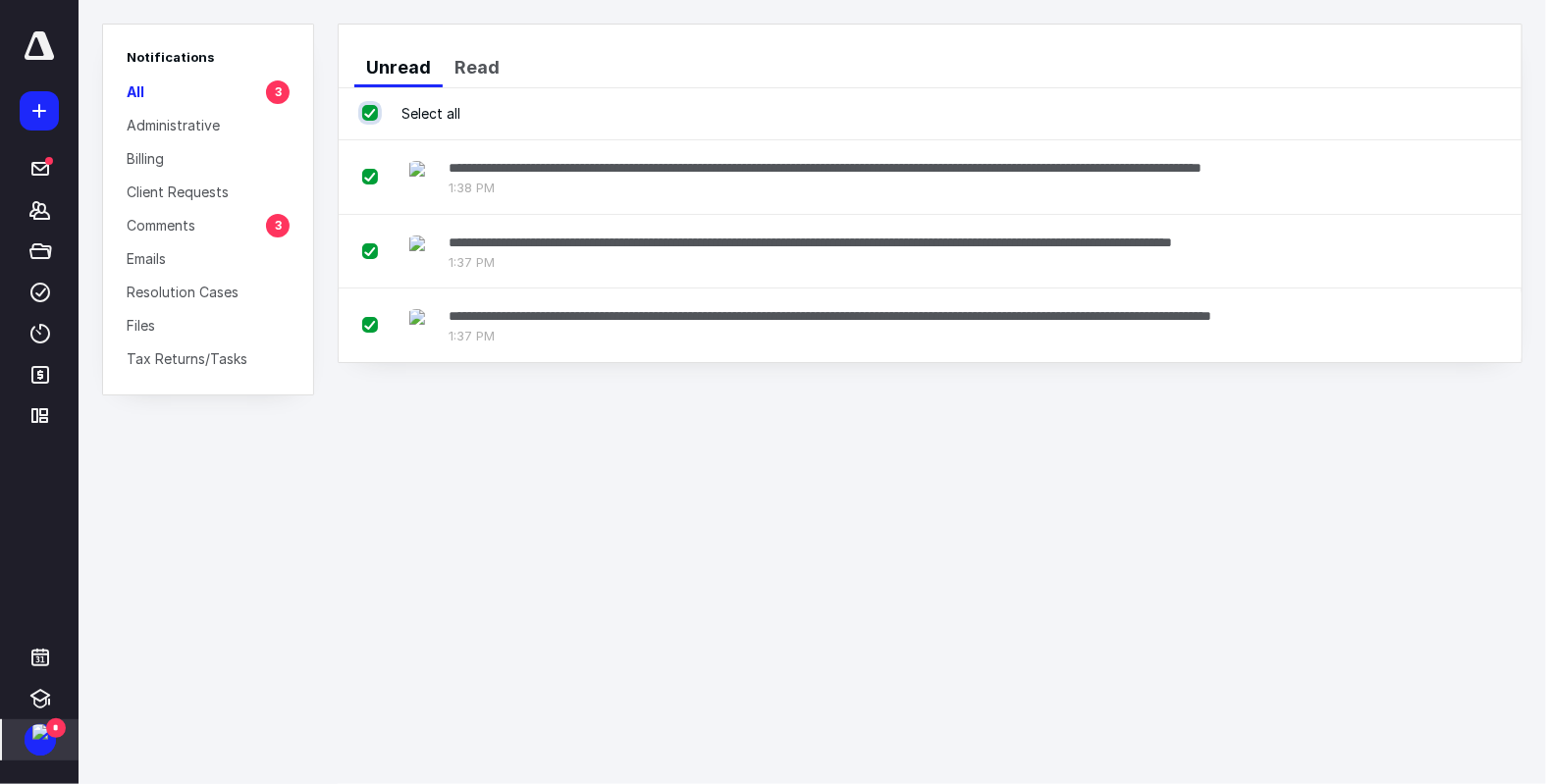 checkbox on "true" 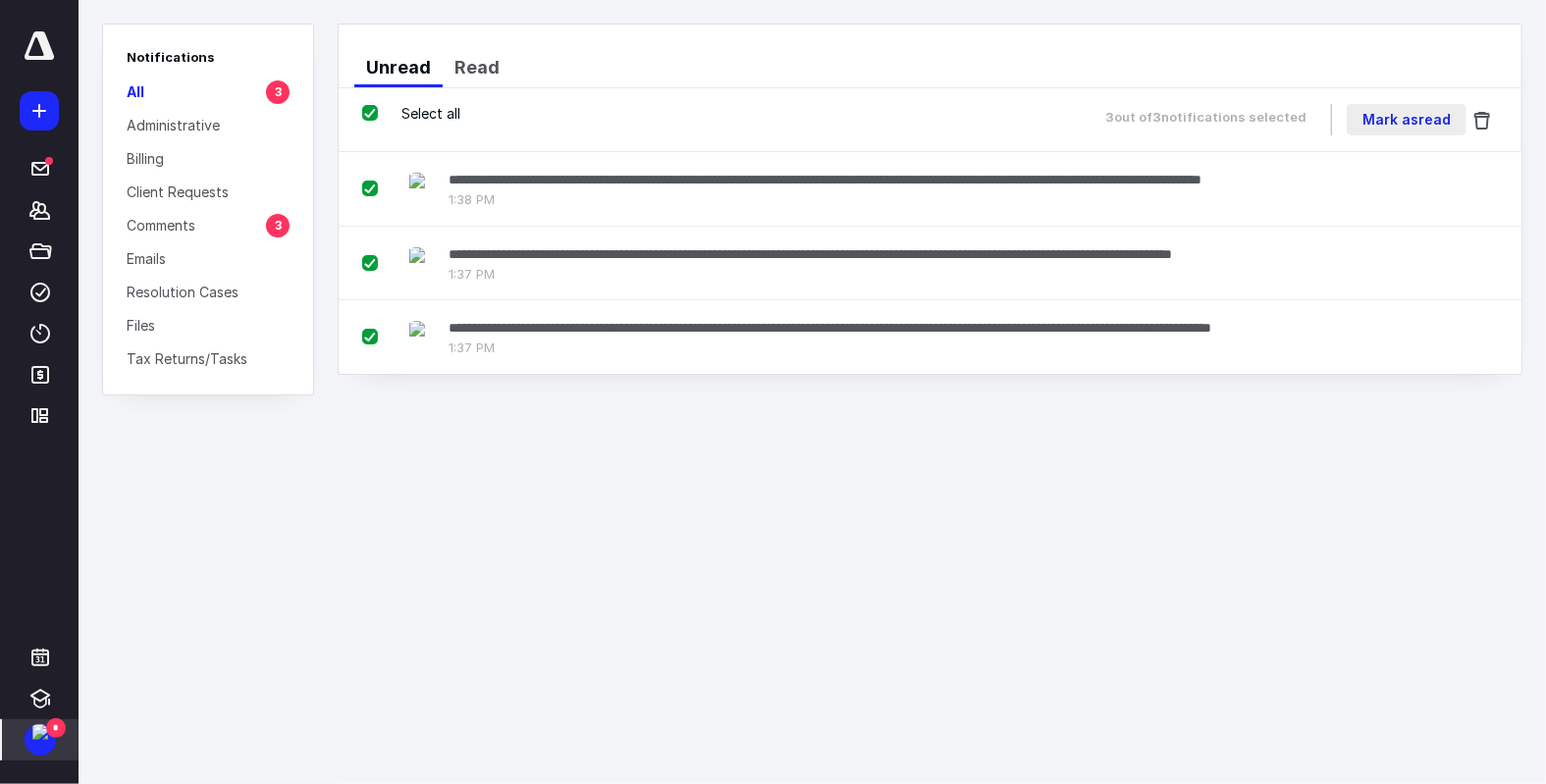 click on "Mark as  read" at bounding box center (1407, 120) 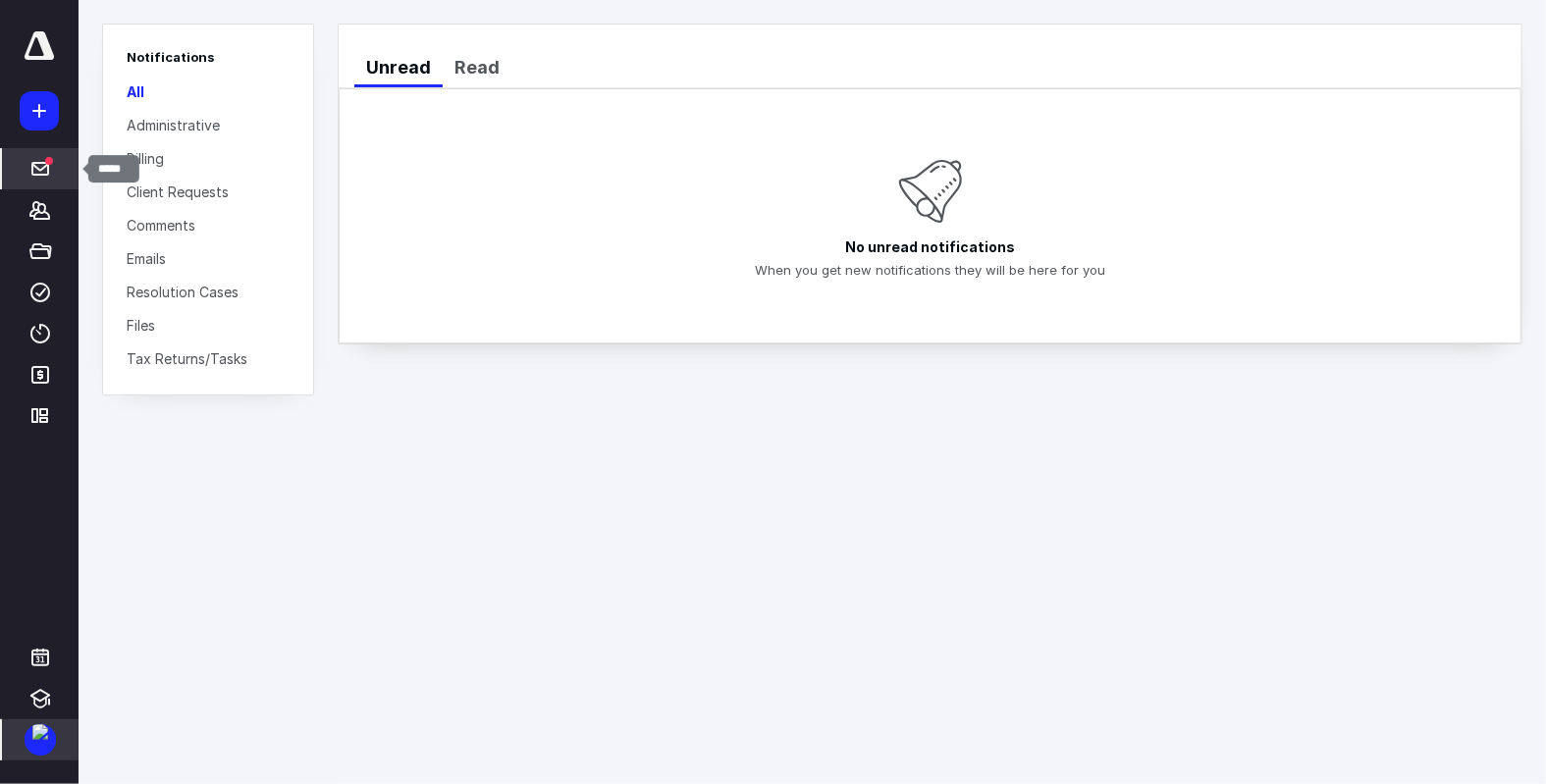 click 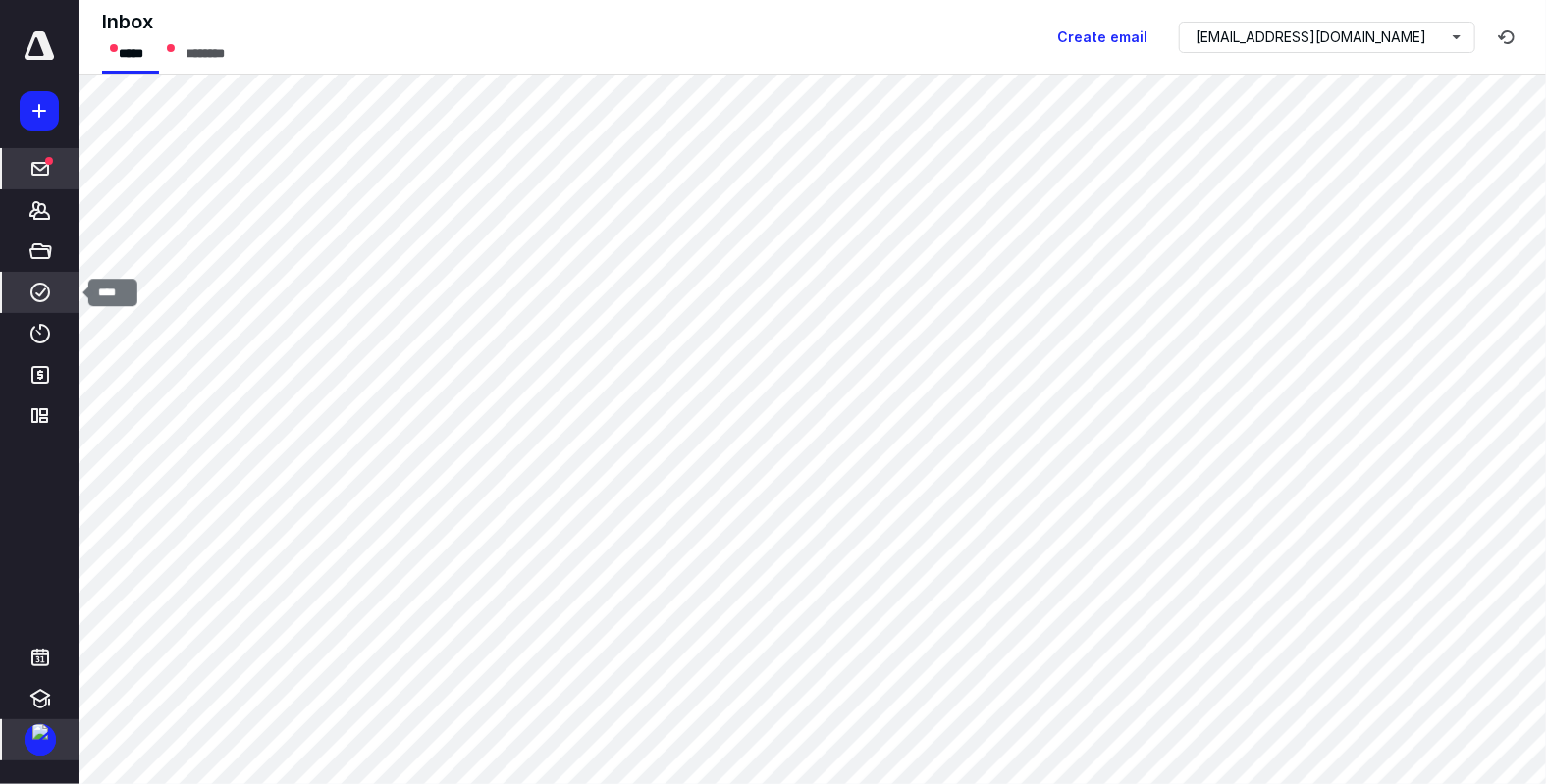 click 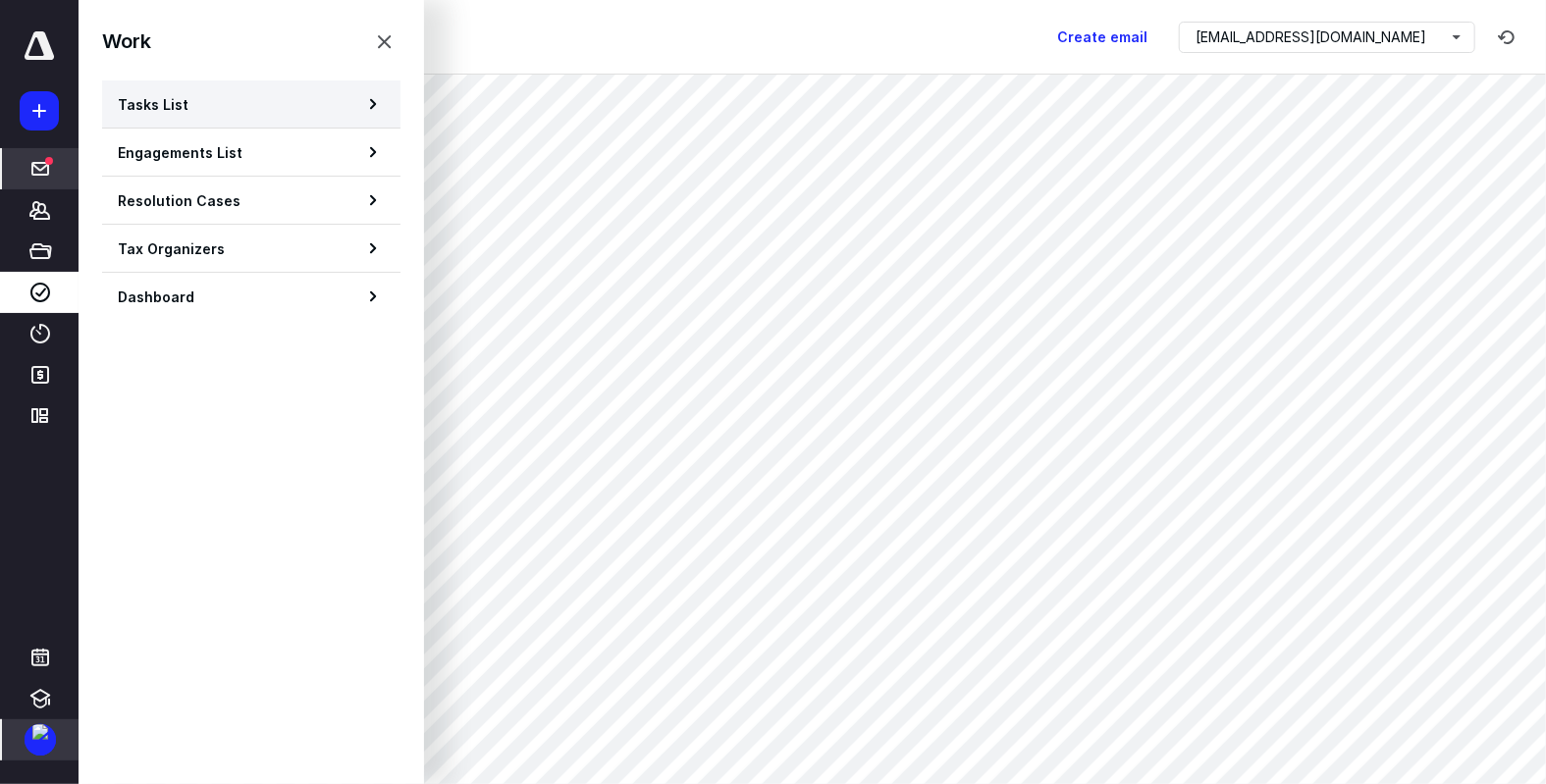 click on "Tasks List" at bounding box center (153, 104) 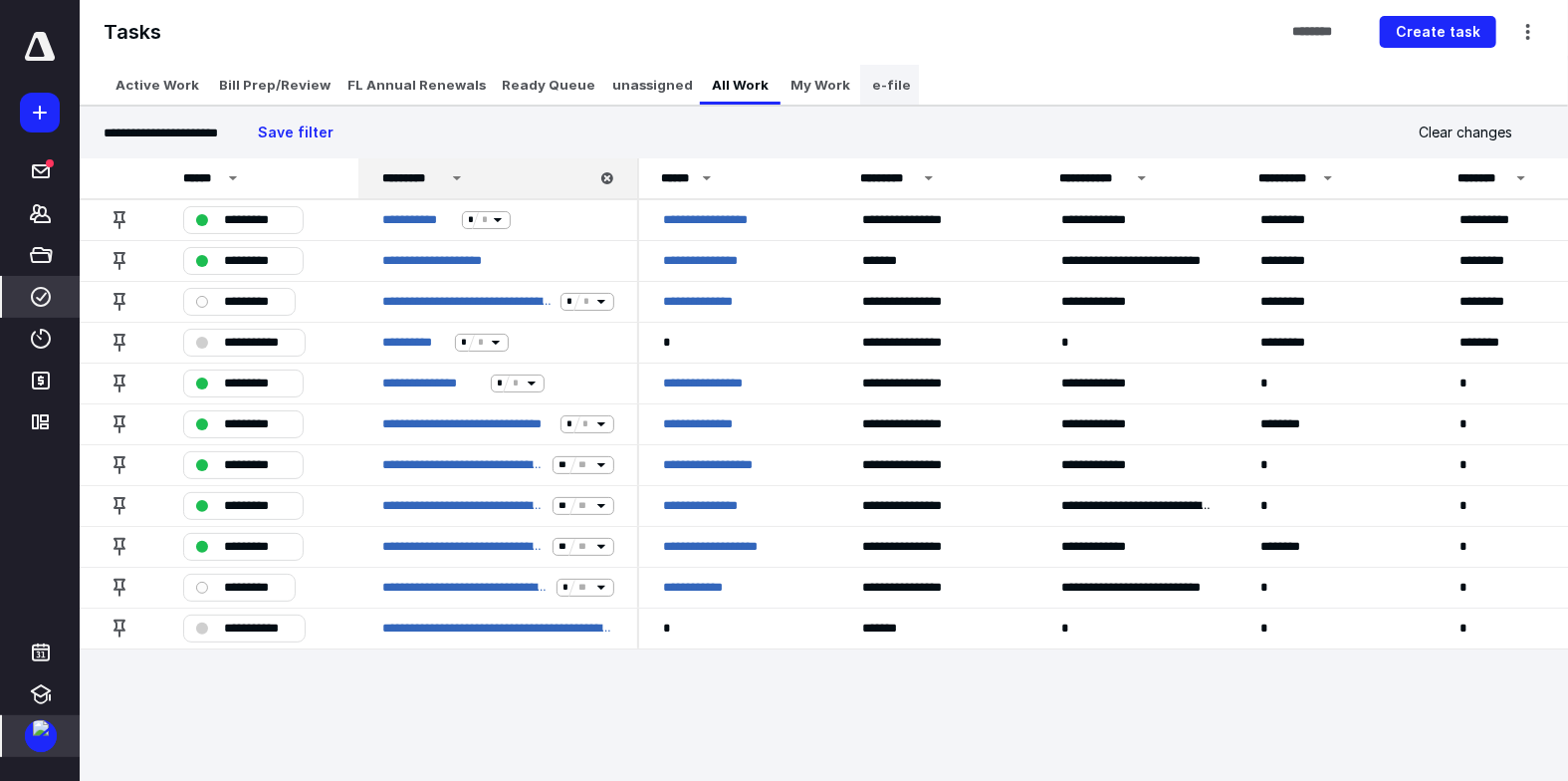 click on "e-file" at bounding box center [891, 85] 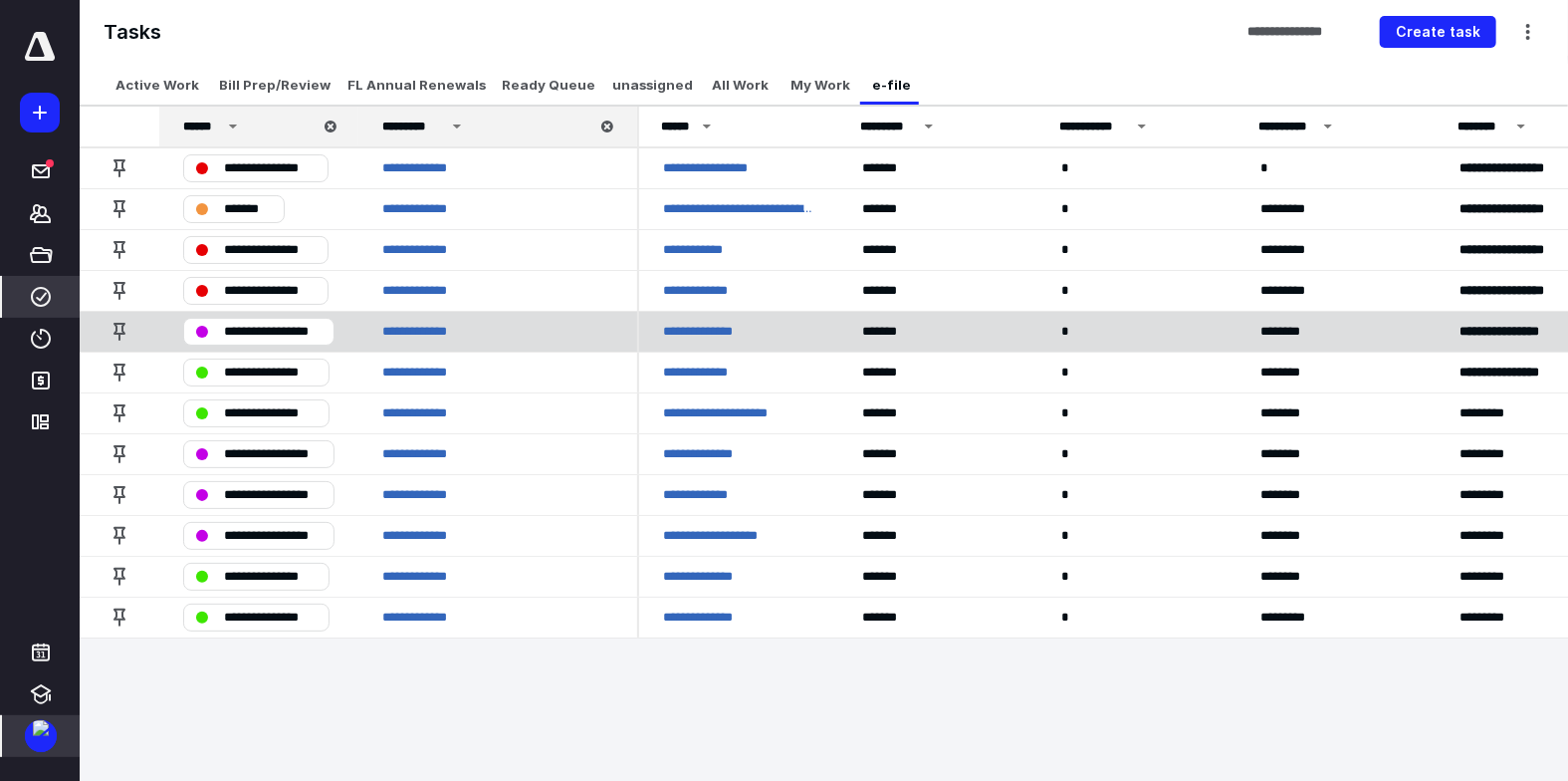 click on "**********" at bounding box center [273, 332] 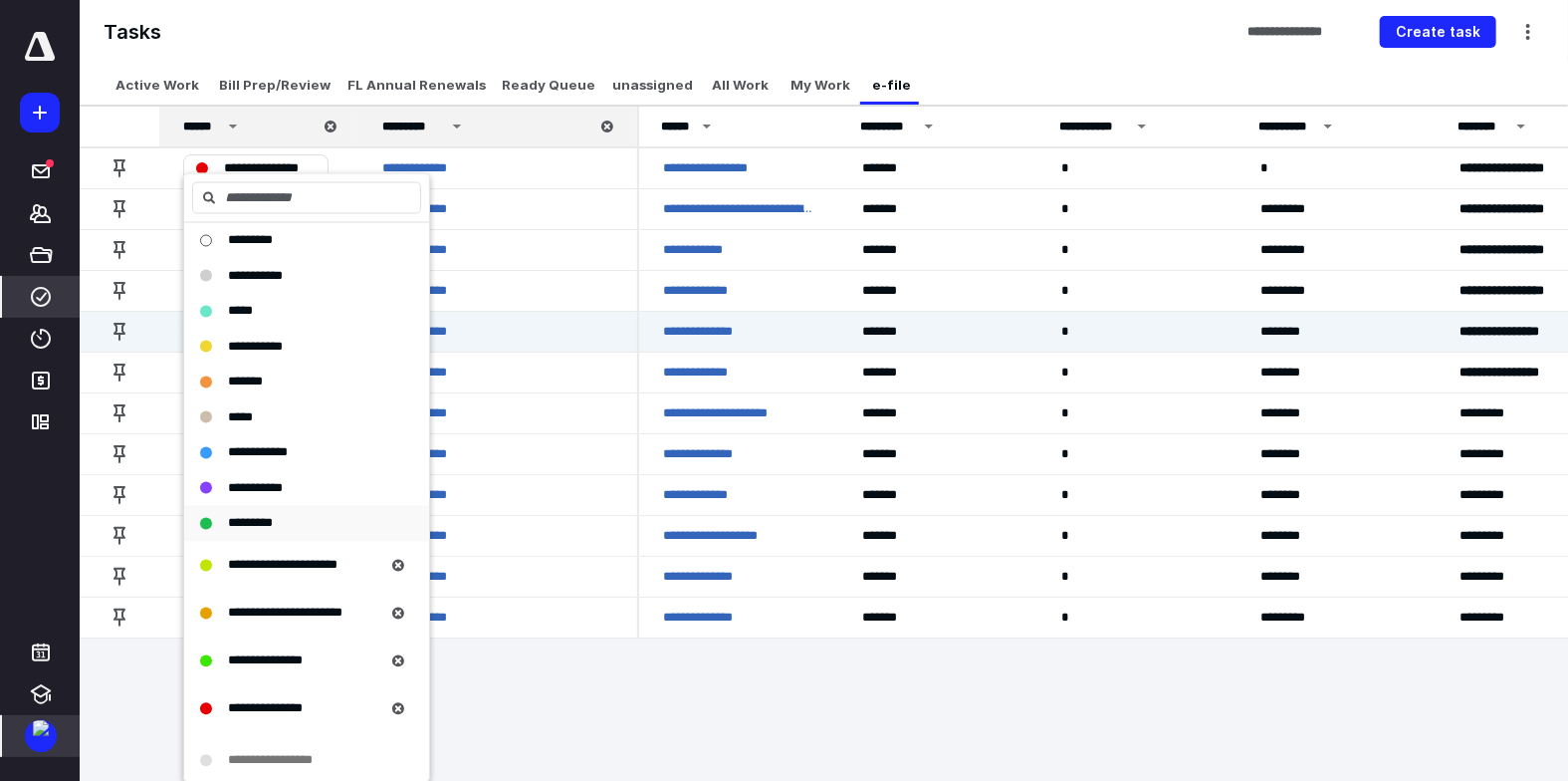 click on "*********" at bounding box center (250, 523) 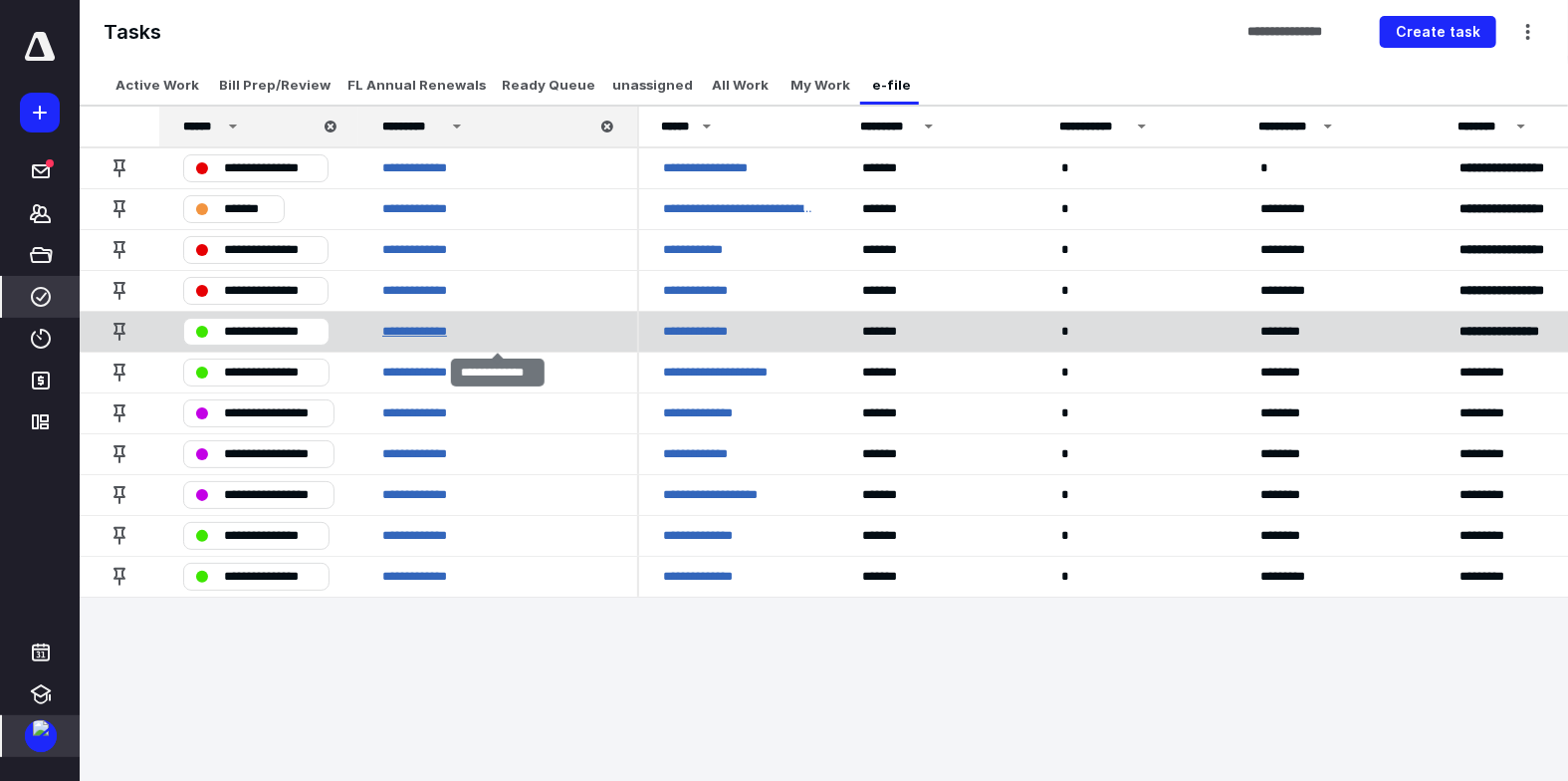 click on "**********" at bounding box center (422, 332) 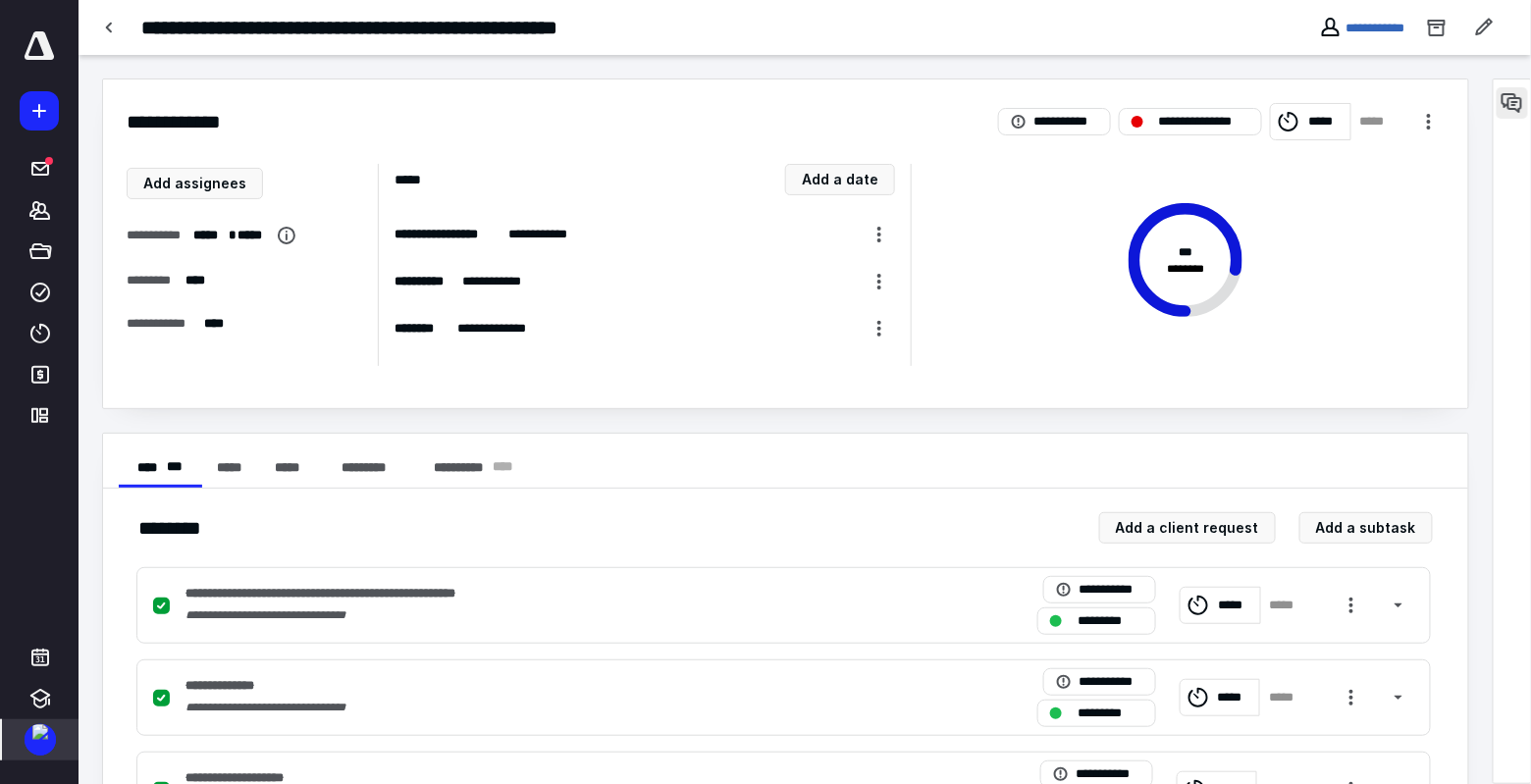 click at bounding box center (1512, 103) 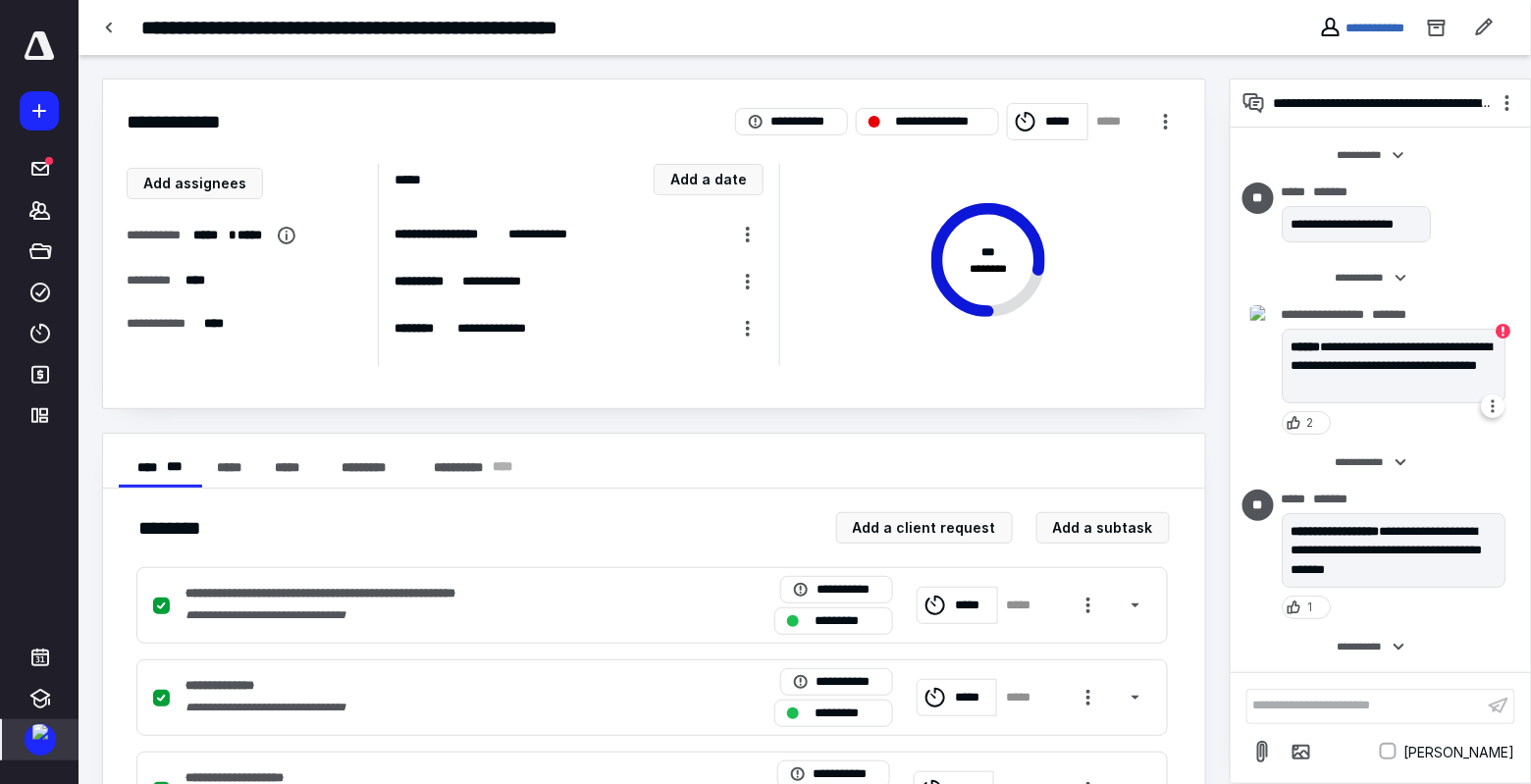 scroll, scrollTop: 1401, scrollLeft: 0, axis: vertical 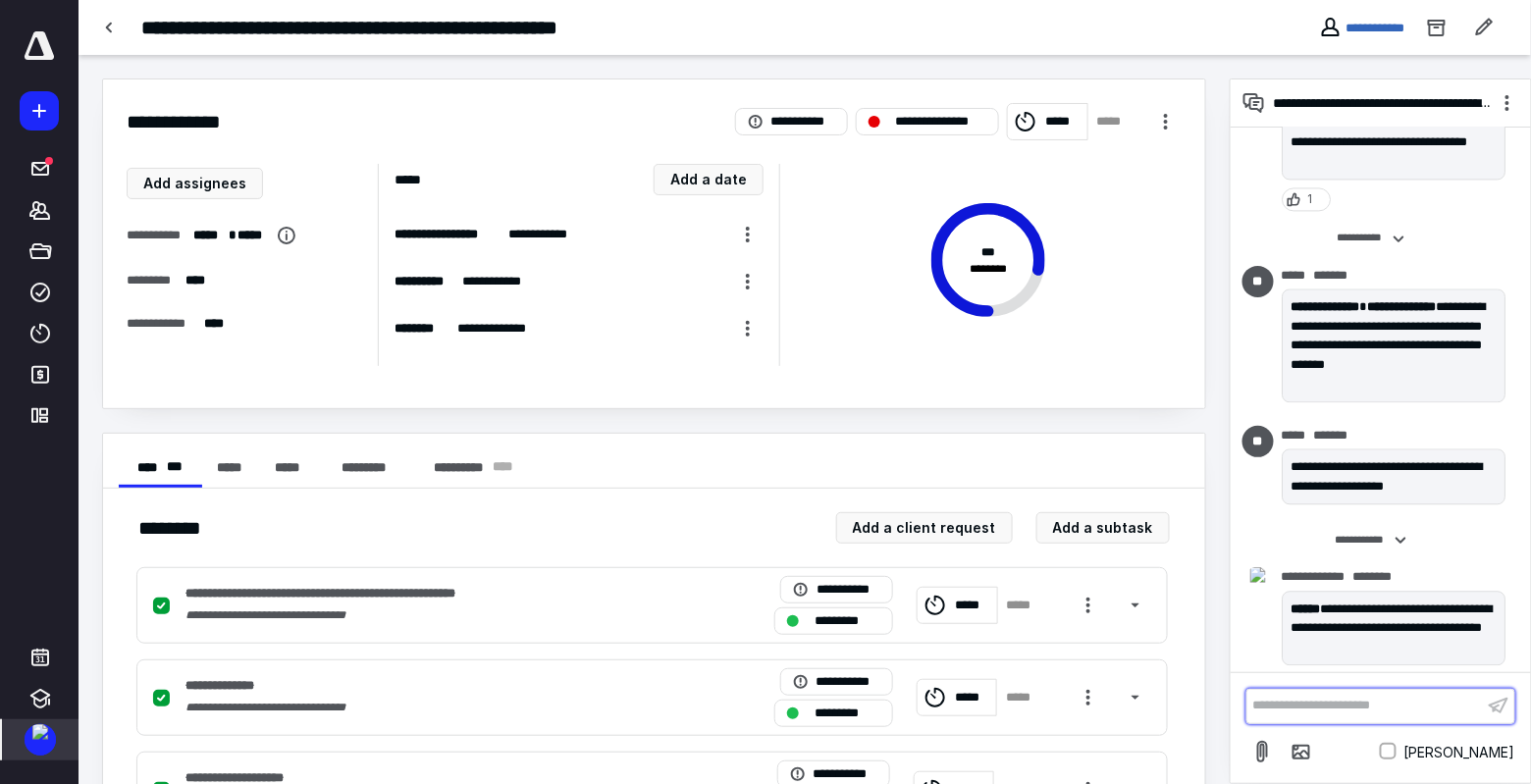 click on "**********" at bounding box center (1365, 706) 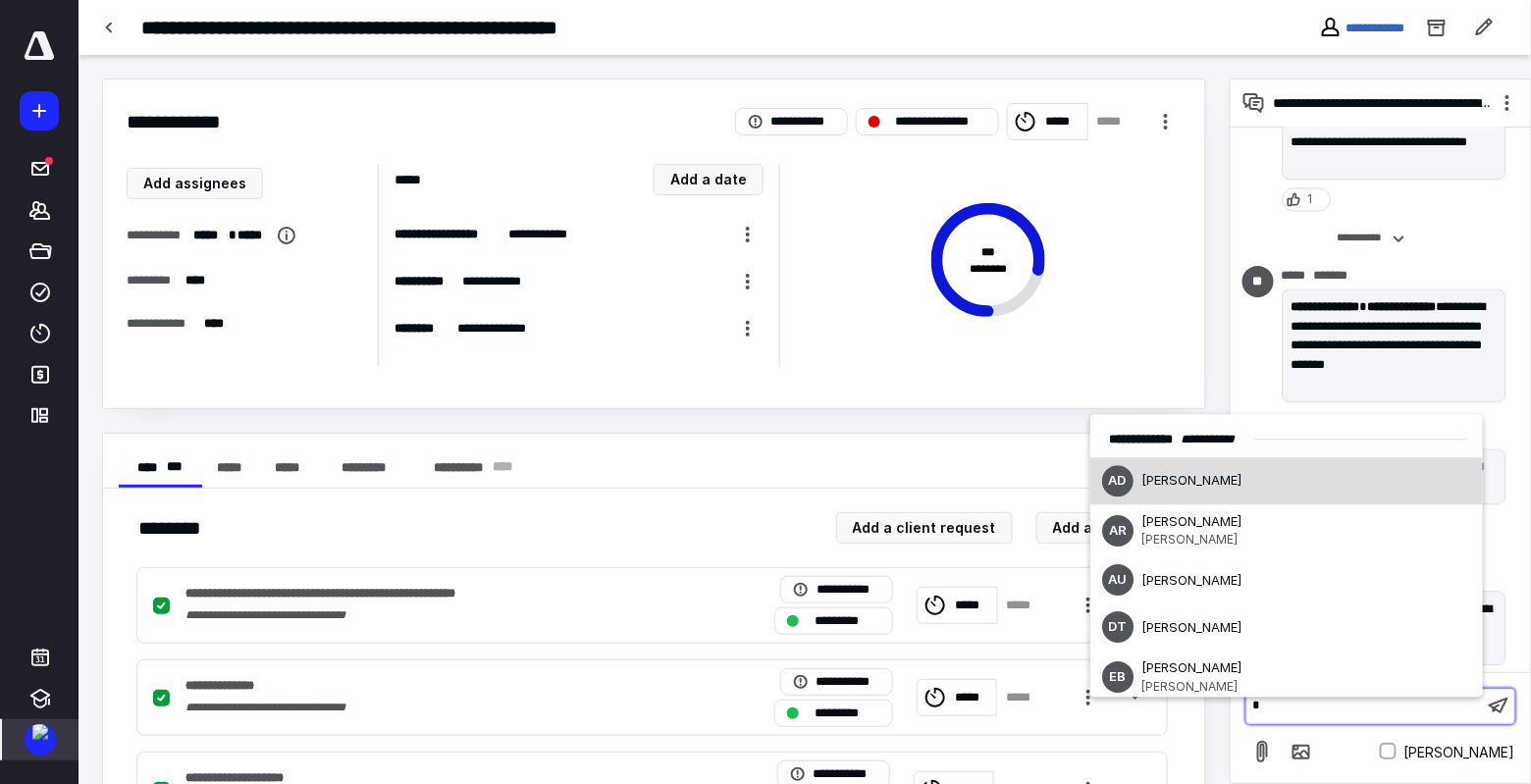 type 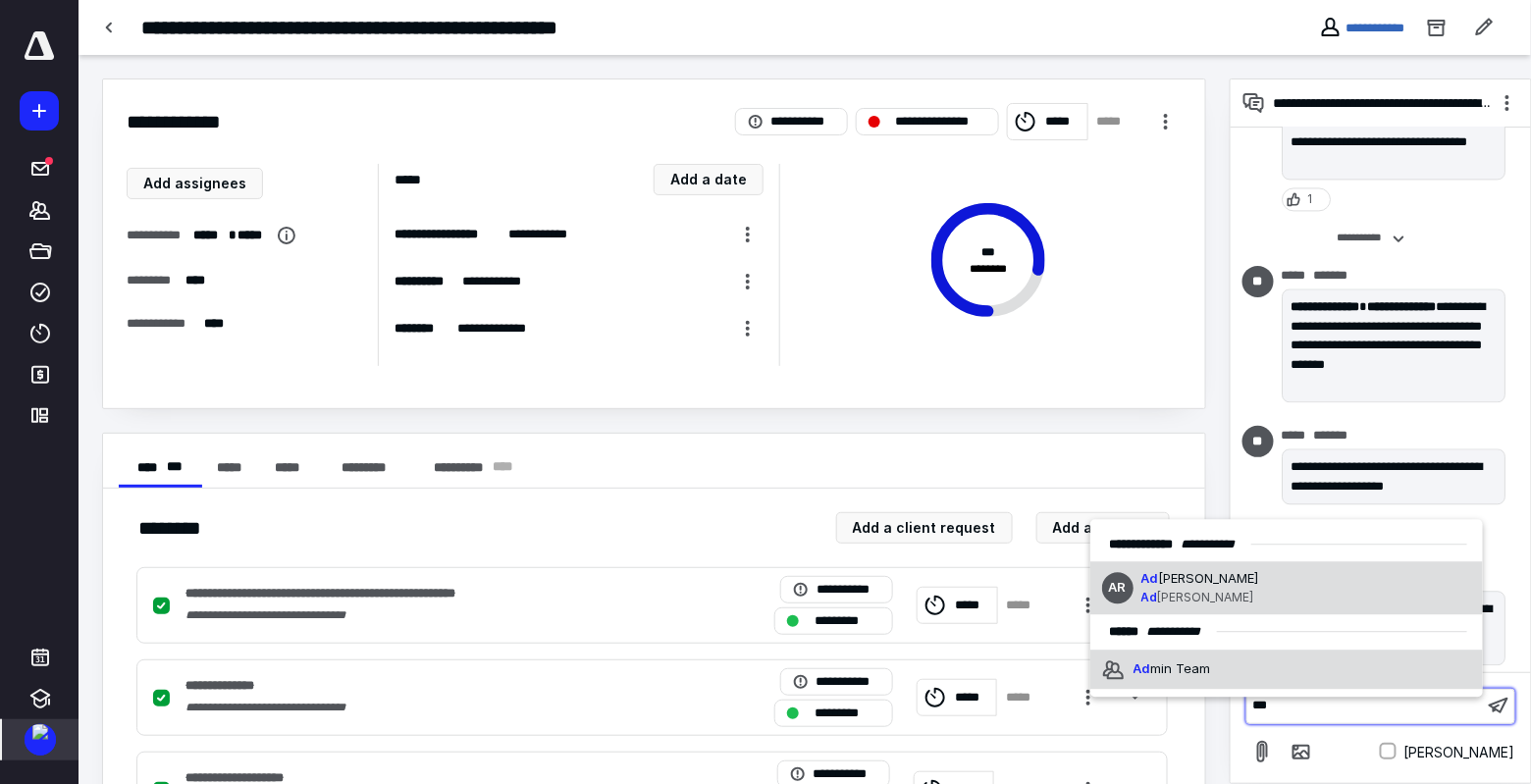 click on "Ad min Team" at bounding box center [1287, 669] 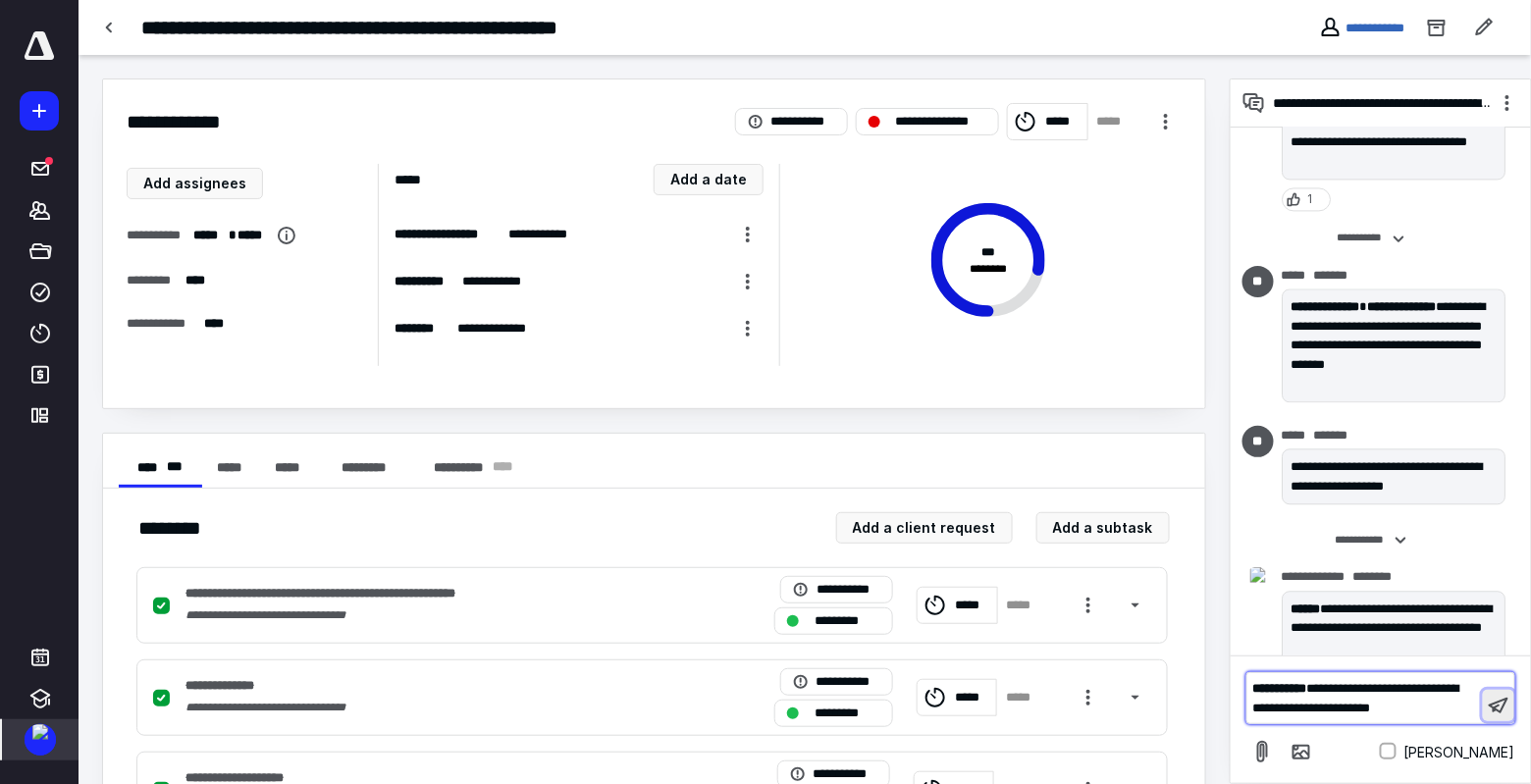 click at bounding box center [1499, 706] 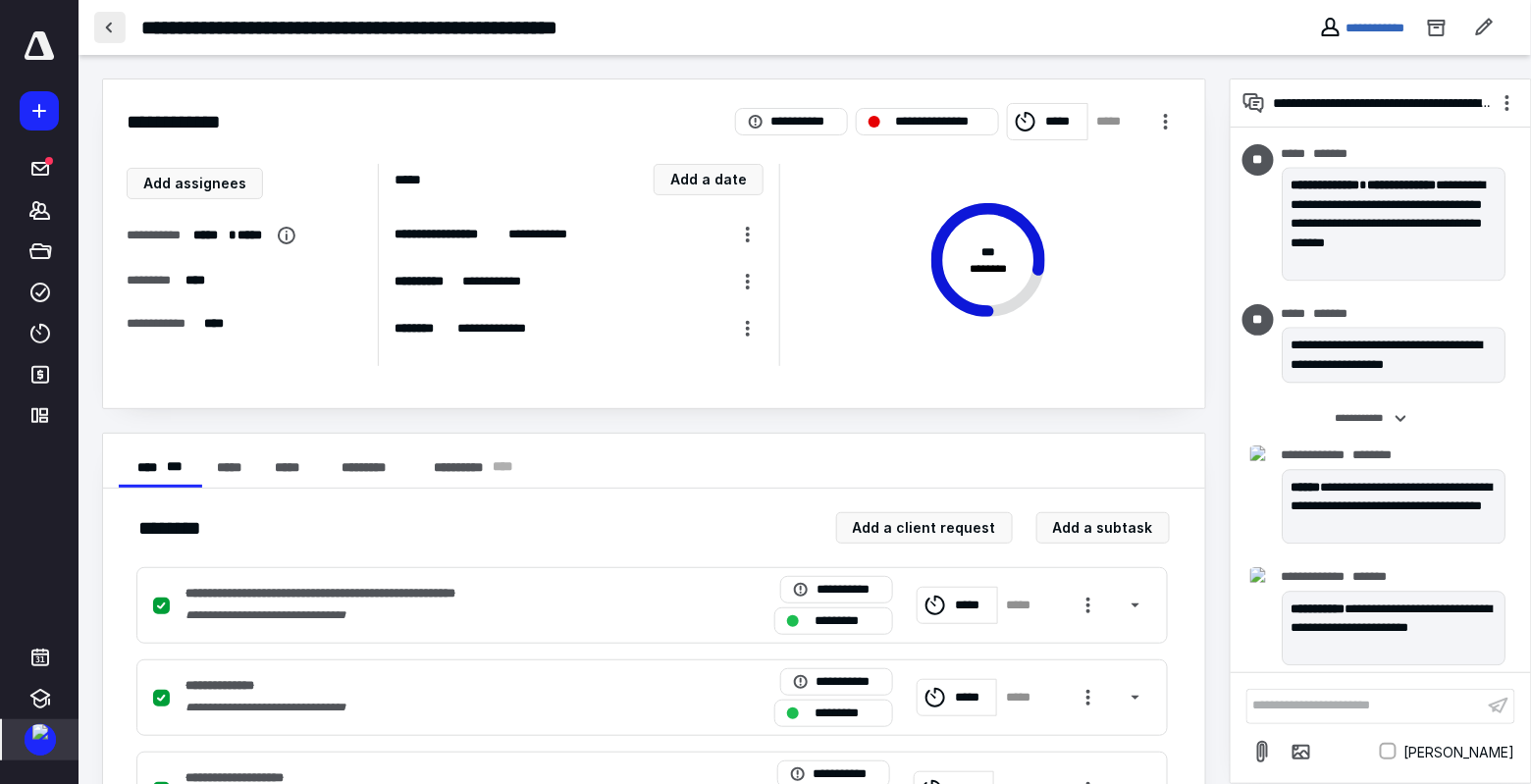 click at bounding box center (110, 27) 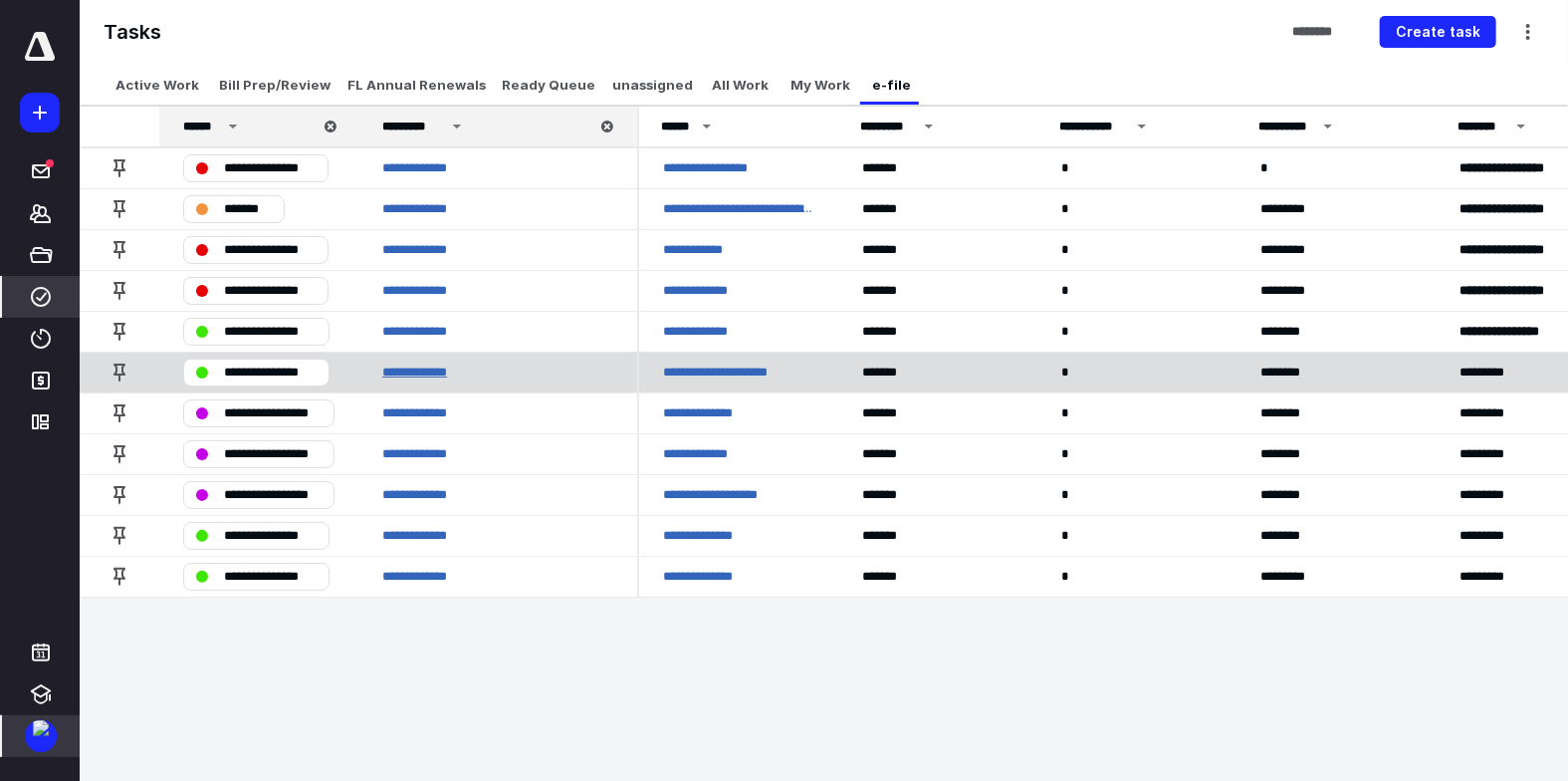 click on "**********" at bounding box center [422, 373] 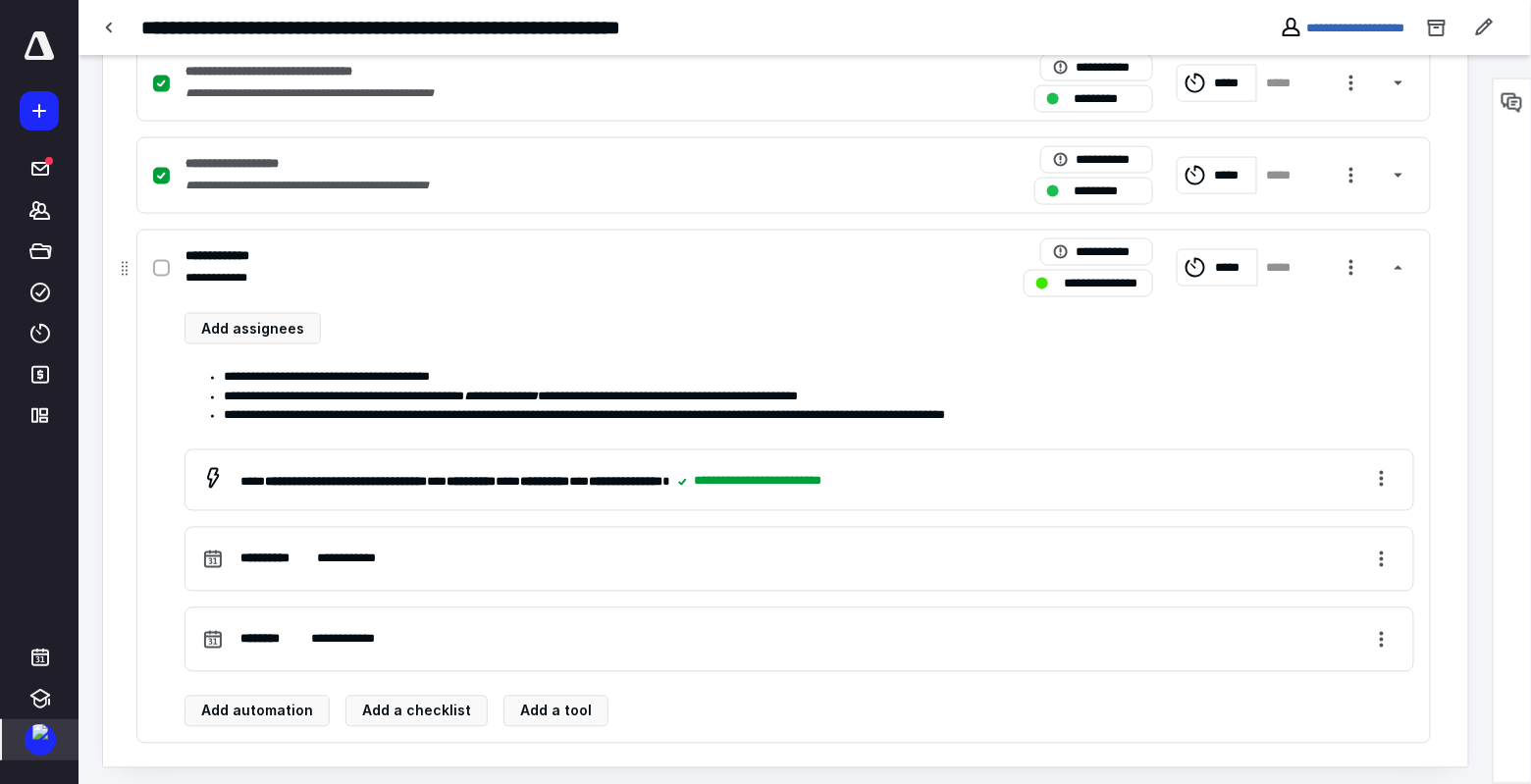 scroll, scrollTop: 894, scrollLeft: 0, axis: vertical 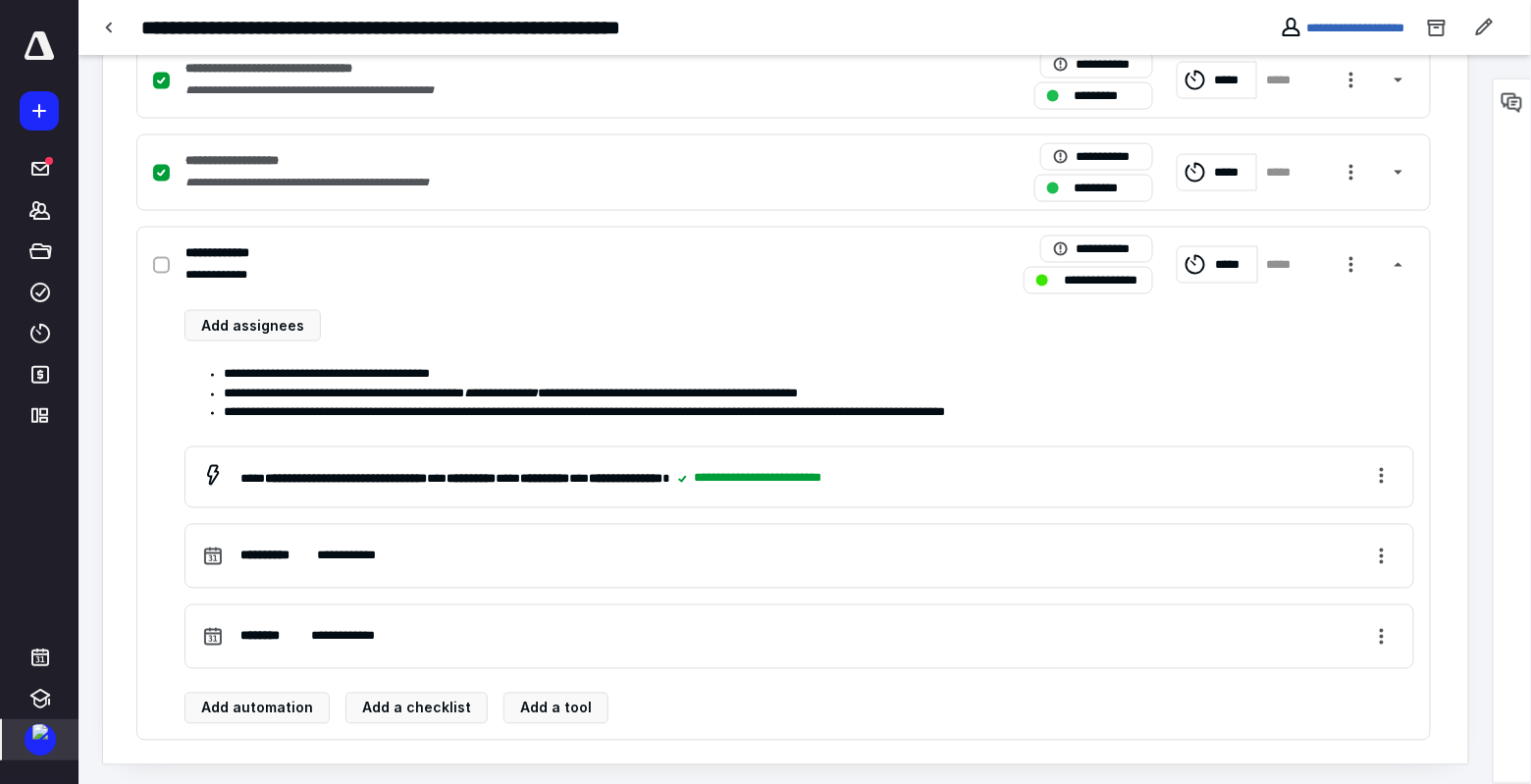 click at bounding box center (1512, 431) 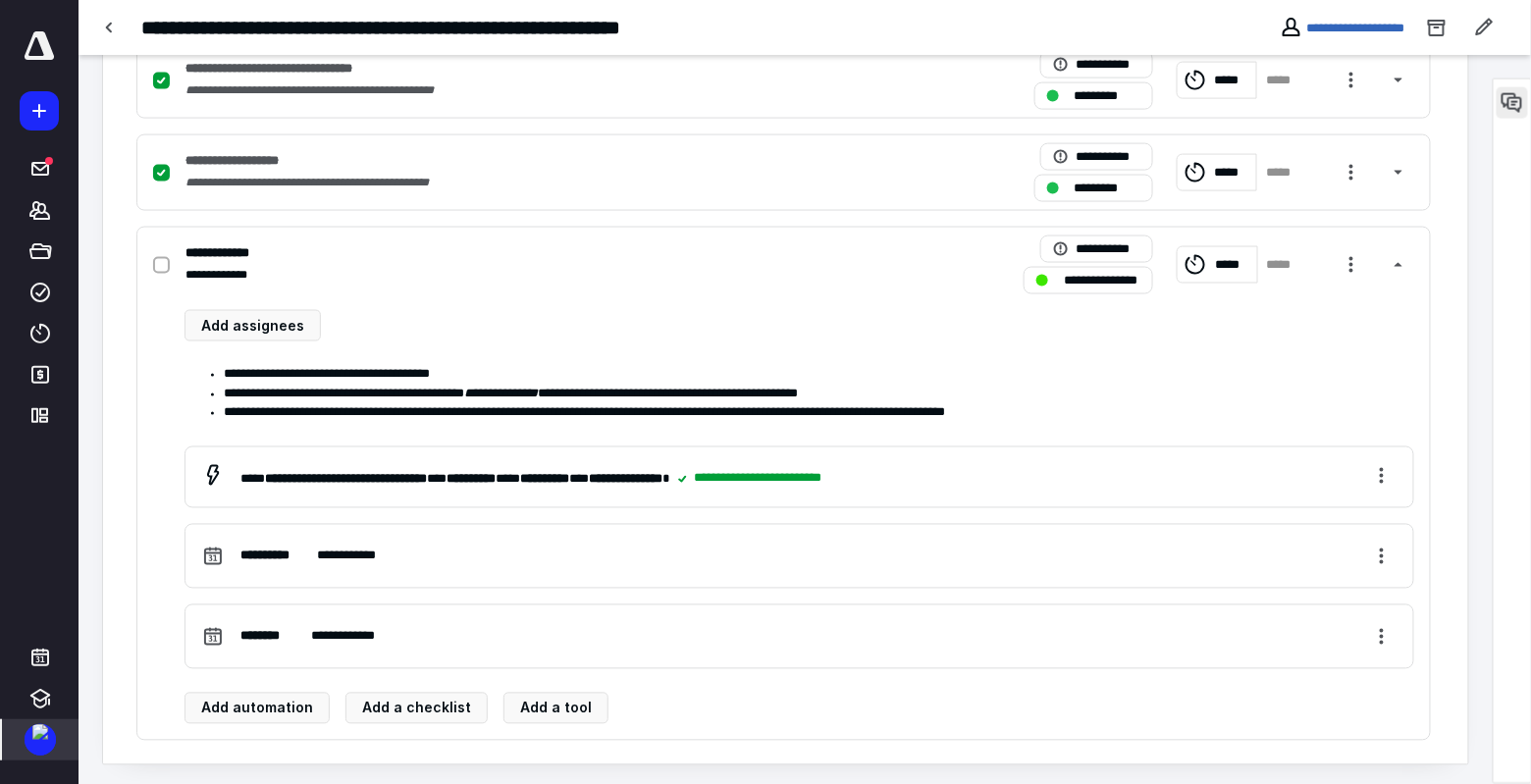 click at bounding box center (1512, 103) 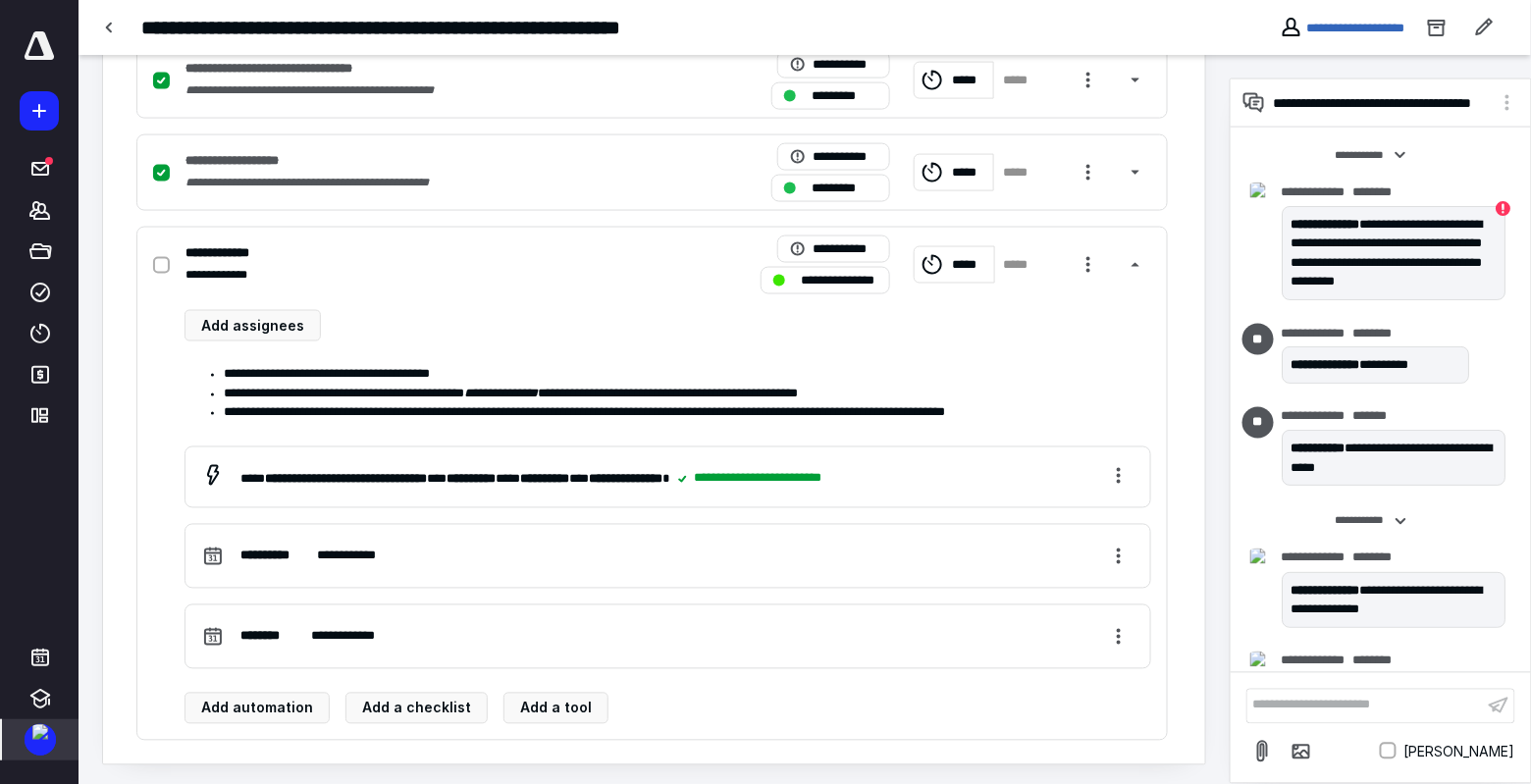 scroll, scrollTop: 312, scrollLeft: 0, axis: vertical 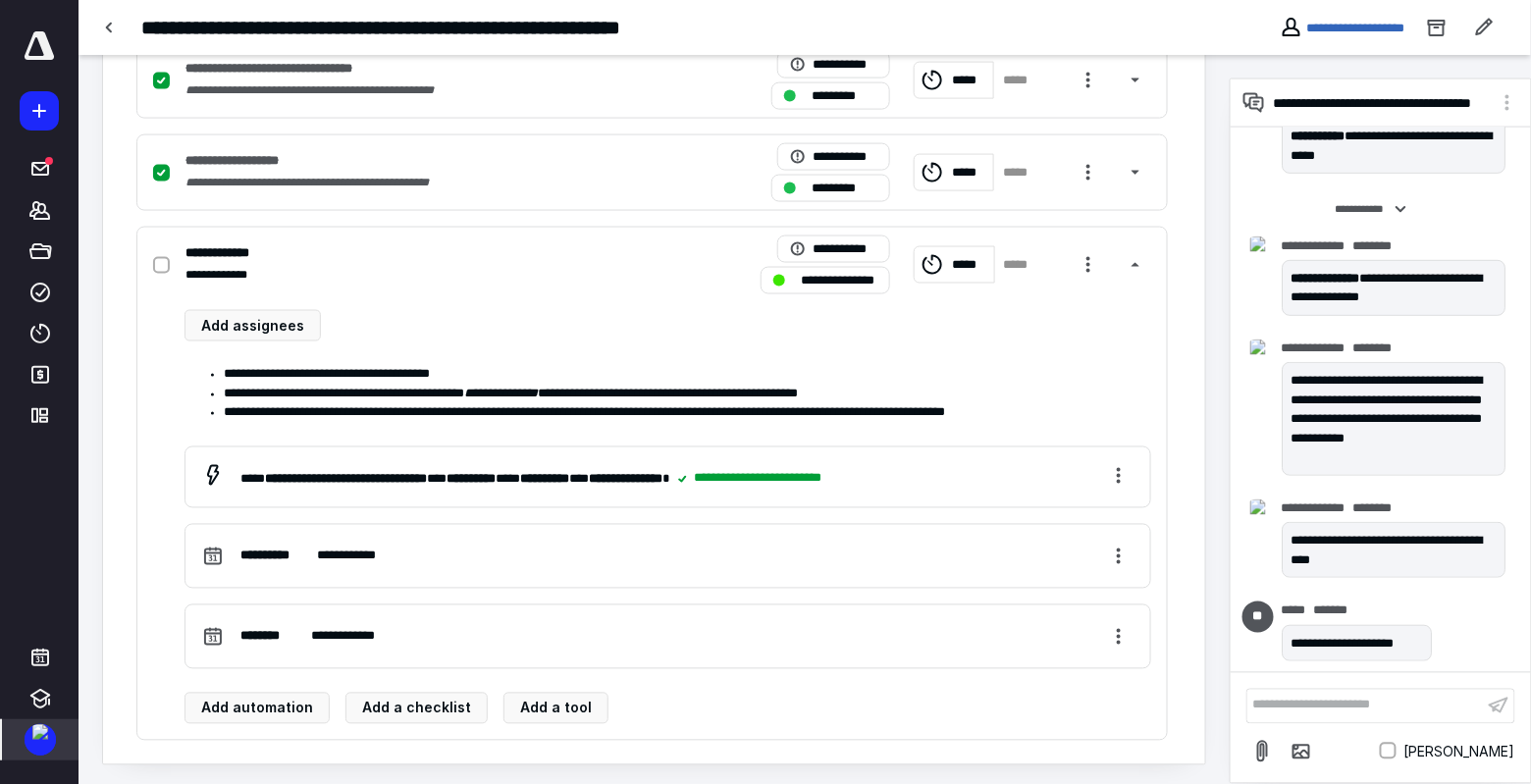 click on "**********" at bounding box center [1365, 706] 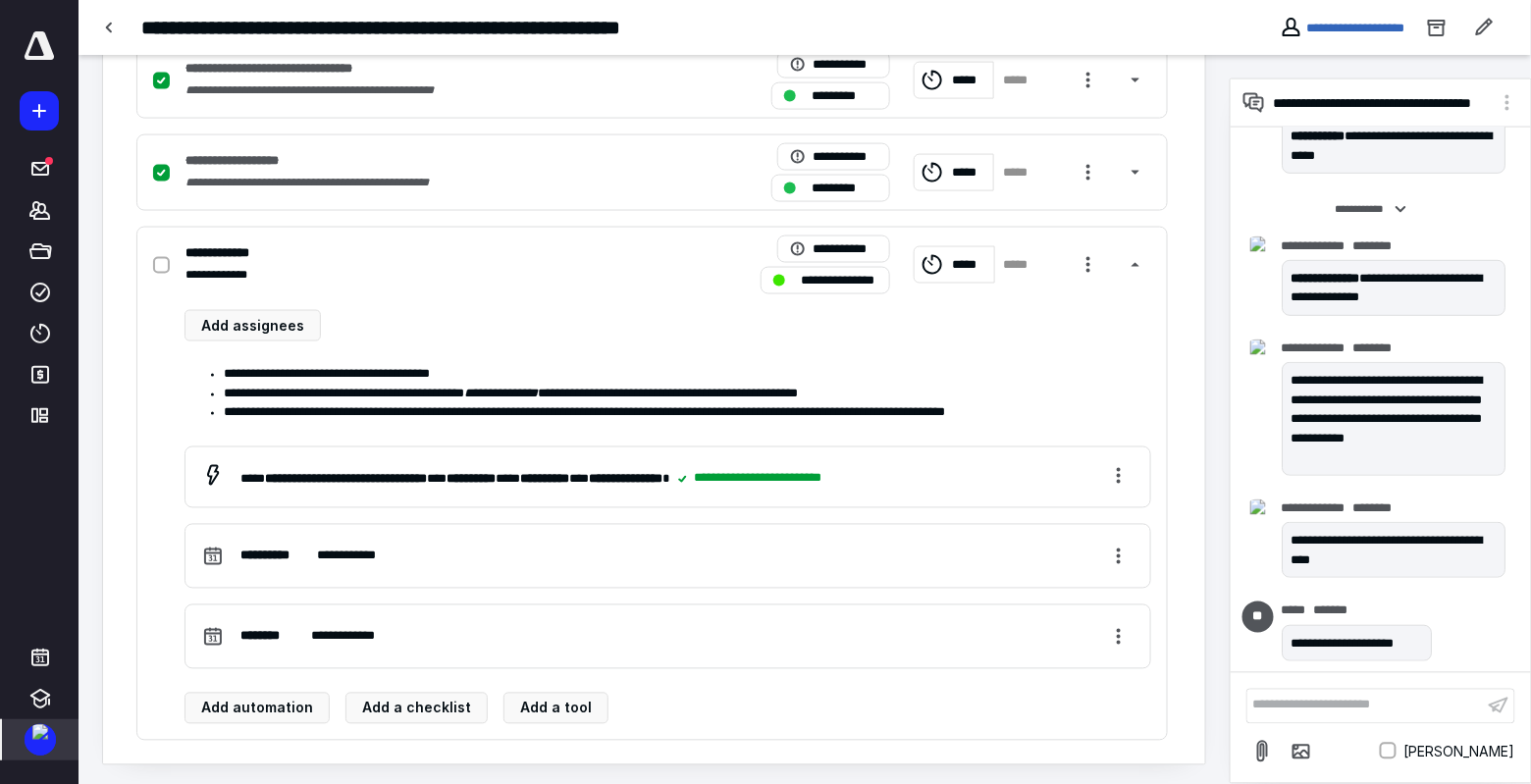 scroll, scrollTop: 43, scrollLeft: 0, axis: vertical 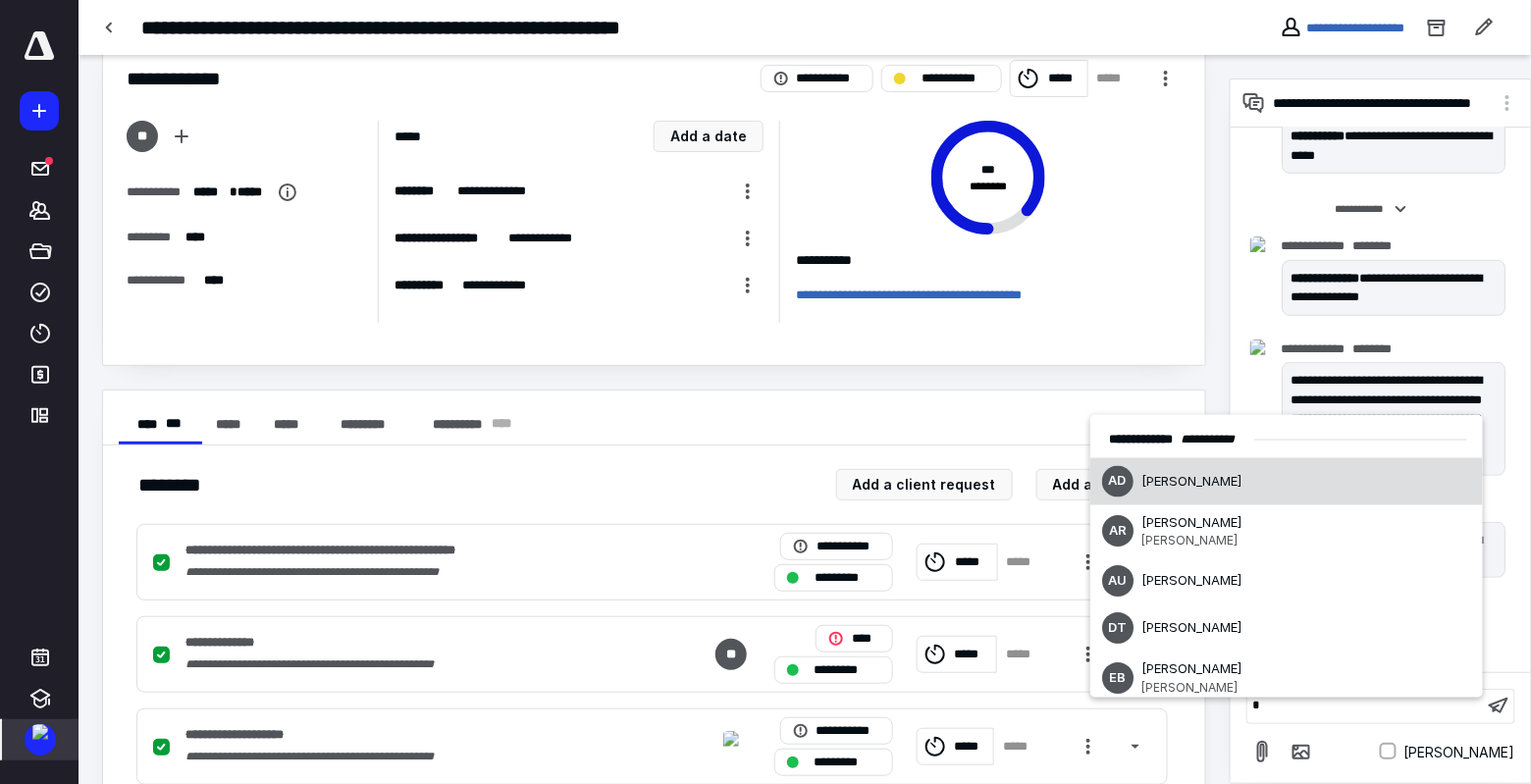 type 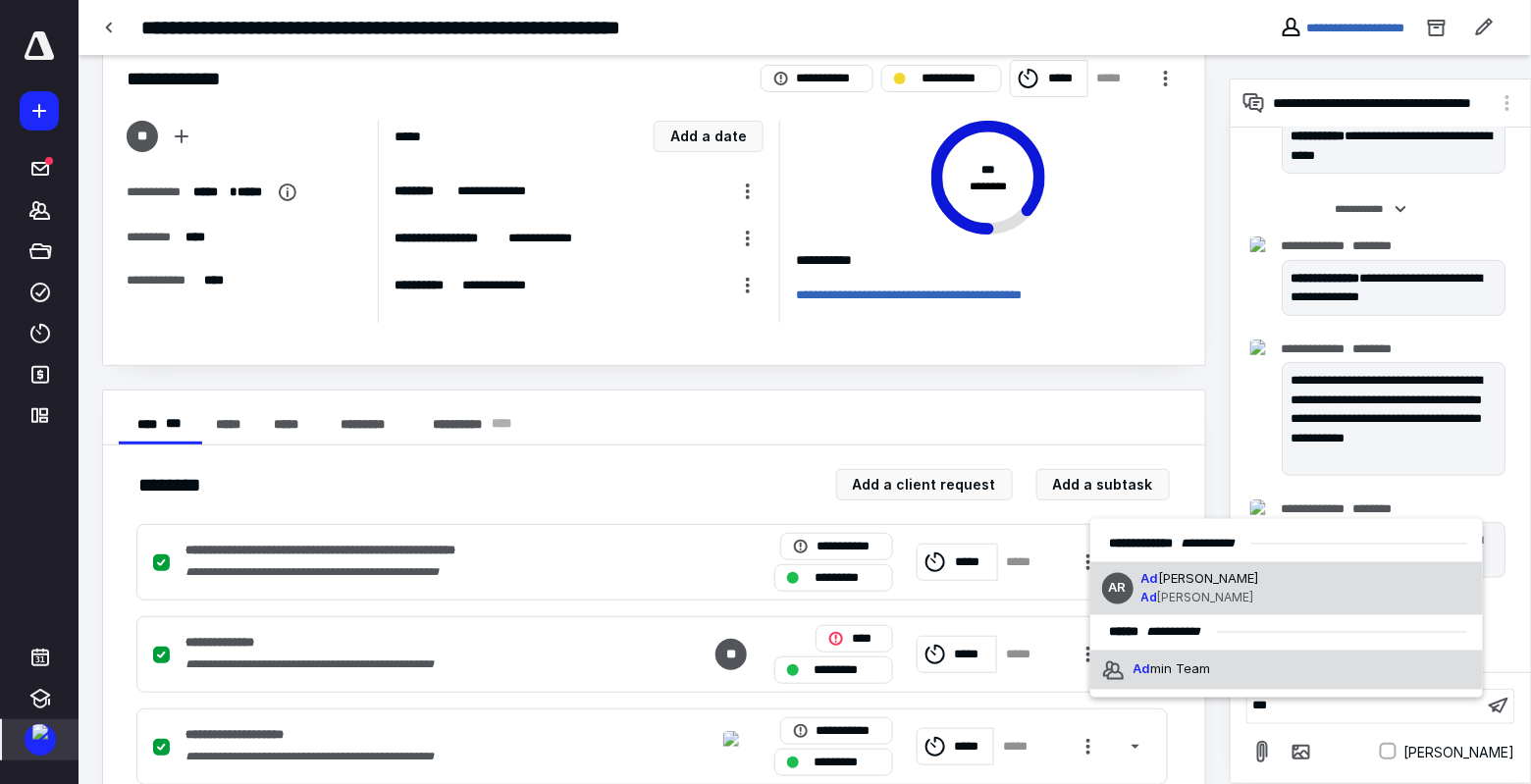 click on "Ad min Team" at bounding box center (1287, 669) 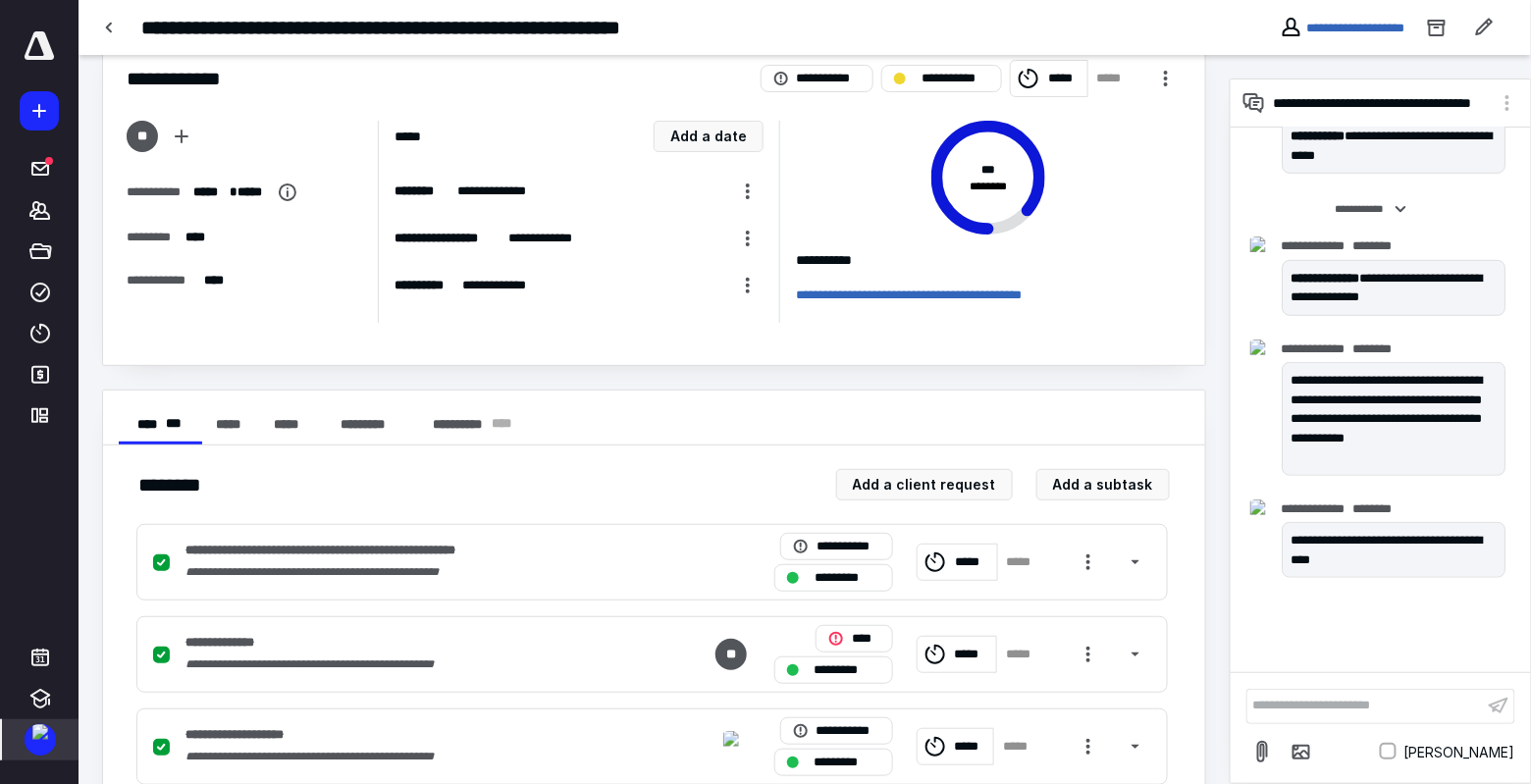 scroll, scrollTop: 549, scrollLeft: 0, axis: vertical 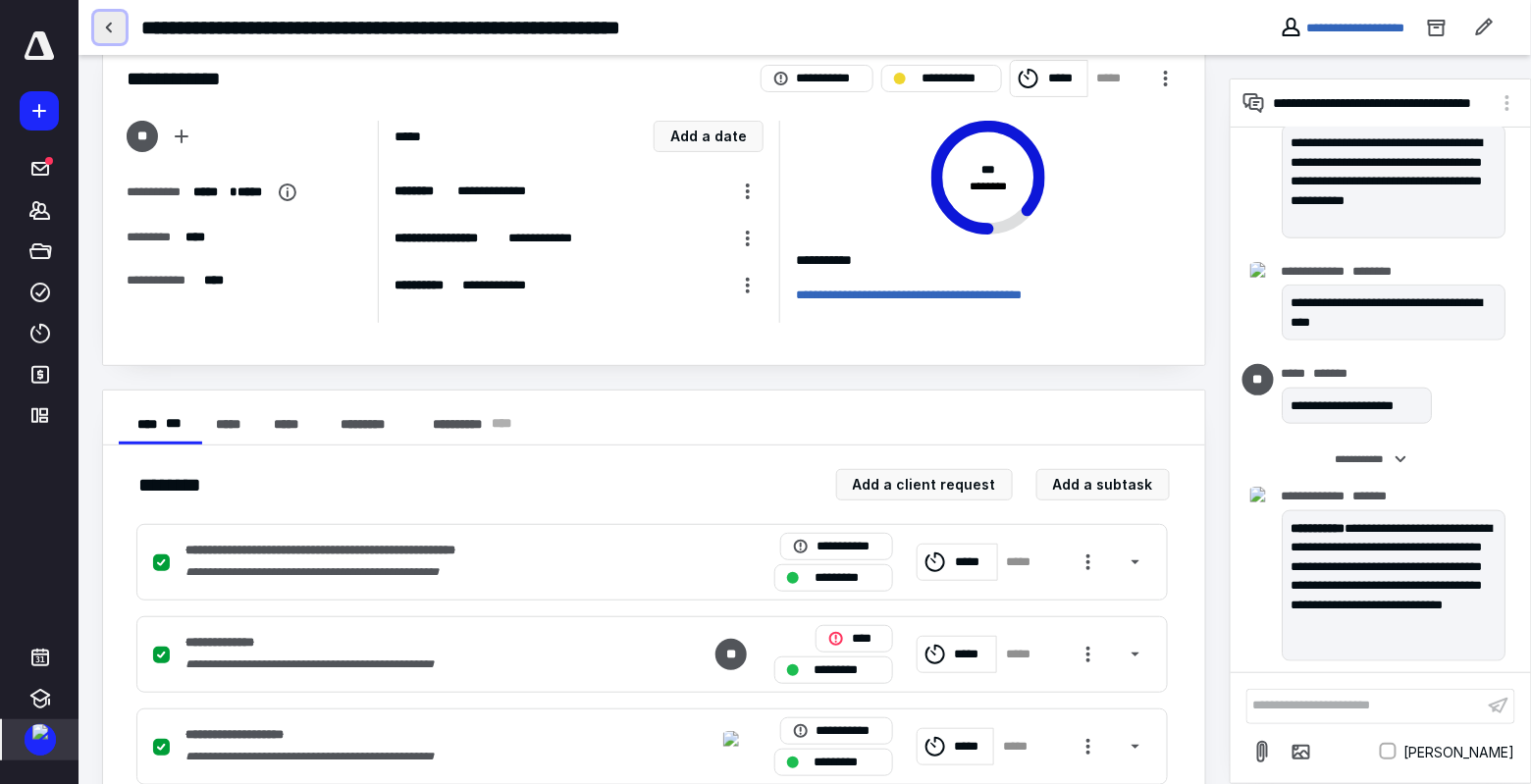 click at bounding box center [110, 27] 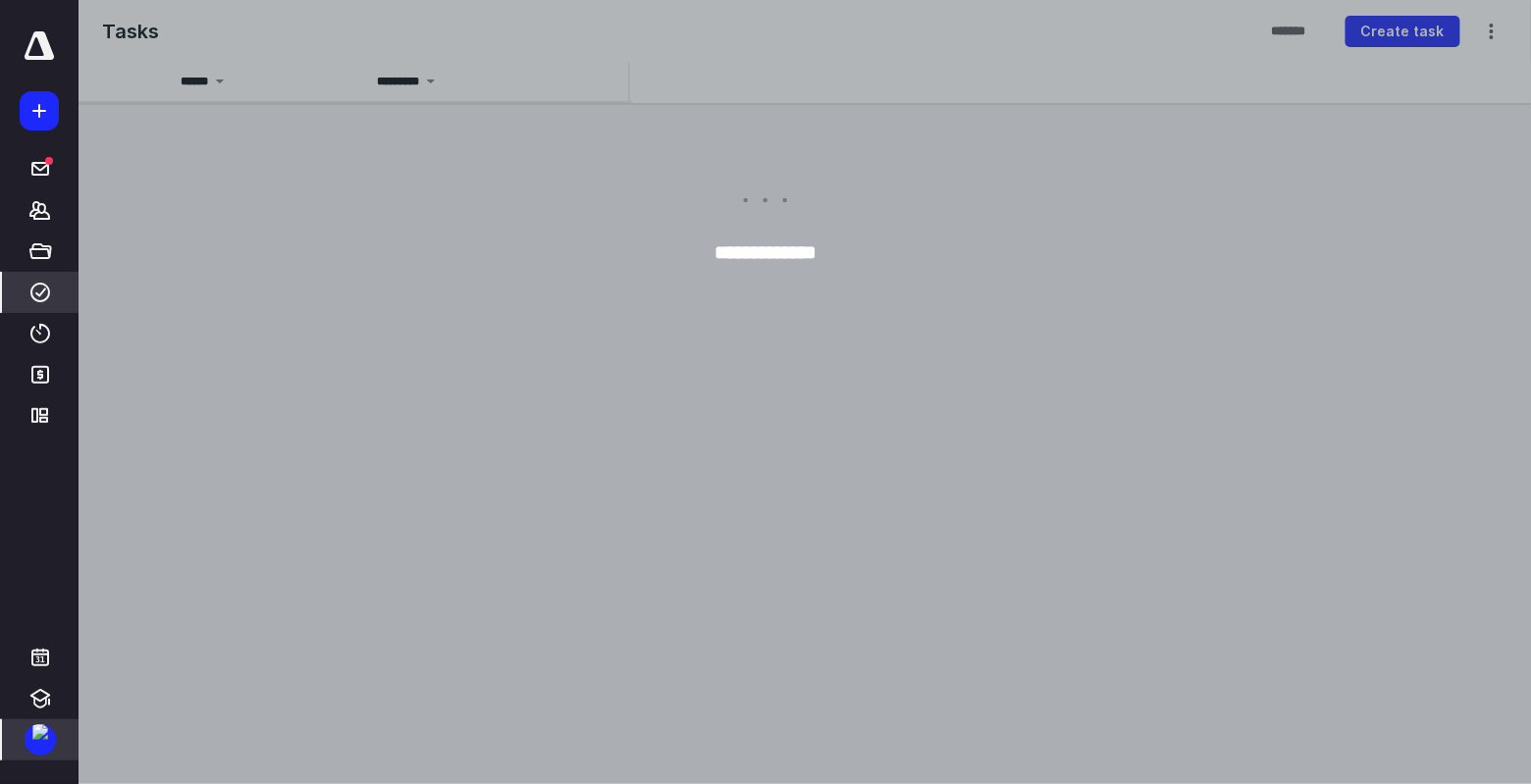 scroll, scrollTop: 0, scrollLeft: 0, axis: both 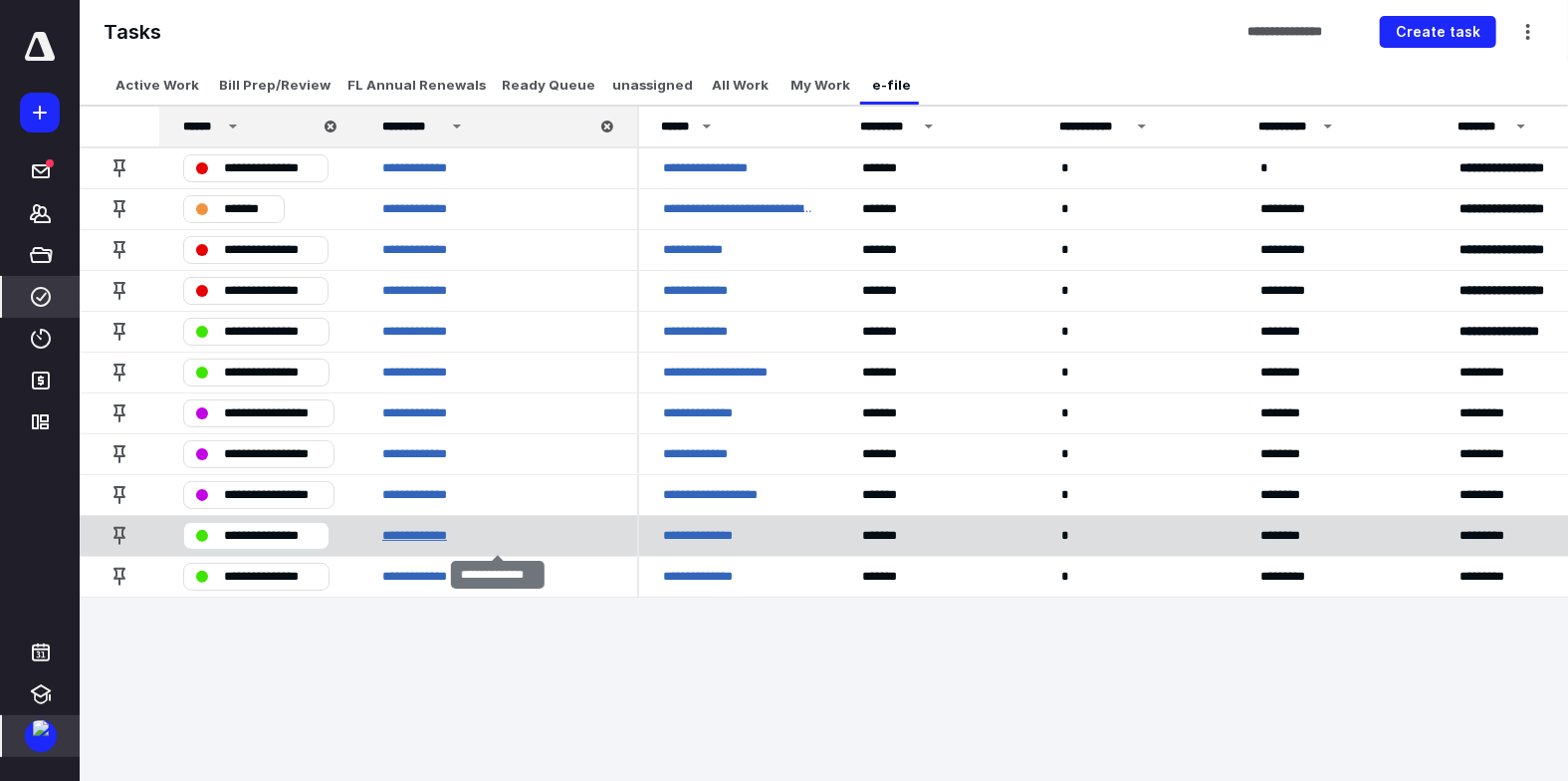 click on "**********" at bounding box center [422, 536] 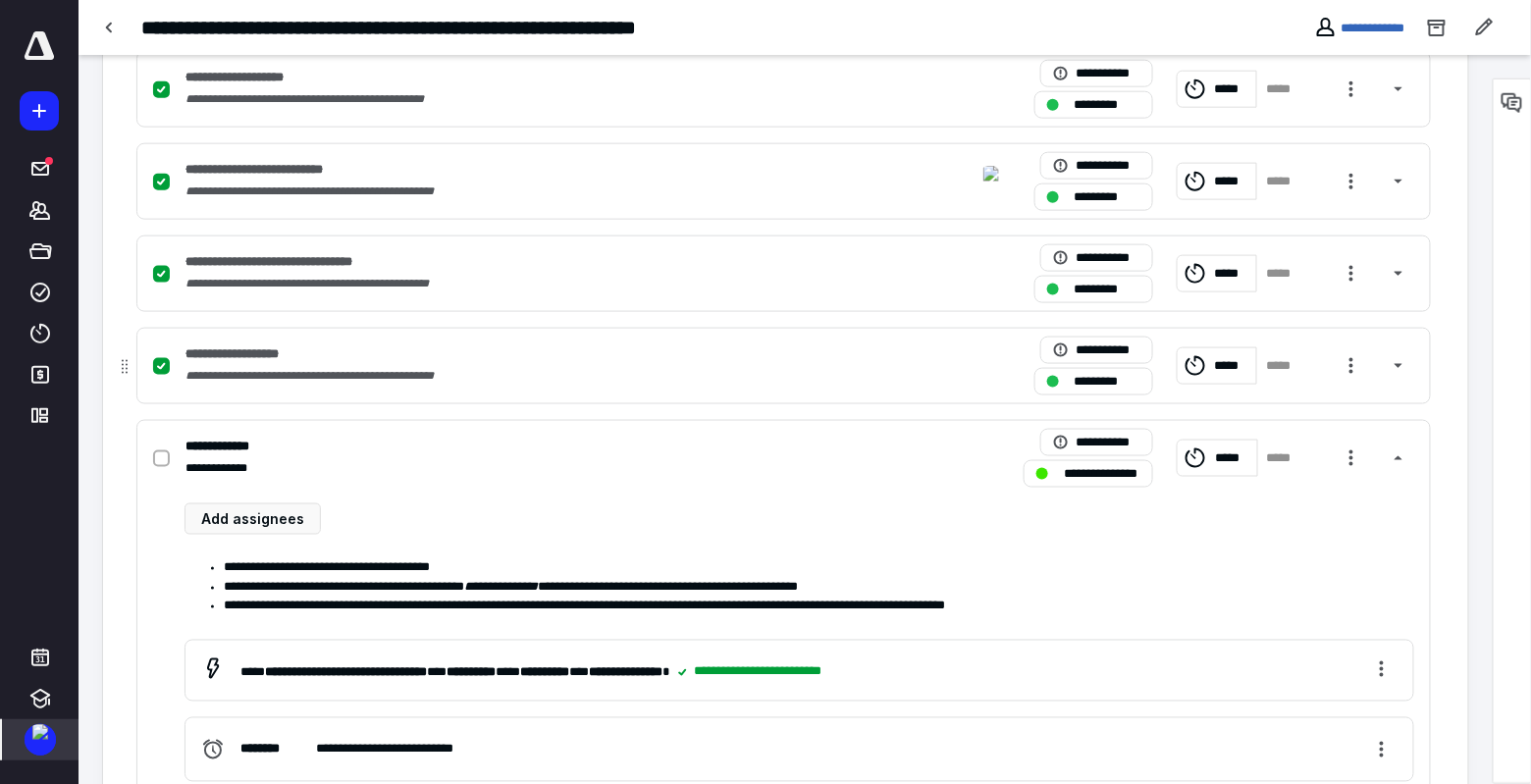 scroll, scrollTop: 679, scrollLeft: 0, axis: vertical 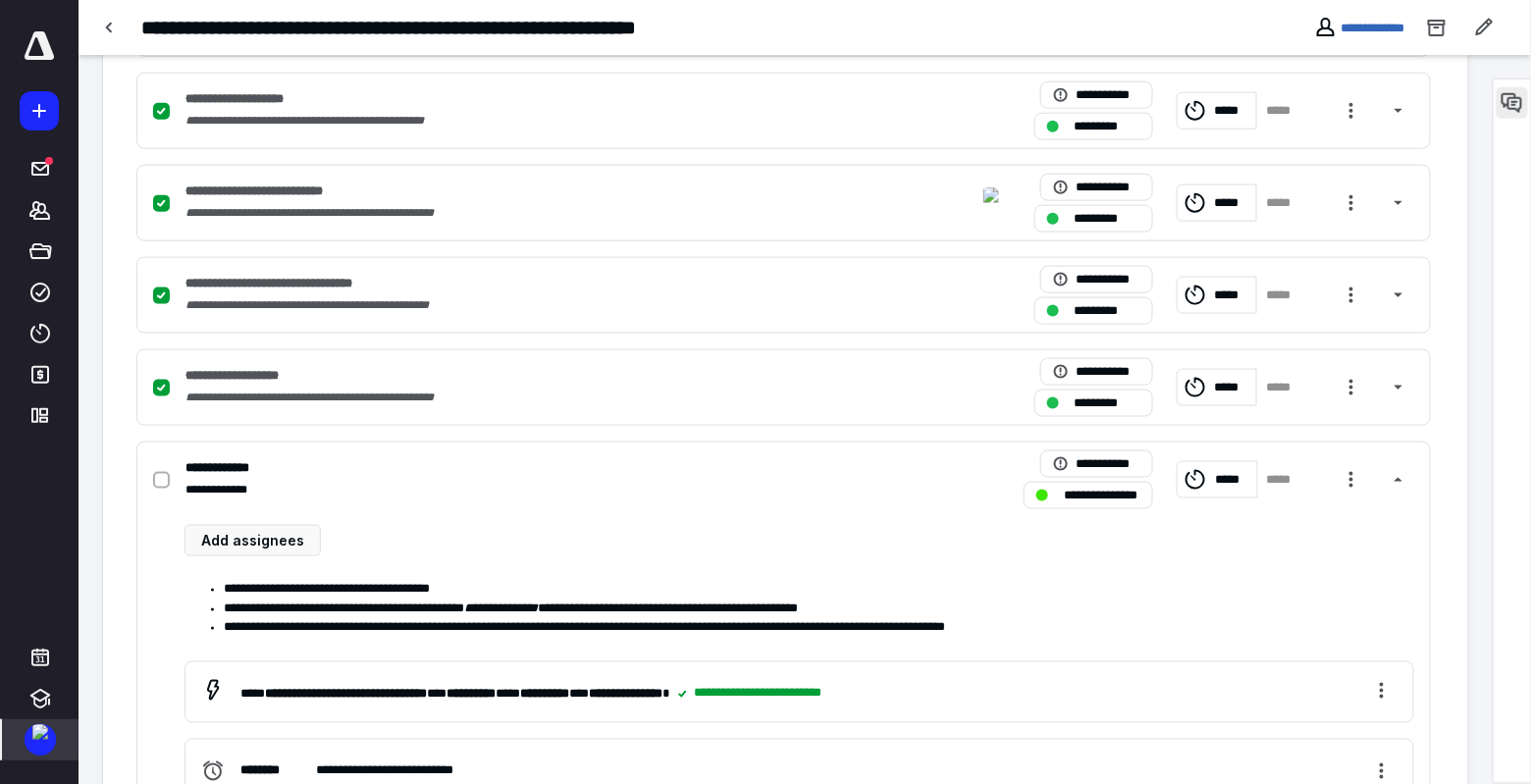 click at bounding box center (1512, 103) 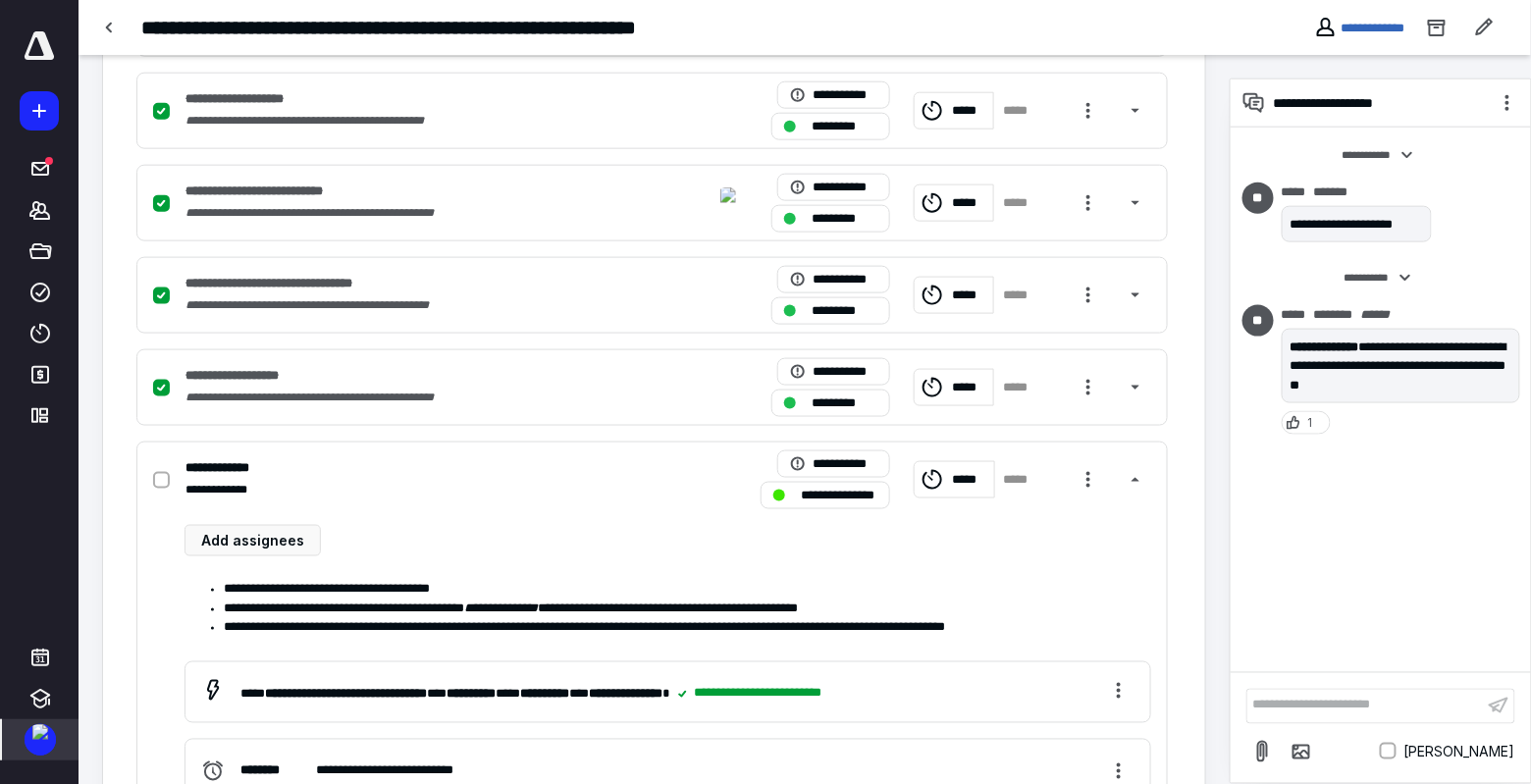 click on "**********" at bounding box center (1365, 706) 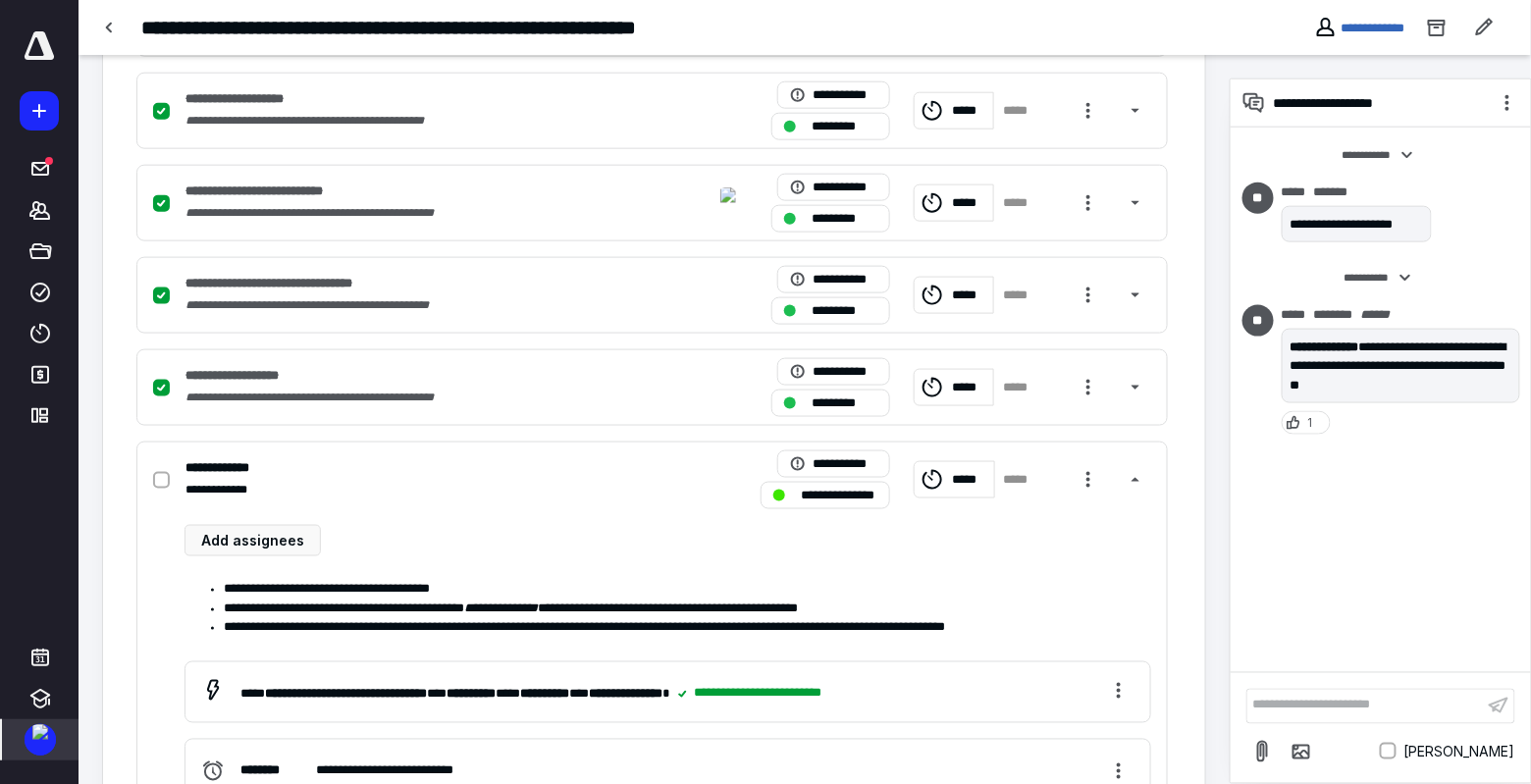 scroll, scrollTop: 43, scrollLeft: 0, axis: vertical 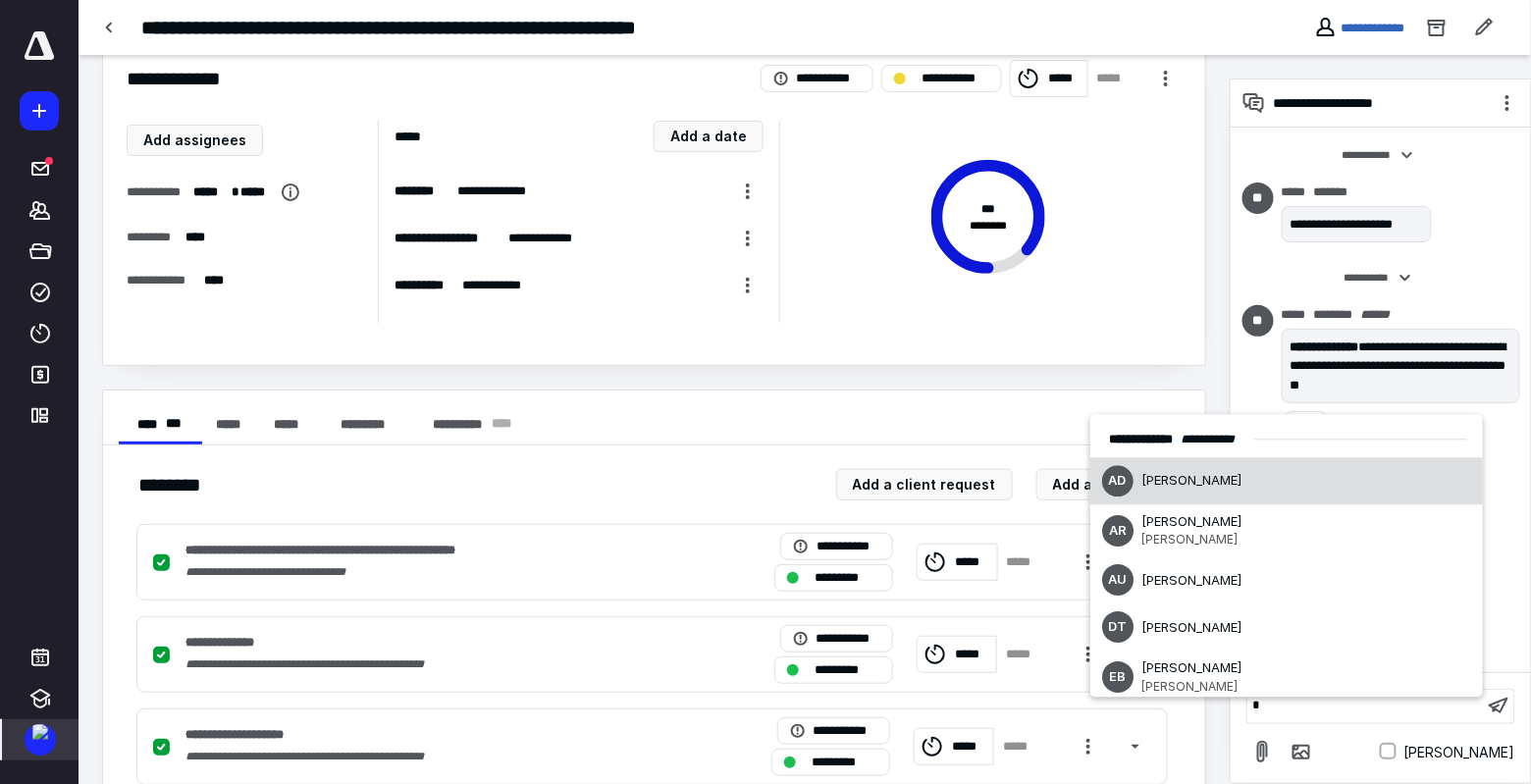 type 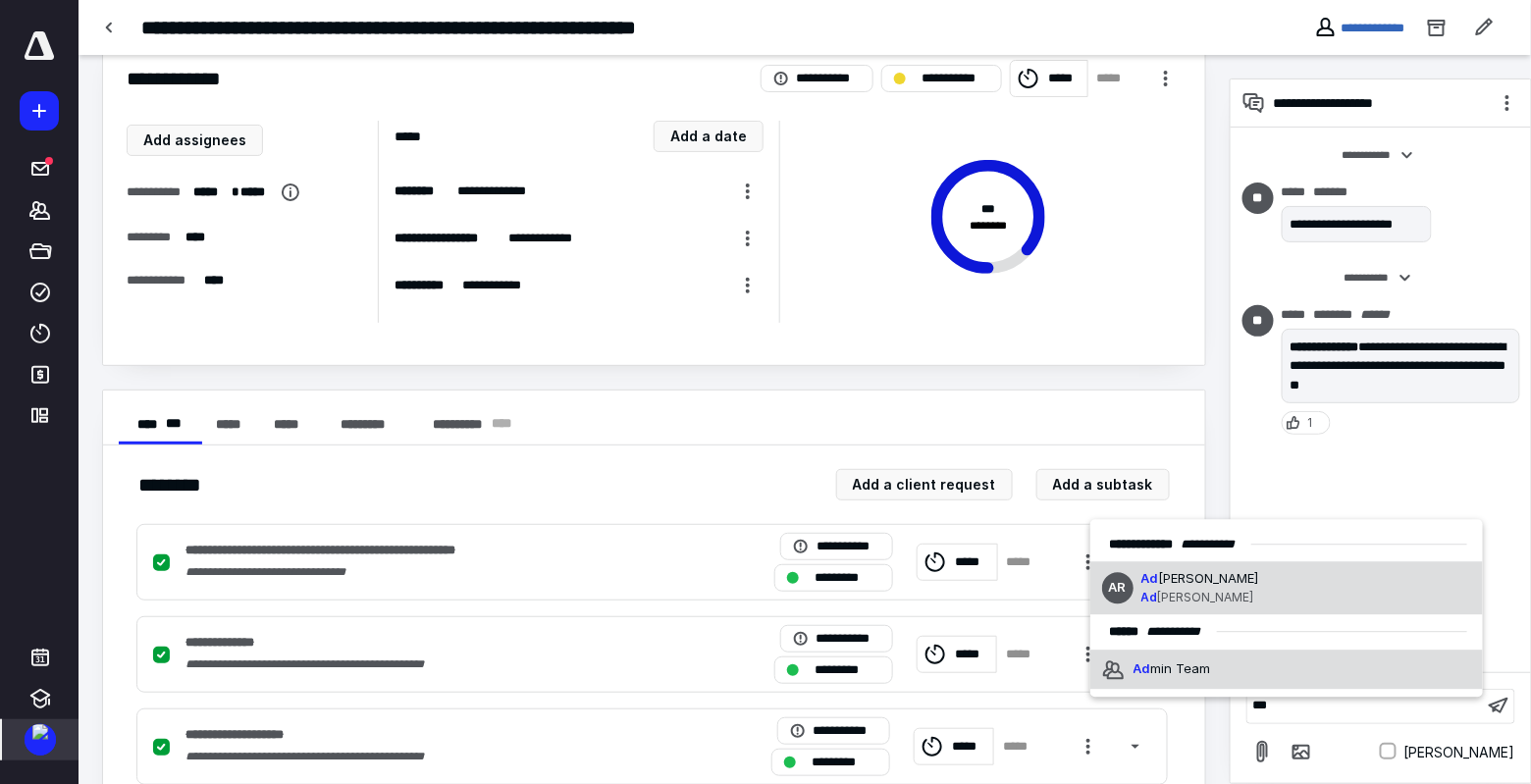 click on "Ad min Team" at bounding box center (1287, 669) 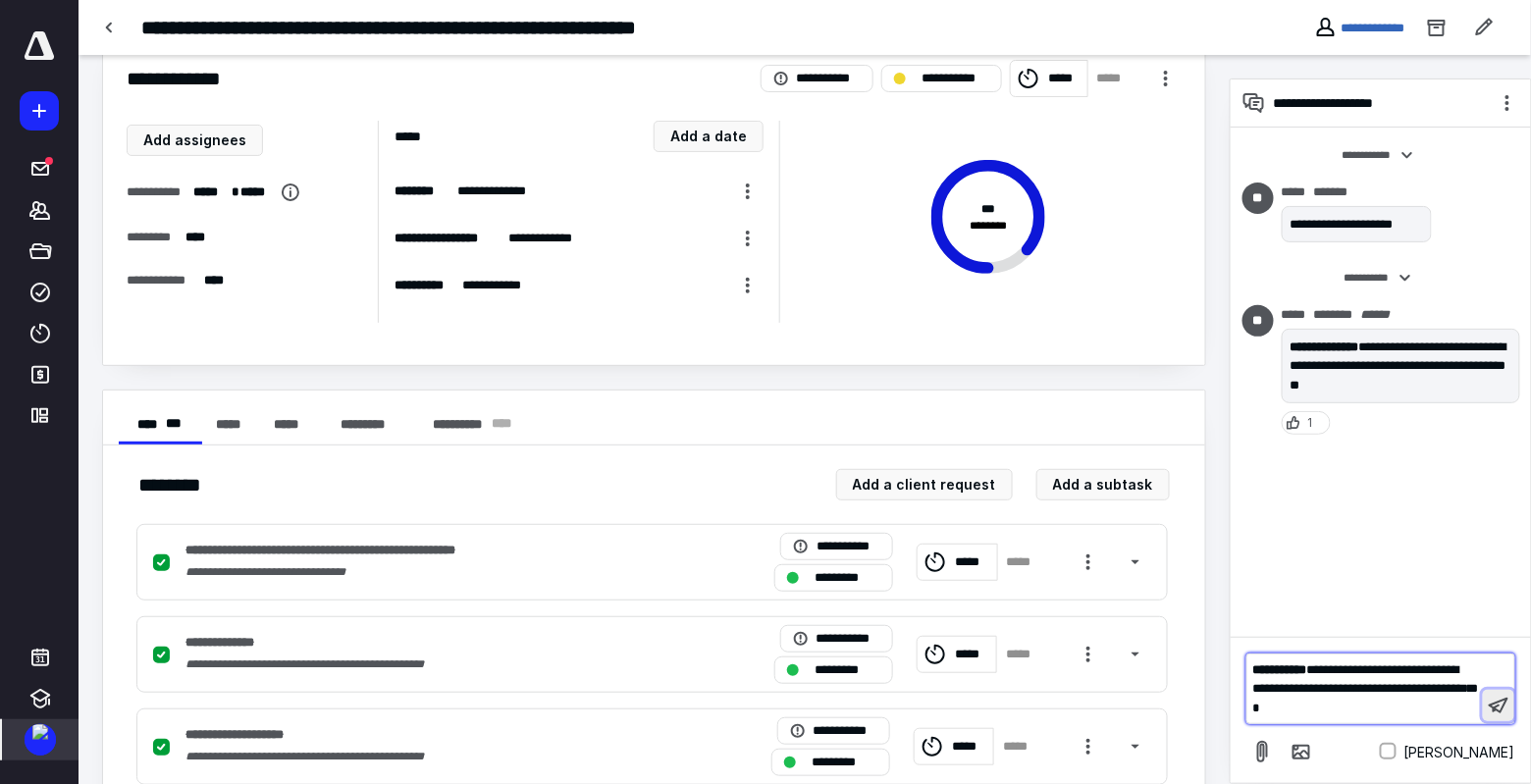 click at bounding box center (1499, 706) 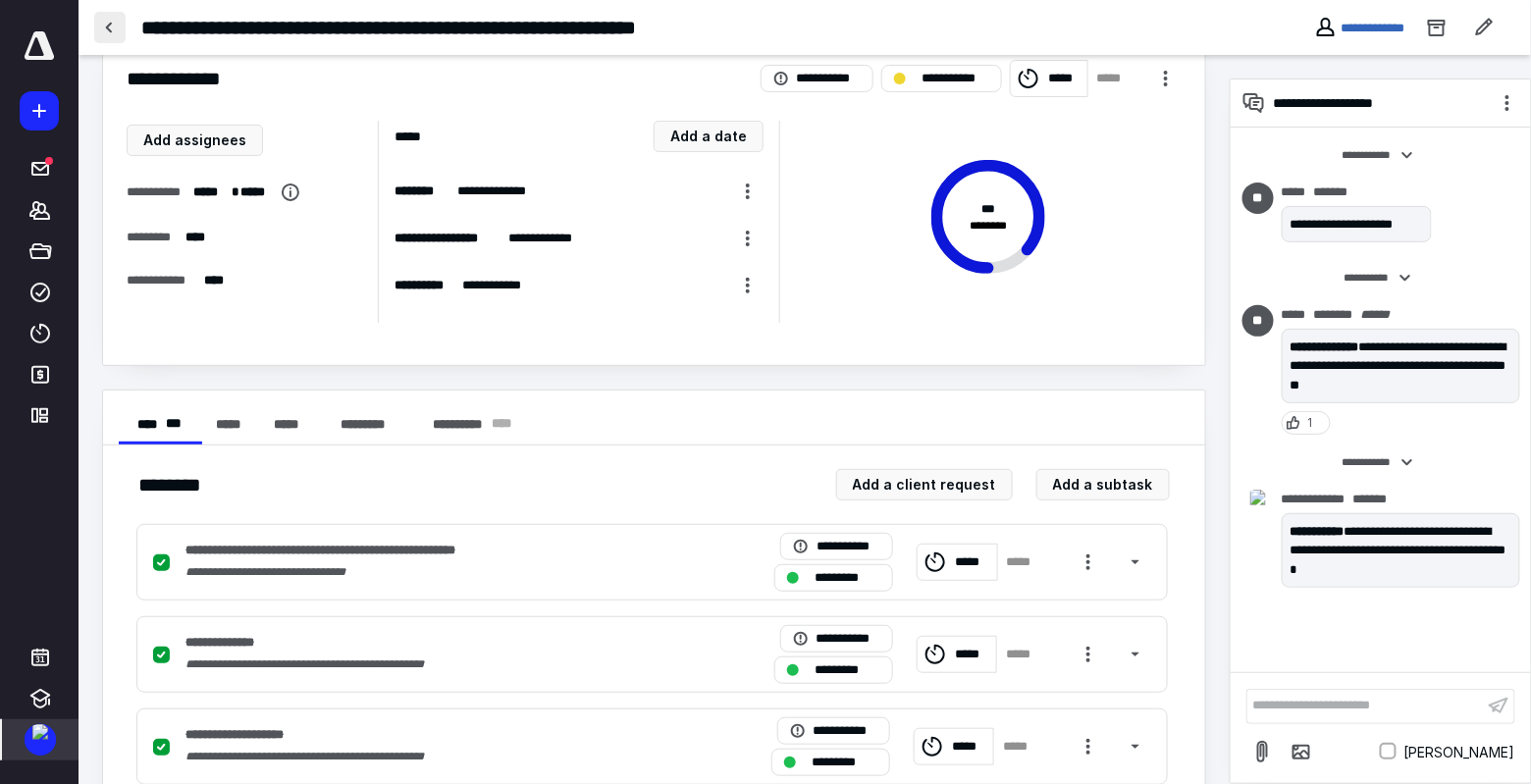 click at bounding box center [110, 27] 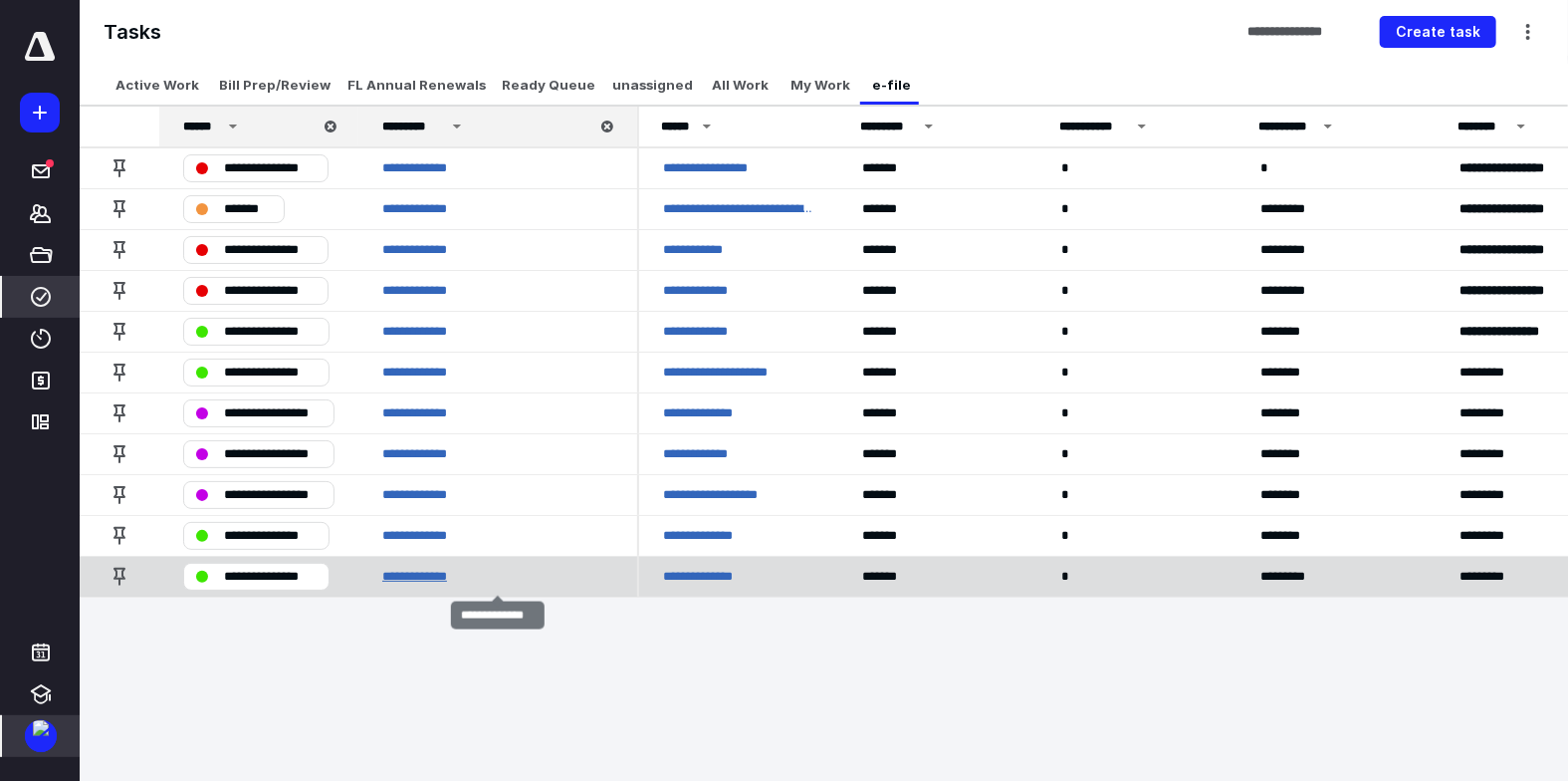 click on "**********" at bounding box center [422, 577] 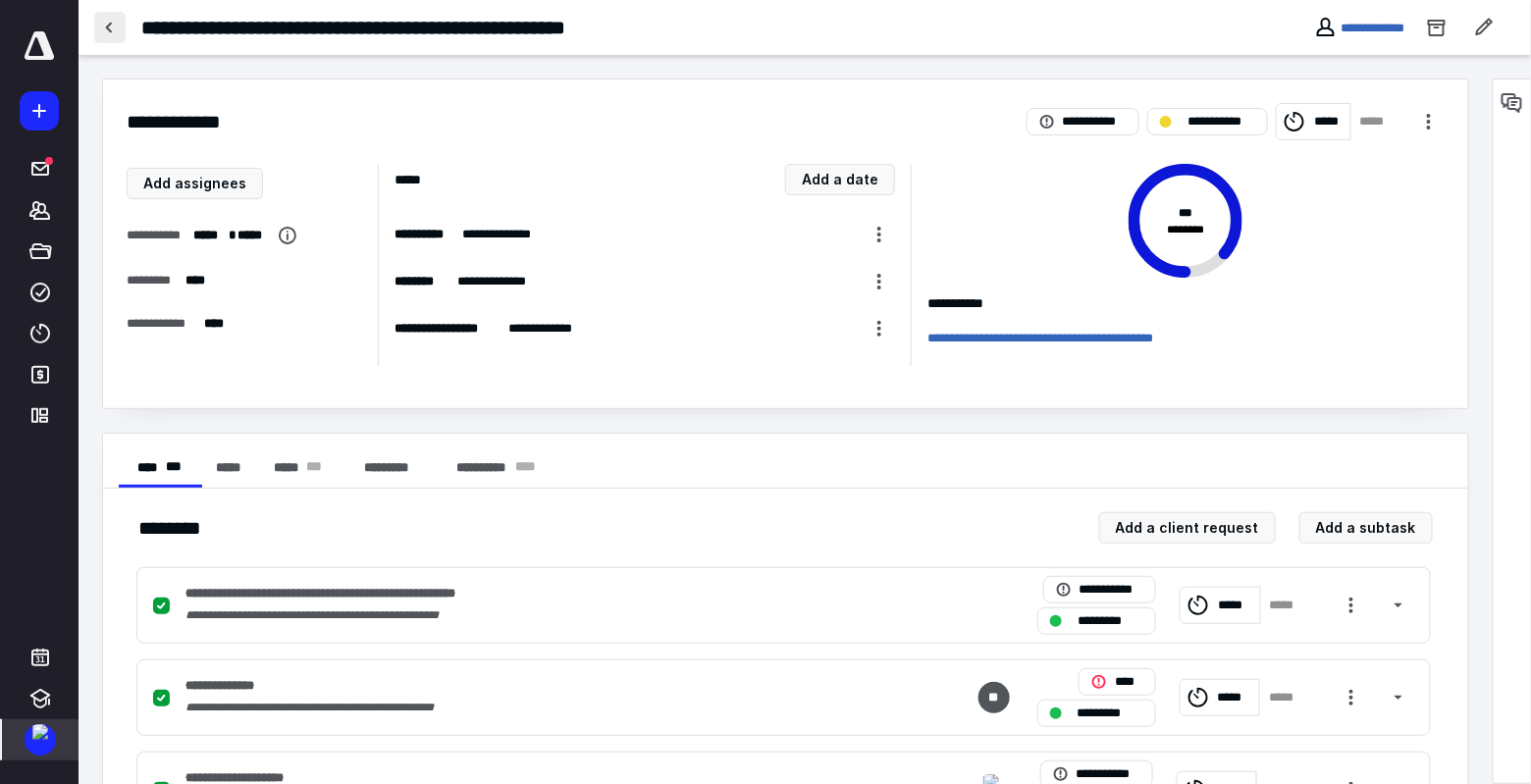 click at bounding box center [110, 27] 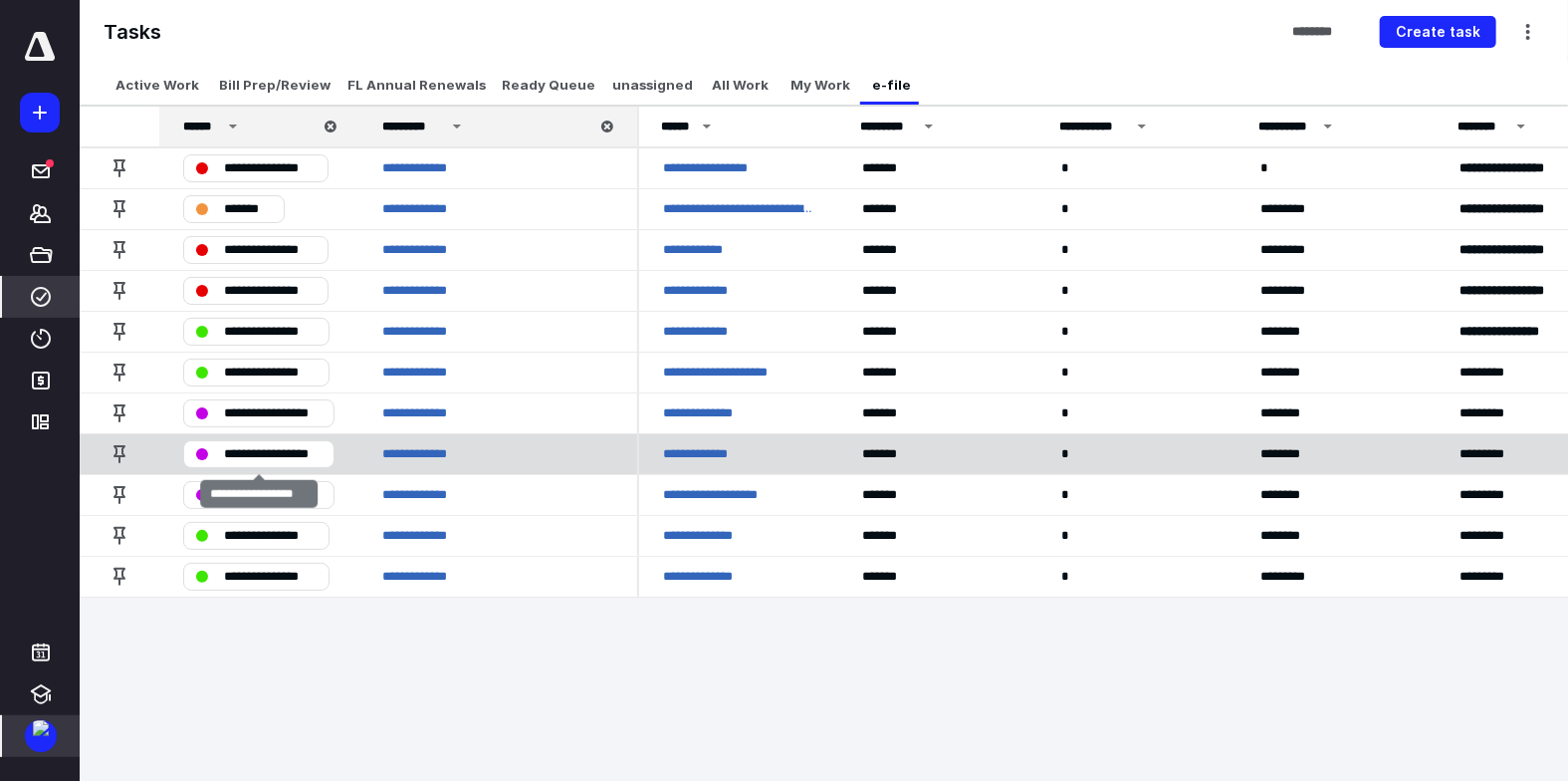 click on "**********" at bounding box center [273, 454] 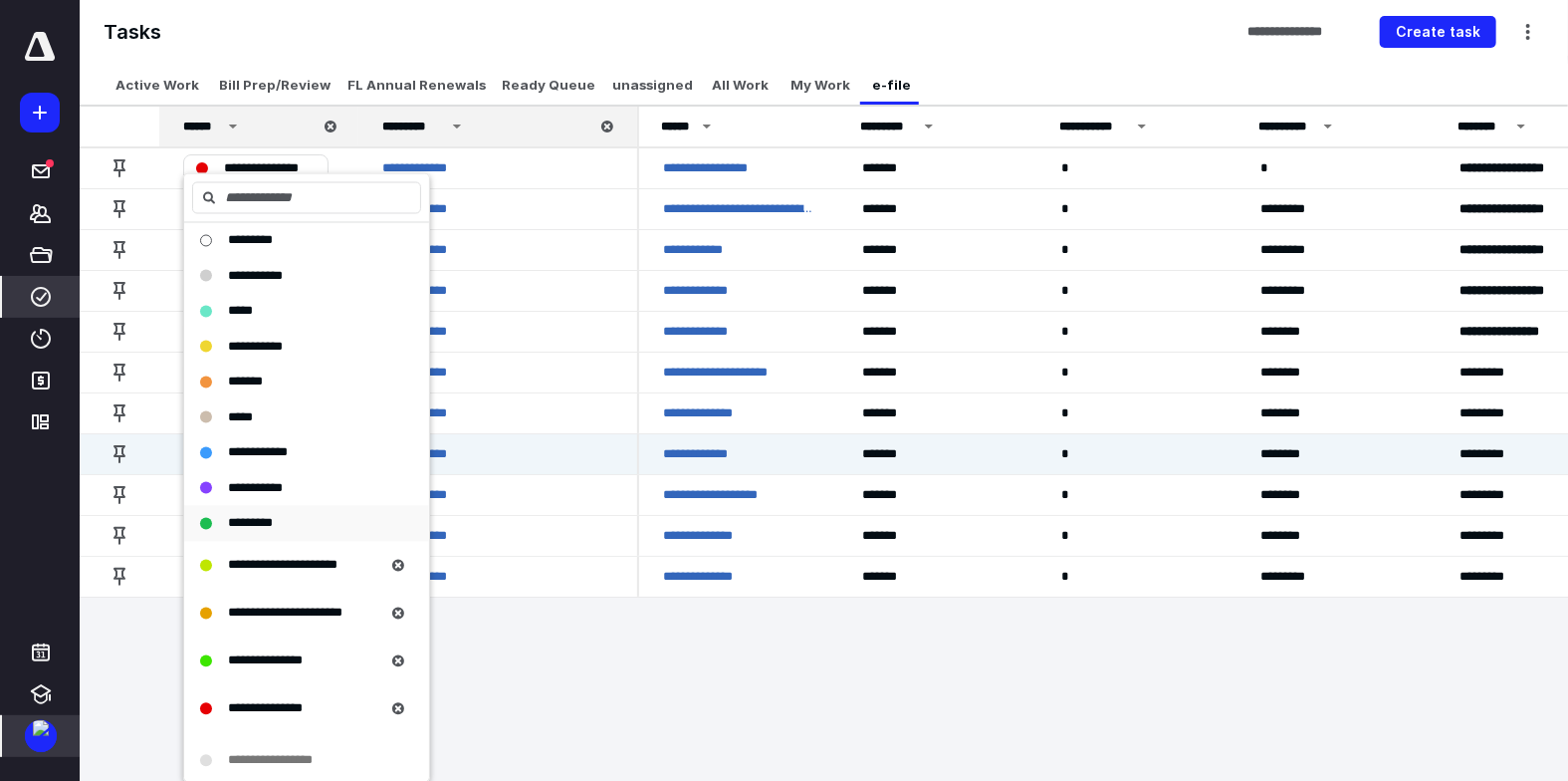 click on "*********" at bounding box center [250, 523] 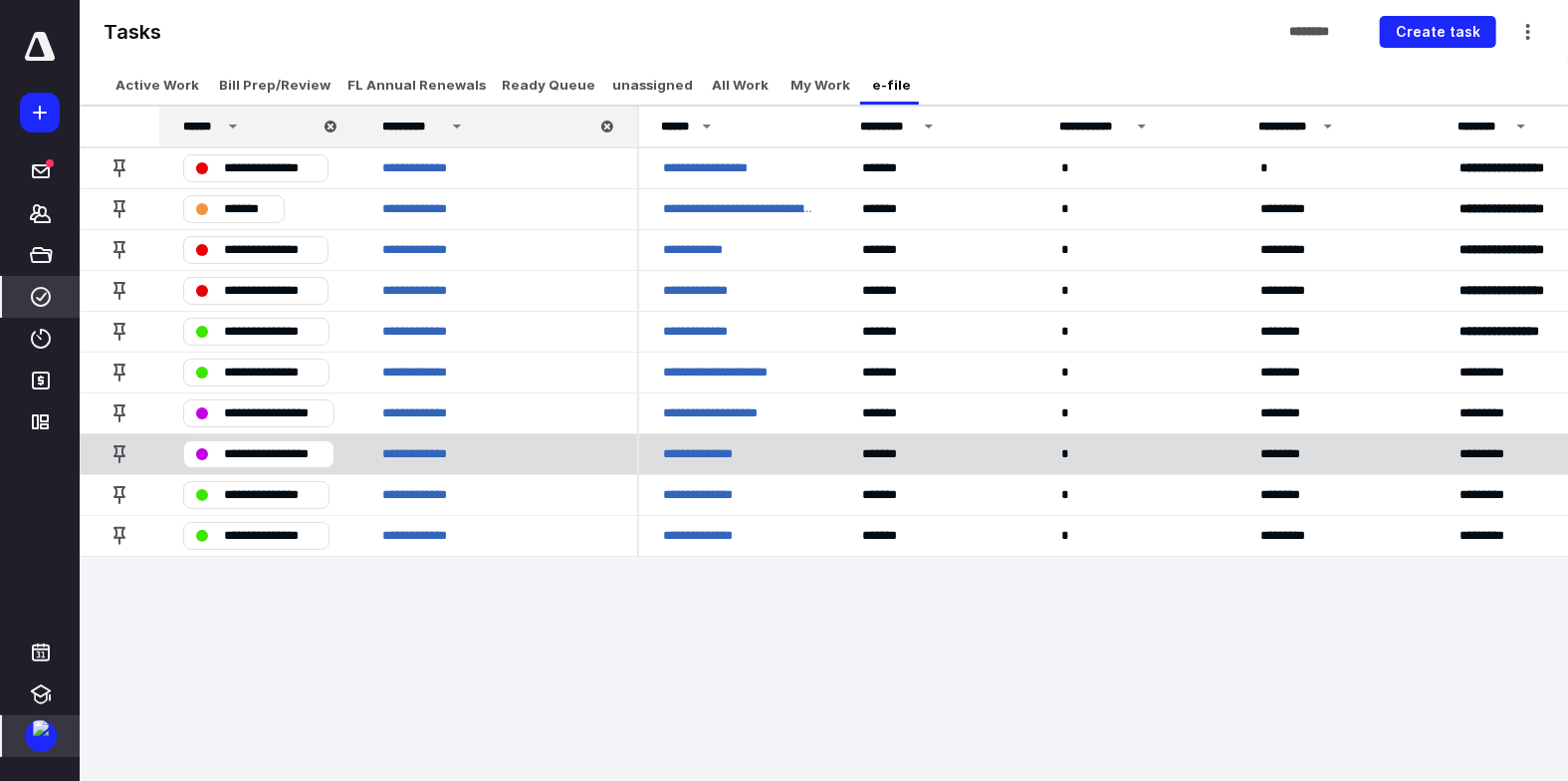 click on "**********" at bounding box center (273, 454) 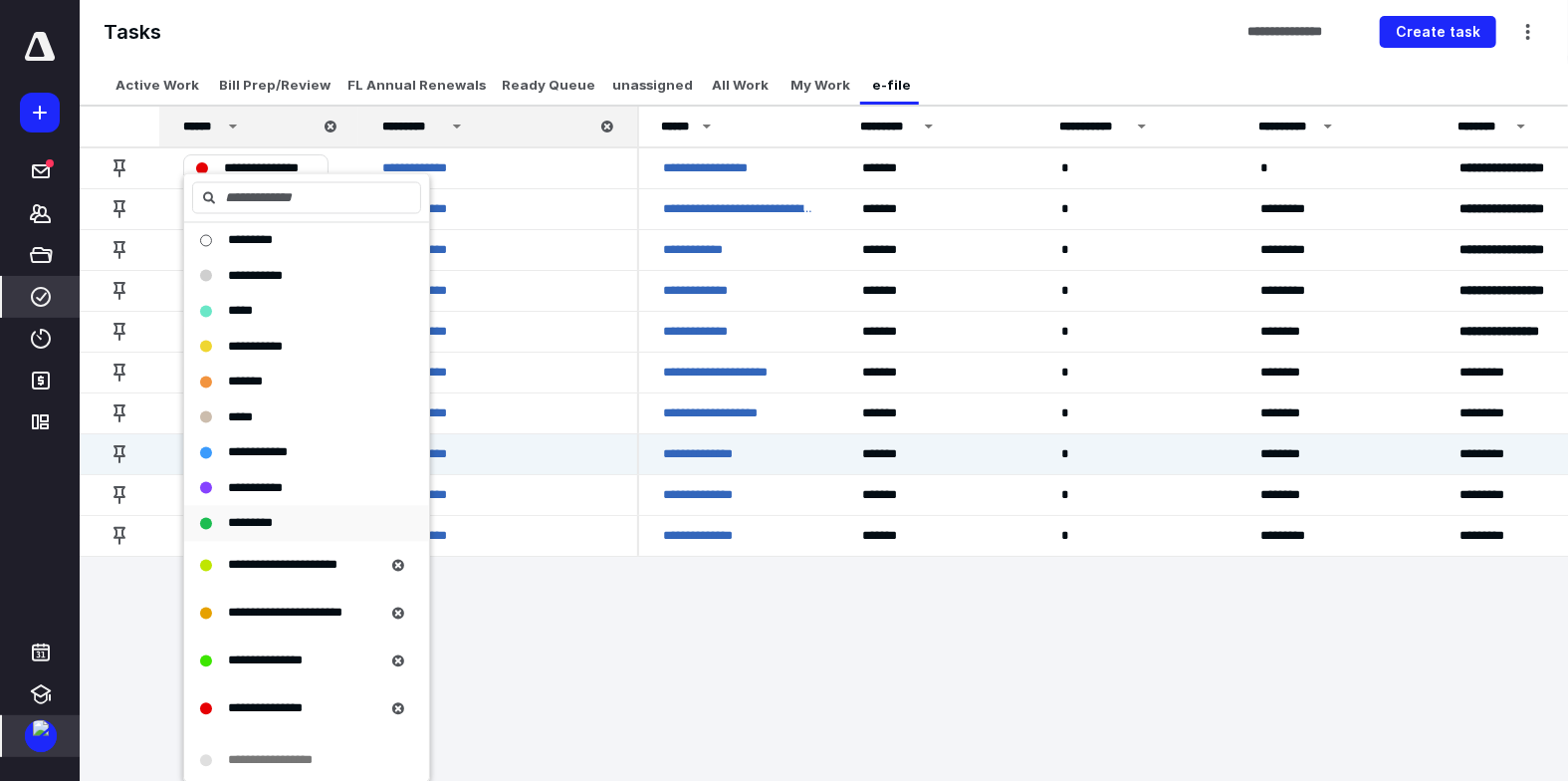 click on "*********" at bounding box center (250, 523) 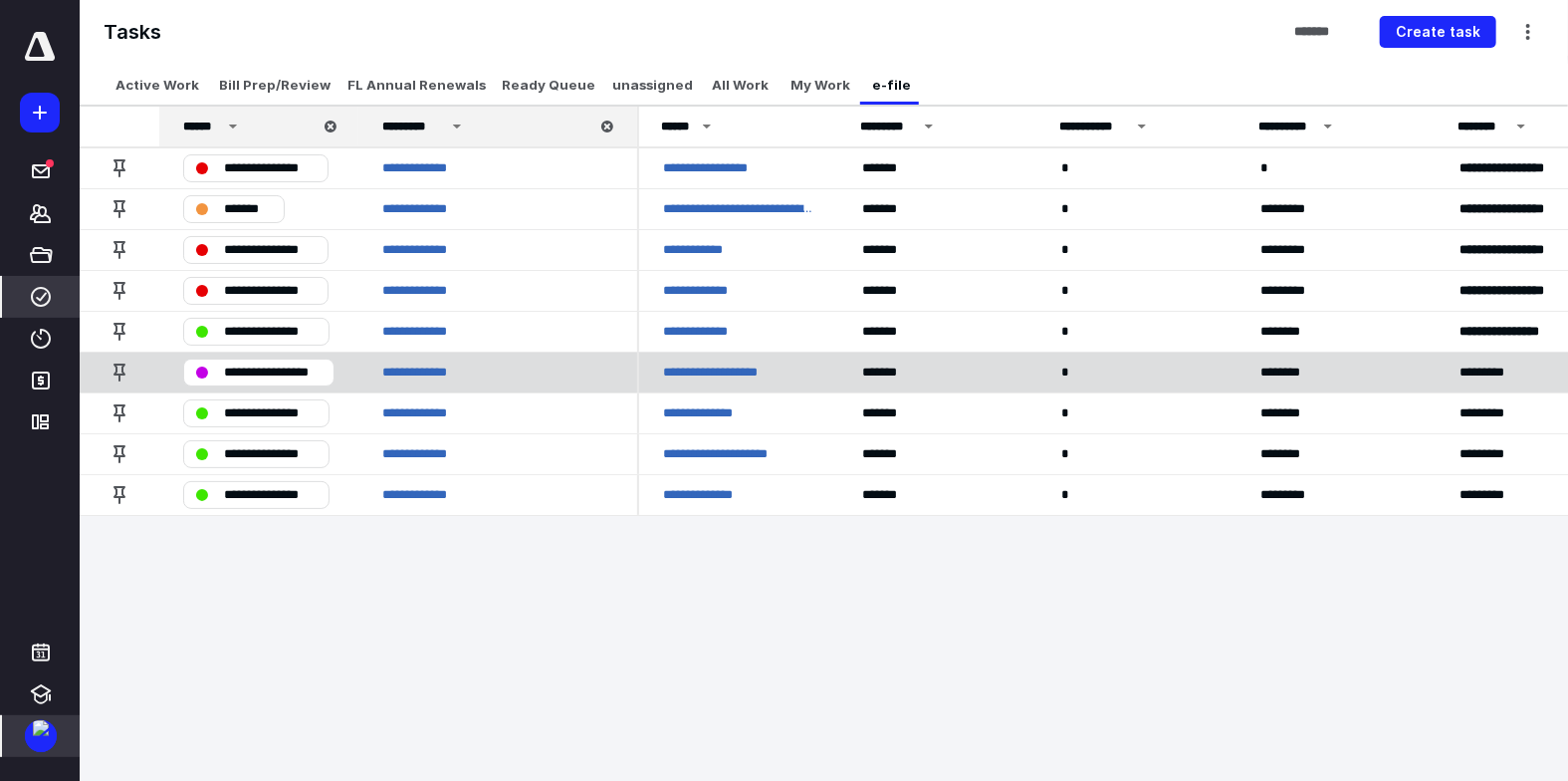 click on "**********" at bounding box center [273, 373] 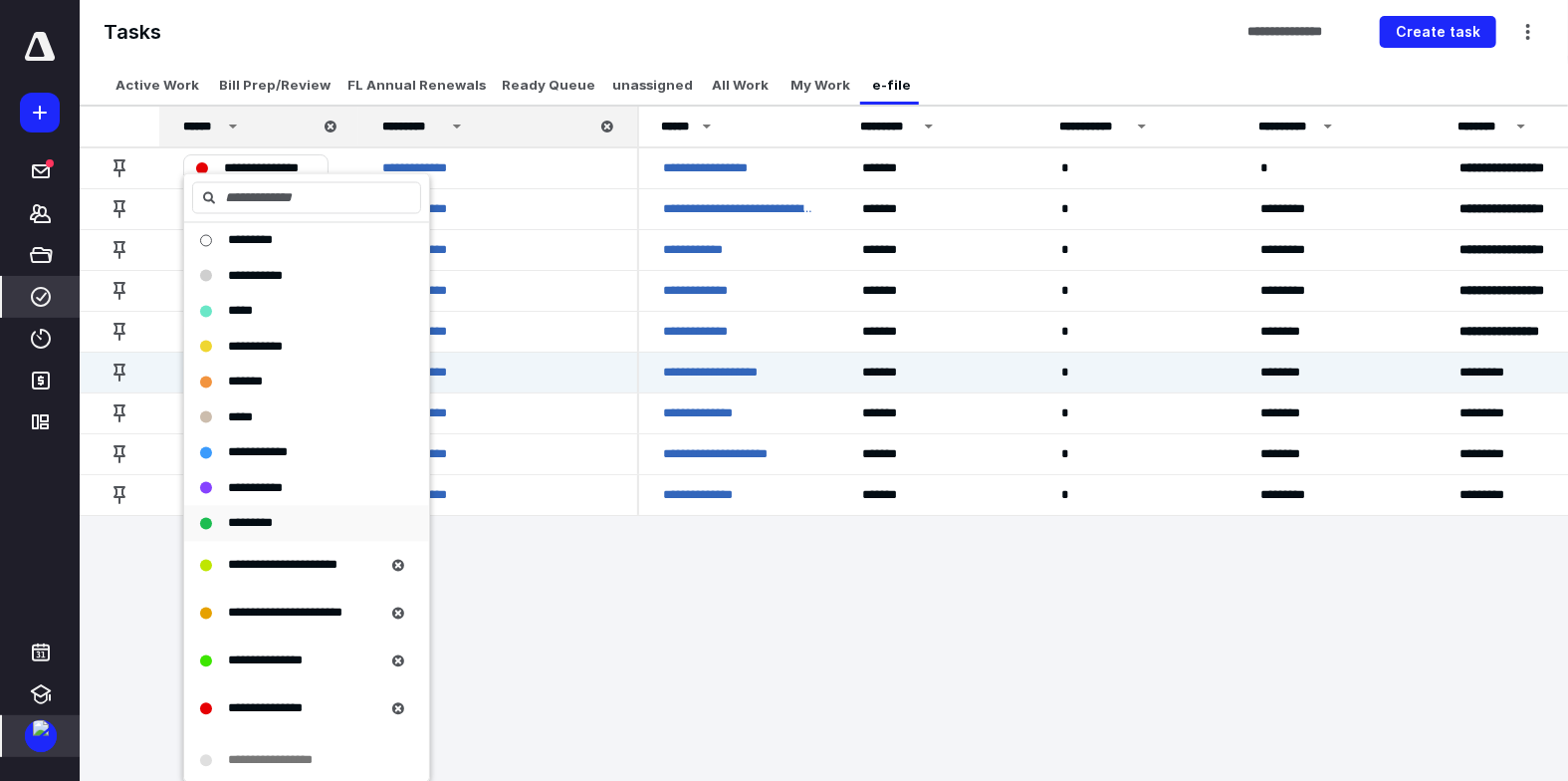 click on "*********" at bounding box center [250, 523] 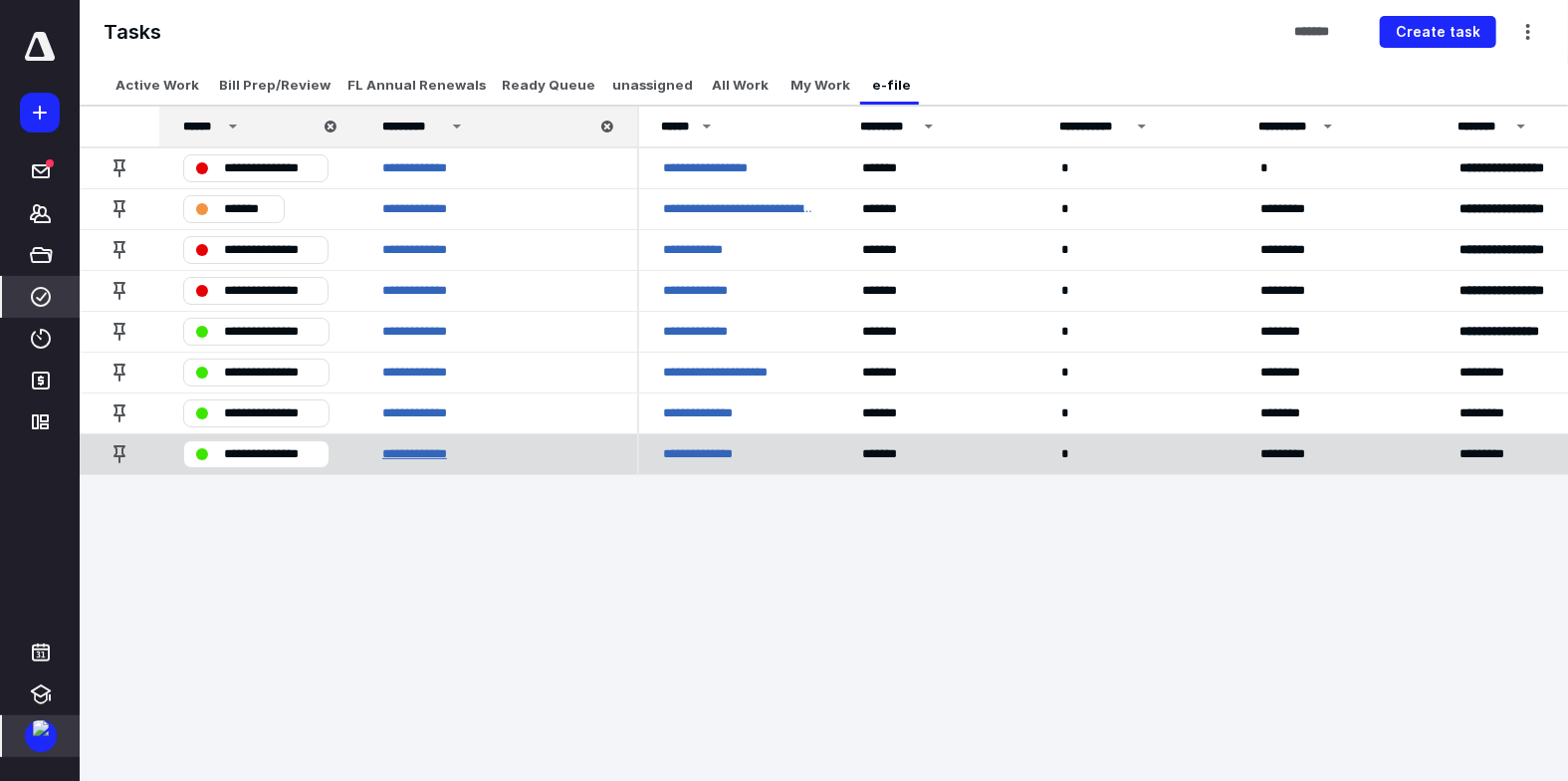 click on "**********" at bounding box center [422, 454] 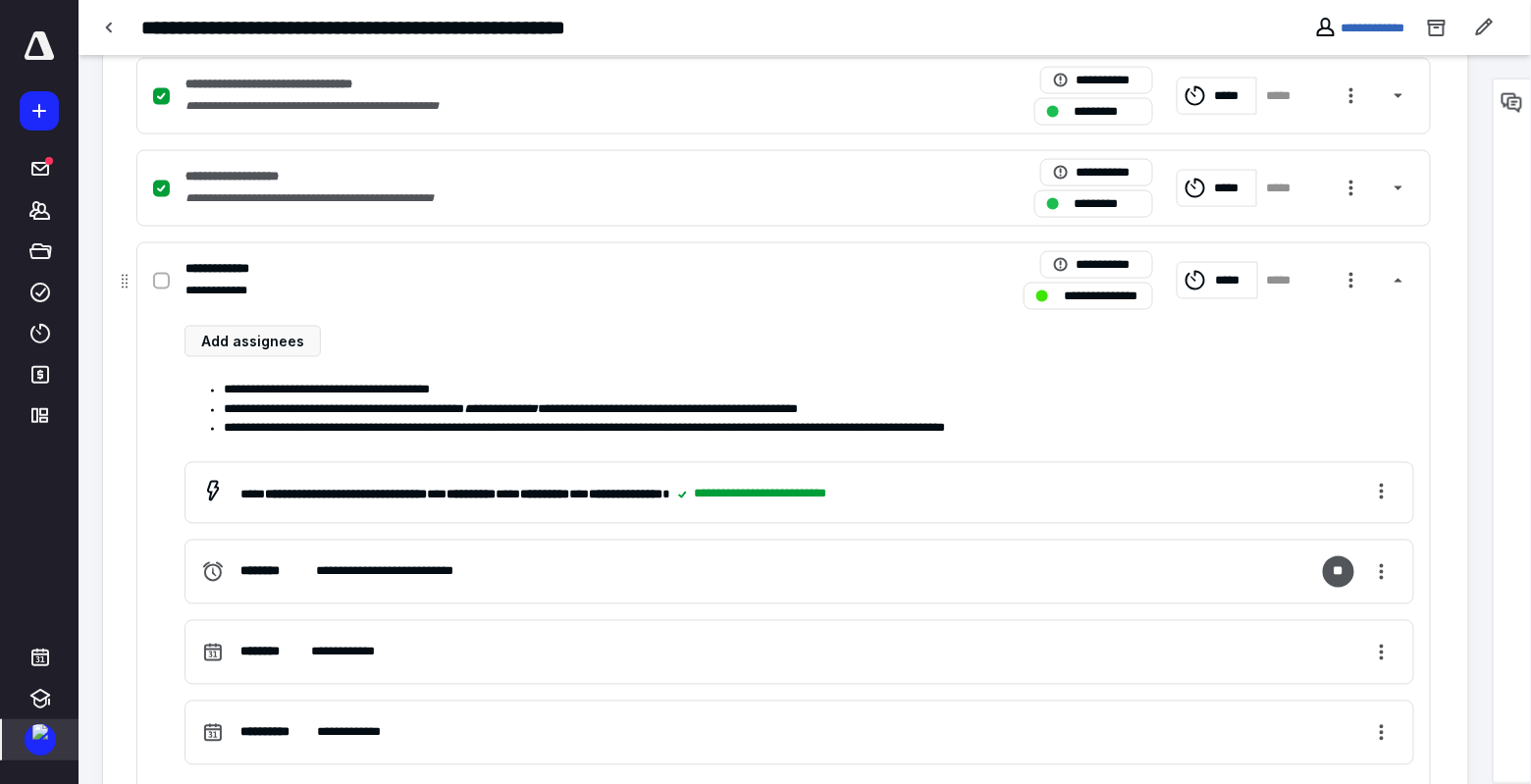 scroll, scrollTop: 883, scrollLeft: 0, axis: vertical 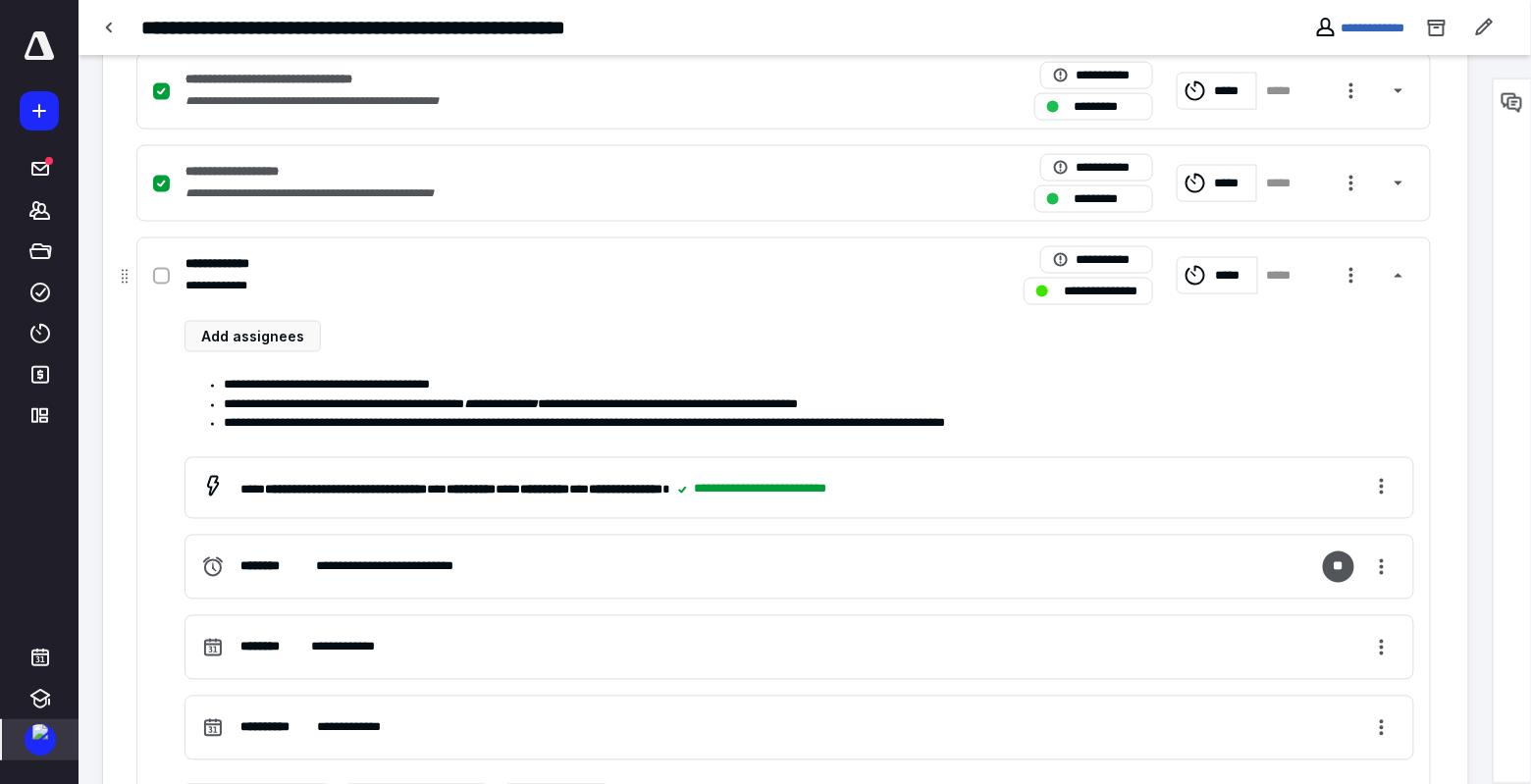 click on "**********" at bounding box center [1102, 291] 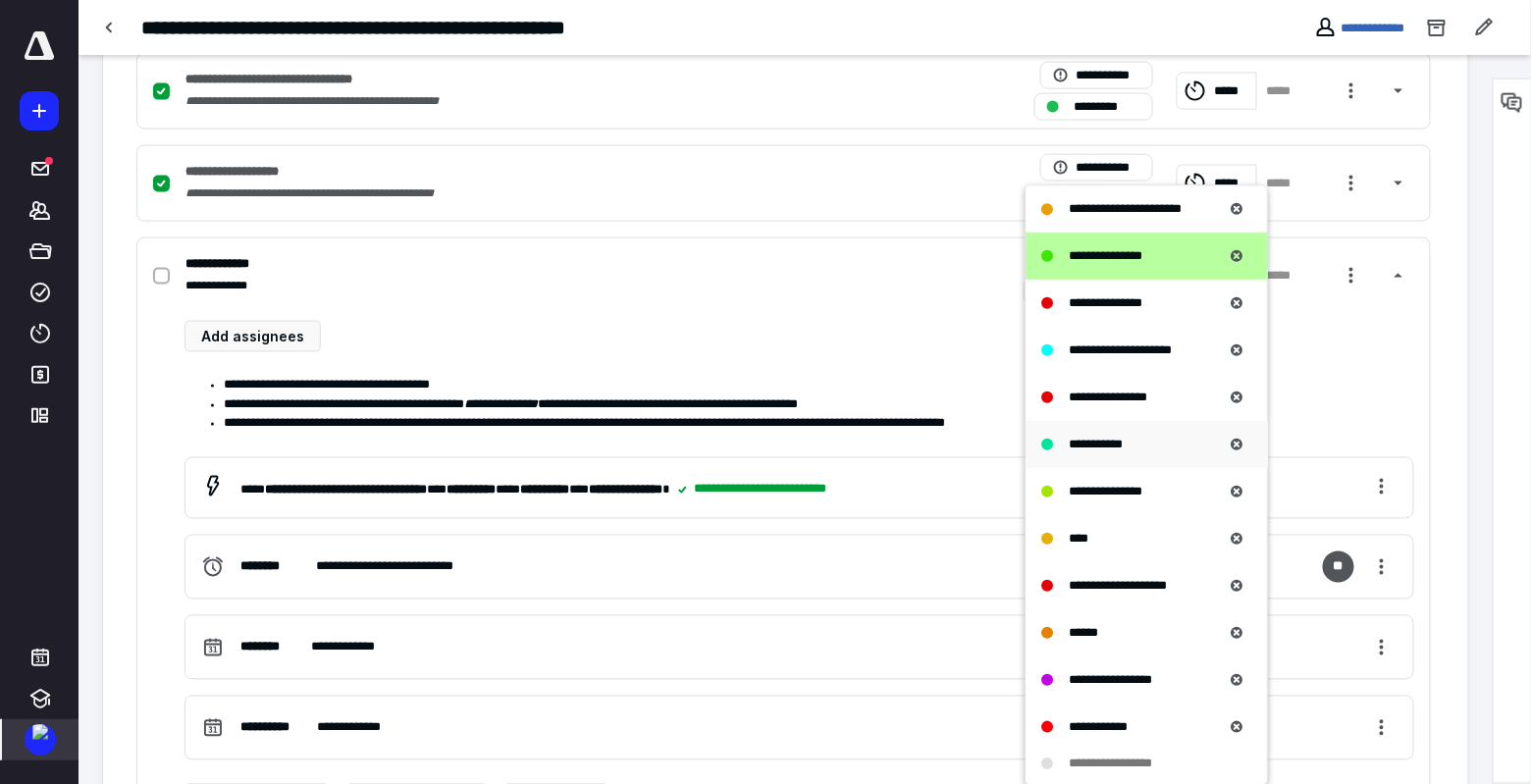 scroll, scrollTop: 416, scrollLeft: 0, axis: vertical 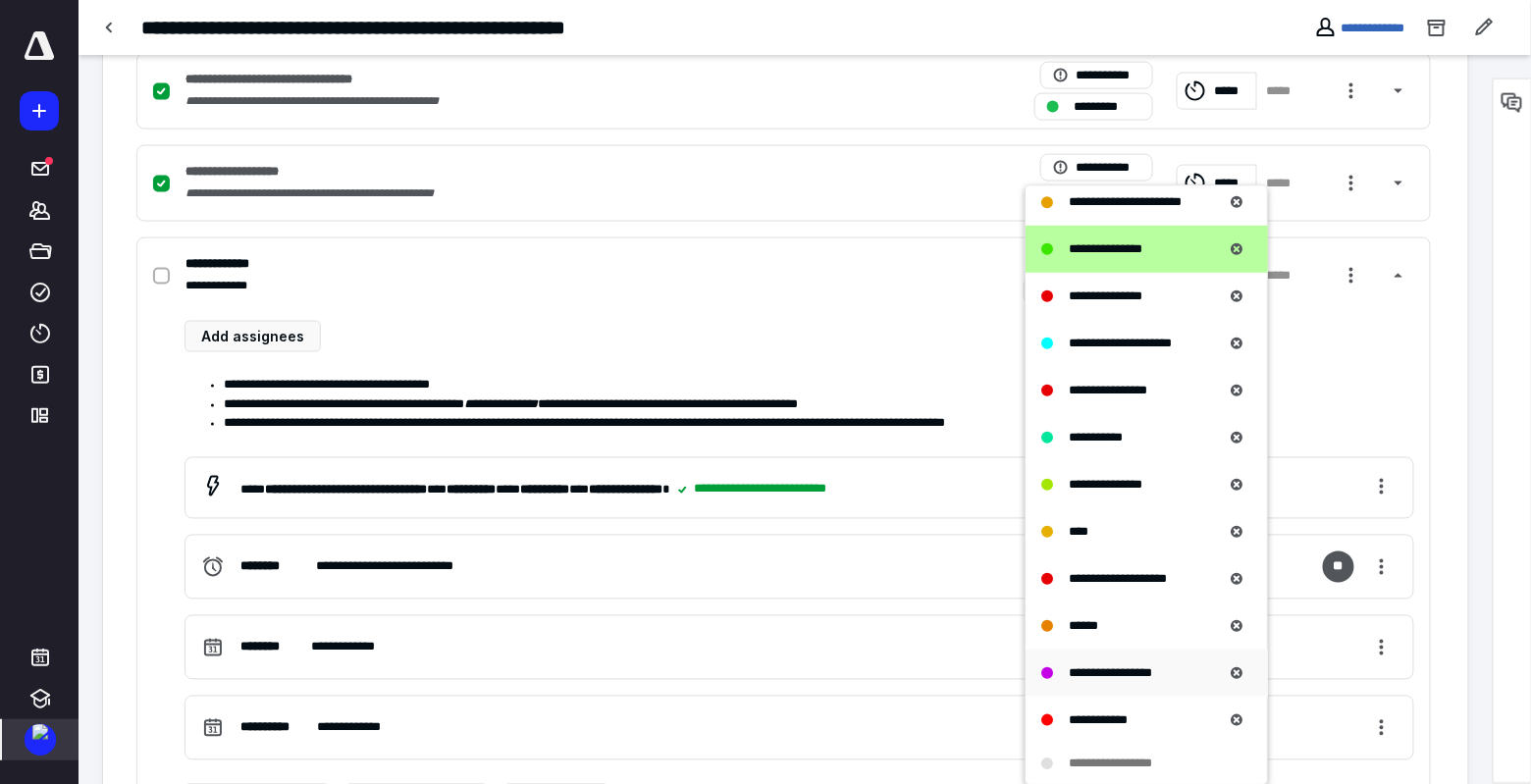 click on "**********" at bounding box center (1110, 672) 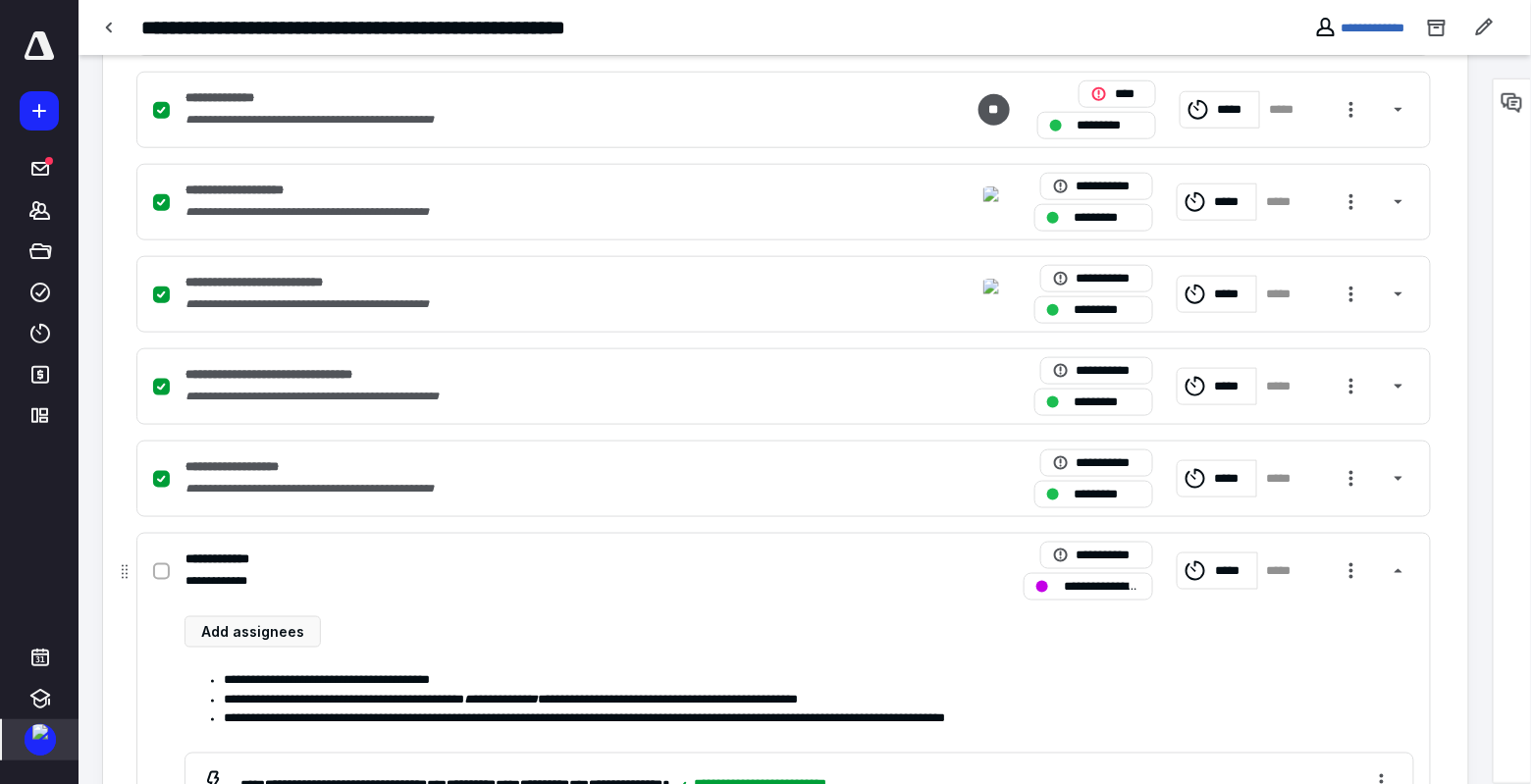 scroll, scrollTop: 491, scrollLeft: 0, axis: vertical 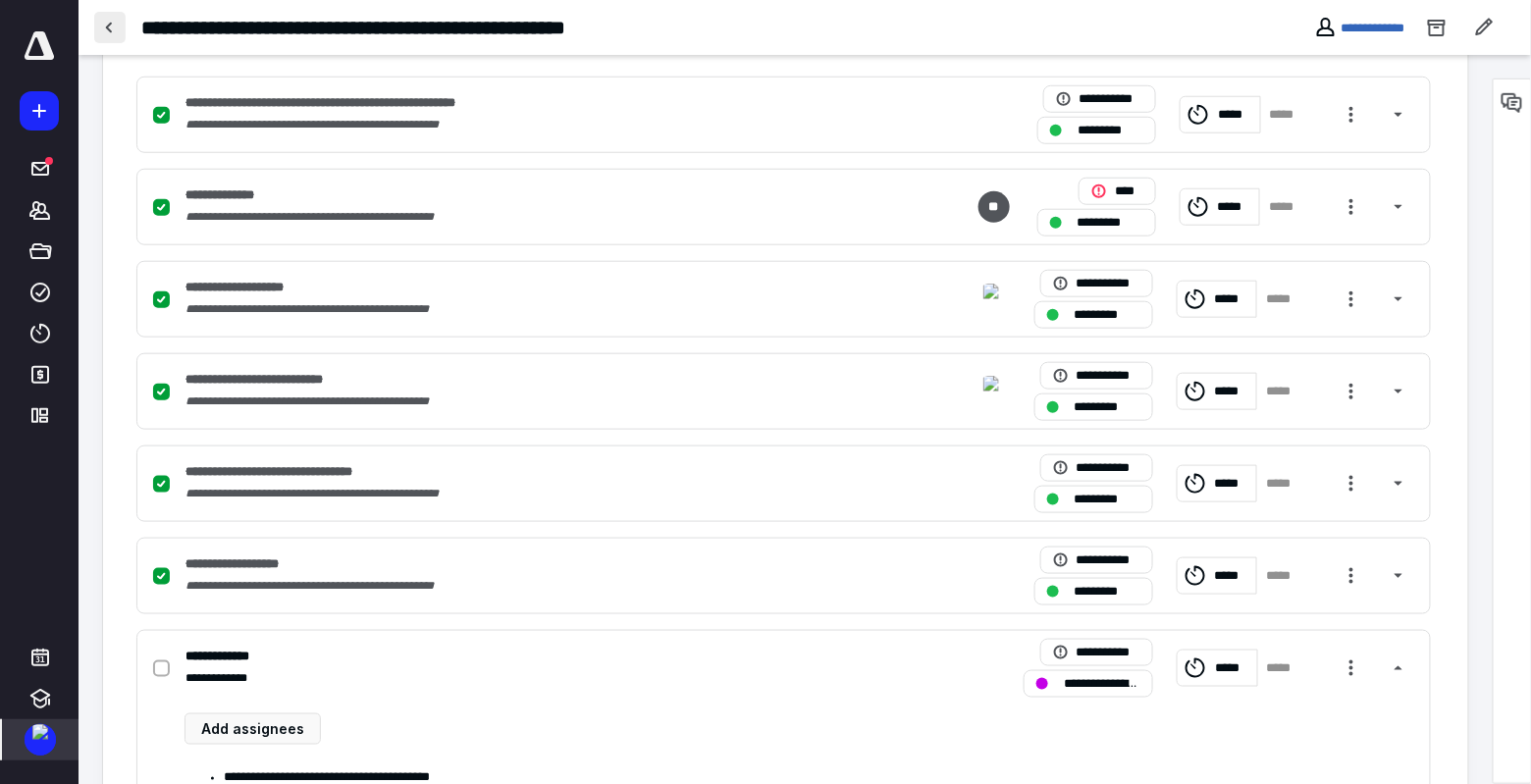 click at bounding box center (110, 27) 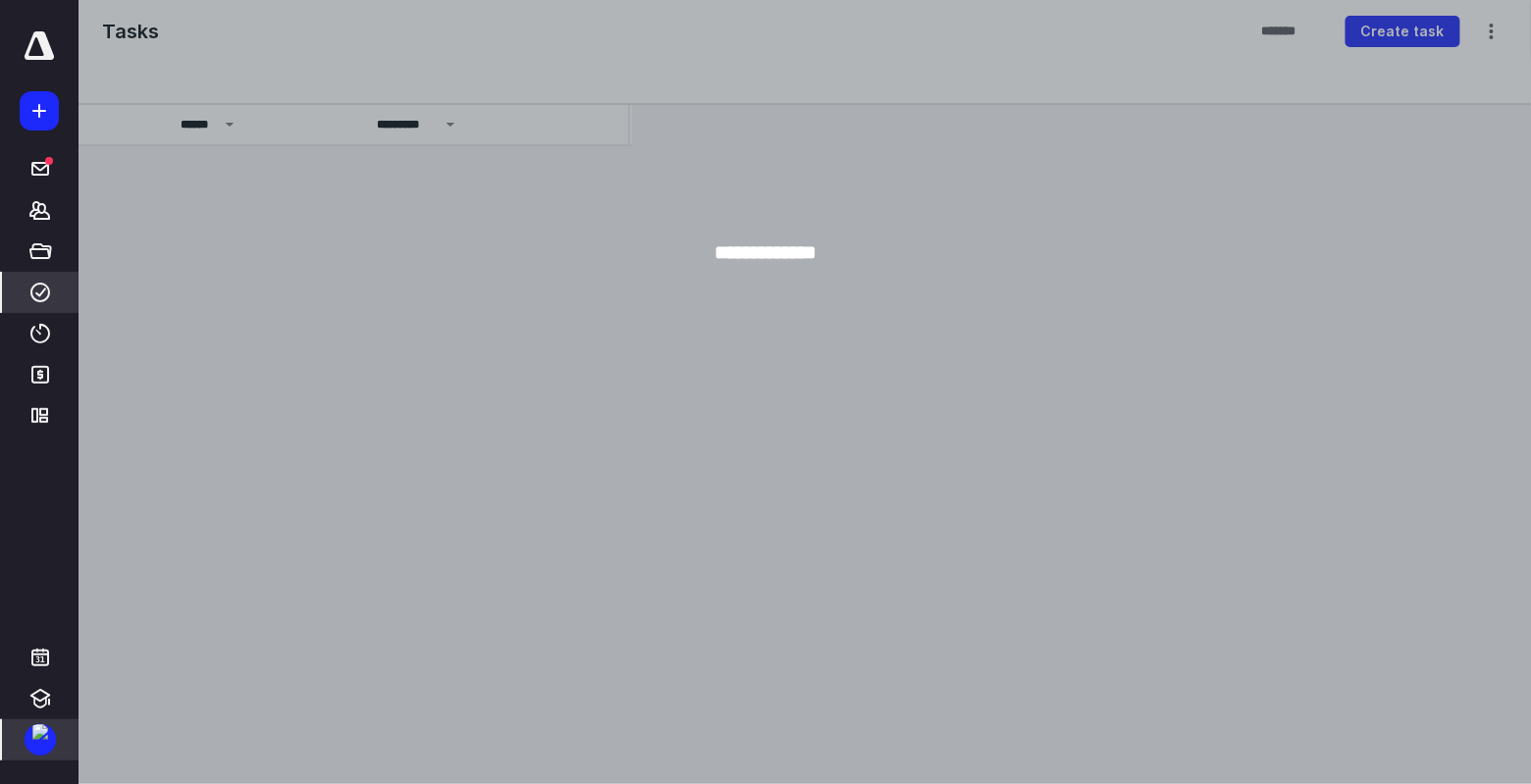 scroll, scrollTop: 0, scrollLeft: 0, axis: both 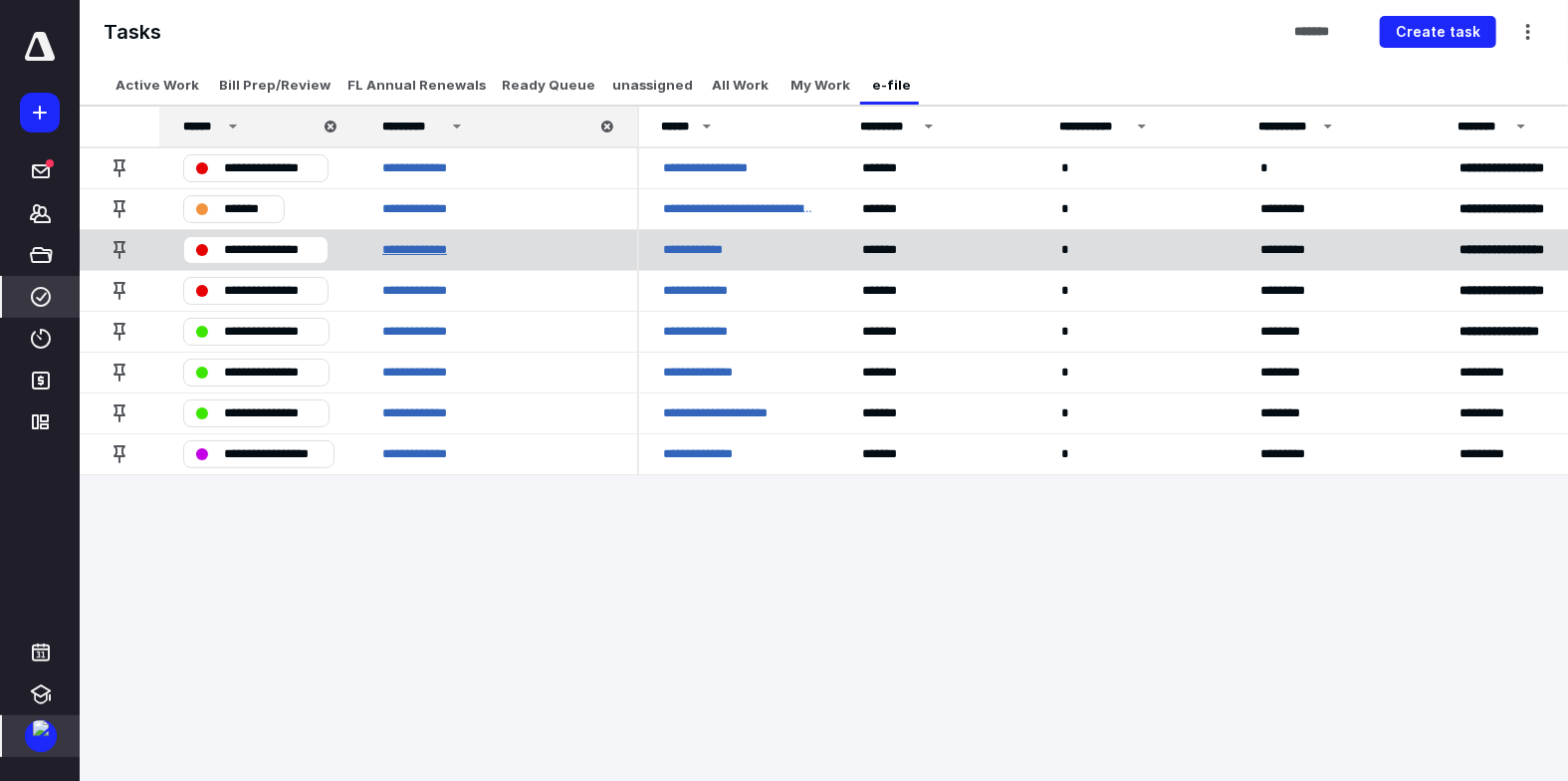 click on "**********" at bounding box center [422, 250] 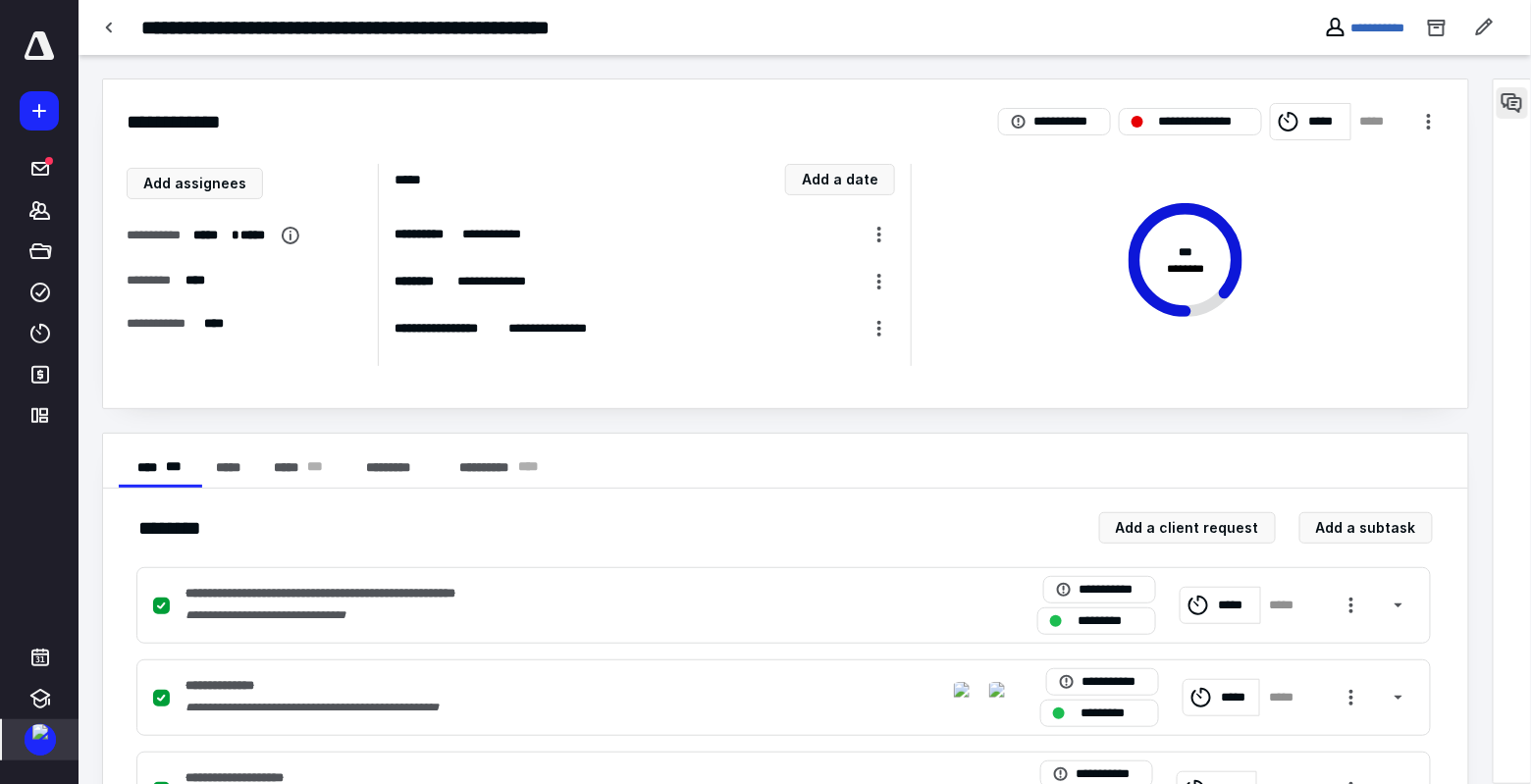 click at bounding box center (1512, 103) 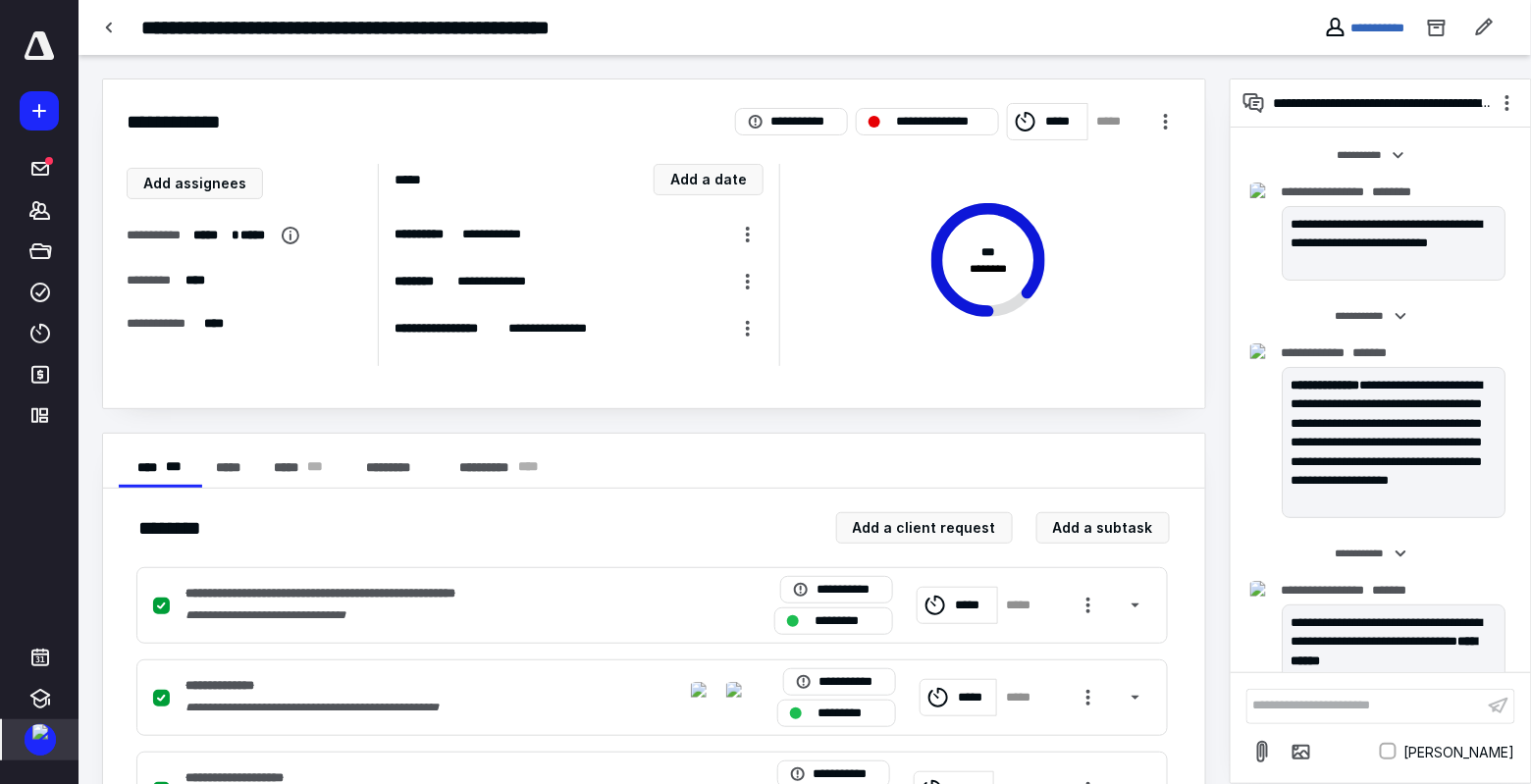 scroll, scrollTop: 544, scrollLeft: 0, axis: vertical 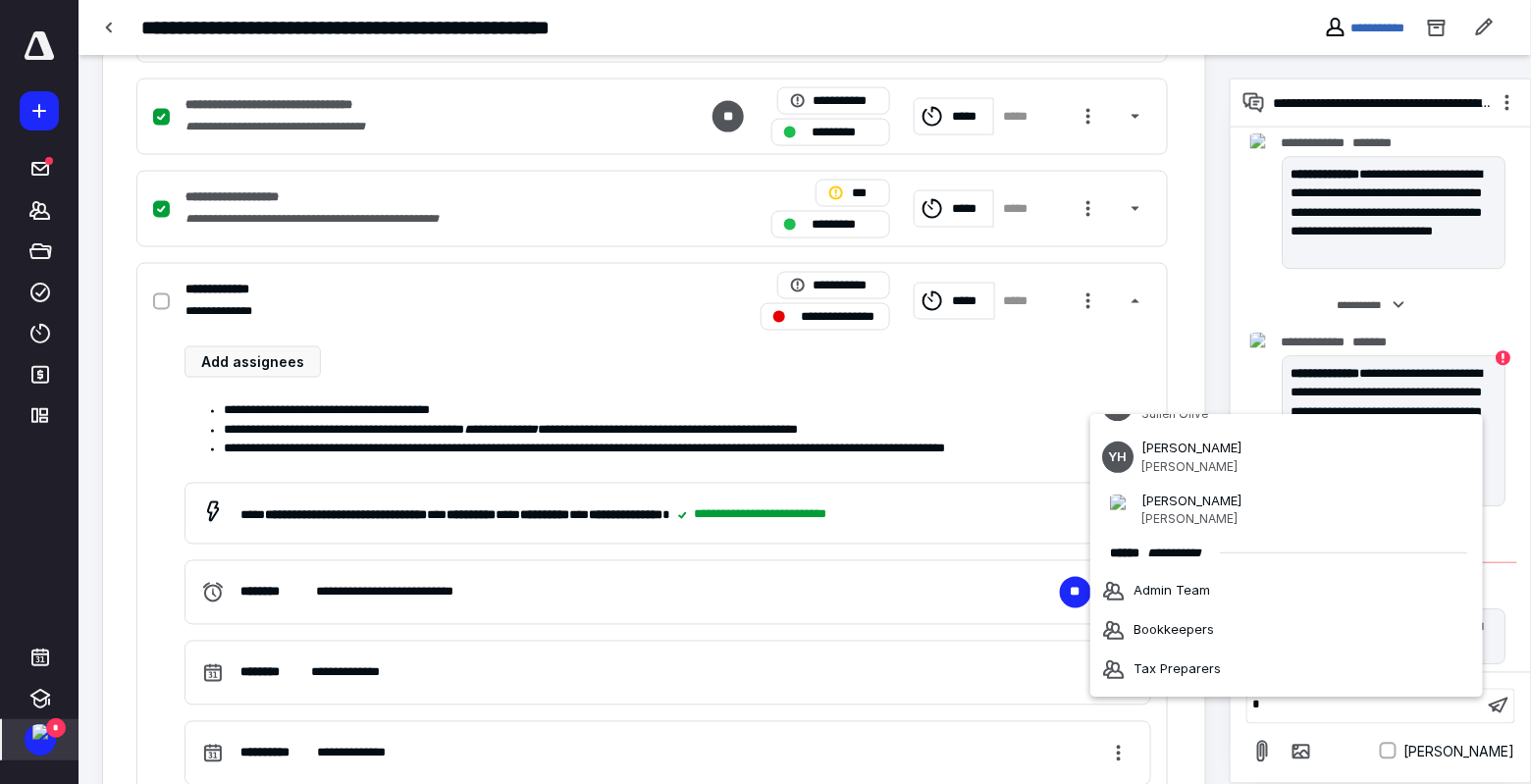 click on "Yamila Nelson" at bounding box center (1189, 519) 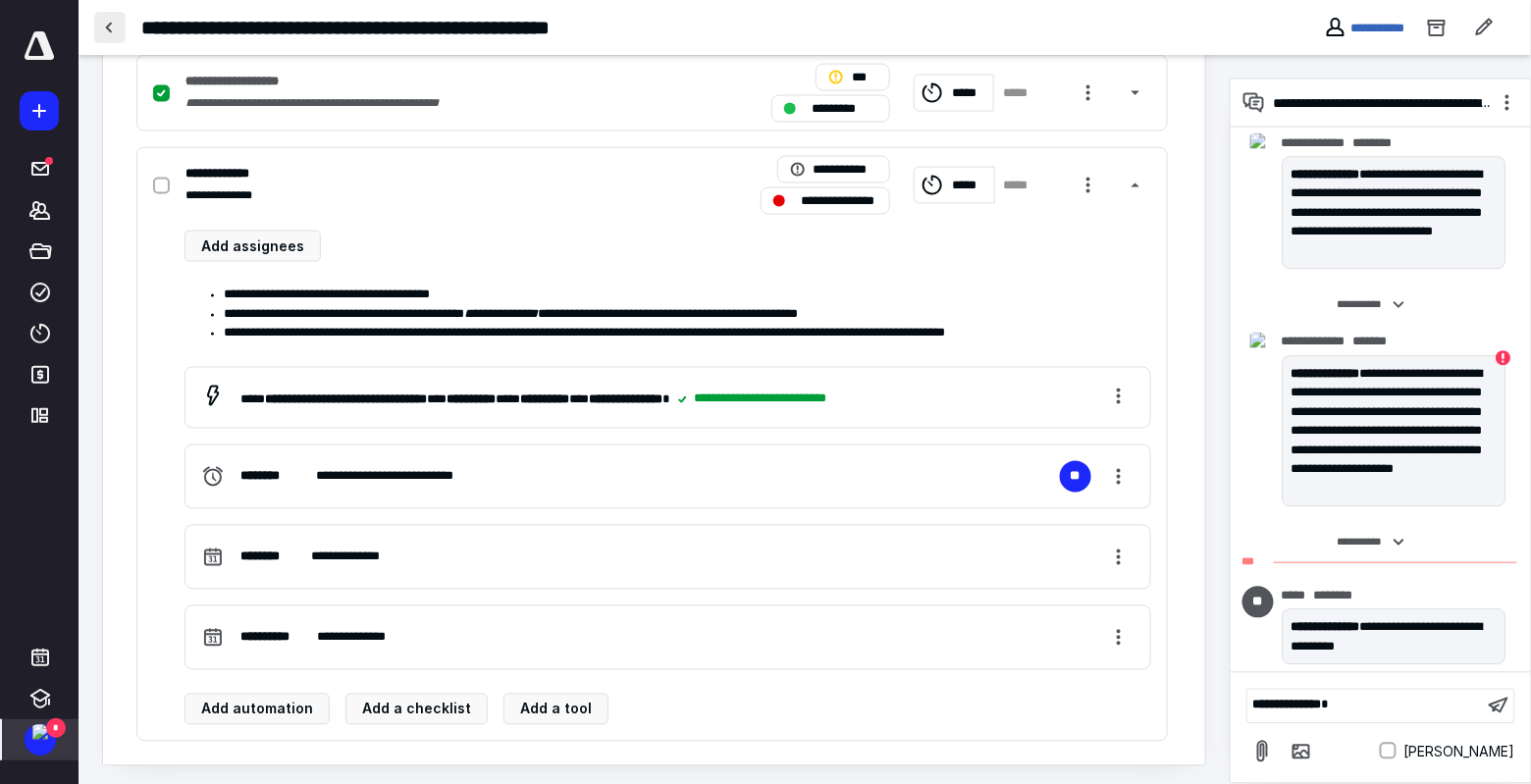 click at bounding box center [110, 27] 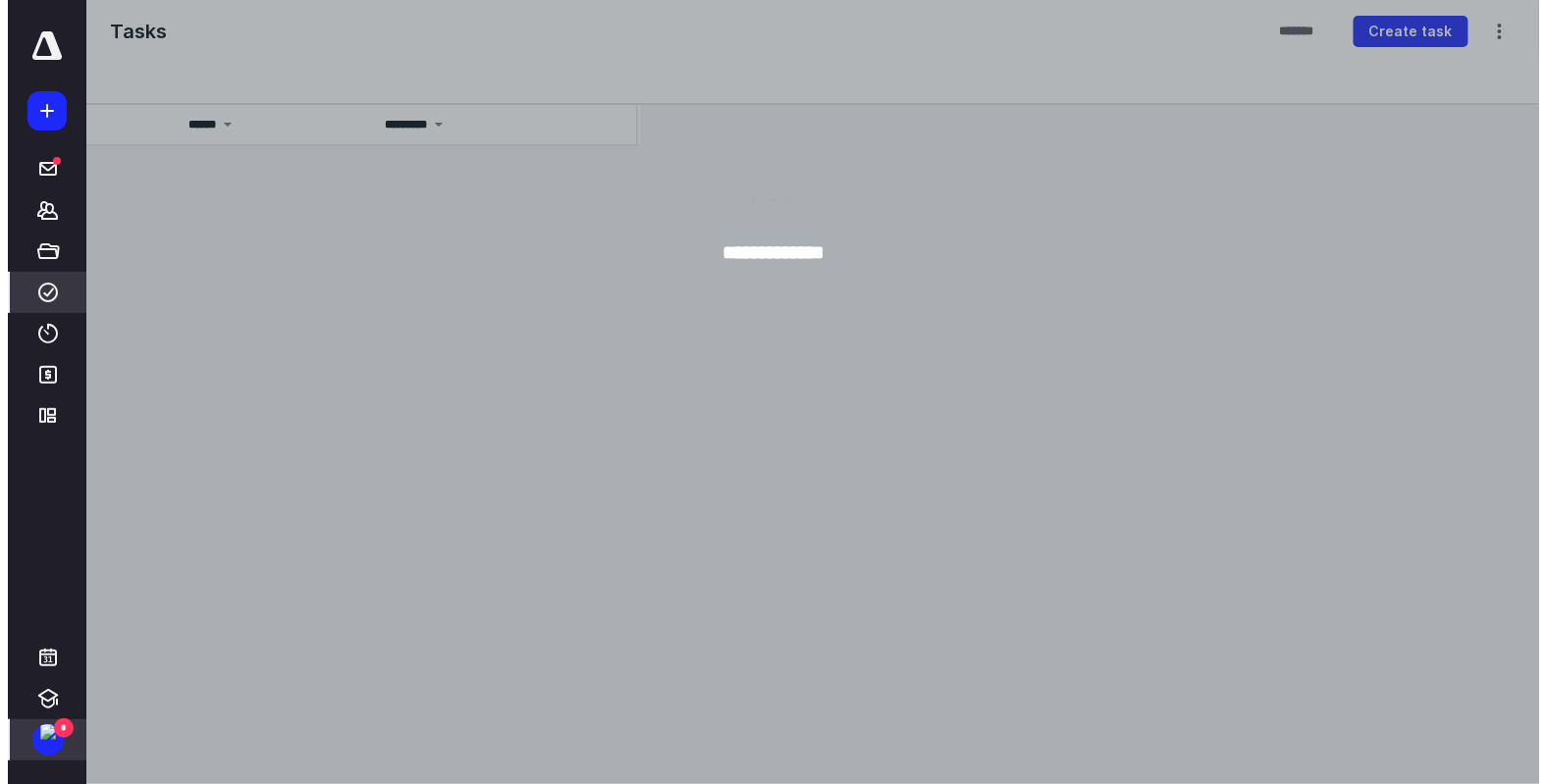 scroll, scrollTop: 0, scrollLeft: 0, axis: both 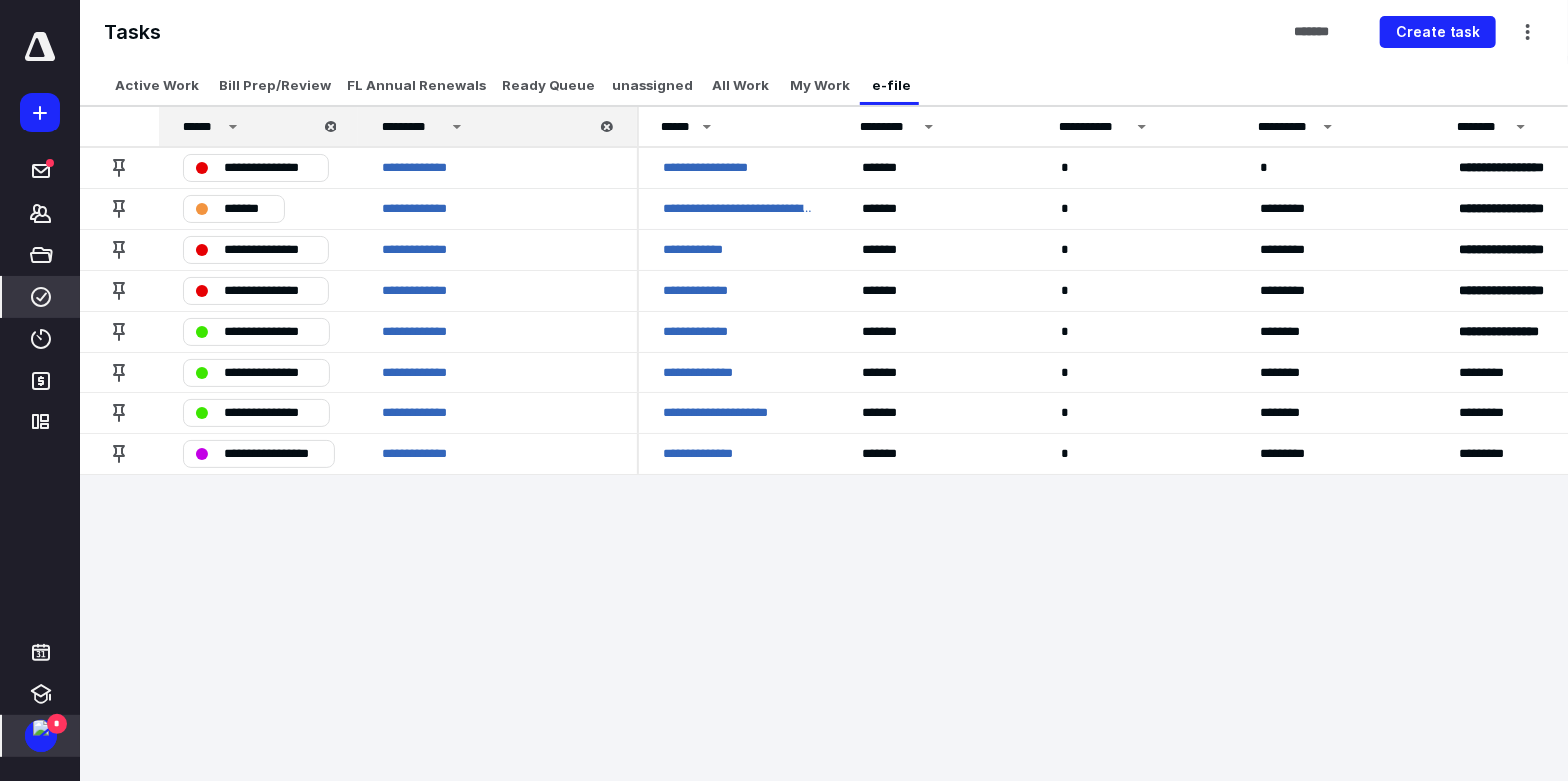 click at bounding box center (41, 728) 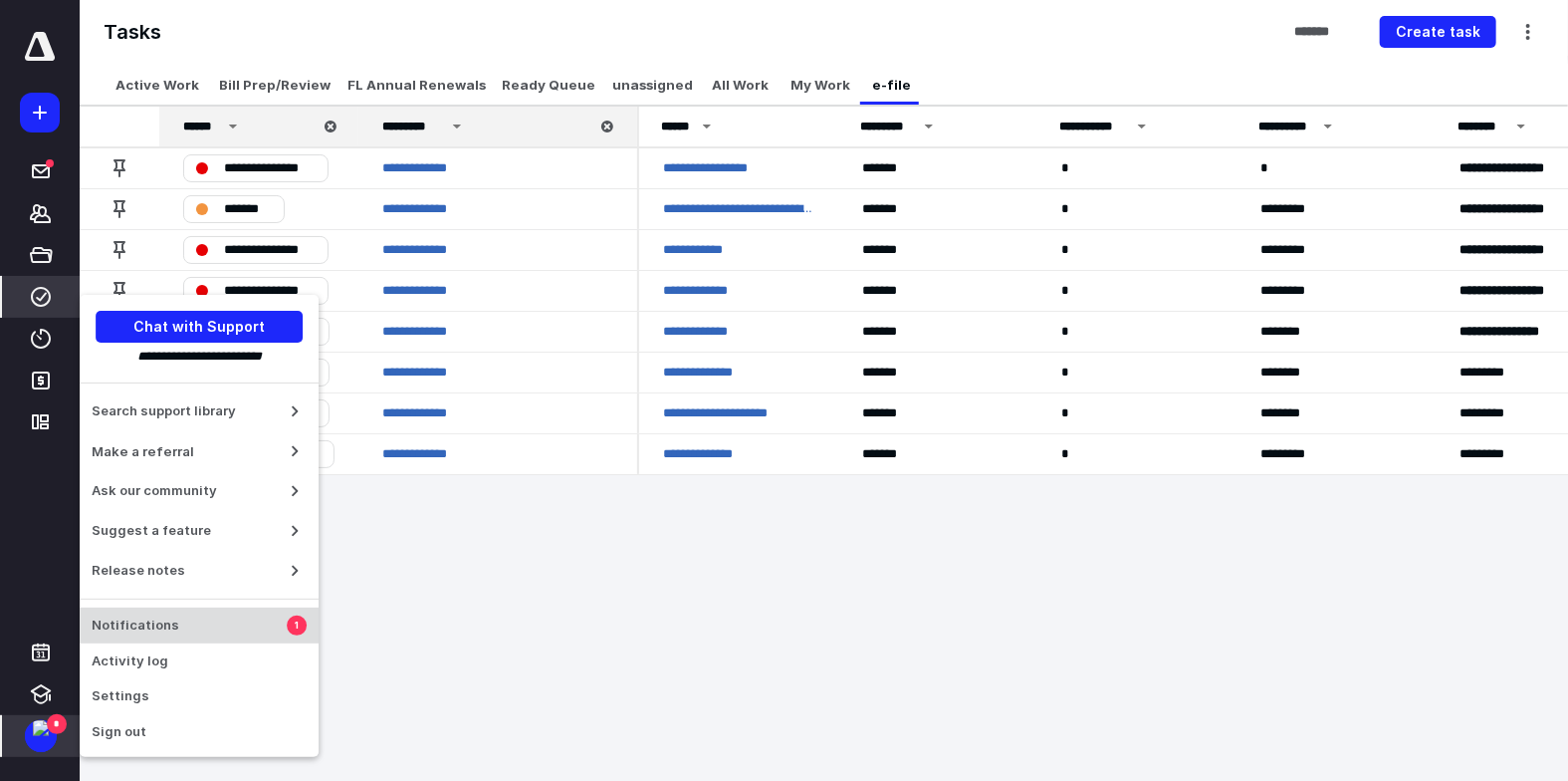 click on "Notifications" at bounding box center (189, 626) 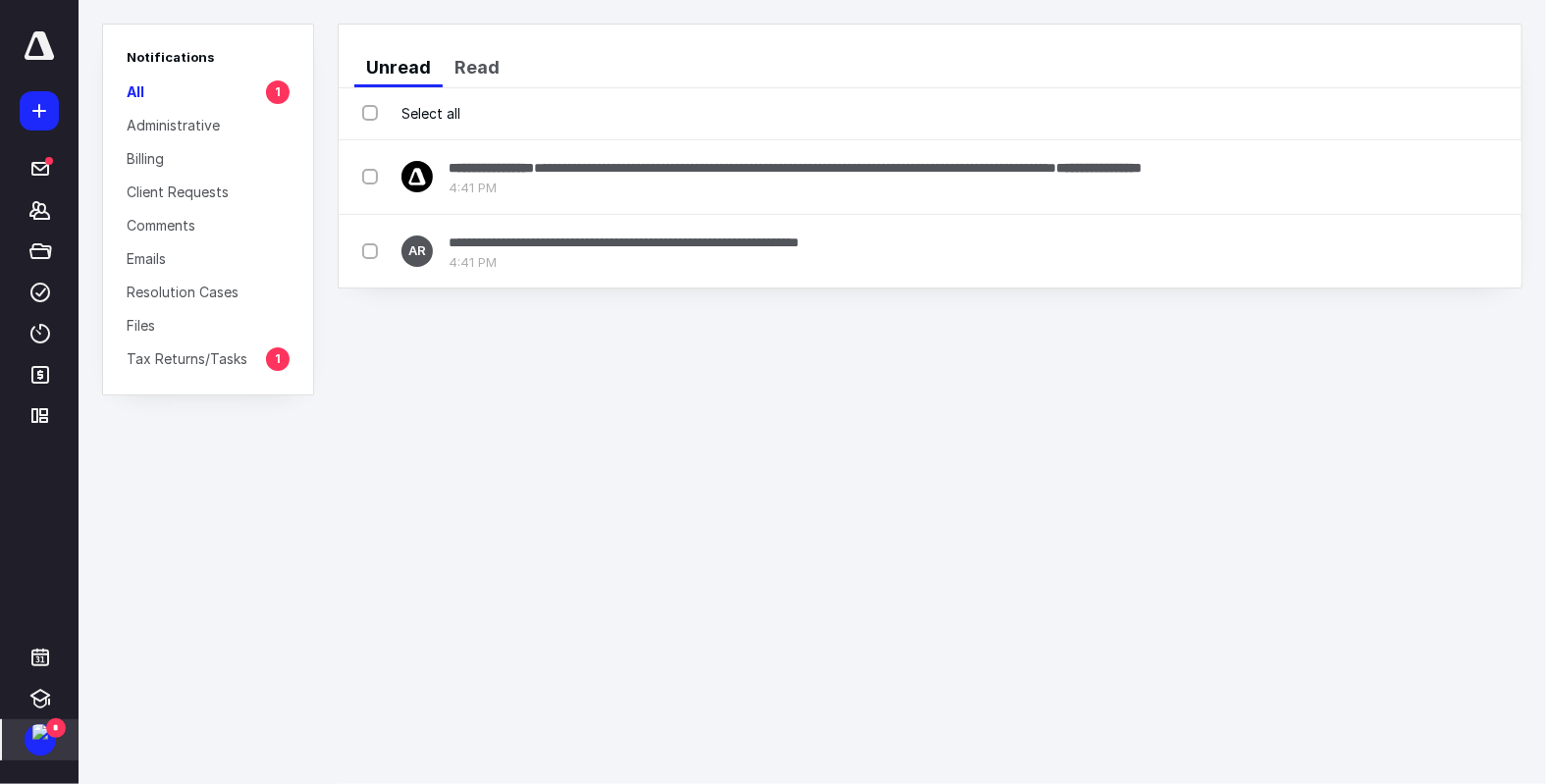 click on "Tax Returns/Tasks" at bounding box center [187, 358] 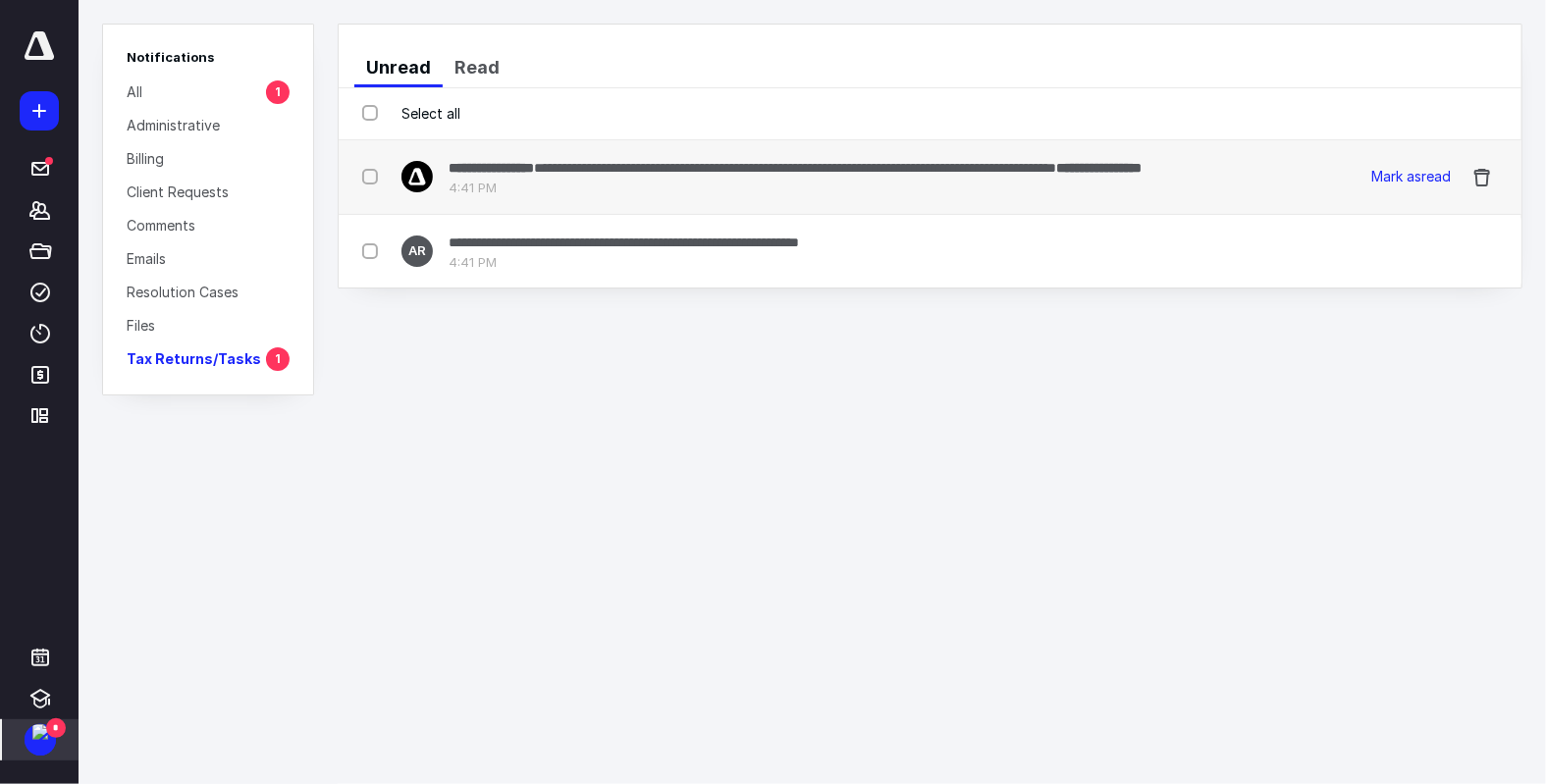 click on "**********" at bounding box center [795, 168] 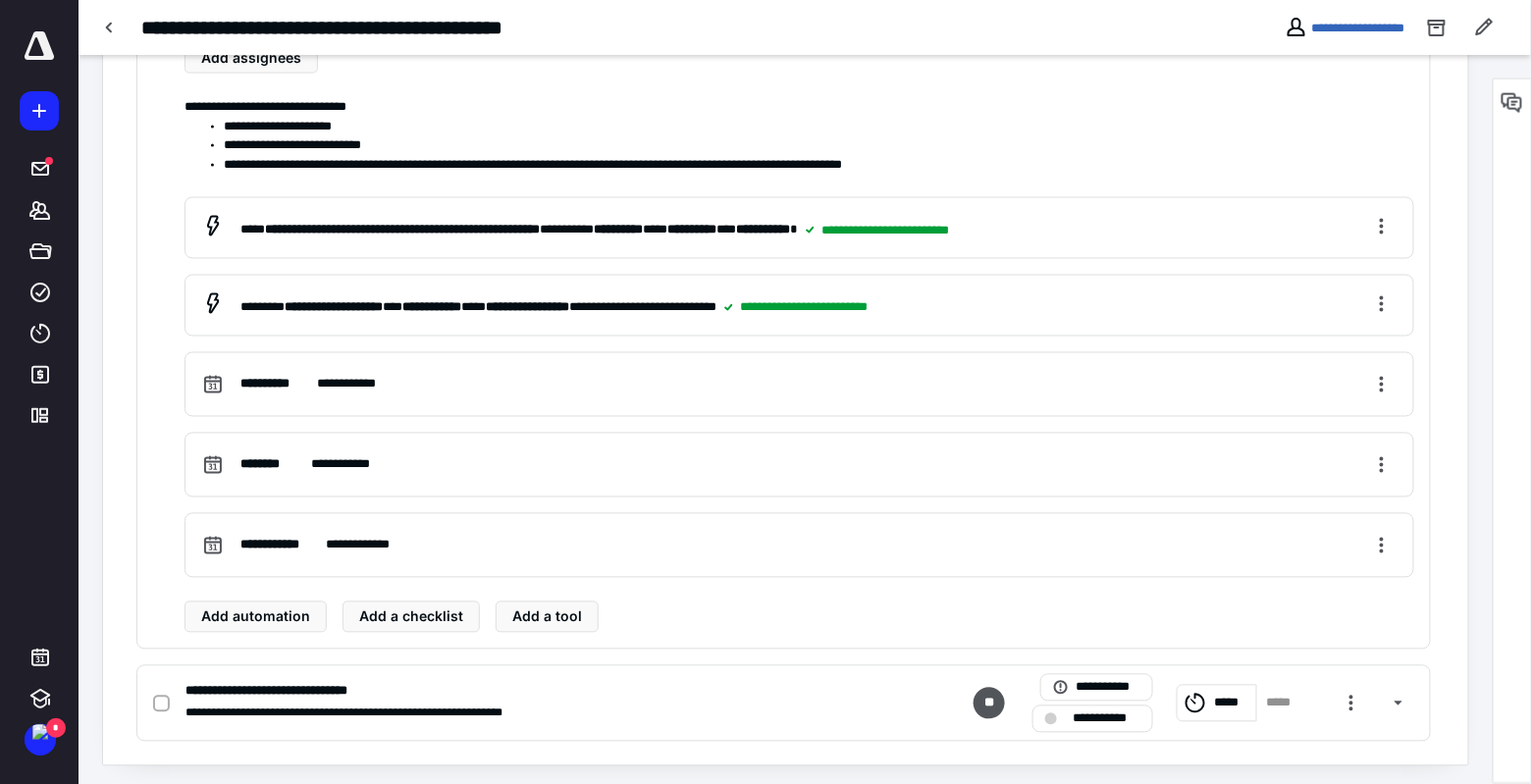scroll, scrollTop: 0, scrollLeft: 0, axis: both 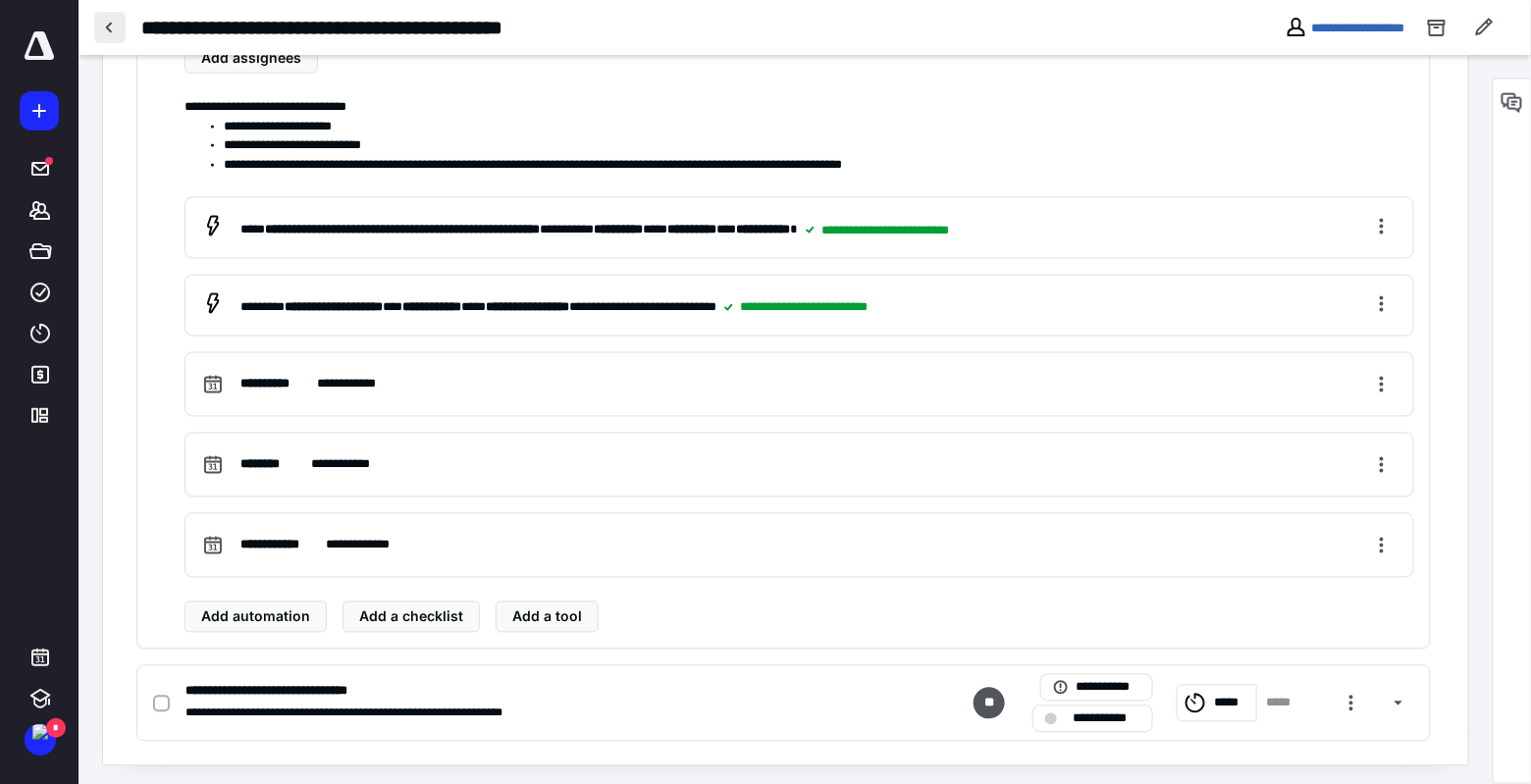 click at bounding box center [110, 27] 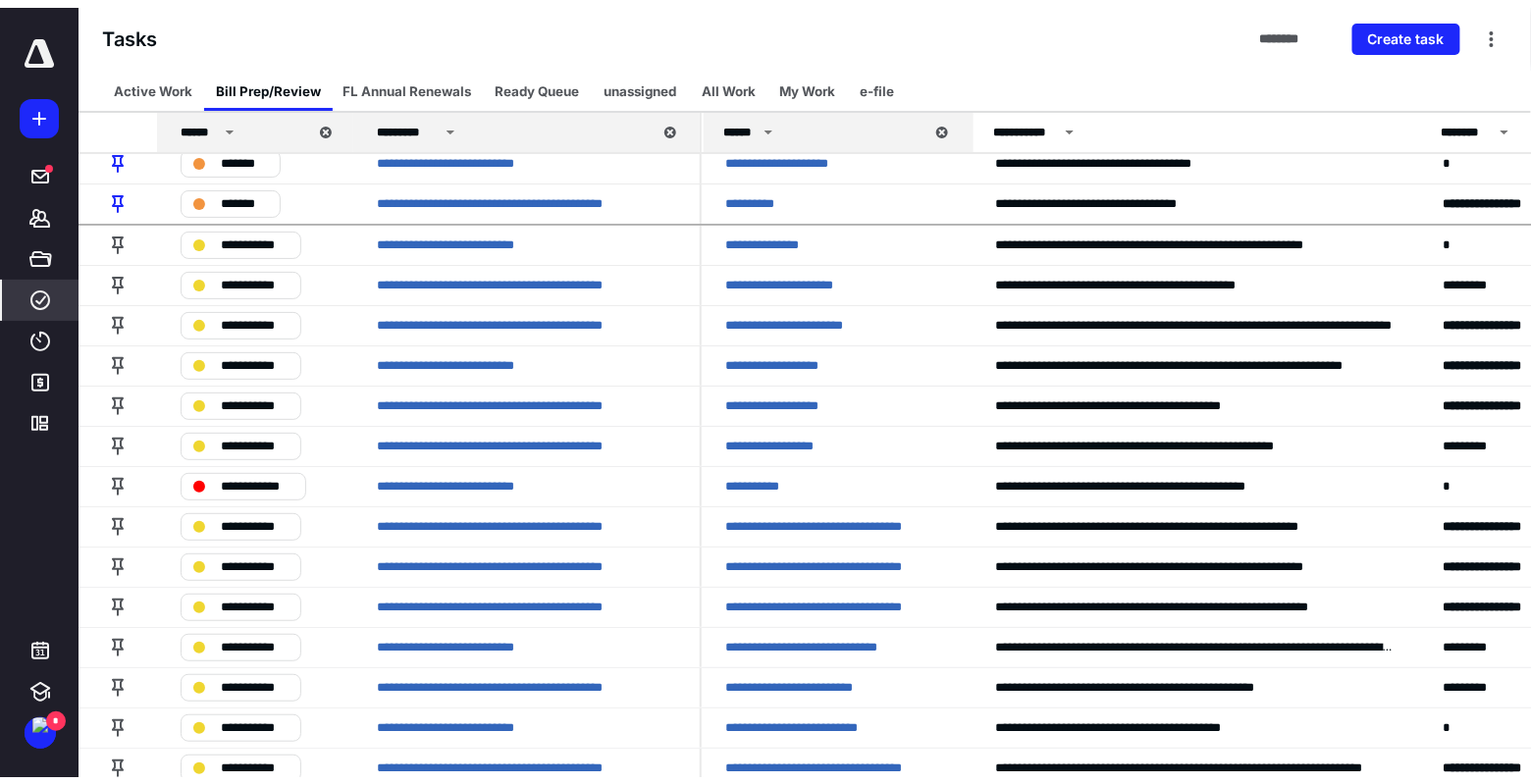scroll, scrollTop: 0, scrollLeft: 0, axis: both 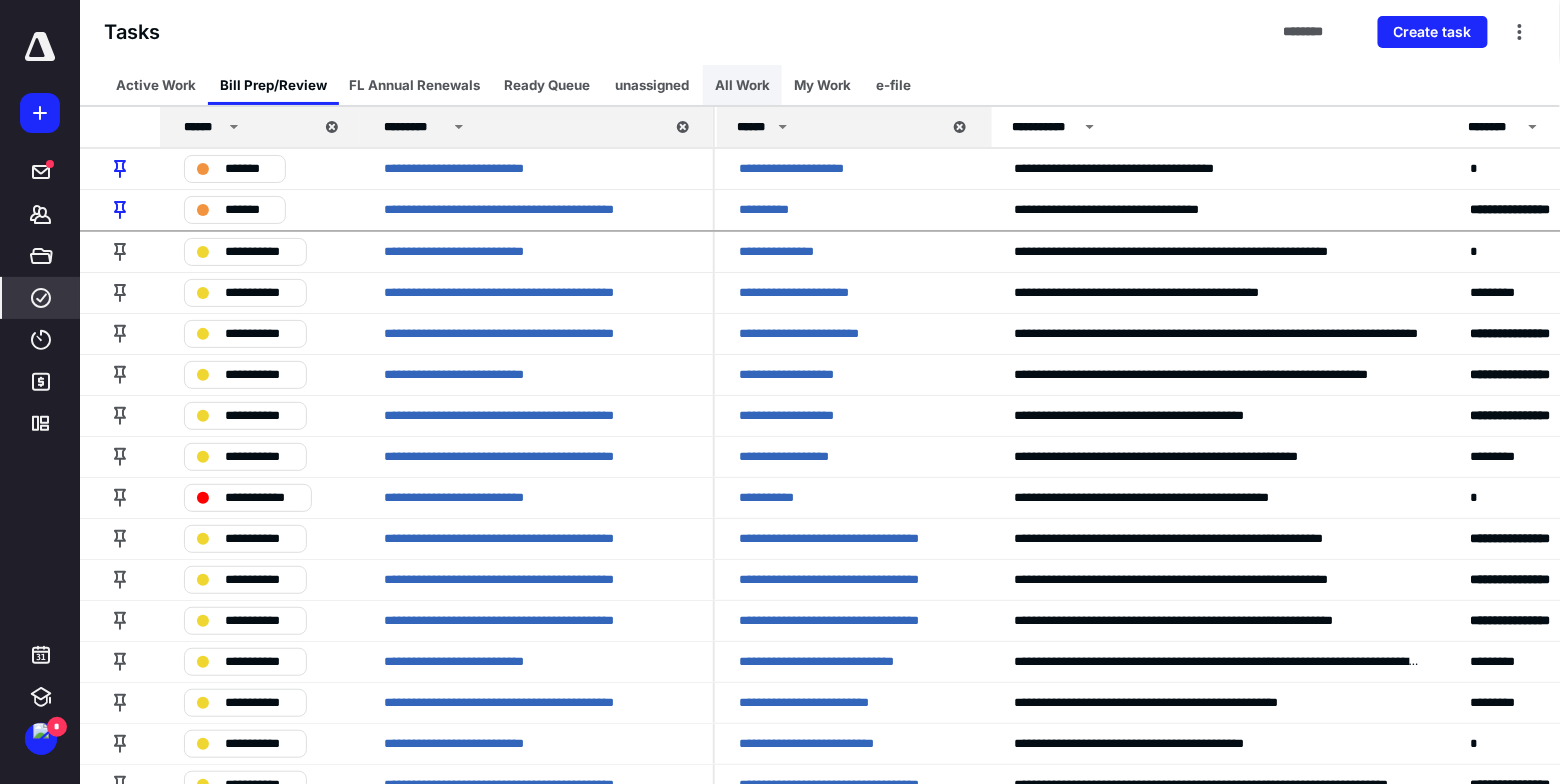 click on "All Work" at bounding box center [742, 85] 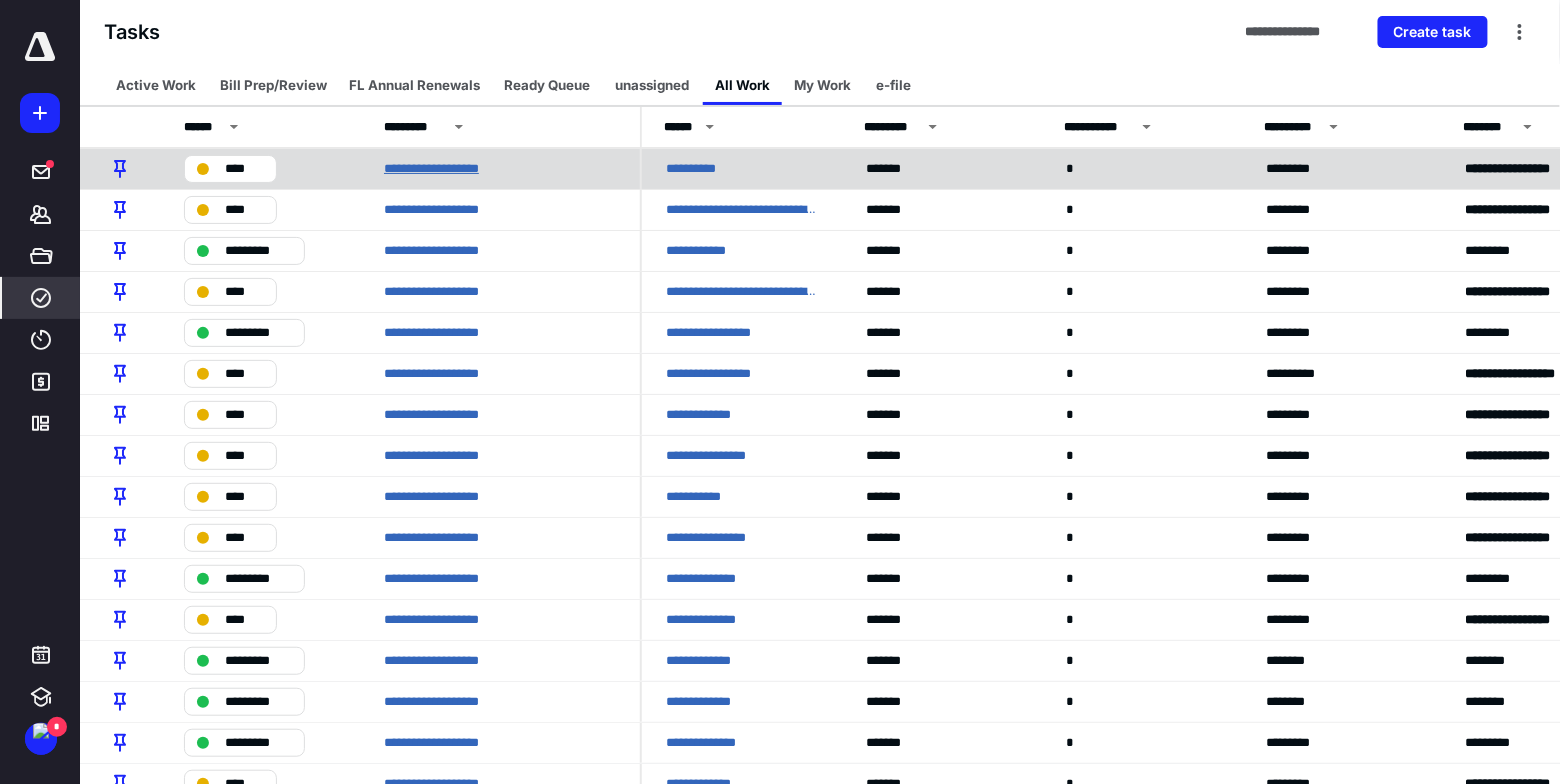 click on "**********" at bounding box center [443, 169] 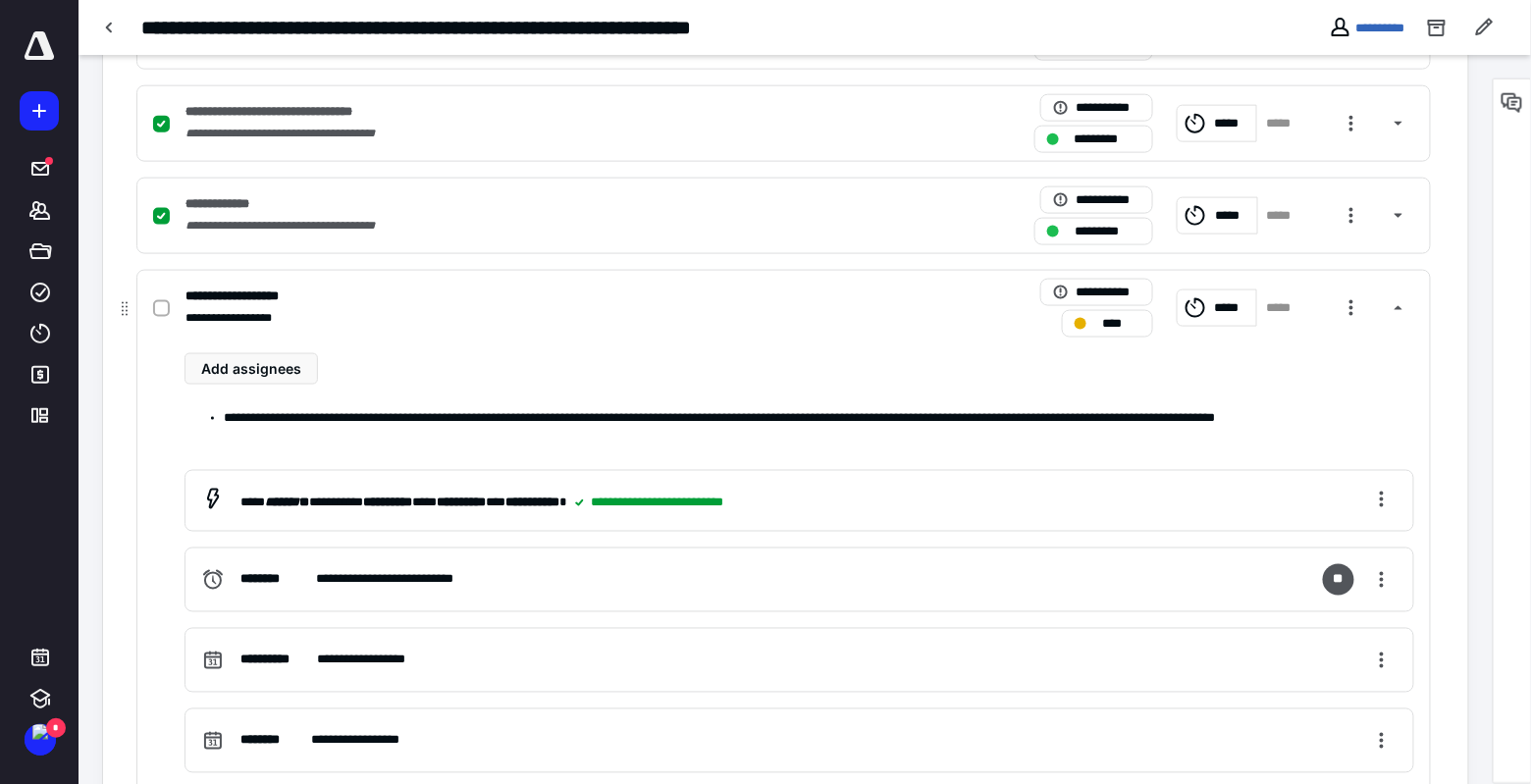 scroll, scrollTop: 764, scrollLeft: 0, axis: vertical 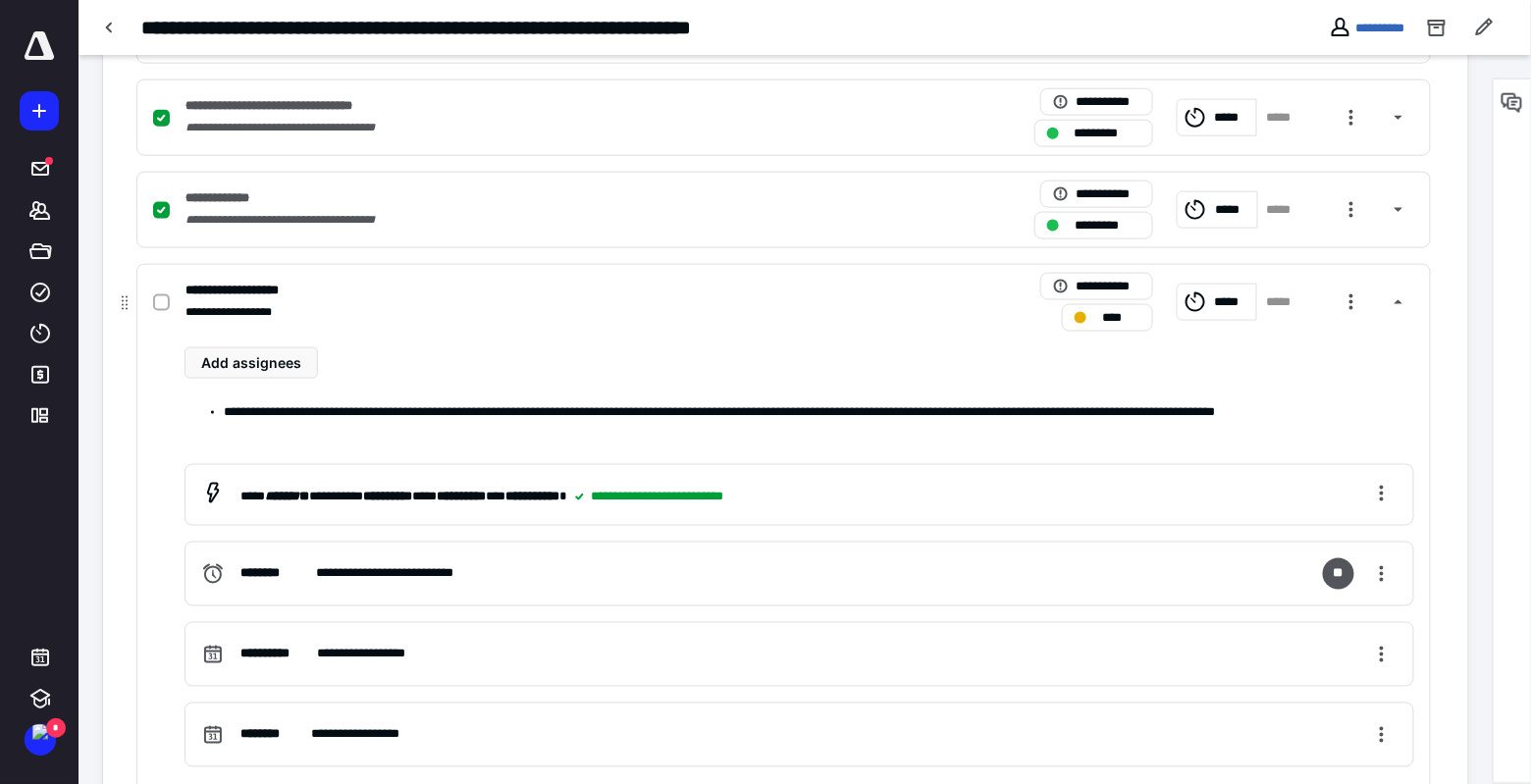 click on "**********" at bounding box center [819, 421] 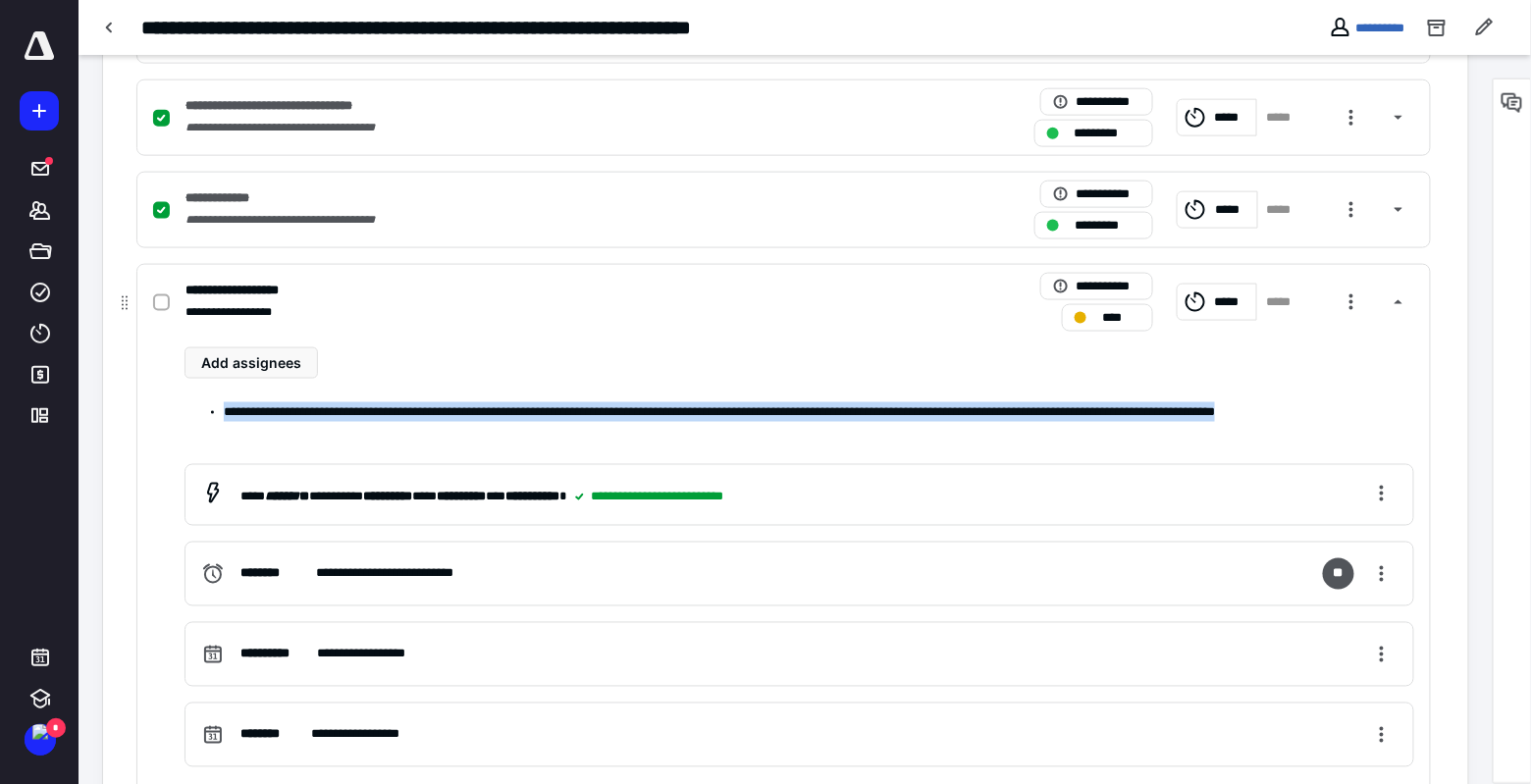 drag, startPoint x: 206, startPoint y: 406, endPoint x: 270, endPoint y: 429, distance: 68.00735 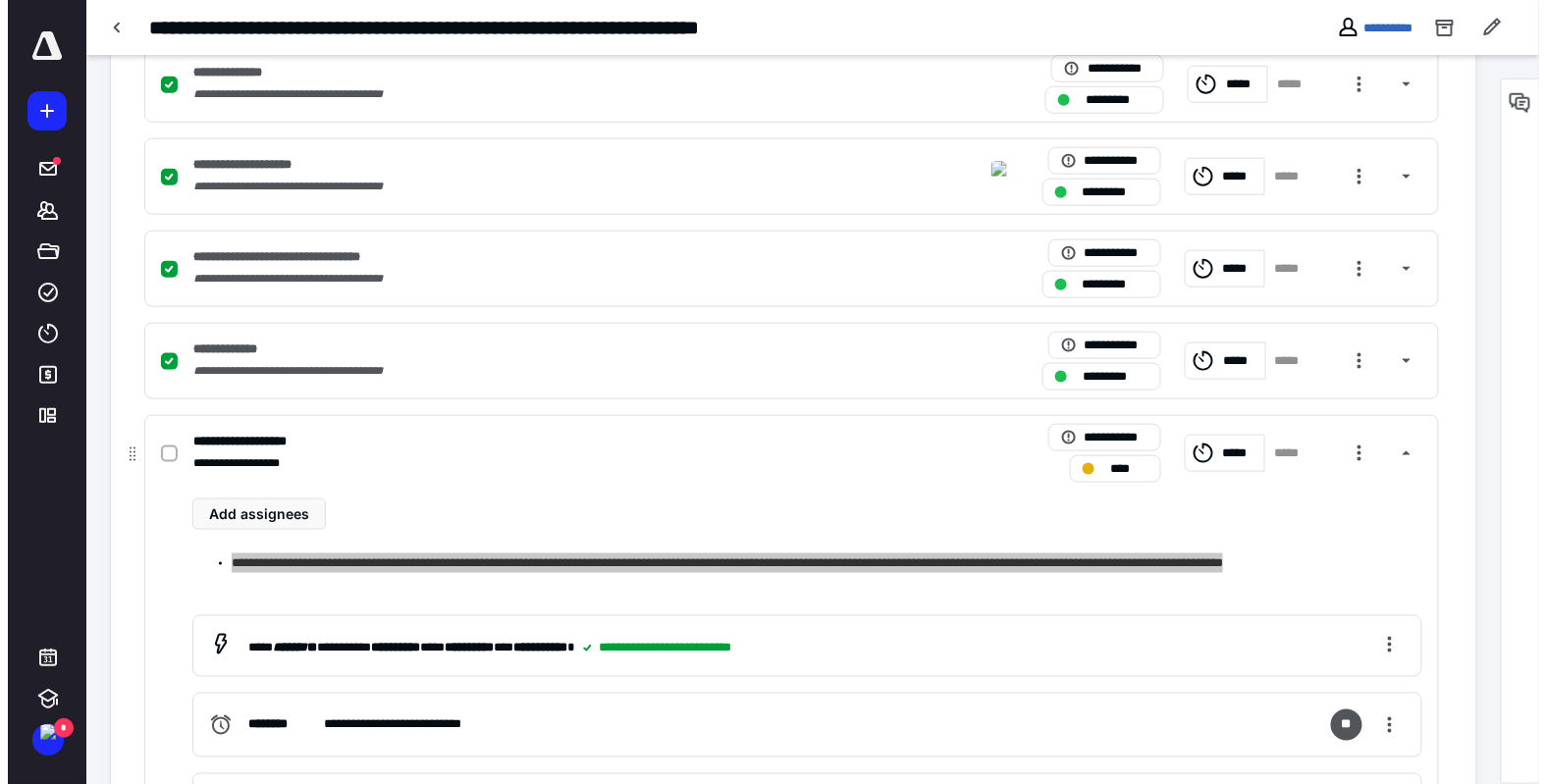 scroll, scrollTop: 568, scrollLeft: 0, axis: vertical 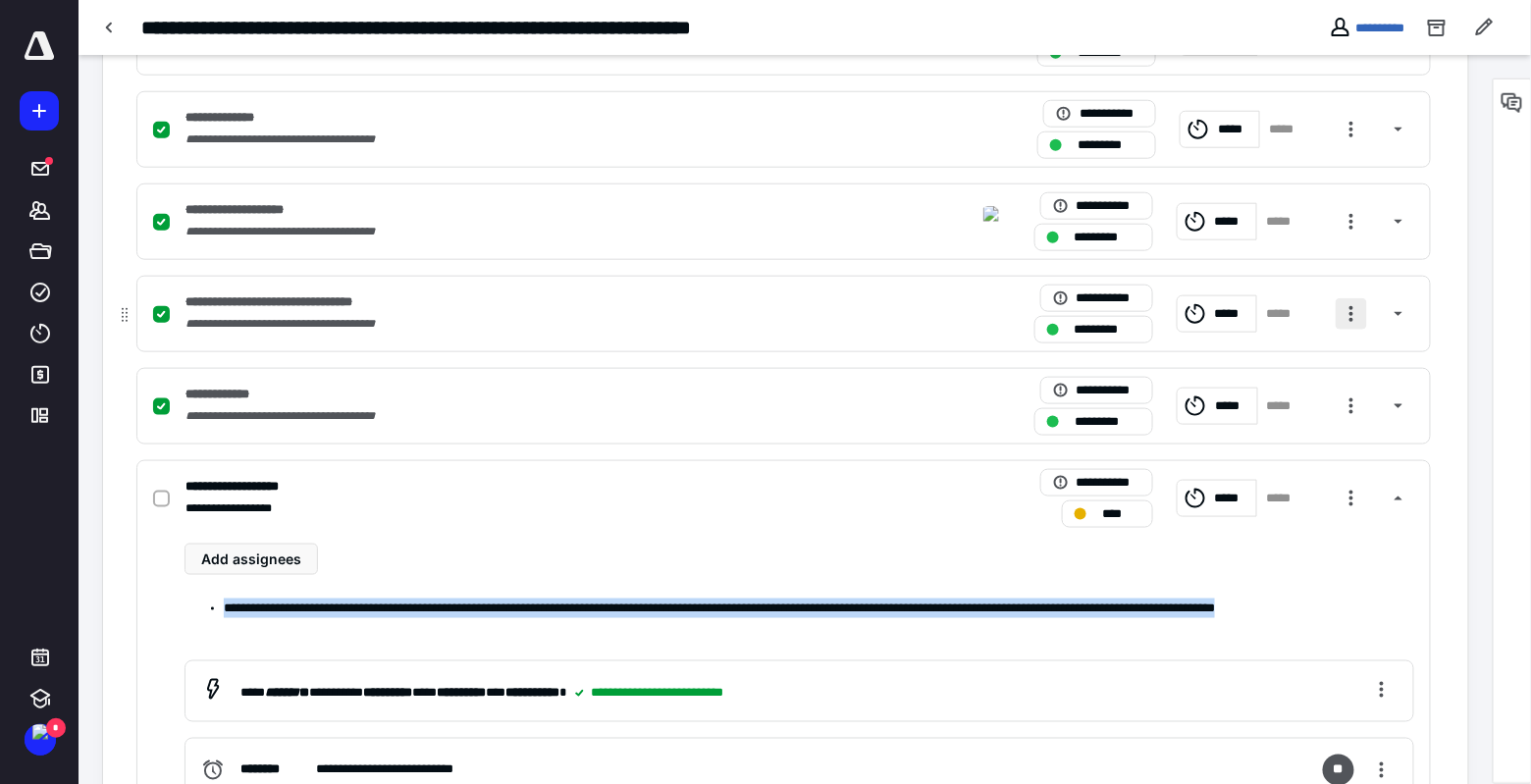 click at bounding box center (1351, 314) 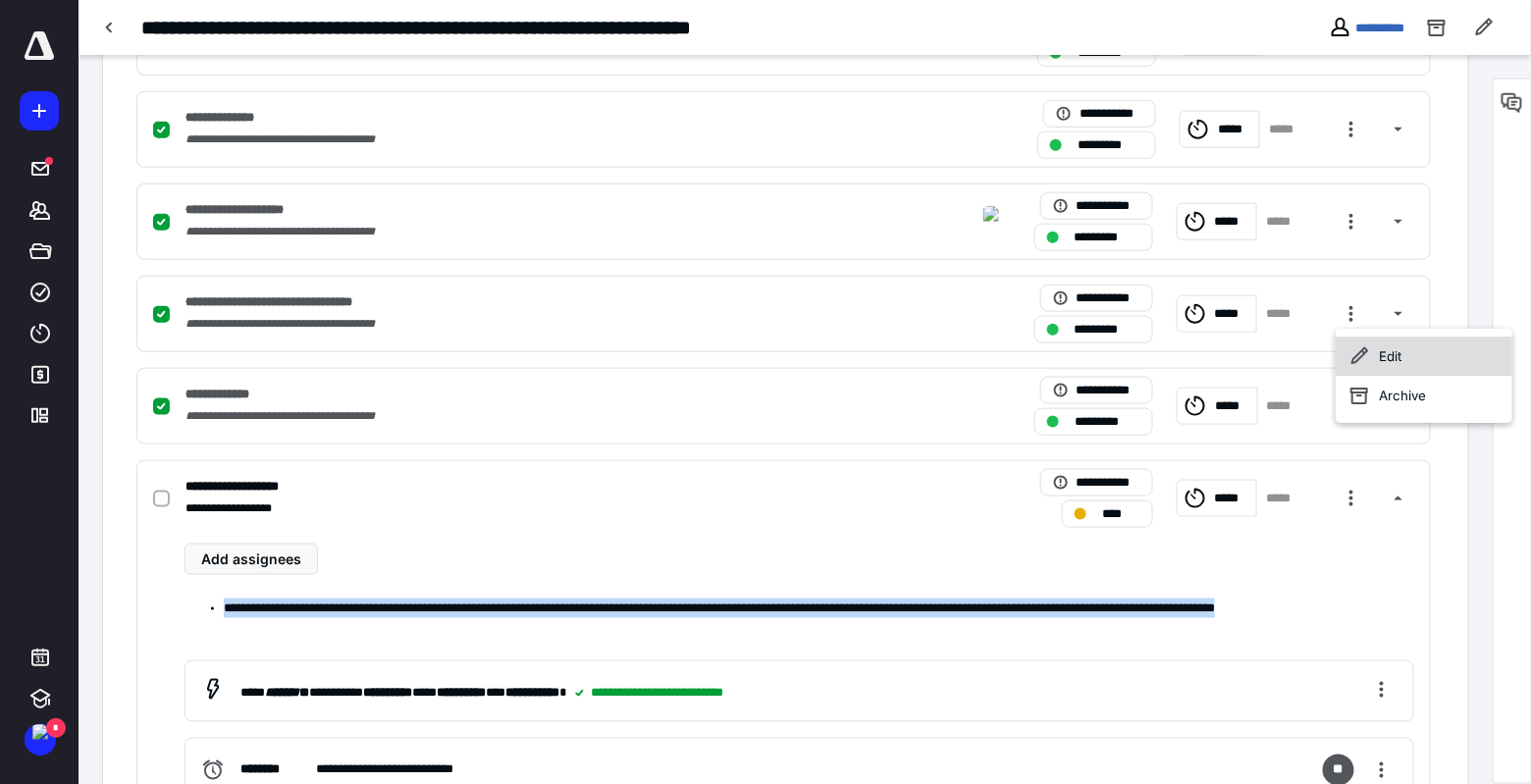 click on "Edit" at bounding box center [1424, 356] 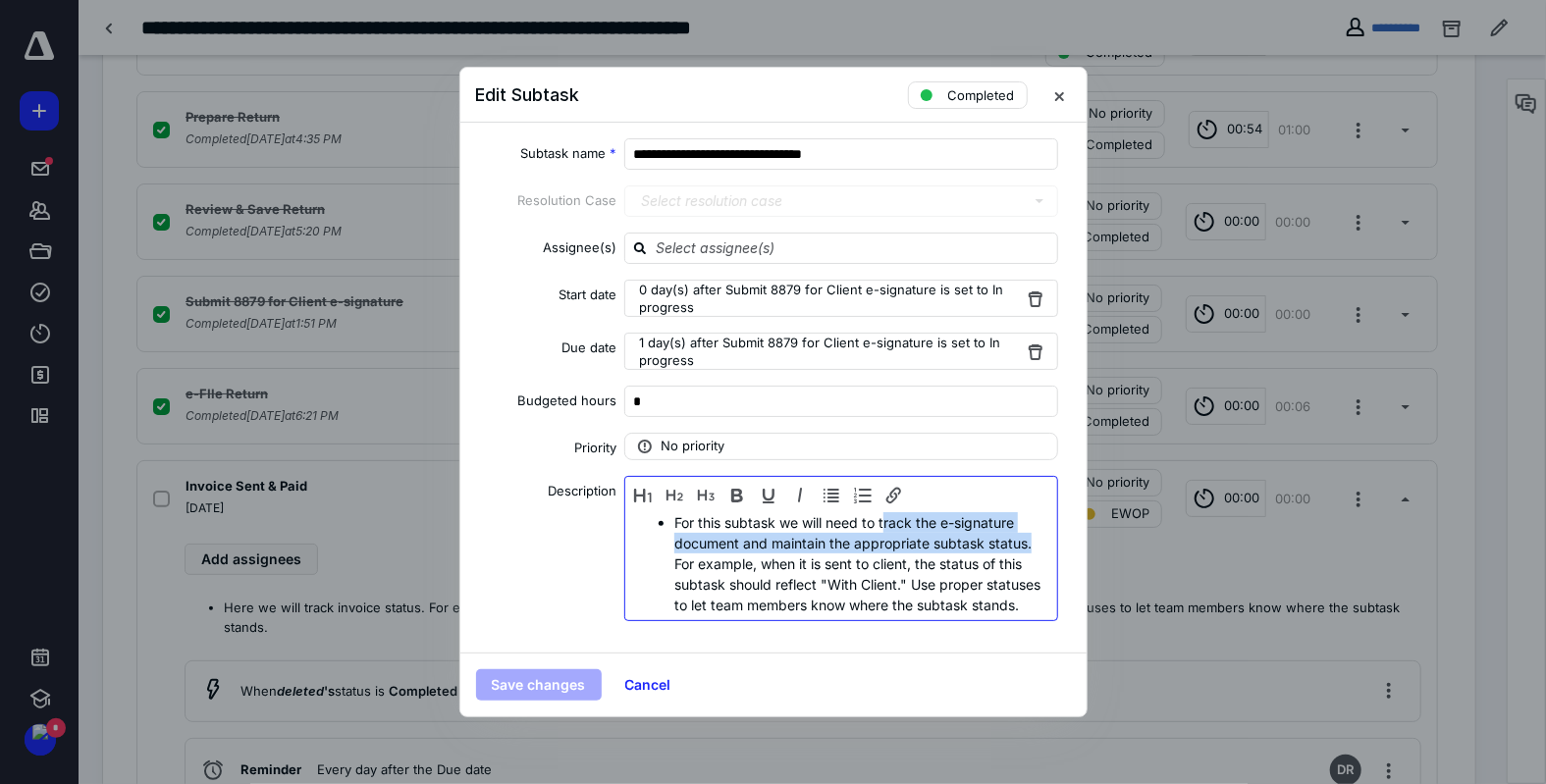 drag, startPoint x: 883, startPoint y: 522, endPoint x: 1033, endPoint y: 543, distance: 151.4629 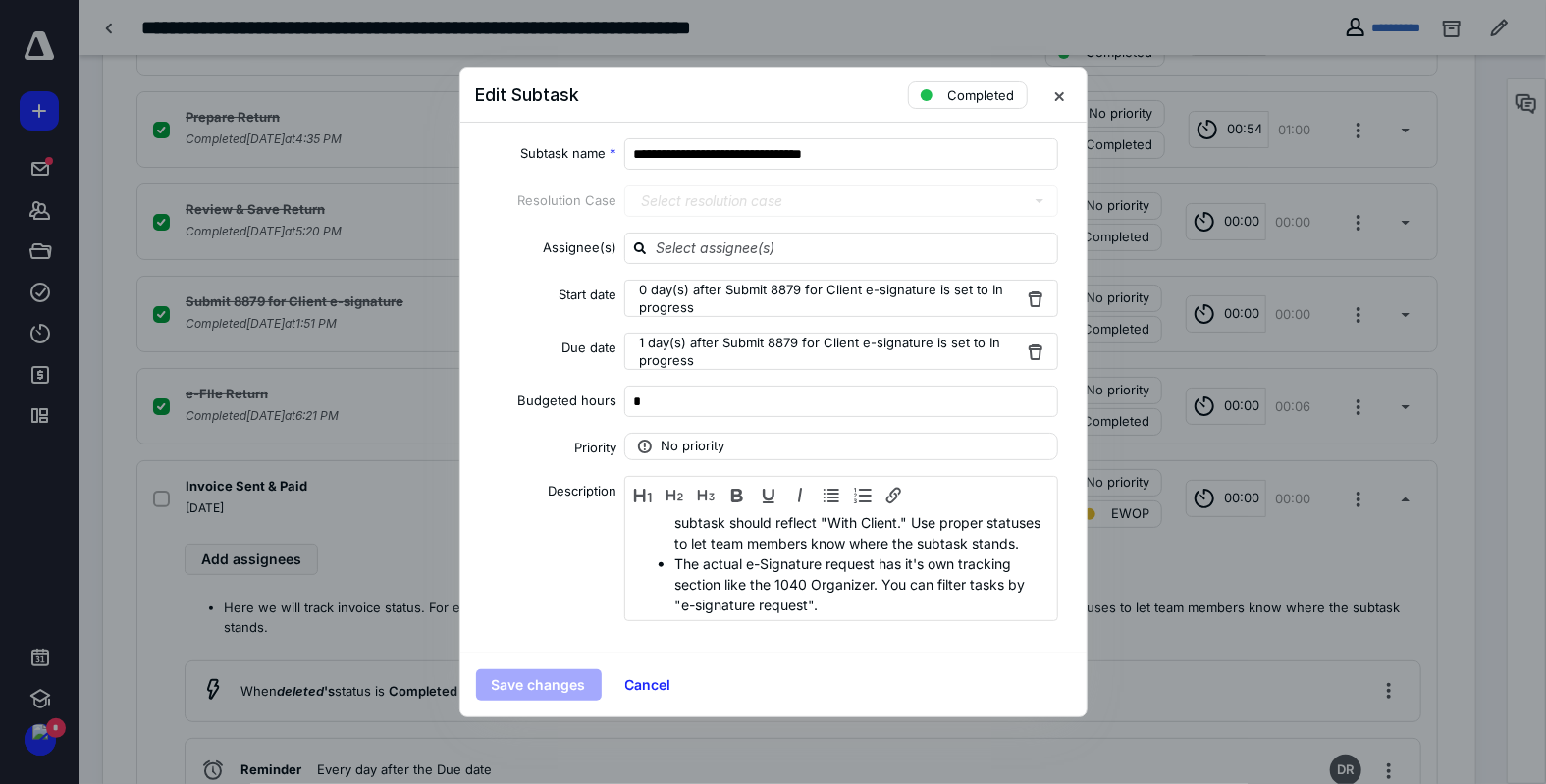 scroll, scrollTop: 0, scrollLeft: 0, axis: both 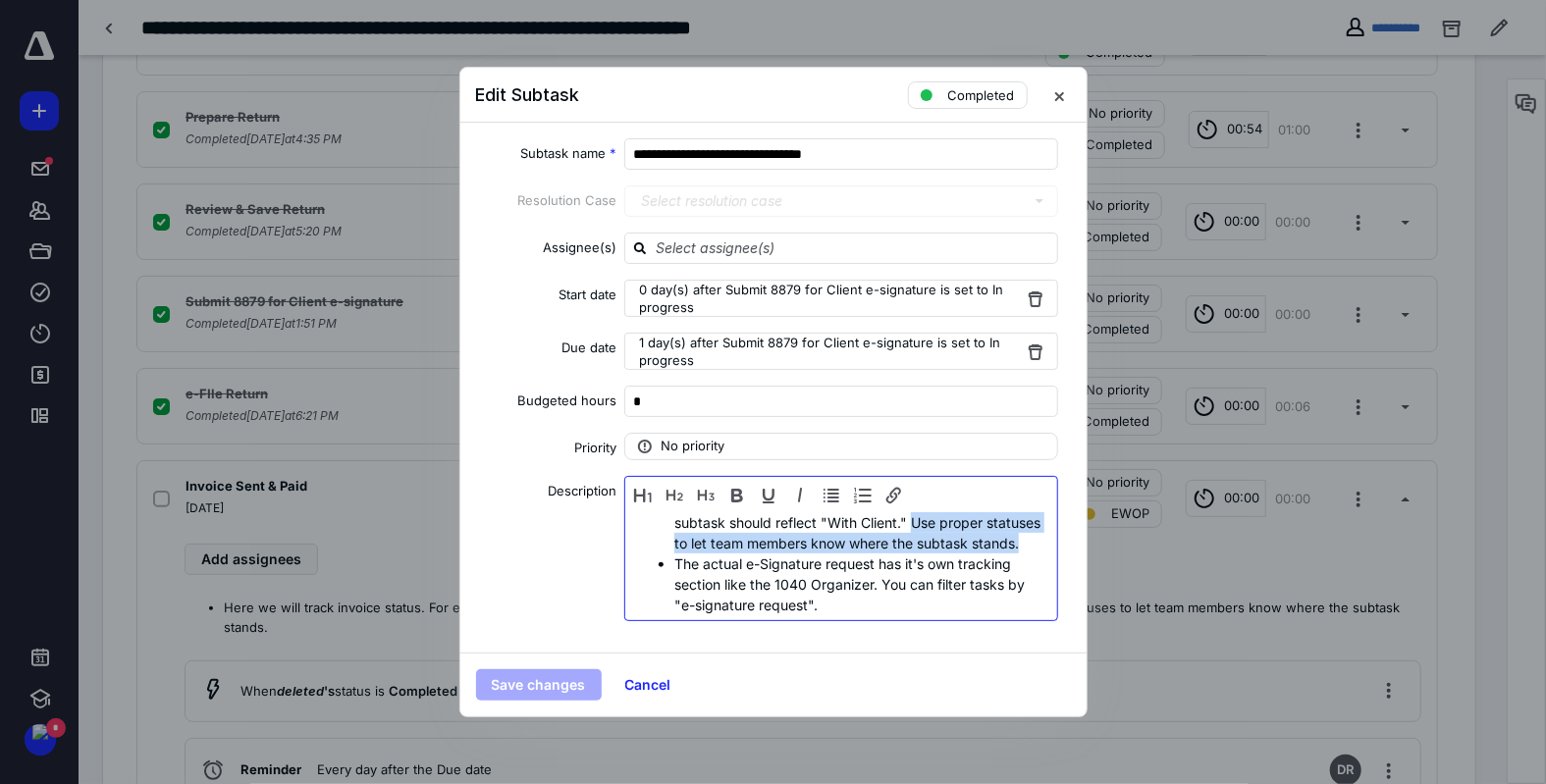 drag, startPoint x: 913, startPoint y: 583, endPoint x: 929, endPoint y: 541, distance: 44.94441 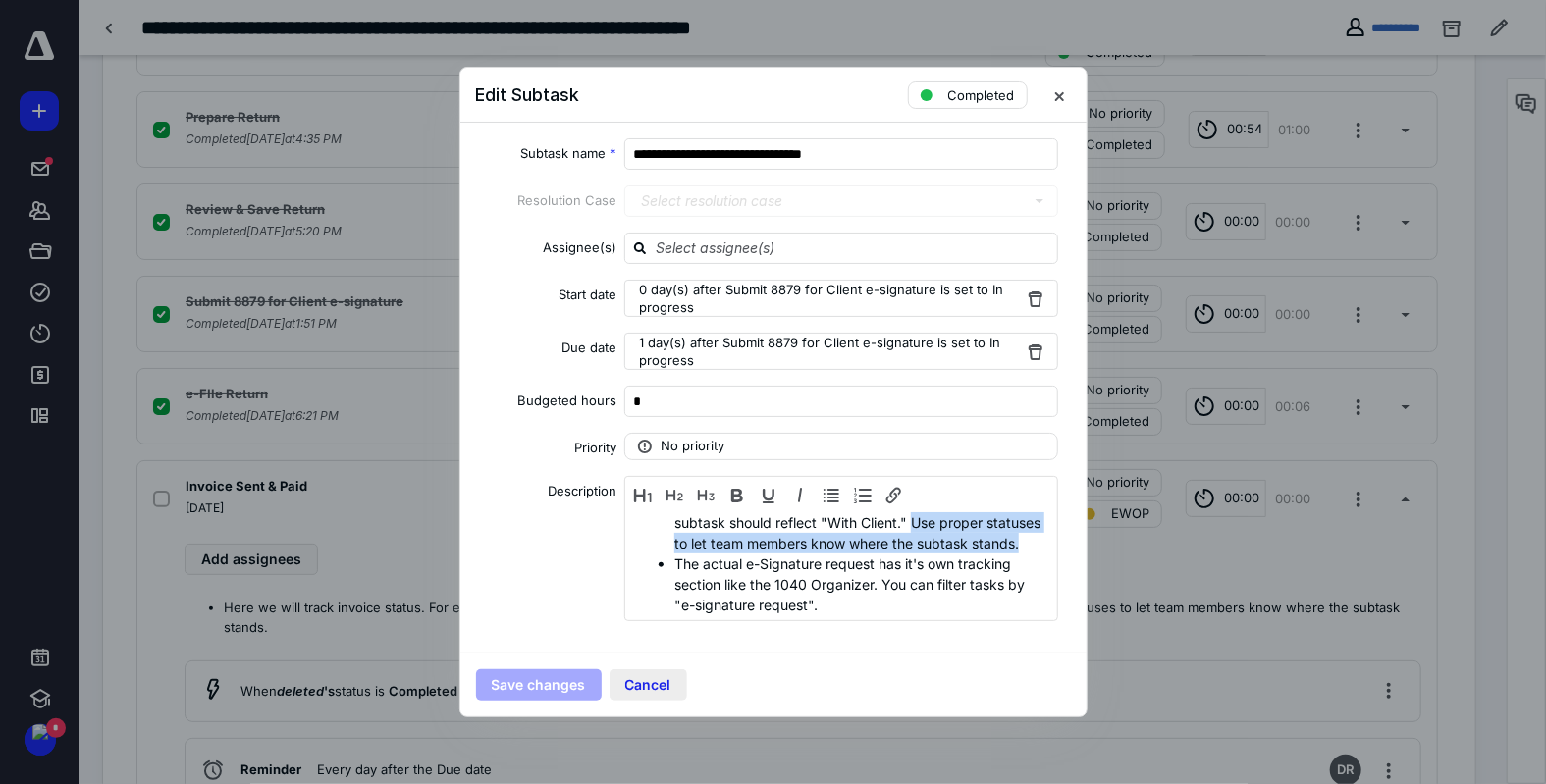 click on "Cancel" at bounding box center [648, 685] 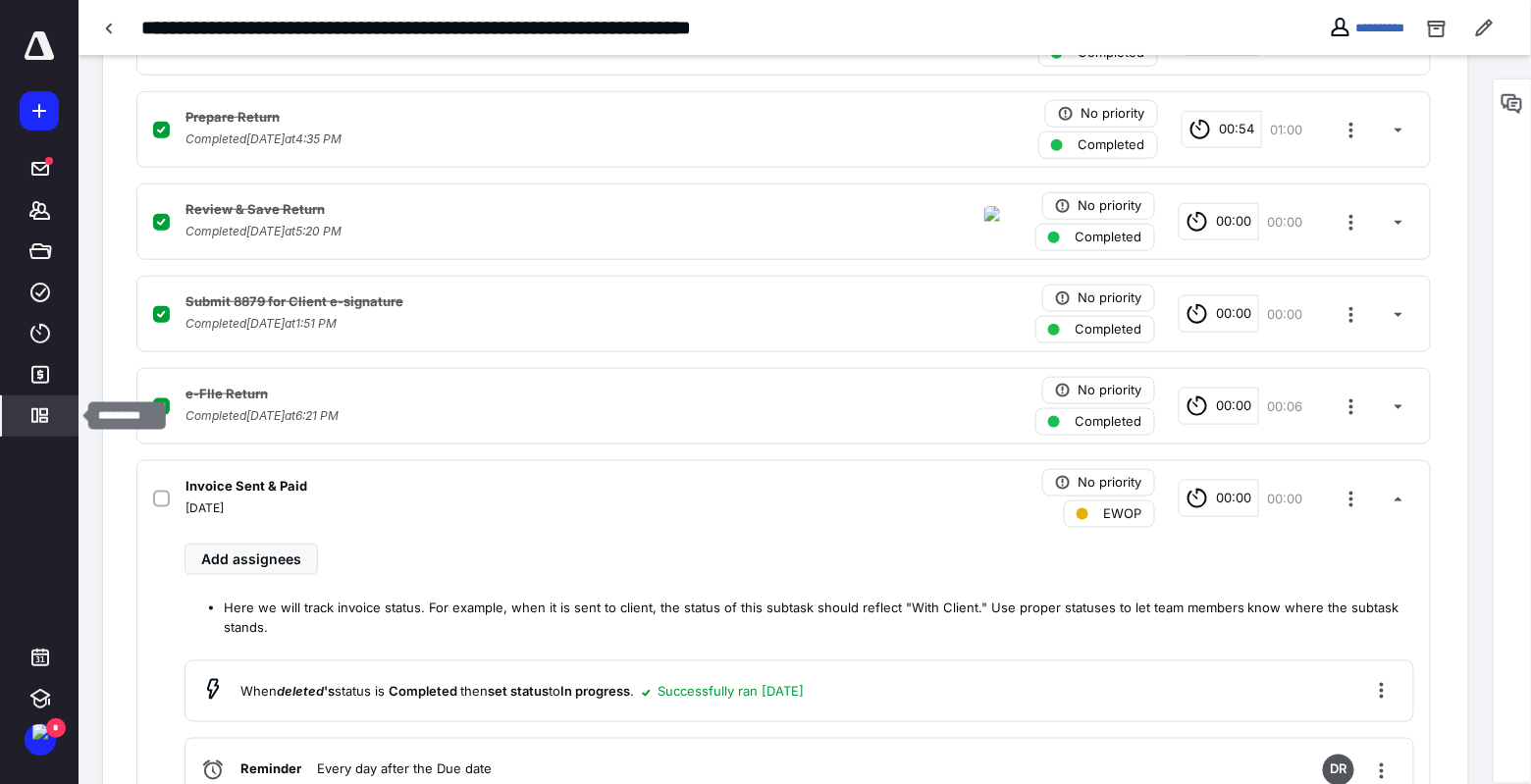 click 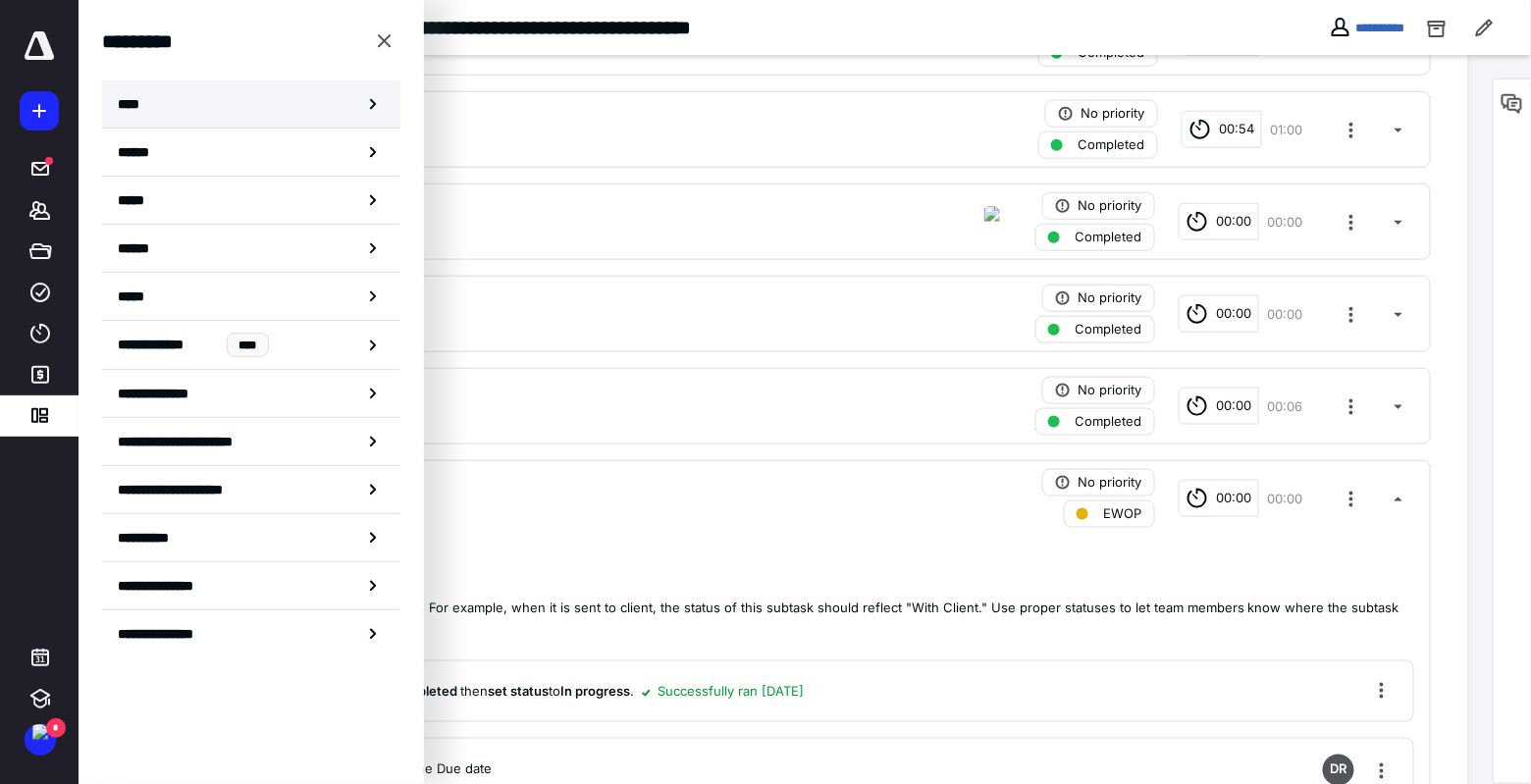 click on "****" at bounding box center (251, 104) 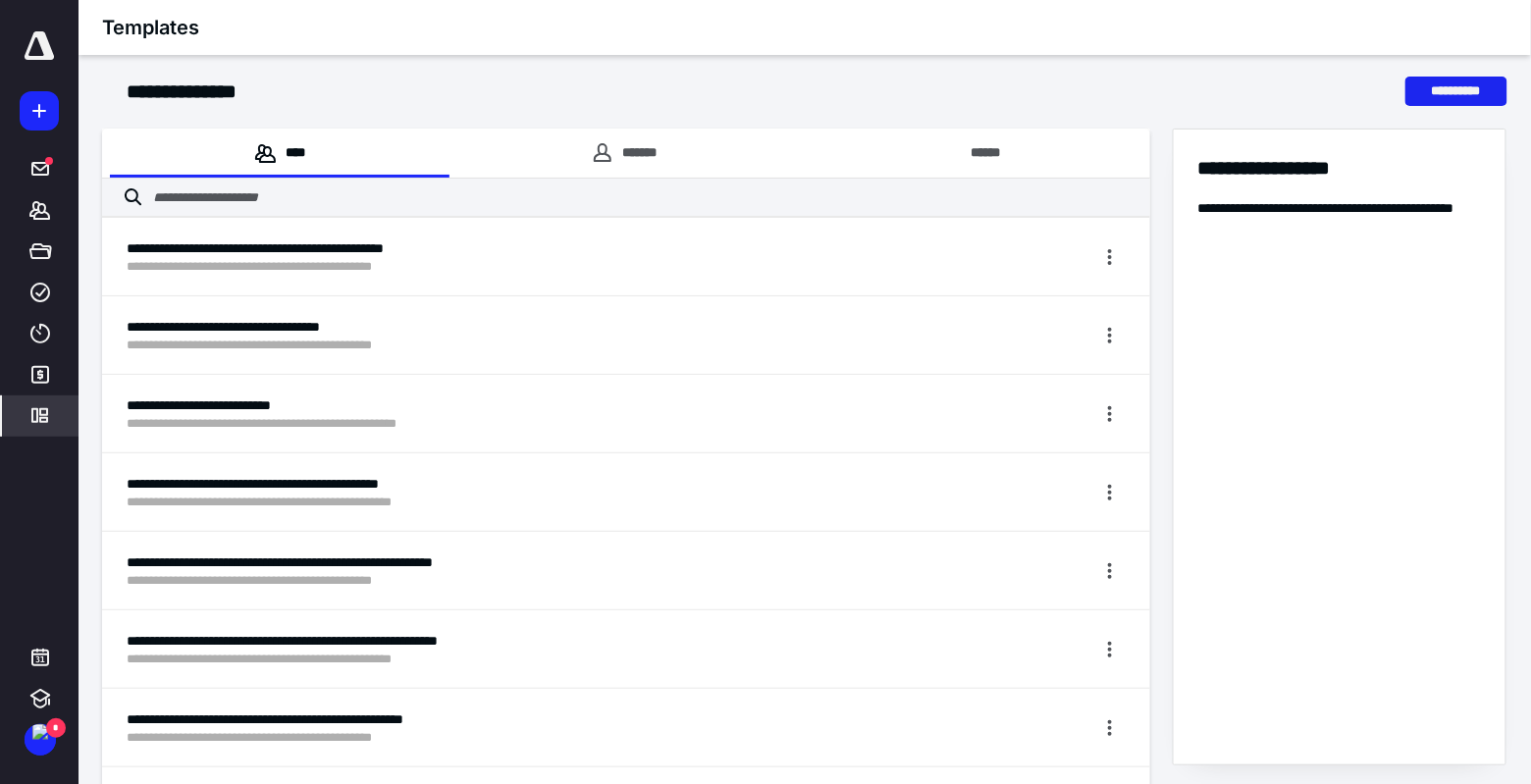 click on "**********" at bounding box center (1456, 91) 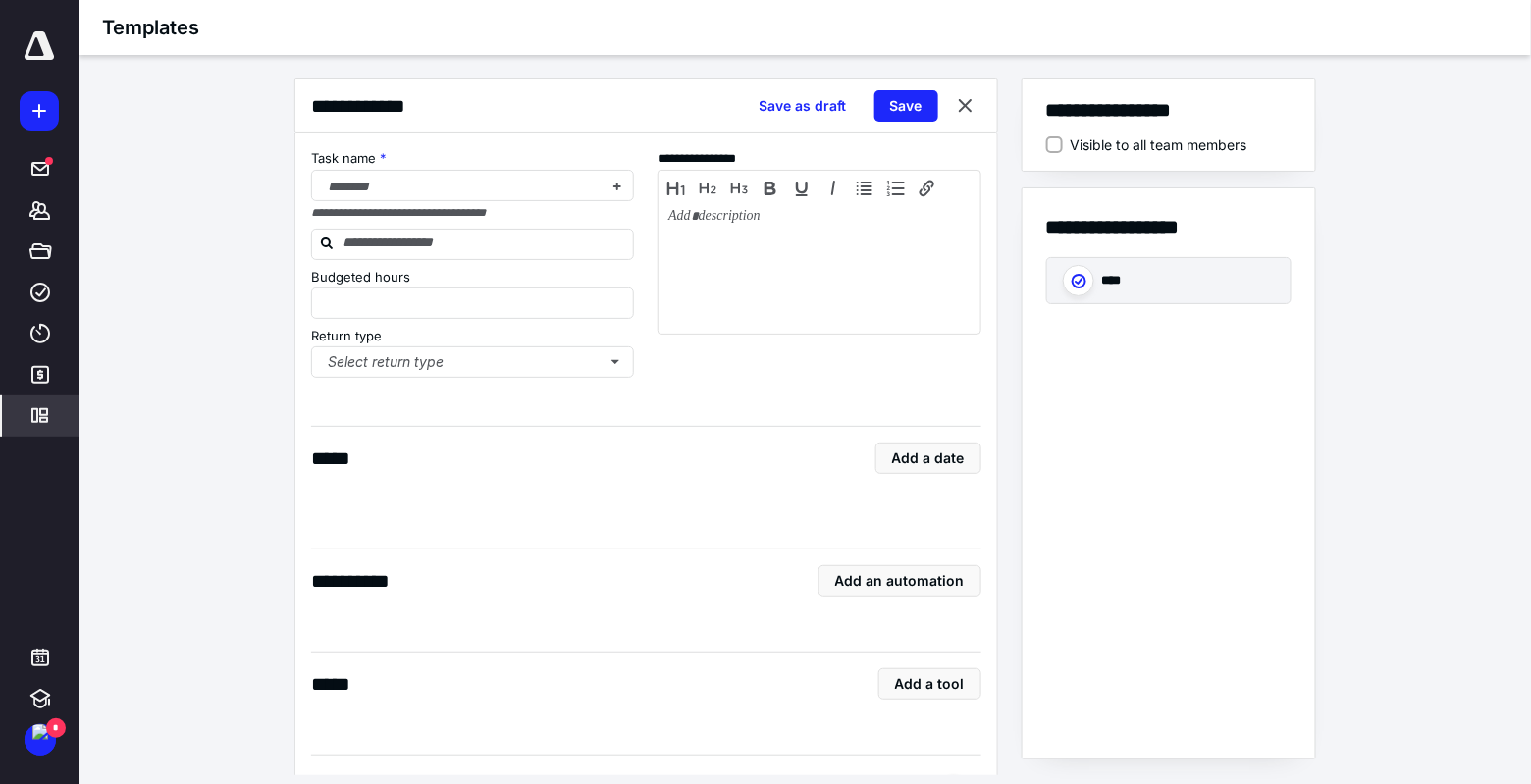 type on "*" 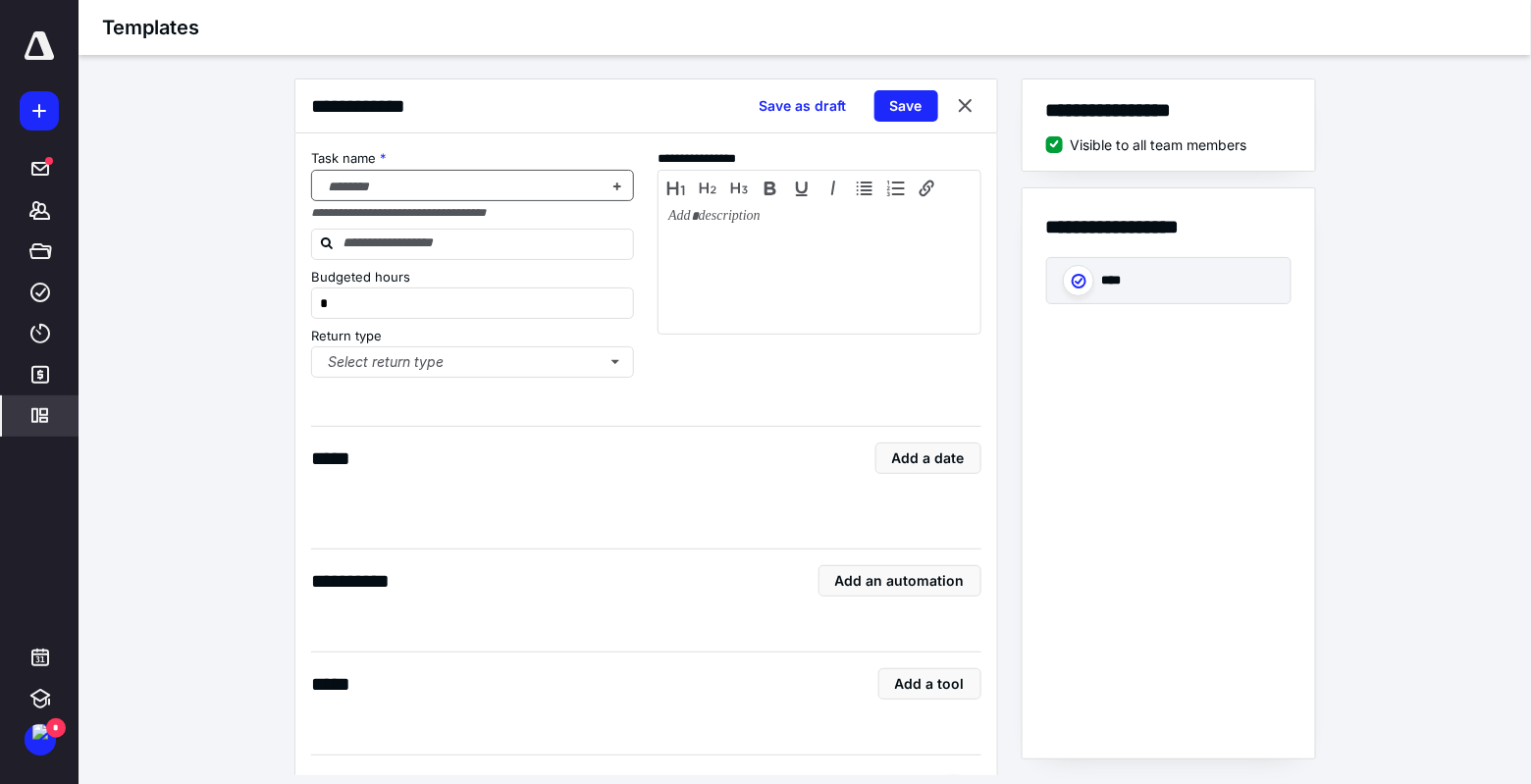 click at bounding box center [461, 186] 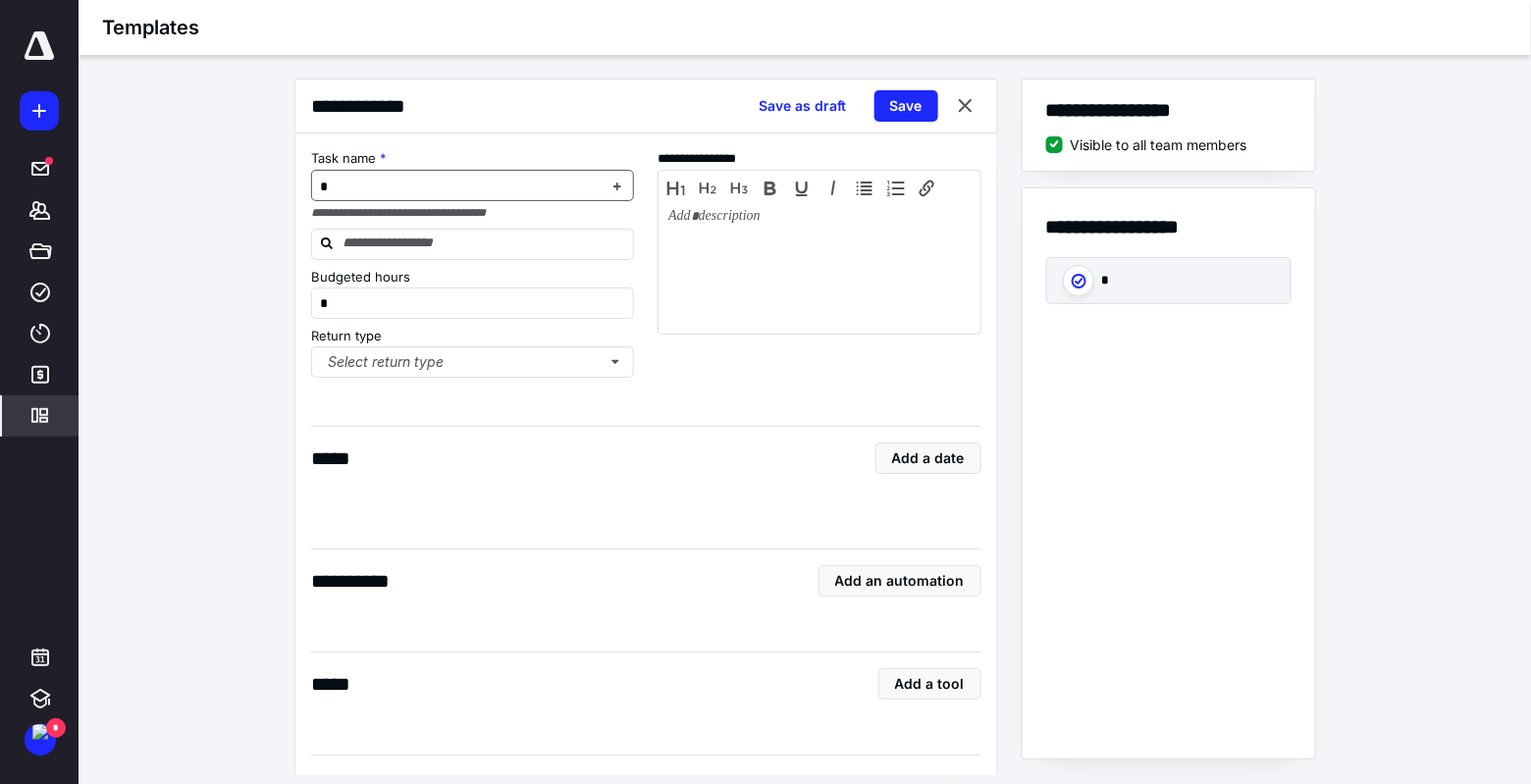 type 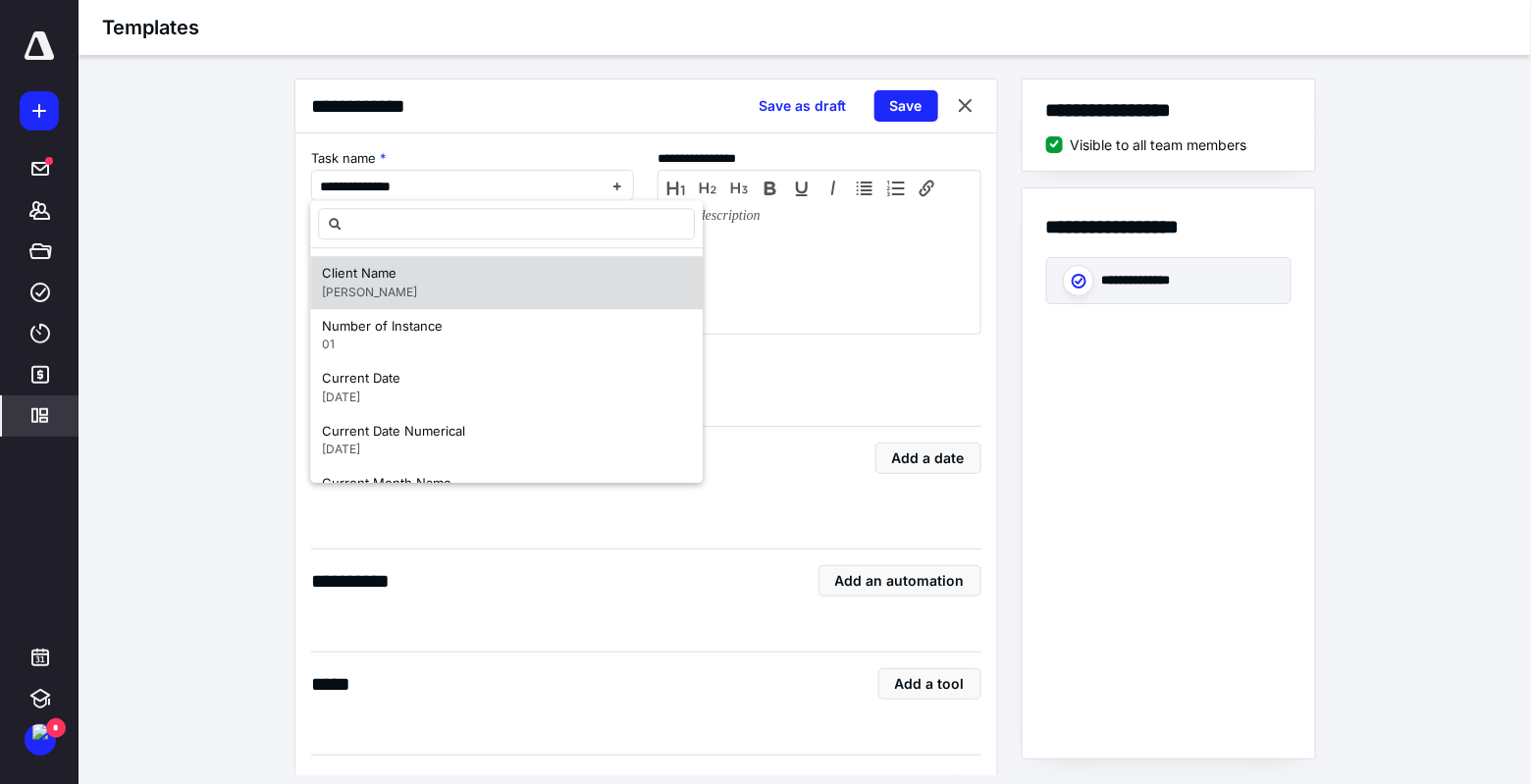 click on "Client Name John Doe" at bounding box center [506, 283] 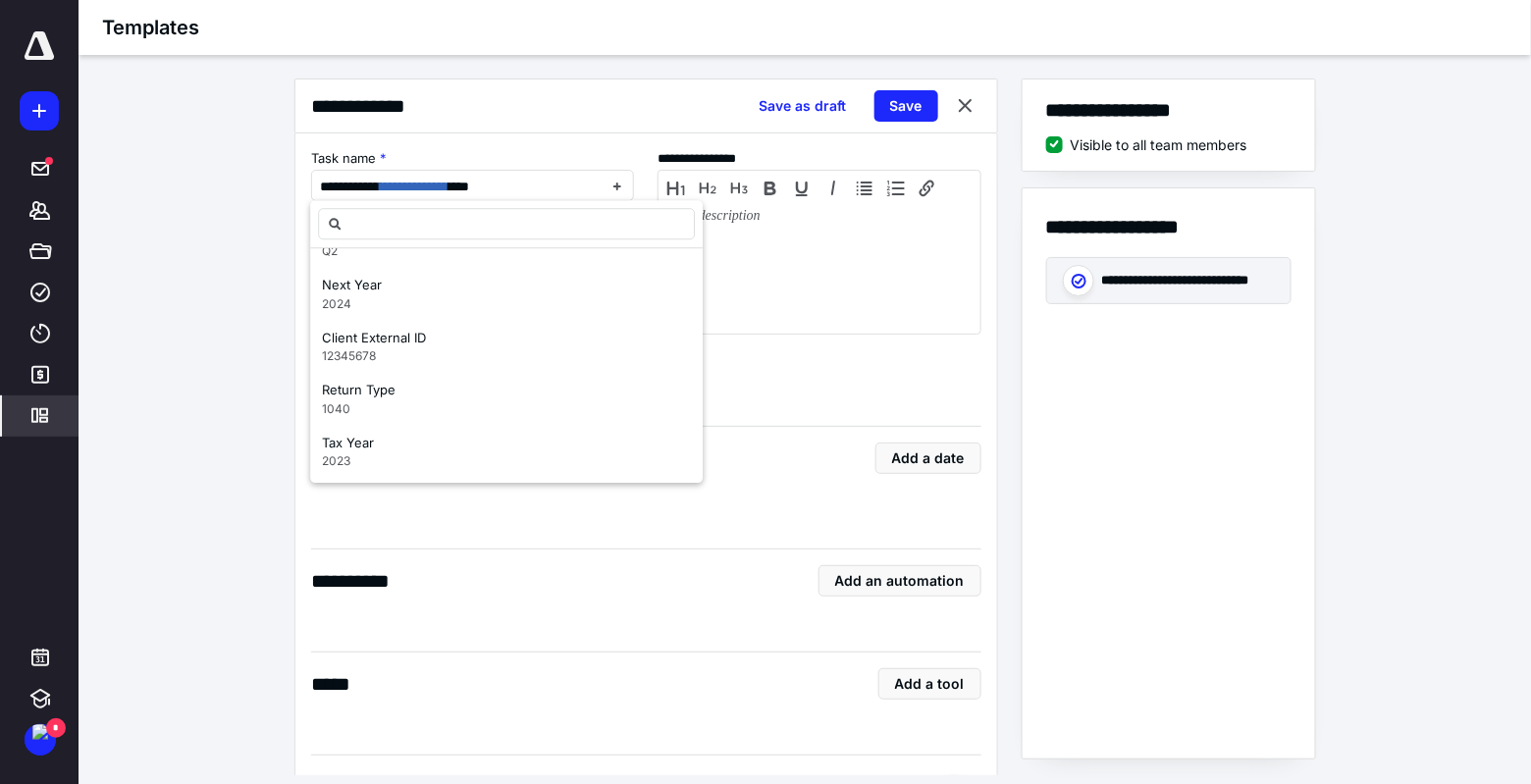 scroll, scrollTop: 2615, scrollLeft: 0, axis: vertical 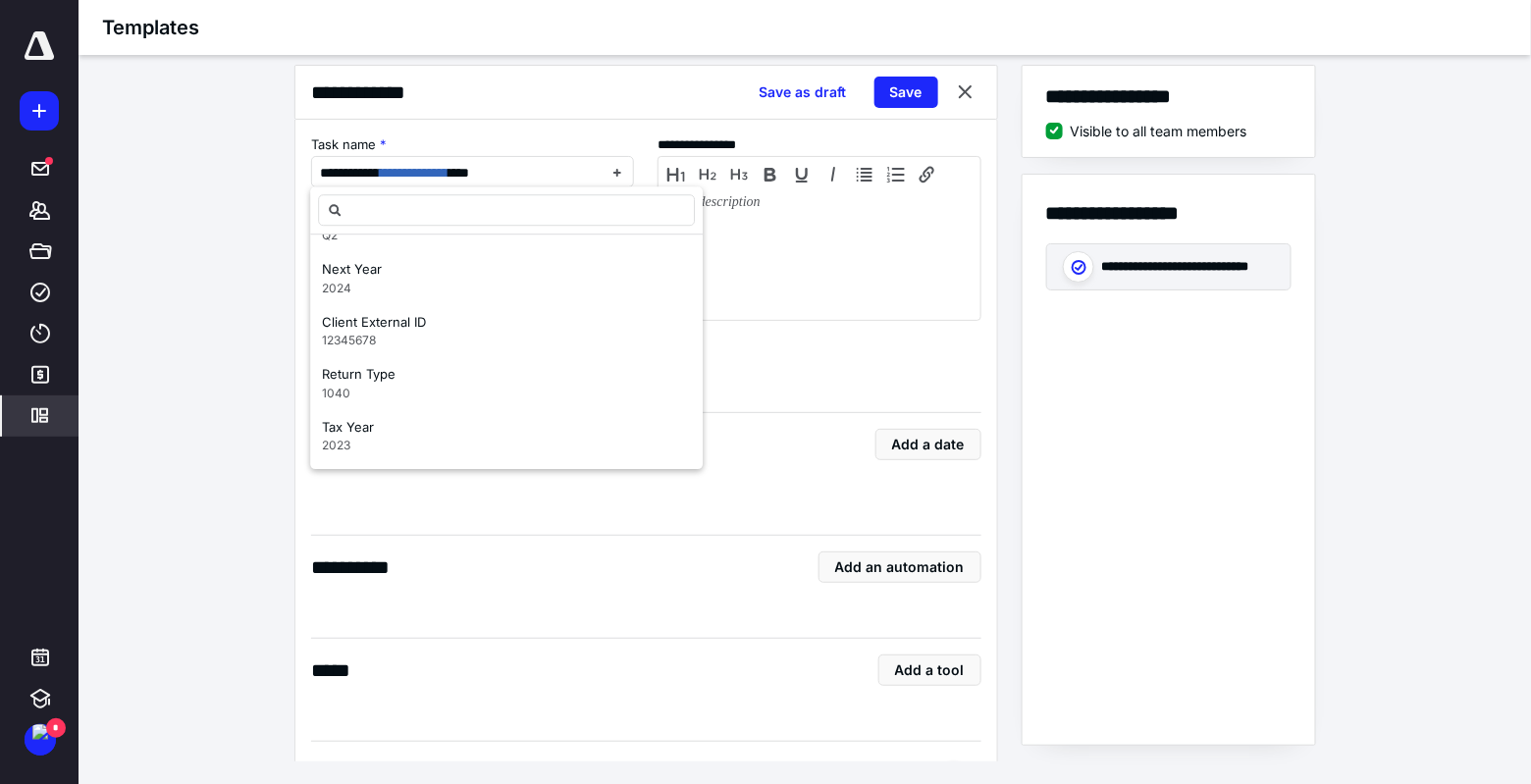 click on "**********" at bounding box center (805, 413) 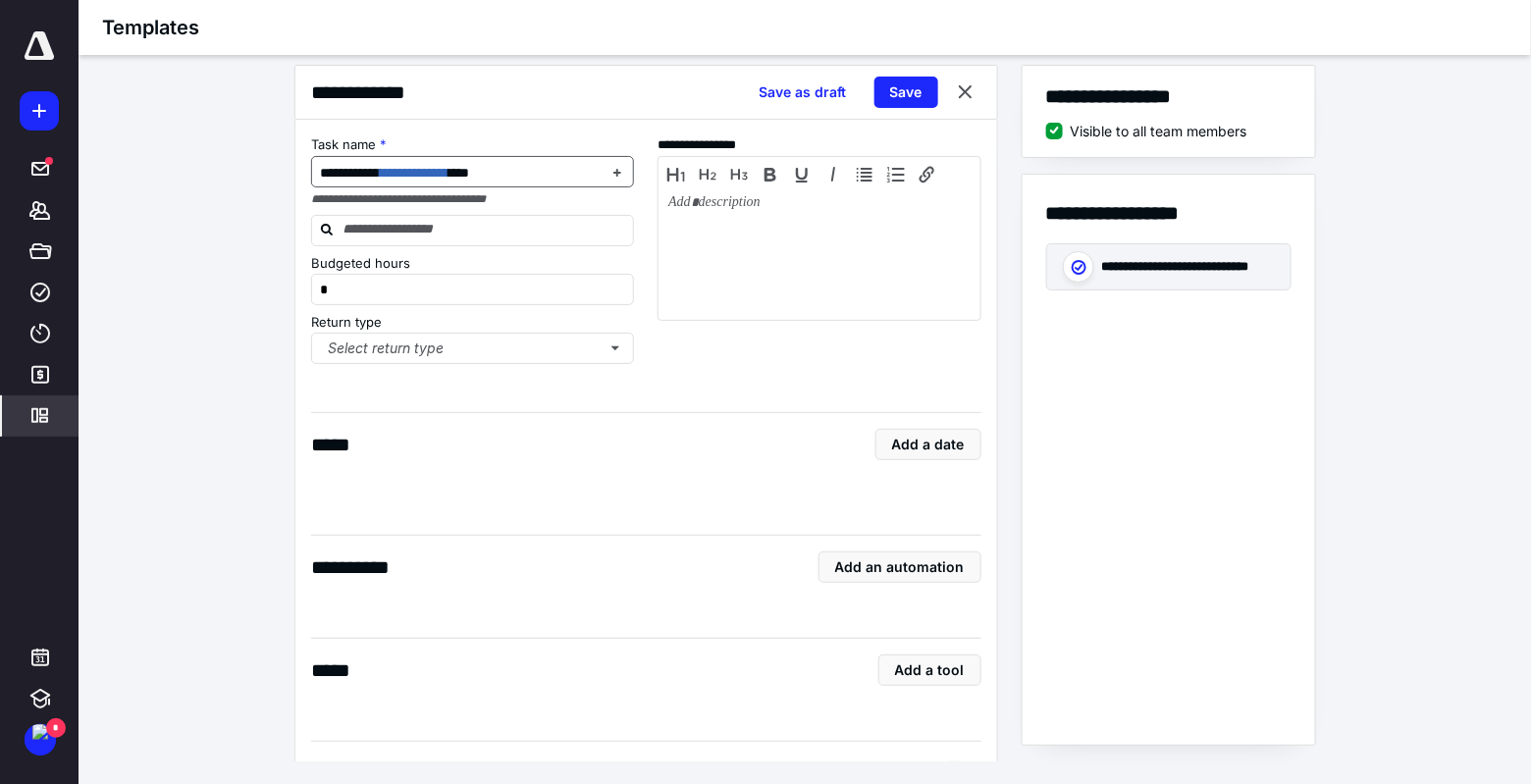click on "**********" at bounding box center (461, 173) 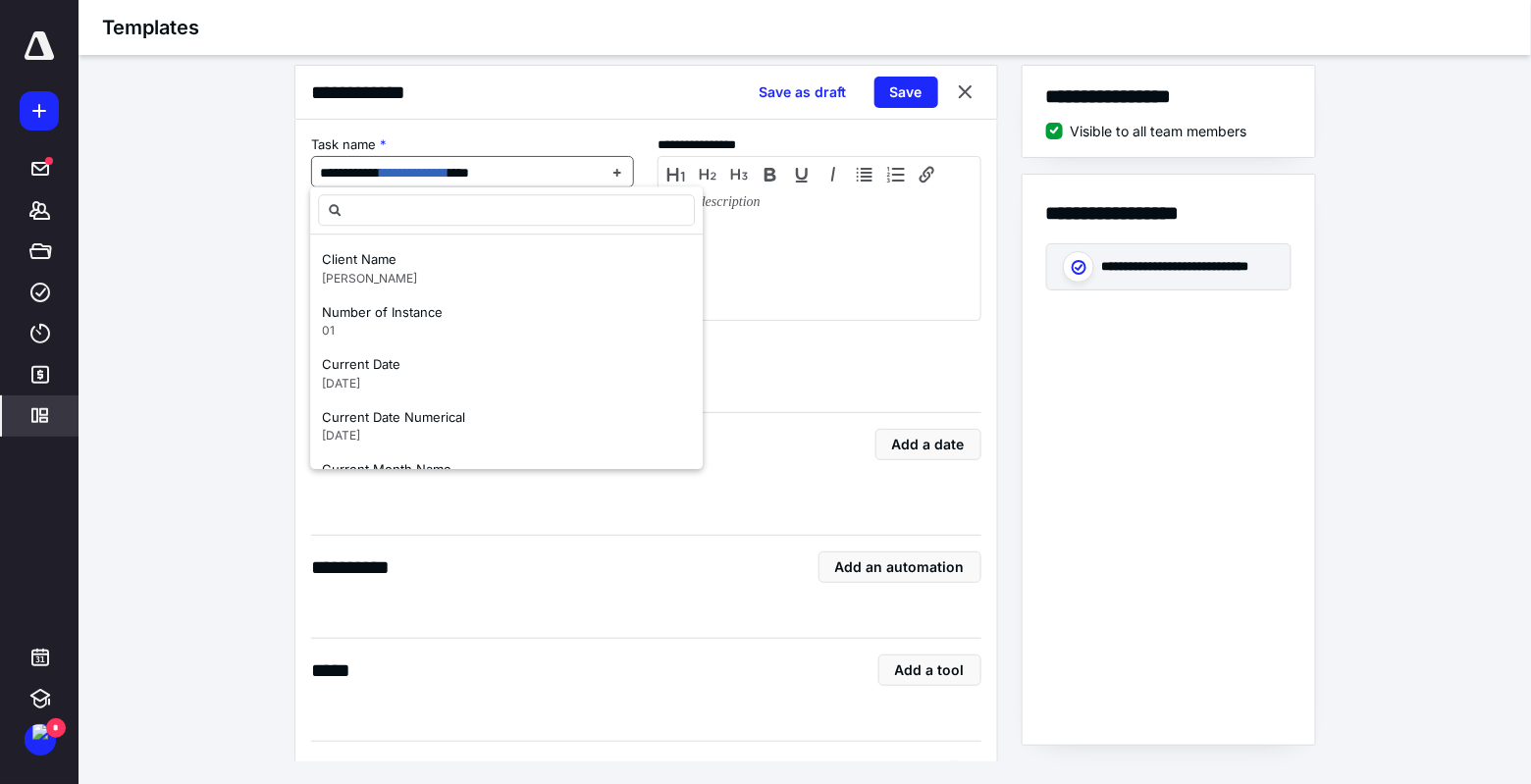 click on "**********" at bounding box center (461, 173) 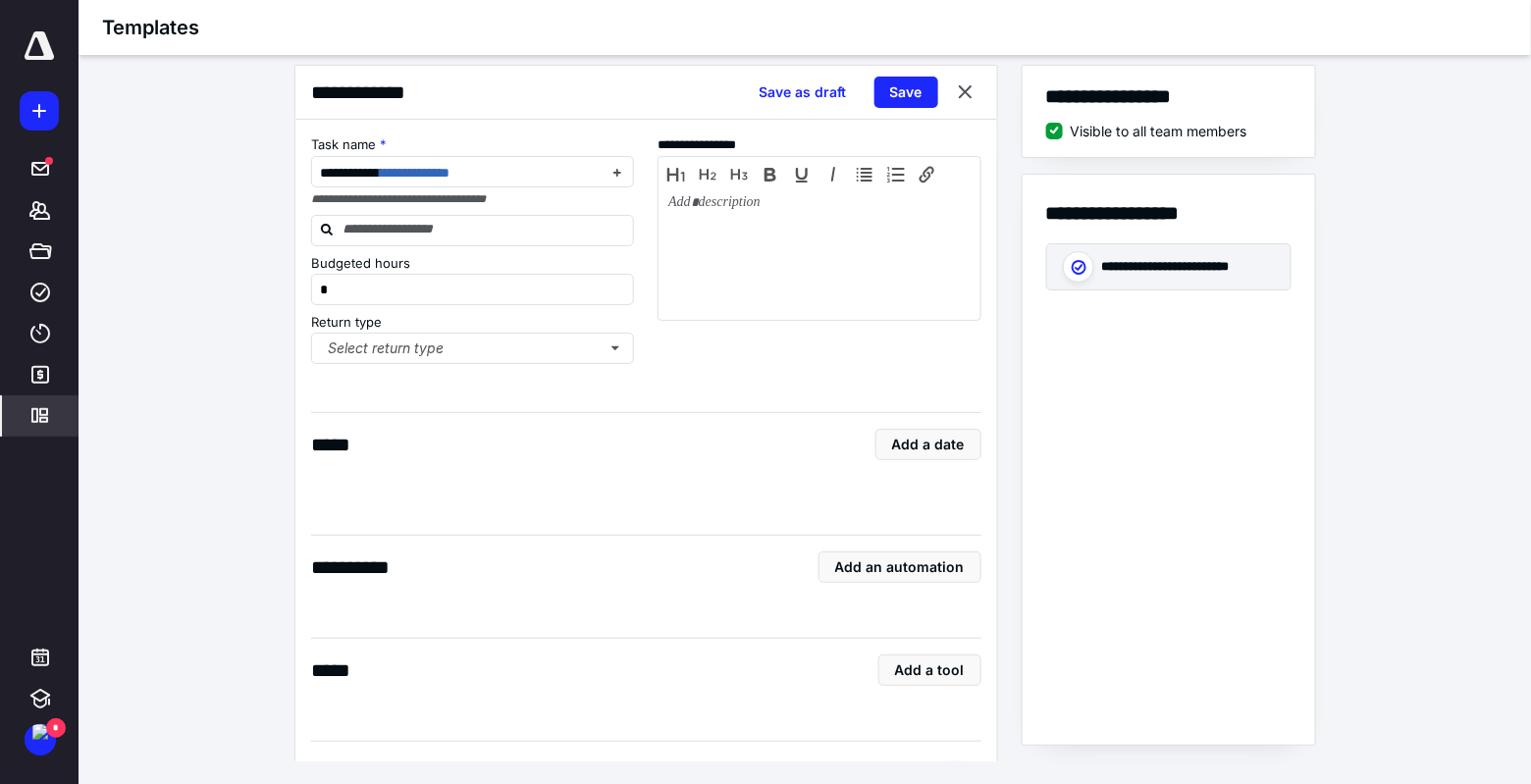 click on "**********" at bounding box center [805, 413] 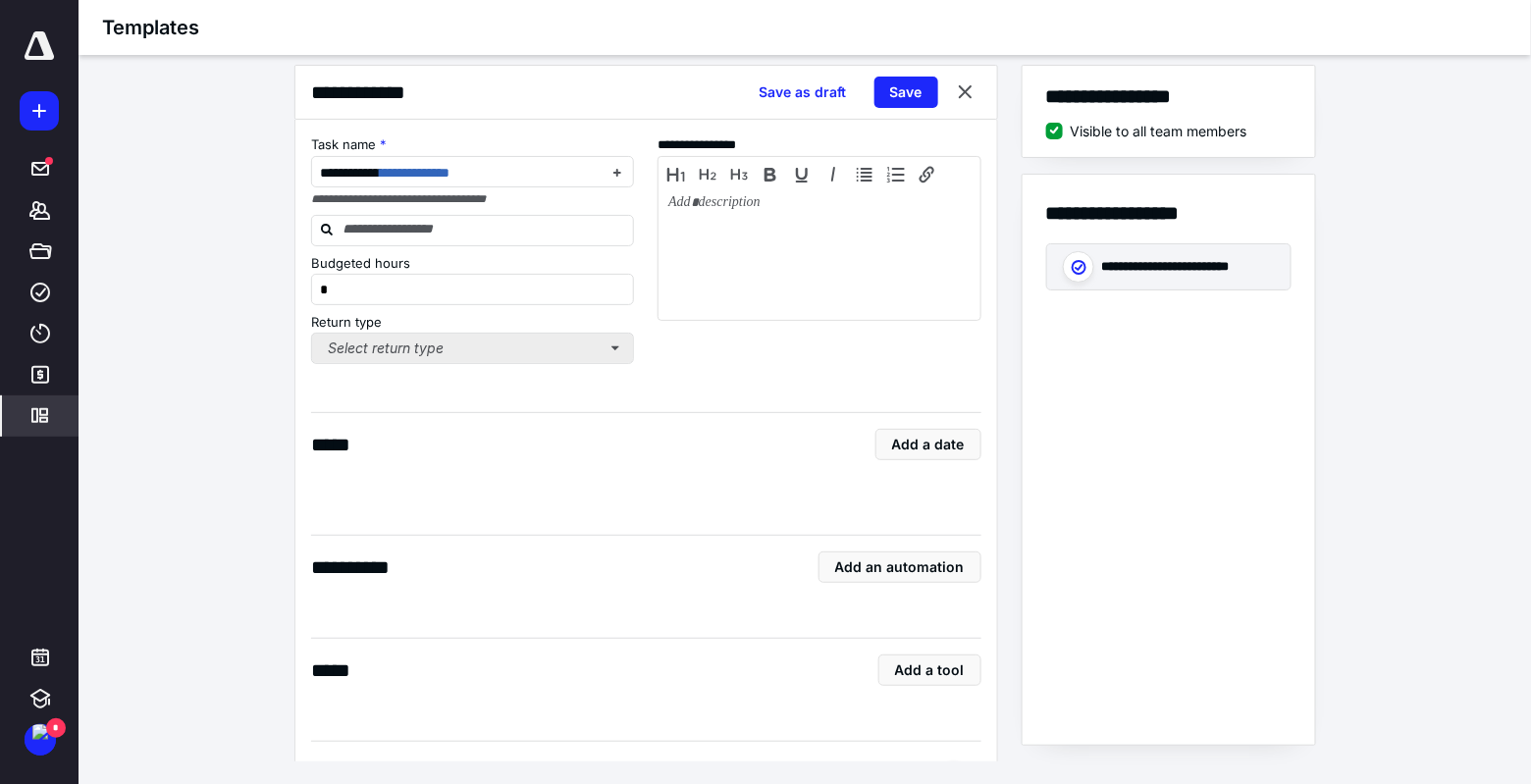 scroll, scrollTop: 0, scrollLeft: 0, axis: both 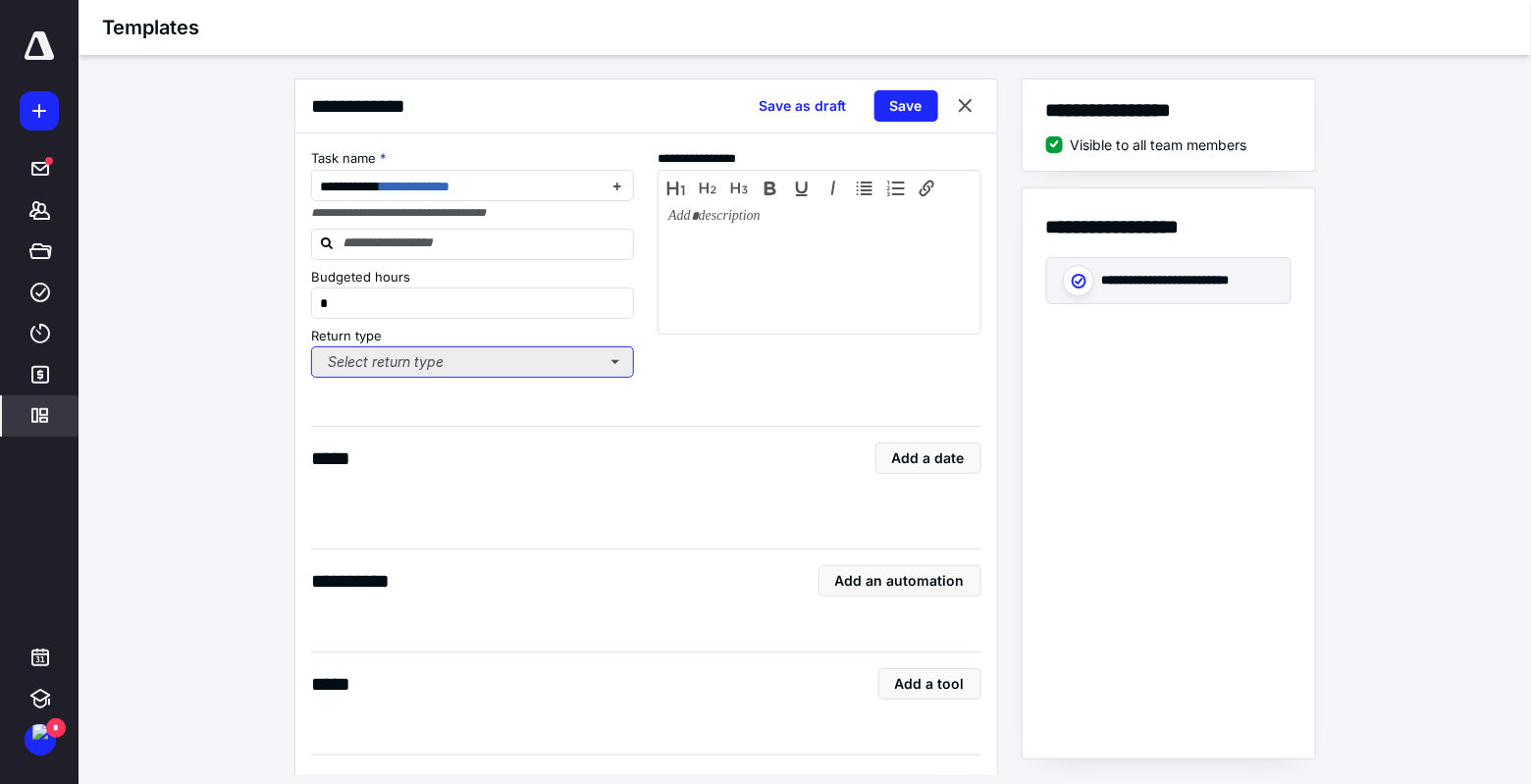 click on "Select return type" at bounding box center [473, 362] 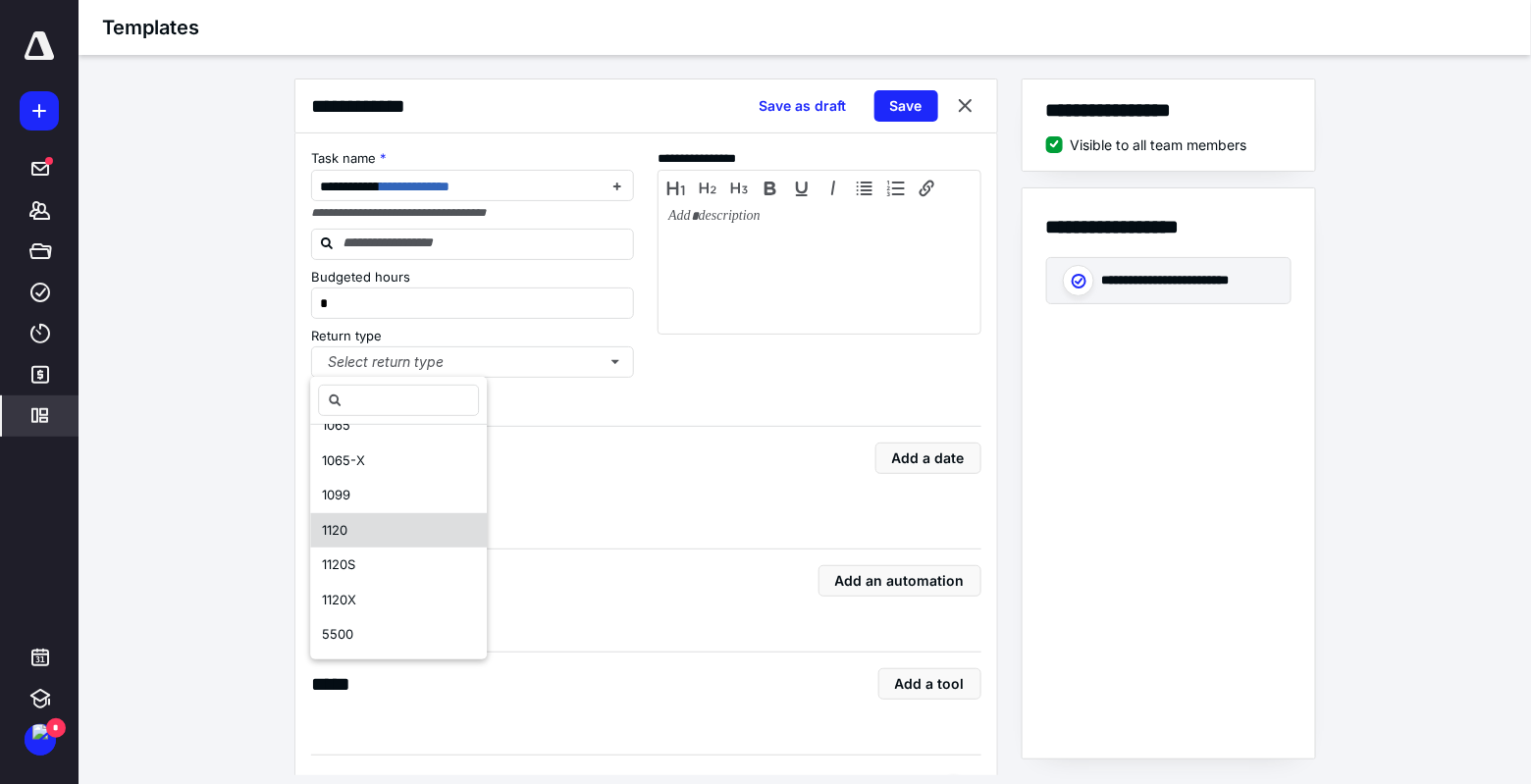 scroll, scrollTop: 407, scrollLeft: 0, axis: vertical 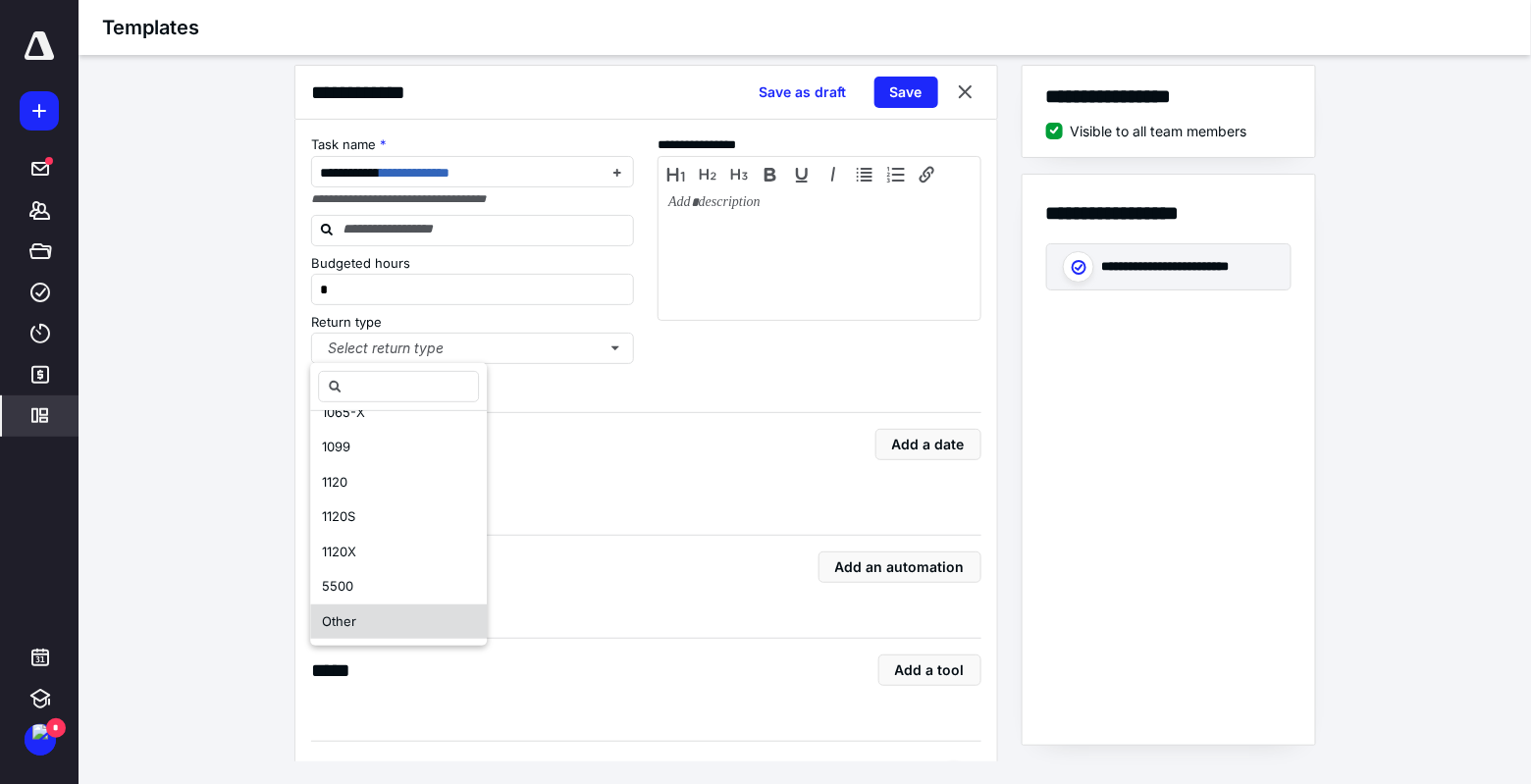 click on "Other" at bounding box center [339, 621] 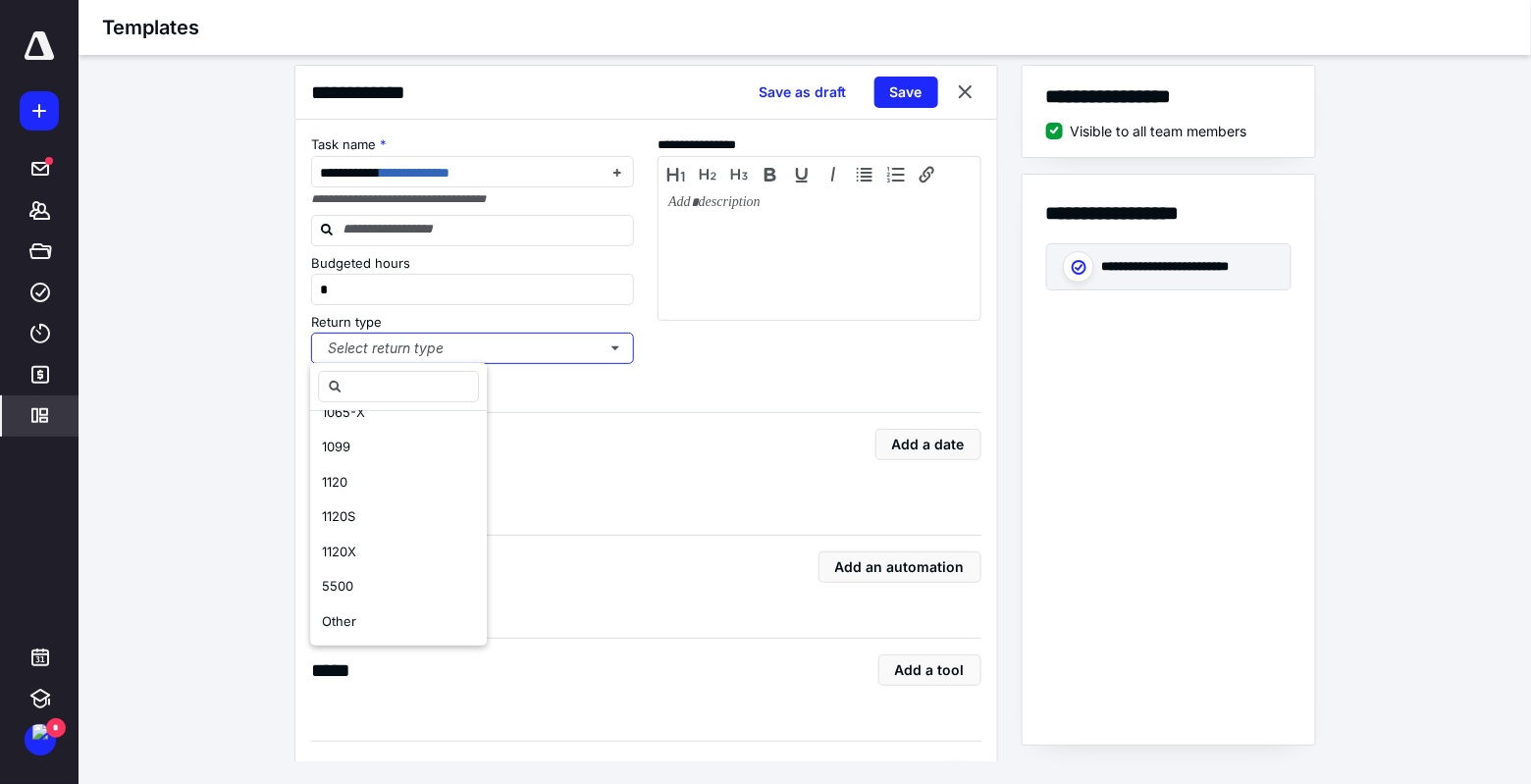 scroll, scrollTop: 0, scrollLeft: 0, axis: both 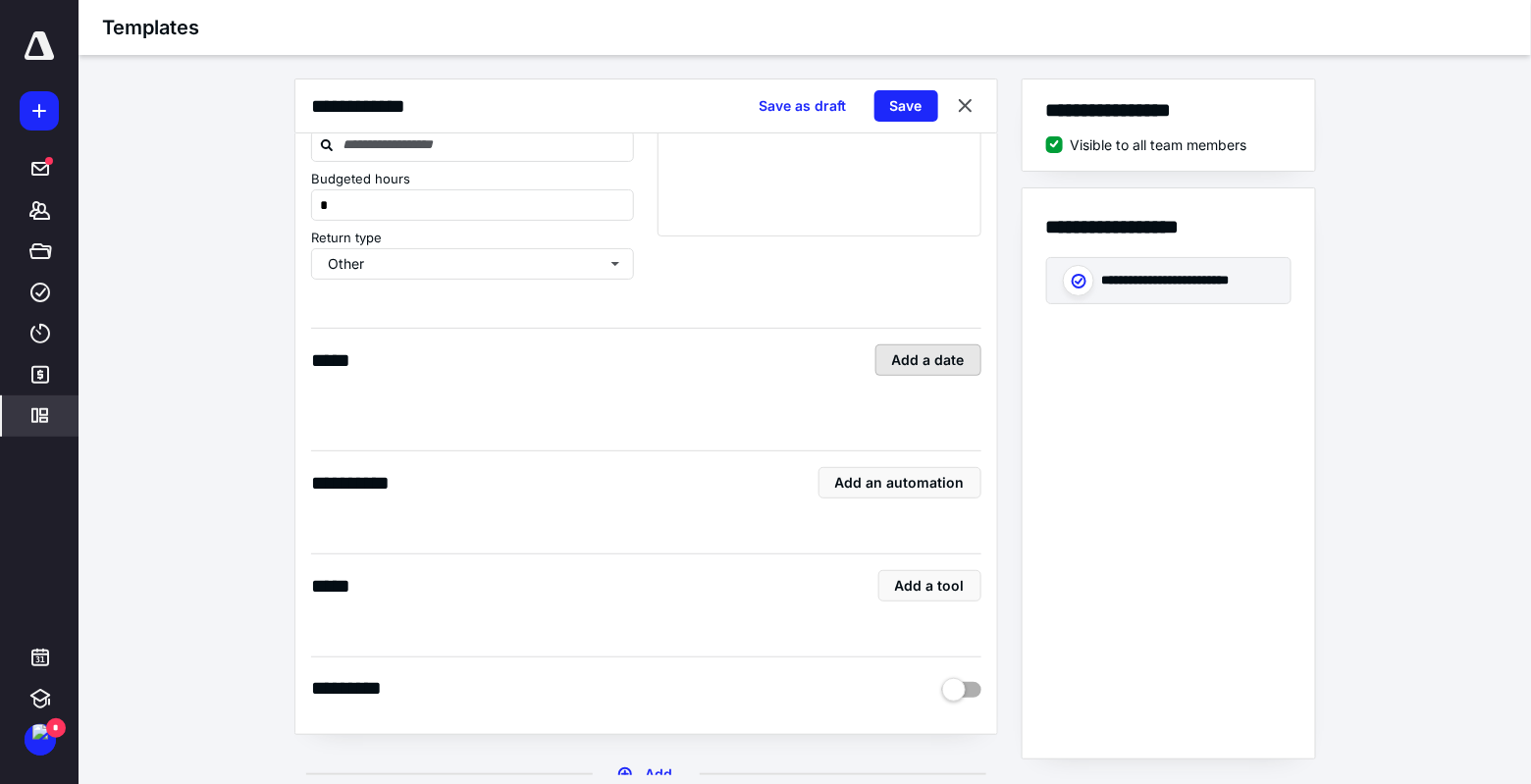 click on "Add a date" at bounding box center (928, 360) 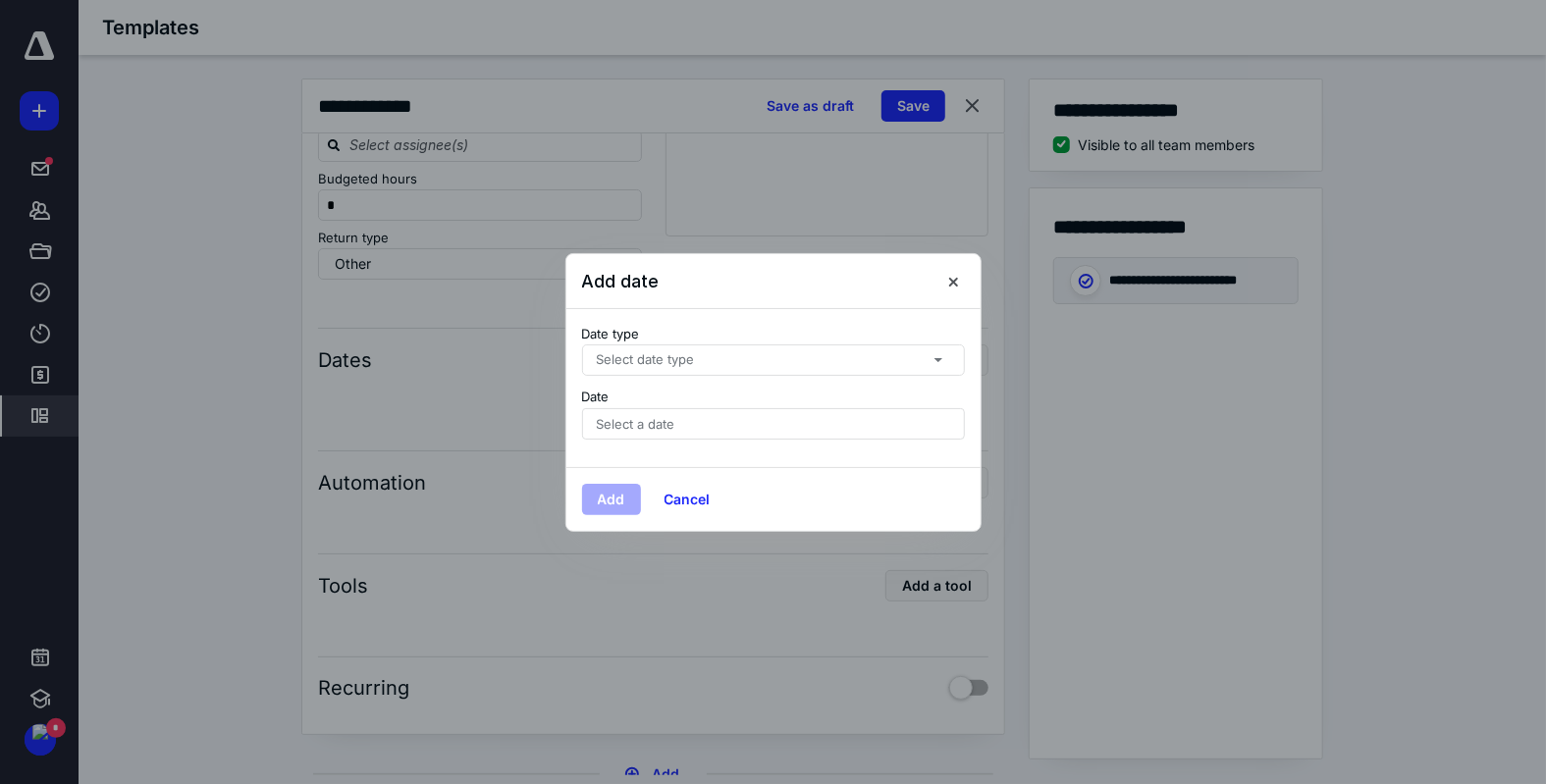 click 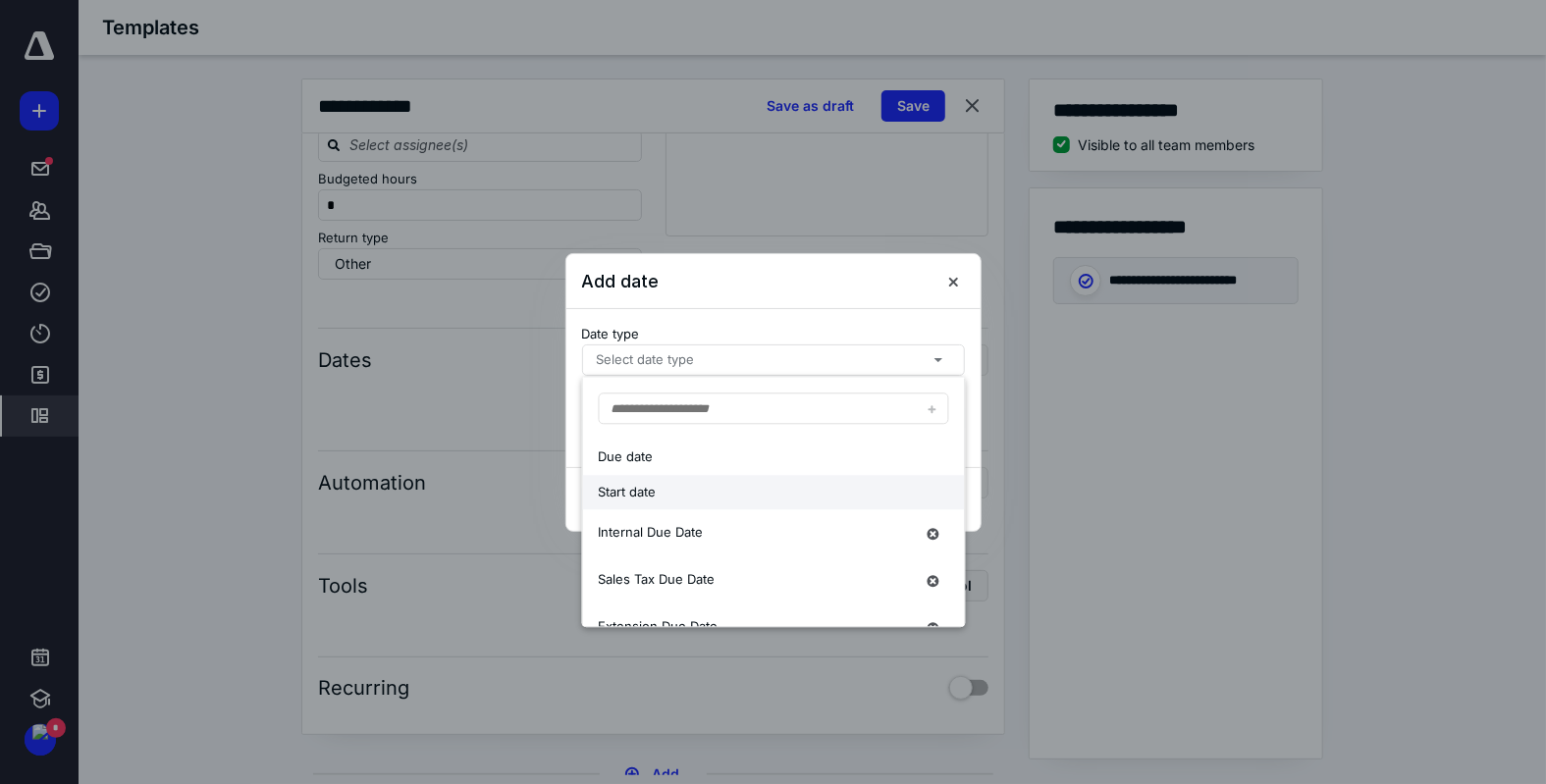 click on "Start date" at bounding box center (756, 493) 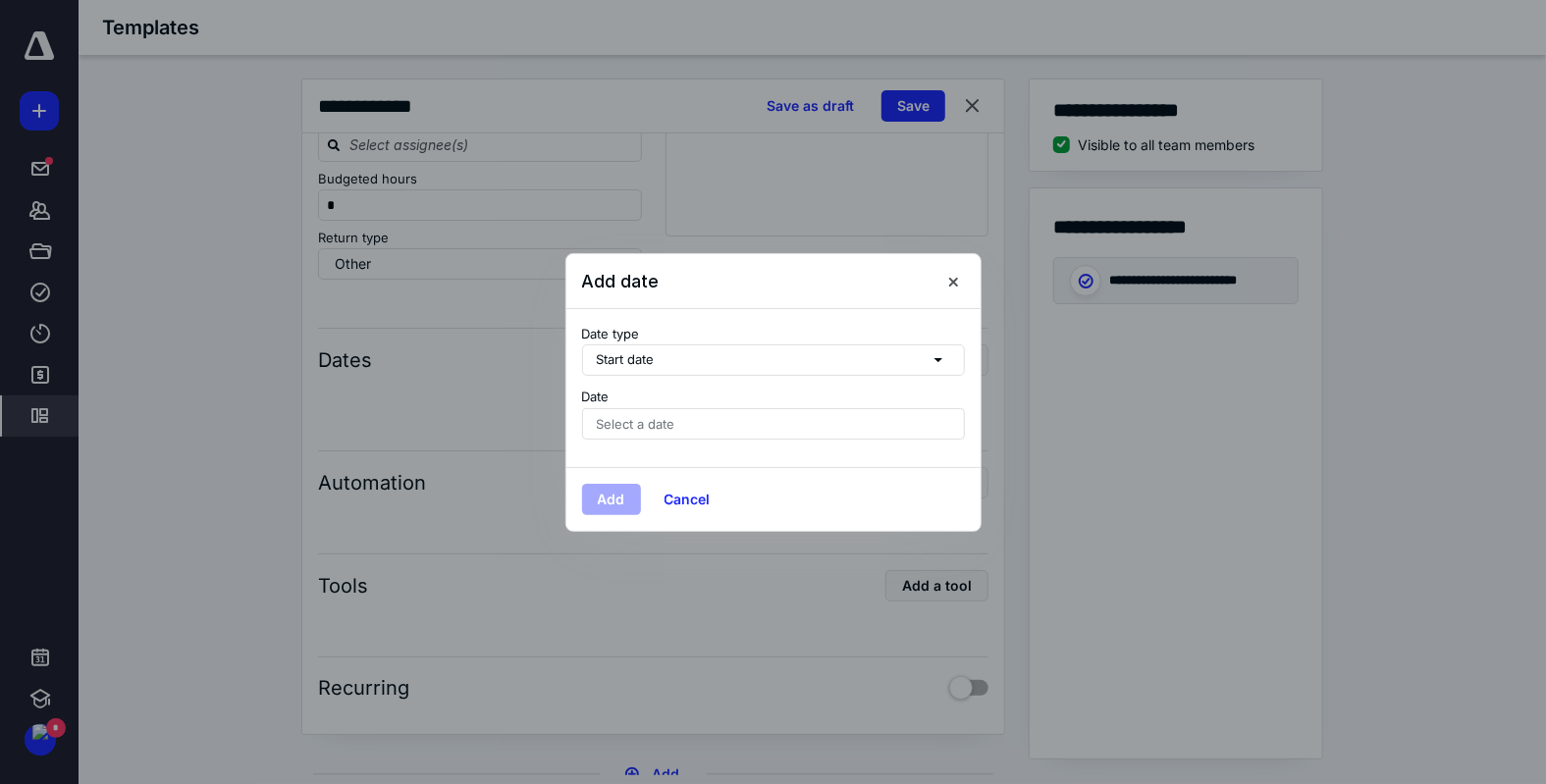 click on "Select a date" at bounding box center (773, 424) 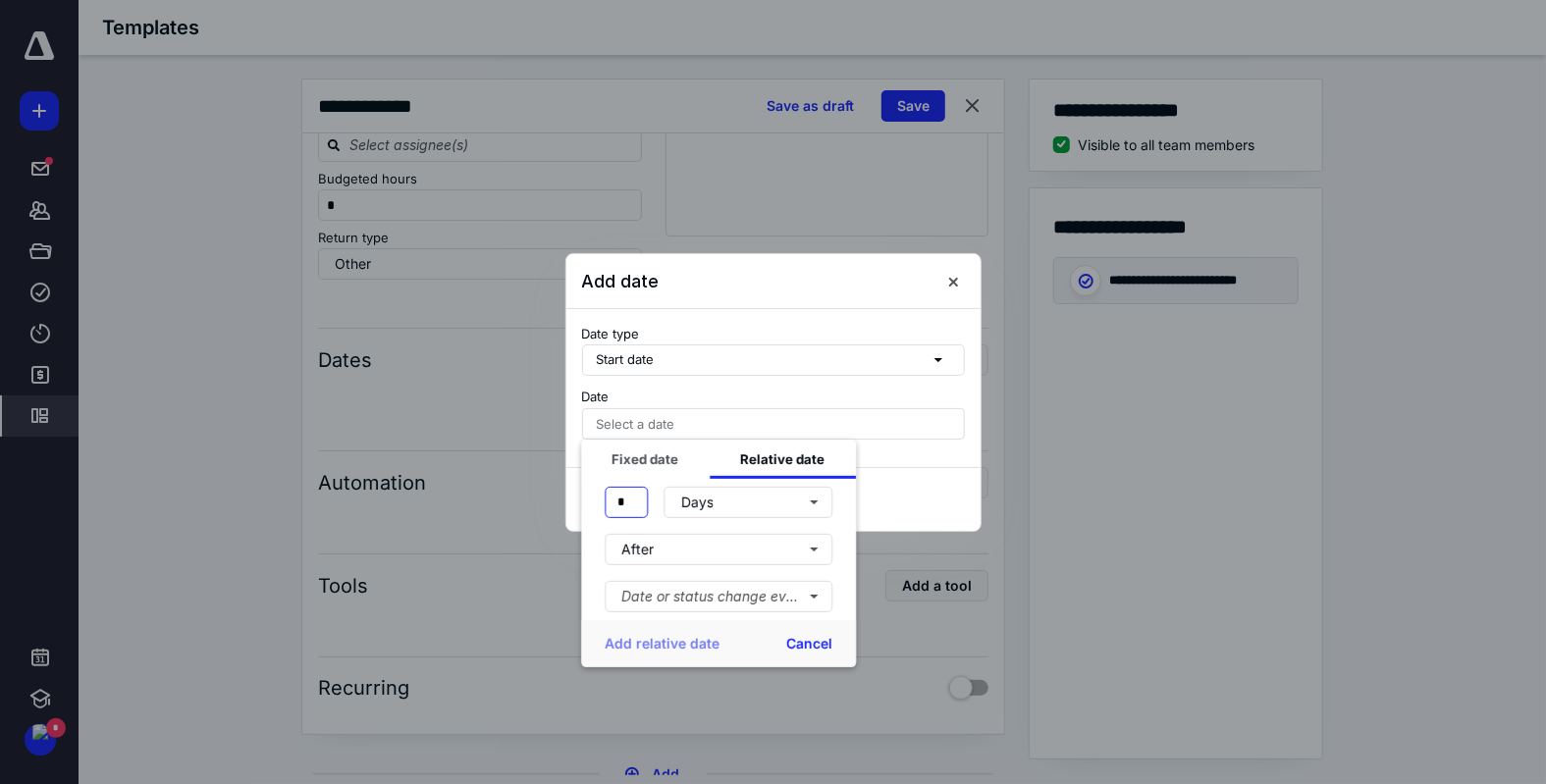 drag, startPoint x: 632, startPoint y: 497, endPoint x: 597, endPoint y: 514, distance: 38.91015 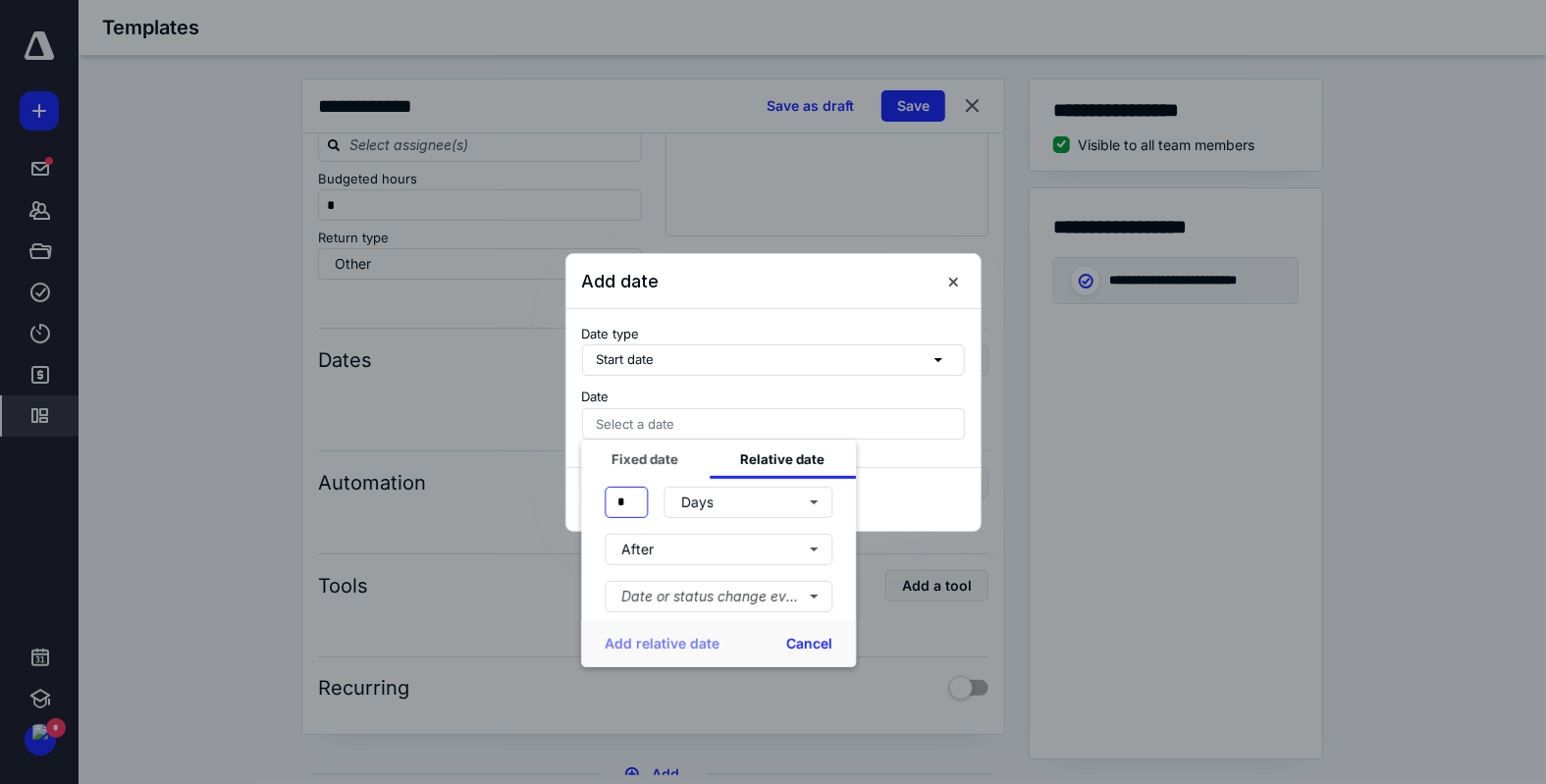 click on "* Days" at bounding box center [719, 501] 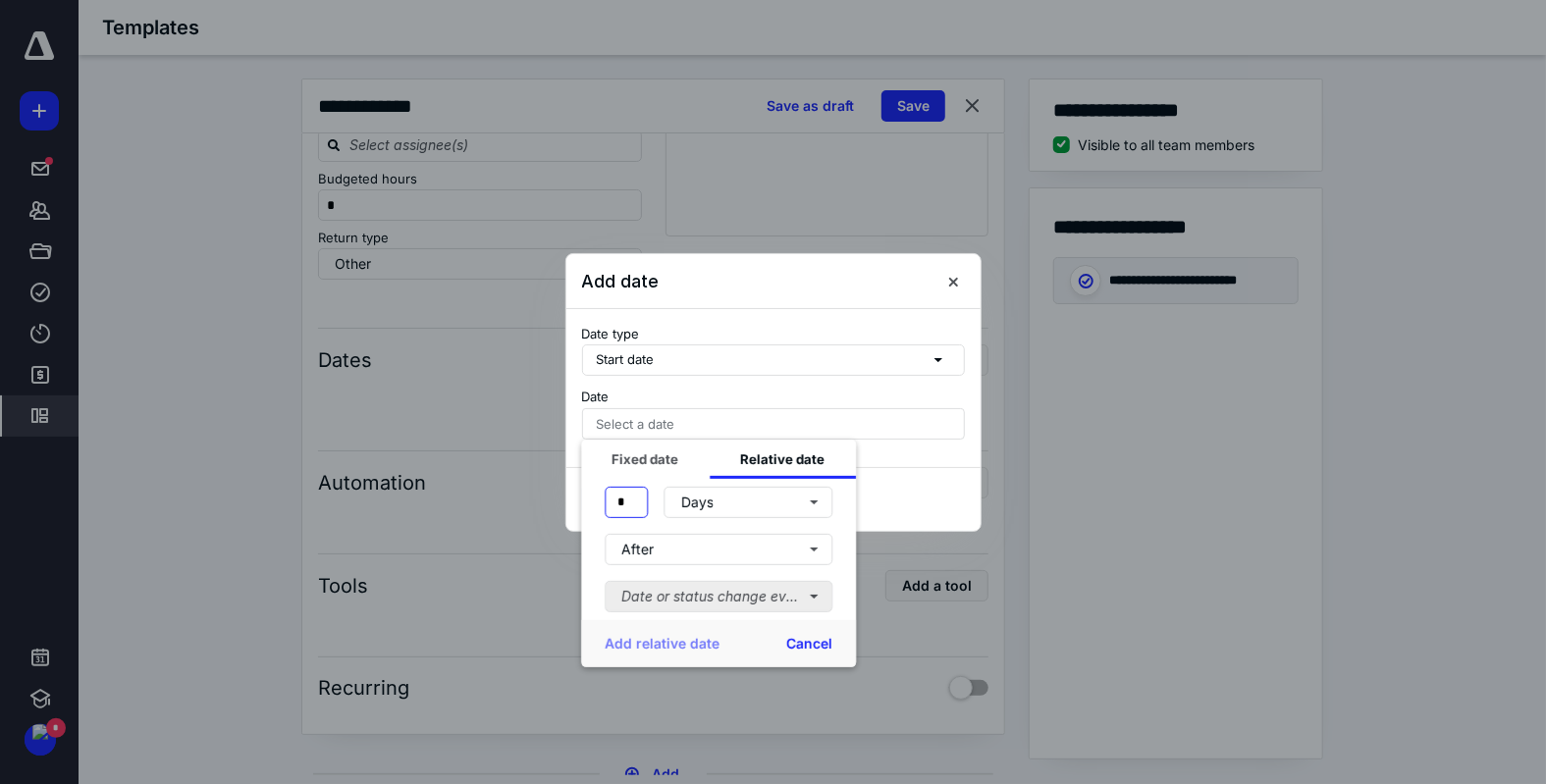 type on "*" 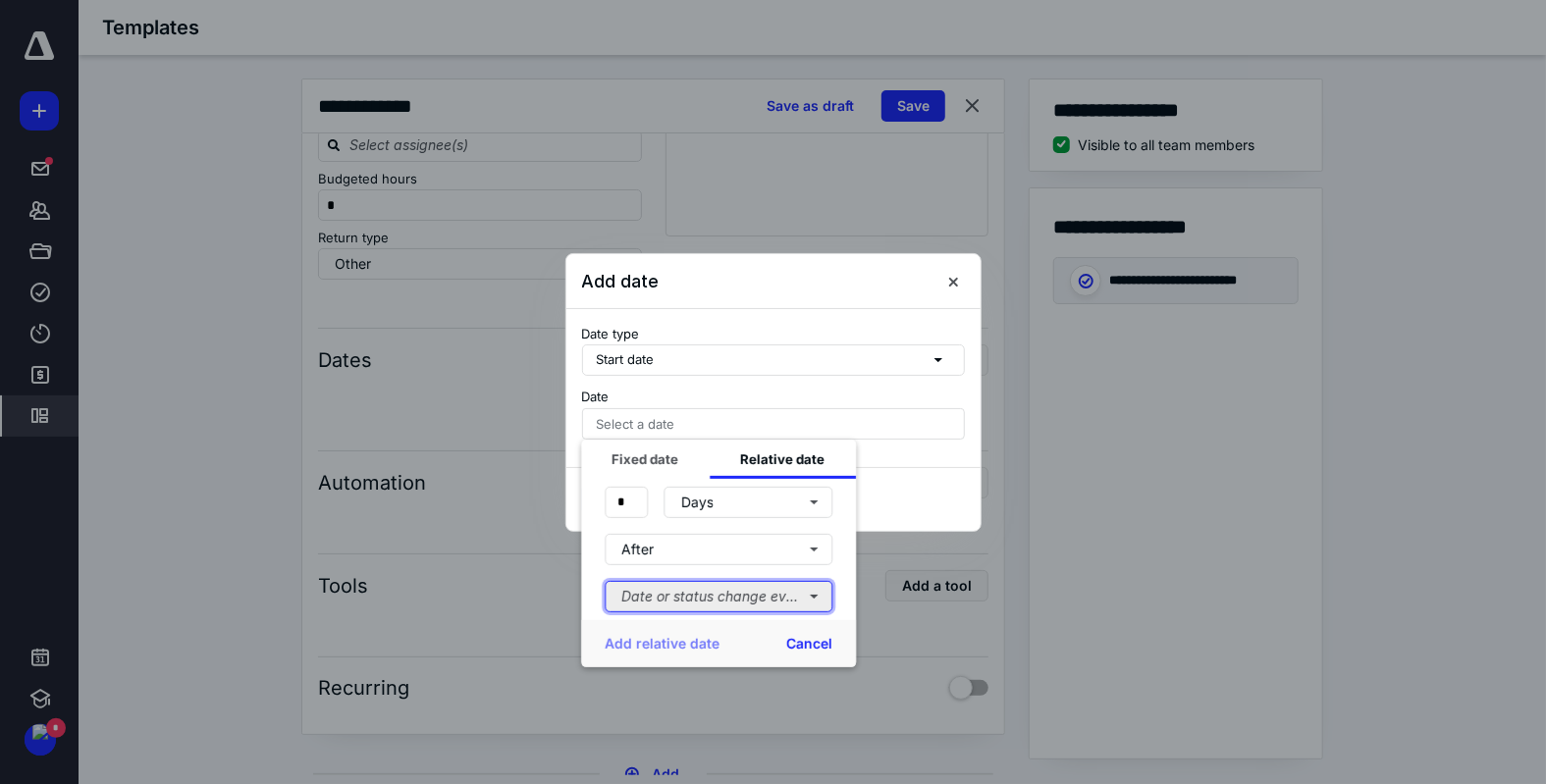 click on "Date or status change event" at bounding box center [719, 596] 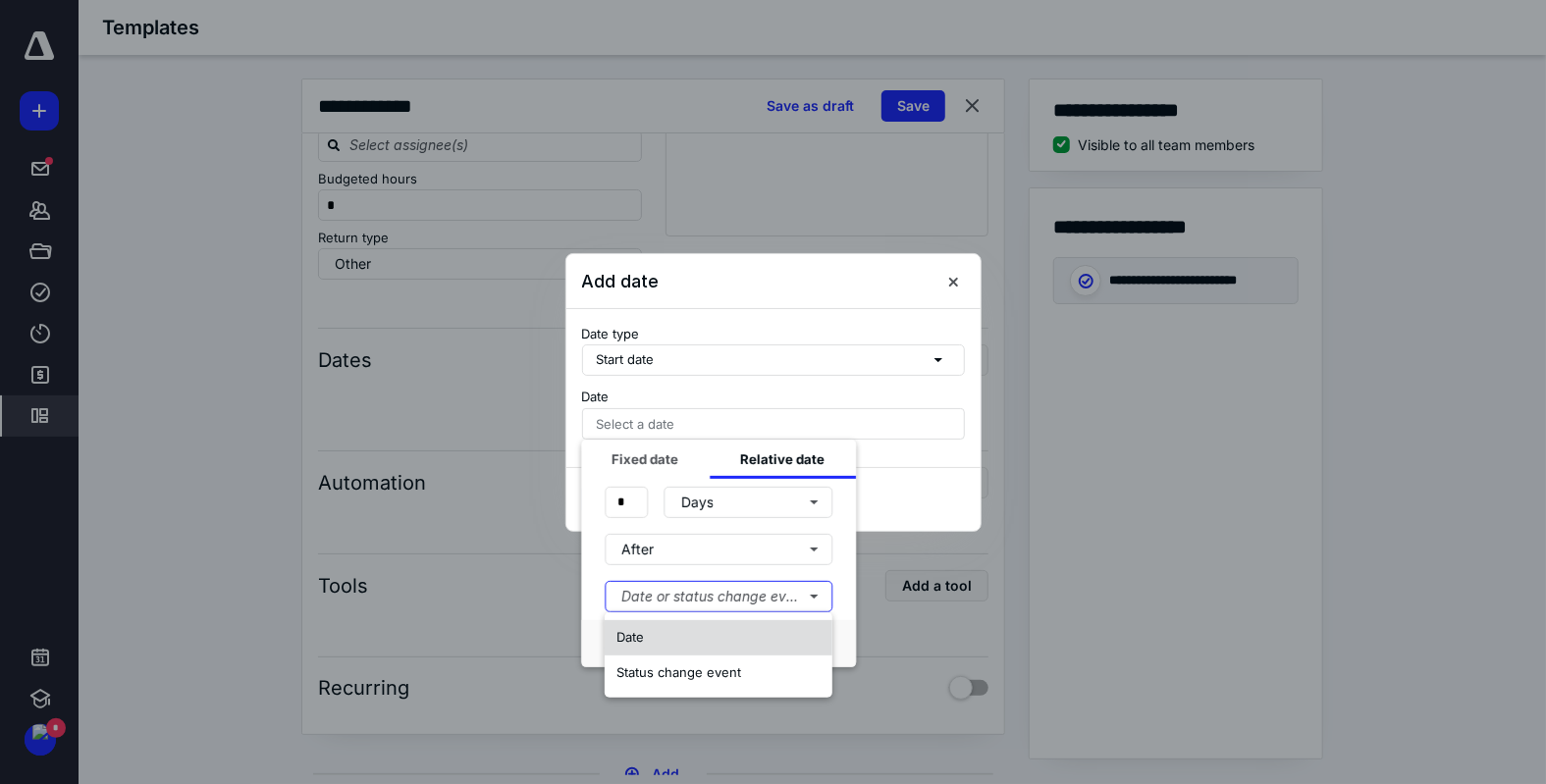 click on "Date" at bounding box center (719, 638) 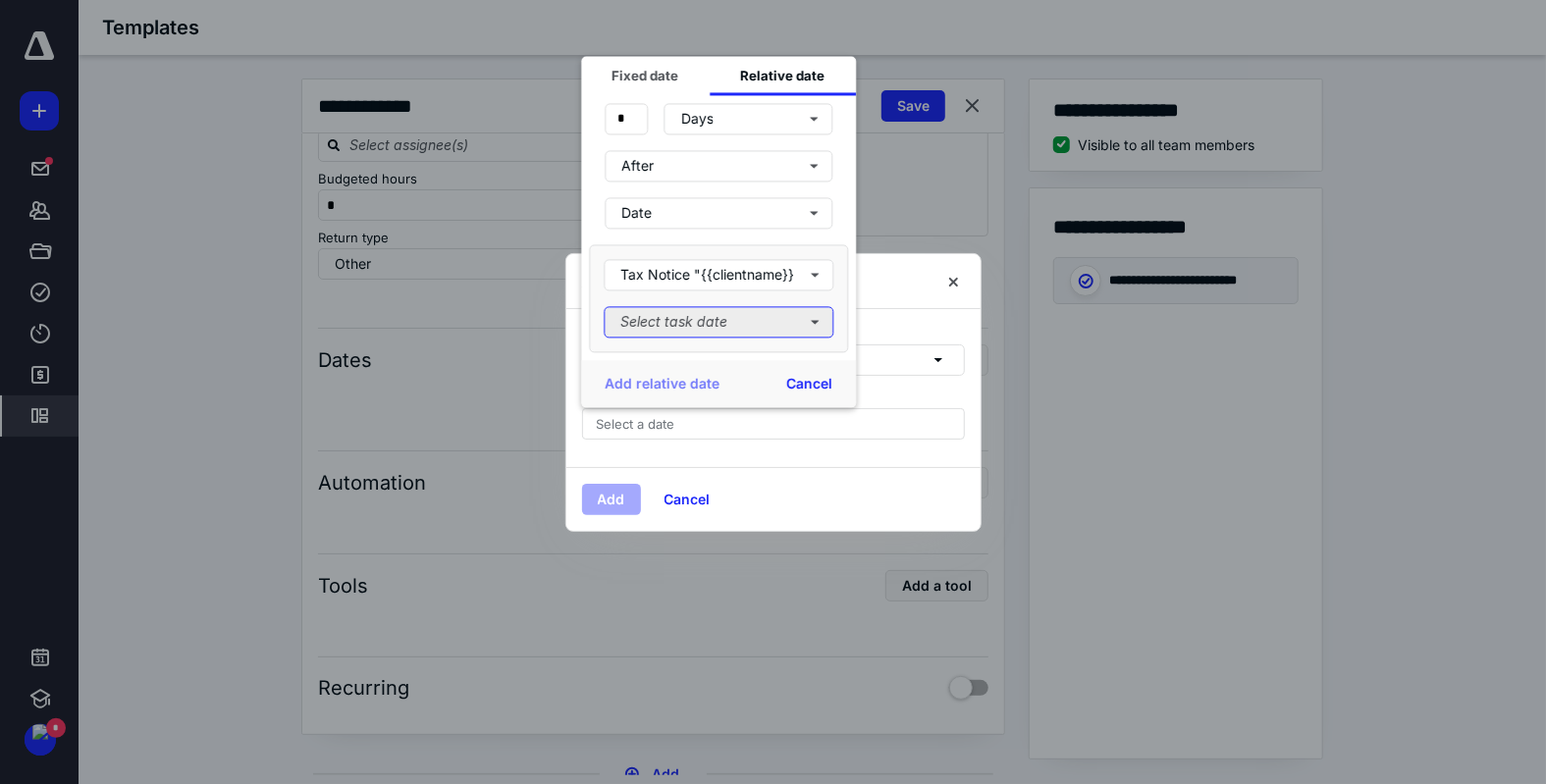 click on "Select task date" at bounding box center (719, 322) 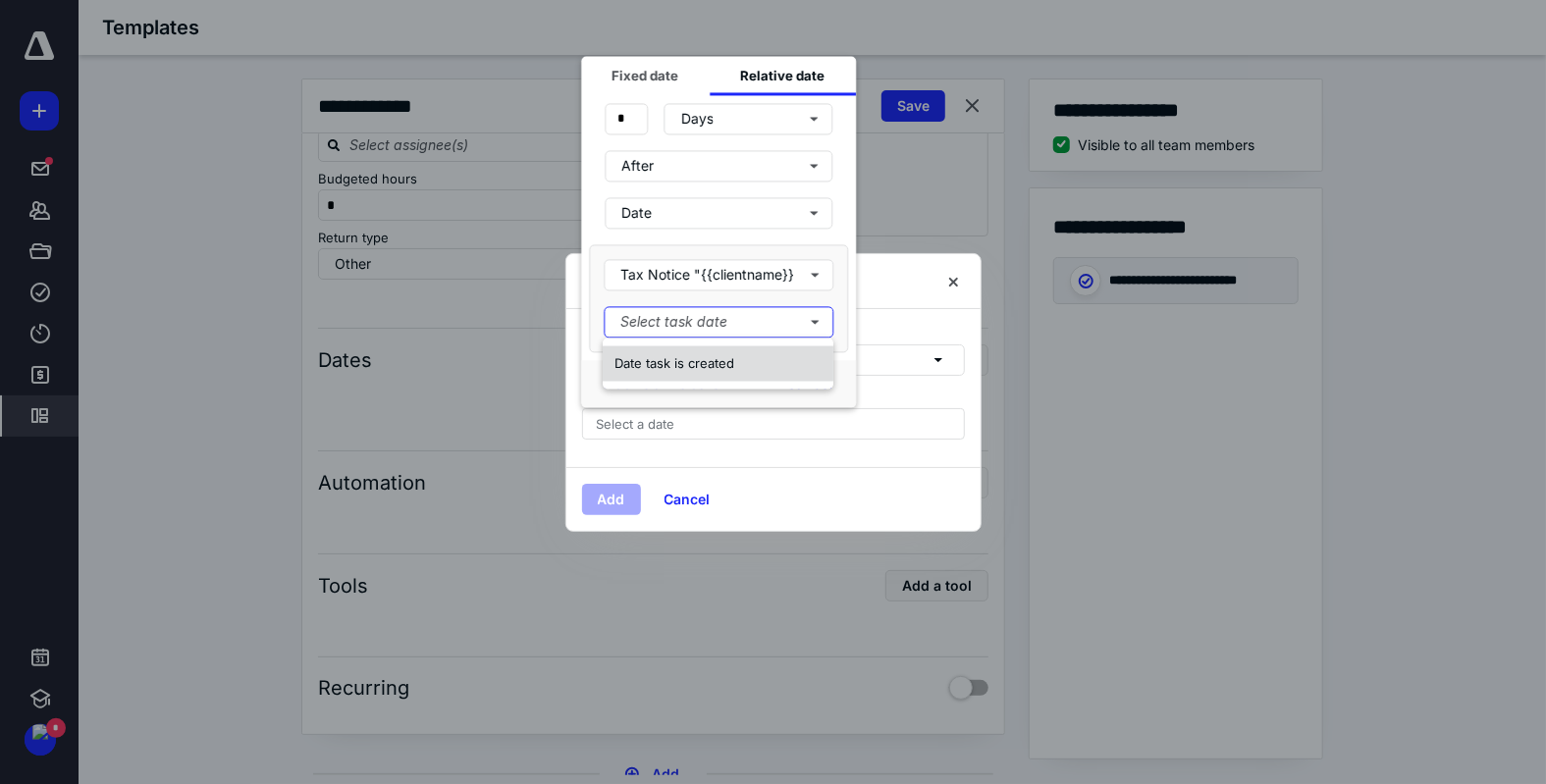 click on "Date task is created" at bounding box center (718, 364) 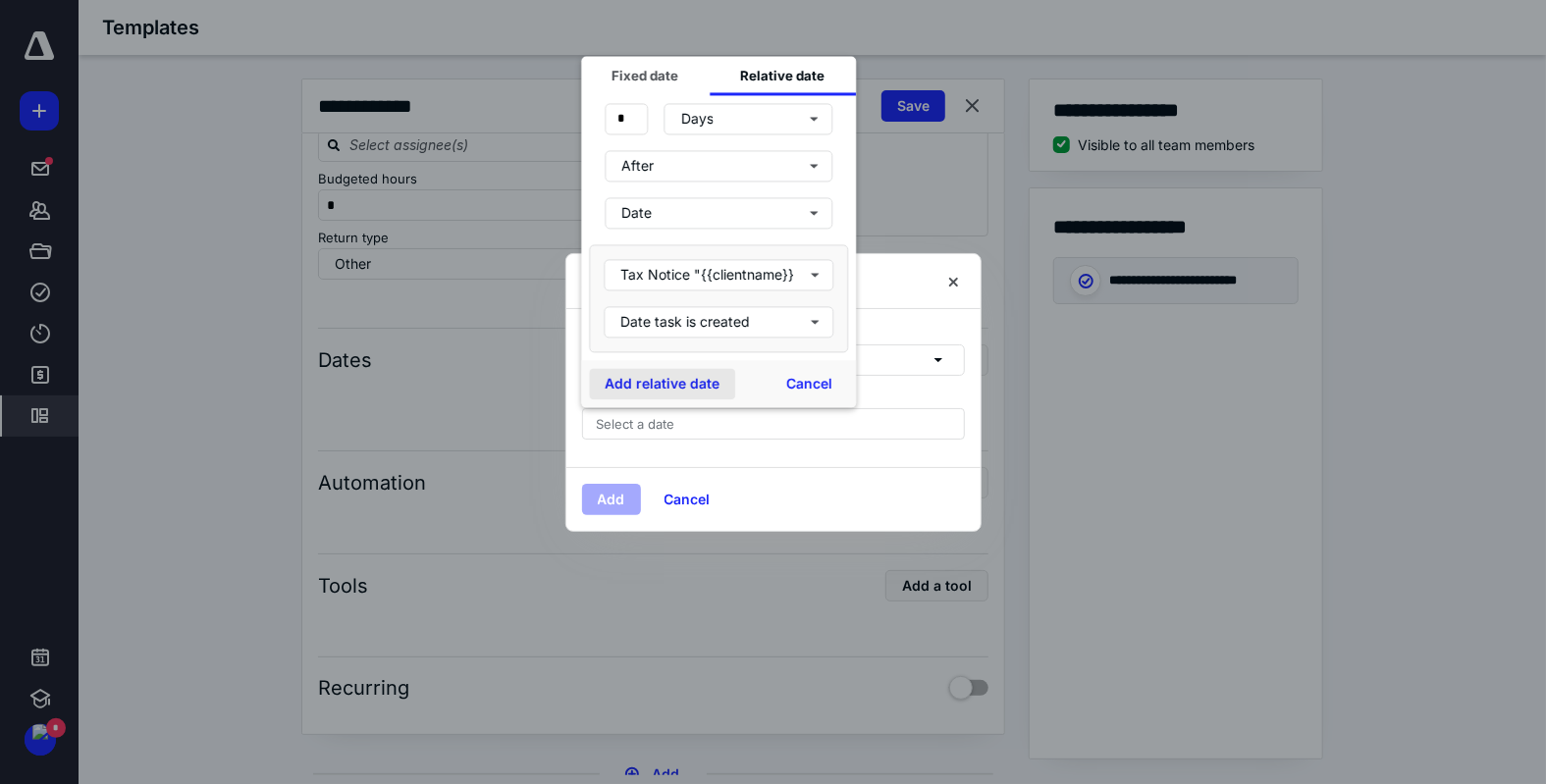 click on "Add relative date" at bounding box center (662, 384) 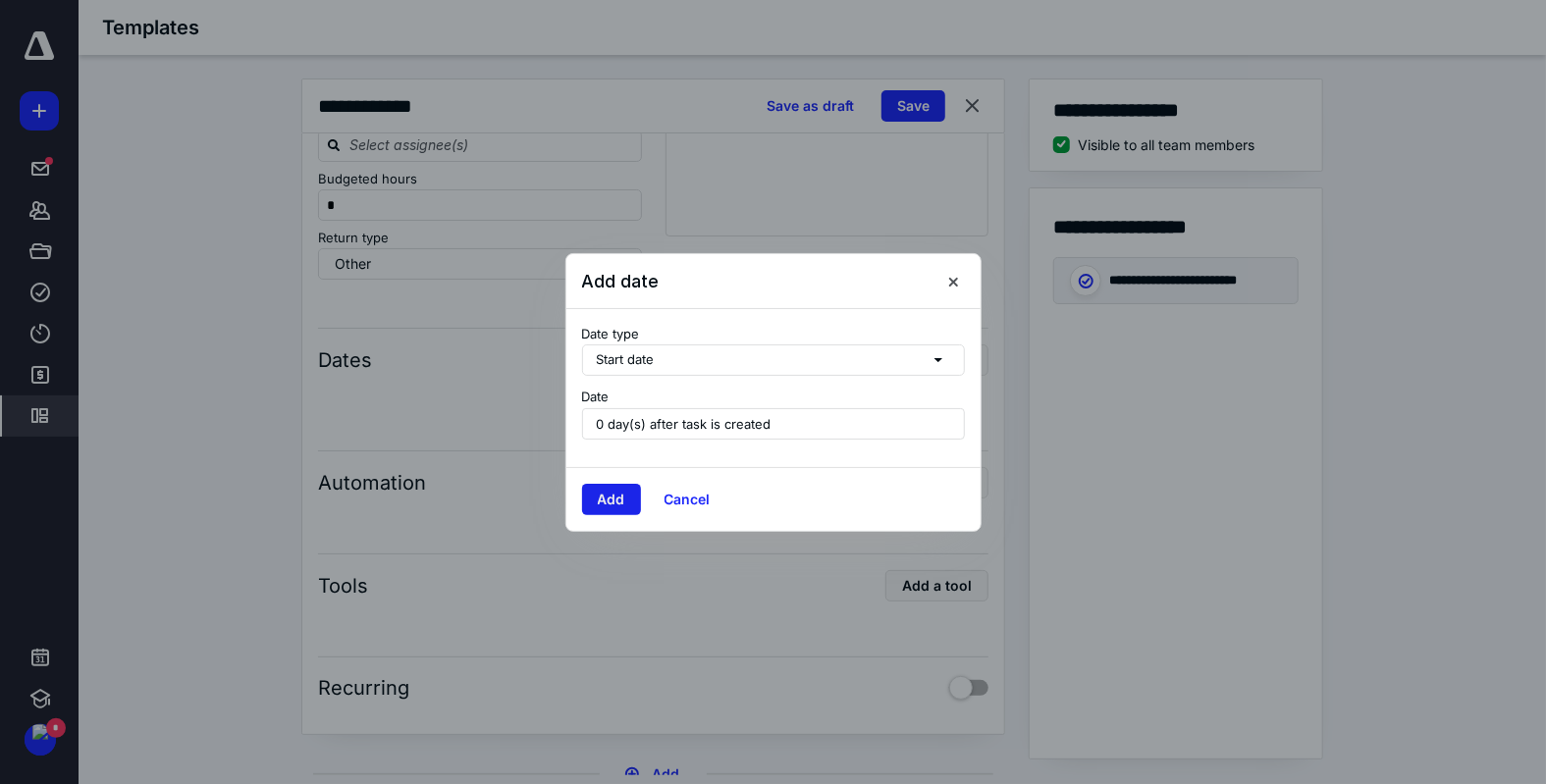 click on "Add" at bounding box center (612, 499) 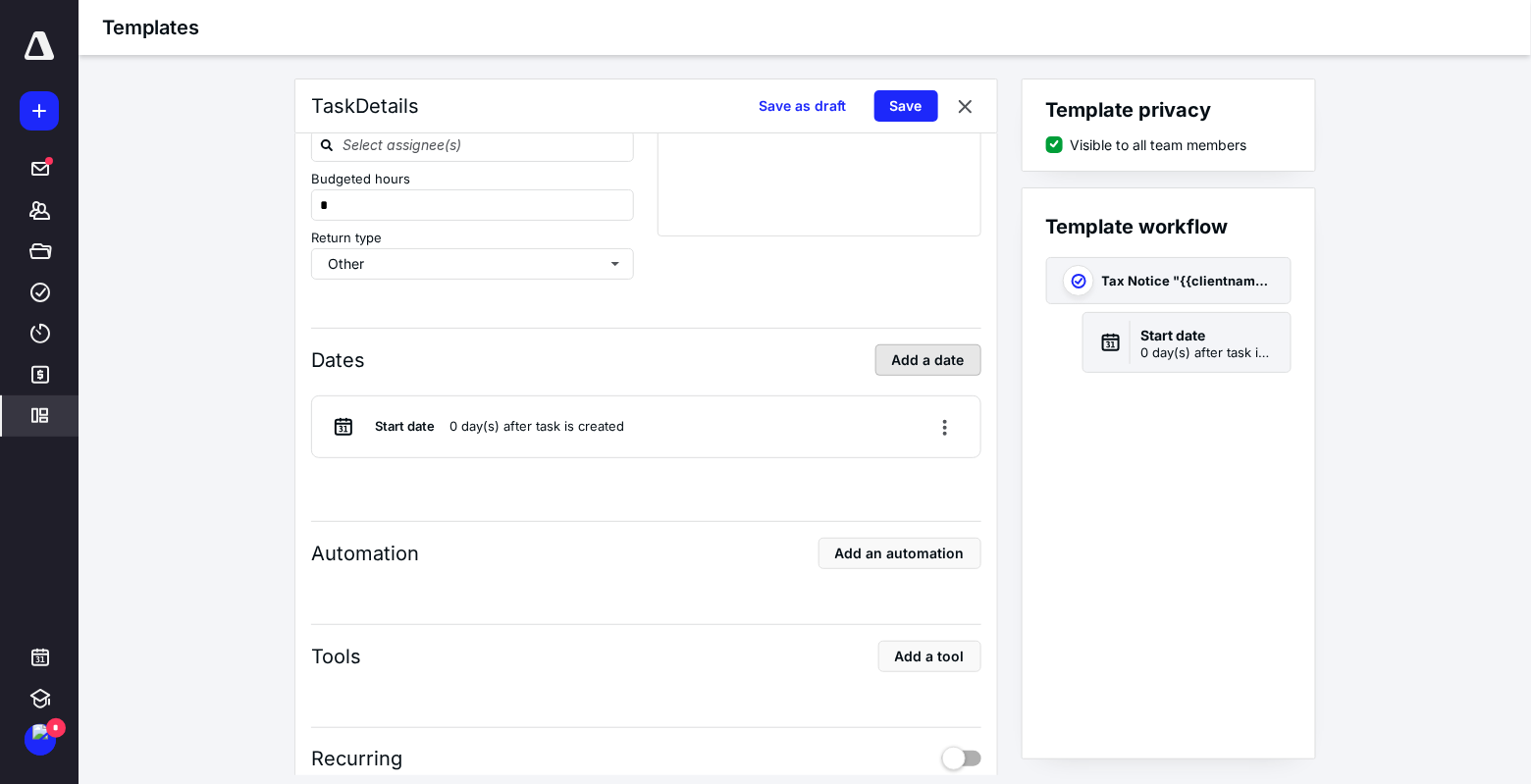 click on "Add a date" at bounding box center (928, 360) 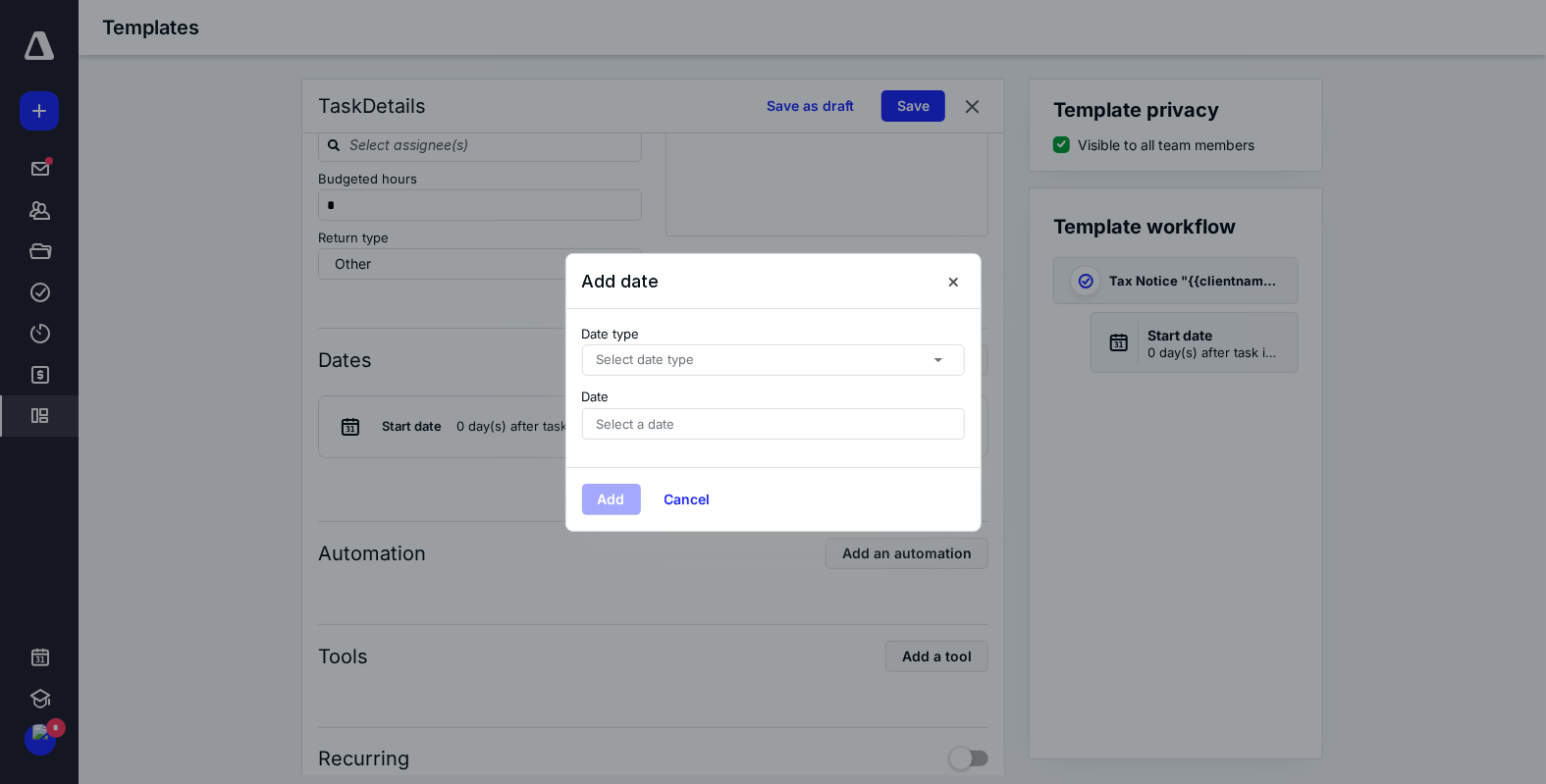 click 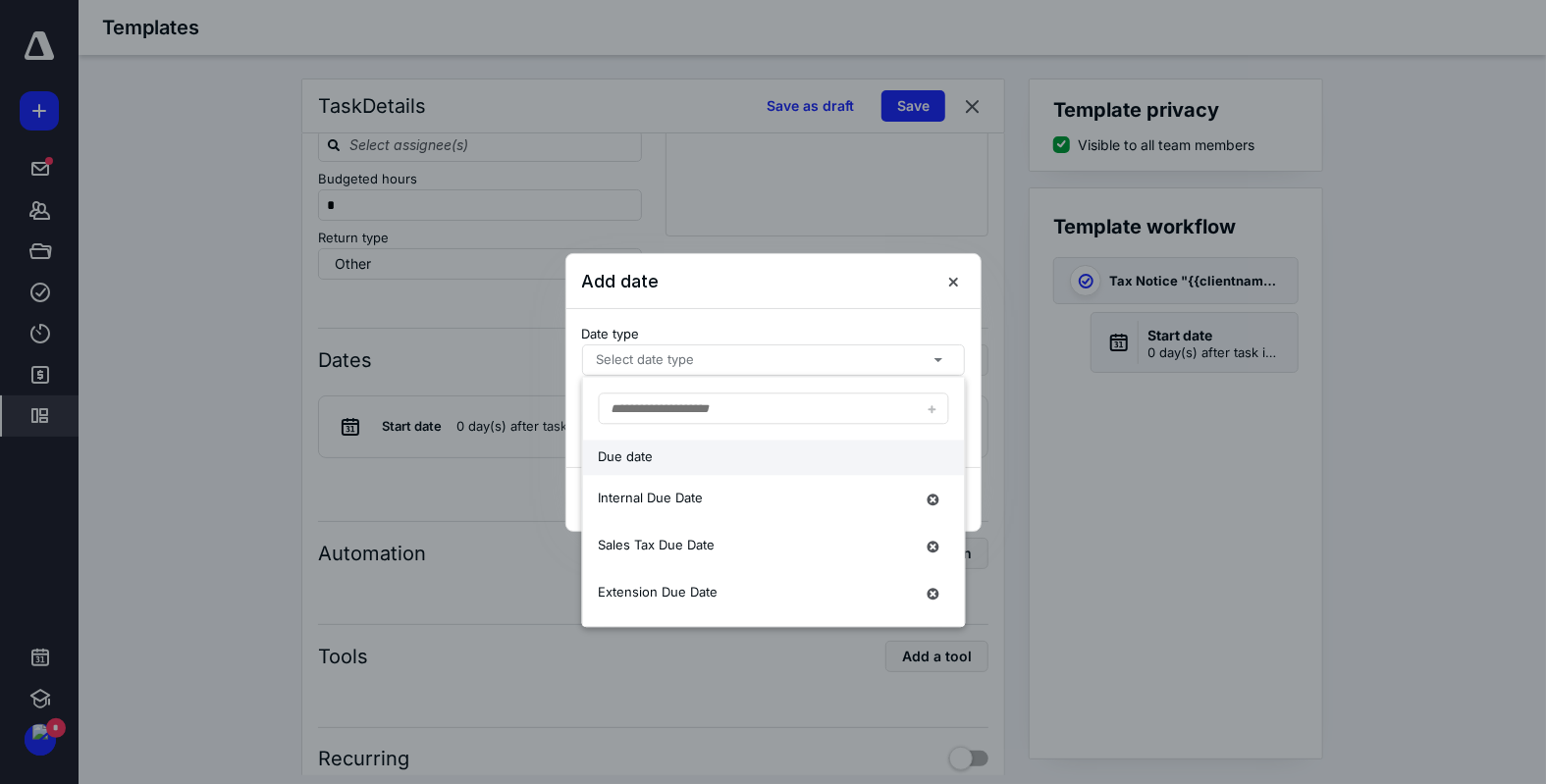 click on "Due date" at bounding box center [756, 457] 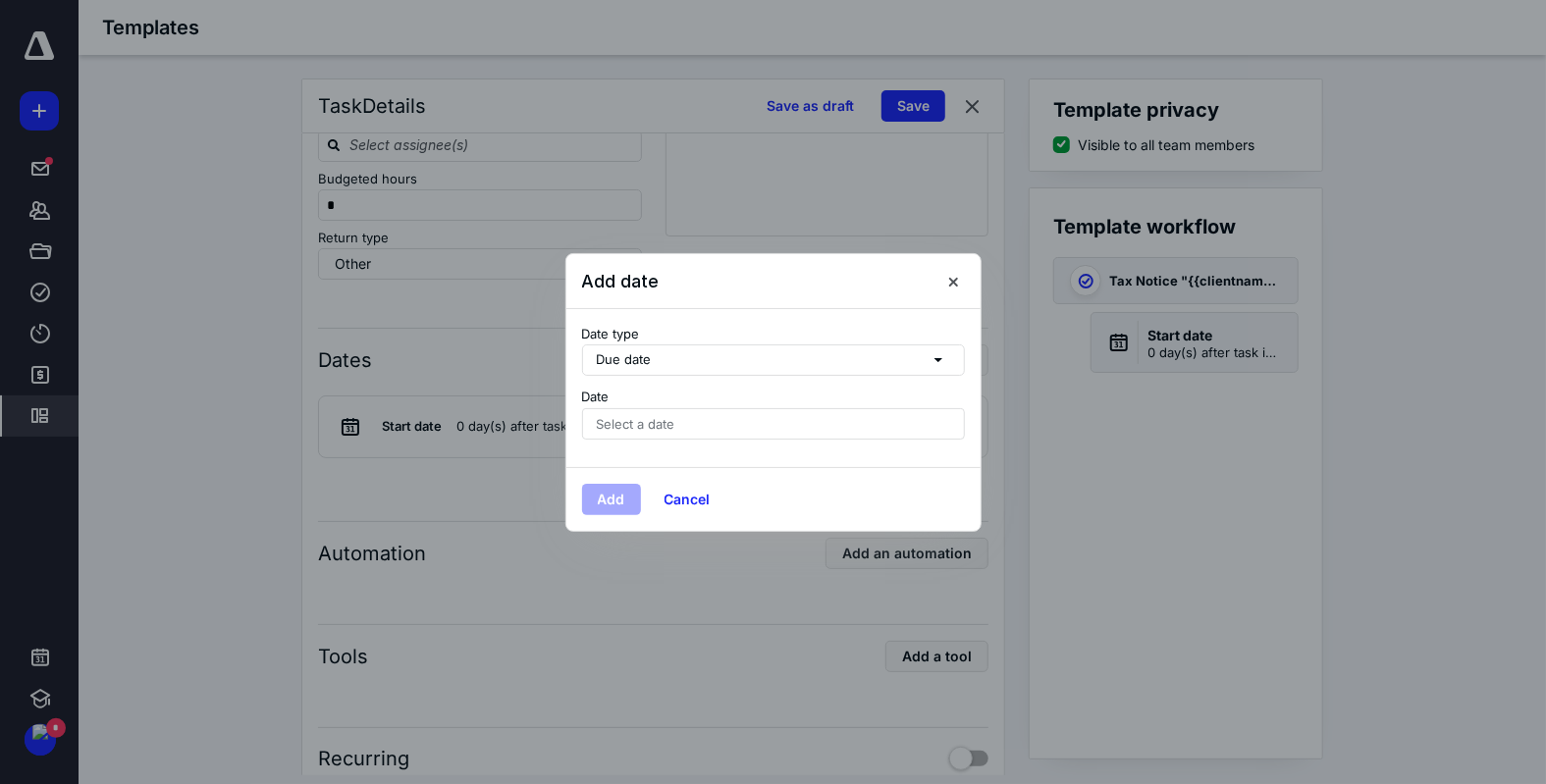click on "Select a date" at bounding box center (773, 424) 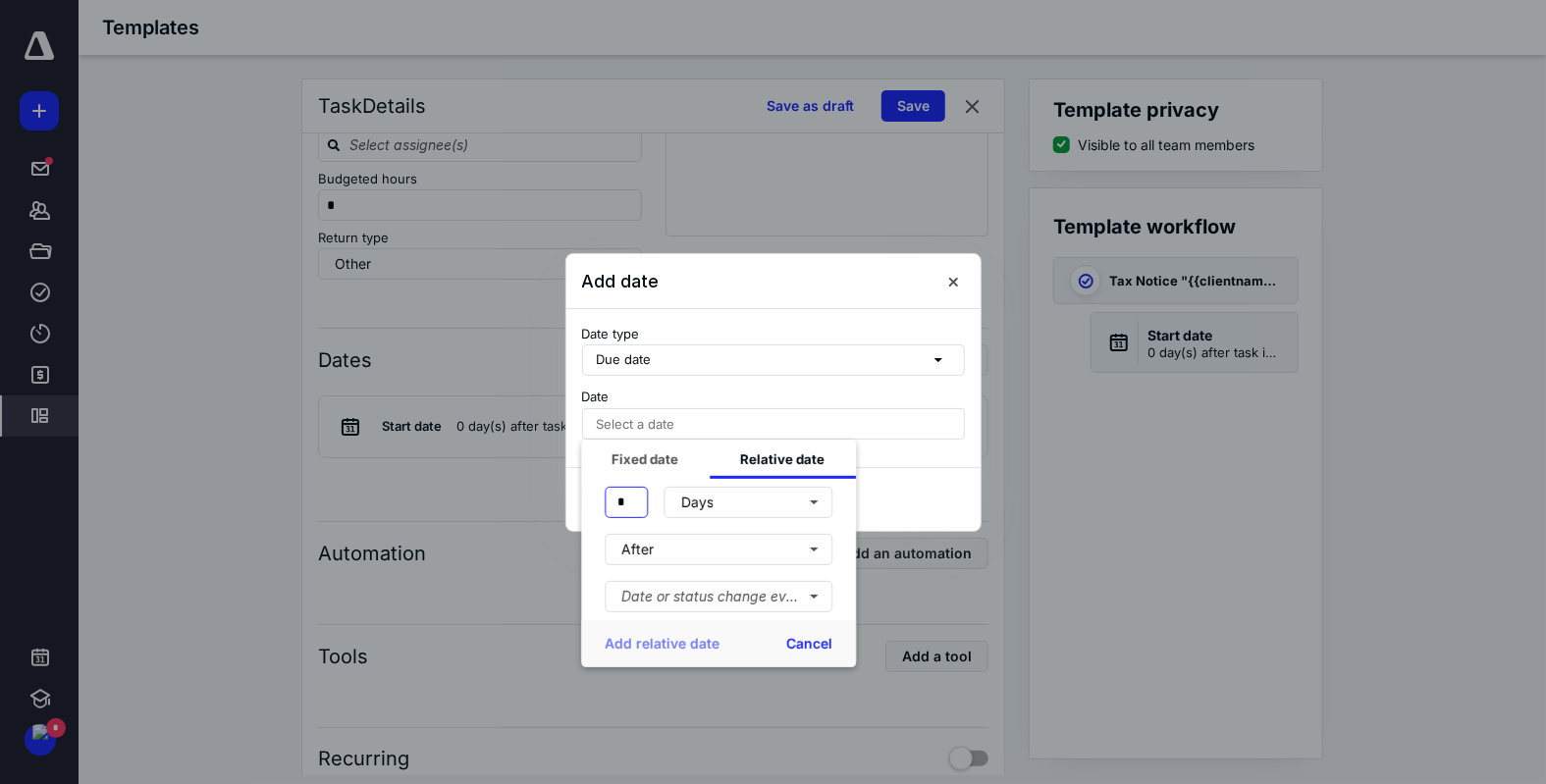 drag, startPoint x: 632, startPoint y: 499, endPoint x: 604, endPoint y: 507, distance: 29.12044 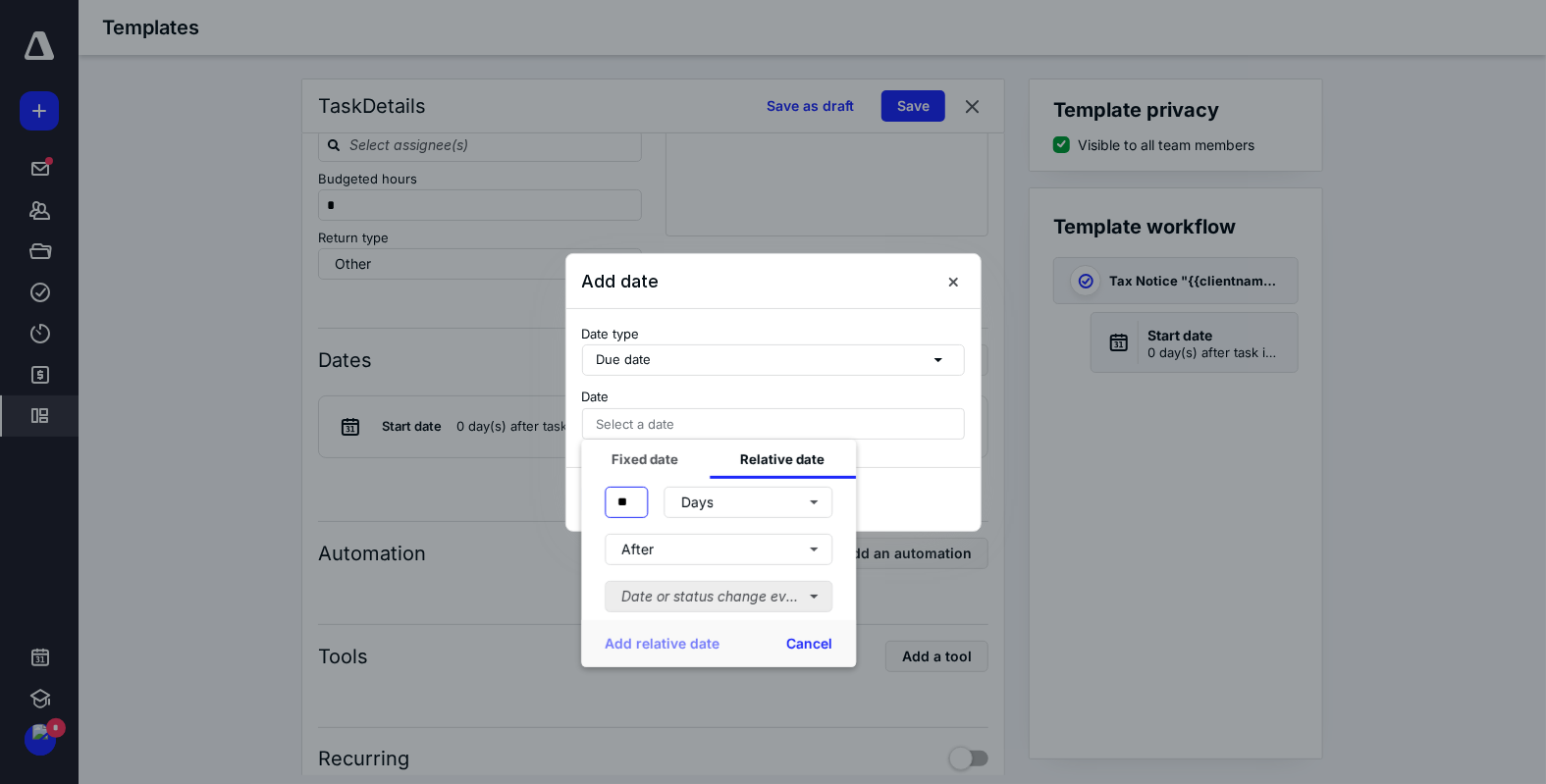 type on "**" 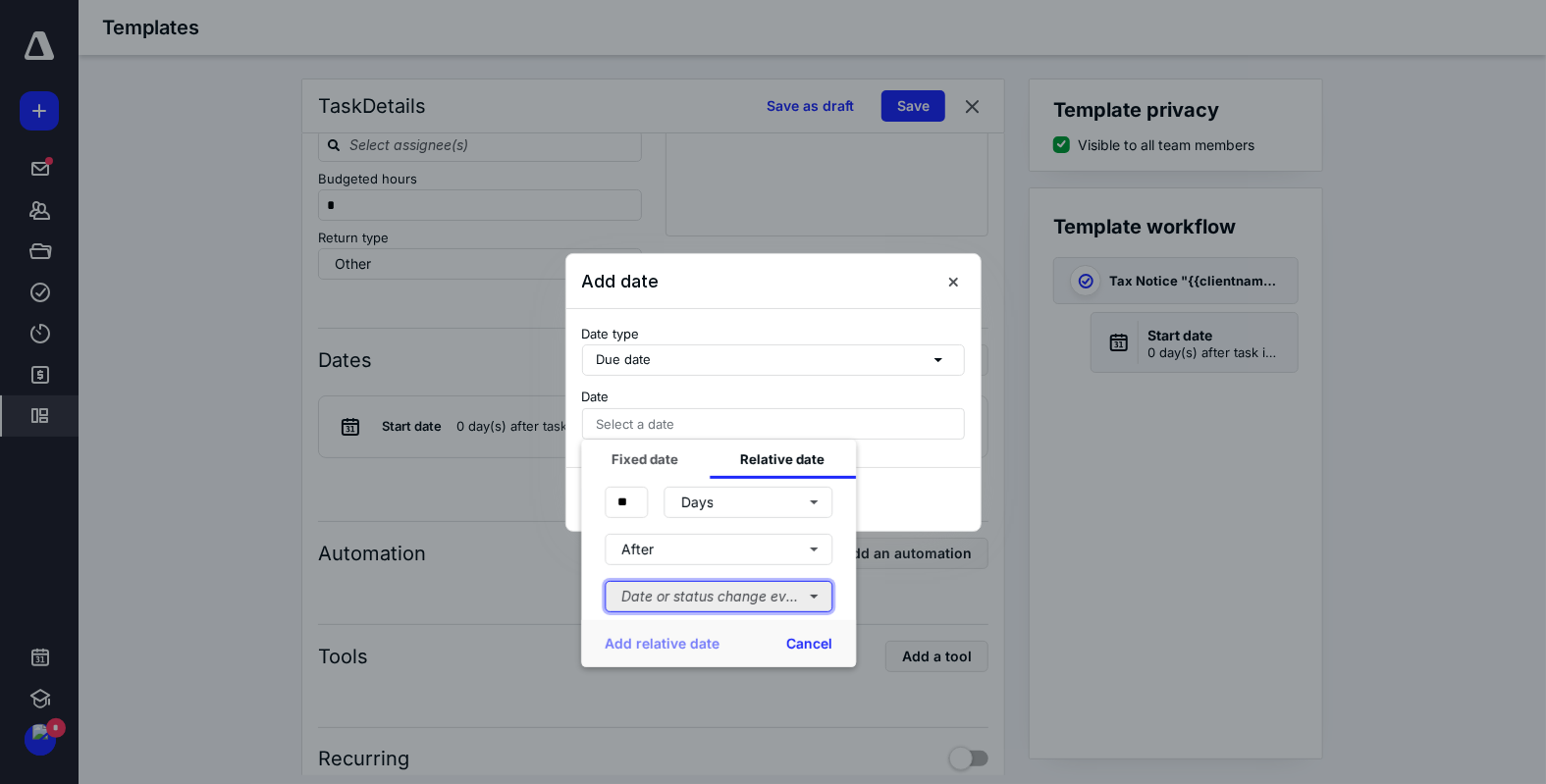 click on "Date or status change event" at bounding box center (719, 596) 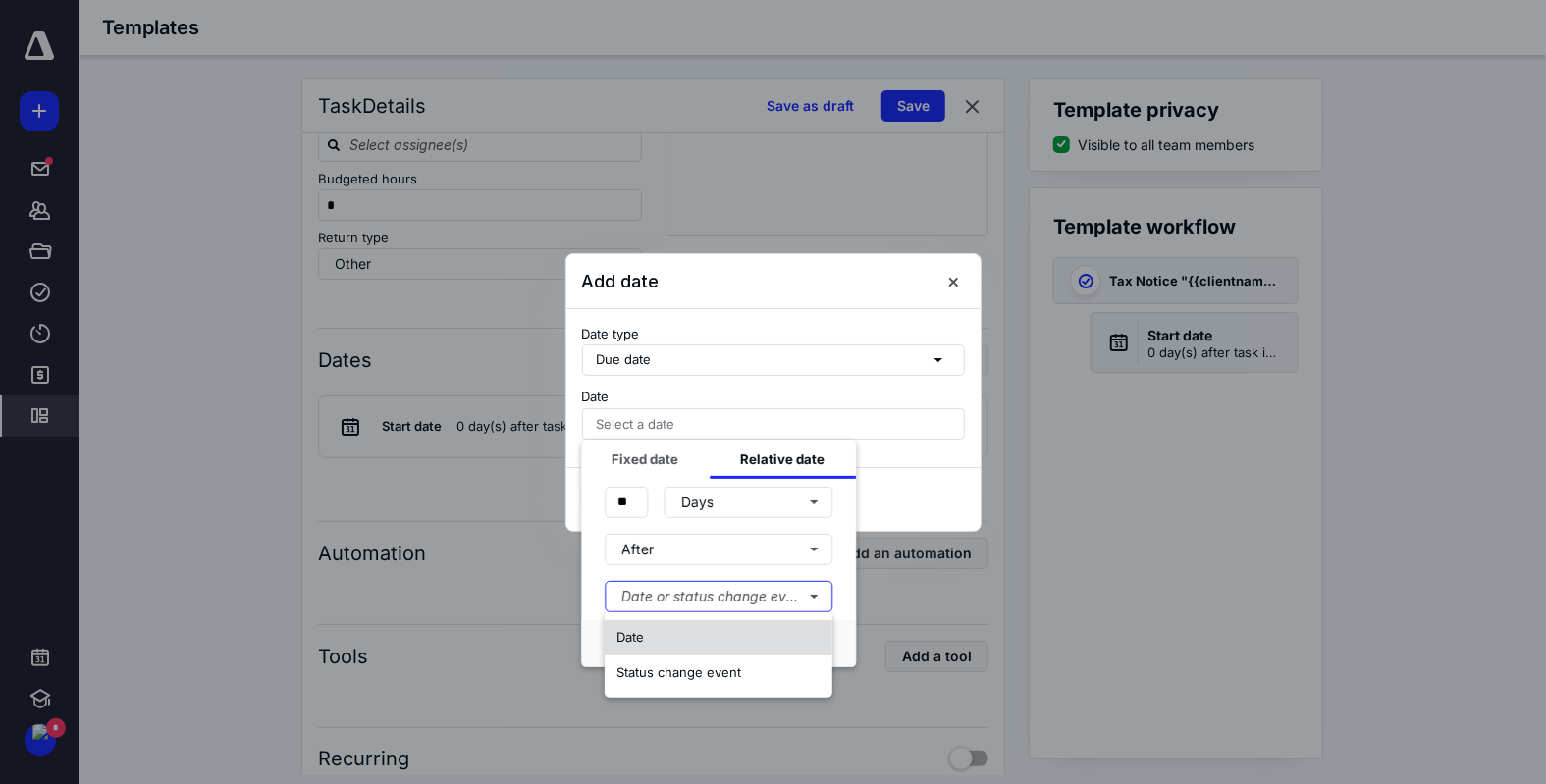 click on "Date" at bounding box center [719, 638] 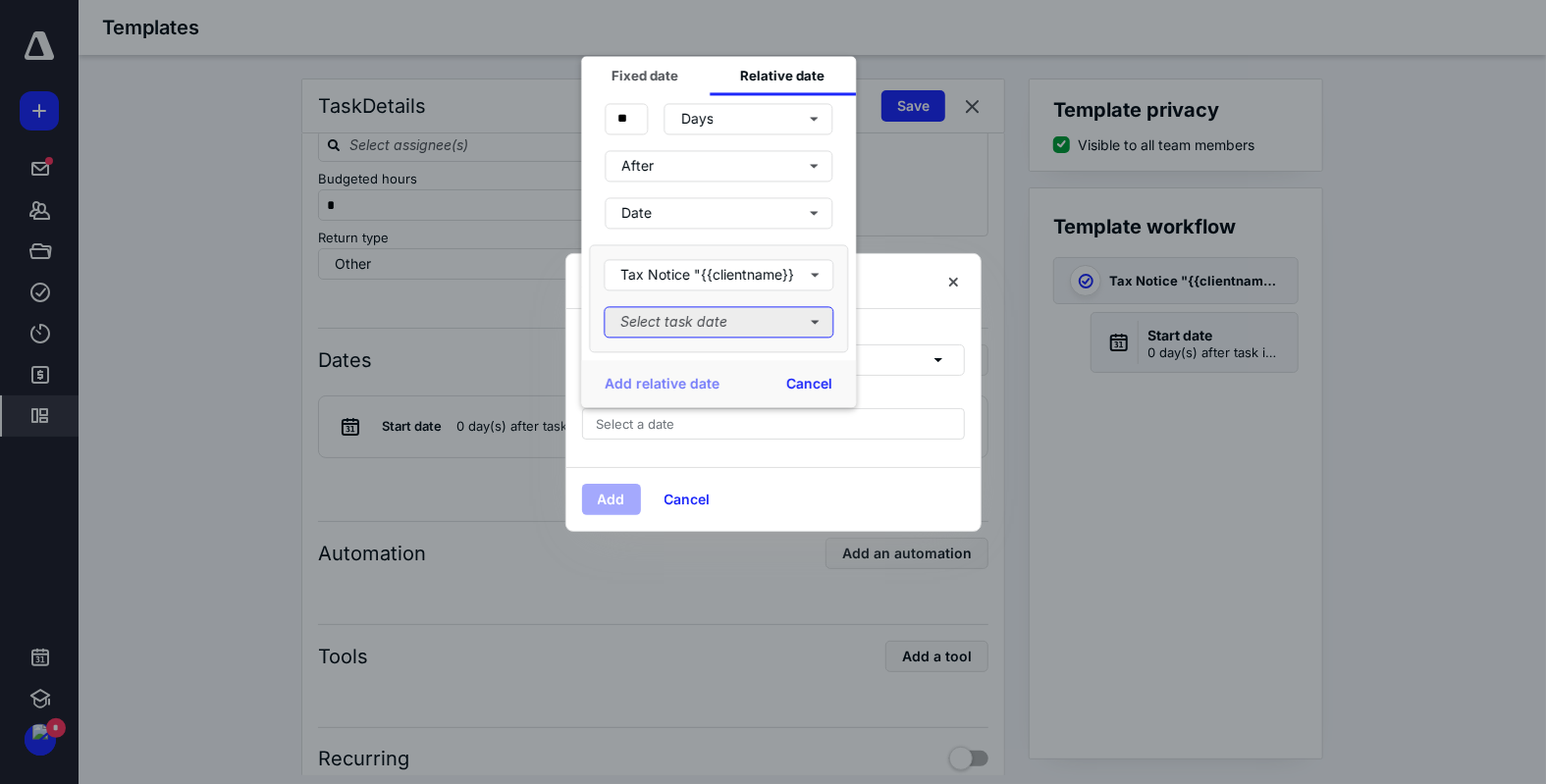 click on "Select task date" at bounding box center (719, 322) 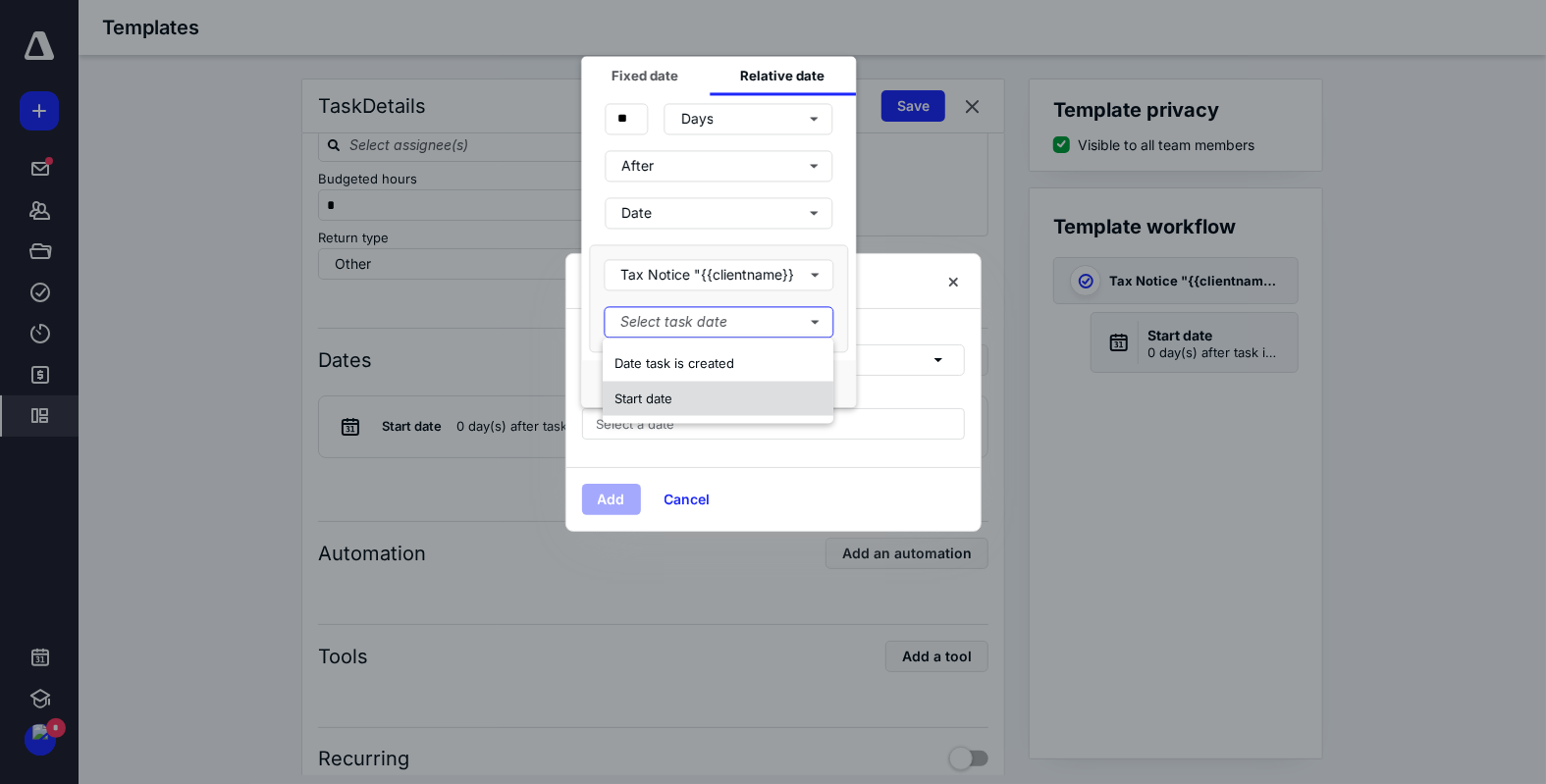 click on "Start date" at bounding box center [718, 398] 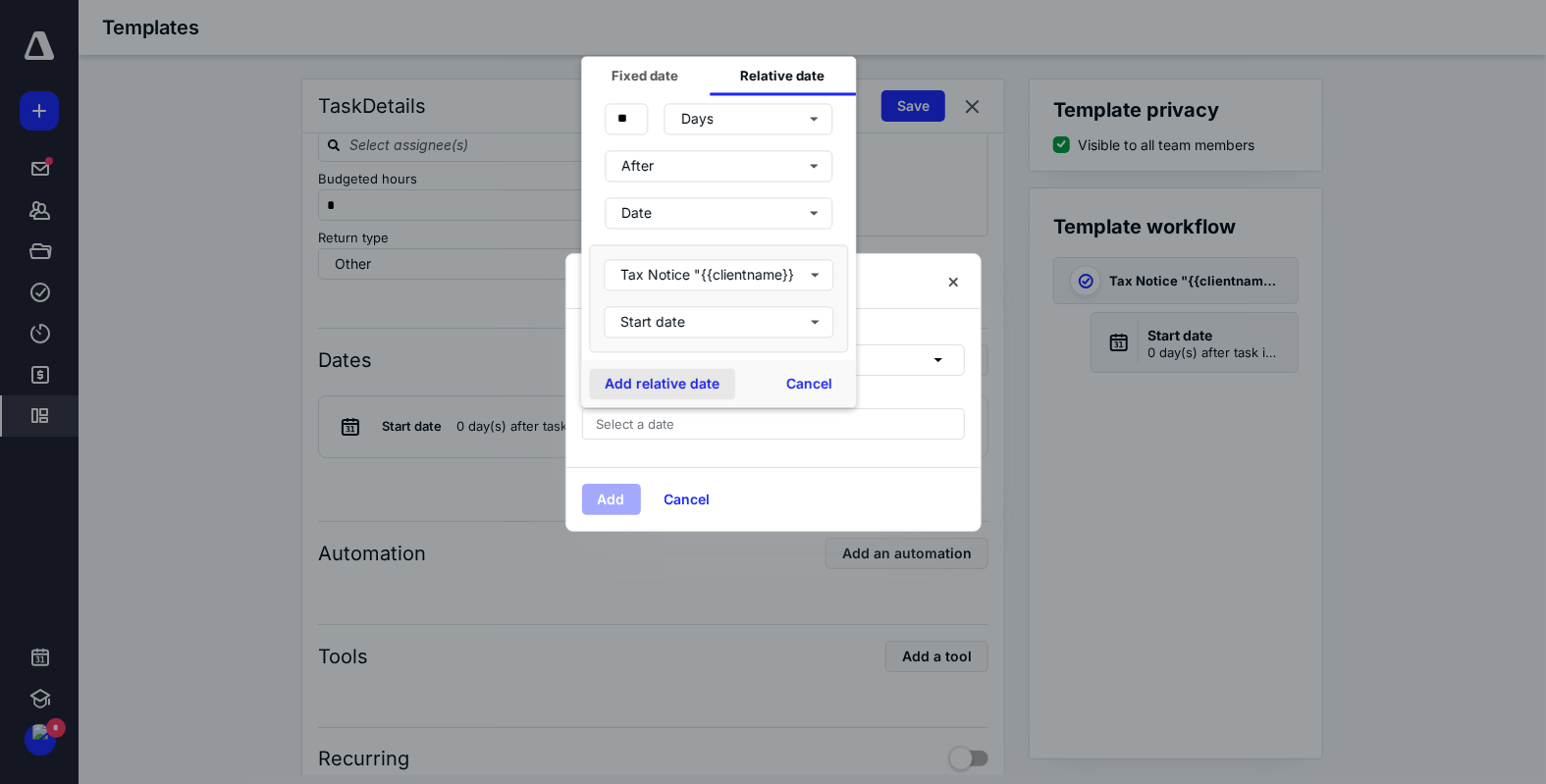 click on "Add relative date" at bounding box center (662, 384) 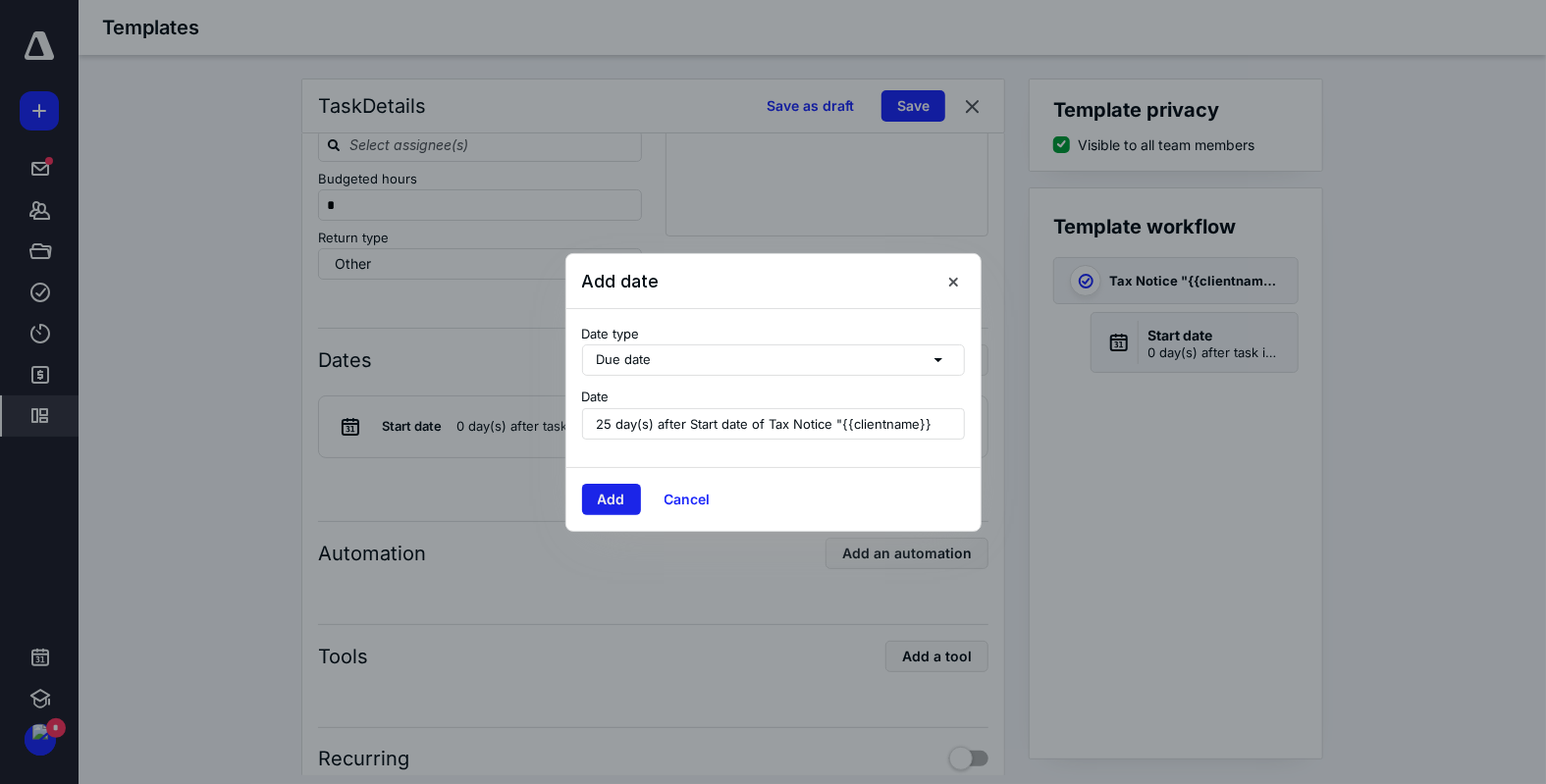 click on "Add" at bounding box center [612, 499] 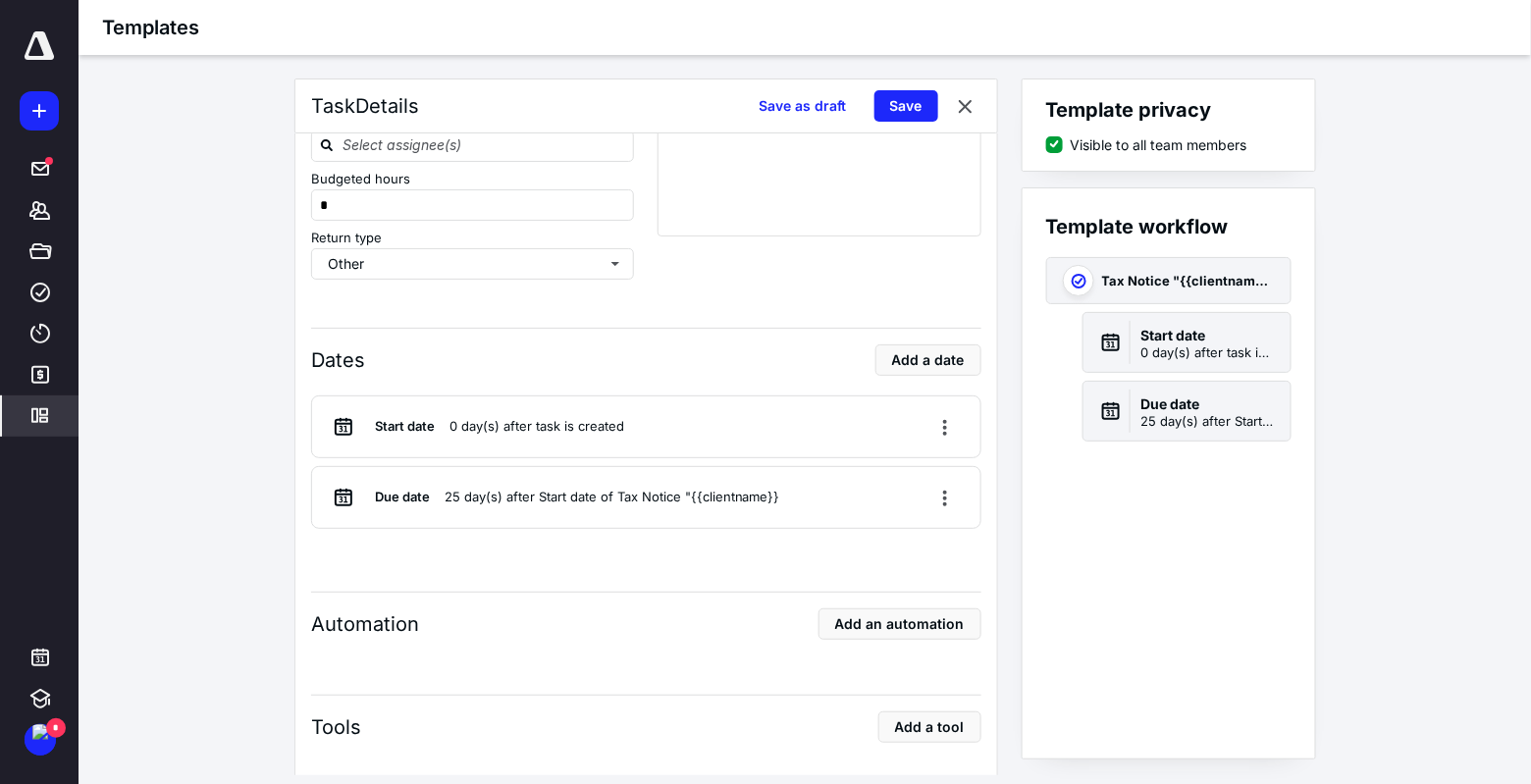 scroll, scrollTop: 0, scrollLeft: 0, axis: both 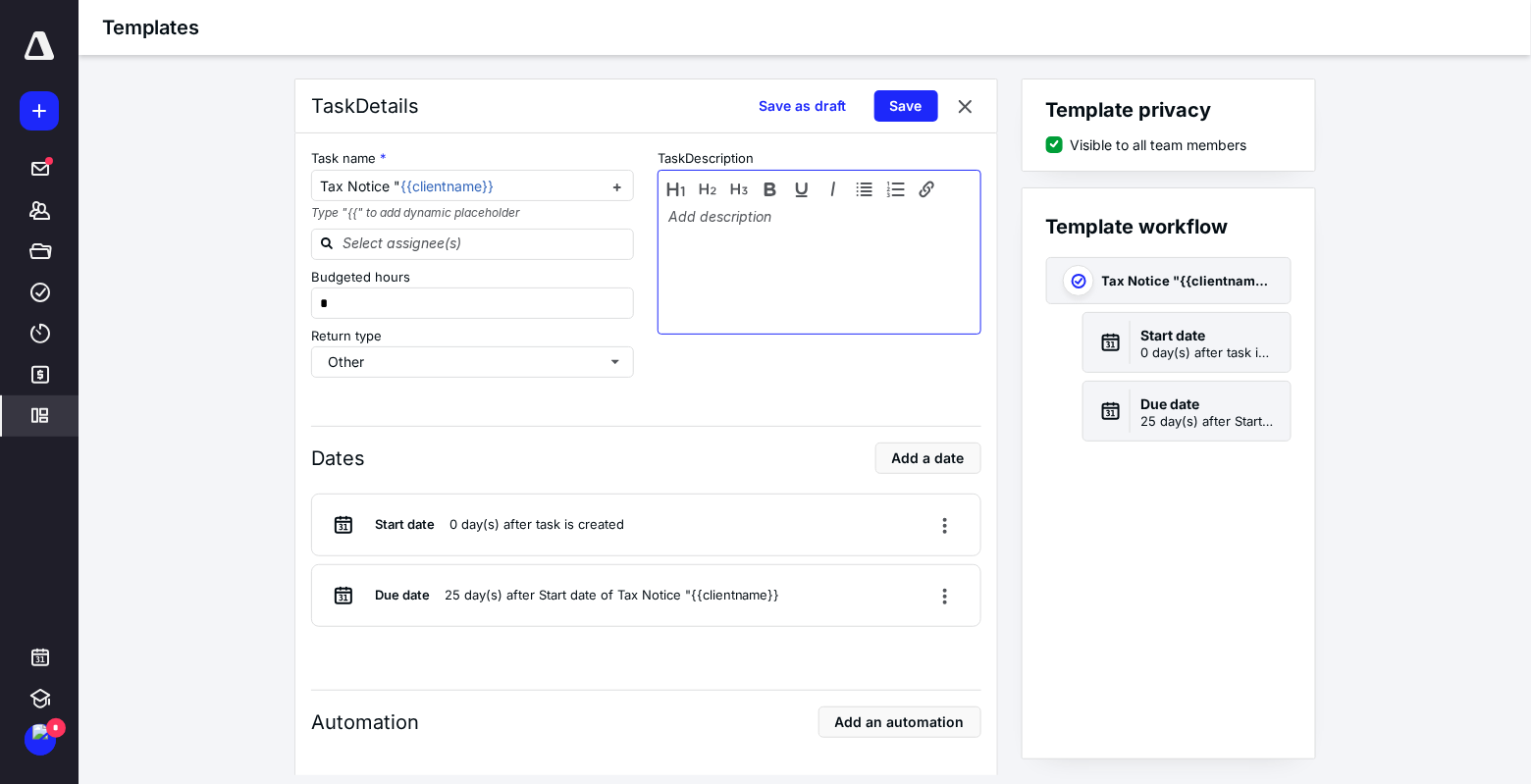 click at bounding box center [819, 267] 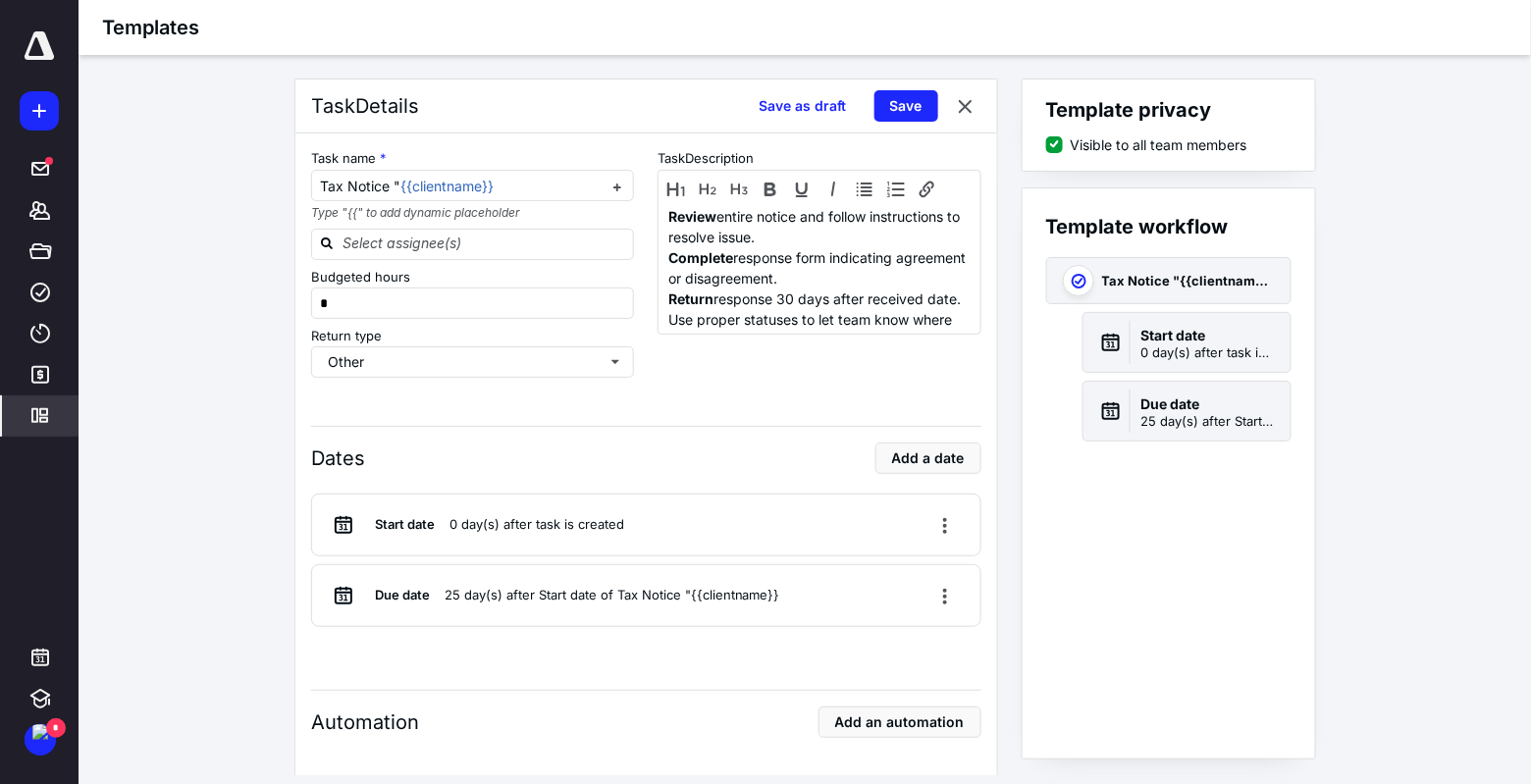 click on "Task name   * Tax Notice " {{clientname}} Type "{{" to add dynamic placeholder Budgeted hours * Return type Other Task  Description Review  entire notice and follow instructions to resolve issue. Complete  response form indicating agreement or disagreement. Return  response 30 days after received date. Use proper statuses to let team know where the task stands." at bounding box center (646, 268) 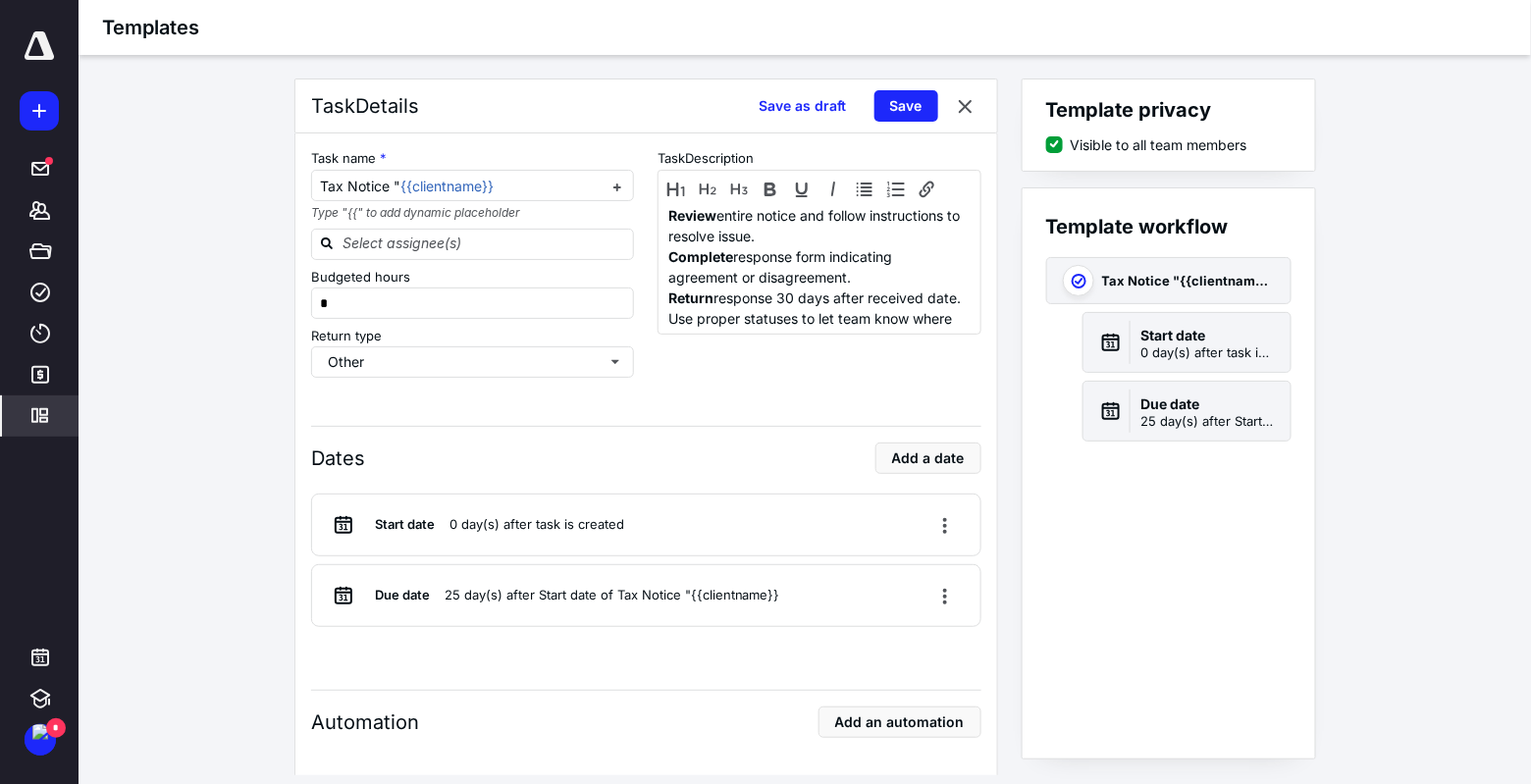 scroll, scrollTop: 0, scrollLeft: 0, axis: both 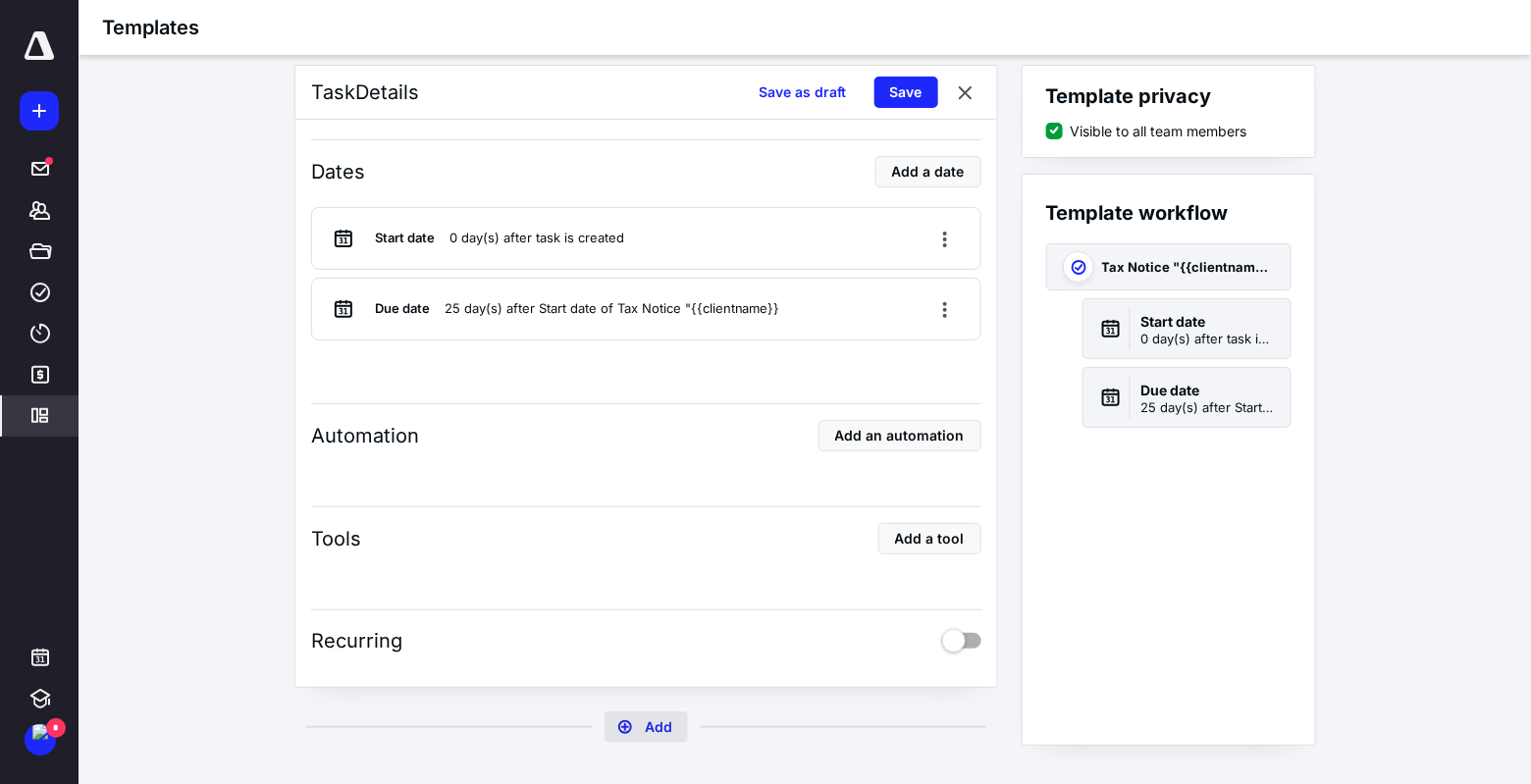 click on "Add" at bounding box center [646, 727] 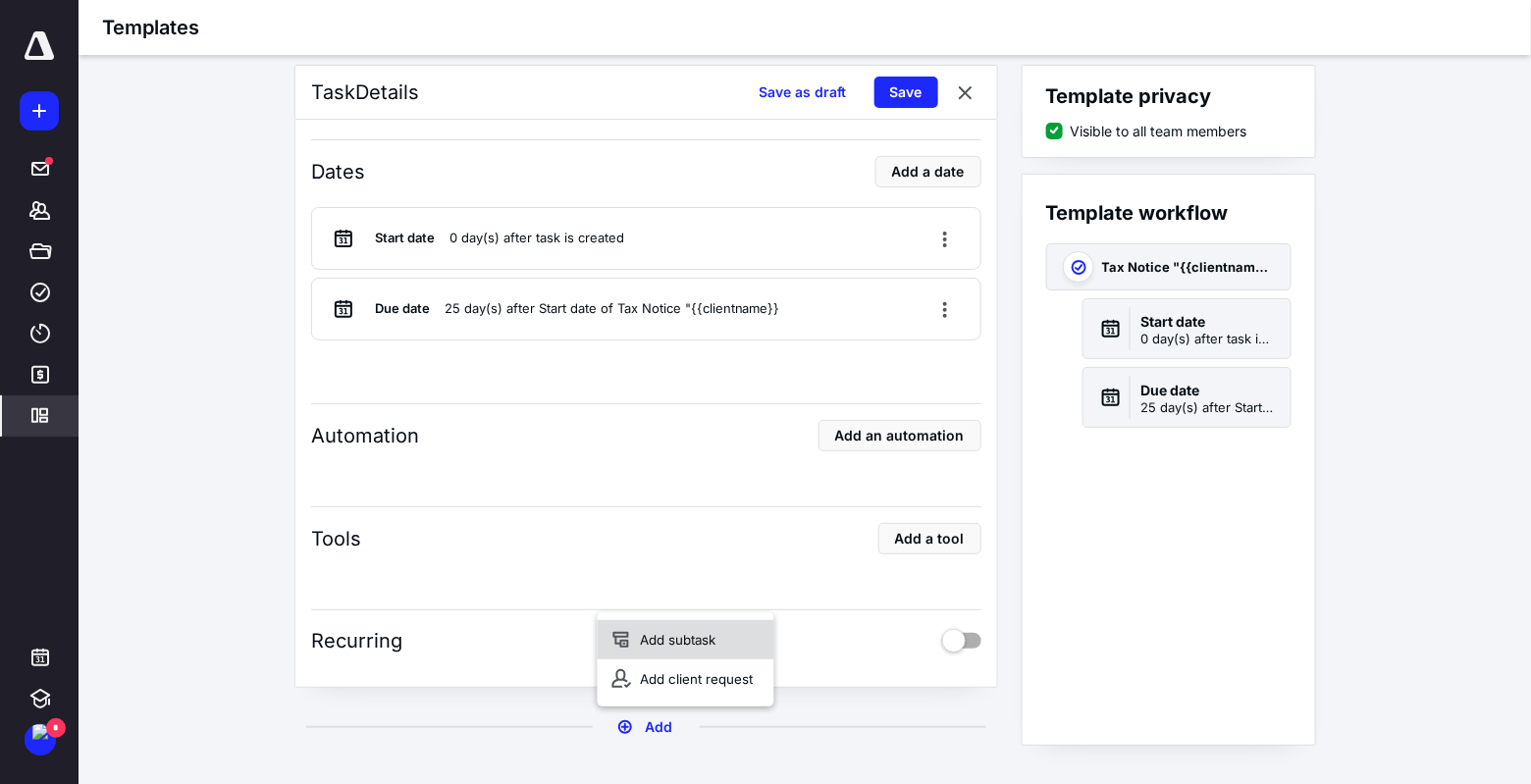 click on "Add subtask" at bounding box center [686, 640] 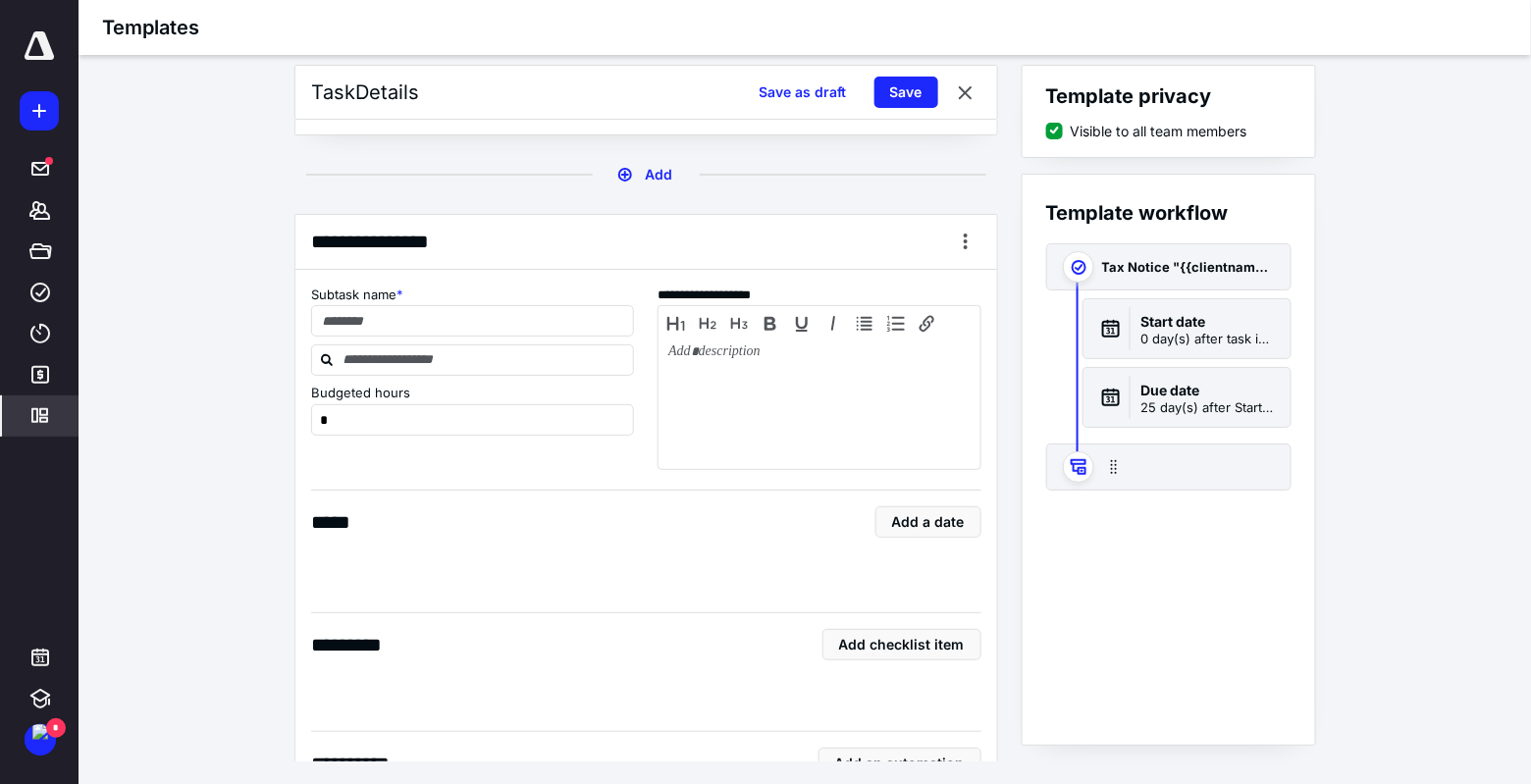 scroll, scrollTop: 862, scrollLeft: 0, axis: vertical 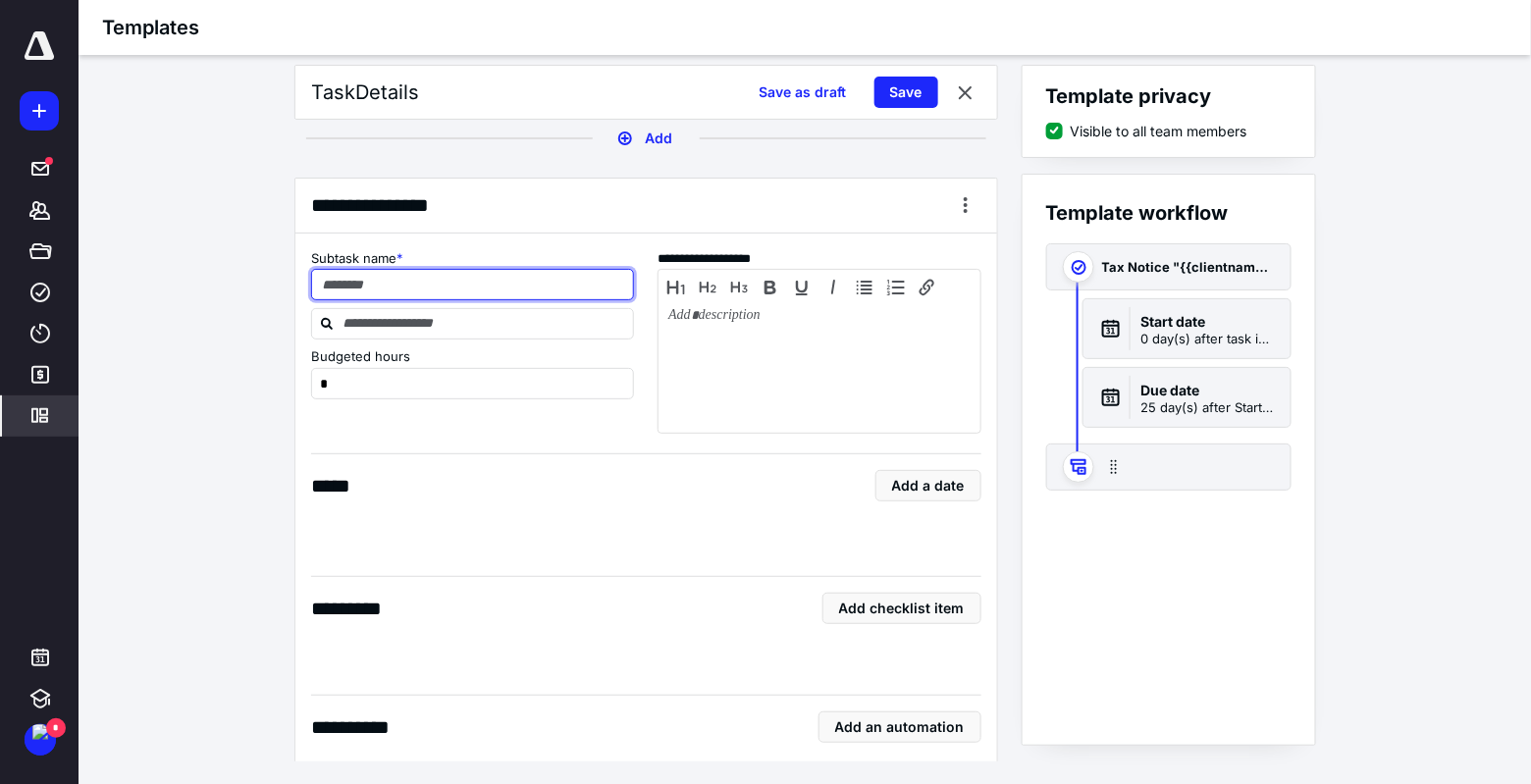 click at bounding box center (473, 285) 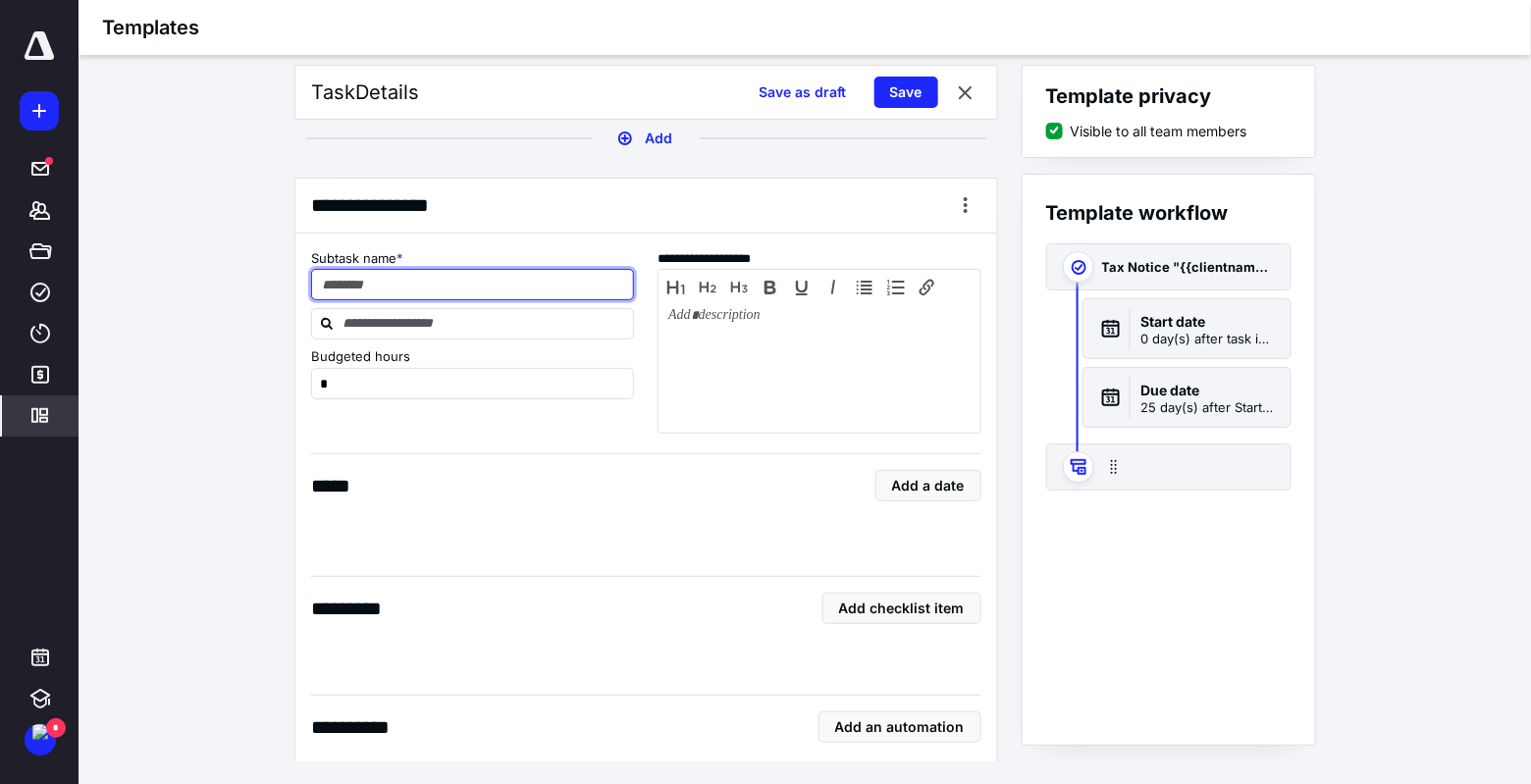 paste on "**********" 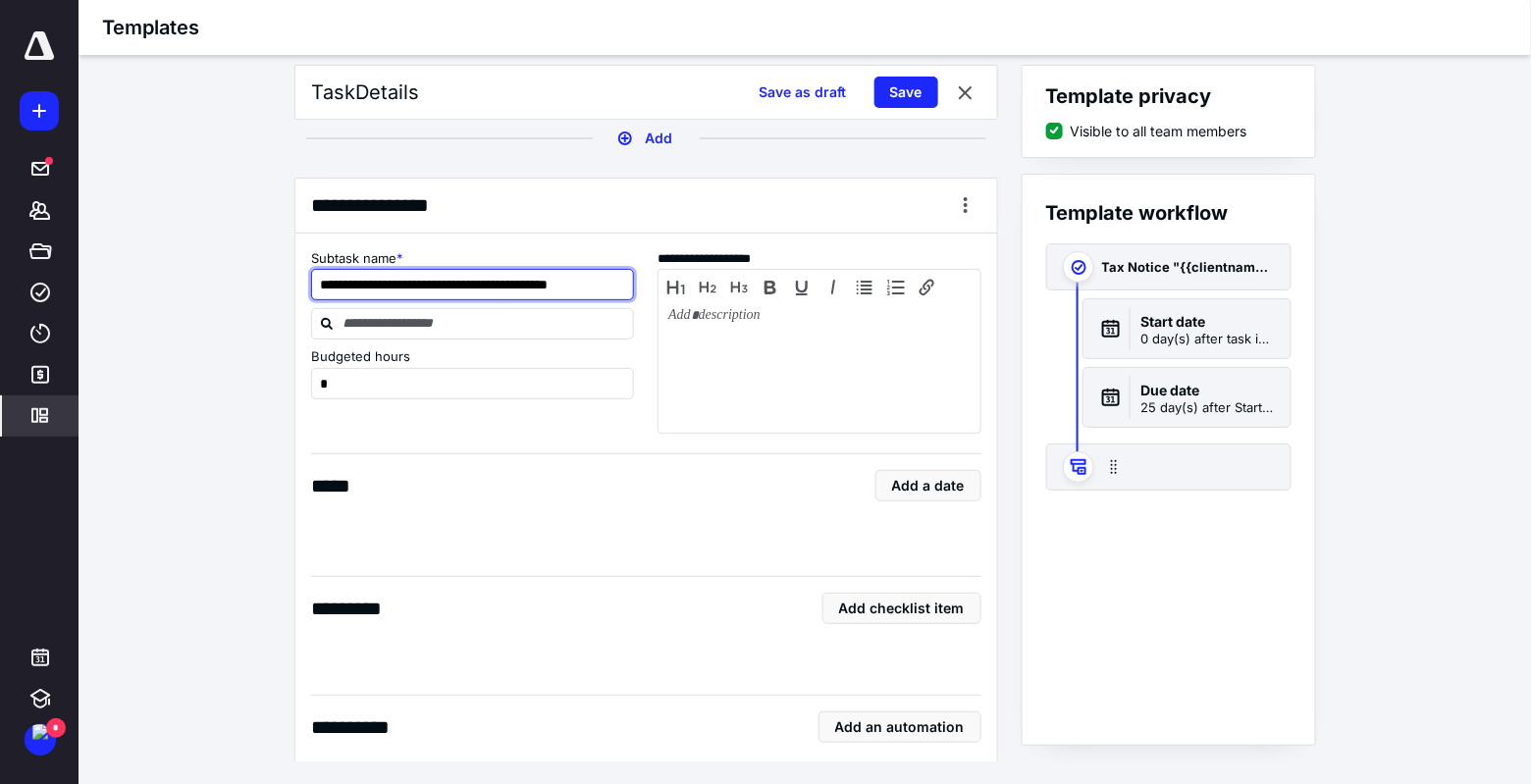 scroll, scrollTop: 0, scrollLeft: 4, axis: horizontal 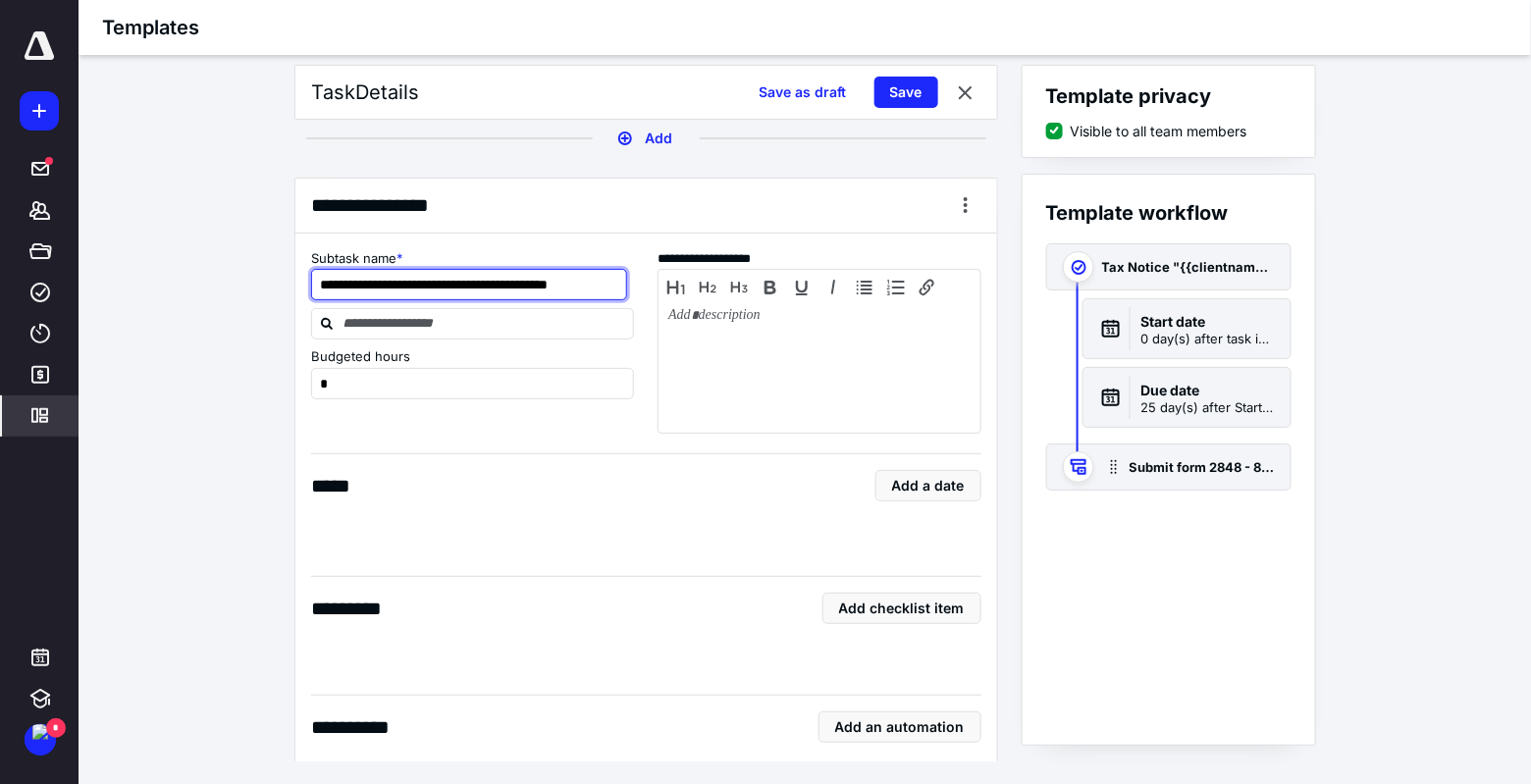 type on "**********" 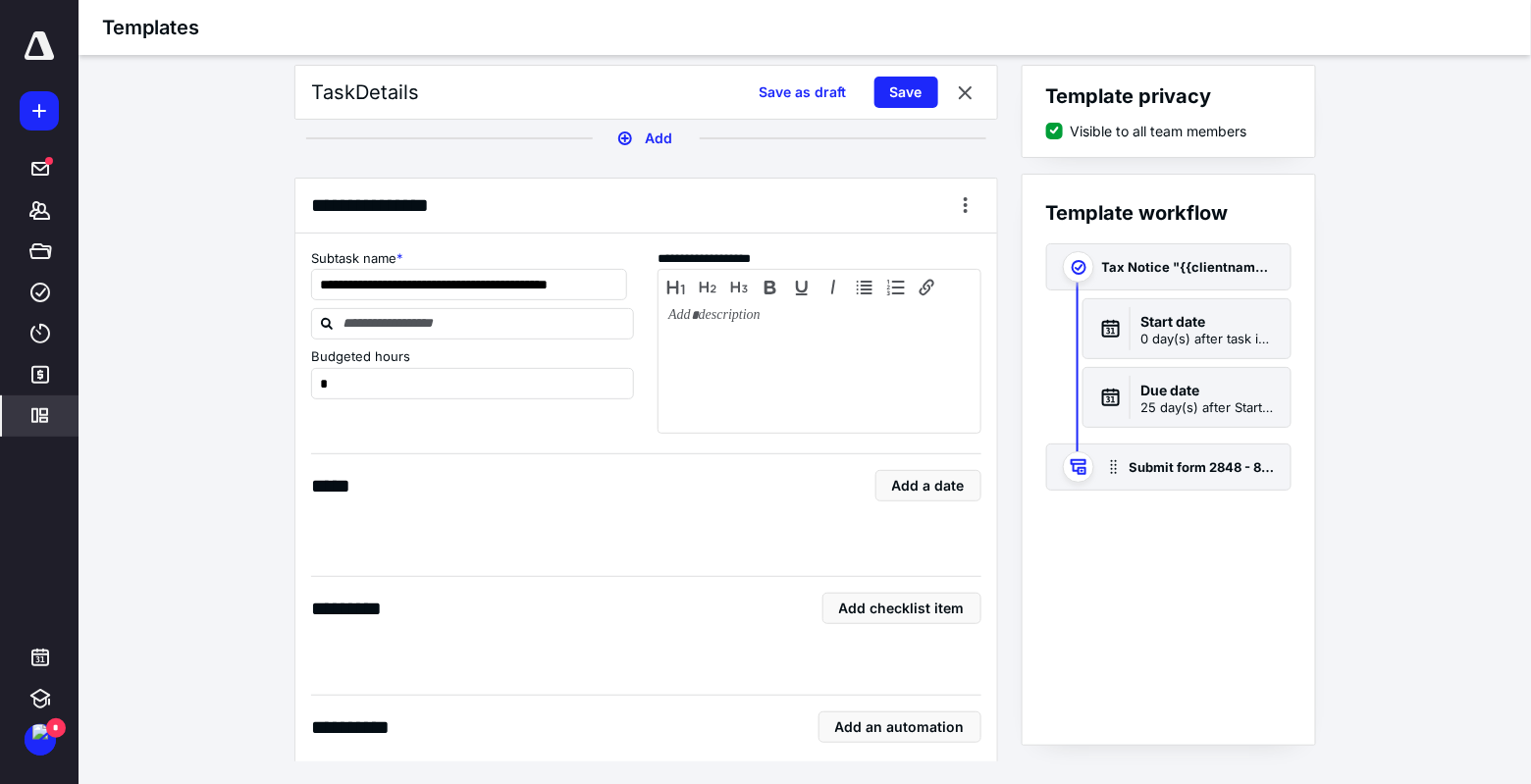 scroll, scrollTop: 0, scrollLeft: 0, axis: both 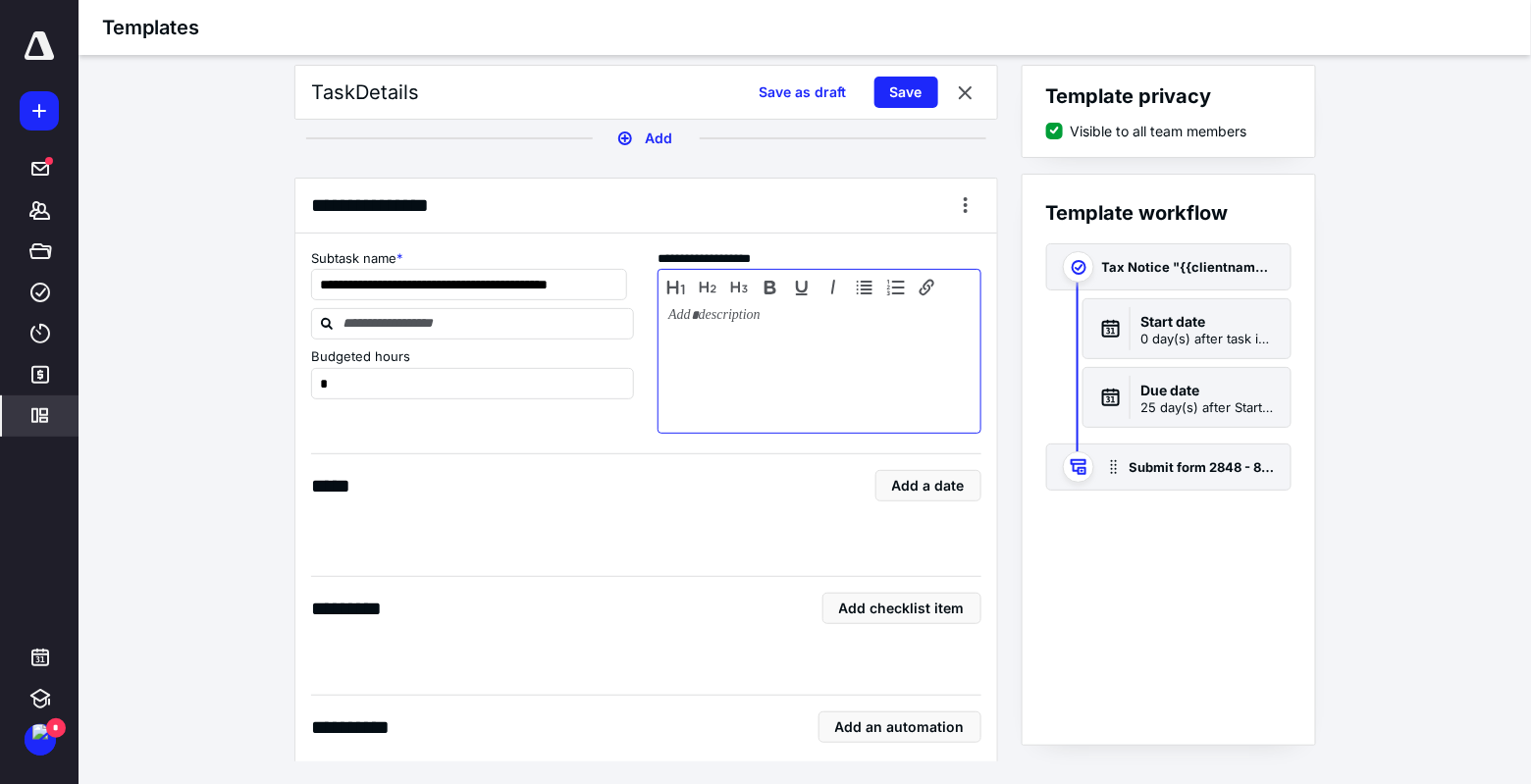 click at bounding box center [819, 366] 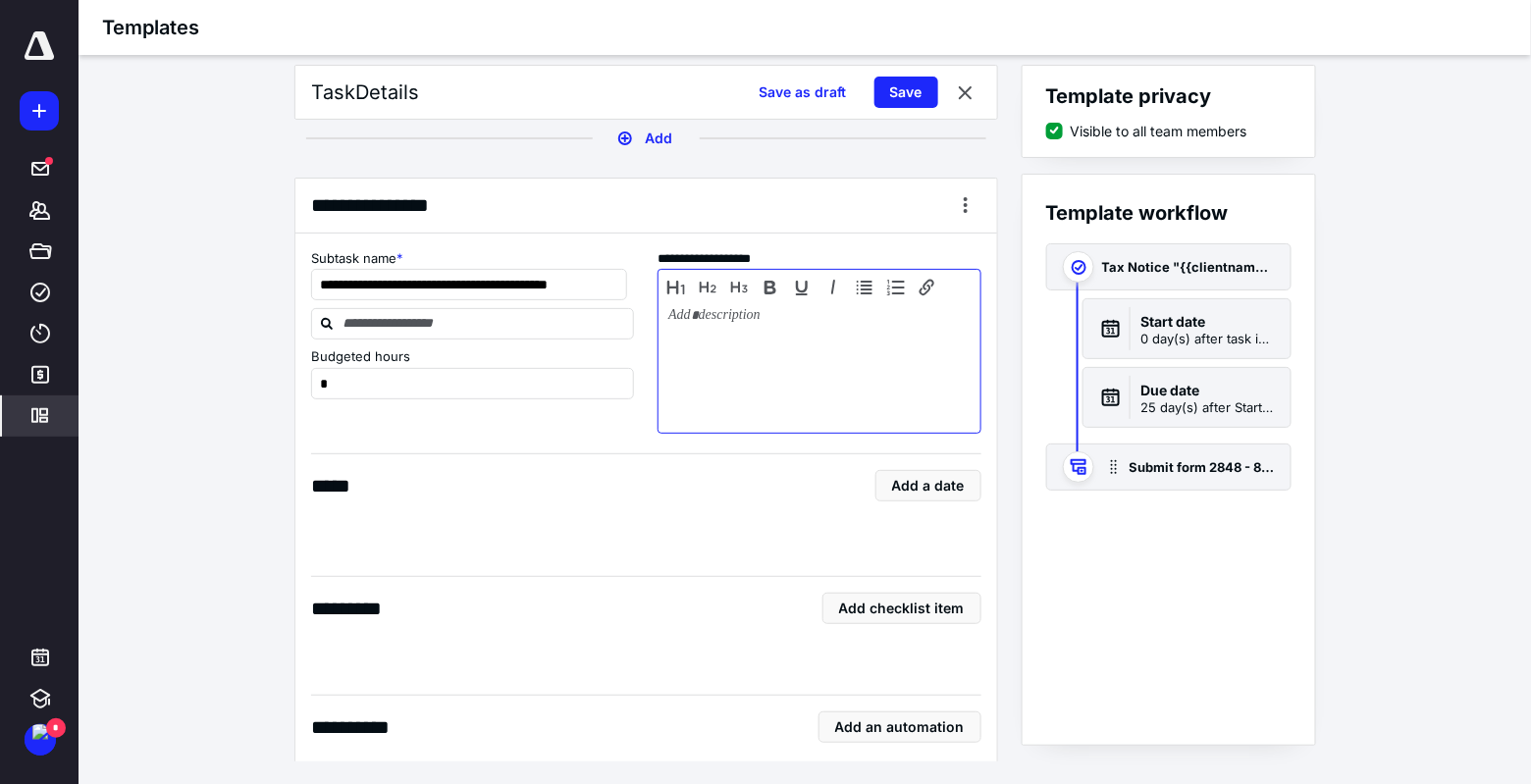 type 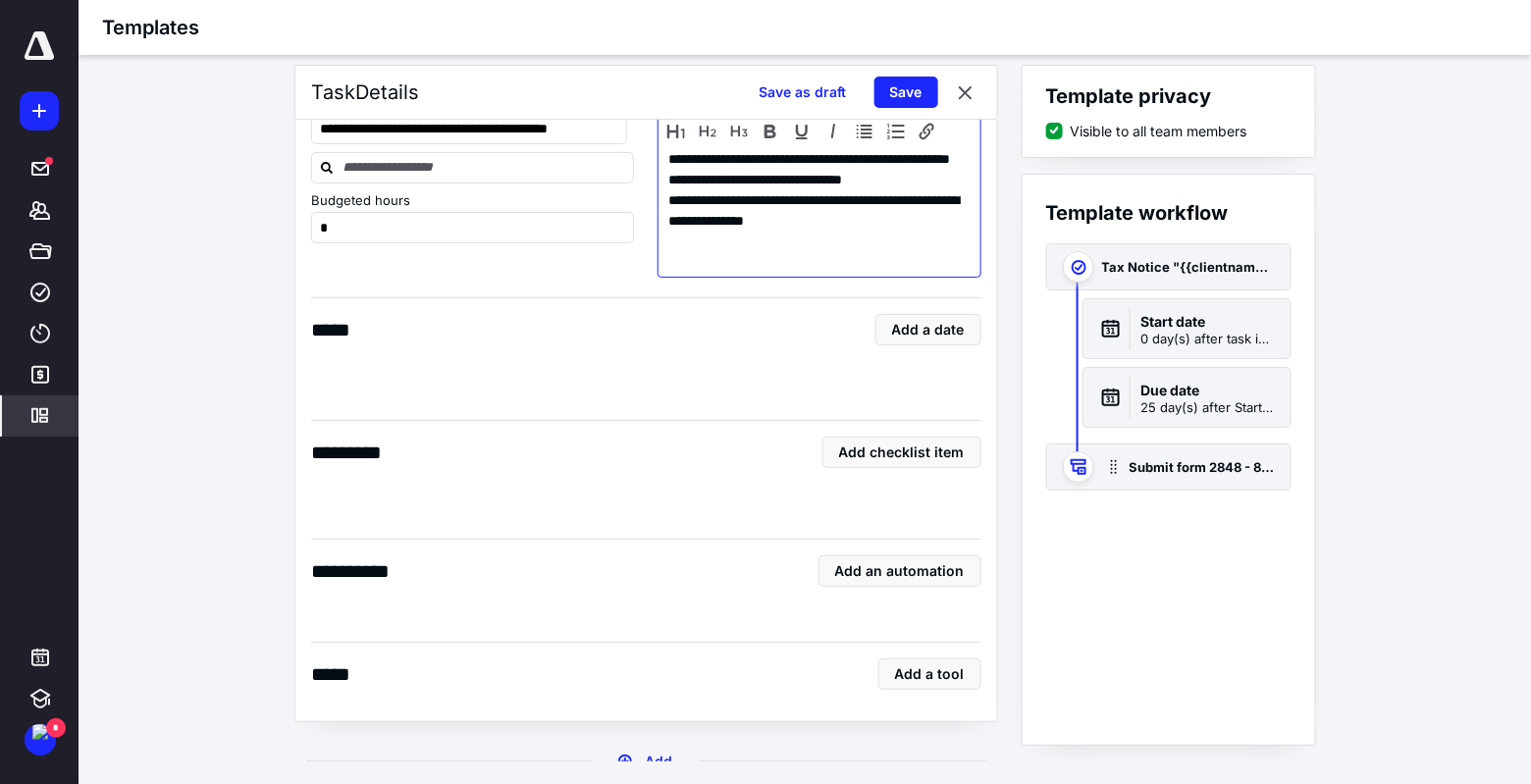 scroll, scrollTop: 1050, scrollLeft: 0, axis: vertical 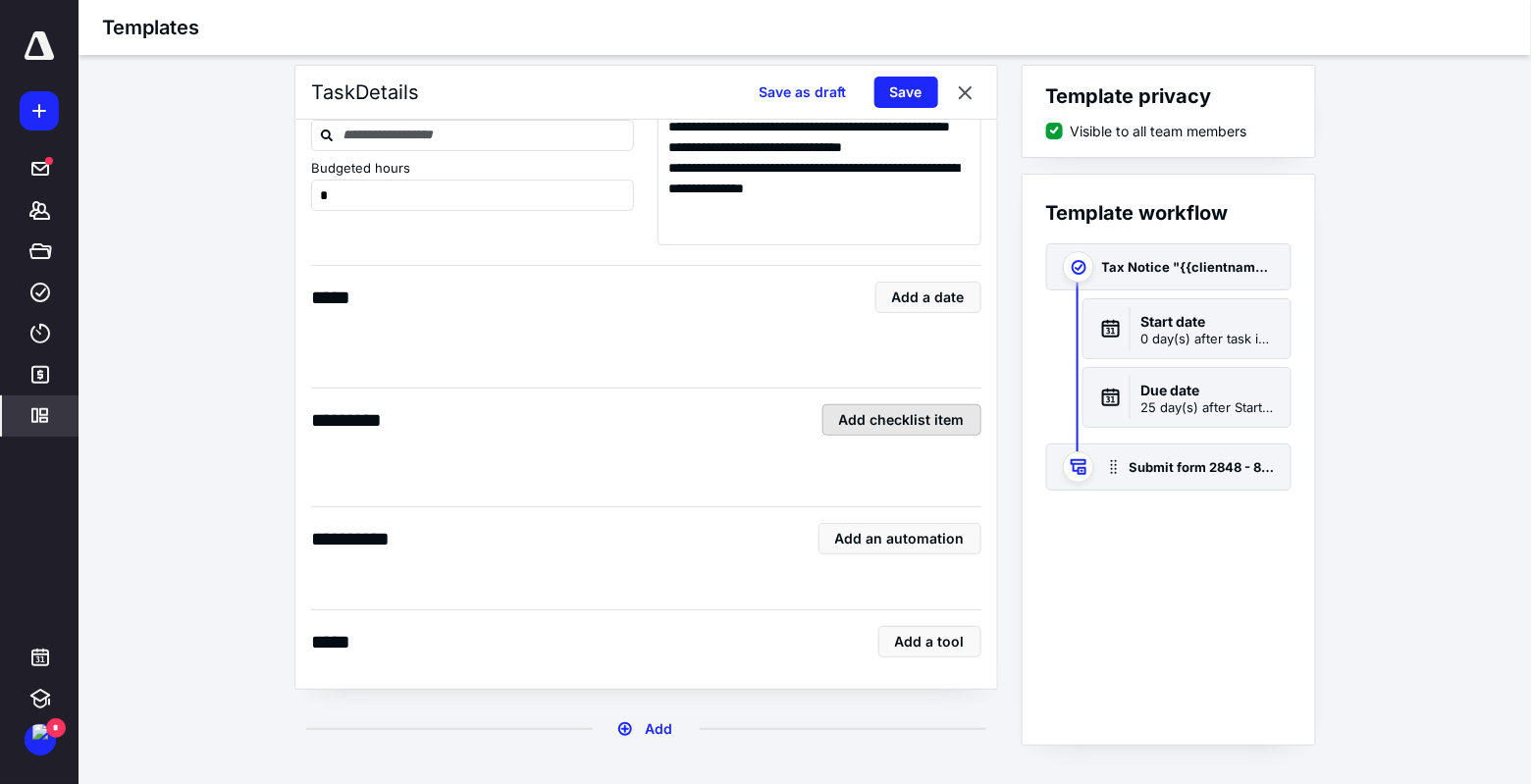 click on "Add checklist item" at bounding box center [902, 420] 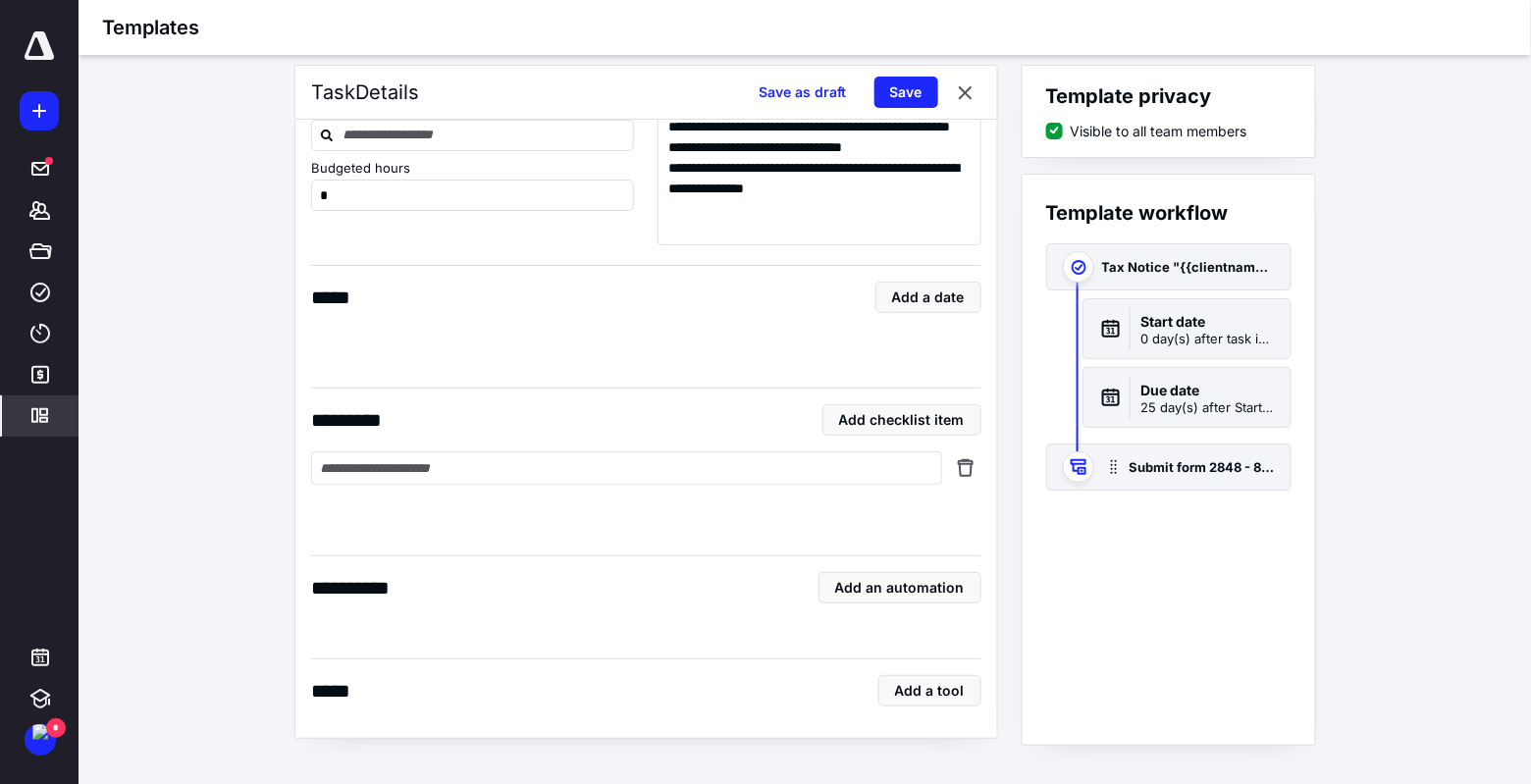 click at bounding box center (626, 468) 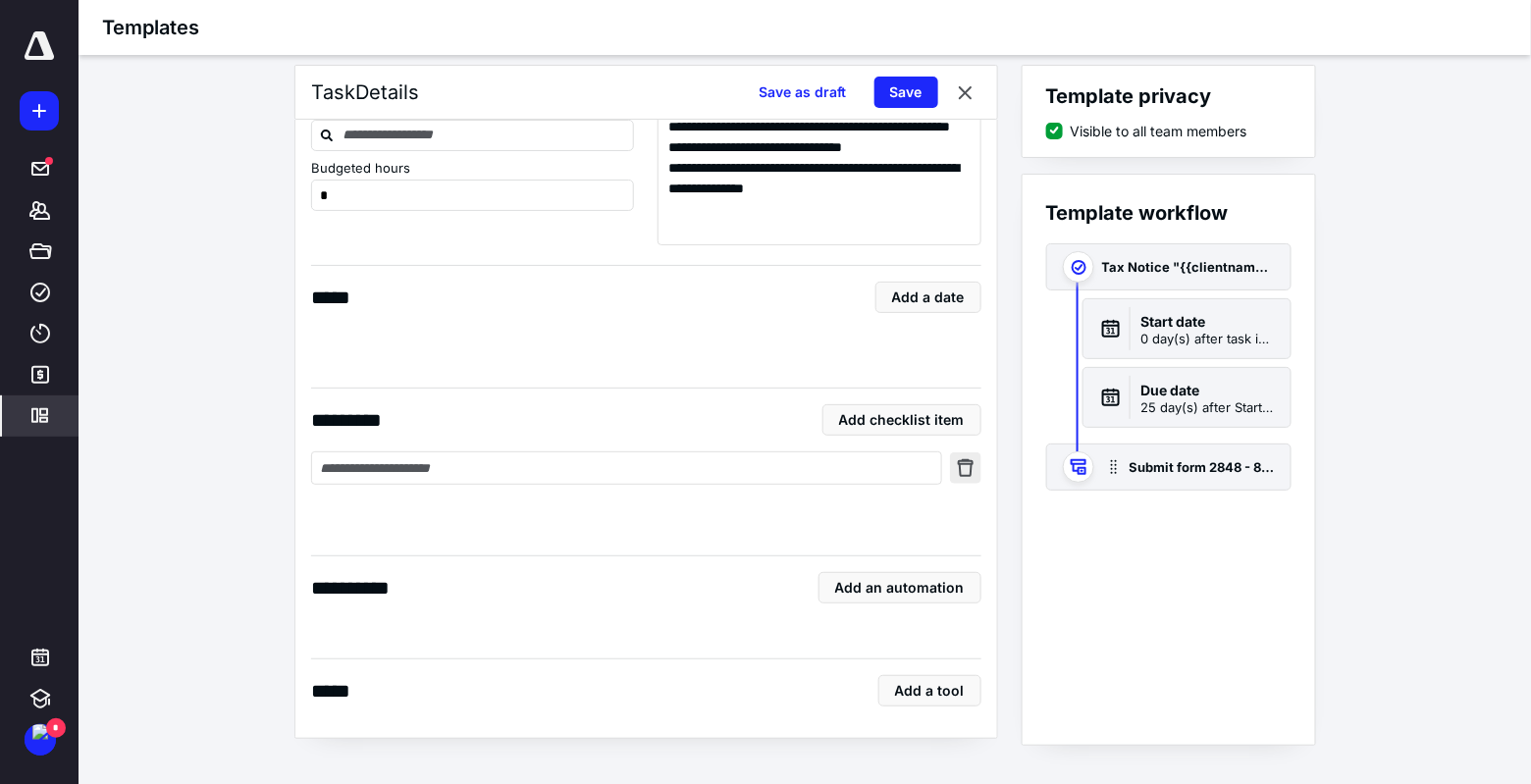 click at bounding box center (966, 468) 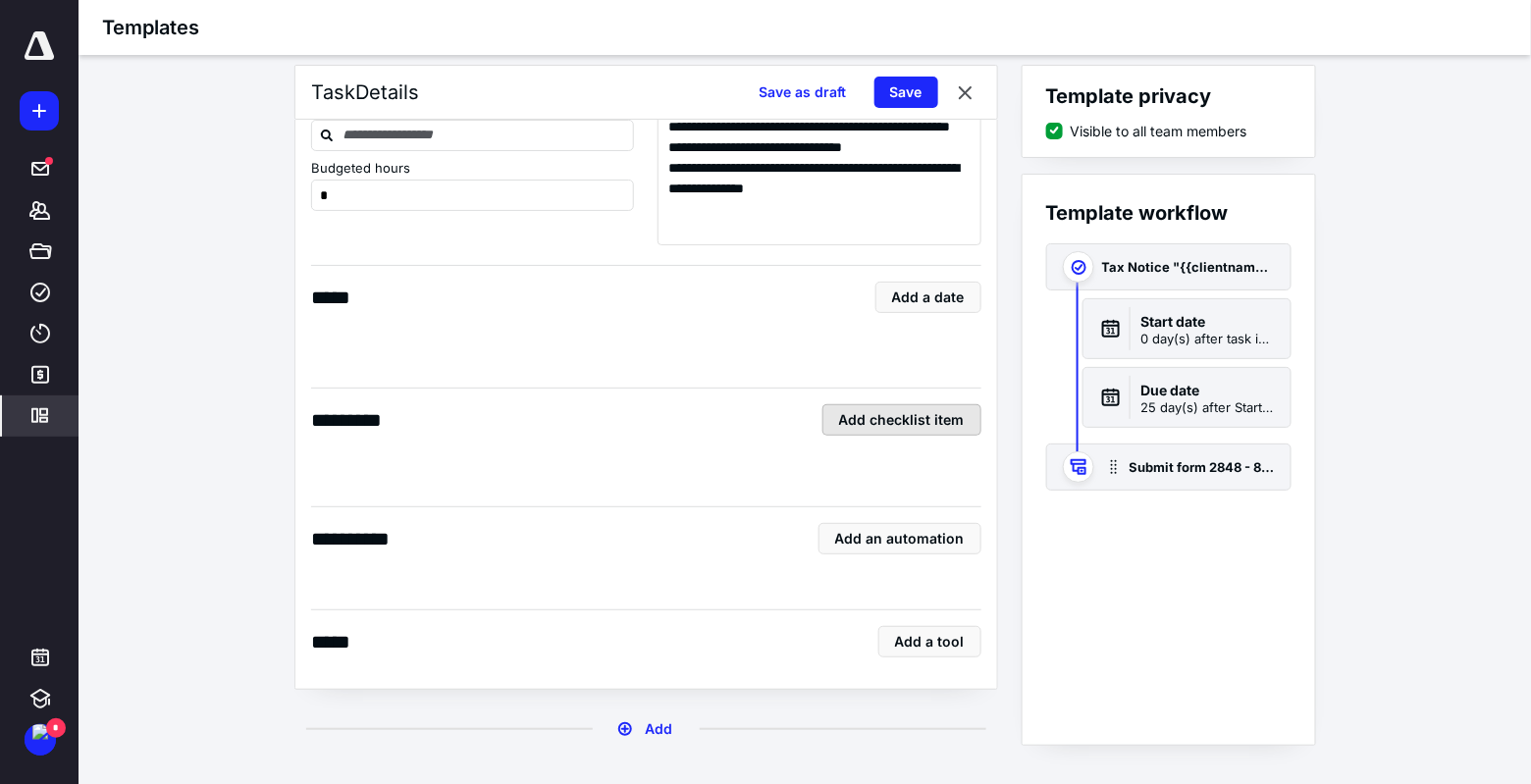click on "Add checklist item" at bounding box center (902, 420) 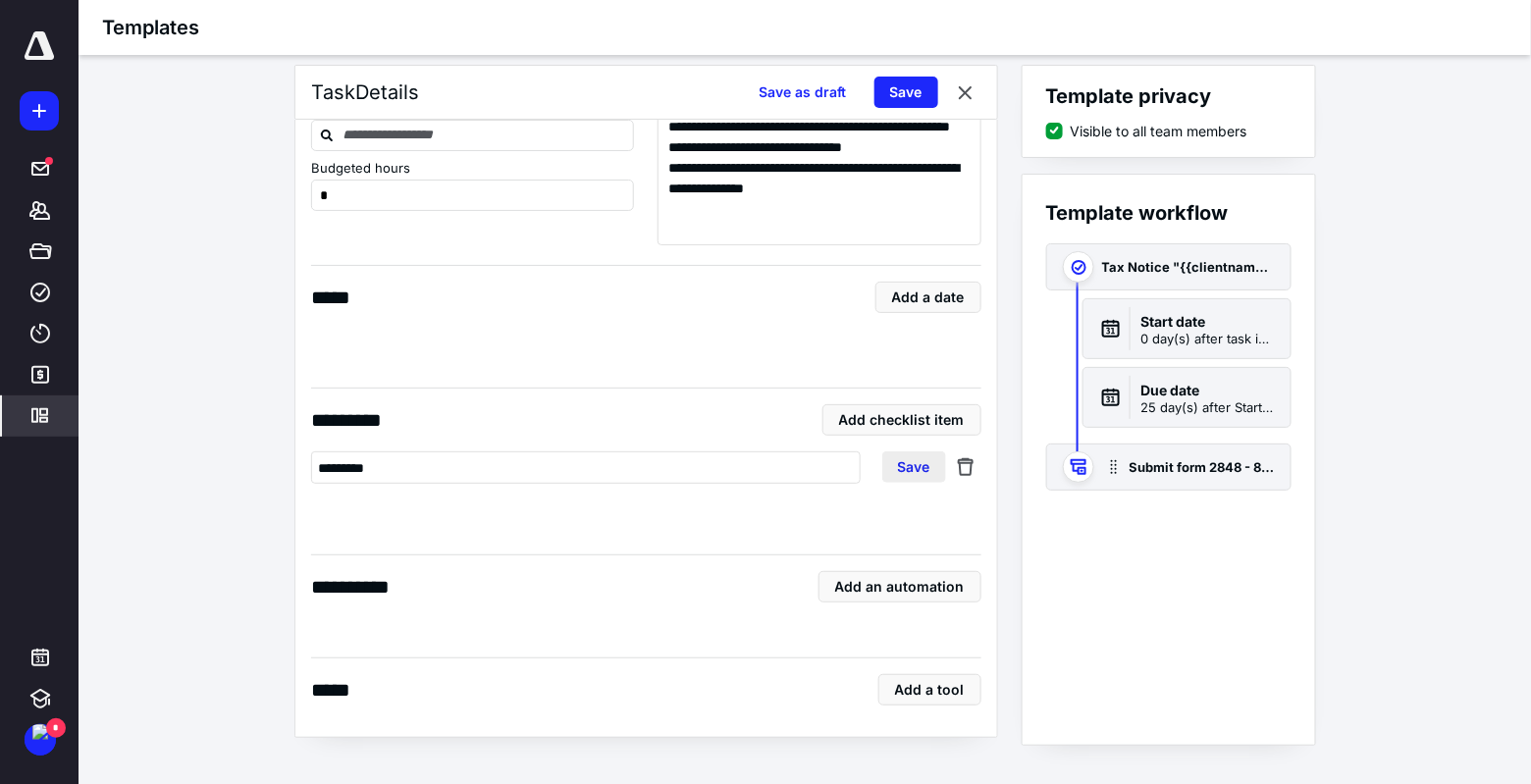 type on "*********" 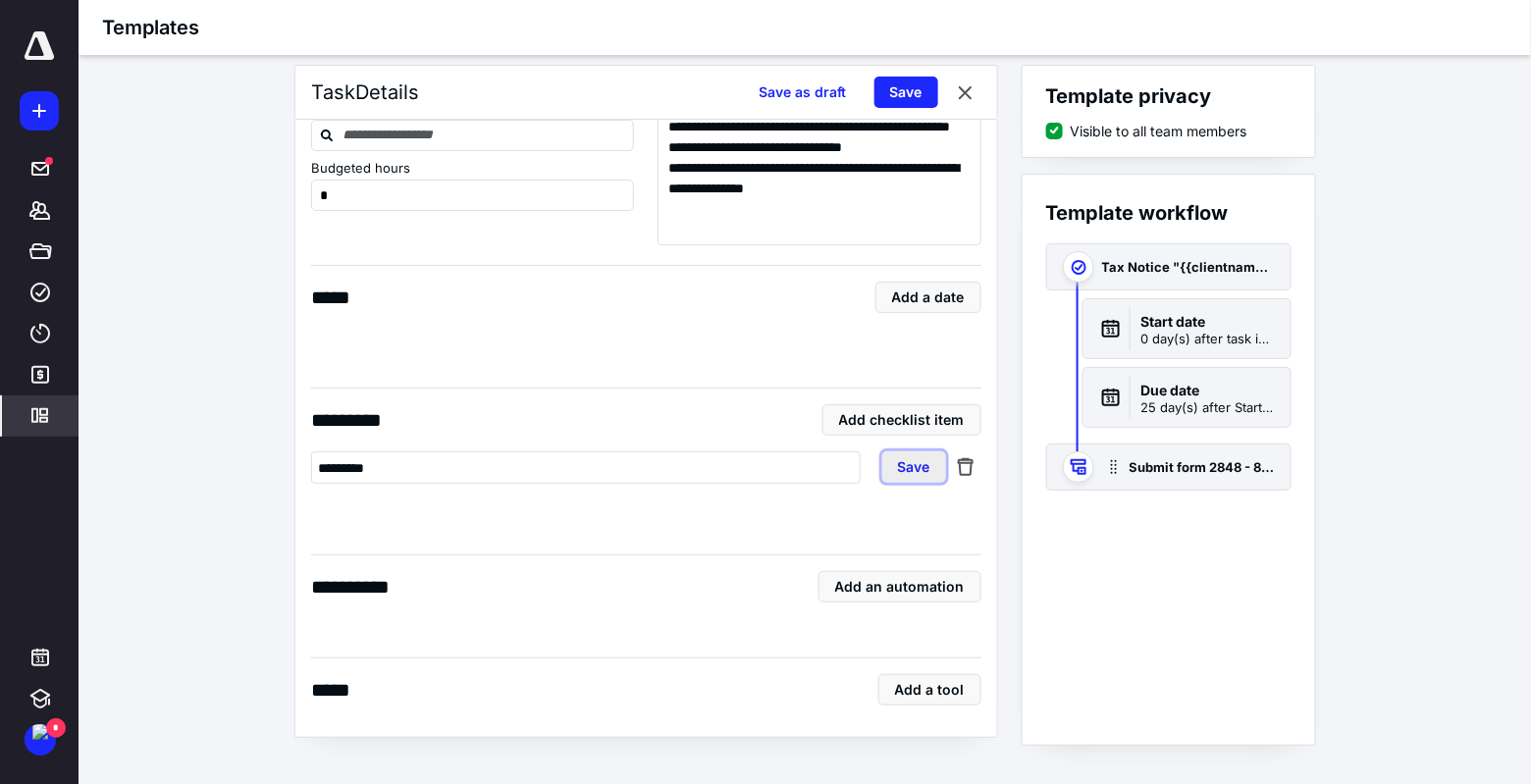 click on "Save" at bounding box center (914, 467) 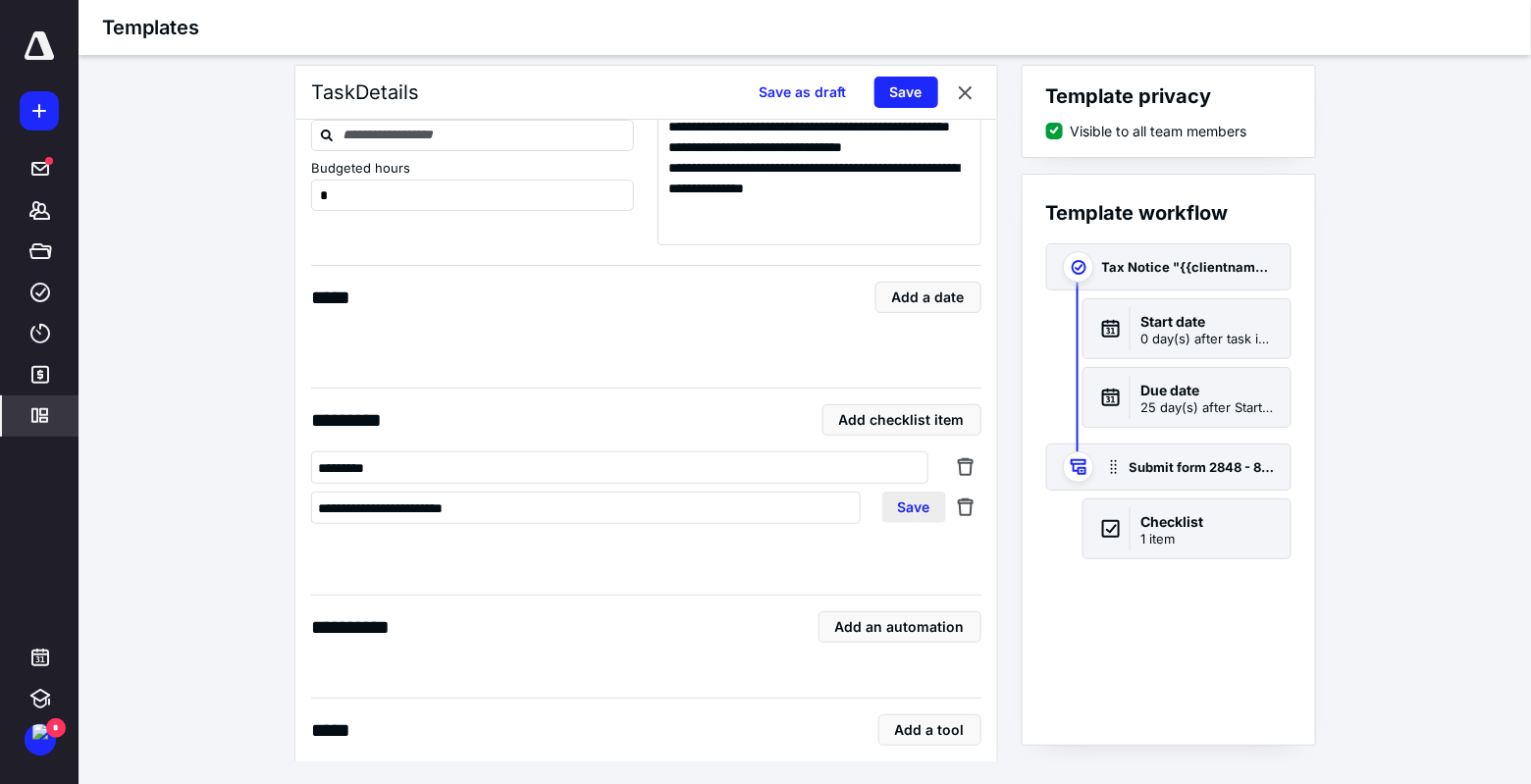 type on "**********" 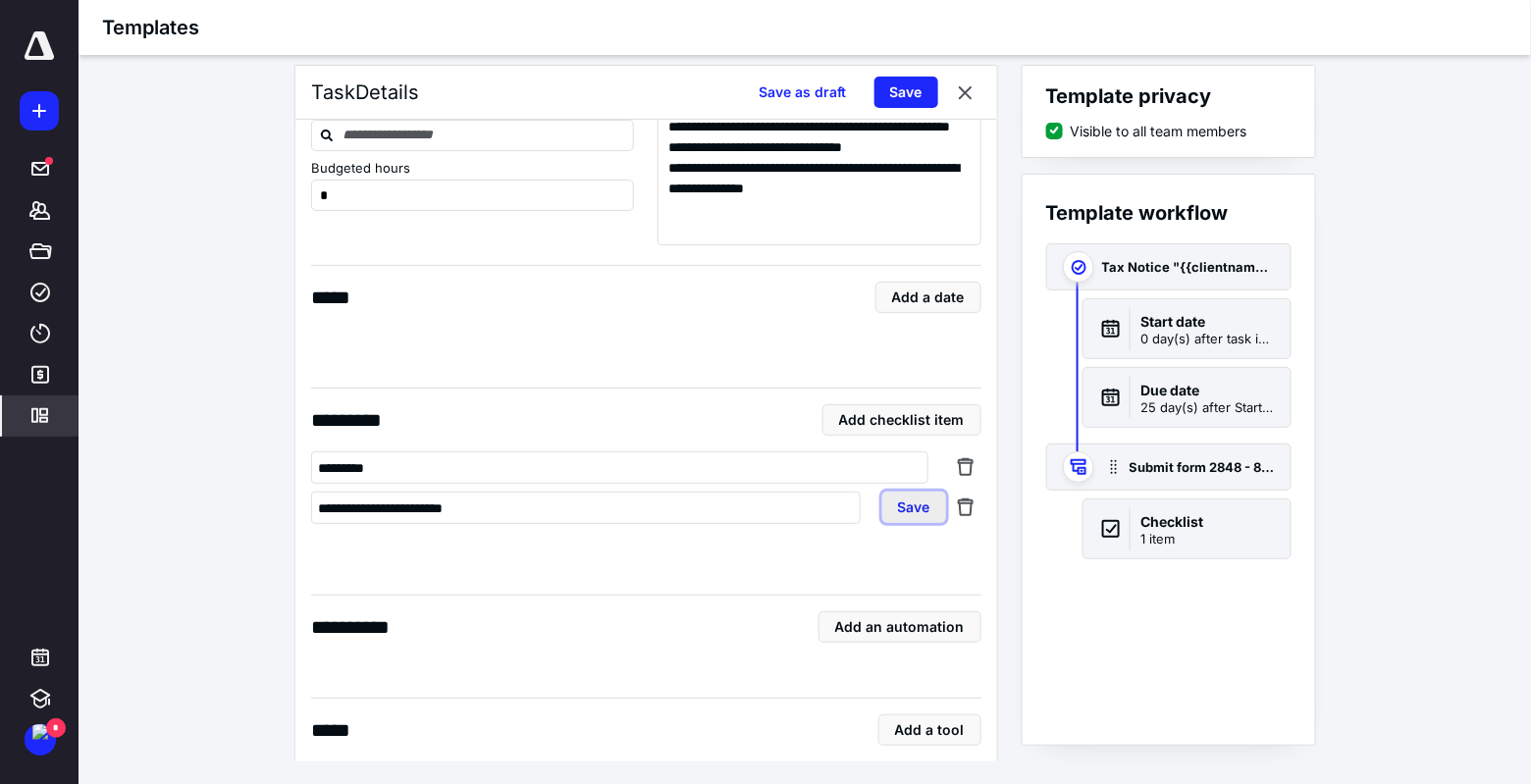 click on "Save" at bounding box center (914, 507) 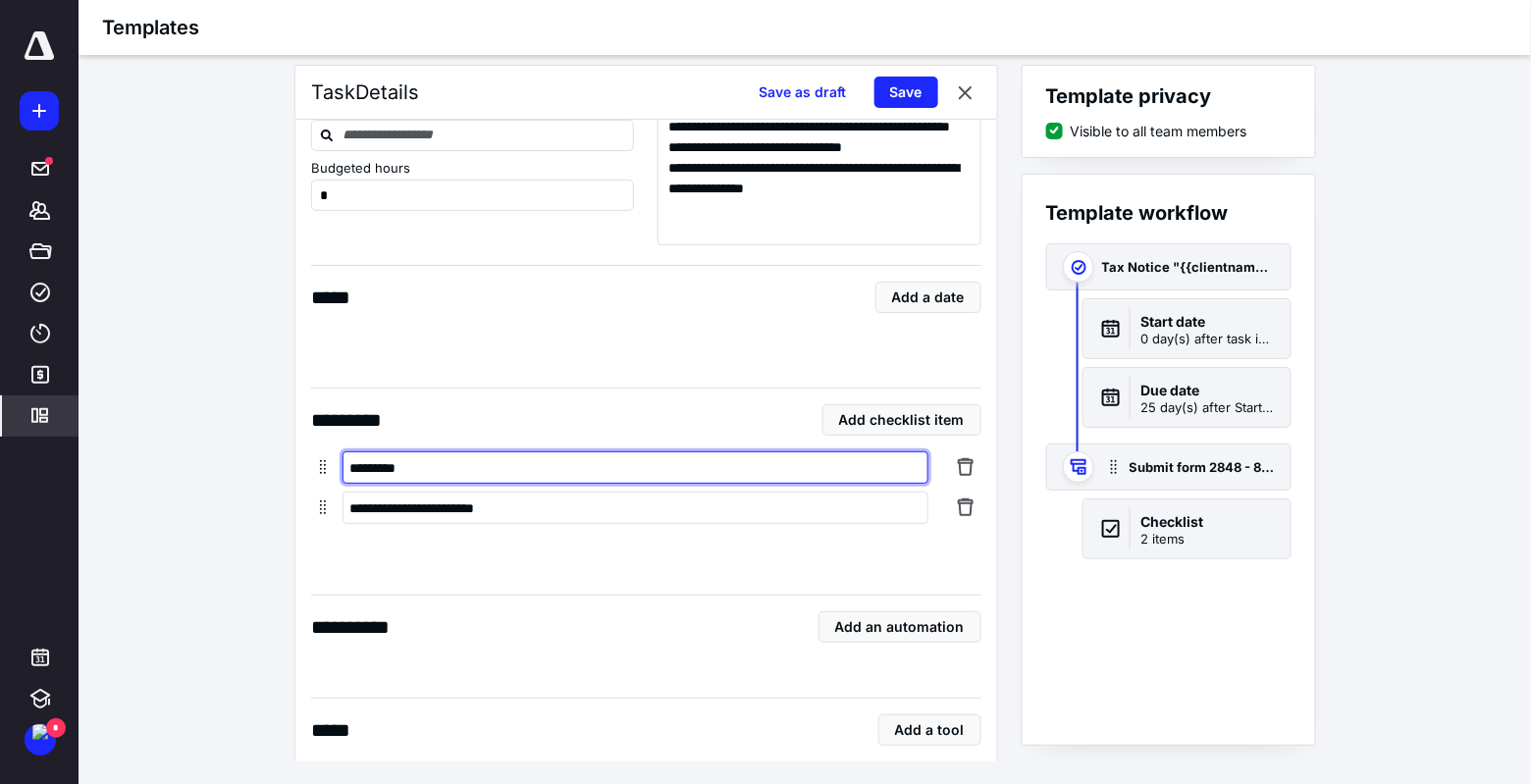 click on "*********" at bounding box center [635, 467] 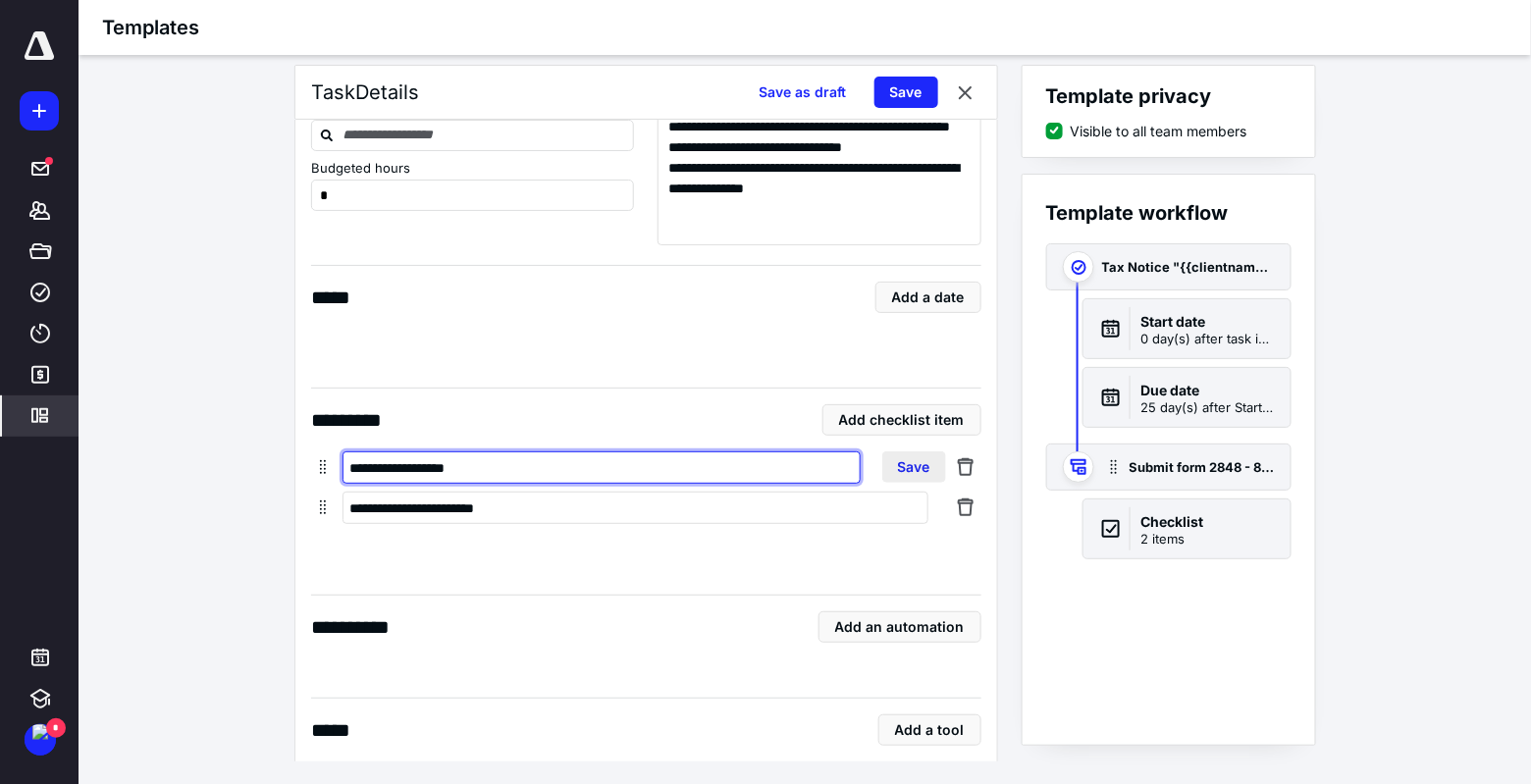 type on "**********" 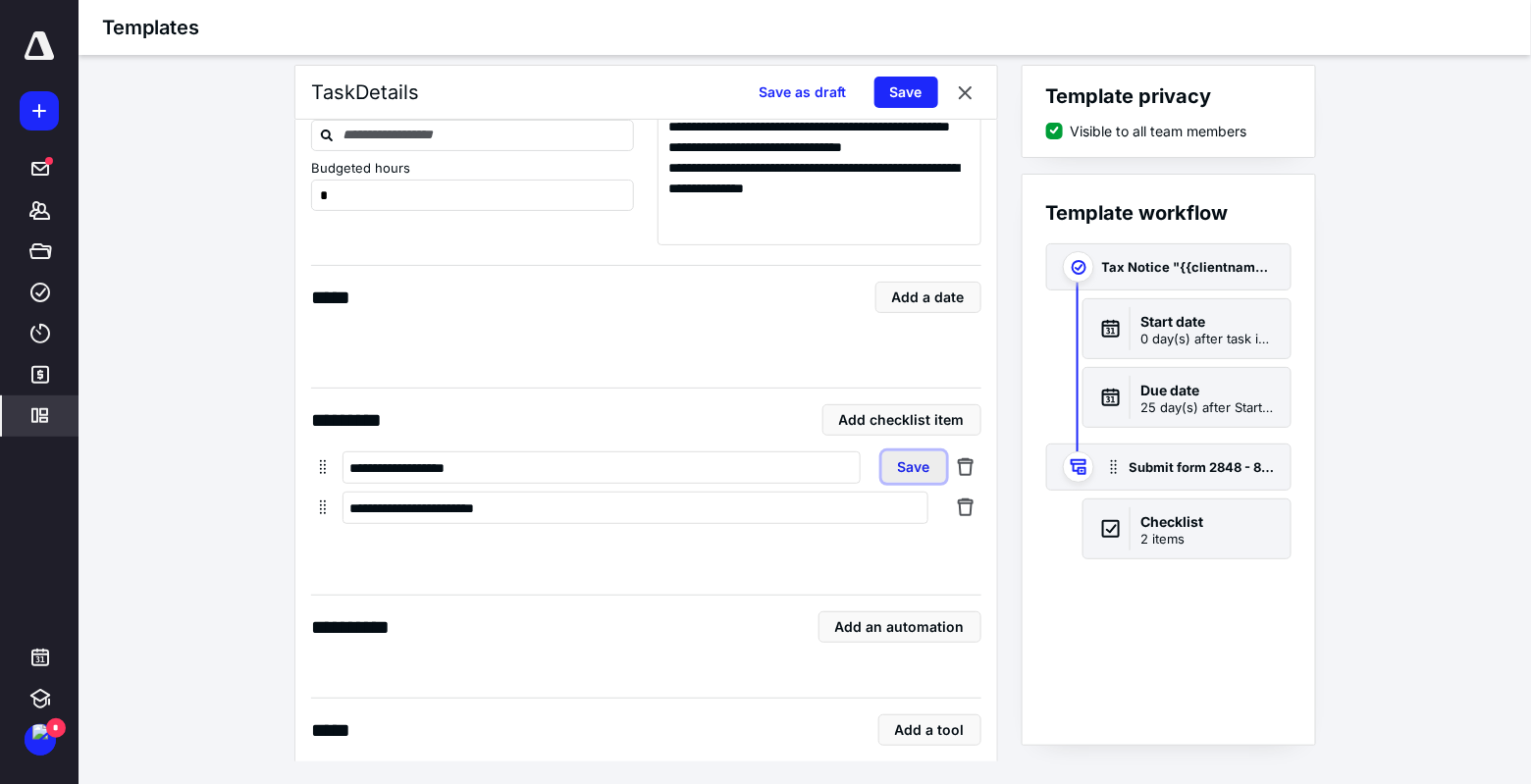 click on "Save" at bounding box center (914, 467) 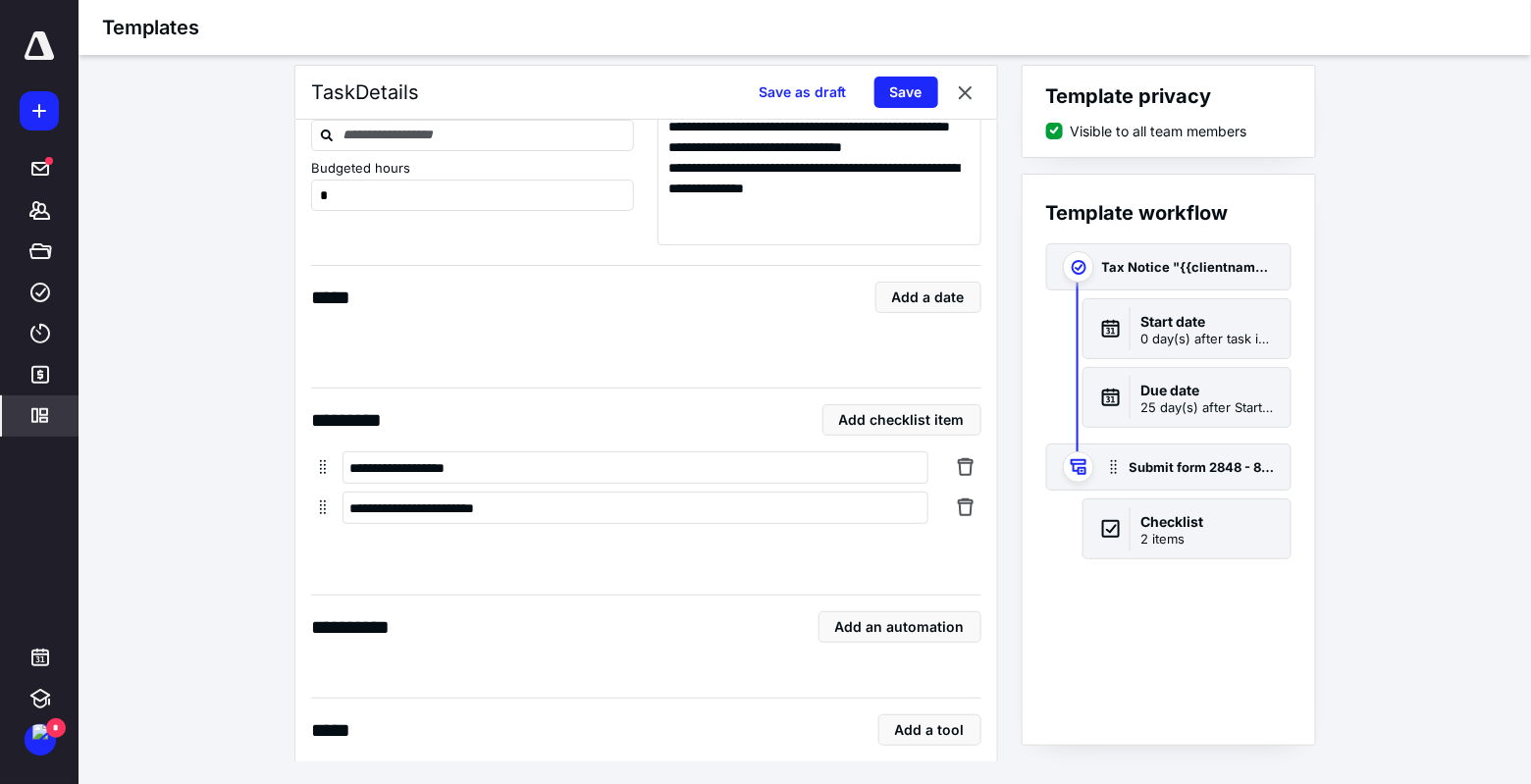 click on "**********" at bounding box center (646, 471) 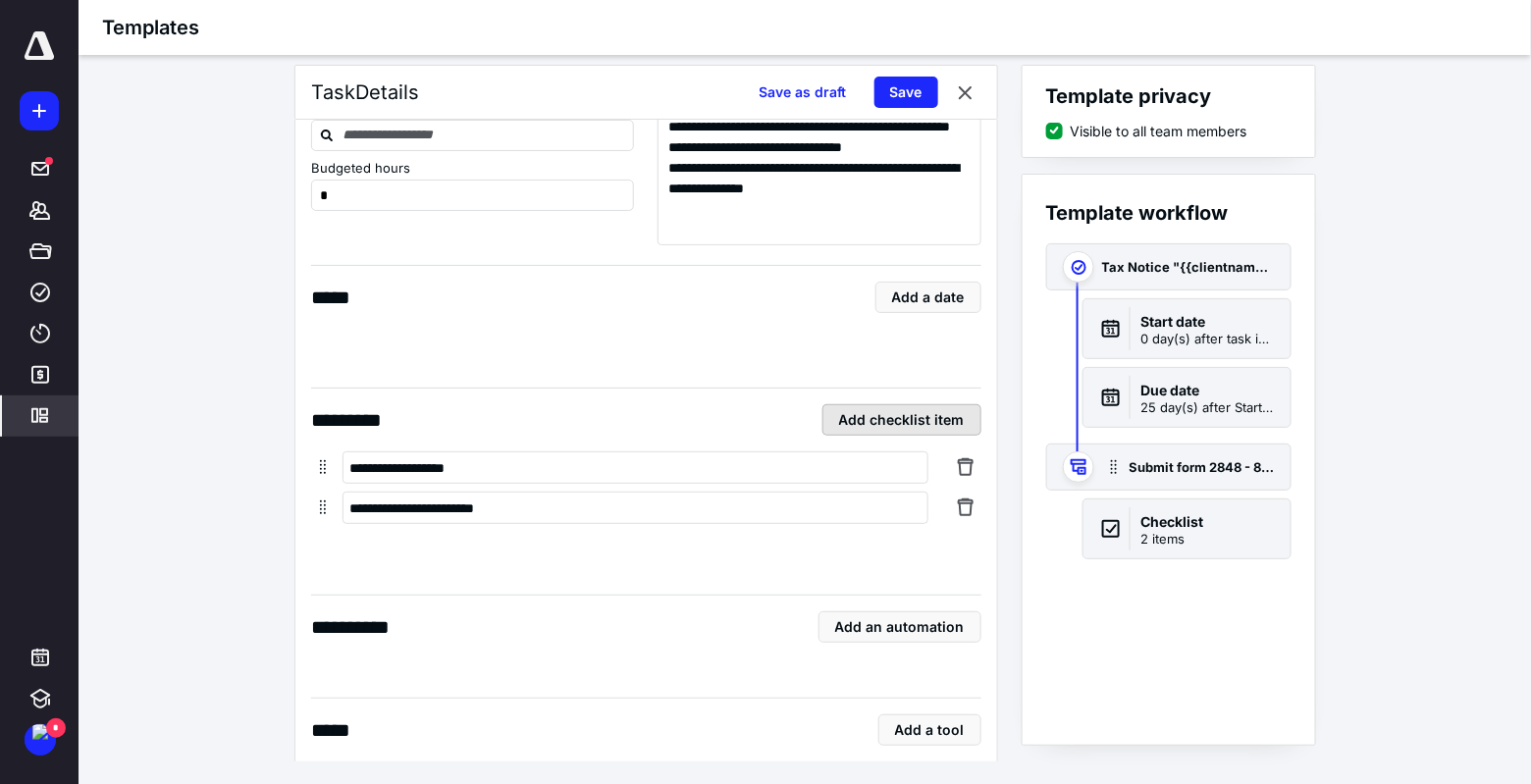 click on "Add checklist item" at bounding box center (902, 420) 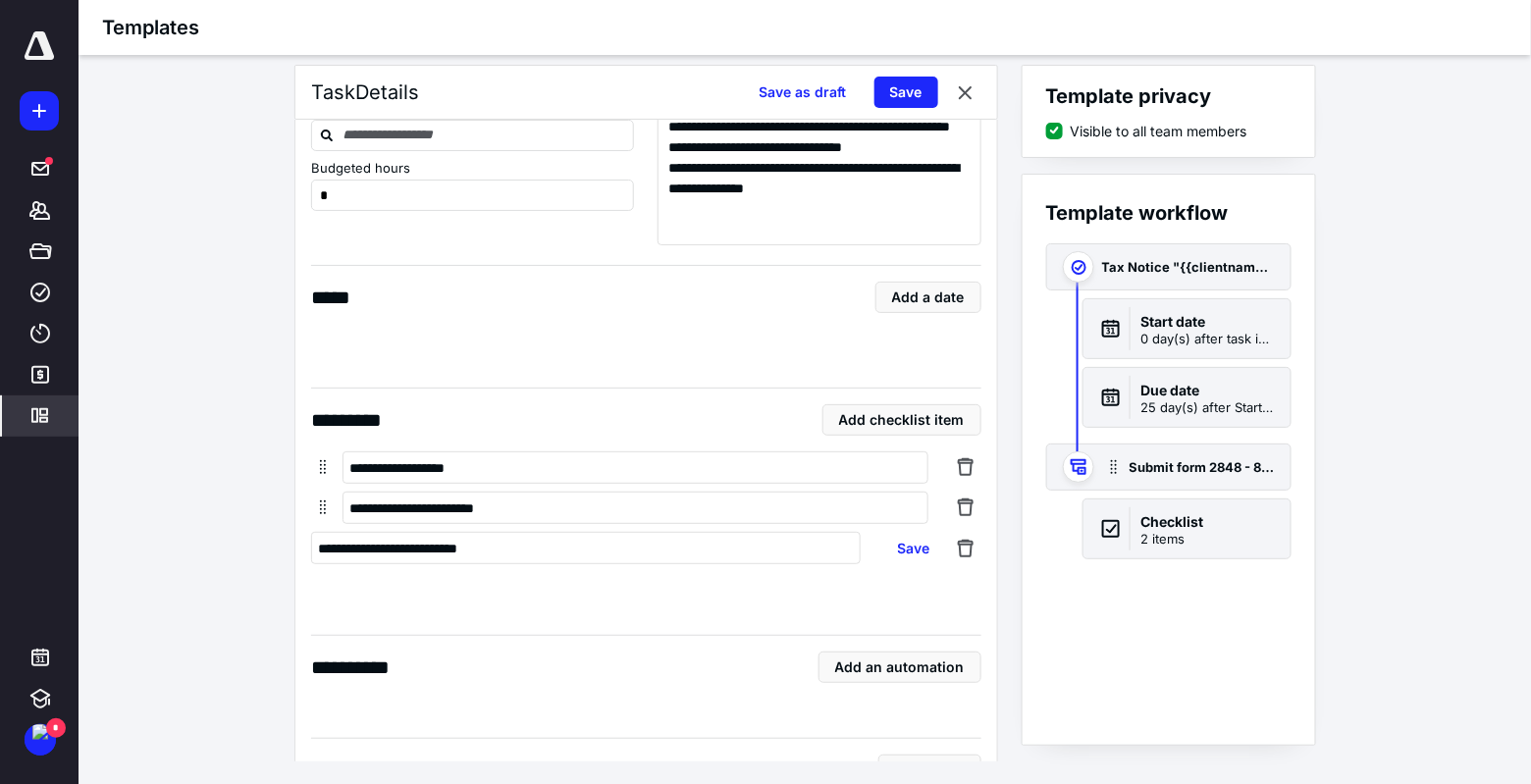 type on "**********" 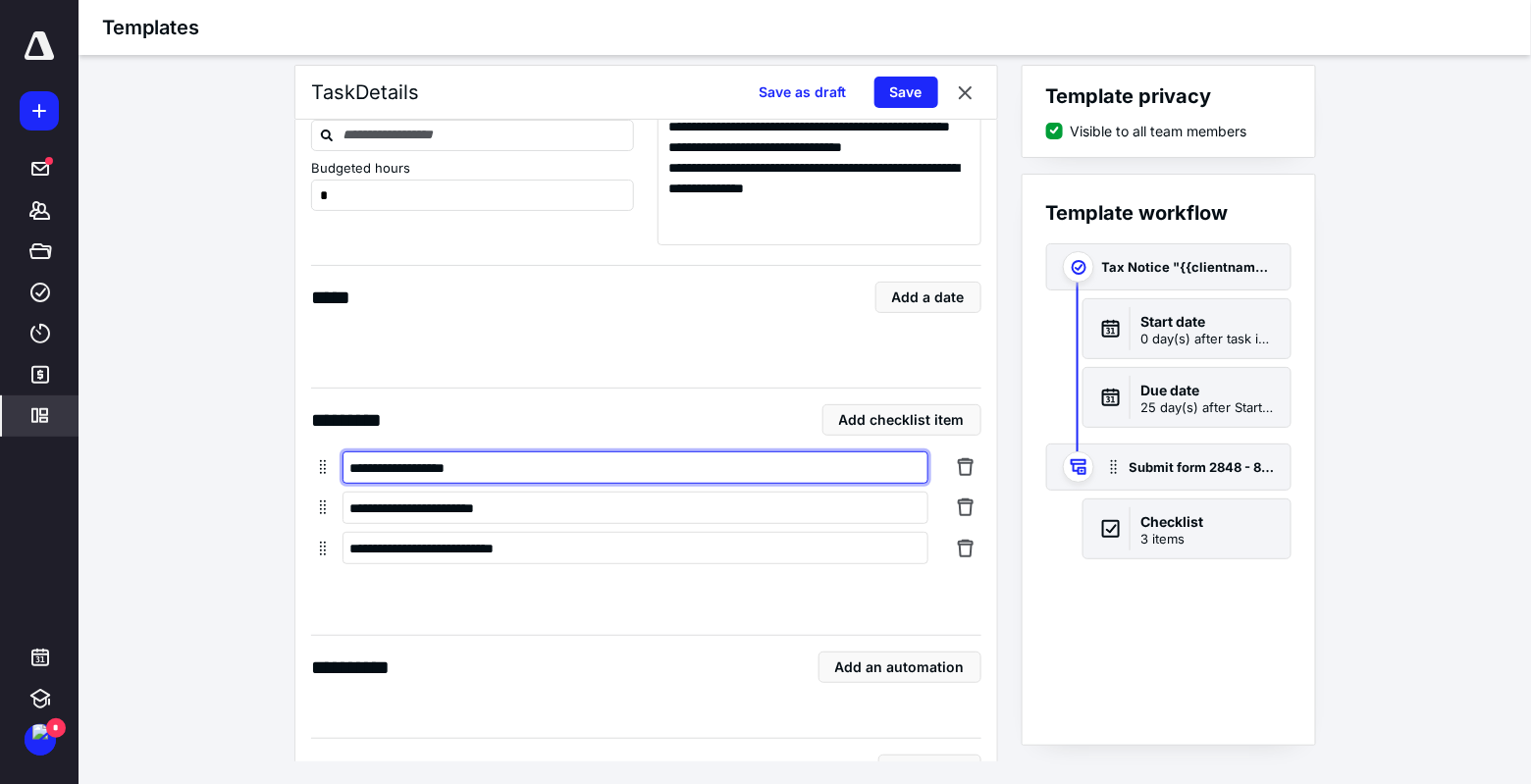 click on "**********" at bounding box center (635, 467) 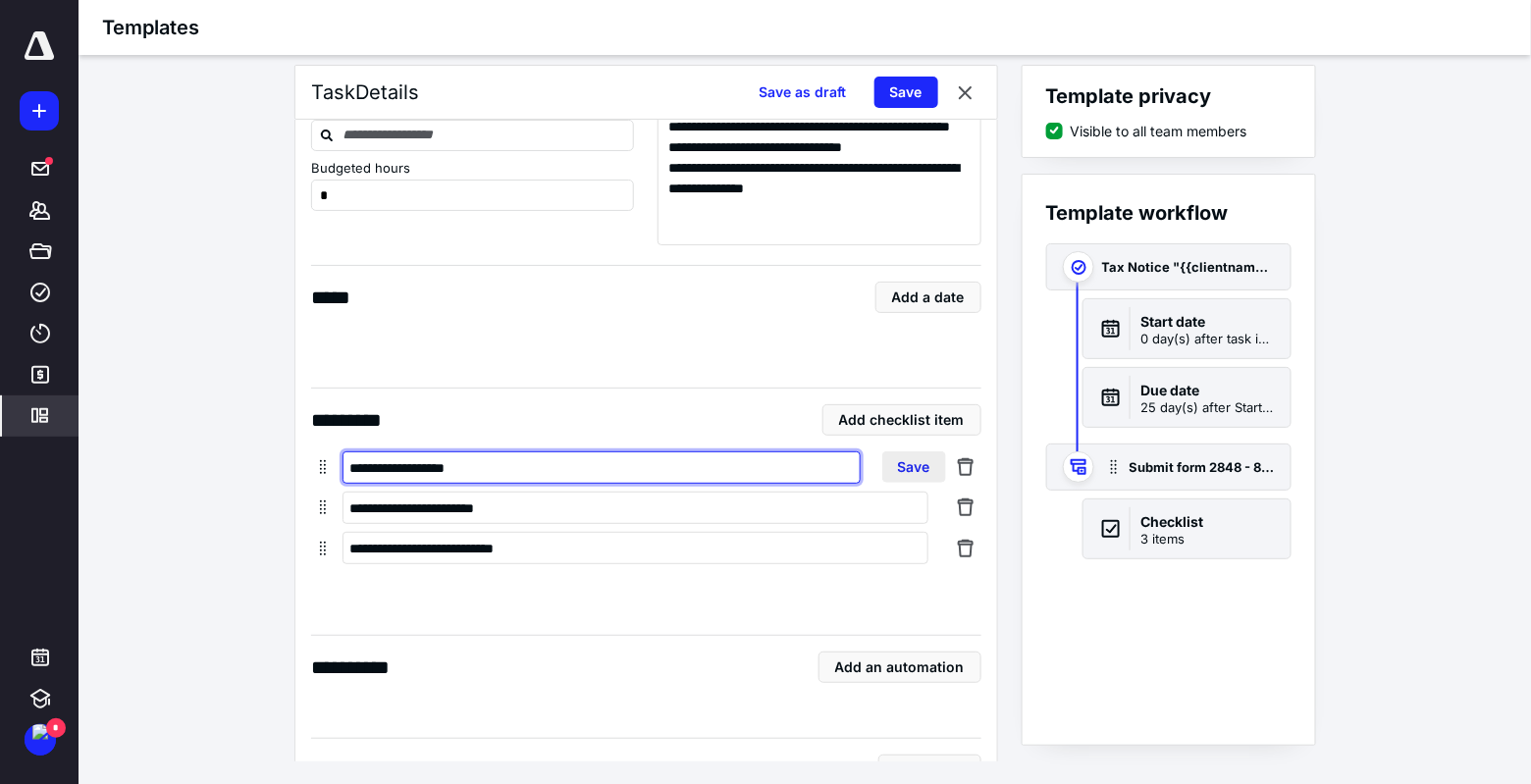 type on "**********" 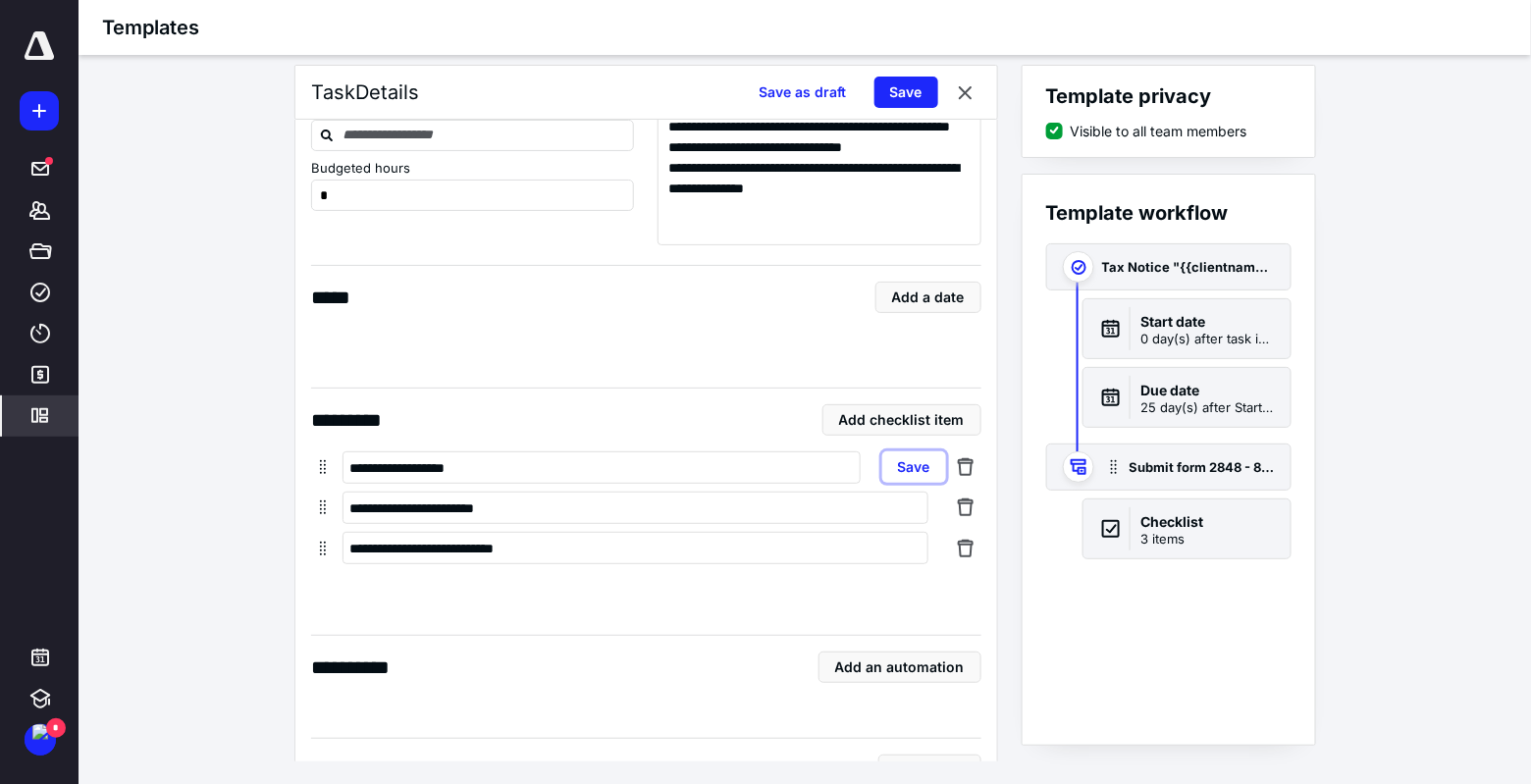 click on "Save" at bounding box center [914, 467] 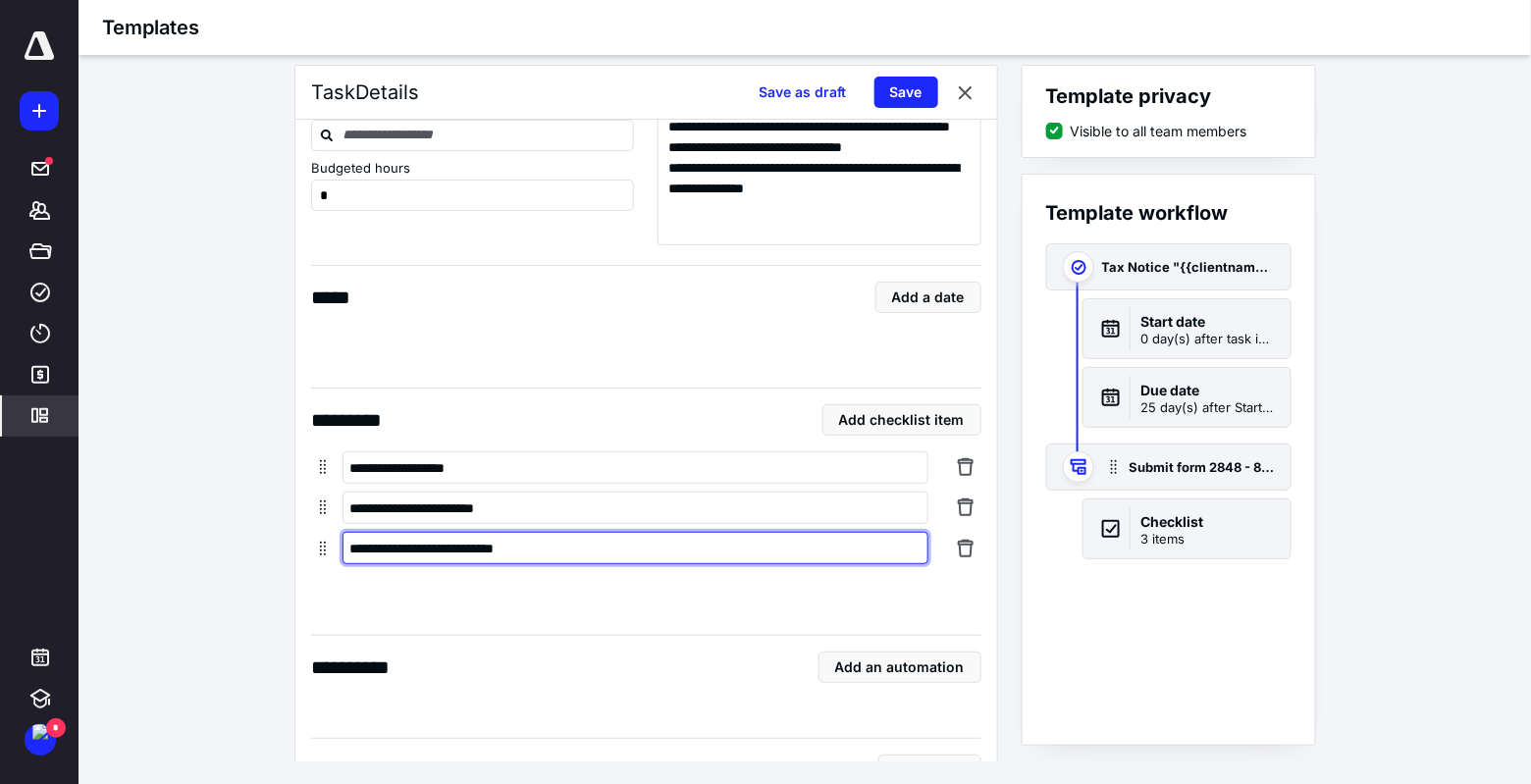 click on "**********" at bounding box center [635, 548] 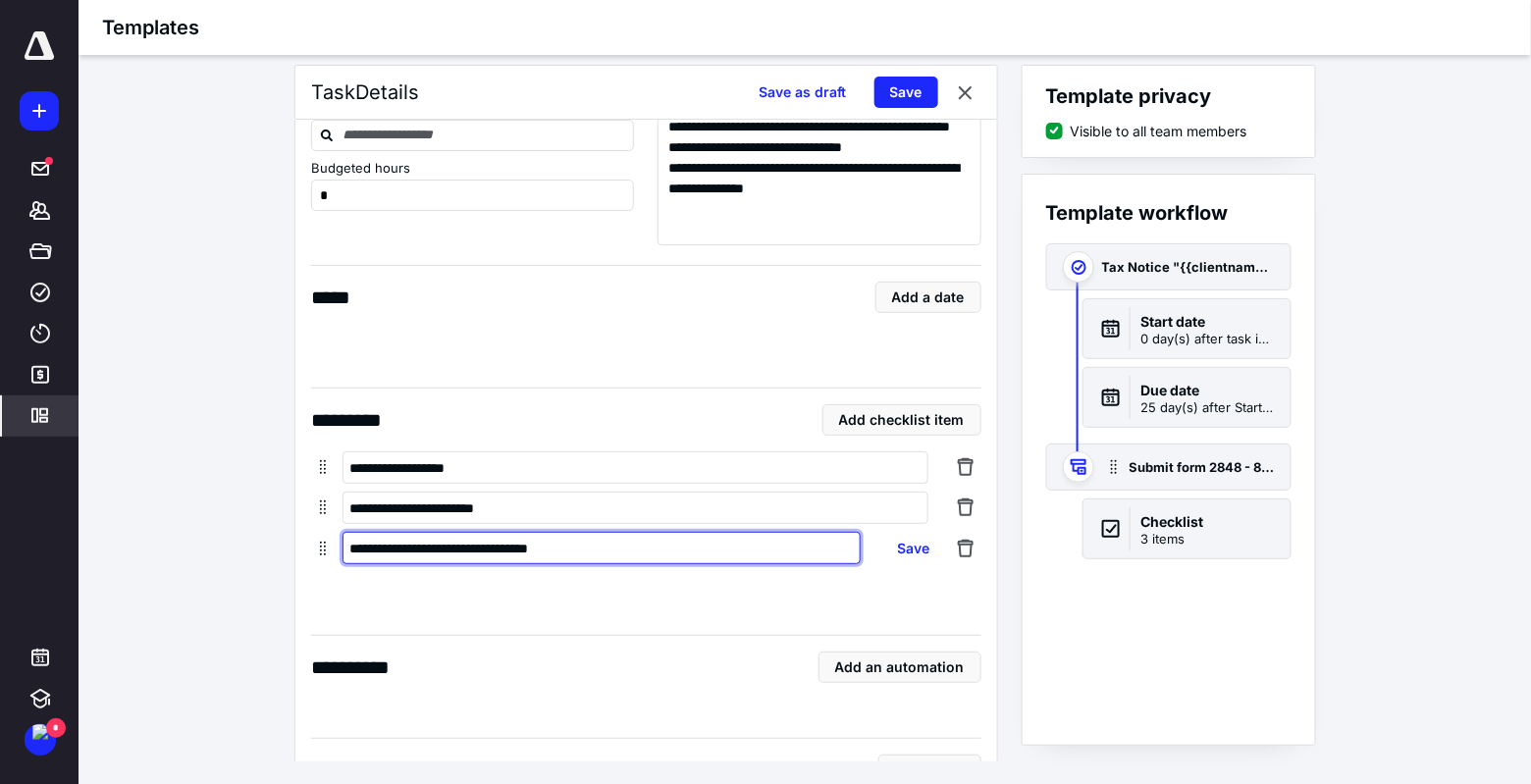 type on "**********" 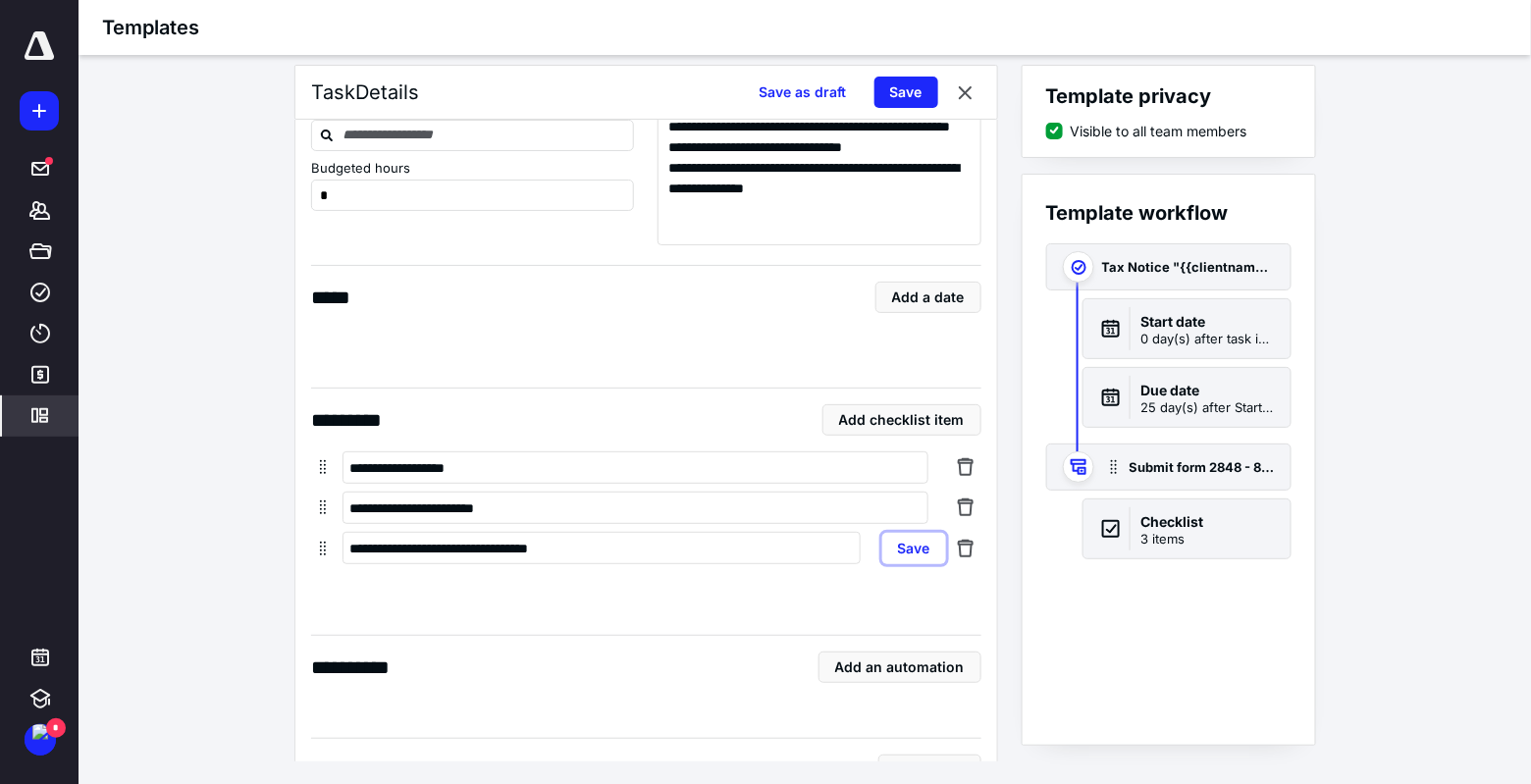 type 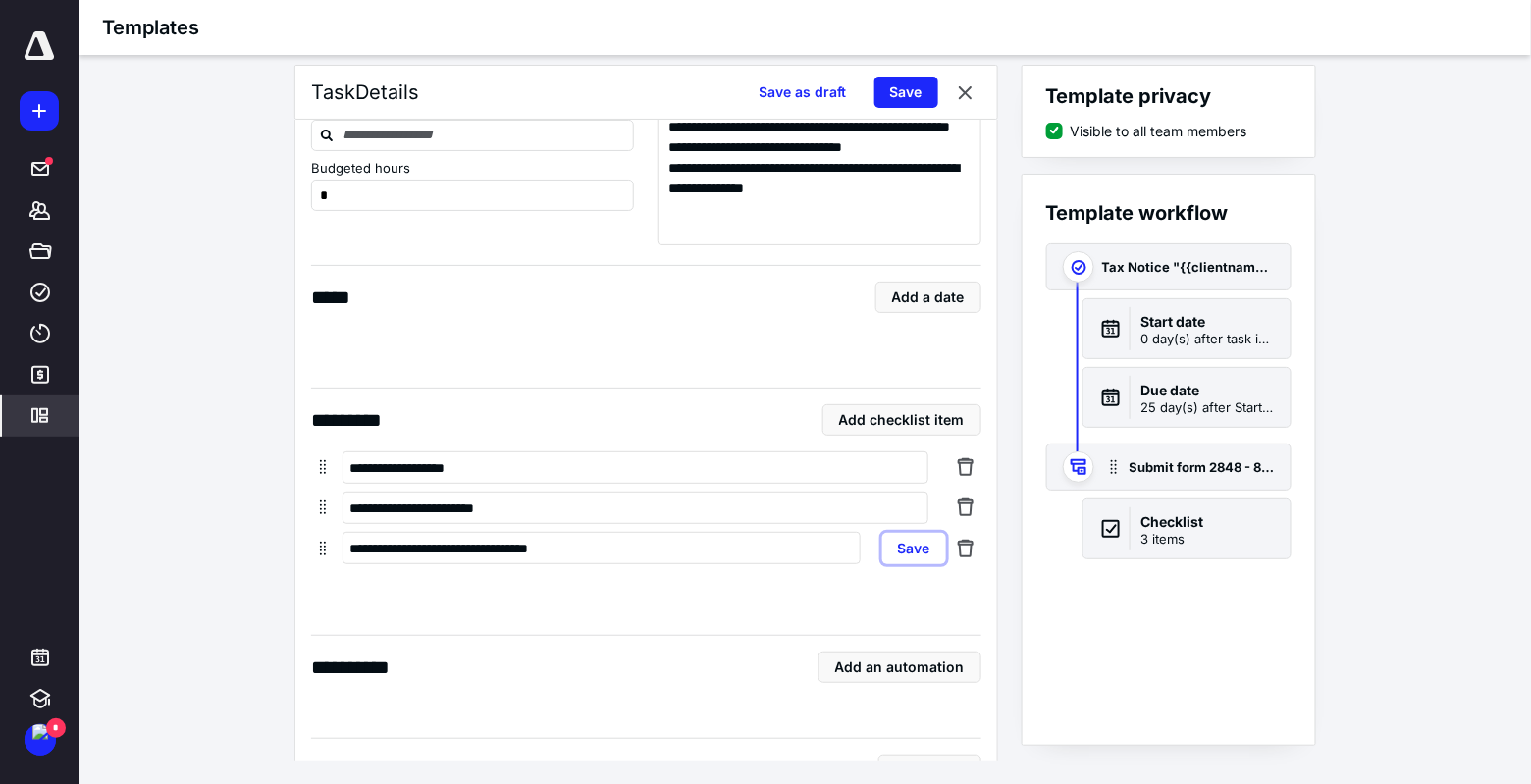 click on "Save" at bounding box center (914, 549) 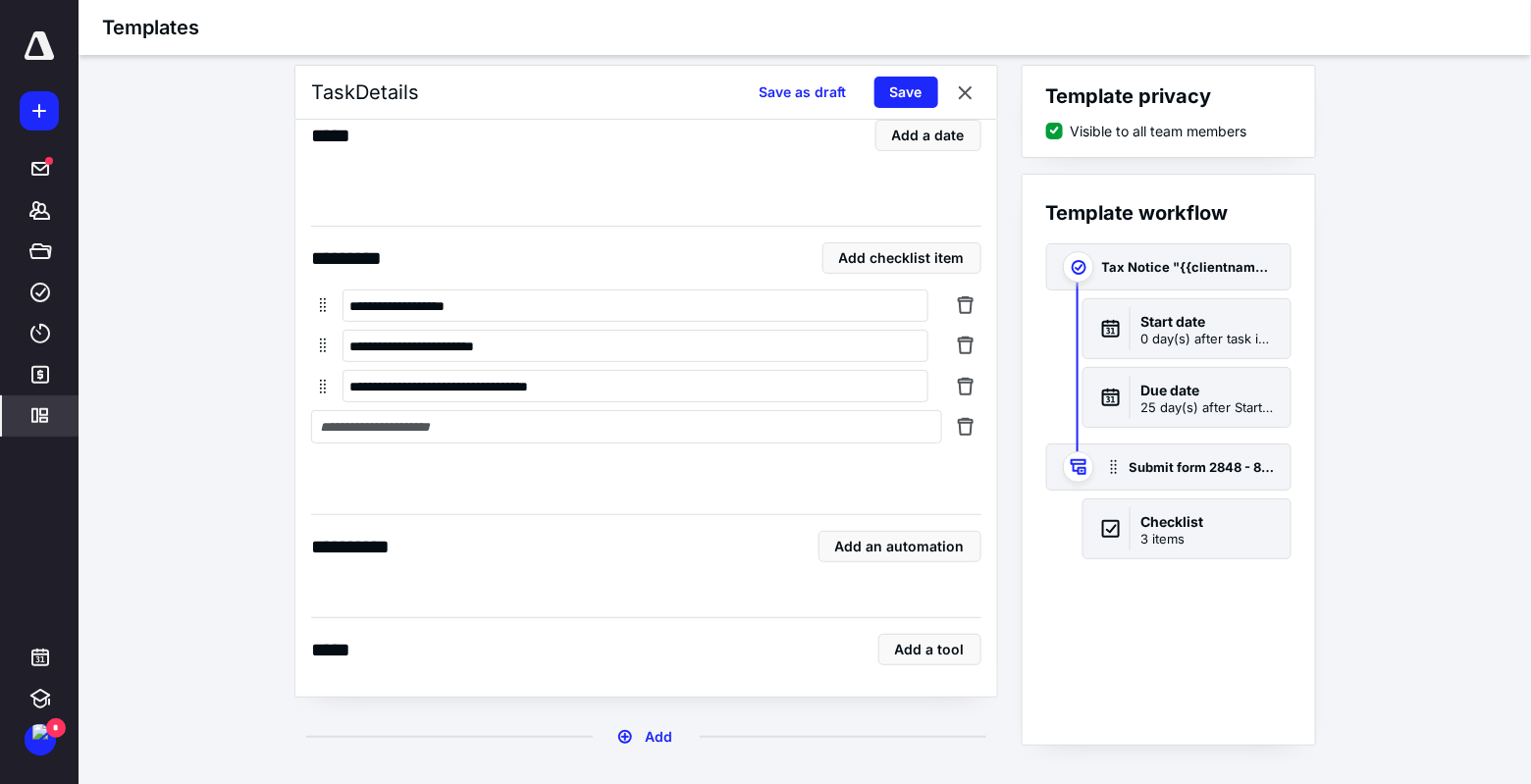 scroll, scrollTop: 1220, scrollLeft: 0, axis: vertical 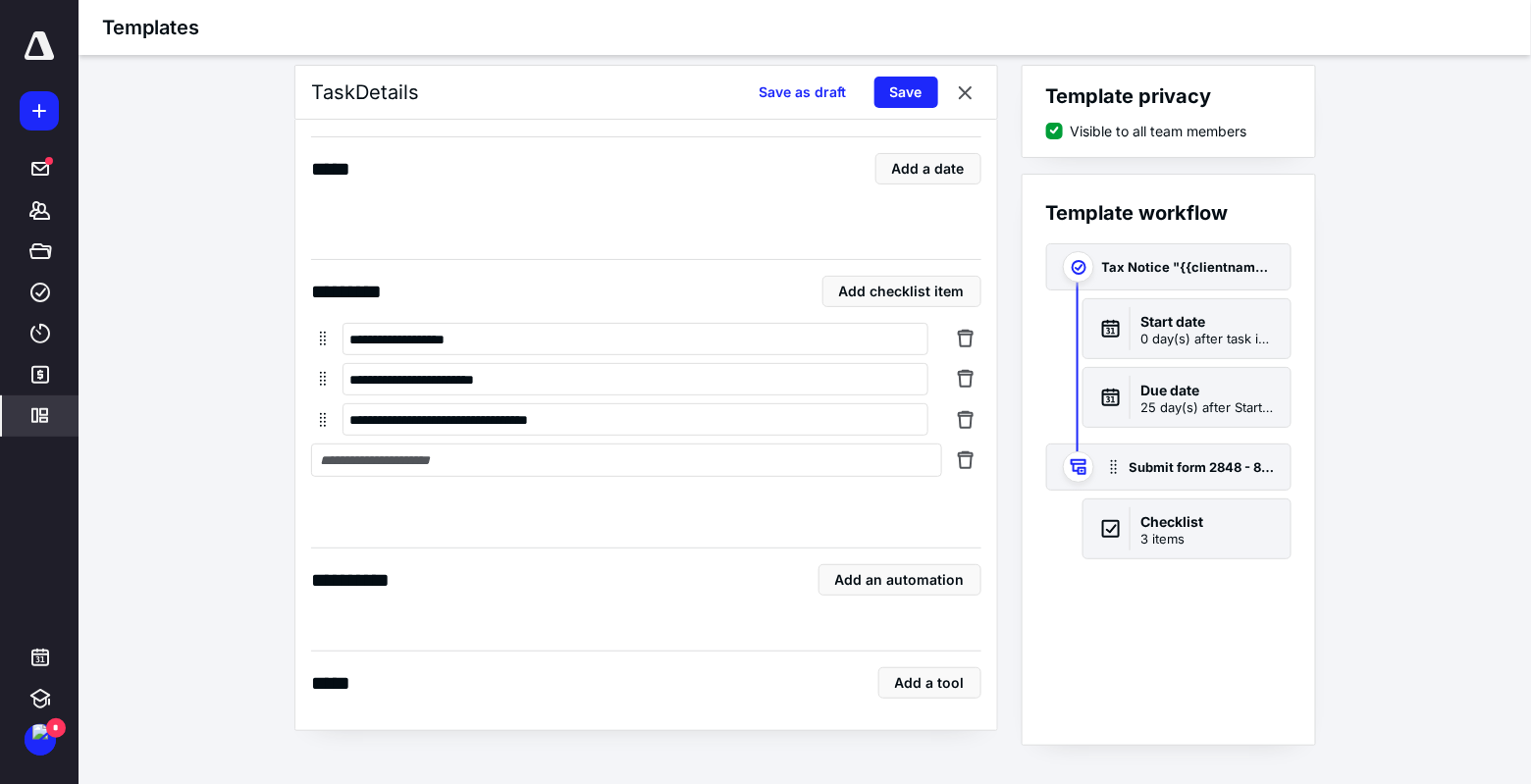 click on "**********" at bounding box center (646, 324) 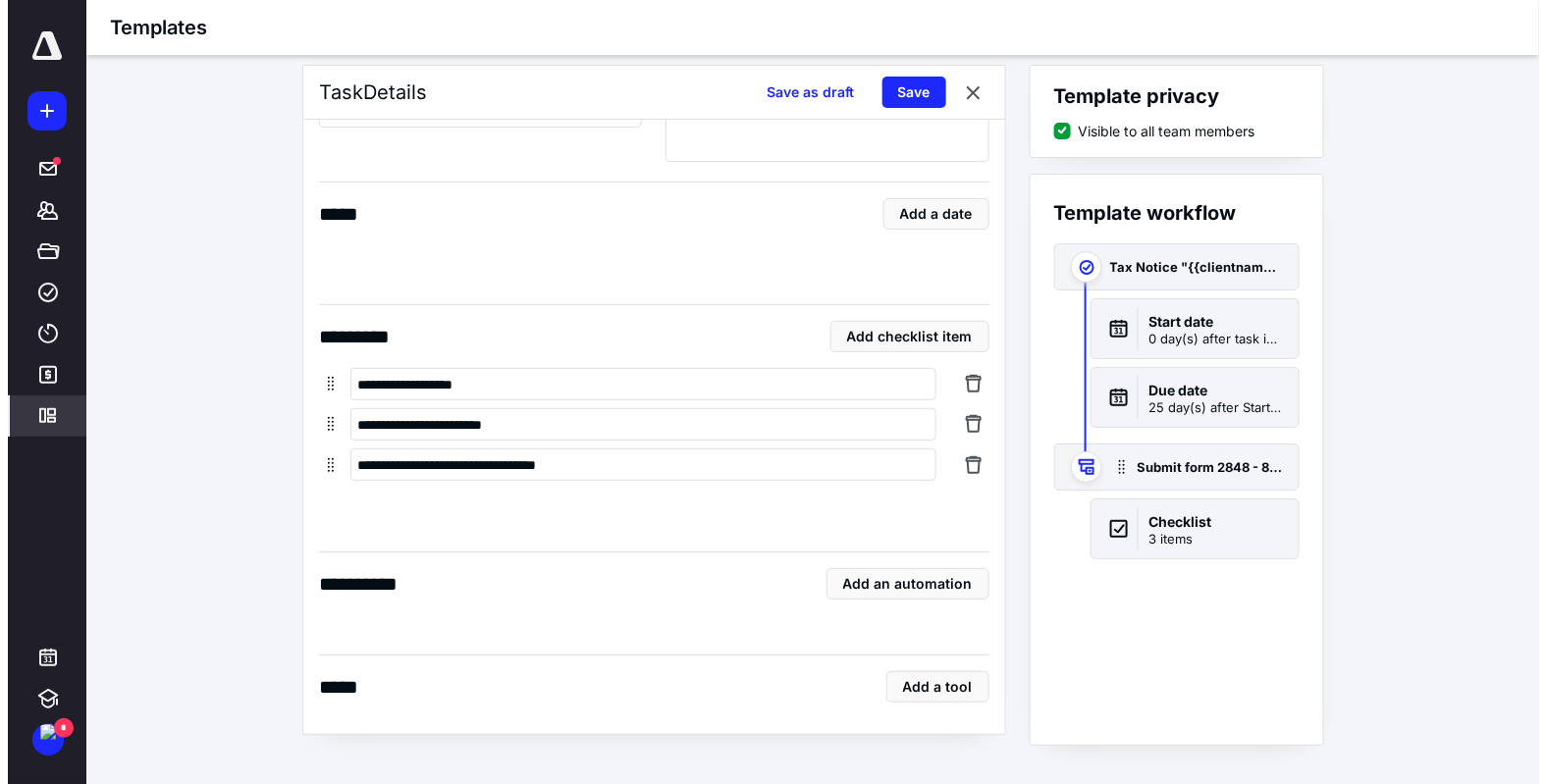 scroll, scrollTop: 1178, scrollLeft: 0, axis: vertical 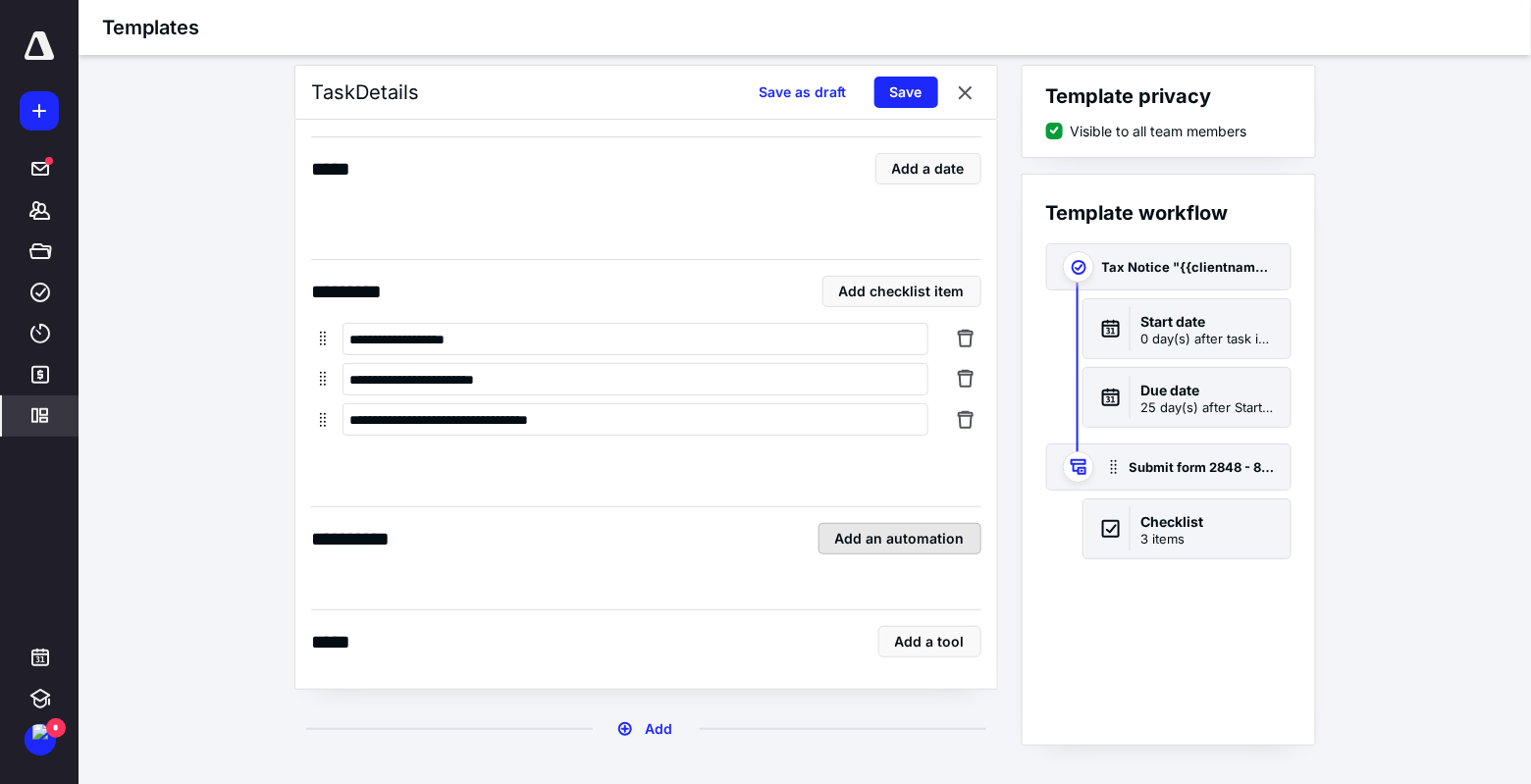 click on "Add an automation" at bounding box center [900, 539] 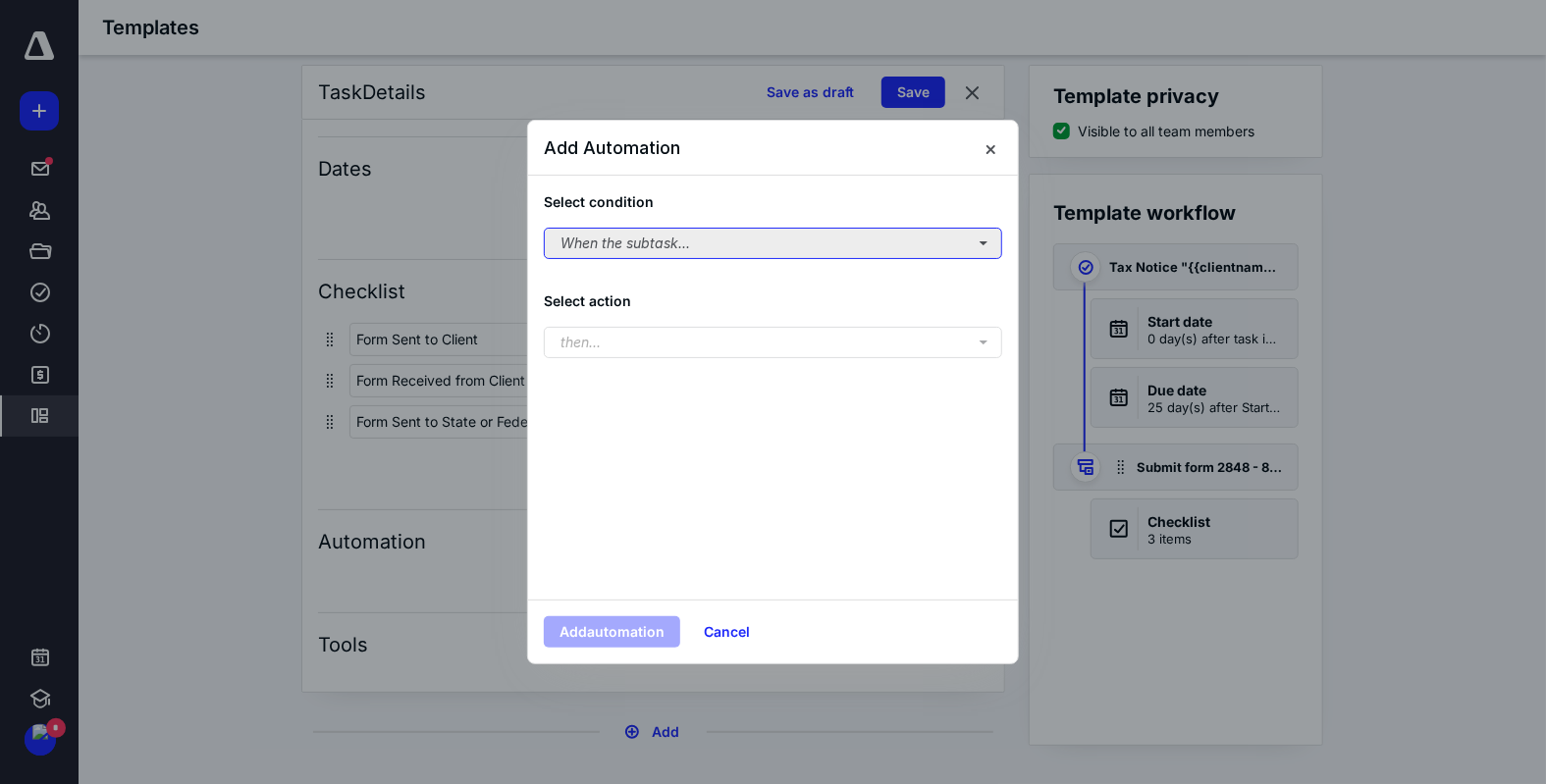 click on "When the subtask..." at bounding box center (773, 243) 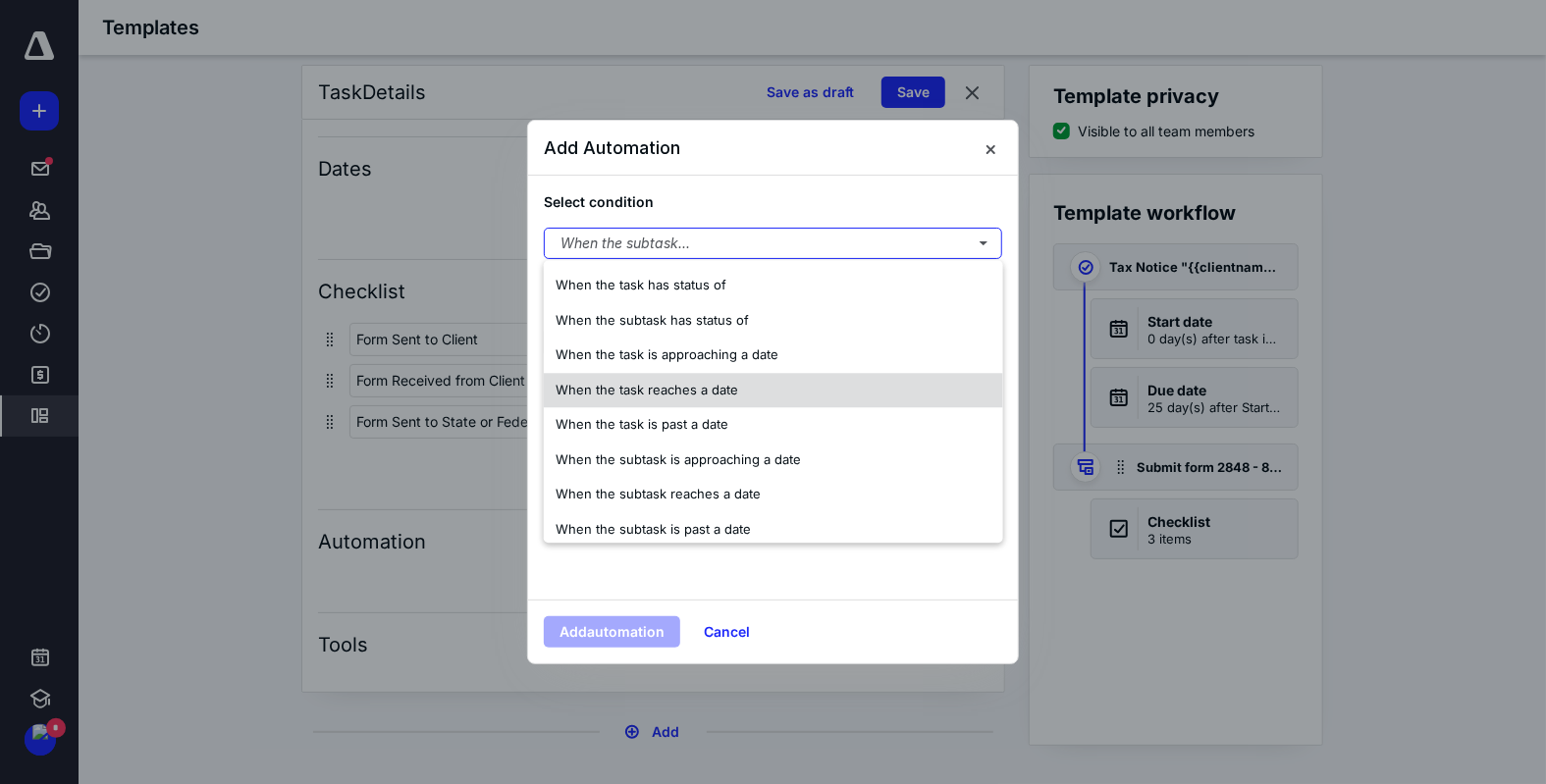 scroll, scrollTop: 0, scrollLeft: 0, axis: both 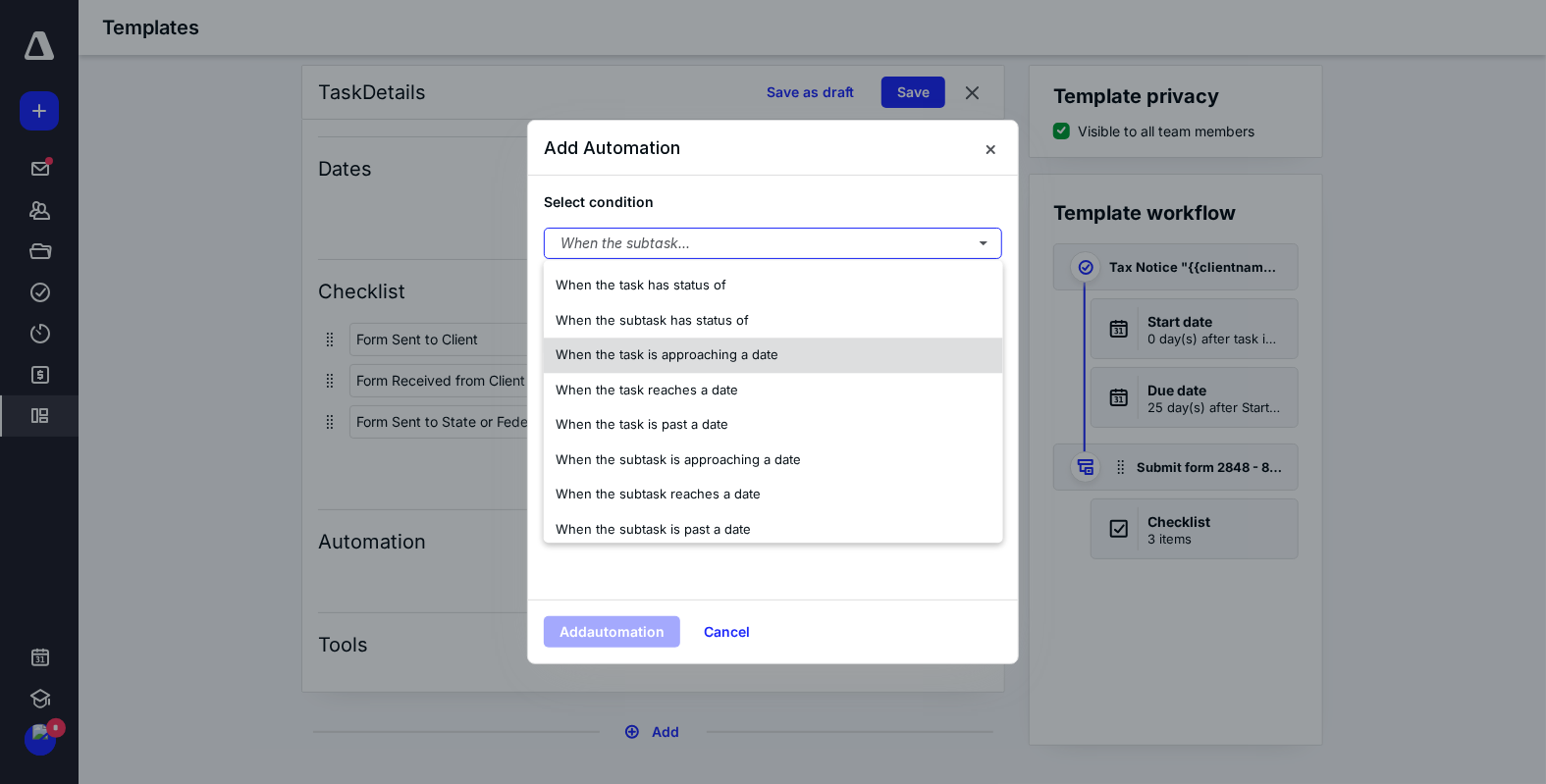 click on "When the task is approaching a date" at bounding box center (773, 355) 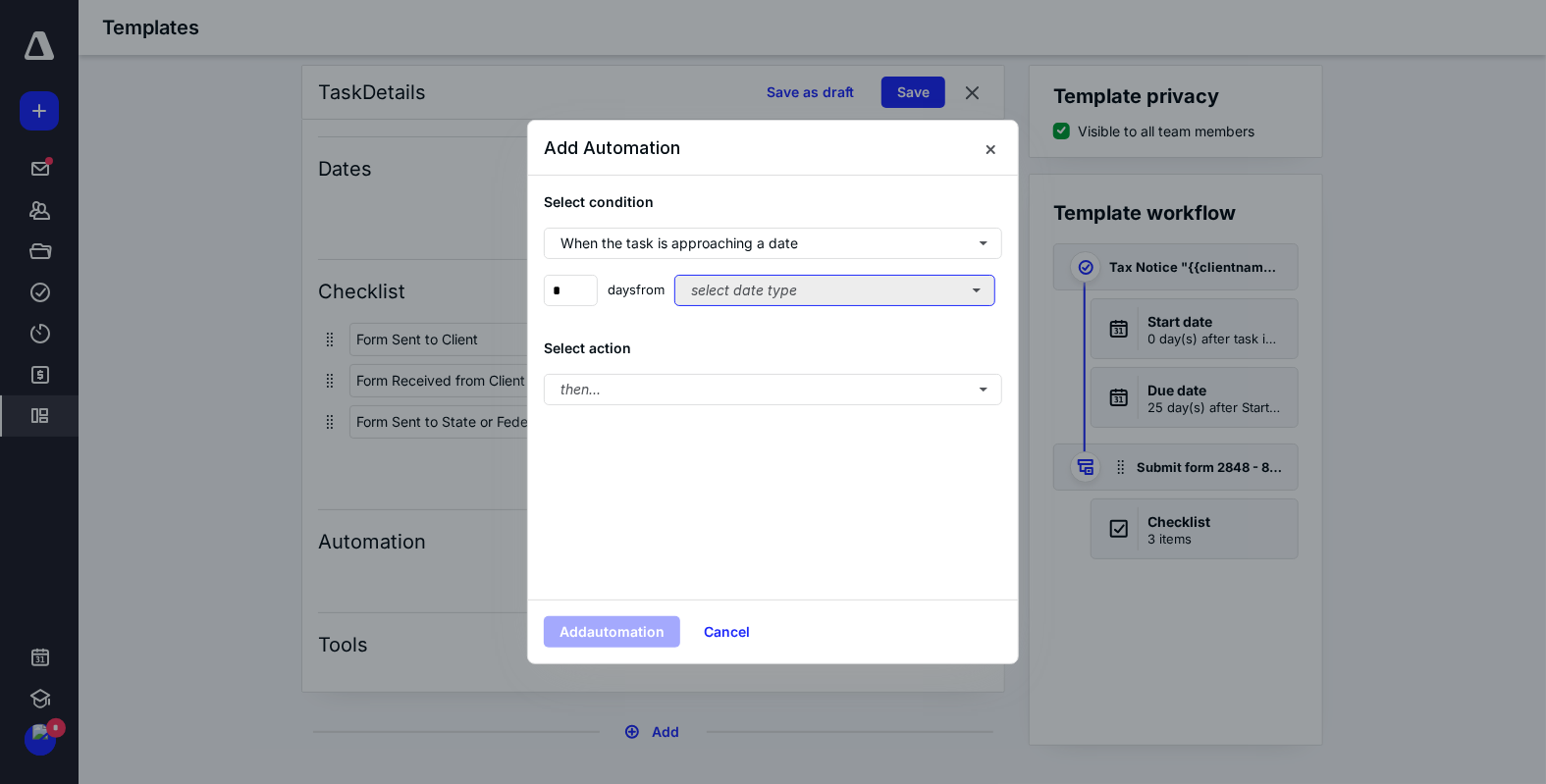 click on "select date type" at bounding box center [834, 290] 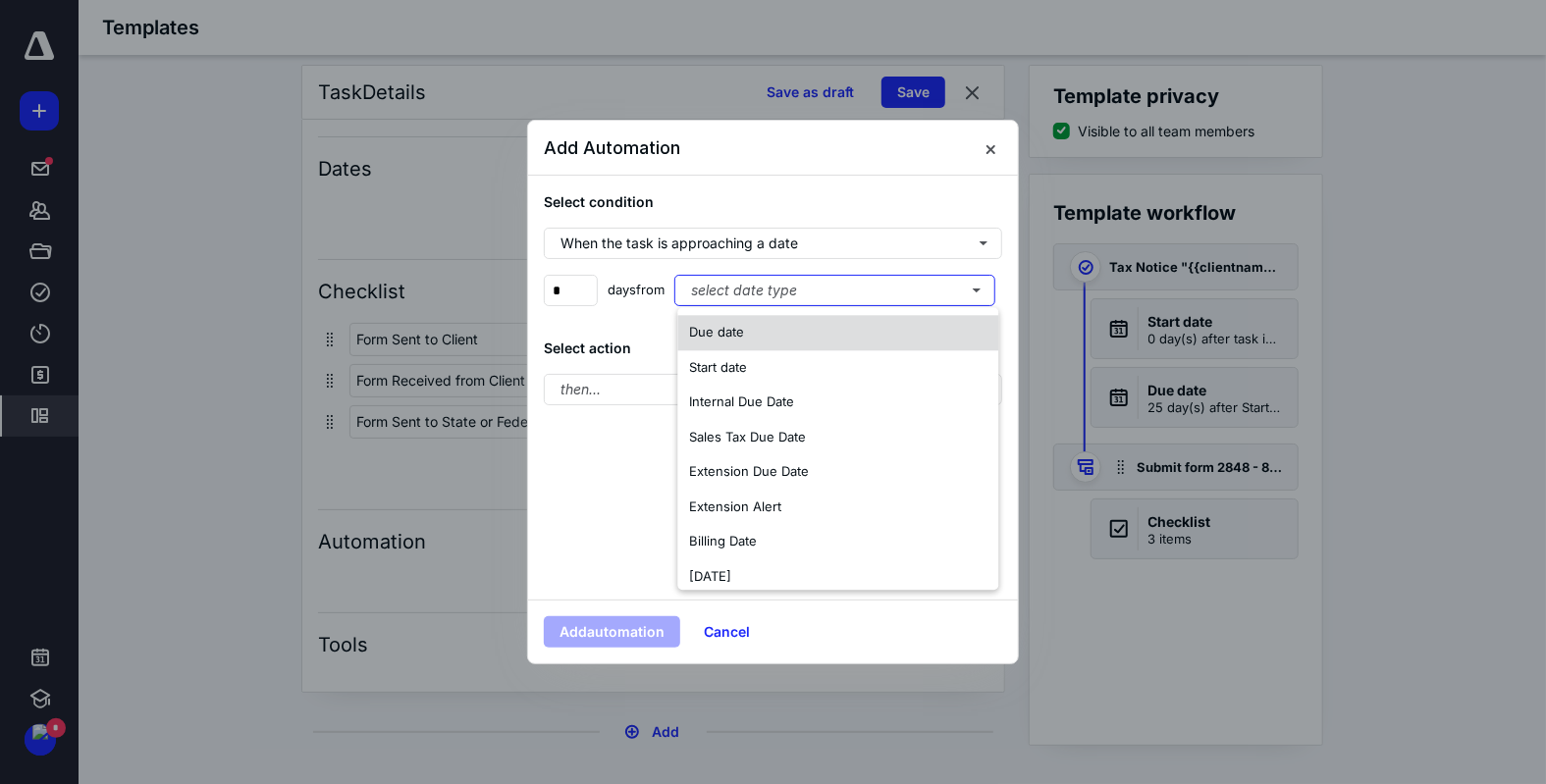 click on "Due date" at bounding box center (837, 333) 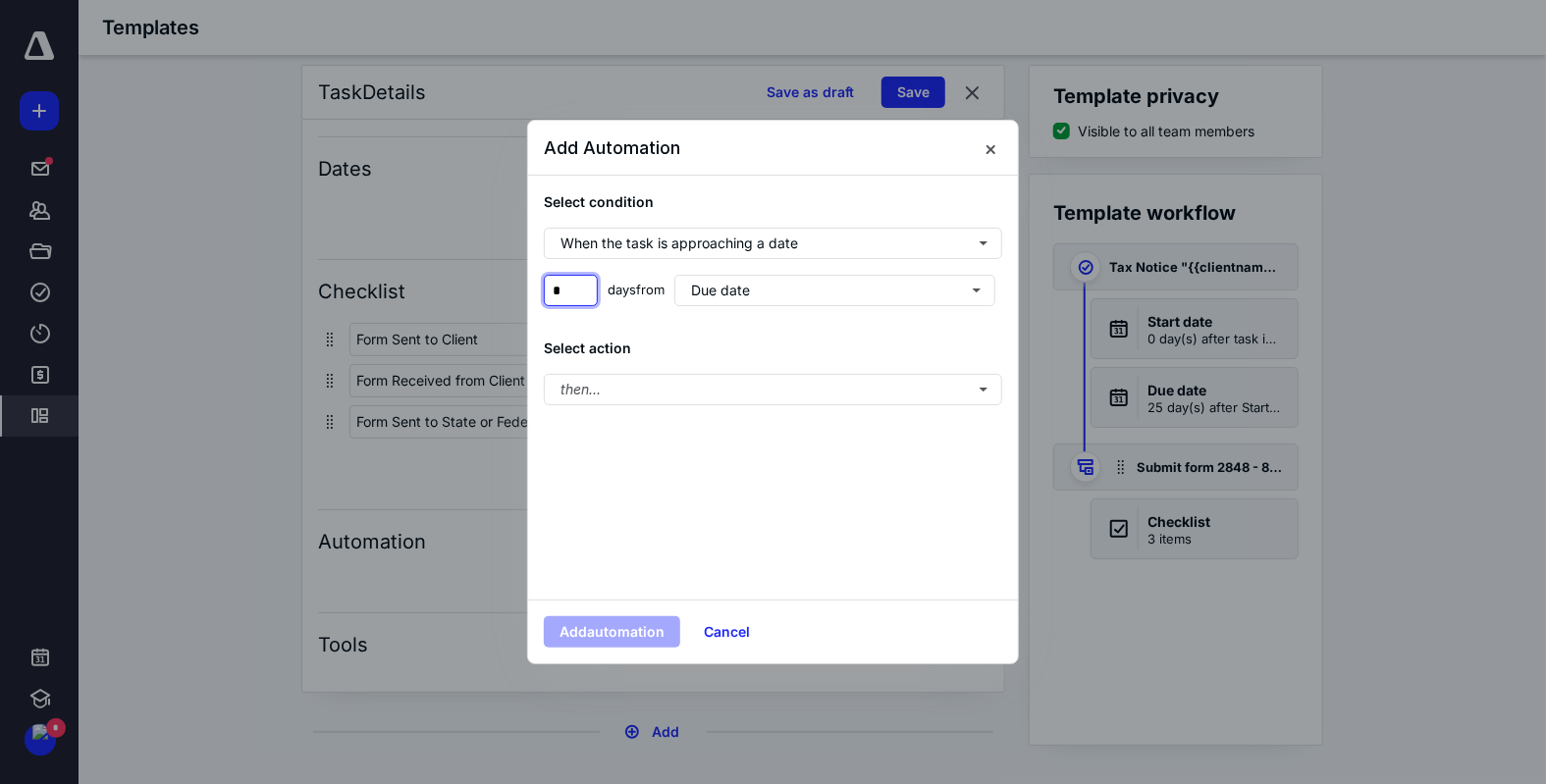 drag, startPoint x: 579, startPoint y: 290, endPoint x: 551, endPoint y: 302, distance: 30.46309 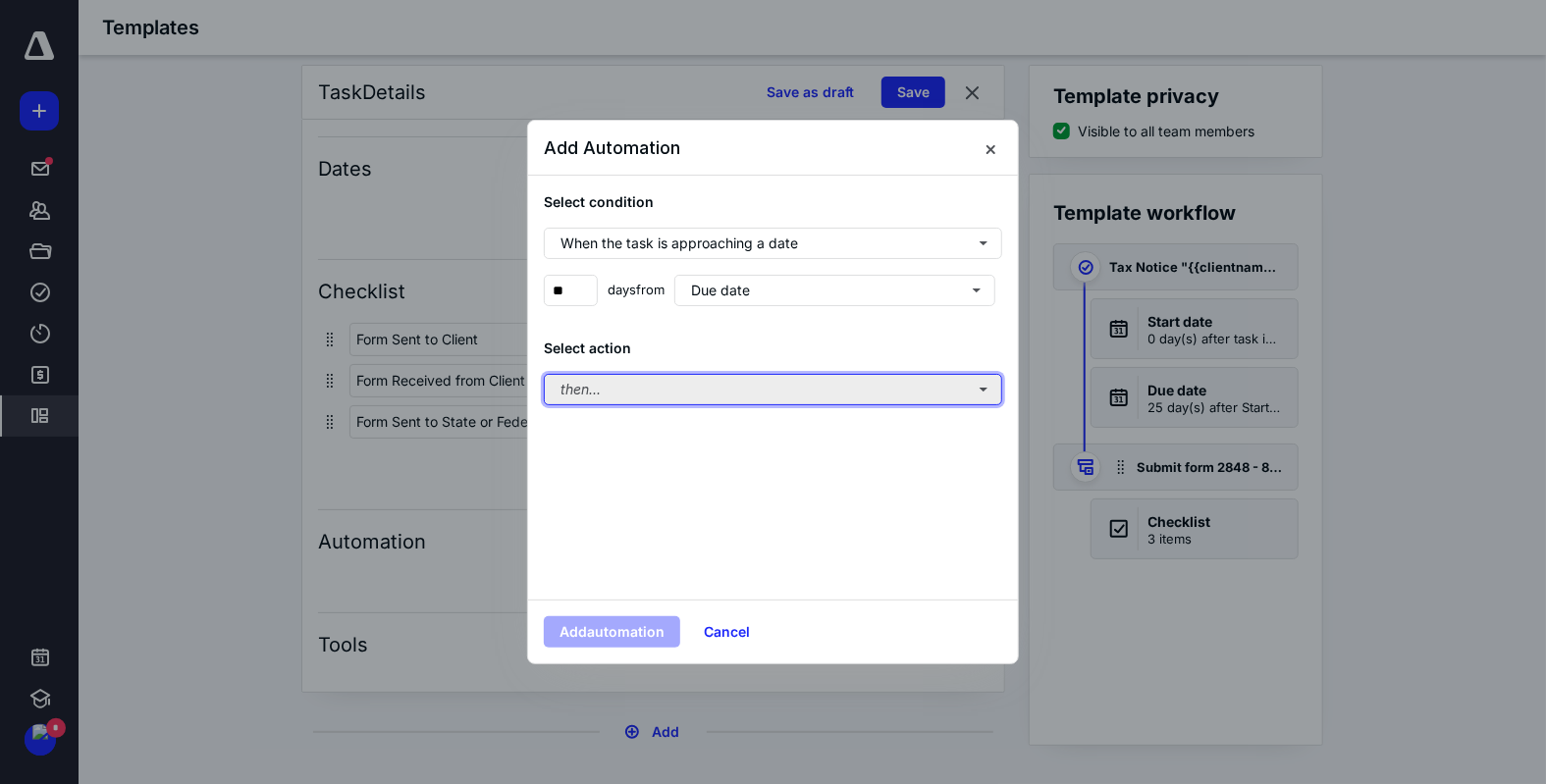 click on "then..." at bounding box center (773, 390) 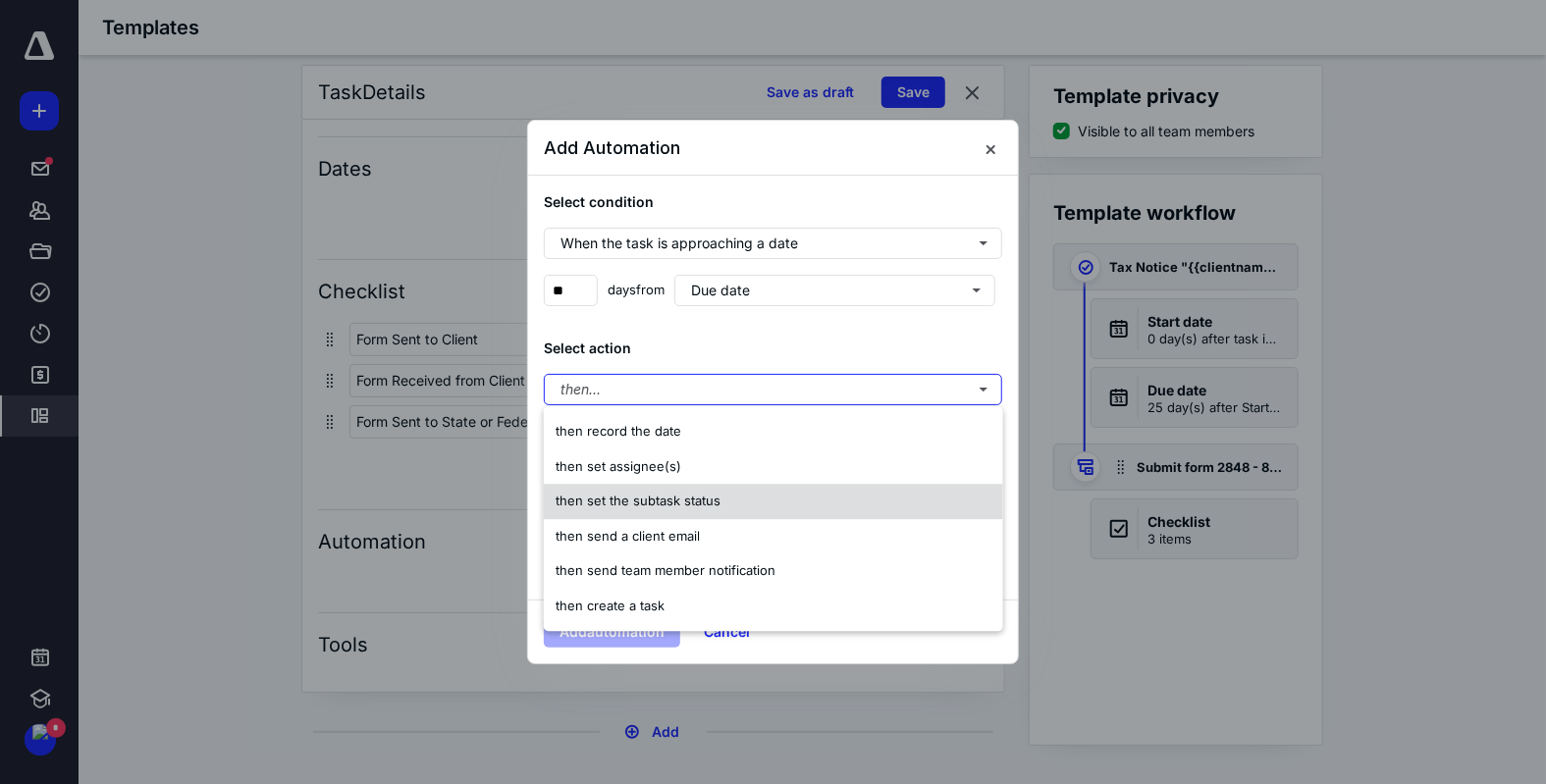 click on "then set the subtask status" at bounding box center [773, 500] 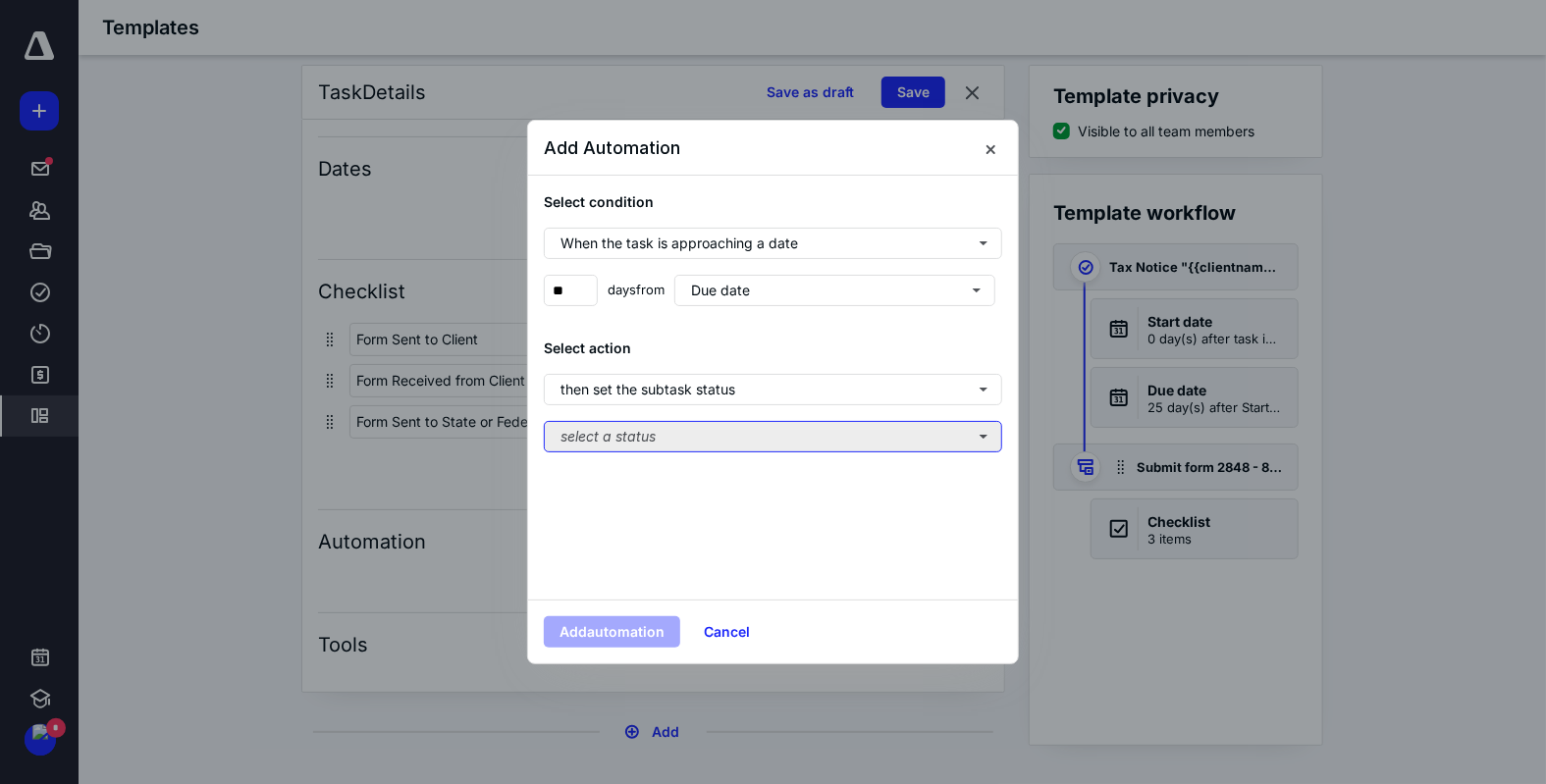 click on "select a status" at bounding box center (773, 437) 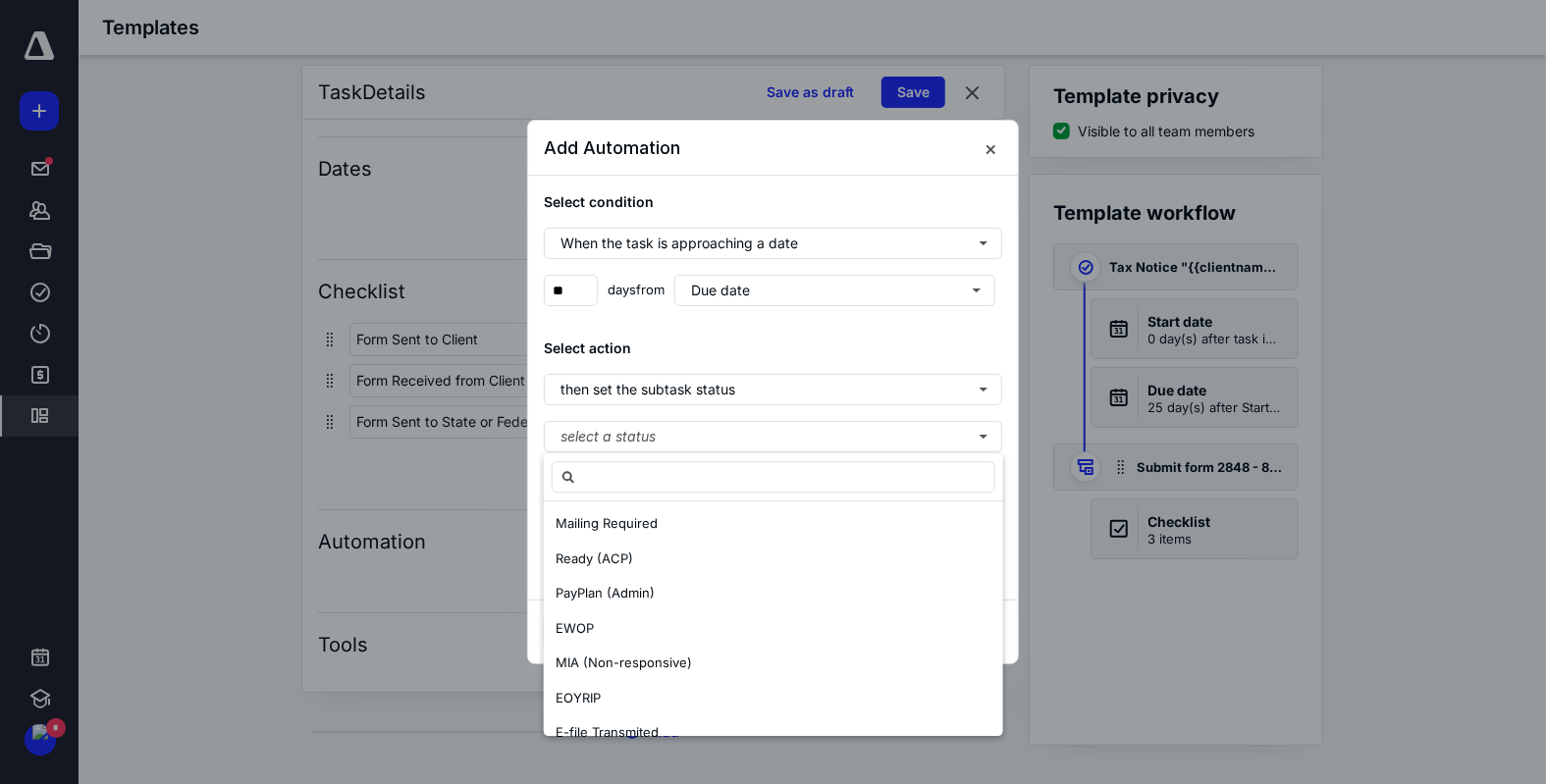 scroll, scrollTop: 547, scrollLeft: 0, axis: vertical 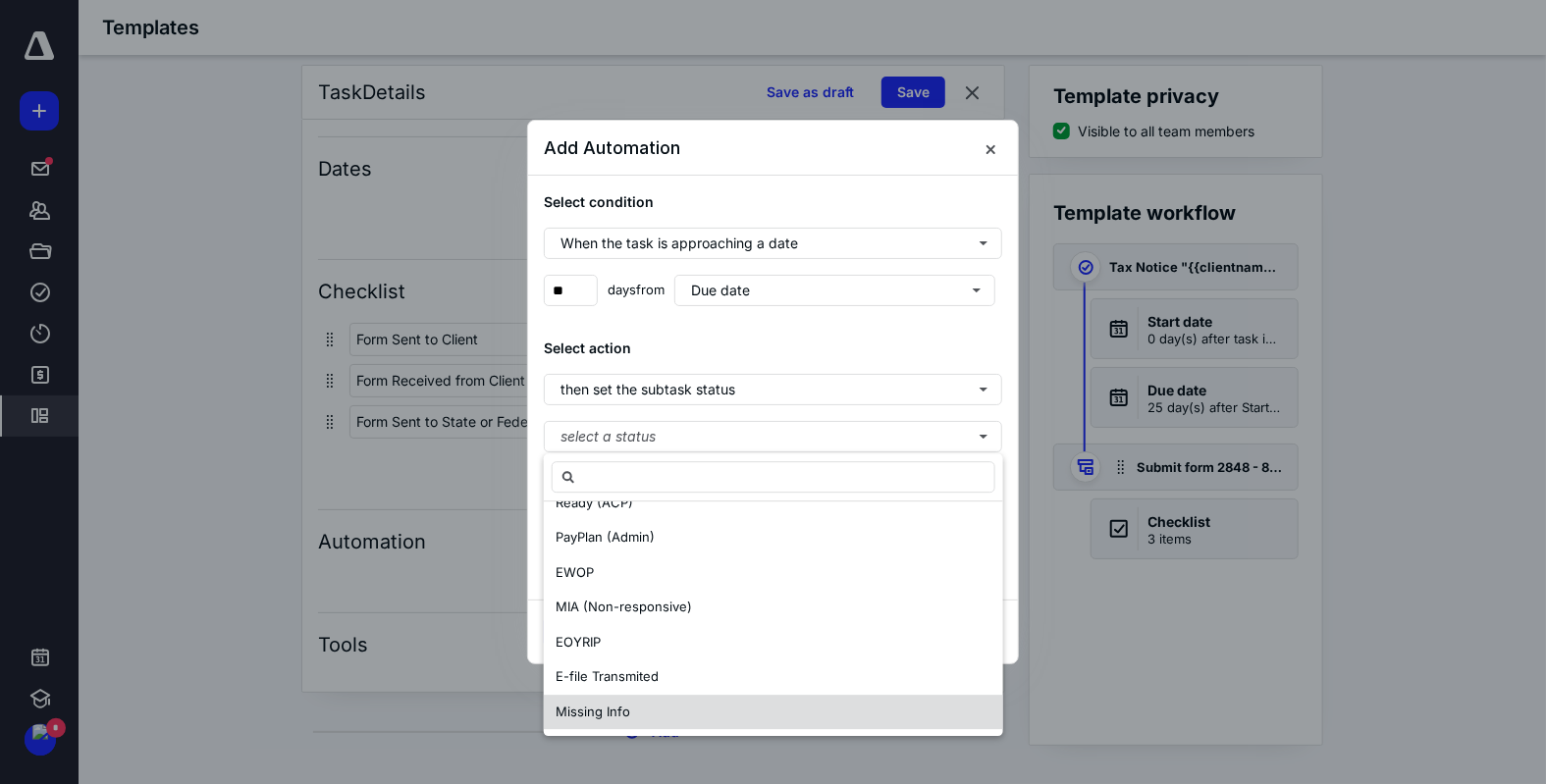 click on "Missing Info" at bounding box center (773, 712) 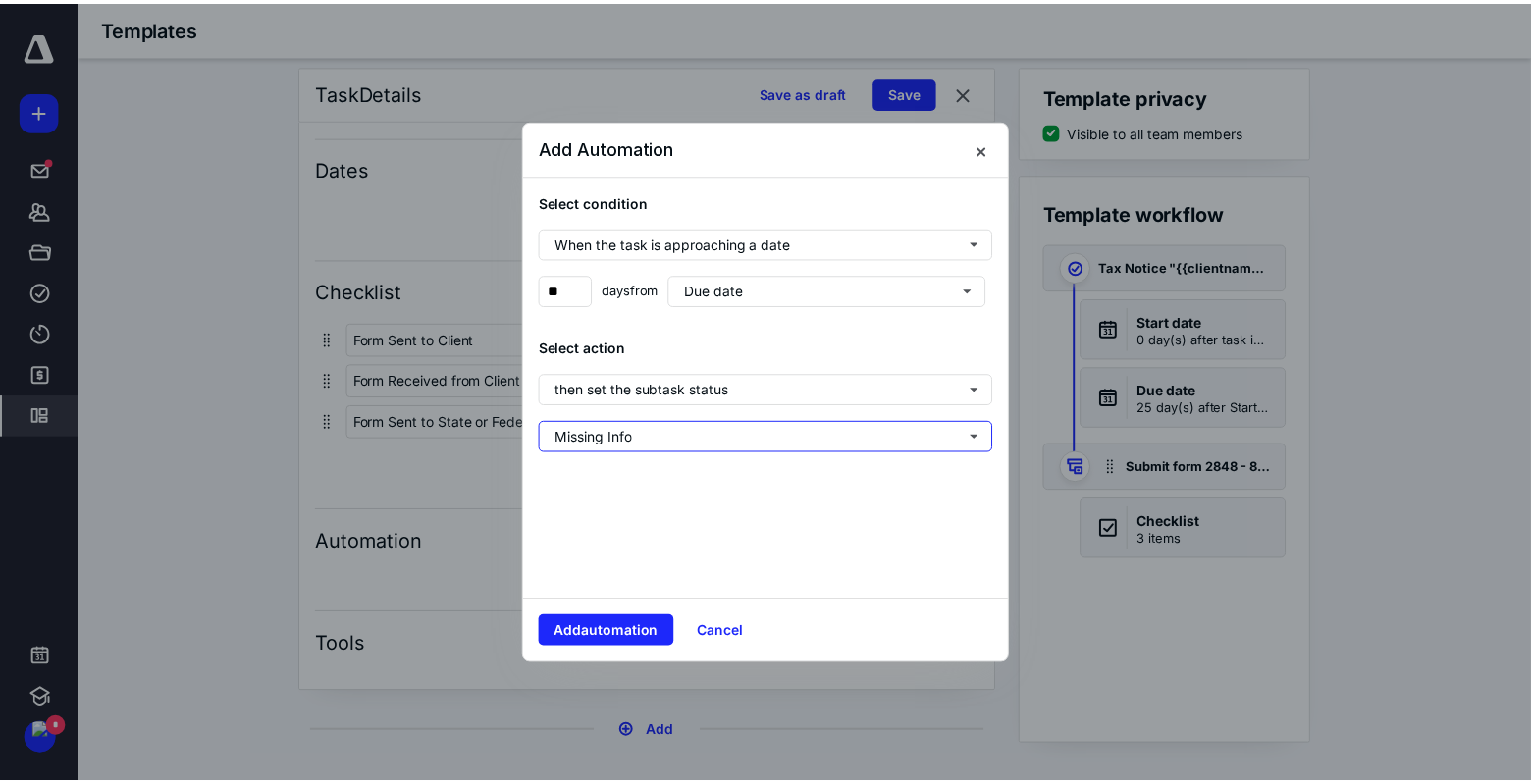 scroll, scrollTop: 0, scrollLeft: 0, axis: both 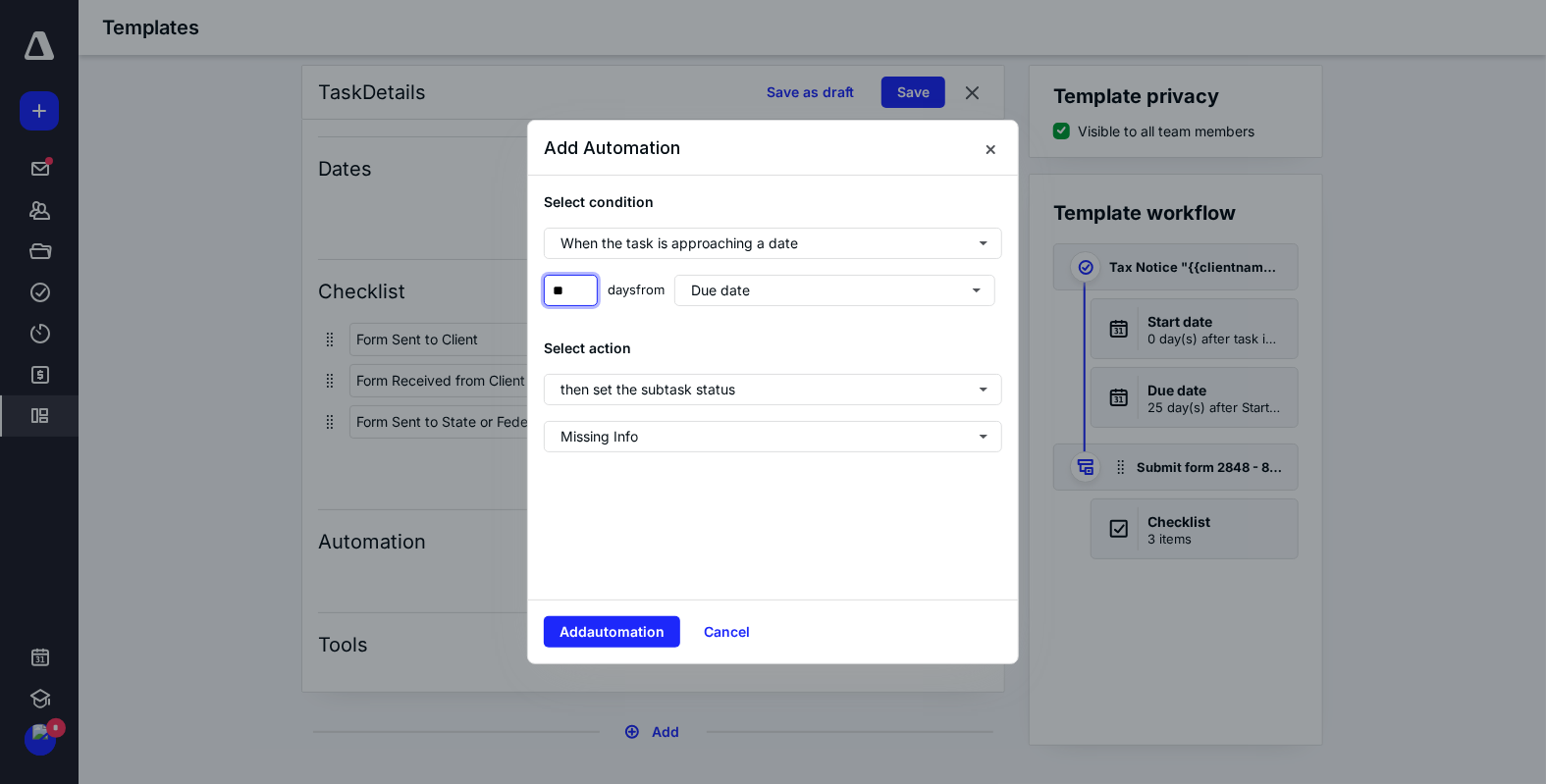 drag, startPoint x: 577, startPoint y: 286, endPoint x: 547, endPoint y: 293, distance: 30.80584 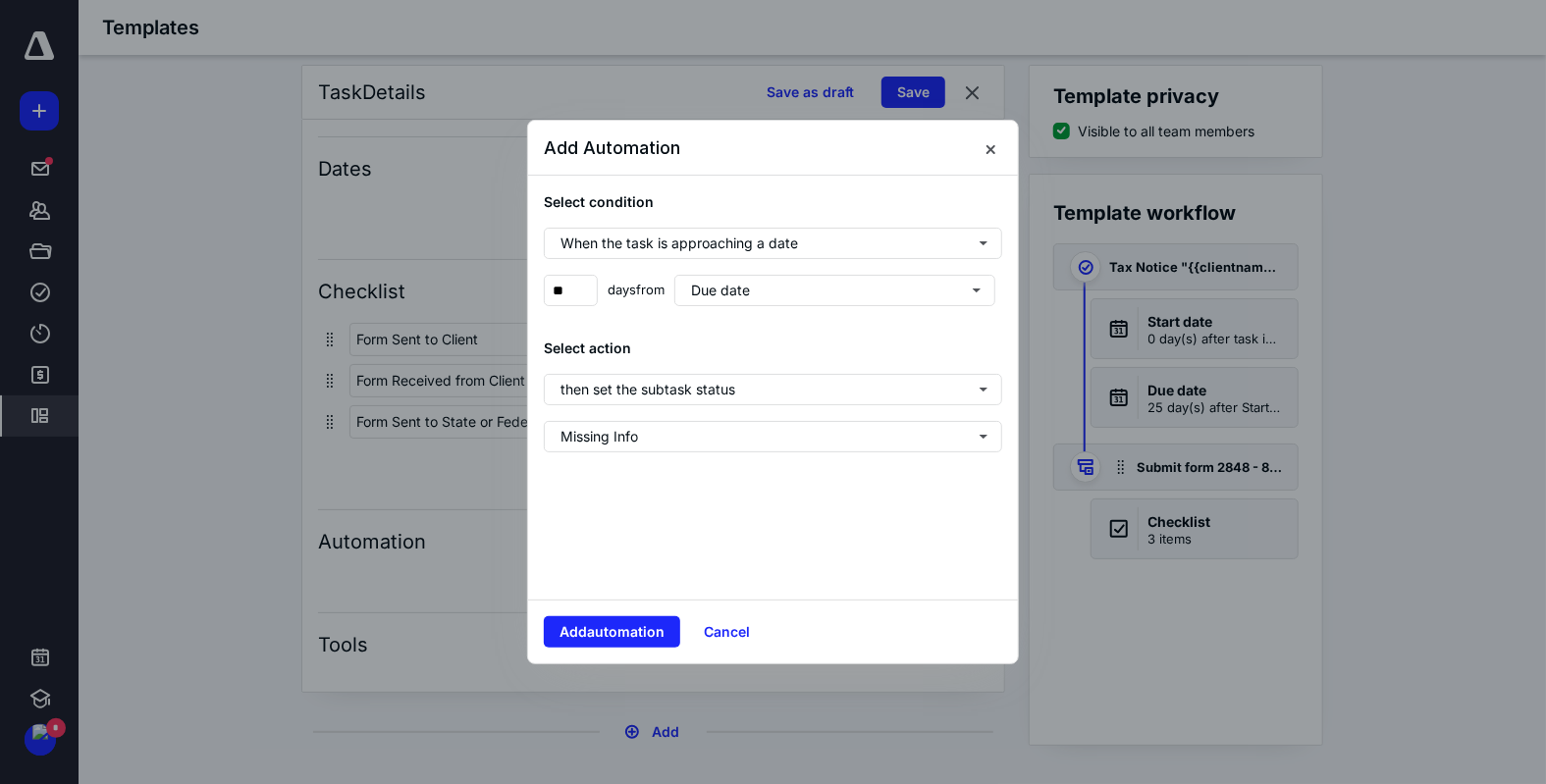 click on "Select condition When the task is approaching a date ** days  from Due date Select action then set the subtask status Missing Info" at bounding box center (773, 388) 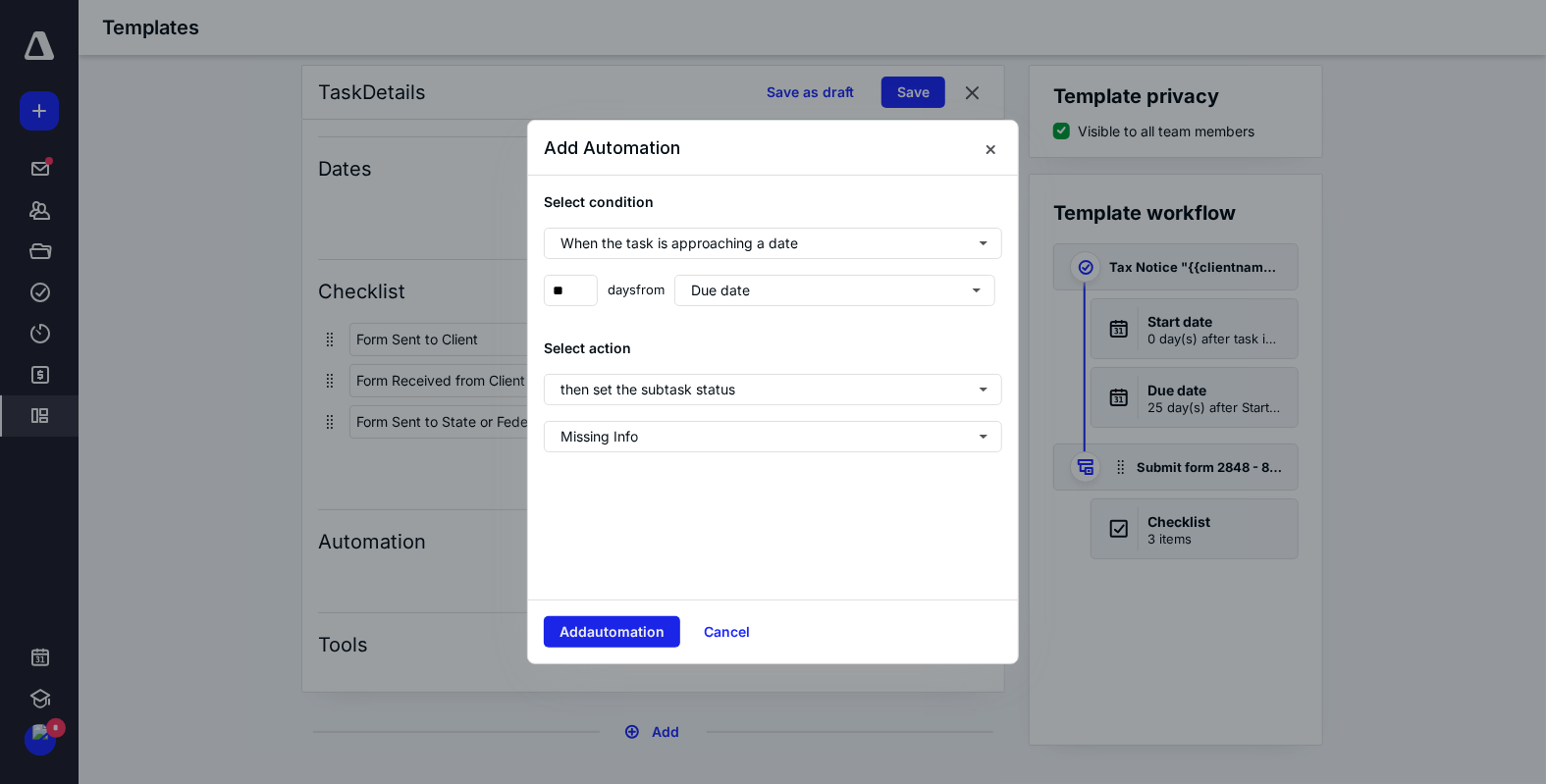 click on "Add  automation" at bounding box center [612, 632] 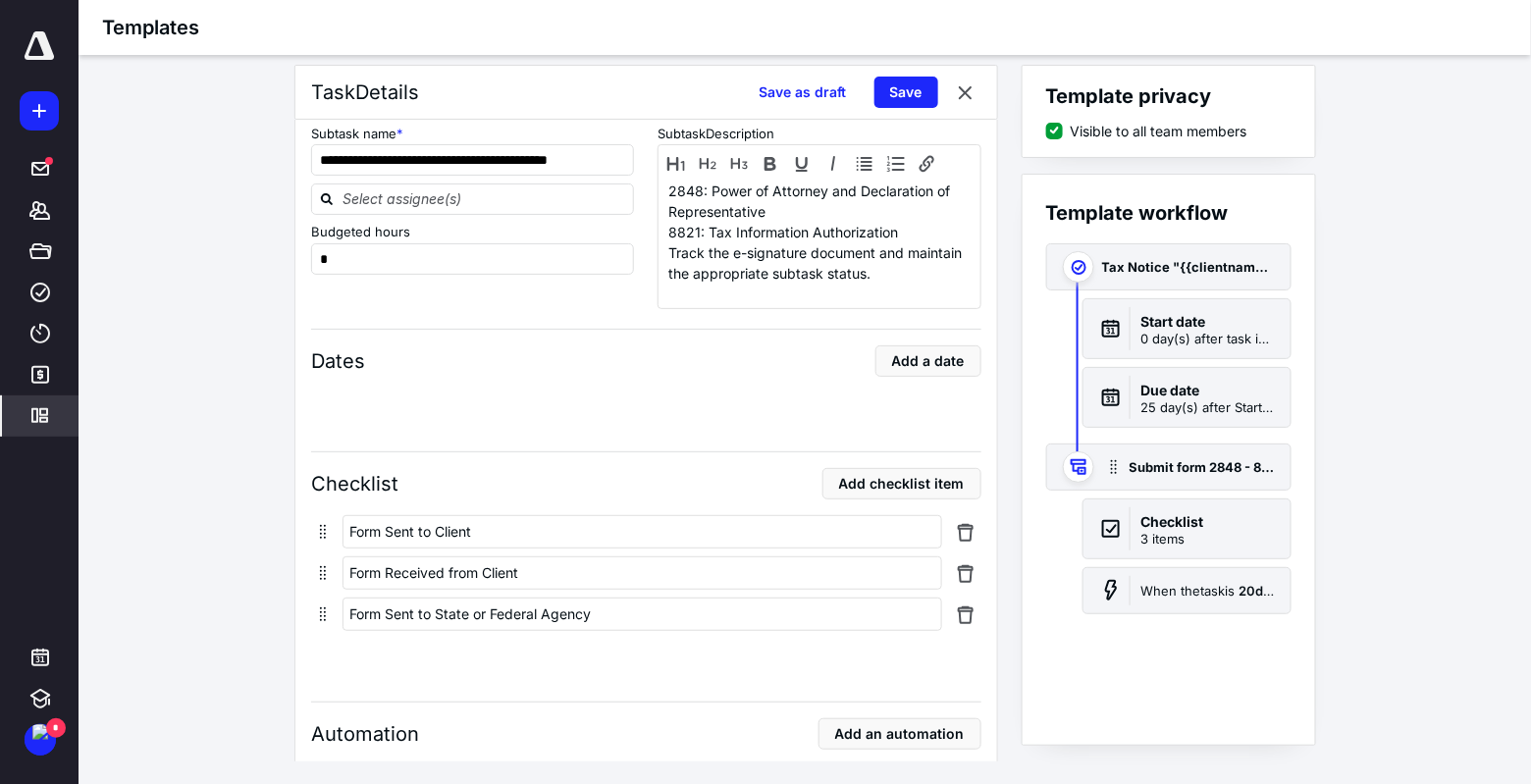 scroll, scrollTop: 982, scrollLeft: 0, axis: vertical 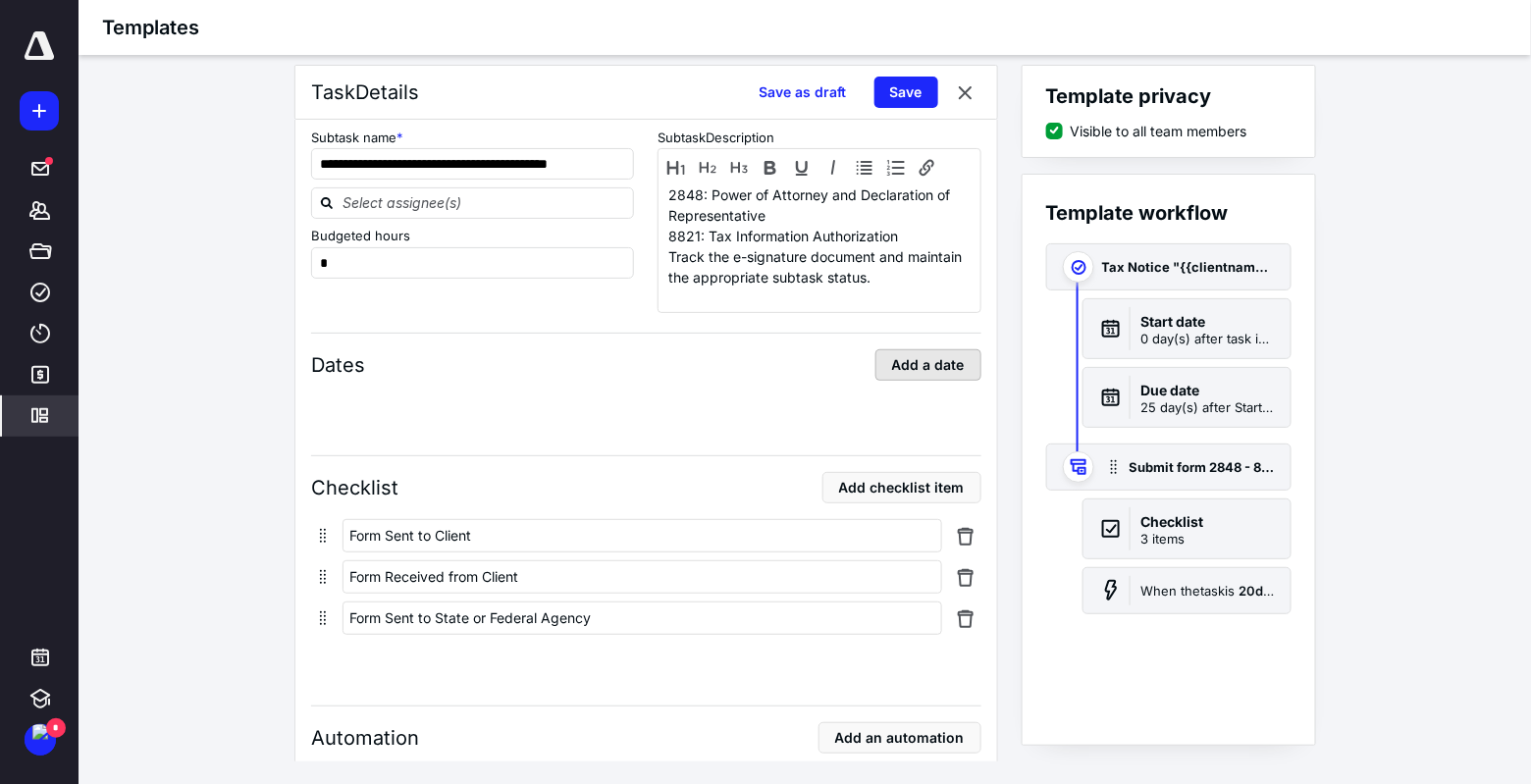 click on "Add a date" at bounding box center [928, 365] 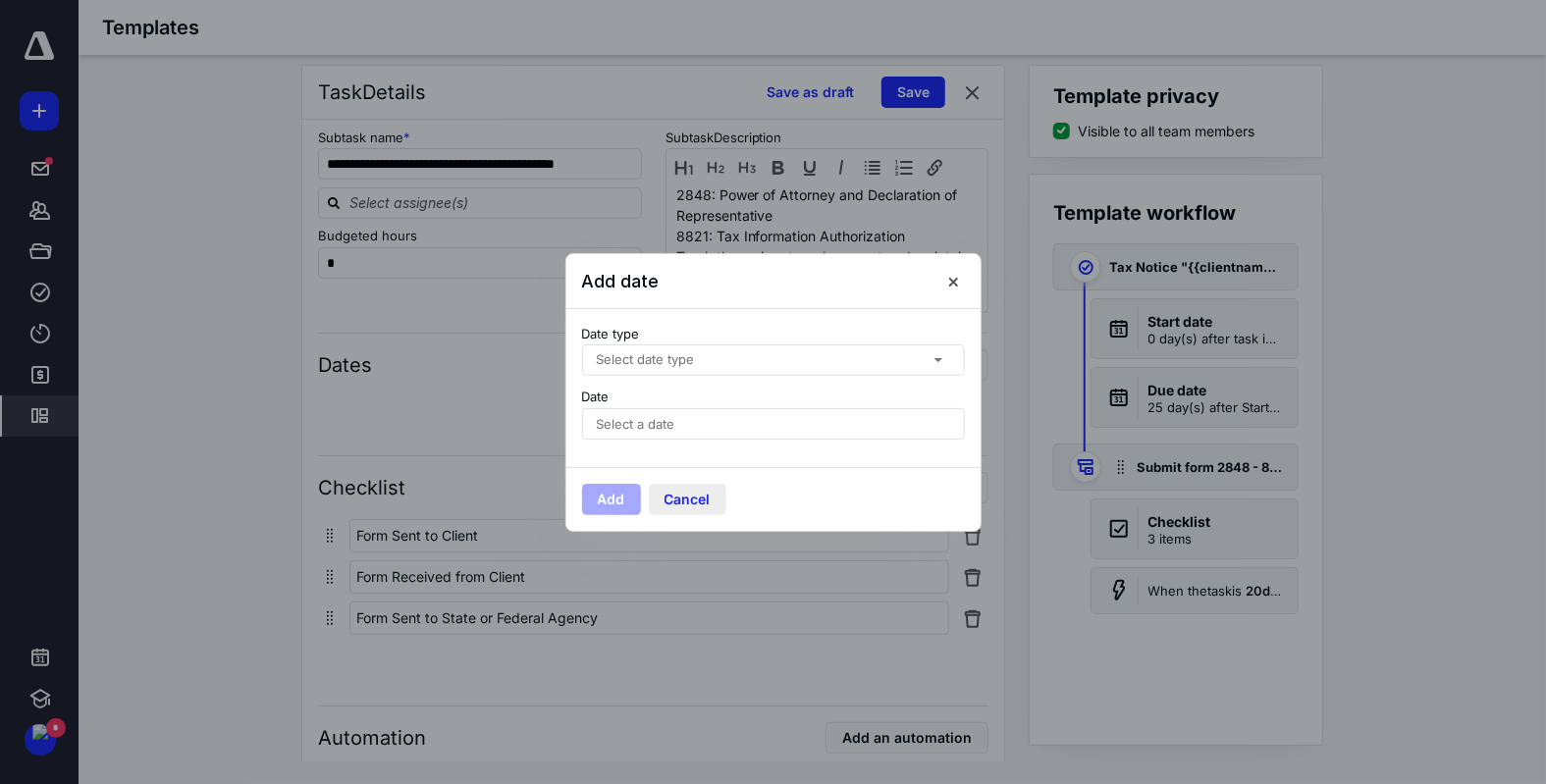 click on "Cancel" at bounding box center (687, 499) 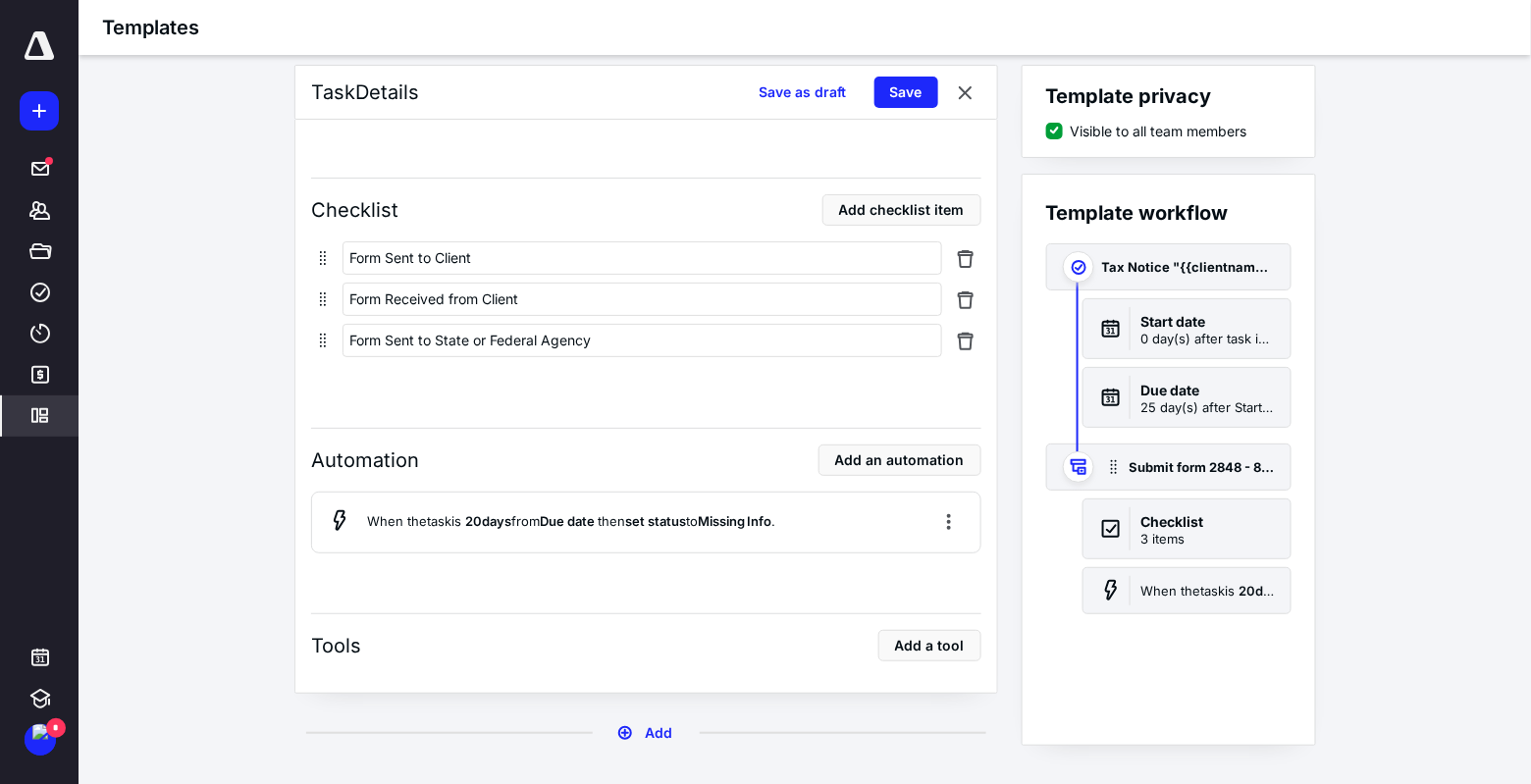 scroll, scrollTop: 1260, scrollLeft: 0, axis: vertical 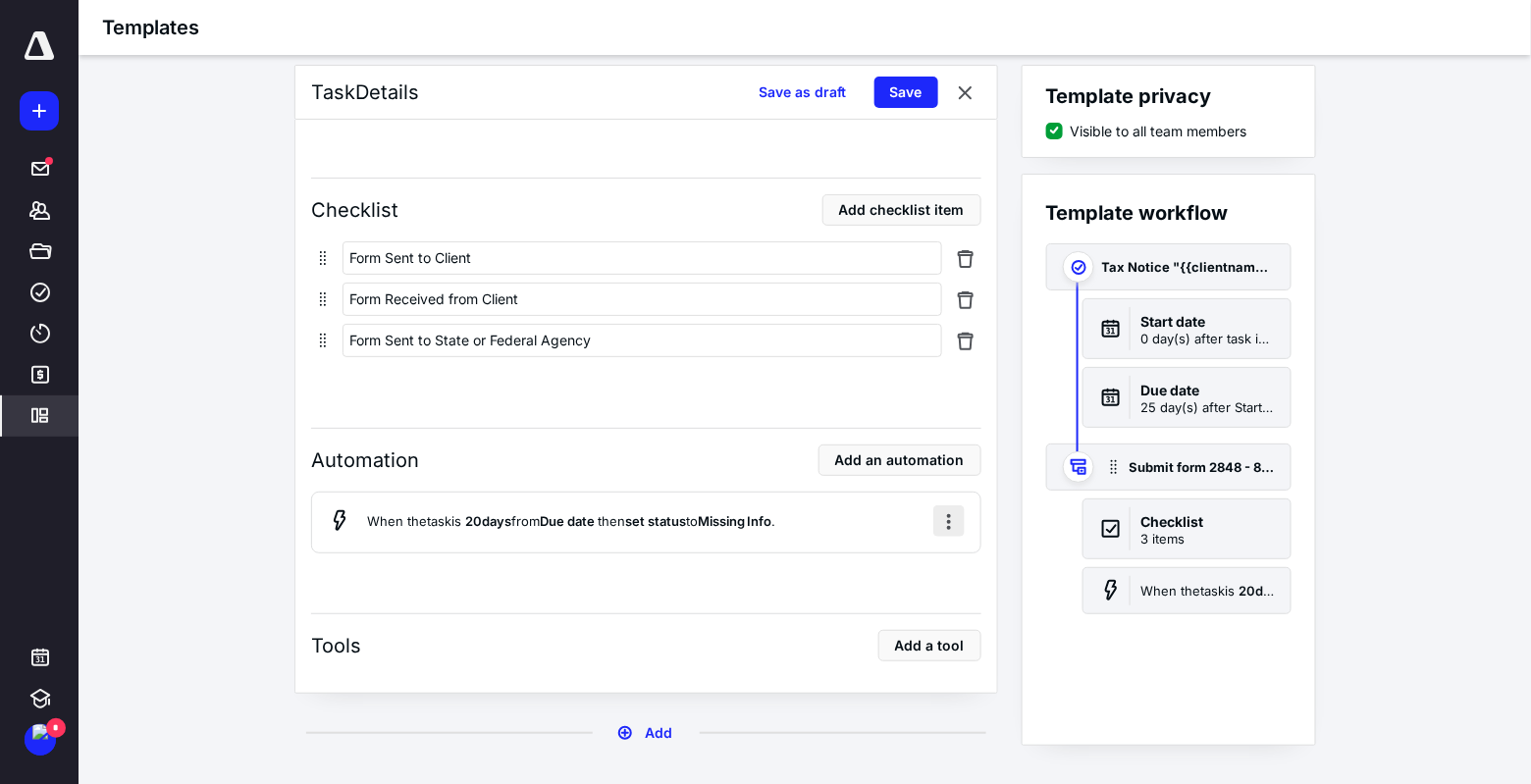 click at bounding box center (949, 521) 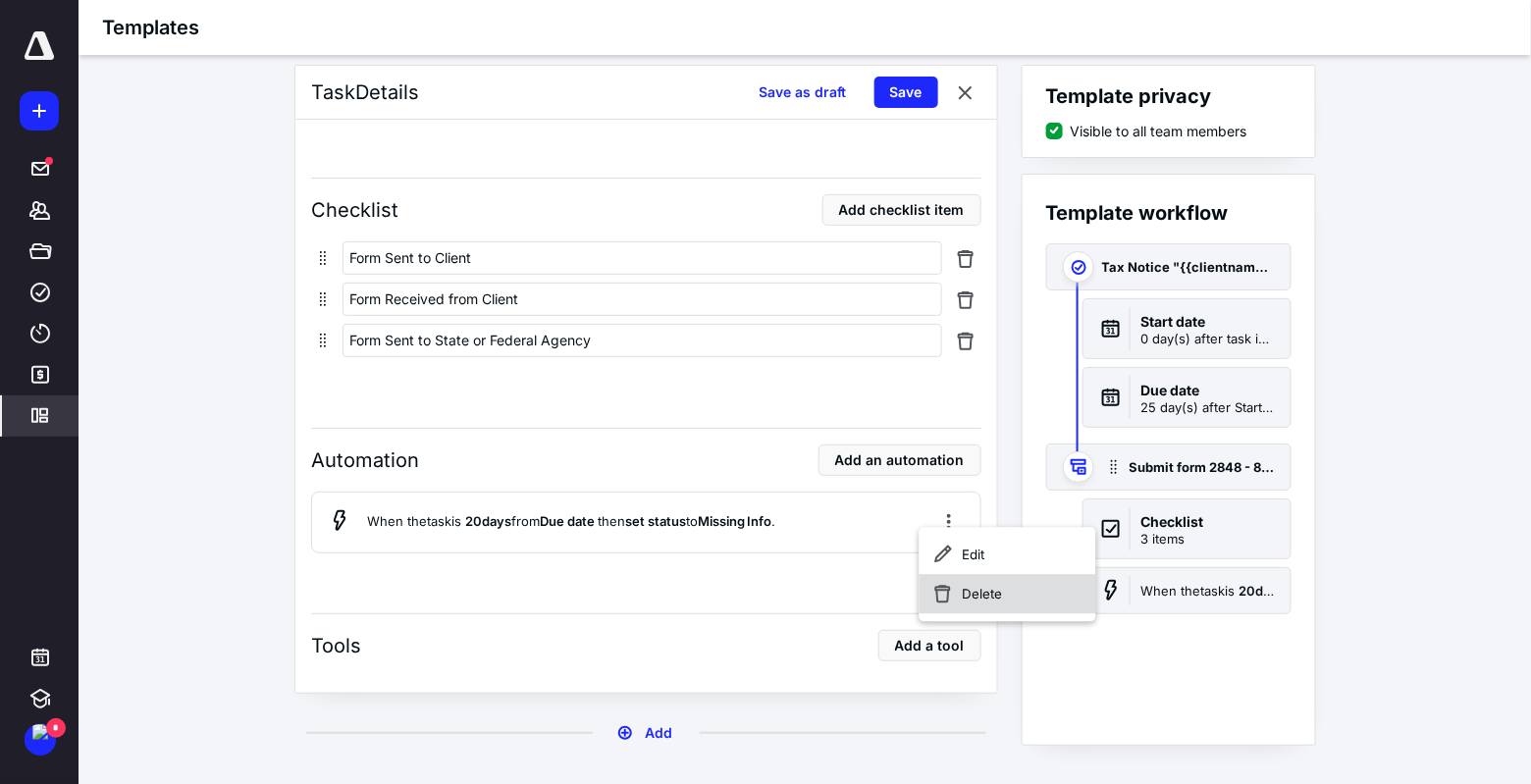 click 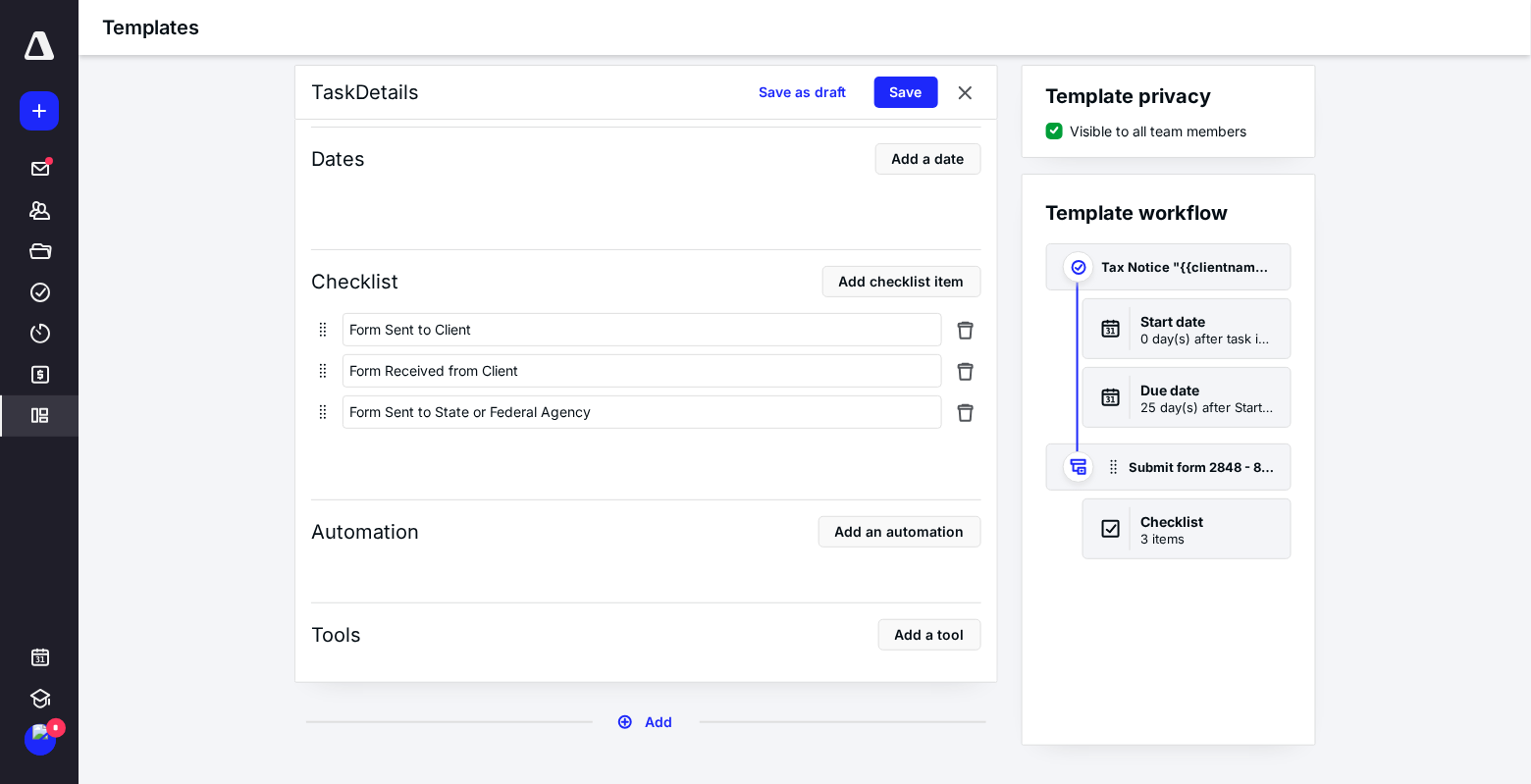 scroll, scrollTop: 1178, scrollLeft: 0, axis: vertical 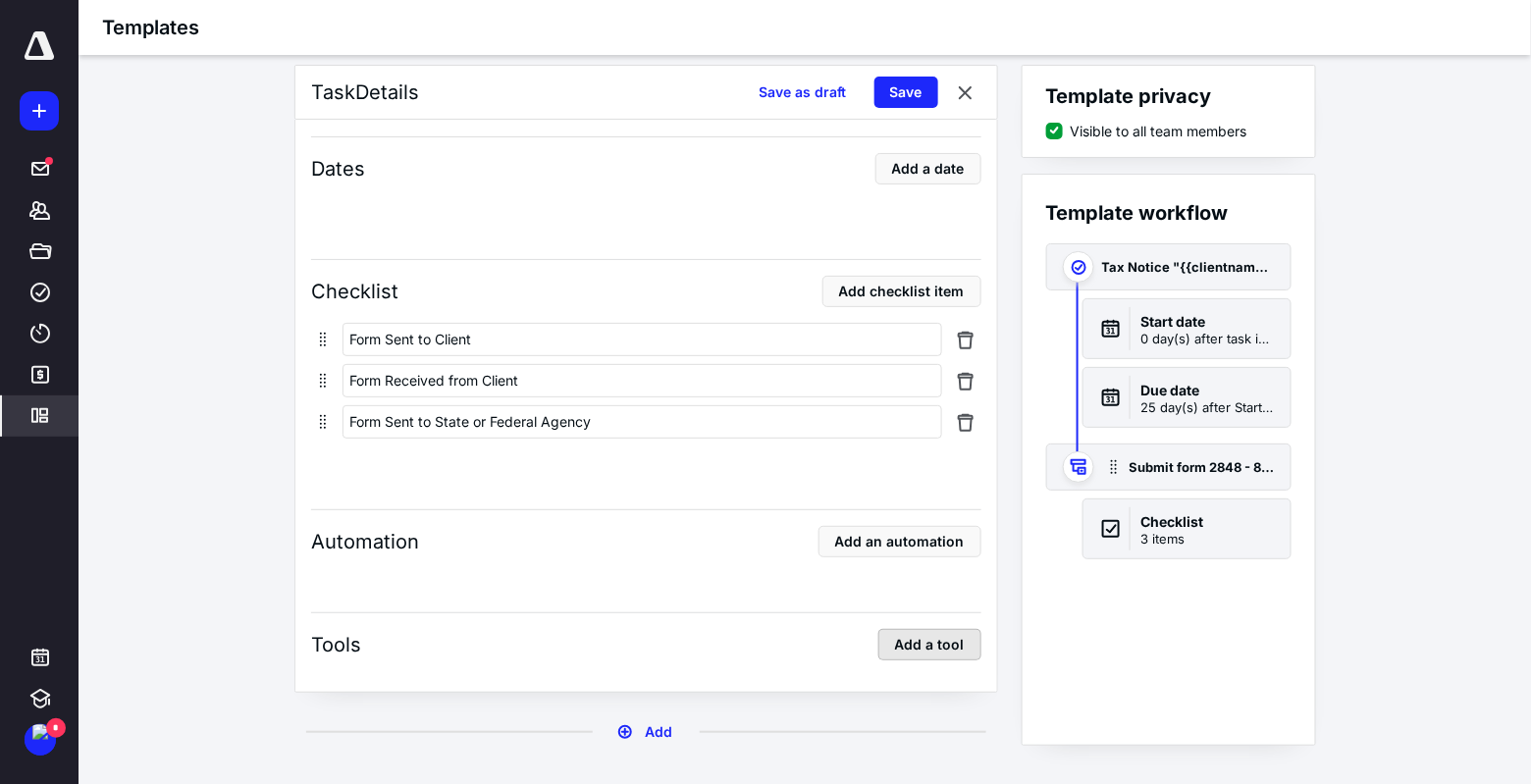 click on "Add a tool" at bounding box center (929, 645) 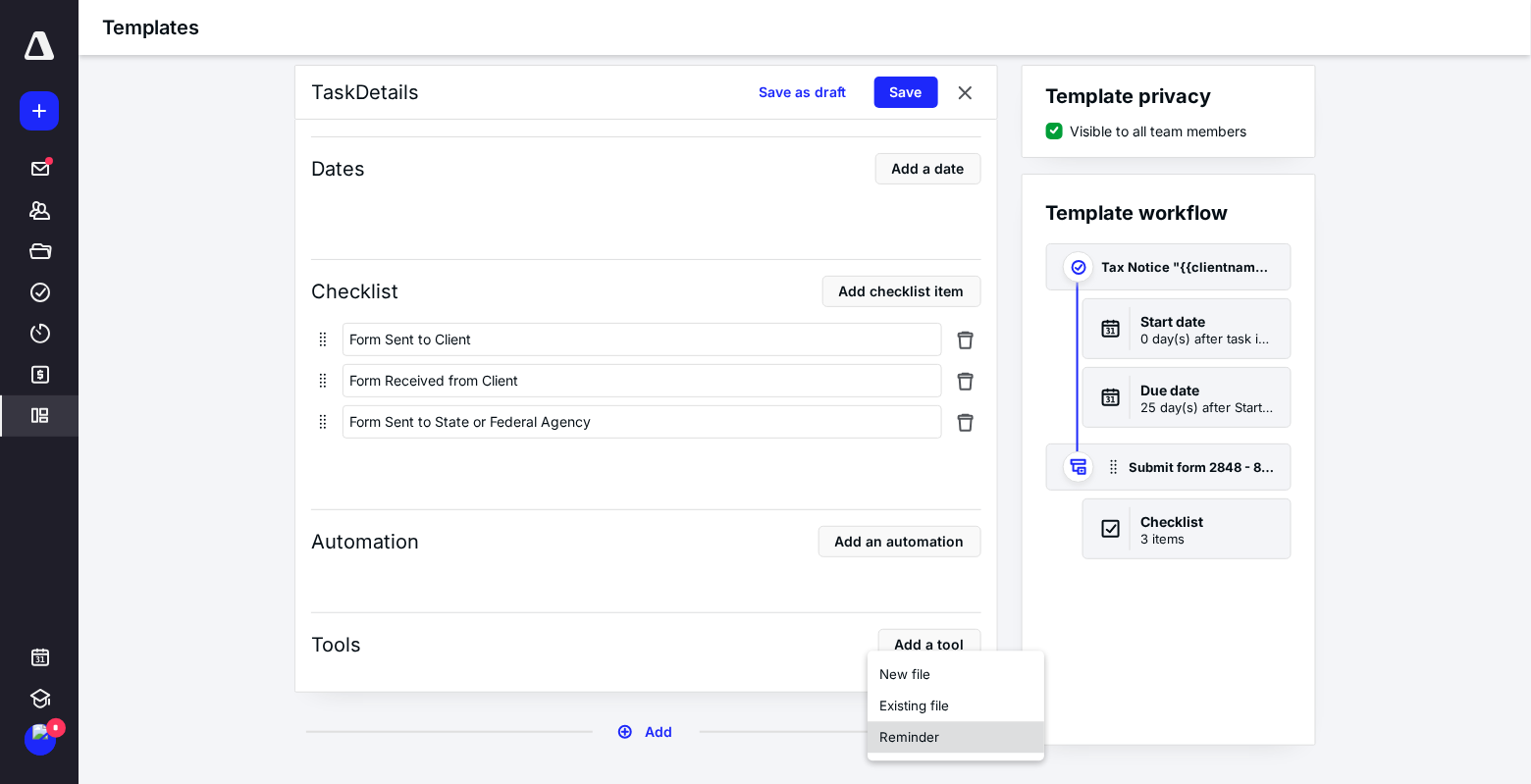 click on "Reminder" at bounding box center [956, 738] 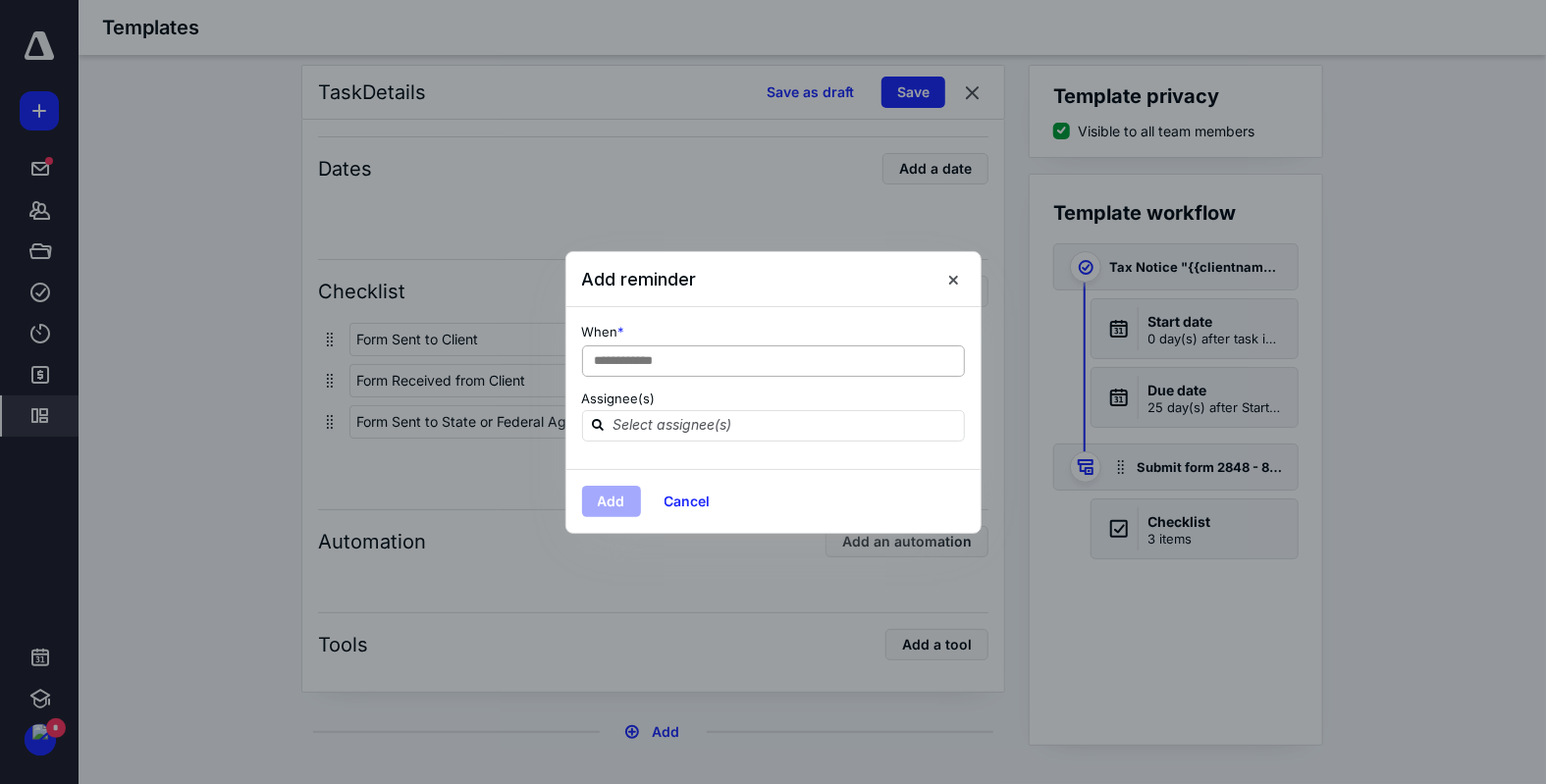 click on "**********" at bounding box center [773, 361] 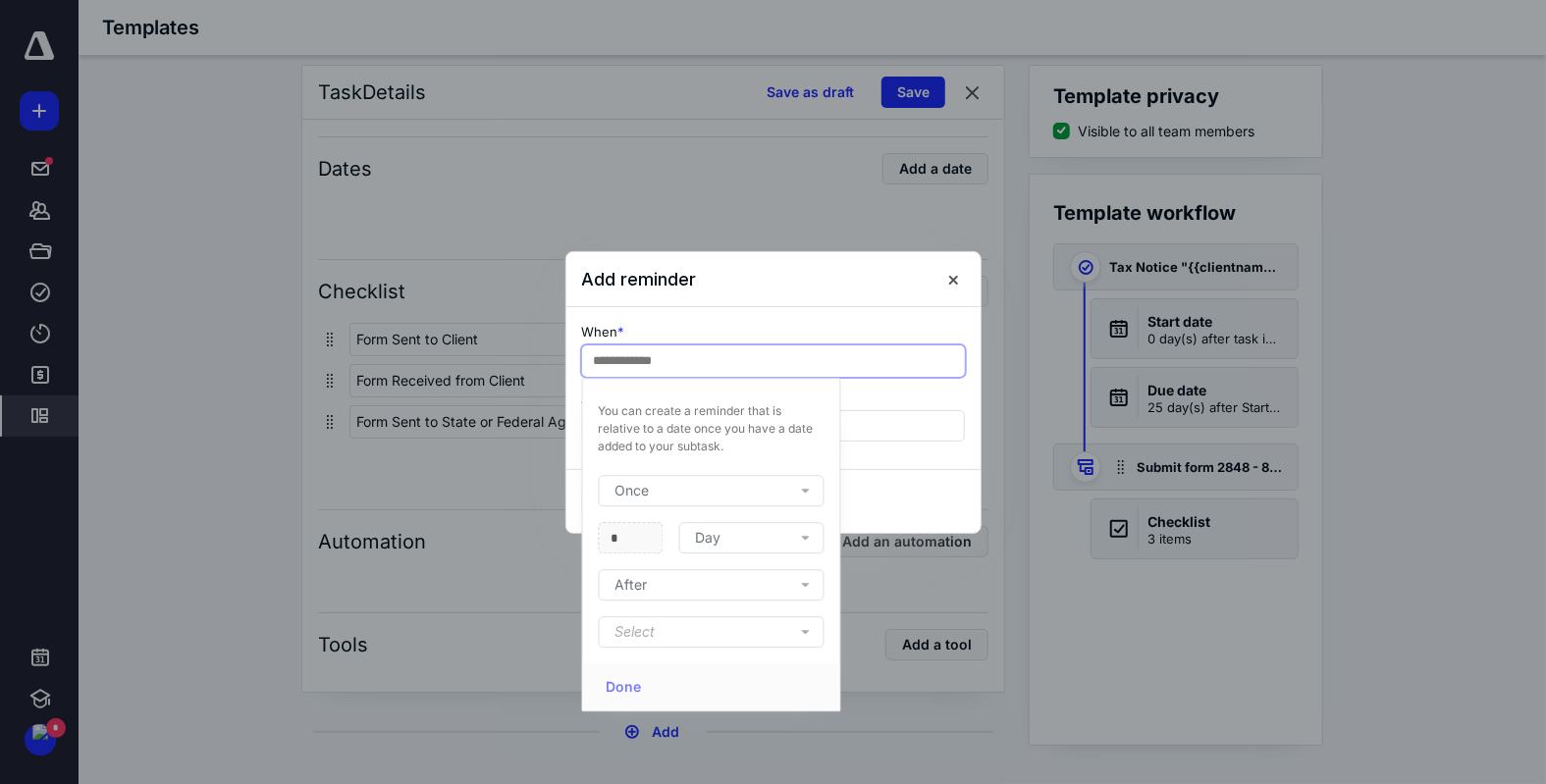 click on "**********" at bounding box center (773, 361) 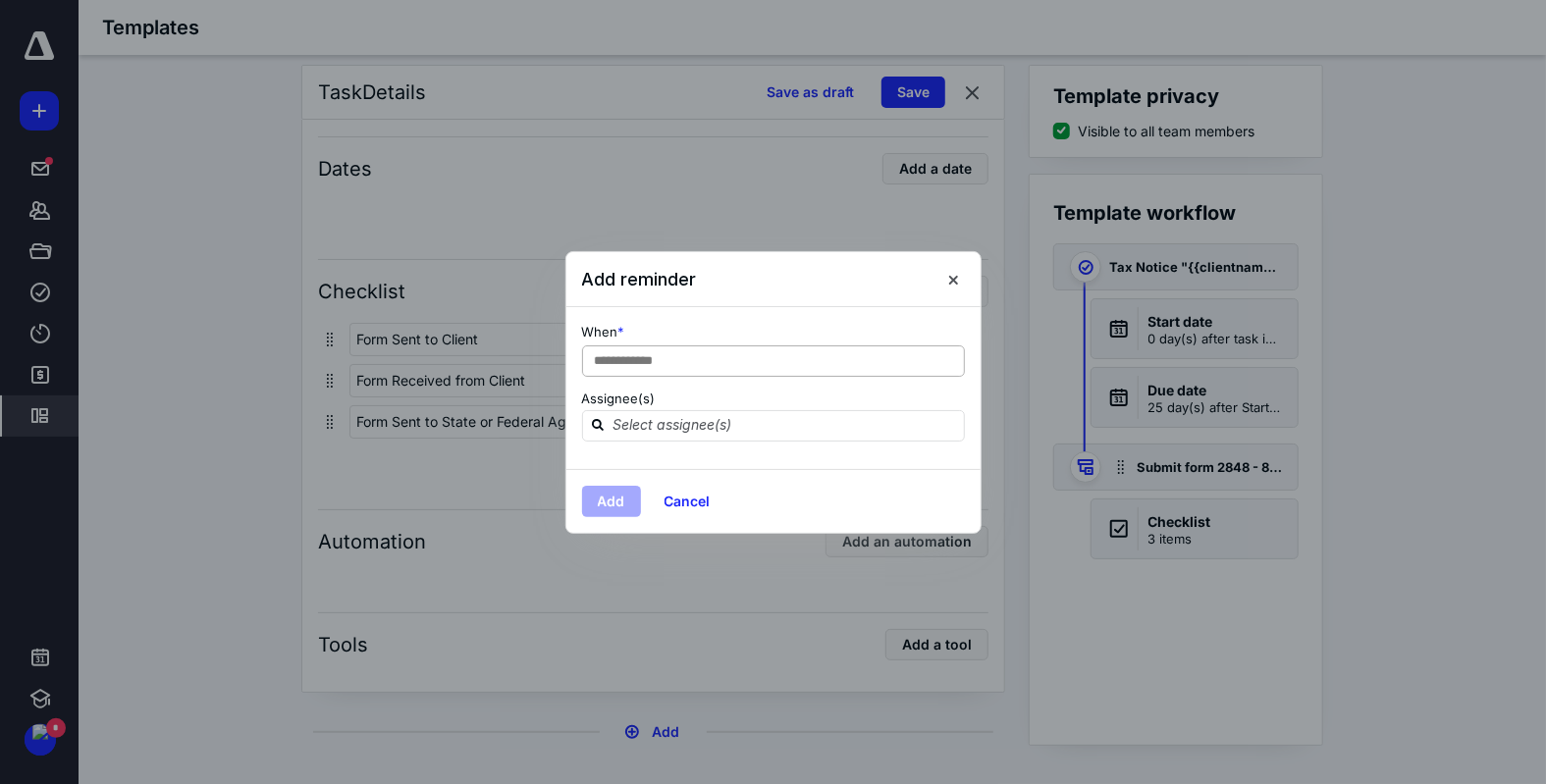 click on "**********" at bounding box center (773, 361) 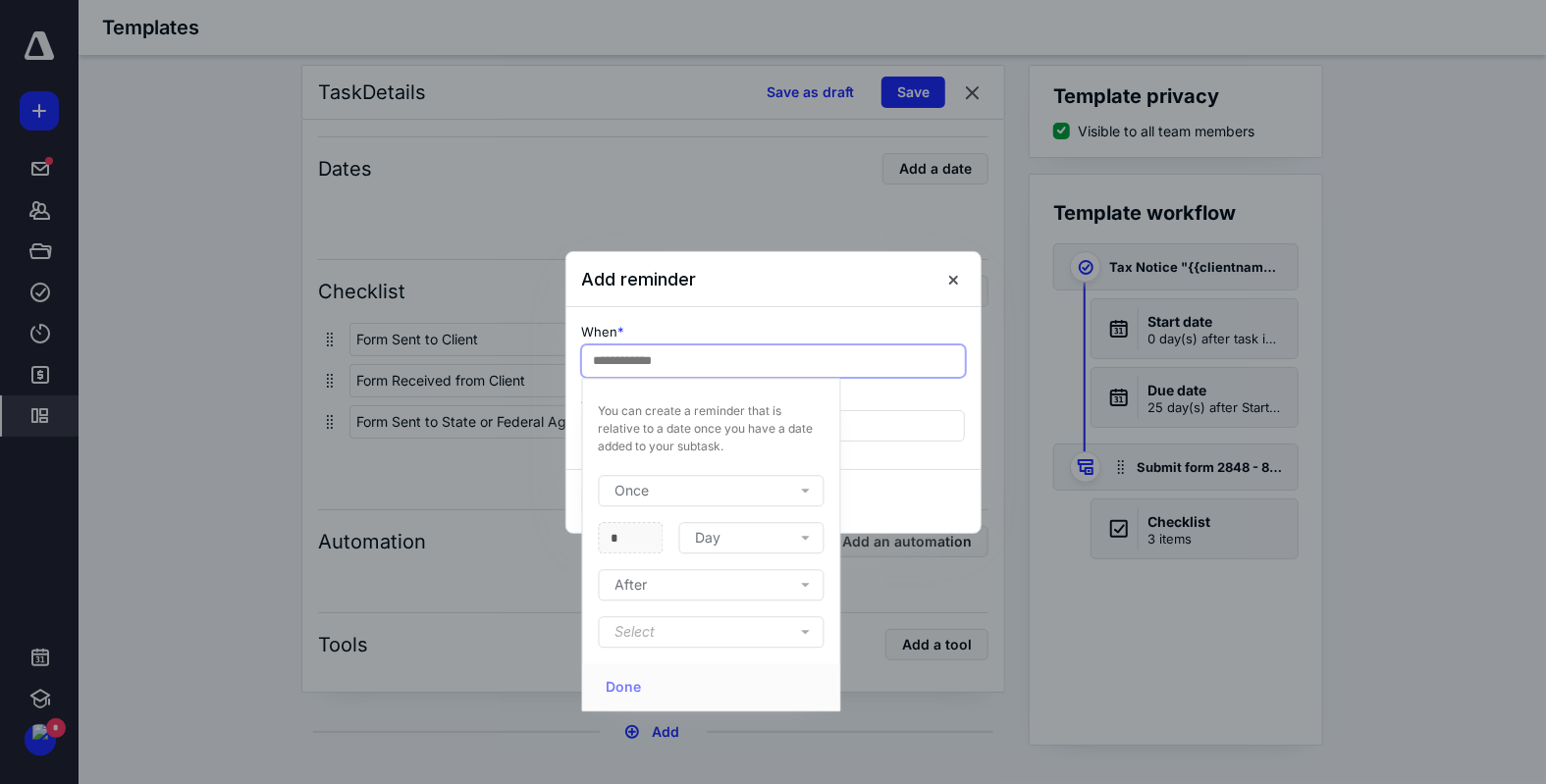 click on "Once" at bounding box center [716, 491] 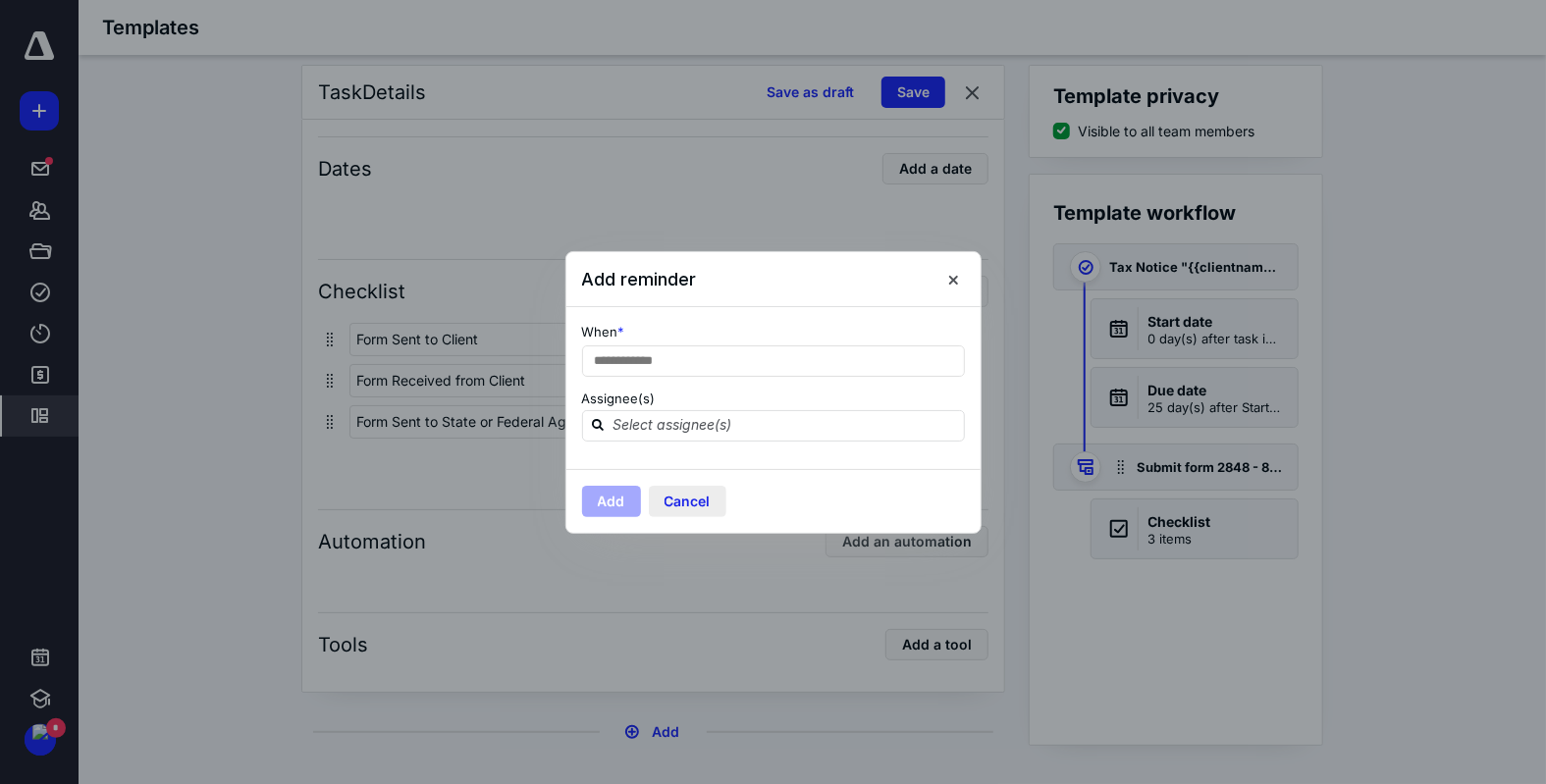 click on "Cancel" at bounding box center (687, 501) 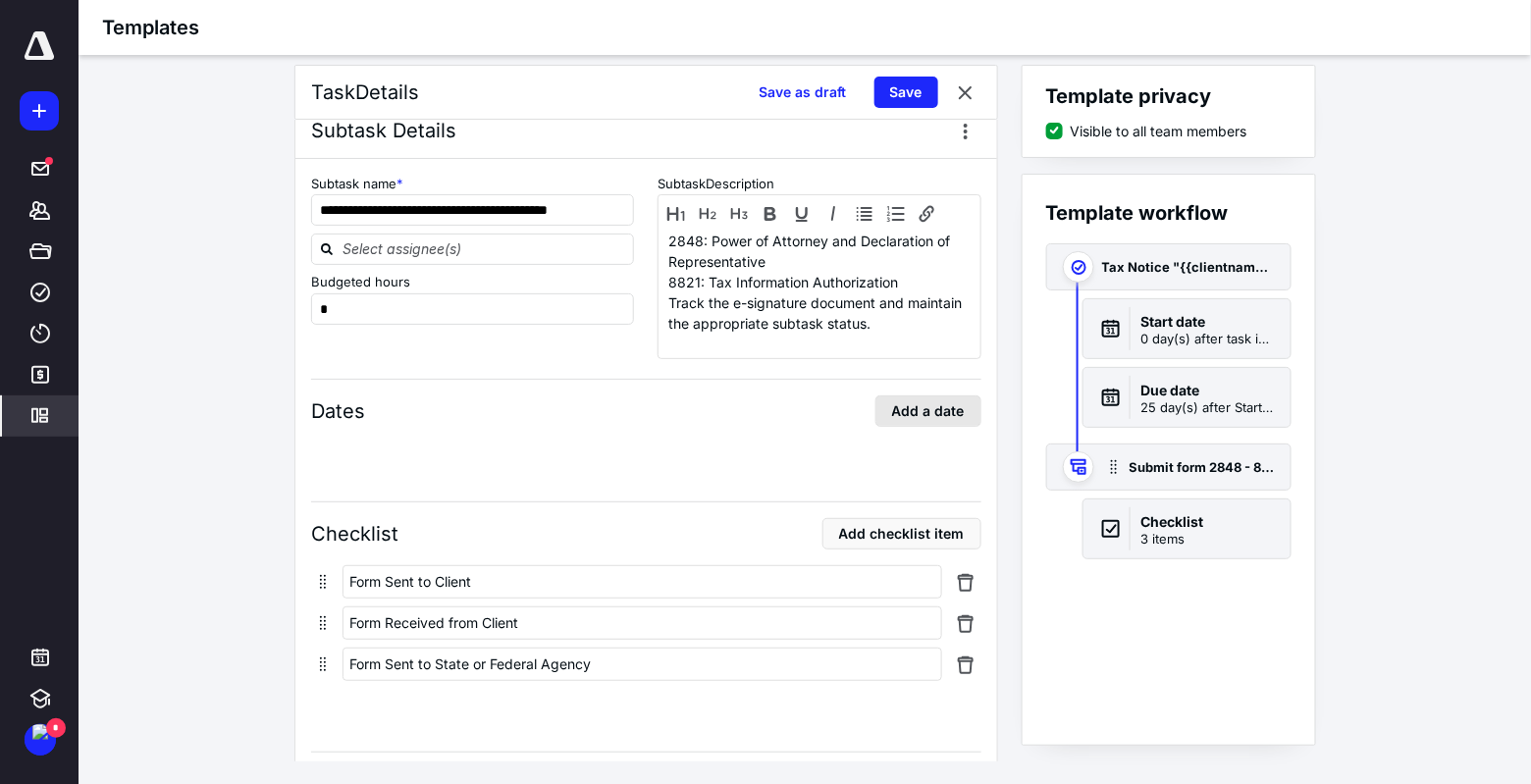 scroll, scrollTop: 885, scrollLeft: 0, axis: vertical 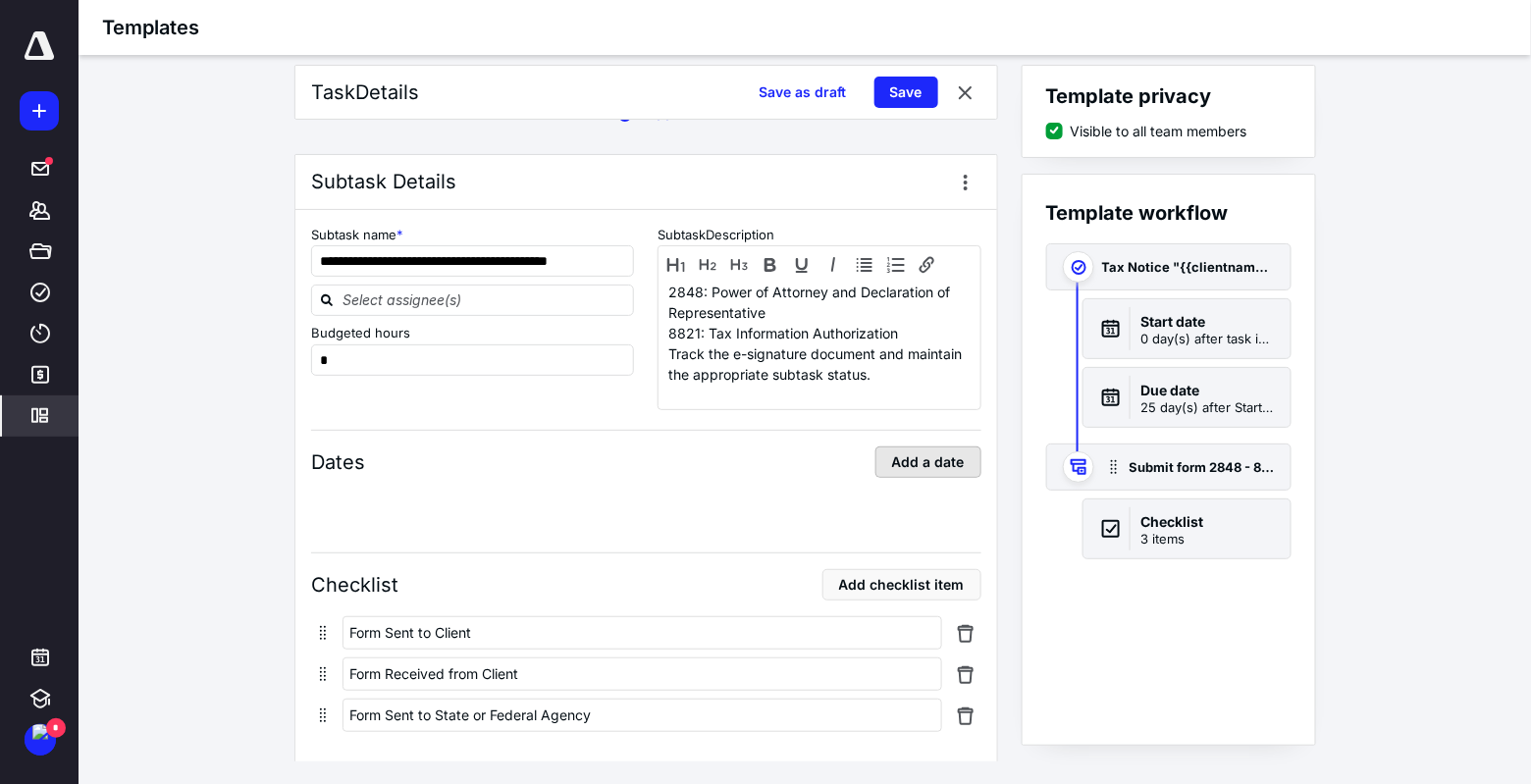 click on "Add a date" at bounding box center [928, 462] 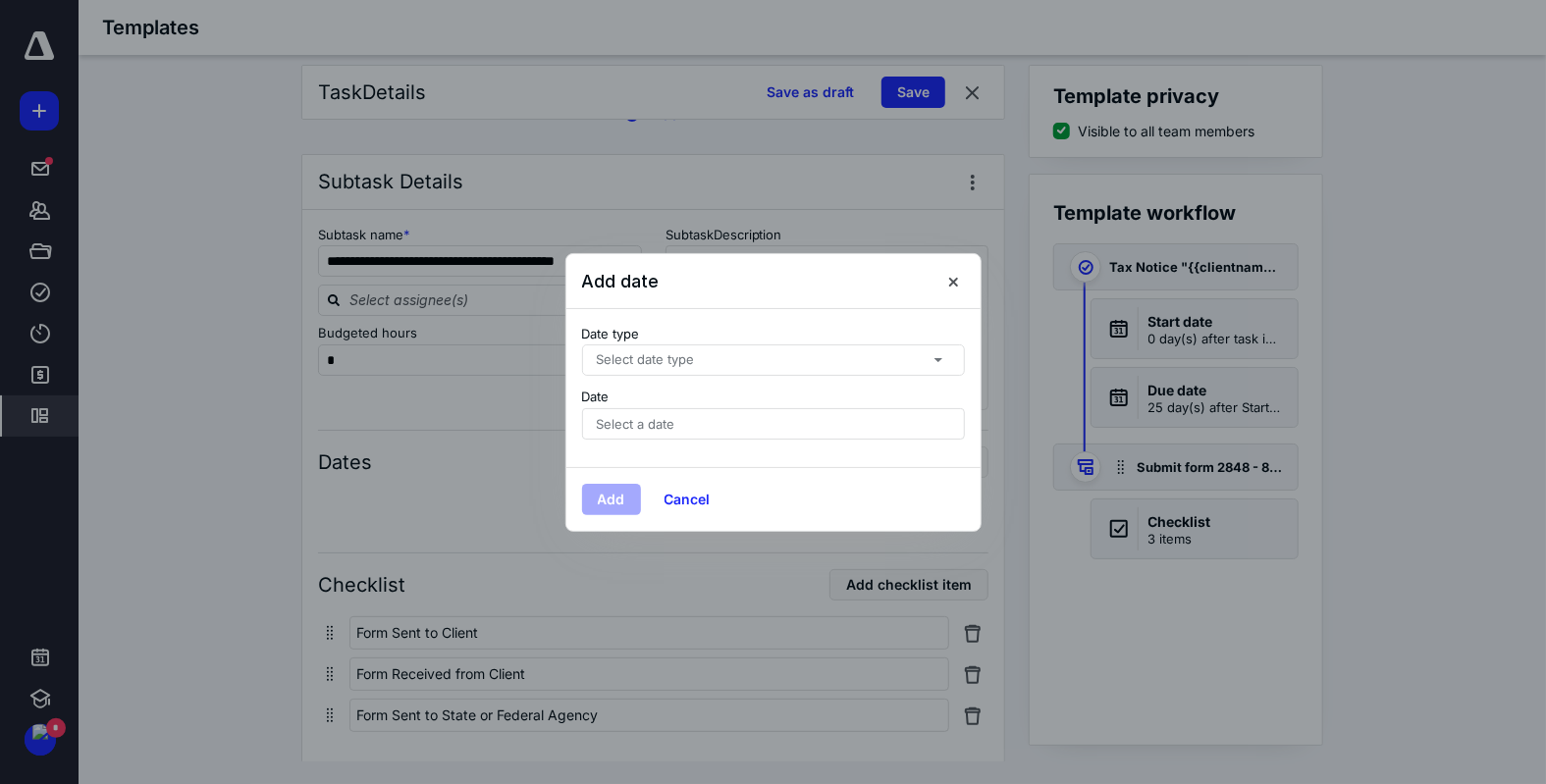 click 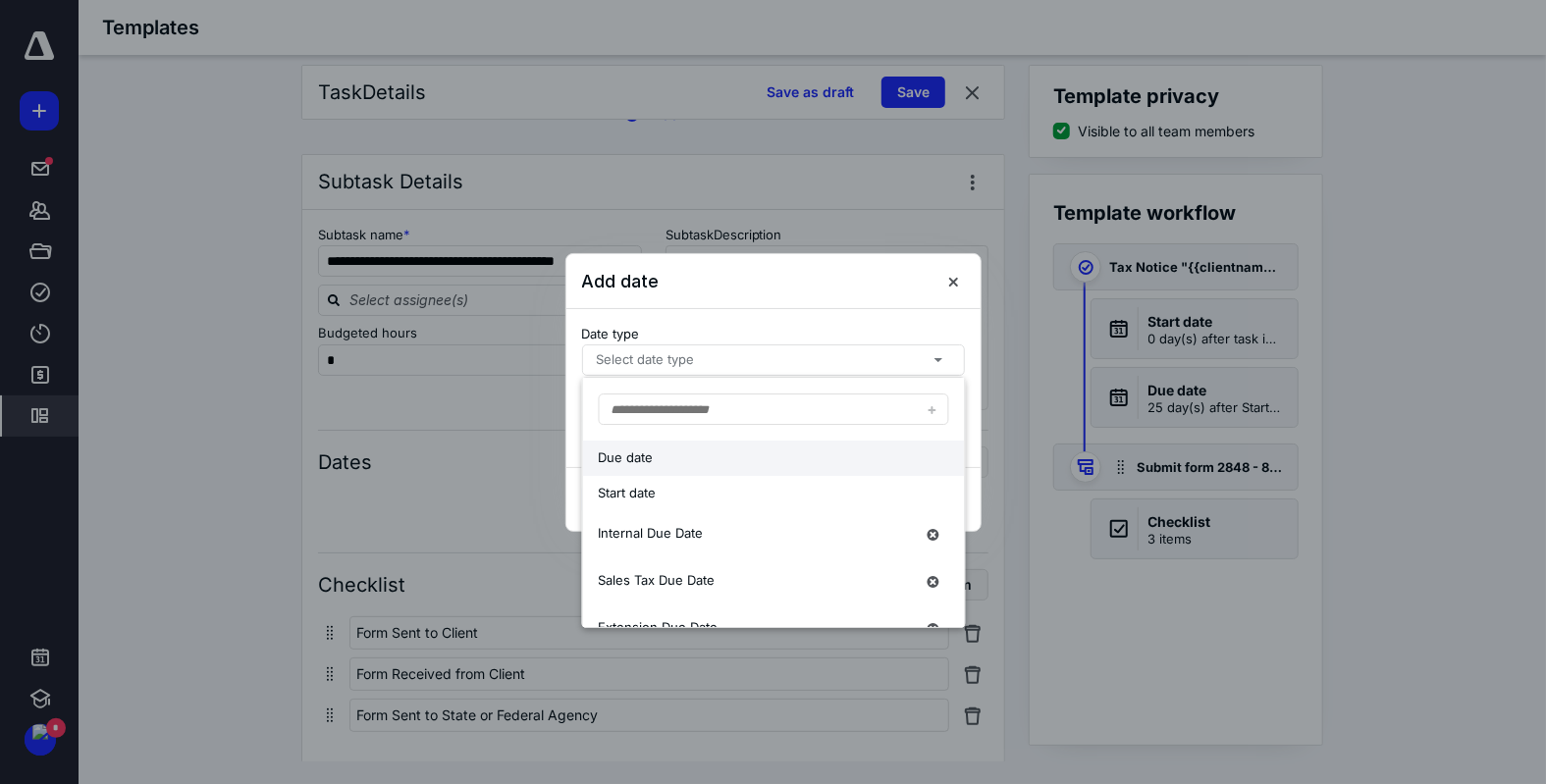 click on "Due date" at bounding box center (756, 458) 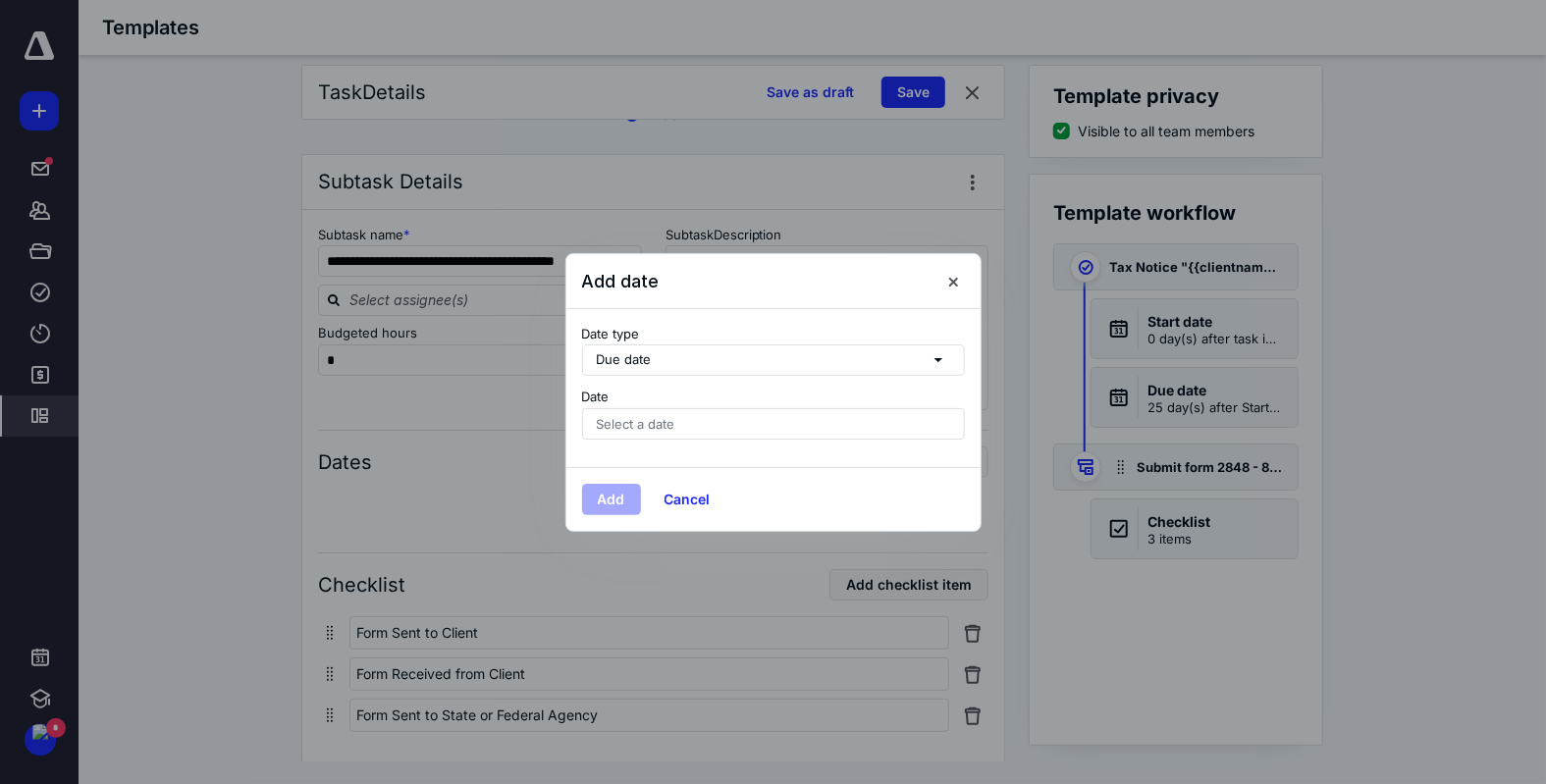 click on "Select a date" at bounding box center [773, 424] 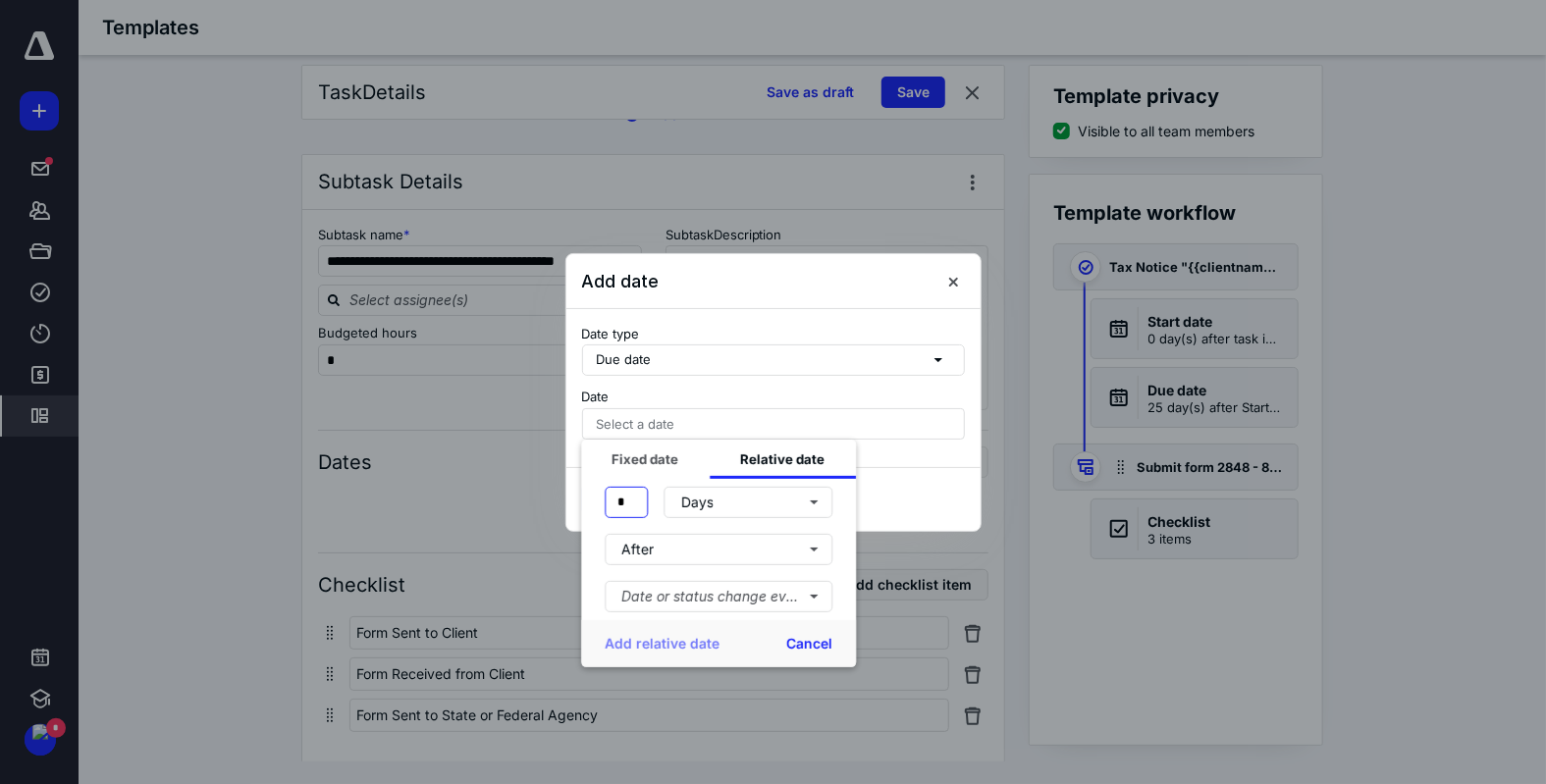 drag, startPoint x: 631, startPoint y: 494, endPoint x: 603, endPoint y: 507, distance: 30.870698 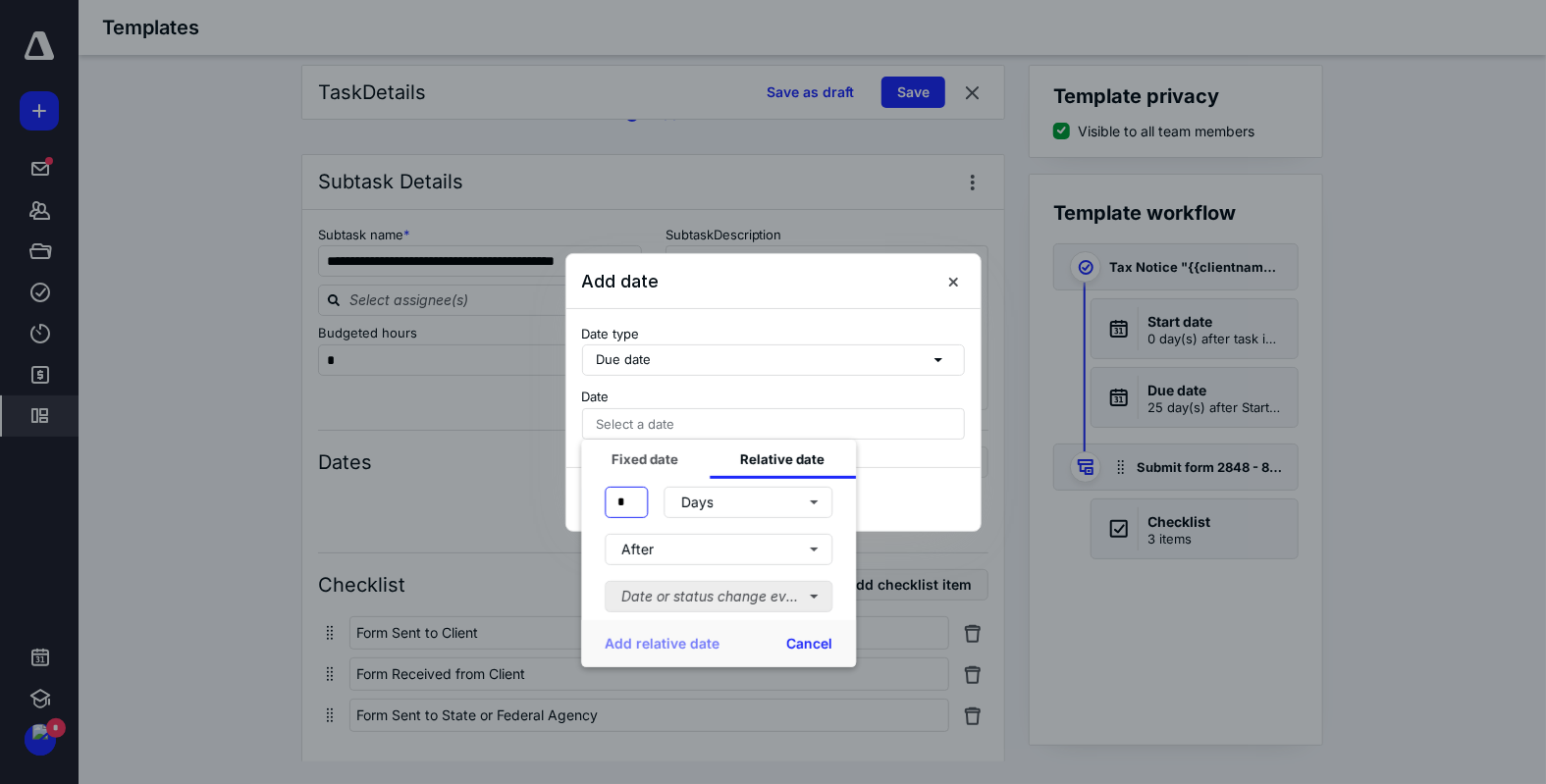 type on "*" 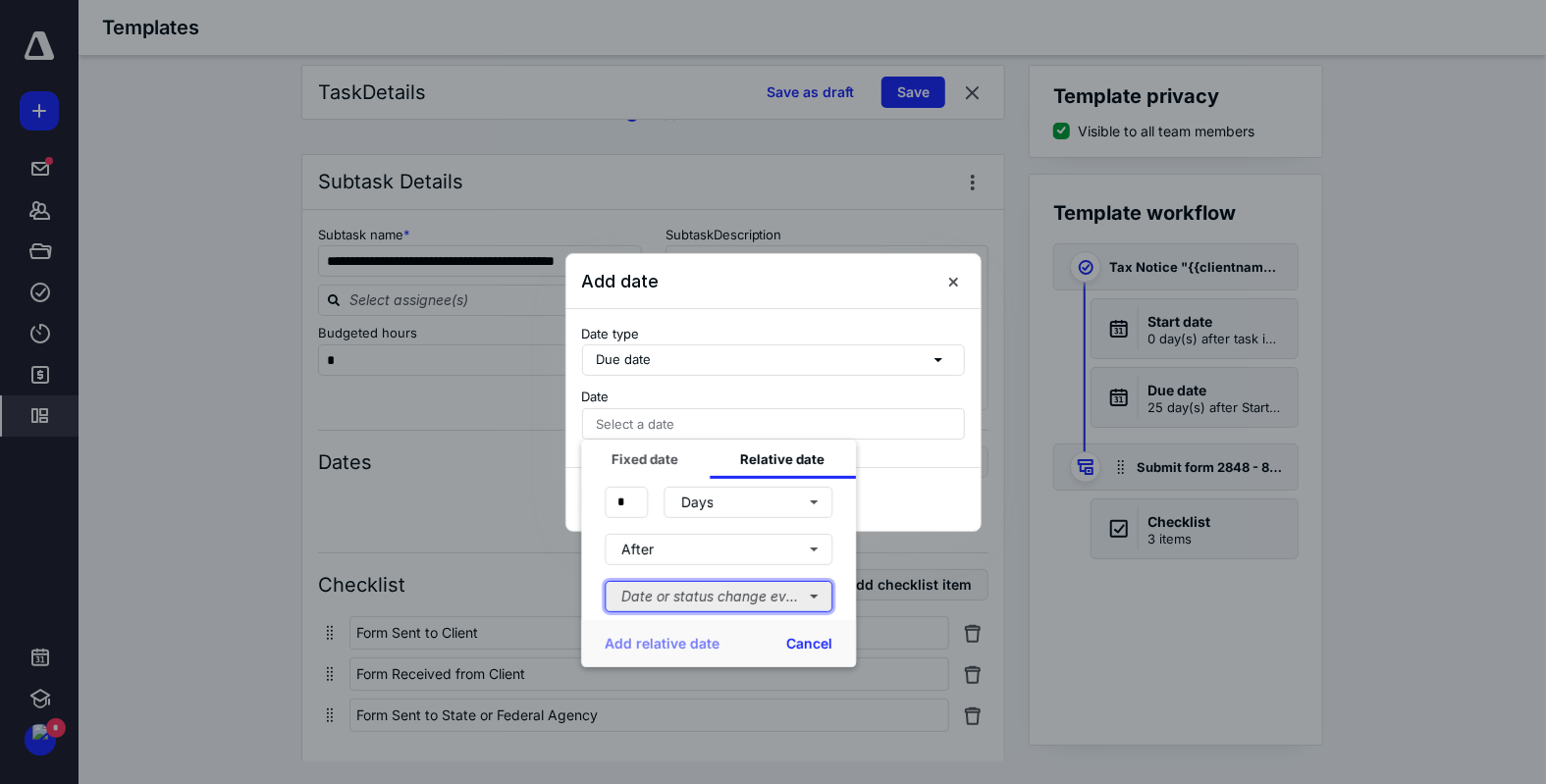 click on "Date or status change event" at bounding box center [719, 596] 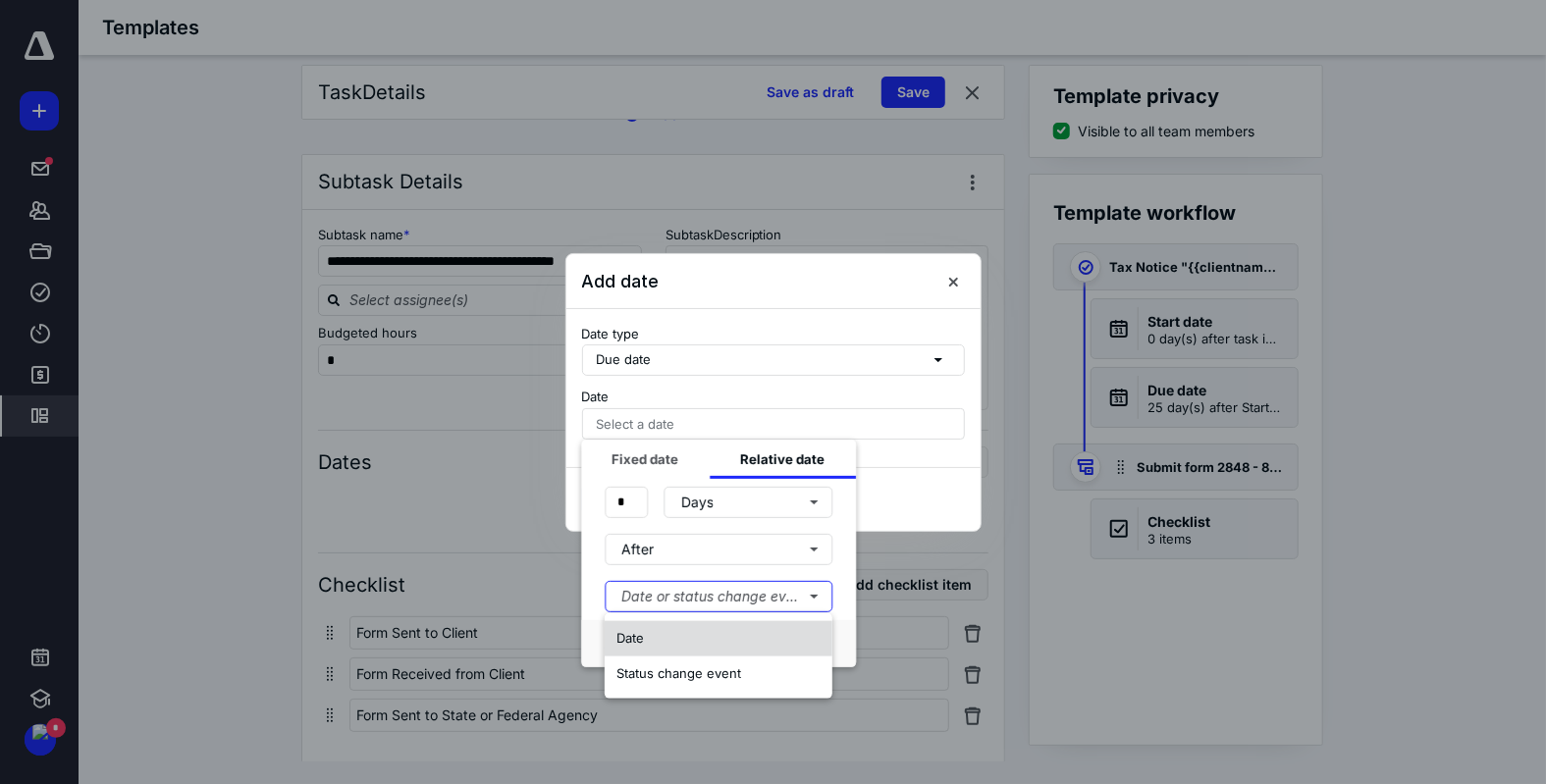 click on "Date" at bounding box center (719, 639) 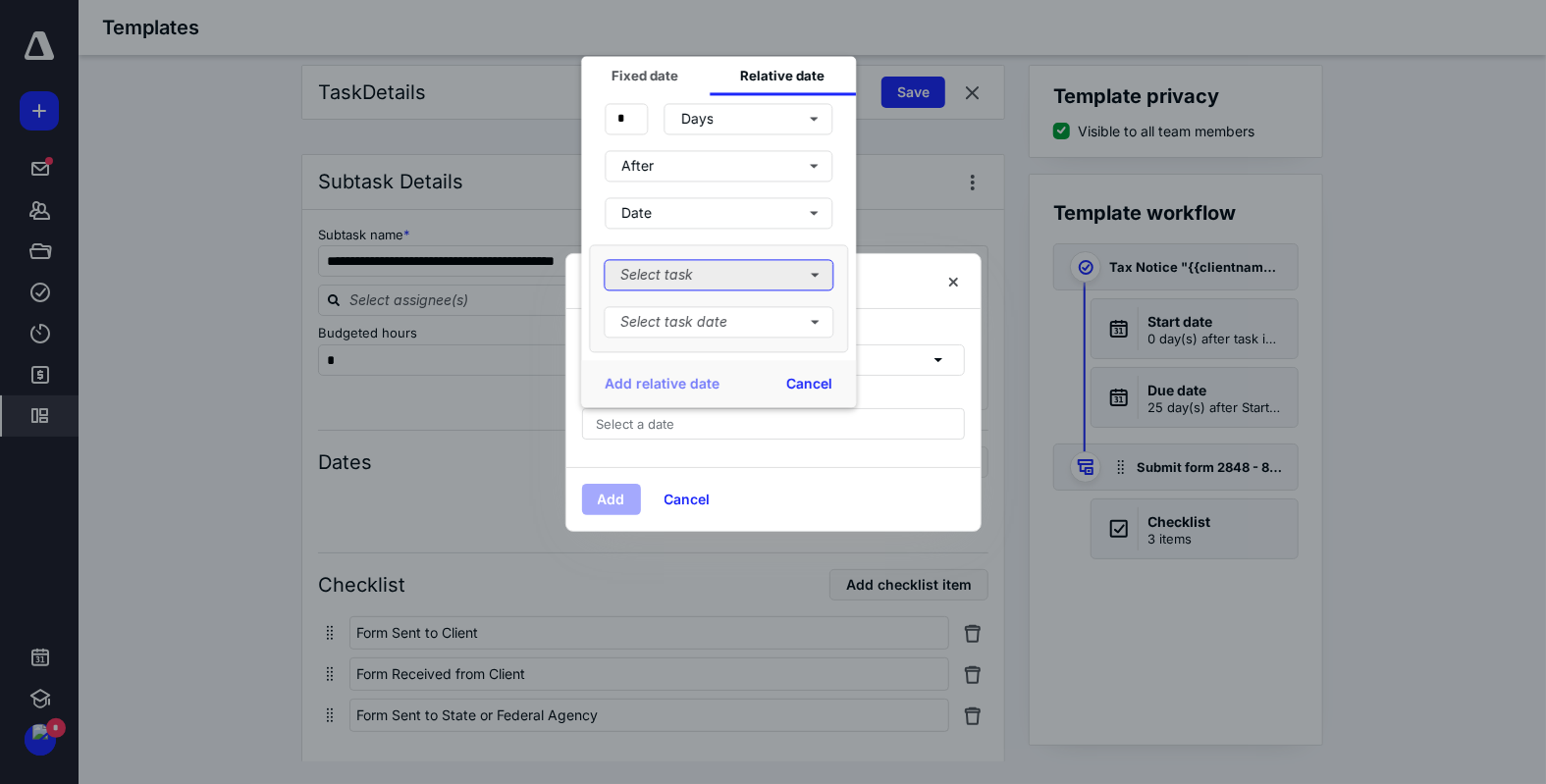 click on "Select task" at bounding box center (719, 275) 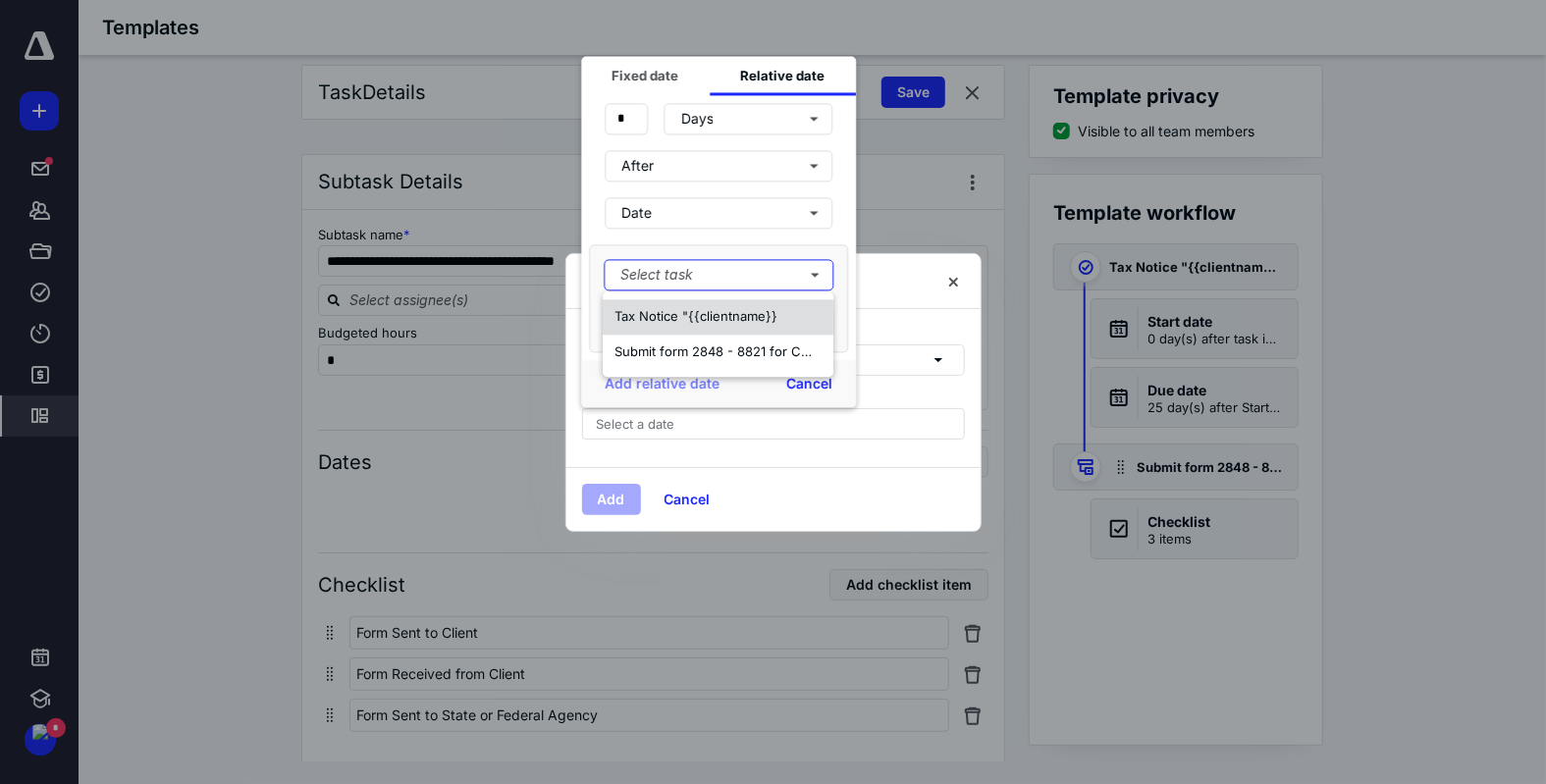 click on "Tax Notice "{{clientname}}" at bounding box center [718, 317] 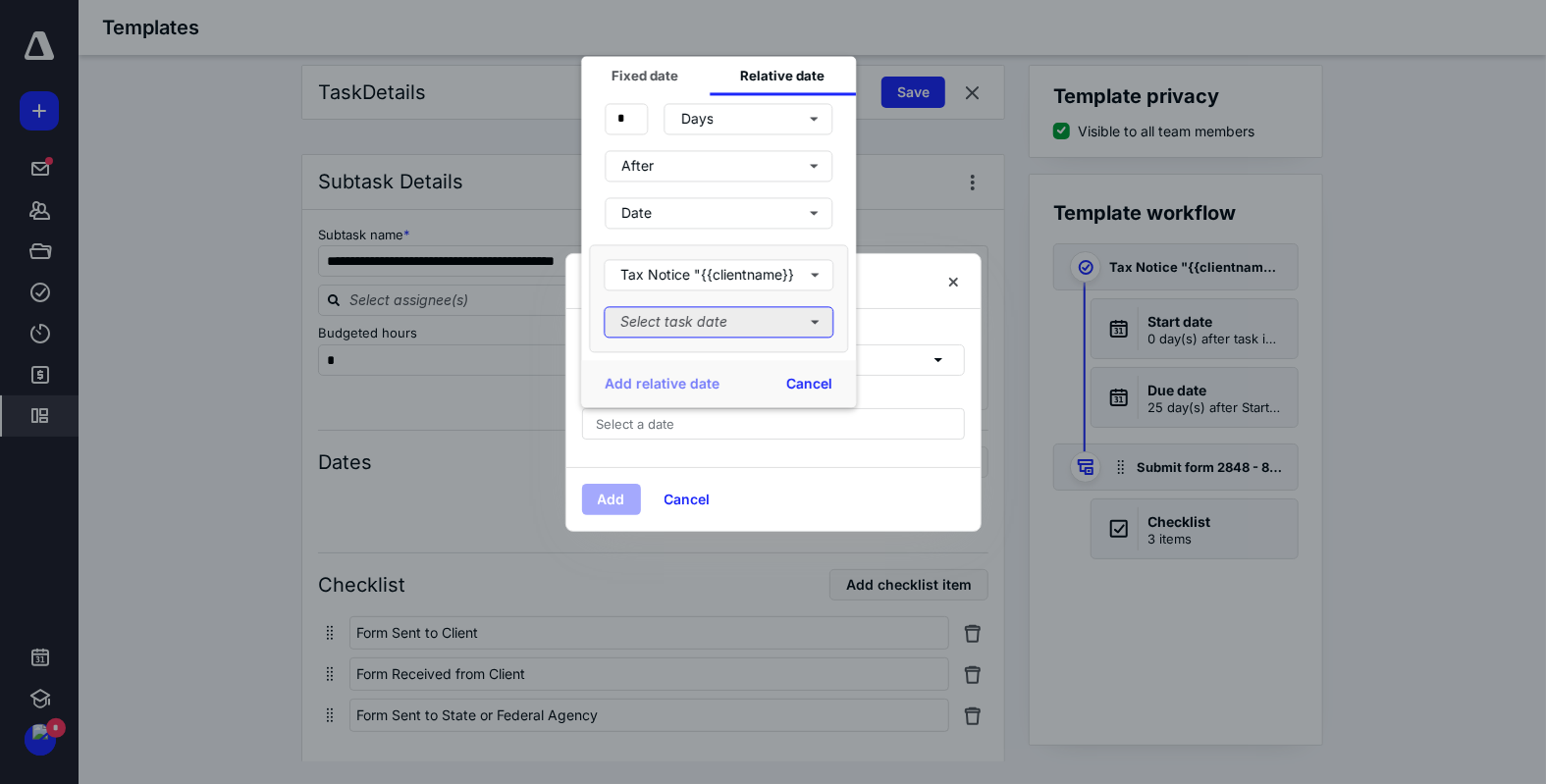 click on "Select task date" at bounding box center (719, 322) 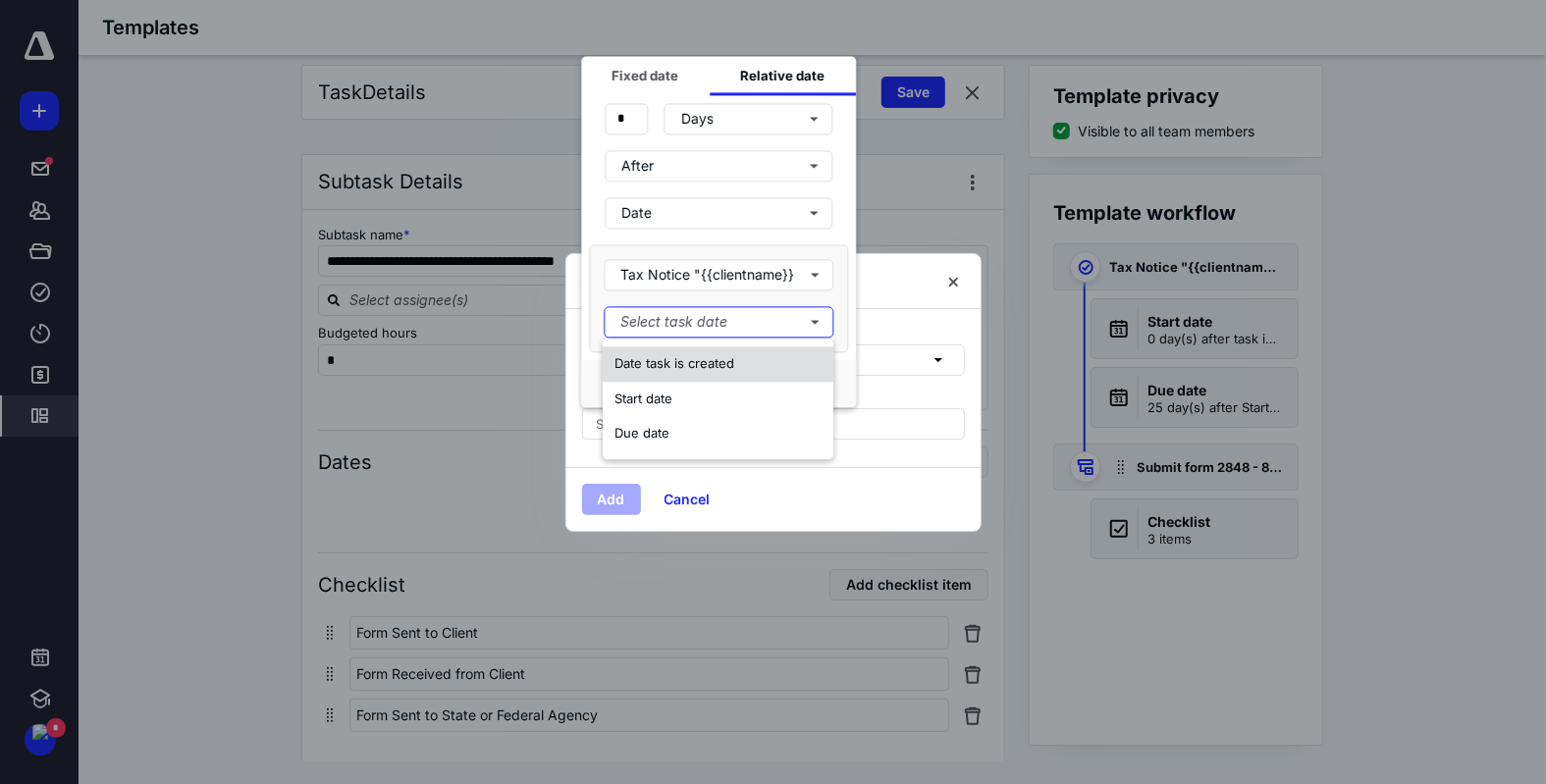 click on "Date task is created" at bounding box center [674, 363] 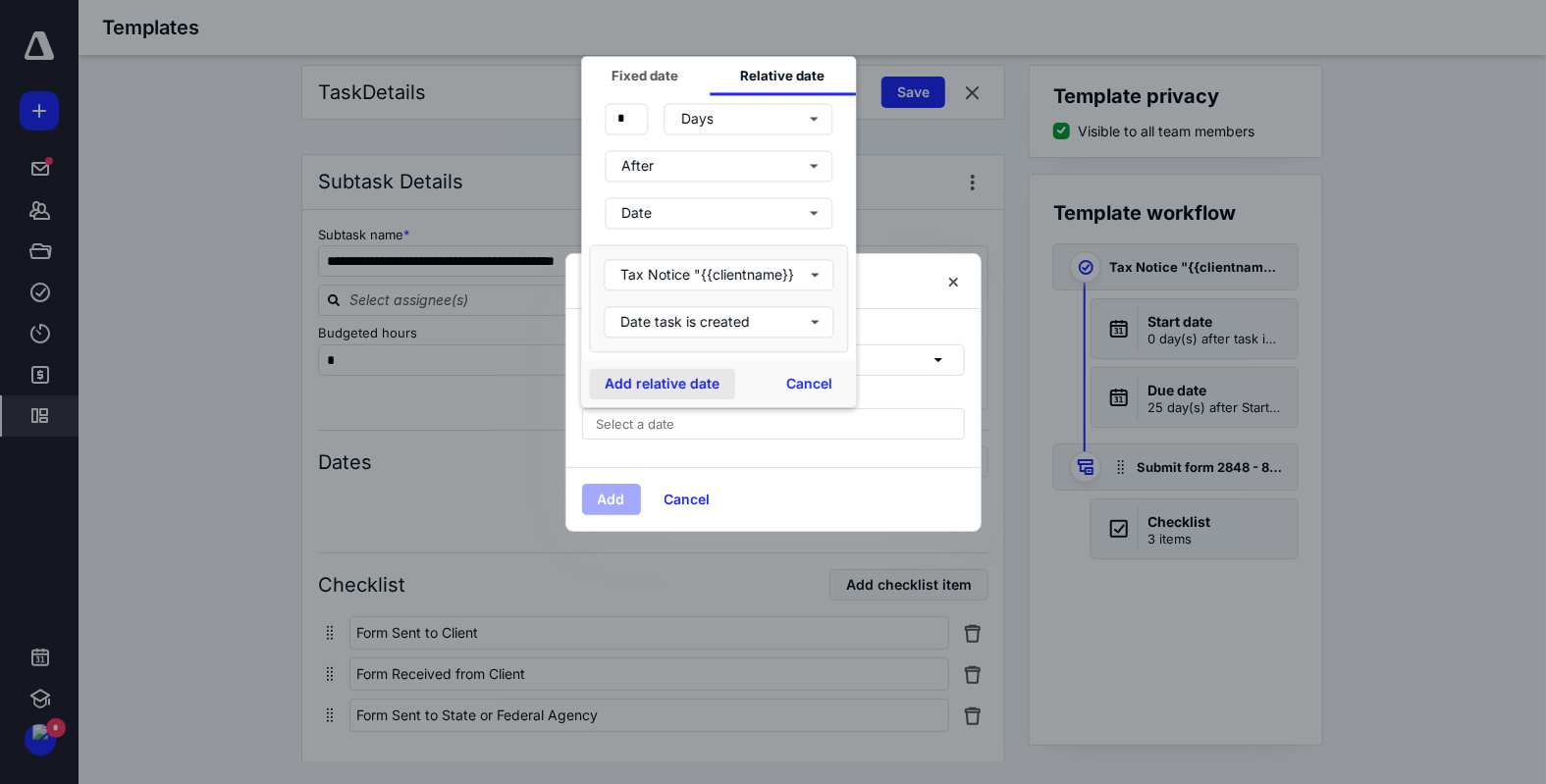 click on "Add relative date" at bounding box center [662, 384] 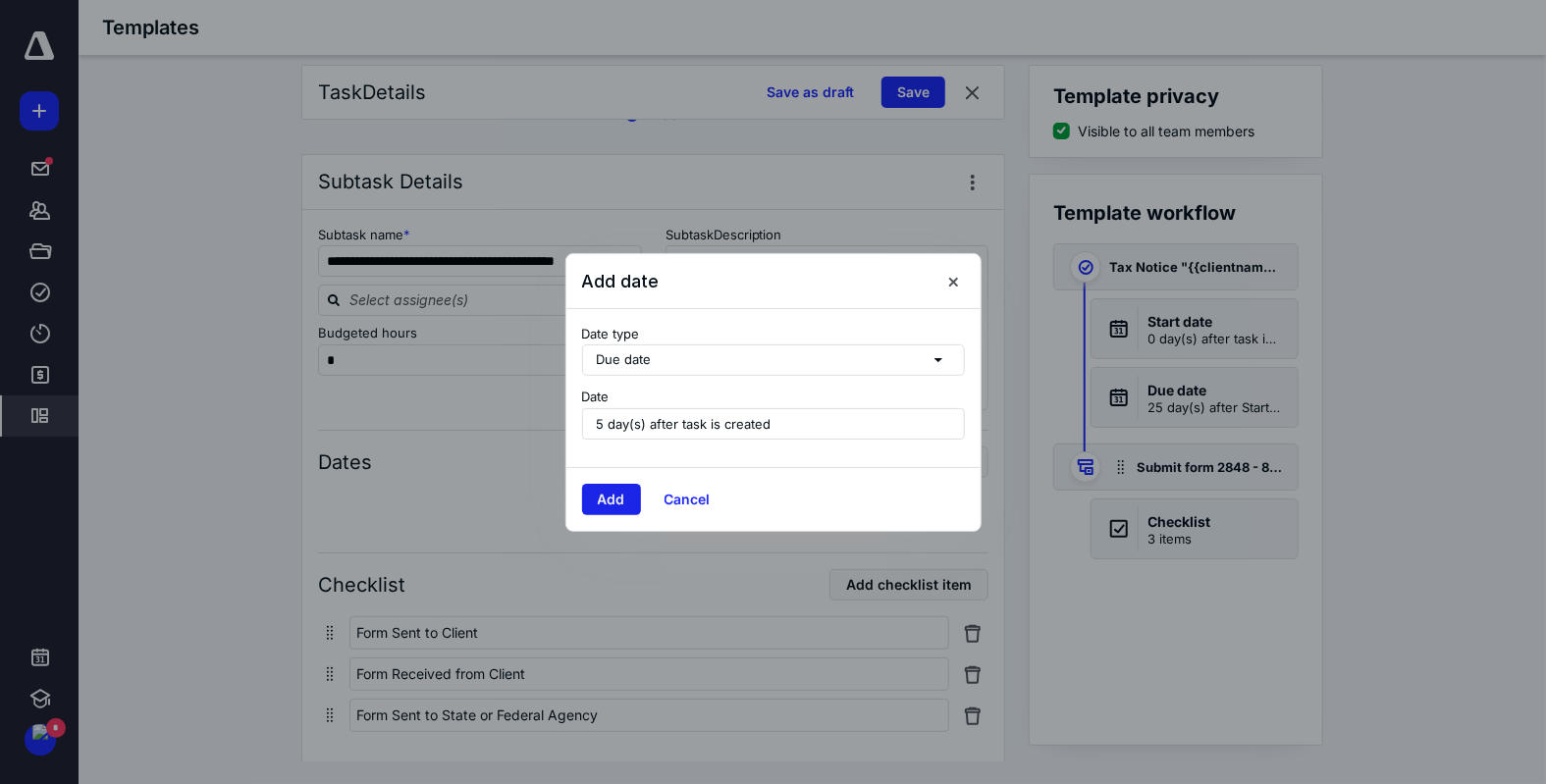 click on "Add" at bounding box center (612, 499) 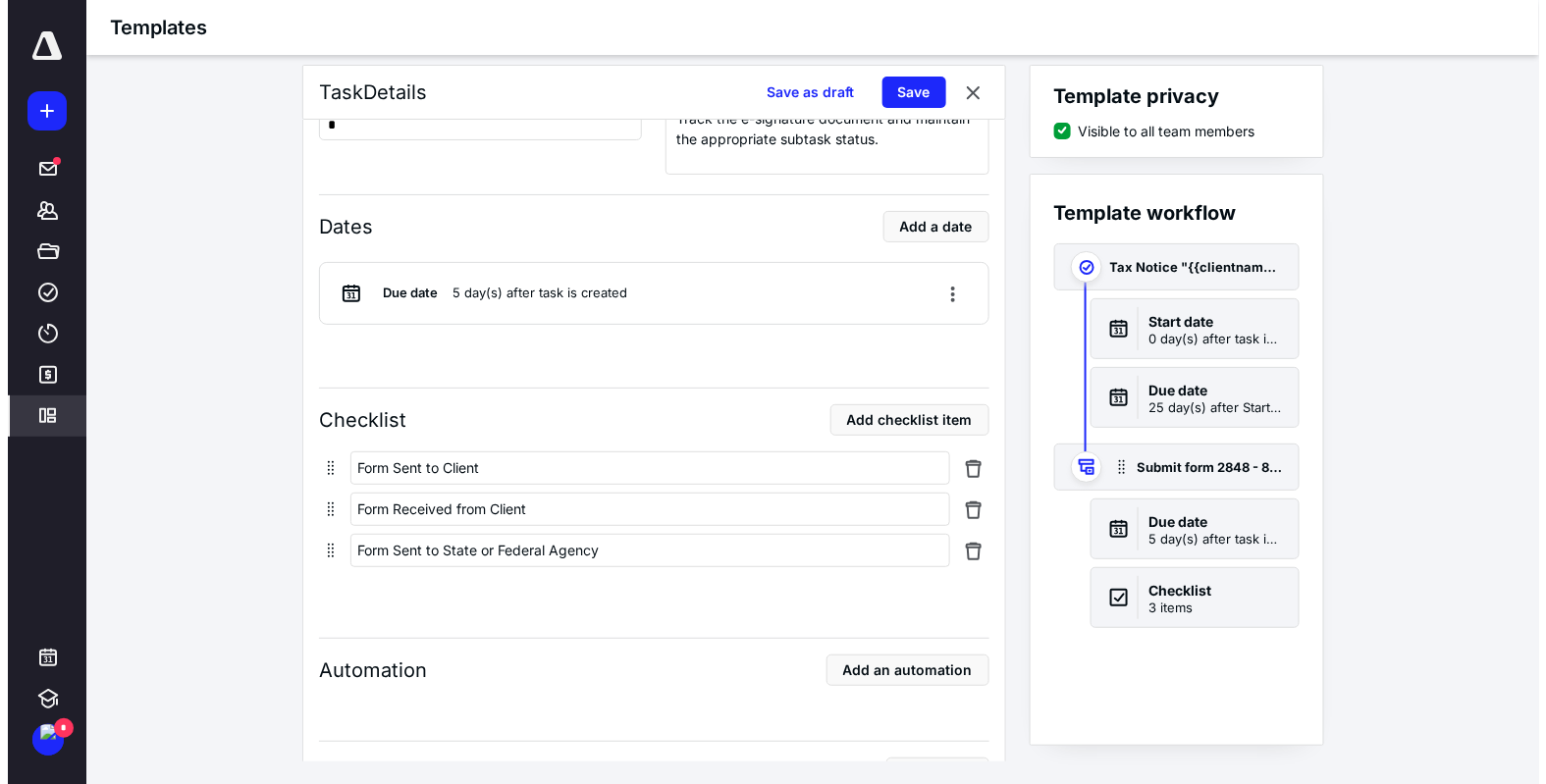scroll, scrollTop: 1178, scrollLeft: 0, axis: vertical 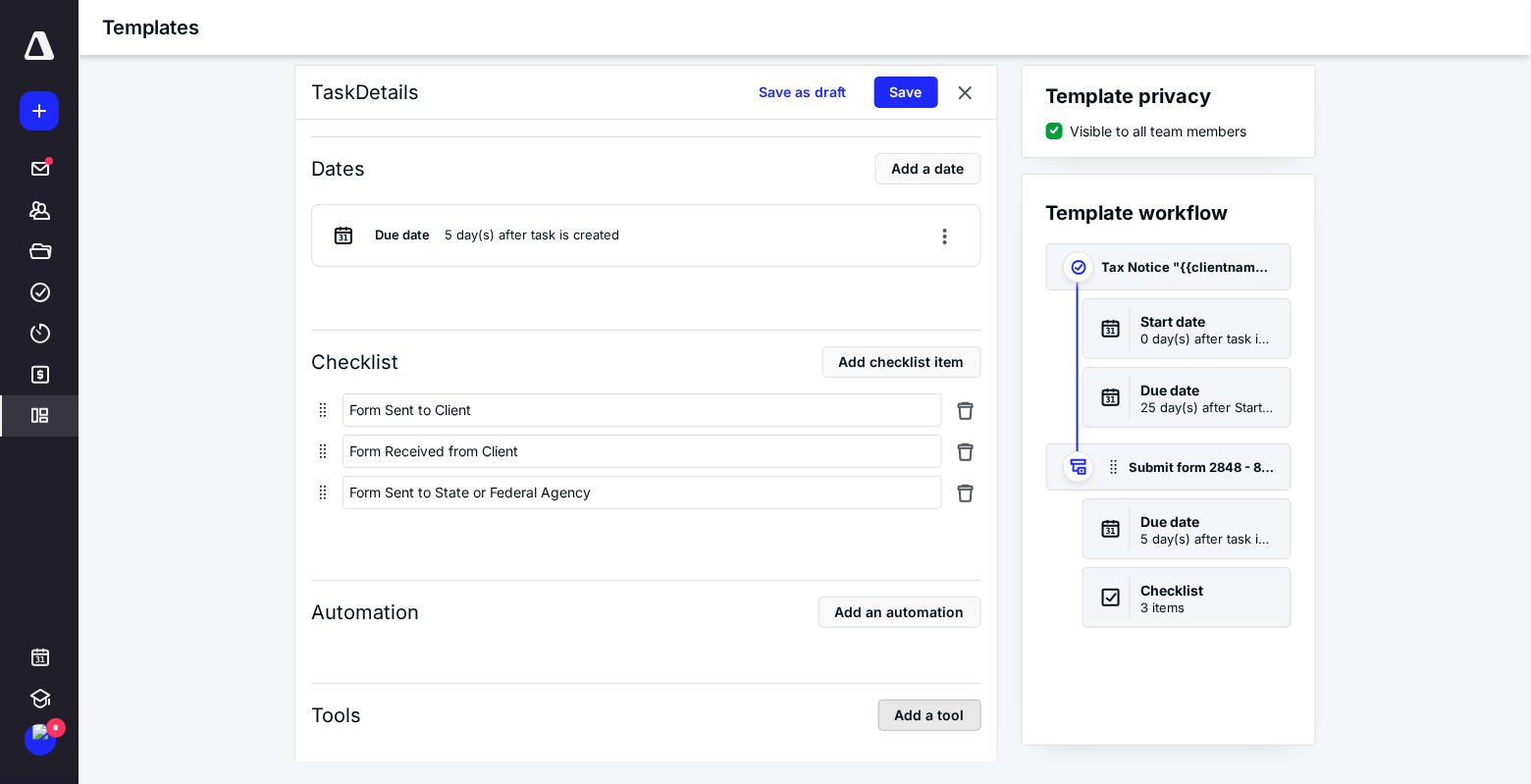 click on "Add a tool" at bounding box center [929, 715] 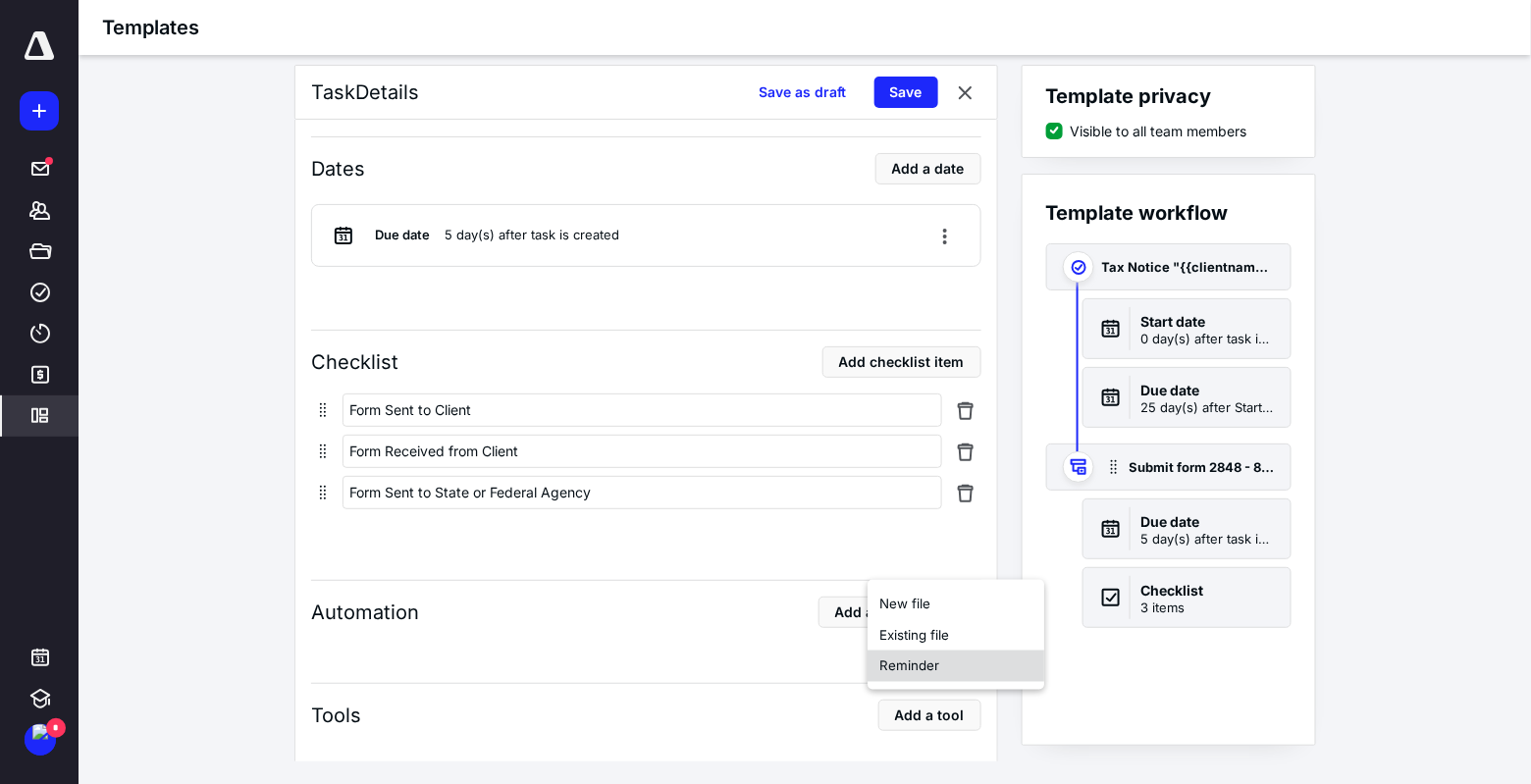click on "Reminder" at bounding box center [956, 666] 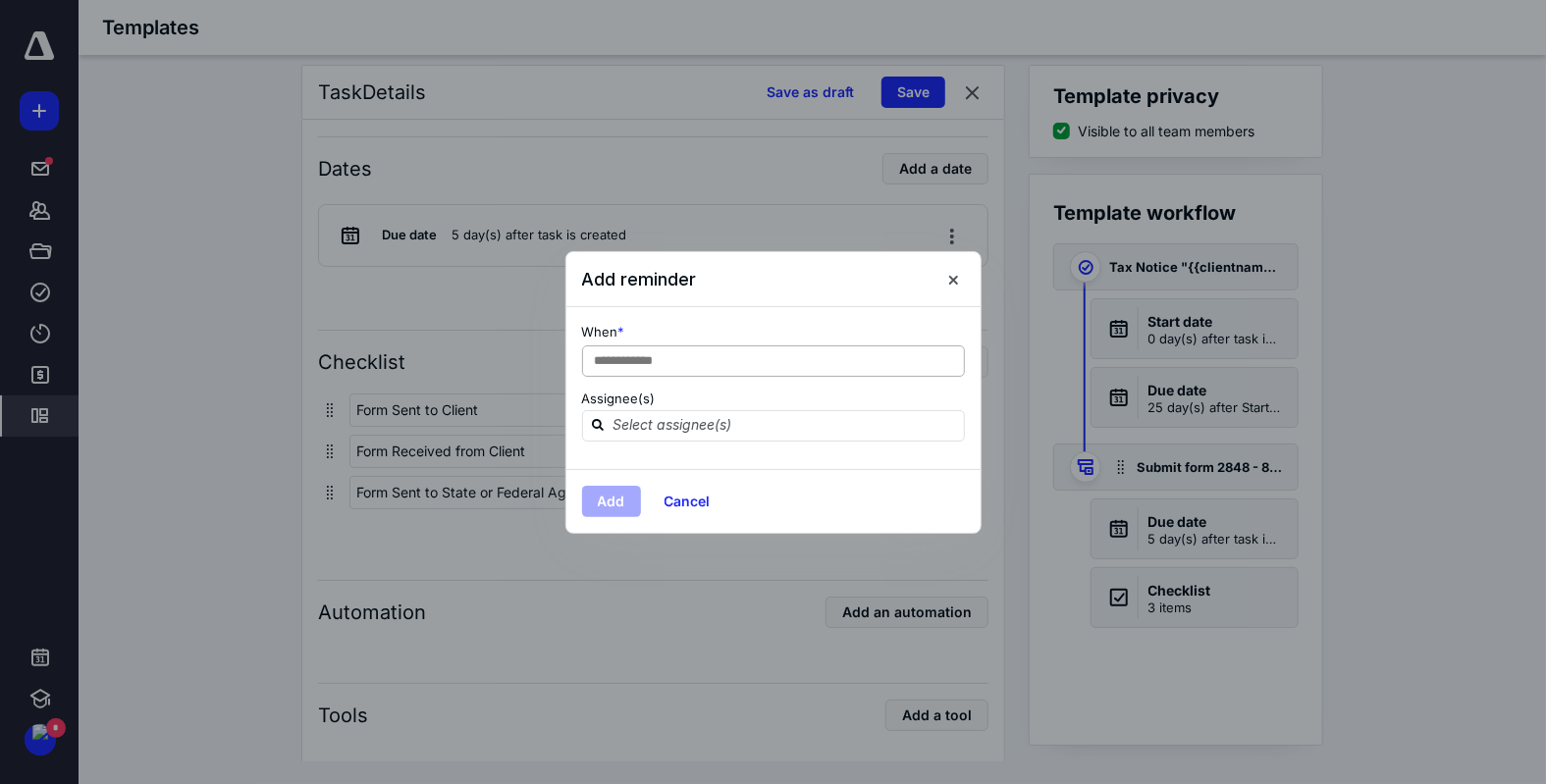 click on "**********" at bounding box center [773, 361] 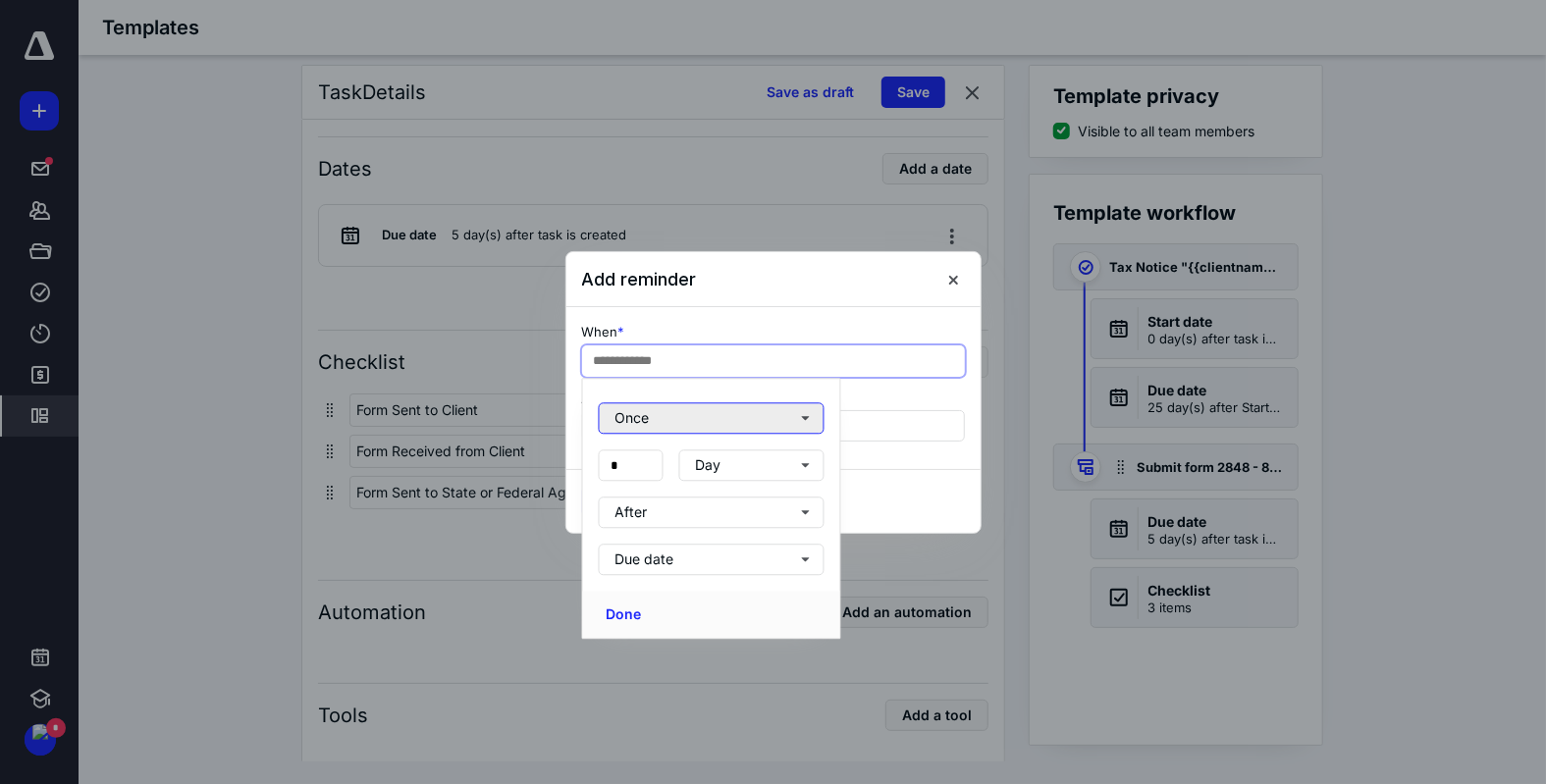 click on "Once" at bounding box center [712, 418] 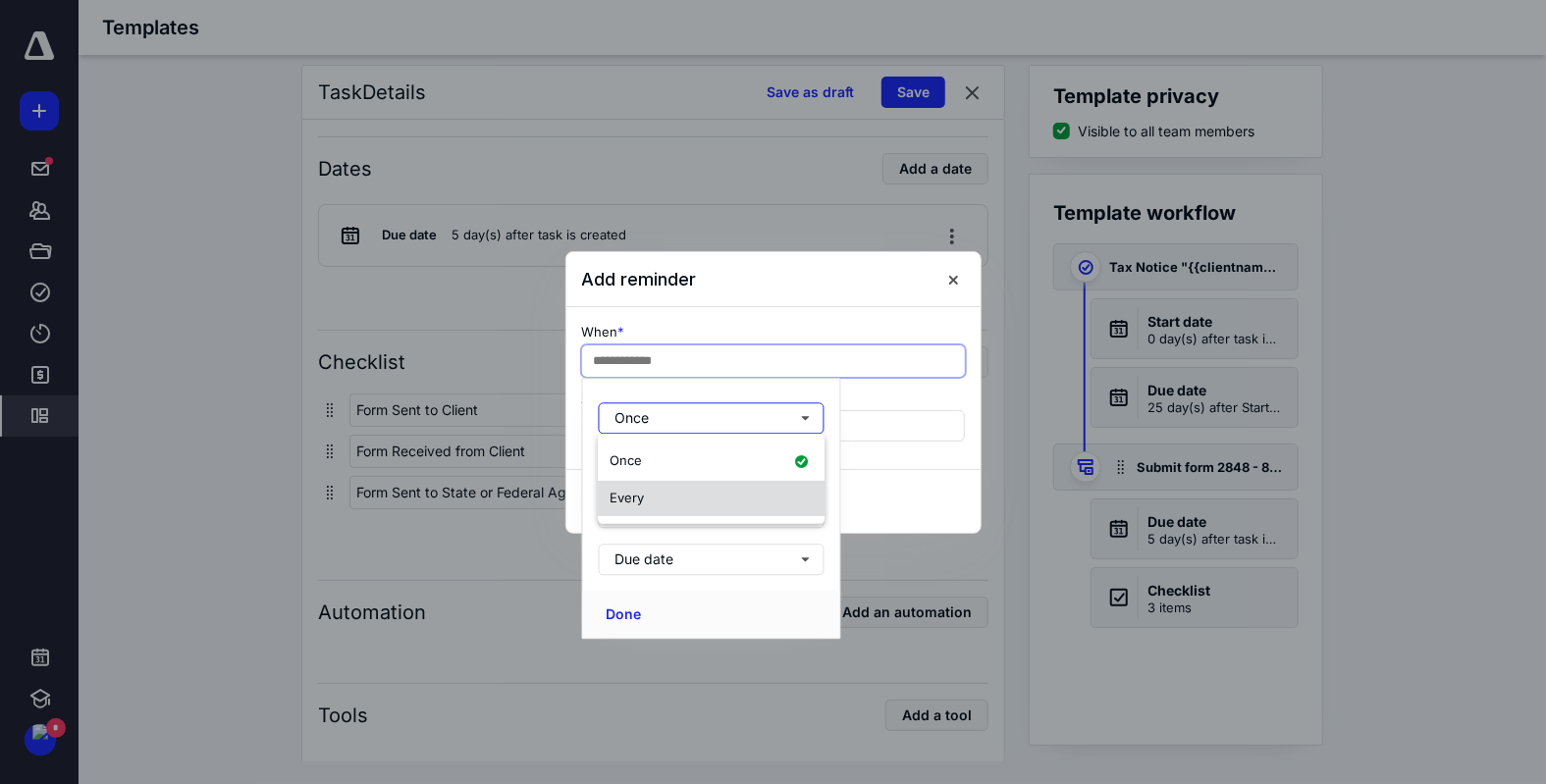 click on "Every" at bounding box center (711, 498) 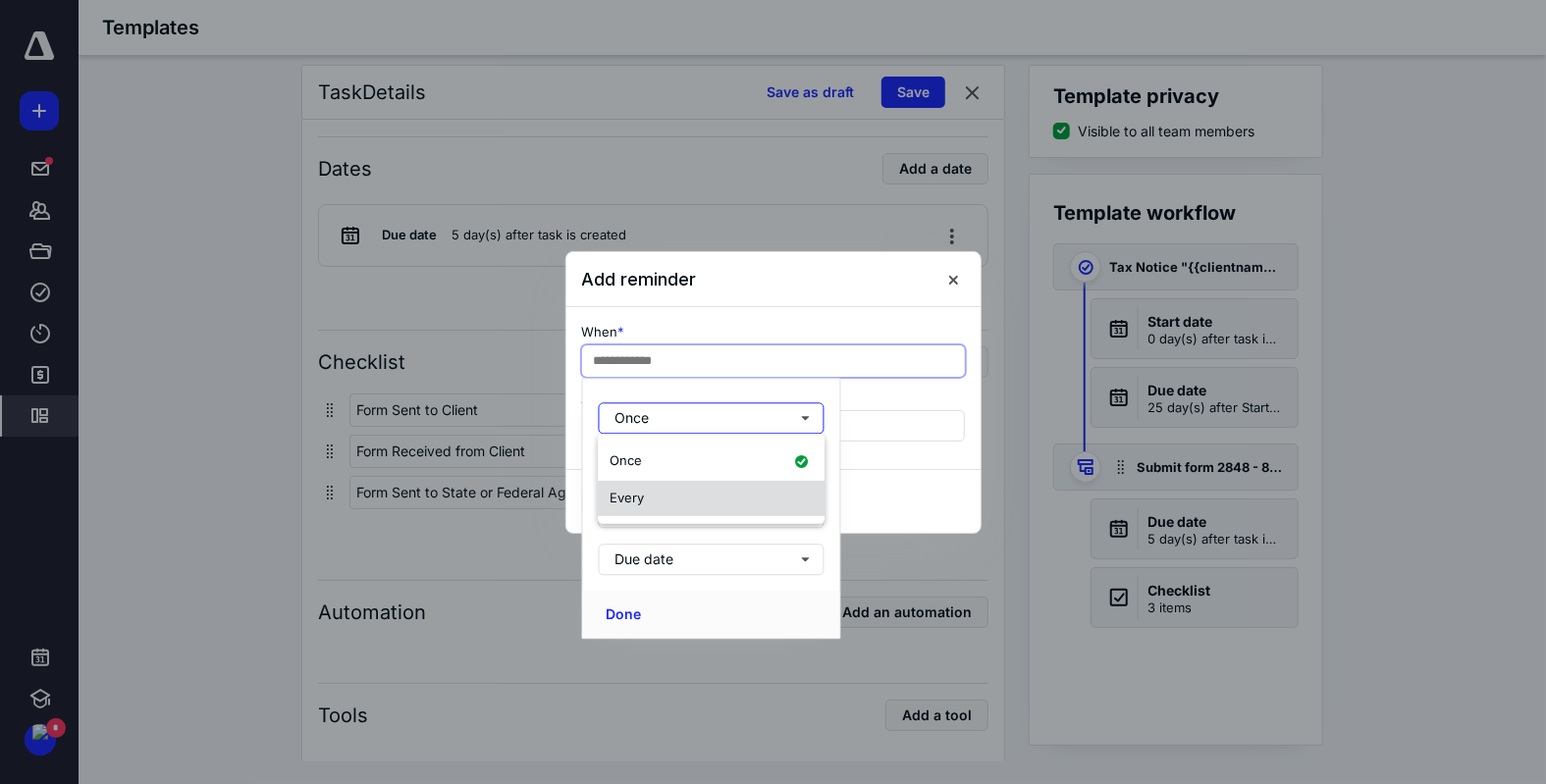 type on "*" 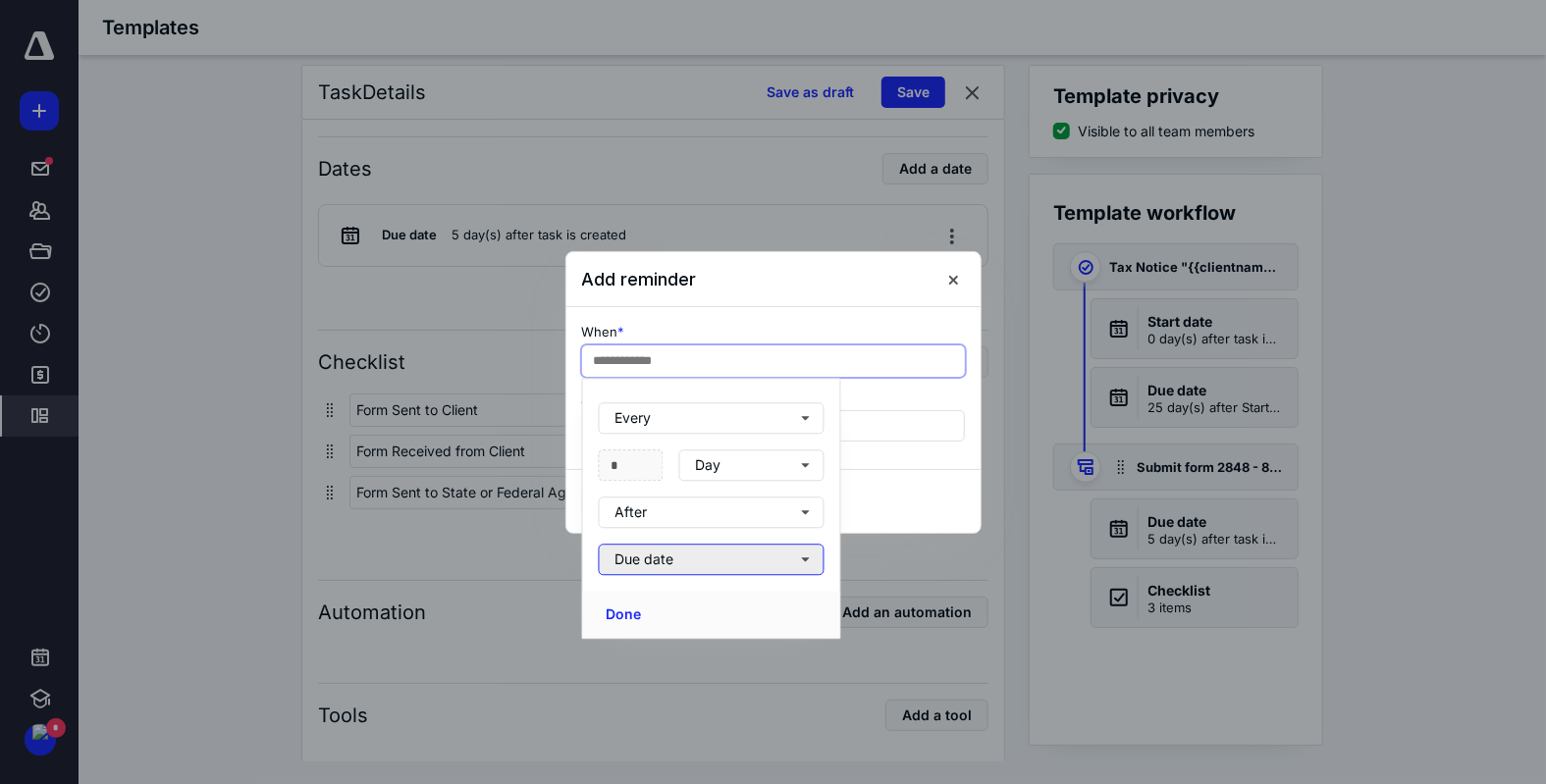 click on "Due date" at bounding box center [712, 559] 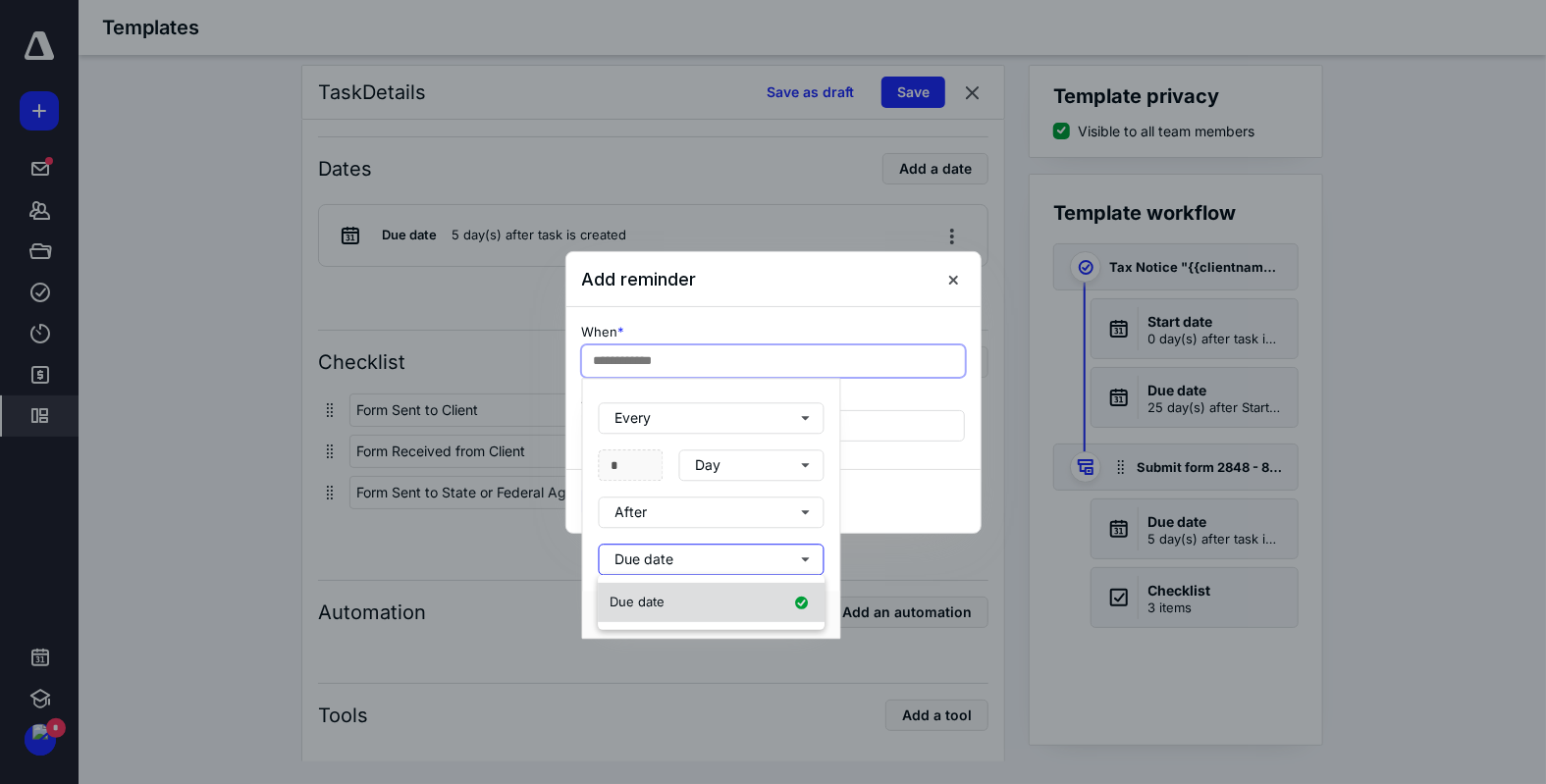 click on "Due date" at bounding box center (711, 602) 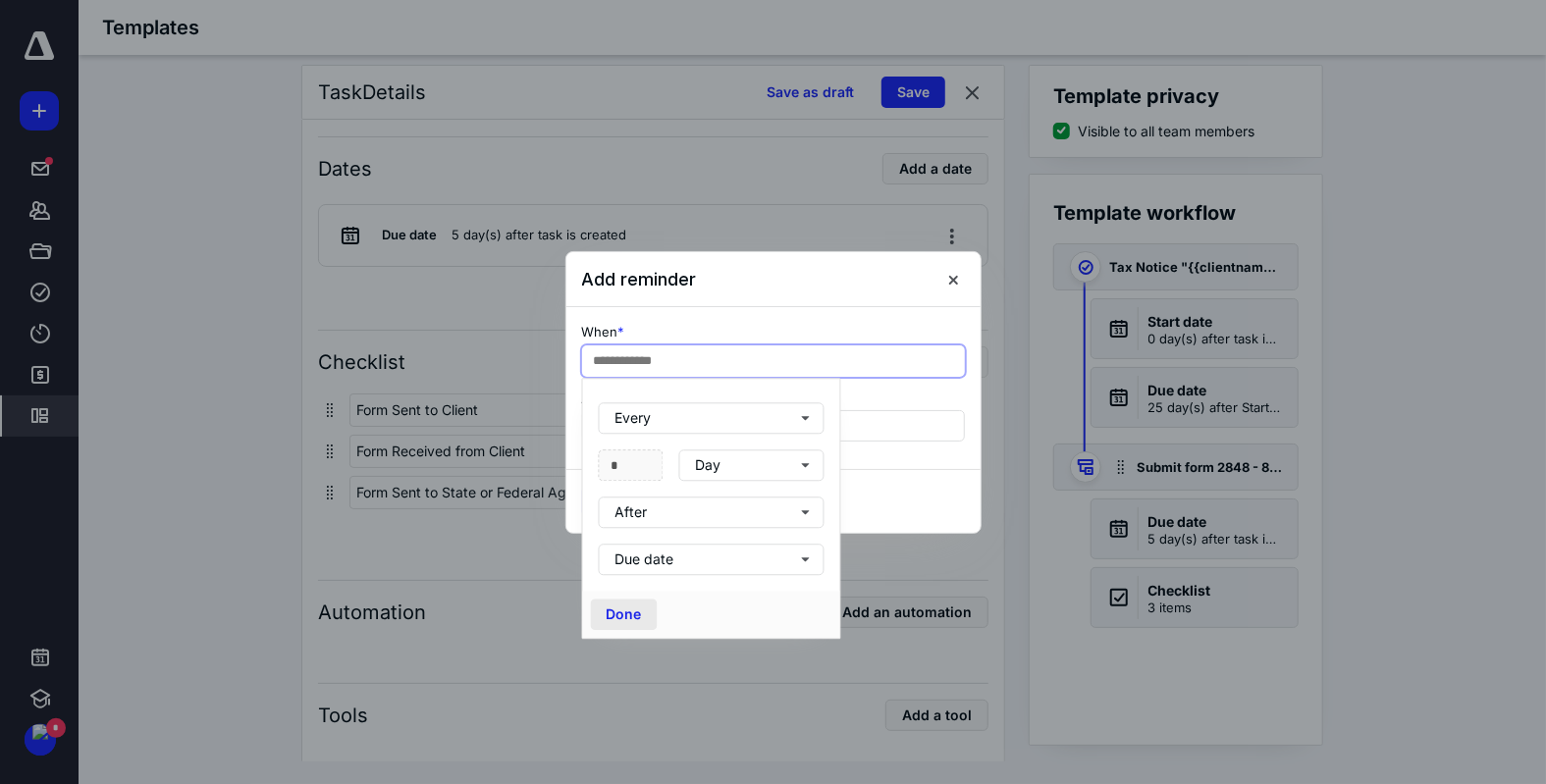 click on "Done" at bounding box center (624, 614) 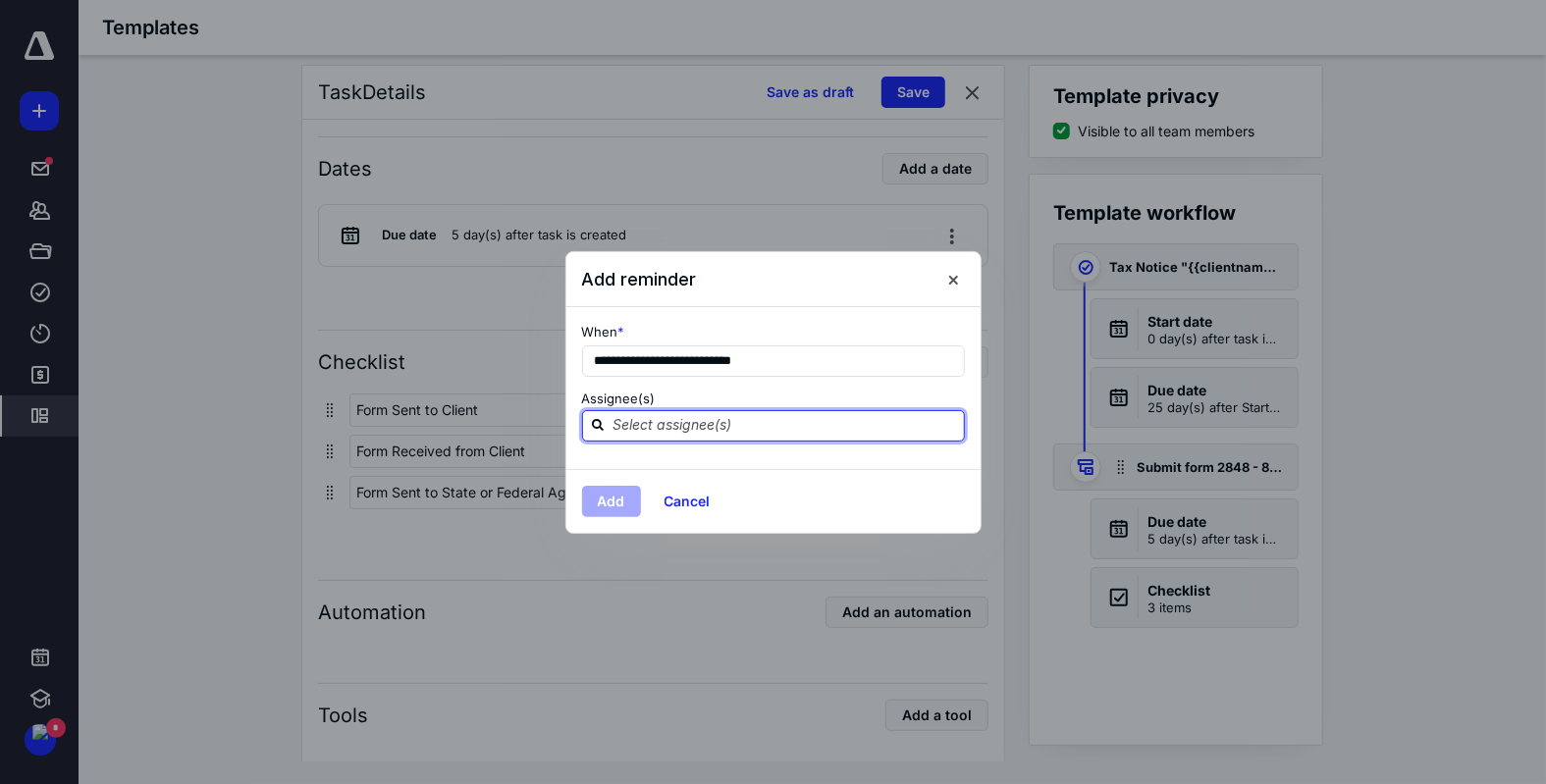 click on "Assignee(s)" at bounding box center (785, 425) 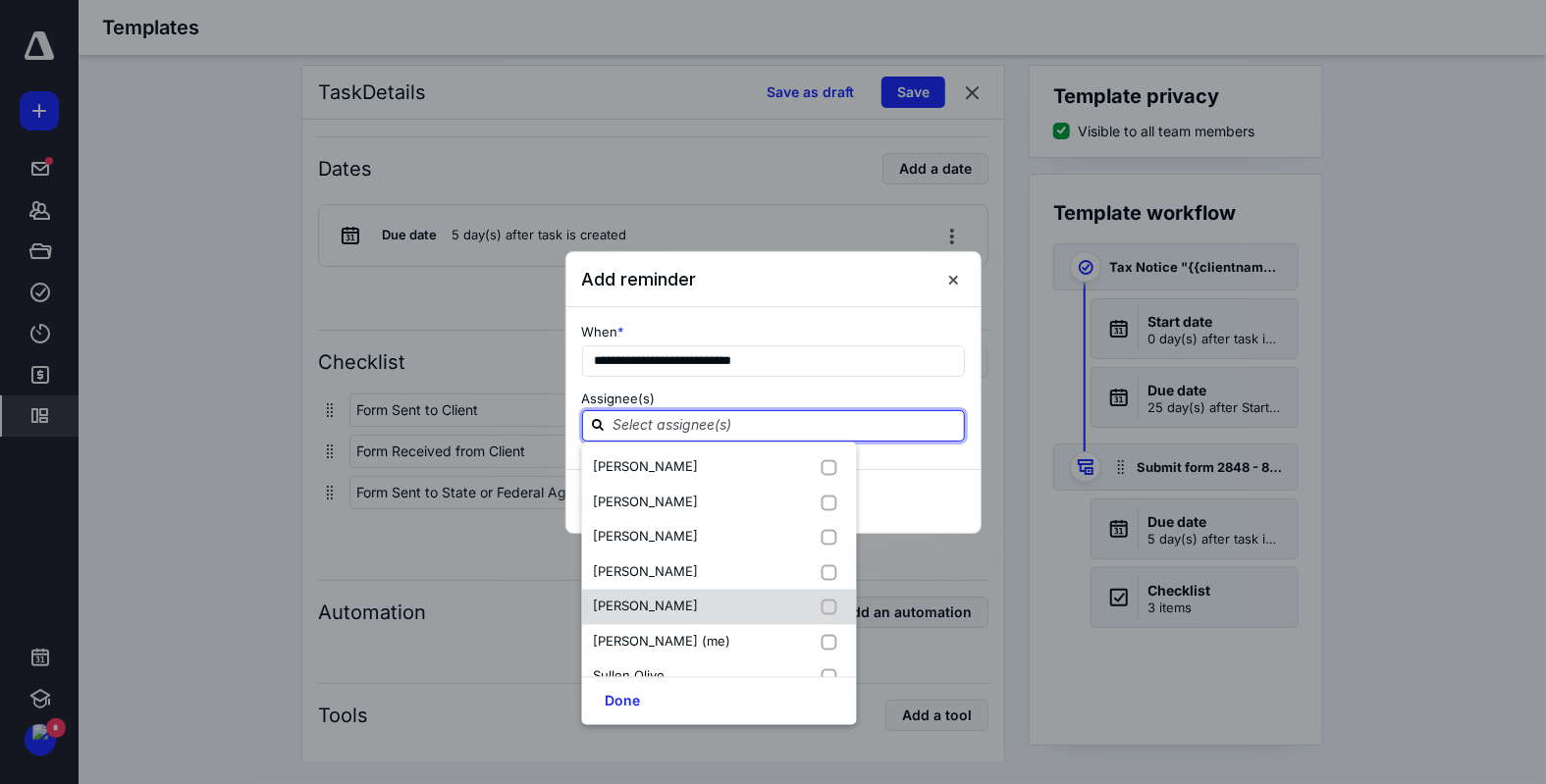 click at bounding box center (833, 607) 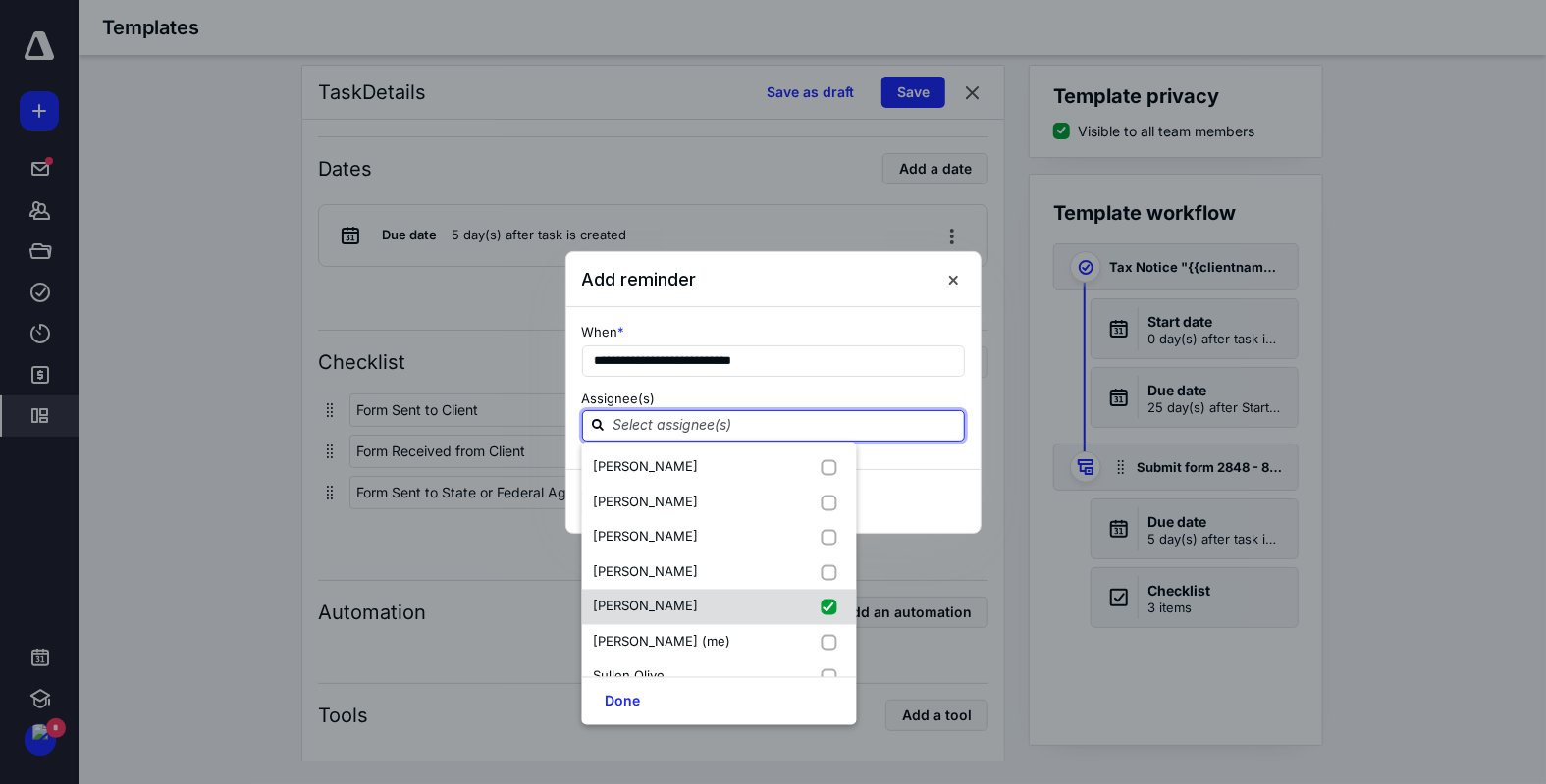 checkbox on "true" 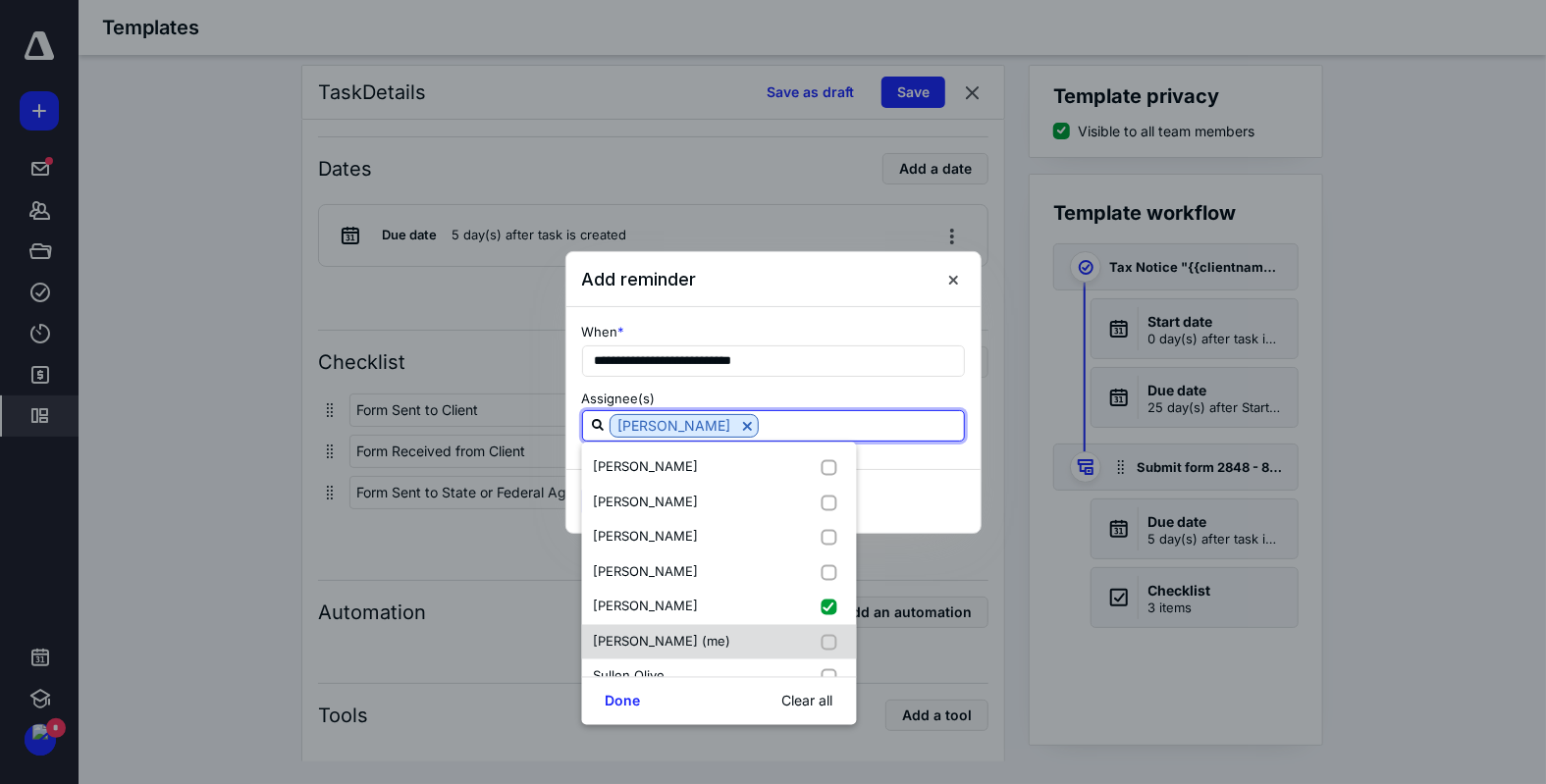 click at bounding box center [833, 642] 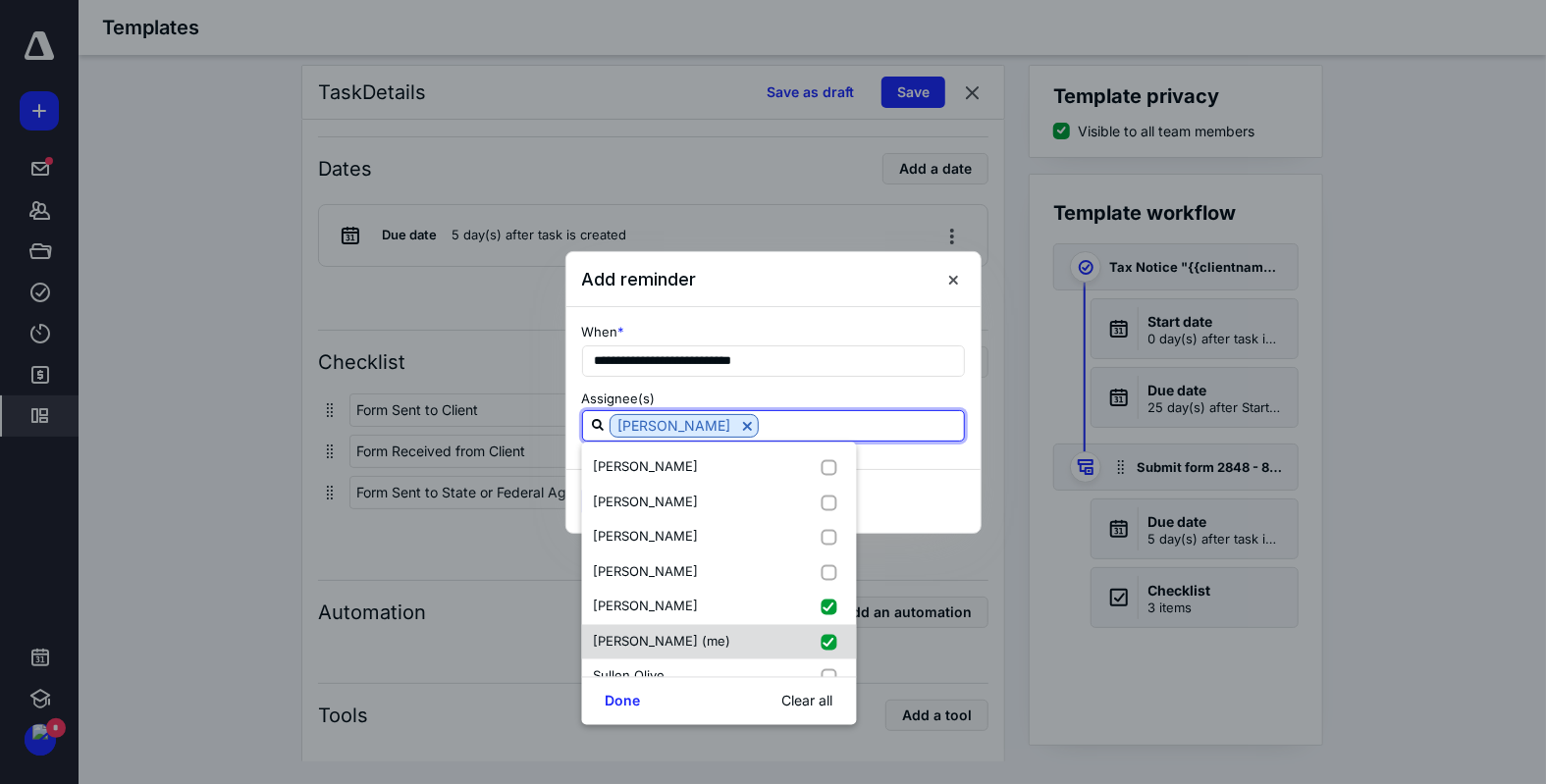 checkbox on "true" 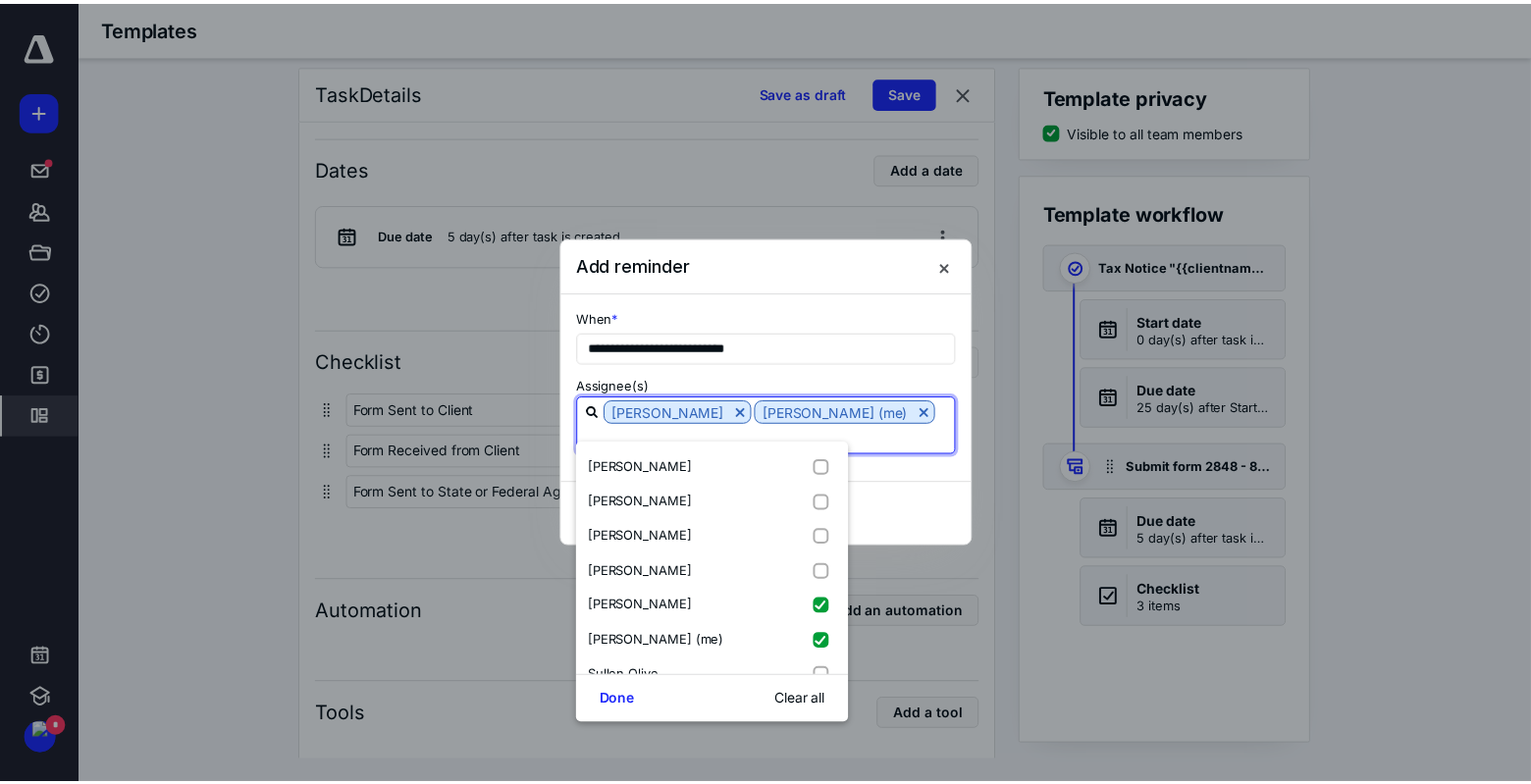 scroll, scrollTop: 94, scrollLeft: 0, axis: vertical 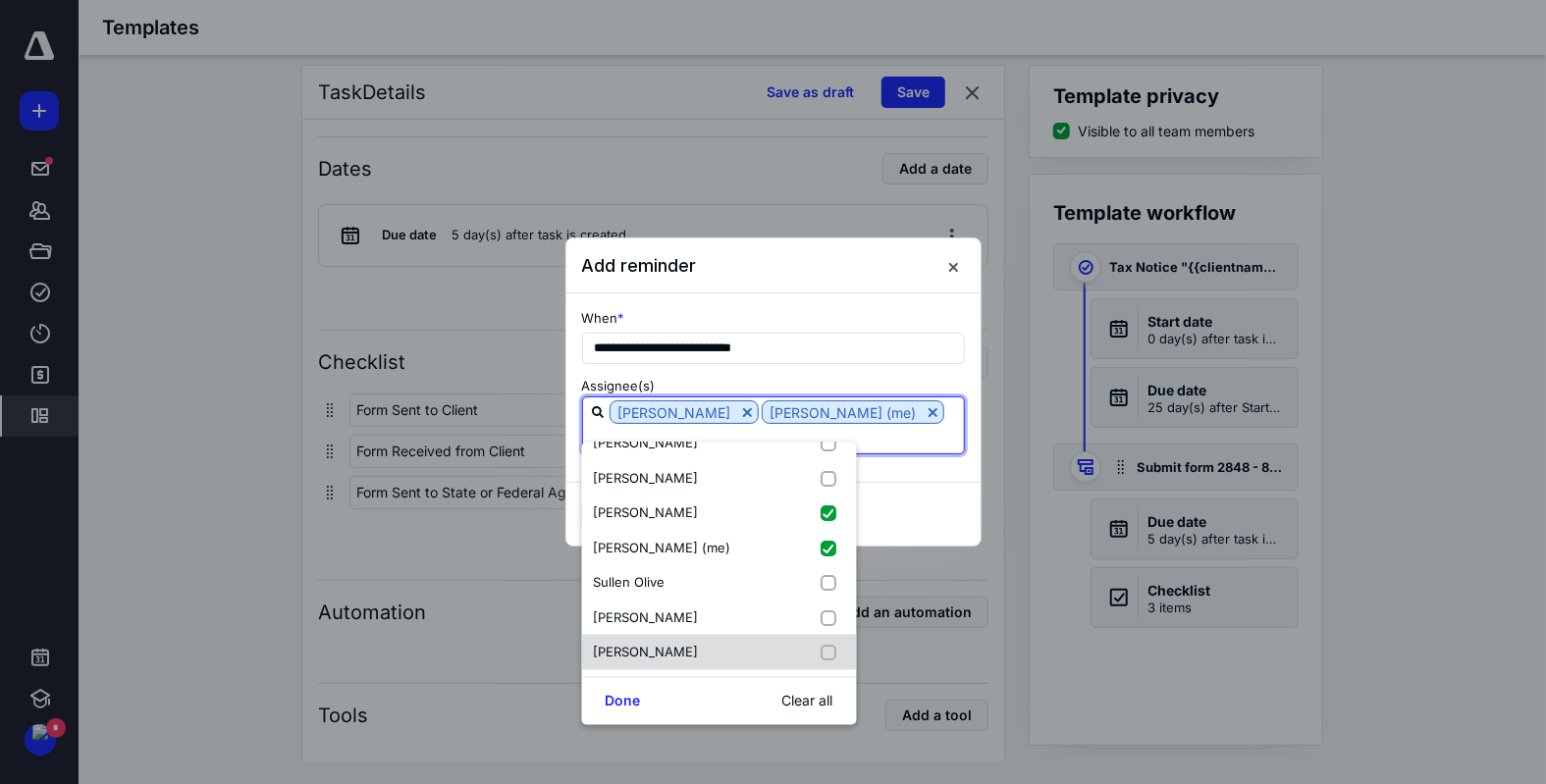 click at bounding box center [833, 653] 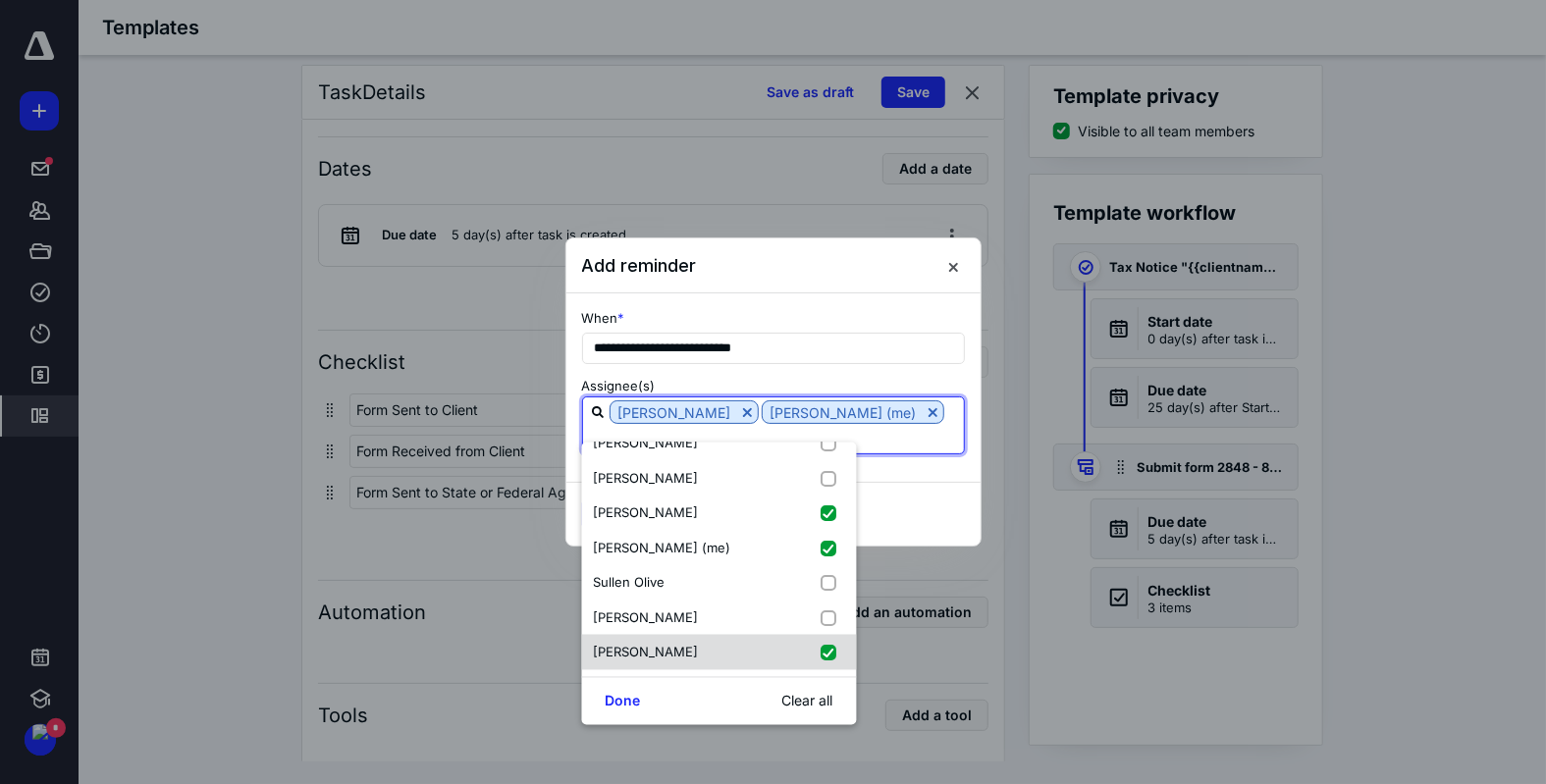 checkbox on "true" 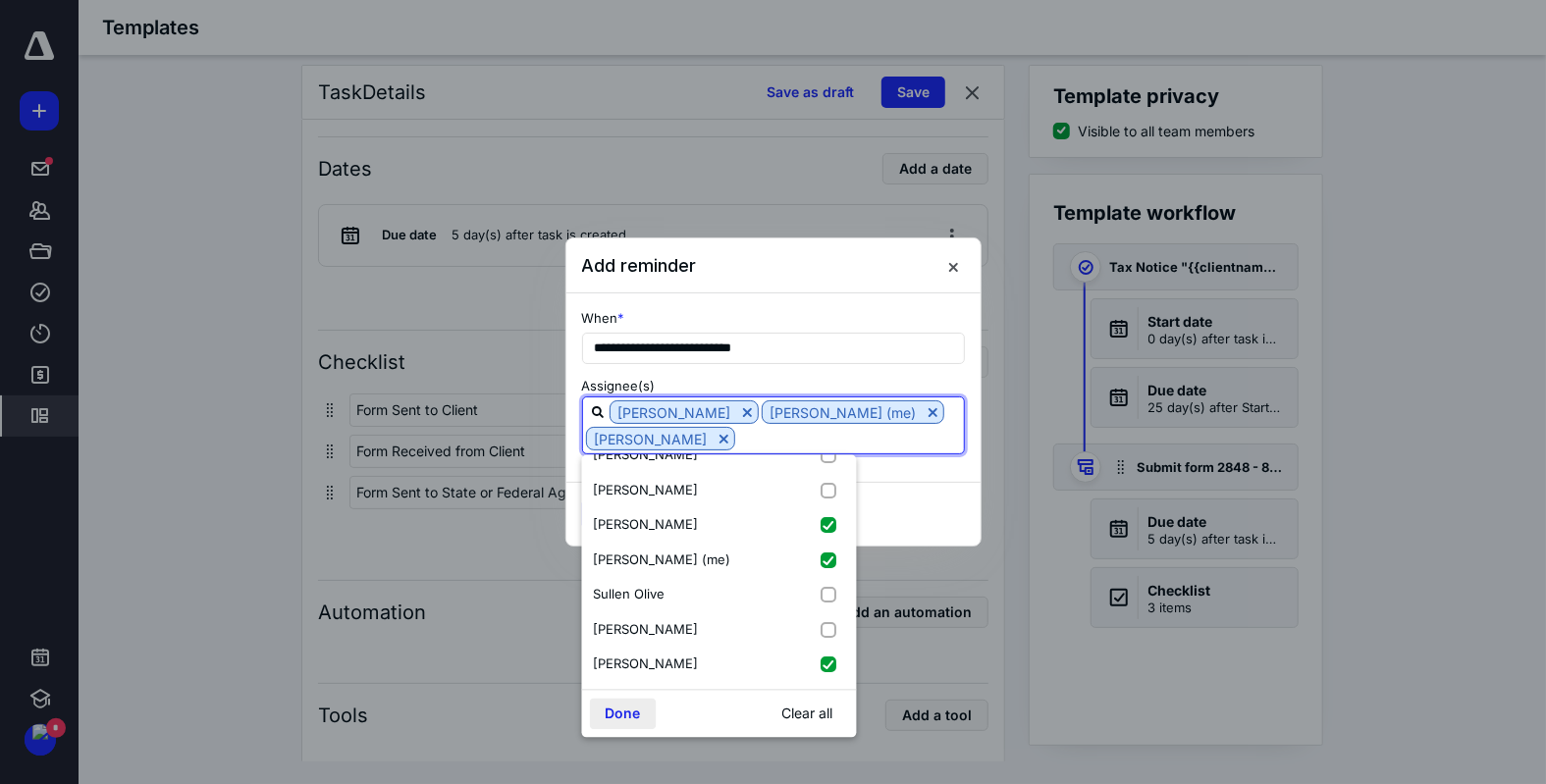 click on "Done" at bounding box center (623, 714) 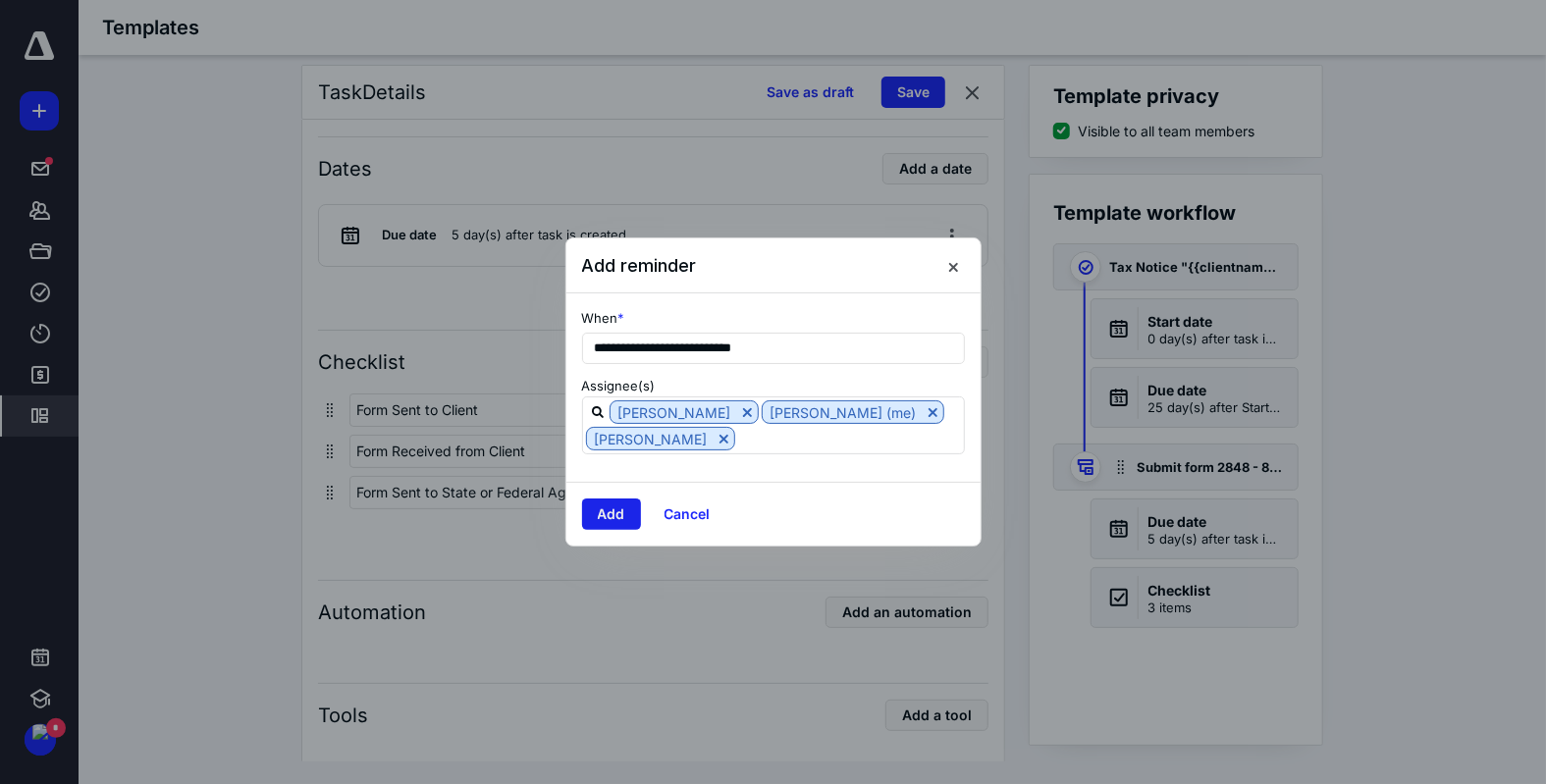 click on "Add" at bounding box center [612, 514] 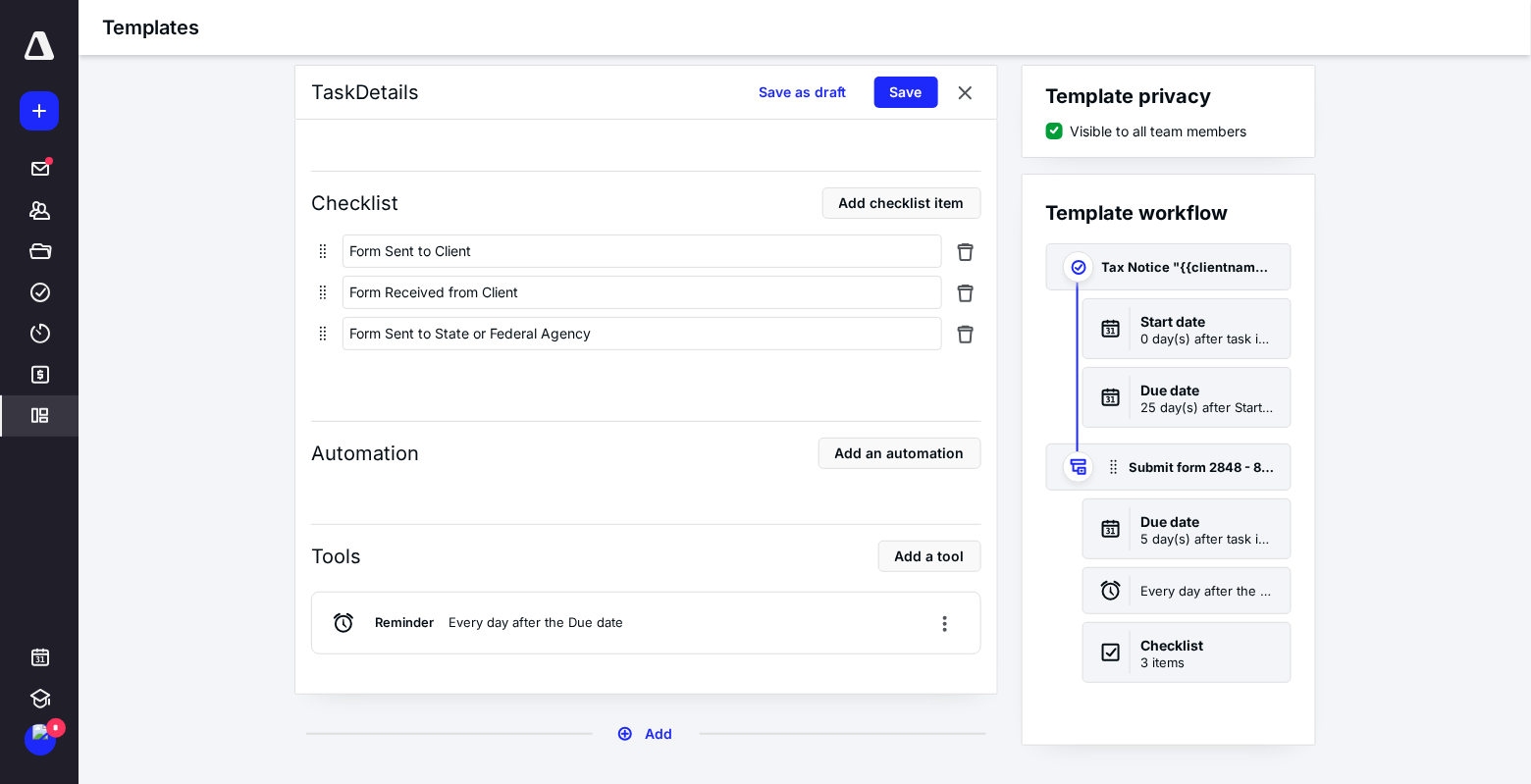 scroll, scrollTop: 1338, scrollLeft: 0, axis: vertical 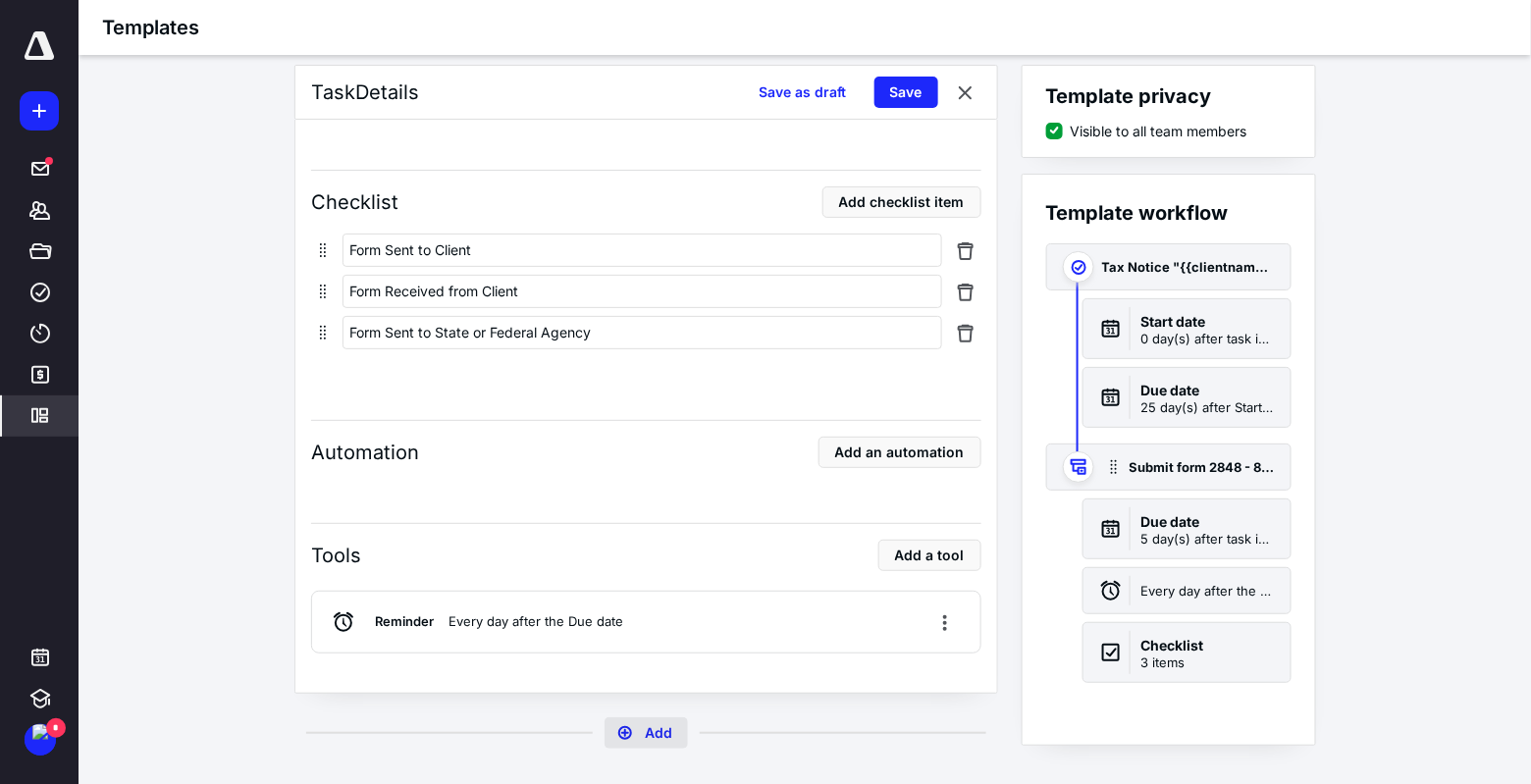 click on "Add" at bounding box center (646, 733) 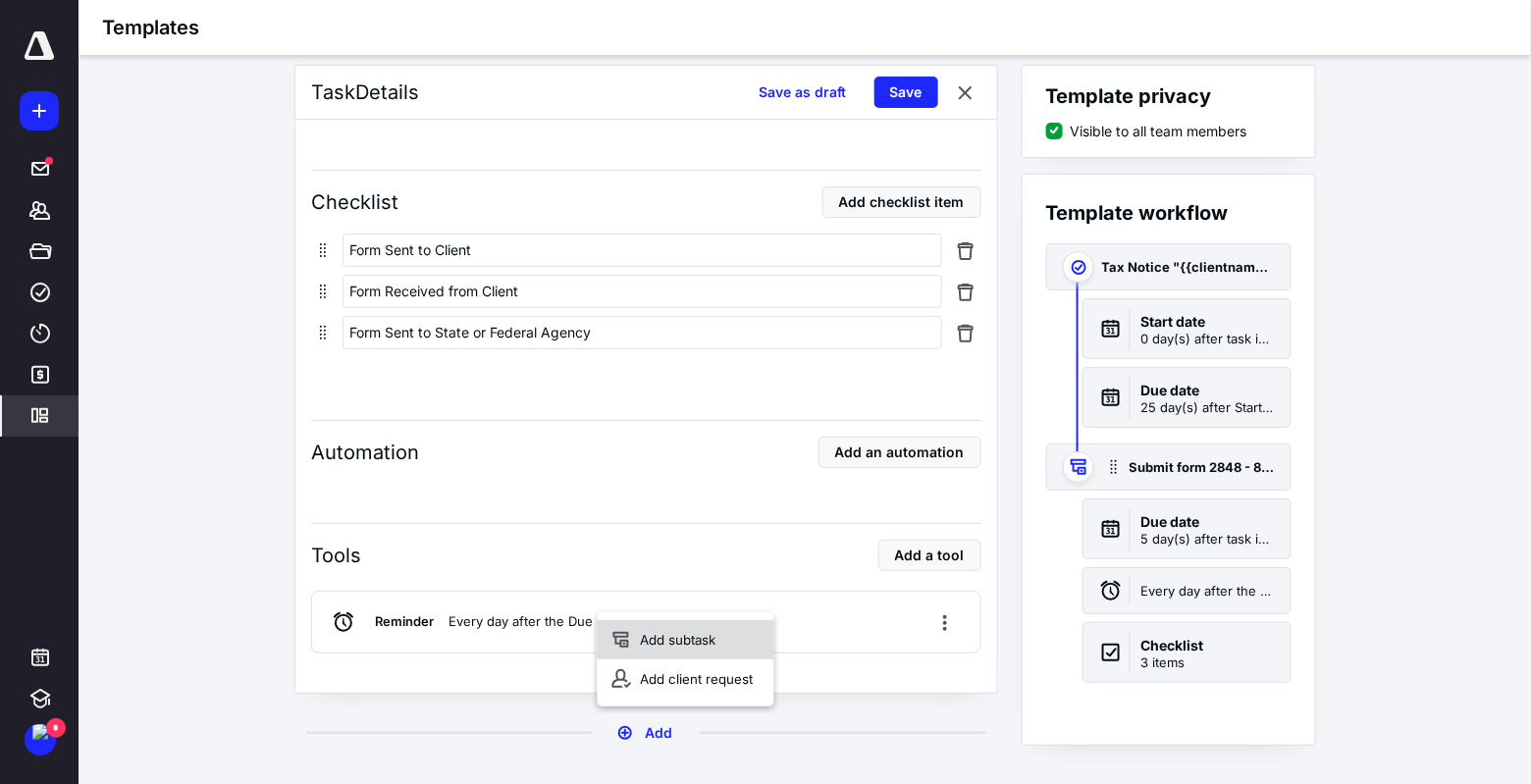 click on "Add subtask" at bounding box center [686, 640] 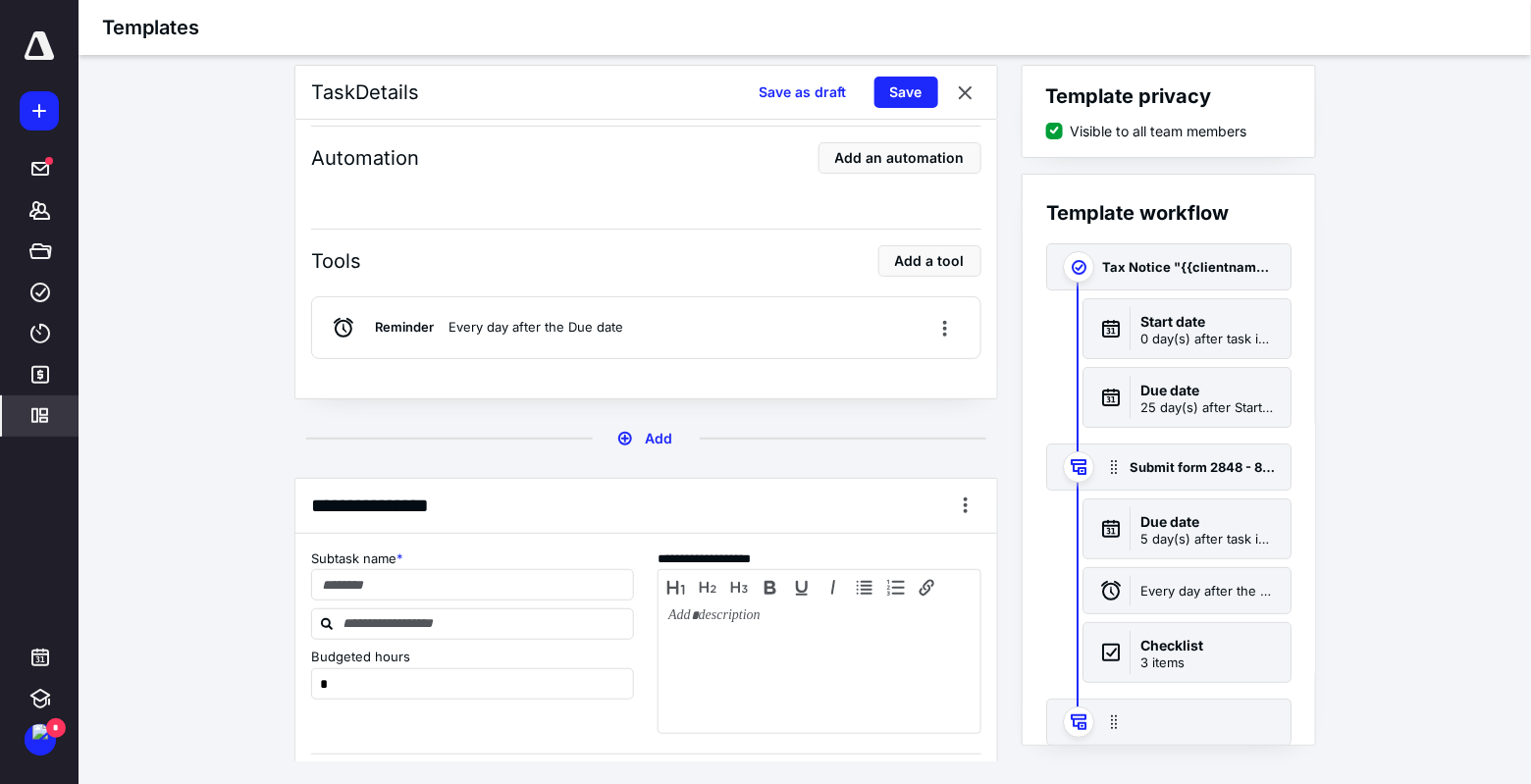 scroll, scrollTop: 1927, scrollLeft: 0, axis: vertical 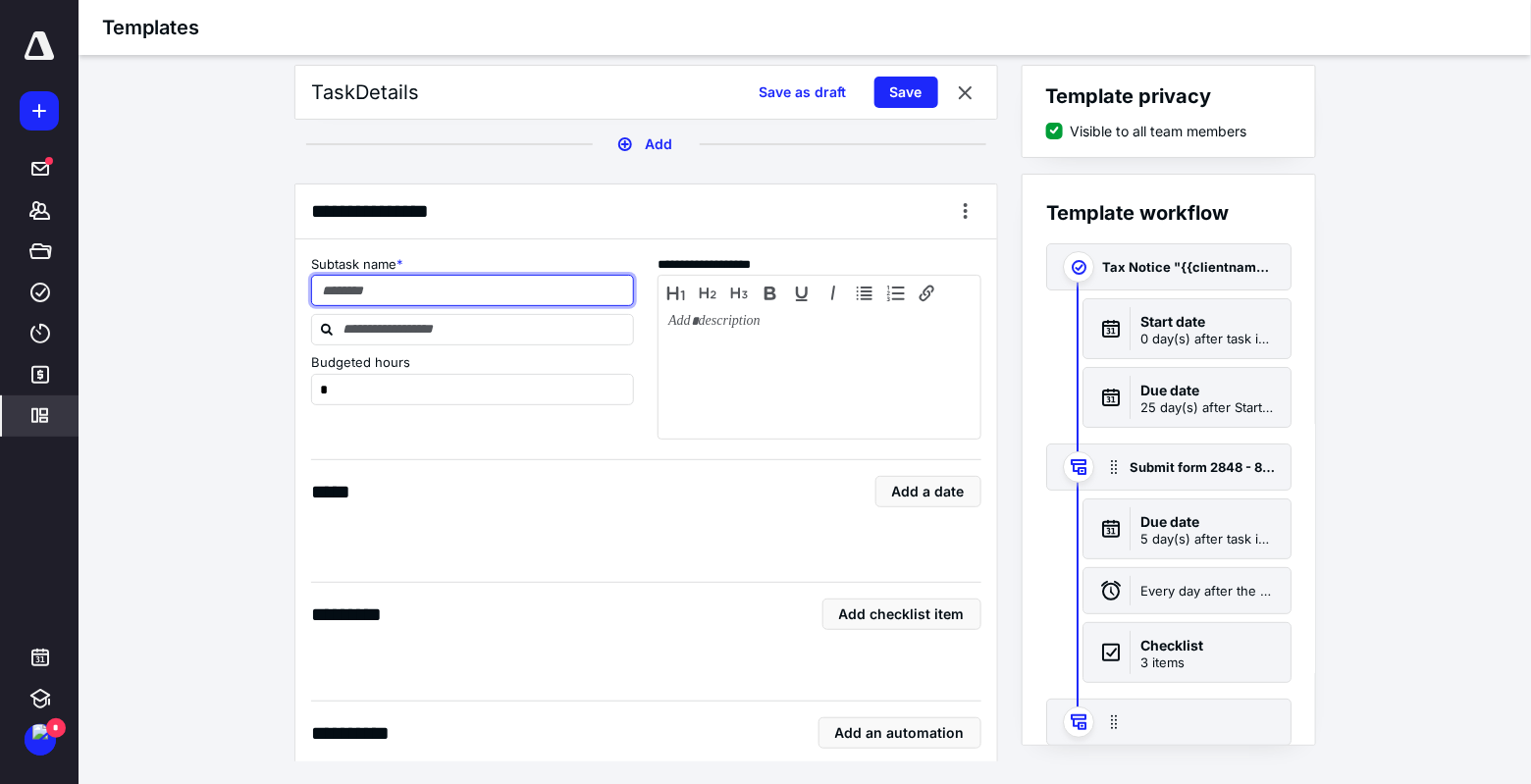 click at bounding box center [473, 290] 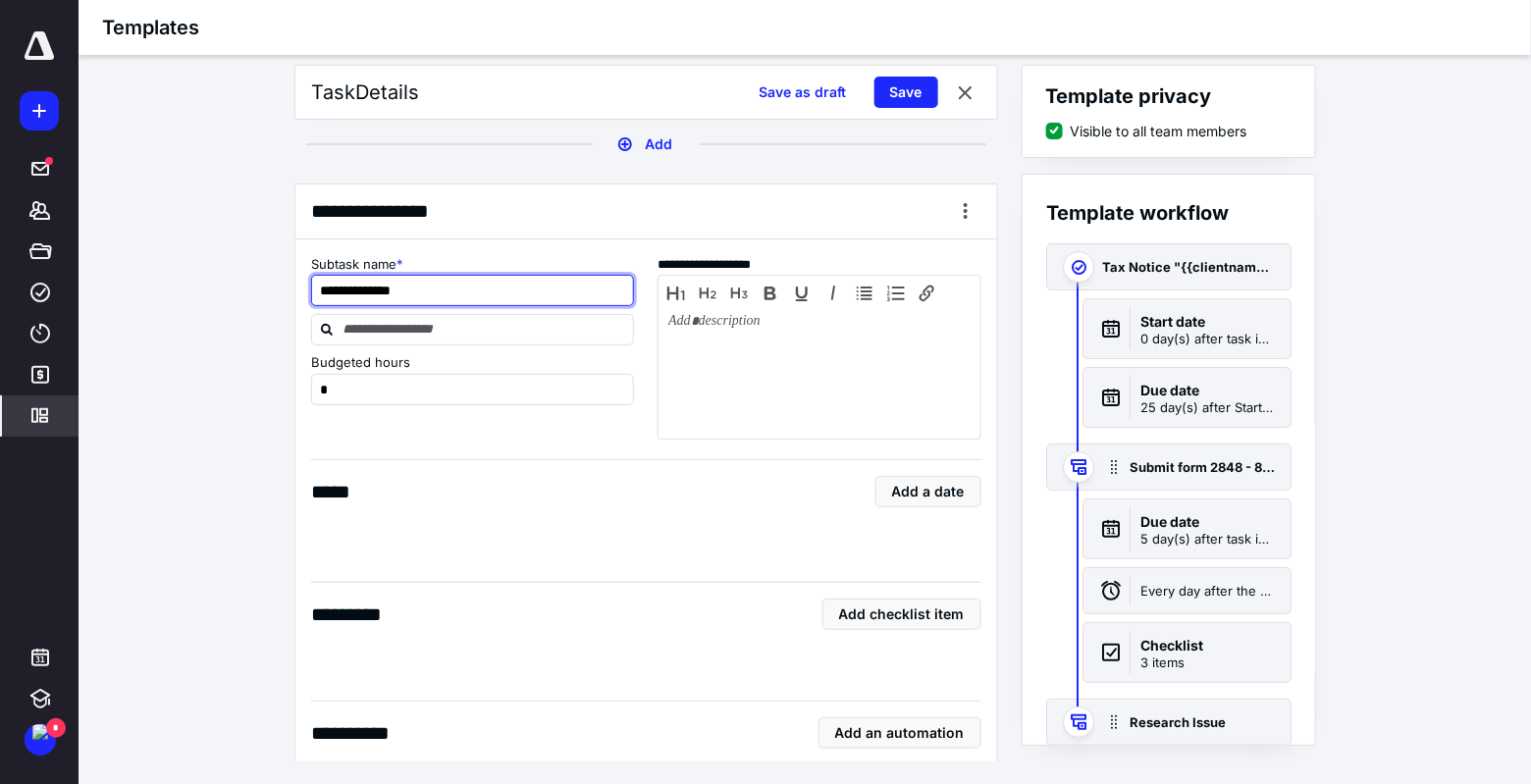 type on "**********" 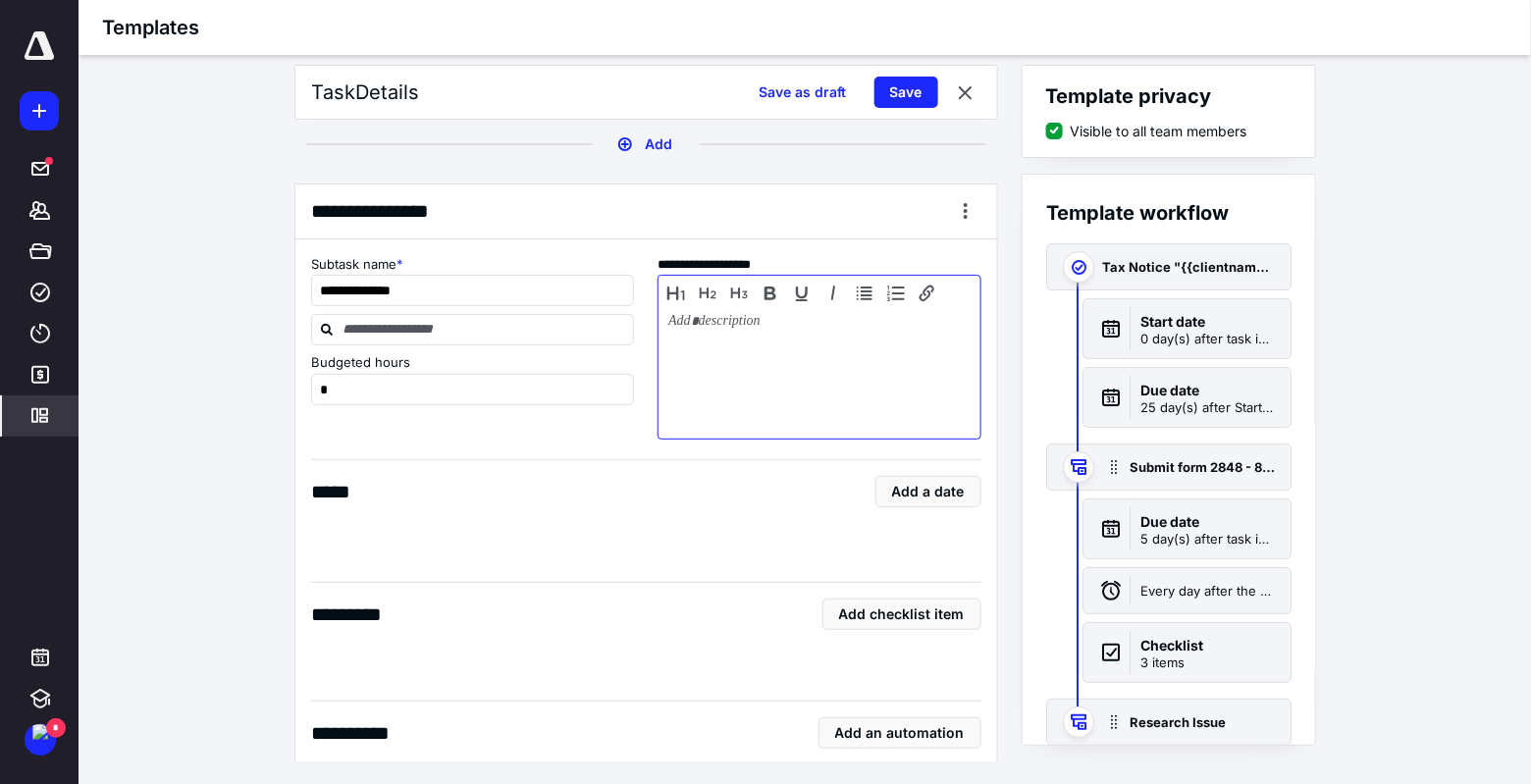 click at bounding box center (819, 372) 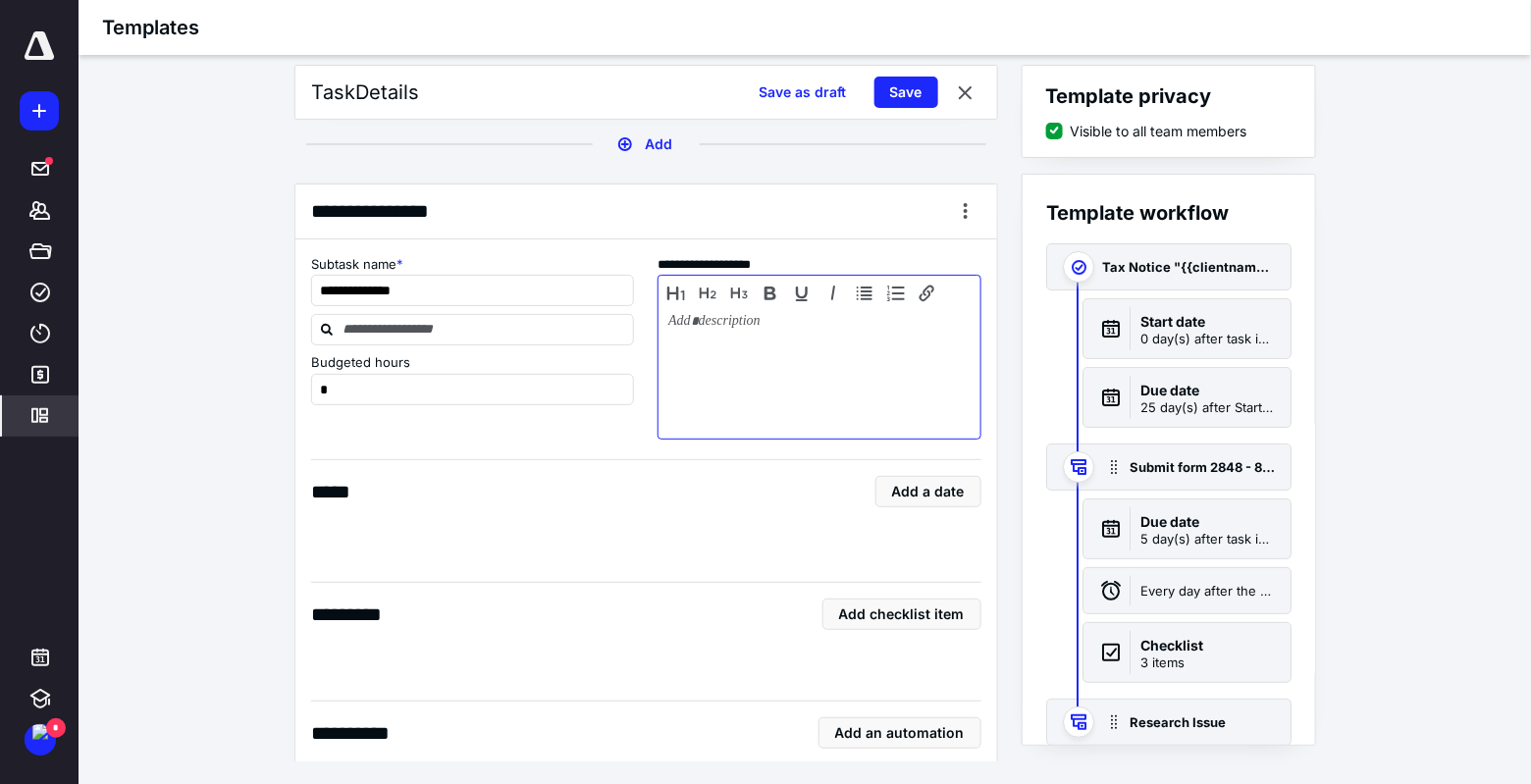 type 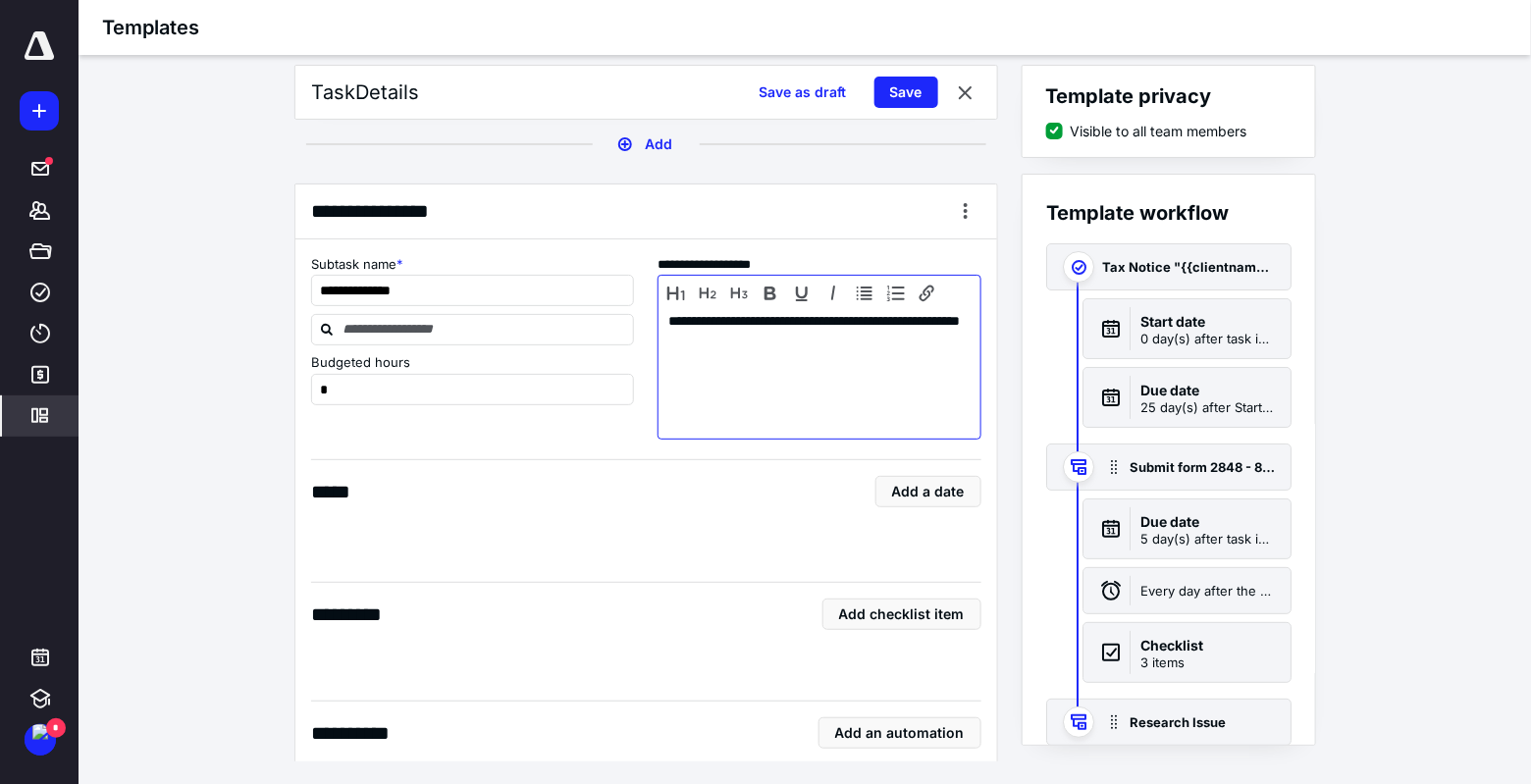 scroll, scrollTop: 2025, scrollLeft: 0, axis: vertical 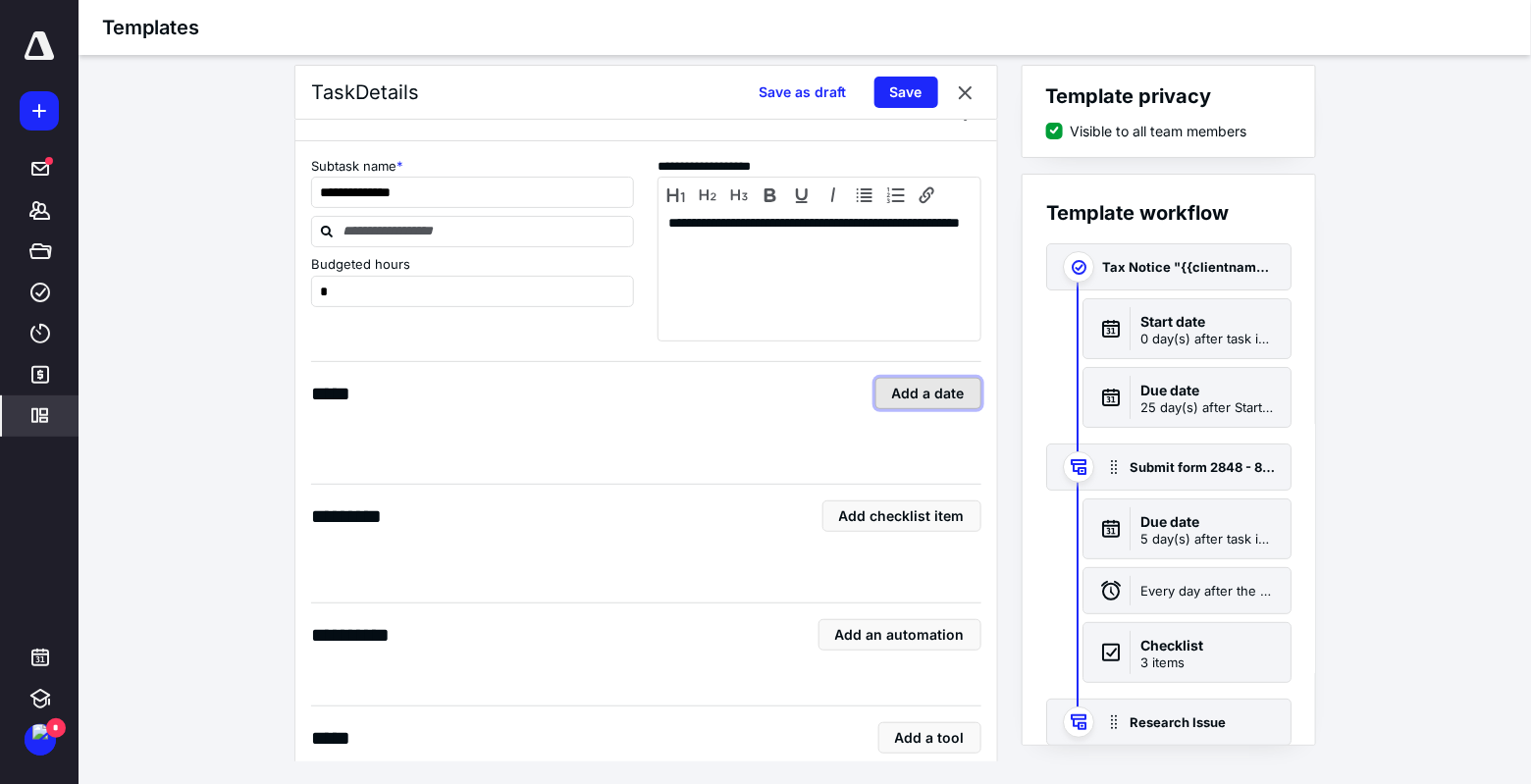 click on "Add a date" at bounding box center (928, 393) 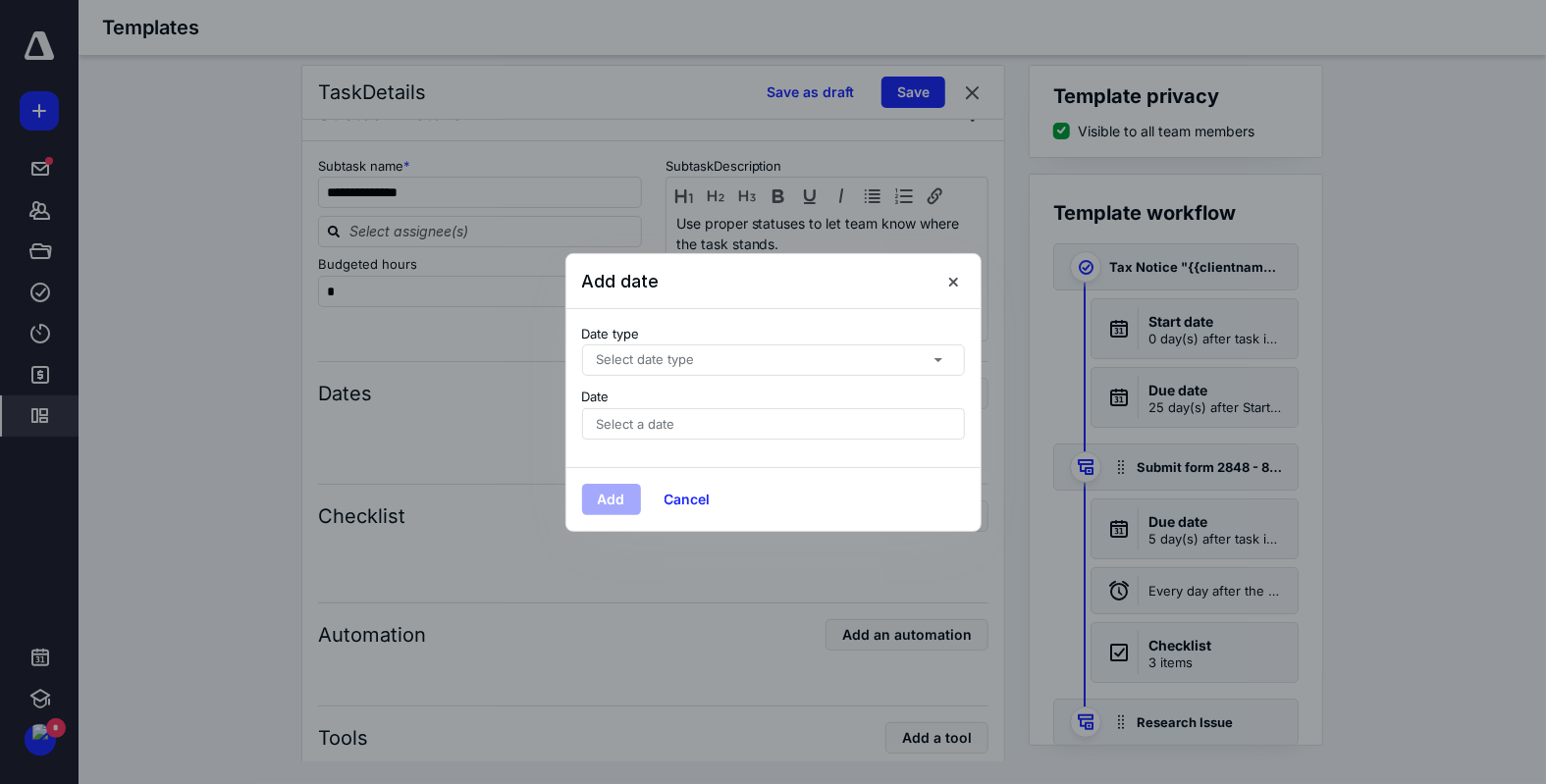 click 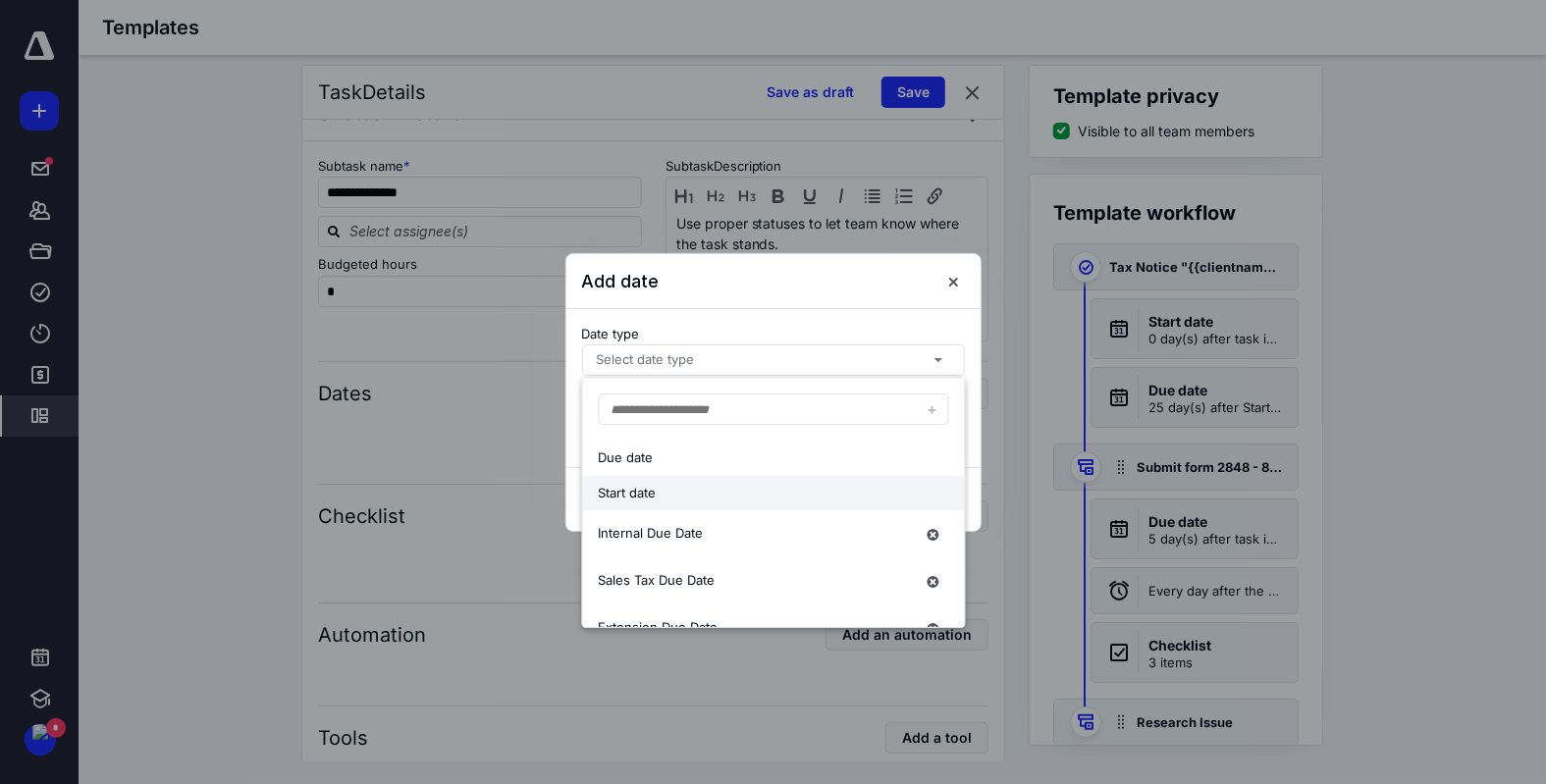click on "Start date" at bounding box center (756, 494) 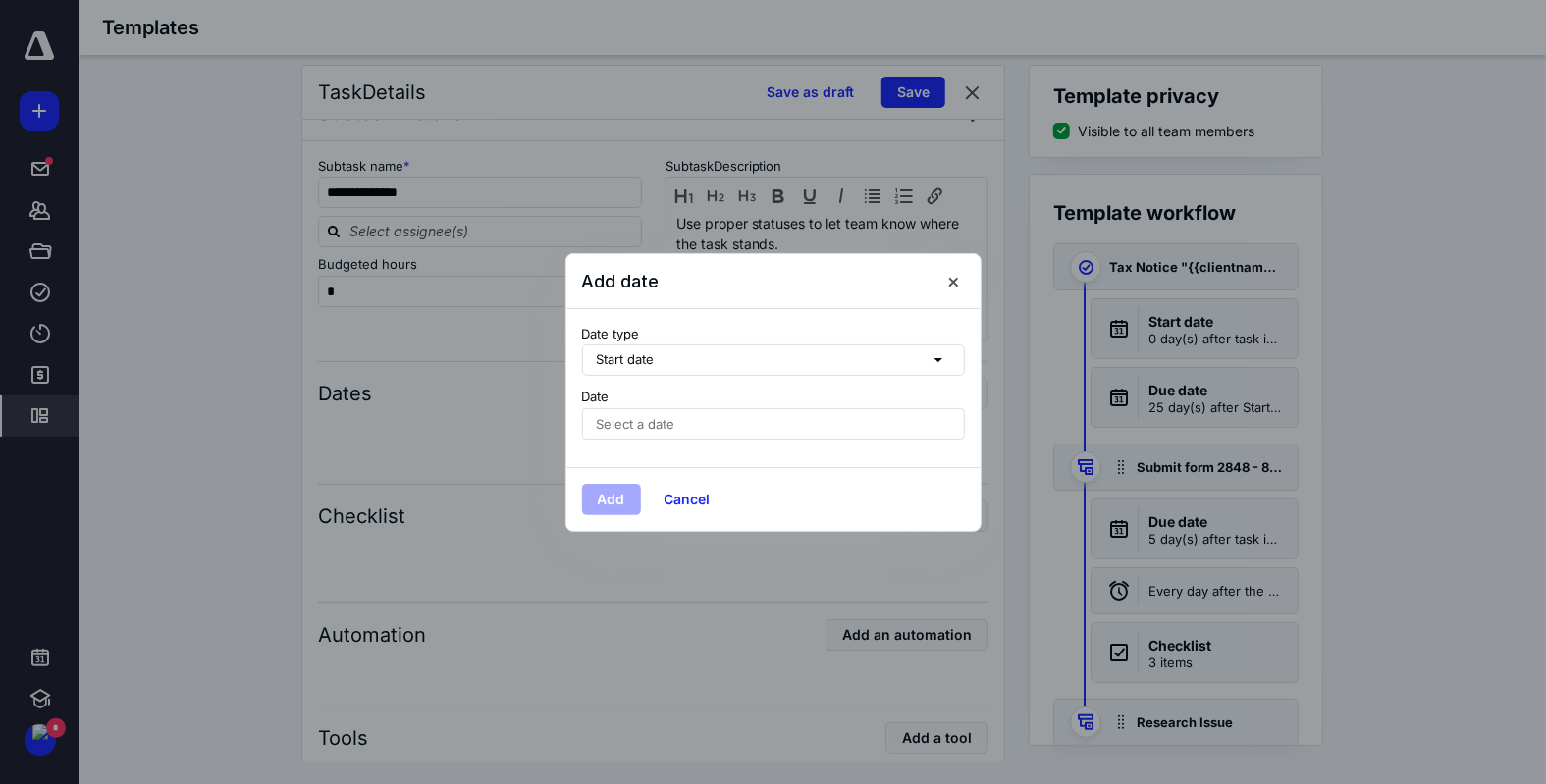 click on "Select a date" at bounding box center (773, 424) 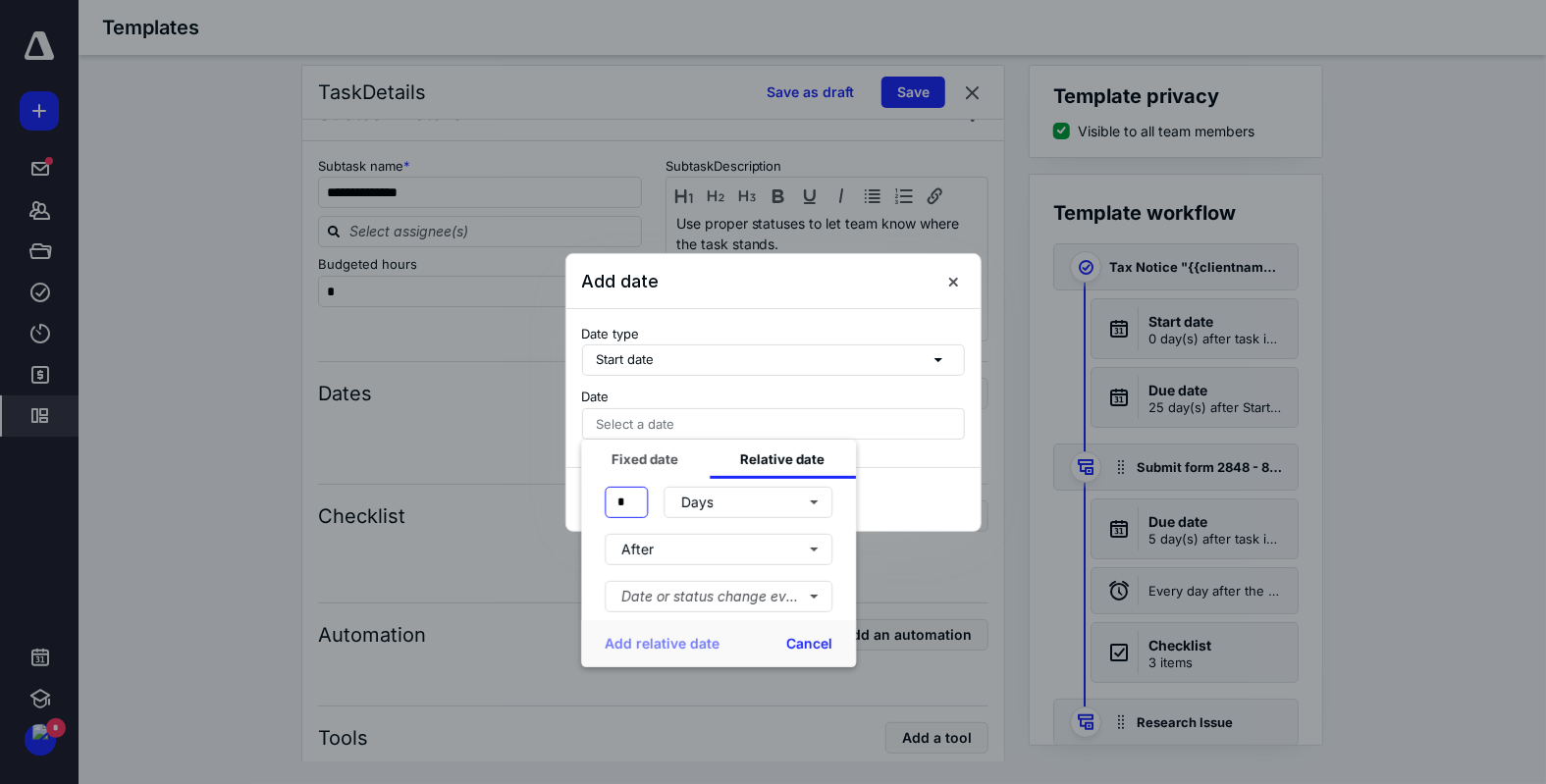 drag, startPoint x: 637, startPoint y: 503, endPoint x: 607, endPoint y: 509, distance: 30.594117 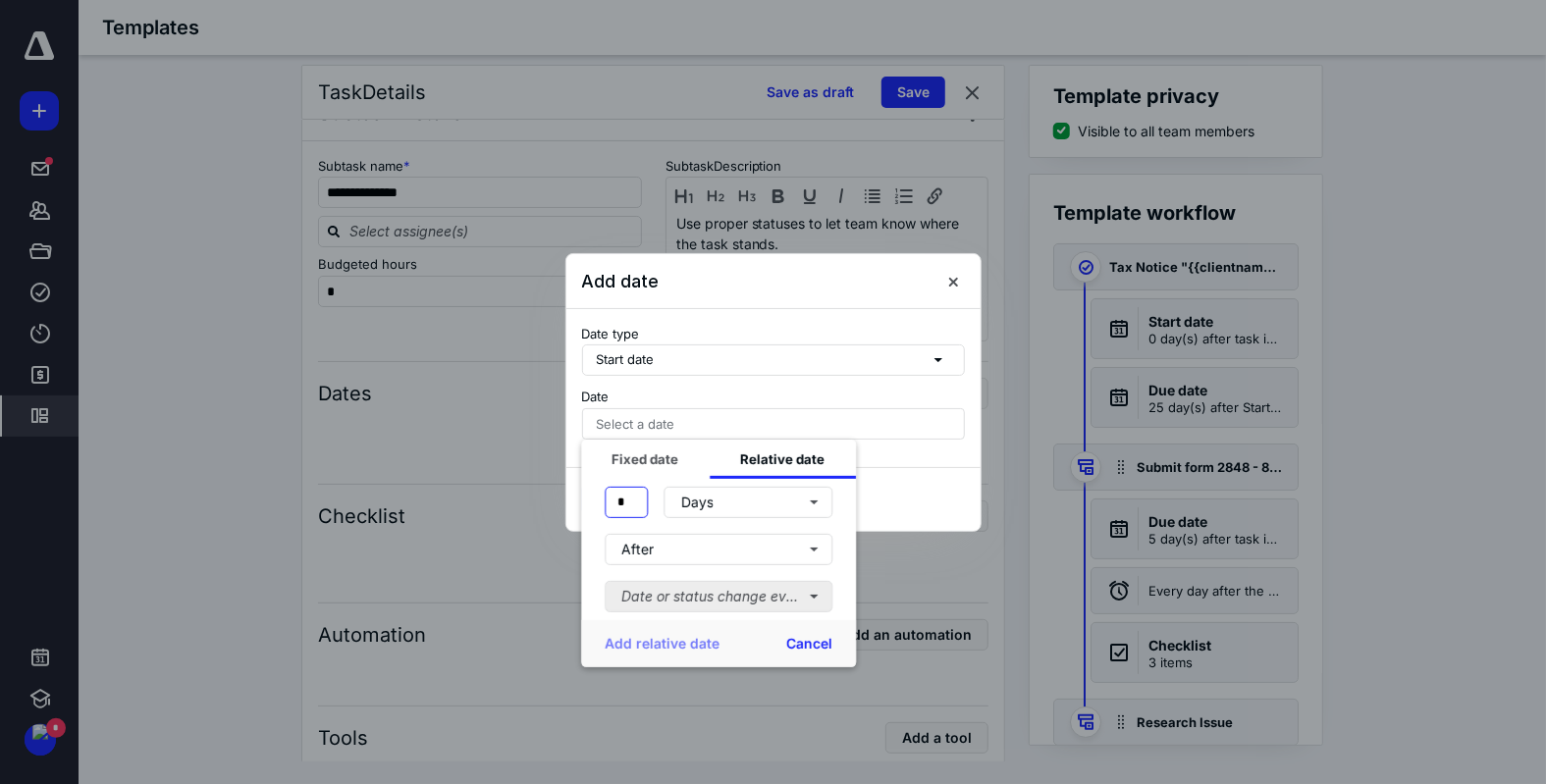 type on "*" 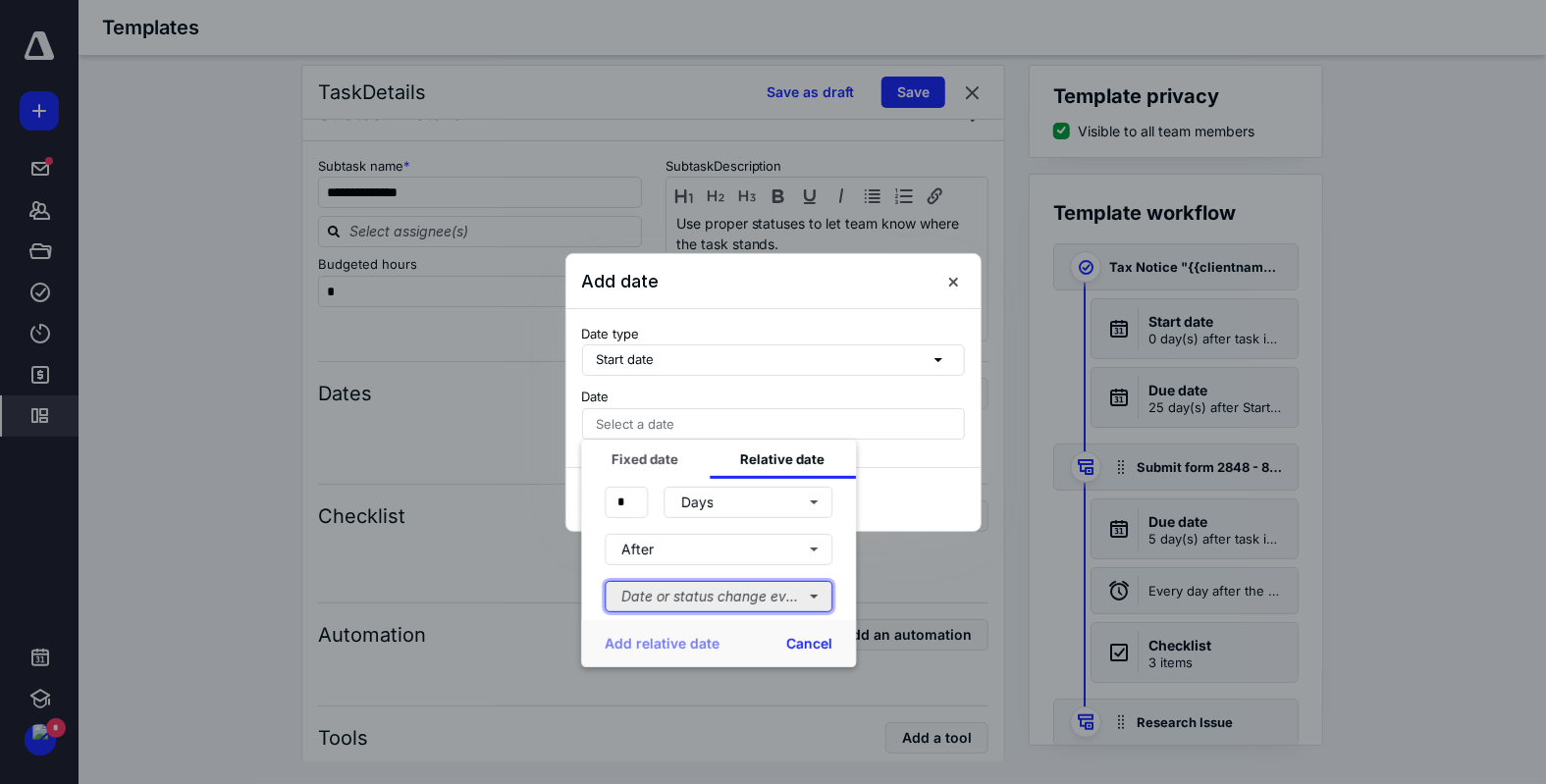 click on "Date or status change event" at bounding box center (719, 596) 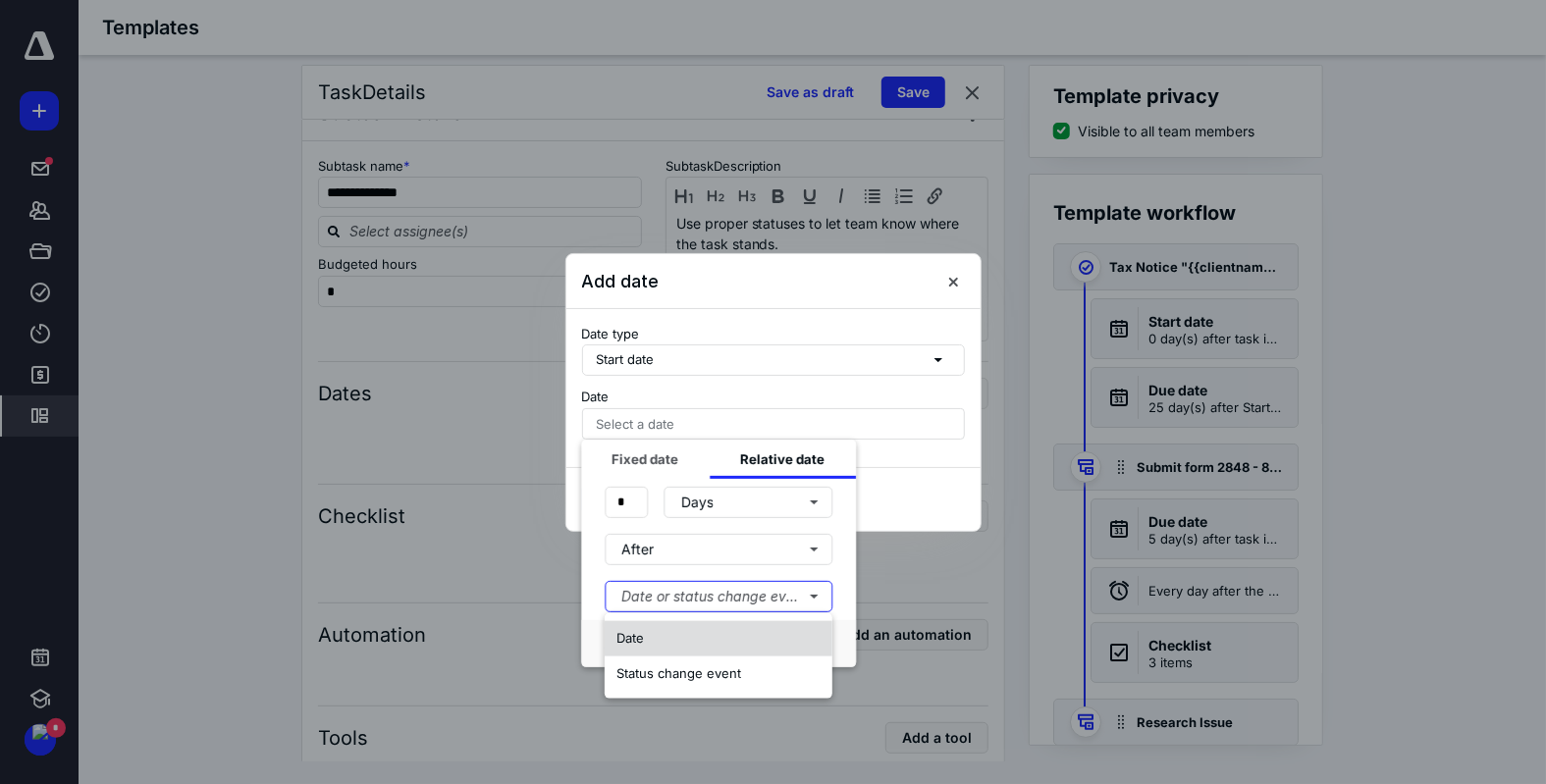 click on "Date" at bounding box center (719, 639) 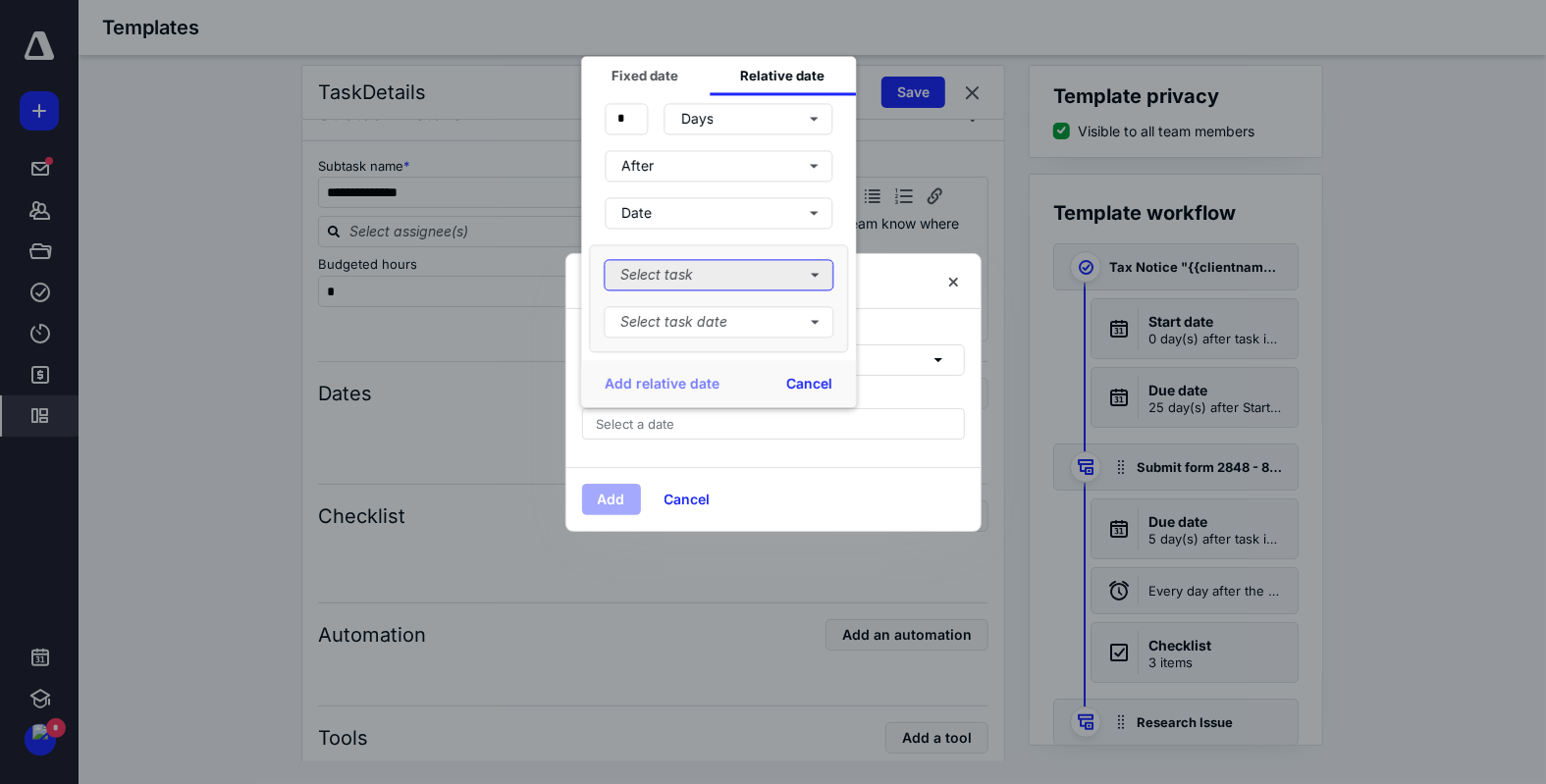 click on "Select task" at bounding box center (719, 275) 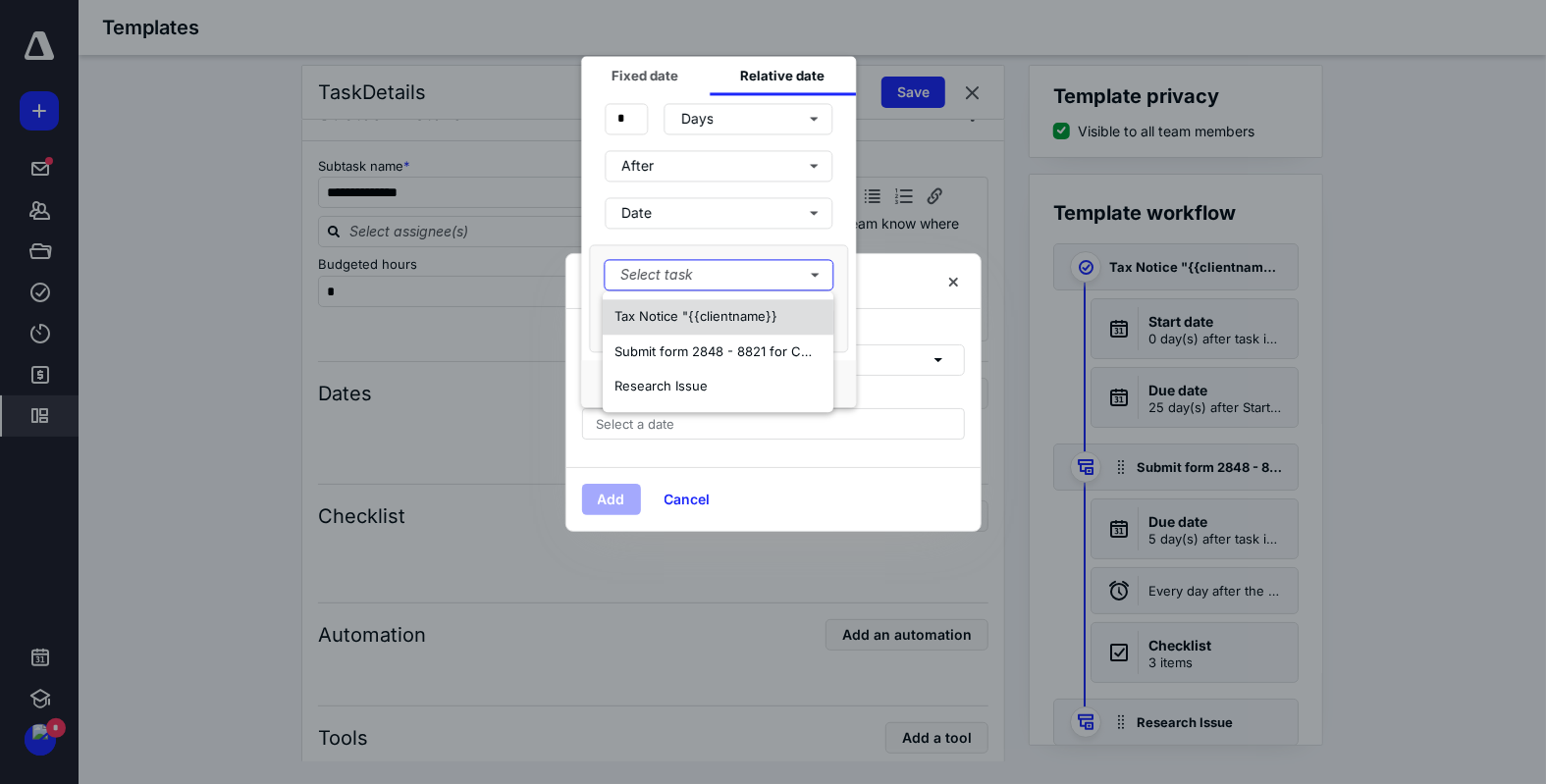click on "Tax Notice "{{clientname}}" at bounding box center [718, 317] 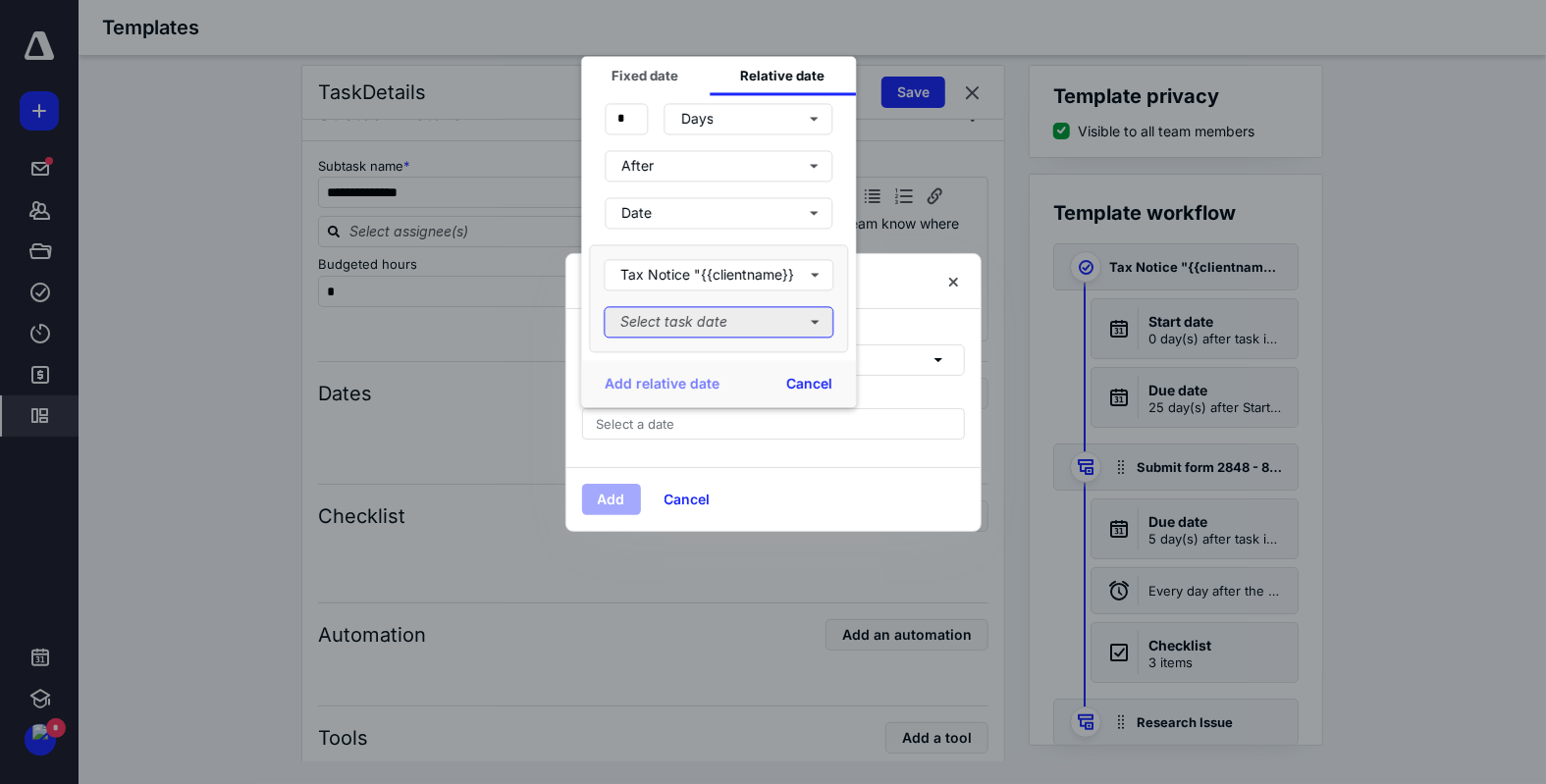 click on "Select task date" at bounding box center (719, 322) 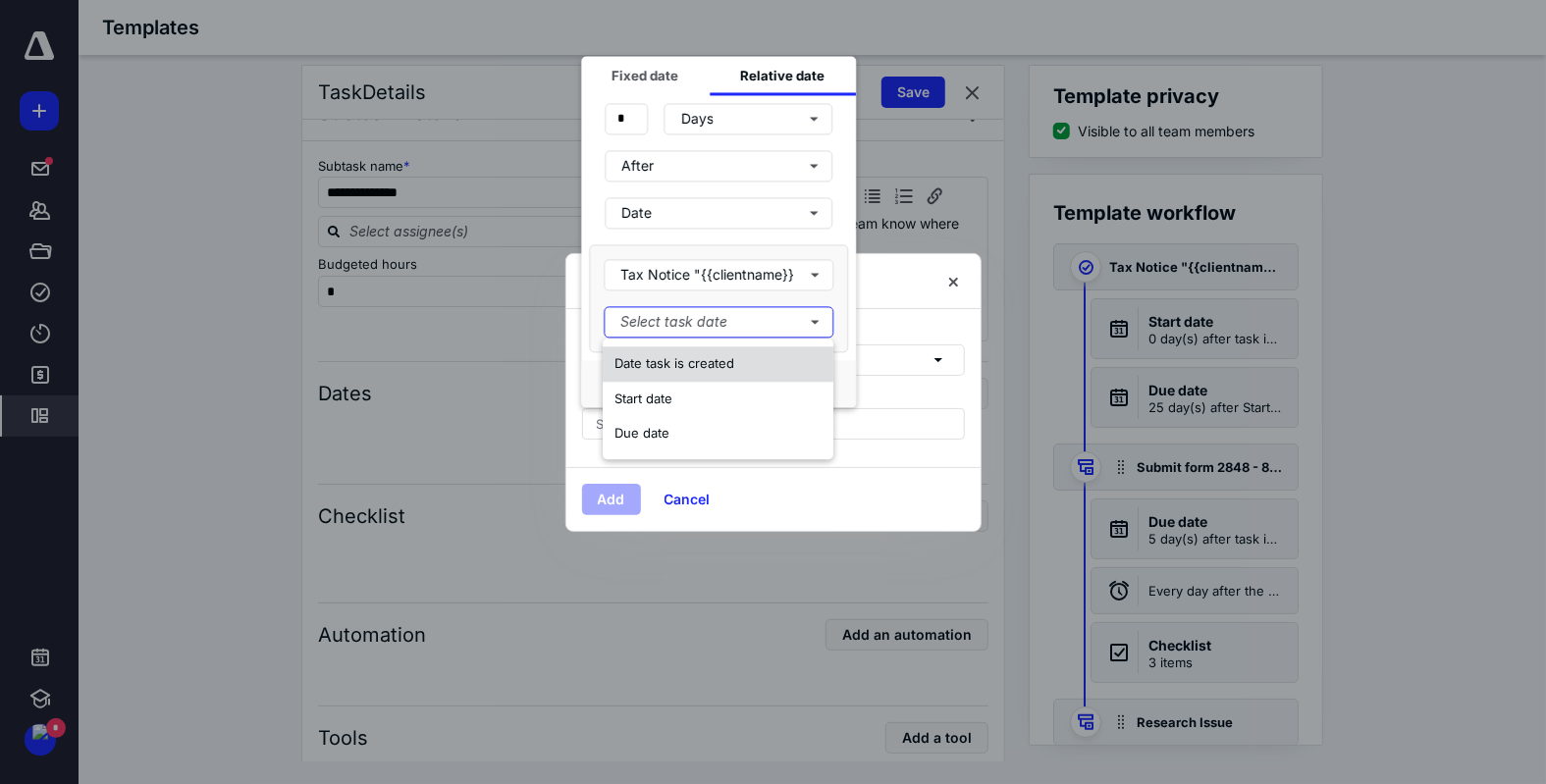 click on "Date task is created" at bounding box center [718, 364] 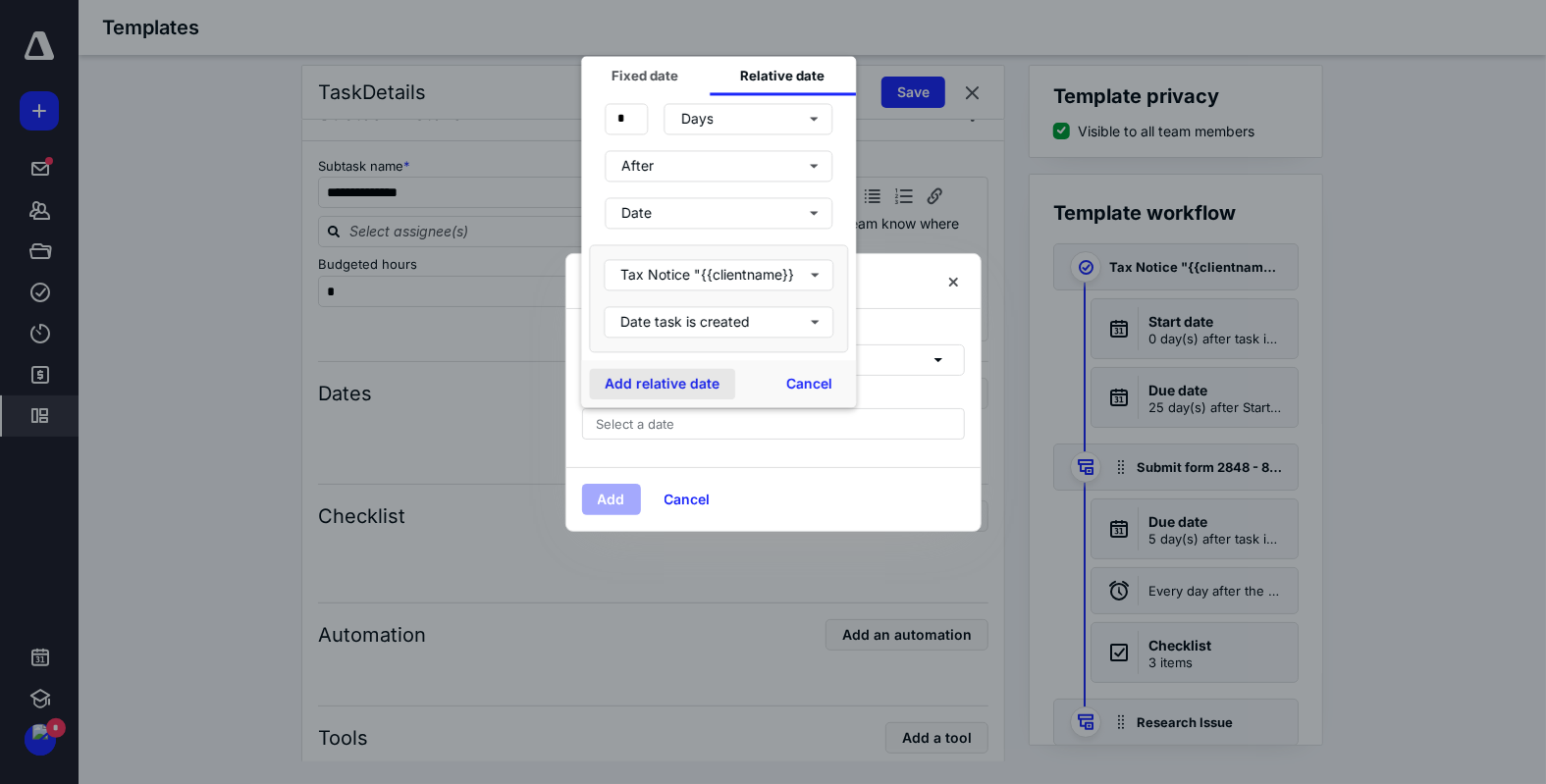 click on "Add relative date" at bounding box center (662, 384) 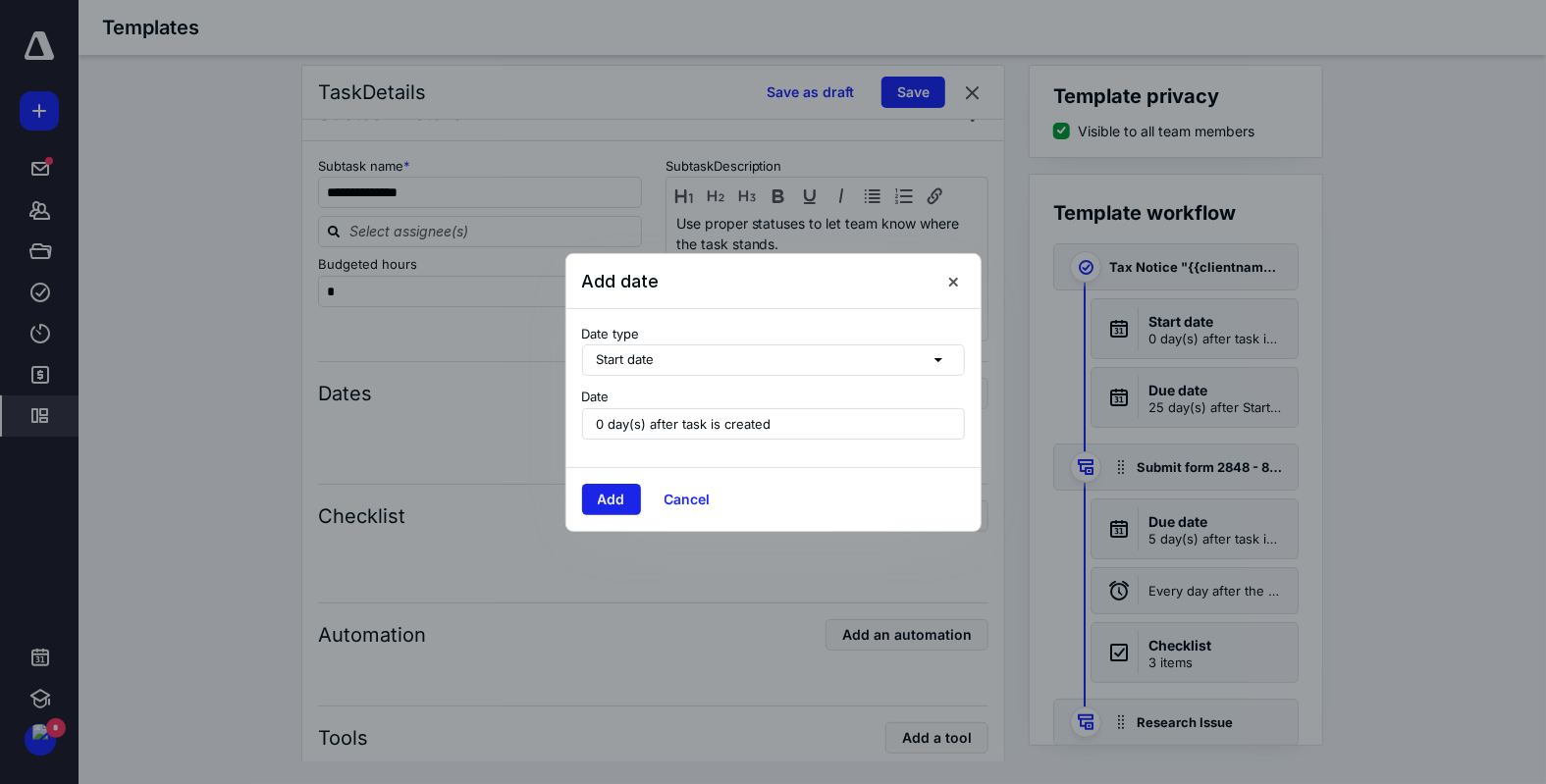 click on "Add" at bounding box center [612, 499] 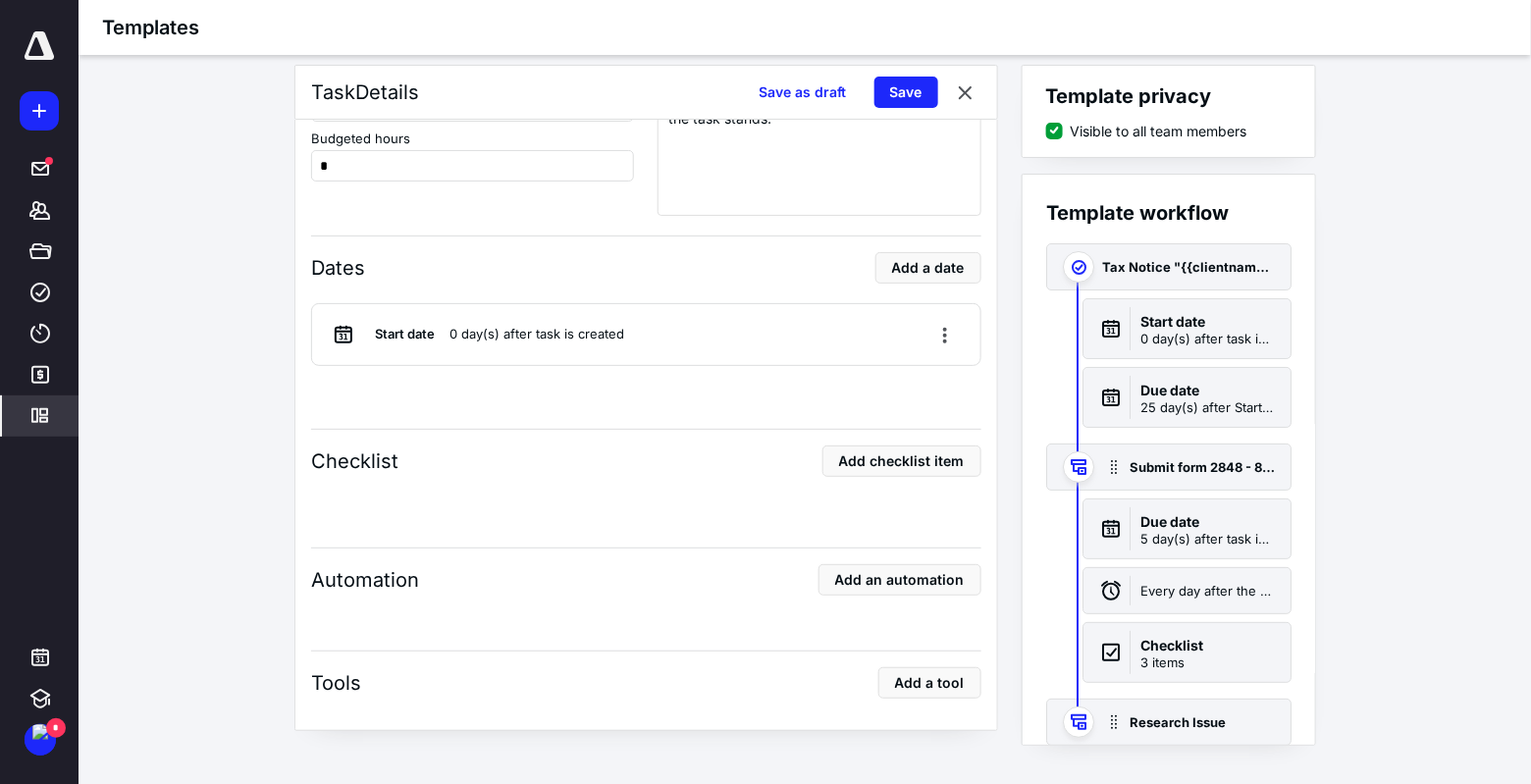 scroll, scrollTop: 2185, scrollLeft: 0, axis: vertical 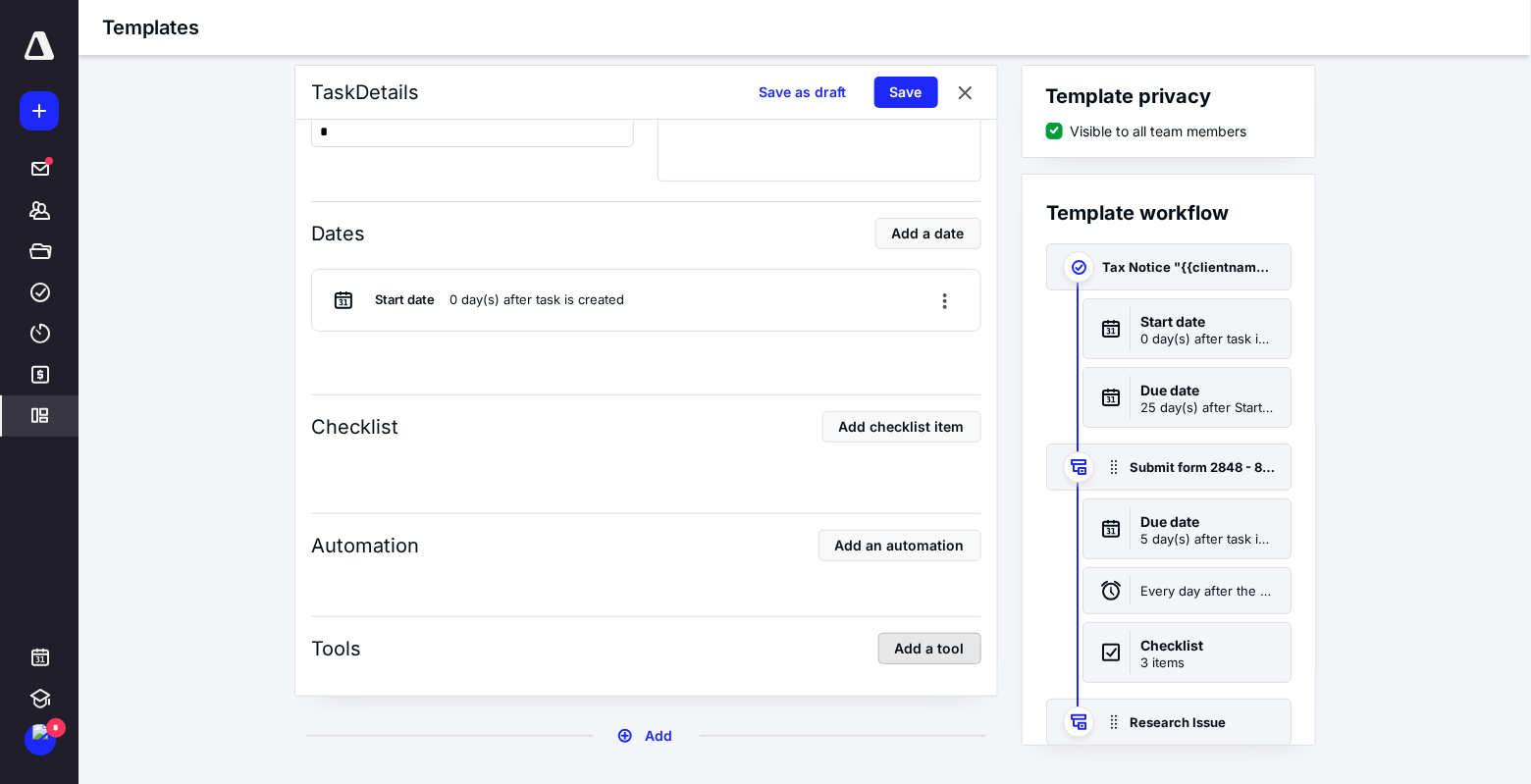 click on "Add a tool" at bounding box center (929, 649) 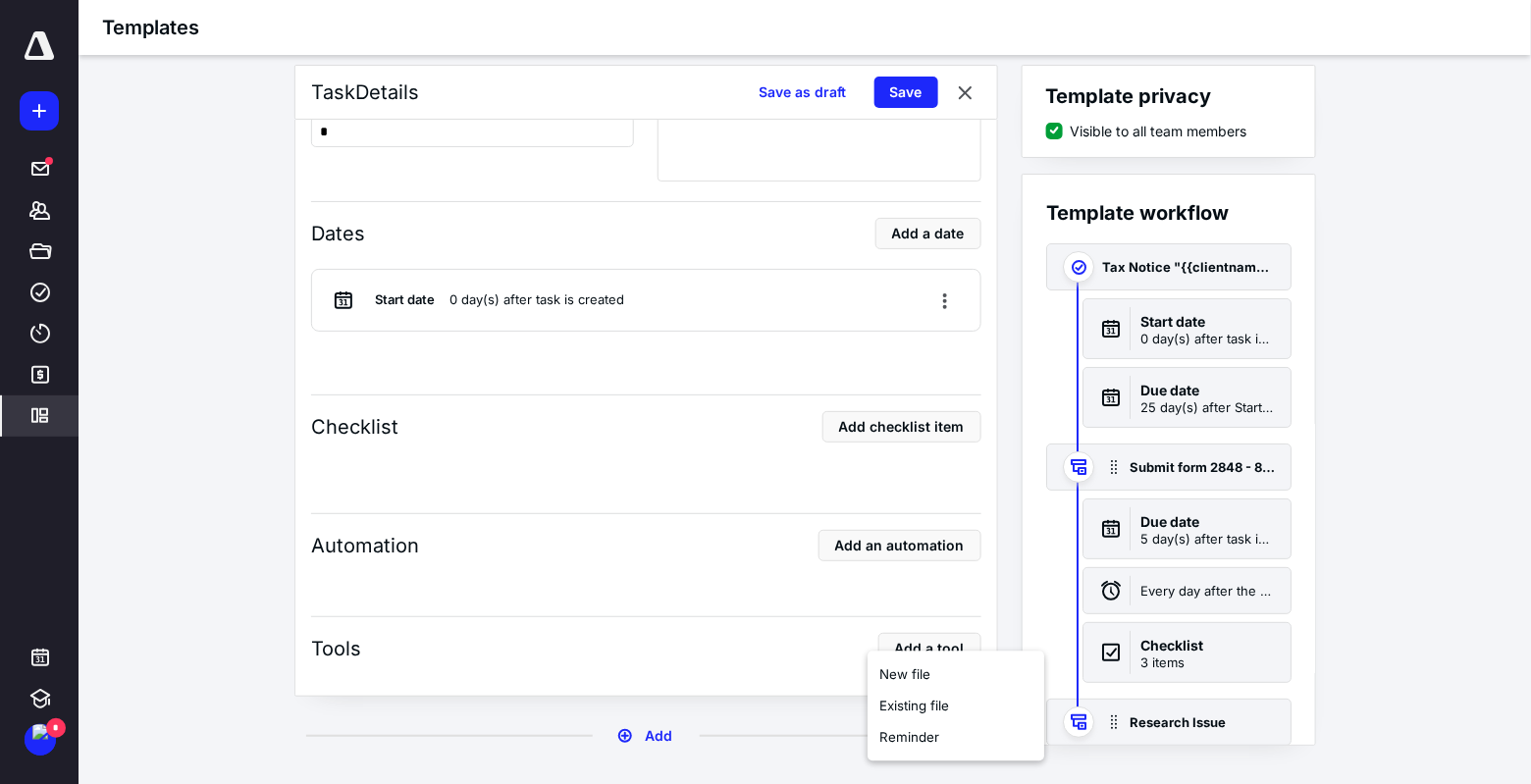 click on "Tools Add a tool" at bounding box center [646, 649] 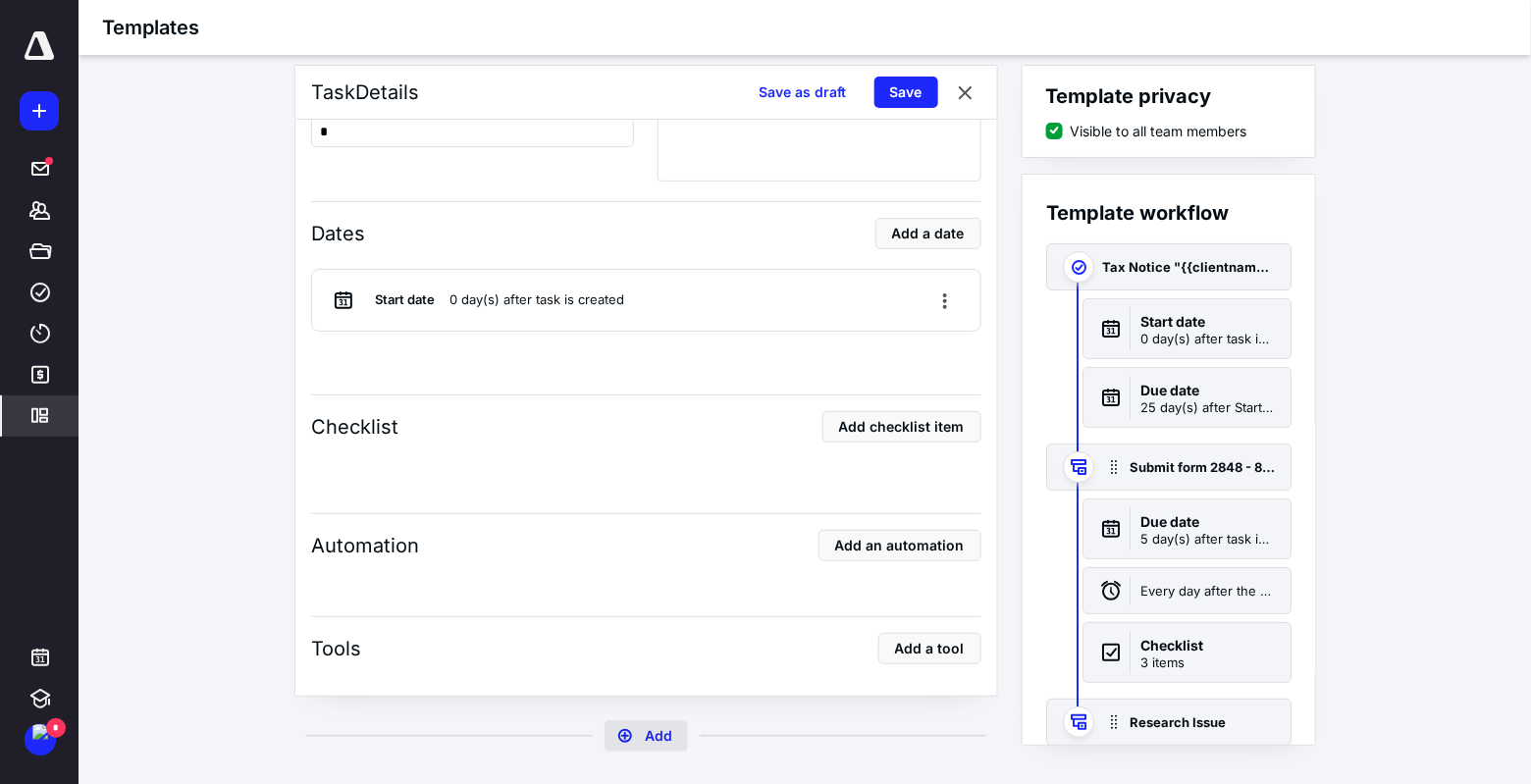 click on "Add" at bounding box center (646, 736) 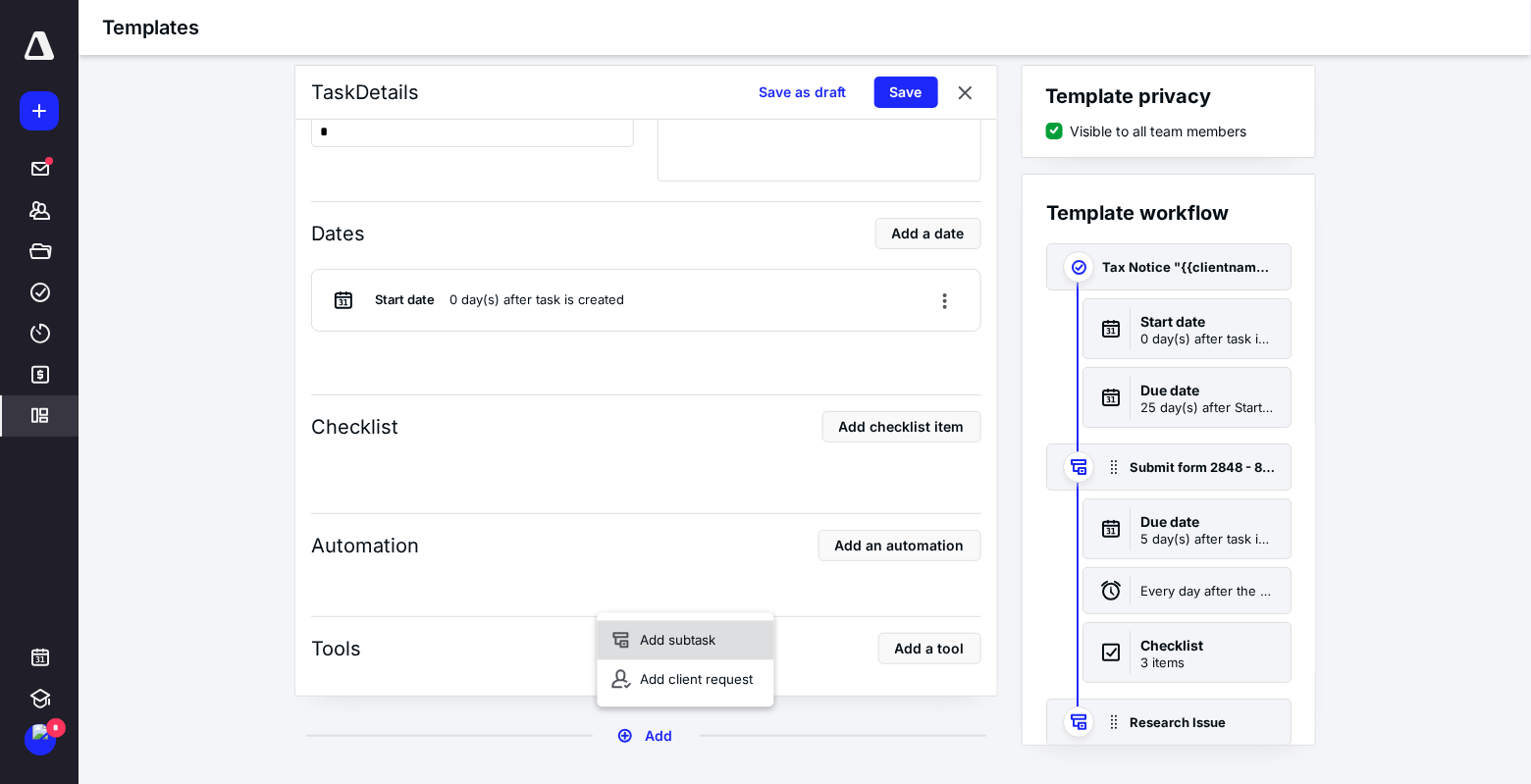 click on "Add subtask" at bounding box center [686, 641] 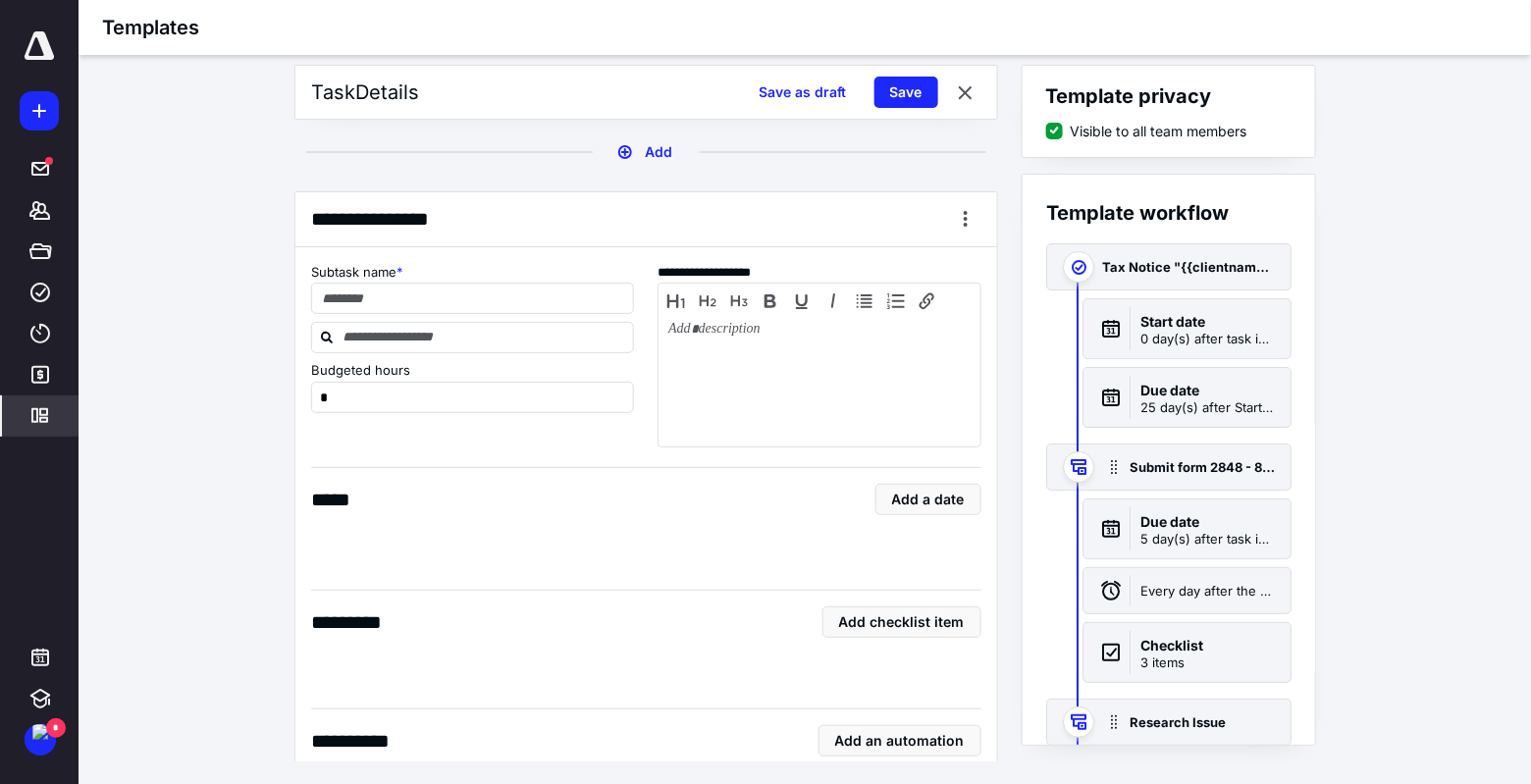 scroll, scrollTop: 2774, scrollLeft: 0, axis: vertical 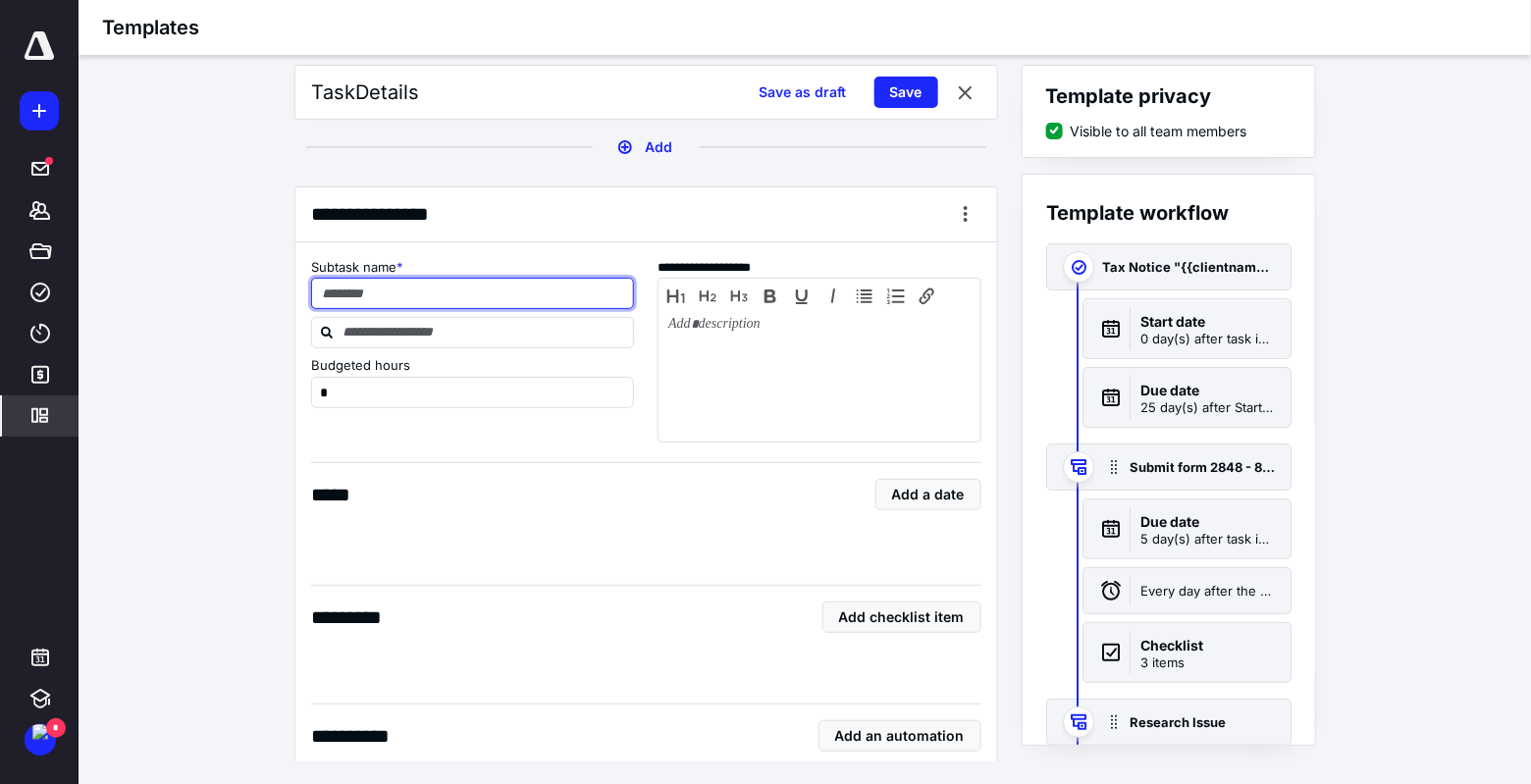 click at bounding box center [473, 293] 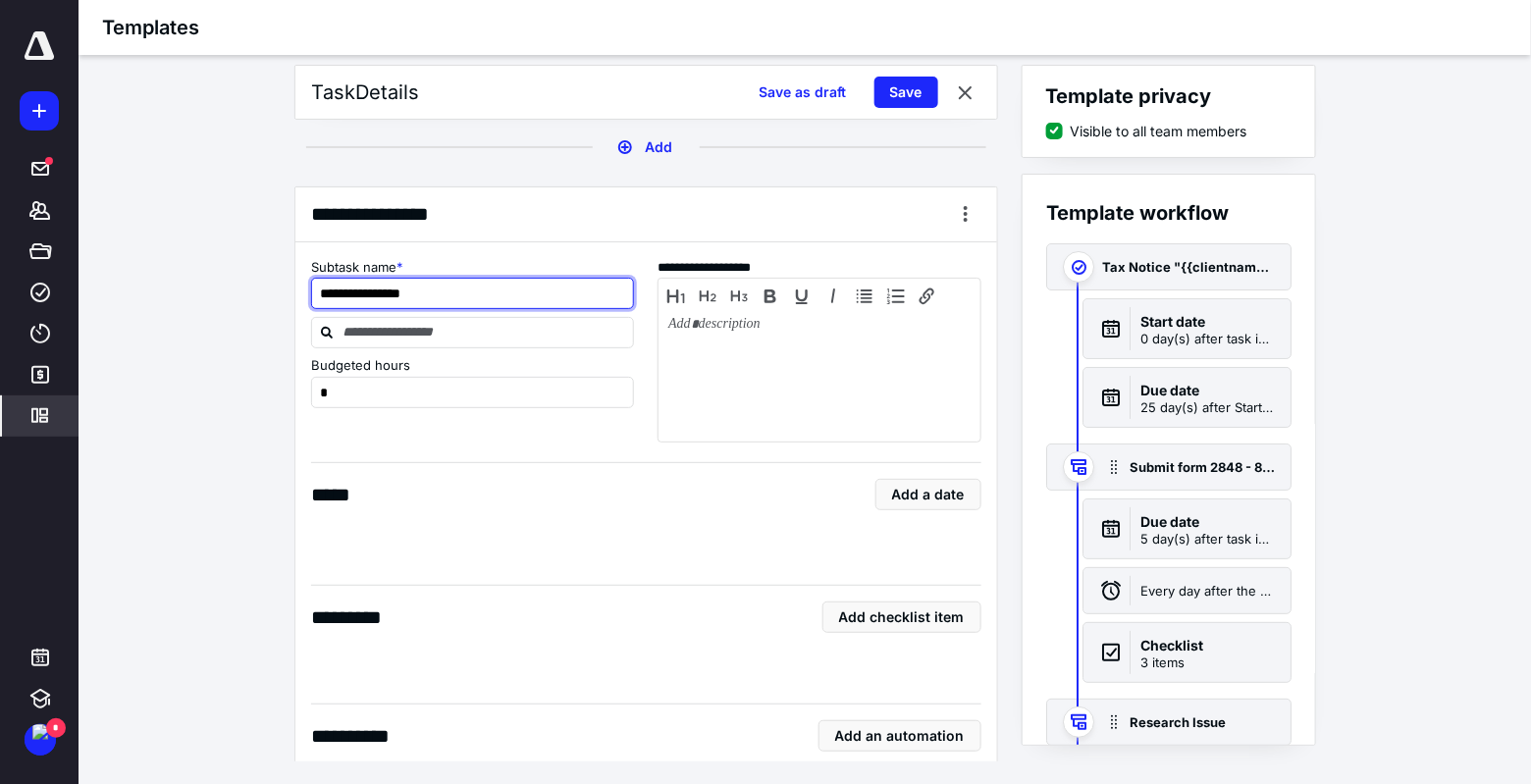 type on "**********" 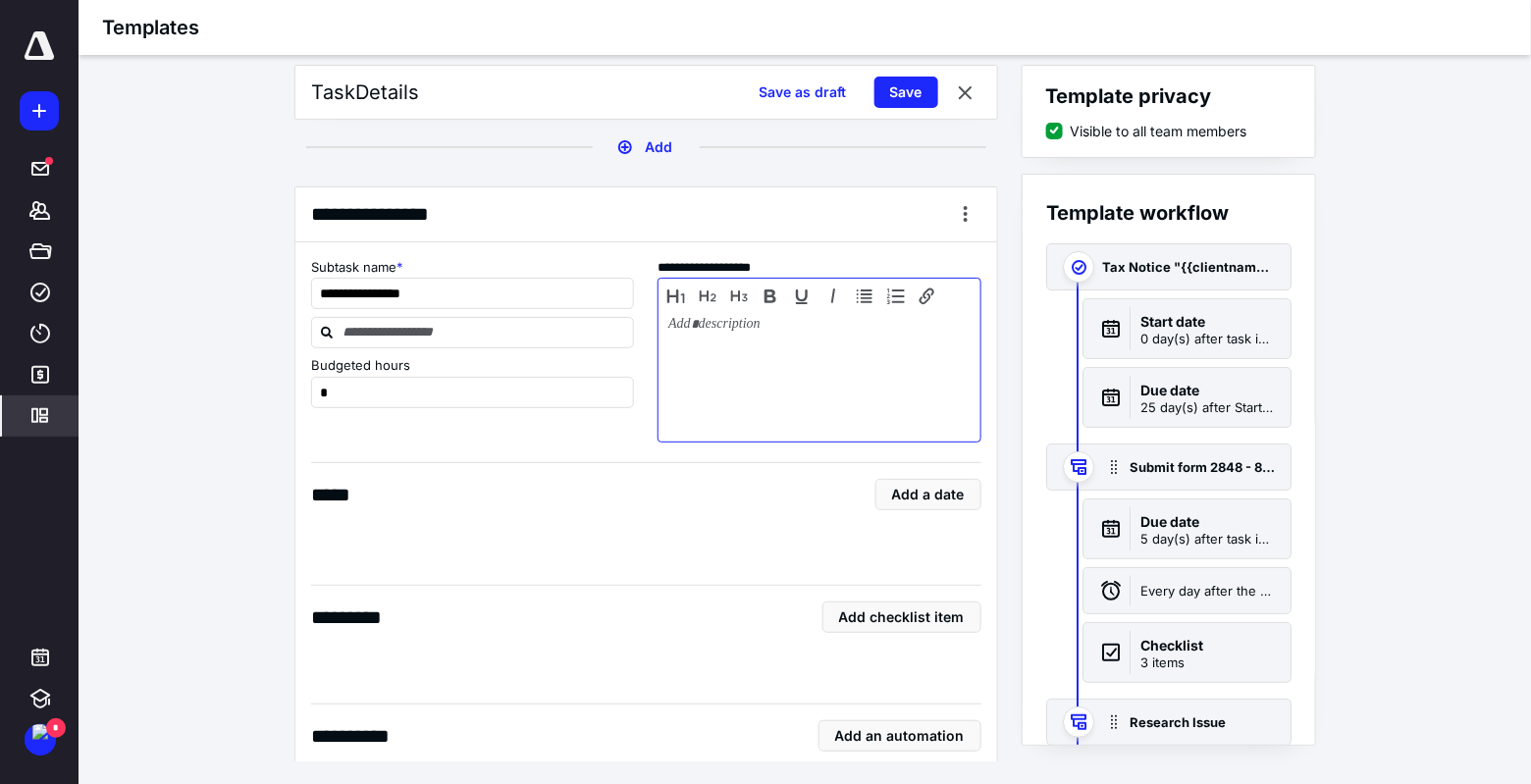 click at bounding box center [819, 375] 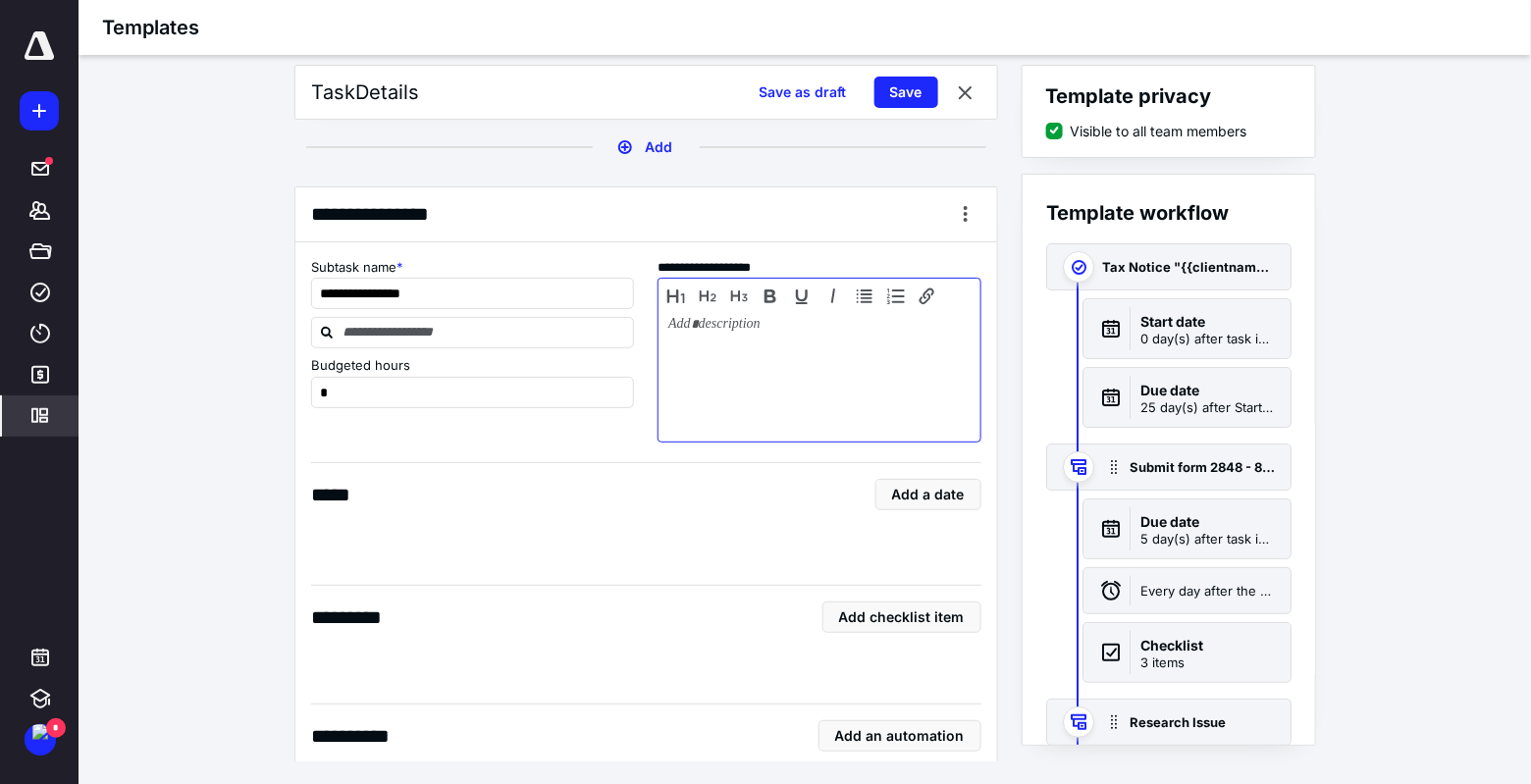 type 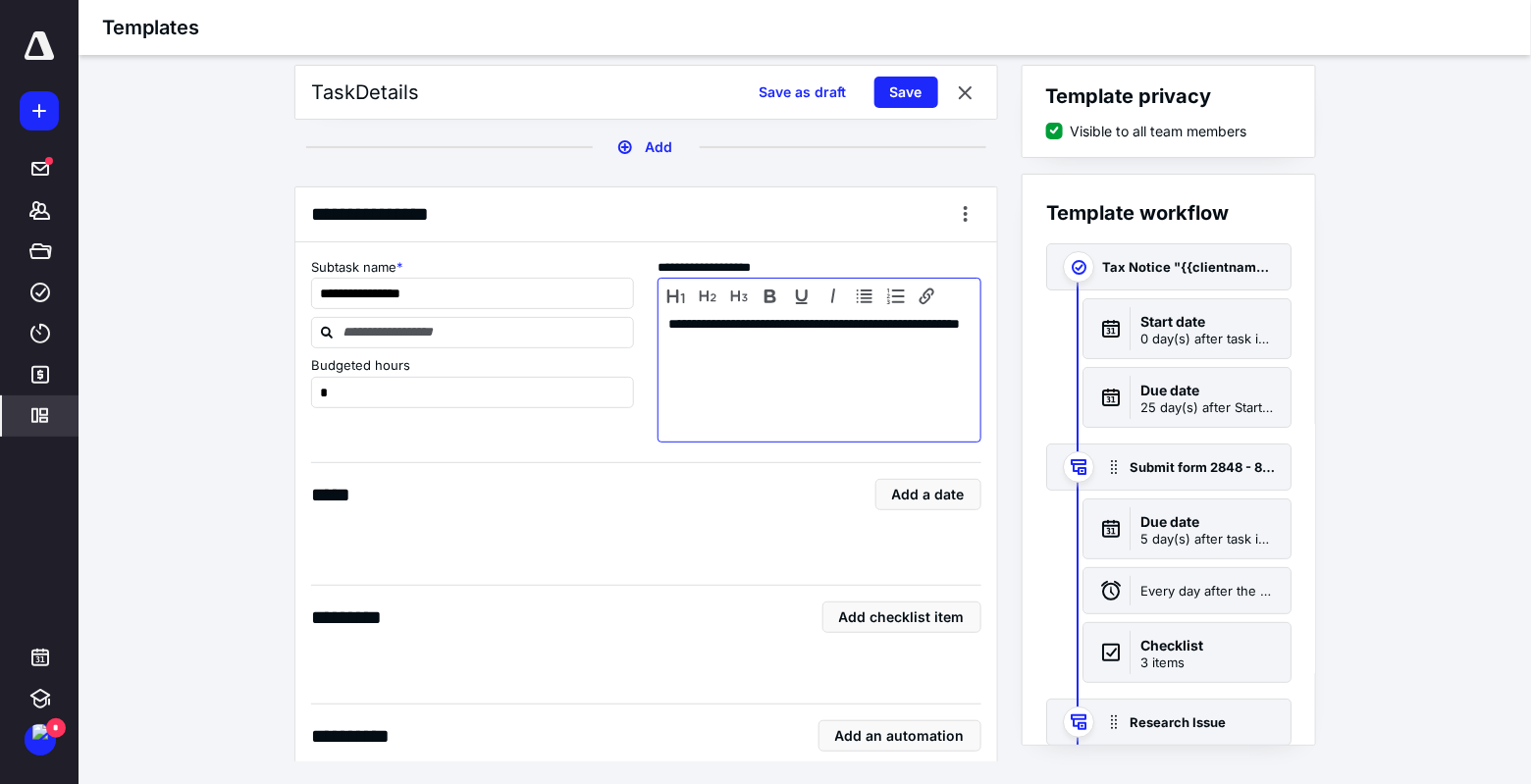 scroll, scrollTop: 2872, scrollLeft: 0, axis: vertical 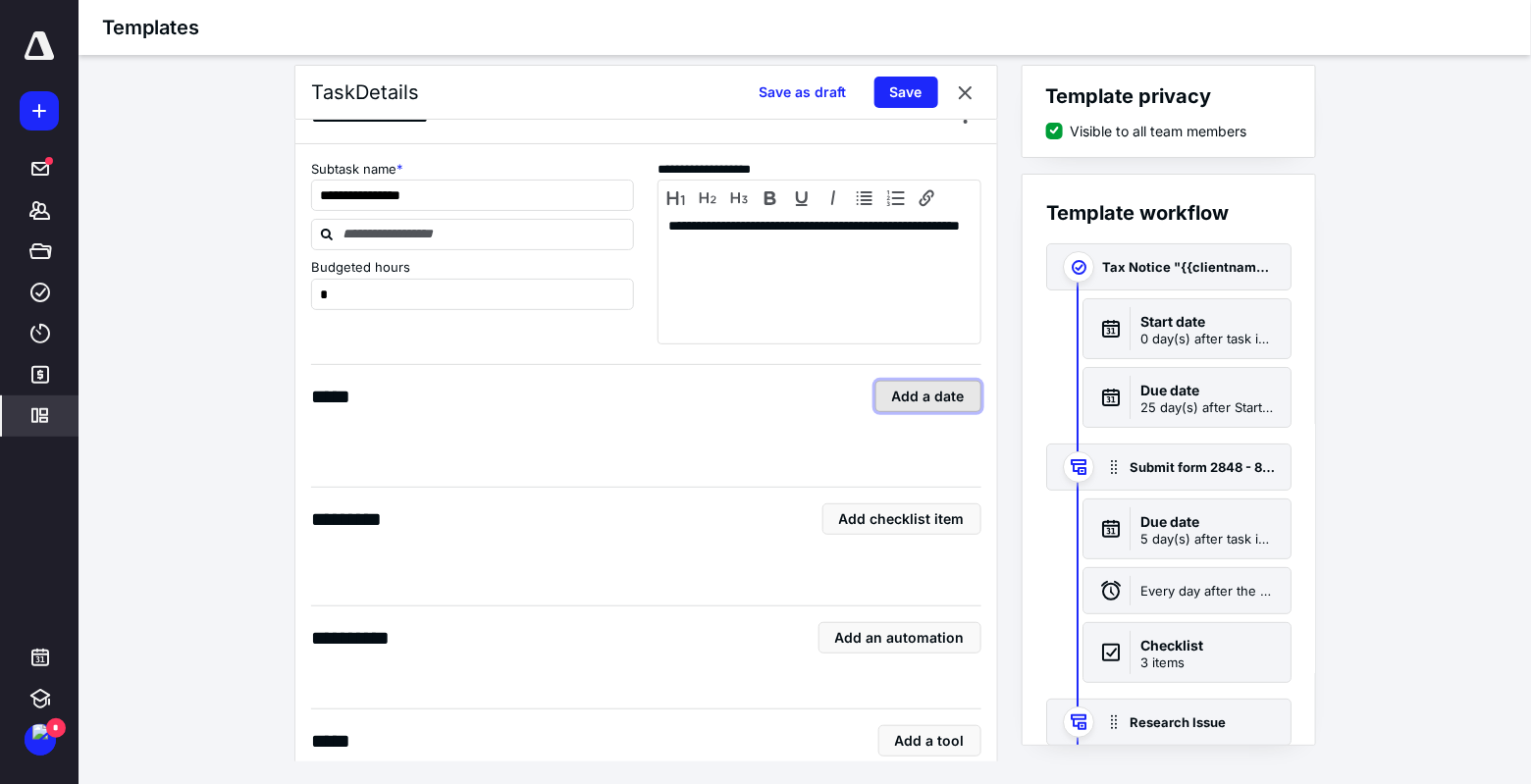 click on "Add a date" at bounding box center (928, 396) 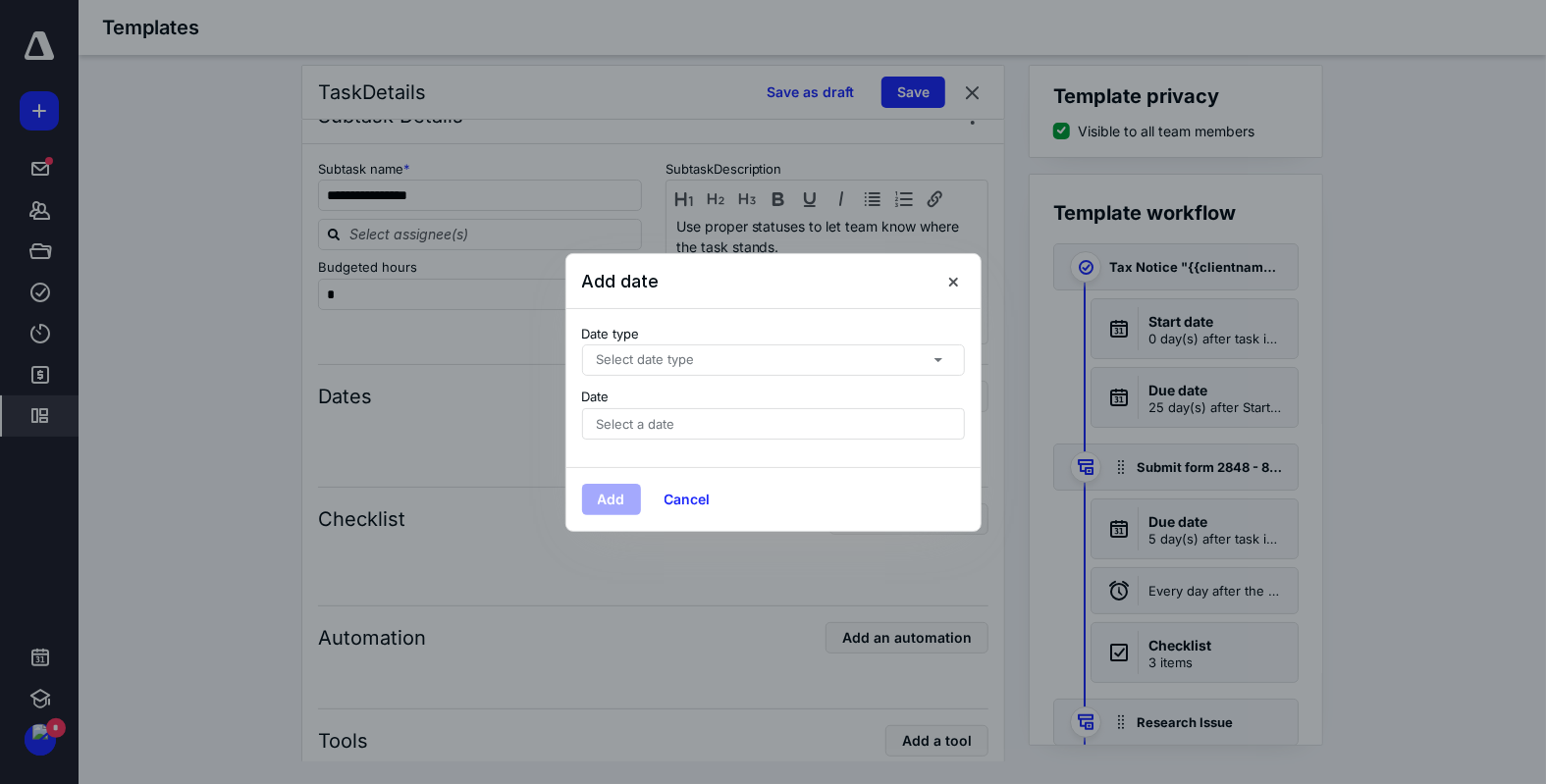 click 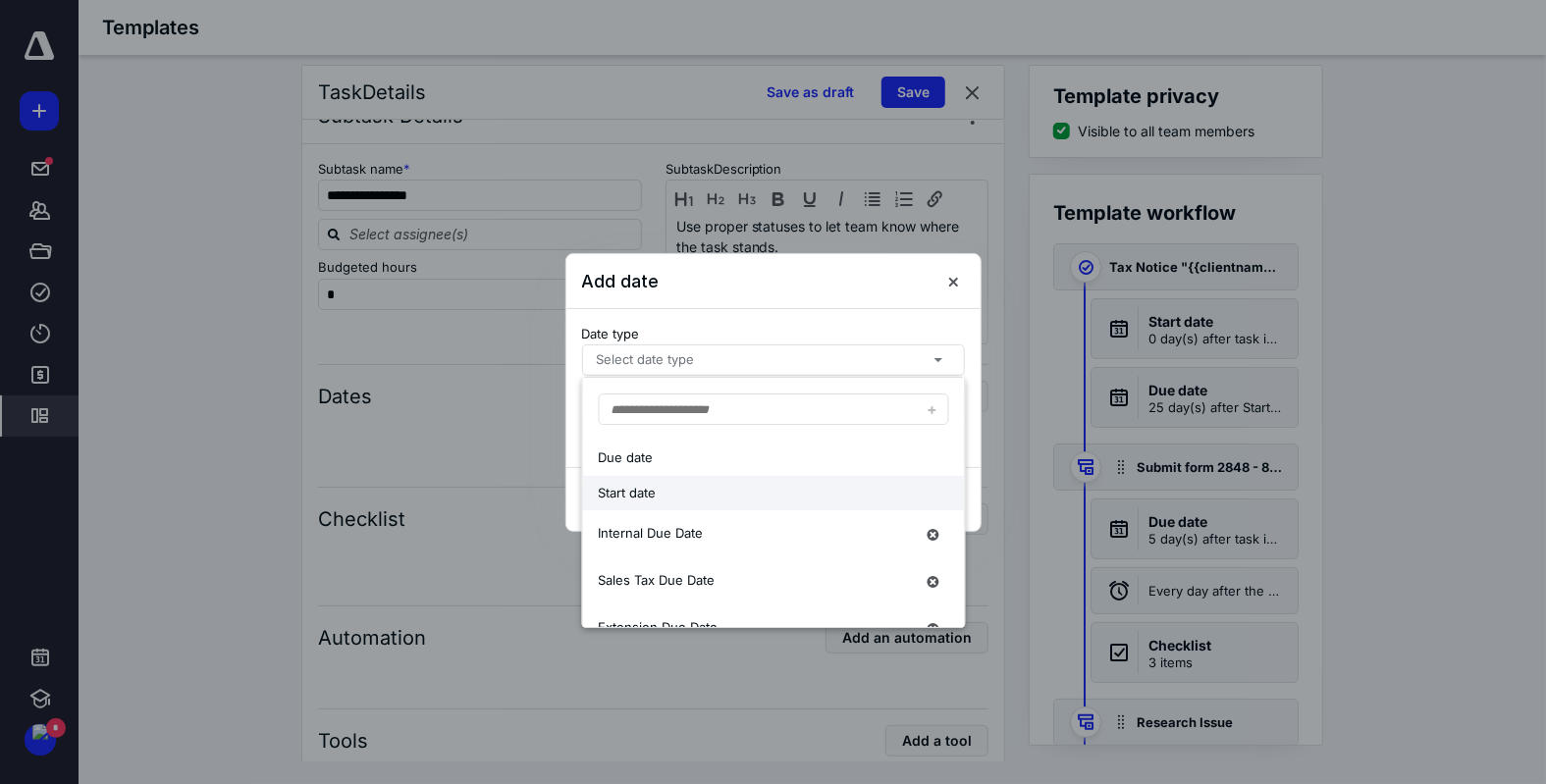 click on "Start date" at bounding box center (756, 494) 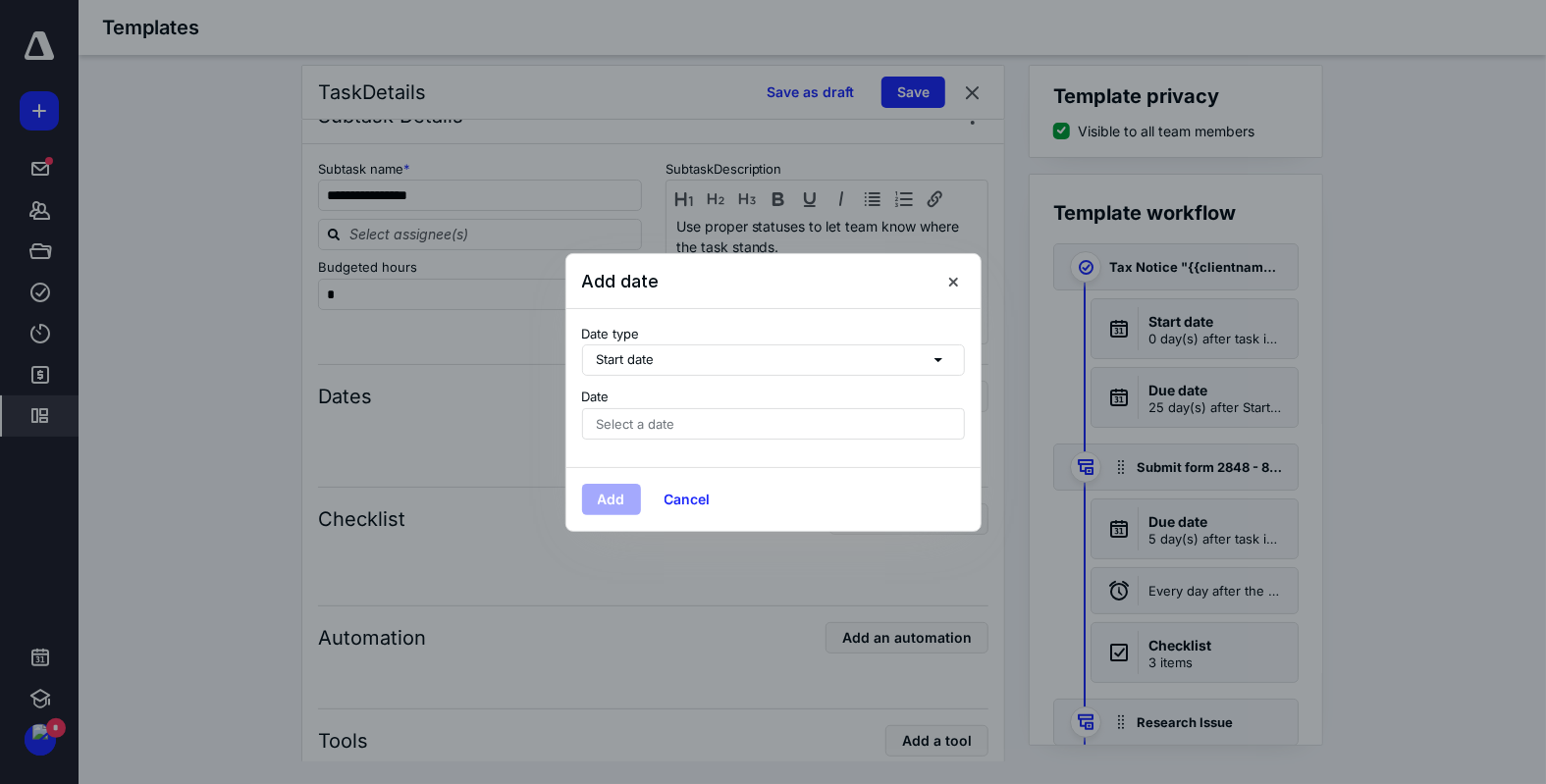 click on "Select a date" at bounding box center [773, 424] 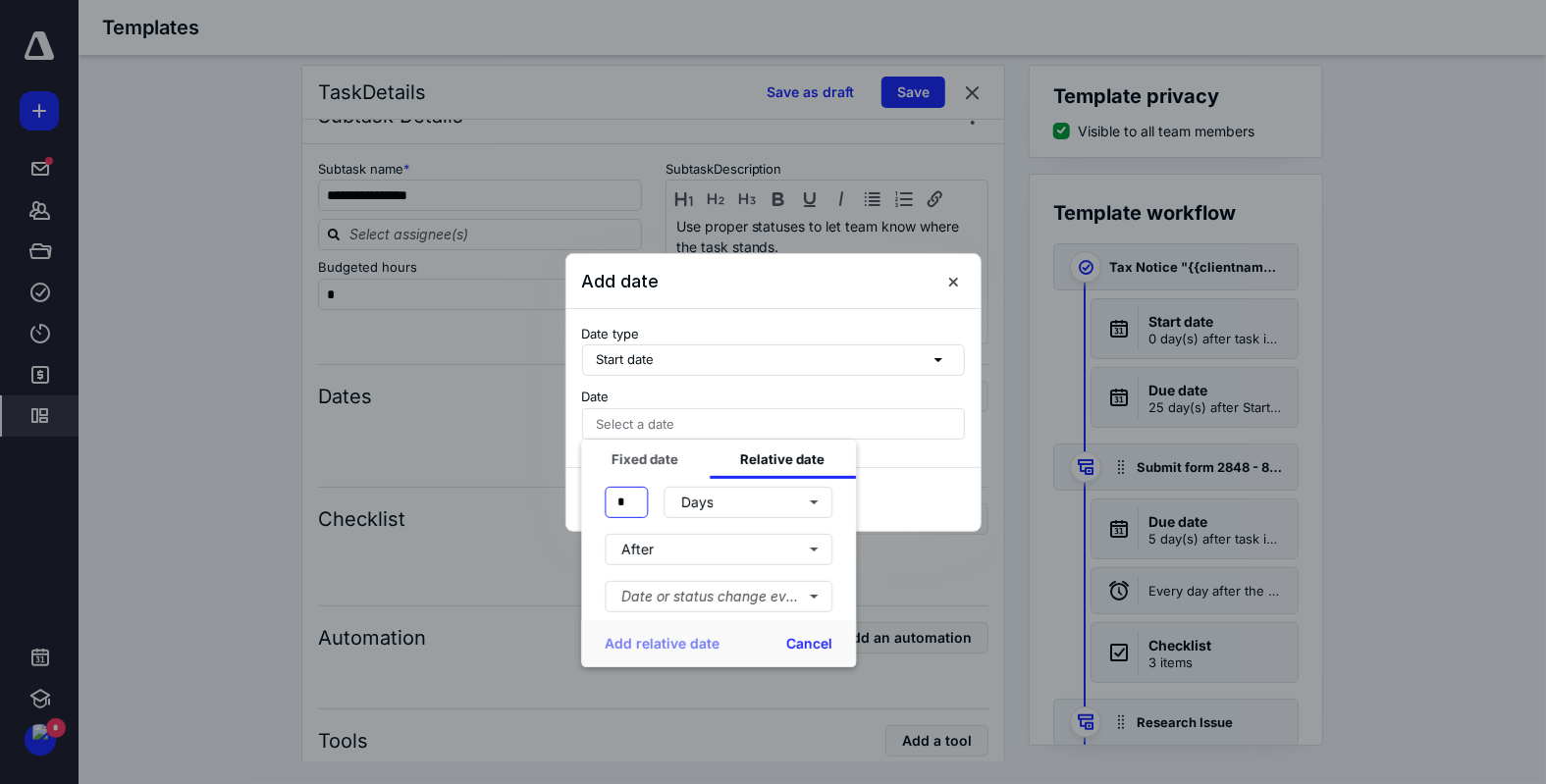 drag, startPoint x: 632, startPoint y: 506, endPoint x: 609, endPoint y: 512, distance: 23.769729 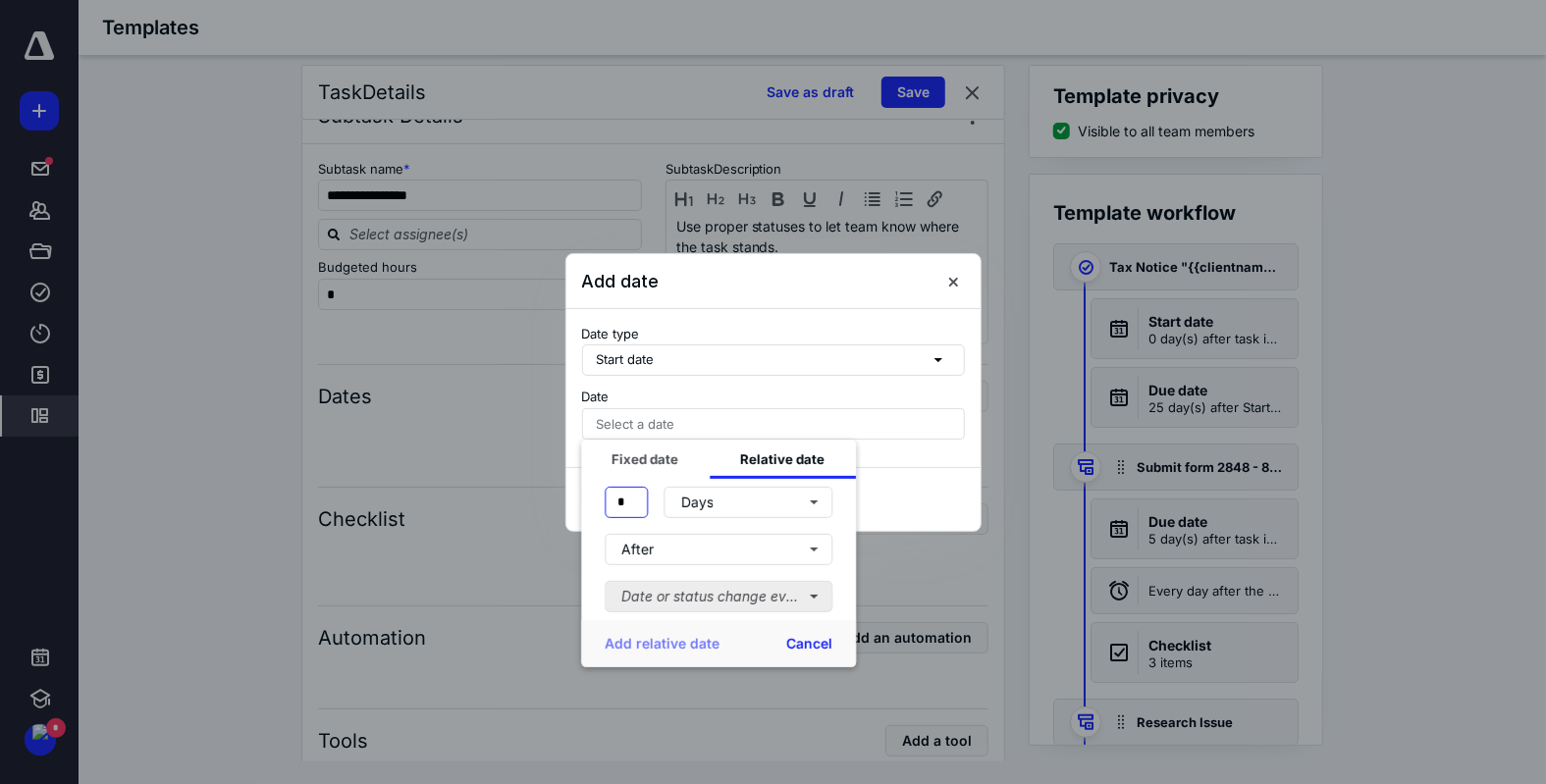 type on "*" 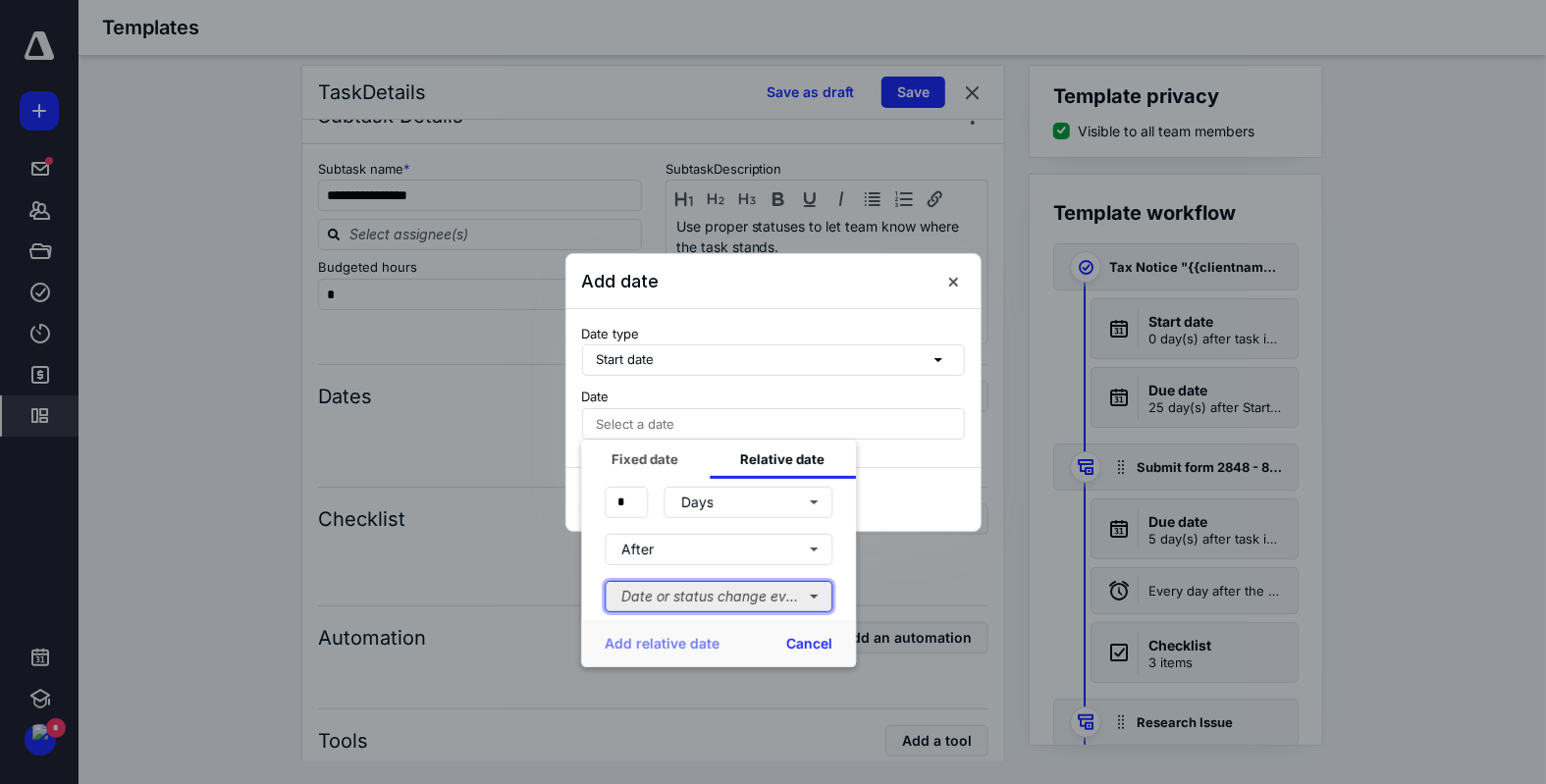 click on "Date or status change event" at bounding box center [719, 596] 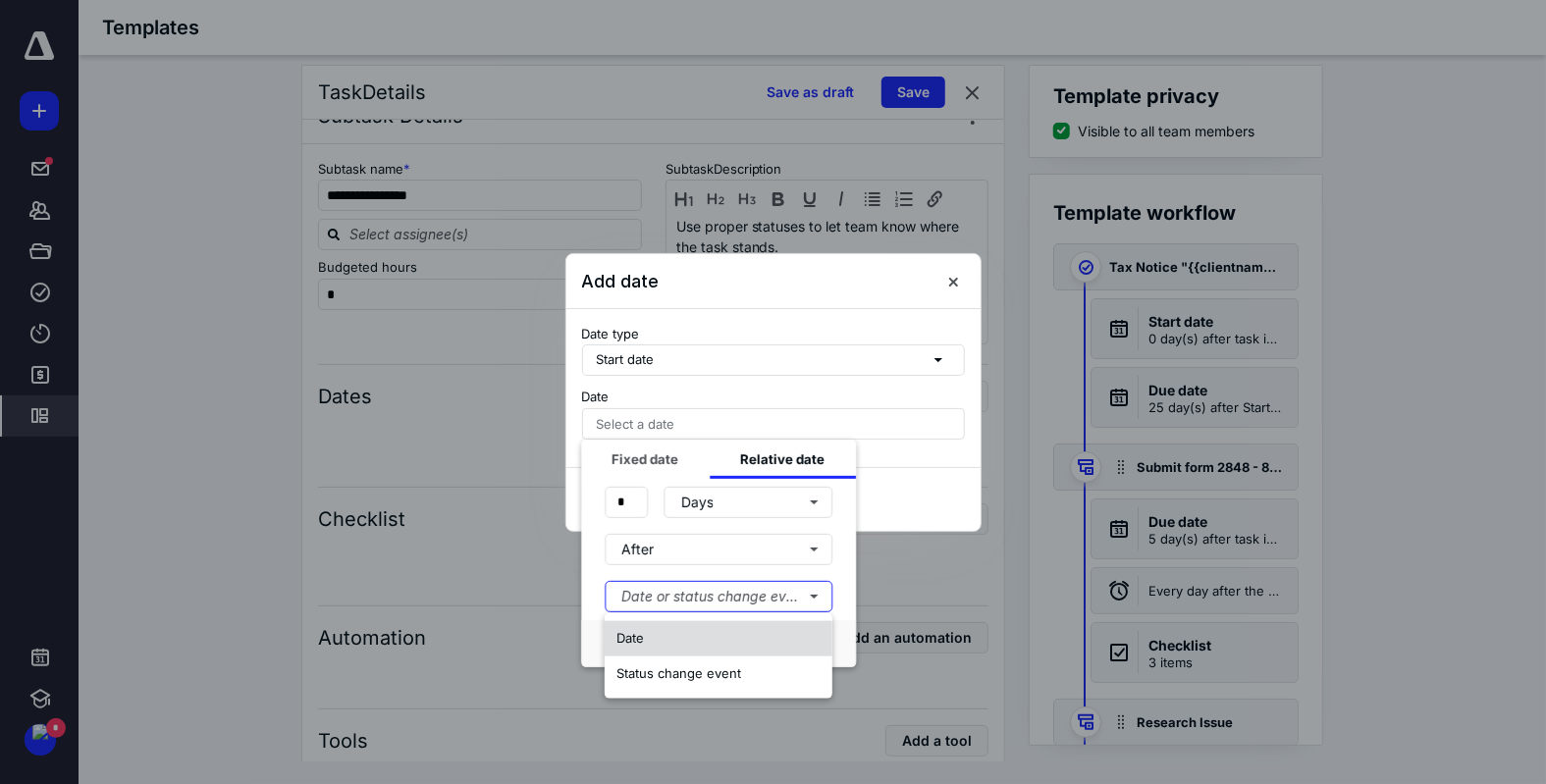 click on "Date" at bounding box center [719, 639] 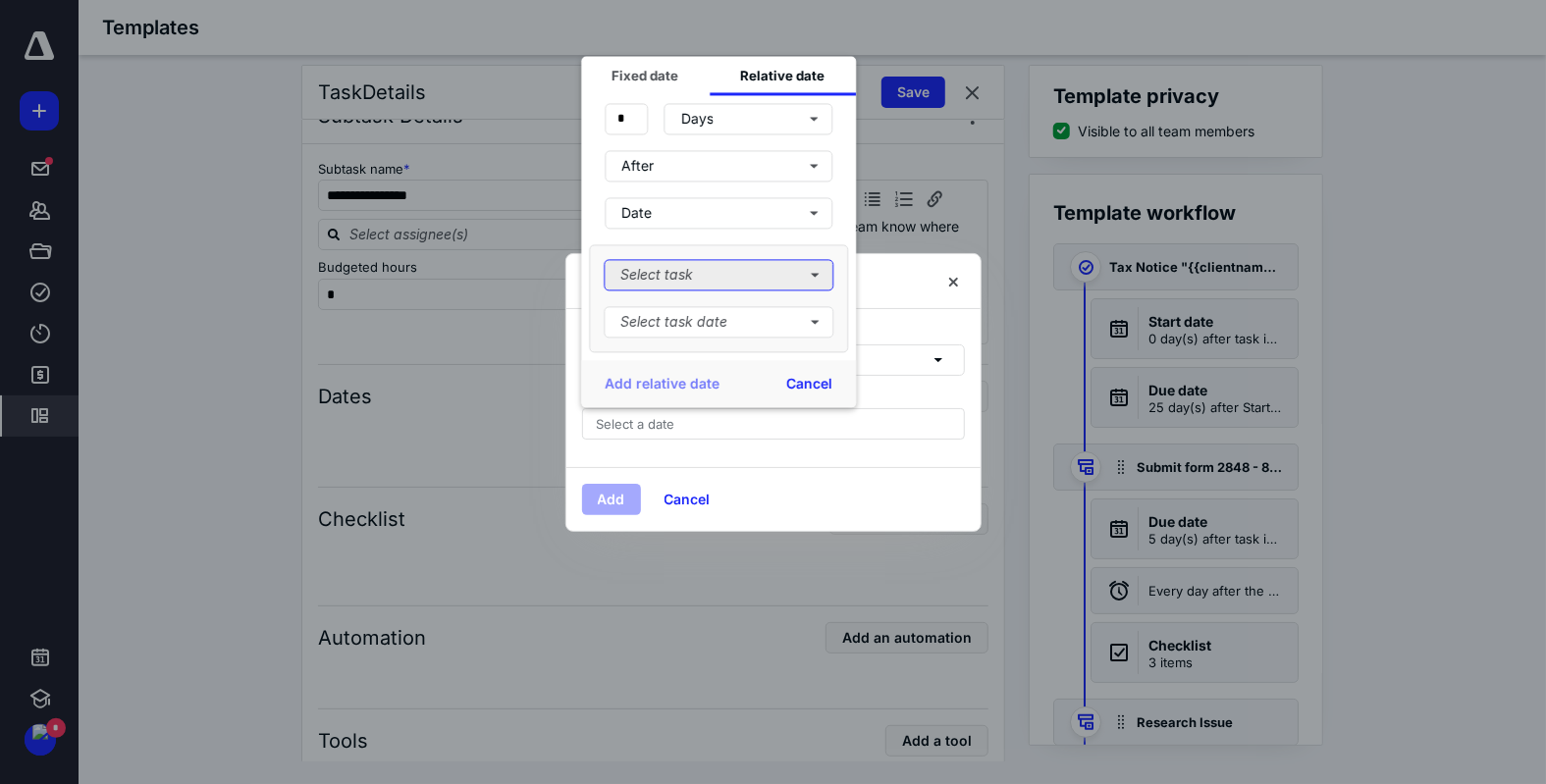 click on "Select task" at bounding box center [719, 275] 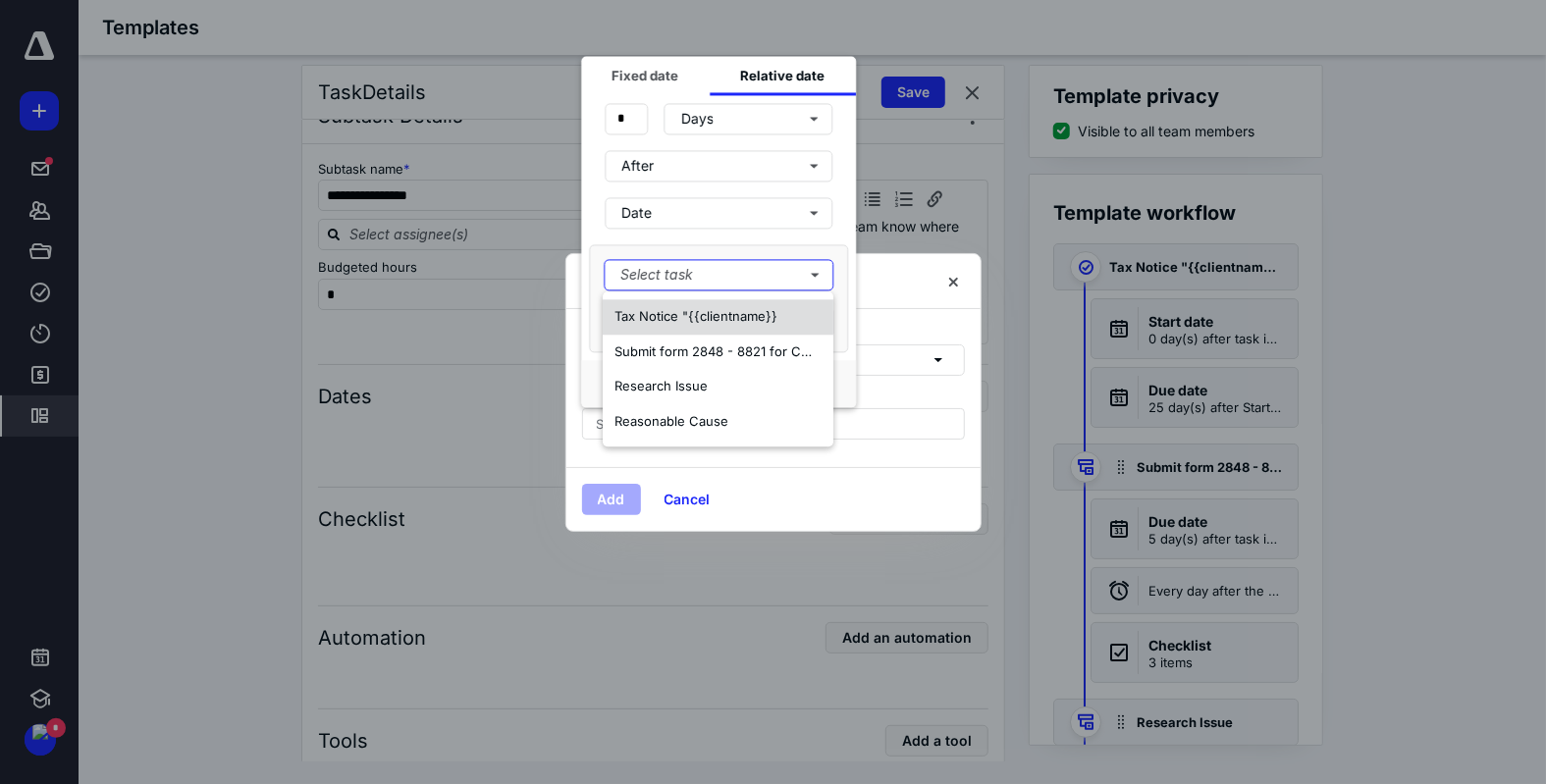 click on "Tax Notice "{{clientname}}" at bounding box center [718, 317] 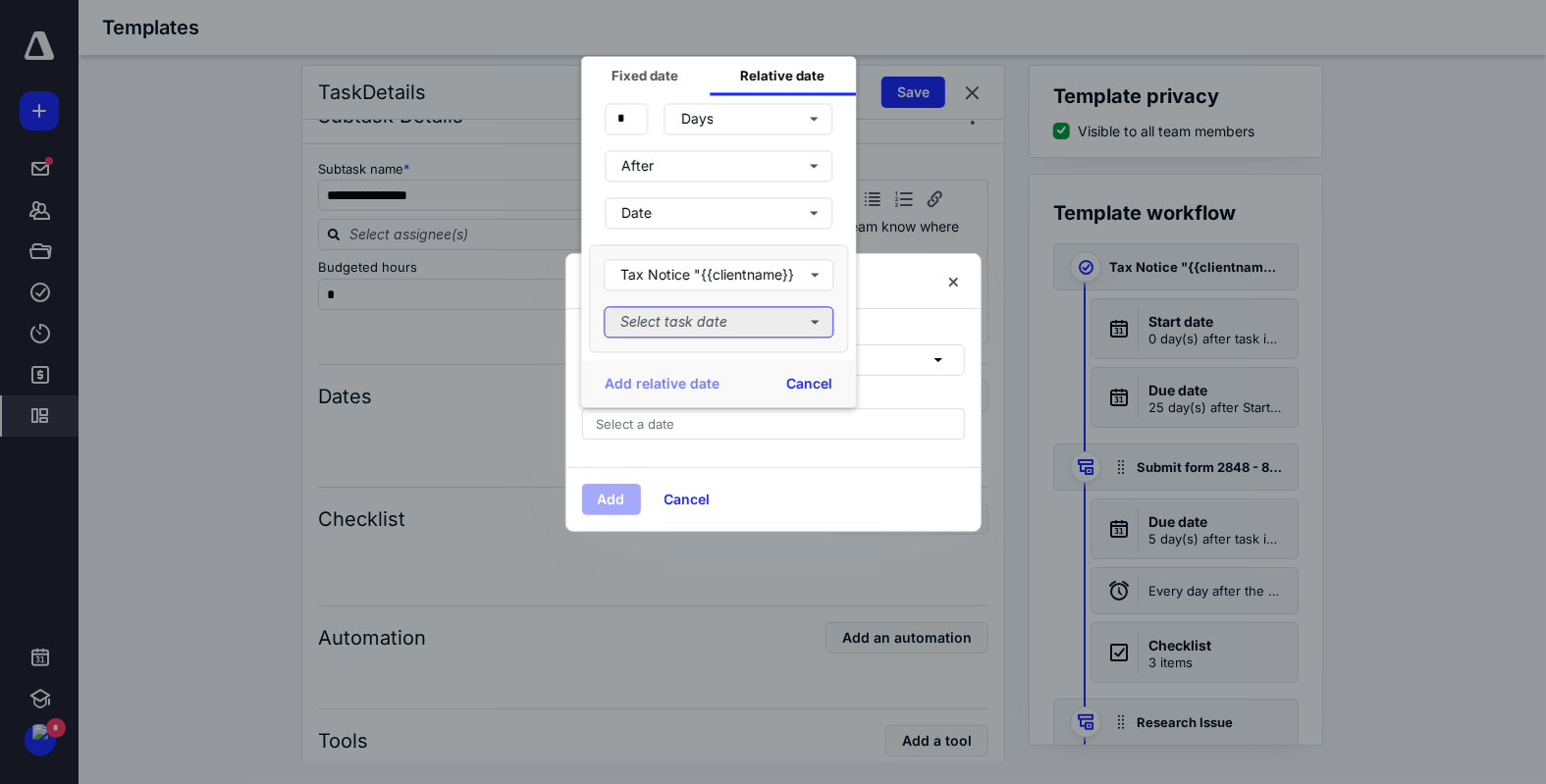 click on "Select task date" at bounding box center (719, 322) 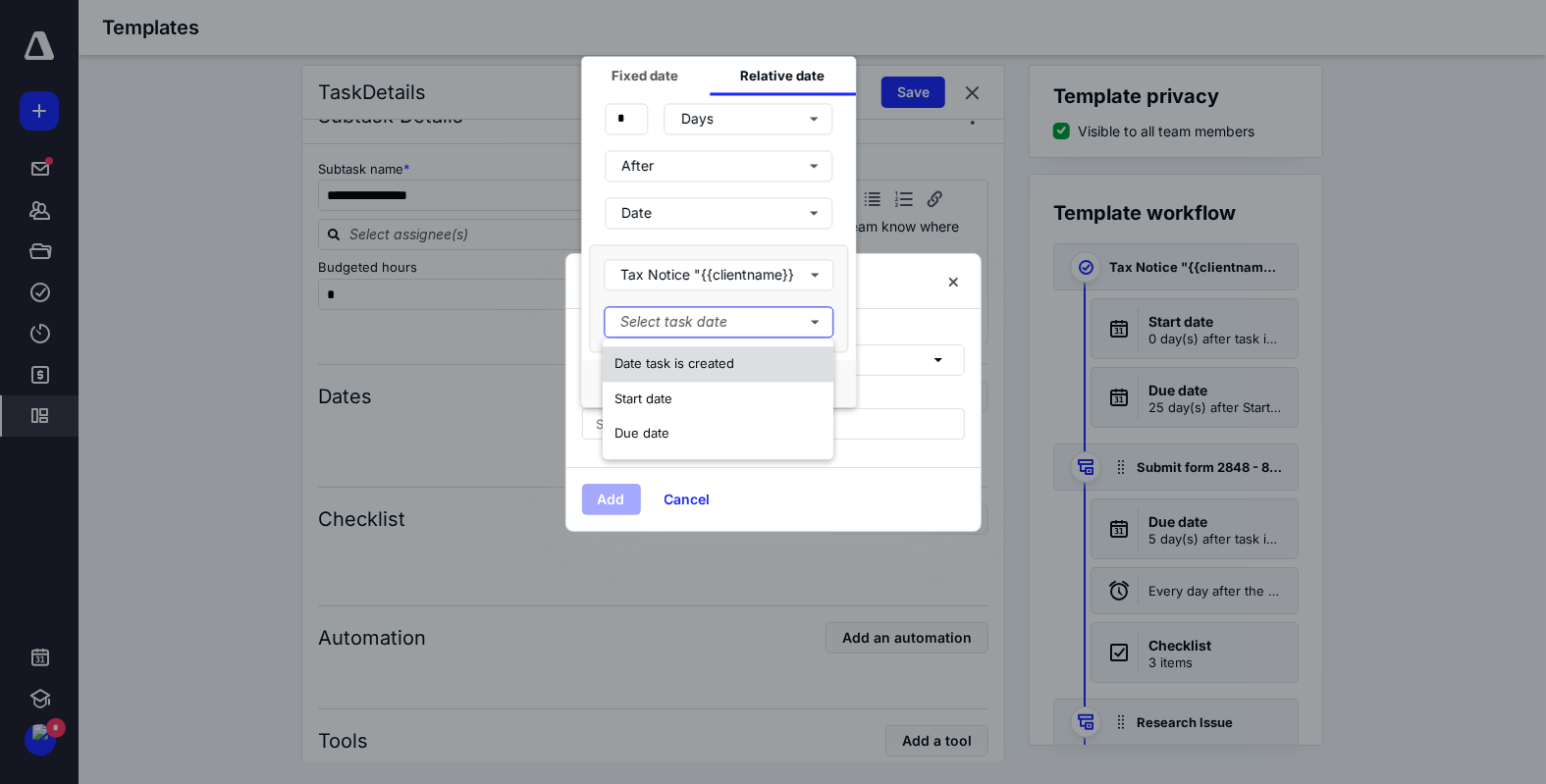 click on "Date task is created" at bounding box center (718, 364) 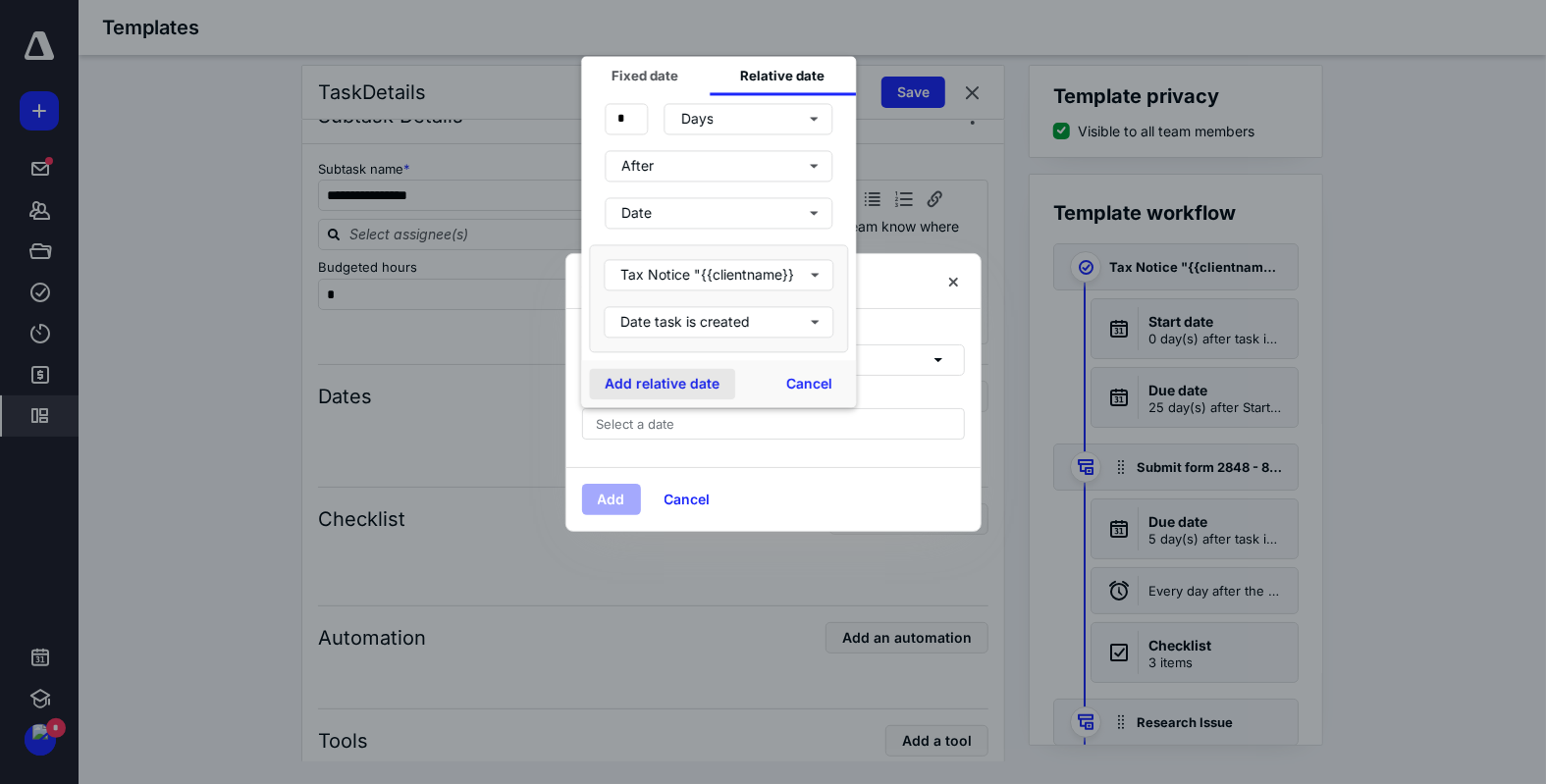 click on "Add relative date" at bounding box center (662, 384) 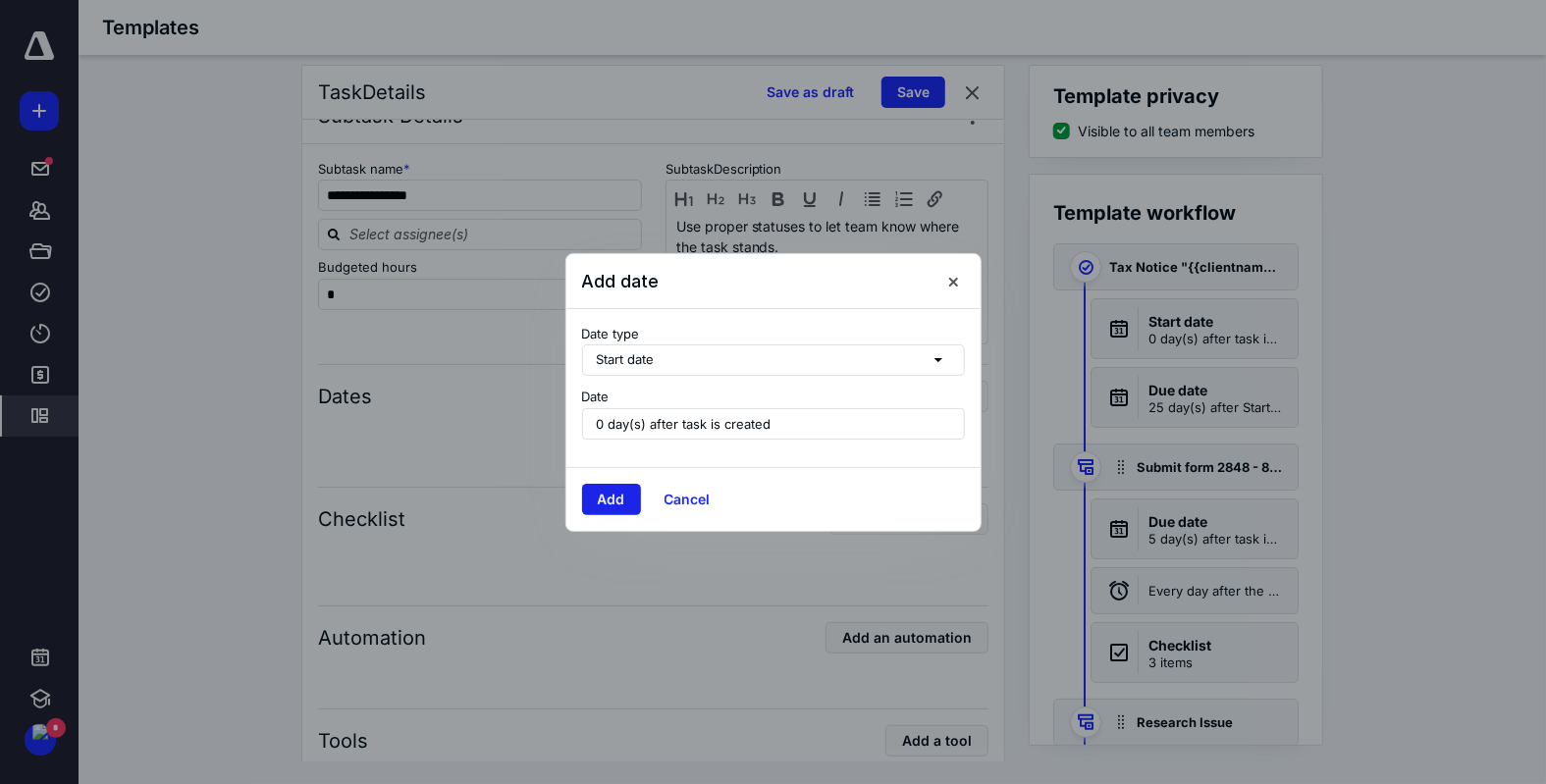 click on "Add" at bounding box center (612, 499) 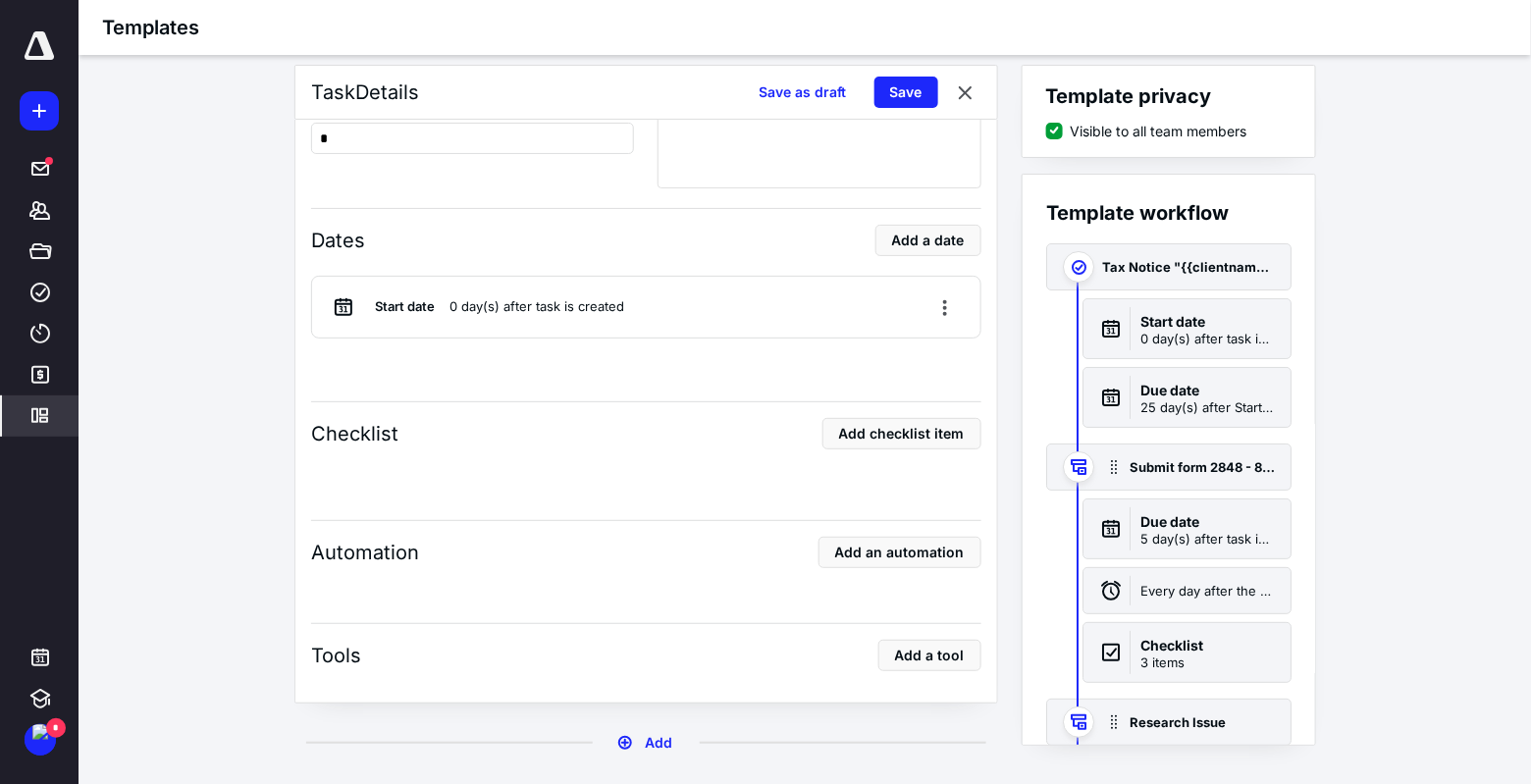 scroll, scrollTop: 3032, scrollLeft: 0, axis: vertical 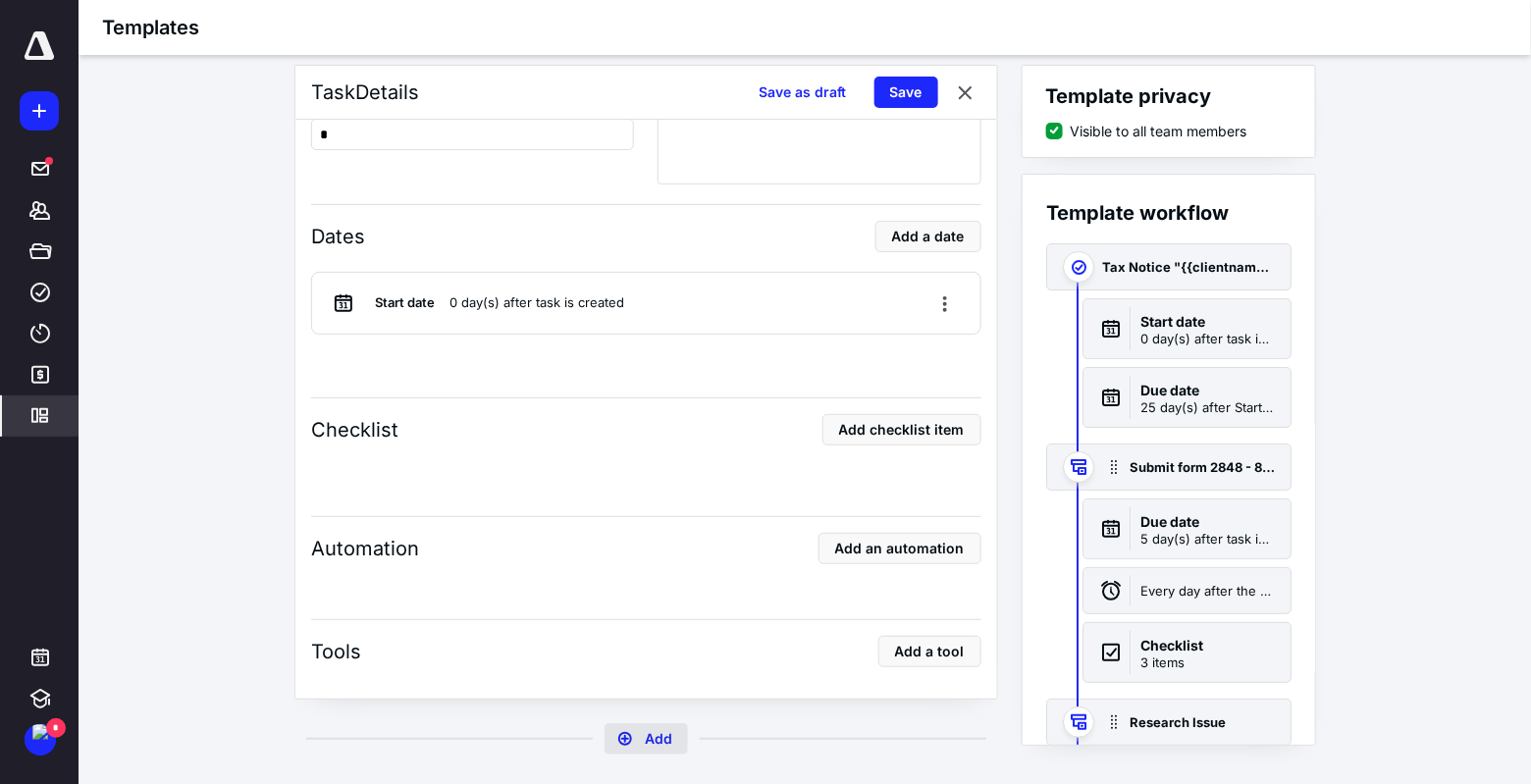 click on "Add" at bounding box center (646, 739) 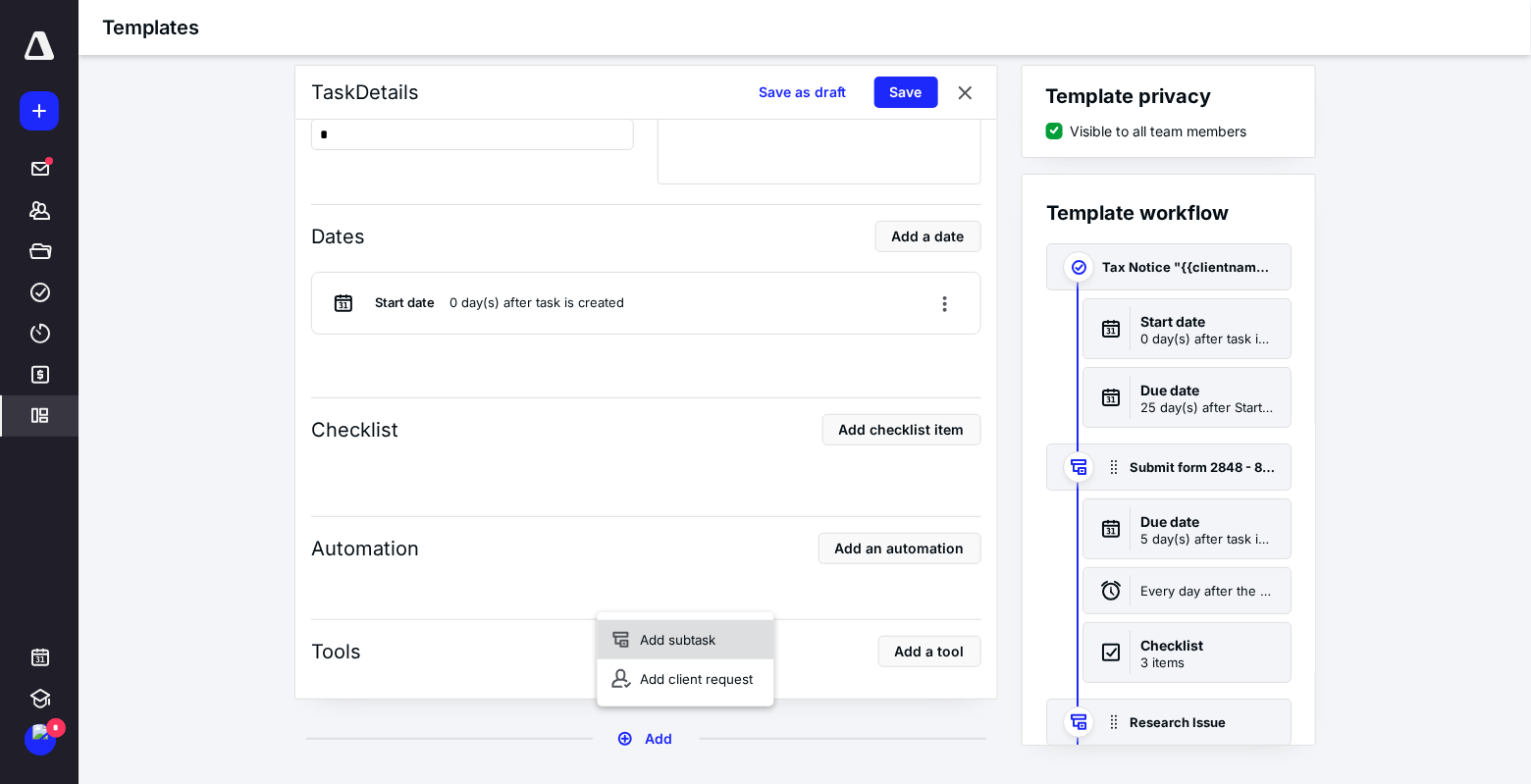 click on "Add subtask" at bounding box center (686, 640) 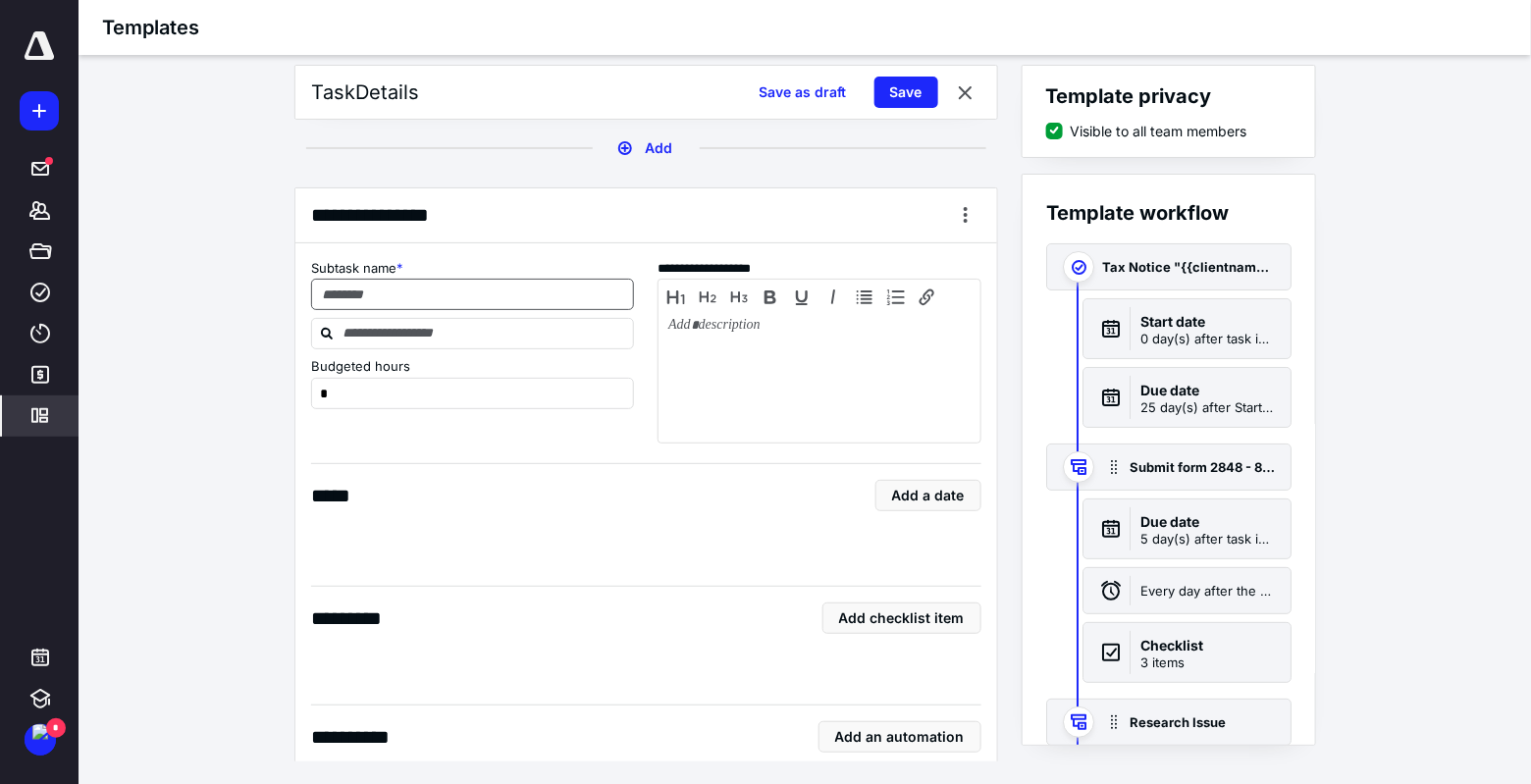 scroll, scrollTop: 3621, scrollLeft: 0, axis: vertical 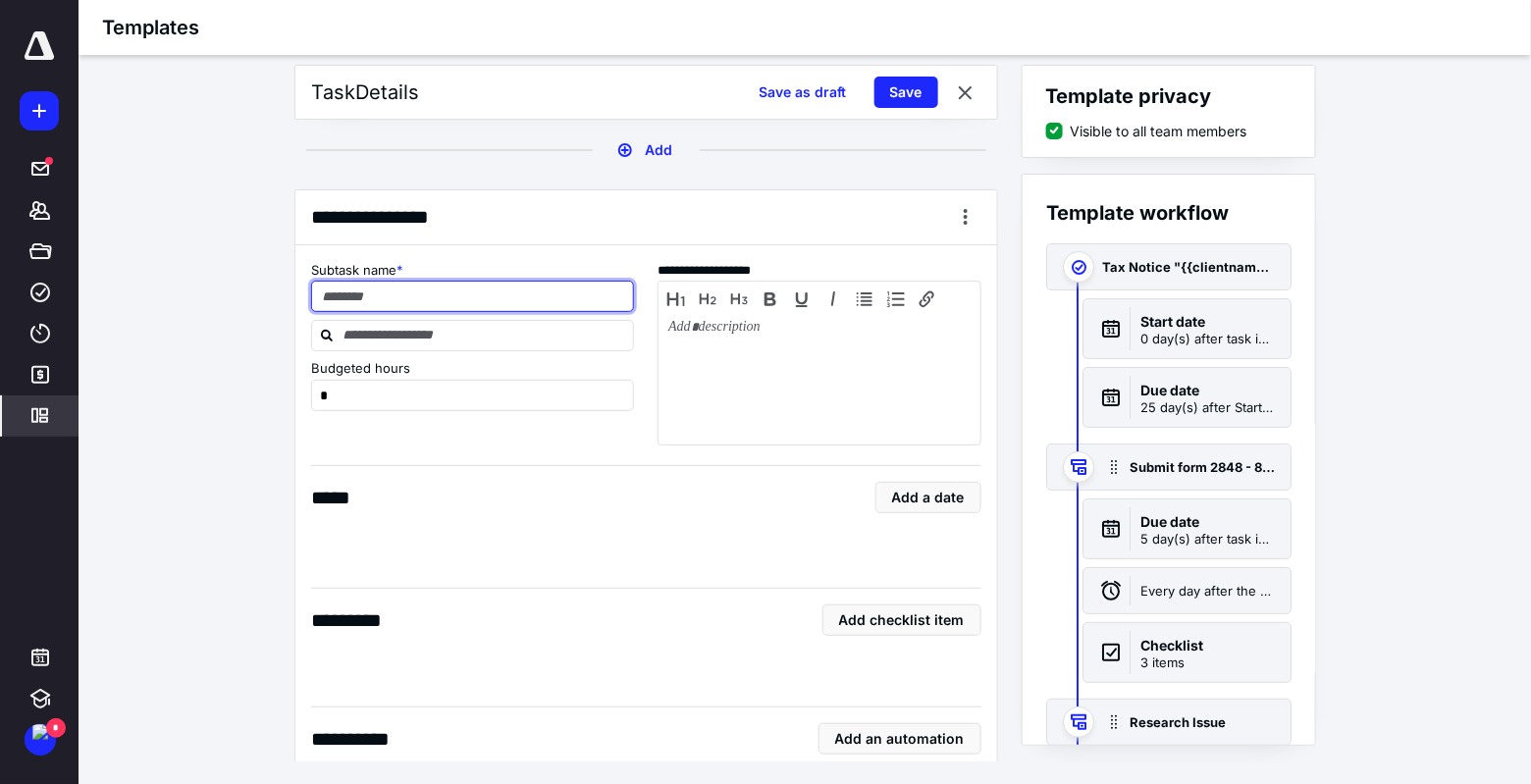 click at bounding box center [473, 296] 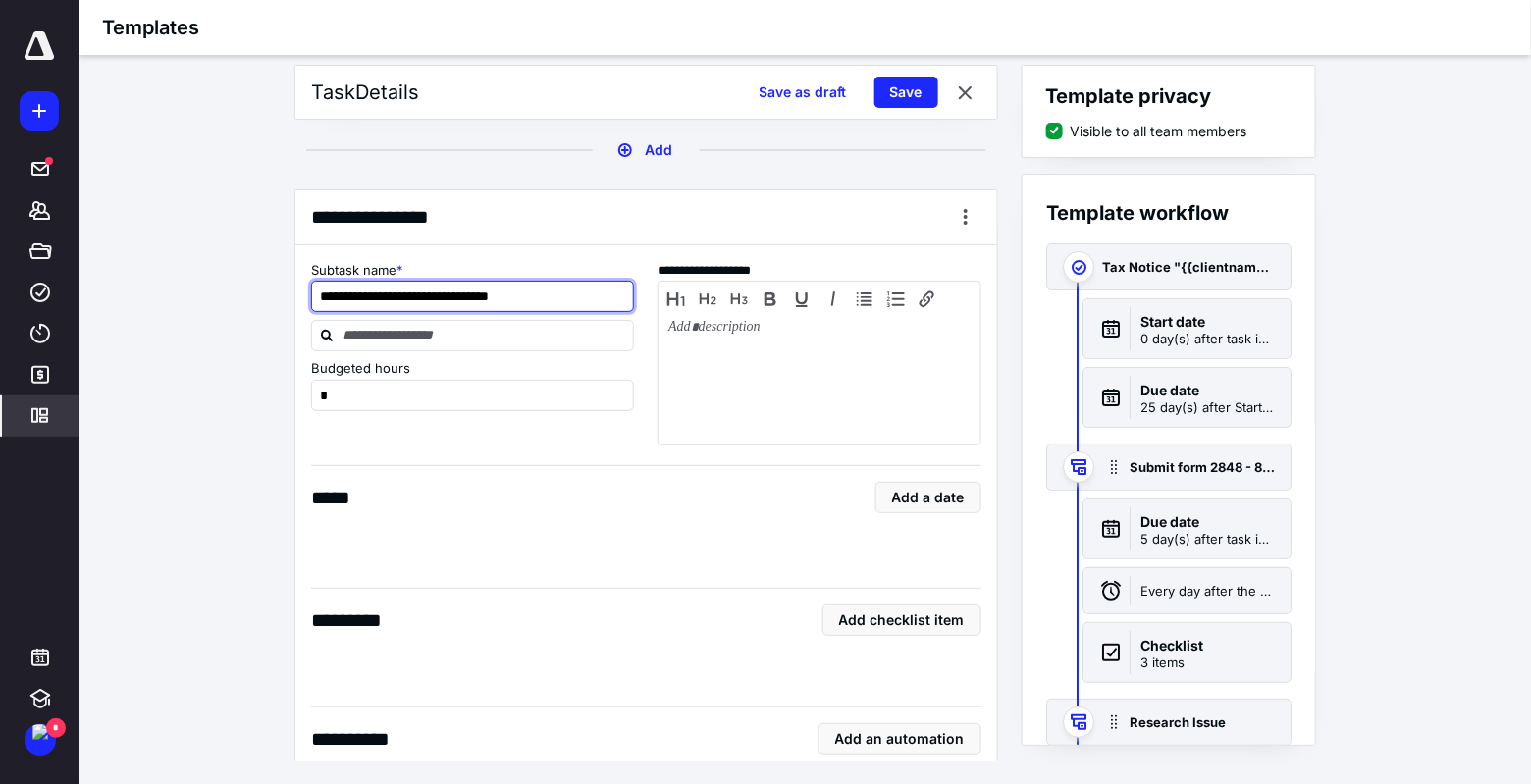 type on "**********" 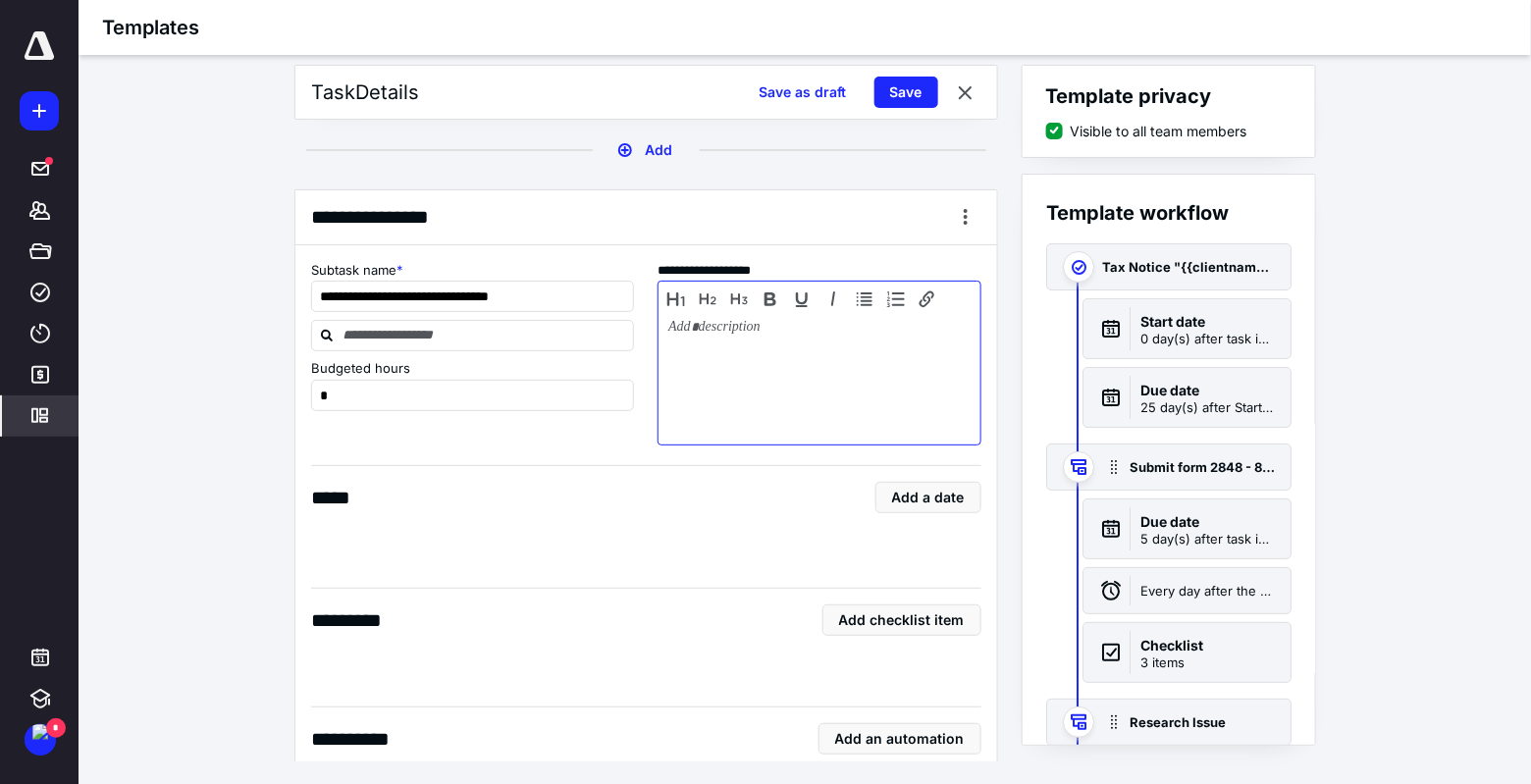 click at bounding box center [819, 378] 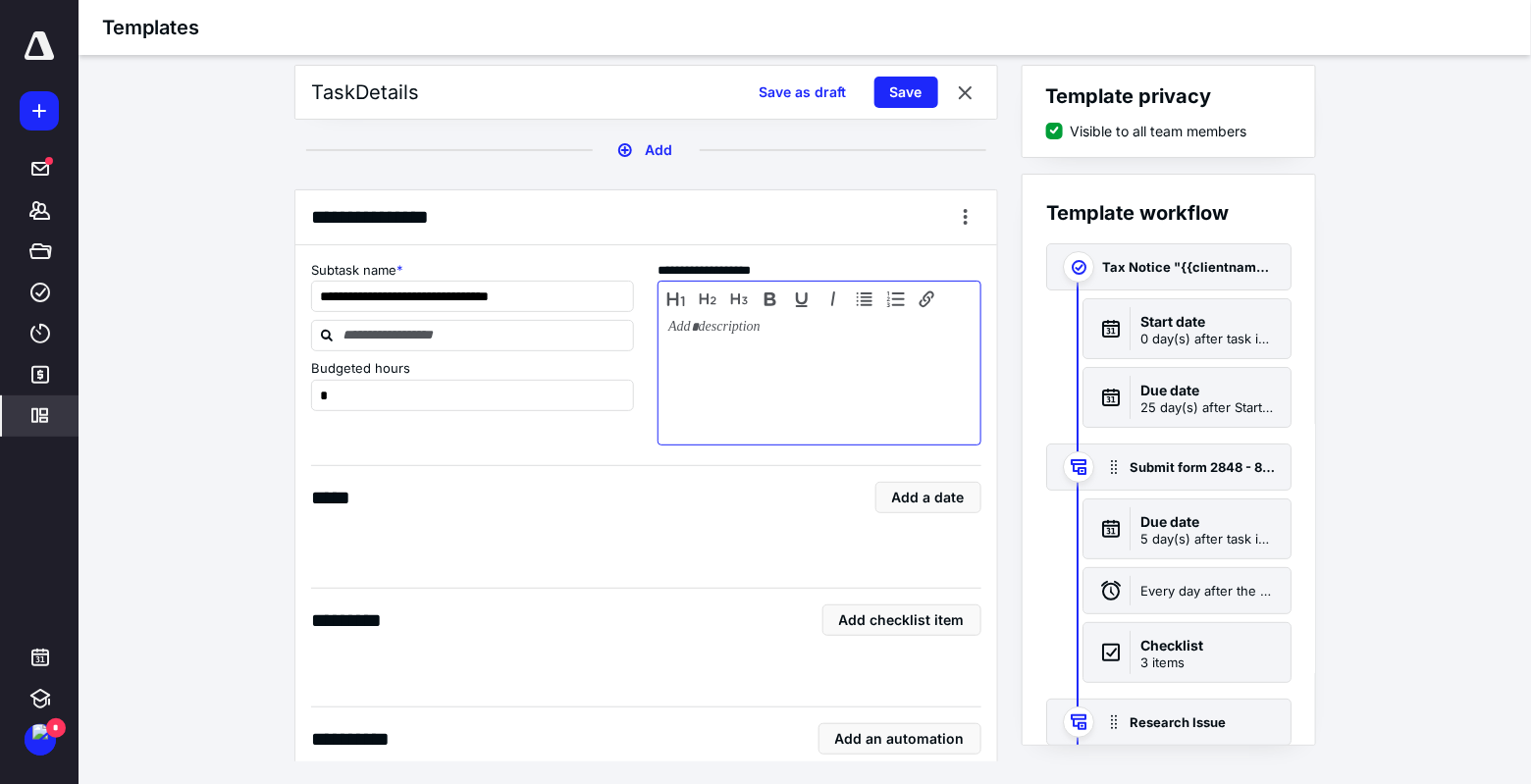 type 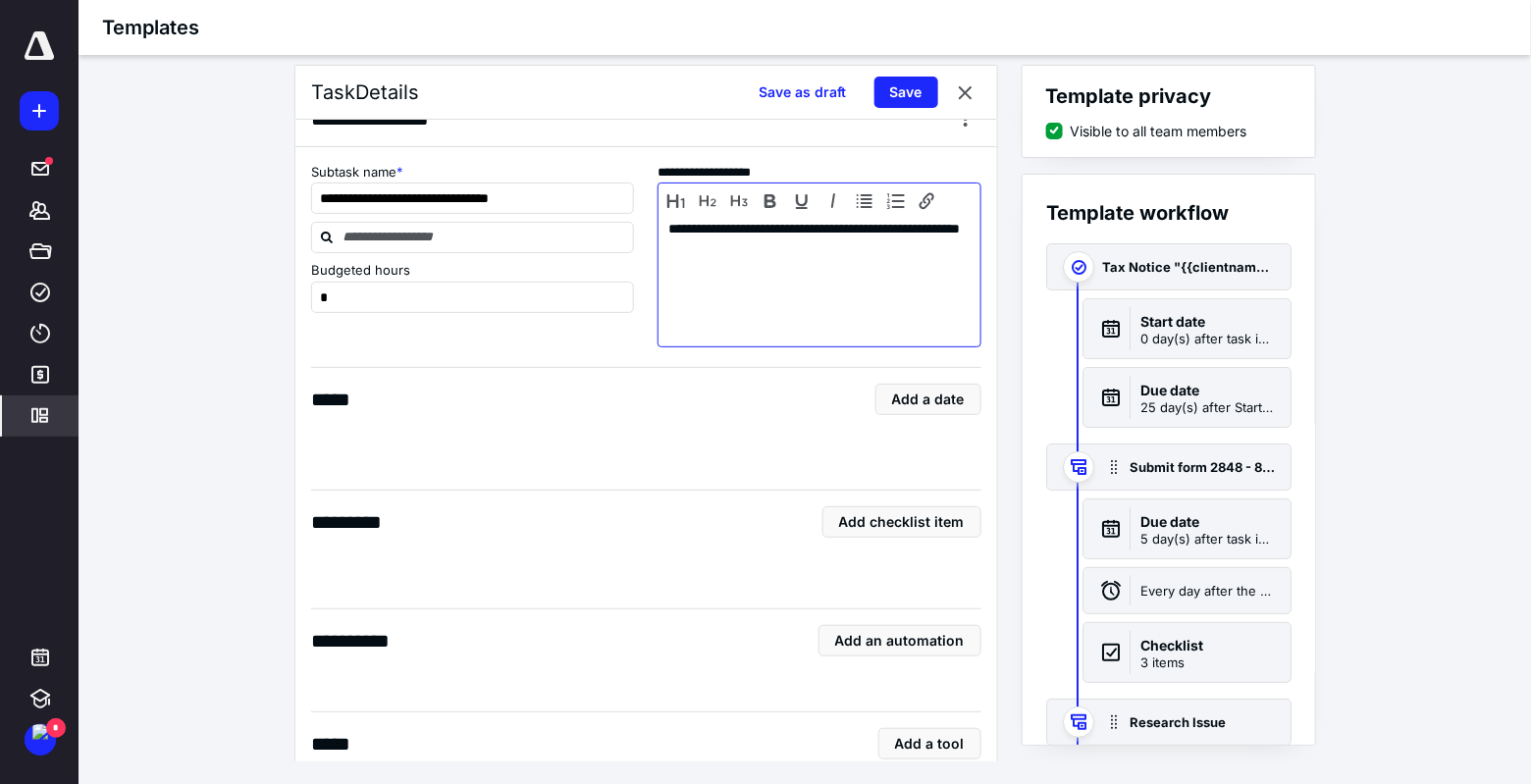 scroll, scrollTop: 3719, scrollLeft: 0, axis: vertical 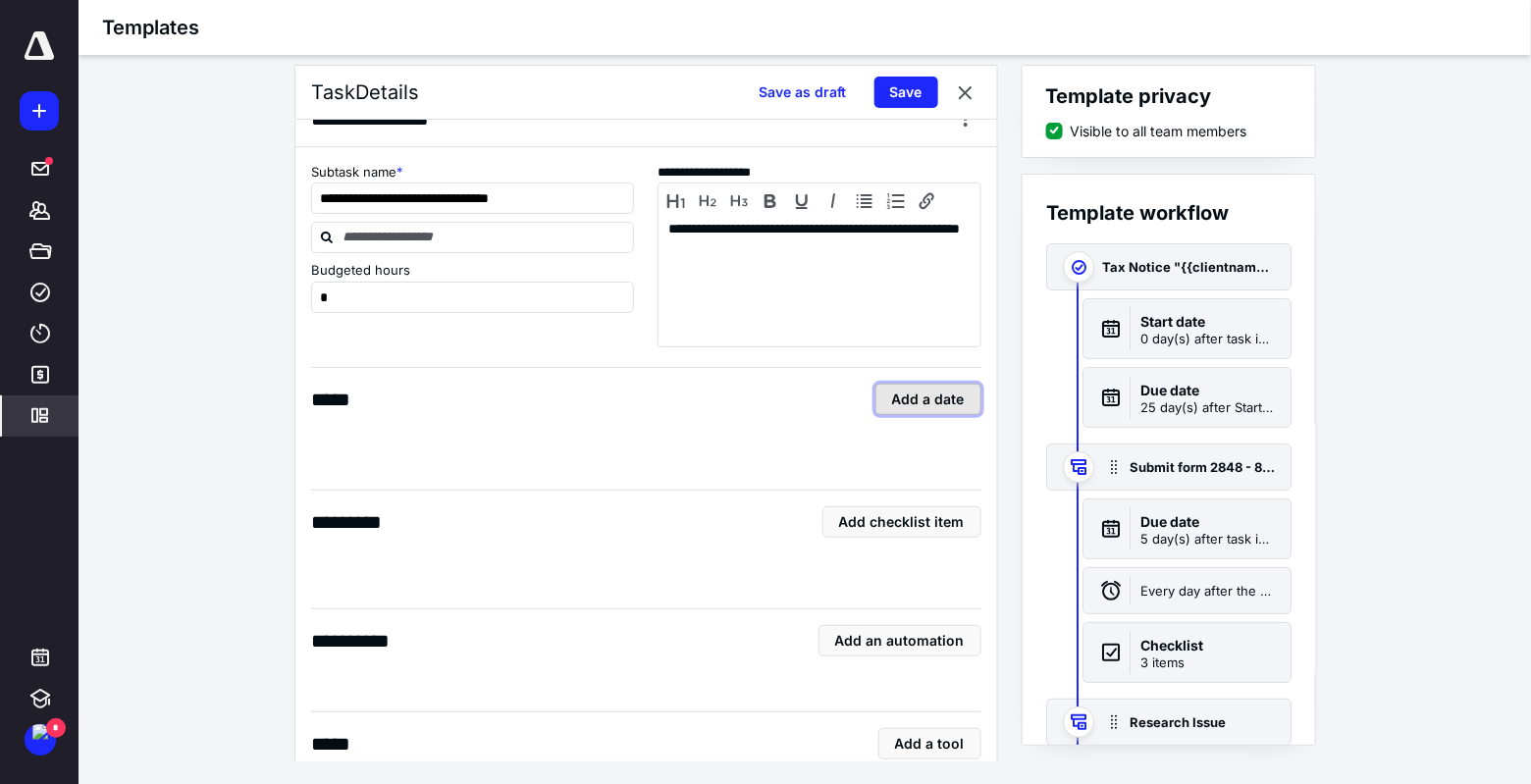 click on "Add a date" at bounding box center [928, 399] 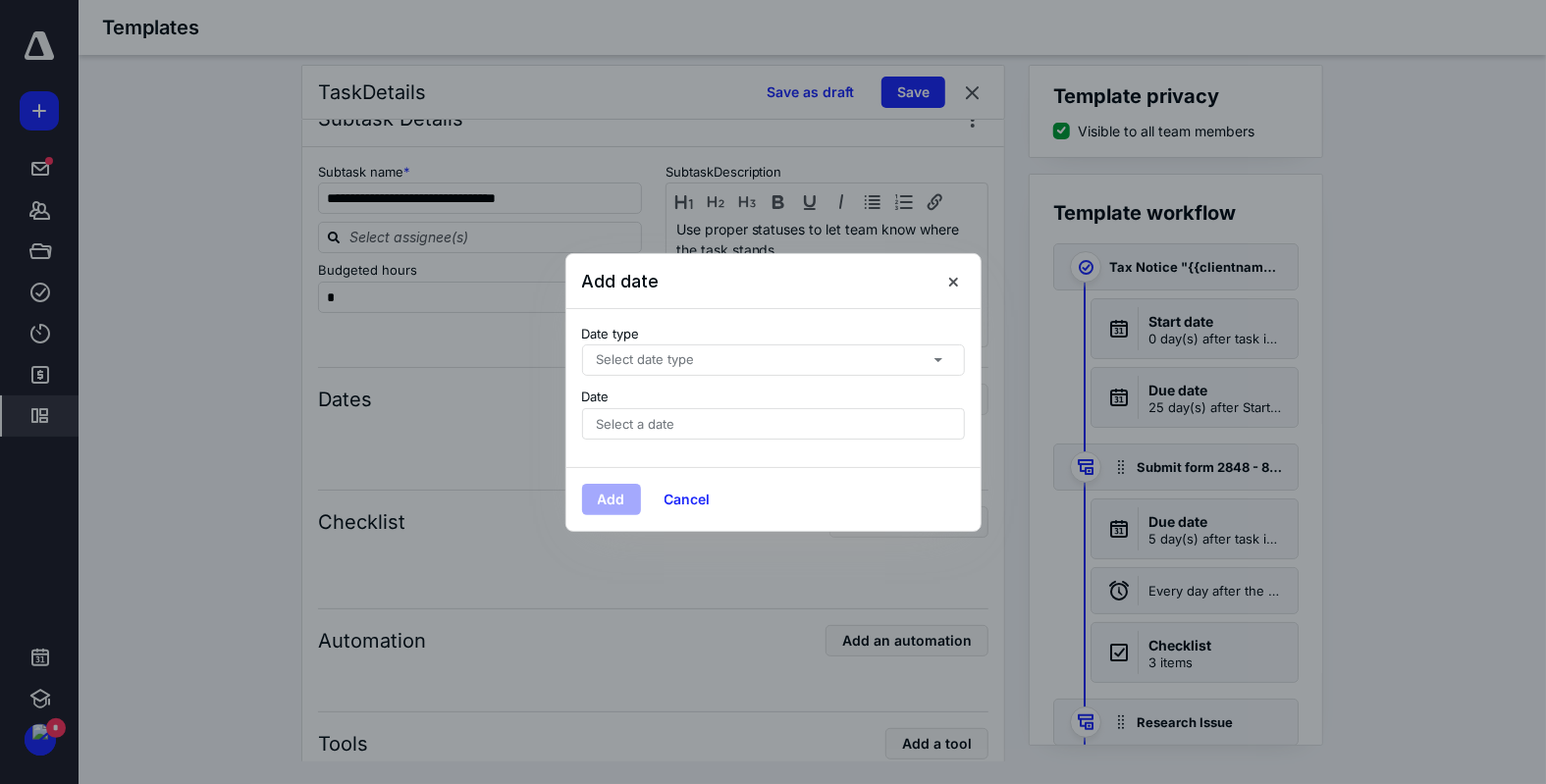 click 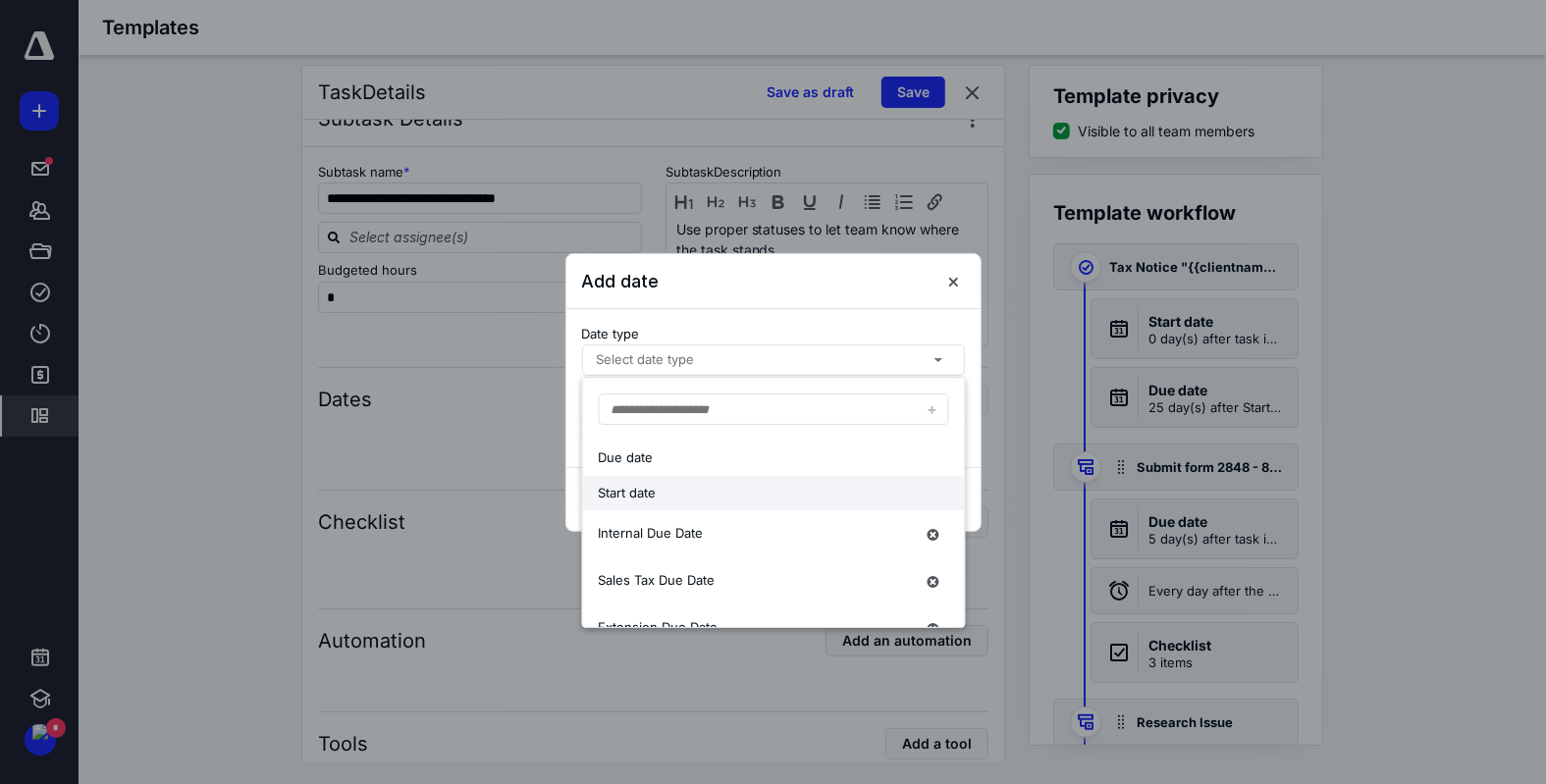 click on "Start date" at bounding box center [756, 494] 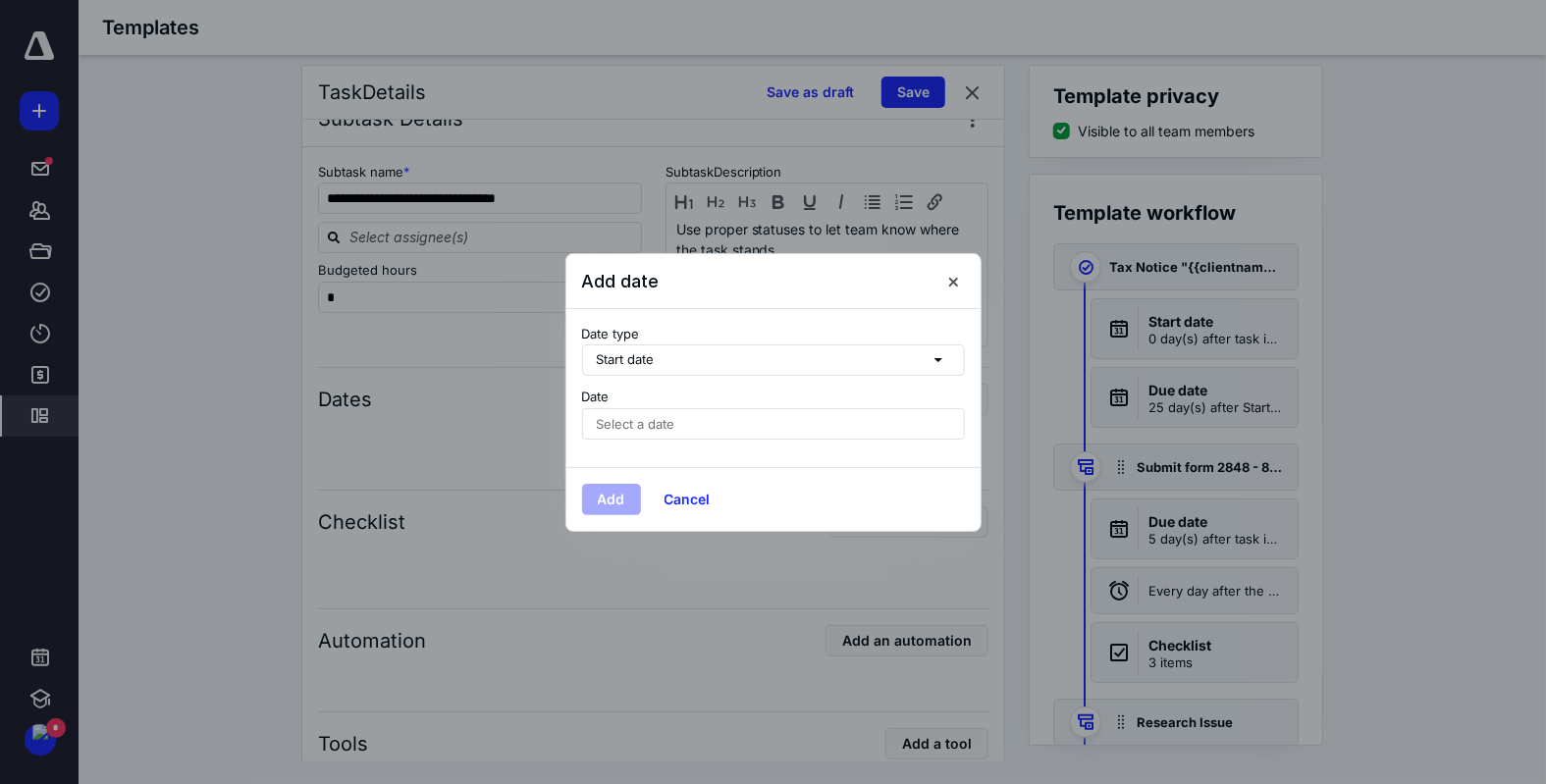 click on "Select a date" at bounding box center [773, 424] 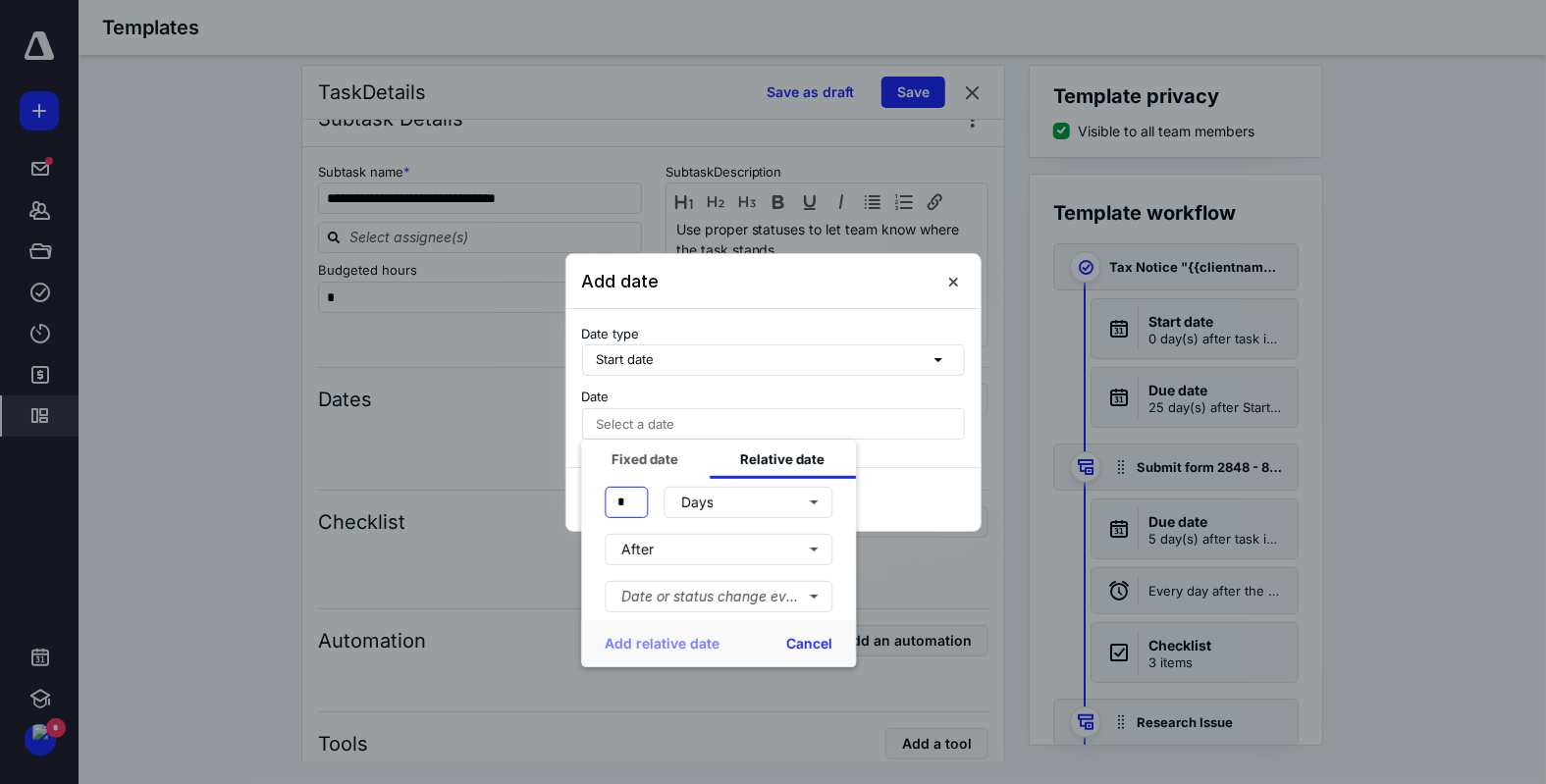 drag, startPoint x: 632, startPoint y: 504, endPoint x: 613, endPoint y: 517, distance: 23.021729 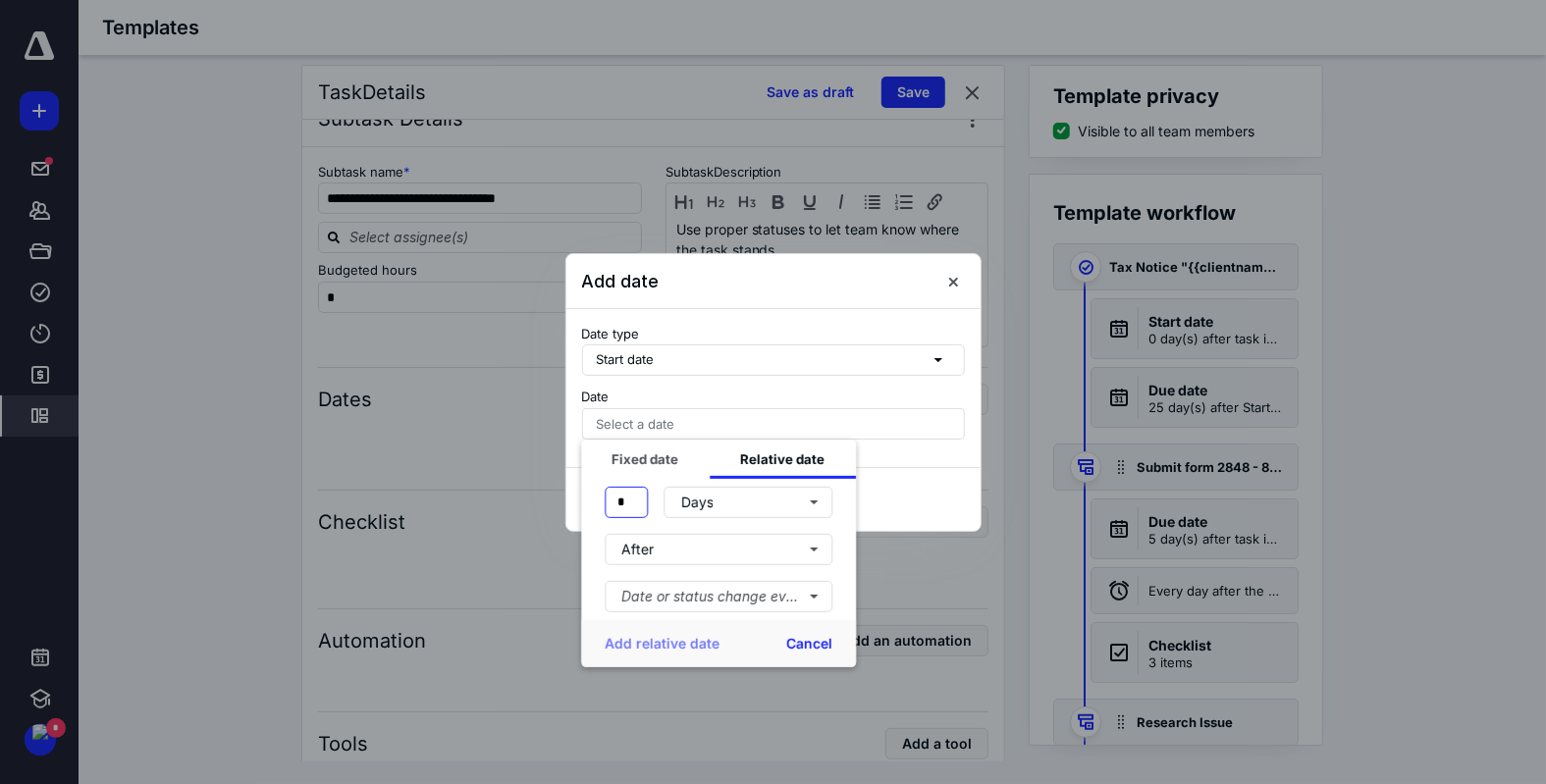 click on "*" at bounding box center [626, 501] 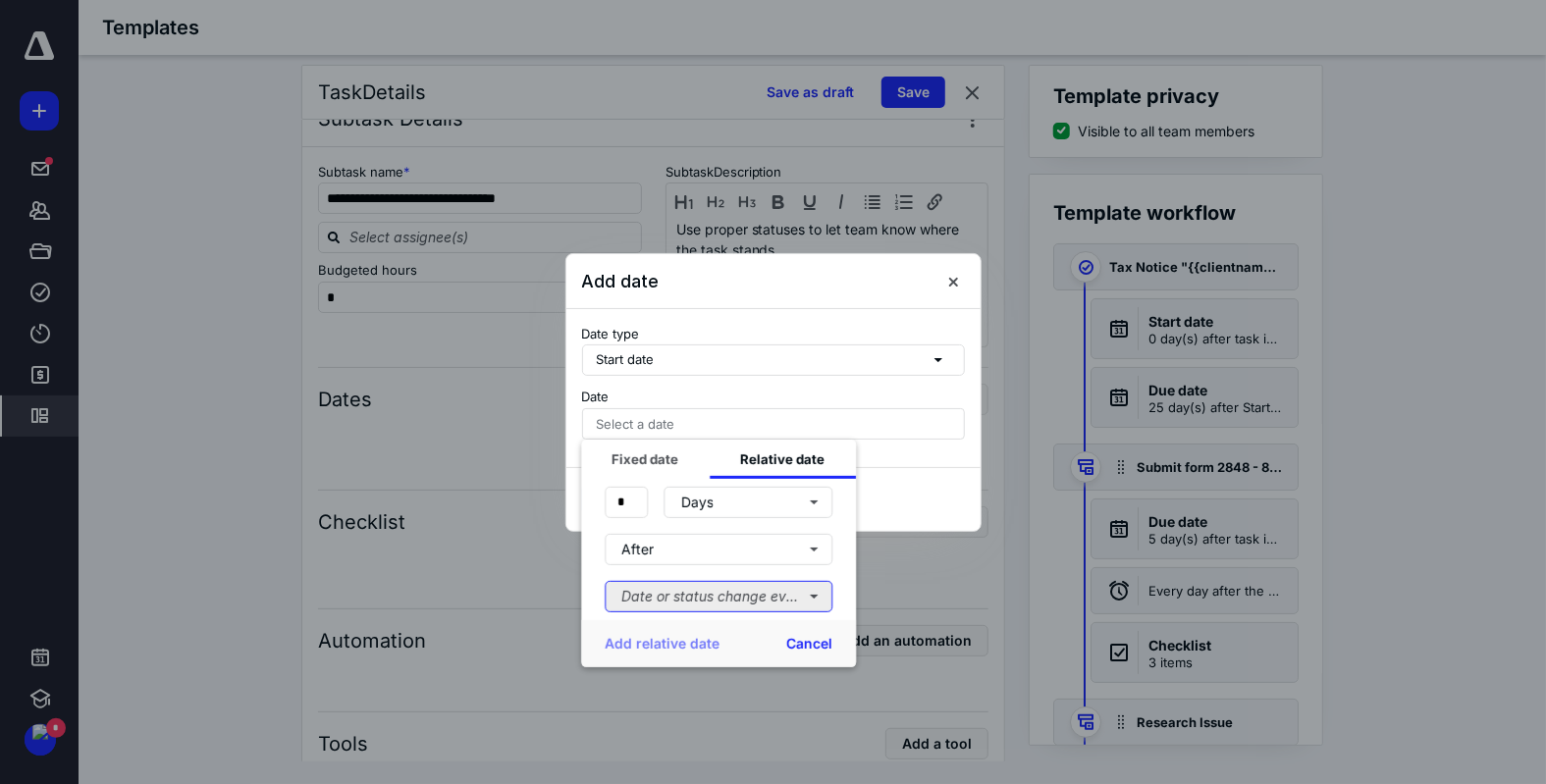 click on "Date or status change event" at bounding box center (719, 596) 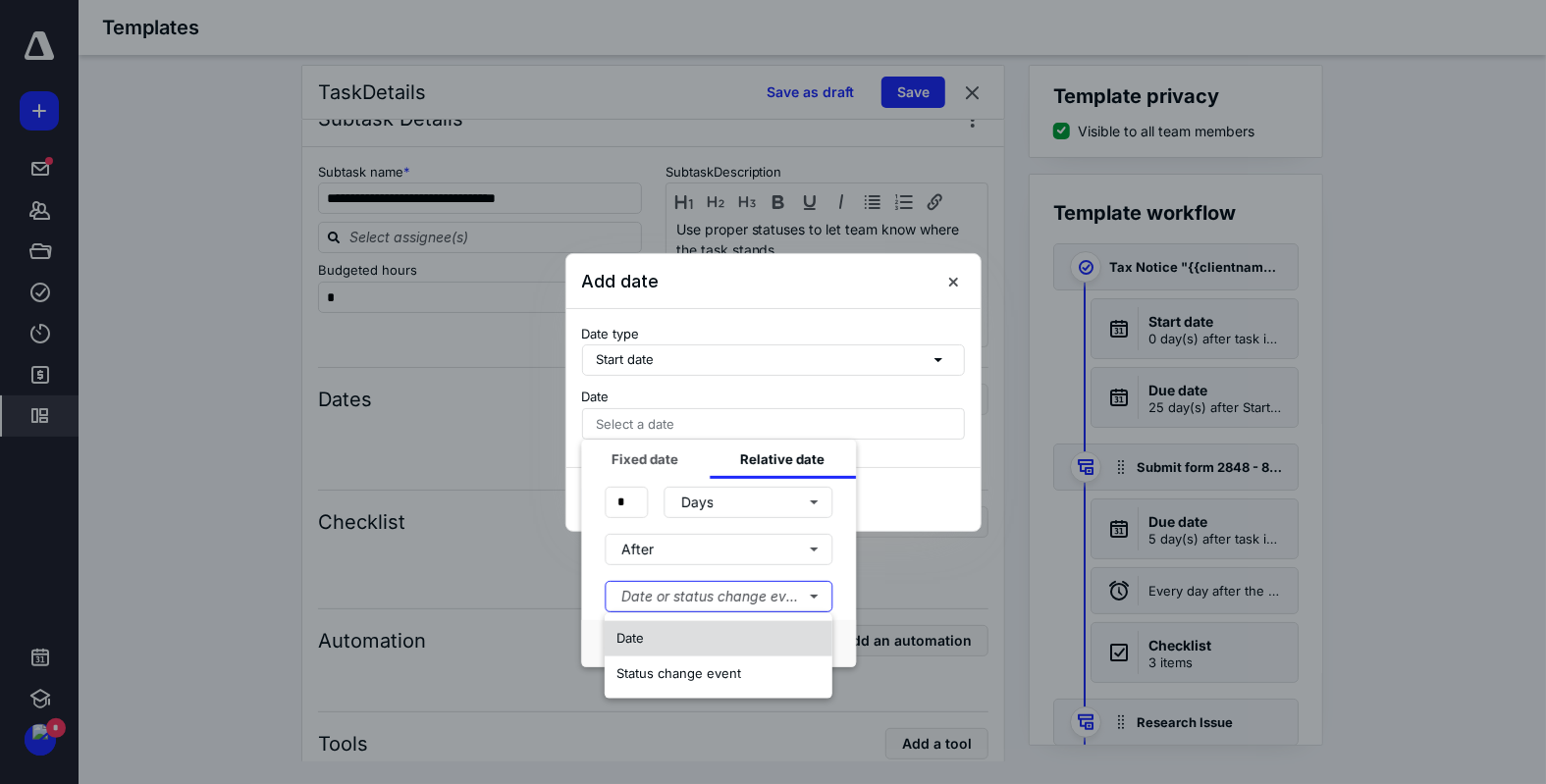 click on "Date" at bounding box center (719, 639) 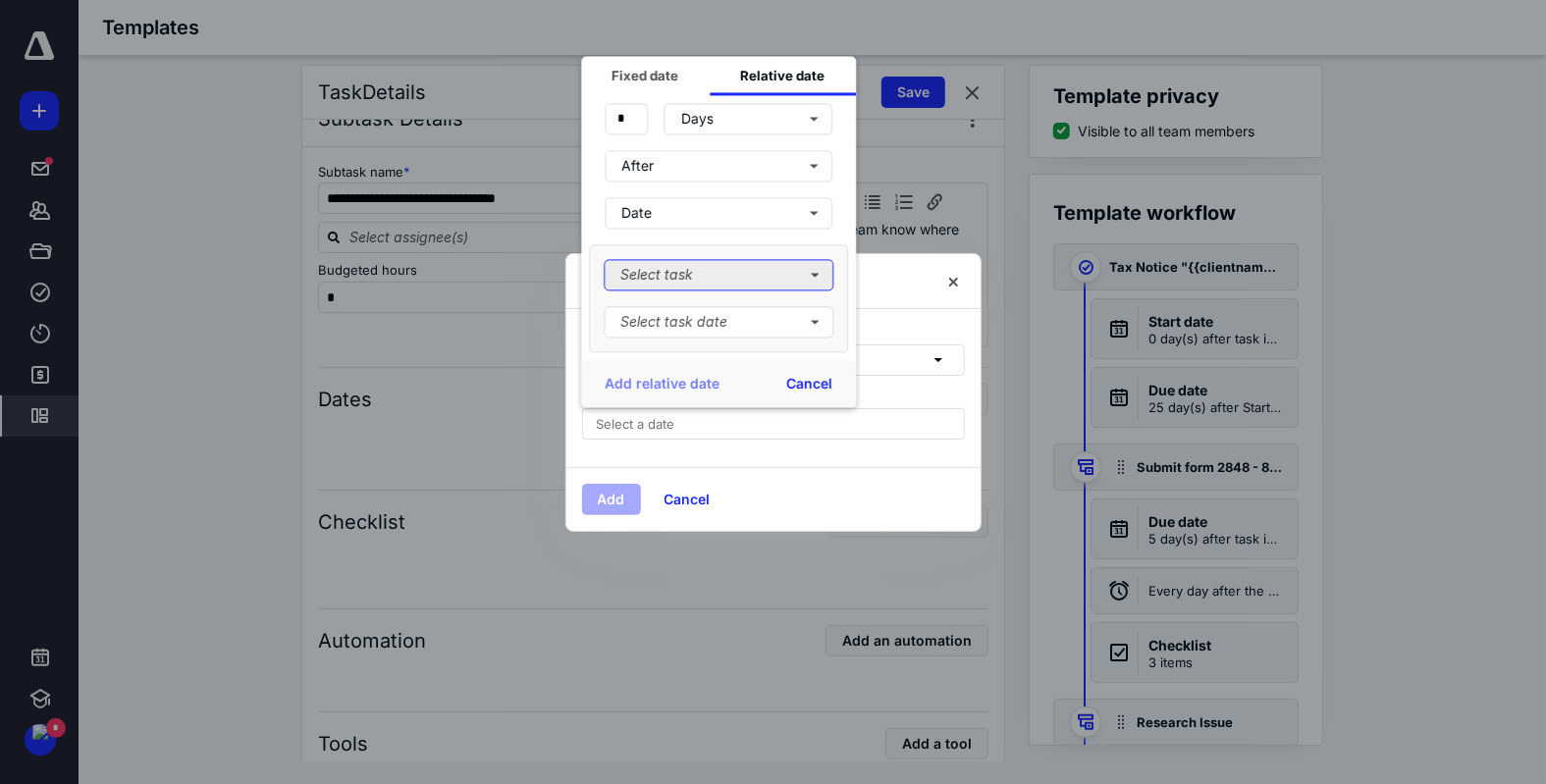 click on "Select task" at bounding box center [719, 275] 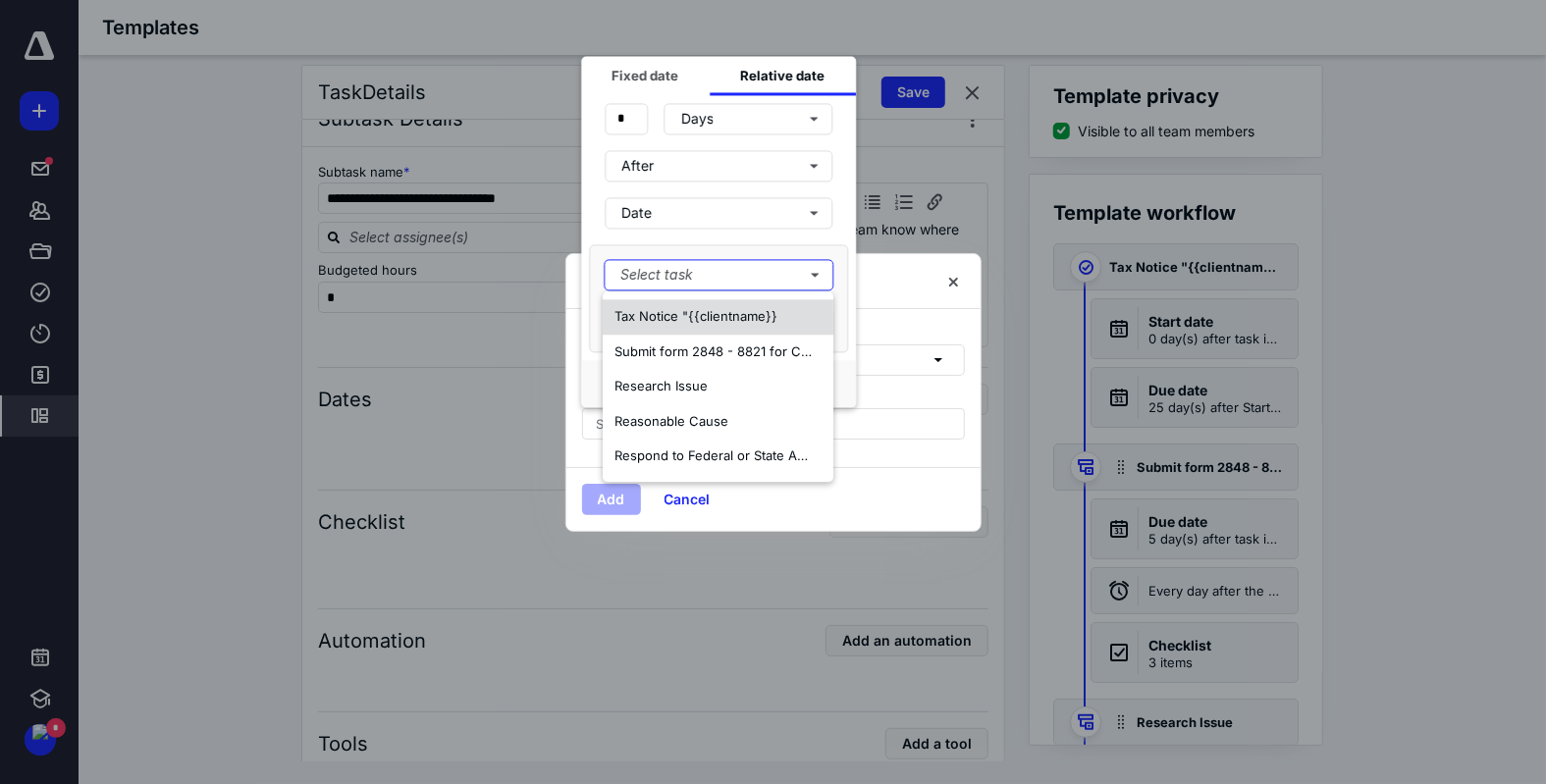 click on "Tax Notice "{{clientname}}" at bounding box center (718, 317) 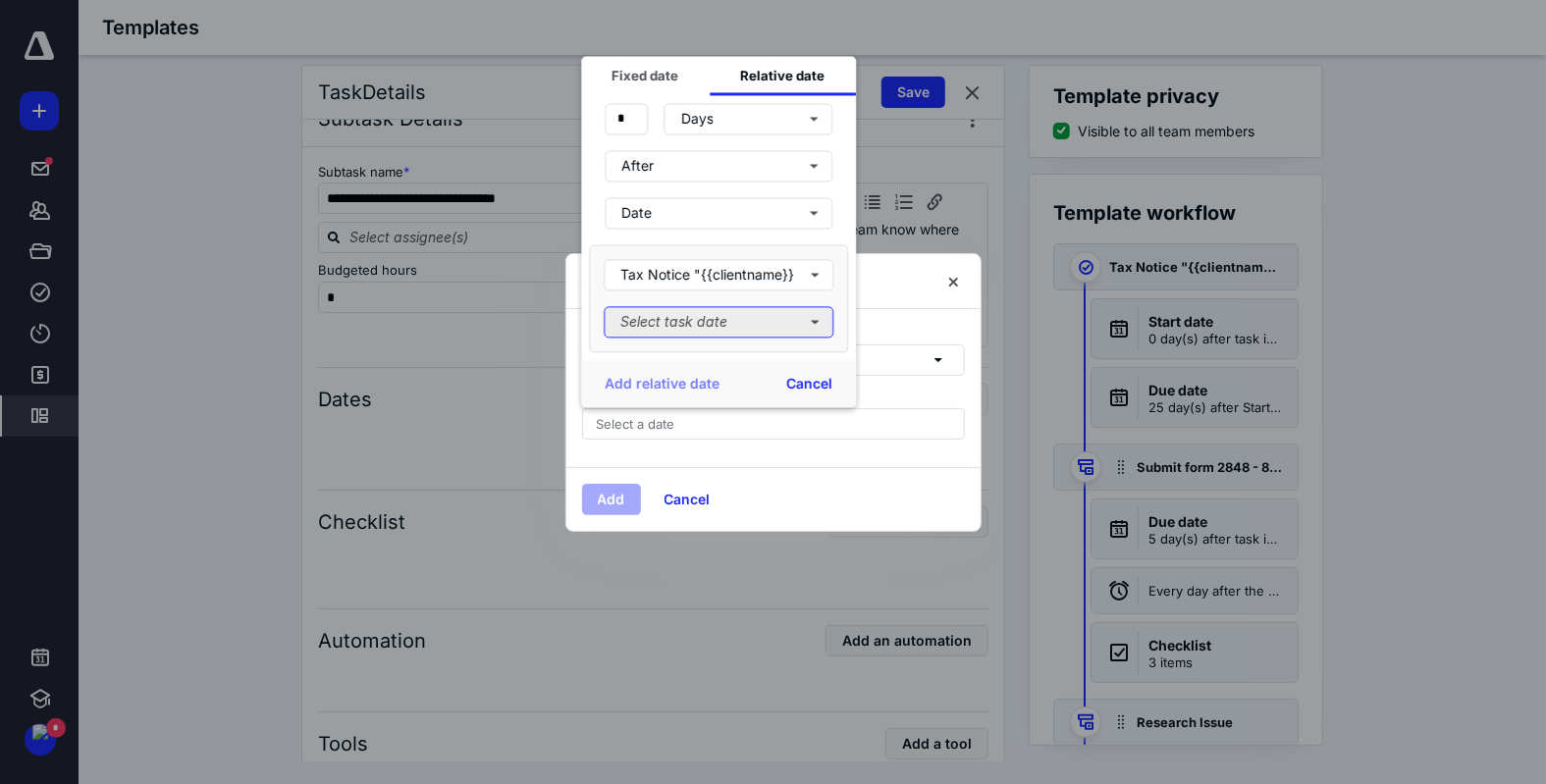 click on "Select task date" at bounding box center (719, 322) 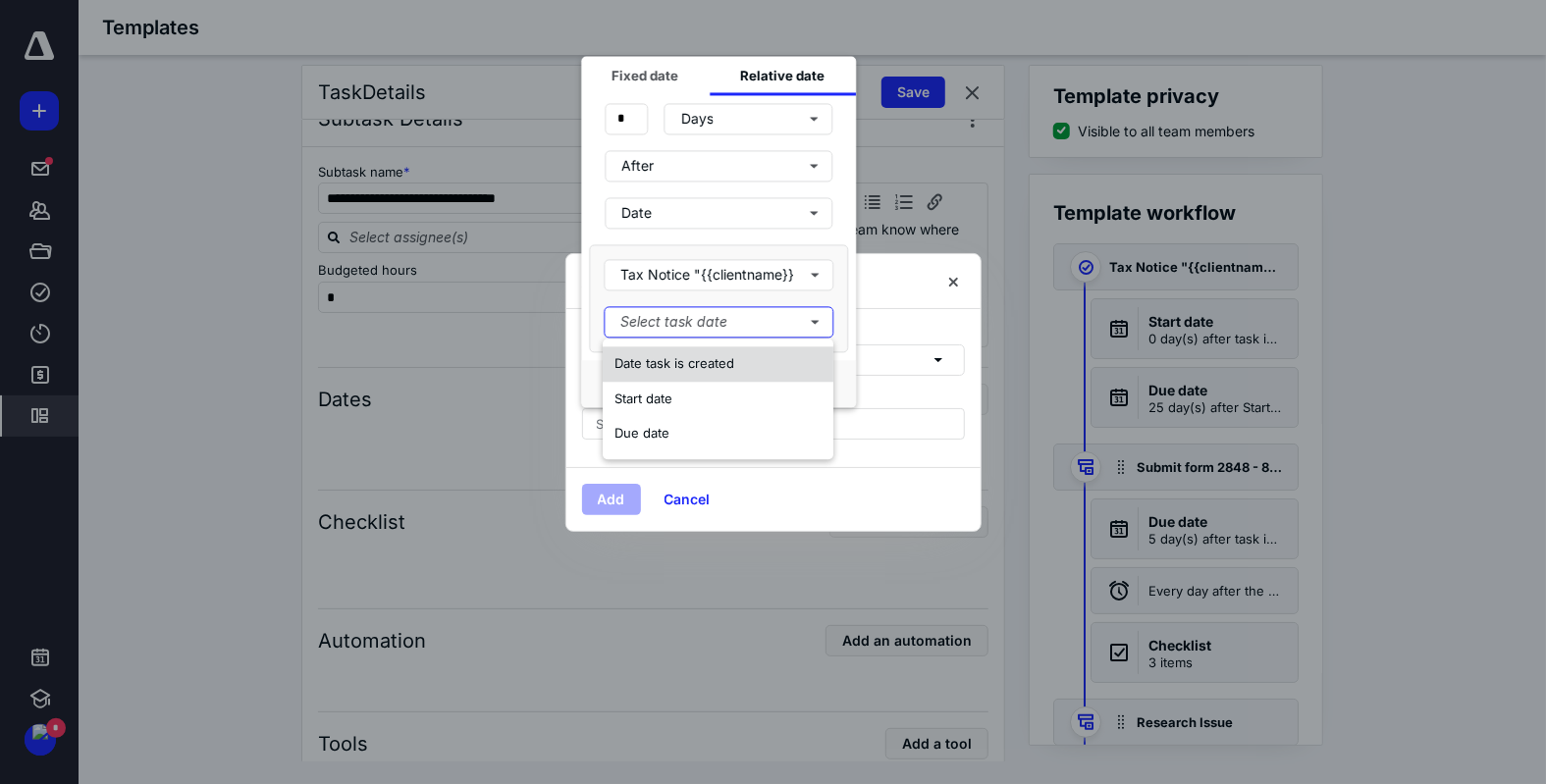click on "Date task is created" at bounding box center (718, 364) 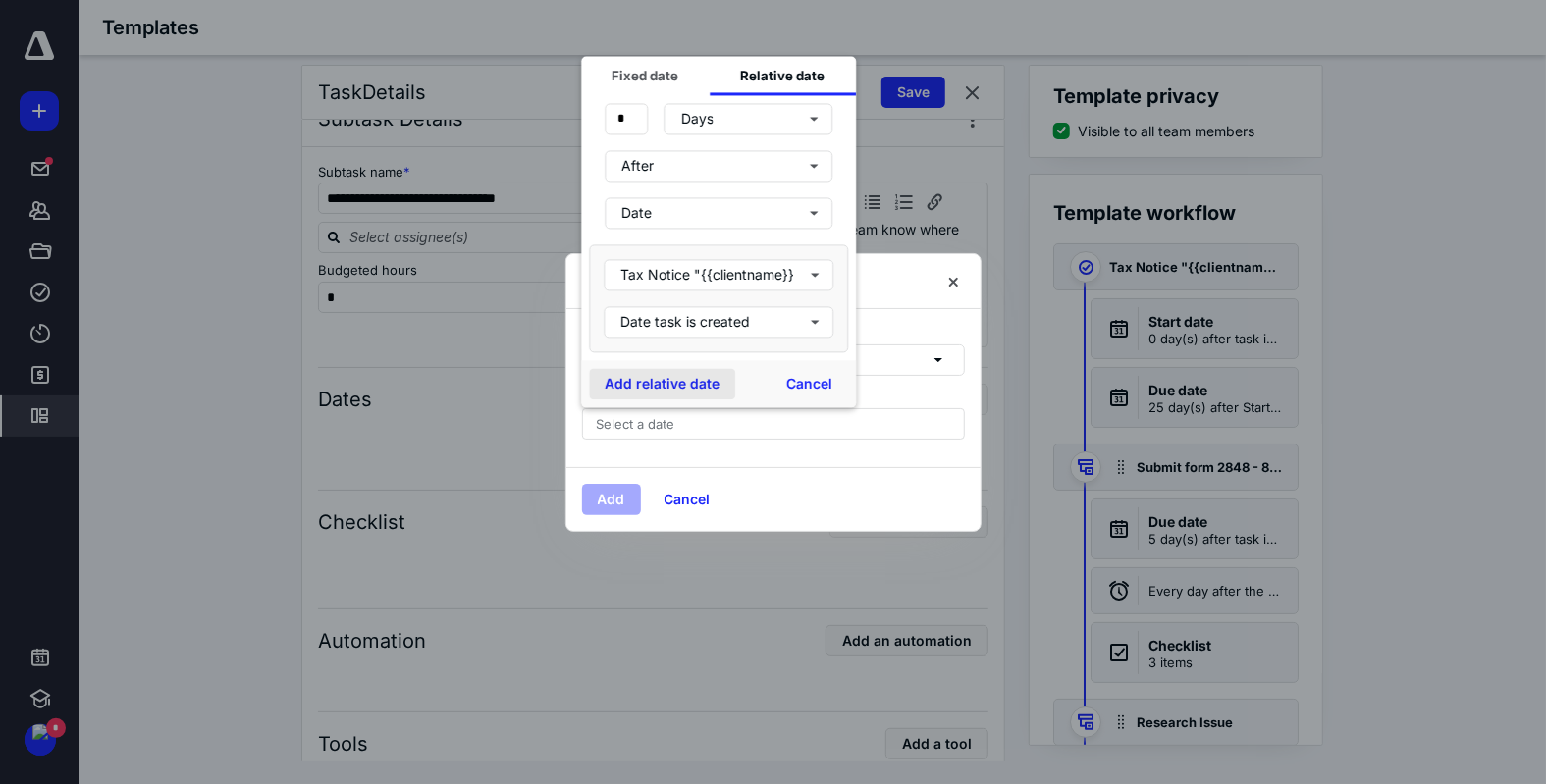 click on "Add relative date" at bounding box center (662, 384) 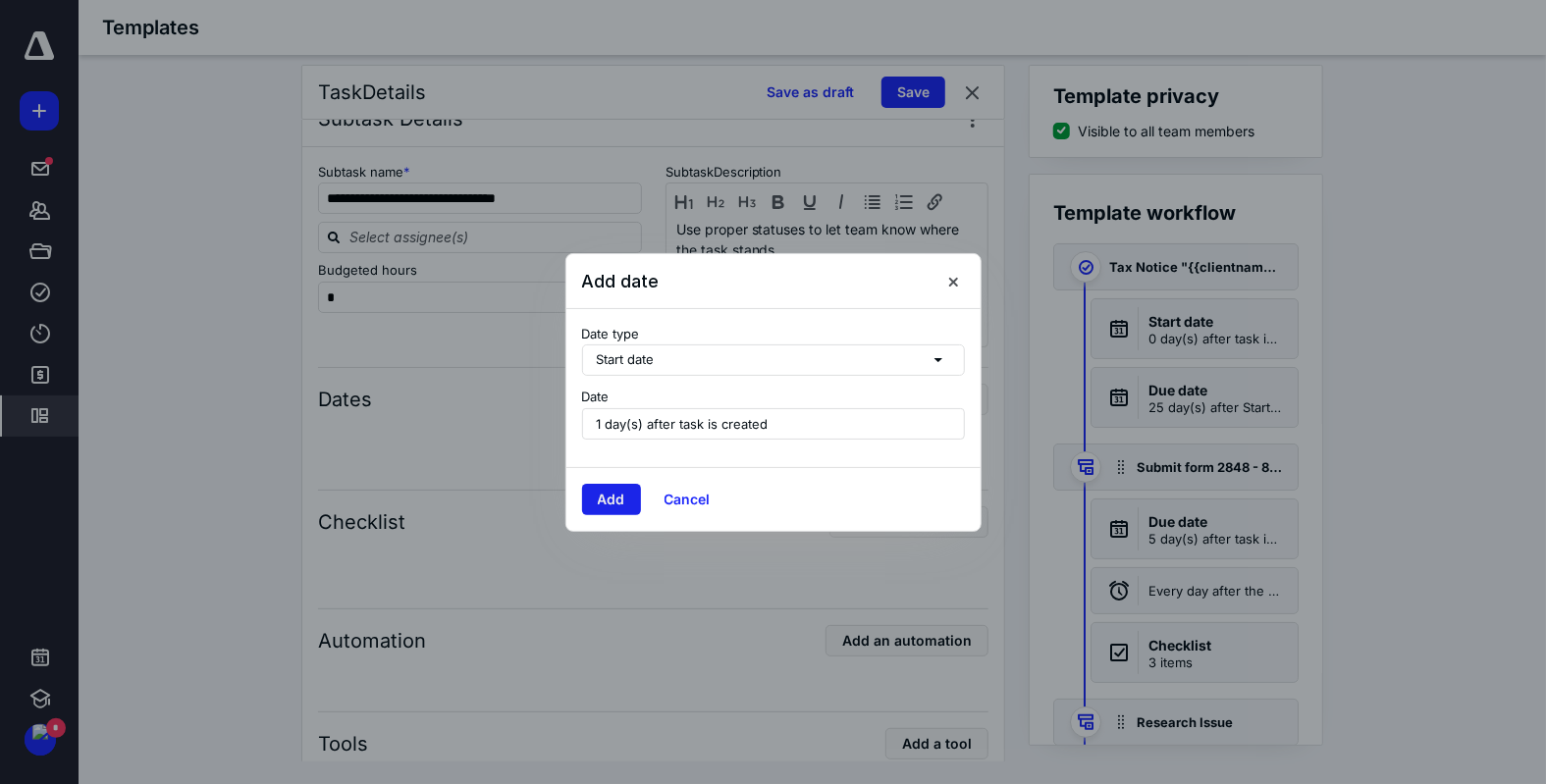 click on "Add" at bounding box center [612, 499] 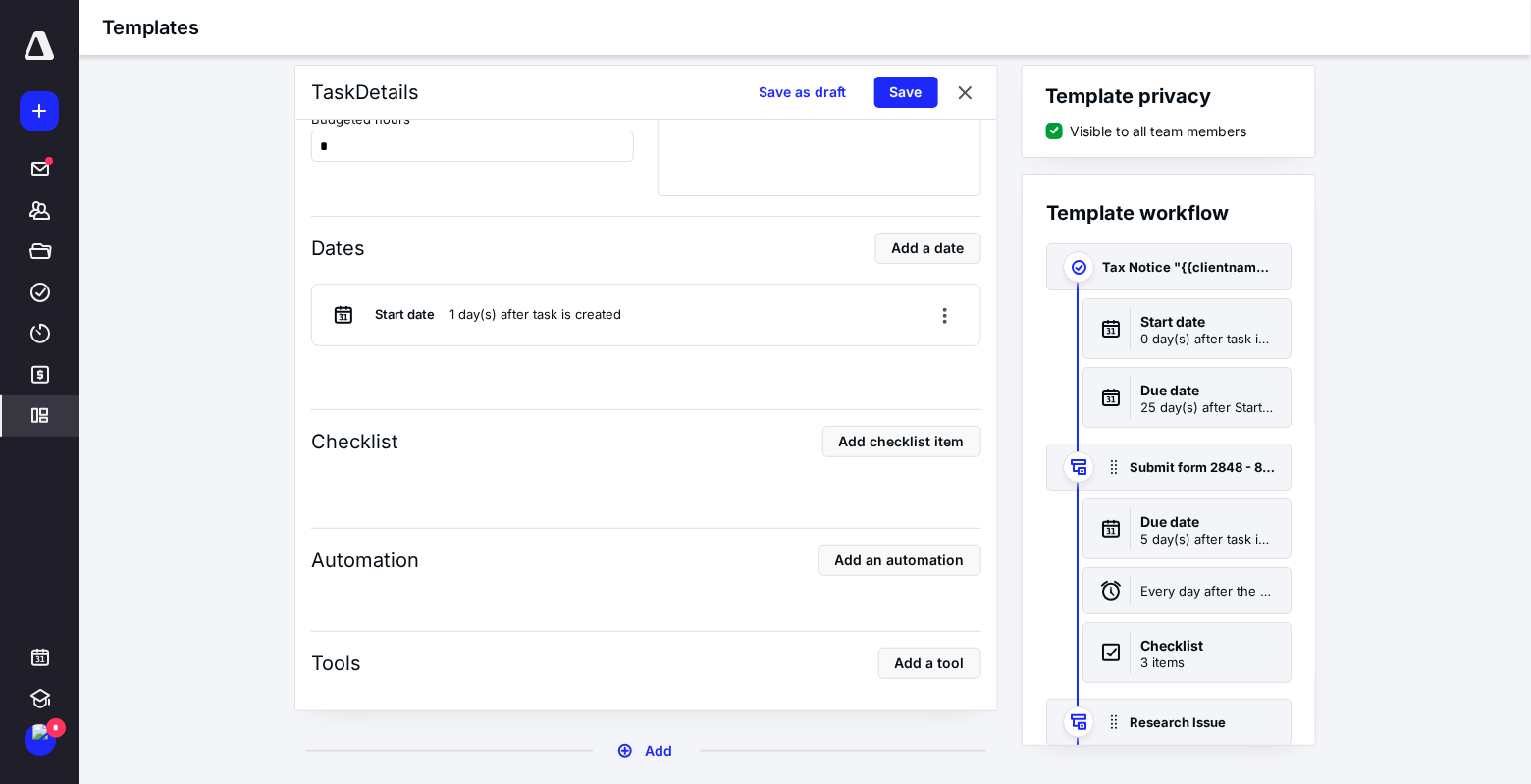 scroll, scrollTop: 3879, scrollLeft: 0, axis: vertical 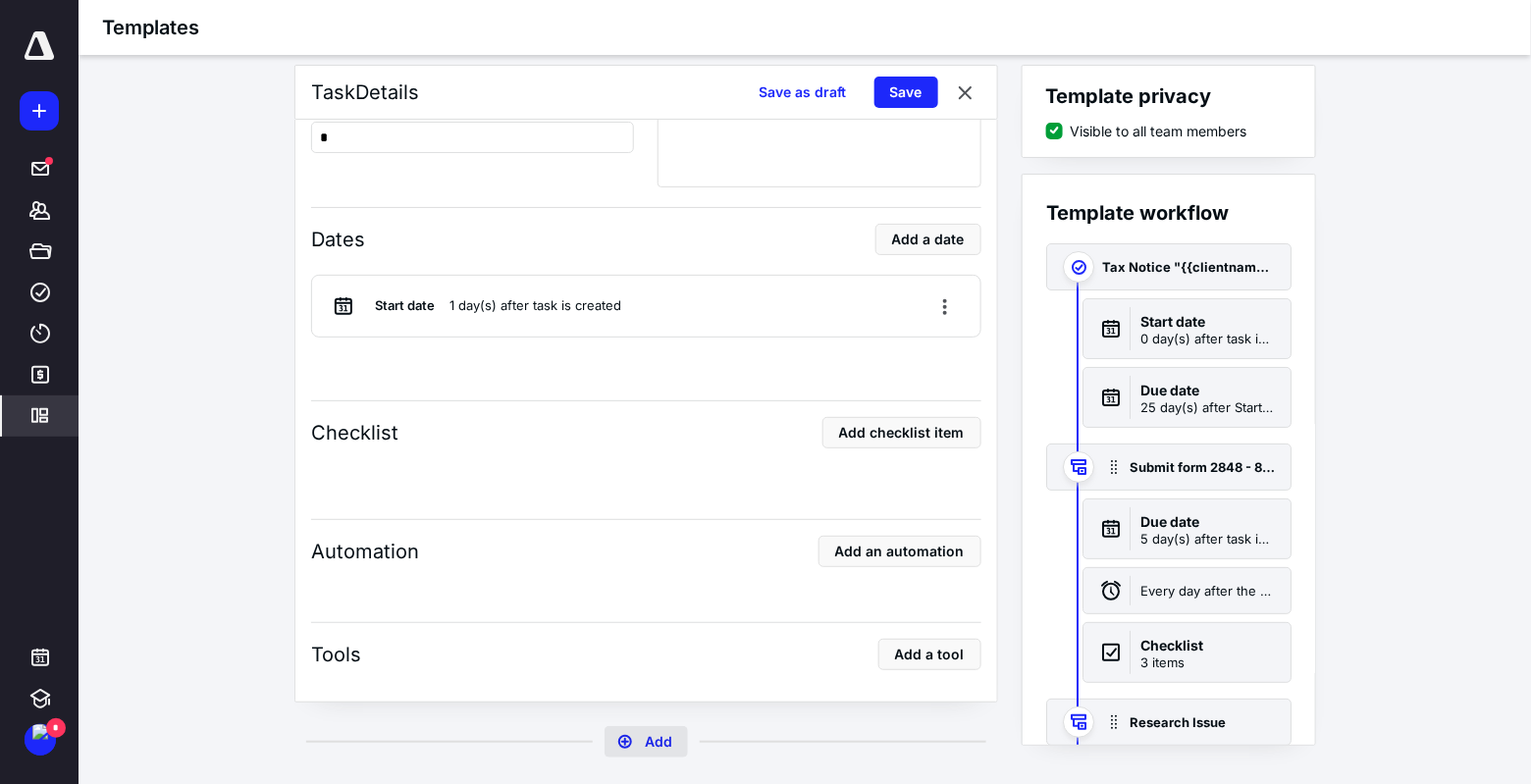 click on "Add" at bounding box center [646, 742] 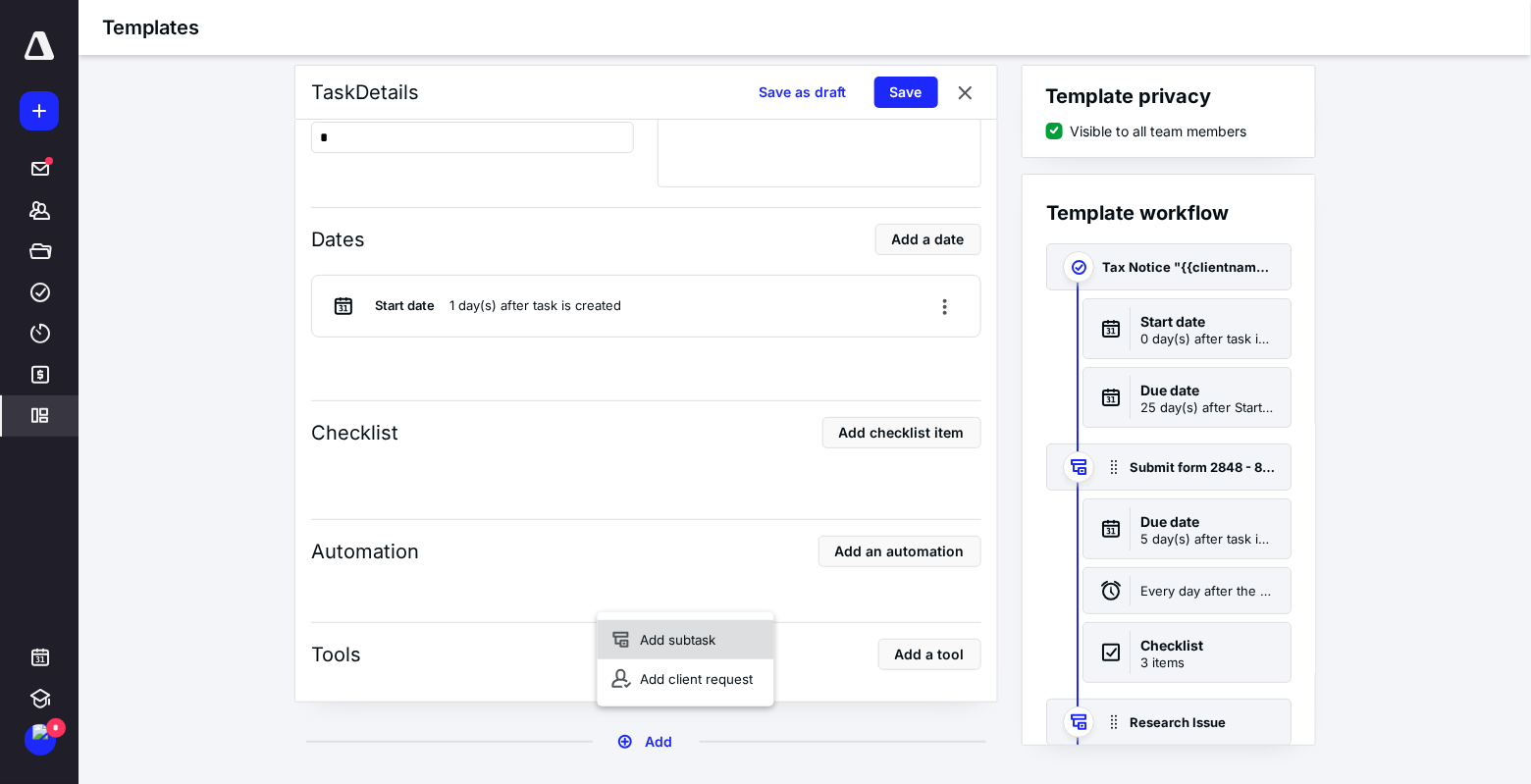 click on "Add subtask" at bounding box center [686, 640] 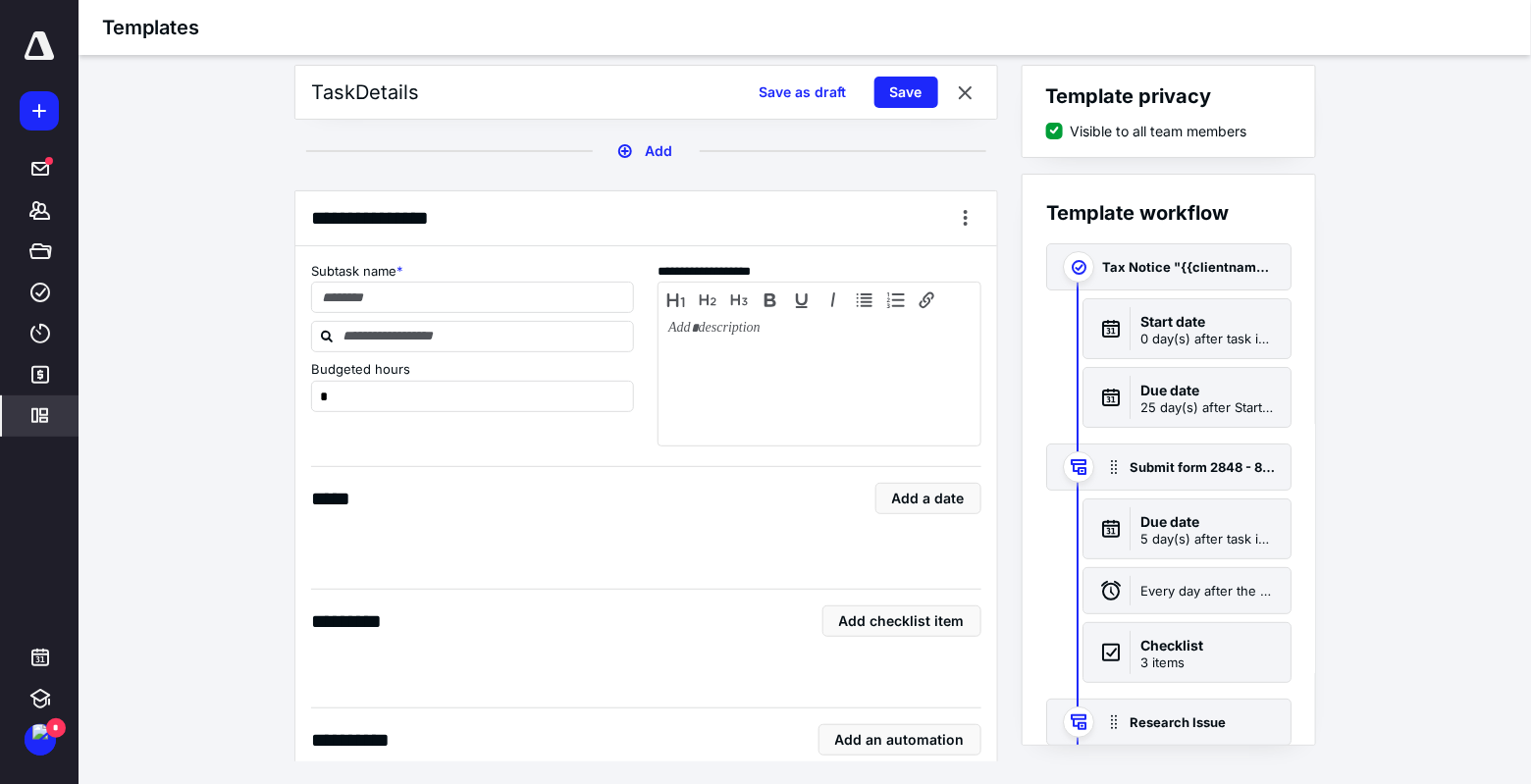 scroll, scrollTop: 4468, scrollLeft: 0, axis: vertical 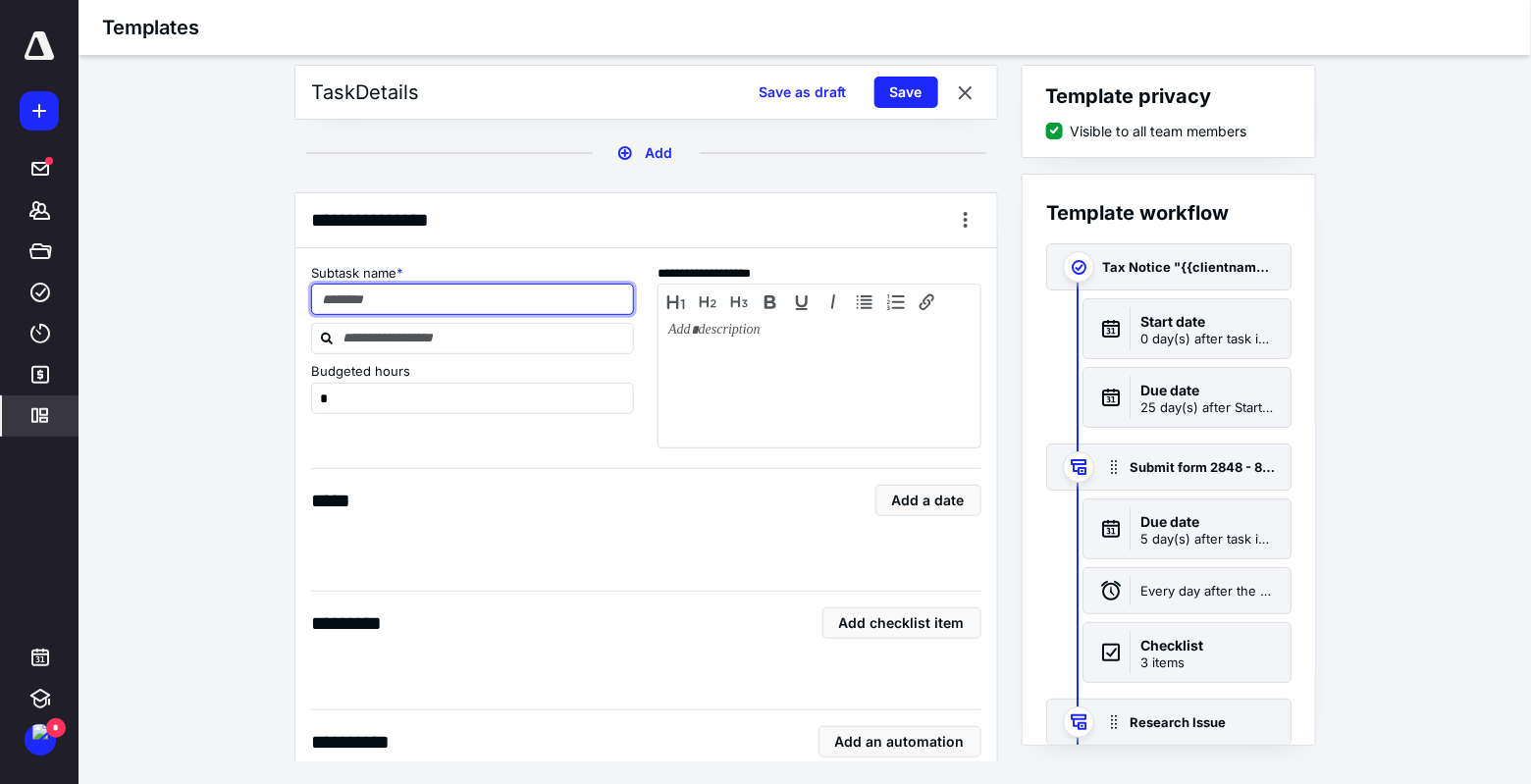 click at bounding box center (473, 299) 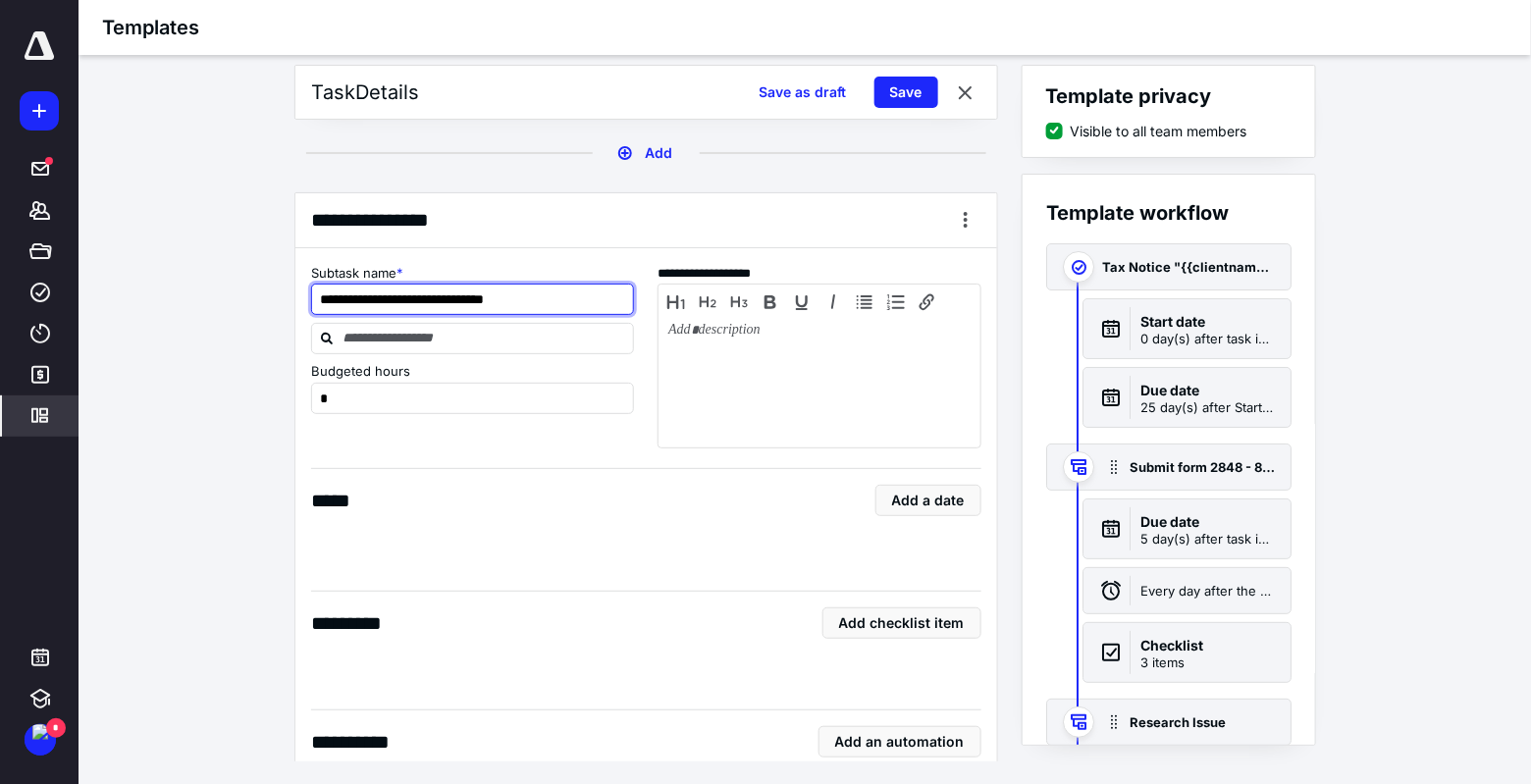 type on "**********" 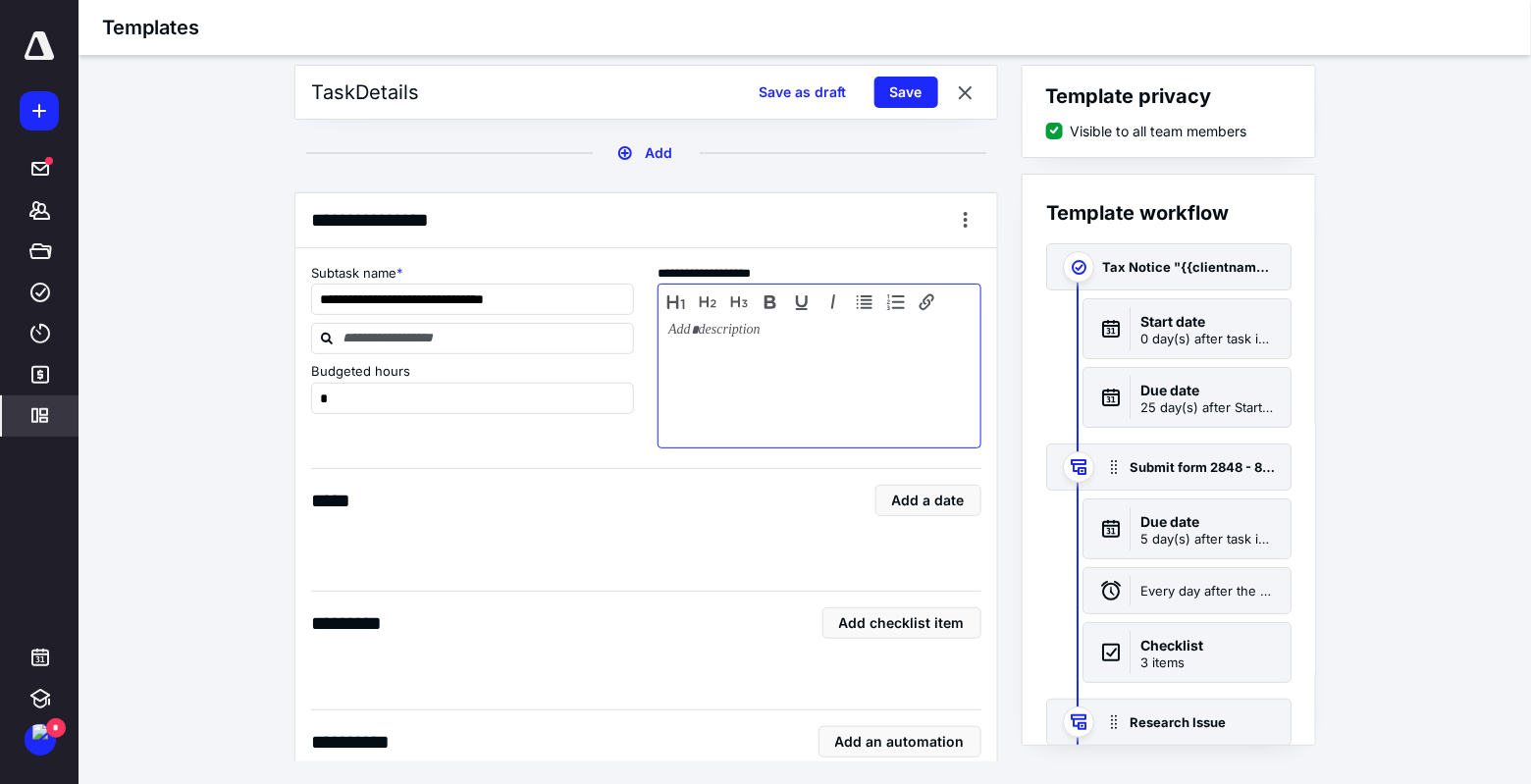 click at bounding box center (819, 381) 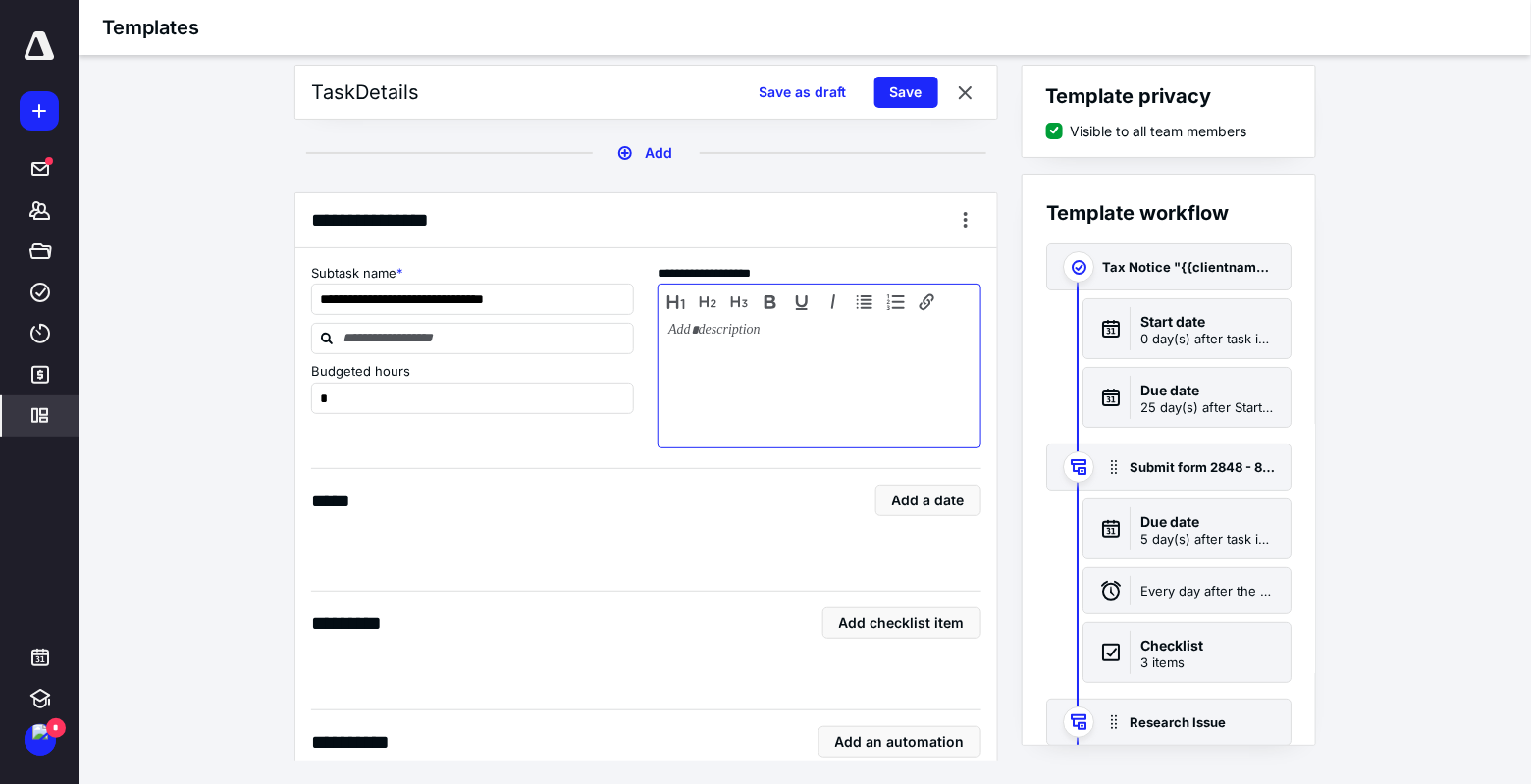 type 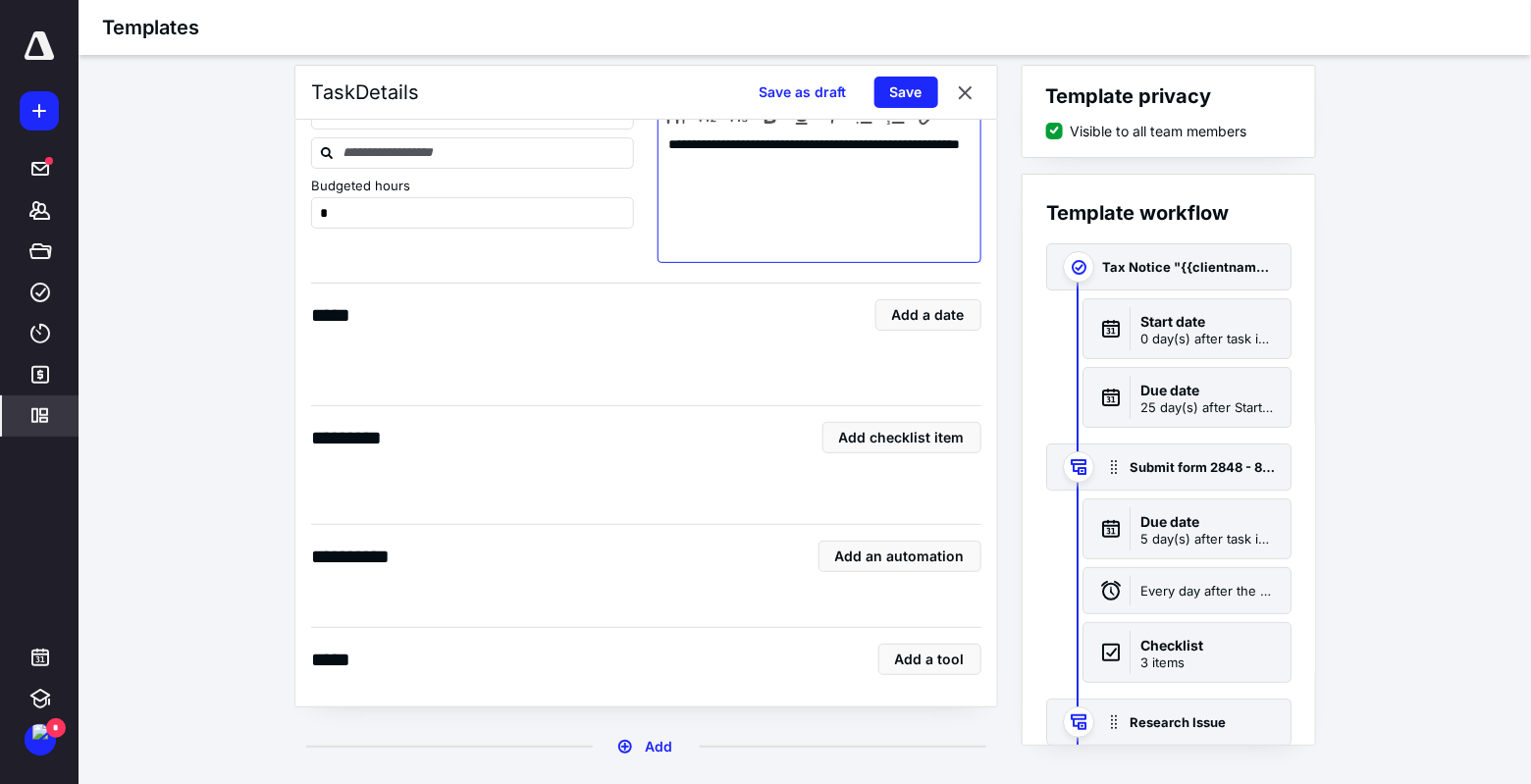 scroll, scrollTop: 4655, scrollLeft: 0, axis: vertical 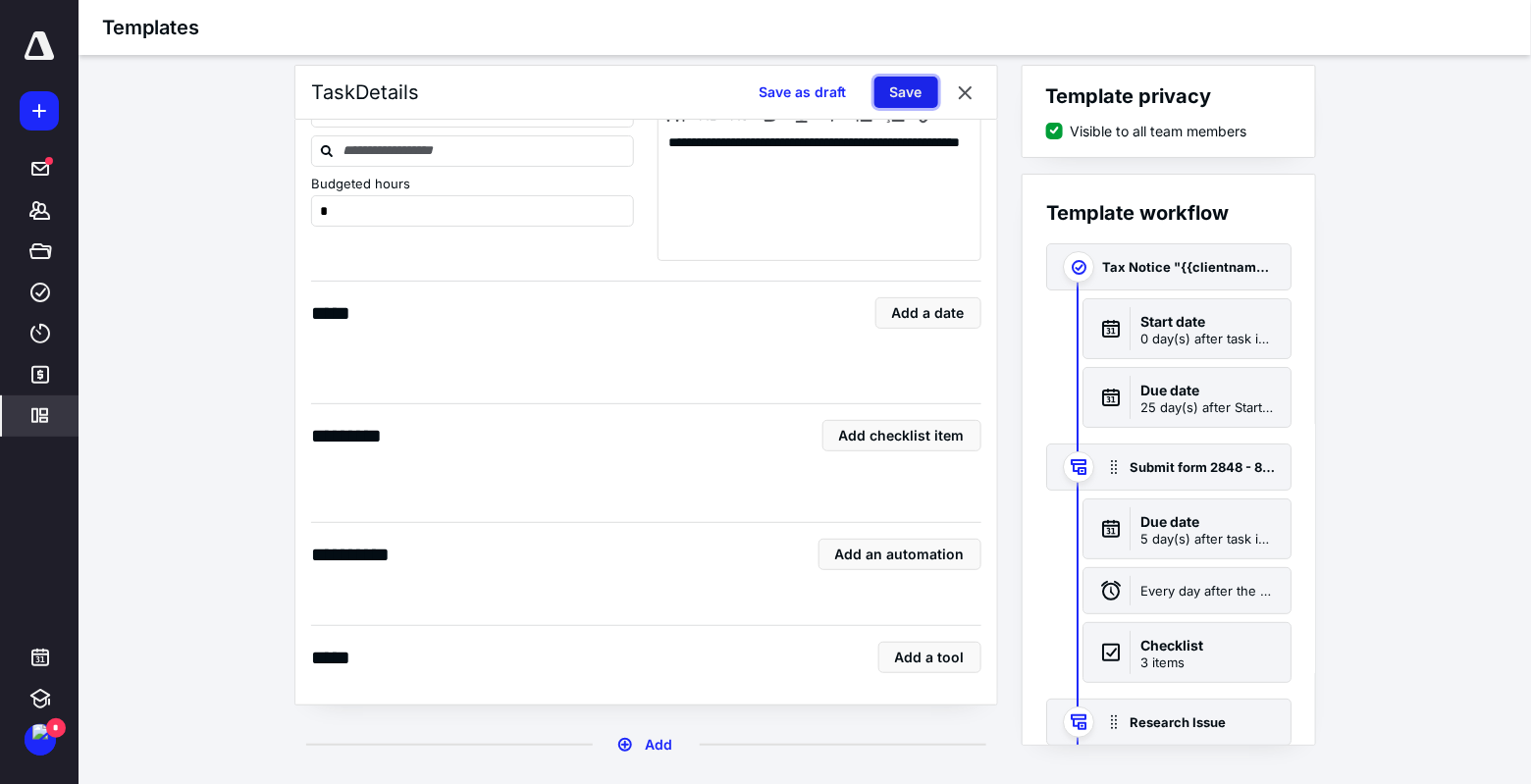 click on "Save" at bounding box center [906, 92] 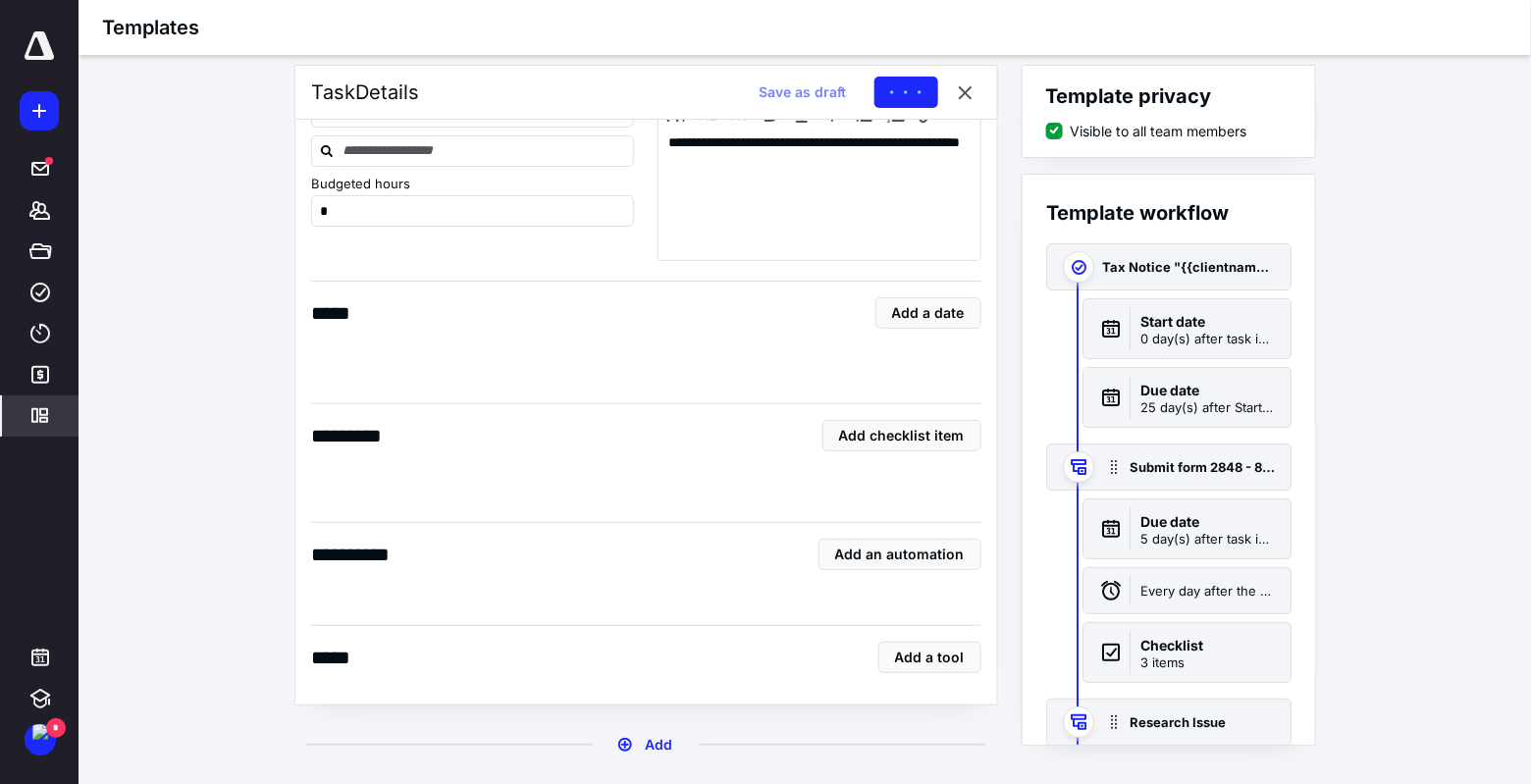 scroll, scrollTop: 0, scrollLeft: 0, axis: both 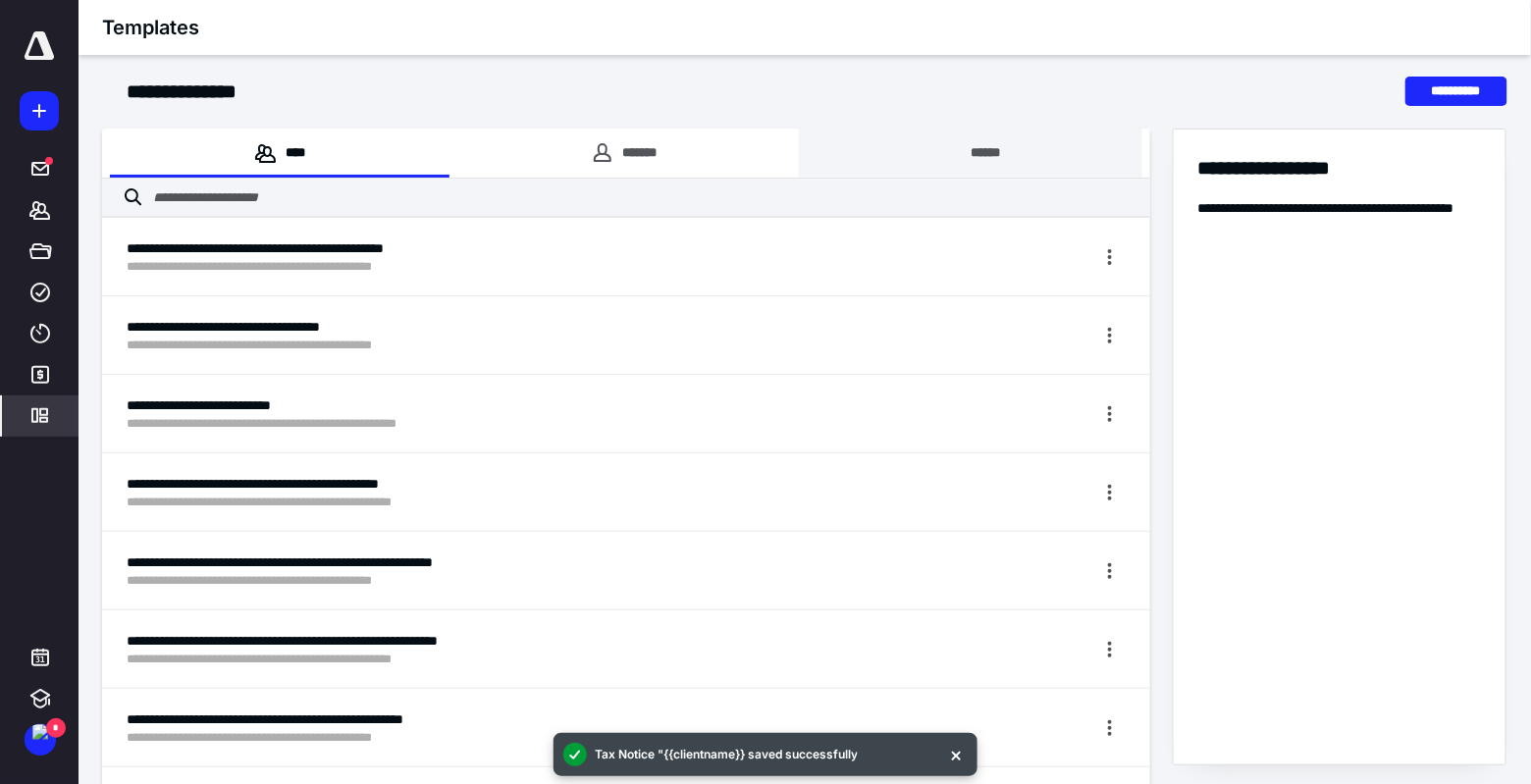 click on "******" at bounding box center [971, 153] 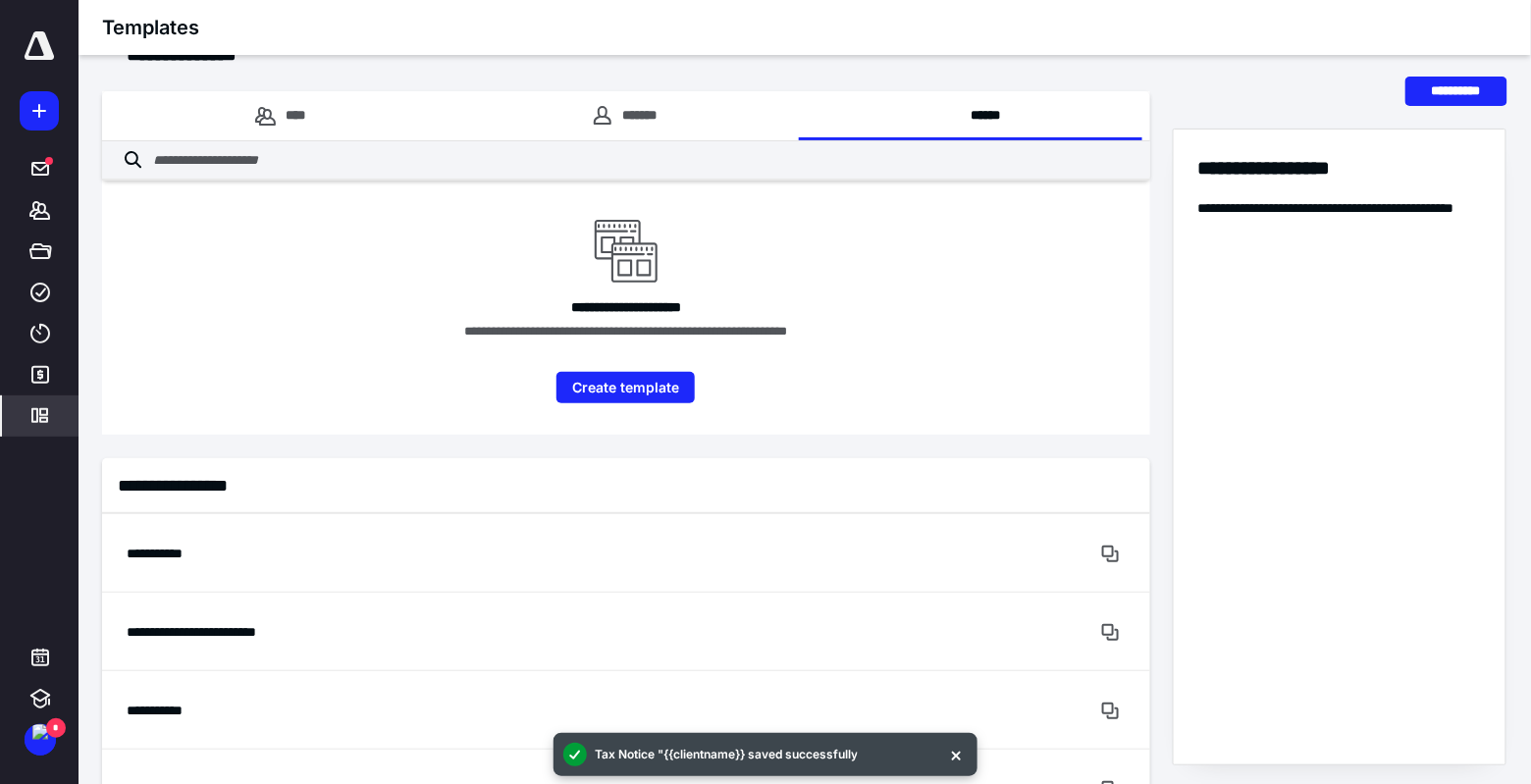 scroll, scrollTop: 0, scrollLeft: 0, axis: both 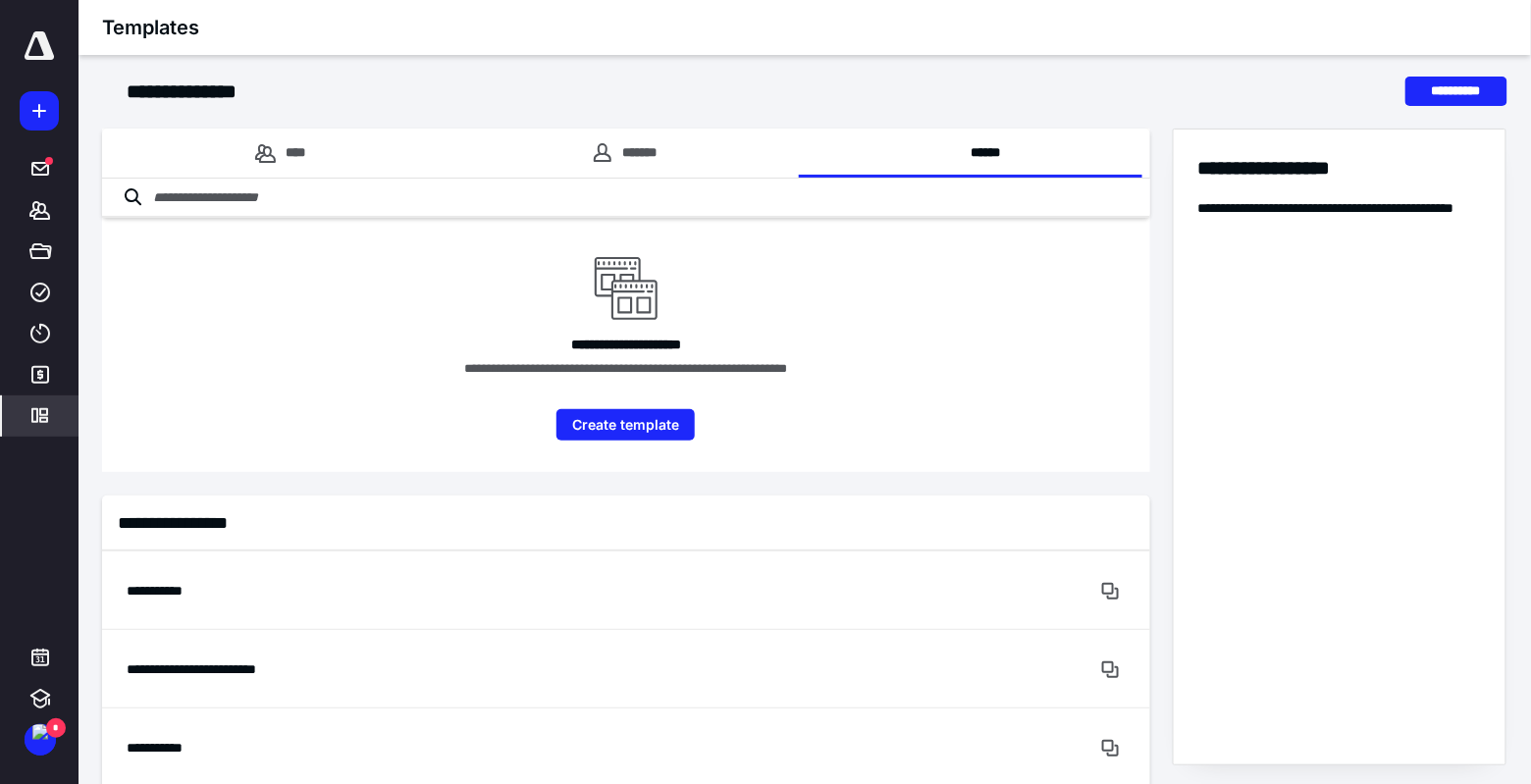 click at bounding box center [626, 198] 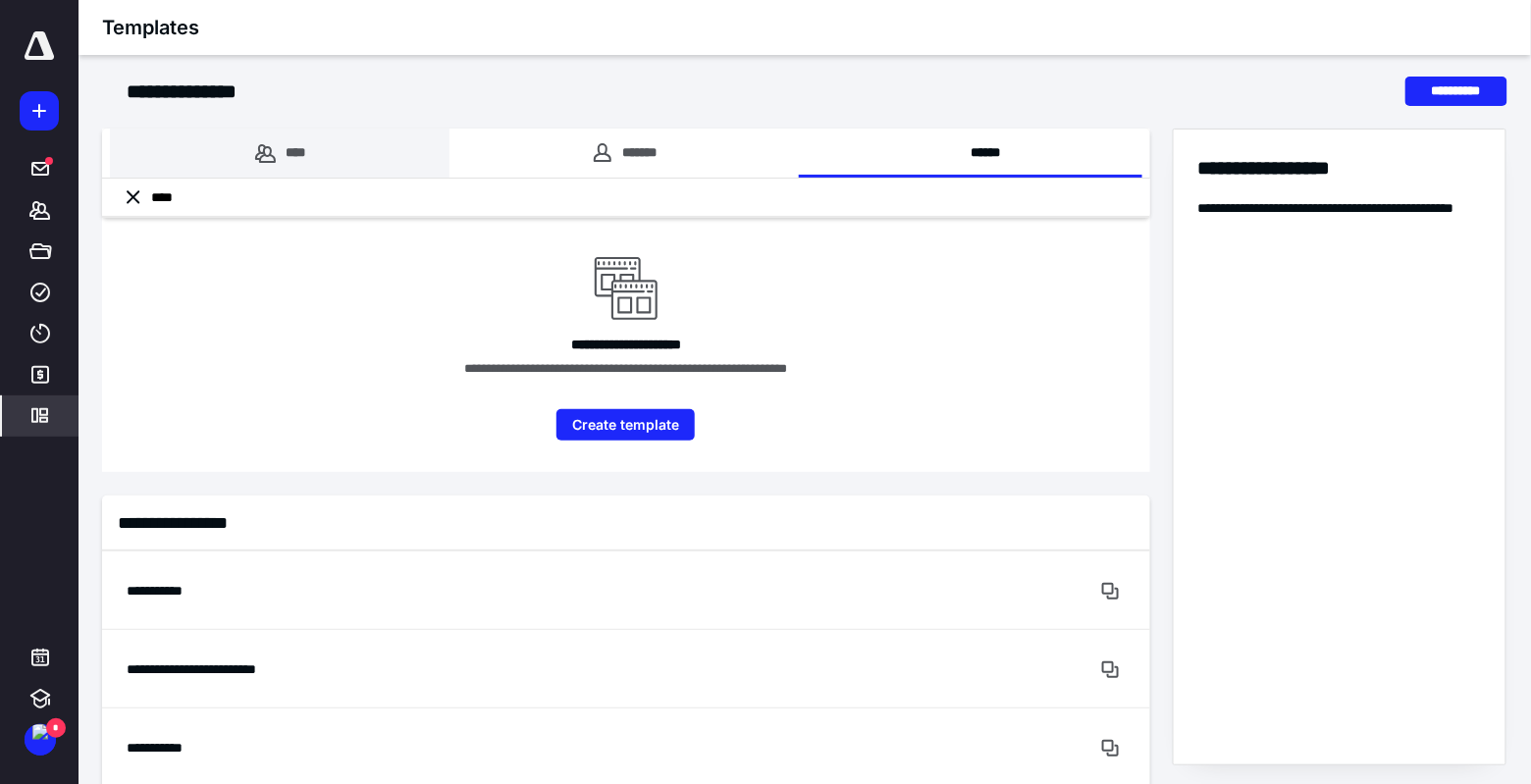 type on "***" 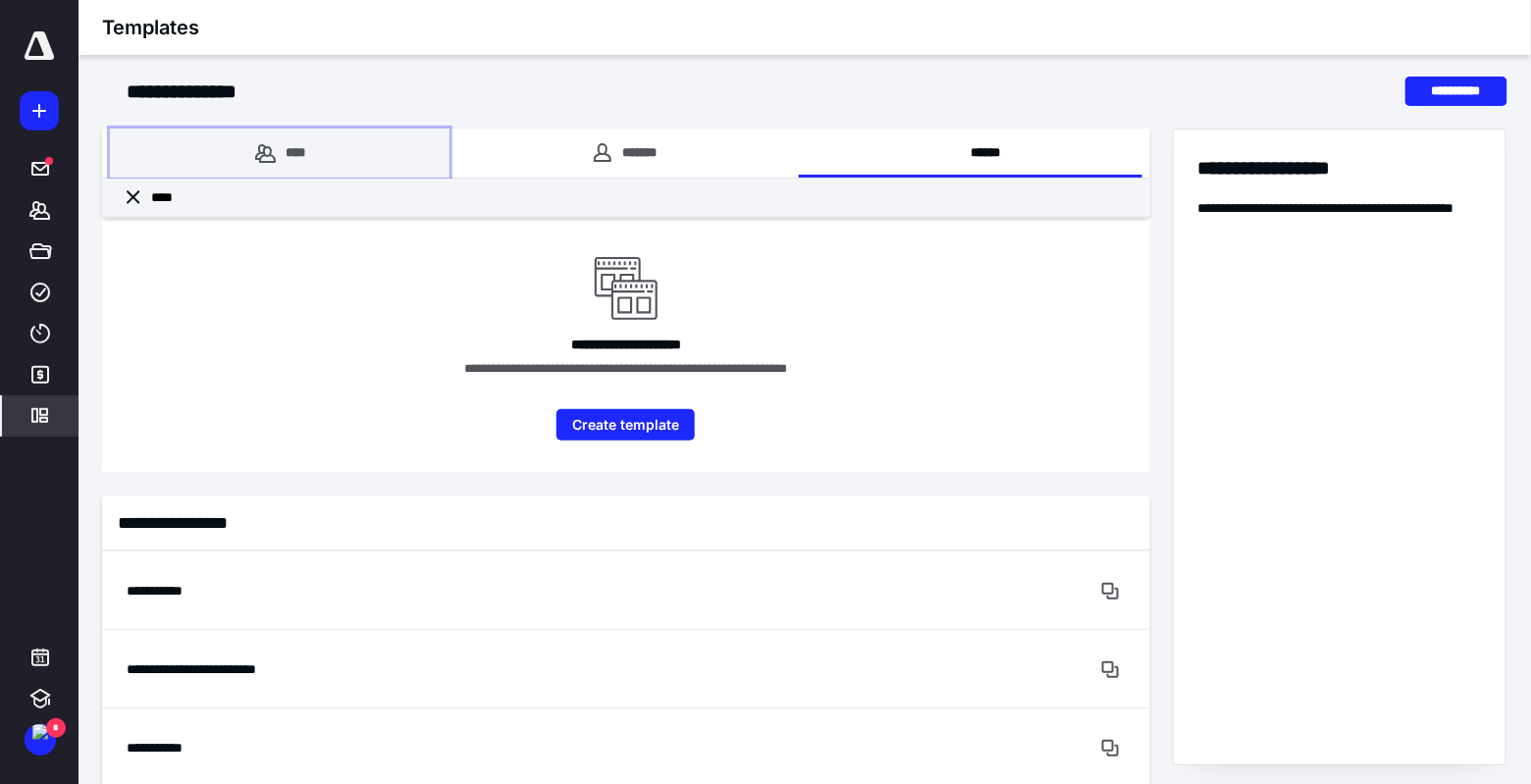 click on "****" at bounding box center [280, 153] 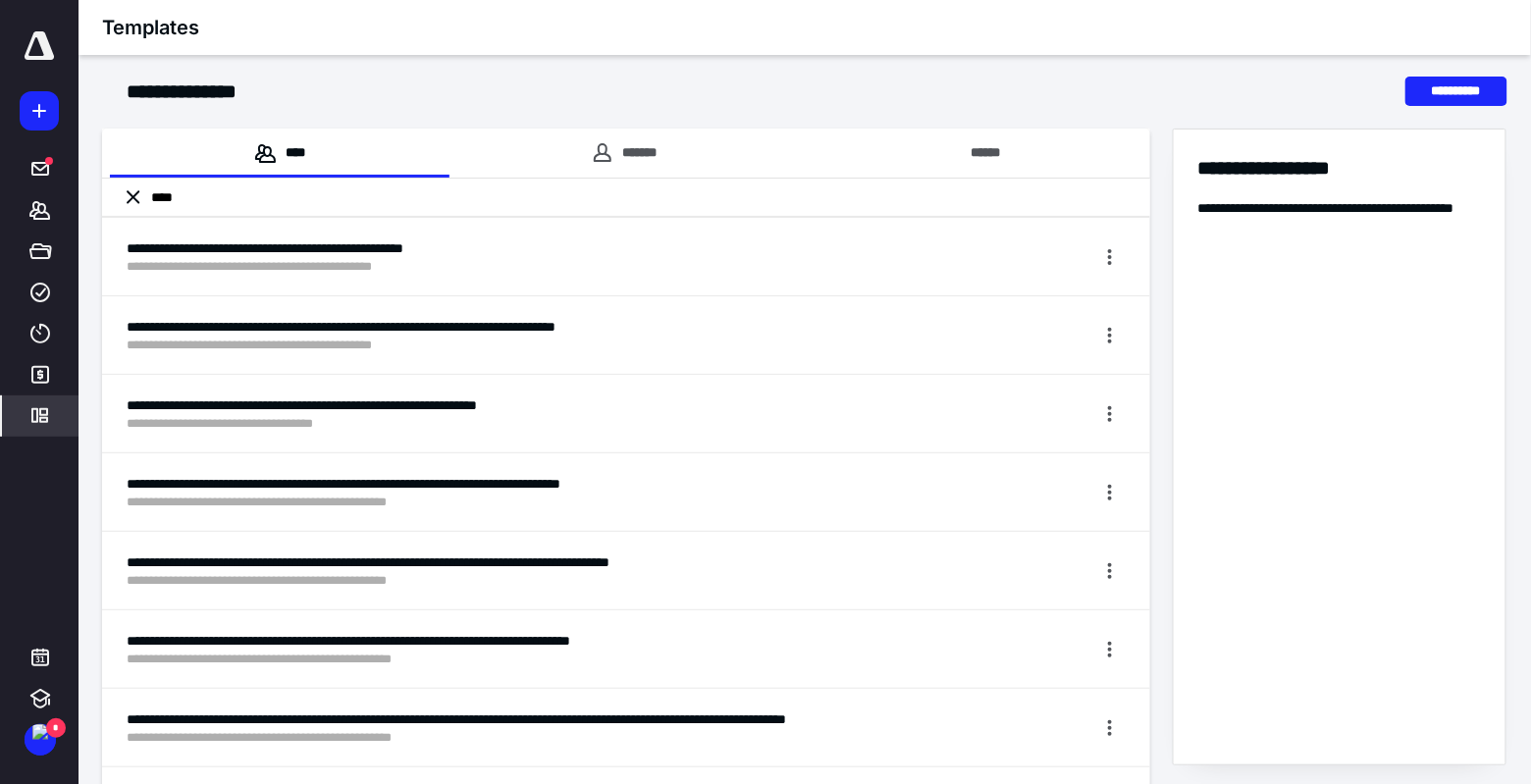 click on "***" at bounding box center (626, 198) 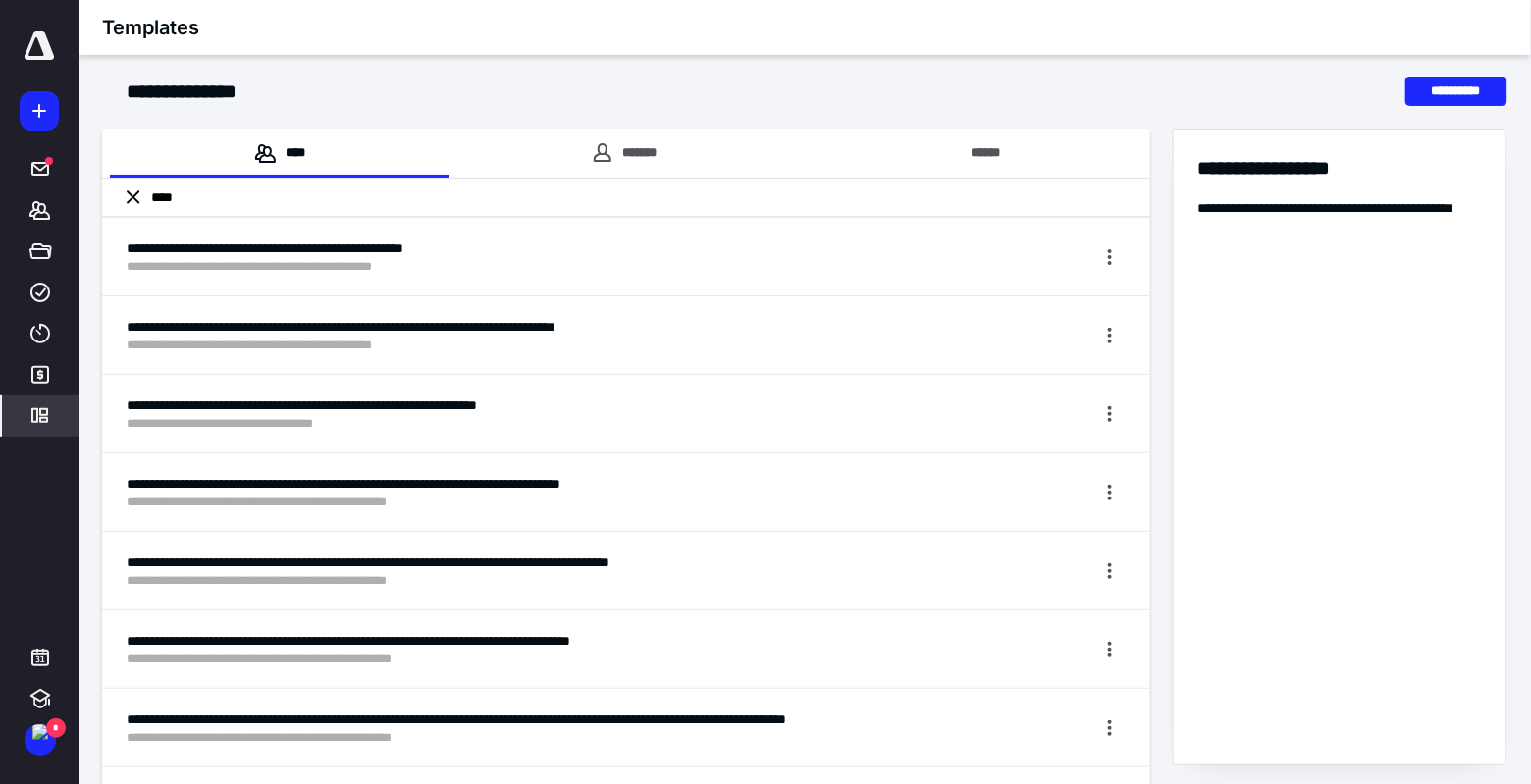 click on "***" at bounding box center [626, 198] 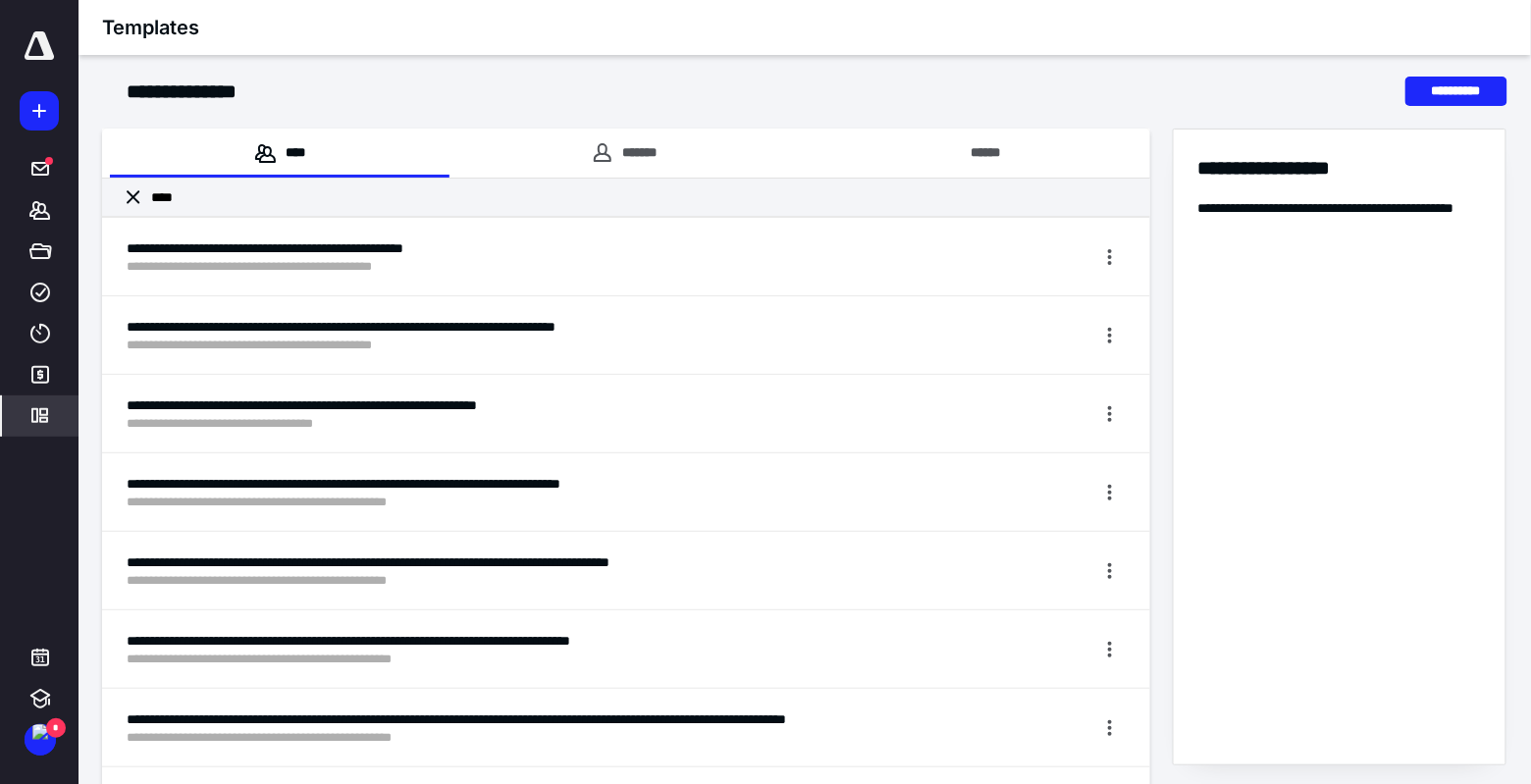 click 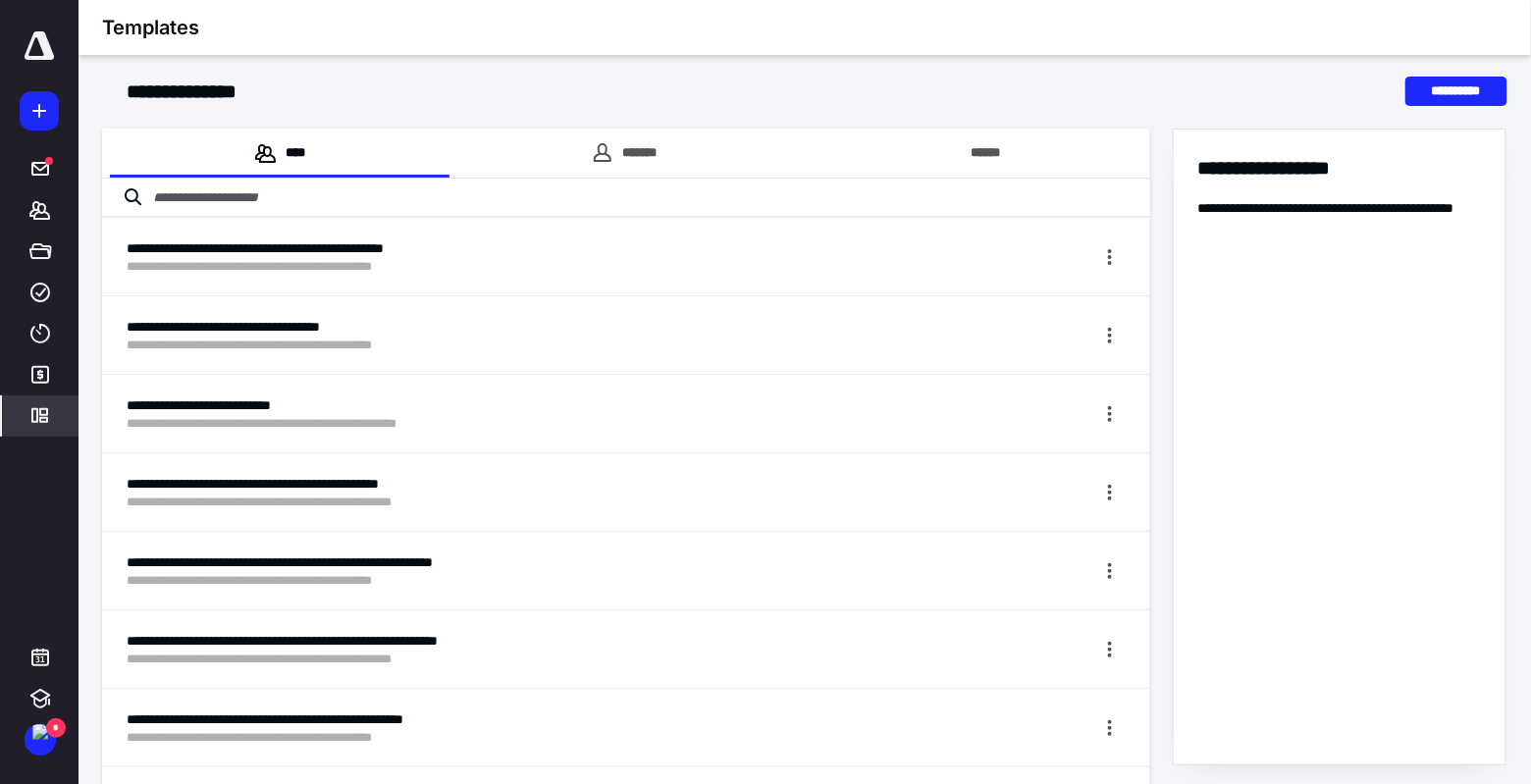 click at bounding box center [626, 198] 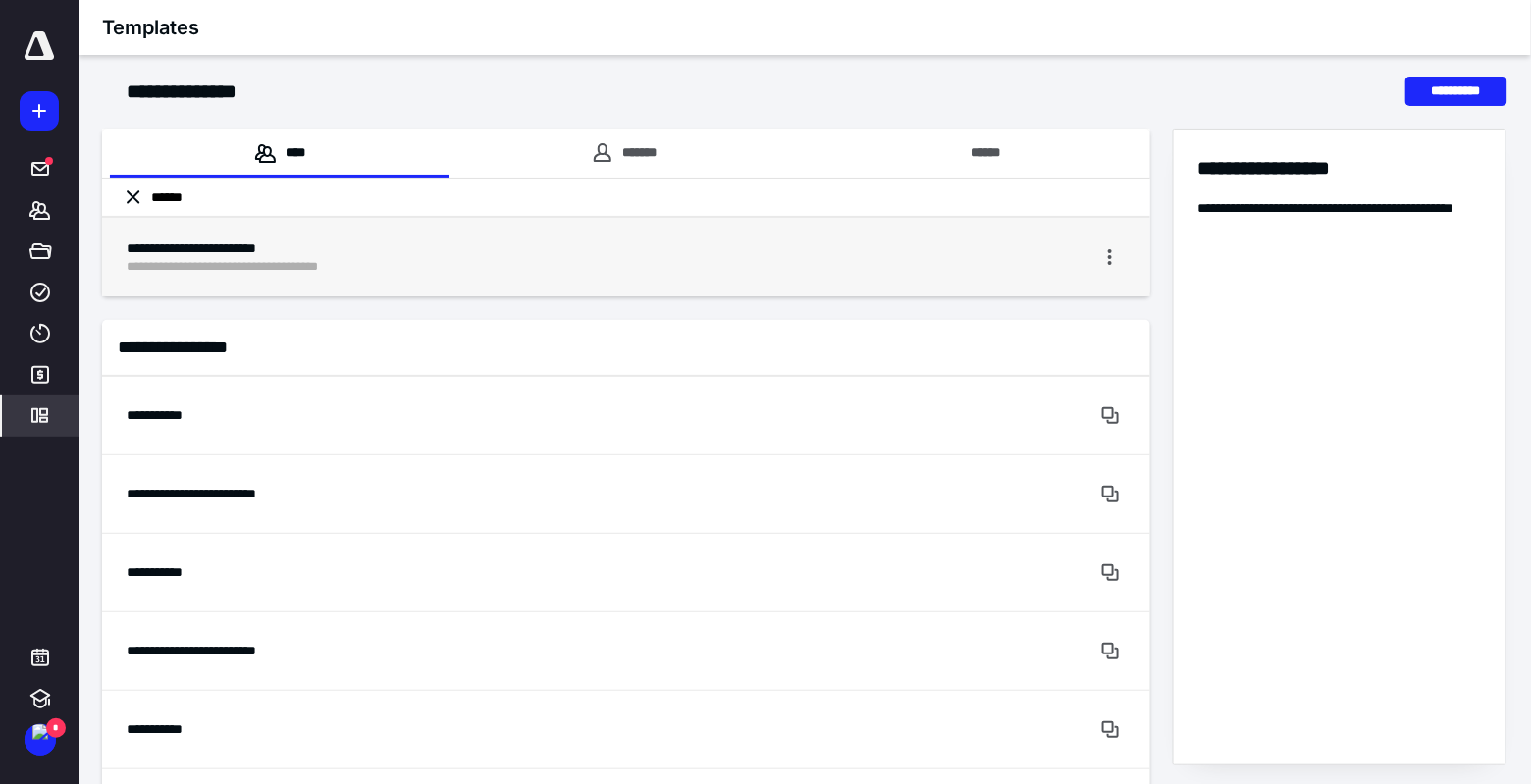 type on "******" 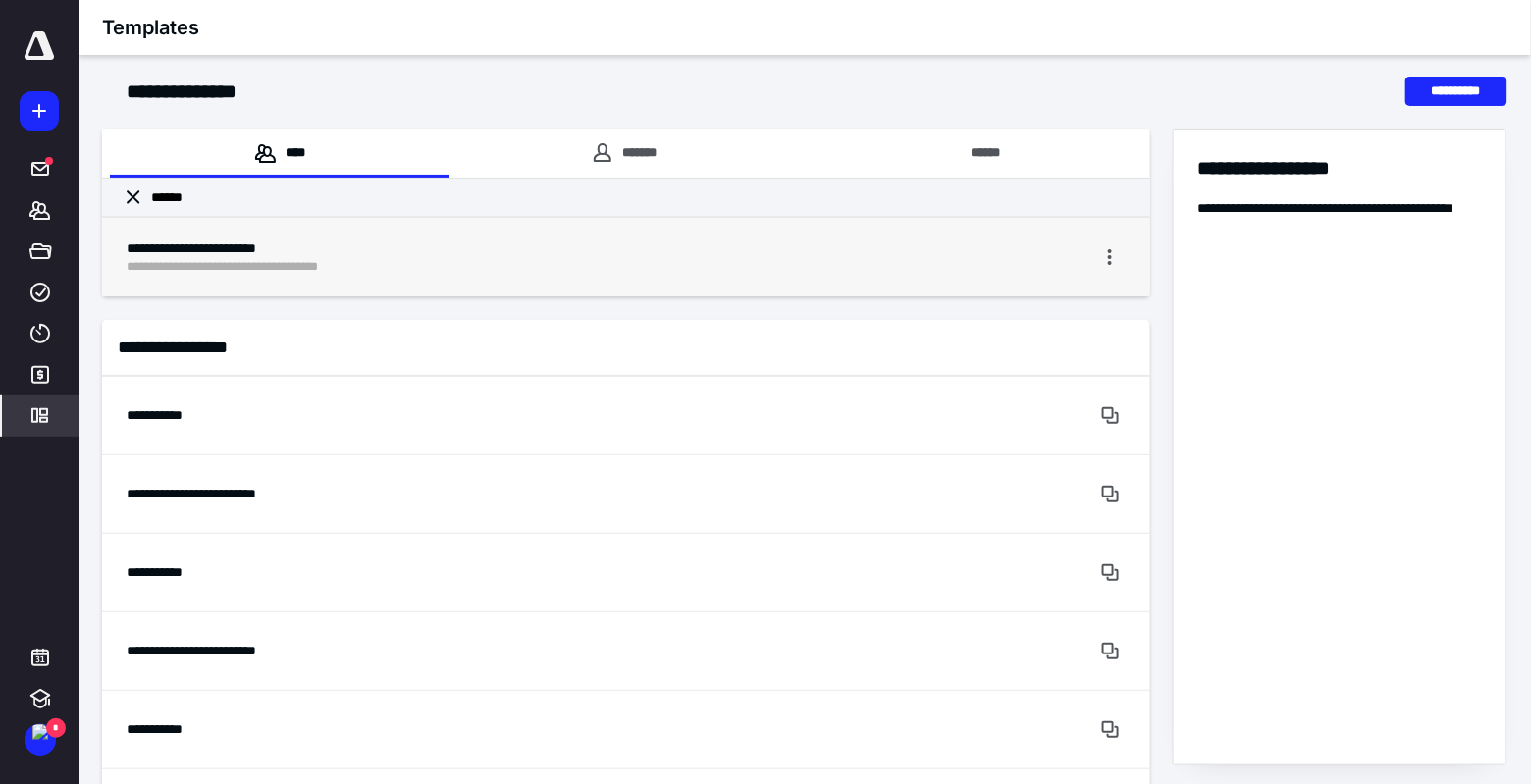 click on "**********" at bounding box center (553, 248) 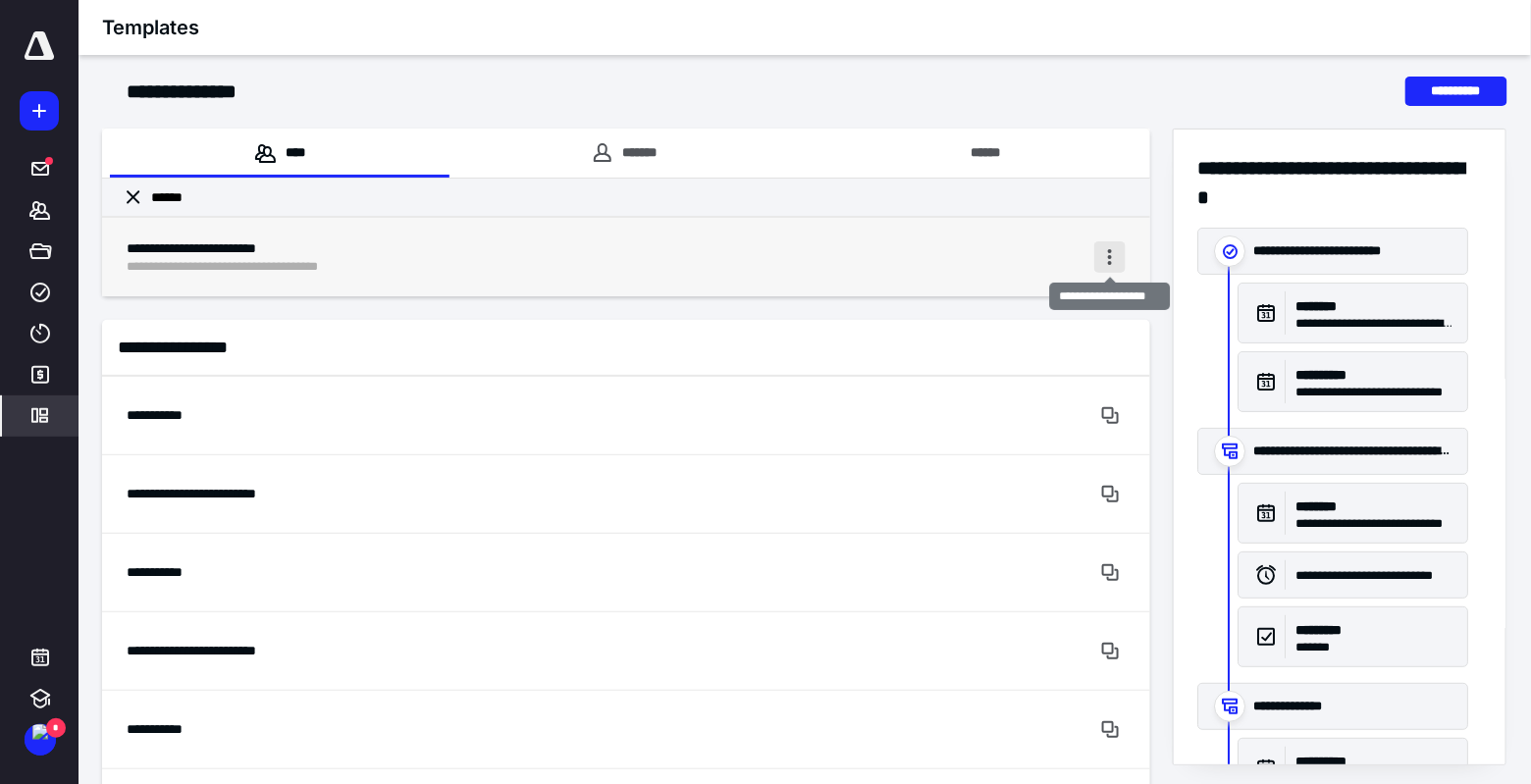 click at bounding box center [1110, 257] 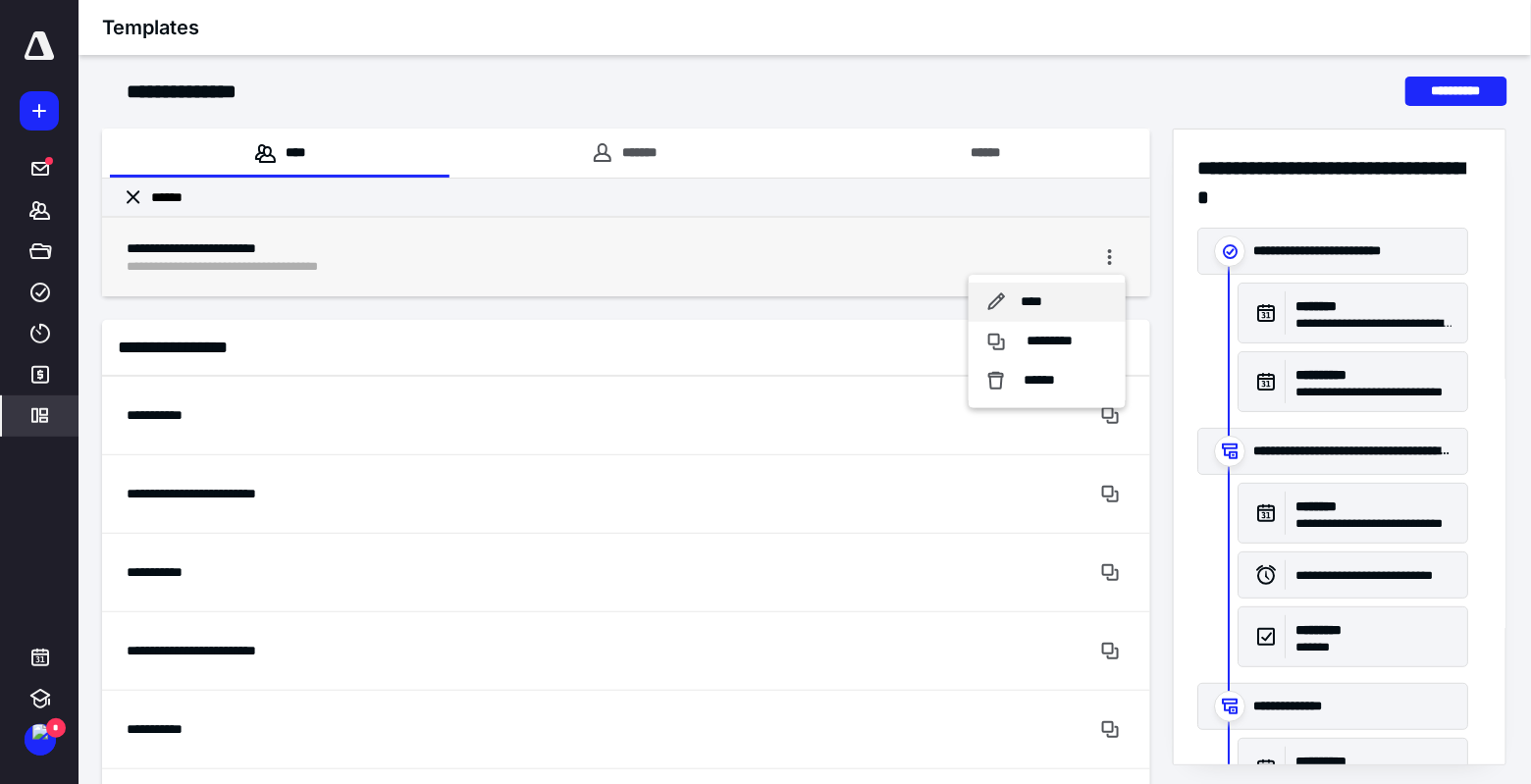 click on "****" at bounding box center [1031, 302] 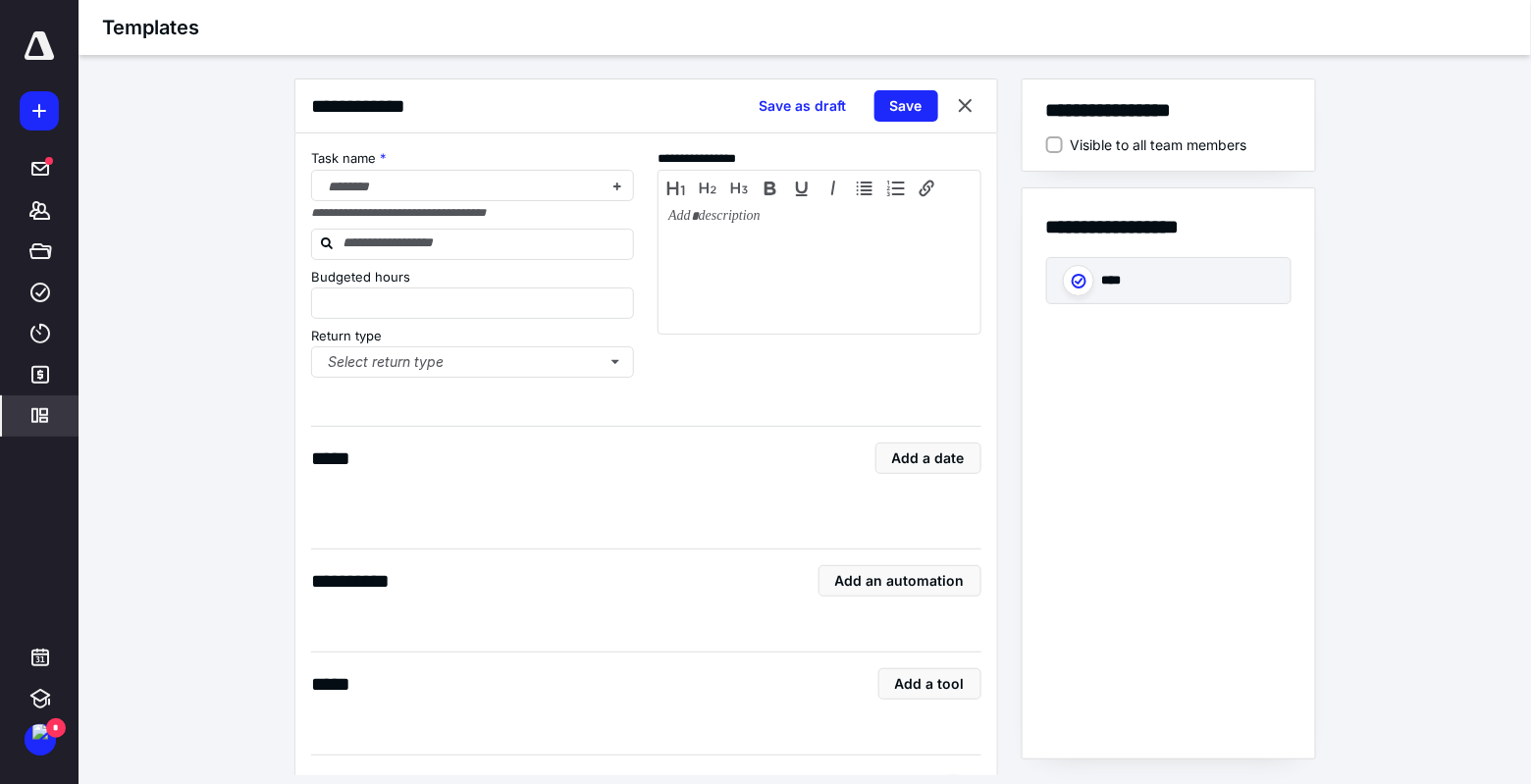 type on "*" 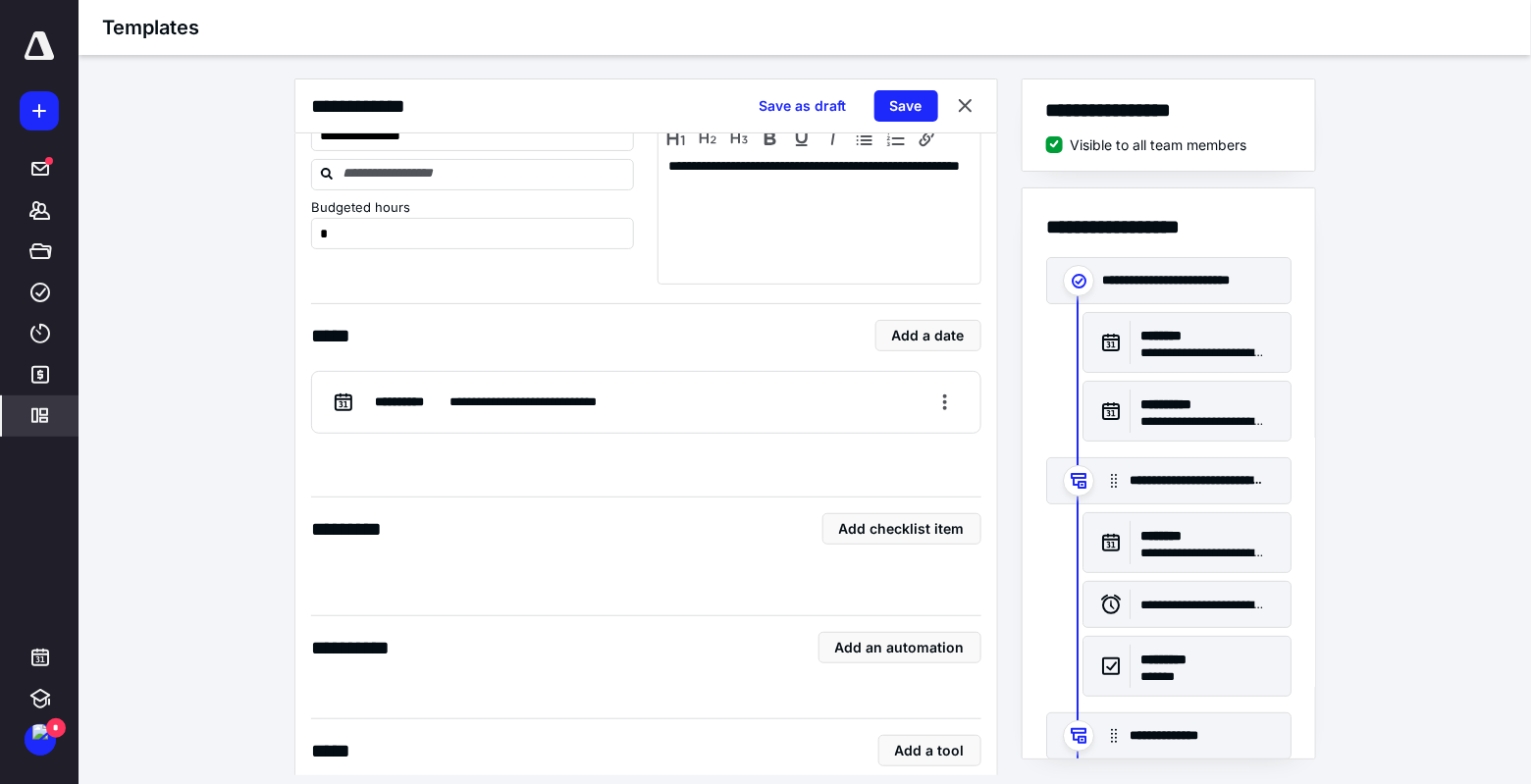 scroll, scrollTop: 3336, scrollLeft: 0, axis: vertical 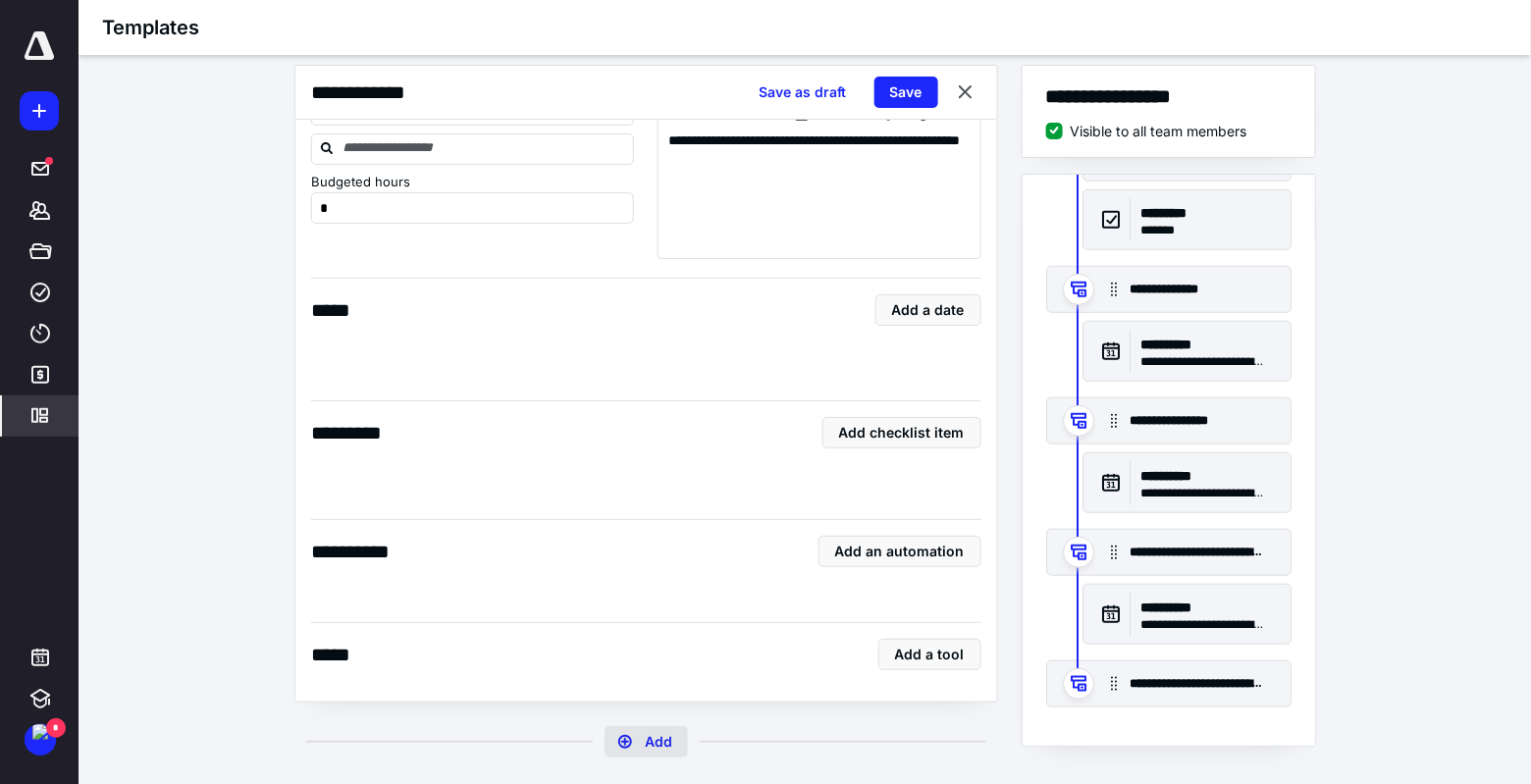click on "Add" at bounding box center (646, 742) 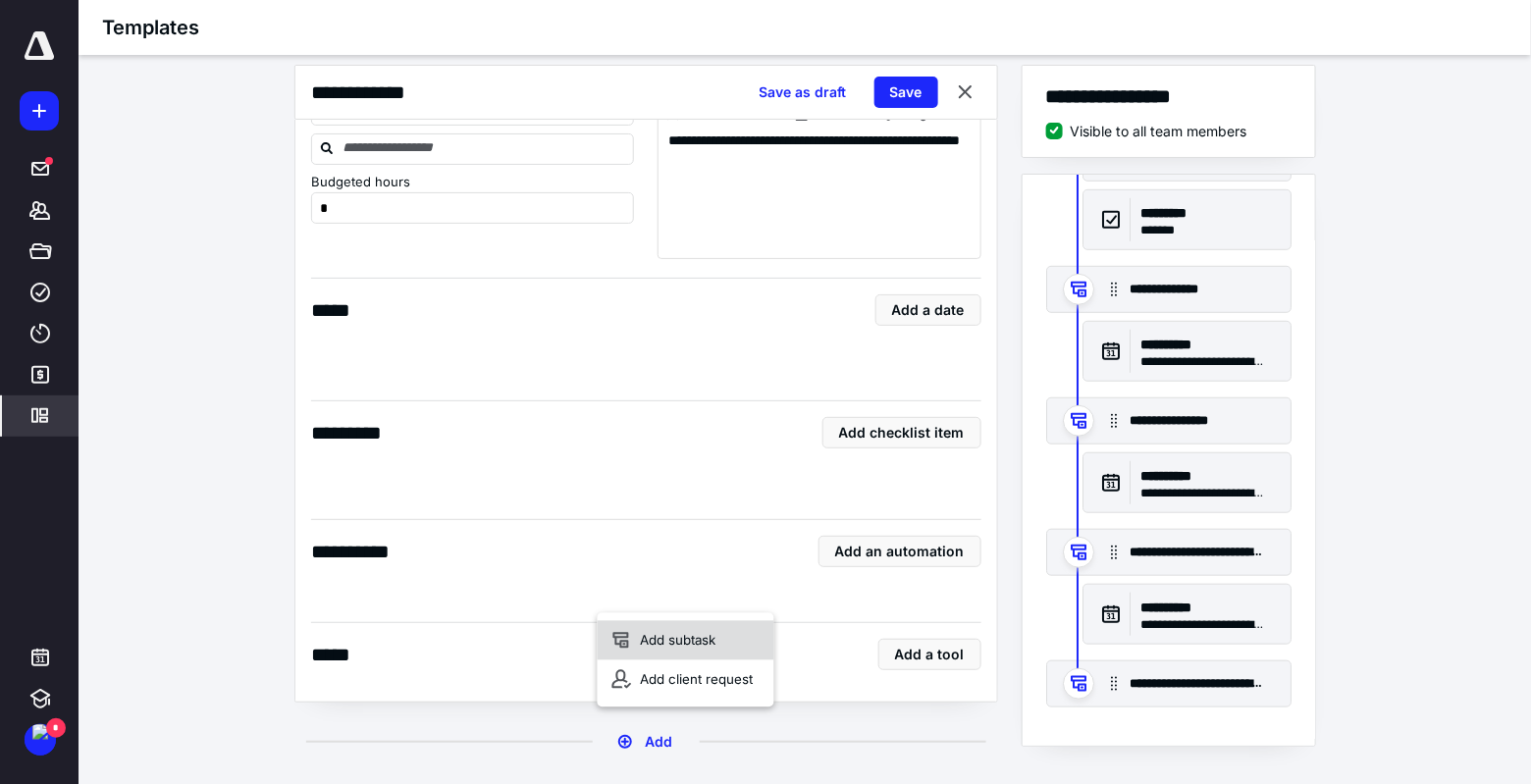 click on "Add subtask" at bounding box center [686, 641] 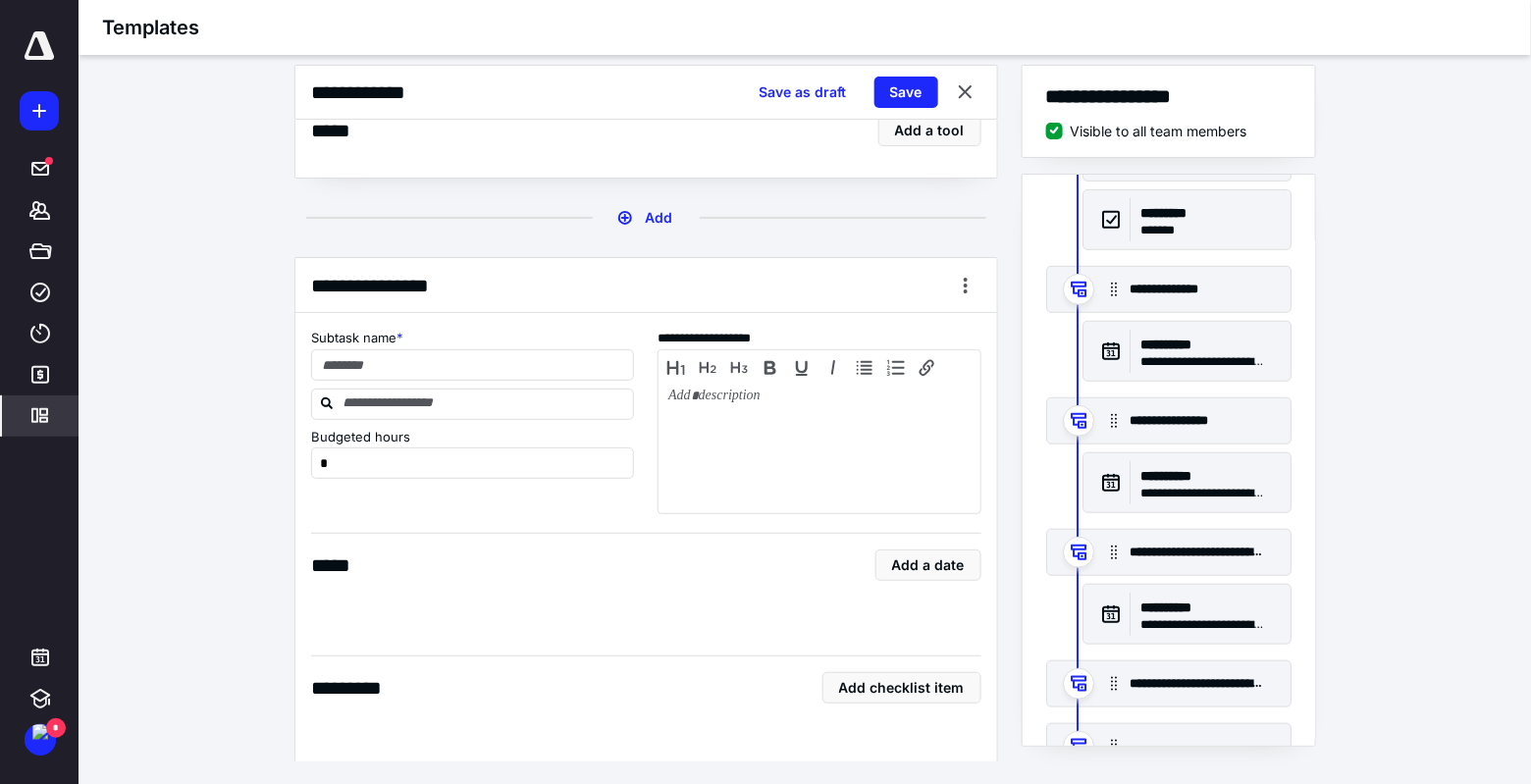 scroll, scrollTop: 5244, scrollLeft: 0, axis: vertical 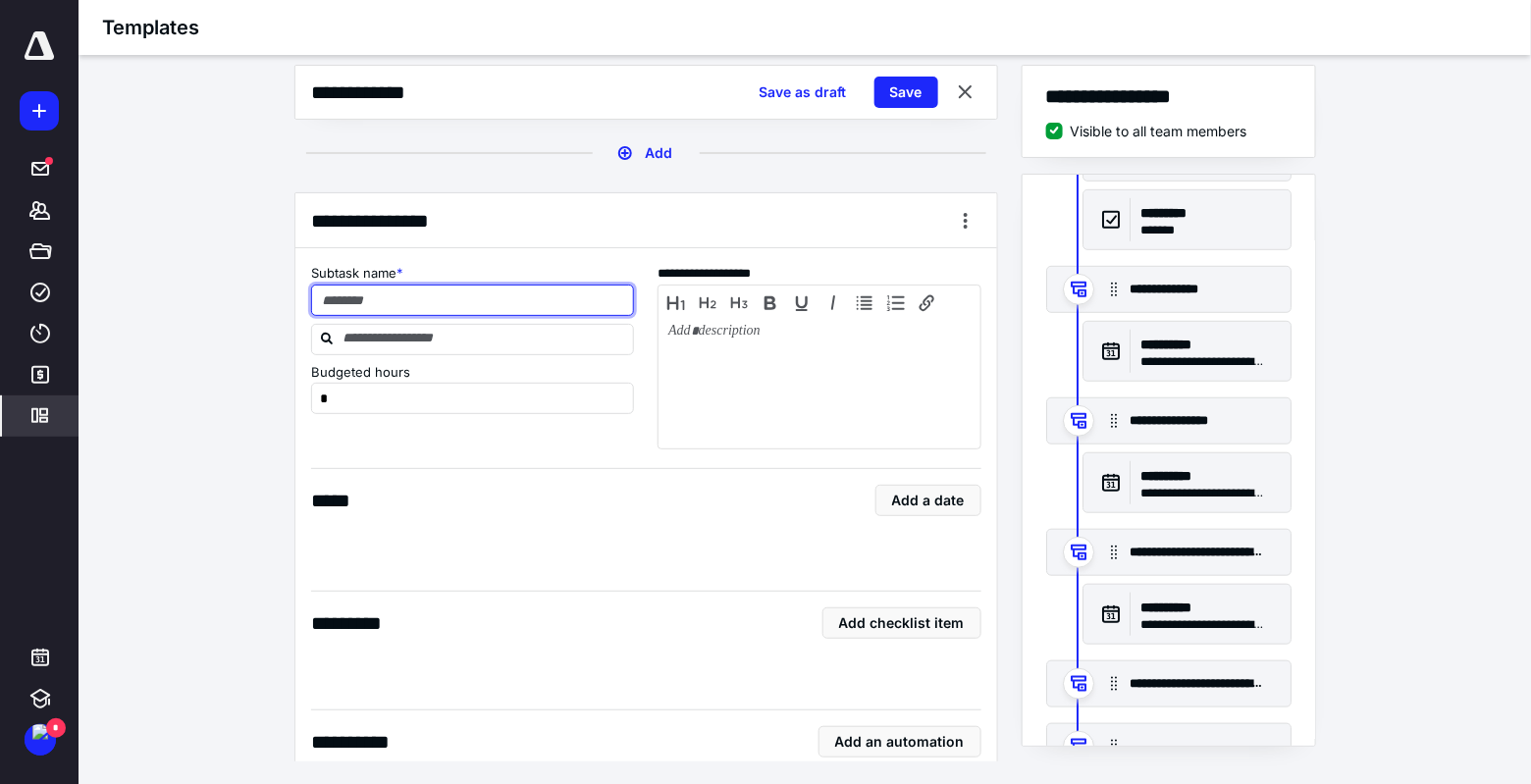 click at bounding box center (473, 300) 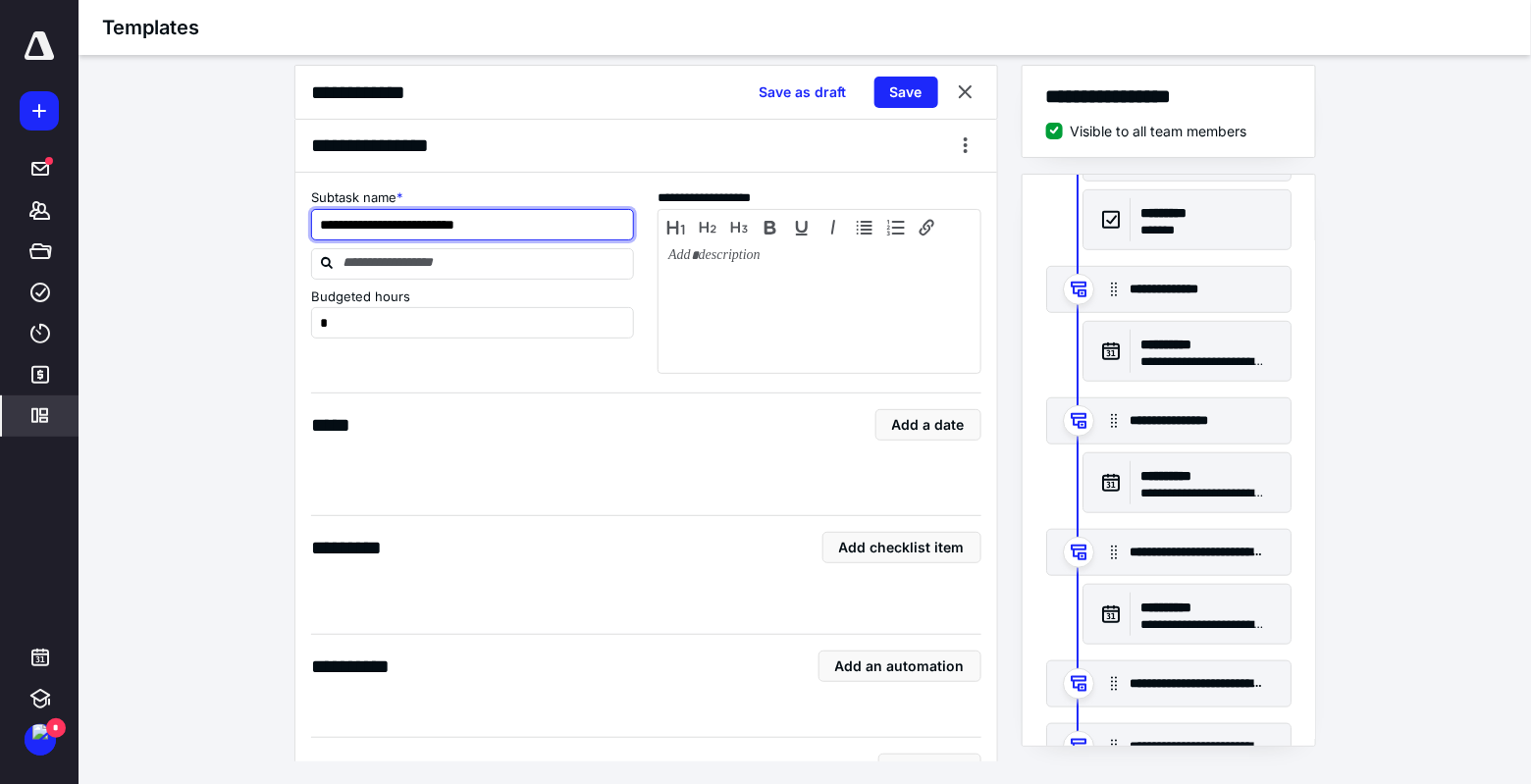 scroll, scrollTop: 5342, scrollLeft: 0, axis: vertical 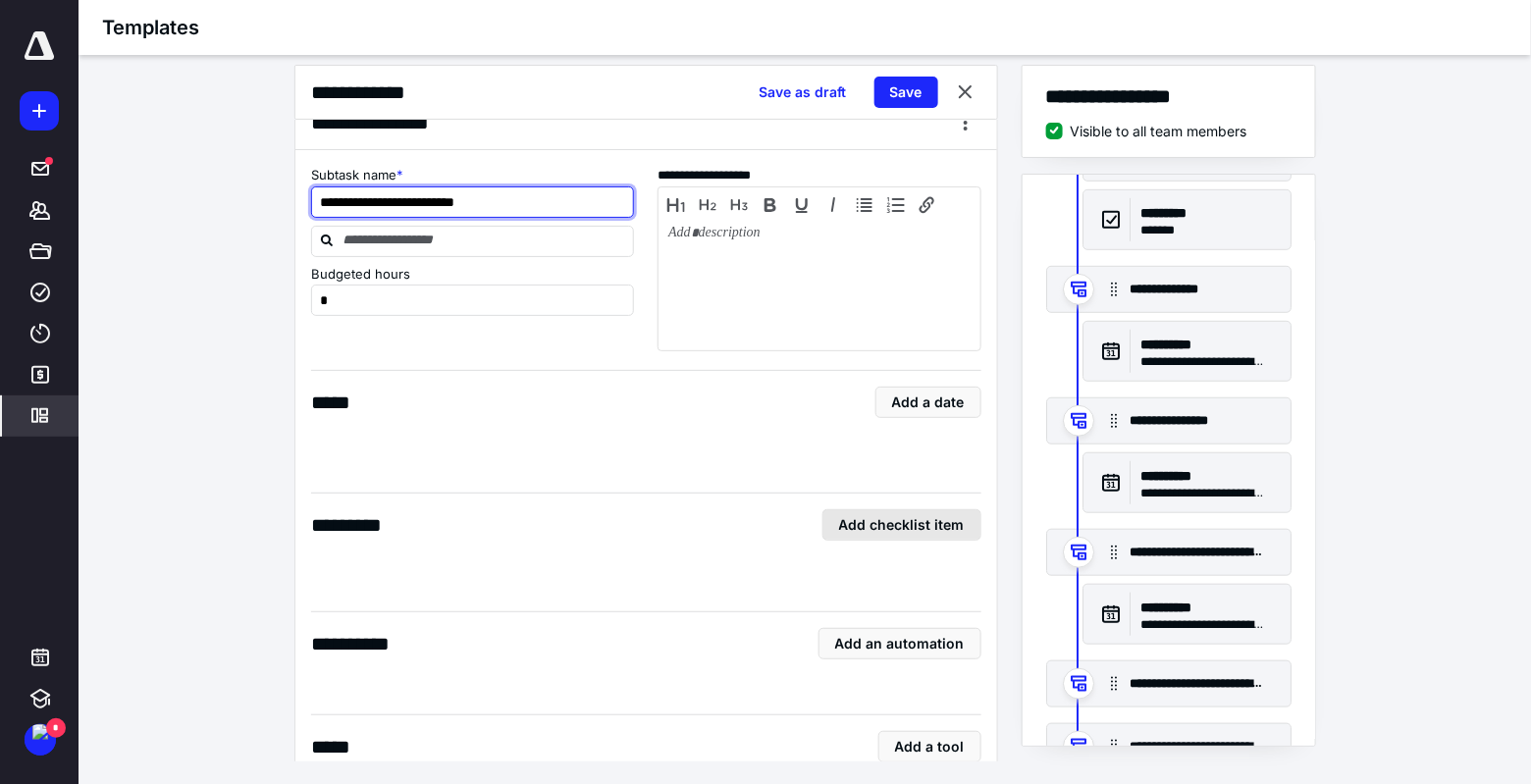 type on "**********" 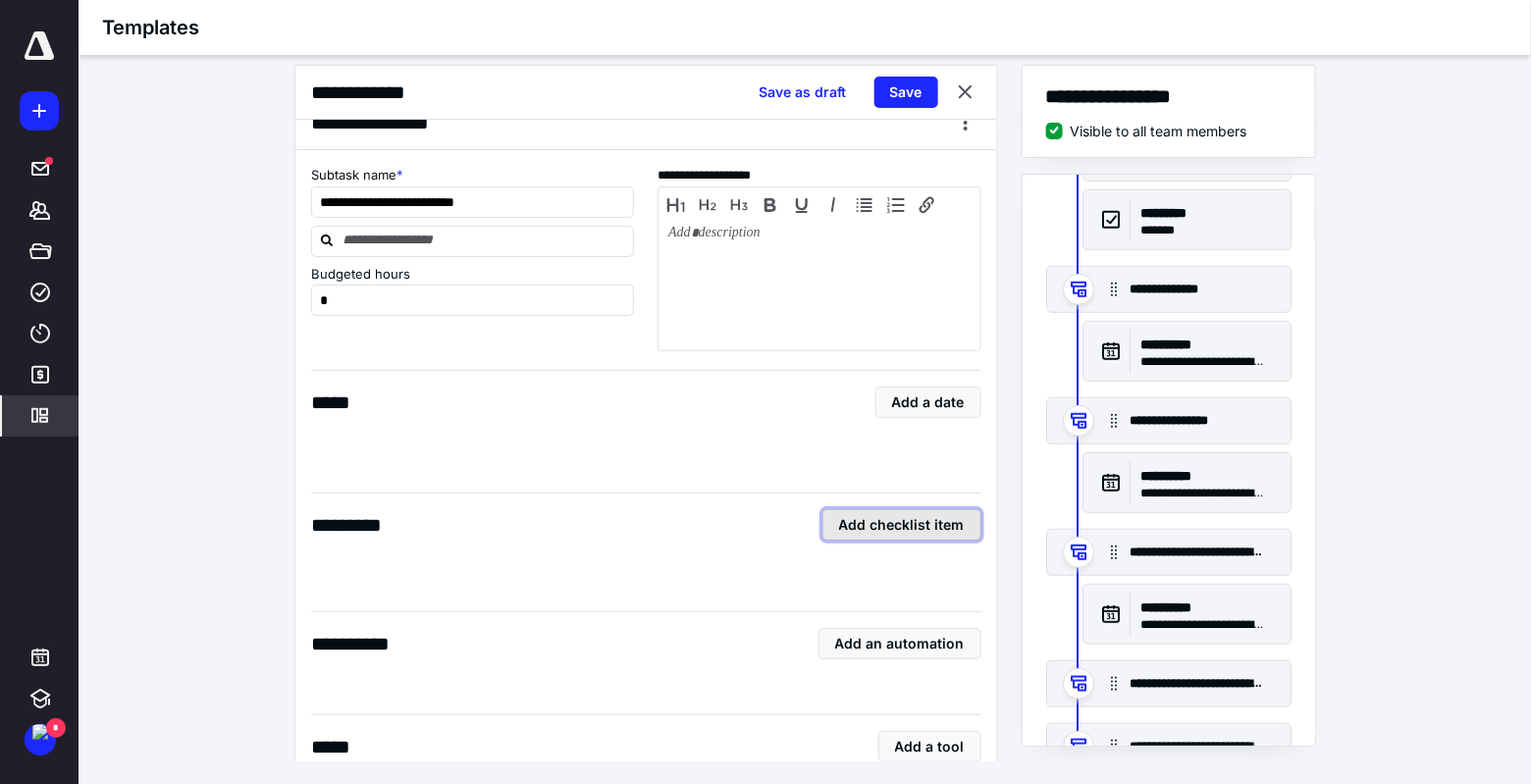 click on "Add checklist item" at bounding box center (902, 525) 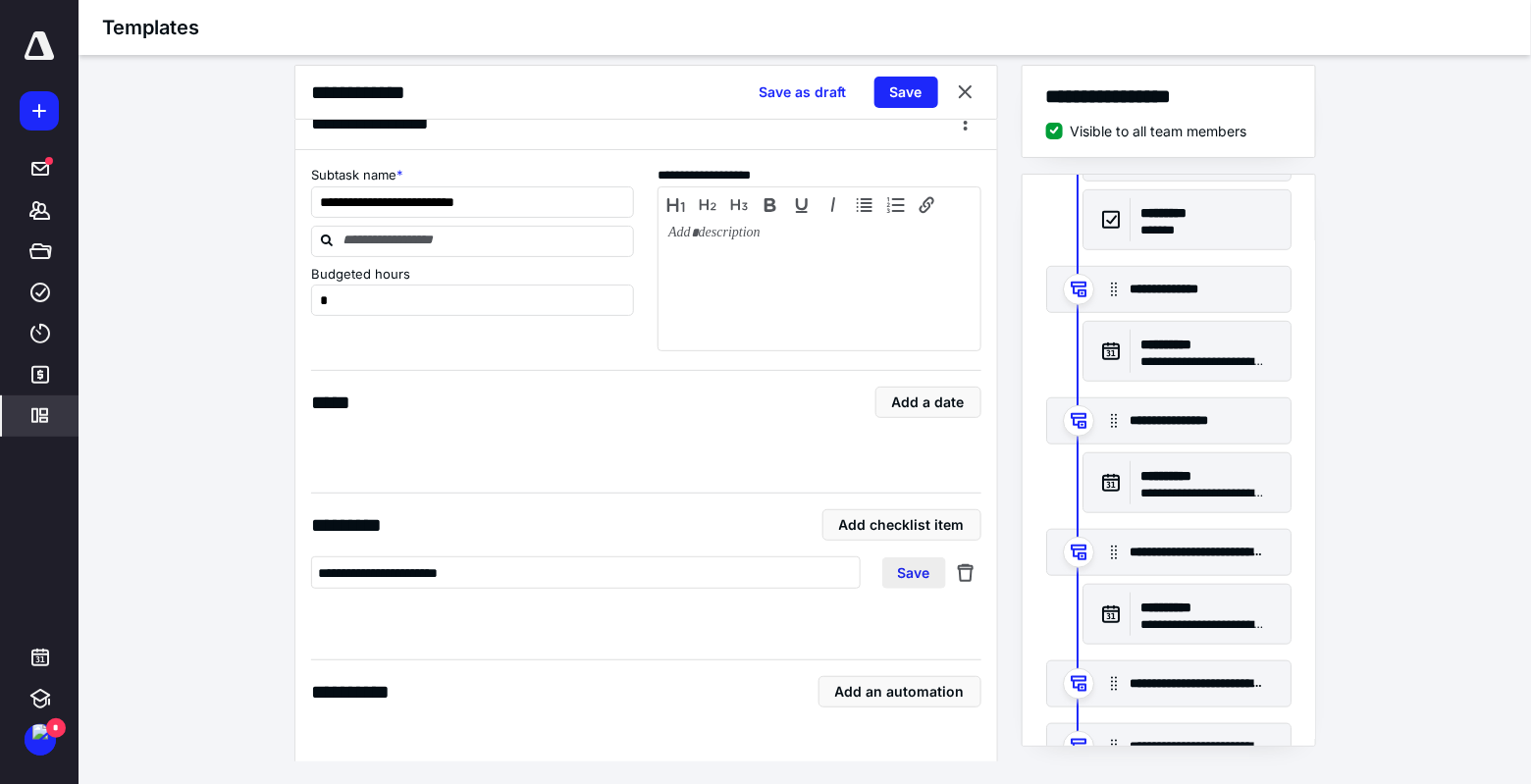type on "**********" 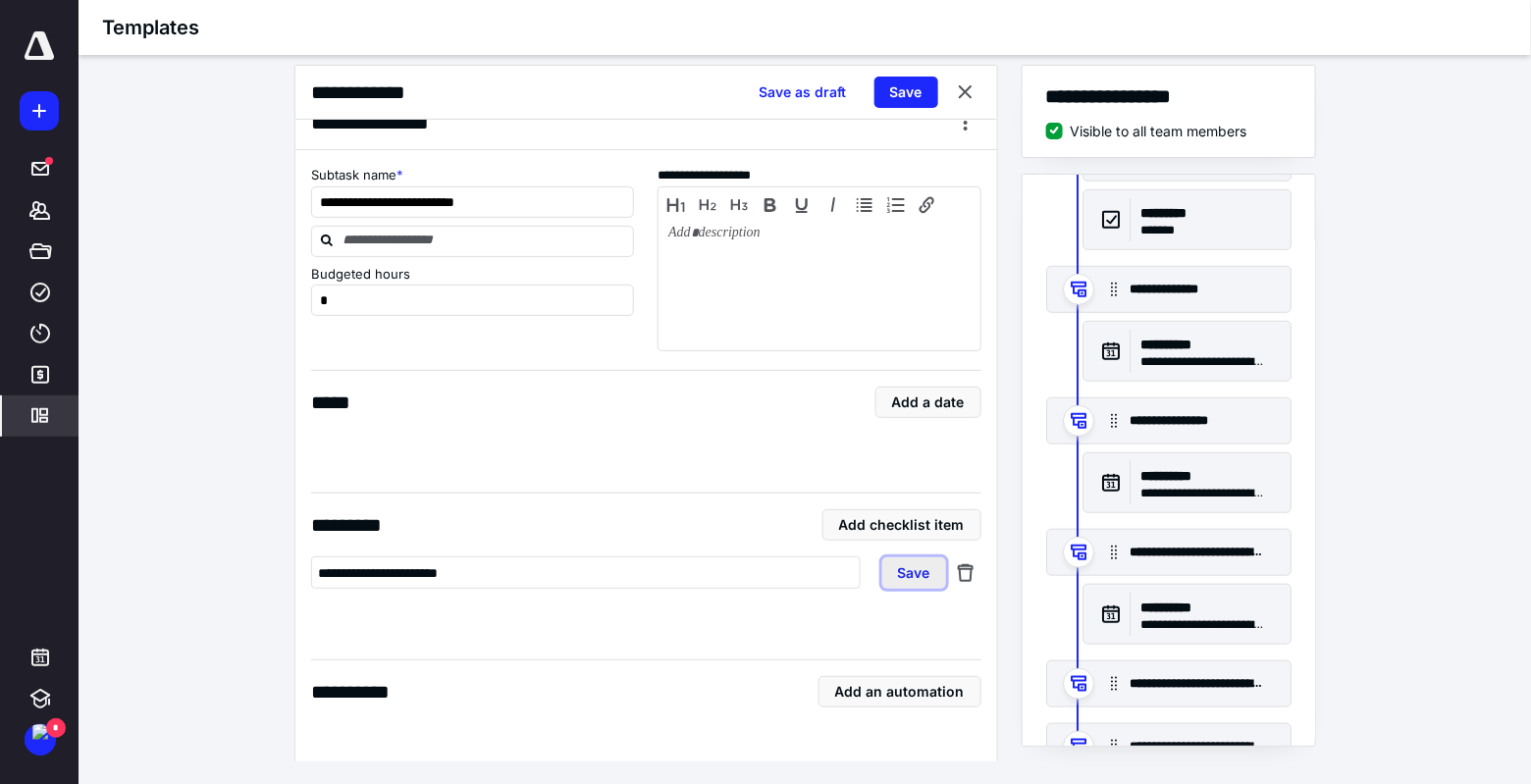 click on "Save" at bounding box center (914, 573) 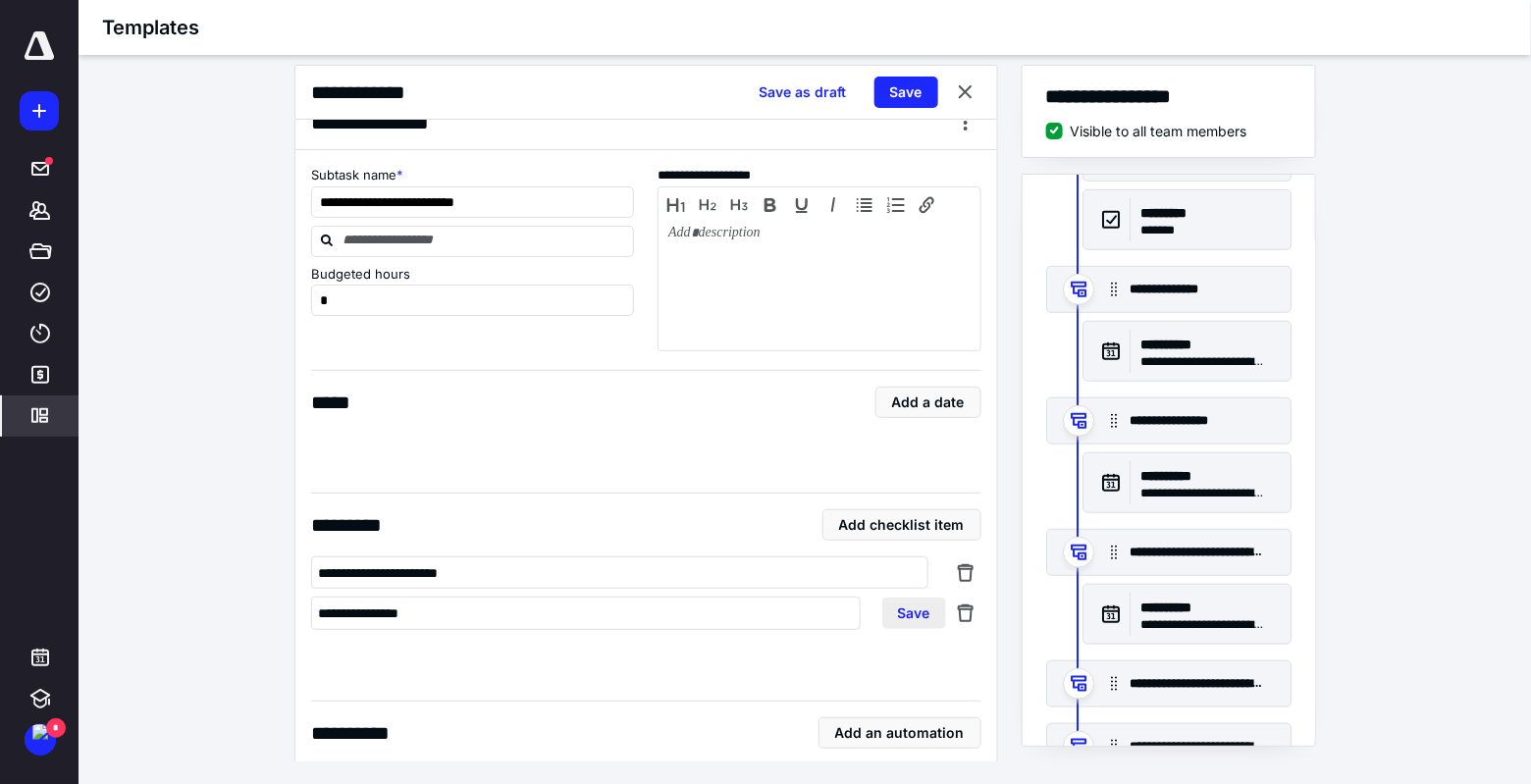 type on "**********" 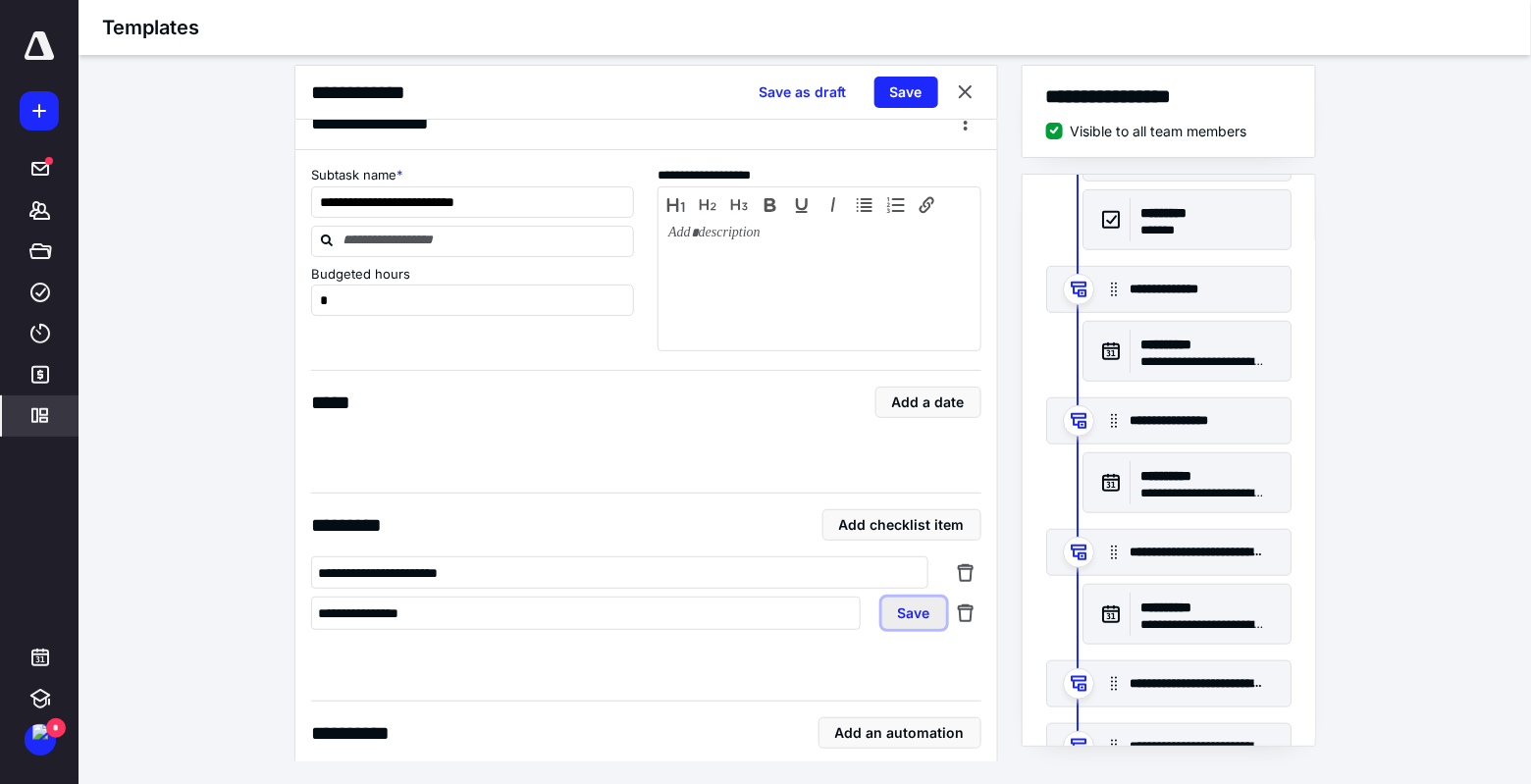 click on "Save" at bounding box center (914, 613) 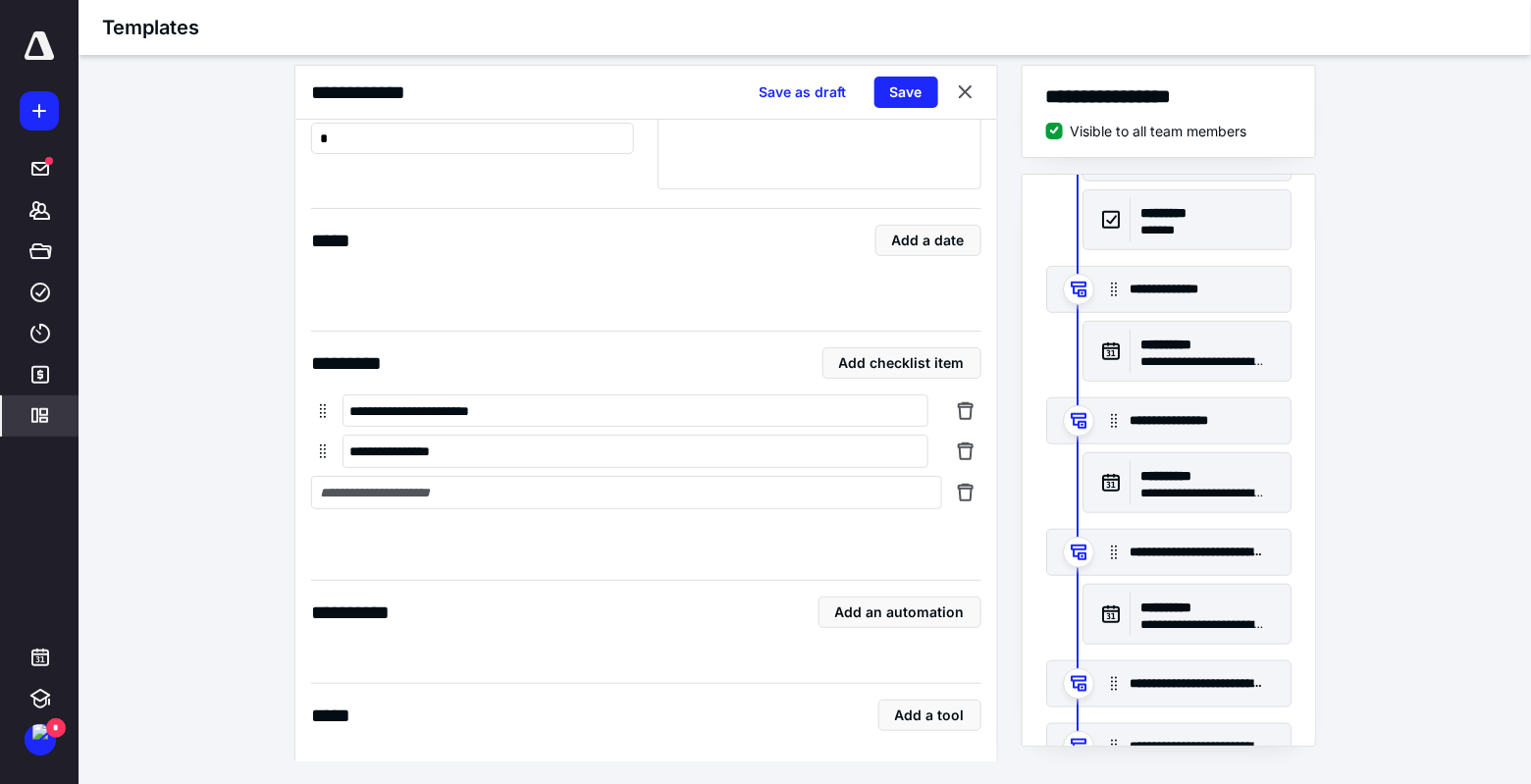 scroll, scrollTop: 5538, scrollLeft: 0, axis: vertical 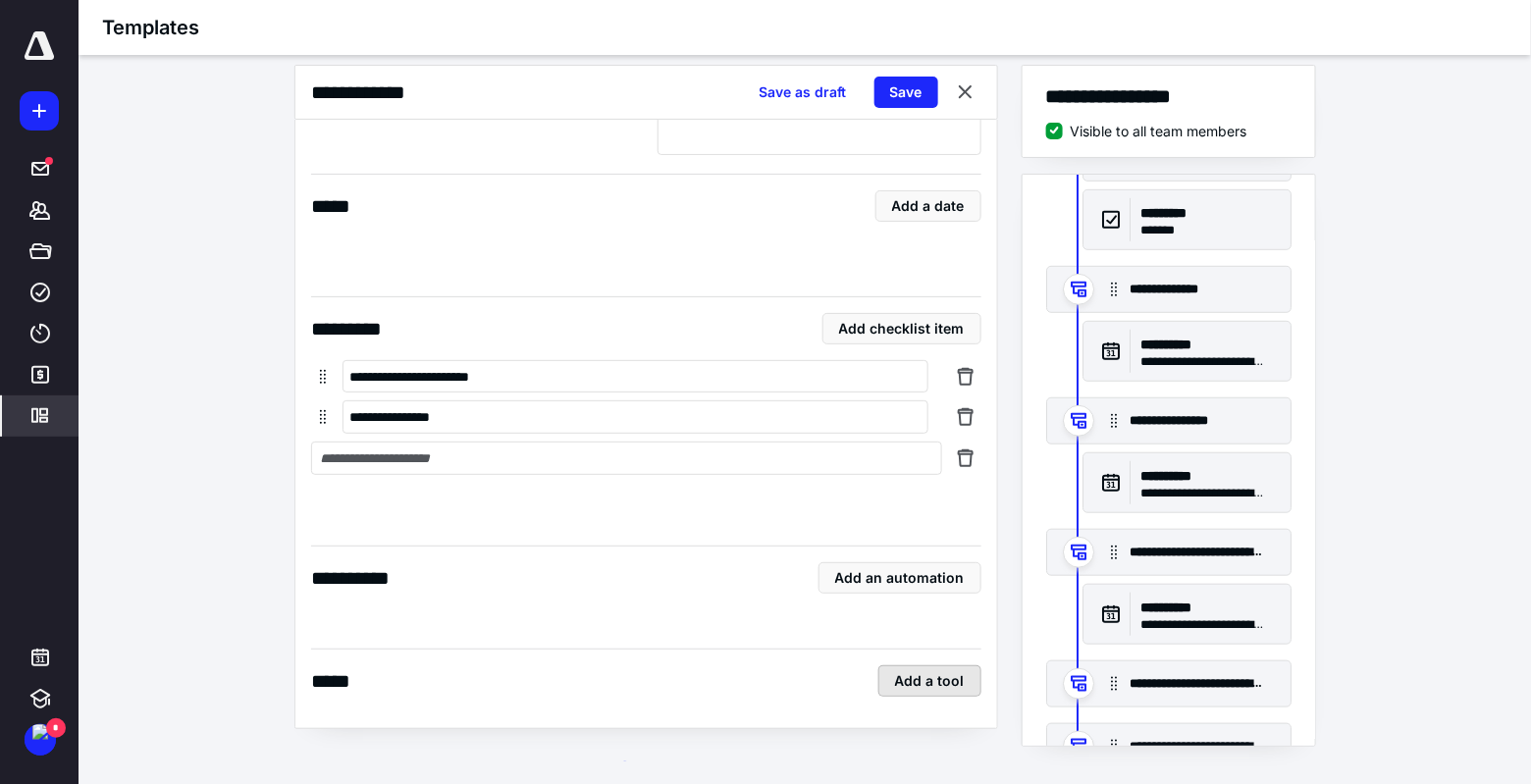 click on "***** Add a tool" at bounding box center (646, 680) 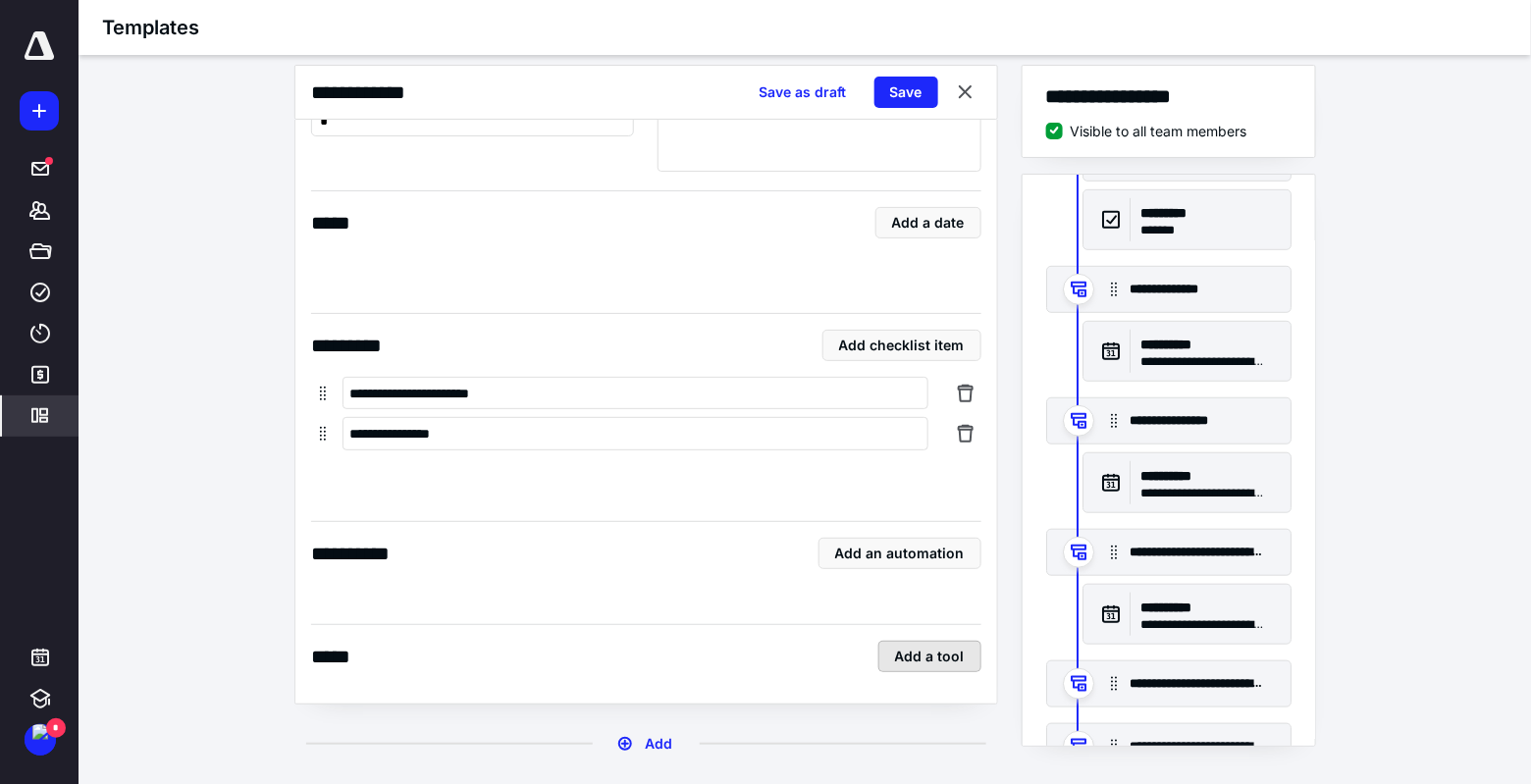 click on "Add a tool" at bounding box center [929, 656] 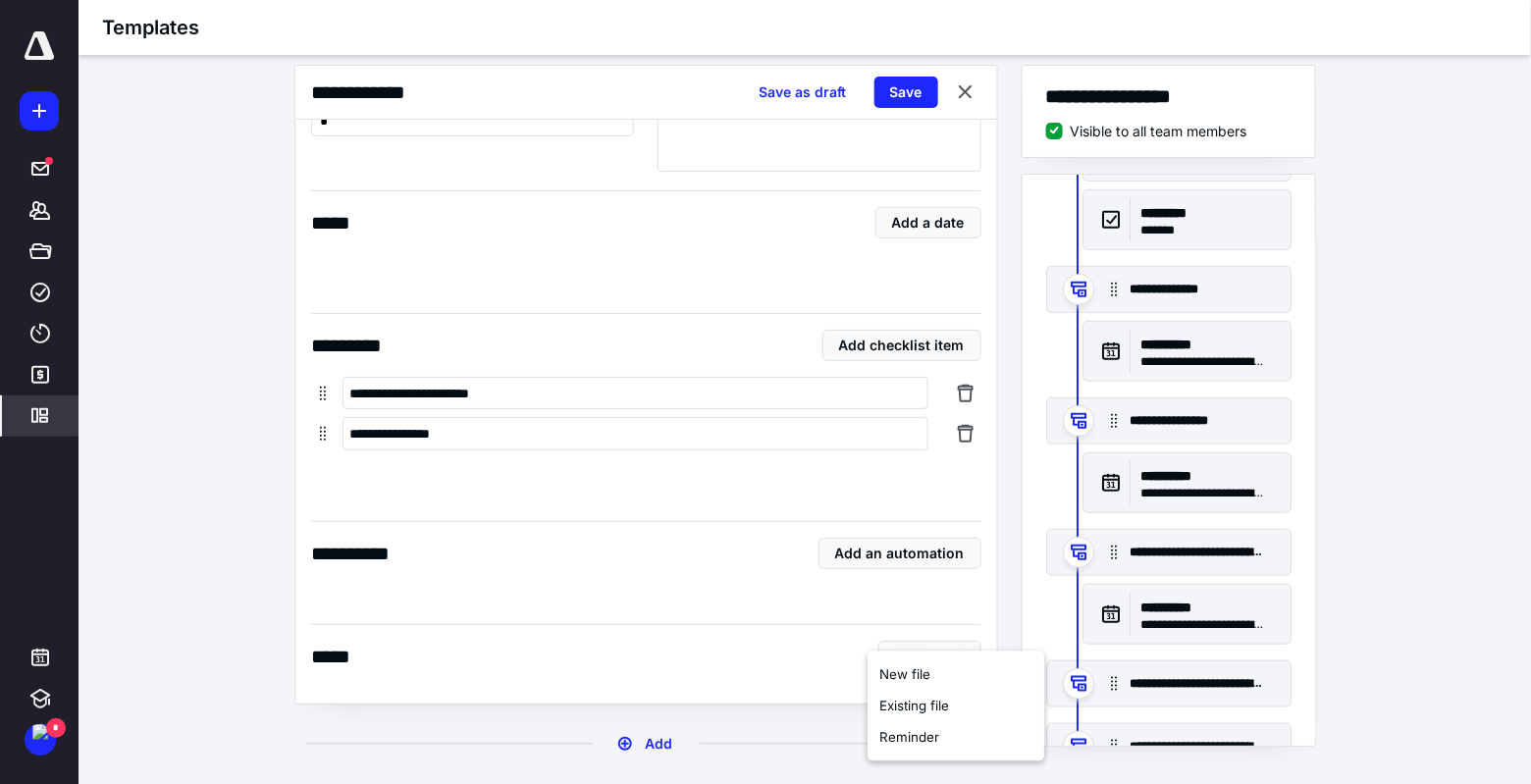 click on "***** Add a tool" at bounding box center (646, 656) 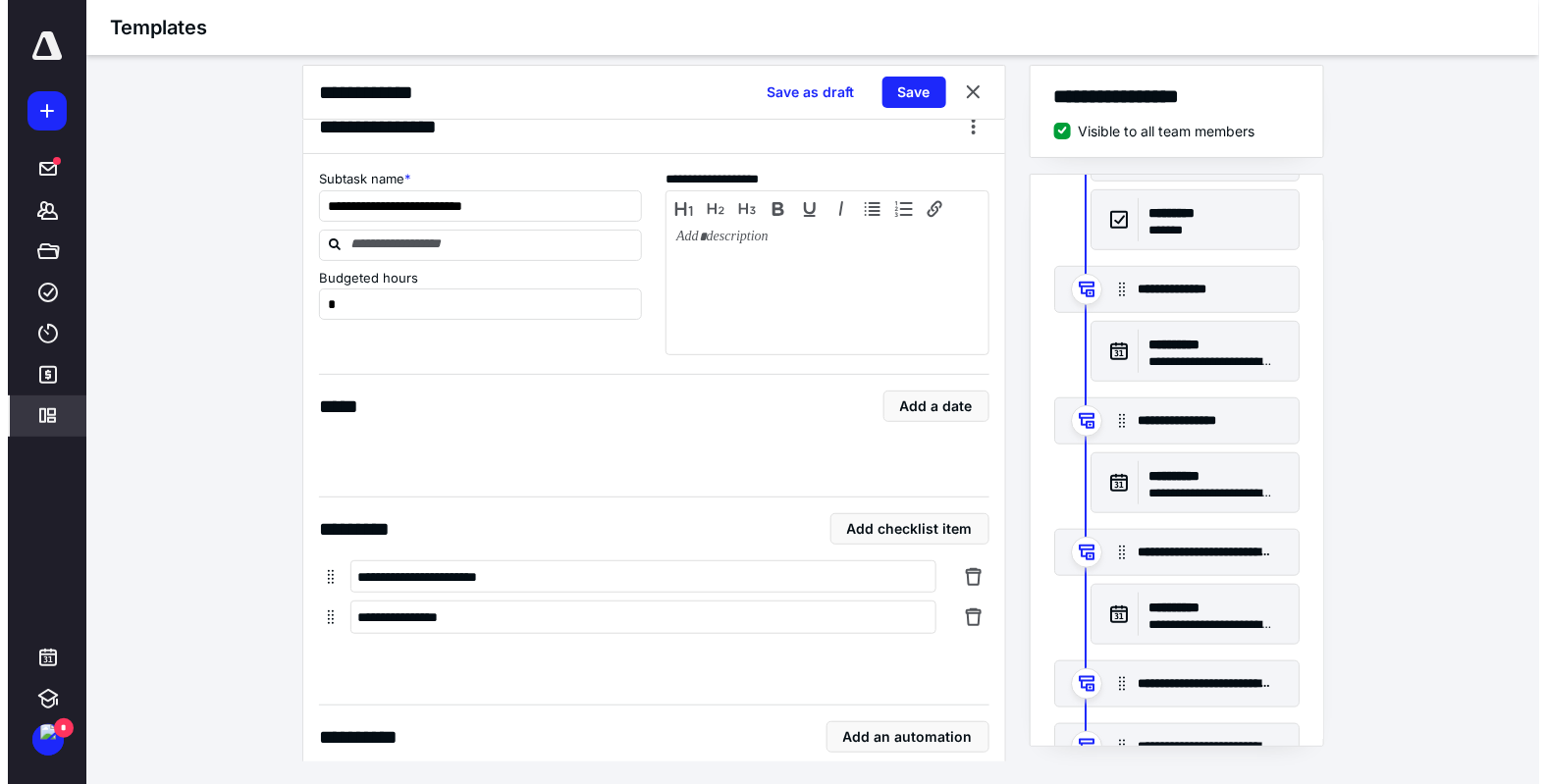 scroll, scrollTop: 5325, scrollLeft: 0, axis: vertical 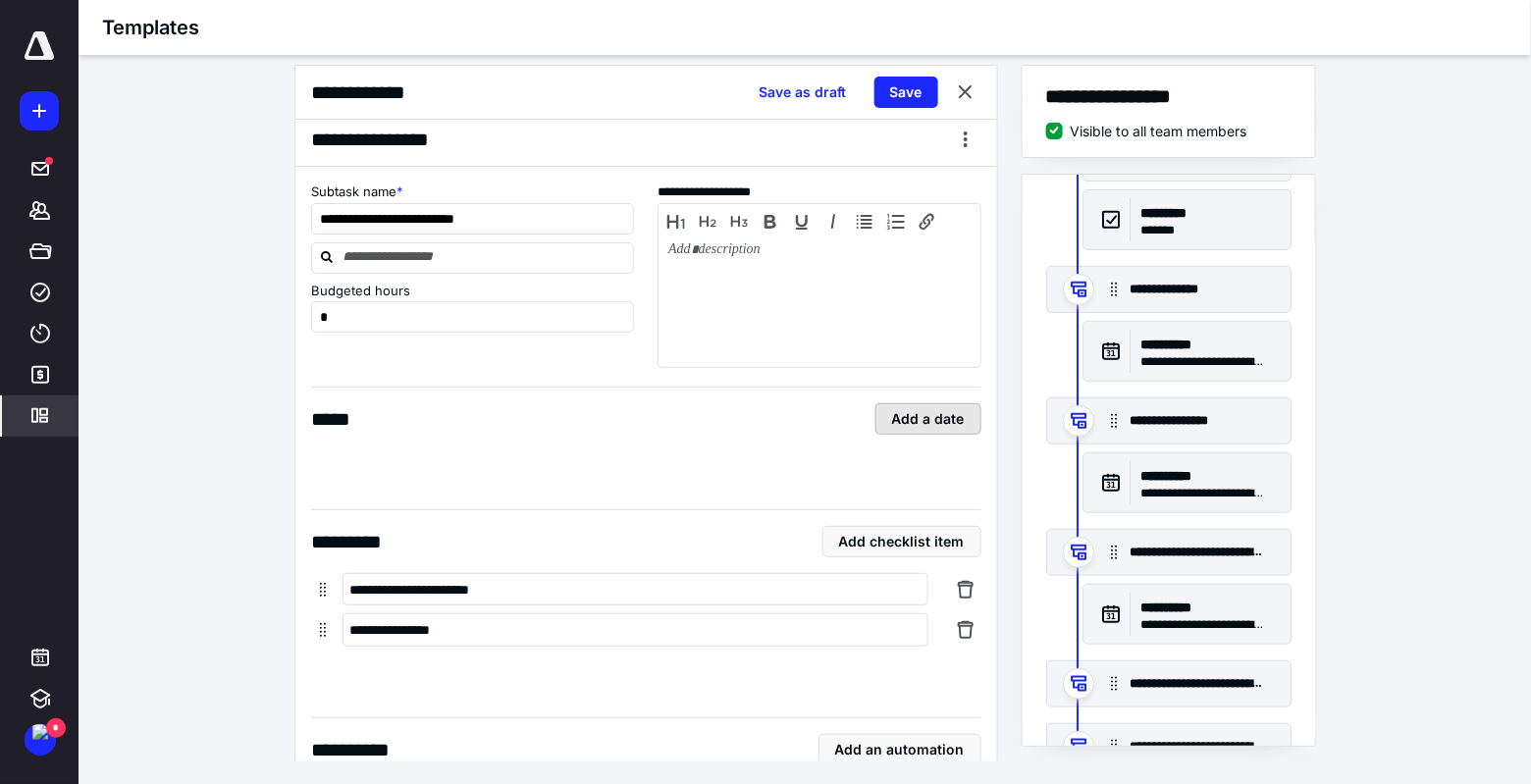 click on "Add a date" at bounding box center (928, 419) 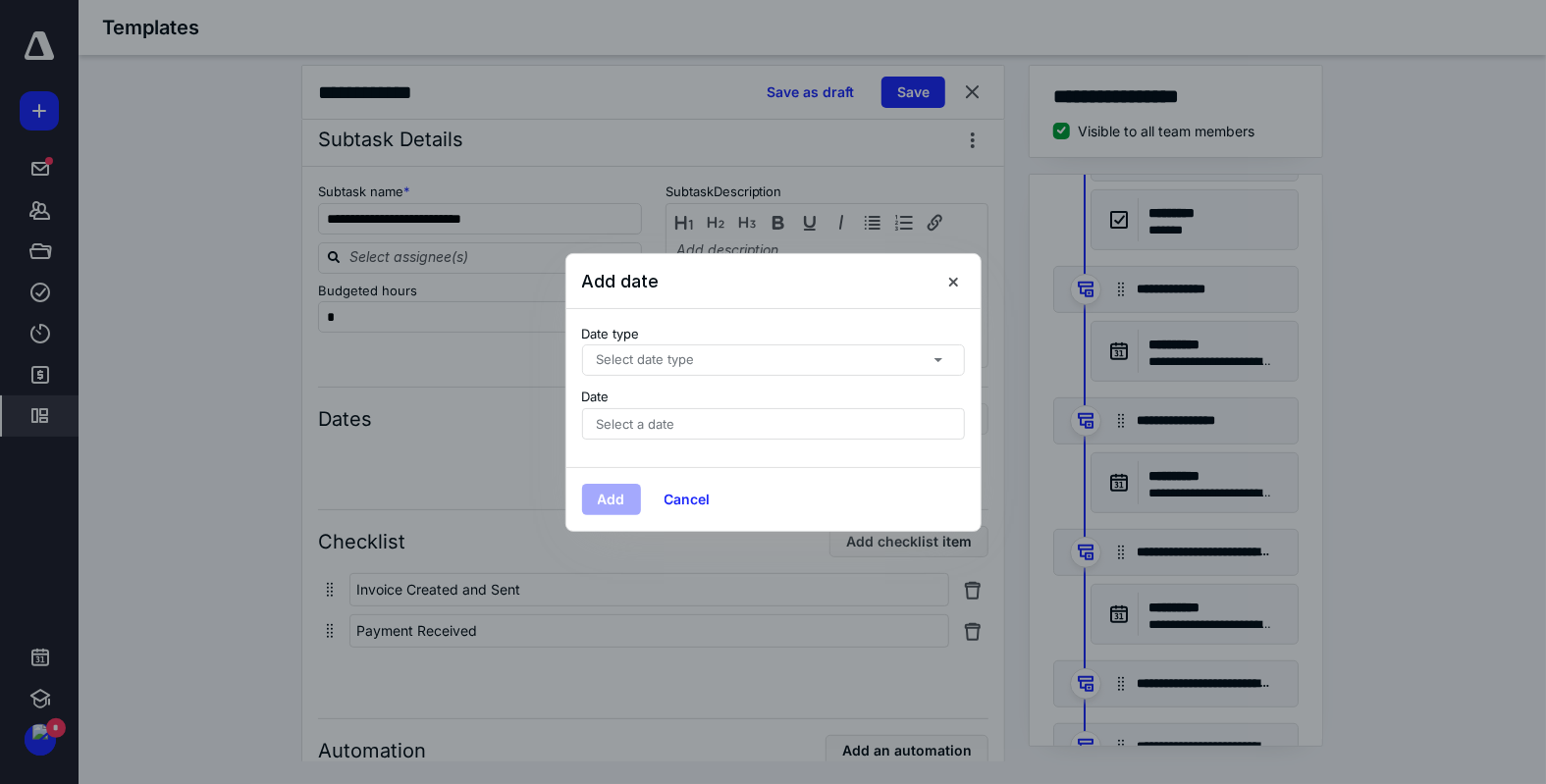 click 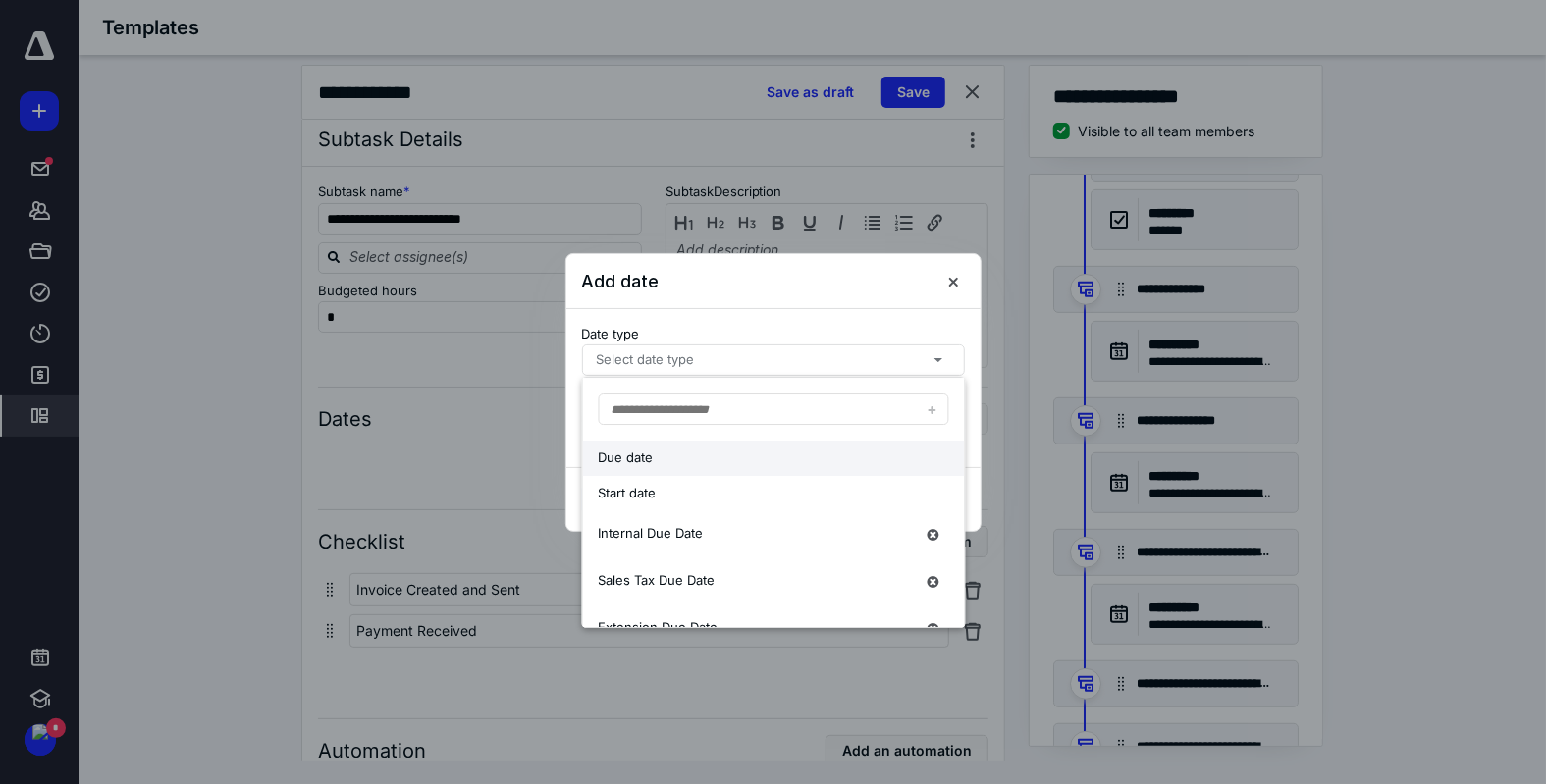 click on "Due date" at bounding box center (756, 458) 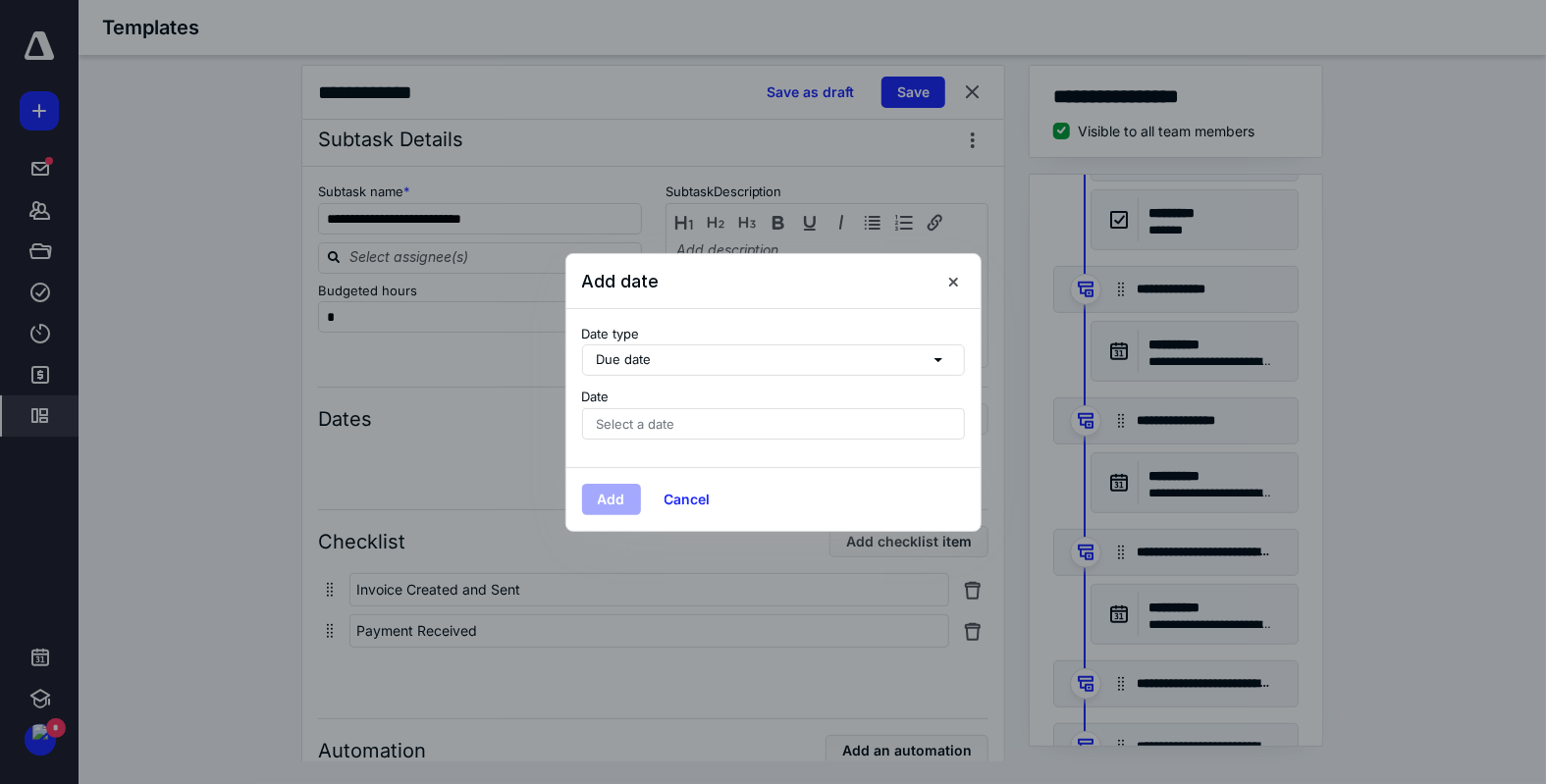 click on "Select a date" at bounding box center (773, 424) 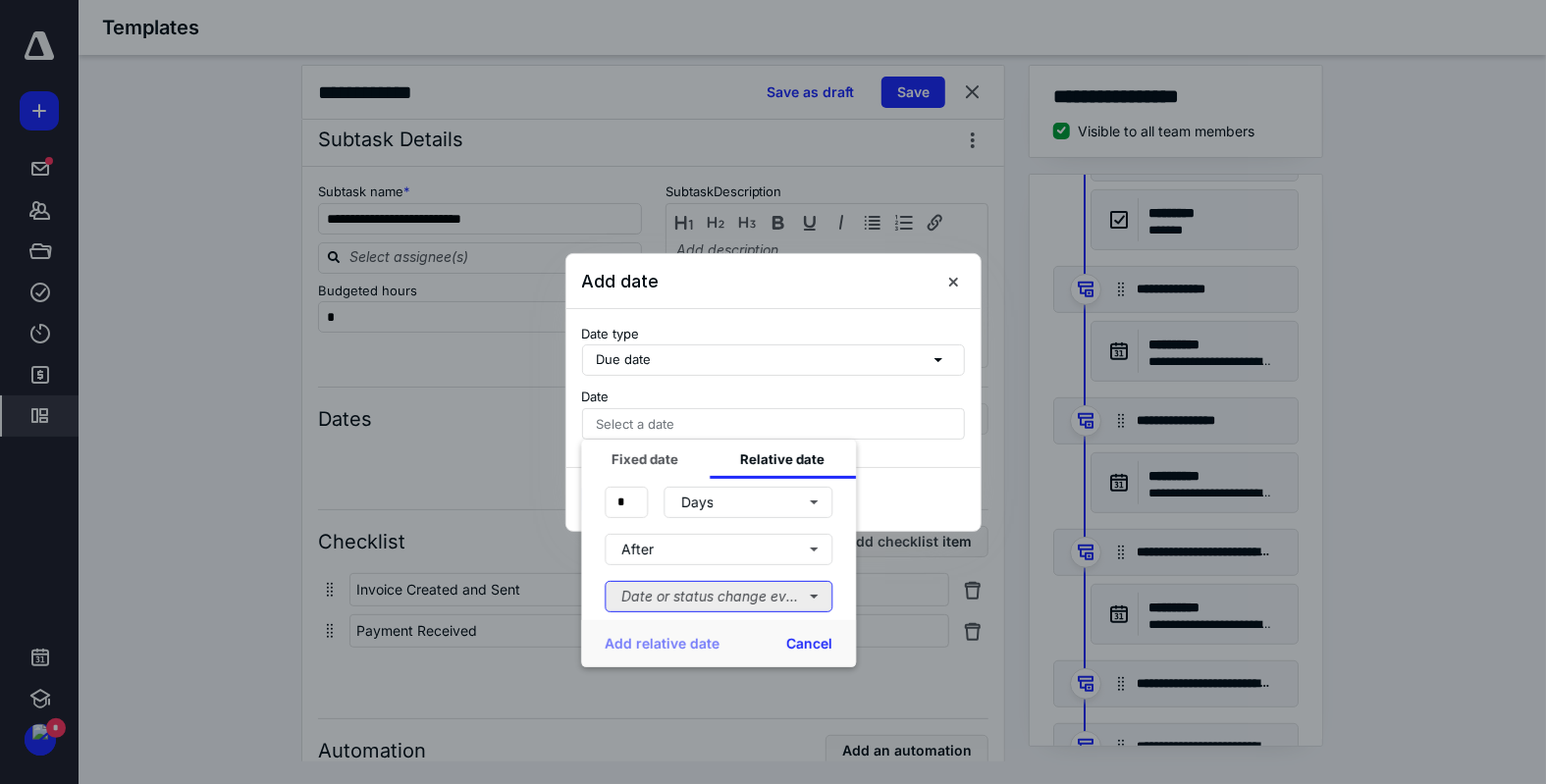 click on "Date or status change event" at bounding box center (719, 596) 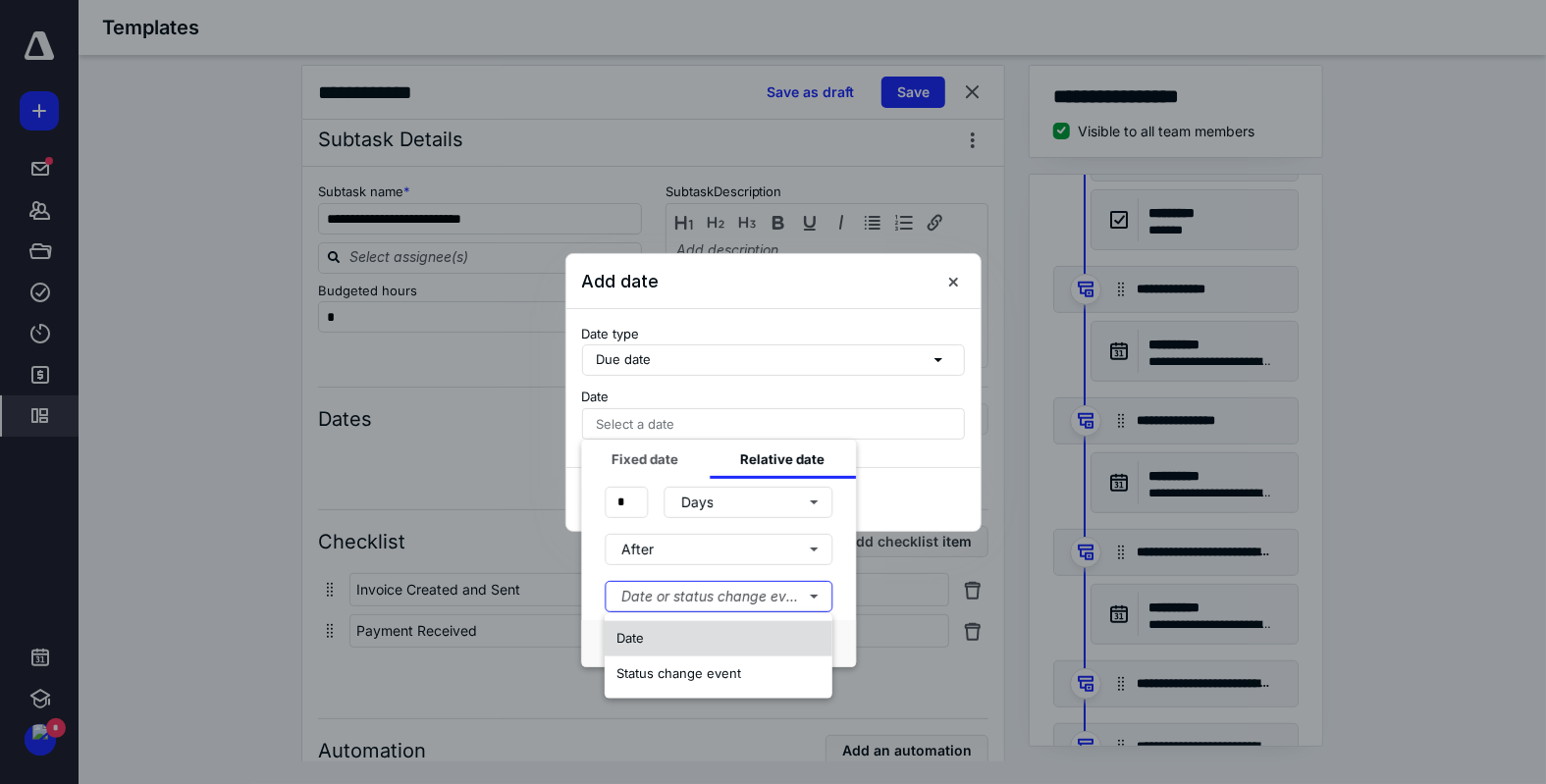 click on "Date" at bounding box center [719, 639] 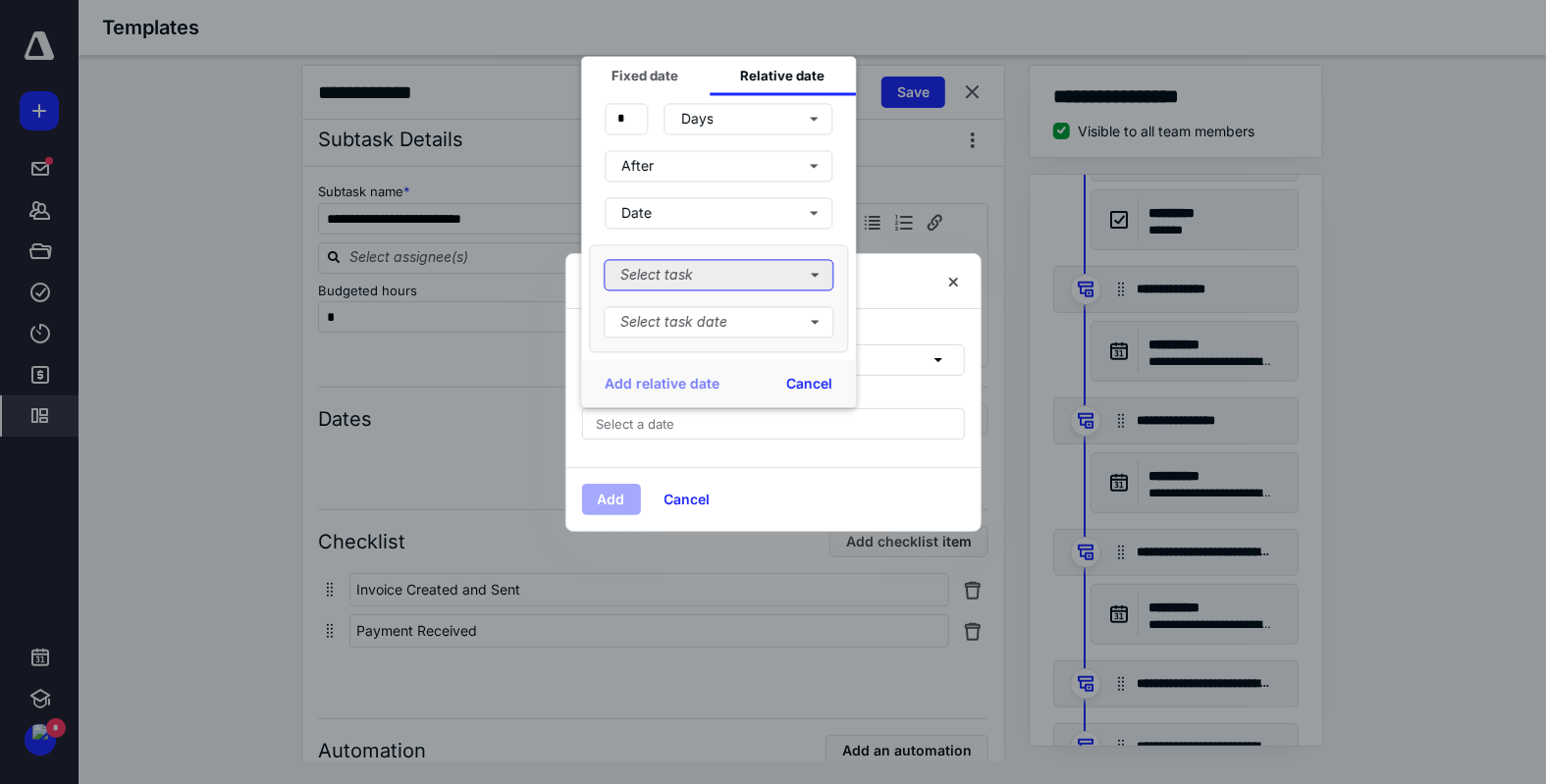 click on "Select task" at bounding box center [719, 275] 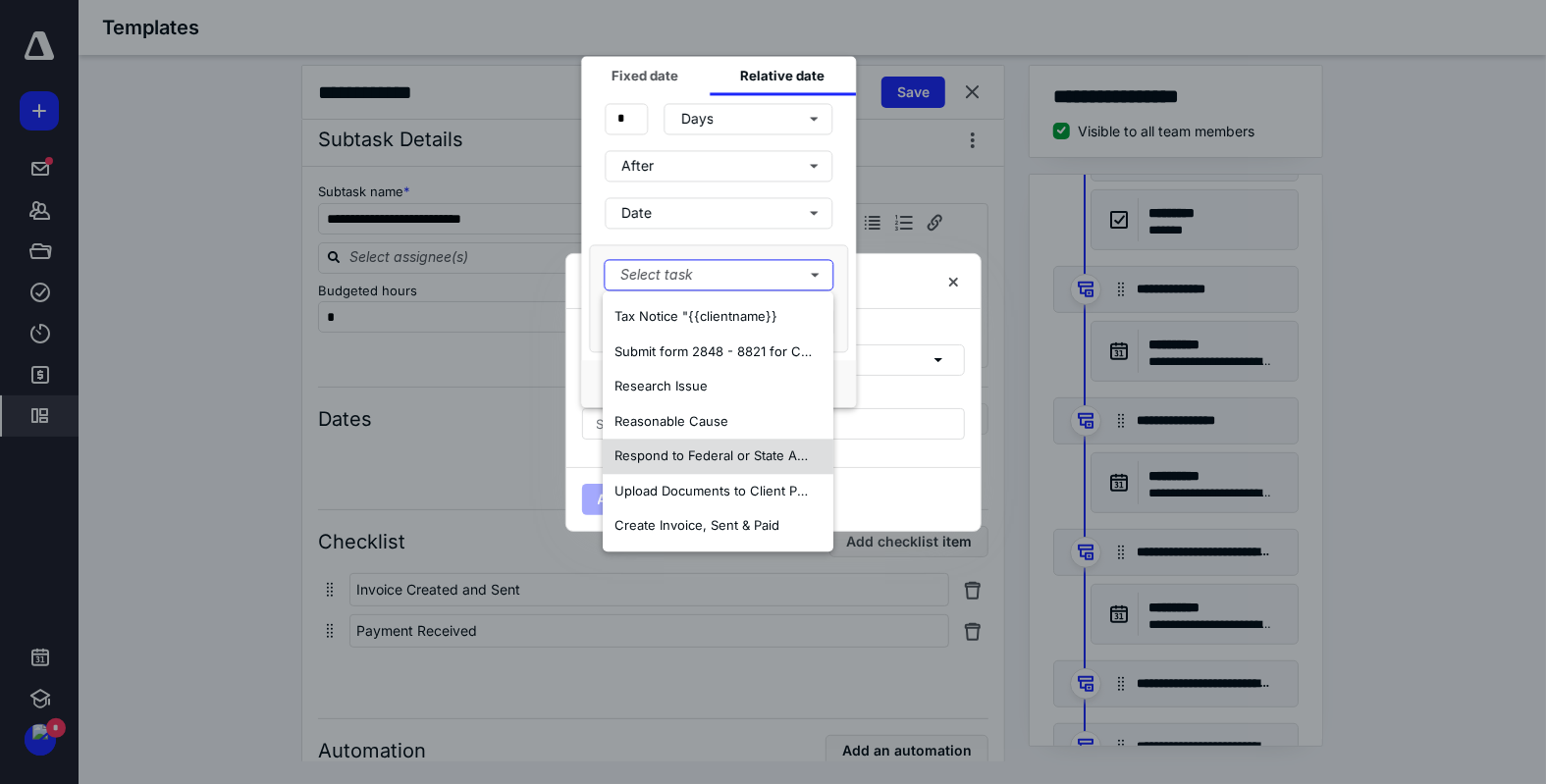 click on "Respond to Federal or State Agency" at bounding box center (724, 455) 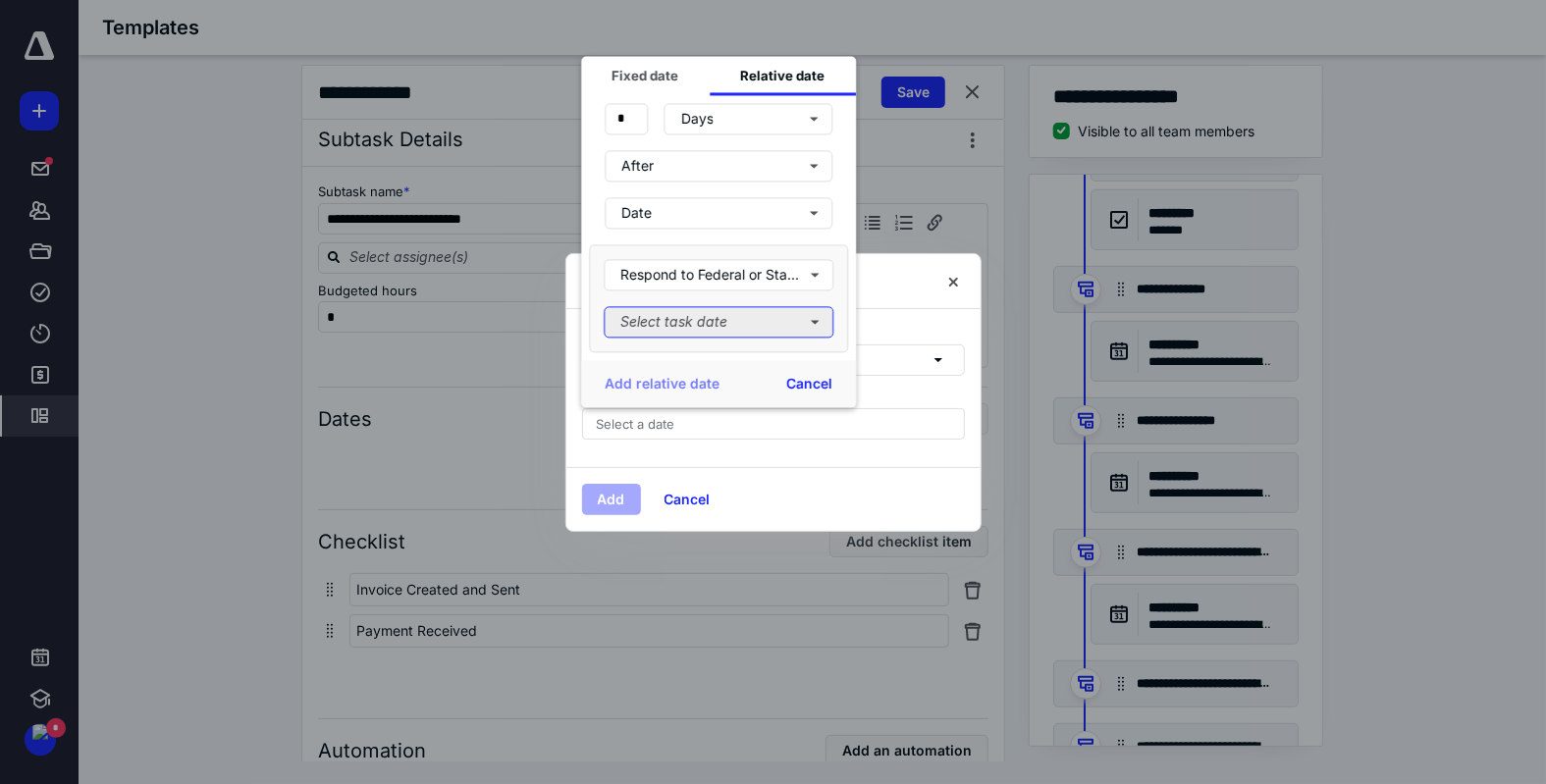 click on "Select task date" at bounding box center [719, 322] 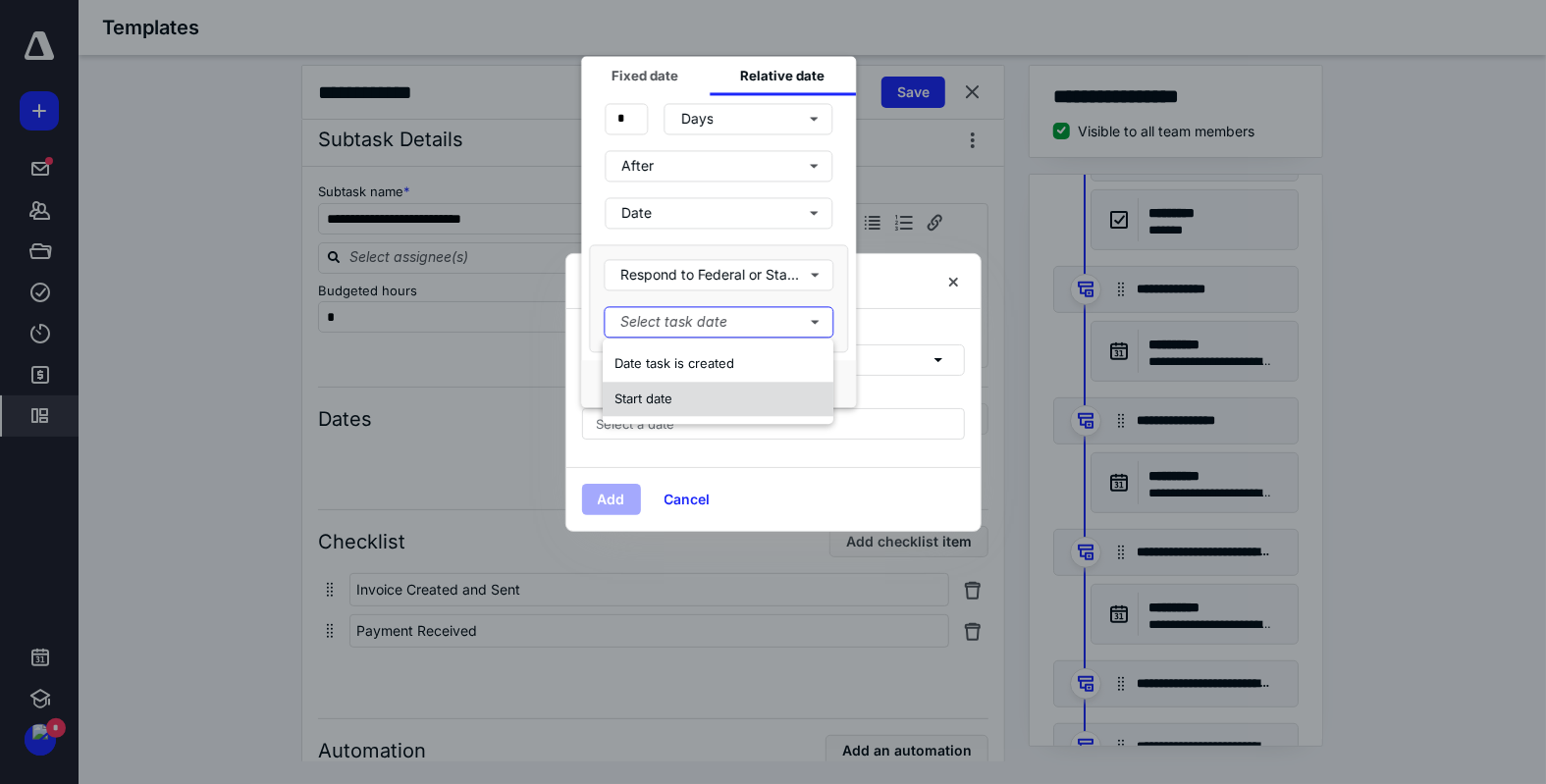 click on "Start date" at bounding box center [718, 399] 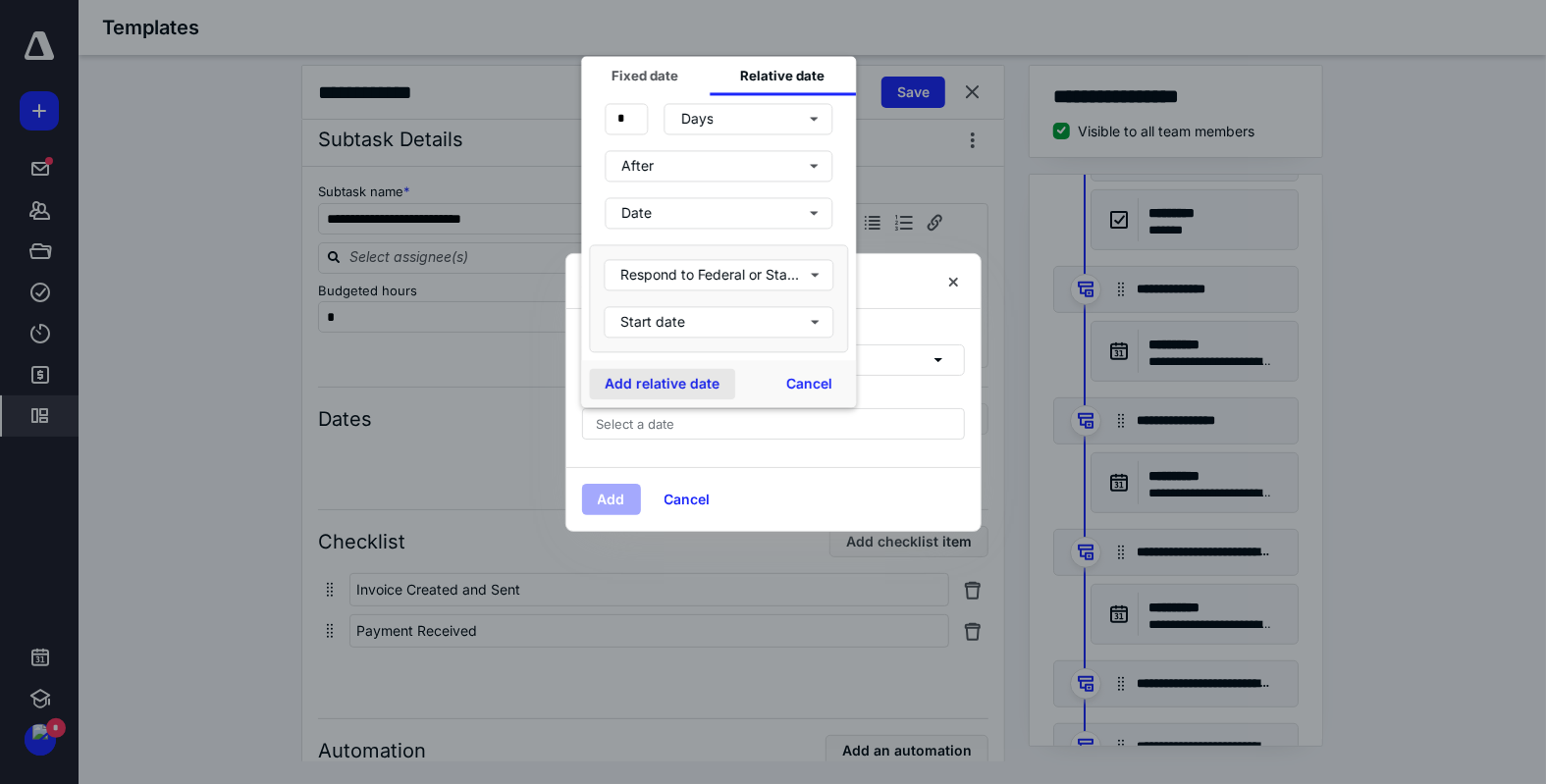 click on "Add relative date" at bounding box center (662, 384) 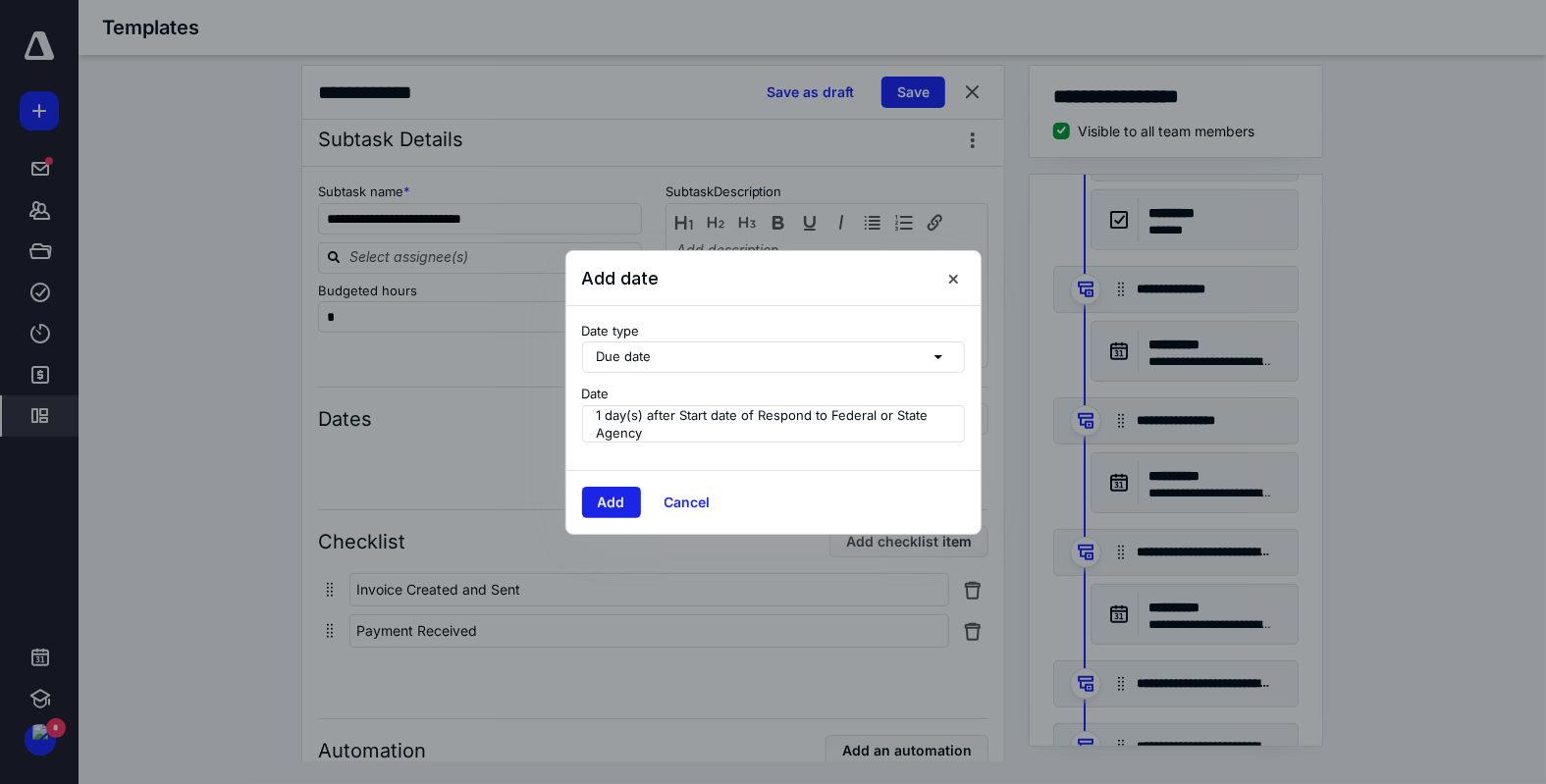 click on "Add" at bounding box center [612, 502] 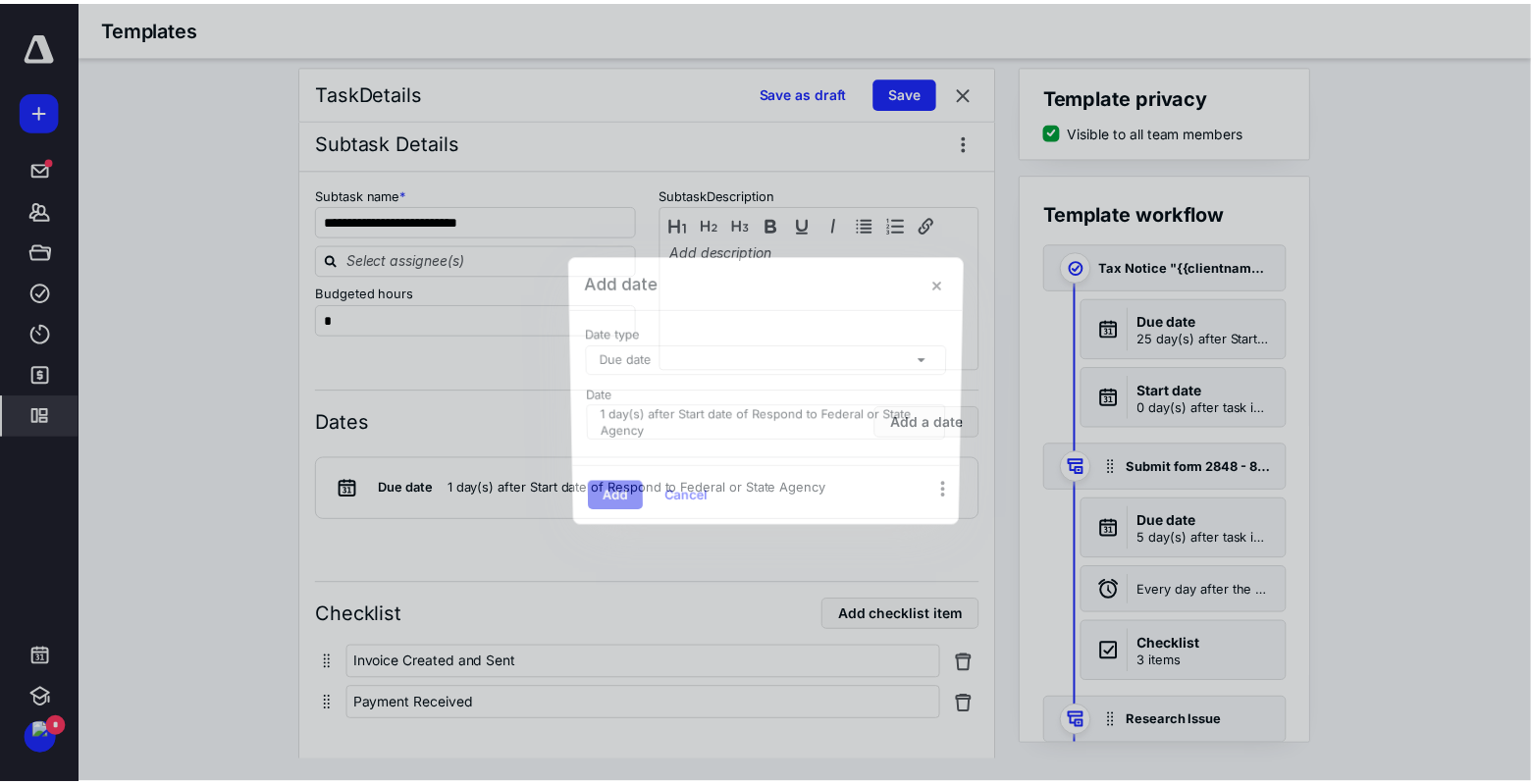 scroll, scrollTop: 433, scrollLeft: 0, axis: vertical 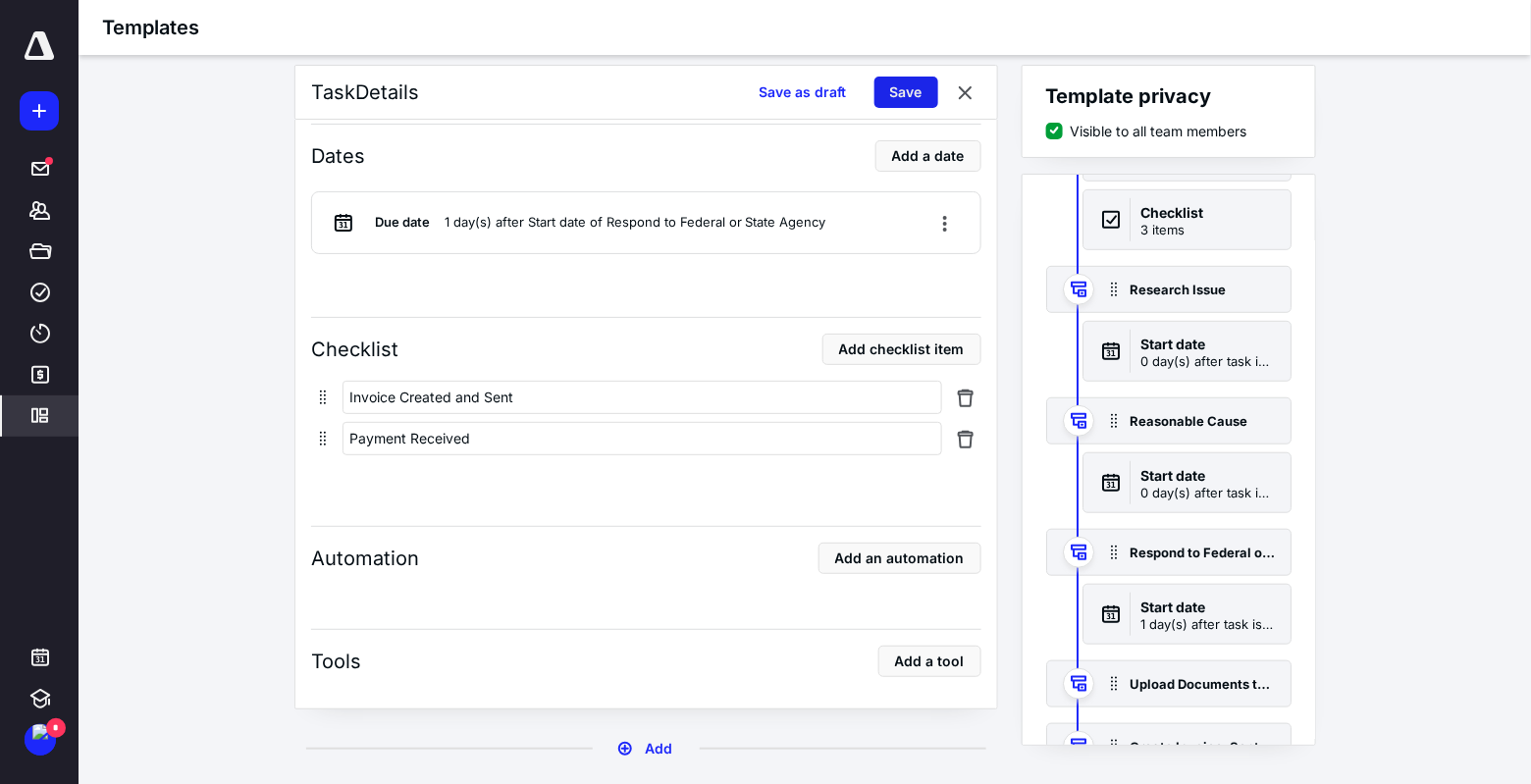 click on "Save" at bounding box center [906, 92] 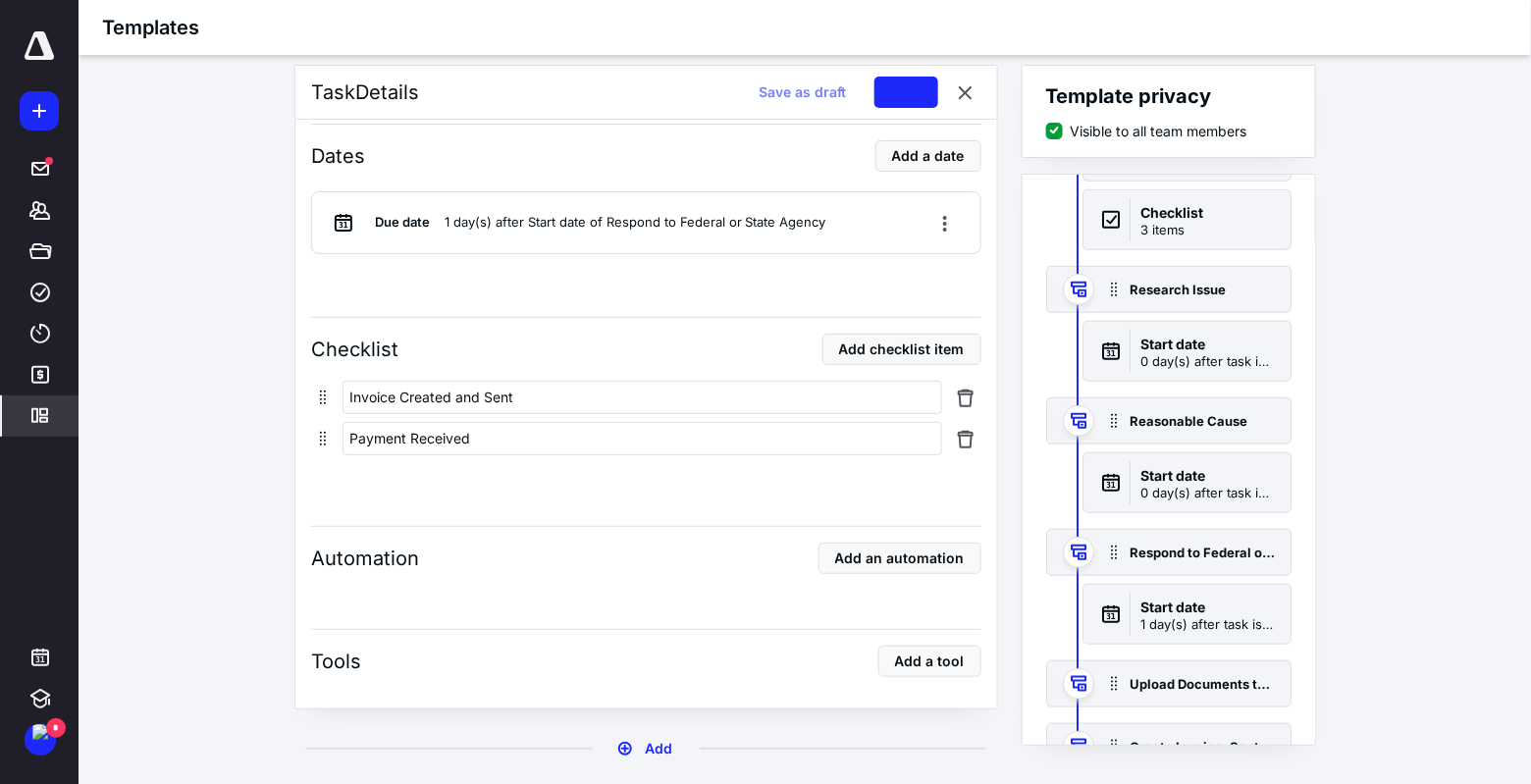 scroll, scrollTop: 0, scrollLeft: 0, axis: both 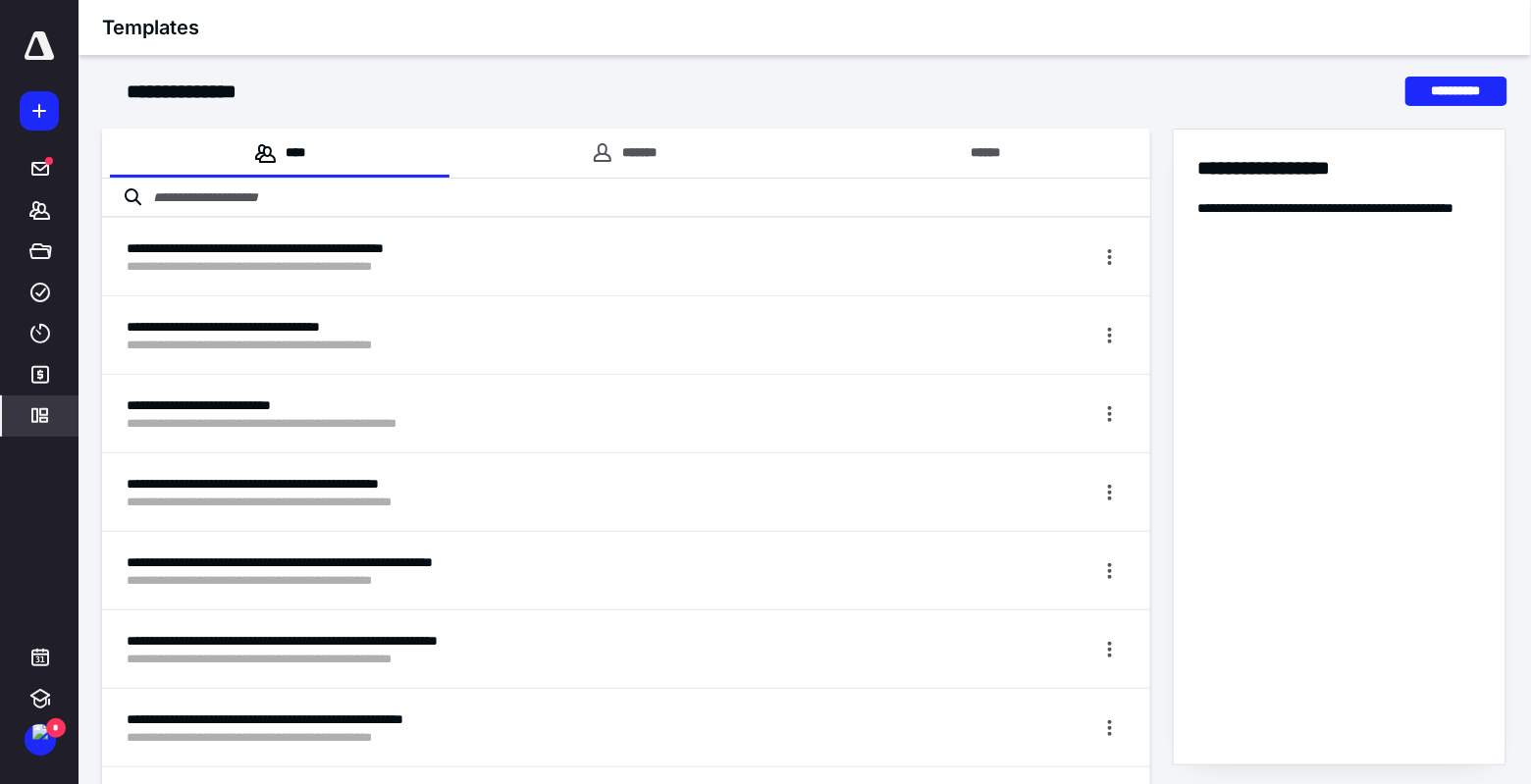 click at bounding box center (626, 198) 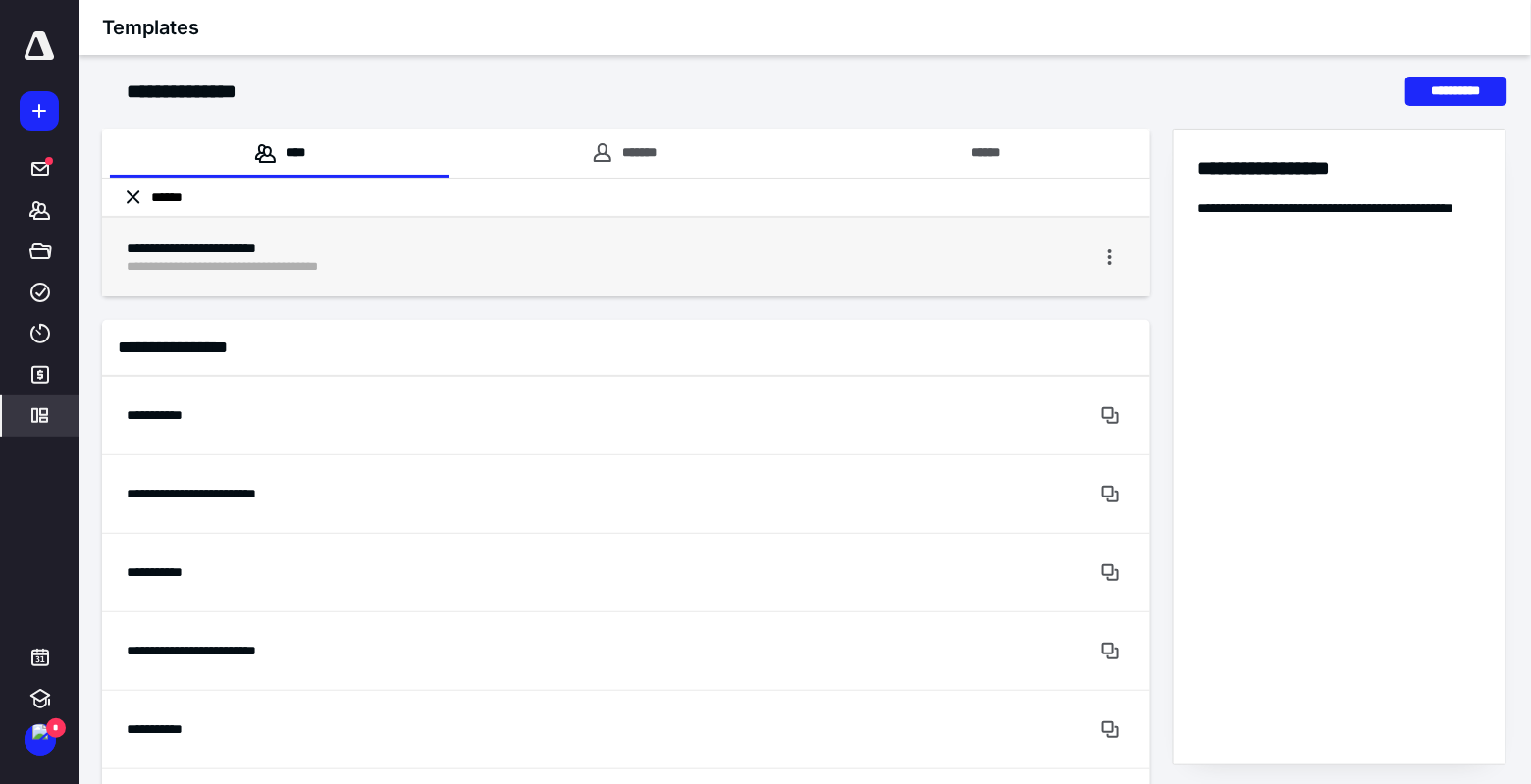type on "******" 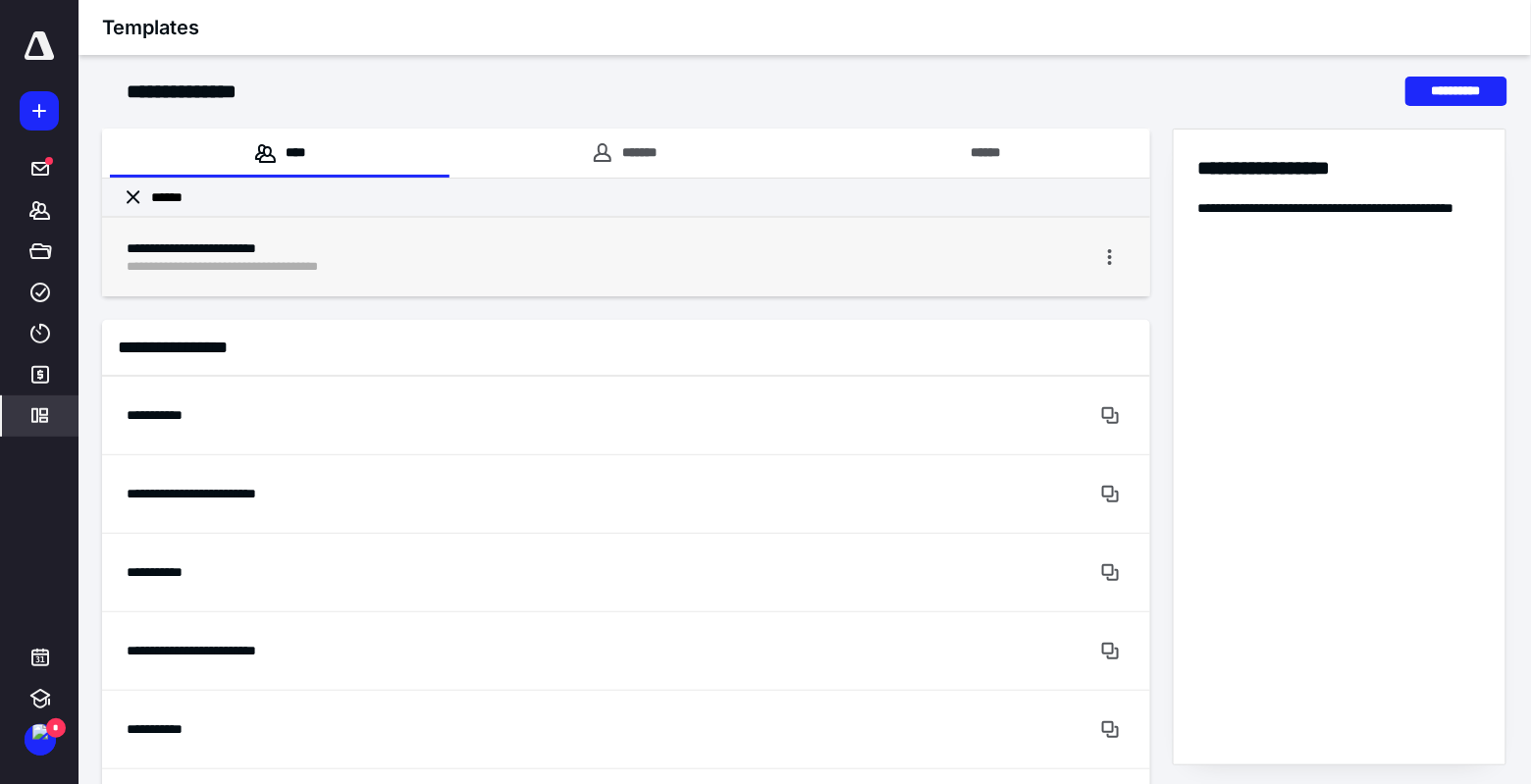 click on "**********" at bounding box center [553, 248] 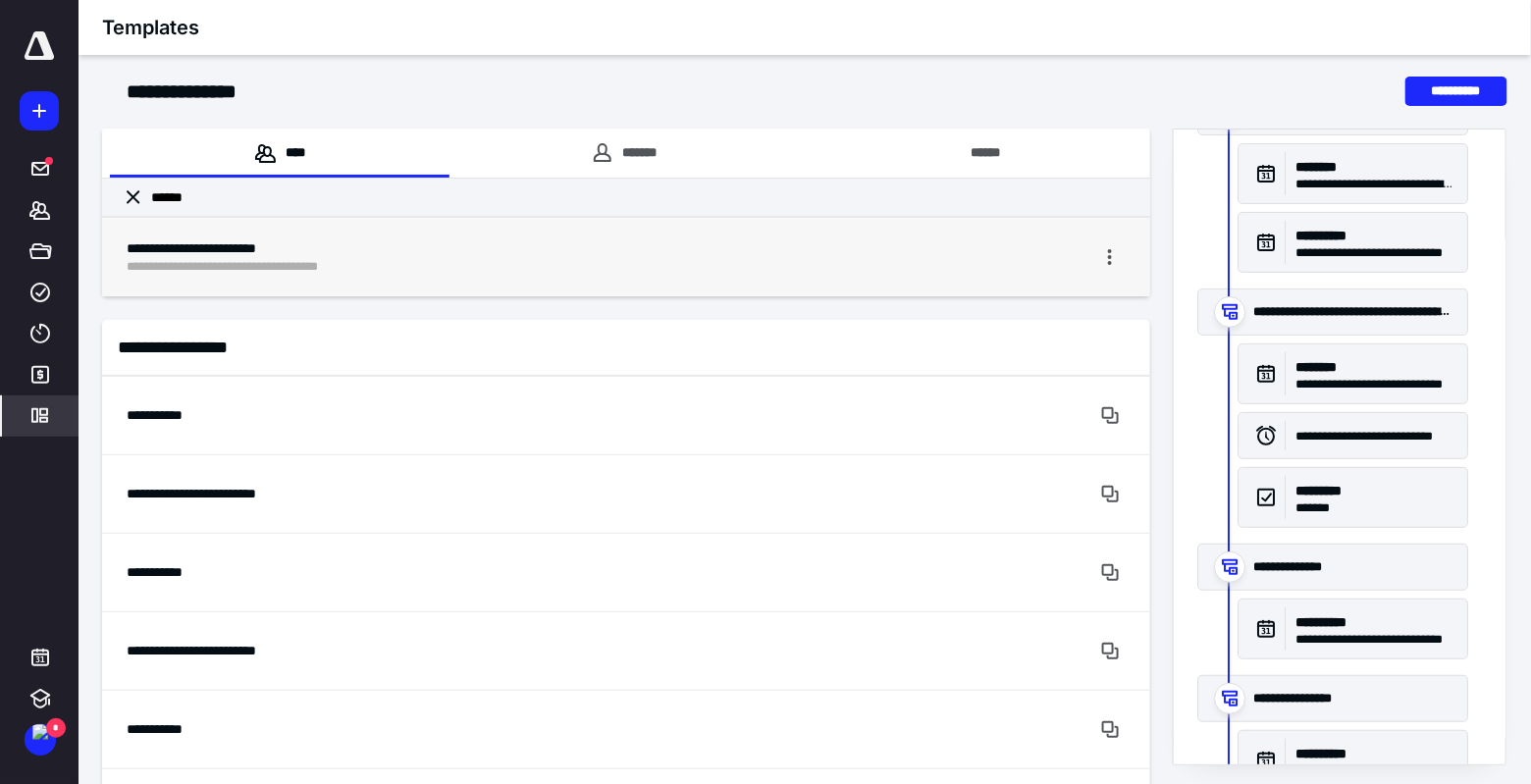 scroll, scrollTop: 0, scrollLeft: 0, axis: both 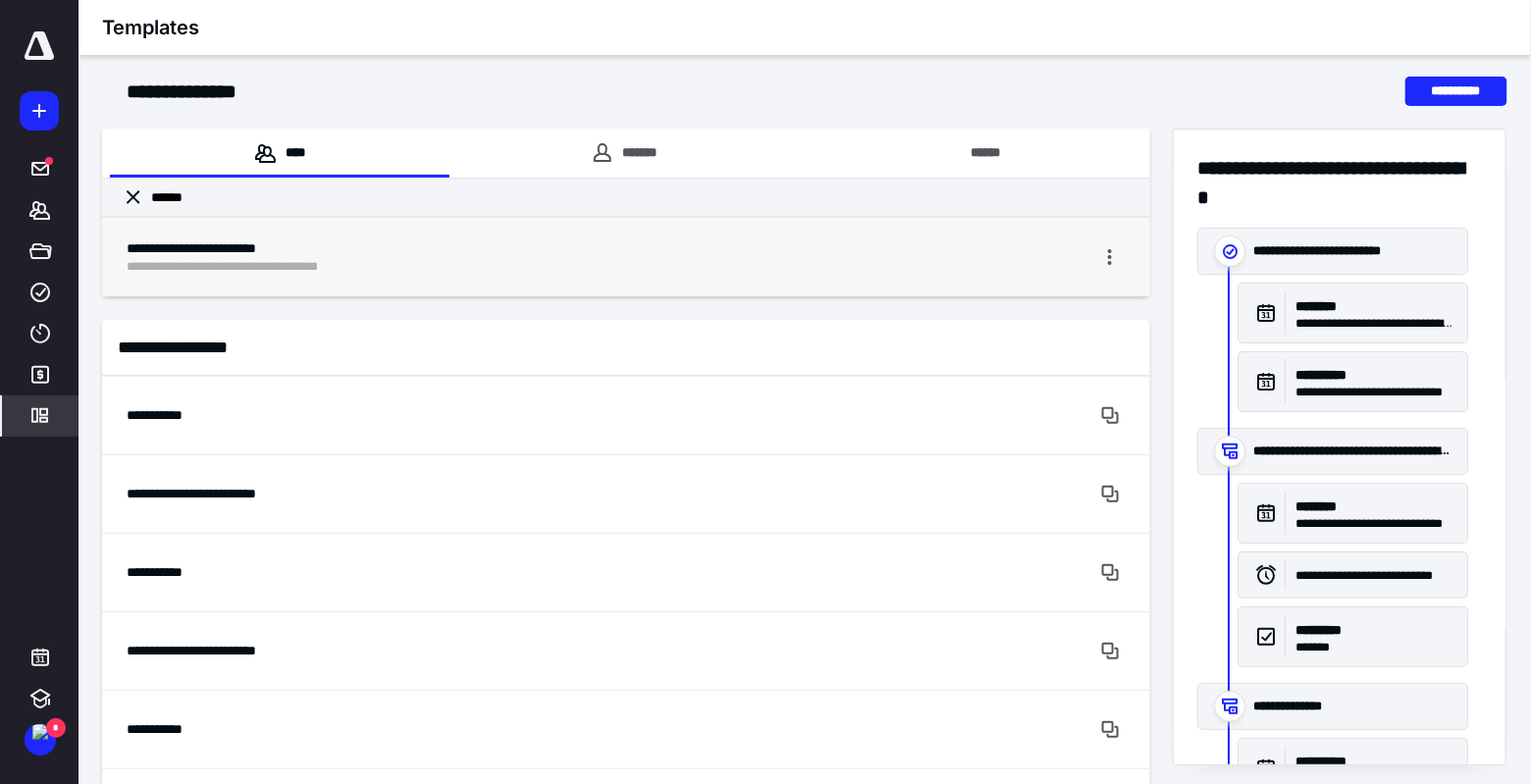 click on "**********" at bounding box center [805, 91] 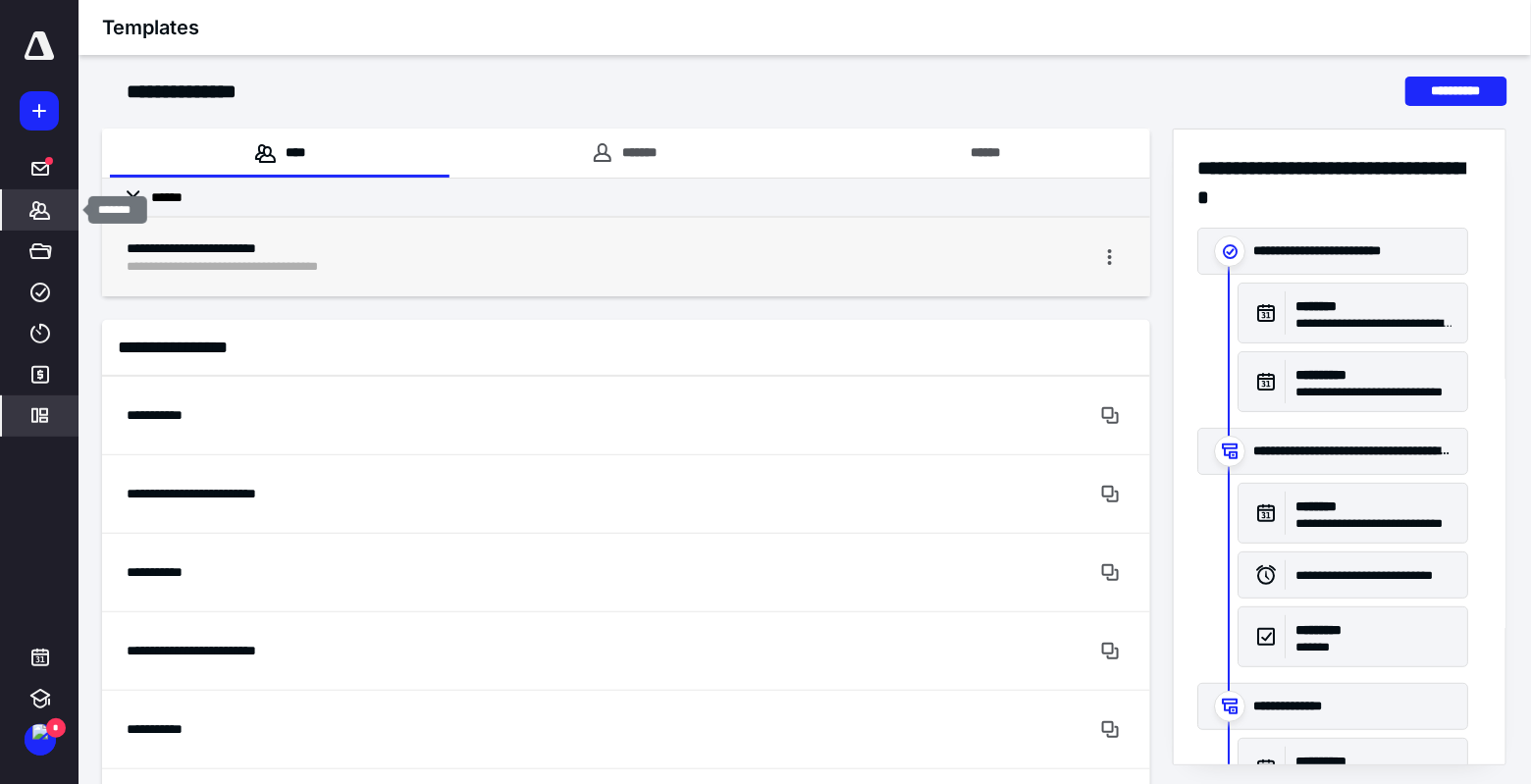 click 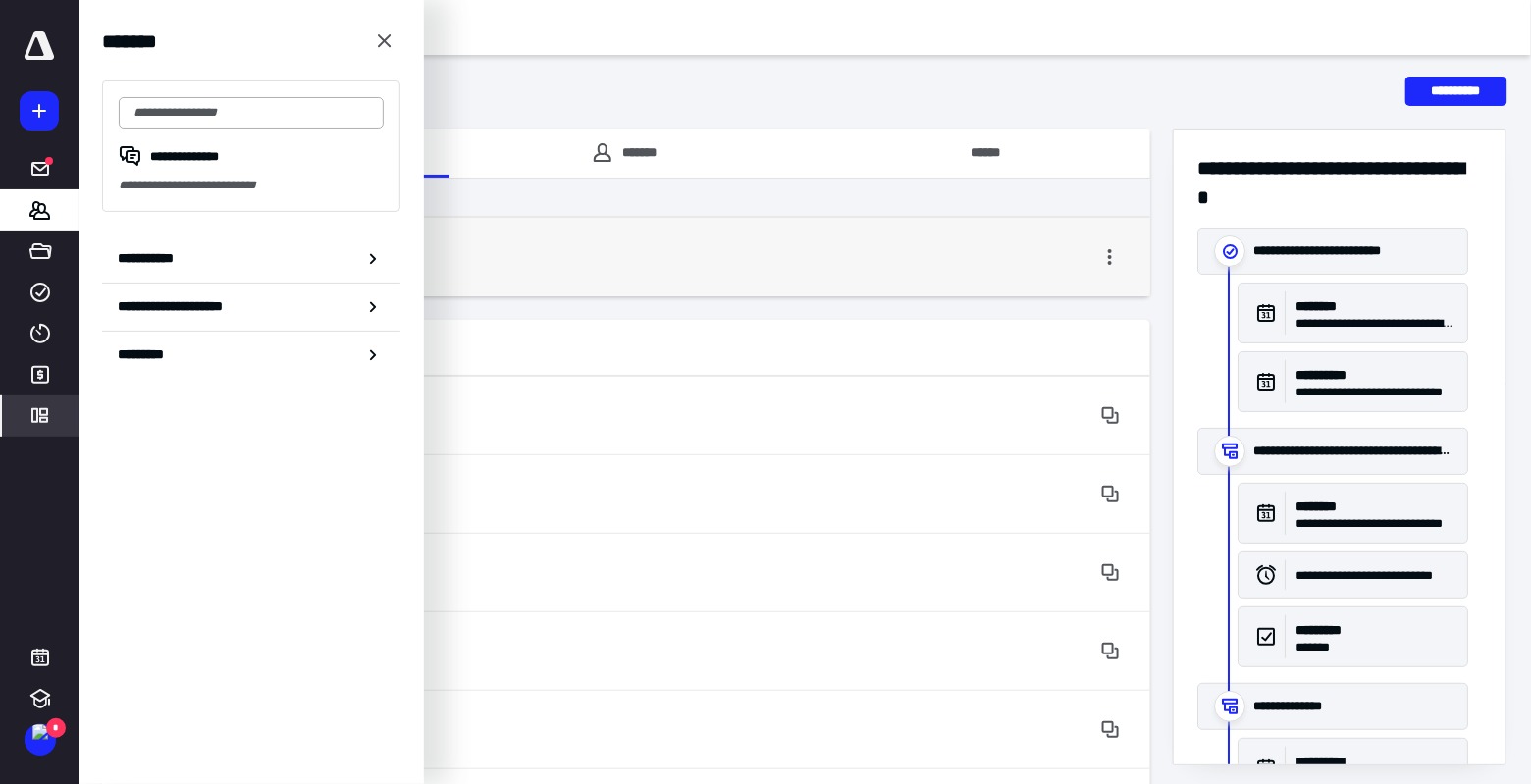 click at bounding box center [251, 113] 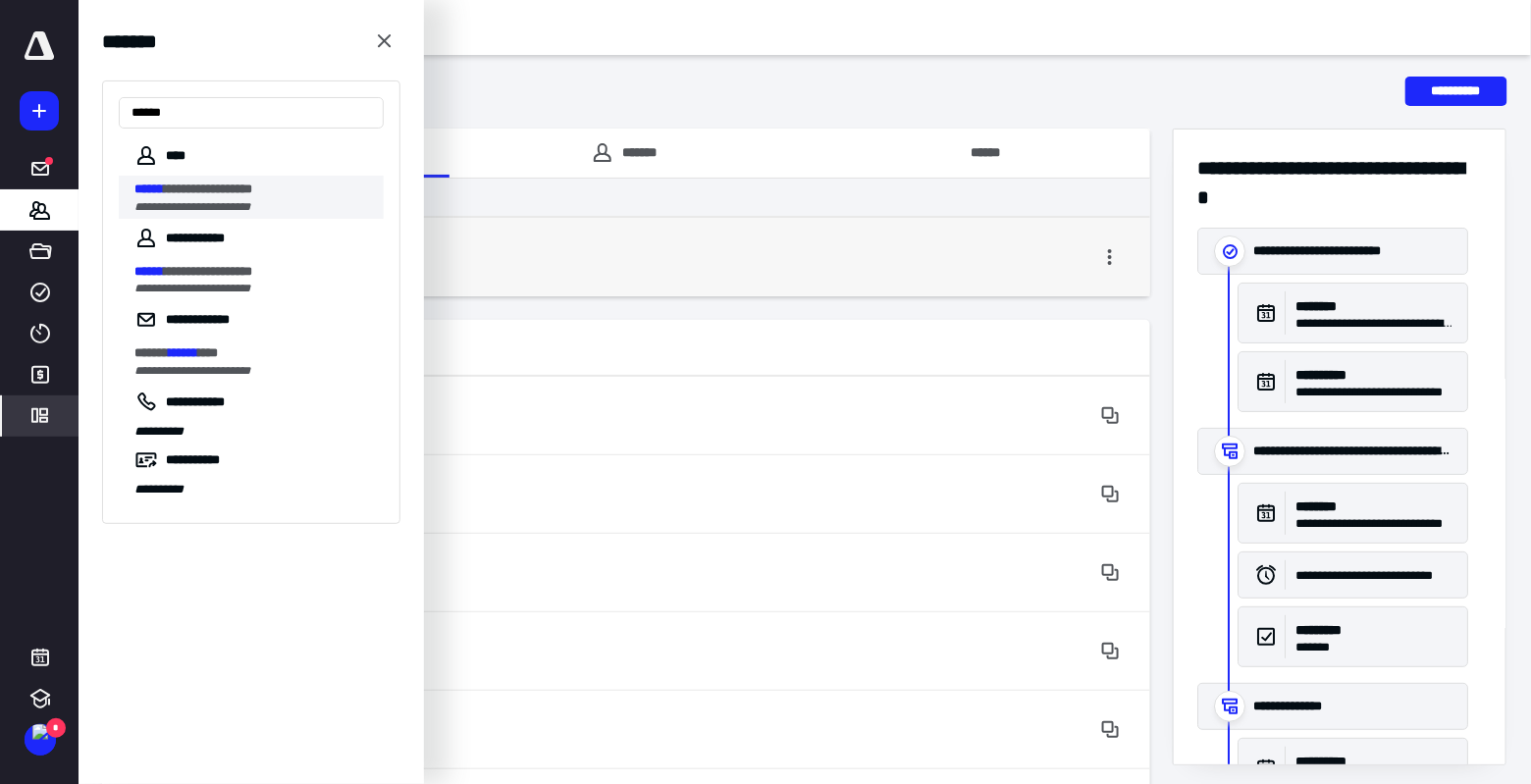 type on "******" 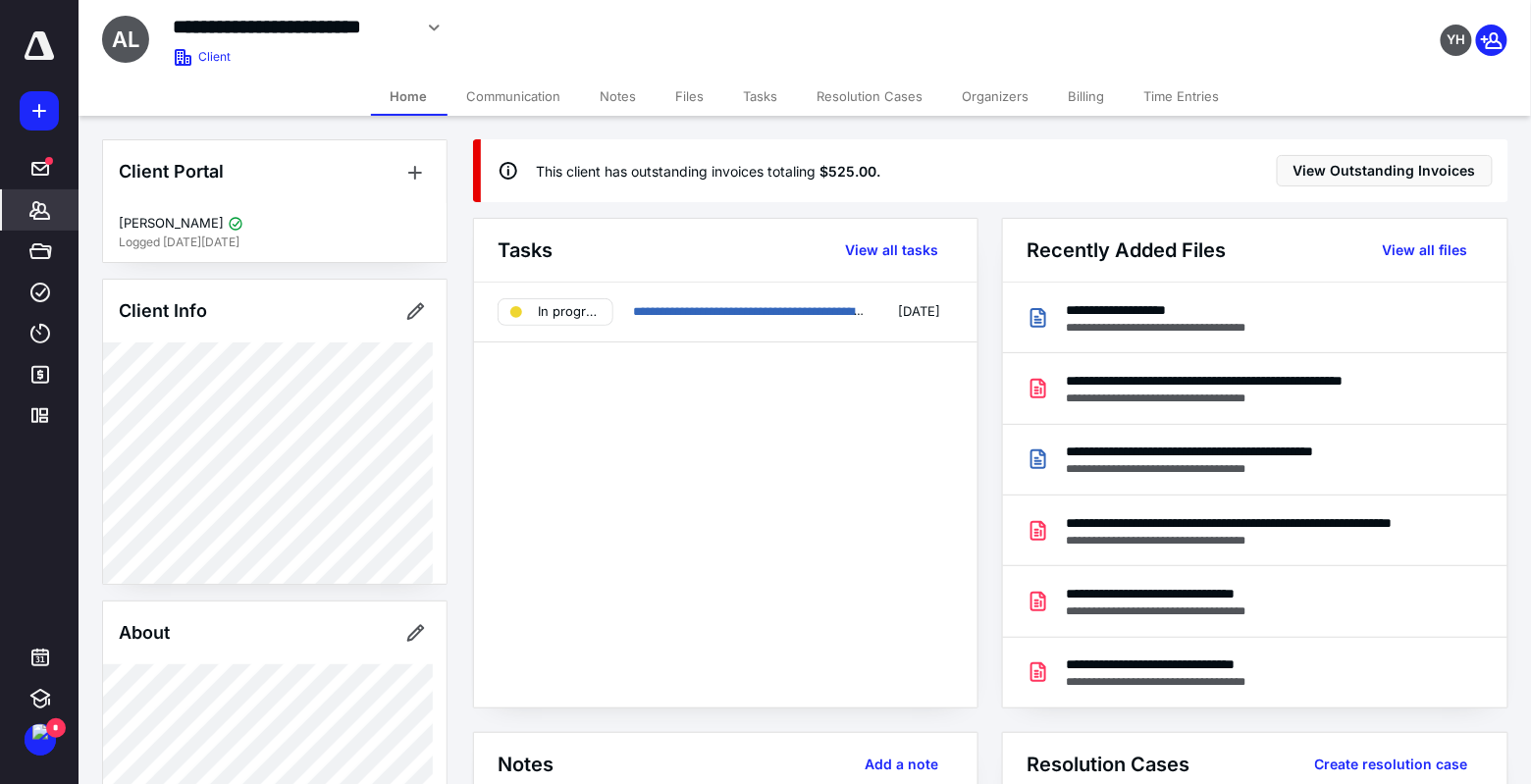 click on "Billing" at bounding box center [1086, 96] 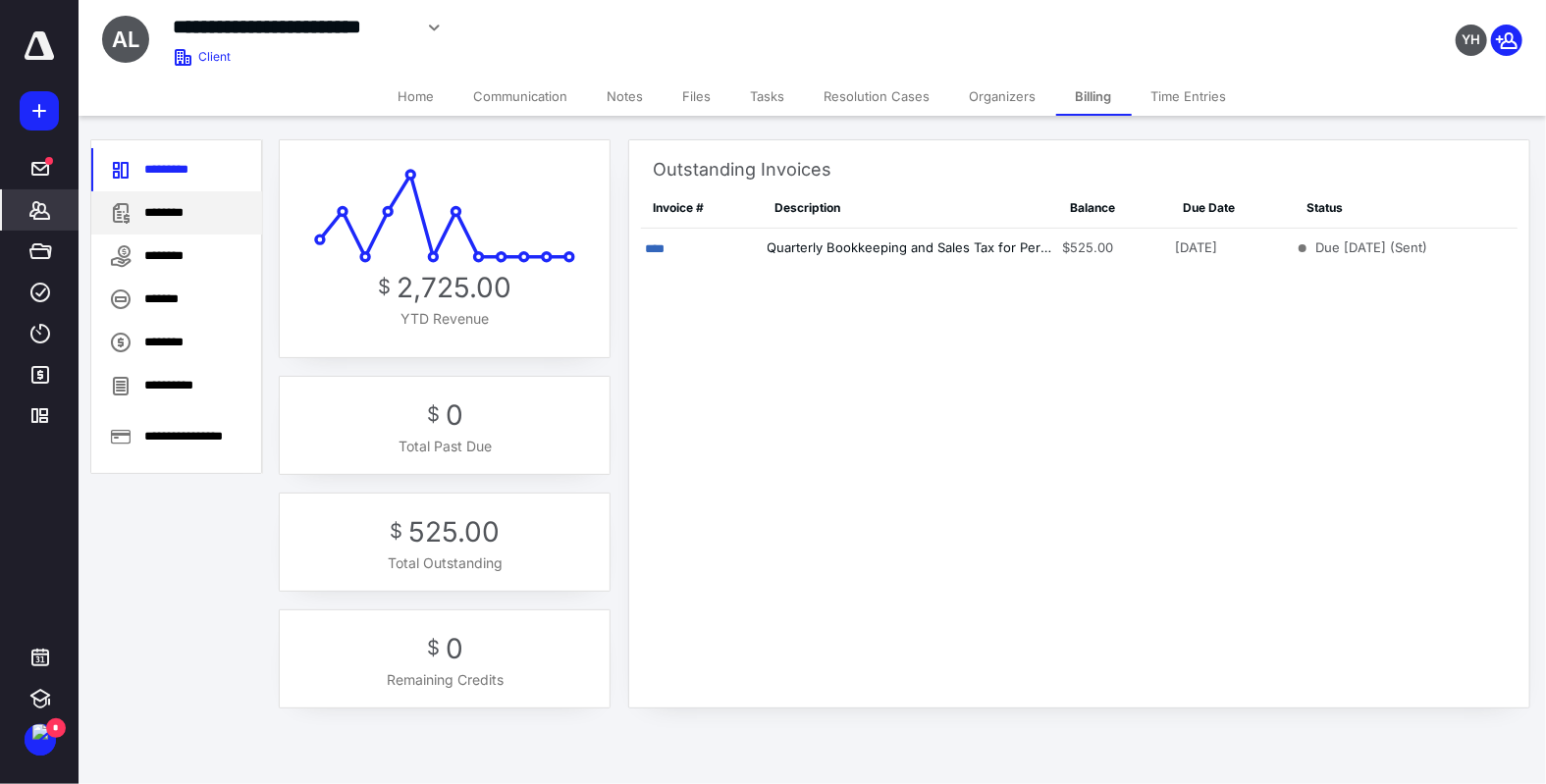 click on "********" at bounding box center (177, 213) 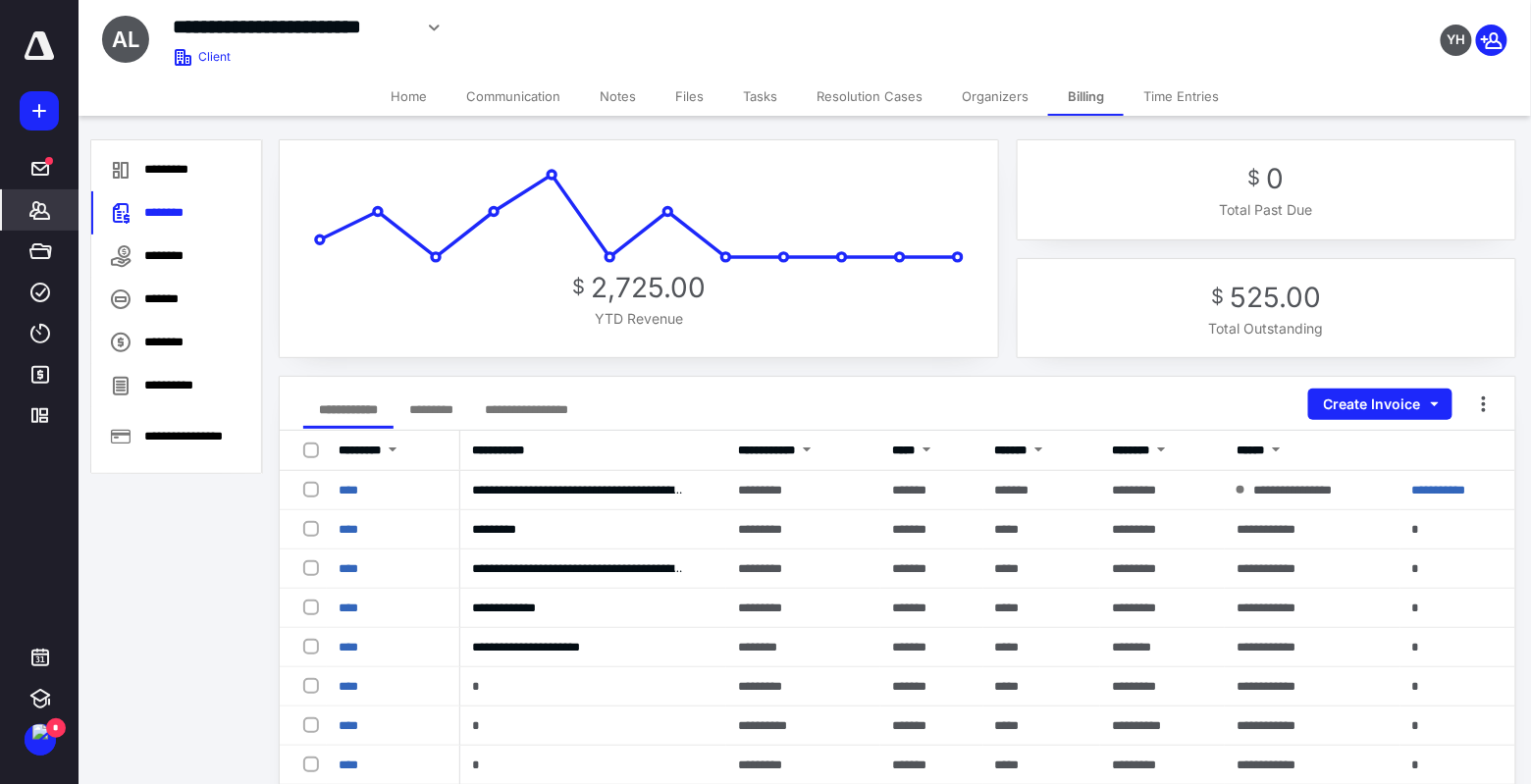 click on "*********" at bounding box center [431, 409] 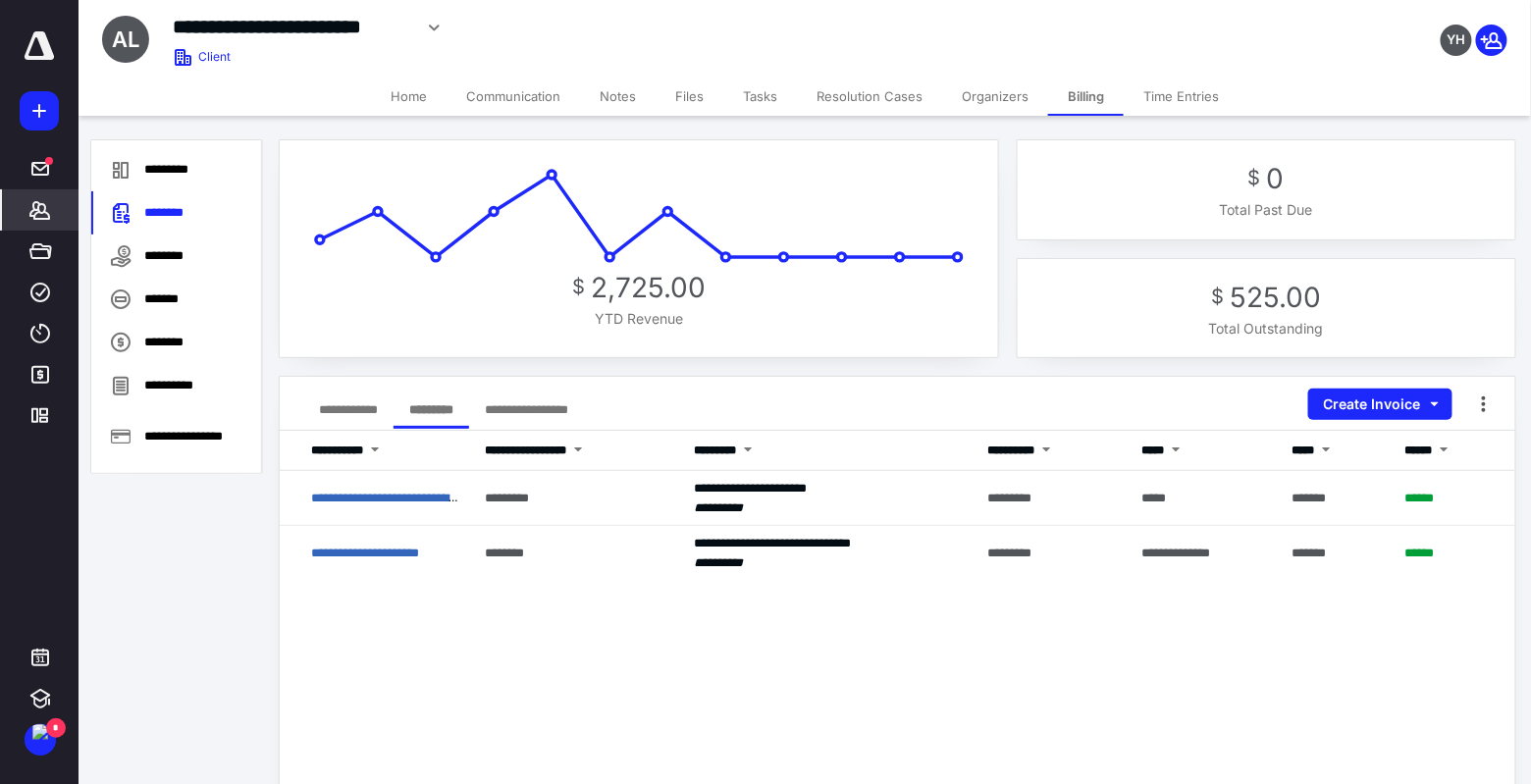 click on "**********" at bounding box center [468, 497] 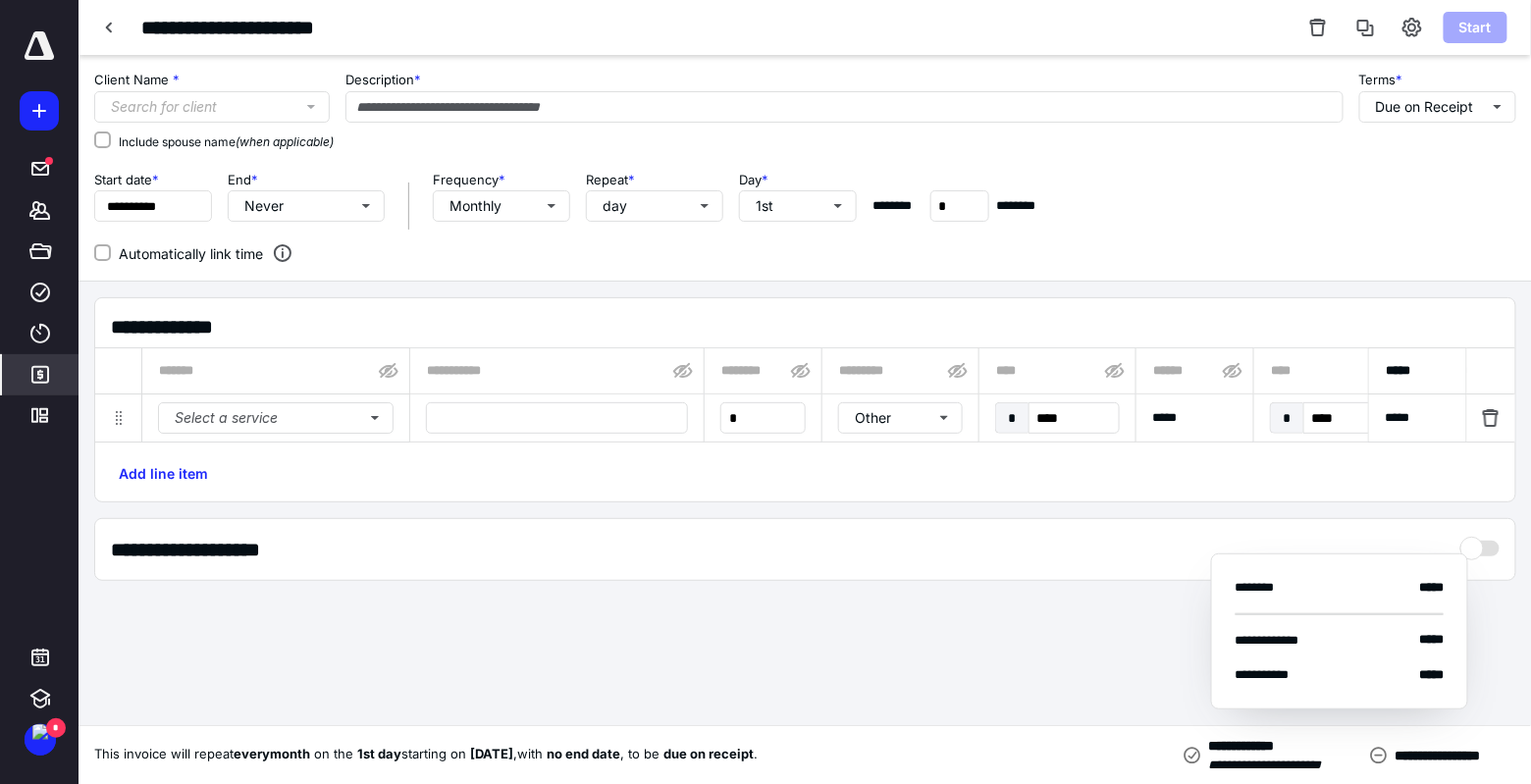 type on "**********" 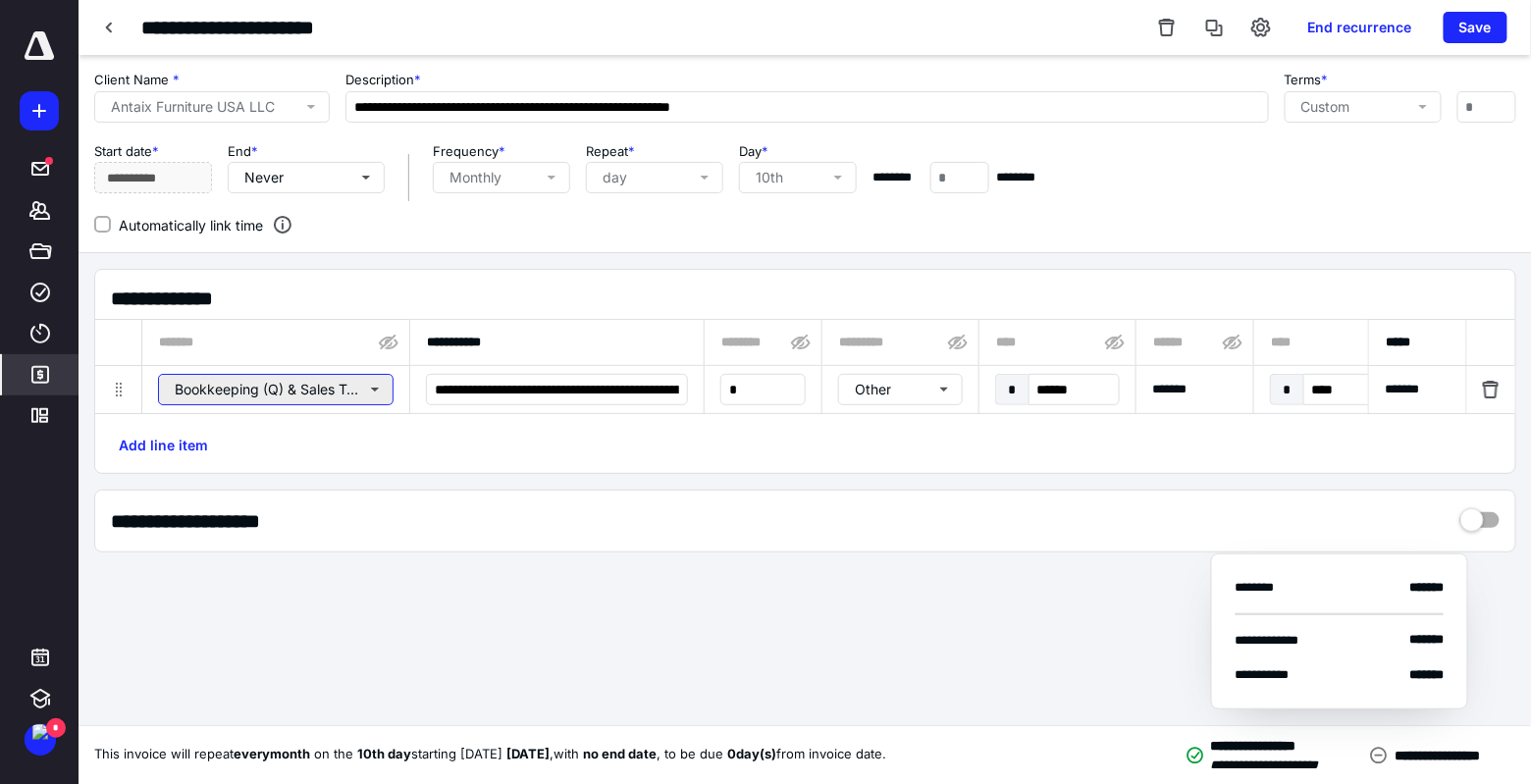 click on "Bookkeeping (Q) & Sales Tax (Q) Service" at bounding box center [276, 390] 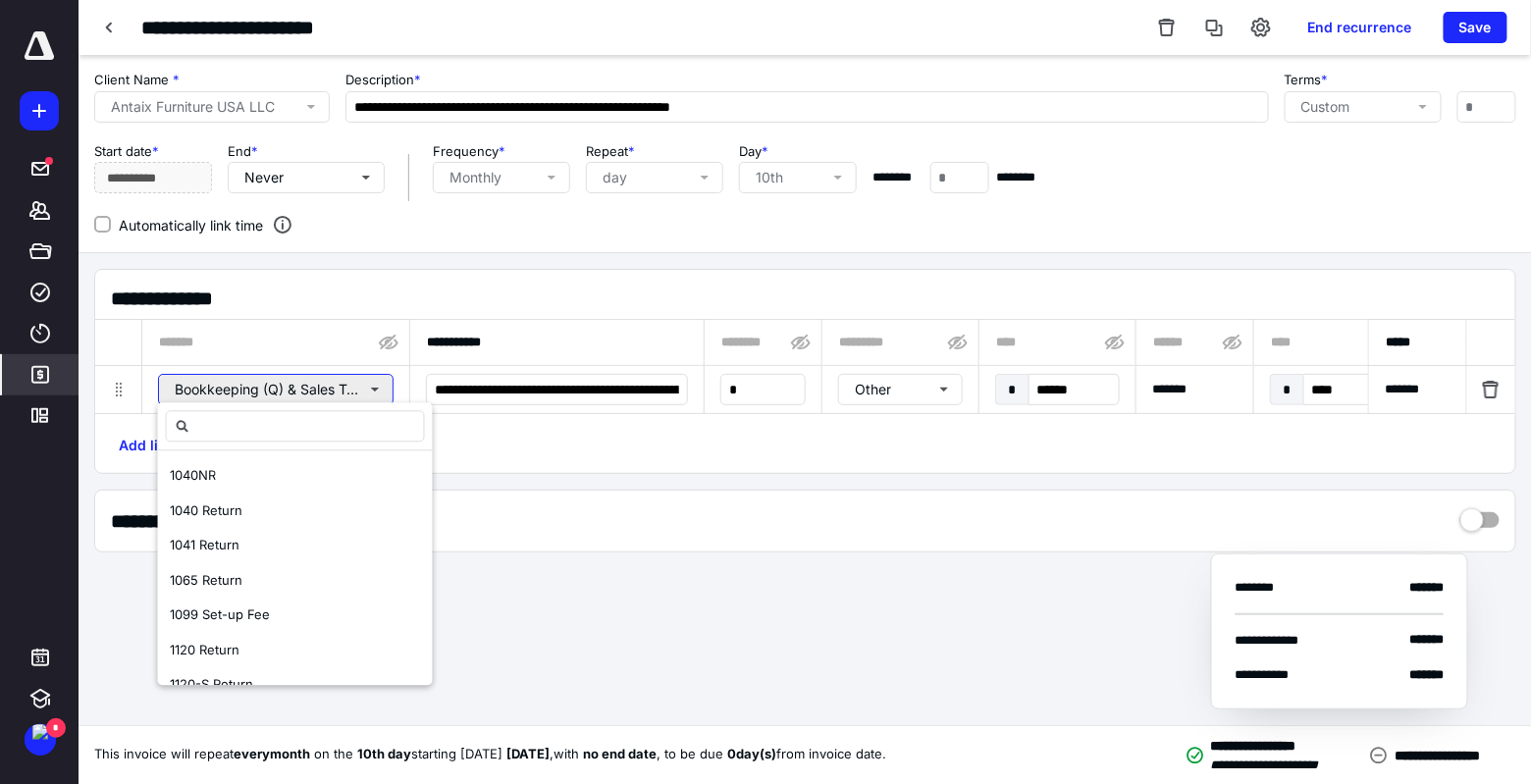 click on "Bookkeeping (Q) & Sales Tax (Q) Service" at bounding box center (276, 390) 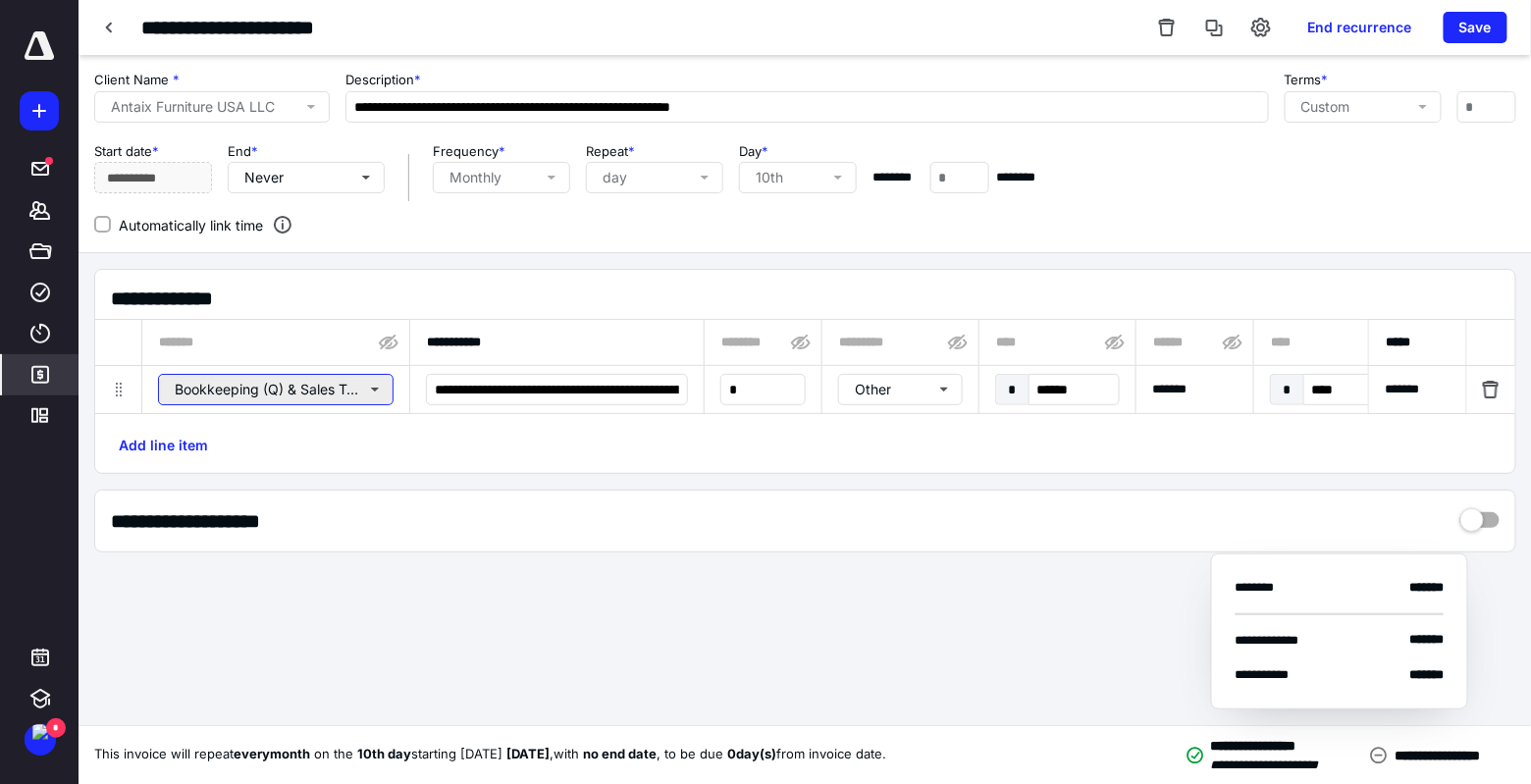 click on "Bookkeeping (Q) & Sales Tax (Q) Service" at bounding box center [276, 390] 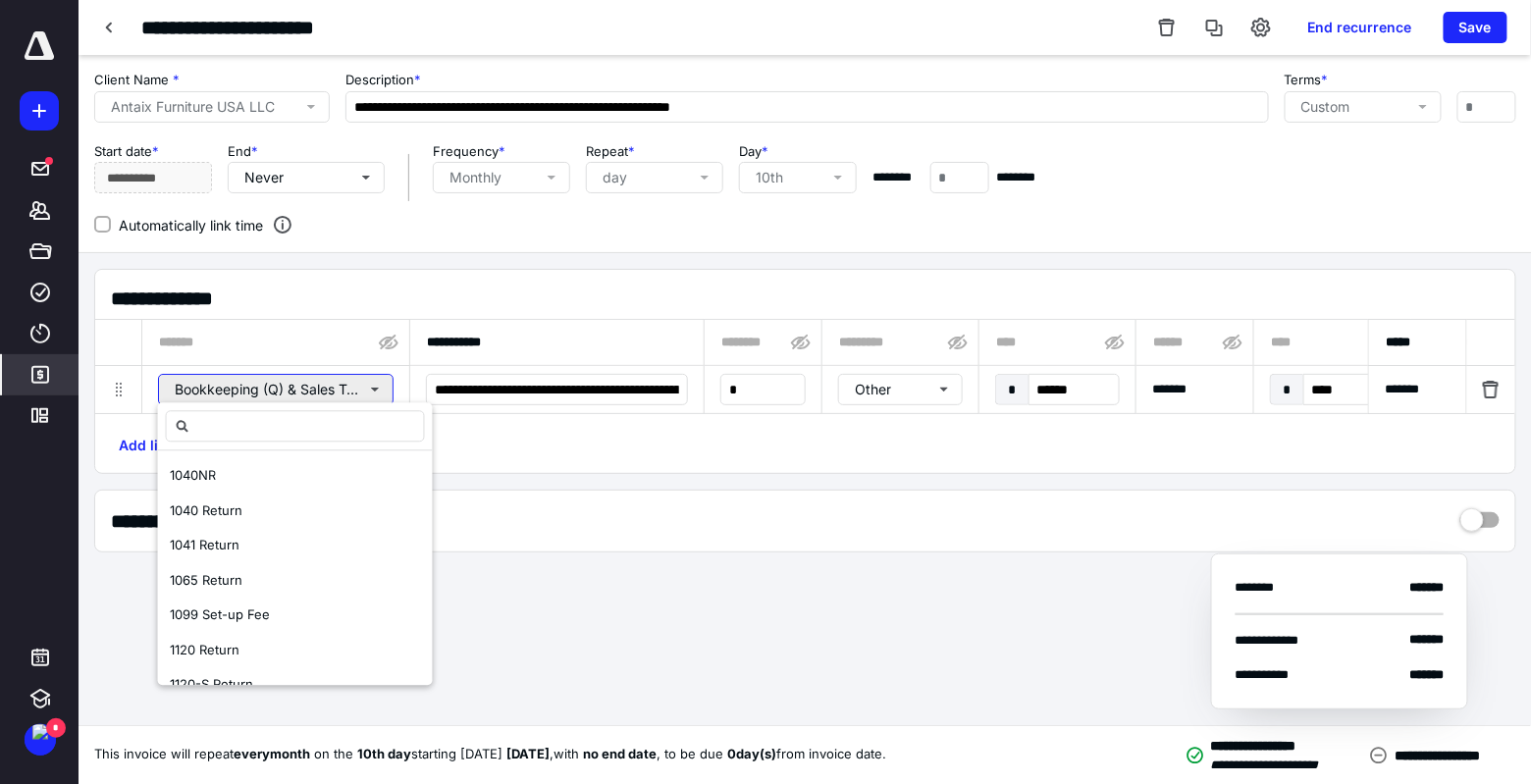 click on "Bookkeeping (Q) & Sales Tax (Q) Service" at bounding box center (276, 390) 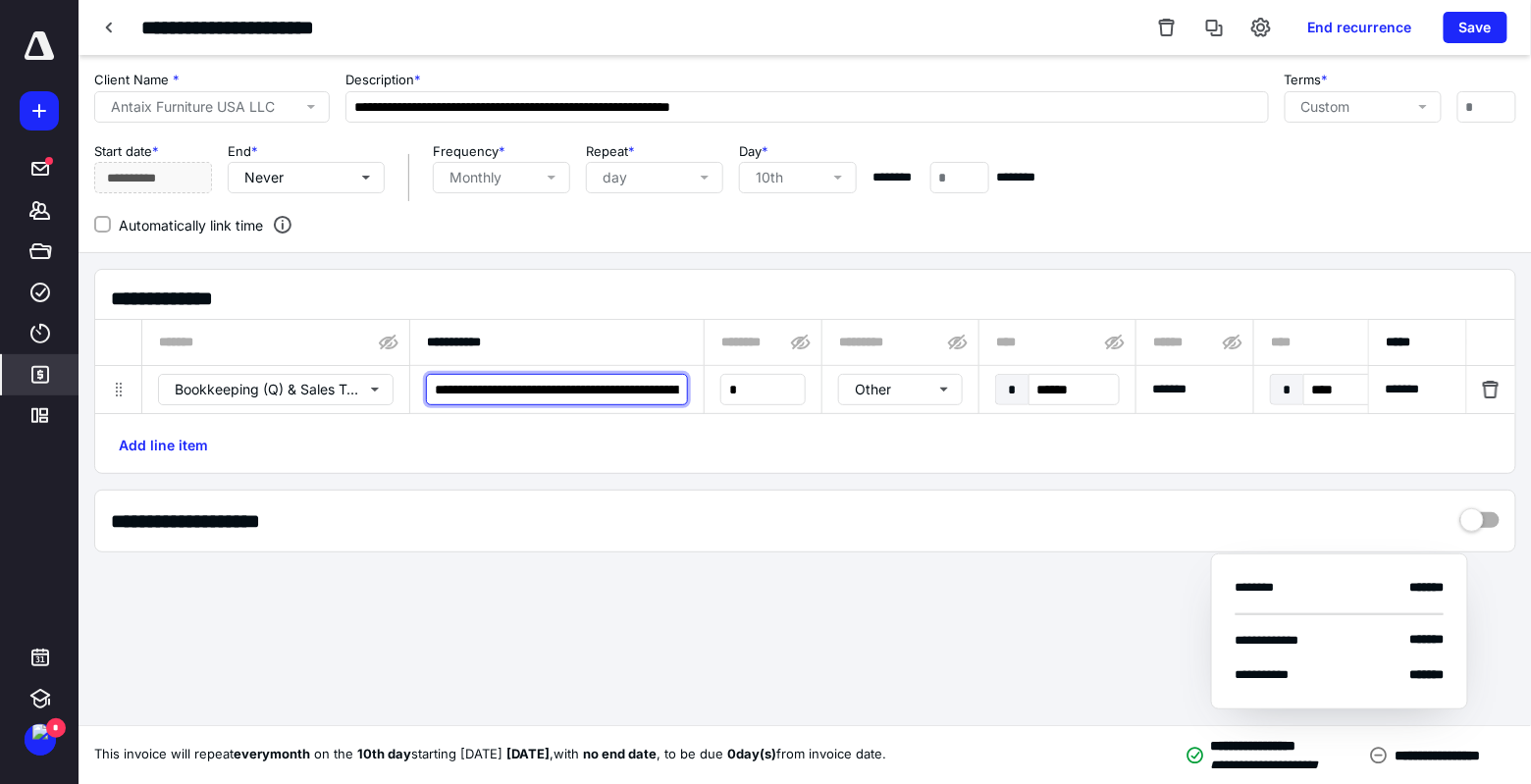 click on "**********" at bounding box center [556, 390] 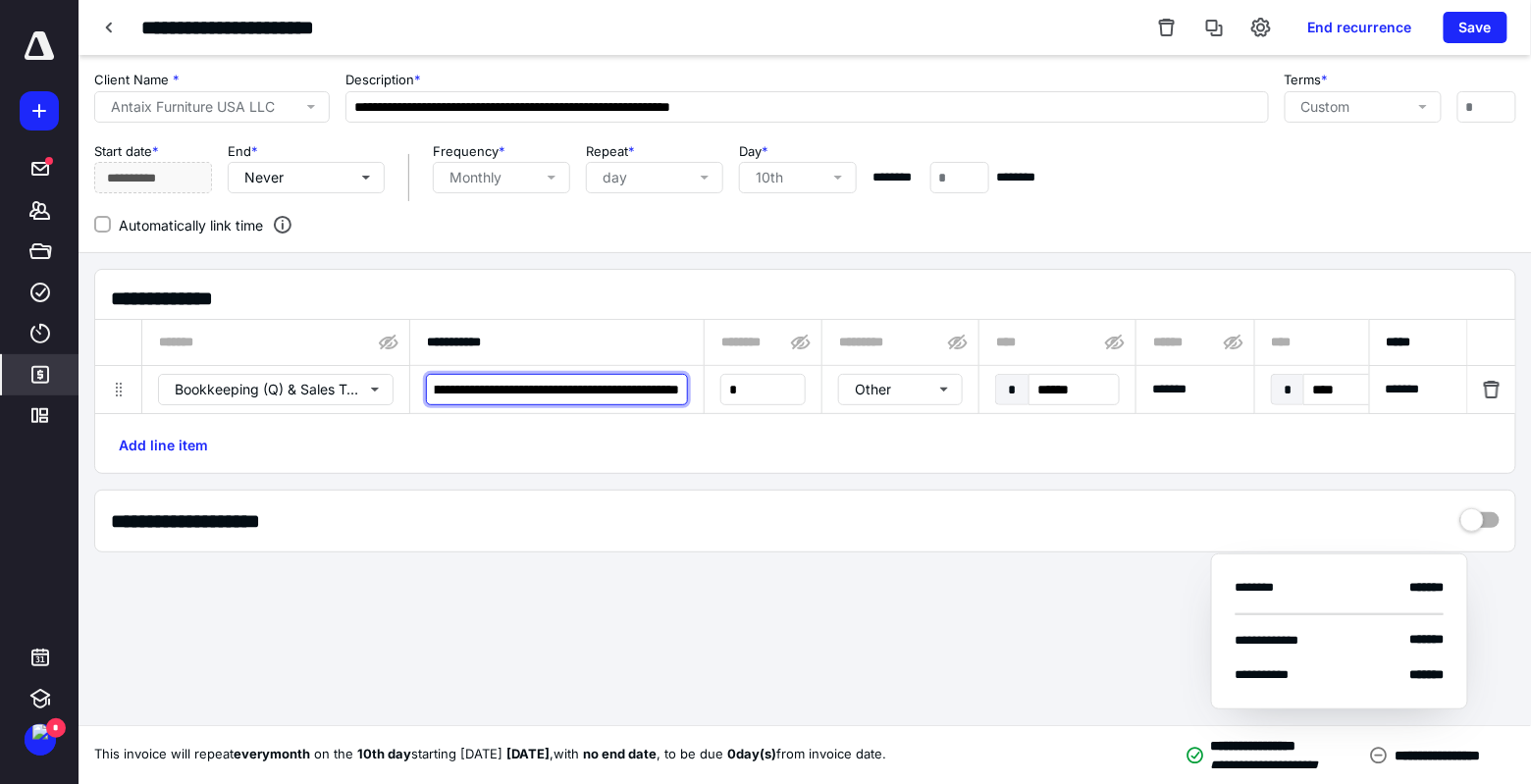 scroll, scrollTop: 0, scrollLeft: 192, axis: horizontal 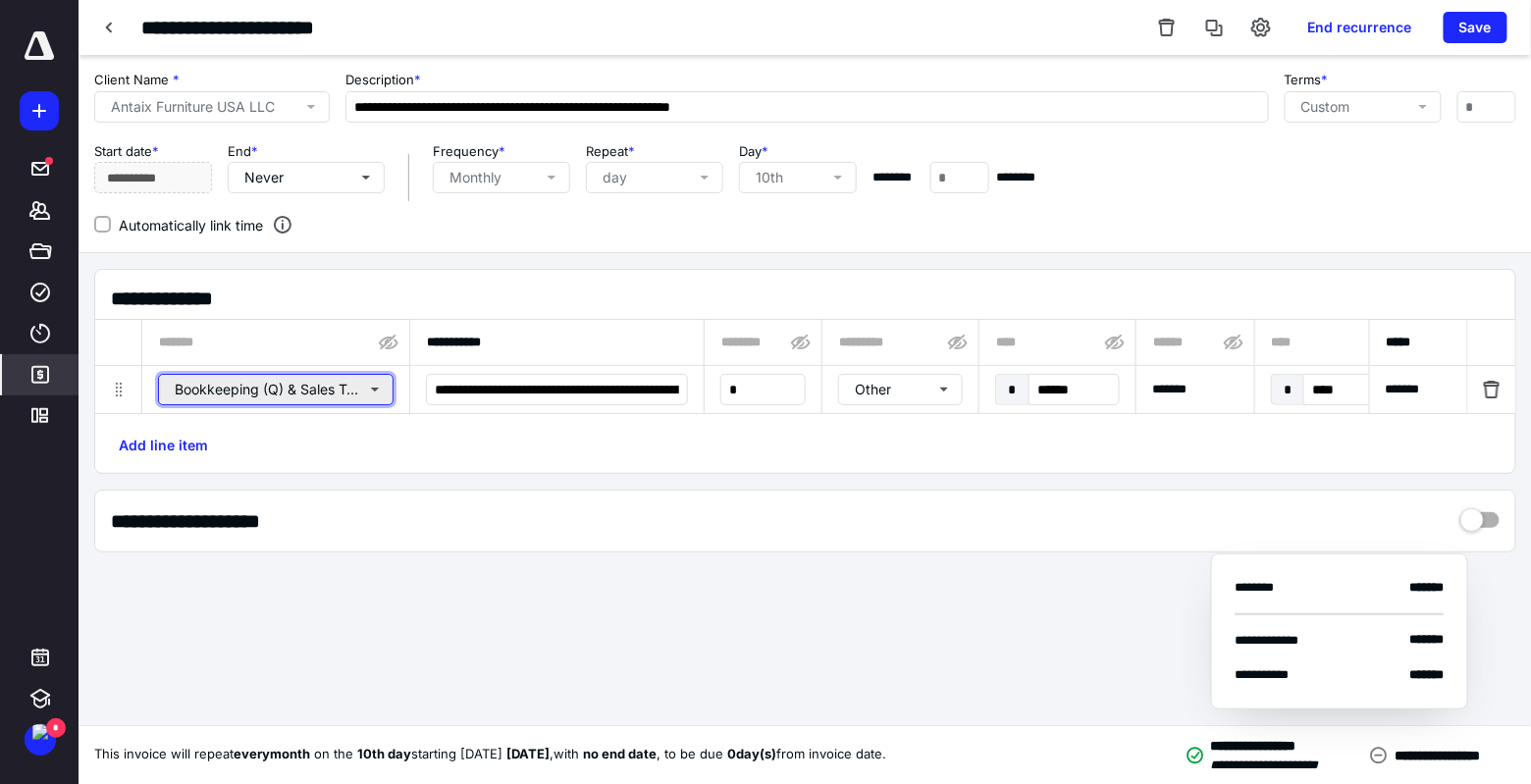click on "Bookkeeping (Q) & Sales Tax (Q) Service" at bounding box center [276, 390] 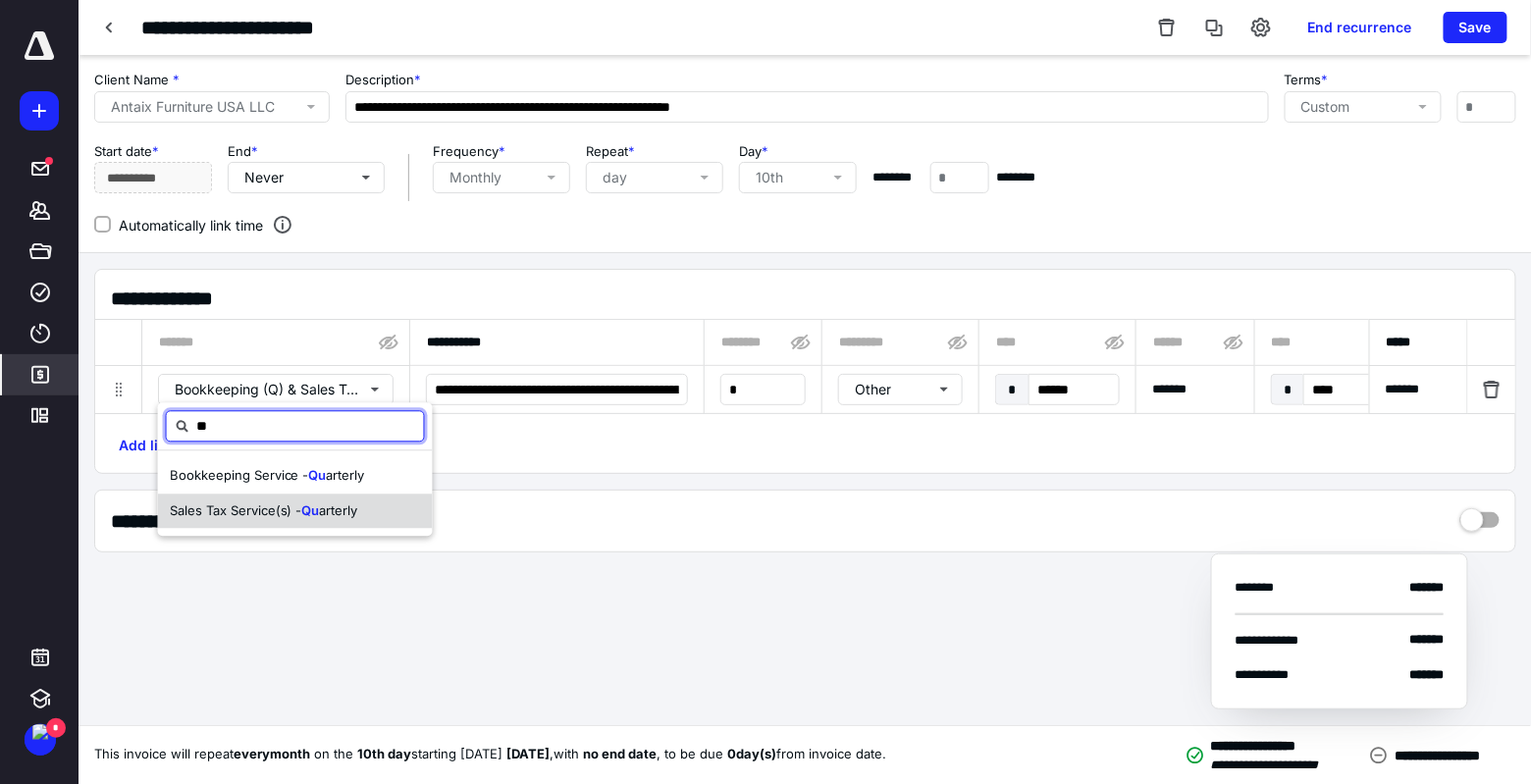 type on "*" 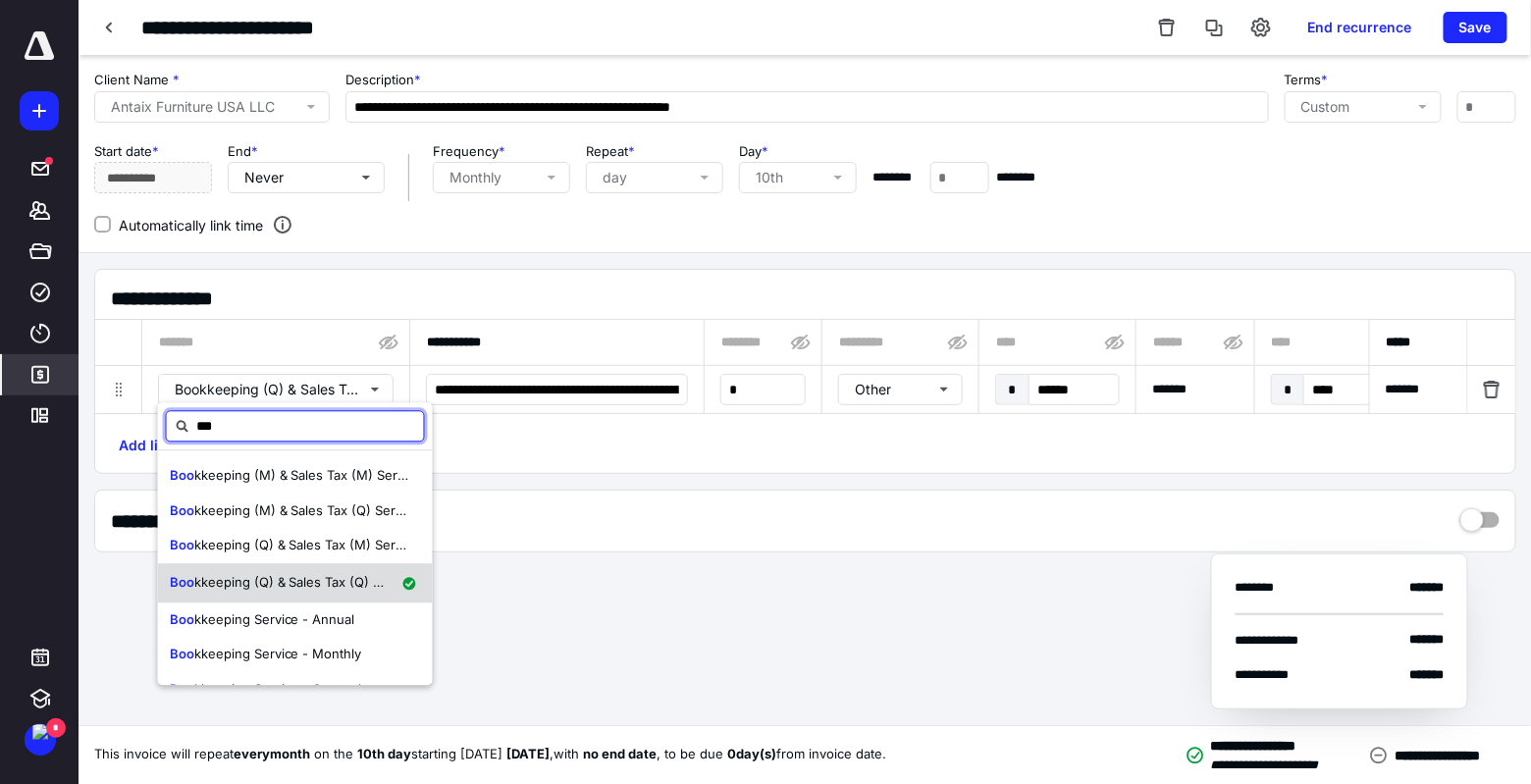 click on "kkeeping (Q) & Sales Tax (Q) Service" at bounding box center (306, 582) 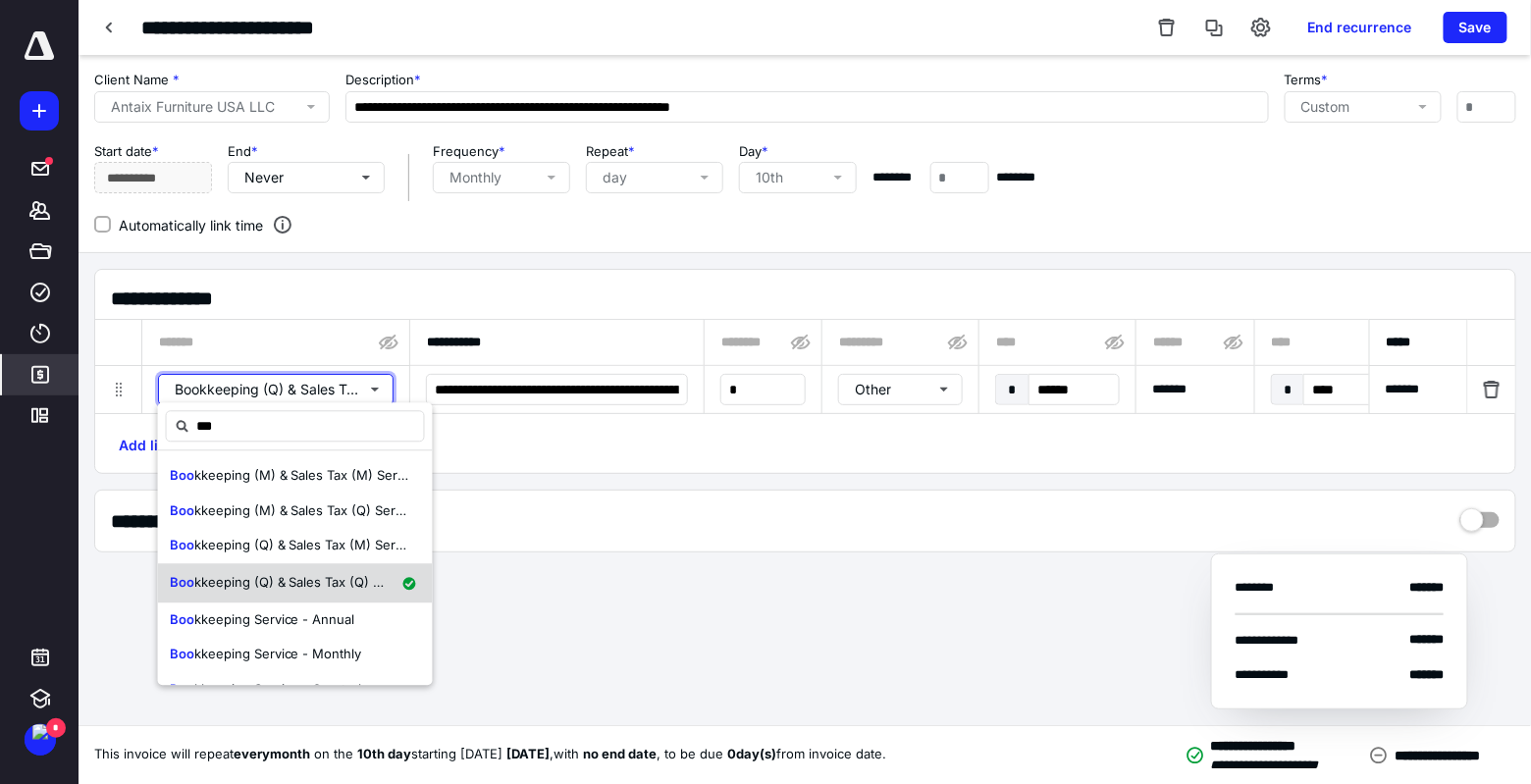 type 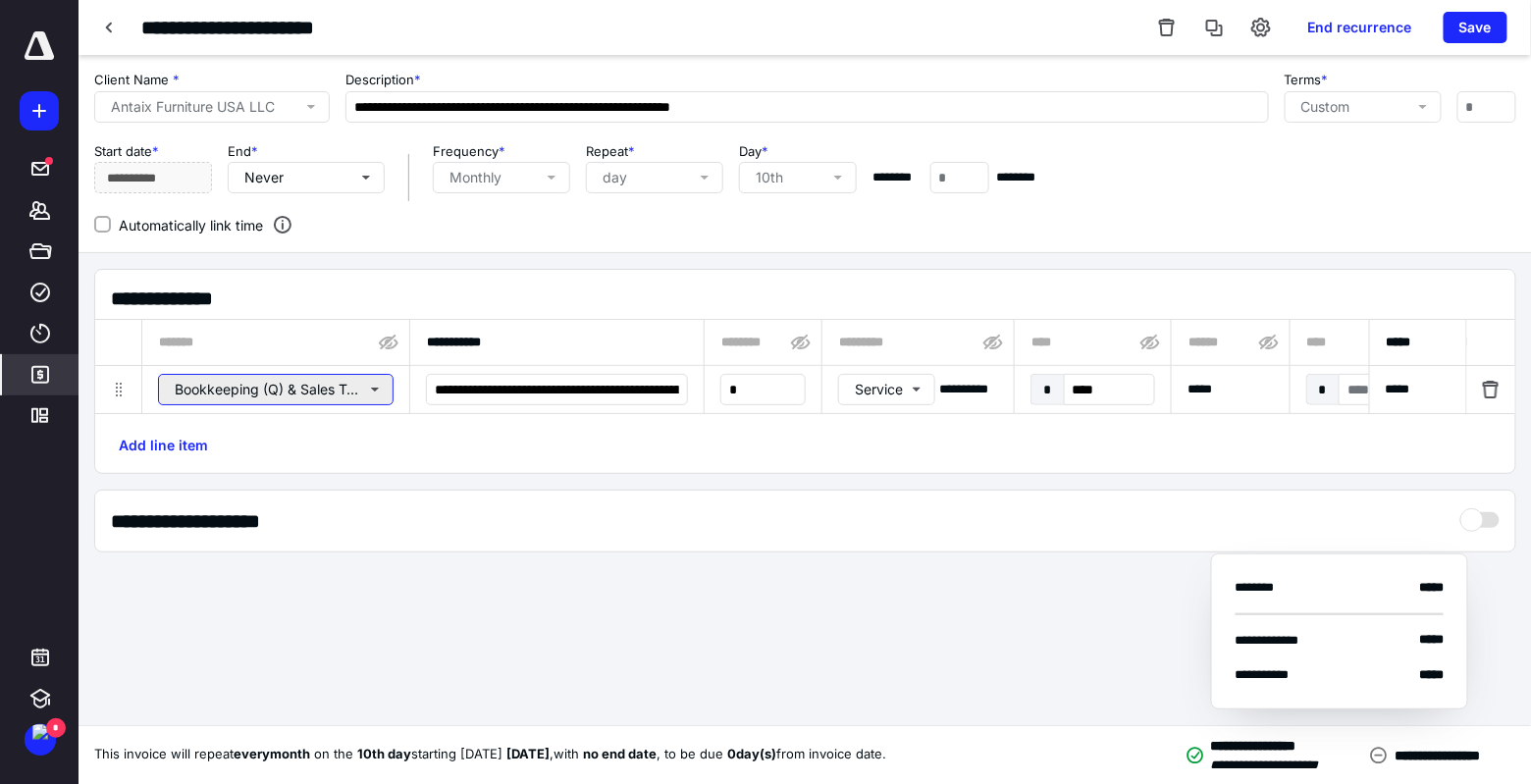 click on "Bookkeeping (Q) & Sales Tax (Q) Service" at bounding box center [276, 390] 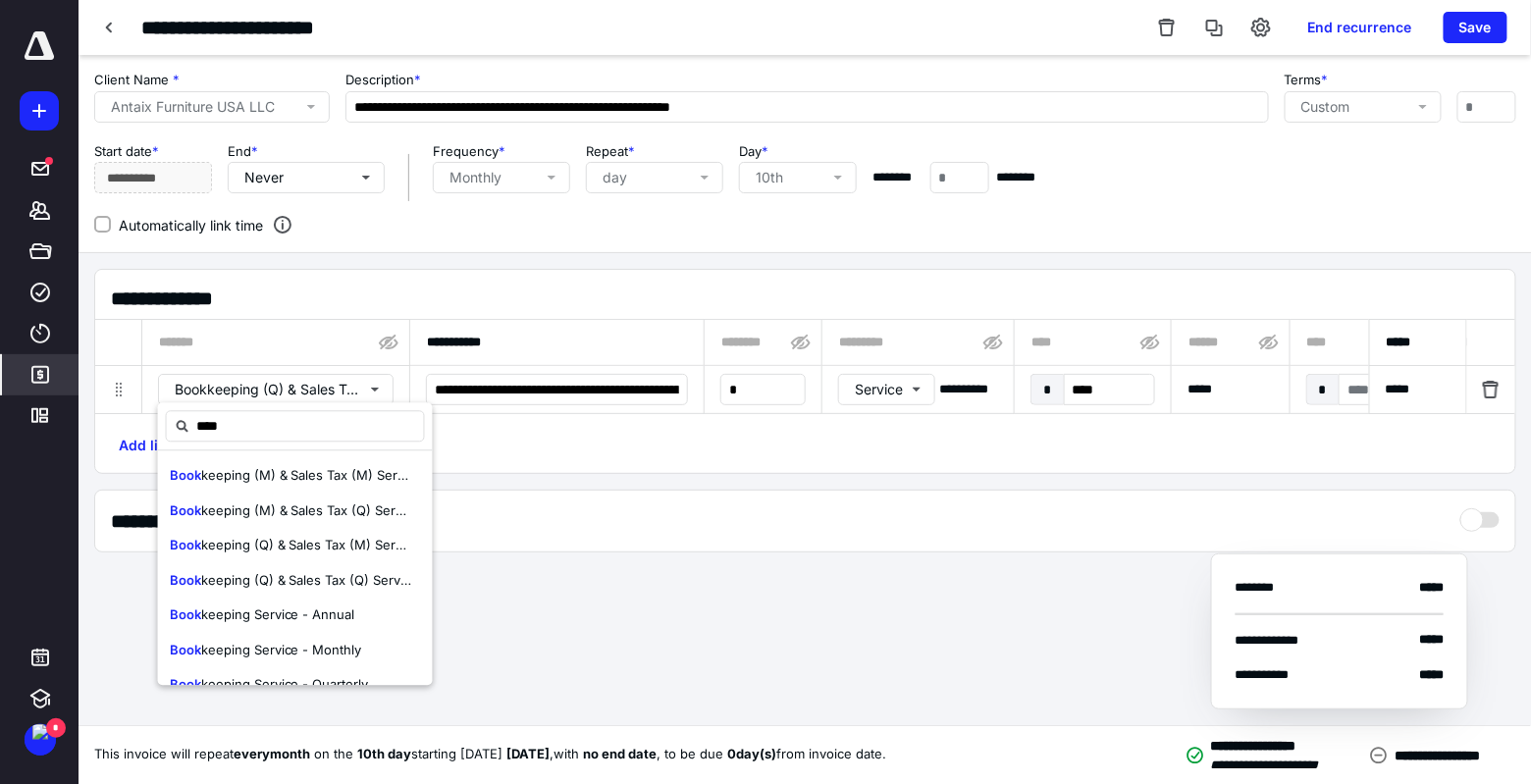 type on "****" 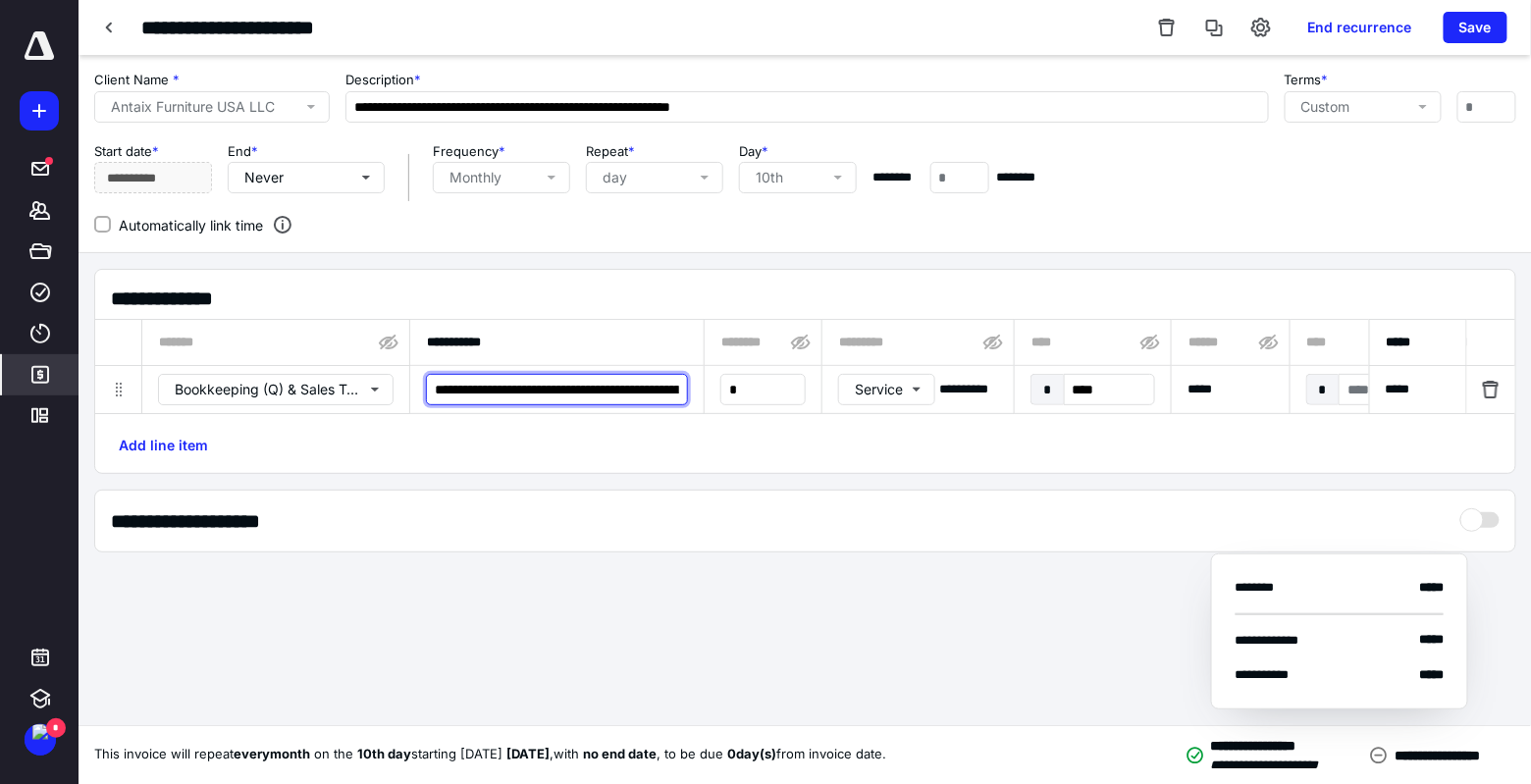 click on "**********" at bounding box center [556, 390] 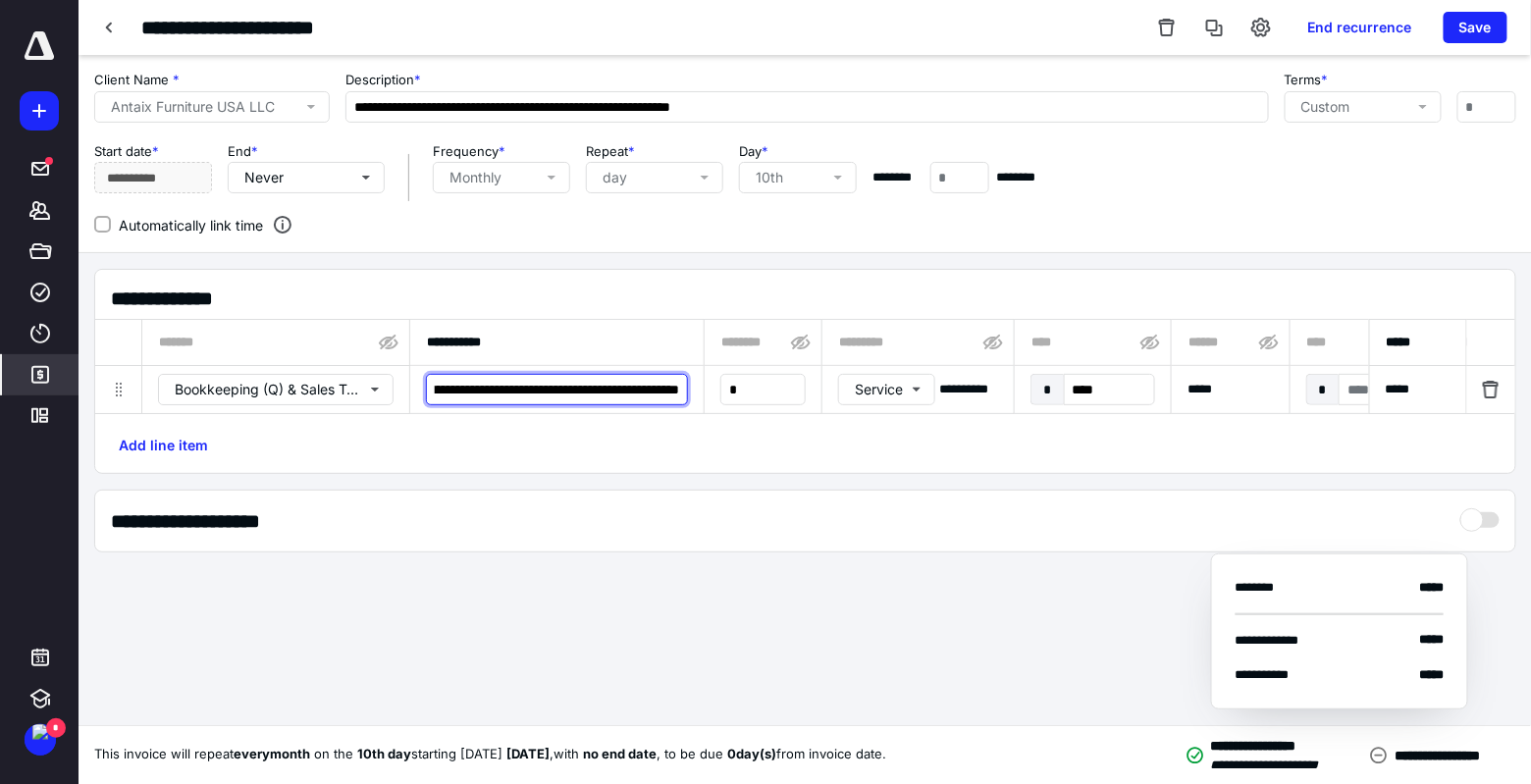scroll, scrollTop: 0, scrollLeft: 192, axis: horizontal 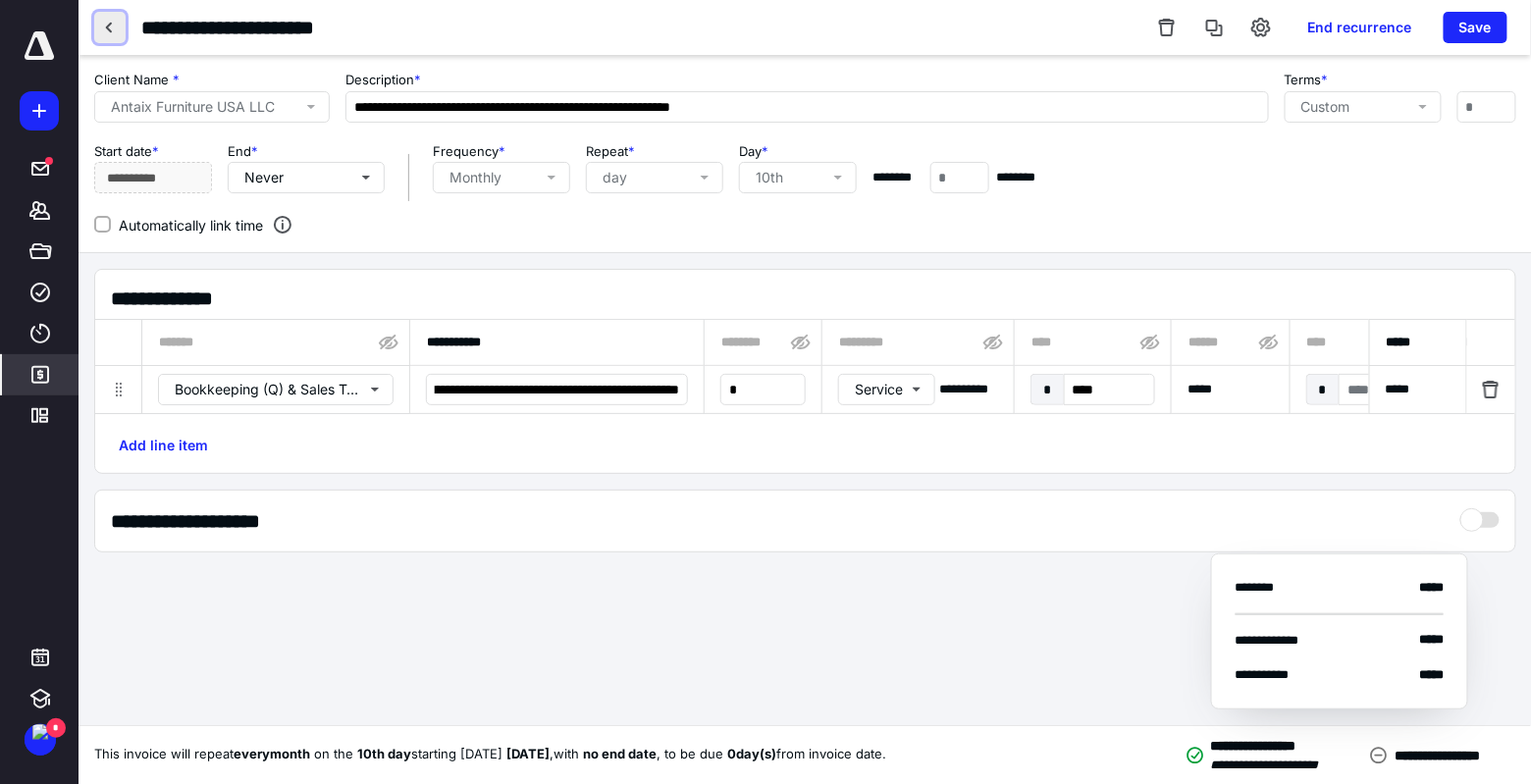 click at bounding box center (110, 27) 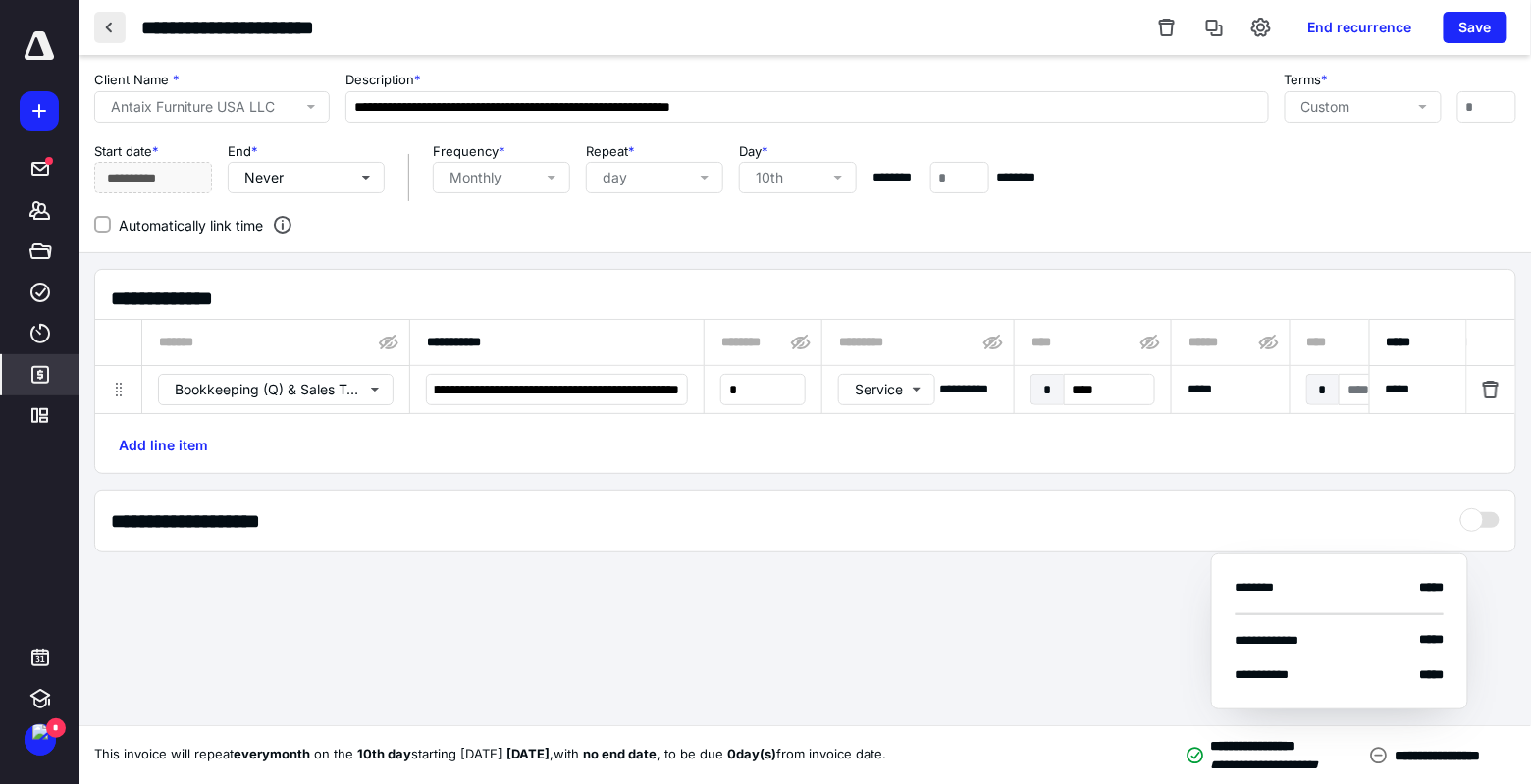 scroll, scrollTop: 0, scrollLeft: 0, axis: both 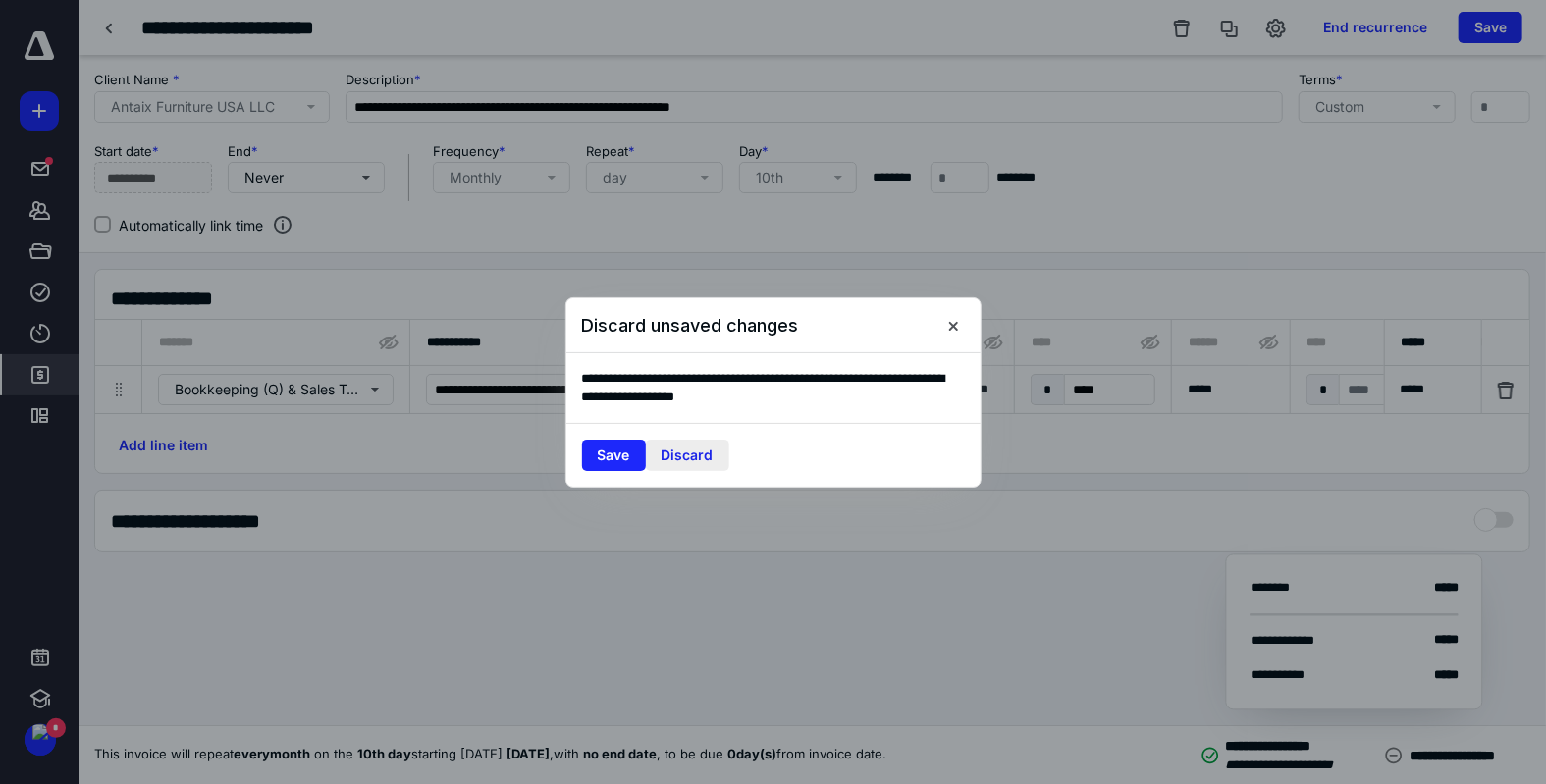 click on "Discard" at bounding box center [687, 455] 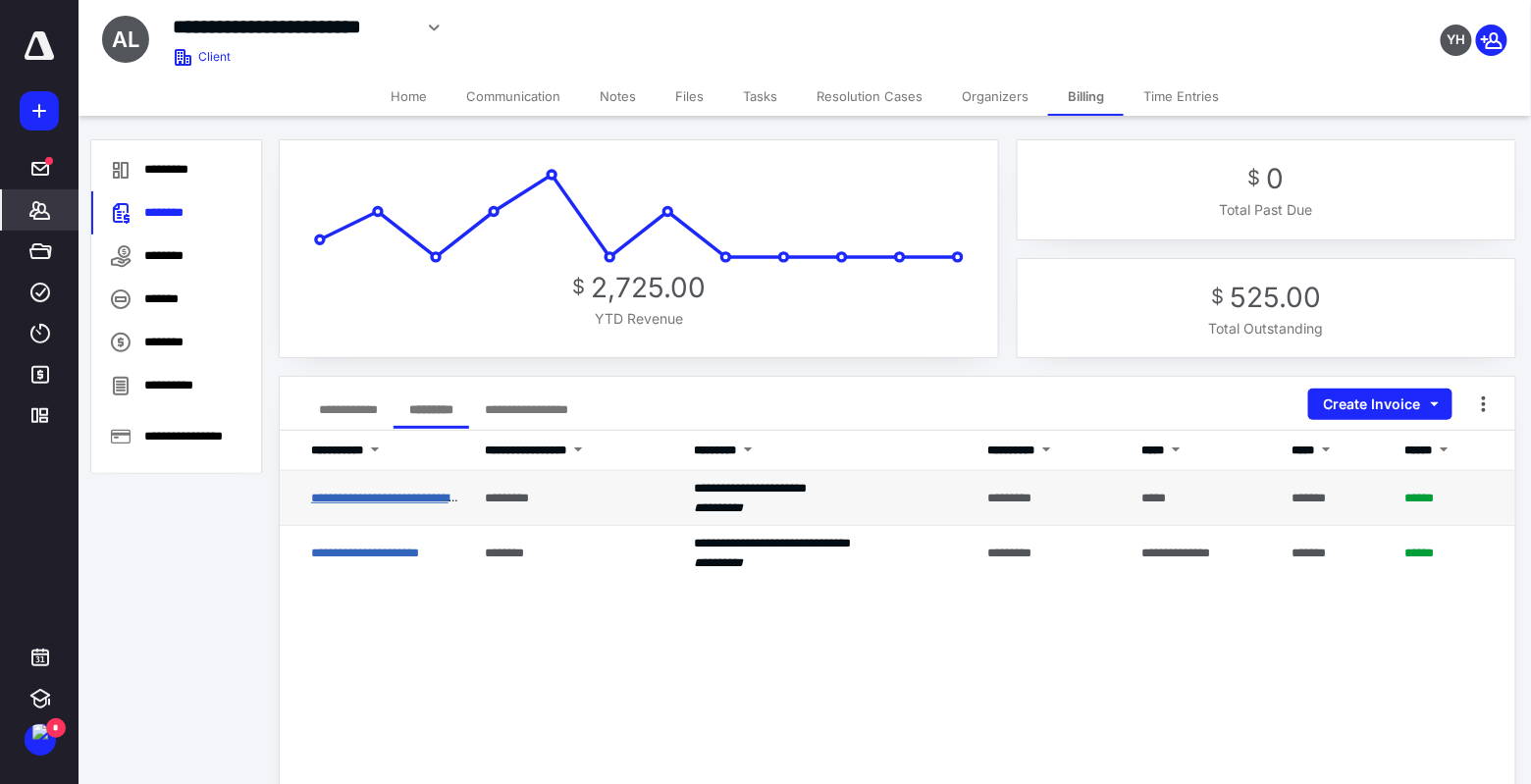 click on "**********" at bounding box center (468, 497) 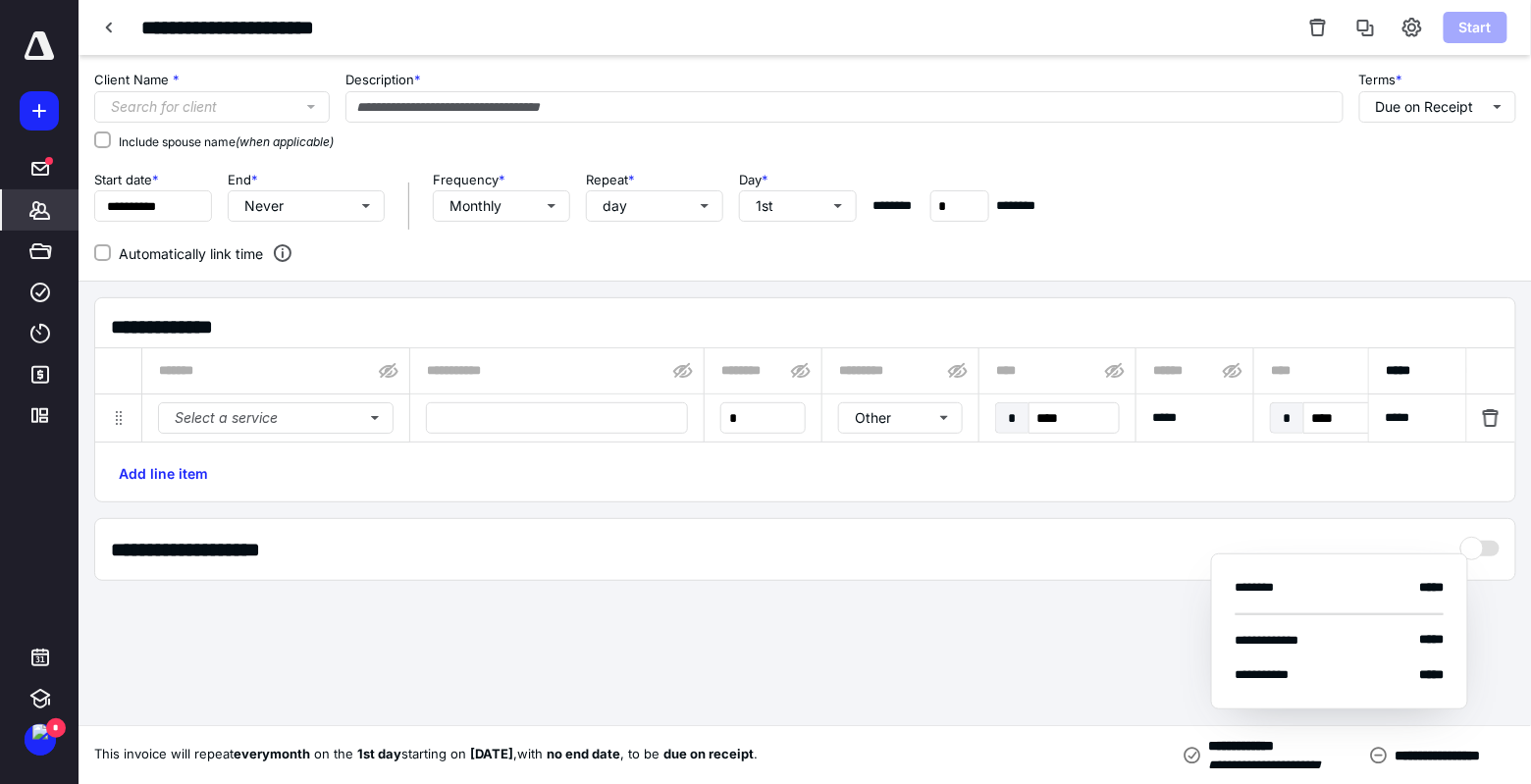 type on "**********" 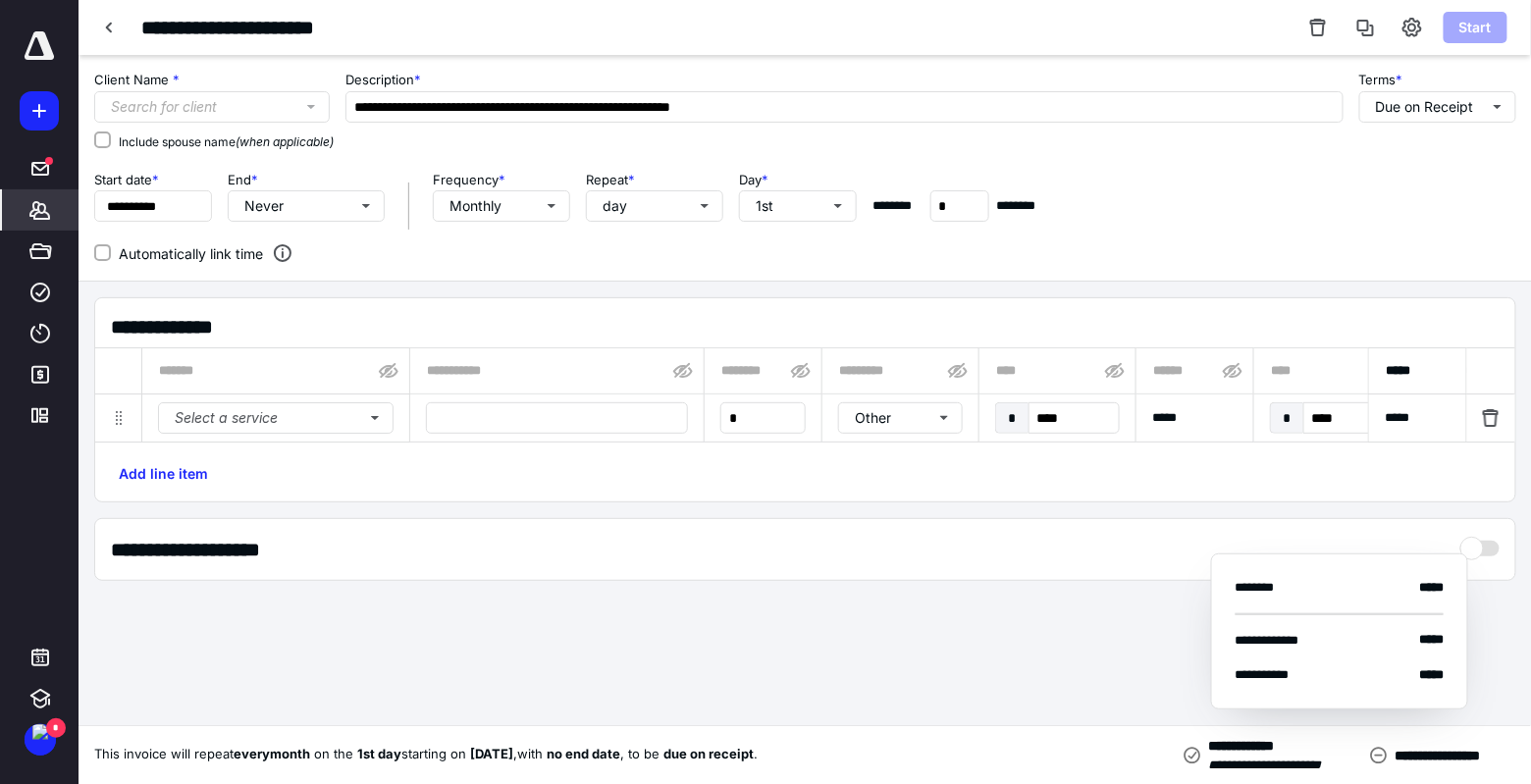 checkbox on "true" 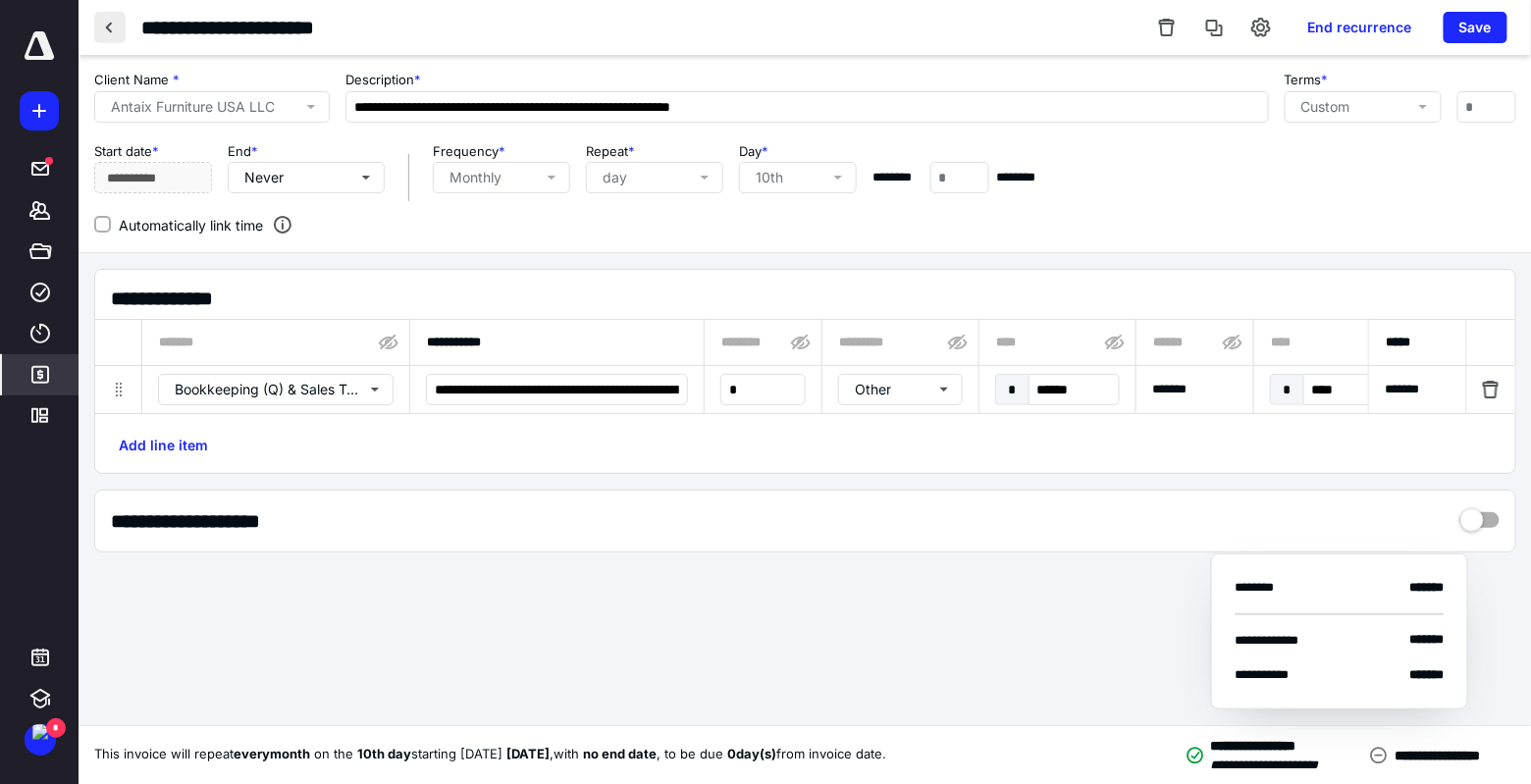 click at bounding box center [110, 27] 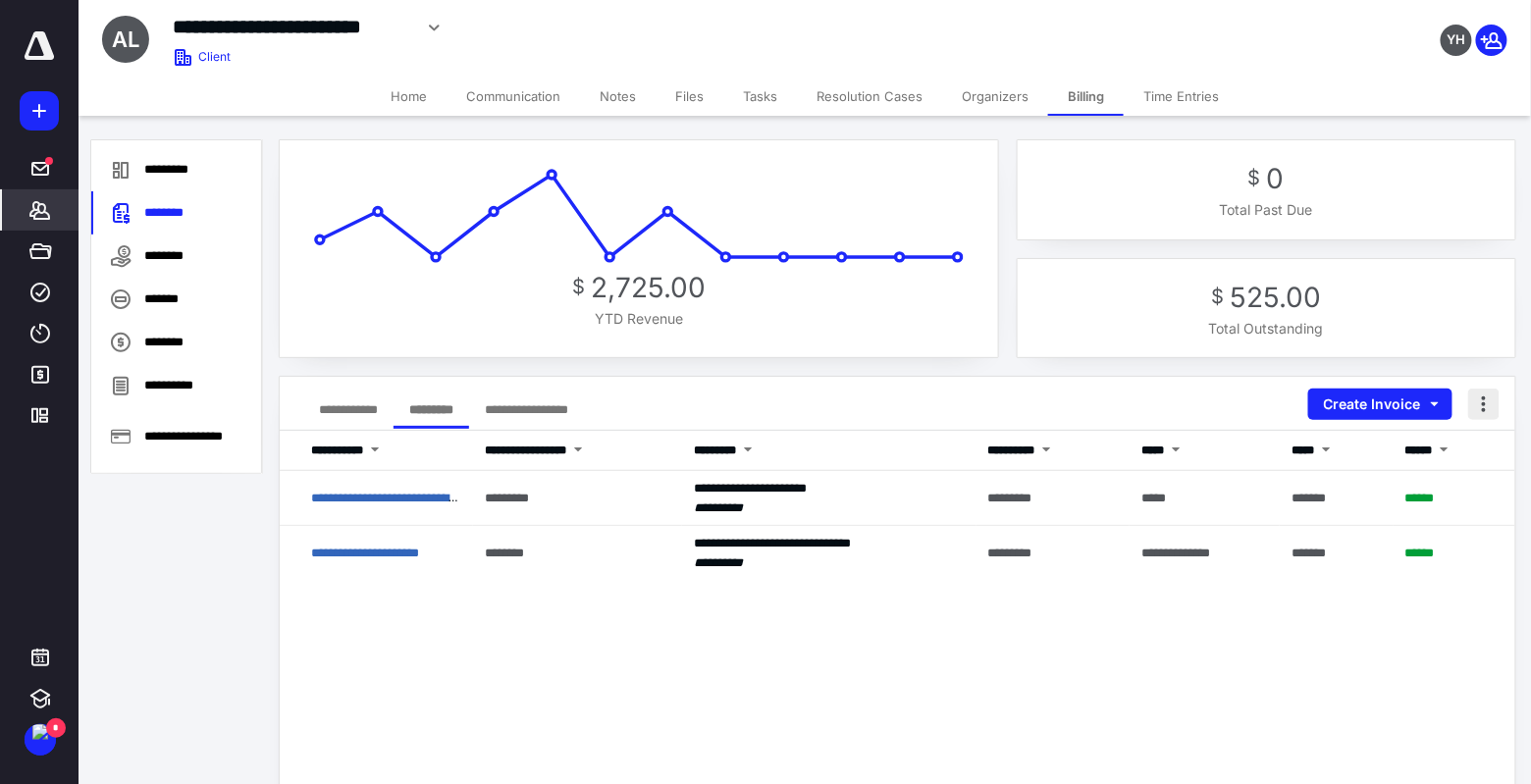 click at bounding box center (1484, 404) 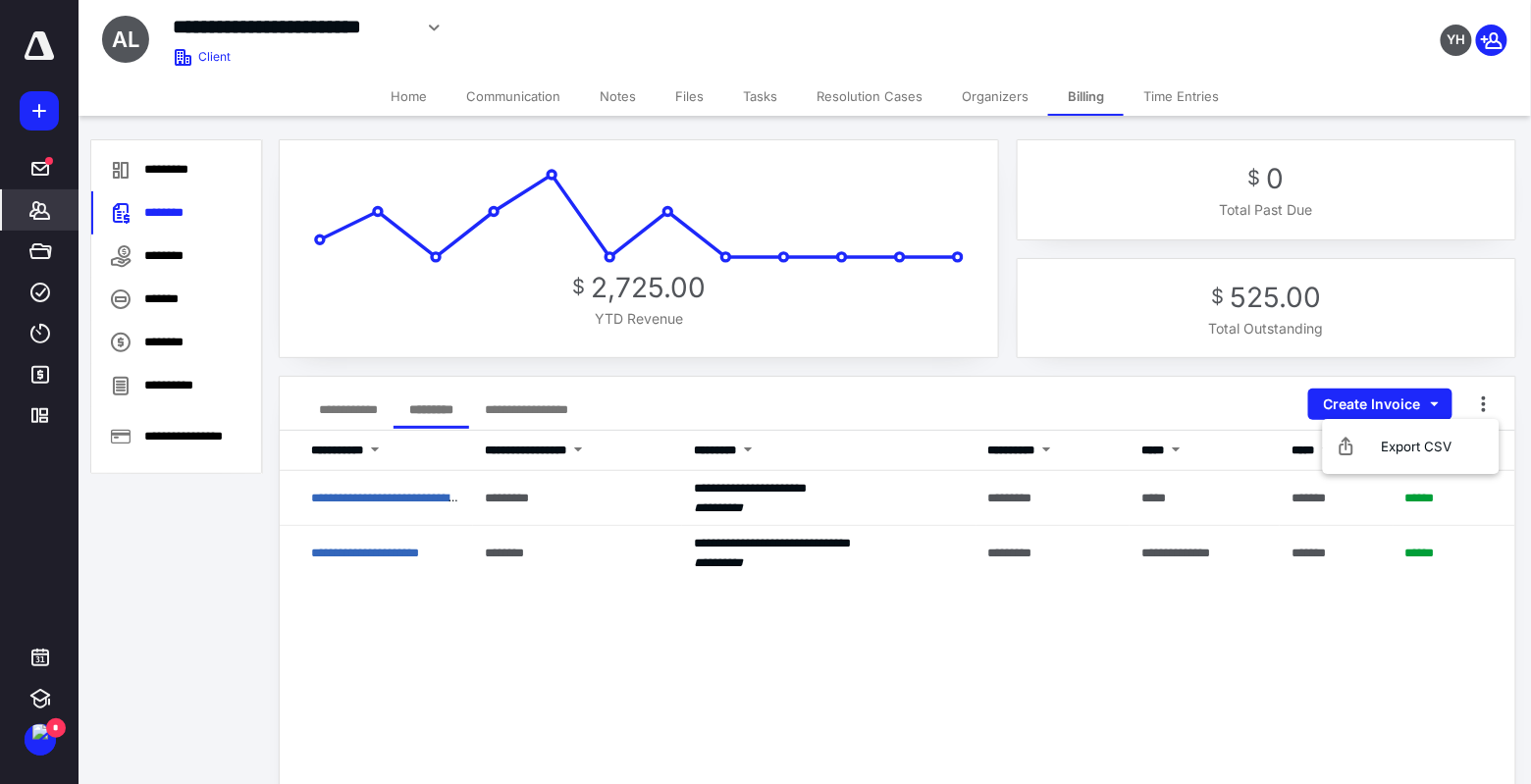click on "**********" at bounding box center [897, 403] 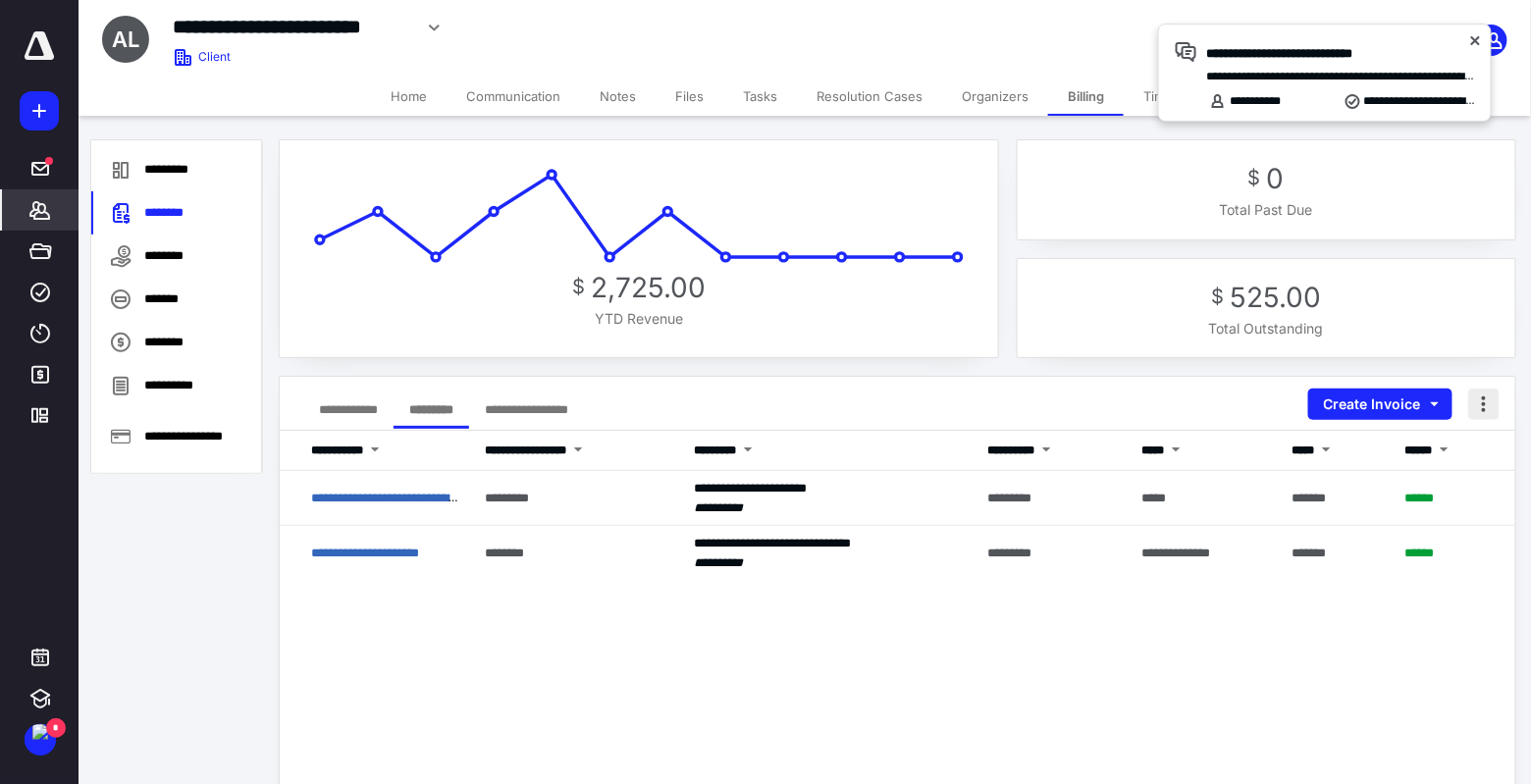 click at bounding box center [1484, 404] 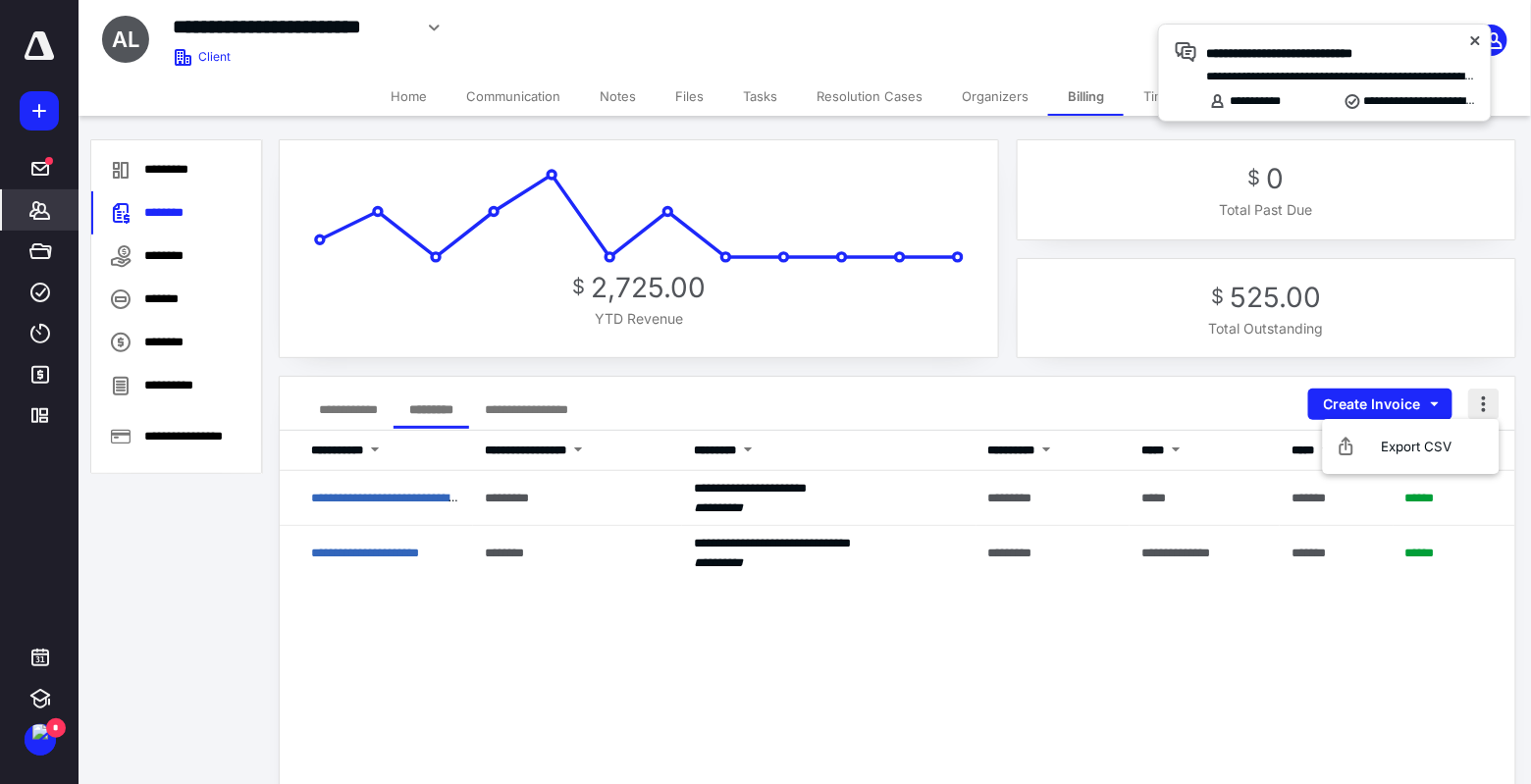 click at bounding box center (1484, 404) 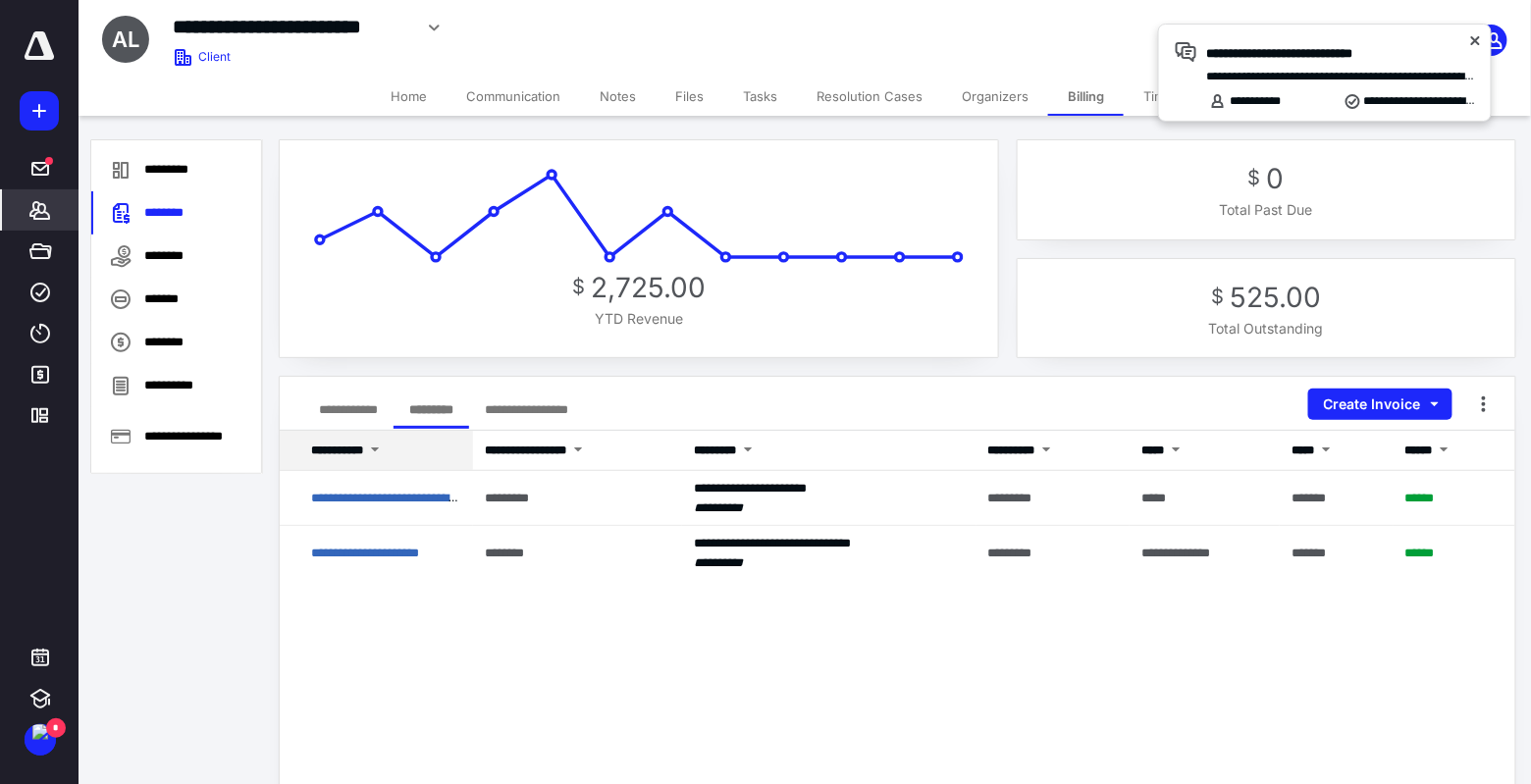 click at bounding box center [375, 451] 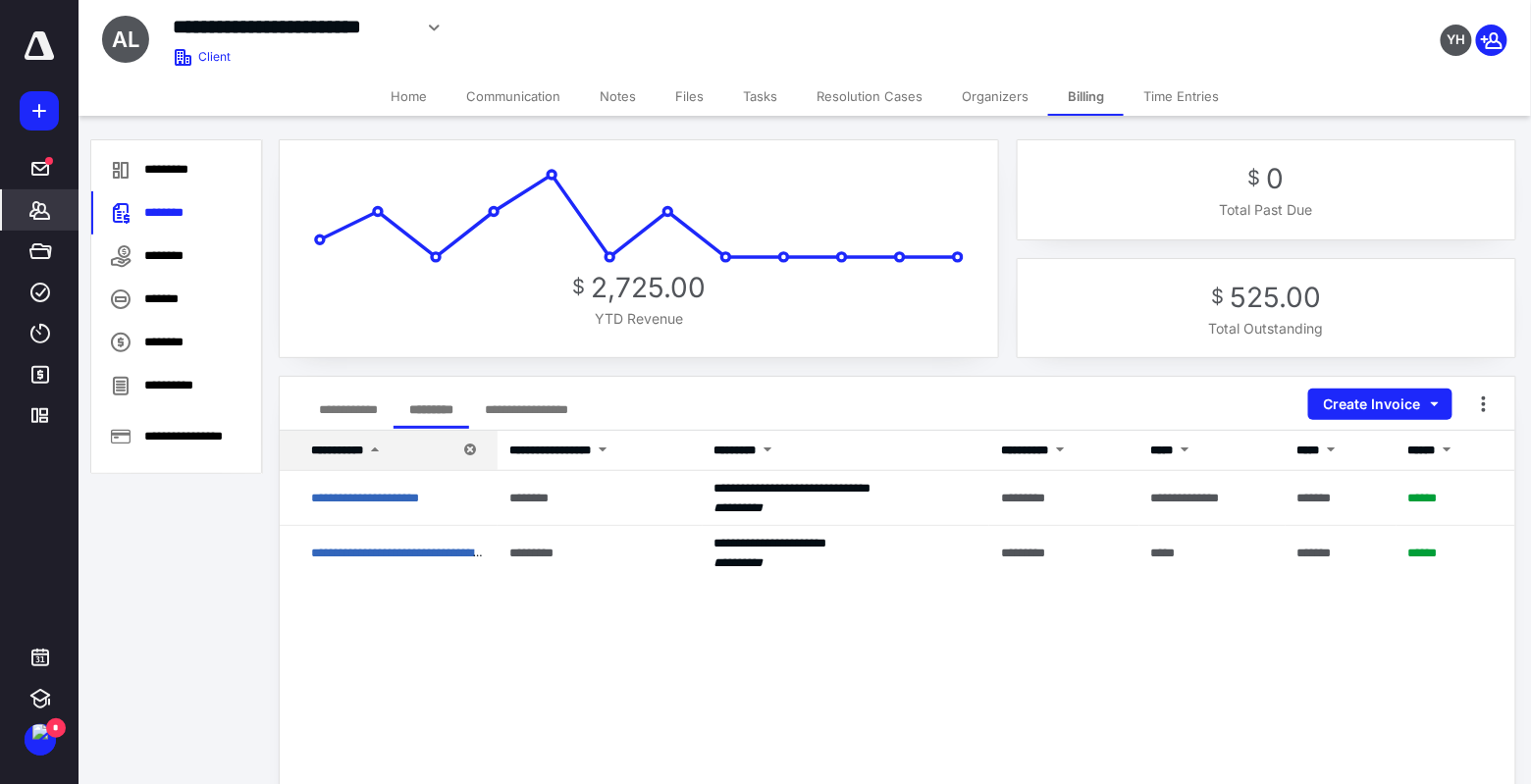 click at bounding box center [375, 451] 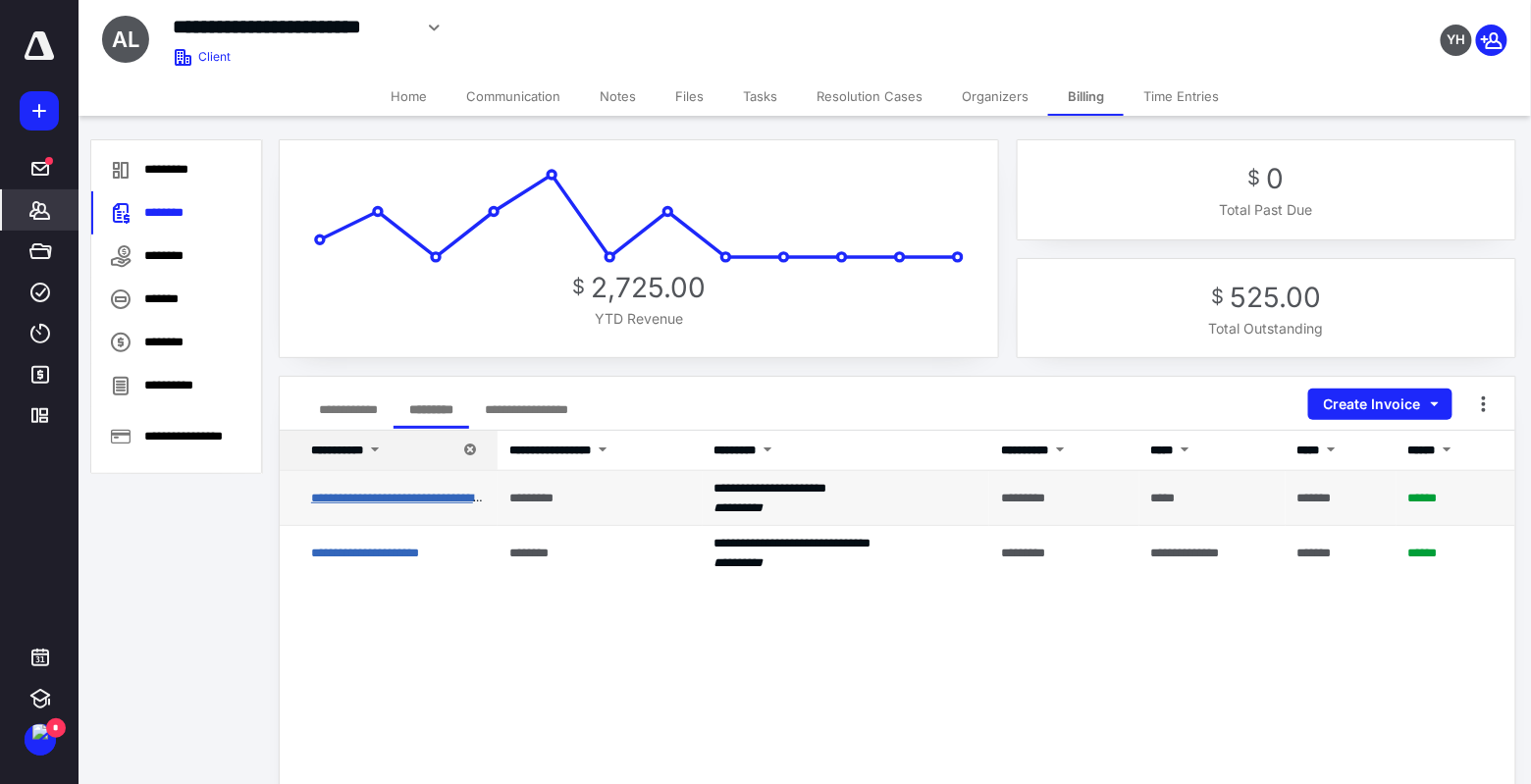 click on "**********" at bounding box center [468, 497] 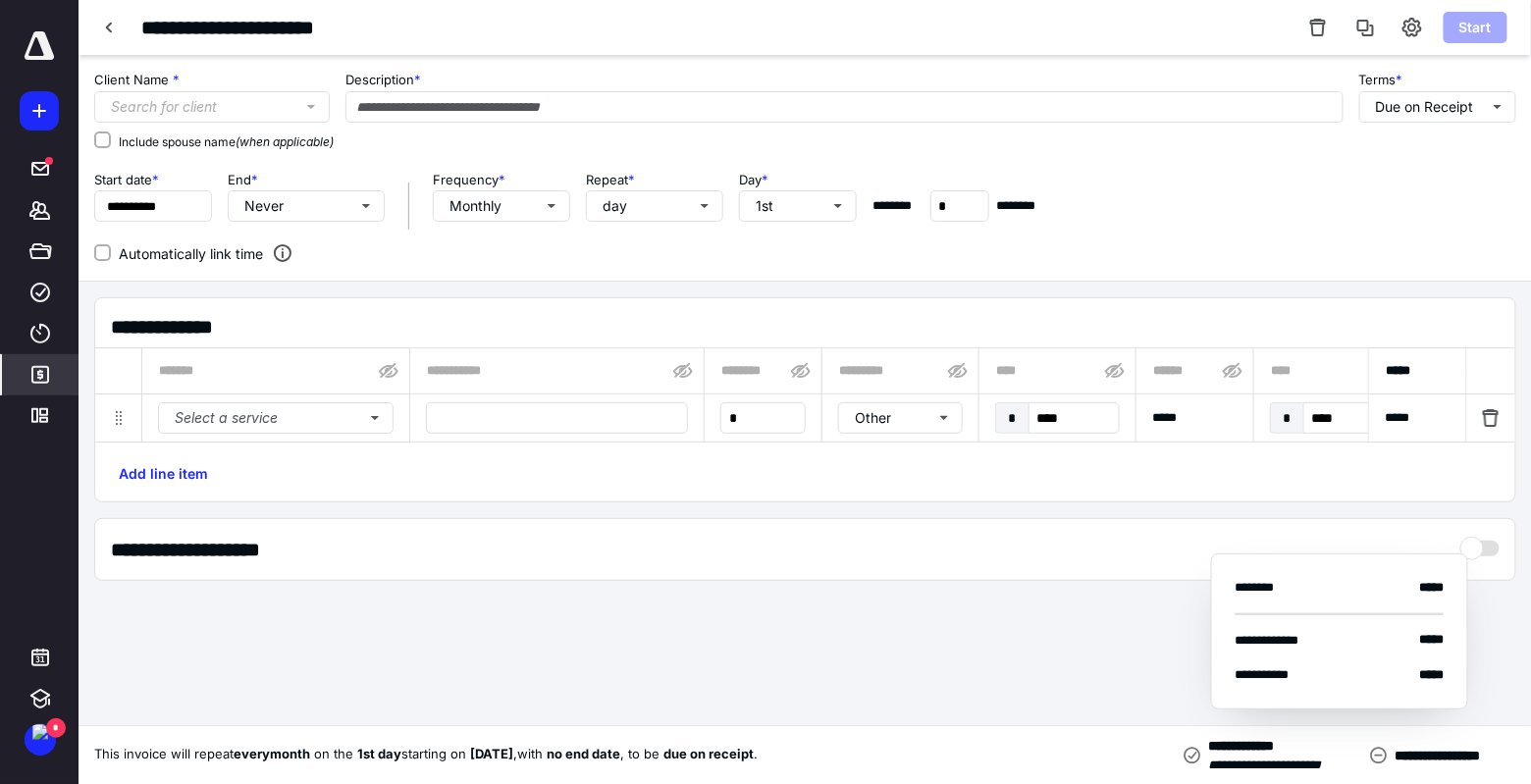 type on "**********" 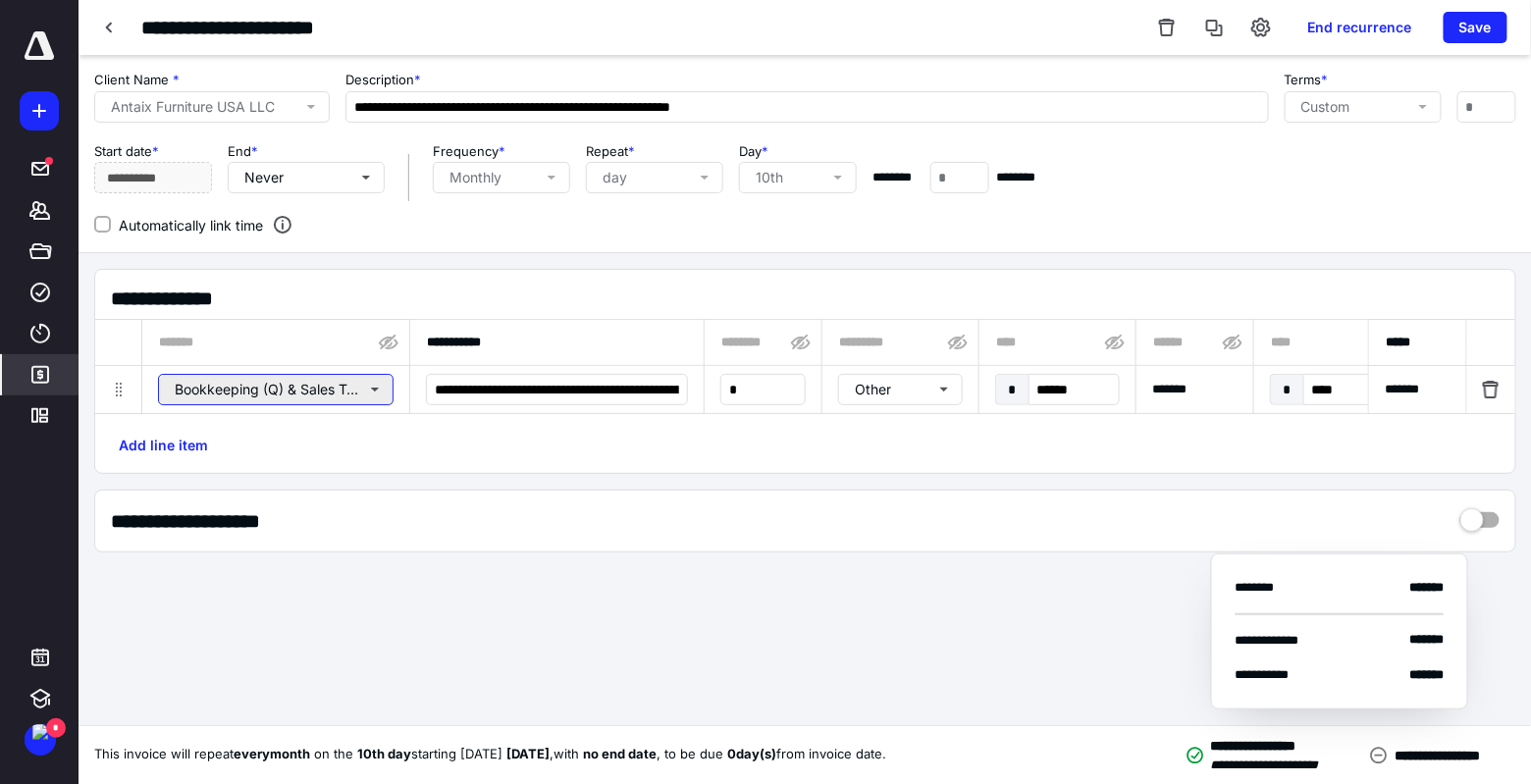 click on "Bookkeeping (Q) & Sales Tax (Q) Service" at bounding box center (276, 390) 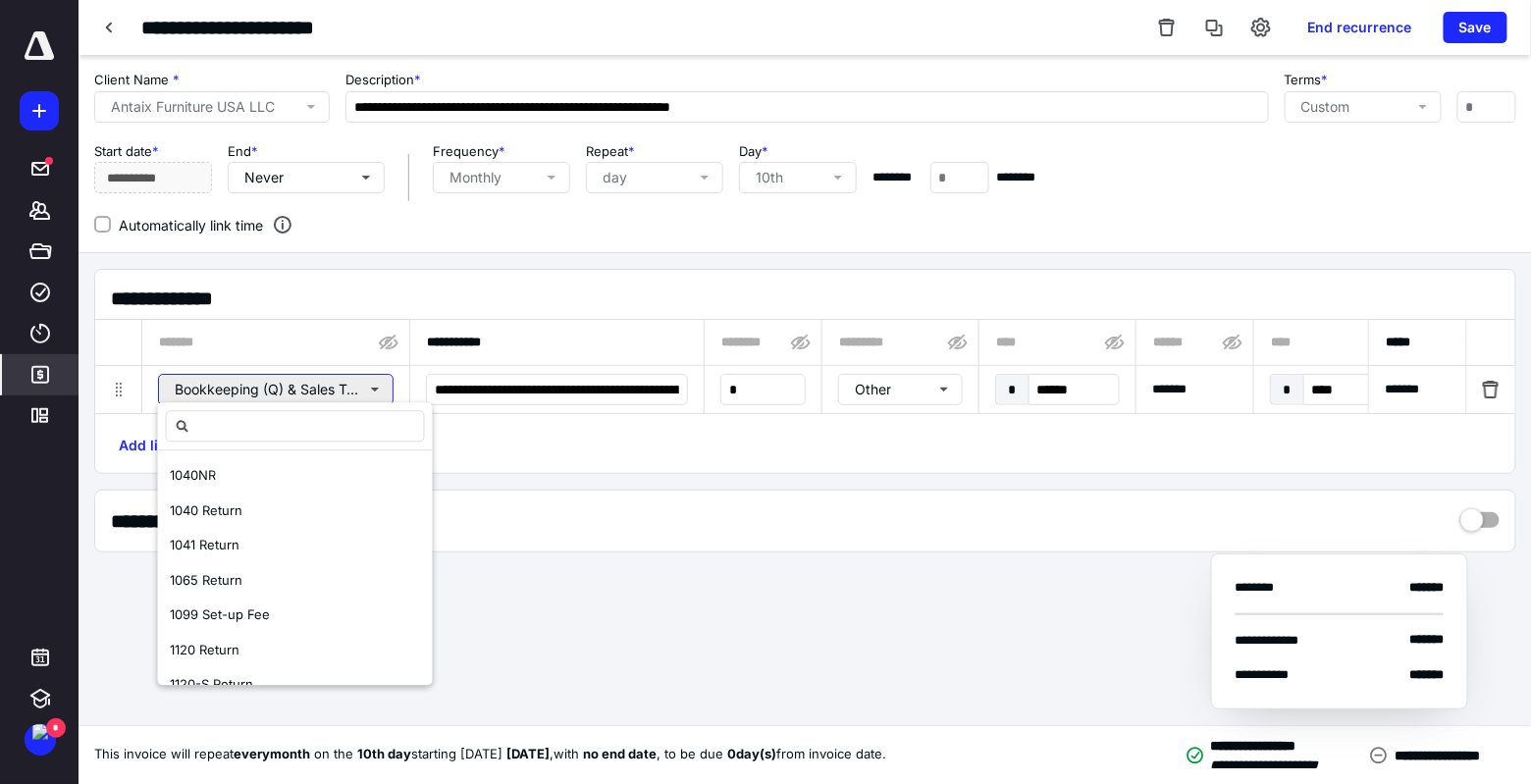 click on "Bookkeeping (Q) & Sales Tax (Q) Service" at bounding box center (276, 390) 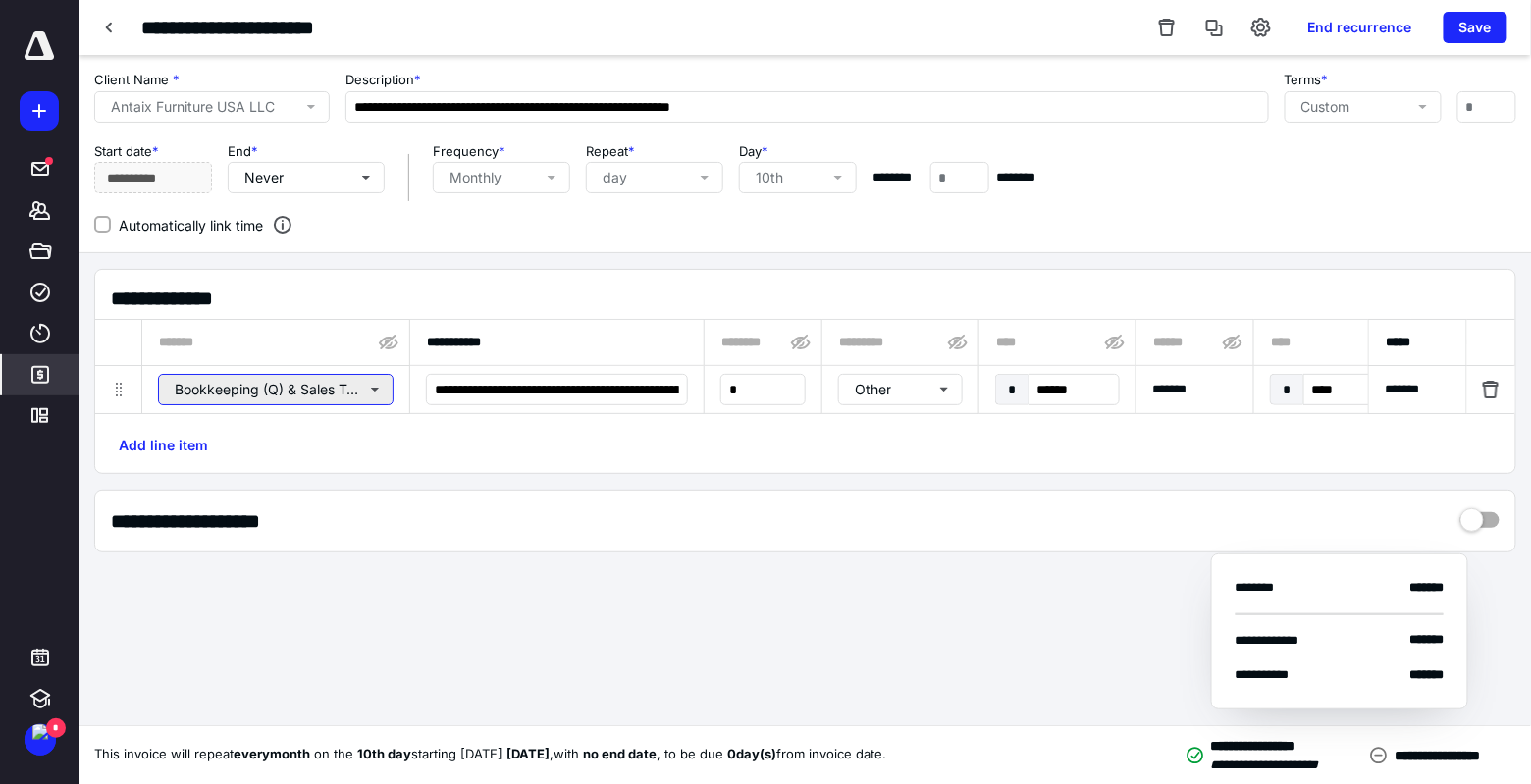 click on "Bookkeeping (Q) & Sales Tax (Q) Service" at bounding box center [276, 390] 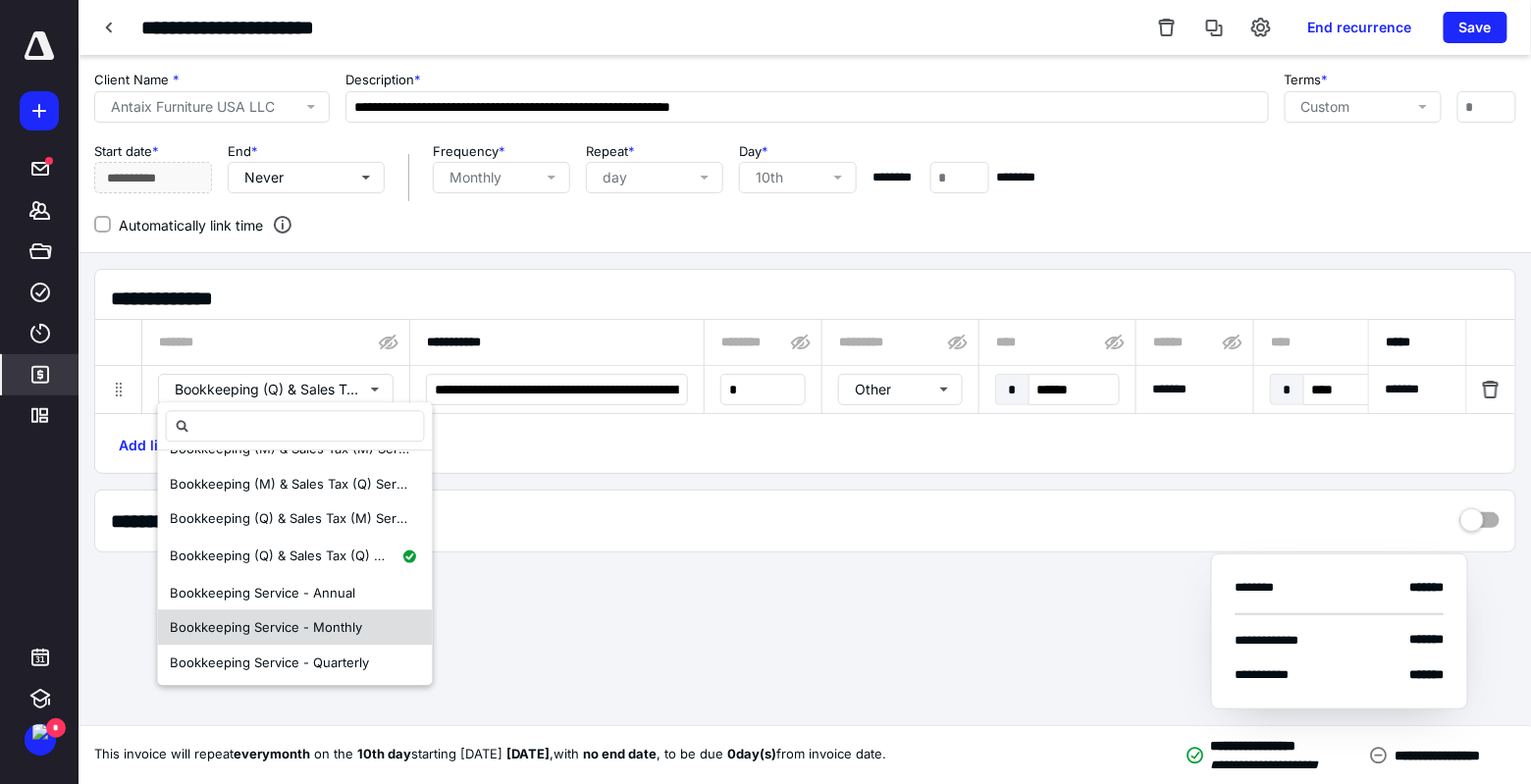 scroll, scrollTop: 883, scrollLeft: 0, axis: vertical 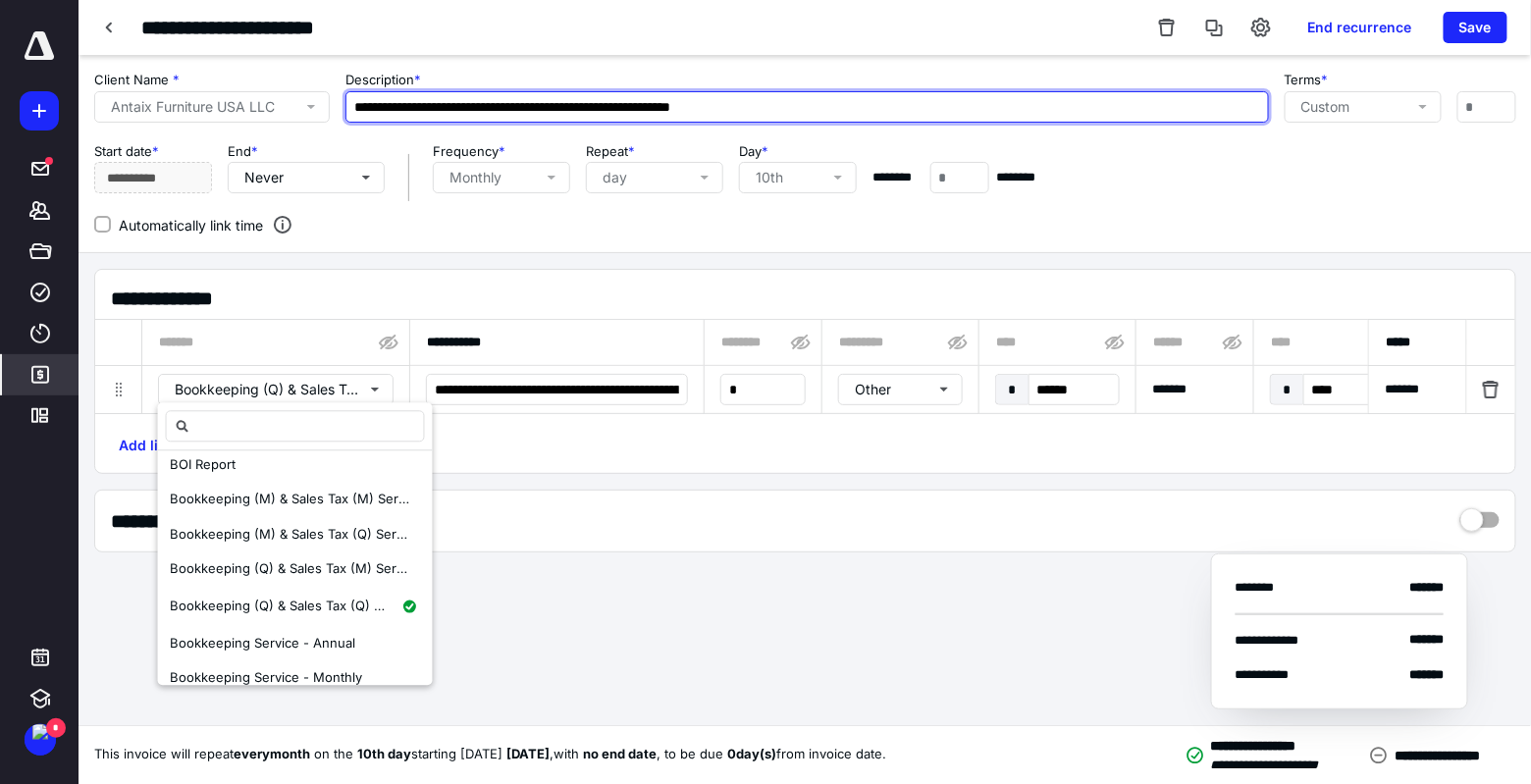 click on "**********" at bounding box center (807, 107) 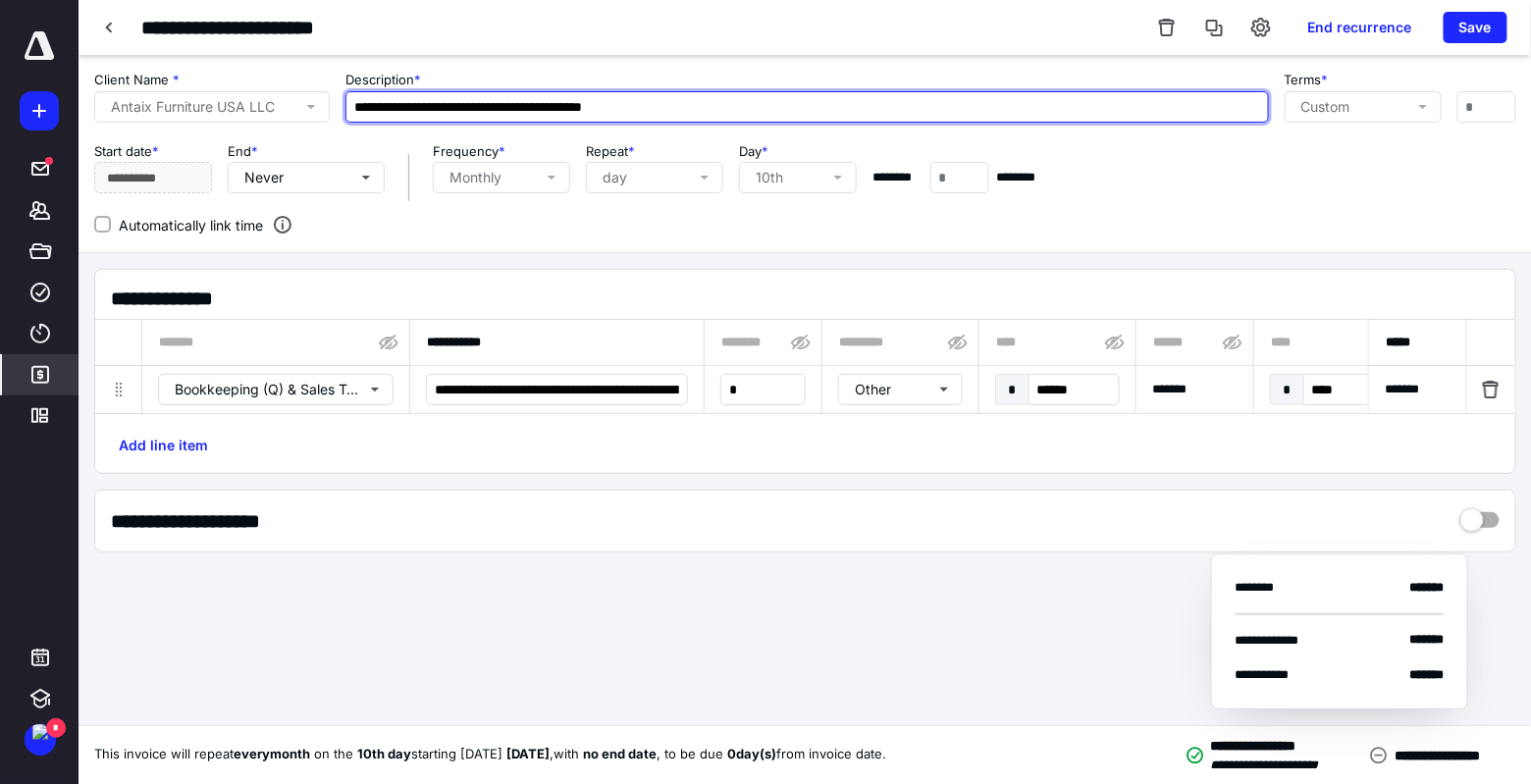 click on "**********" at bounding box center (807, 107) 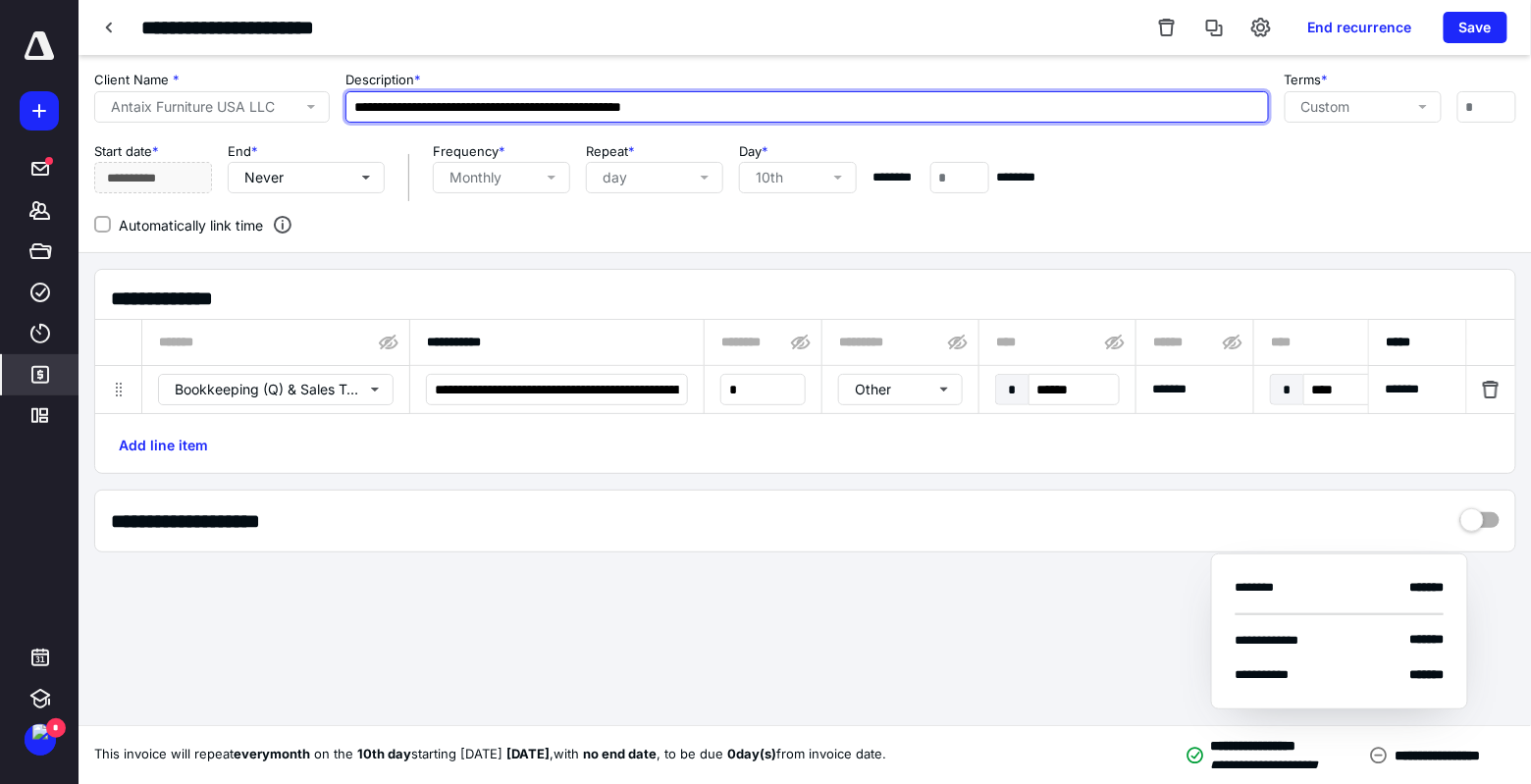 click on "**********" at bounding box center (807, 107) 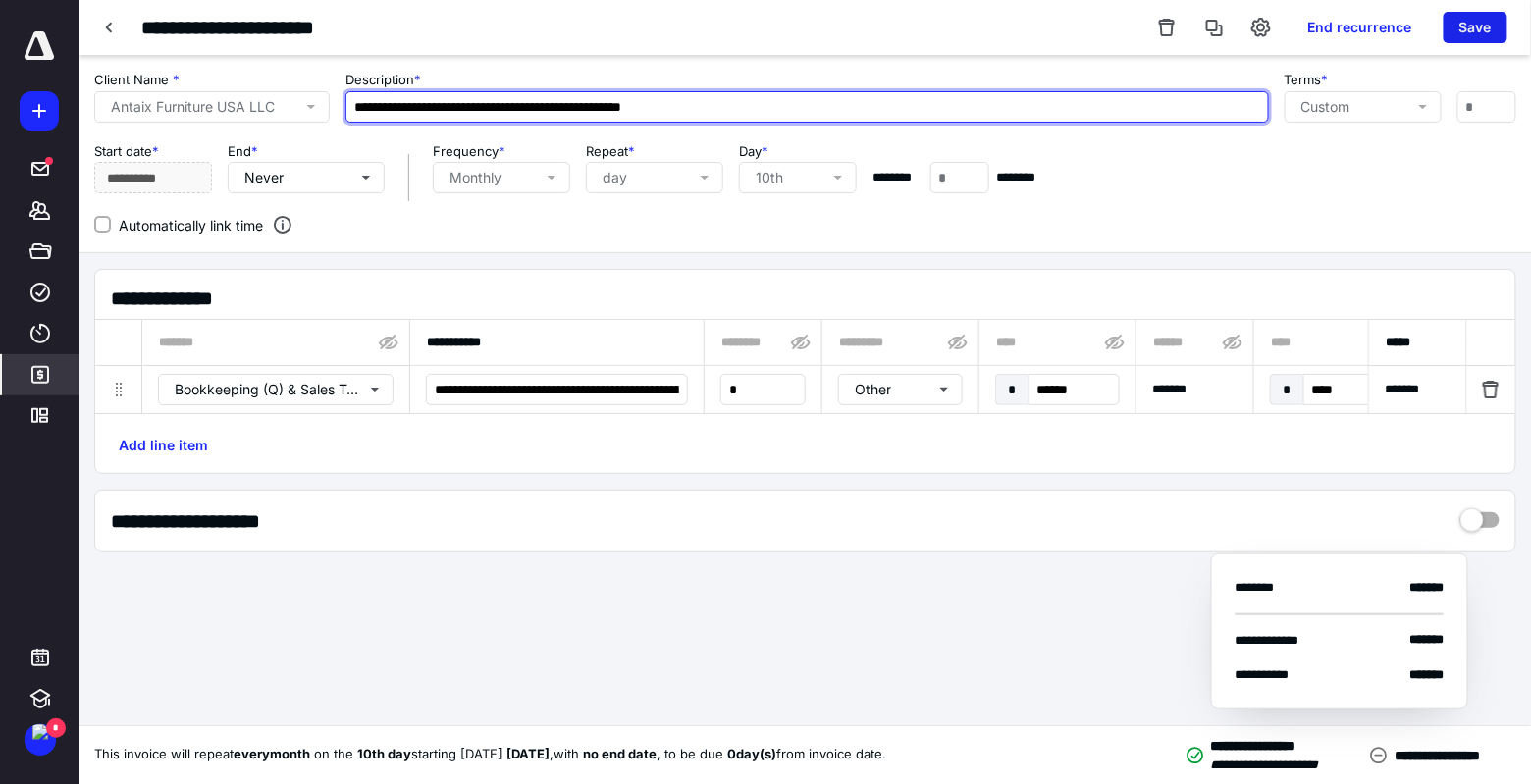 type on "**********" 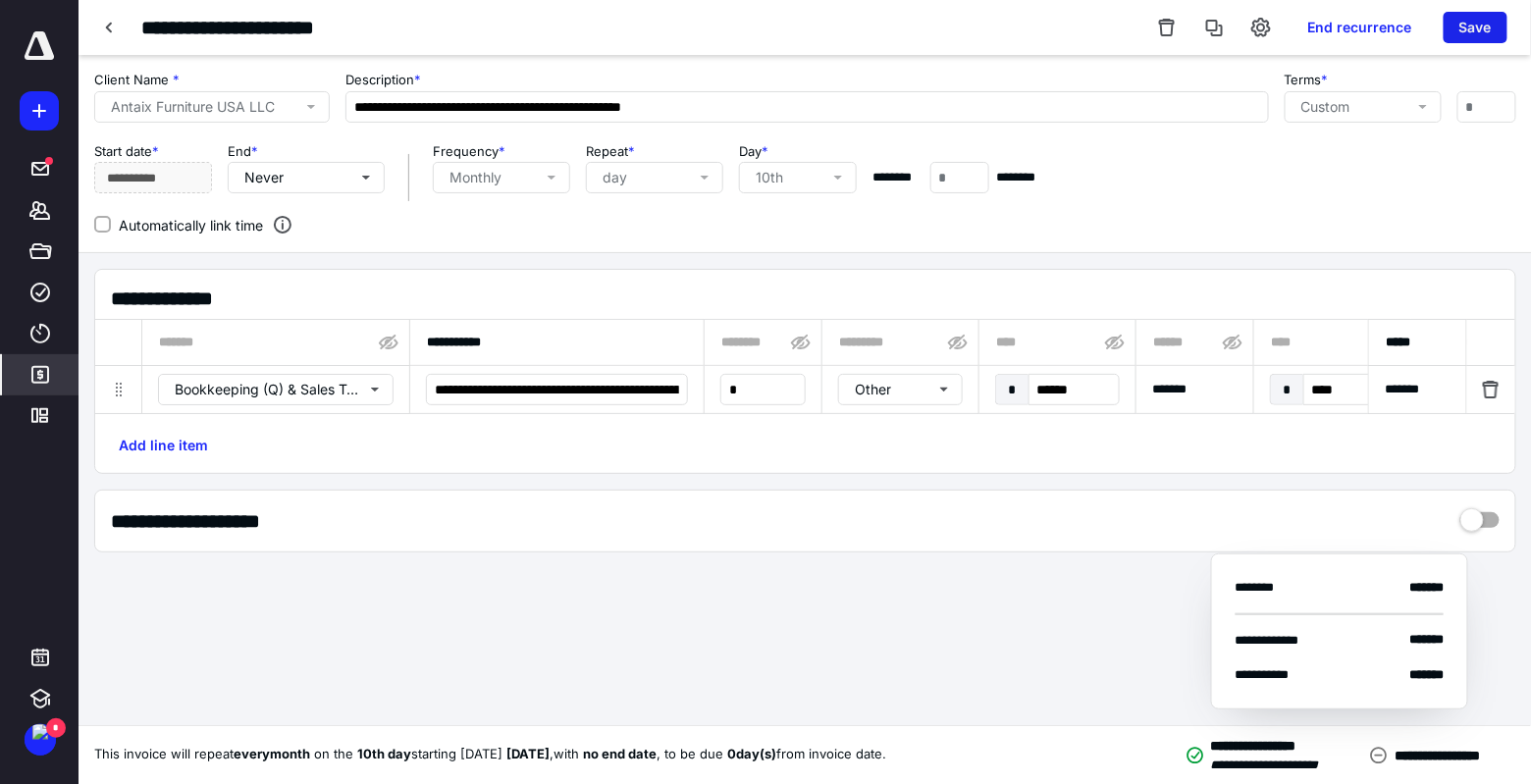 click on "Save" at bounding box center [1475, 27] 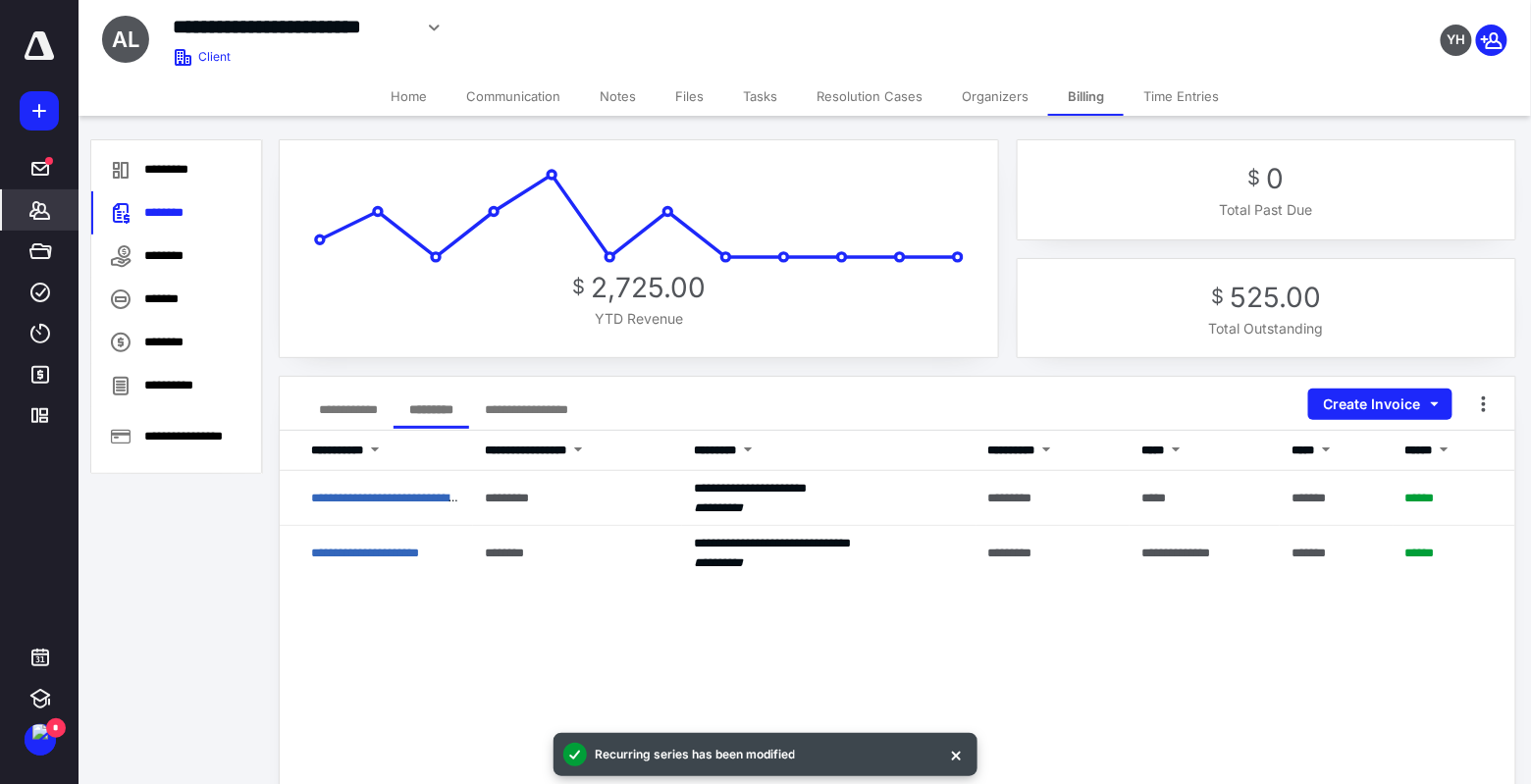 click on "**********" at bounding box center [348, 409] 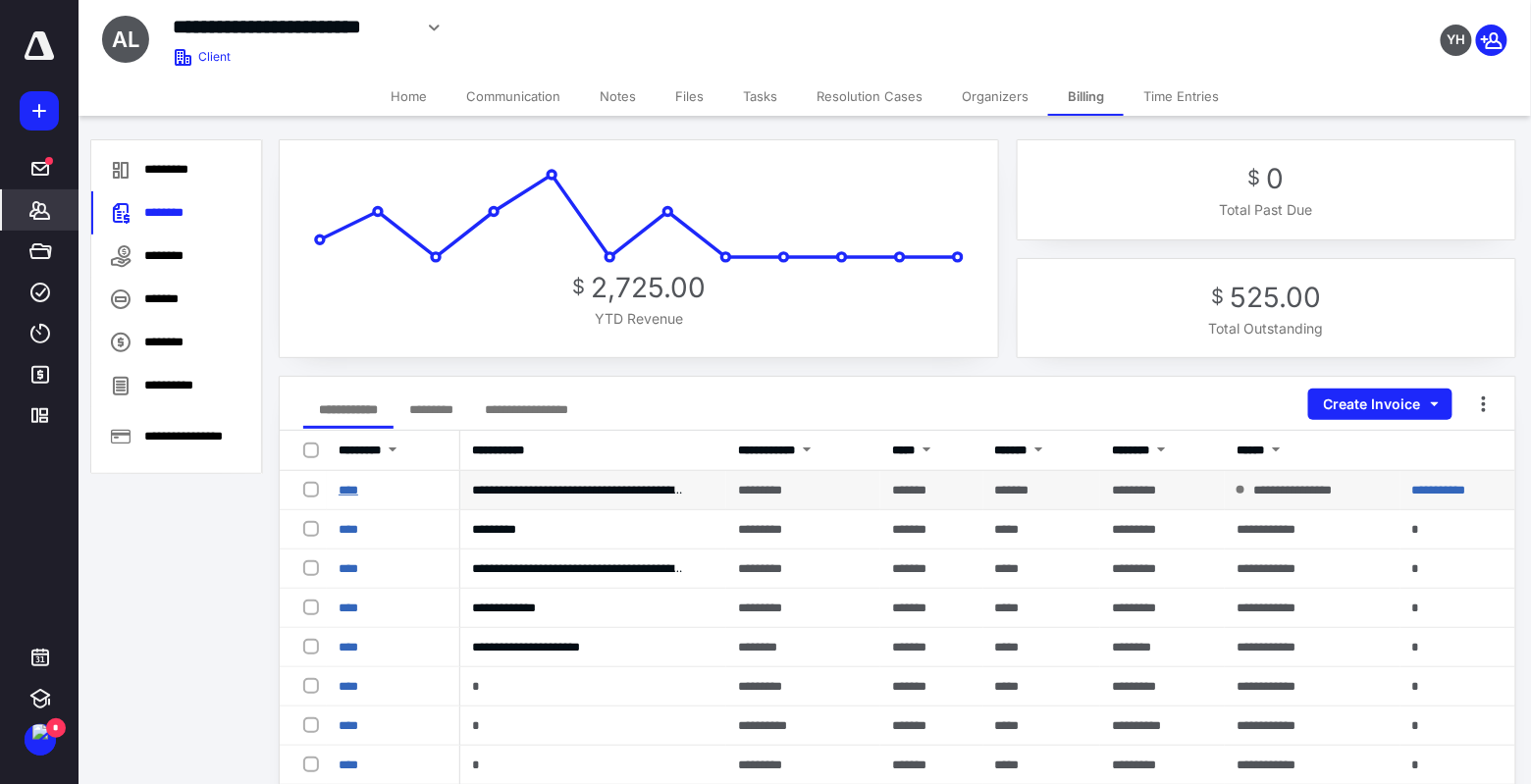 click on "****" at bounding box center (348, 490) 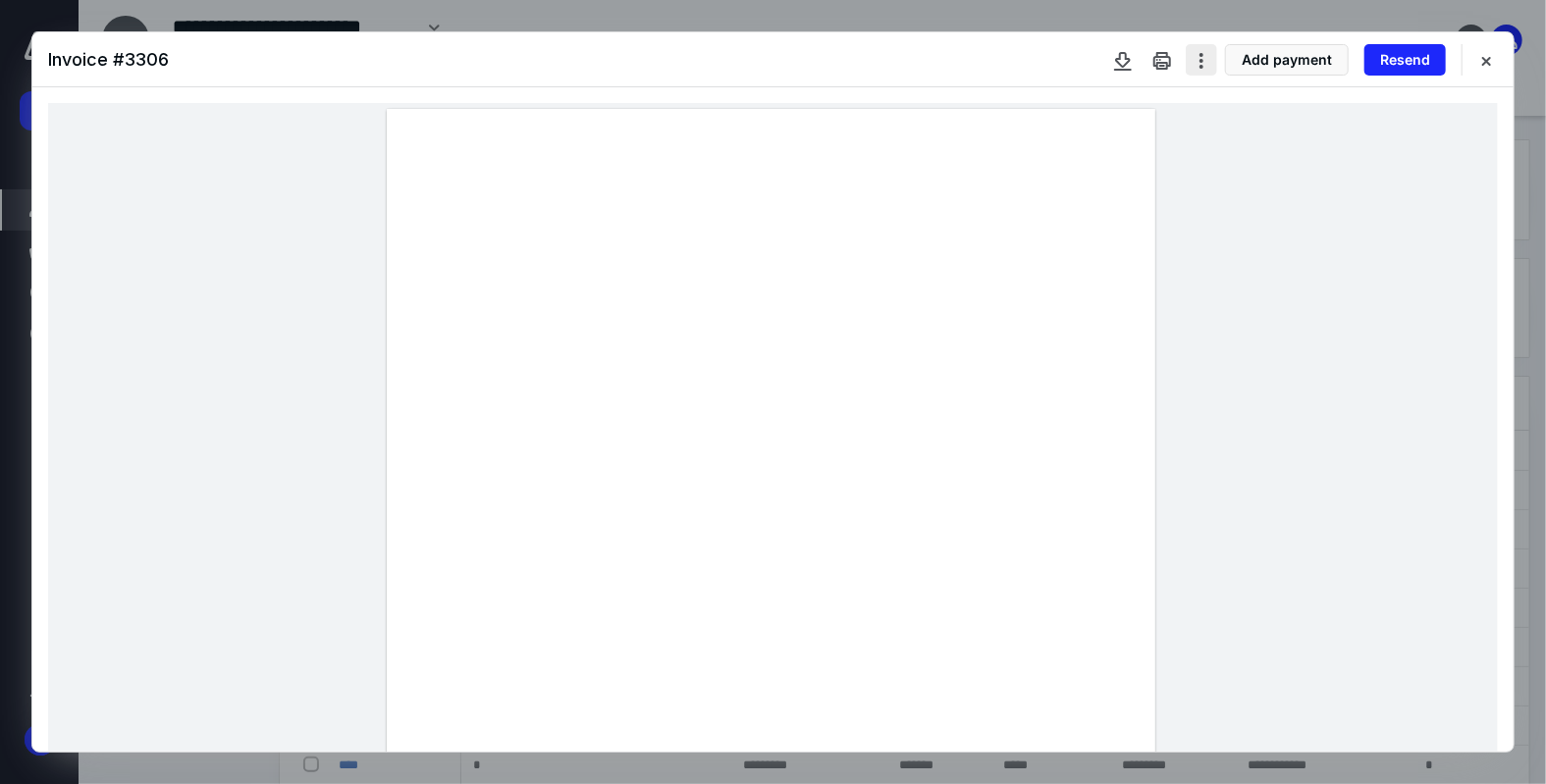 click at bounding box center [1201, 60] 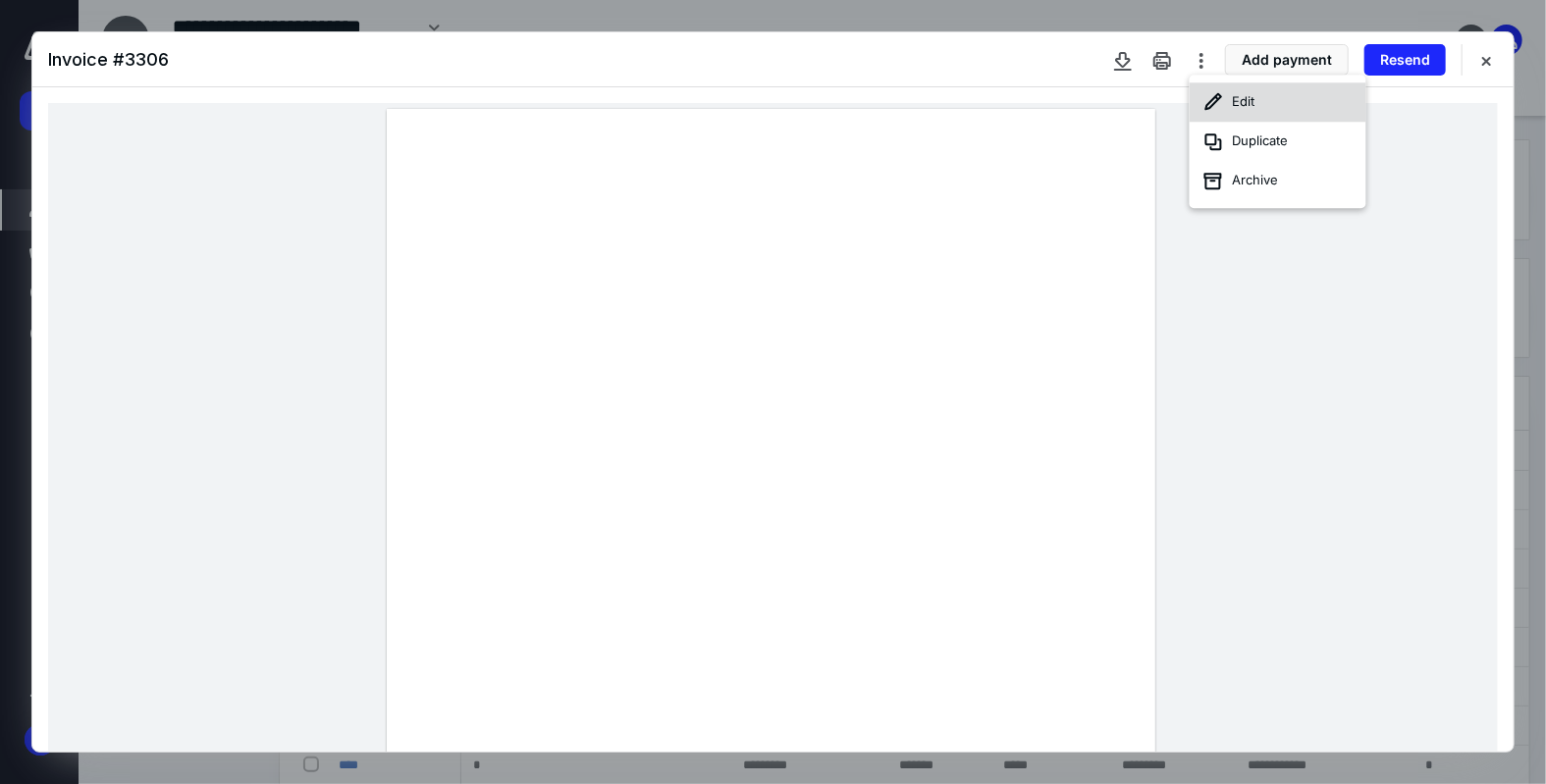 click 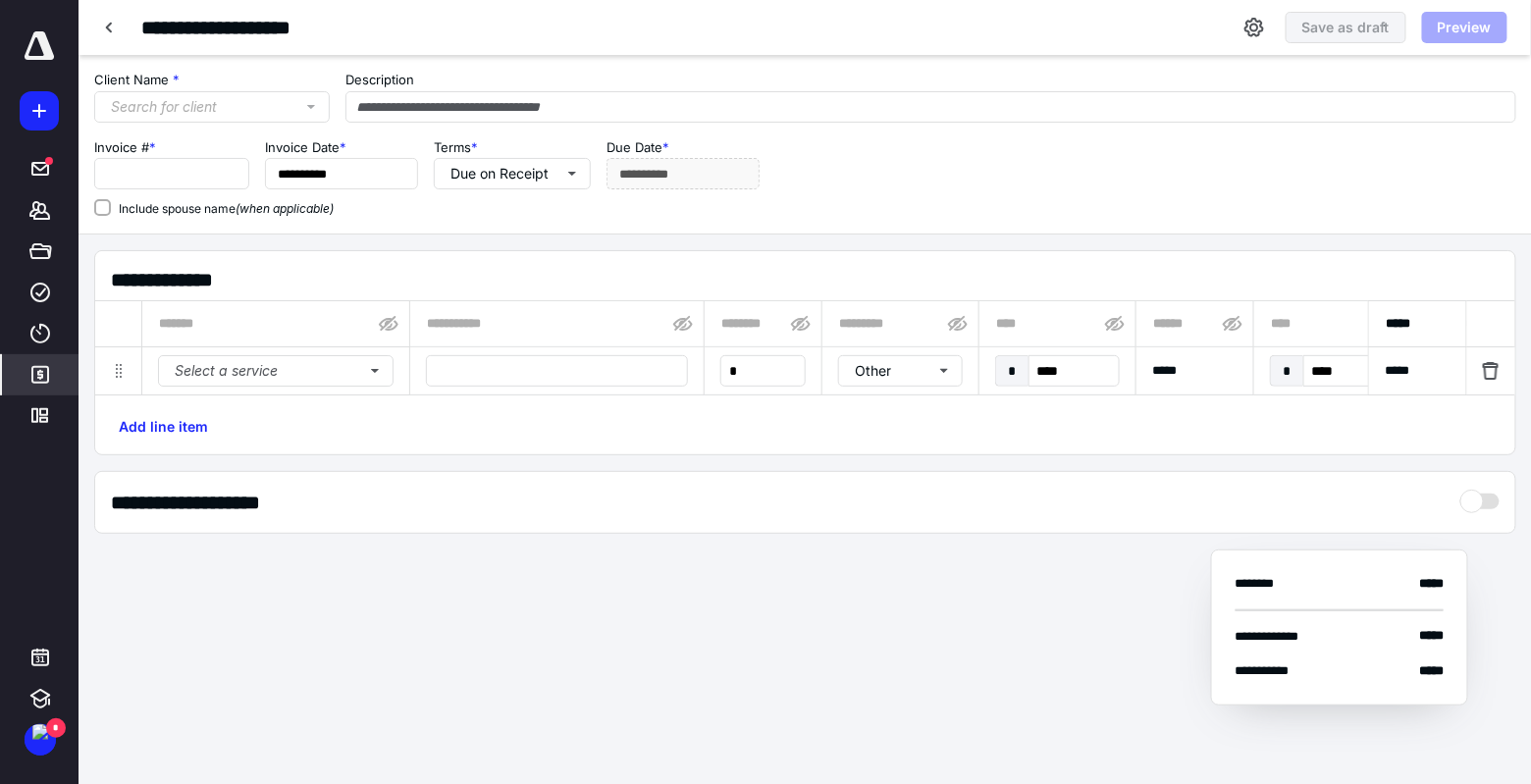 type on "**********" 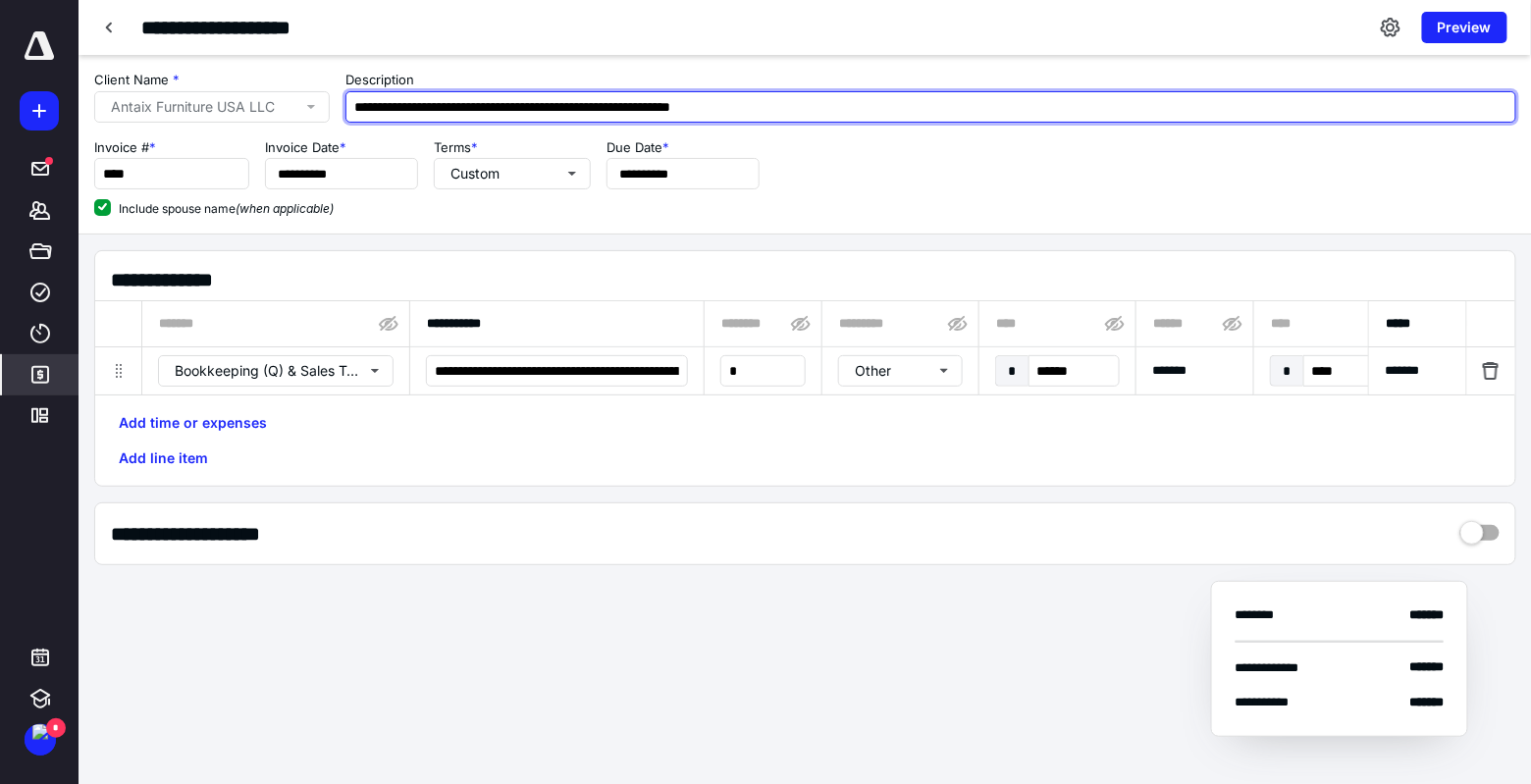 click on "**********" at bounding box center (930, 107) 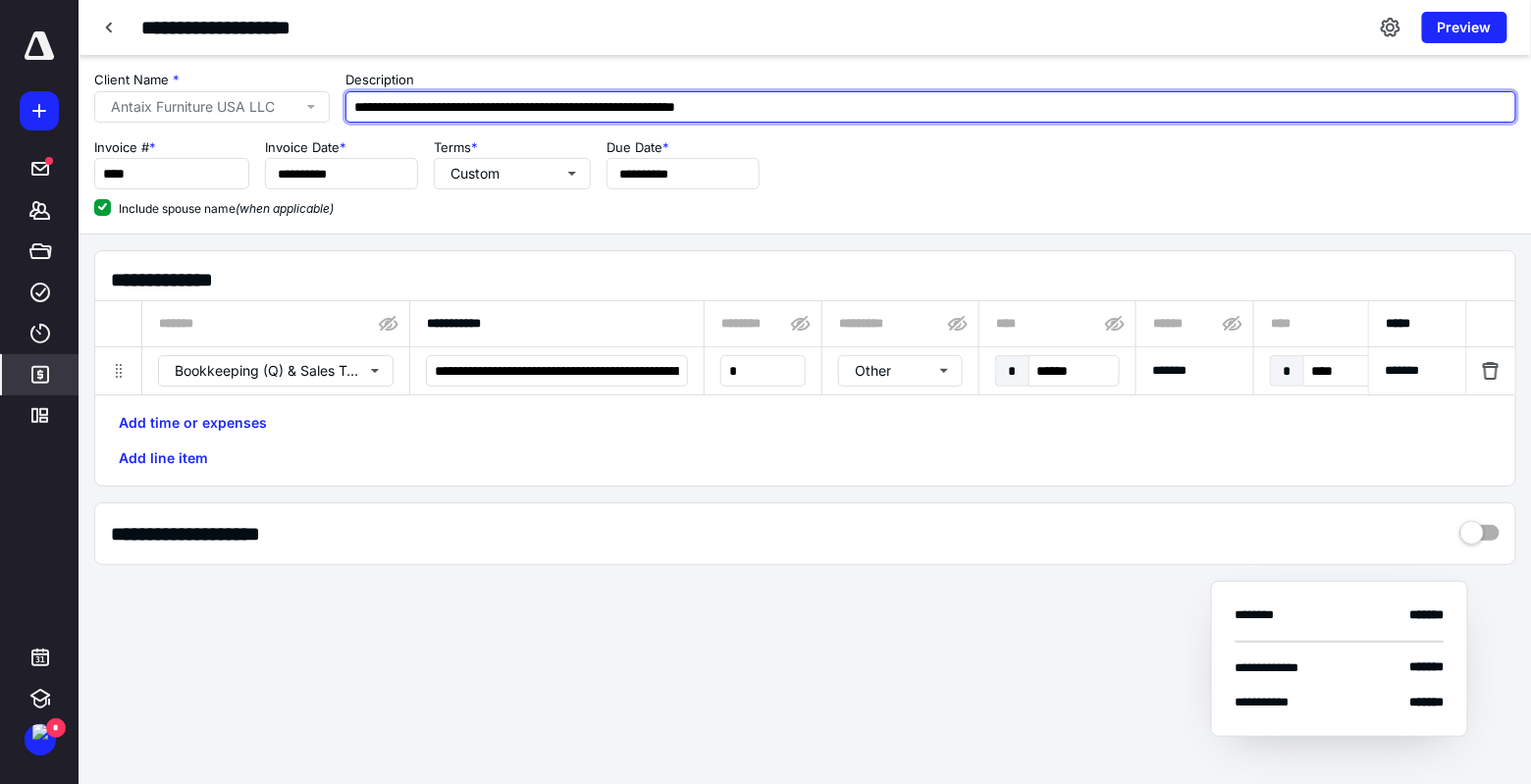click on "**********" at bounding box center [930, 107] 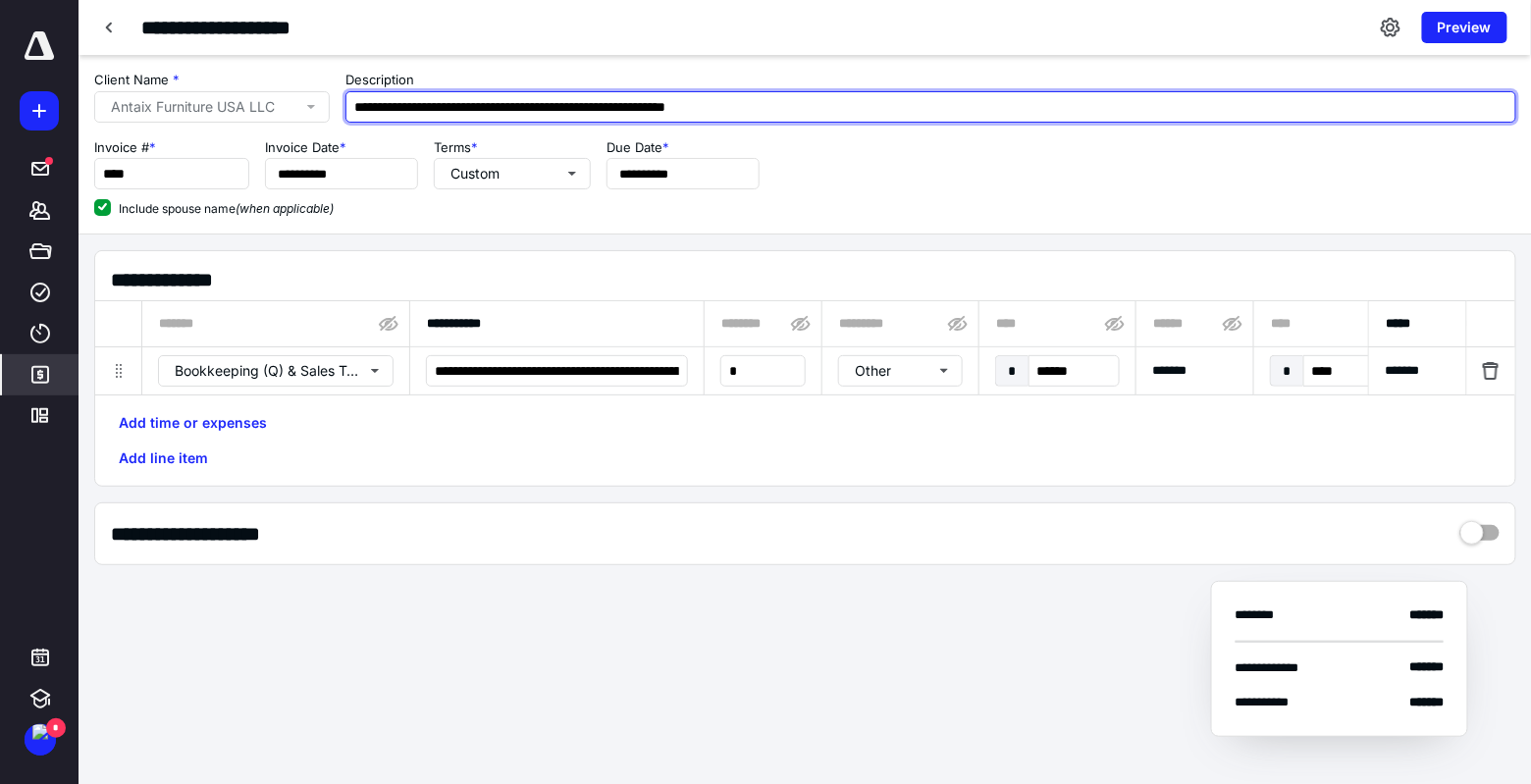 click on "**********" at bounding box center [930, 107] 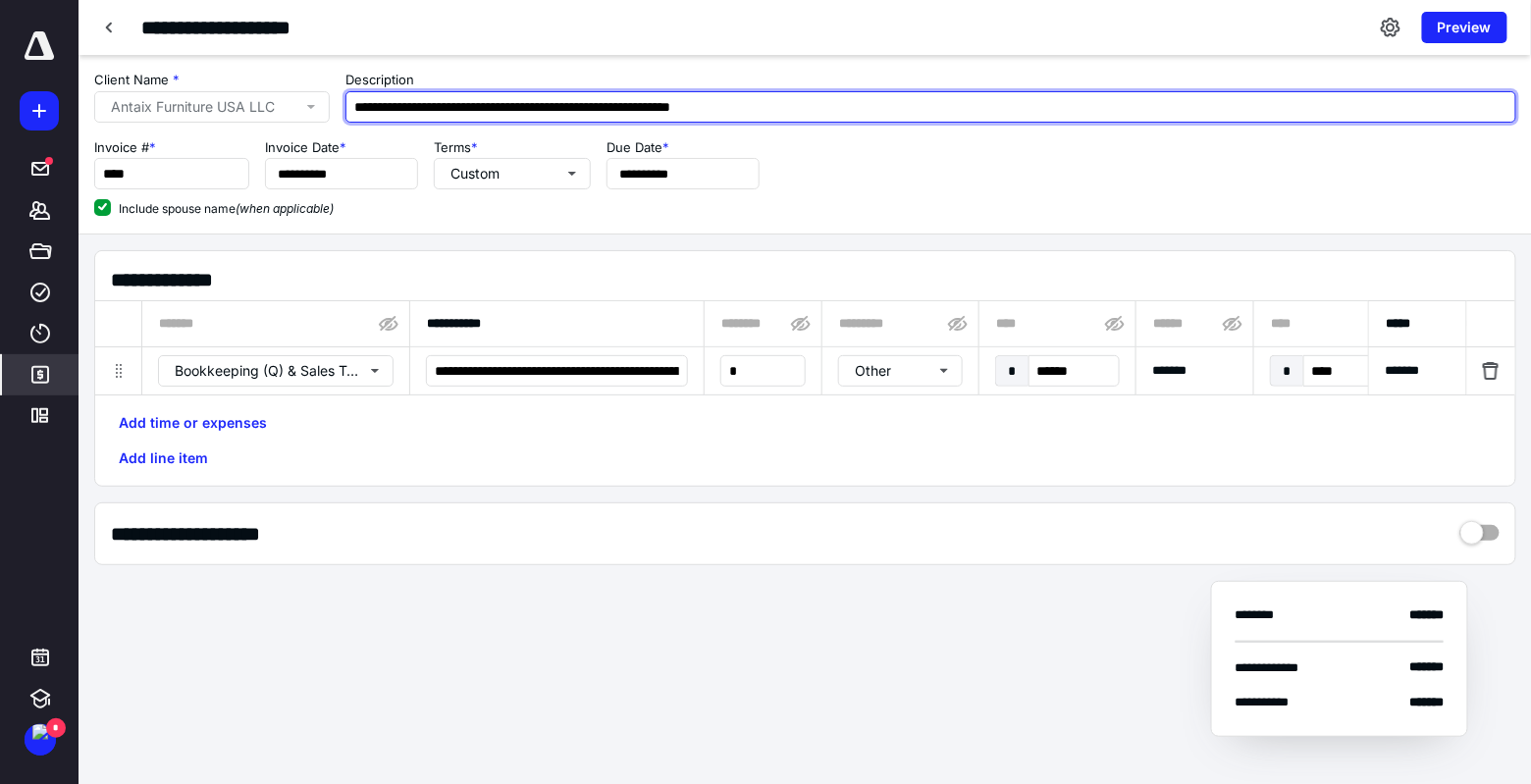 drag, startPoint x: 726, startPoint y: 107, endPoint x: 797, endPoint y: 108, distance: 71.00704 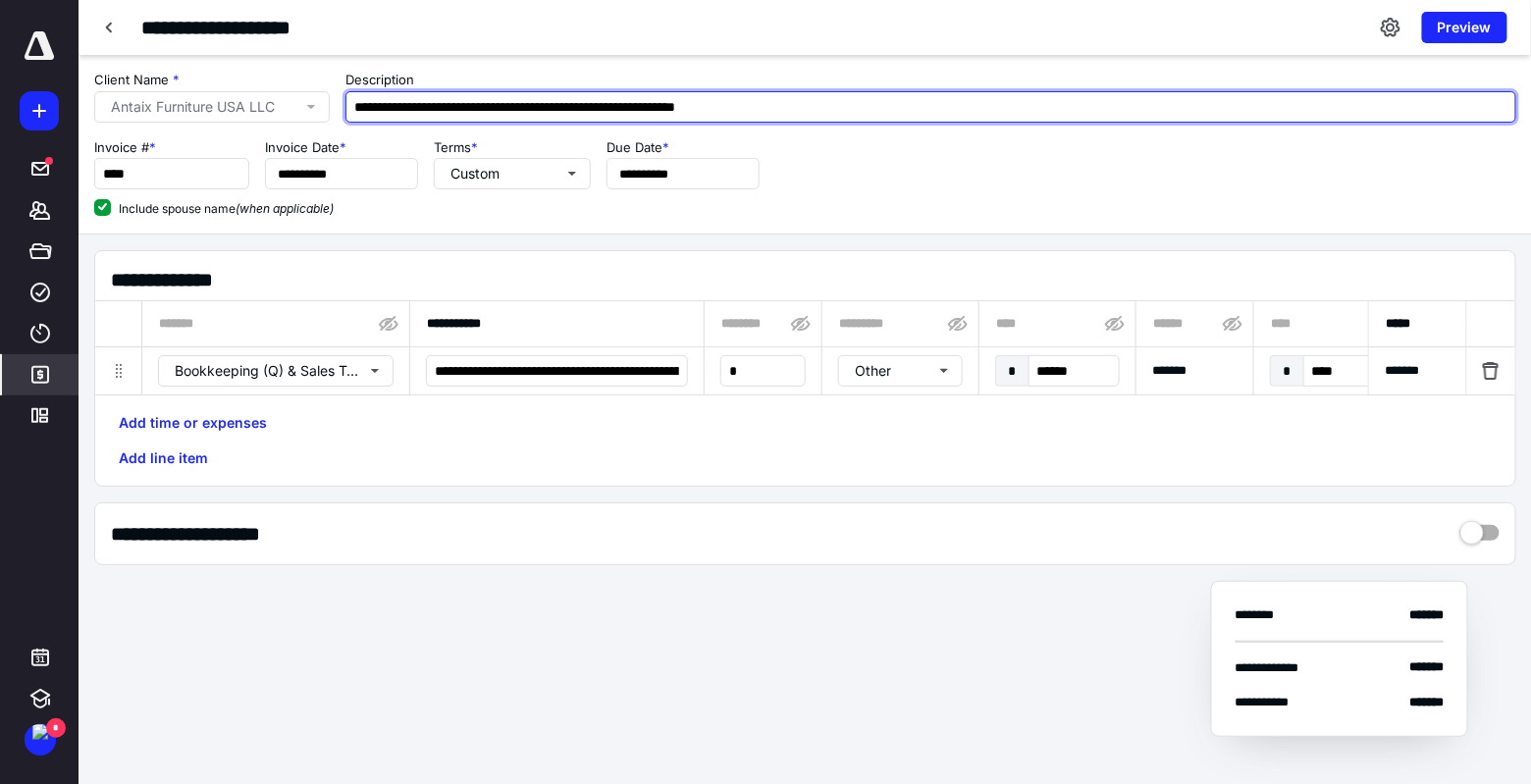 click on "**********" at bounding box center (930, 107) 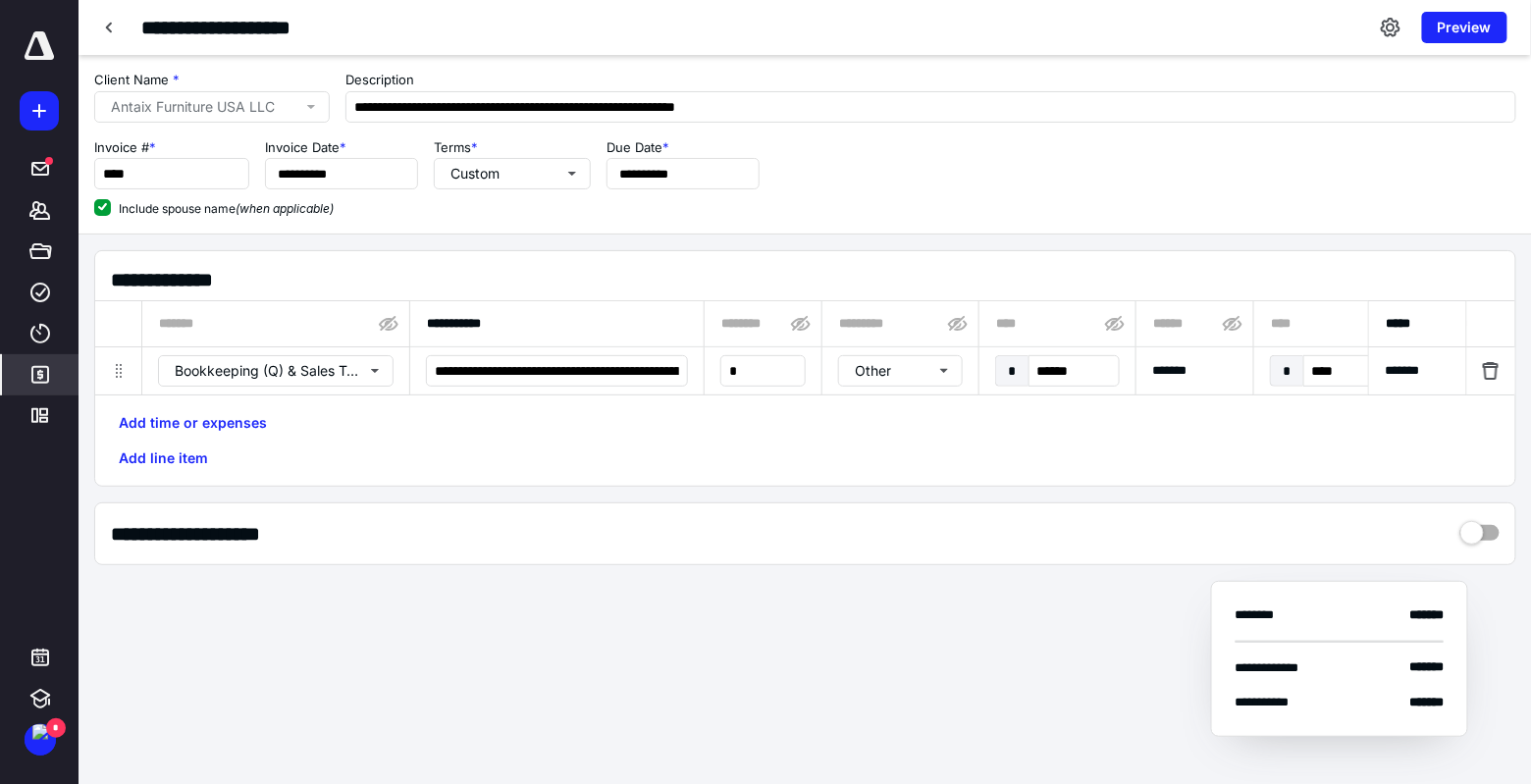 click on "**********" at bounding box center [805, 164] 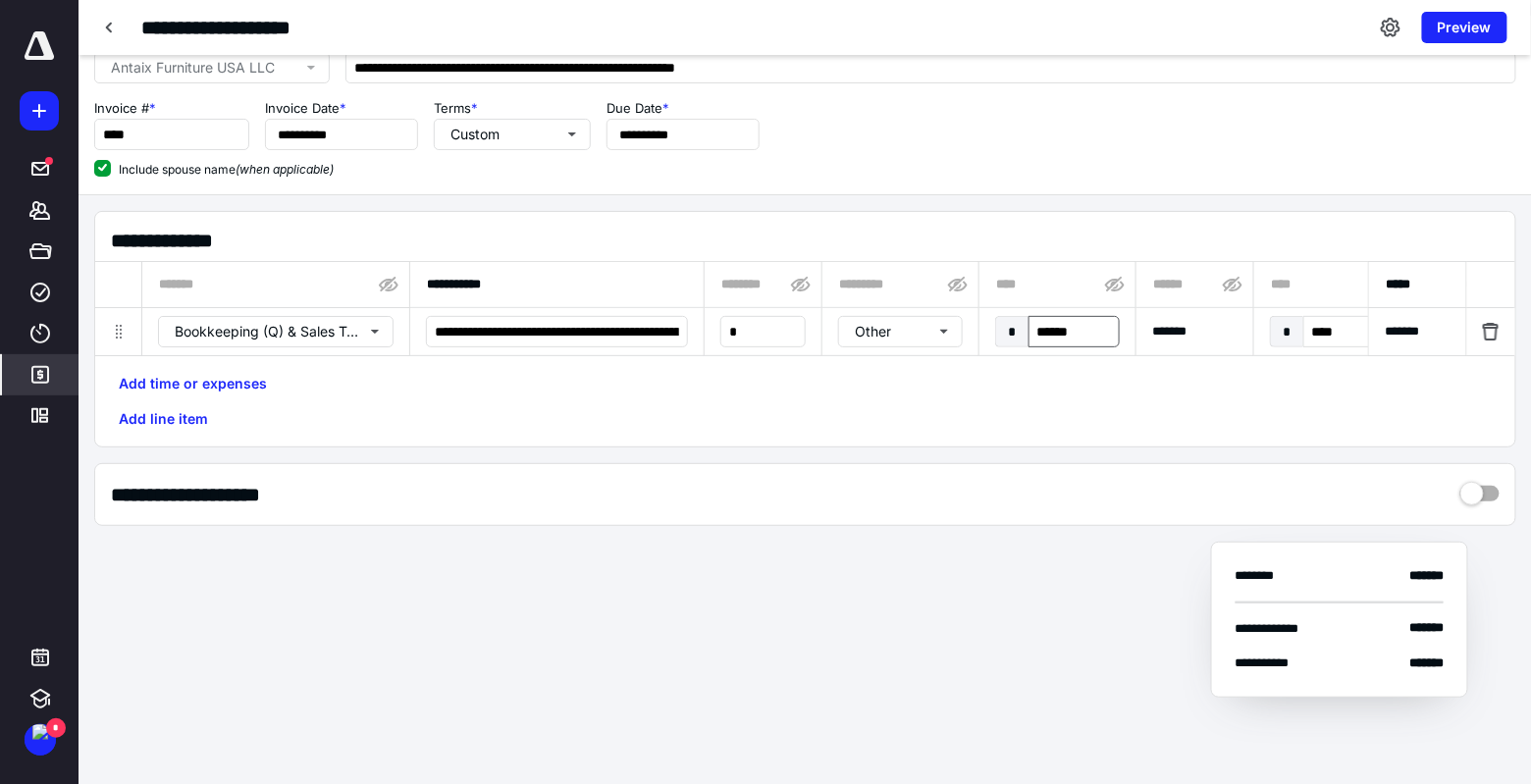 scroll, scrollTop: 0, scrollLeft: 0, axis: both 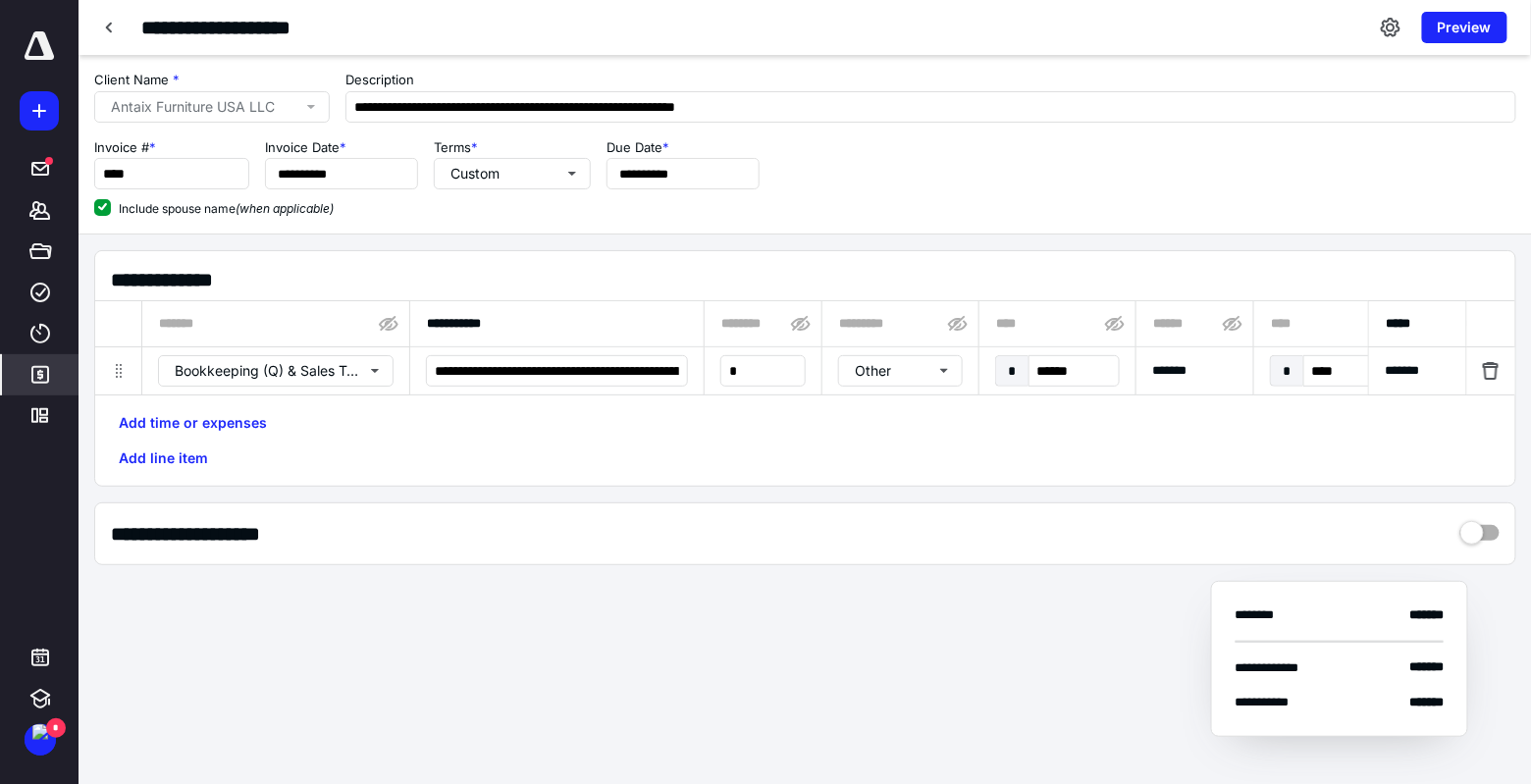 click on "**********" at bounding box center (805, 395) 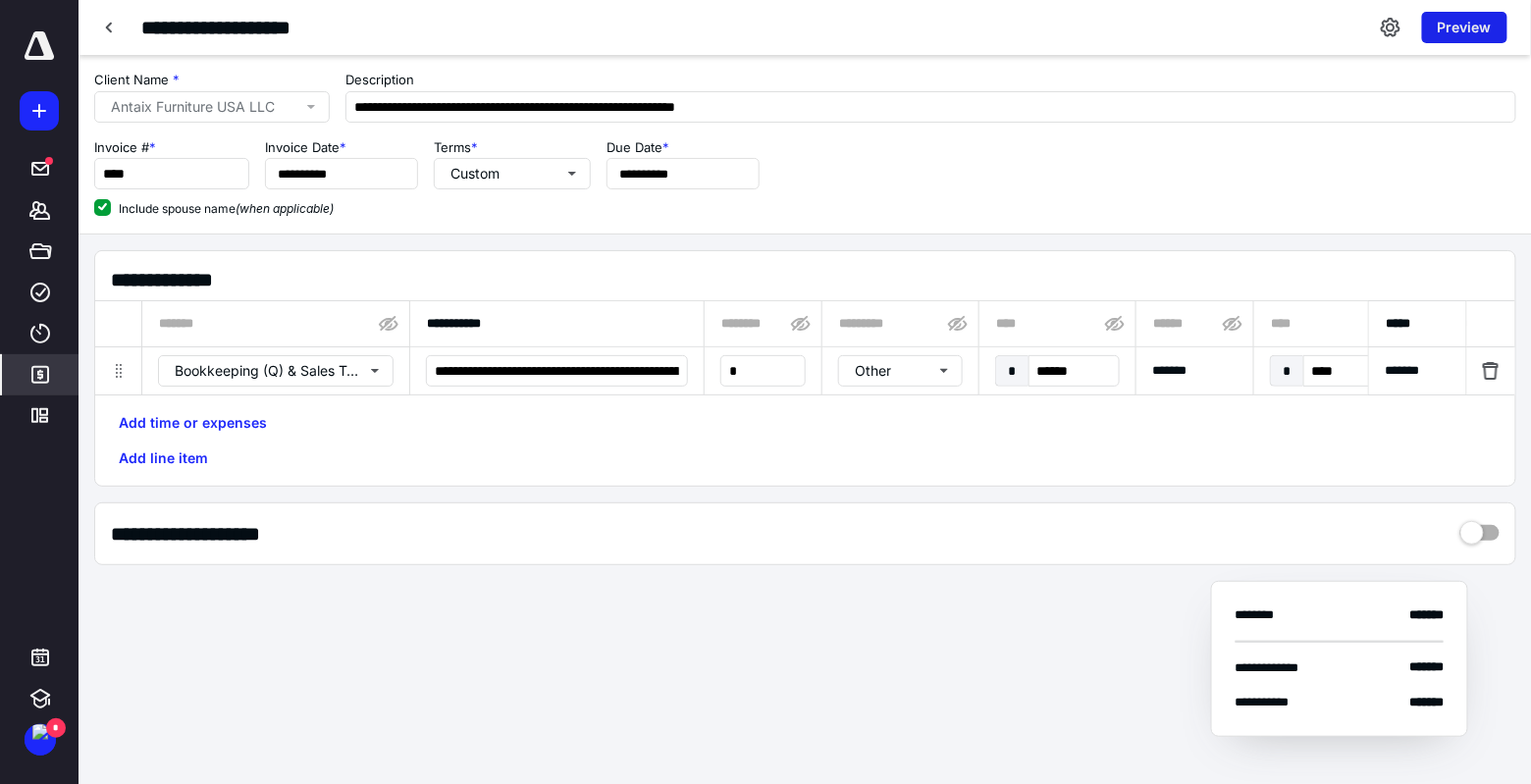 click on "Preview" at bounding box center [1464, 27] 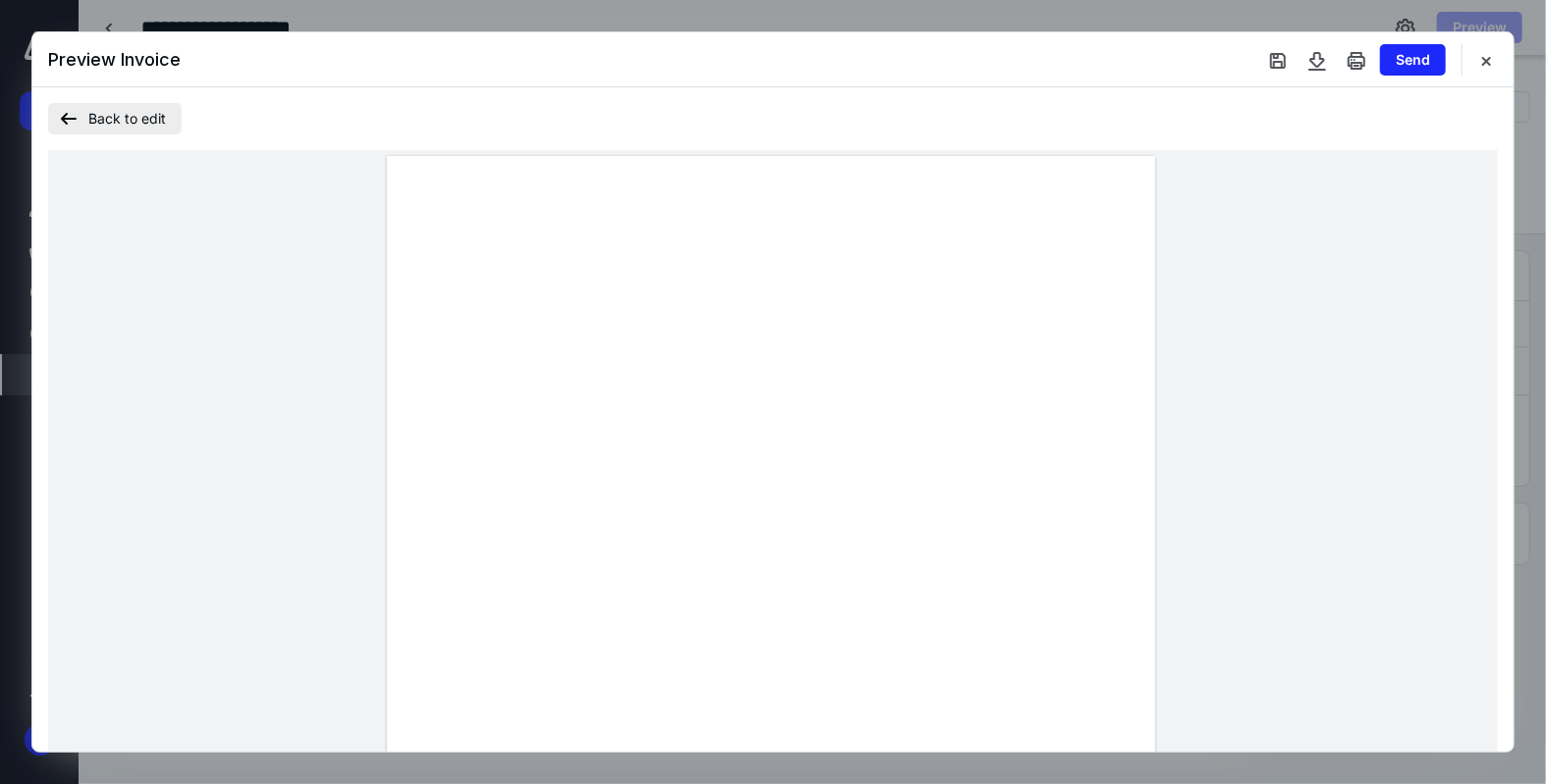 click on "Back to edit" at bounding box center (115, 119) 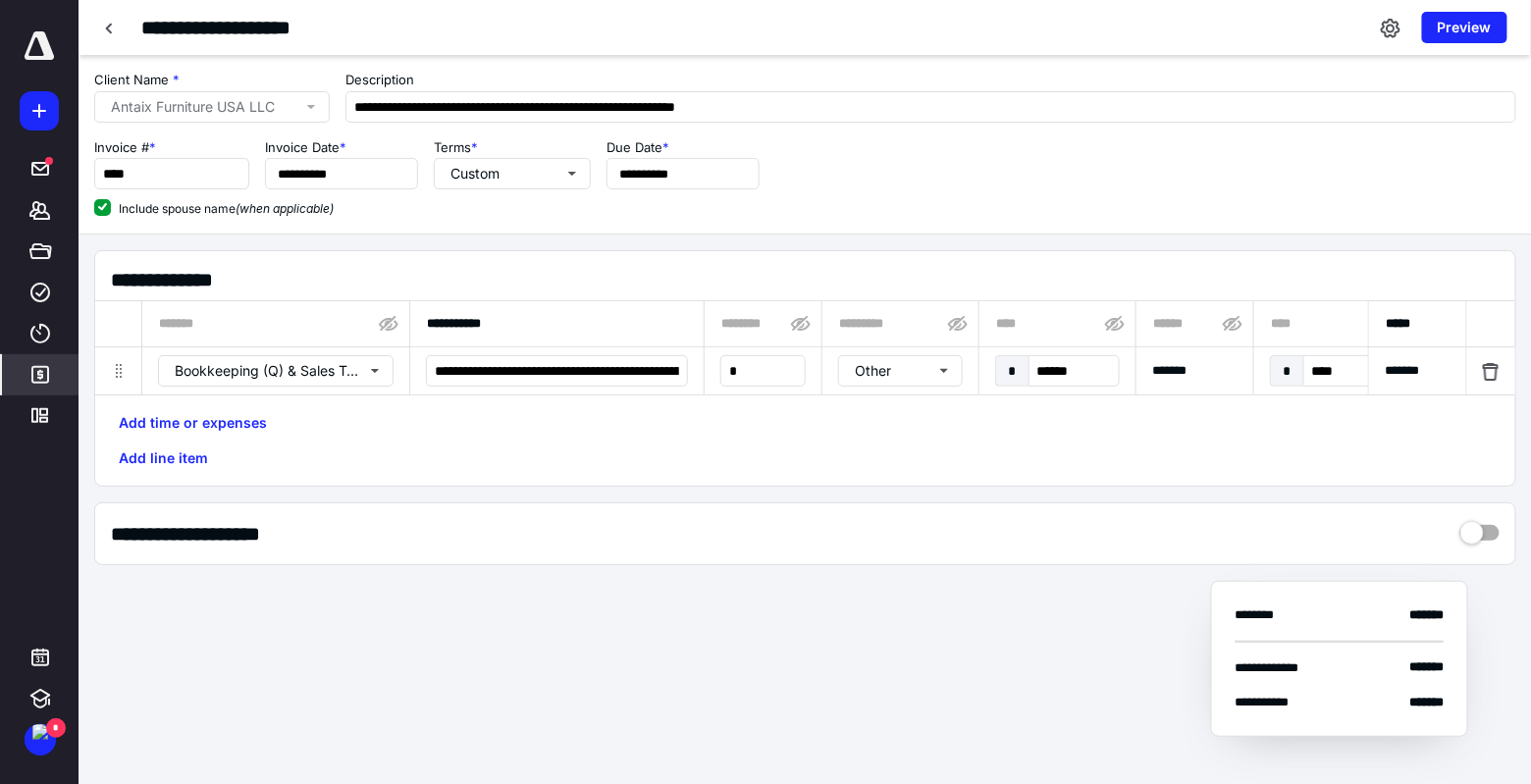 scroll, scrollTop: 0, scrollLeft: 0, axis: both 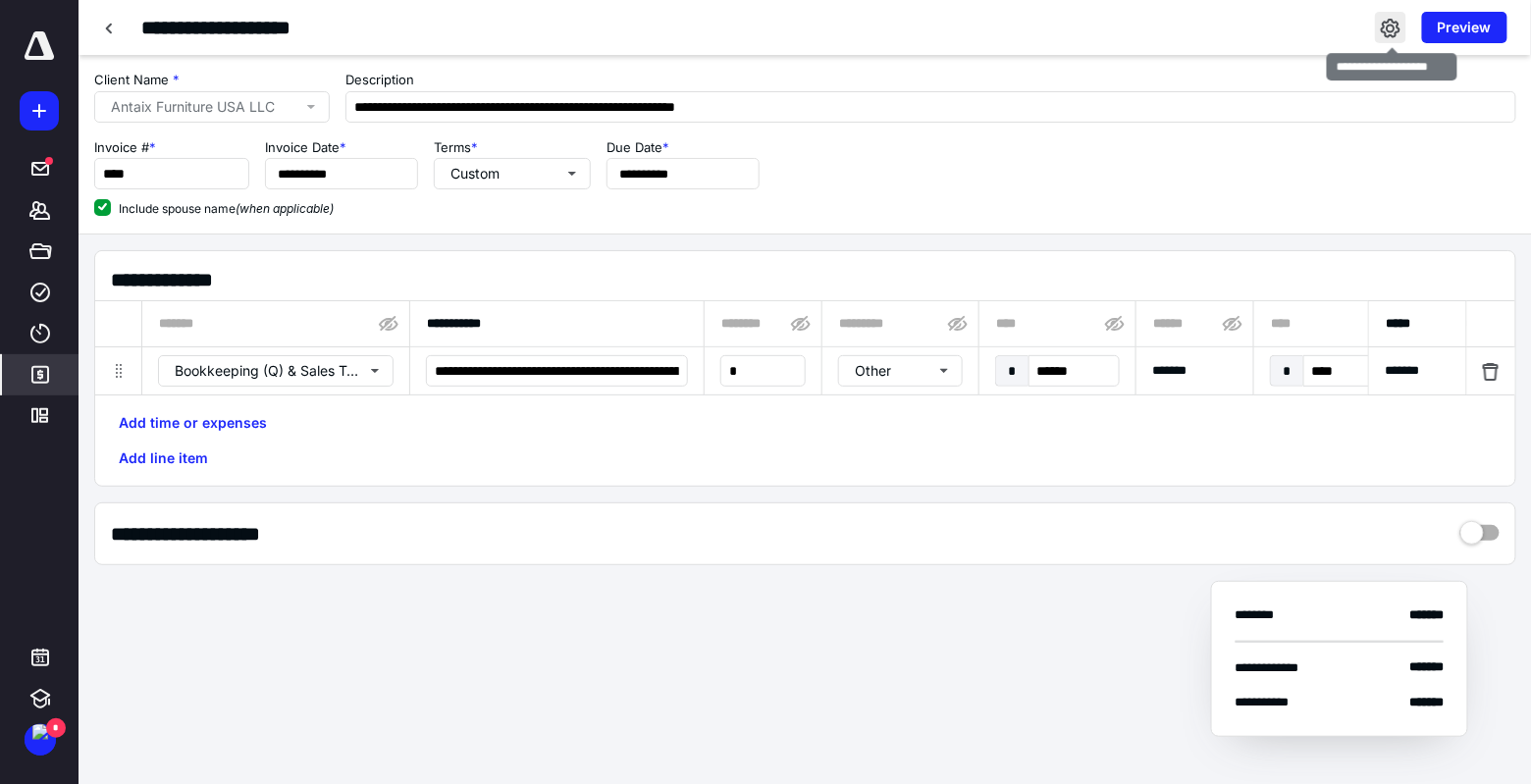 click at bounding box center (1391, 27) 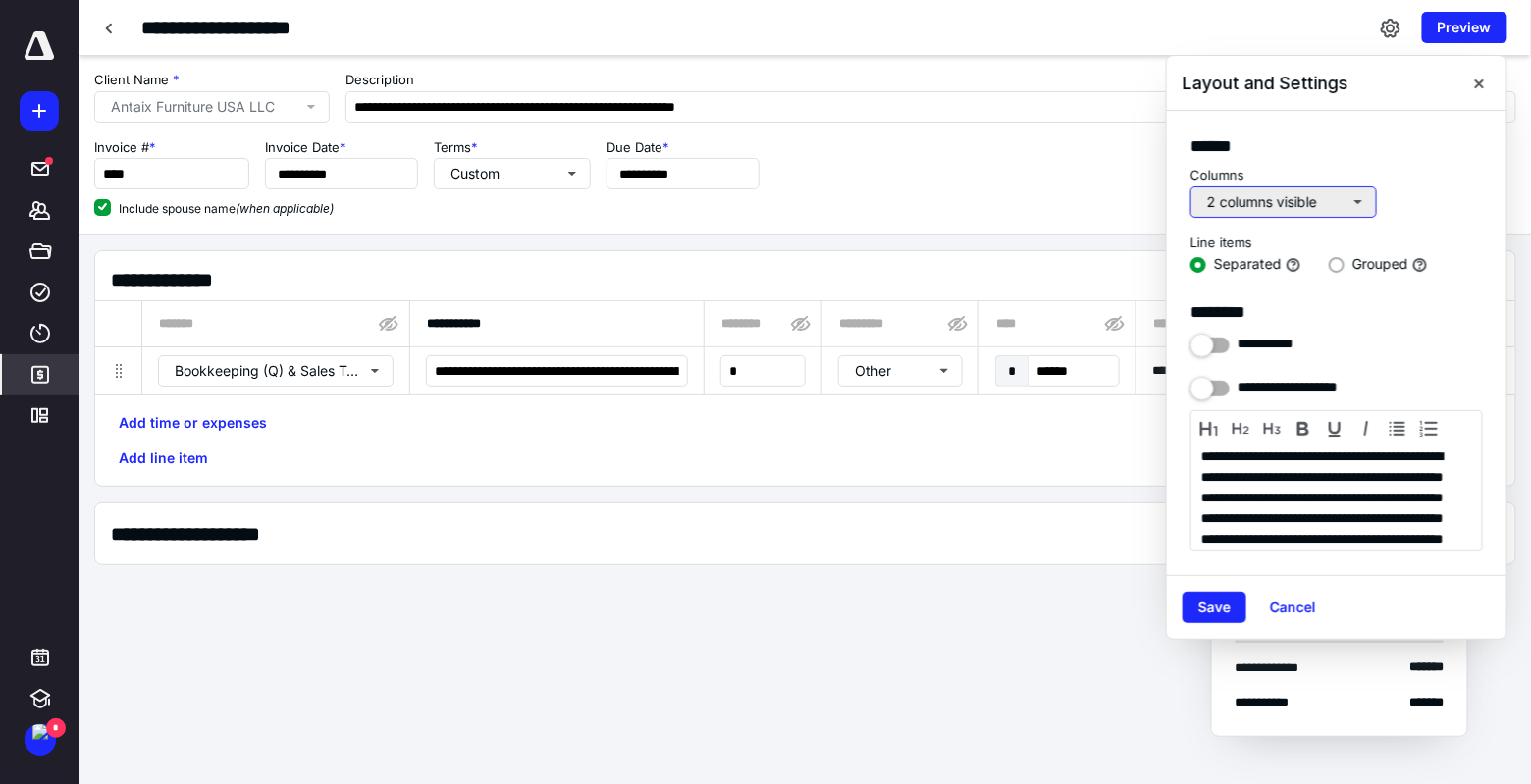 click on "2 columns visible" at bounding box center [1284, 202] 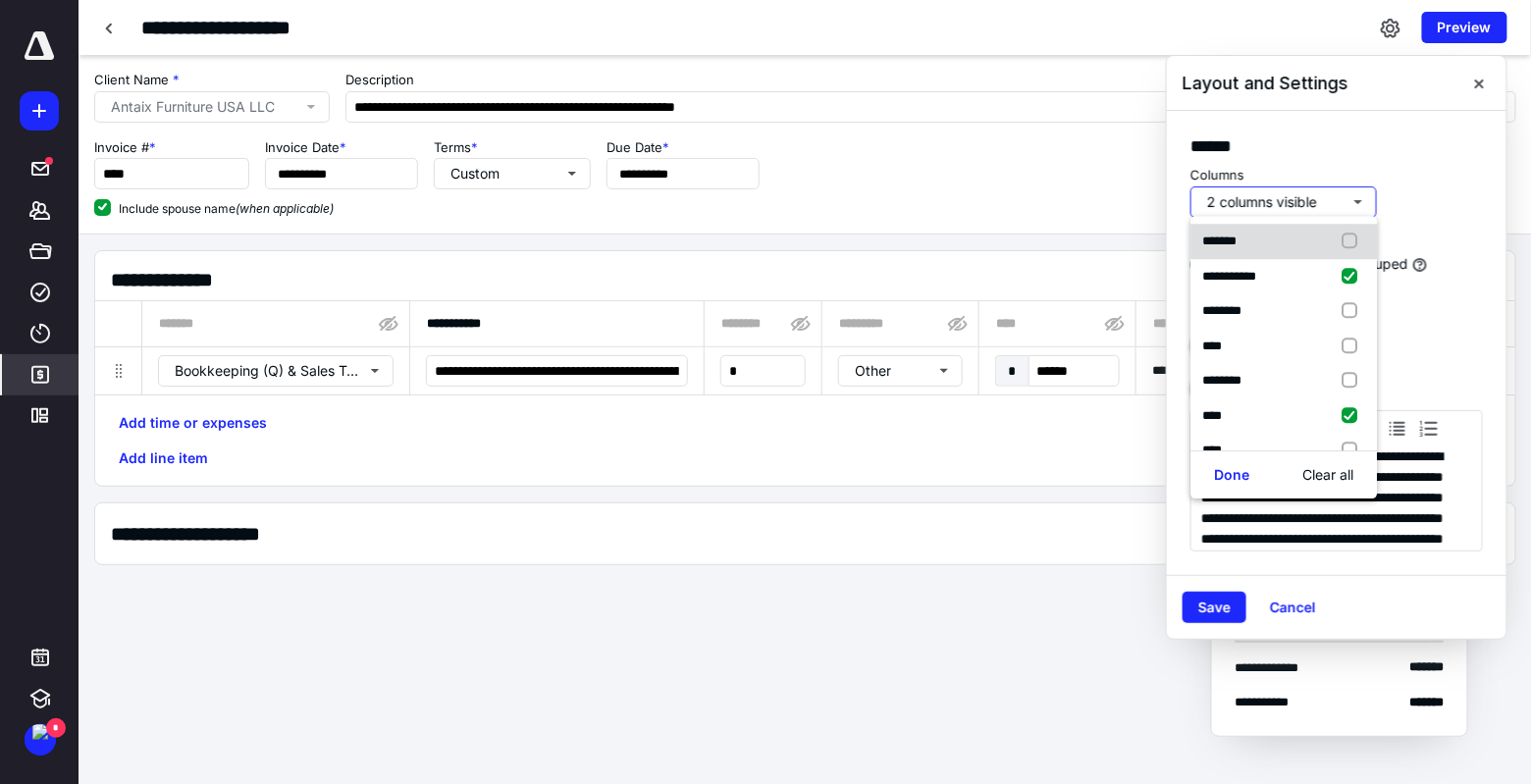 click at bounding box center (1354, 241) 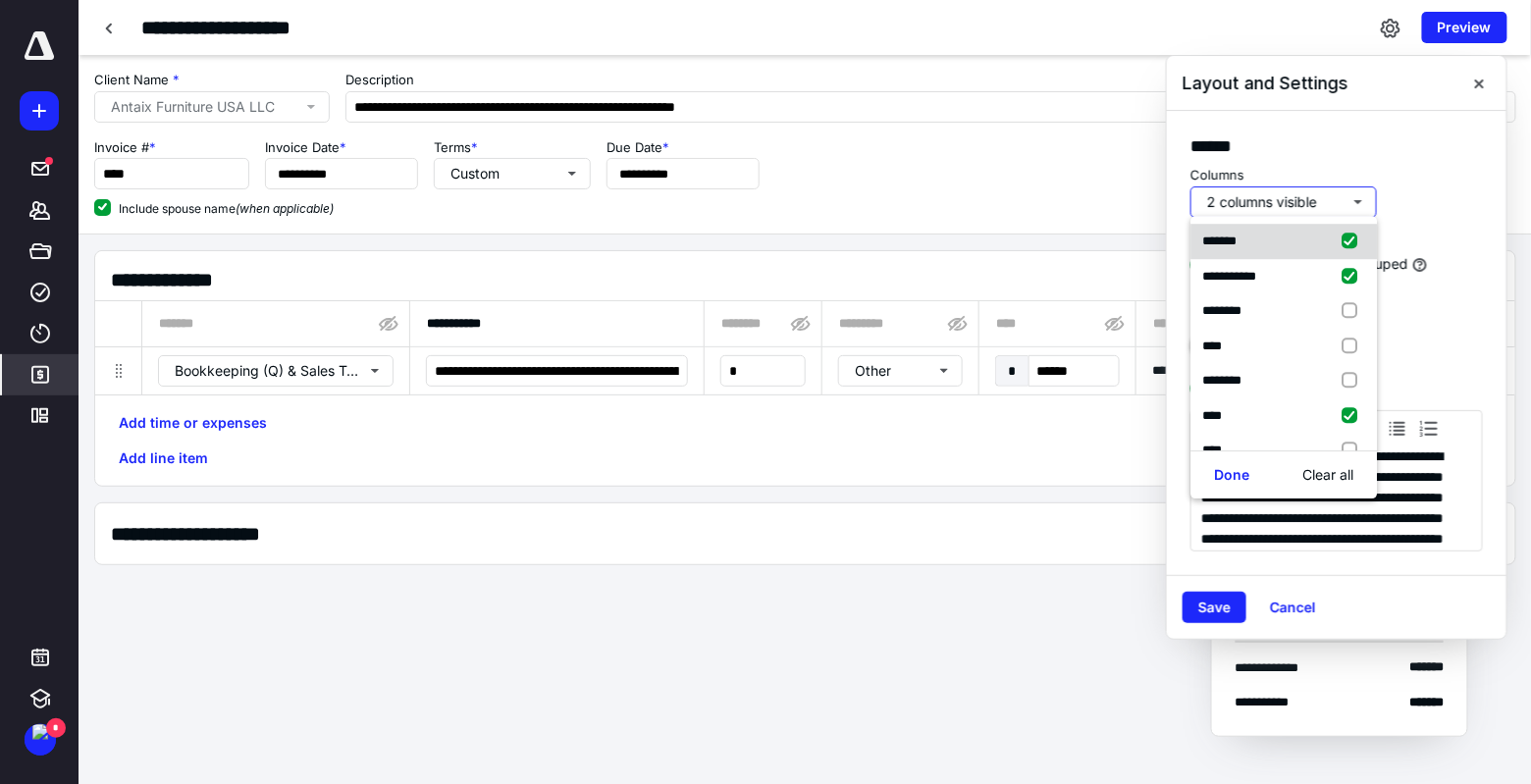checkbox on "true" 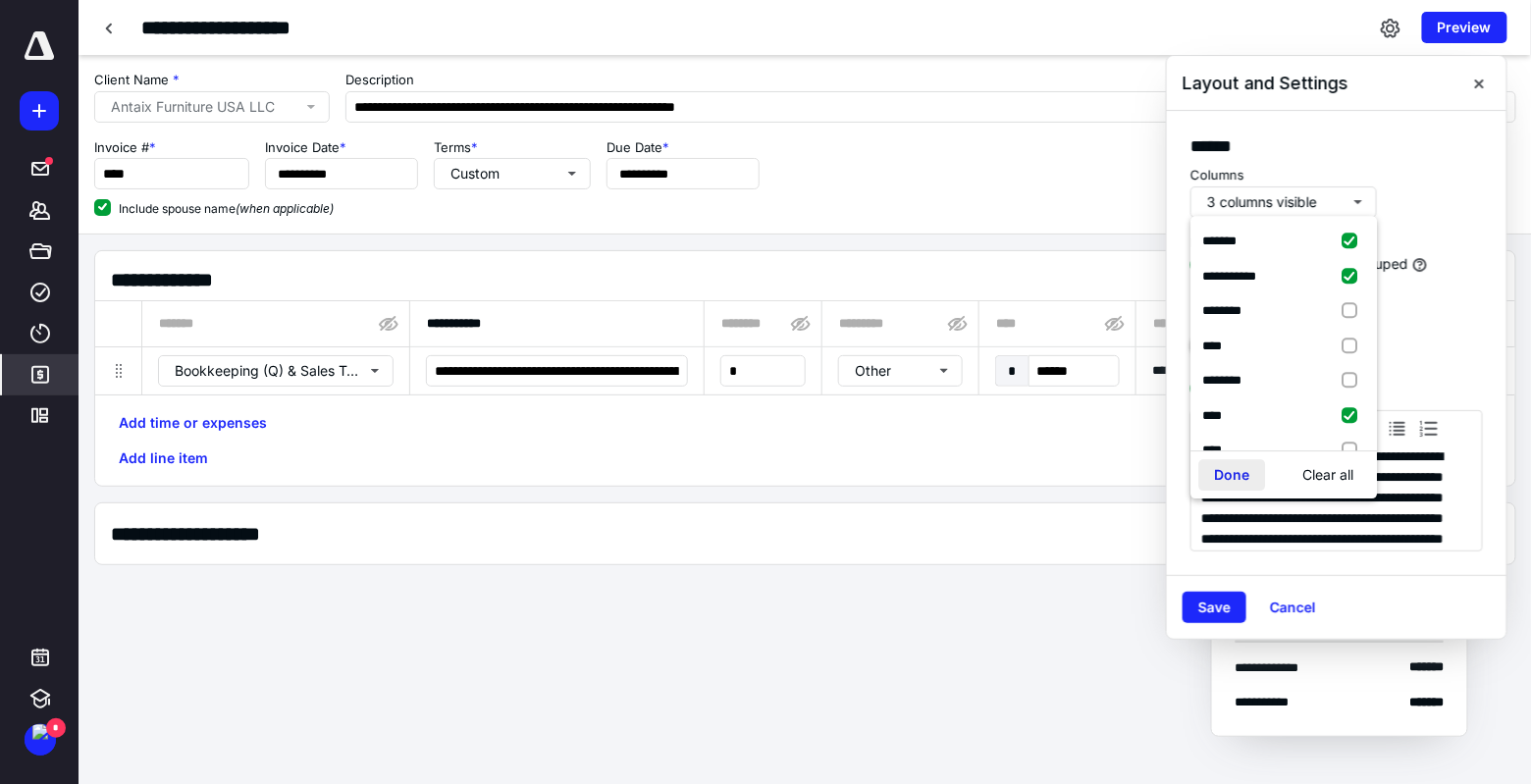 click on "Done" at bounding box center [1233, 475] 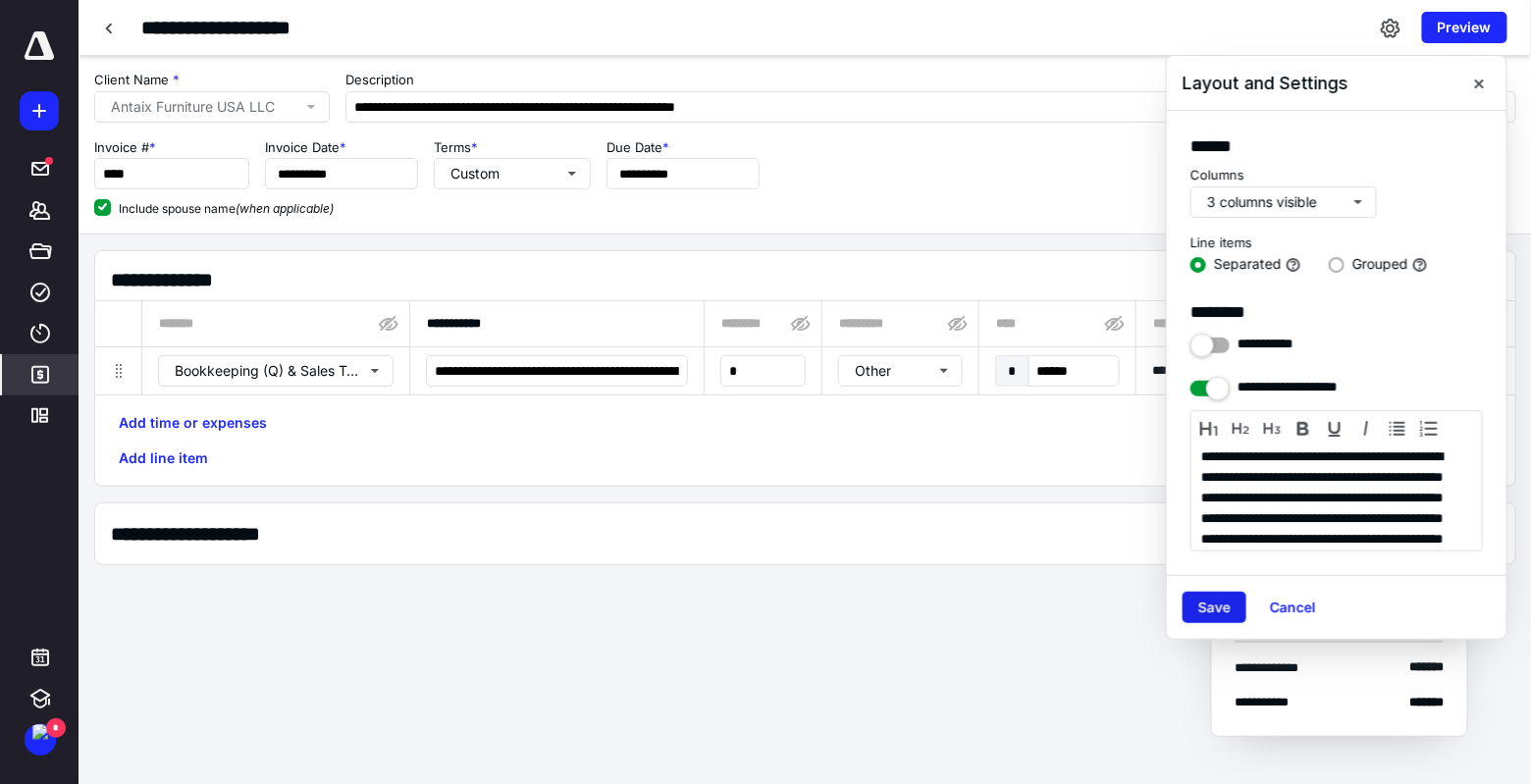 click on "Save" at bounding box center [1214, 607] 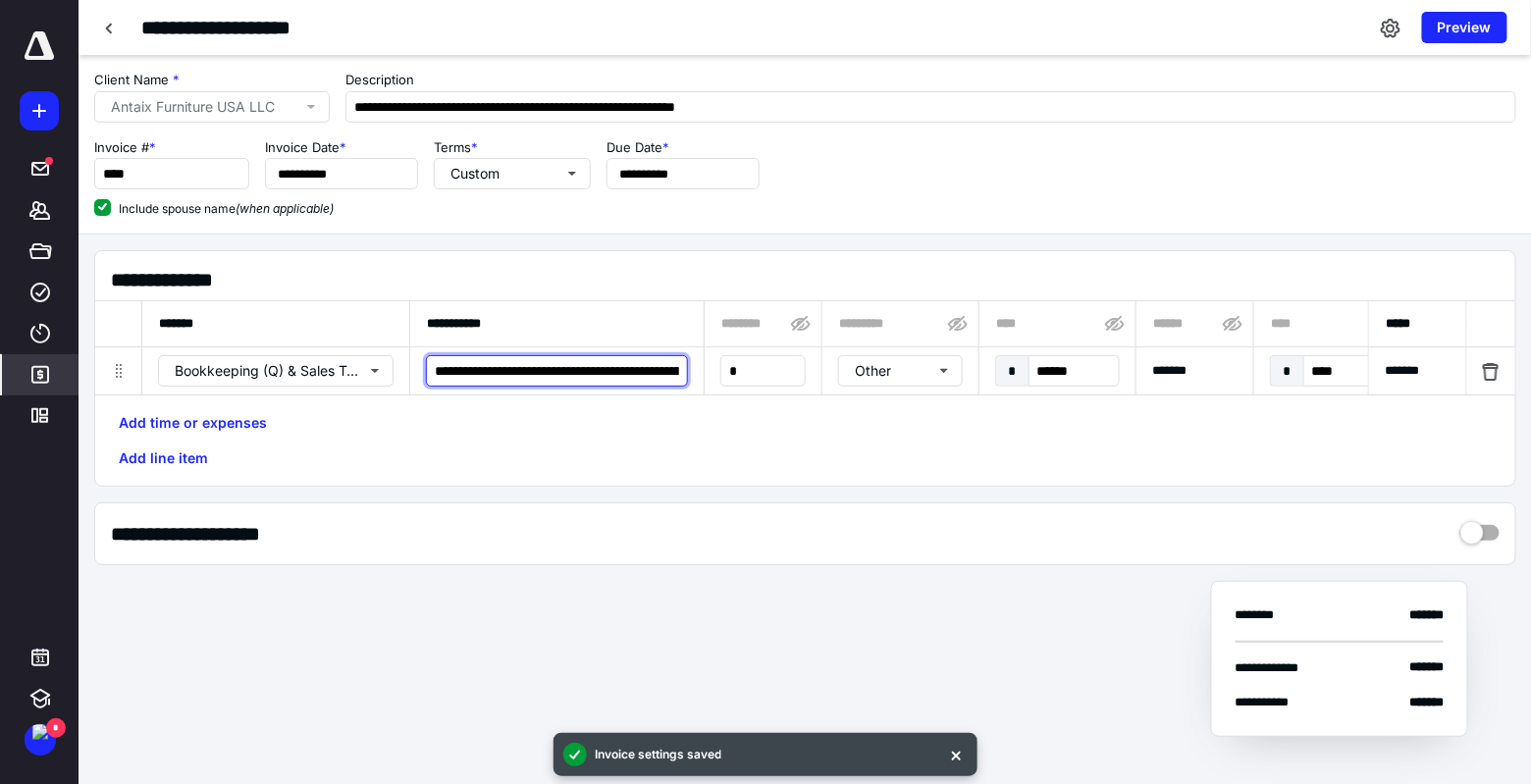 click on "**********" at bounding box center [556, 371] 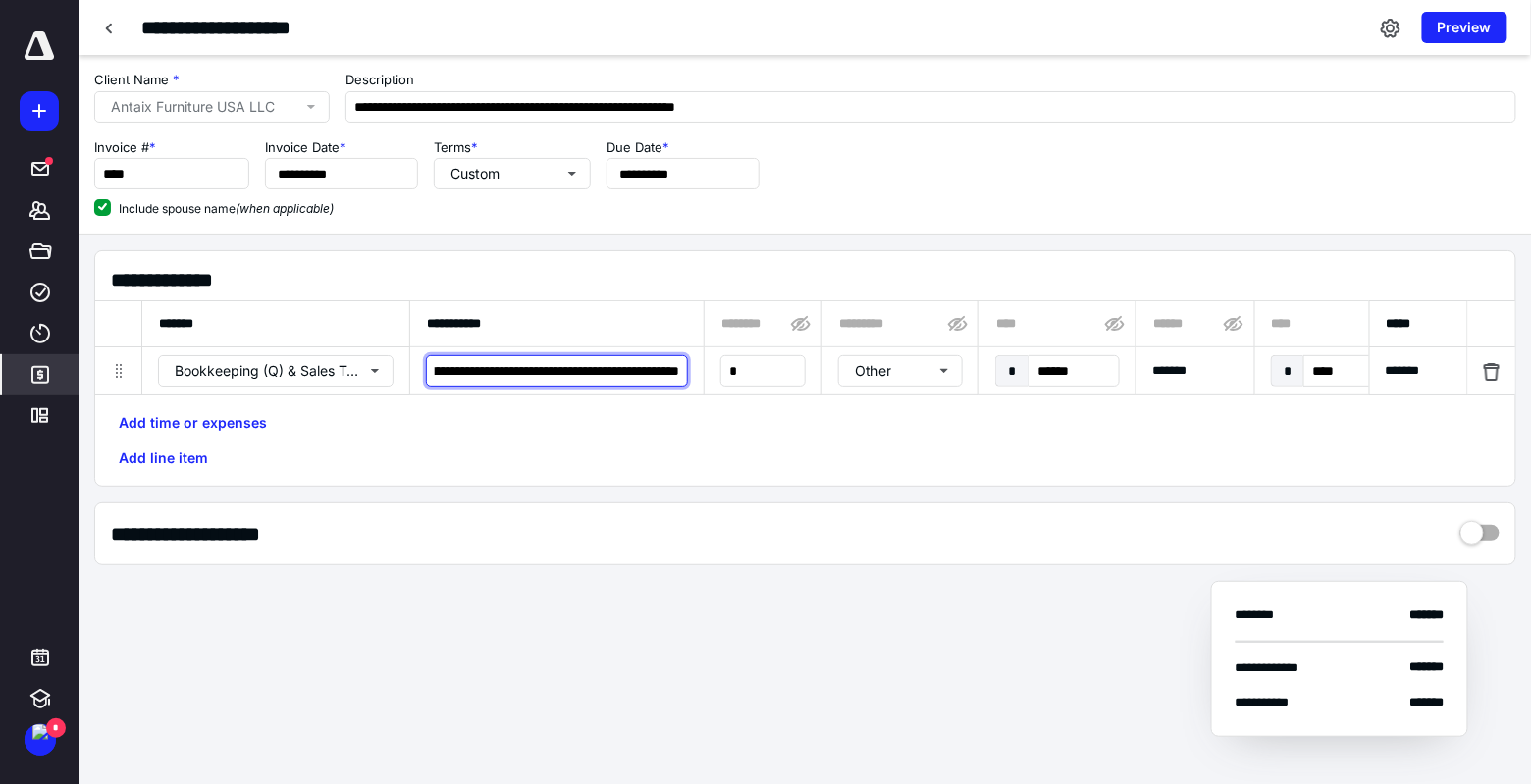 scroll, scrollTop: 0, scrollLeft: 192, axis: horizontal 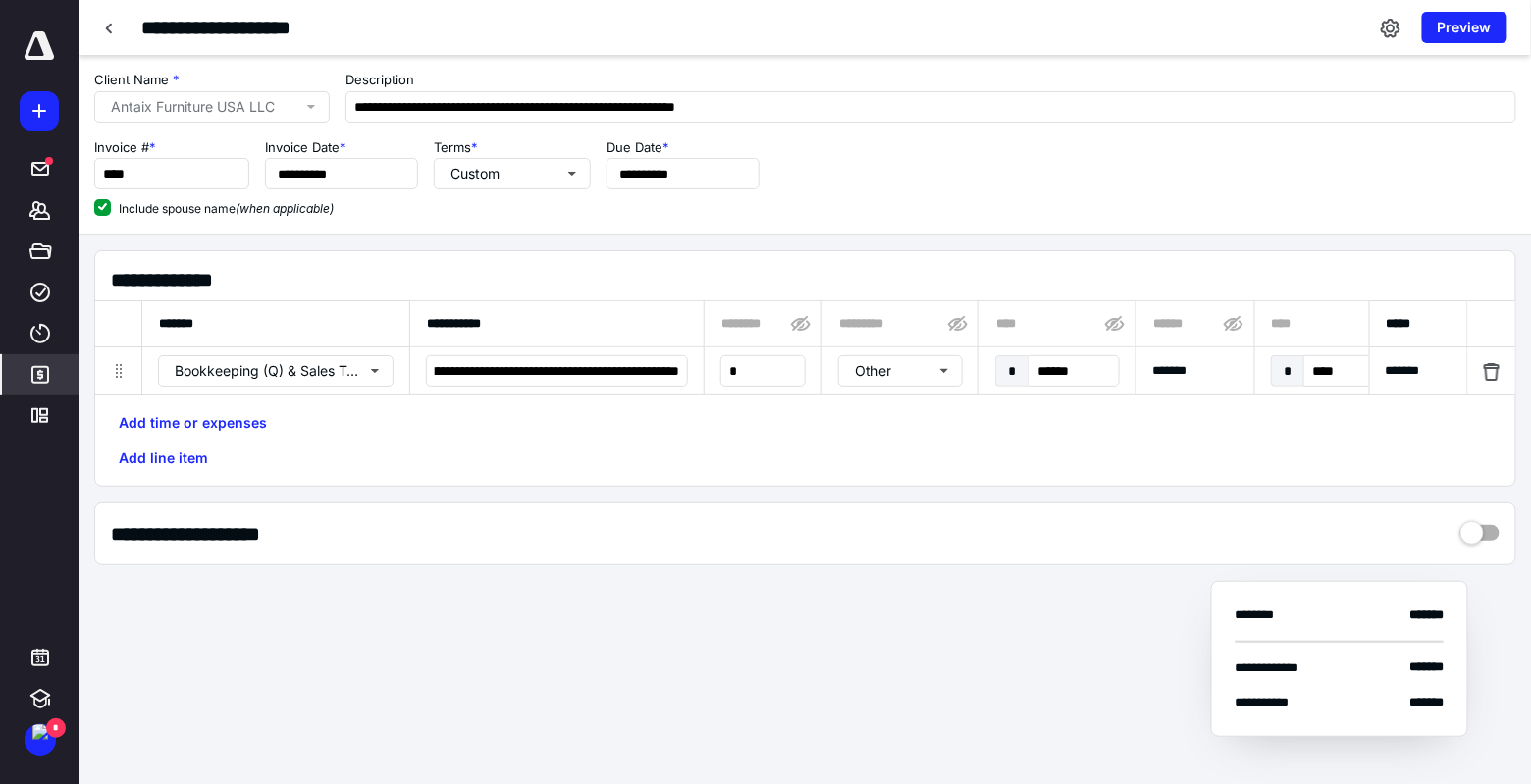 click on "Add time or expenses Add line item" at bounding box center (805, 441) 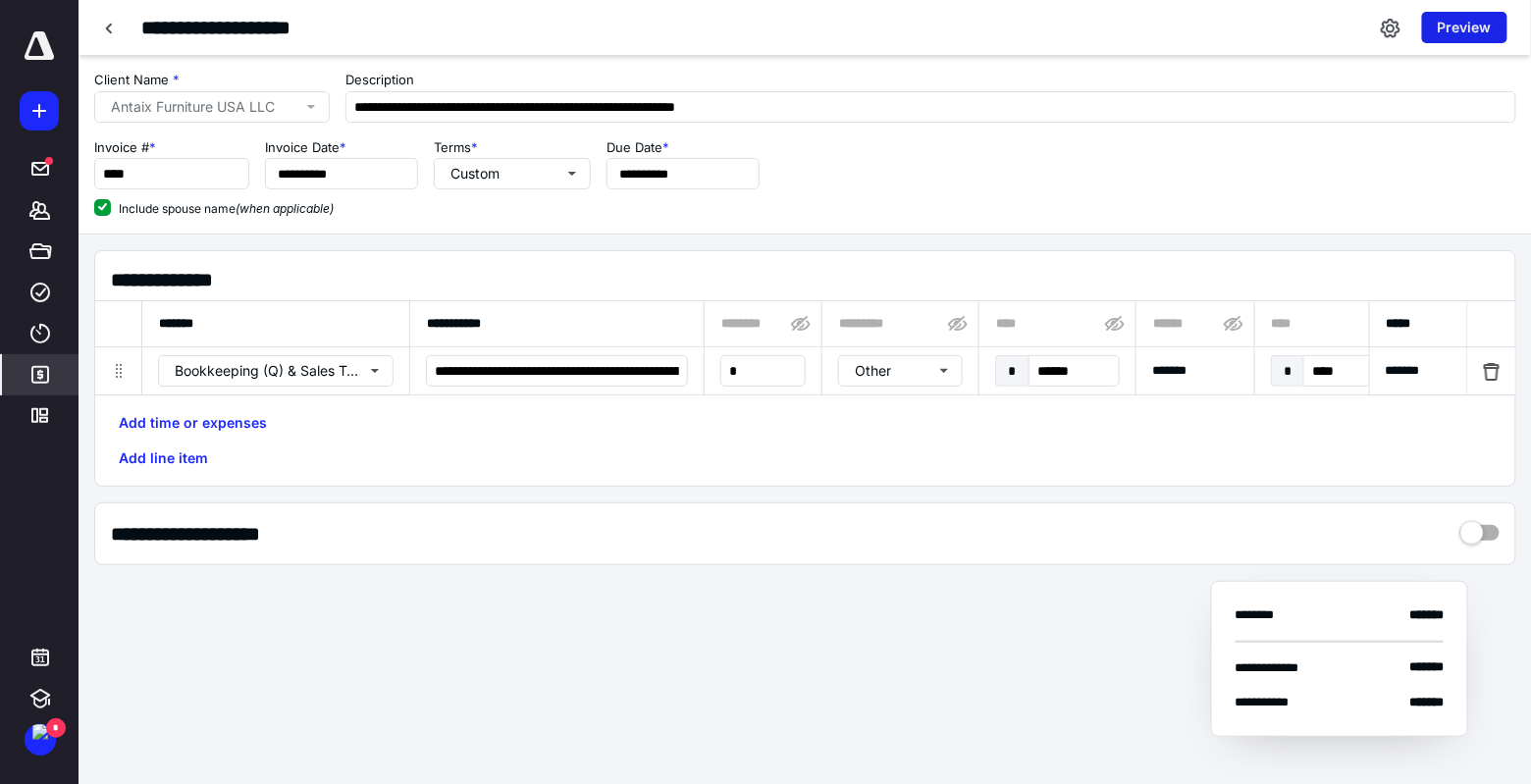 click on "Preview" at bounding box center [1464, 27] 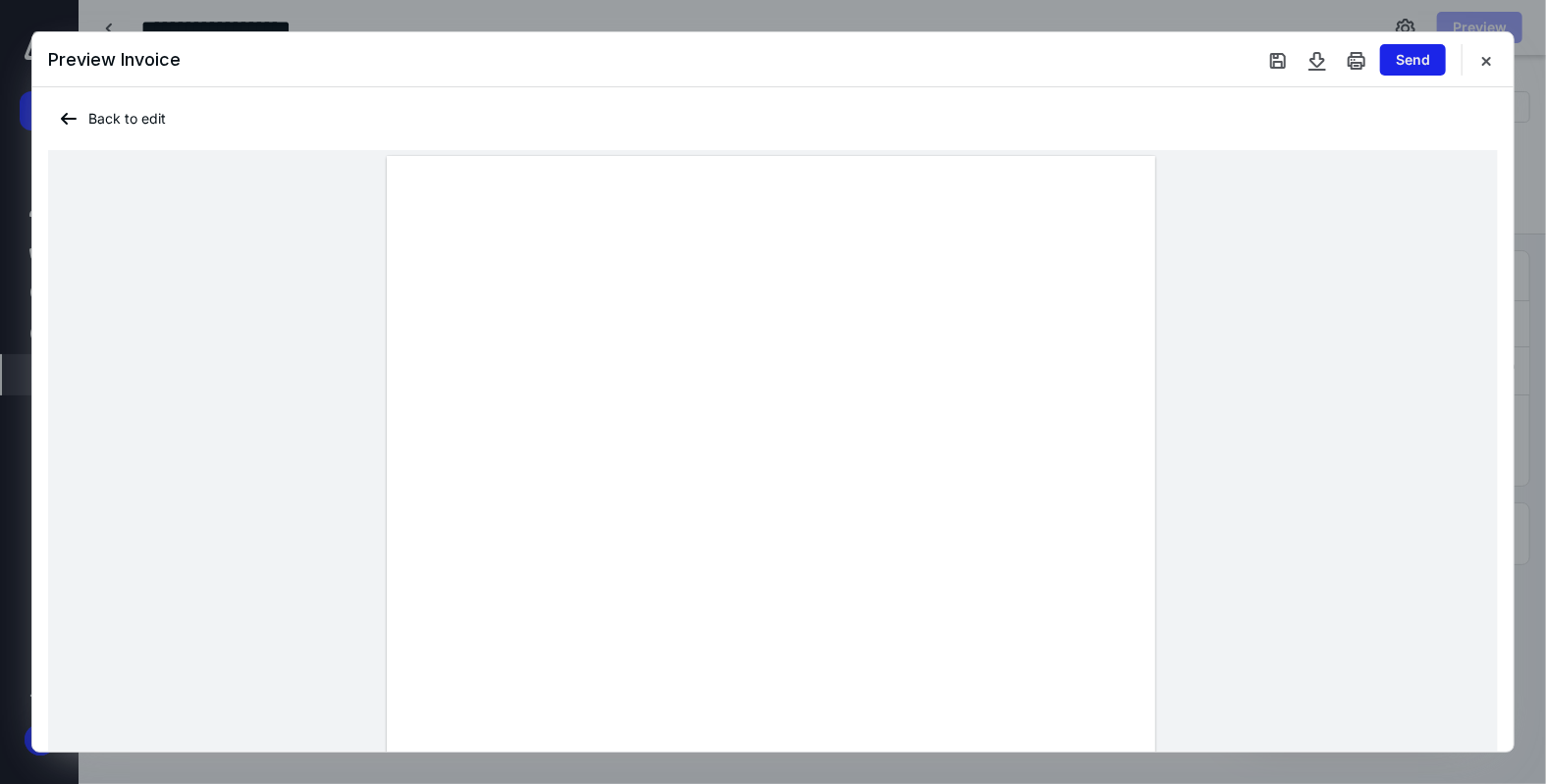 click on "Send" at bounding box center (1413, 60) 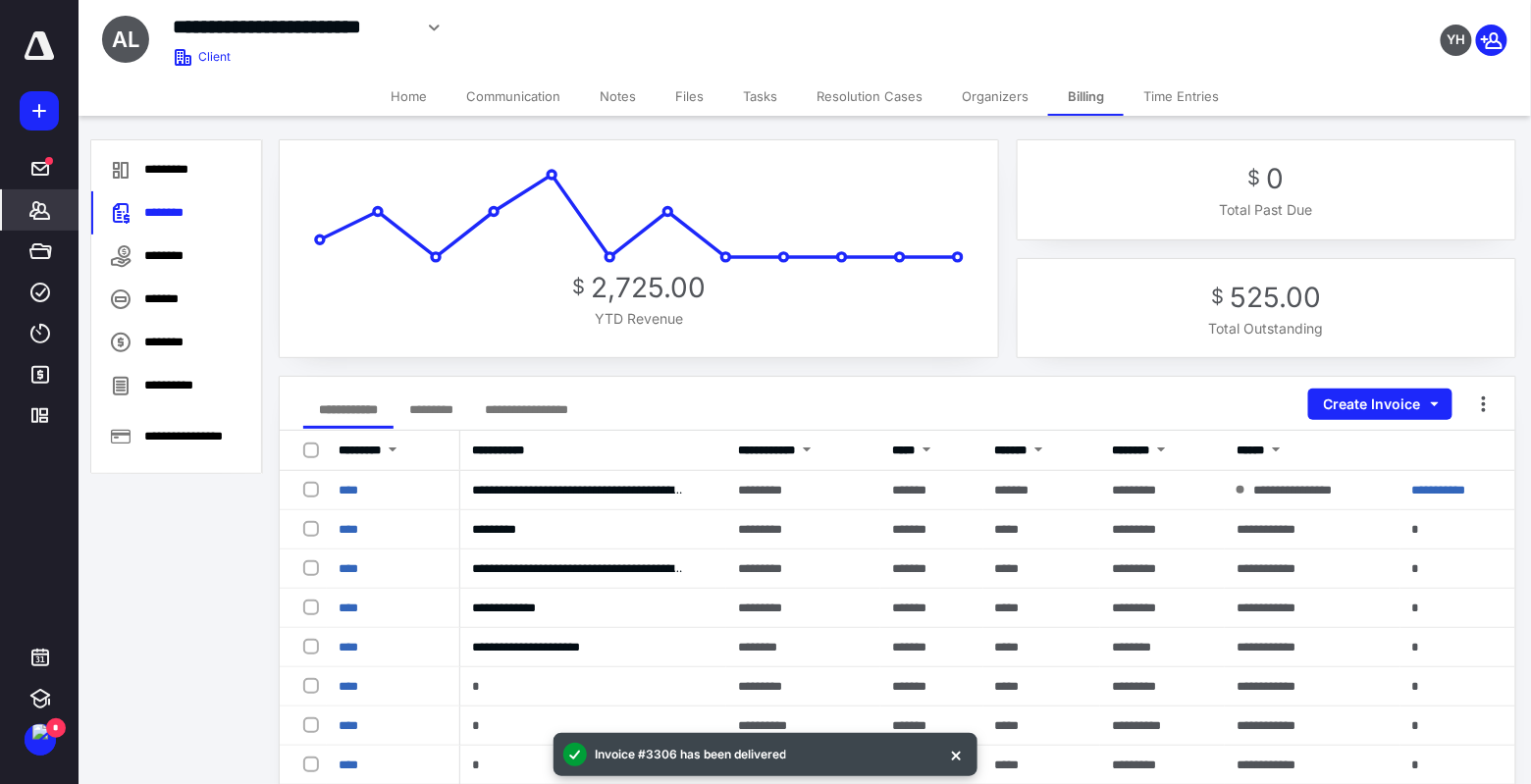 click on "*********" at bounding box center (431, 409) 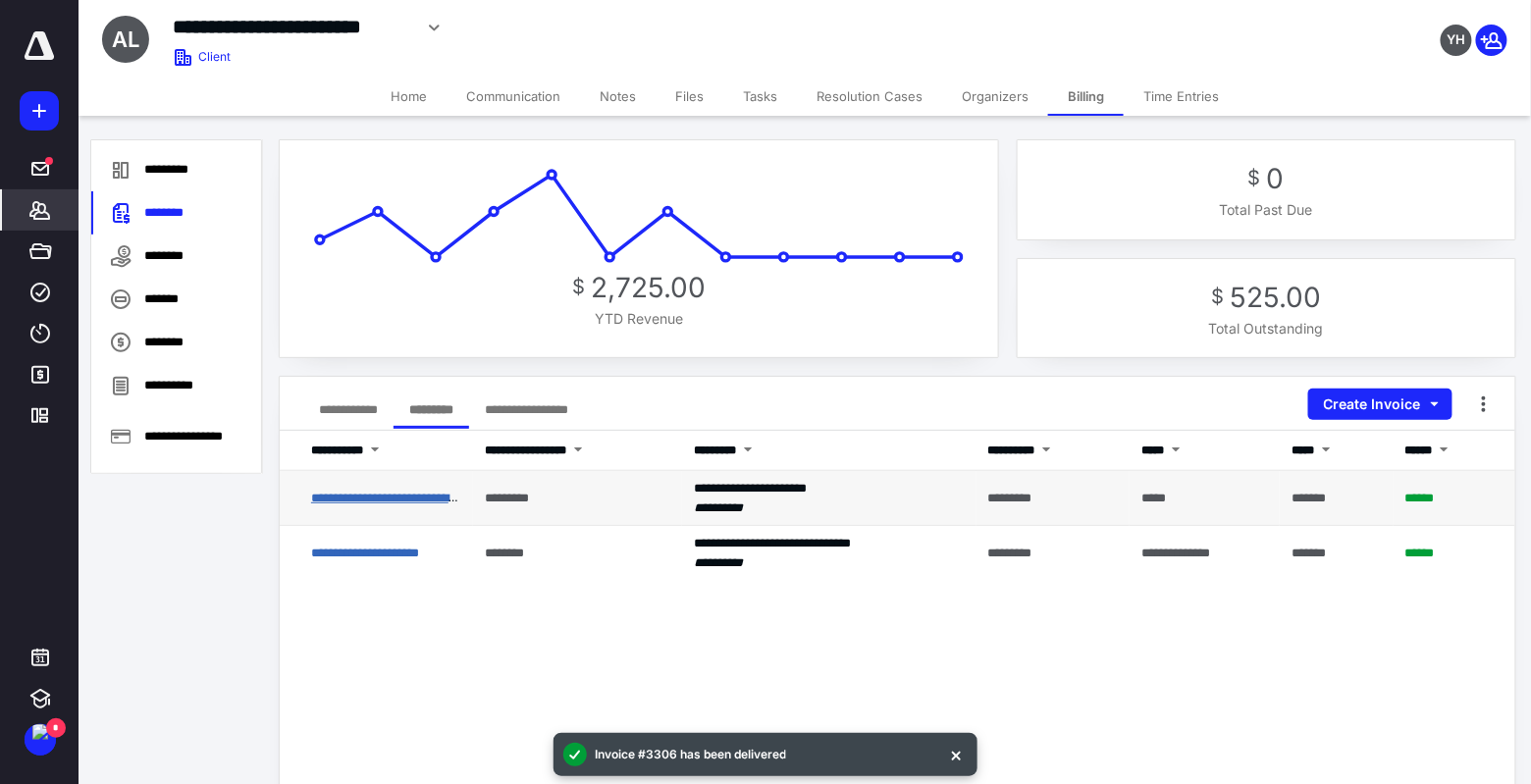click on "**********" at bounding box center [444, 497] 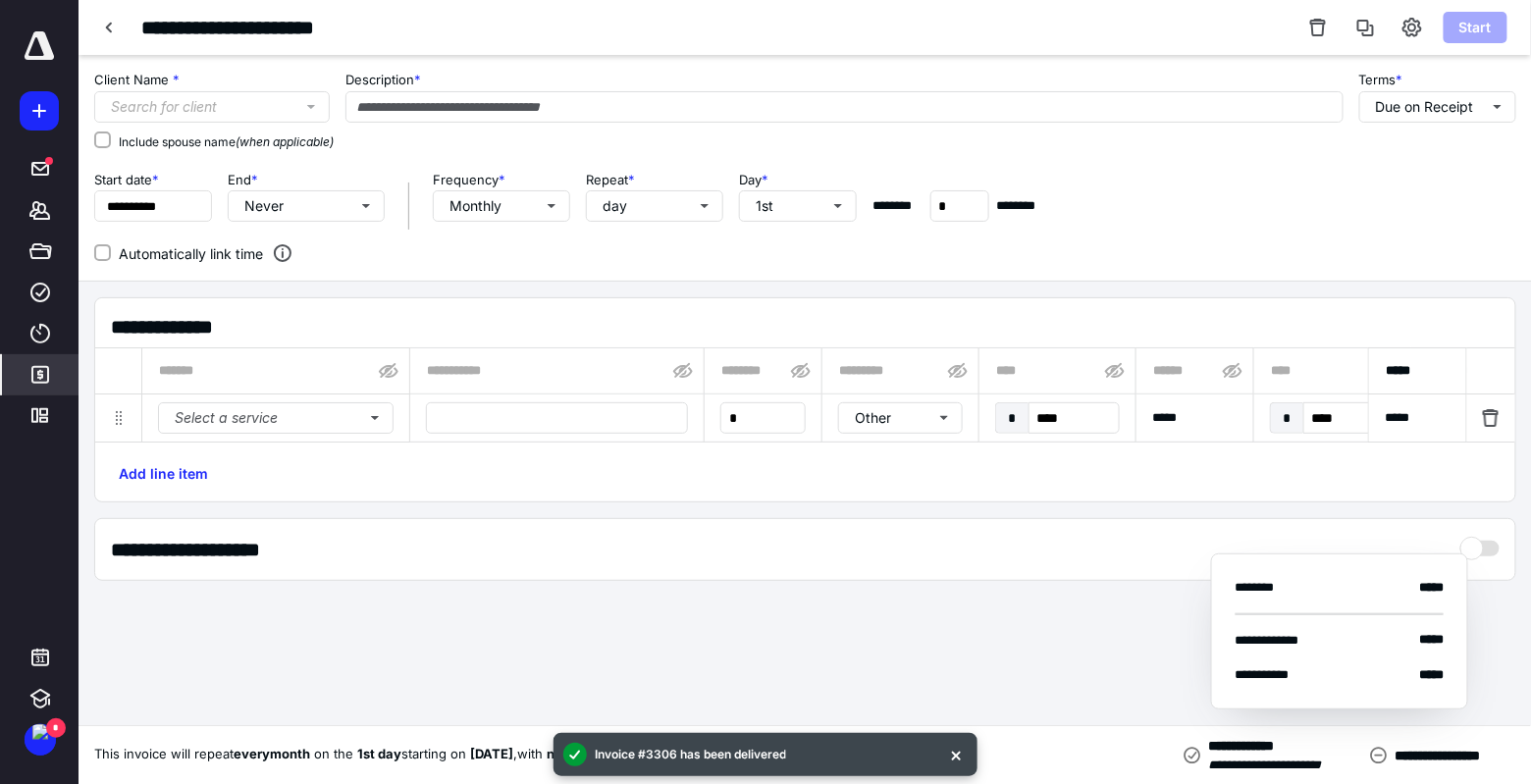type on "**********" 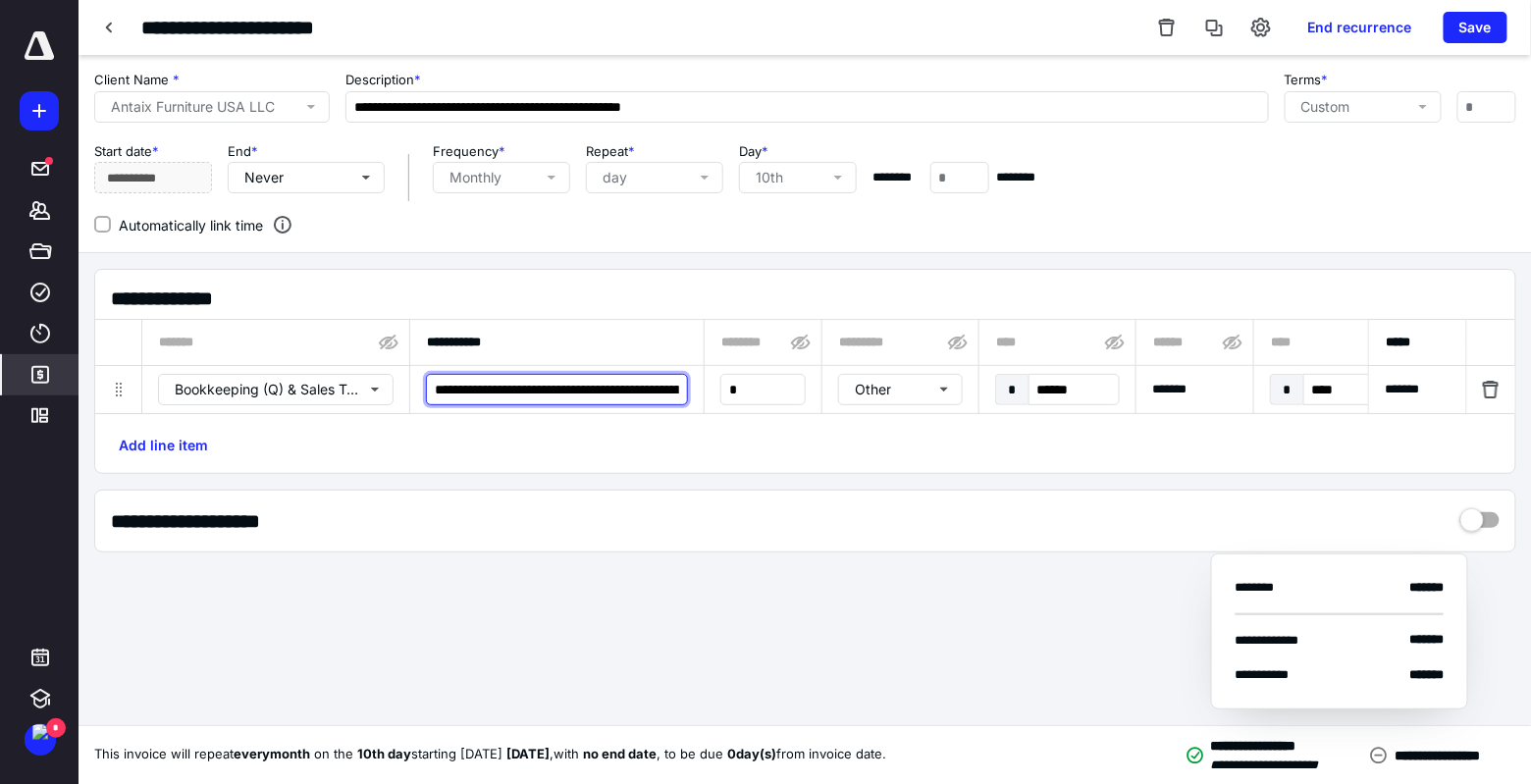click on "**********" at bounding box center [556, 390] 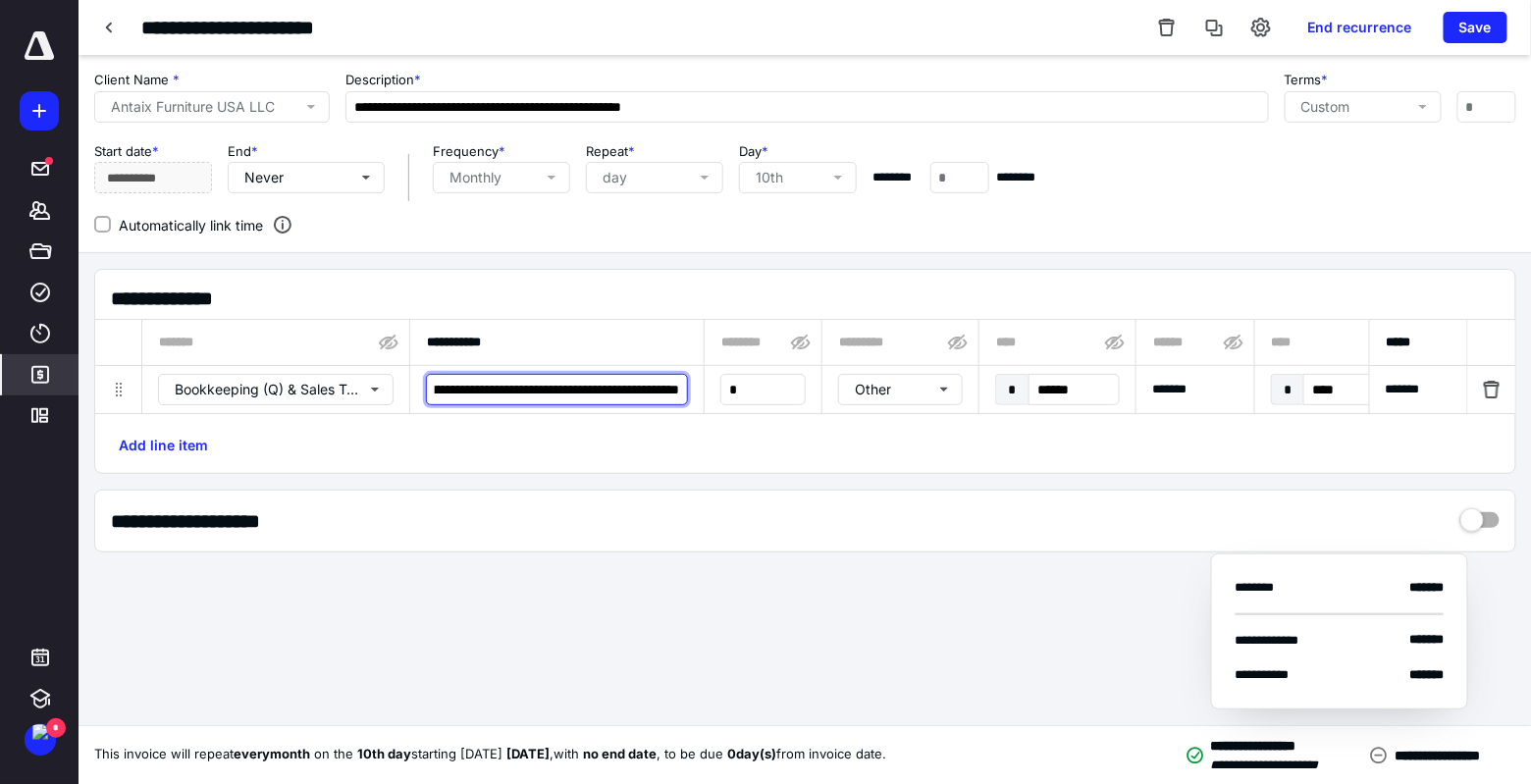 scroll, scrollTop: 0, scrollLeft: 192, axis: horizontal 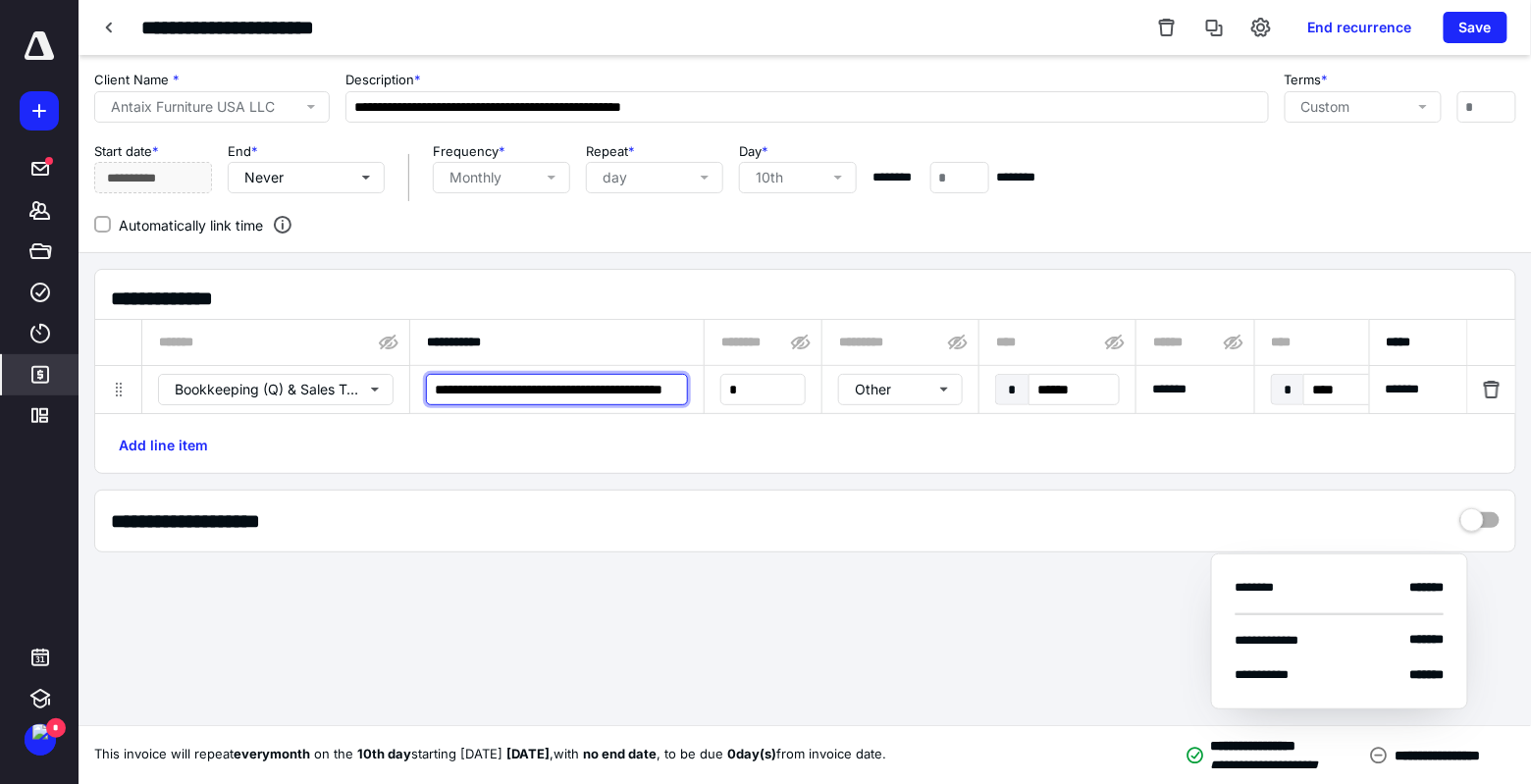 click on "**********" at bounding box center [556, 390] 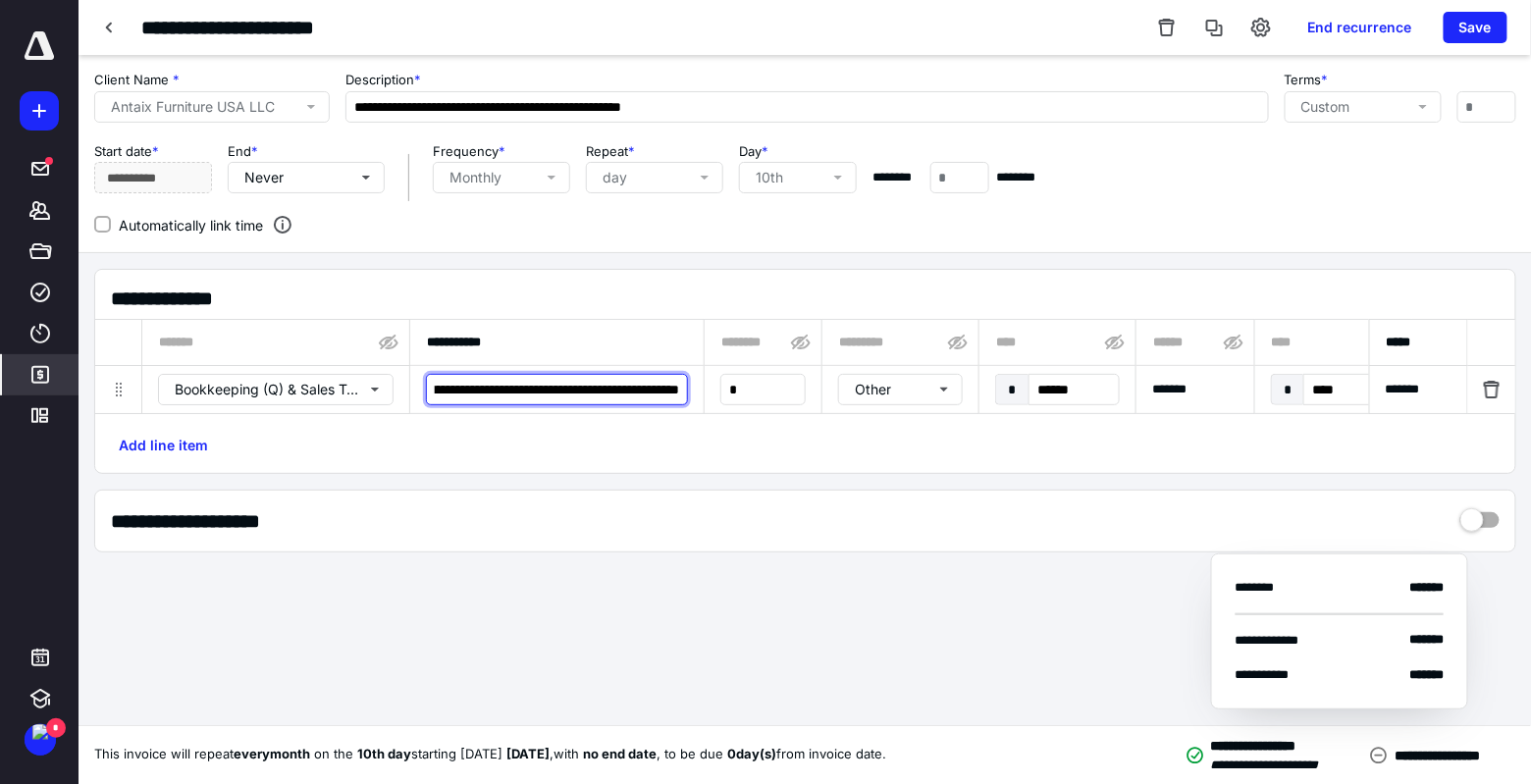 scroll, scrollTop: 0, scrollLeft: 109, axis: horizontal 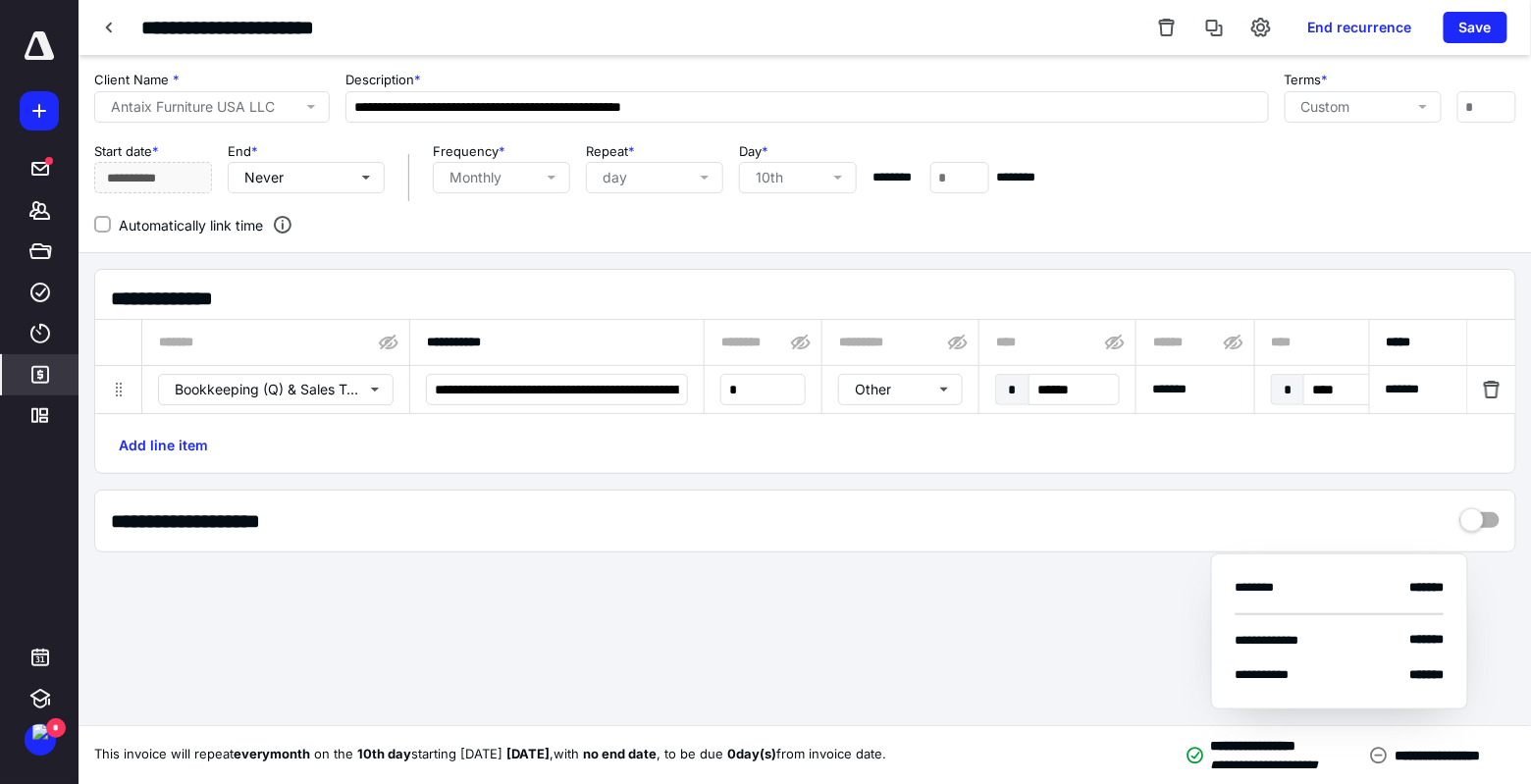 click on "Automatically link time" at bounding box center [805, 225] 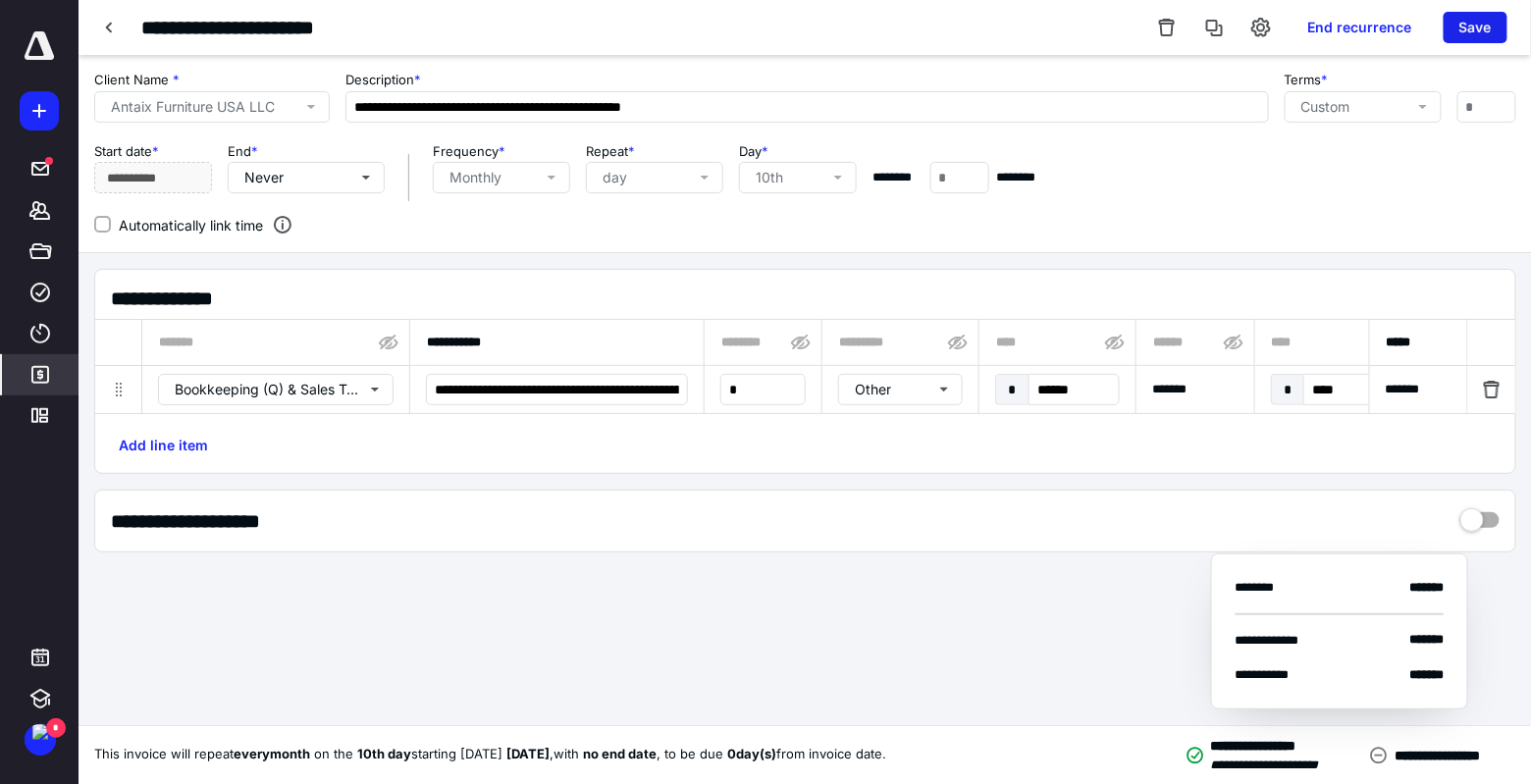 click on "Save" at bounding box center (1475, 27) 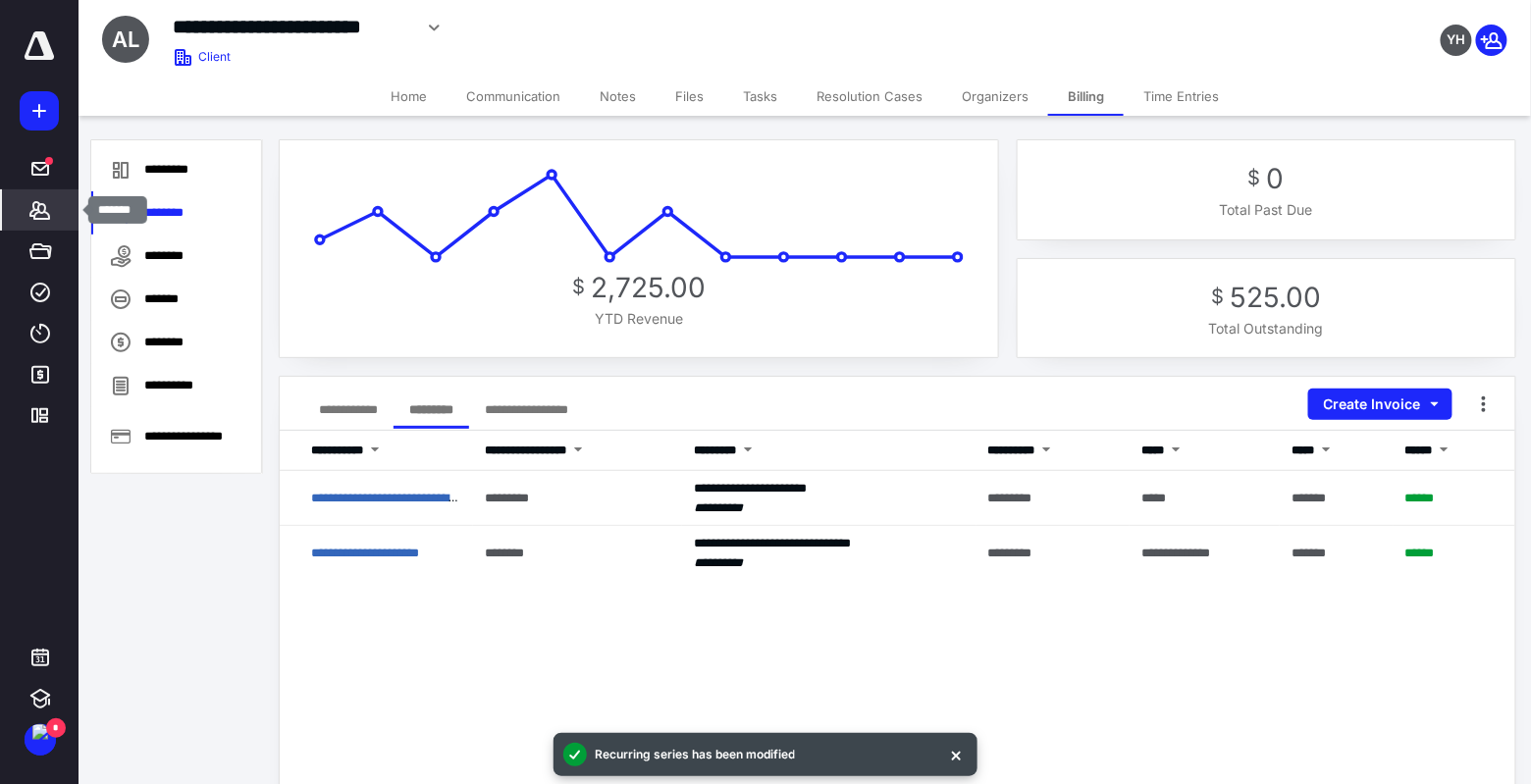 click 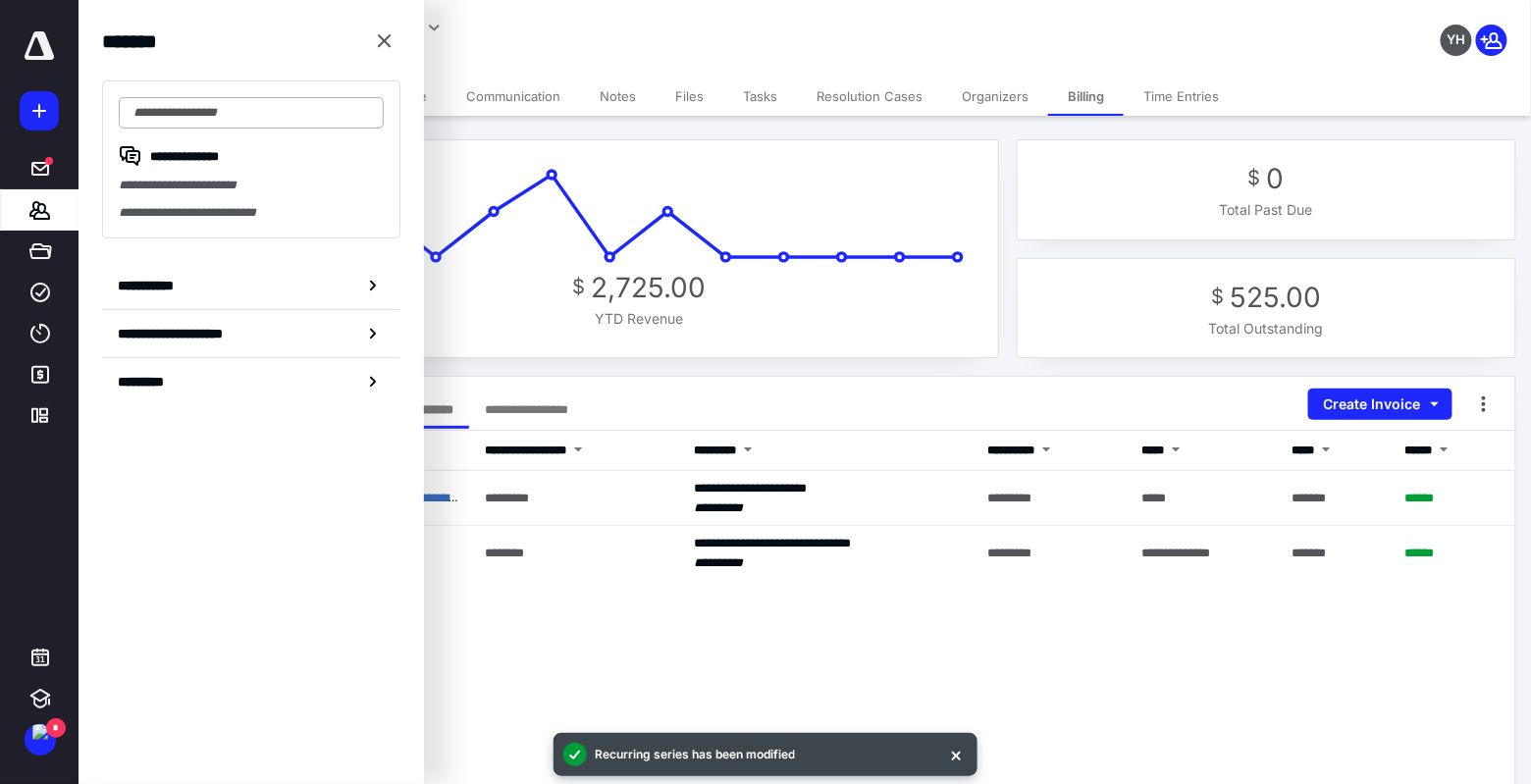 click at bounding box center (251, 113) 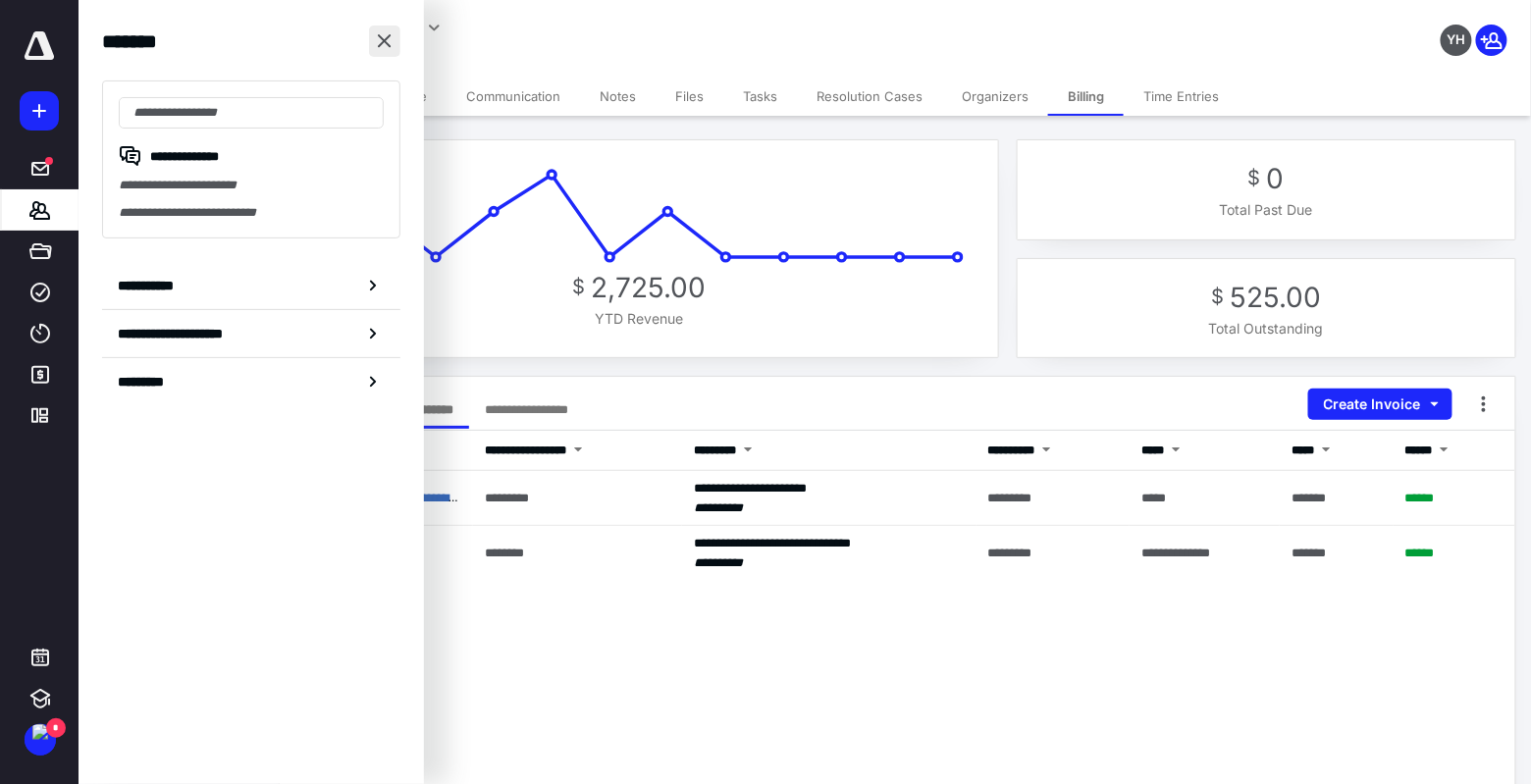 click at bounding box center [385, 41] 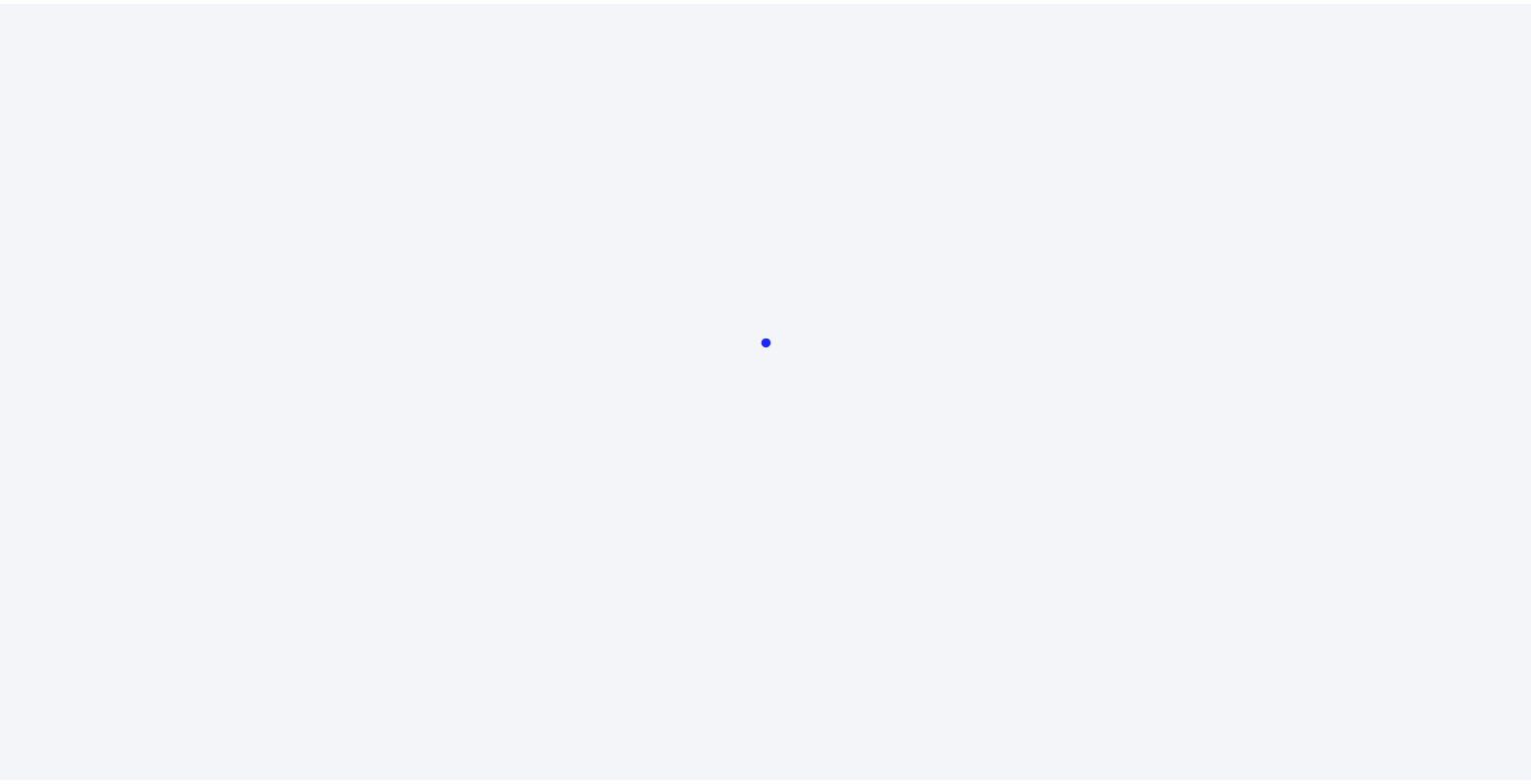 scroll, scrollTop: 0, scrollLeft: 0, axis: both 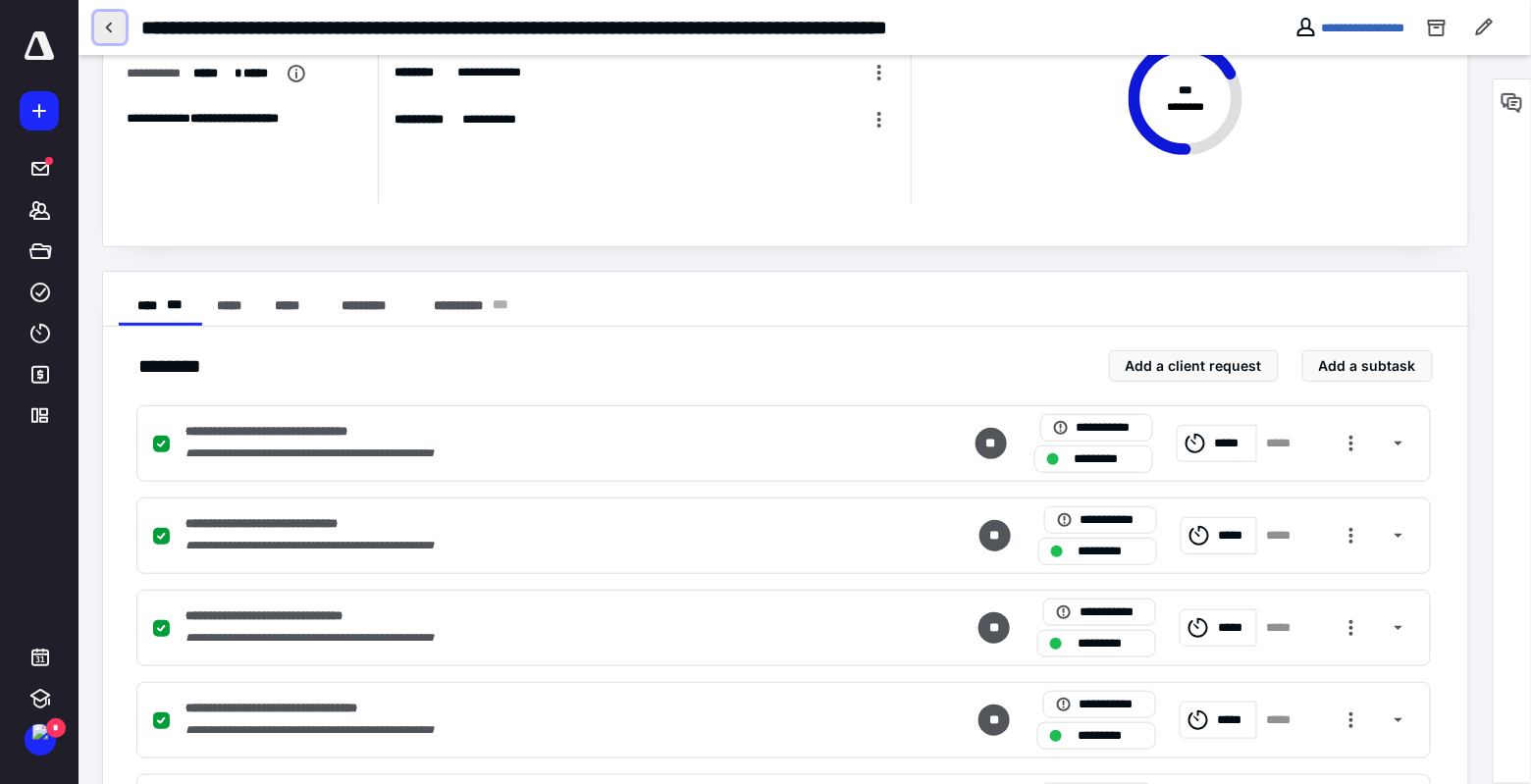 click at bounding box center [110, 27] 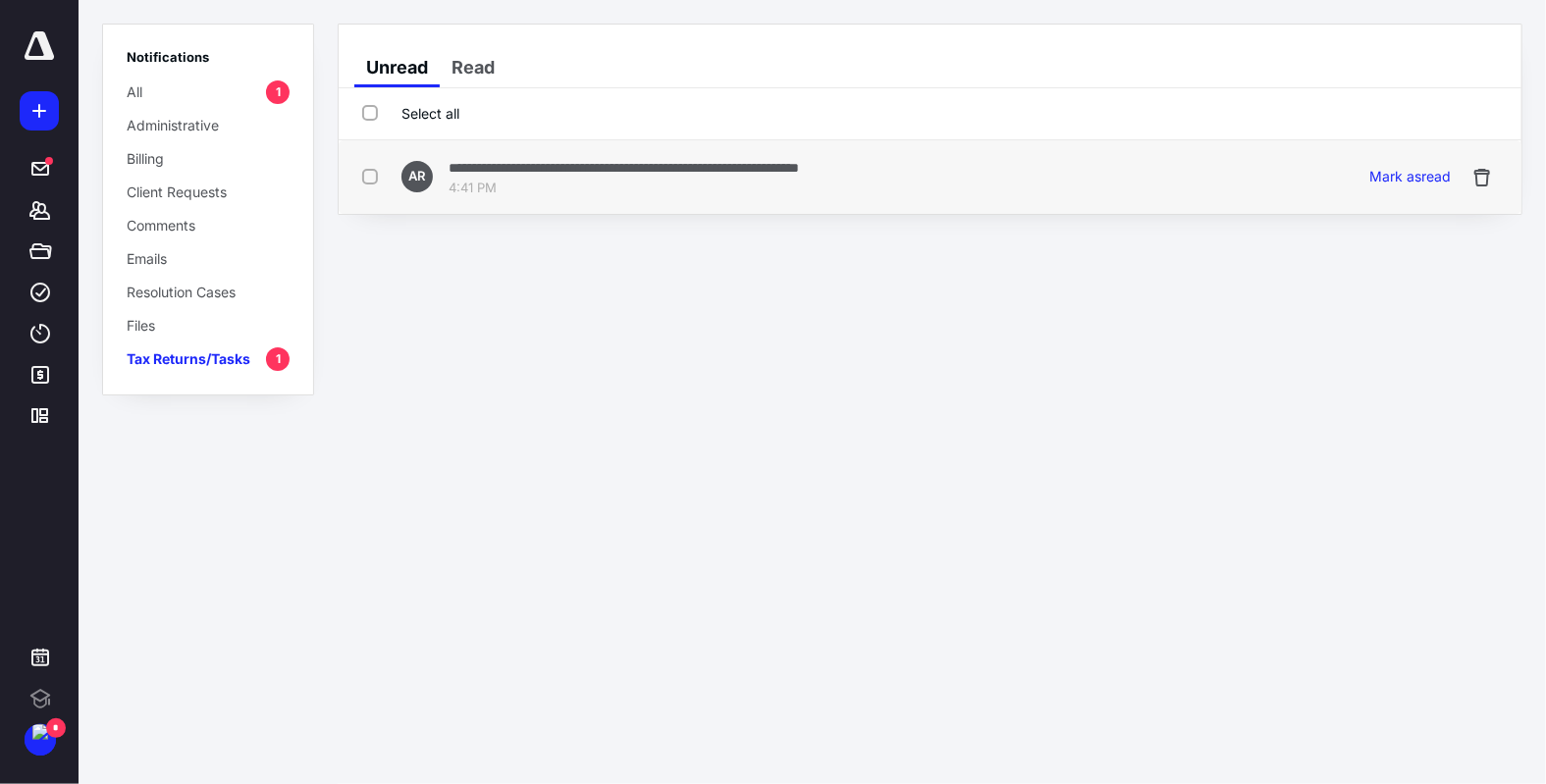 scroll, scrollTop: 0, scrollLeft: 0, axis: both 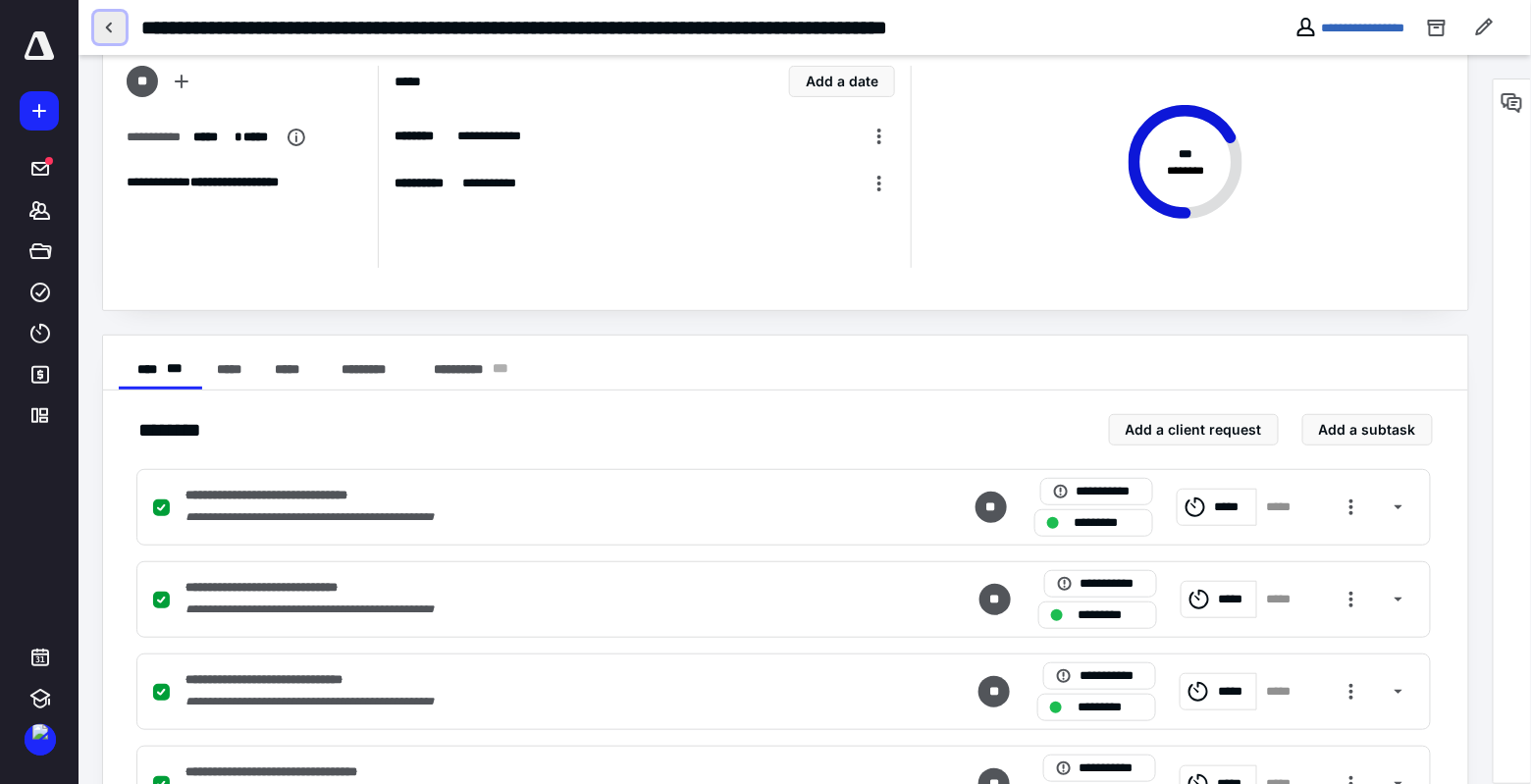 click at bounding box center (110, 27) 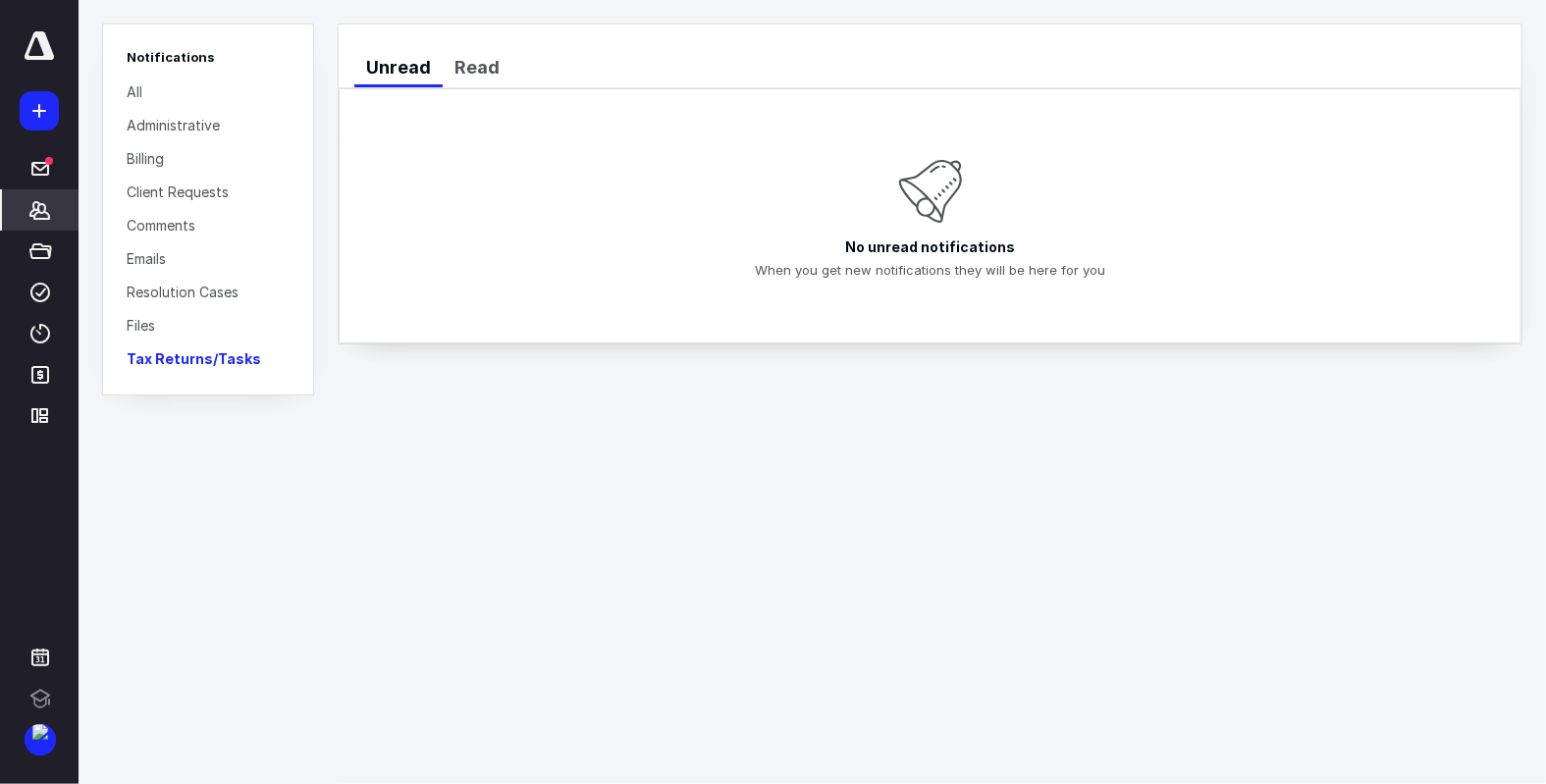 scroll, scrollTop: 0, scrollLeft: 0, axis: both 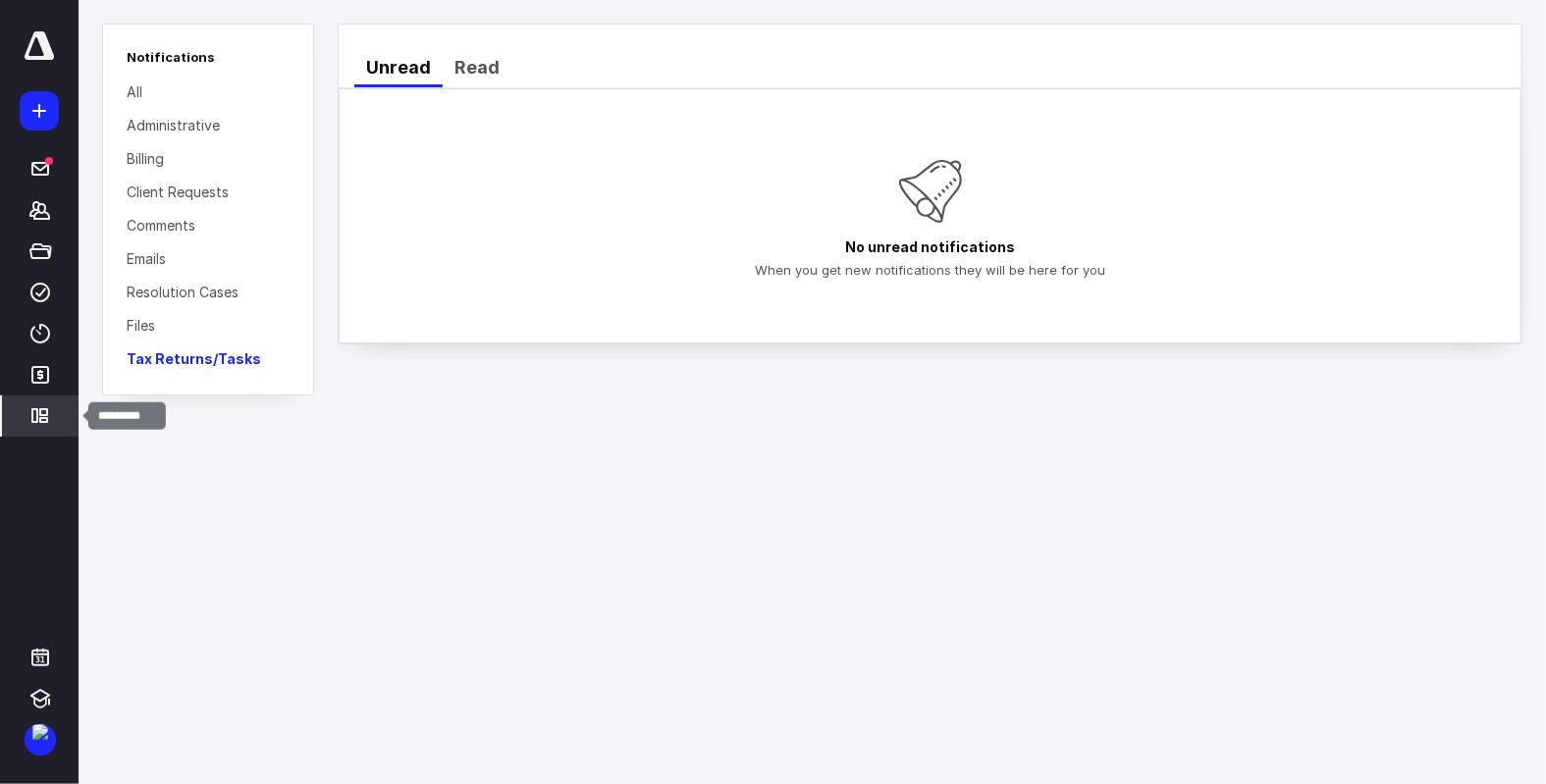 click 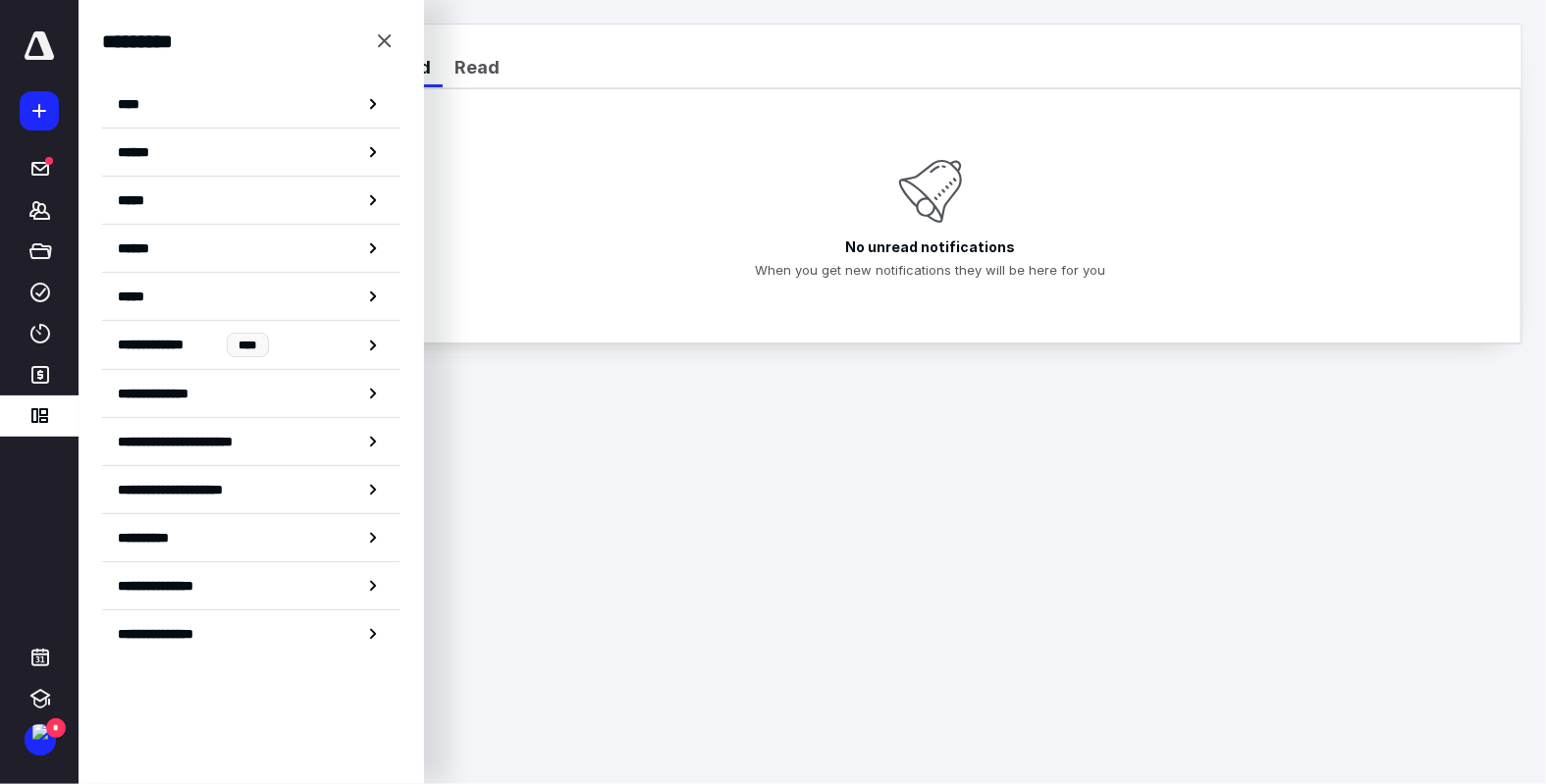 drag, startPoint x: 387, startPoint y: 40, endPoint x: 403, endPoint y: 42, distance: 16.124515 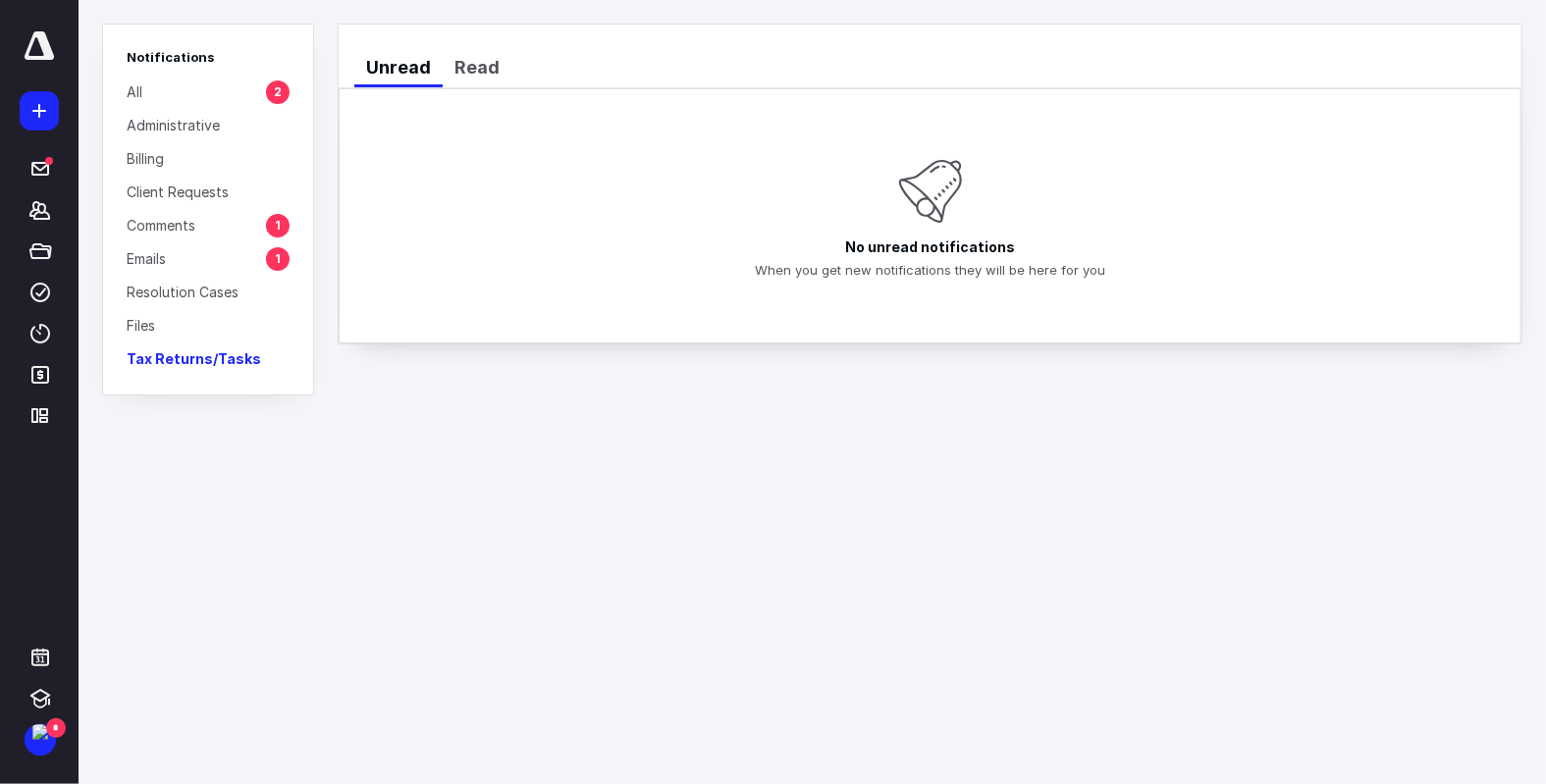 click on "Comments 1" at bounding box center (208, 225) 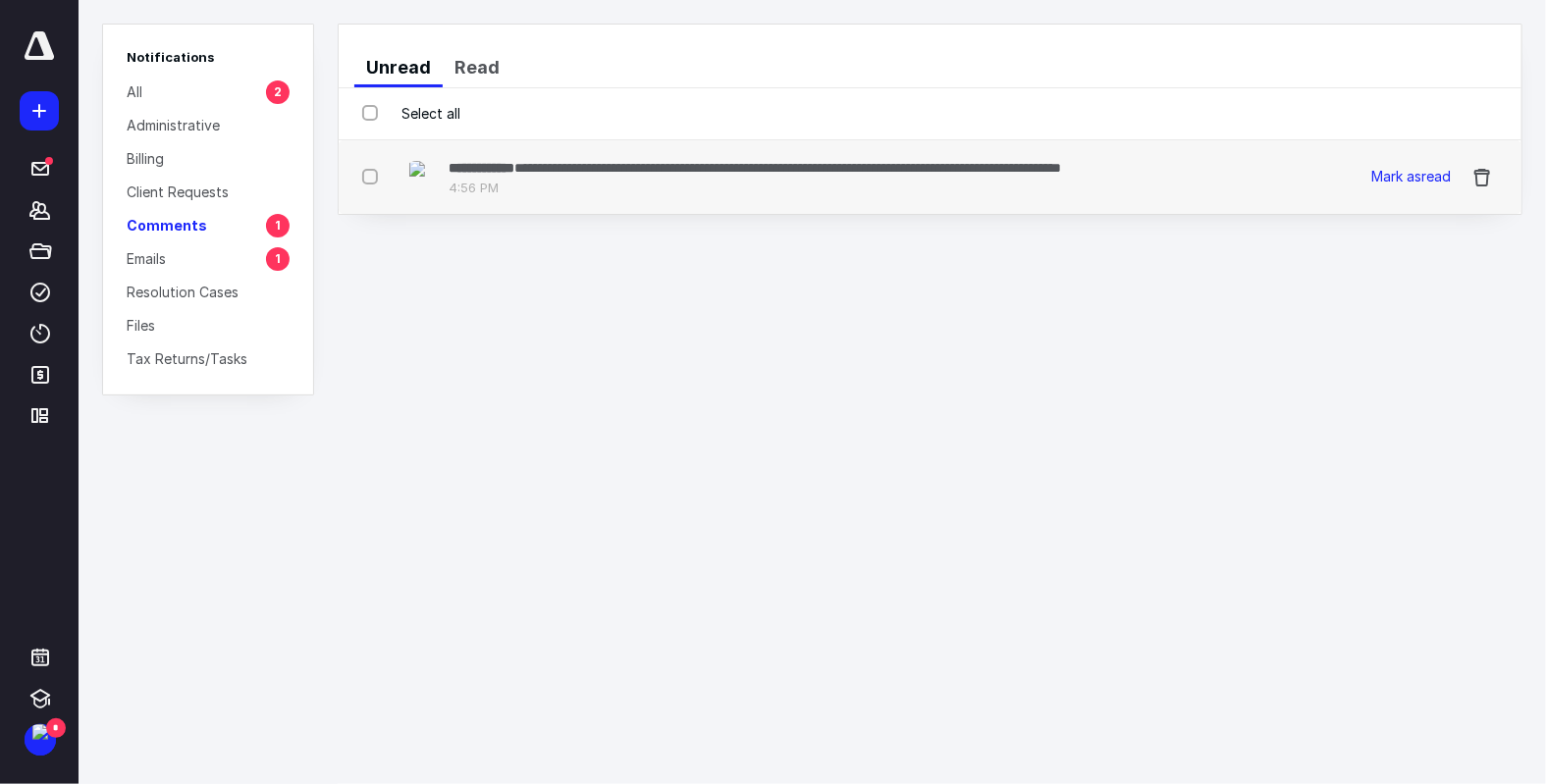 click on "**********" at bounding box center (787, 168) 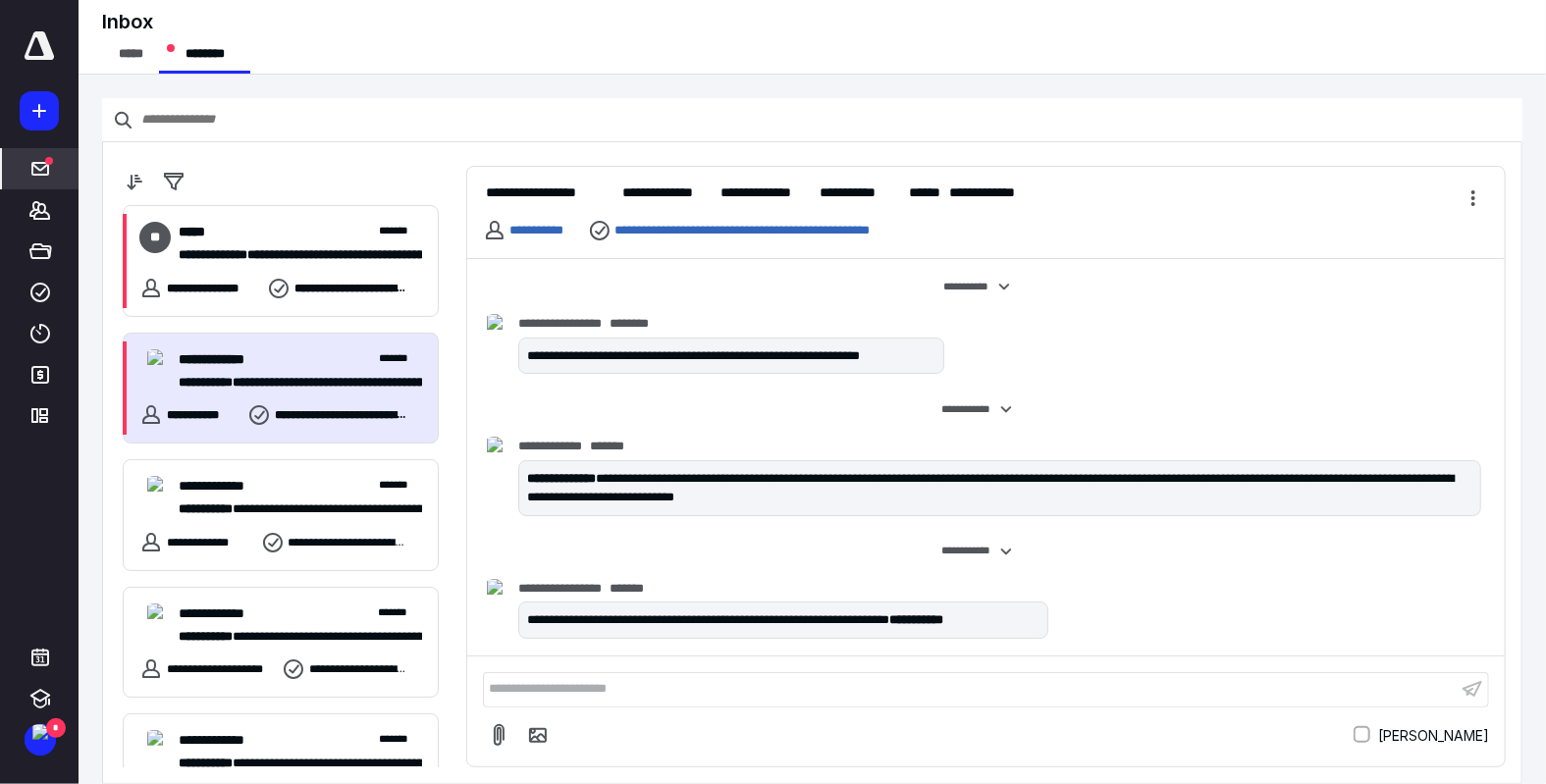 scroll, scrollTop: 1371, scrollLeft: 0, axis: vertical 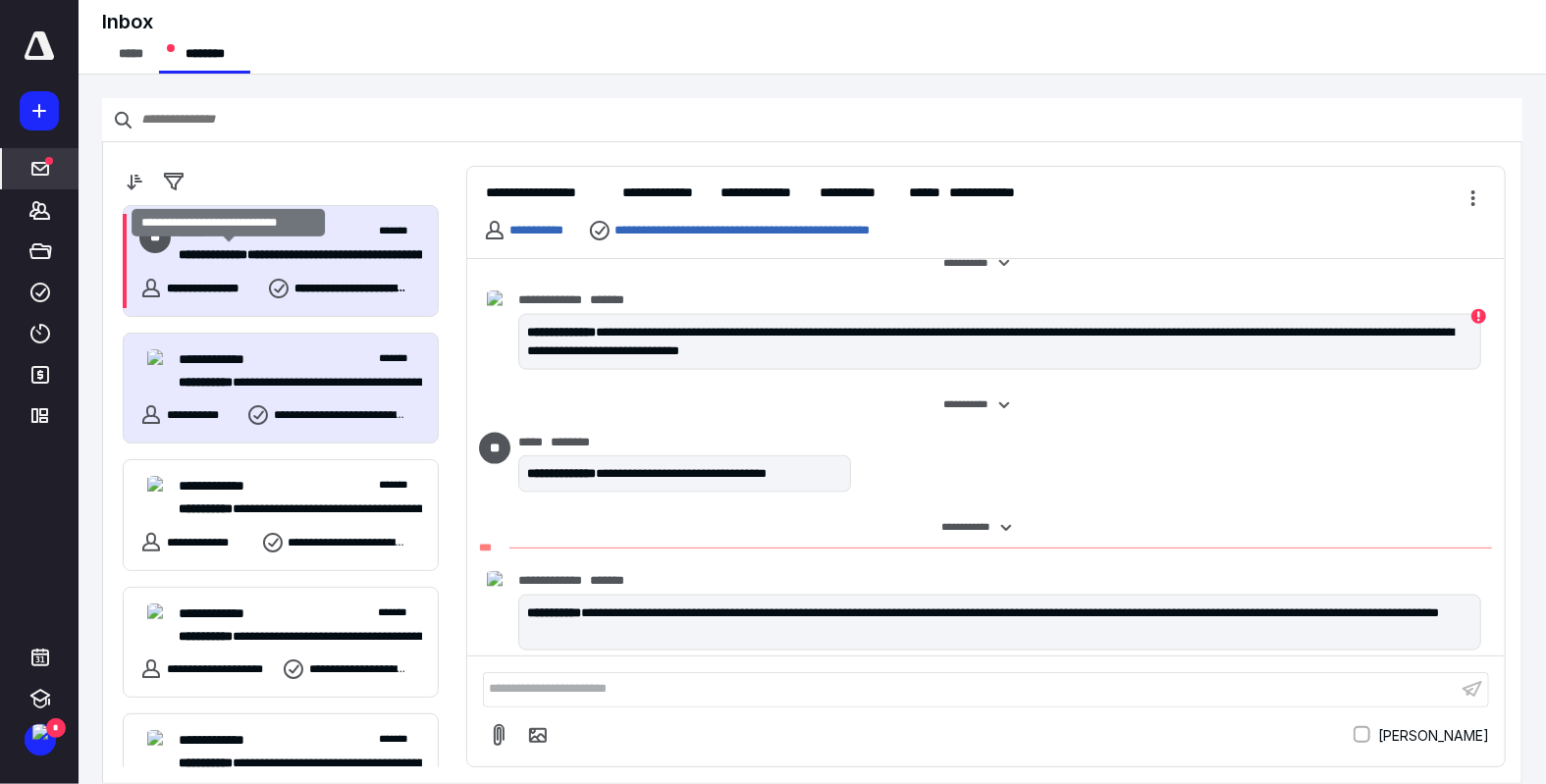 click on "**********" at bounding box center (213, 254) 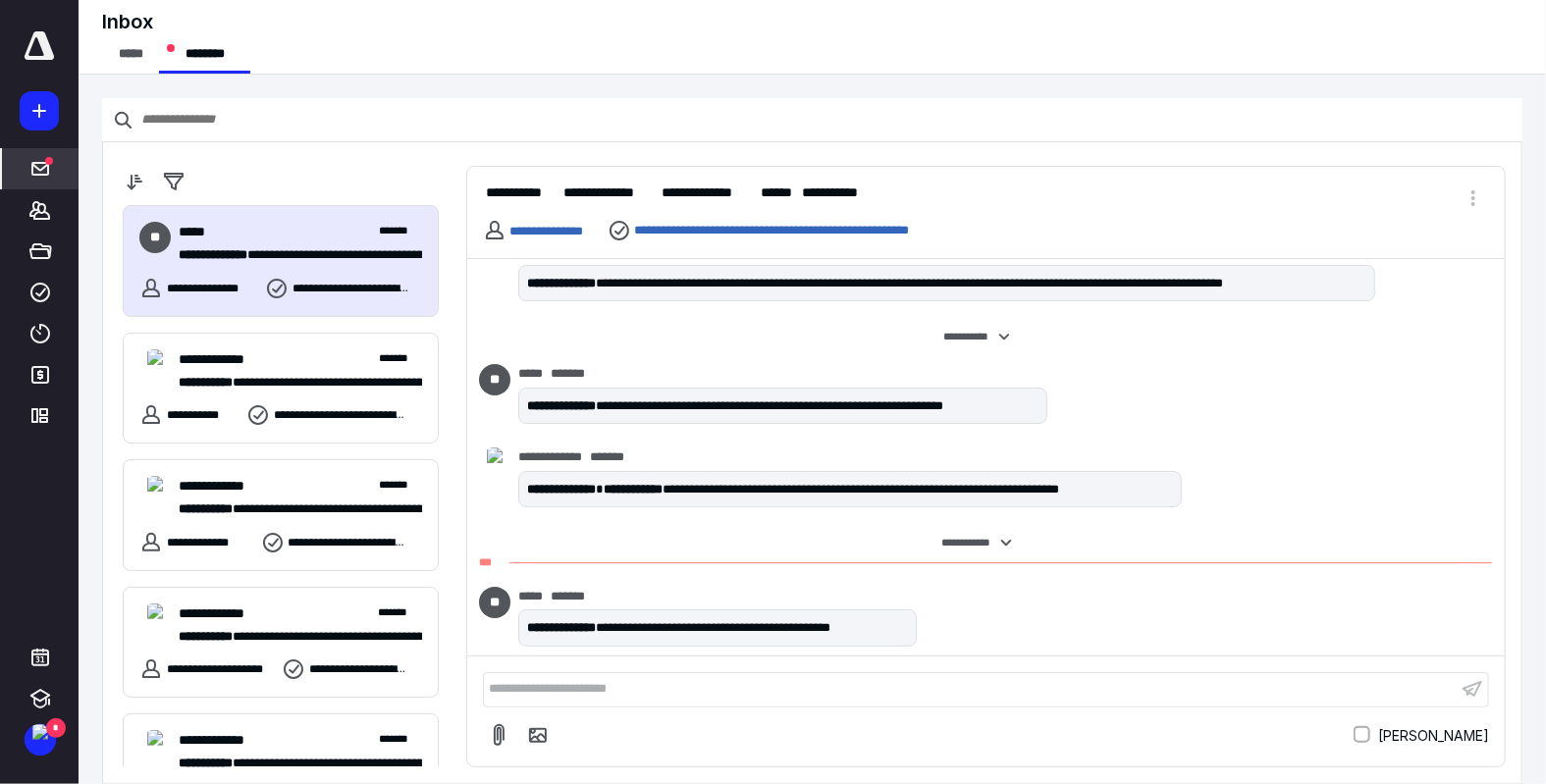 scroll, scrollTop: 77, scrollLeft: 0, axis: vertical 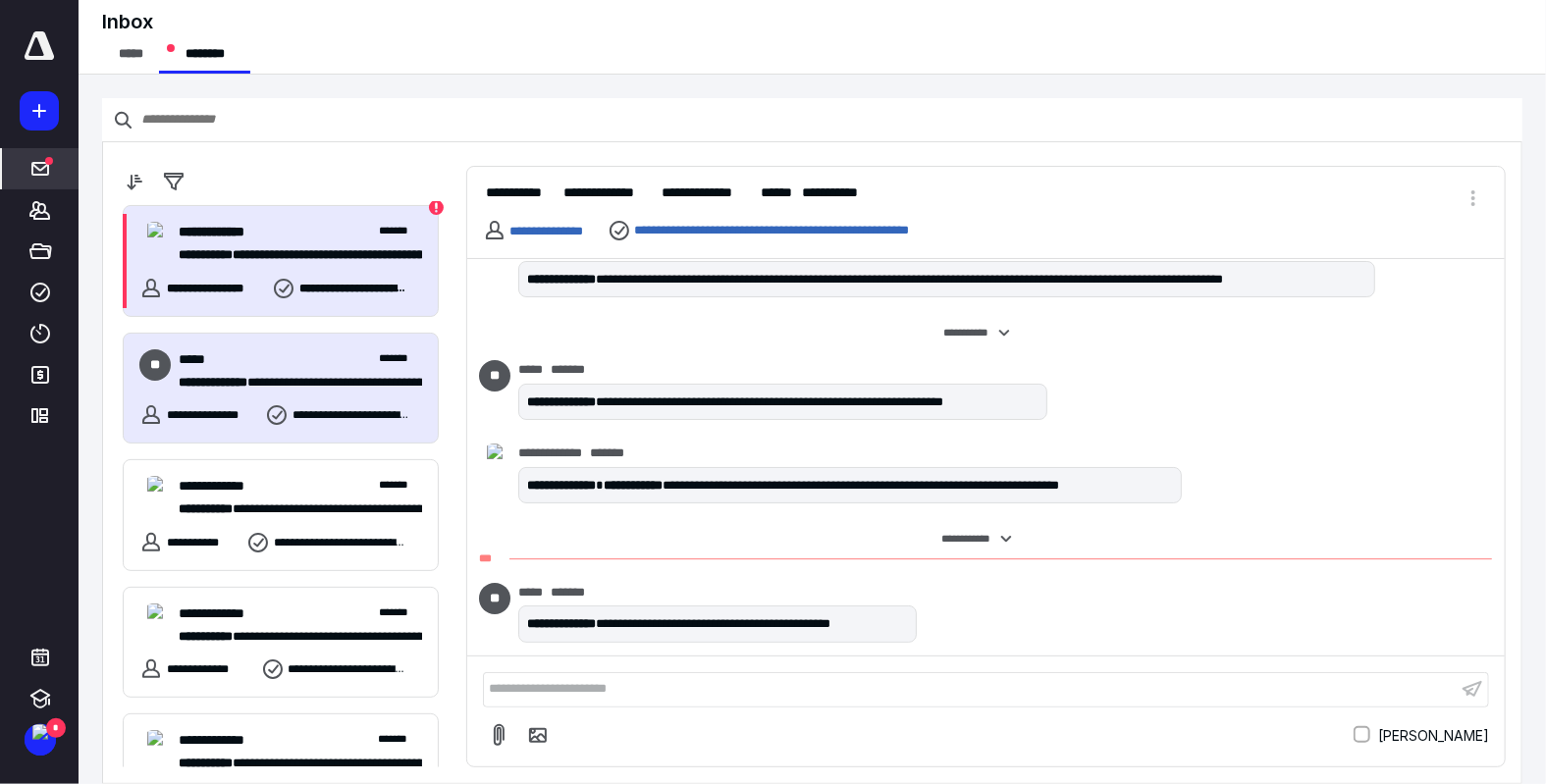 click on "**********" at bounding box center [293, 255] 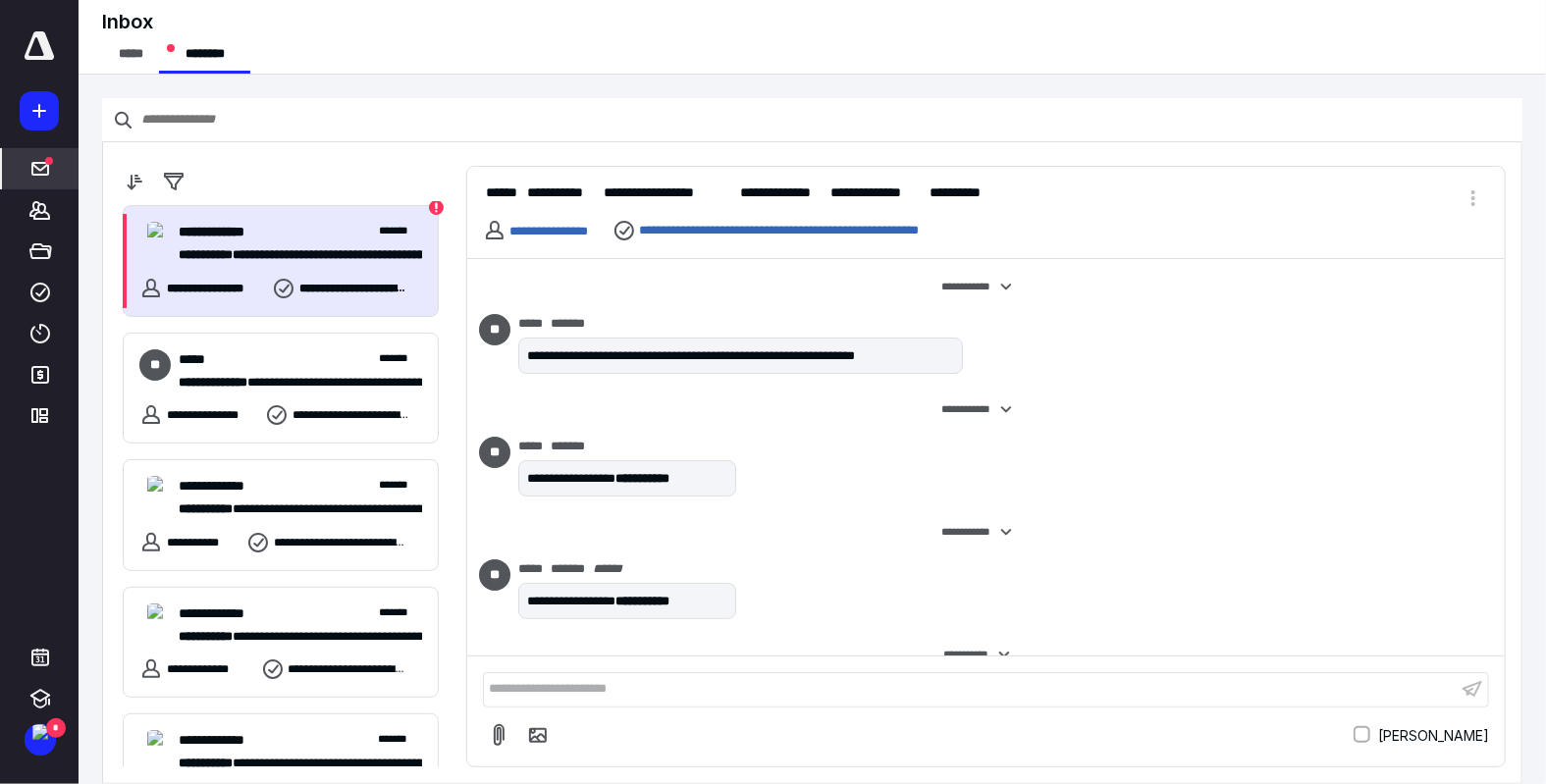scroll, scrollTop: 972, scrollLeft: 0, axis: vertical 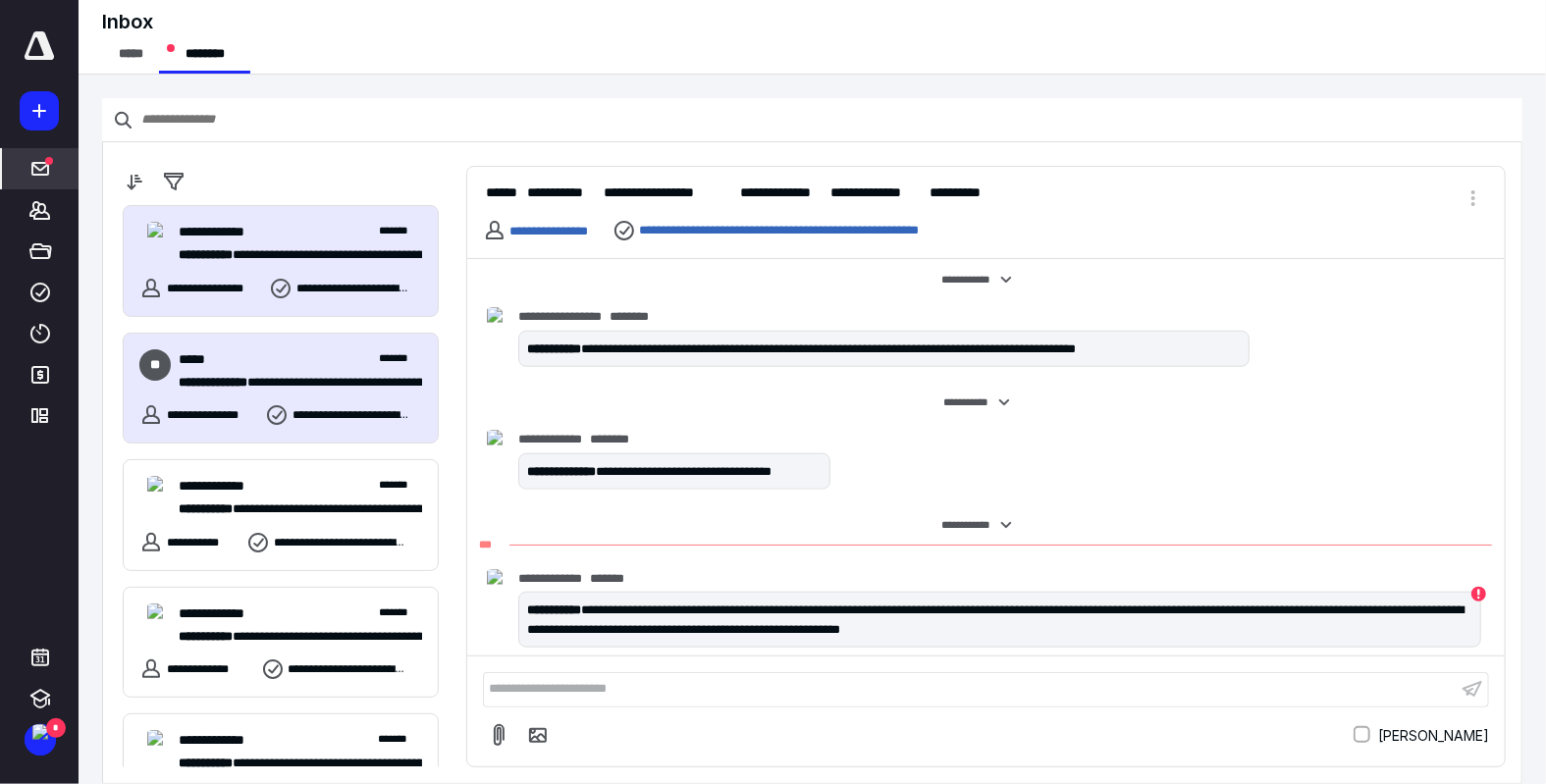 click on "**********" at bounding box center [300, 371] 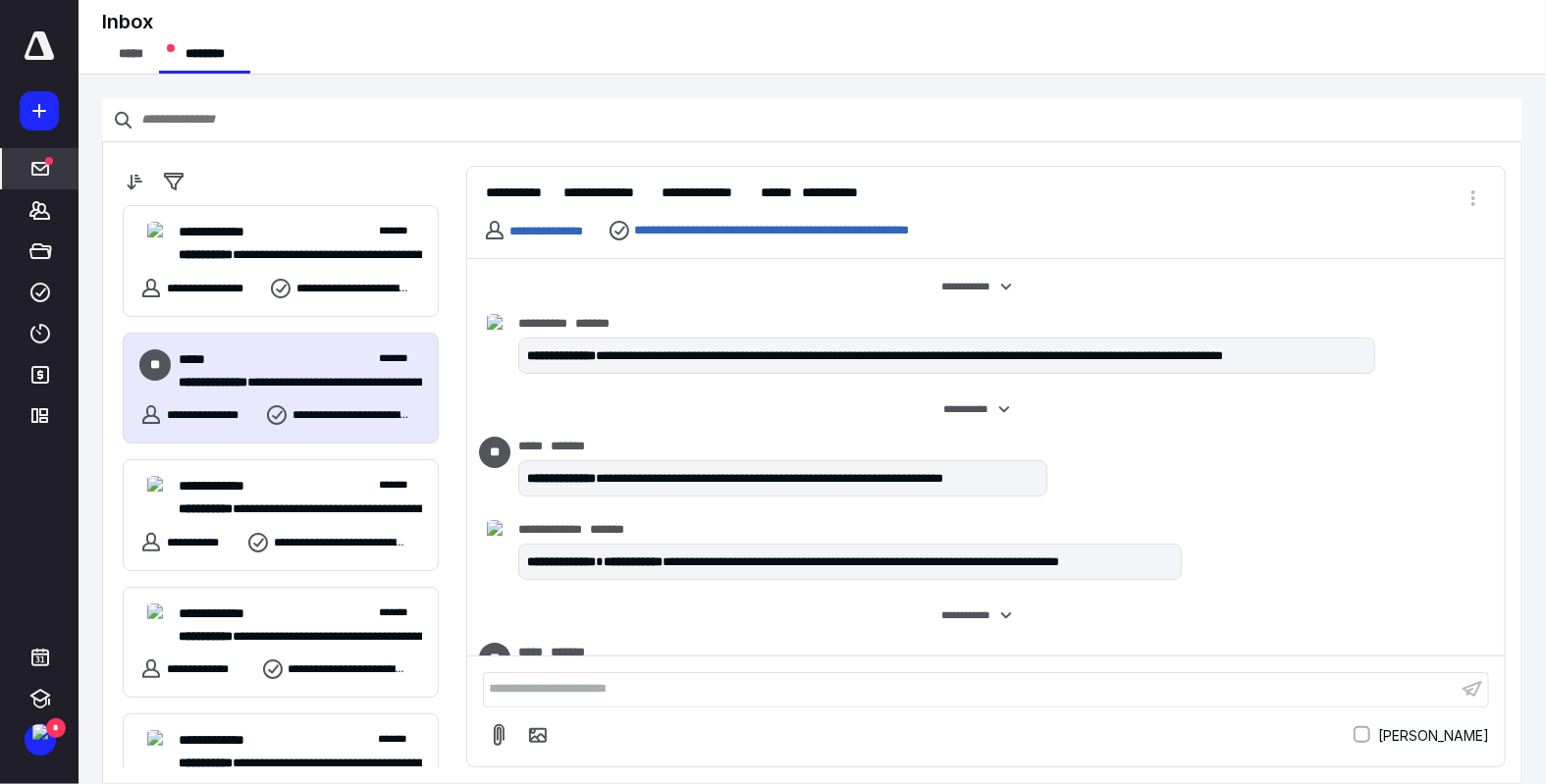 scroll, scrollTop: 60, scrollLeft: 0, axis: vertical 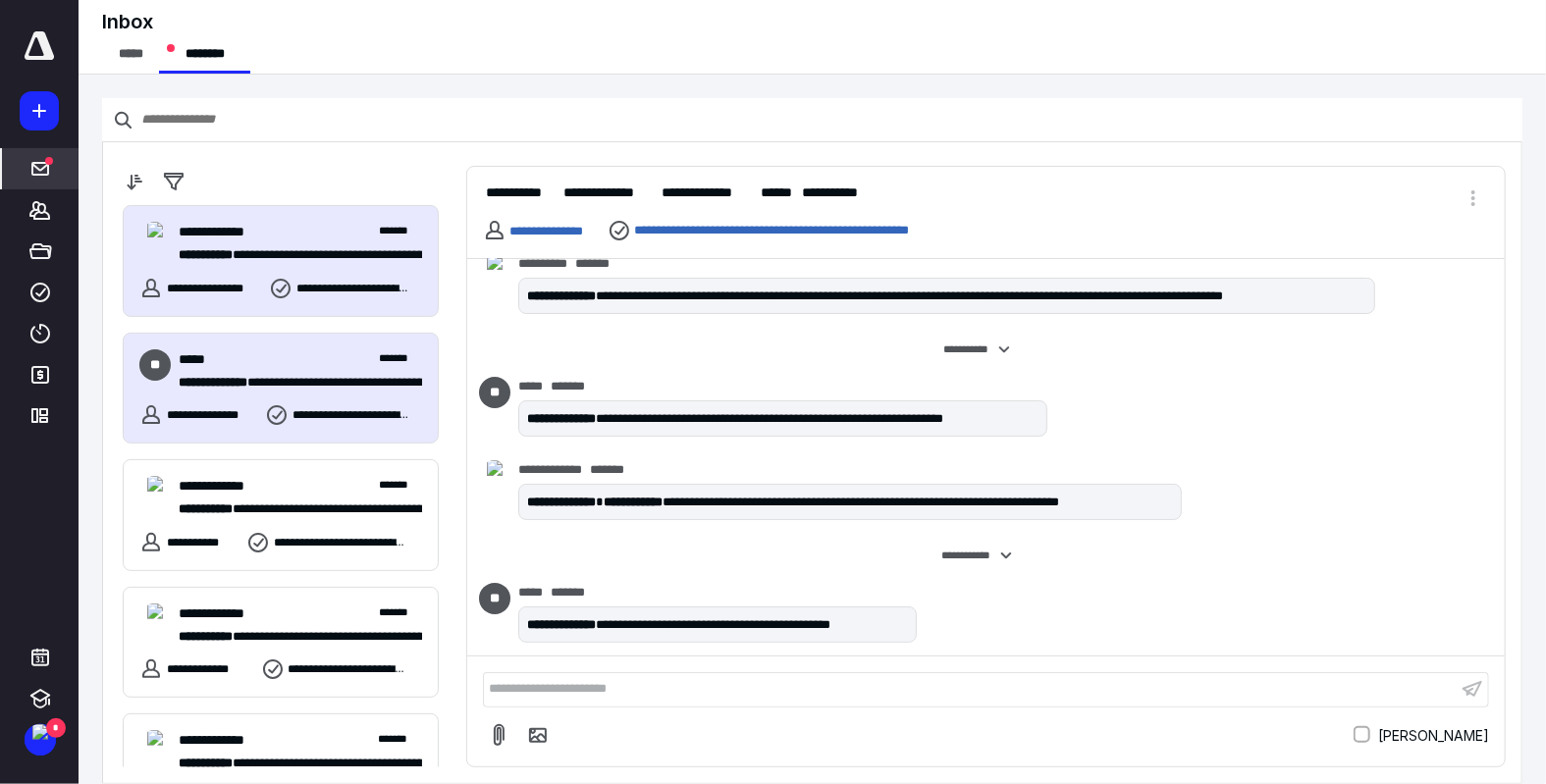 click on "**********" at bounding box center (281, 261) 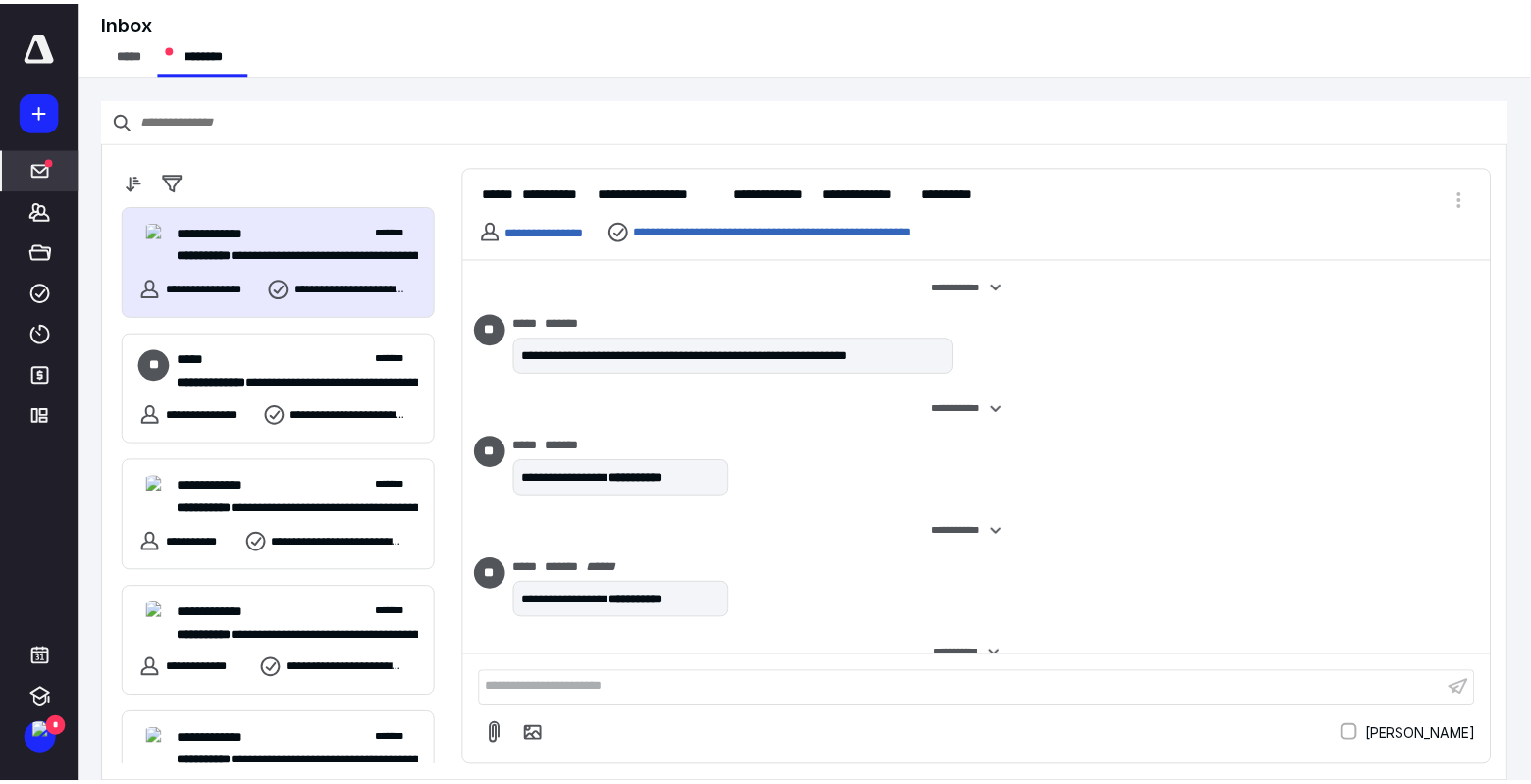 scroll, scrollTop: 956, scrollLeft: 0, axis: vertical 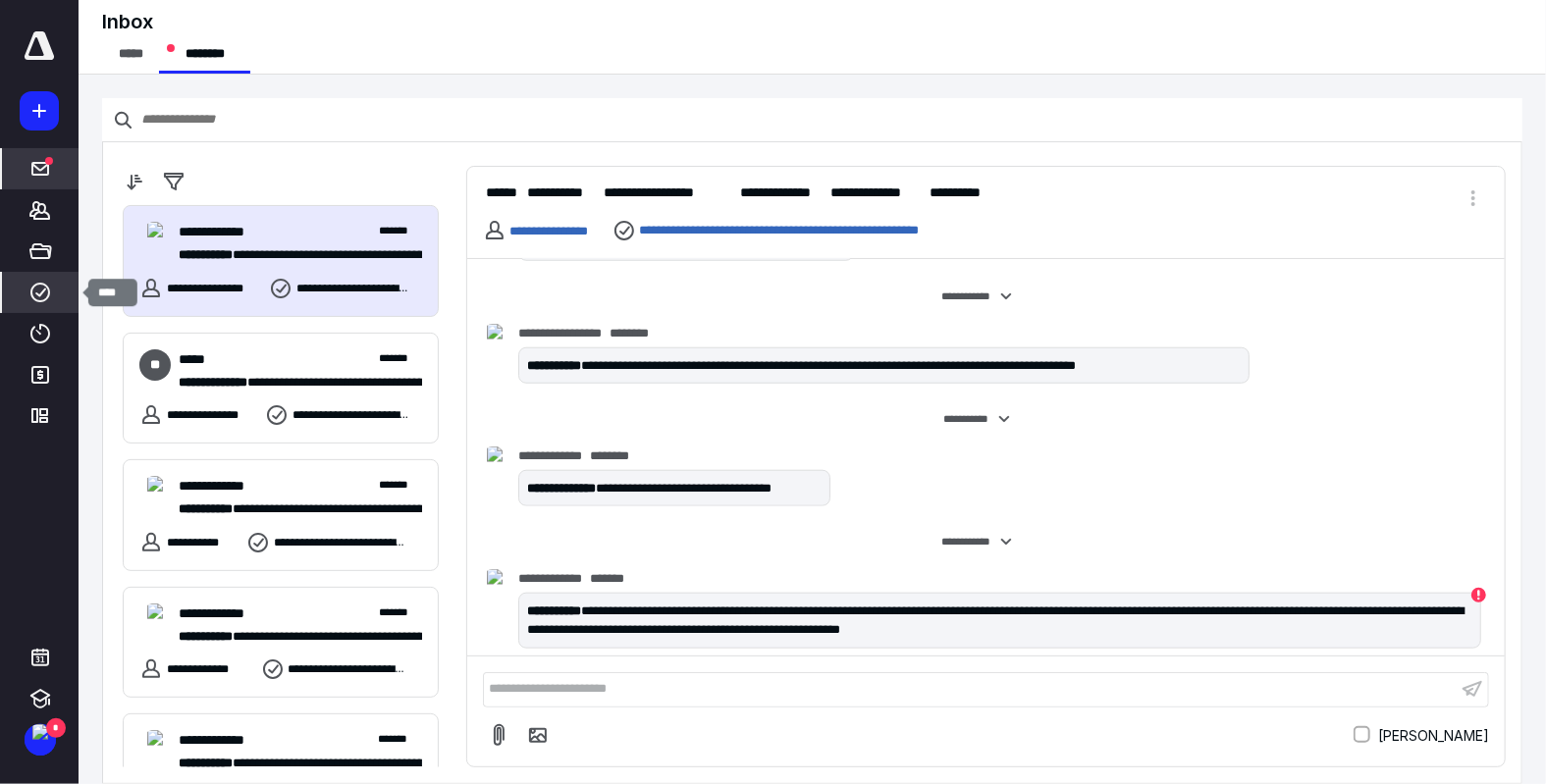 click 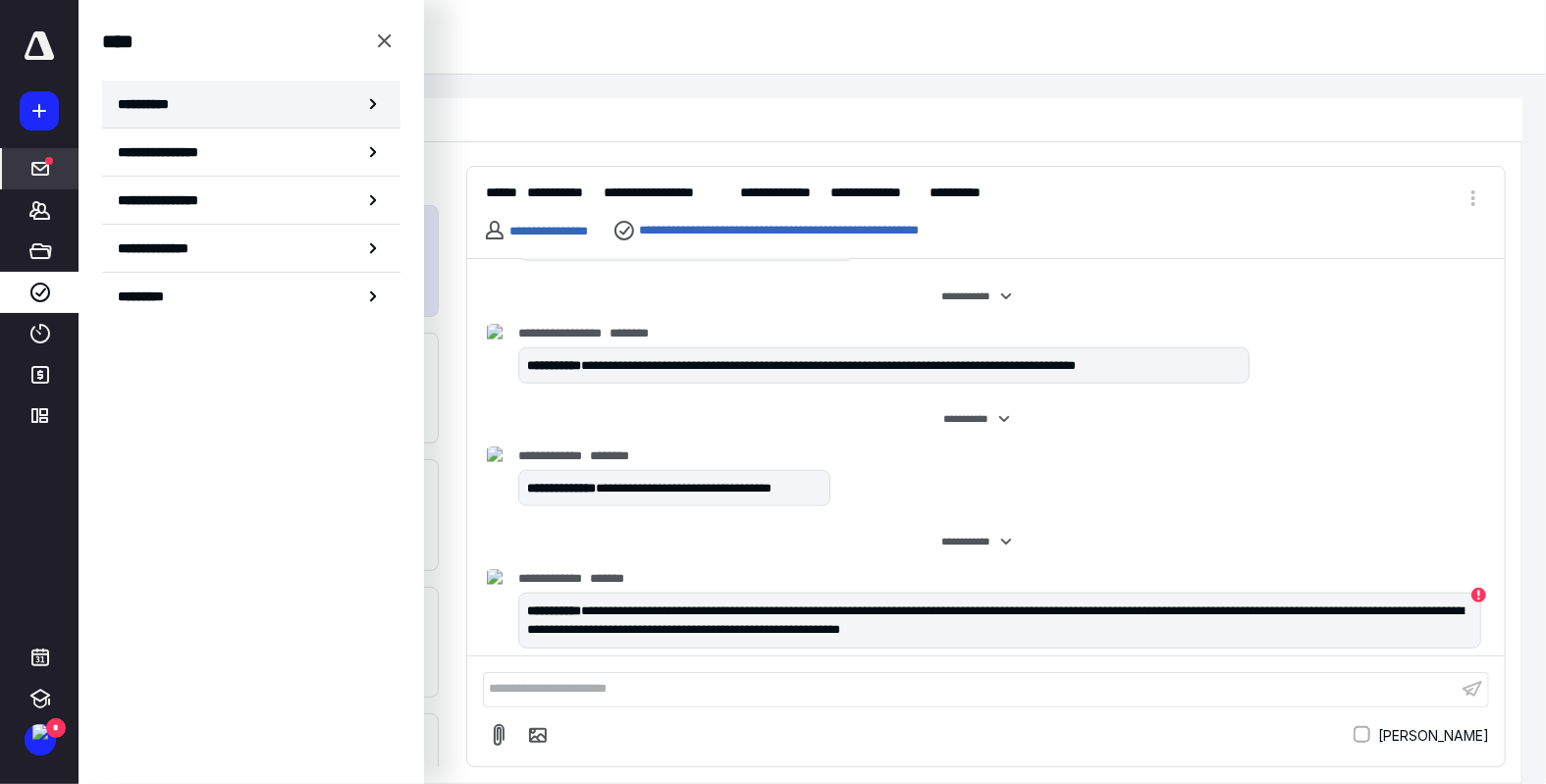 click on "**********" at bounding box center (150, 104) 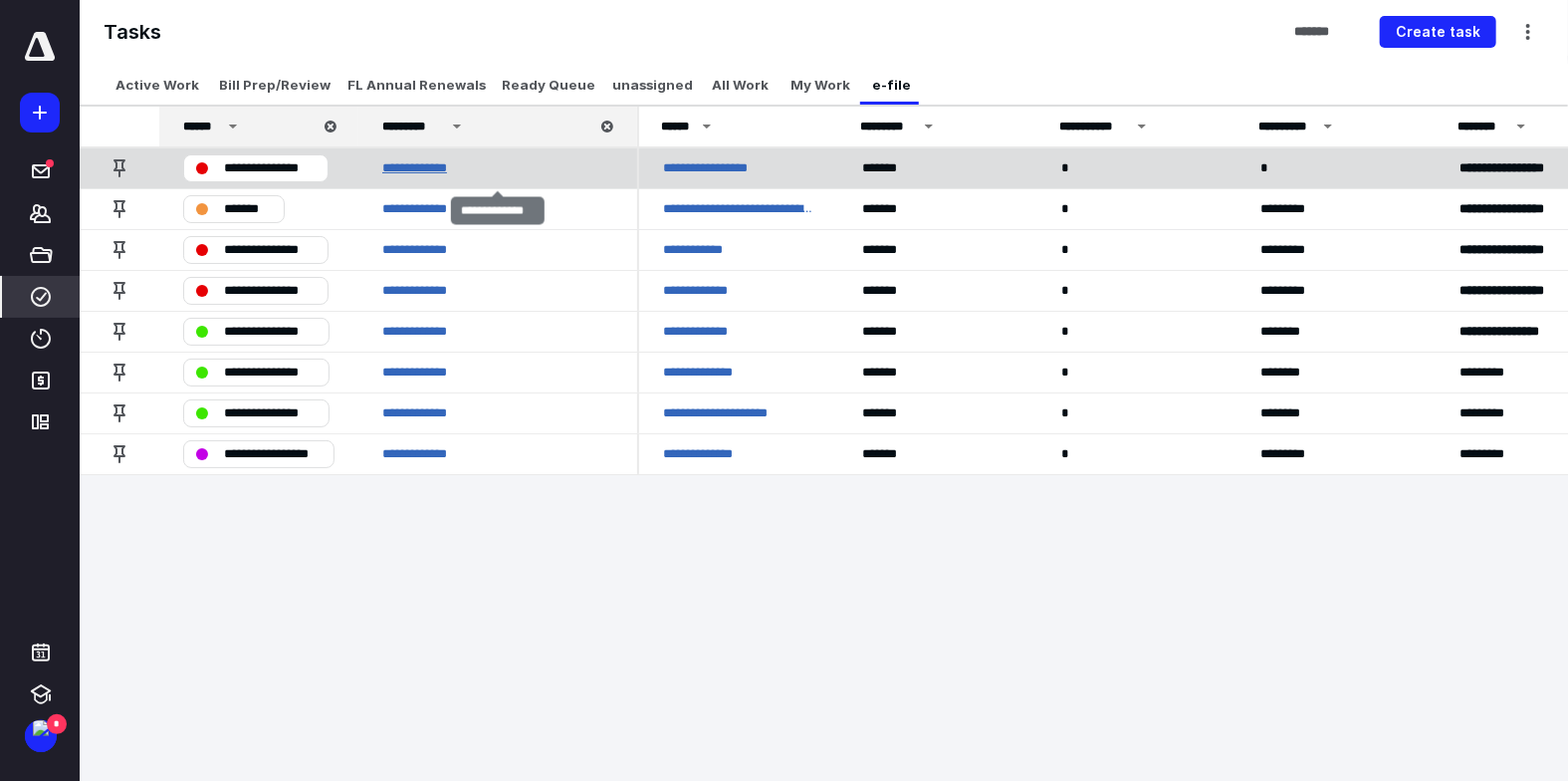 click on "**********" at bounding box center [422, 168] 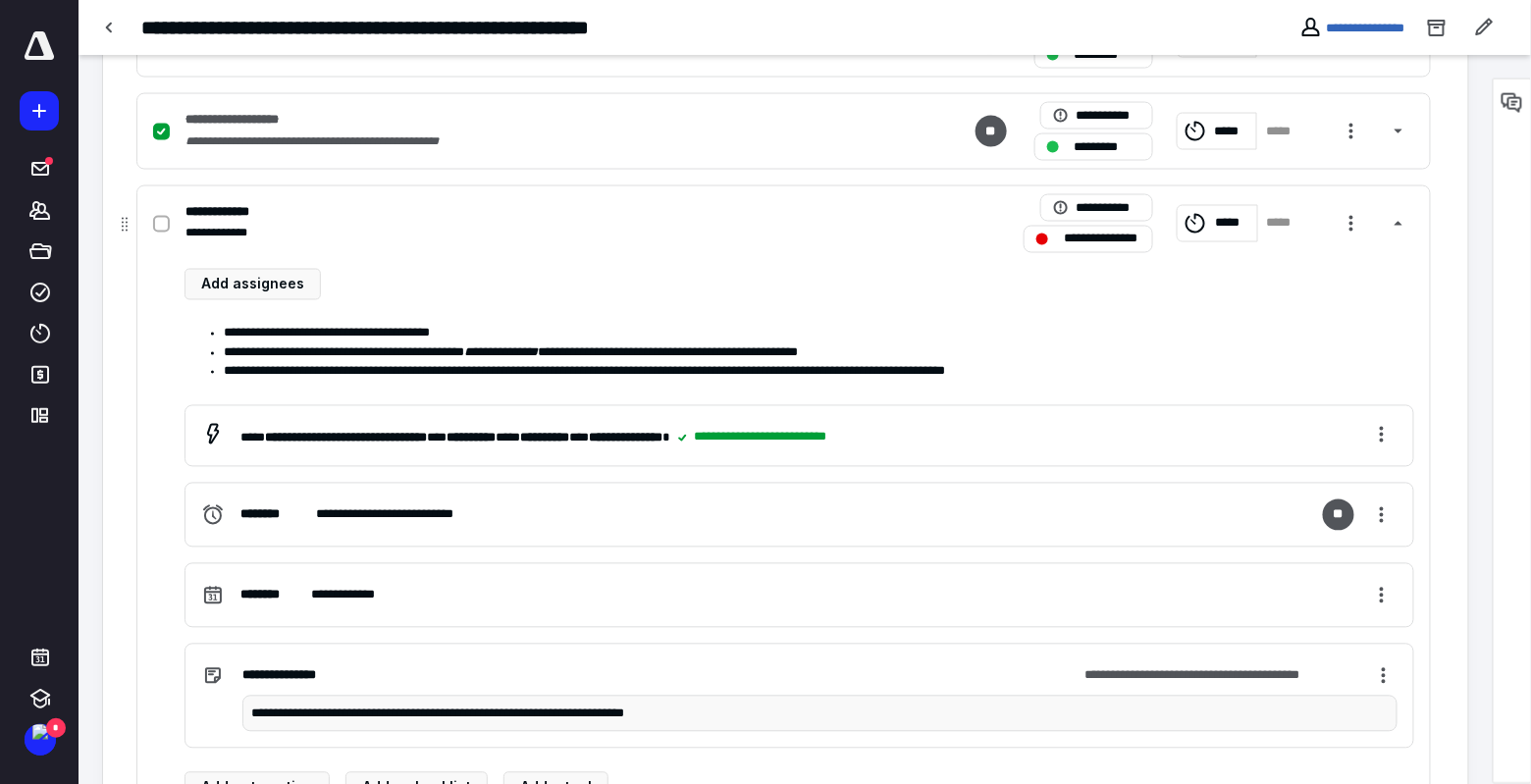 scroll, scrollTop: 910, scrollLeft: 0, axis: vertical 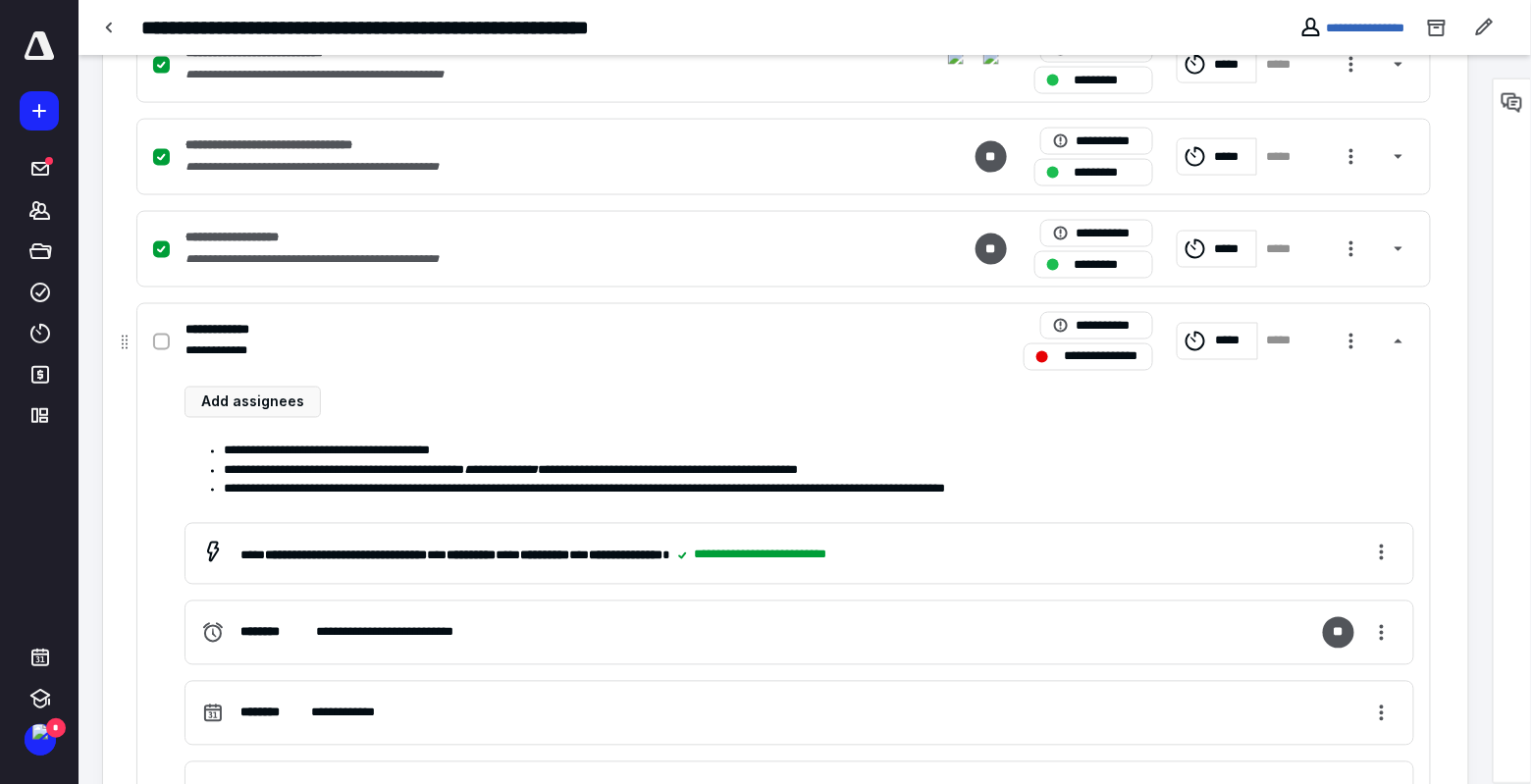 click on "**********" at bounding box center [1102, 357] 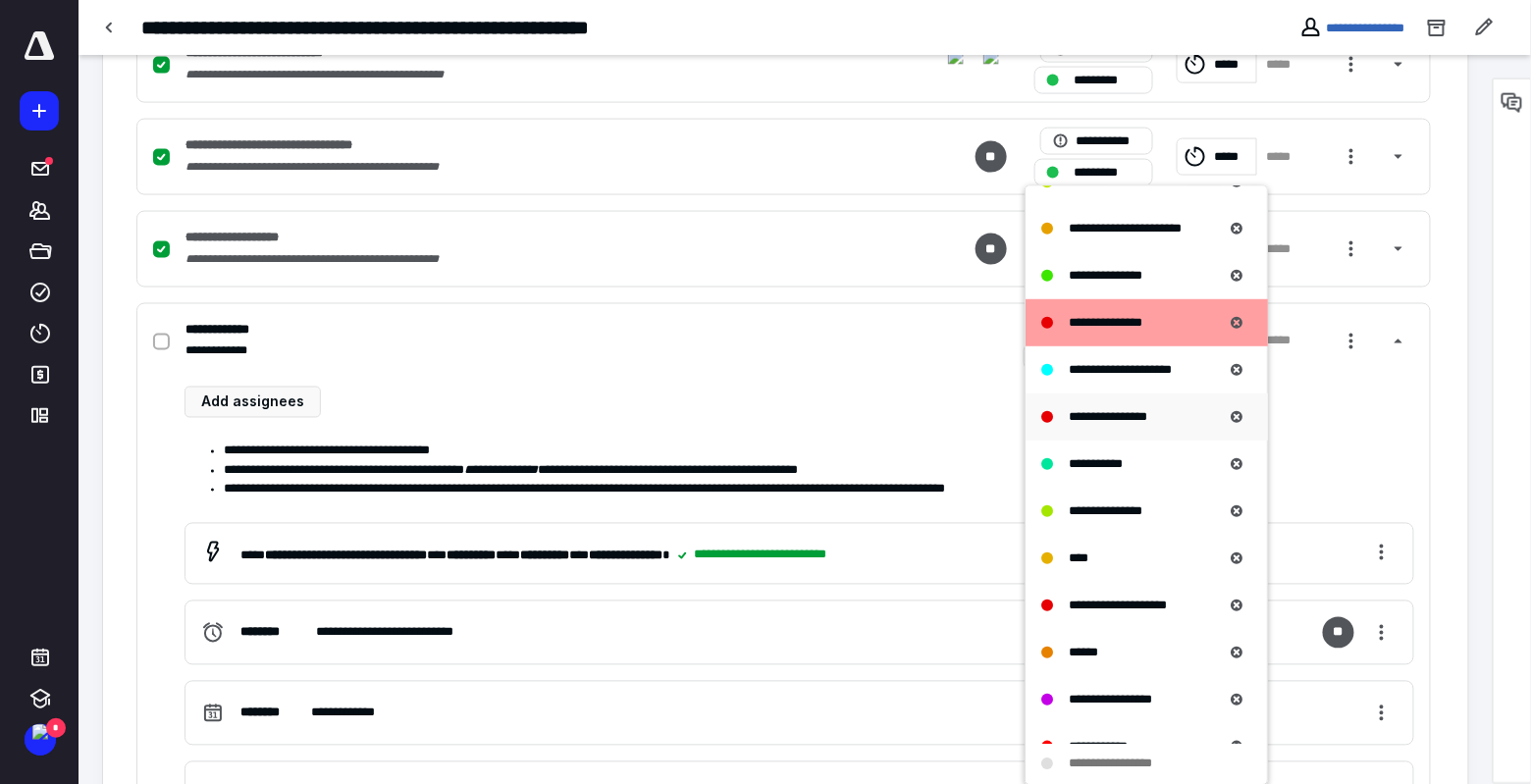 scroll, scrollTop: 416, scrollLeft: 0, axis: vertical 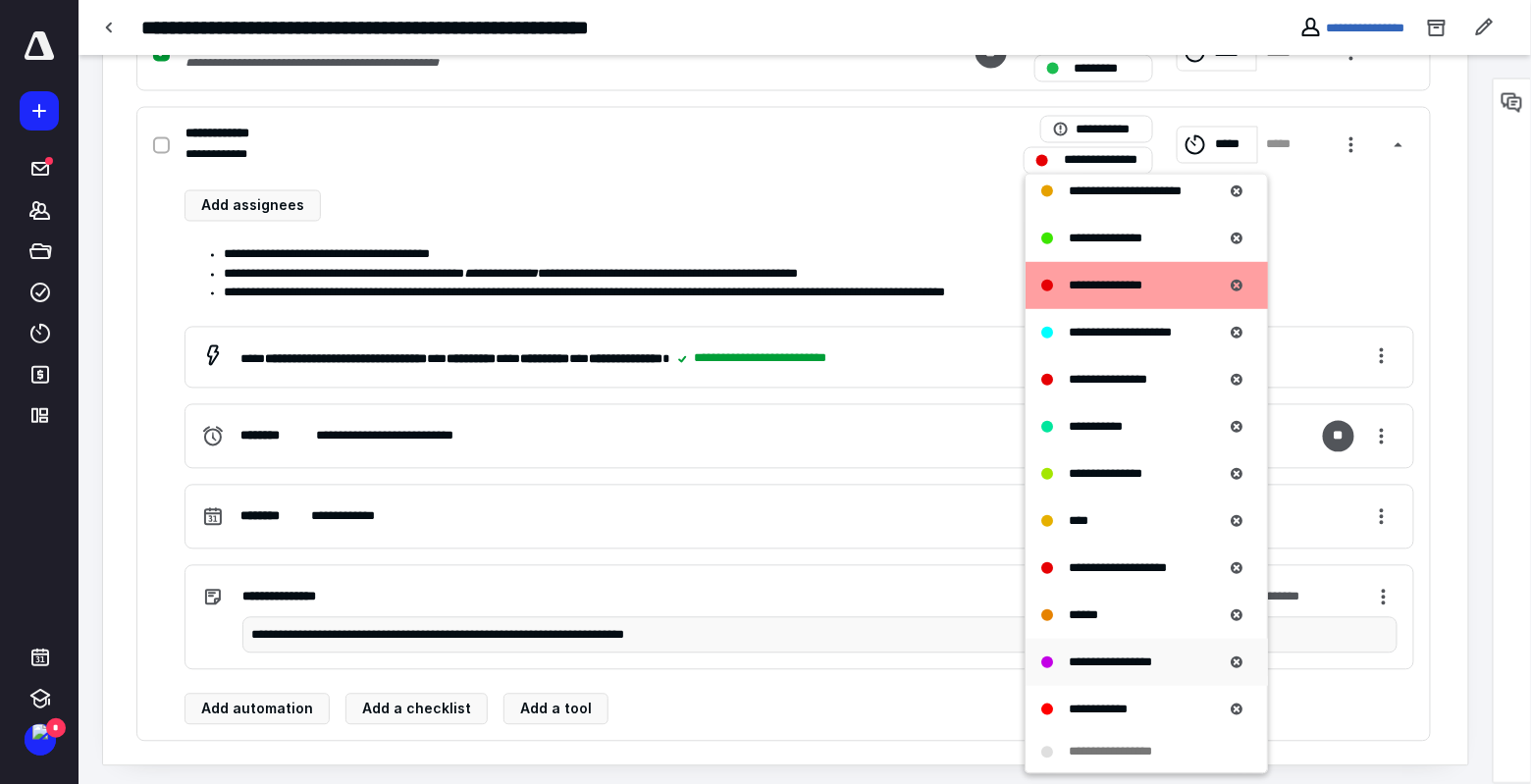 click on "**********" at bounding box center [1110, 661] 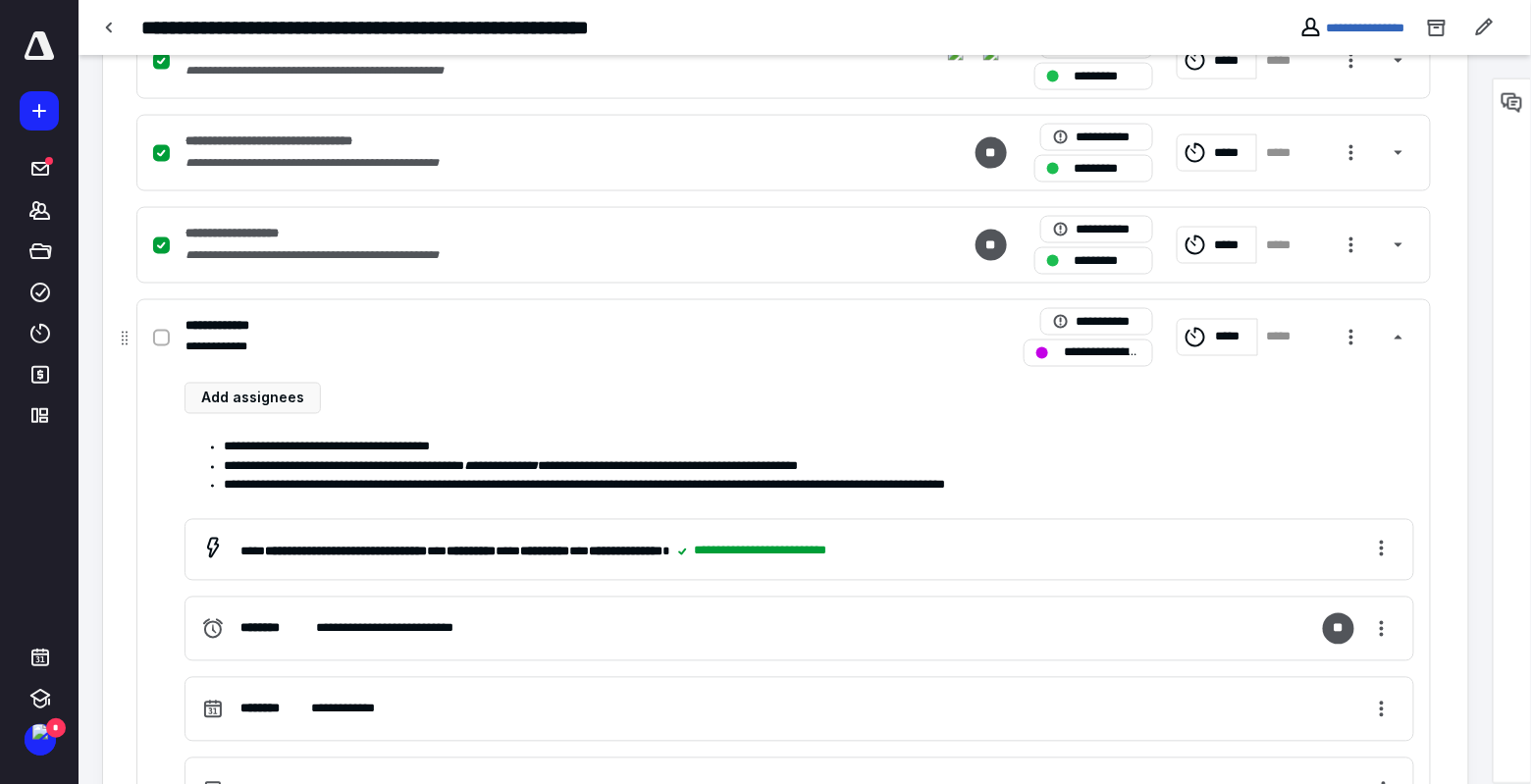 scroll, scrollTop: 910, scrollLeft: 0, axis: vertical 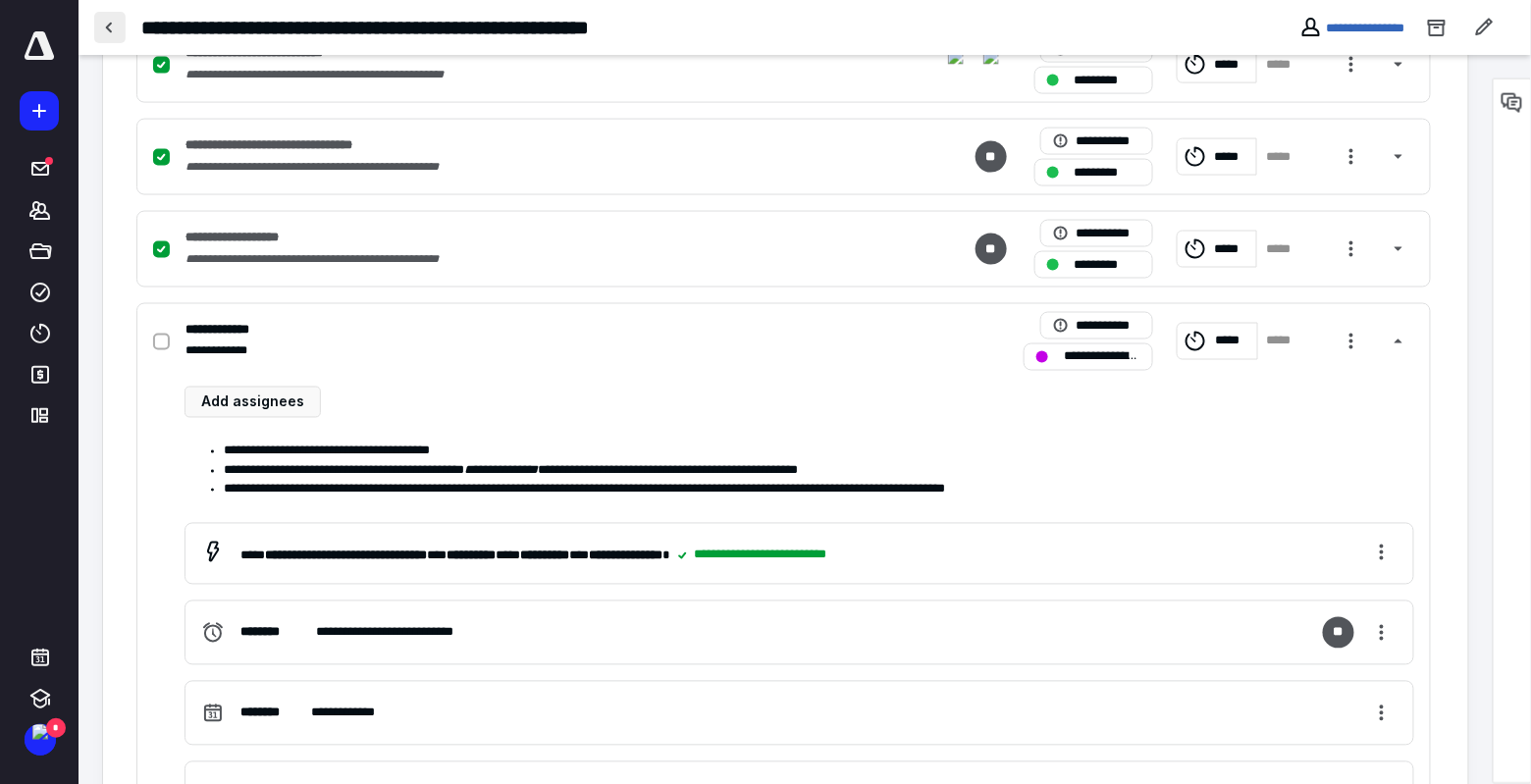 click at bounding box center [110, 27] 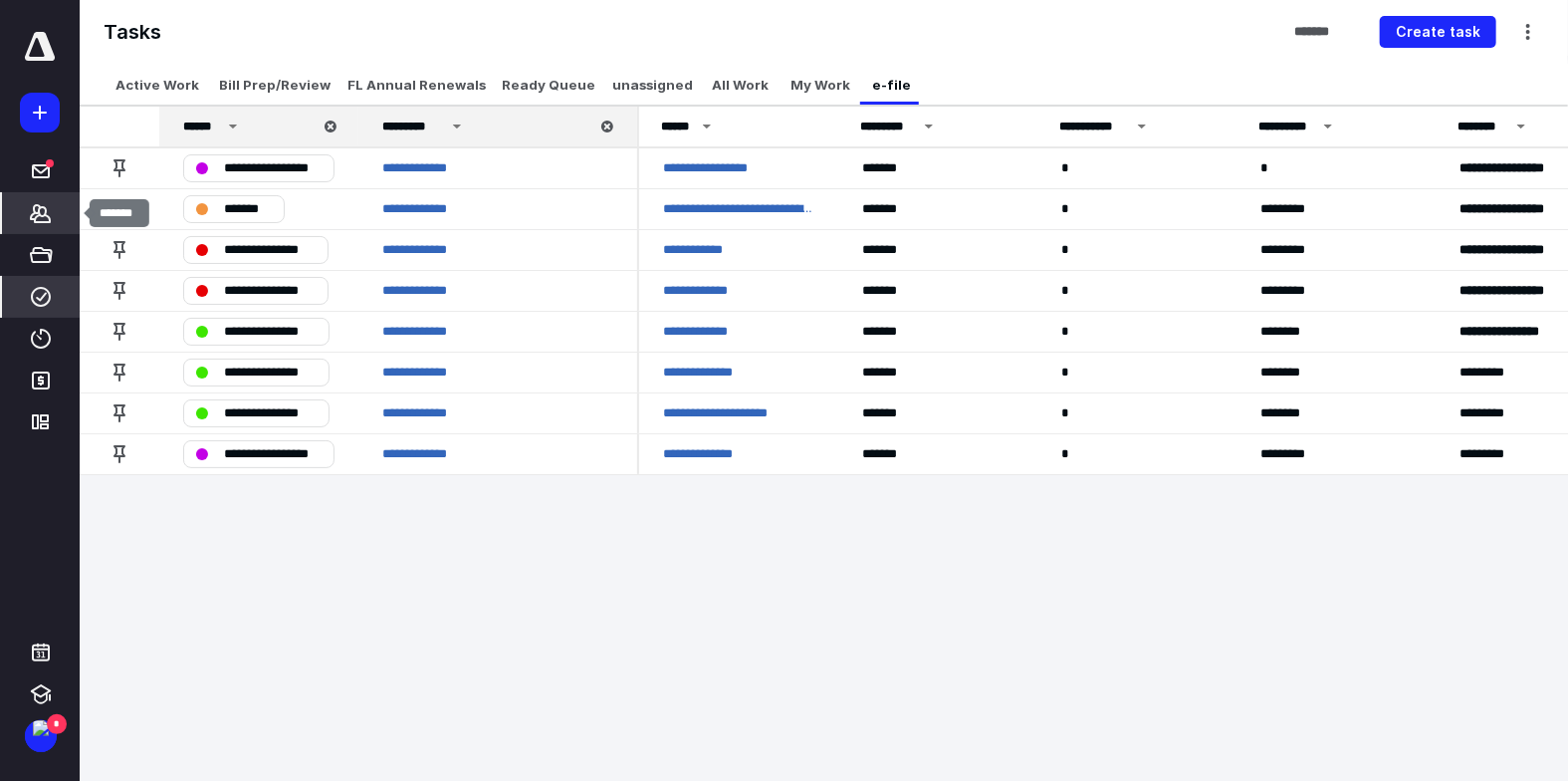 click 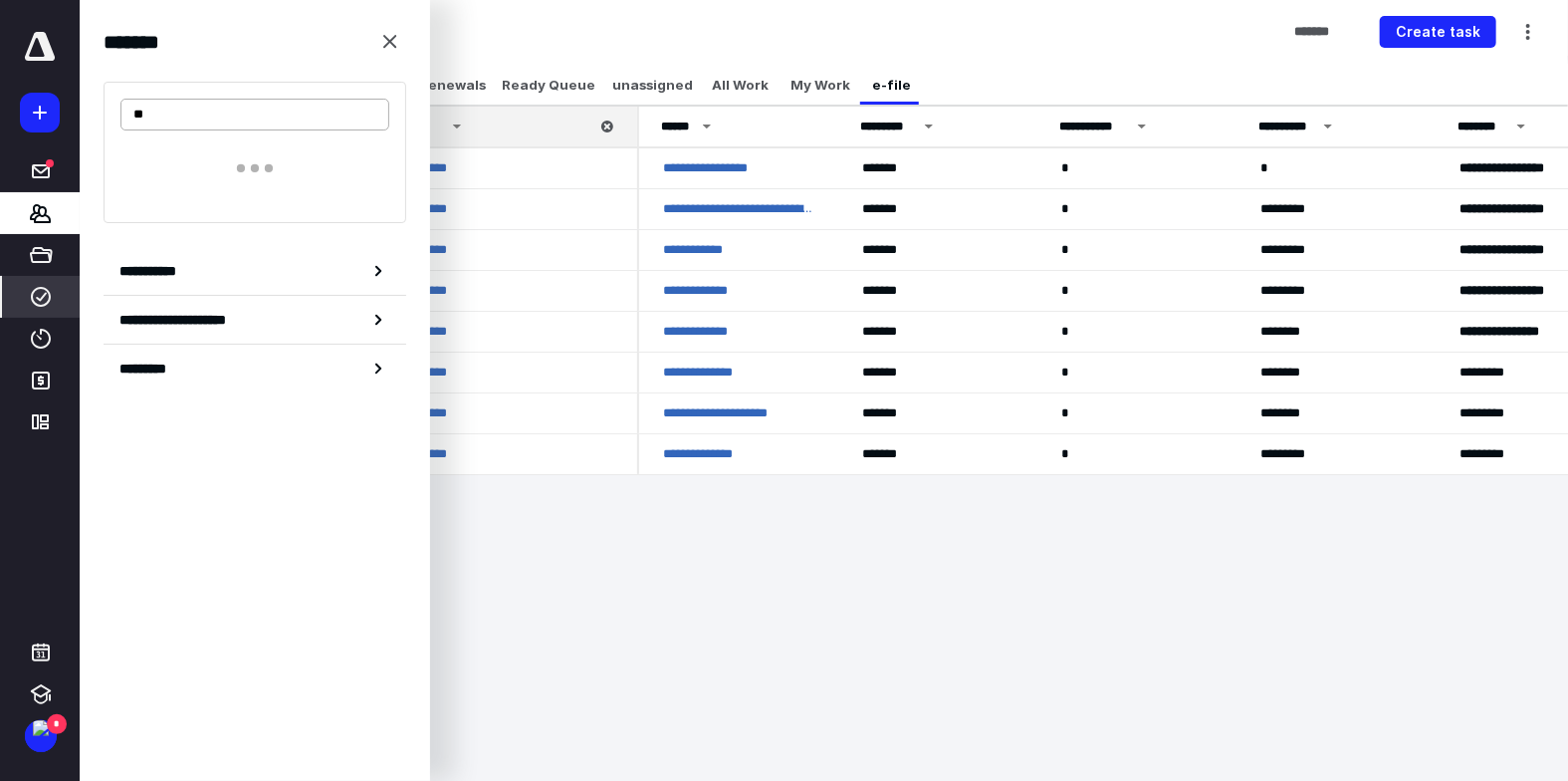 type on "*" 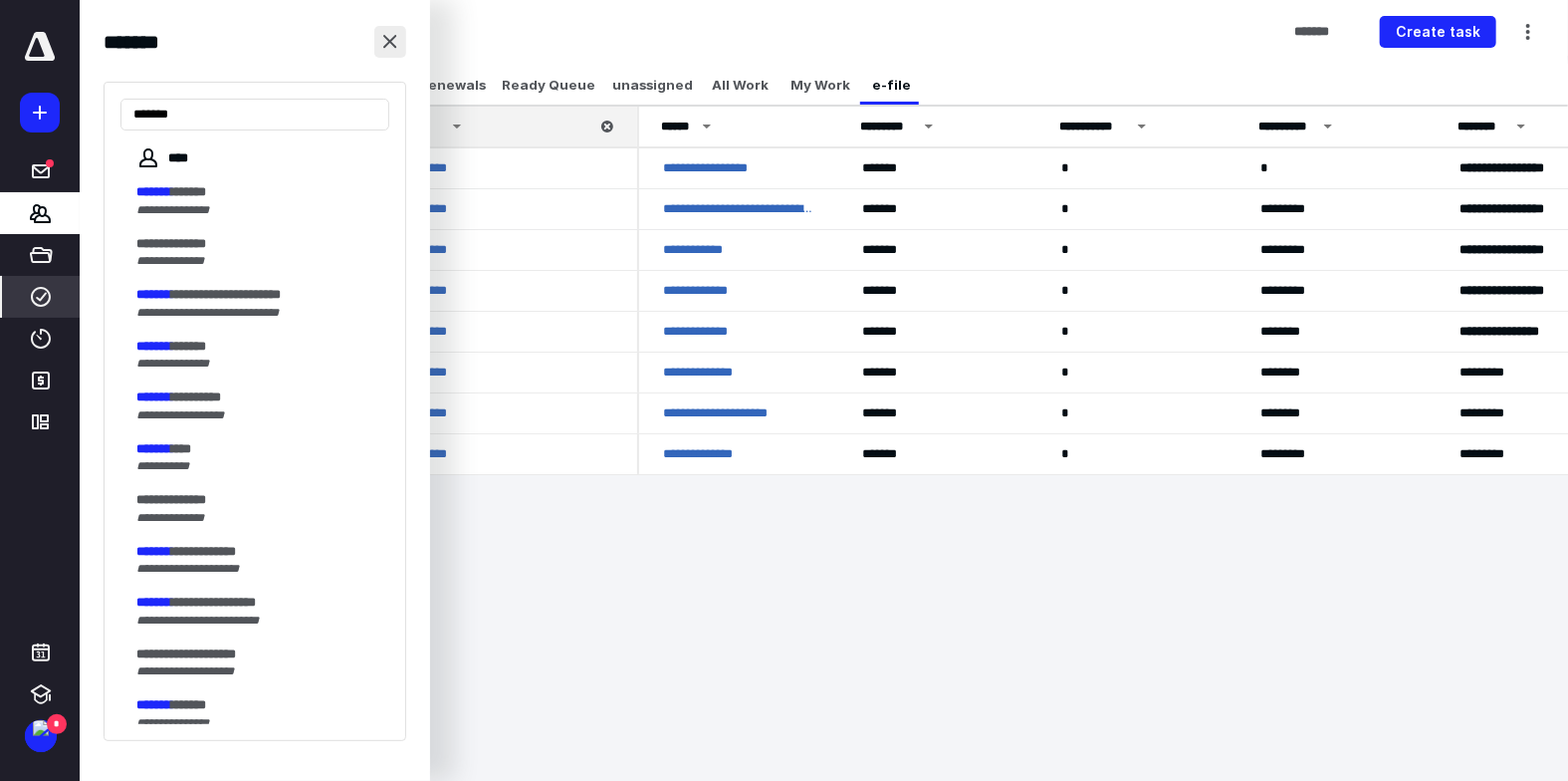 type on "*******" 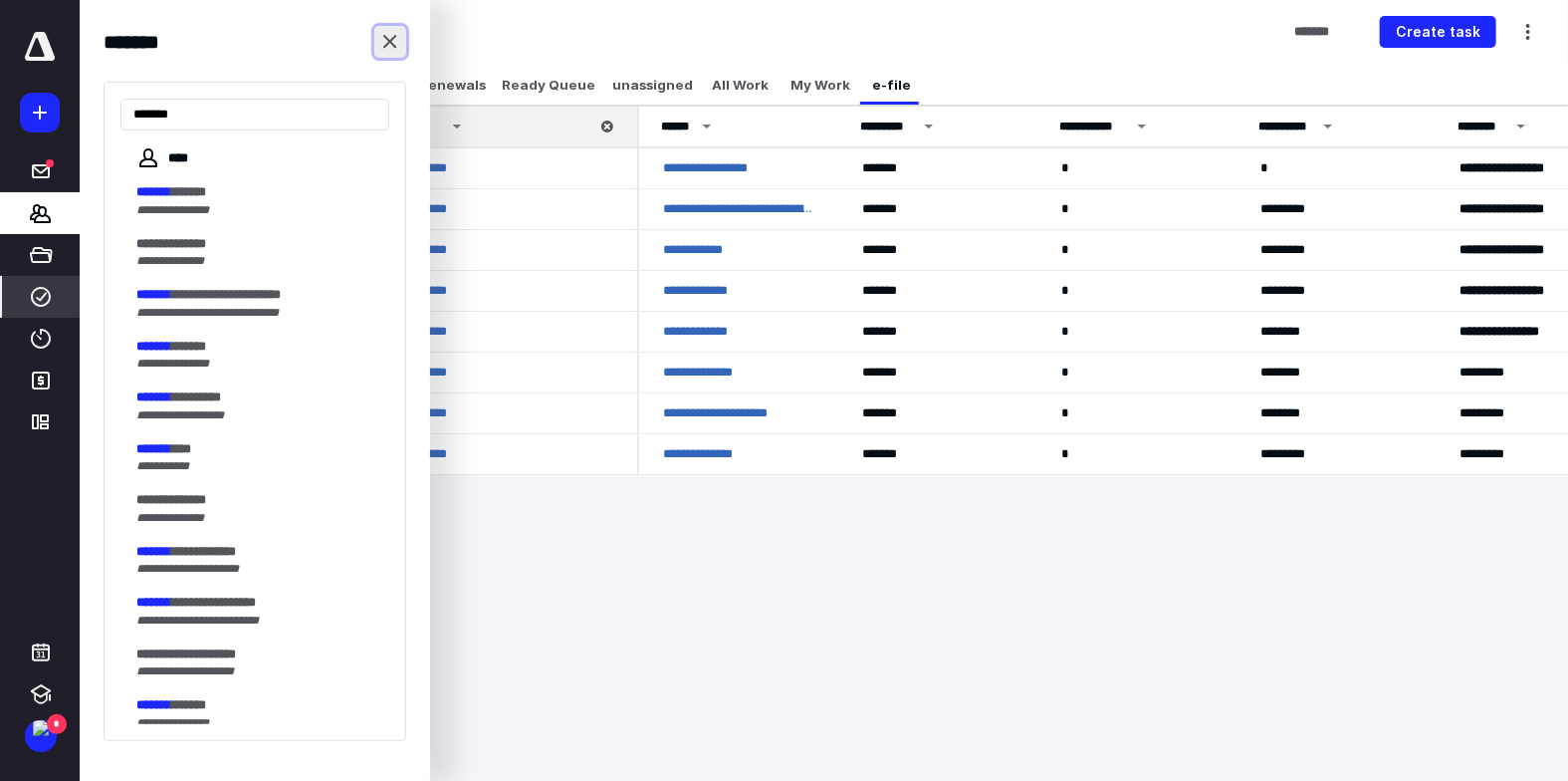 click at bounding box center [390, 42] 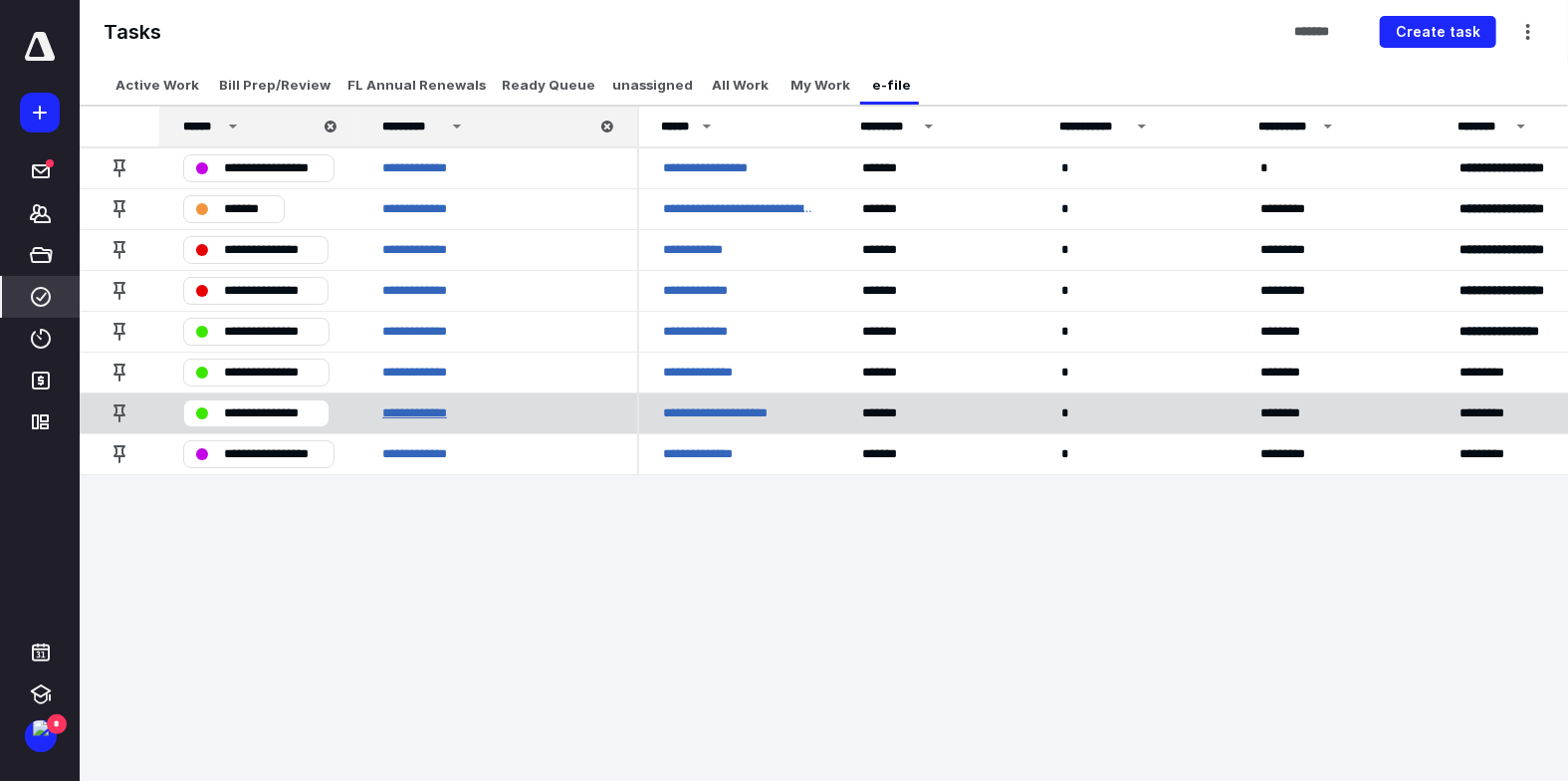 click on "**********" at bounding box center [422, 413] 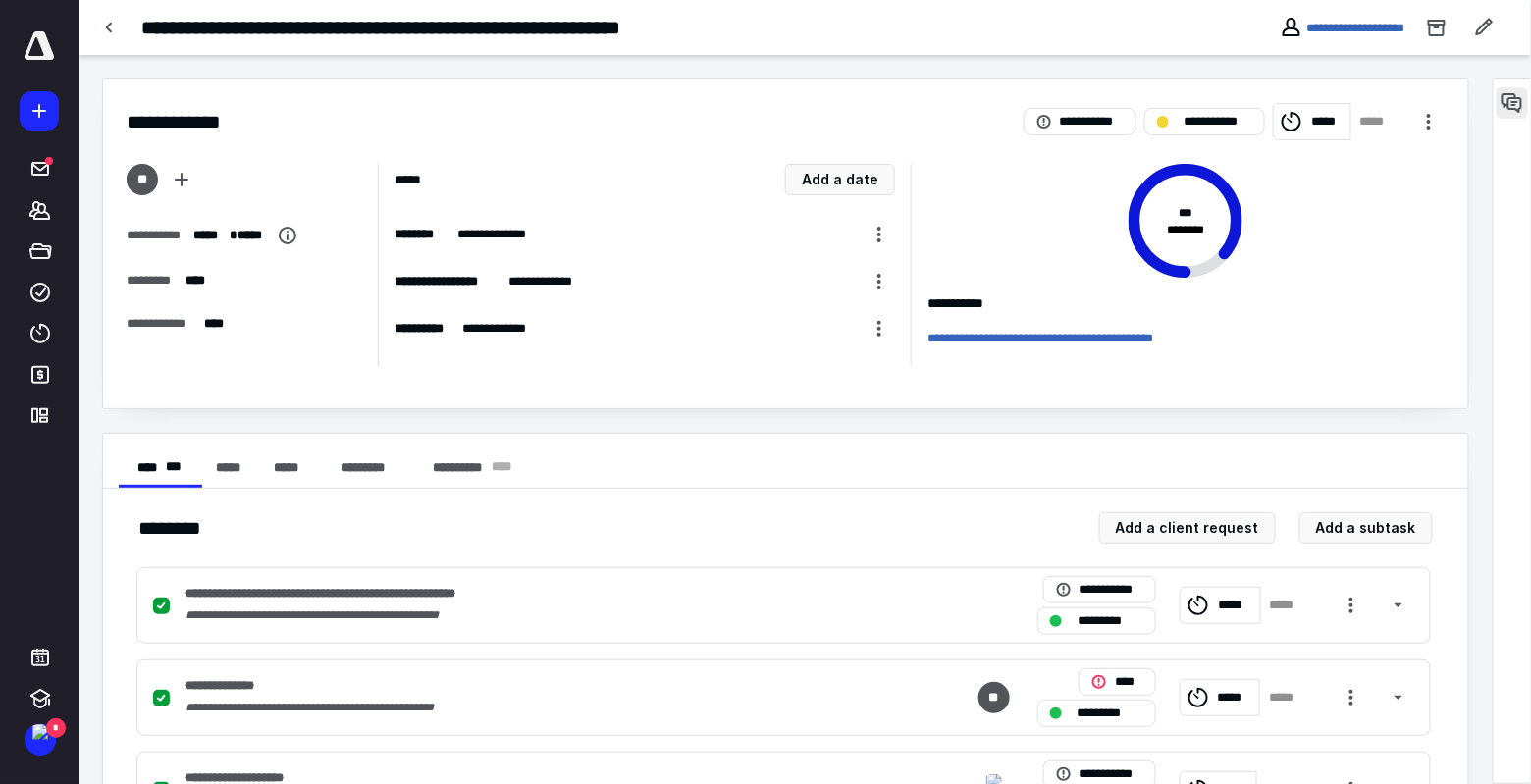 click at bounding box center [1512, 103] 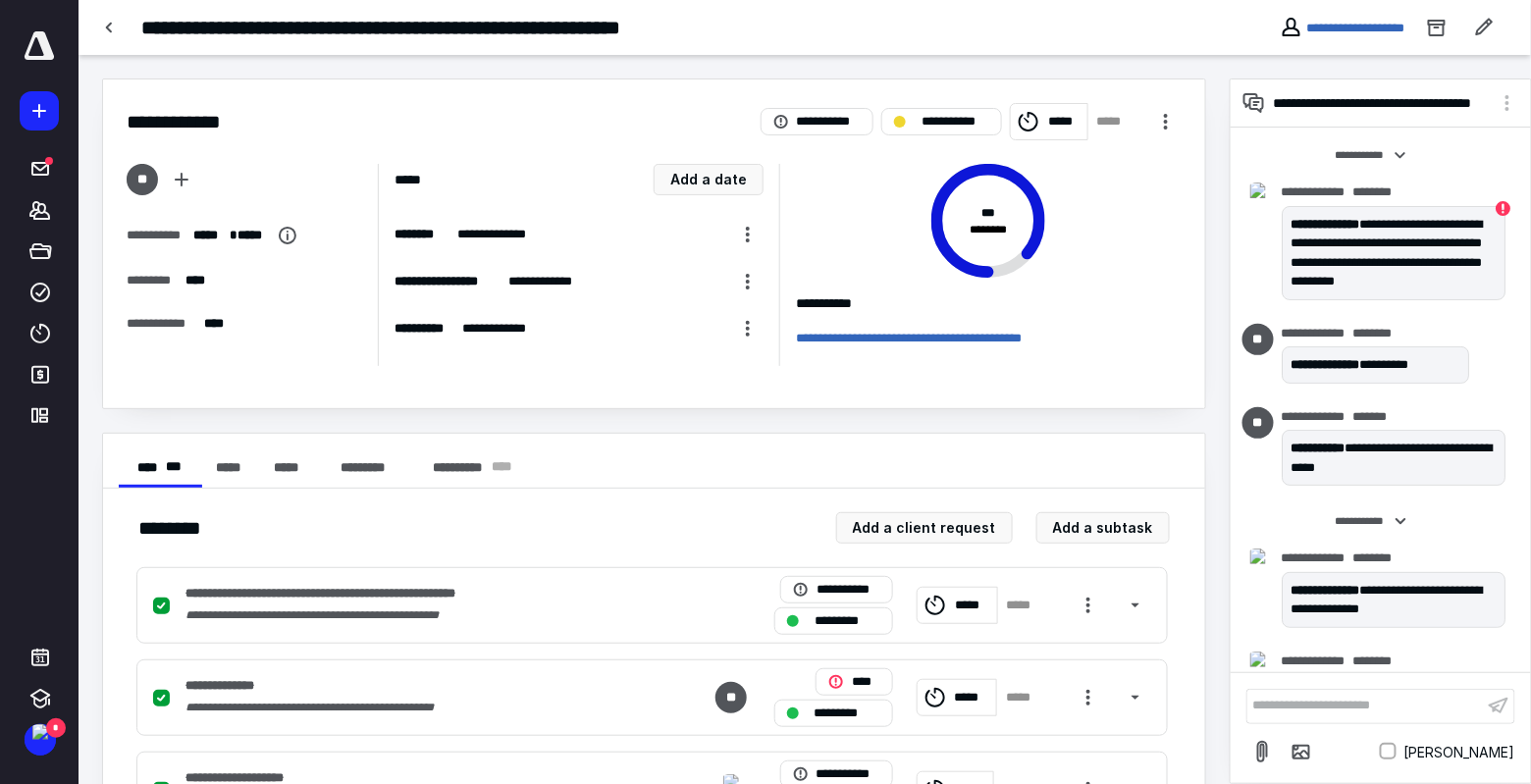 scroll, scrollTop: 549, scrollLeft: 0, axis: vertical 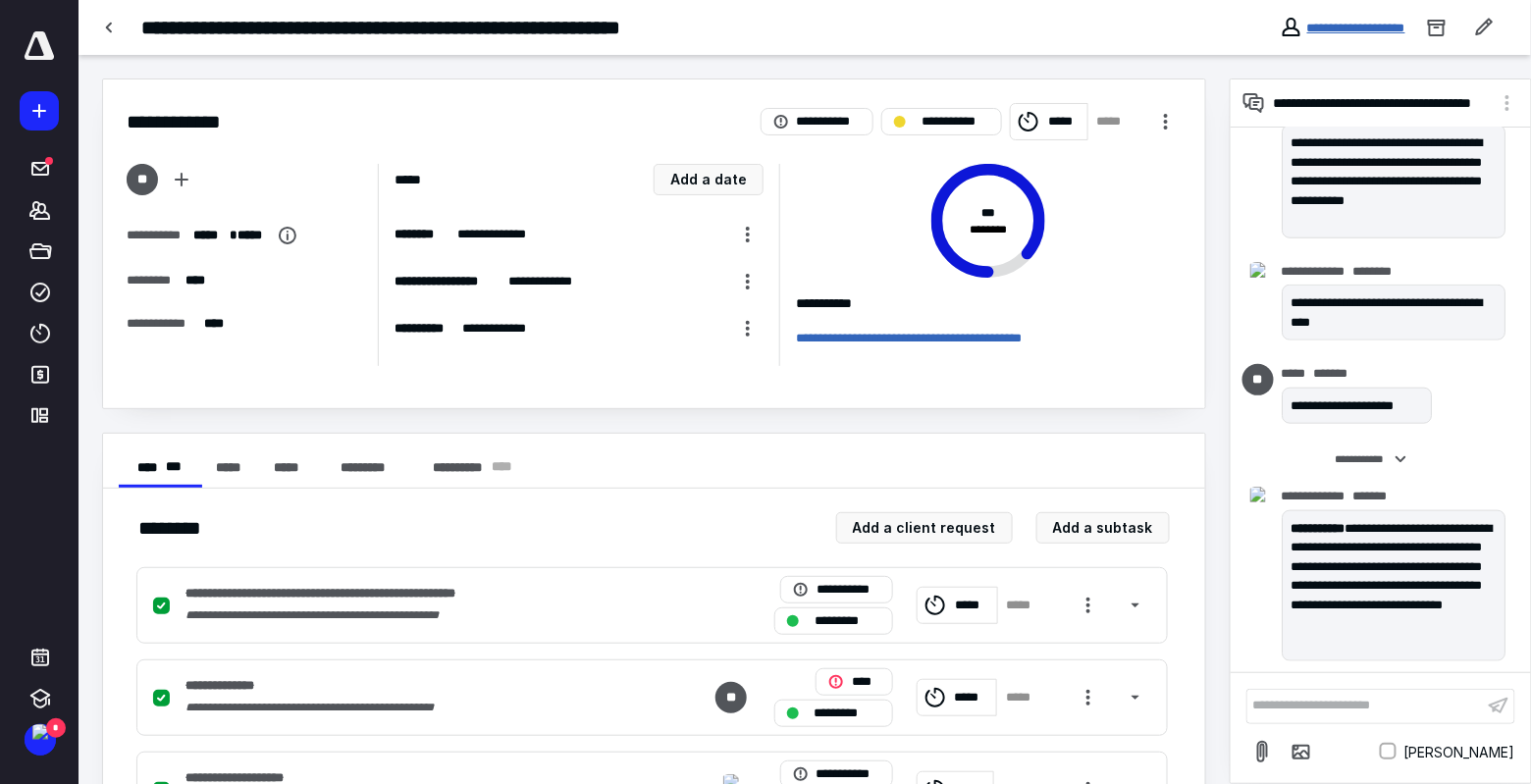 click on "**********" at bounding box center (1356, 27) 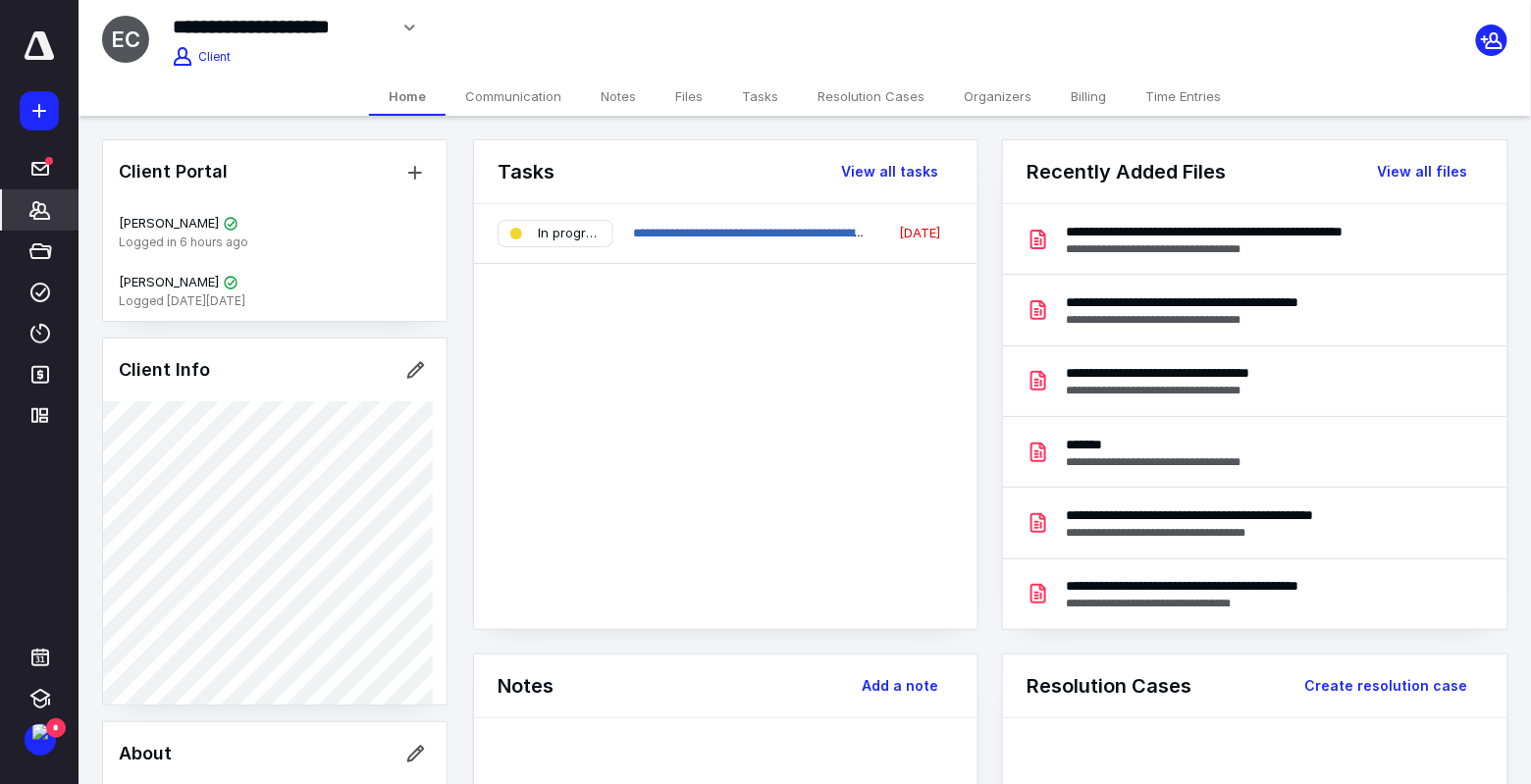 click on "Files" at bounding box center (689, 96) 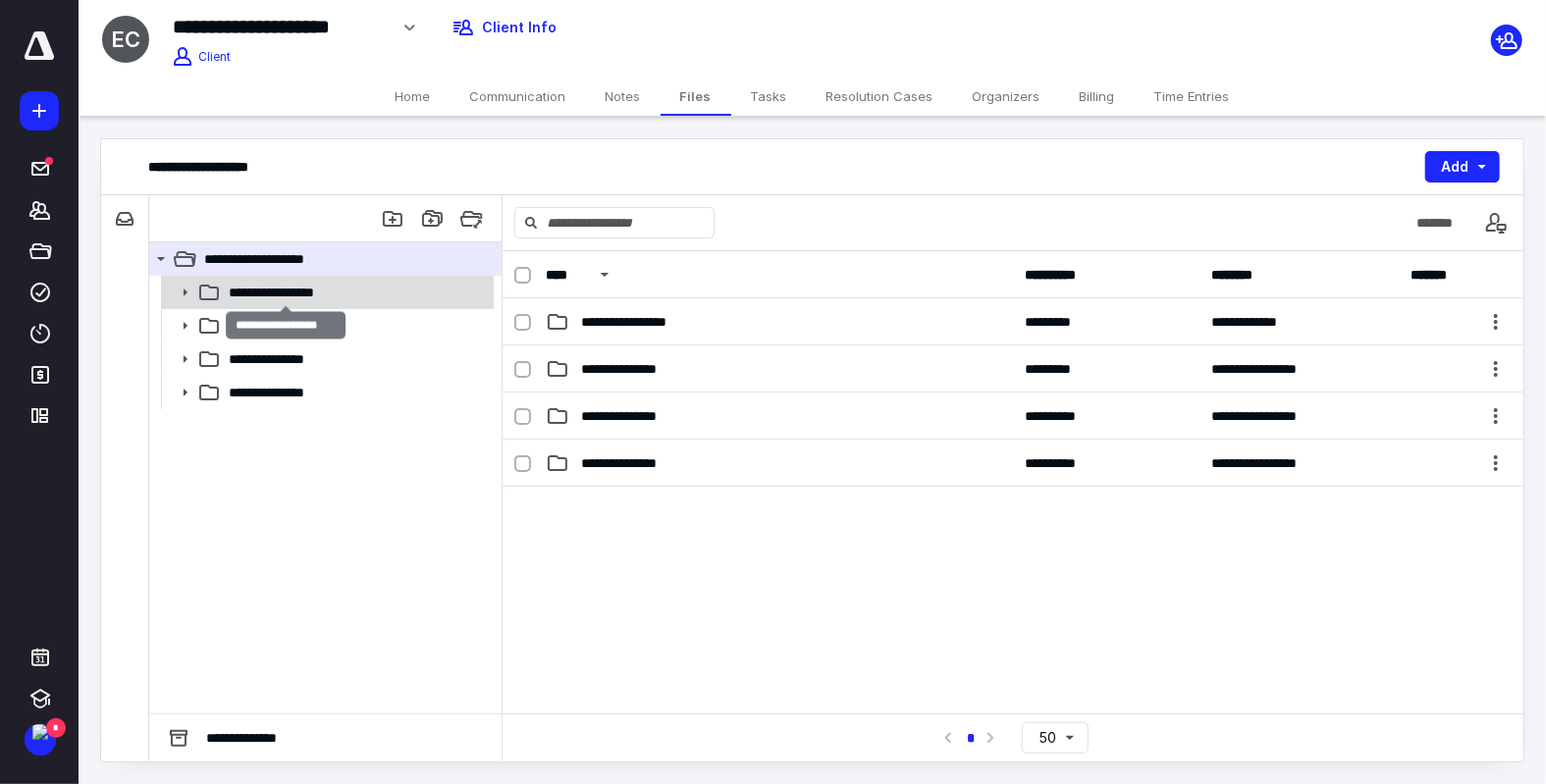 click on "**********" at bounding box center [287, 292] 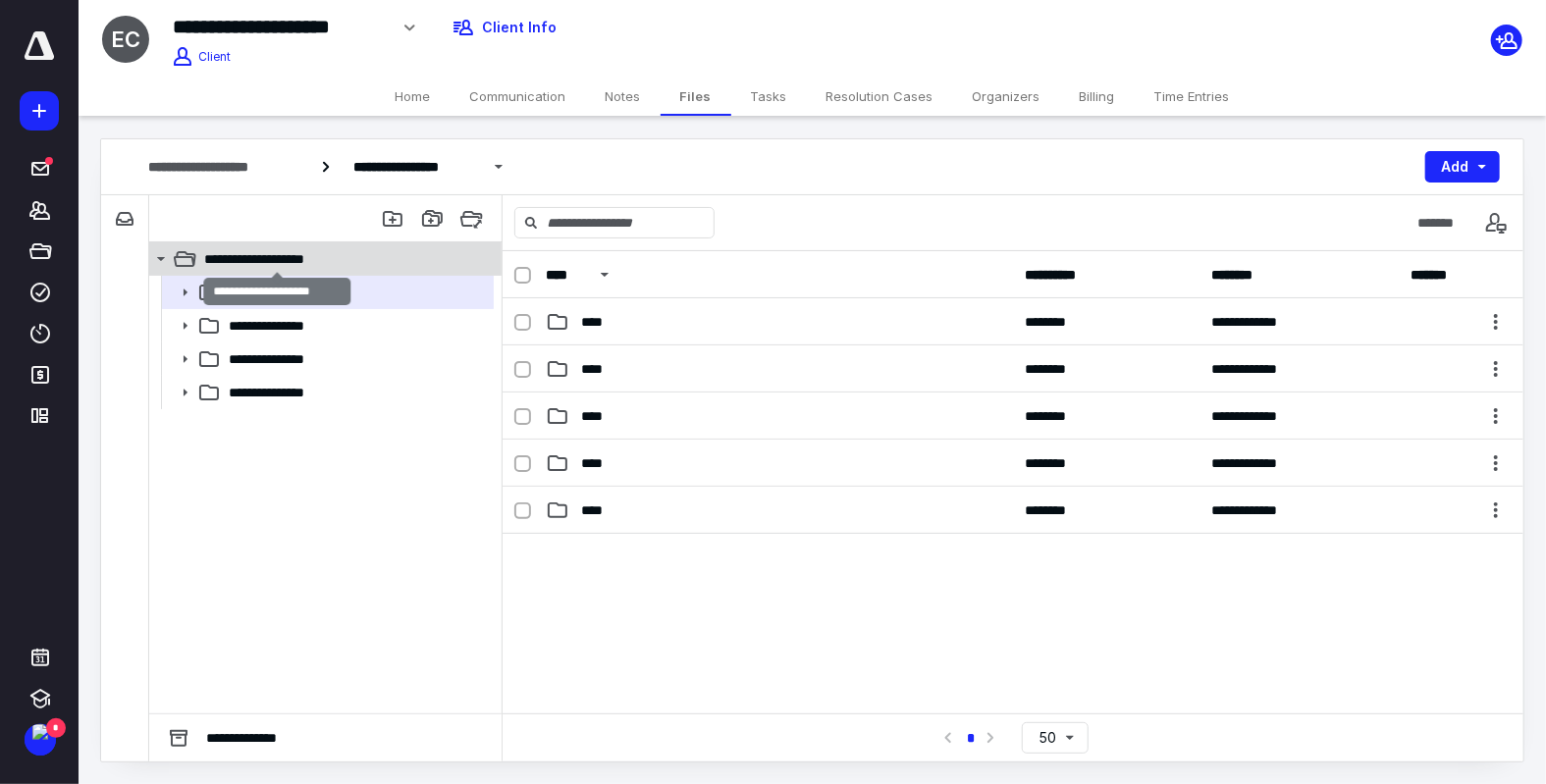click on "**********" at bounding box center (278, 259) 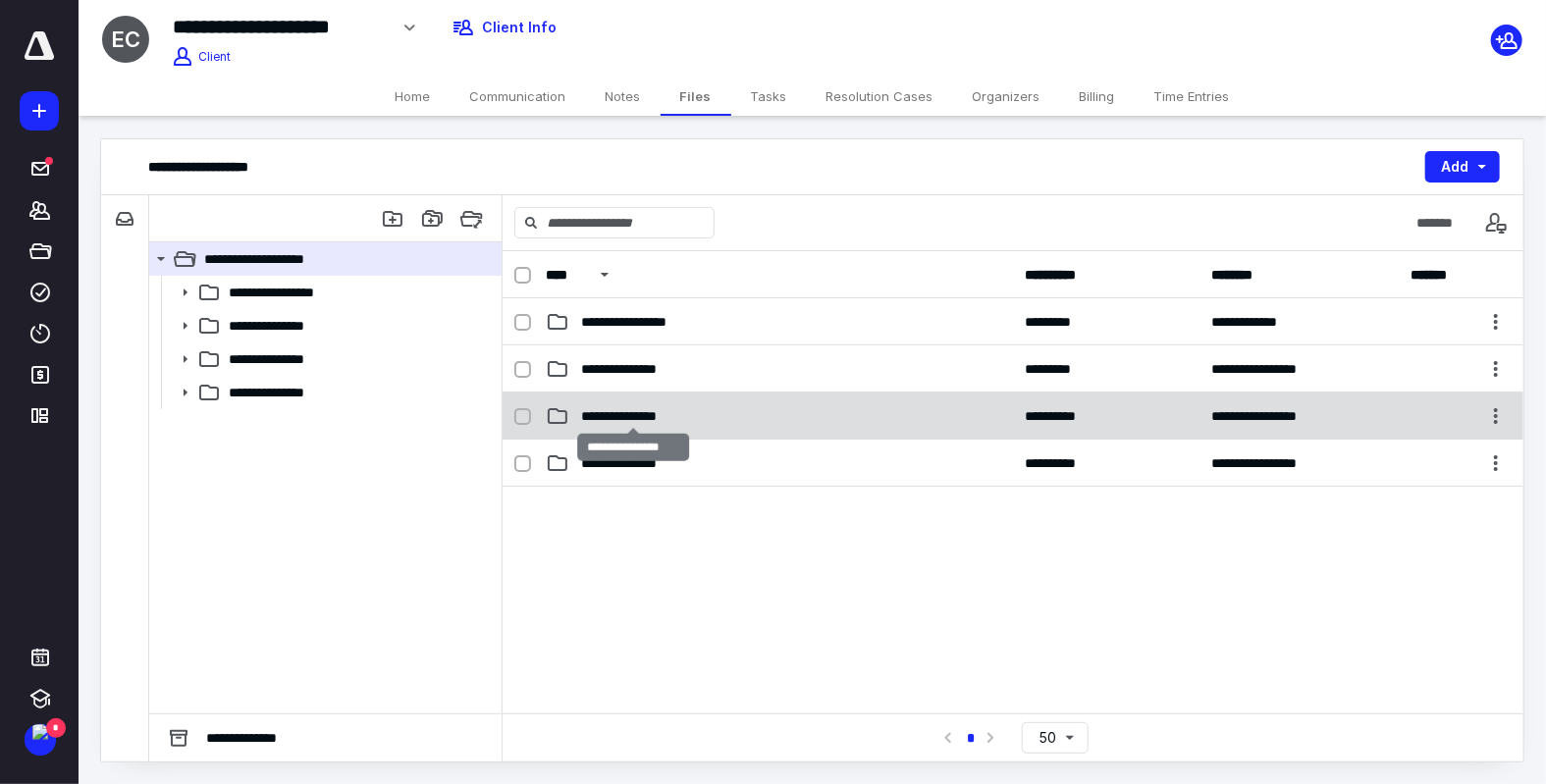 click on "**********" at bounding box center (634, 416) 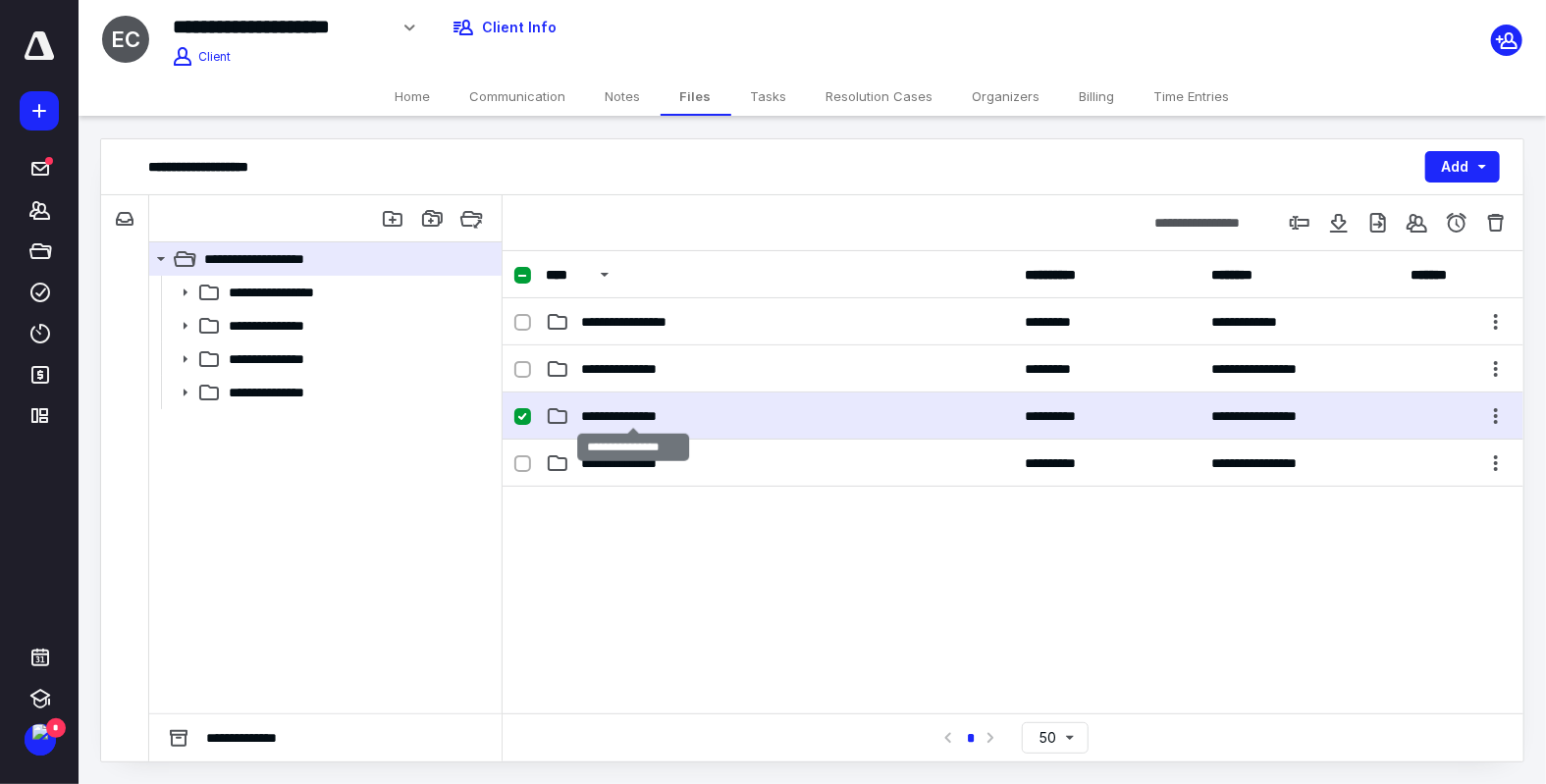 click on "**********" at bounding box center (634, 416) 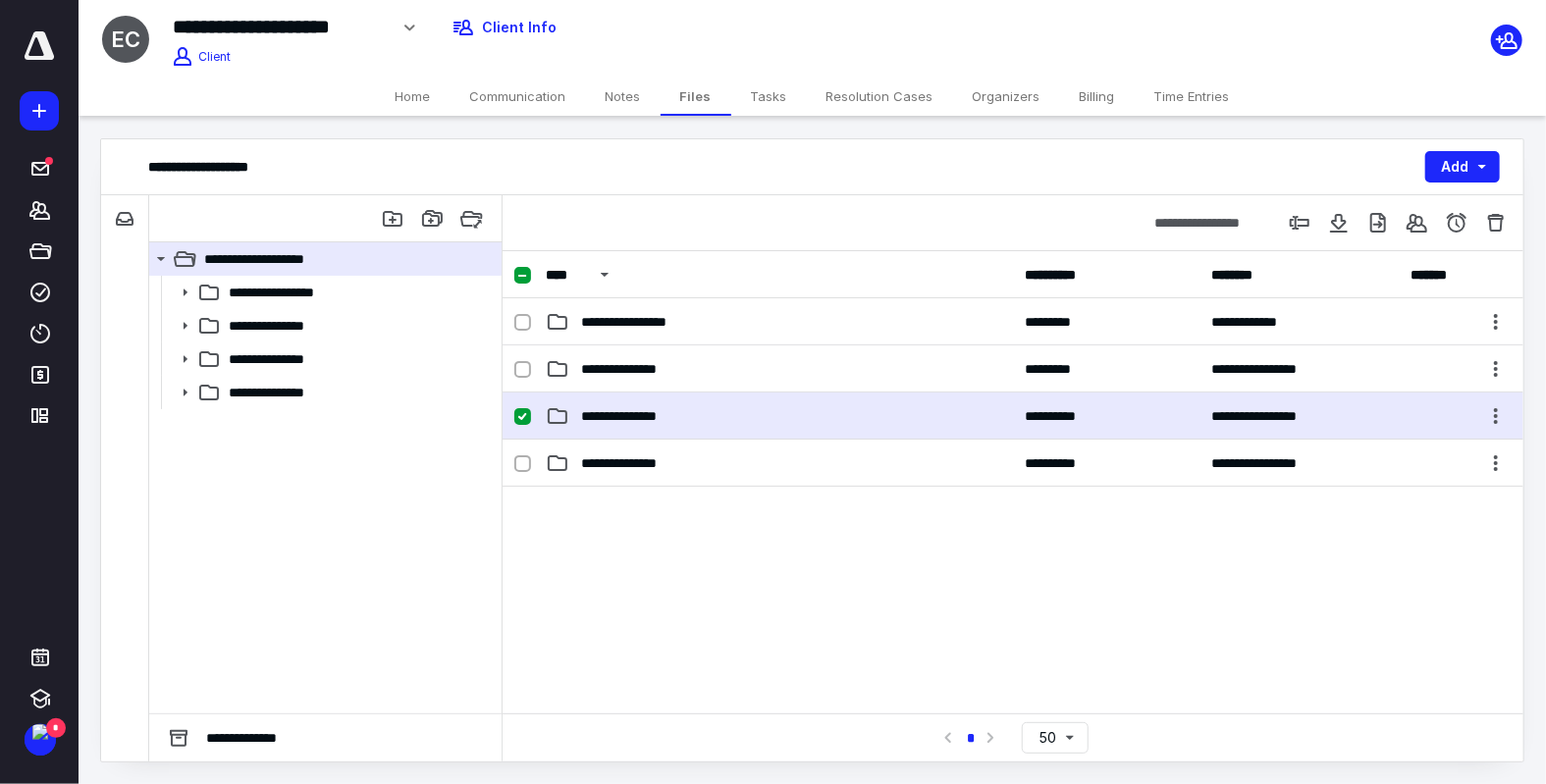 click on "**********" at bounding box center [634, 416] 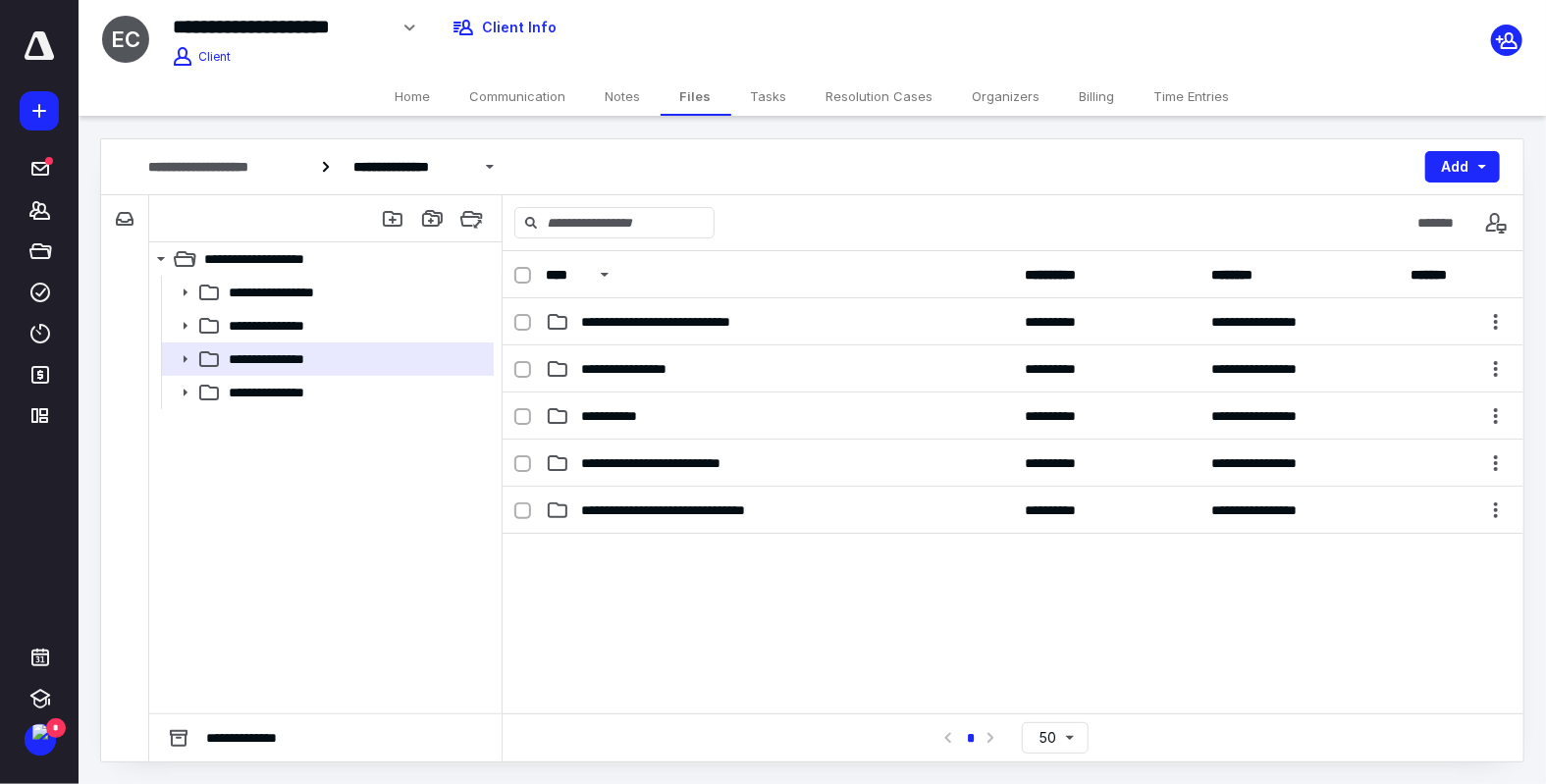 click on "Tasks" at bounding box center (769, 96) 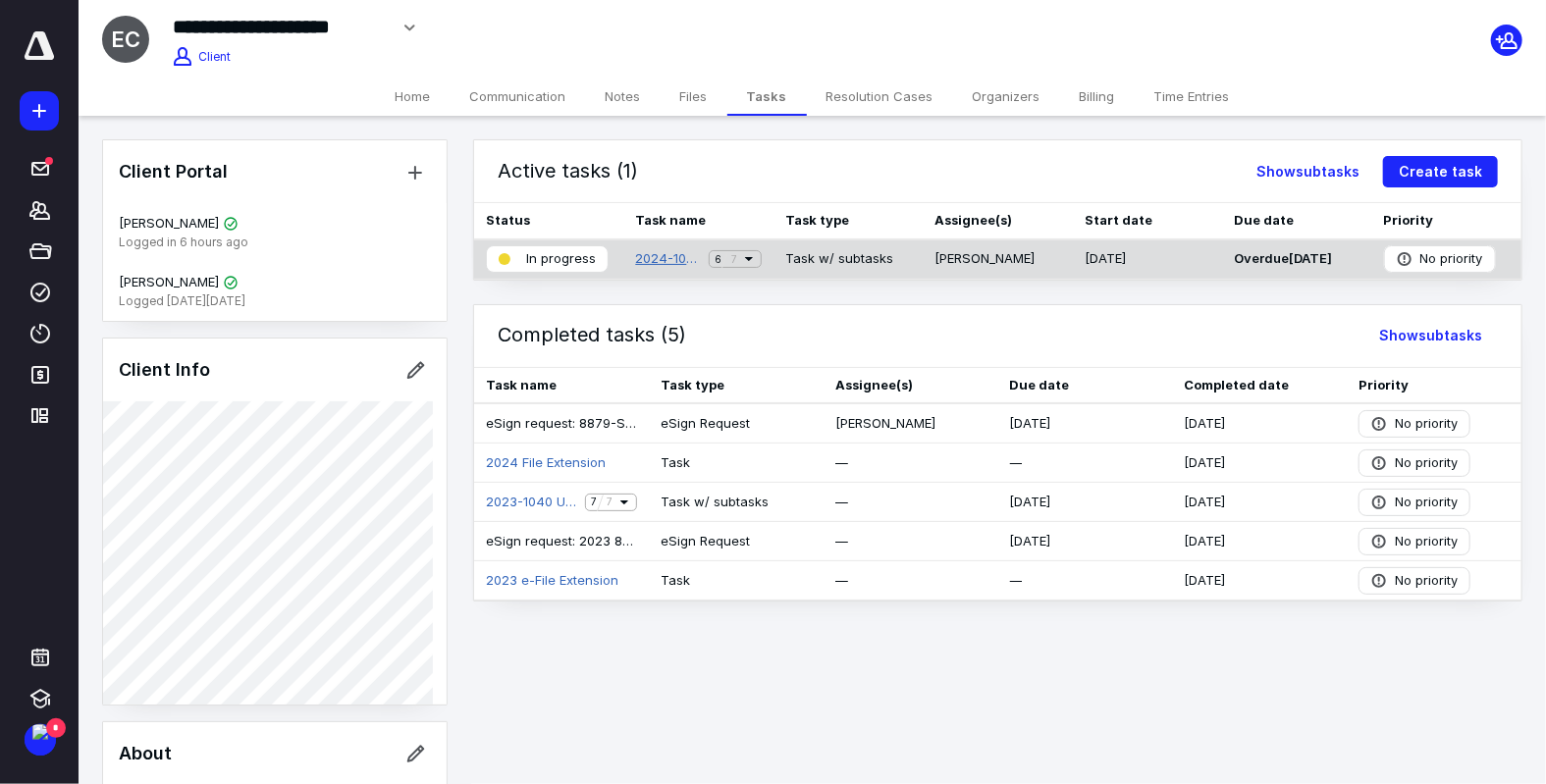 click on "2024-1040 U.S. Individual Tax Return for Eduardo Mero Carreno" at bounding box center [667, 259] 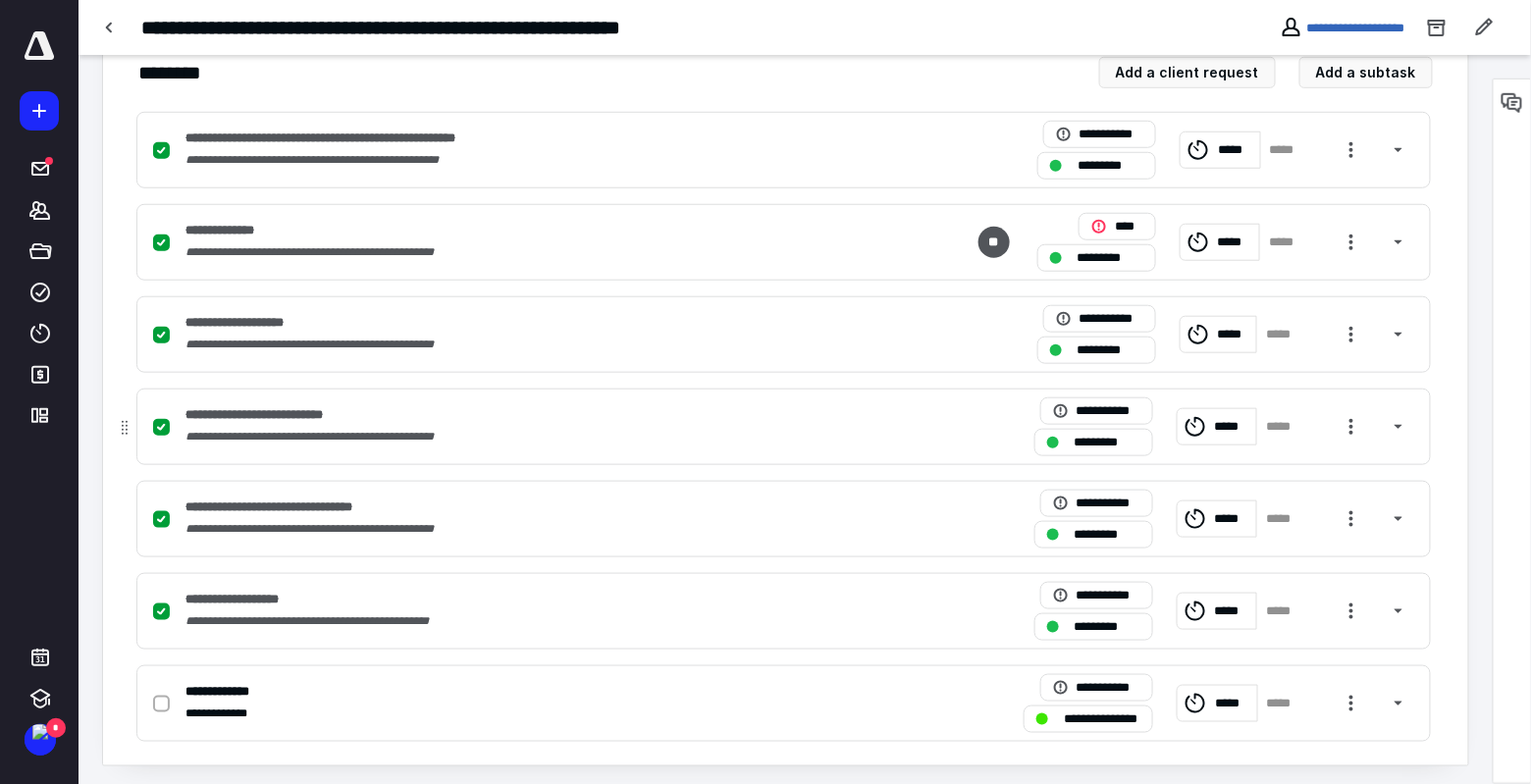 scroll, scrollTop: 459, scrollLeft: 0, axis: vertical 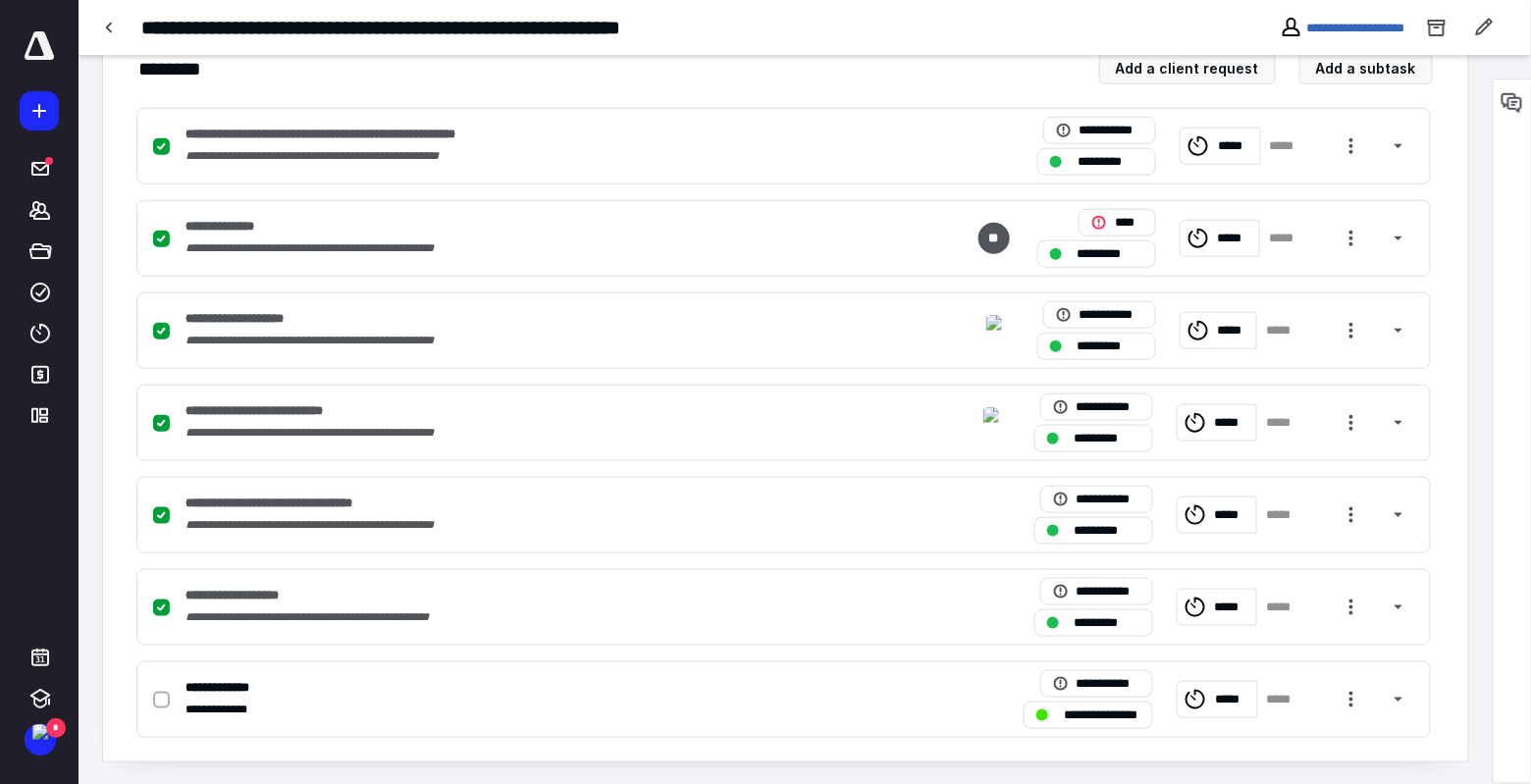 click on "**********" at bounding box center (1102, 715) 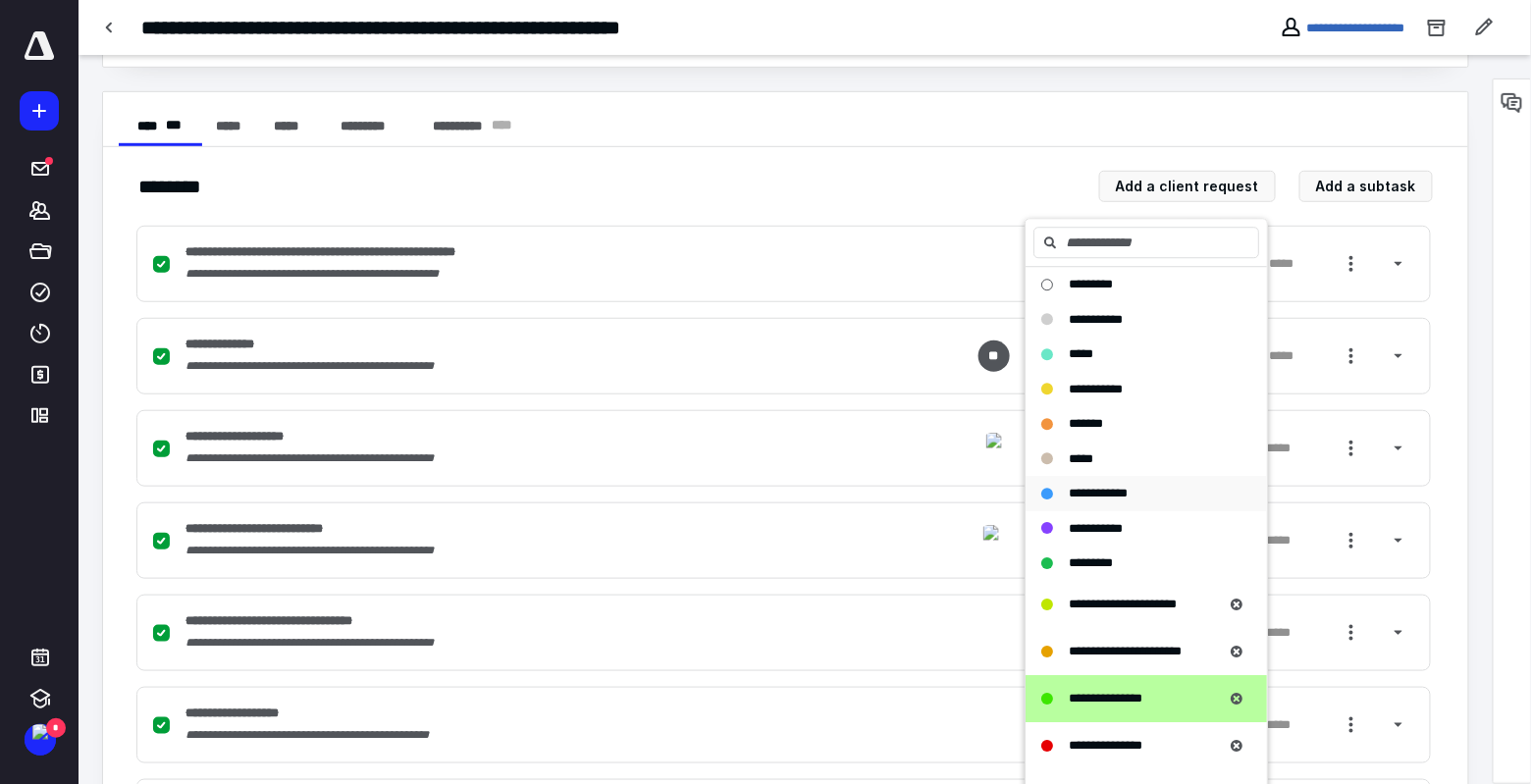 scroll, scrollTop: 459, scrollLeft: 0, axis: vertical 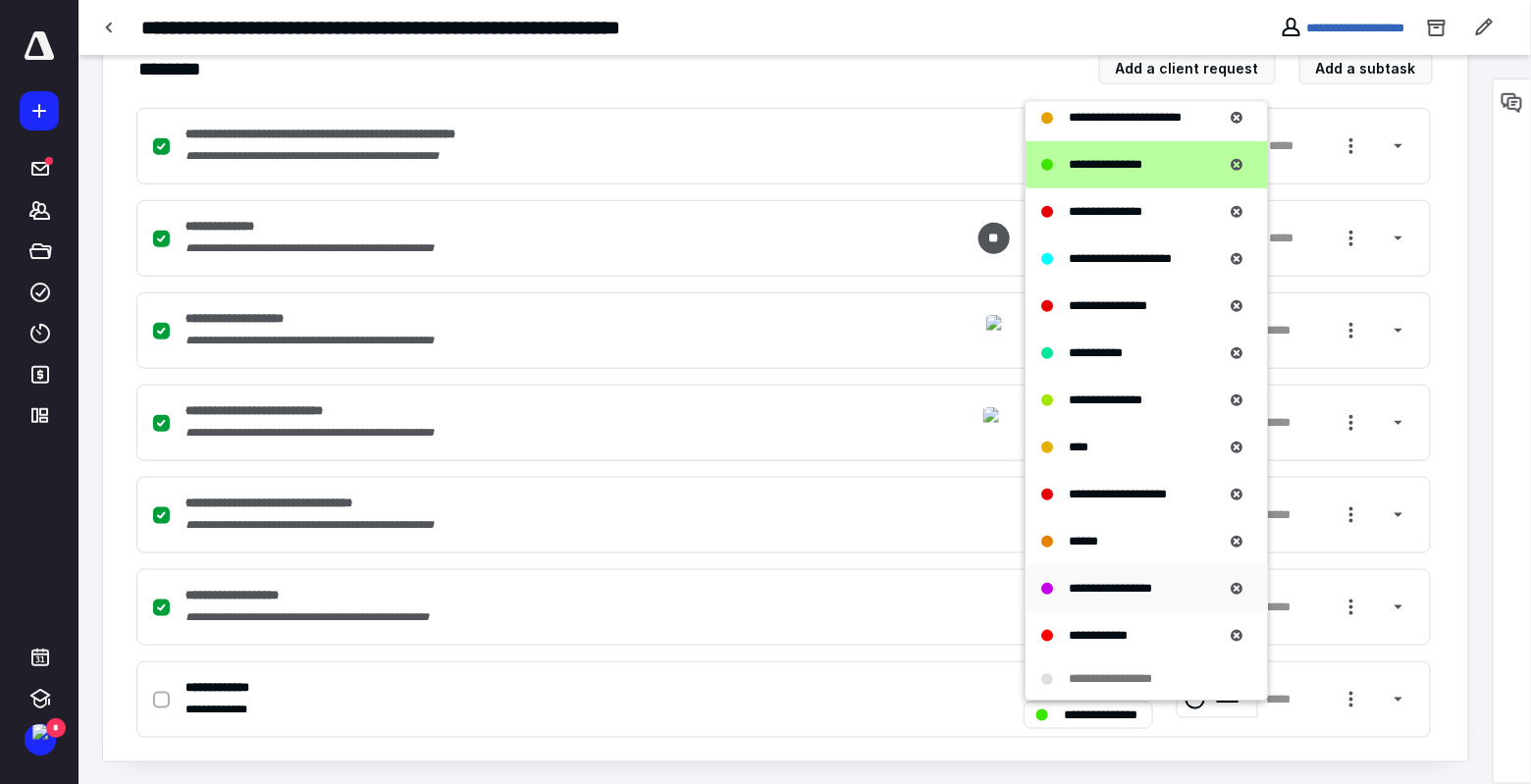 click on "**********" at bounding box center [1110, 588] 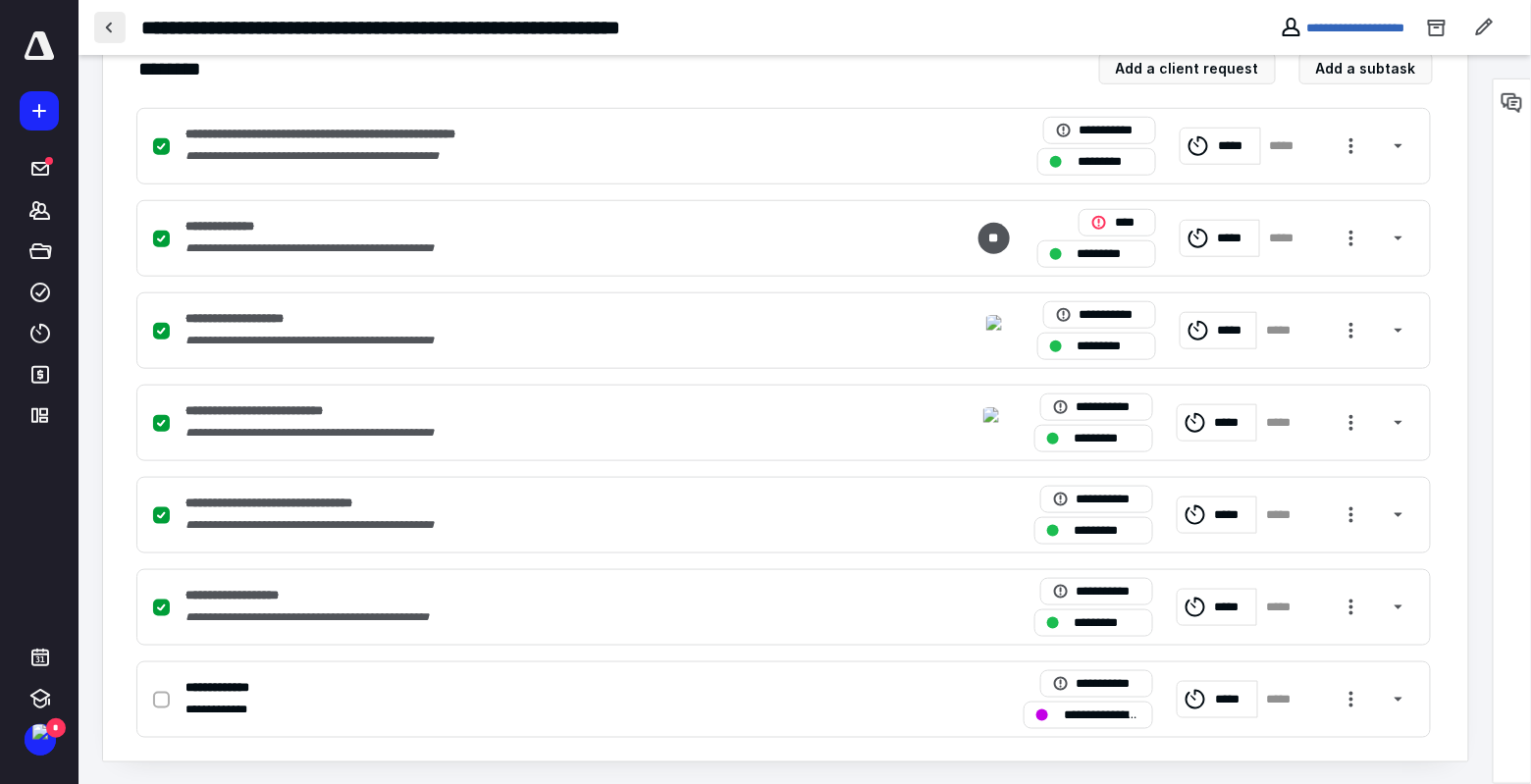 click at bounding box center [110, 27] 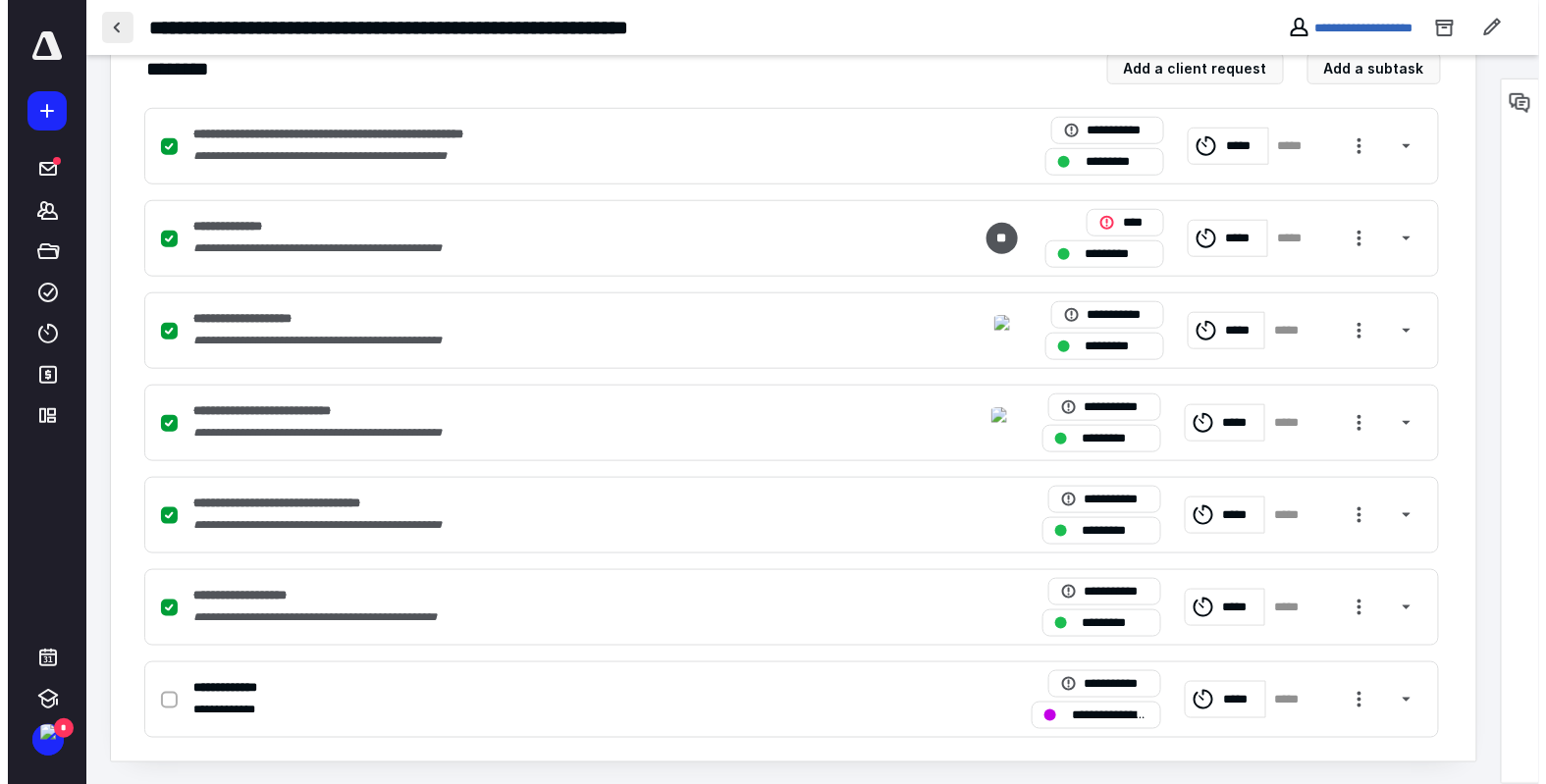 scroll, scrollTop: 0, scrollLeft: 0, axis: both 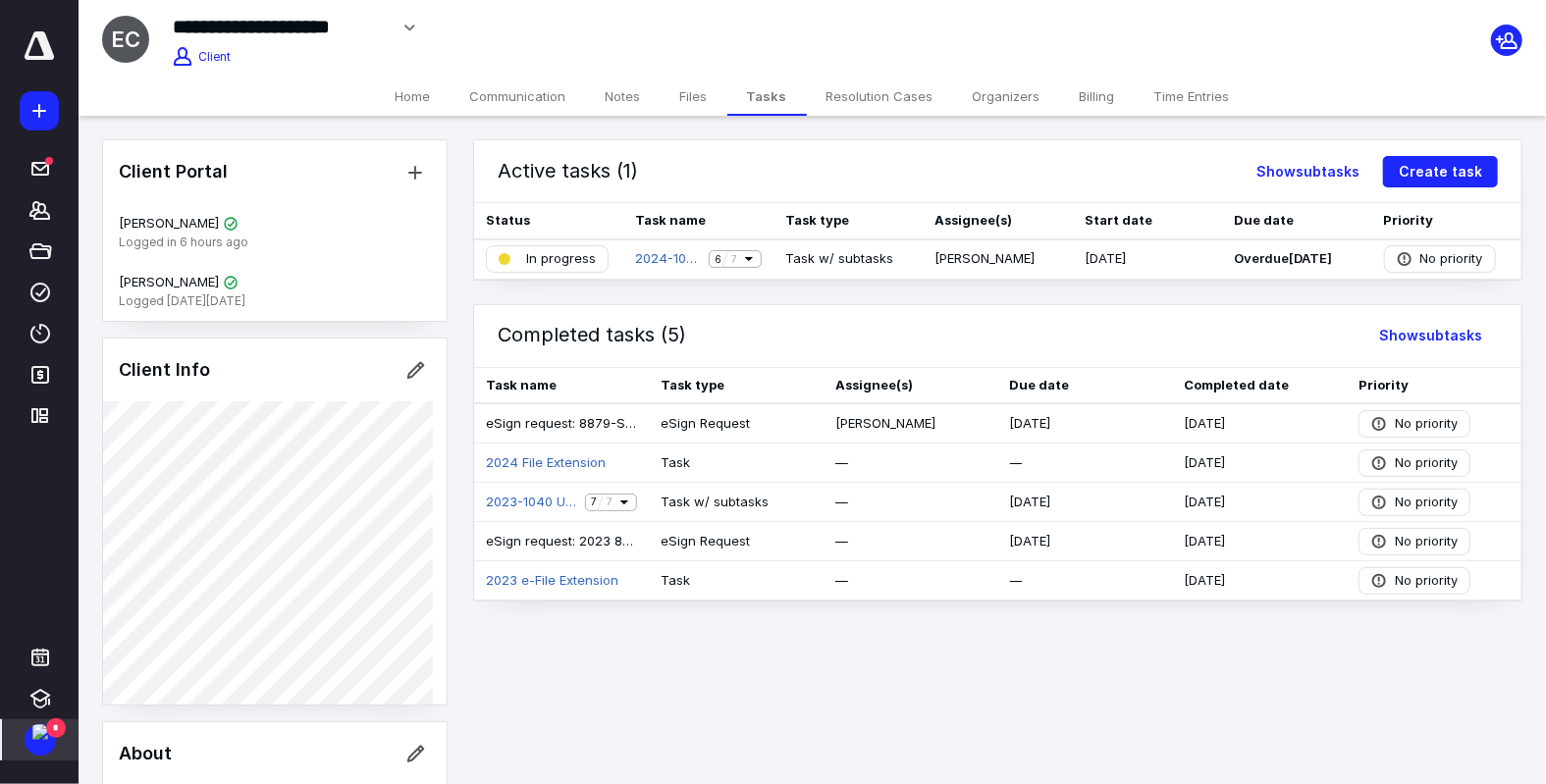 click on "*" at bounding box center (56, 728) 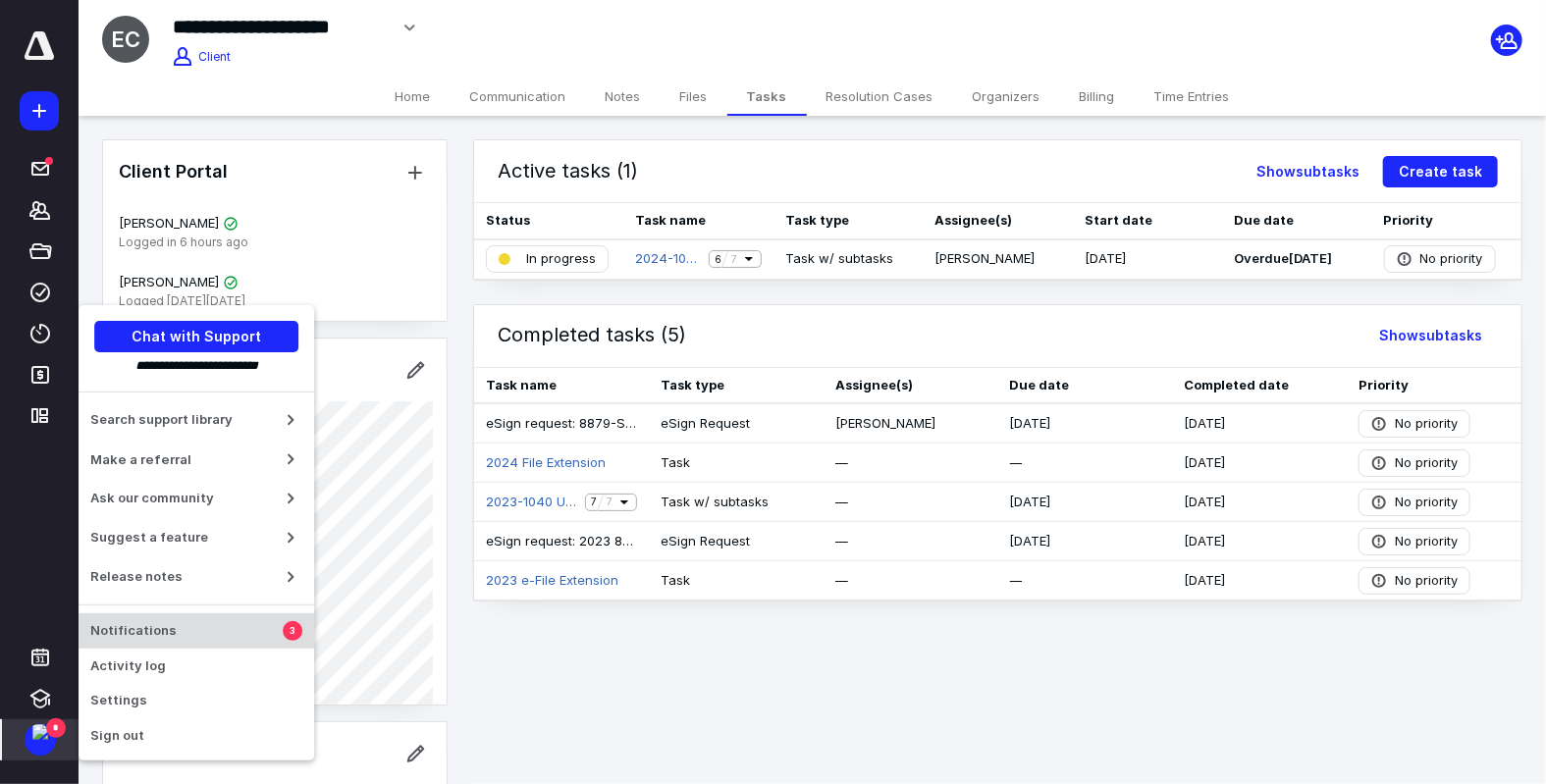 click on "Notifications" at bounding box center [187, 631] 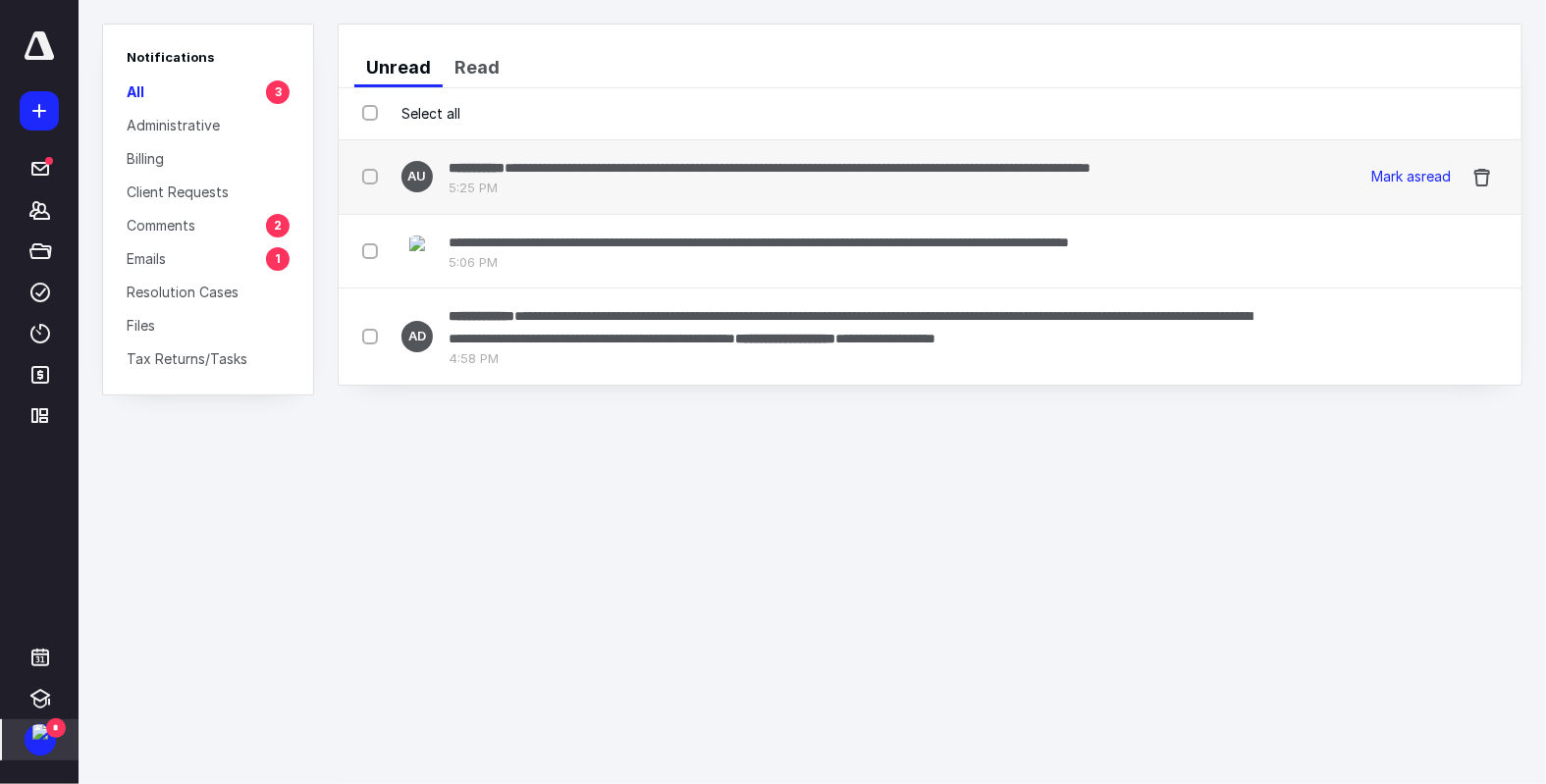 click on "**********" at bounding box center (770, 167) 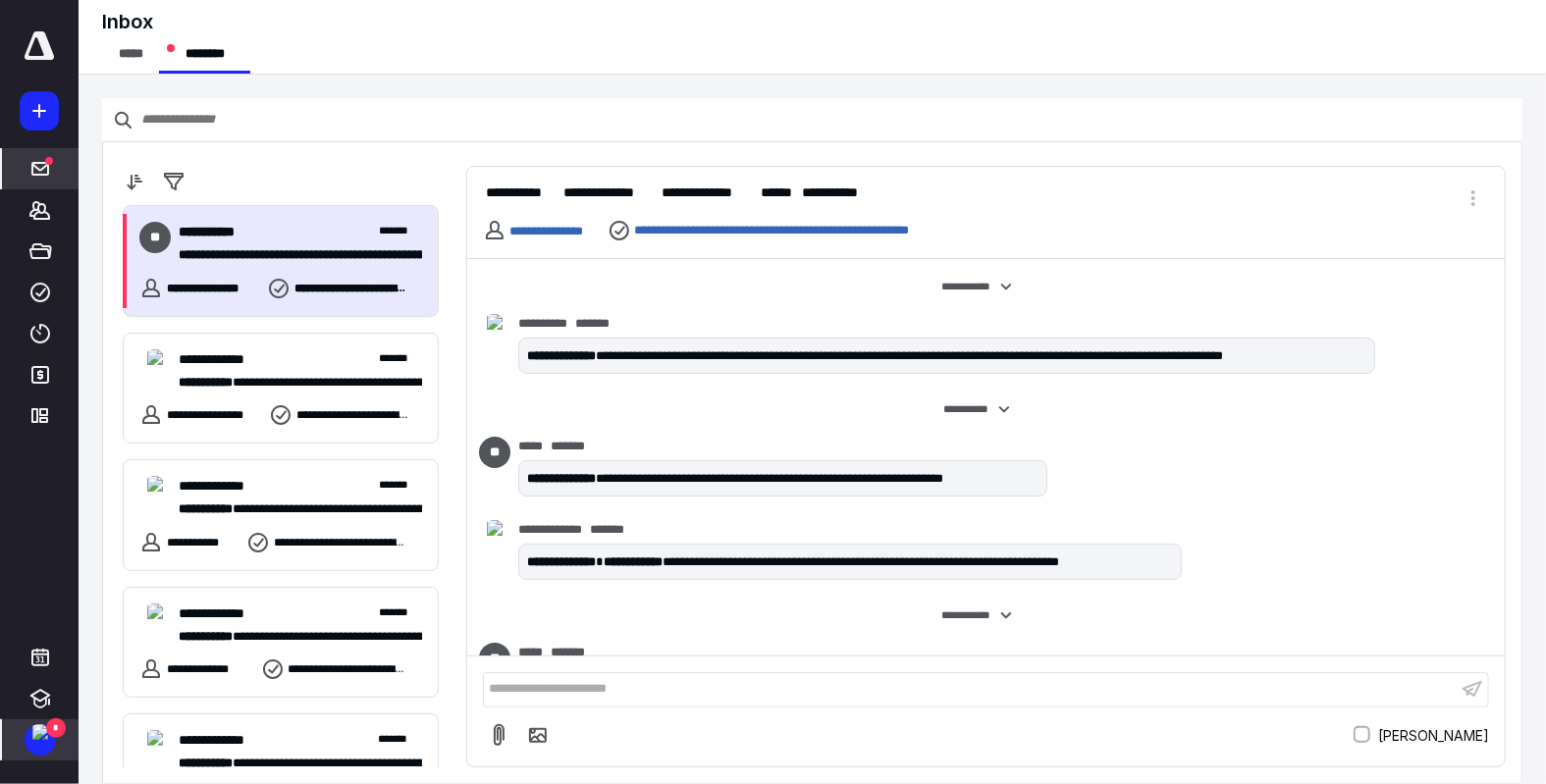 scroll, scrollTop: 159, scrollLeft: 0, axis: vertical 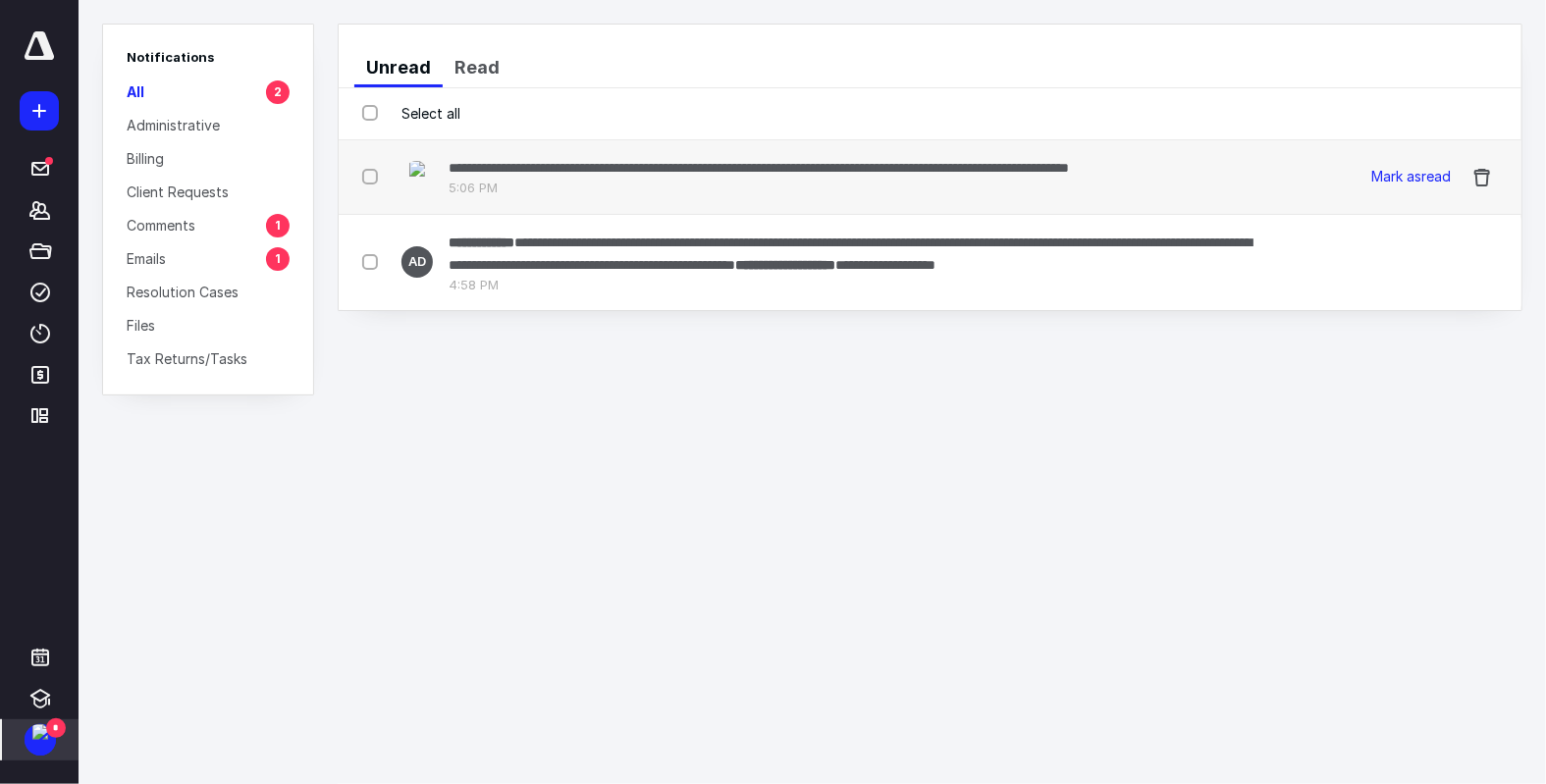 click on "**********" at bounding box center [759, 168] 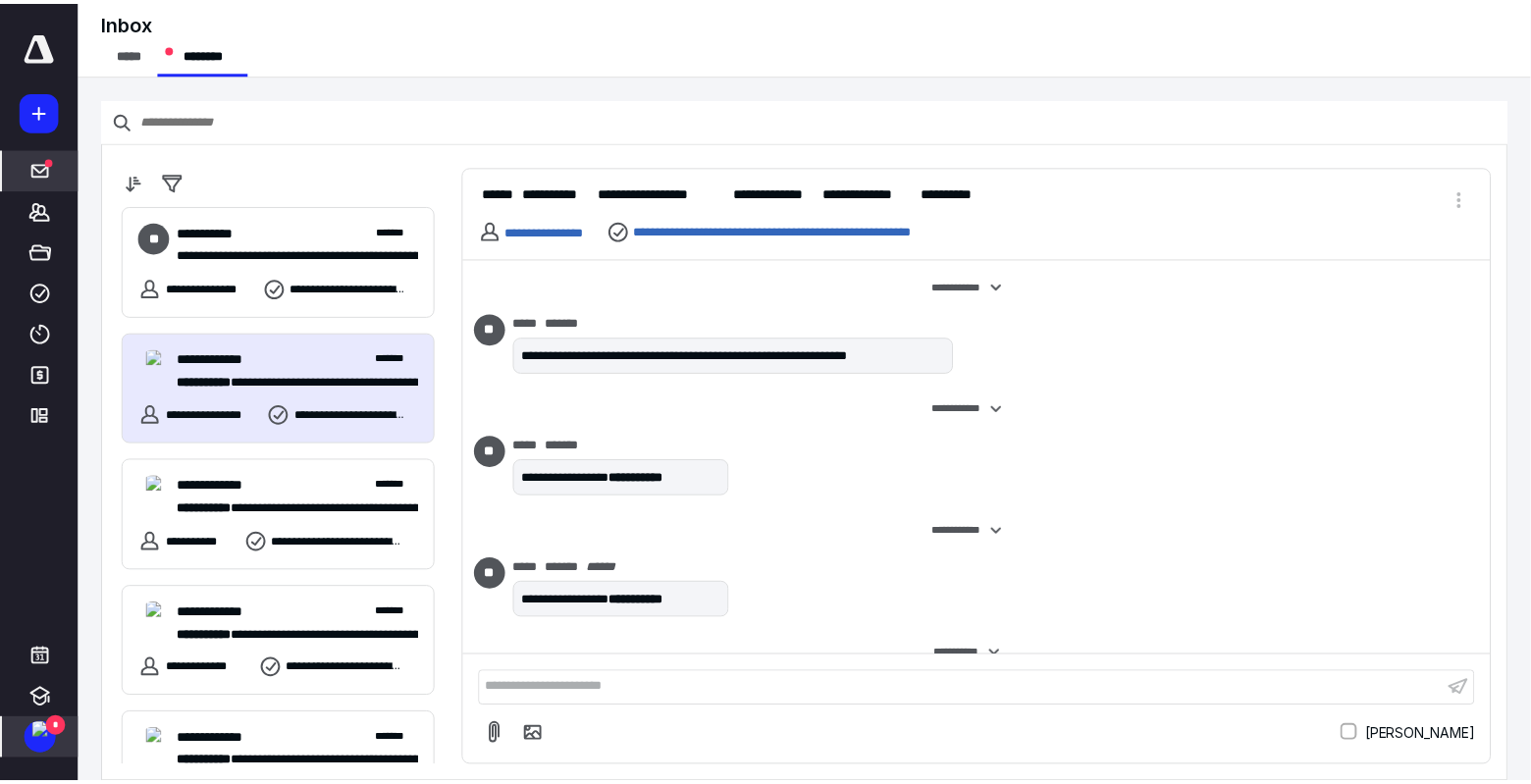scroll, scrollTop: 956, scrollLeft: 0, axis: vertical 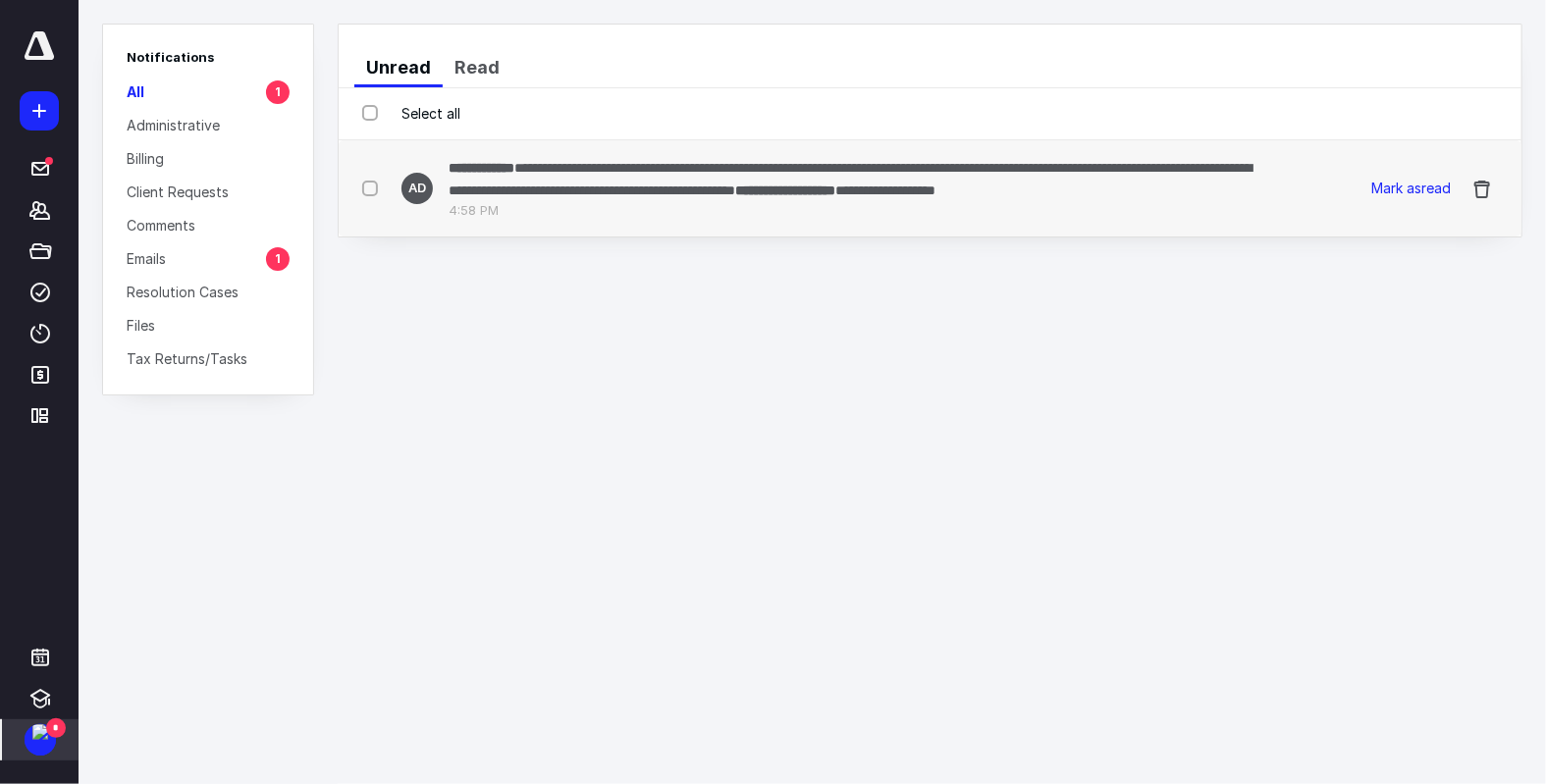 click on "**********" at bounding box center (850, 179) 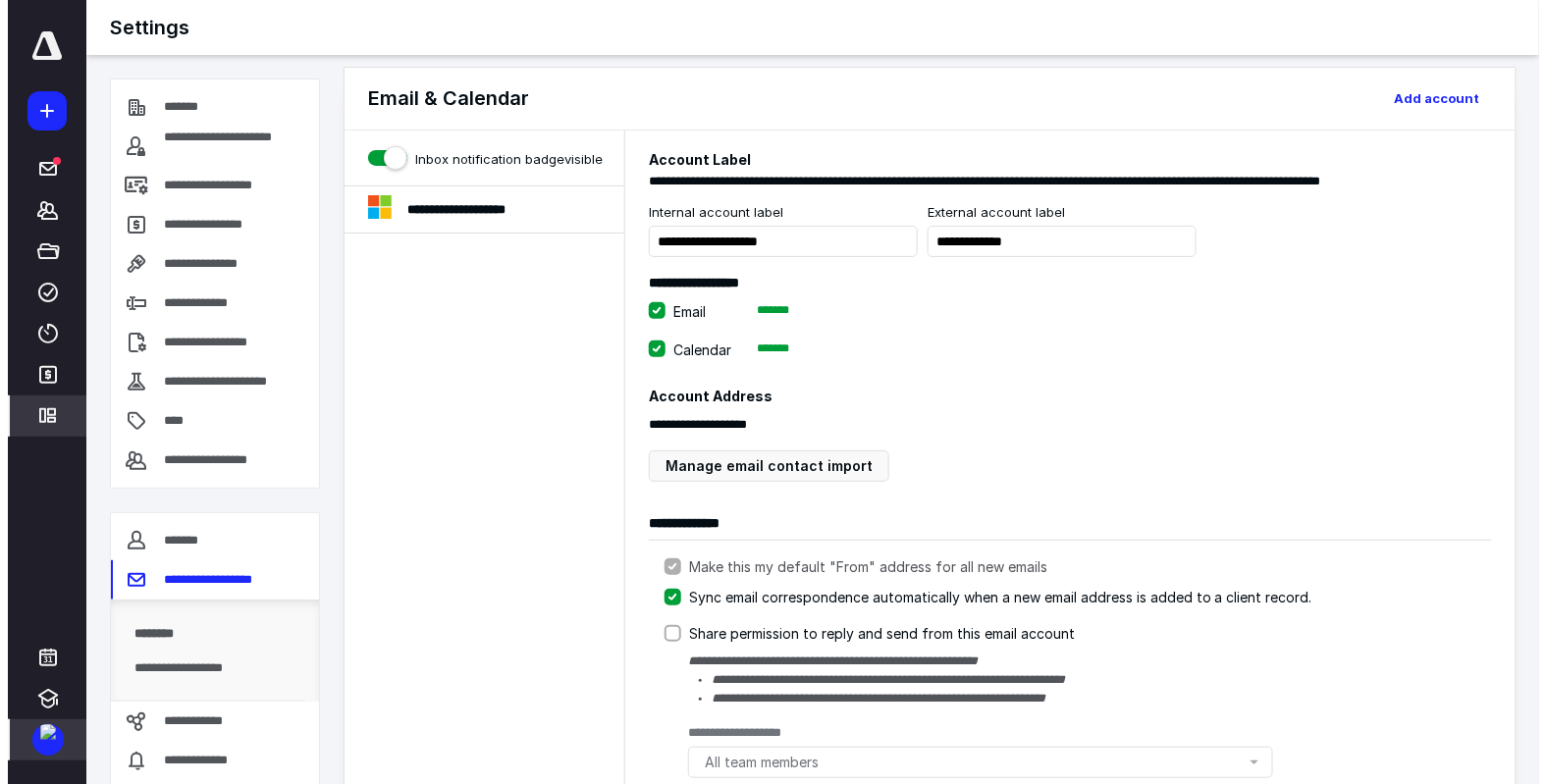 scroll, scrollTop: 0, scrollLeft: 0, axis: both 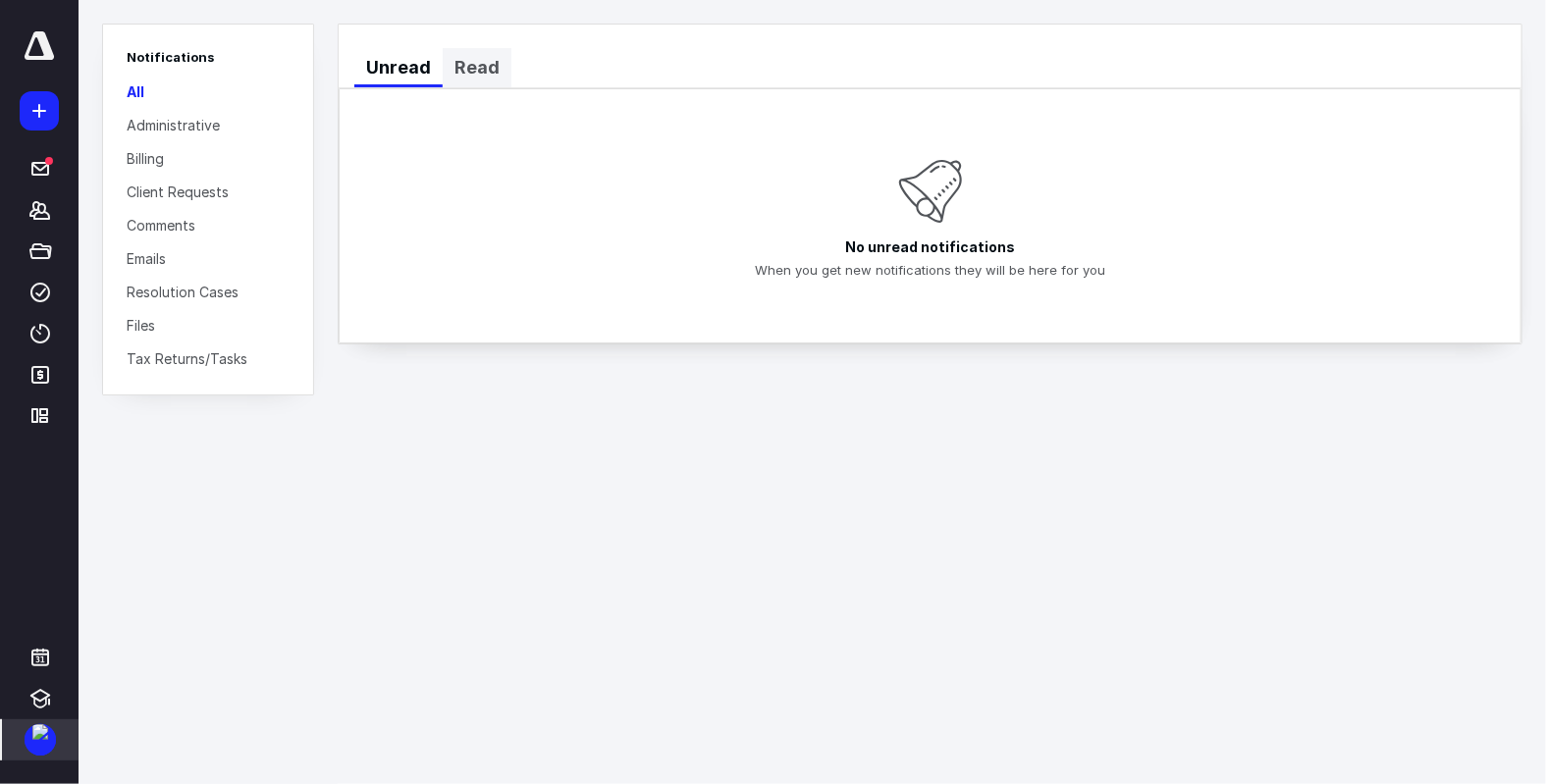 click on "Read" at bounding box center (477, 68) 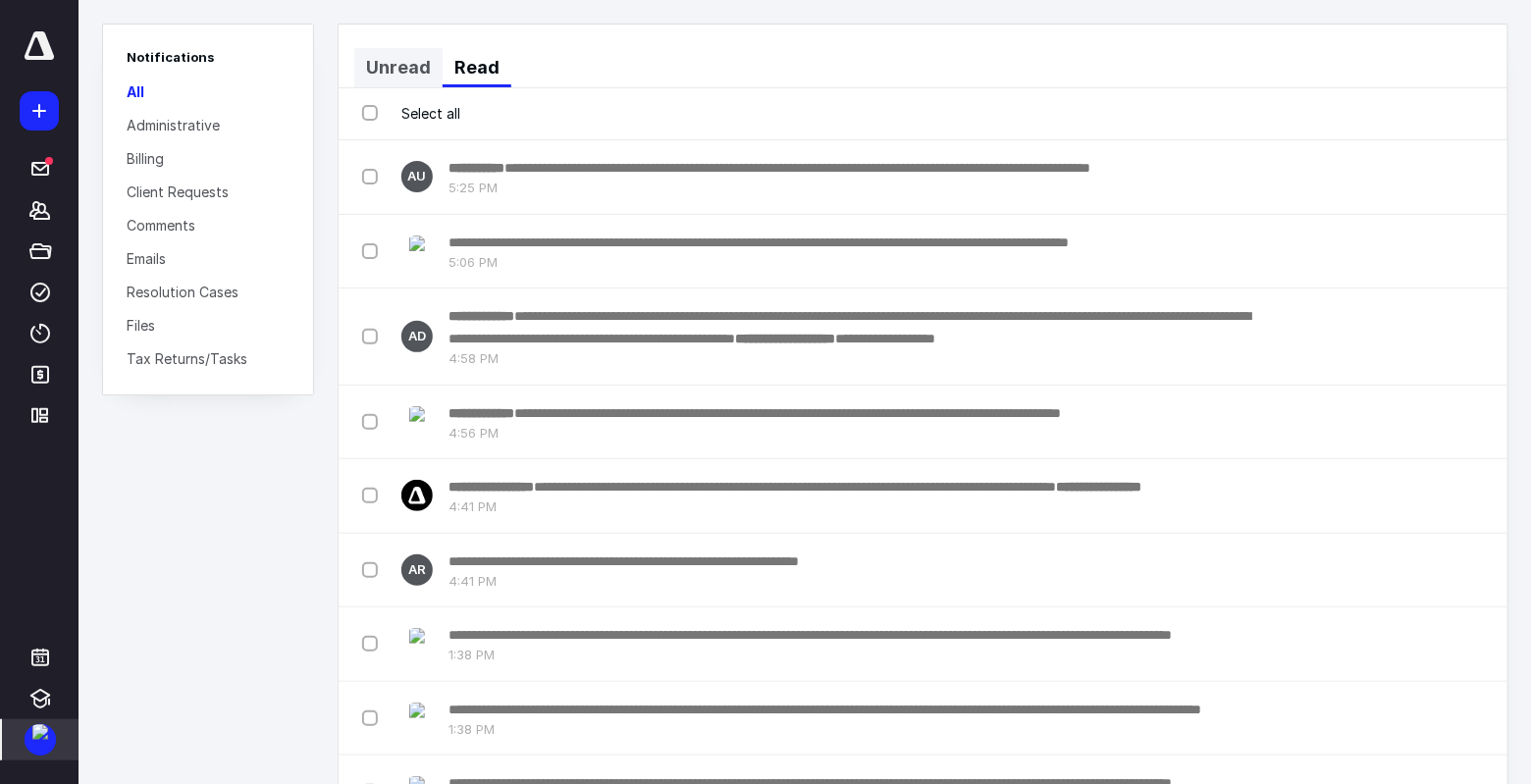 click on "Unread" at bounding box center (398, 68) 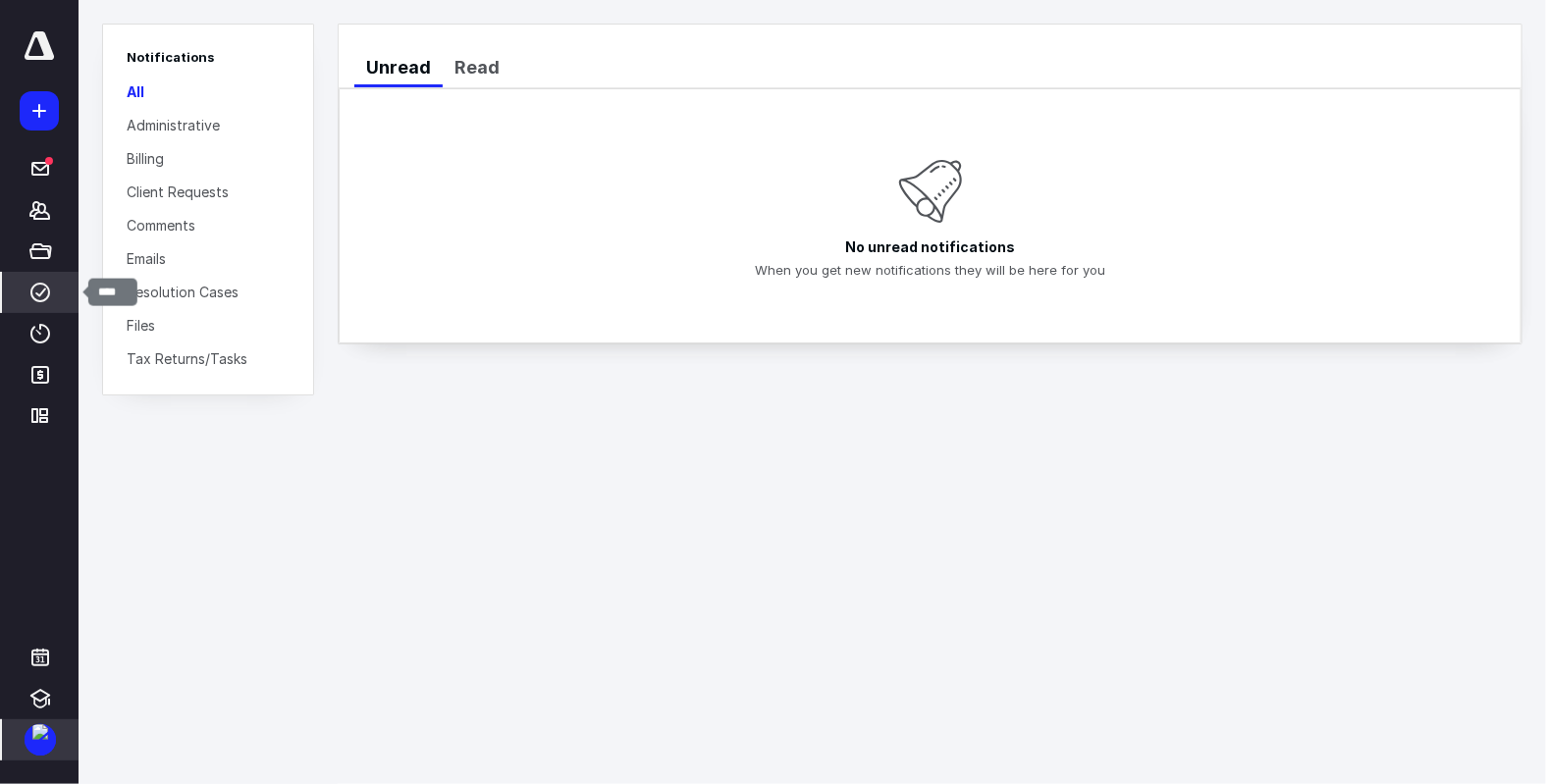click 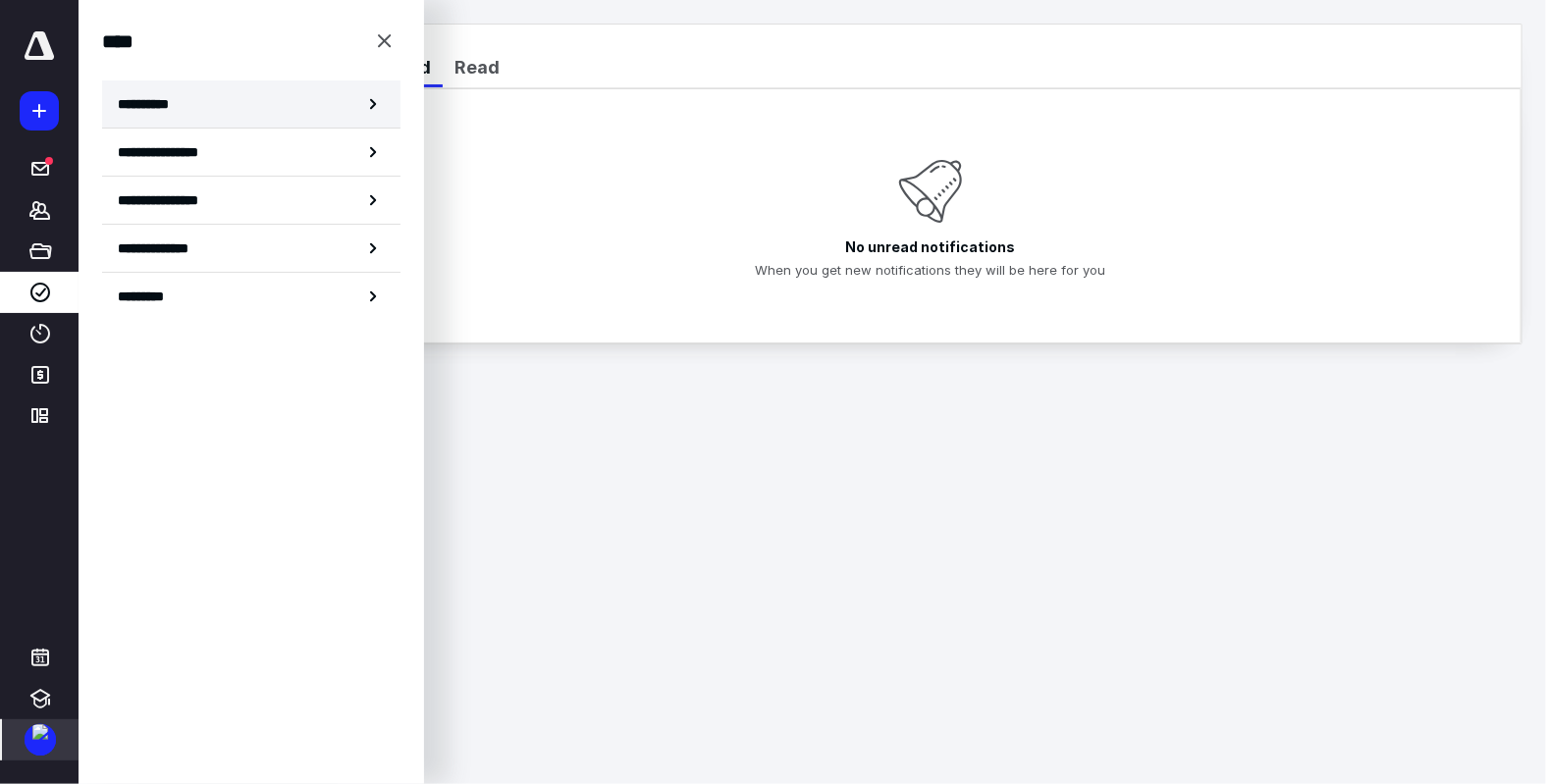 click on "**********" at bounding box center [150, 104] 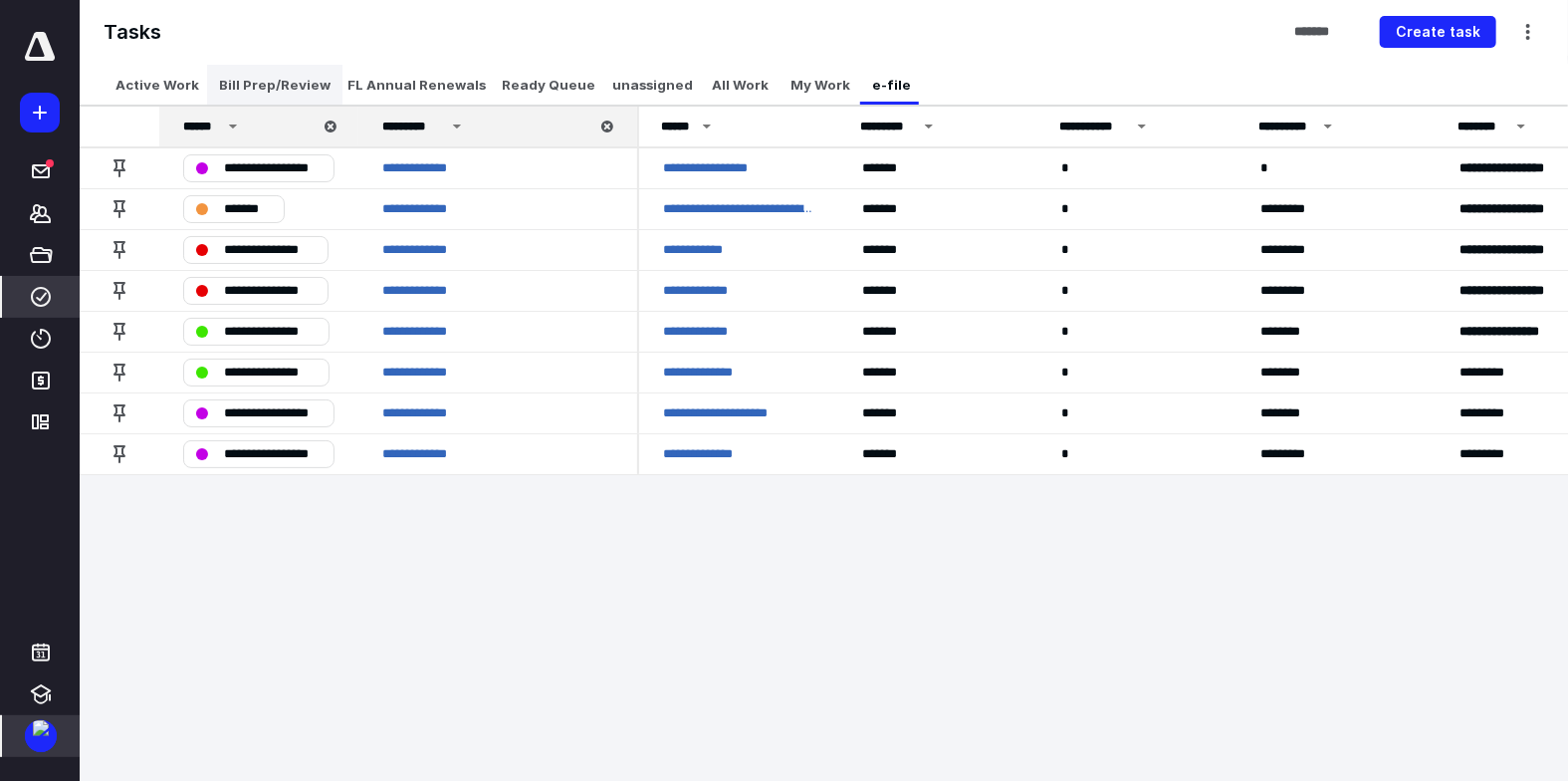 click on "Bill Prep/Review" at bounding box center [275, 85] 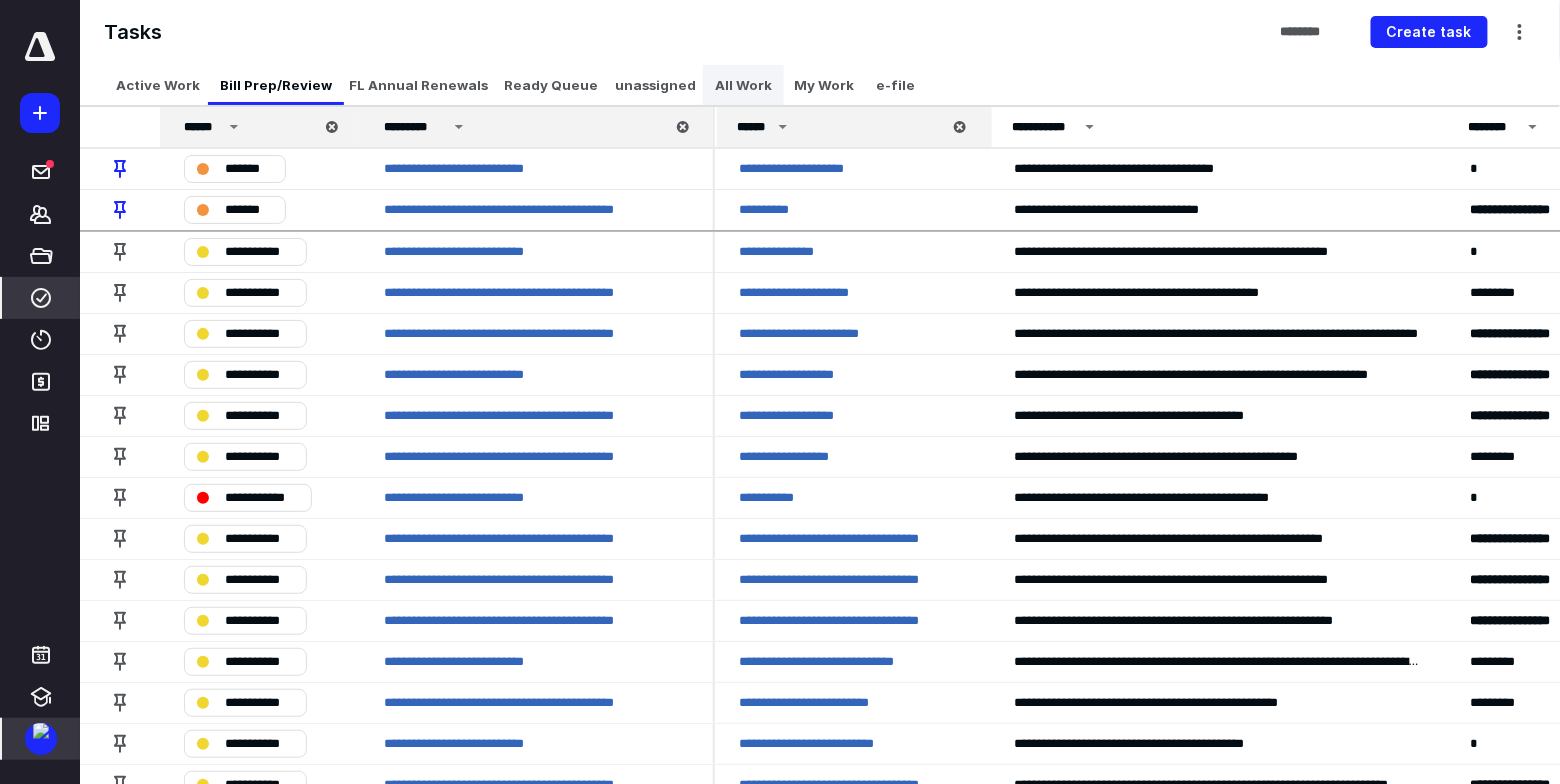click on "All Work" at bounding box center [743, 85] 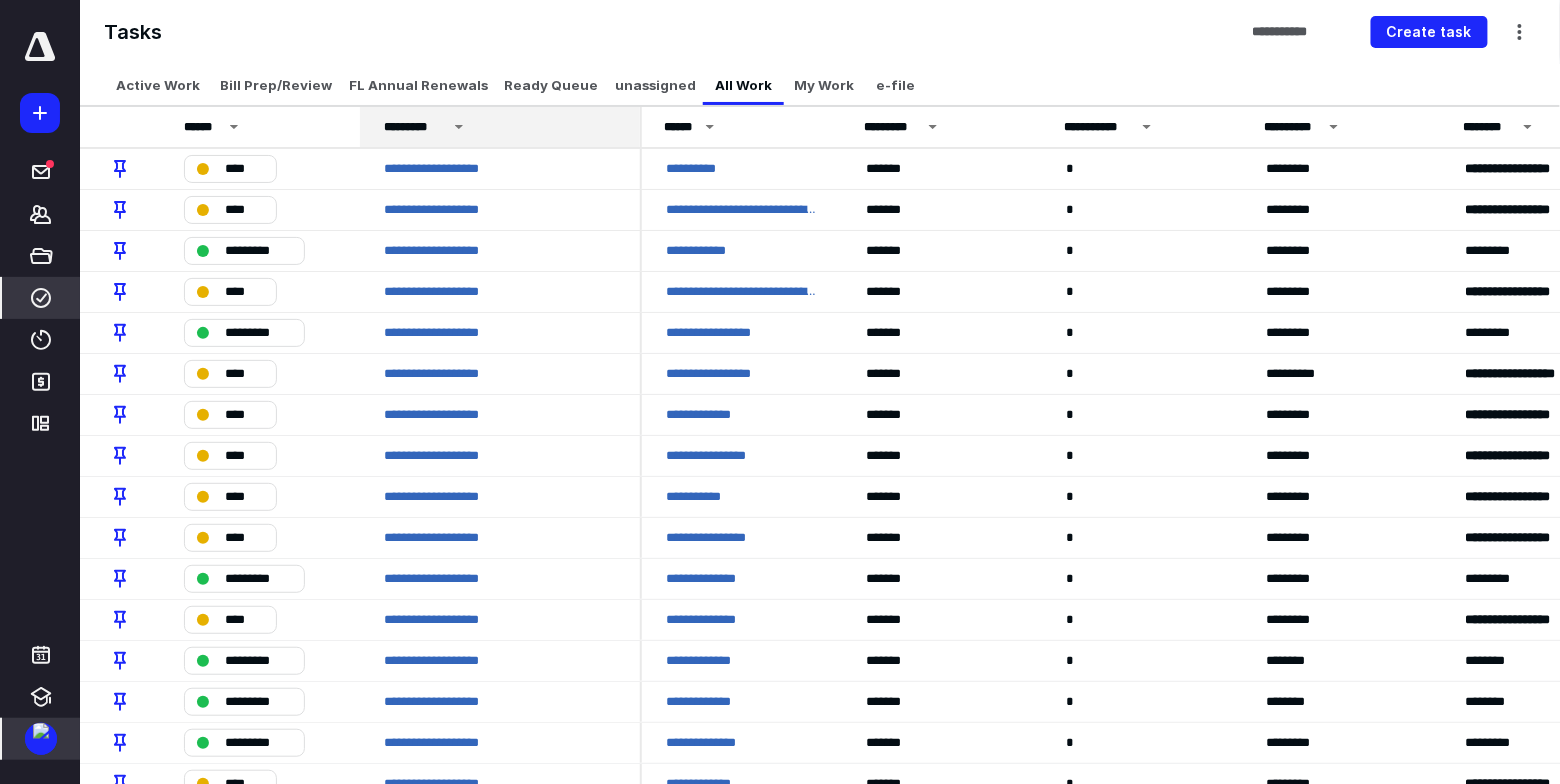 click 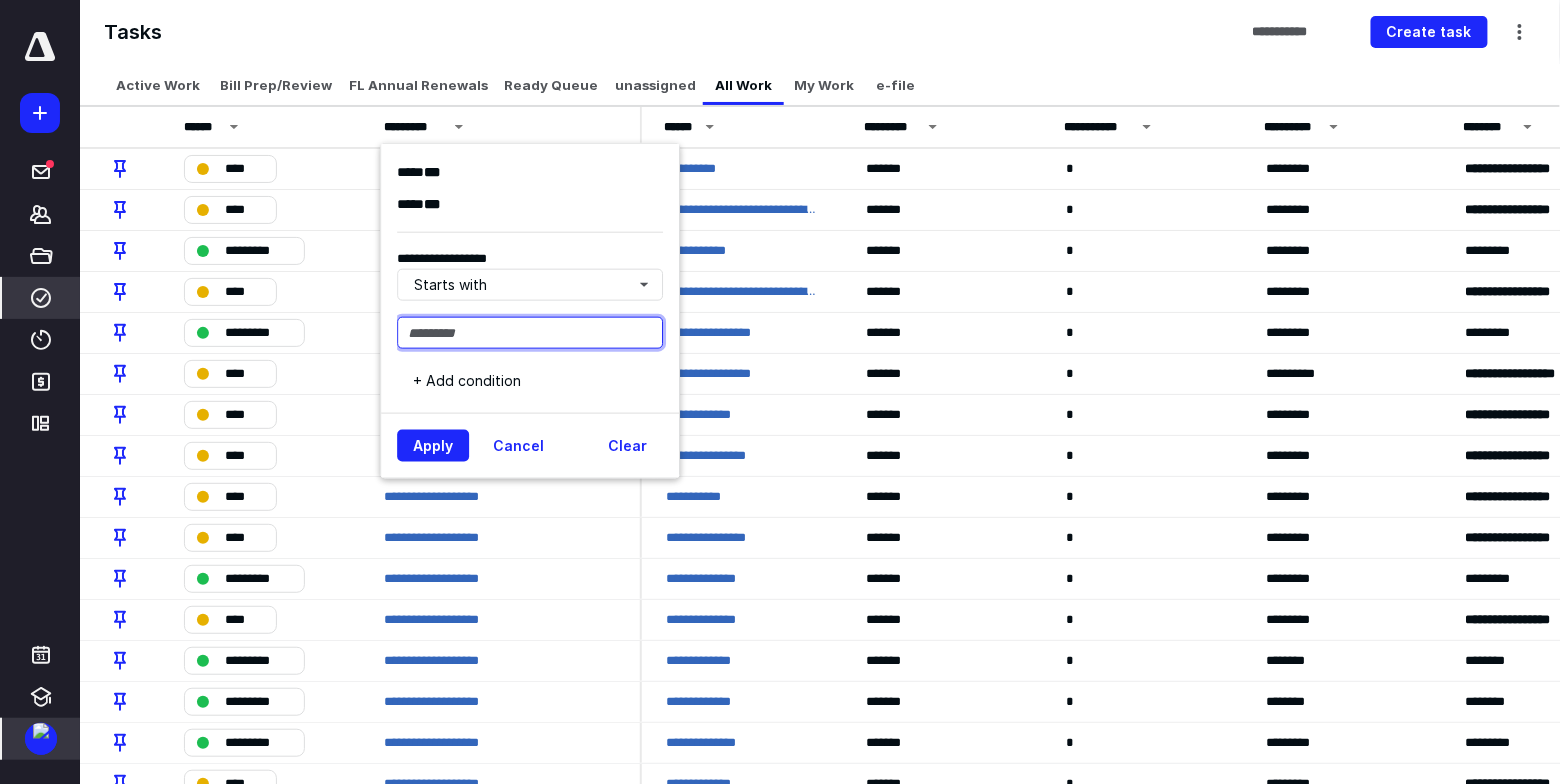 click at bounding box center (530, 332) 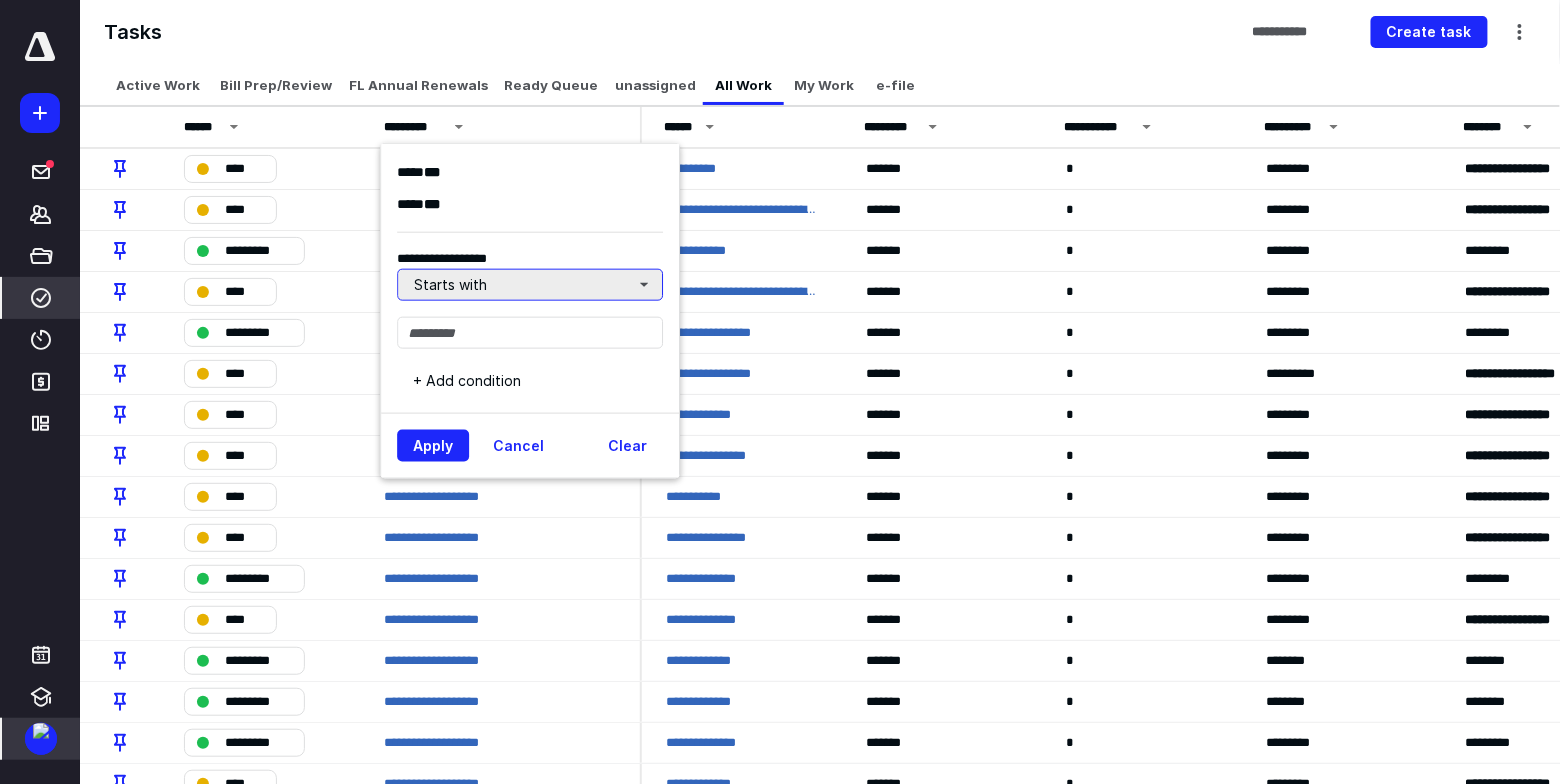 click on "Starts with" at bounding box center [530, 284] 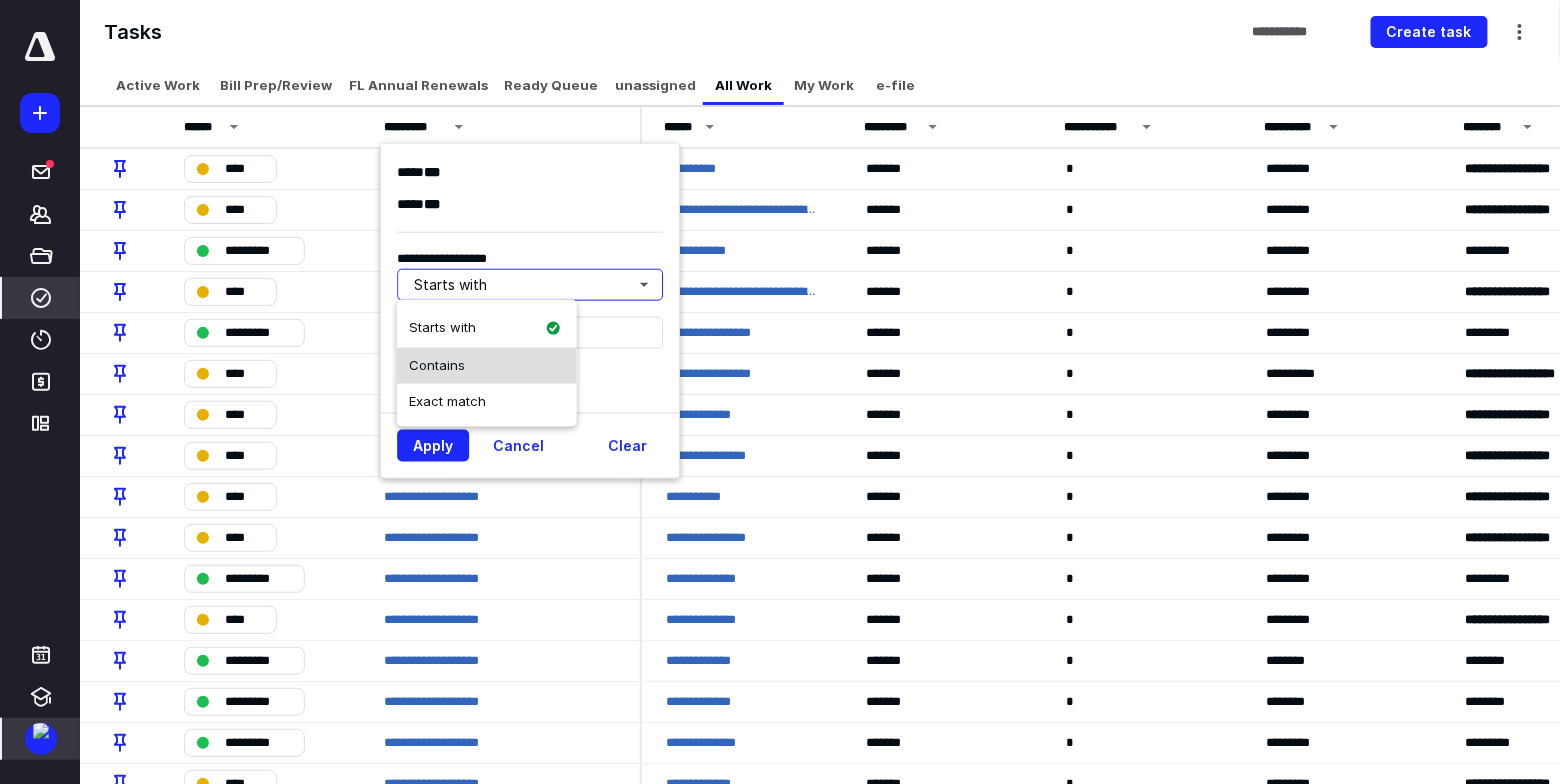 click on "Contains" at bounding box center (487, 366) 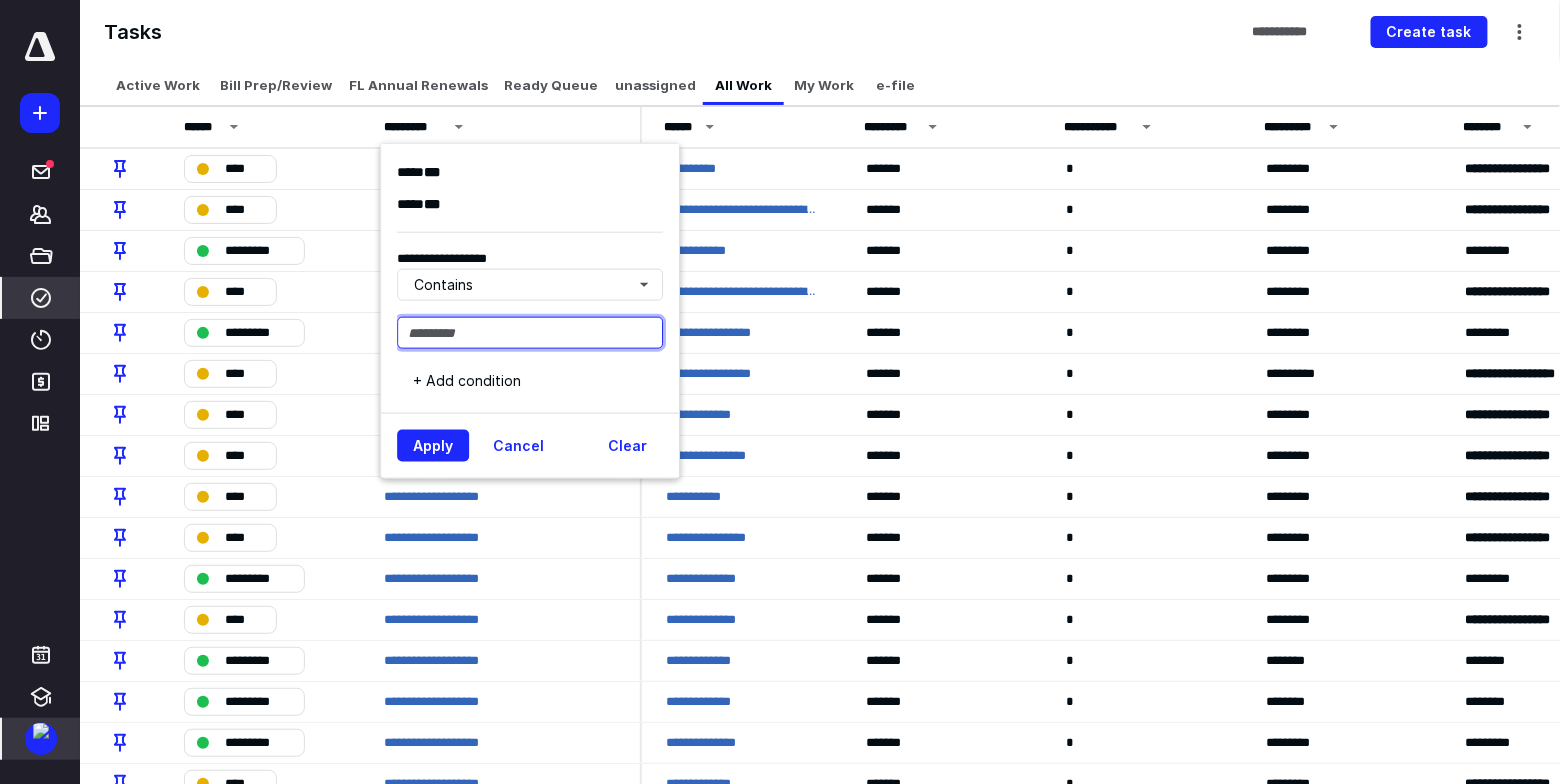 click at bounding box center [530, 332] 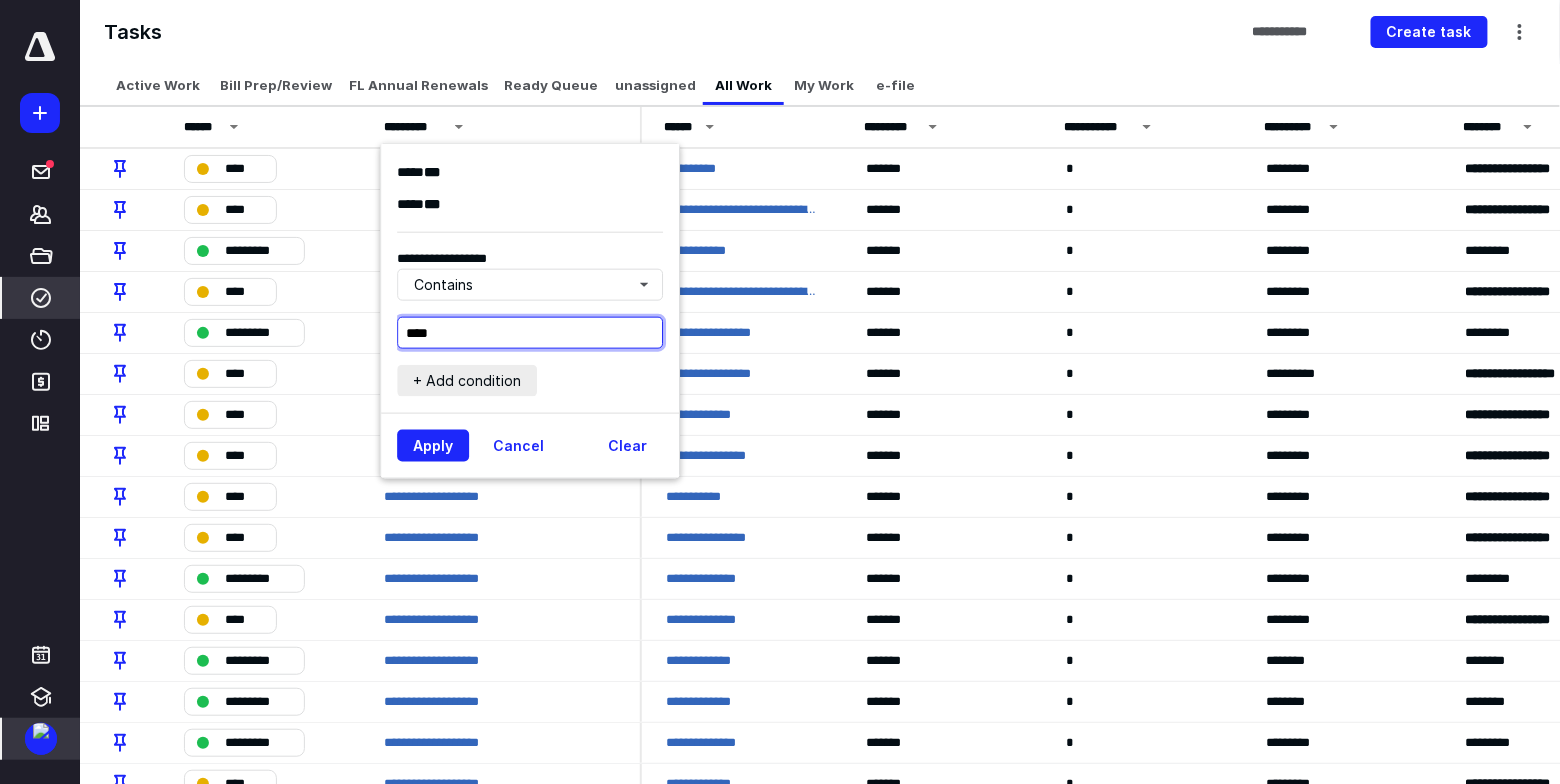type on "****" 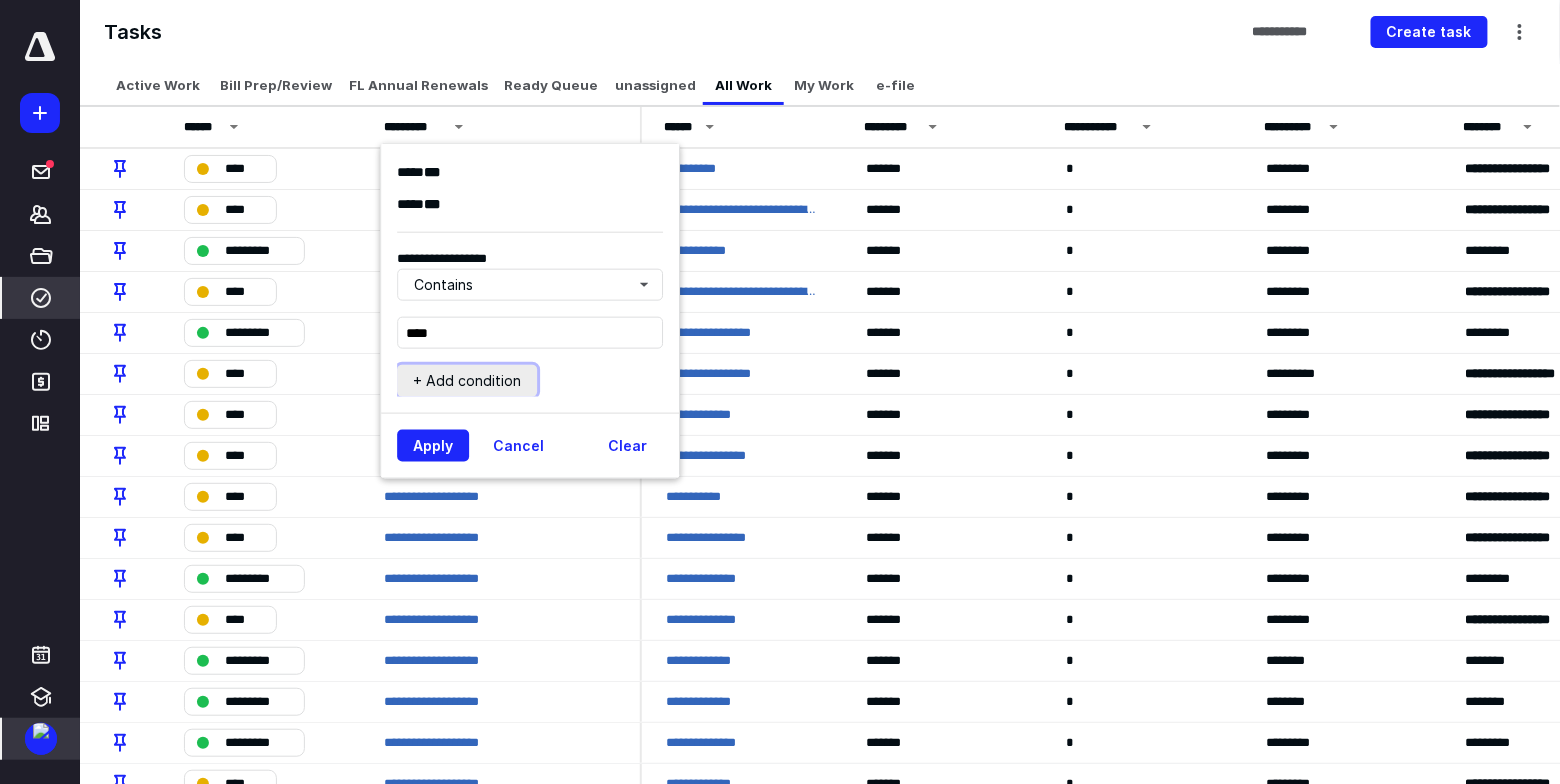 click on "+ Add condition" at bounding box center [467, 380] 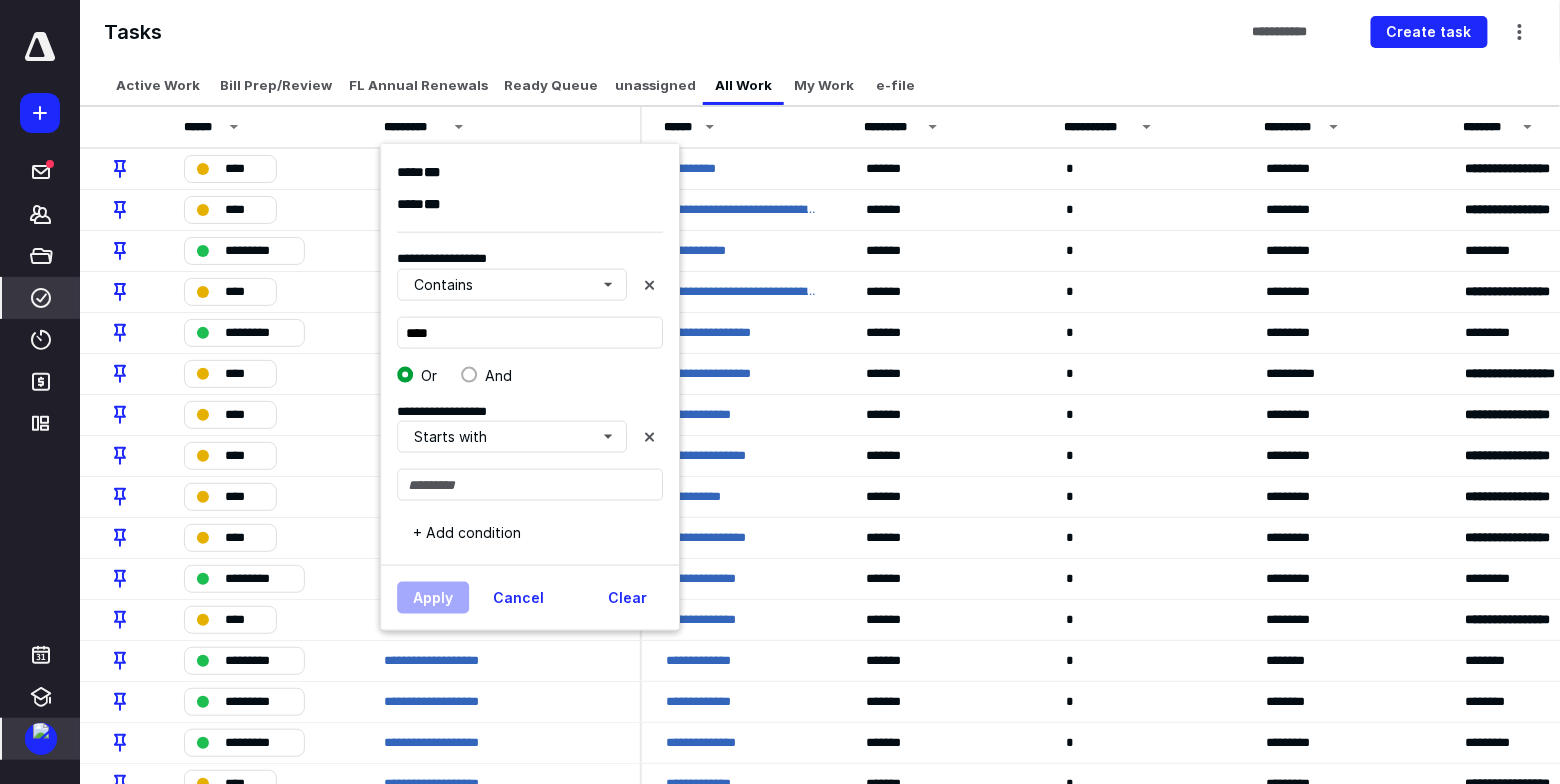 click at bounding box center (469, 375) 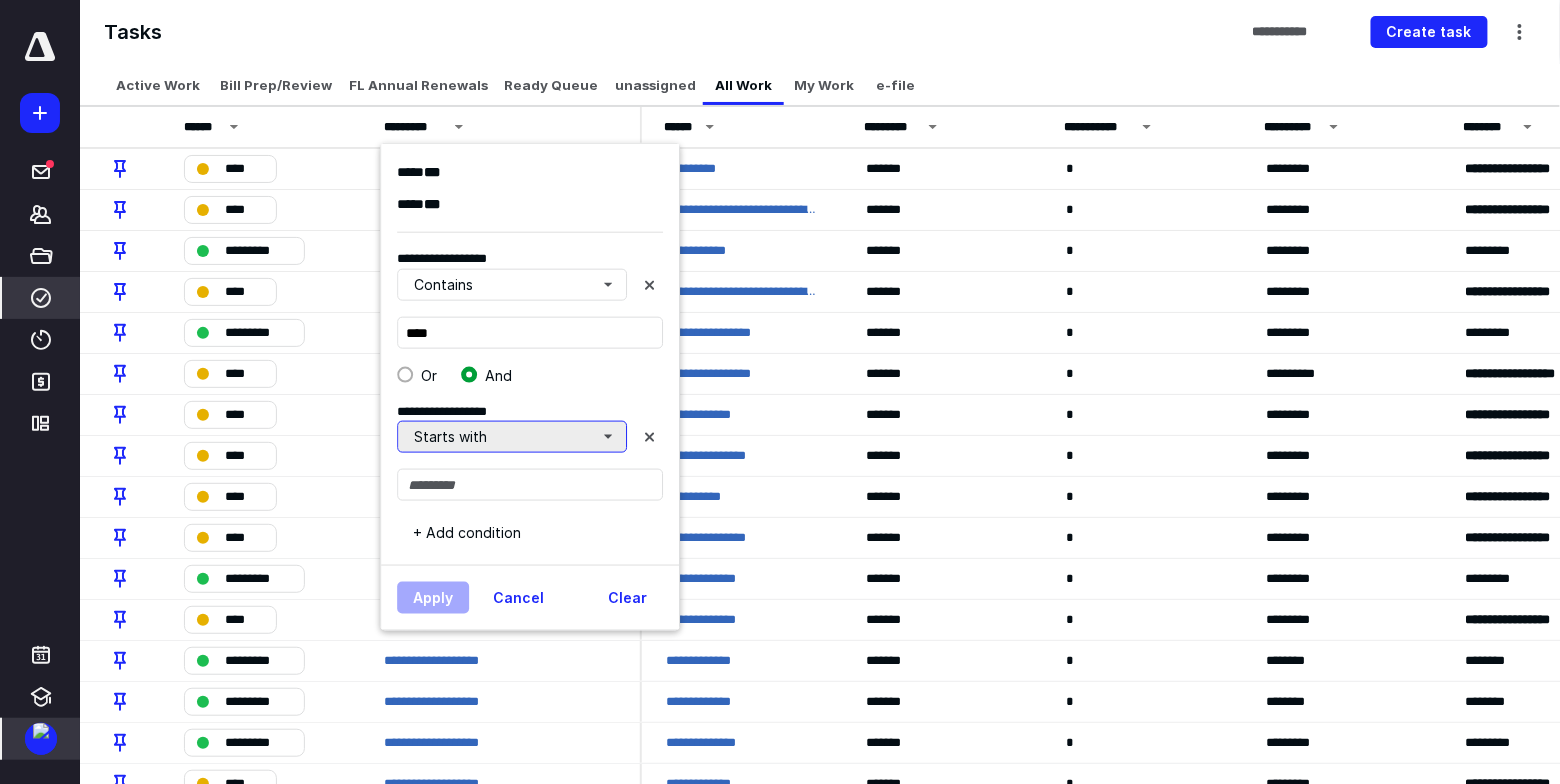 click on "Starts with" at bounding box center (512, 437) 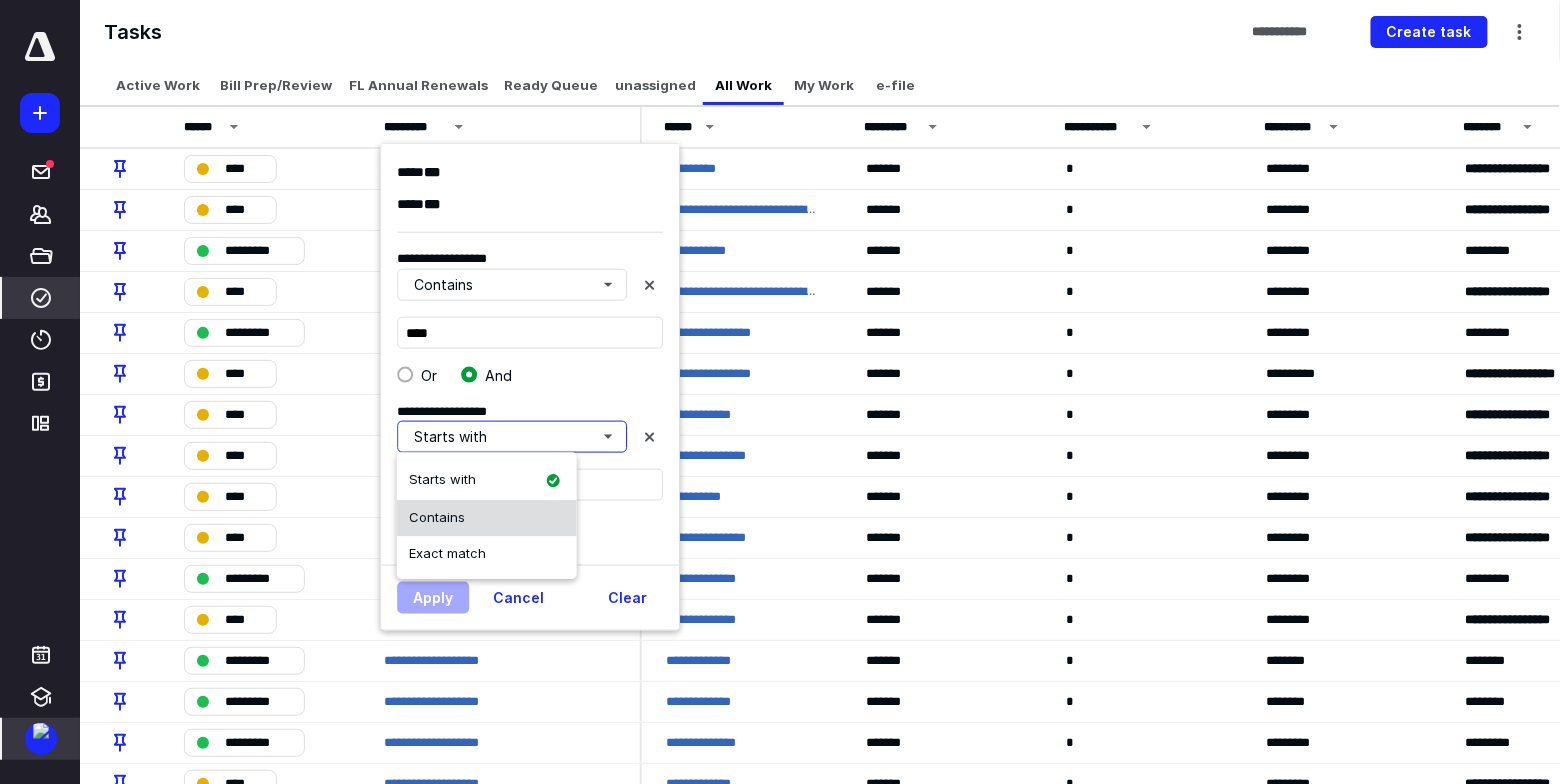 click on "Contains" at bounding box center (437, 517) 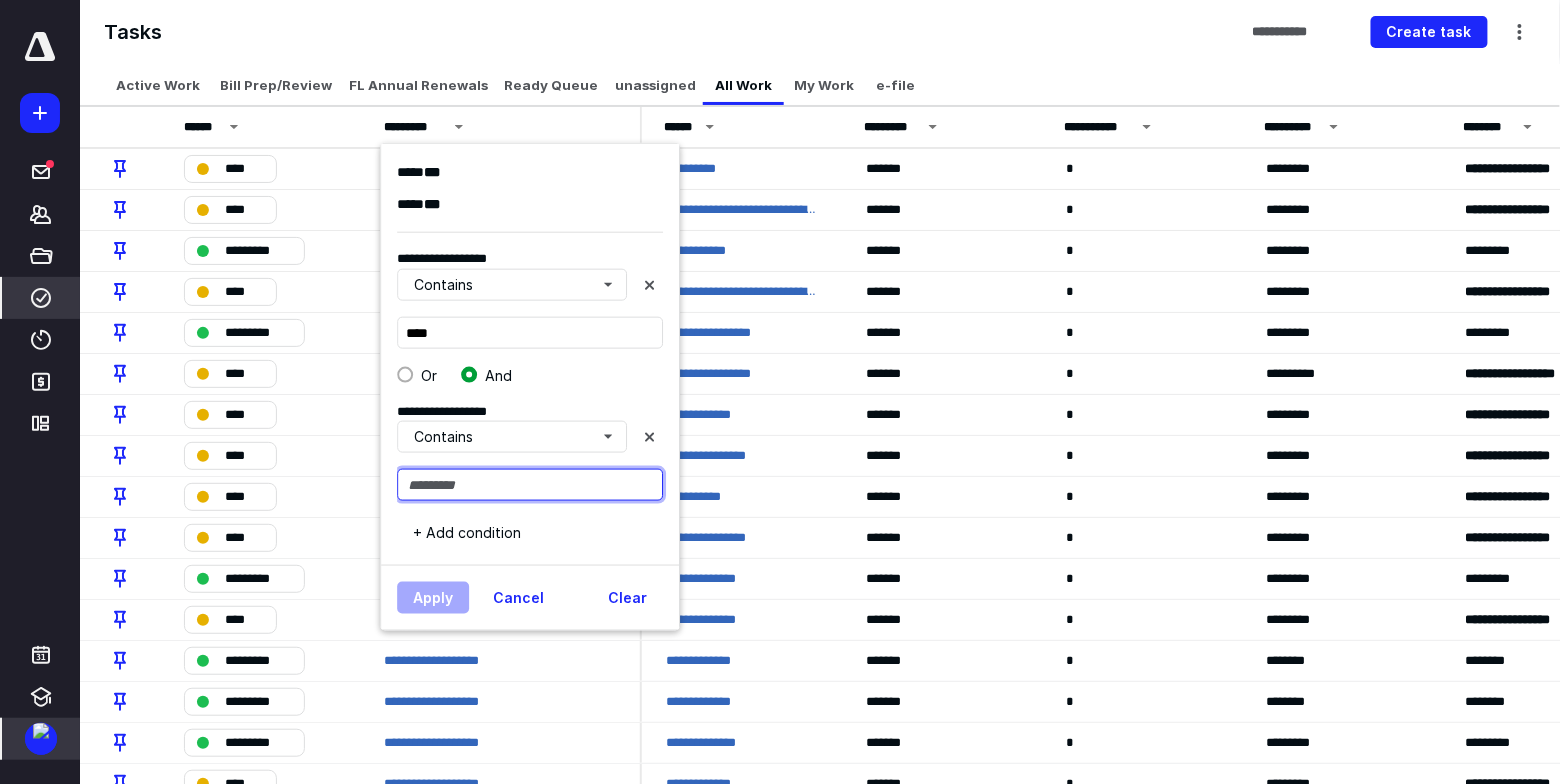 click at bounding box center [530, 485] 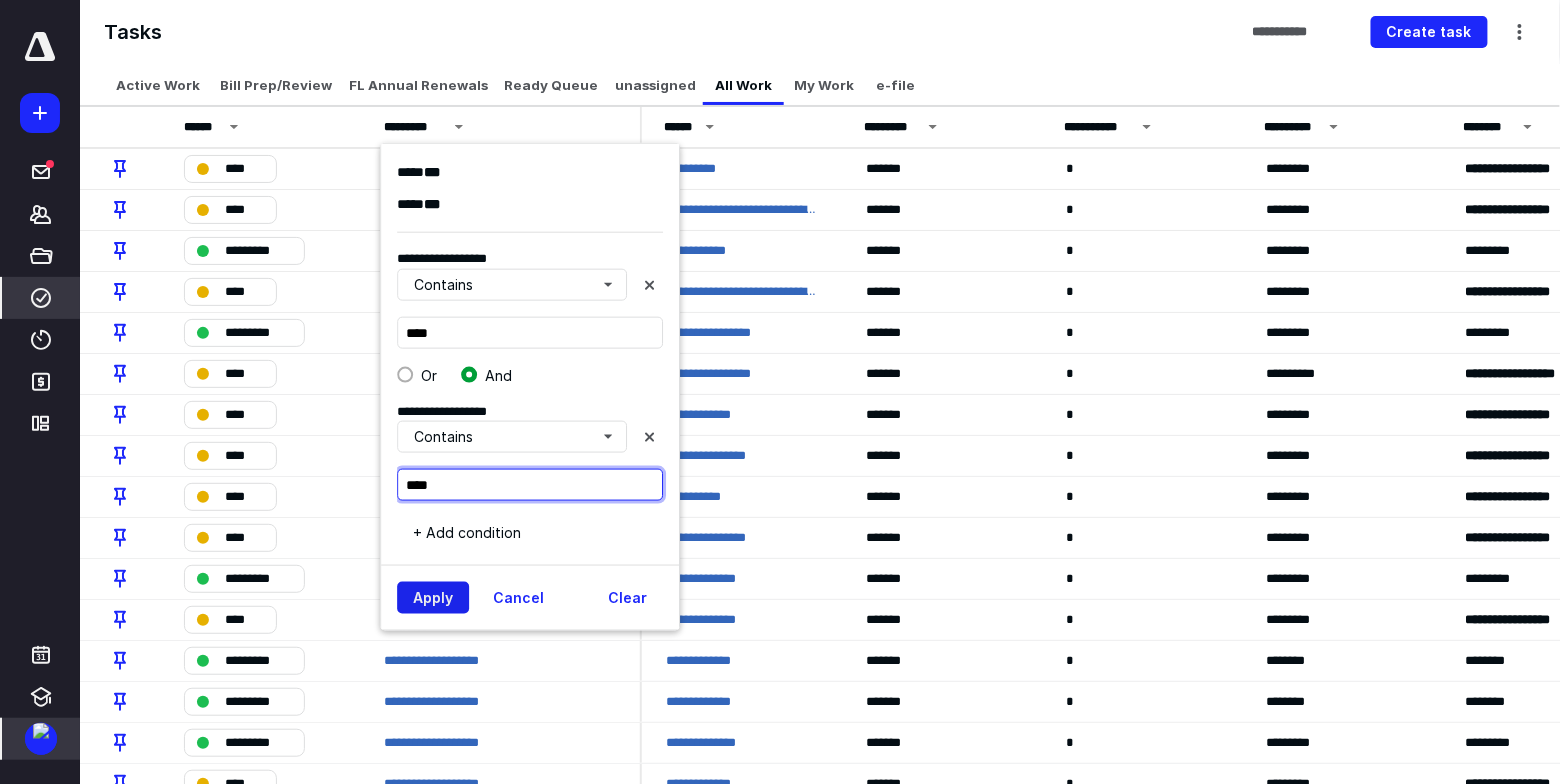 type on "****" 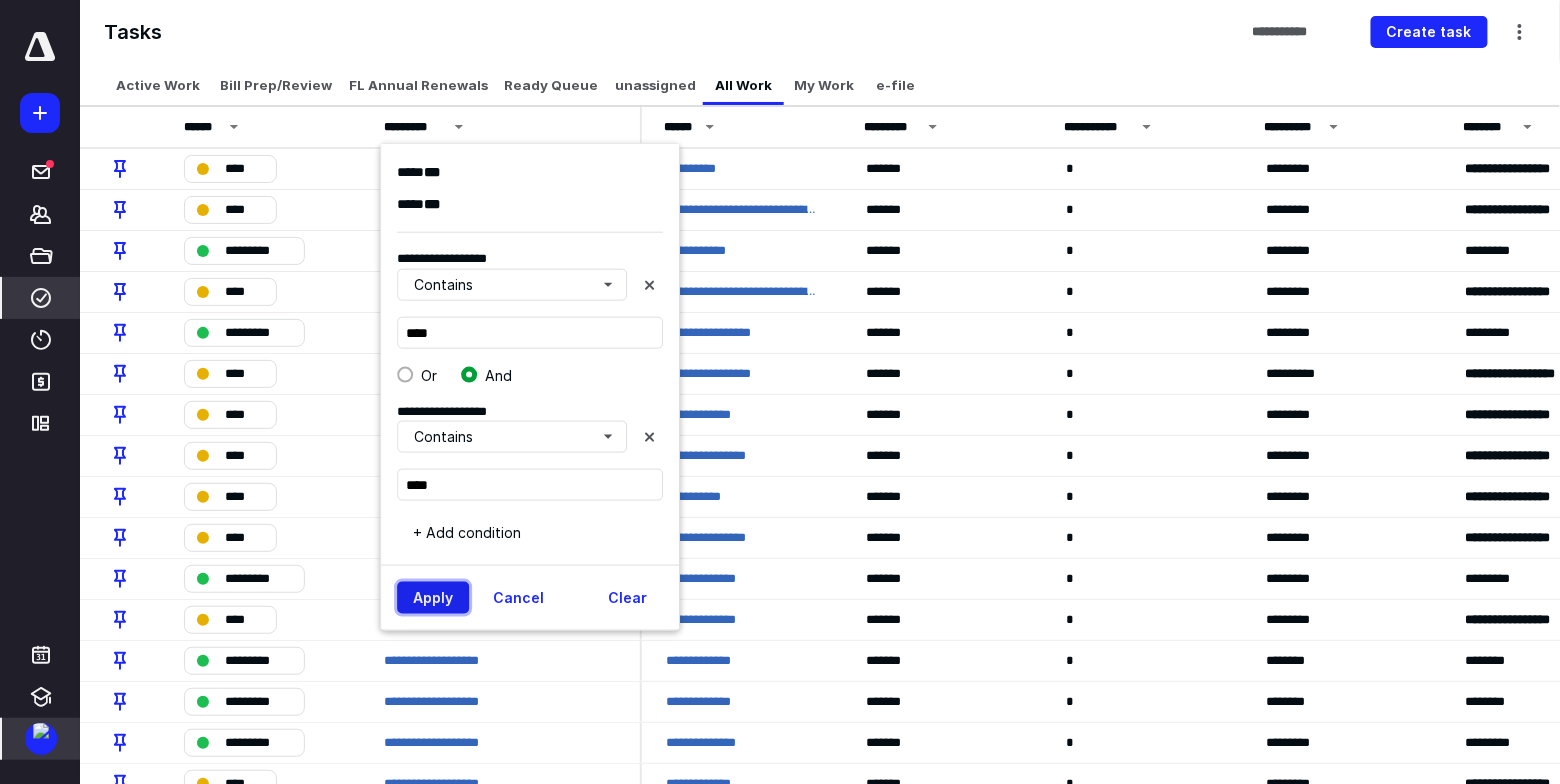 click on "Apply" at bounding box center (433, 598) 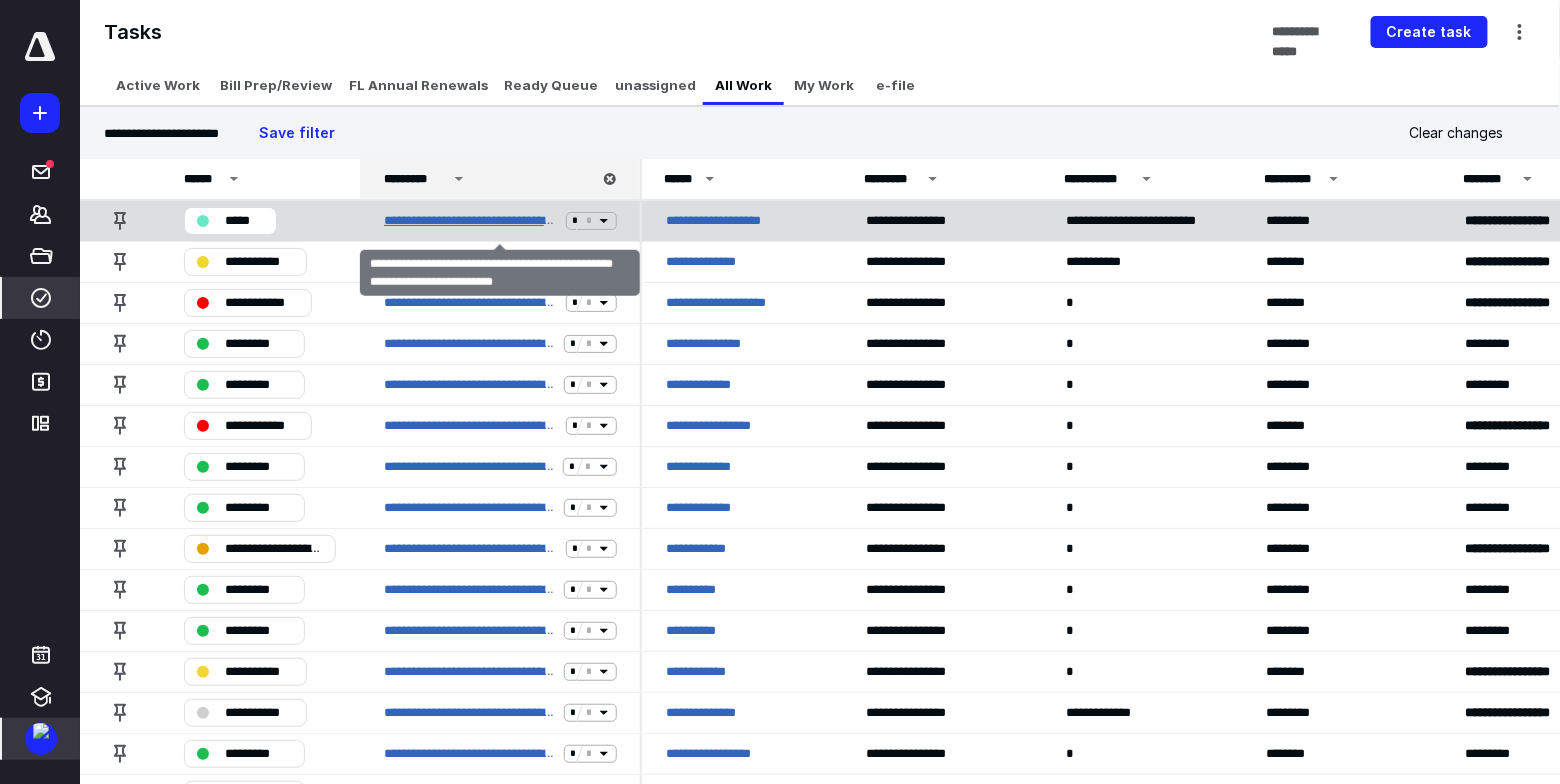 click on "**********" at bounding box center (471, 221) 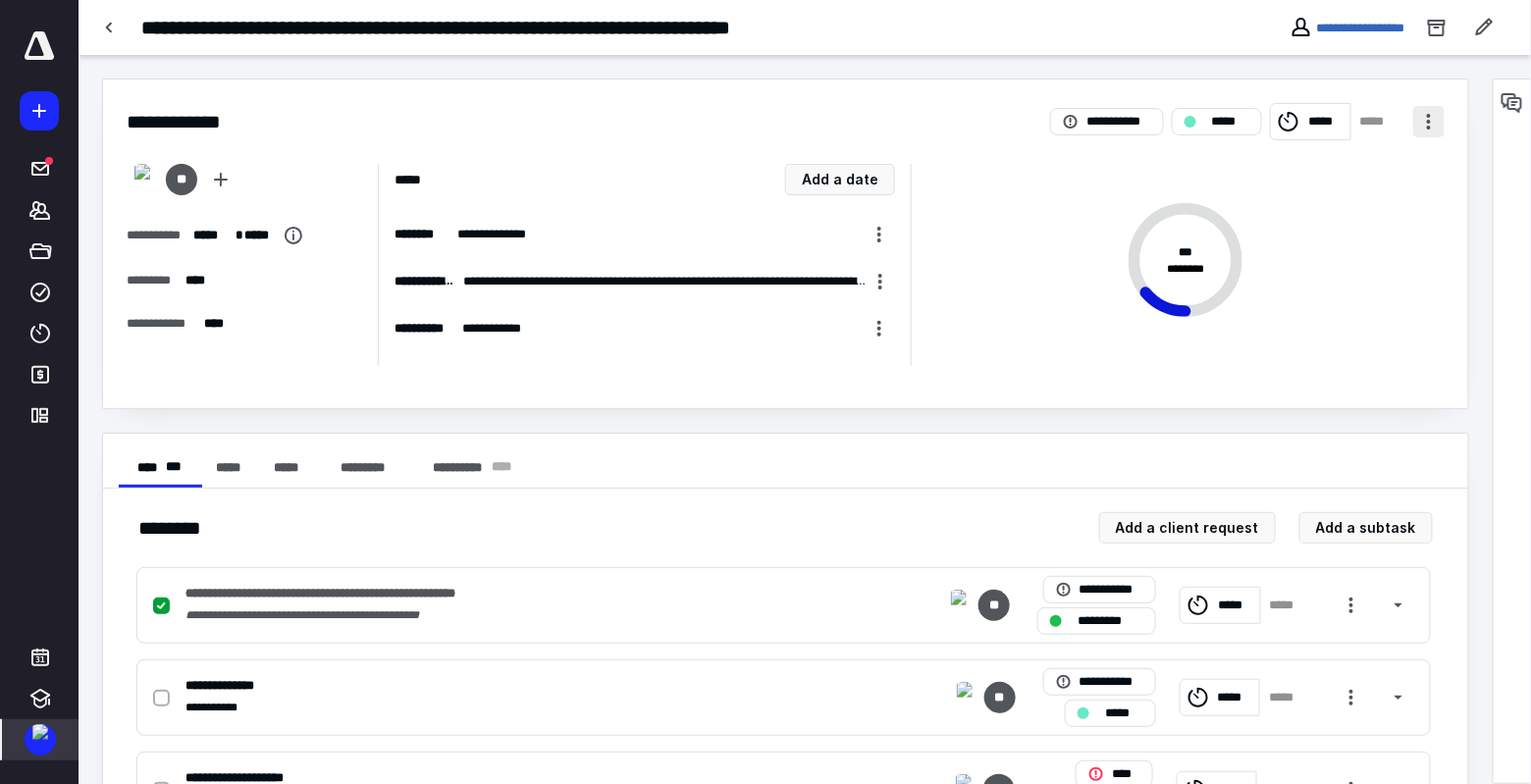 click at bounding box center (1429, 122) 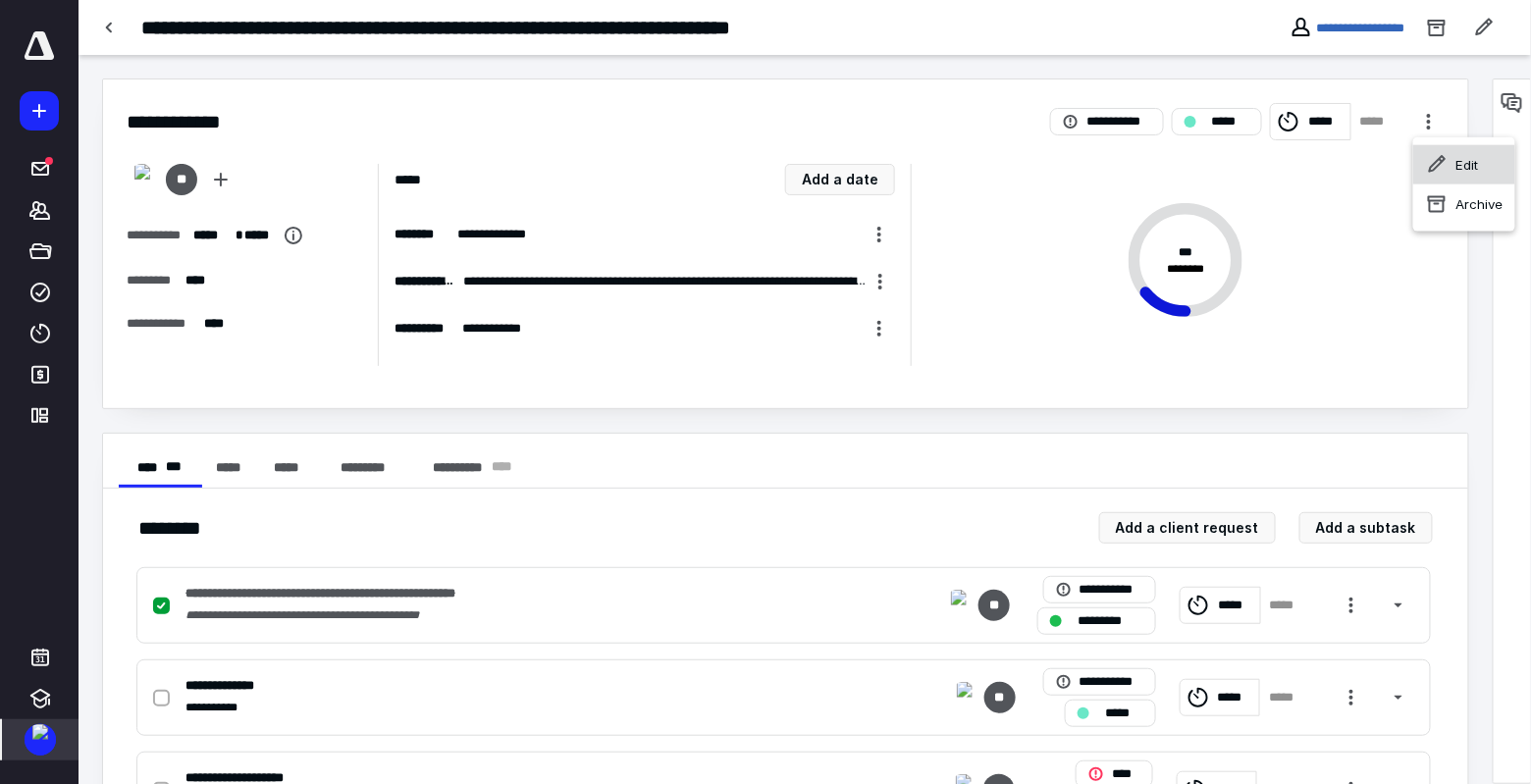 click on "Edit" at bounding box center (1464, 165) 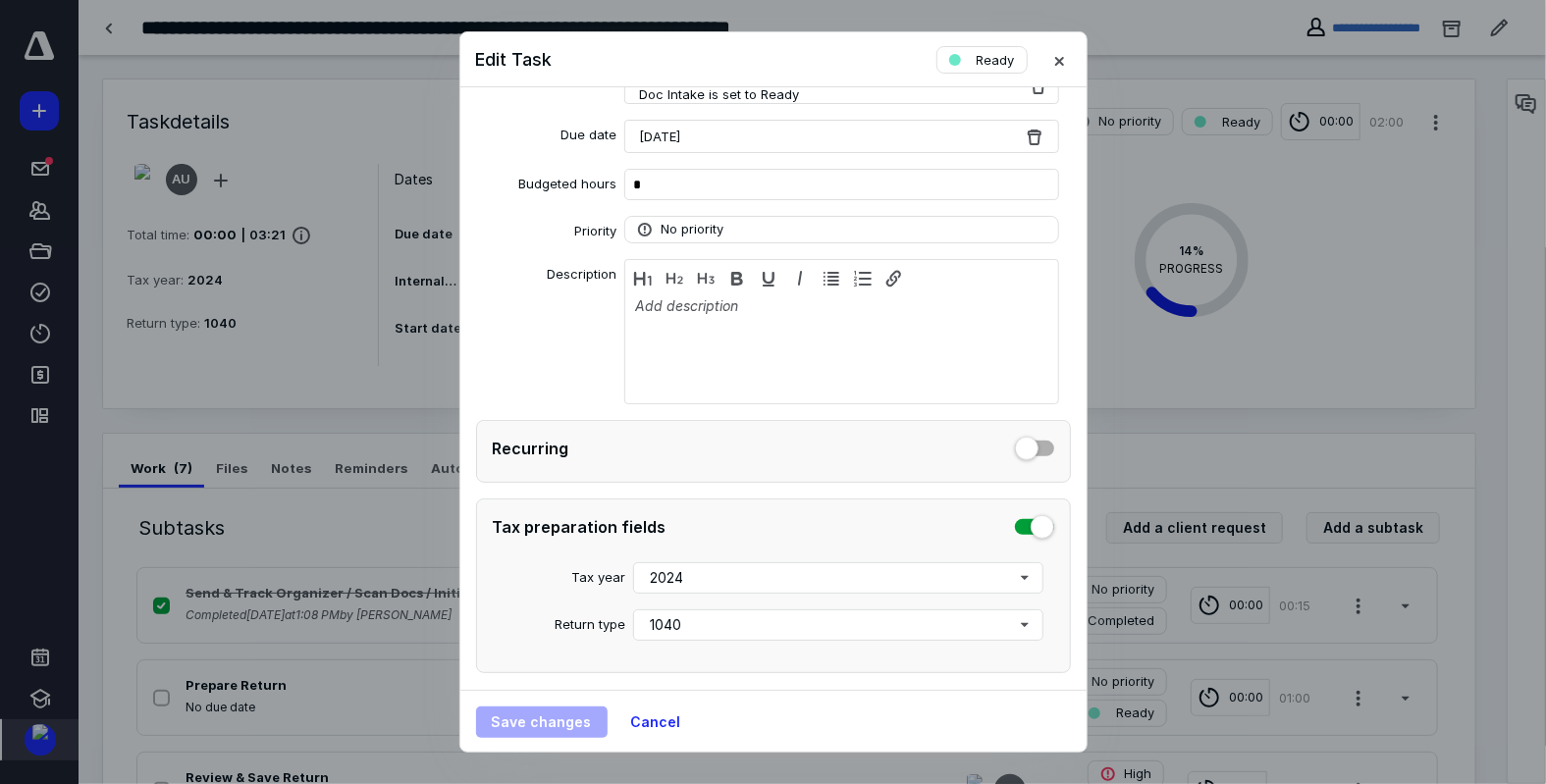 scroll, scrollTop: 294, scrollLeft: 0, axis: vertical 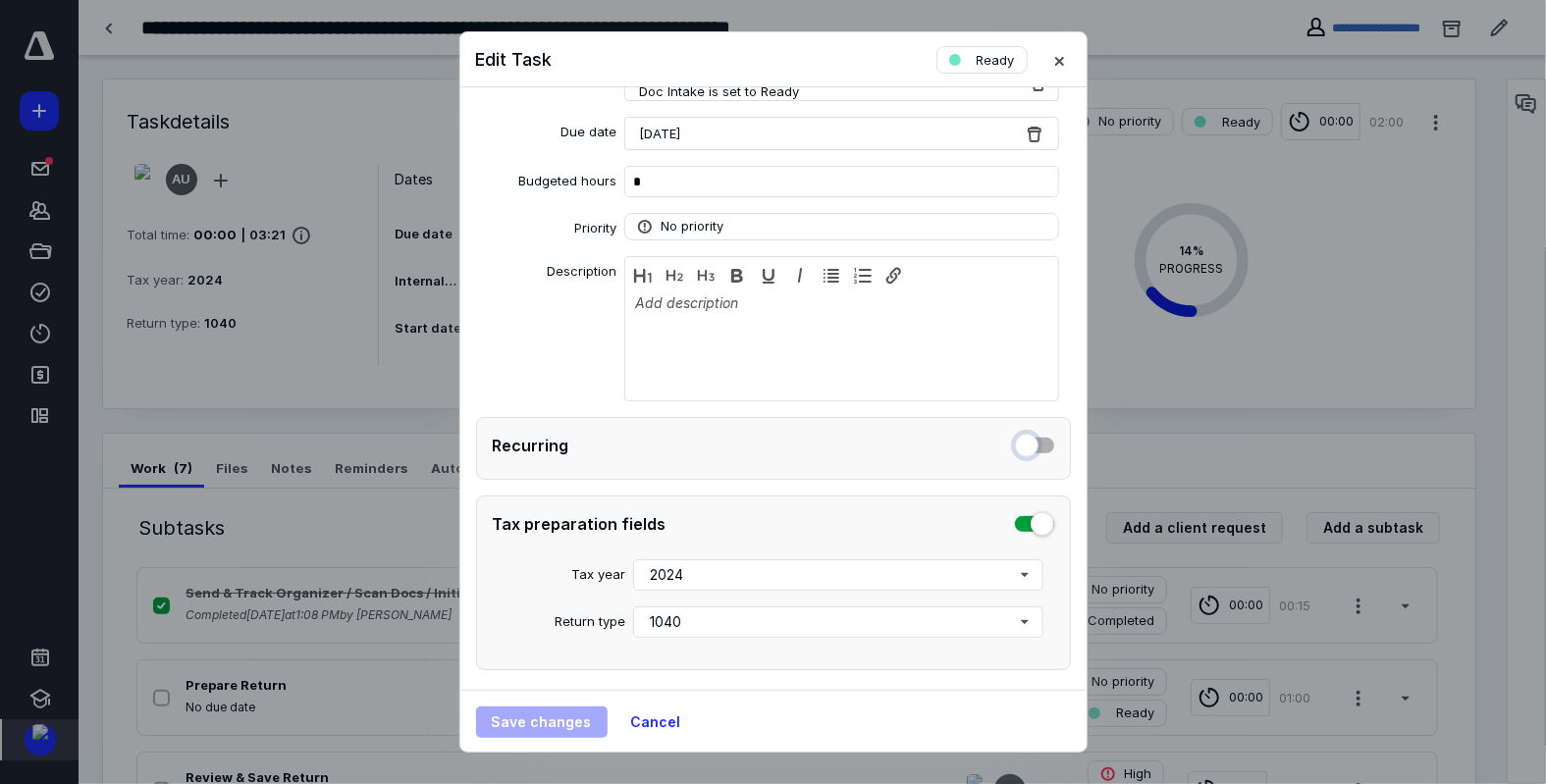 click at bounding box center (1035, 443) 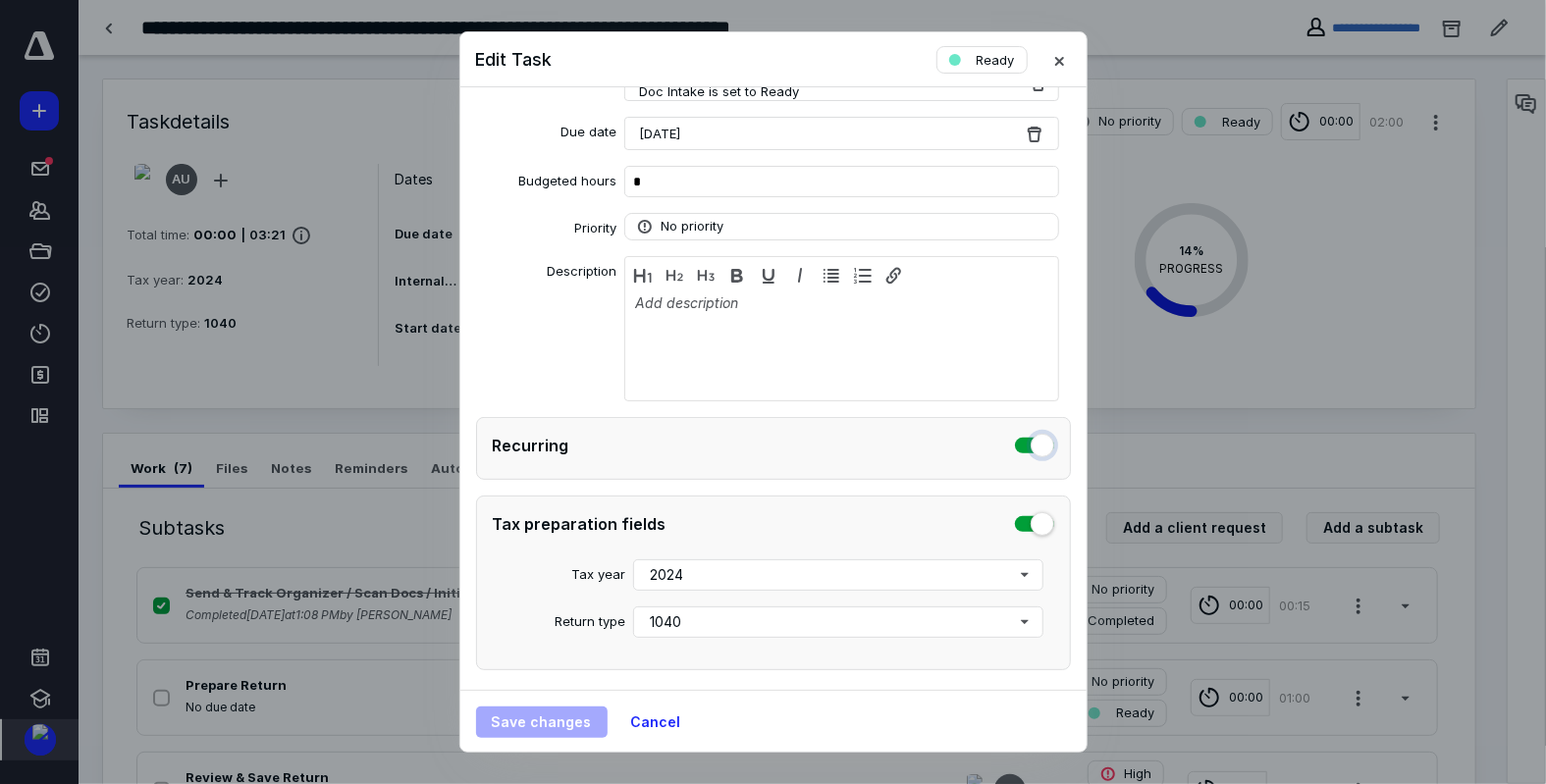 checkbox on "true" 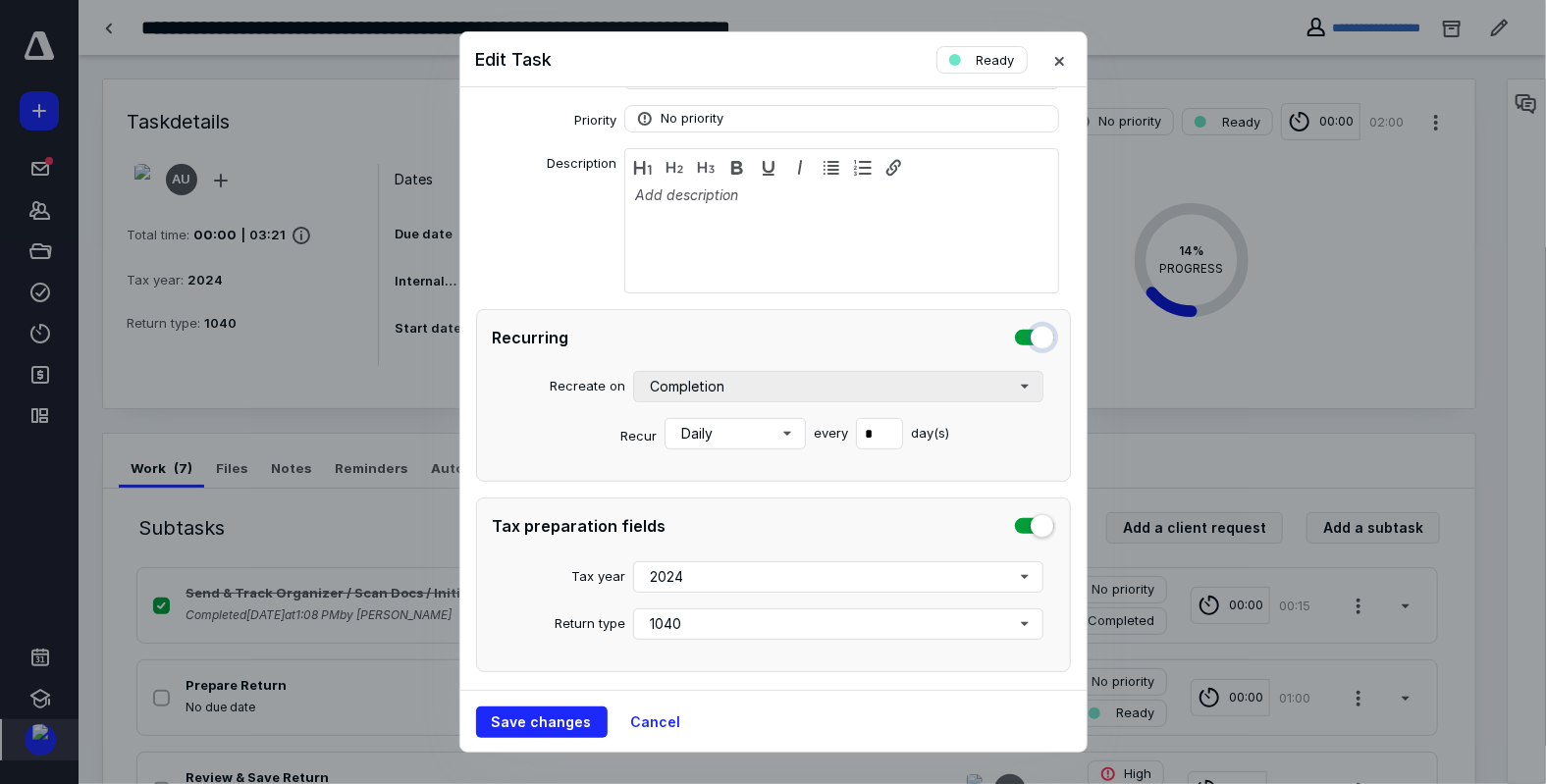scroll, scrollTop: 413, scrollLeft: 0, axis: vertical 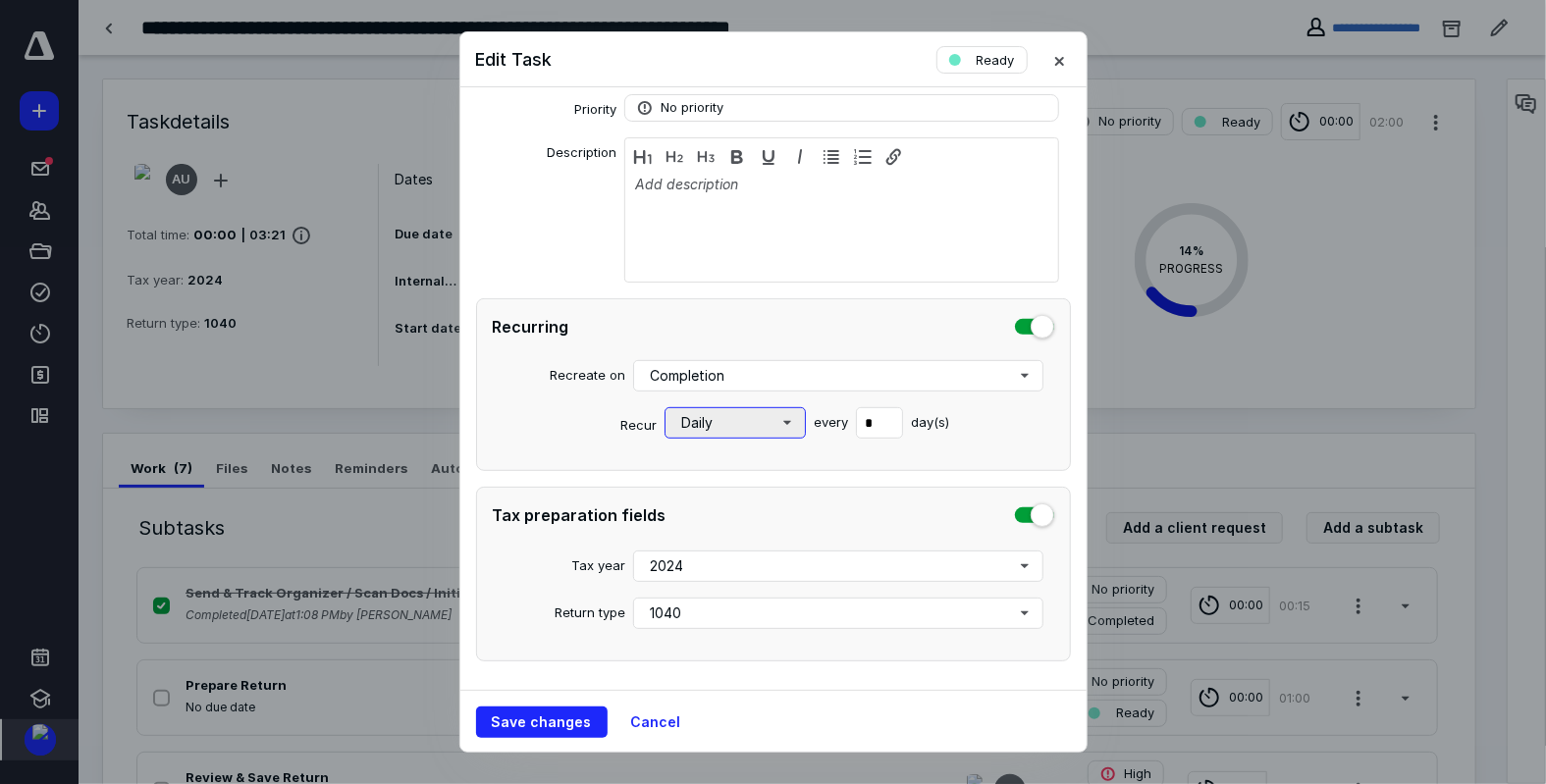 click on "Daily" at bounding box center [735, 423] 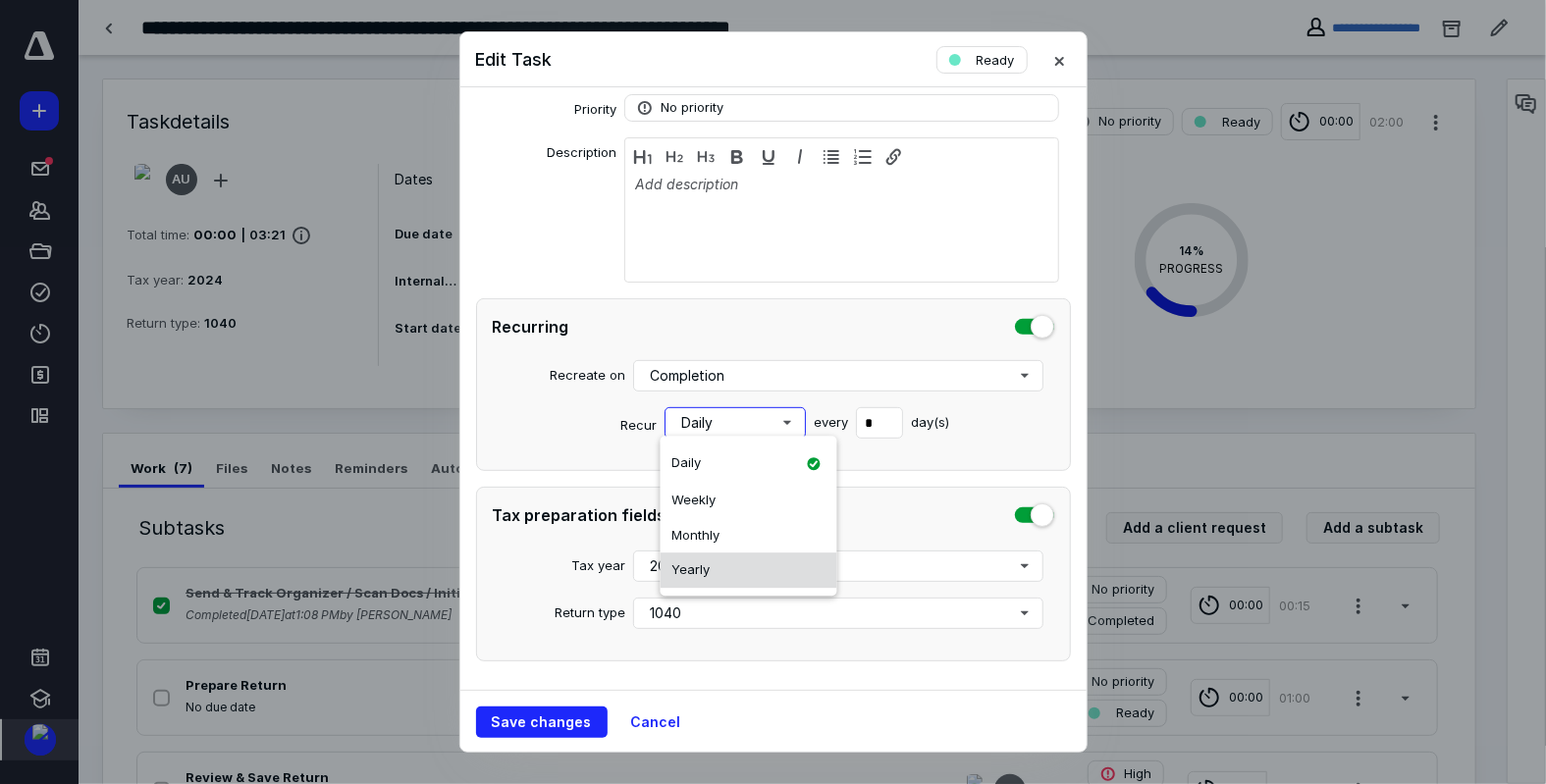 click on "Yearly" at bounding box center (749, 570) 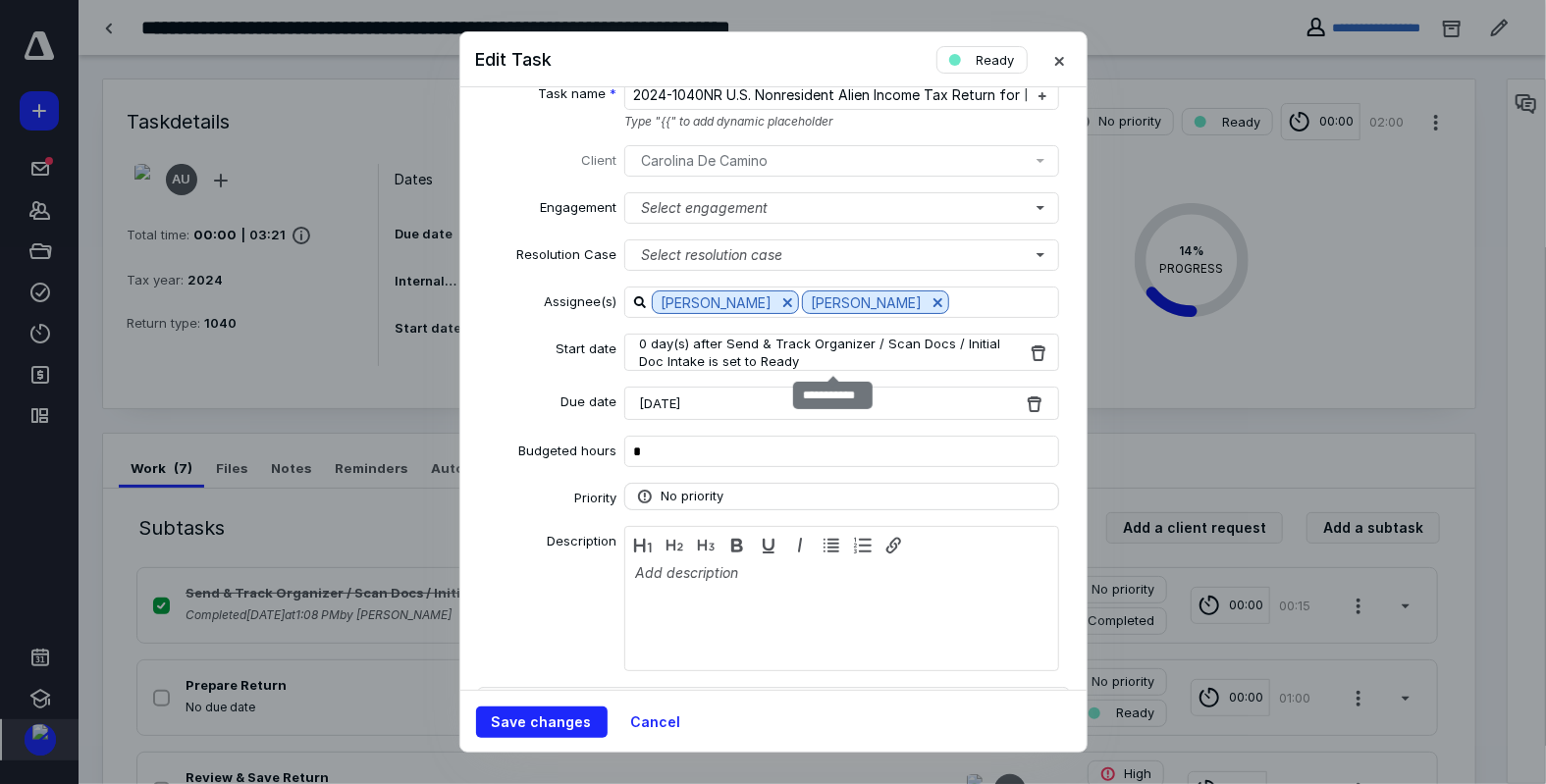 scroll, scrollTop: 0, scrollLeft: 0, axis: both 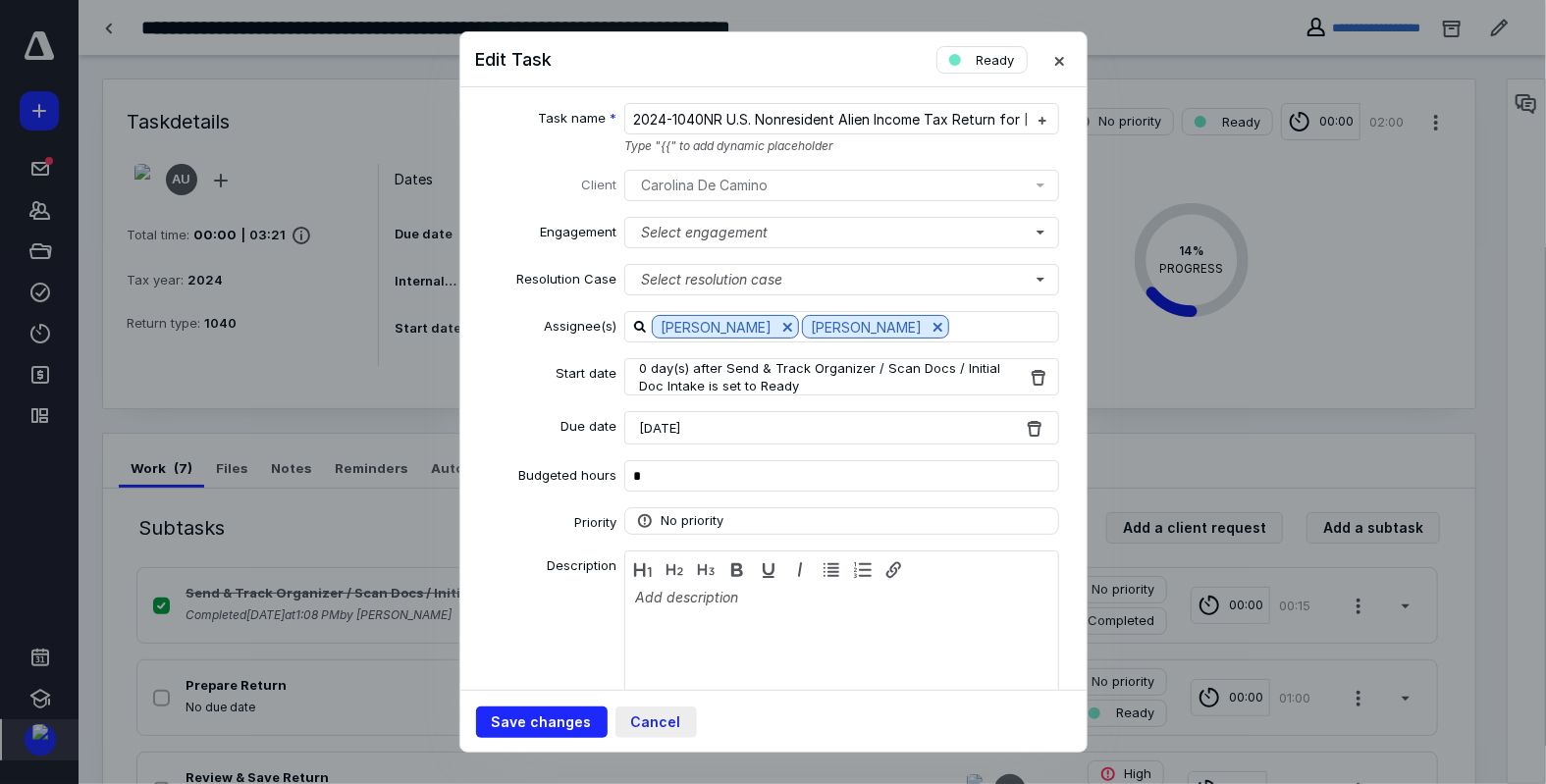 click on "Cancel" at bounding box center (656, 722) 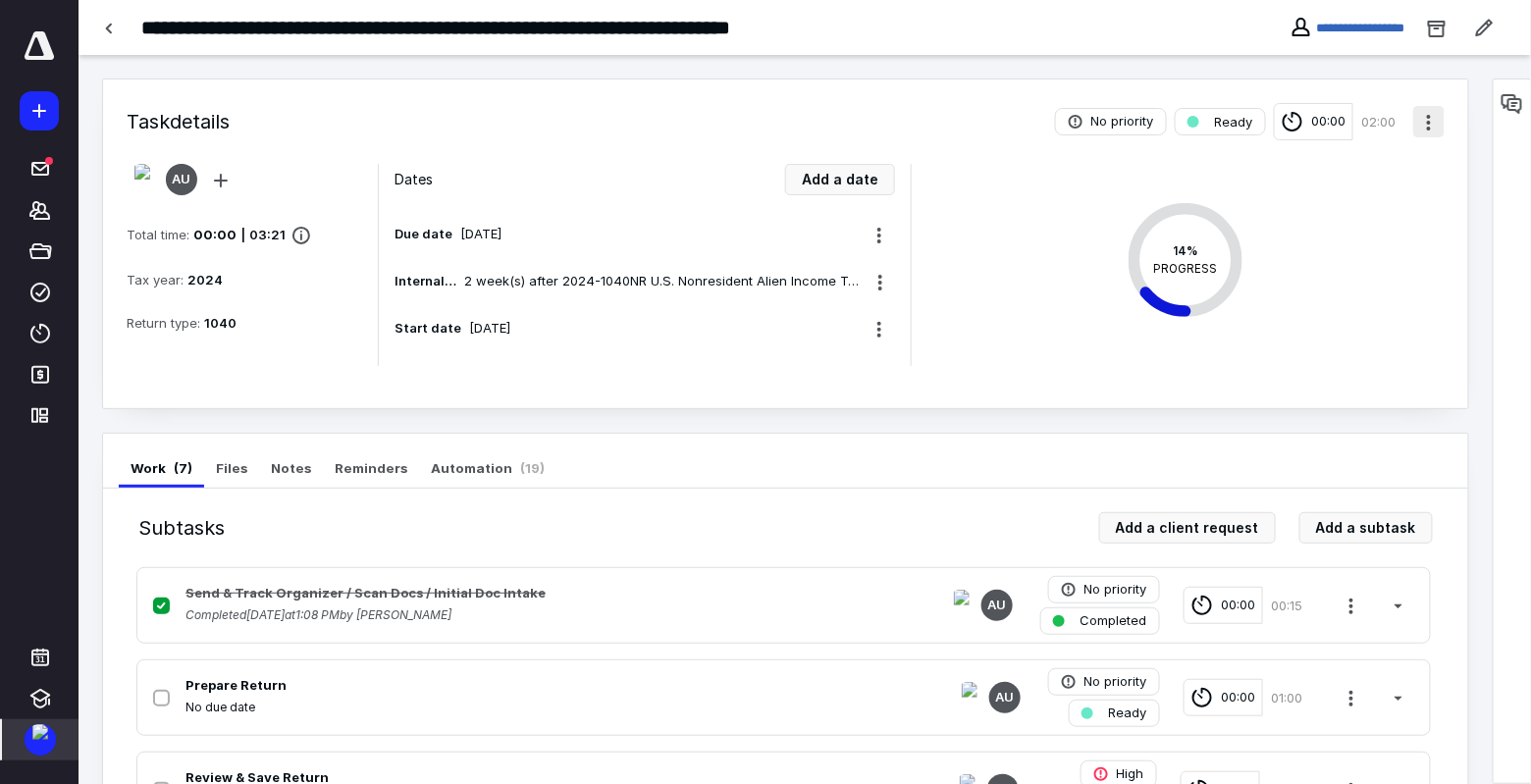 click at bounding box center (1429, 122) 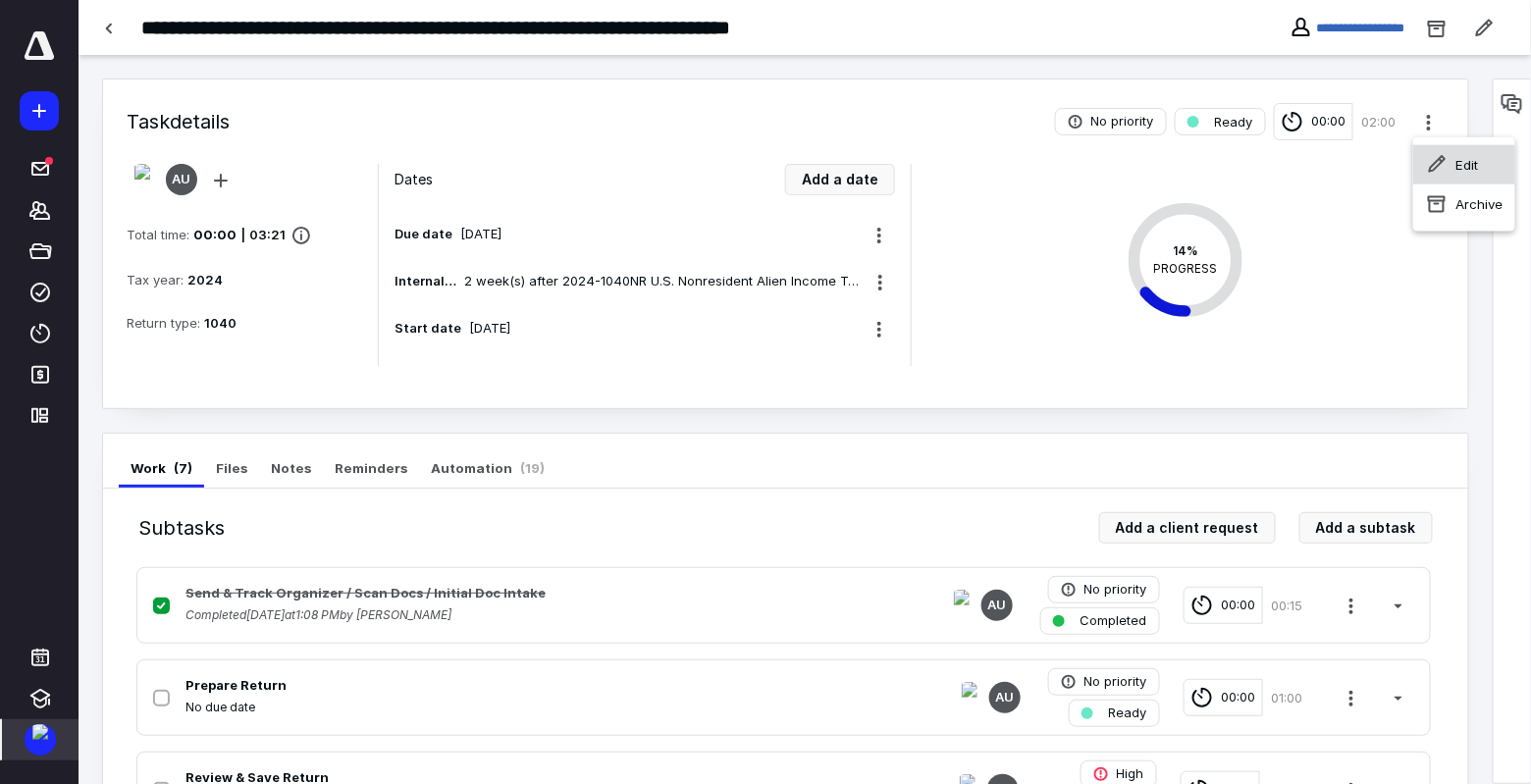 click 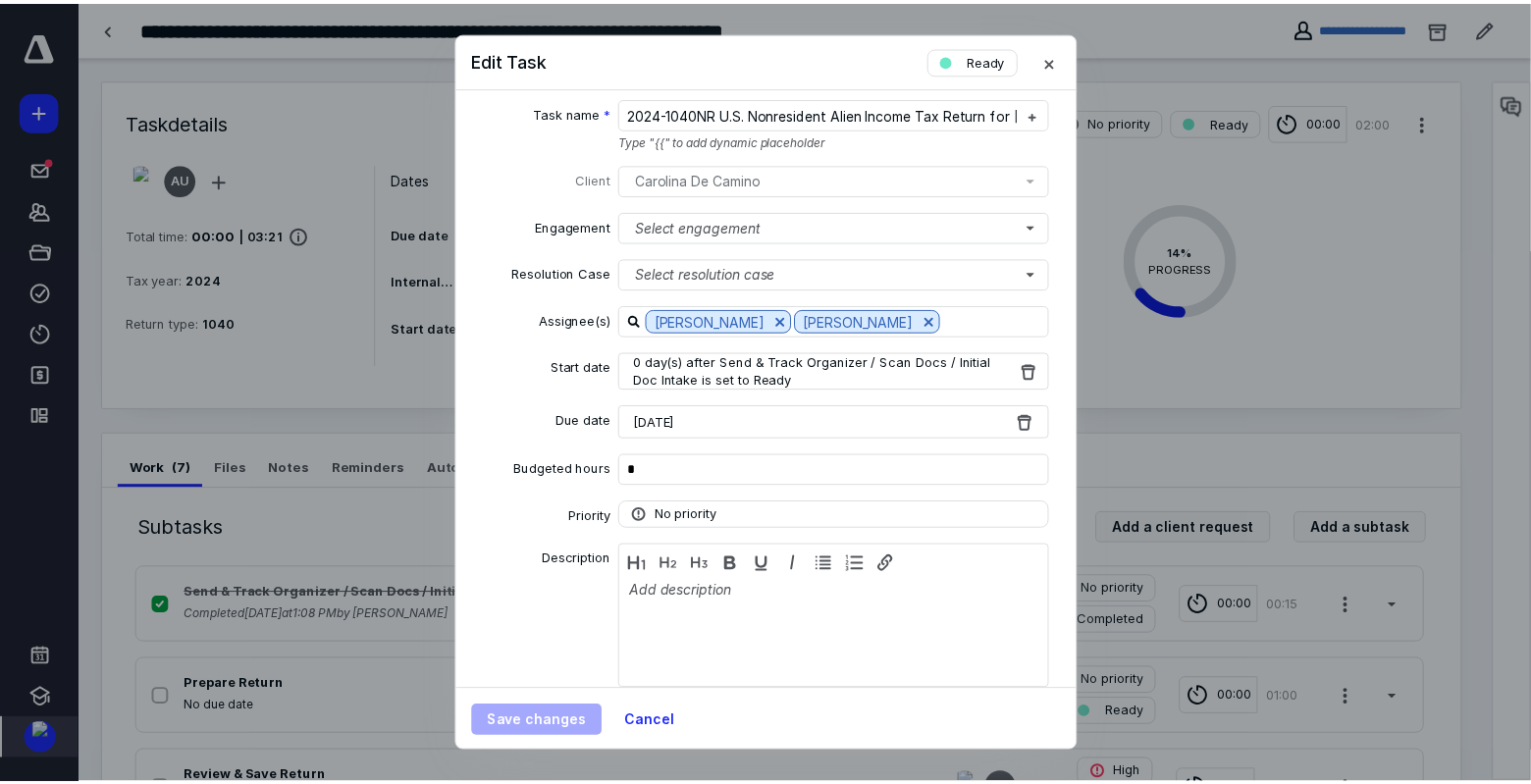 scroll, scrollTop: 0, scrollLeft: 0, axis: both 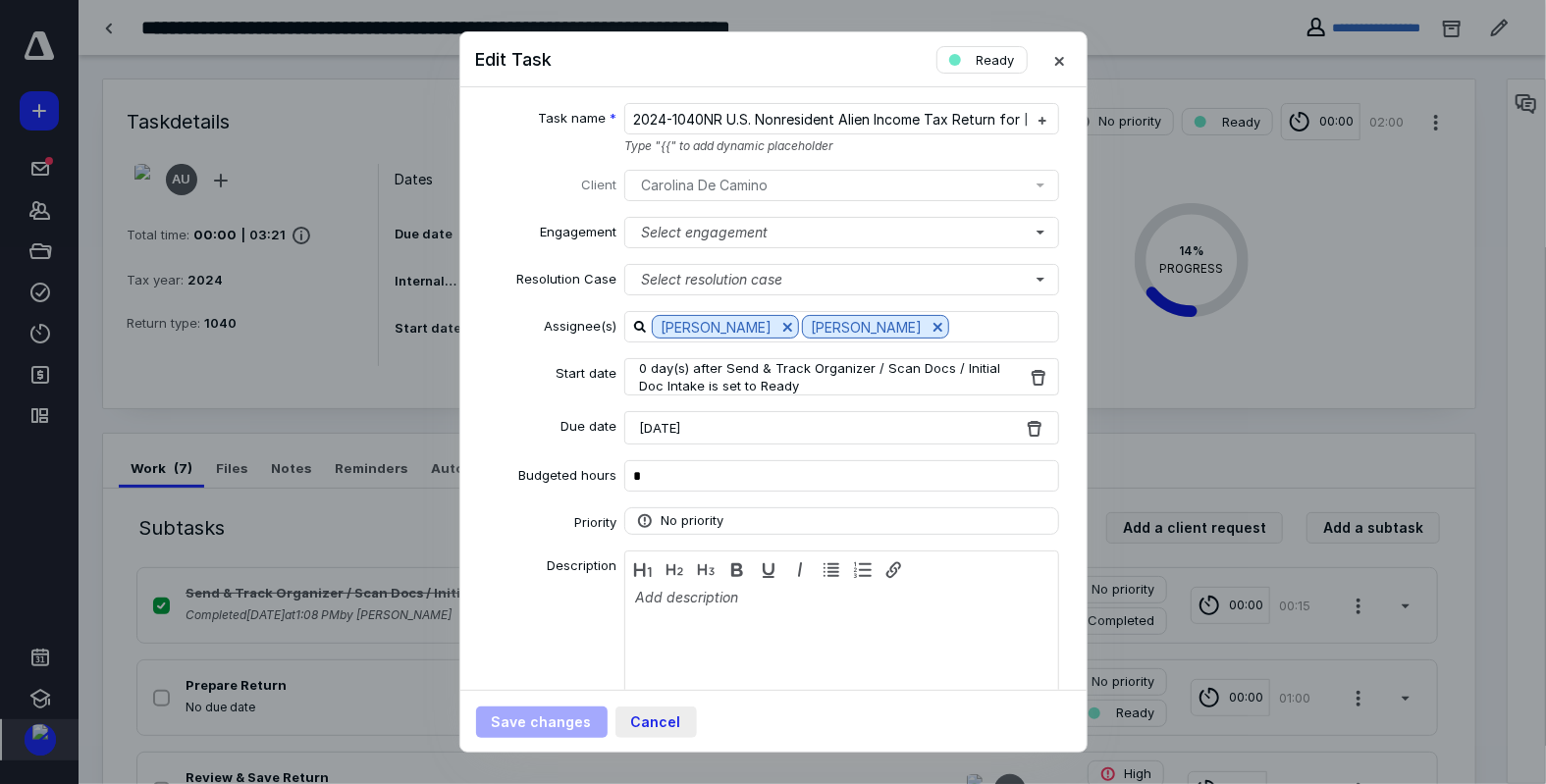click on "Cancel" at bounding box center (656, 722) 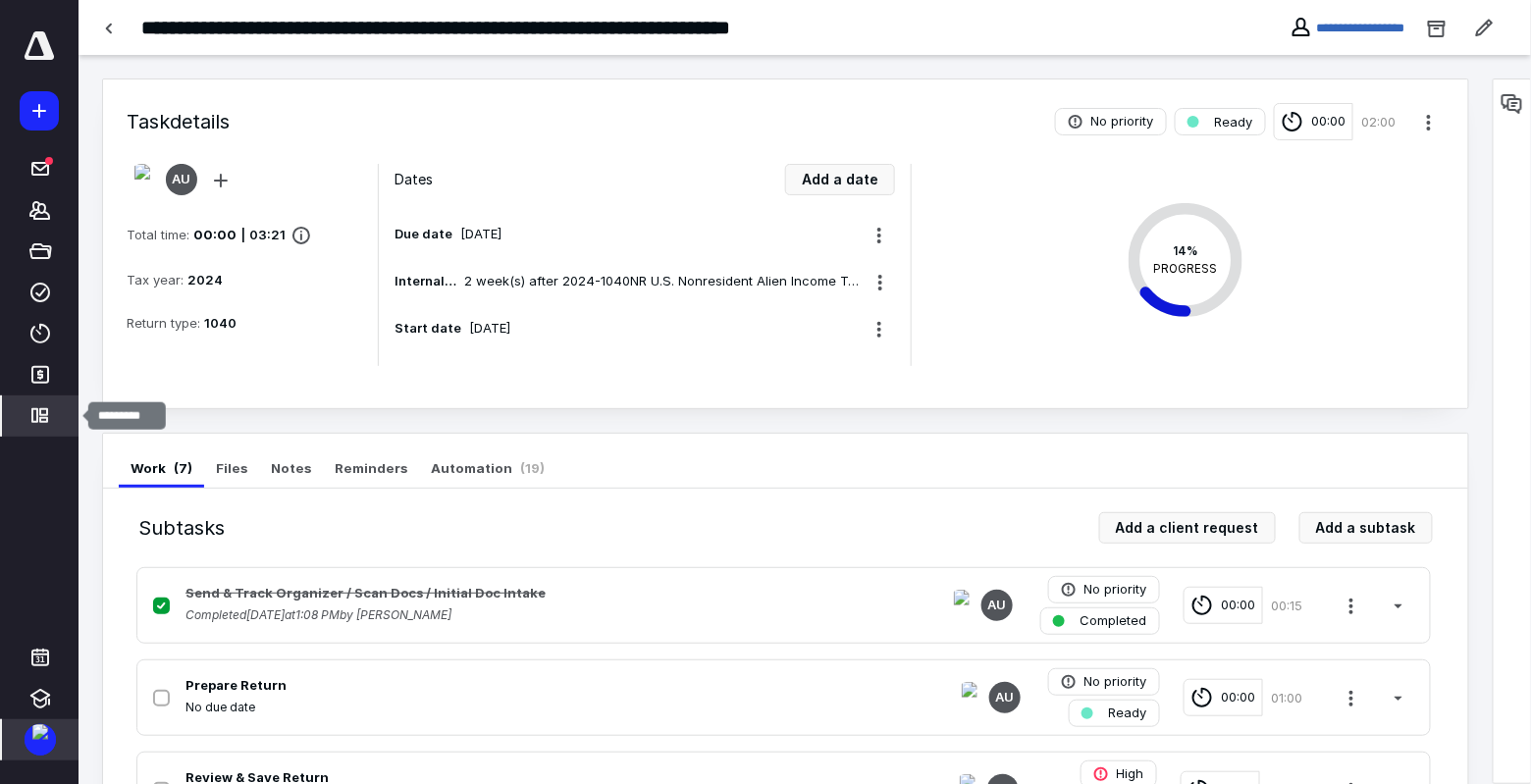 click 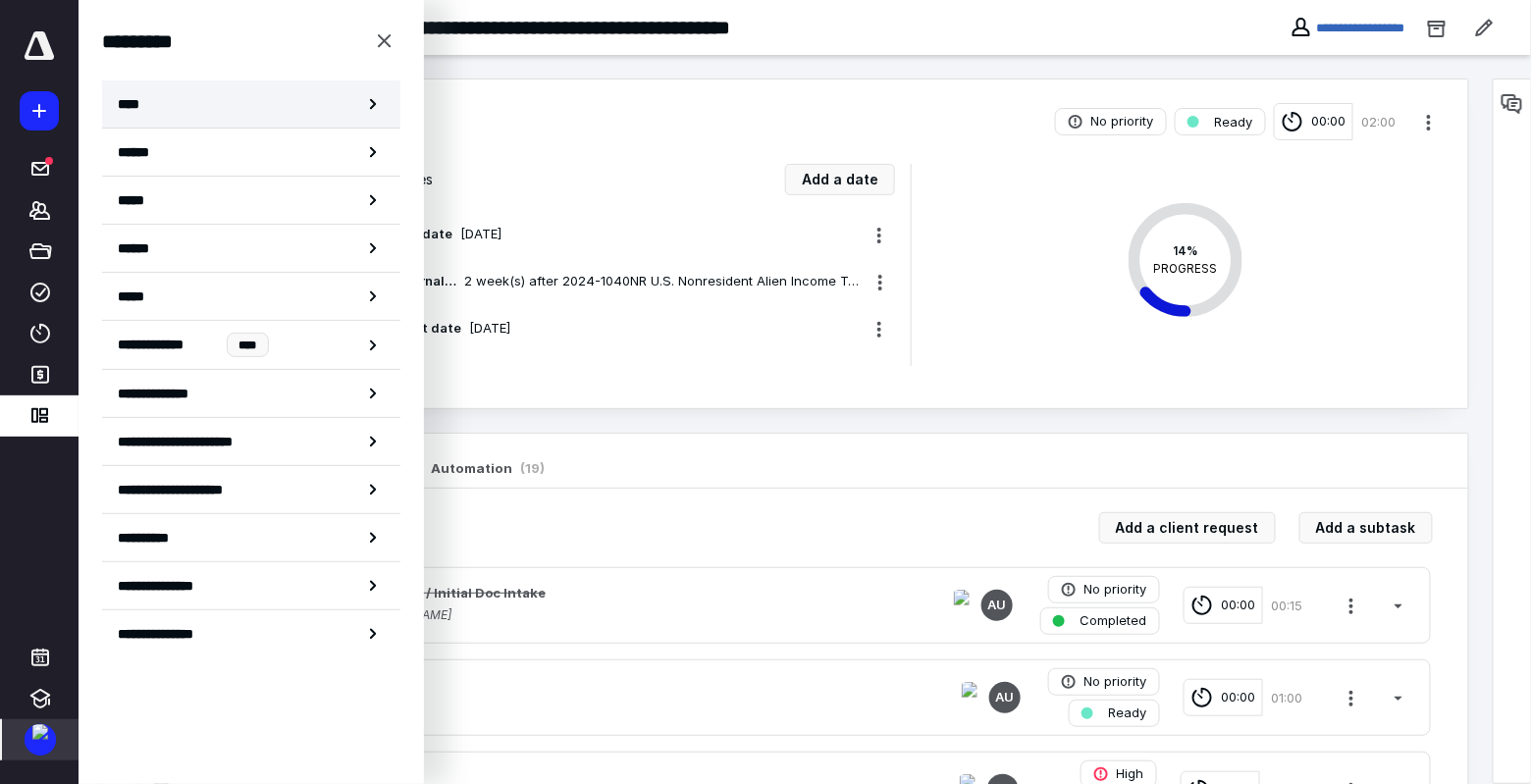 click on "****" at bounding box center (251, 104) 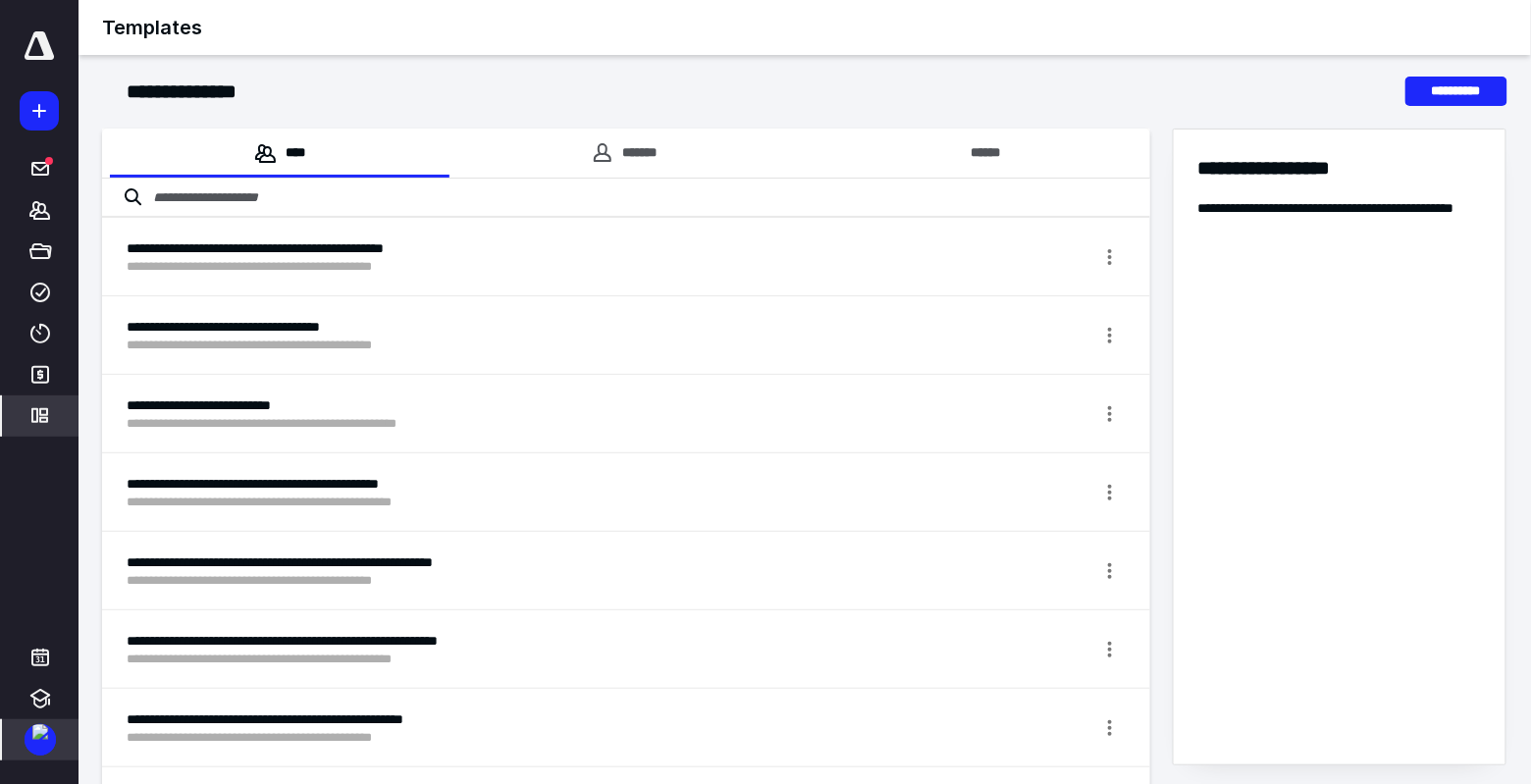 click at bounding box center [626, 198] 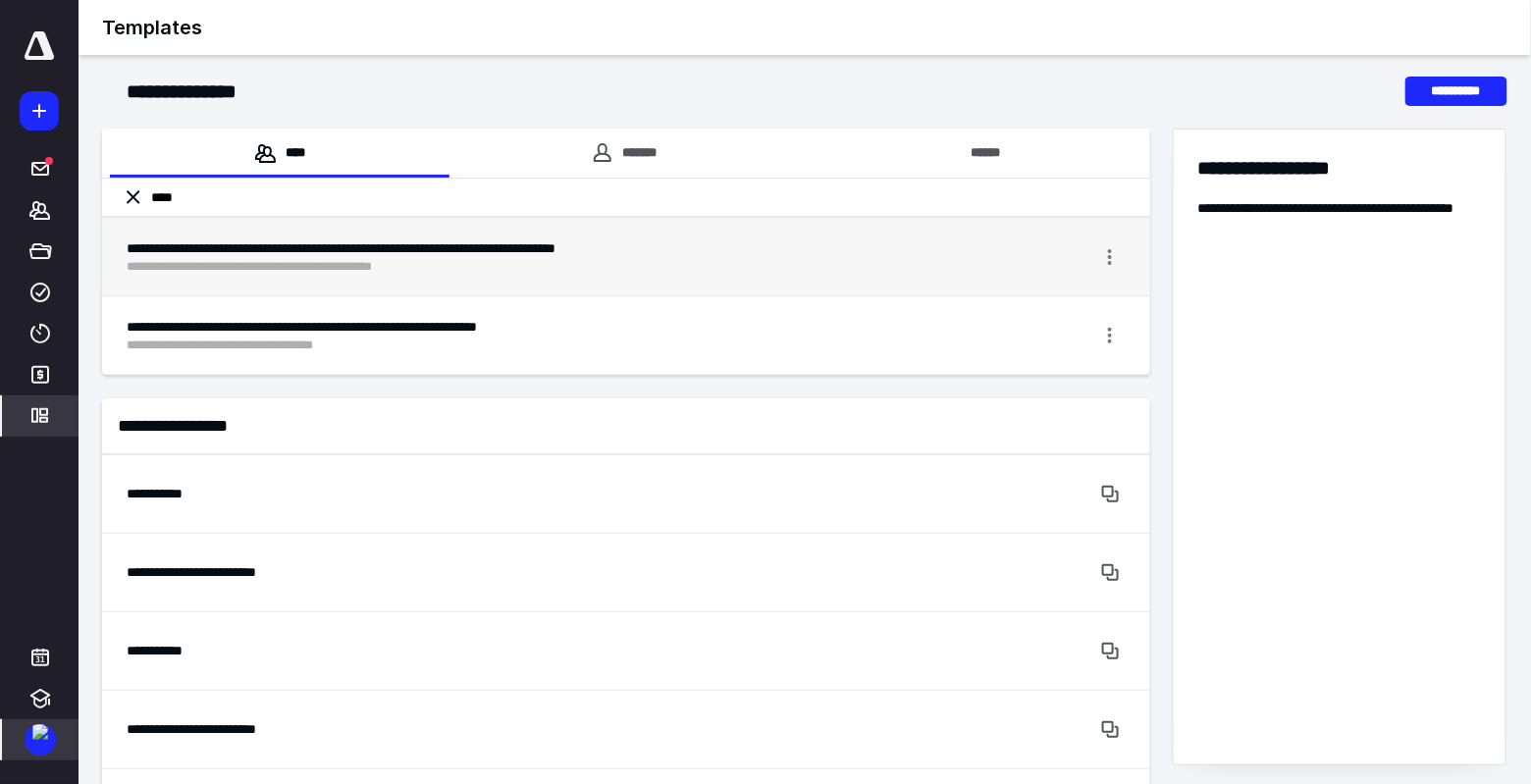 type on "****" 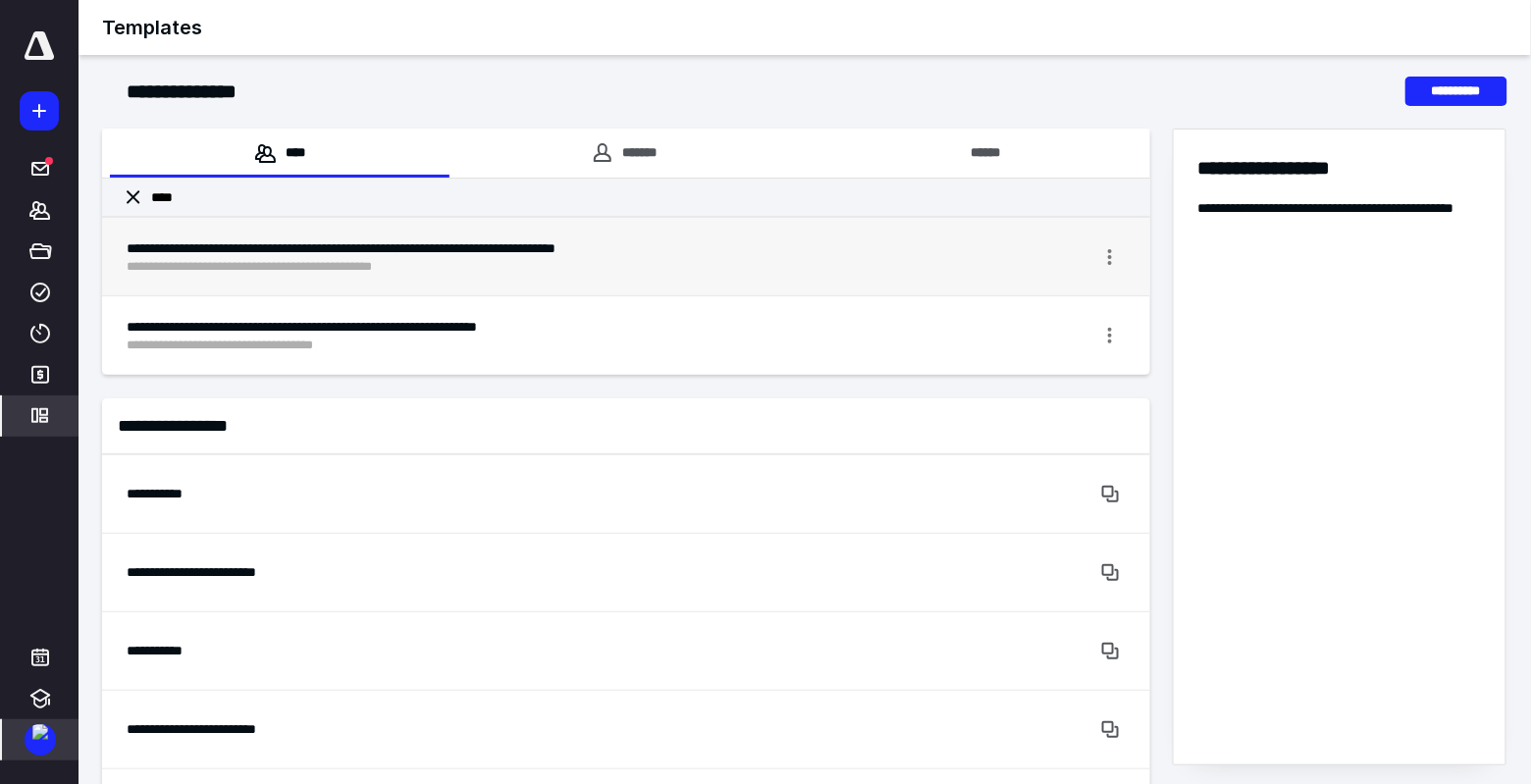 click on "**********" at bounding box center [553, 256] 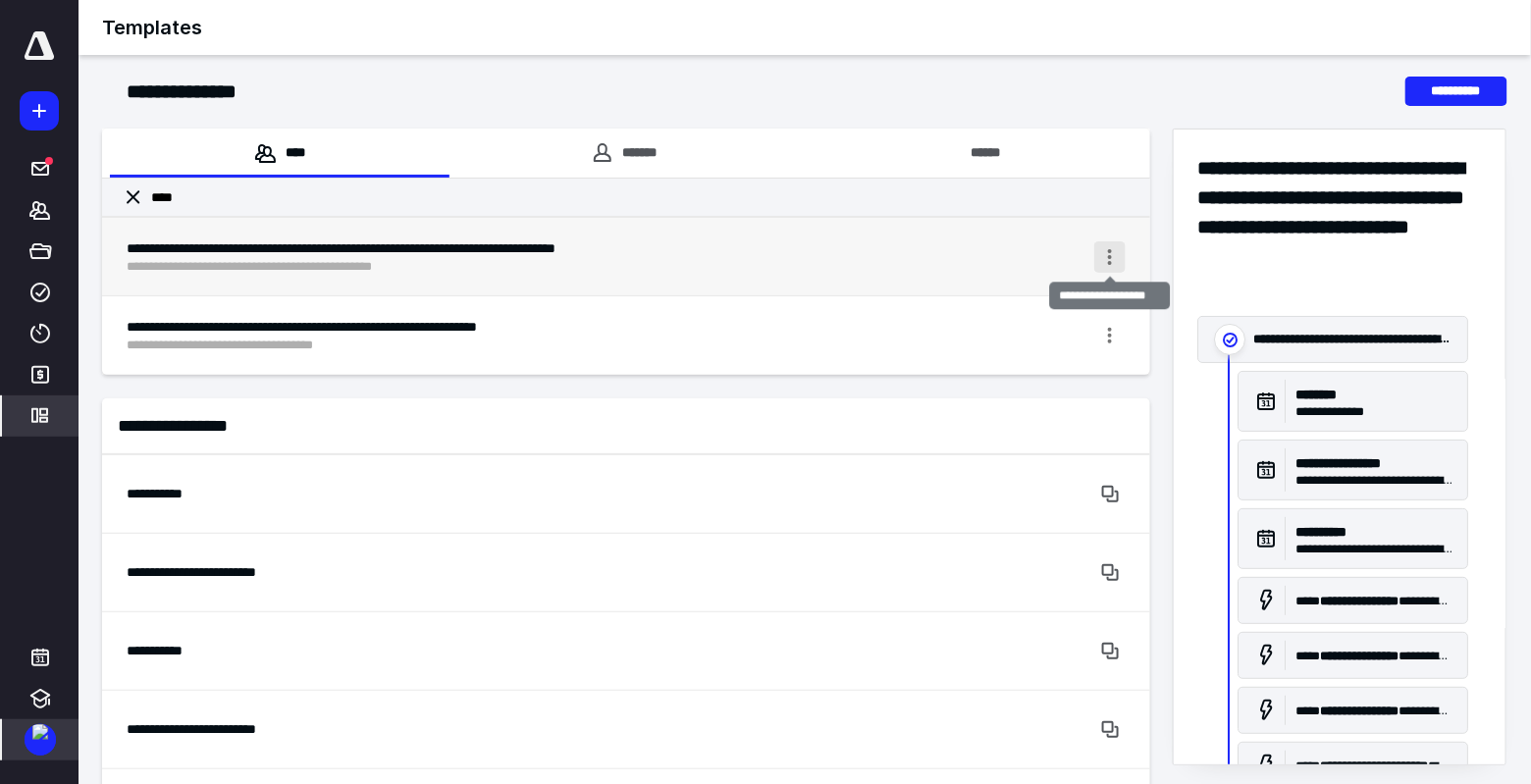 click at bounding box center (1110, 257) 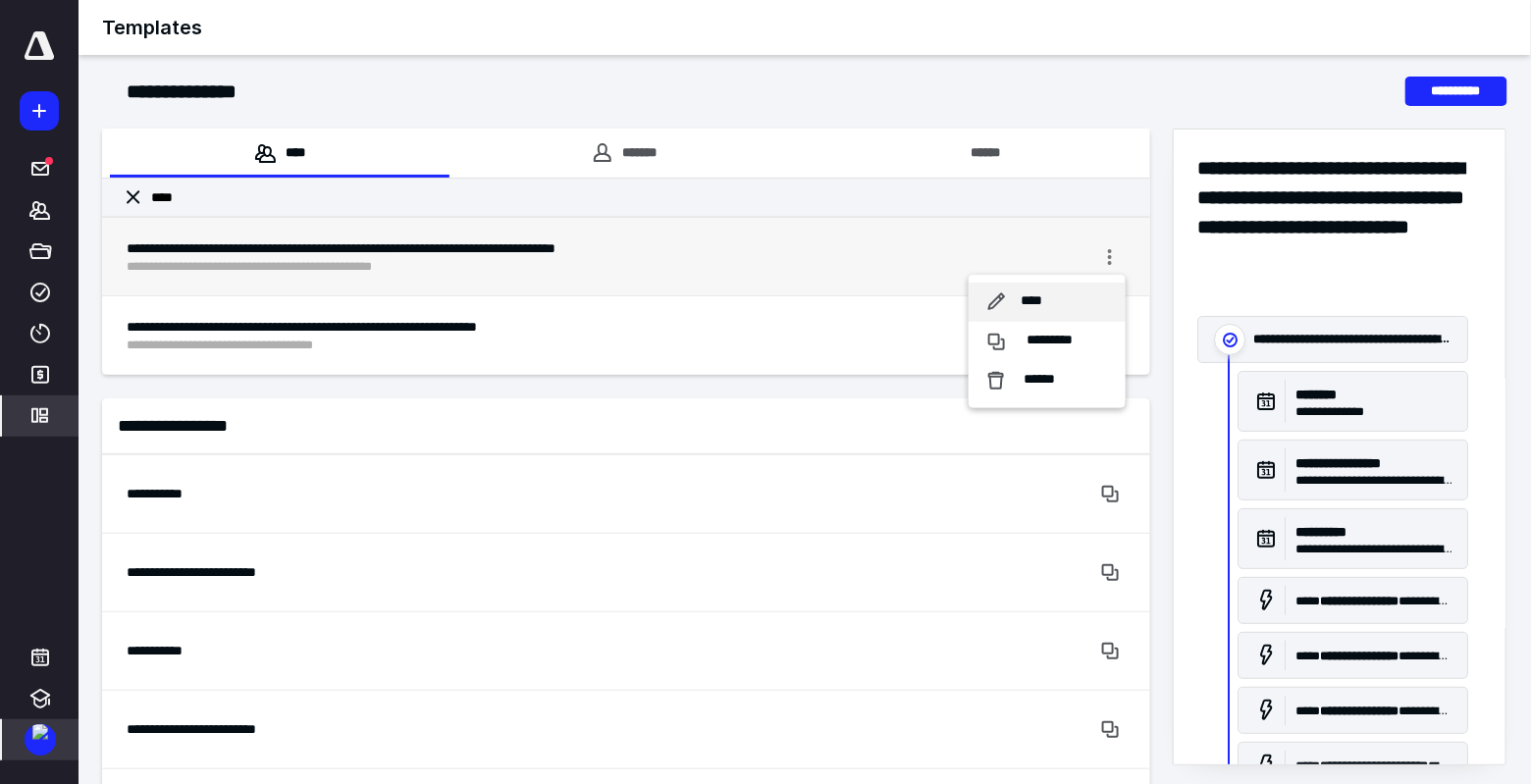 click on "****" at bounding box center (1031, 301) 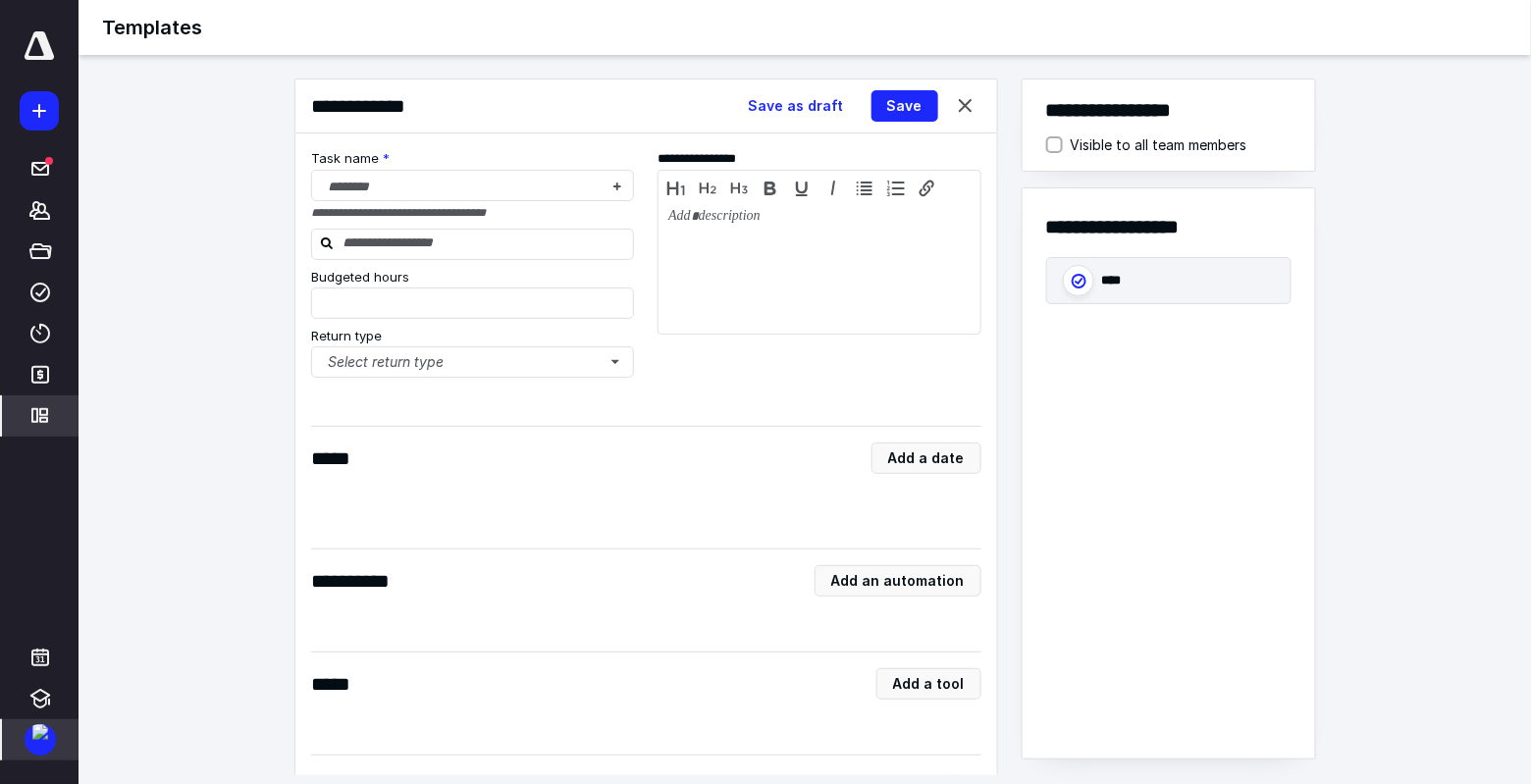 type on "*" 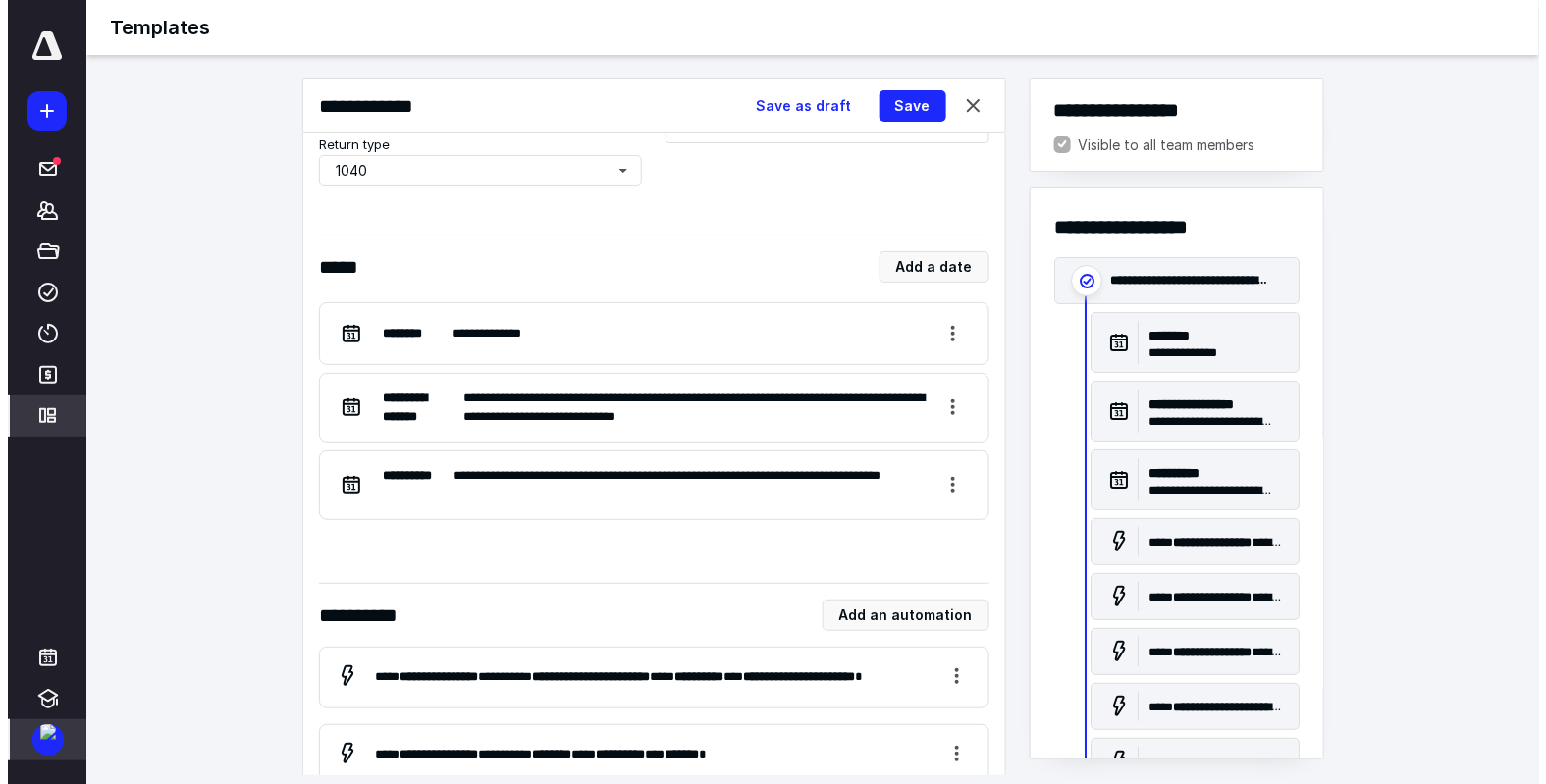scroll, scrollTop: 196, scrollLeft: 0, axis: vertical 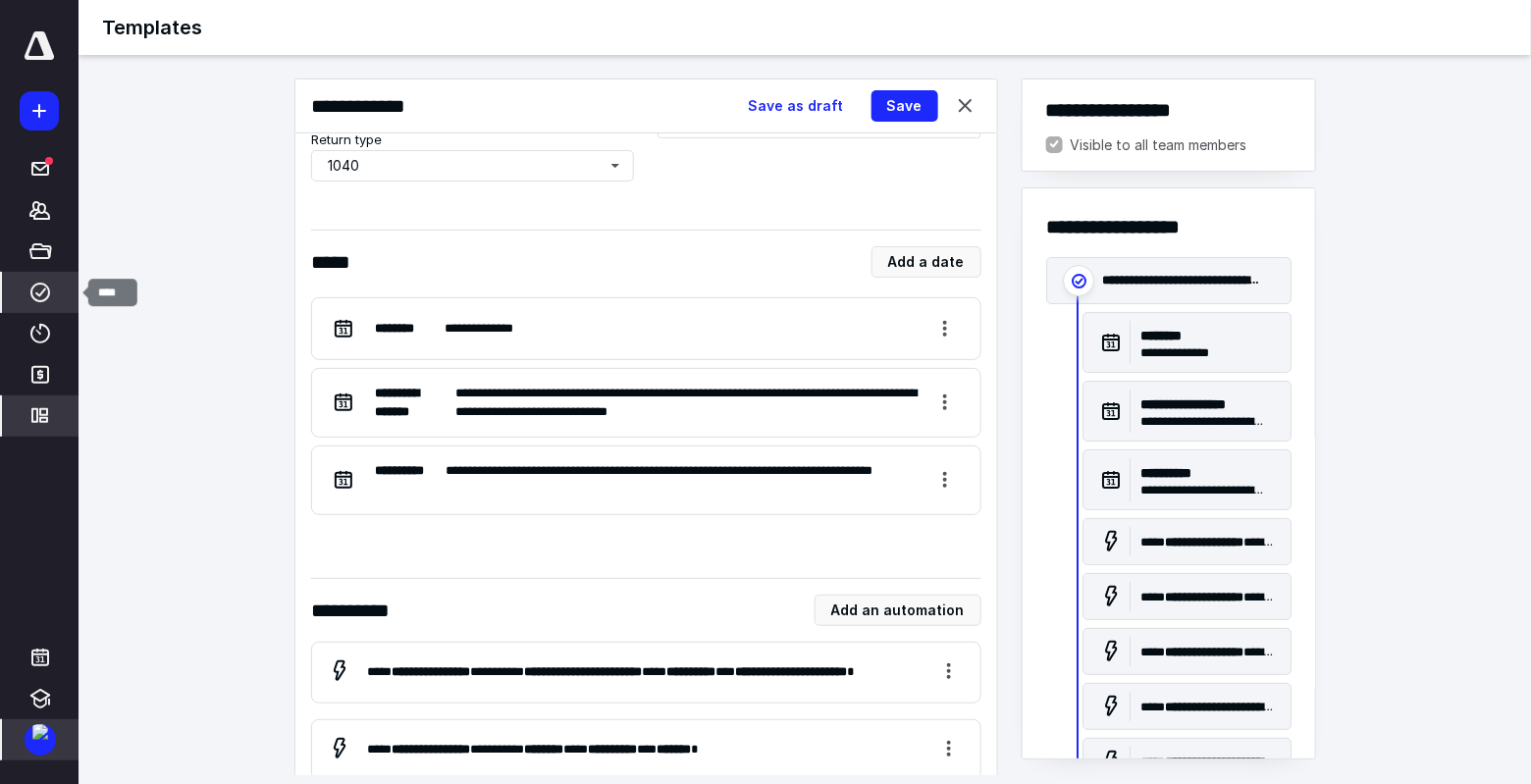 click 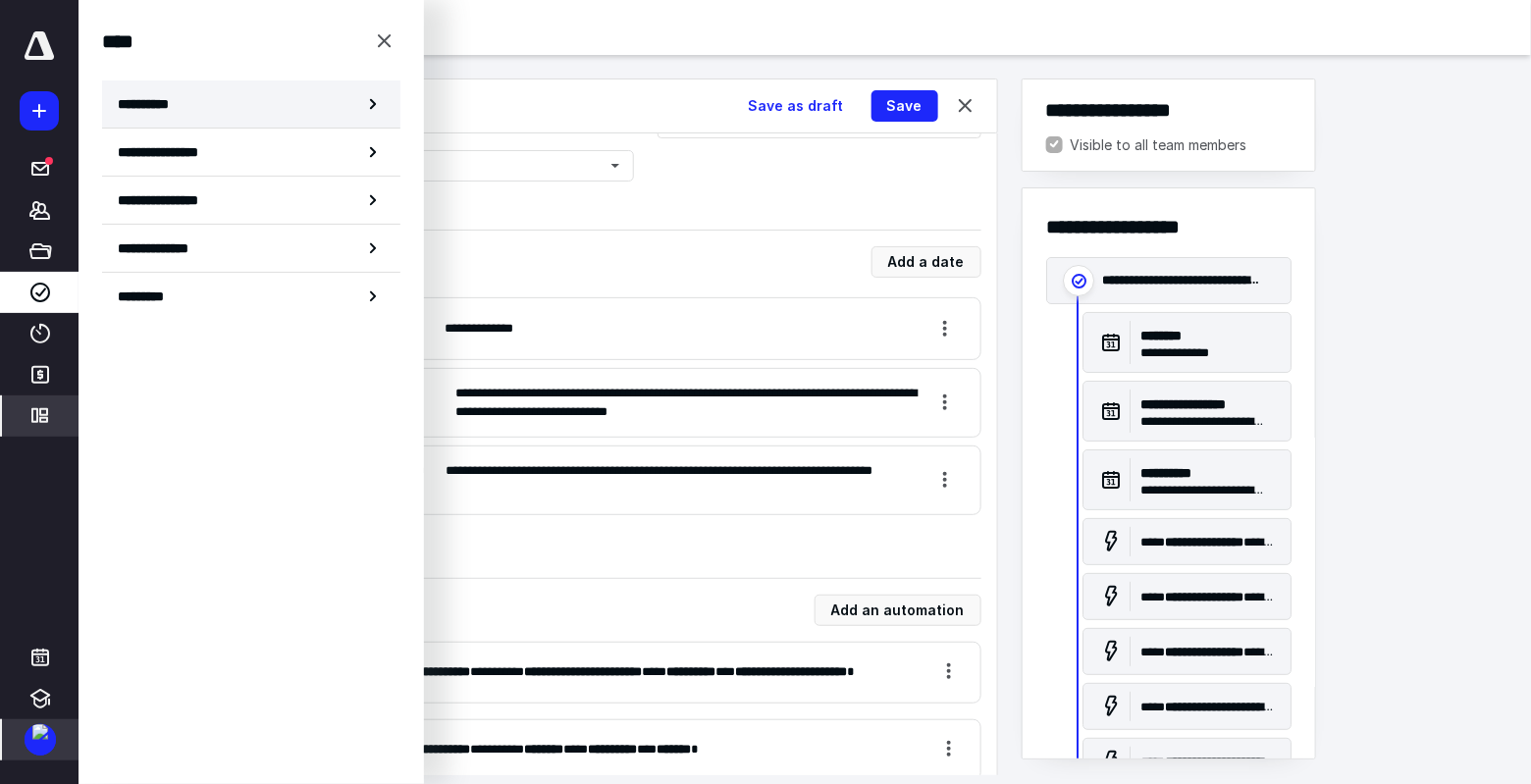 click on "**********" at bounding box center (251, 104) 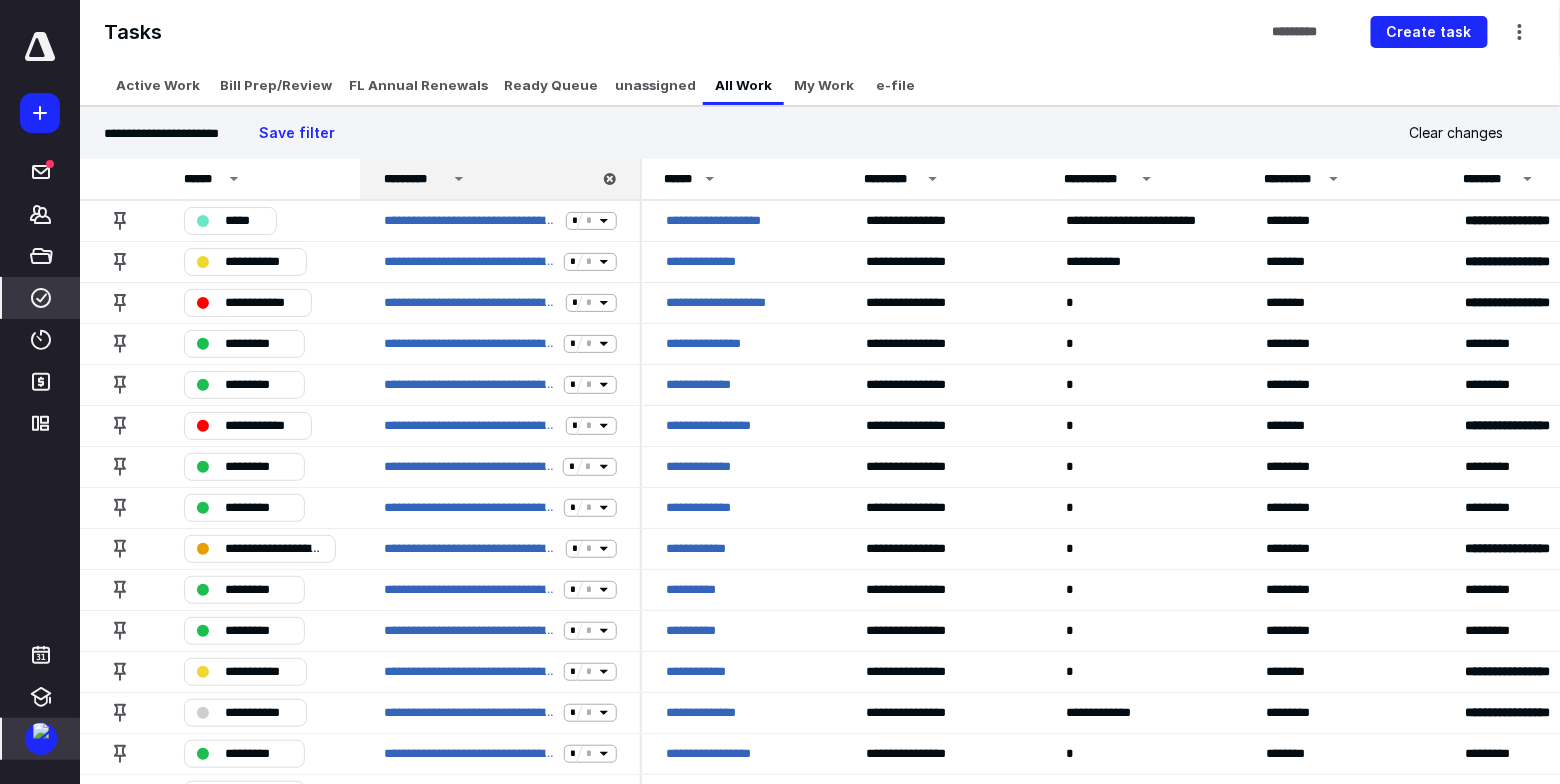 click on "*********" at bounding box center [415, 179] 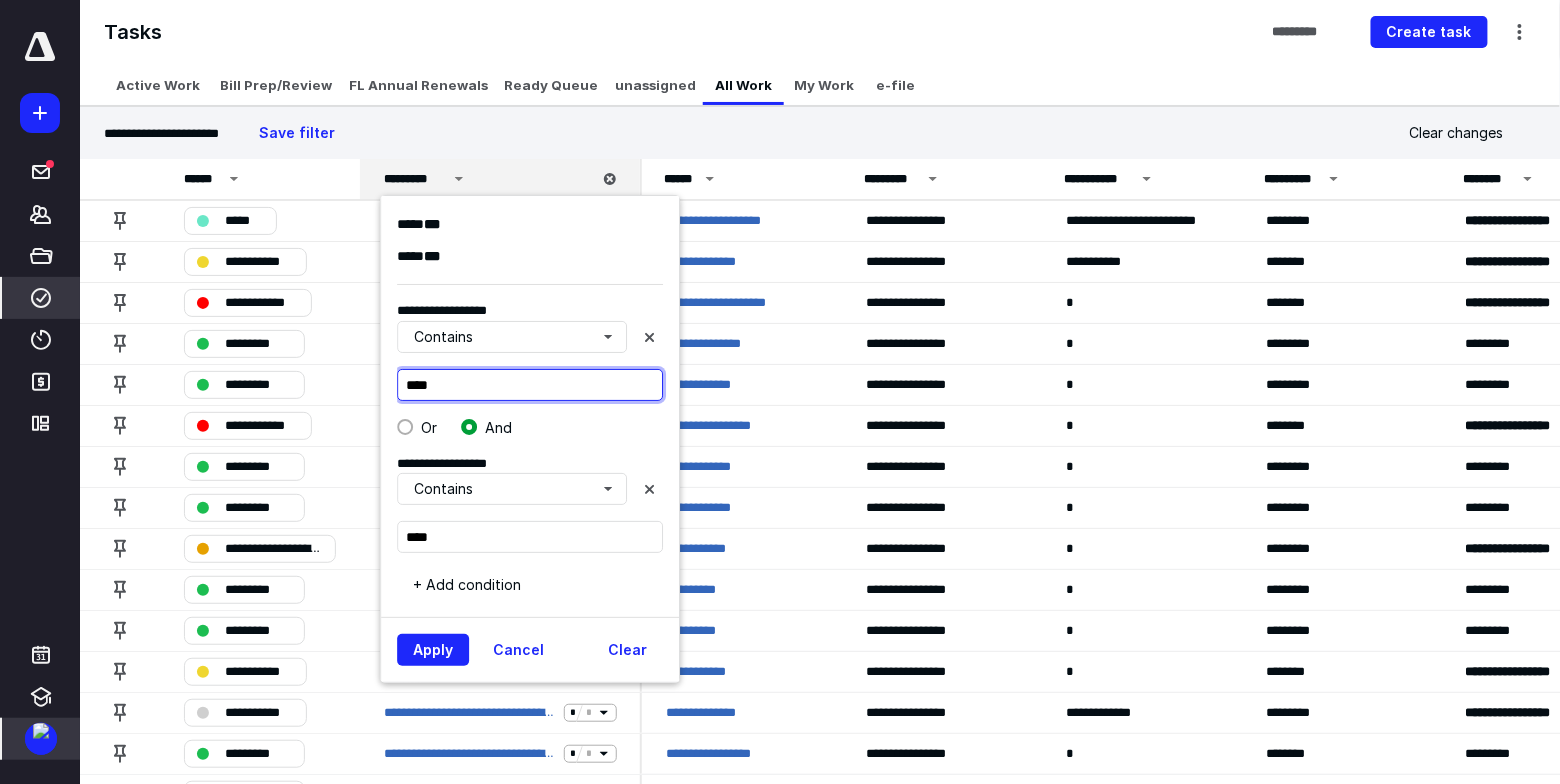 drag, startPoint x: 452, startPoint y: 386, endPoint x: 393, endPoint y: 387, distance: 59.008472 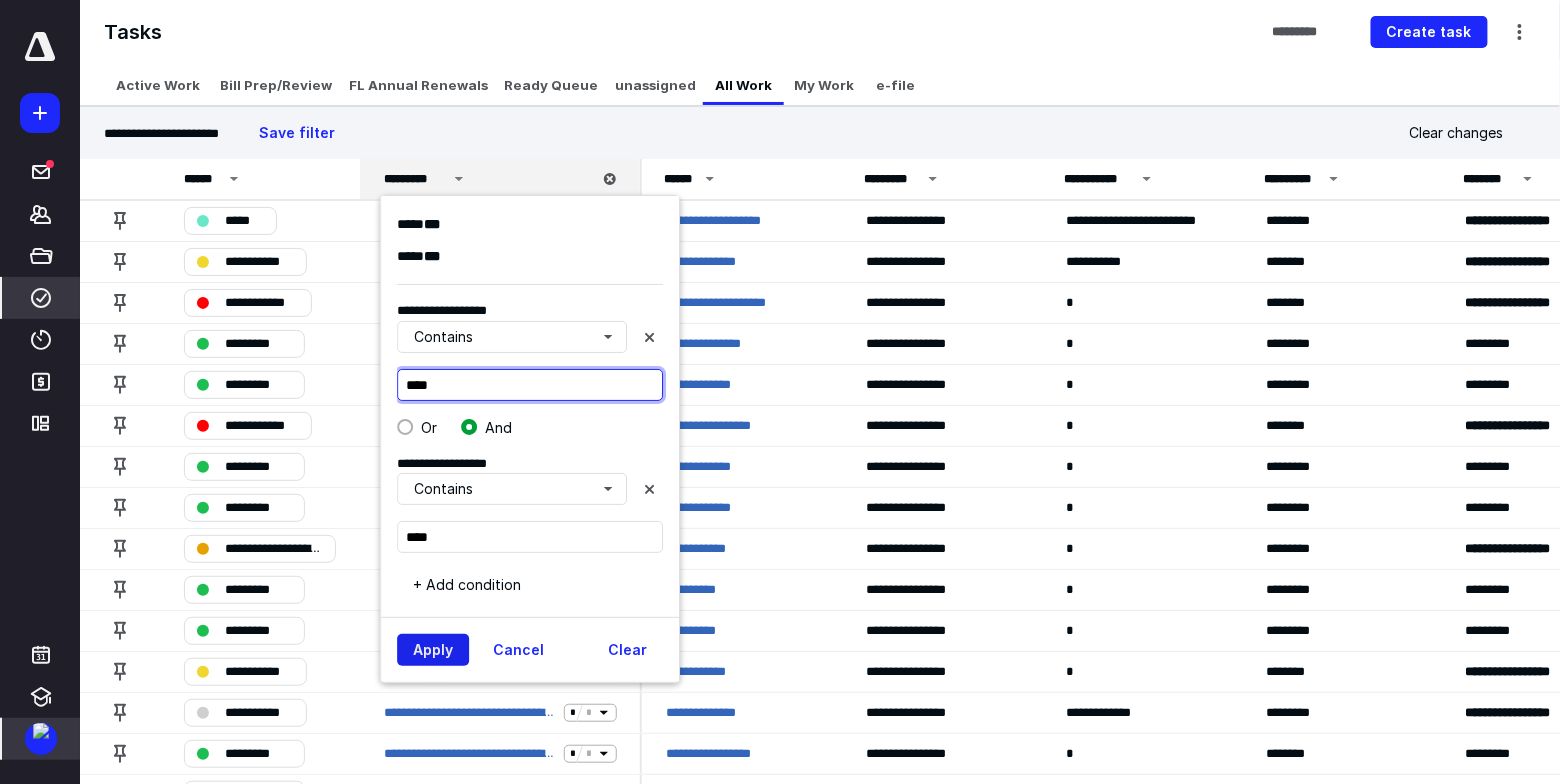 type on "****" 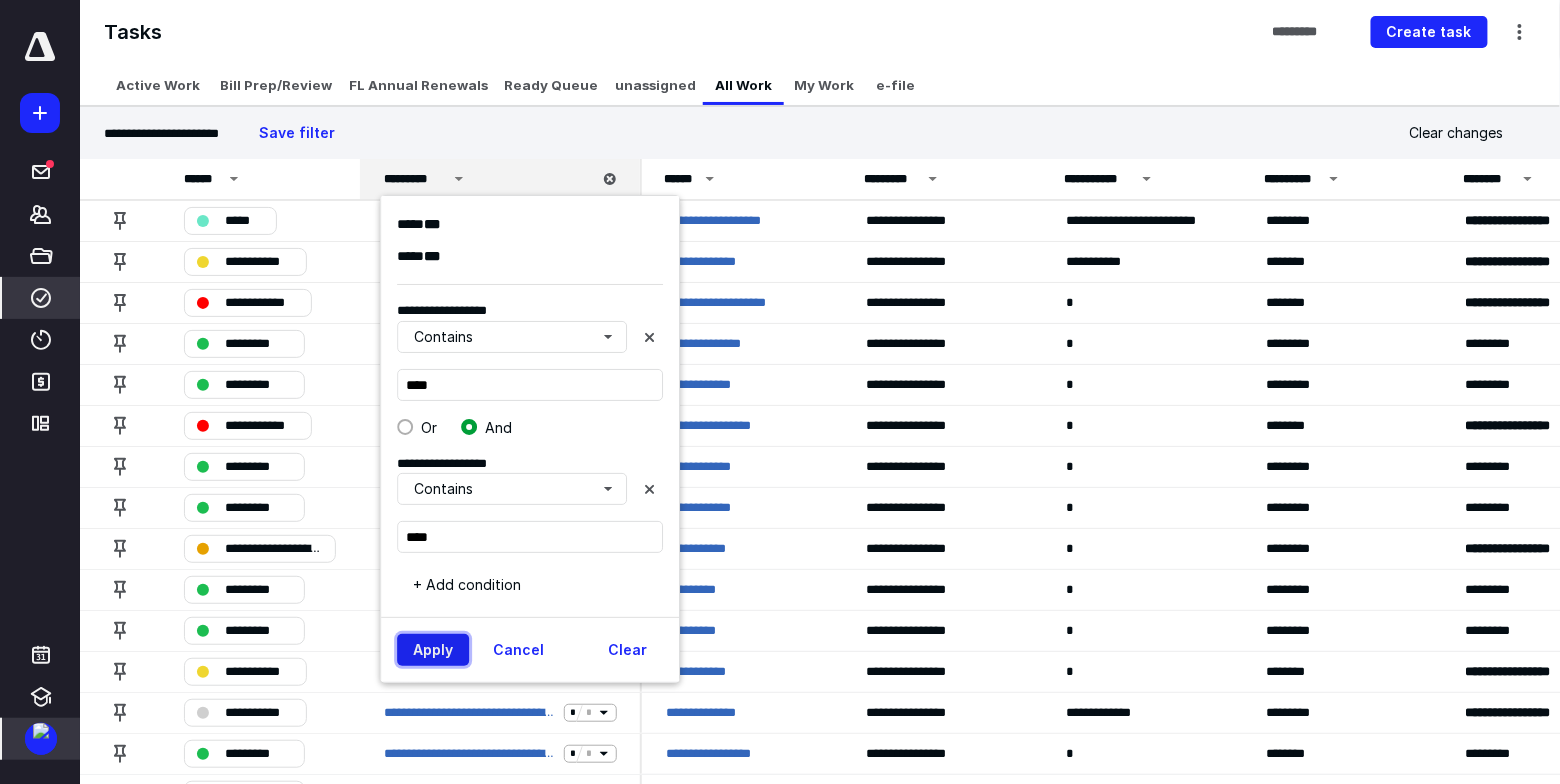 click on "Apply" at bounding box center [433, 650] 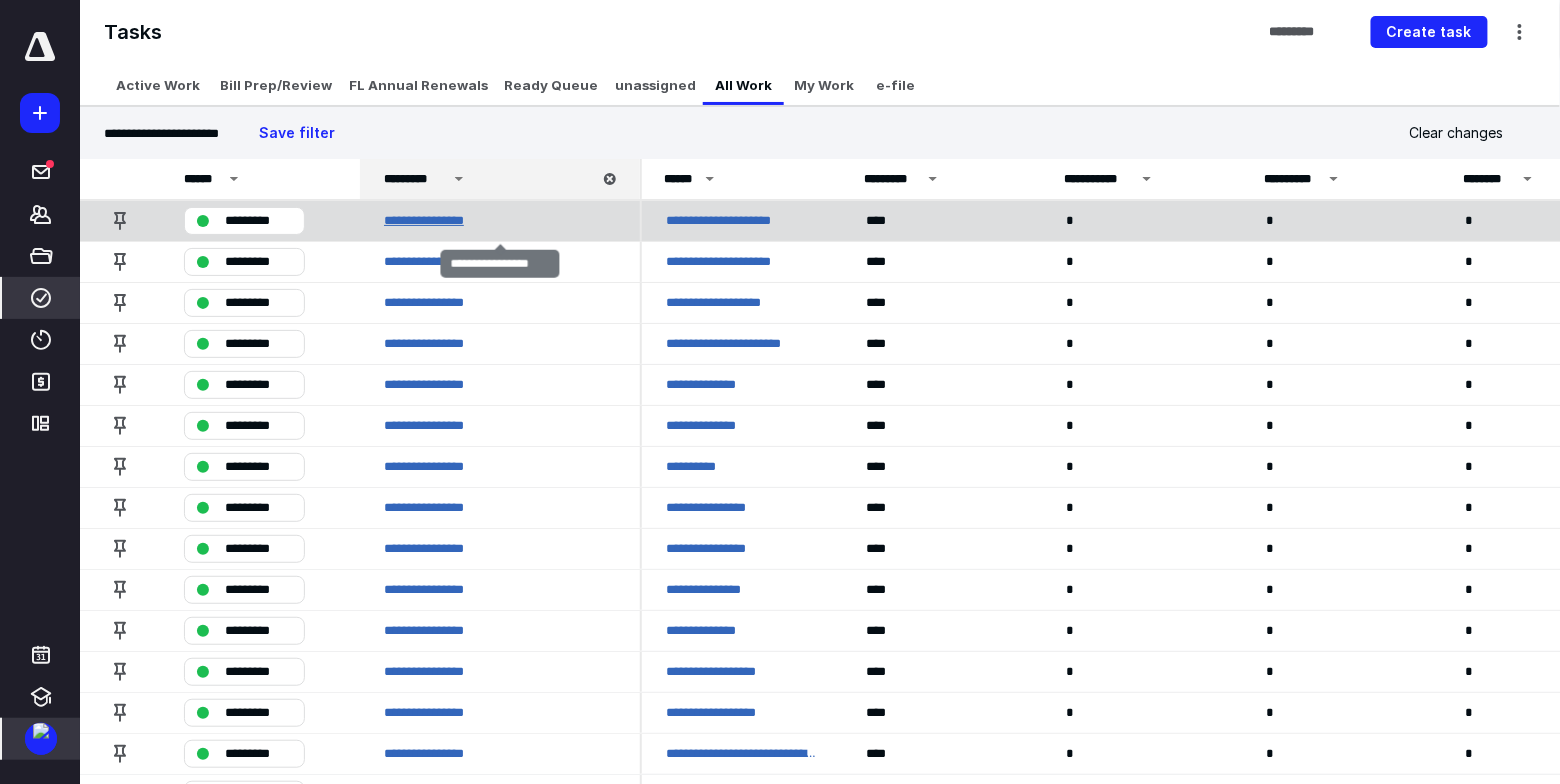 click on "**********" at bounding box center (437, 221) 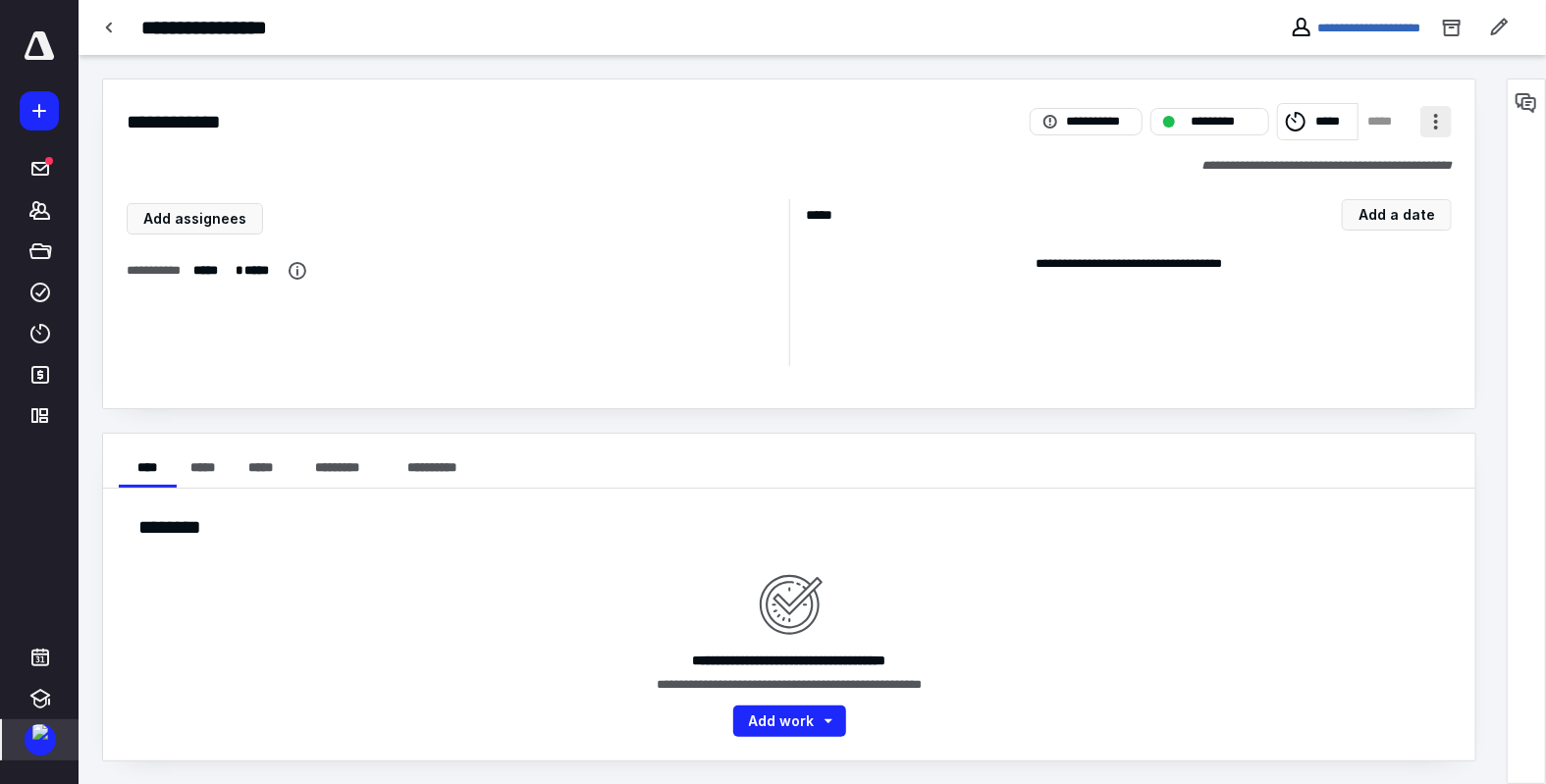 click at bounding box center (1436, 122) 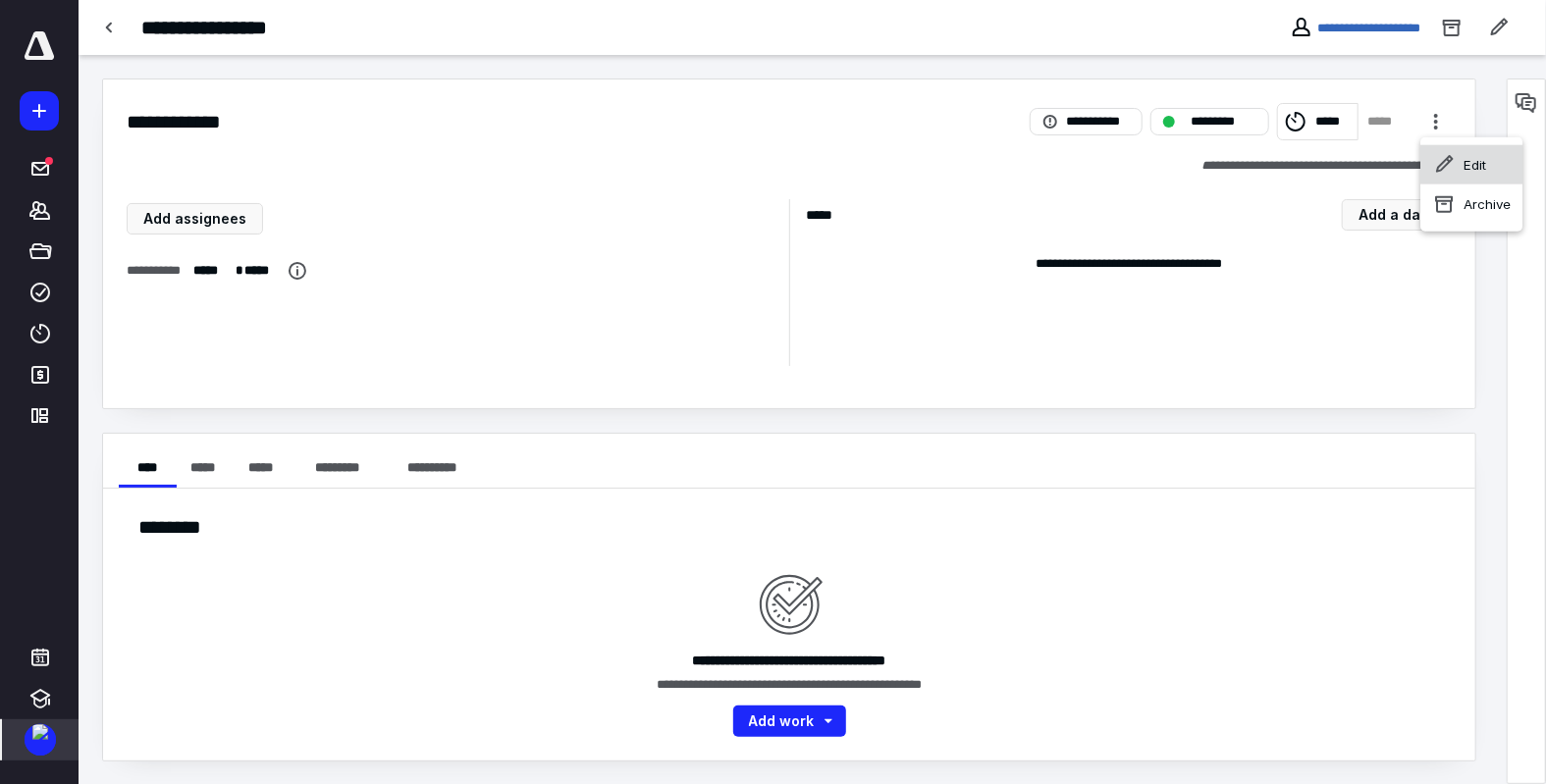 click 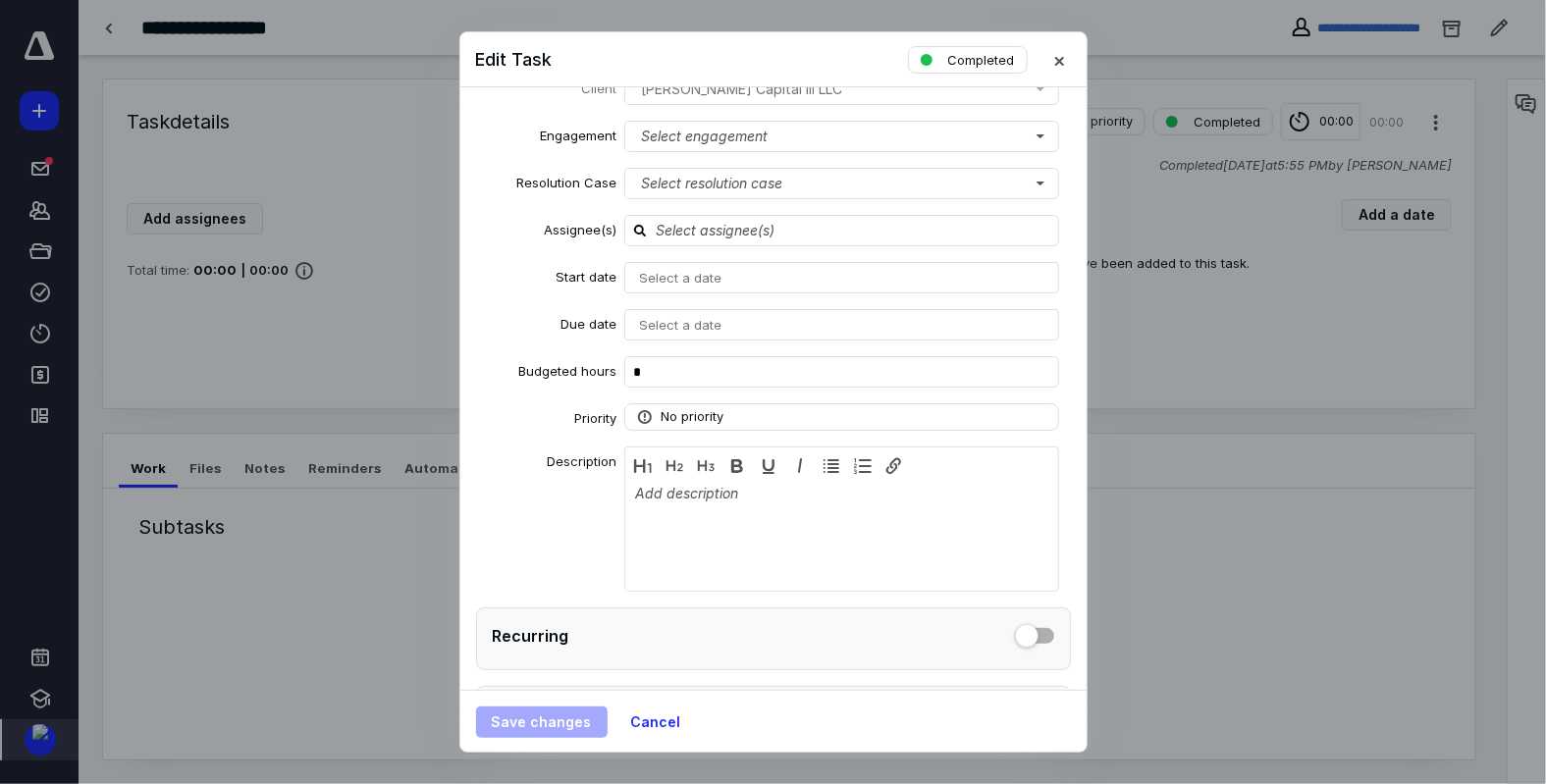 scroll, scrollTop: 98, scrollLeft: 0, axis: vertical 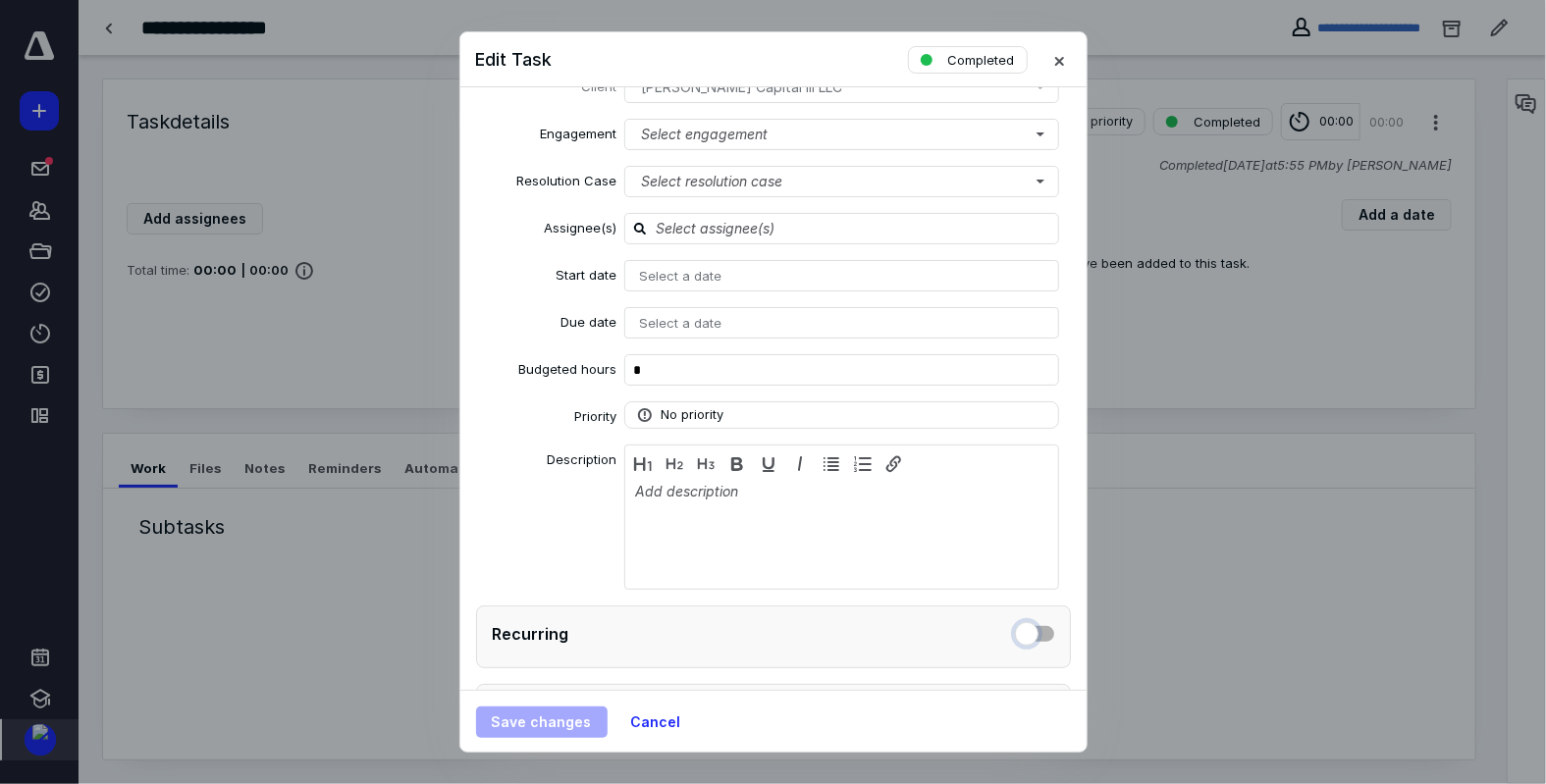 click at bounding box center [1035, 631] 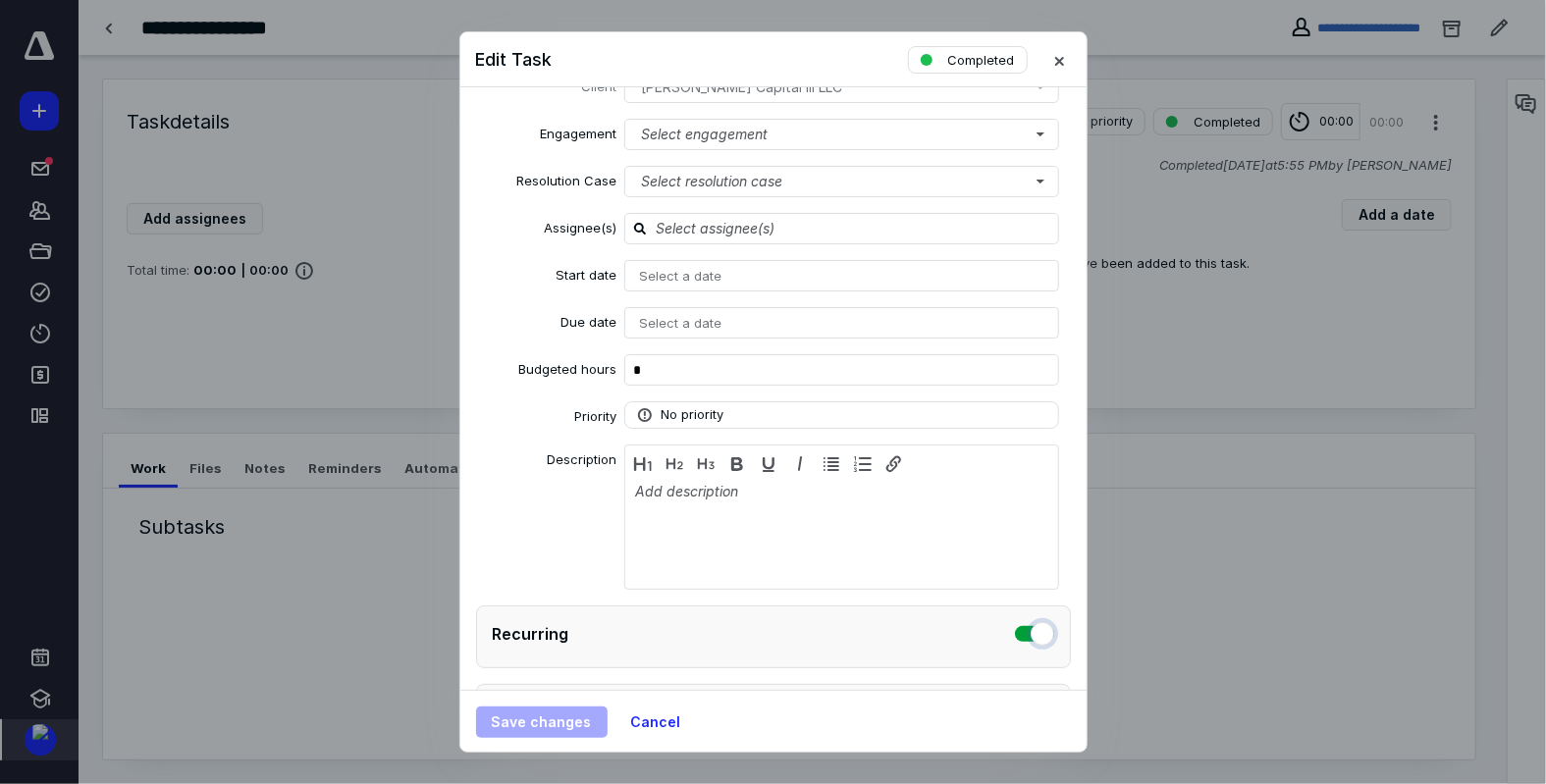 checkbox on "true" 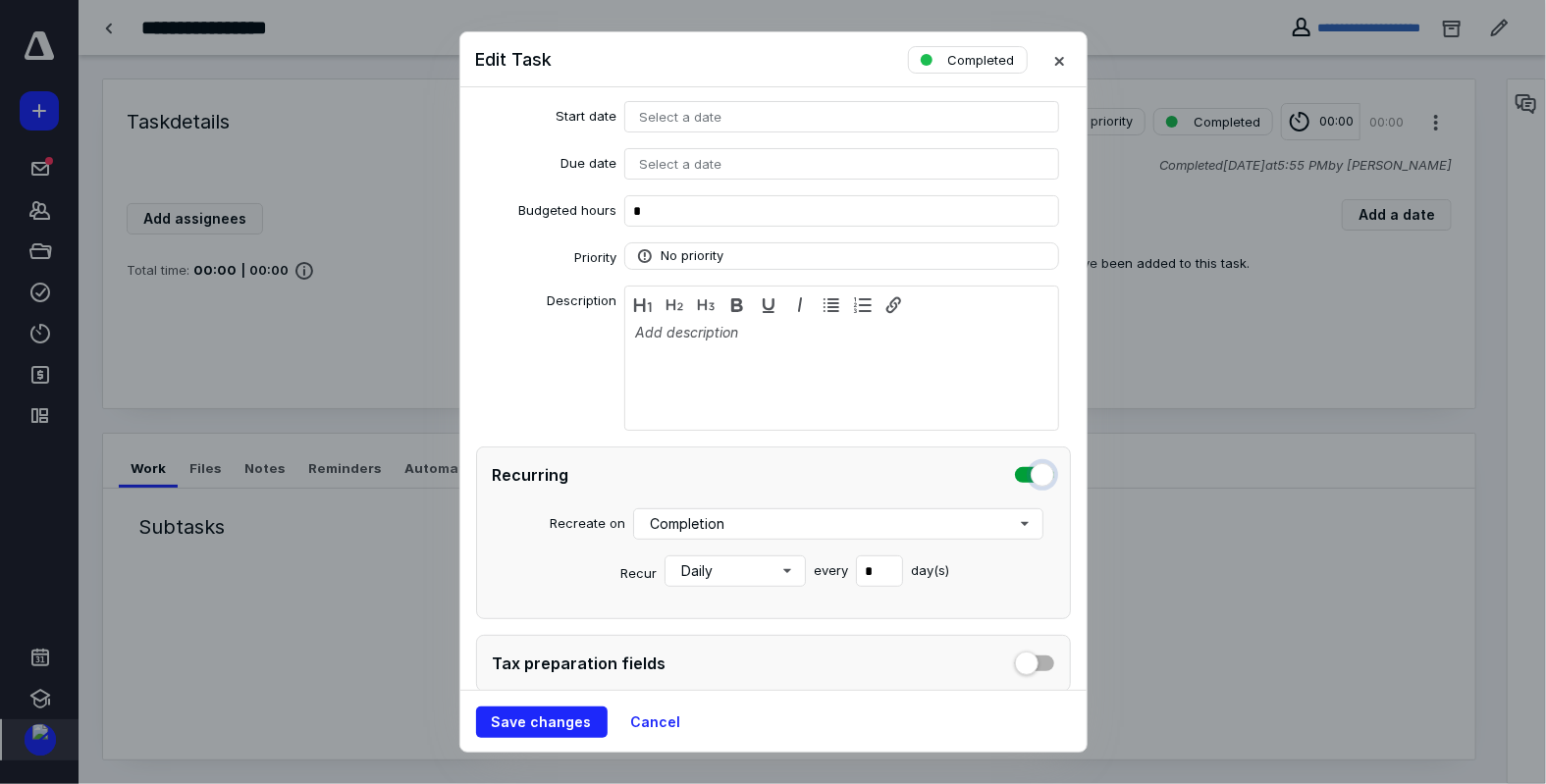 scroll, scrollTop: 288, scrollLeft: 0, axis: vertical 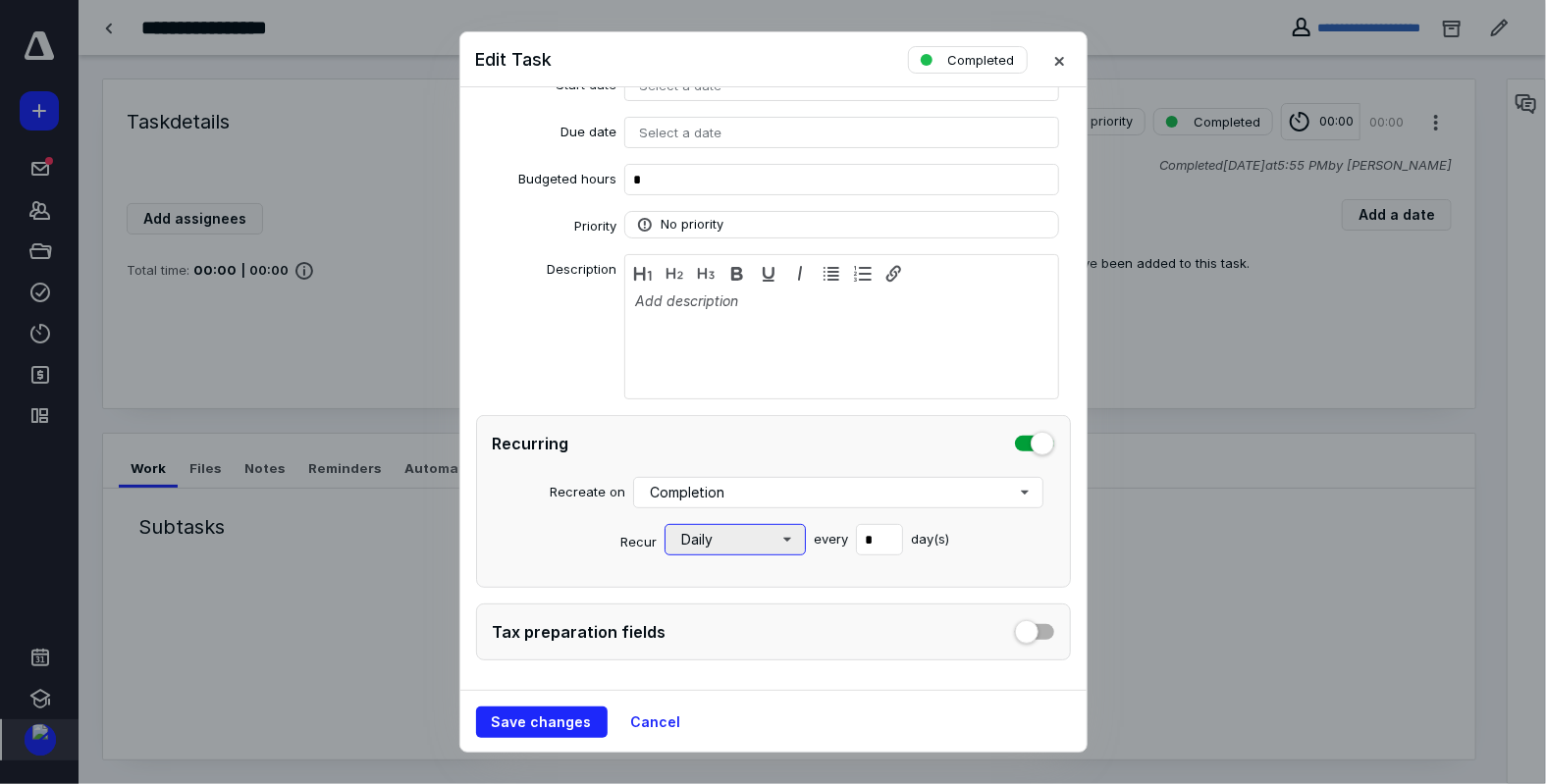 click on "Daily" at bounding box center [735, 540] 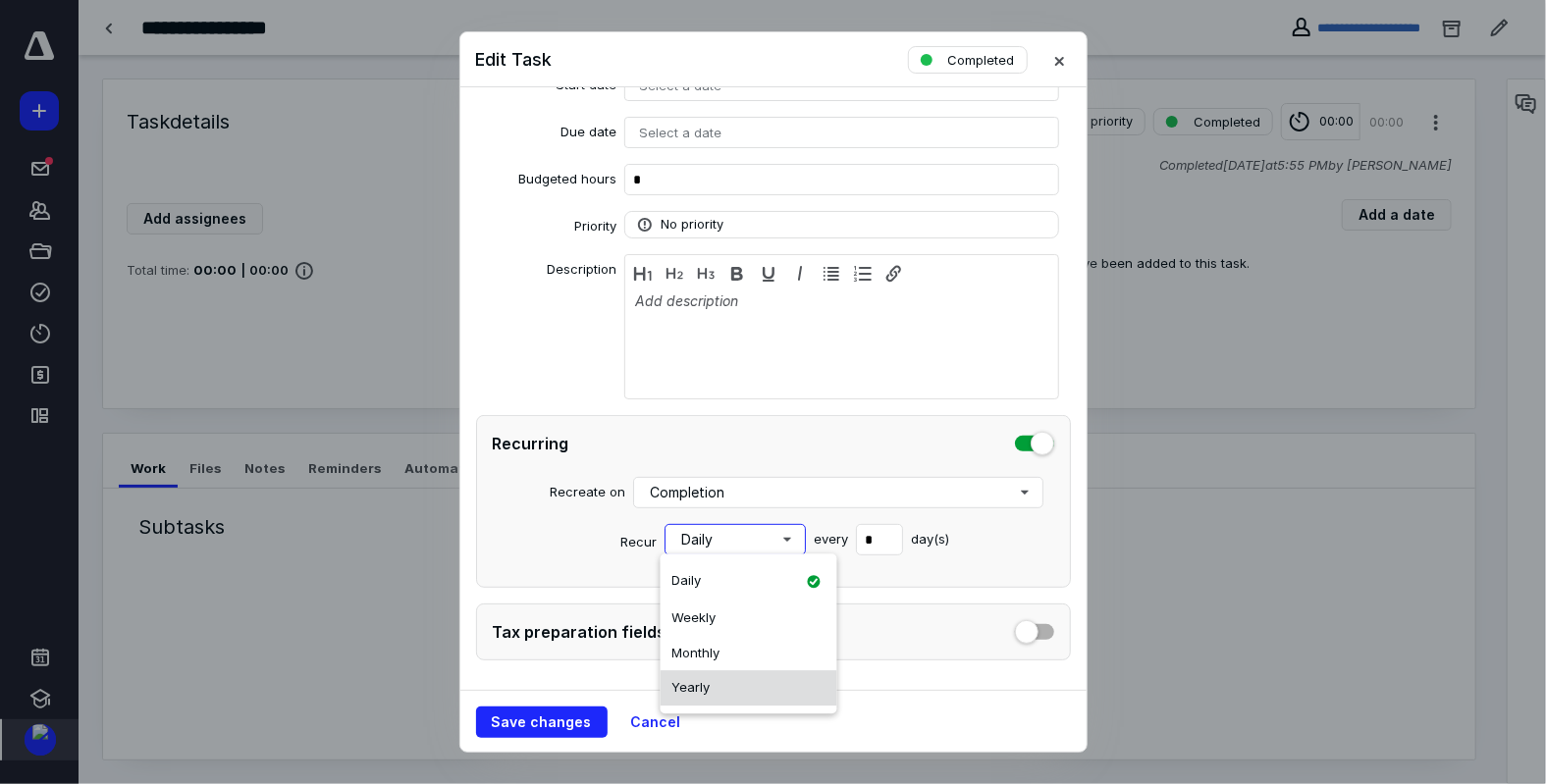 click on "Yearly" at bounding box center [749, 688] 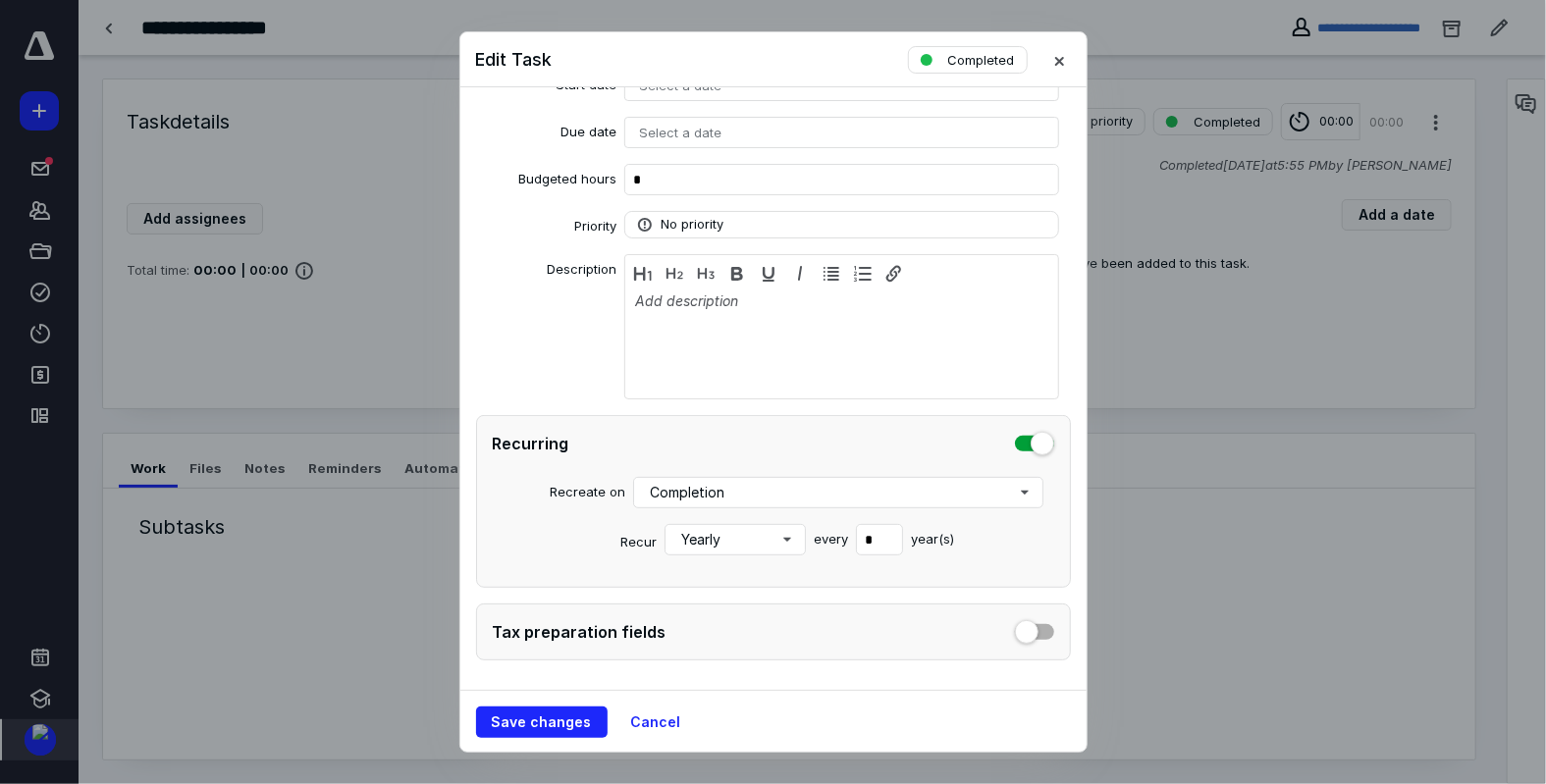 click on "Recur Yearly every * year(s)" at bounding box center (773, 540) 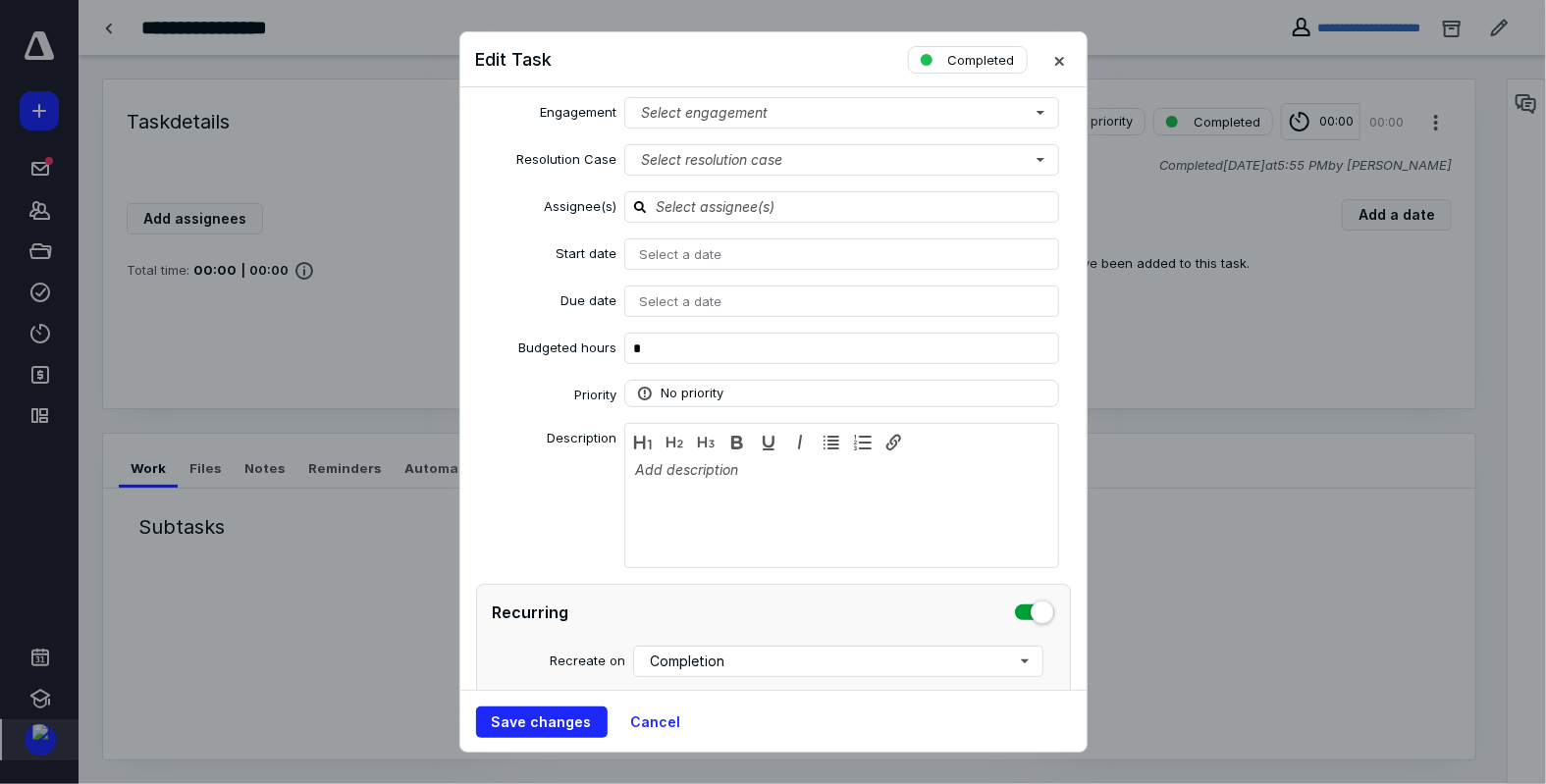 scroll, scrollTop: 92, scrollLeft: 0, axis: vertical 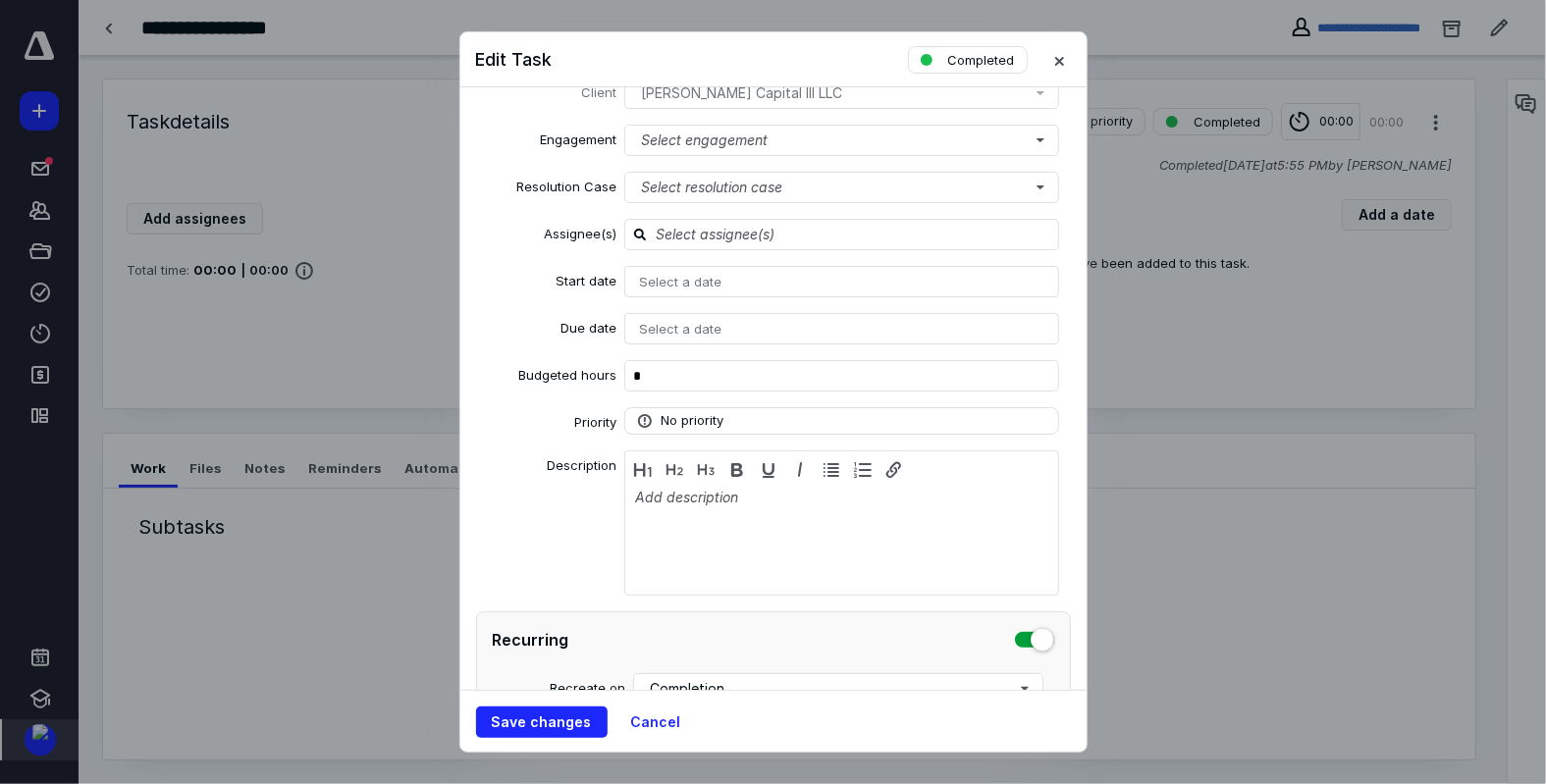 click on "Select a date" at bounding box center [841, 282] 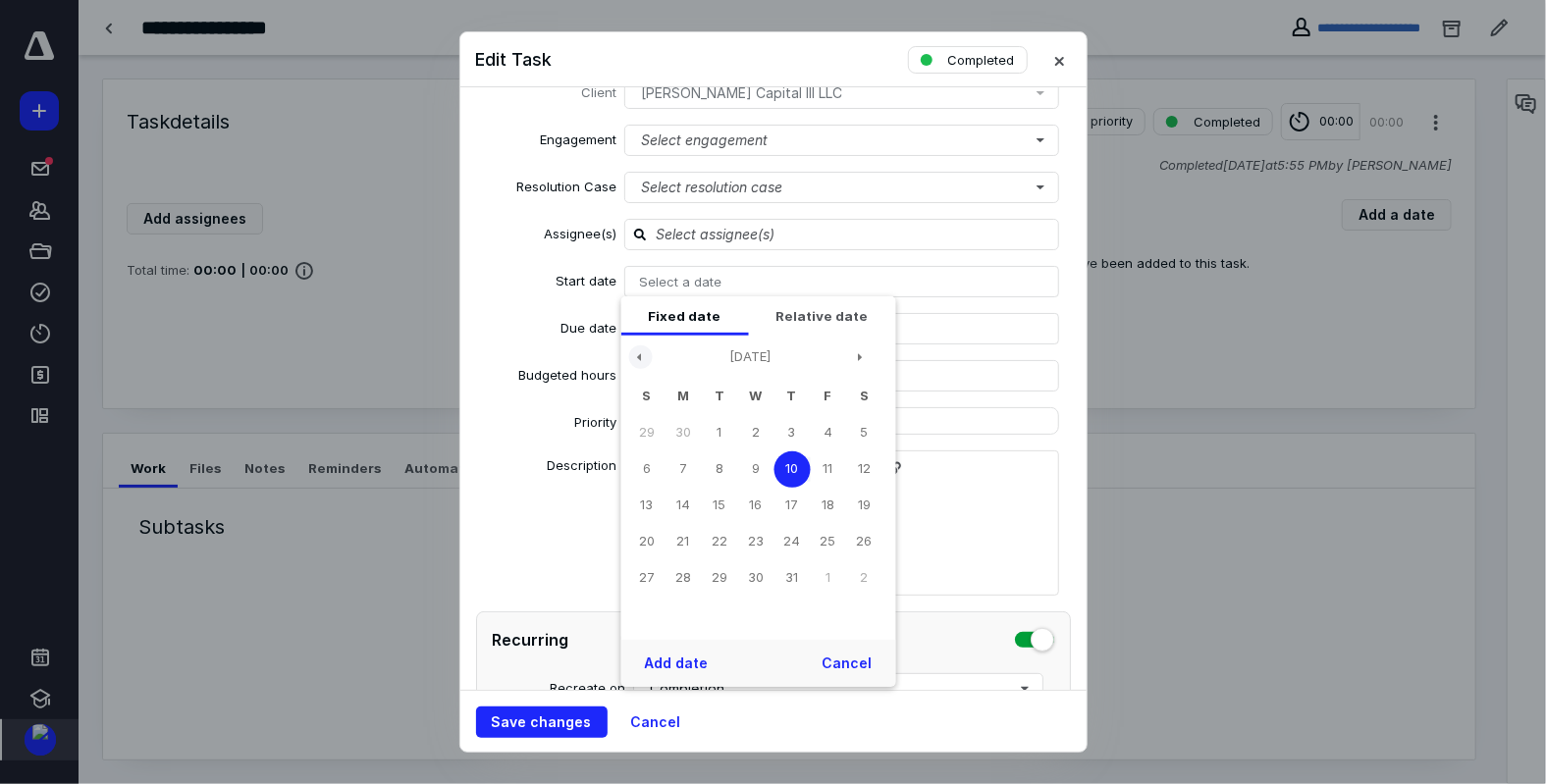 click at bounding box center [640, 357] 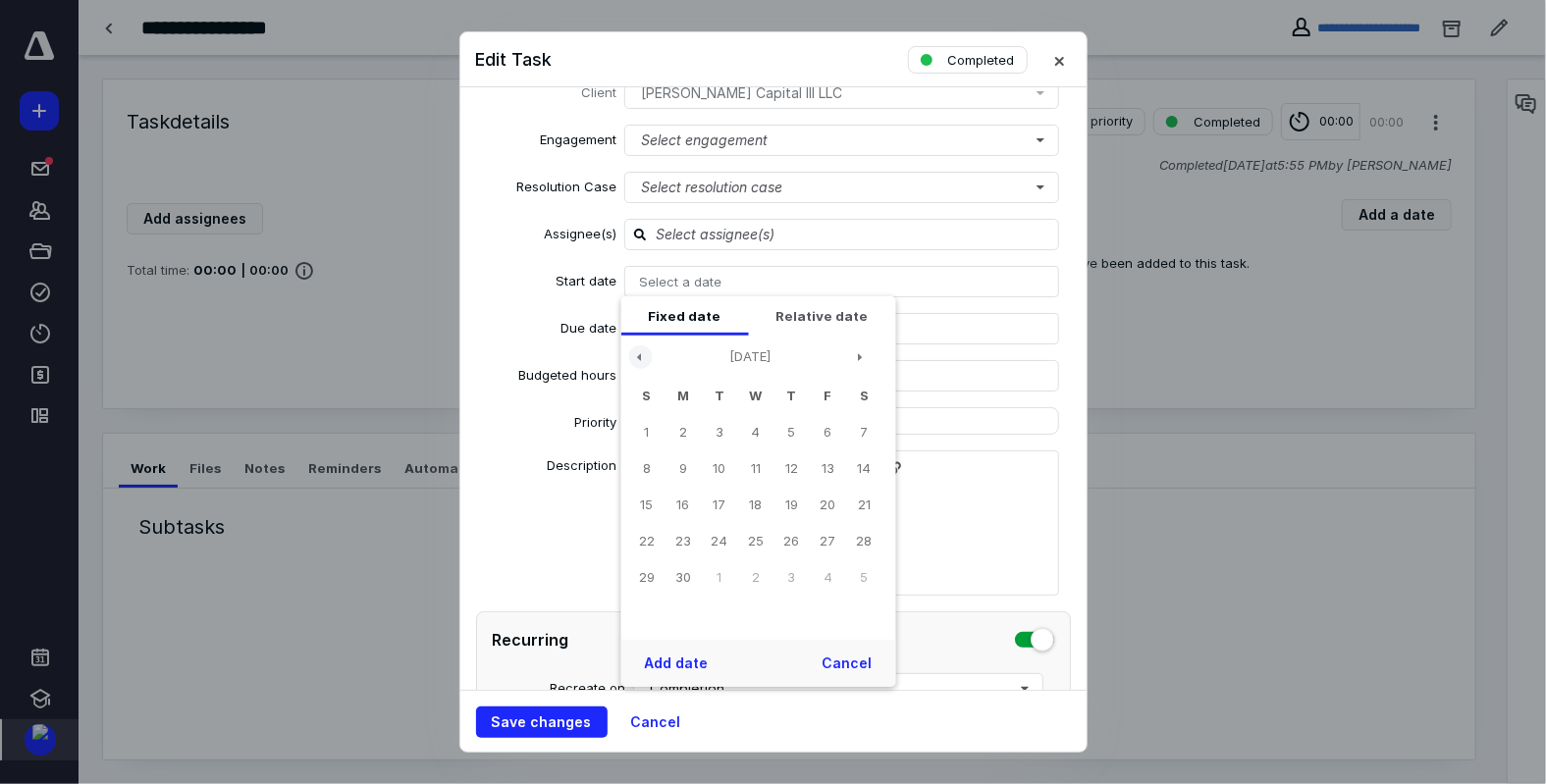 click at bounding box center (640, 357) 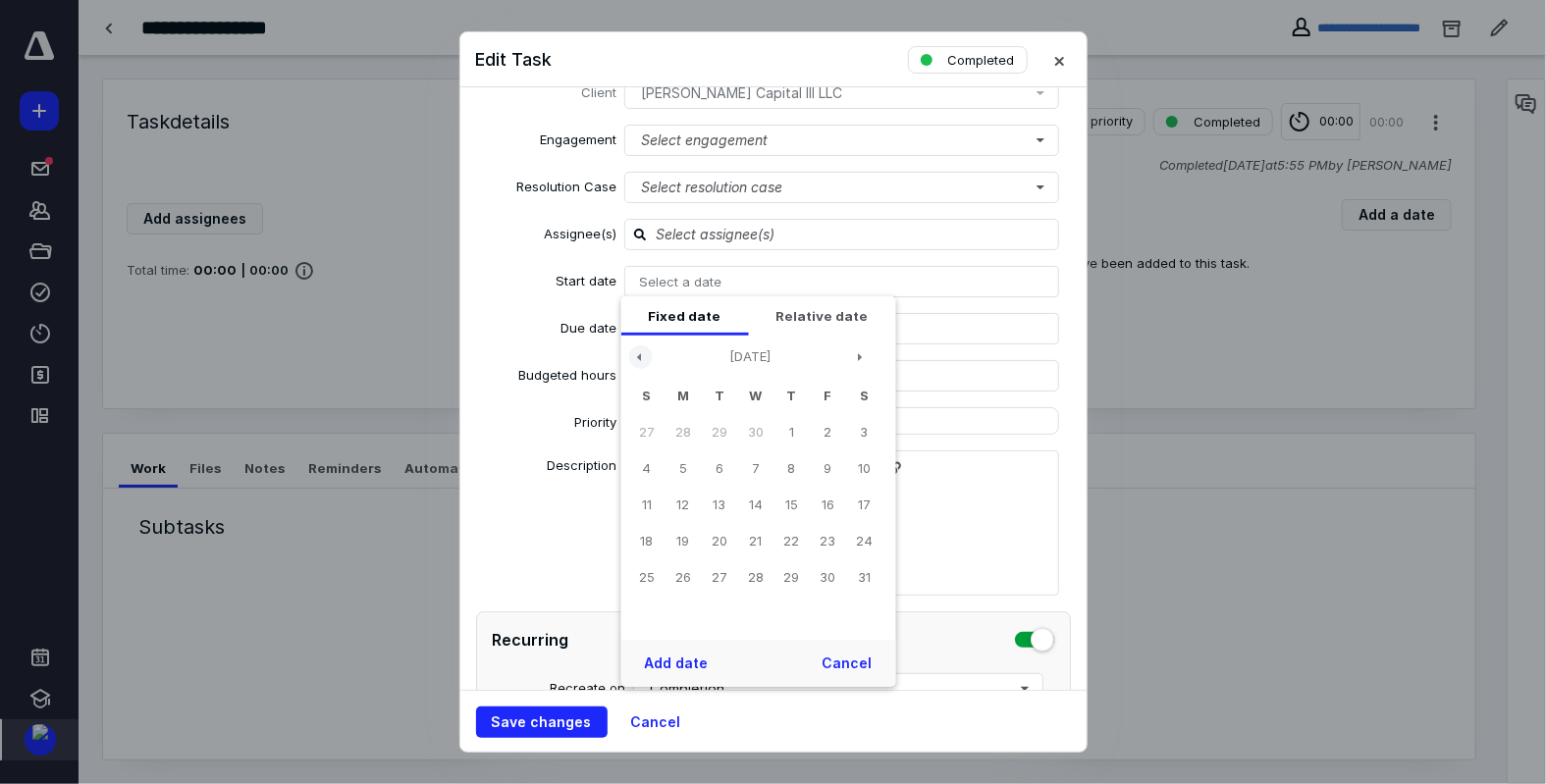 click at bounding box center [640, 357] 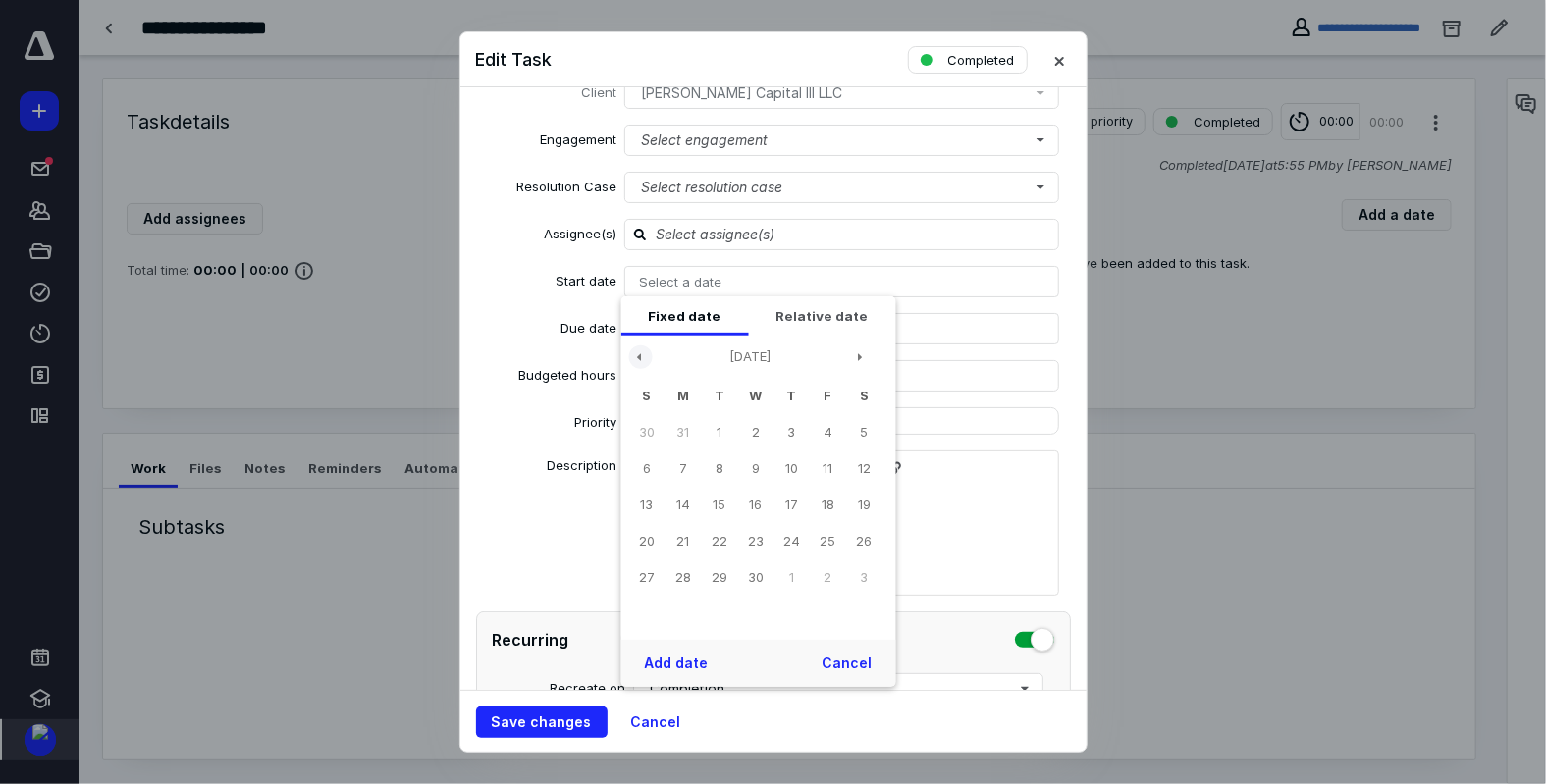 click at bounding box center (640, 357) 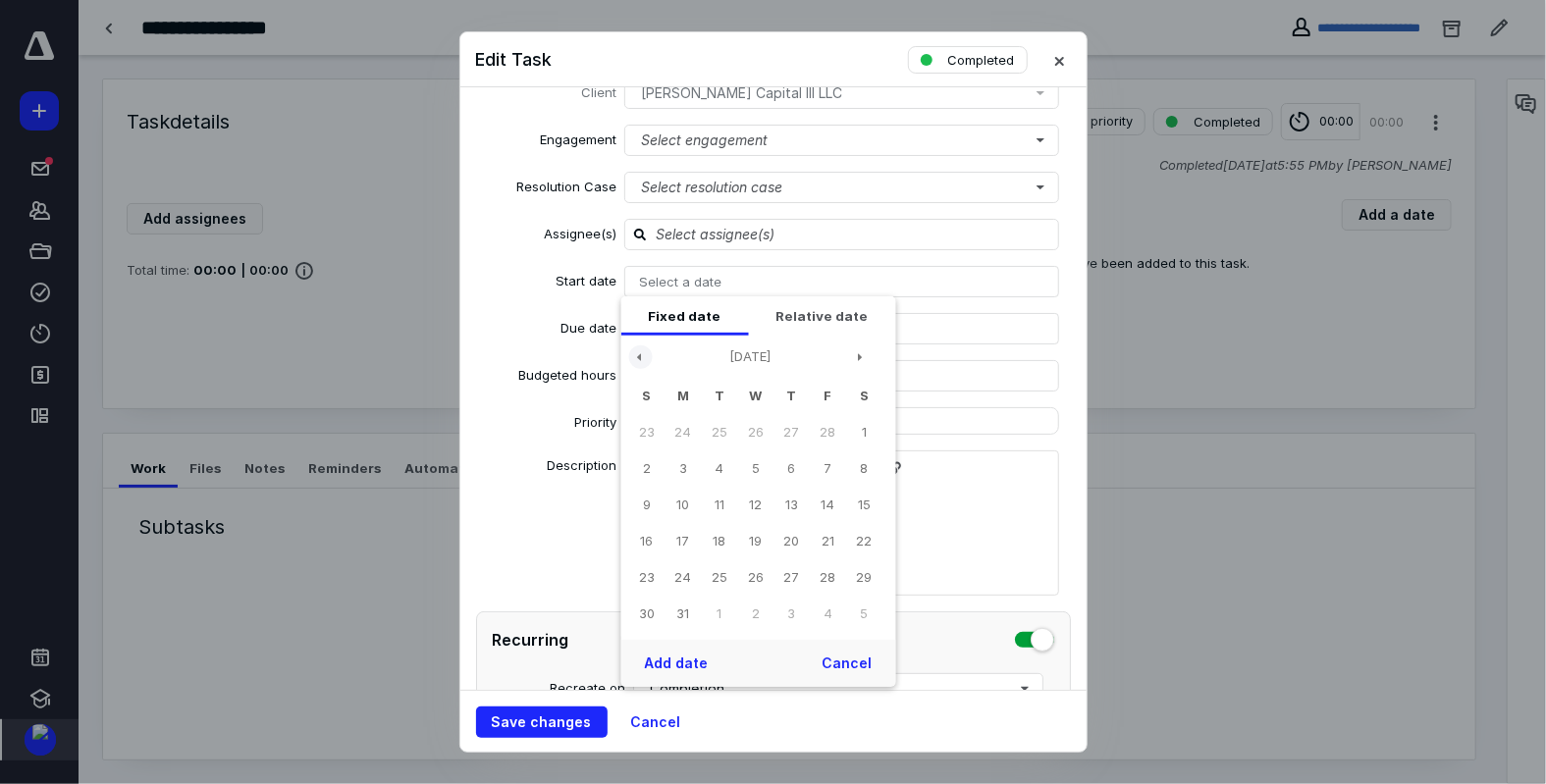 click at bounding box center (640, 357) 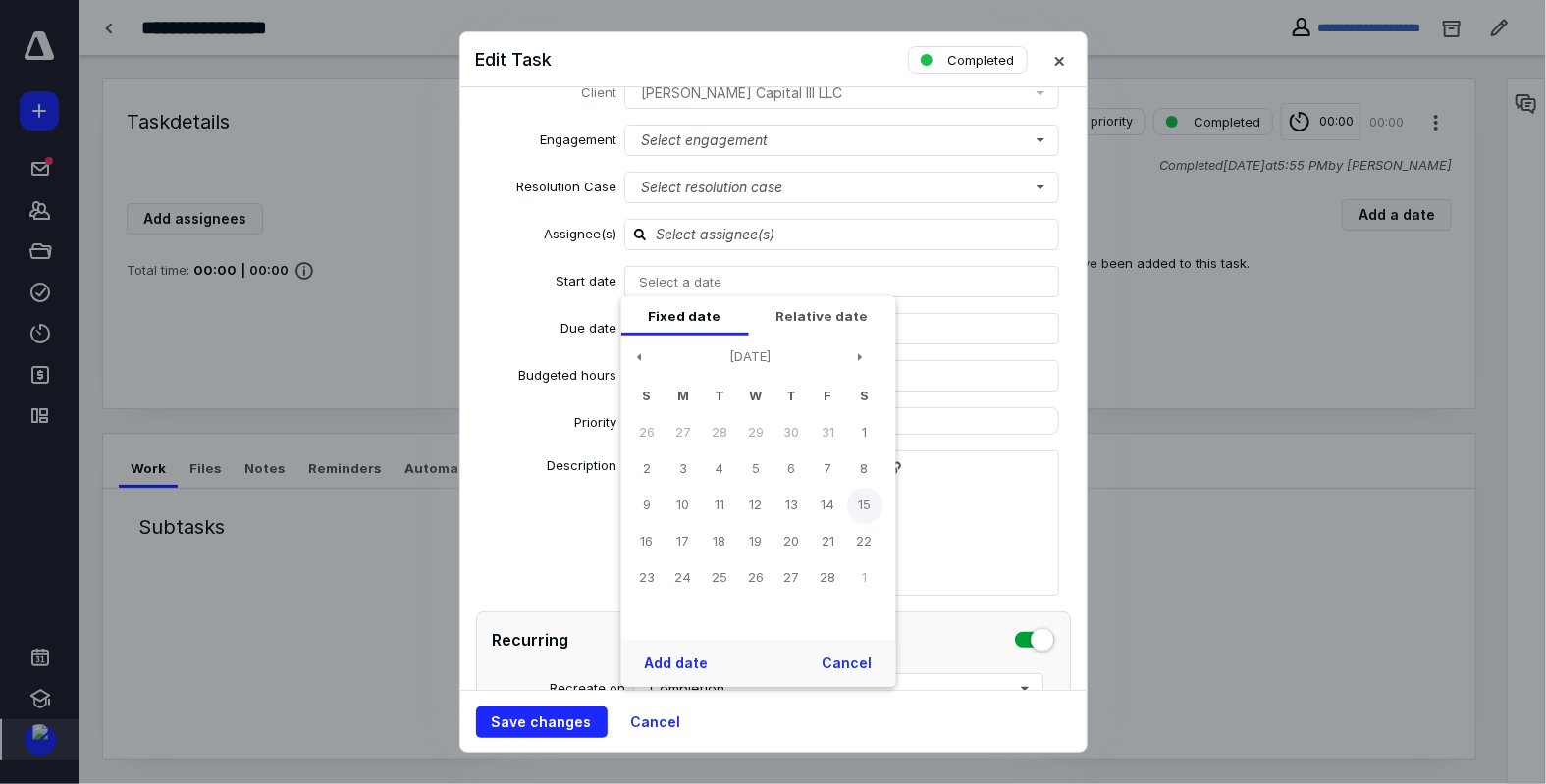 click on "15" at bounding box center [864, 504] 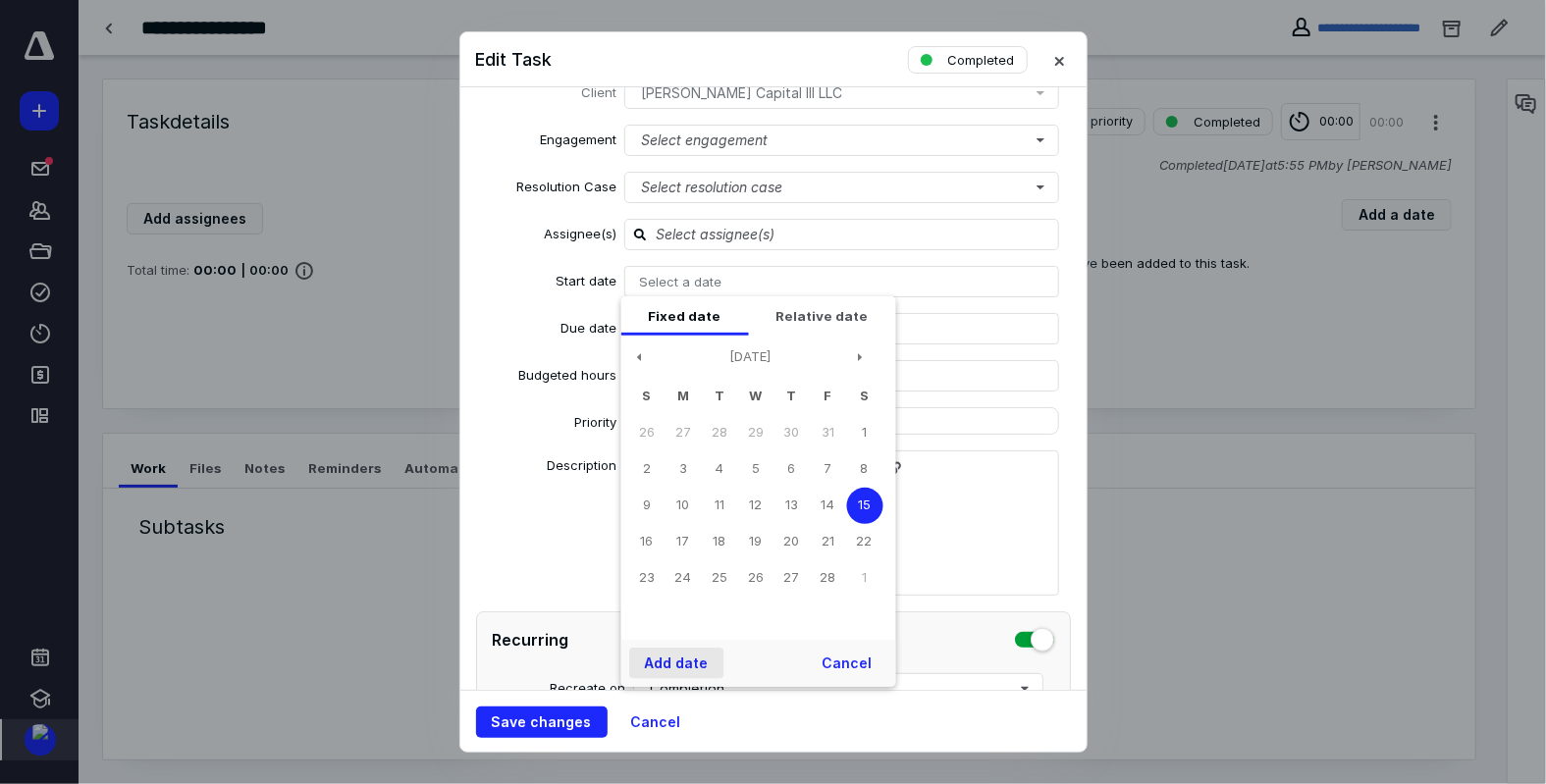 click on "Add date" at bounding box center [675, 663] 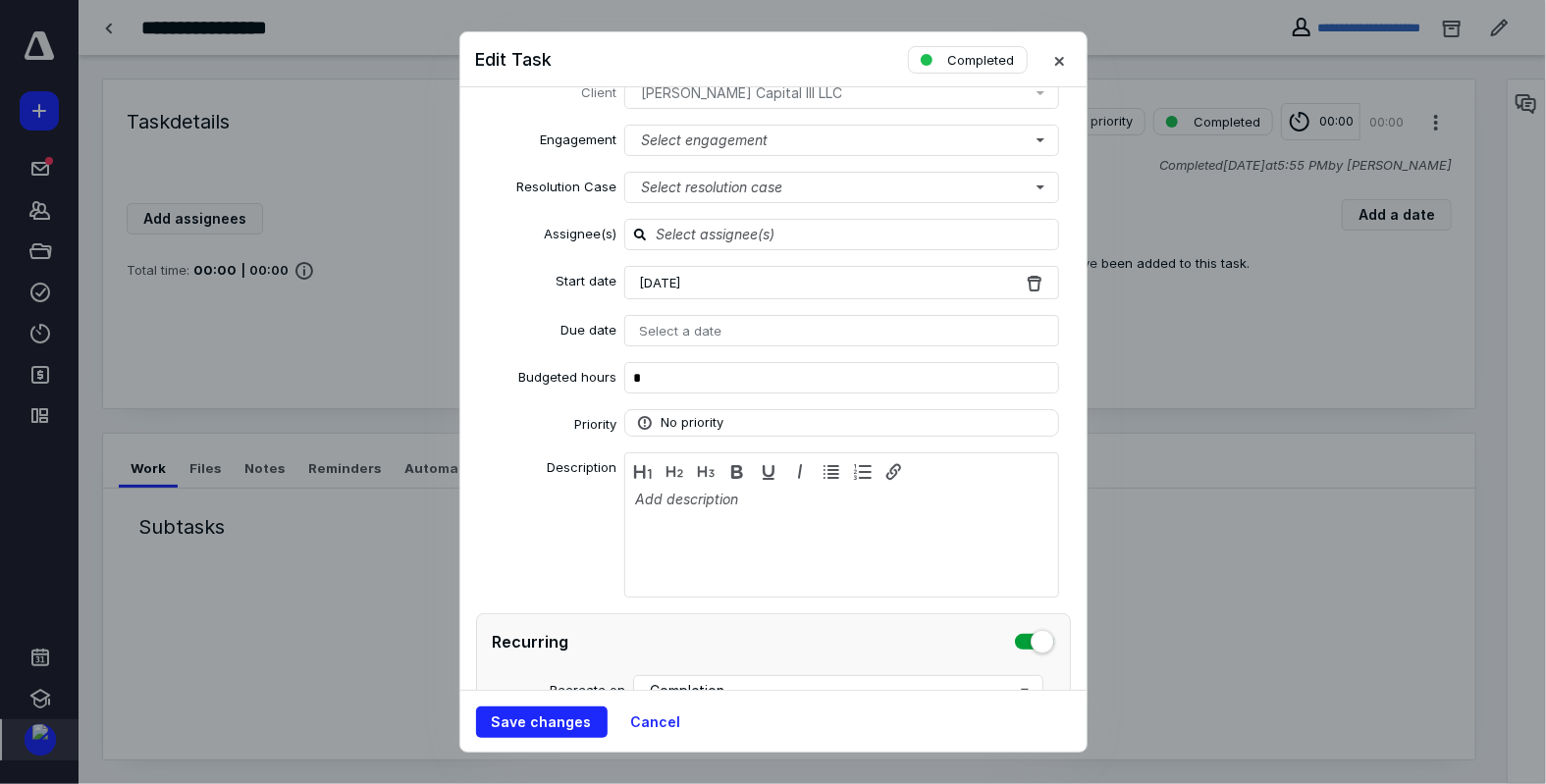 click on "Select a date" at bounding box center [841, 331] 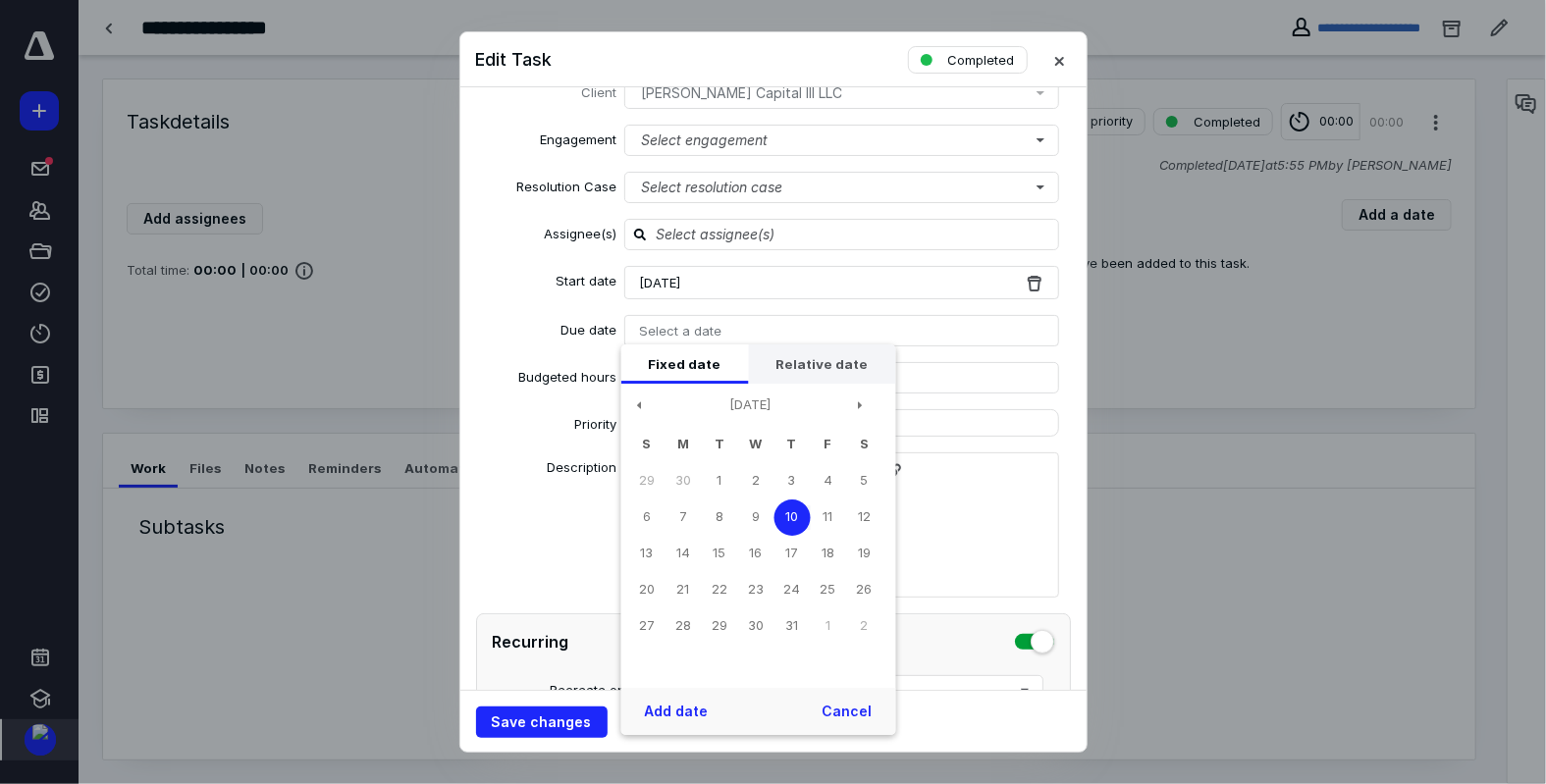 click on "Relative date" at bounding box center [822, 364] 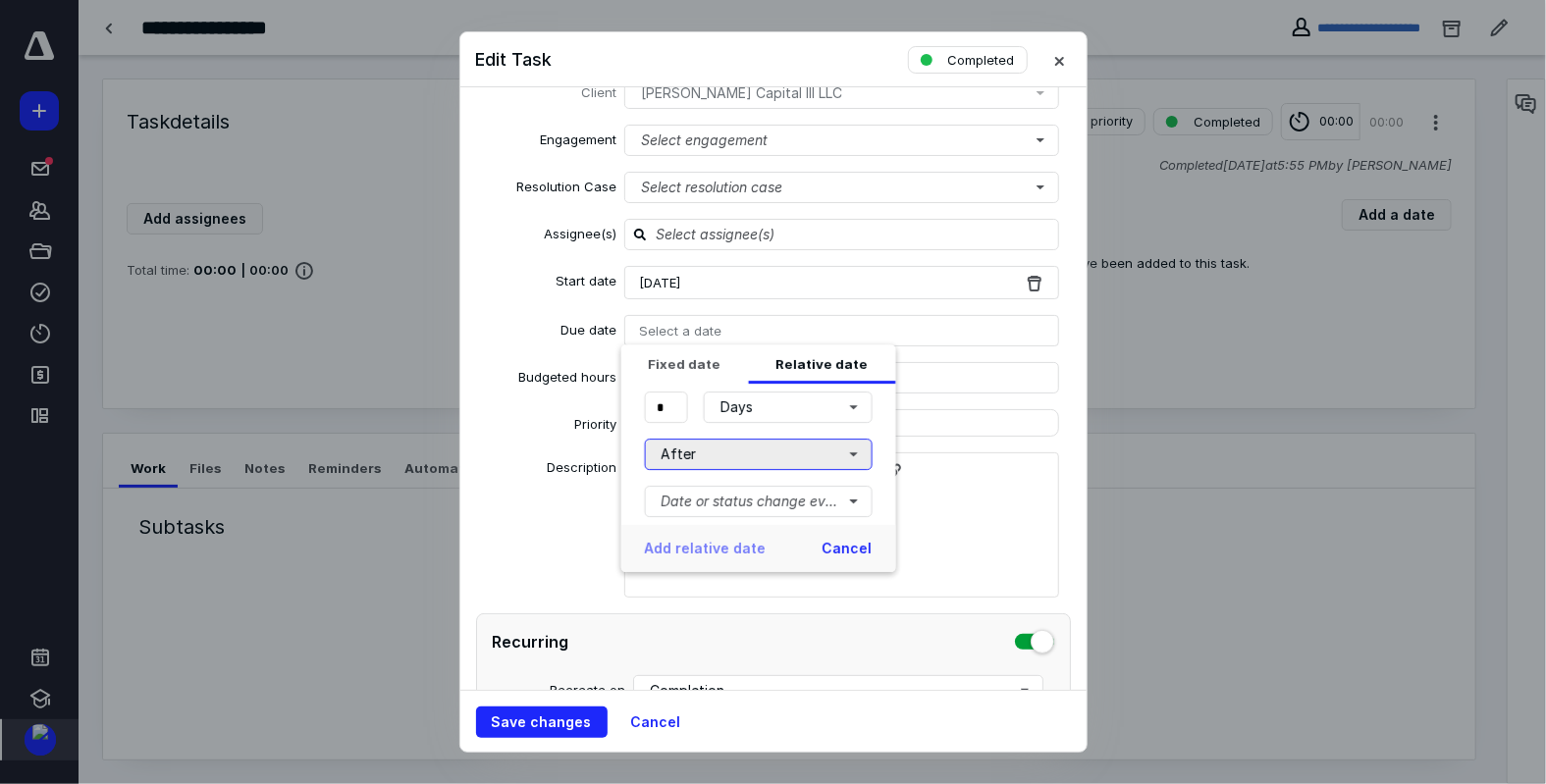 click on "After" at bounding box center [758, 454] 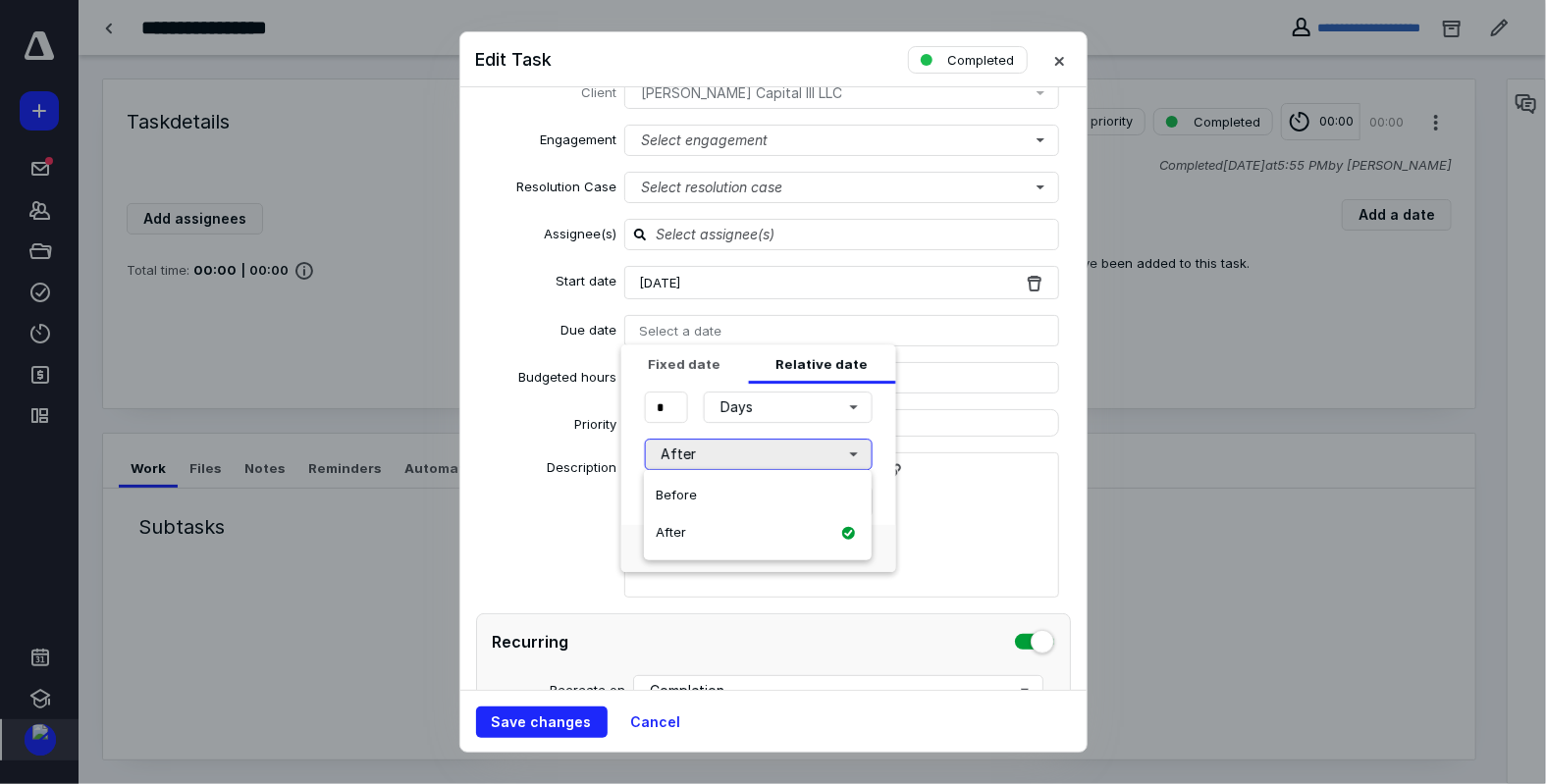 click on "After" at bounding box center (758, 454) 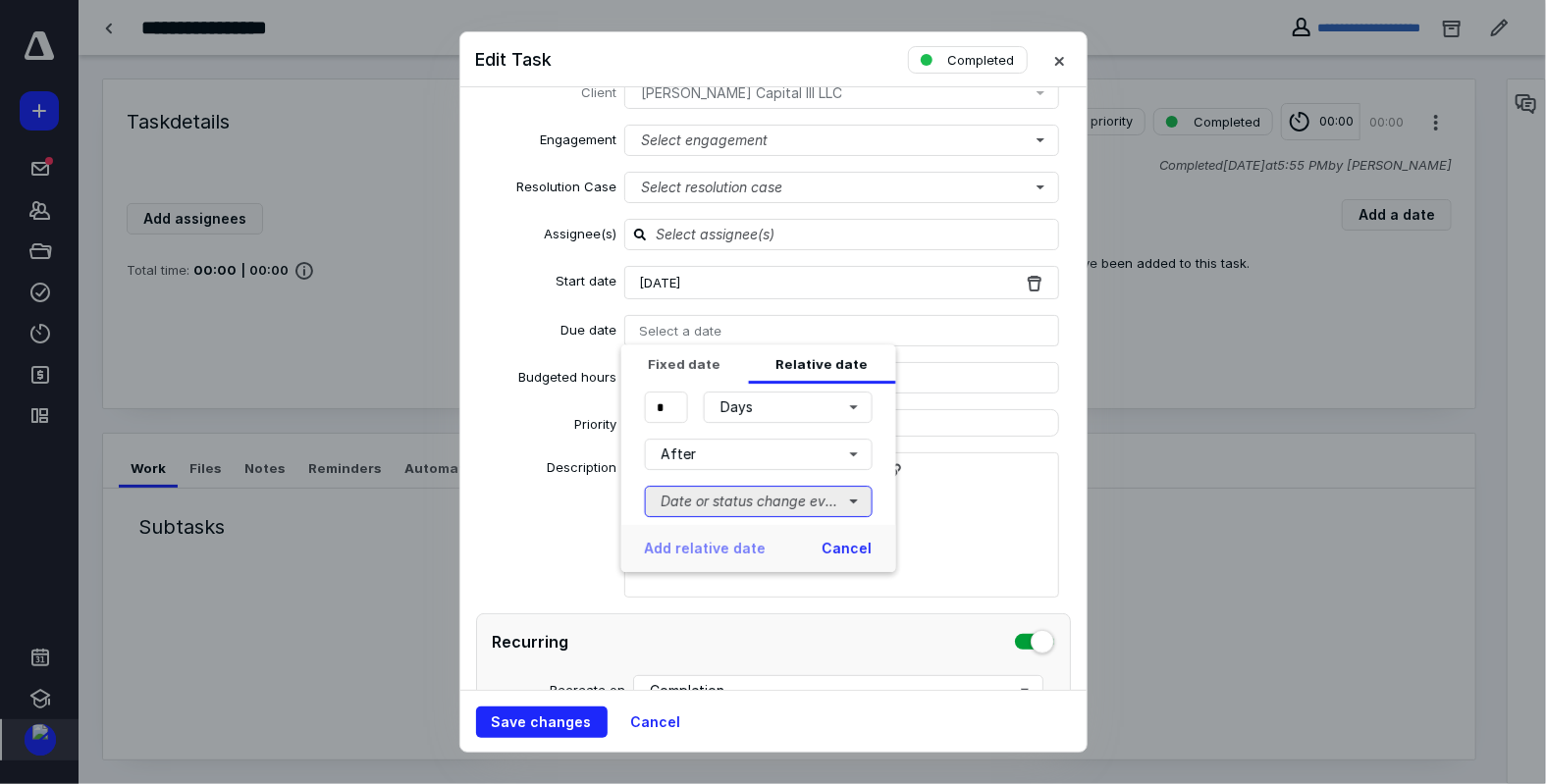 click on "Date or status change event" at bounding box center (758, 501) 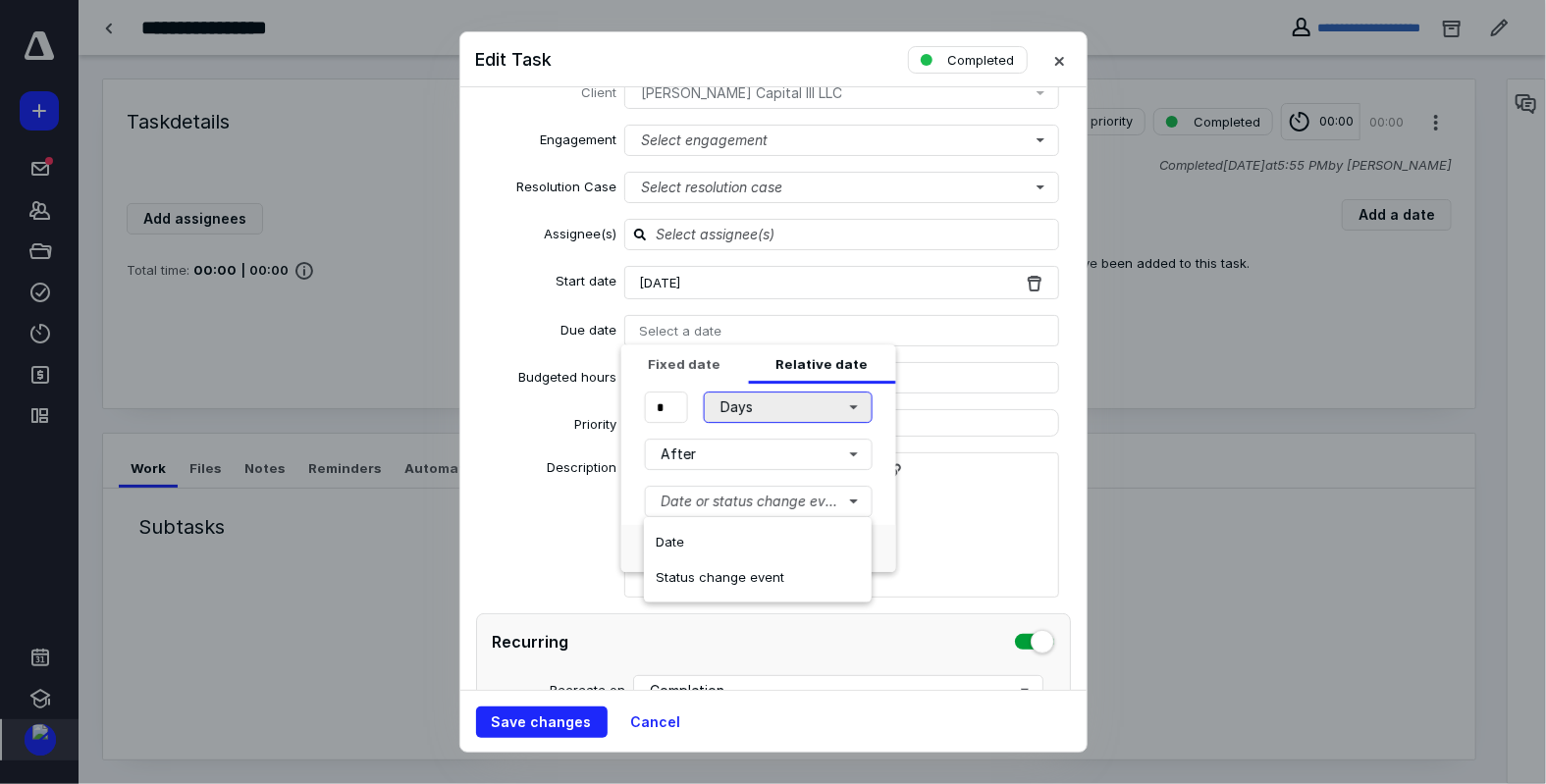 click on "Days" at bounding box center [787, 407] 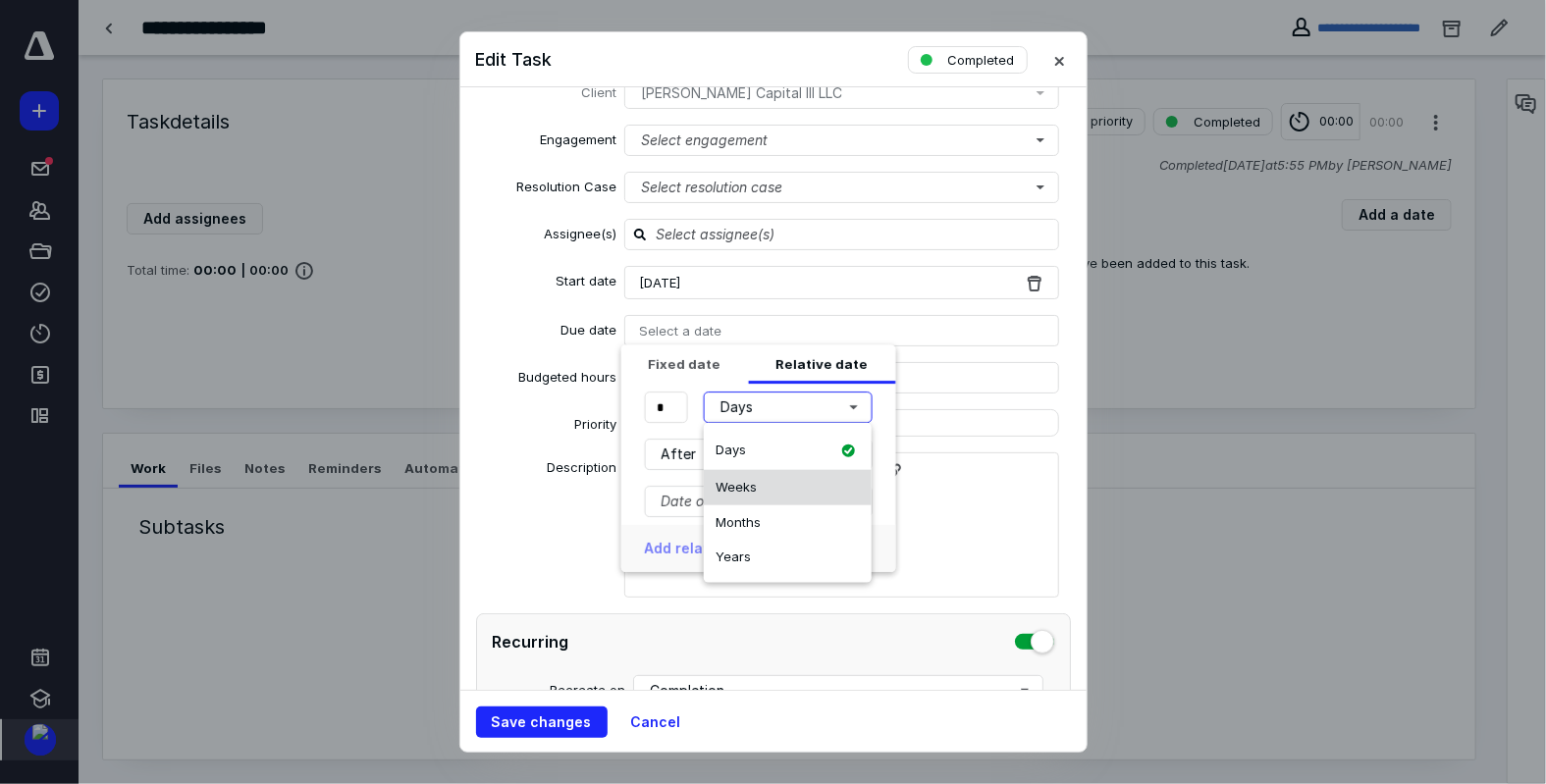 click on "Weeks" at bounding box center (787, 488) 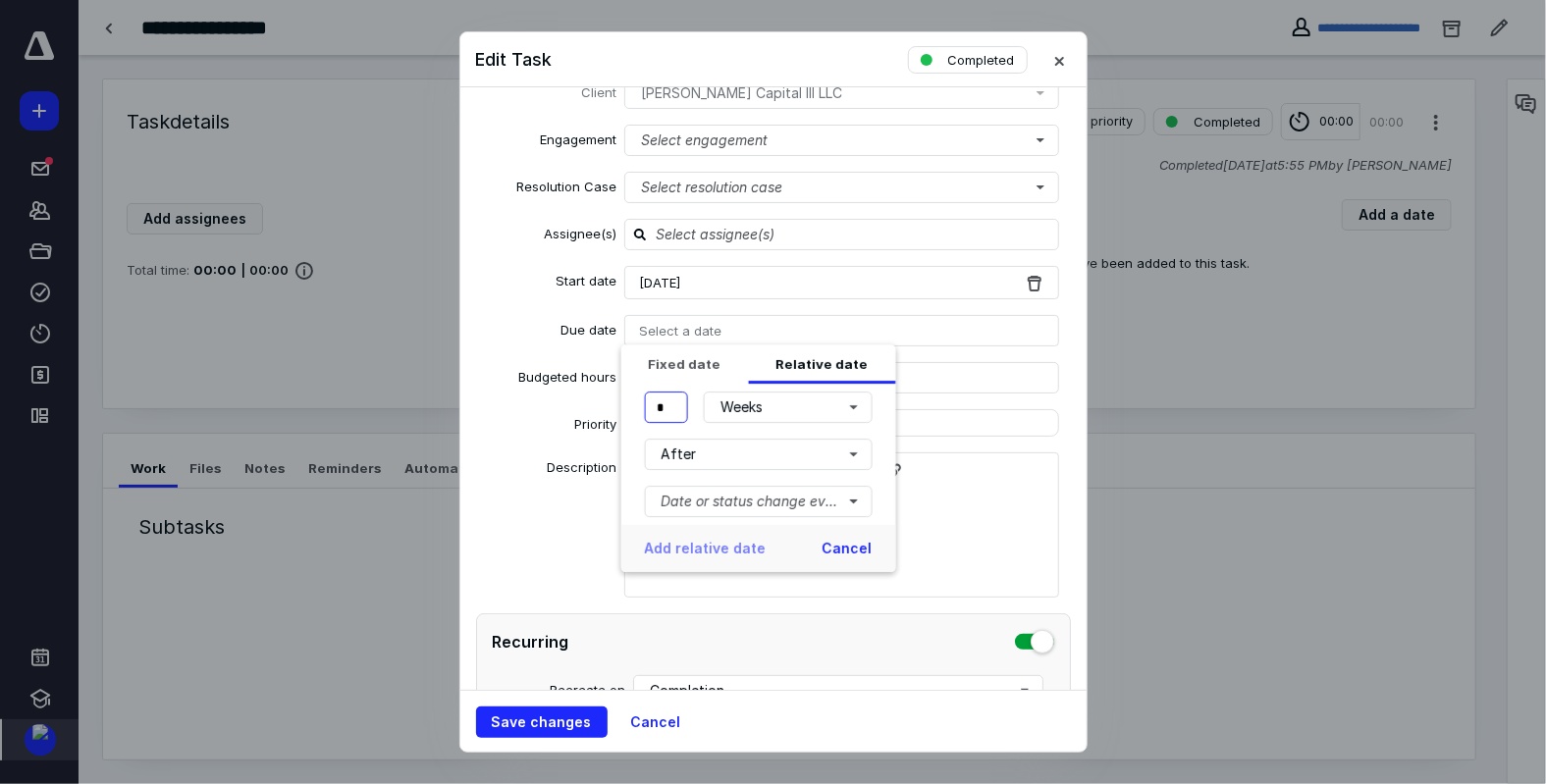 drag, startPoint x: 671, startPoint y: 405, endPoint x: 644, endPoint y: 412, distance: 27.89265 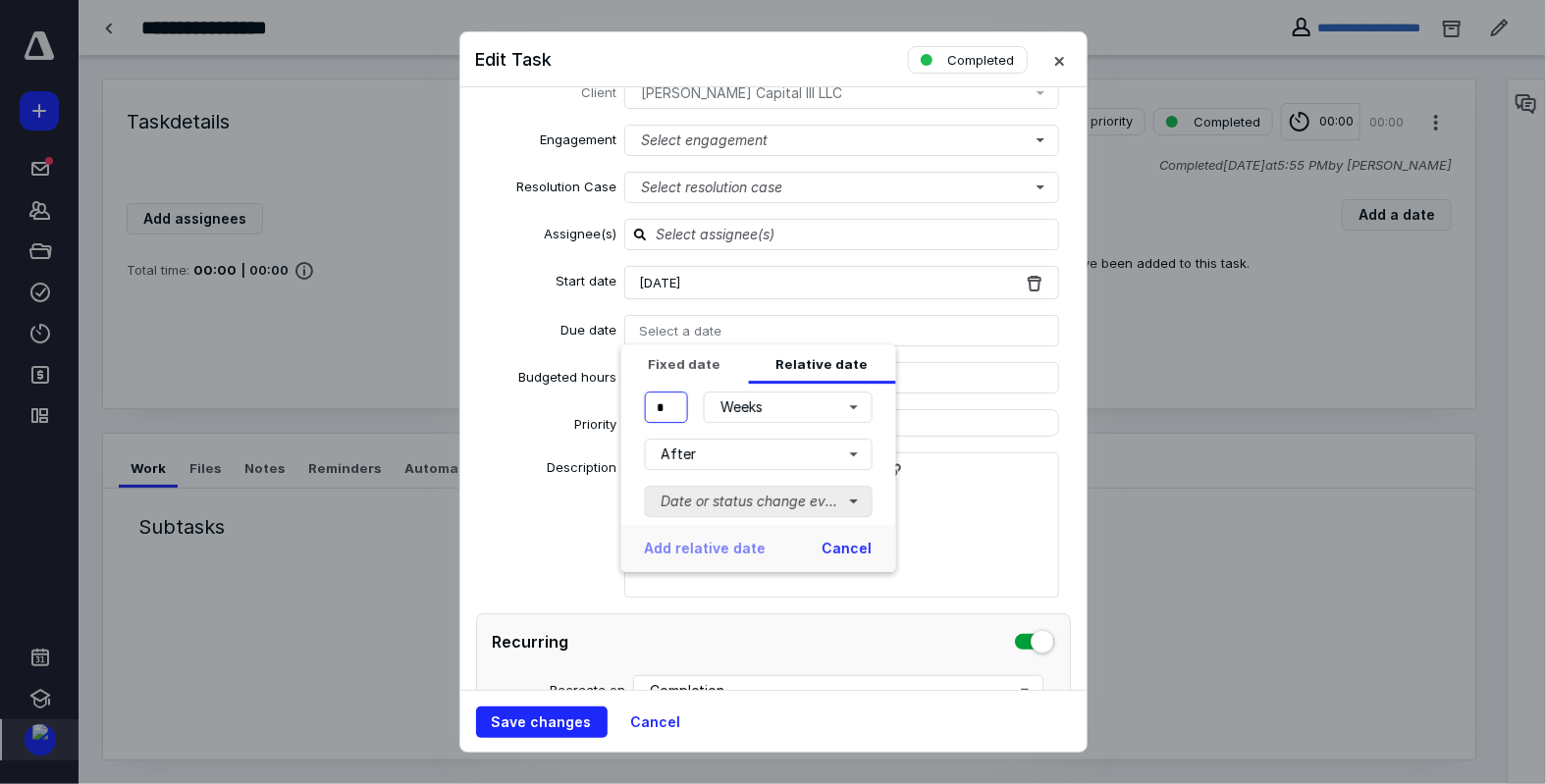 type on "*" 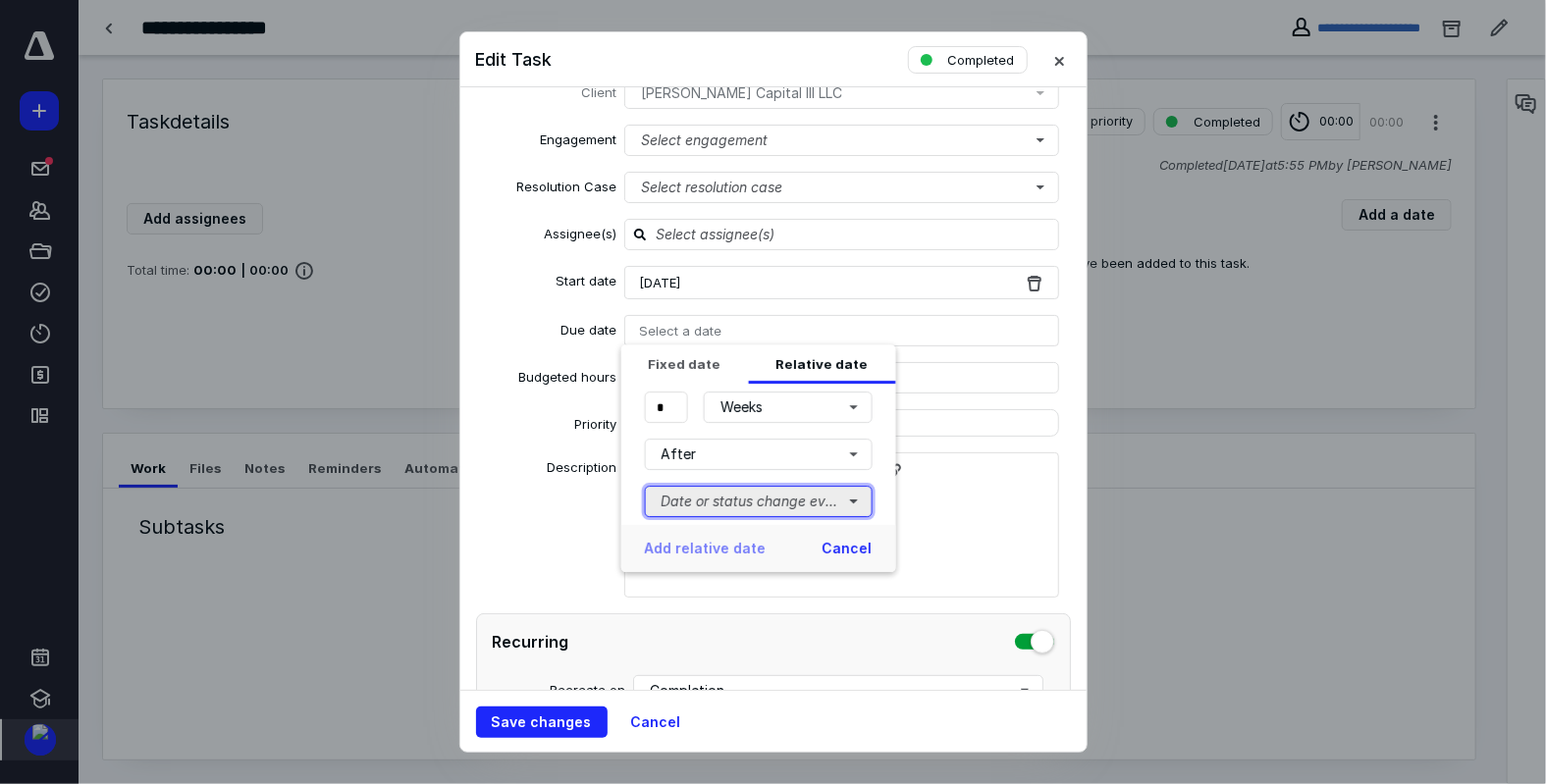click on "Date or status change event" at bounding box center [758, 501] 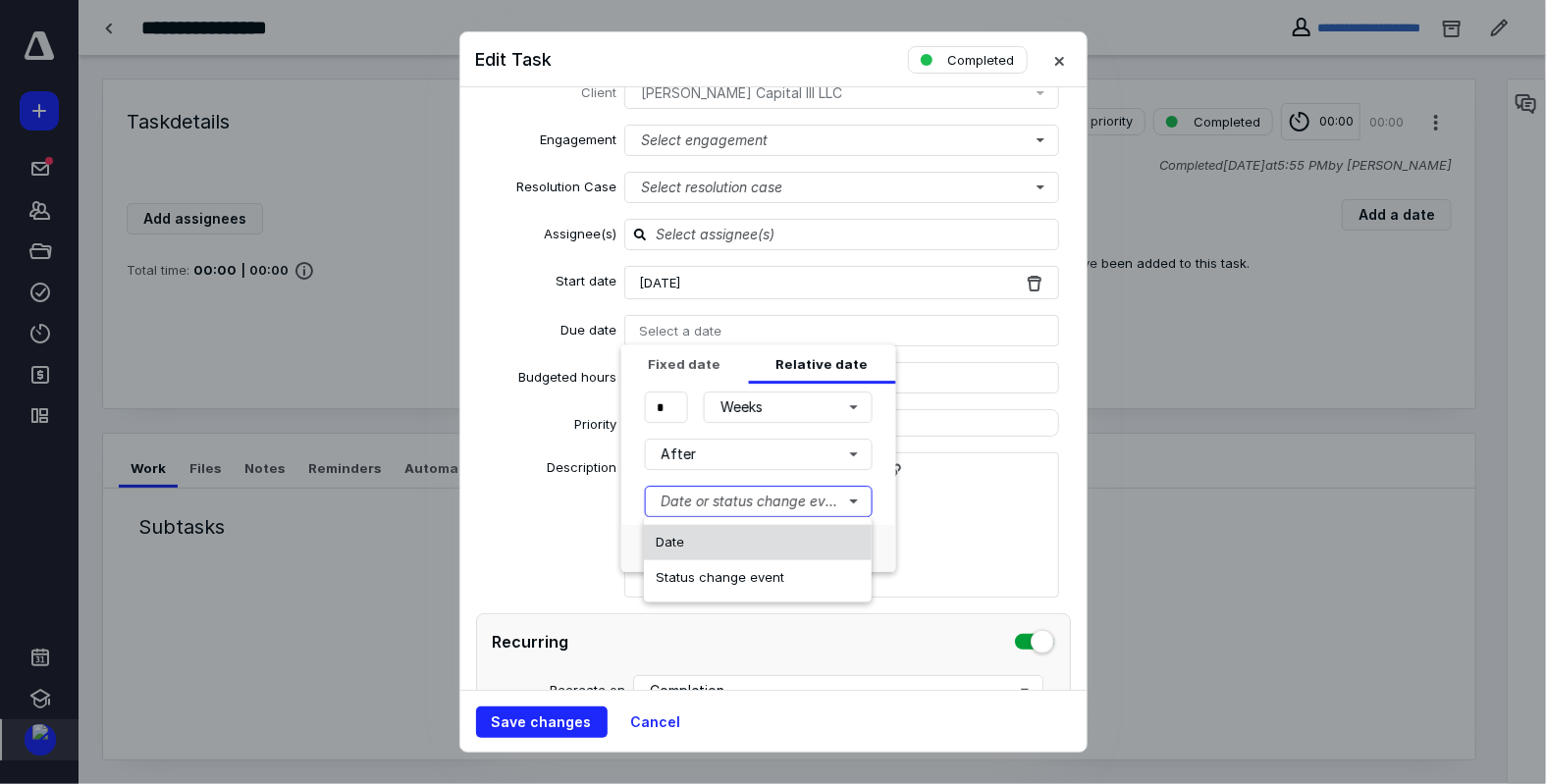 click on "Date" at bounding box center (758, 543) 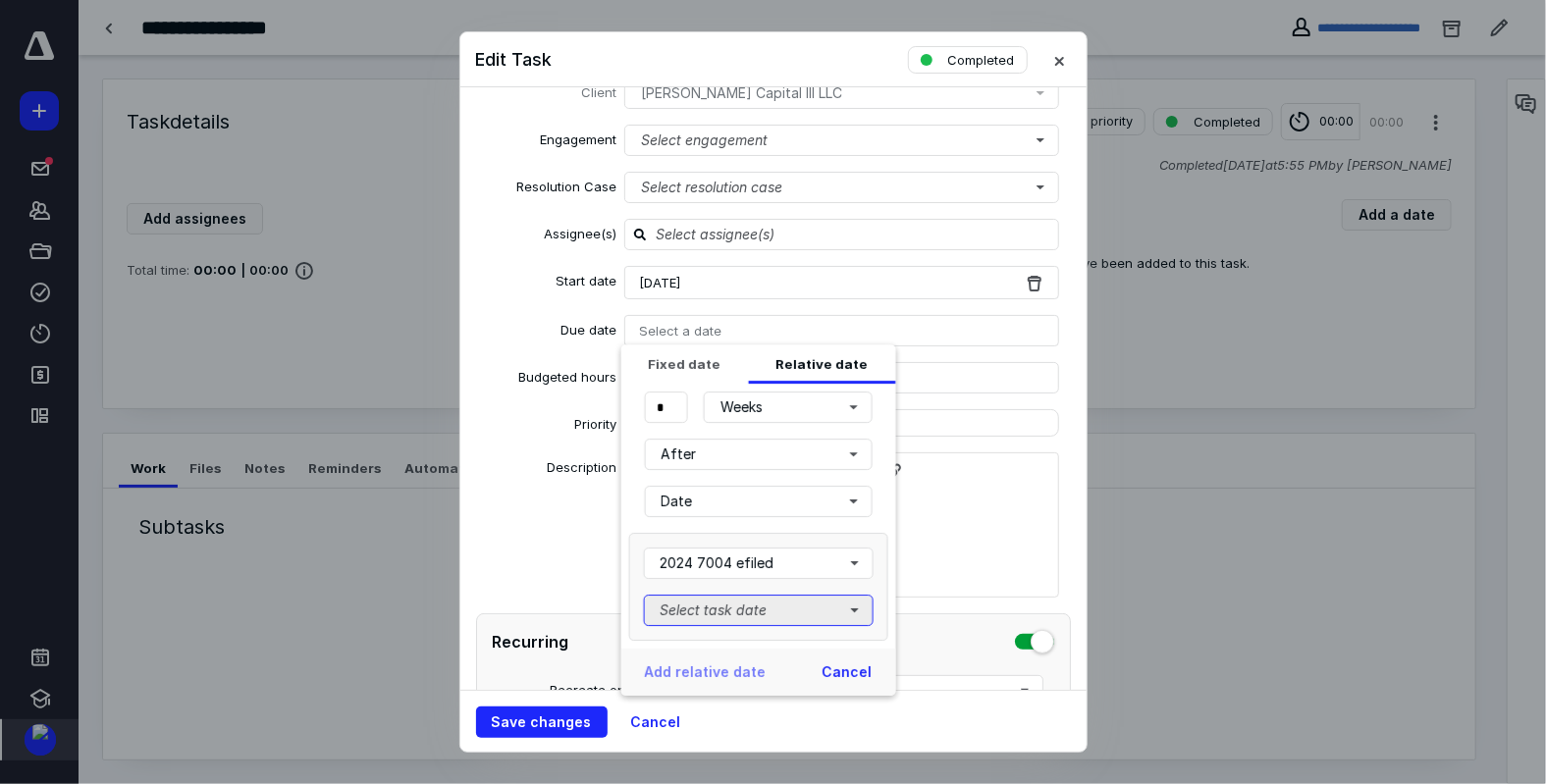 click on "Select task date" at bounding box center [758, 610] 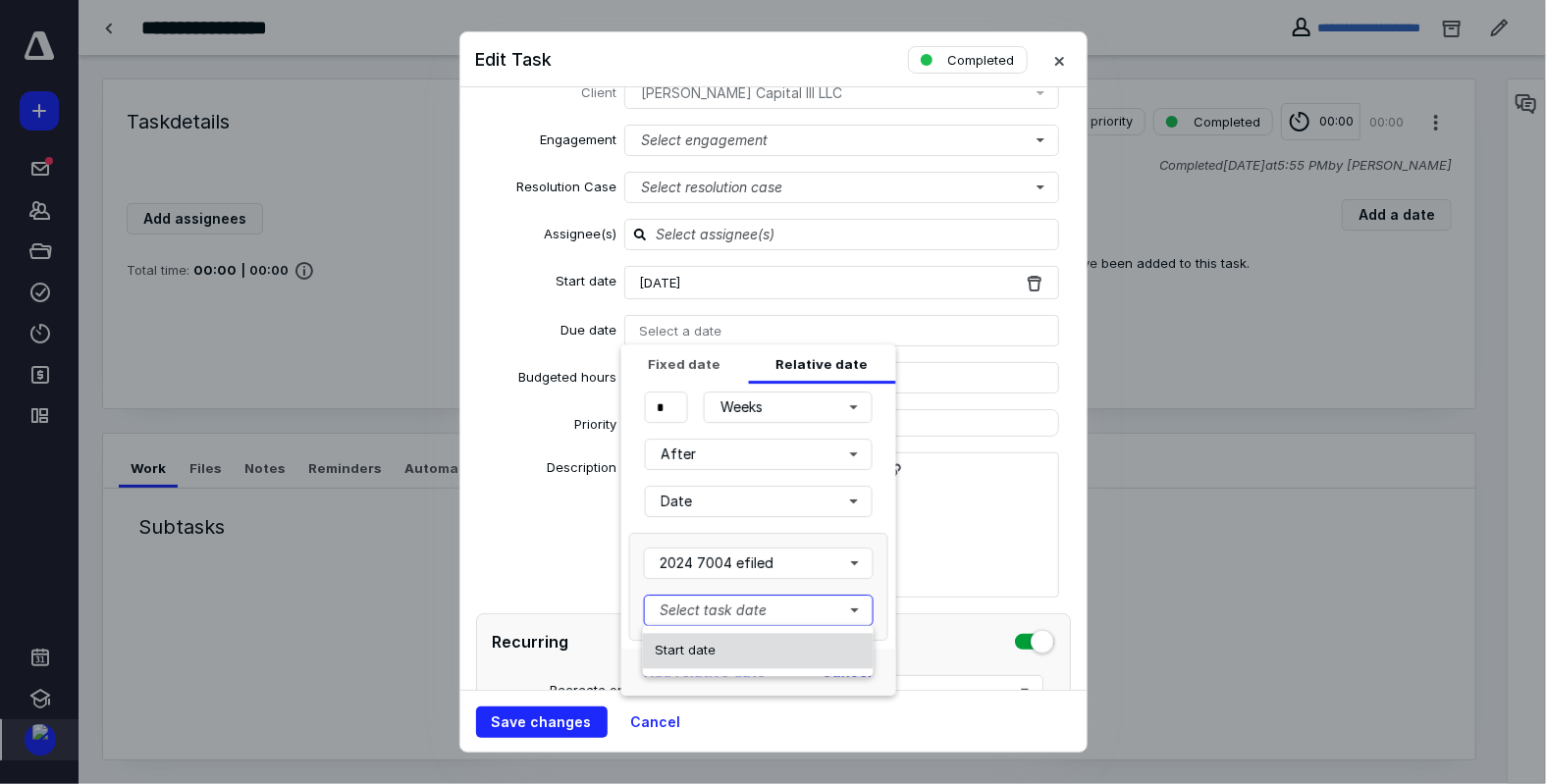 click on "Start date" at bounding box center (758, 652) 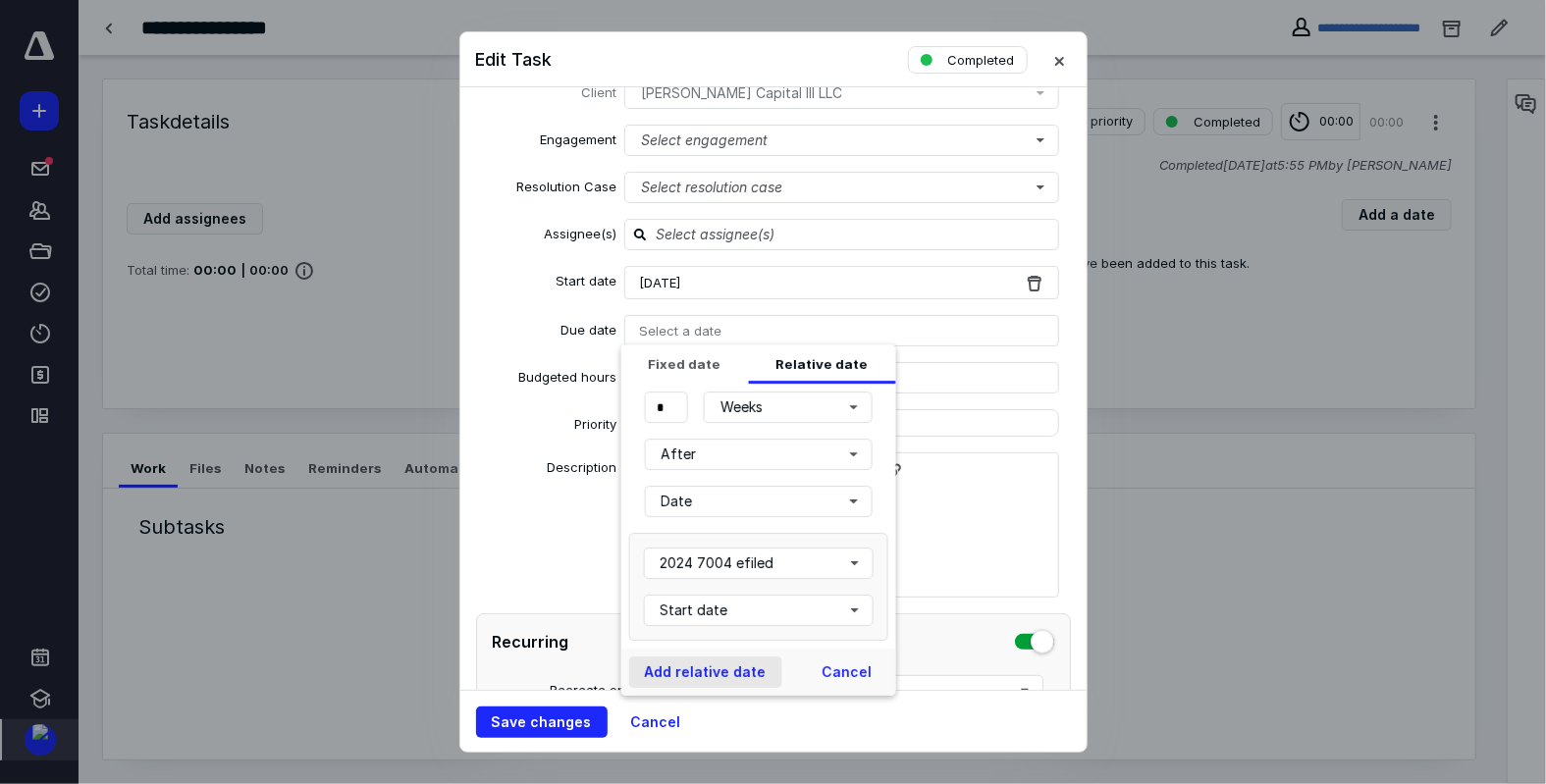 click on "Add relative date" at bounding box center (705, 672) 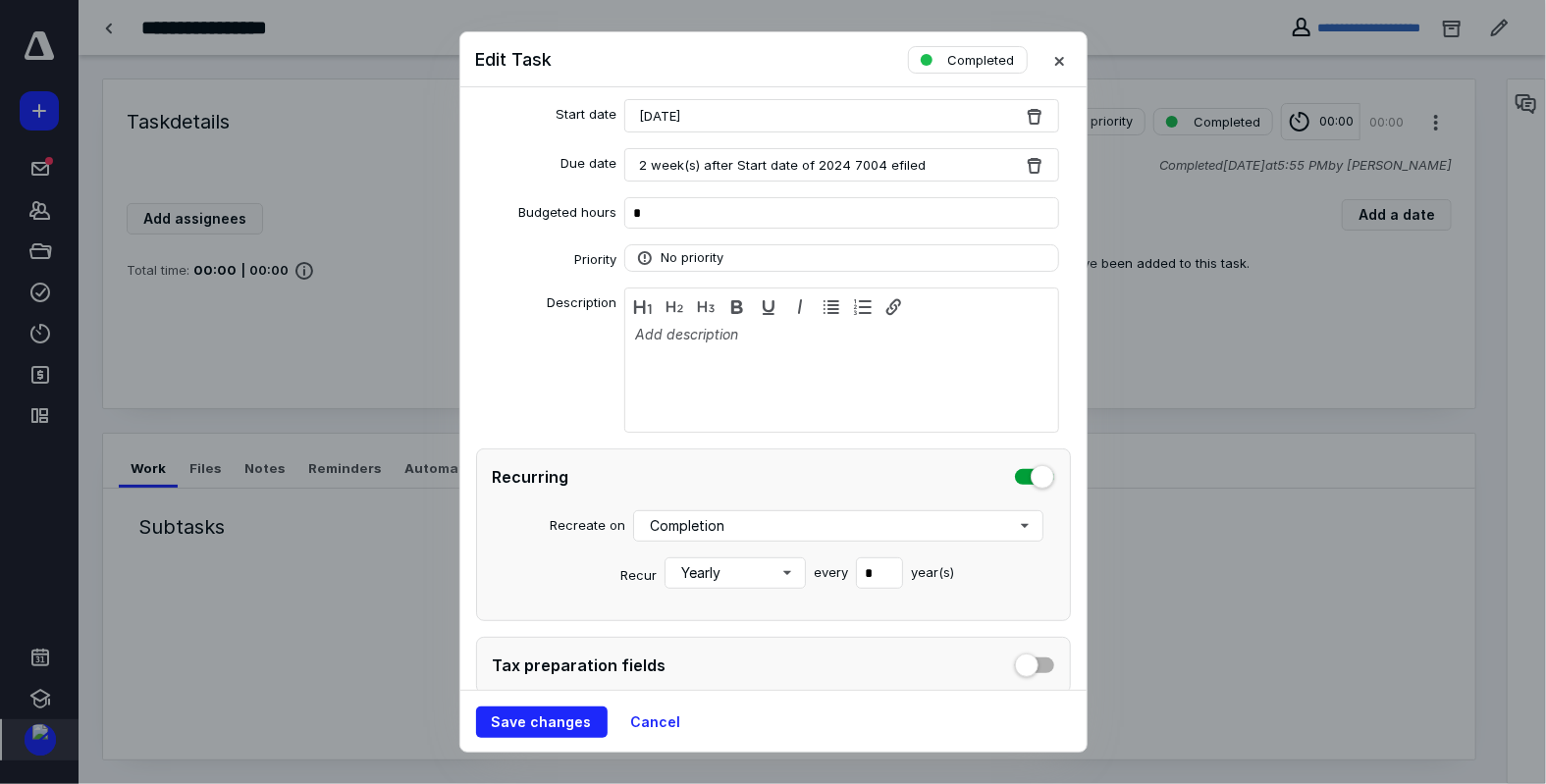 scroll, scrollTop: 291, scrollLeft: 0, axis: vertical 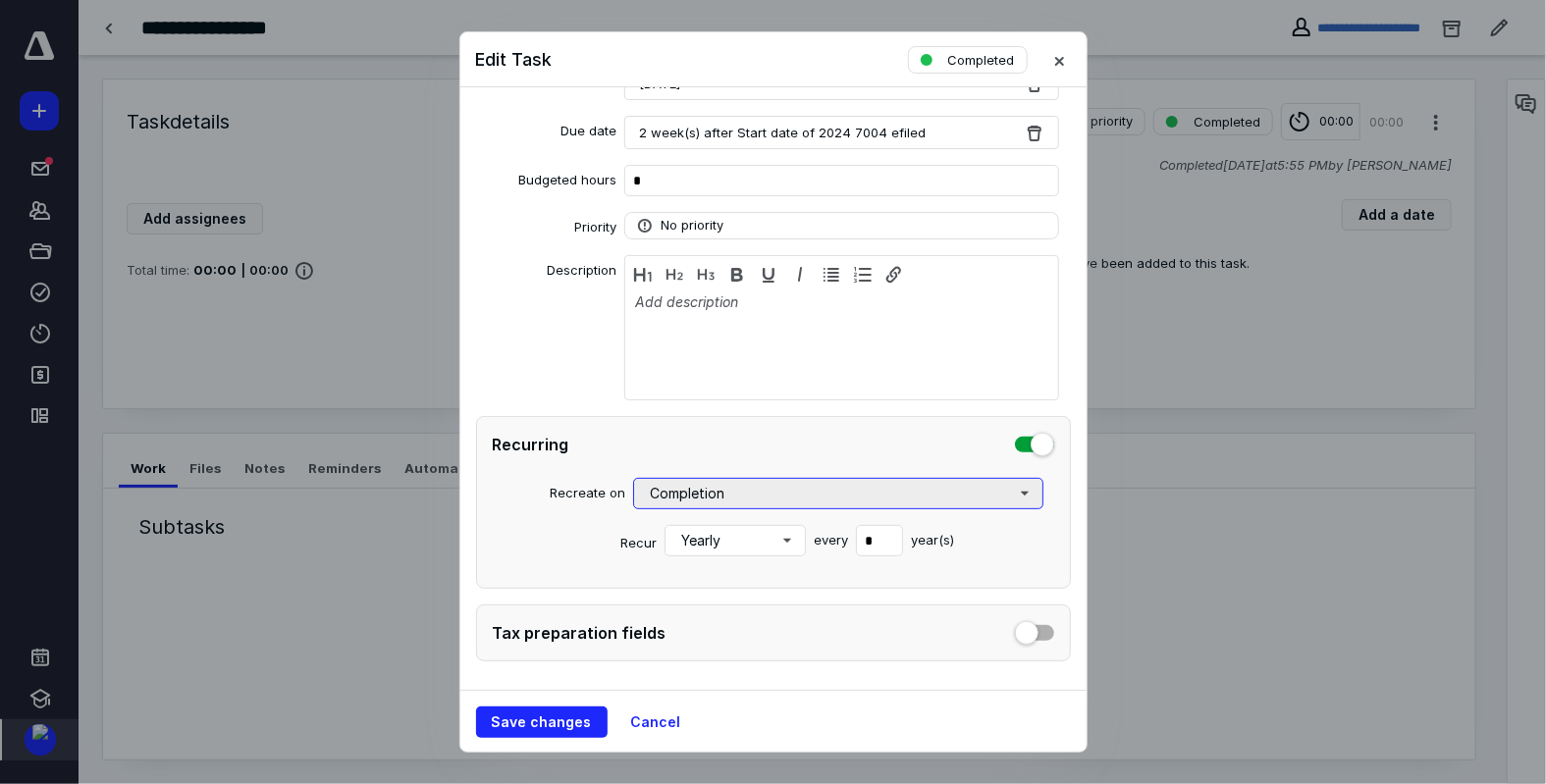 click on "Completion" at bounding box center [838, 494] 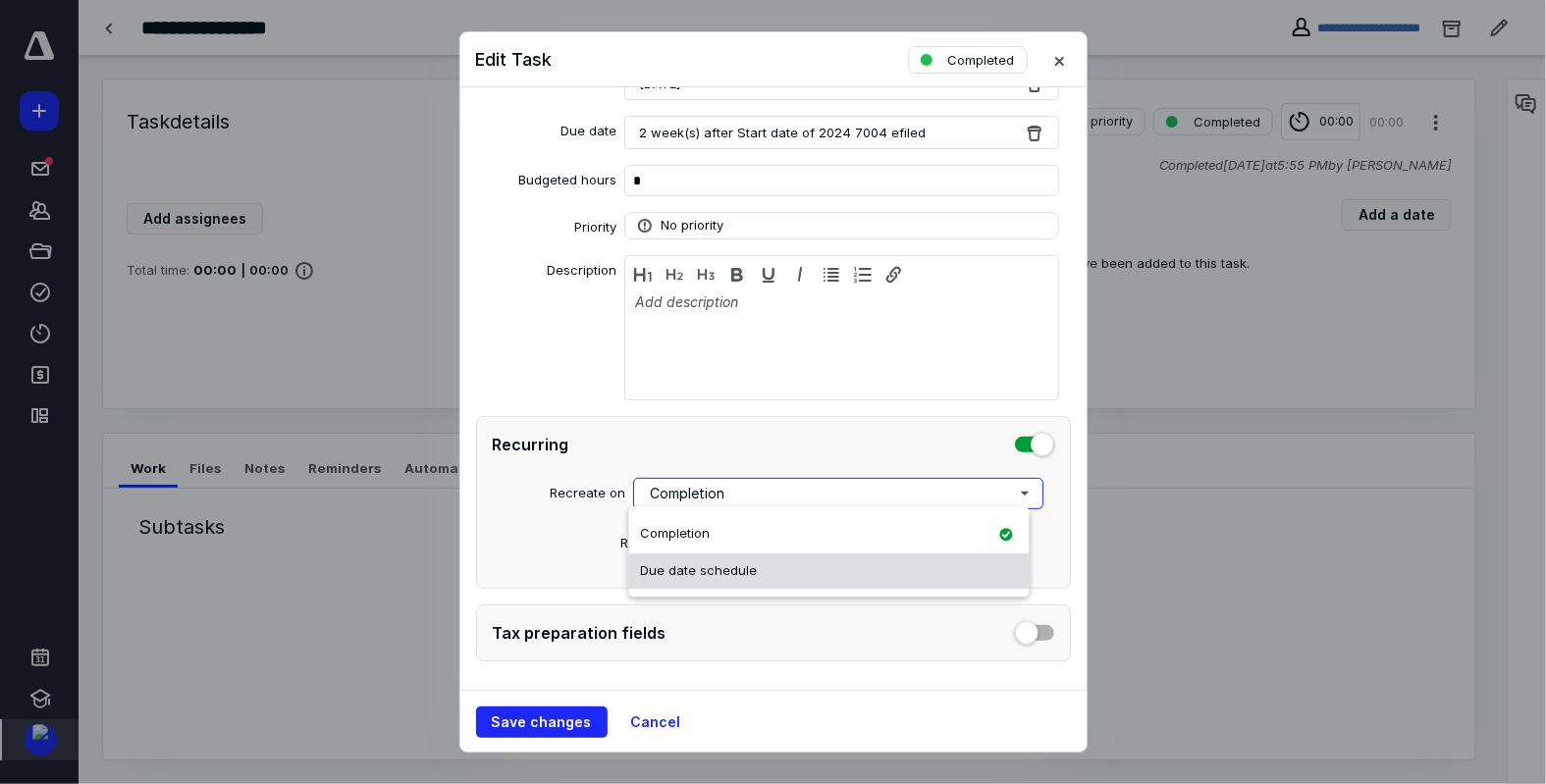 click on "Due date schedule" at bounding box center (829, 571) 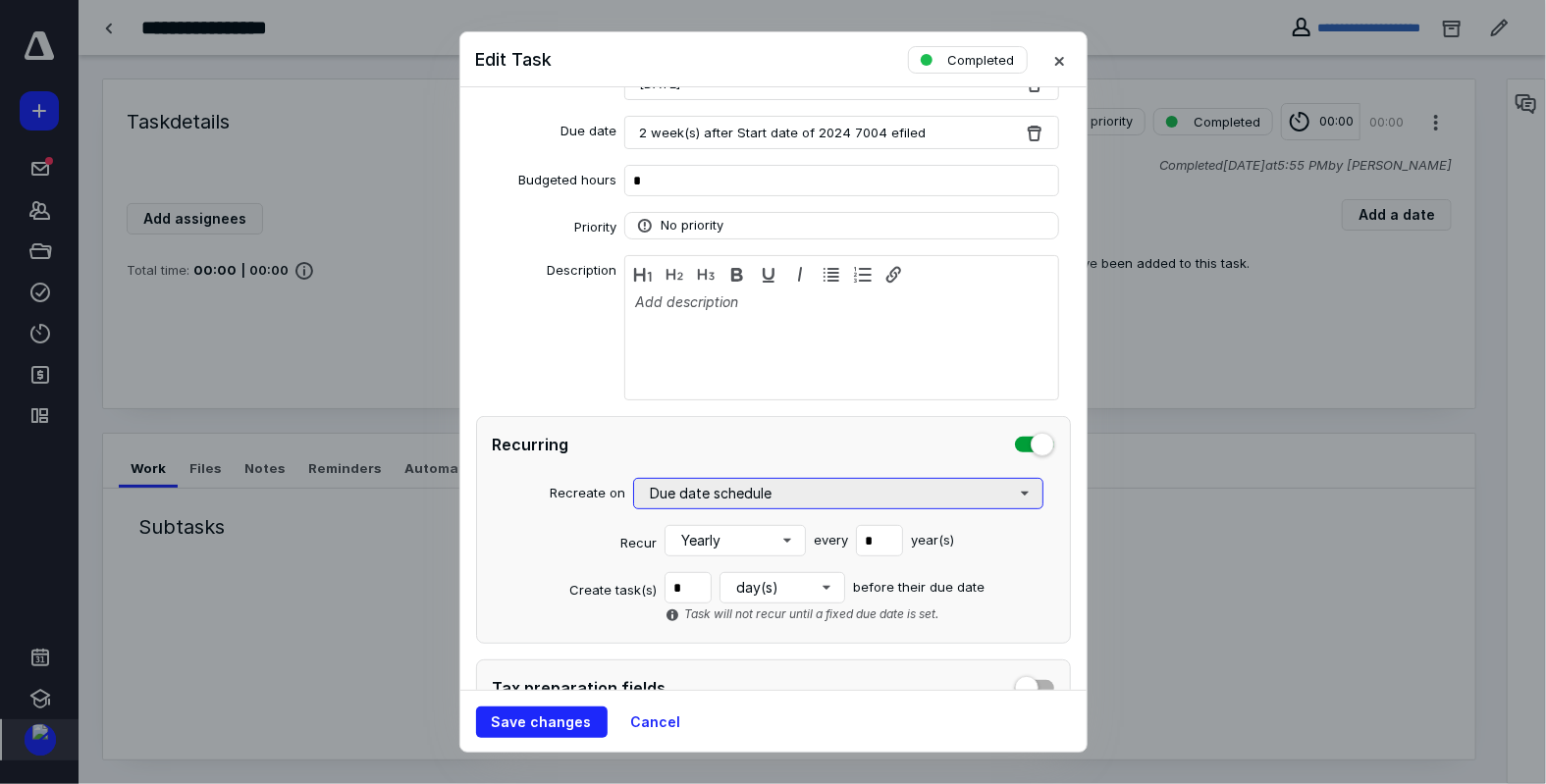 click on "Due date schedule" at bounding box center [838, 494] 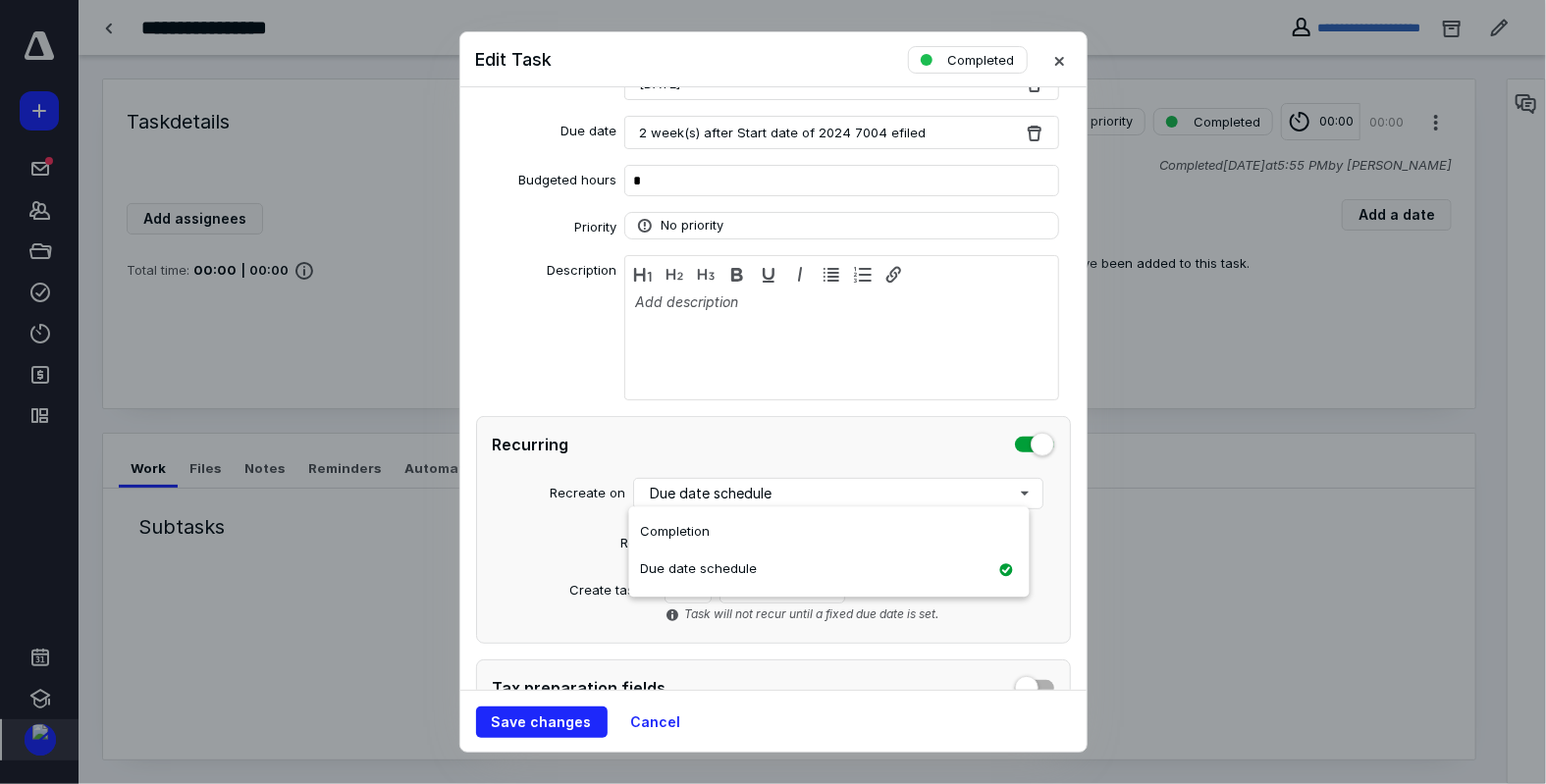 click on "Recurring" at bounding box center [773, 444] 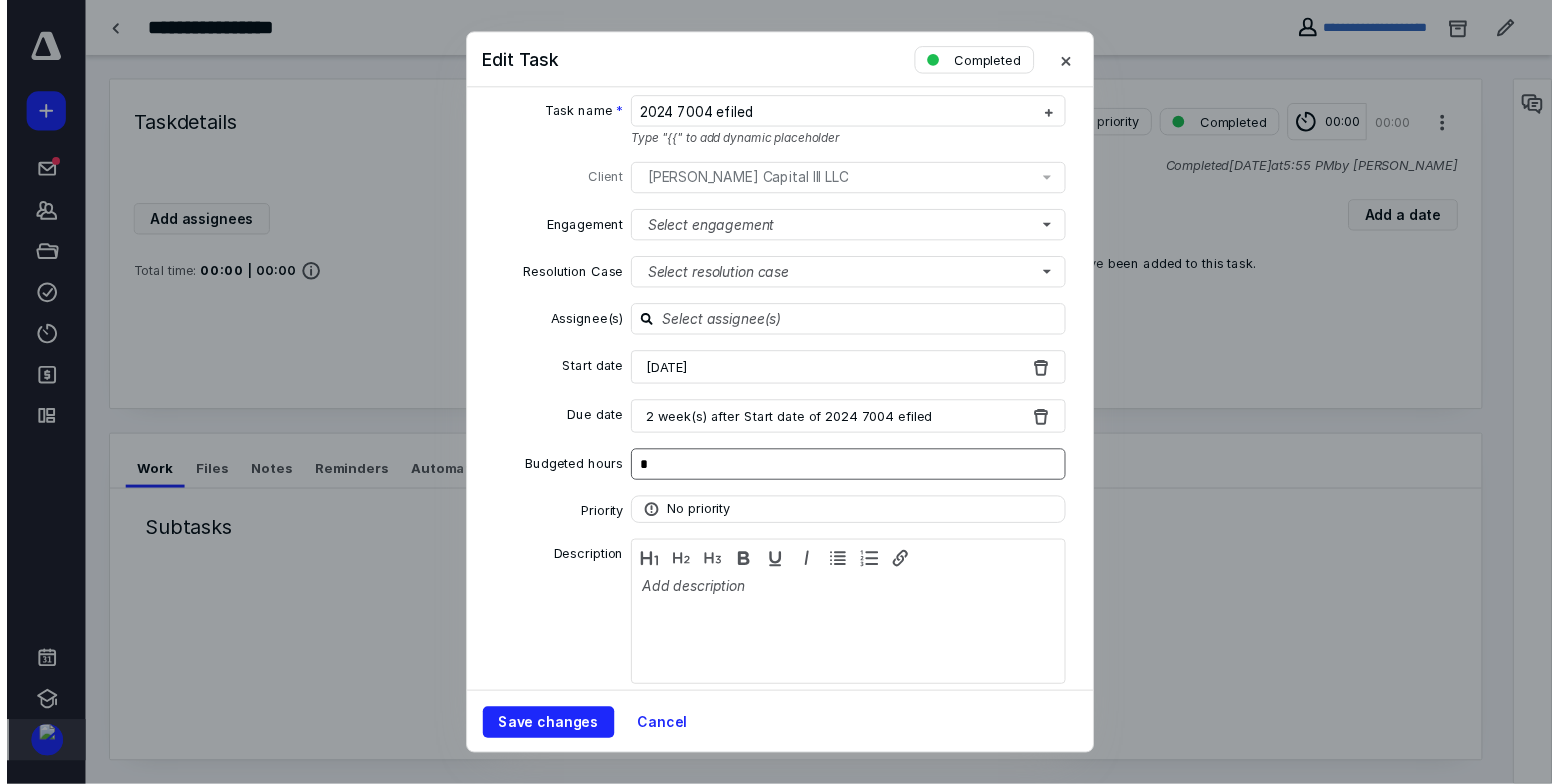 scroll, scrollTop: 0, scrollLeft: 0, axis: both 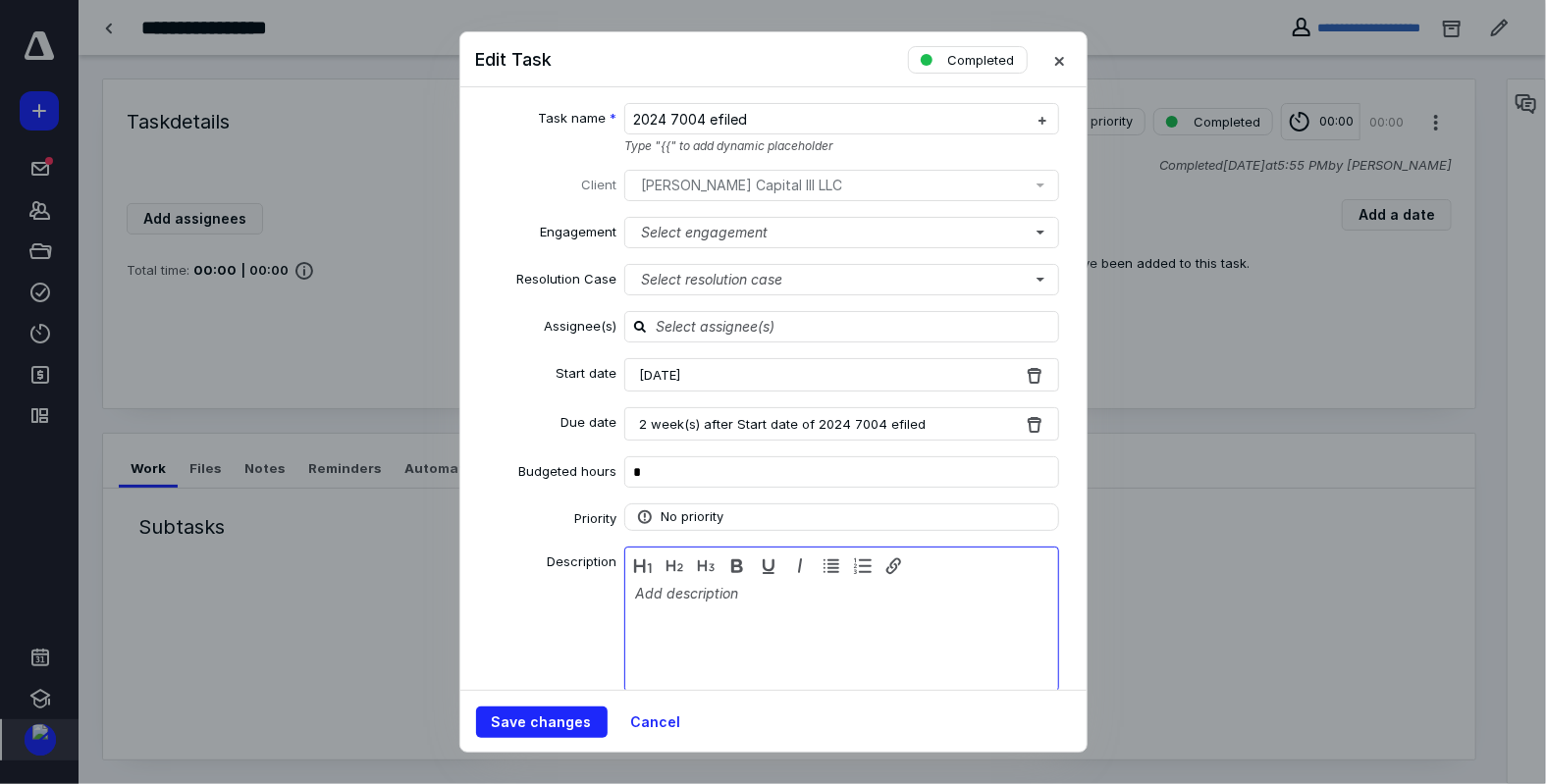 click at bounding box center [841, 634] 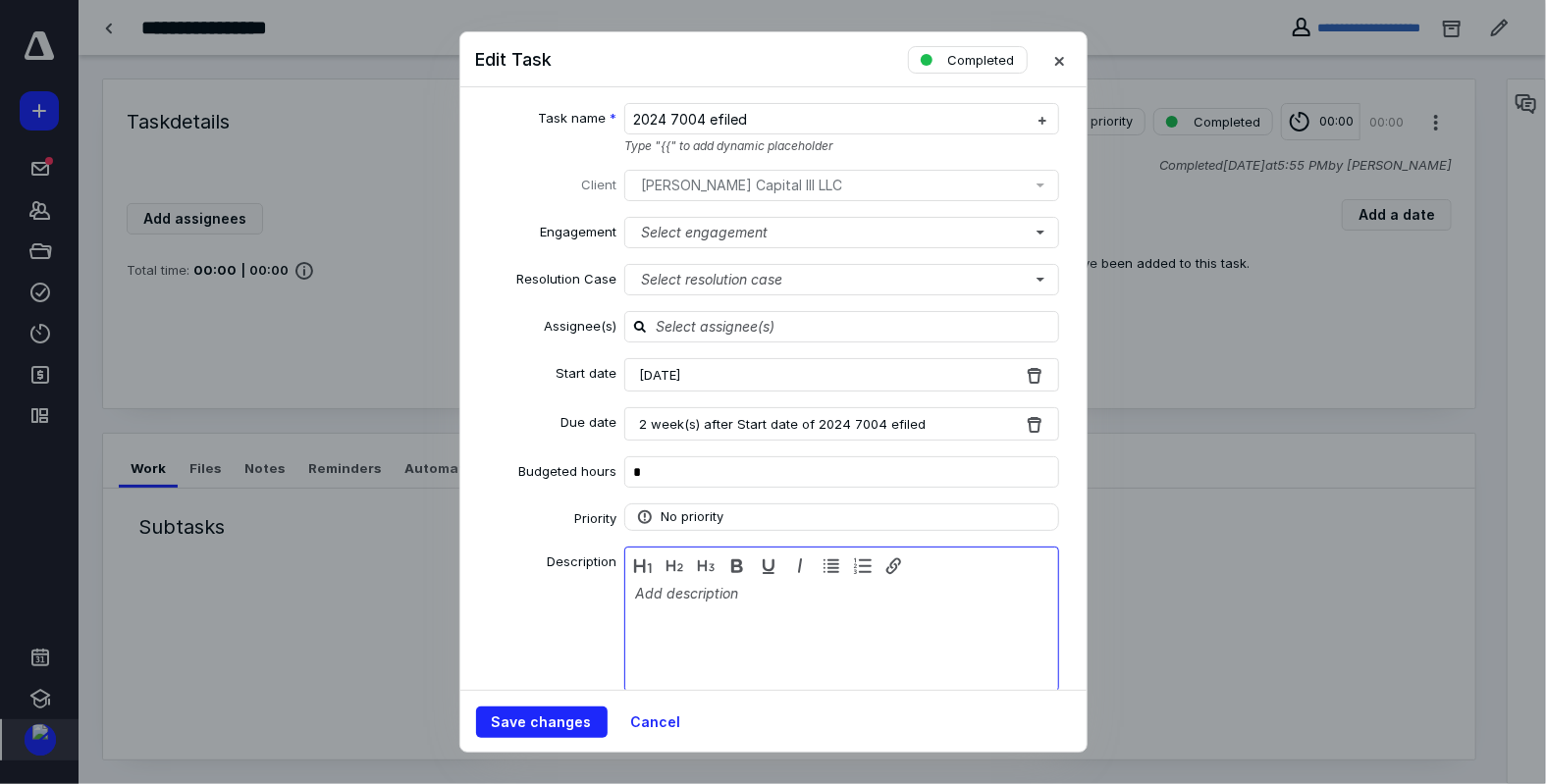 type 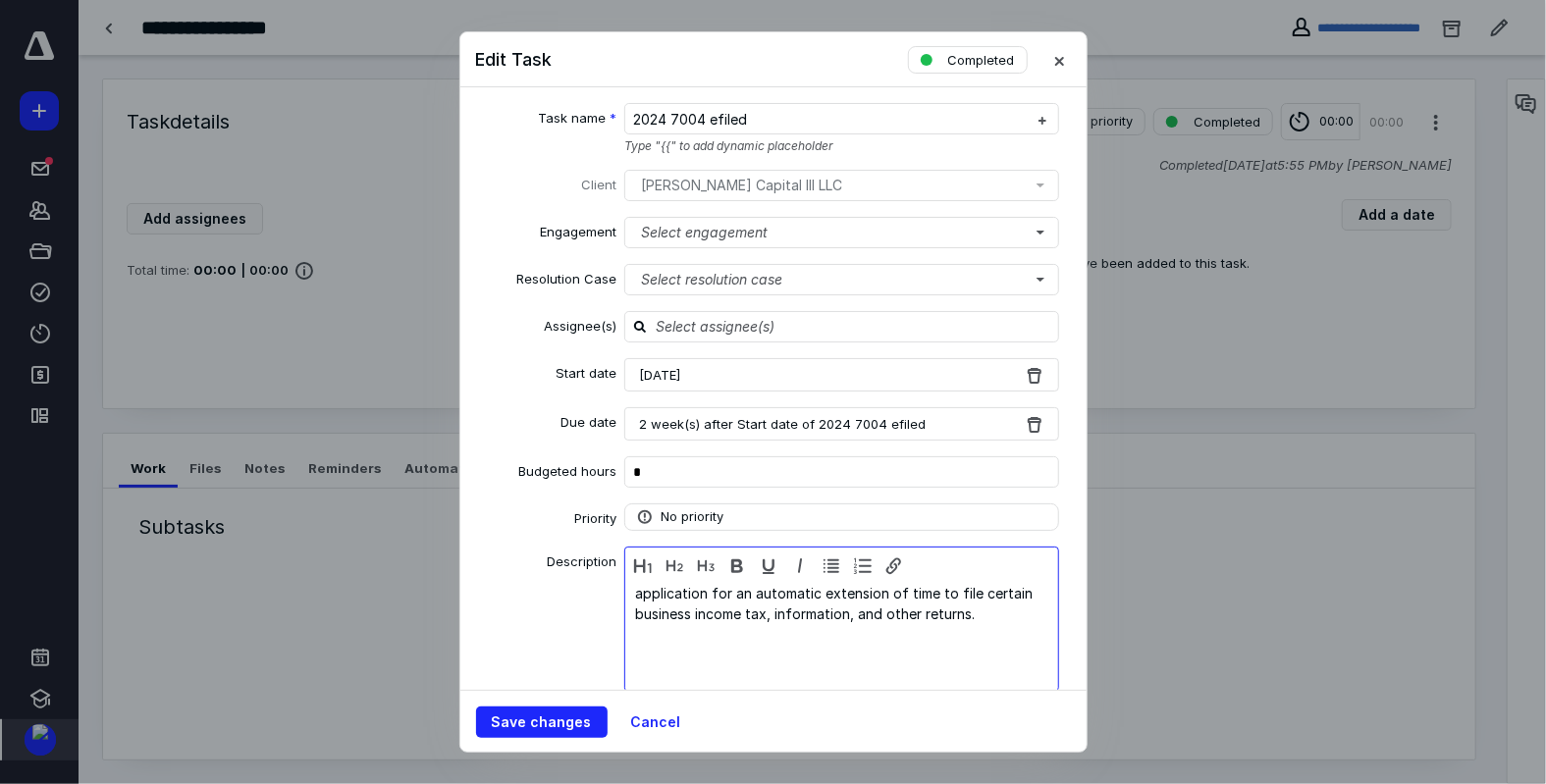 click on "application for an automatic extension of time to file certain business income tax, information, and other returns." at bounding box center [841, 634] 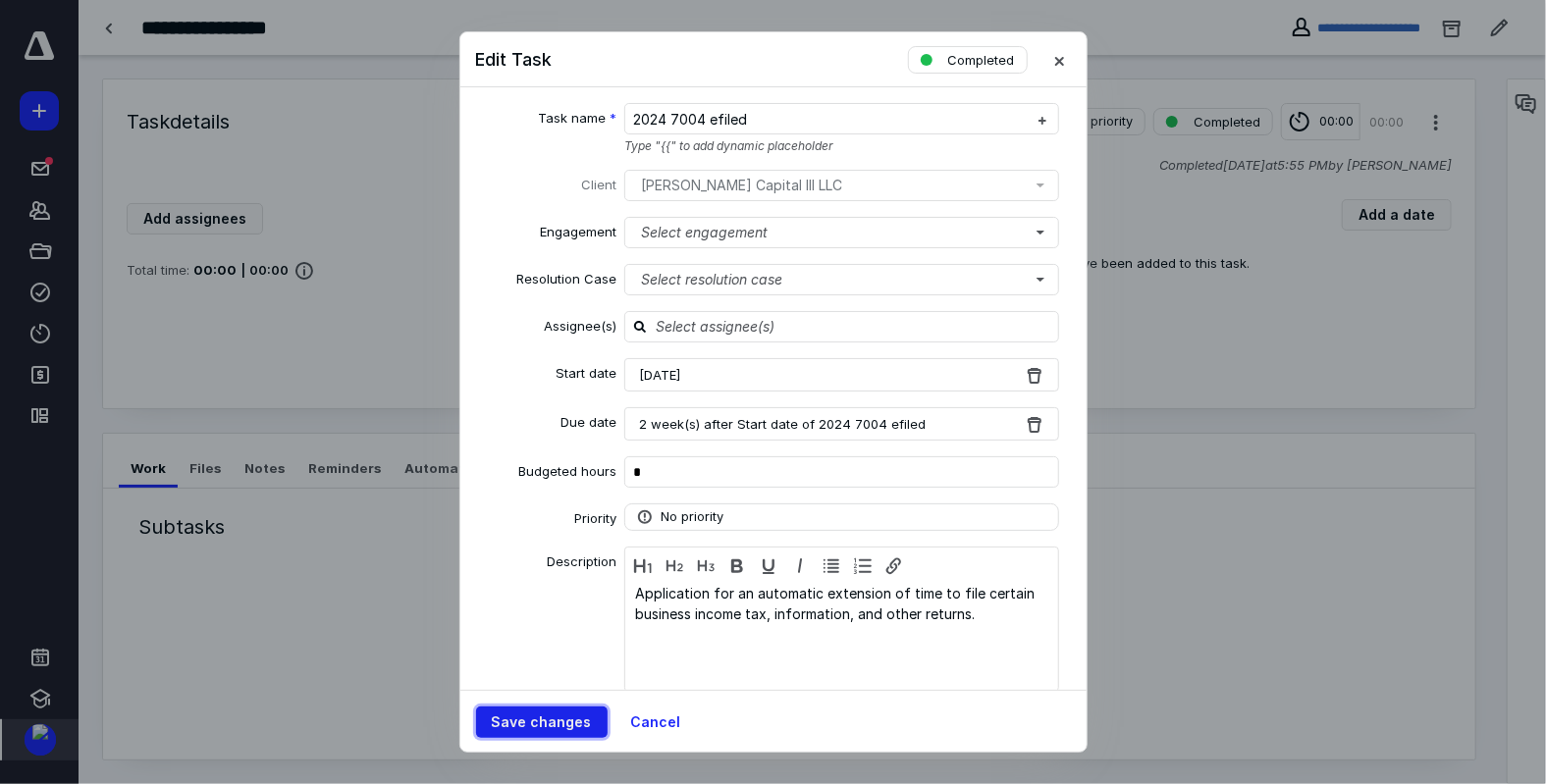 click on "Save changes" at bounding box center (542, 722) 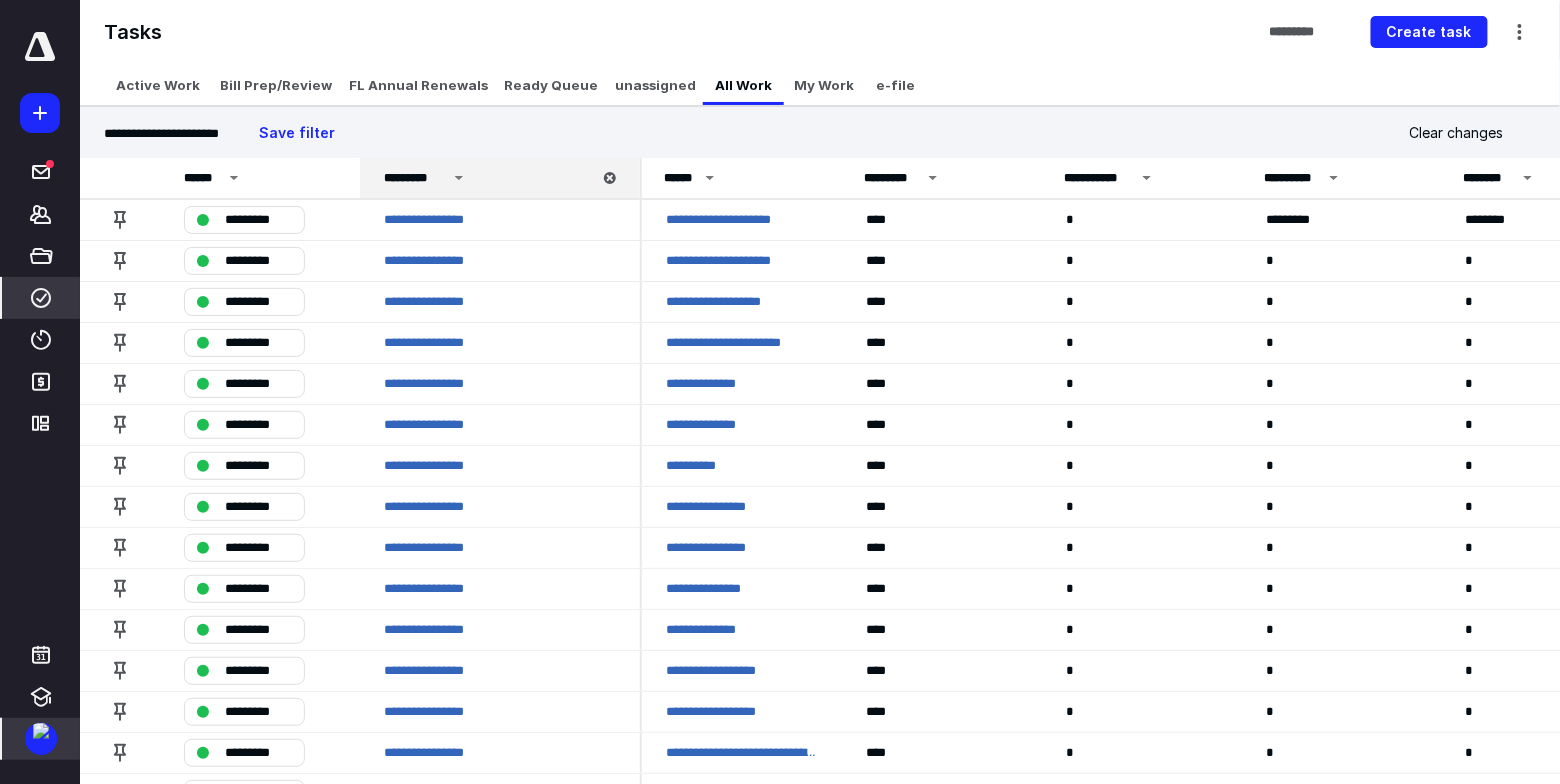 scroll, scrollTop: 0, scrollLeft: 0, axis: both 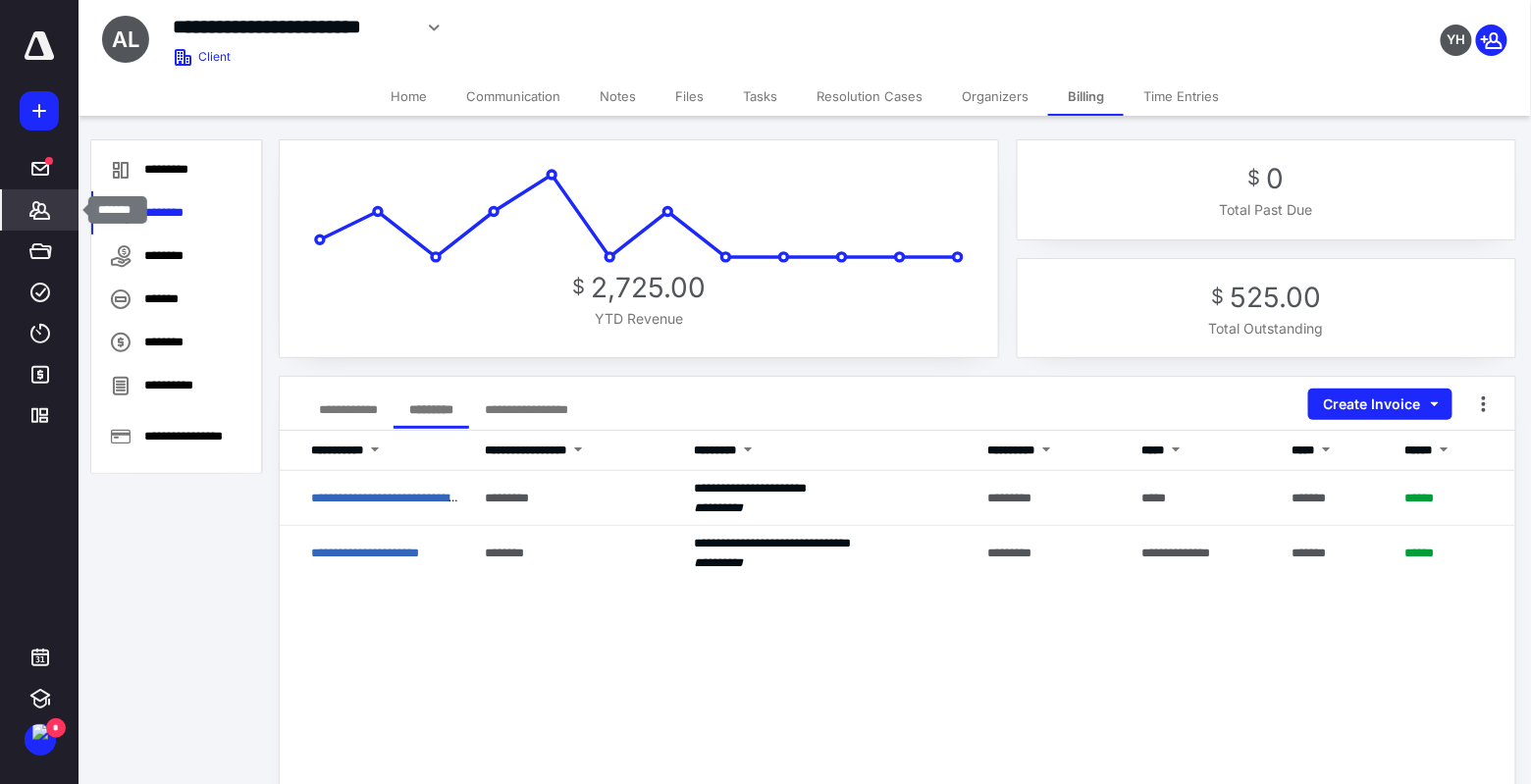 click 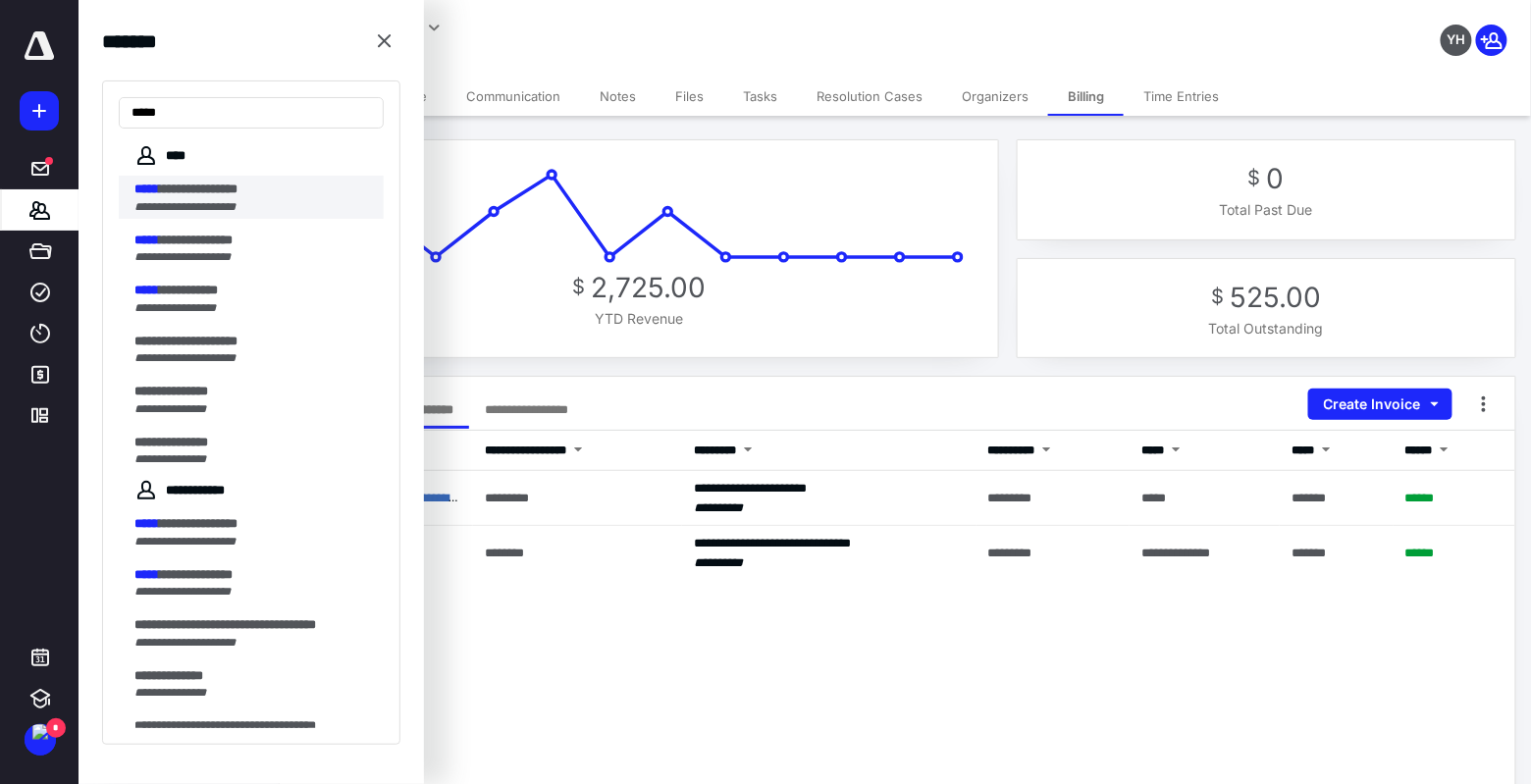 type on "*****" 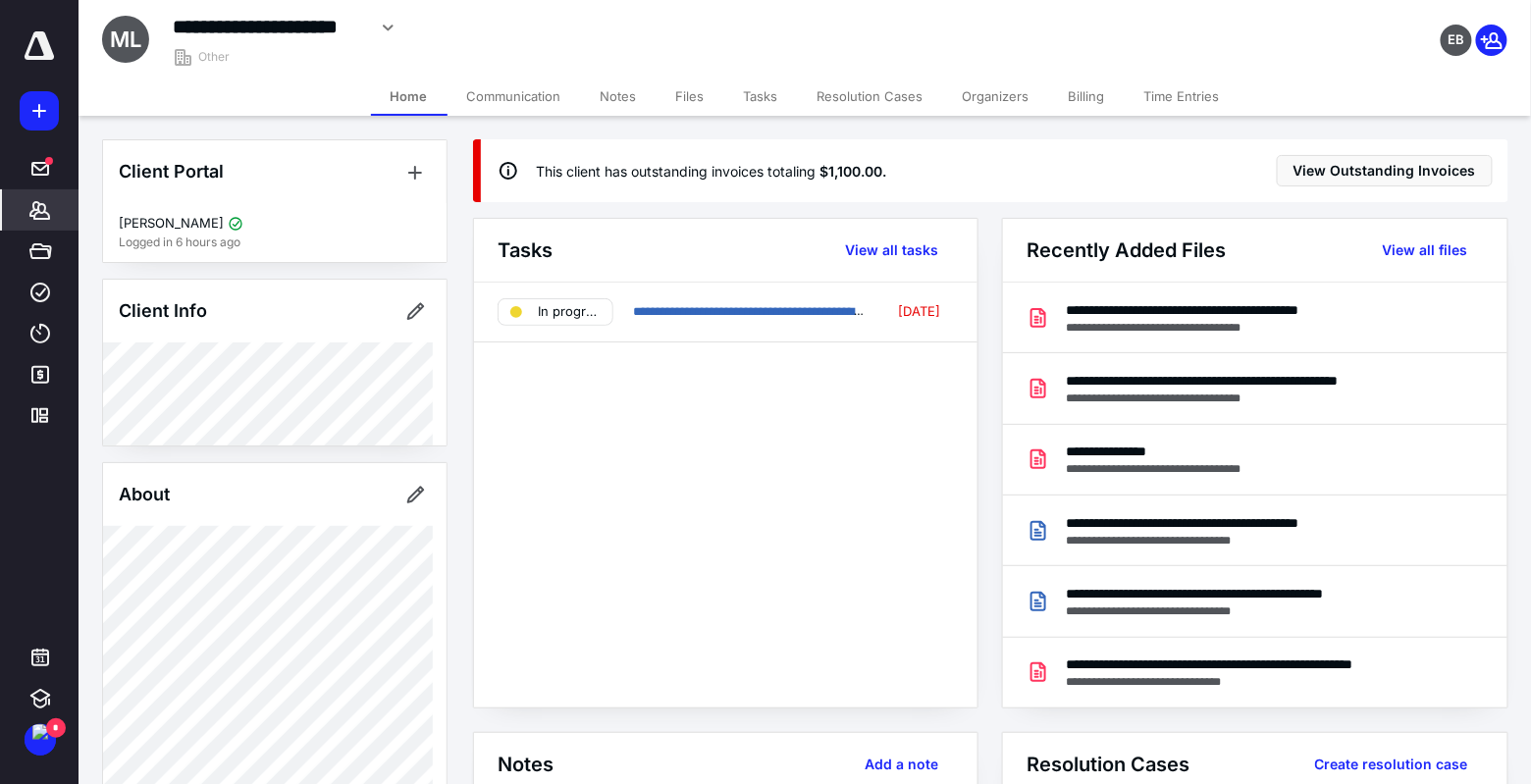 click on "Tasks" at bounding box center [761, 96] 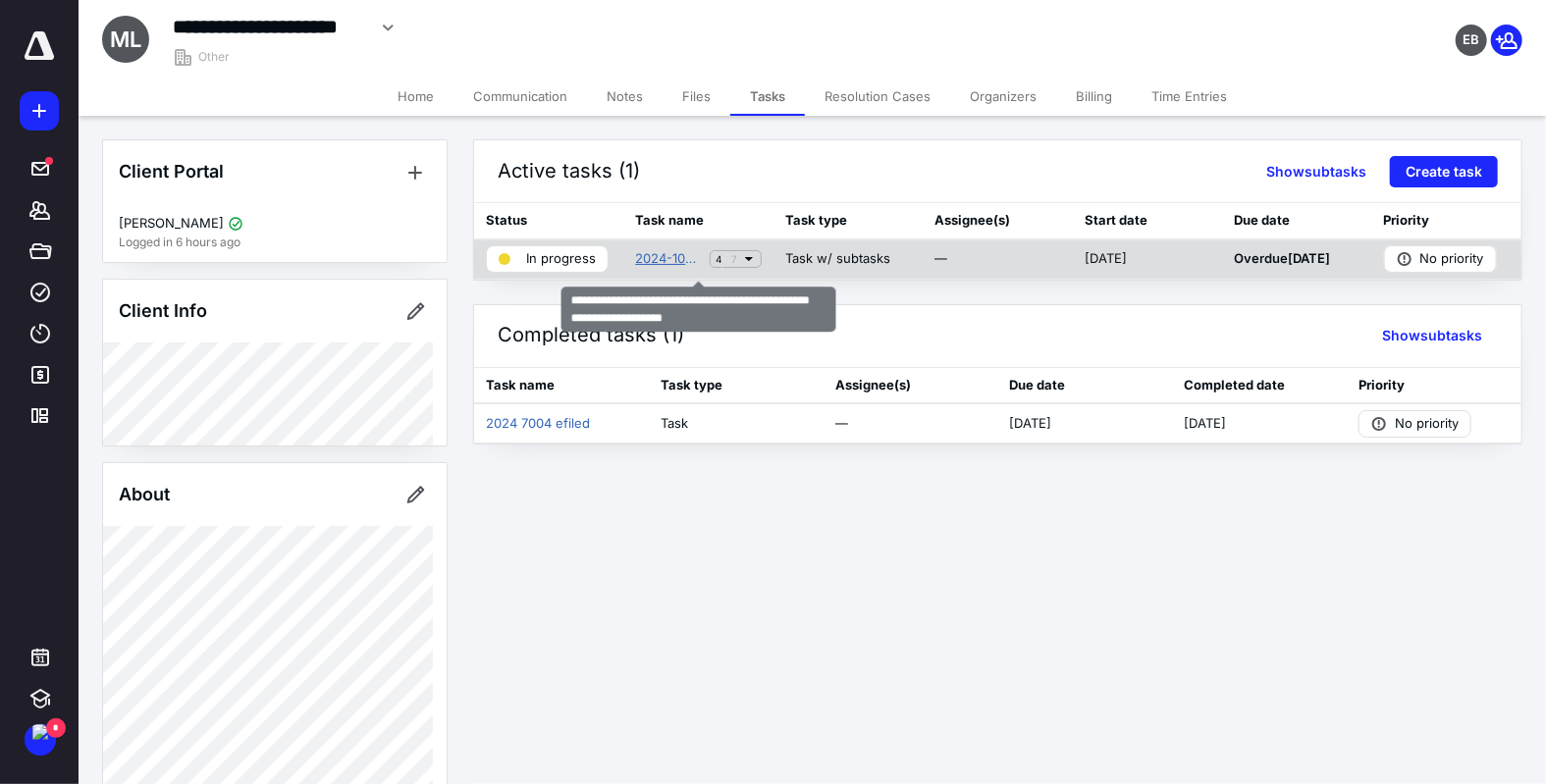 click on "2024-1065 U.S. Return of Partnership Income for [PERSON_NAME] Capital III LLC" at bounding box center [667, 259] 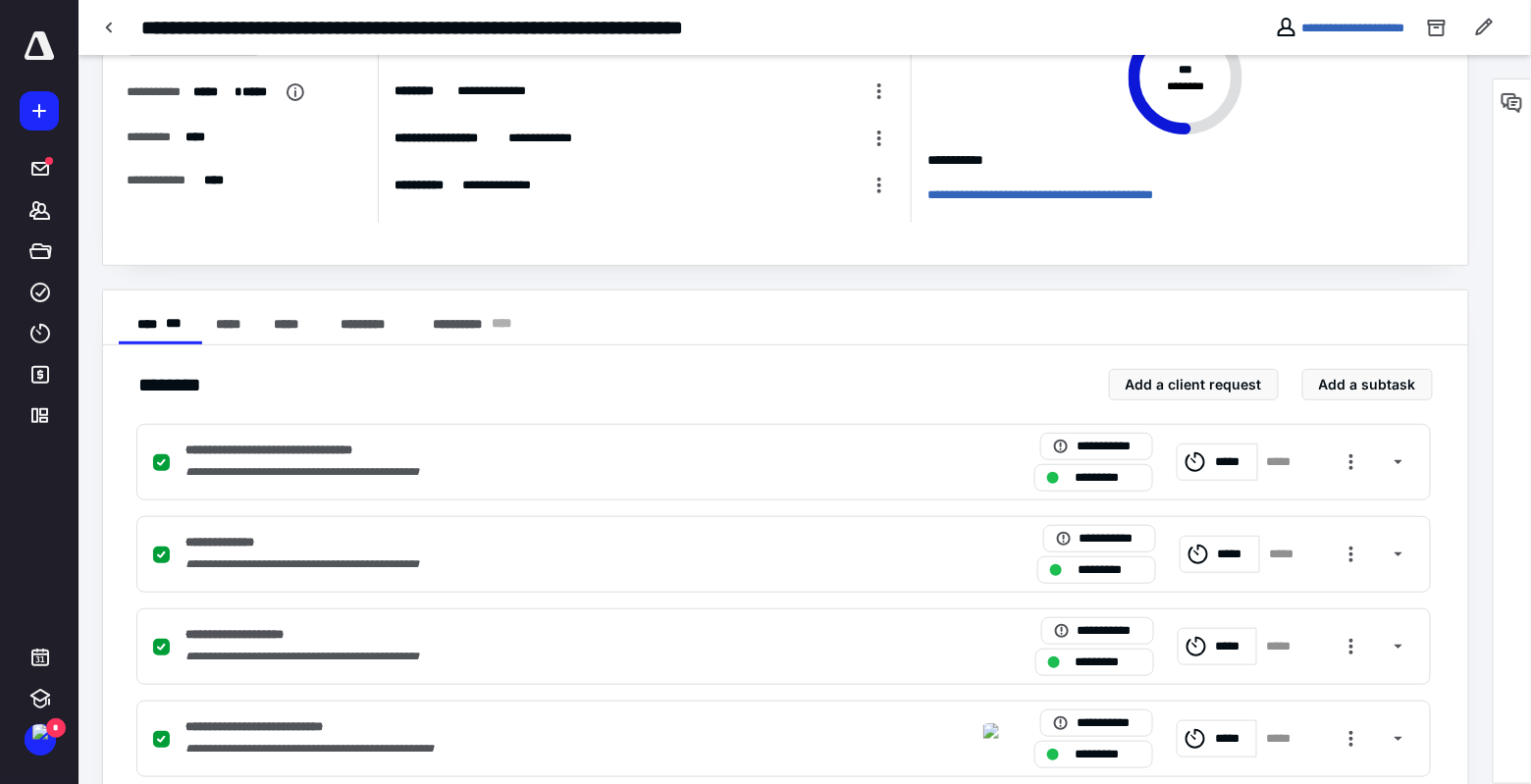 scroll, scrollTop: 0, scrollLeft: 0, axis: both 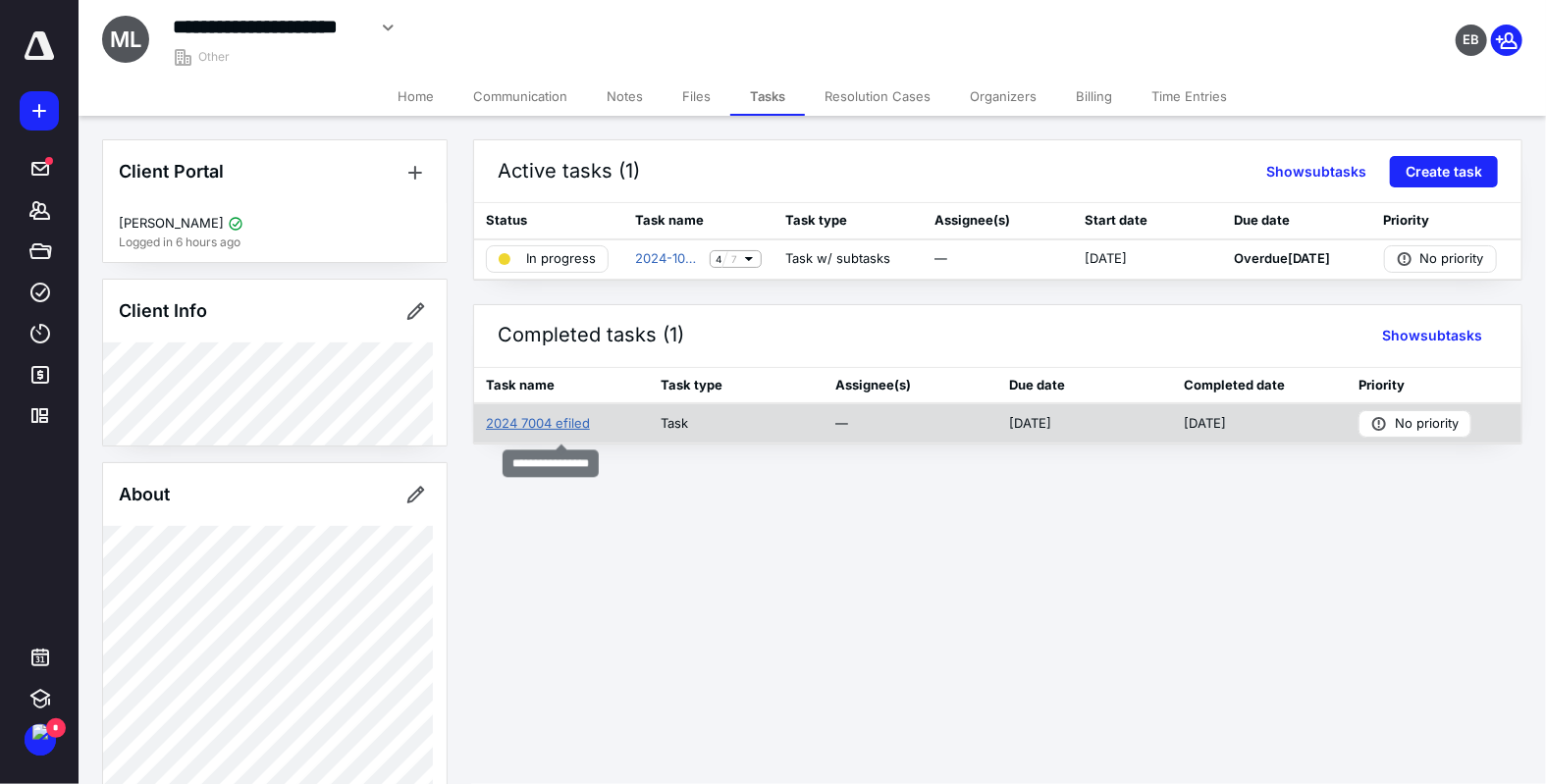 click on "2024 7004 efiled" at bounding box center (538, 424) 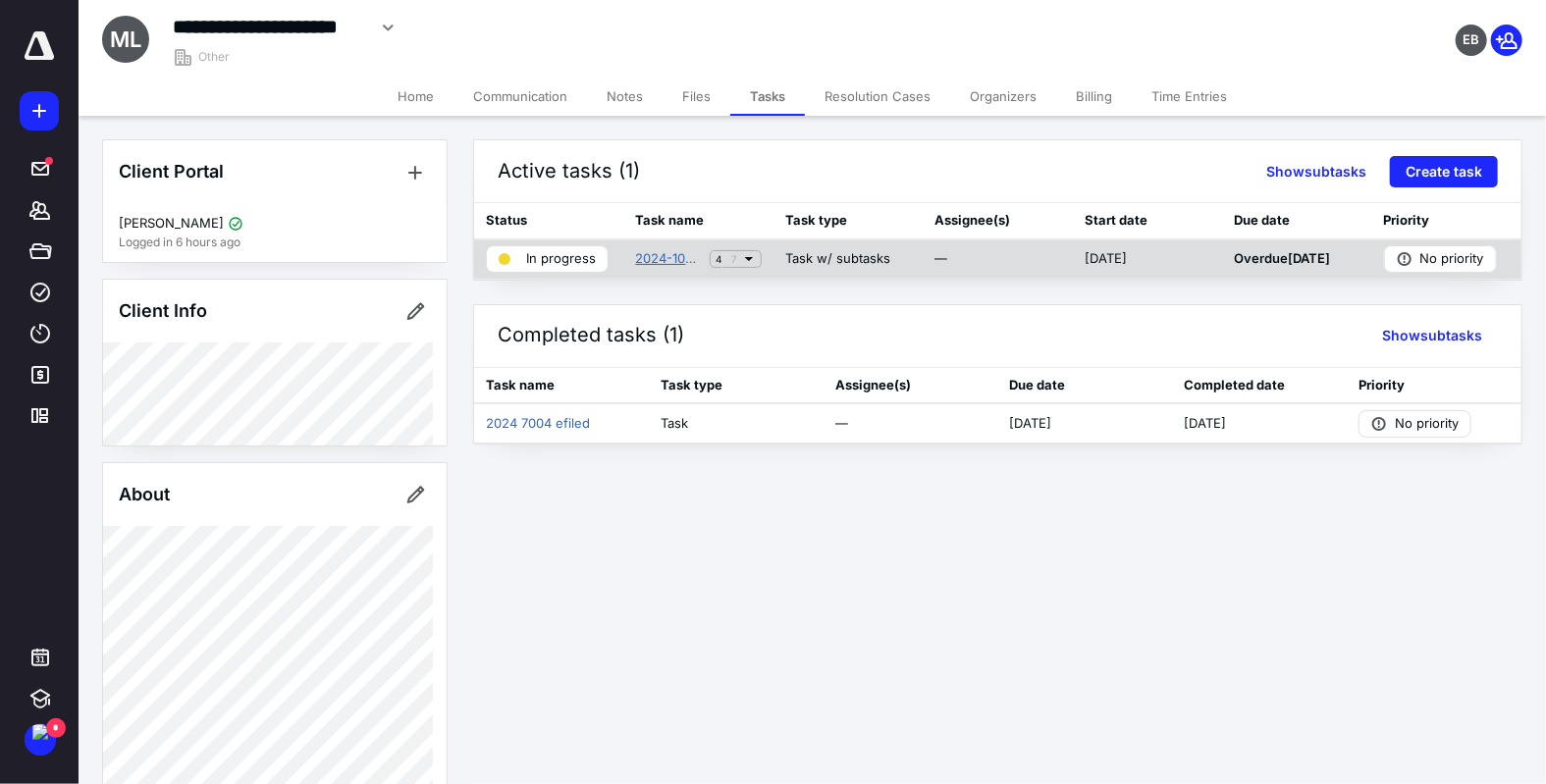 click on "2024-1065 U.S. Return of Partnership Income for [PERSON_NAME] Capital III LLC" at bounding box center (667, 259) 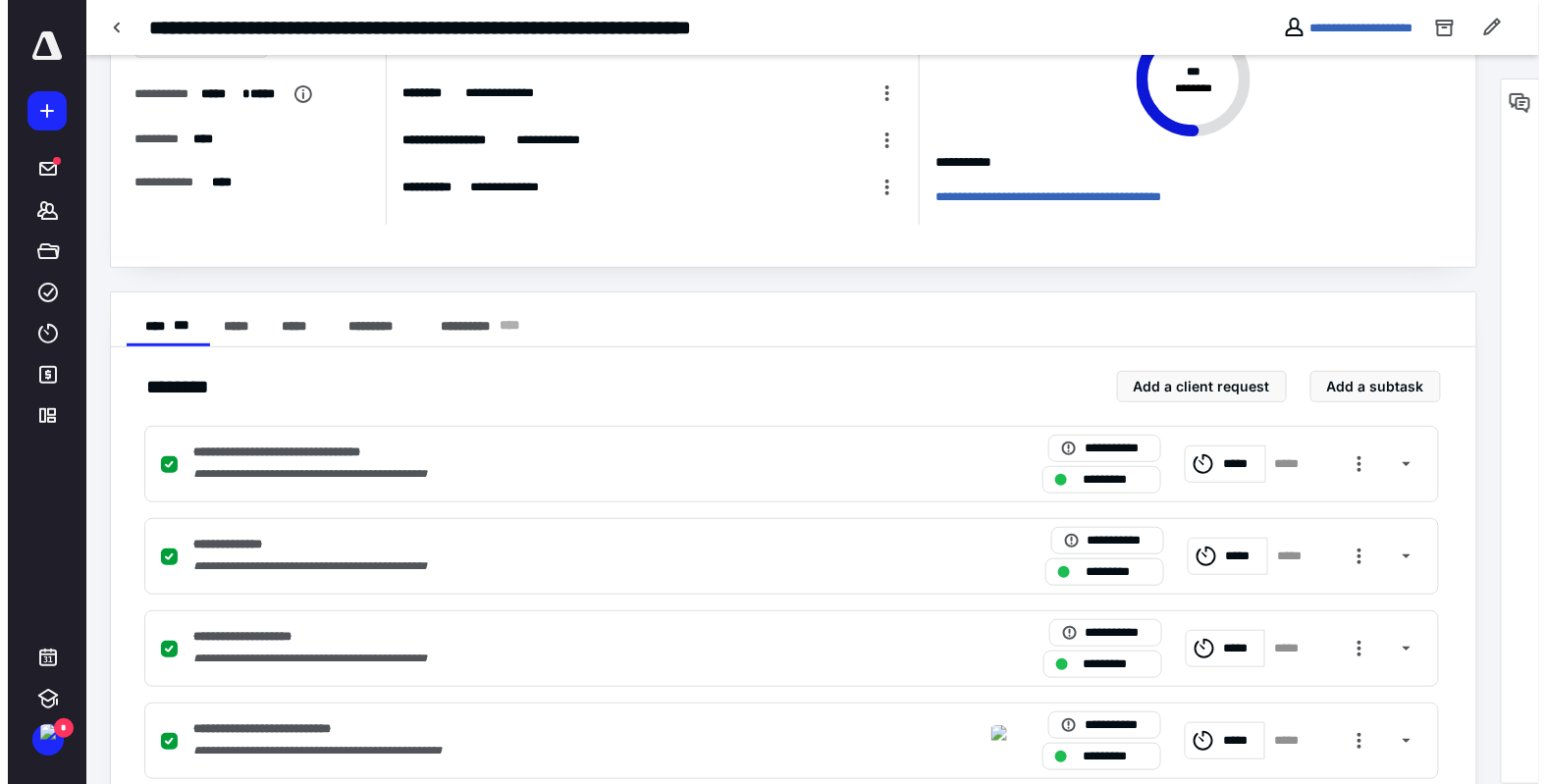 scroll, scrollTop: 0, scrollLeft: 0, axis: both 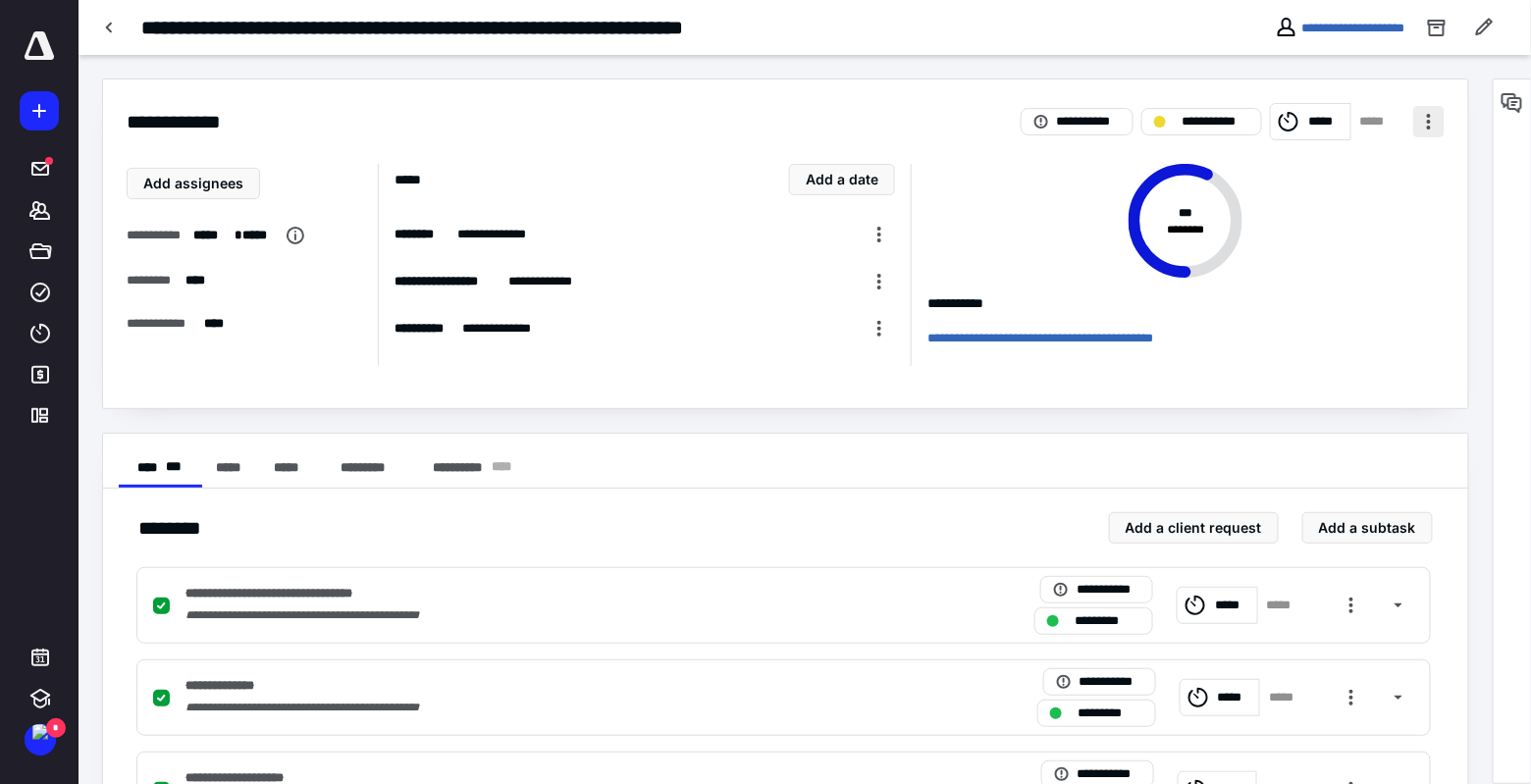 click at bounding box center (1429, 122) 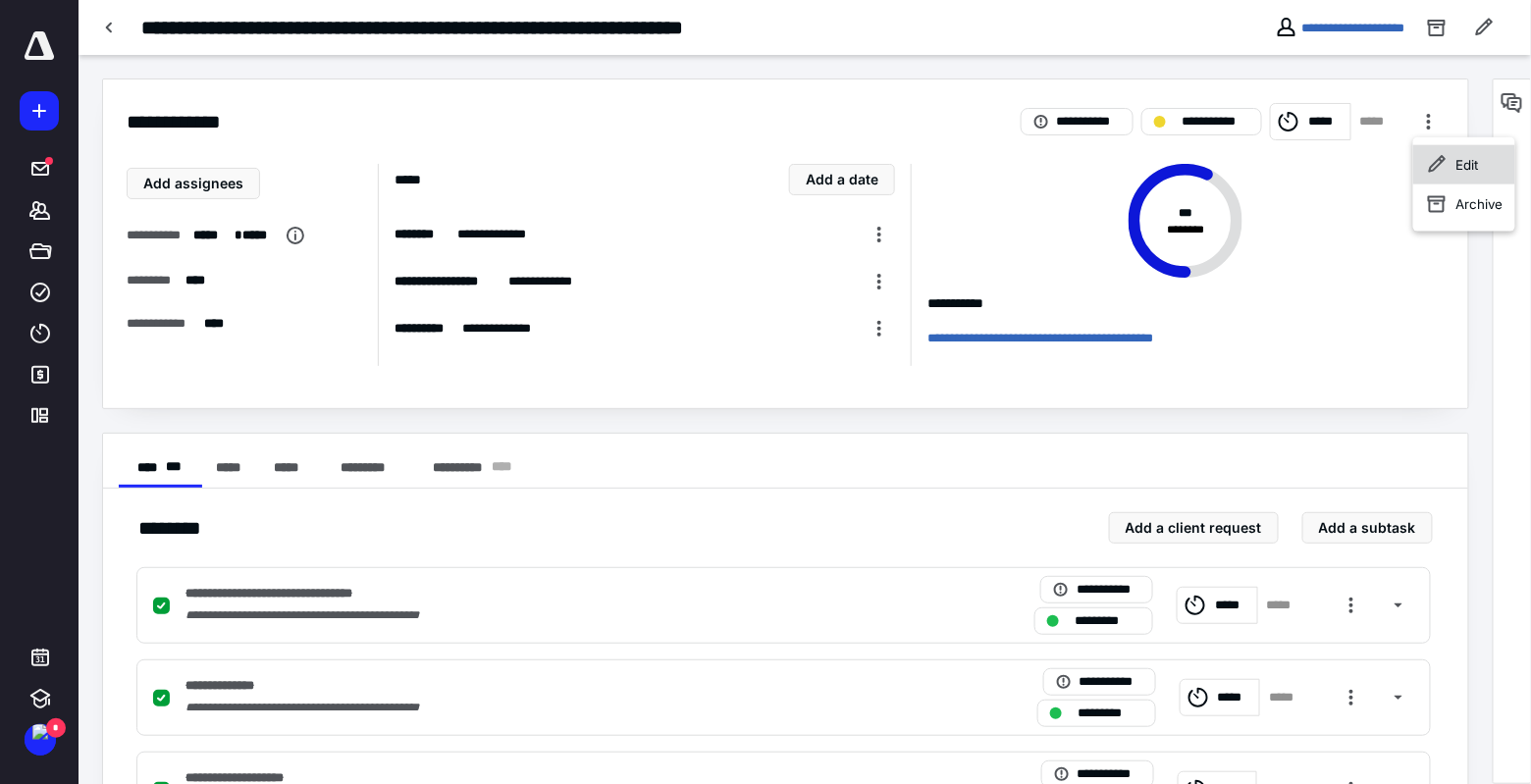click 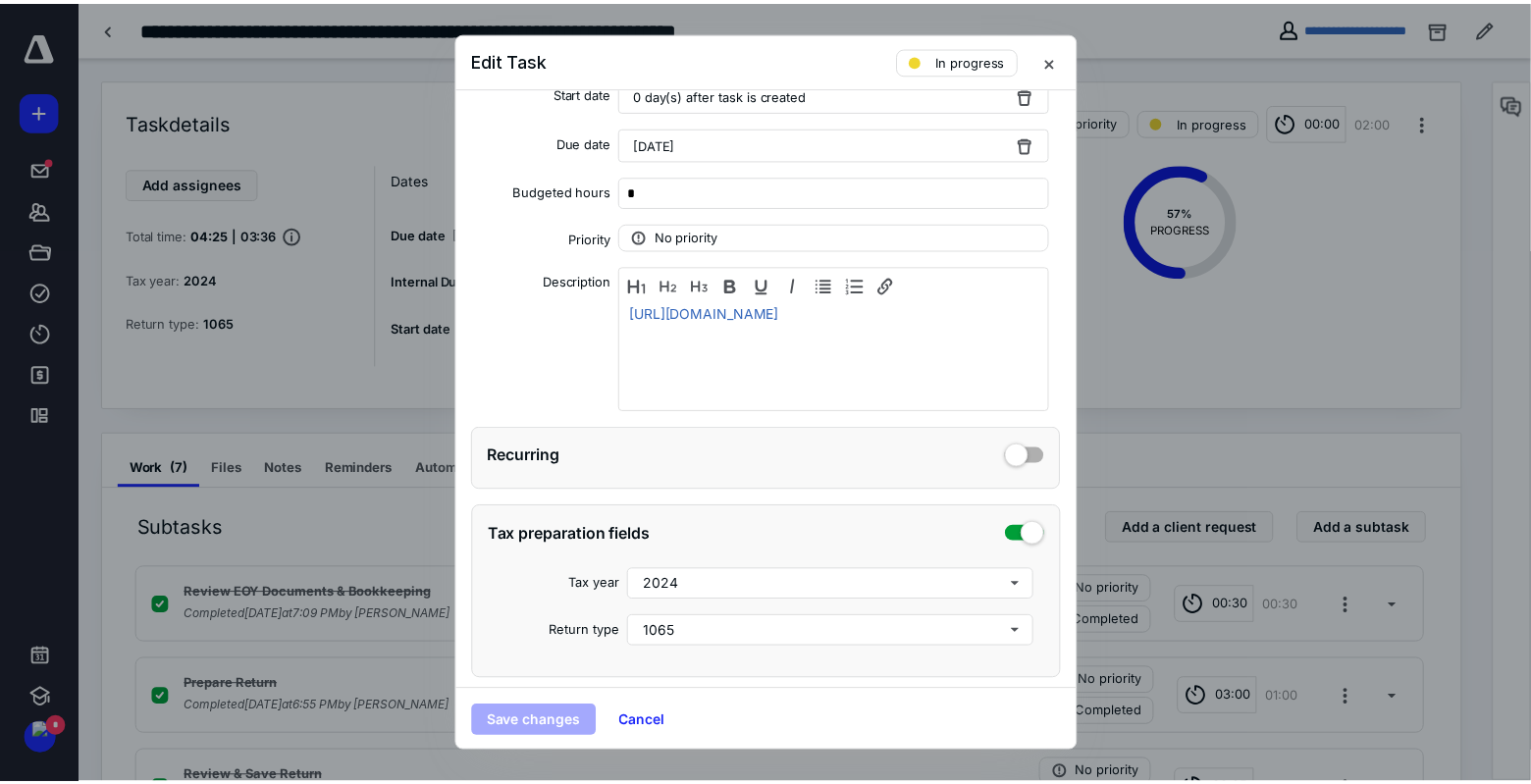 scroll, scrollTop: 300, scrollLeft: 0, axis: vertical 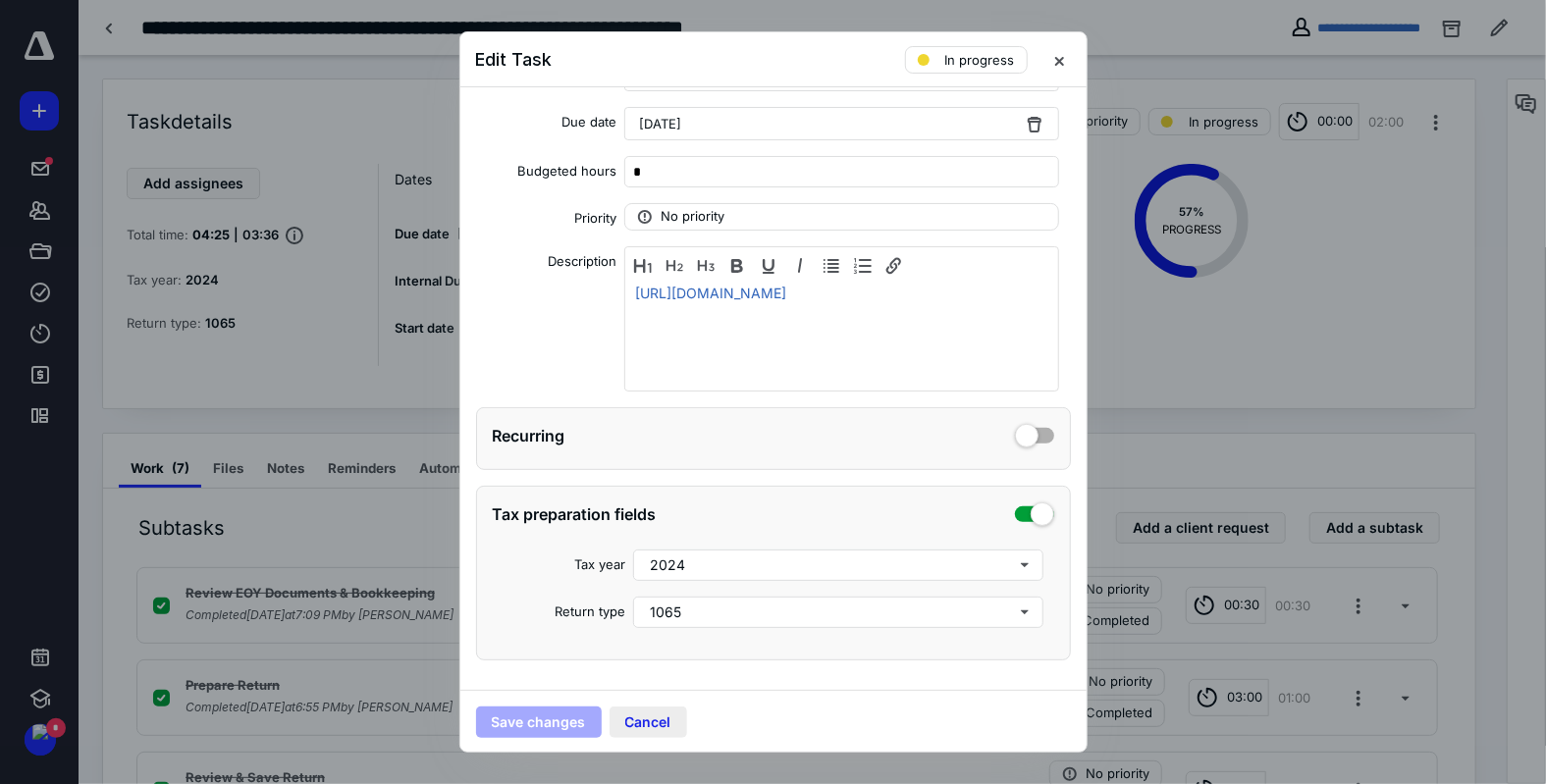 click on "Cancel" at bounding box center [648, 722] 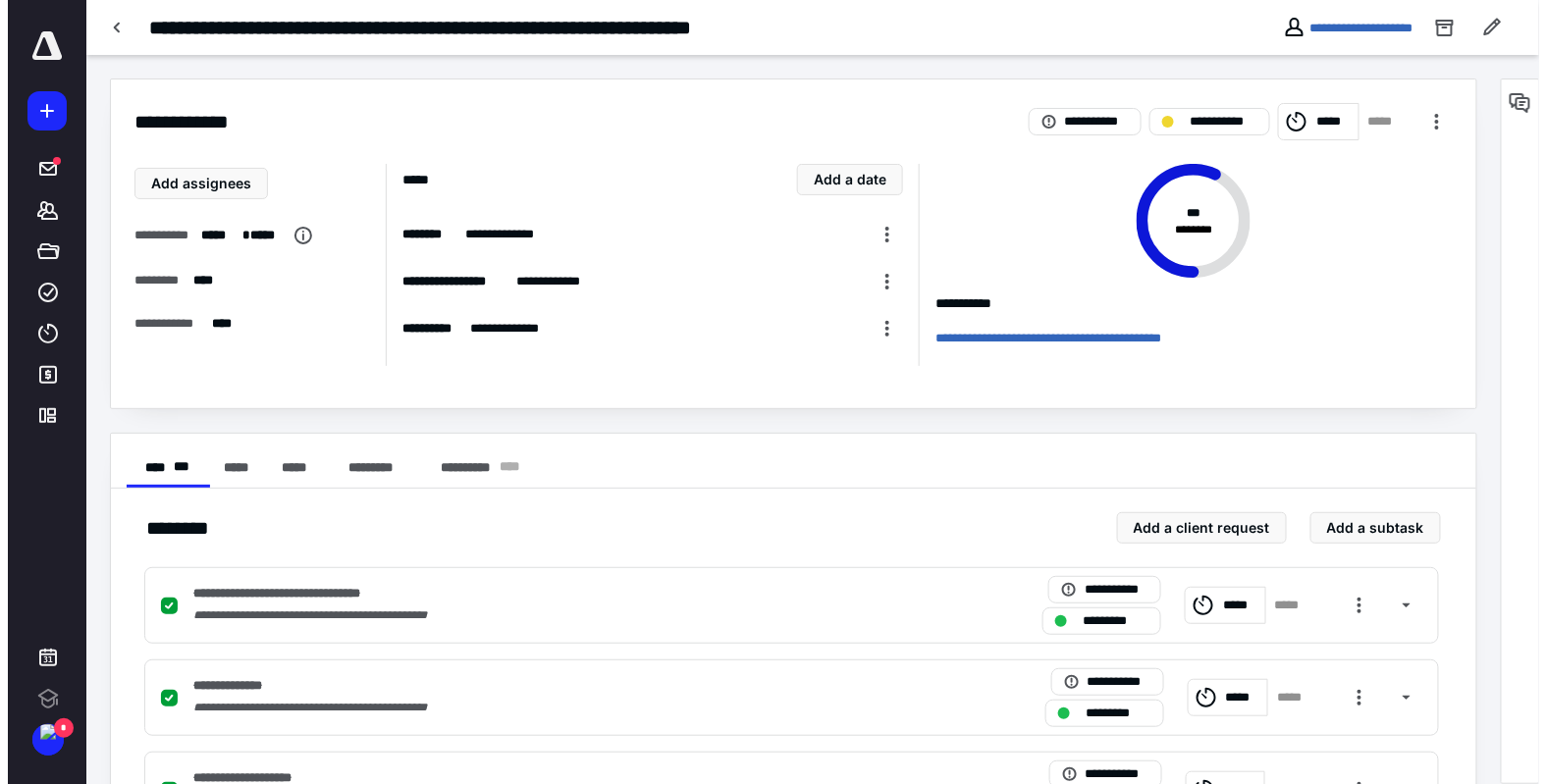 scroll, scrollTop: 0, scrollLeft: 0, axis: both 